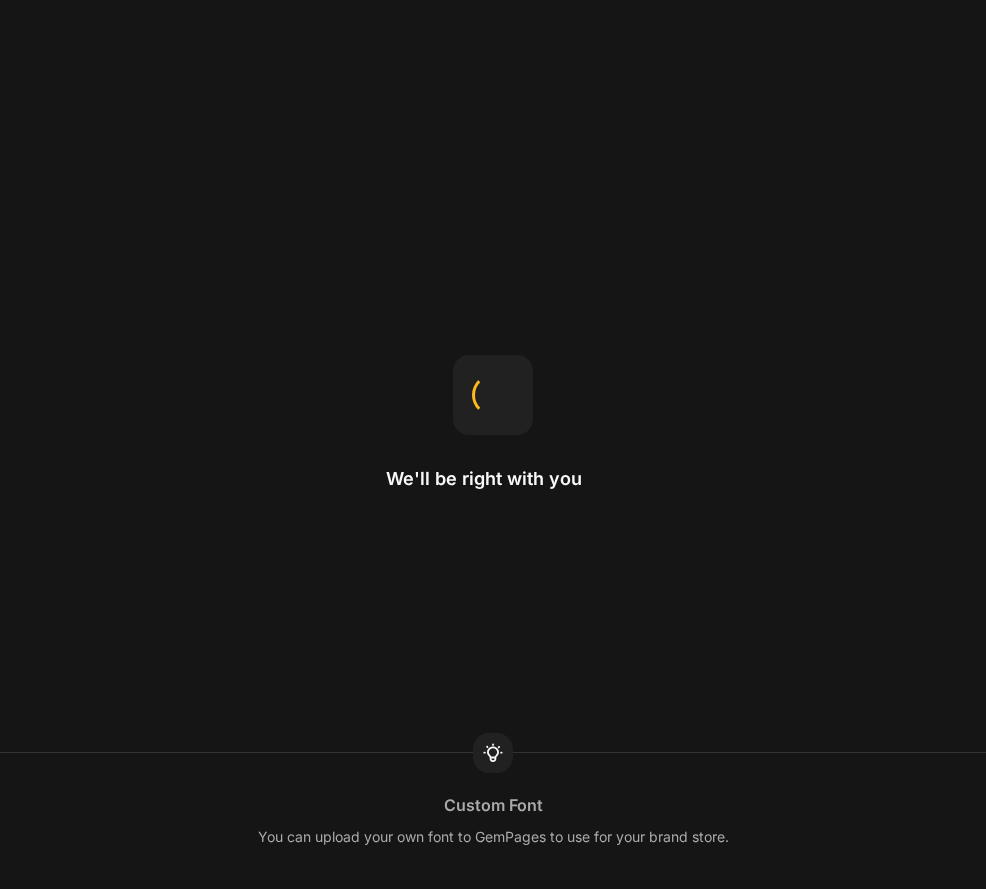 scroll, scrollTop: 0, scrollLeft: 0, axis: both 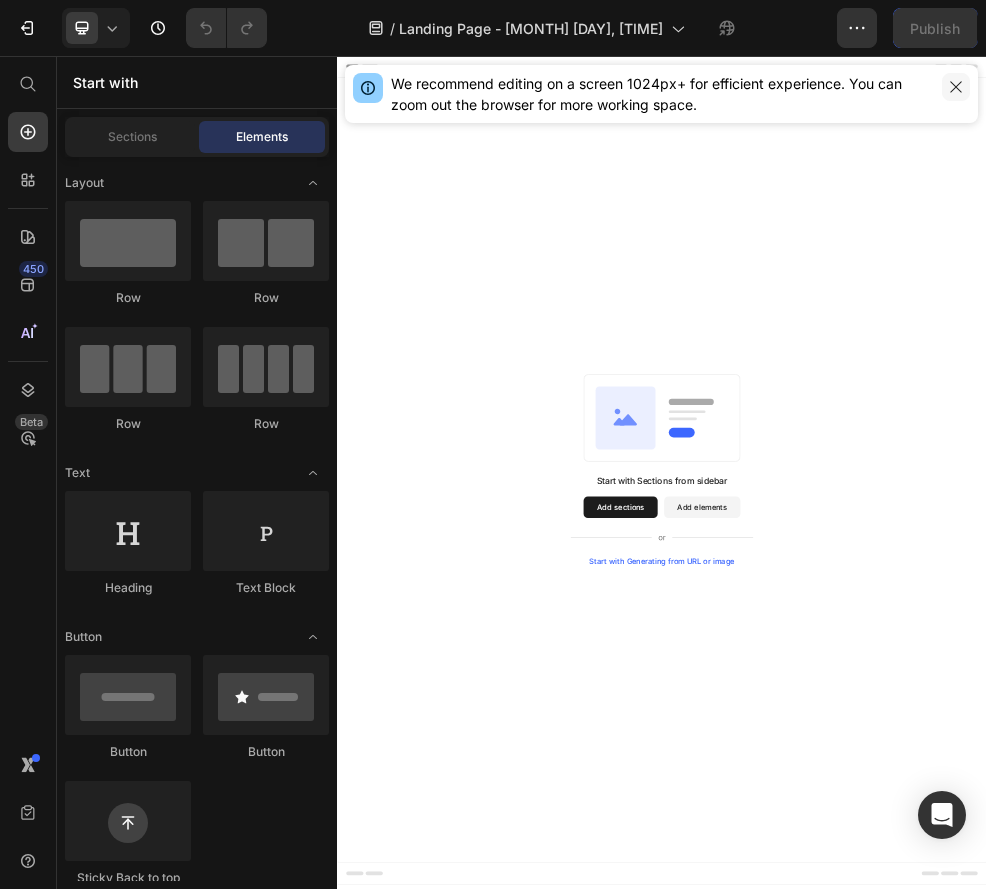 click 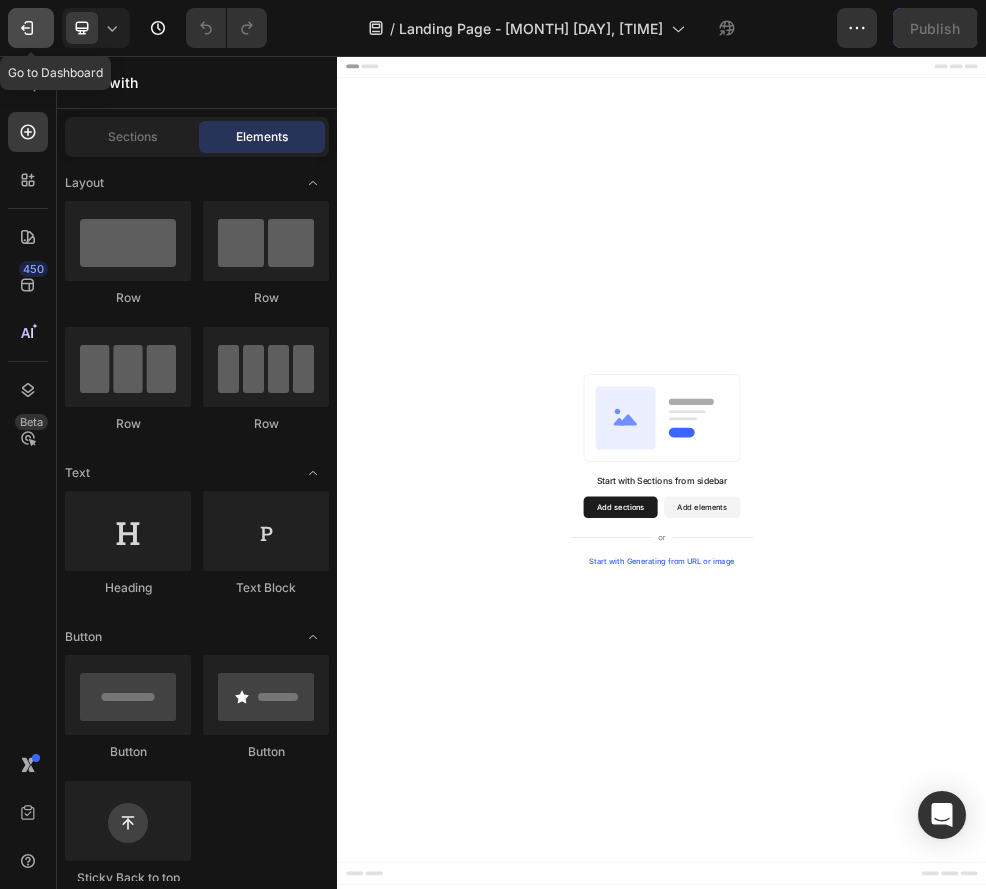 click 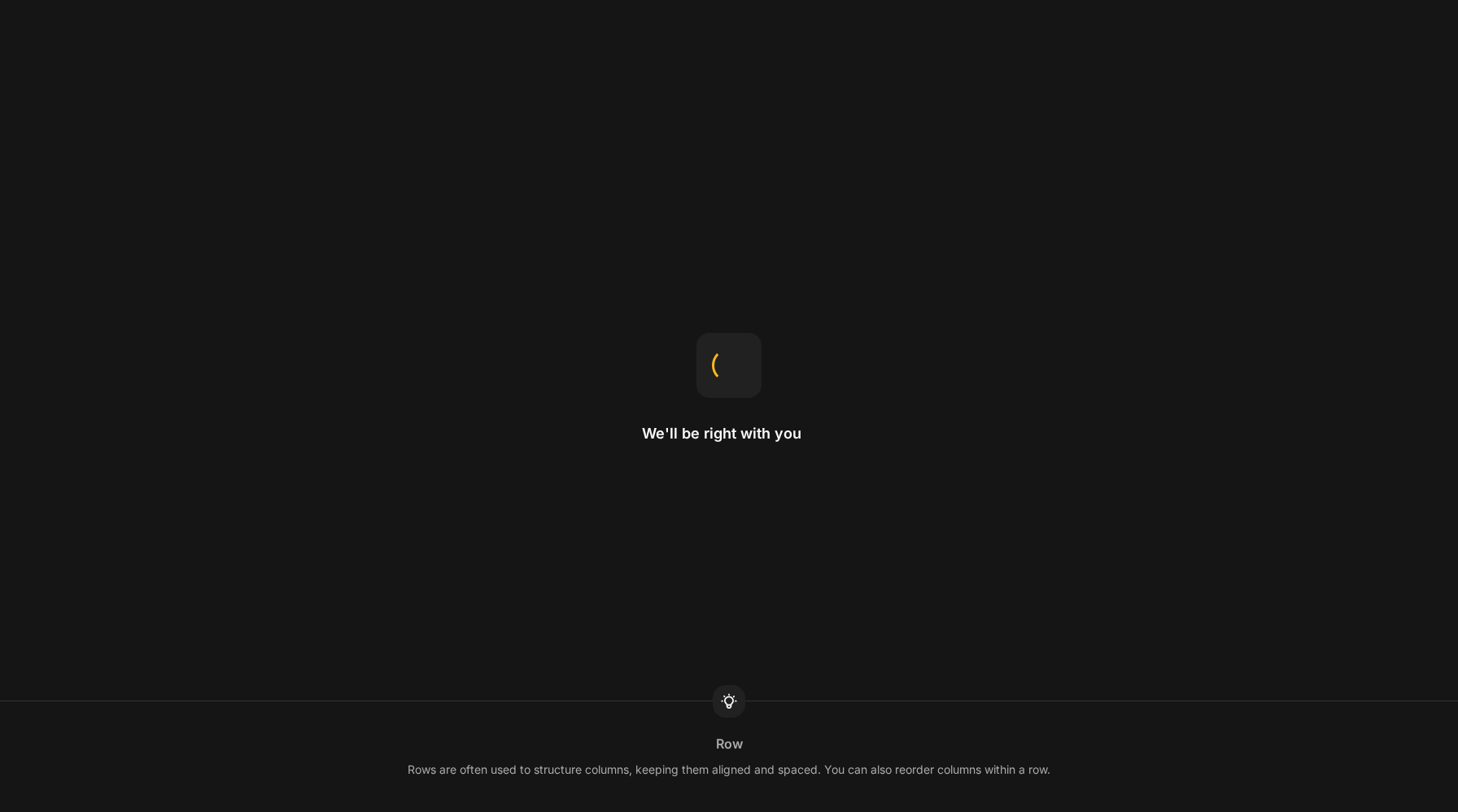scroll, scrollTop: 0, scrollLeft: 0, axis: both 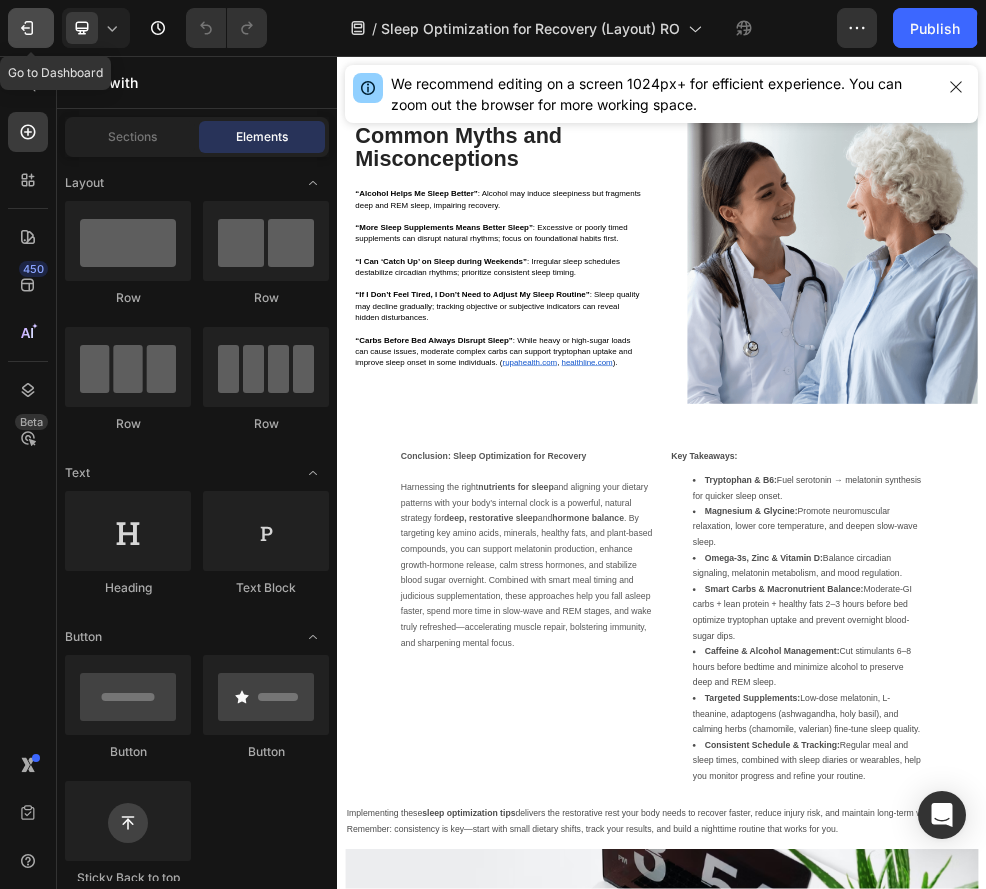 click on "7" 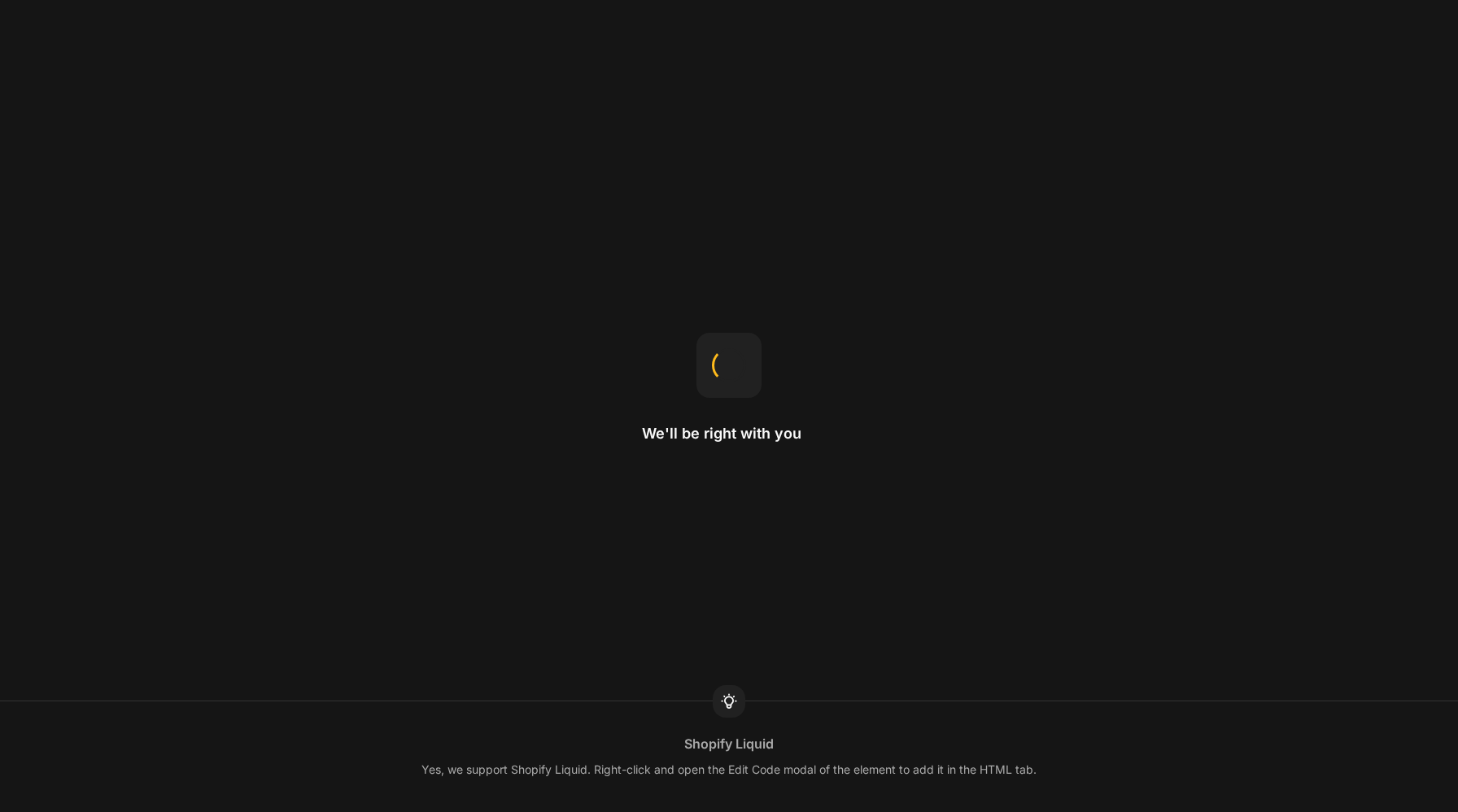 scroll, scrollTop: 0, scrollLeft: 0, axis: both 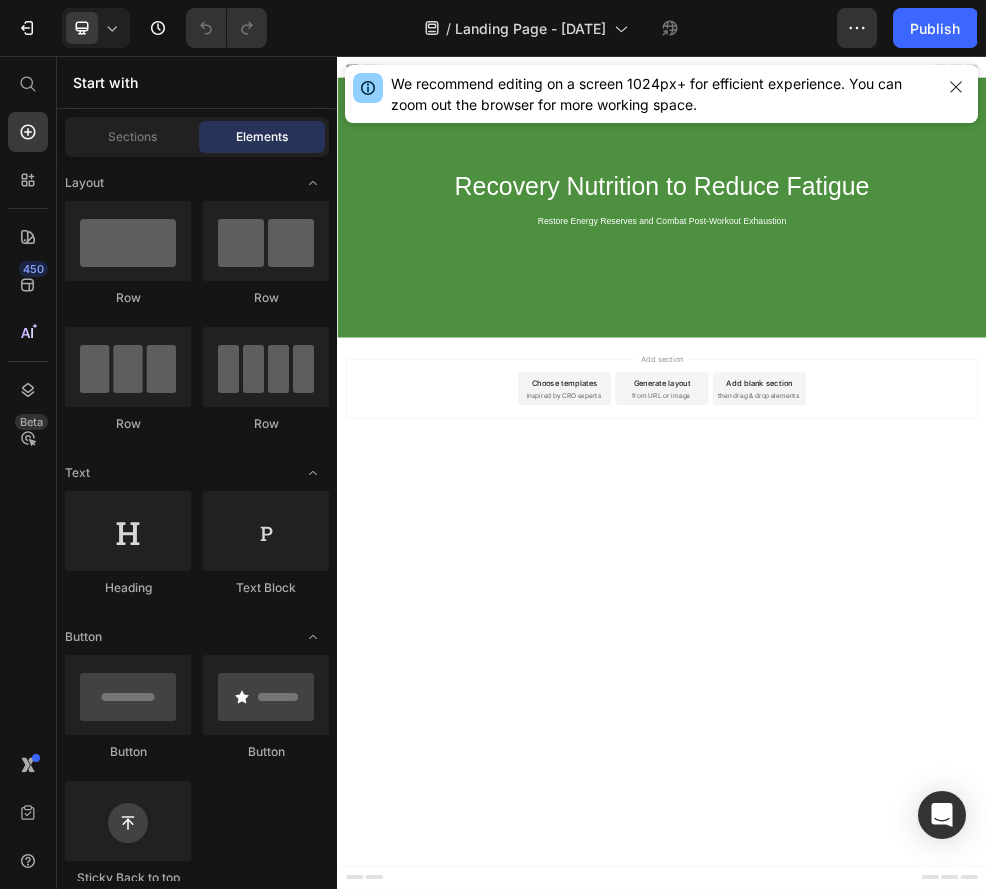 click on "Choose templates inspired by CRO experts" at bounding box center [757, 672] 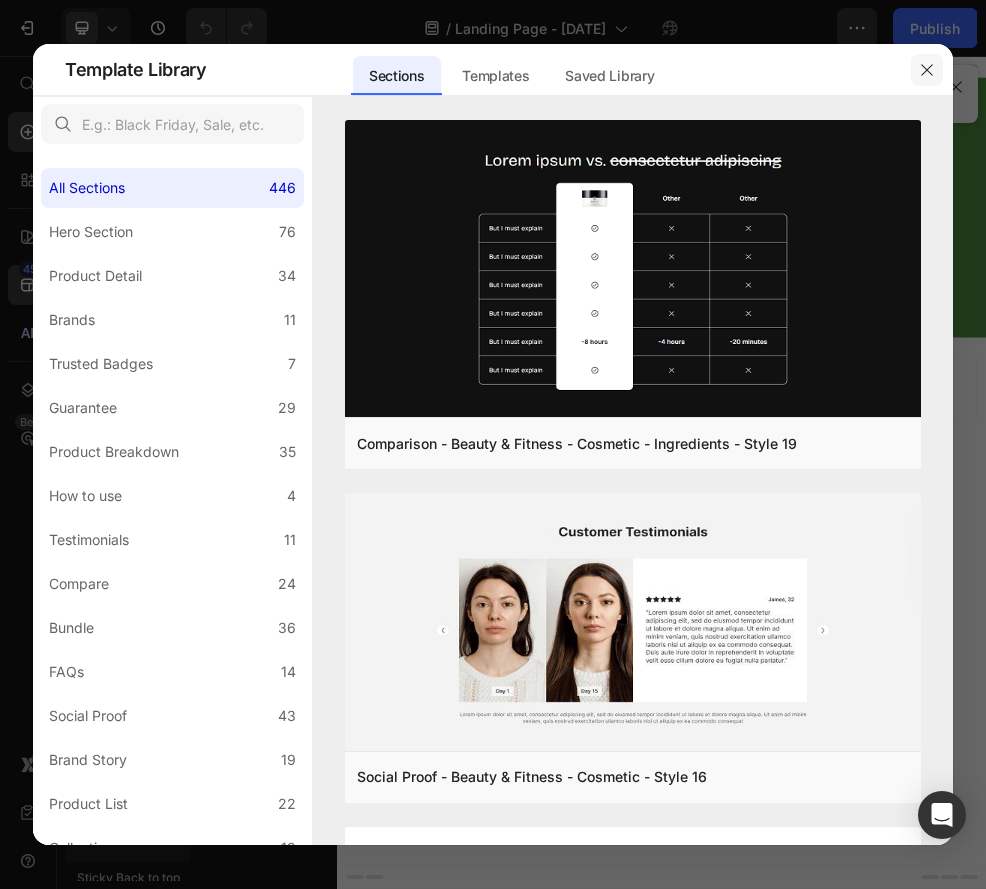 click 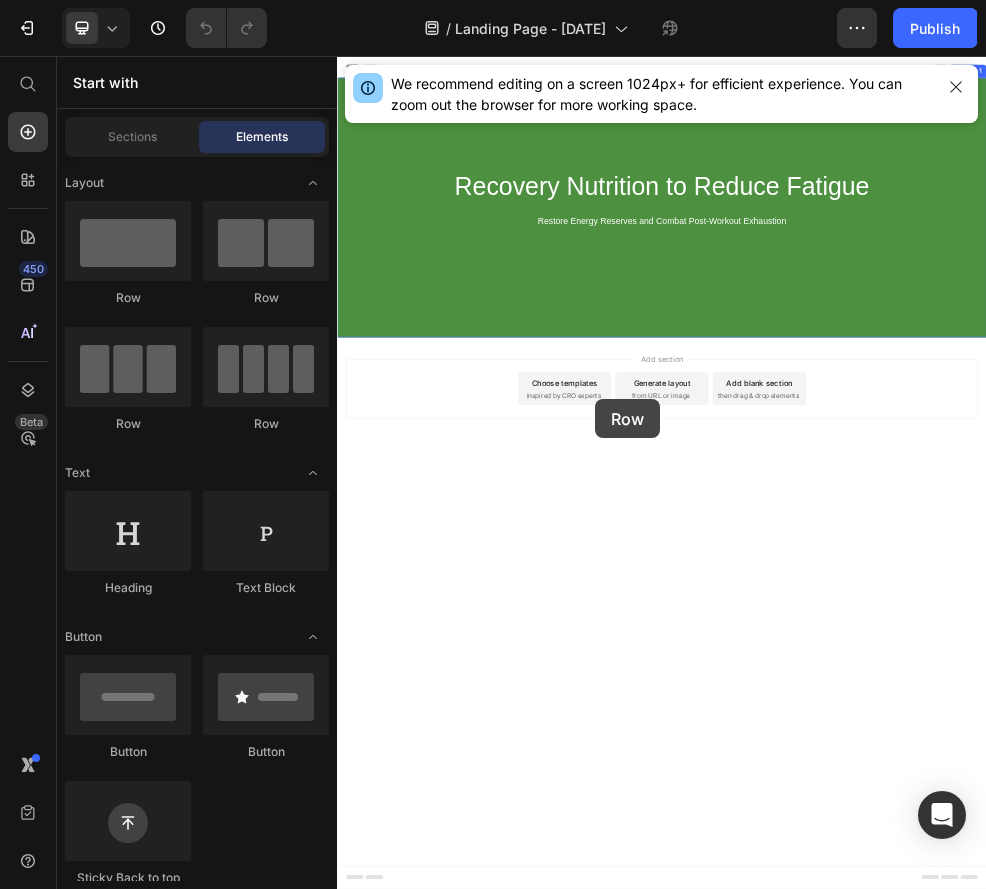 drag, startPoint x: 605, startPoint y: 308, endPoint x: 815, endPoint y: 690, distance: 435.91742 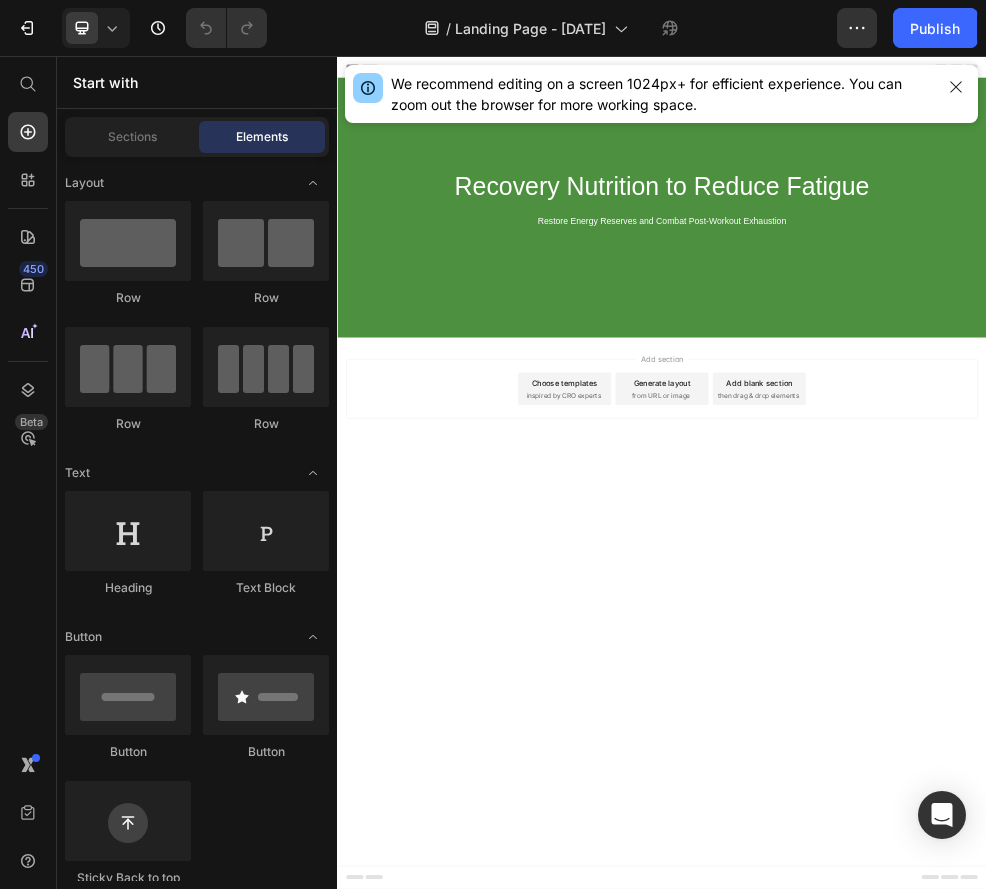 click on "Choose templates inspired by CRO experts" at bounding box center [757, 672] 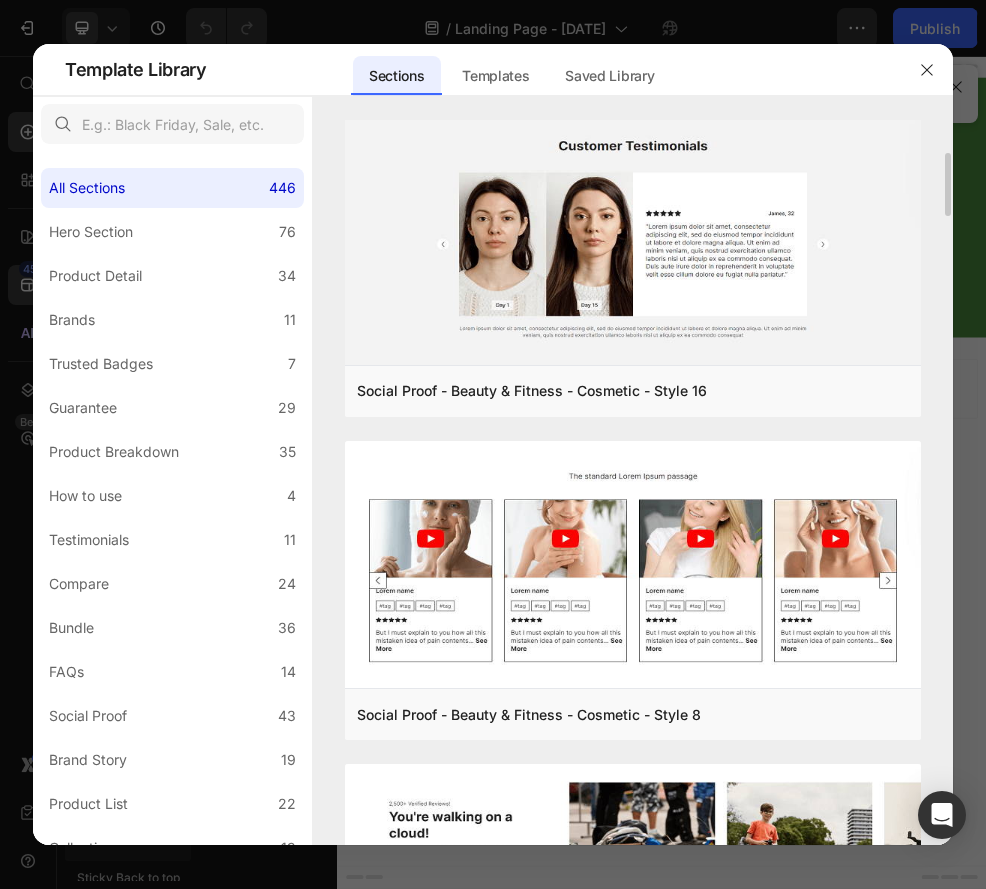scroll, scrollTop: 693, scrollLeft: 0, axis: vertical 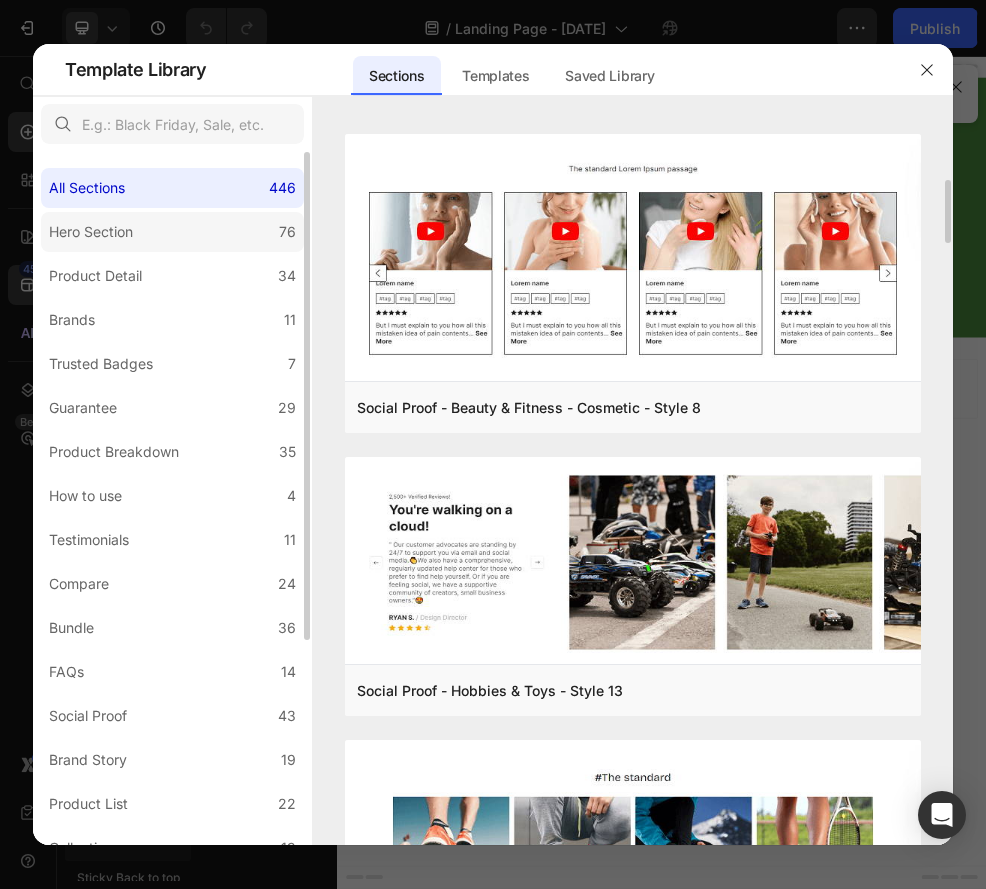 click on "Hero Section 76" 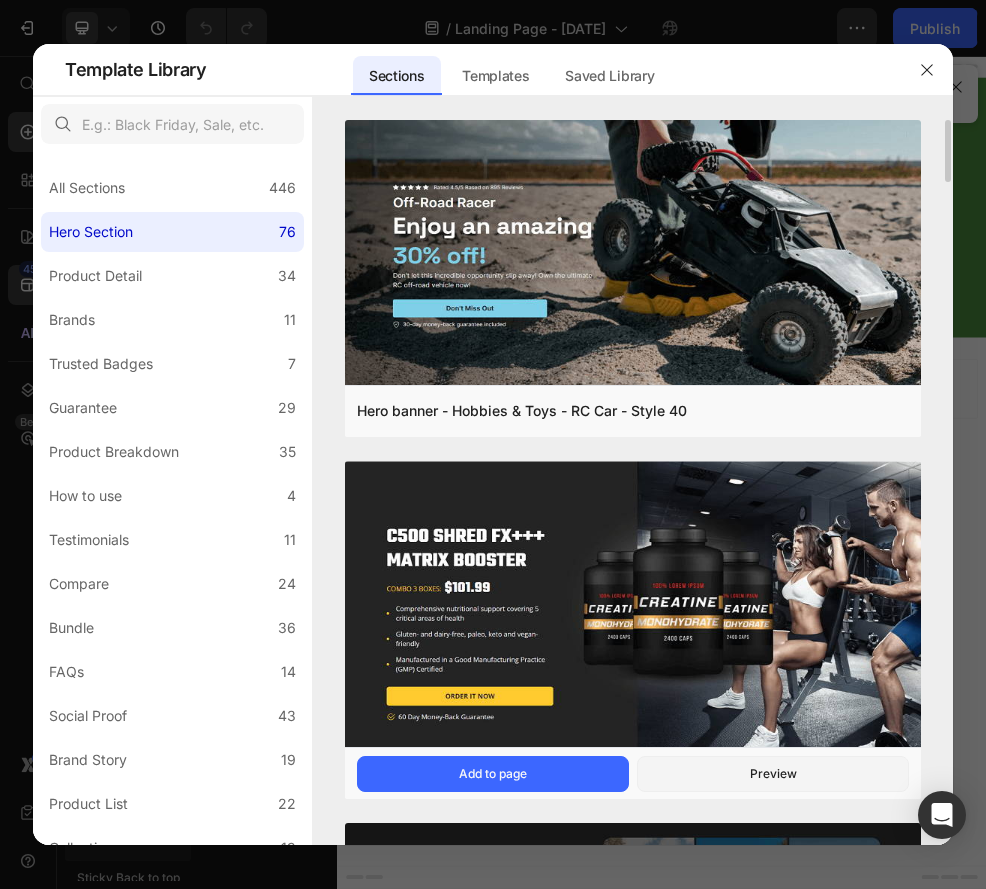 scroll, scrollTop: 1, scrollLeft: 0, axis: vertical 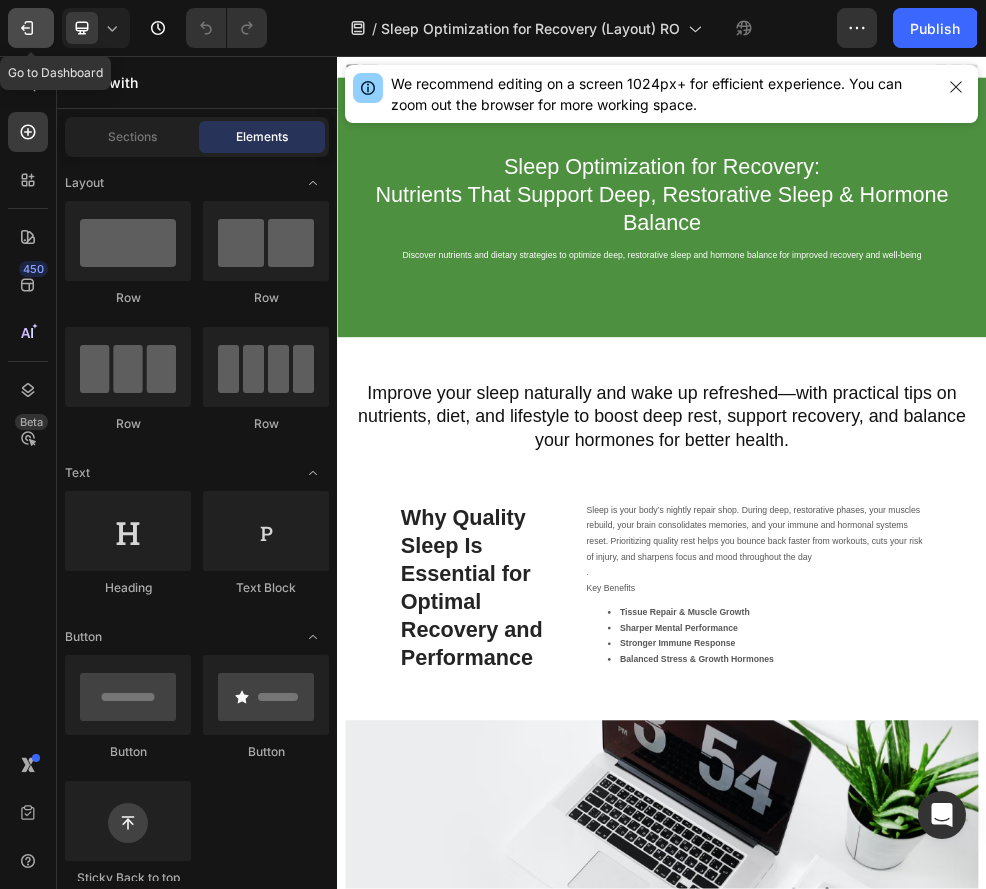 click 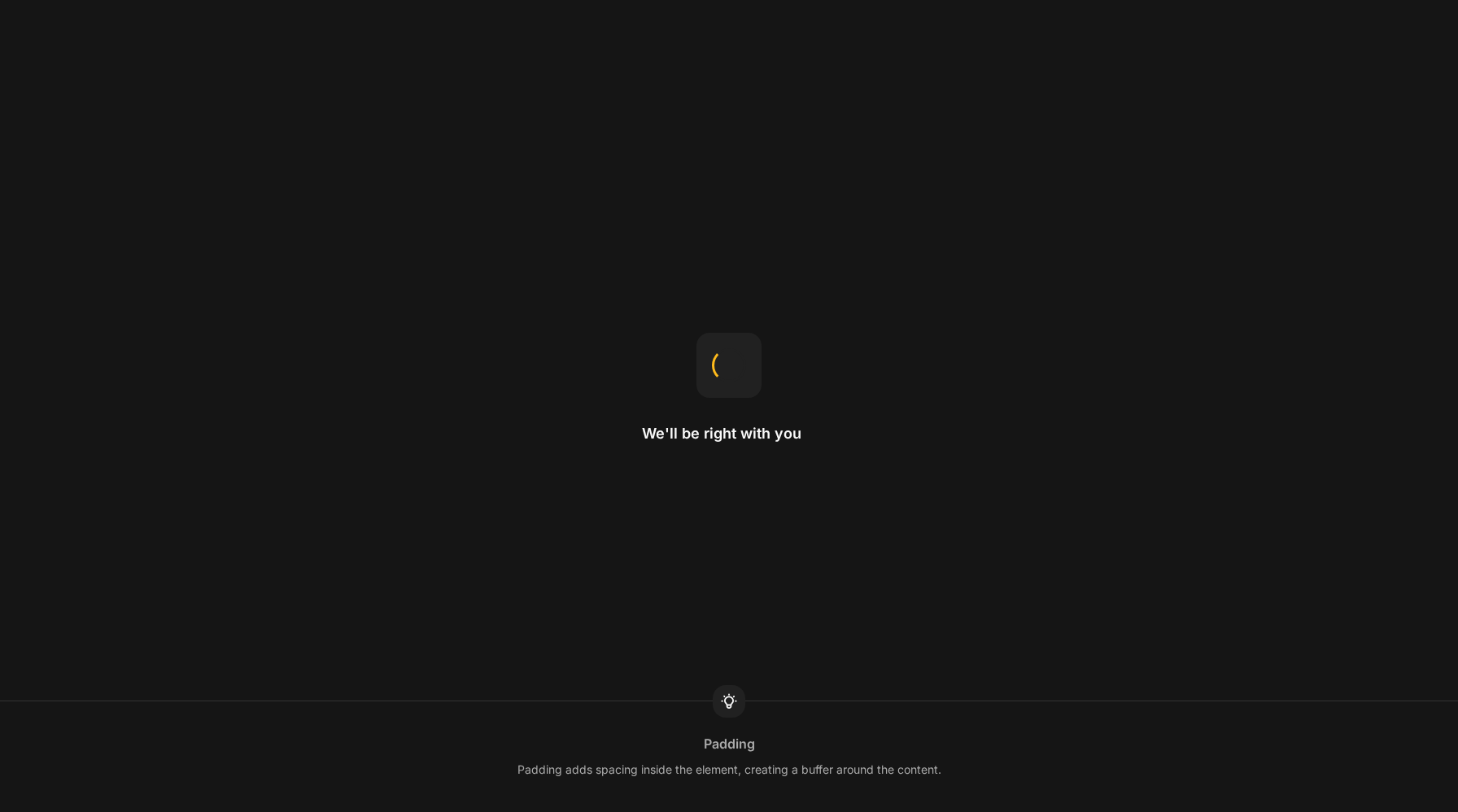 scroll, scrollTop: 0, scrollLeft: 0, axis: both 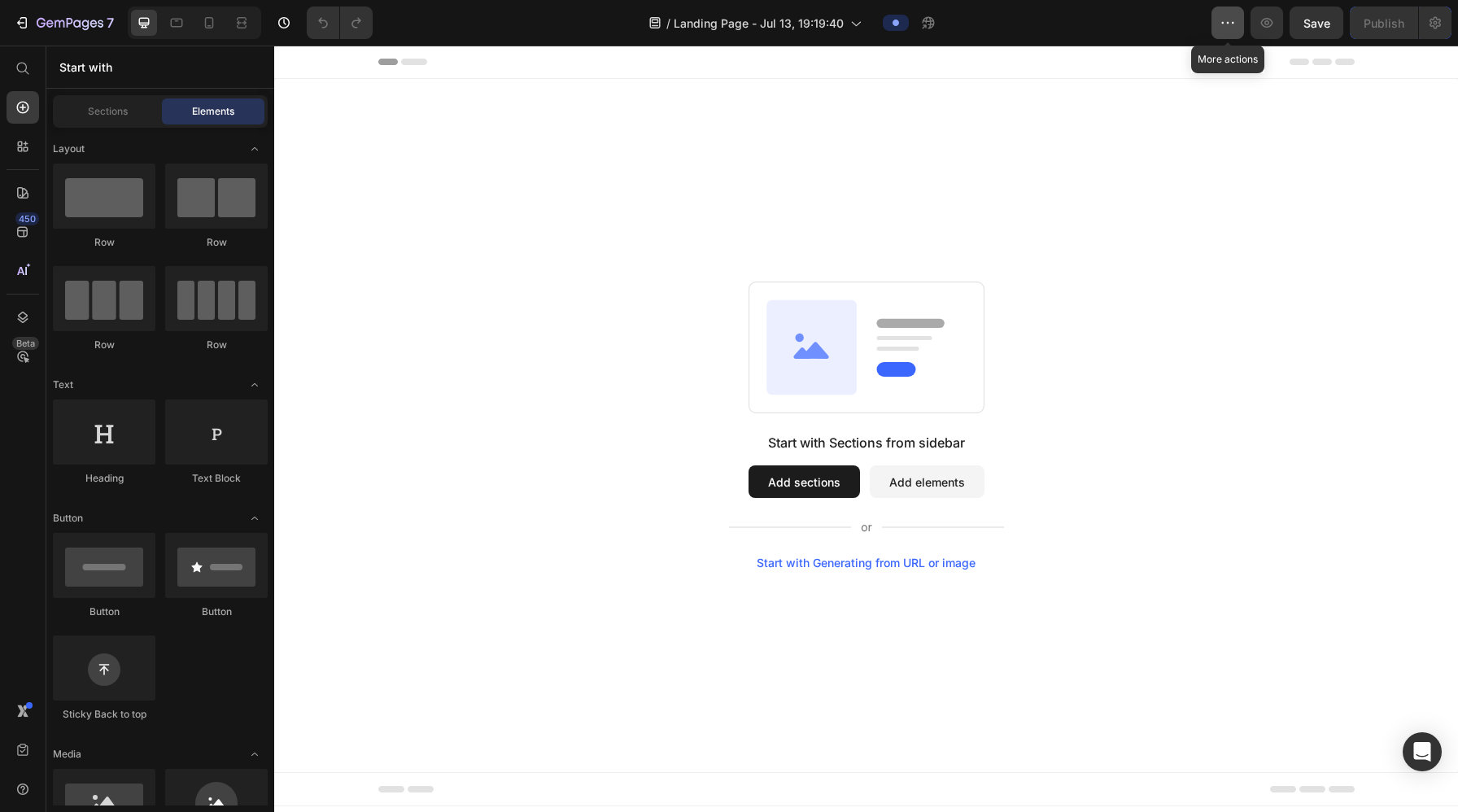 click 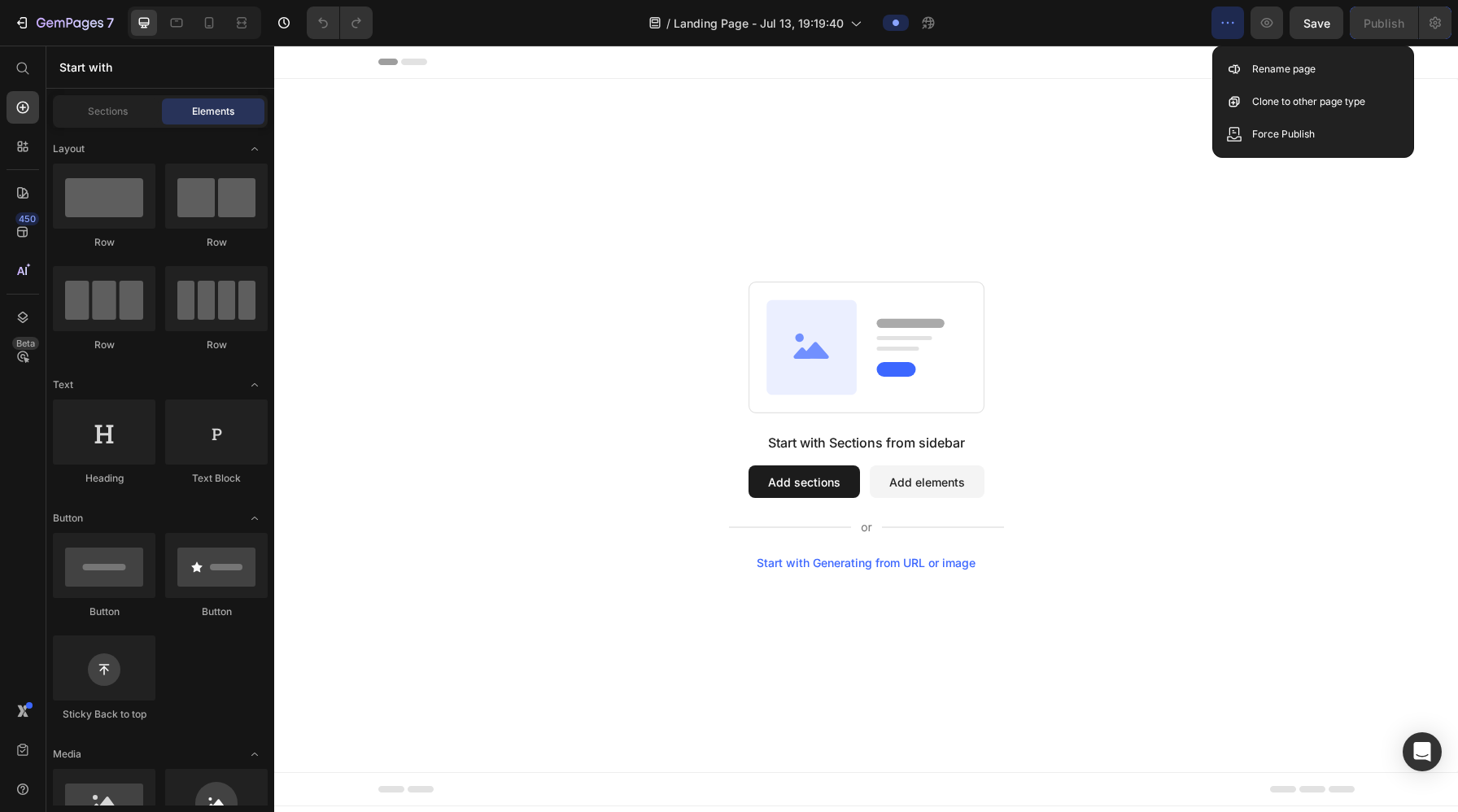 click on "Start with Sections from sidebar Add sections Add elements Start with Generating from URL or image" at bounding box center (866, 426) 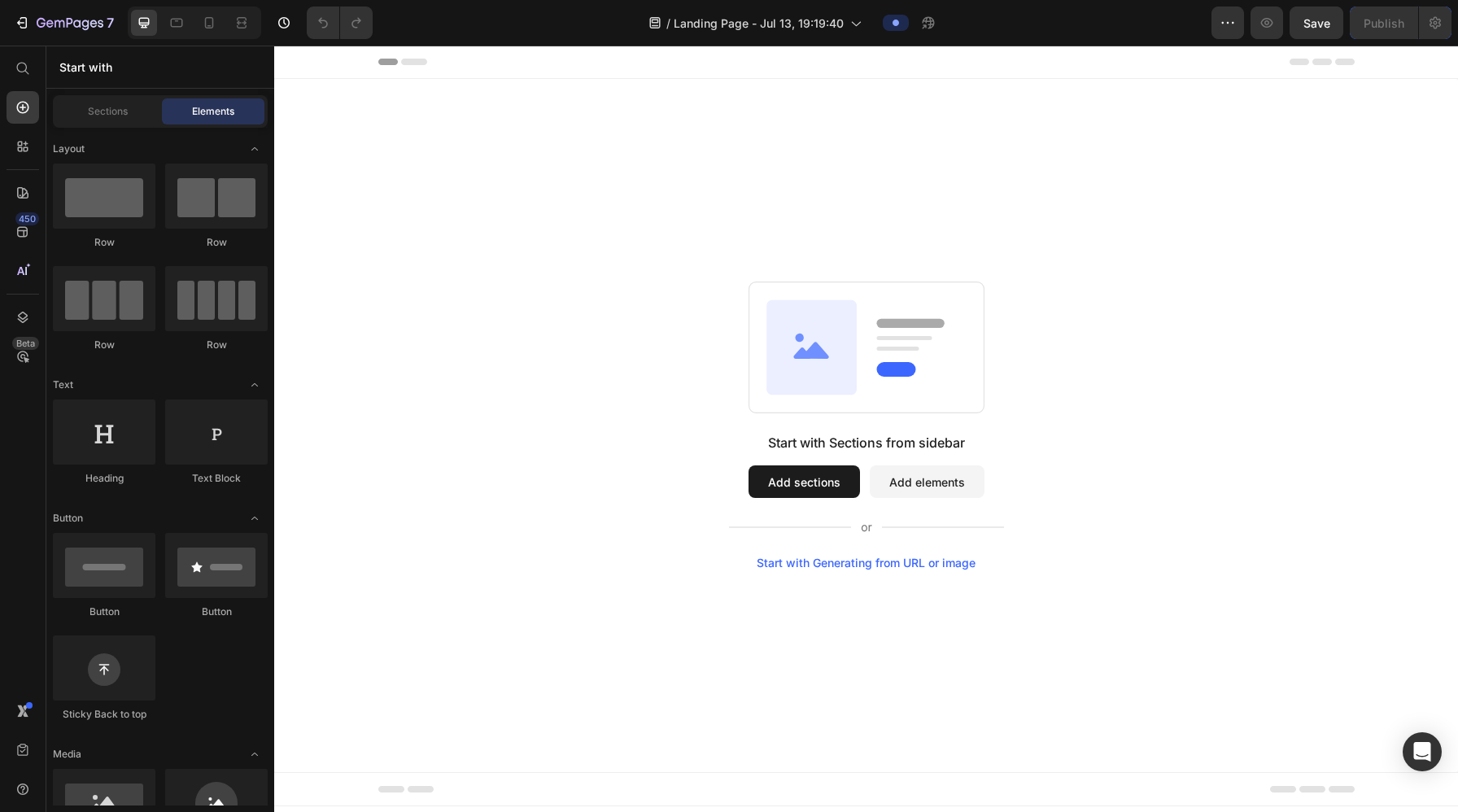 click on "Start with Sections from sidebar Add sections Add elements Start with Generating from URL or image" at bounding box center [866, 426] 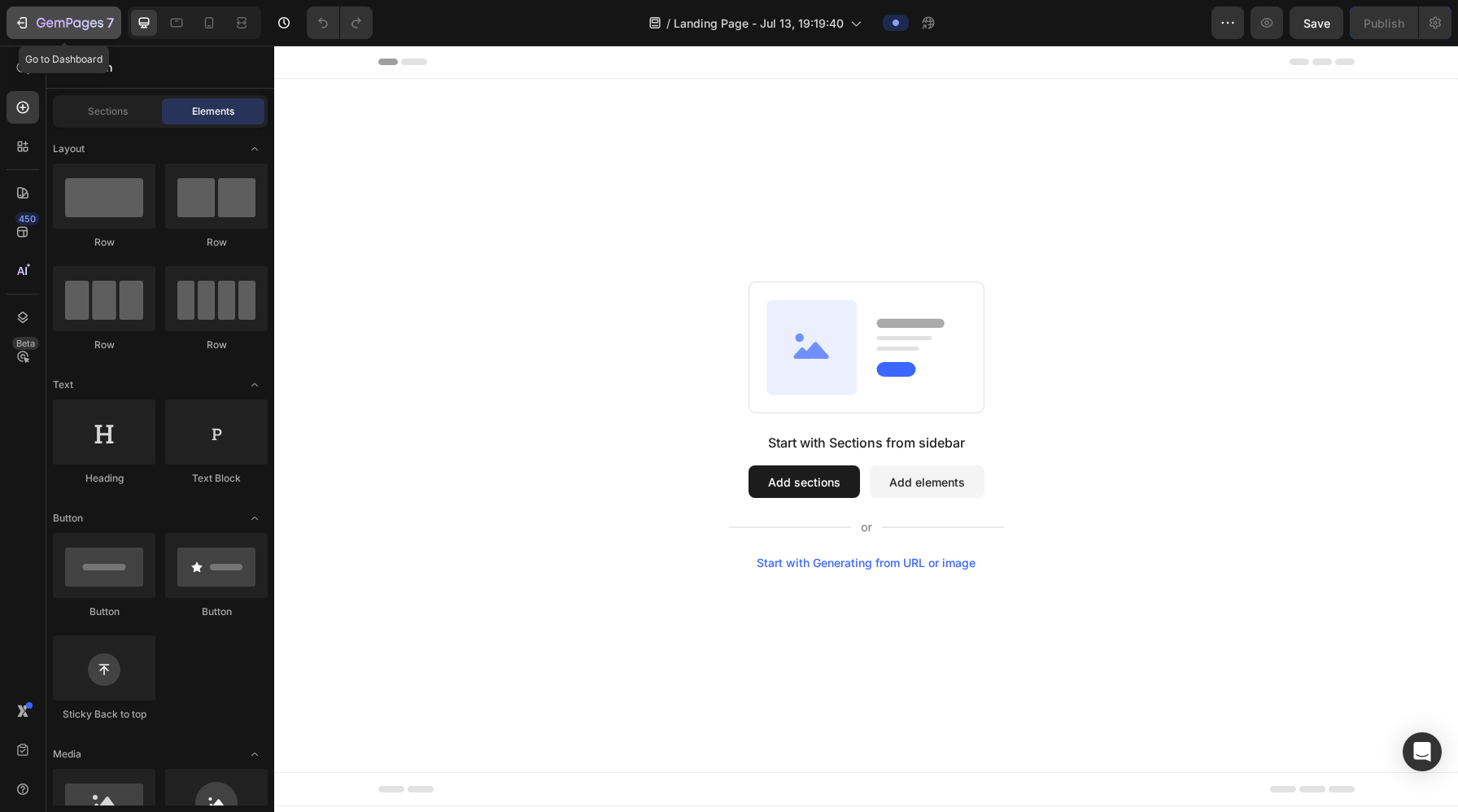 click on "7" 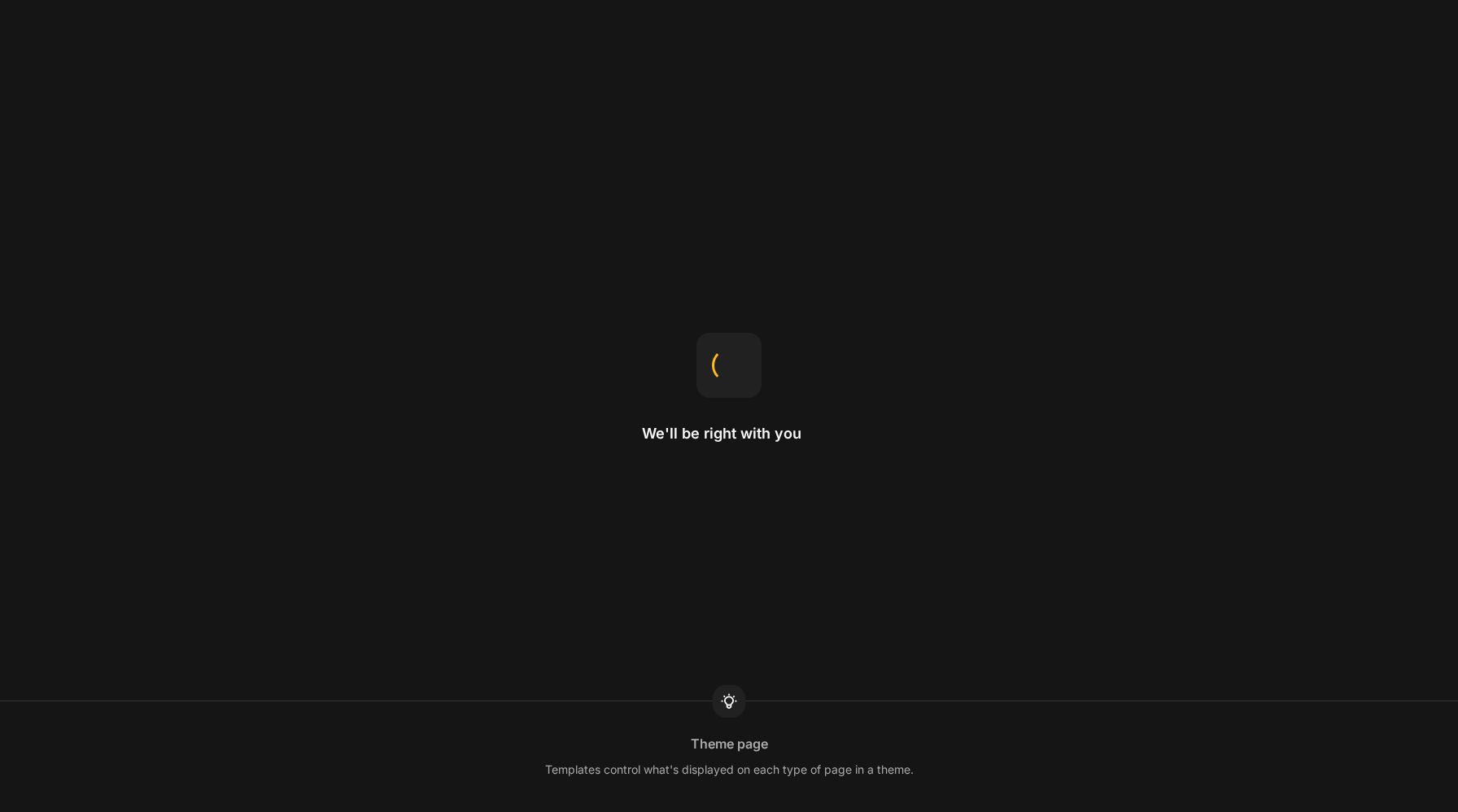 scroll, scrollTop: 0, scrollLeft: 0, axis: both 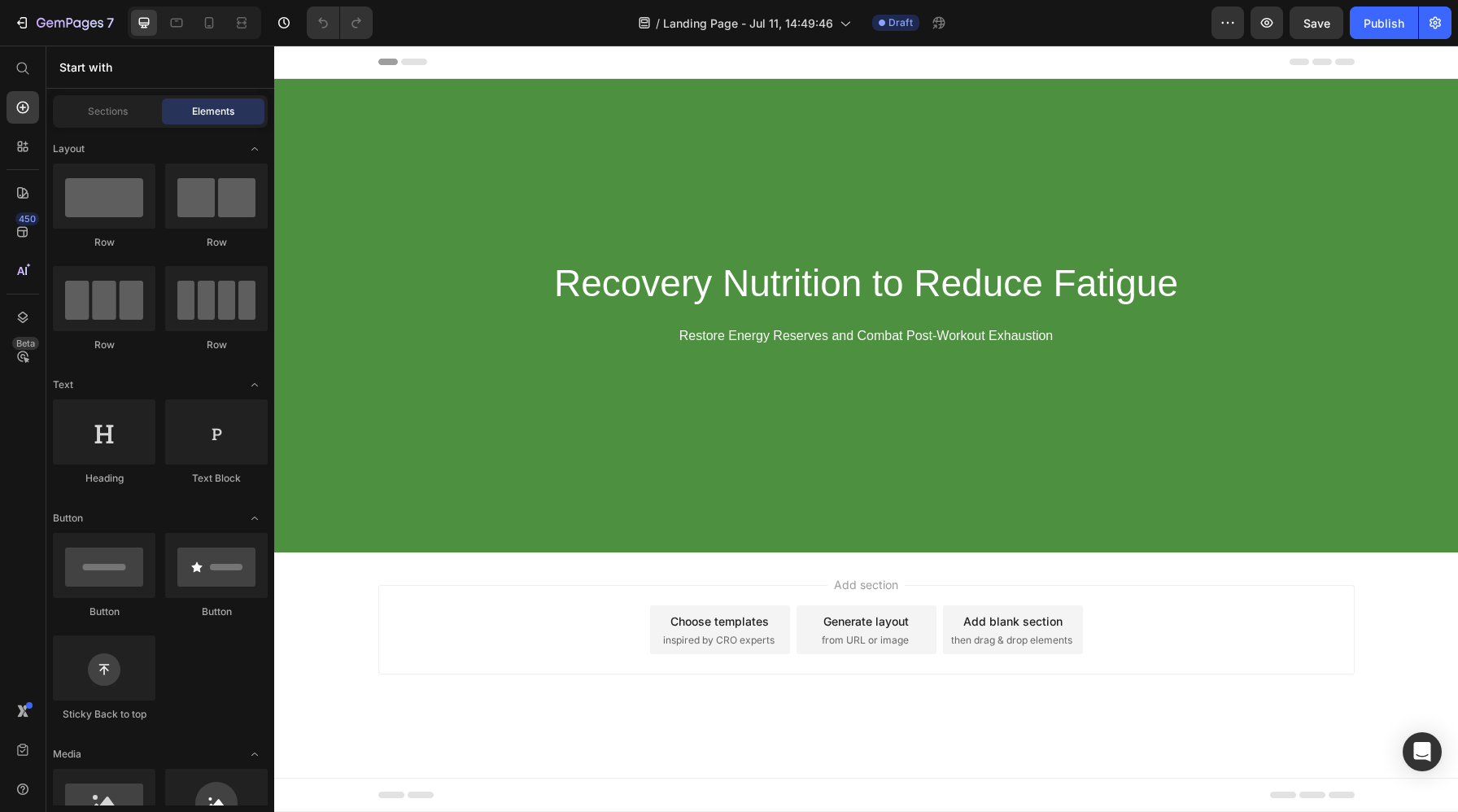 click on "Choose templates" at bounding box center [719, 621] 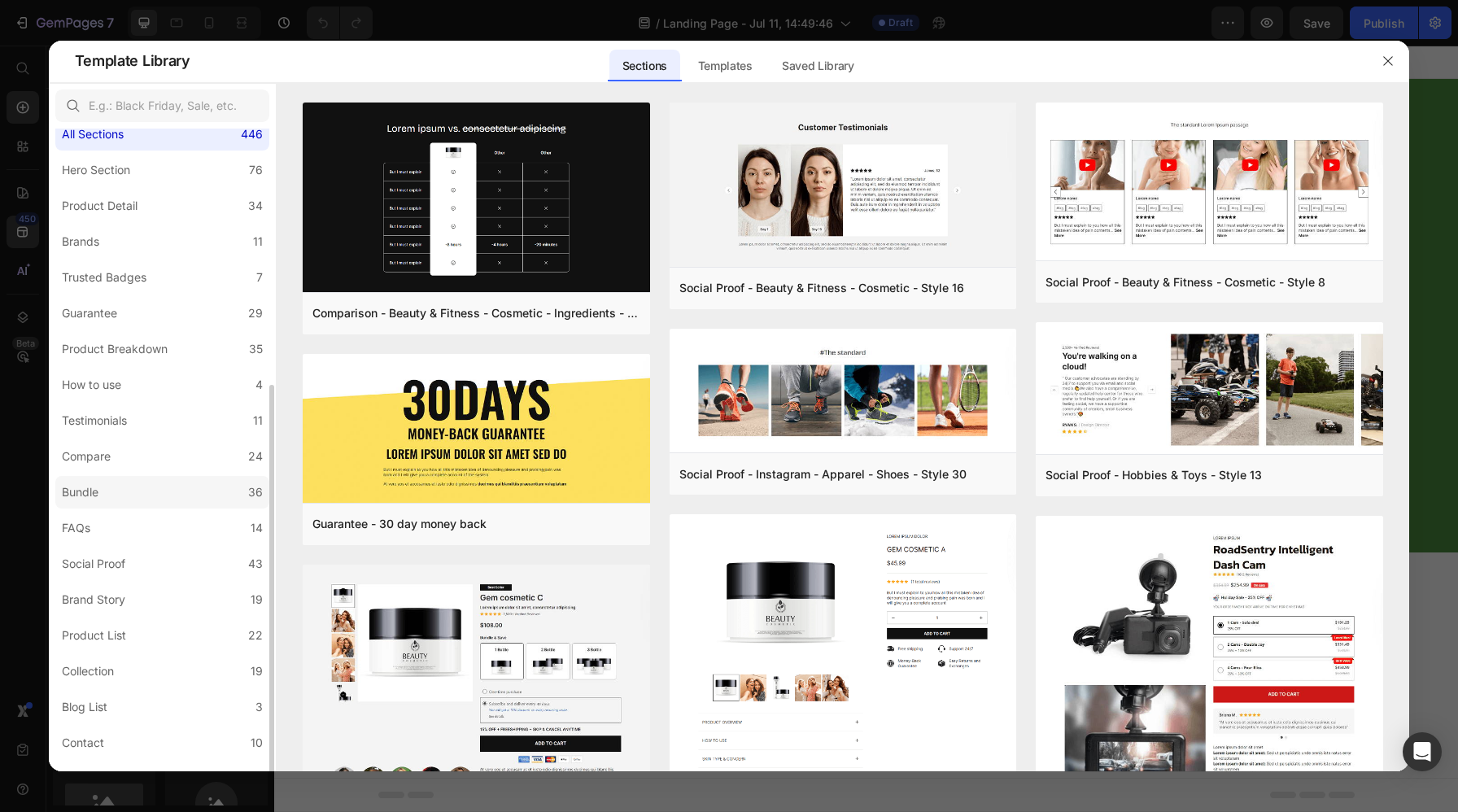 scroll, scrollTop: 155, scrollLeft: 0, axis: vertical 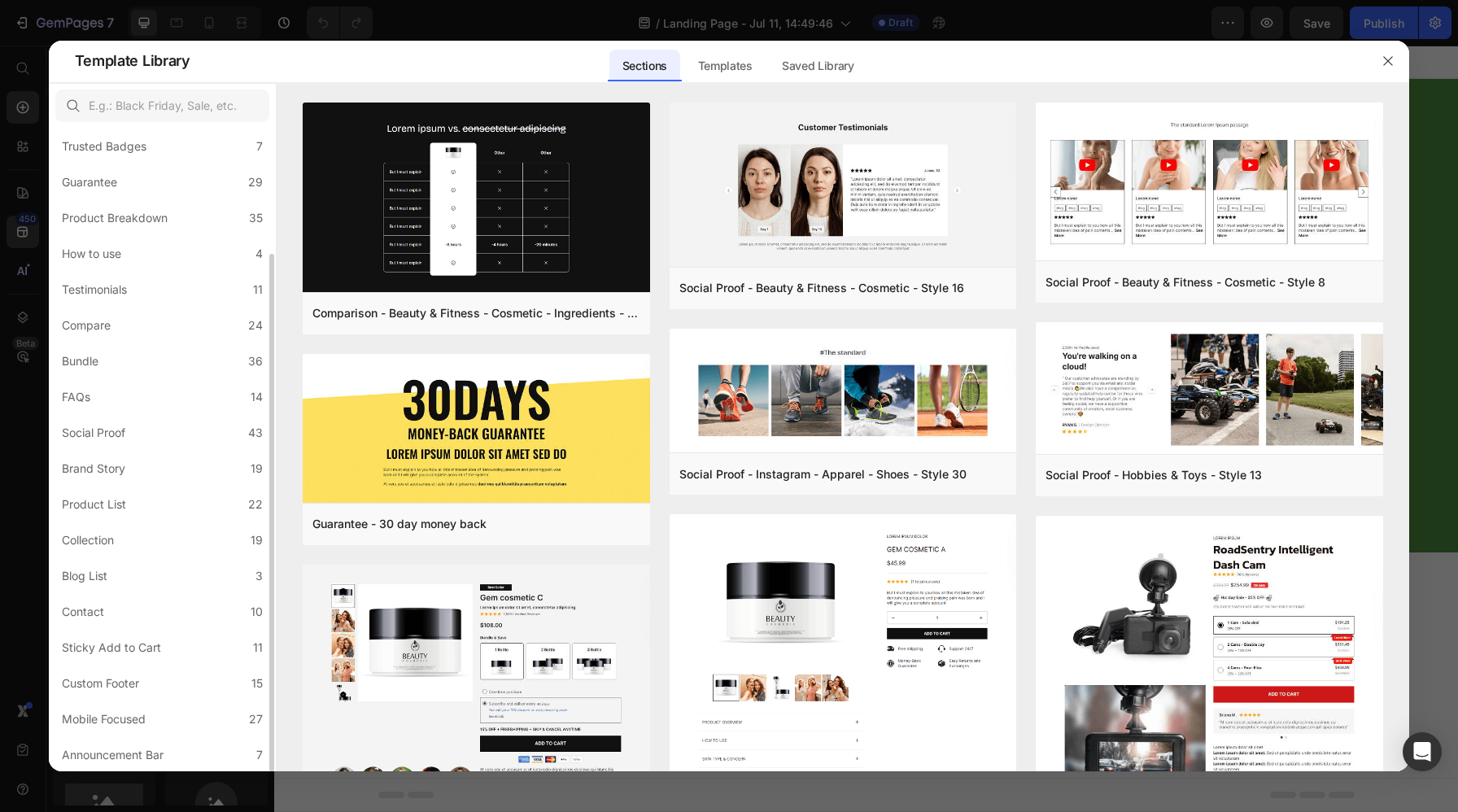 click on "All Sections 446 Hero Section 76 Product Detail 34 Brands 11 Trusted Badges 7 Guarantee 29 Product Breakdown 35 How to use 4 Testimonials 11 Compare 24 Bundle 36 FAQs 14 Social Proof 43 Brand Story 19 Product List 22 Collection 19 Blog List 3 Contact 10 Sticky Add to Cart 11 Custom Footer 15 Mobile Focused 27 Announcement Bar 7" at bounding box center (162, 373) 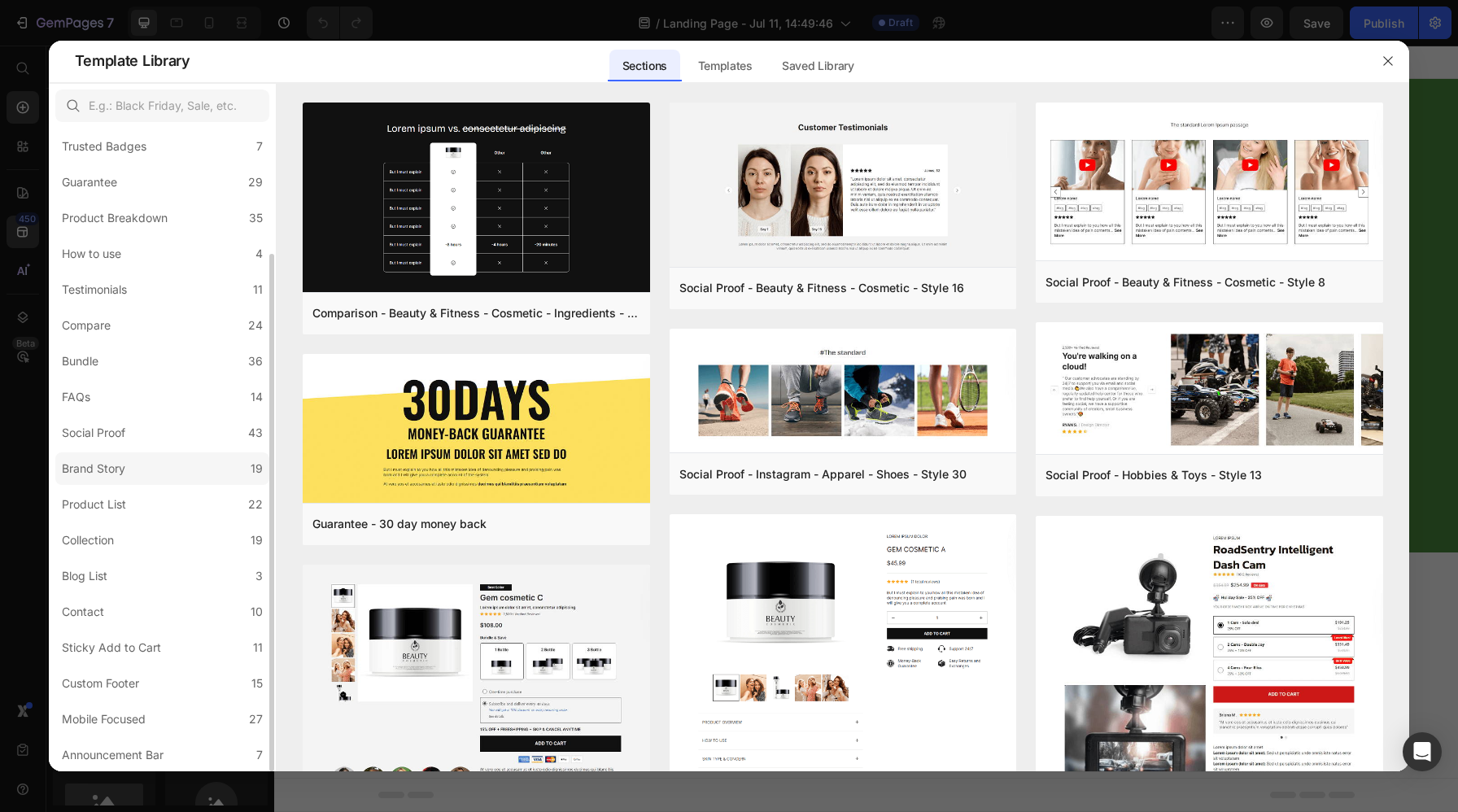 click on "Brand Story 19" 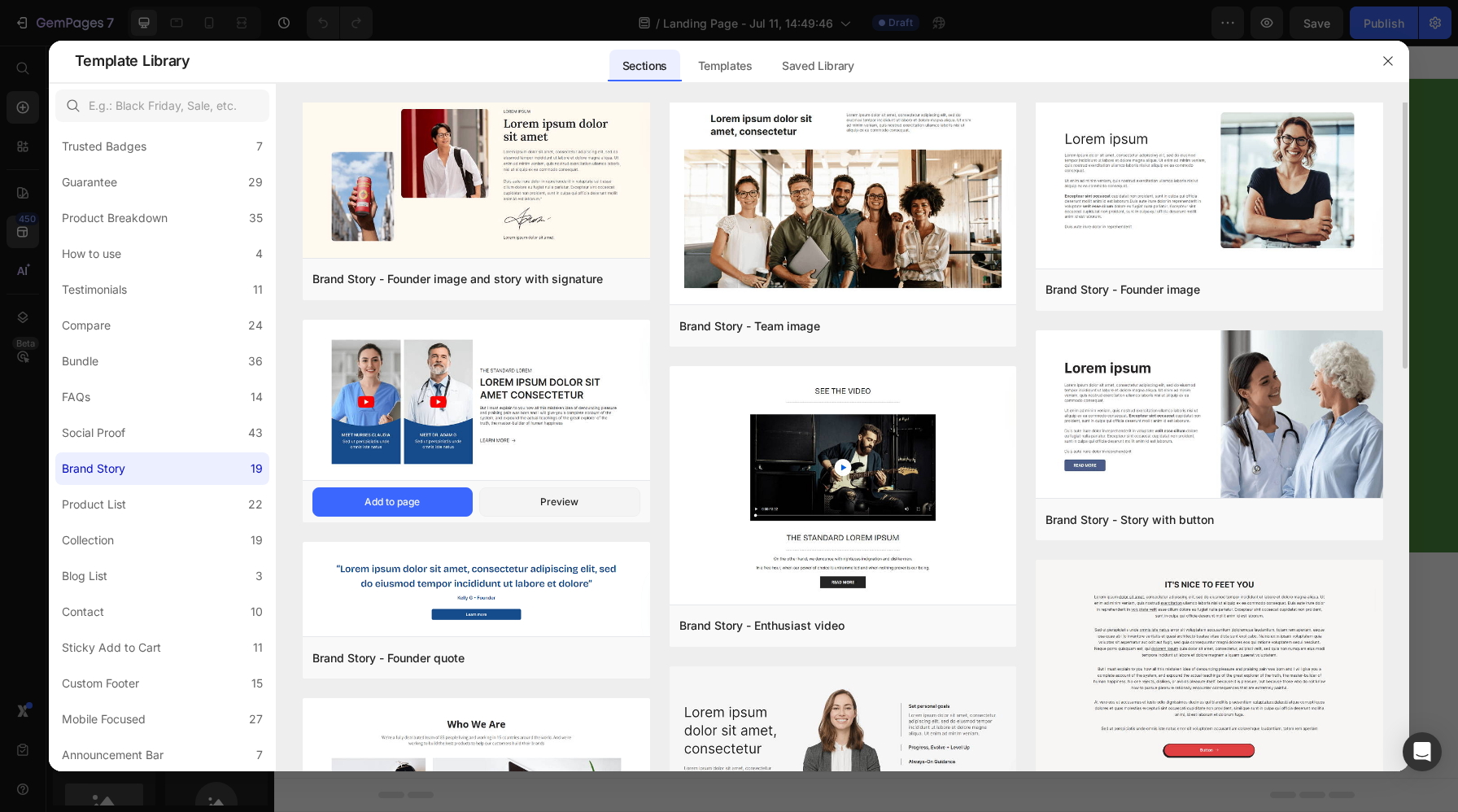 scroll, scrollTop: 3, scrollLeft: 0, axis: vertical 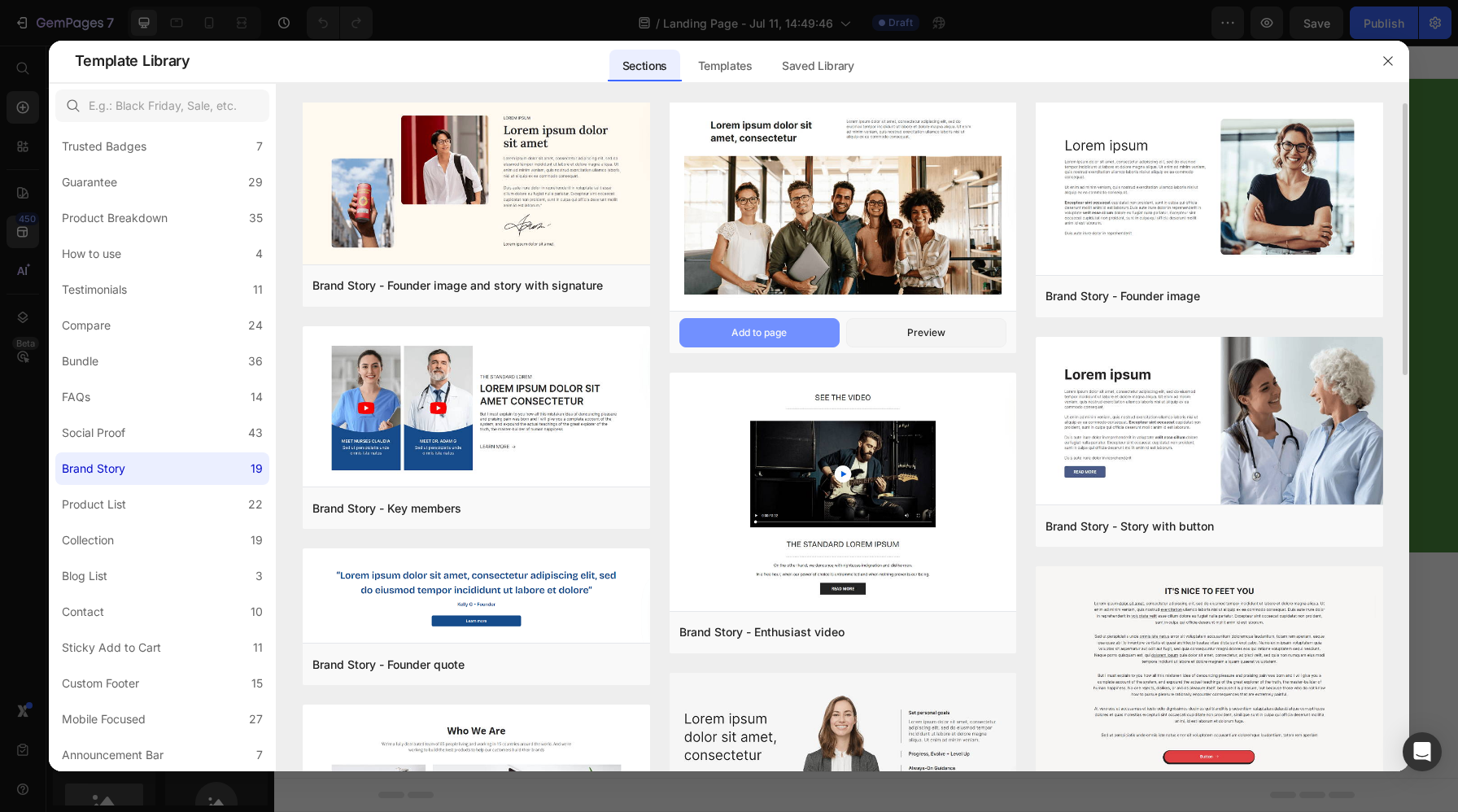 click on "Add to page" at bounding box center [759, 333] 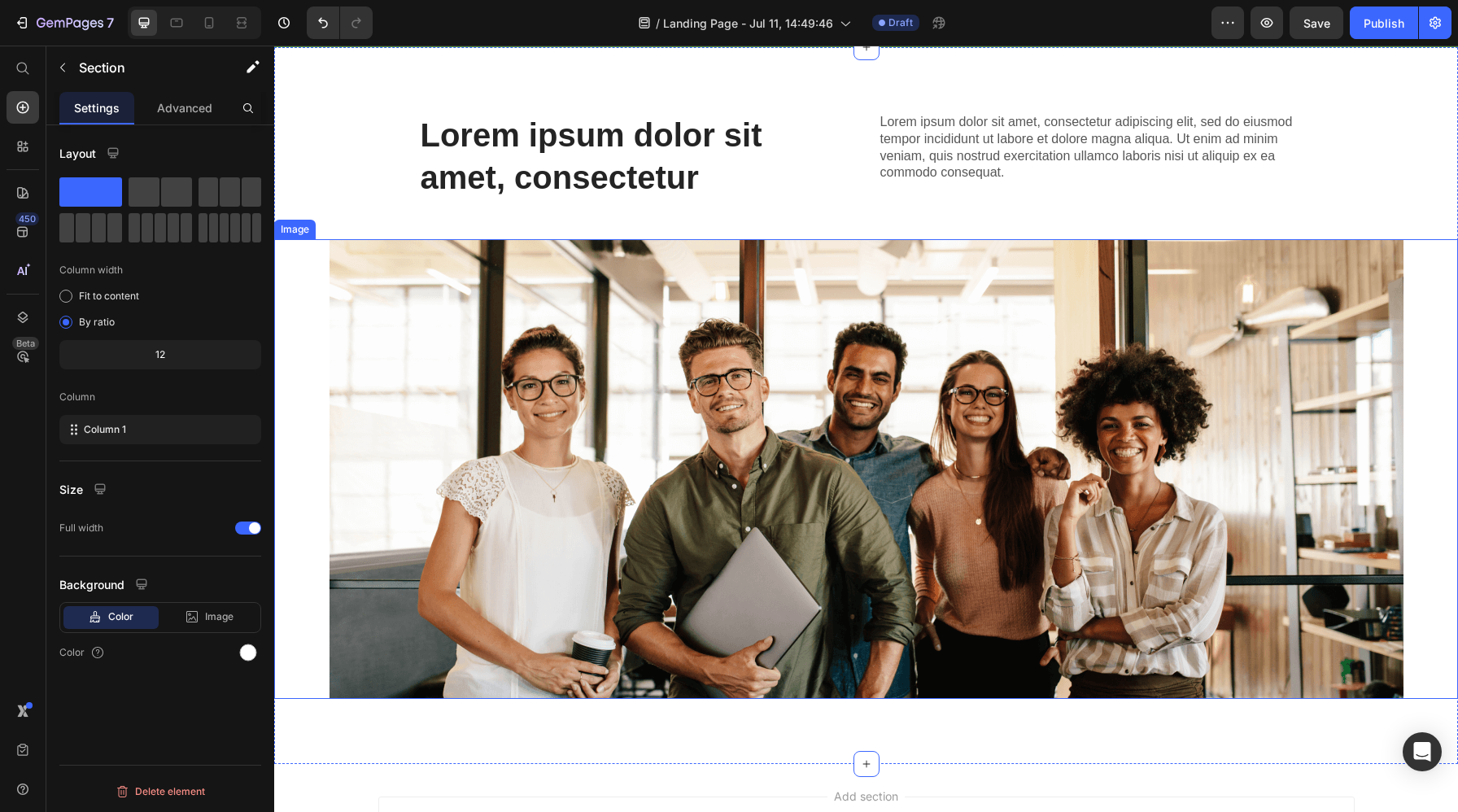 scroll, scrollTop: 507, scrollLeft: 0, axis: vertical 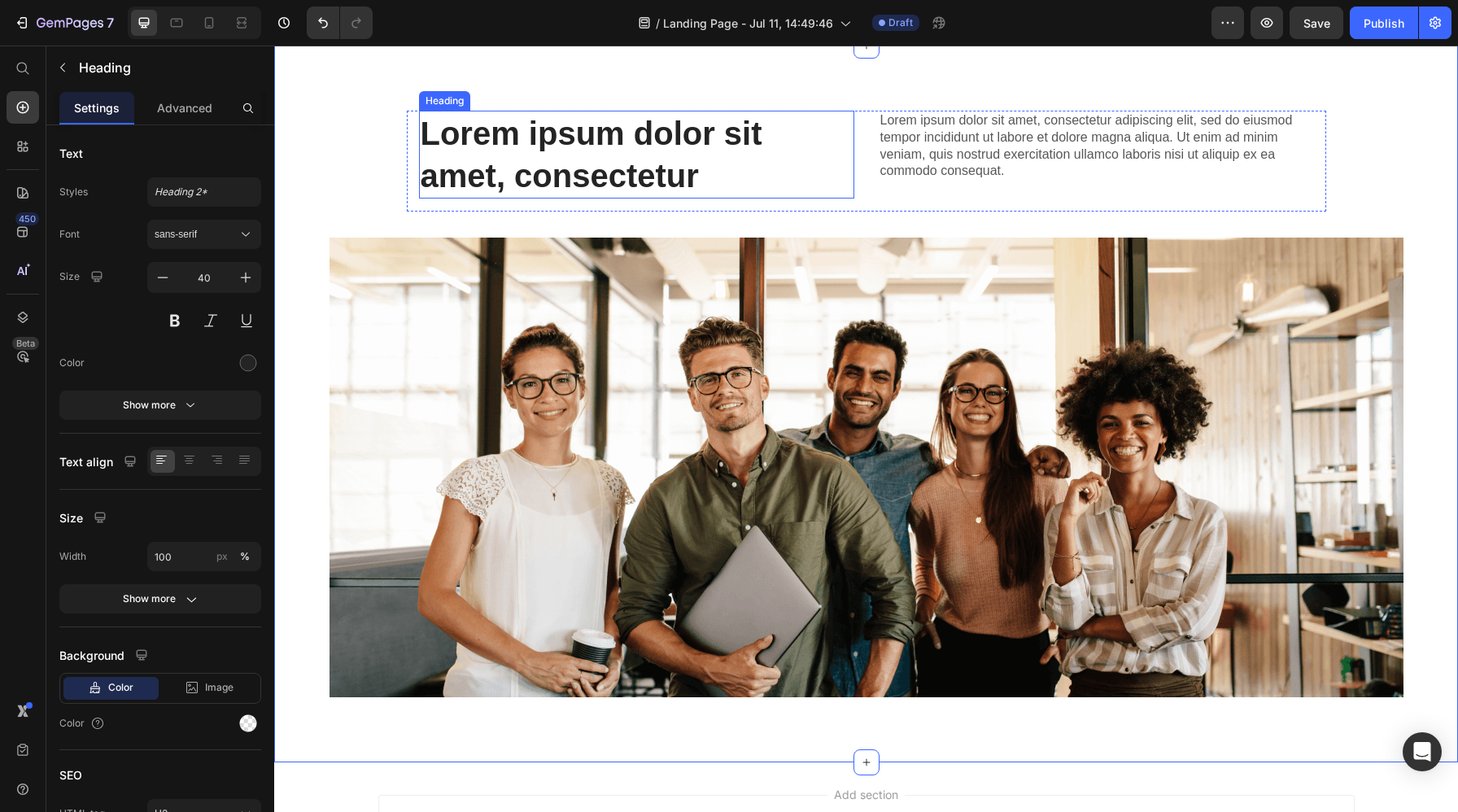 click on "Lorem ipsum dolor sit amet, consectetur" at bounding box center [636, 155] 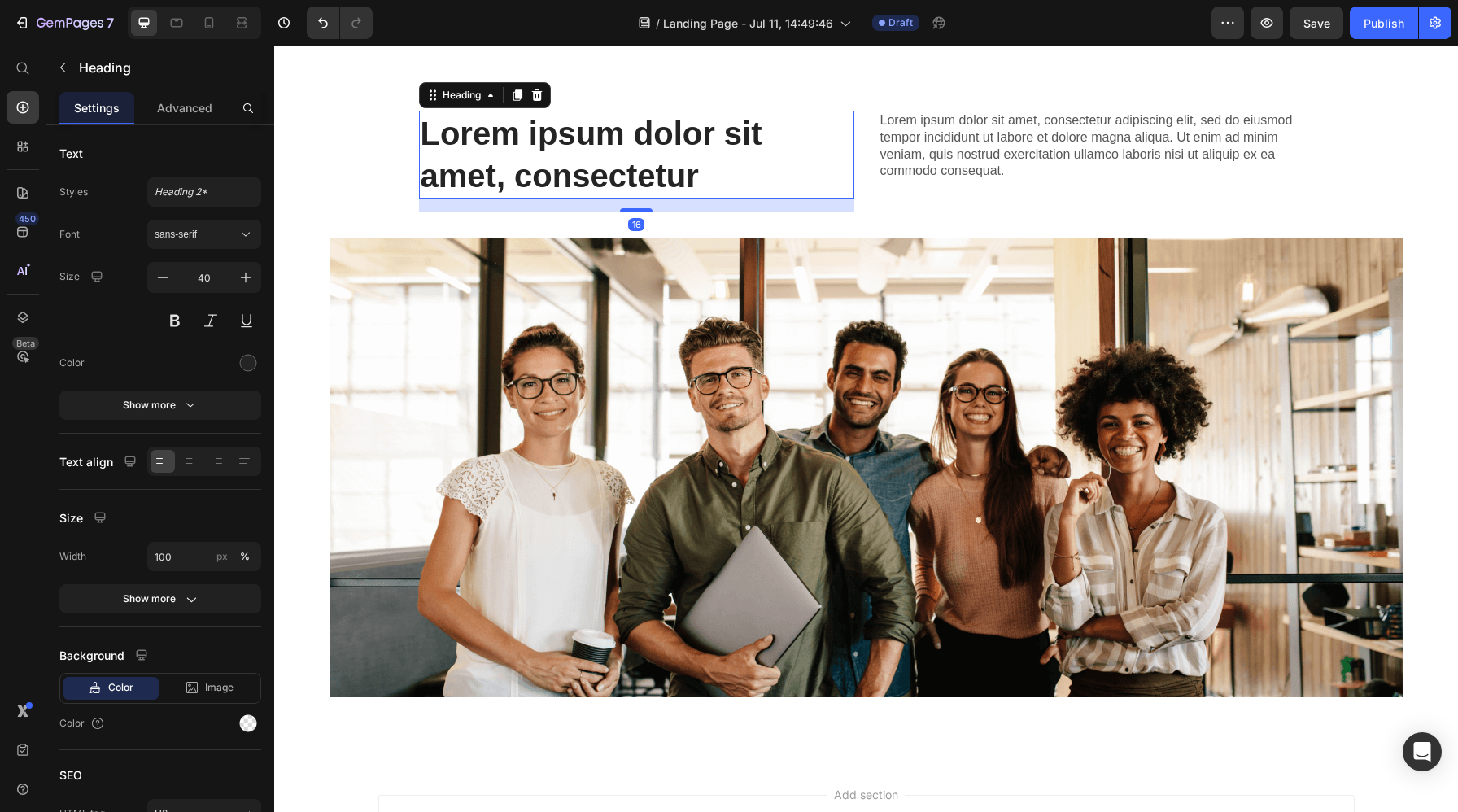 click on "Lorem ipsum dolor sit amet, consectetur" at bounding box center [636, 155] 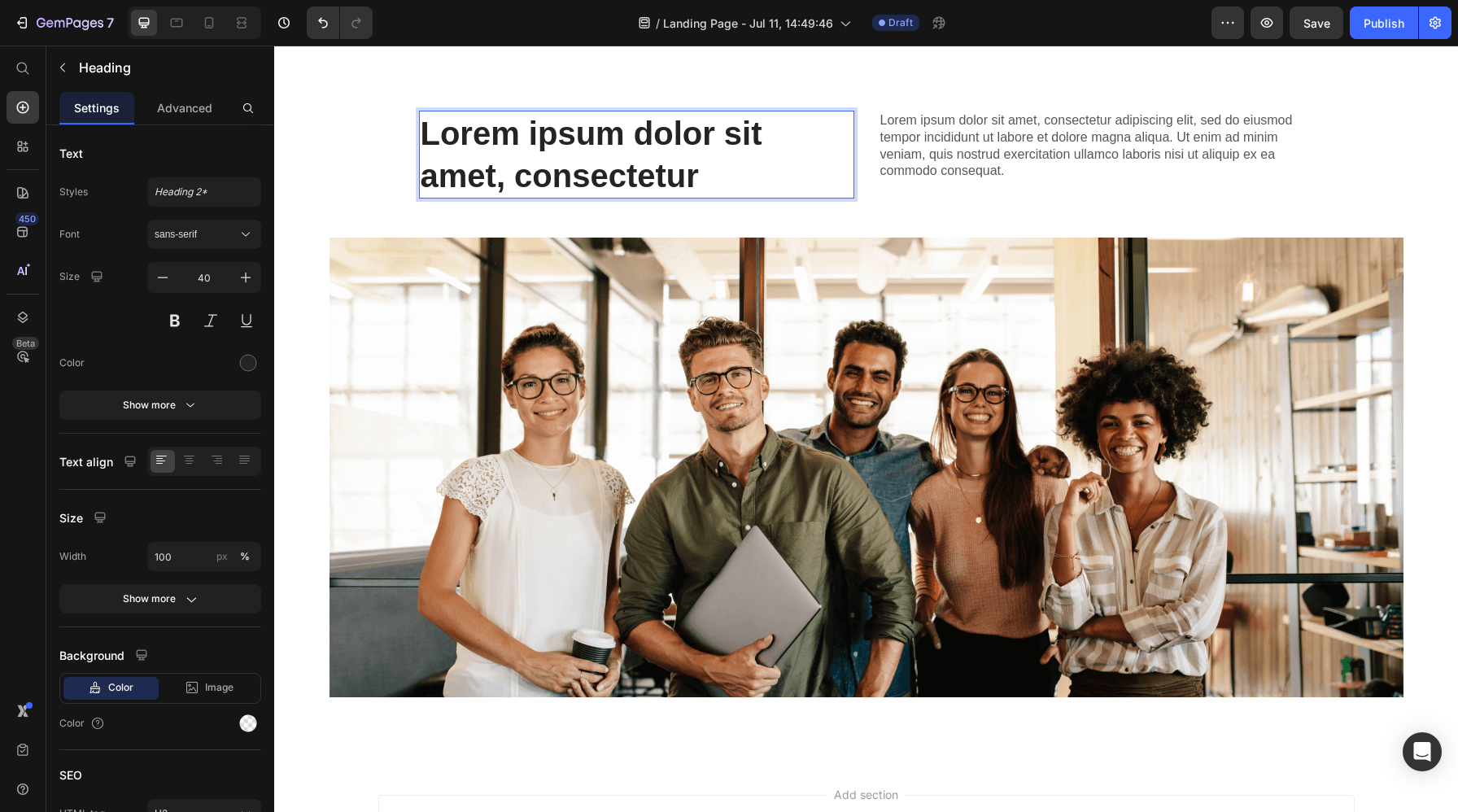 click on "Lorem ipsum dolor sit amet, consectetur" at bounding box center (636, 155) 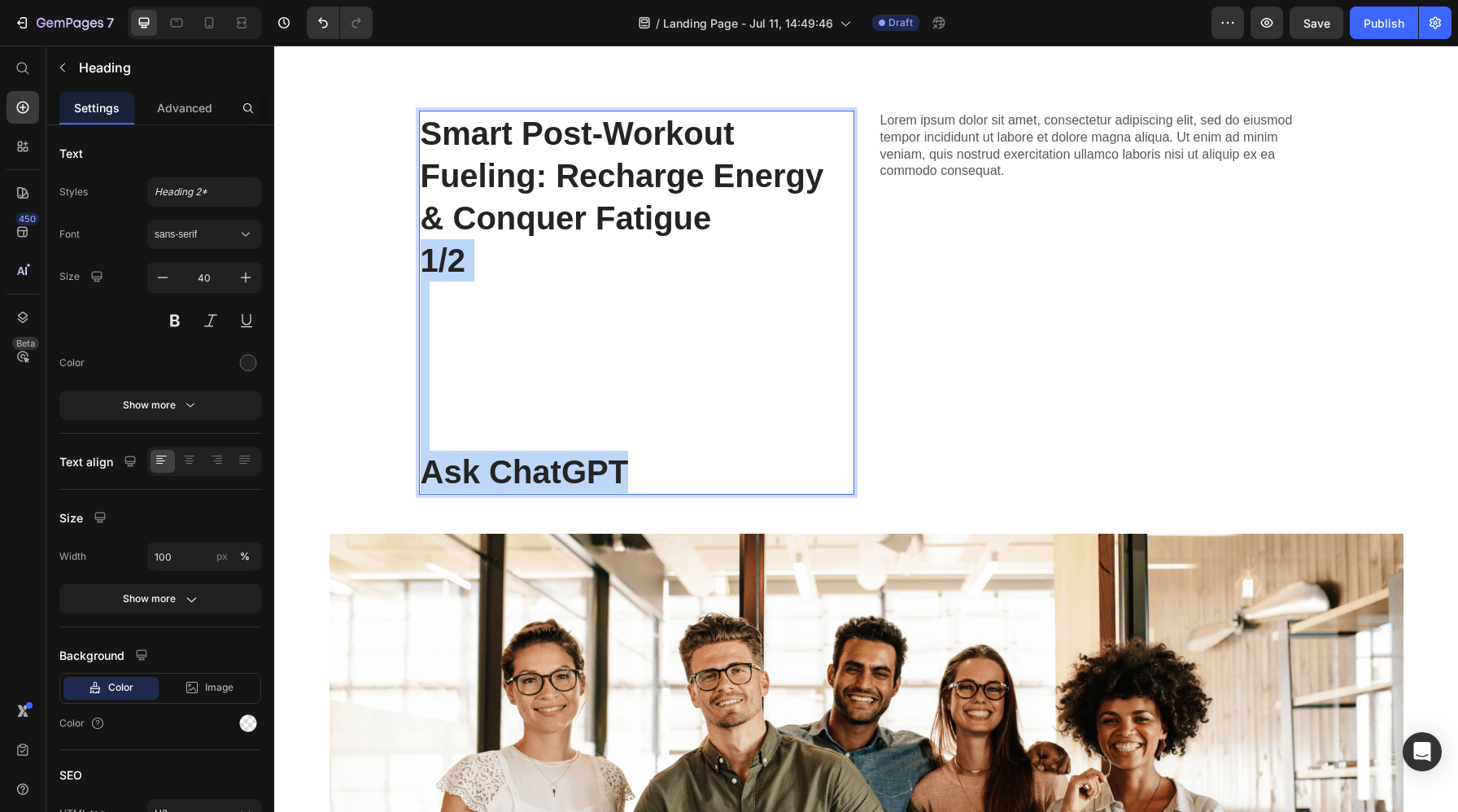 drag, startPoint x: 701, startPoint y: 474, endPoint x: 418, endPoint y: 265, distance: 351.80961 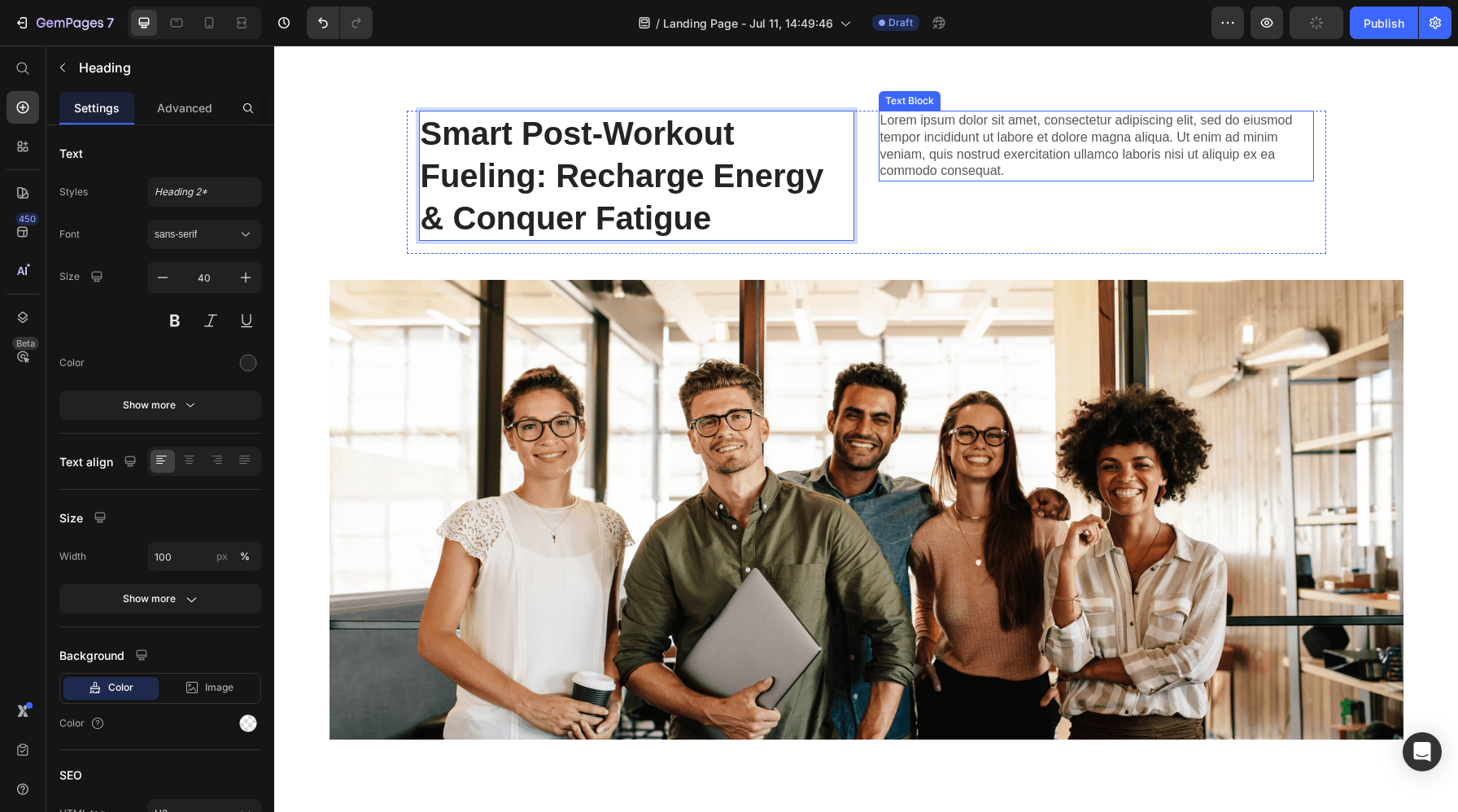 click on "Lorem ipsum dolor sit amet, consectetur adipiscing elit, sed do eiusmod tempor incididunt ut labore et dolore magna aliqua. Ut enim ad minim veniam, quis nostrud exercitation ullamco laboris nisi ut aliquip ex ea commodo consequat." at bounding box center (1096, 146) 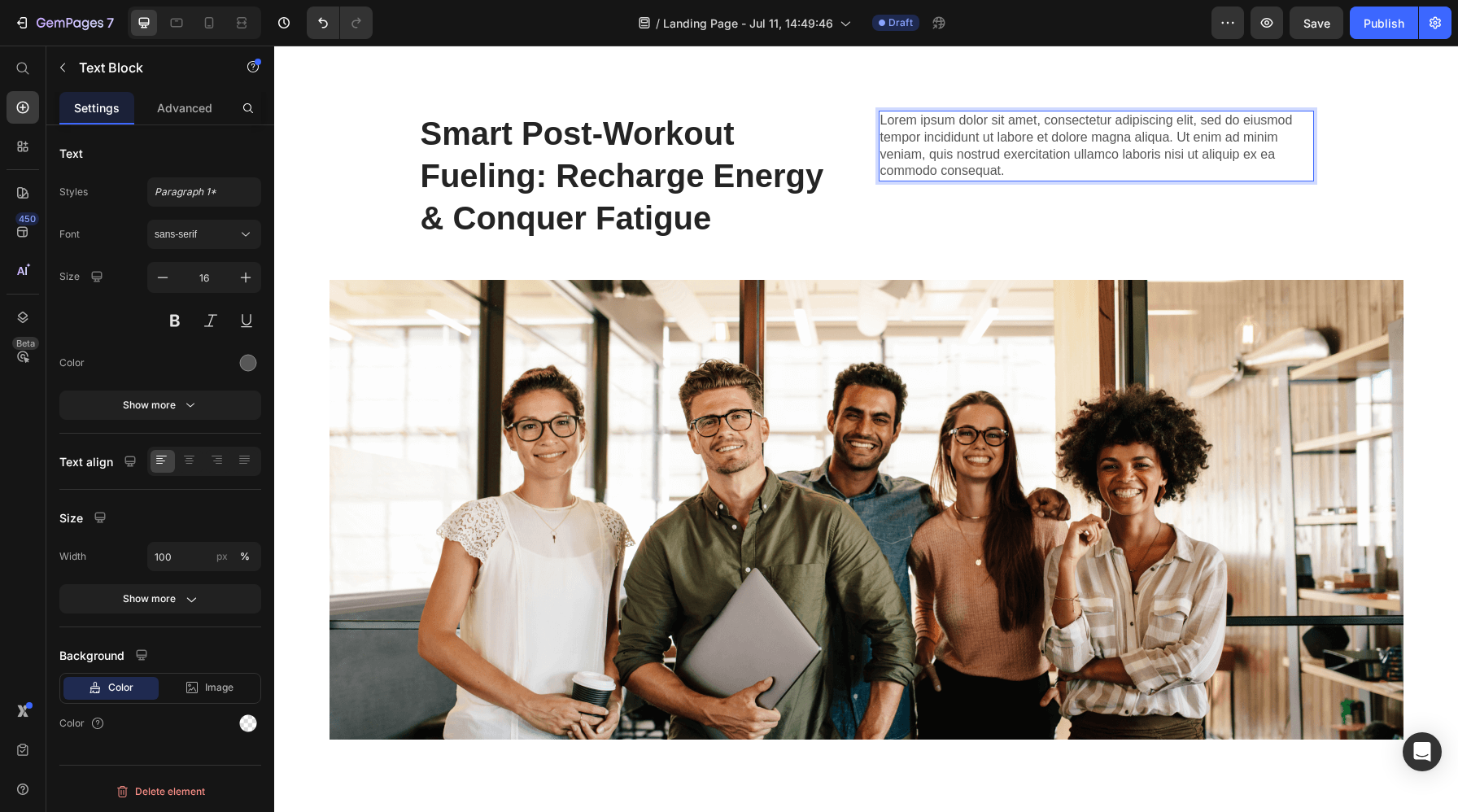 click on "Lorem ipsum dolor sit amet, consectetur adipiscing elit, sed do eiusmod tempor incididunt ut labore et dolore magna aliqua. Ut enim ad minim veniam, quis nostrud exercitation ullamco laboris nisi ut aliquip ex ea commodo consequat." at bounding box center [1096, 146] 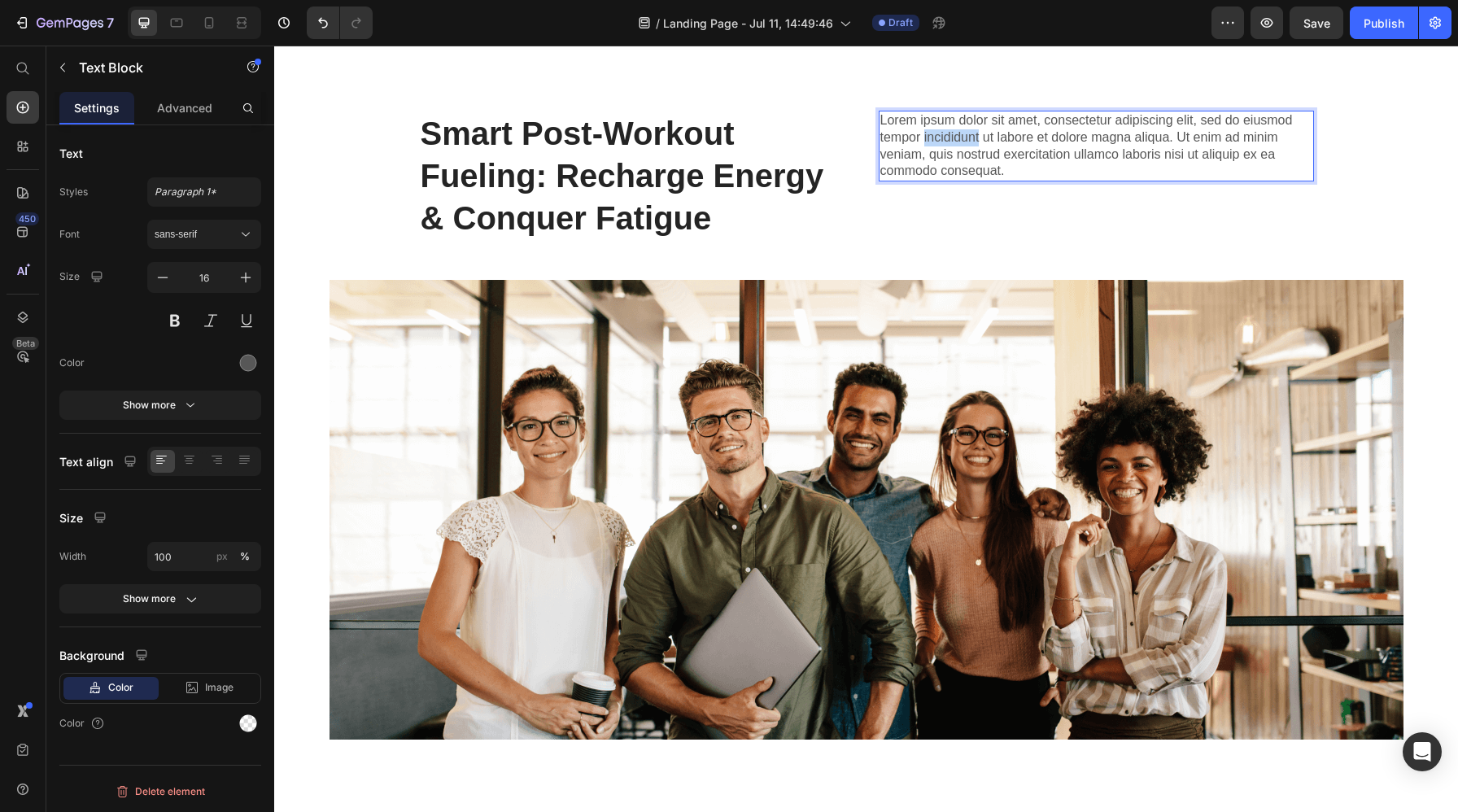 click on "Lorem ipsum dolor sit amet, consectetur adipiscing elit, sed do eiusmod tempor incididunt ut labore et dolore magna aliqua. Ut enim ad minim veniam, quis nostrud exercitation ullamco laboris nisi ut aliquip ex ea commodo consequat." at bounding box center [1096, 146] 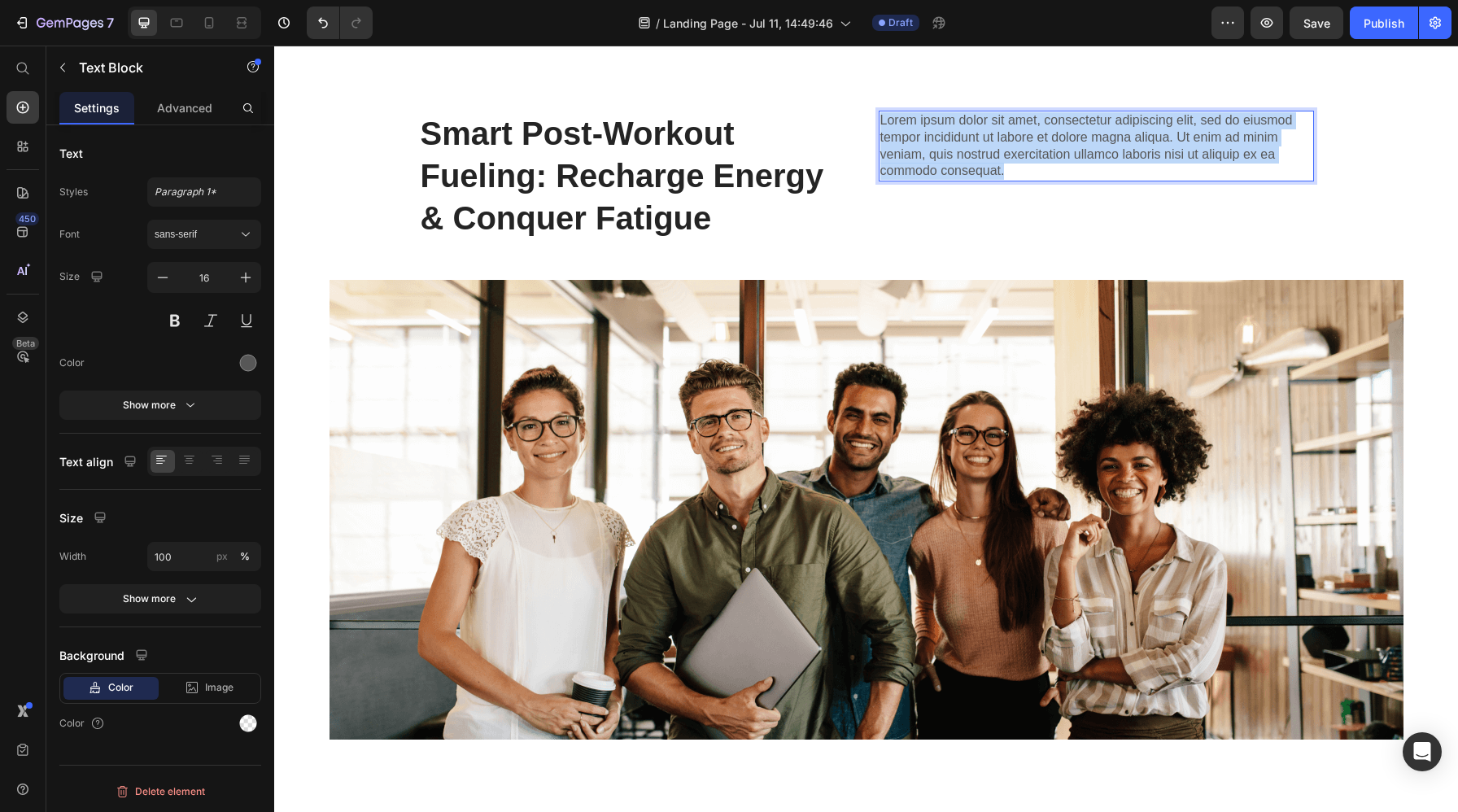 click on "Lorem ipsum dolor sit amet, consectetur adipiscing elit, sed do eiusmod tempor incididunt ut labore et dolore magna aliqua. Ut enim ad minim veniam, quis nostrud exercitation ullamco laboris nisi ut aliquip ex ea commodo consequat." at bounding box center [1096, 146] 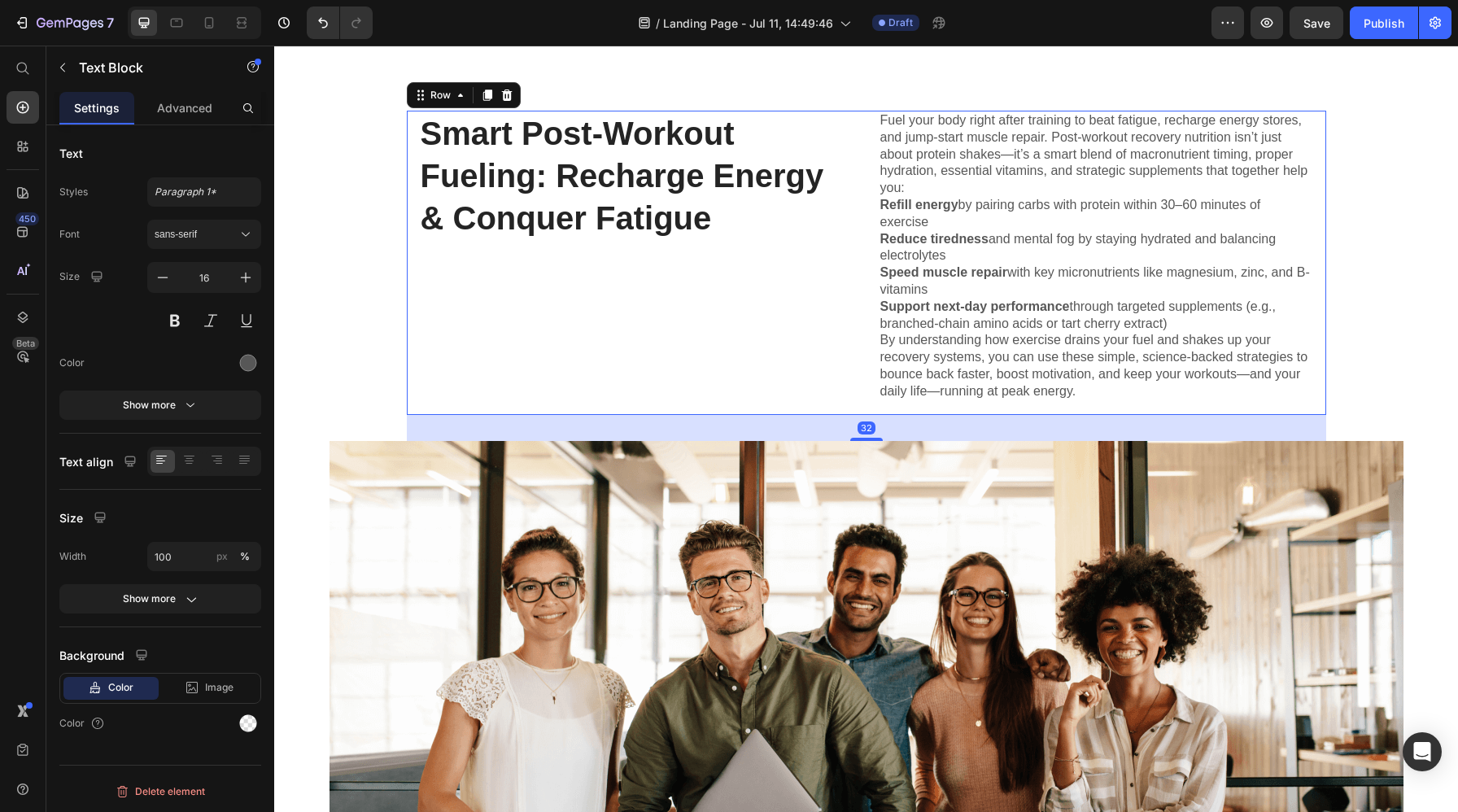 click on "Smart Post-Workout Fueling: Recharge Energy & Conquer Fatigue Heading" at bounding box center [636, 263] 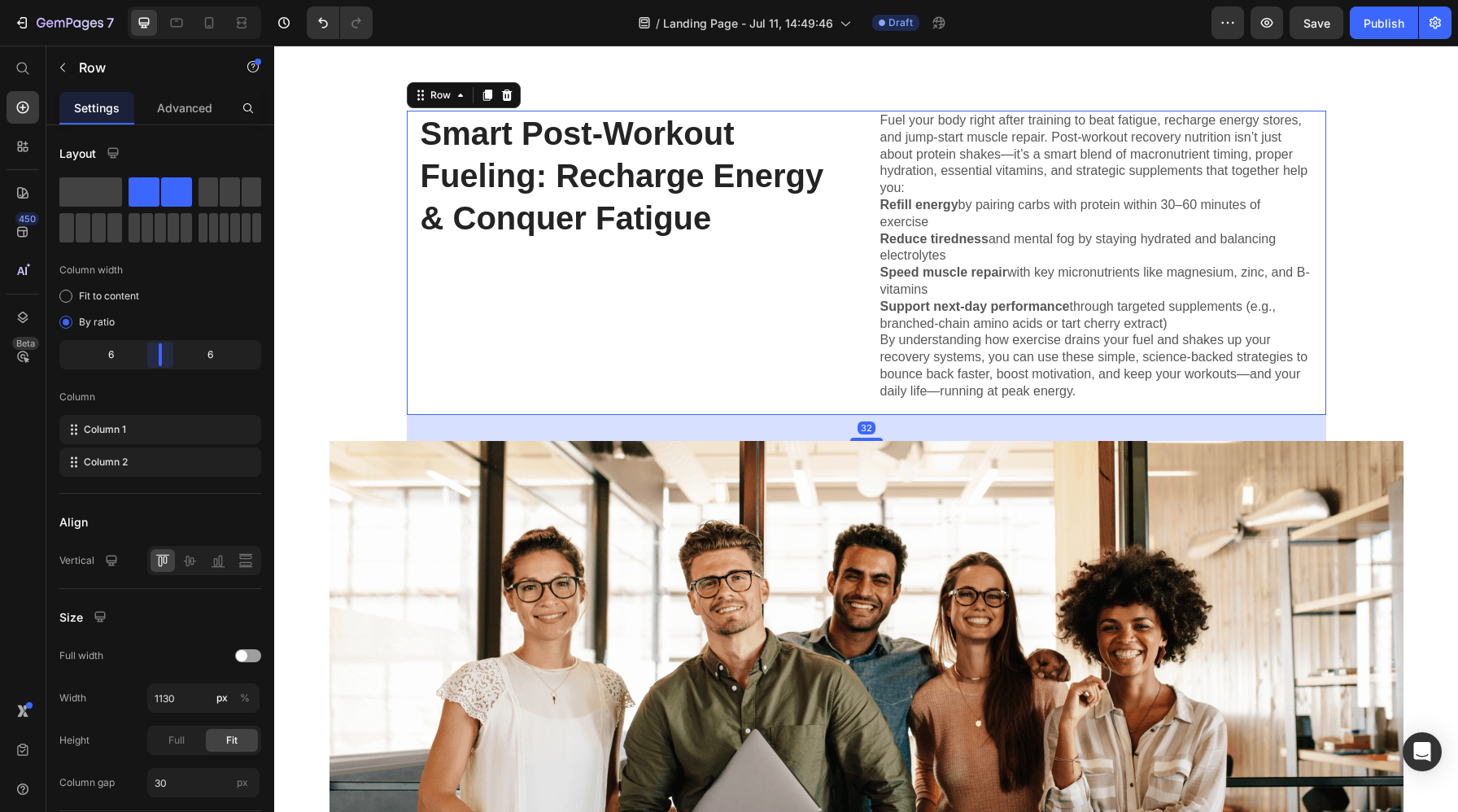 drag, startPoint x: 166, startPoint y: 351, endPoint x: 148, endPoint y: 351, distance: 18 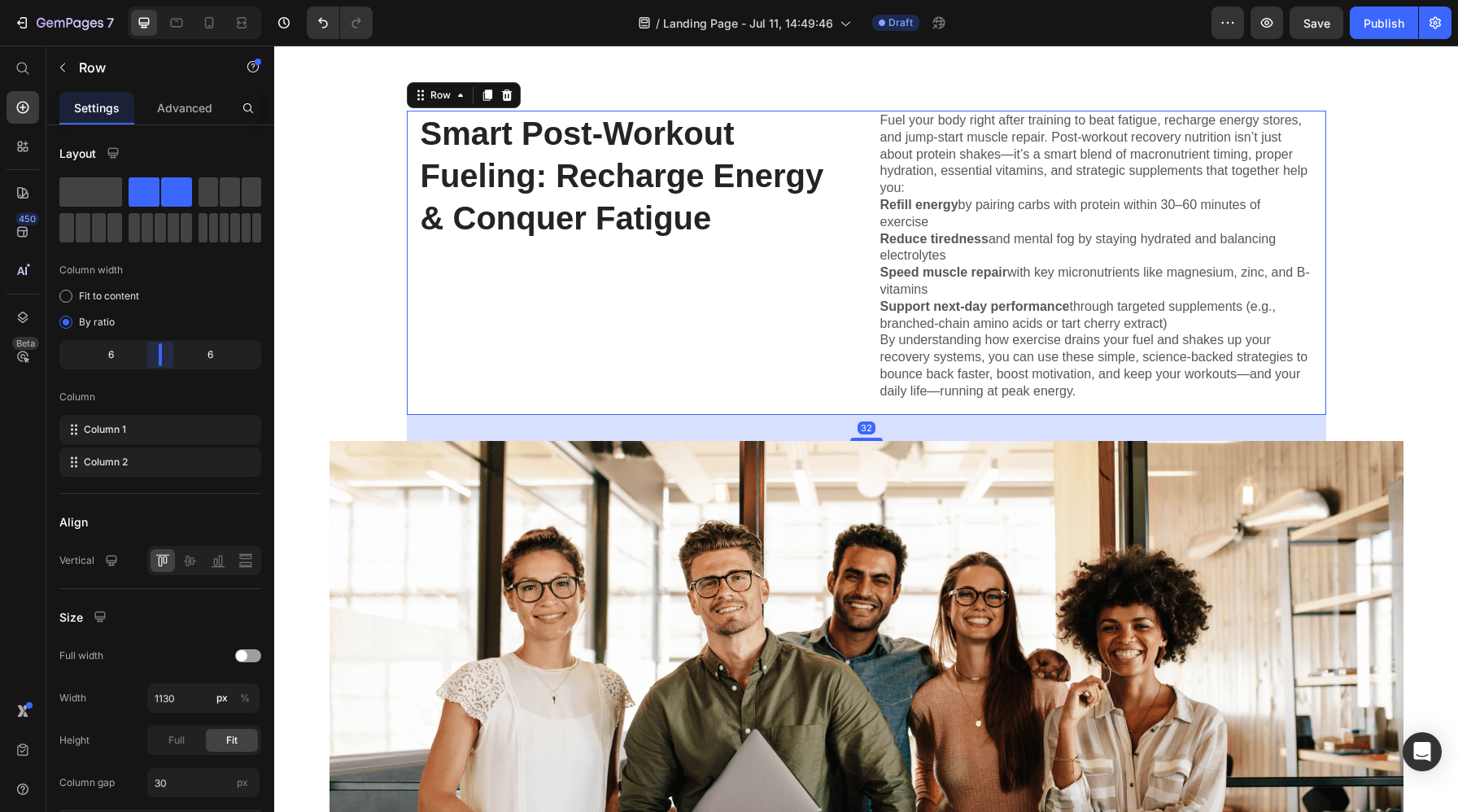 click on "7  Version history  /  Landing Page - Jul 11, 14:49:46 Draft Preview  Save   Publish  450 Beta Start with Sections Elements Hero Section Product Detail Brands Trusted Badges Guarantee Product Breakdown How to use Testimonials Compare Bundle FAQs Social Proof Brand Story Product List Collection Blog List Contact Sticky Add to Cart Custom Footer Browse Library 450 Layout
Row
Row
Row
Row Text
Heading
Text Block Button
Button
Button
Sticky Back to top Media
Image" at bounding box center [729, 0] 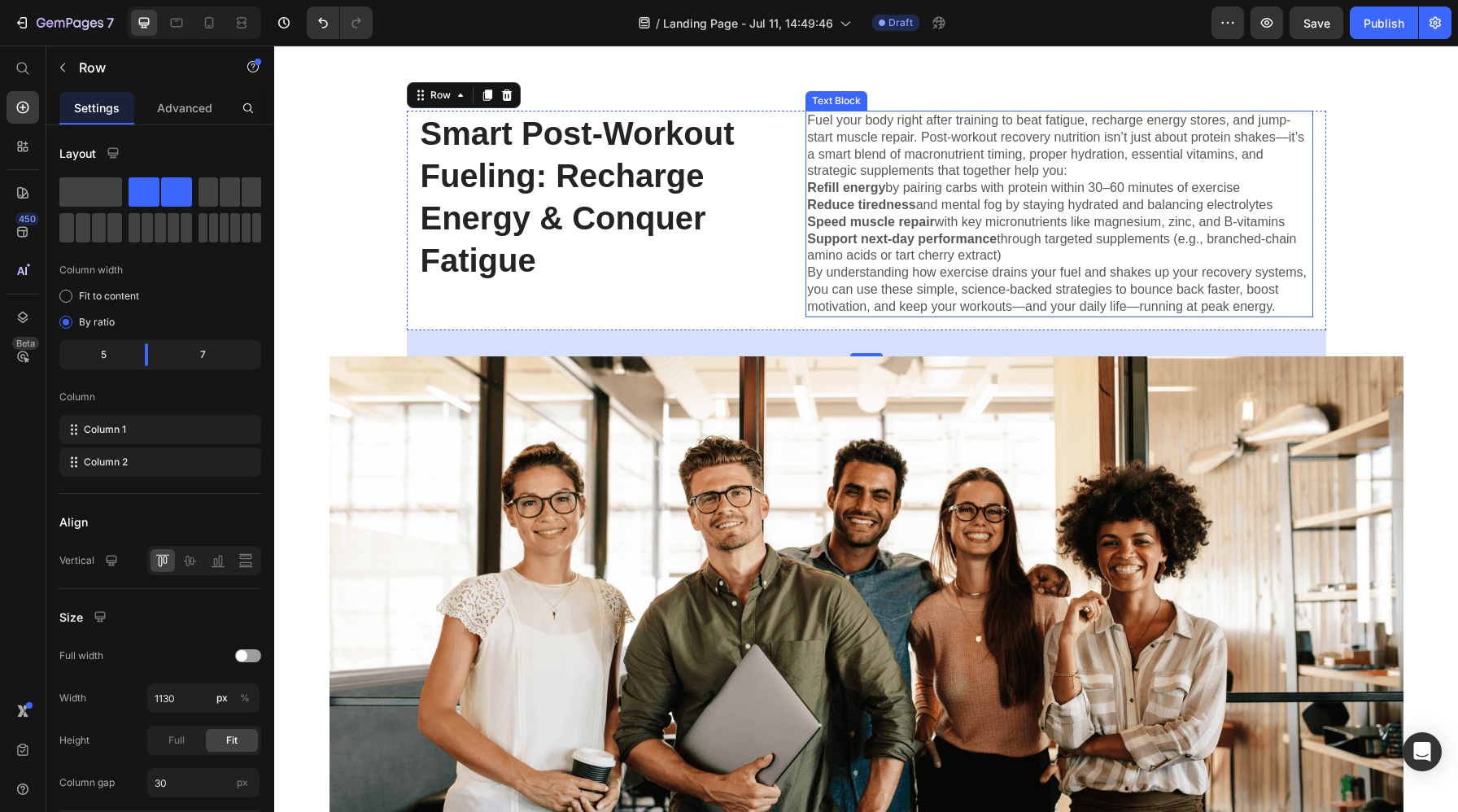 click on "Reduce tiredness  and mental fog by staying hydrated and balancing electrolytes" at bounding box center [1059, 205] 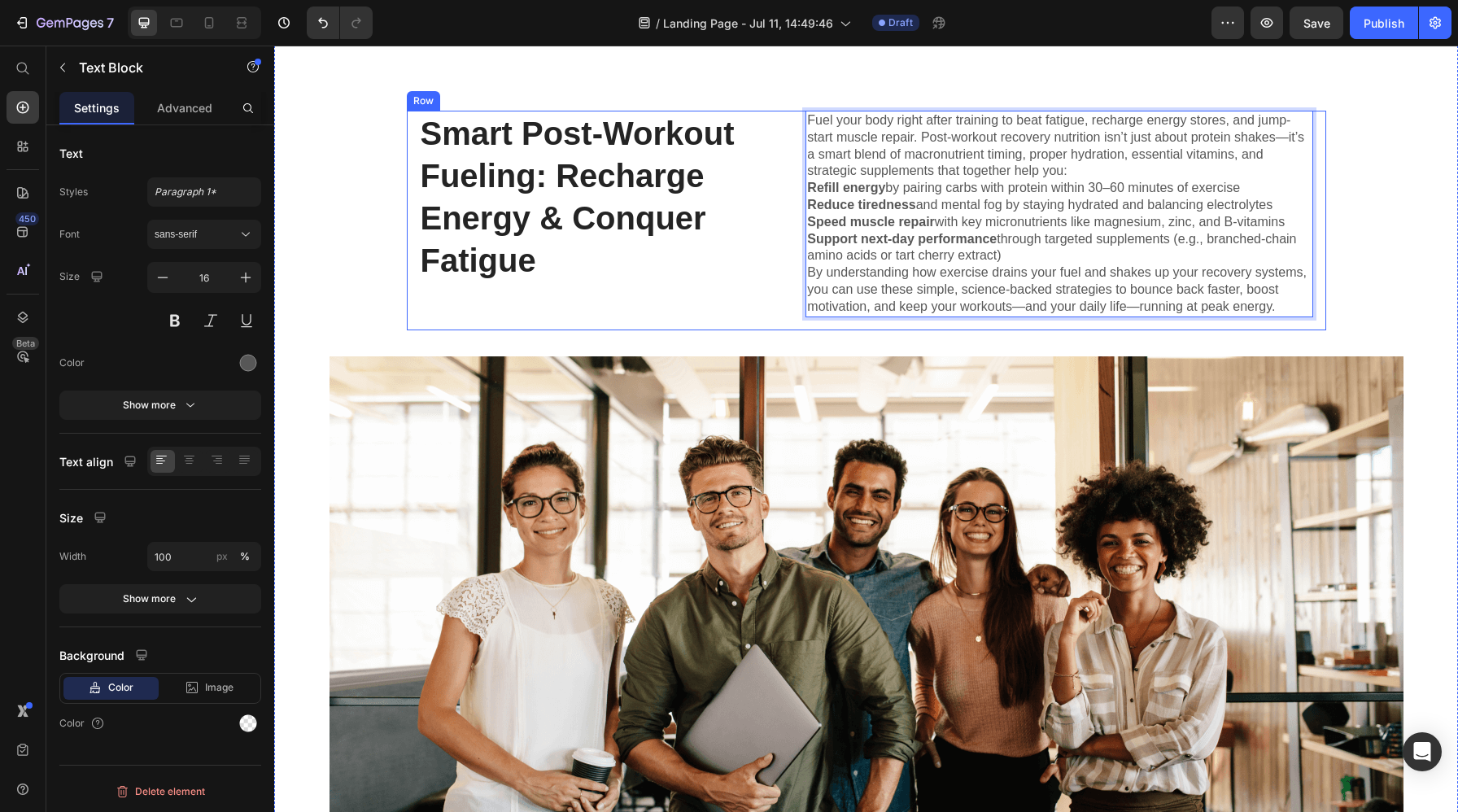 drag, startPoint x: 1035, startPoint y: 258, endPoint x: 800, endPoint y: 190, distance: 244.64055 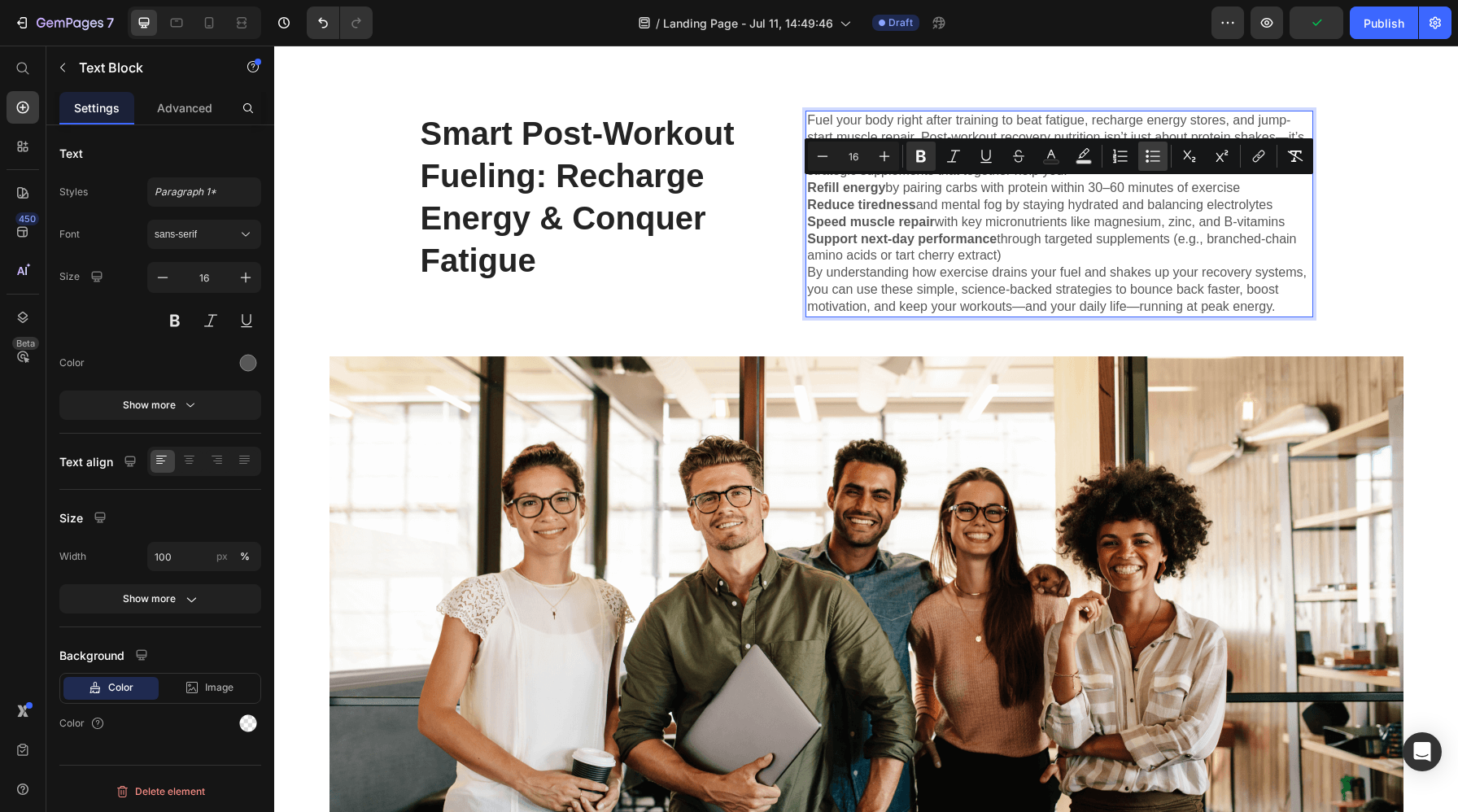 click 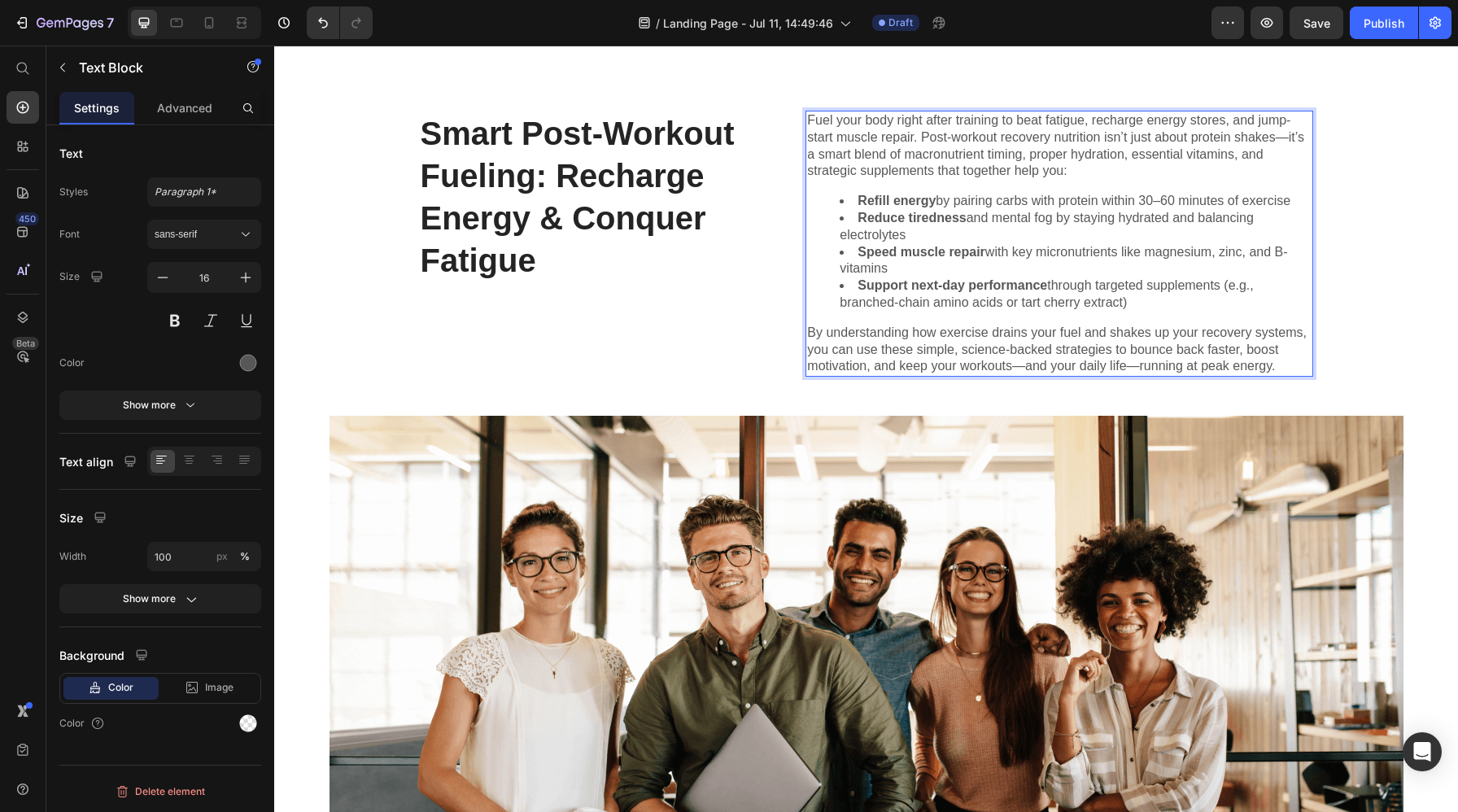 click on "By understanding how exercise drains your fuel and shakes up your recovery systems, you can use these simple, science-backed strategies to bounce back faster, boost motivation, and keep your workouts—and your daily life—running at peak energy." at bounding box center (1059, 350) 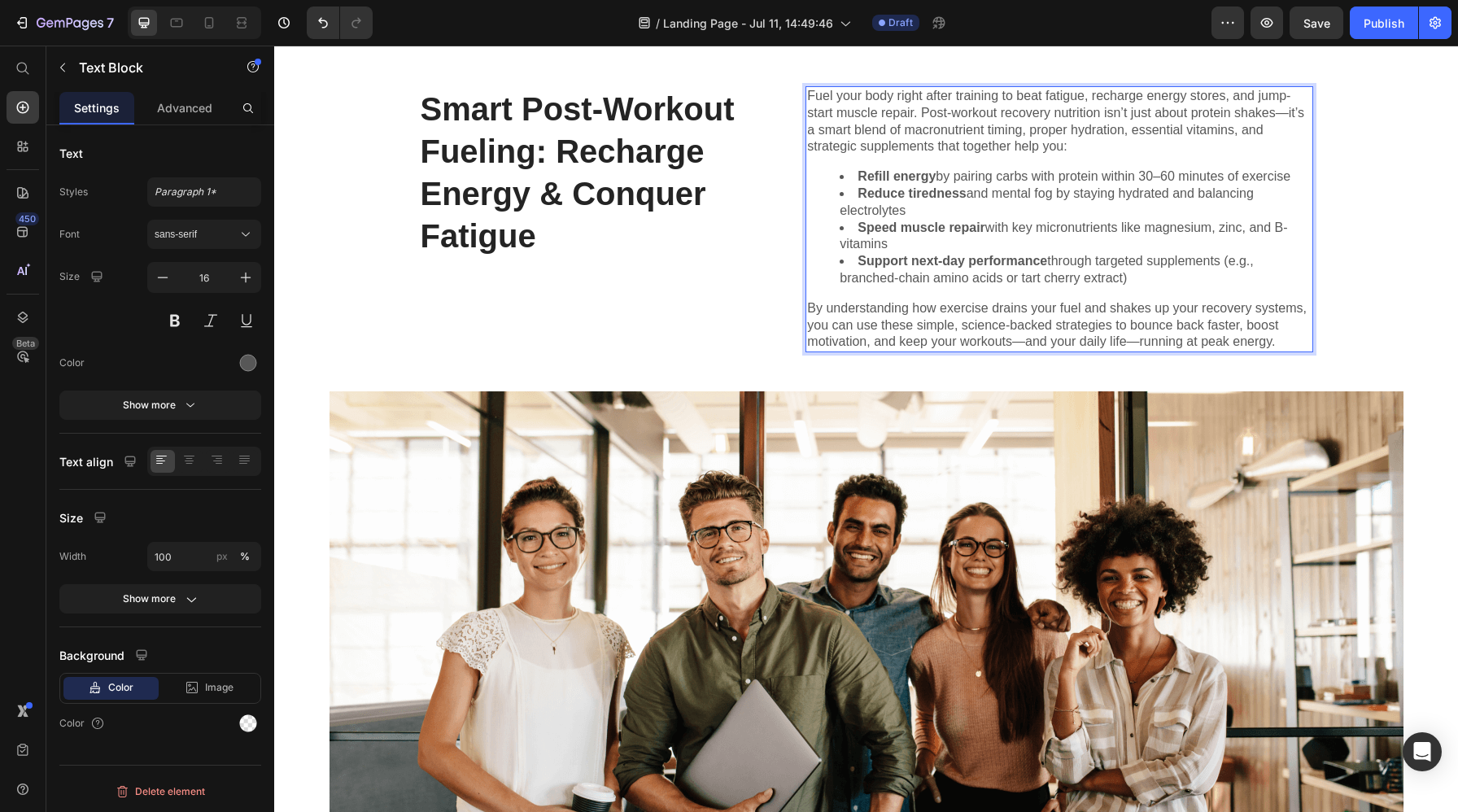 scroll, scrollTop: 533, scrollLeft: 0, axis: vertical 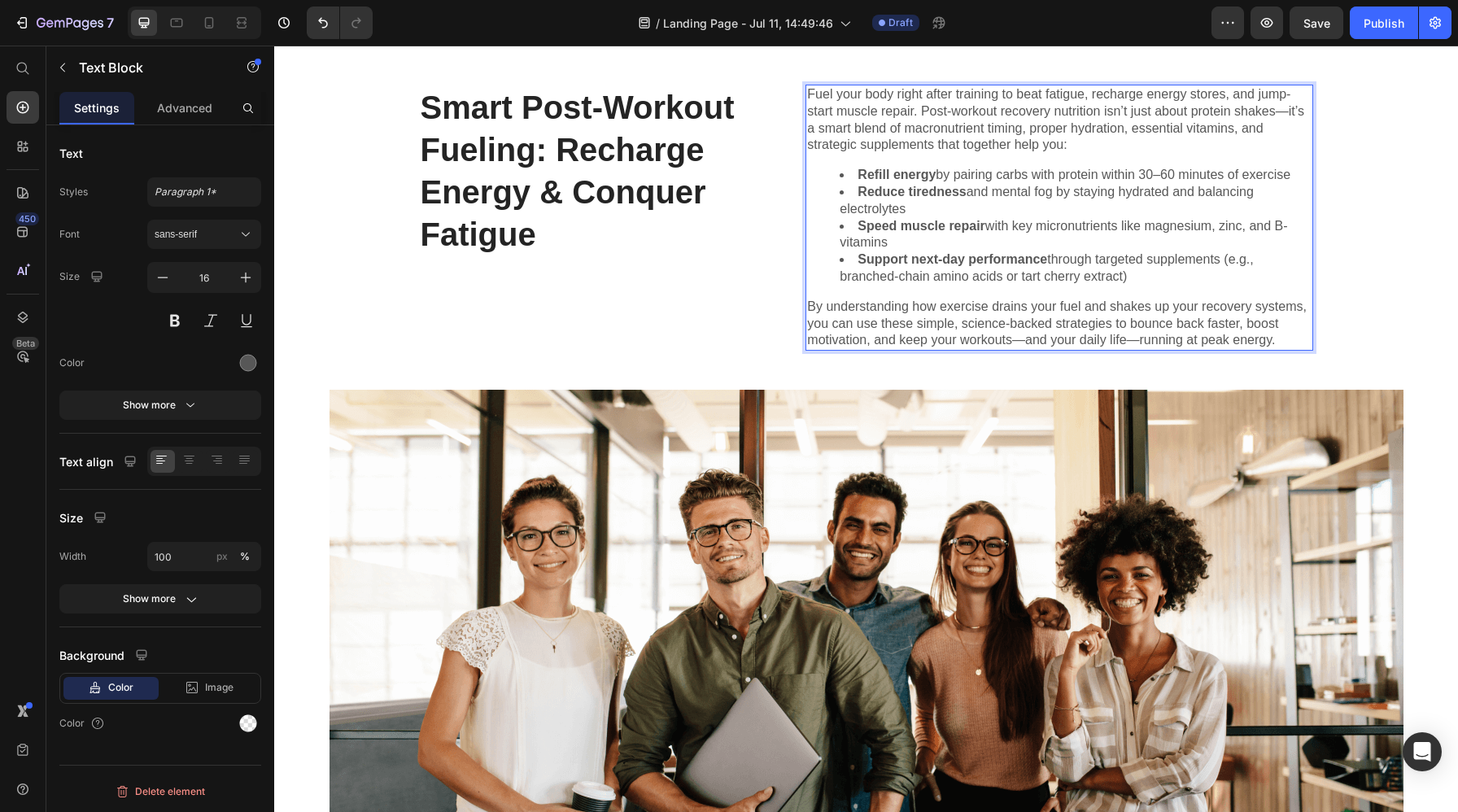click on "By understanding how exercise drains your fuel and shakes up your recovery systems, you can use these simple, science-backed strategies to bounce back faster, boost motivation, and keep your workouts—and your daily life—running at peak energy." at bounding box center (1059, 324) 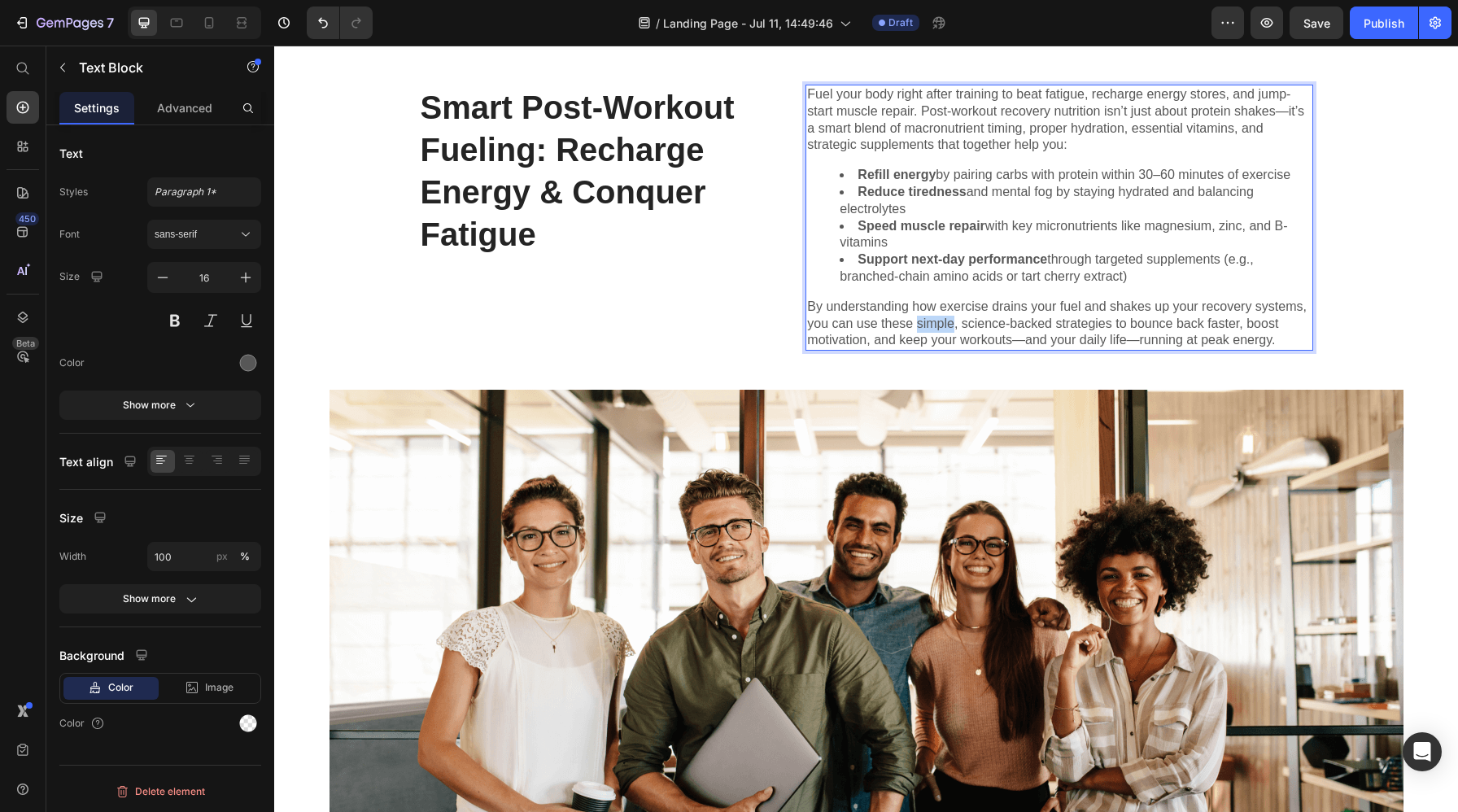 click on "By understanding how exercise drains your fuel and shakes up your recovery systems, you can use these simple, science-backed strategies to bounce back faster, boost motivation, and keep your workouts—and your daily life—running at peak energy." at bounding box center [1059, 324] 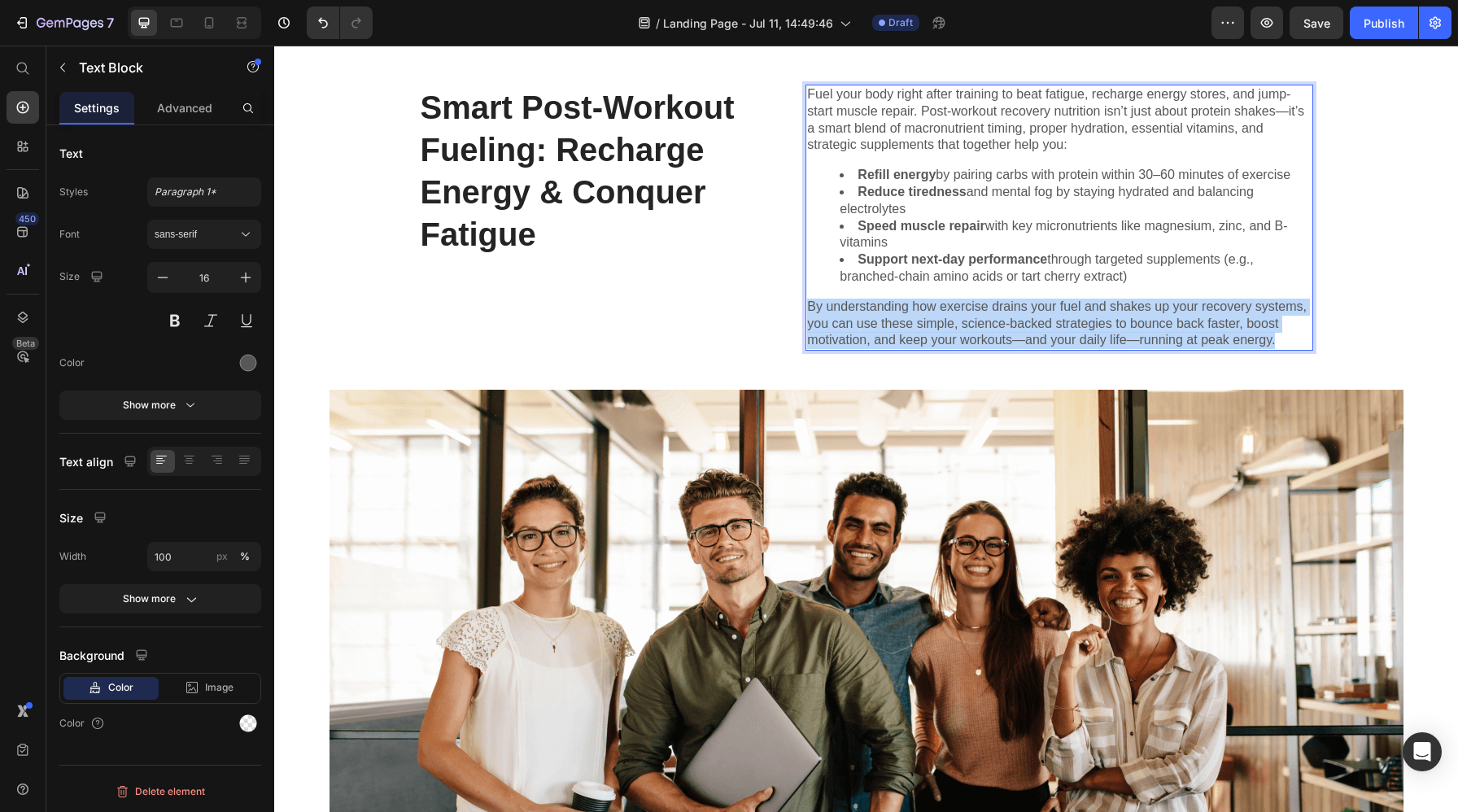 click on "By understanding how exercise drains your fuel and shakes up your recovery systems, you can use these simple, science-backed strategies to bounce back faster, boost motivation, and keep your workouts—and your daily life—running at peak energy." at bounding box center [1059, 324] 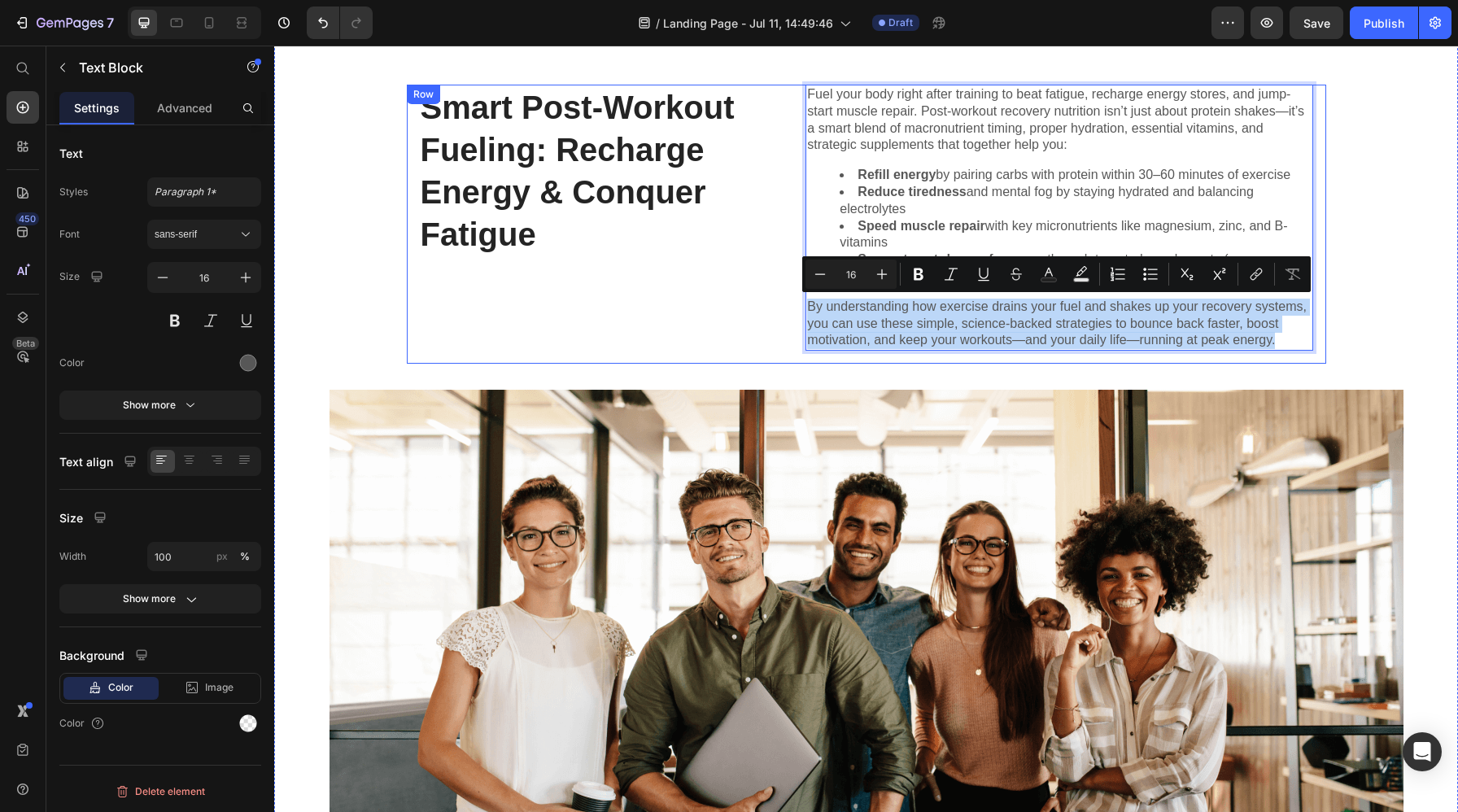 click on "Fuel your body right after training to beat fatigue, recharge energy stores, and jump-start muscle repair. Post-workout recovery nutrition isn’t just about protein shakes—it’s a smart blend of macronutrient timing, proper hydration, essential vitamins, and strategic supplements that together help you: Refill energy  by pairing carbs with protein within 30–60 minutes of exercise Reduce tiredness  and mental fog by staying hydrated and balancing electrolytes Speed muscle repair  with key micronutrients like magnesium, zinc, and B-vitamins Support next-day performance  through targeted supplements (e.g., branched-chain amino acids or tart cherry extract) By understanding how exercise drains your fuel and shakes up your recovery systems, you can use these simple, science-backed strategies to bounce back faster, boost motivation, and keep your workouts—and your daily life—running at peak energy. Text Block   16" at bounding box center [1059, 224] 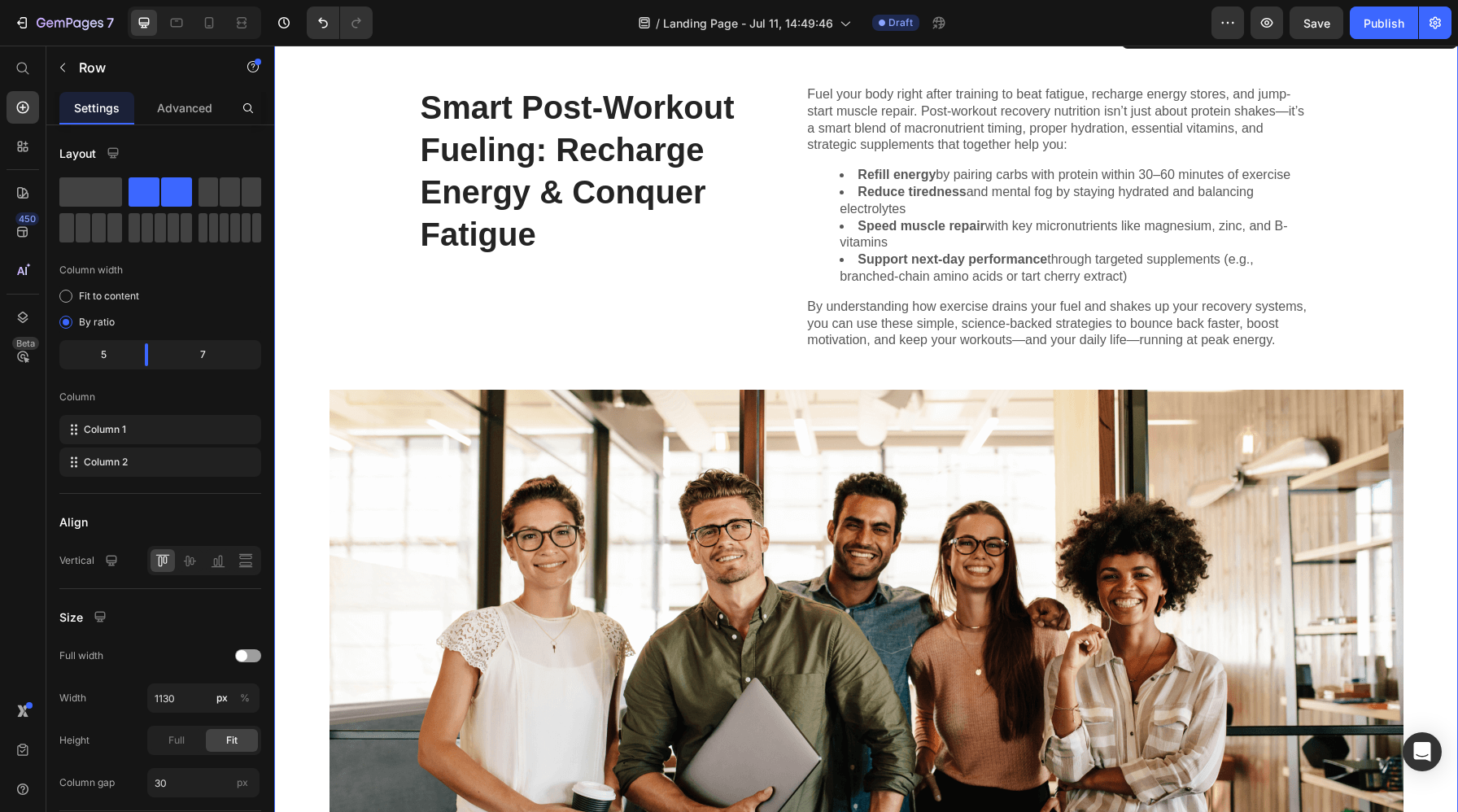 click on "Smart Post-Workout Fueling: Recharge Energy & Conquer Fatigue Heading Fuel your body right after training to beat fatigue, recharge energy stores, and jump-start muscle repair. Post-workout recovery nutrition isn’t just about protein shakes—it’s a smart blend of macronutrient timing, proper hydration, essential vitamins, and strategic supplements that together help you: Refill energy  by pairing carbs with protein within 30–60 minutes of exercise Reduce tiredness  and mental fog by staying hydrated and balancing electrolytes Speed muscle repair  with key micronutrients like magnesium, zinc, and B-vitamins Support next-day performance  through targeted supplements (e.g., branched-chain amino acids or tart cherry extract) By understanding how exercise drains your fuel and shakes up your recovery systems, you can use these simple, science-backed strategies to bounce back faster, boost motivation, and keep your workouts—and your daily life—running at peak energy. Text Block Row Image Text Block Row" at bounding box center [866, 474] 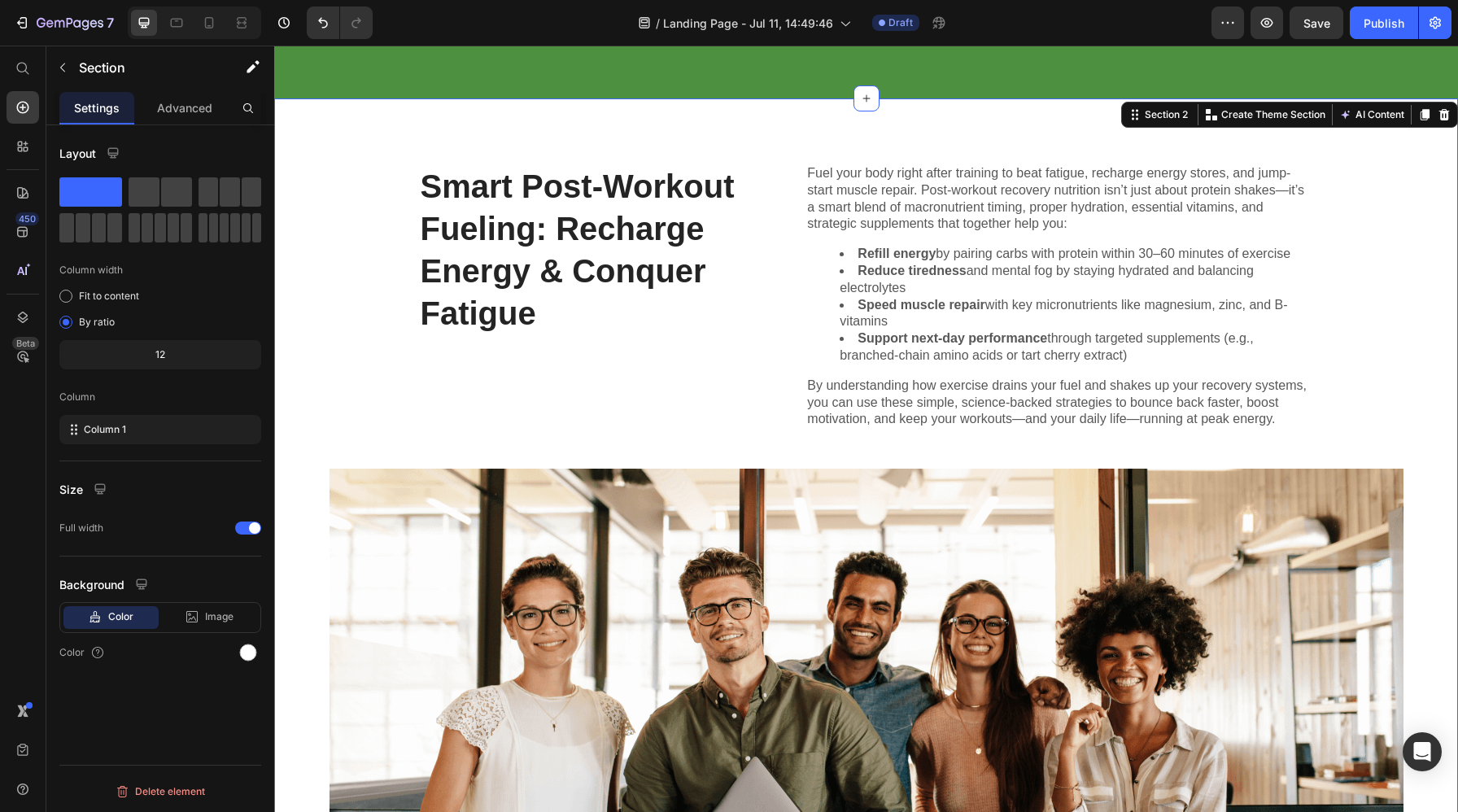 scroll, scrollTop: 434, scrollLeft: 0, axis: vertical 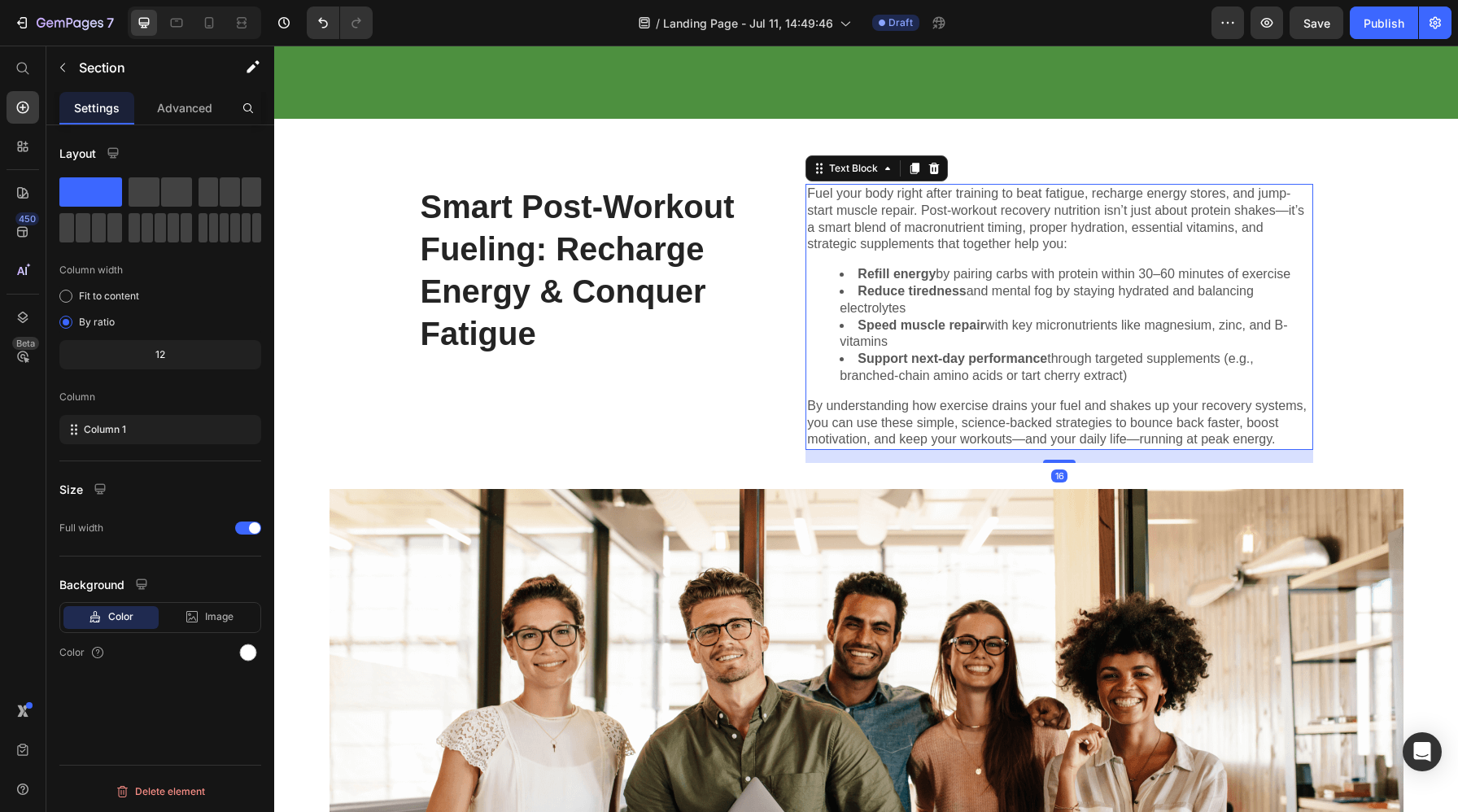 click on "Reduce tiredness  and mental fog by staying hydrated and balancing electrolytes" at bounding box center (1076, 300) 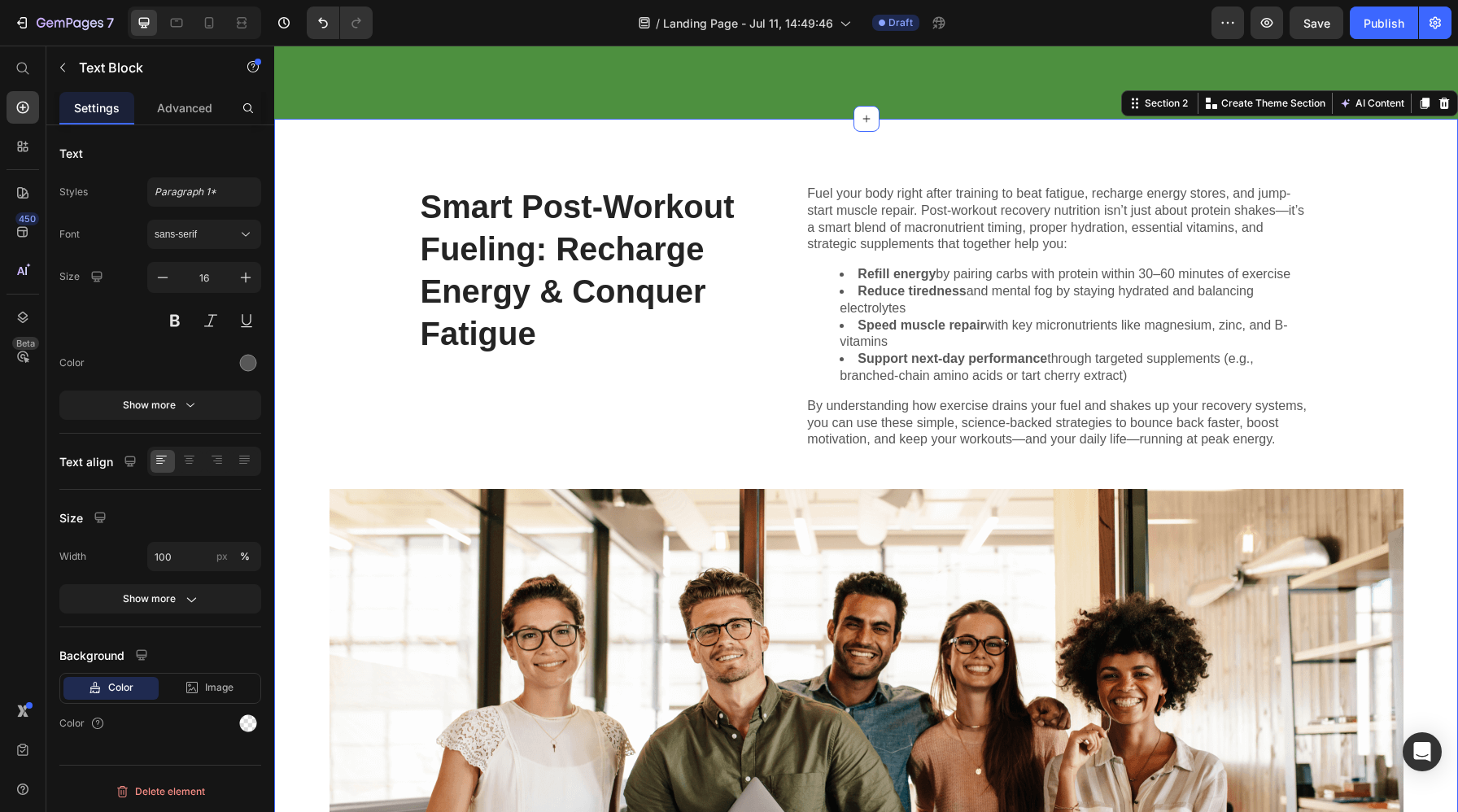 click on "Smart Post-Workout Fueling: Recharge Energy & Conquer Fatigue Heading Fuel your body right after training to beat fatigue, recharge energy stores, and jump-start muscle repair. Post-workout recovery nutrition isn’t just about protein shakes—it’s a smart blend of macronutrient timing, proper hydration, essential vitamins, and strategic supplements that together help you: Refill energy  by pairing carbs with protein within 30–60 minutes of exercise Reduce tiredness  and mental fog by staying hydrated and balancing electrolytes Speed muscle repair  with key micronutrients like magnesium, zinc, and B-vitamins Support next-day performance  through targeted supplements (e.g., branched-chain amino acids or tart cherry extract) By understanding how exercise drains your fuel and shakes up your recovery systems, you can use these simple, science-backed strategies to bounce back faster, boost motivation, and keep your workouts—and your daily life—running at peak energy. Text Block Row Image Text Block Row" at bounding box center [866, 573] 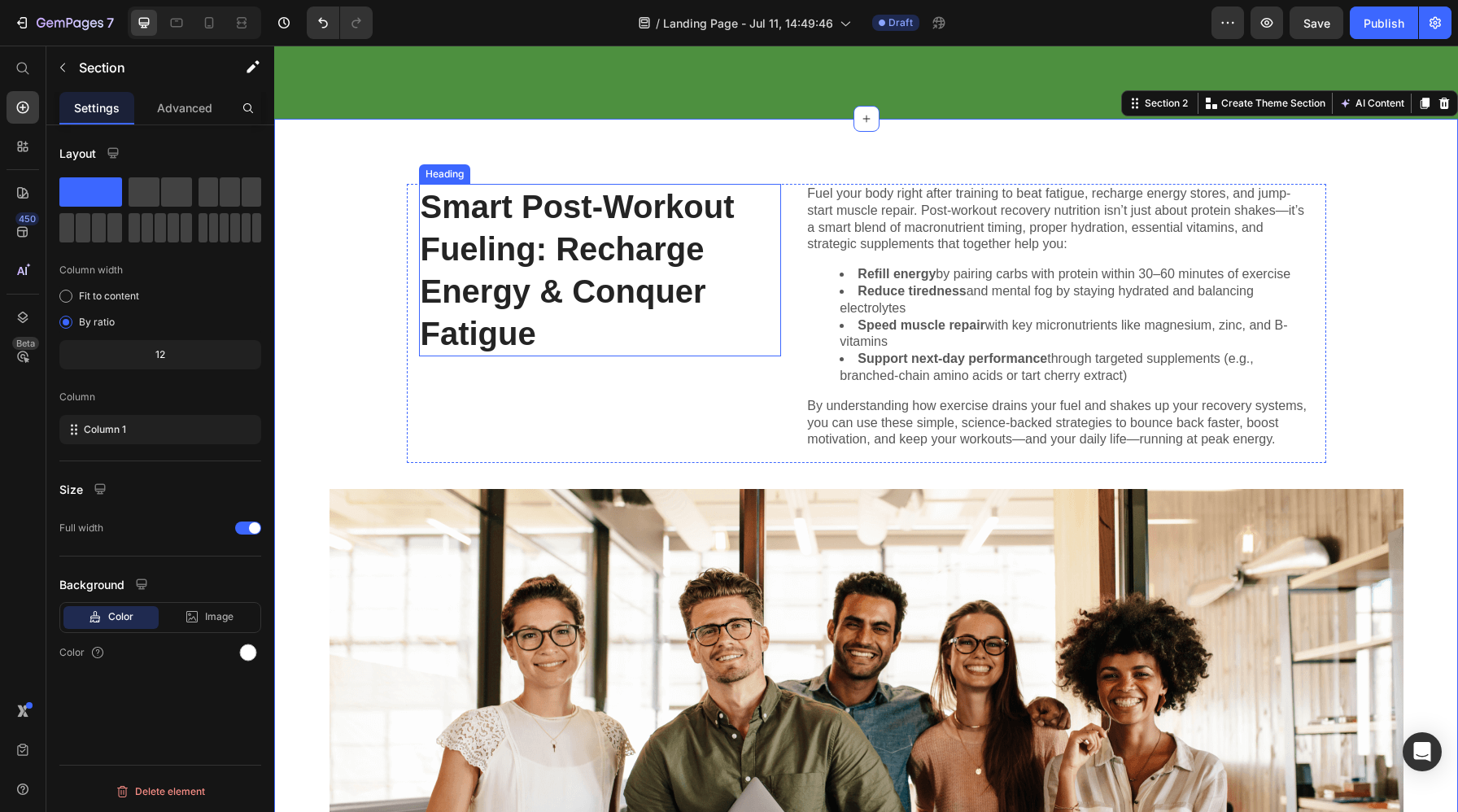 click on "Smart Post-Workout Fueling: Recharge Energy & Conquer Fatigue" at bounding box center (600, 270) 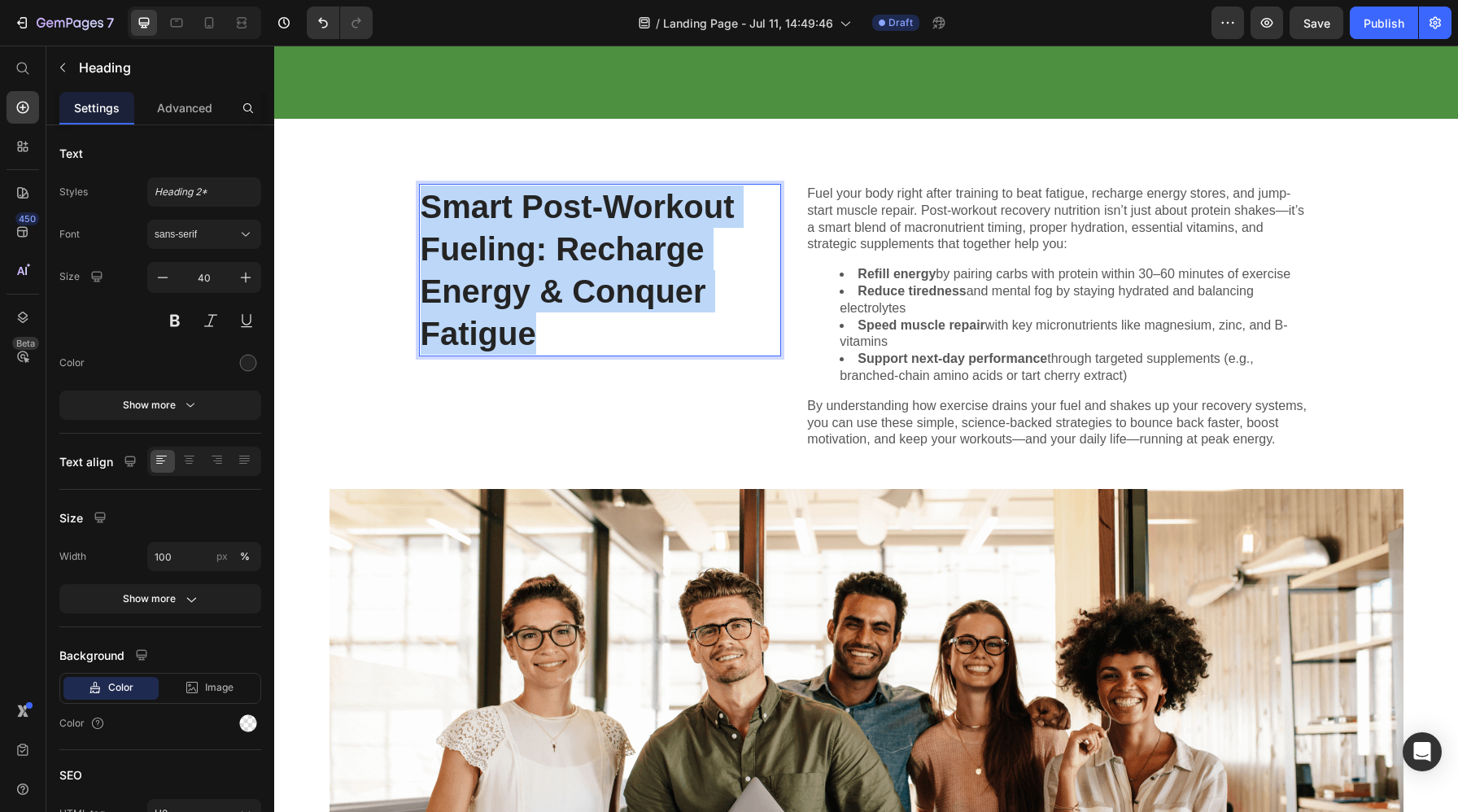 click on "Smart Post-Workout Fueling: Recharge Energy & Conquer Fatigue" at bounding box center [600, 270] 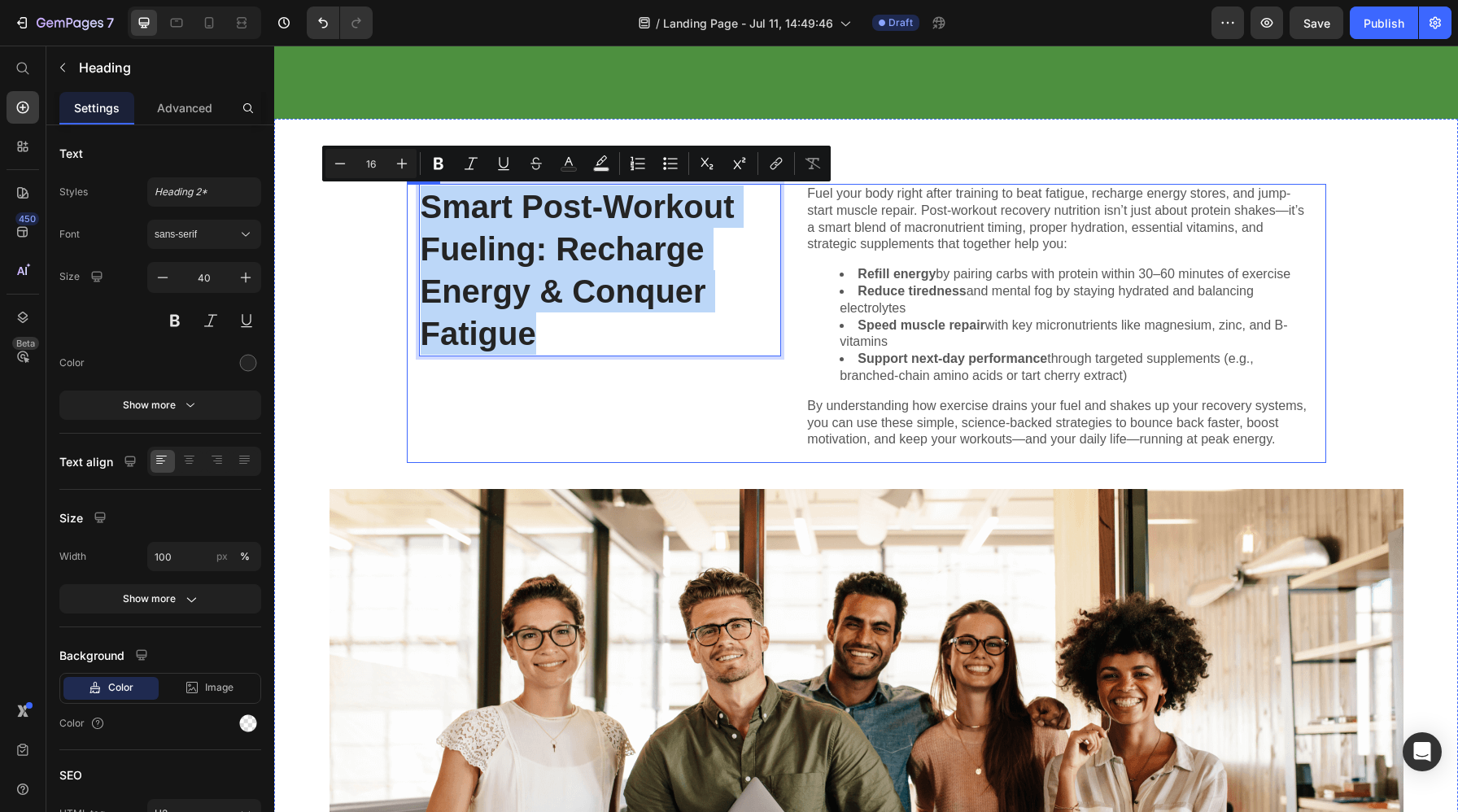 click on "Smart Post-Workout Fueling: Recharge Energy & Conquer Fatigue Heading   16" at bounding box center [600, 323] 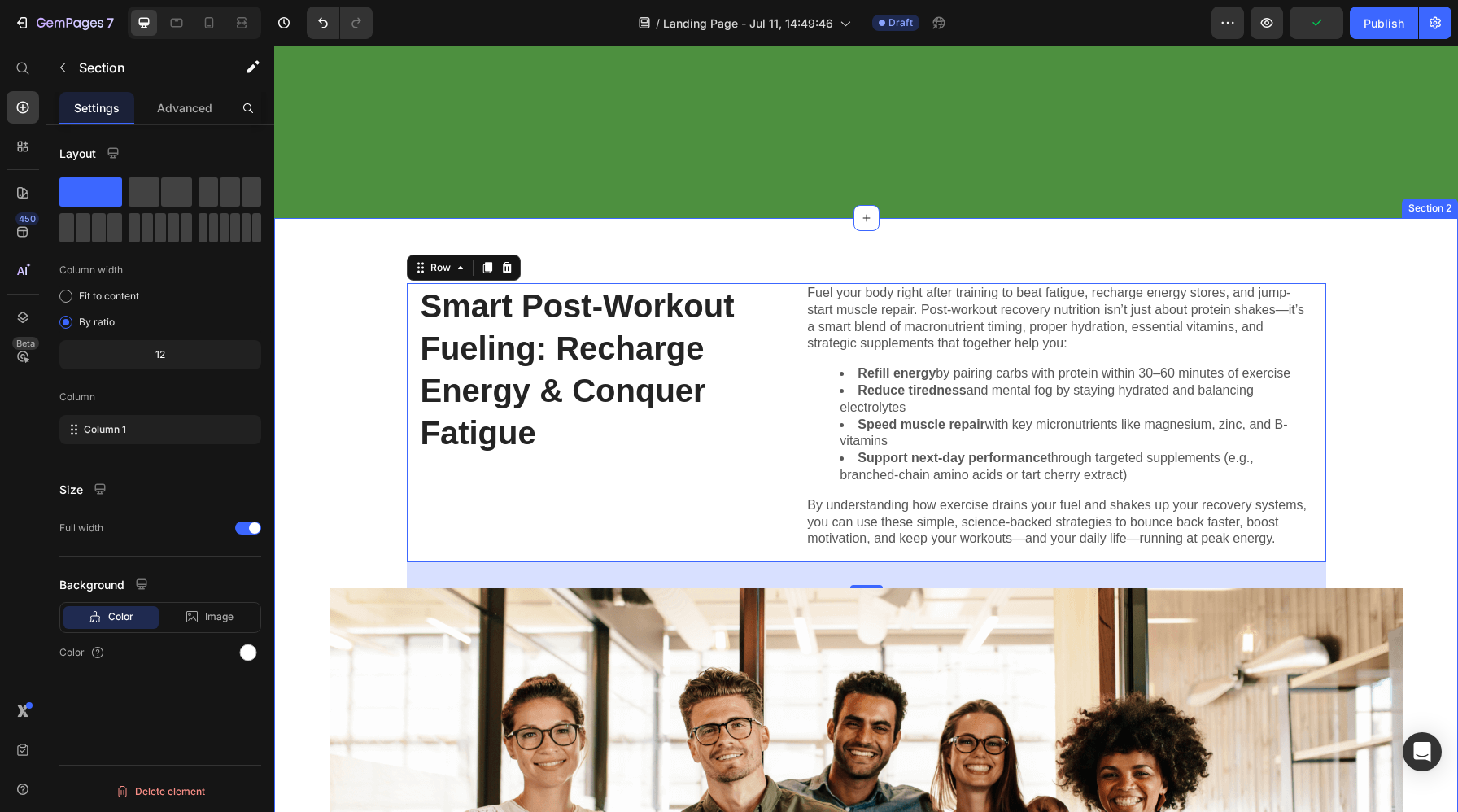 click on "Smart Post-Workout Fueling: Recharge Energy & Conquer Fatigue Heading Fuel your body right after training to beat fatigue, recharge energy stores, and jump-start muscle repair. Post-workout recovery nutrition isn’t just about protein shakes—it’s a smart blend of macronutrient timing, proper hydration, essential vitamins, and strategic supplements that together help you: Refill energy  by pairing carbs with protein within 30–60 minutes of exercise Reduce tiredness  and mental fog by staying hydrated and balancing electrolytes Speed muscle repair  with key micronutrients like magnesium, zinc, and B-vitamins Support next-day performance  through targeted supplements (e.g., branched-chain amino acids or tart cherry extract) By understanding how exercise drains your fuel and shakes up your recovery systems, you can use these simple, science-backed strategies to bounce back faster, boost motivation, and keep your workouts—and your daily life—running at peak energy. Text Block Row   32 Image Text Block" at bounding box center [866, 666] 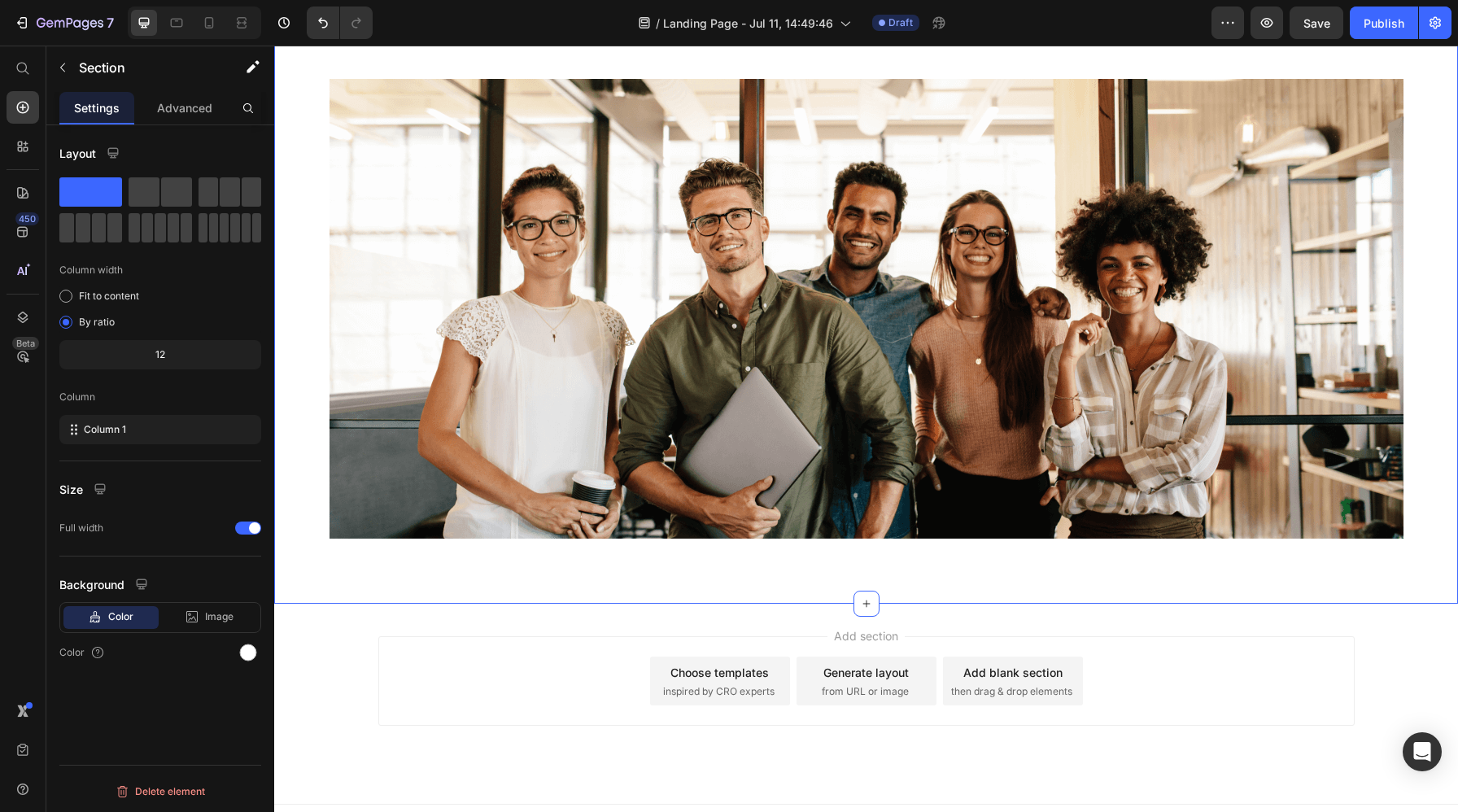 scroll, scrollTop: 870, scrollLeft: 0, axis: vertical 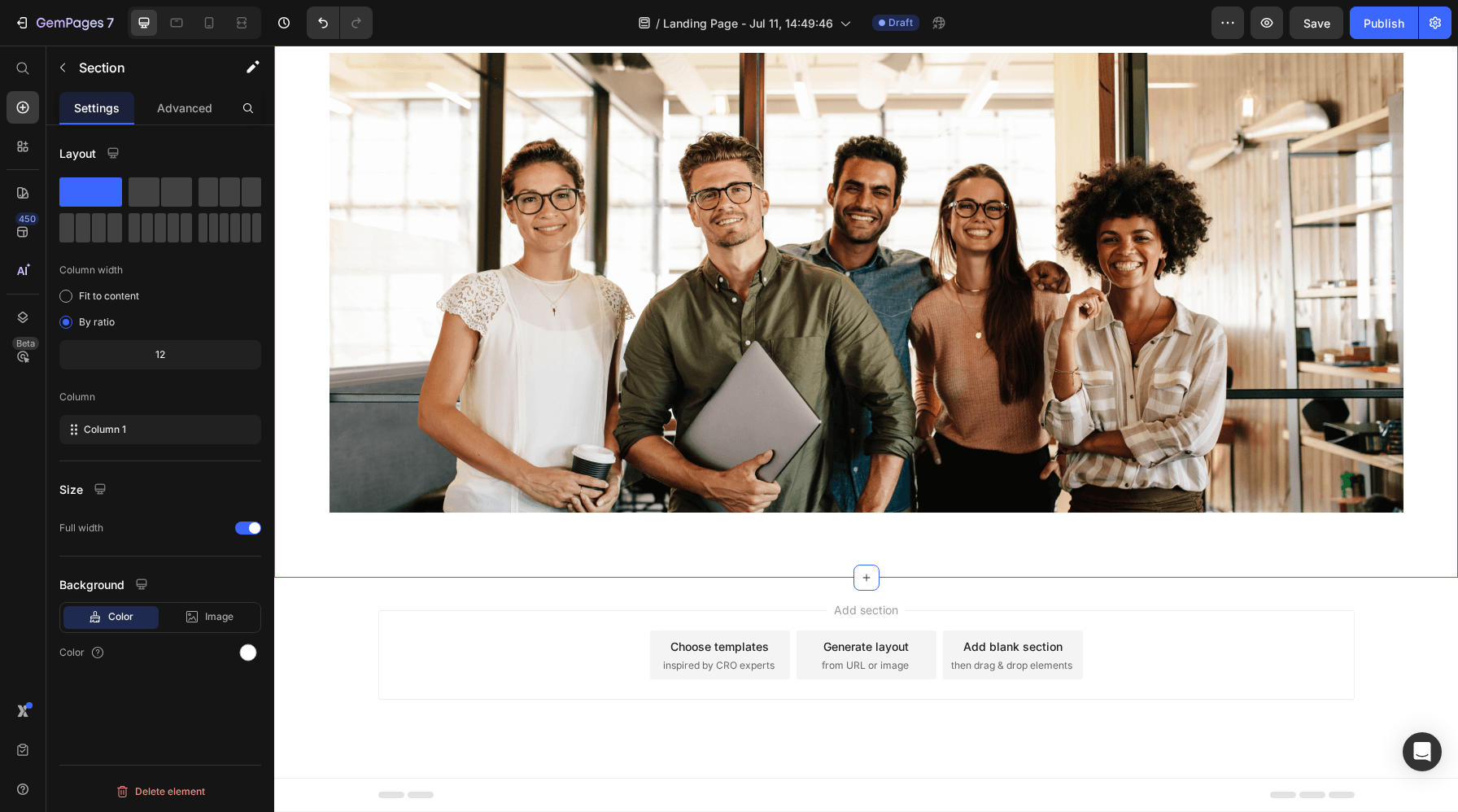 click on "inspired by CRO experts" at bounding box center (718, 666) 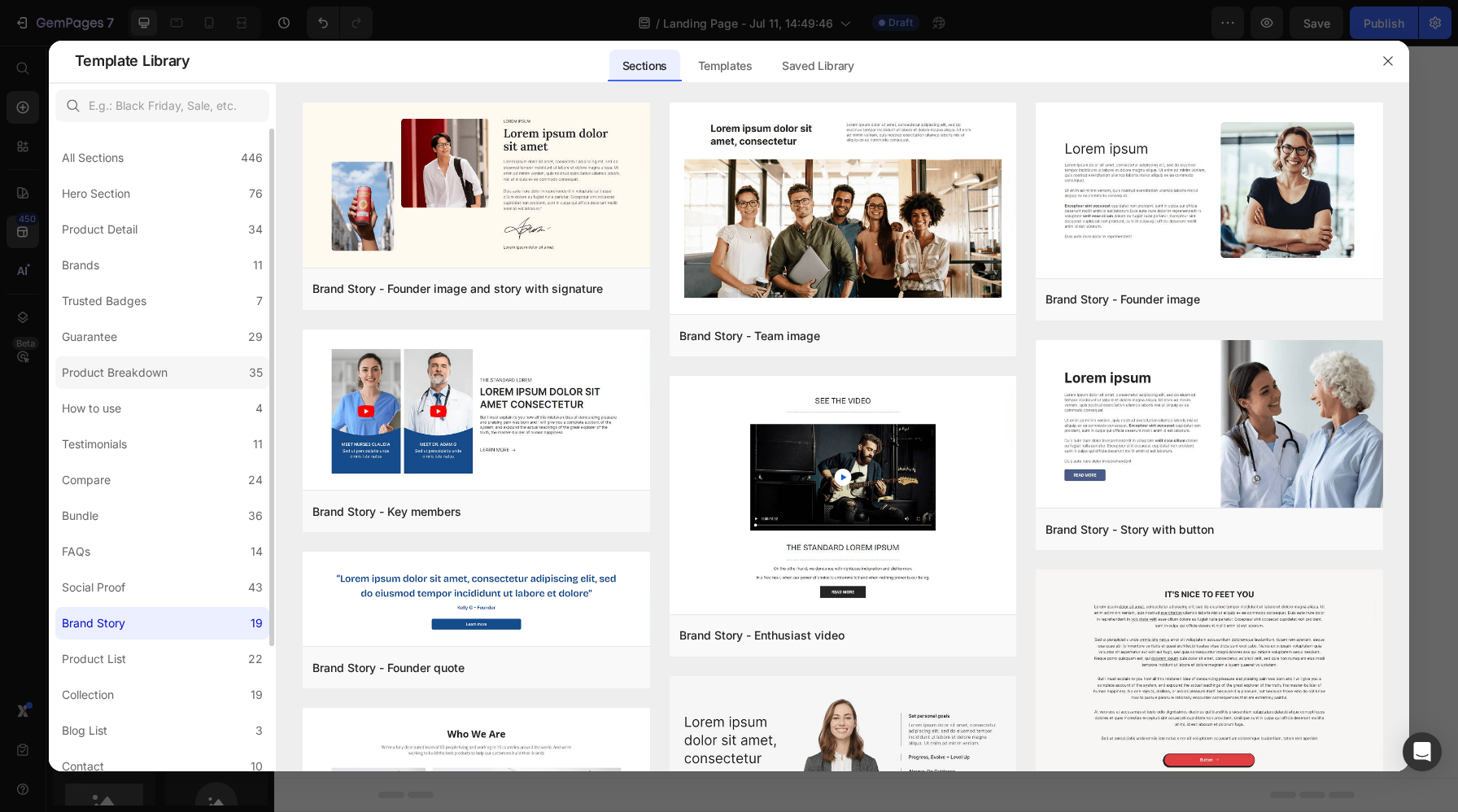 click on "Product Breakdown" at bounding box center (115, 373) 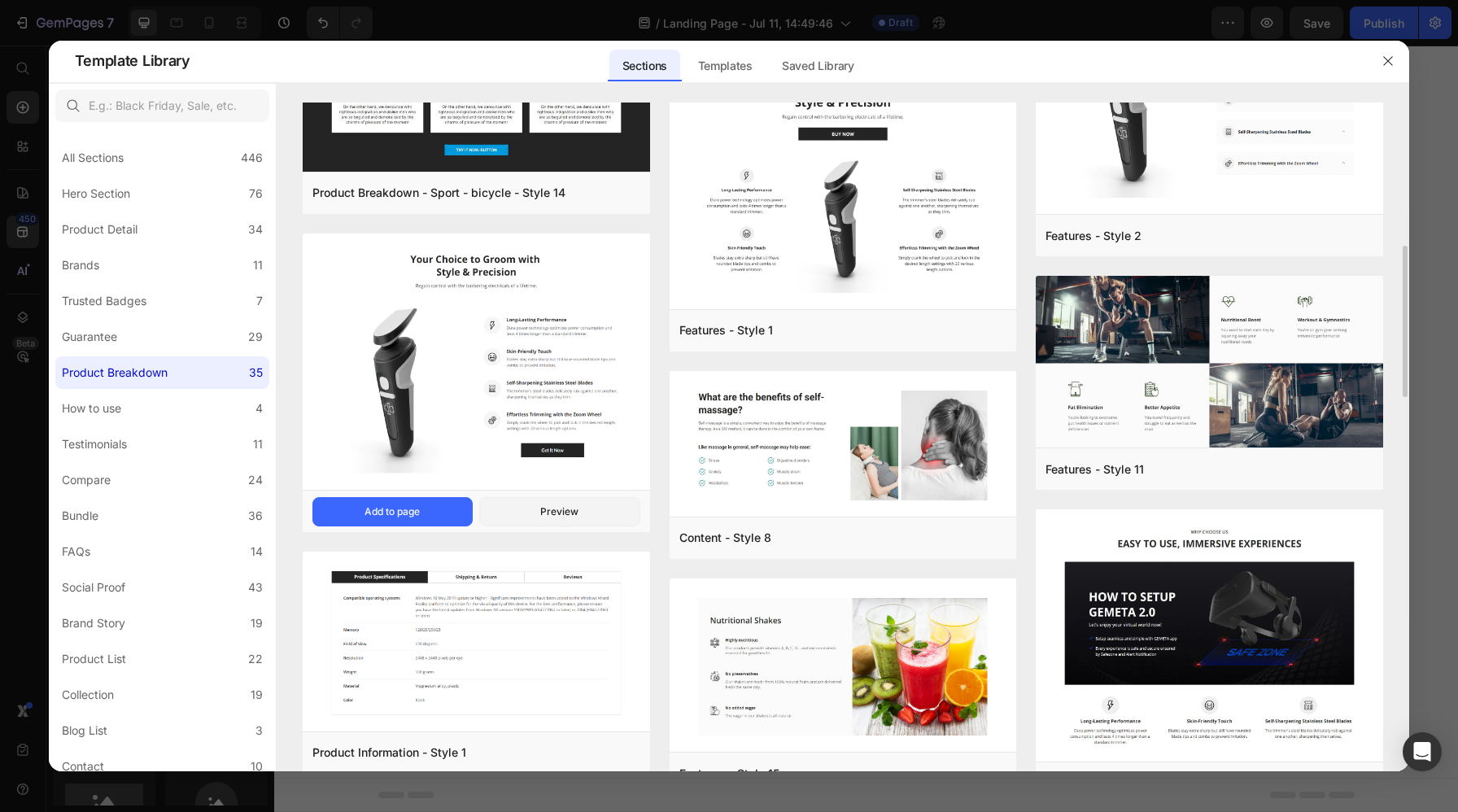 scroll, scrollTop: 618, scrollLeft: 0, axis: vertical 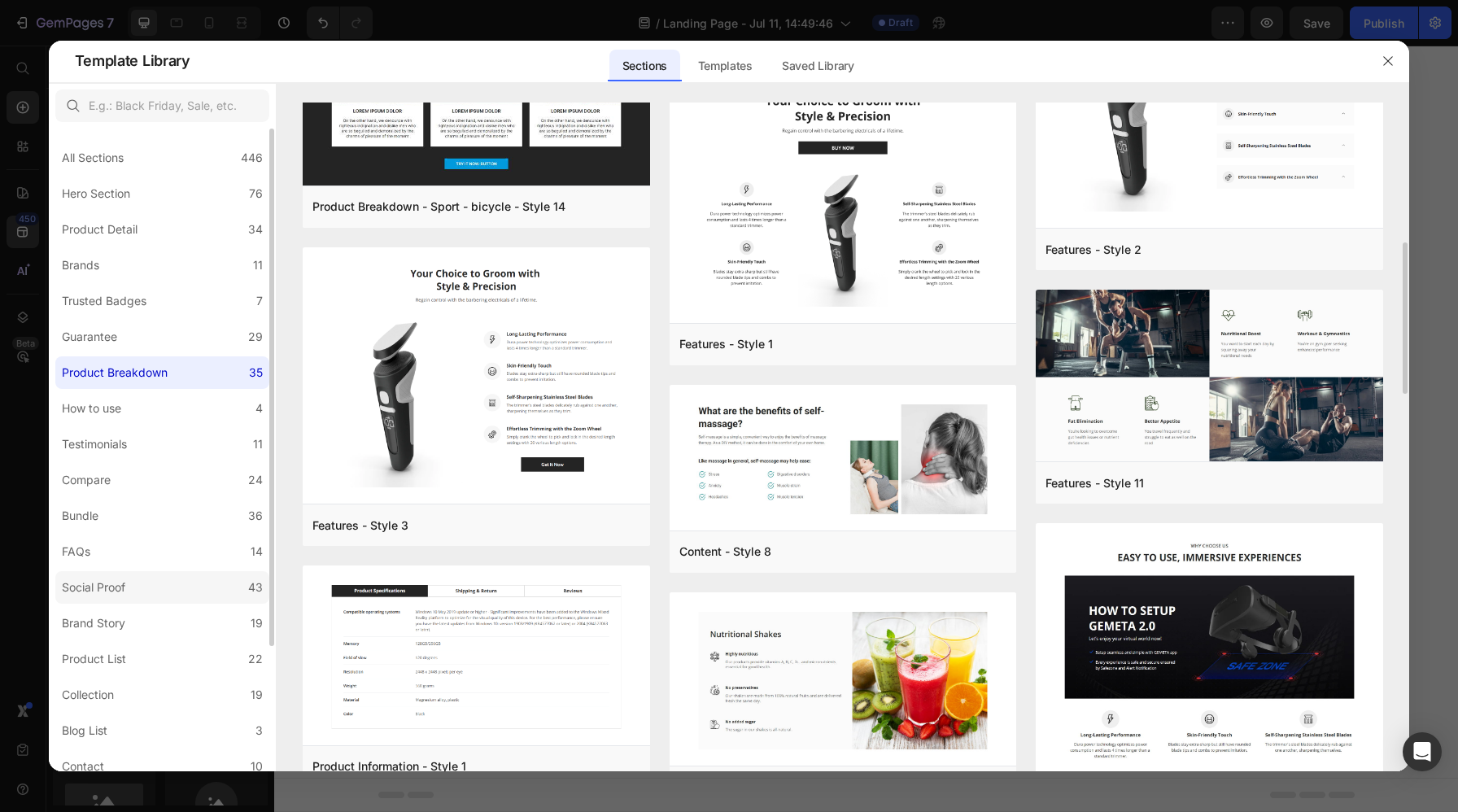 click on "Social Proof" at bounding box center [94, 587] 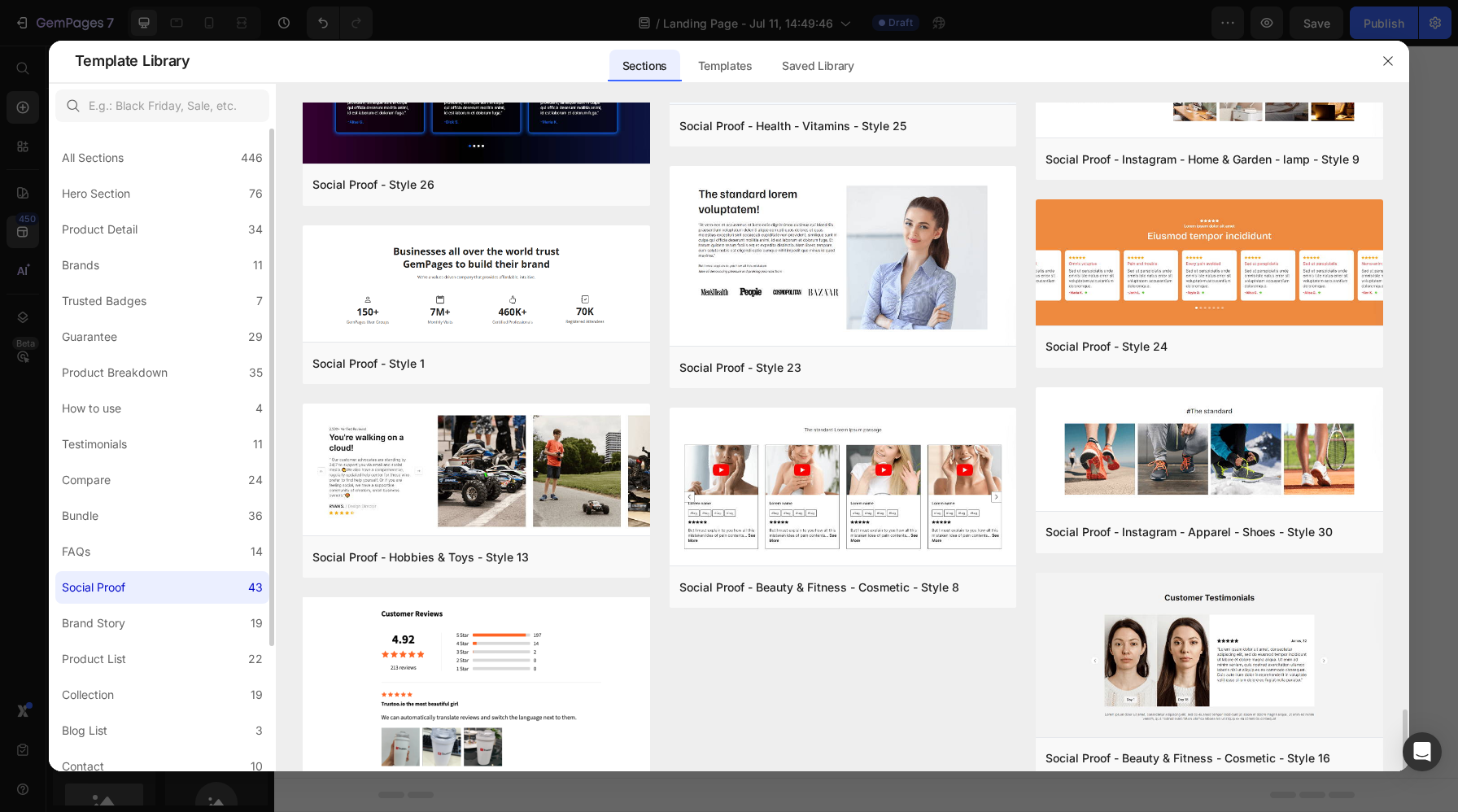 scroll, scrollTop: 2729, scrollLeft: 0, axis: vertical 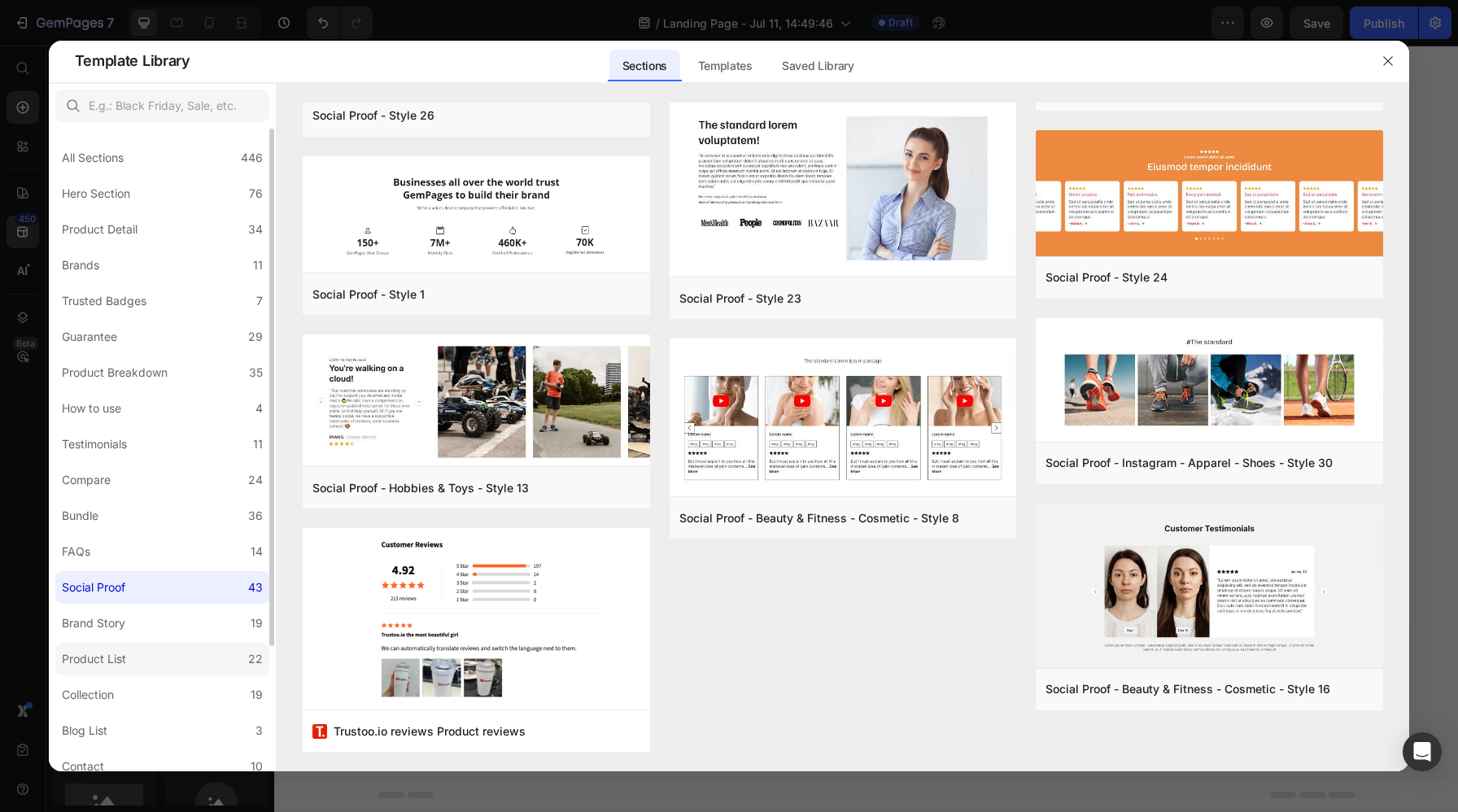 click on "Product List 22" 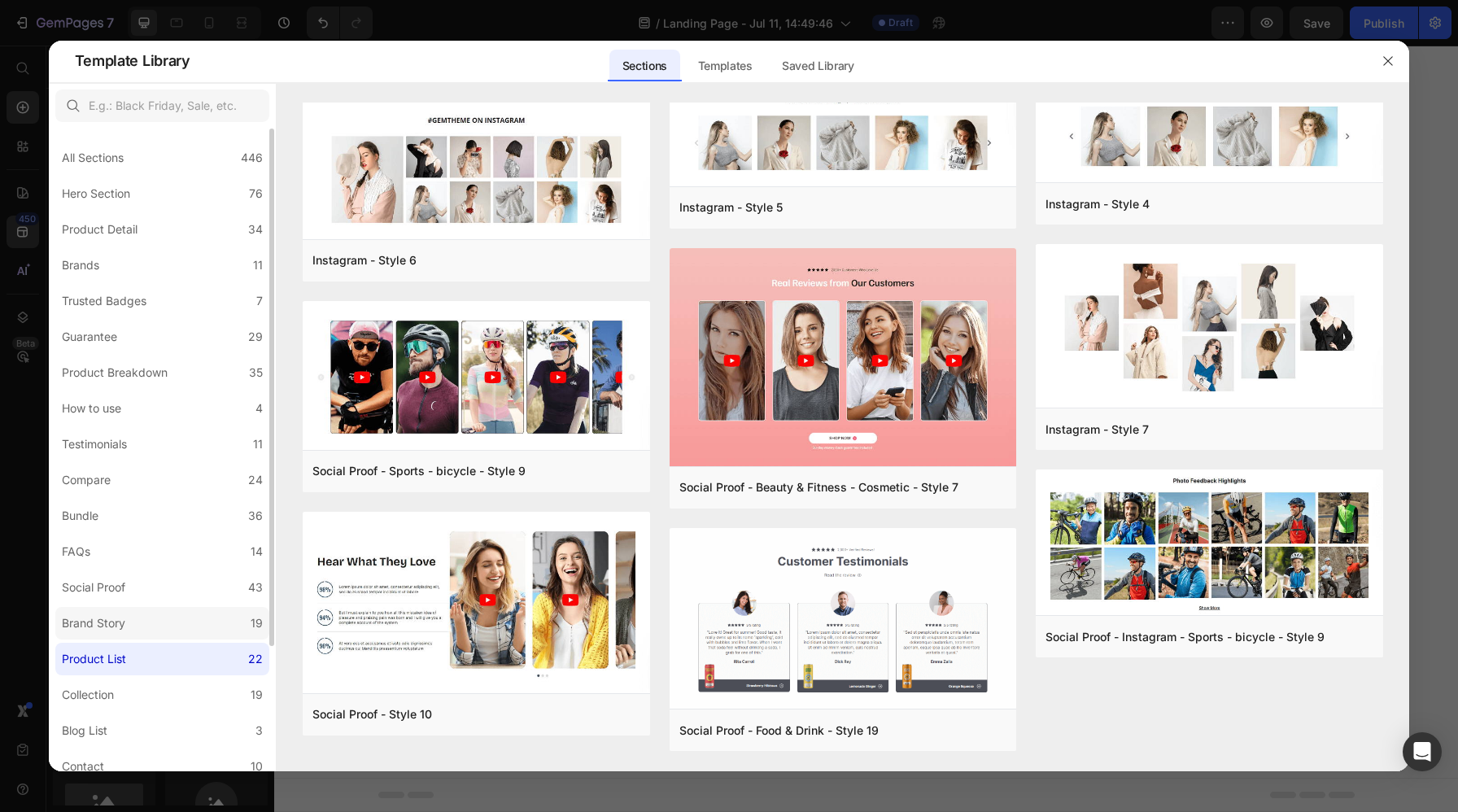 scroll, scrollTop: 0, scrollLeft: 0, axis: both 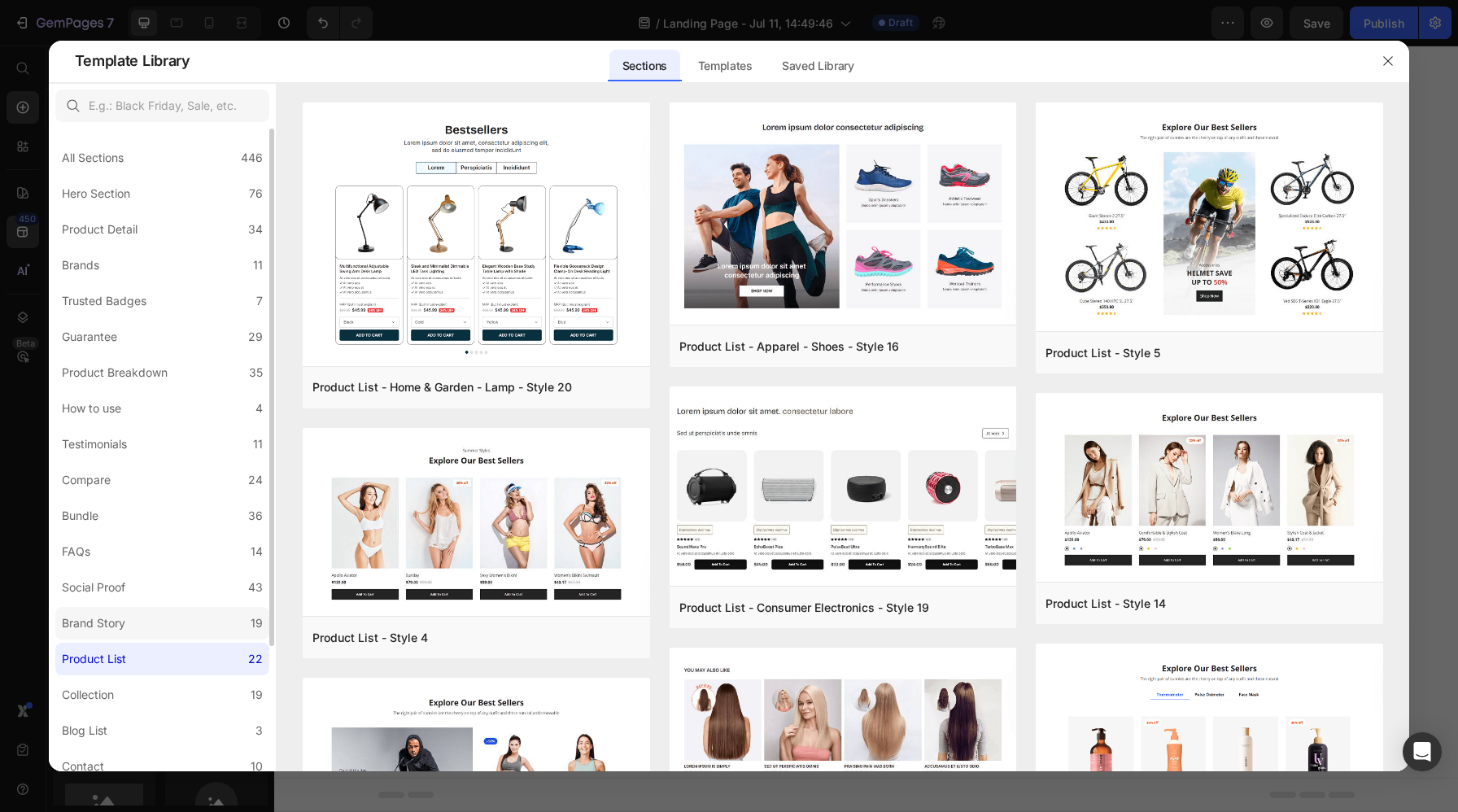 click on "Brand Story 19" 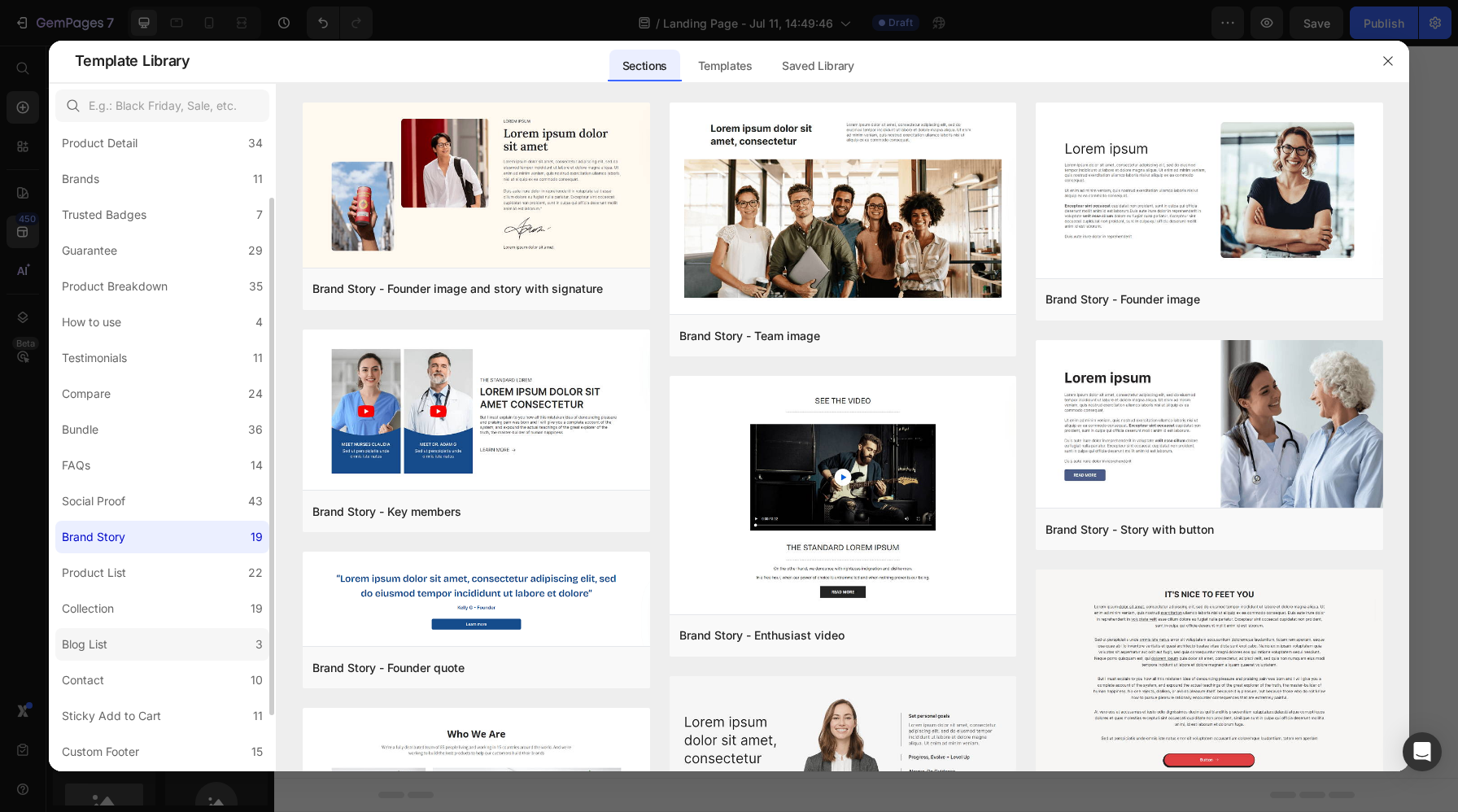 scroll, scrollTop: 155, scrollLeft: 0, axis: vertical 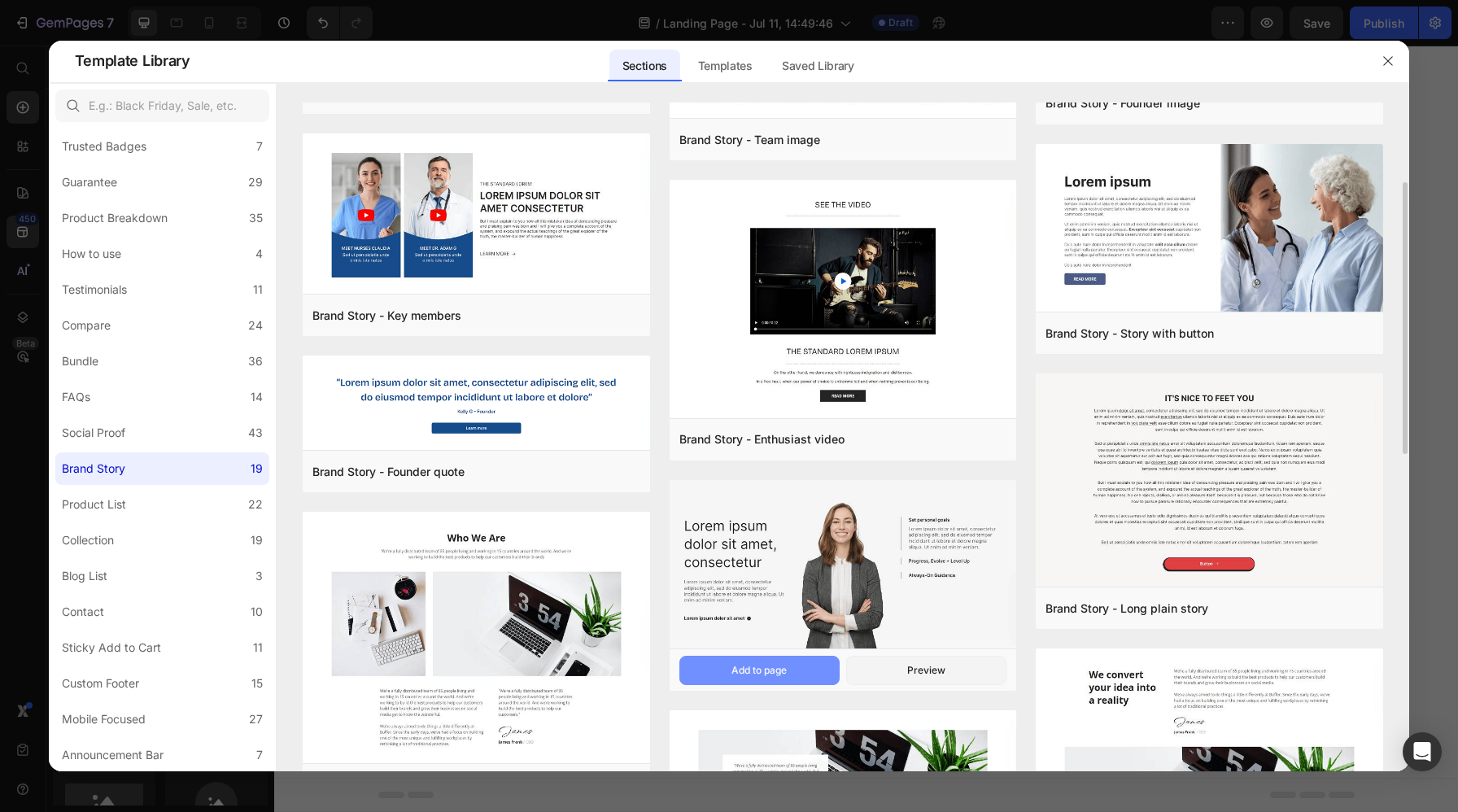 click on "Add to page" at bounding box center [759, 670] 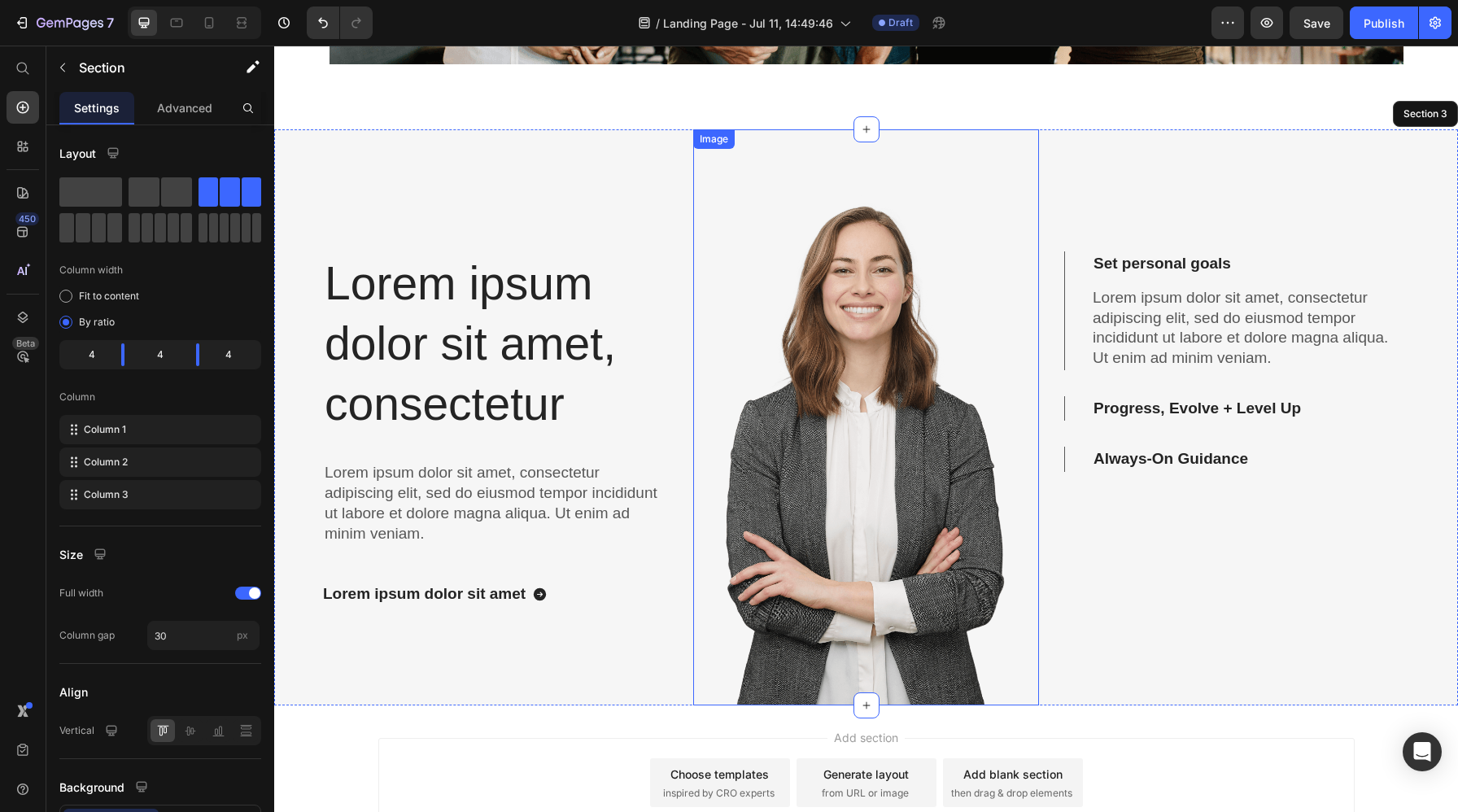 scroll, scrollTop: 1288, scrollLeft: 0, axis: vertical 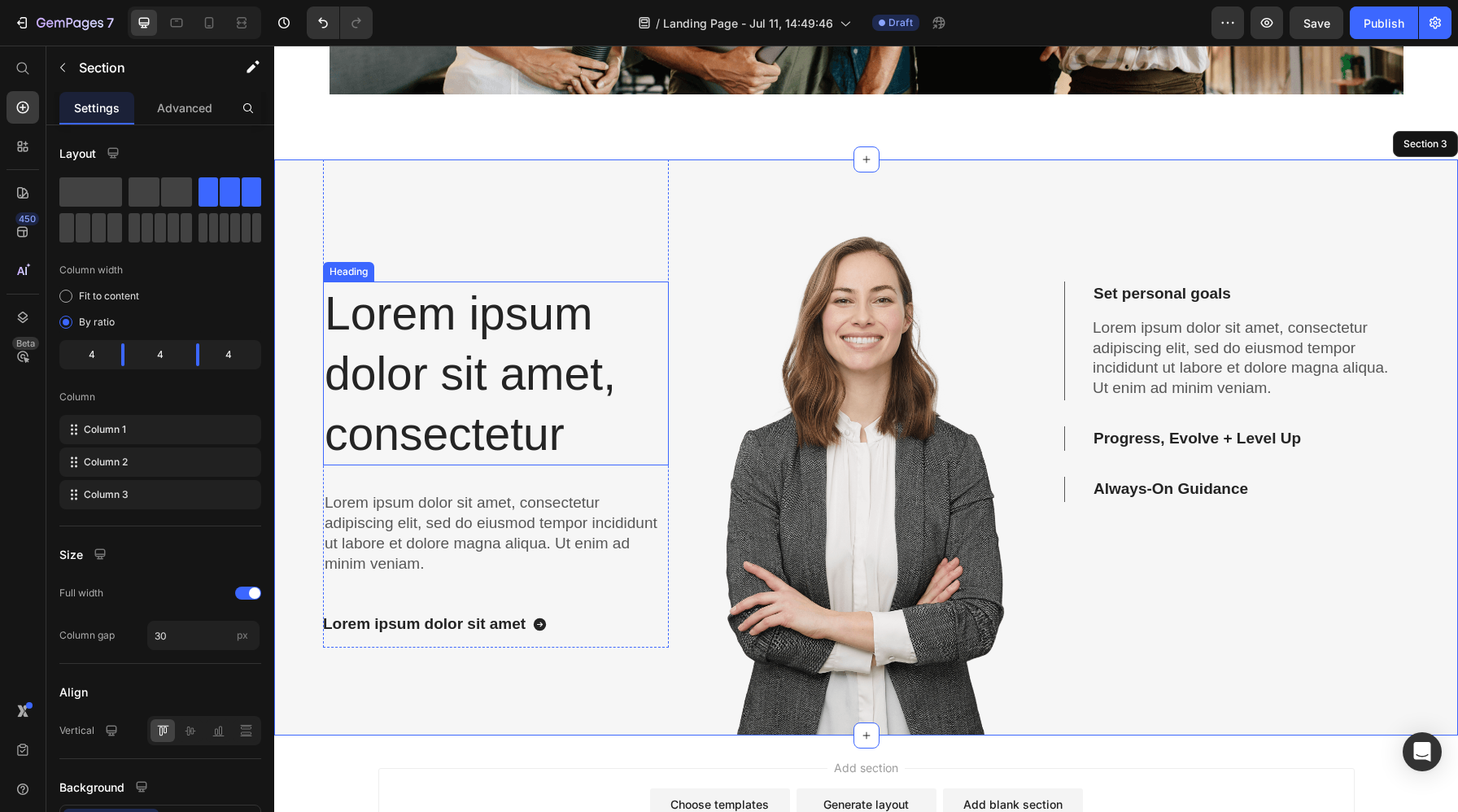 click on "Lorem ipsum dolor sit amet, consectetur" at bounding box center (495, 373) 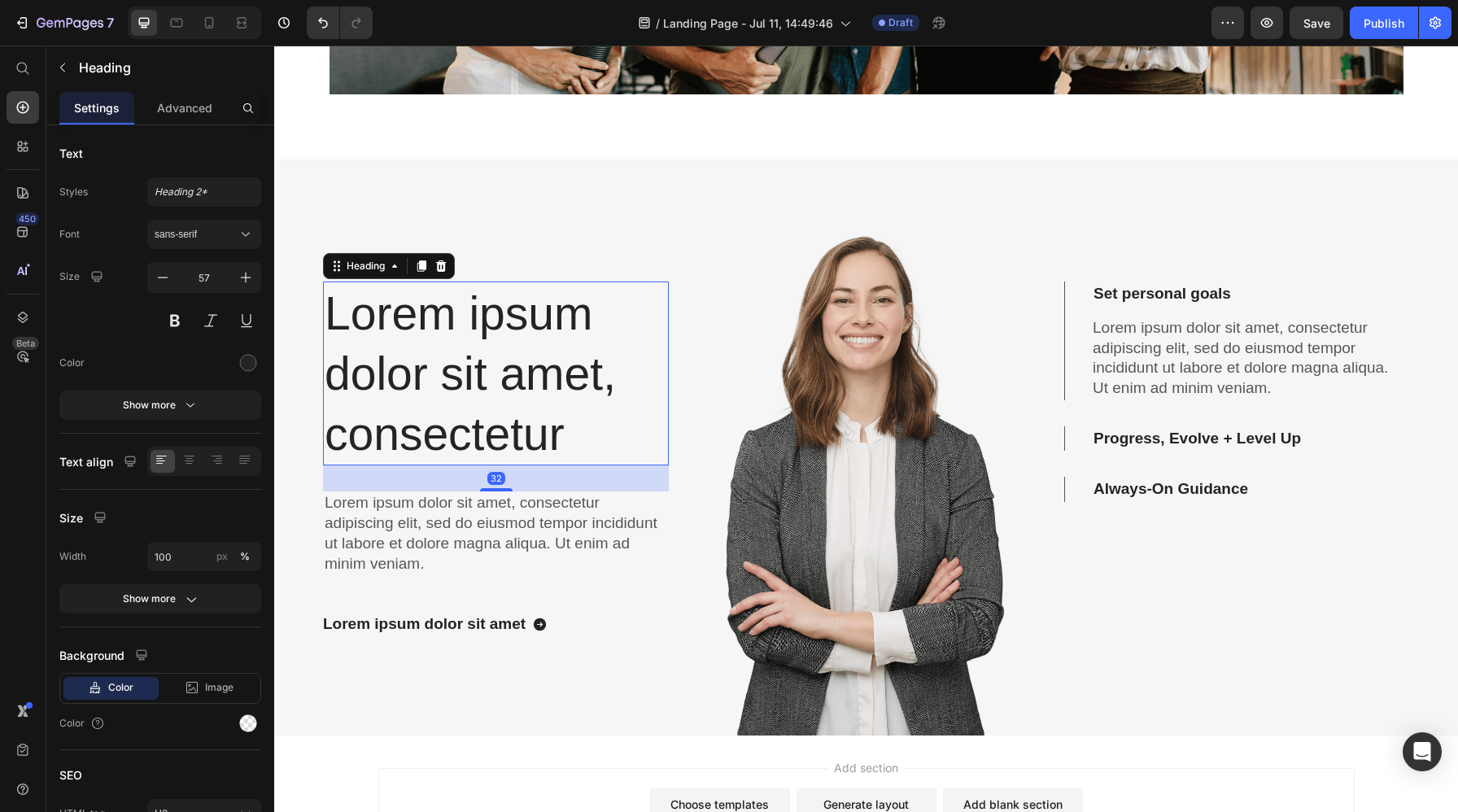 click on "Lorem ipsum dolor sit amet, consectetur" at bounding box center (495, 373) 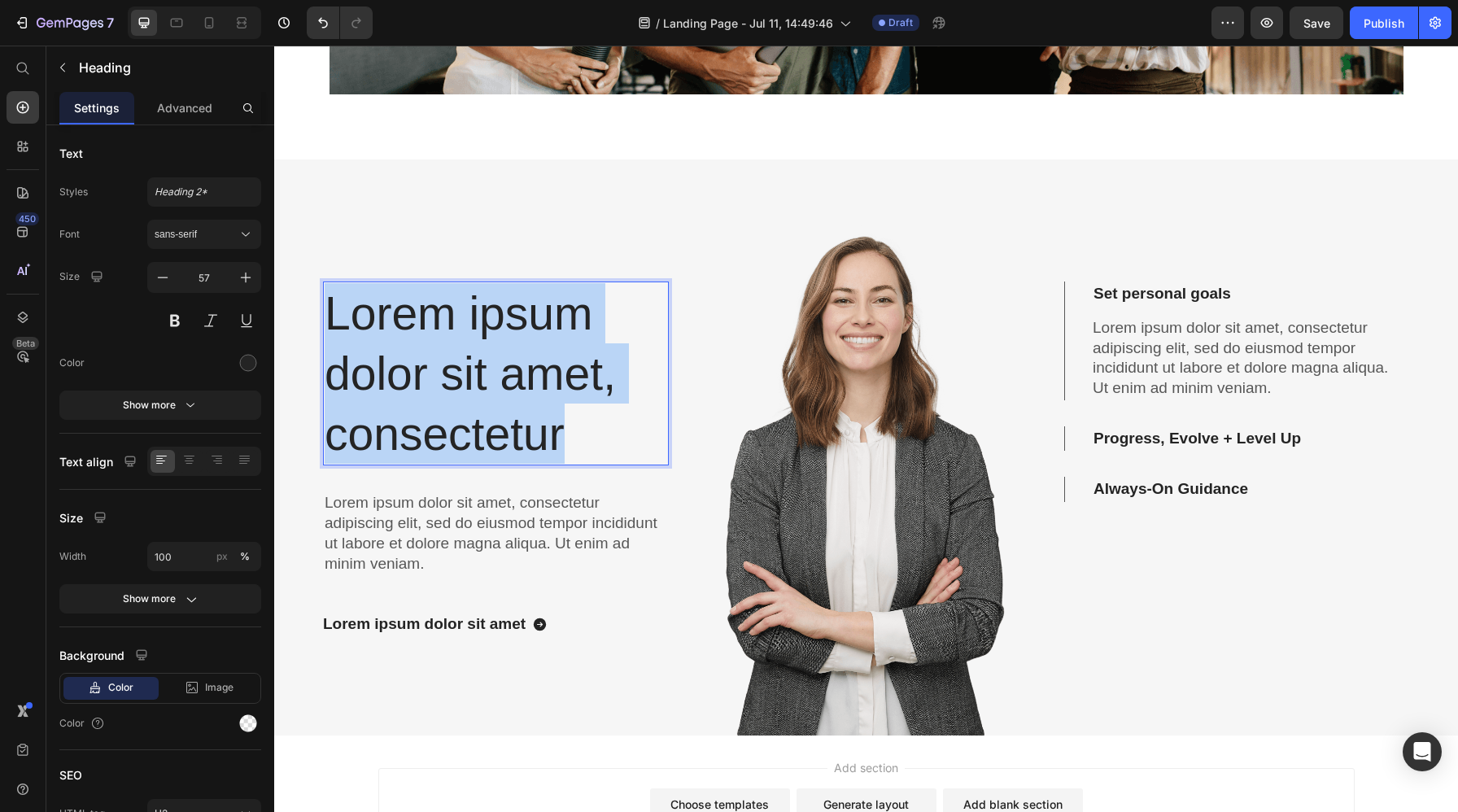 click on "Lorem ipsum dolor sit amet, consectetur" at bounding box center (495, 373) 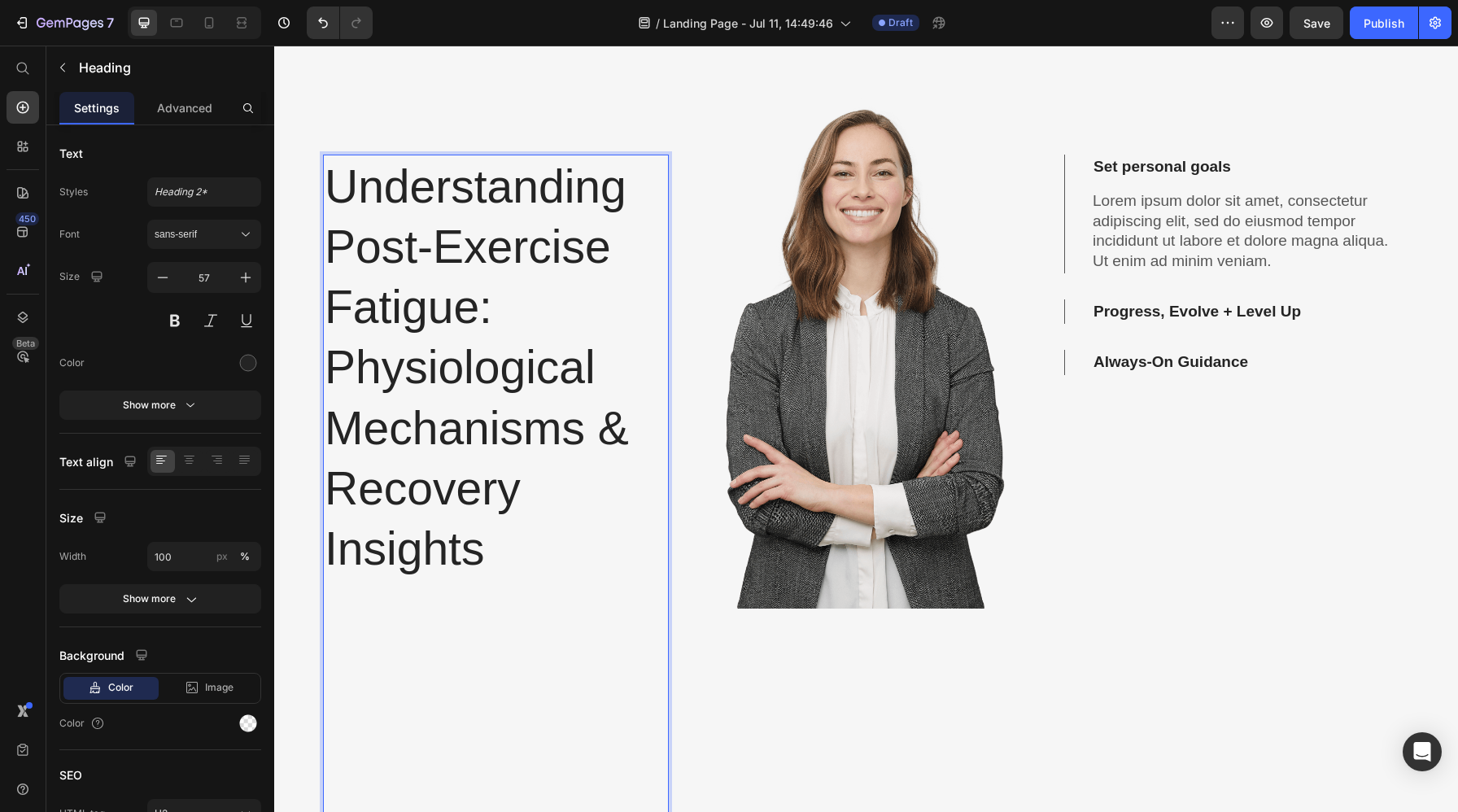 scroll, scrollTop: 1438, scrollLeft: 0, axis: vertical 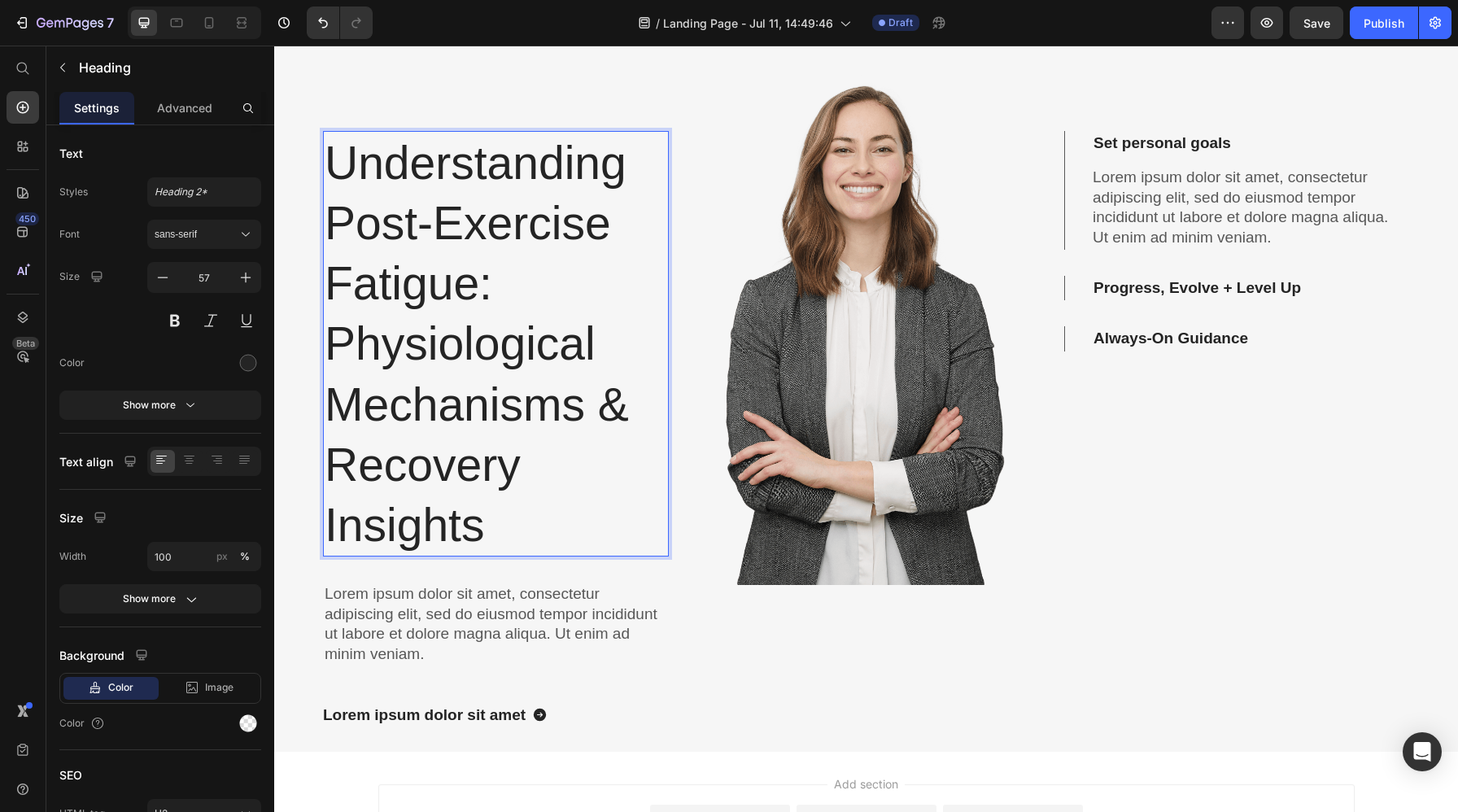 click on "Understanding Post-Exercise Fatigue: Physiological Mechanisms & Recovery Insights" at bounding box center [495, 343] 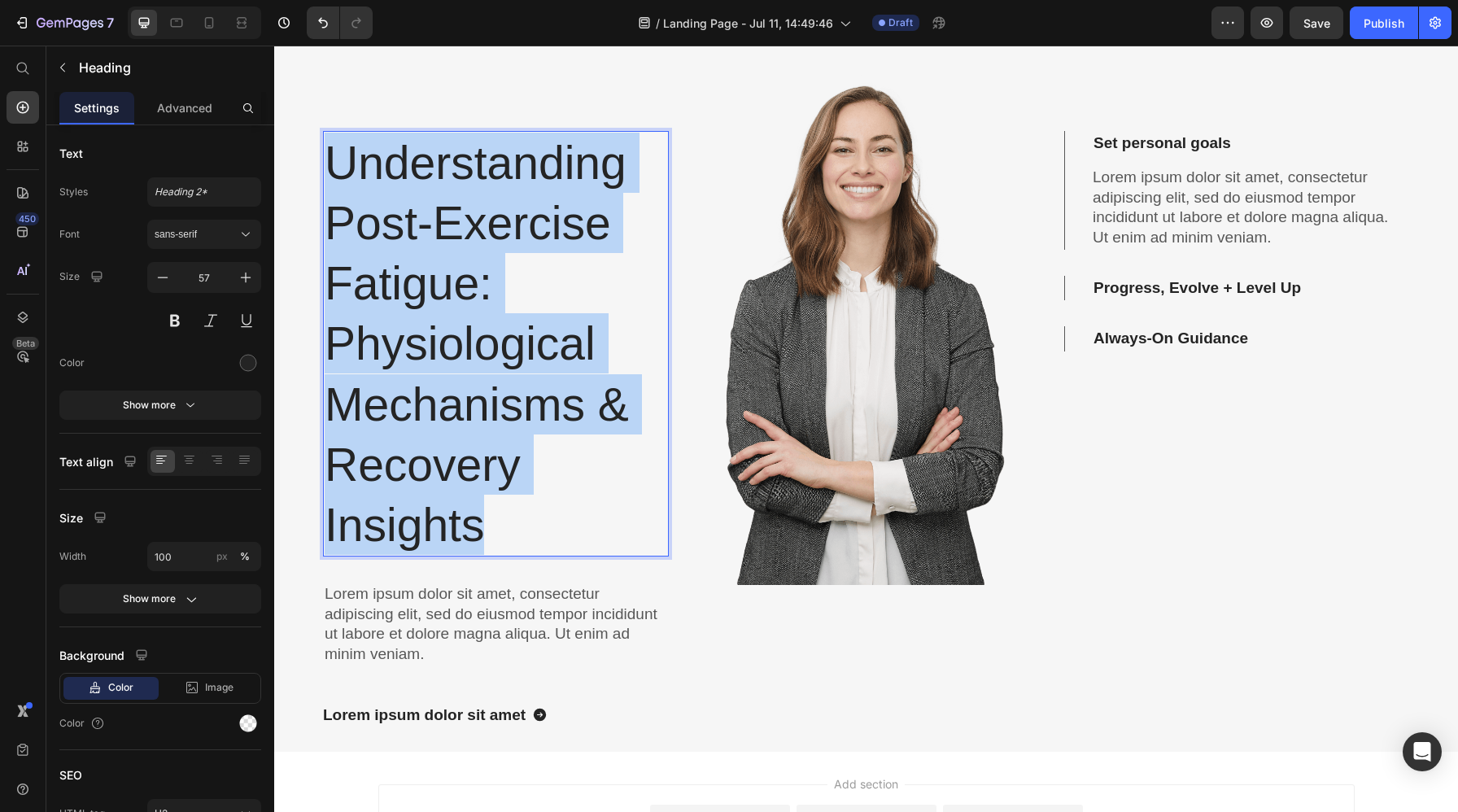 click on "Understanding Post-Exercise Fatigue: Physiological Mechanisms & Recovery Insights" at bounding box center [495, 343] 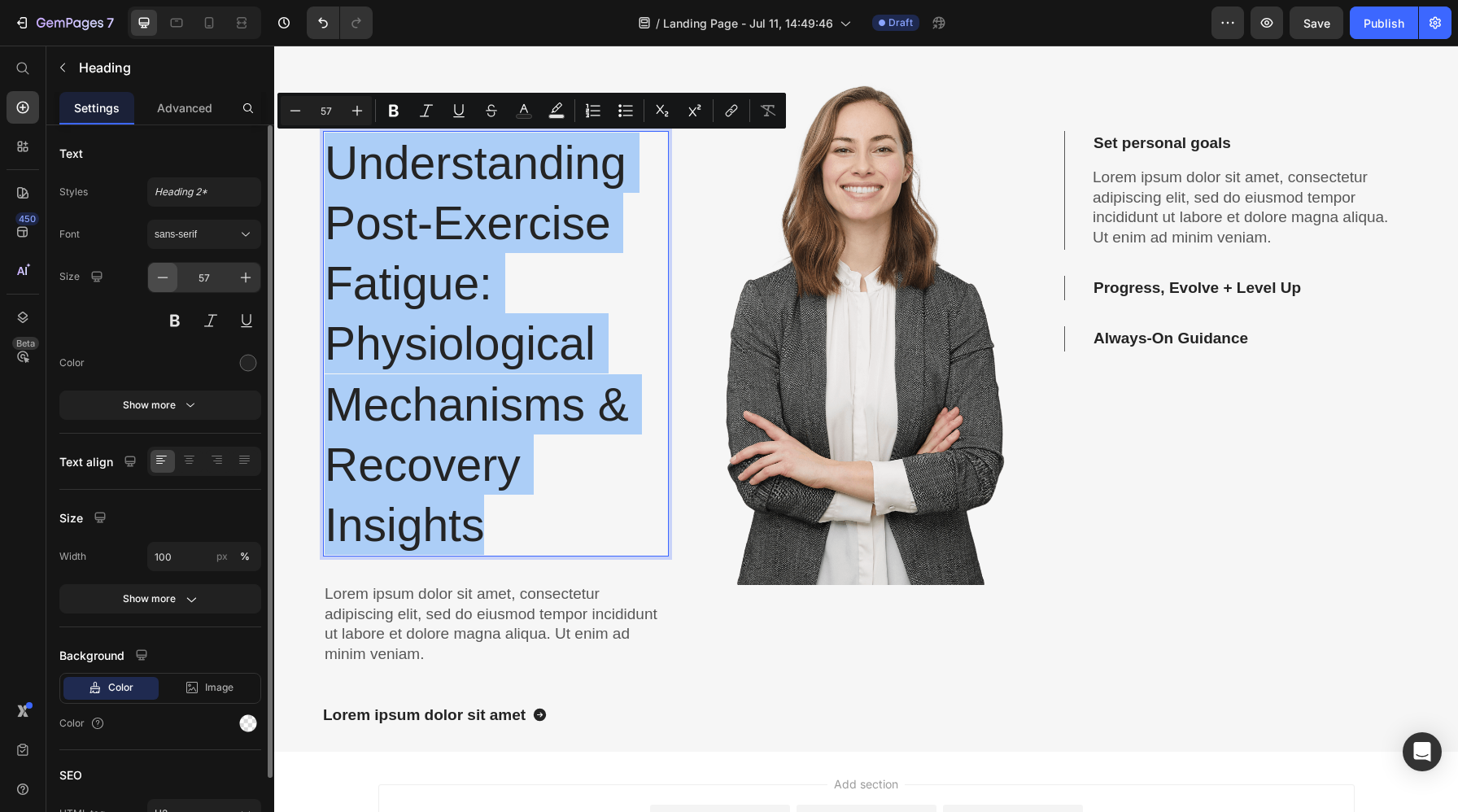 click 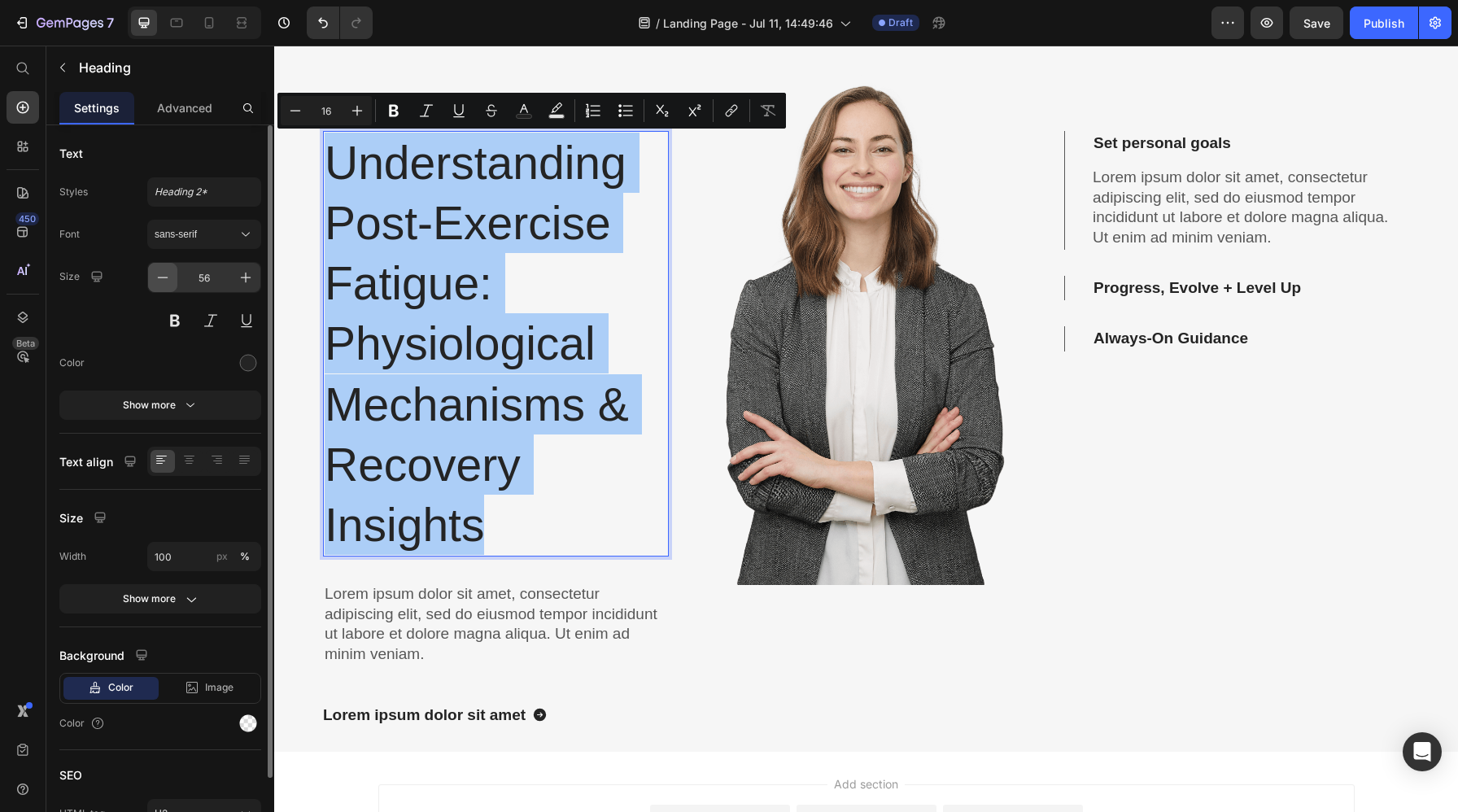 click 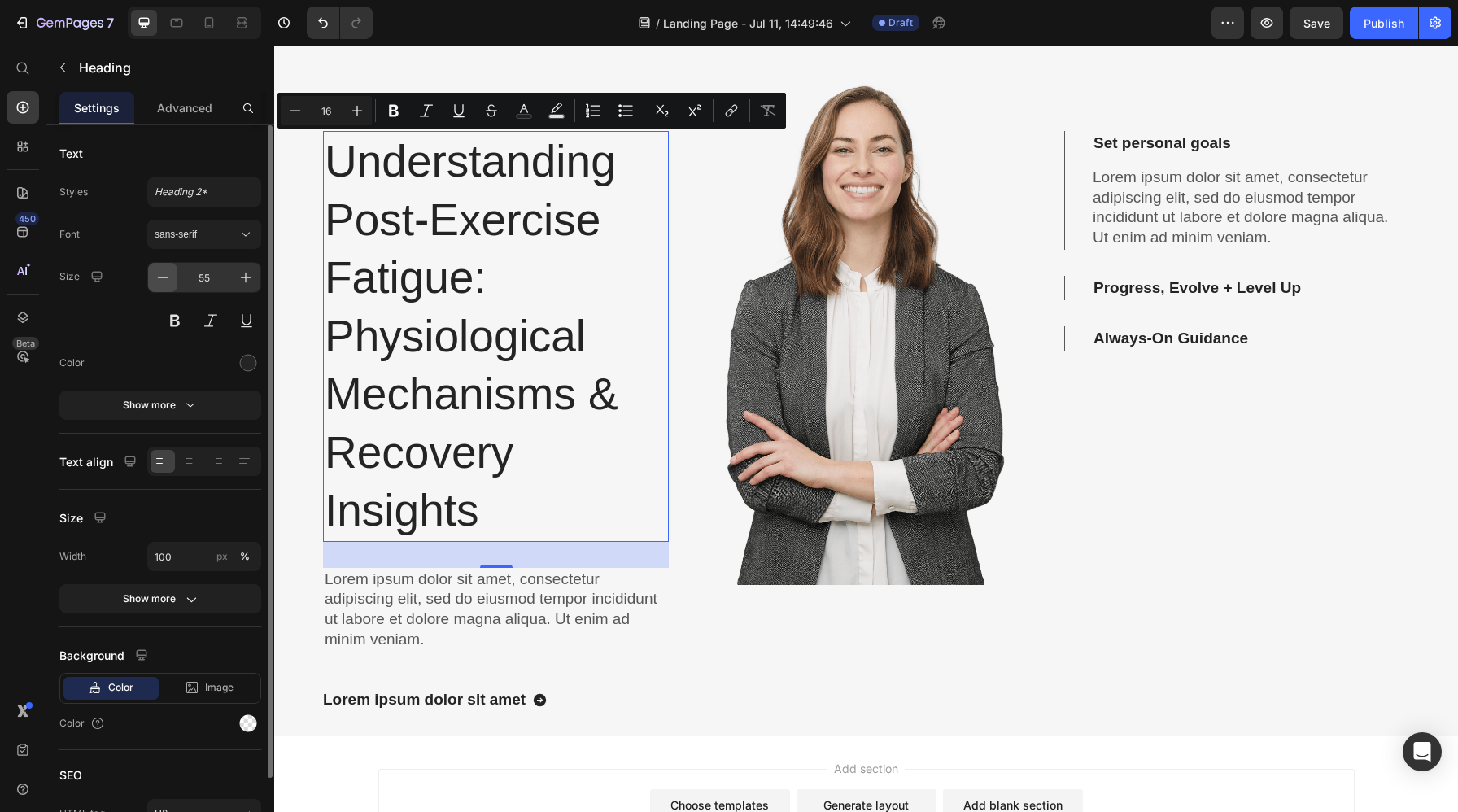click 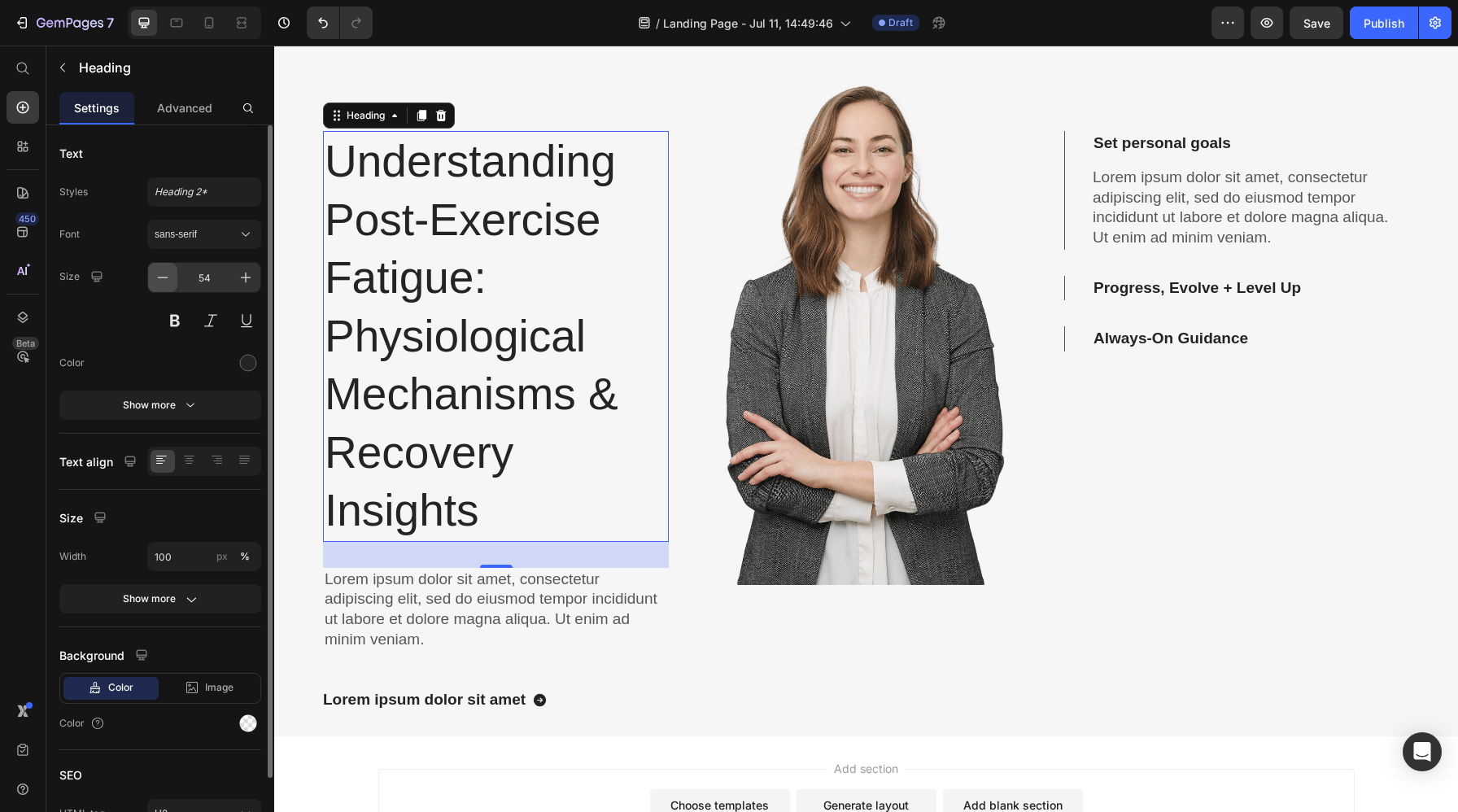 click 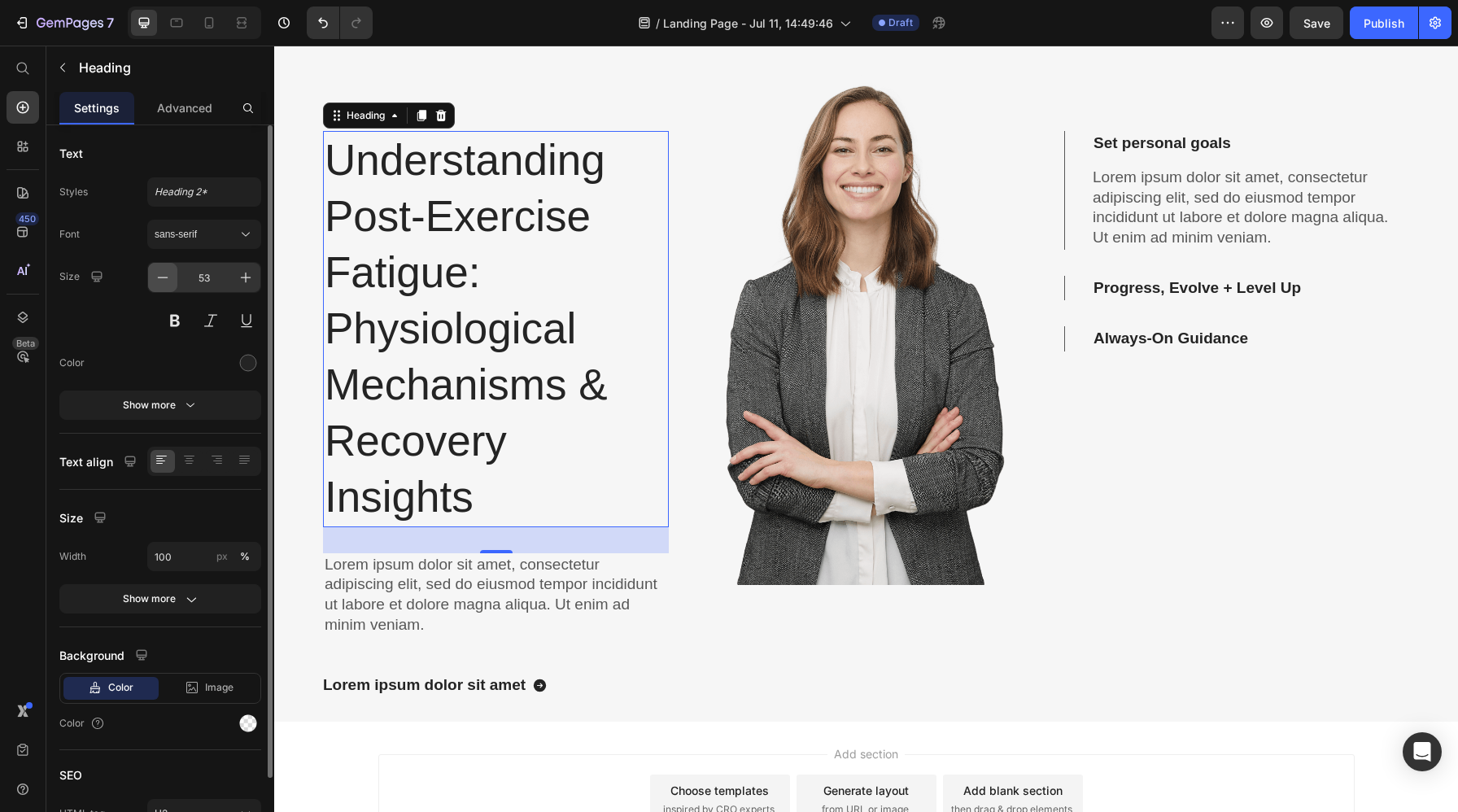 click 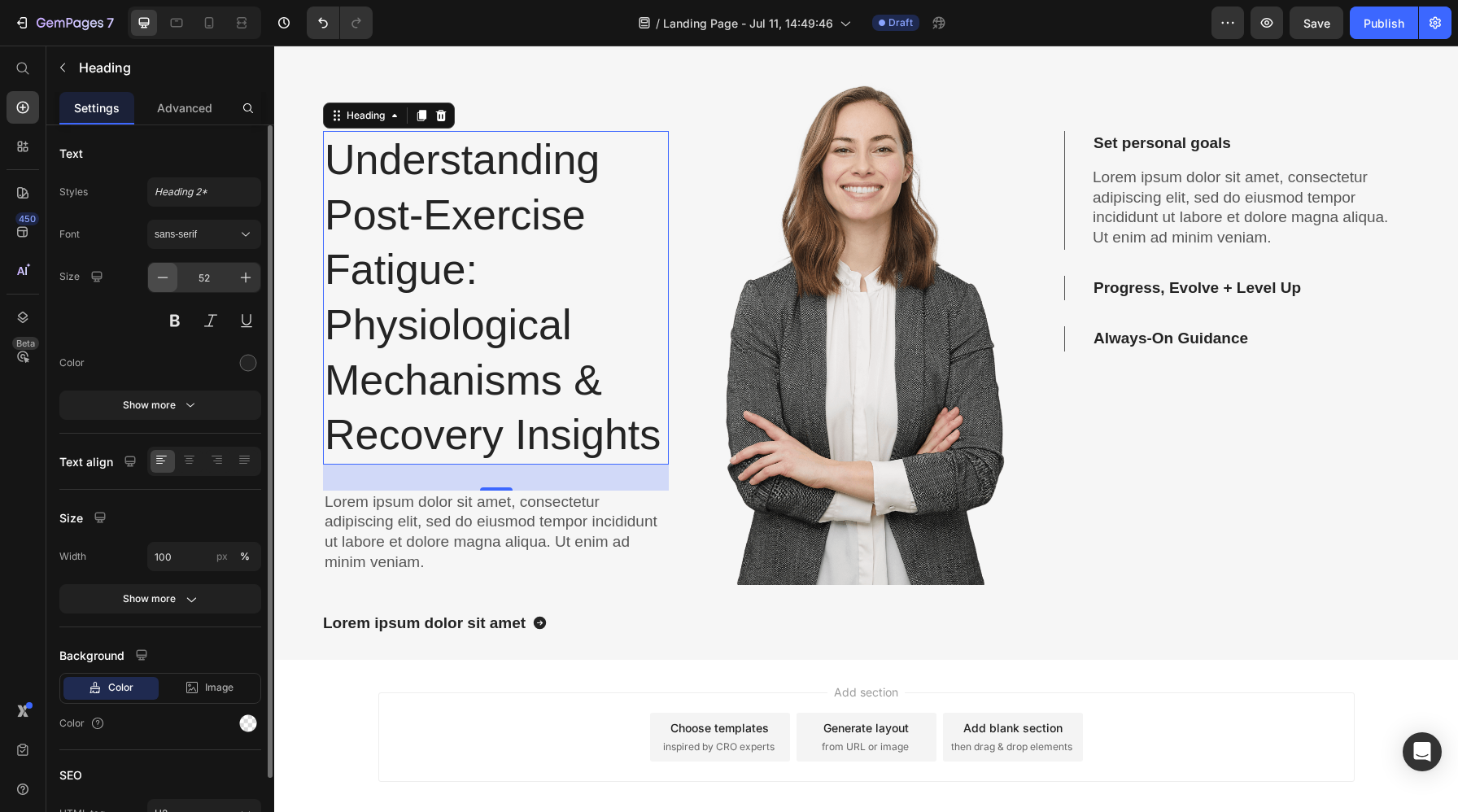 click 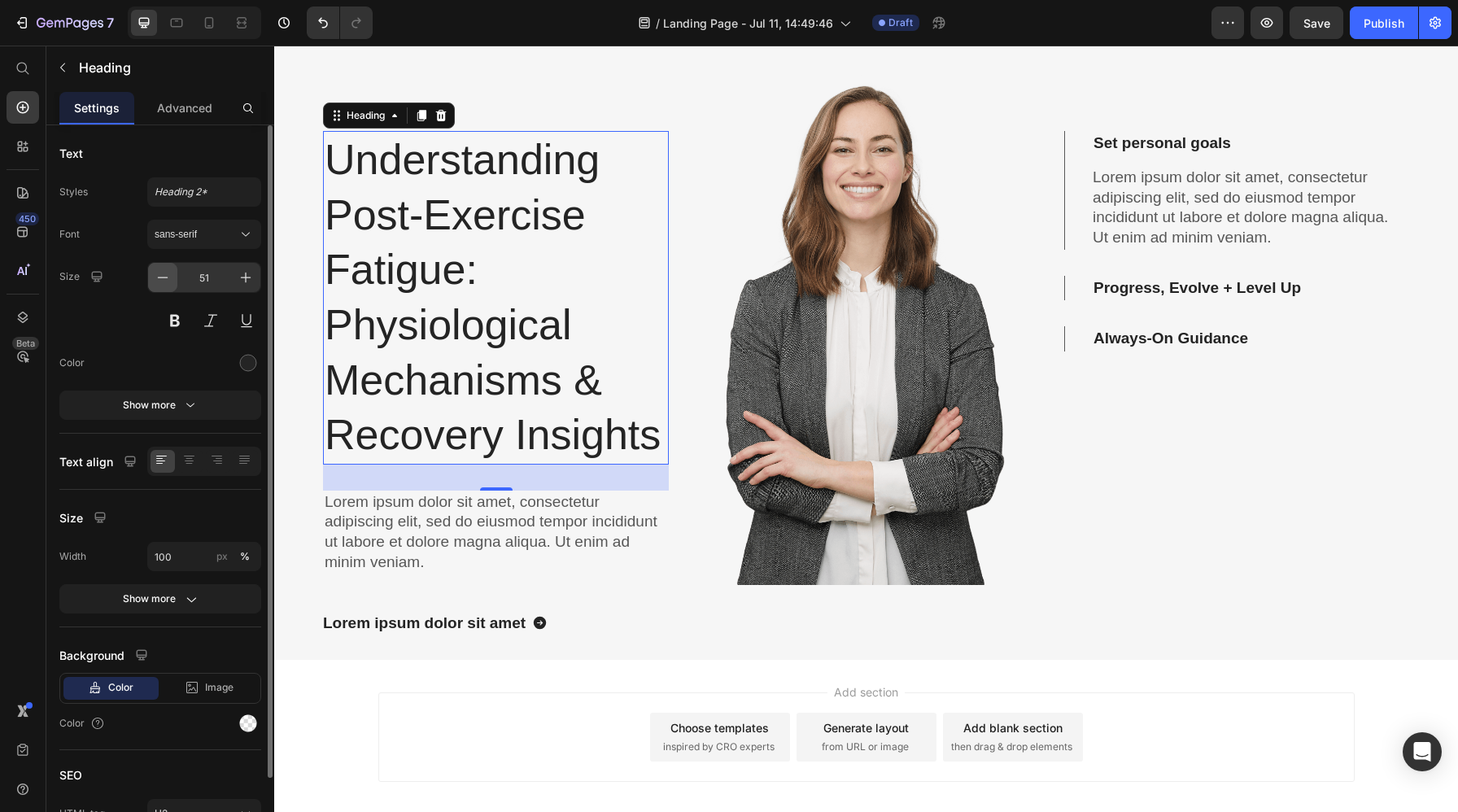 click 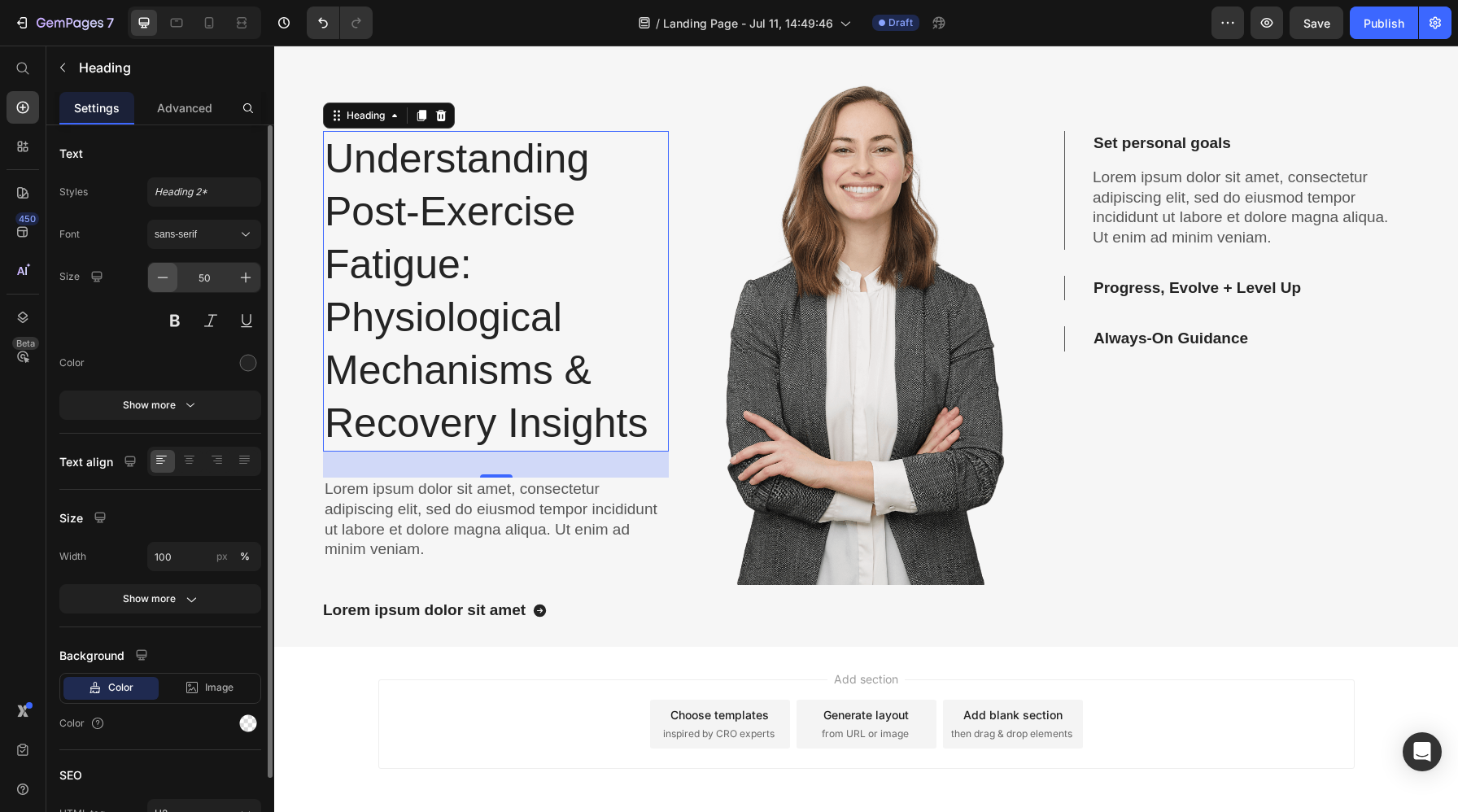 click 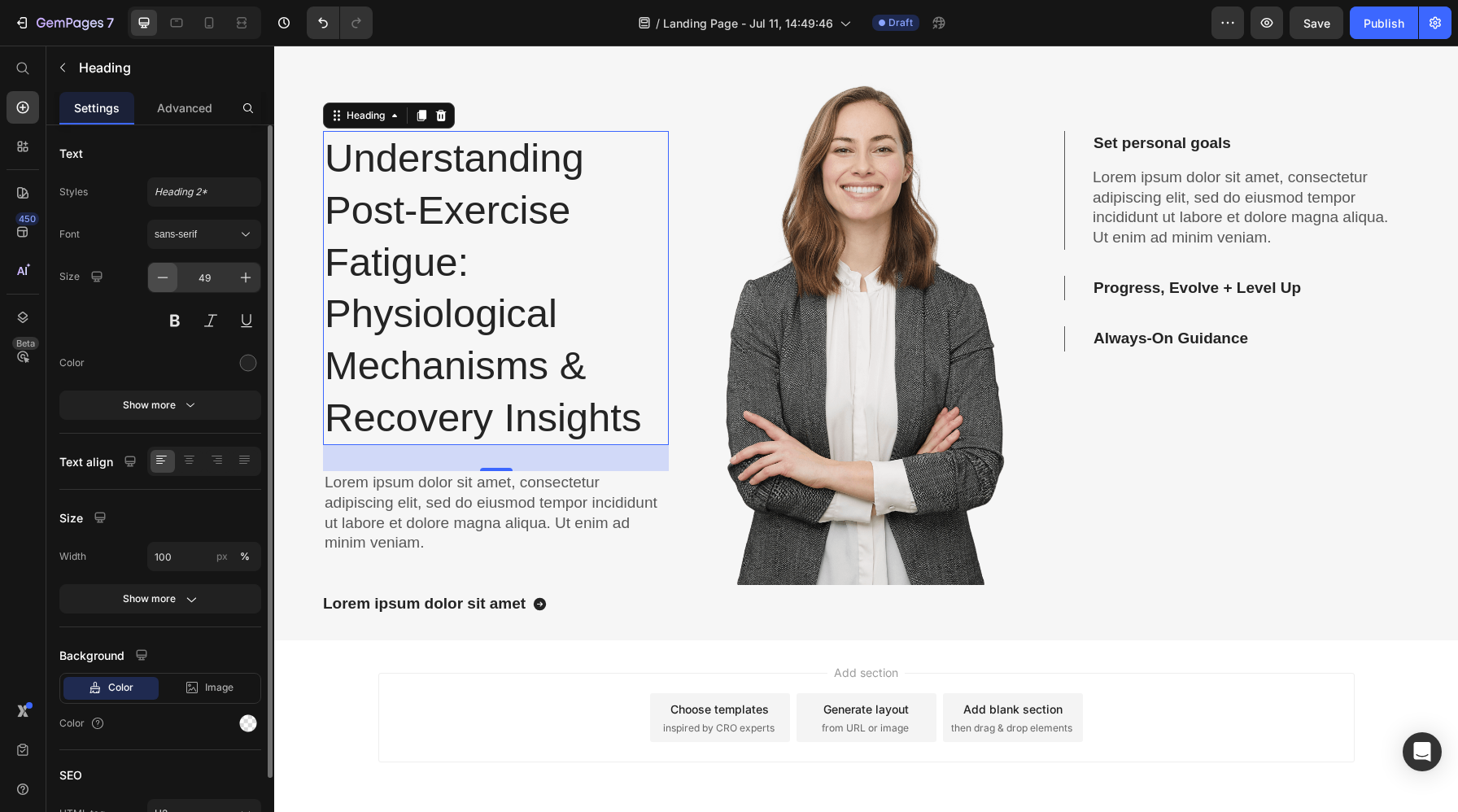 click 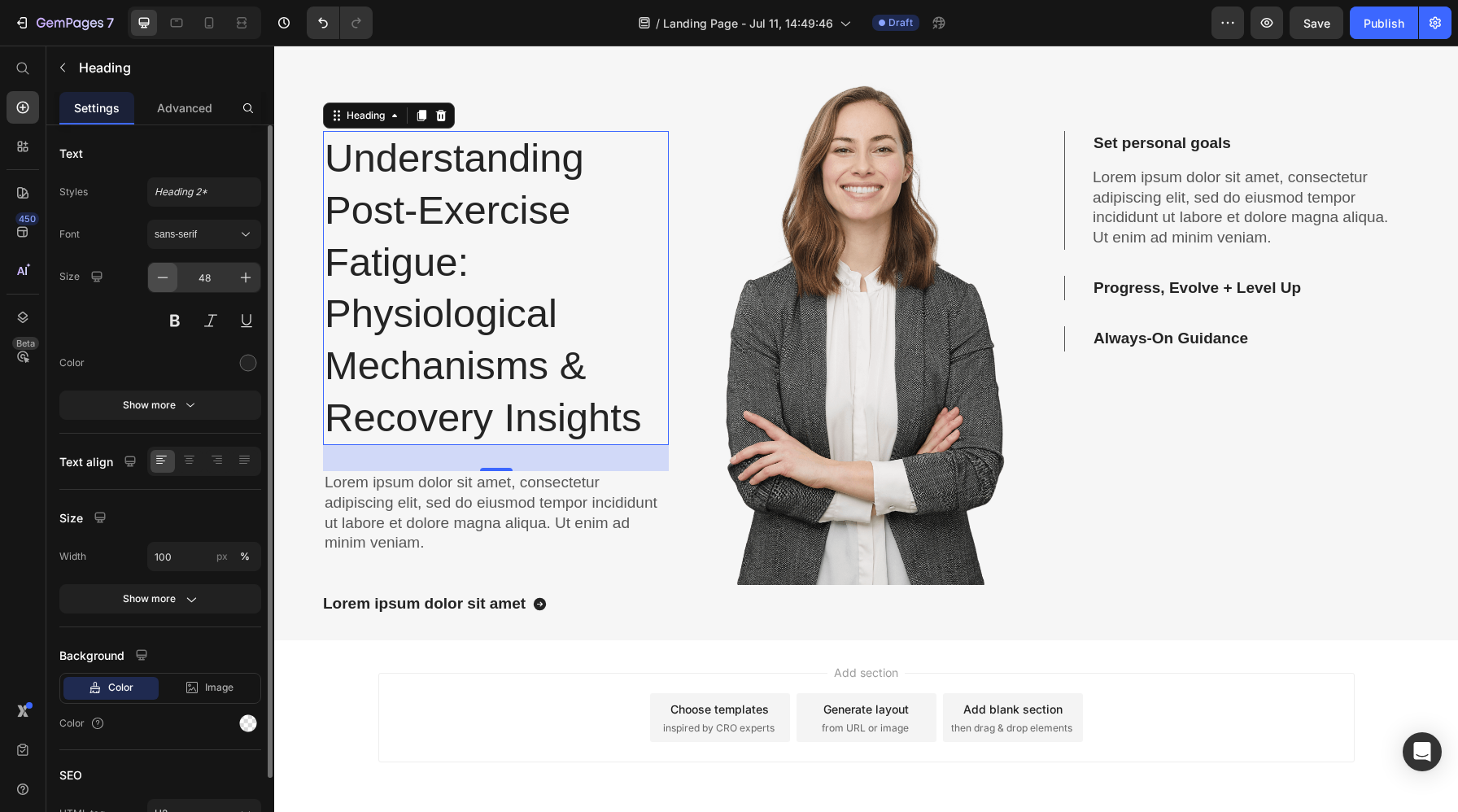 click 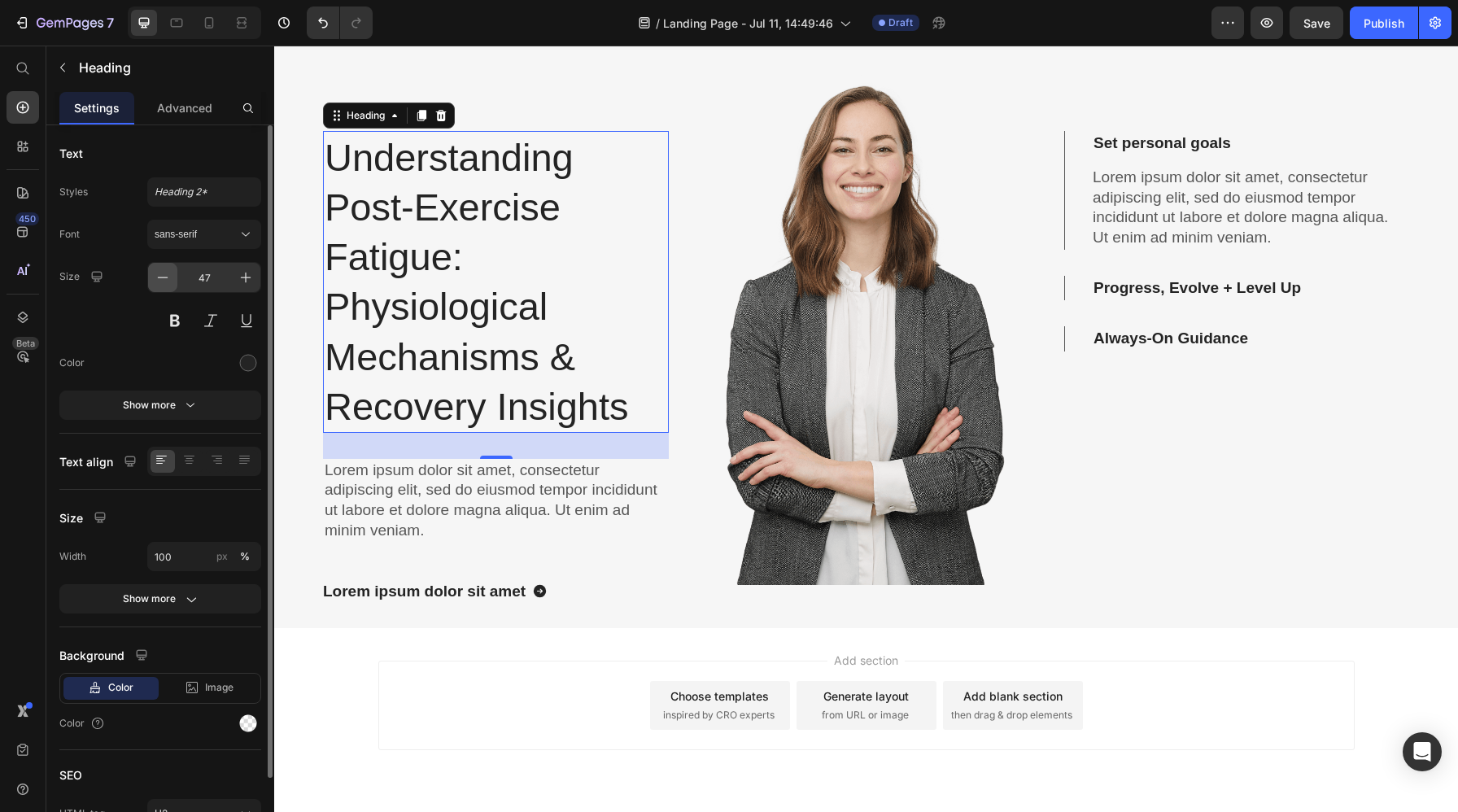 click 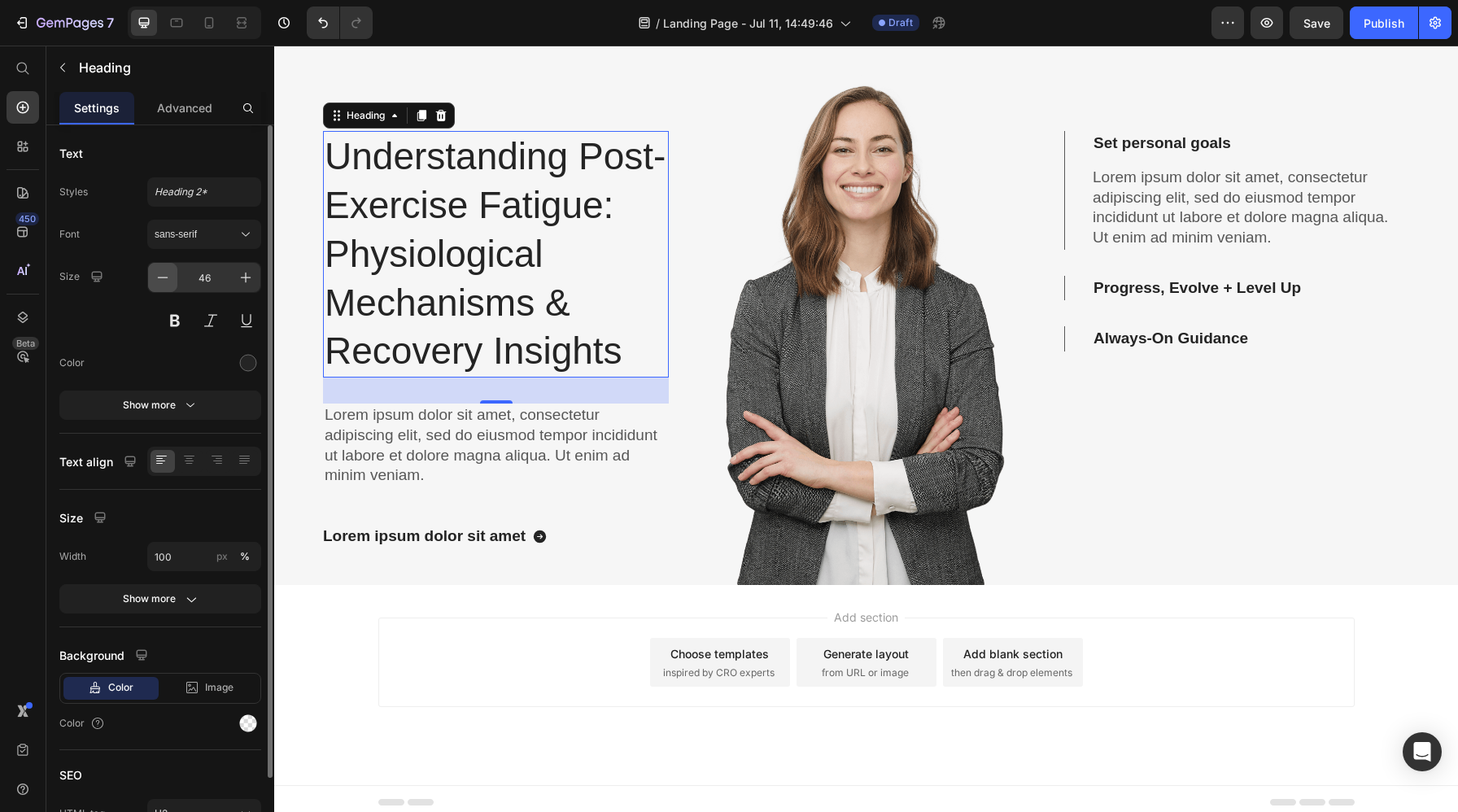 click 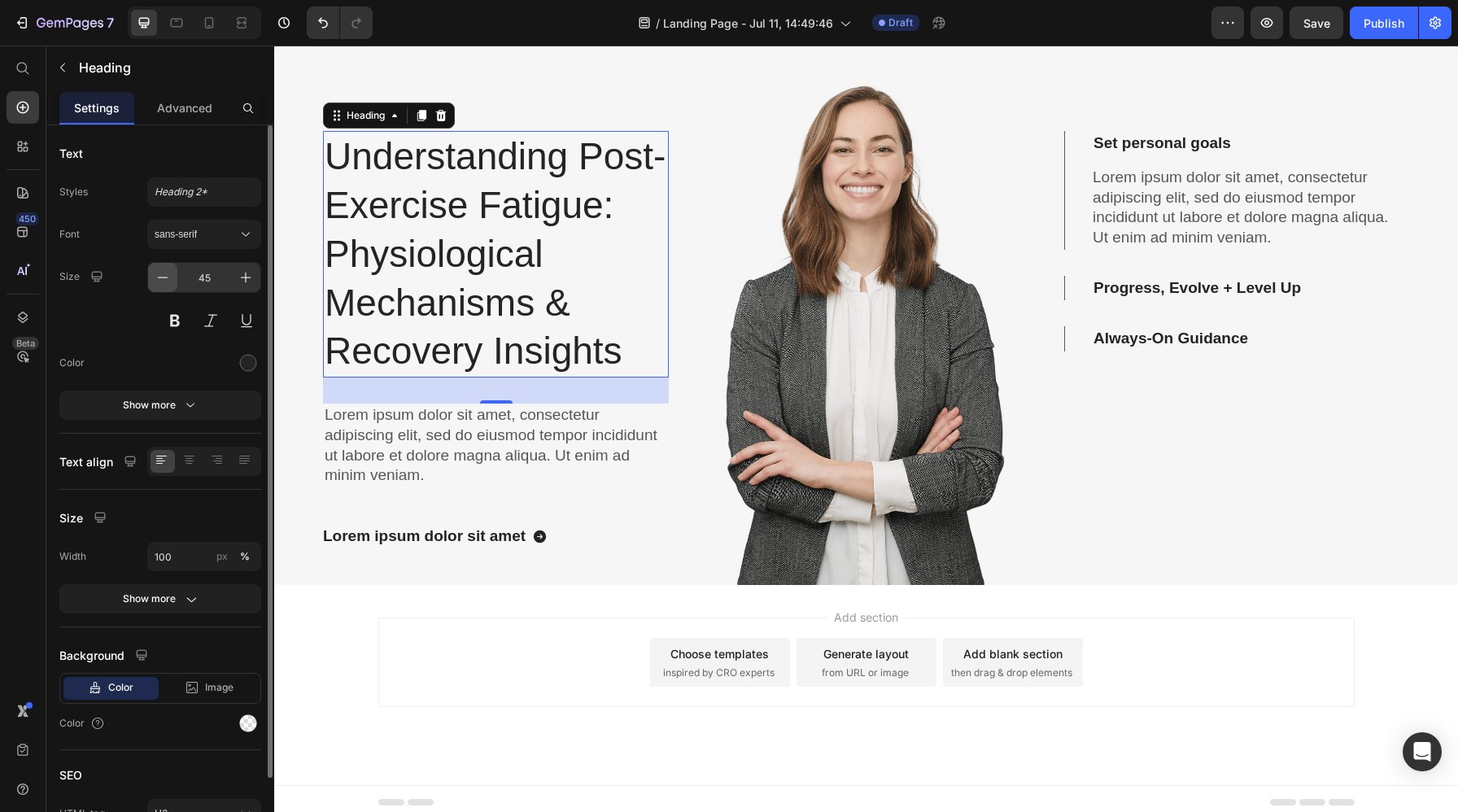 click 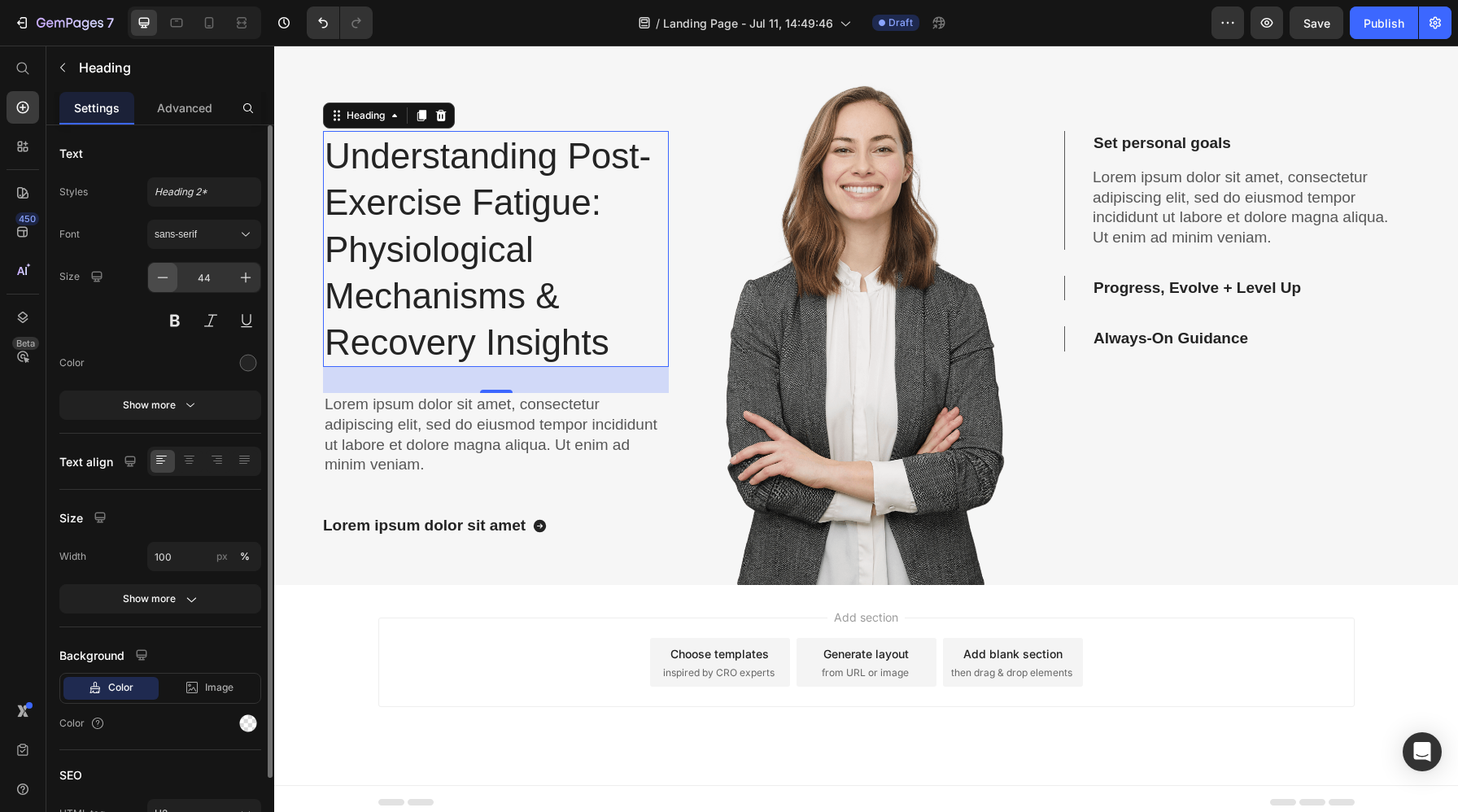click 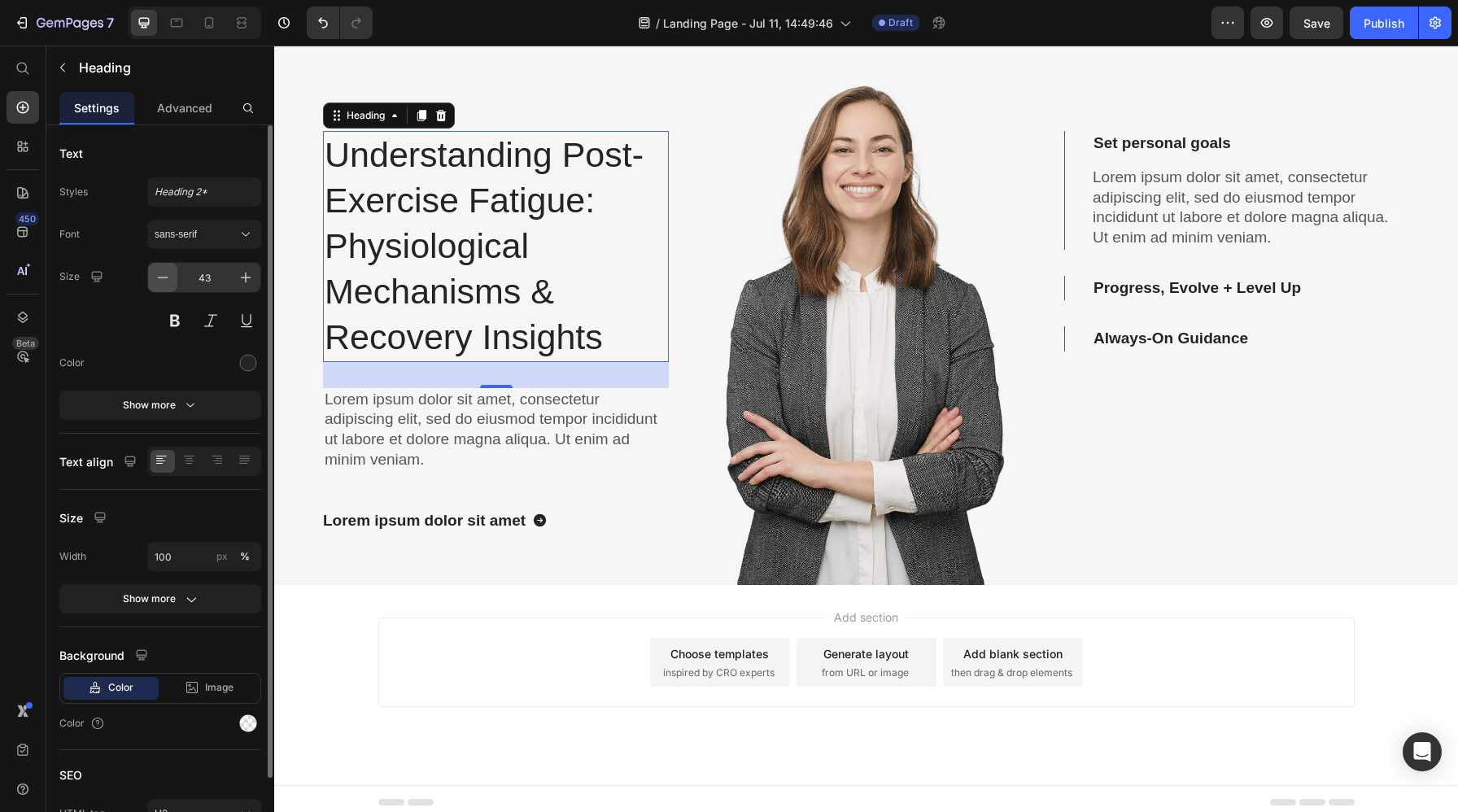 click 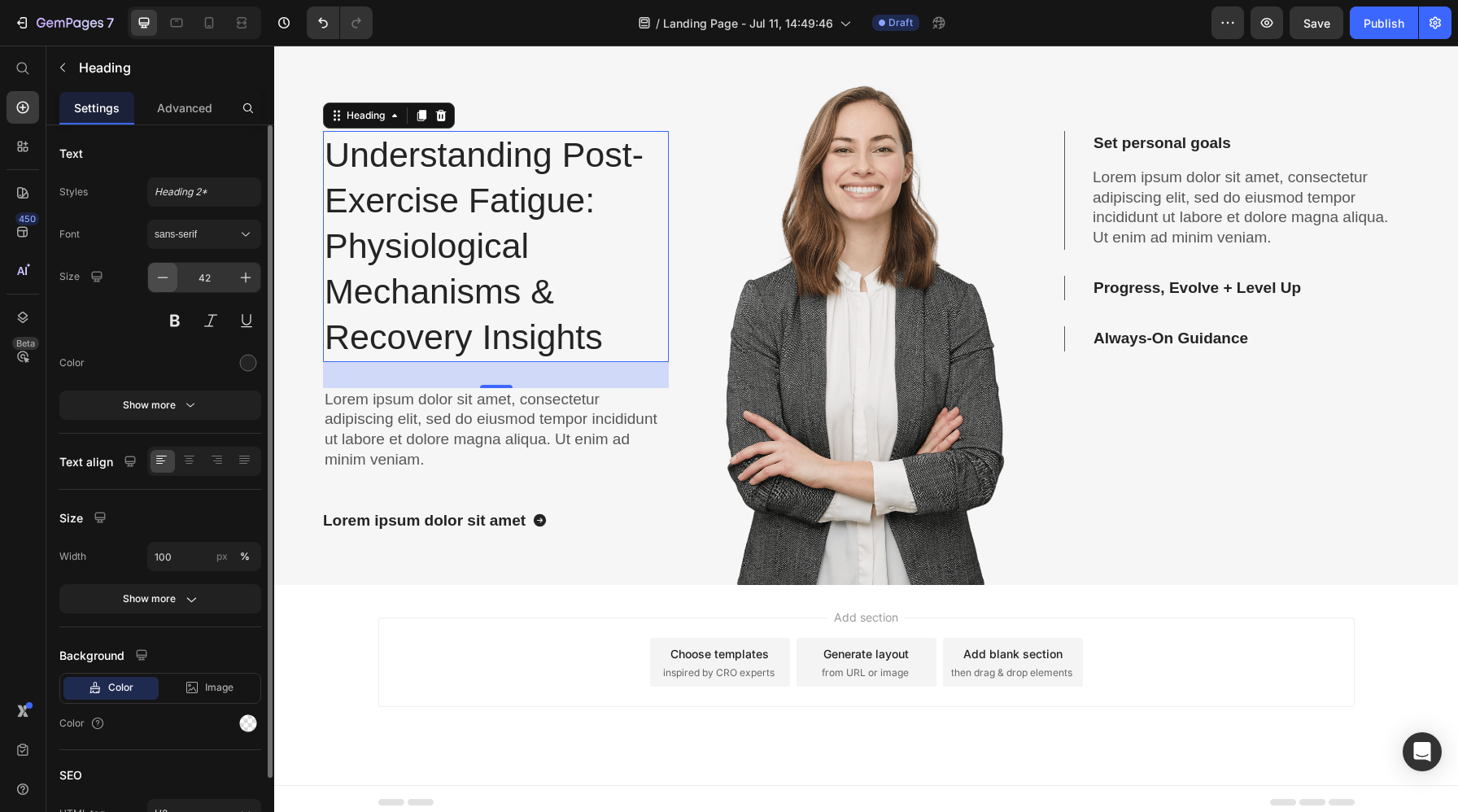 click 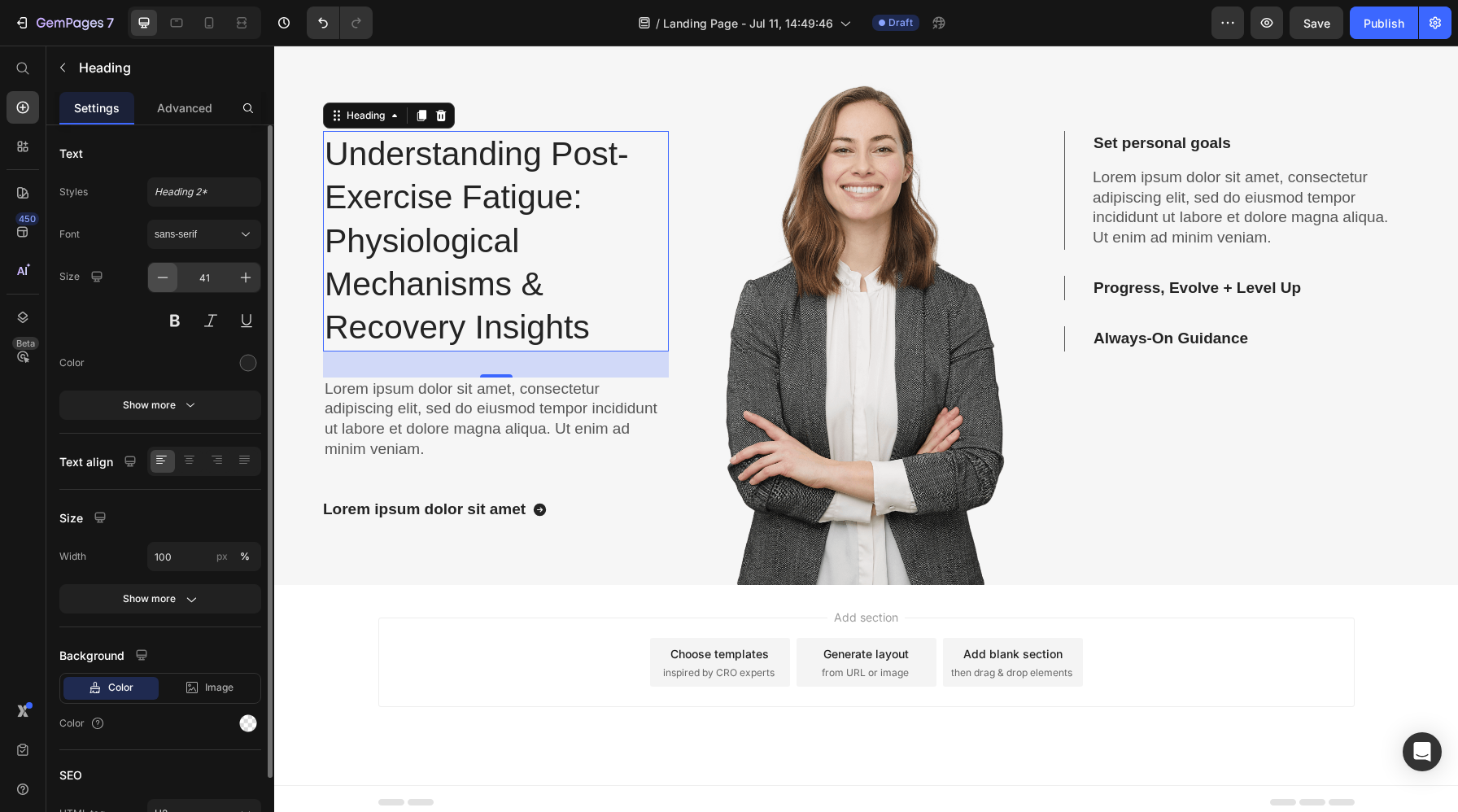 click 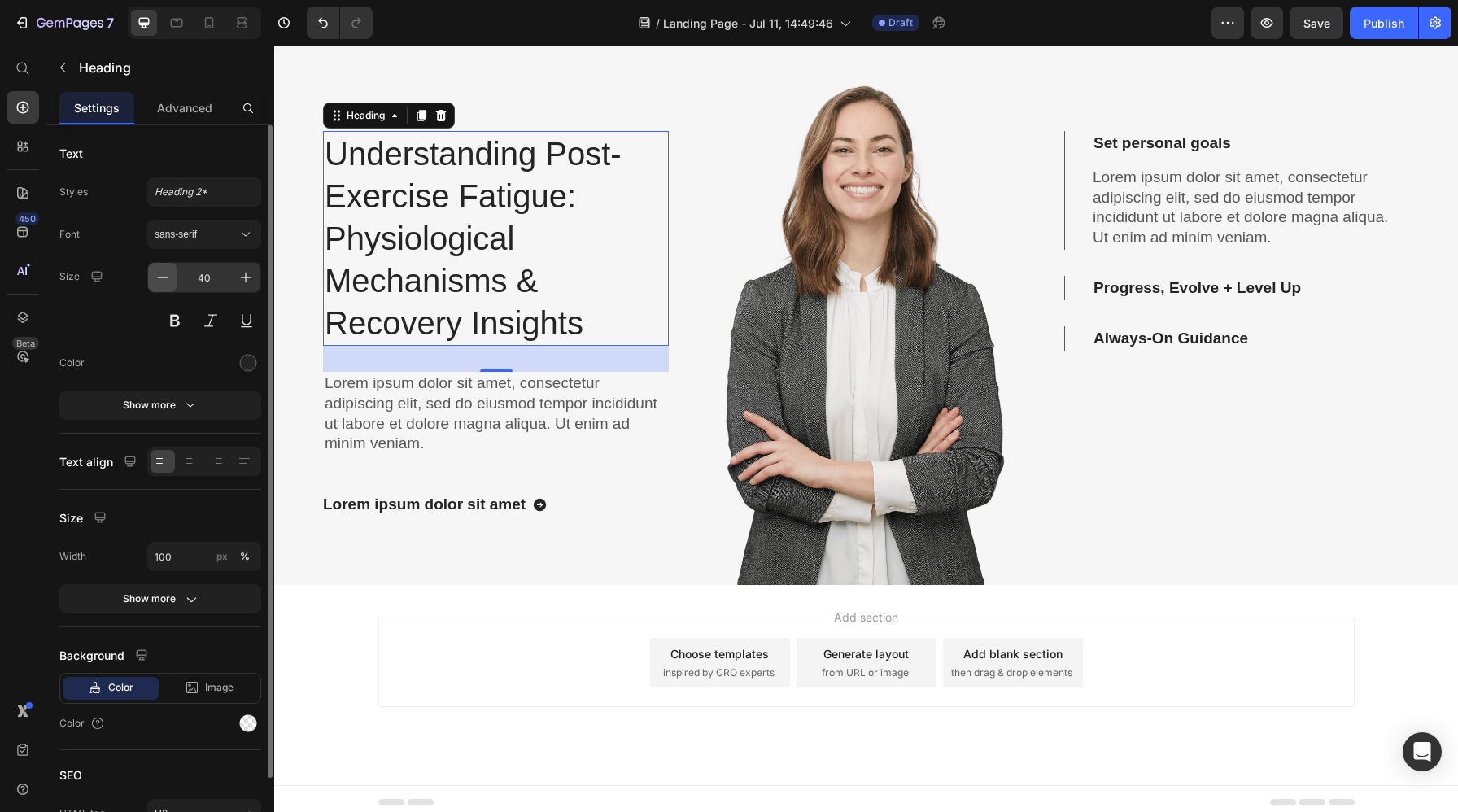 click 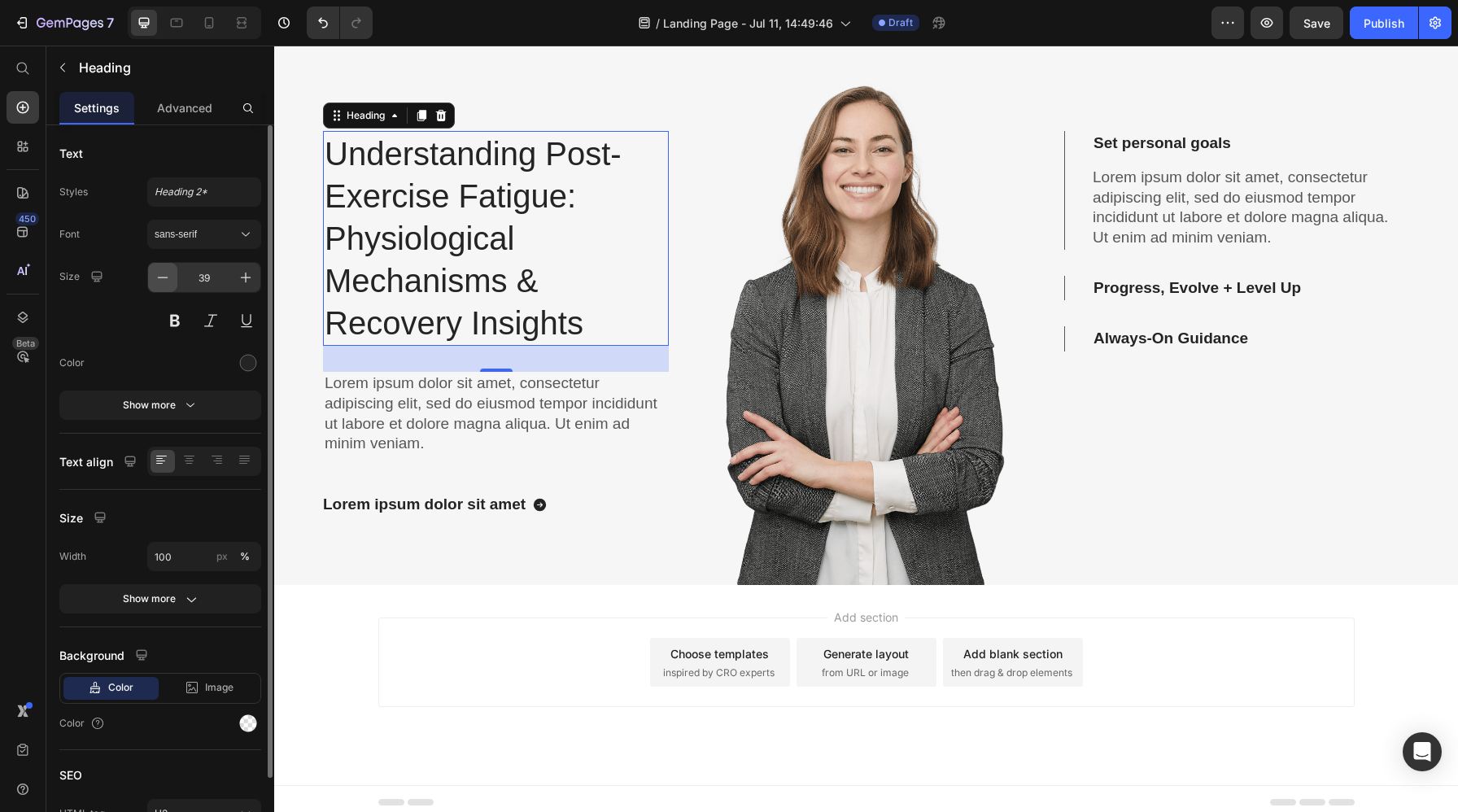 click 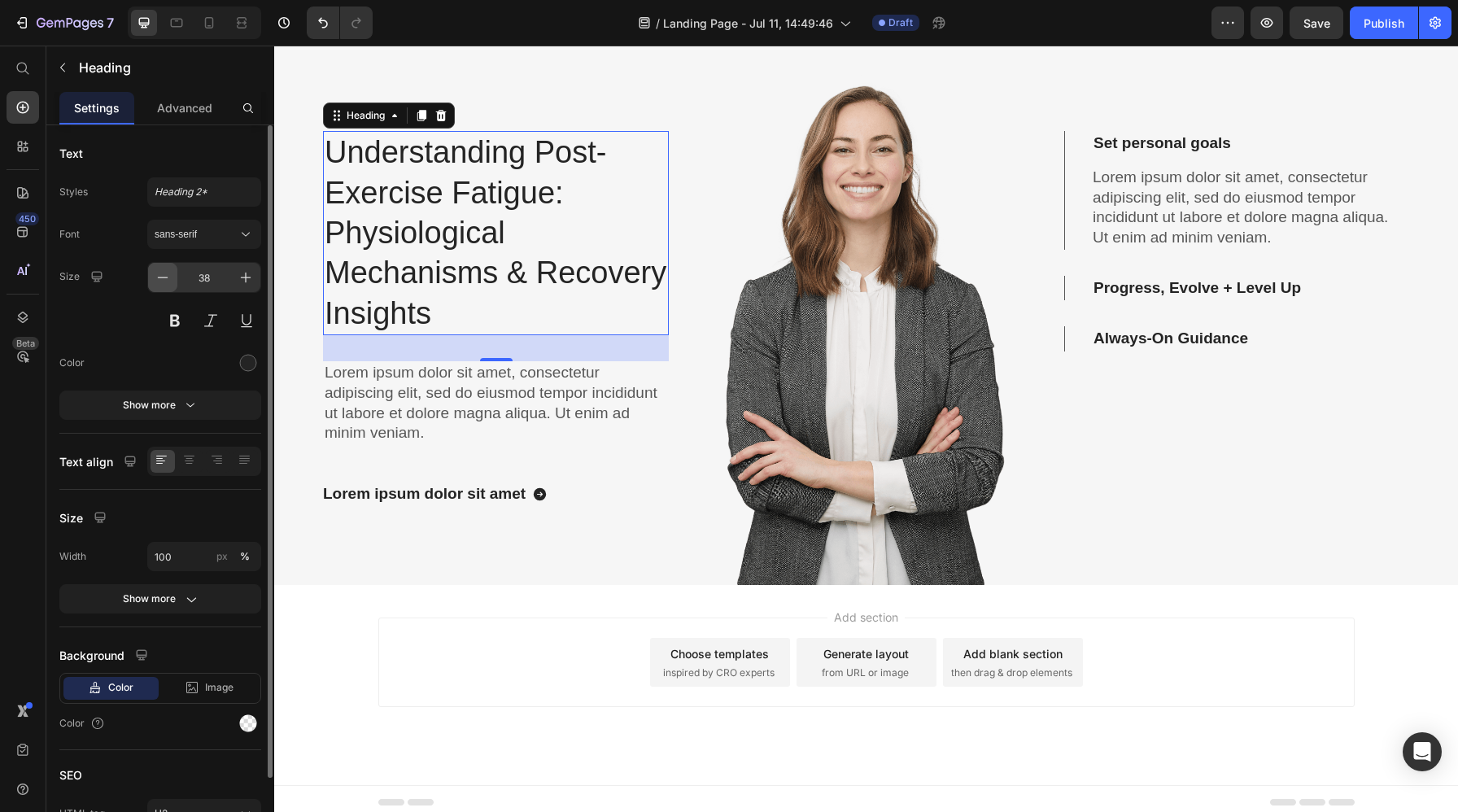click 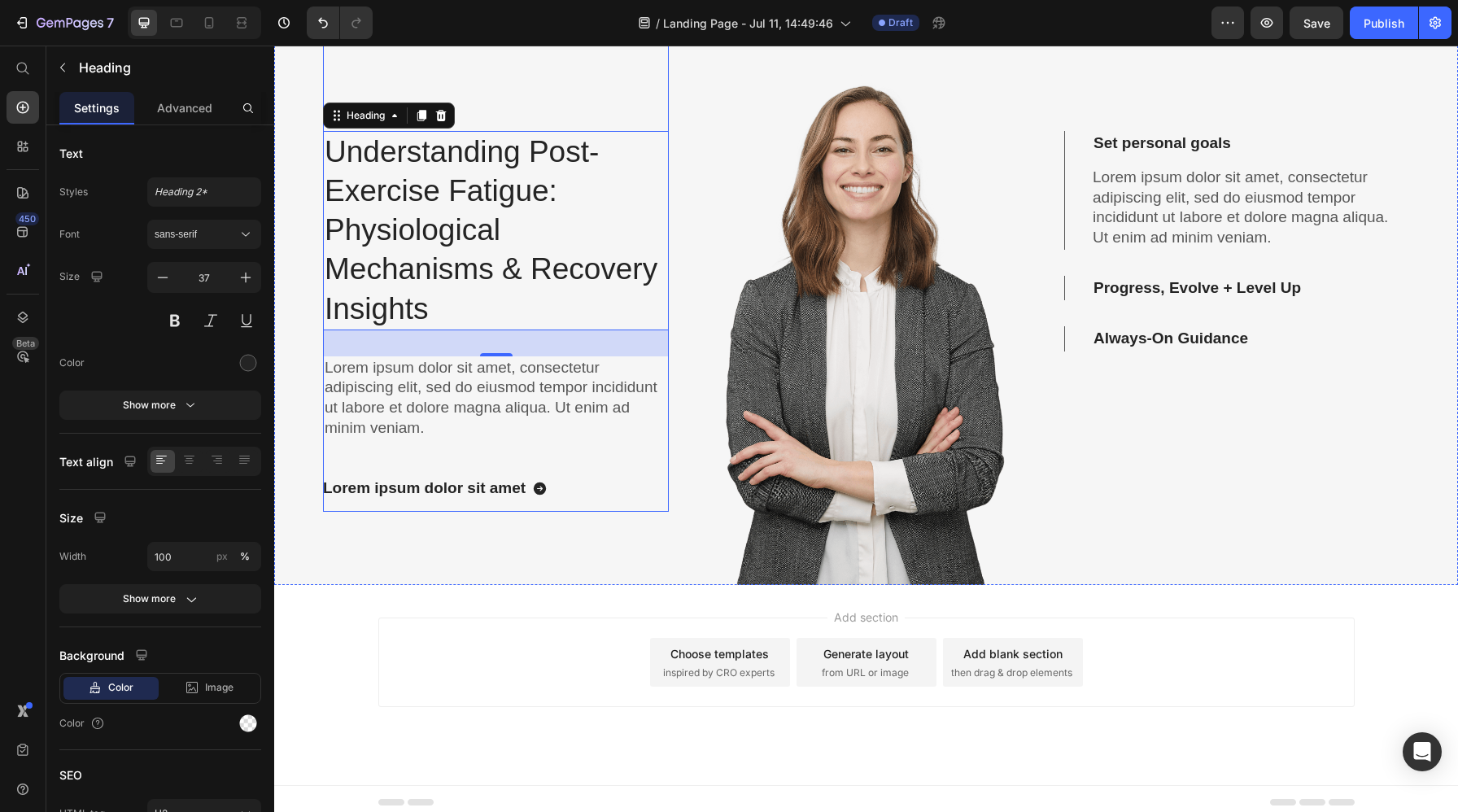 click on "Understanding Post-Exercise Fatigue: Physiological Mechanisms & Recovery Insights Heading   32 Lorem ipsum dolor sit amet, consectetur adipiscing elit, sed do eiusmod tempor incididunt ut labore et dolore magna aliqua. Ut enim ad minim veniam. Text Block
Lorem ipsum dolor sit amet Button" at bounding box center (495, 321) 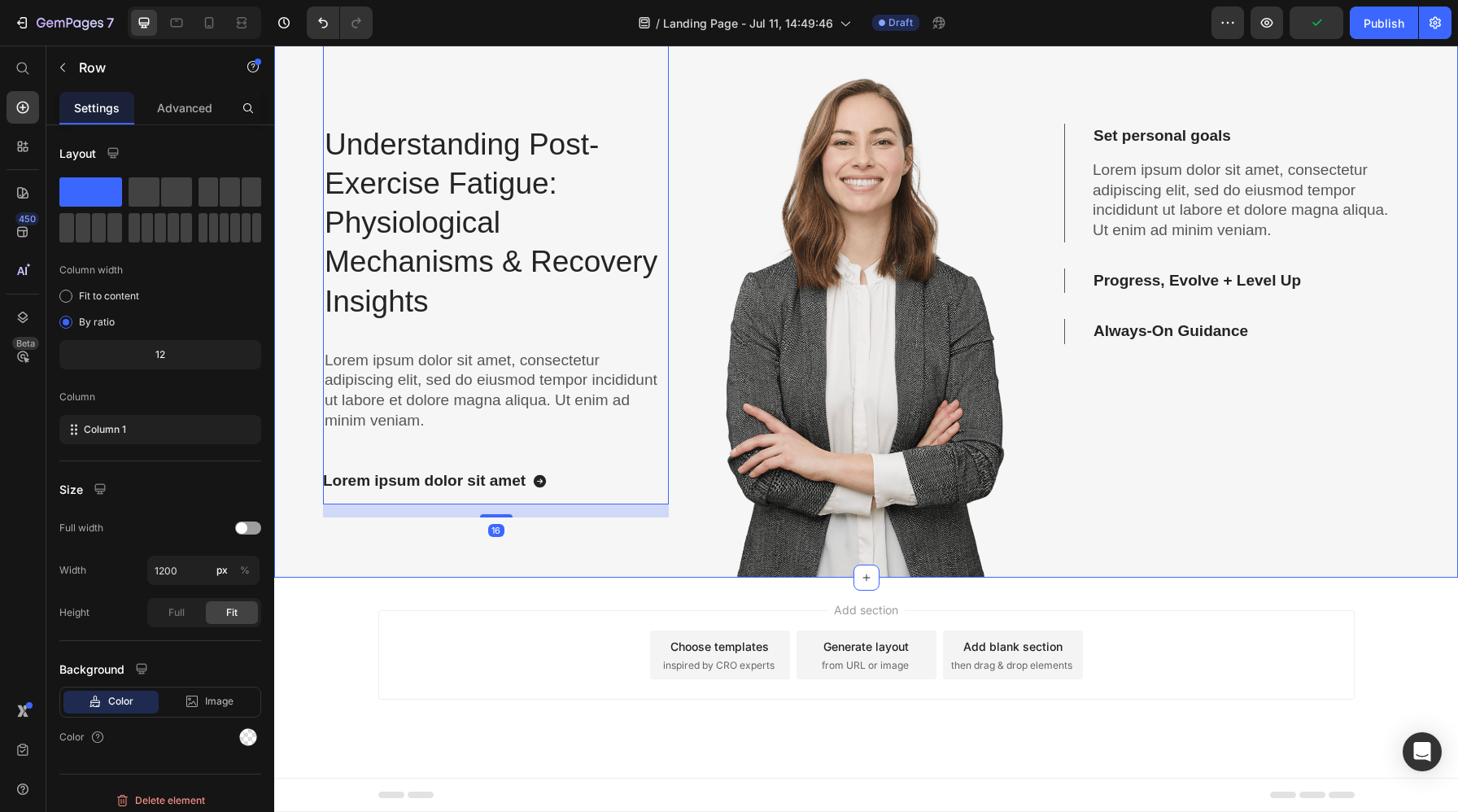 scroll, scrollTop: 1445, scrollLeft: 0, axis: vertical 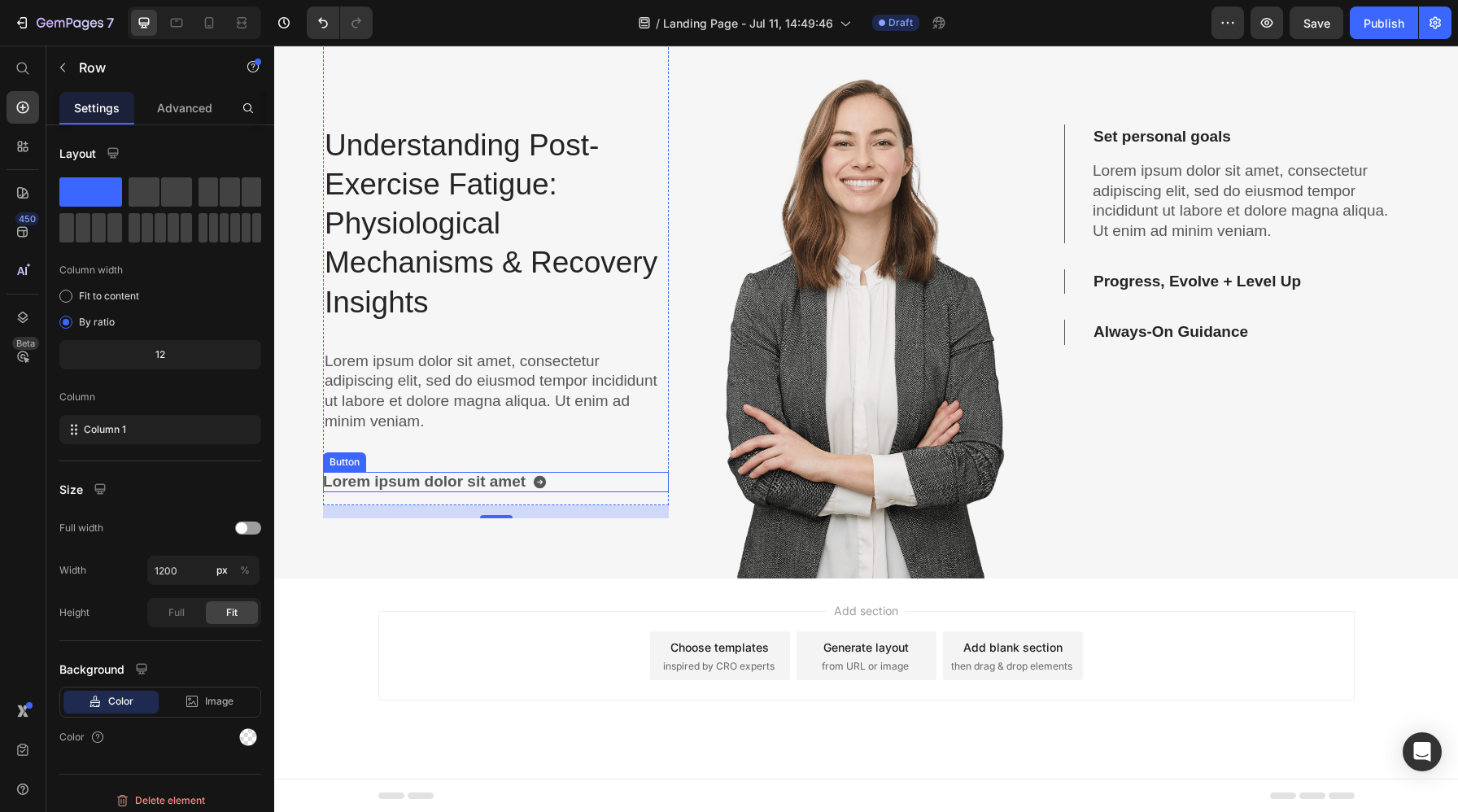 click 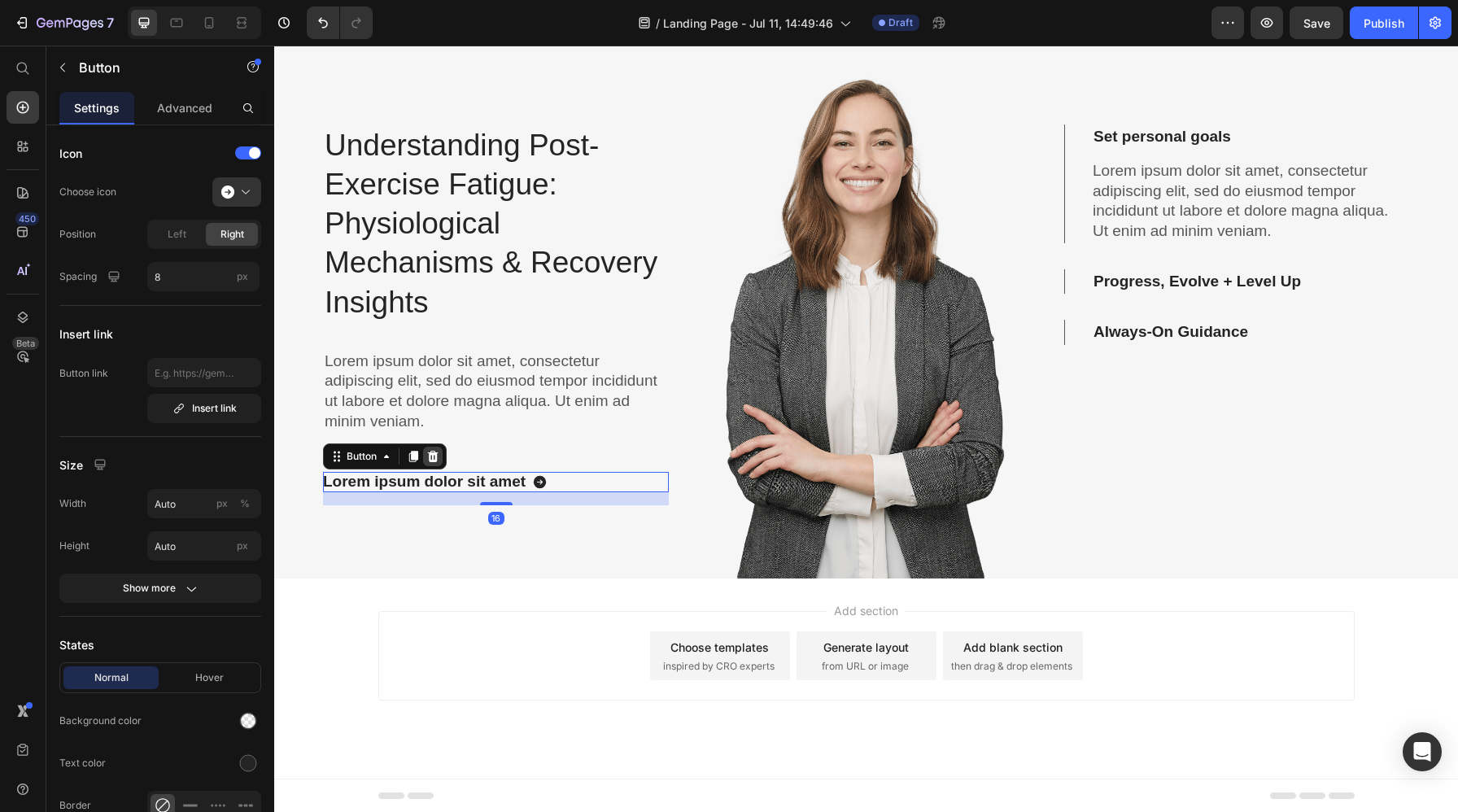 click 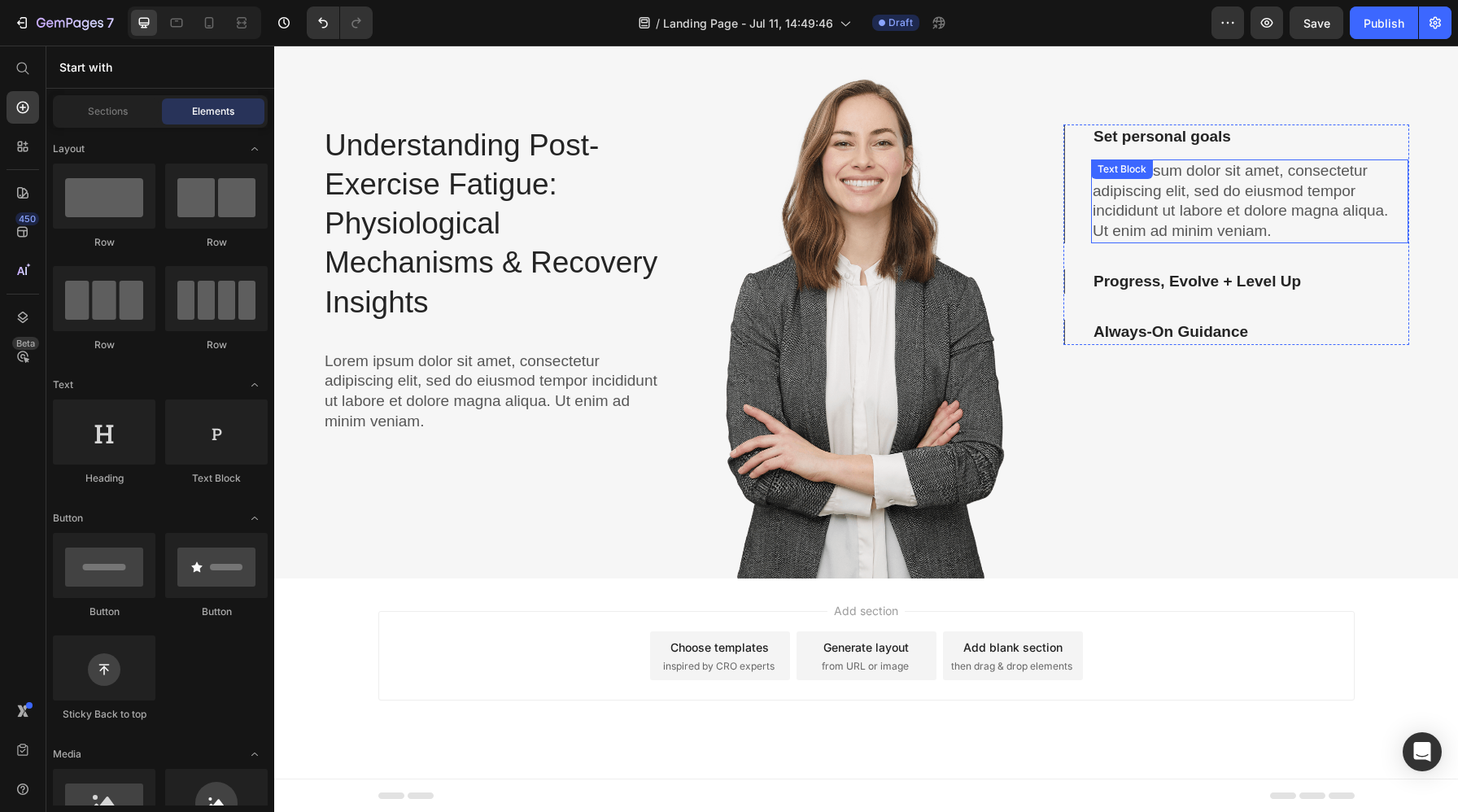 click on "Lorem ipsum dolor sit amet, consectetur adipiscing elit, sed do eiusmod tempor incididunt ut labore et dolore magna aliqua. Ut enim ad minim veniam." at bounding box center (1250, 201) 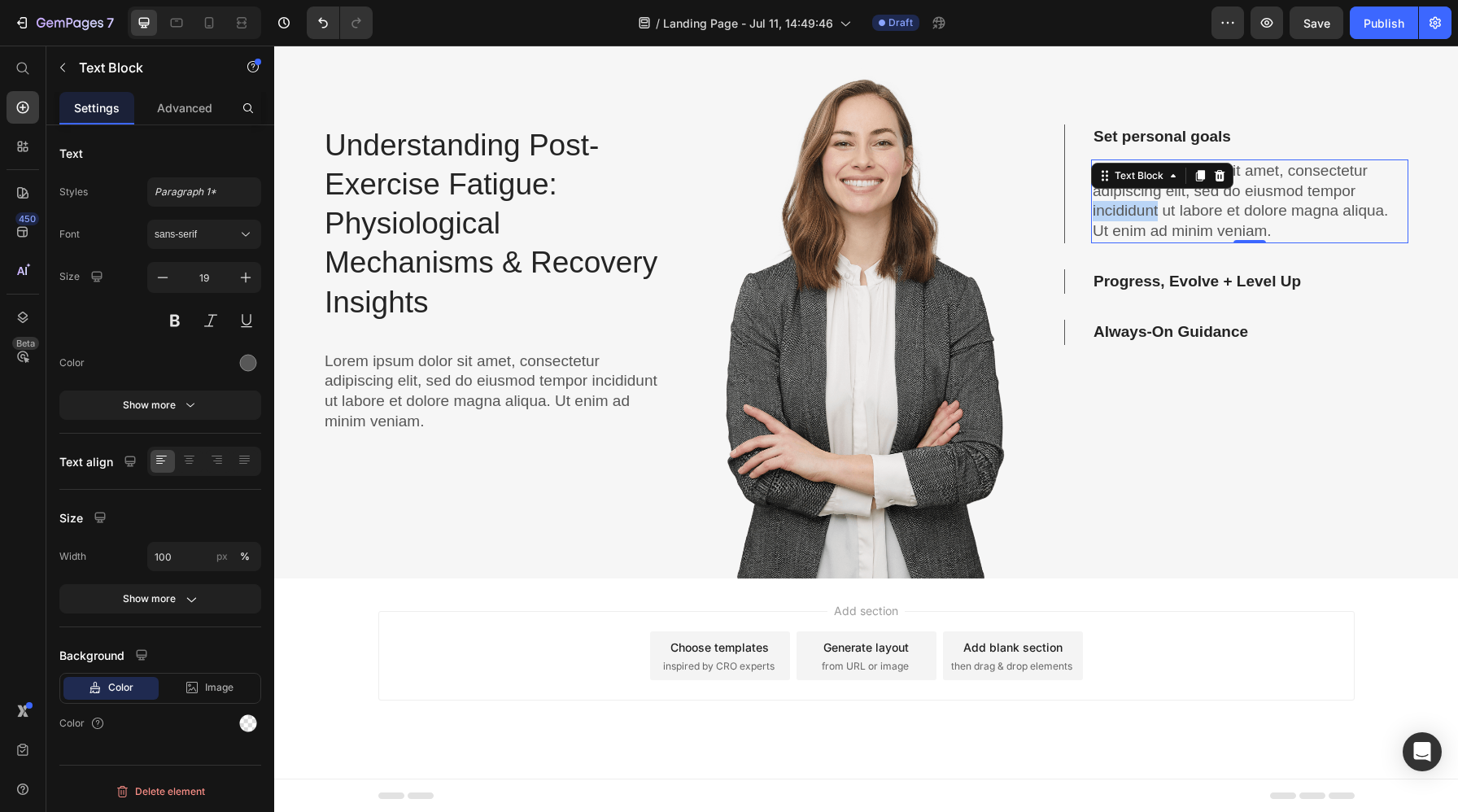 click on "Lorem ipsum dolor sit amet, consectetur adipiscing elit, sed do eiusmod tempor incididunt ut labore et dolore magna aliqua. Ut enim ad minim veniam." at bounding box center [1250, 201] 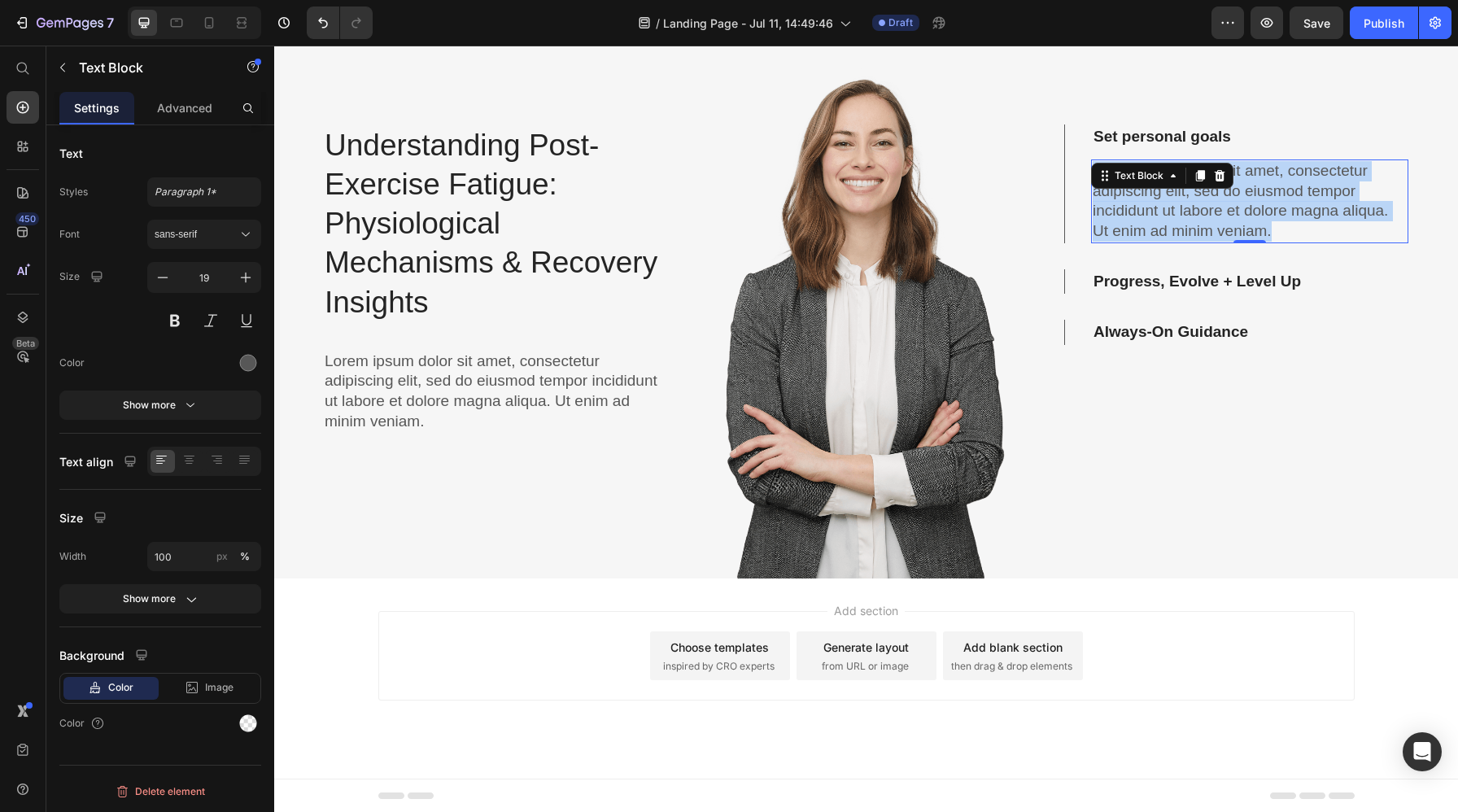 click on "Lorem ipsum dolor sit amet, consectetur adipiscing elit, sed do eiusmod tempor incididunt ut labore et dolore magna aliqua. Ut enim ad minim veniam." at bounding box center [1250, 201] 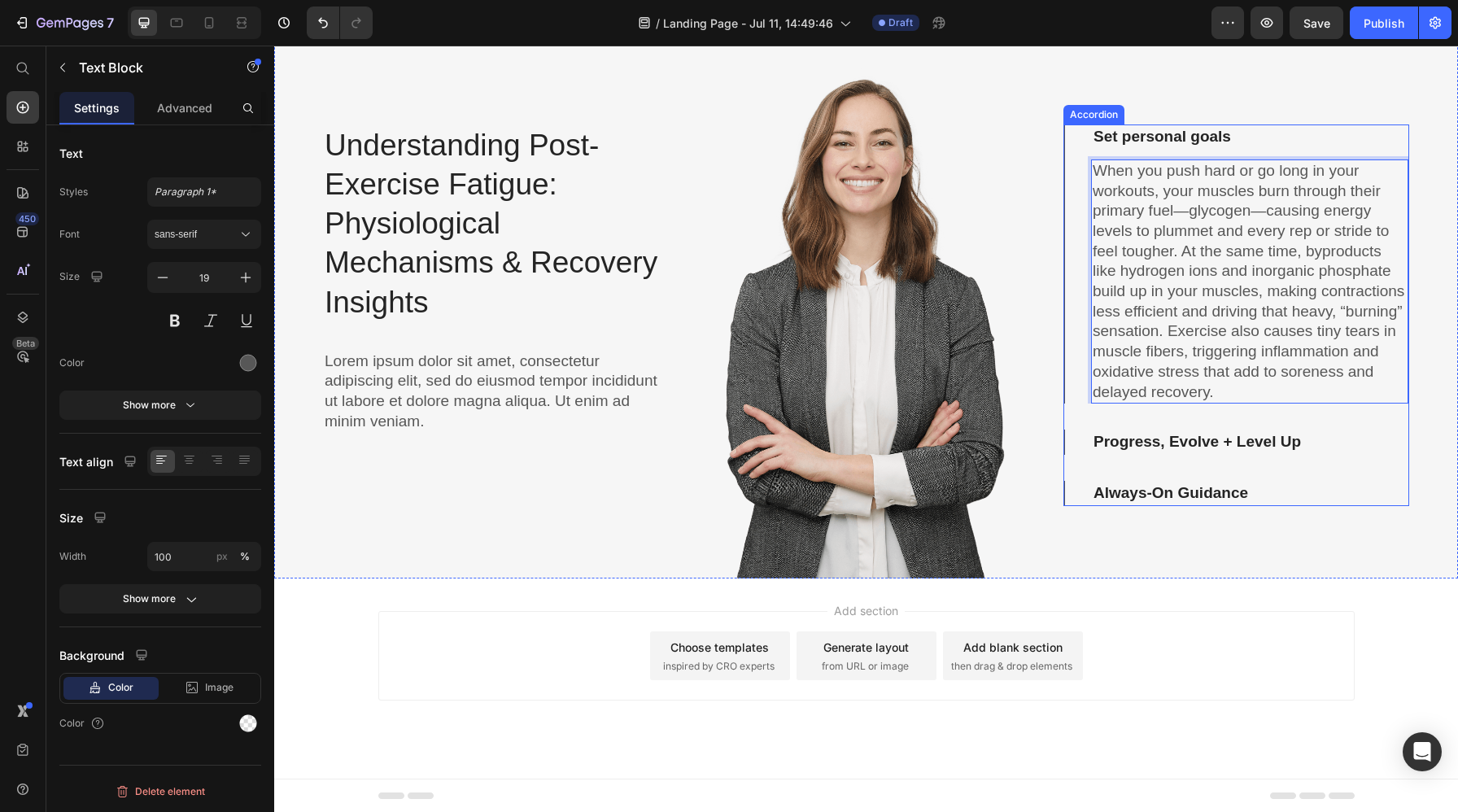 click on "Progress, Evolve + Level Up" at bounding box center [1197, 442] 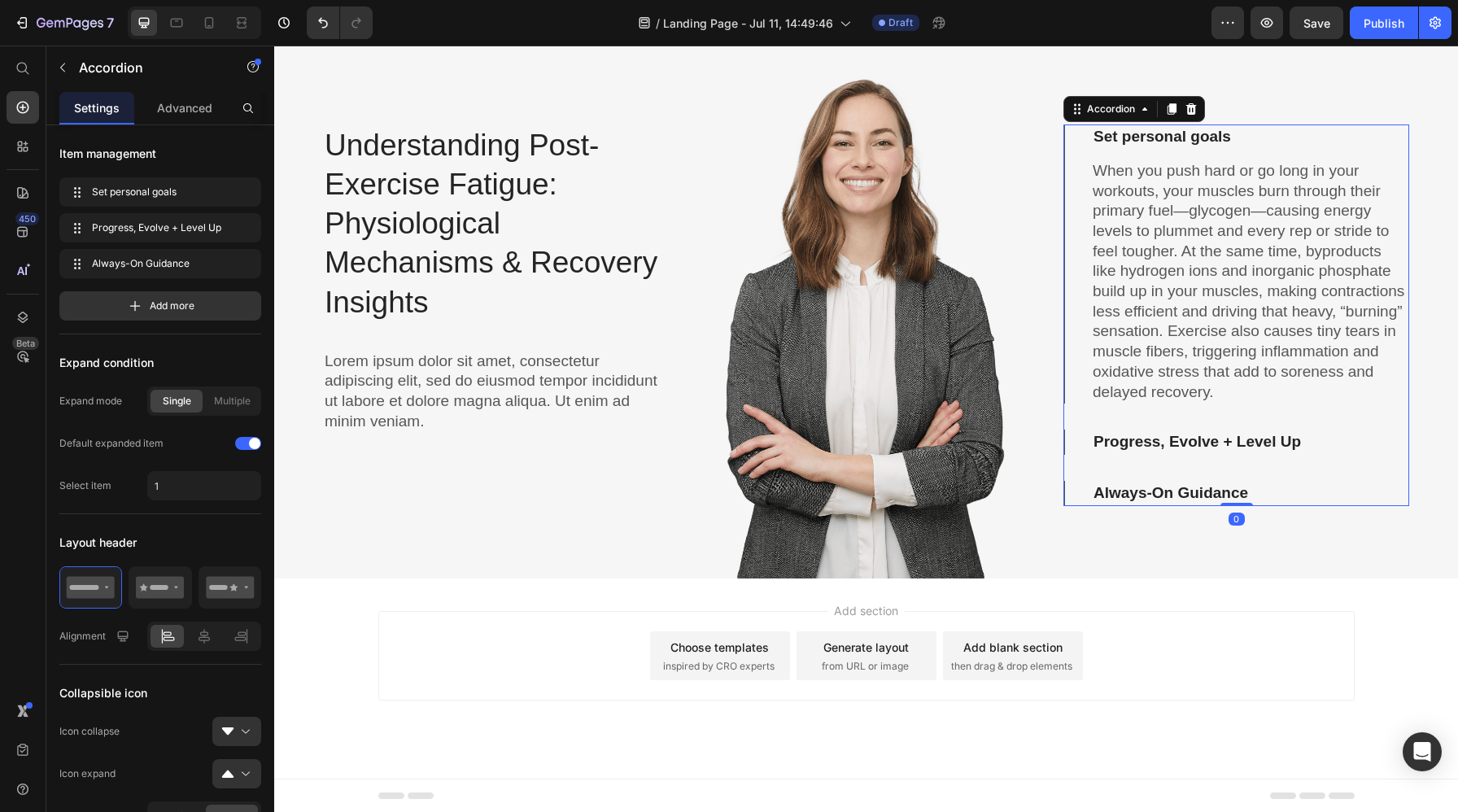 click on "Progress, Evolve + Level Up" at bounding box center (1237, 442) 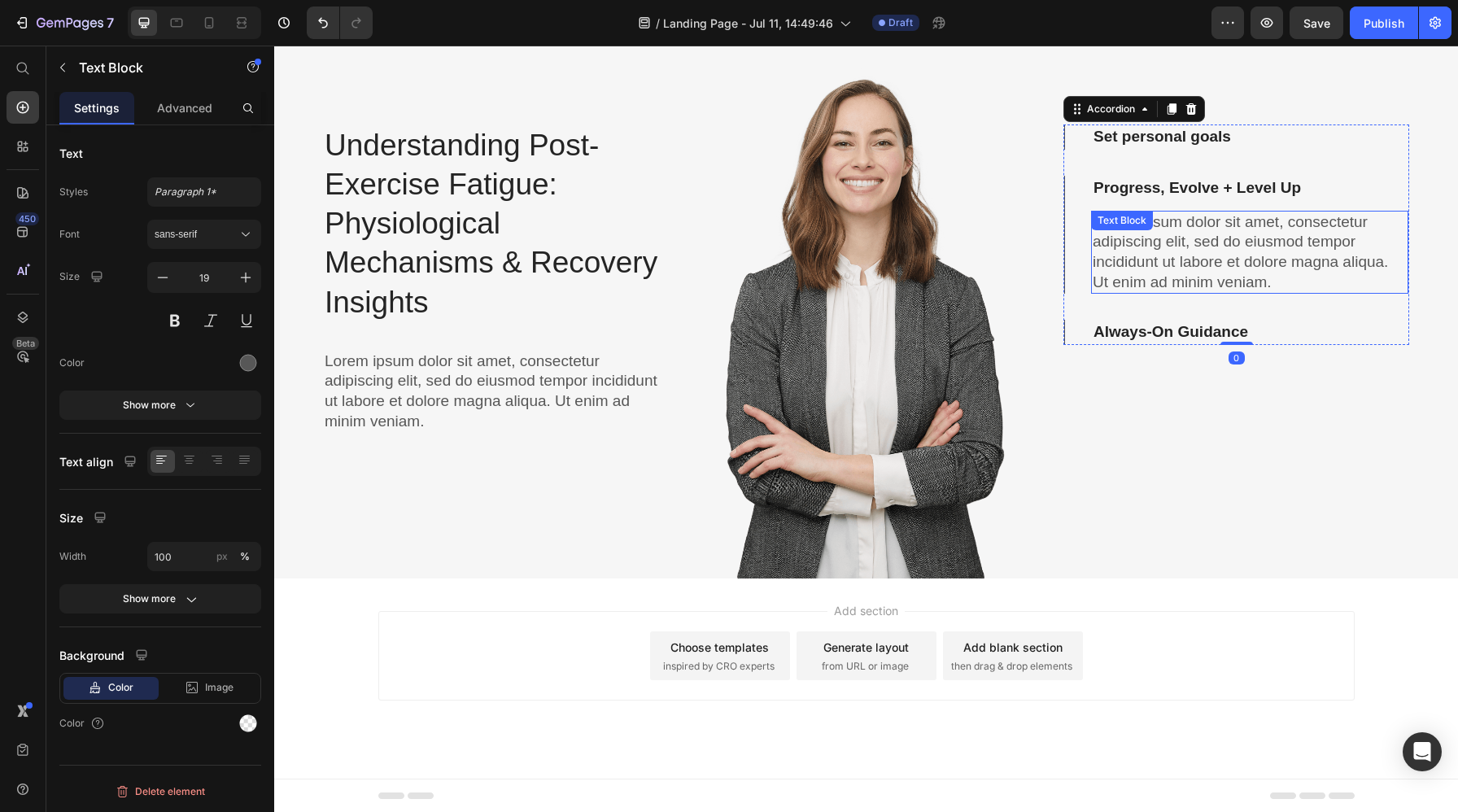 click on "Lorem ipsum dolor sit amet, consectetur adipiscing elit, sed do eiusmod tempor incididunt ut labore et dolore magna aliqua. Ut enim ad minim veniam." at bounding box center [1250, 252] 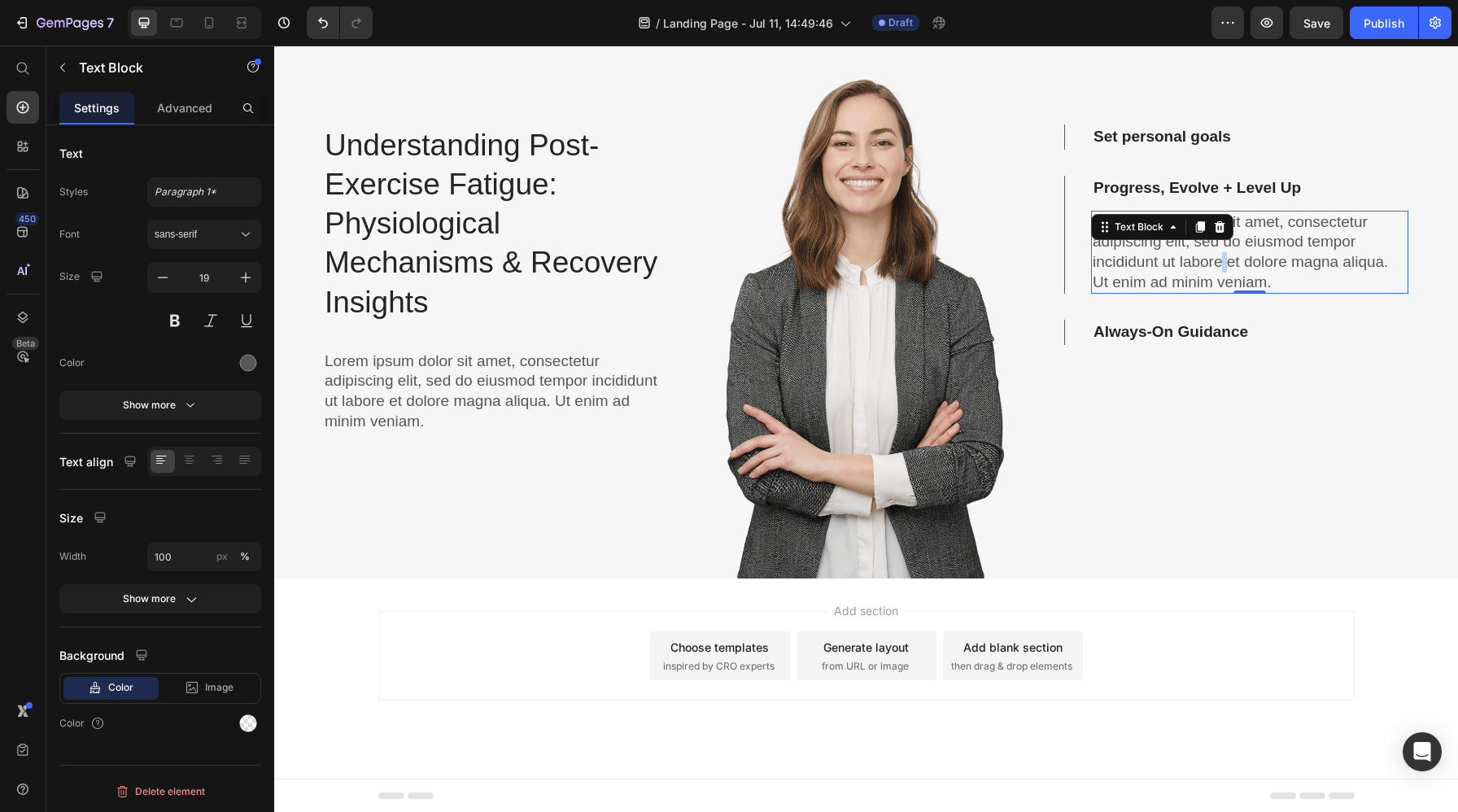 click on "Lorem ipsum dolor sit amet, consectetur adipiscing elit, sed do eiusmod tempor incididunt ut labore et dolore magna aliqua. Ut enim ad minim veniam." at bounding box center (1250, 252) 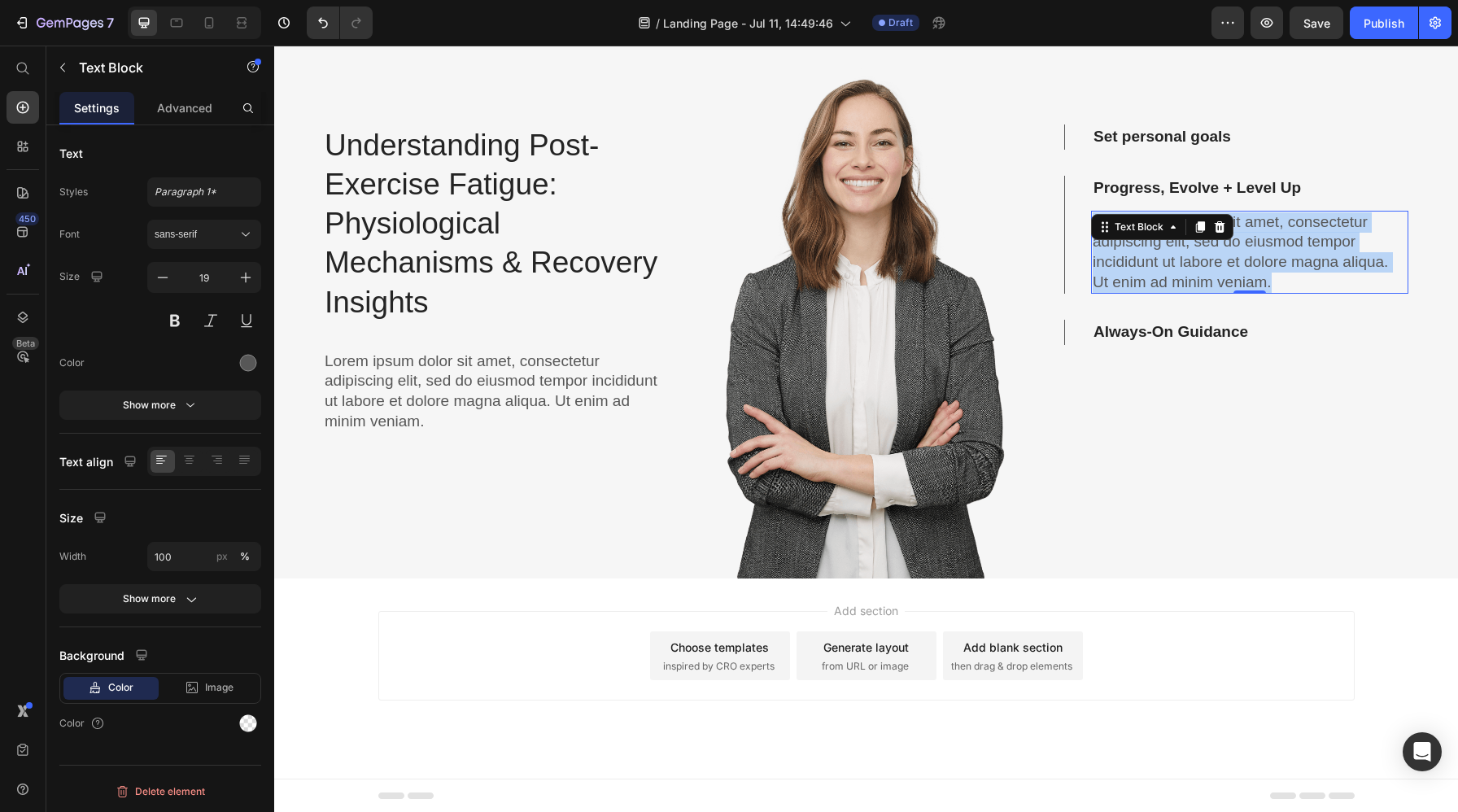 click on "Lorem ipsum dolor sit amet, consectetur adipiscing elit, sed do eiusmod tempor incididunt ut labore et dolore magna aliqua. Ut enim ad minim veniam." at bounding box center (1250, 252) 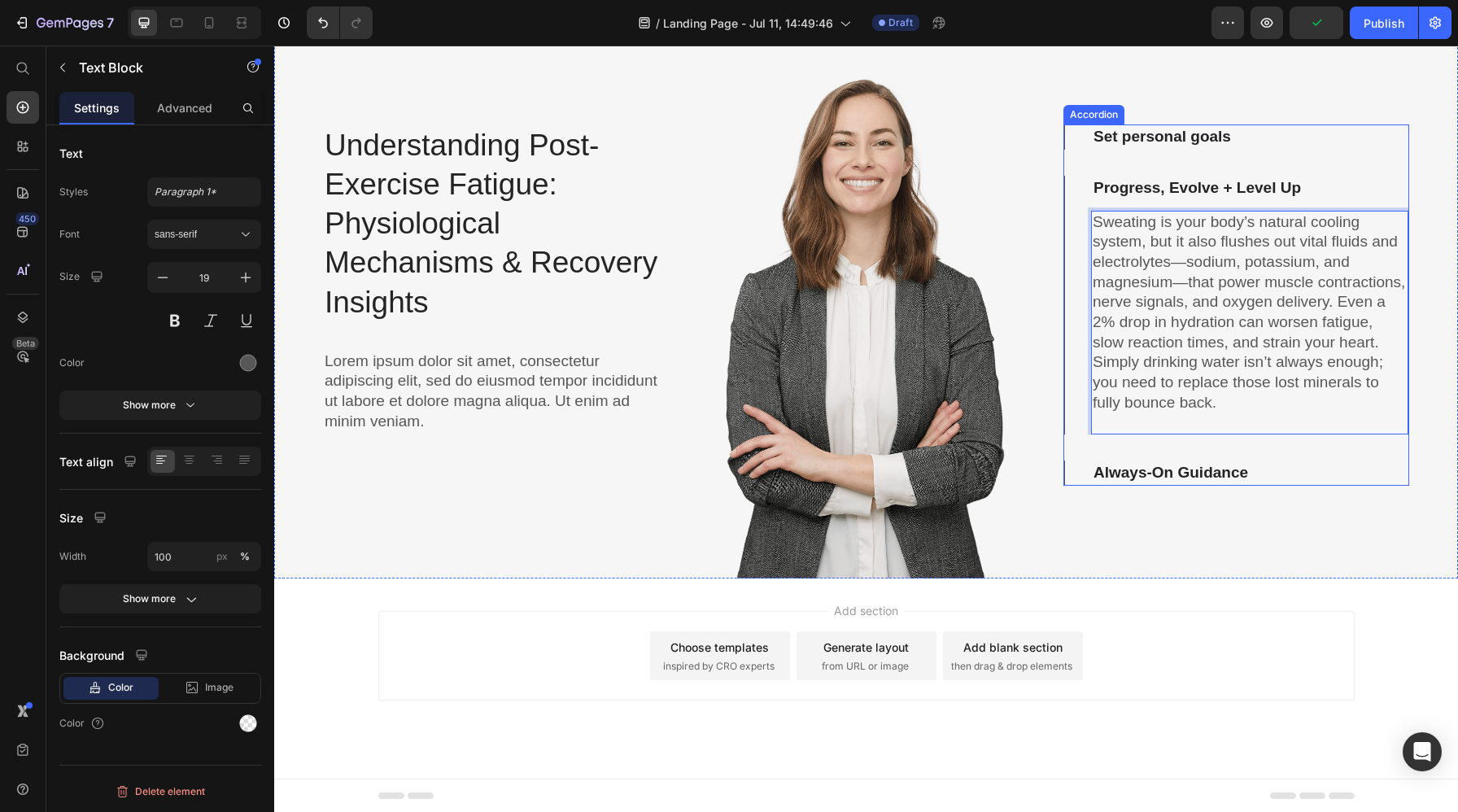 click on "Always-On Guidance" at bounding box center (1237, 473) 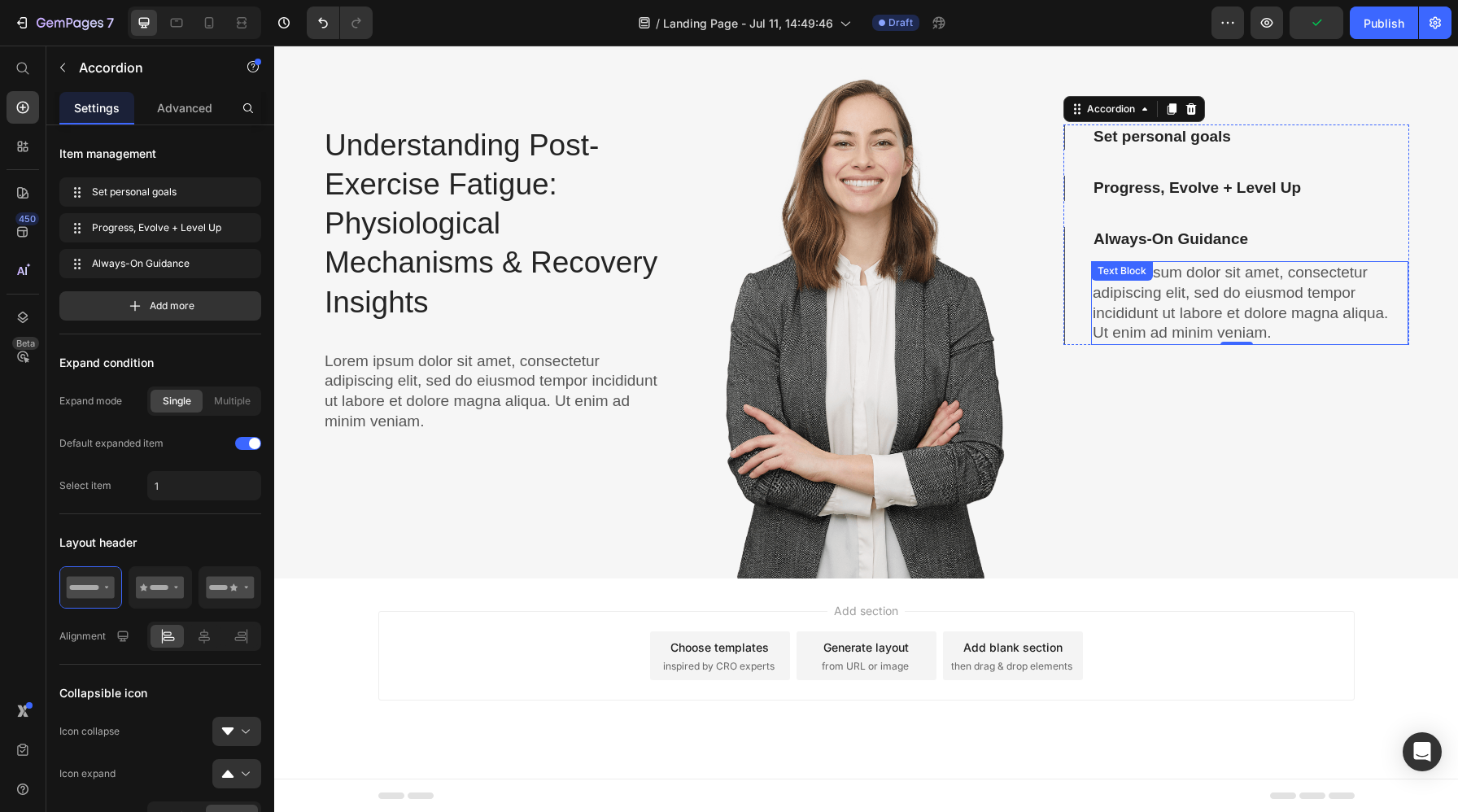 click on "Lorem ipsum dolor sit amet, consectetur adipiscing elit, sed do eiusmod tempor incididunt ut labore et dolore magna aliqua. Ut enim ad minim veniam." at bounding box center [1250, 303] 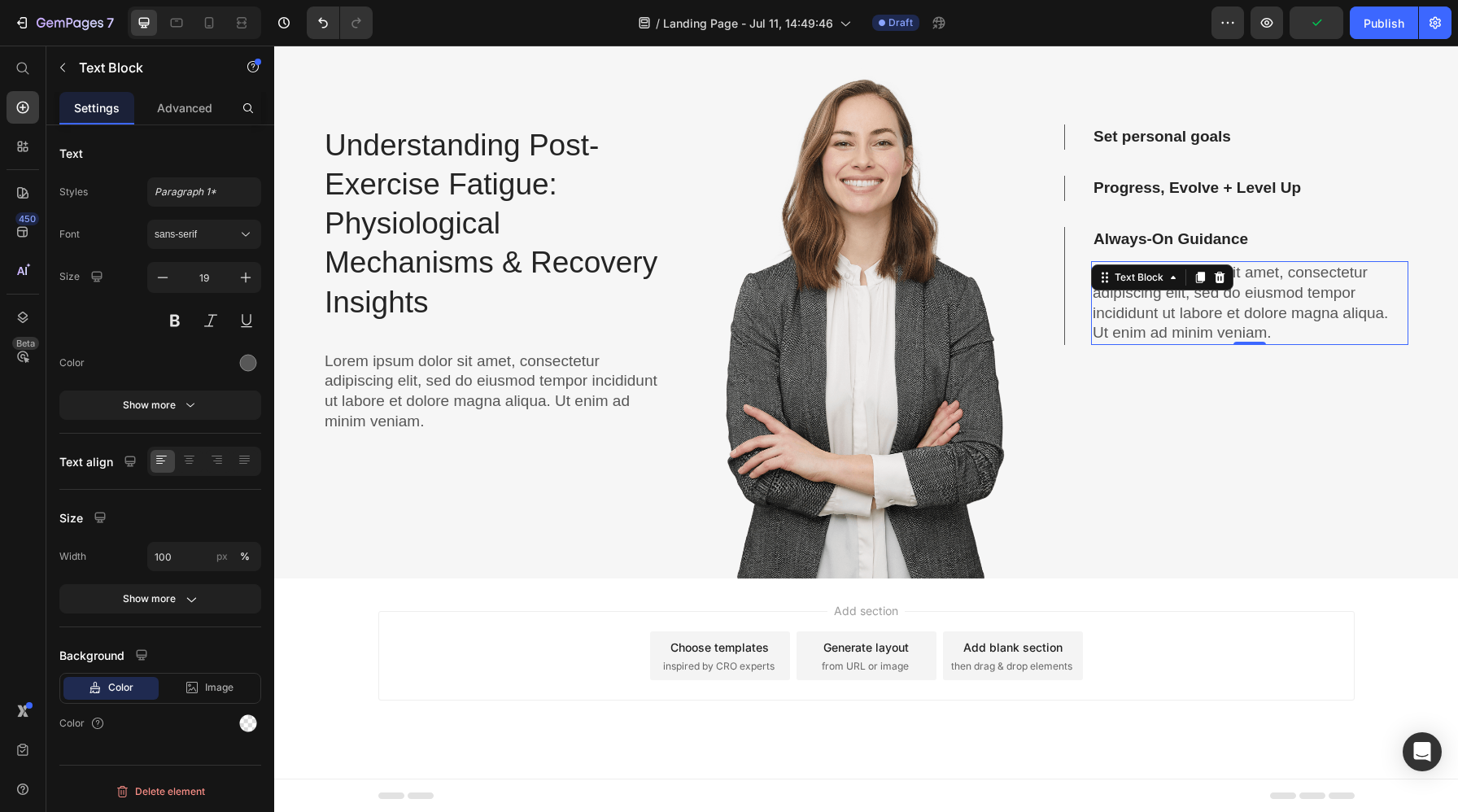 click on "Lorem ipsum dolor sit amet, consectetur adipiscing elit, sed do eiusmod tempor incididunt ut labore et dolore magna aliqua. Ut enim ad minim veniam." at bounding box center [1250, 303] 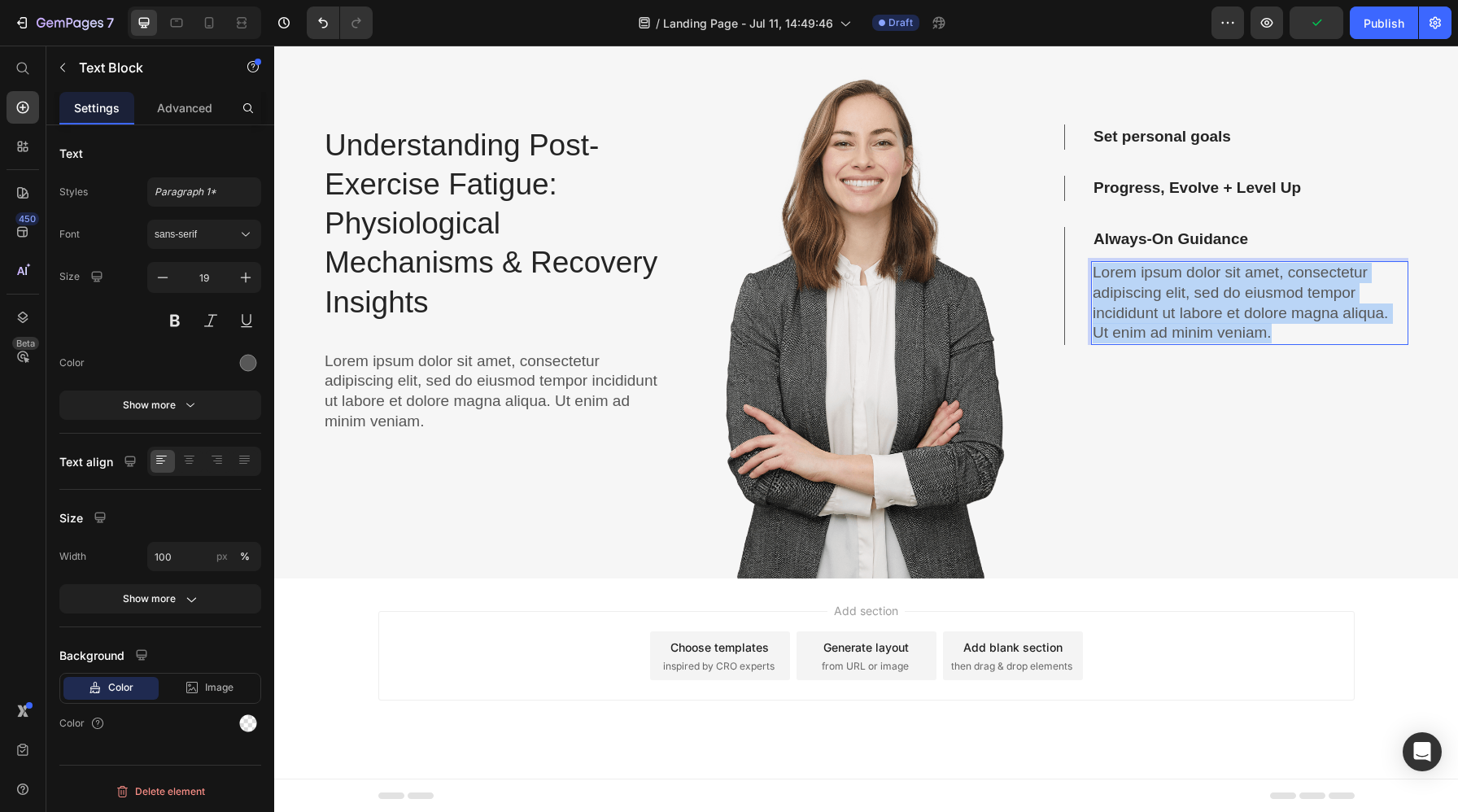 click on "Lorem ipsum dolor sit amet, consectetur adipiscing elit, sed do eiusmod tempor incididunt ut labore et dolore magna aliqua. Ut enim ad minim veniam." at bounding box center [1250, 303] 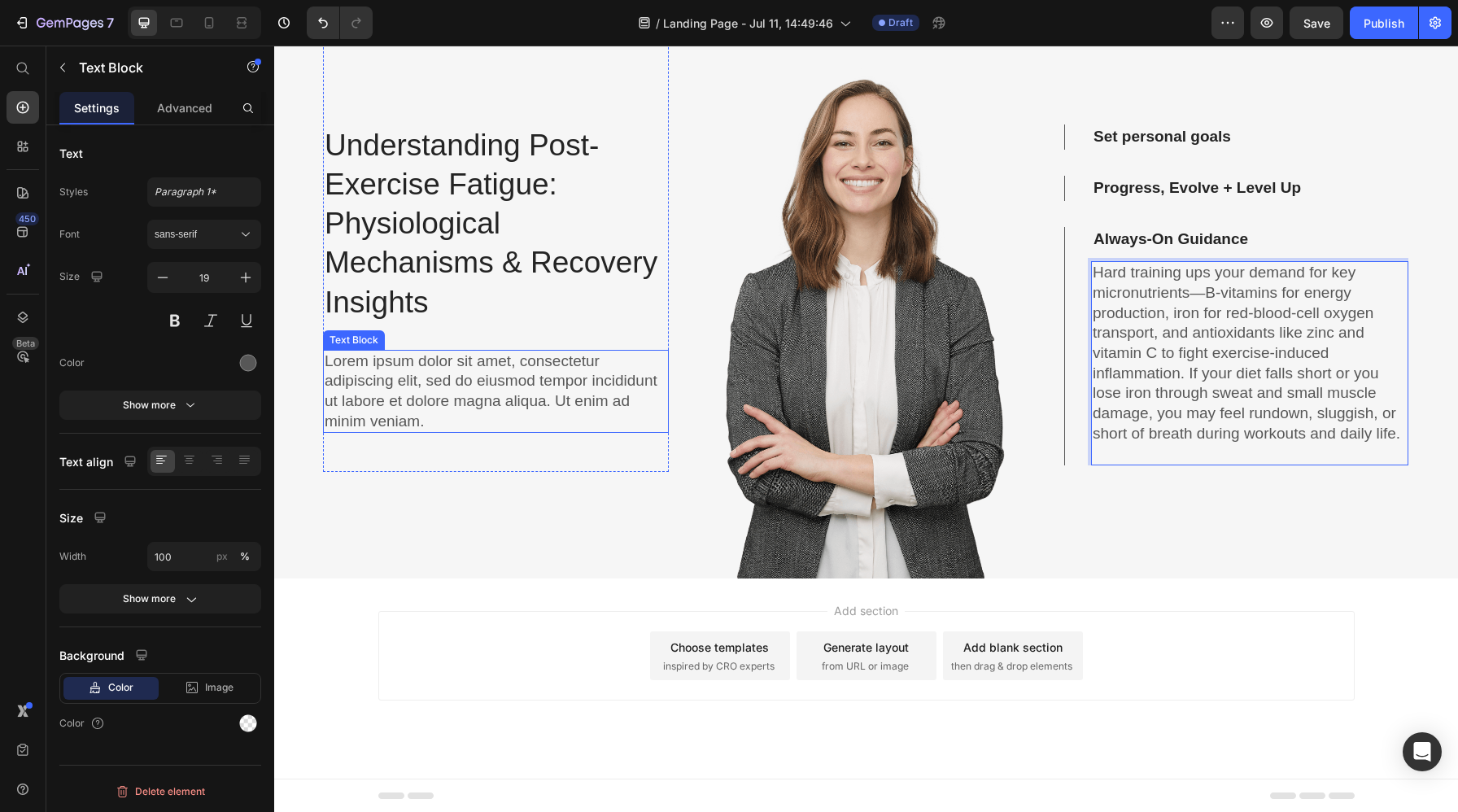 click on "Lorem ipsum dolor sit amet, consectetur adipiscing elit, sed do eiusmod tempor incididunt ut labore et dolore magna aliqua. Ut enim ad minim veniam." at bounding box center [495, 391] 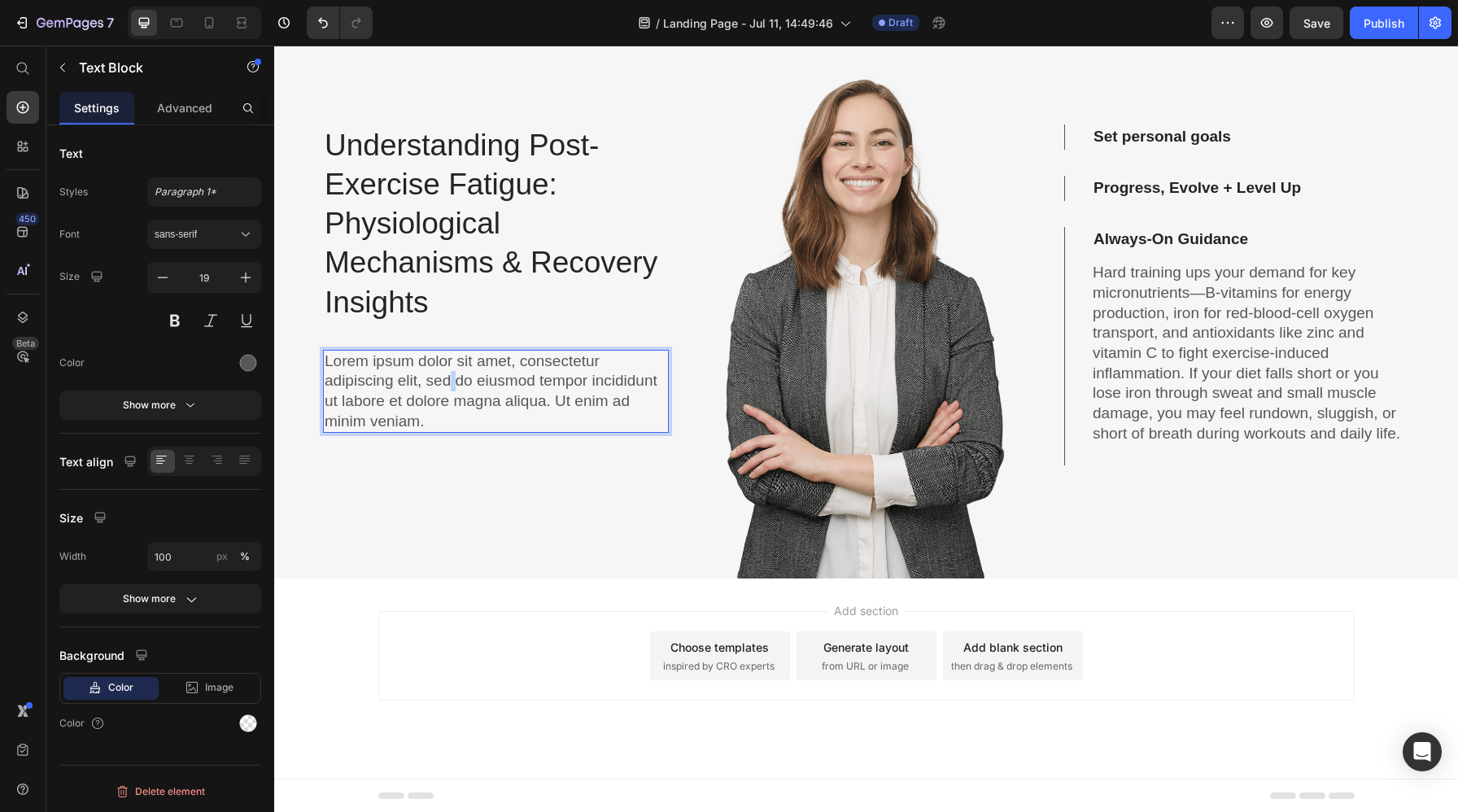 click on "Lorem ipsum dolor sit amet, consectetur adipiscing elit, sed do eiusmod tempor incididunt ut labore et dolore magna aliqua. Ut enim ad minim veniam." at bounding box center [495, 391] 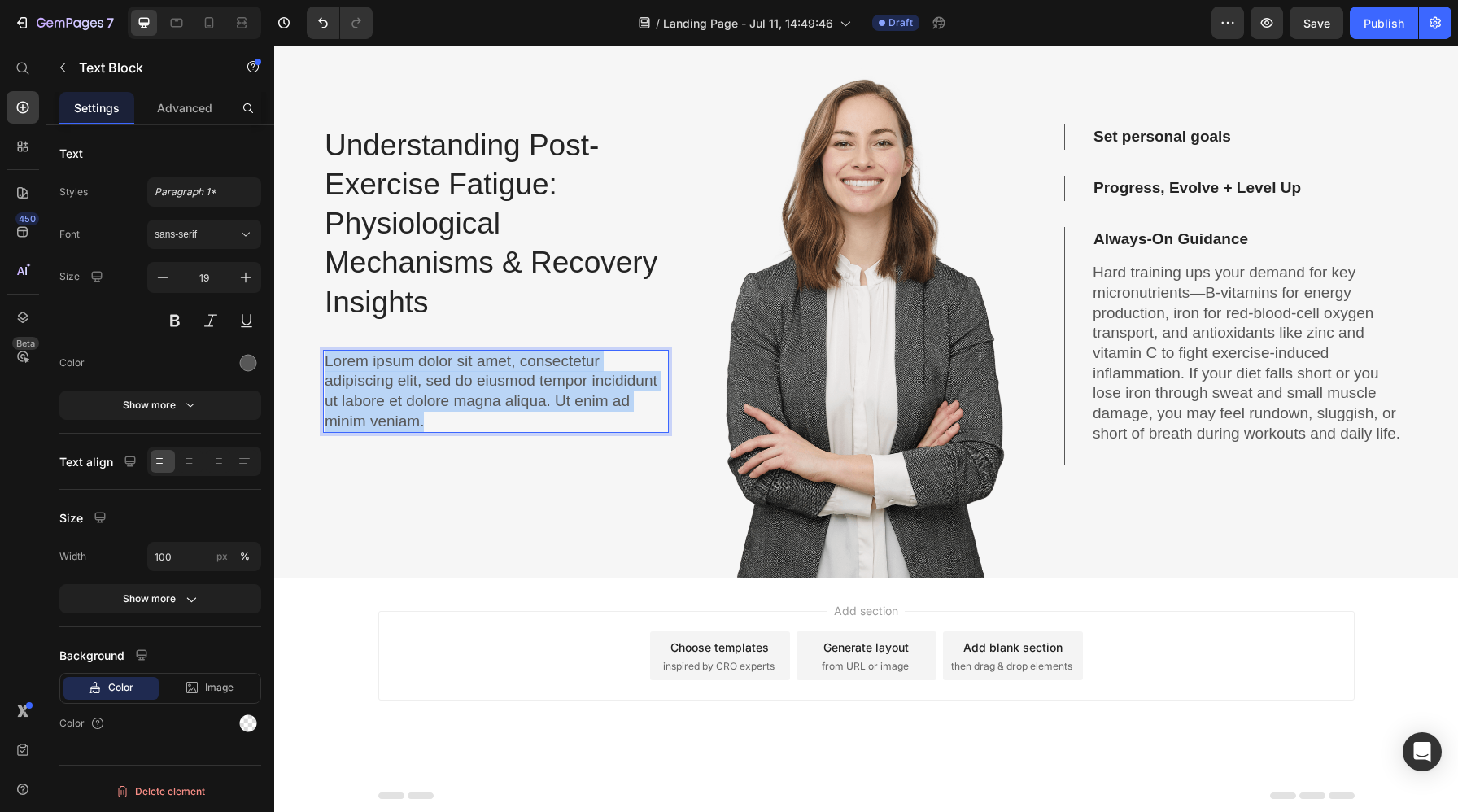 click on "Lorem ipsum dolor sit amet, consectetur adipiscing elit, sed do eiusmod tempor incididunt ut labore et dolore magna aliqua. Ut enim ad minim veniam." at bounding box center [495, 391] 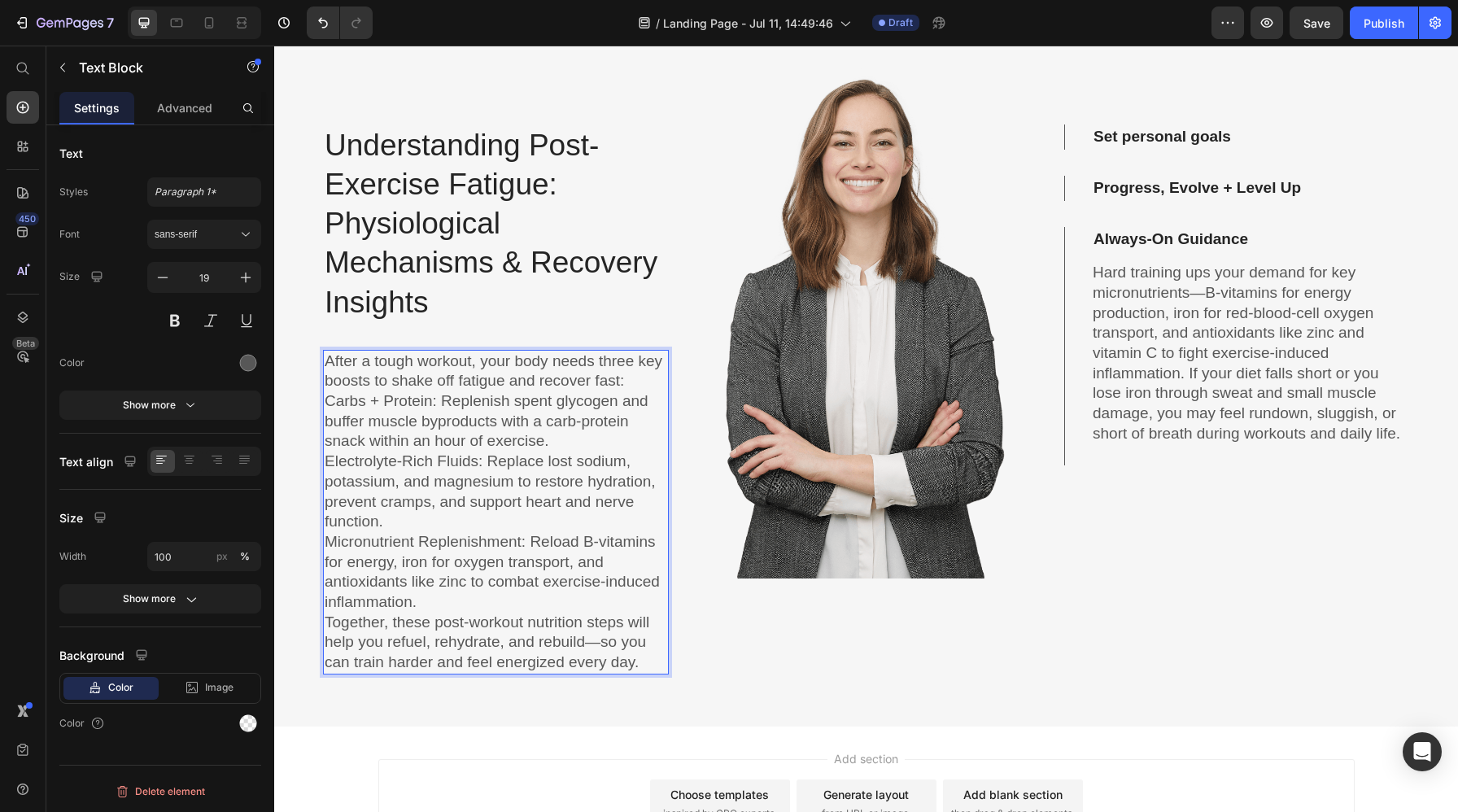 click on "Electrolyte-Rich Fluids: Replace lost sodium, potassium, and magnesium to restore hydration, prevent cramps, and support heart and nerve function." at bounding box center [495, 491] 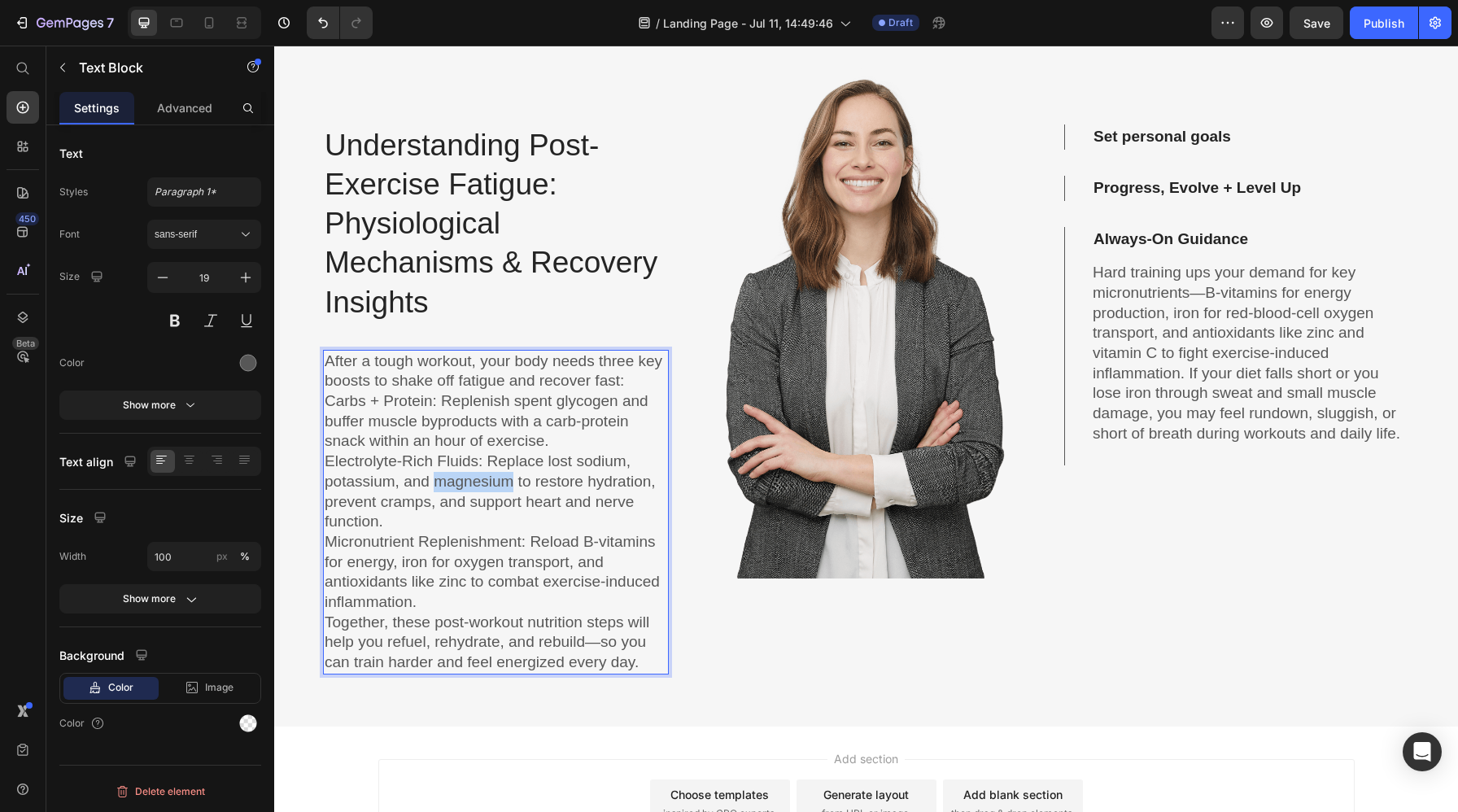 click on "Electrolyte-Rich Fluids: Replace lost sodium, potassium, and magnesium to restore hydration, prevent cramps, and support heart and nerve function." at bounding box center [495, 491] 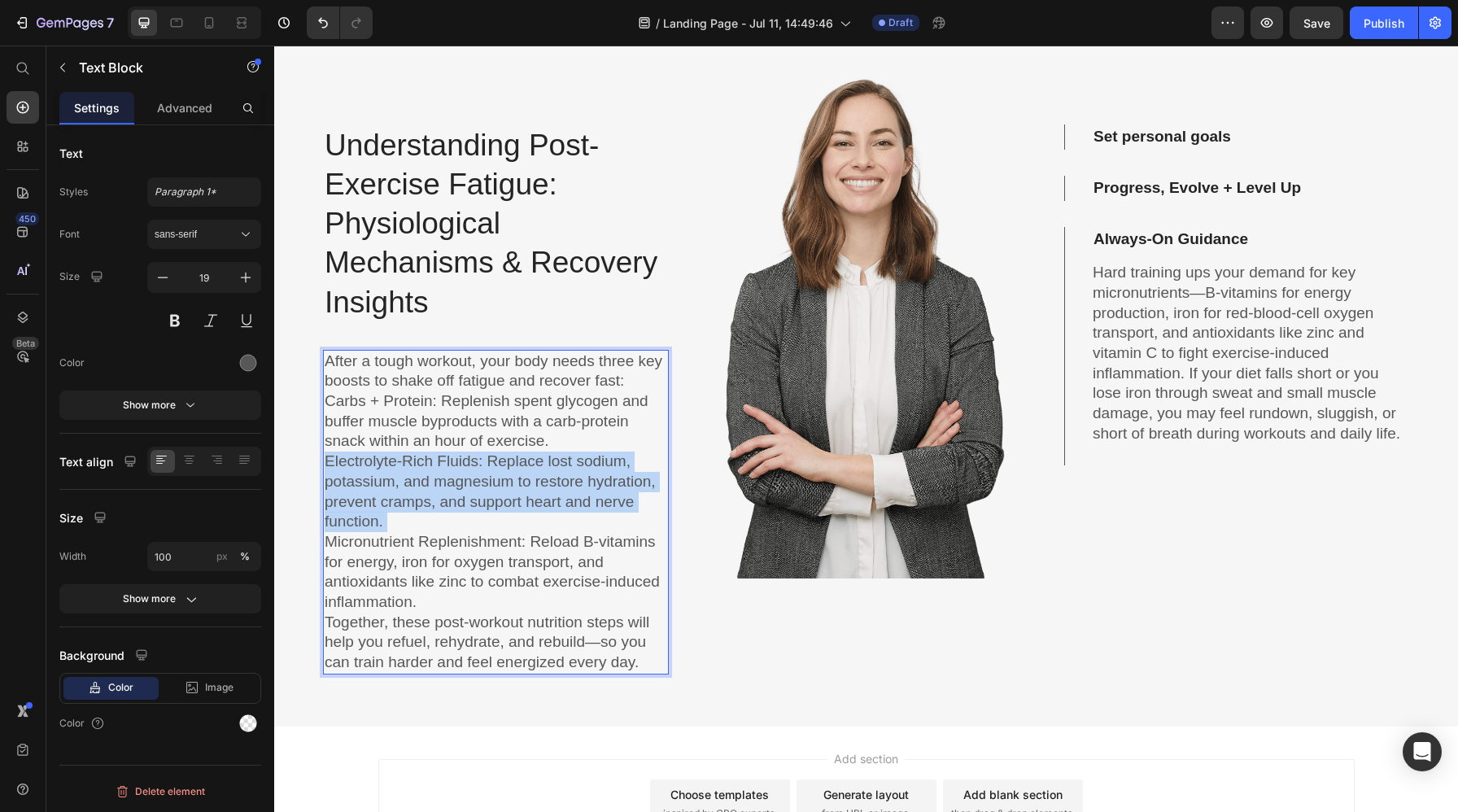 click on "Electrolyte-Rich Fluids: Replace lost sodium, potassium, and magnesium to restore hydration, prevent cramps, and support heart and nerve function." at bounding box center (495, 491) 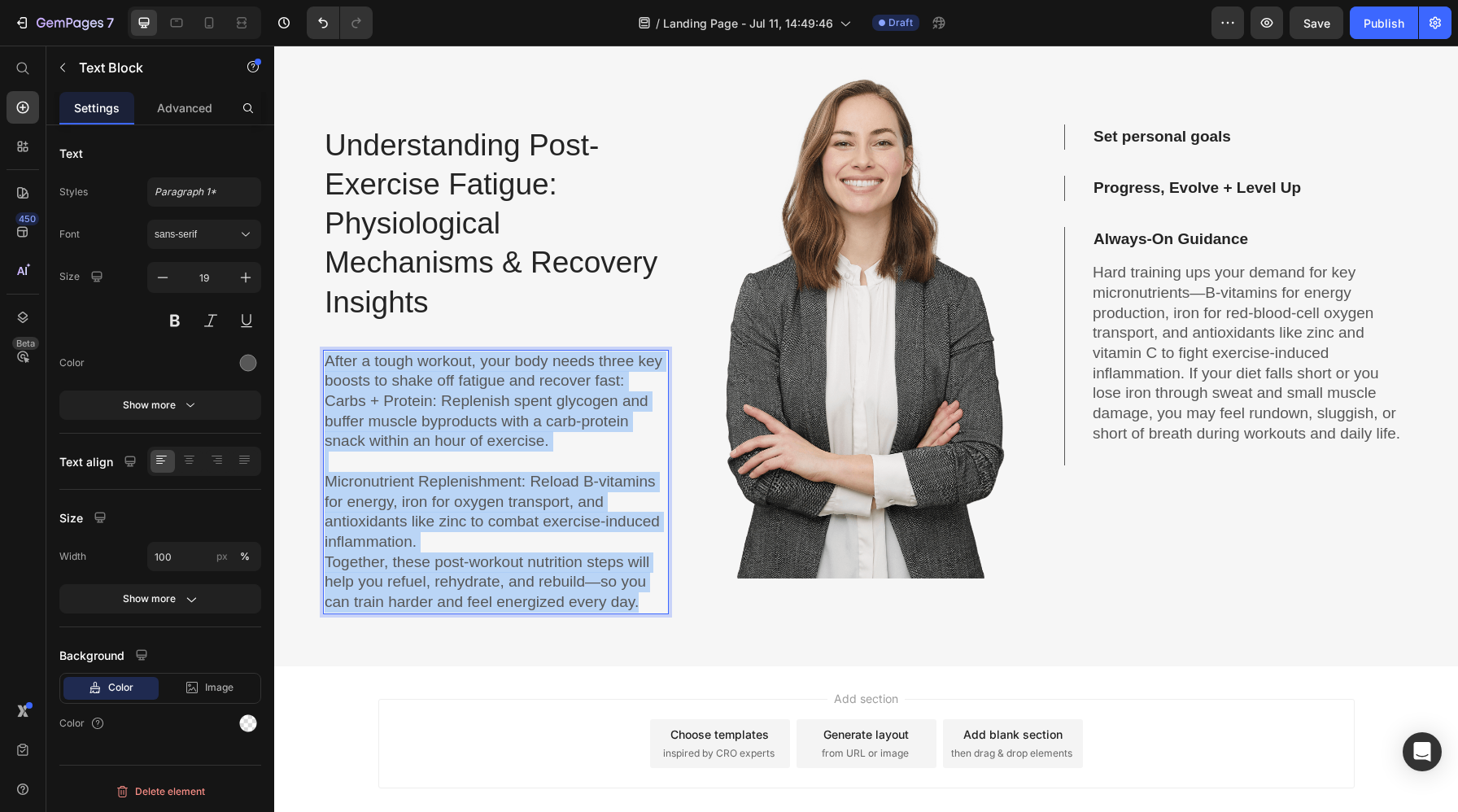 drag, startPoint x: 640, startPoint y: 600, endPoint x: 238, endPoint y: 309, distance: 496.2711 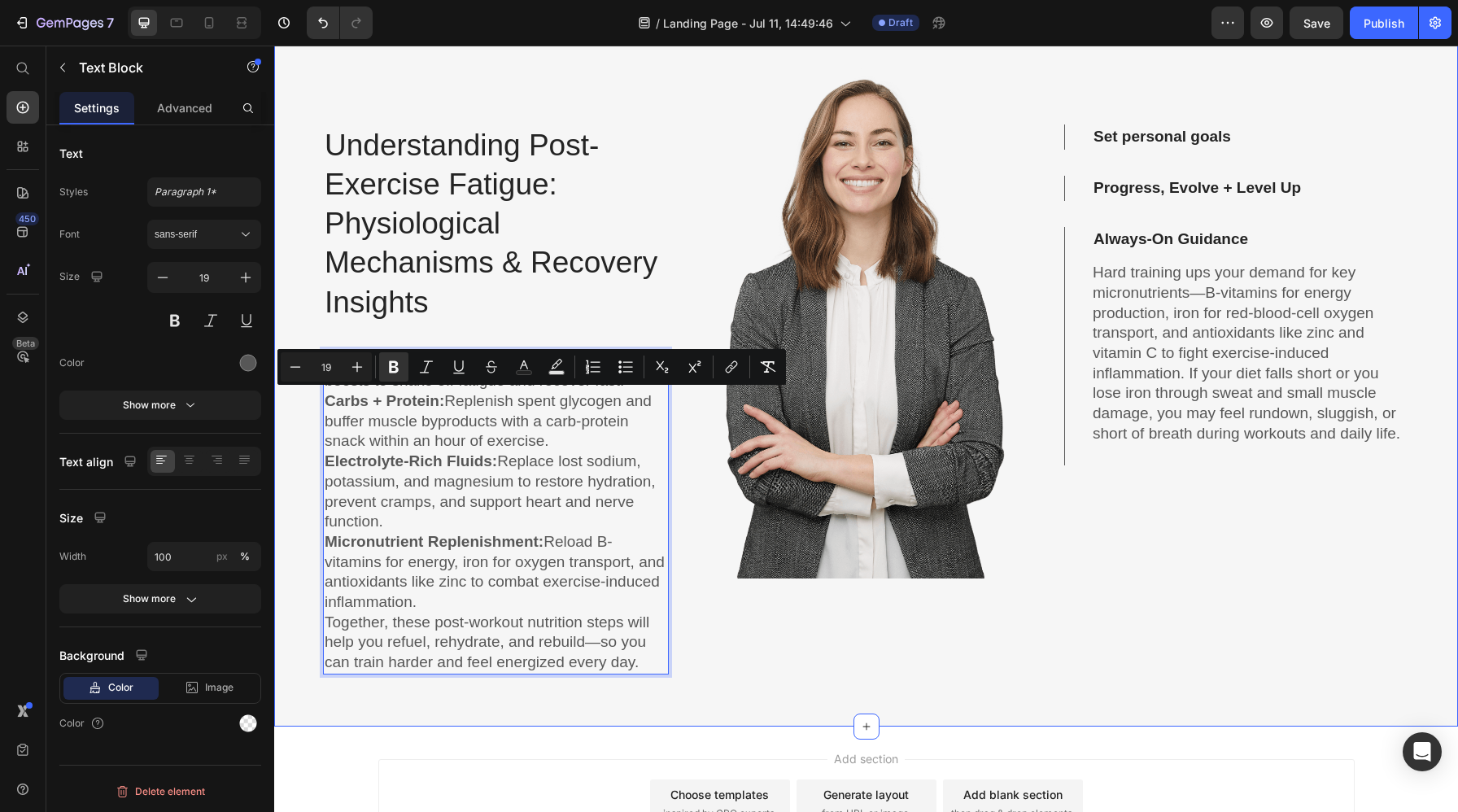 drag, startPoint x: 424, startPoint y: 603, endPoint x: 313, endPoint y: 404, distance: 227.86399 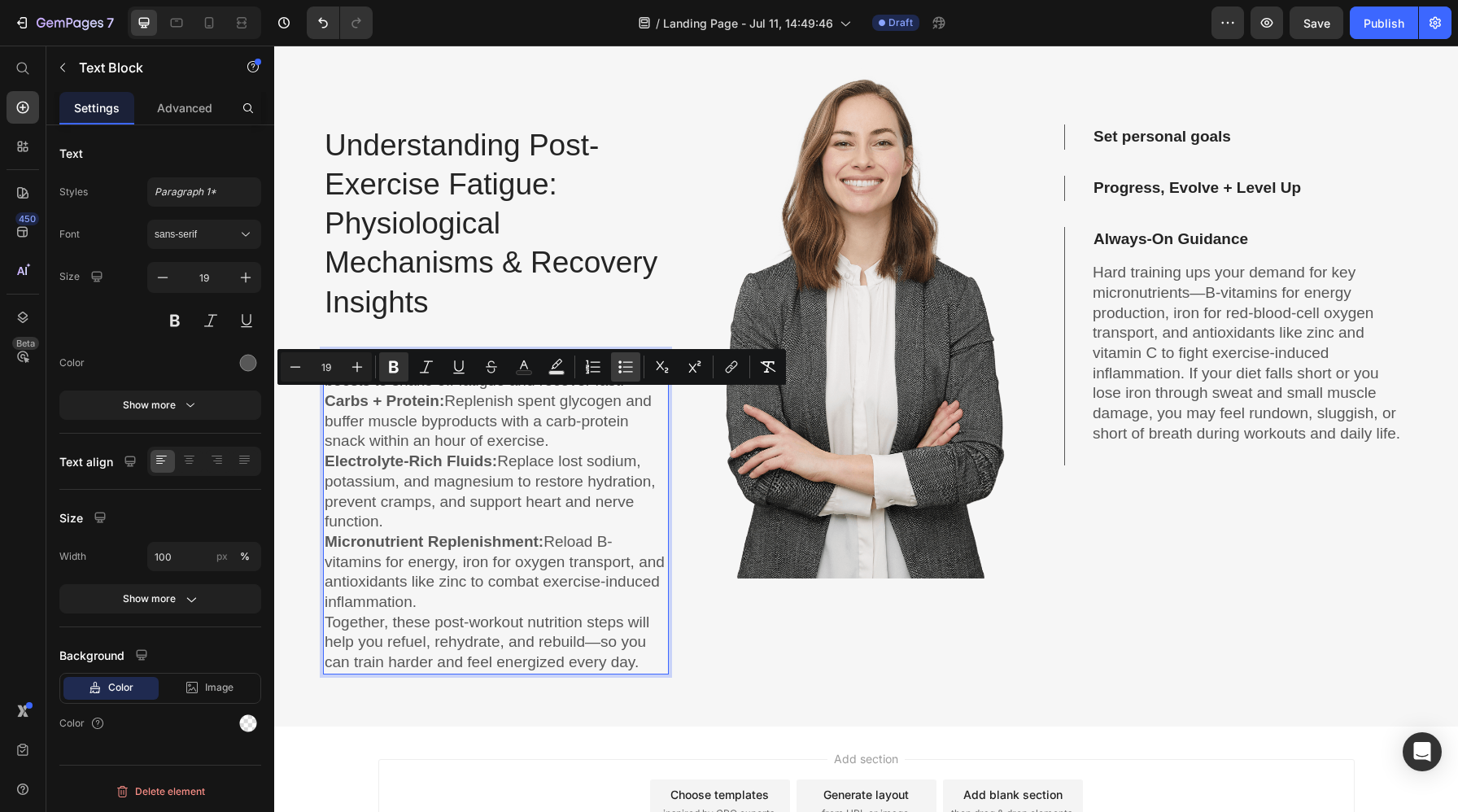 click 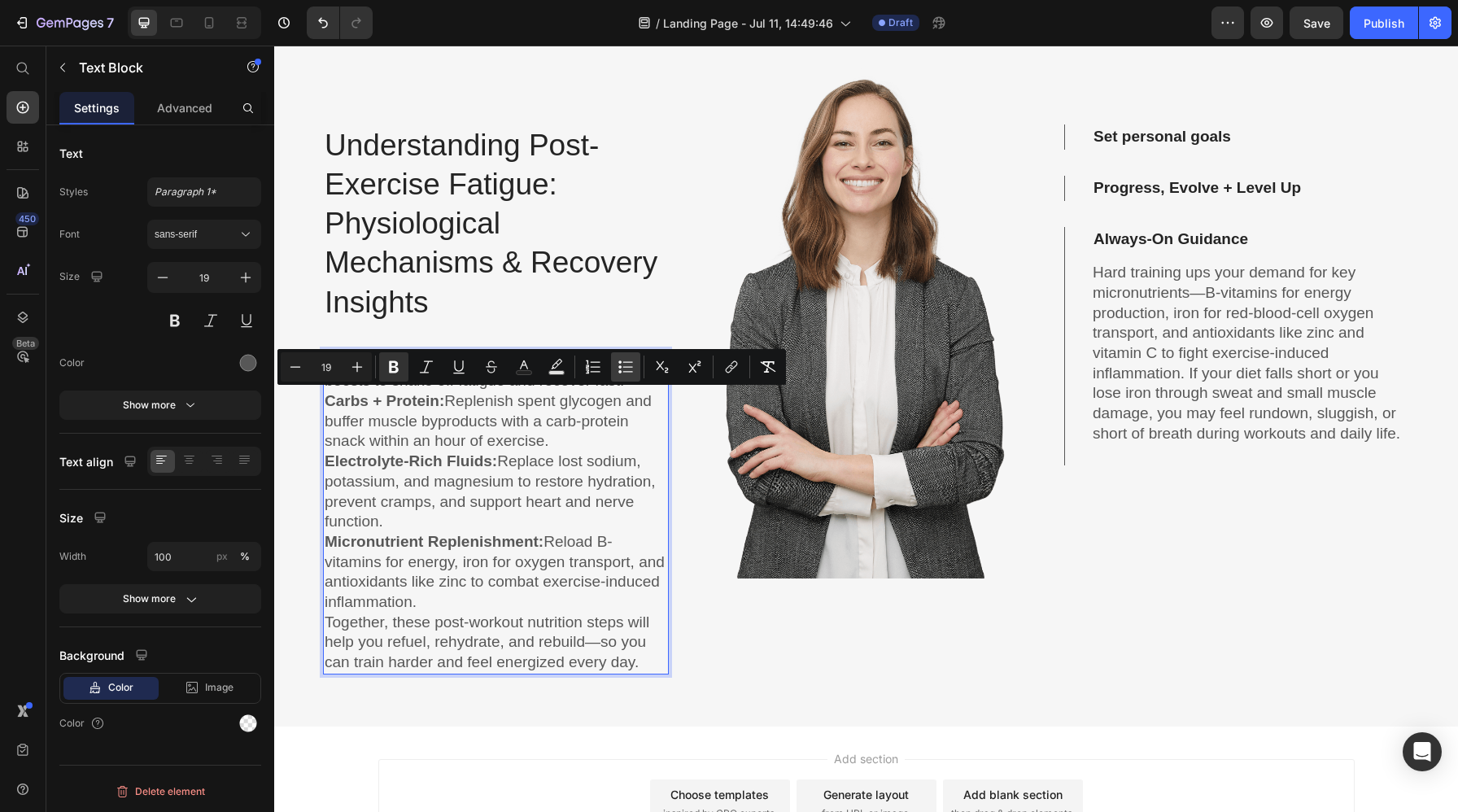 type on "19" 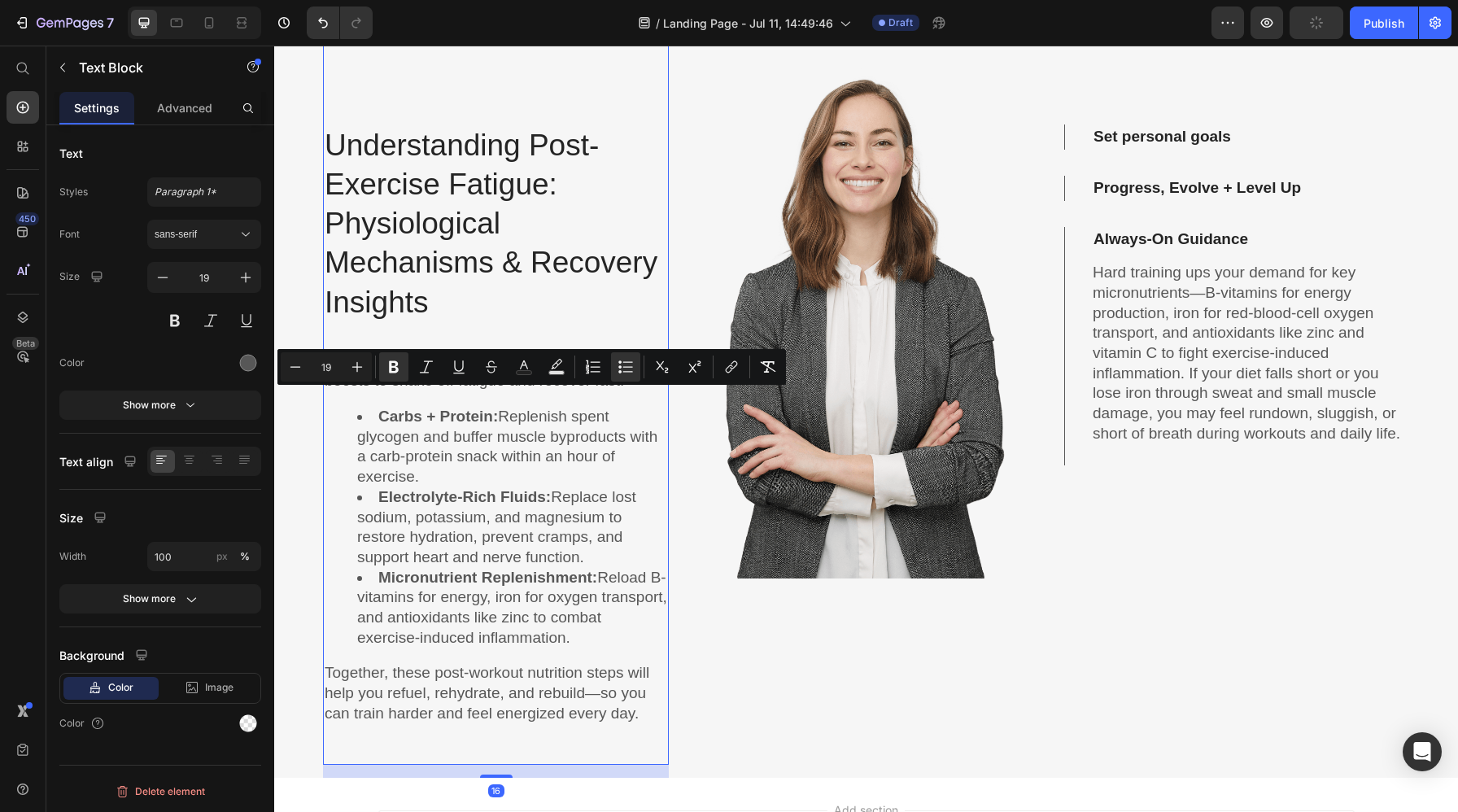 click on "Understanding Post-Exercise Fatigue: Physiological Mechanisms & Recovery Insights Heading After a tough workout, your body needs three key boosts to shake off fatigue and recover fast: Carbs + Protein:  Replenish spent glycogen and buffer muscle byproducts with a carb-protein snack within an hour of exercise. Electrolyte-Rich Fluids:  Replace lost sodium, potassium, and magnesium to restore hydration, prevent cramps, and support heart and nerve function. Micronutrient Replenishment:  Reload B-vitamins for energy, iron for oxygen transport, and antioxidants like zinc to combat exercise-induced inflammation. Together, these post-workout nutrition steps will help you refuel, rehydrate, and rebuild—so you can train harder and feel energized every day. Text Block" at bounding box center (495, 444) 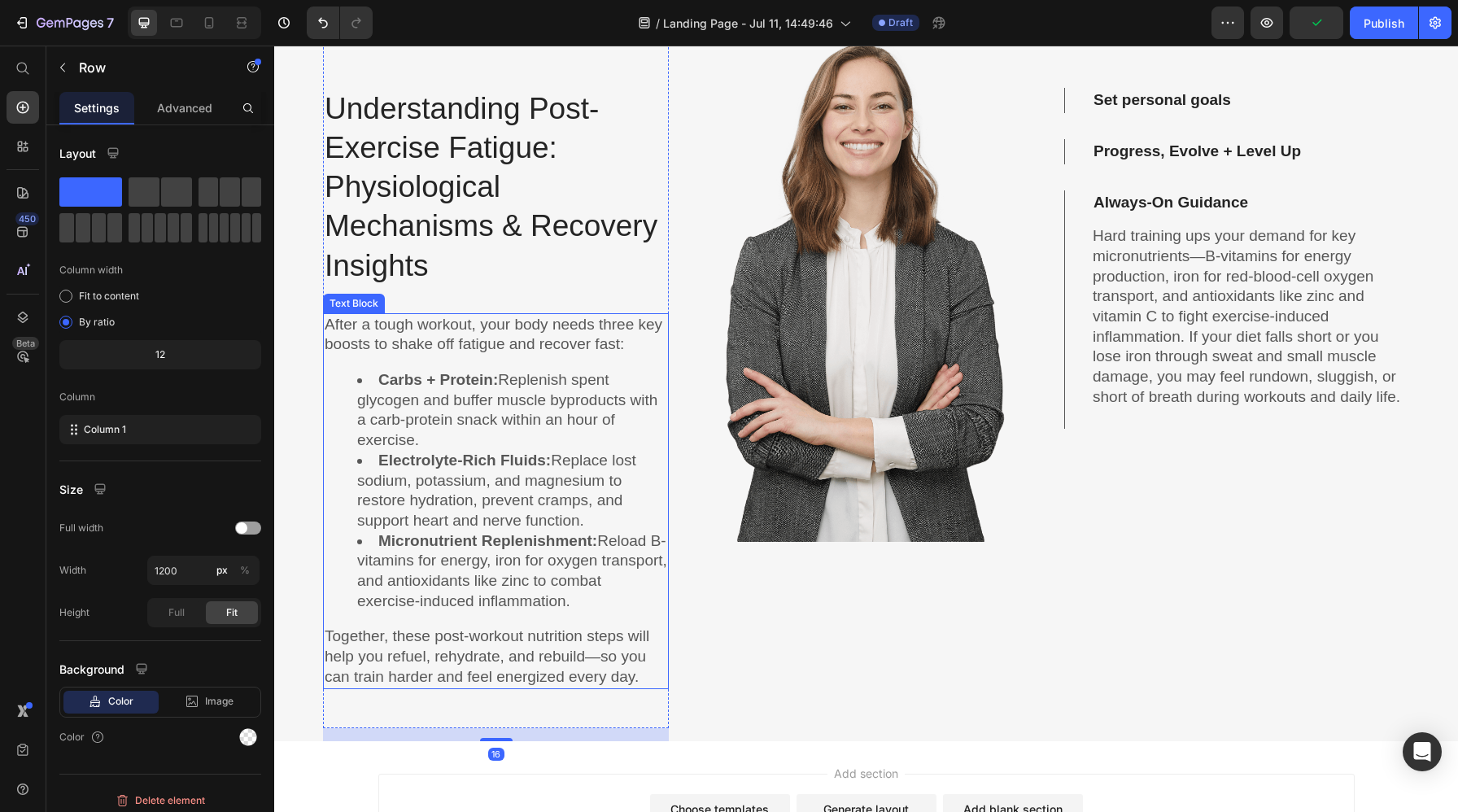 scroll, scrollTop: 1486, scrollLeft: 0, axis: vertical 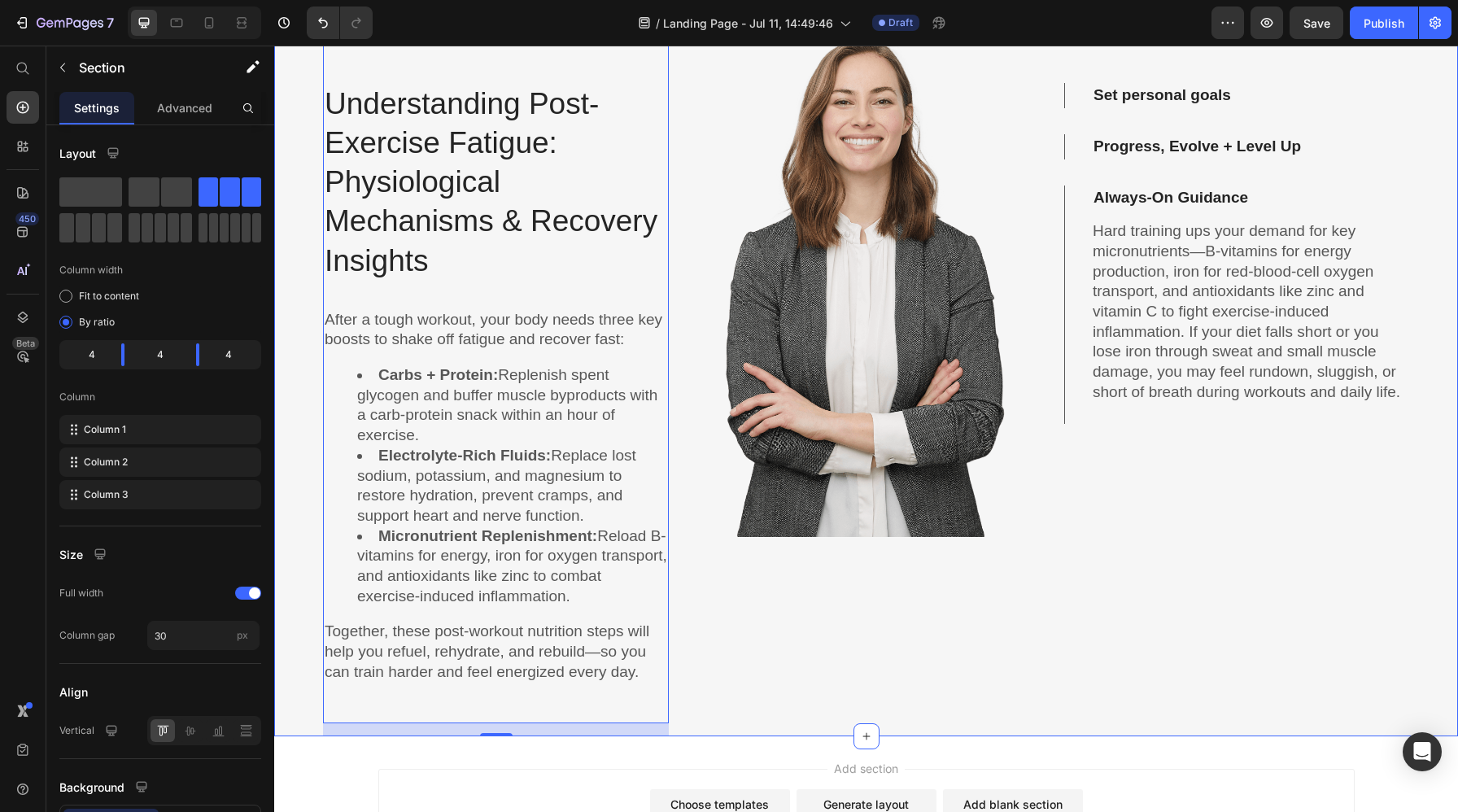 click on "Image" at bounding box center (866, 348) 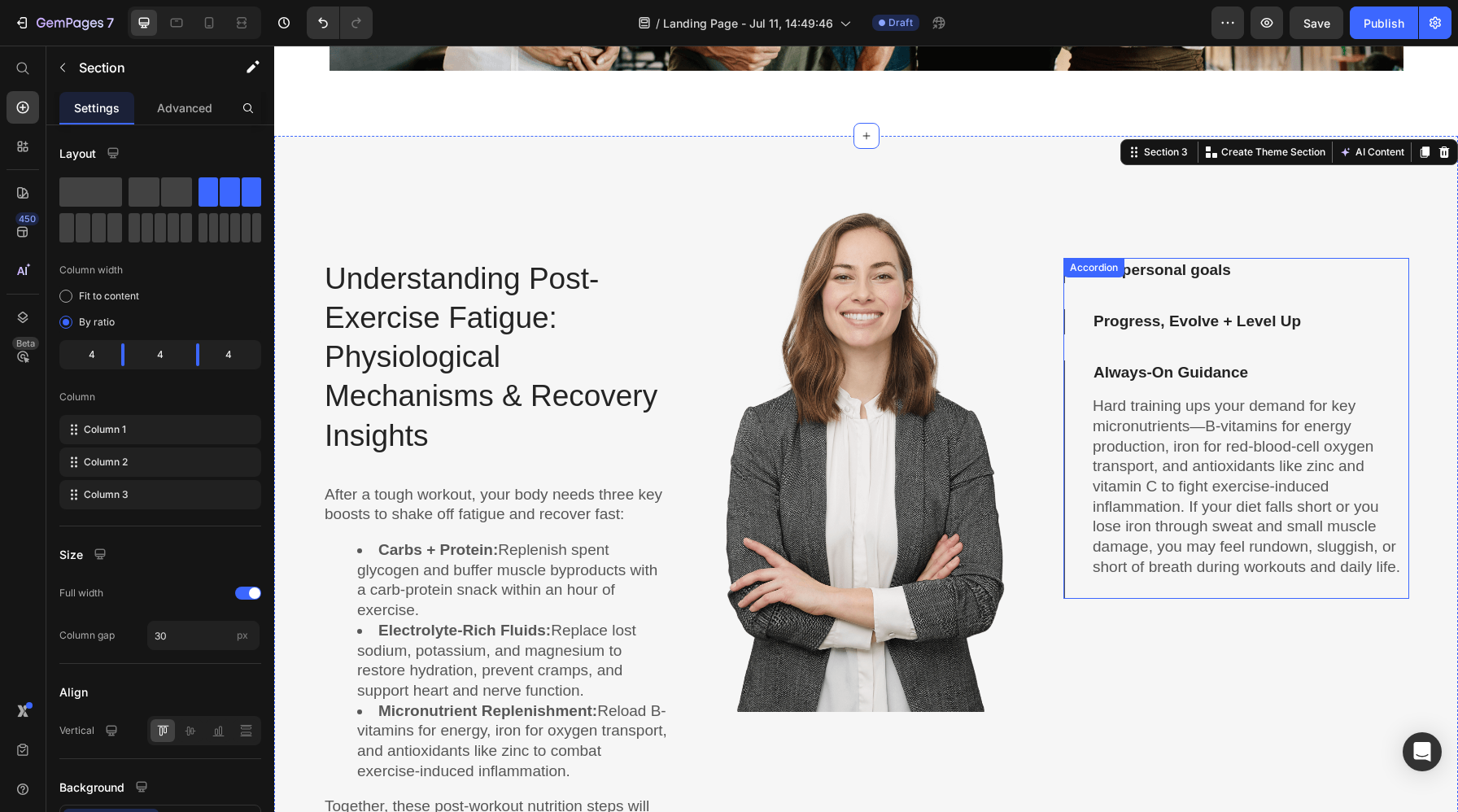 scroll, scrollTop: 1304, scrollLeft: 0, axis: vertical 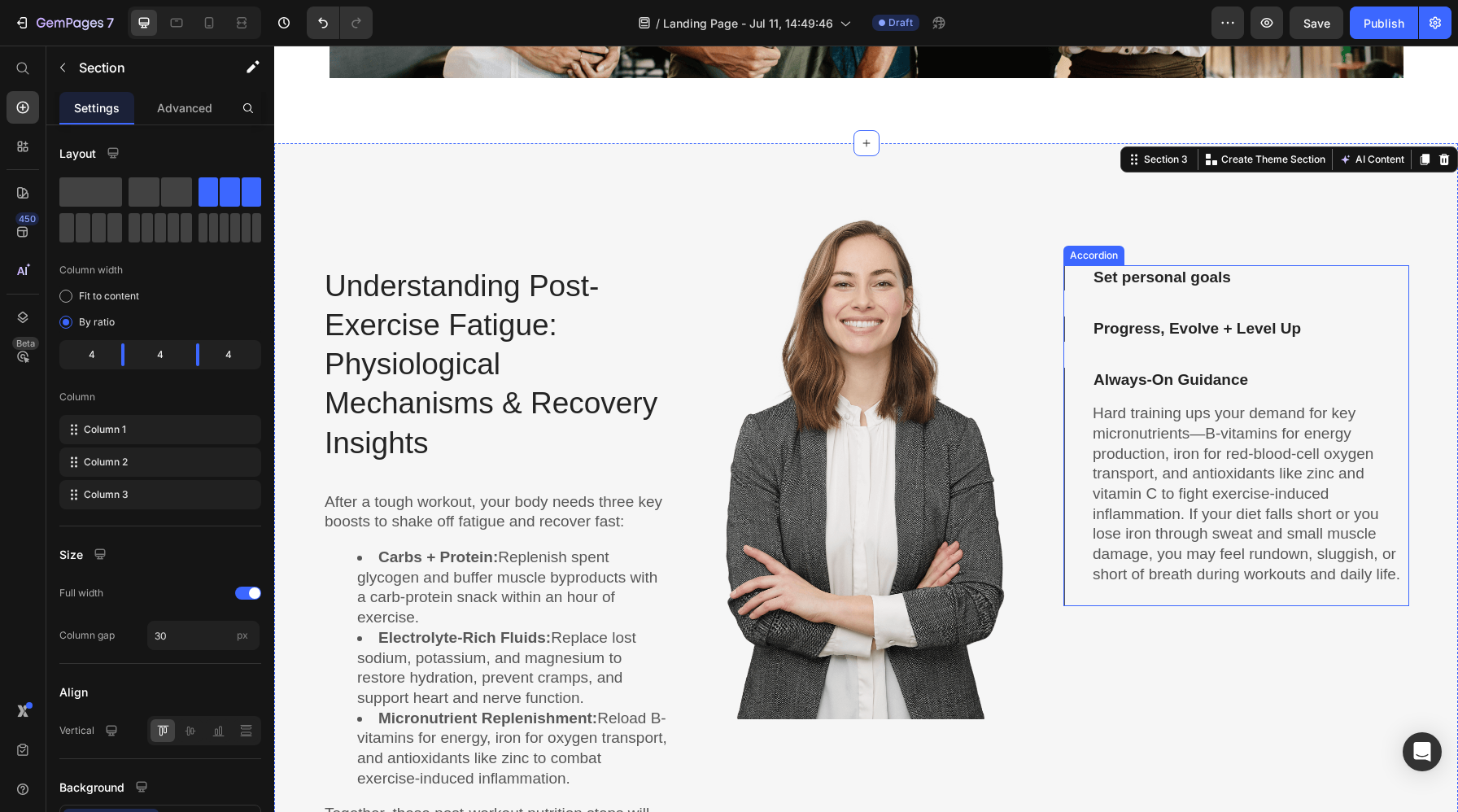click on "Always-On Guidance" at bounding box center [1171, 380] 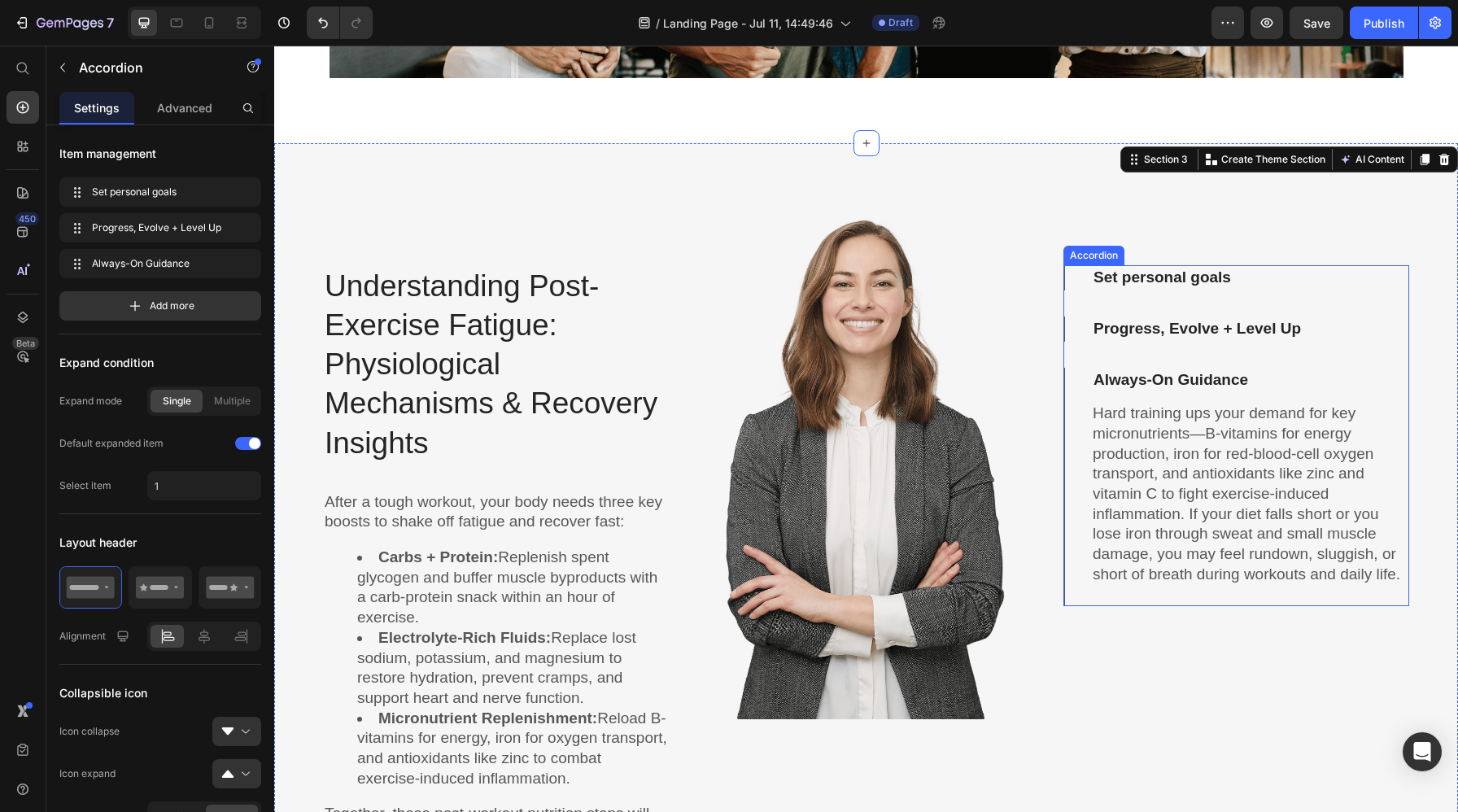click on "Always-On Guidance" at bounding box center [1171, 380] 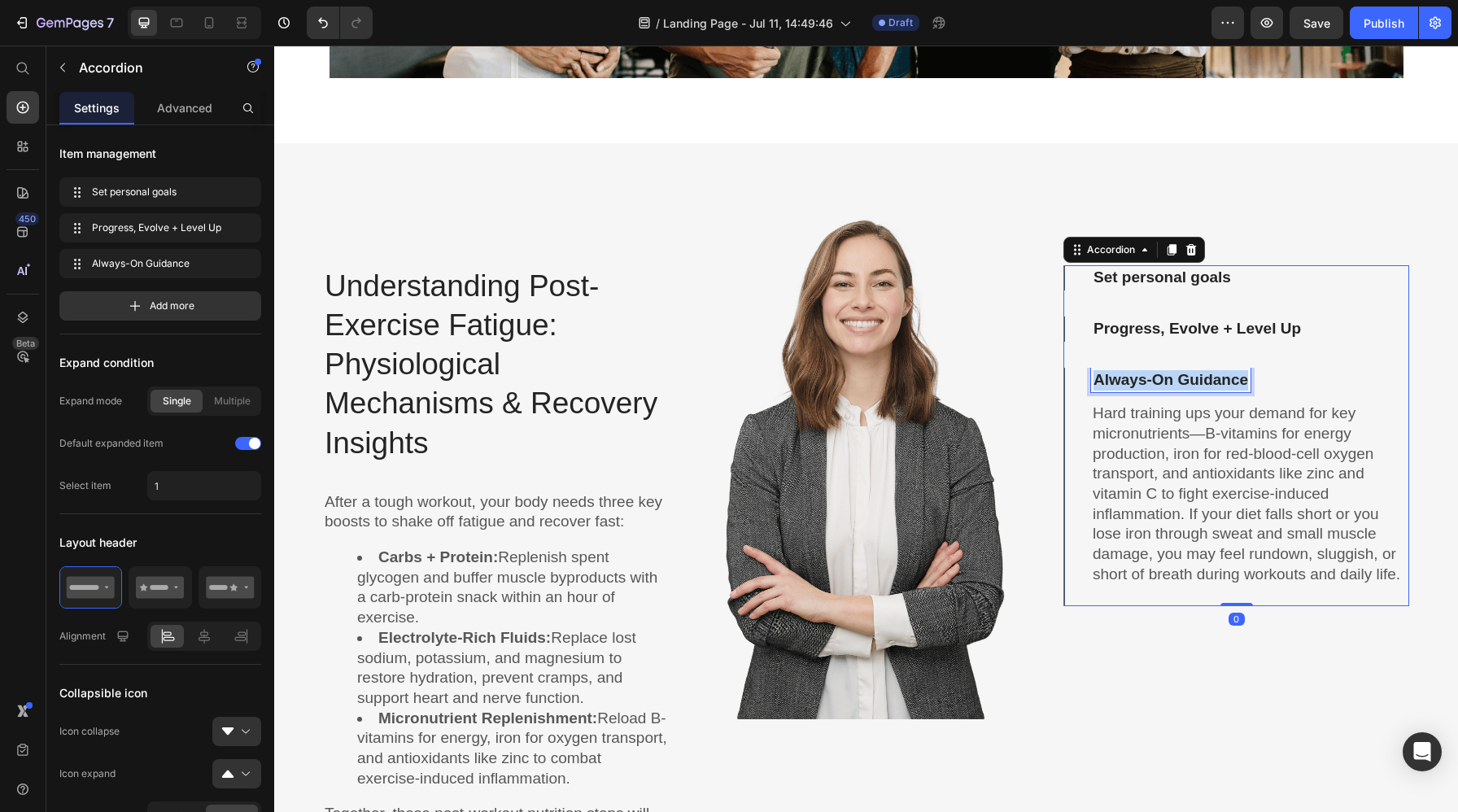 click on "Always-On Guidance" at bounding box center (1171, 380) 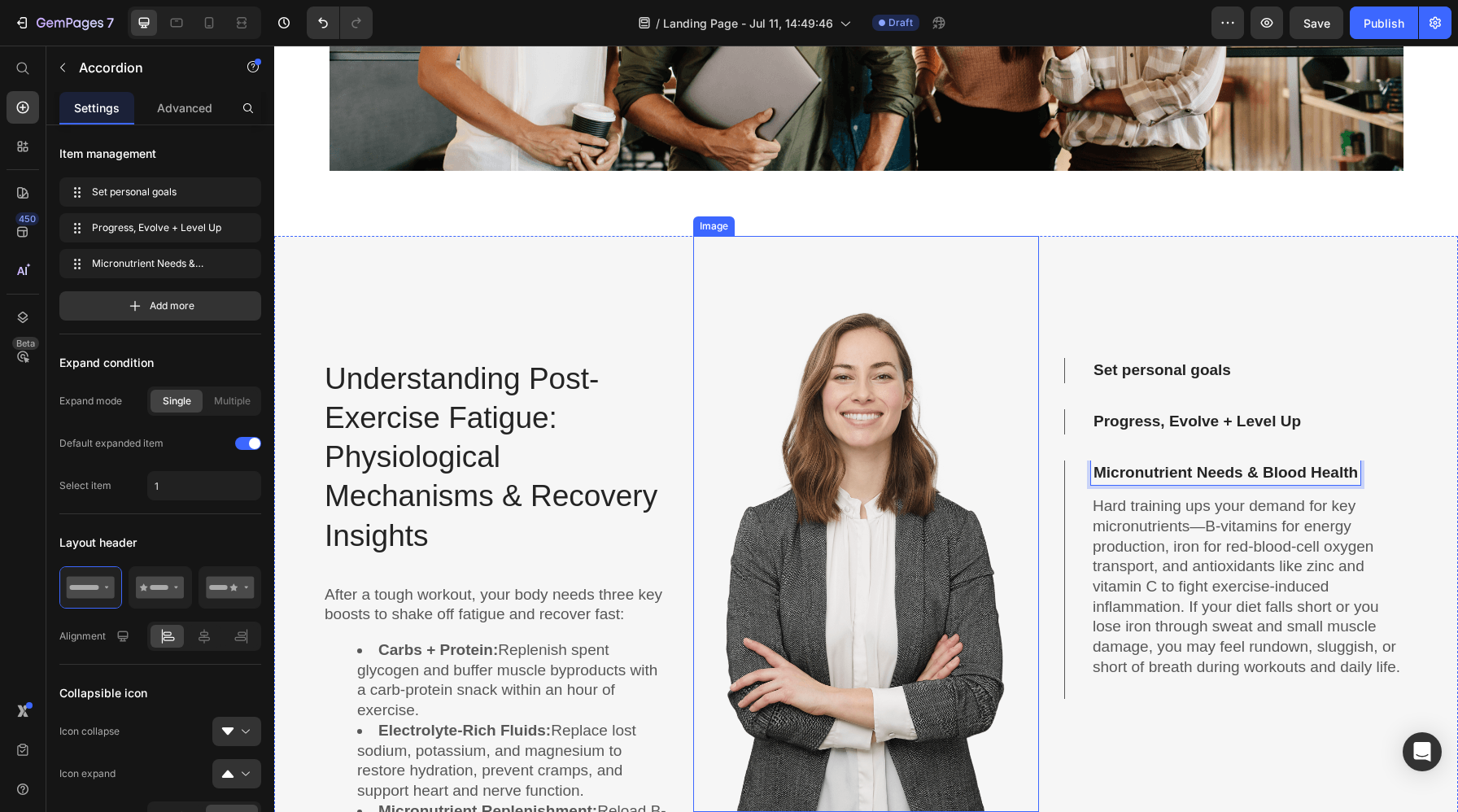 scroll, scrollTop: 1188, scrollLeft: 0, axis: vertical 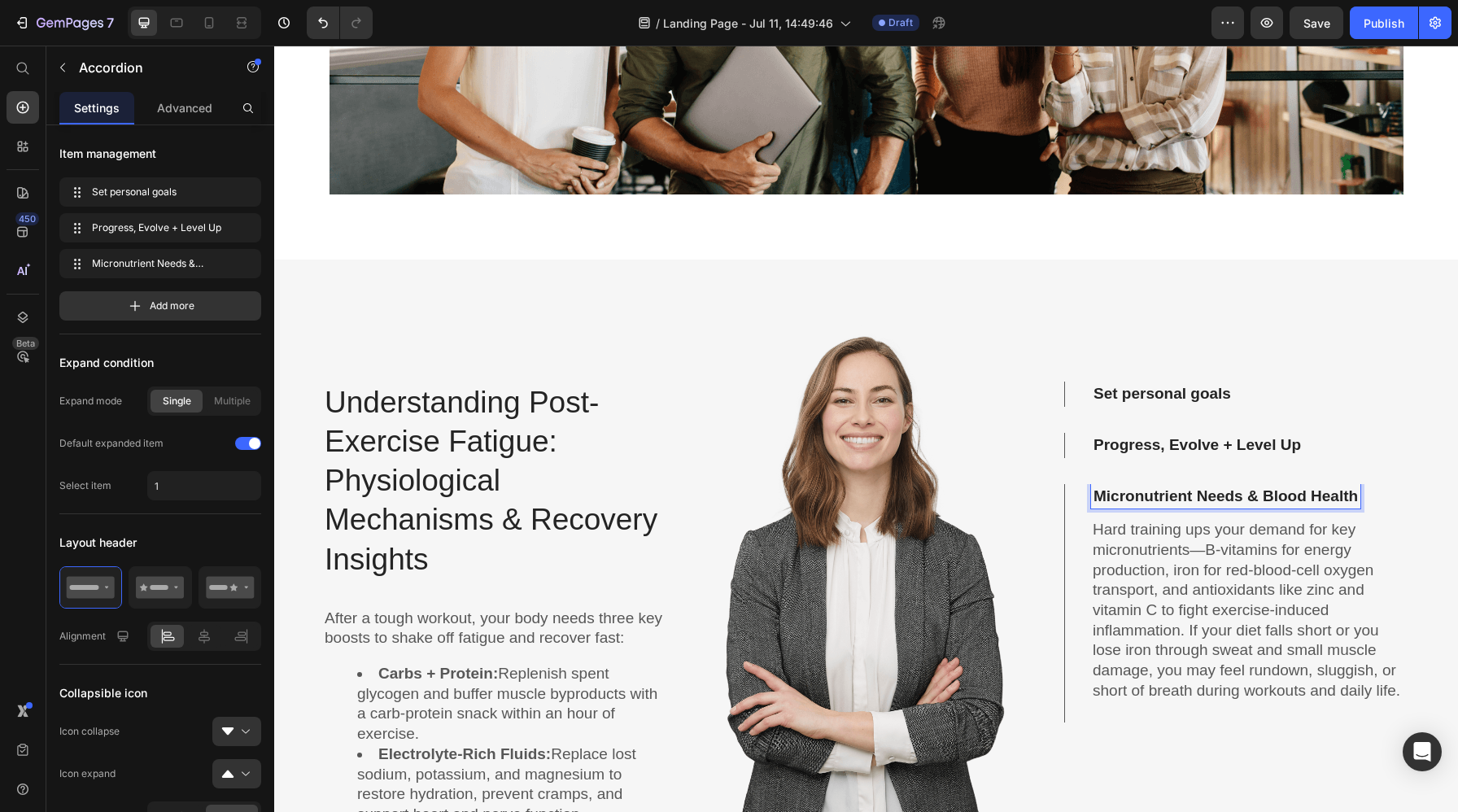 click on "Micronutrient Needs & Blood Health" at bounding box center [1225, 496] 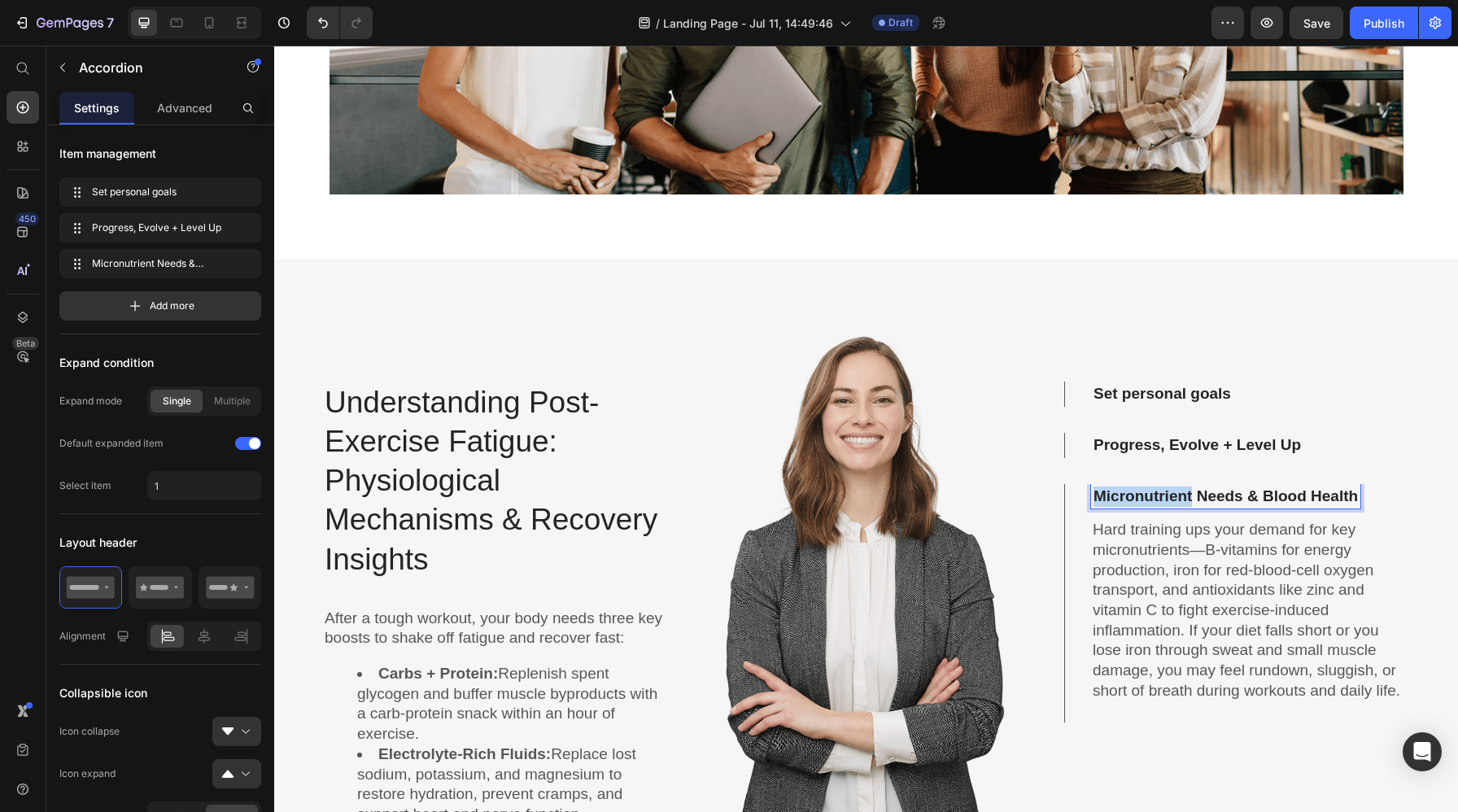 click on "Micronutrient Needs & Blood Health" at bounding box center (1225, 496) 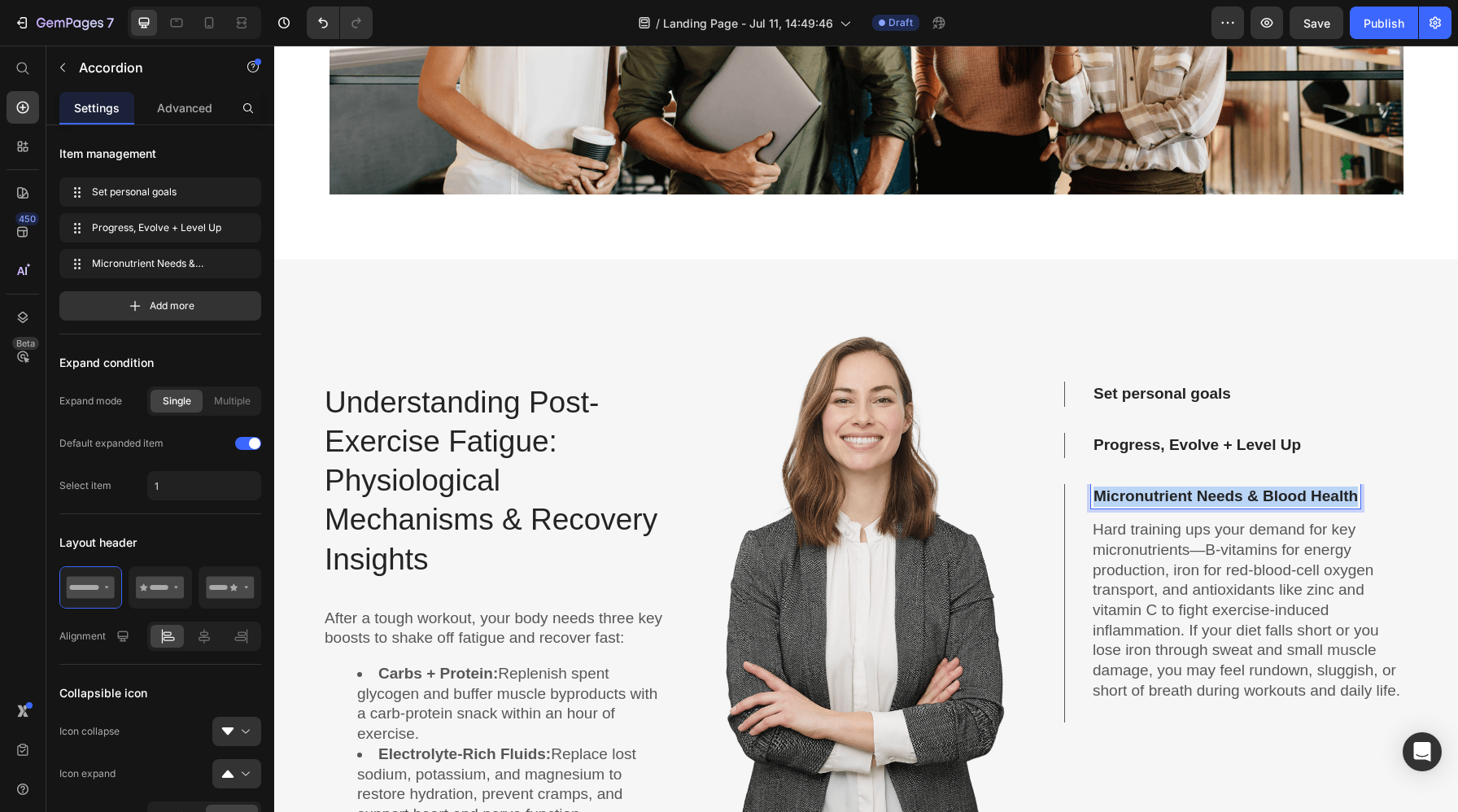 click on "Micronutrient Needs & Blood Health" at bounding box center [1225, 496] 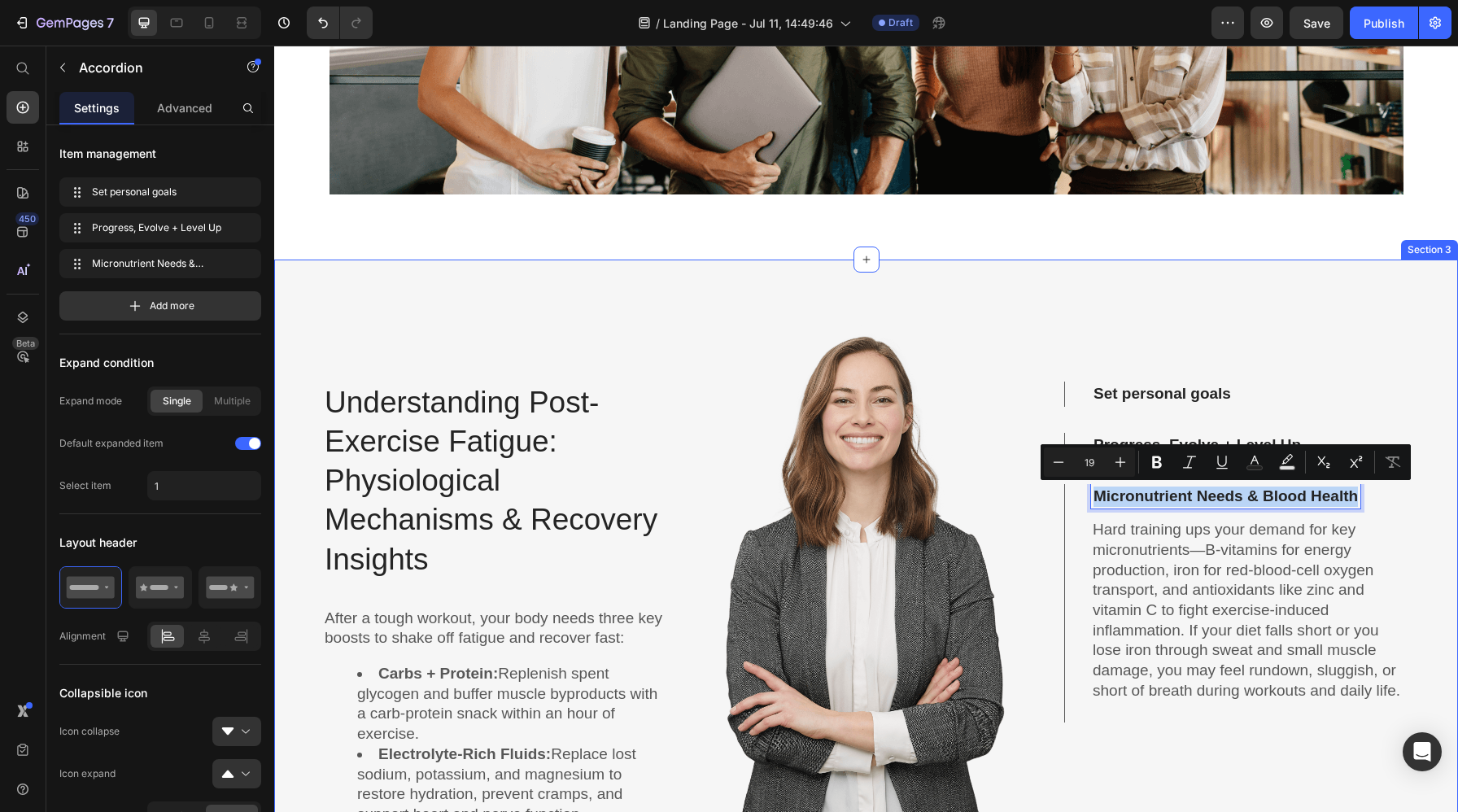 click on "Understanding Post-Exercise Fatigue: Physiological Mechanisms & Recovery Insights Heading After a tough workout, your body needs three key boosts to shake off fatigue and recover fast: Carbs + Protein:  Replenish spent glycogen and buffer muscle byproducts with a carb-protein snack within an hour of exercise. Electrolyte-Rich Fluids:  Replace lost sodium, potassium, and magnesium to restore hydration, prevent cramps, and support heart and nerve function. Micronutrient Replenishment:  Reload B-vitamins for energy, iron for oxygen transport, and antioxidants like zinc to combat exercise-induced inflammation. Together, these post-workout nutrition steps will help you refuel, rehydrate, and rebuild—so you can train harder and feel energized every day. Text Block Row Image
Set personal goals
Progress, Evolve + Level Up
Micronutrient Needs & Blood Health Text Block Accordion   0 Section 3" at bounding box center [866, 647] 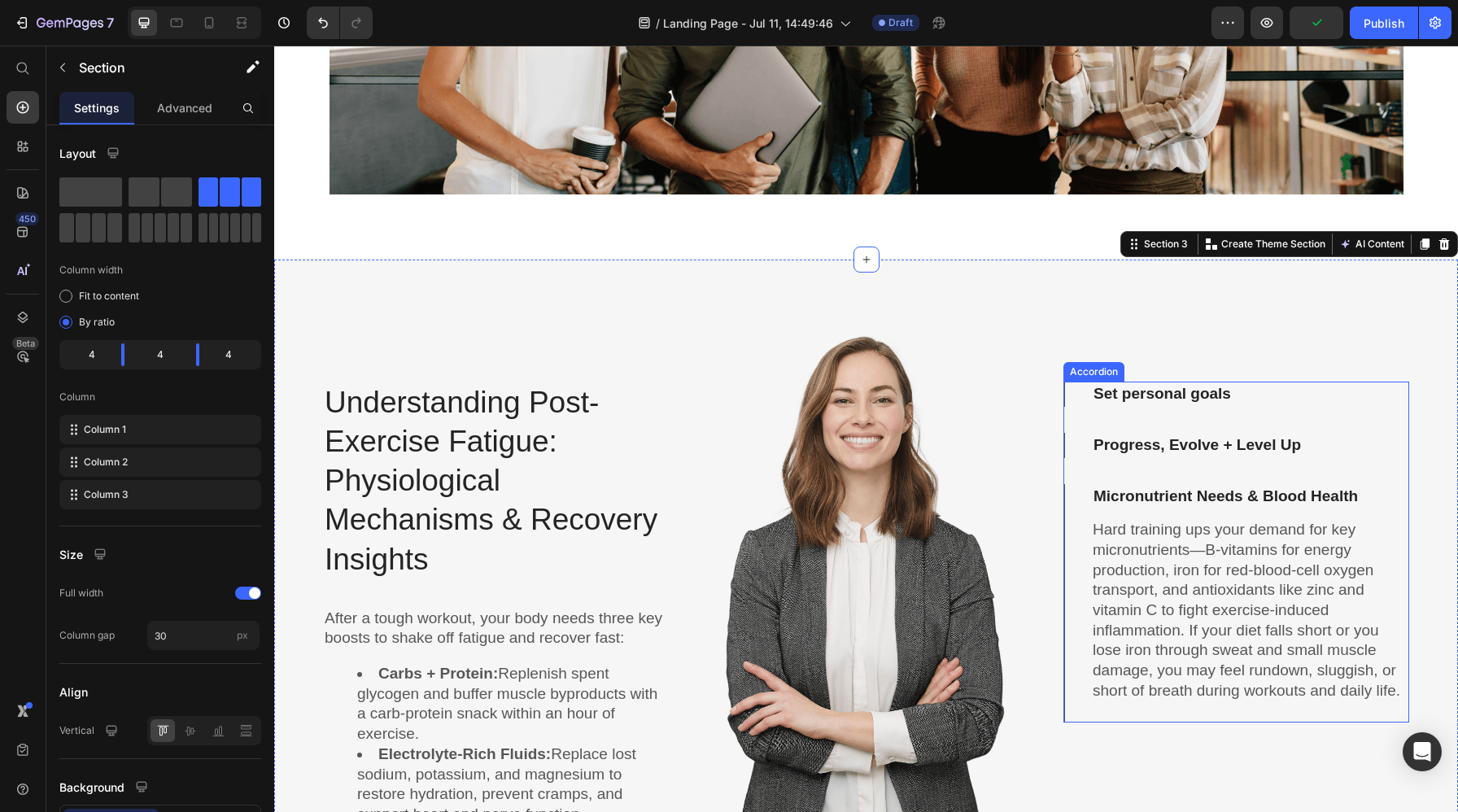 click on "Progress, Evolve + Level Up" at bounding box center [1197, 445] 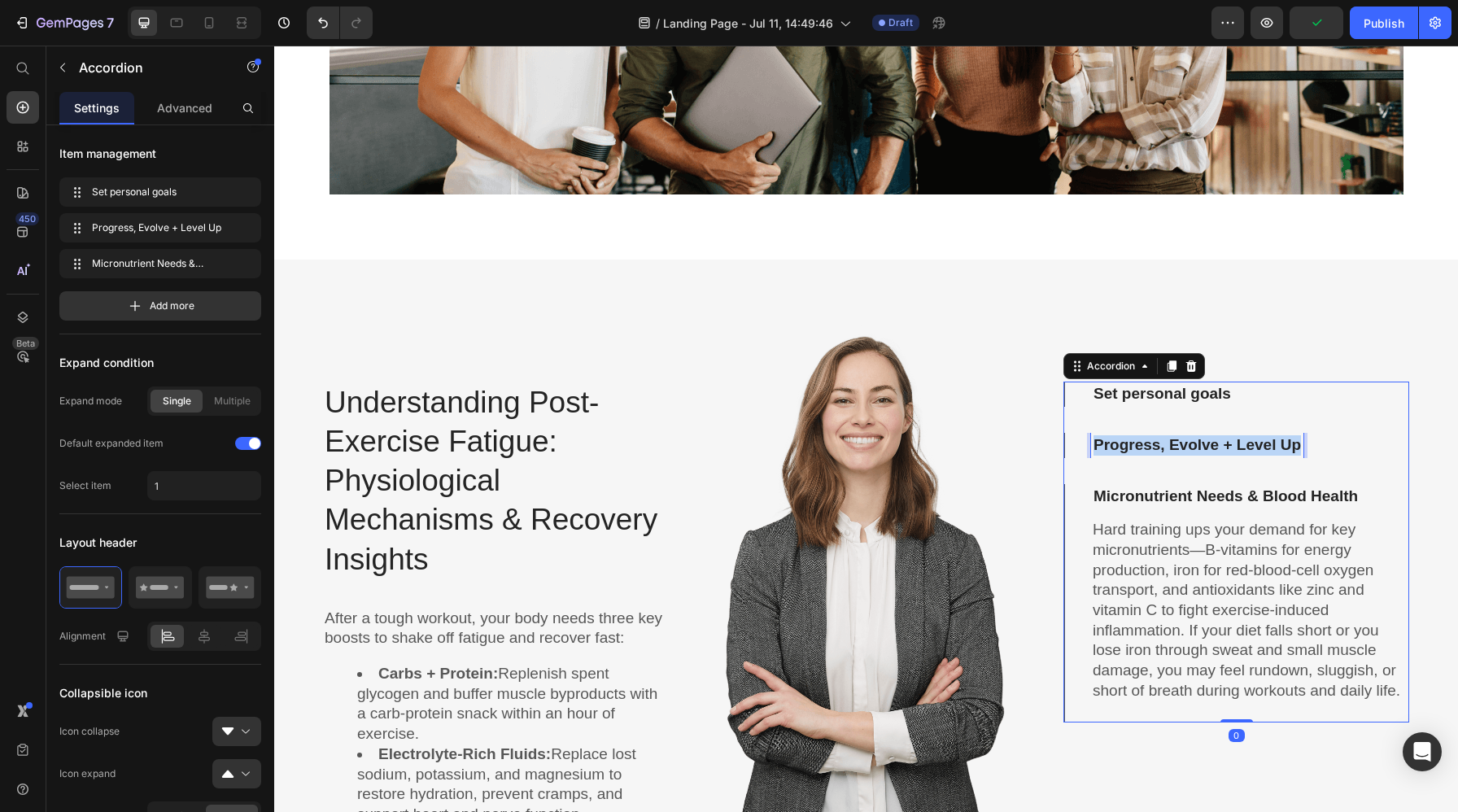 click on "Progress, Evolve + Level Up" at bounding box center (1197, 445) 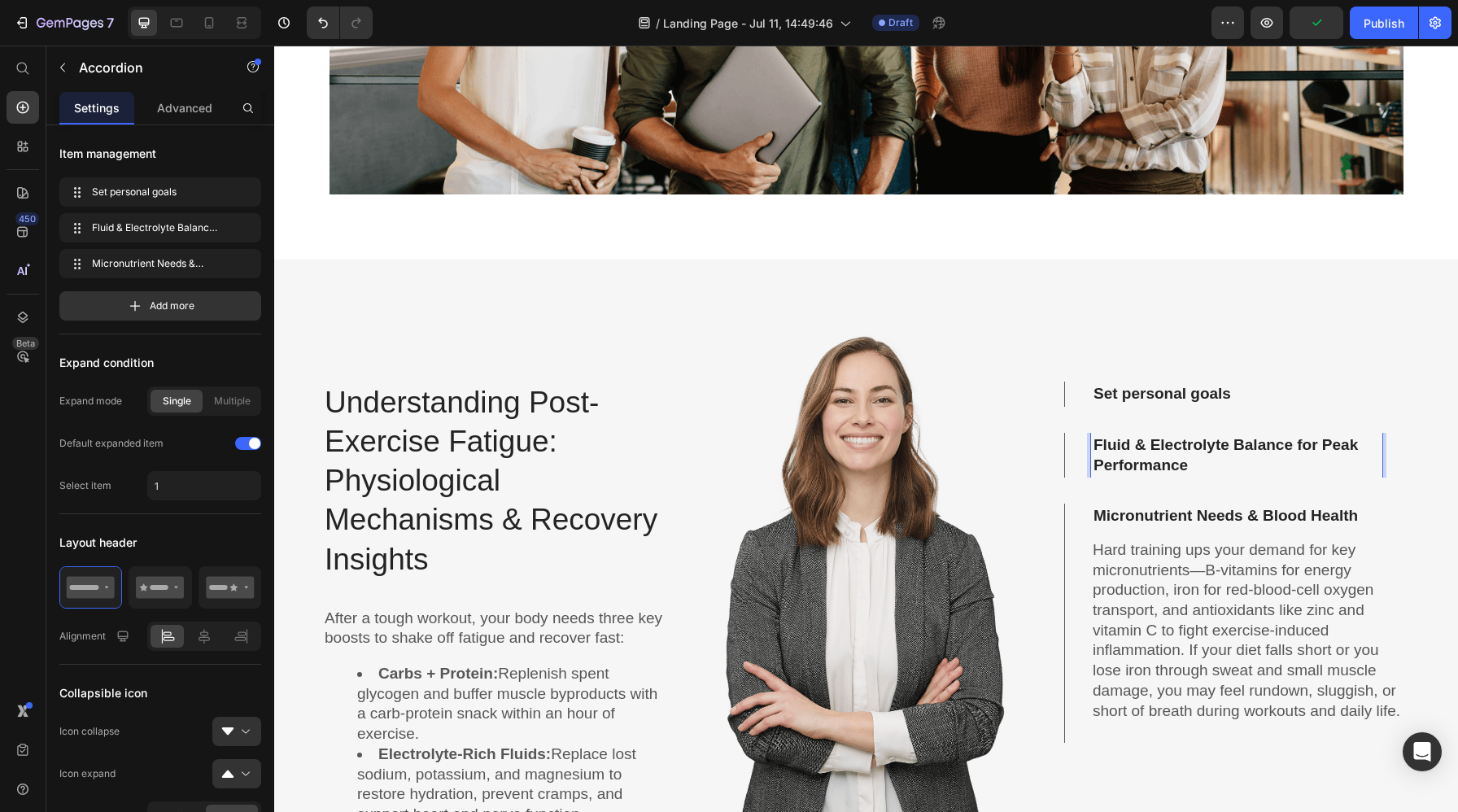 click on "Set personal goals" at bounding box center [1162, 394] 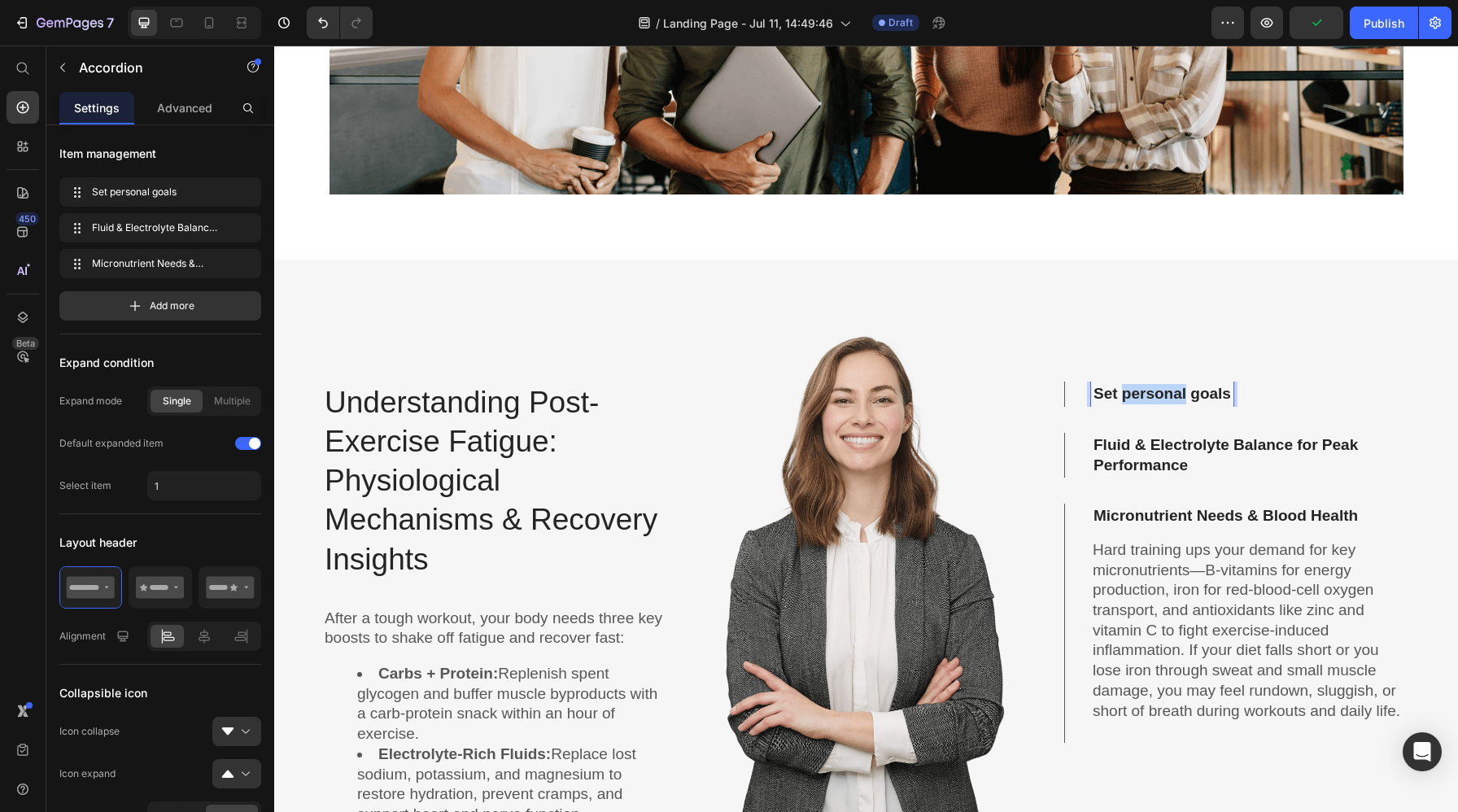 click on "Set personal goals" at bounding box center (1162, 394) 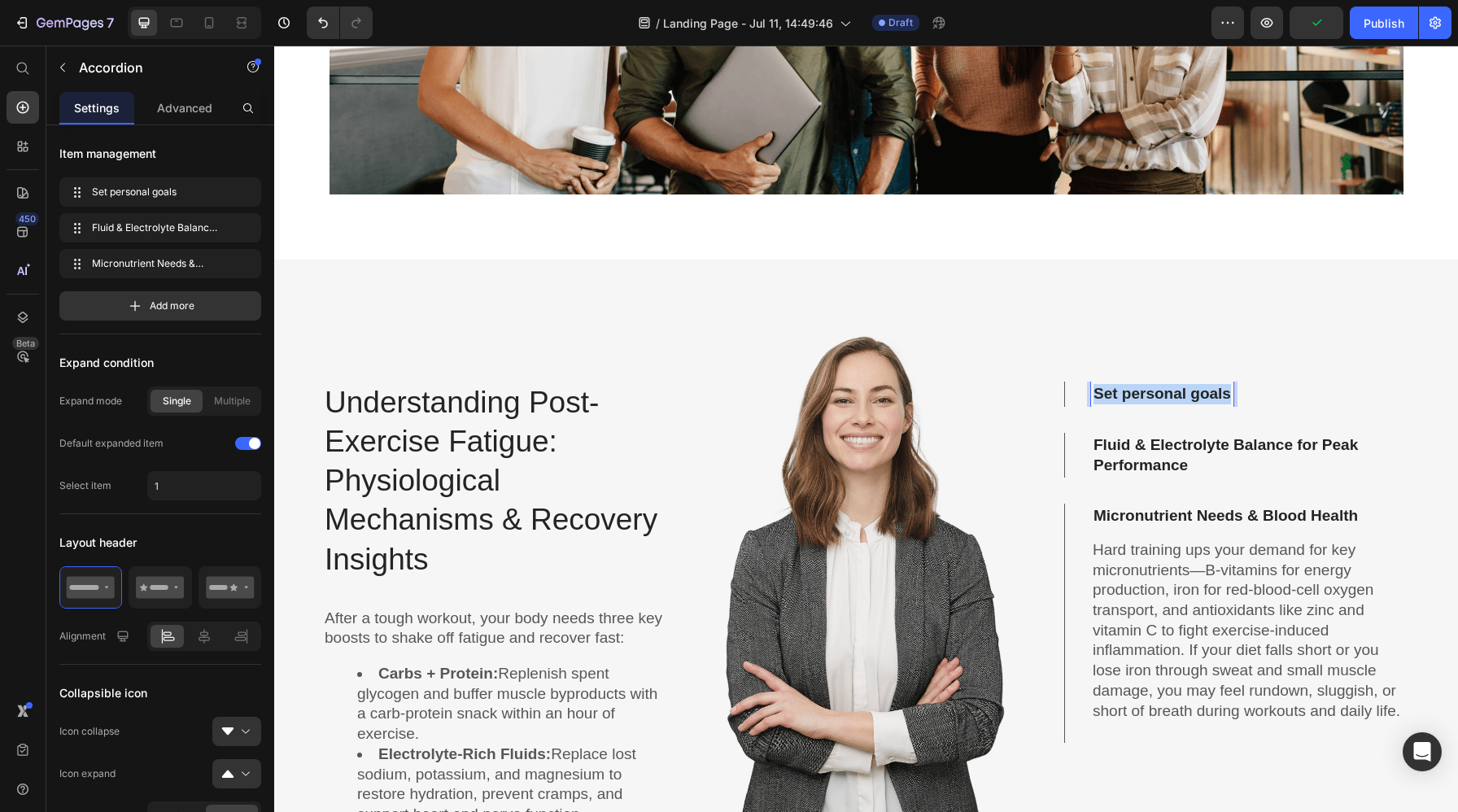 click on "Set personal goals" at bounding box center (1162, 394) 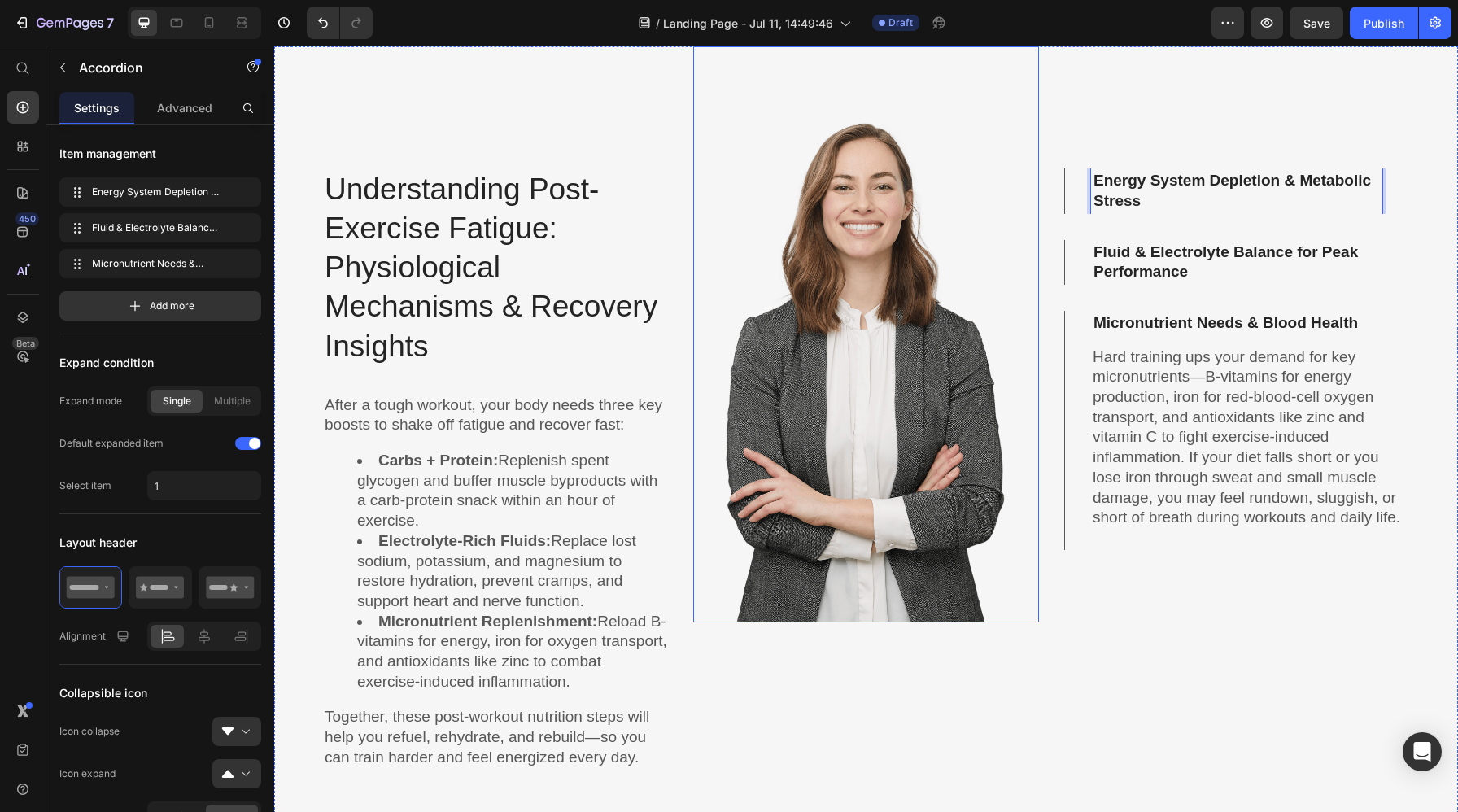 scroll, scrollTop: 1397, scrollLeft: 0, axis: vertical 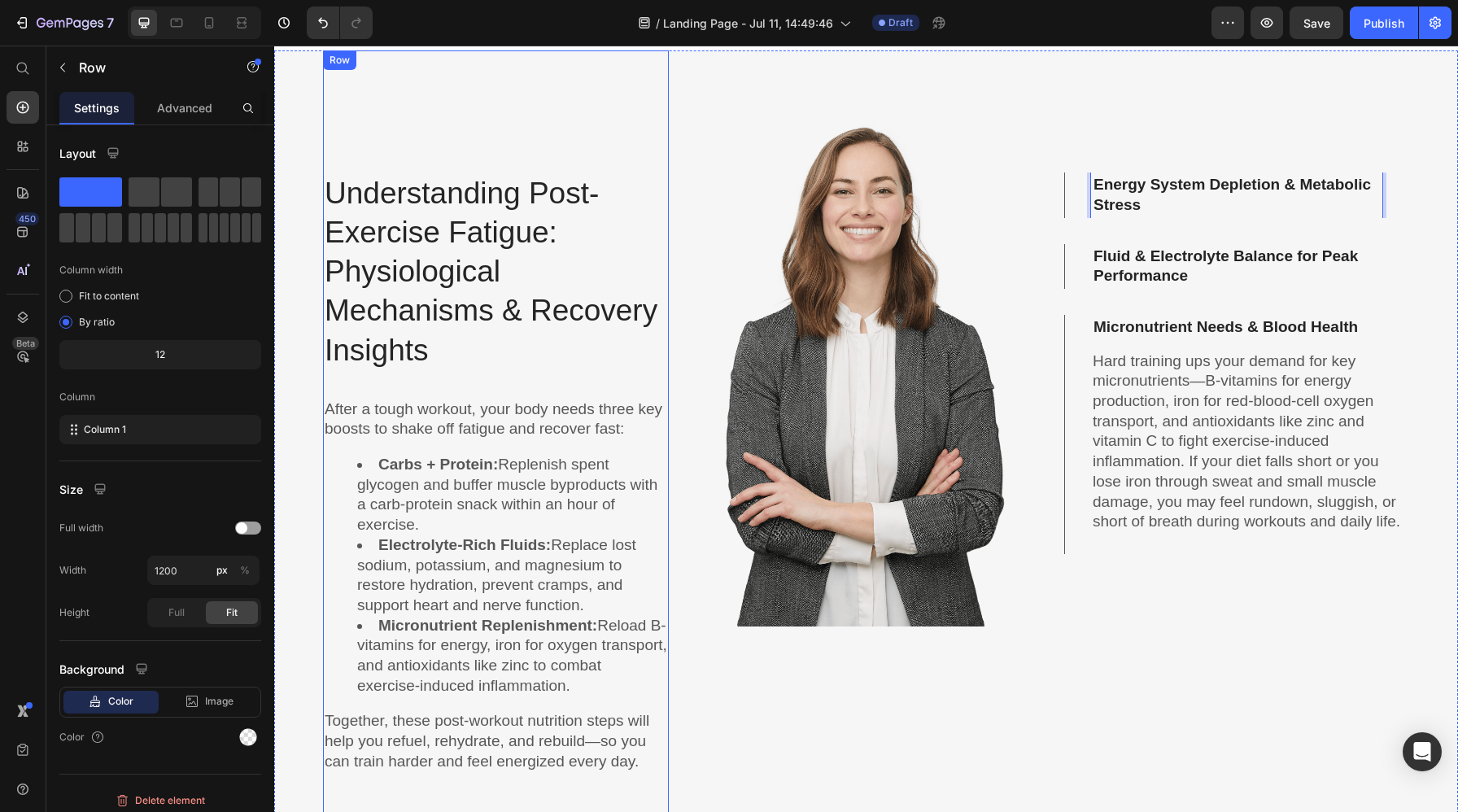 click on "Understanding Post-Exercise Fatigue: Physiological Mechanisms & Recovery Insights Heading After a tough workout, your body needs three key boosts to shake off fatigue and recover fast: Carbs + Protein:  Replenish spent glycogen and buffer muscle byproducts with a carb-protein snack within an hour of exercise. Electrolyte-Rich Fluids:  Replace lost sodium, potassium, and magnesium to restore hydration, prevent cramps, and support heart and nerve function. Micronutrient Replenishment:  Reload B-vitamins for energy, iron for oxygen transport, and antioxidants like zinc to combat exercise-induced inflammation. Together, these post-workout nutrition steps will help you refuel, rehydrate, and rebuild—so you can train harder and feel energized every day. Text Block Row" at bounding box center (495, 431) 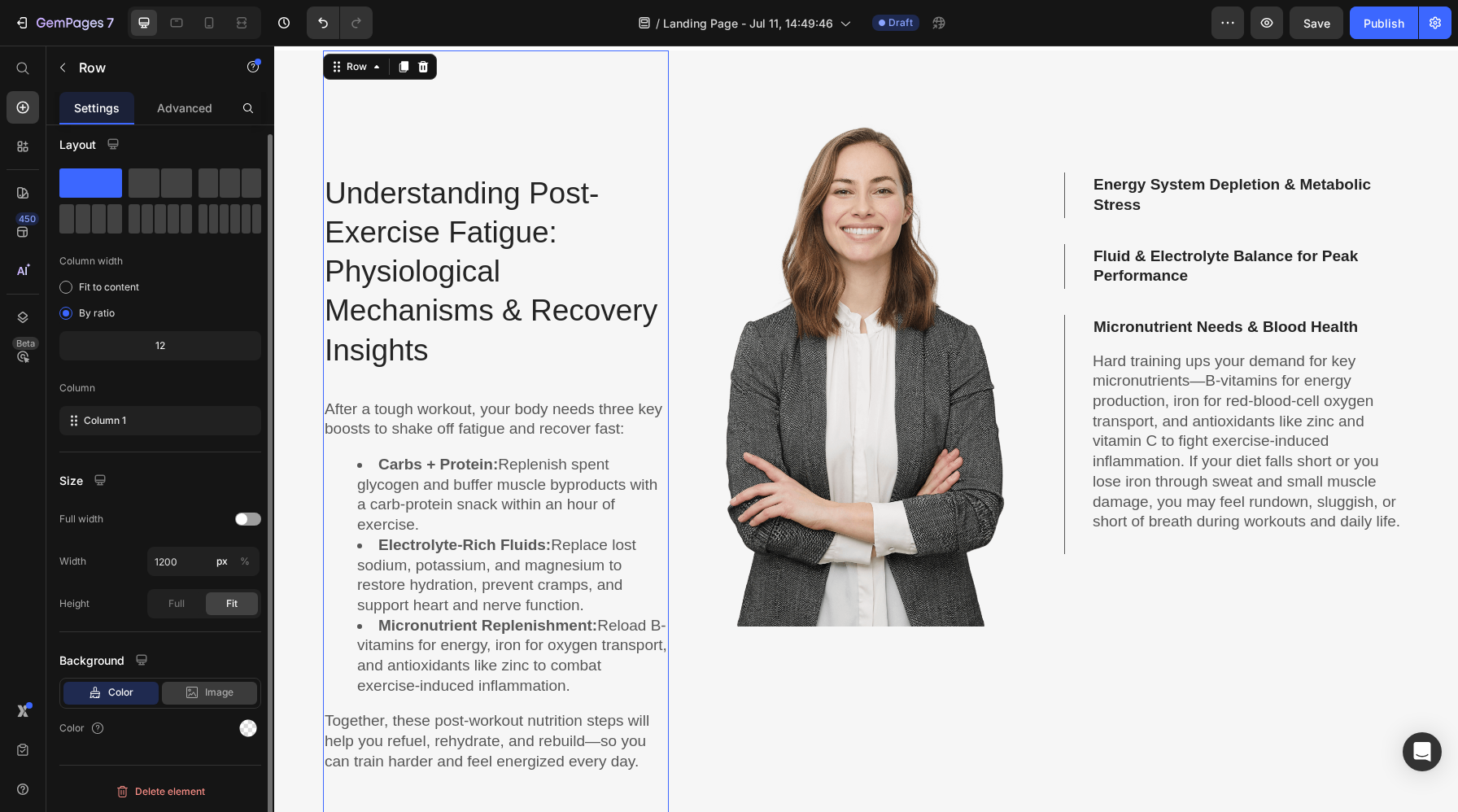 scroll, scrollTop: 0, scrollLeft: 0, axis: both 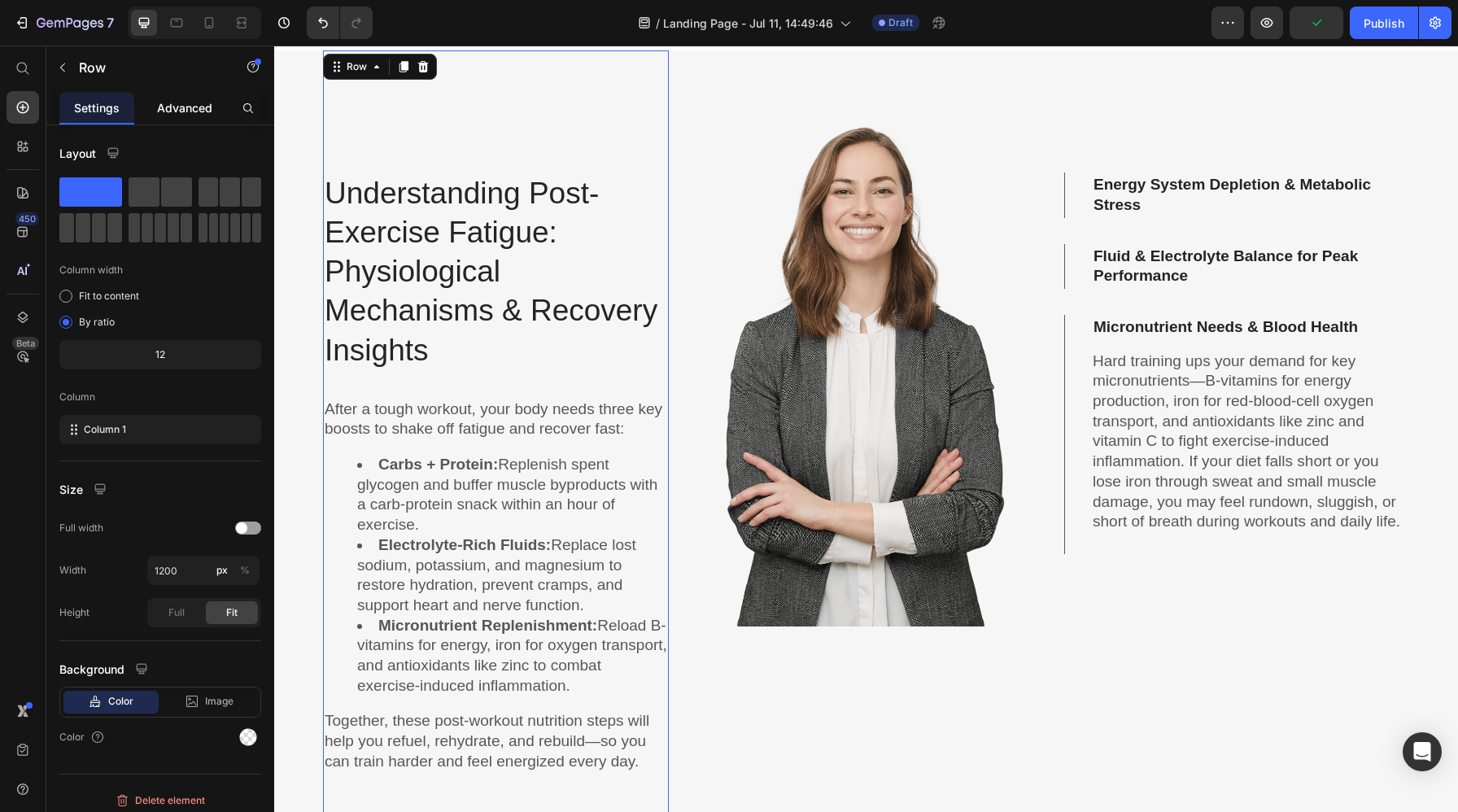click on "Advanced" at bounding box center [185, 107] 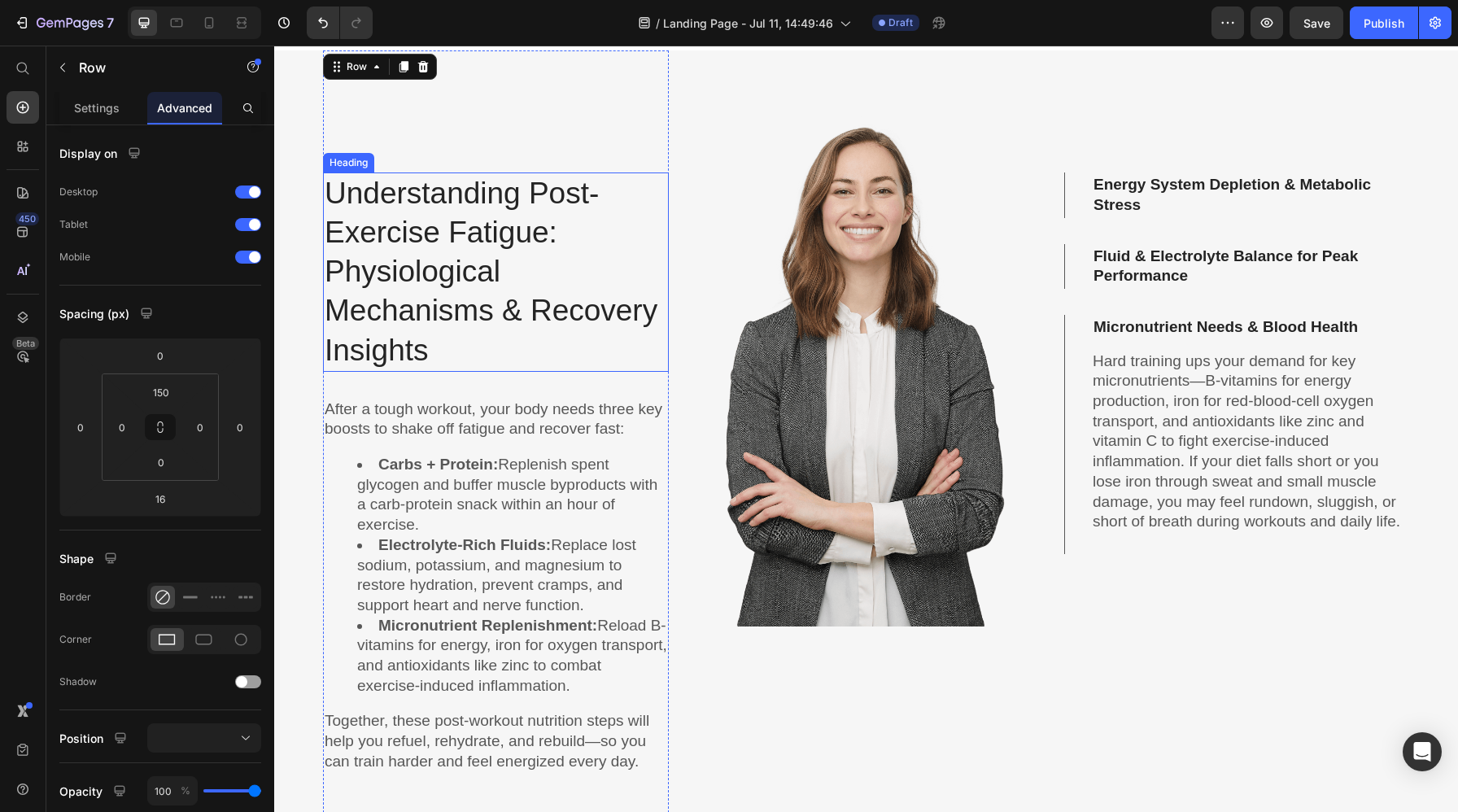 click on "Understanding Post-Exercise Fatigue: Physiological Mechanisms & Recovery Insights" at bounding box center [495, 272] 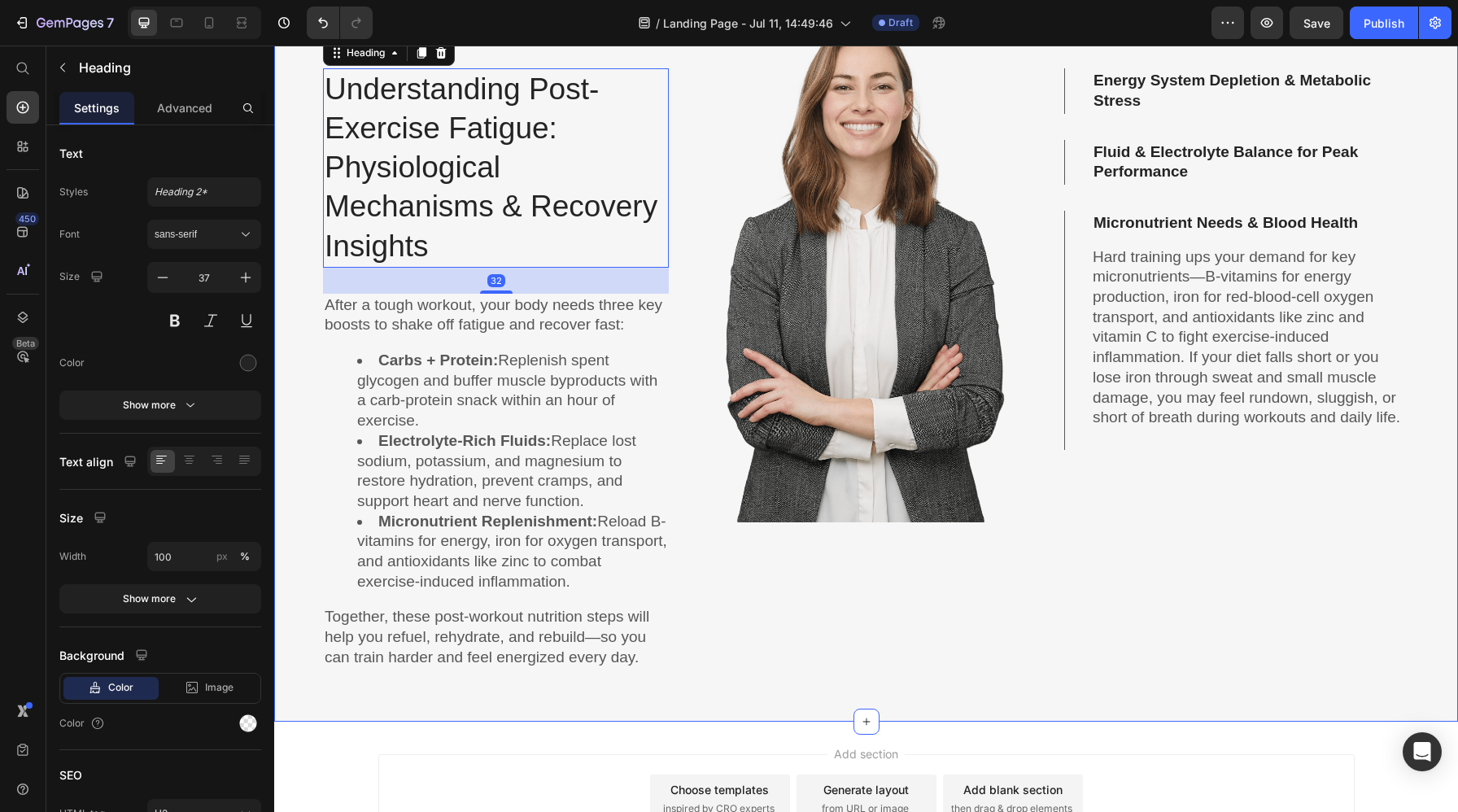 scroll, scrollTop: 1502, scrollLeft: 0, axis: vertical 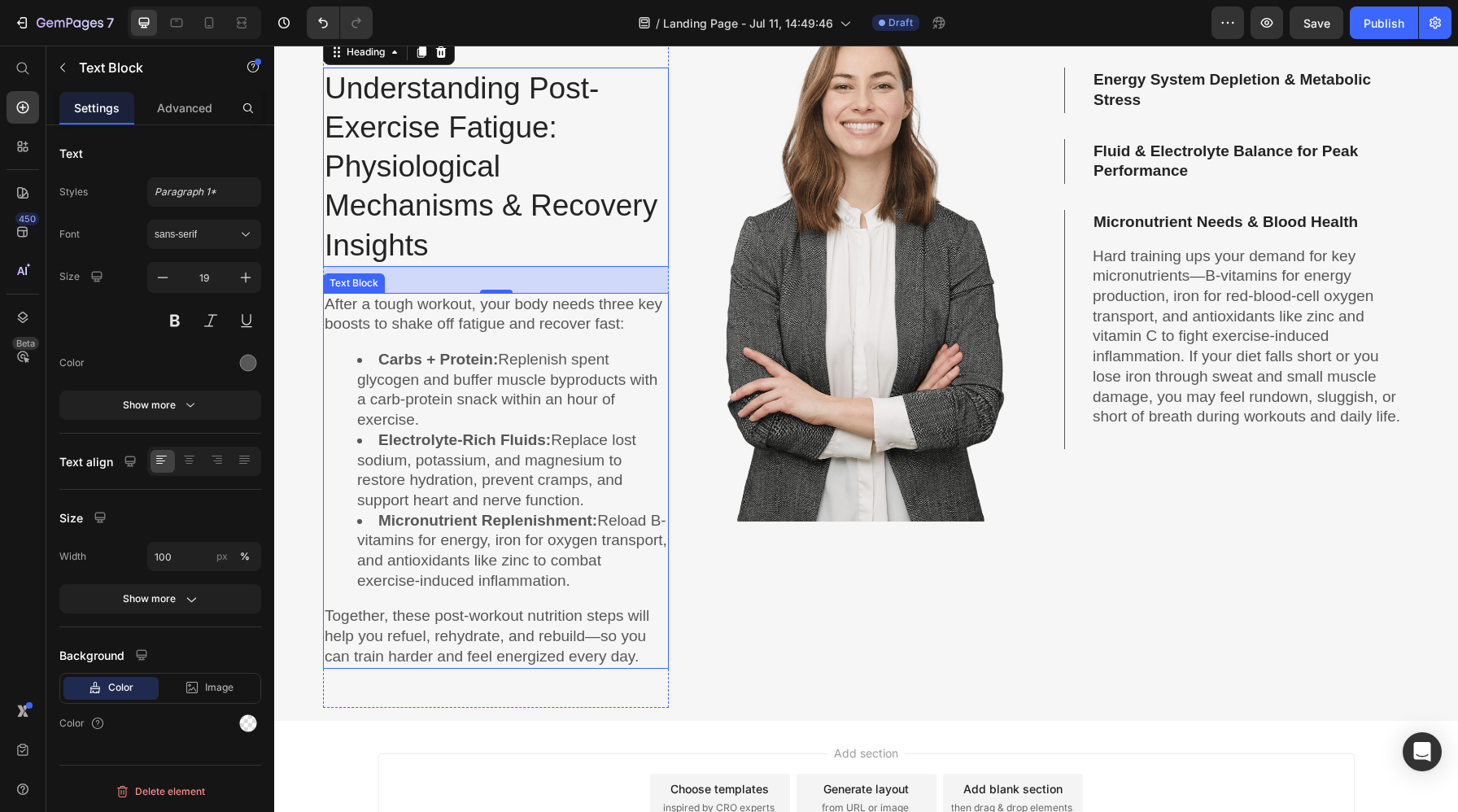 click on "Together, these post-workout nutrition steps will help you refuel, rehydrate, and rebuild—so you can train harder and feel energized every day." at bounding box center [495, 636] 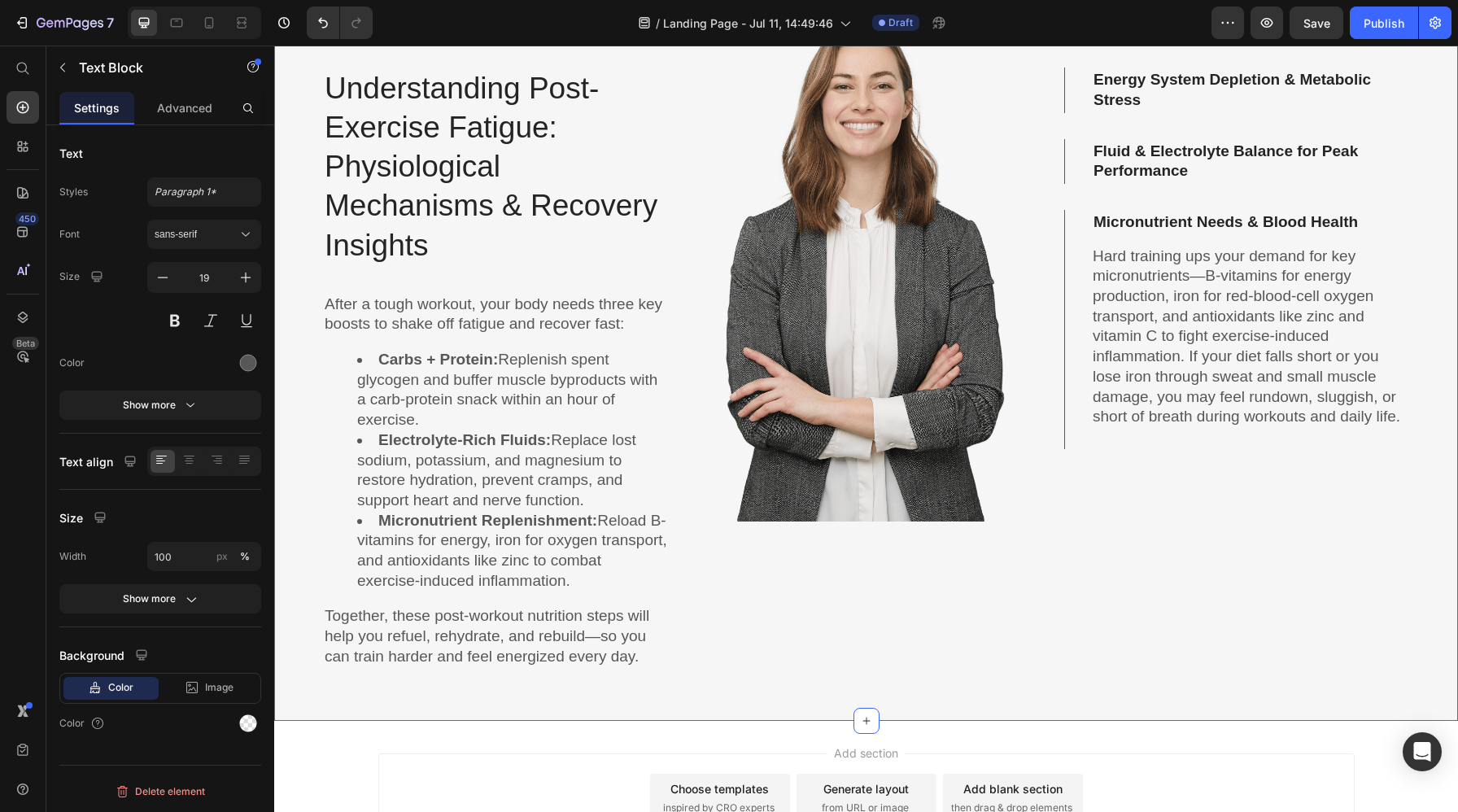 click on "Image" at bounding box center (866, 333) 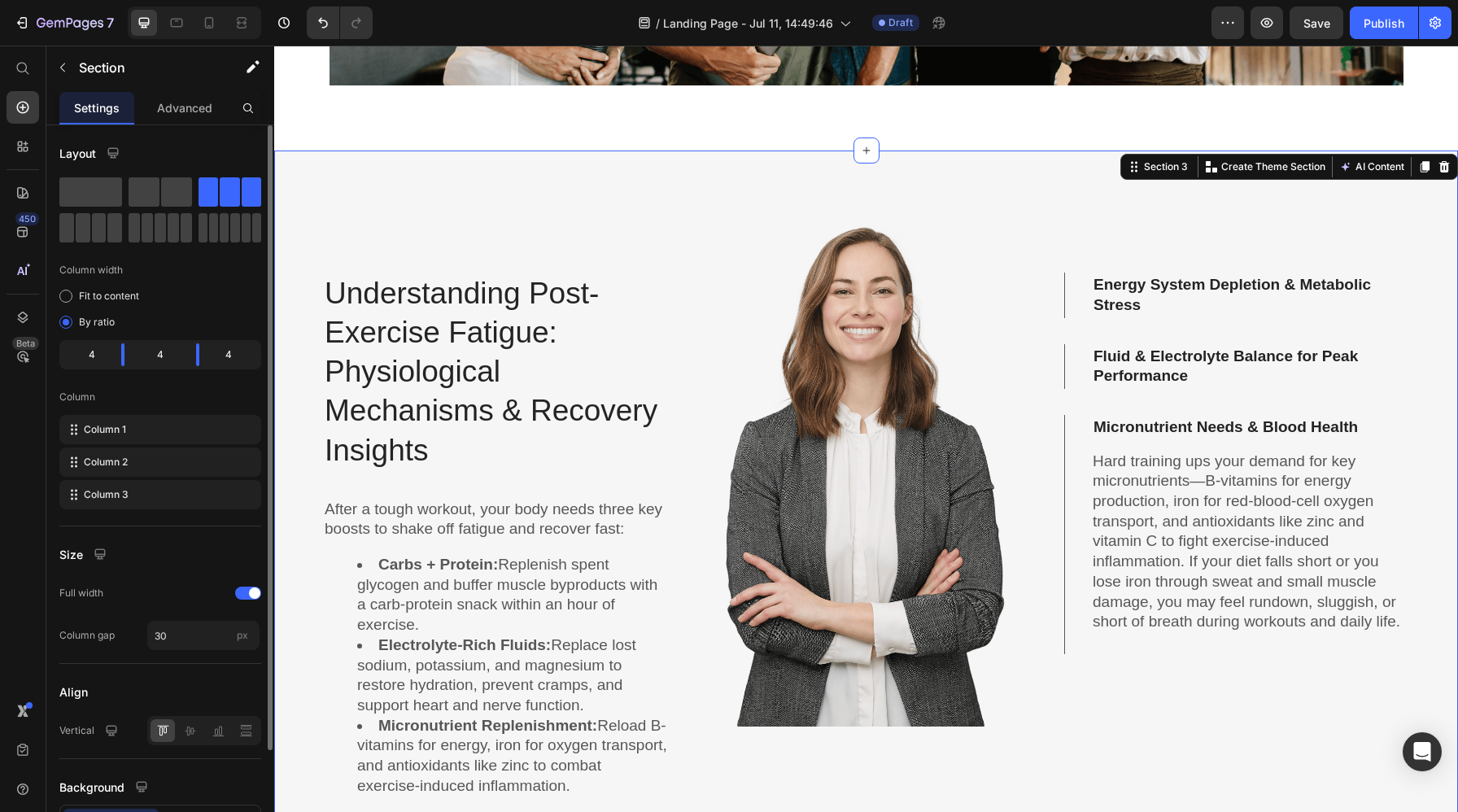 scroll, scrollTop: 1644, scrollLeft: 0, axis: vertical 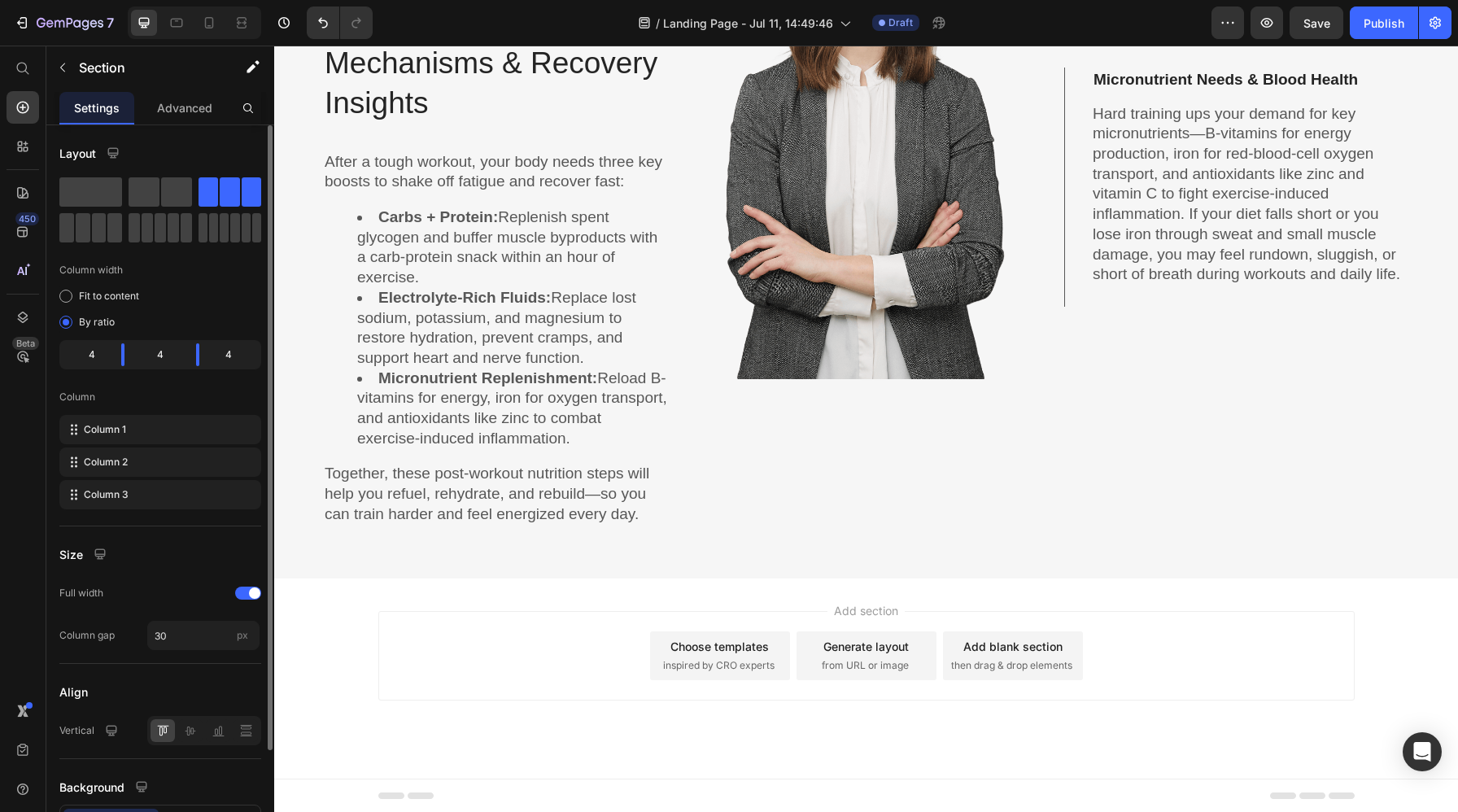 click on "Choose templates inspired by CRO experts" at bounding box center (720, 656) 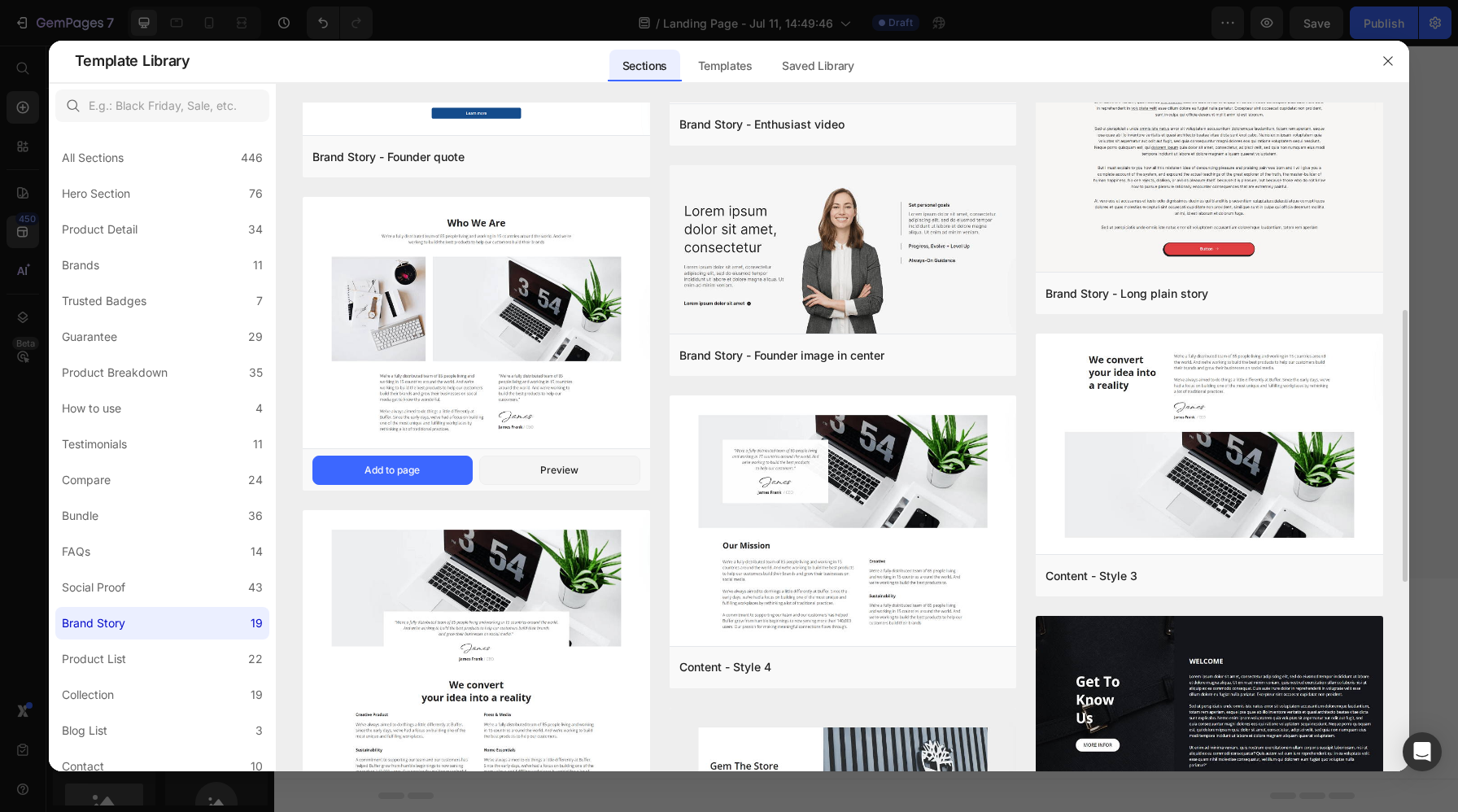 scroll, scrollTop: 496, scrollLeft: 0, axis: vertical 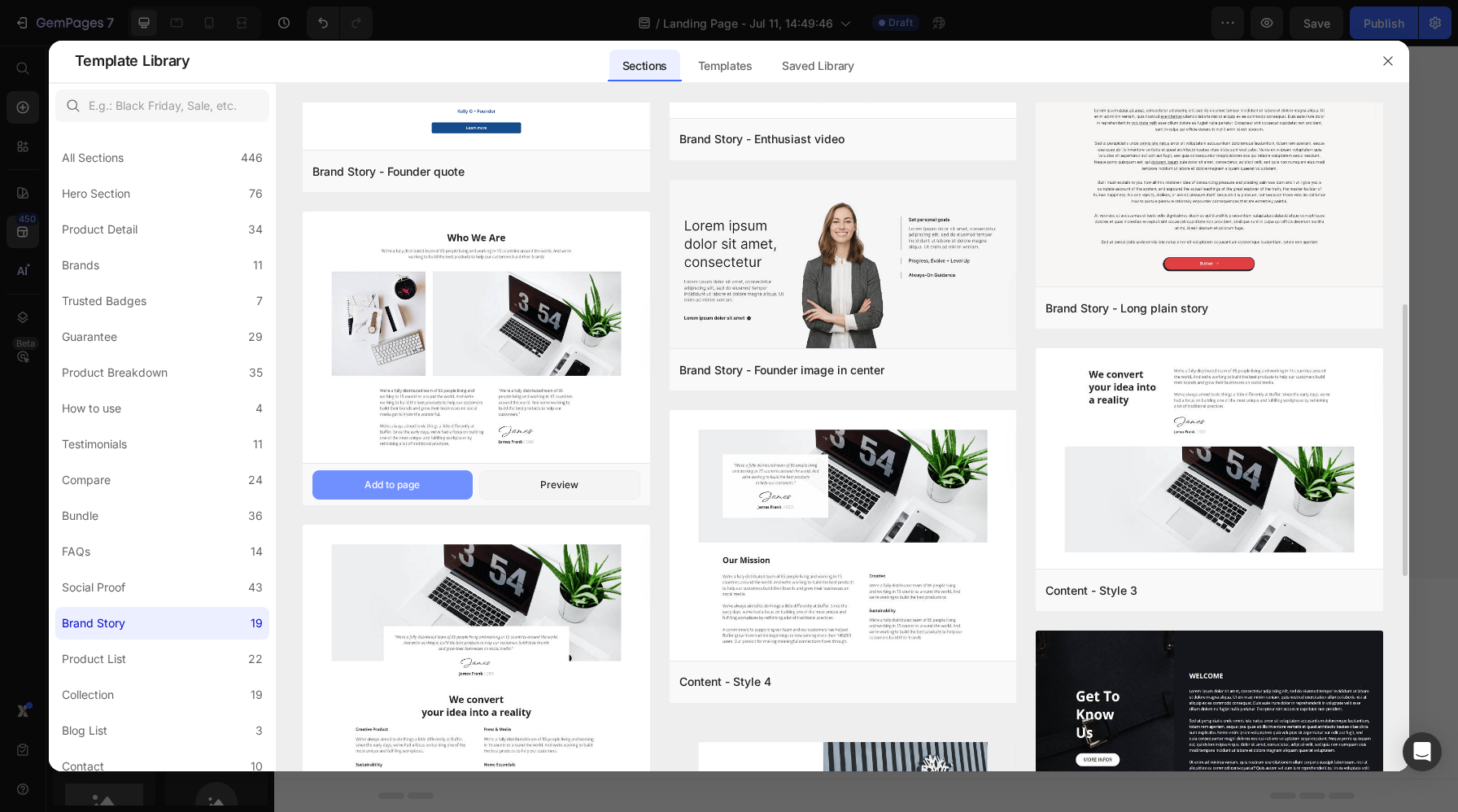 click on "Add to page" at bounding box center [392, 485] 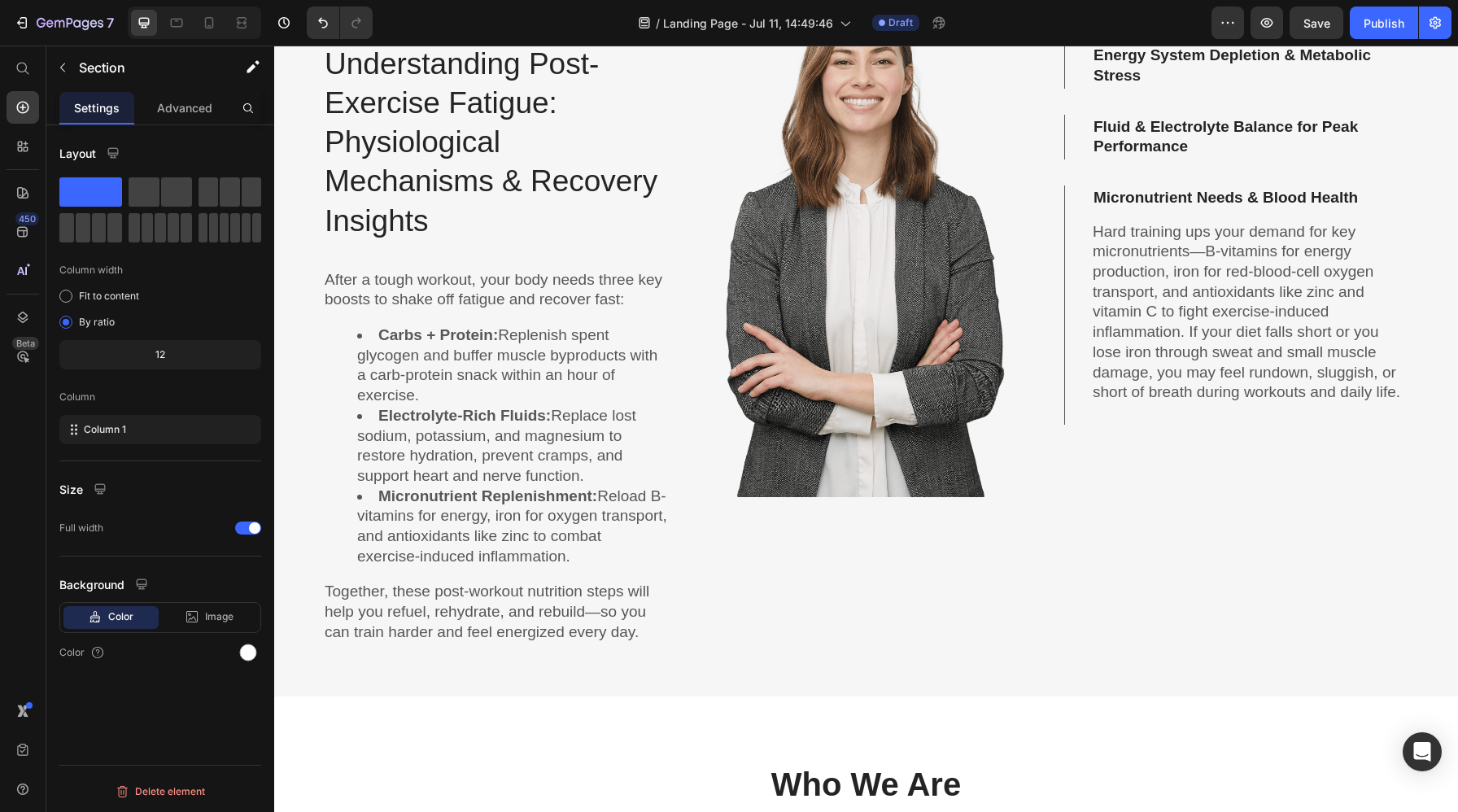 scroll, scrollTop: 1805, scrollLeft: 0, axis: vertical 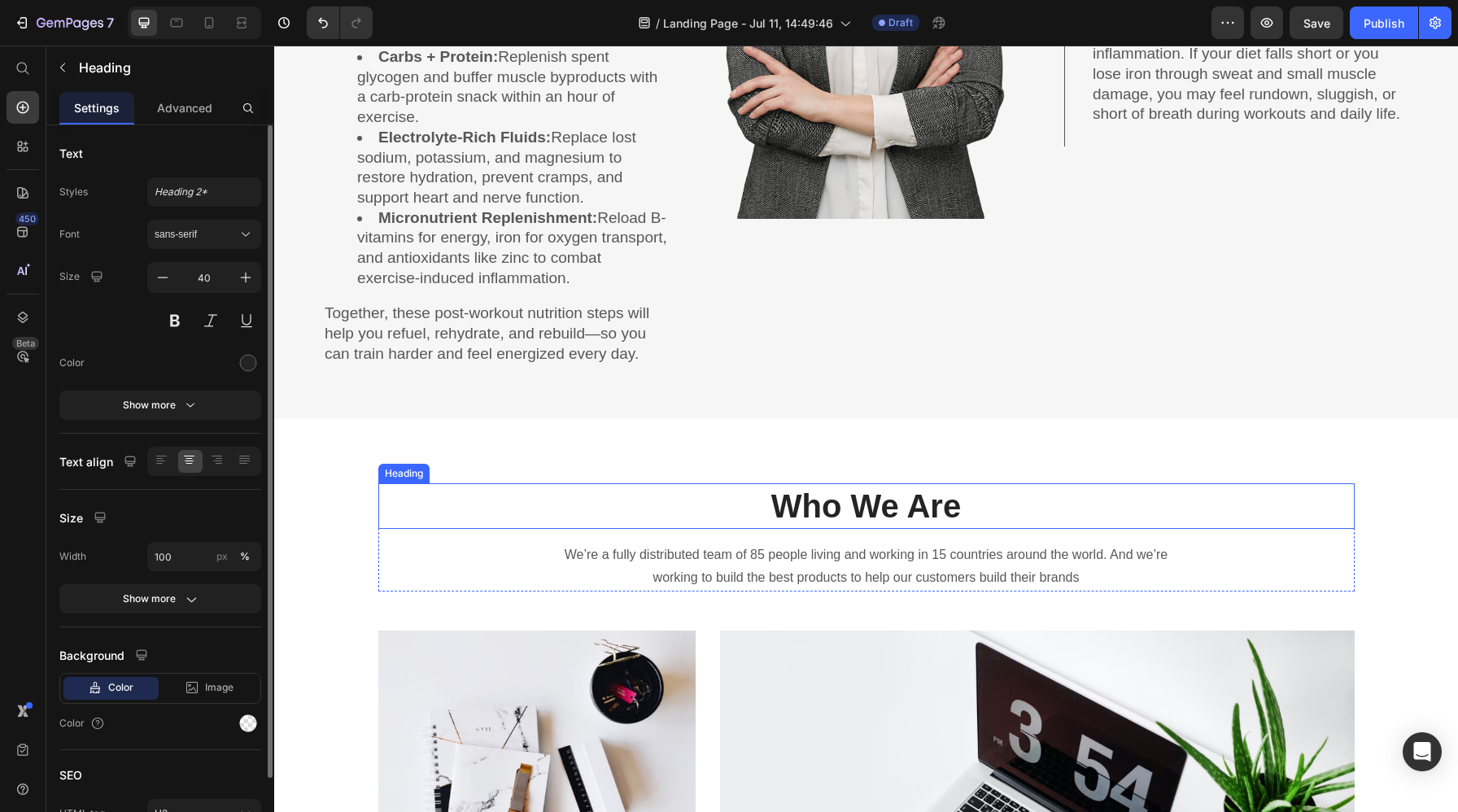 click on "Who We Are" at bounding box center (867, 506) 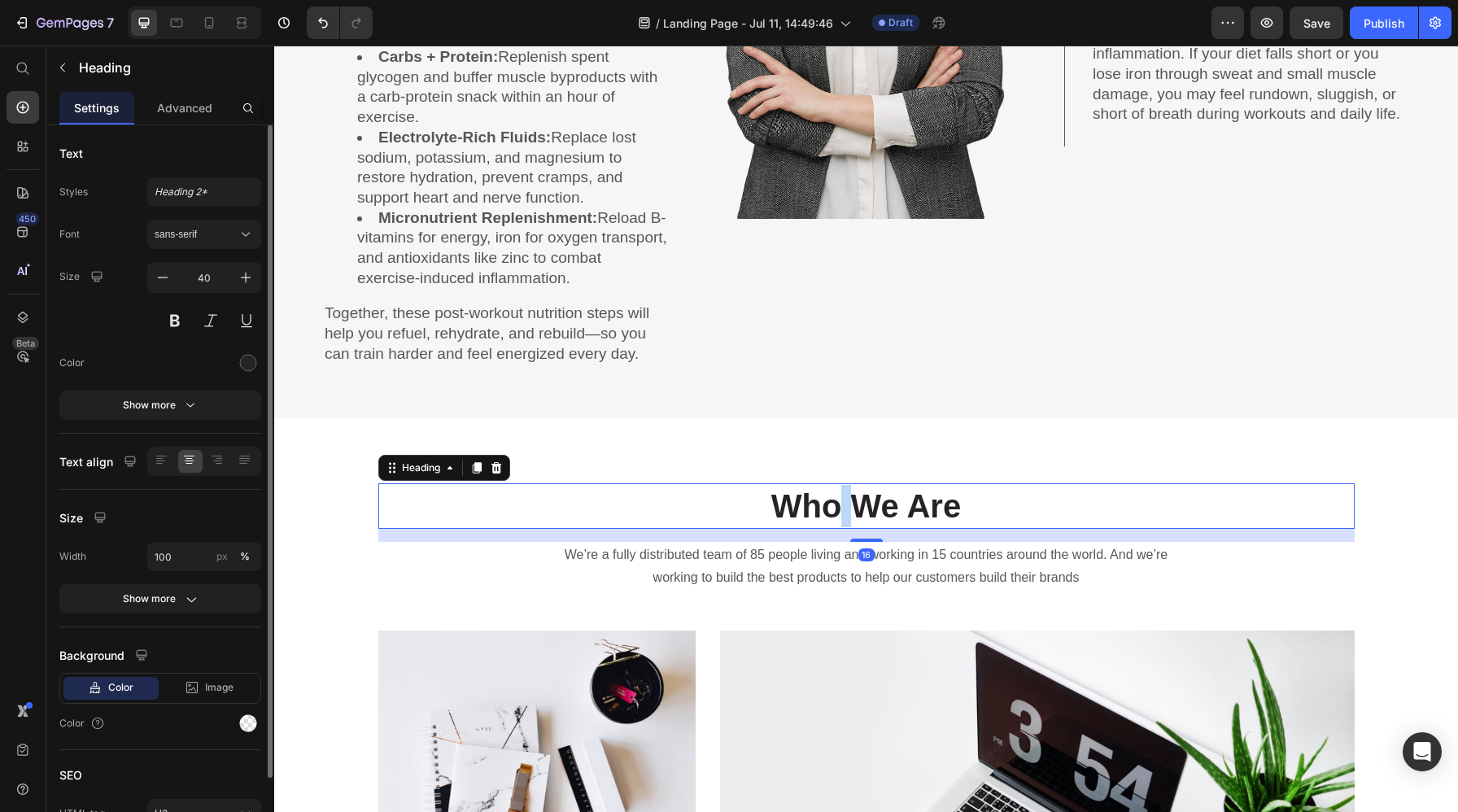 click on "Who We Are" at bounding box center [867, 506] 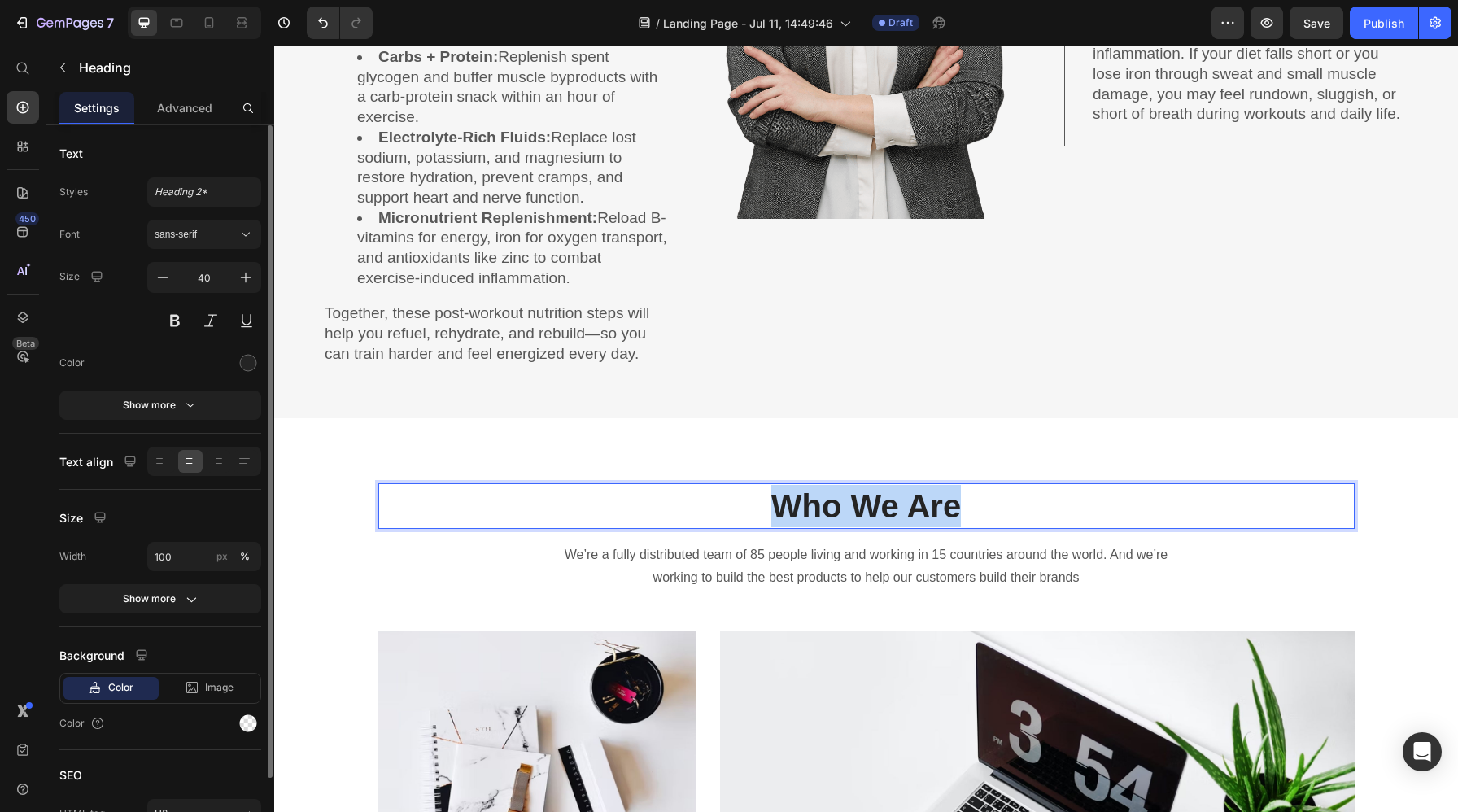 click on "Who We Are" at bounding box center (867, 506) 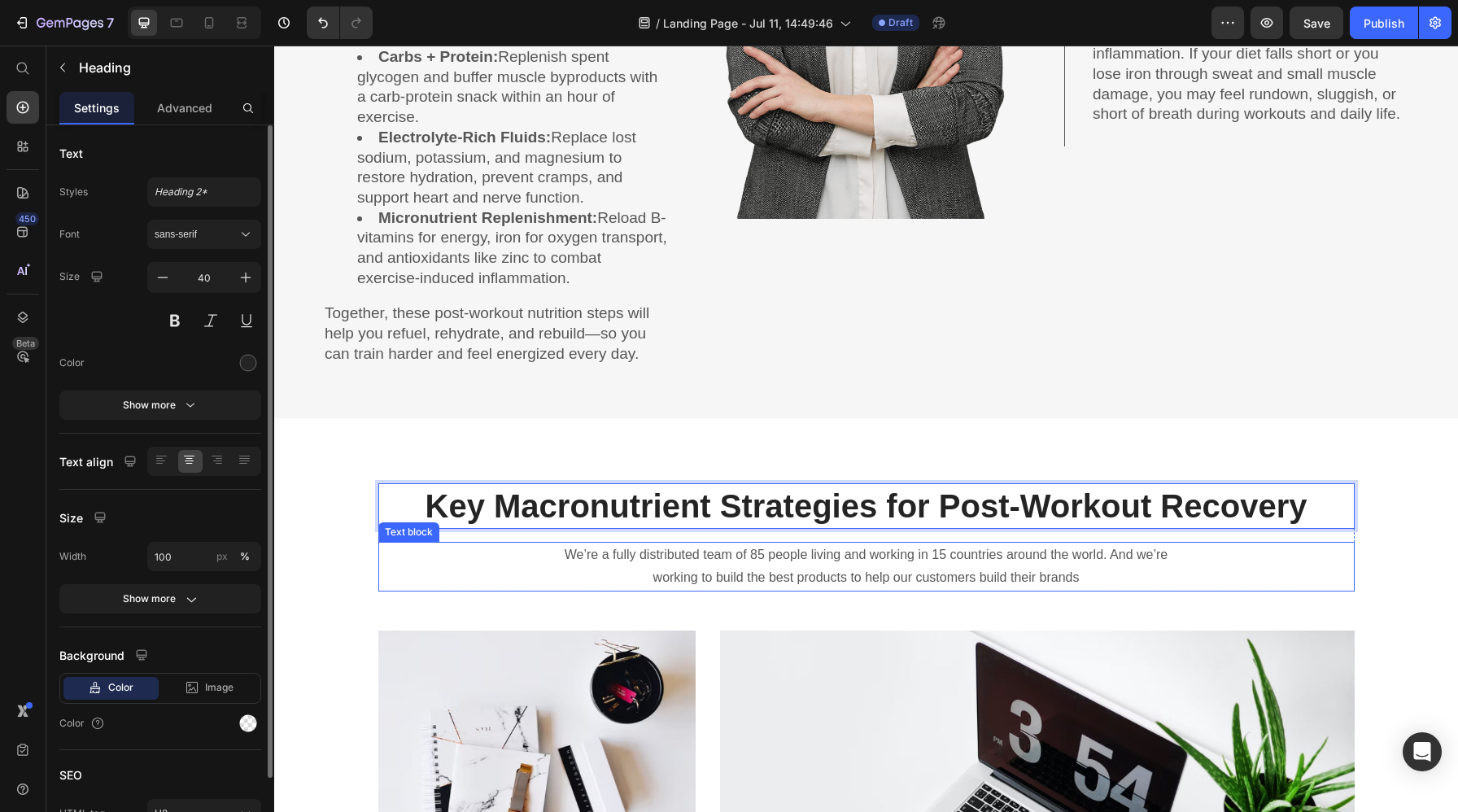 click on "We’re a fully distributed team of 85 people living and working in 15 countries around the world. And we’re working to build the best products to help our customers build their brands" at bounding box center [867, 567] 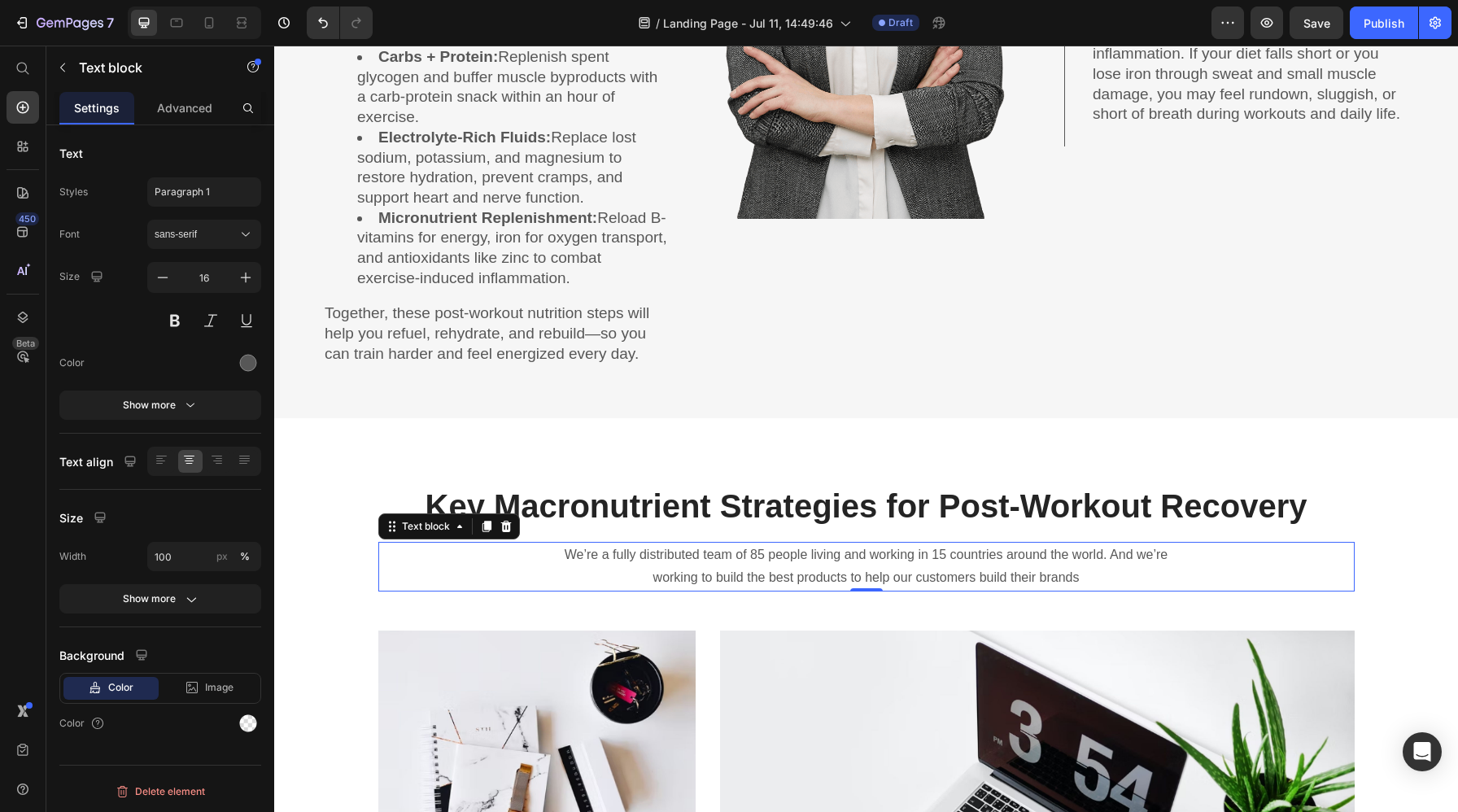 click on "We’re a fully distributed team of 85 people living and working in 15 countries around the world. And we’re working to build the best products to help our customers build their brands" at bounding box center (867, 567) 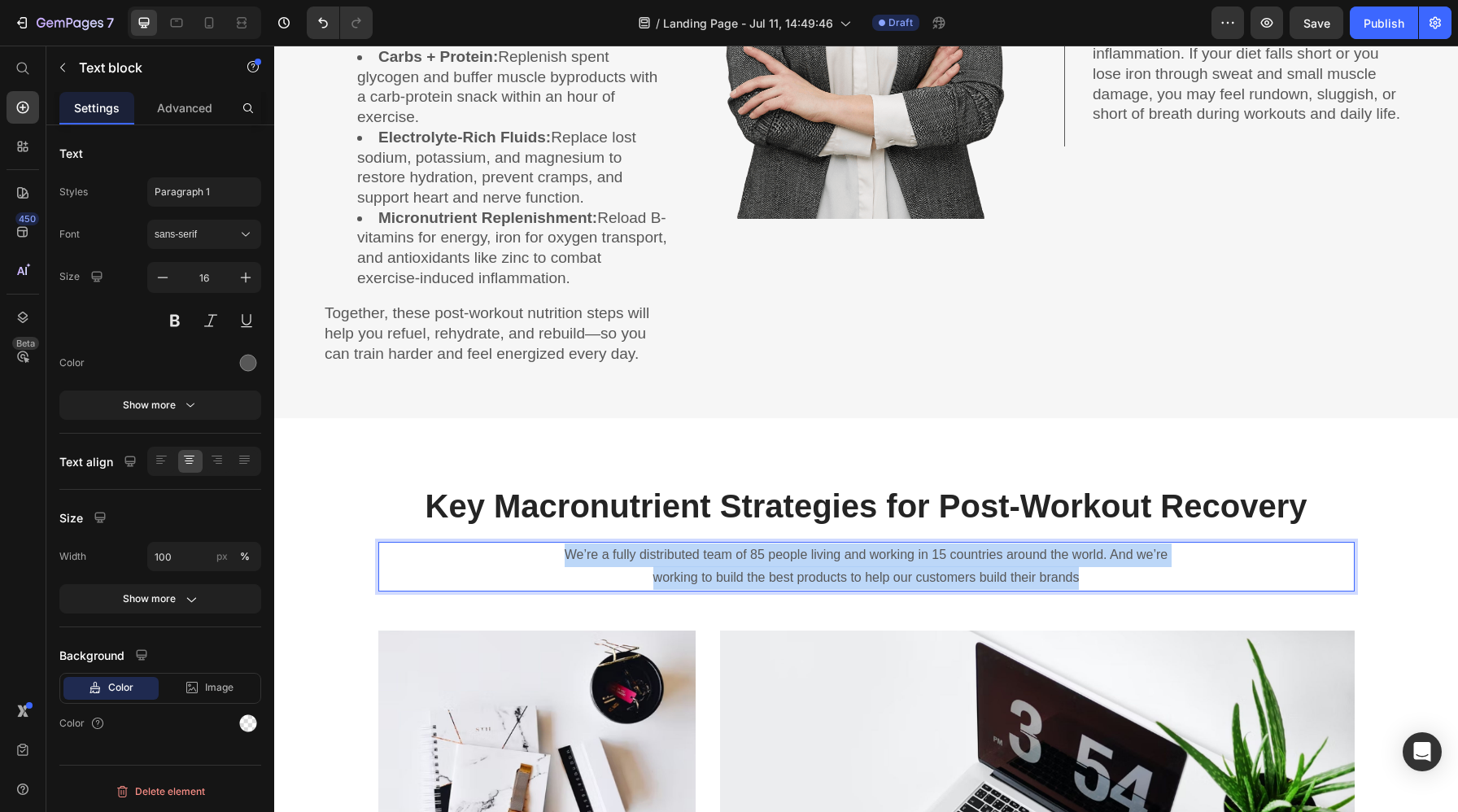 click on "We’re a fully distributed team of 85 people living and working in 15 countries around the world. And we’re working to build the best products to help our customers build their brands" at bounding box center (867, 567) 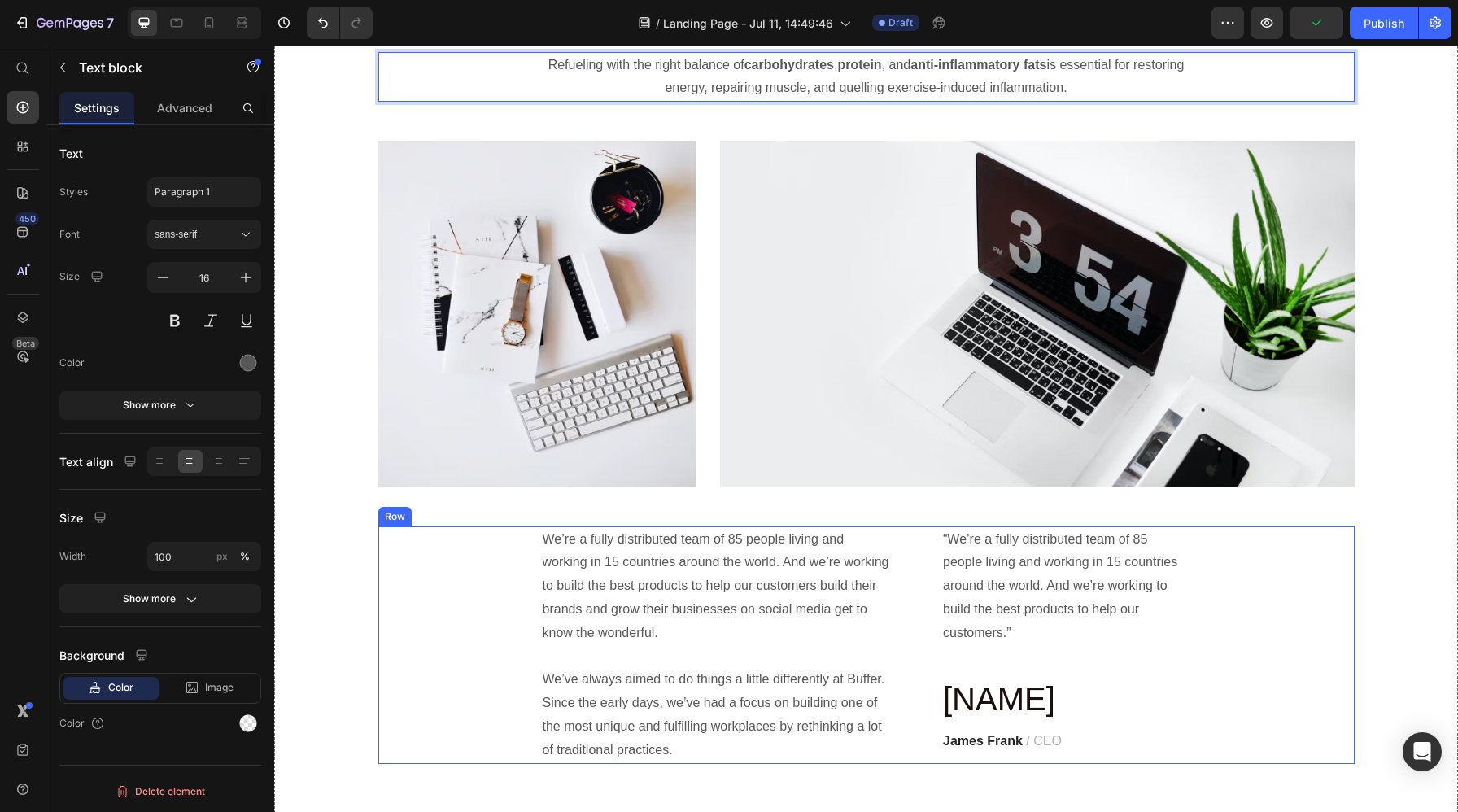 scroll, scrollTop: 2325, scrollLeft: 0, axis: vertical 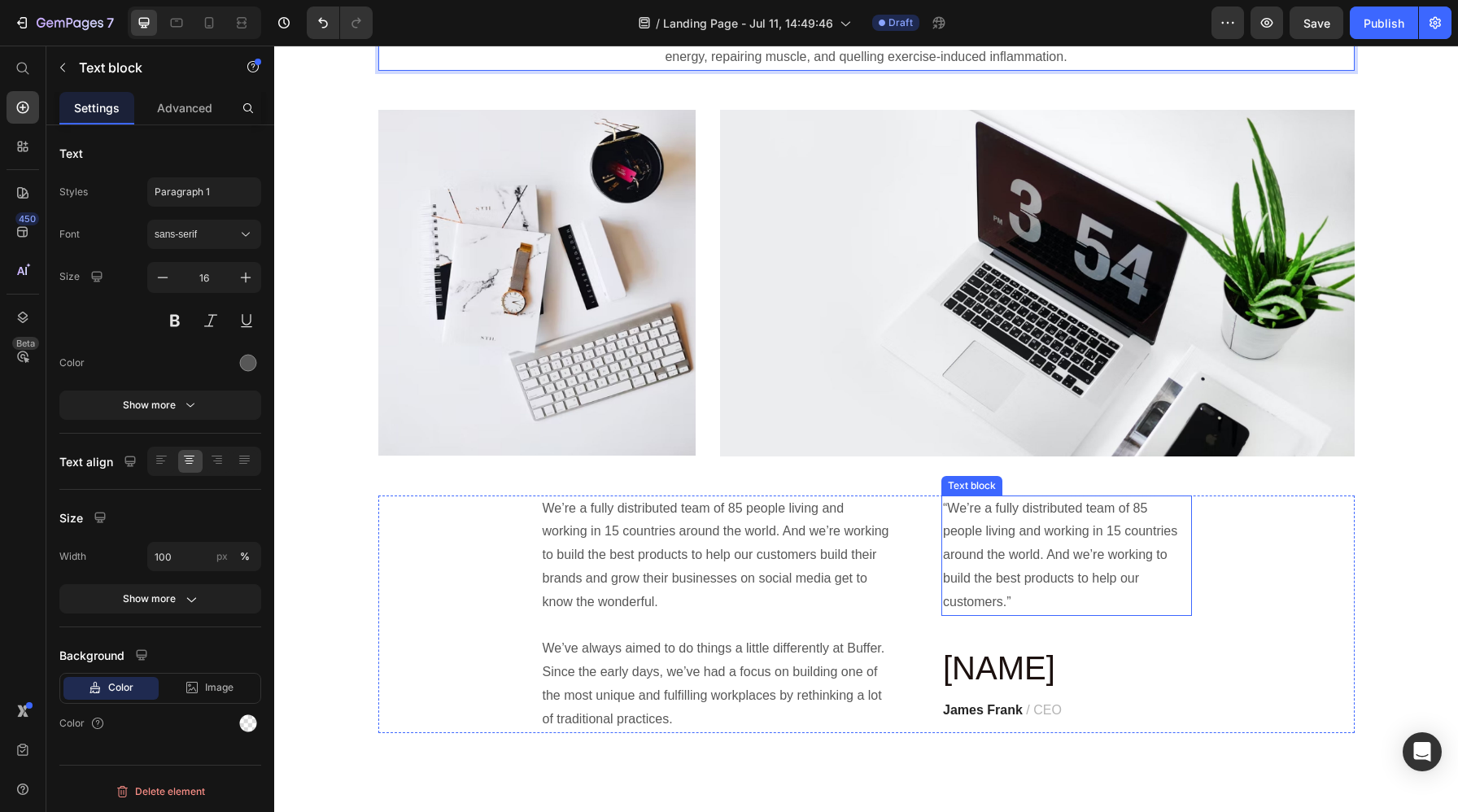 click on "“We’re a fully distributed team of 85 people living and working in 15 countries around the world. And we’re working to build the best products to help our customers.”" at bounding box center (1067, 556) 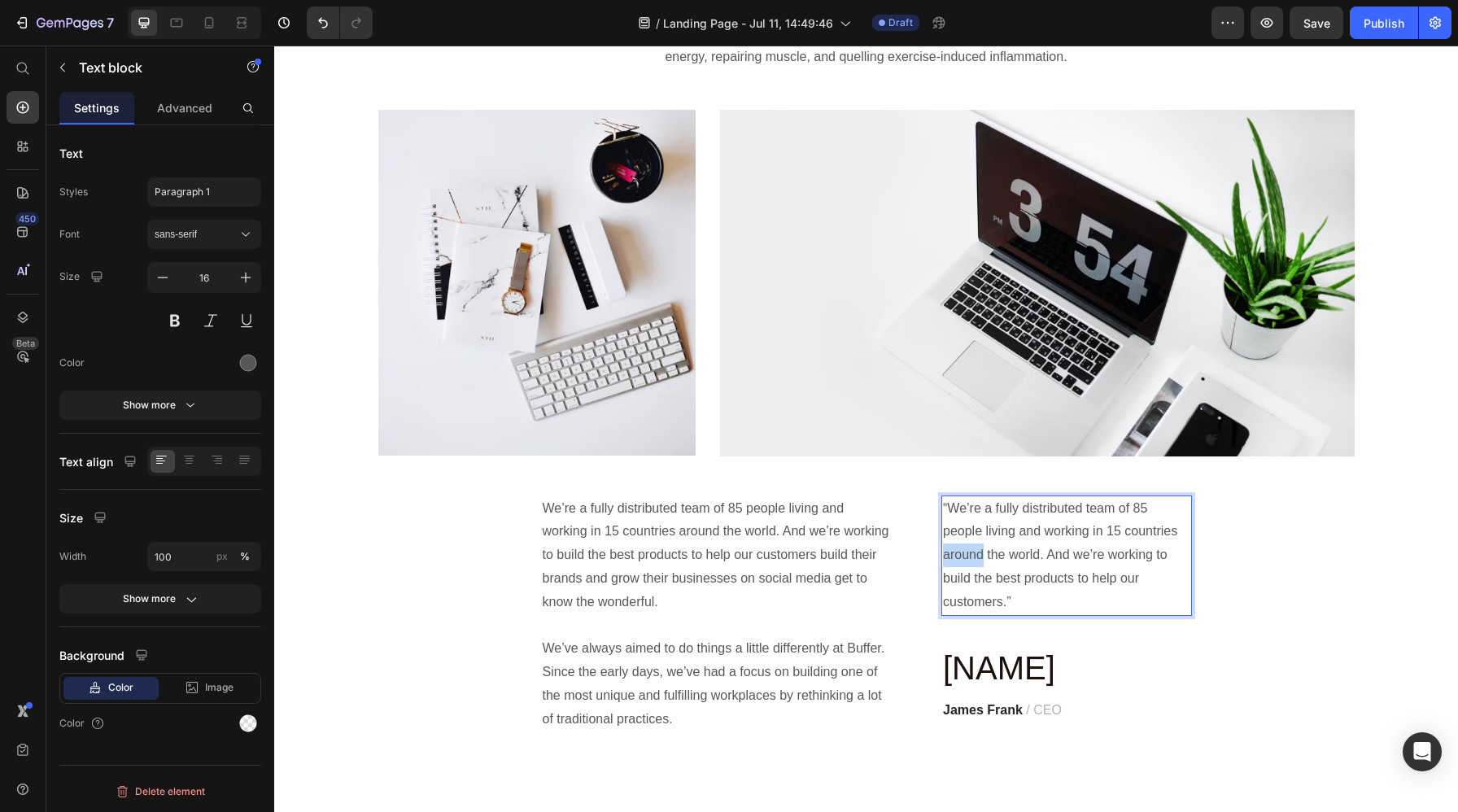 click on "“We’re a fully distributed team of 85 people living and working in 15 countries around the world. And we’re working to build the best products to help our customers.”" at bounding box center (1067, 556) 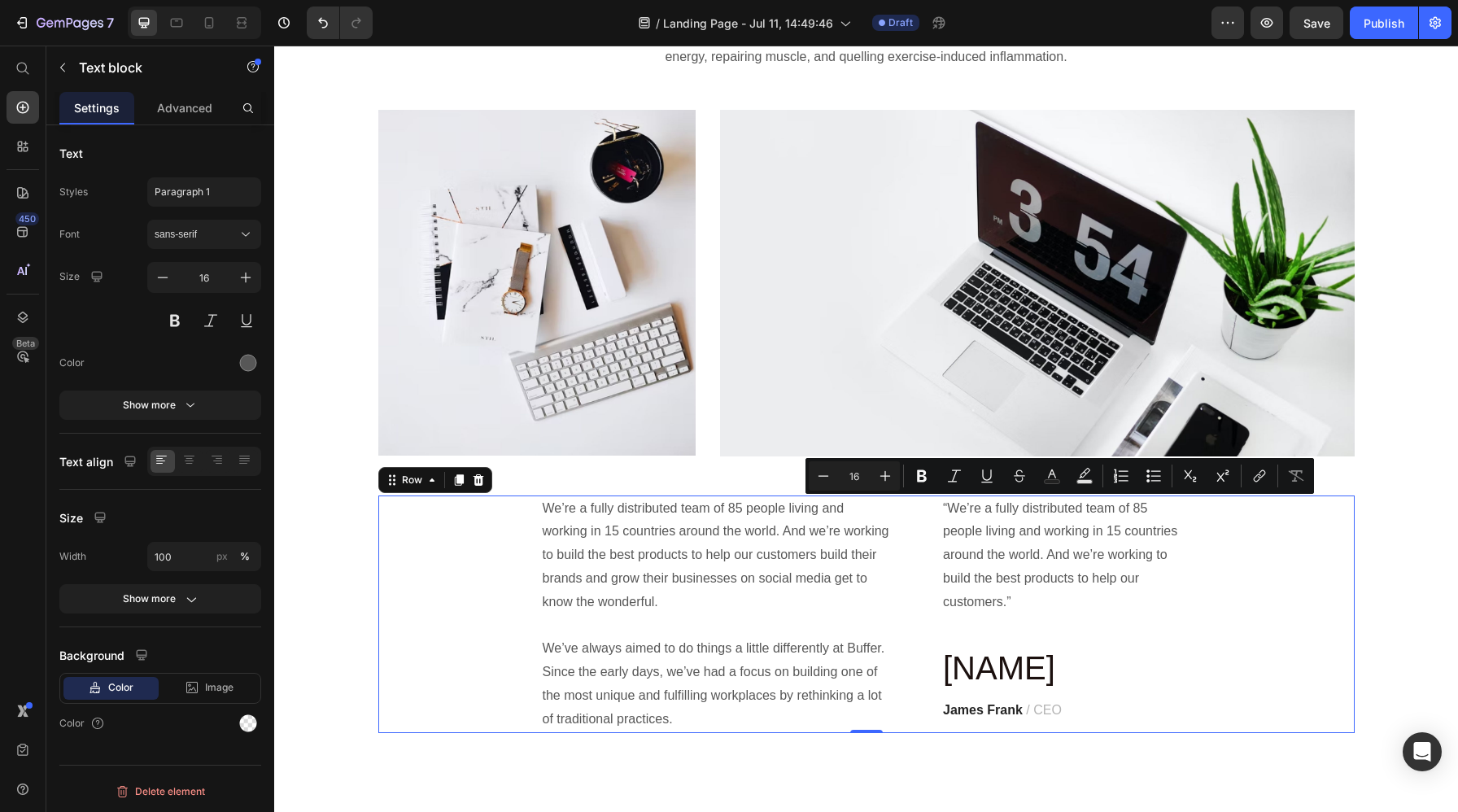click on "We’re a fully distributed team of 85 people living and working in 15 countries around the world. And we’re working to build the best products to help our customers build their brands and grow their businesses on social media get to know the wonderful.  We’ve always aimed to do things a little differently at Buffer. Since the early days, we’ve had a focus on building one of the most unique and fulfilling workplaces by rethinking a lot of traditional practices. Text block “We’re a fully distributed team of 85 people living and working in 15 countries around the world. And we’re working to build the best products to help our customers.”  Text block James  Text Block James Frank   / CEO Text block Row   0" at bounding box center (867, 614) 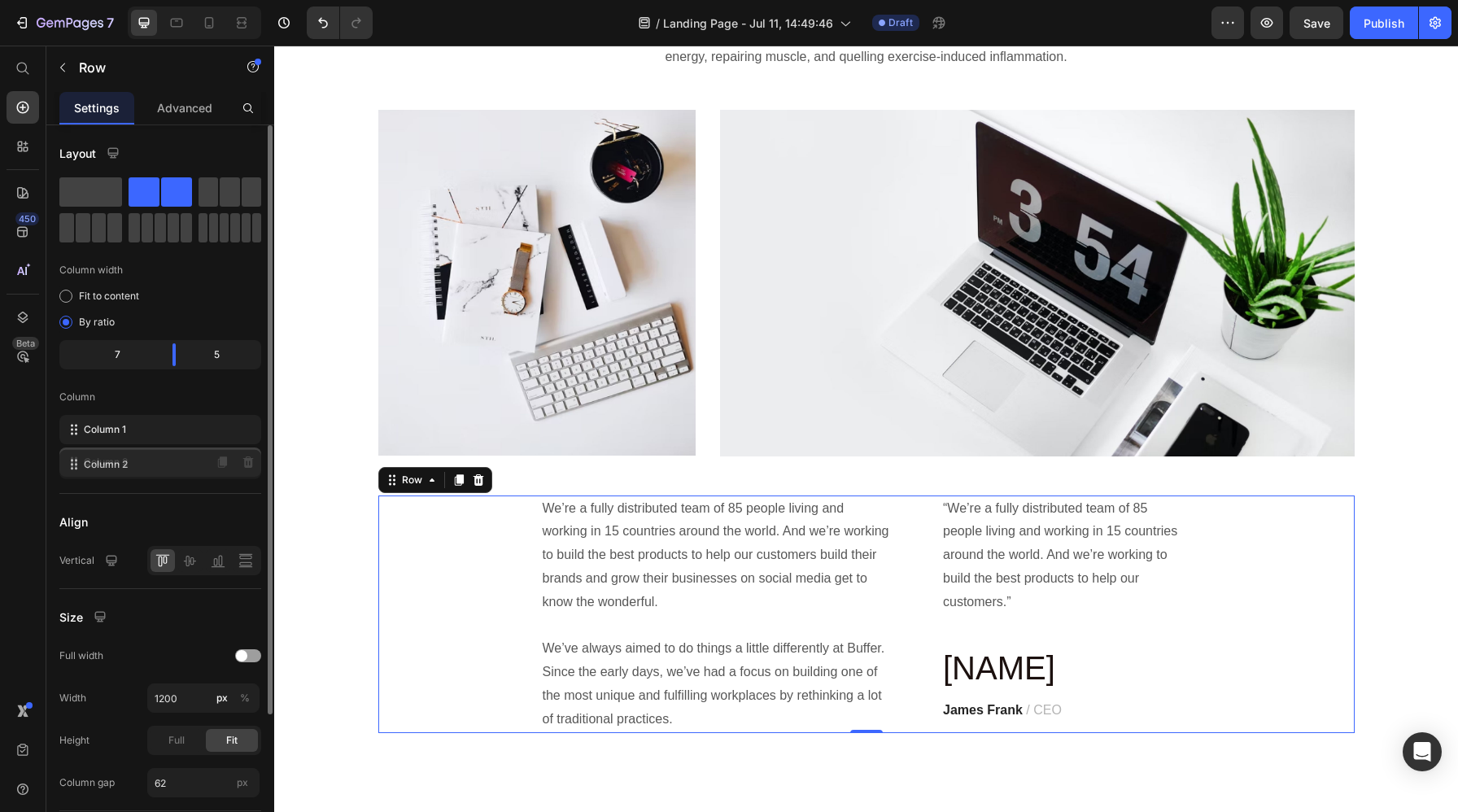 type 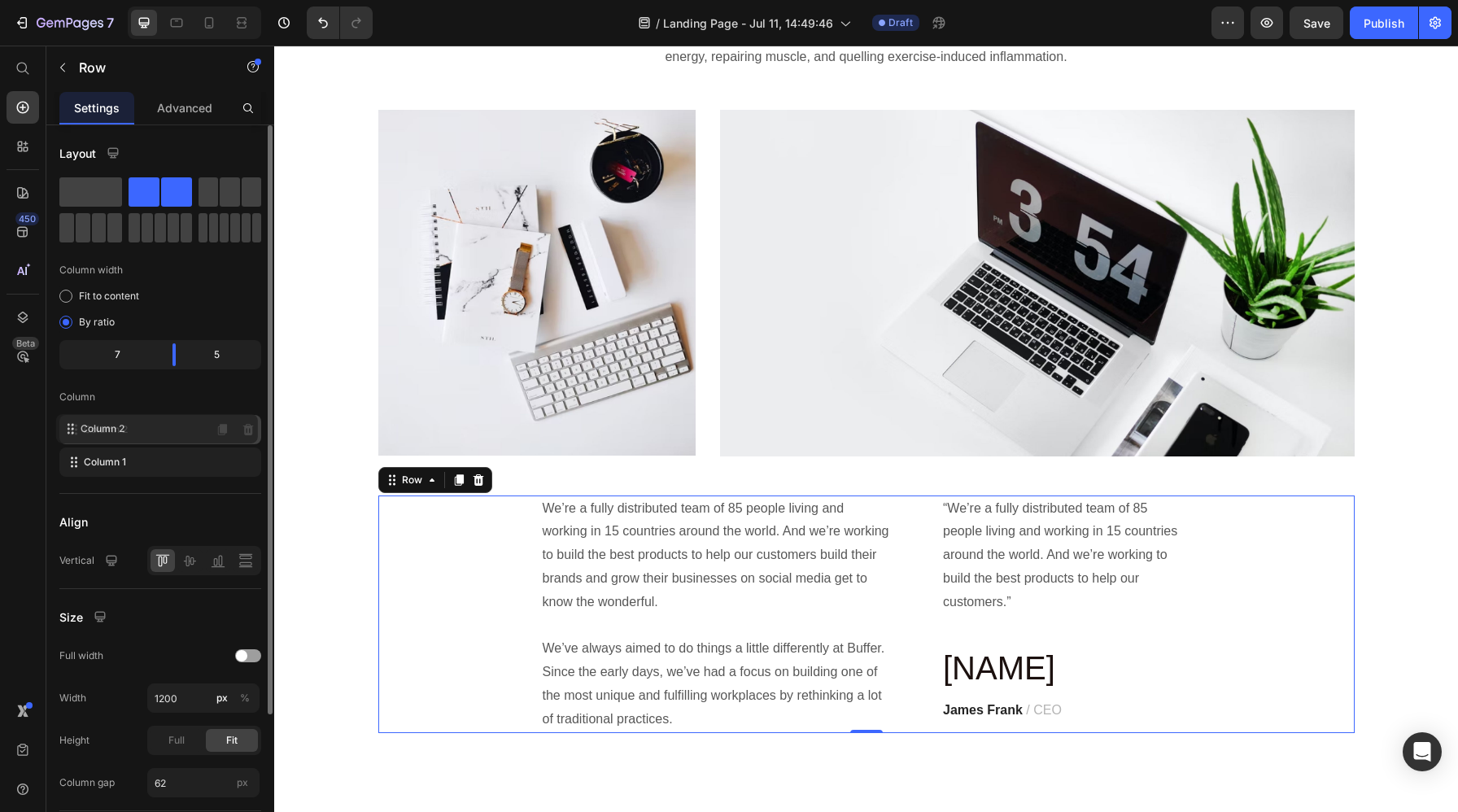 drag, startPoint x: 169, startPoint y: 470, endPoint x: 166, endPoint y: 434, distance: 36.12478 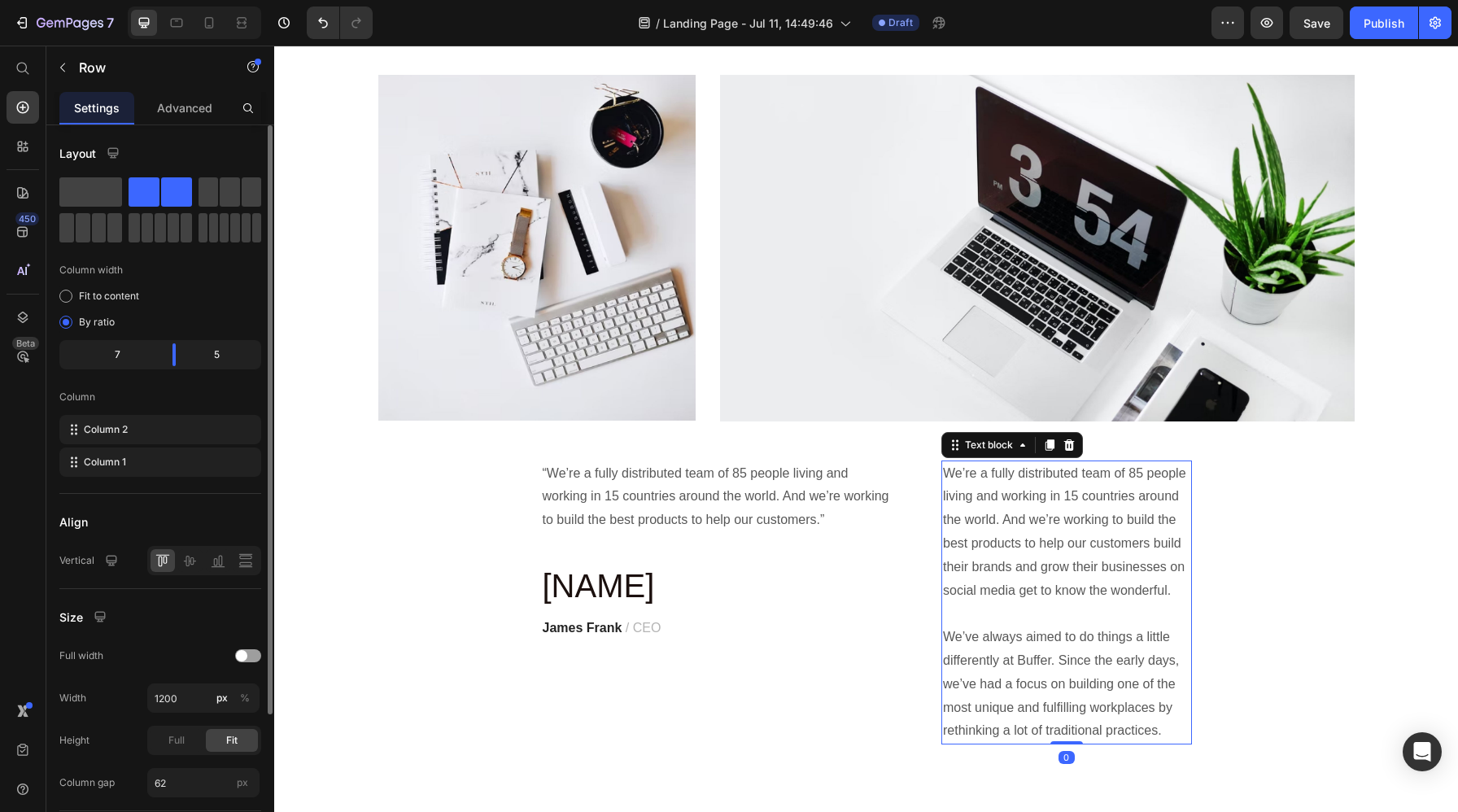 click on "We’re a fully distributed team of 85 people living and working in 15 countries around the world. And we’re working to build the best products to help our customers build their brands and grow their businesses on social media get to know the wonderful.  We’ve always aimed to do things a little differently at Buffer. Since the early days, we’ve had a focus on building one of the most unique and fulfilling workplaces by rethinking a lot of traditional practices." at bounding box center (1067, 603) 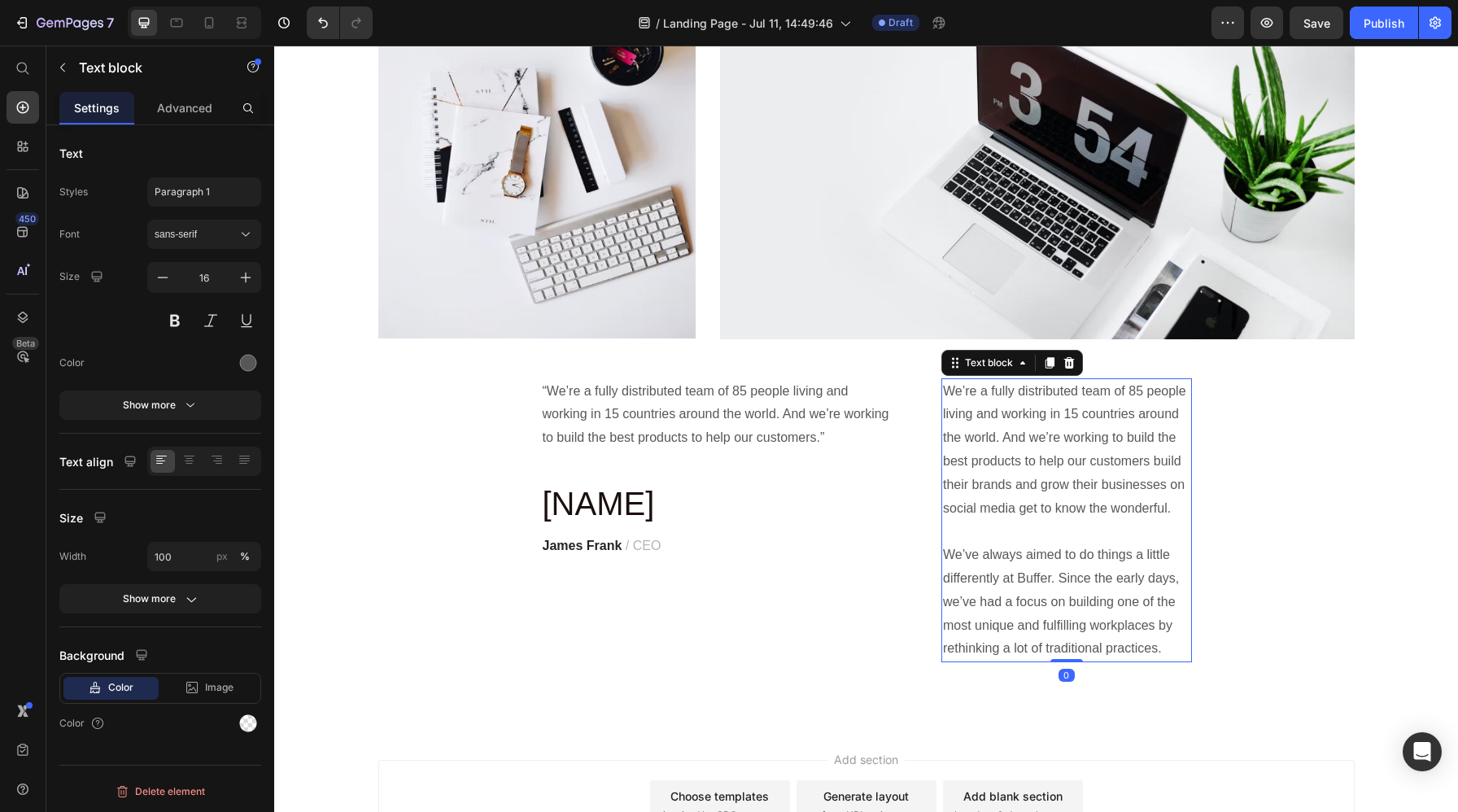 scroll, scrollTop: 2465, scrollLeft: 0, axis: vertical 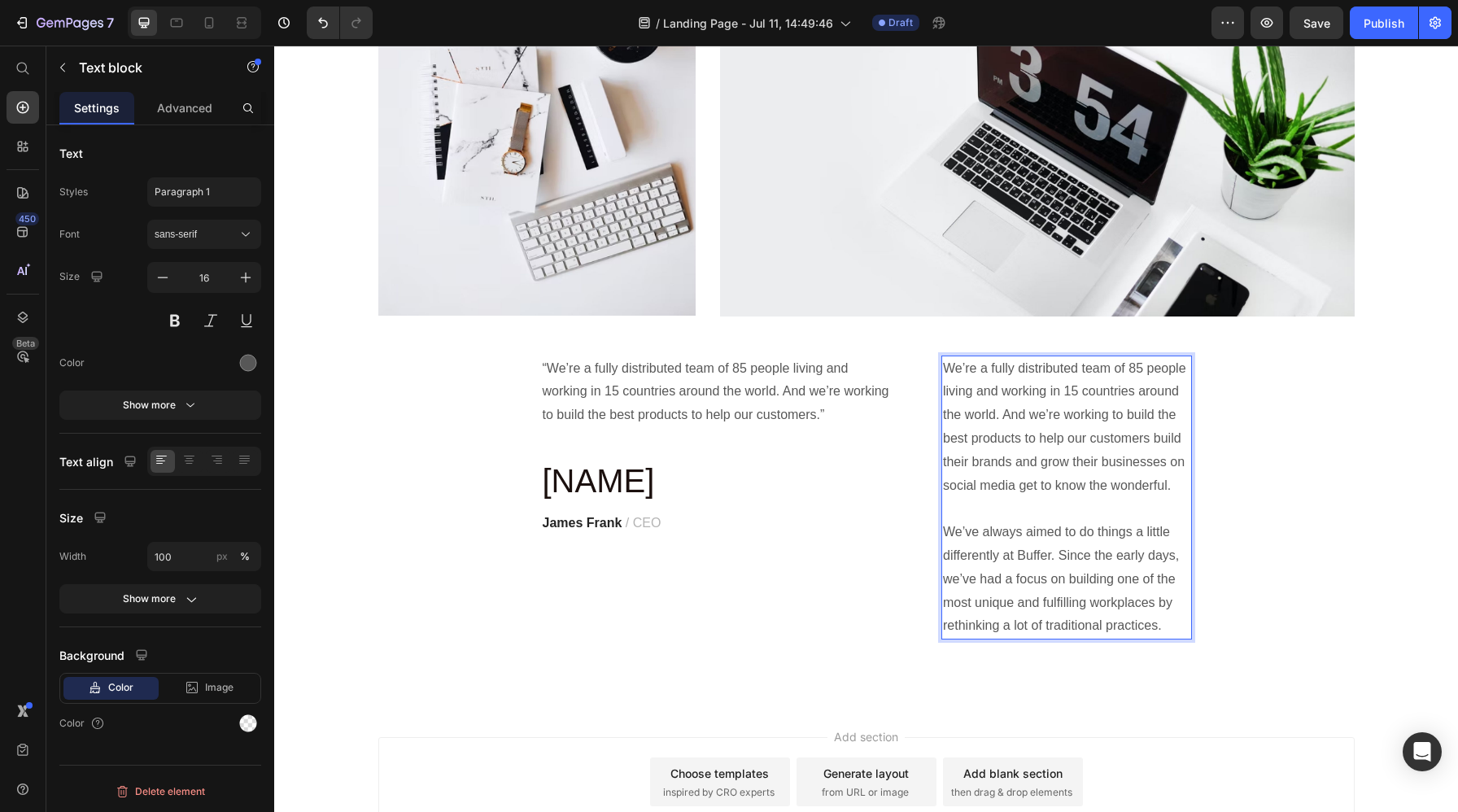 click on "We’re a fully distributed team of 85 people living and working in 15 countries around the world. And we’re working to build the best products to help our customers build their brands and grow their businesses on social media get to know the wonderful.  We’ve always aimed to do things a little differently at Buffer. Since the early days, we’ve had a focus on building one of the most unique and fulfilling workplaces by rethinking a lot of traditional practices." at bounding box center [1067, 498] 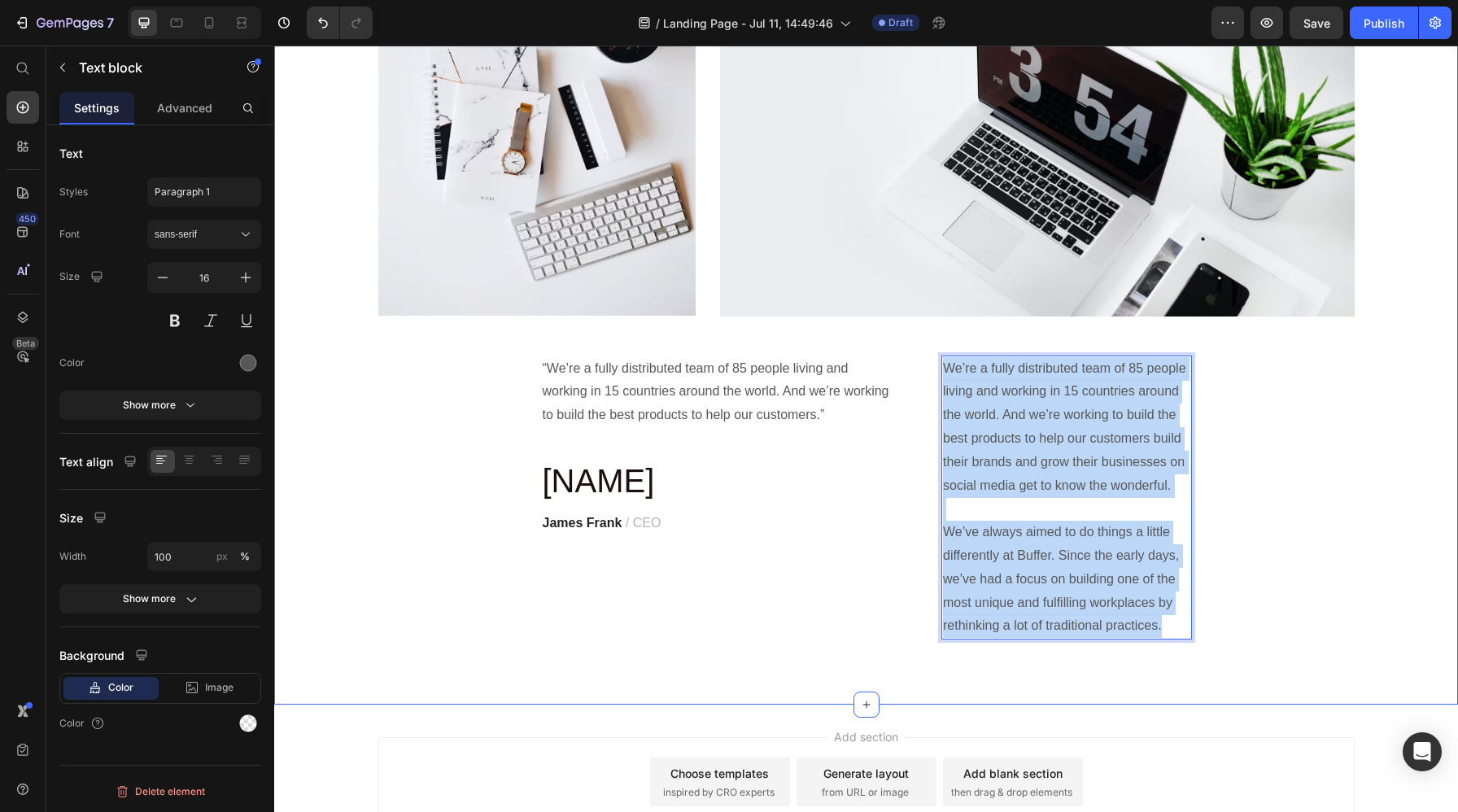 drag, startPoint x: 1168, startPoint y: 630, endPoint x: 928, endPoint y: 351, distance: 368.0231 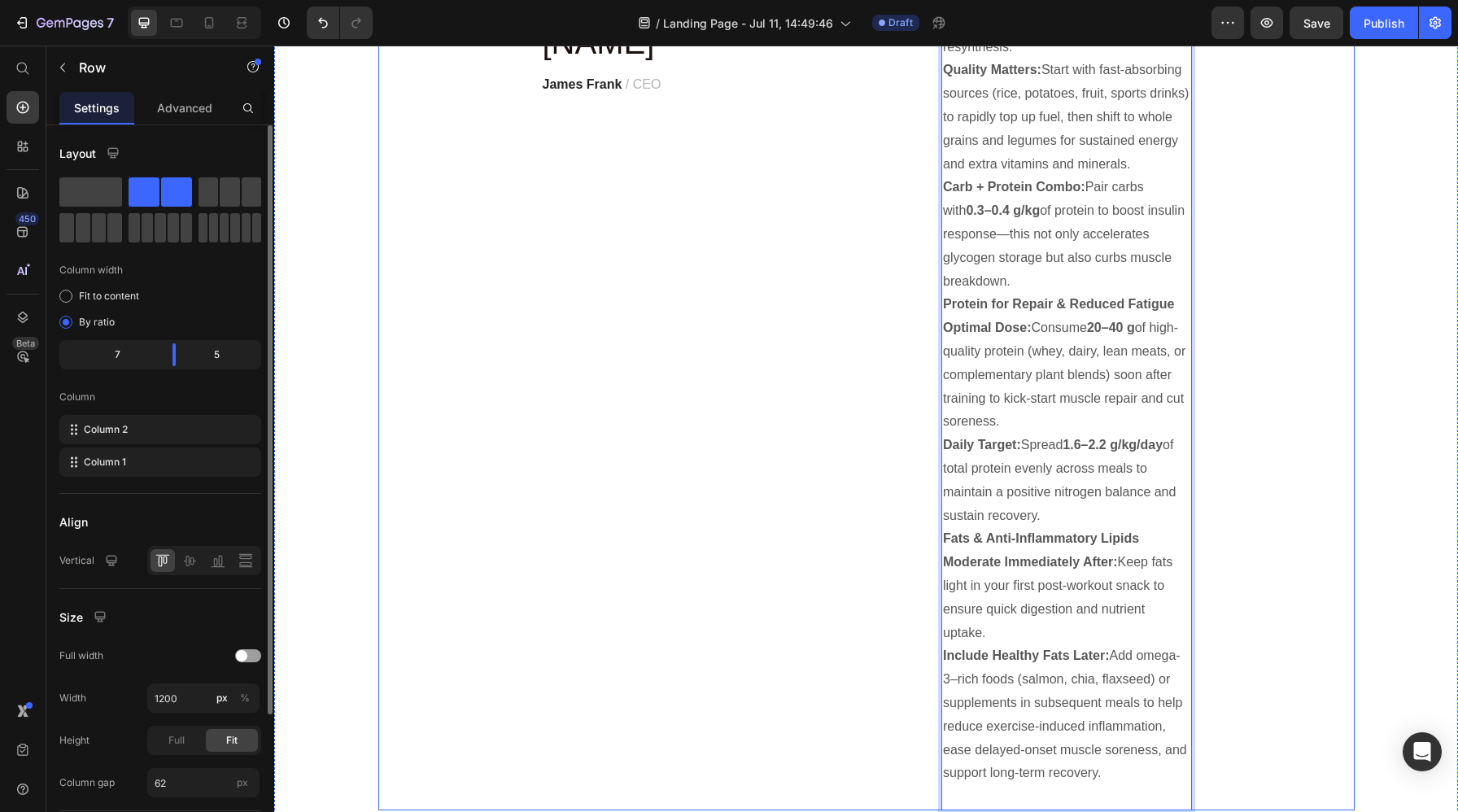 click on "“We’re a fully distributed team of 85 people living and working in 15 countries around the world. And we’re working to build the best products to help our customers.”  Text block James  Text Block James Frank   / CEO Text block" at bounding box center [716, 364] 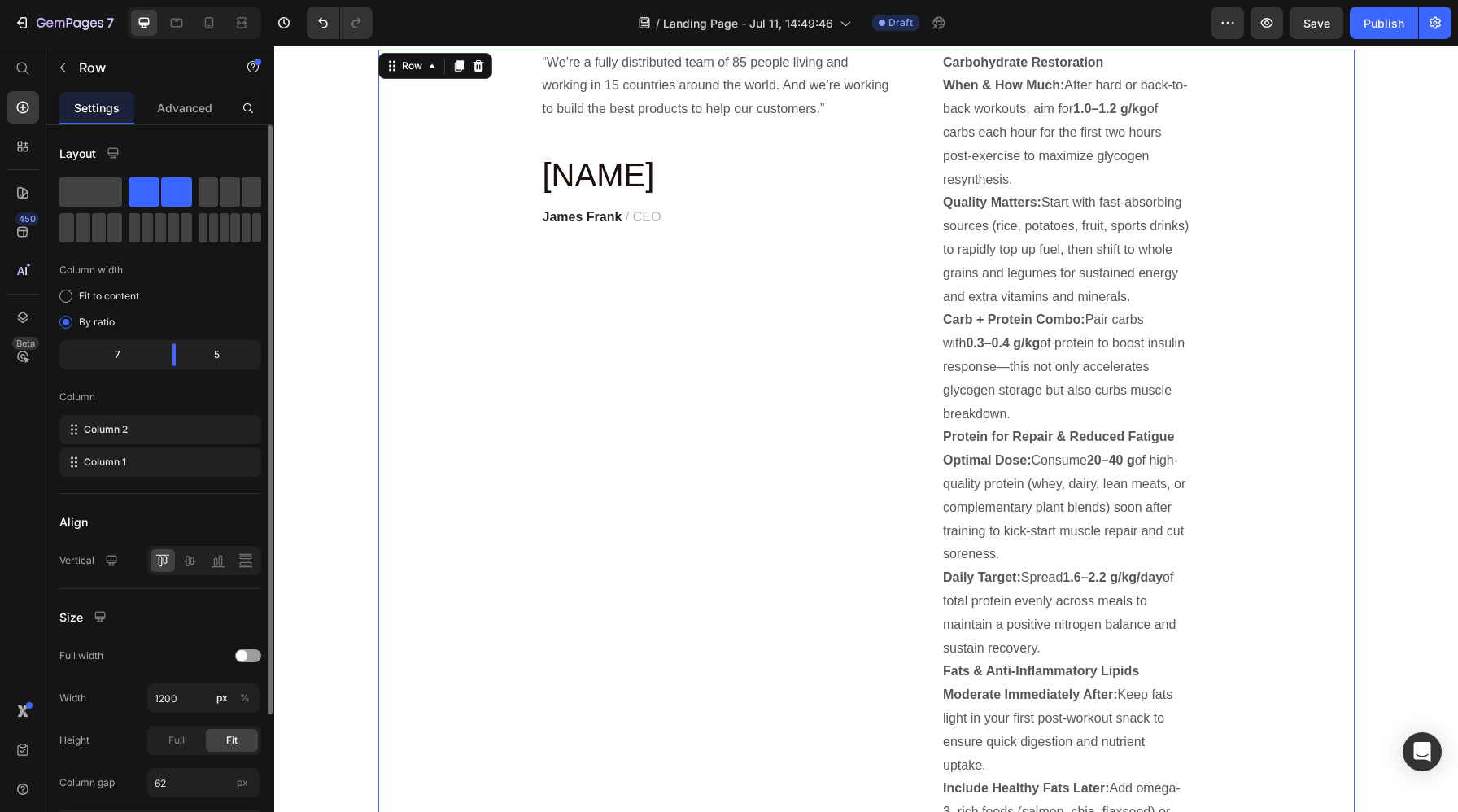 scroll, scrollTop: 2740, scrollLeft: 0, axis: vertical 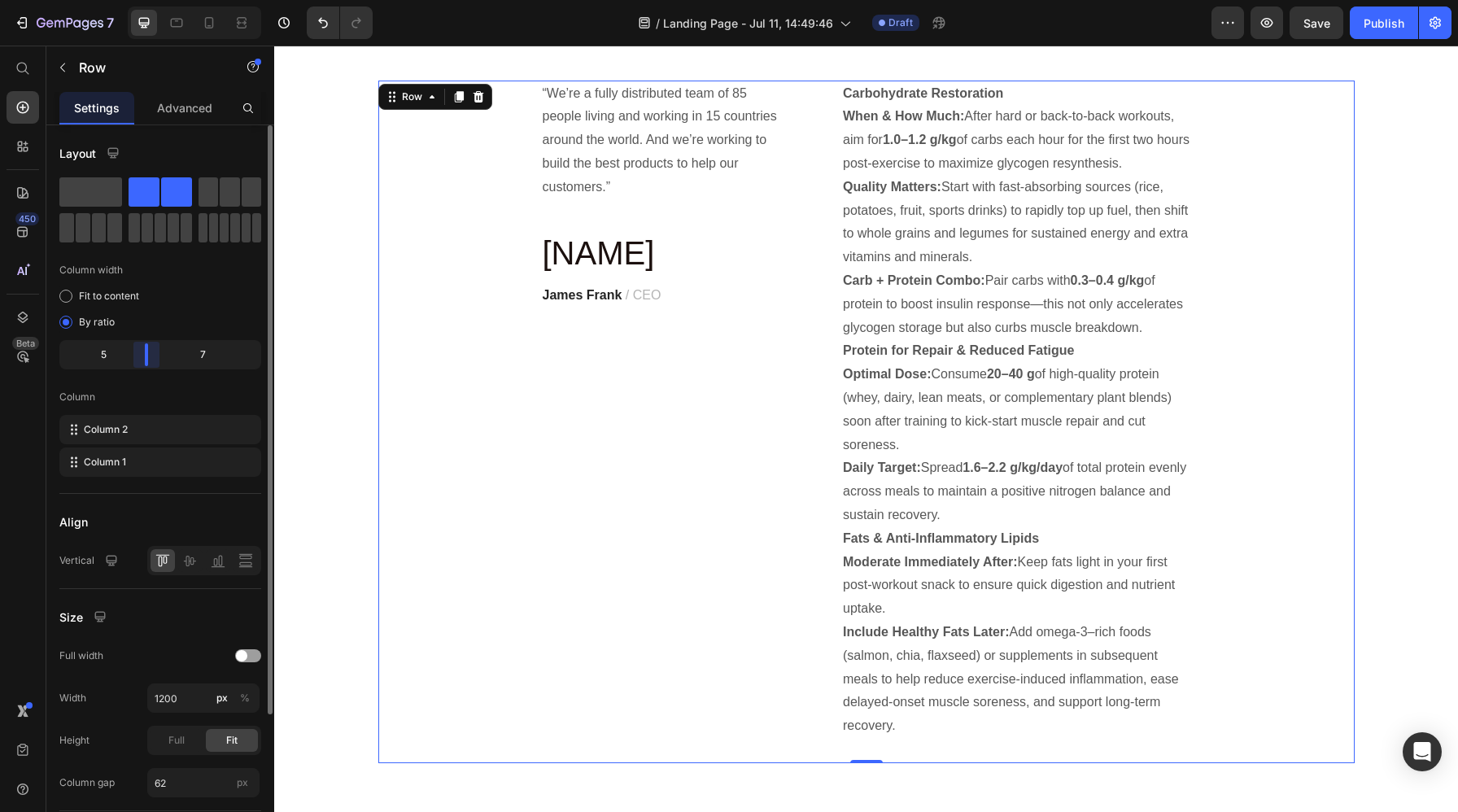 drag, startPoint x: 174, startPoint y: 365, endPoint x: 147, endPoint y: 364, distance: 27.01851 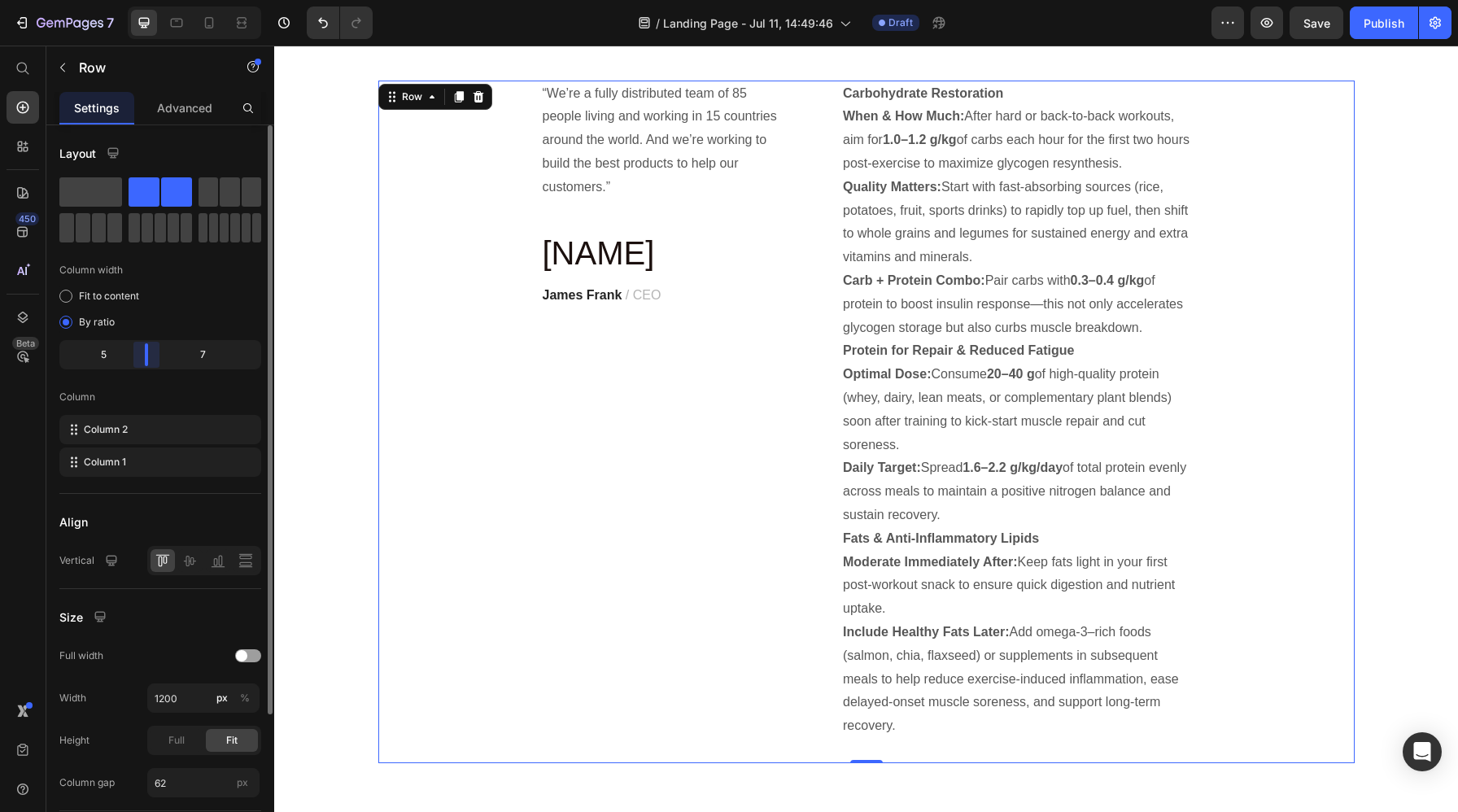 click on "7  Version history  /  Landing Page - Jul 11, 14:49:46 Draft Preview  Save   Publish  450 Beta Start with Sections Elements Hero Section Product Detail Brands Trusted Badges Guarantee Product Breakdown How to use Testimonials Compare Bundle FAQs Social Proof Brand Story Product List Collection Blog List Contact Sticky Add to Cart Custom Footer Browse Library 450 Layout
Row
Row
Row
Row Text
Heading
Text Block Button
Button
Button
Sticky Back to top Media
Image" at bounding box center [729, 0] 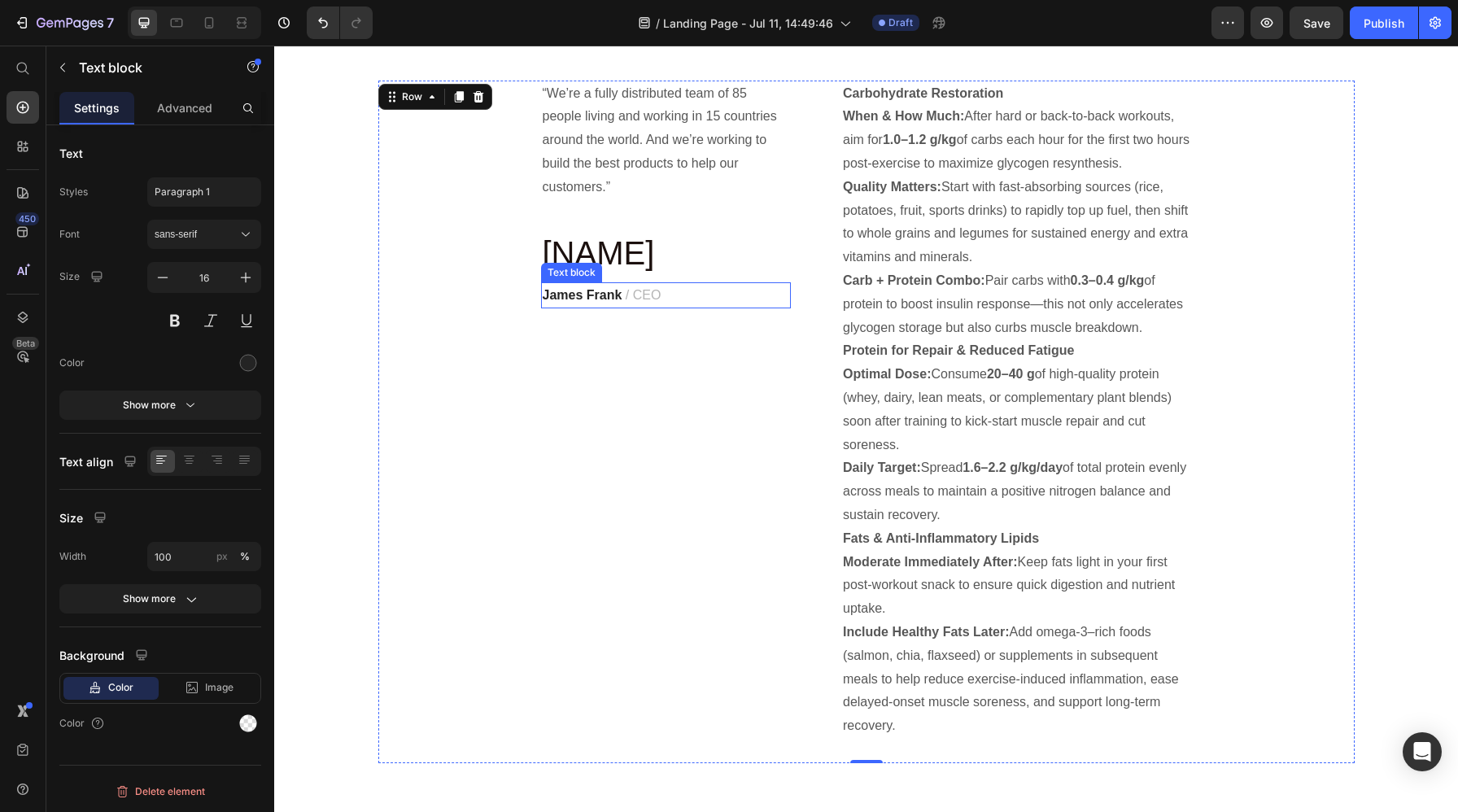 click on "/ CEO" at bounding box center (644, 295) 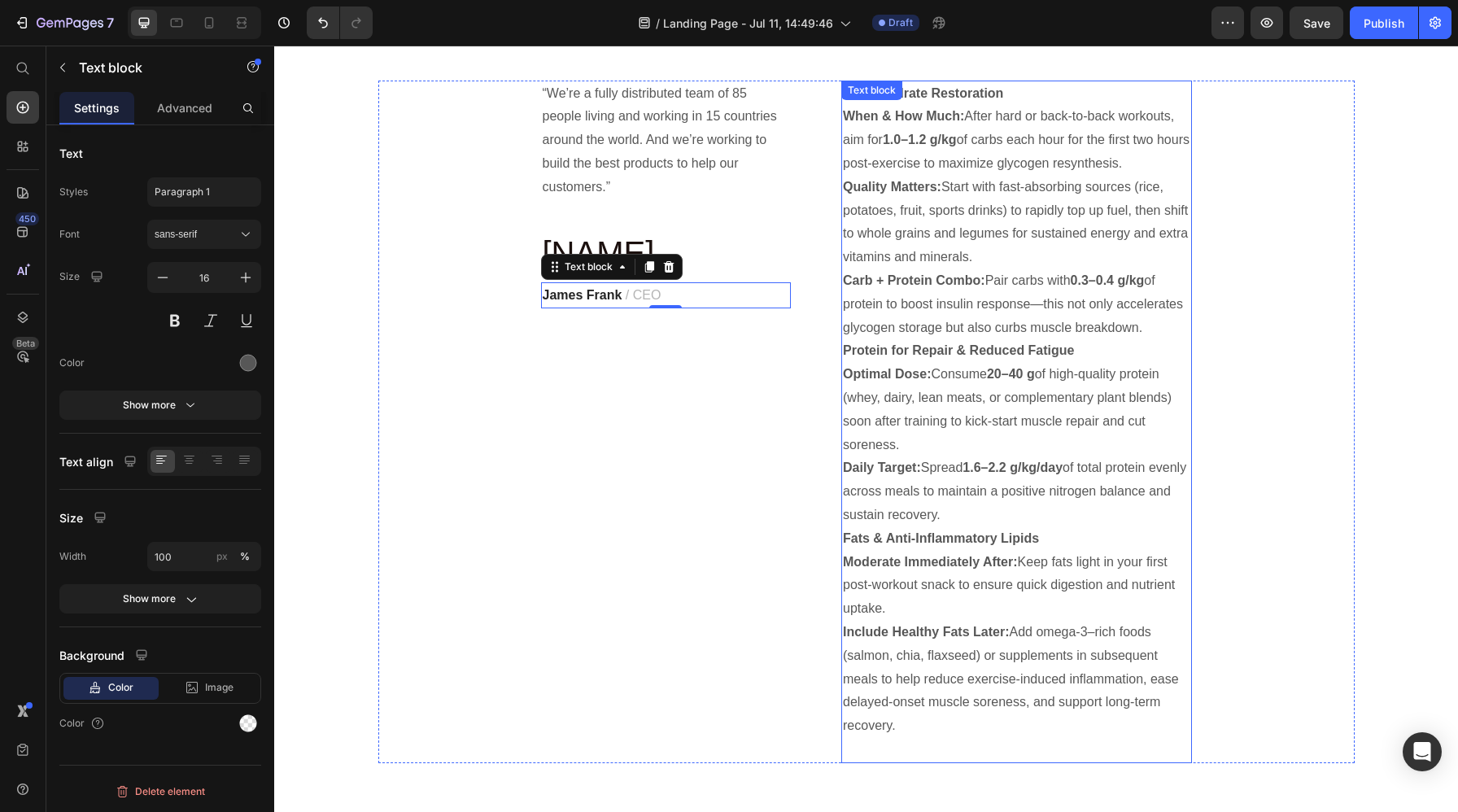 click on "Carb + Protein Combo:  Pair carbs with  0.3–0.4 g/kg  of protein to boost insulin response—this not only accelerates glycogen storage but also curbs muscle breakdown." at bounding box center (1016, 304) 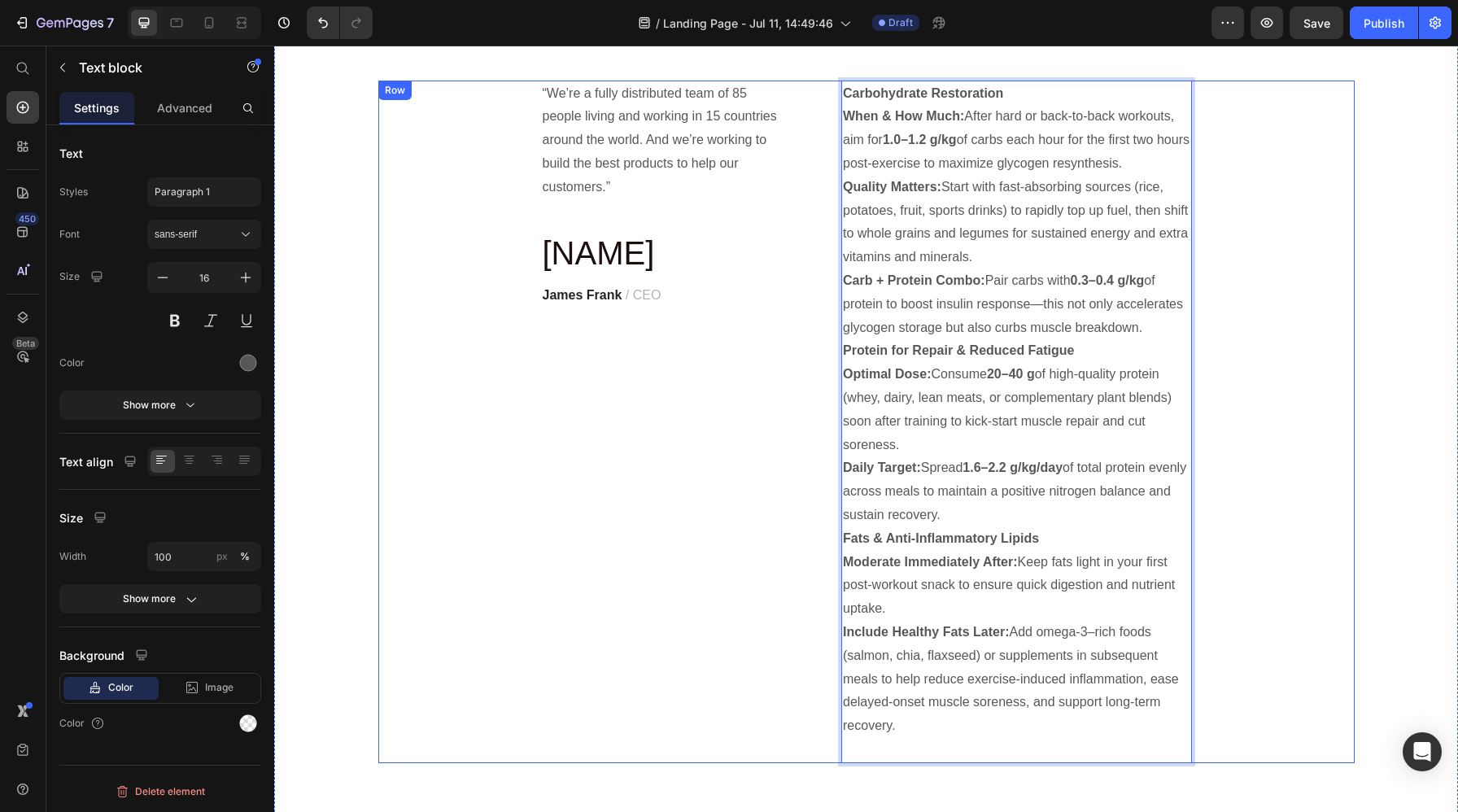 drag, startPoint x: 1147, startPoint y: 328, endPoint x: 836, endPoint y: 118, distance: 375.2612 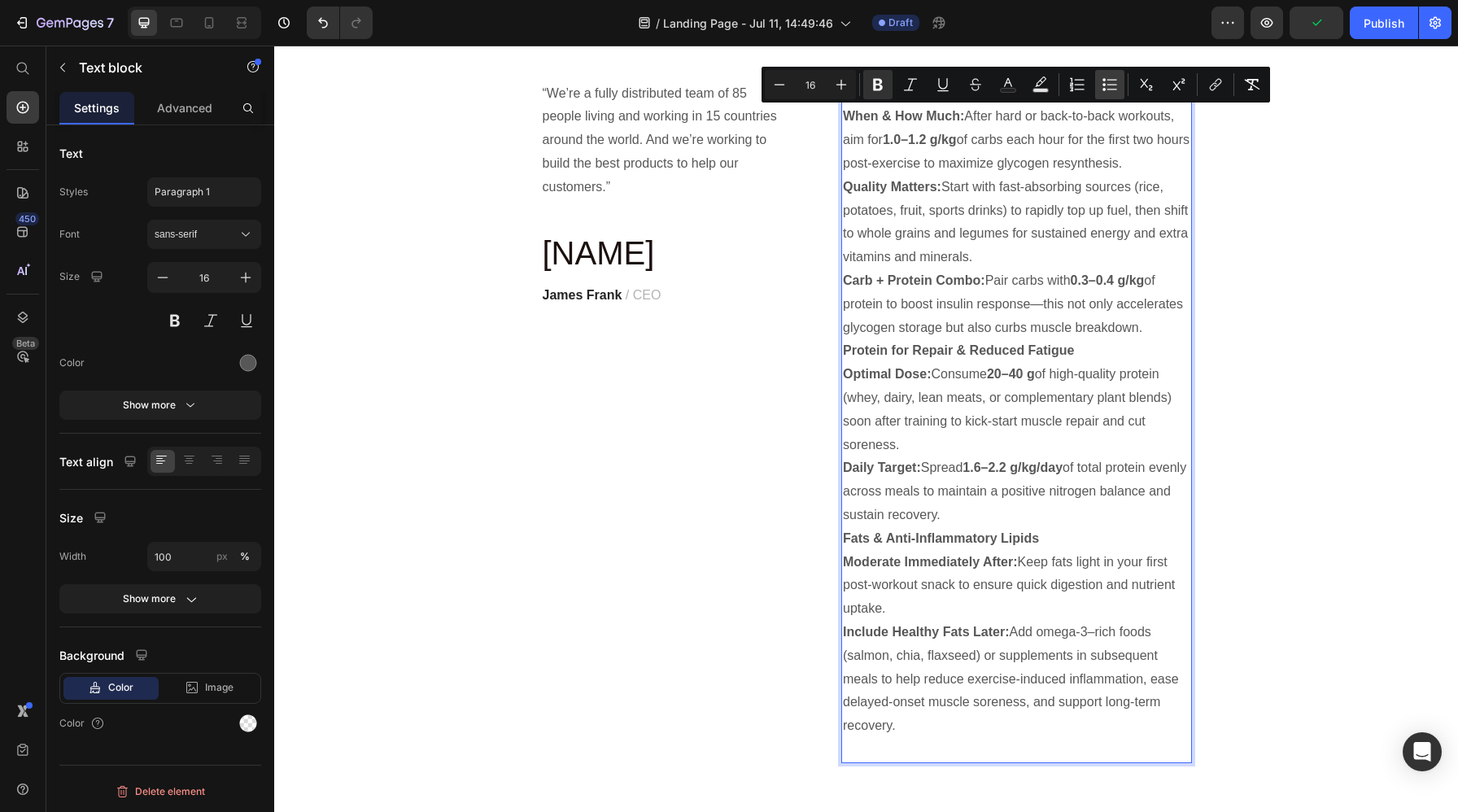 click 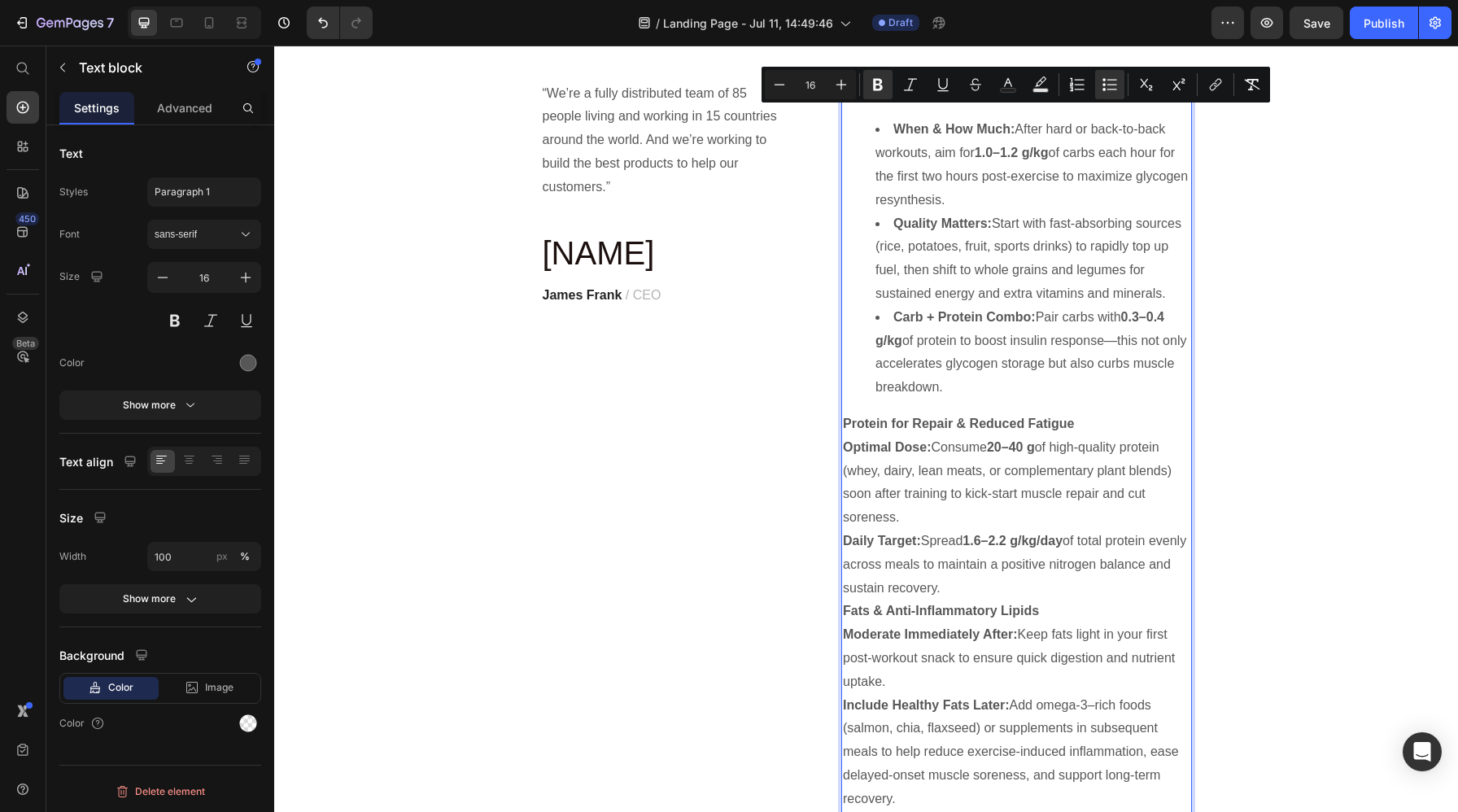 click on "Carb + Protein Combo:  Pair carbs with  0.3–0.4 g/kg  of protein to boost insulin response—this not only accelerates glycogen storage but also curbs muscle breakdown." at bounding box center [1032, 352] 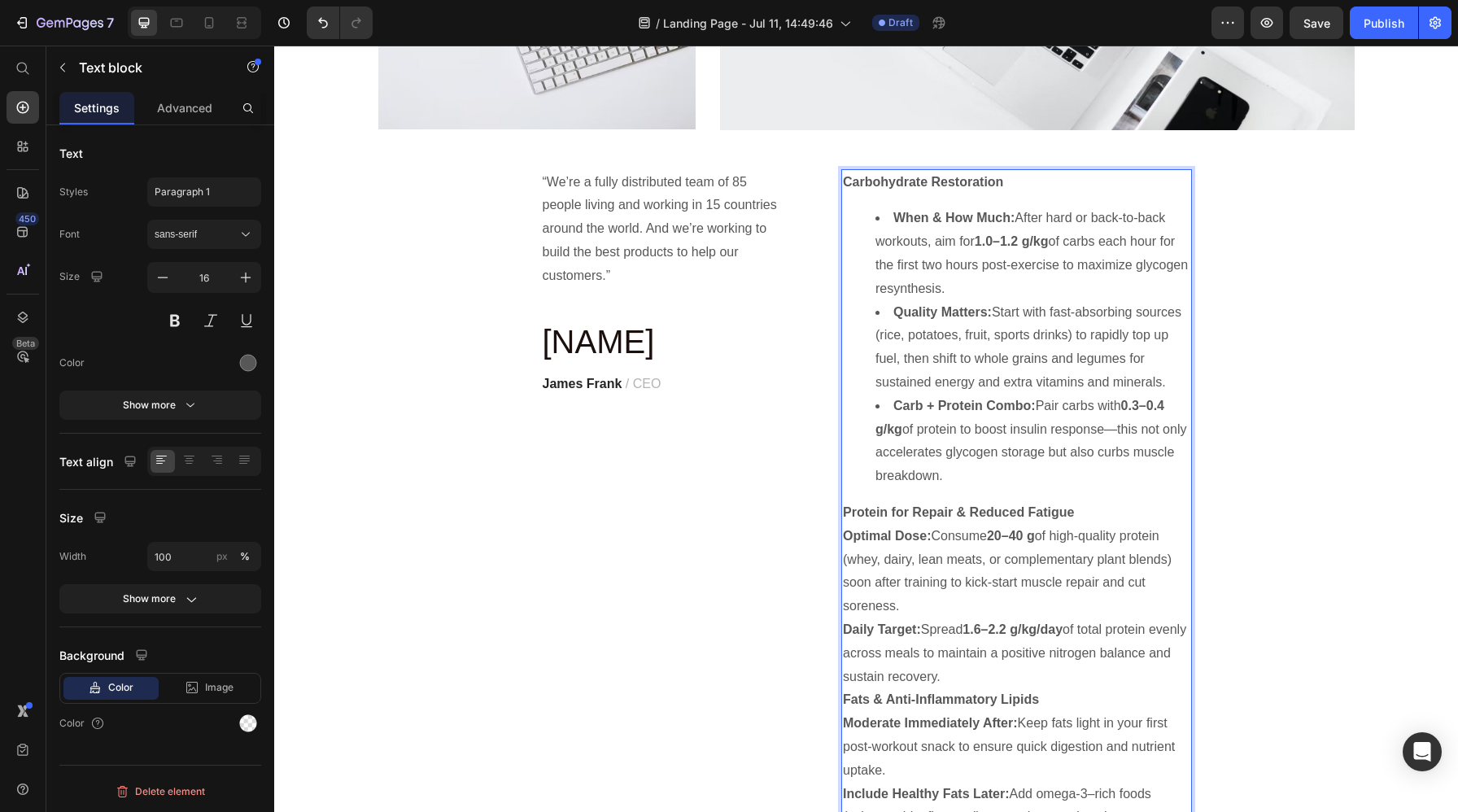 scroll, scrollTop: 2596, scrollLeft: 0, axis: vertical 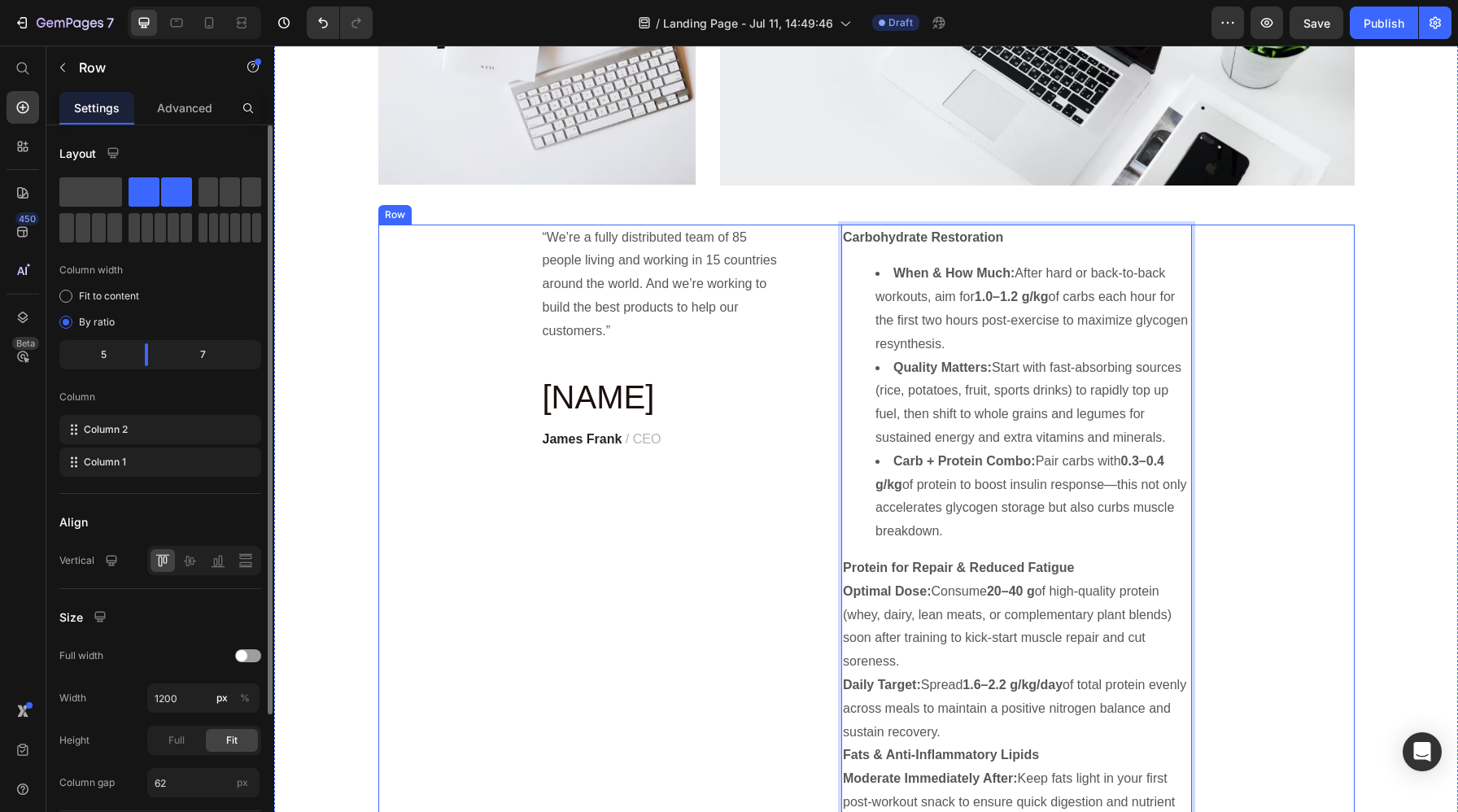 click on "Carbohydrate Restoration When & How Much:  After hard or back-to-back workouts, aim for  1.0–1.2 g/kg  of carbs each hour for the first two hours post-exercise to maximize glycogen resynthesis. Quality Matters:  Start with fast-absorbing sources (rice, potatoes, fruit, sports drinks) to rapidly top up fuel, then shift to whole grains and legumes for sustained energy and extra vitamins and minerals. Carb + Protein Combo:  Pair carbs with  0.3–0.4 g/kg  of protein to boost insulin response—this not only accelerates glycogen storage but also curbs muscle breakdown. Protein for Repair & Reduced Fatigue Optimal Dose:  Consume  20–40 g  of high-quality protein (whey, dairy, lean meats, or complementary plant blends) soon after training to kick-start muscle repair and cut soreness. Daily Target:  Spread  1.6–2.2 g/kg/day  of total protein evenly across meals to maintain a positive nitrogen balance and sustain recovery. Fats & Anti-Inflammatory Lipids Moderate Immediately After: Include Healthy Fats Later:" at bounding box center (867, 602) 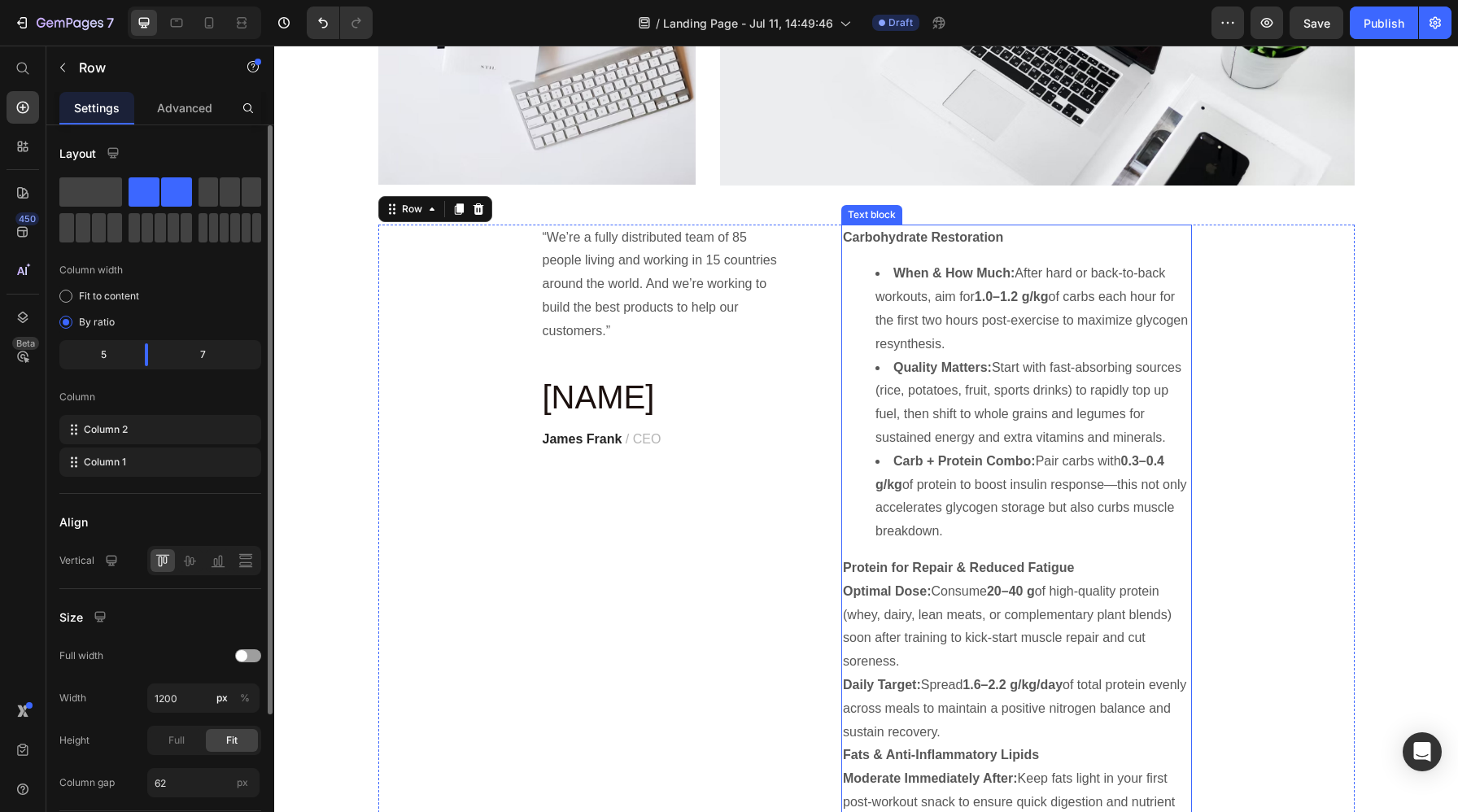 click on "When & How Much:  After hard or back-to-back workouts, aim for  1.0–1.2 g/kg  of carbs each hour for the first two hours post-exercise to maximize glycogen resynthesis." at bounding box center [1032, 308] 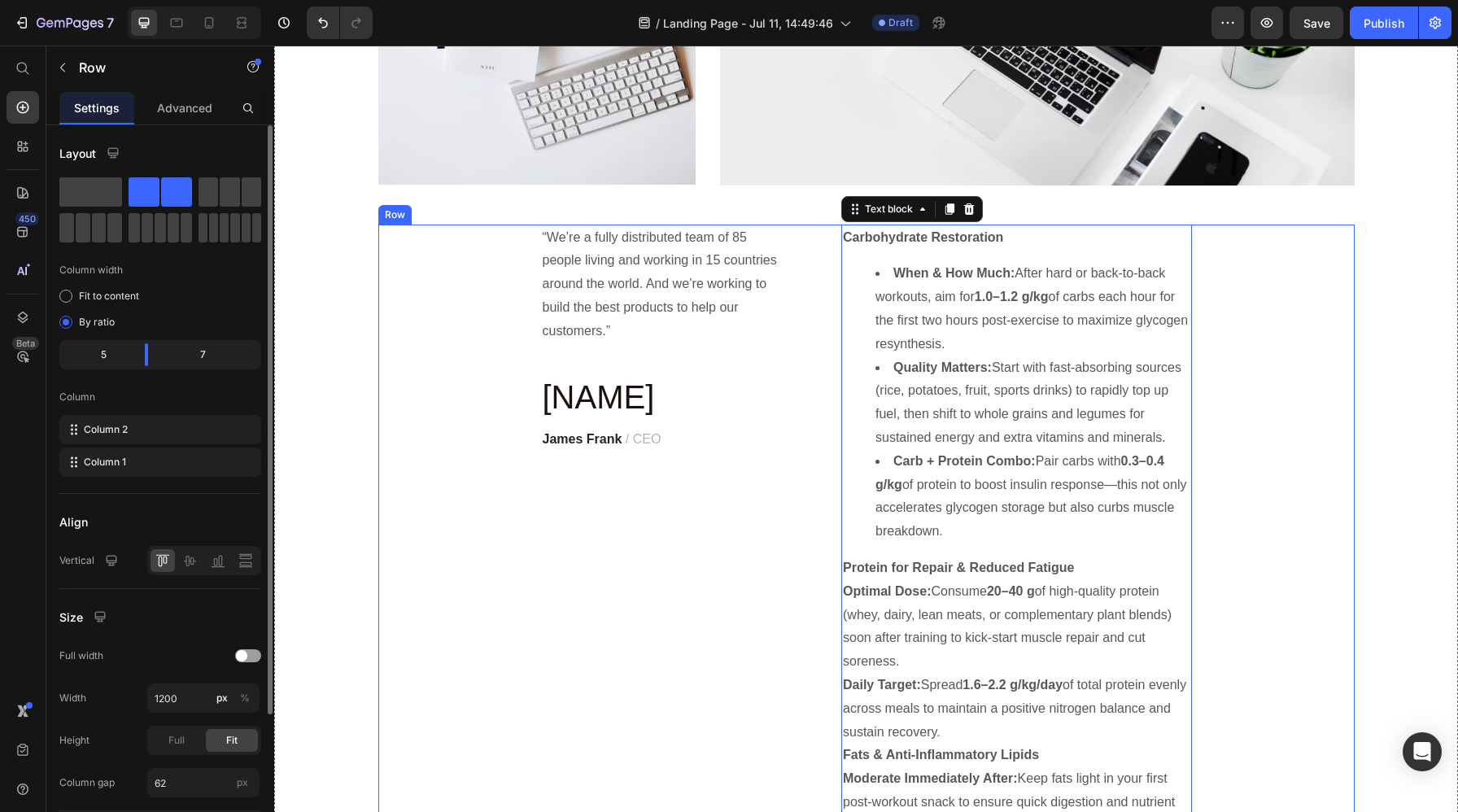 click on "Carbohydrate Restoration When & How Much:  After hard or back-to-back workouts, aim for  1.0–1.2 g/kg  of carbs each hour for the first two hours post-exercise to maximize glycogen resynthesis. Quality Matters:  Start with fast-absorbing sources (rice, potatoes, fruit, sports drinks) to rapidly top up fuel, then shift to whole grains and legumes for sustained energy and extra vitamins and minerals. Carb + Protein Combo:  Pair carbs with  0.3–0.4 g/kg  of protein to boost insulin response—this not only accelerates glycogen storage but also curbs muscle breakdown. Protein for Repair & Reduced Fatigue Optimal Dose:  Consume  20–40 g  of high-quality protein (whey, dairy, lean meats, or complementary plant blends) soon after training to kick-start muscle repair and cut soreness. Daily Target:  Spread  1.6–2.2 g/kg/day  of total protein evenly across meals to maintain a positive nitrogen balance and sustain recovery. Fats & Anti-Inflammatory Lipids Moderate Immediately After: Include Healthy Fats Later:" at bounding box center [867, 602] 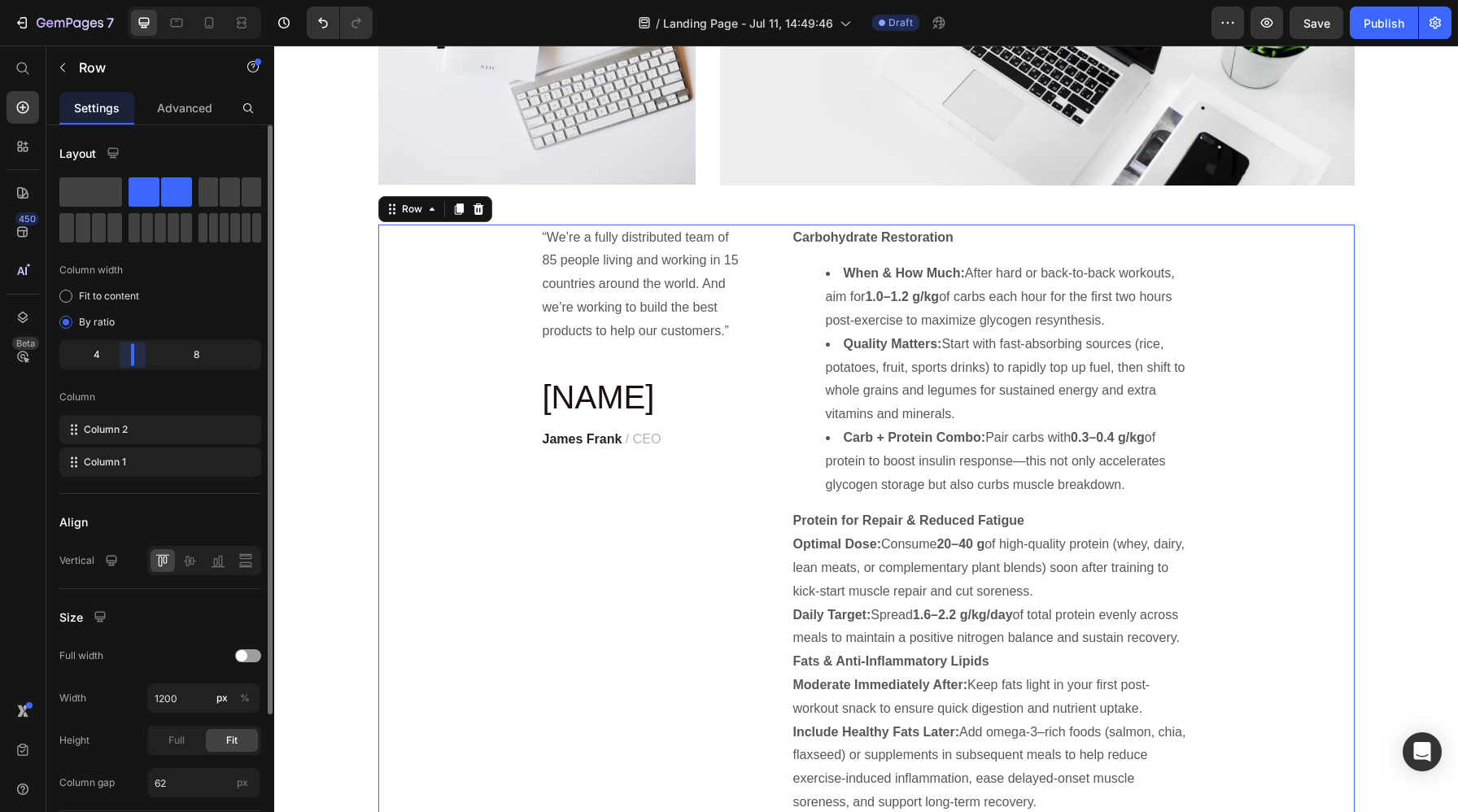 drag, startPoint x: 143, startPoint y: 359, endPoint x: 131, endPoint y: 361, distance: 12.165525 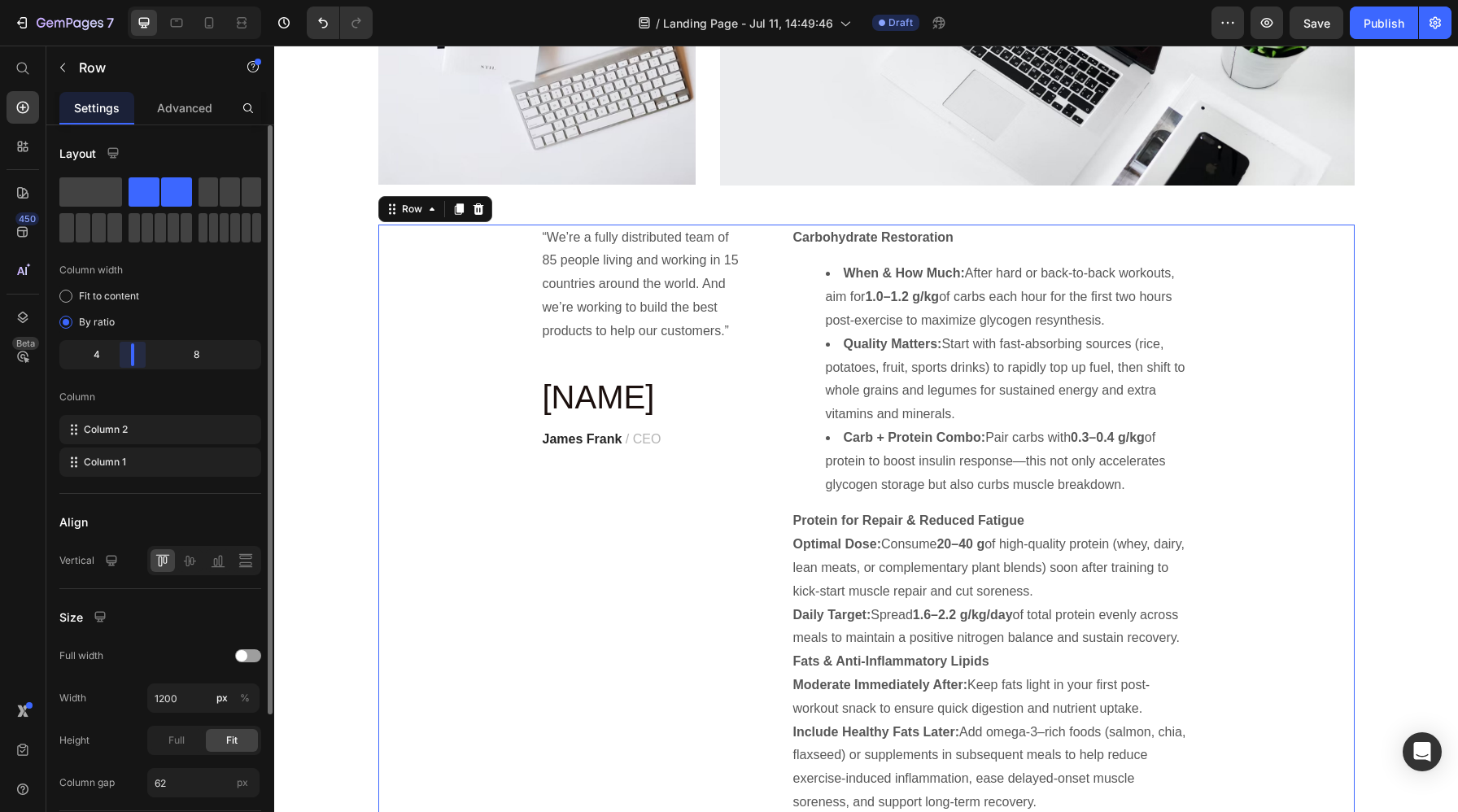 click on "7  Version history  /  Landing Page - Jul 11, 14:49:46 Draft Preview  Save   Publish  450 Beta Start with Sections Elements Hero Section Product Detail Brands Trusted Badges Guarantee Product Breakdown How to use Testimonials Compare Bundle FAQs Social Proof Brand Story Product List Collection Blog List Contact Sticky Add to Cart Custom Footer Browse Library 450 Layout
Row
Row
Row
Row Text
Heading
Text Block Button
Button
Button
Sticky Back to top Media
Image" at bounding box center [729, 0] 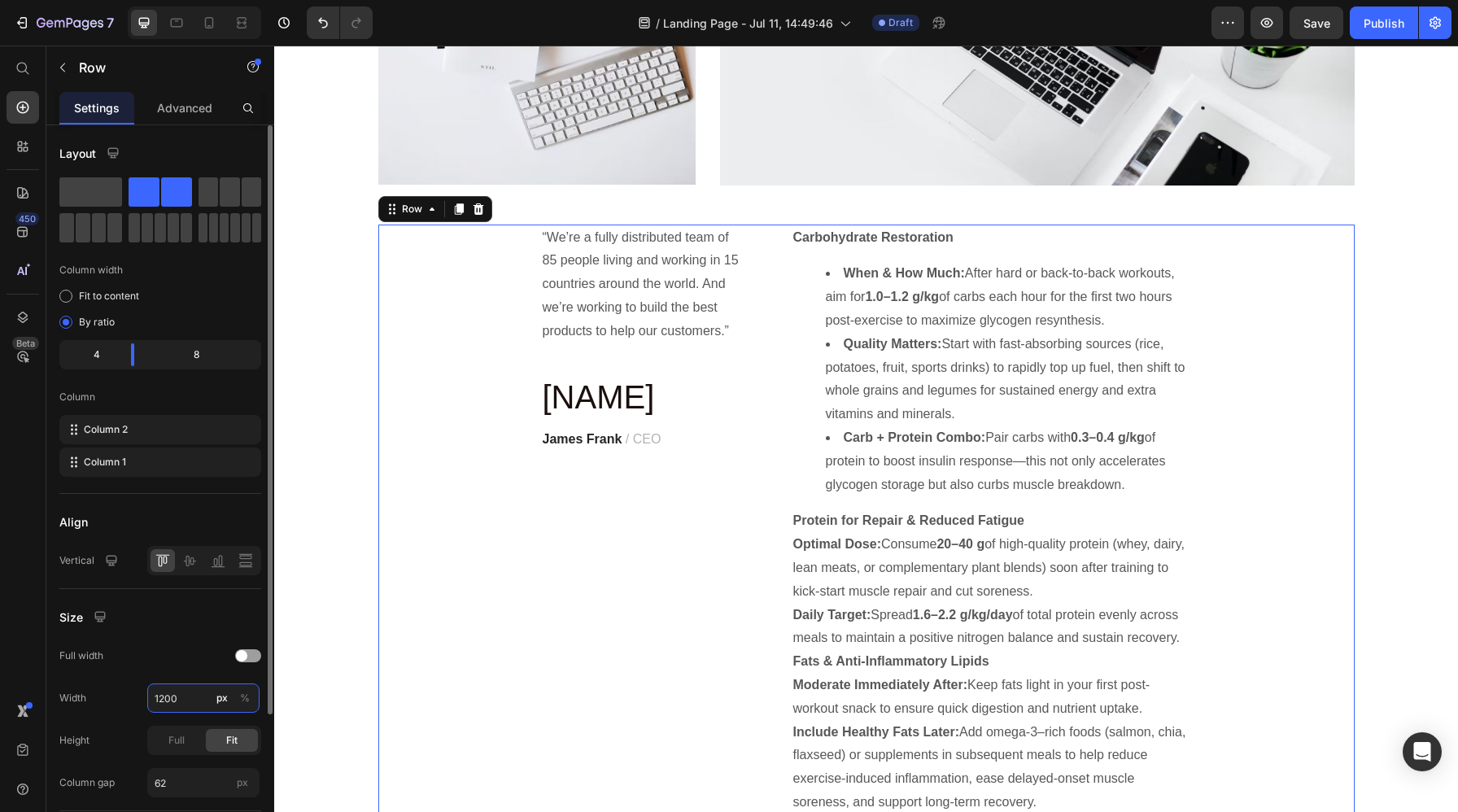 click on "1200" at bounding box center (203, 698) 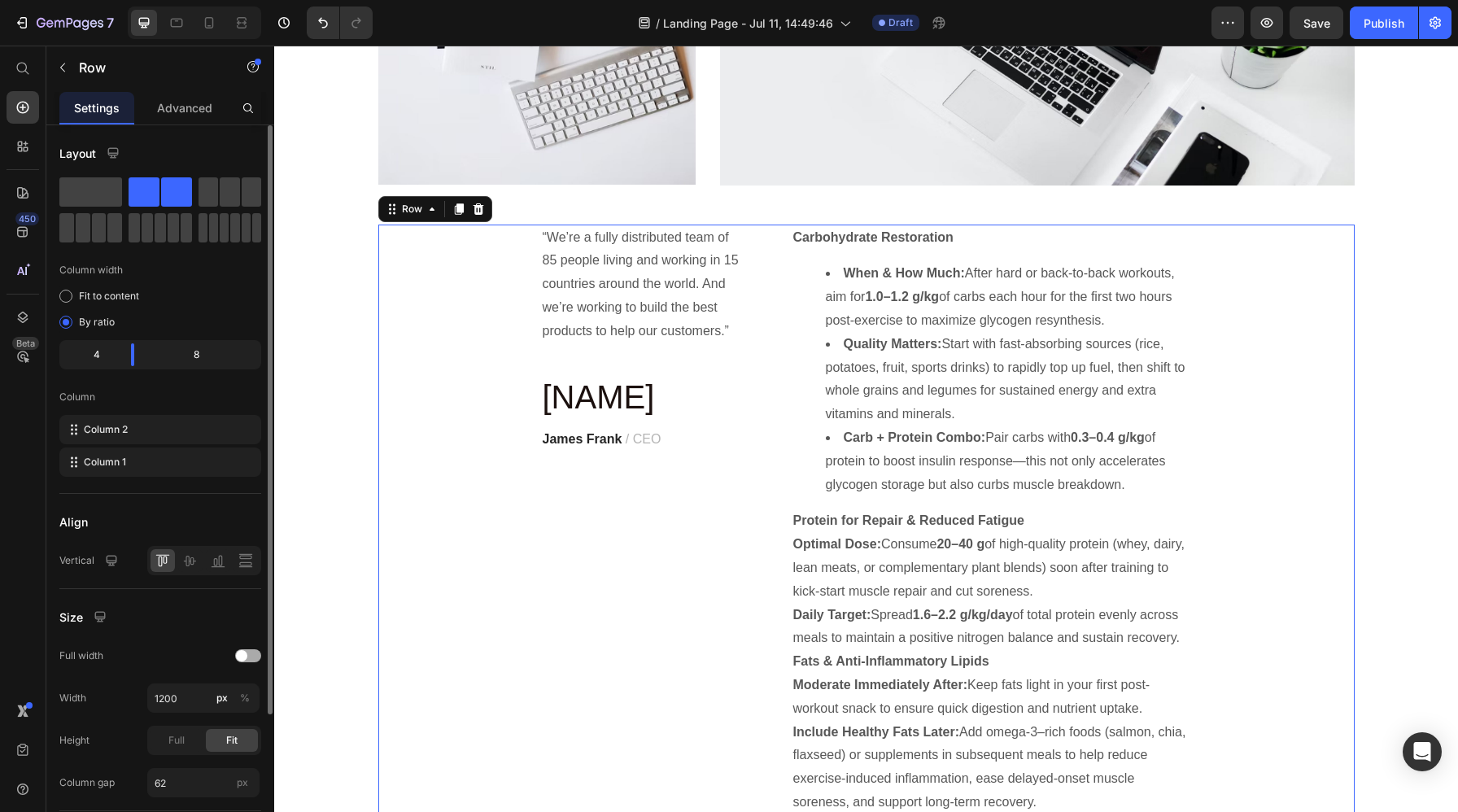 click on "Full width" 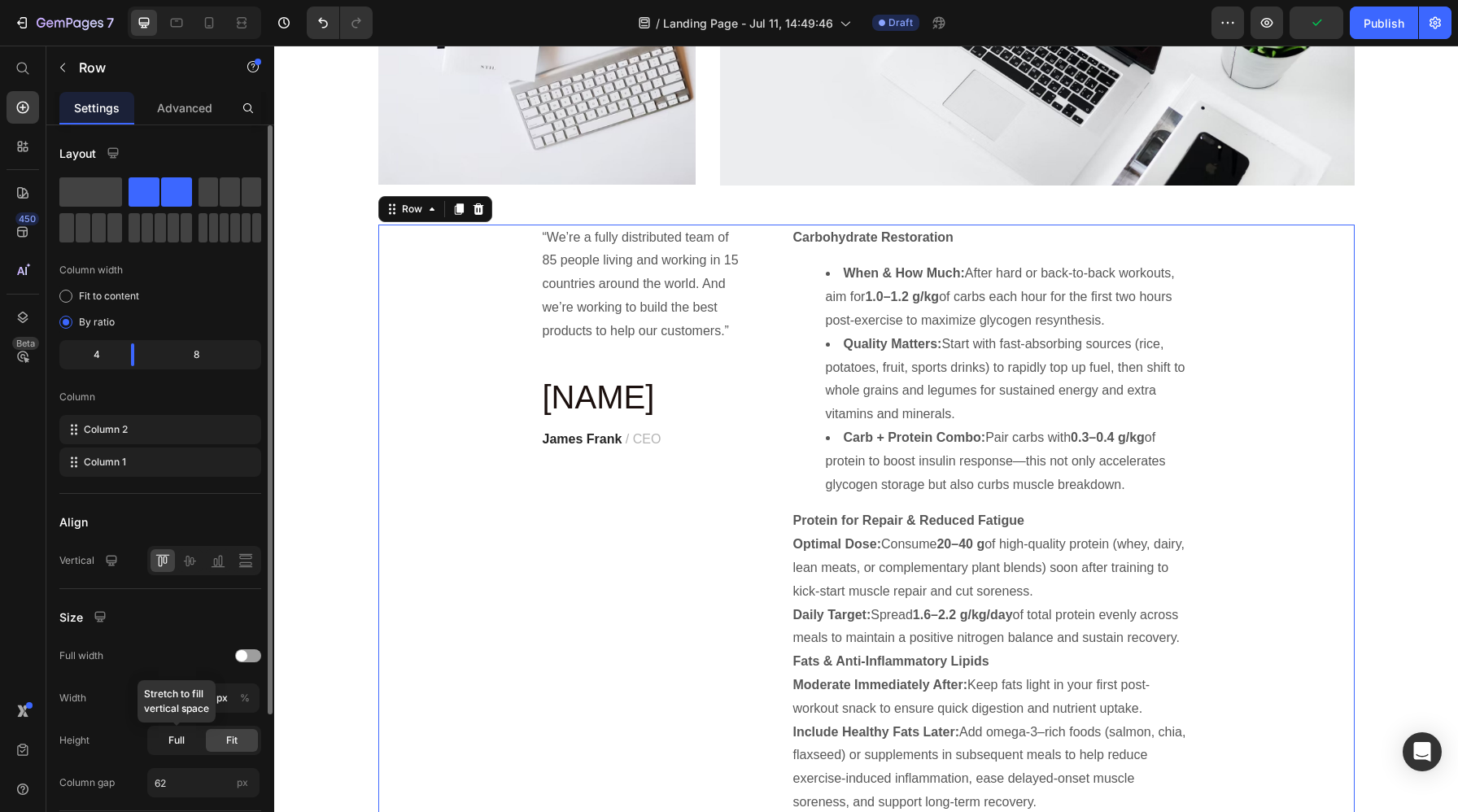 click on "Full" 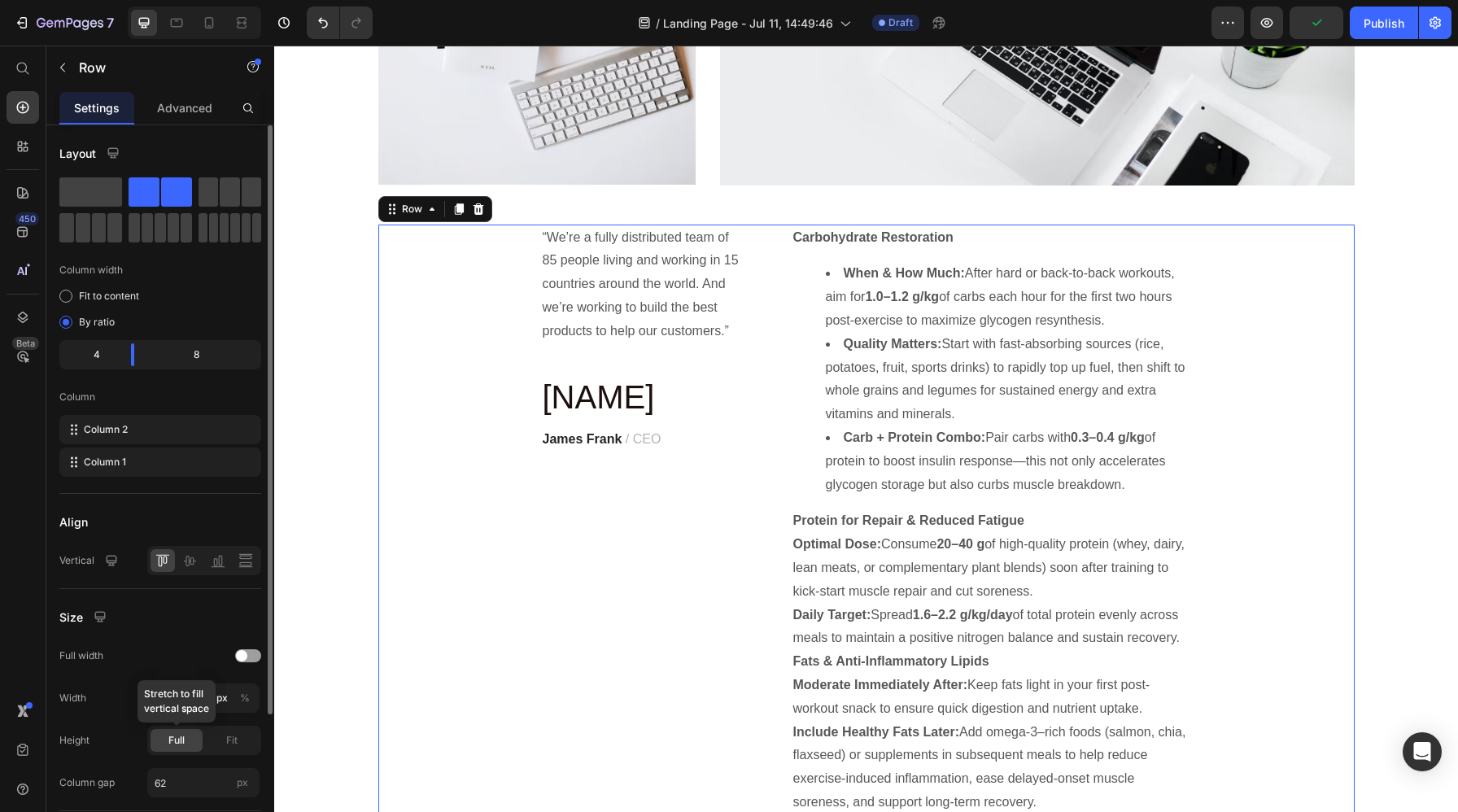 click on "Full" 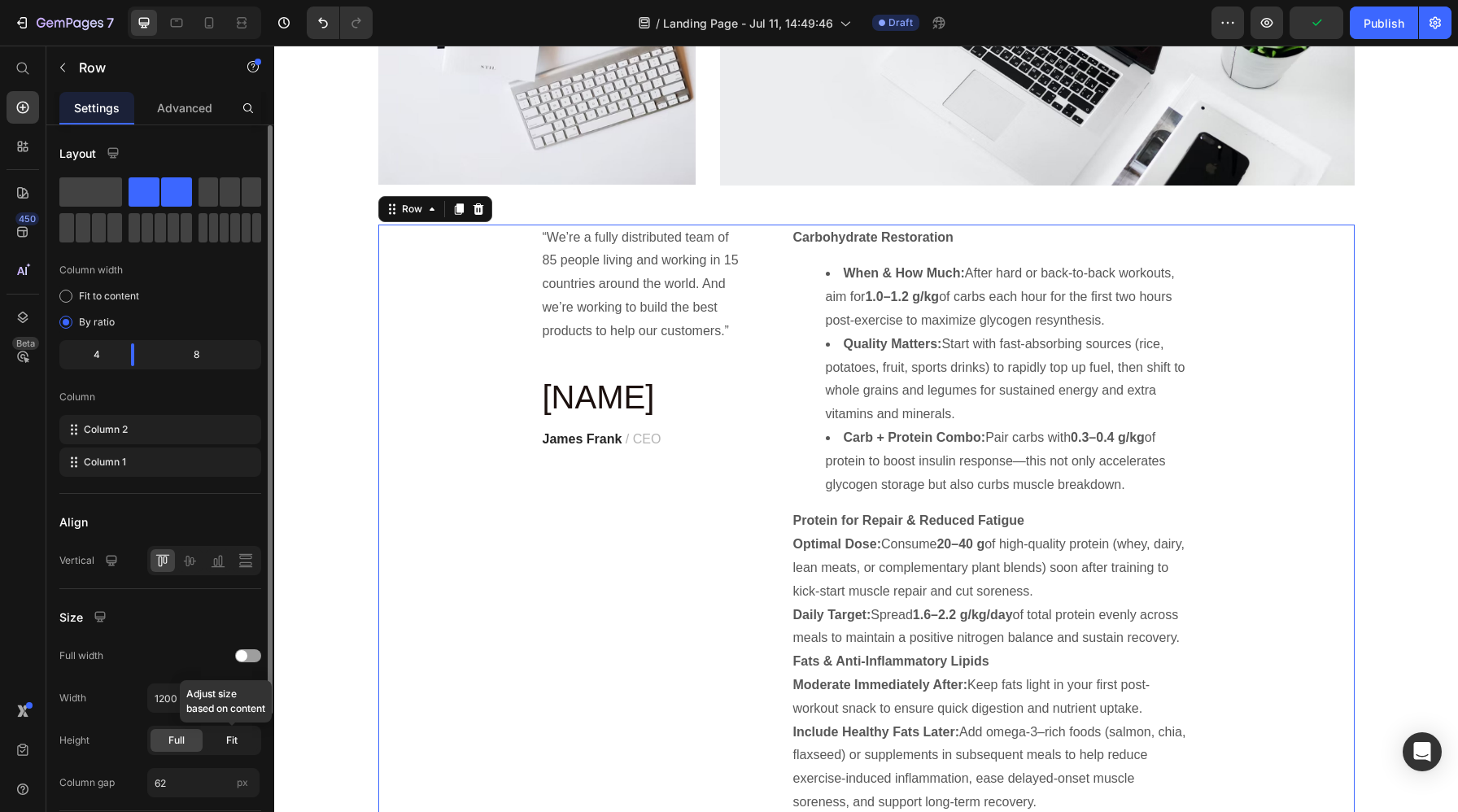 click on "Fit" 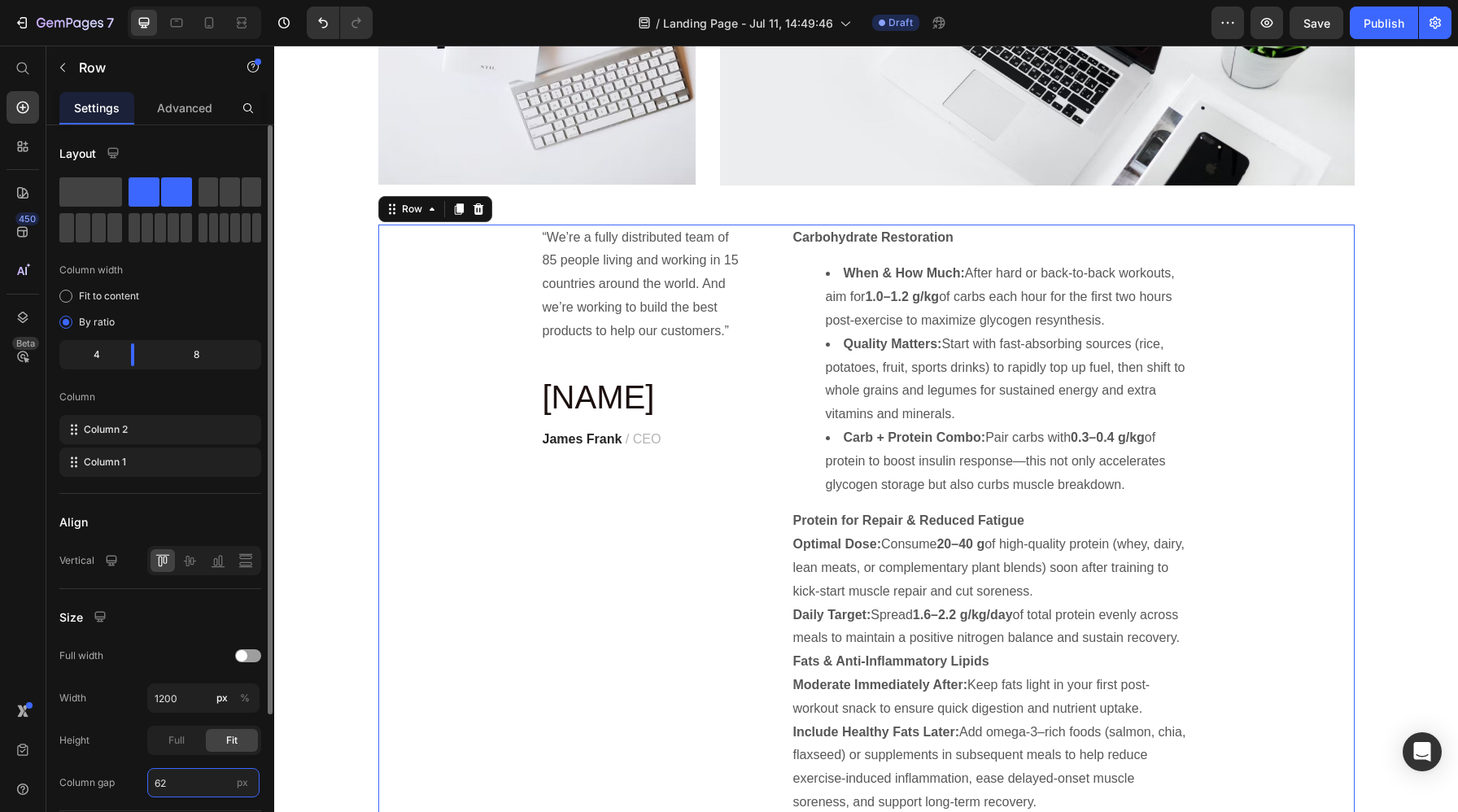 click on "62" at bounding box center (203, 783) 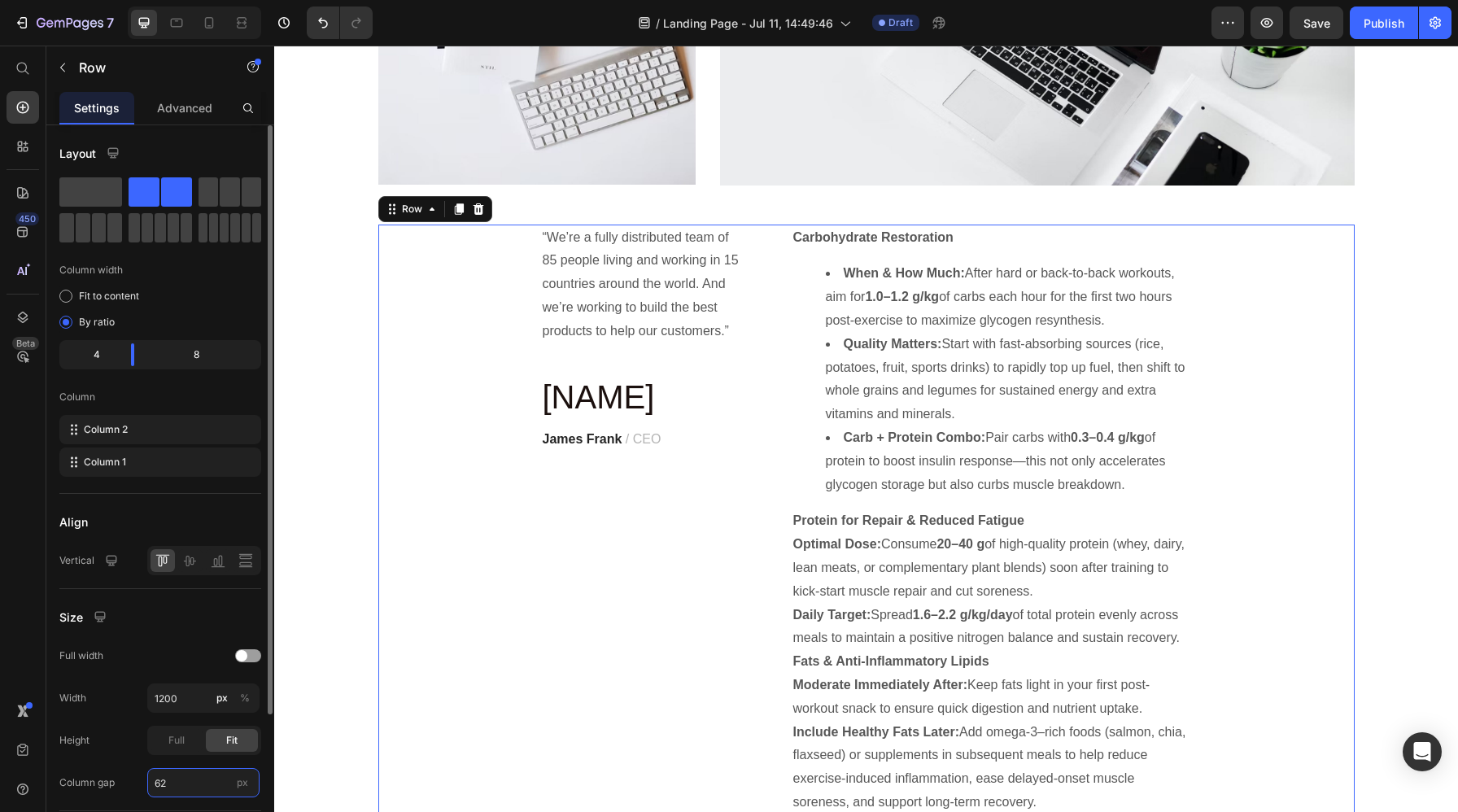 type on "0" 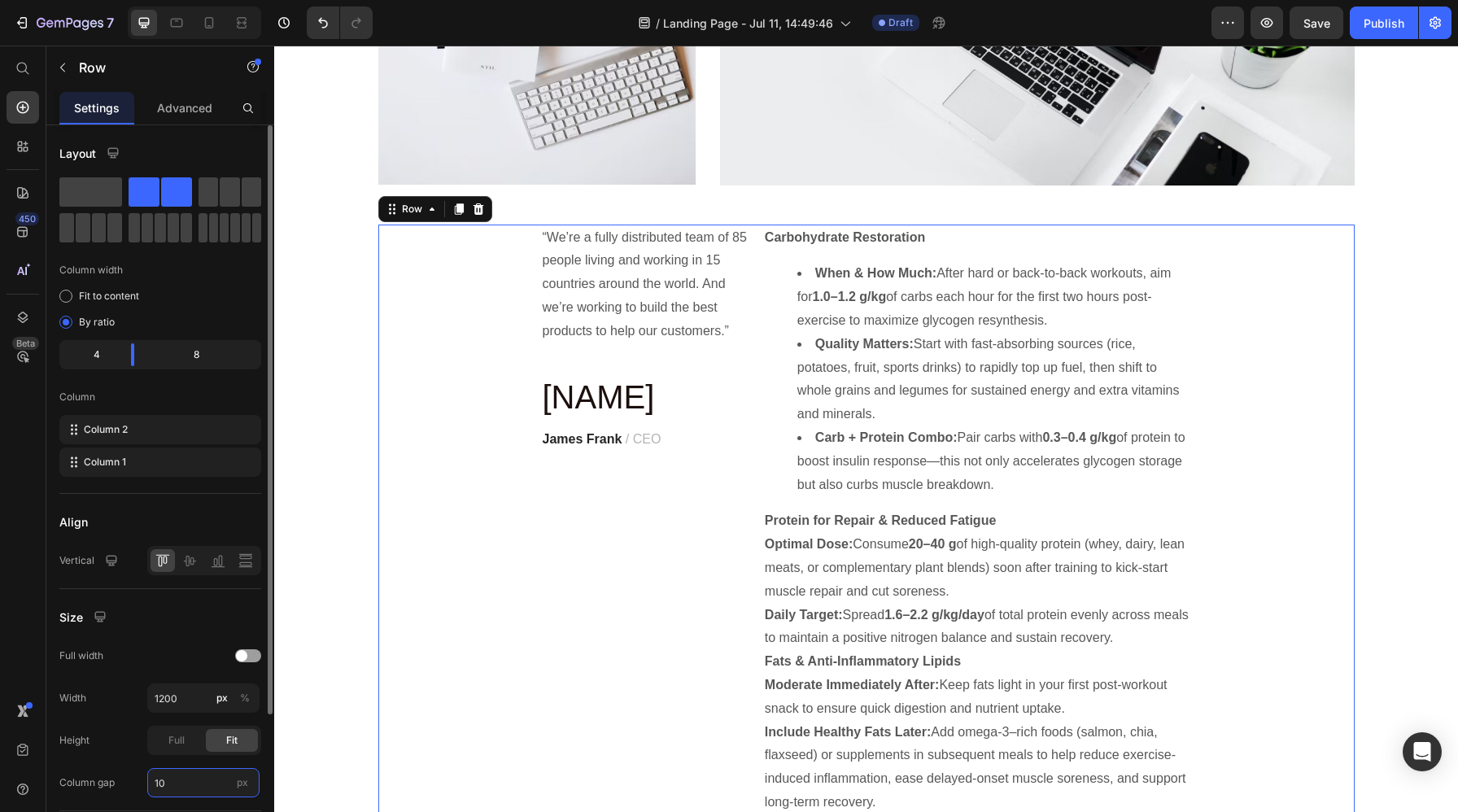 type on "1" 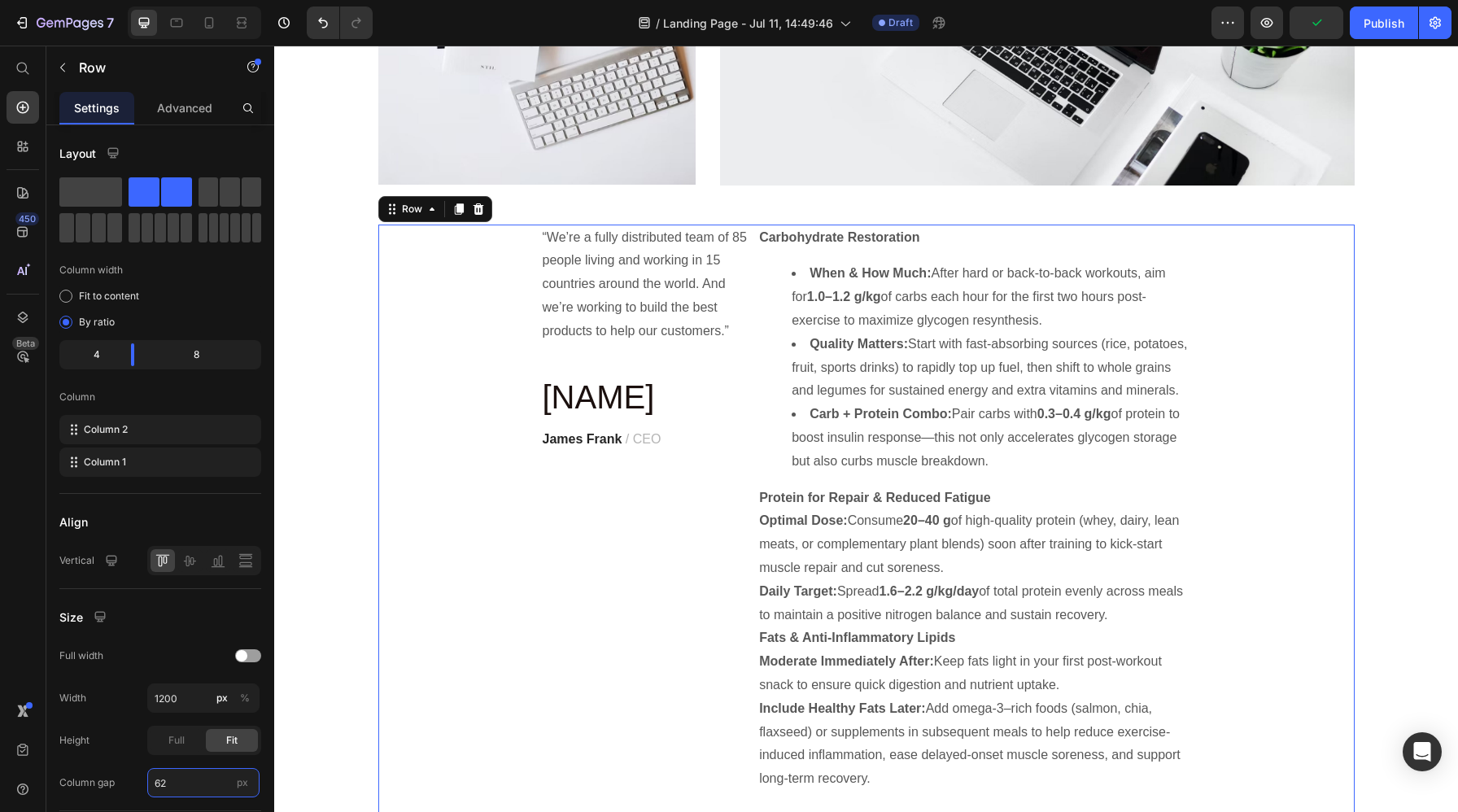 type on "6" 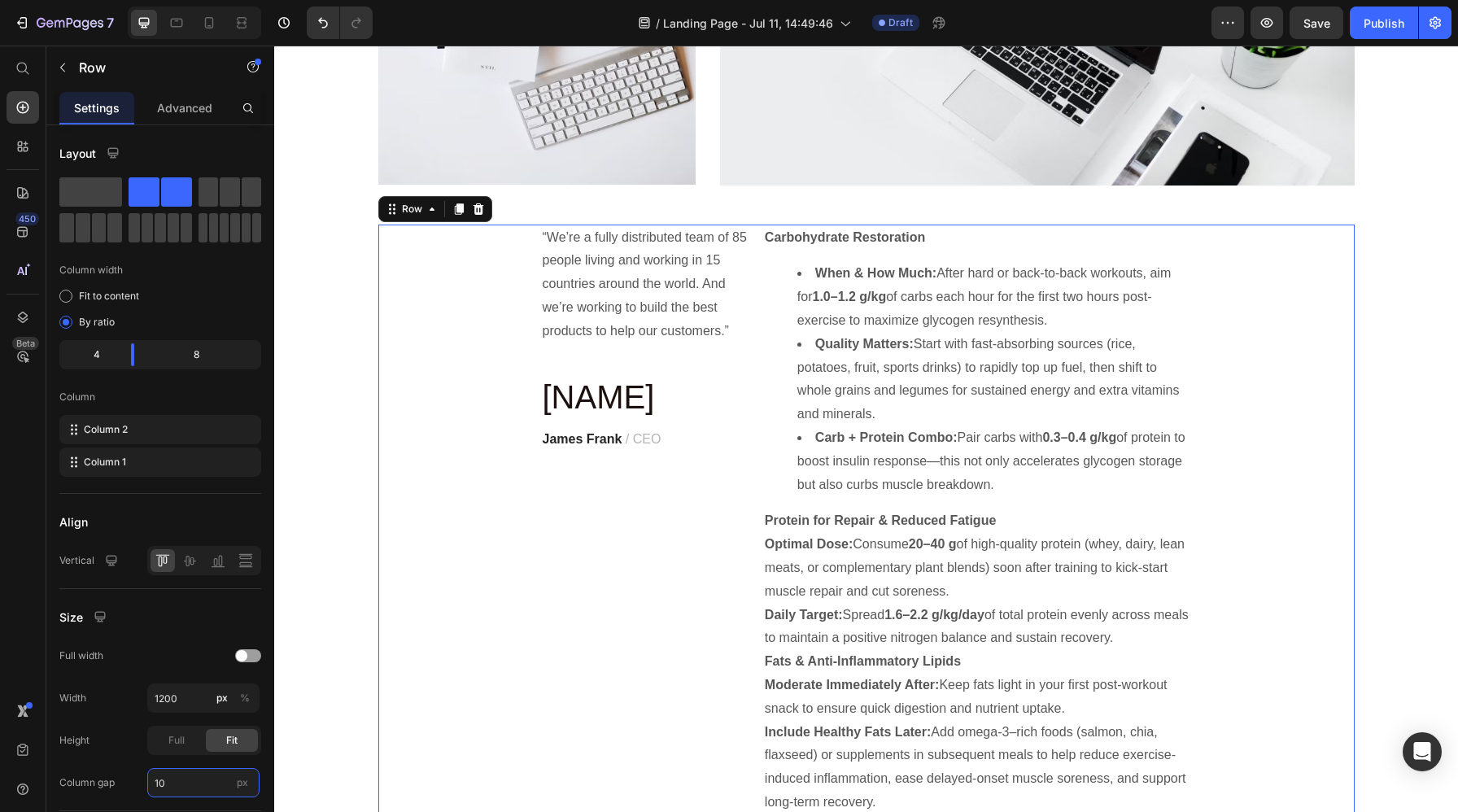 type on "1" 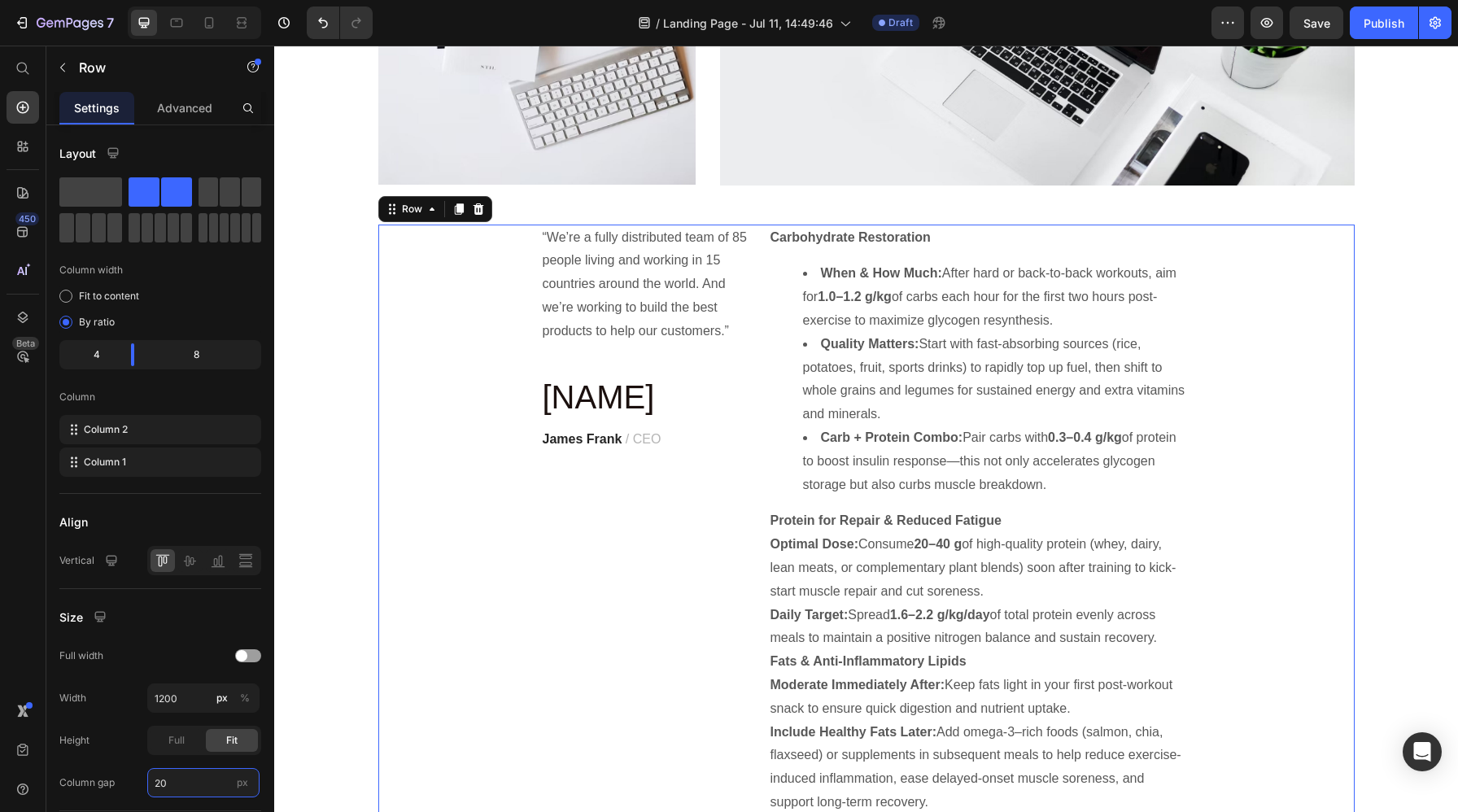 type on "2" 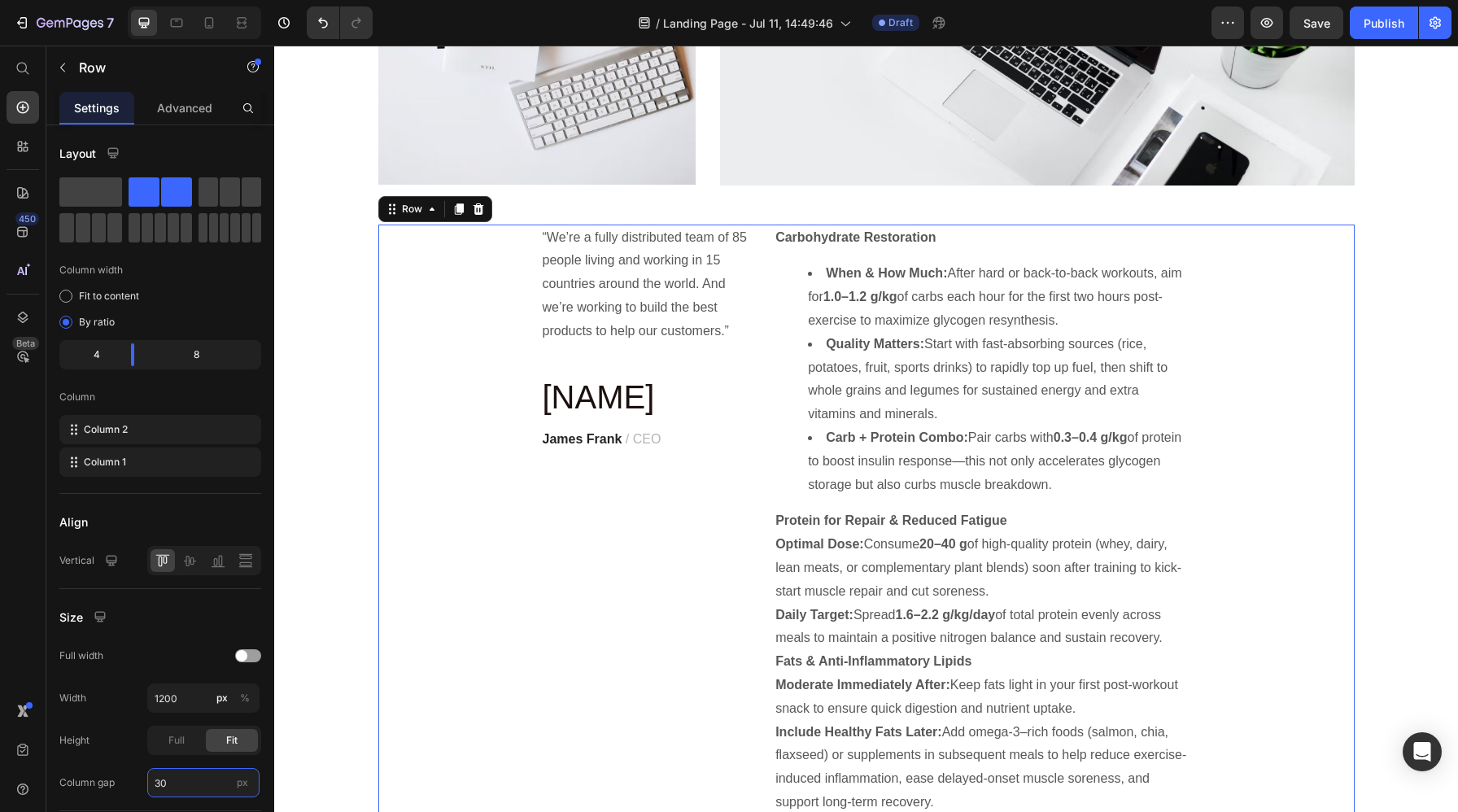 type on "3" 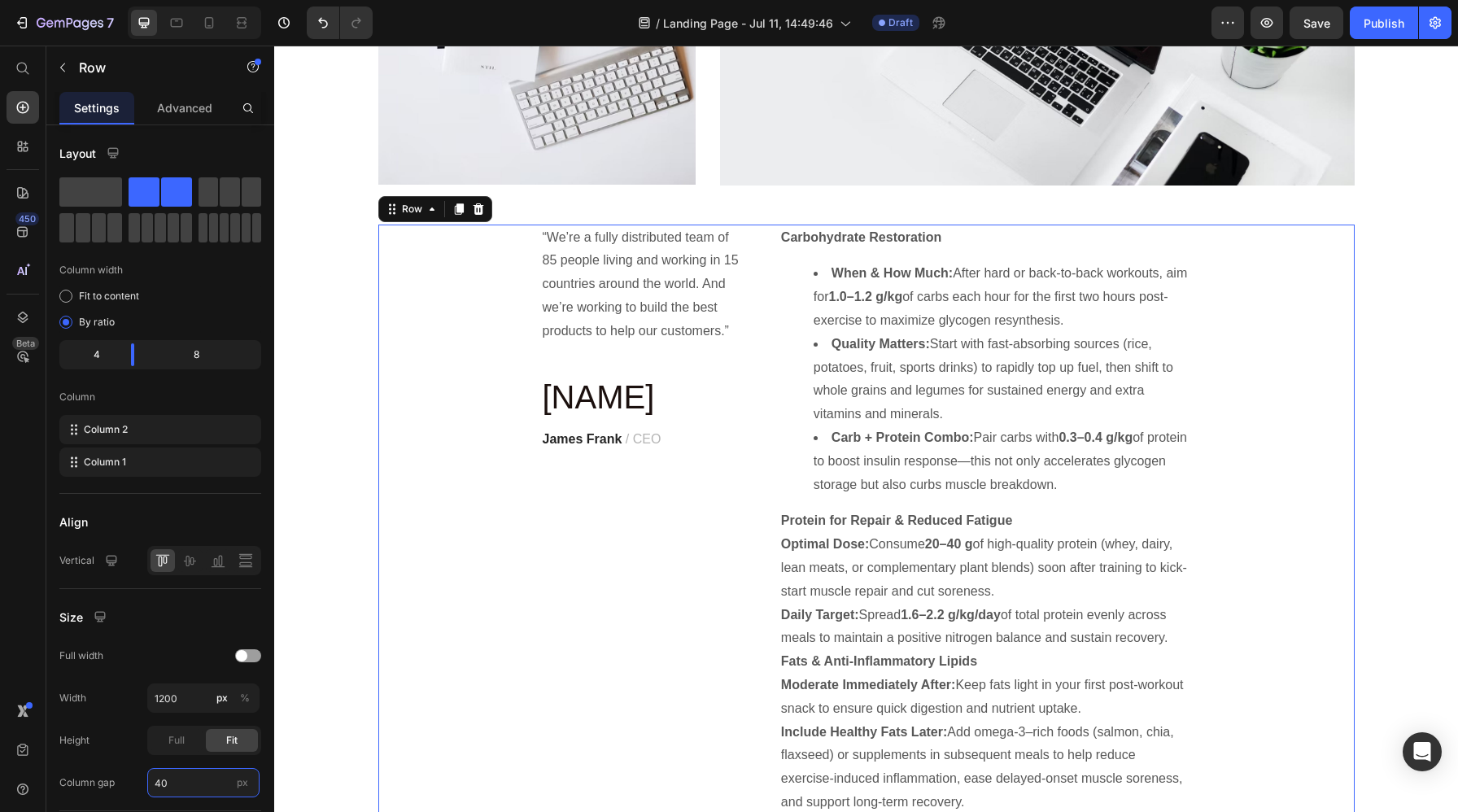 type on "4" 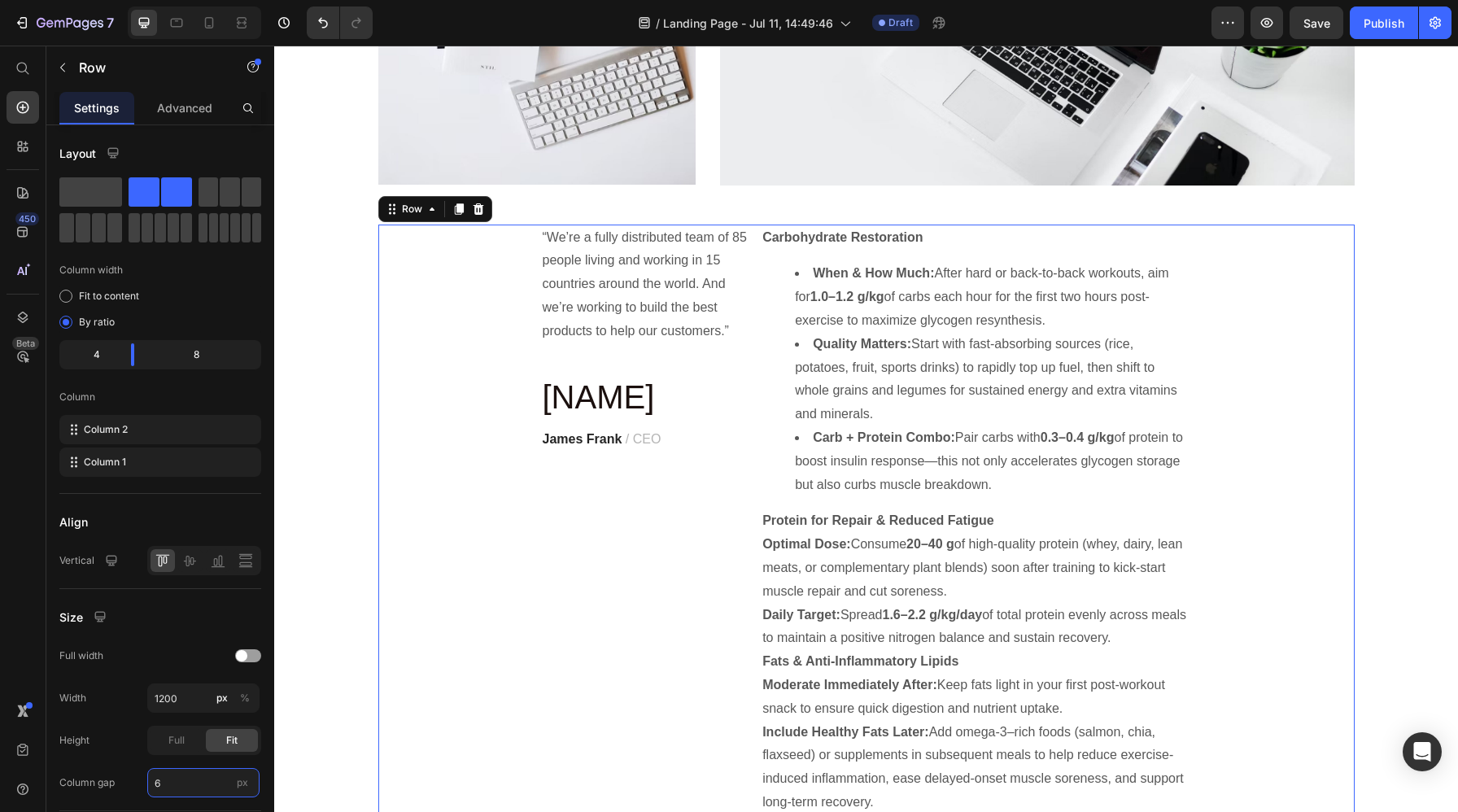 type on "62" 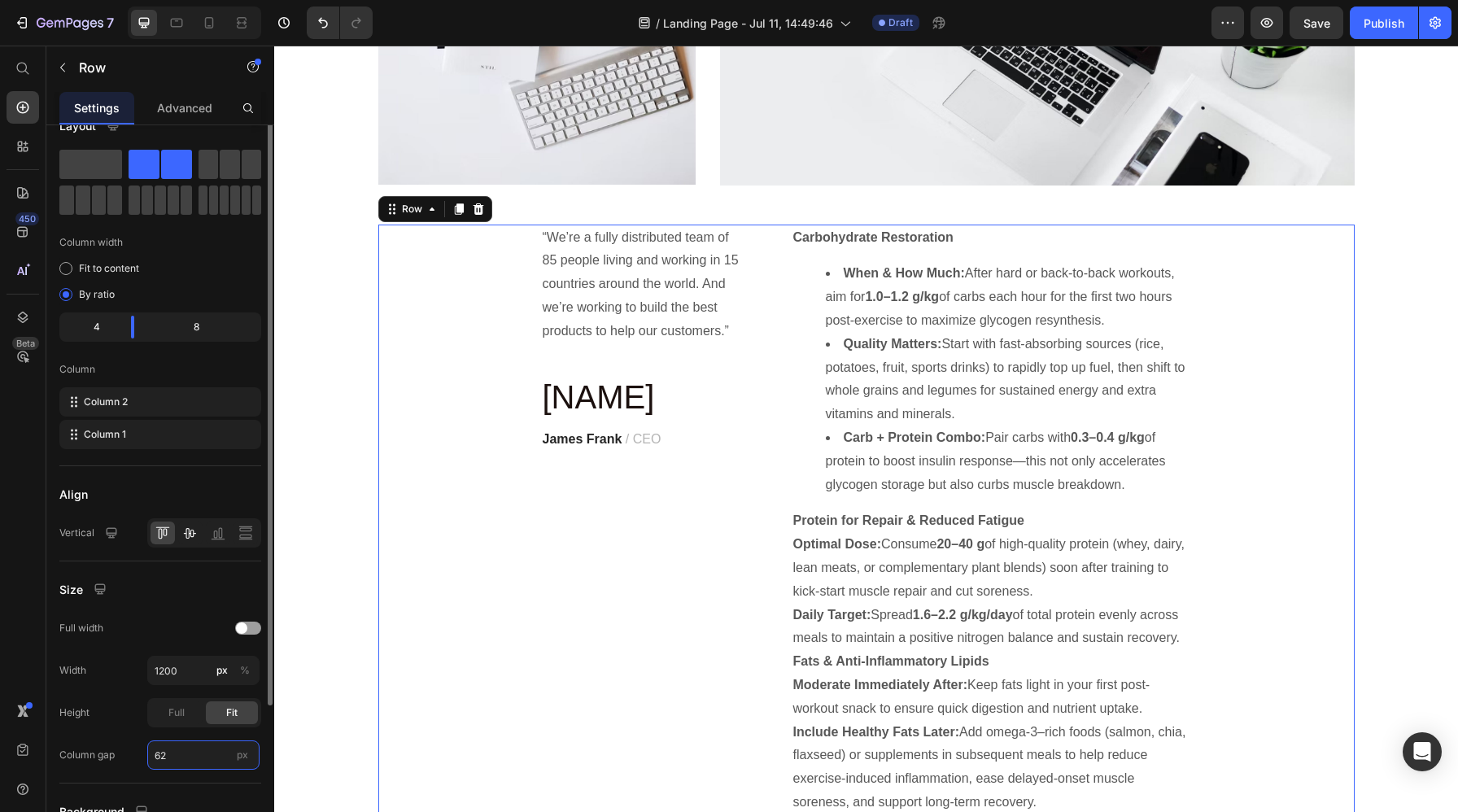 scroll, scrollTop: 0, scrollLeft: 0, axis: both 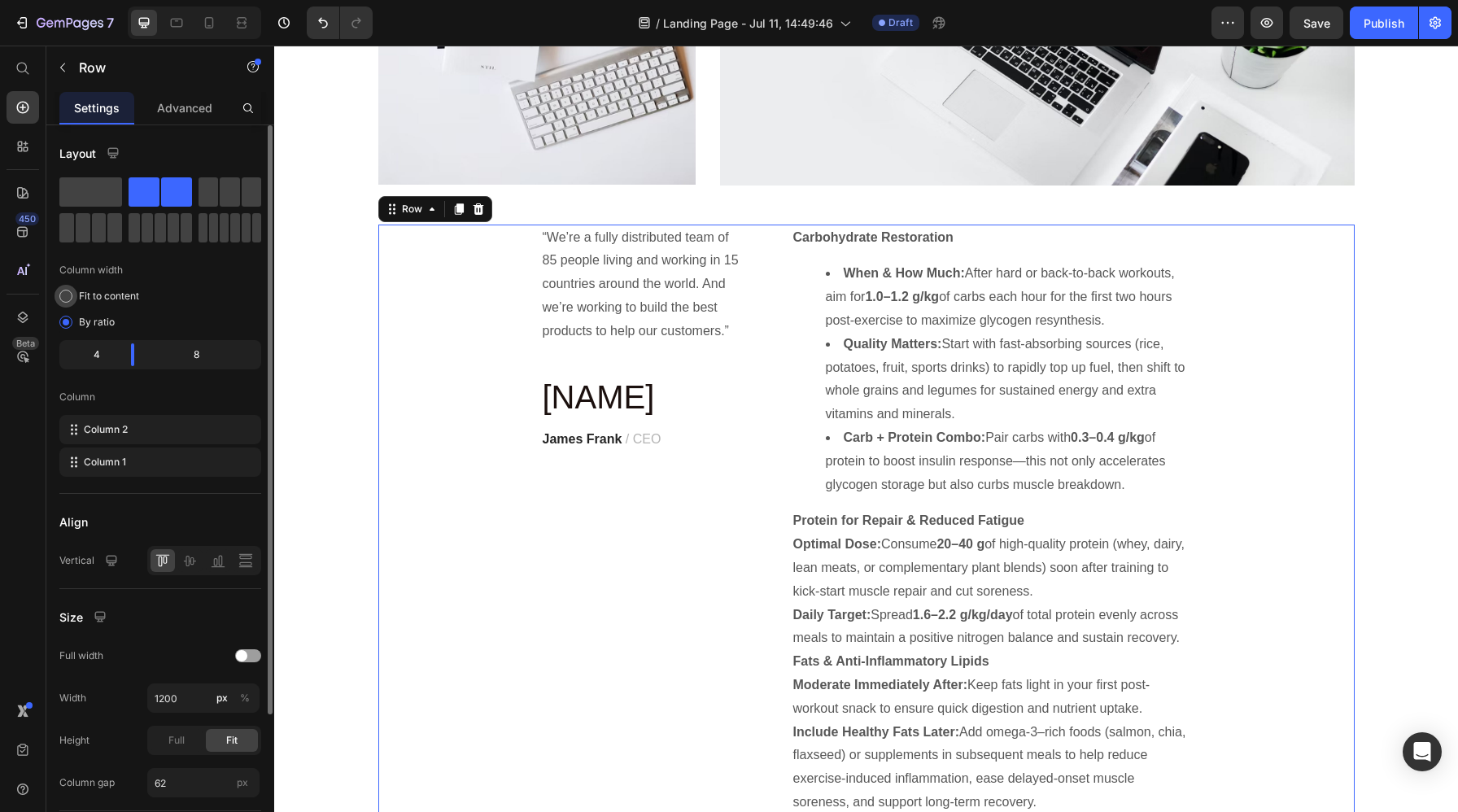 click on "Fit to content" 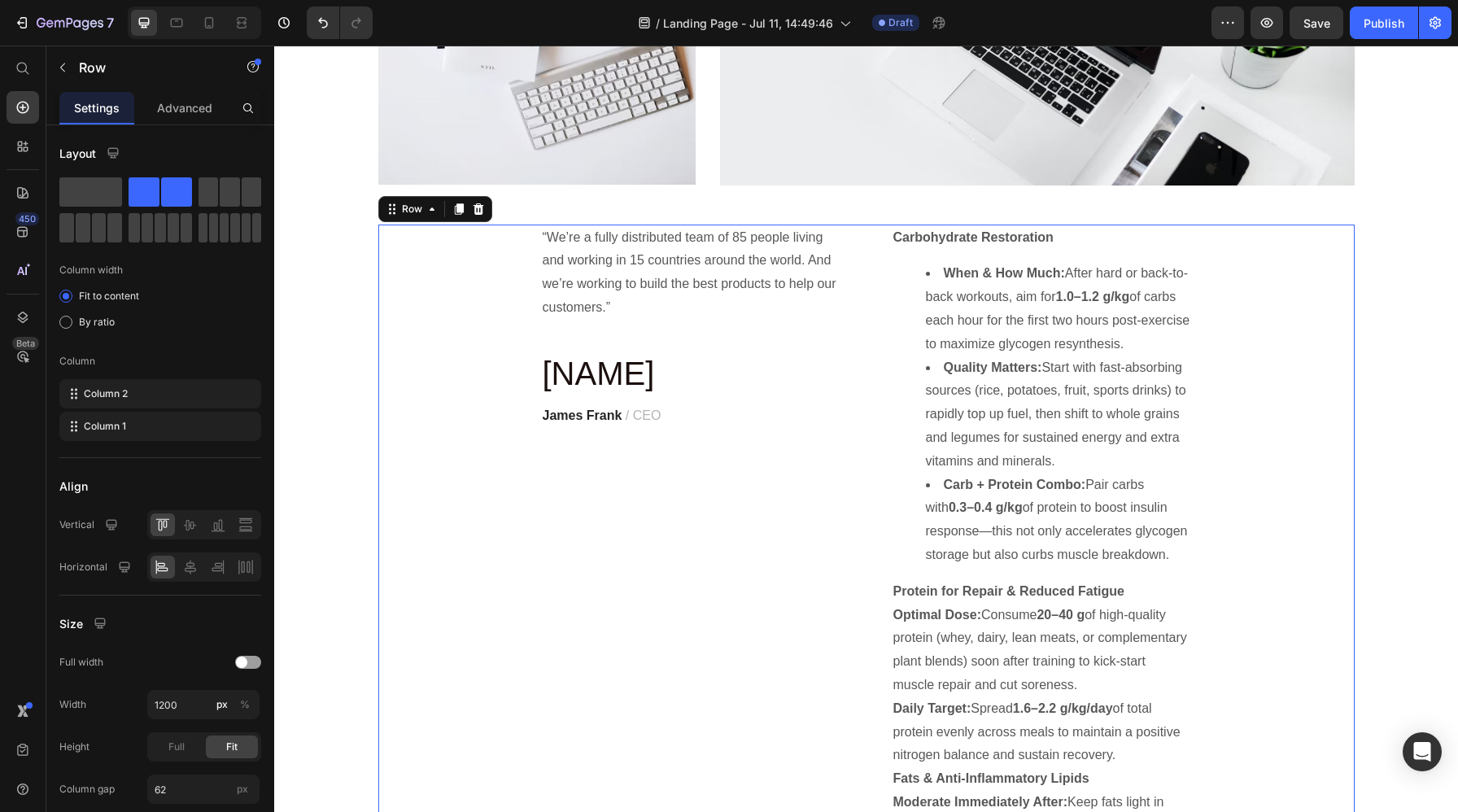 click on "Carbohydrate Restoration When & How Much:  After hard or back-to-back workouts, aim for  1.0–1.2 g/kg  of carbs each hour for the first two hours post-exercise to maximize glycogen resynthesis. Quality Matters:  Start with fast-absorbing sources (rice, potatoes, fruit, sports drinks) to rapidly top up fuel, then shift to whole grains and legumes for sustained energy and extra vitamins and minerals. Carb + Protein Combo:  Pair carbs with  0.3–0.4 g/kg  of protein to boost insulin response—this not only accelerates glycogen storage but also curbs muscle breakdown. Protein for Repair & Reduced Fatigue Optimal Dose:  Consume  20–40 g  of high-quality protein (whey, dairy, lean meats, or complementary plant blends) soon after training to kick-start muscle repair and cut soreness. Daily Target:  Spread  1.6–2.2 g/kg/day  of total protein evenly across meals to maintain a positive nitrogen balance and sustain recovery. Fats & Anti-Inflammatory Lipids Moderate Immediately After: Include Healthy Fats Later:" at bounding box center (867, 614) 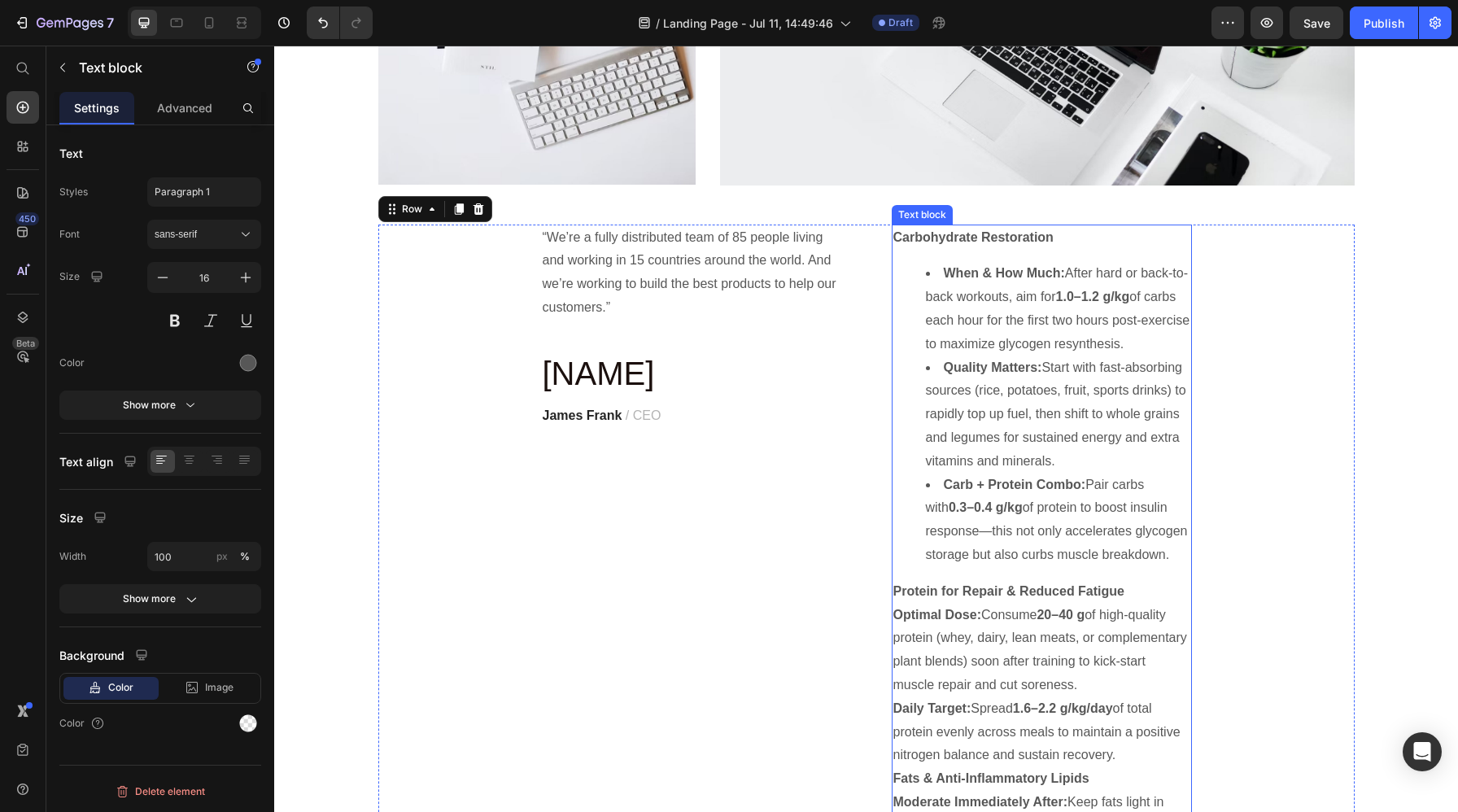 click on "When & How Much:  After hard or back-to-back workouts, aim for  1.0–1.2 g/kg  of carbs each hour for the first two hours post-exercise to maximize glycogen resynthesis." at bounding box center [1058, 308] 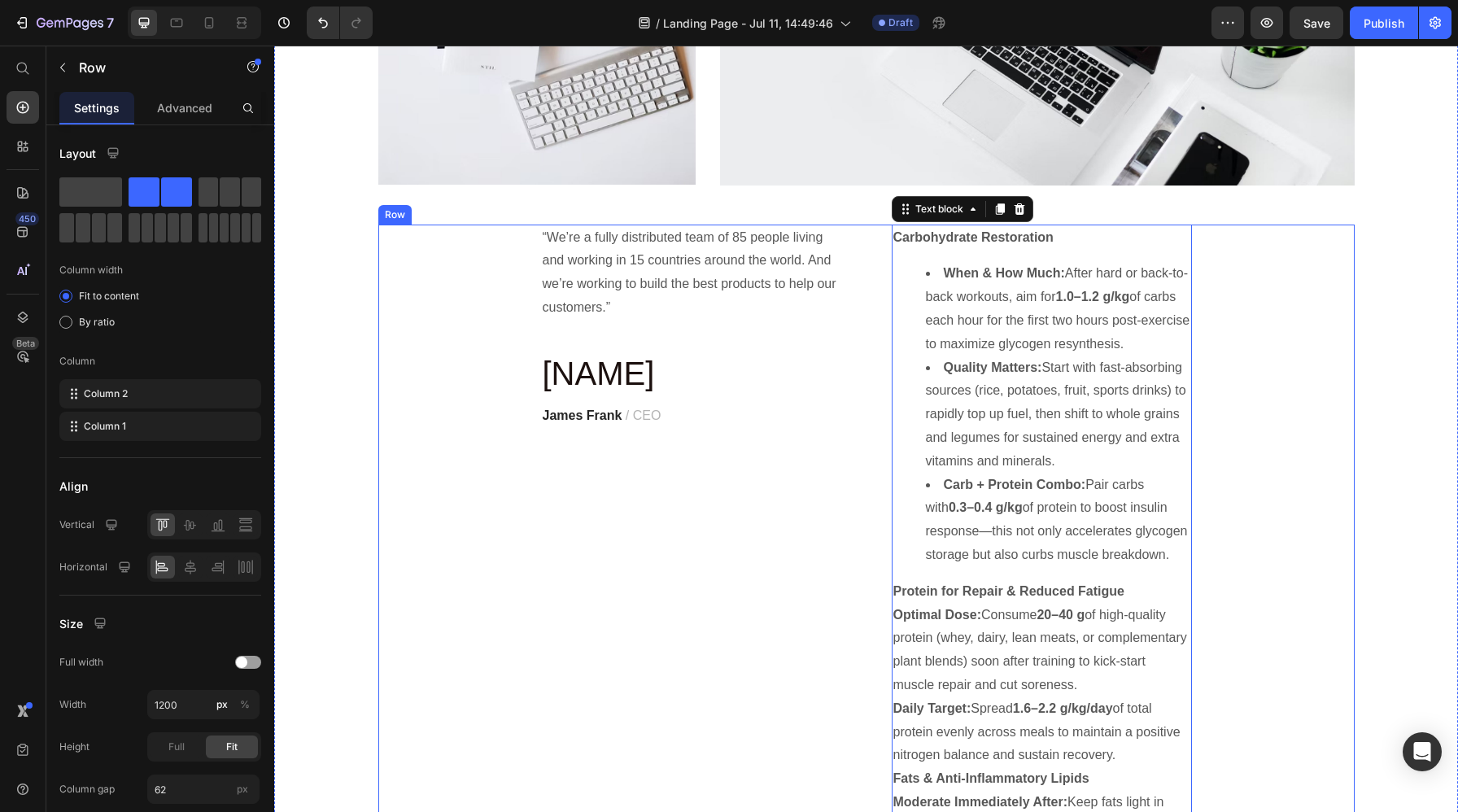 click on "Carbohydrate Restoration When & How Much:  After hard or back-to-back workouts, aim for  1.0–1.2 g/kg  of carbs each hour for the first two hours post-exercise to maximize glycogen resynthesis. Quality Matters:  Start with fast-absorbing sources (rice, potatoes, fruit, sports drinks) to rapidly top up fuel, then shift to whole grains and legumes for sustained energy and extra vitamins and minerals. Carb + Protein Combo:  Pair carbs with  0.3–0.4 g/kg  of protein to boost insulin response—this not only accelerates glycogen storage but also curbs muscle breakdown. Protein for Repair & Reduced Fatigue Optimal Dose:  Consume  20–40 g  of high-quality protein (whey, dairy, lean meats, or complementary plant blends) soon after training to kick-start muscle repair and cut soreness. Daily Target:  Spread  1.6–2.2 g/kg/day  of total protein evenly across meals to maintain a positive nitrogen balance and sustain recovery. Fats & Anti-Inflammatory Lipids Moderate Immediately After: Include Healthy Fats Later:" at bounding box center (867, 614) 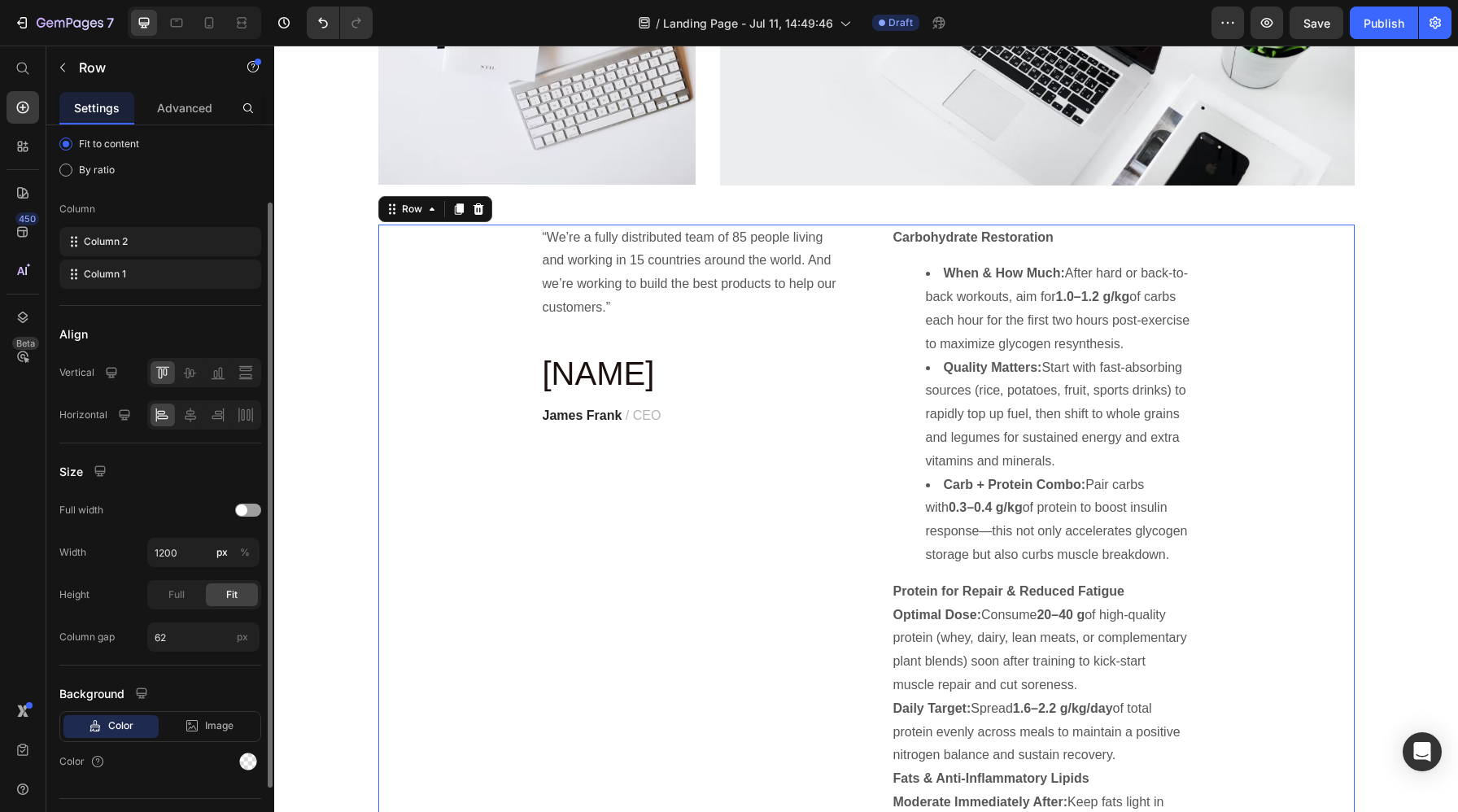 scroll, scrollTop: 186, scrollLeft: 0, axis: vertical 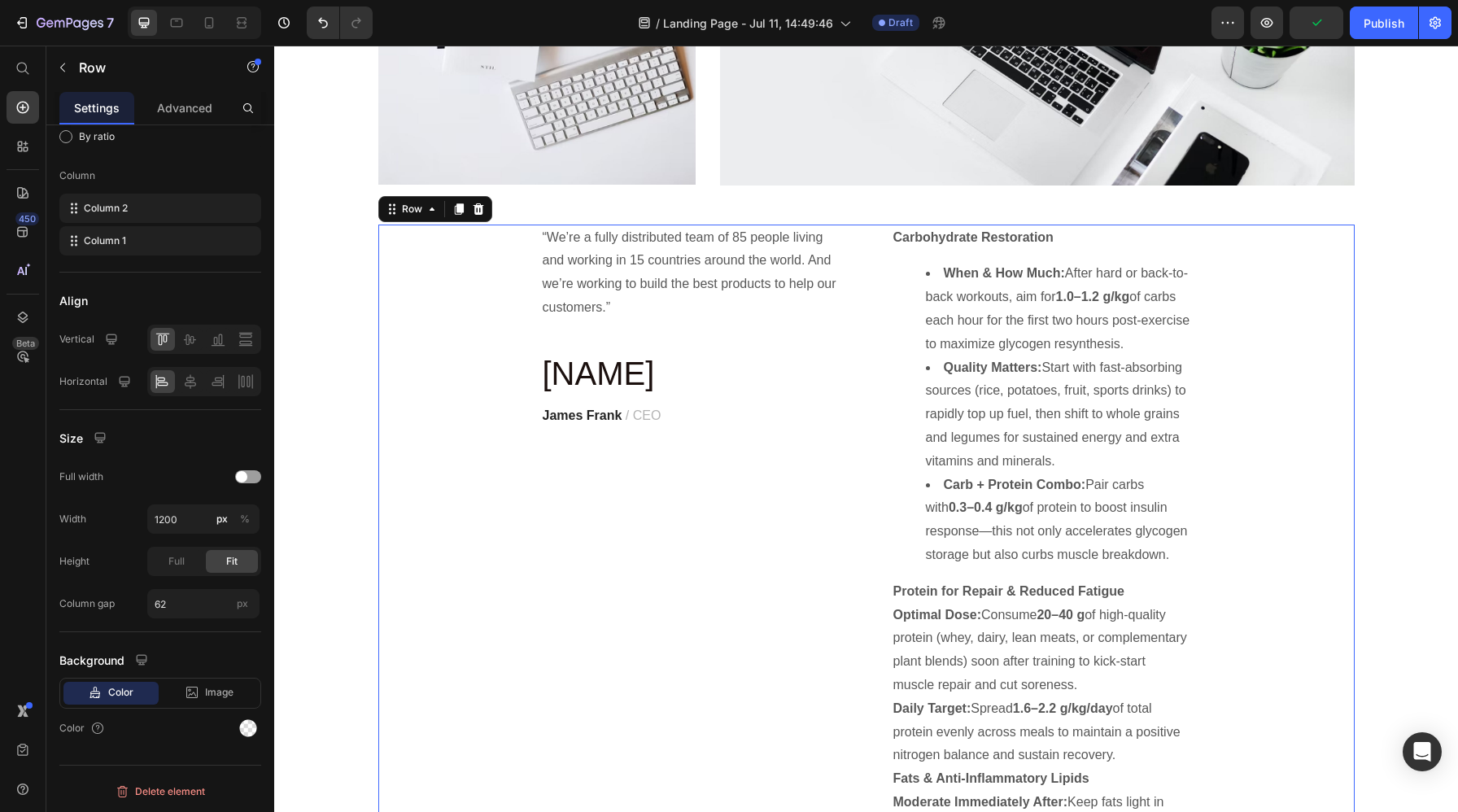 click on "Carbohydrate Restoration When & How Much:  After hard or back-to-back workouts, aim for  1.0–1.2 g/kg  of carbs each hour for the first two hours post-exercise to maximize glycogen resynthesis. Quality Matters:  Start with fast-absorbing sources (rice, potatoes, fruit, sports drinks) to rapidly top up fuel, then shift to whole grains and legumes for sustained energy and extra vitamins and minerals. Carb + Protein Combo:  Pair carbs with  0.3–0.4 g/kg  of protein to boost insulin response—this not only accelerates glycogen storage but also curbs muscle breakdown. Protein for Repair & Reduced Fatigue Optimal Dose:  Consume  20–40 g  of high-quality protein (whey, dairy, lean meats, or complementary plant blends) soon after training to kick-start muscle repair and cut soreness. Daily Target:  Spread  1.6–2.2 g/kg/day  of total protein evenly across meals to maintain a positive nitrogen balance and sustain recovery. Fats & Anti-Inflammatory Lipids Moderate Immediately After: Include Healthy Fats Later:" at bounding box center (867, 614) 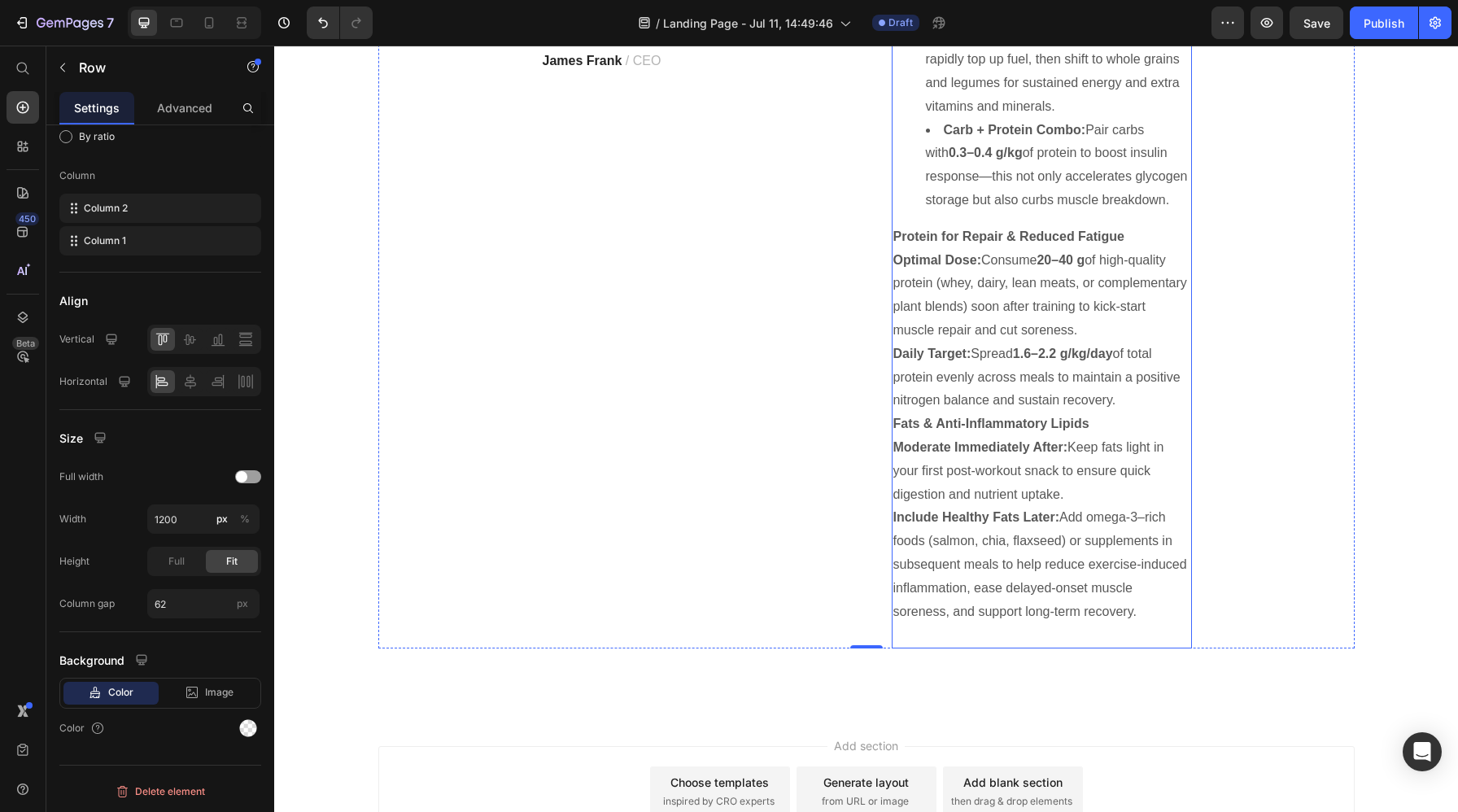 scroll, scrollTop: 2993, scrollLeft: 0, axis: vertical 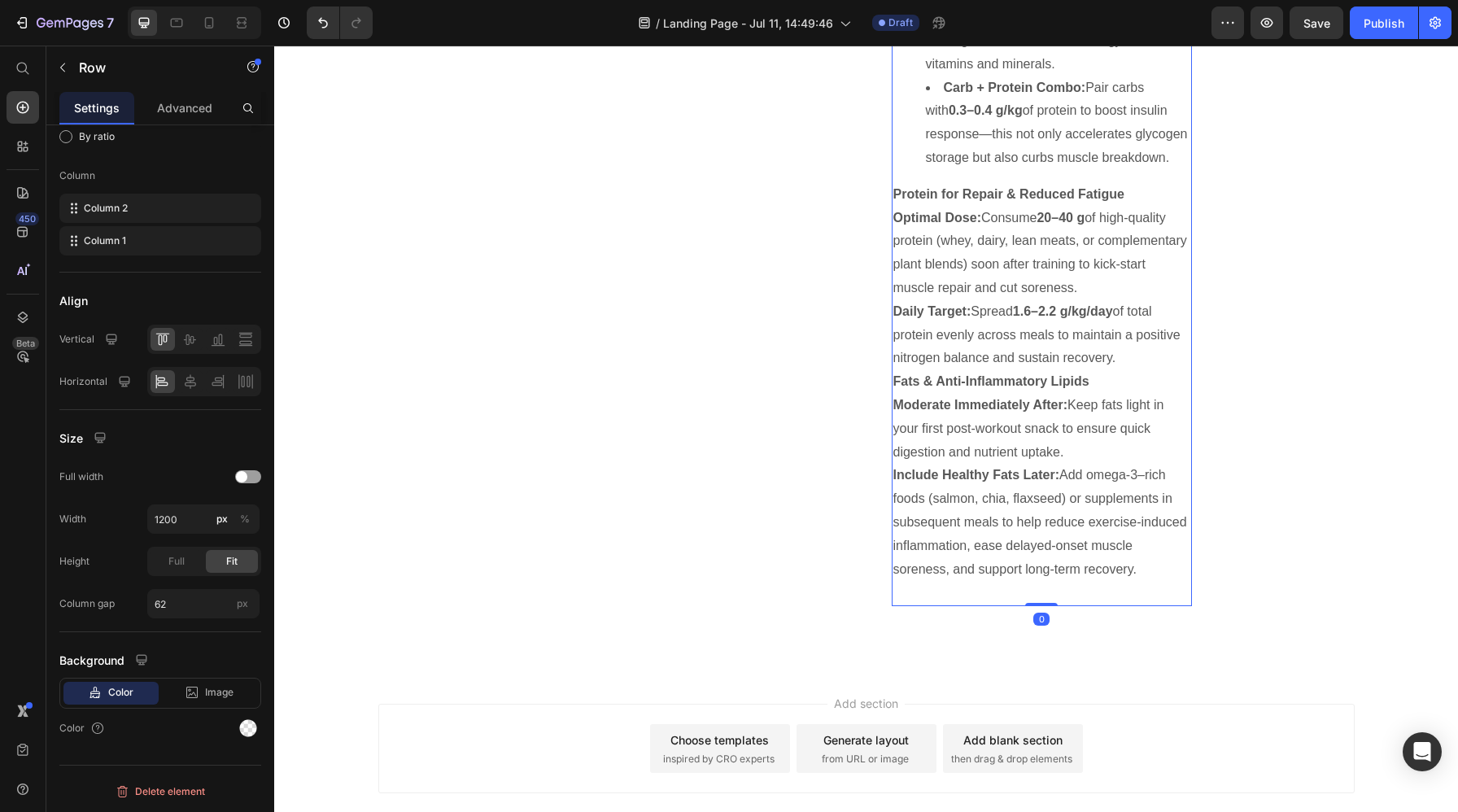 click on "Moderate Immediately After:  Keep fats light in your first post-workout snack to ensure quick digestion and nutrient uptake." at bounding box center [1041, 429] 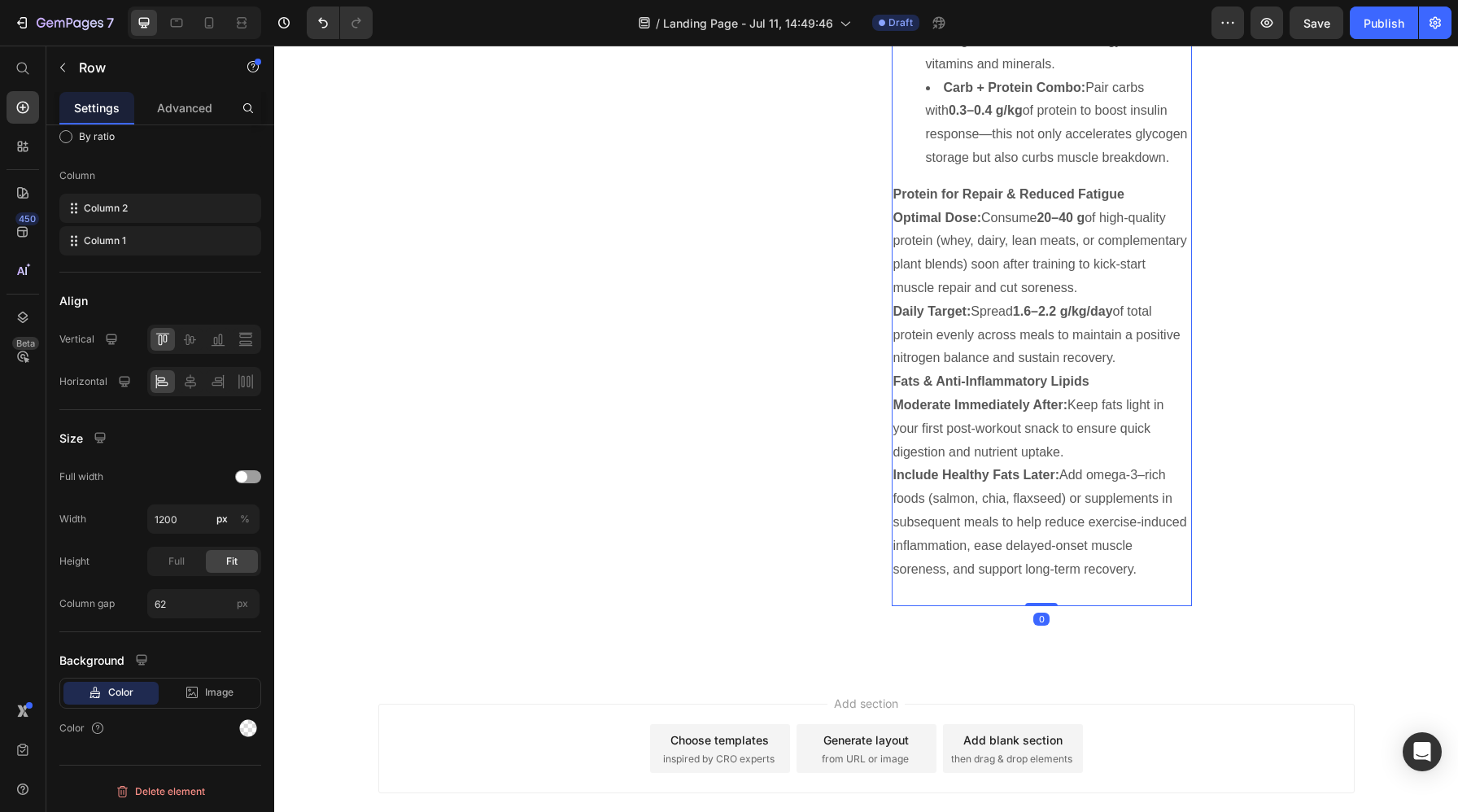 scroll, scrollTop: 0, scrollLeft: 0, axis: both 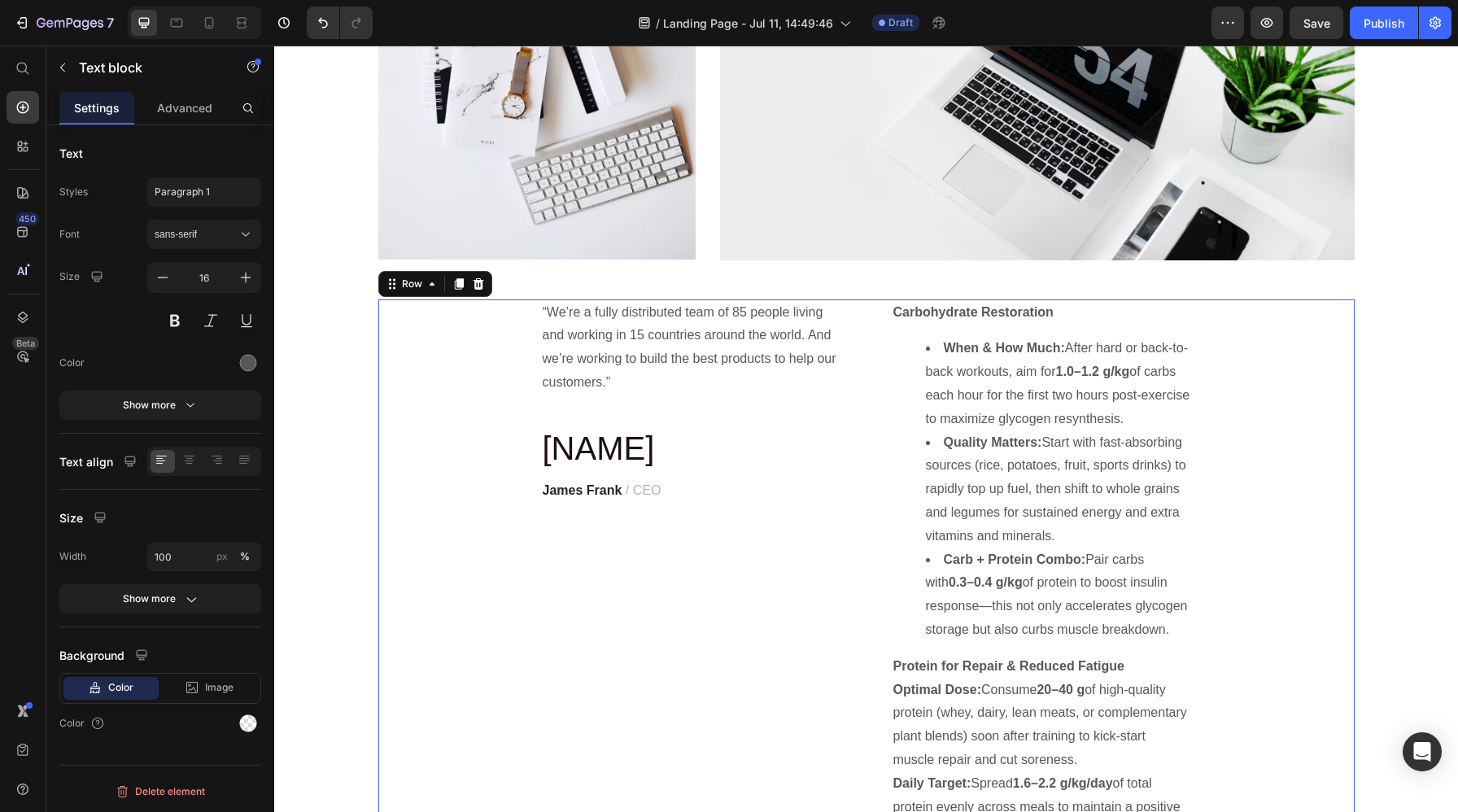 click on "Carbohydrate Restoration When & How Much:  After hard or back-to-back workouts, aim for  1.0–1.2 g/kg  of carbs each hour for the first two hours post-exercise to maximize glycogen resynthesis. Quality Matters:  Start with fast-absorbing sources (rice, potatoes, fruit, sports drinks) to rapidly top up fuel, then shift to whole grains and legumes for sustained energy and extra vitamins and minerals. Carb + Protein Combo:  Pair carbs with  0.3–0.4 g/kg  of protein to boost insulin response—this not only accelerates glycogen storage but also curbs muscle breakdown. Protein for Repair & Reduced Fatigue Optimal Dose:  Consume  20–40 g  of high-quality protein (whey, dairy, lean meats, or complementary plant blends) soon after training to kick-start muscle repair and cut soreness. Daily Target:  Spread  1.6–2.2 g/kg/day  of total protein evenly across meals to maintain a positive nitrogen balance and sustain recovery. Fats & Anti-Inflammatory Lipids Moderate Immediately After: Include Healthy Fats Later:" at bounding box center [867, 689] 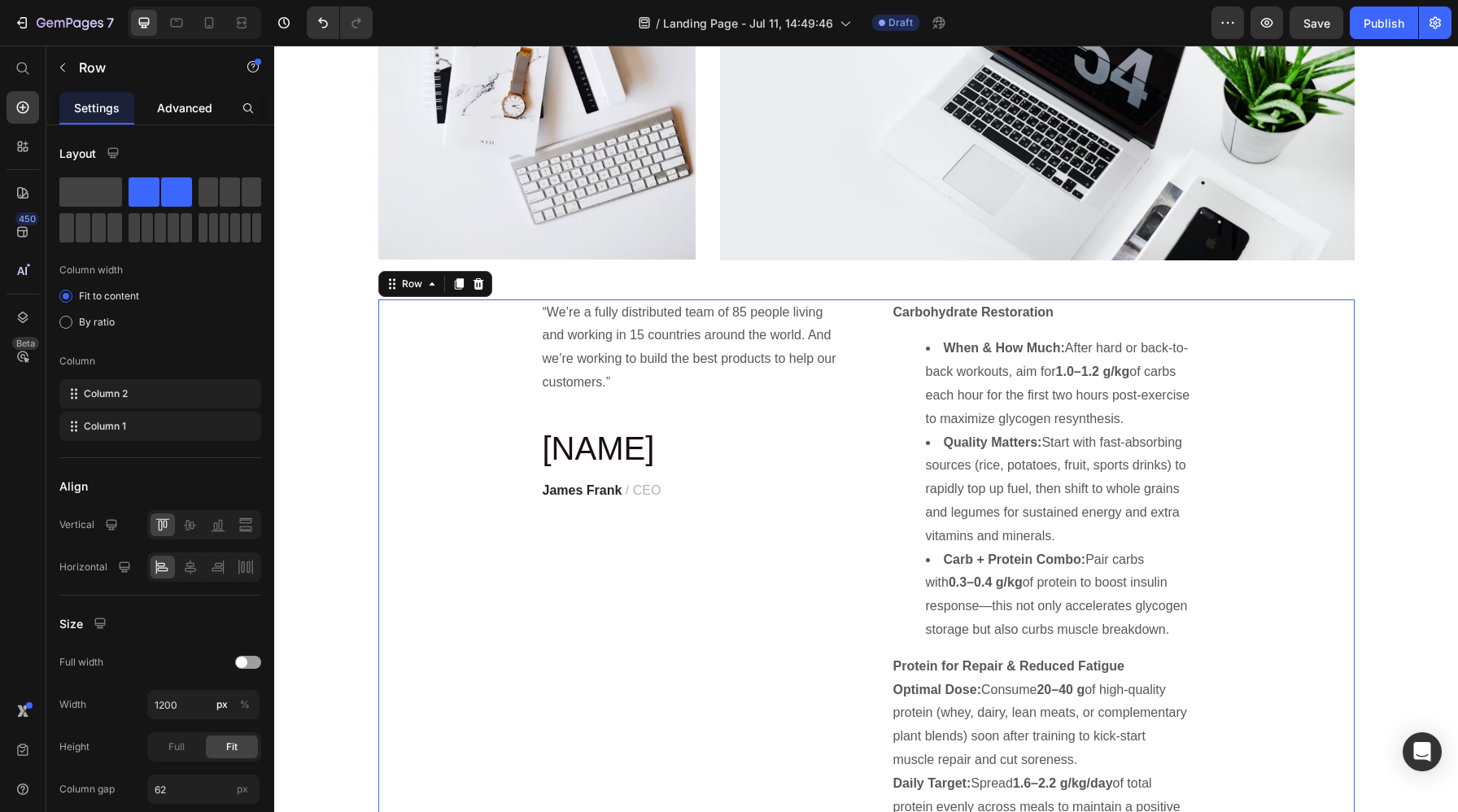 click on "Advanced" at bounding box center [185, 107] 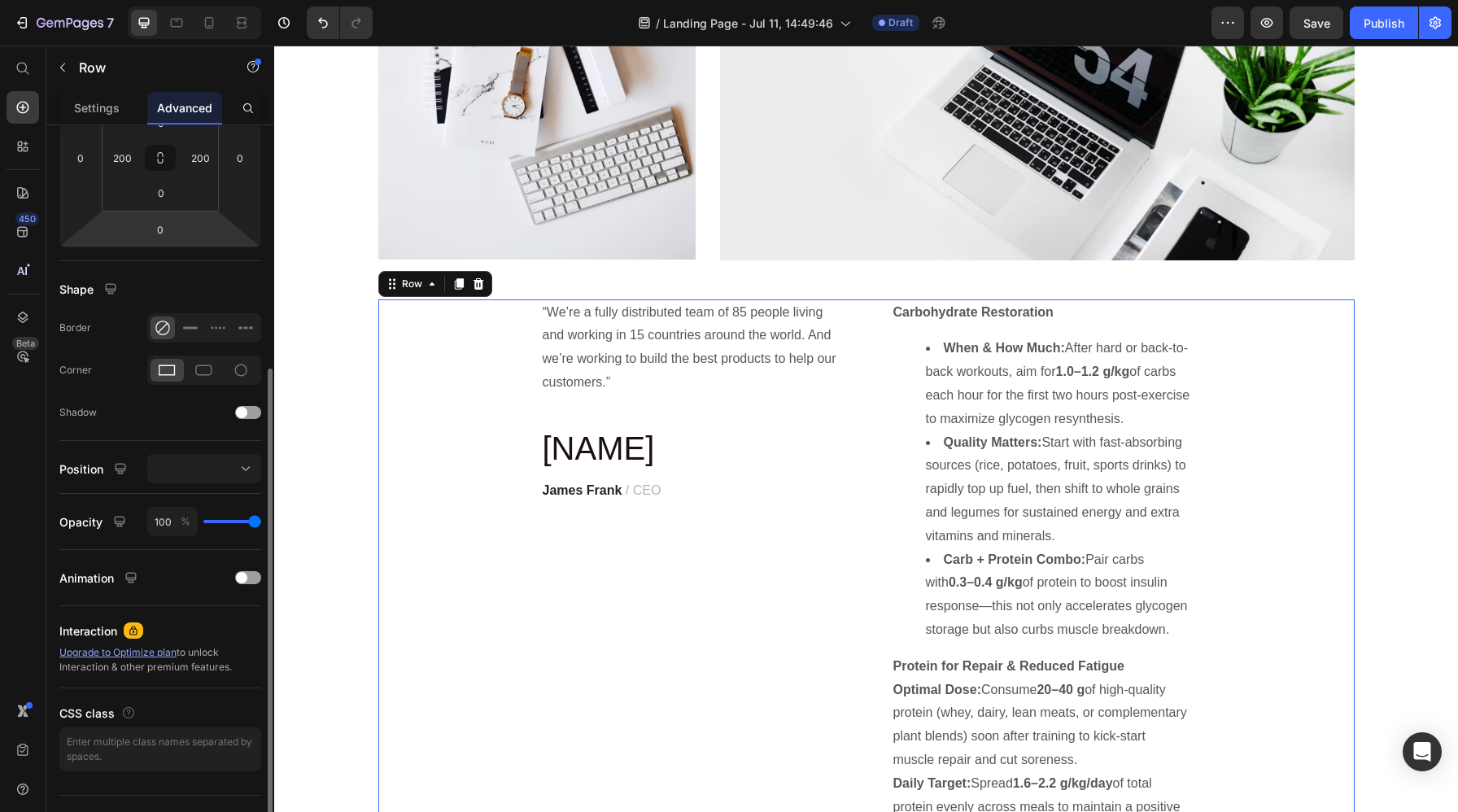 scroll, scrollTop: 299, scrollLeft: 0, axis: vertical 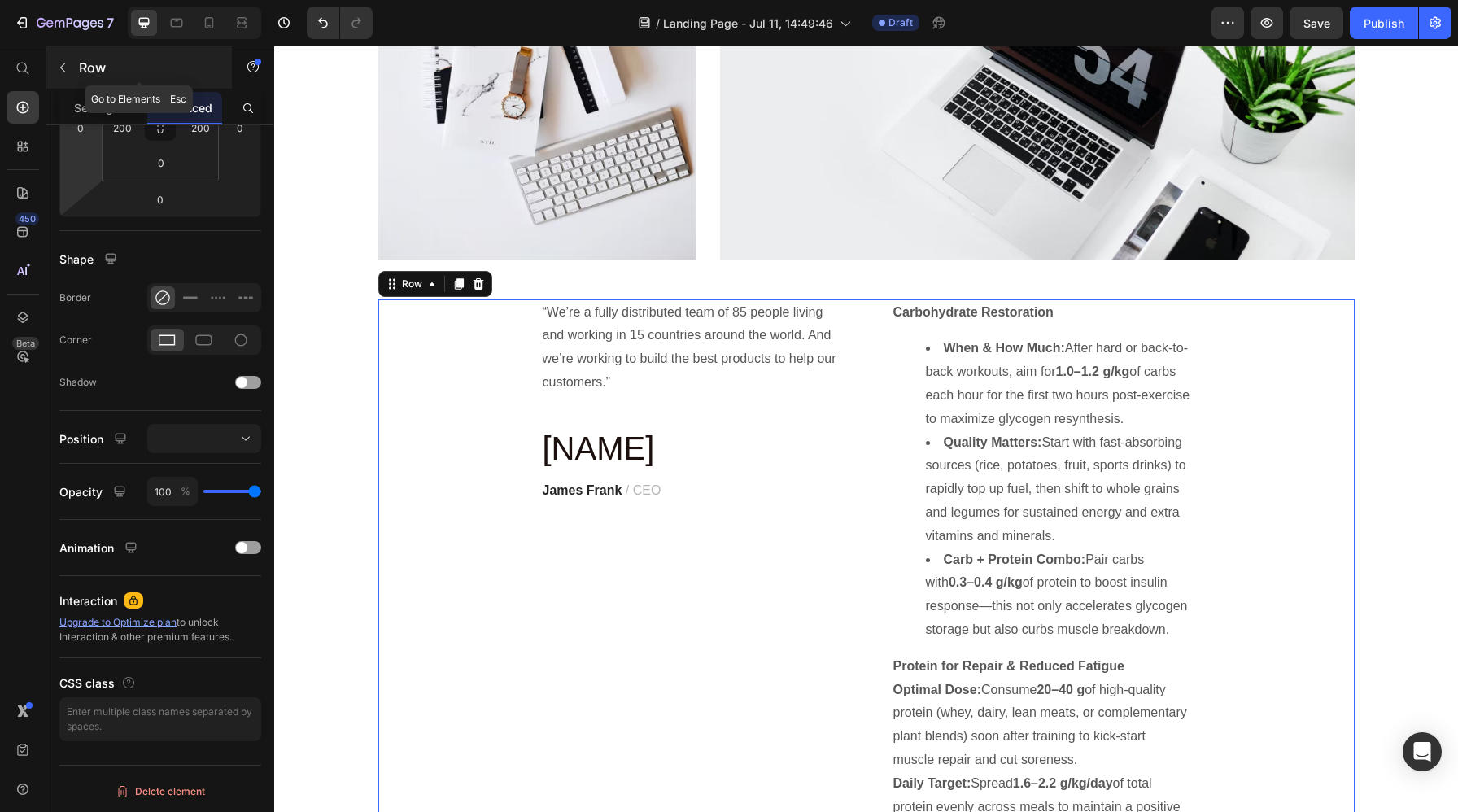 click at bounding box center [63, 68] 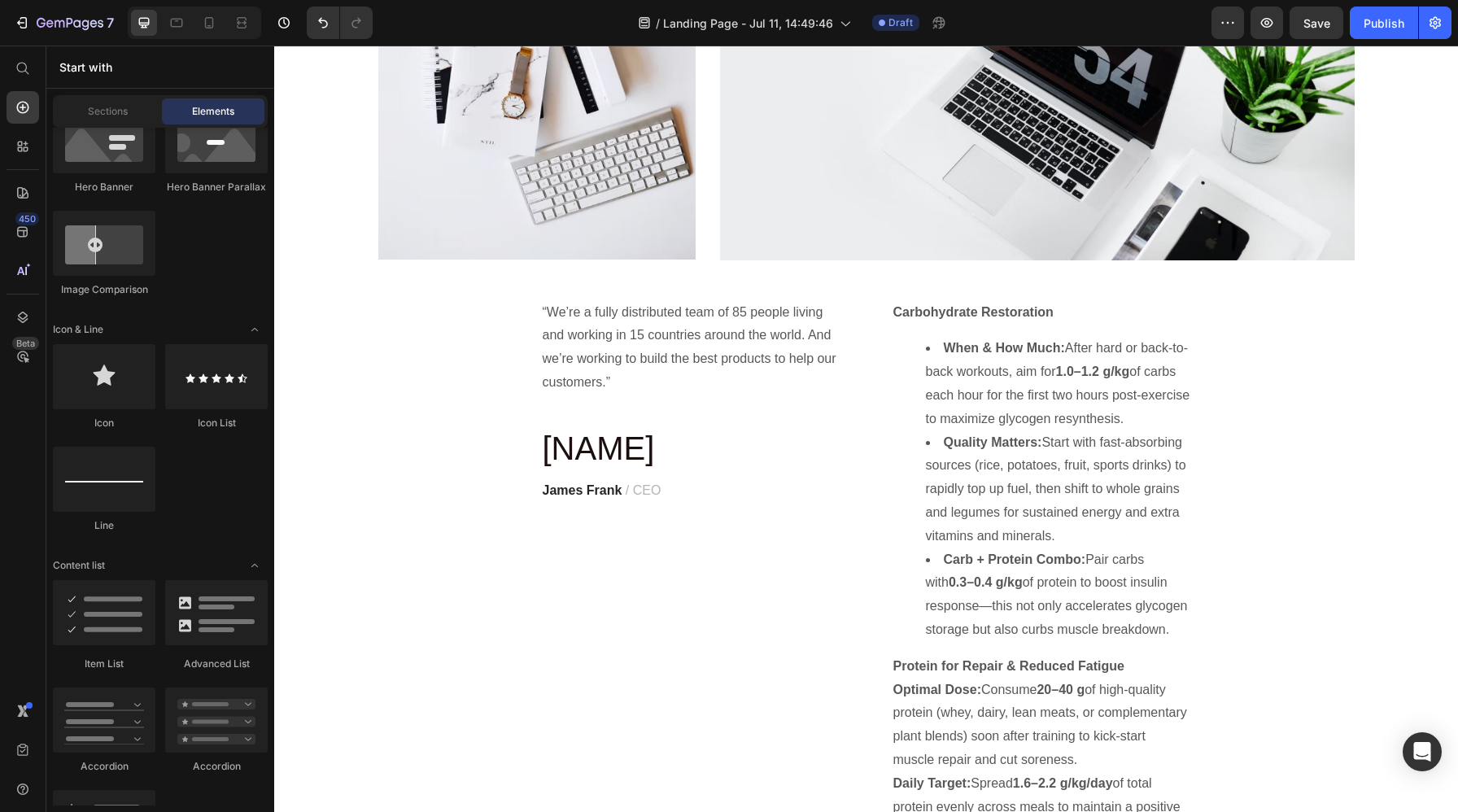 scroll, scrollTop: 386, scrollLeft: 0, axis: vertical 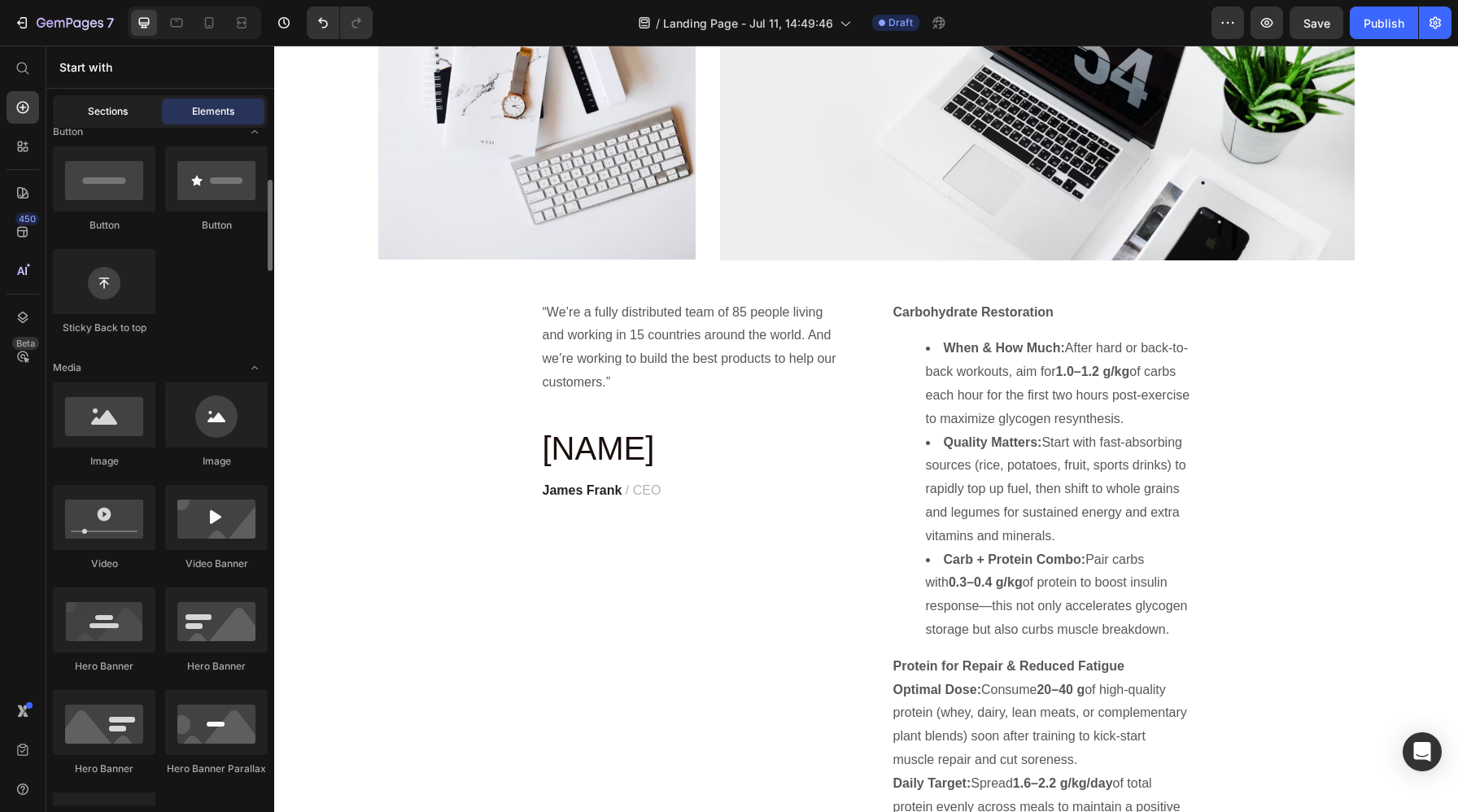 click on "Sections" 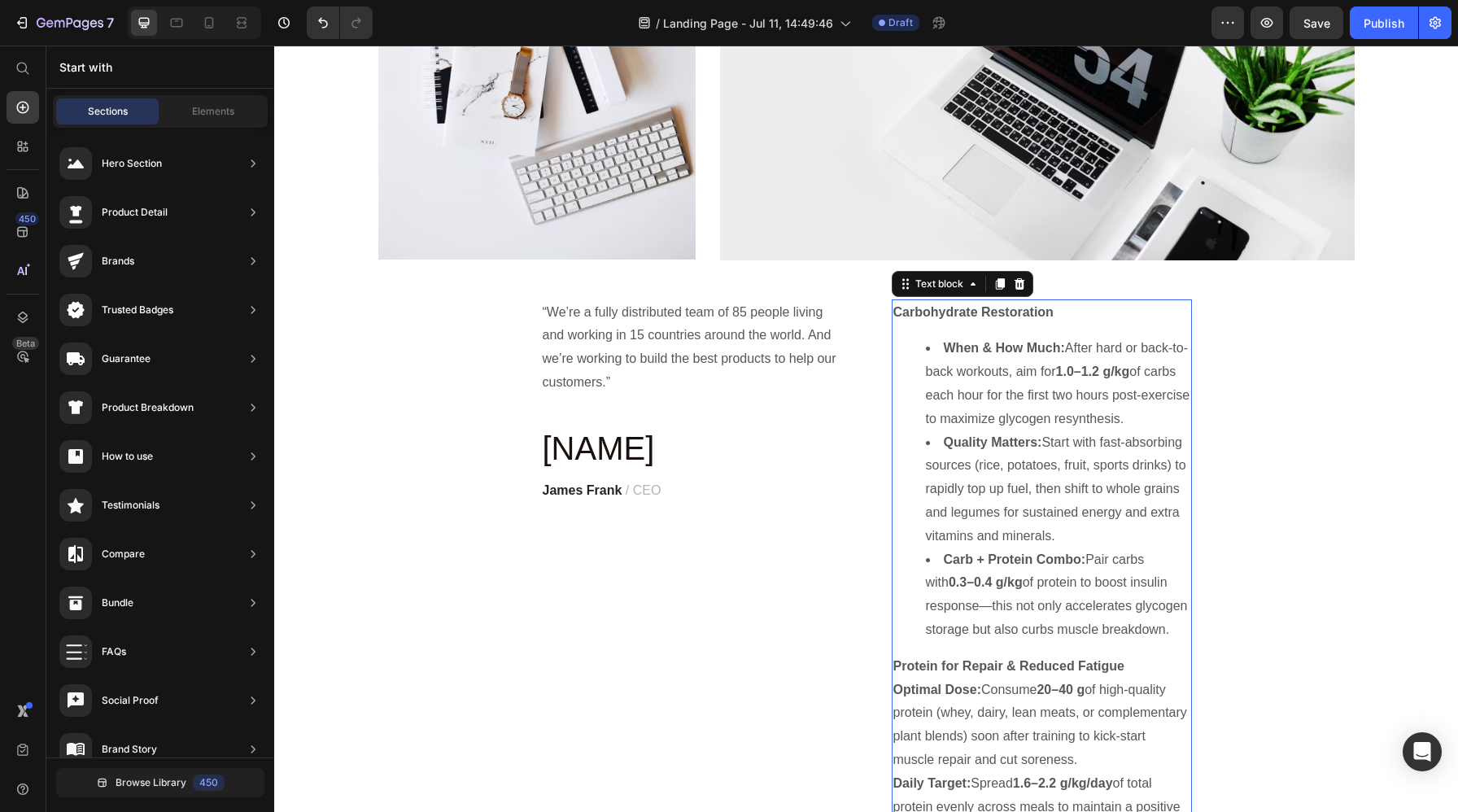 click on "Carb + Protein Combo:  Pair carbs with  0.3–0.4 g/kg  of protein to boost insulin response—this not only accelerates glycogen storage but also curbs muscle breakdown." at bounding box center [1058, 595] 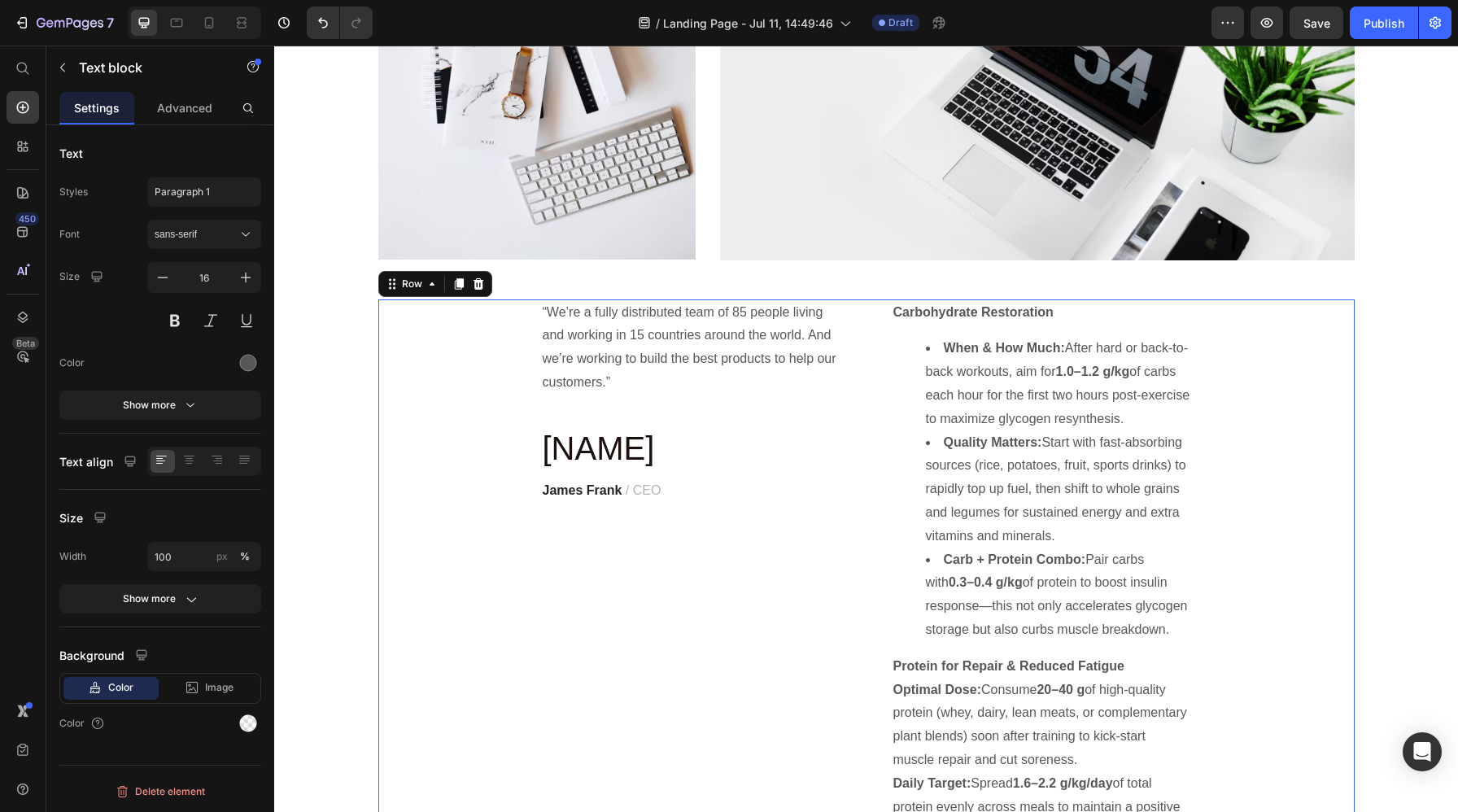 click on "Carbohydrate Restoration When & How Much:  After hard or back-to-back workouts, aim for  1.0–1.2 g/kg  of carbs each hour for the first two hours post-exercise to maximize glycogen resynthesis. Quality Matters:  Start with fast-absorbing sources (rice, potatoes, fruit, sports drinks) to rapidly top up fuel, then shift to whole grains and legumes for sustained energy and extra vitamins and minerals. Carb + Protein Combo:  Pair carbs with  0.3–0.4 g/kg  of protein to boost insulin response—this not only accelerates glycogen storage but also curbs muscle breakdown. Protein for Repair & Reduced Fatigue Optimal Dose:  Consume  20–40 g  of high-quality protein (whey, dairy, lean meats, or complementary plant blends) soon after training to kick-start muscle repair and cut soreness. Daily Target:  Spread  1.6–2.2 g/kg/day  of total protein evenly across meals to maintain a positive nitrogen balance and sustain recovery. Fats & Anti-Inflammatory Lipids Moderate Immediately After: Include Healthy Fats Later:" at bounding box center [867, 689] 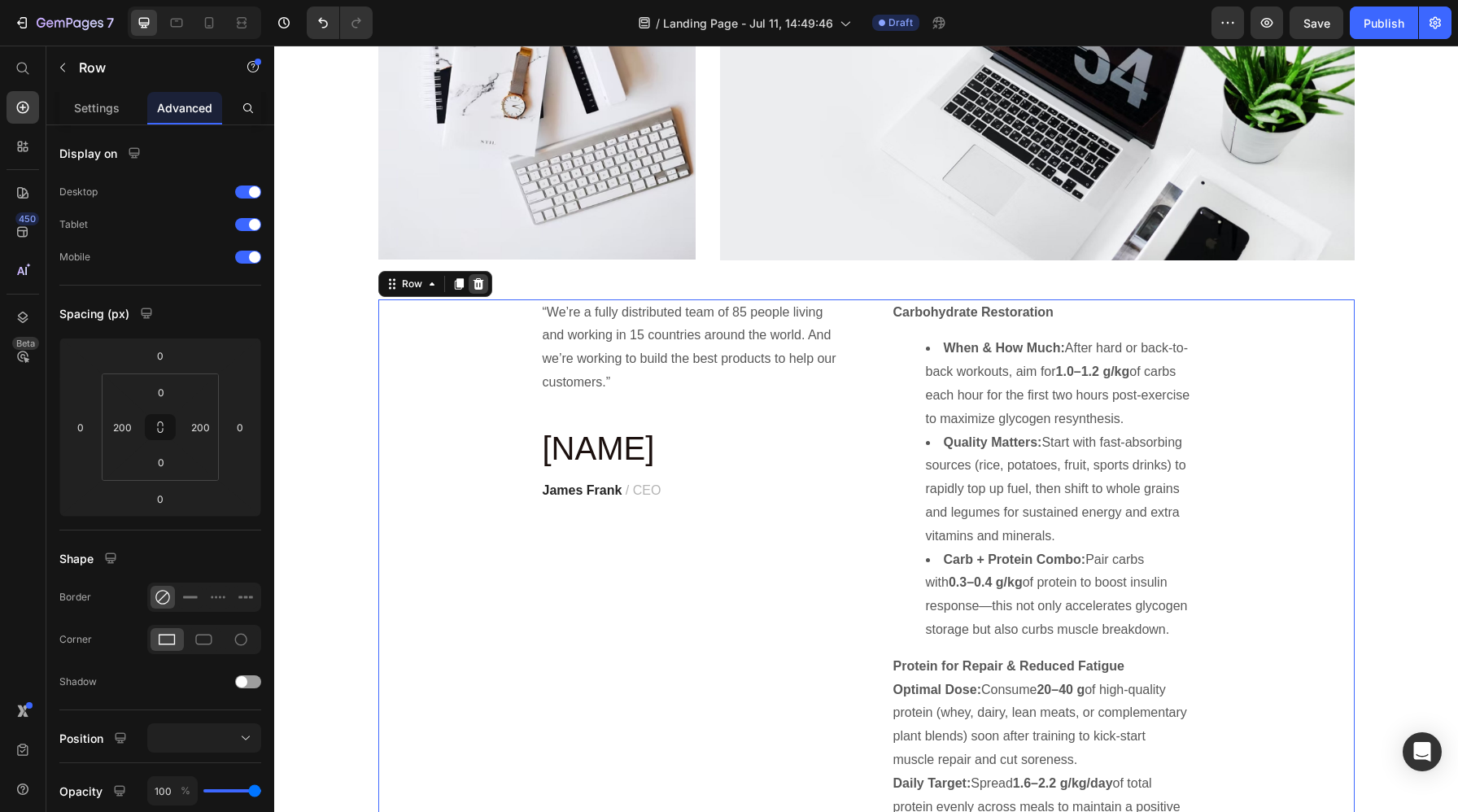 click 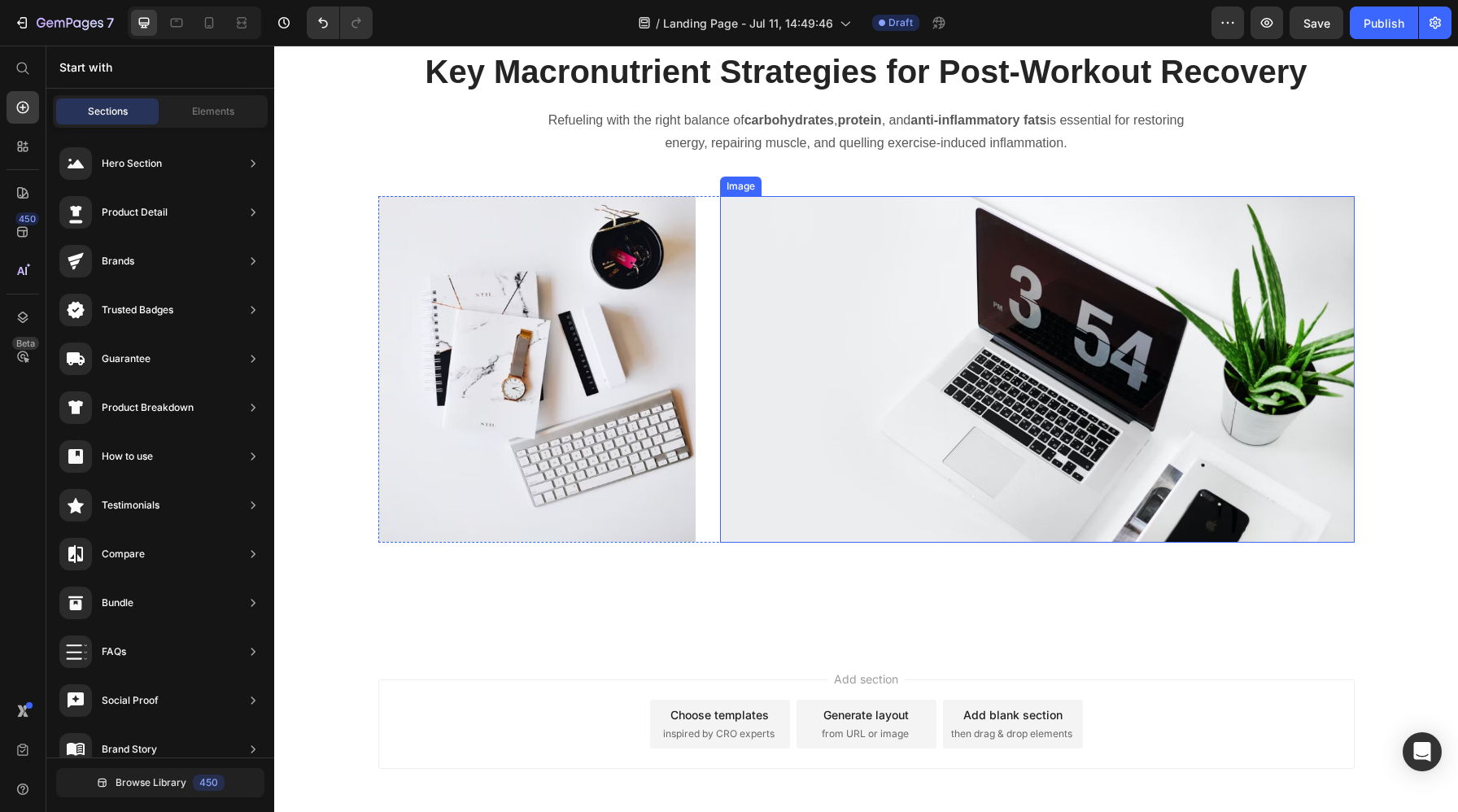 scroll, scrollTop: 2307, scrollLeft: 0, axis: vertical 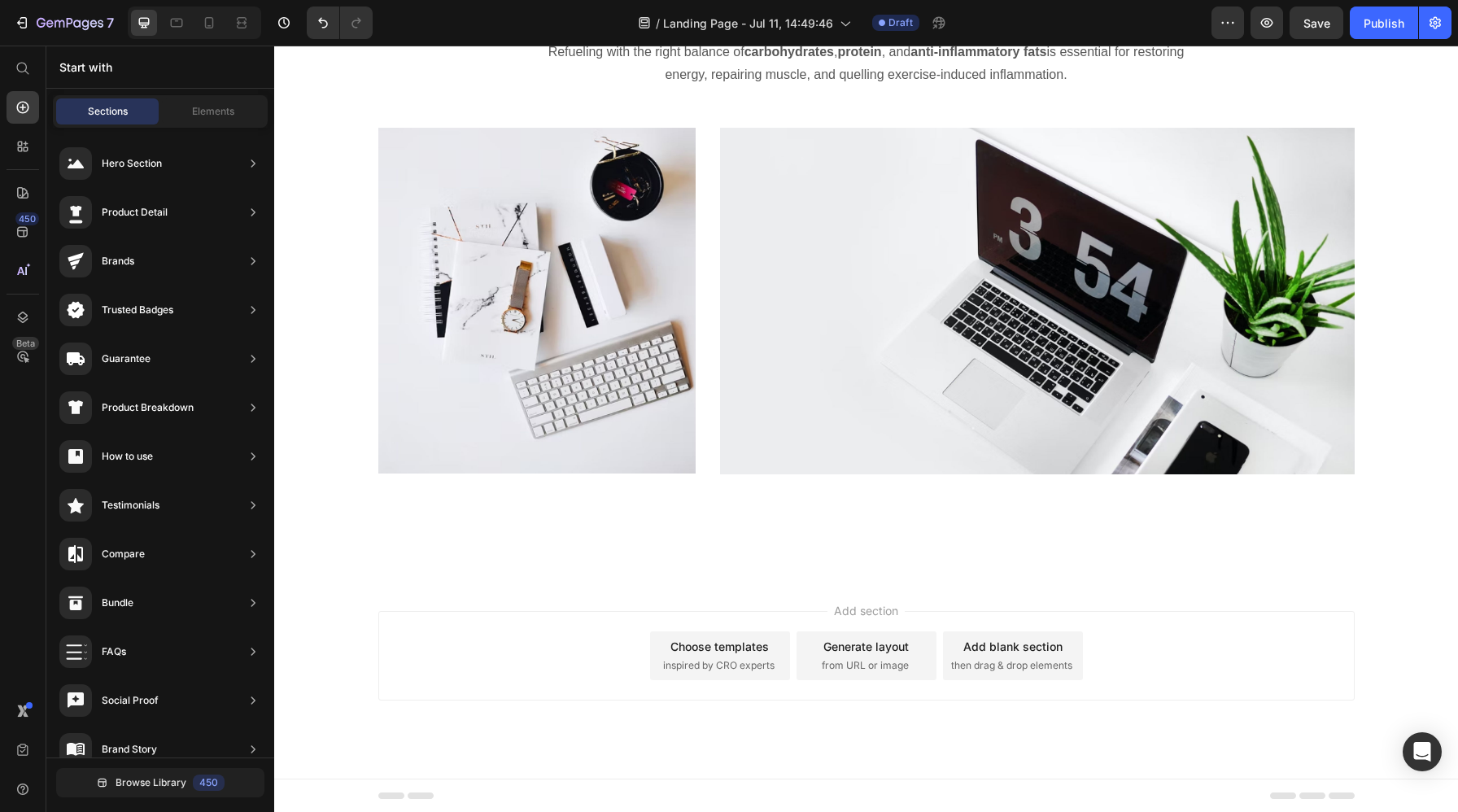 click on "Choose templates" at bounding box center (719, 646) 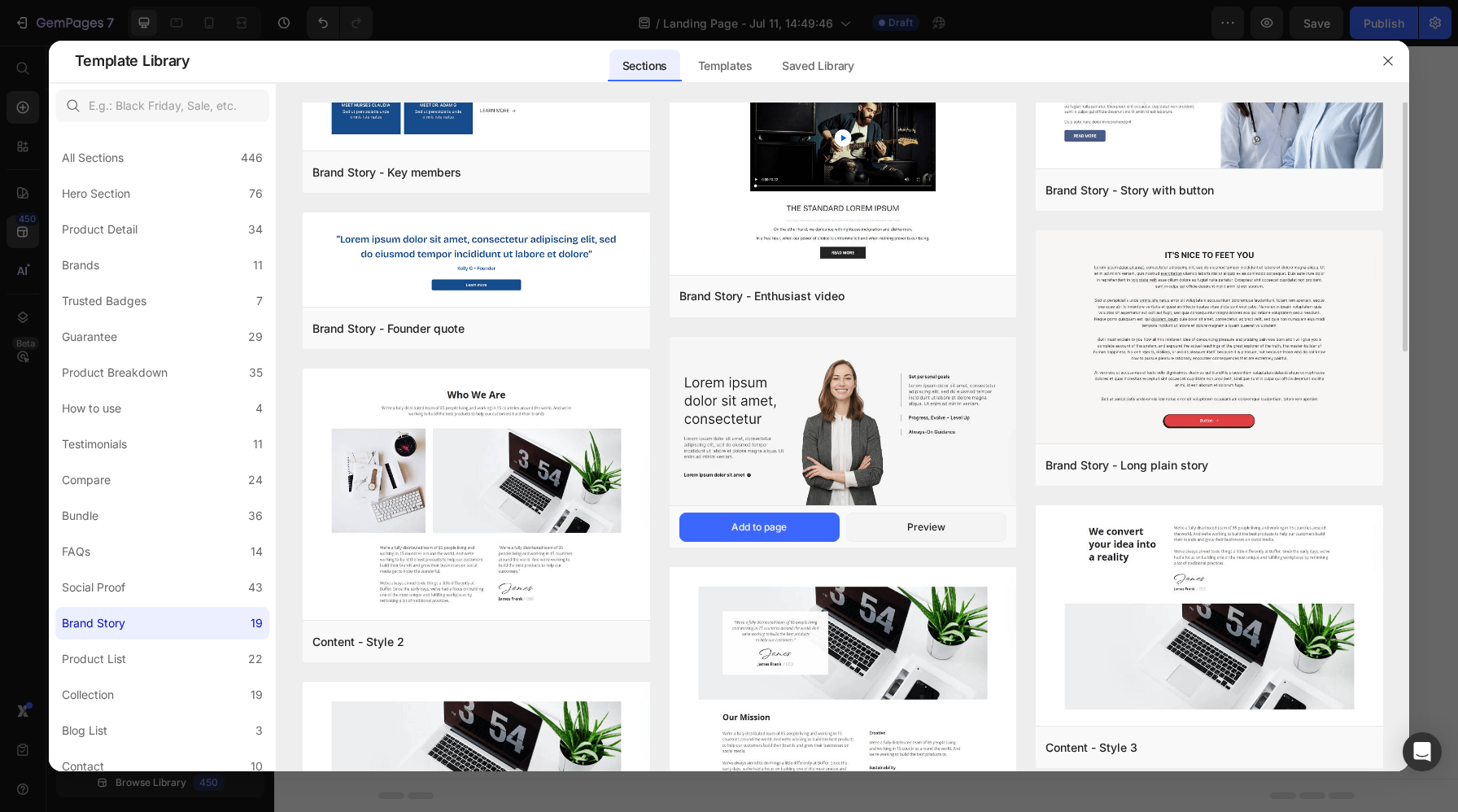 scroll, scrollTop: 375, scrollLeft: 0, axis: vertical 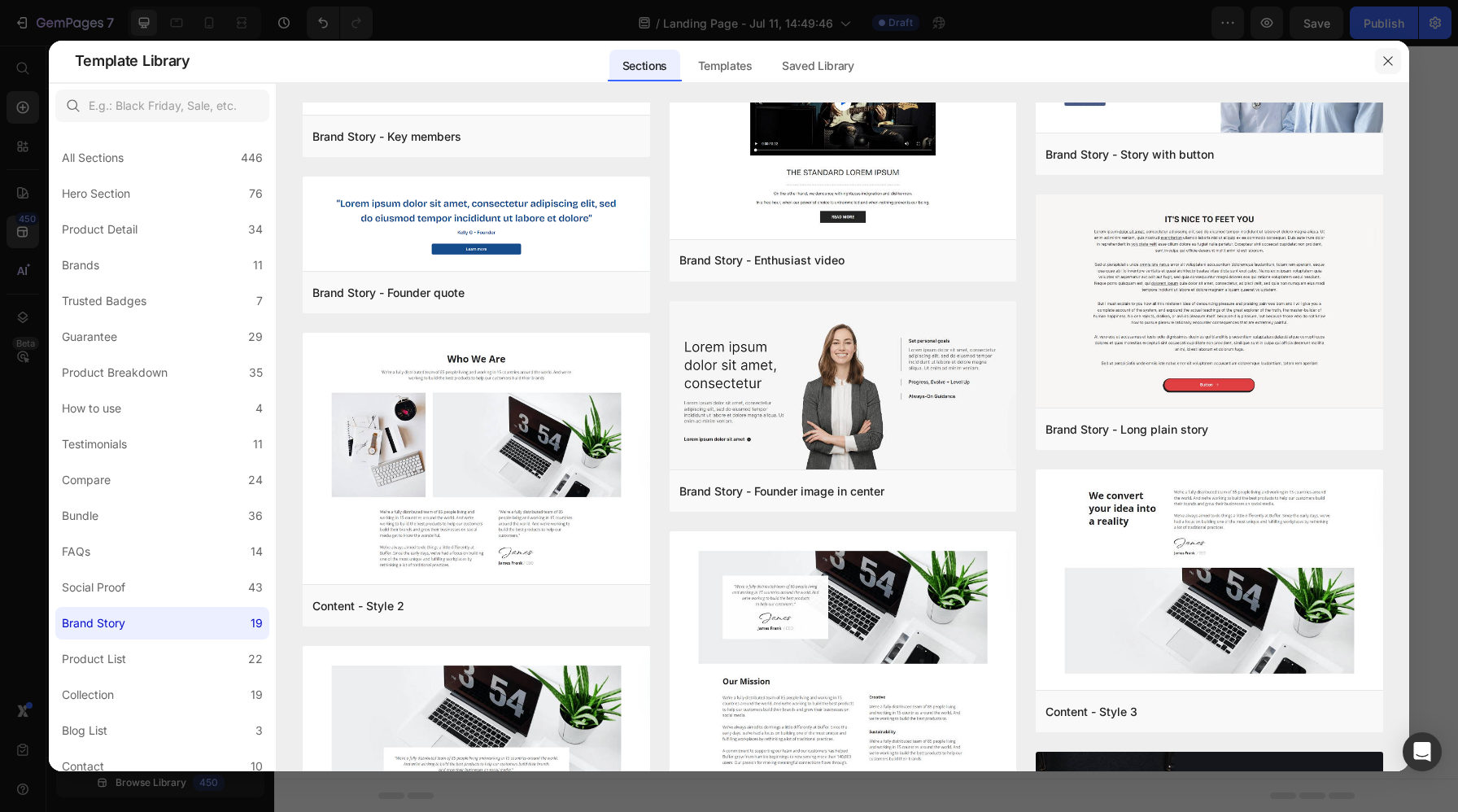 click 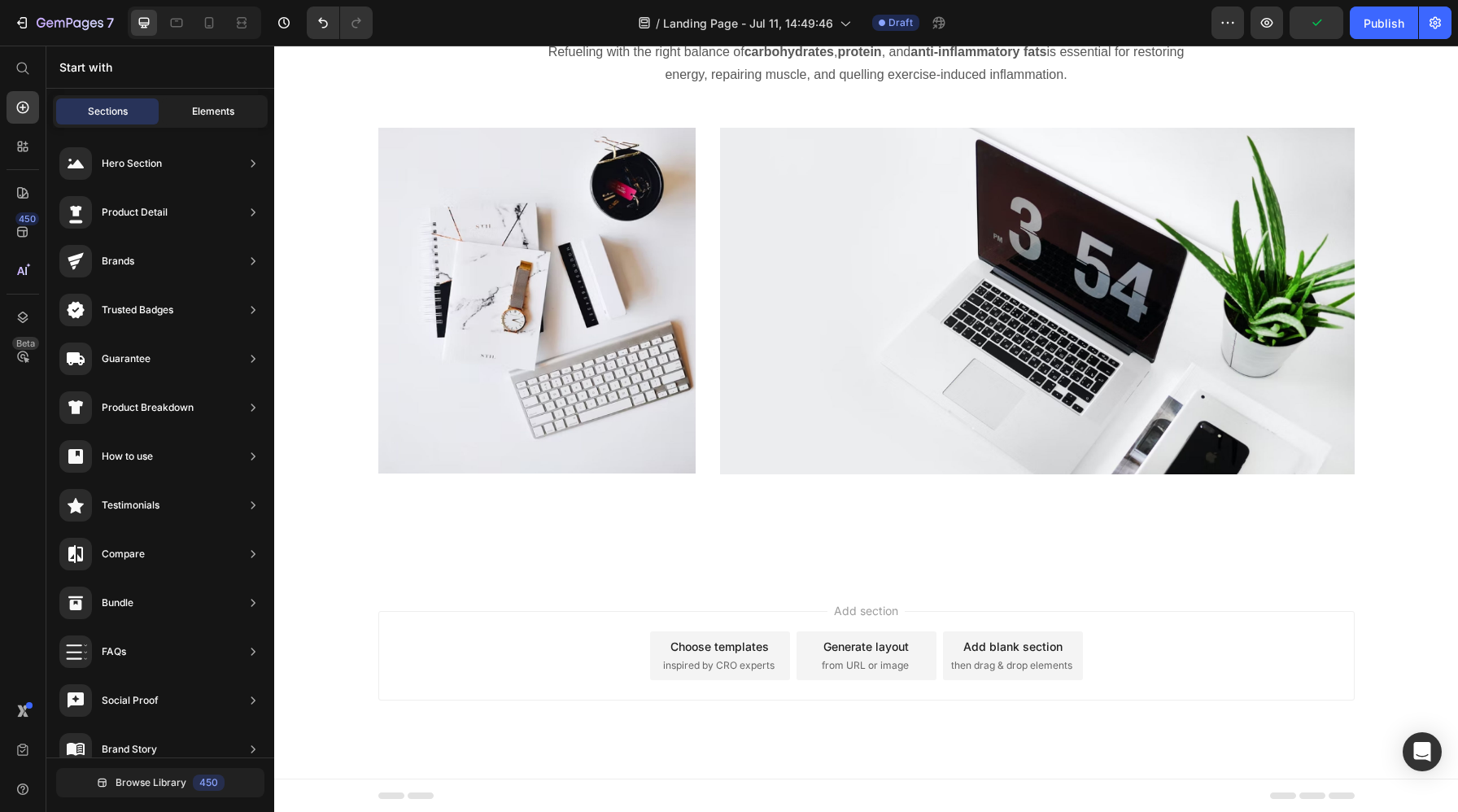 click on "Elements" 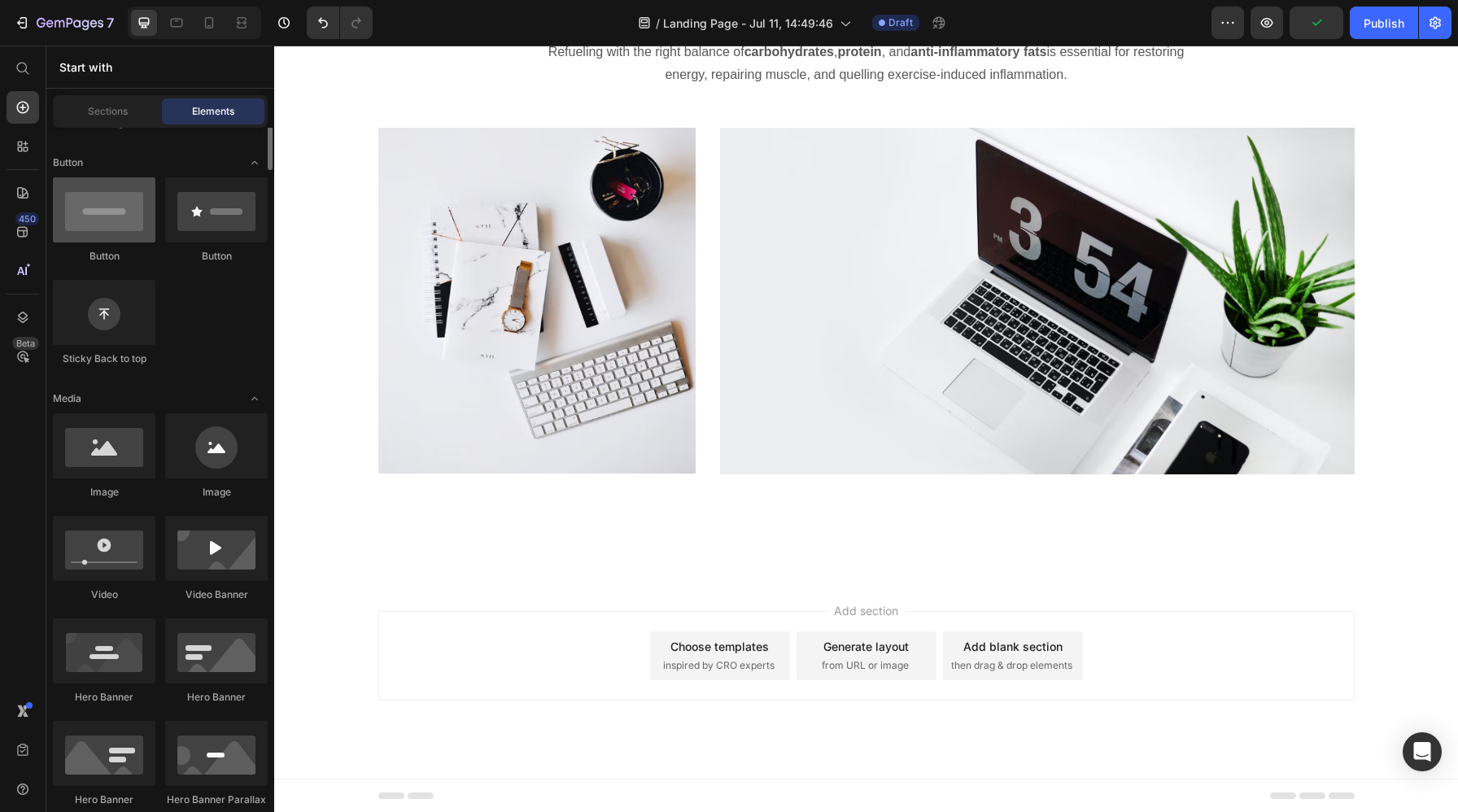 scroll, scrollTop: 0, scrollLeft: 0, axis: both 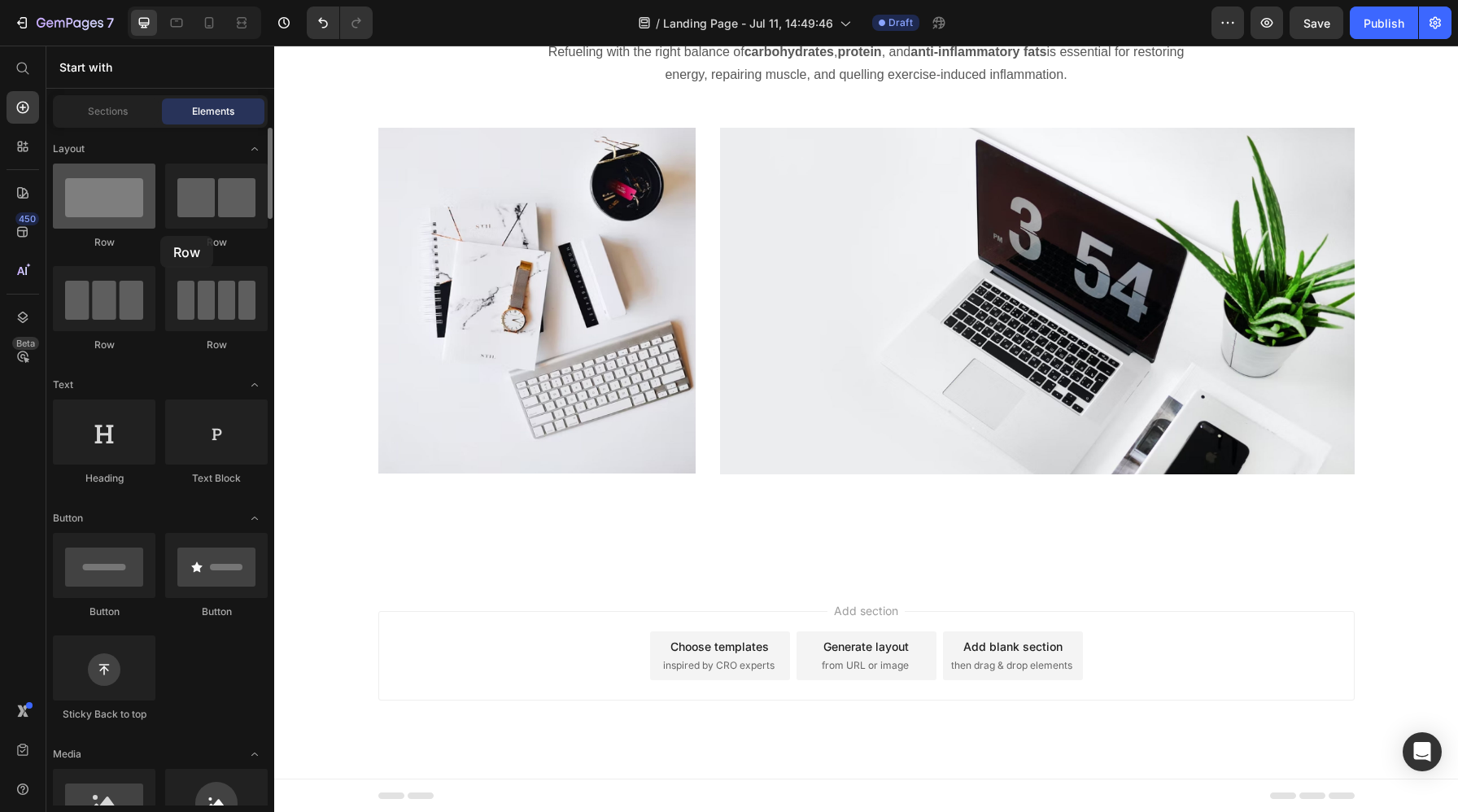 drag, startPoint x: 128, startPoint y: 192, endPoint x: 127, endPoint y: 205, distance: 13.0384 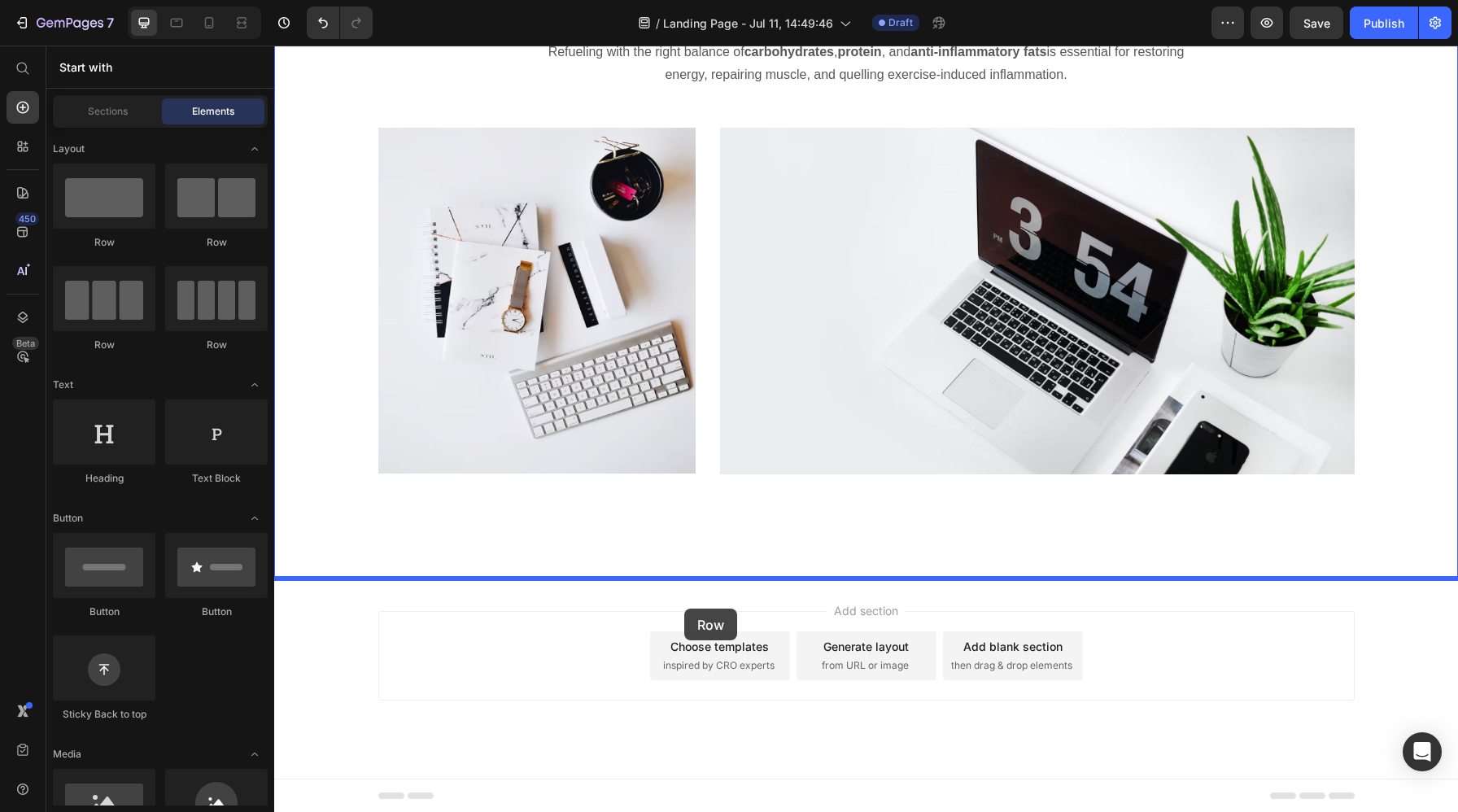 drag, startPoint x: 510, startPoint y: 251, endPoint x: 684, endPoint y: 609, distance: 398.0452 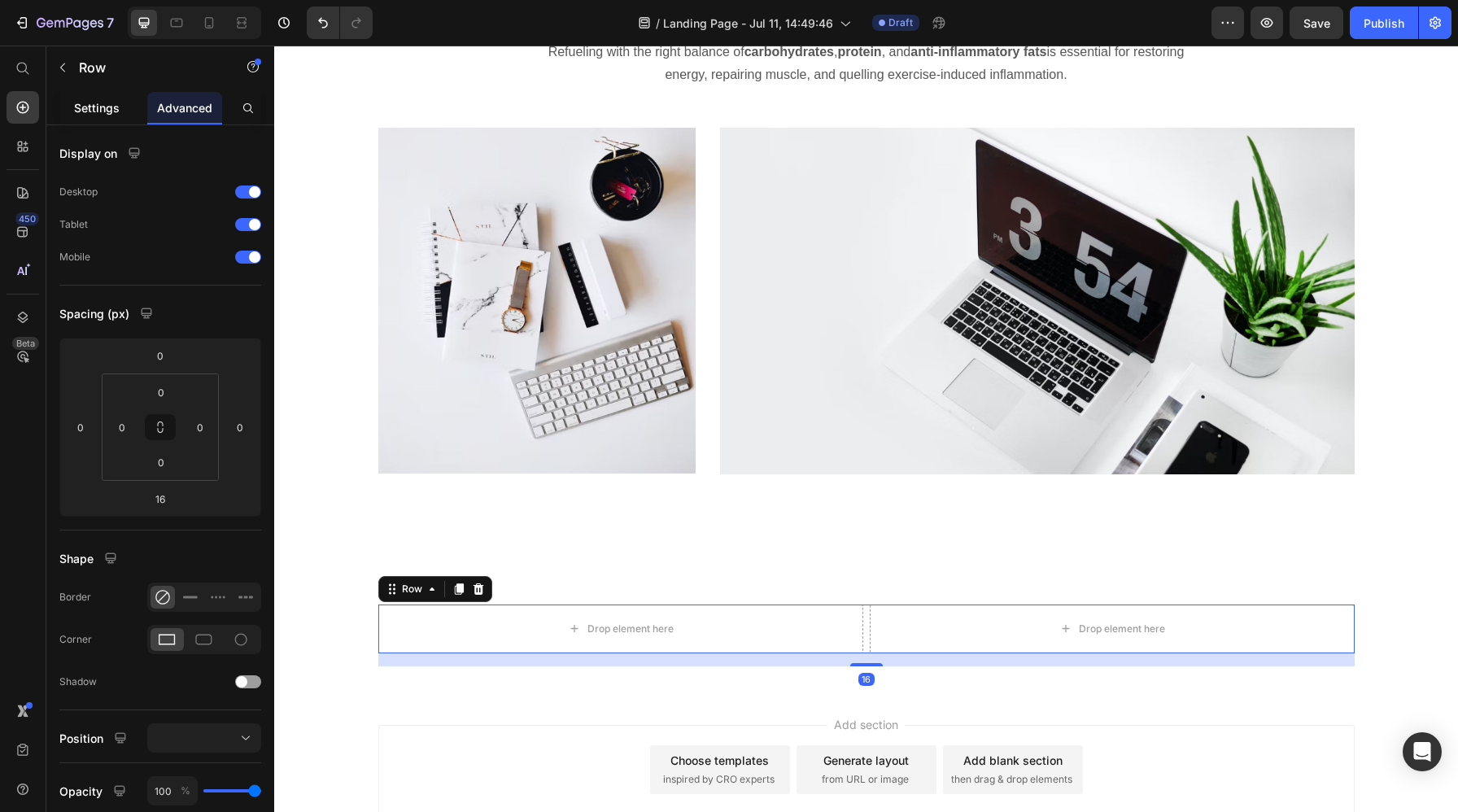 click on "Settings" 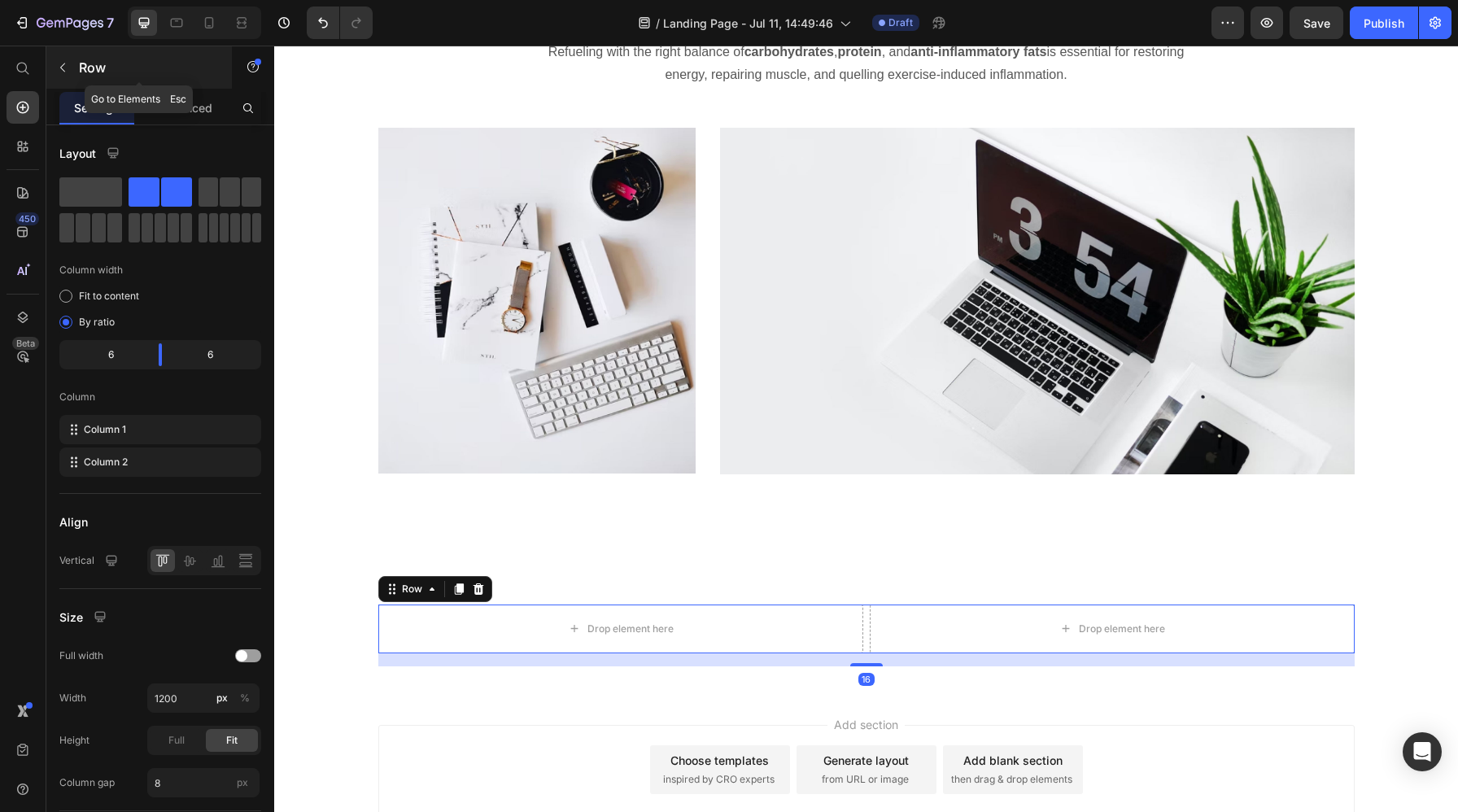 click on "Row" at bounding box center (139, 68) 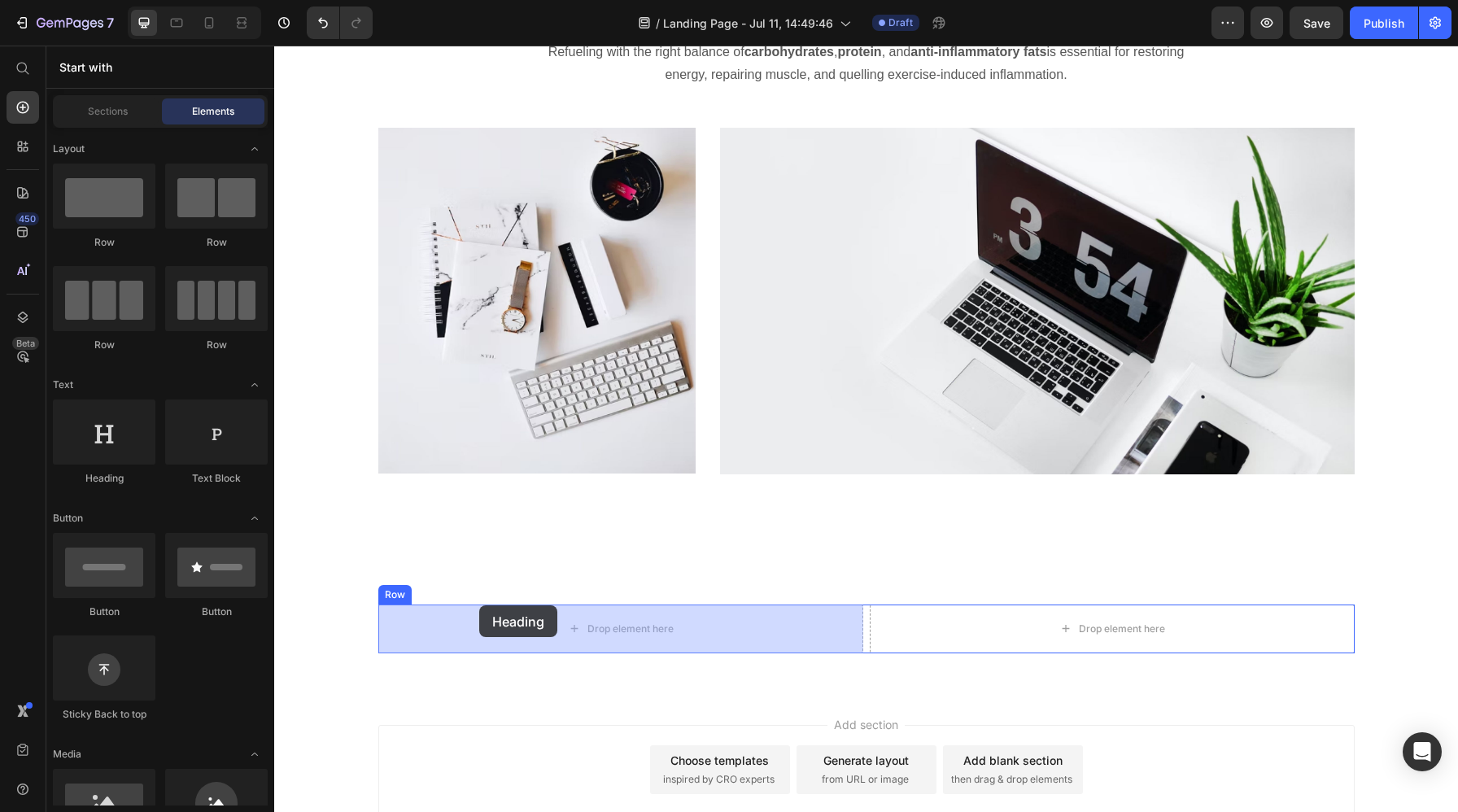drag, startPoint x: 395, startPoint y: 499, endPoint x: 479, endPoint y: 605, distance: 135.24792 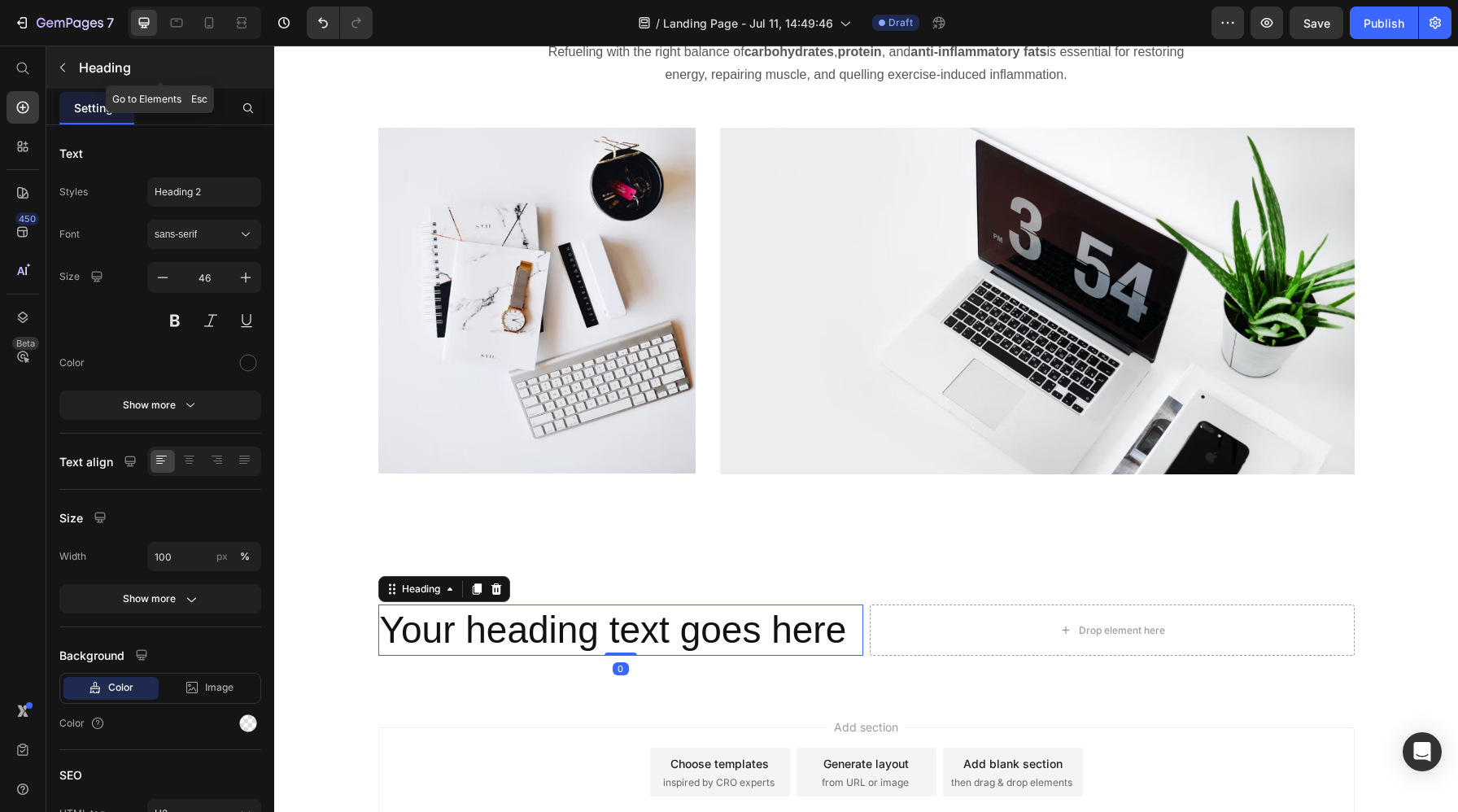 click at bounding box center [63, 68] 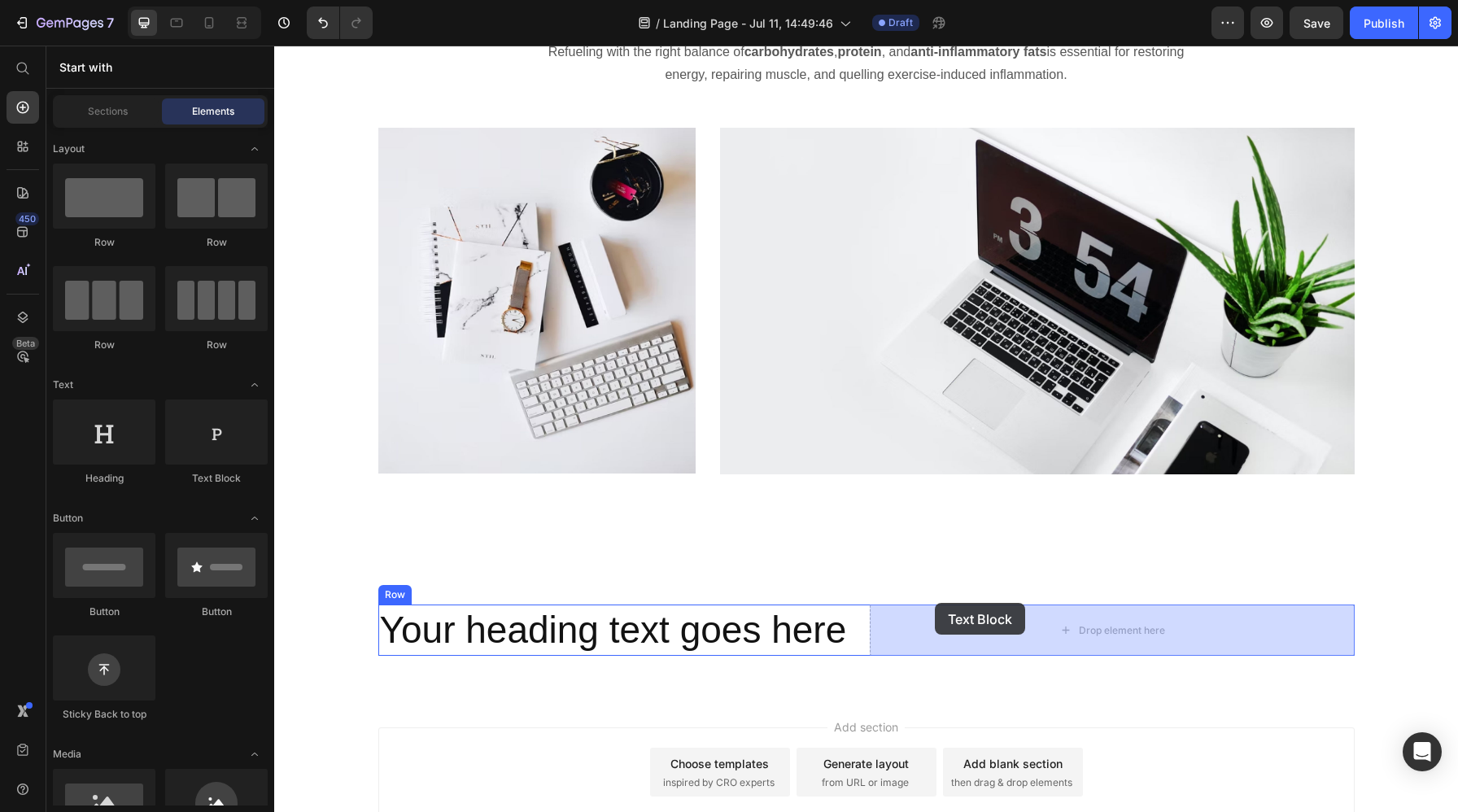 drag, startPoint x: 492, startPoint y: 476, endPoint x: 938, endPoint y: 607, distance: 464.8408 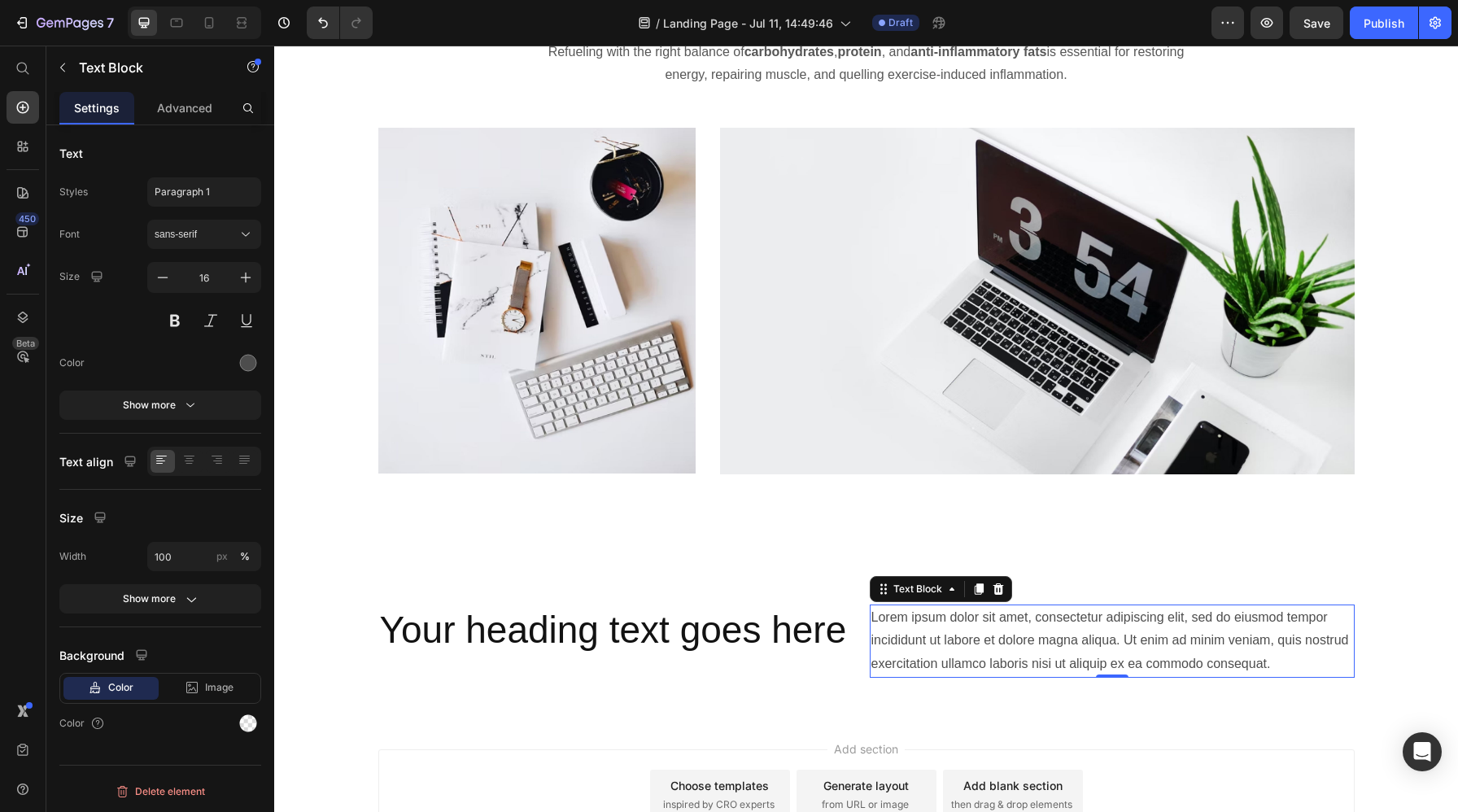 click on "Lorem ipsum dolor sit amet, consectetur adipiscing elit, sed do eiusmod tempor incididunt ut labore et dolore magna aliqua. Ut enim ad minim veniam, quis nostrud exercitation ullamco laboris nisi ut aliquip ex ea commodo consequat." at bounding box center (1112, 641) 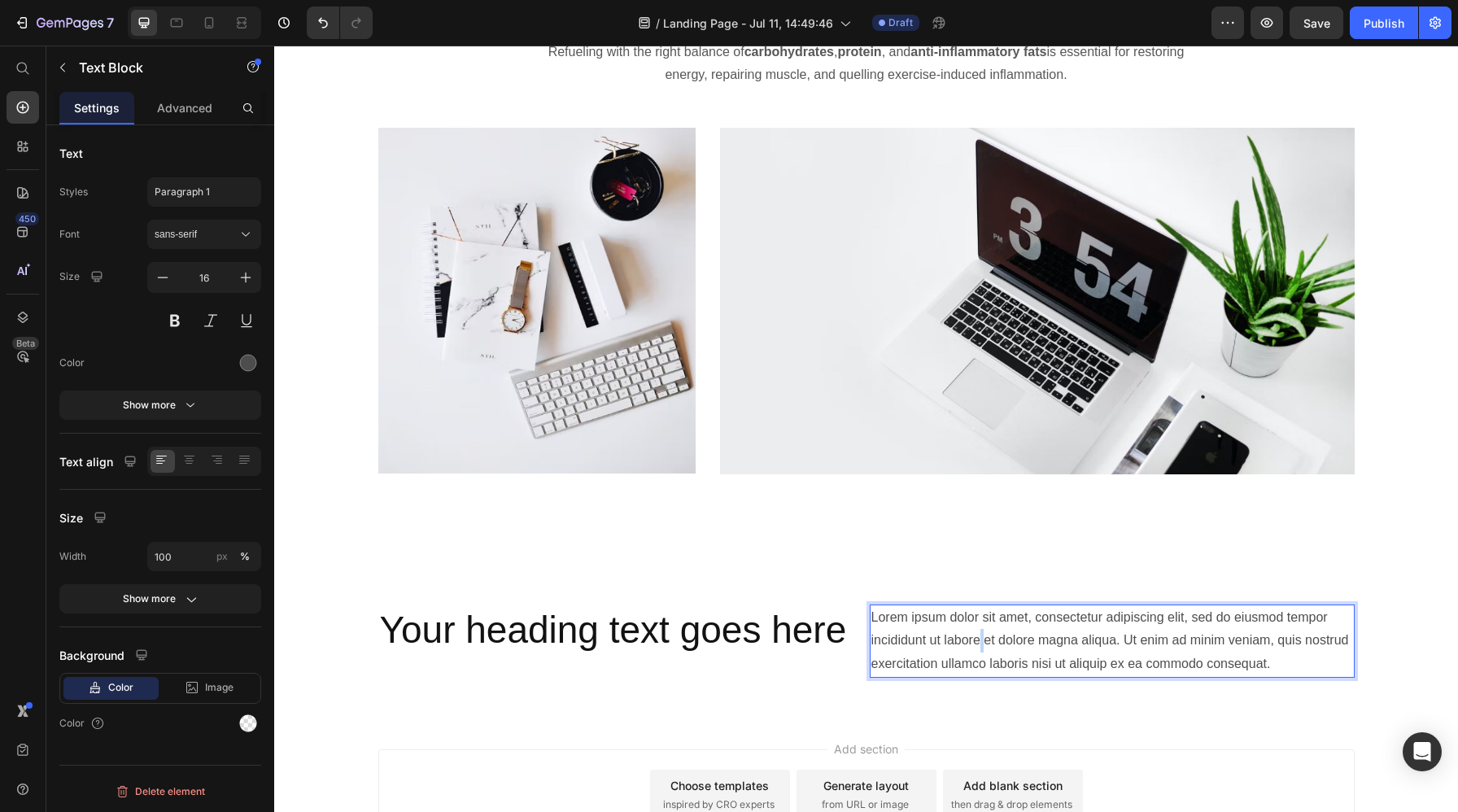 click on "Lorem ipsum dolor sit amet, consectetur adipiscing elit, sed do eiusmod tempor incididunt ut labore et dolore magna aliqua. Ut enim ad minim veniam, quis nostrud exercitation ullamco laboris nisi ut aliquip ex ea commodo consequat." at bounding box center [1112, 641] 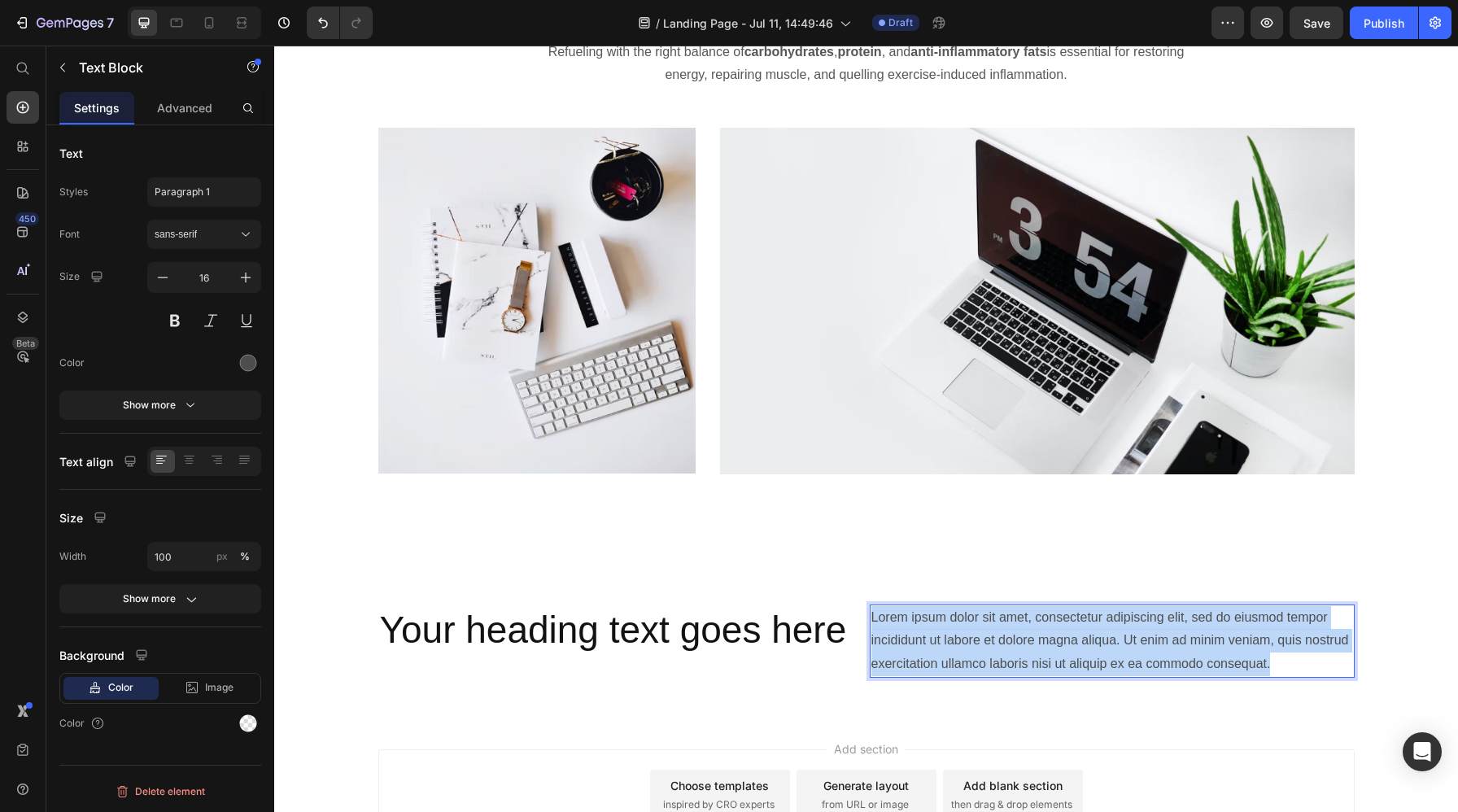 click on "Lorem ipsum dolor sit amet, consectetur adipiscing elit, sed do eiusmod tempor incididunt ut labore et dolore magna aliqua. Ut enim ad minim veniam, quis nostrud exercitation ullamco laboris nisi ut aliquip ex ea commodo consequat." at bounding box center [1112, 641] 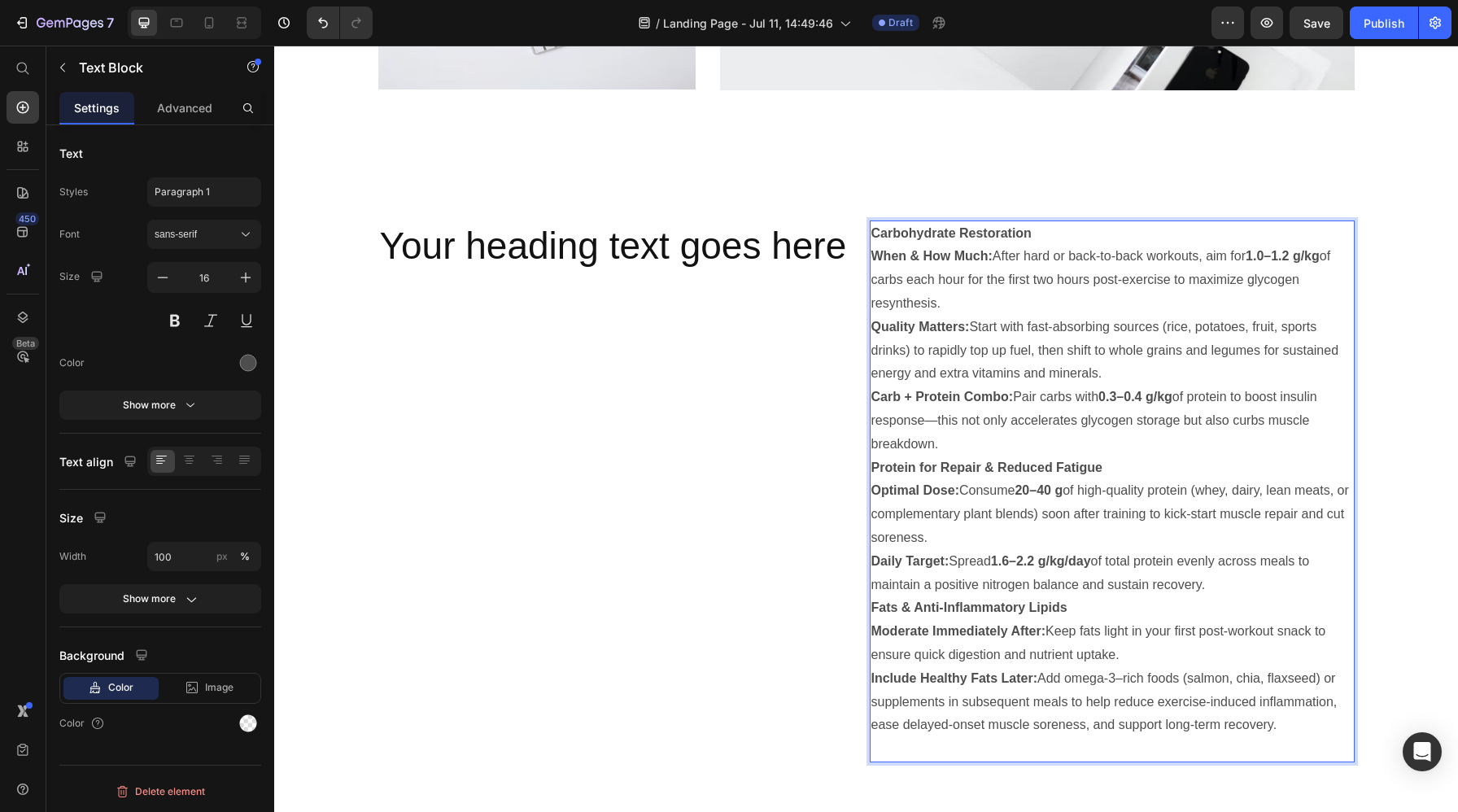 scroll, scrollTop: 2694, scrollLeft: 0, axis: vertical 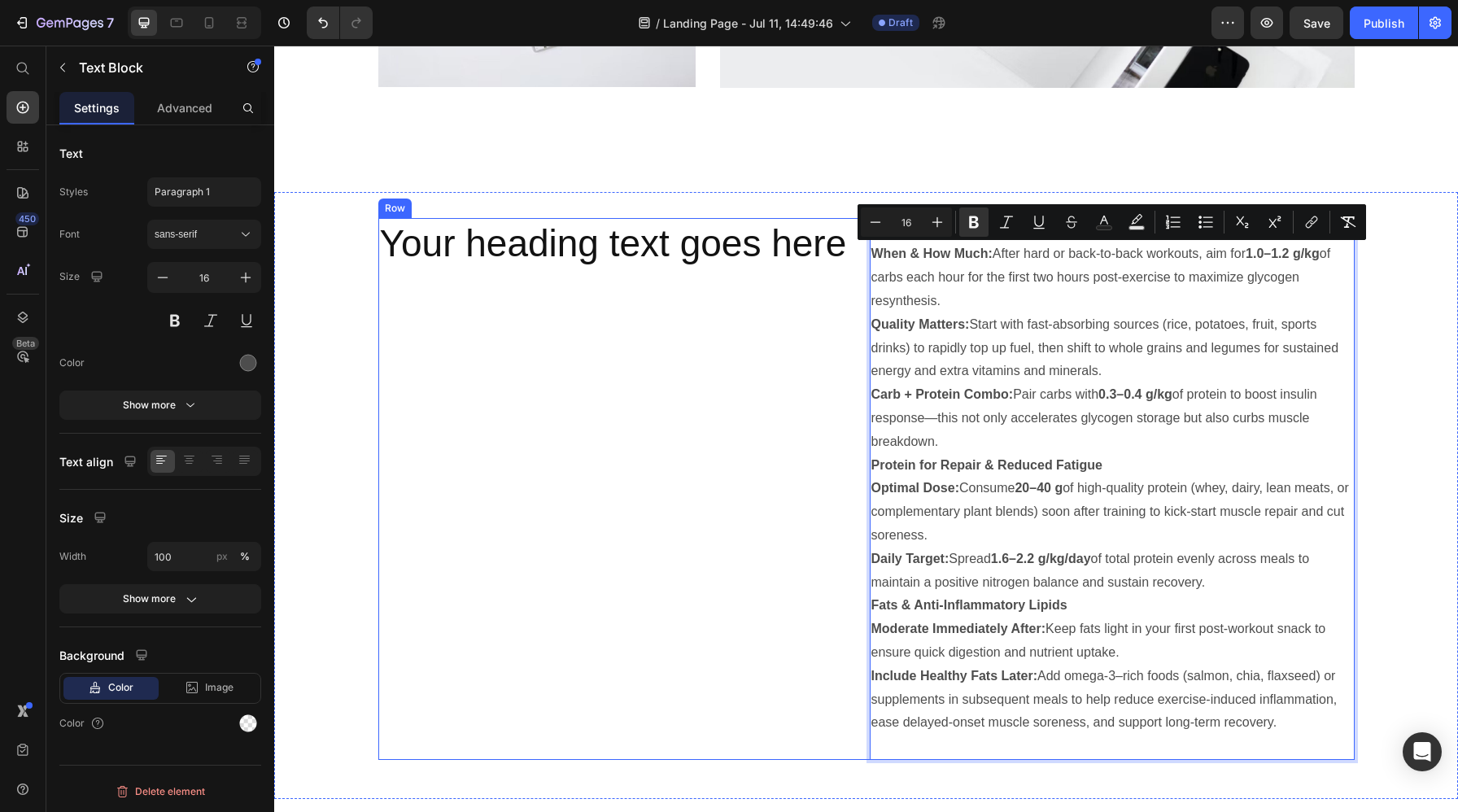 drag, startPoint x: 995, startPoint y: 444, endPoint x: 864, endPoint y: 253, distance: 231.60743 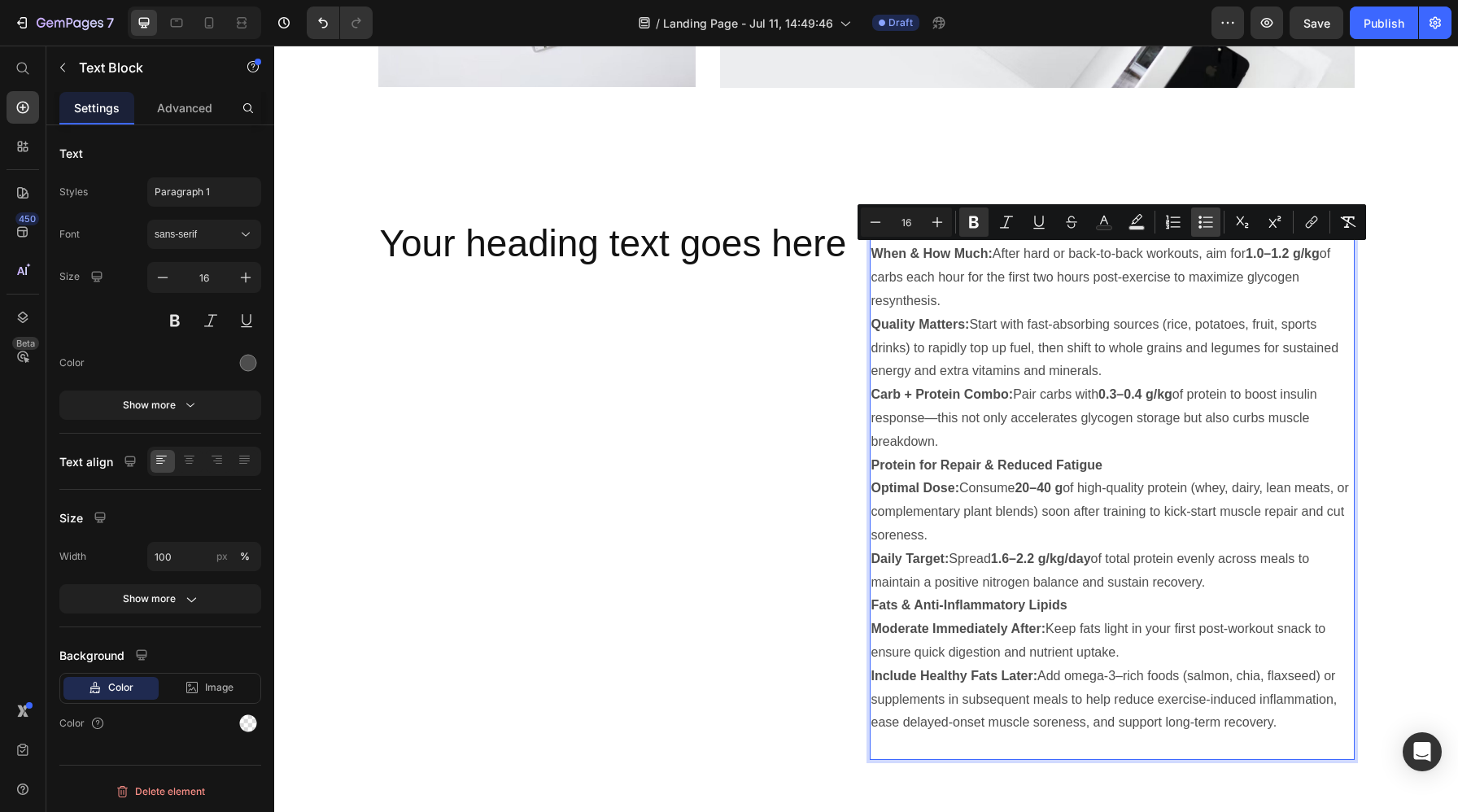 click 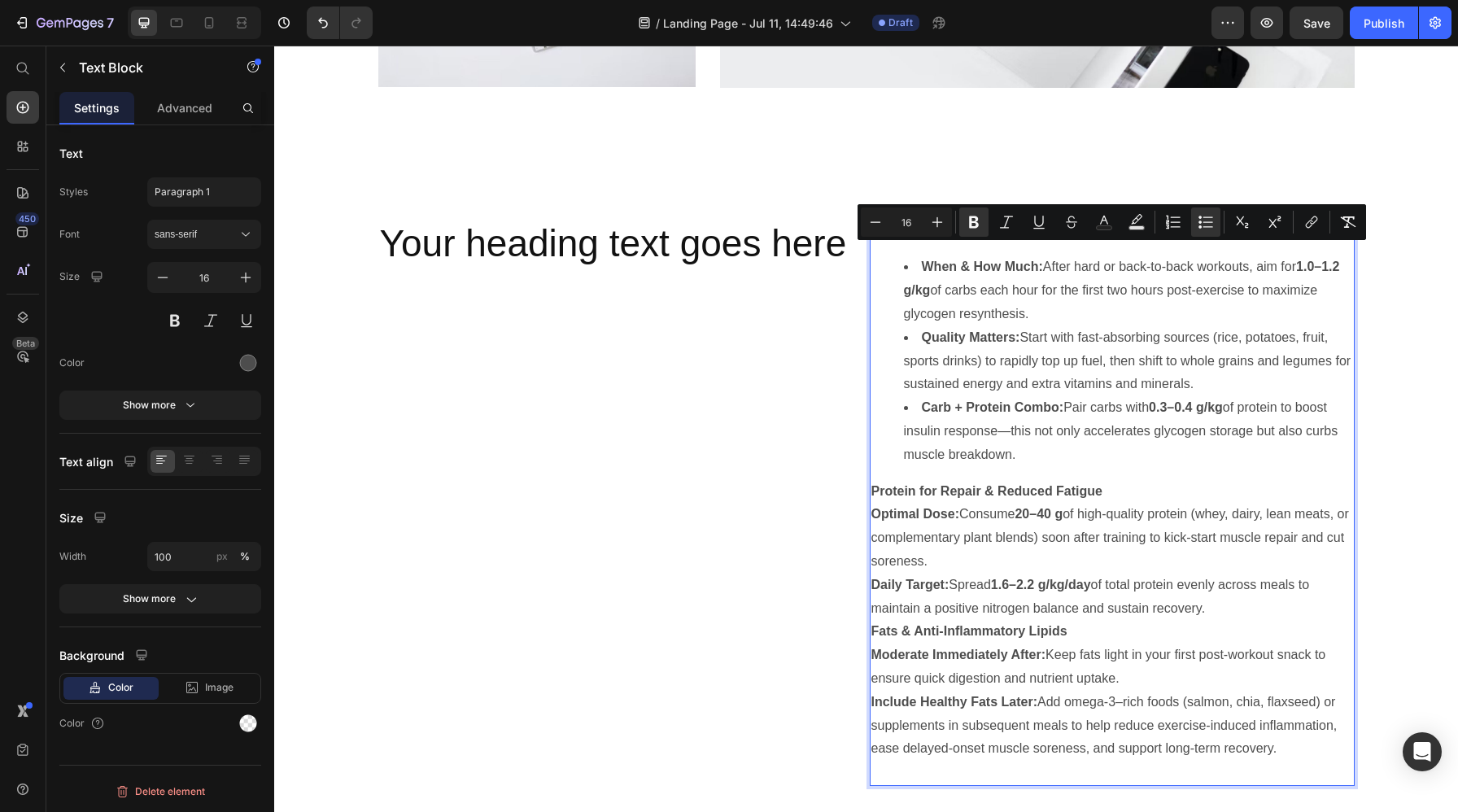 click on "Quality Matters:  Start with fast-absorbing sources (rice, potatoes, fruit, sports drinks) to rapidly top up fuel, then shift to whole grains and legumes for sustained energy and extra vitamins and minerals." at bounding box center (1128, 361) 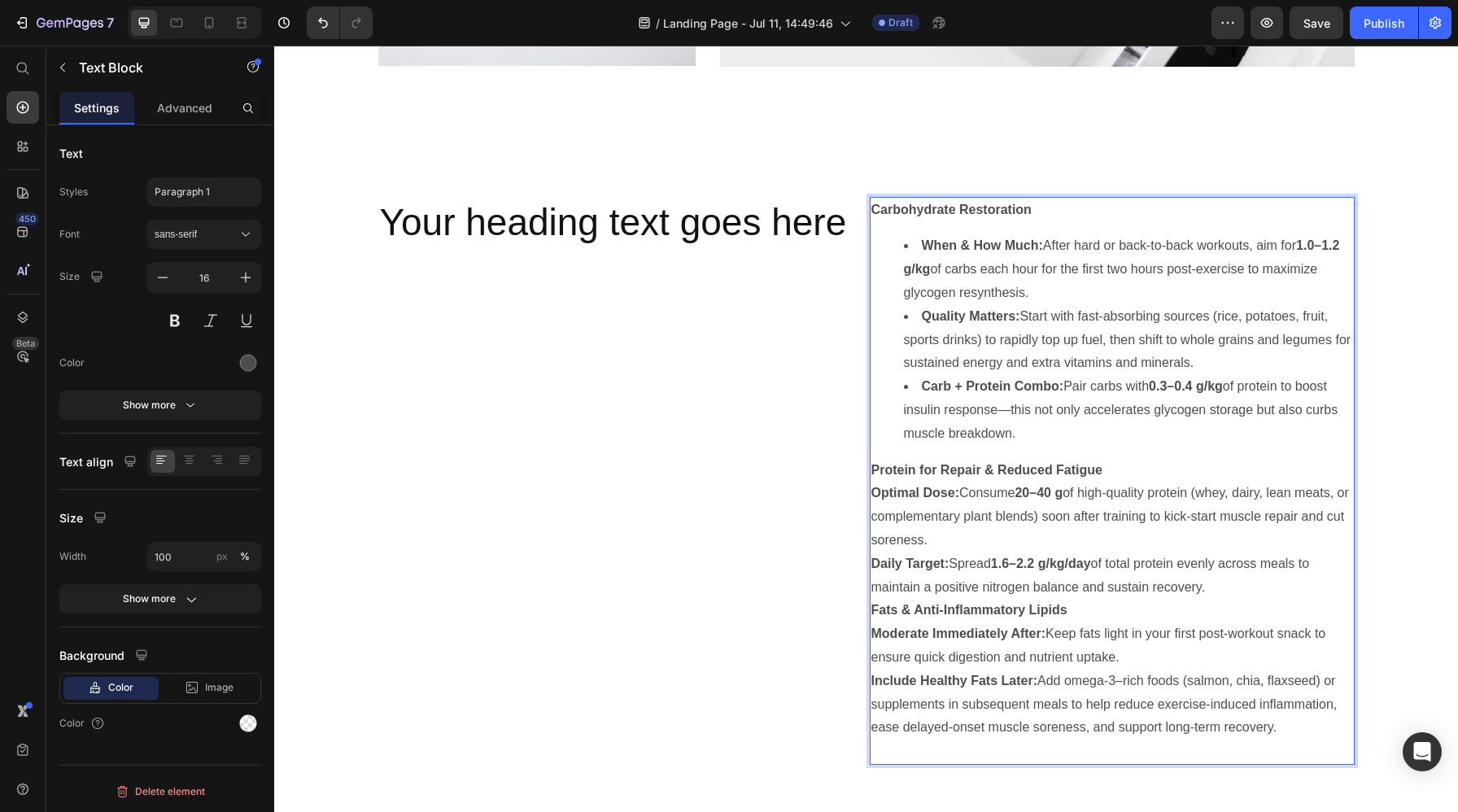 scroll, scrollTop: 2736, scrollLeft: 0, axis: vertical 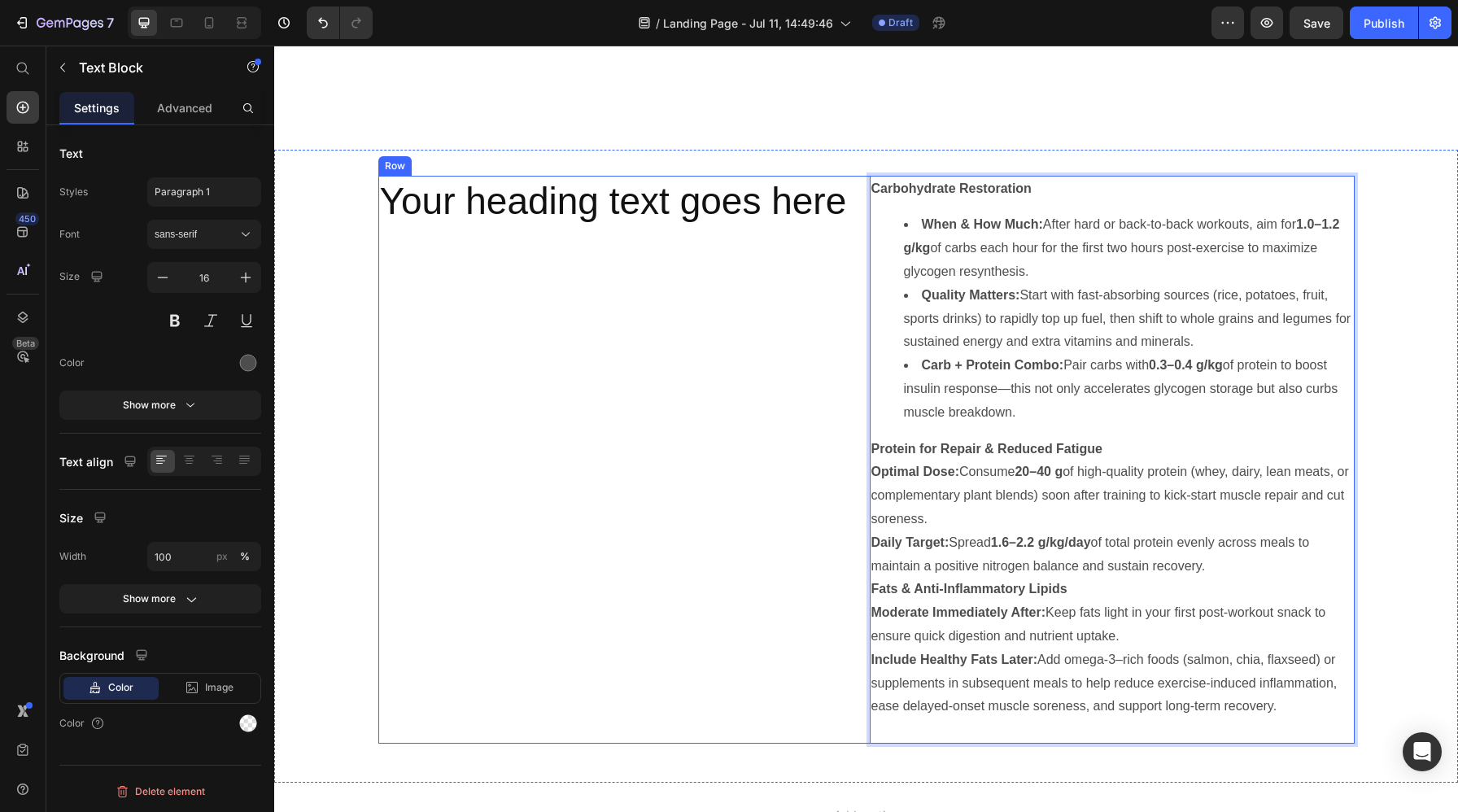 drag, startPoint x: 1217, startPoint y: 574, endPoint x: 862, endPoint y: 464, distance: 371.65172 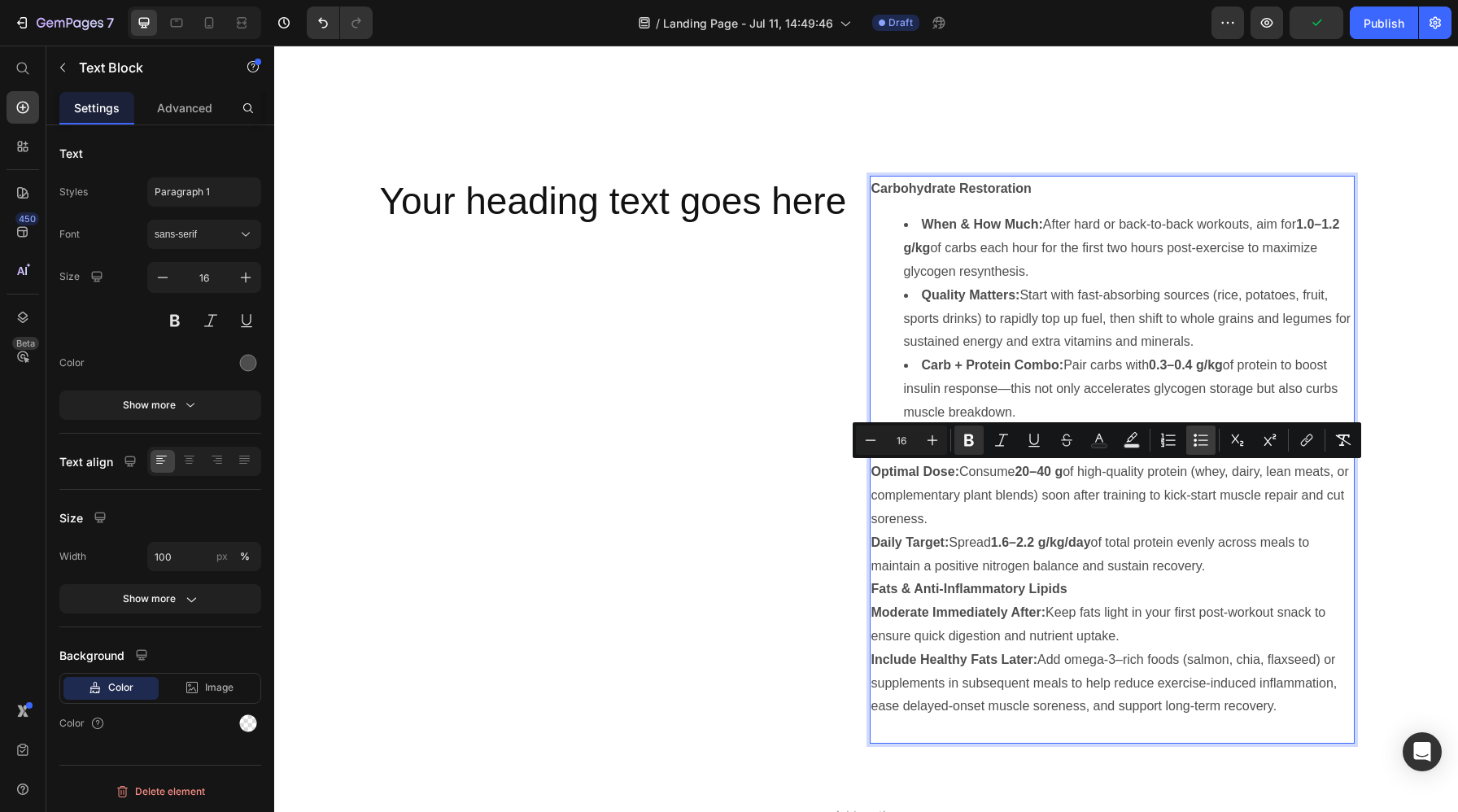 click 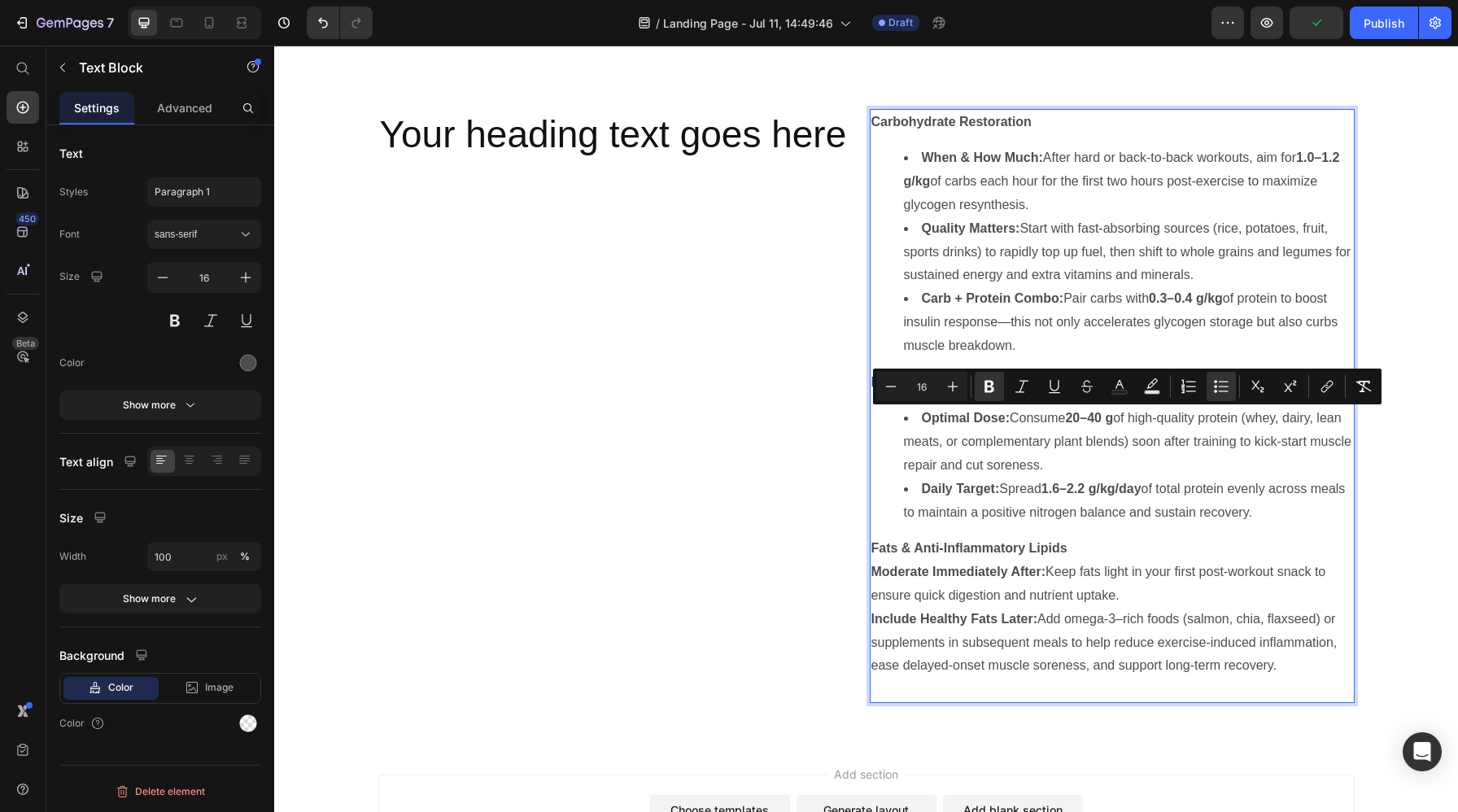 click on "Daily Target:  Spread  1.6–2.2 g/kg/day  of total protein evenly across meals to maintain a positive nitrogen balance and sustain recovery." at bounding box center (1128, 501) 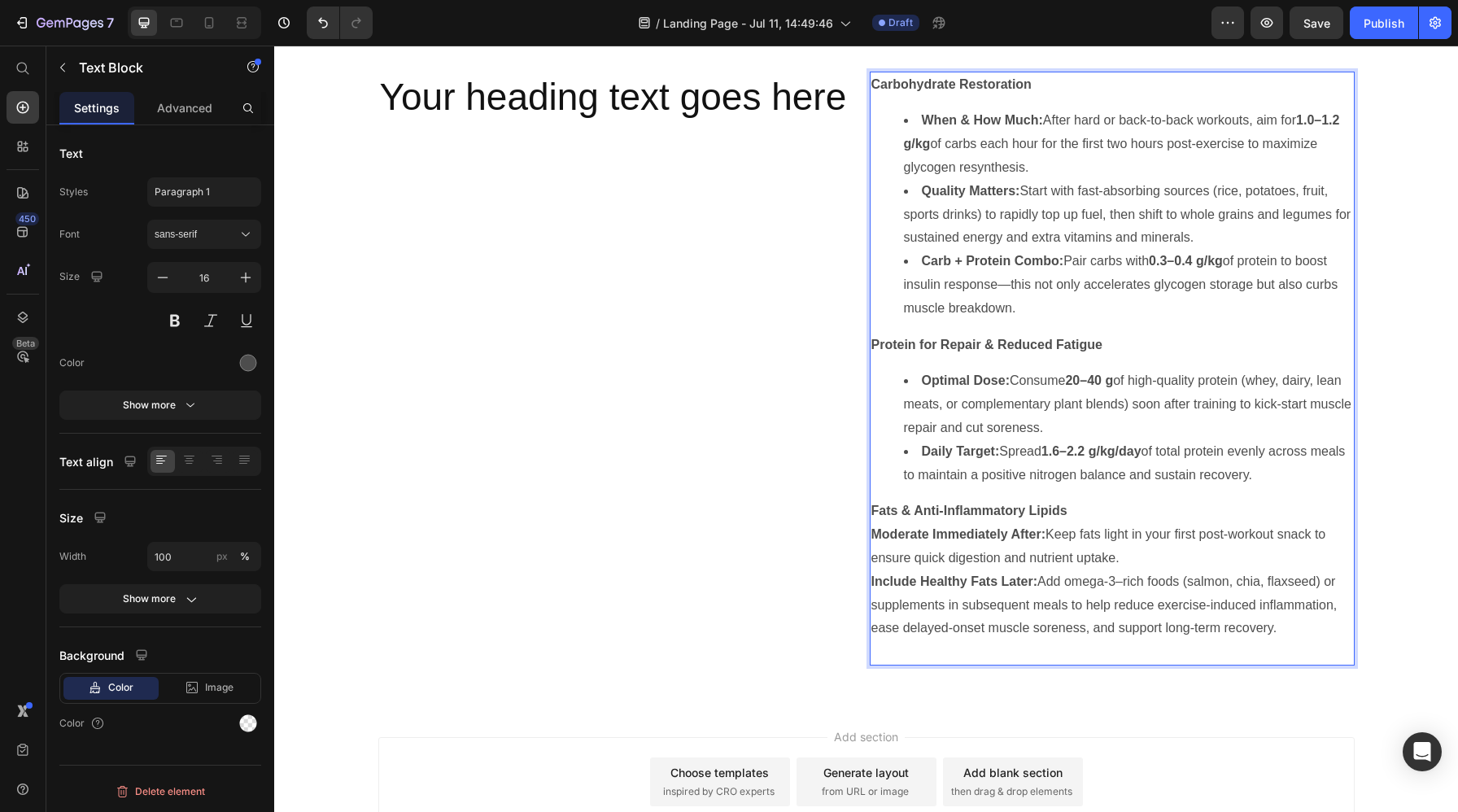 scroll, scrollTop: 2845, scrollLeft: 0, axis: vertical 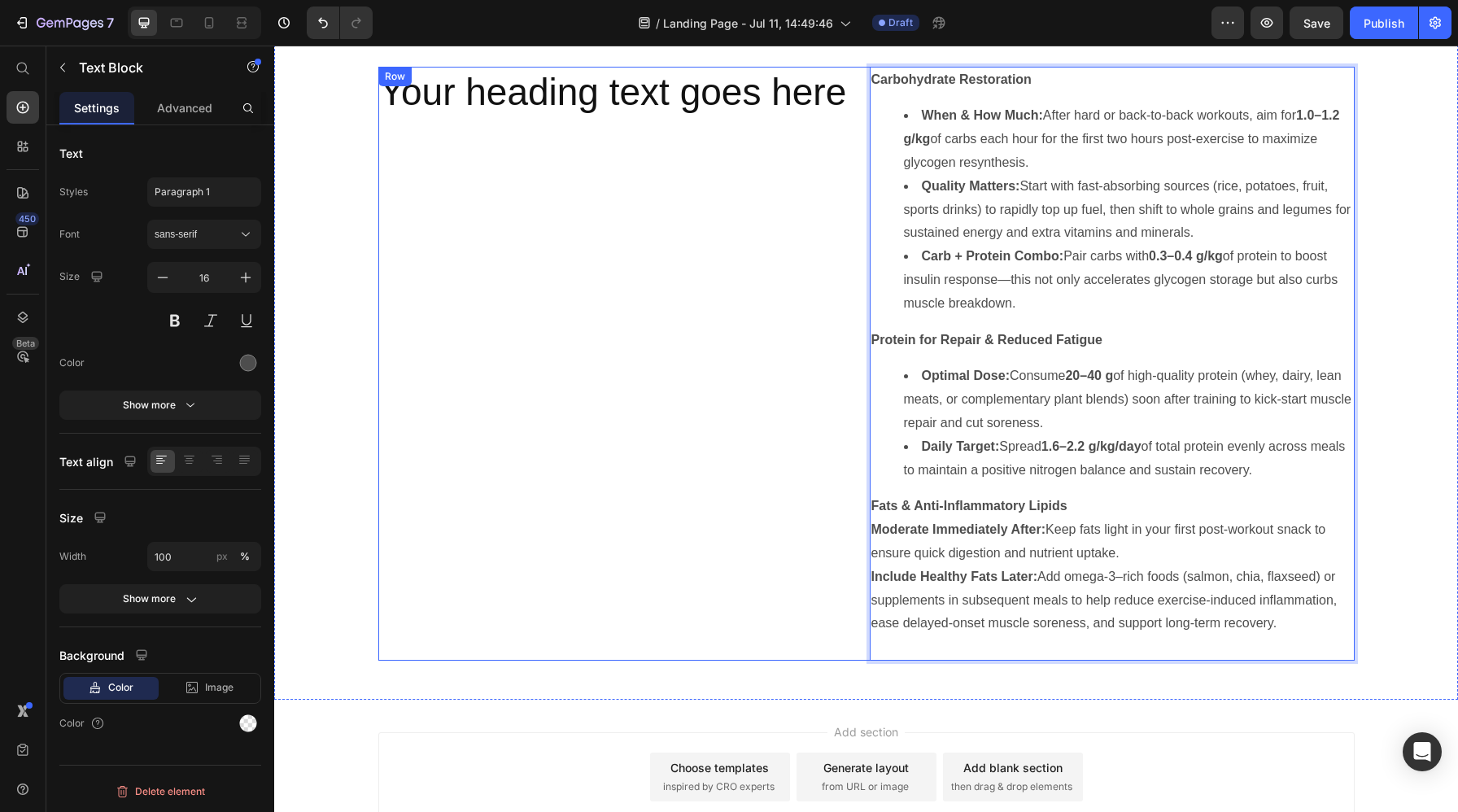 drag, startPoint x: 1288, startPoint y: 628, endPoint x: 862, endPoint y: 532, distance: 436.683 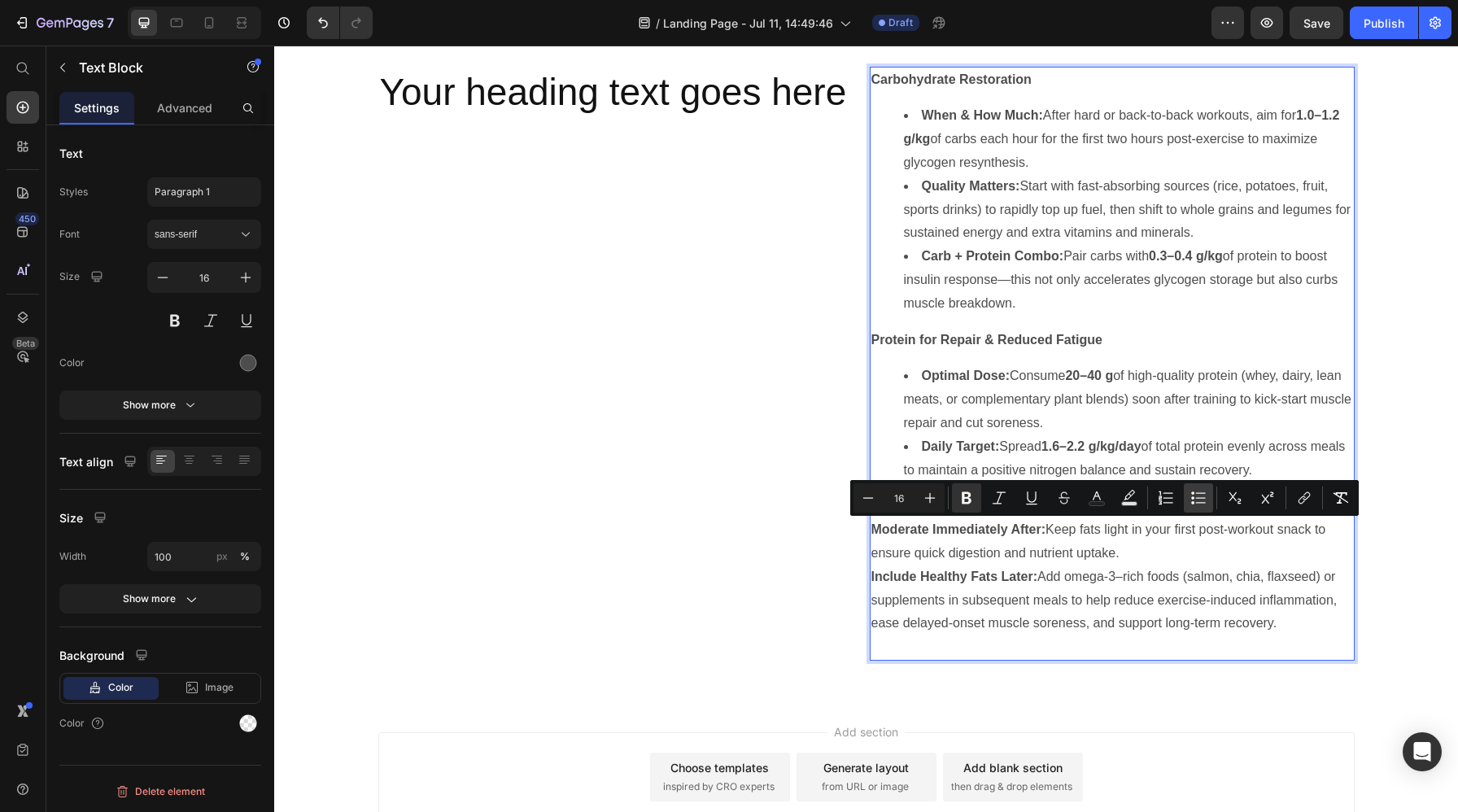 click on "Bulleted List" at bounding box center (1198, 498) 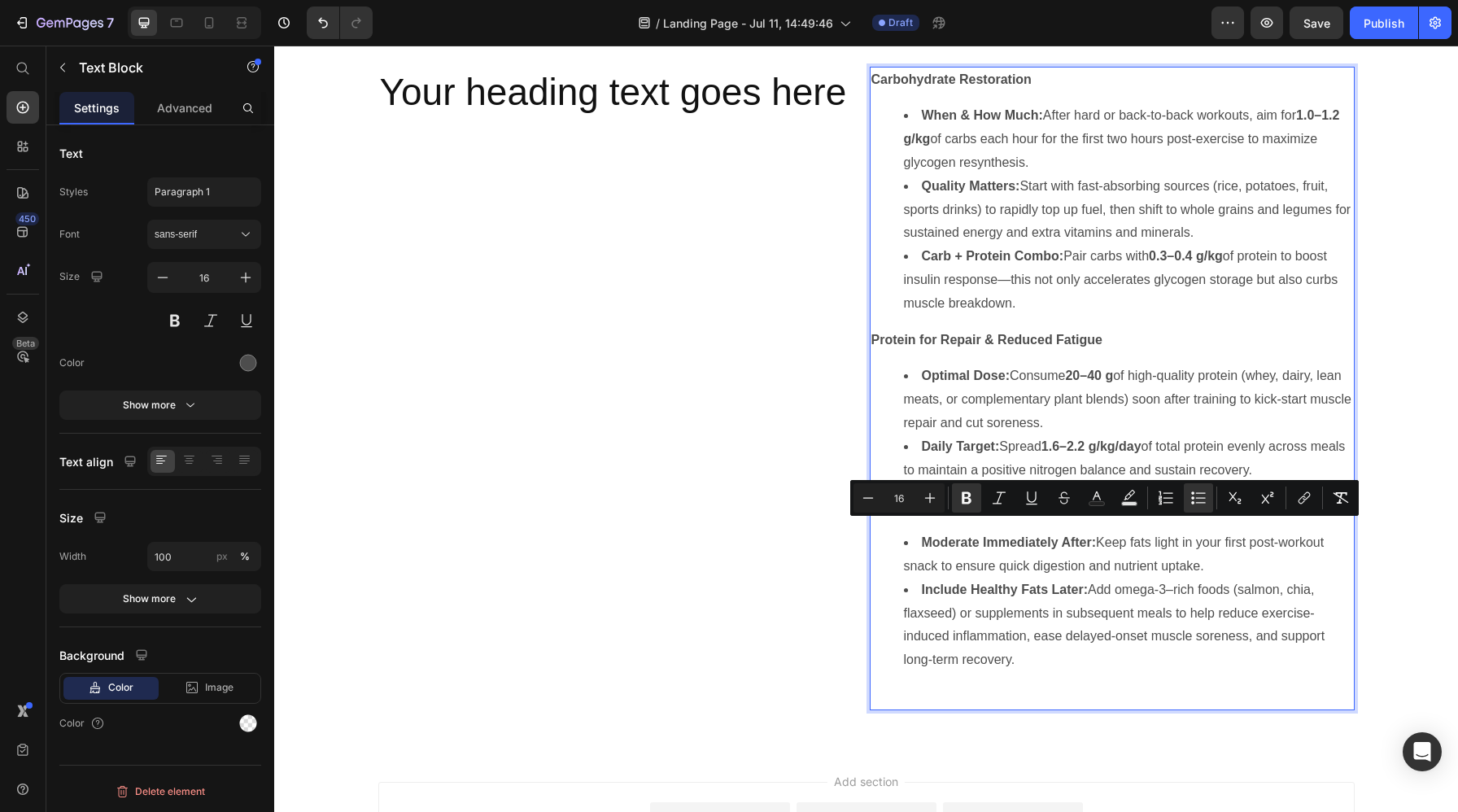 click on "Include Healthy Fats Later:  Add omega-3–rich foods (salmon, chia, flaxseed) or supplements in subsequent meals to help reduce exercise-induced inflammation, ease delayed-onset muscle soreness, and support long-term recovery." at bounding box center [1128, 625] 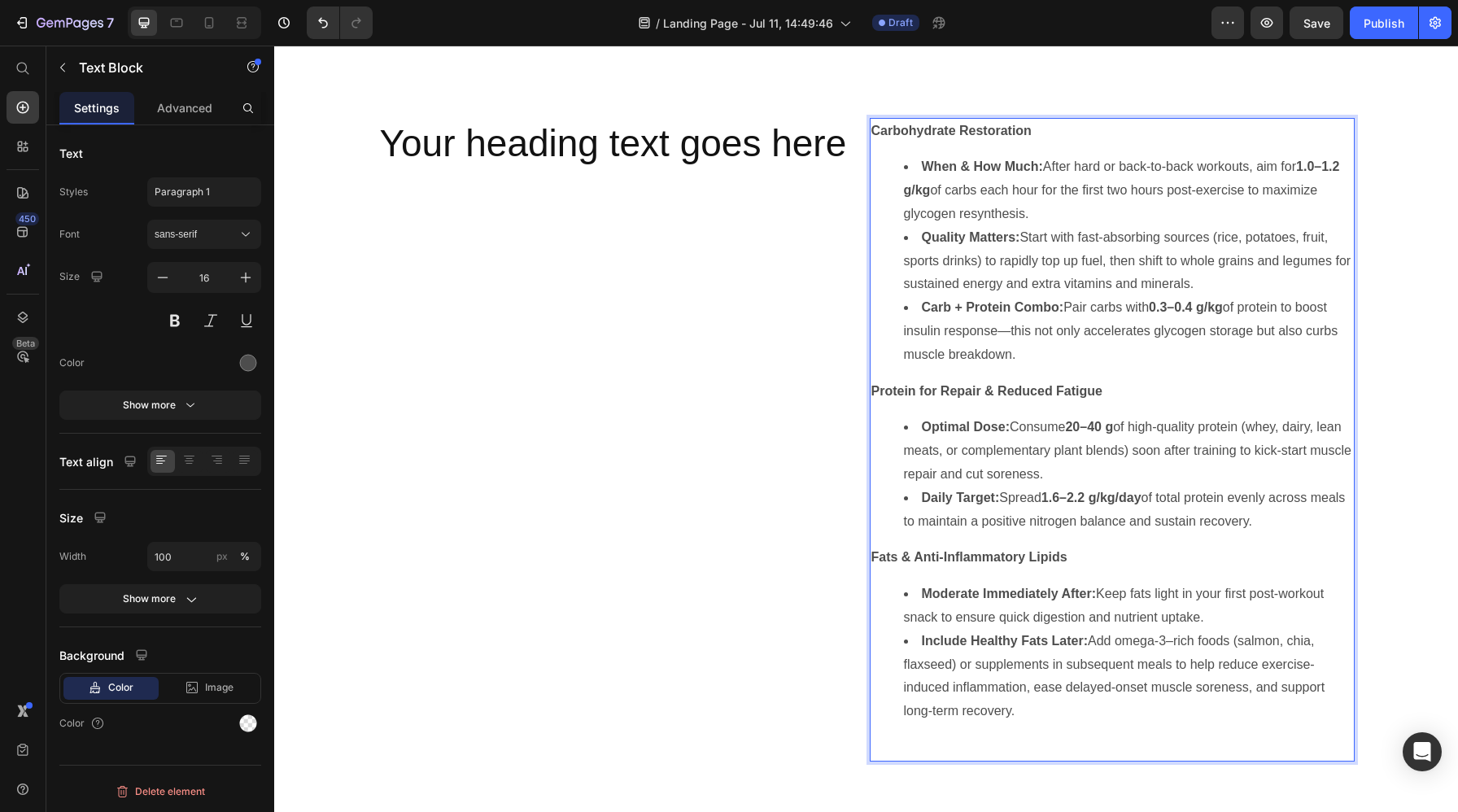 scroll, scrollTop: 2797, scrollLeft: 0, axis: vertical 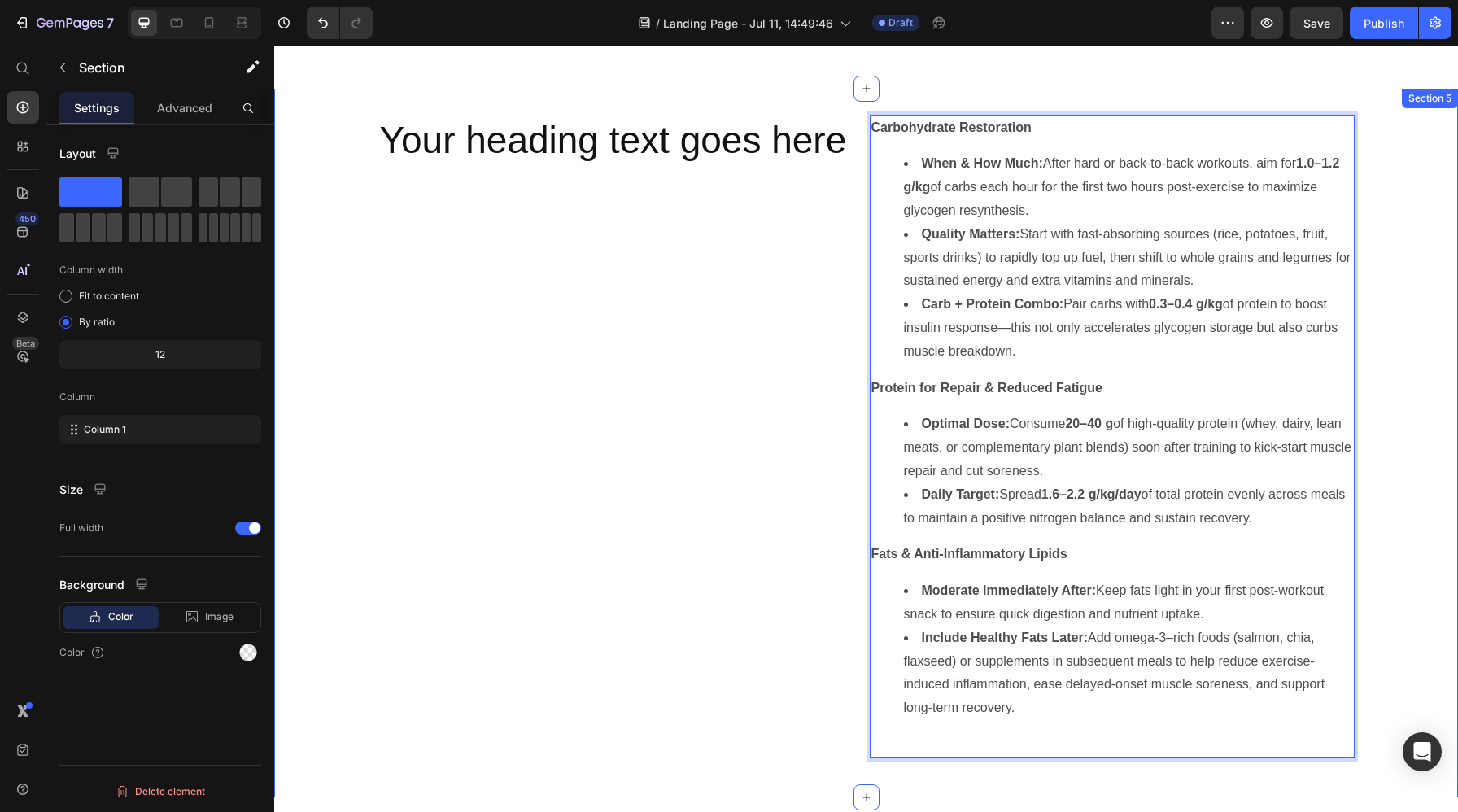 click on "Your heading text goes here Heading Carbohydrate Restoration When & How Much:  After hard or back-to-back workouts, aim for  1.0–1.2 g/kg  of carbs each hour for the first two hours post-exercise to maximize glycogen resynthesis. Quality Matters:  Start with fast-absorbing sources (rice, potatoes, fruit, sports drinks) to rapidly top up fuel, then shift to whole grains and legumes for sustained energy and extra vitamins and minerals. Carb + Protein Combo:  Pair carbs with  0.3–0.4 g/kg  of protein to boost insulin response—this not only accelerates glycogen storage but also curbs muscle breakdown. Protein for Repair & Reduced Fatigue Optimal Dose:  Consume  20–40 g  of high-quality protein (whey, dairy, lean meats, or complementary plant blends) soon after training to kick-start muscle repair and cut soreness. Daily Target:  Spread  1.6–2.2 g/kg/day  of total protein evenly across meals to maintain a positive nitrogen balance and sustain recovery. Fats & Anti-Inflammatory Lipids Text Block   0 Row" at bounding box center [866, 443] 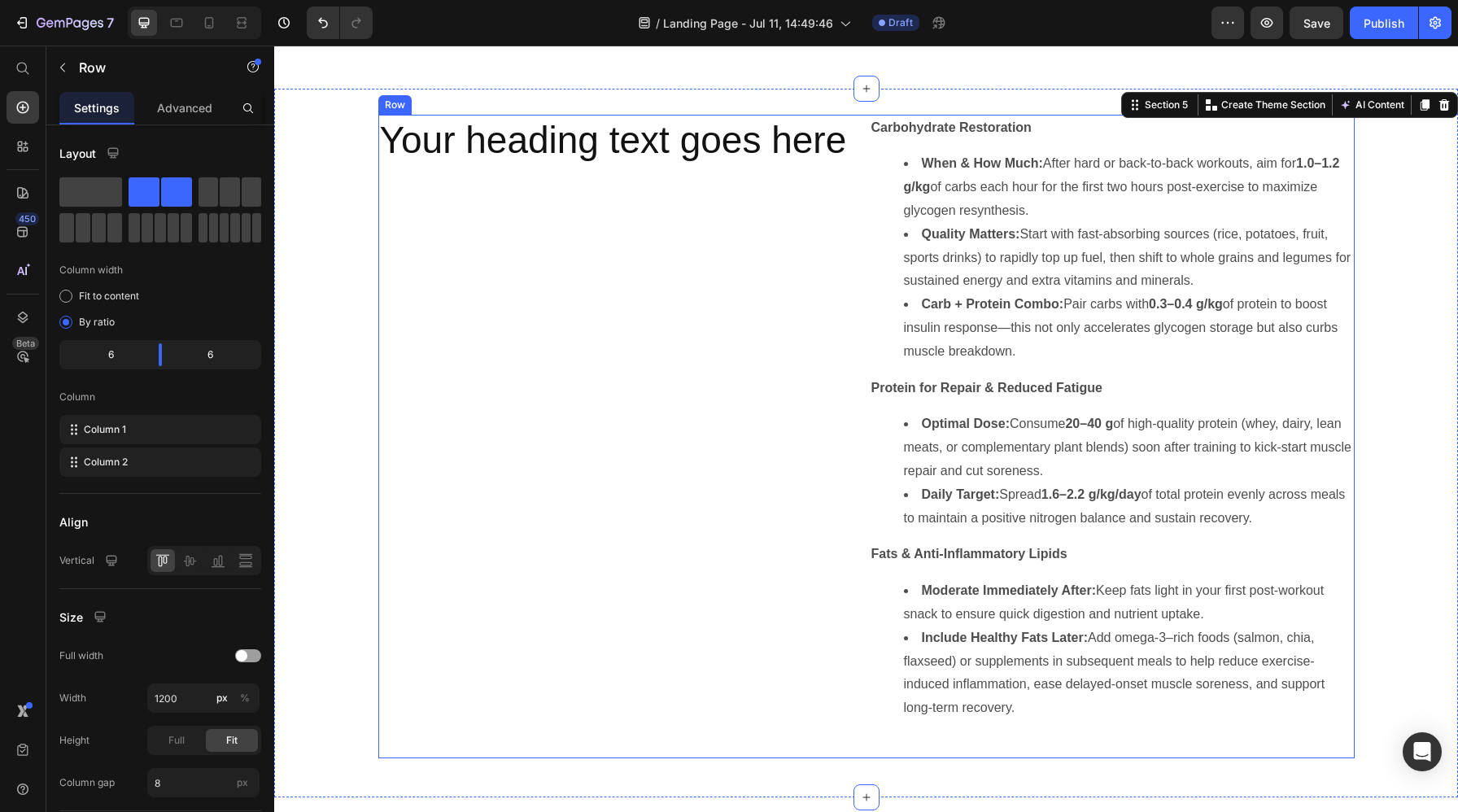 click on "Your heading text goes here Heading" at bounding box center (621, 436) 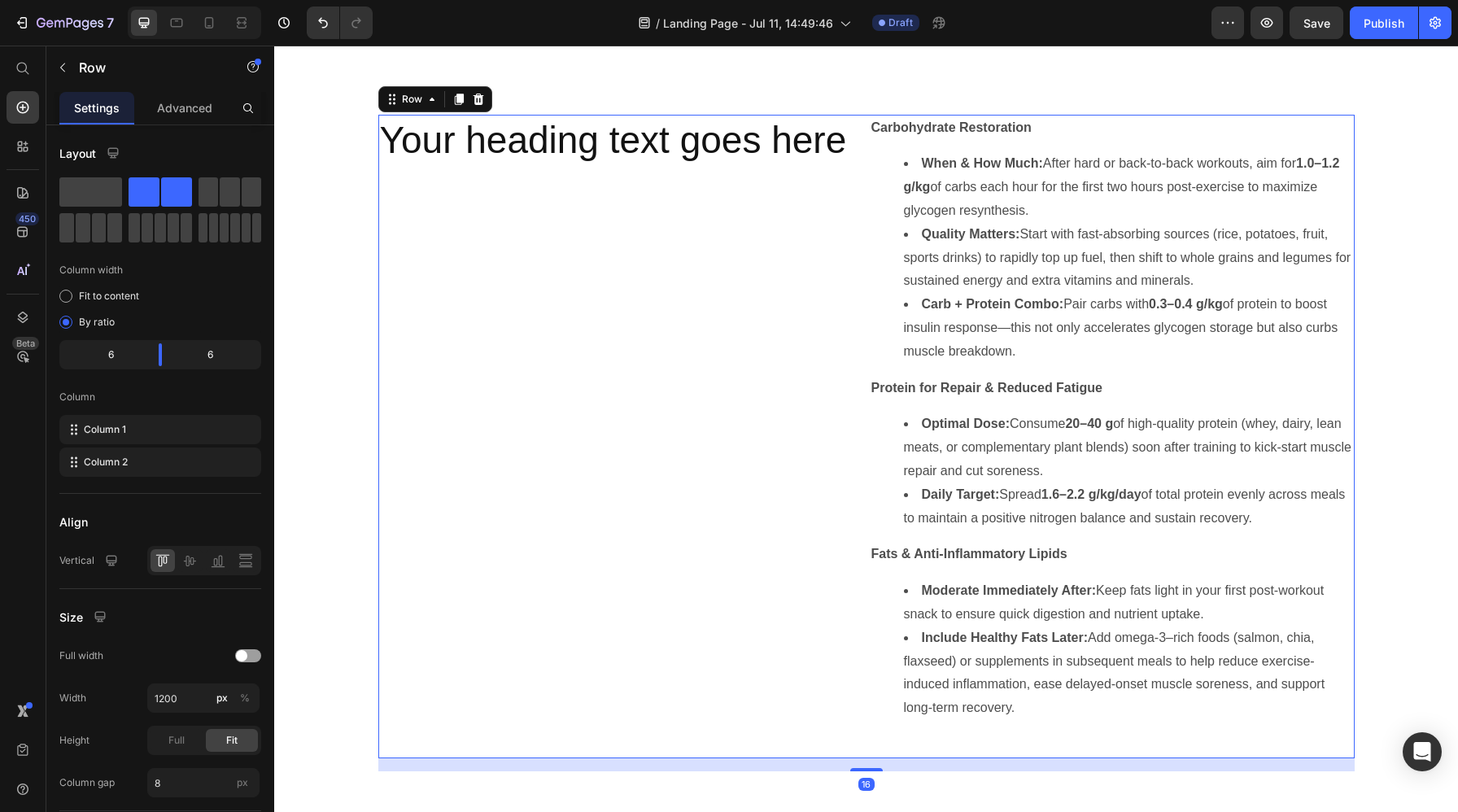 click on "Your heading text goes here Heading" at bounding box center (621, 436) 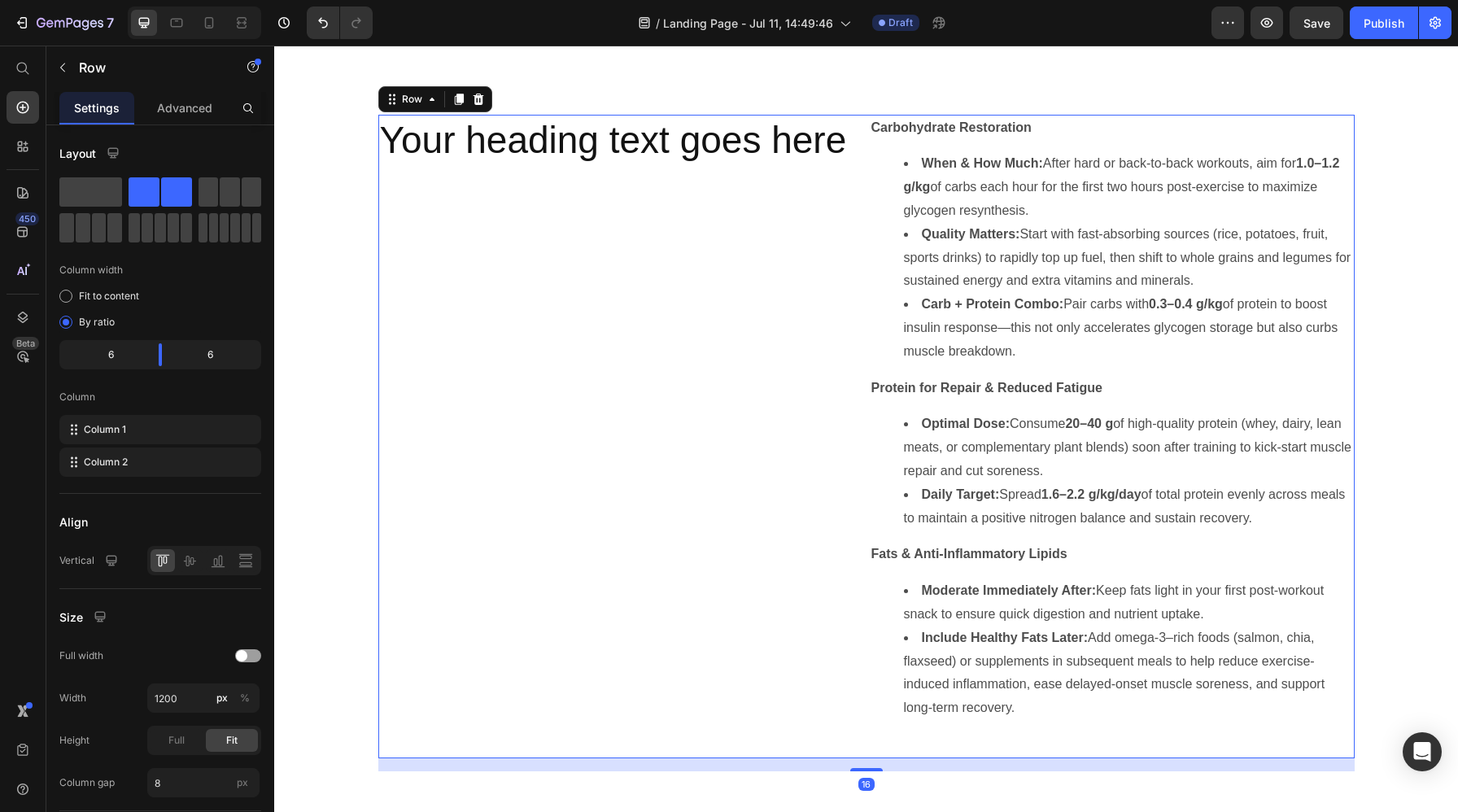 click on "Your heading text goes here Heading" at bounding box center [621, 436] 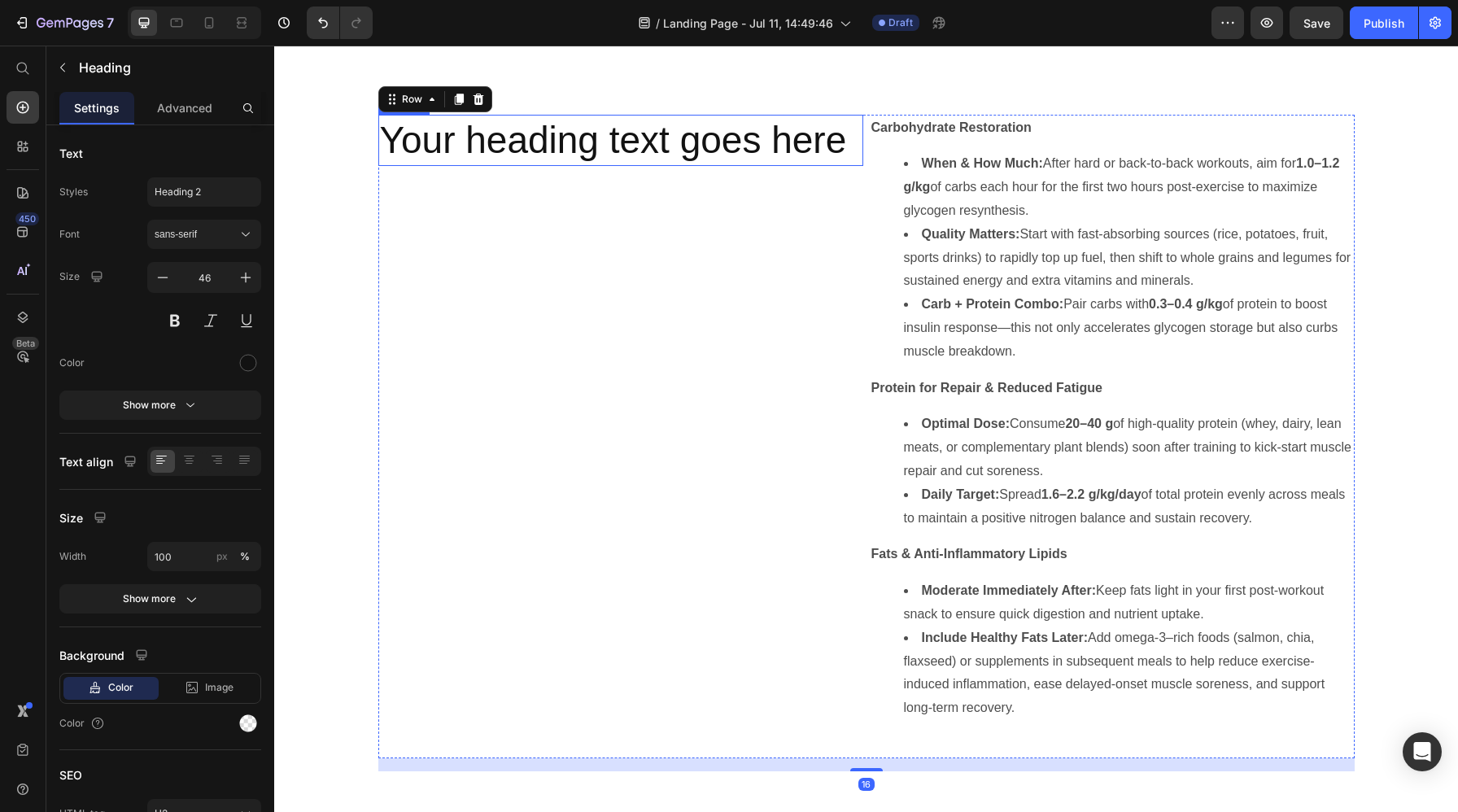 click on "Your heading text goes here" at bounding box center [621, 141] 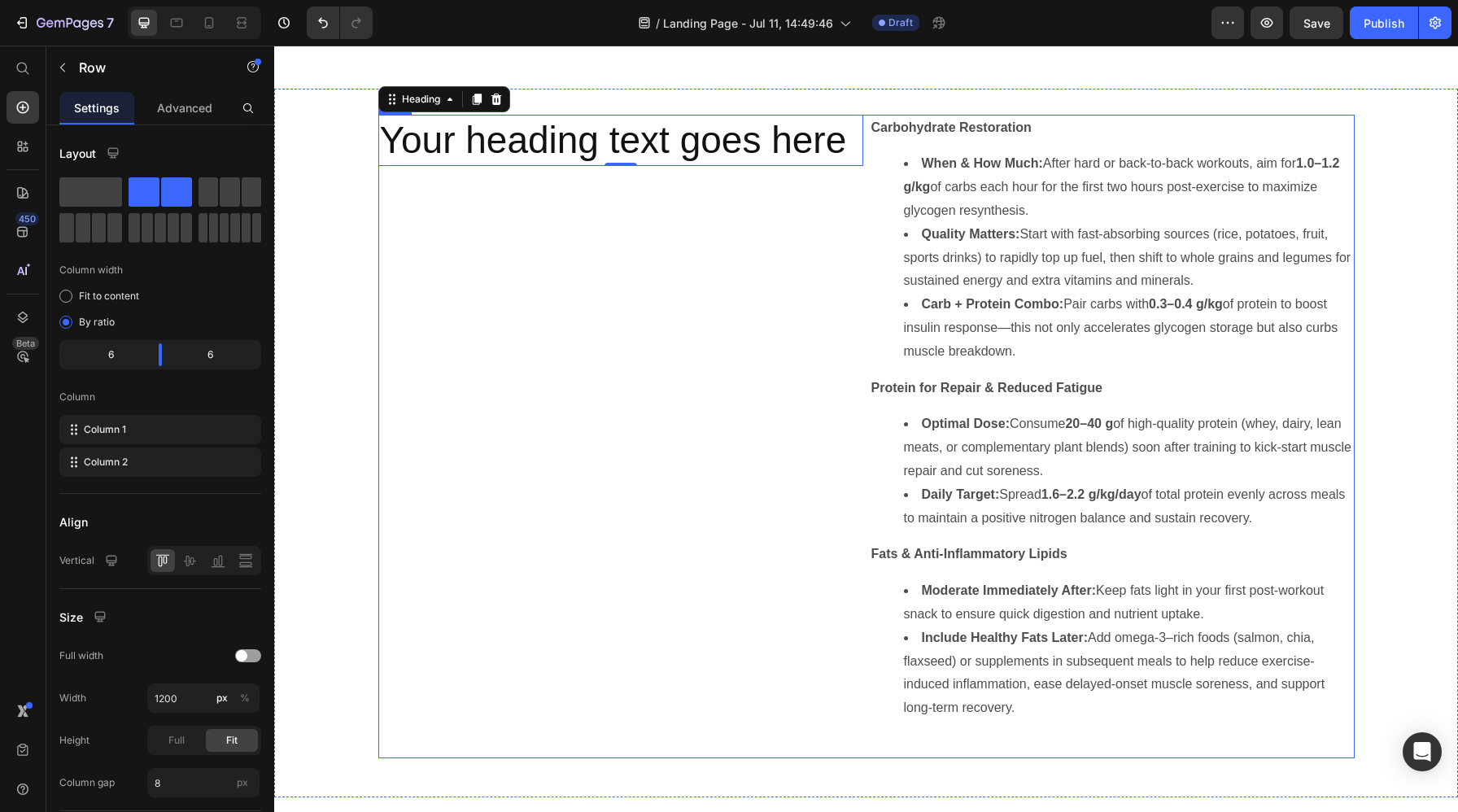 click on "Your heading text goes here Heading   0" at bounding box center [621, 436] 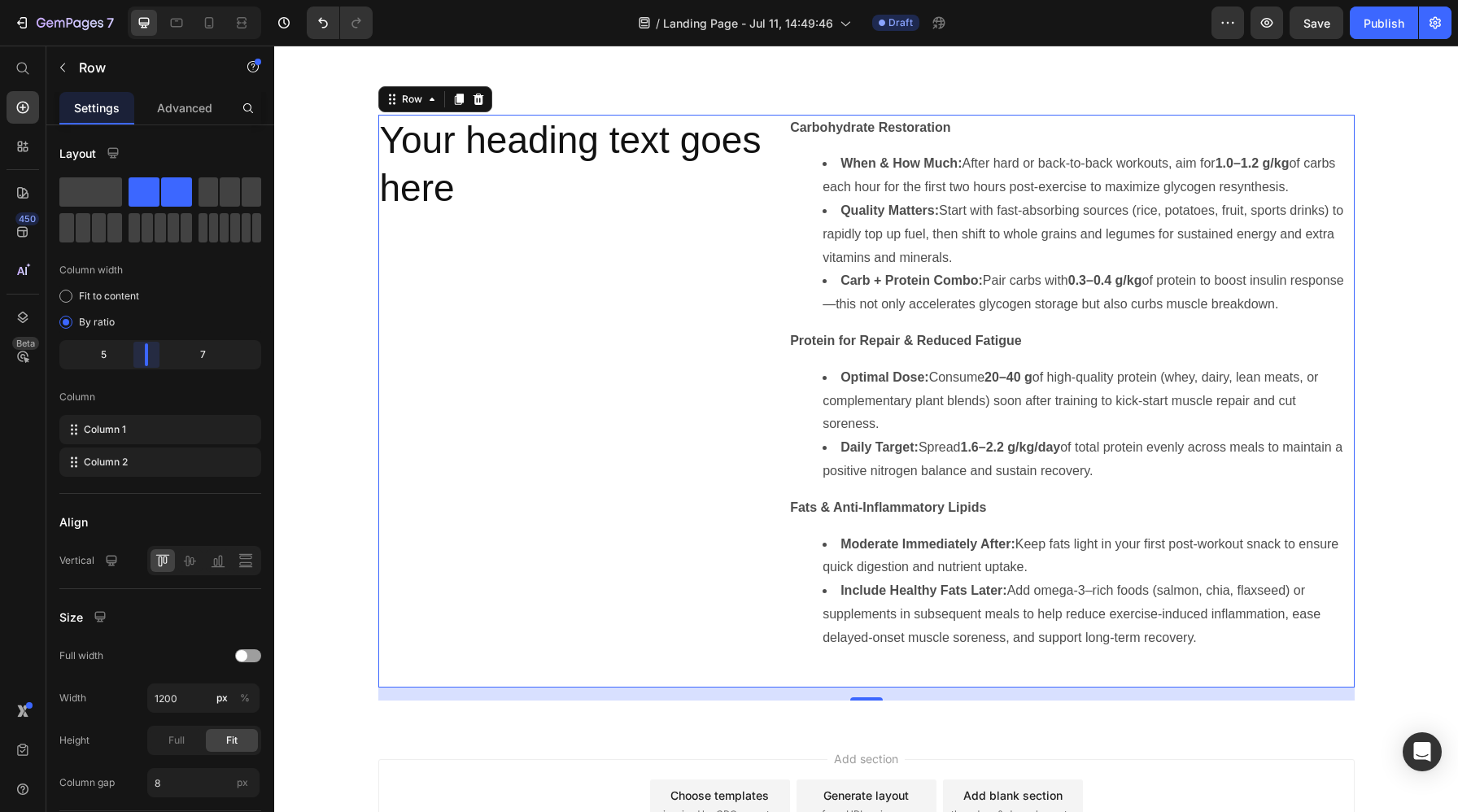 drag, startPoint x: 154, startPoint y: 349, endPoint x: 142, endPoint y: 355, distance: 13.416408 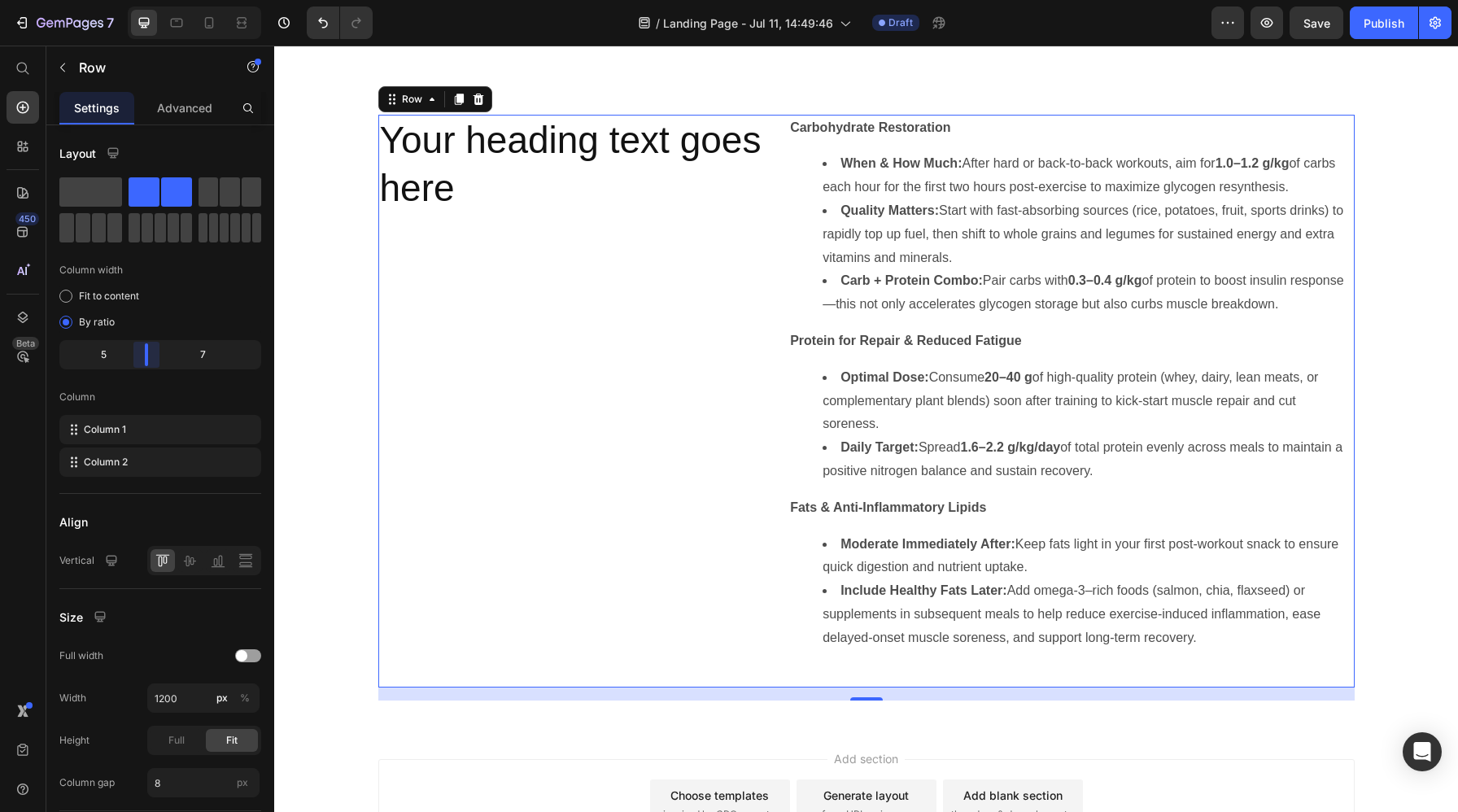 click on "7  Version history  /  Landing Page - Jul 11, 14:49:46 Draft Preview  Save   Publish  450 Beta Start with Sections Elements Hero Section Product Detail Brands Trusted Badges Guarantee Product Breakdown How to use Testimonials Compare Bundle FAQs Social Proof Brand Story Product List Collection Blog List Contact Sticky Add to Cart Custom Footer Browse Library 450 Layout
Row
Row
Row
Row Text
Heading
Text Block Button
Button
Button
Sticky Back to top Media
Image" at bounding box center (729, 0) 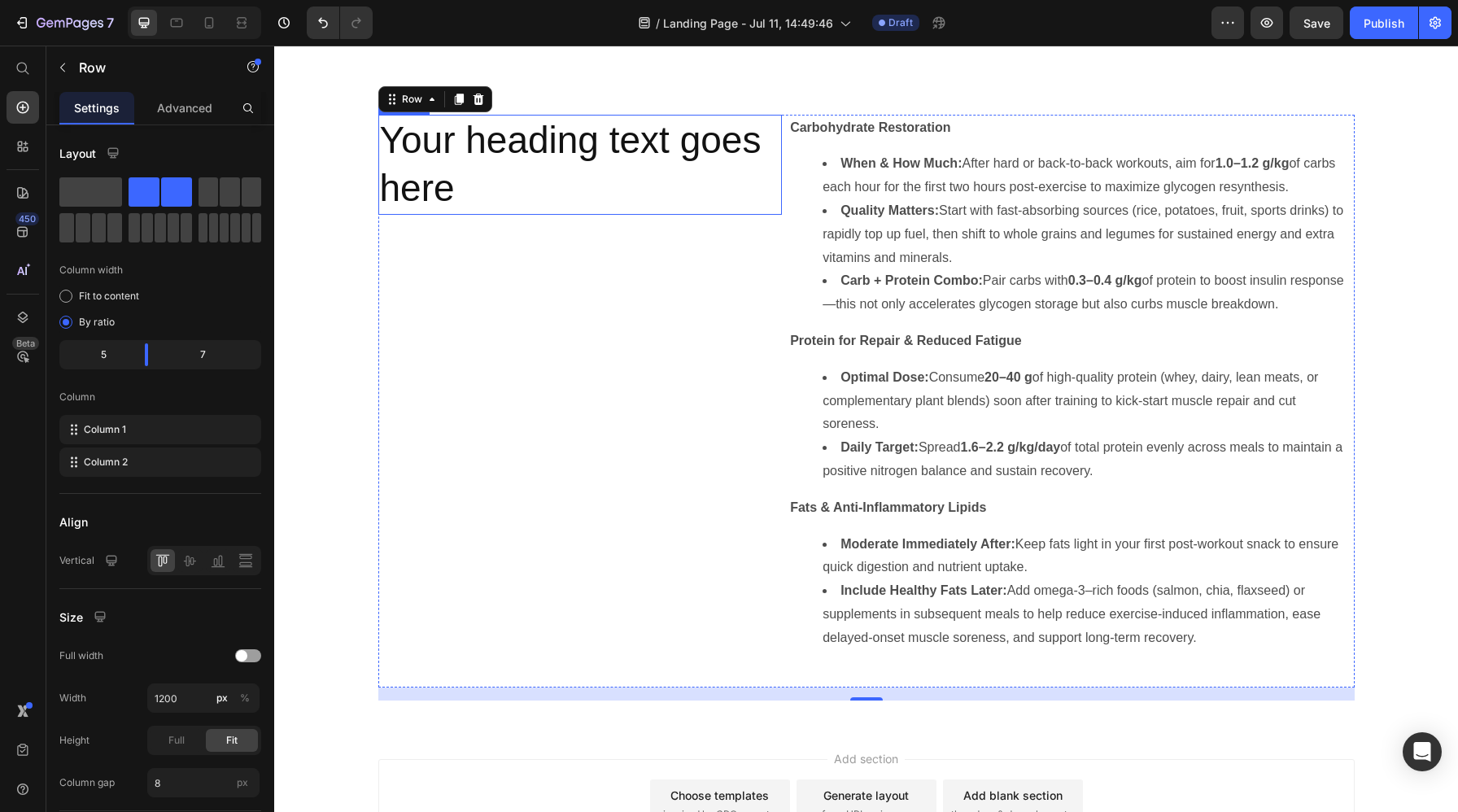 click on "Your heading text goes here" at bounding box center [580, 165] 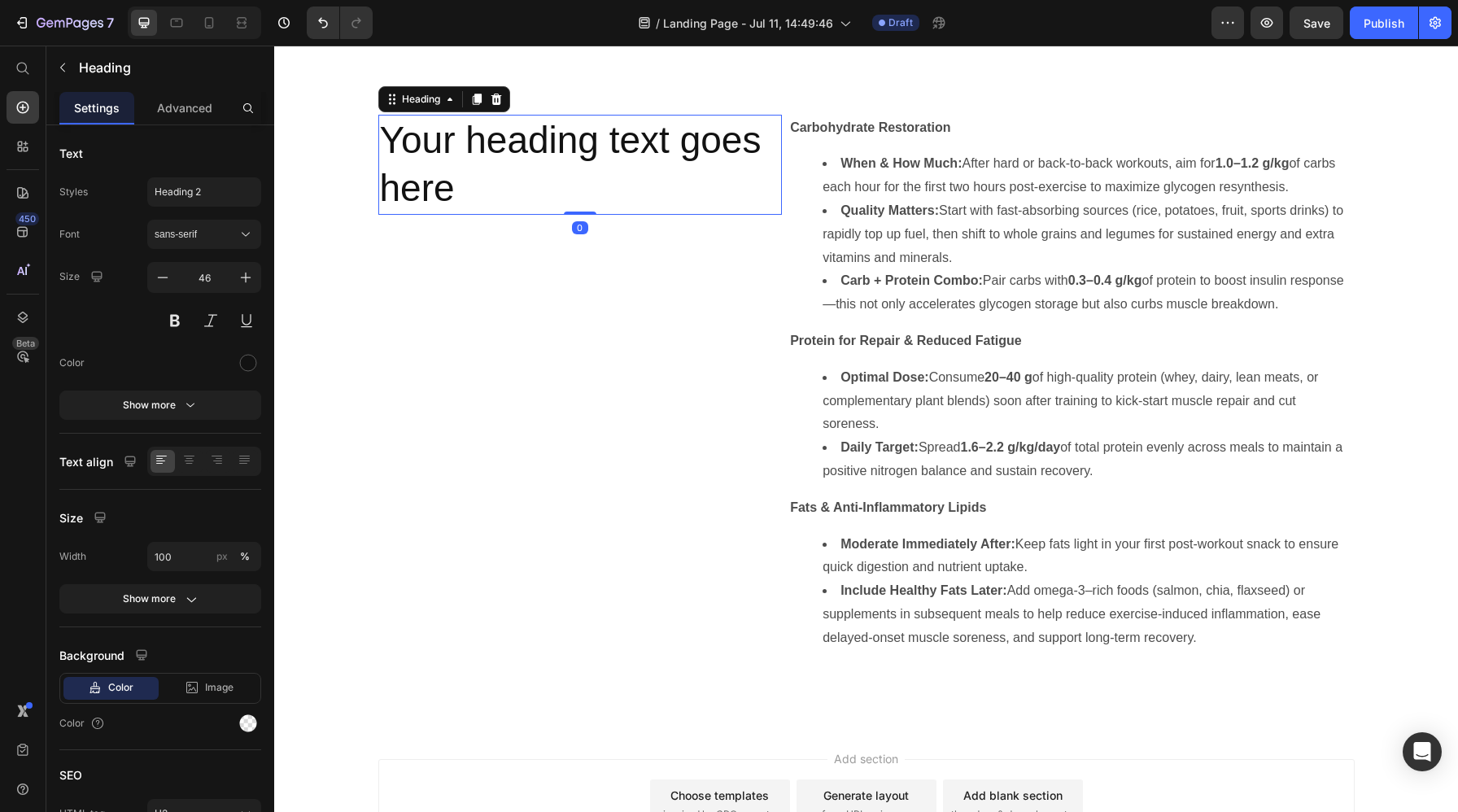 click on "Your heading text goes here" at bounding box center [580, 165] 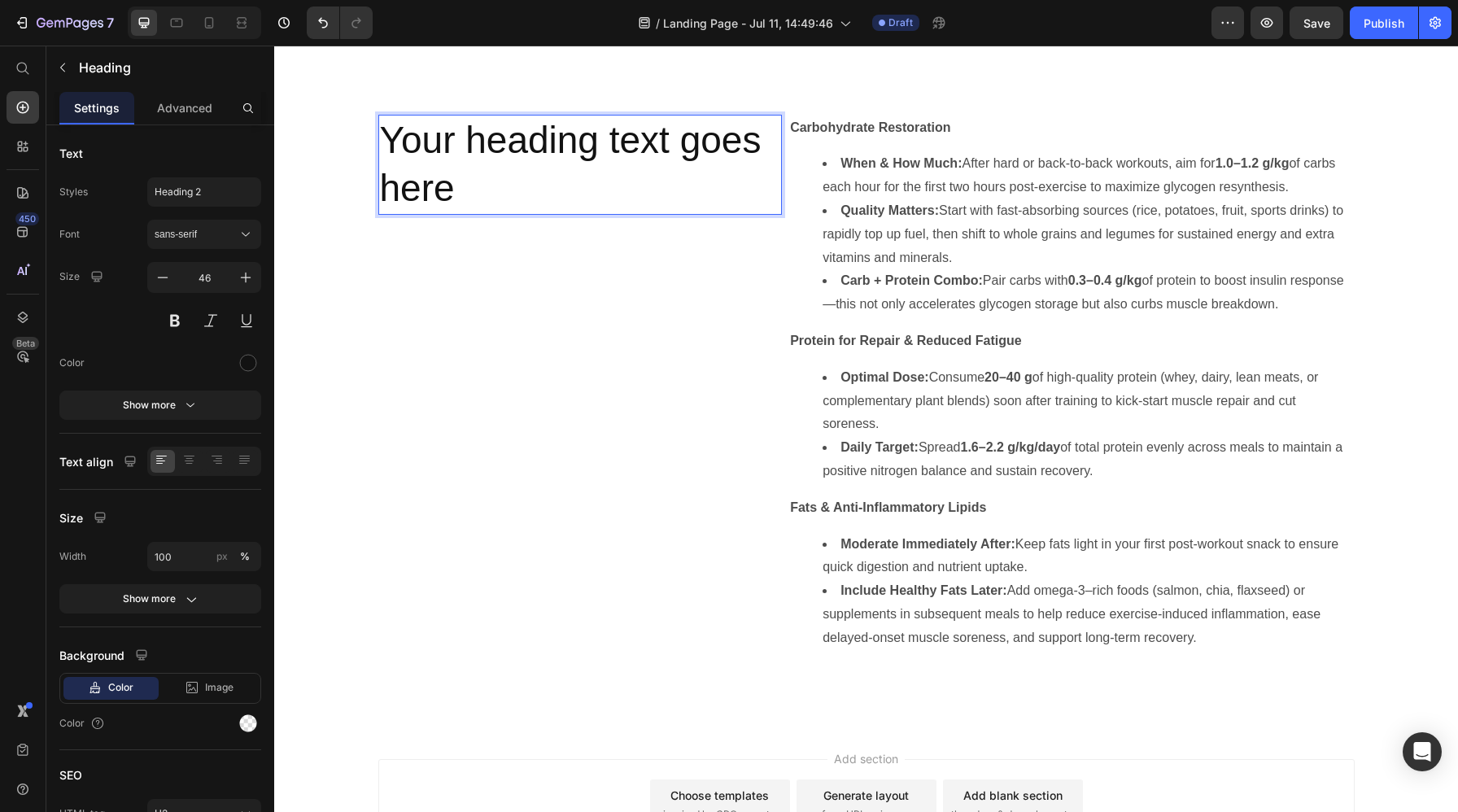click on "Your heading text goes here" at bounding box center [580, 165] 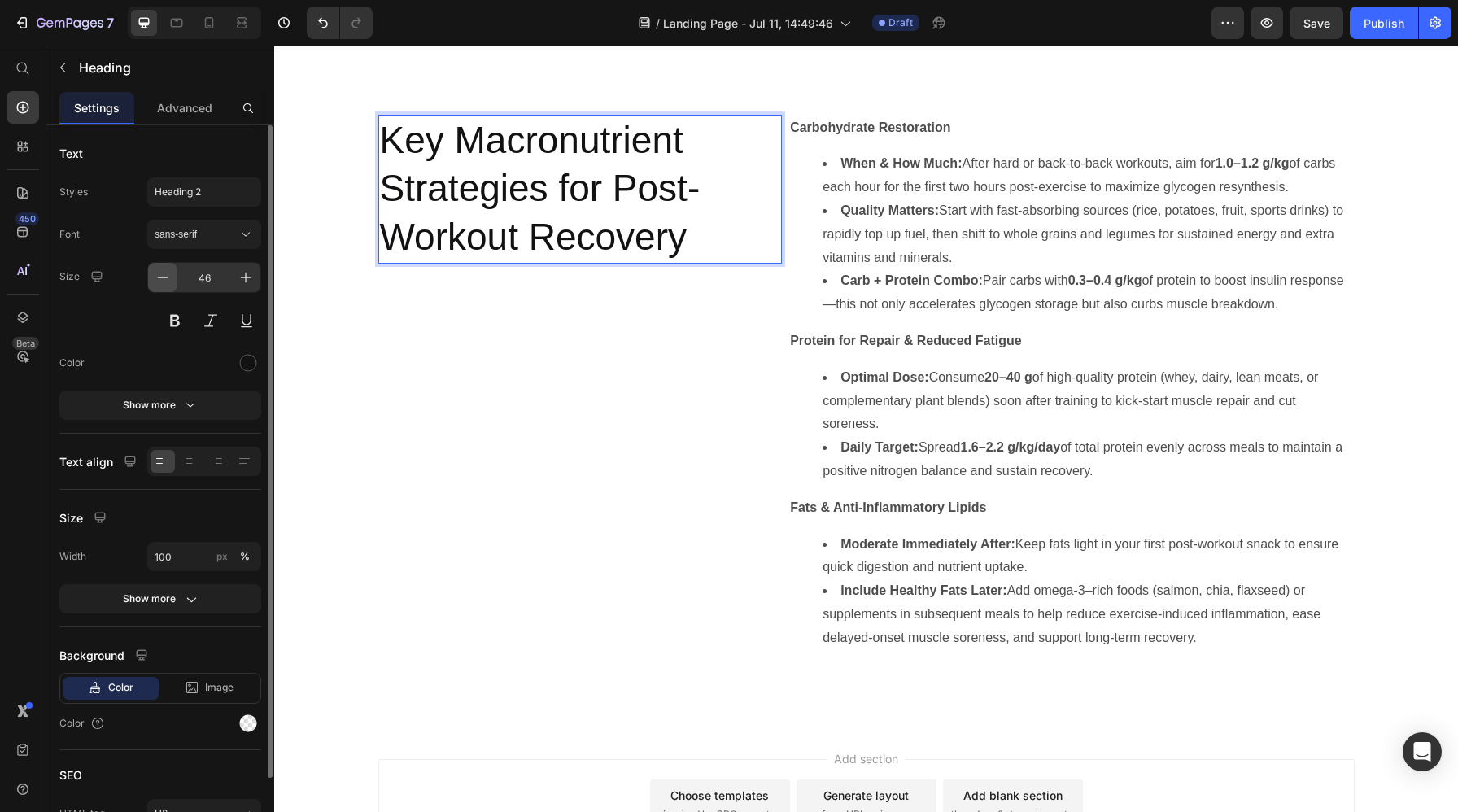 click 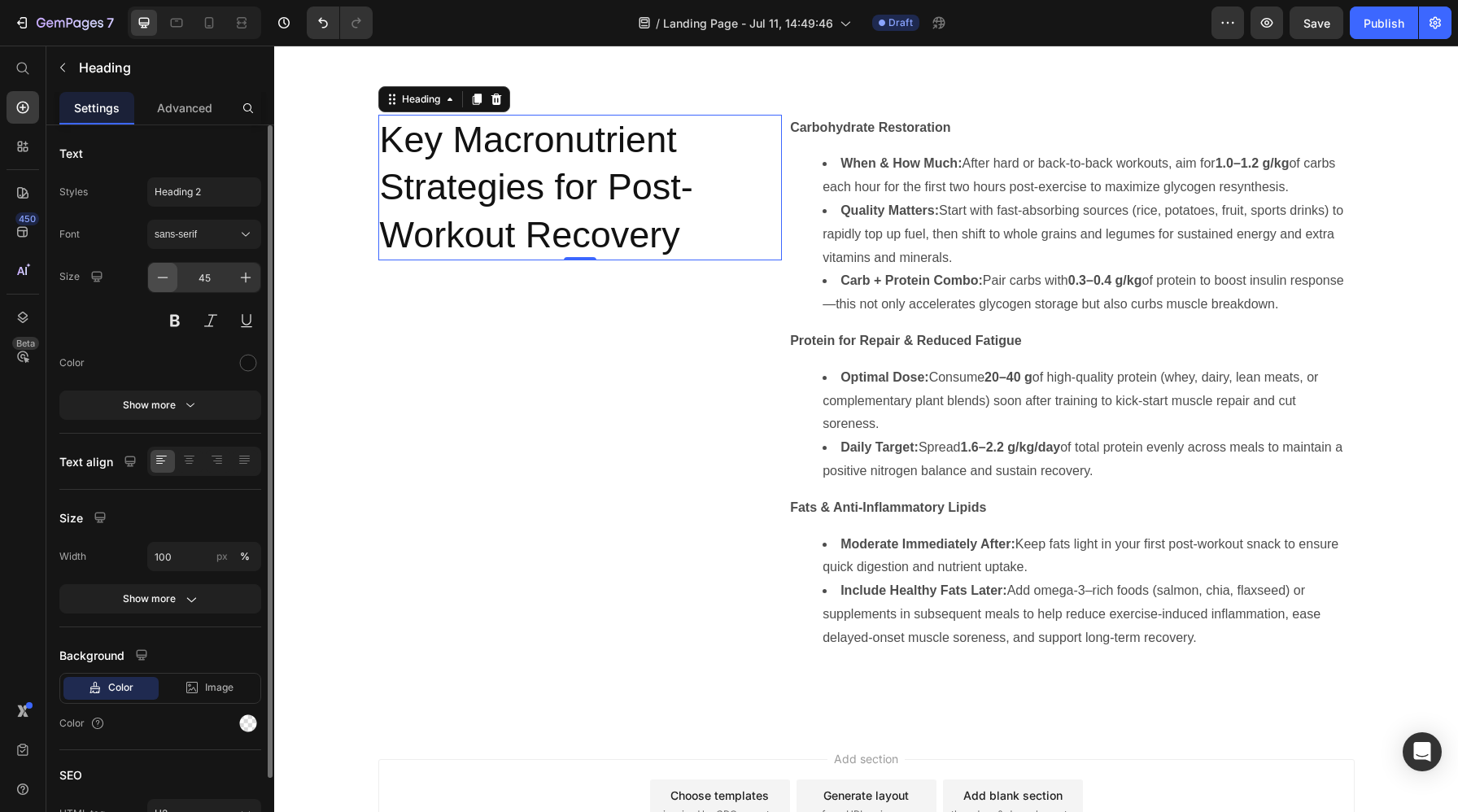 click 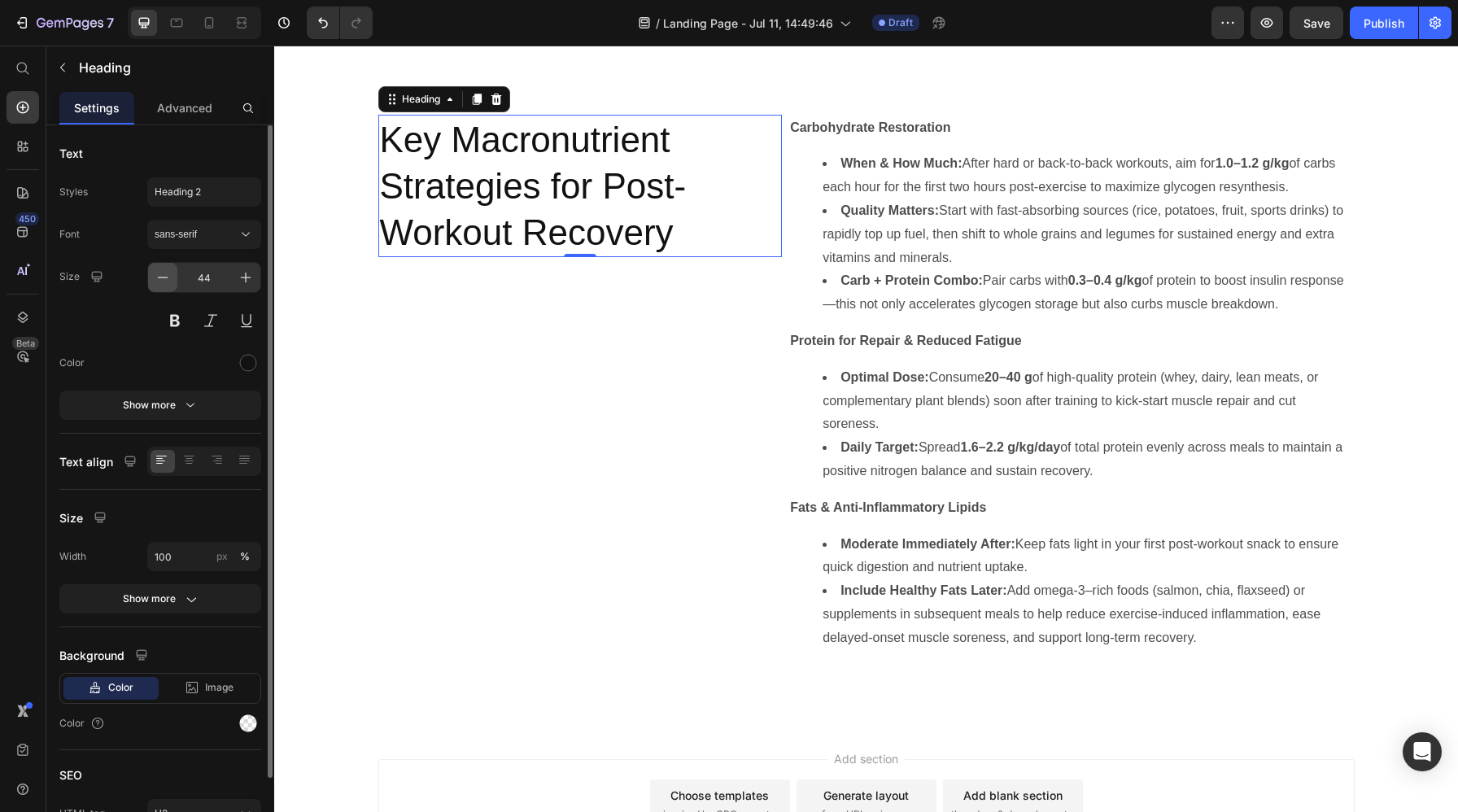 click 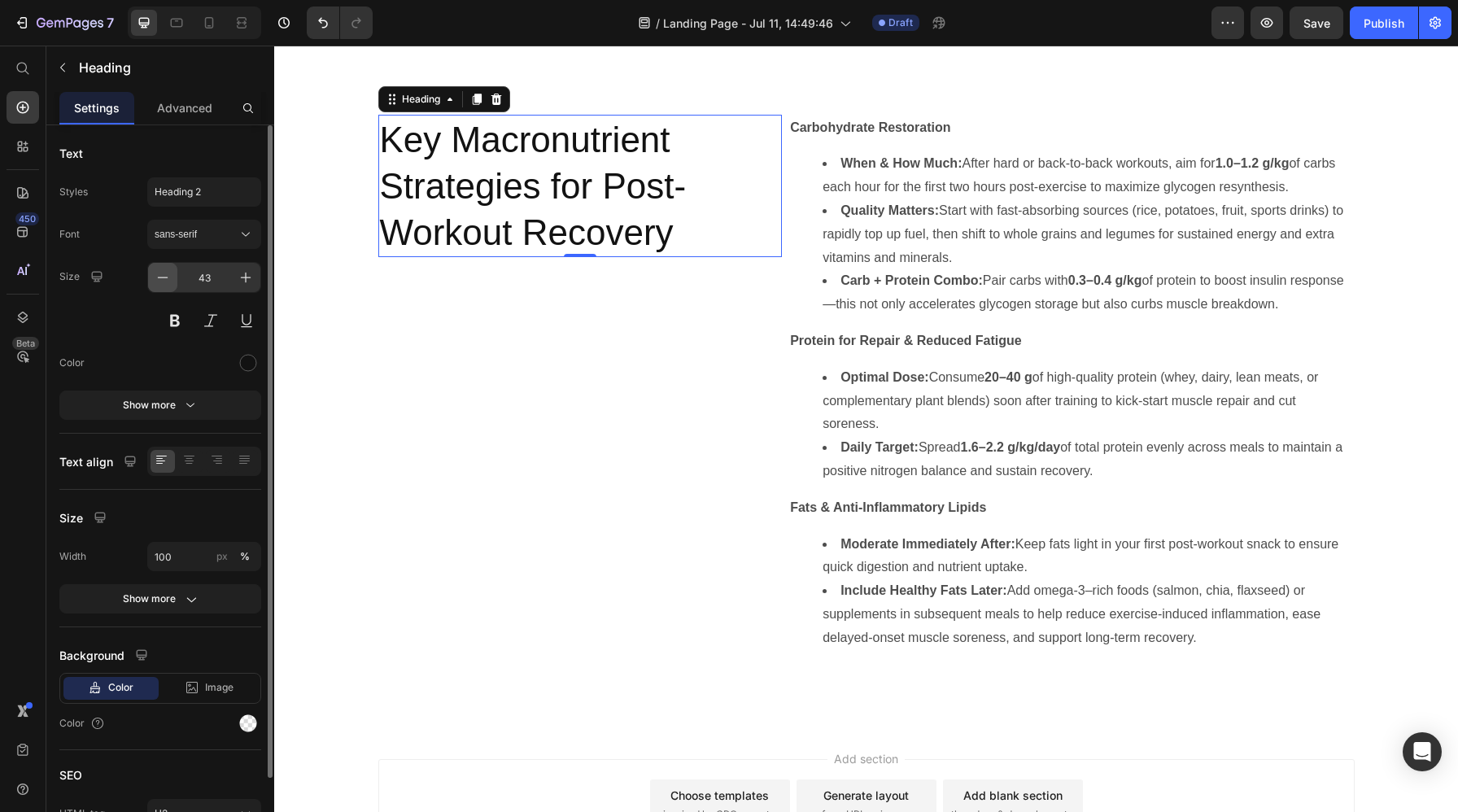 click 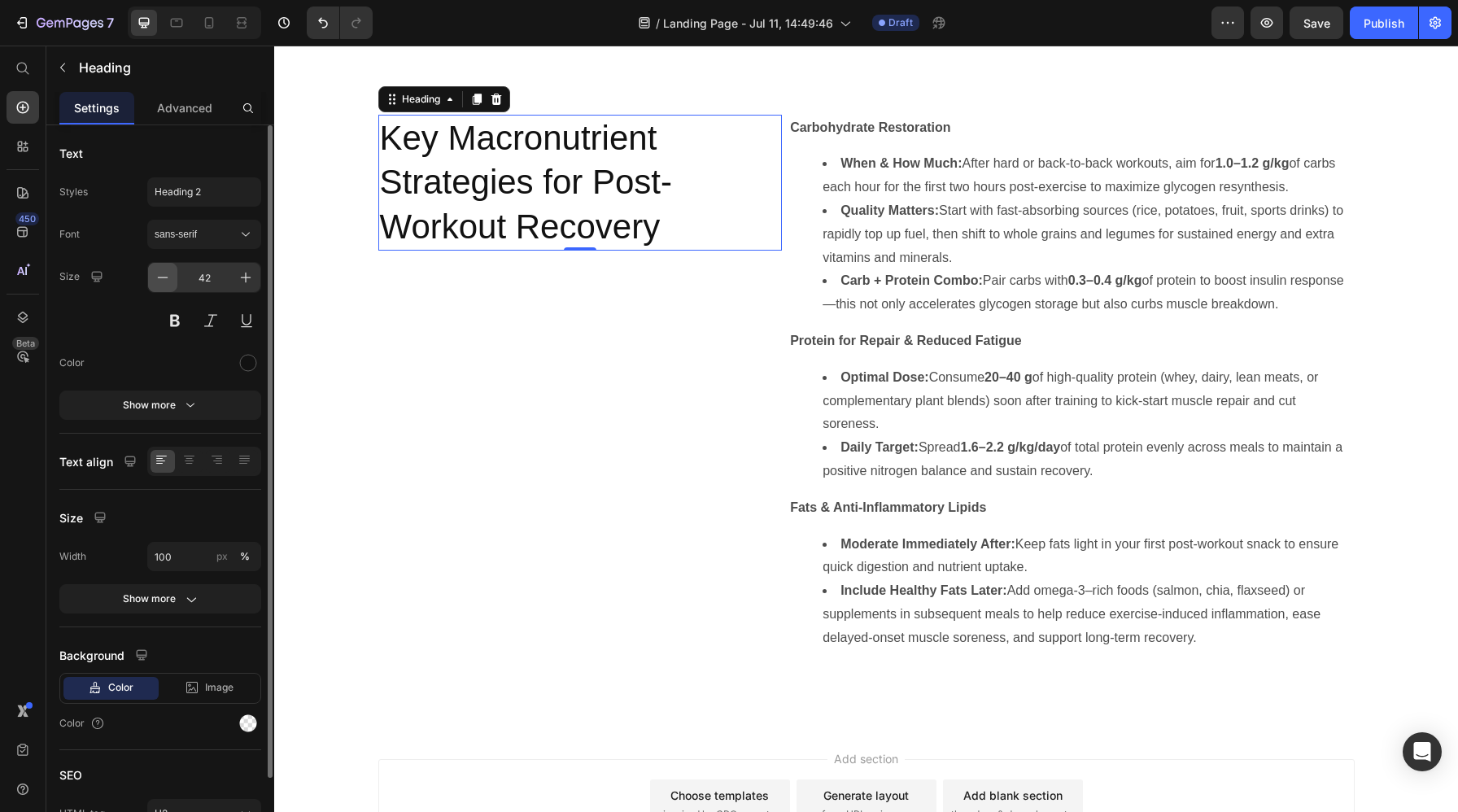 click 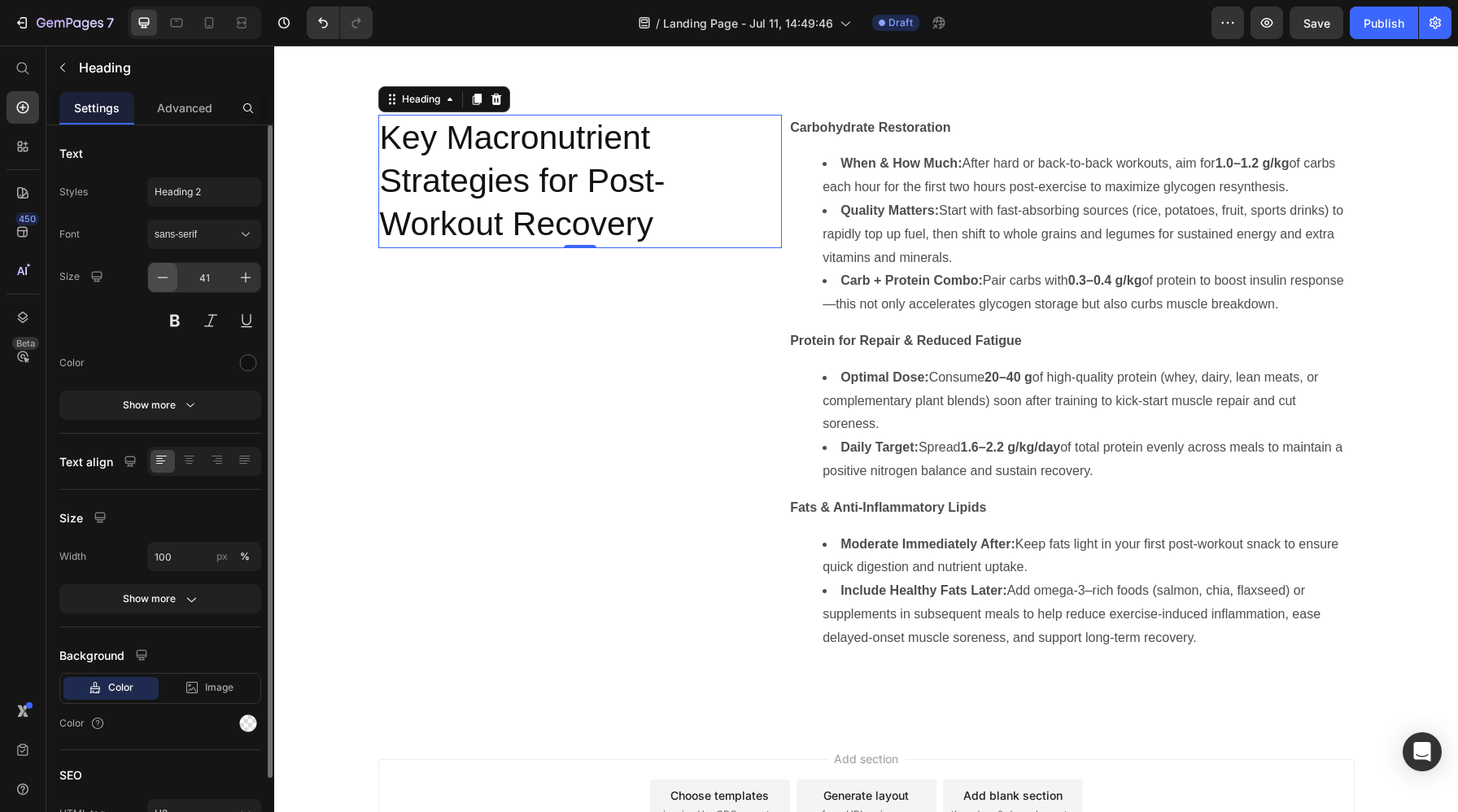 click 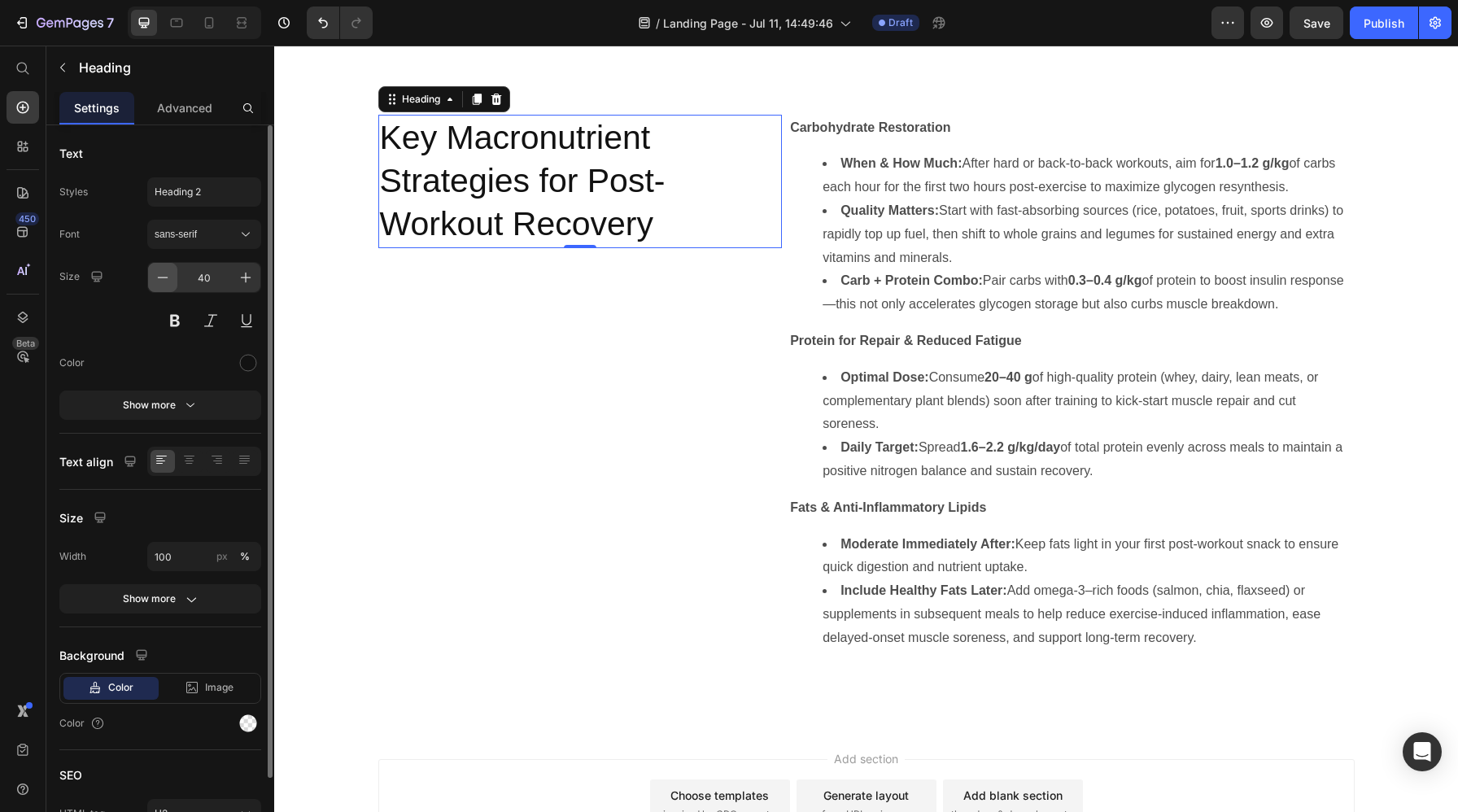 click 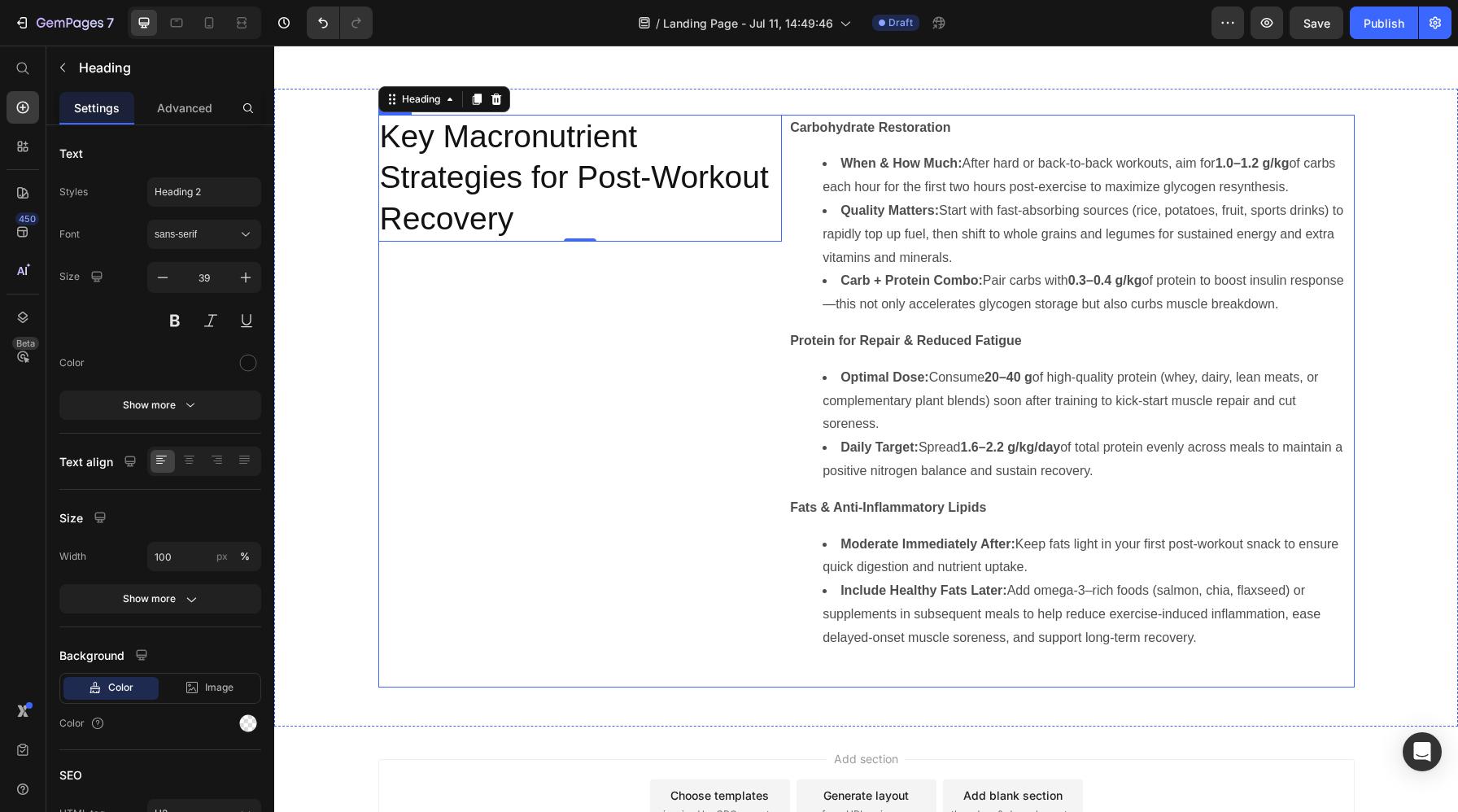 click on "Key Macronutrient Strategies for Post-Workout Recovery Heading   0" at bounding box center [580, 401] 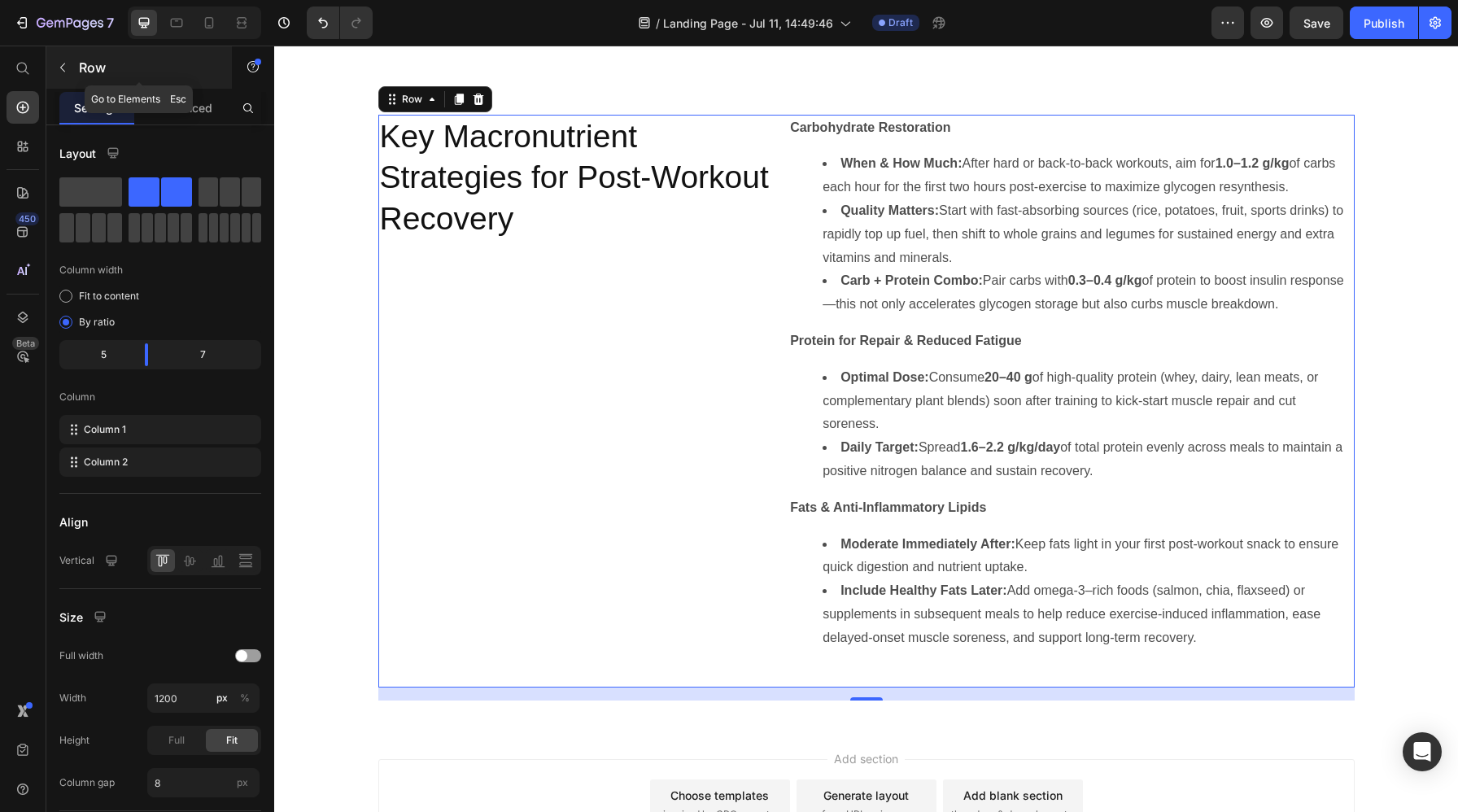 click at bounding box center [63, 68] 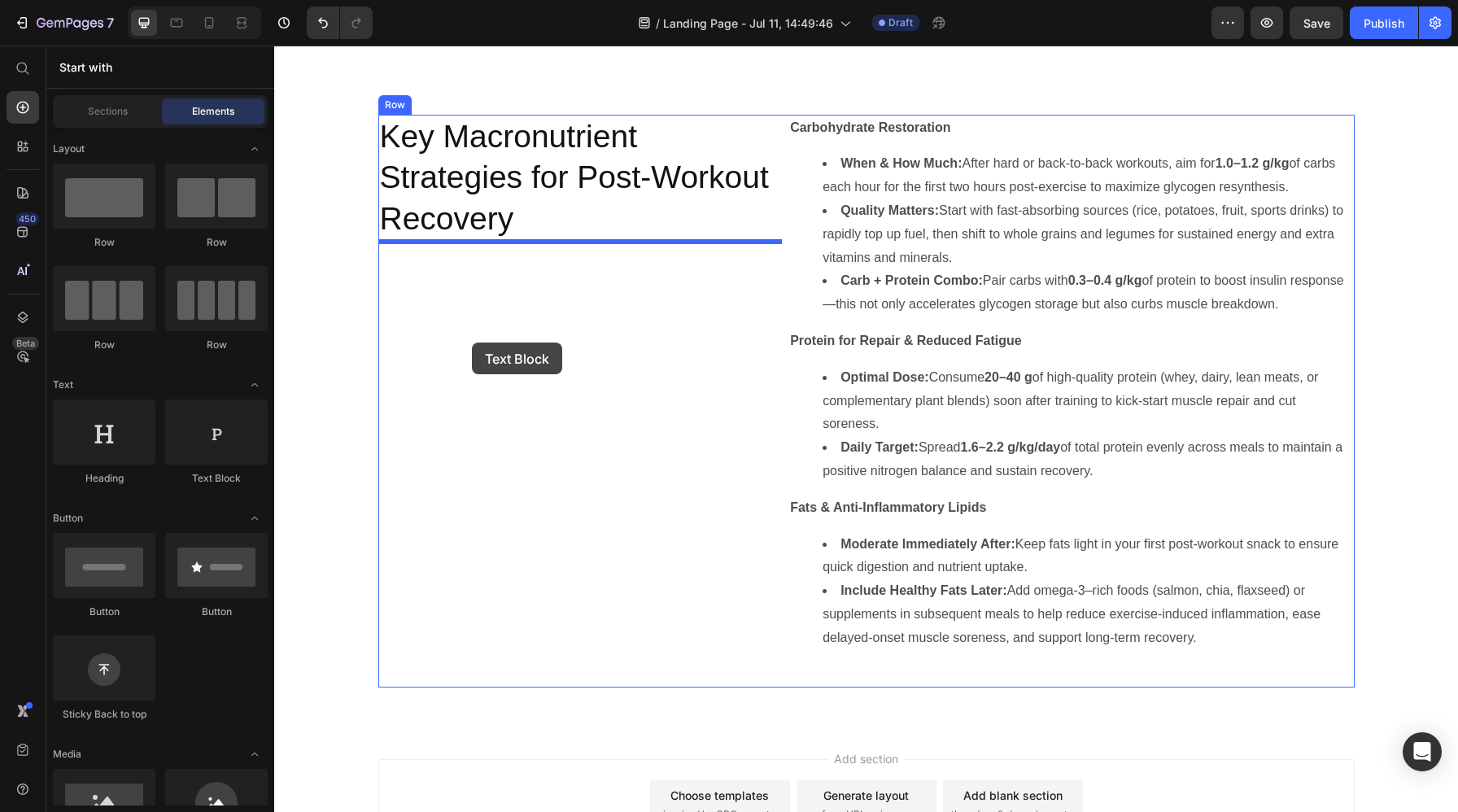 drag, startPoint x: 504, startPoint y: 493, endPoint x: 472, endPoint y: 343, distance: 153.37536 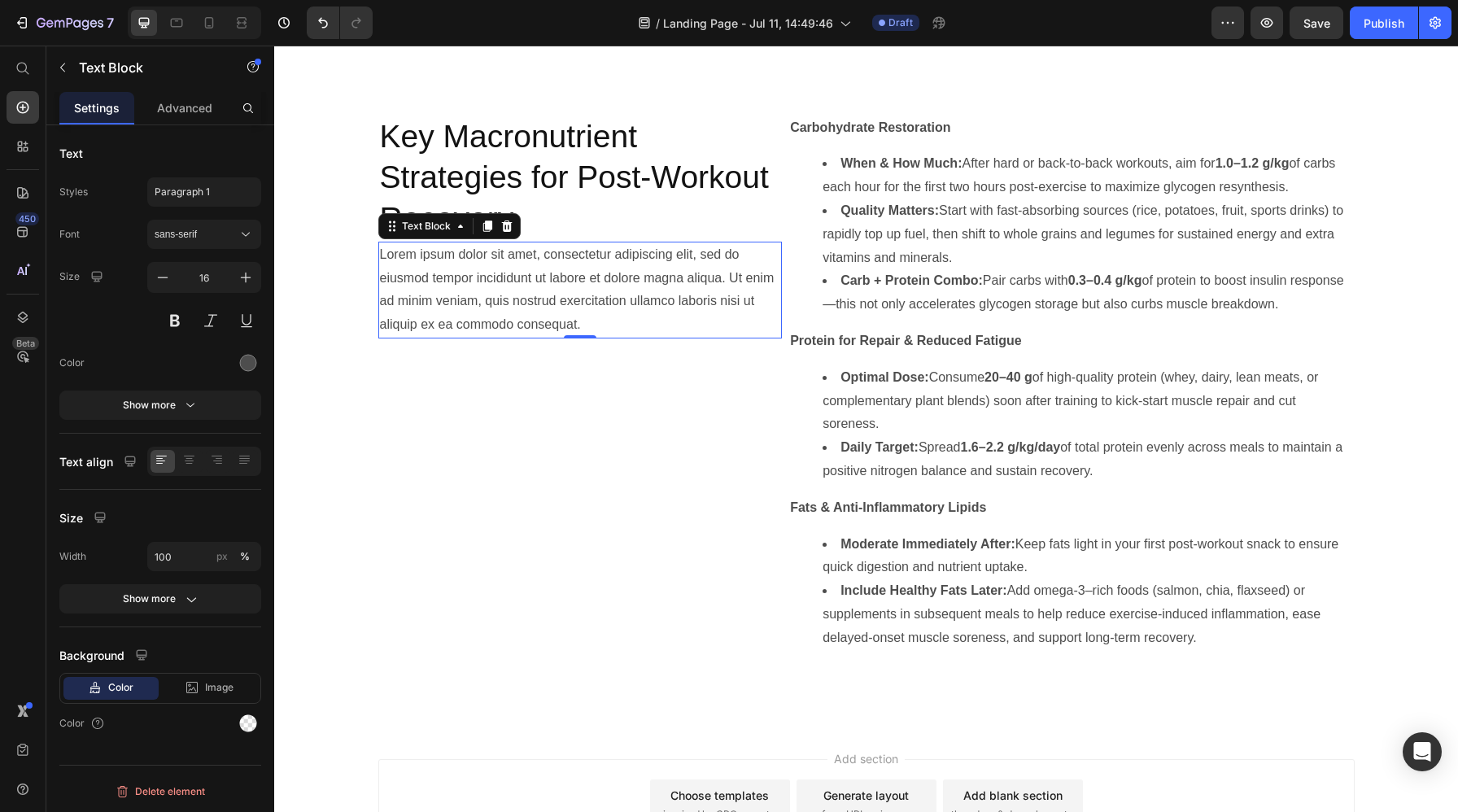 click on "Lorem ipsum dolor sit amet, consectetur adipiscing elit, sed do eiusmod tempor incididunt ut labore et dolore magna aliqua. Ut enim ad minim veniam, quis nostrud exercitation ullamco laboris nisi ut aliquip ex ea commodo consequat." at bounding box center [580, 290] 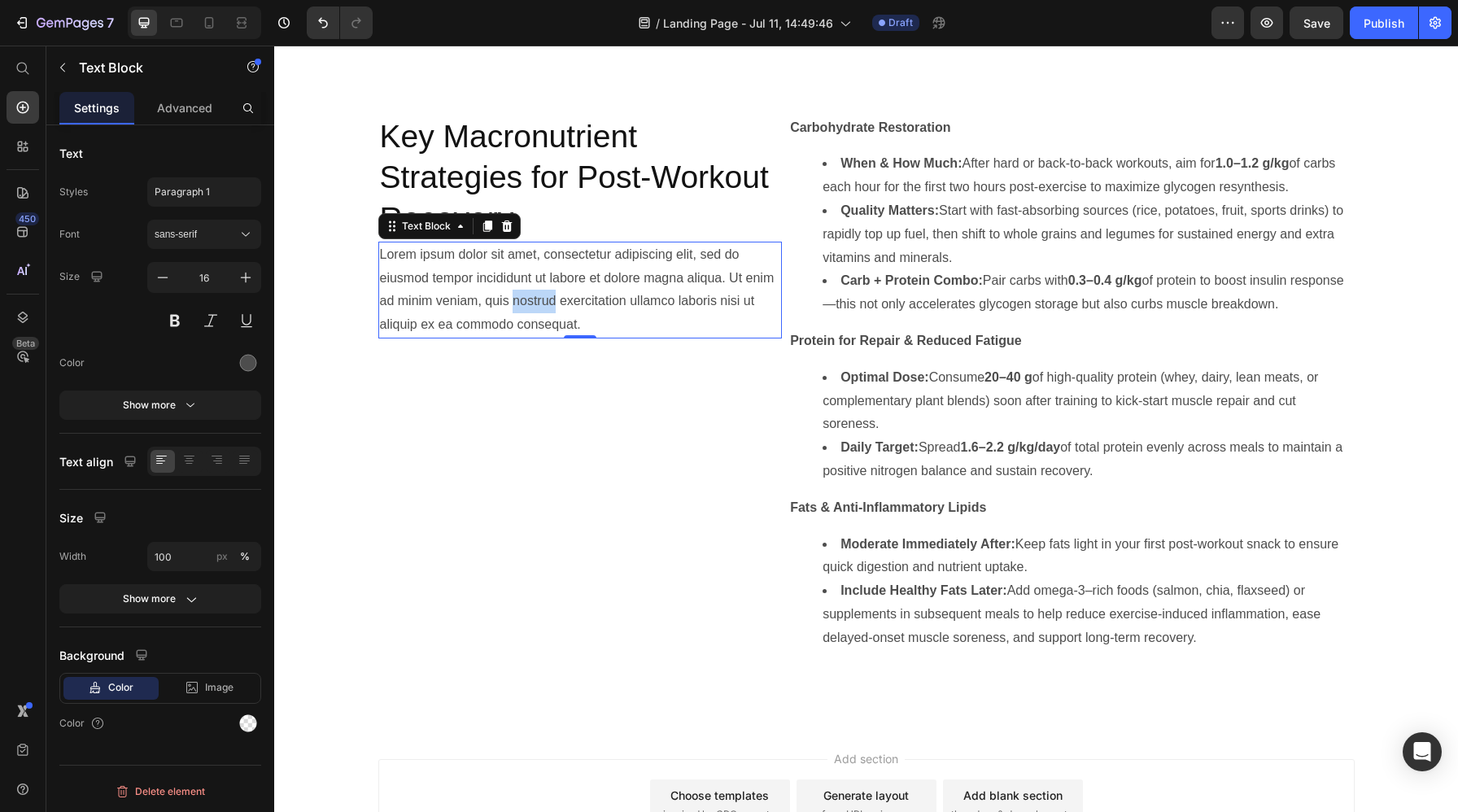 click on "Lorem ipsum dolor sit amet, consectetur adipiscing elit, sed do eiusmod tempor incididunt ut labore et dolore magna aliqua. Ut enim ad minim veniam, quis nostrud exercitation ullamco laboris nisi ut aliquip ex ea commodo consequat." at bounding box center (580, 290) 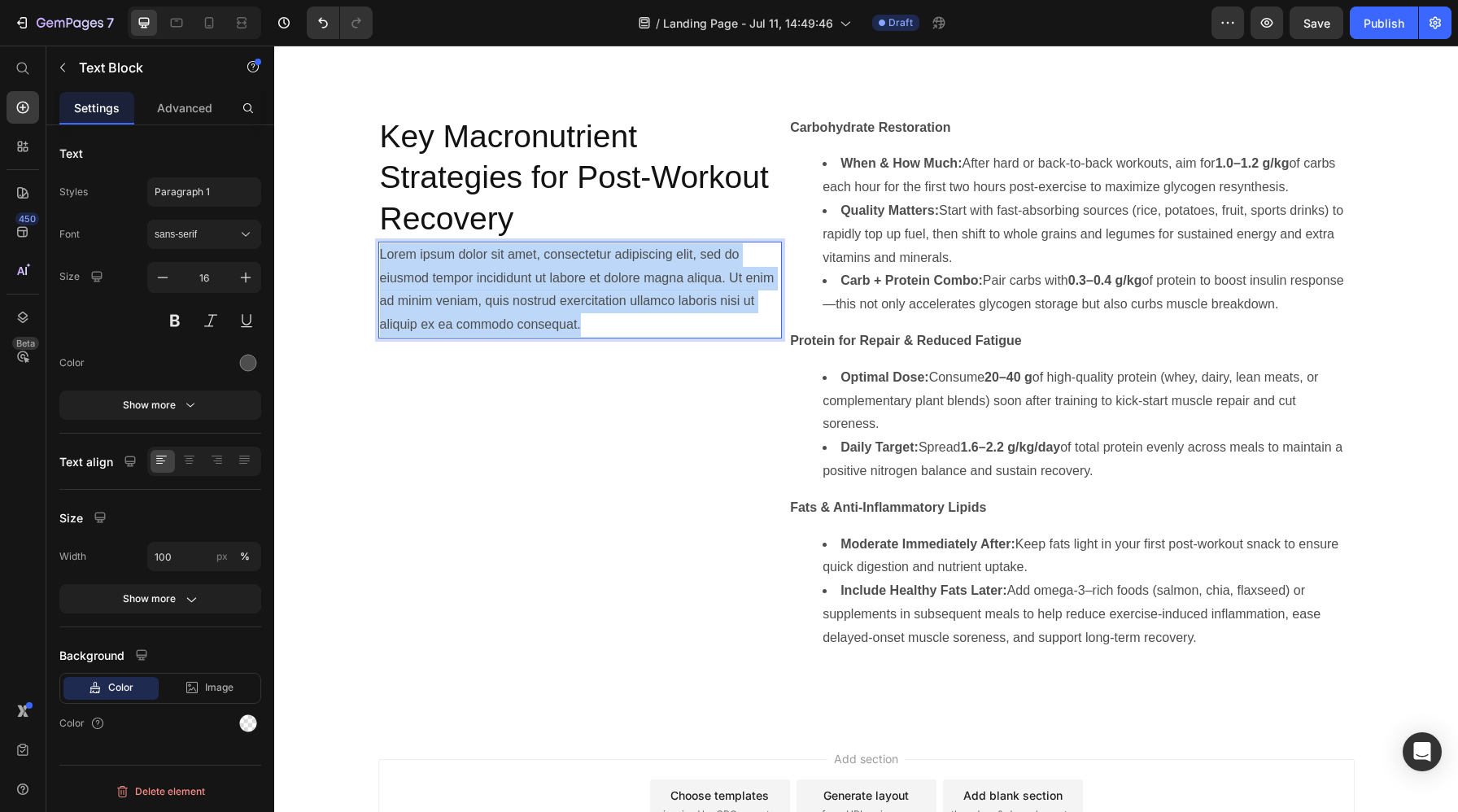 click on "Lorem ipsum dolor sit amet, consectetur adipiscing elit, sed do eiusmod tempor incididunt ut labore et dolore magna aliqua. Ut enim ad minim veniam, quis nostrud exercitation ullamco laboris nisi ut aliquip ex ea commodo consequat." at bounding box center (580, 290) 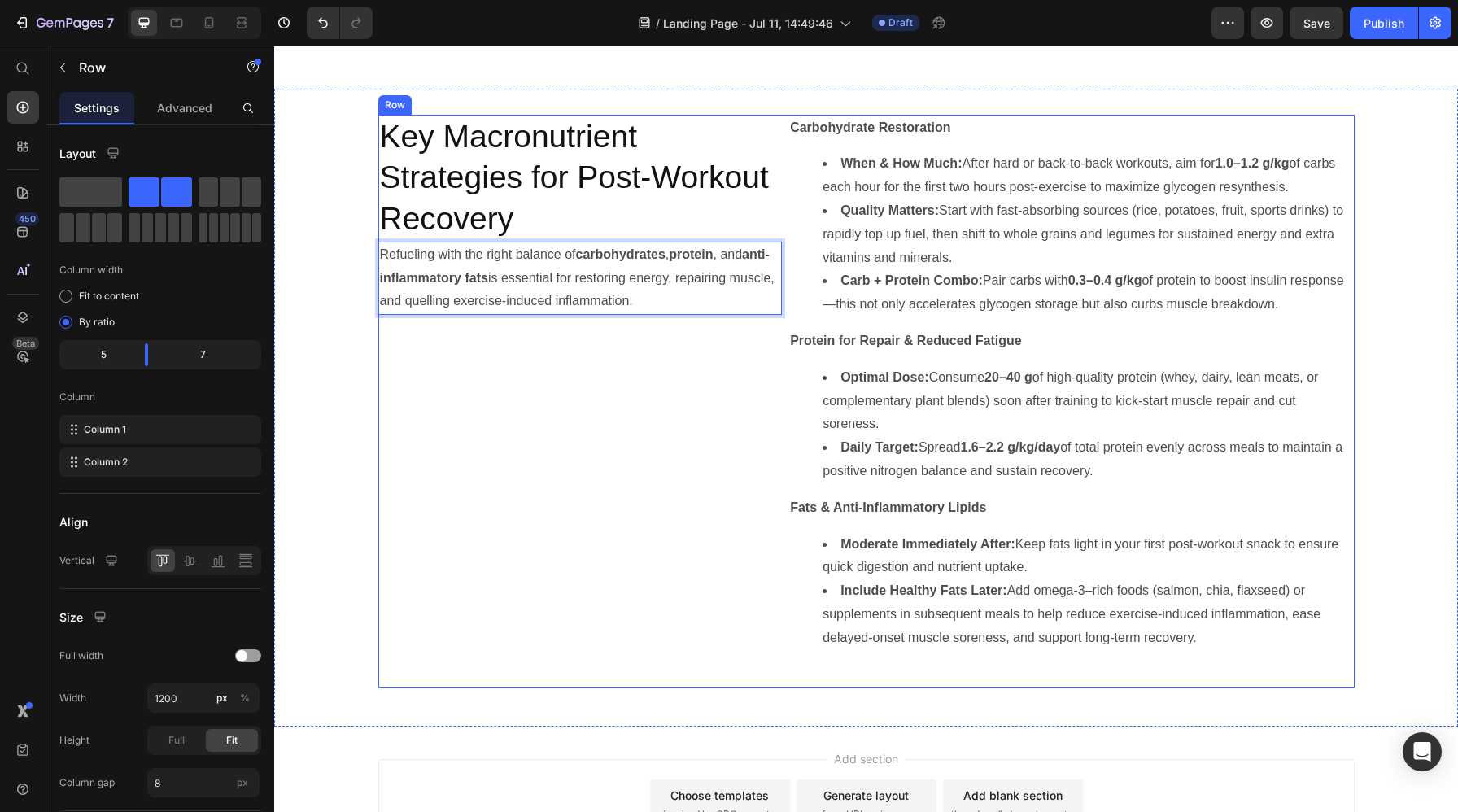 click on "Key Macronutrient Strategies for Post-Workout Recovery Heading Refueling with the right balance of  carbohydrates ,  protein , and  anti-inflammatory fats  is essential for restoring energy, repairing muscle, and quelling exercise-induced inflammation. Text Block   0" at bounding box center [580, 401] 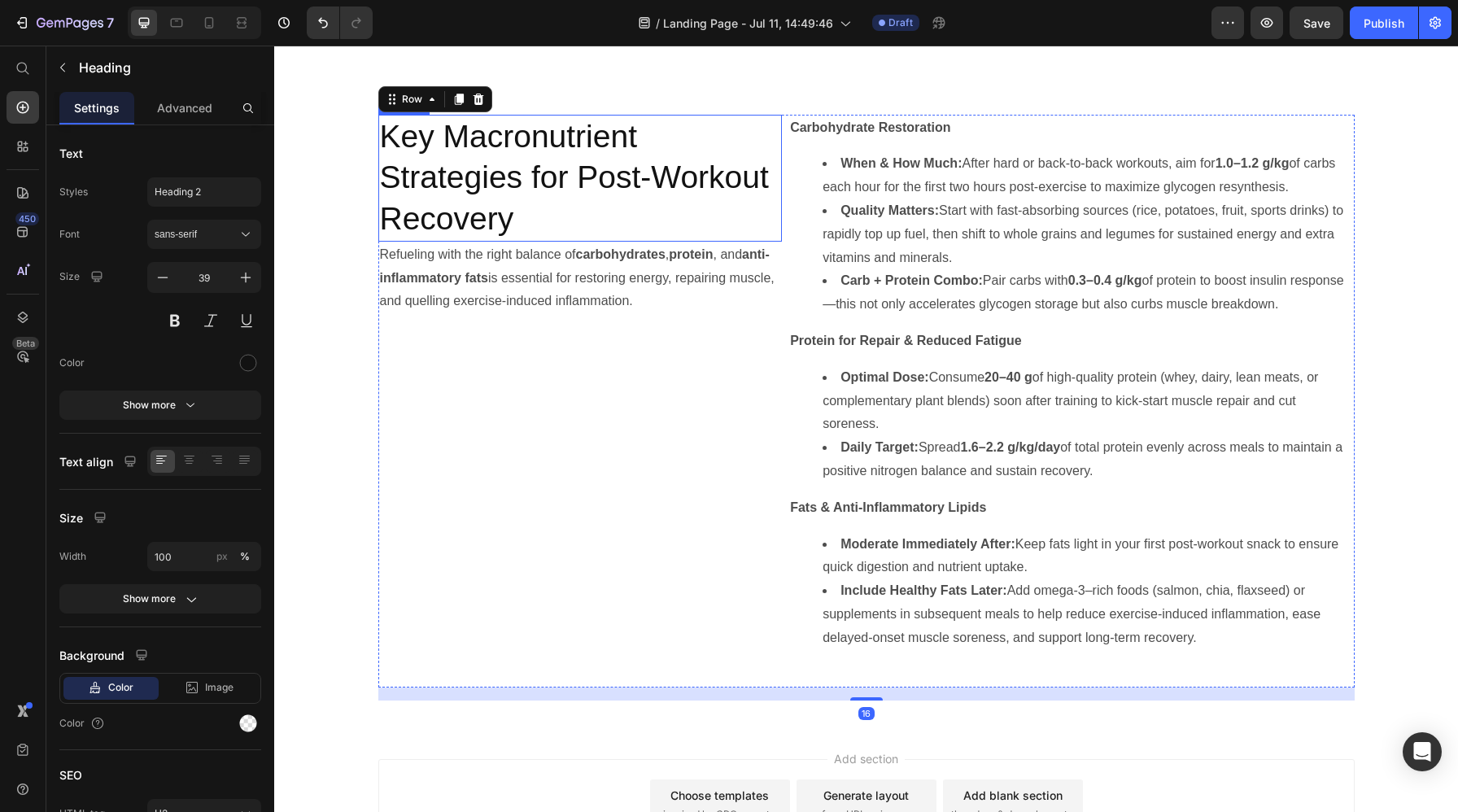 click on "Key Macronutrient Strategies for Post-Workout Recovery" at bounding box center (580, 178) 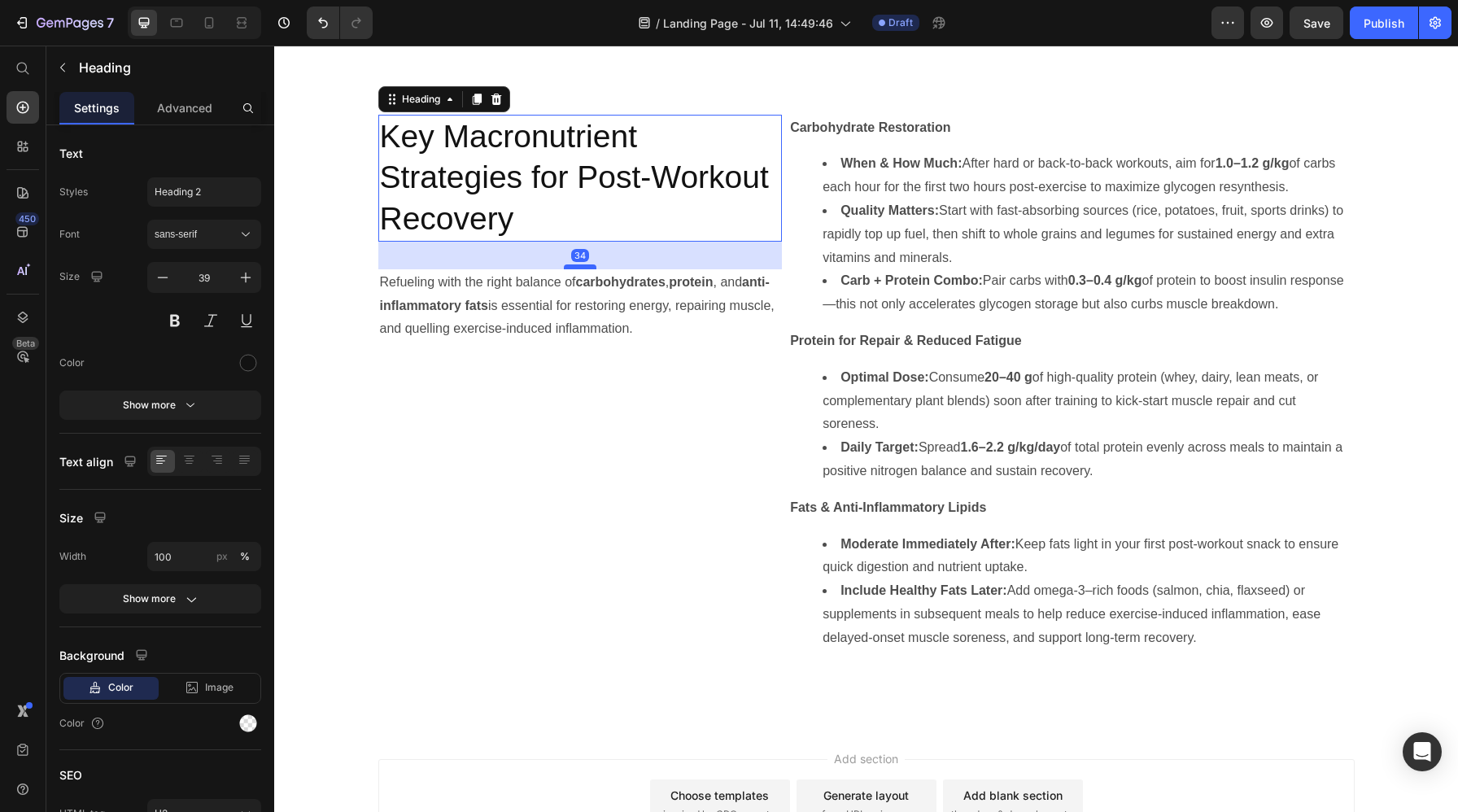 drag, startPoint x: 578, startPoint y: 239, endPoint x: 578, endPoint y: 267, distance: 28 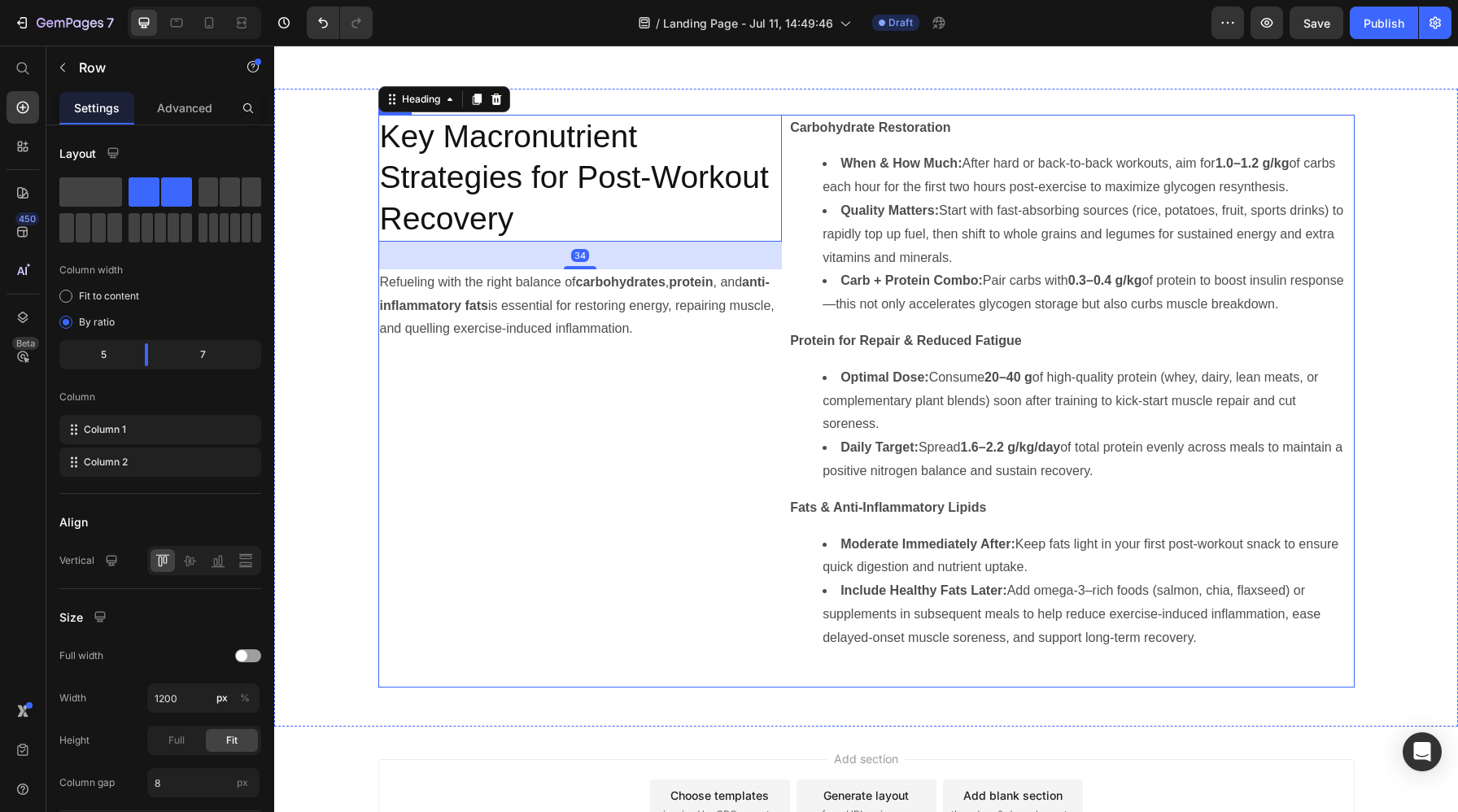 click on "Key Macronutrient Strategies for Post-Workout Recovery Heading   34 Refueling with the right balance of  carbohydrates ,  protein , and  anti-inflammatory fats  is essential for restoring energy, repairing muscle, and quelling exercise-induced inflammation. Text Block" at bounding box center (580, 401) 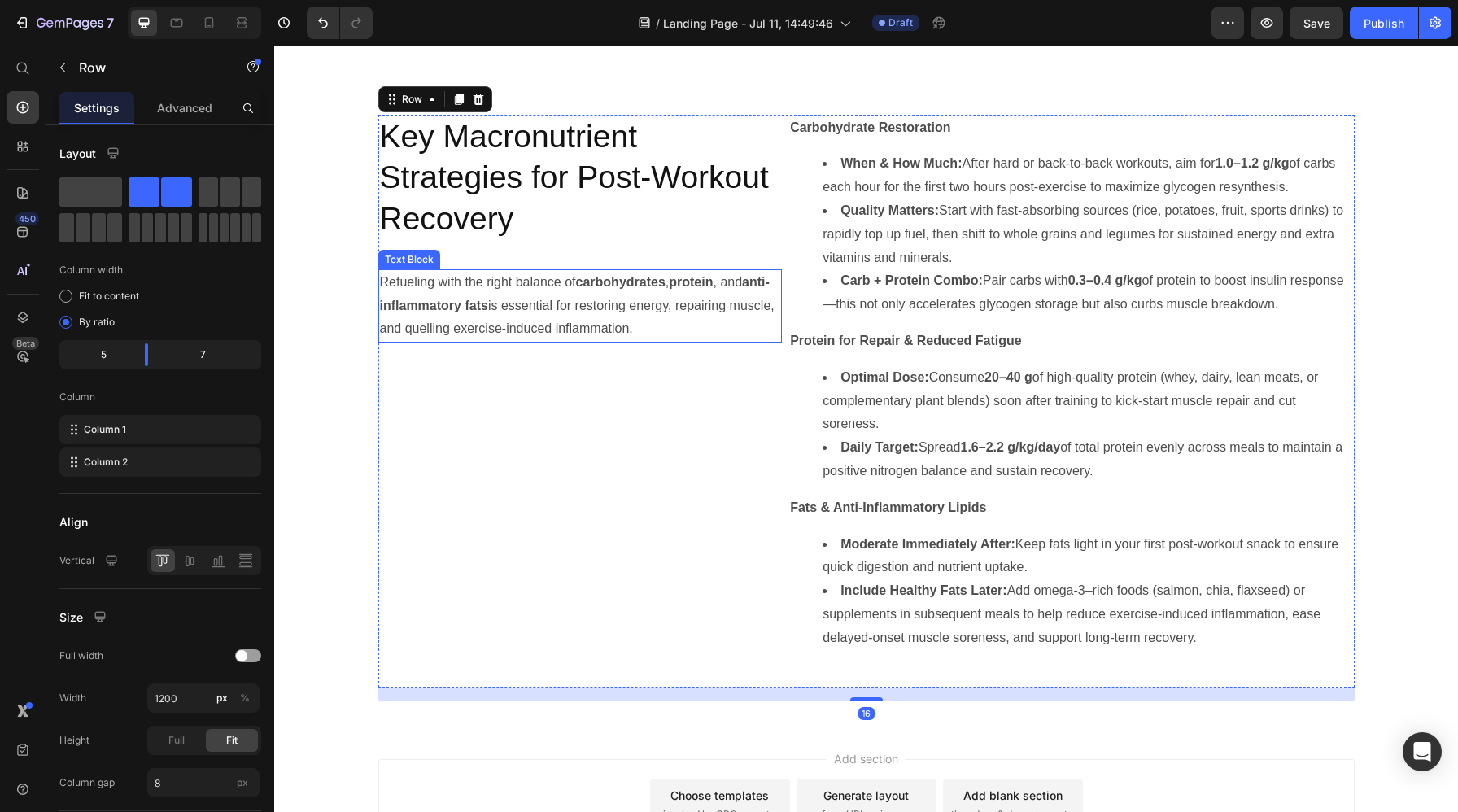 click on "Refueling with the right balance of  carbohydrates ,  protein , and  anti-inflammatory fats  is essential for restoring energy, repairing muscle, and quelling exercise-induced inflammation." at bounding box center [580, 306] 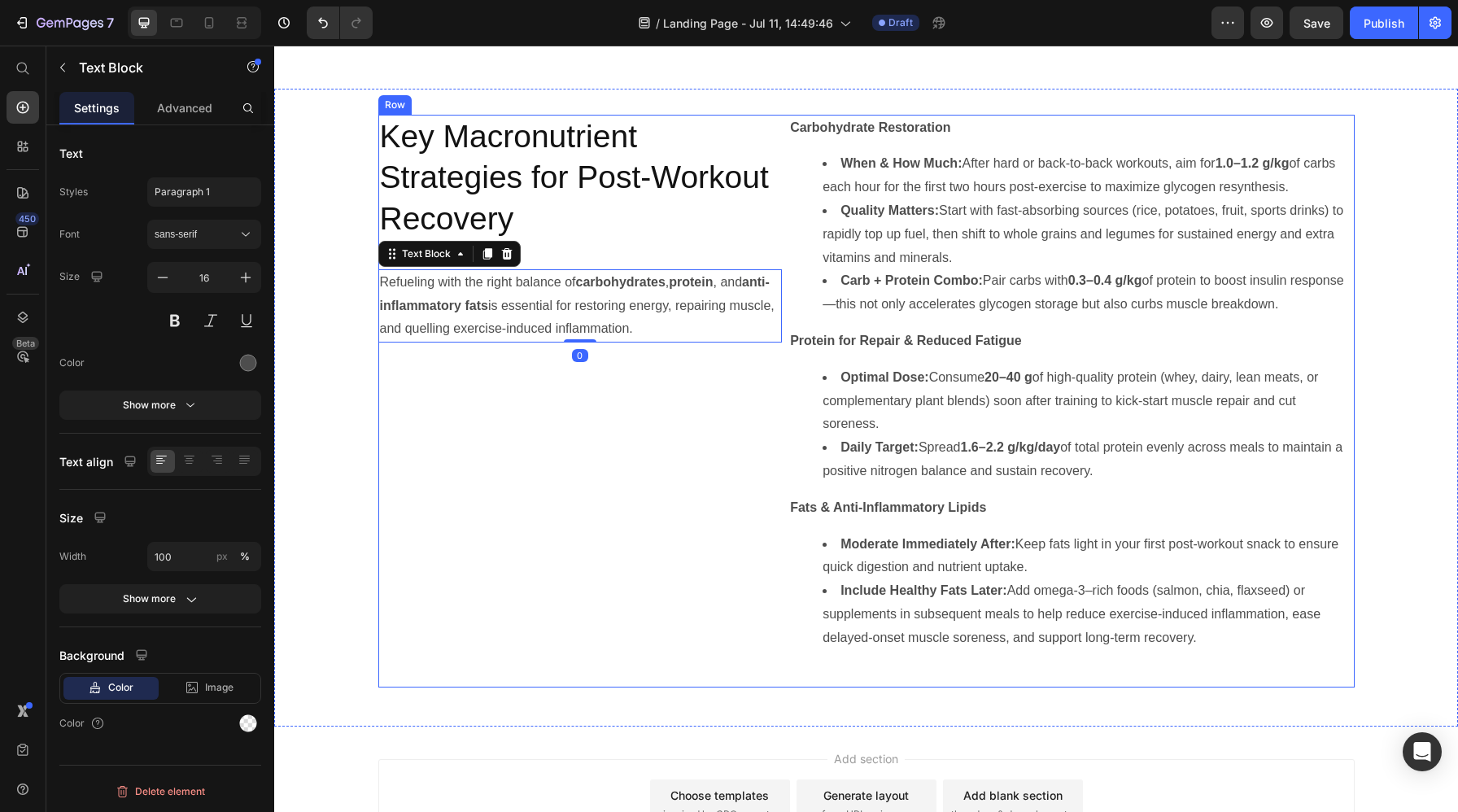 click on "Key Macronutrient Strategies for Post-Workout Recovery Heading Refueling with the right balance of  carbohydrates ,  protein , and  anti-inflammatory fats  is essential for restoring energy, repairing muscle, and quelling exercise-induced inflammation. Text Block   0" at bounding box center [580, 401] 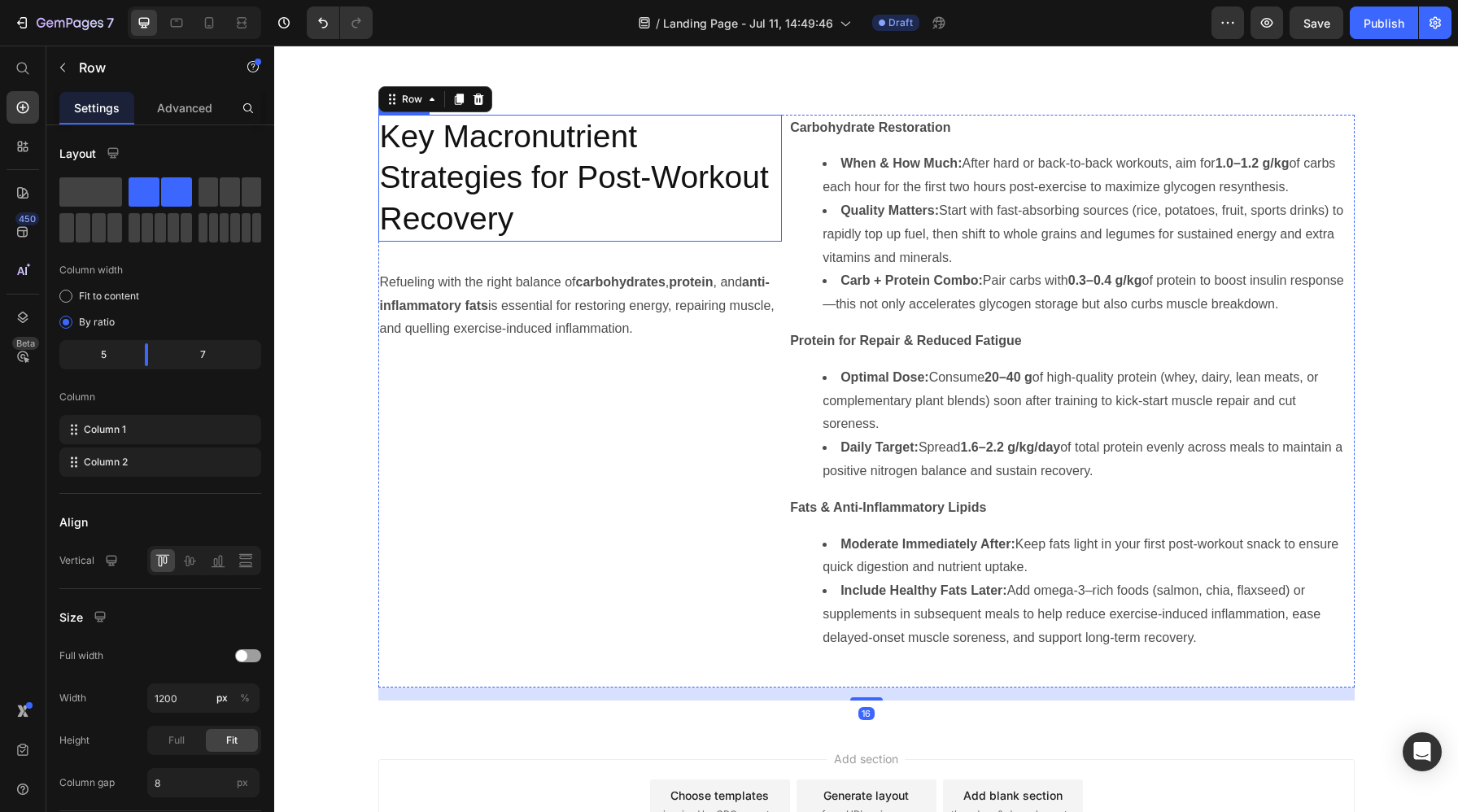 click on "Key Macronutrient Strategies for Post-Workout Recovery" at bounding box center (580, 178) 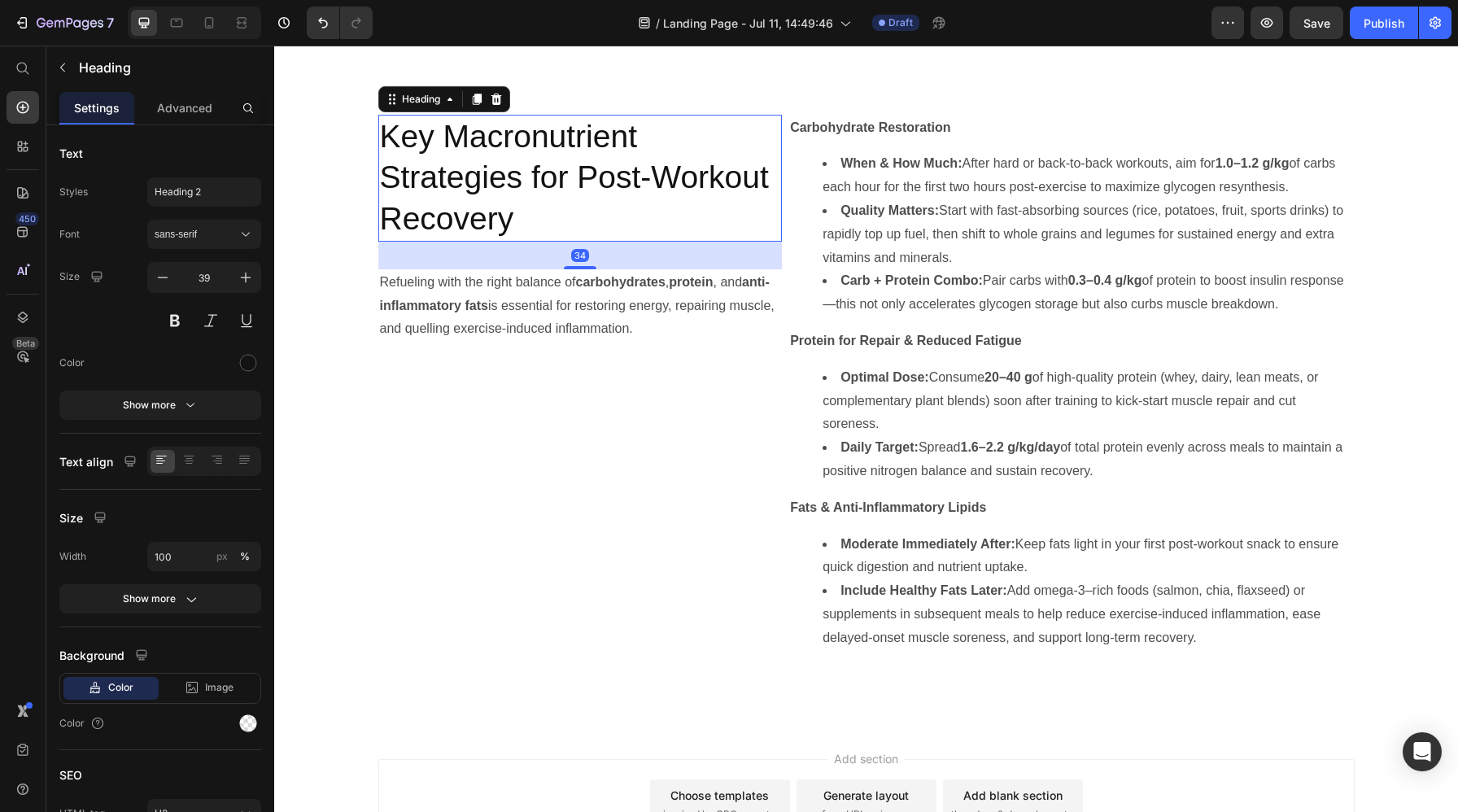 click on "34" at bounding box center (580, 255) 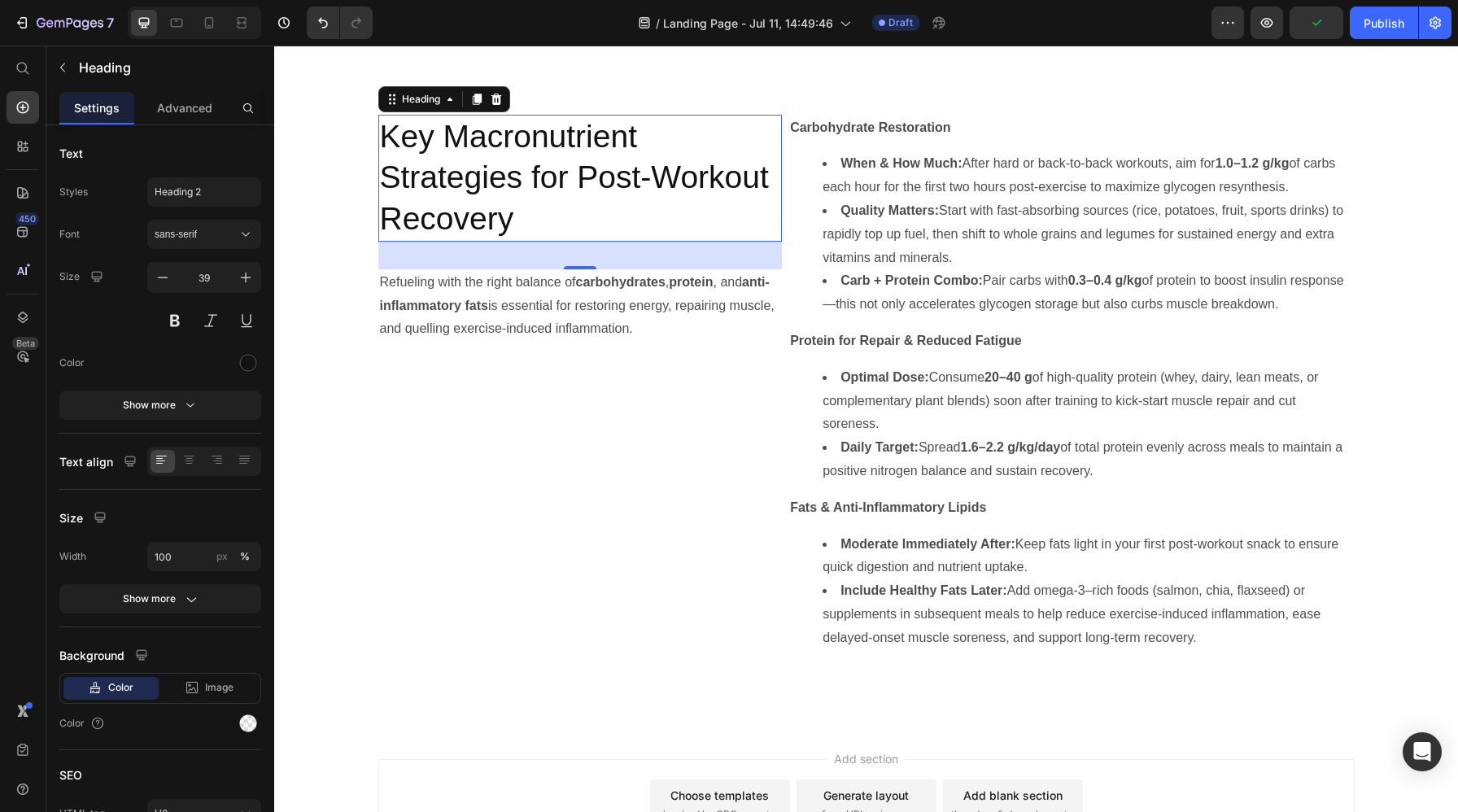 click on "34" at bounding box center (580, 255) 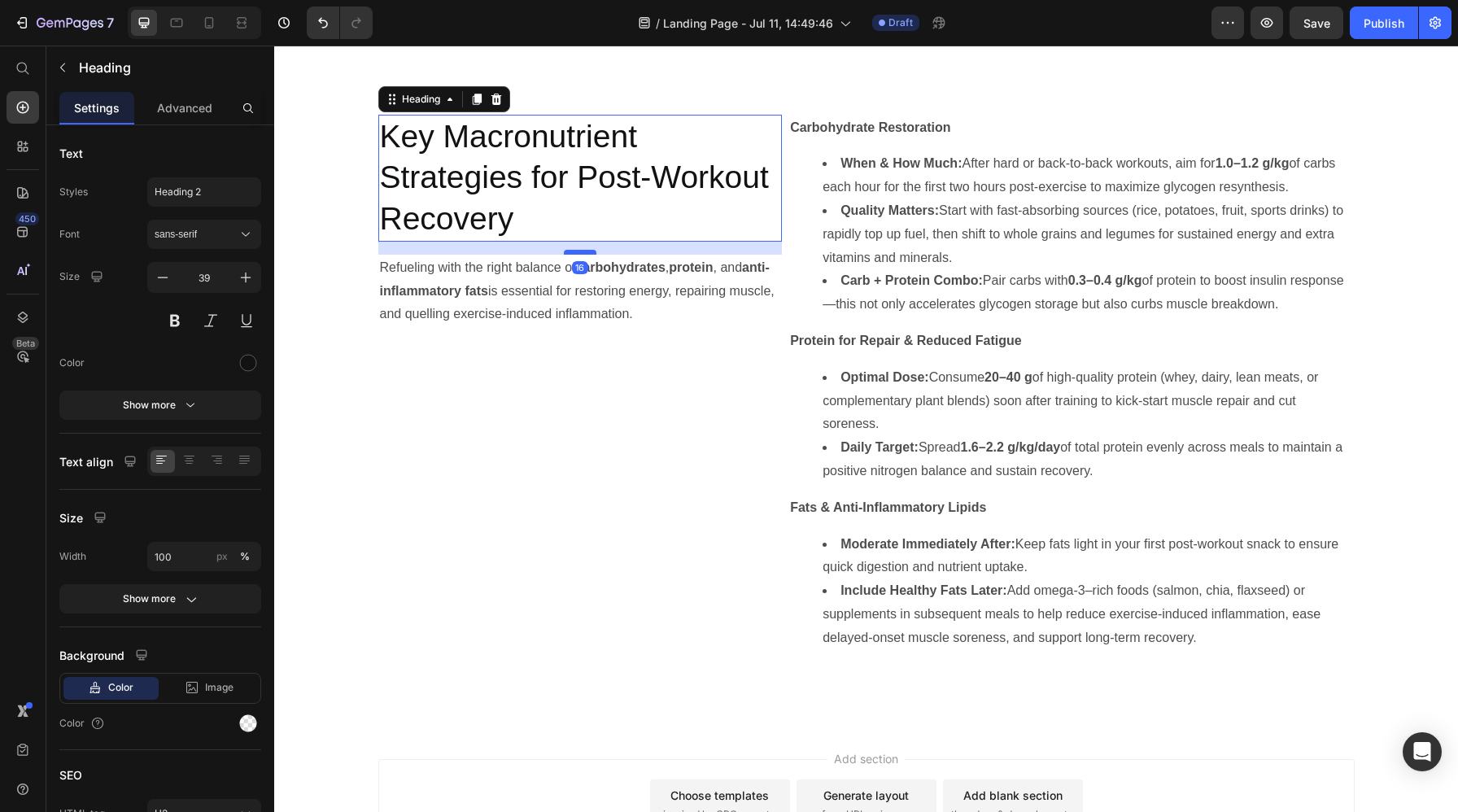 drag, startPoint x: 583, startPoint y: 266, endPoint x: 583, endPoint y: 251, distance: 15 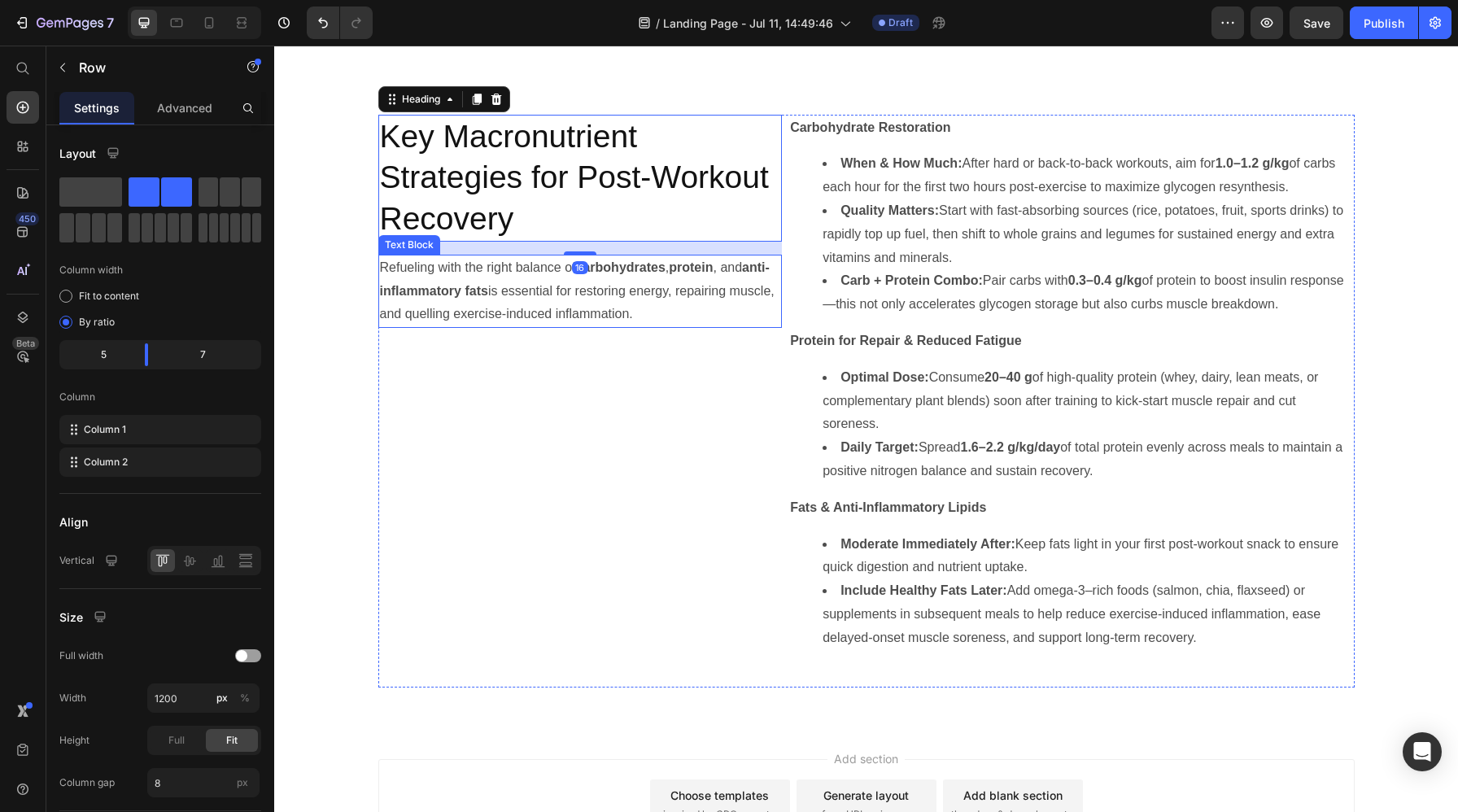 click on "Key Macronutrient Strategies for Post-Workout Recovery Heading   16 Refueling with the right balance of  carbohydrates ,  protein , and  anti-inflammatory fats  is essential for restoring energy, repairing muscle, and quelling exercise-induced inflammation. Text Block" at bounding box center (580, 401) 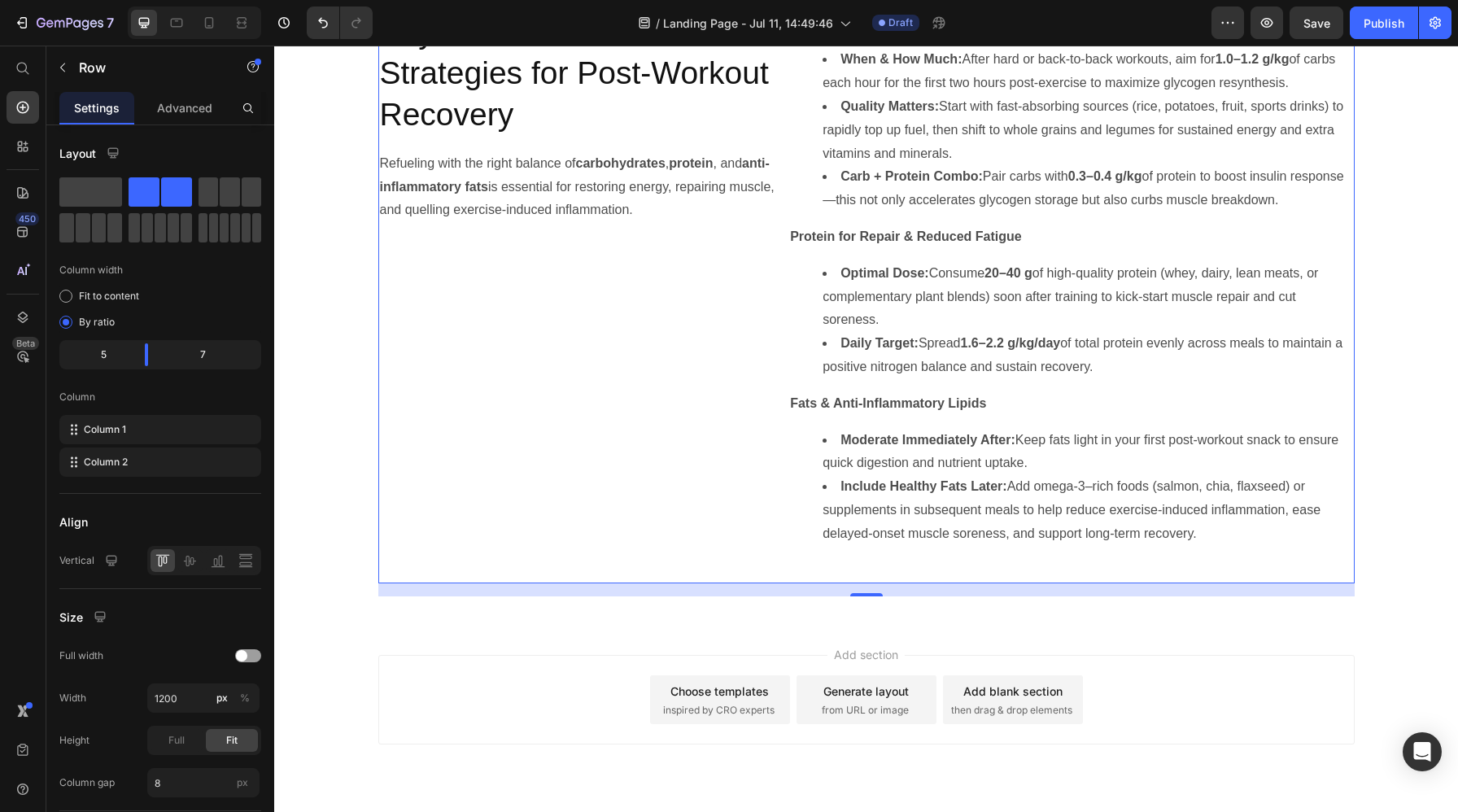 scroll, scrollTop: 2946, scrollLeft: 0, axis: vertical 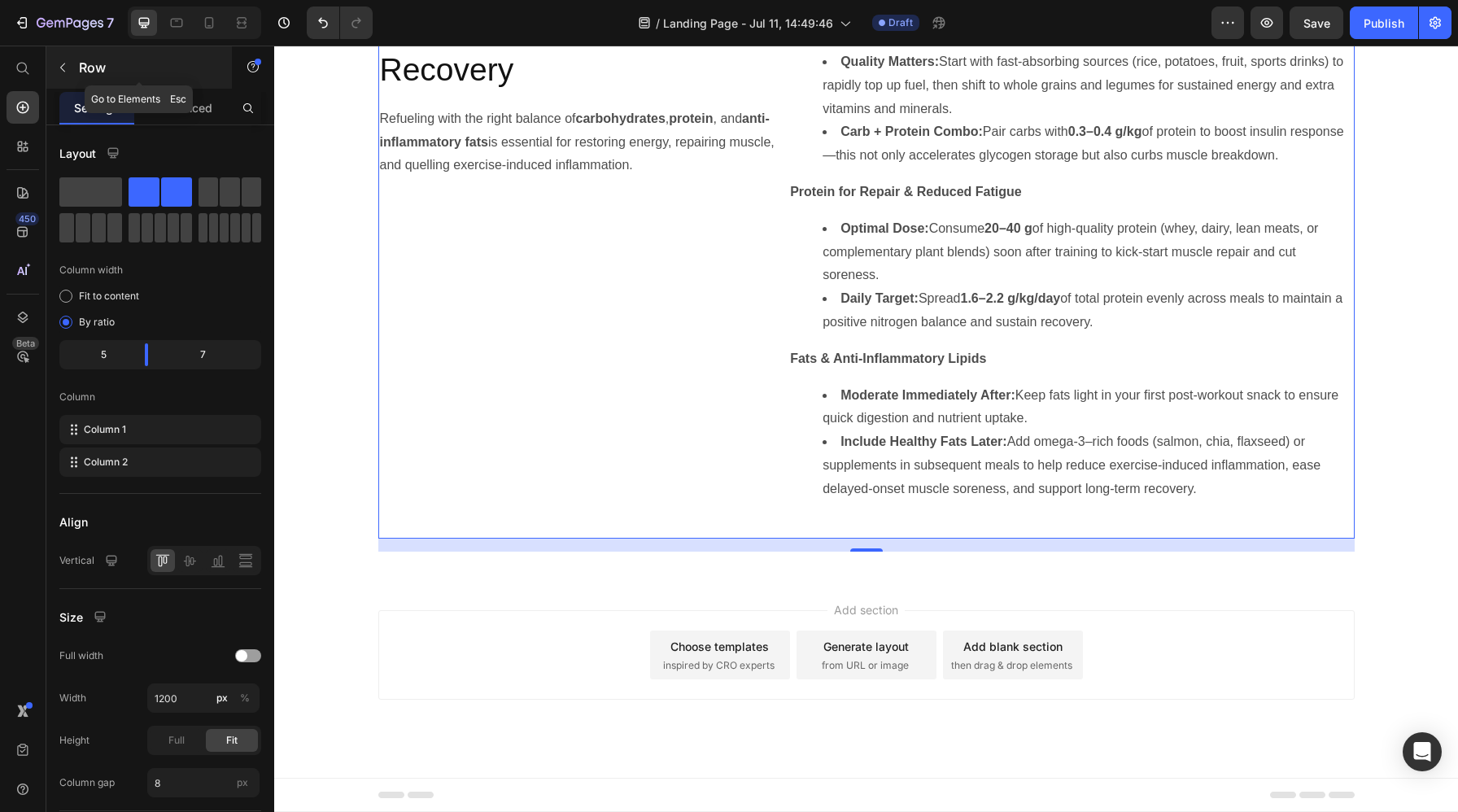 click 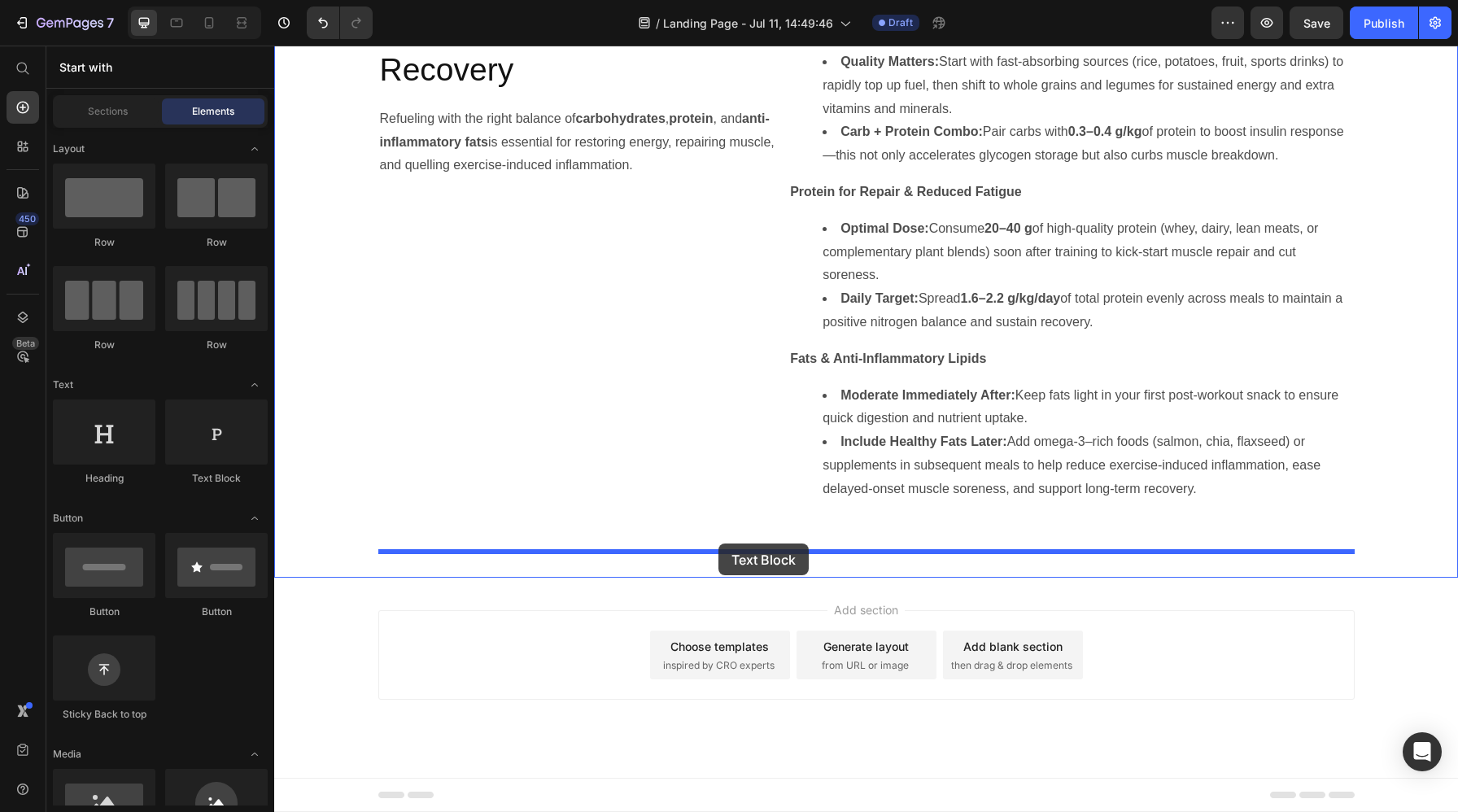 drag, startPoint x: 462, startPoint y: 488, endPoint x: 718, endPoint y: 544, distance: 262.05343 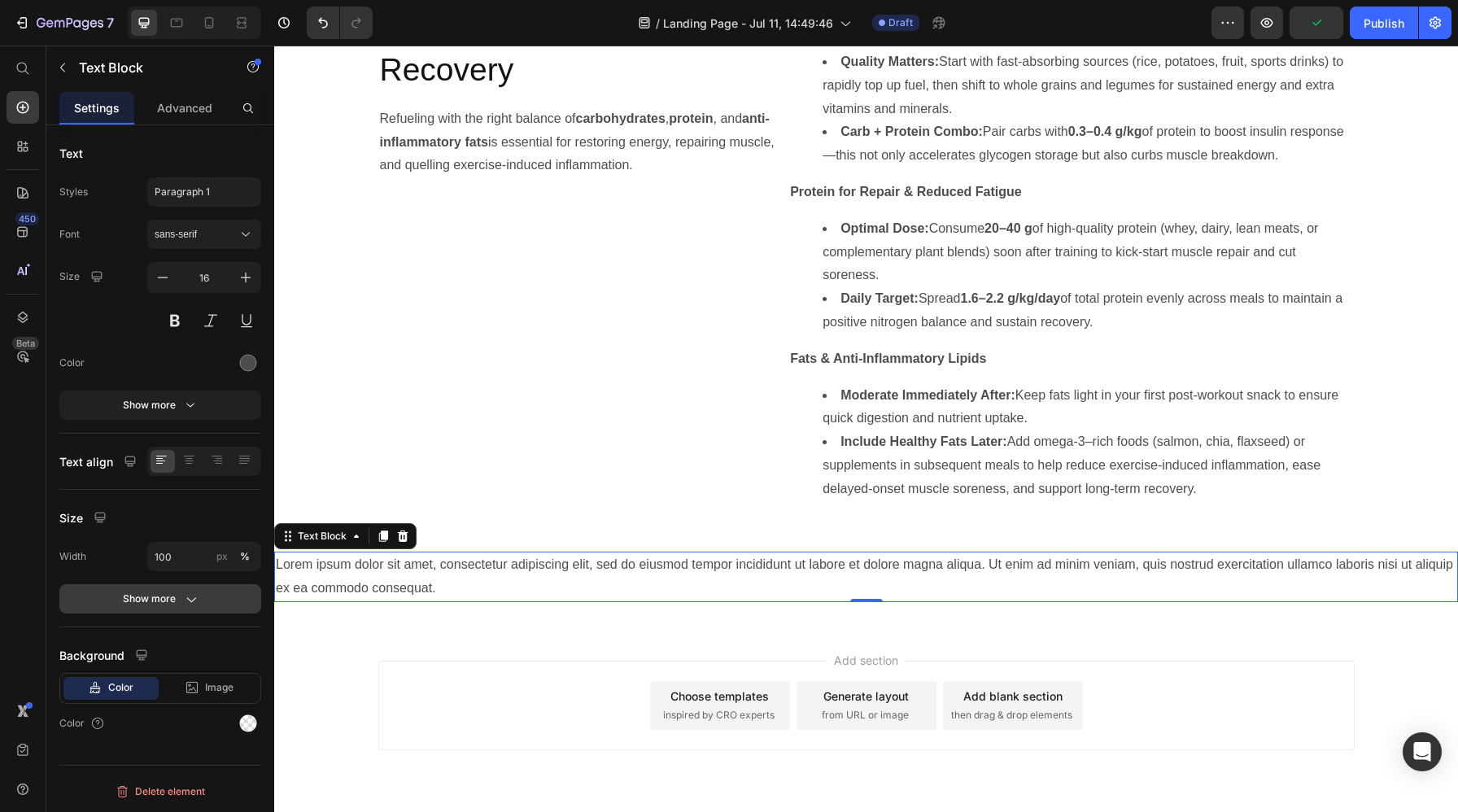 click on "Show more" 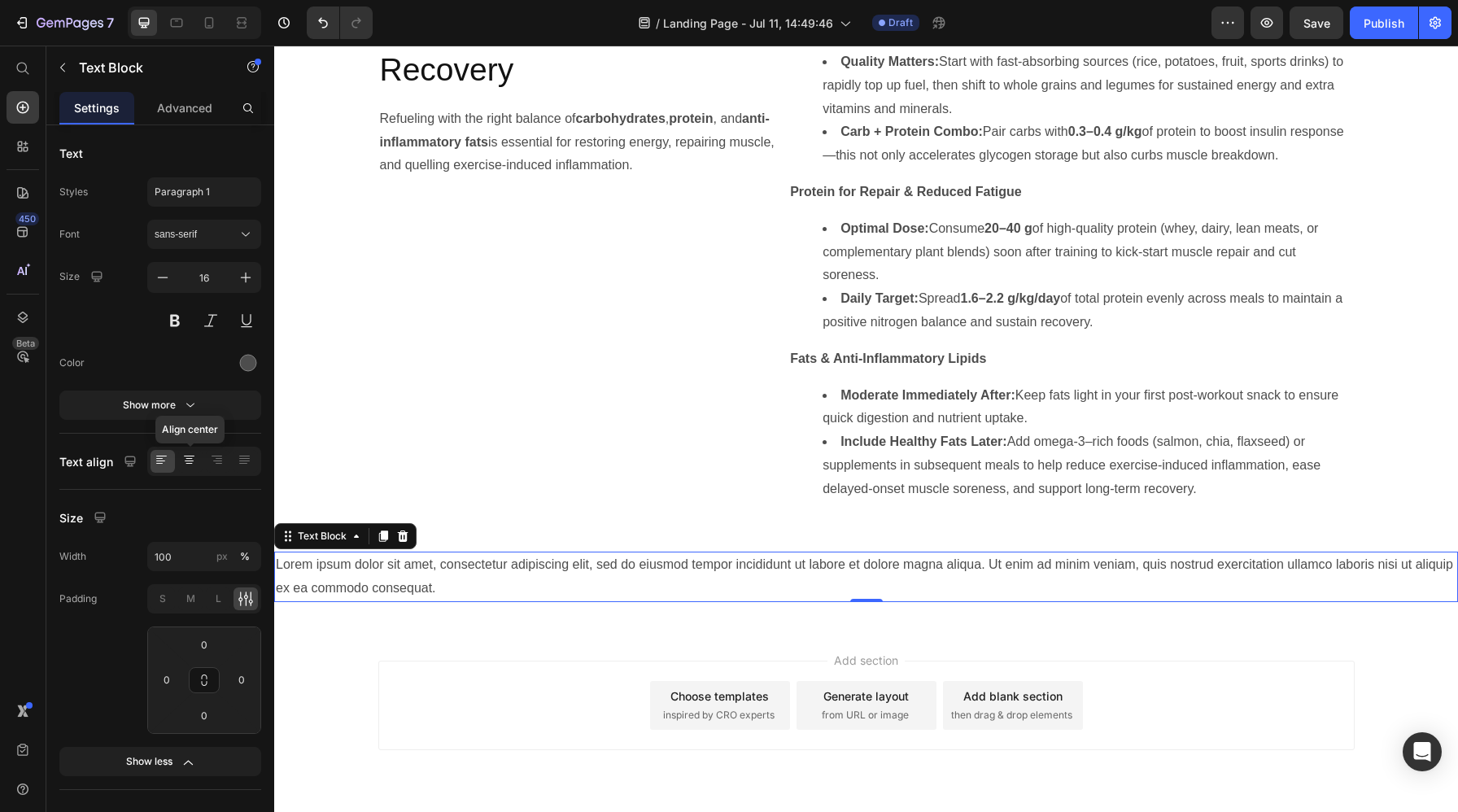 click 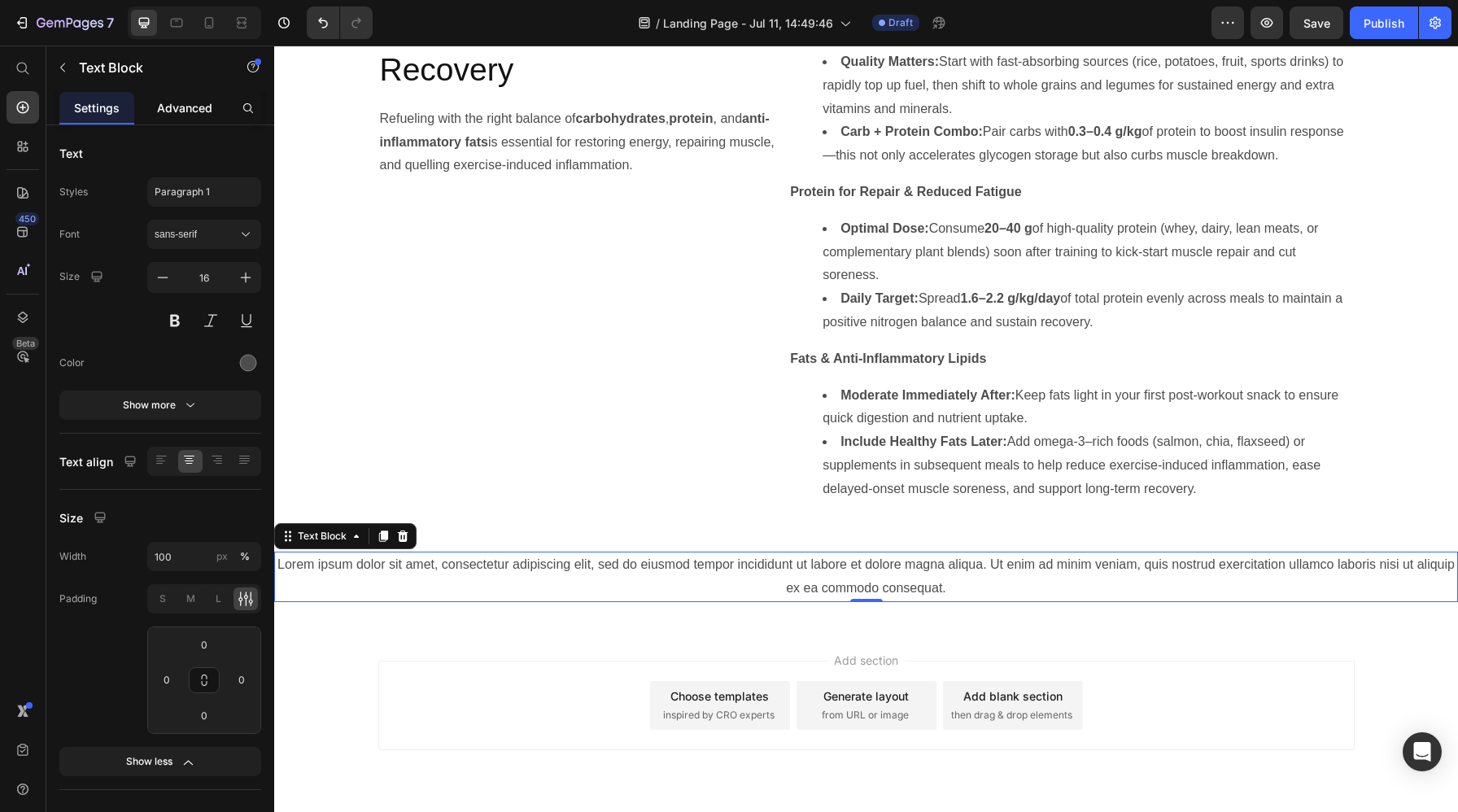 click on "Advanced" 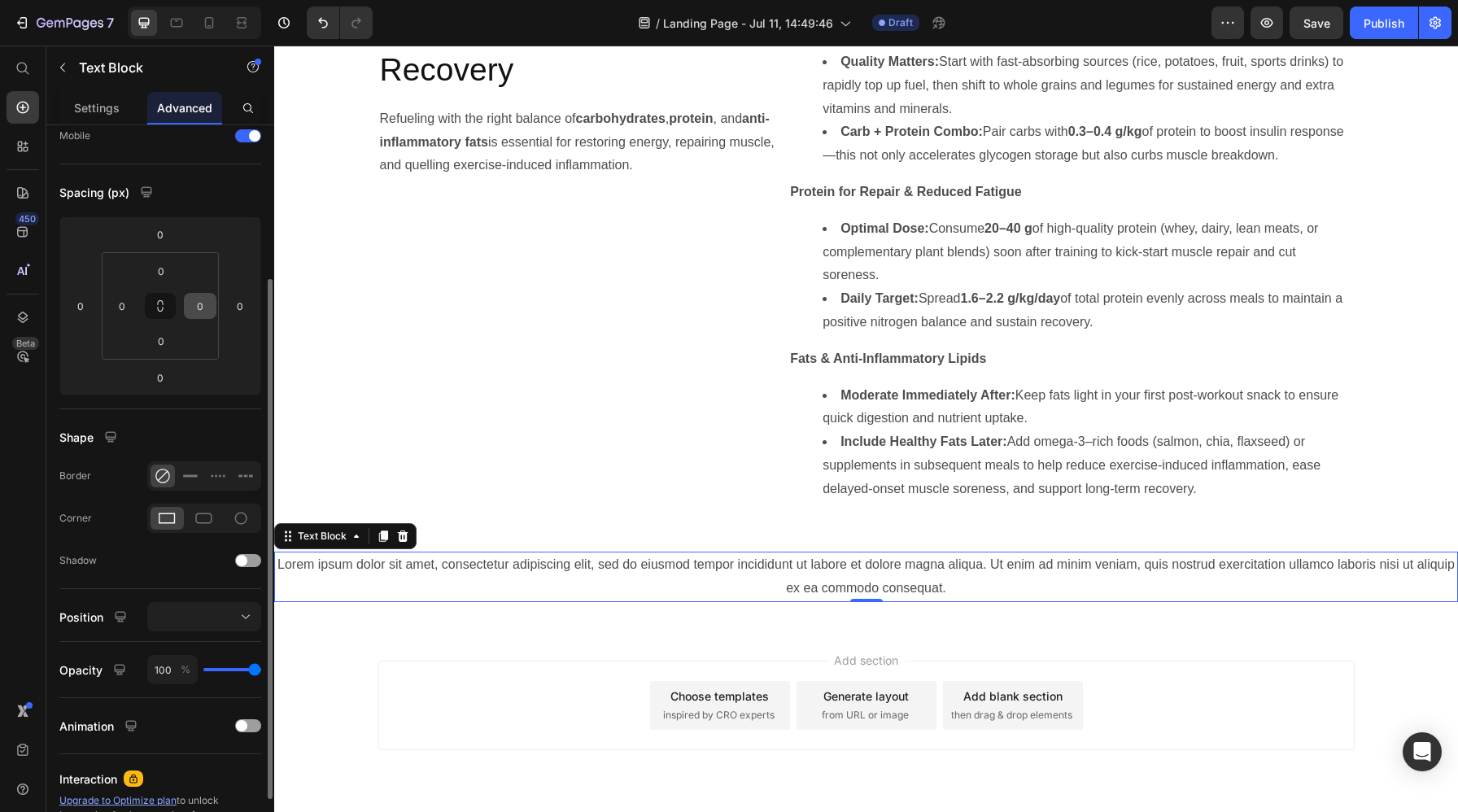 scroll, scrollTop: 192, scrollLeft: 0, axis: vertical 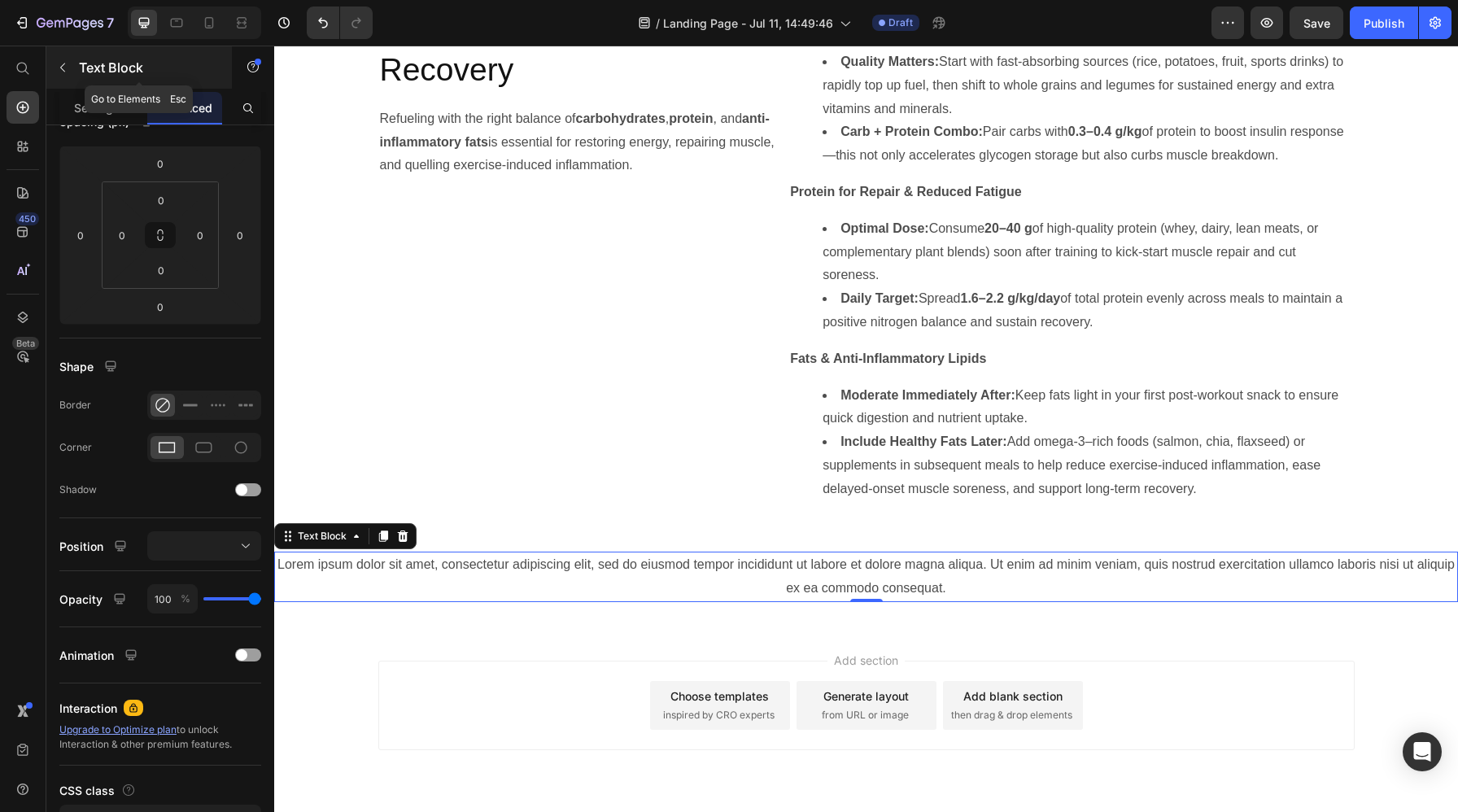 click at bounding box center (63, 68) 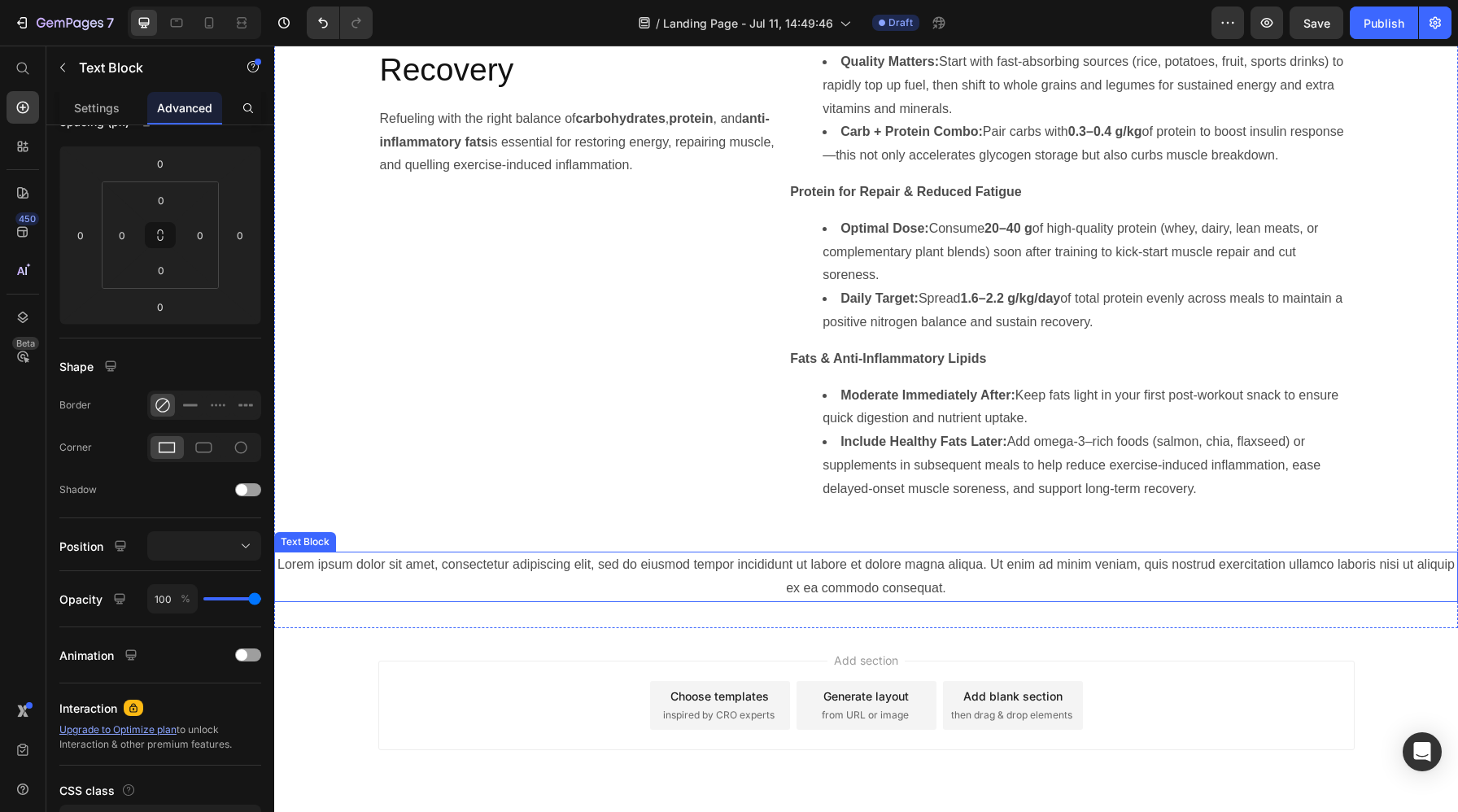 click on "Lorem ipsum dolor sit amet, consectetur adipiscing elit, sed do eiusmod tempor incididunt ut labore et dolore magna aliqua. Ut enim ad minim veniam, quis nostrud exercitation ullamco laboris nisi ut aliquip ex ea commodo consequat." at bounding box center (866, 577) 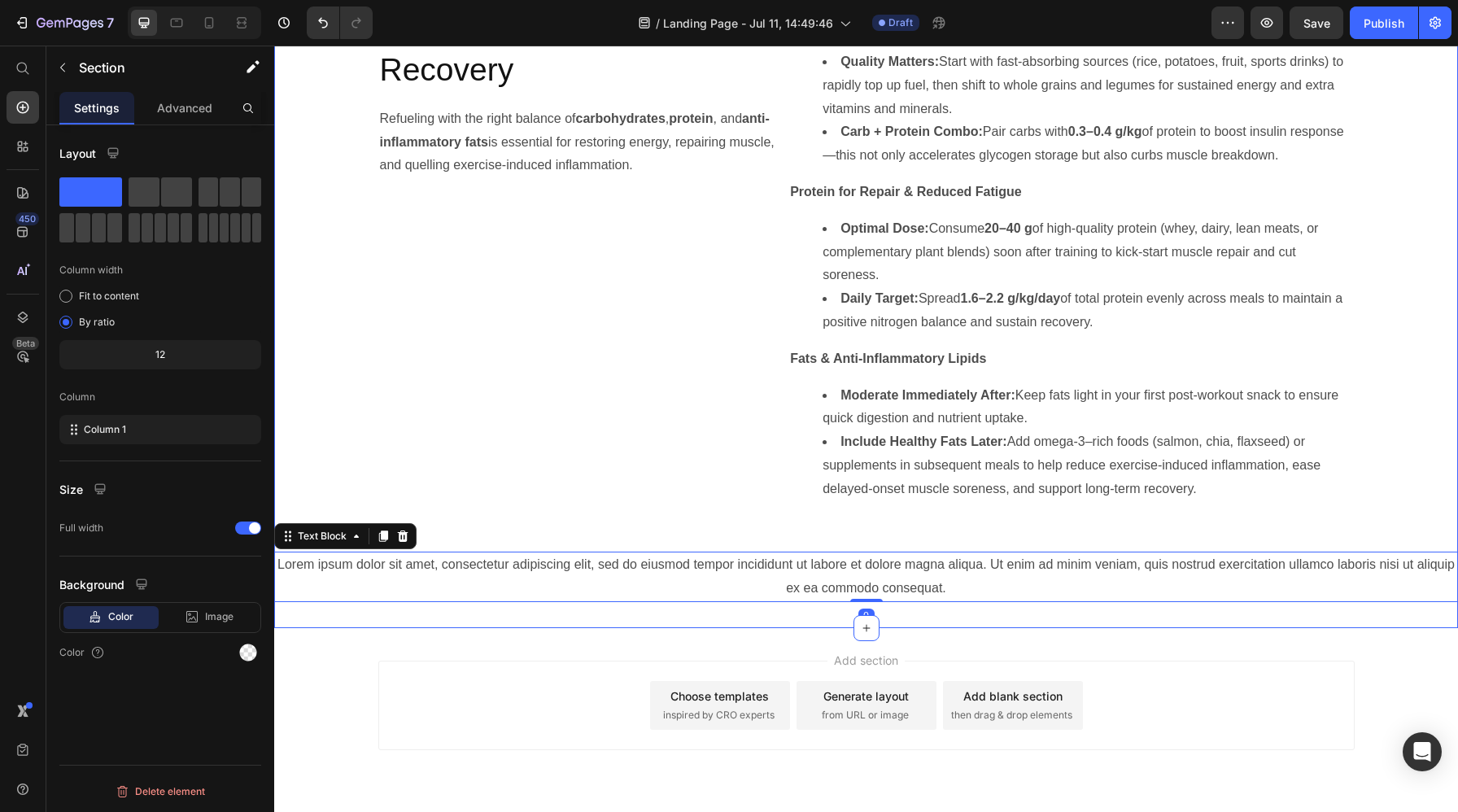 scroll, scrollTop: 0, scrollLeft: 0, axis: both 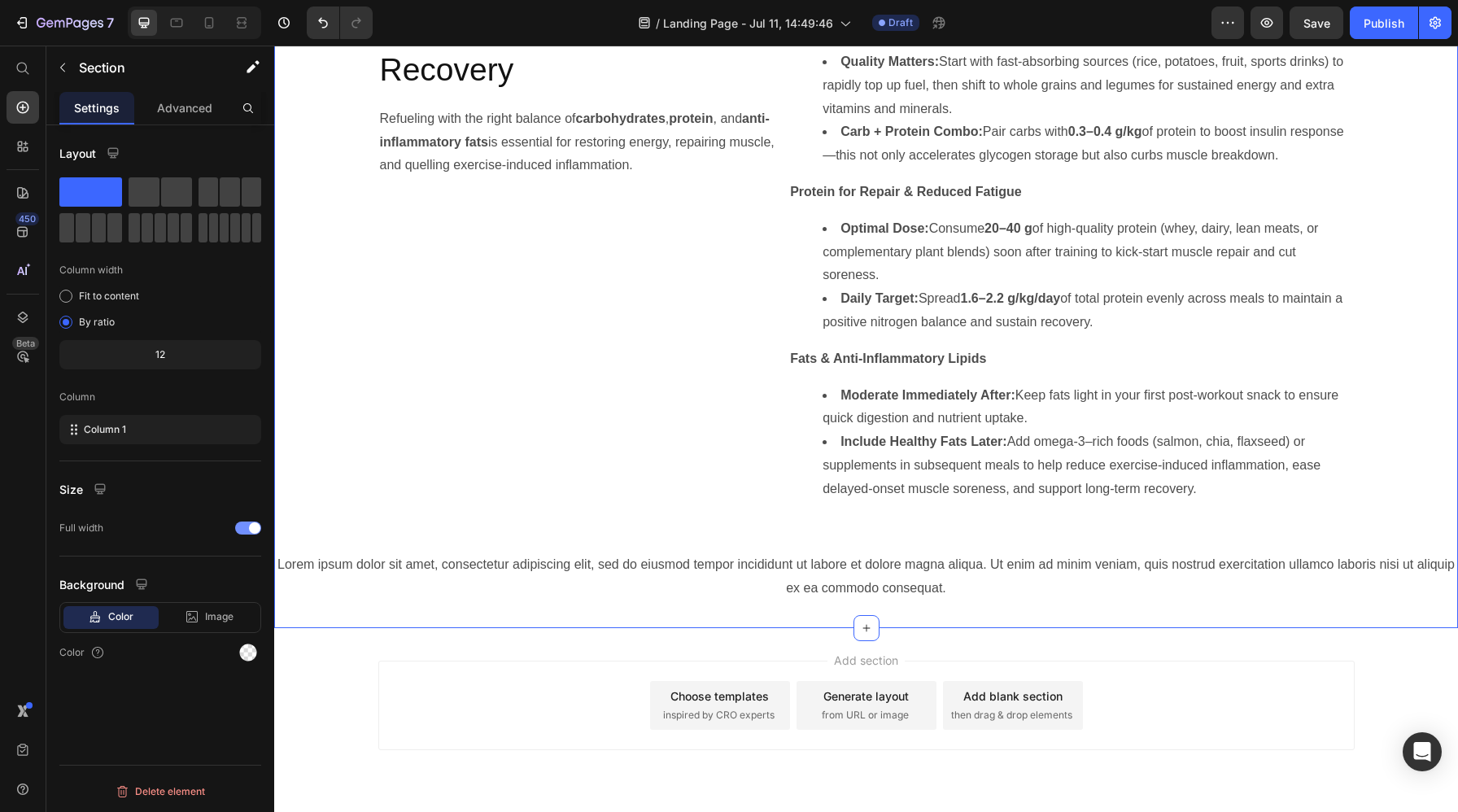 click at bounding box center [255, 528] 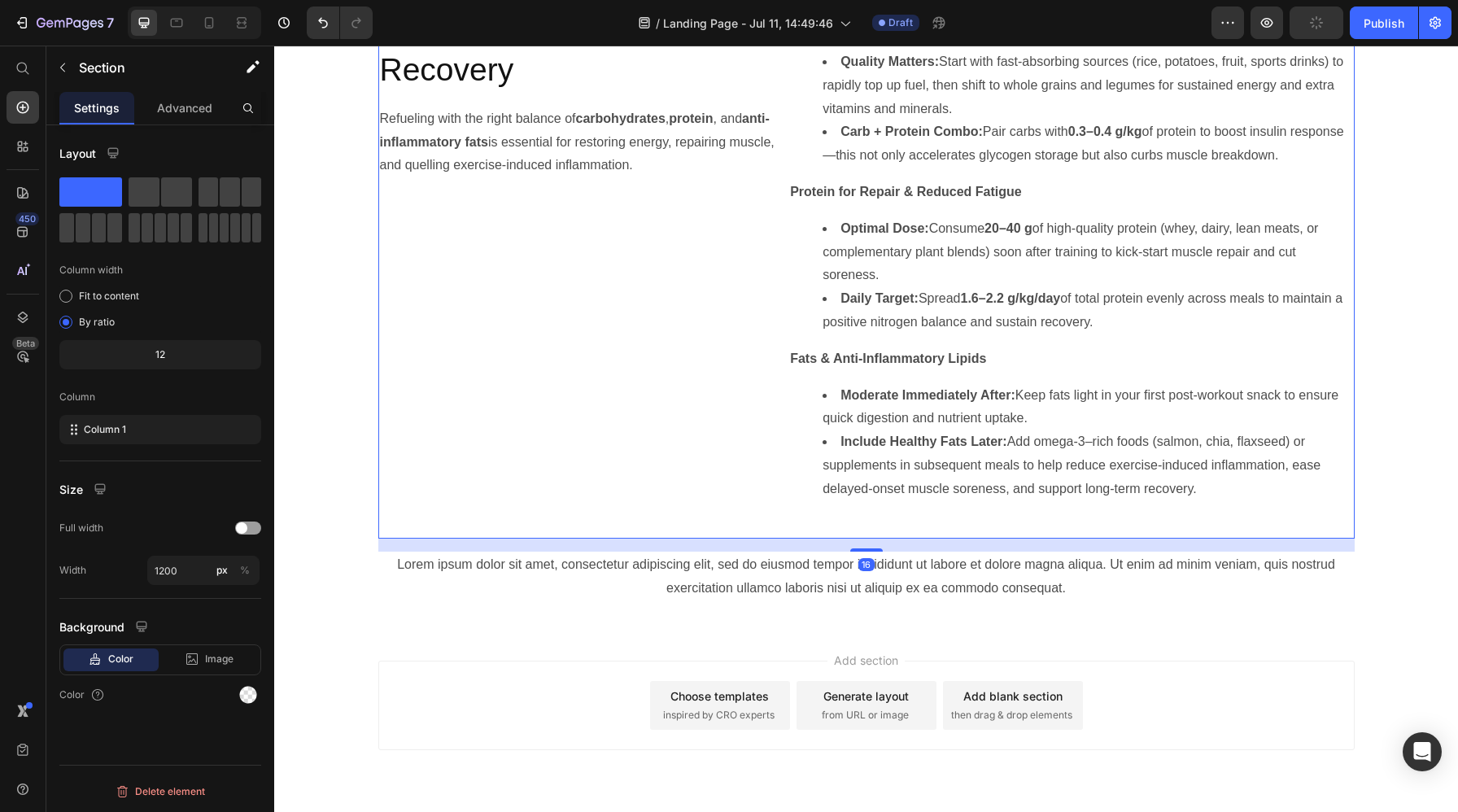 click on "Key Macronutrient Strategies for Post-Workout Recovery Heading Refueling with the right balance of  carbohydrates ,  protein , and  anti-inflammatory fats  is essential for restoring energy, repairing muscle, and quelling exercise-induced inflammation. Text Block" at bounding box center (580, 252) 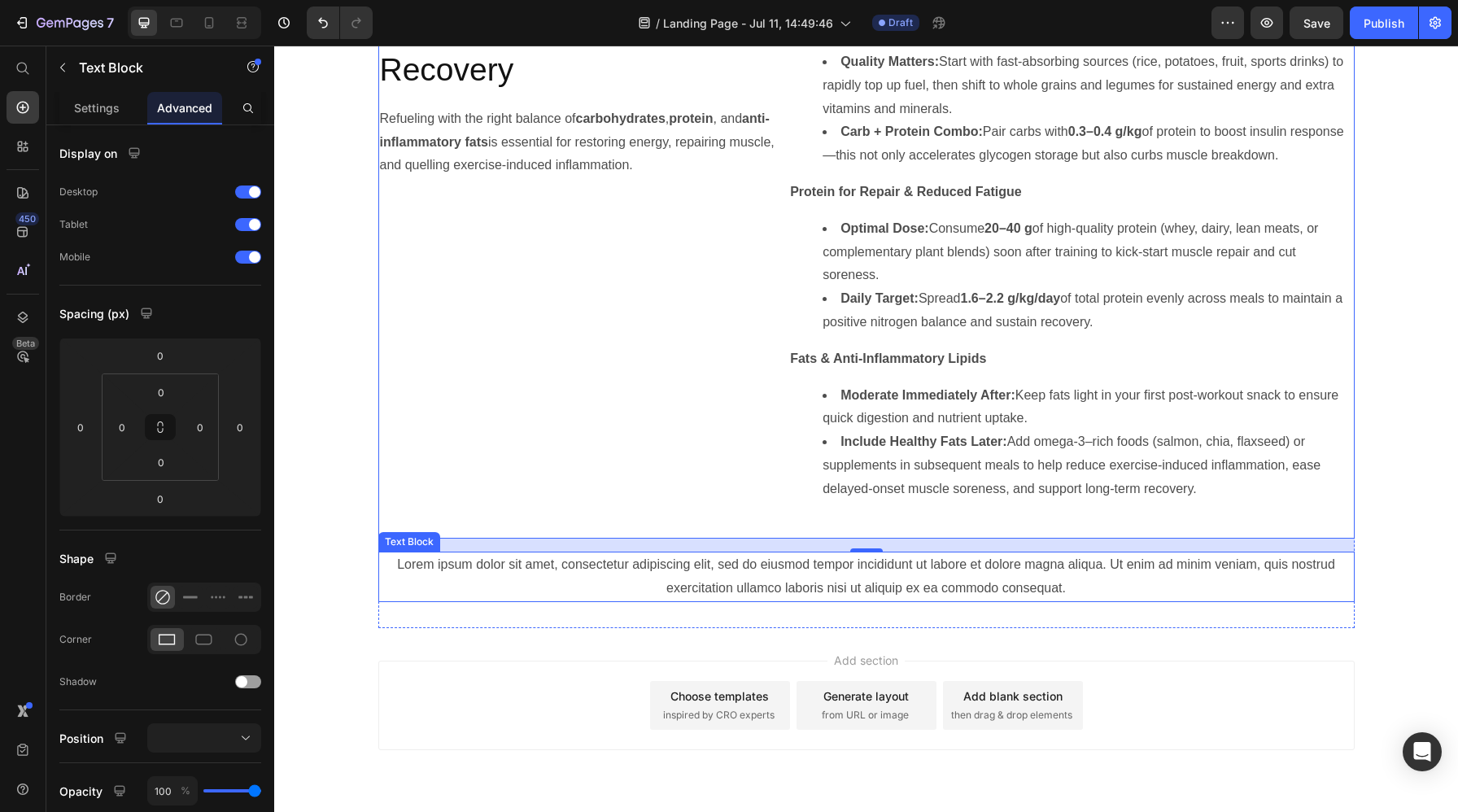 click on "Lorem ipsum dolor sit amet, consectetur adipiscing elit, sed do eiusmod tempor incididunt ut labore et dolore magna aliqua. Ut enim ad minim veniam, quis nostrud exercitation ullamco laboris nisi ut aliquip ex ea commodo consequat." at bounding box center (867, 577) 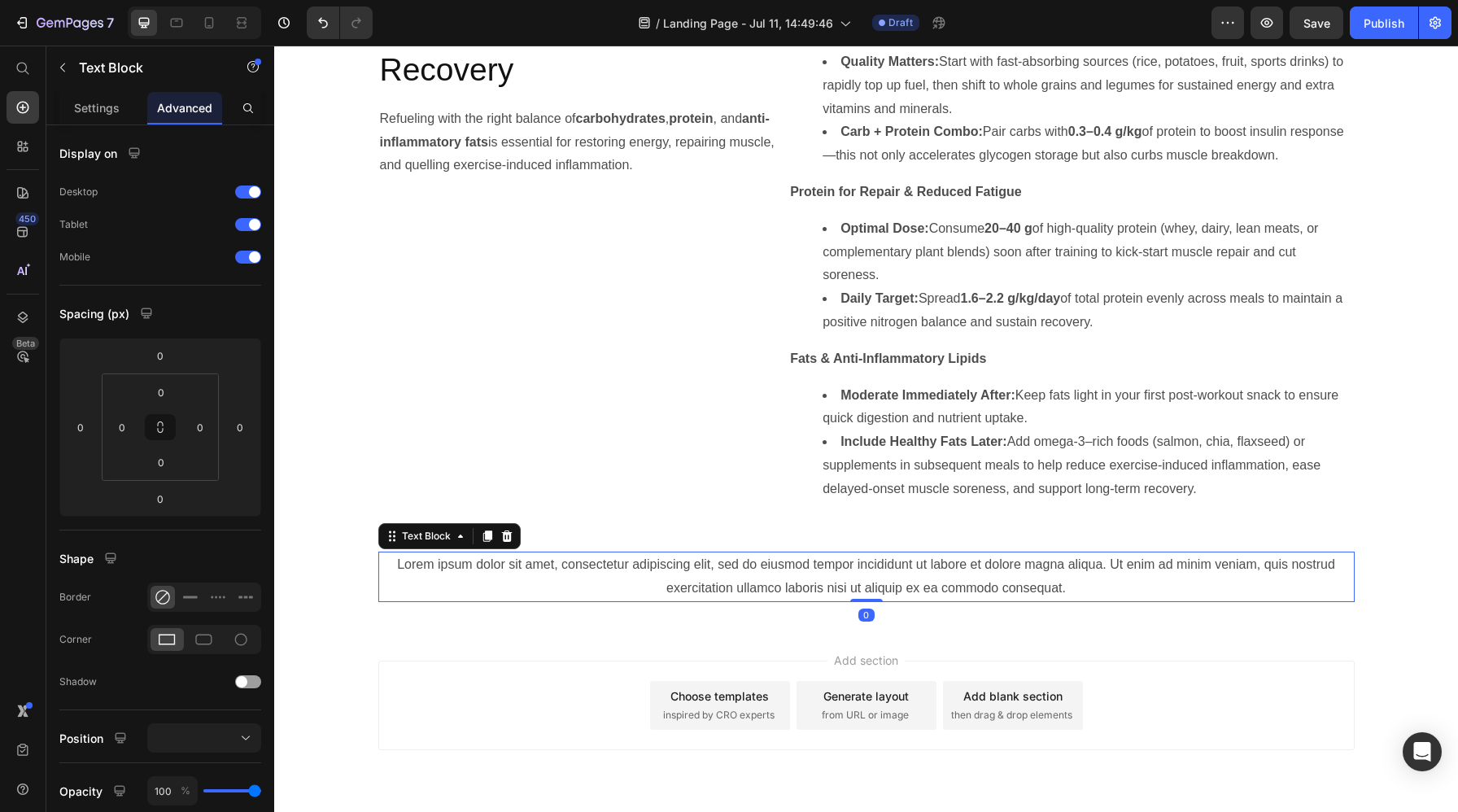 click on "Lorem ipsum dolor sit amet, consectetur adipiscing elit, sed do eiusmod tempor incididunt ut labore et dolore magna aliqua. Ut enim ad minim veniam, quis nostrud exercitation ullamco laboris nisi ut aliquip ex ea commodo consequat." at bounding box center (867, 577) 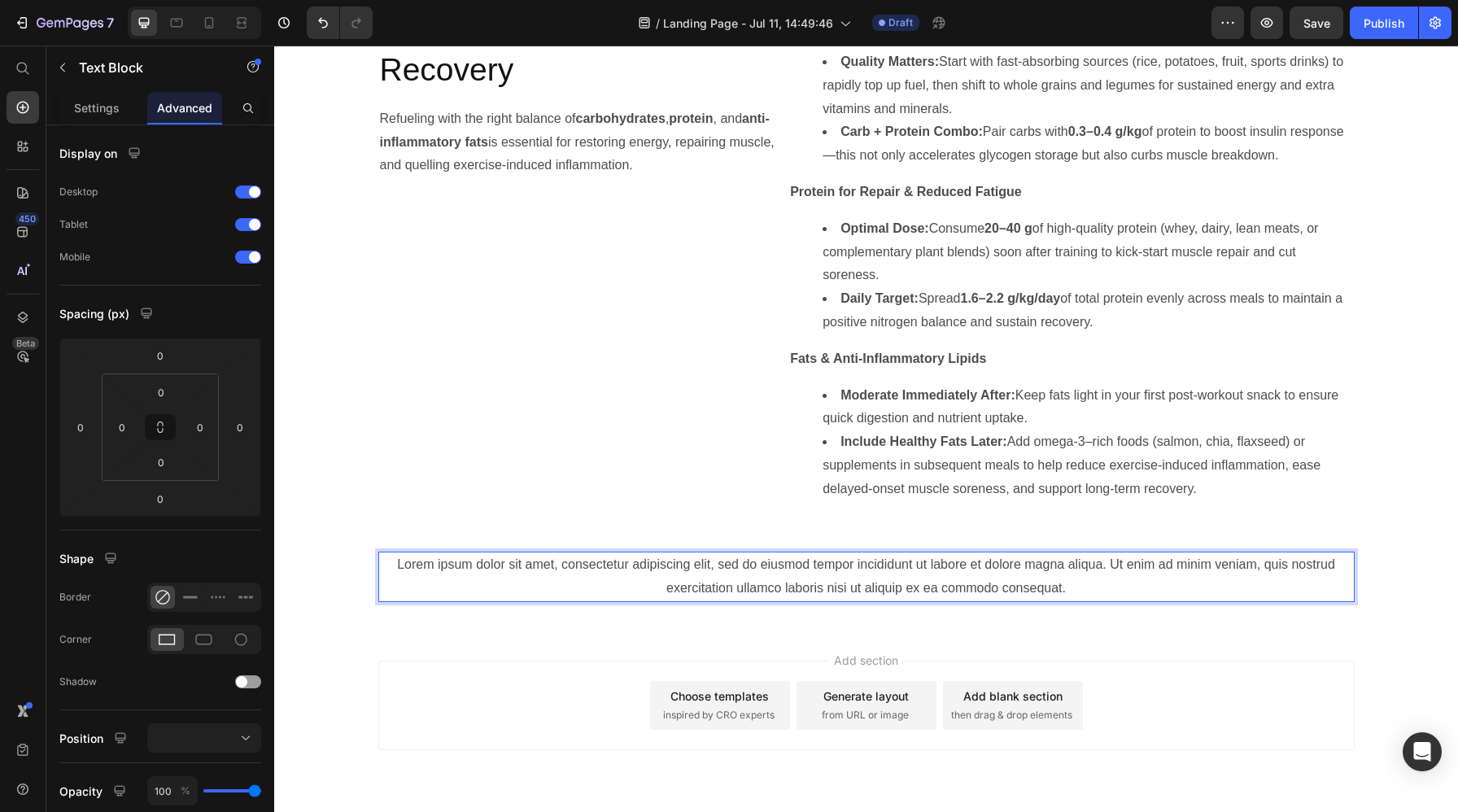 click on "Lorem ipsum dolor sit amet, consectetur adipiscing elit, sed do eiusmod tempor incididunt ut labore et dolore magna aliqua. Ut enim ad minim veniam, quis nostrud exercitation ullamco laboris nisi ut aliquip ex ea commodo consequat." at bounding box center [867, 577] 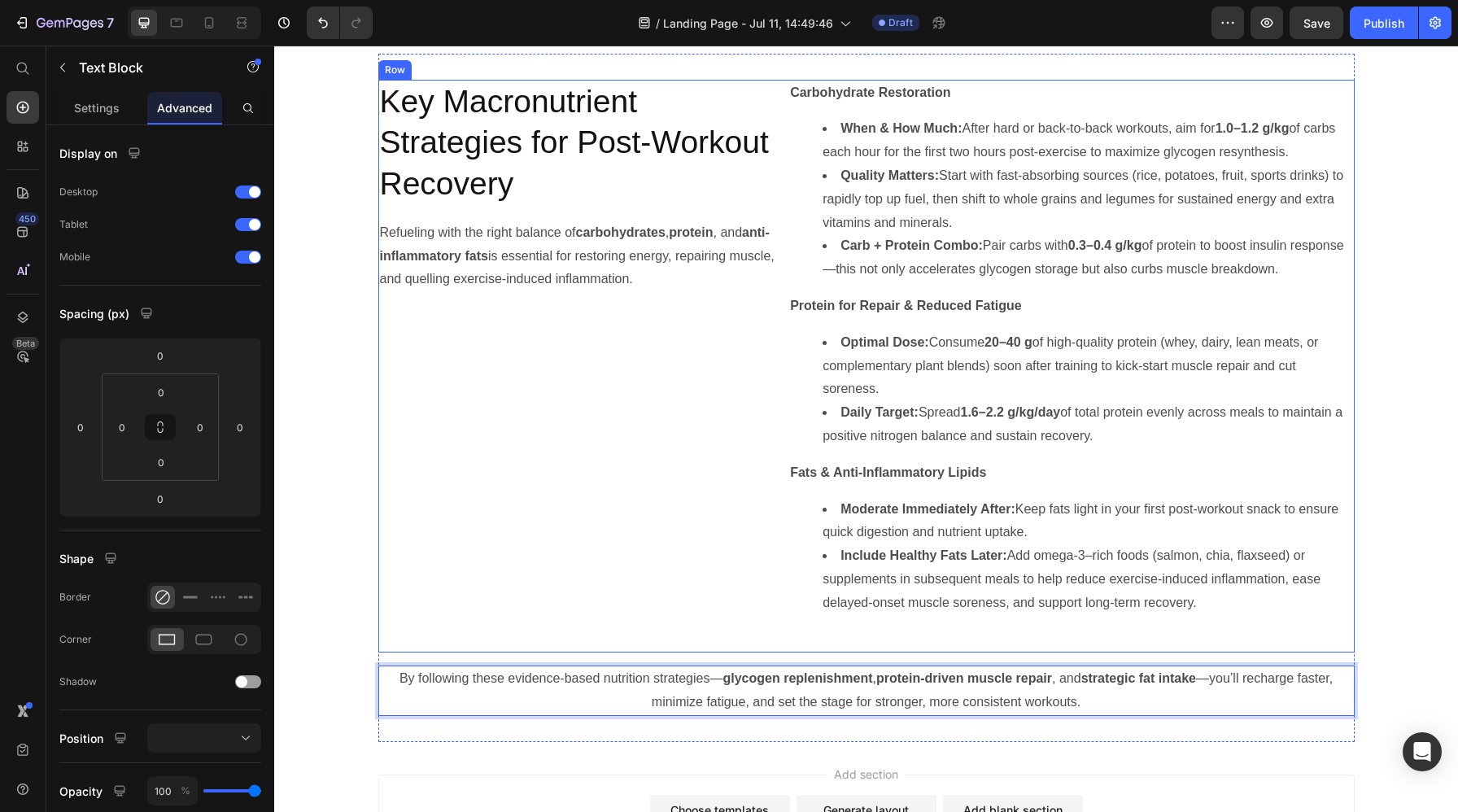 scroll, scrollTop: 2997, scrollLeft: 0, axis: vertical 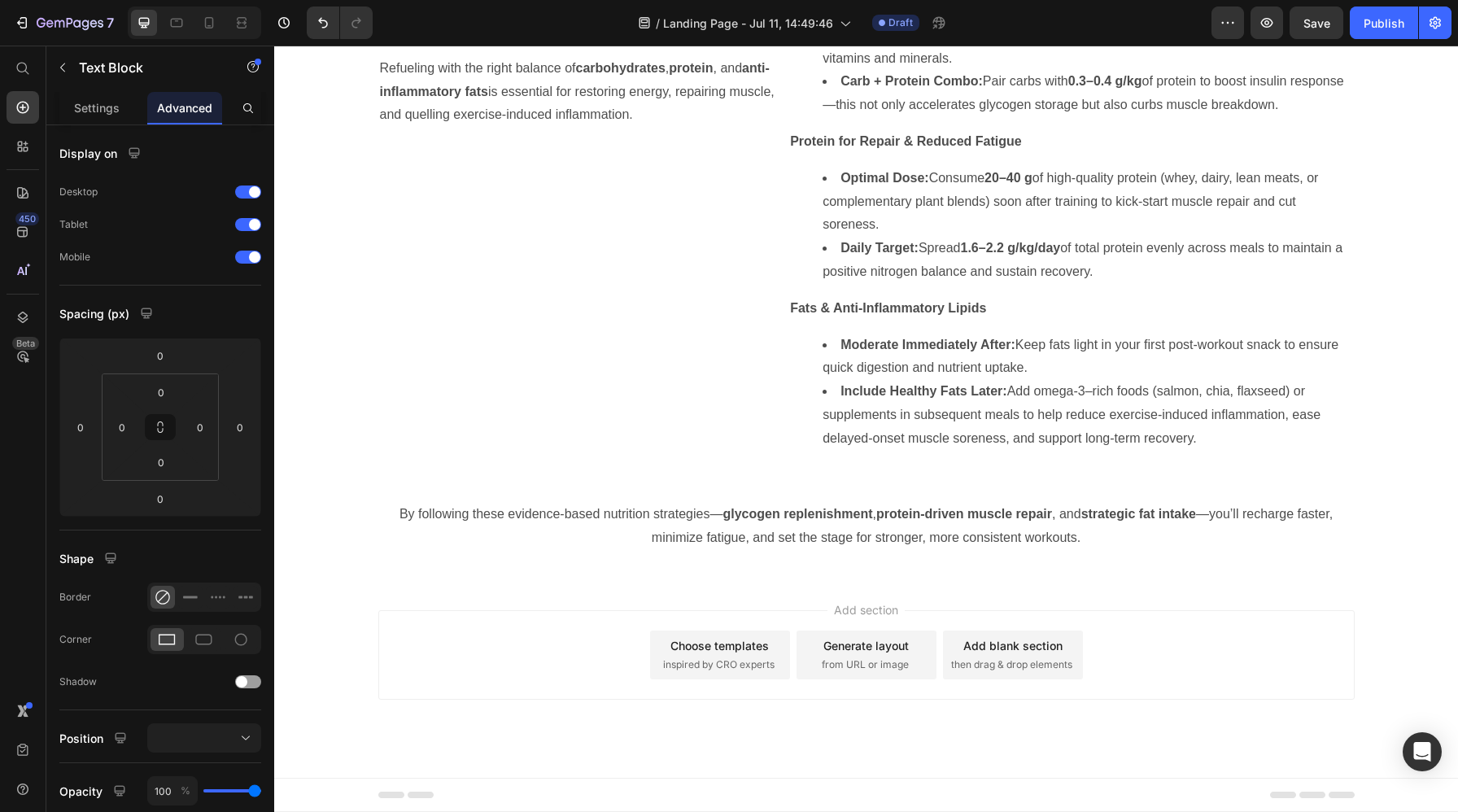 click on "Choose templates" at bounding box center [719, 645] 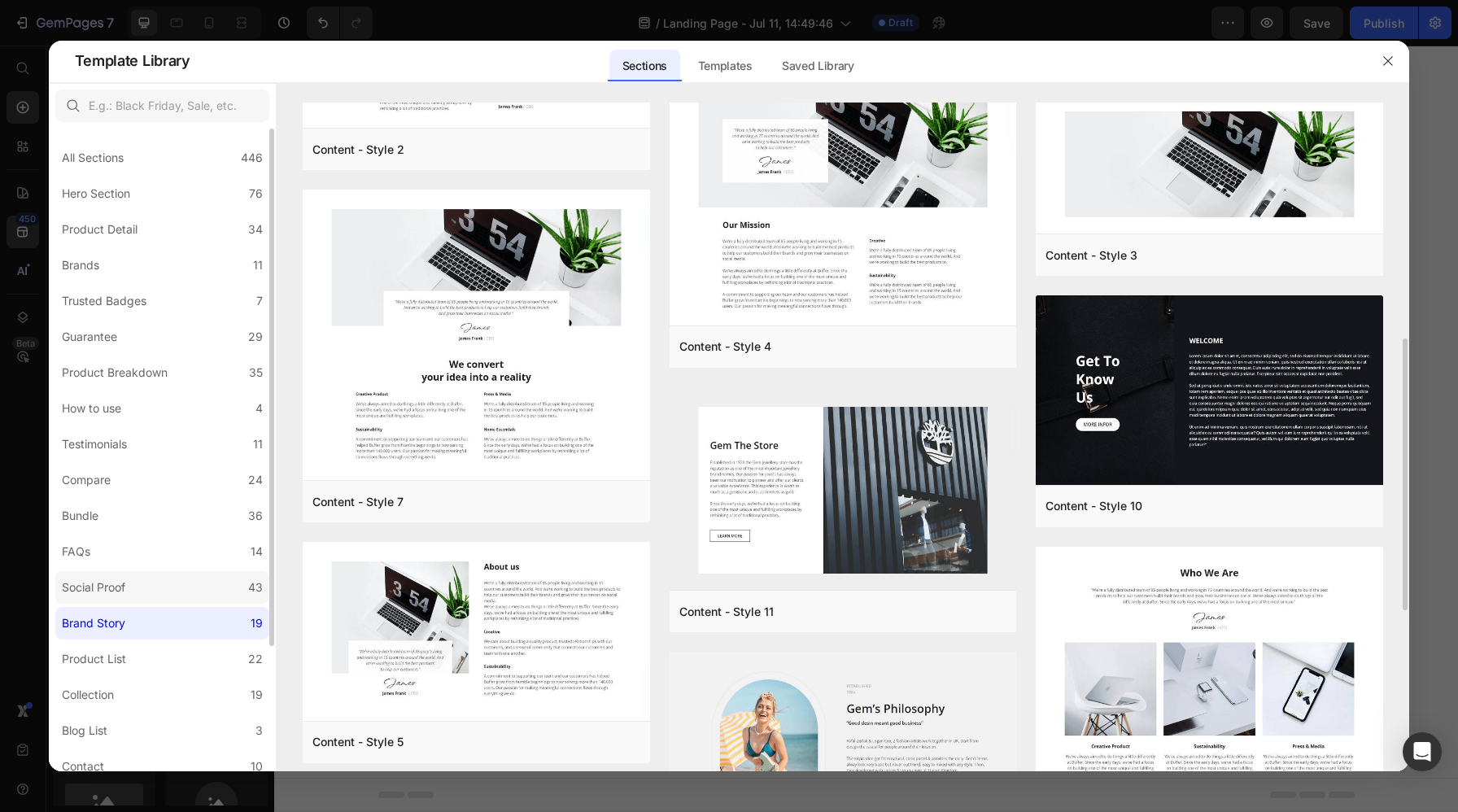 scroll, scrollTop: 733, scrollLeft: 0, axis: vertical 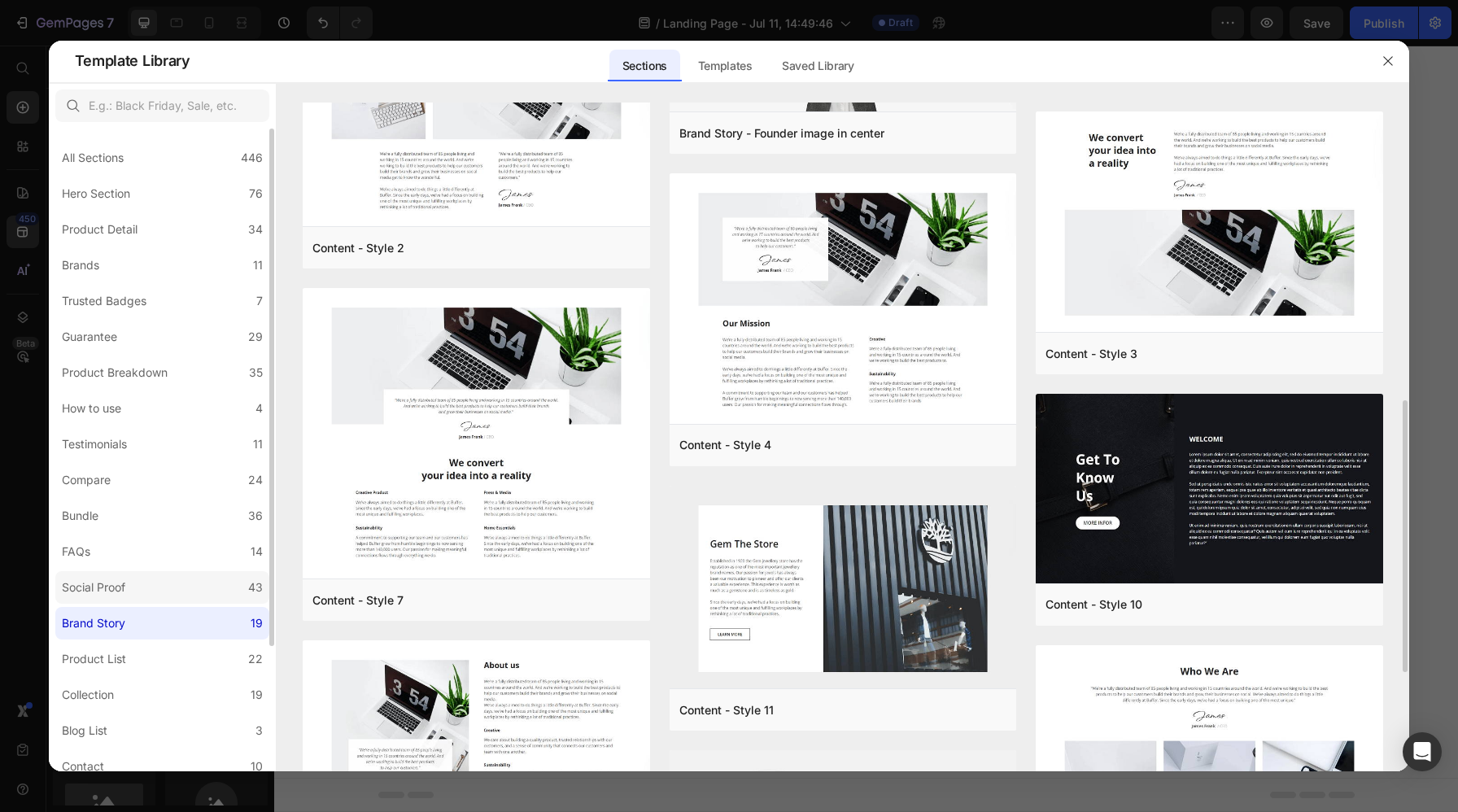 click on "Social Proof 43" 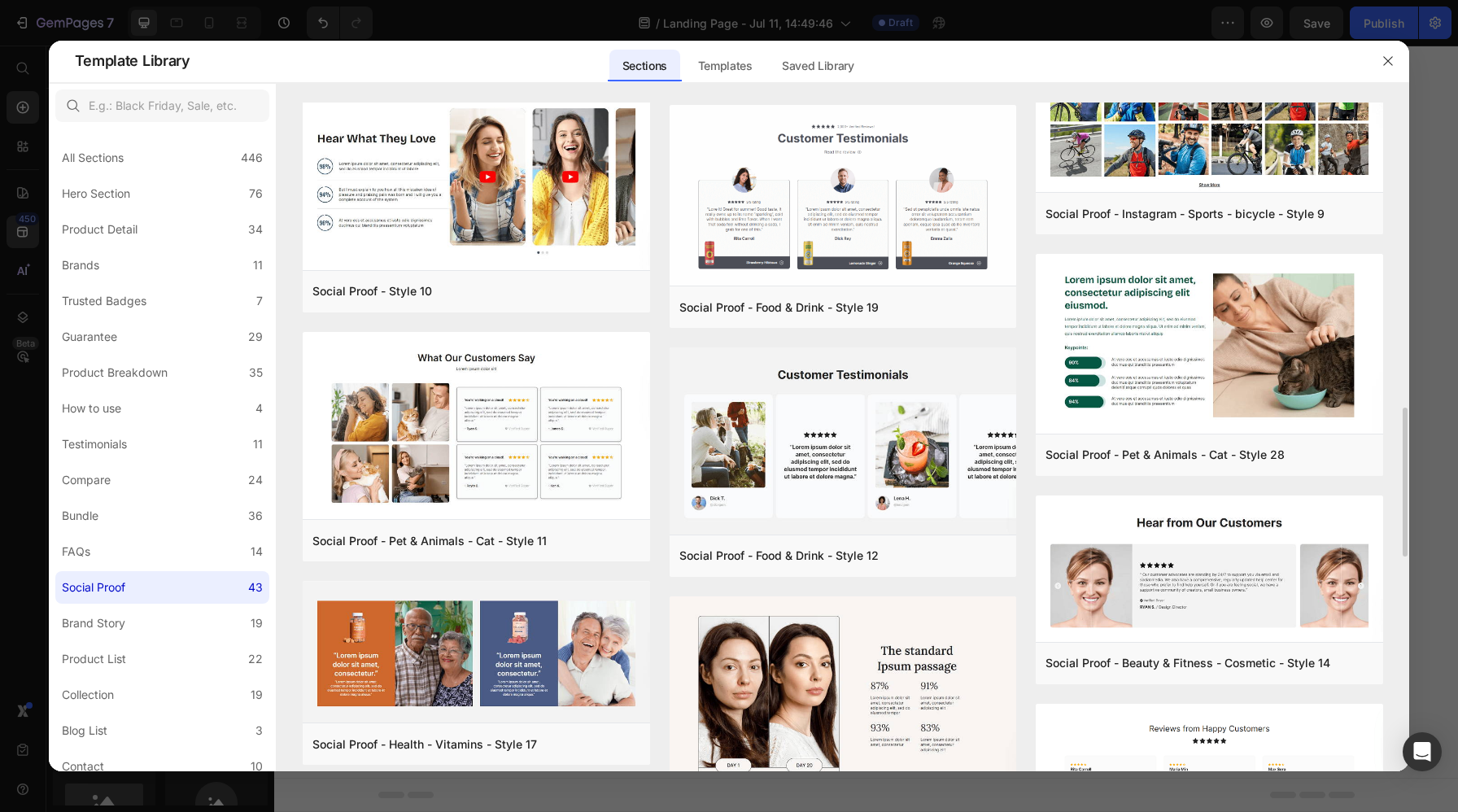 scroll, scrollTop: 1215, scrollLeft: 0, axis: vertical 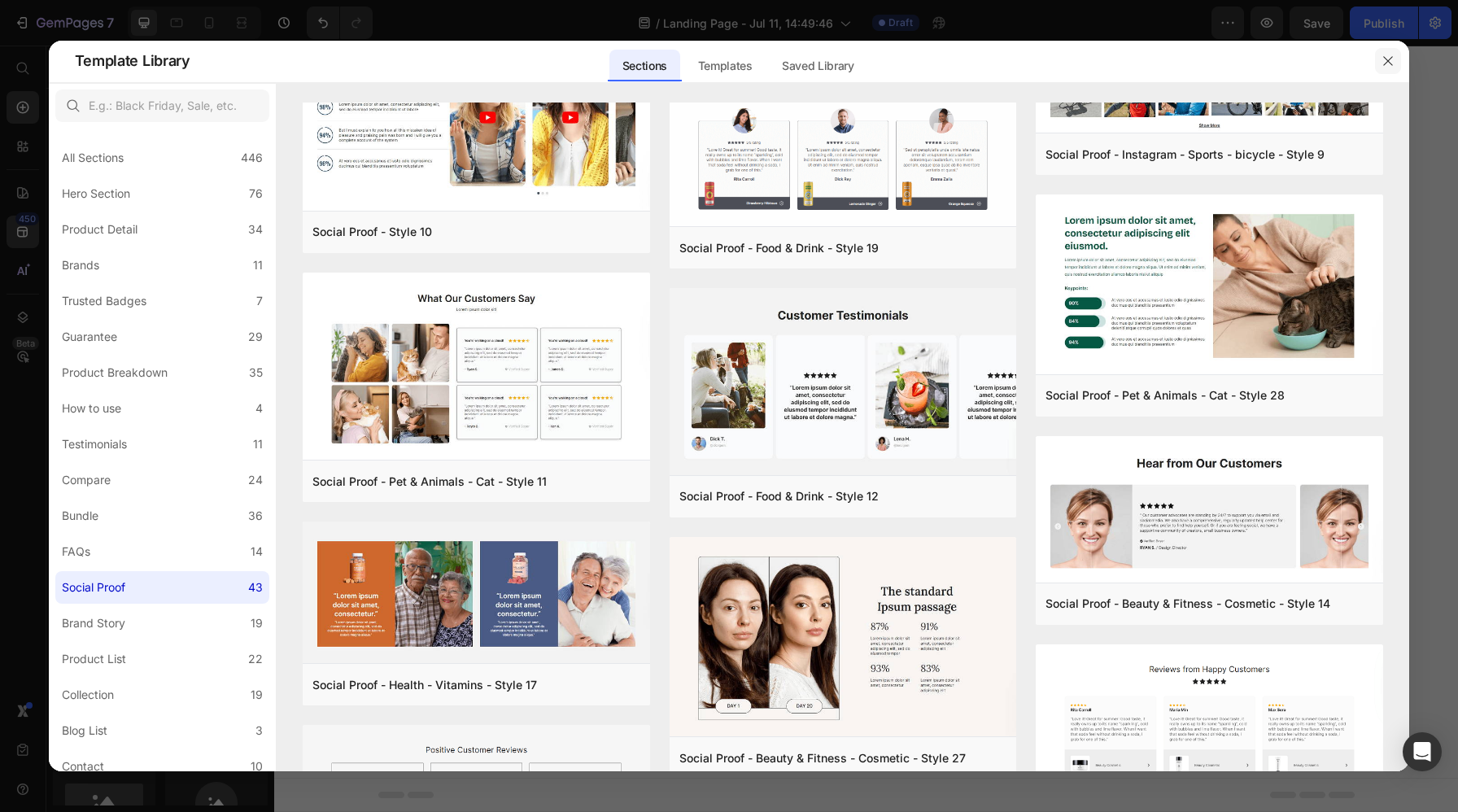 click 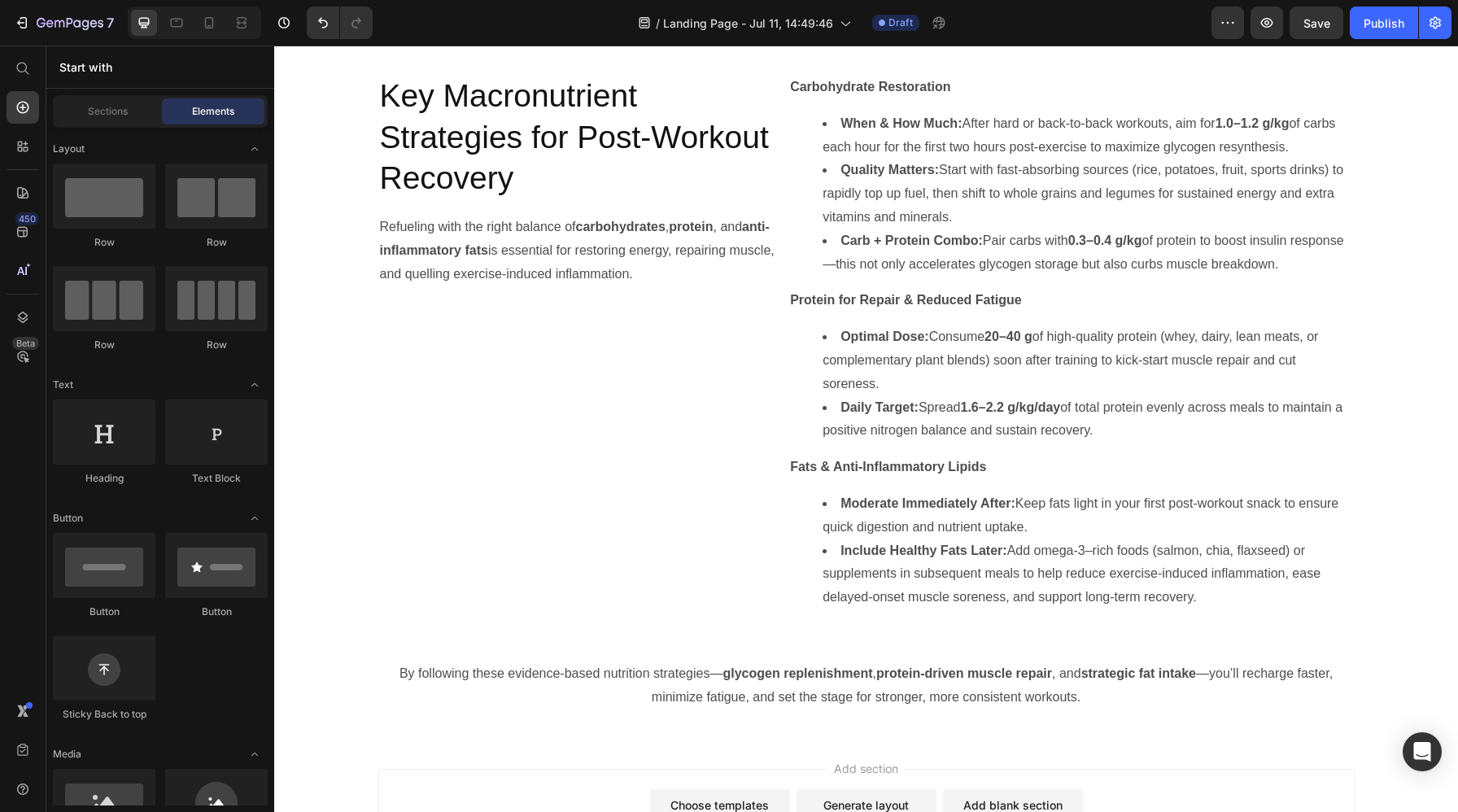 scroll, scrollTop: 2997, scrollLeft: 0, axis: vertical 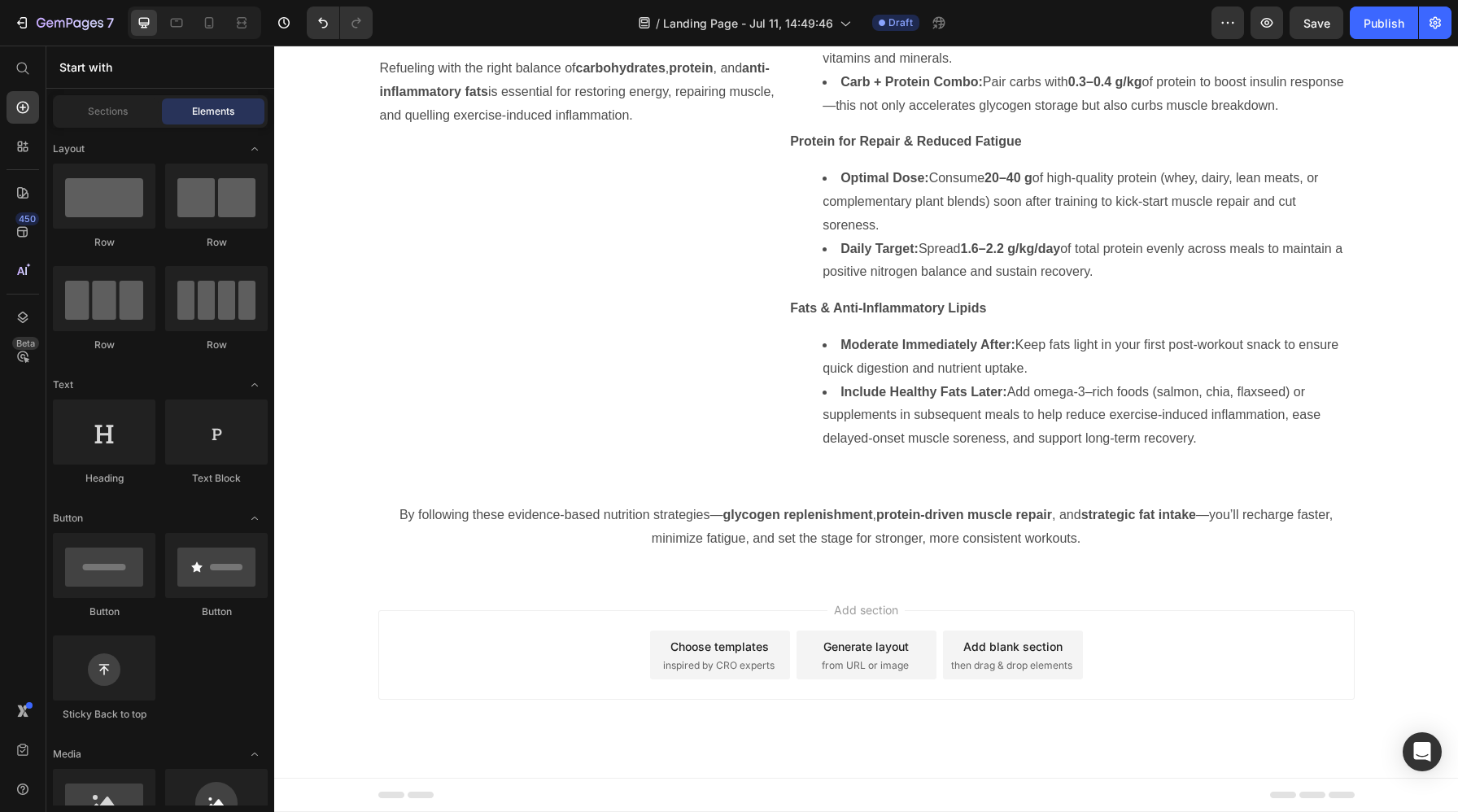 click on "Choose templates inspired by CRO experts" at bounding box center [720, 655] 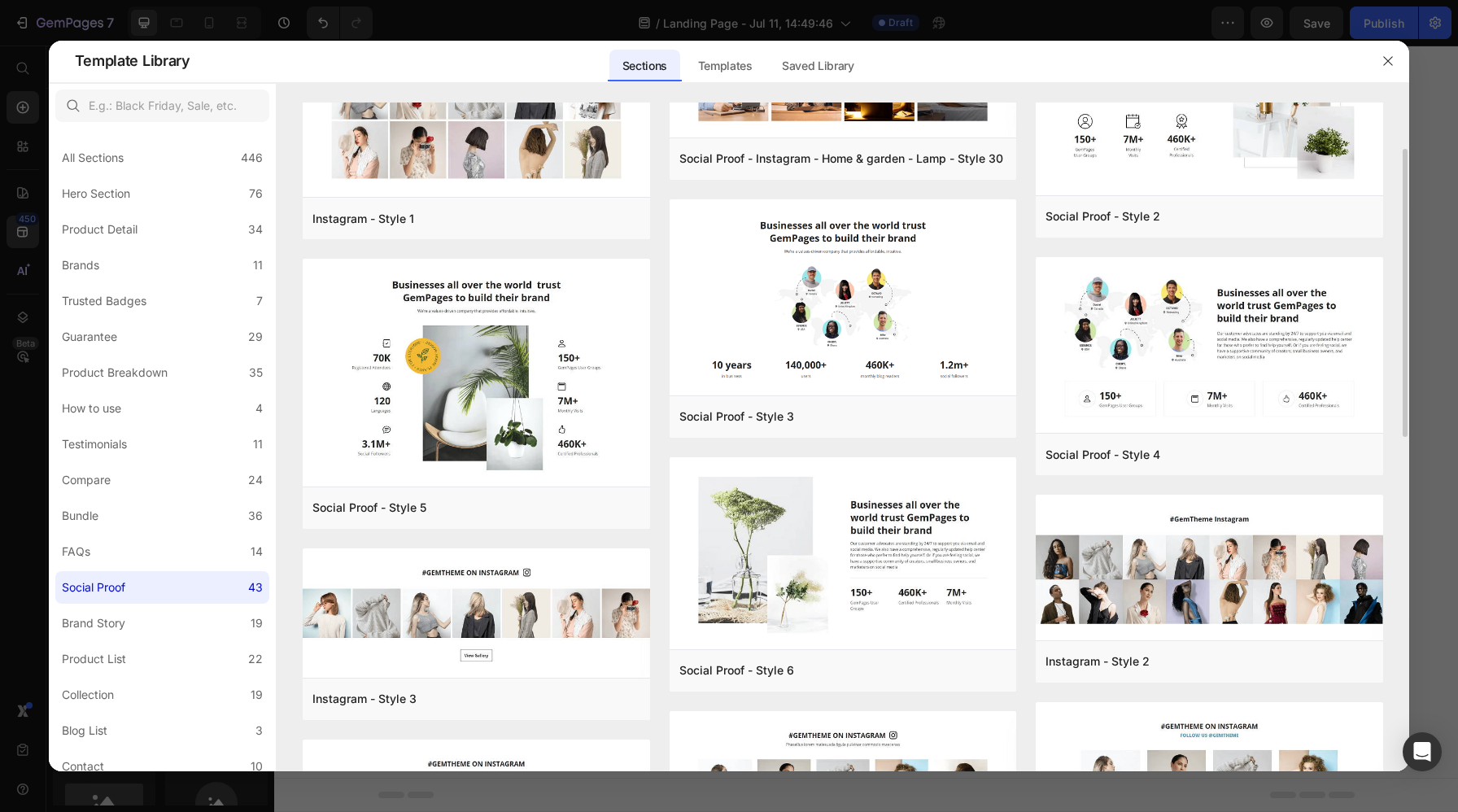 scroll, scrollTop: 129, scrollLeft: 0, axis: vertical 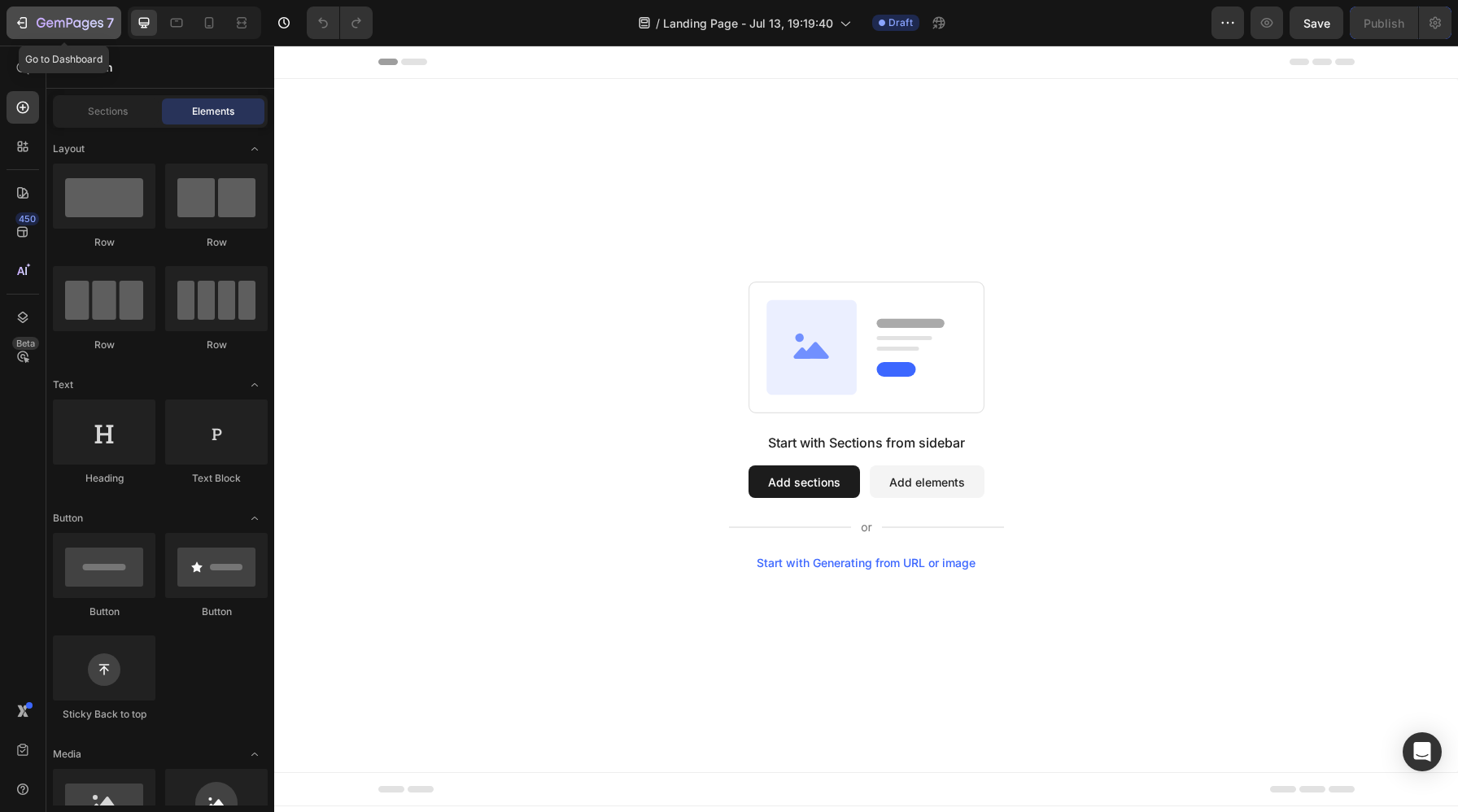 click 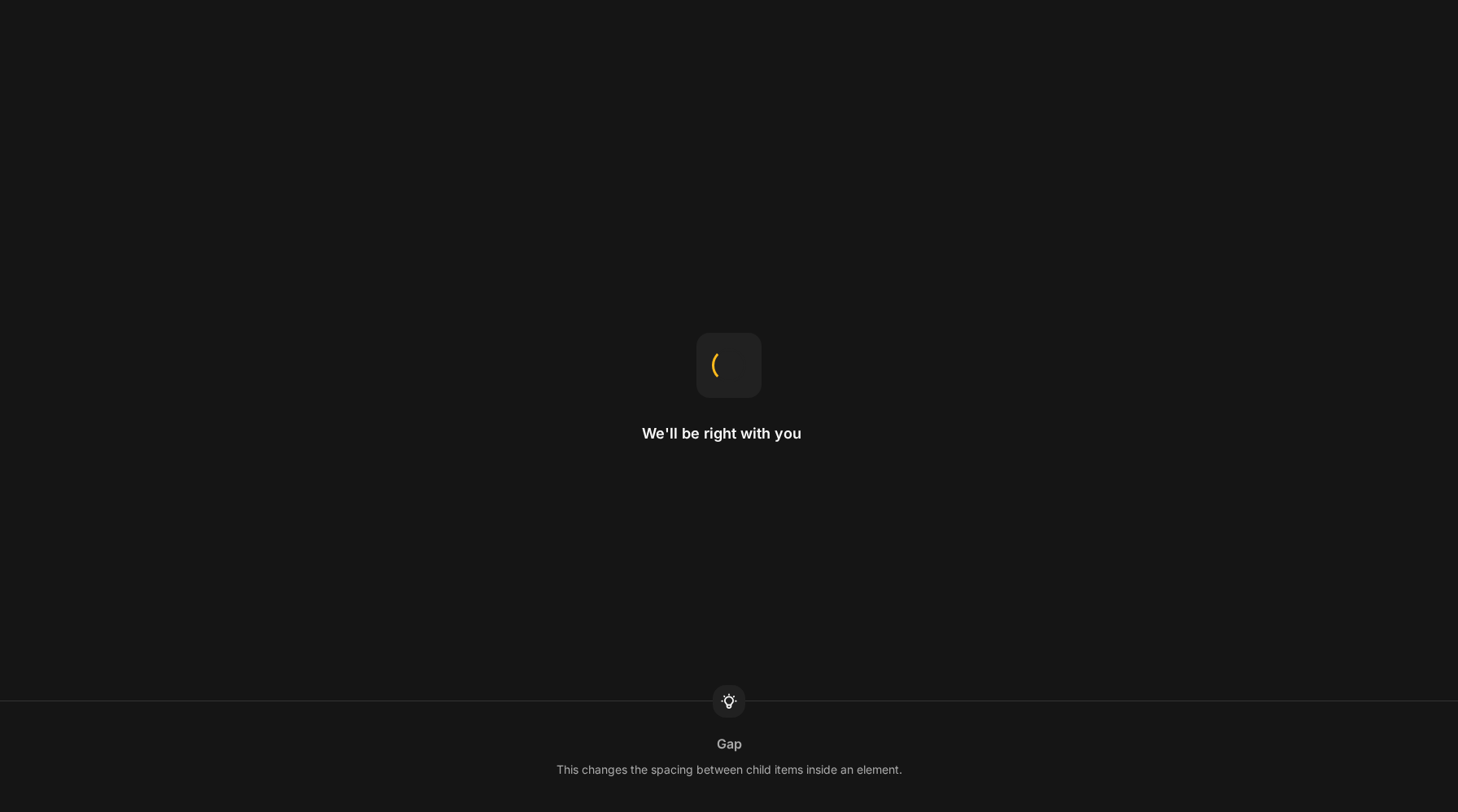 scroll, scrollTop: 0, scrollLeft: 0, axis: both 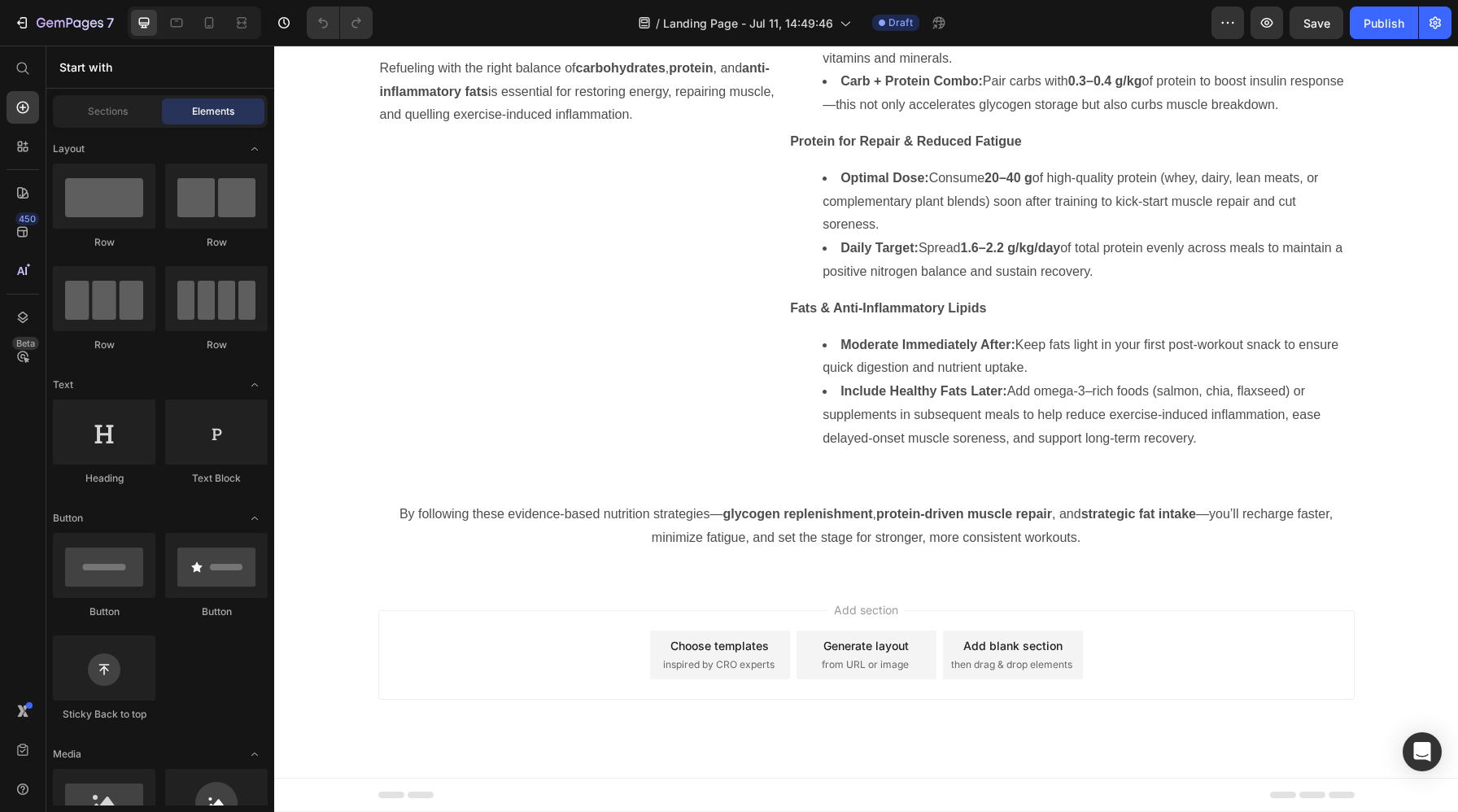 click on "Choose templates" at bounding box center (719, 645) 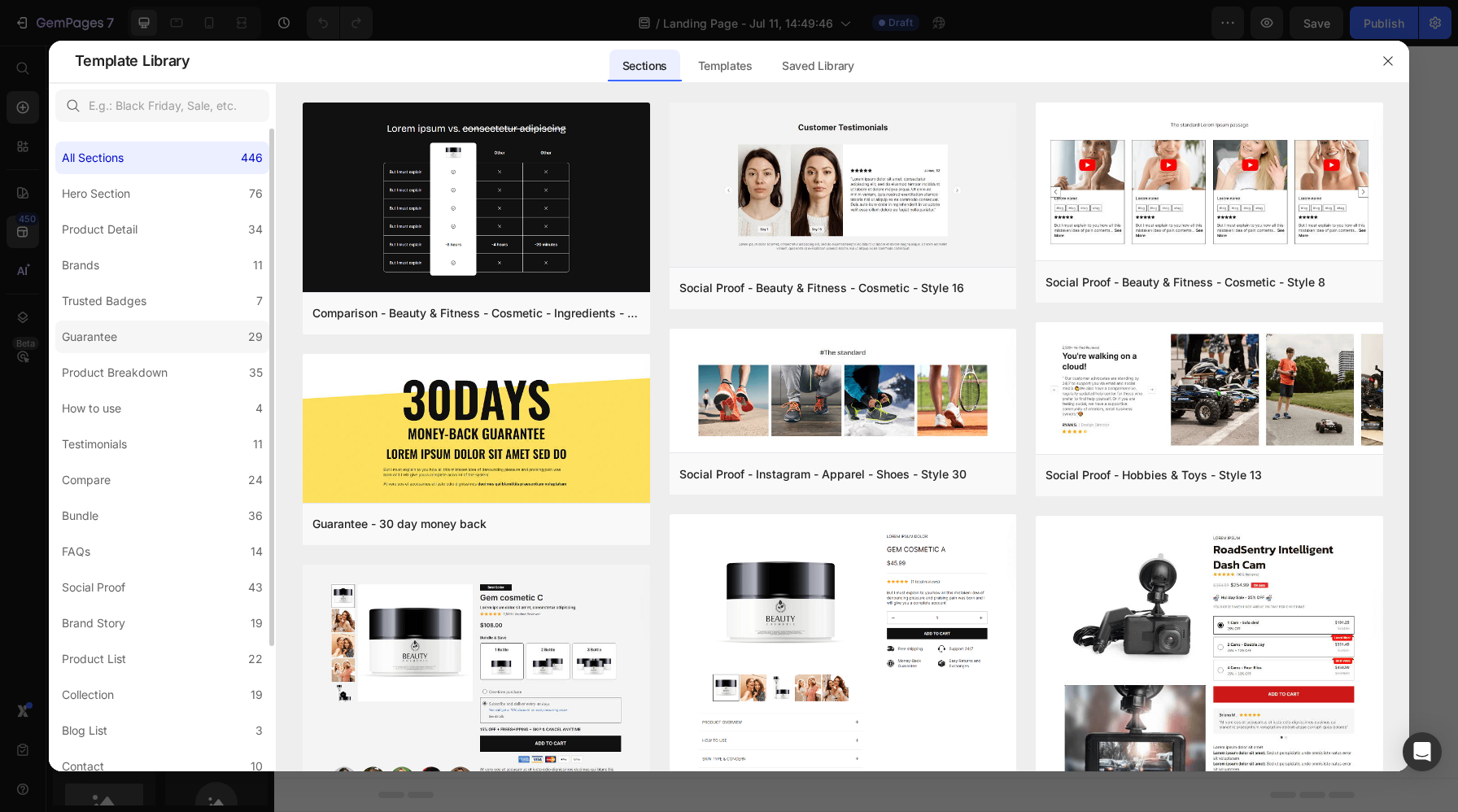 click on "Guarantee 29" 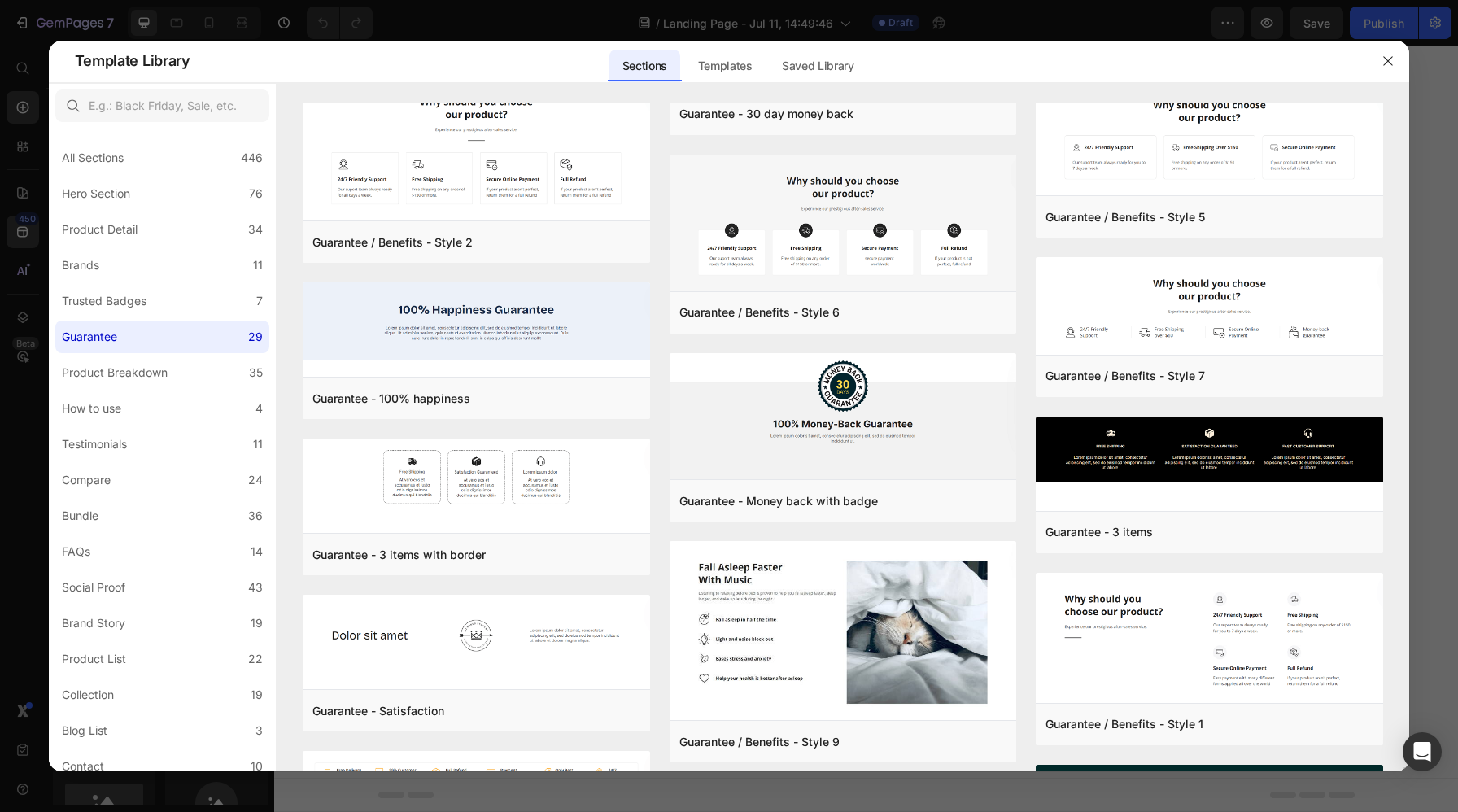 scroll, scrollTop: 1090, scrollLeft: 0, axis: vertical 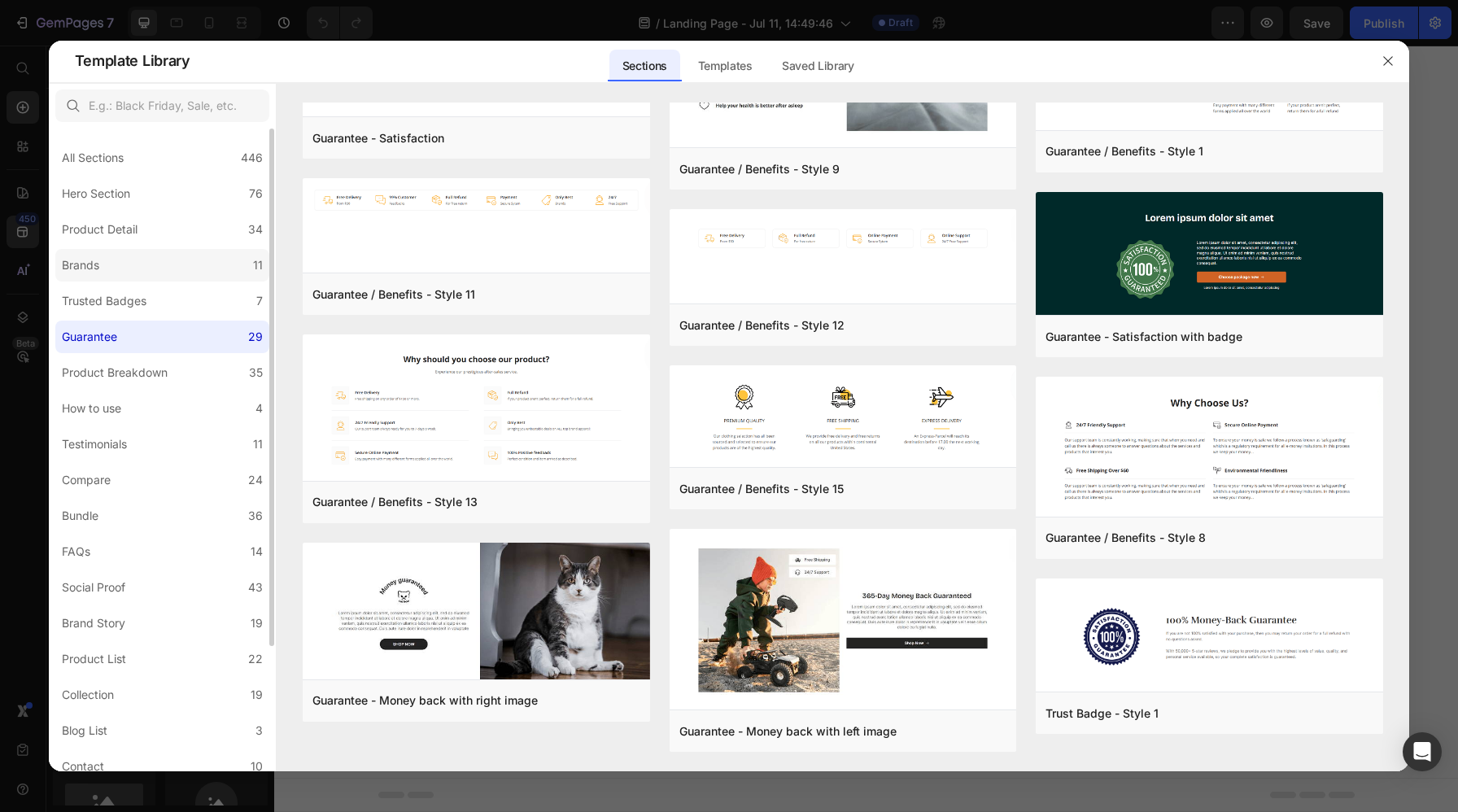 click on "Brands 11" 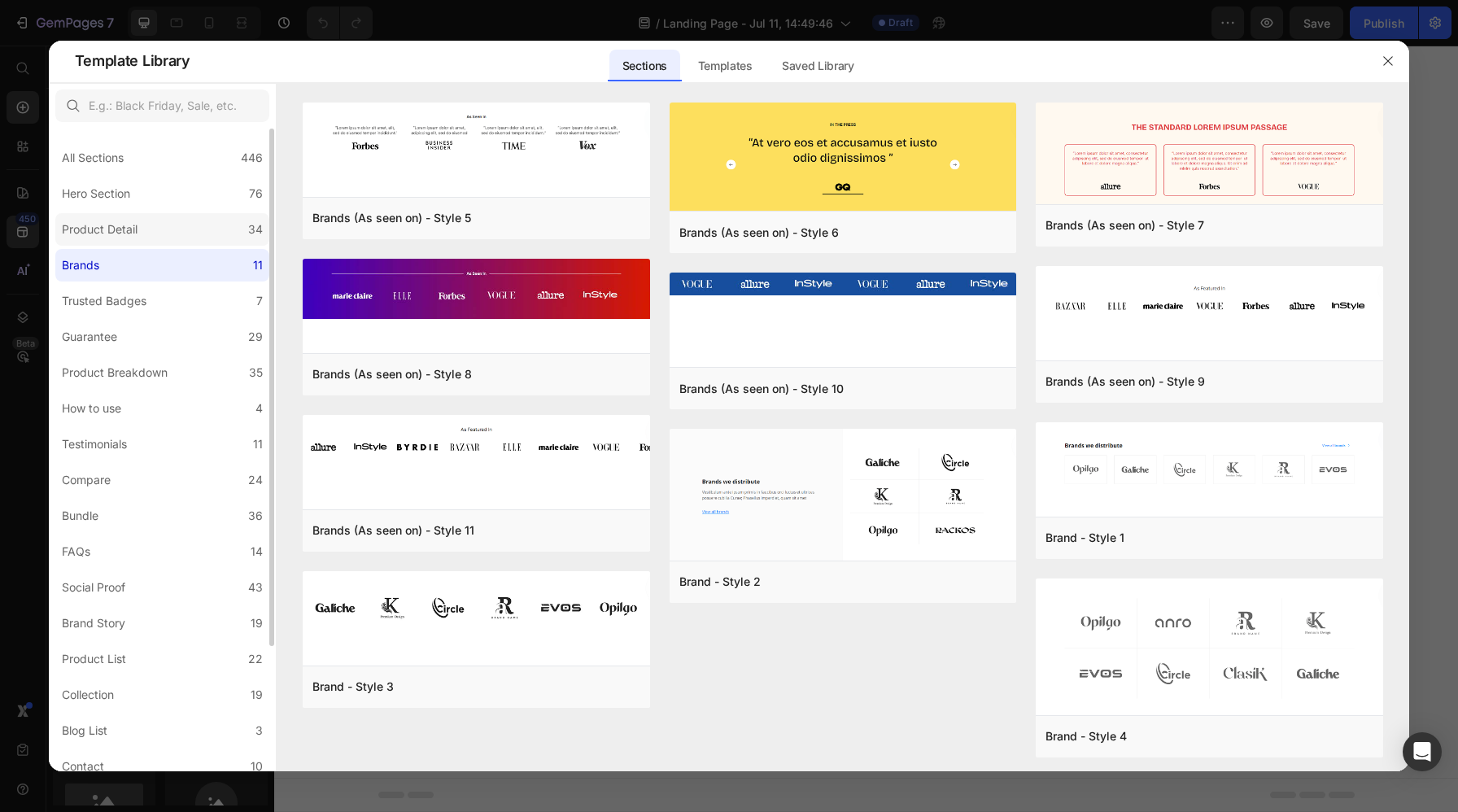 click on "Product Detail 34" 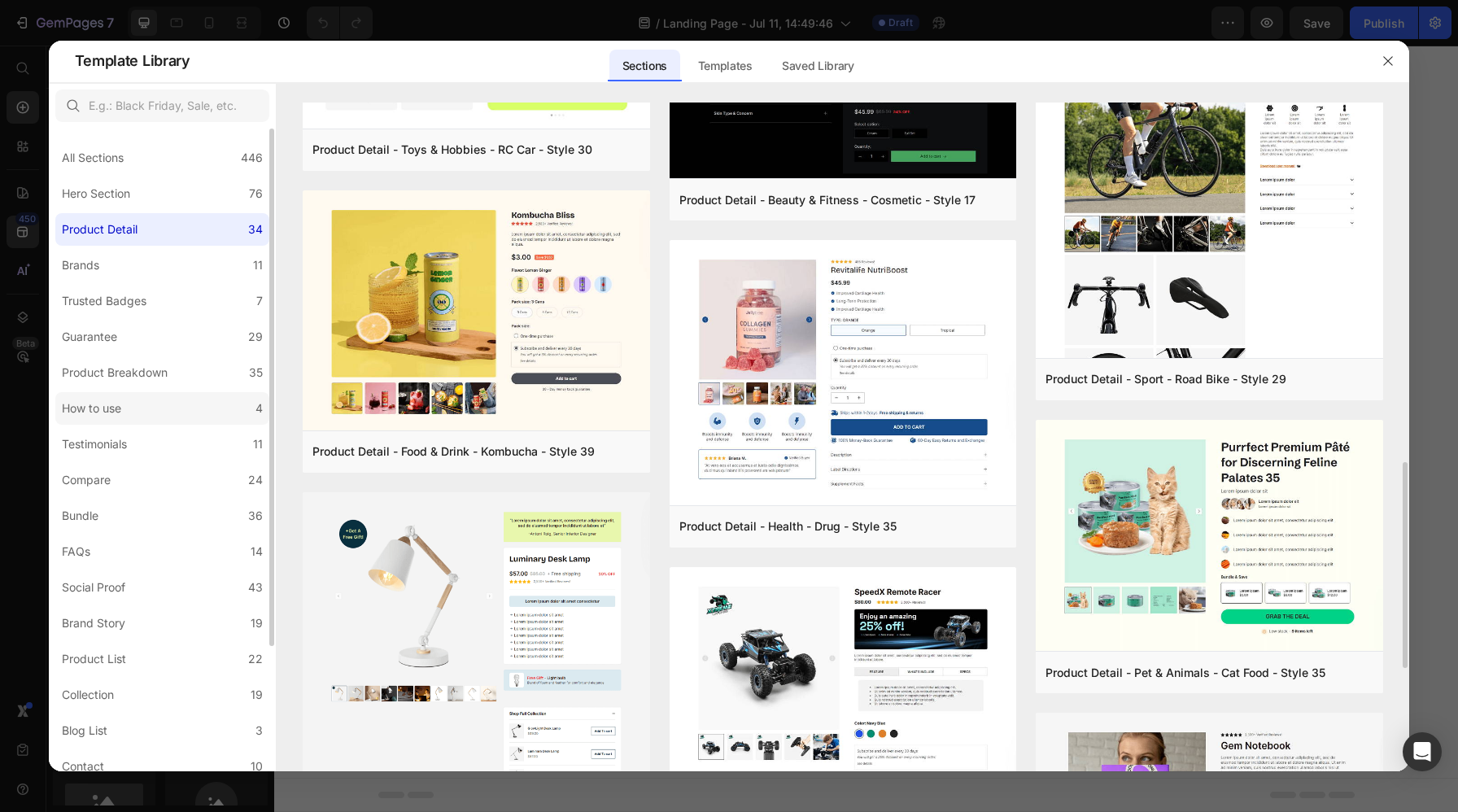 scroll, scrollTop: 638, scrollLeft: 0, axis: vertical 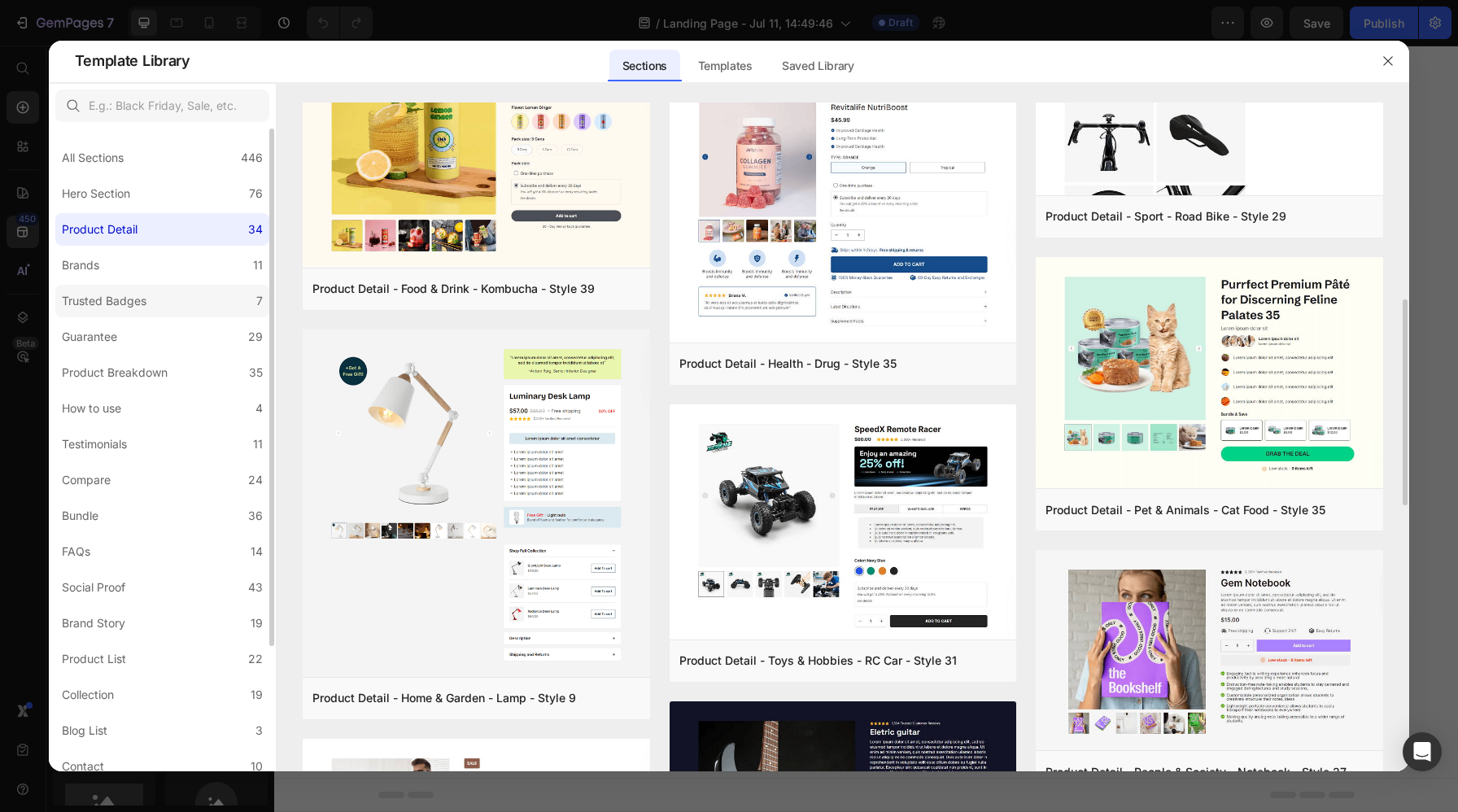 click on "Trusted Badges" at bounding box center [104, 301] 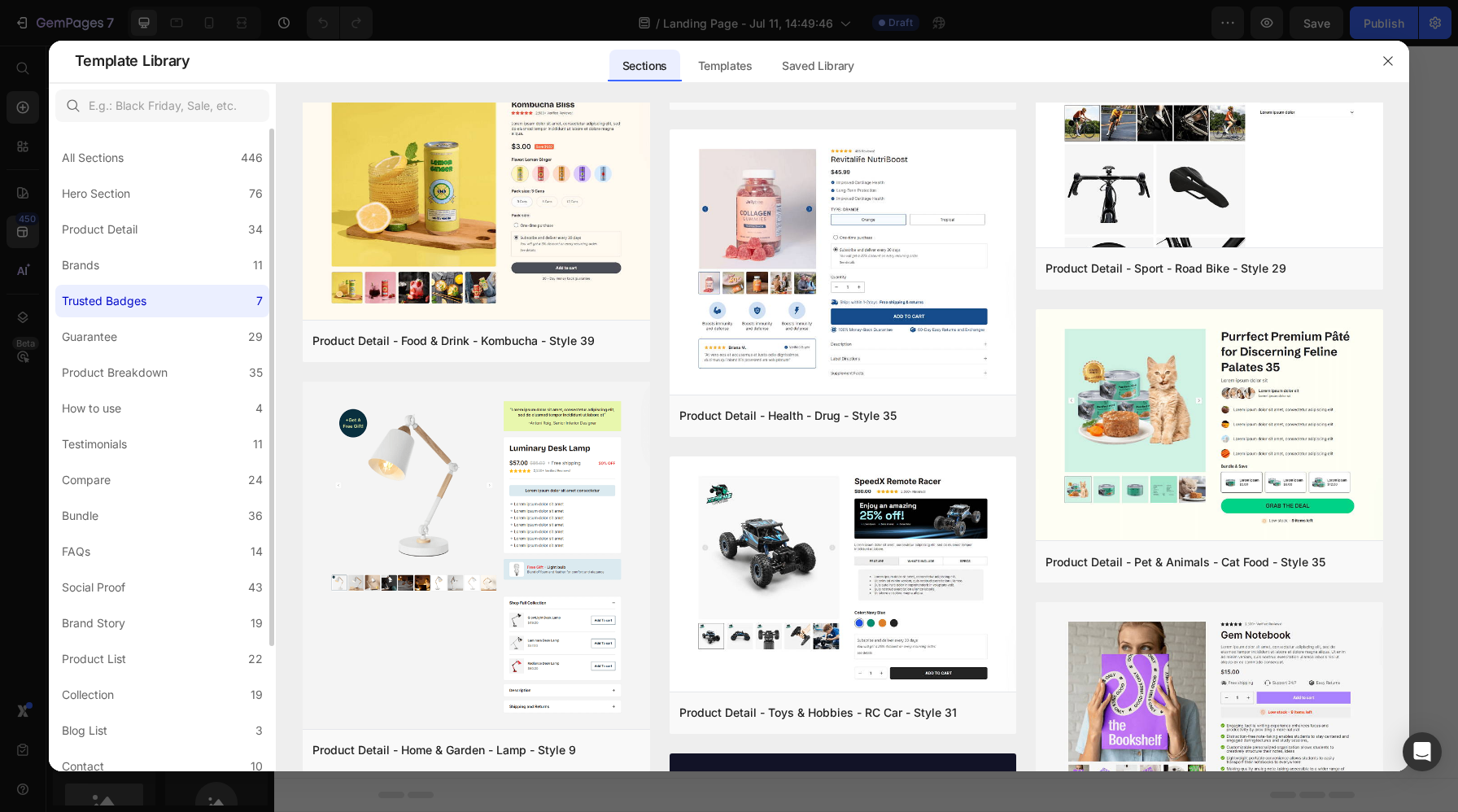scroll, scrollTop: 0, scrollLeft: 0, axis: both 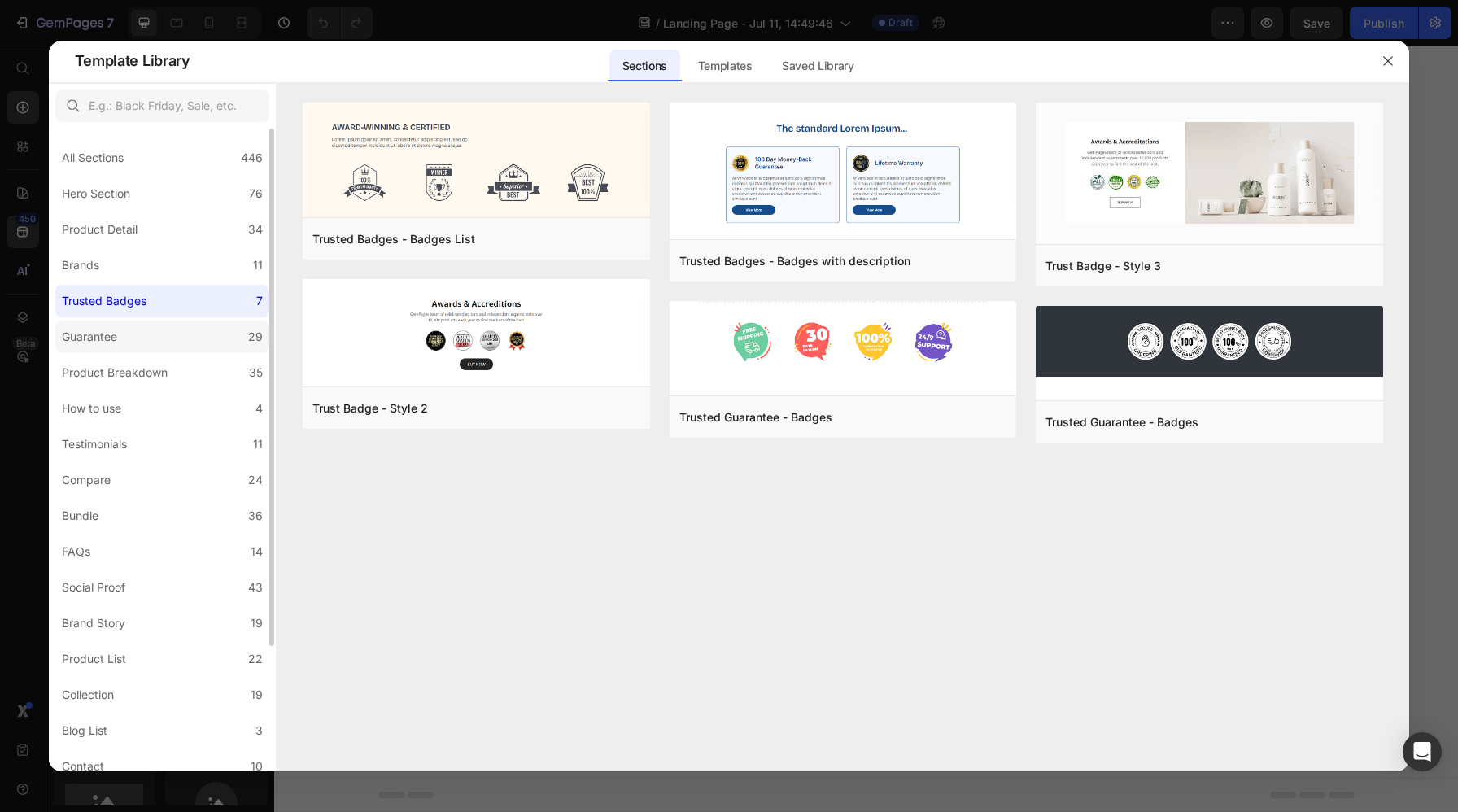 click on "Guarantee 29" 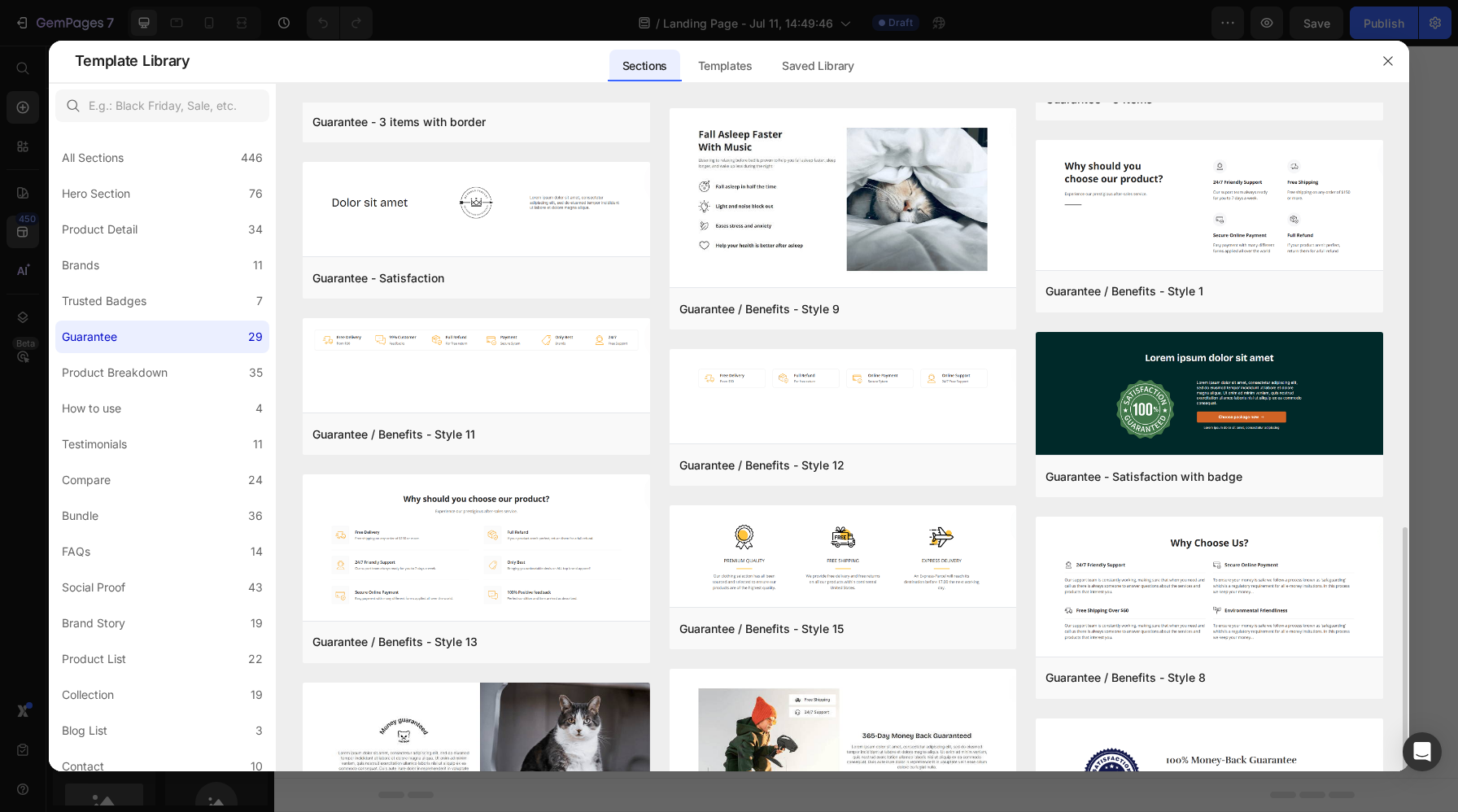 scroll, scrollTop: 1090, scrollLeft: 0, axis: vertical 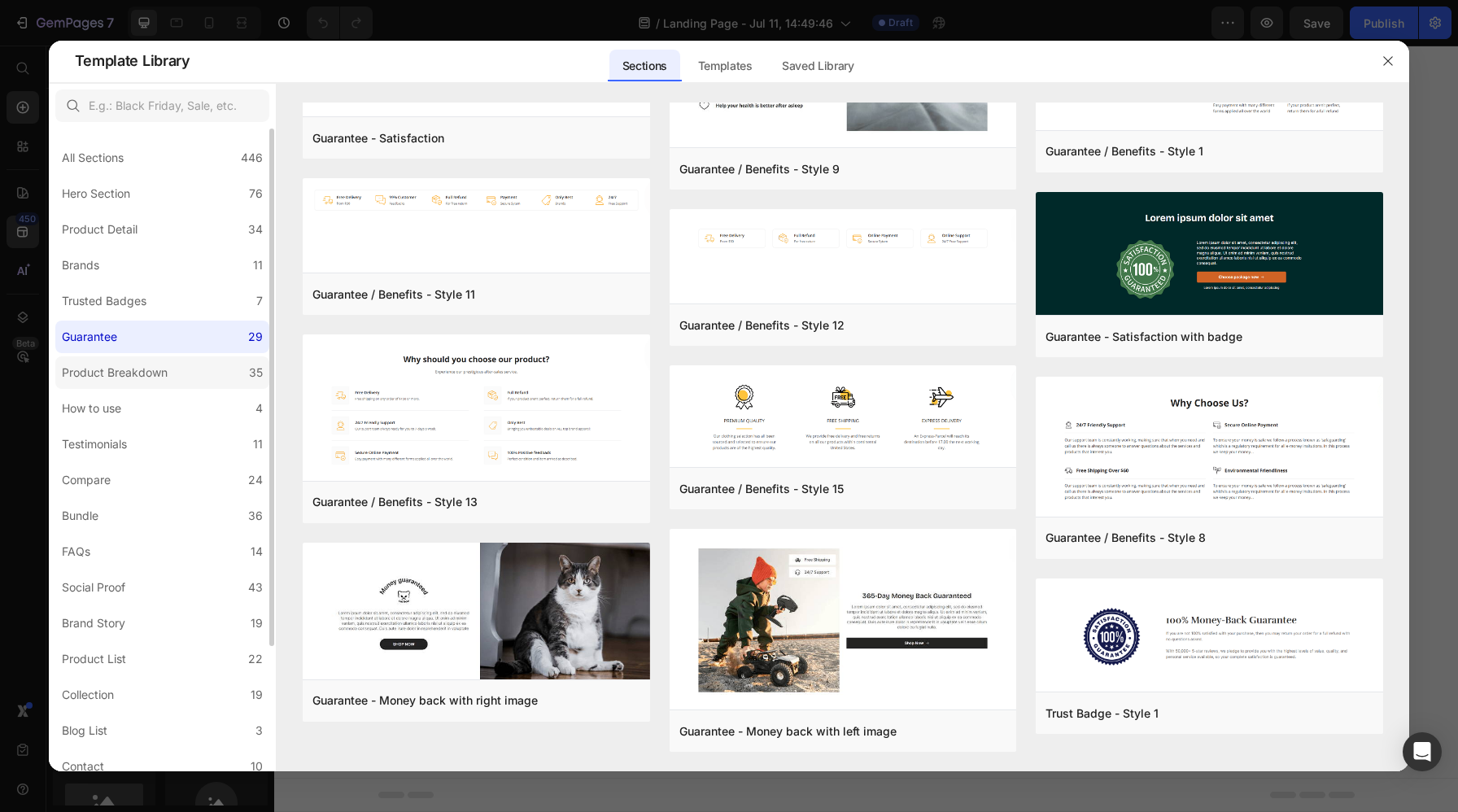click on "Product Breakdown 35" 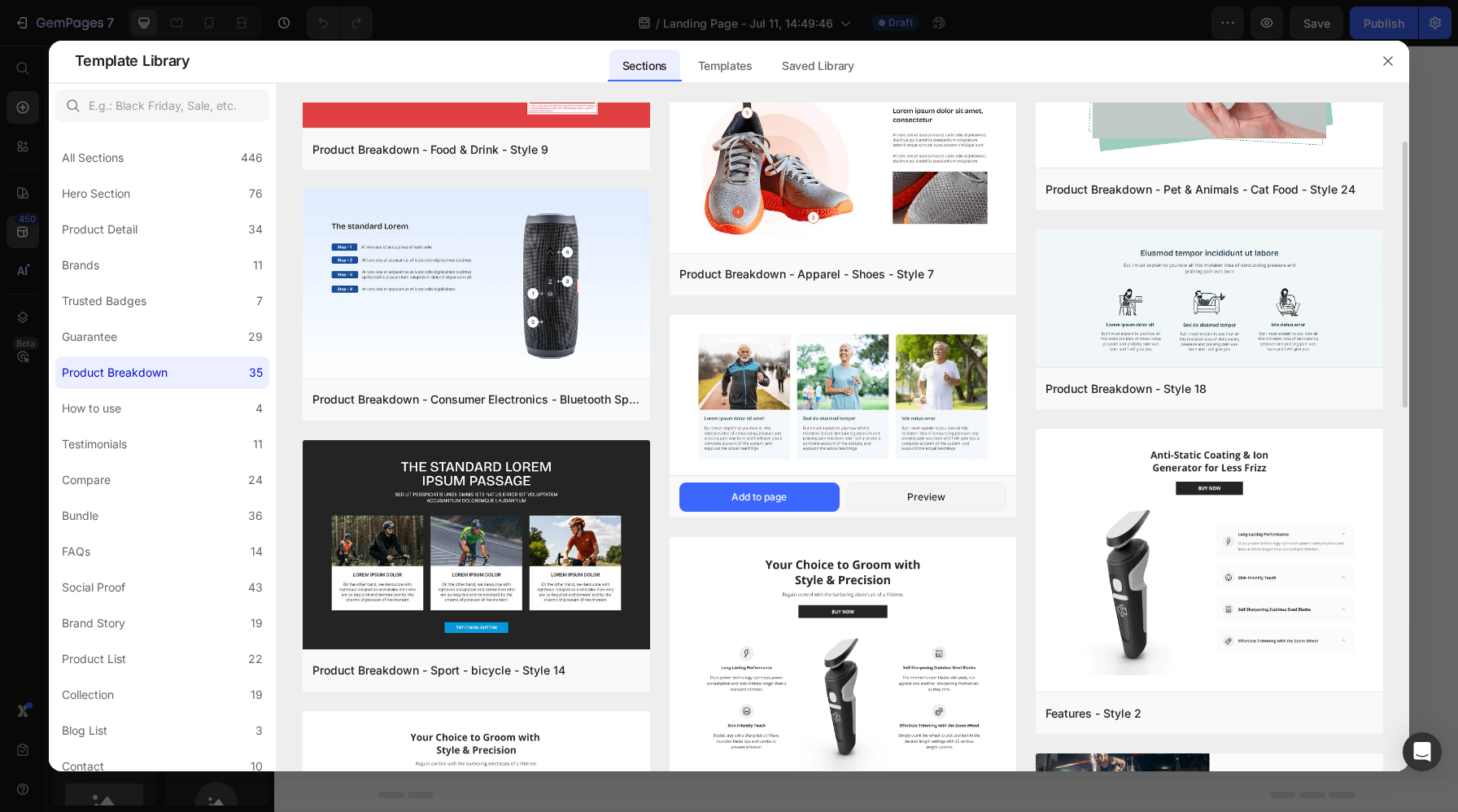 scroll, scrollTop: 170, scrollLeft: 0, axis: vertical 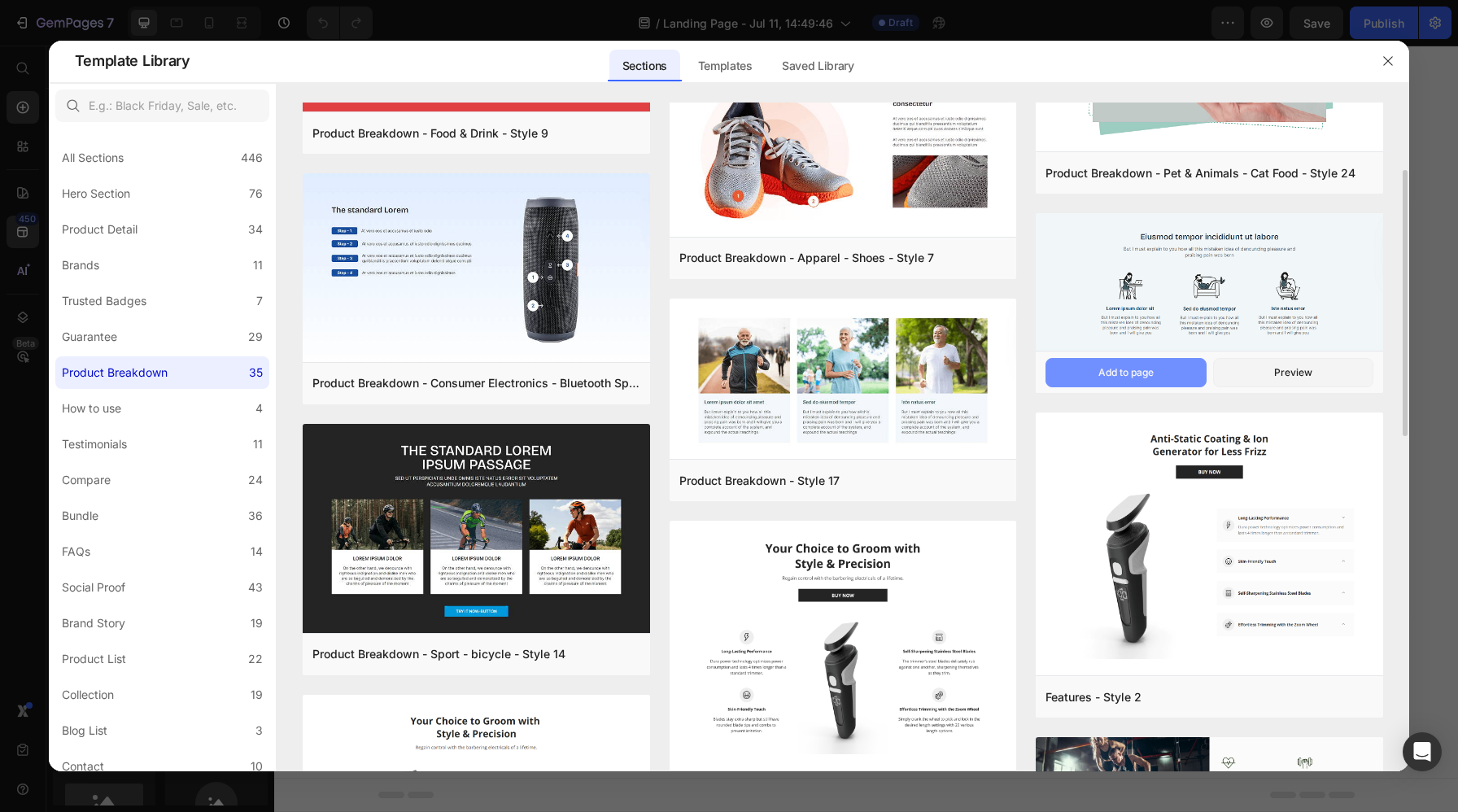 click on "Add to page" at bounding box center (1125, 373) 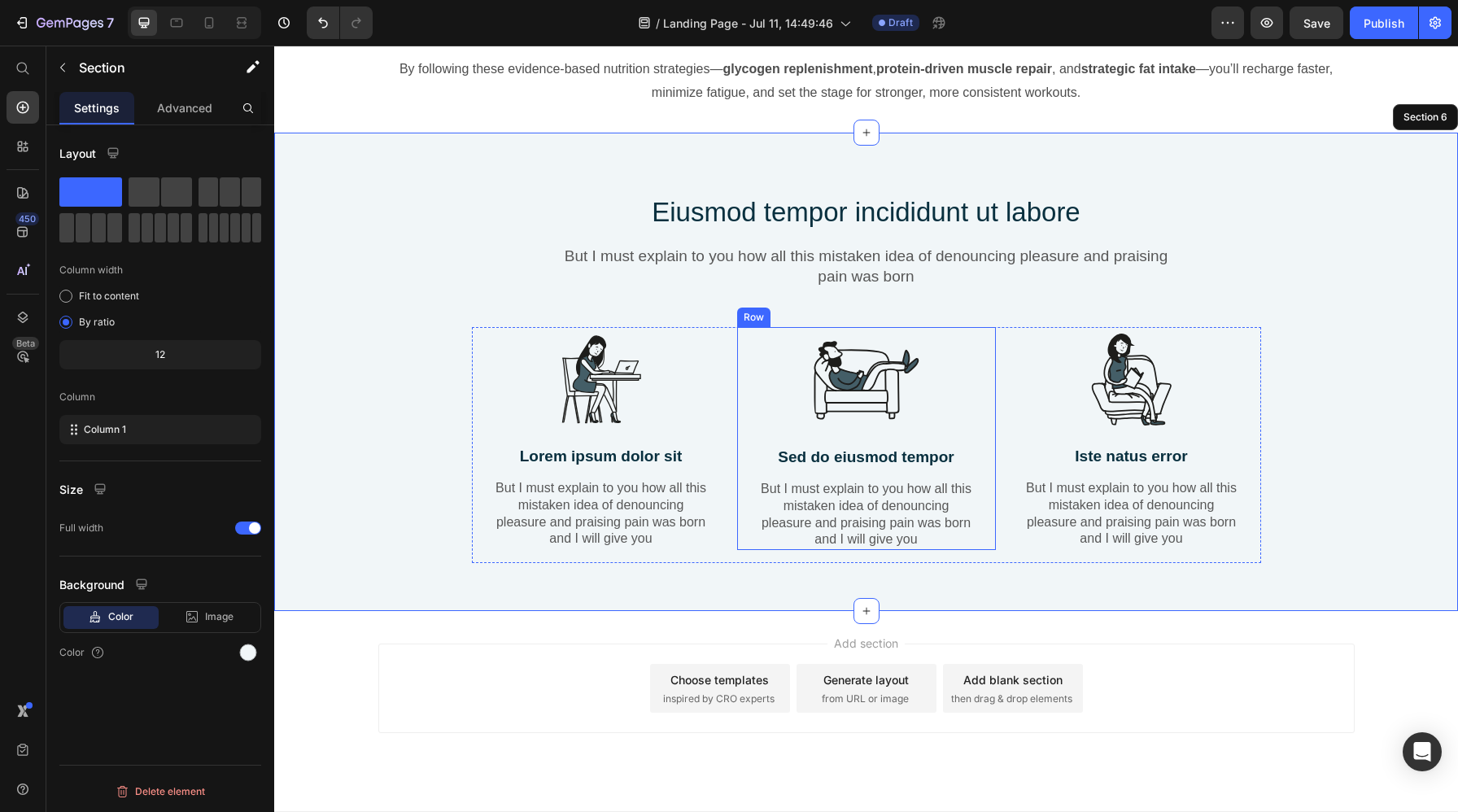scroll, scrollTop: 3475, scrollLeft: 0, axis: vertical 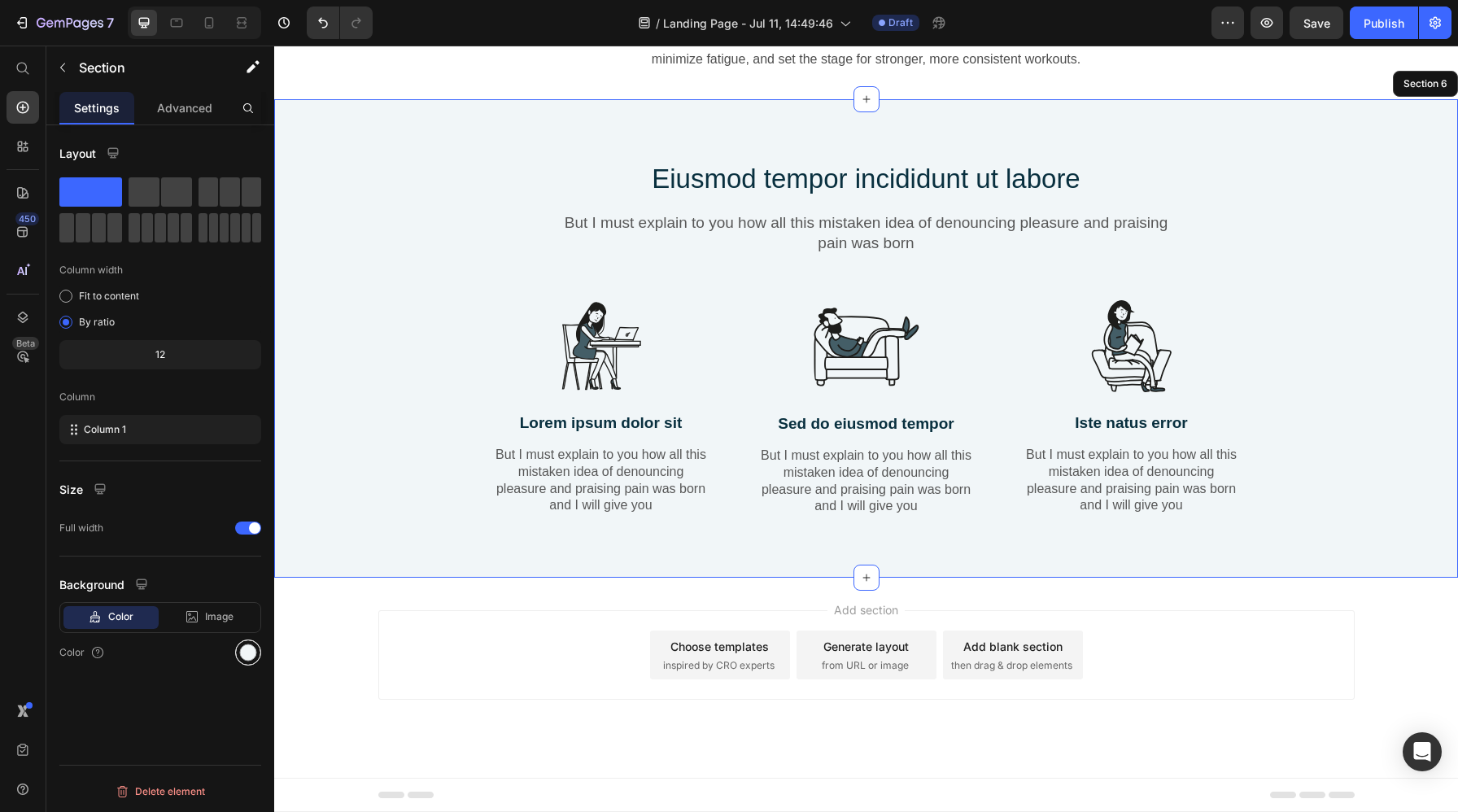 click at bounding box center (248, 653) 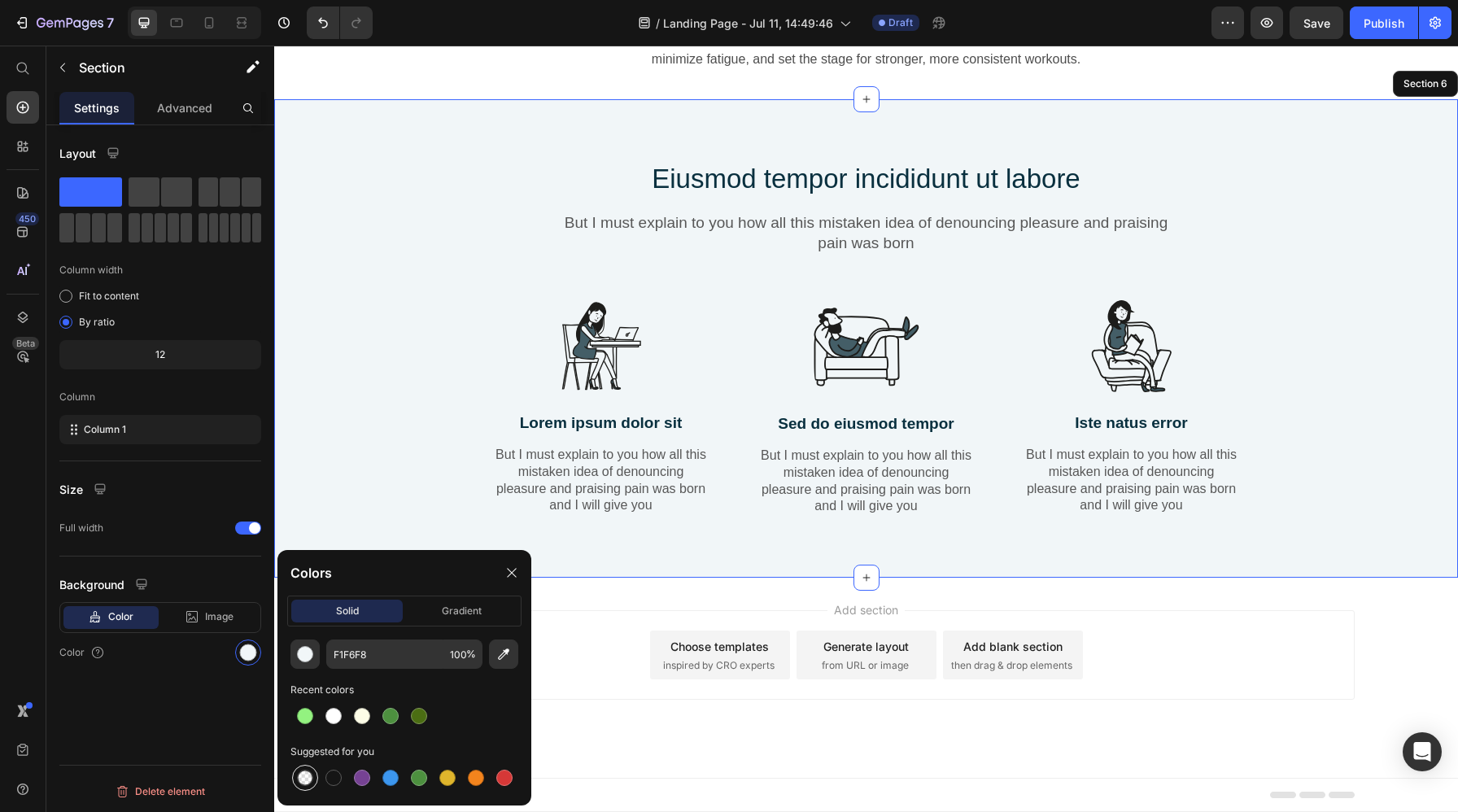 click at bounding box center (305, 778) 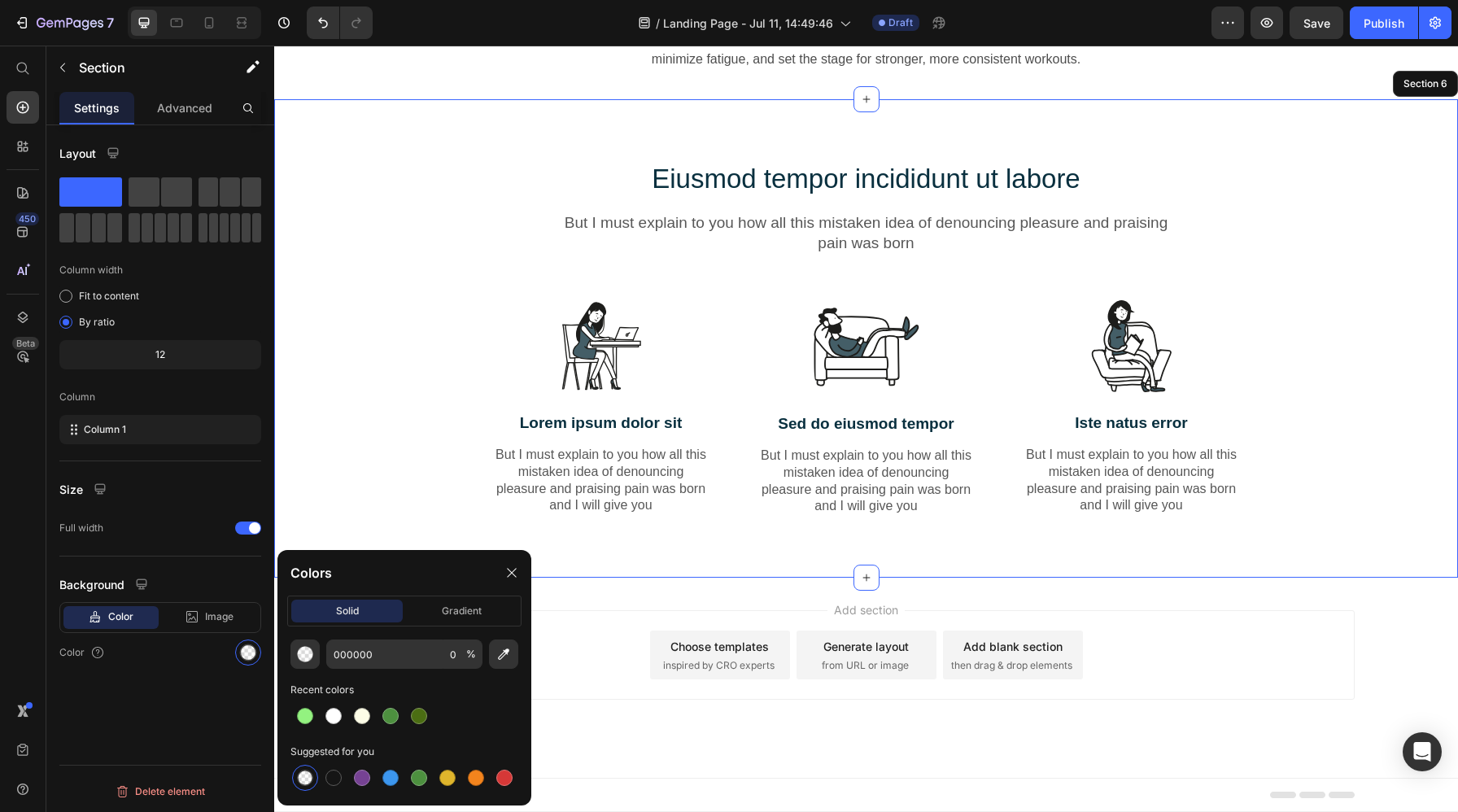 click on "Eiusmod tempor incididunt ut labore Heading But I must explain to you how all this mistaken idea of denouncing pleasure and praising pain was born Text Block Row Image Lorem ipsum dolor sit  Text Block But I must explain to you how all this mistaken idea of denouncing pleasure and praising pain was born and I will give you Text Block Row Image Sed do eiusmod tempor Text Block But I must explain to you how all this mistaken idea of denouncing pleasure and praising pain was born and I will give you Text Block Row Image Iste natus error Text Block But I must explain to you how all this mistaken idea of denouncing pleasure and praising pain was born and I will give you Text Block Row Row" at bounding box center [866, 351] 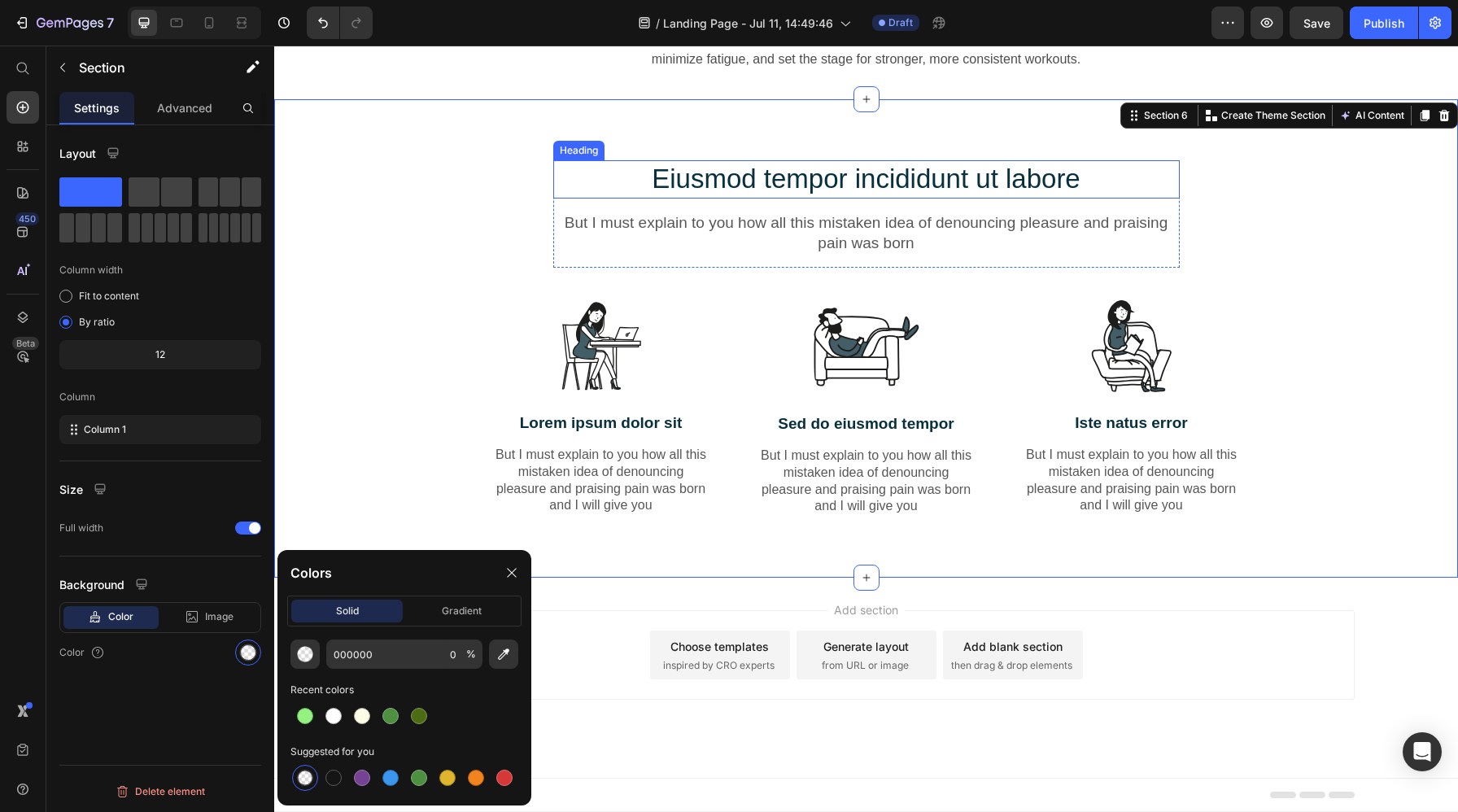 click on "Eiusmod tempor incididunt ut labore" at bounding box center [867, 179] 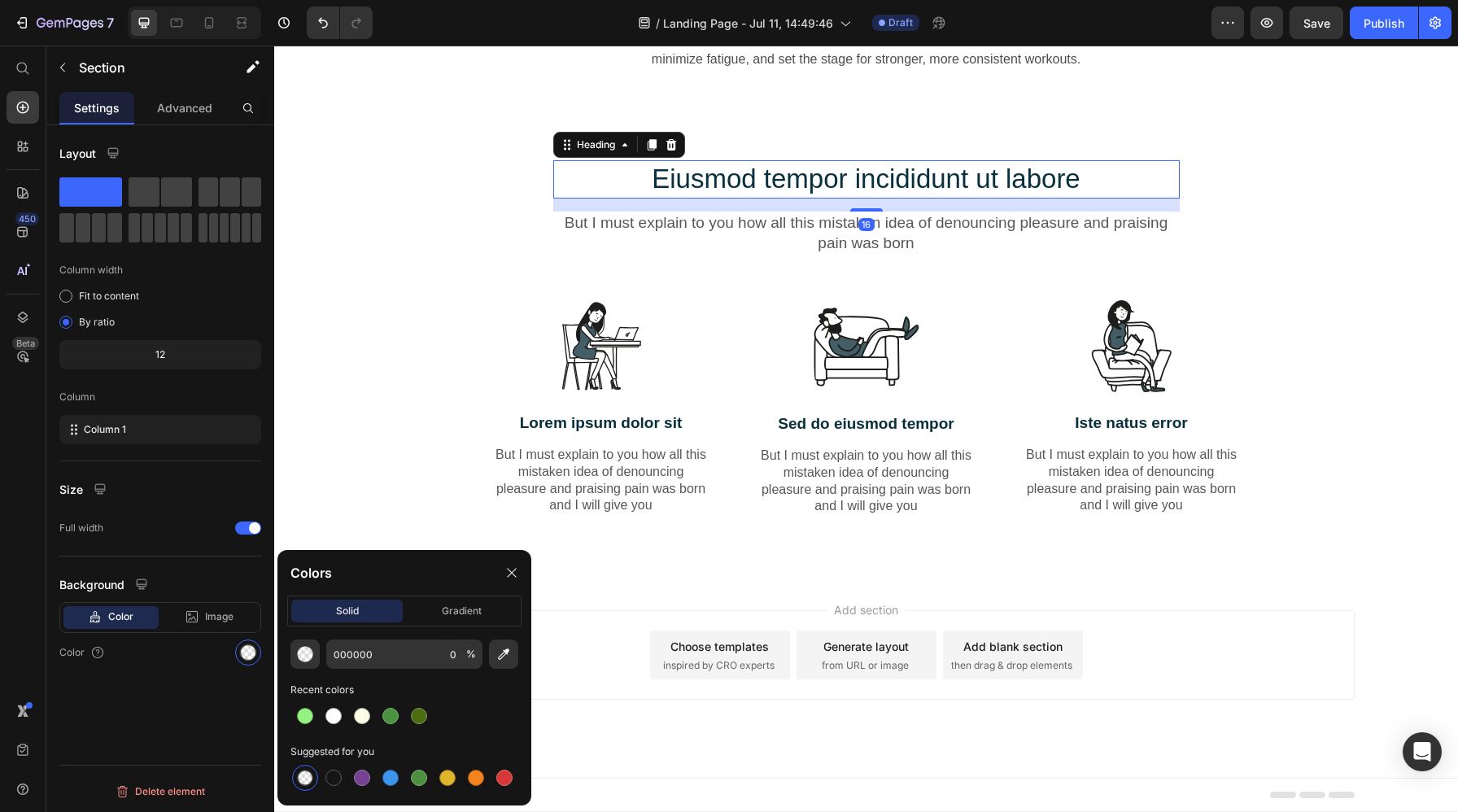 click on "Eiusmod tempor incididunt ut labore" at bounding box center [867, 179] 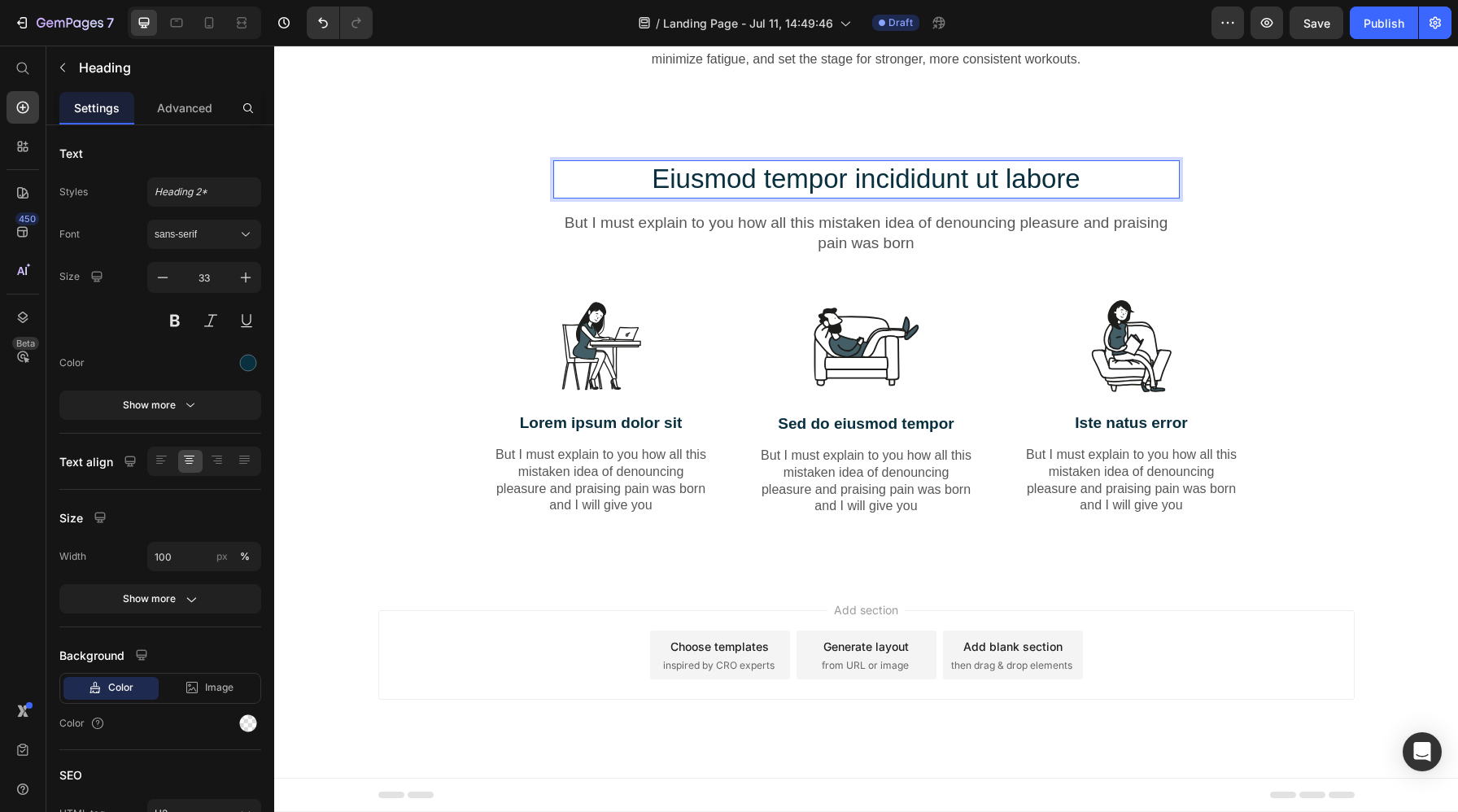 click on "Eiusmod tempor incididunt ut labore" at bounding box center (867, 179) 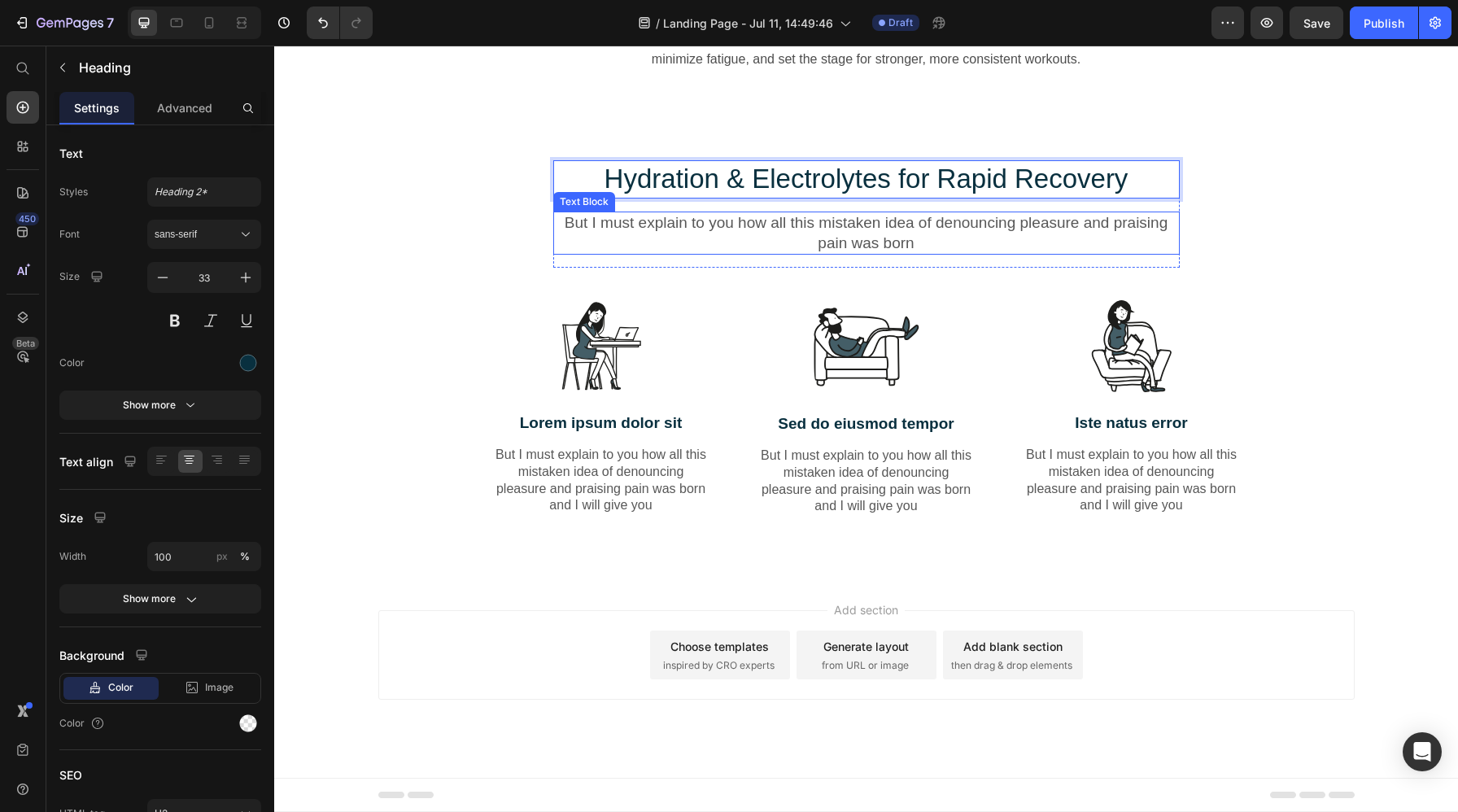 click on "But I must explain to you how all this mistaken idea of denouncing pleasure and praising pain was born" at bounding box center (867, 233) 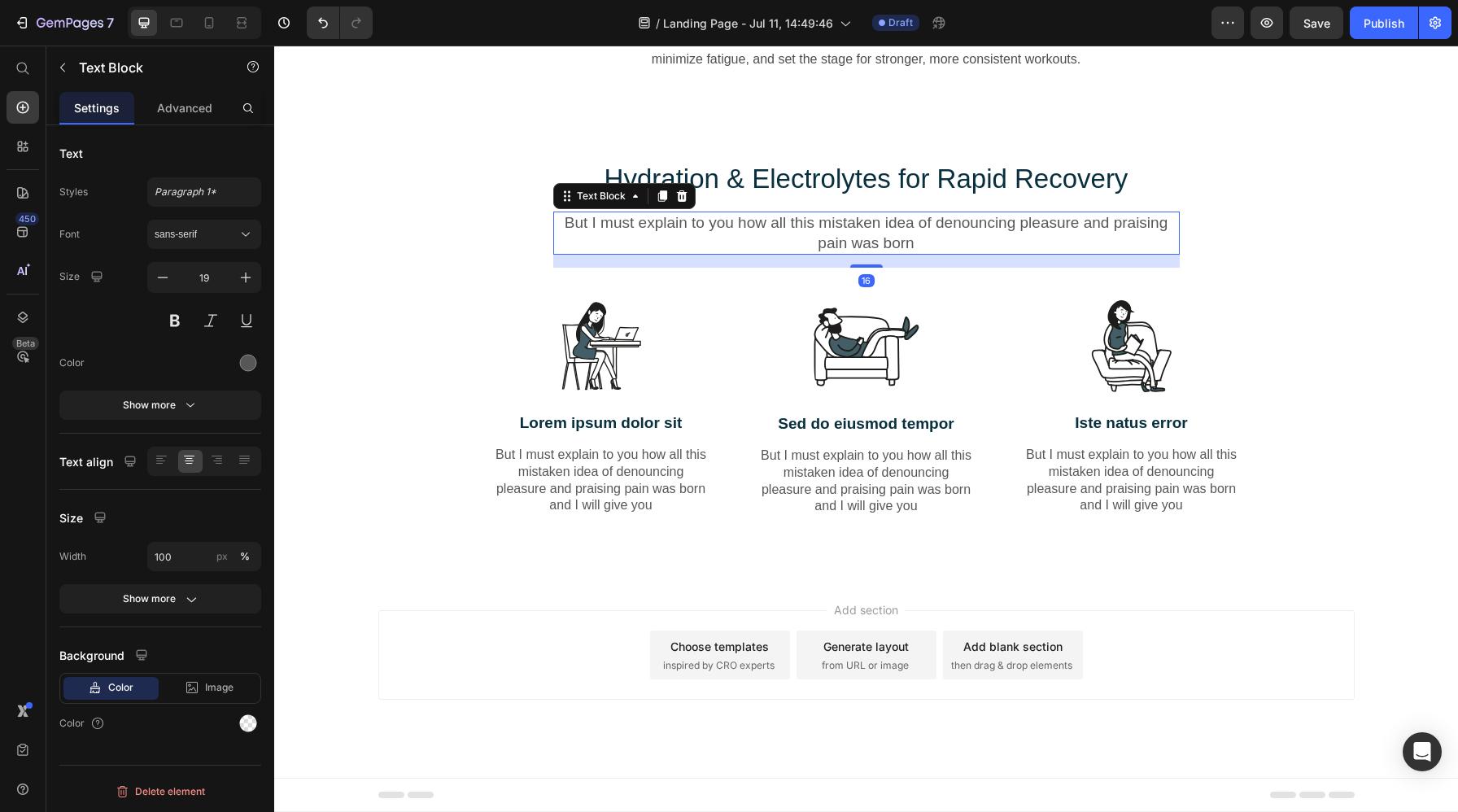 click on "But I must explain to you how all this mistaken idea of denouncing pleasure and praising pain was born" at bounding box center (867, 233) 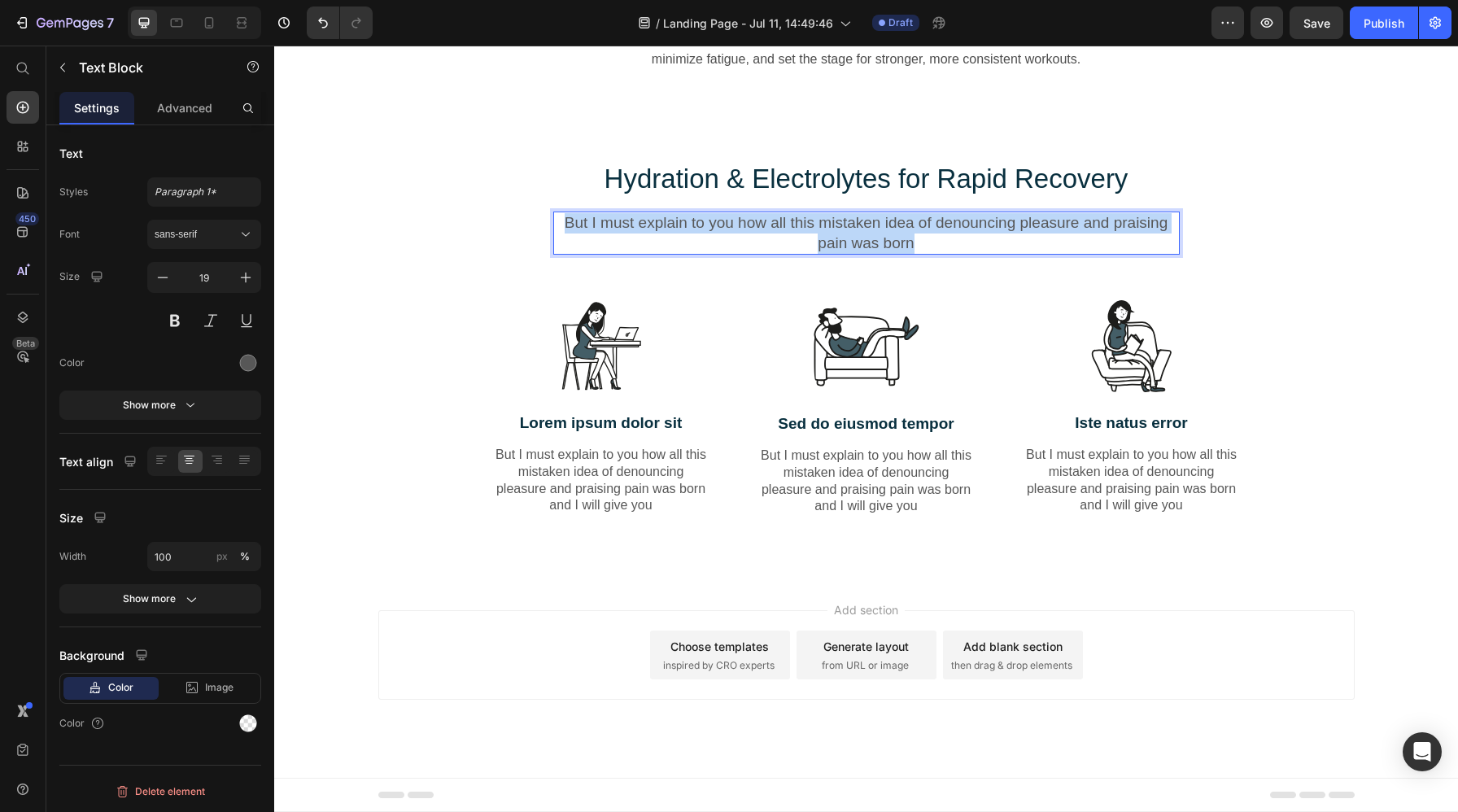 click on "But I must explain to you how all this mistaken idea of denouncing pleasure and praising pain was born" at bounding box center [867, 233] 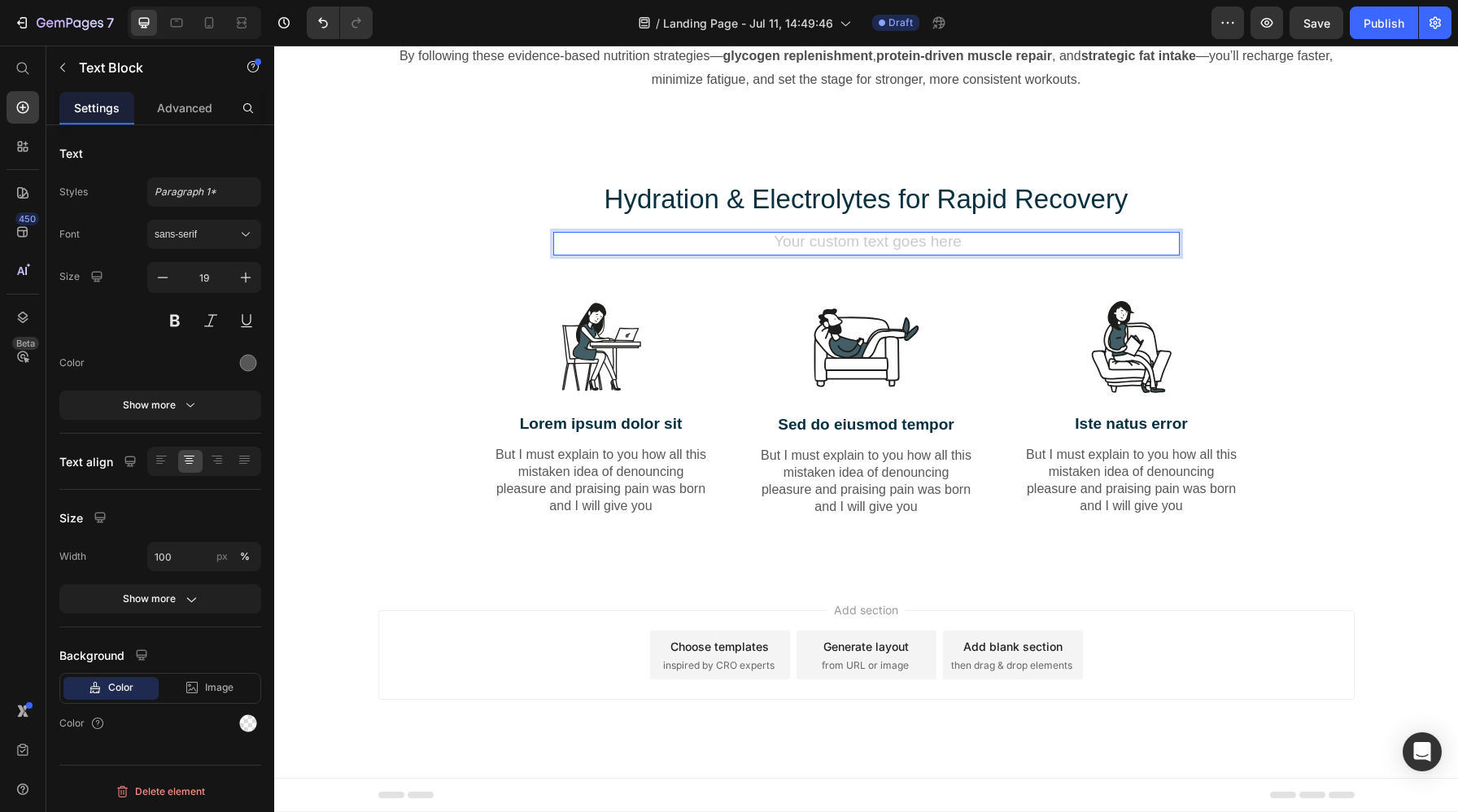 scroll, scrollTop: 3435, scrollLeft: 0, axis: vertical 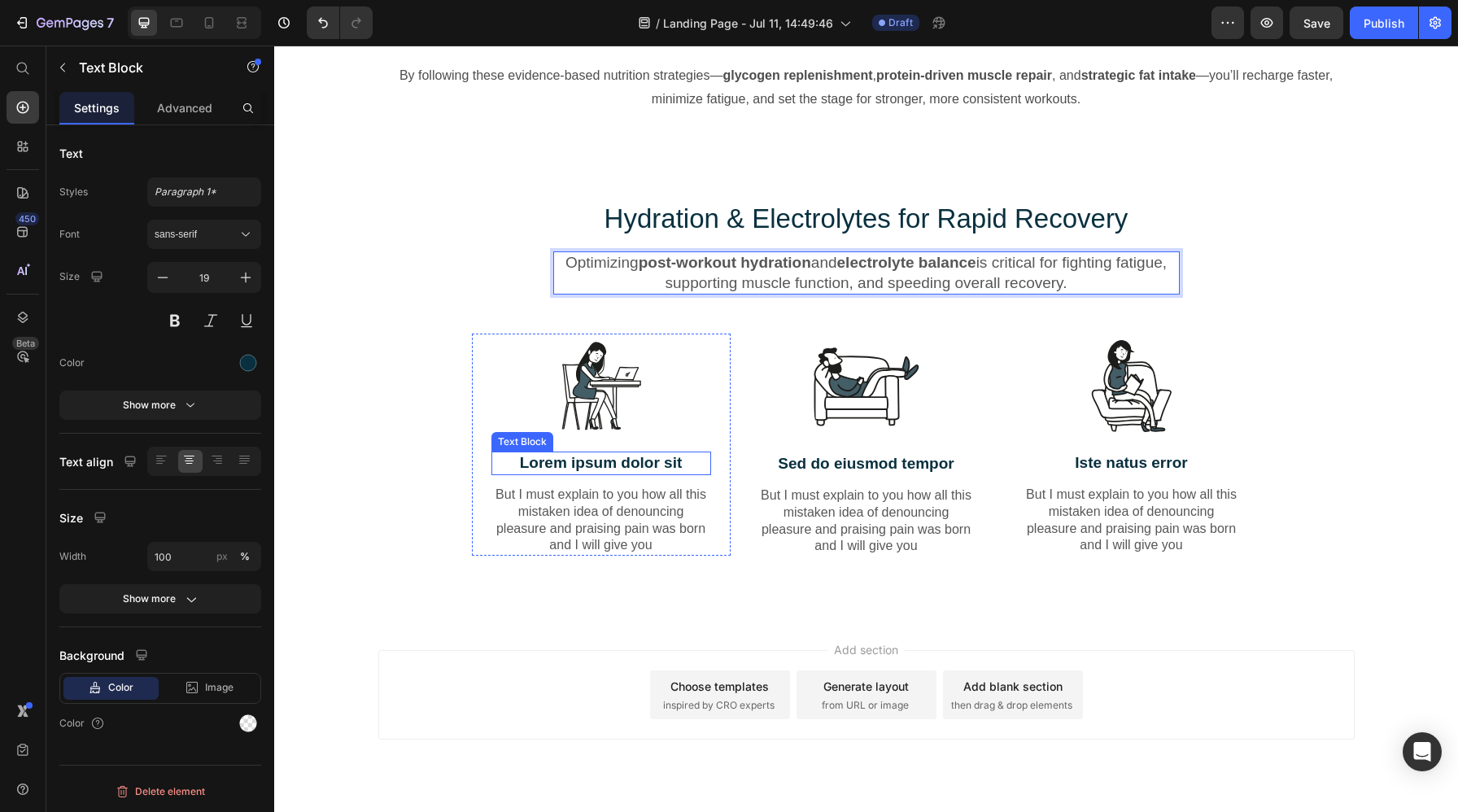click on "Lorem ipsum dolor sit" at bounding box center (601, 463) 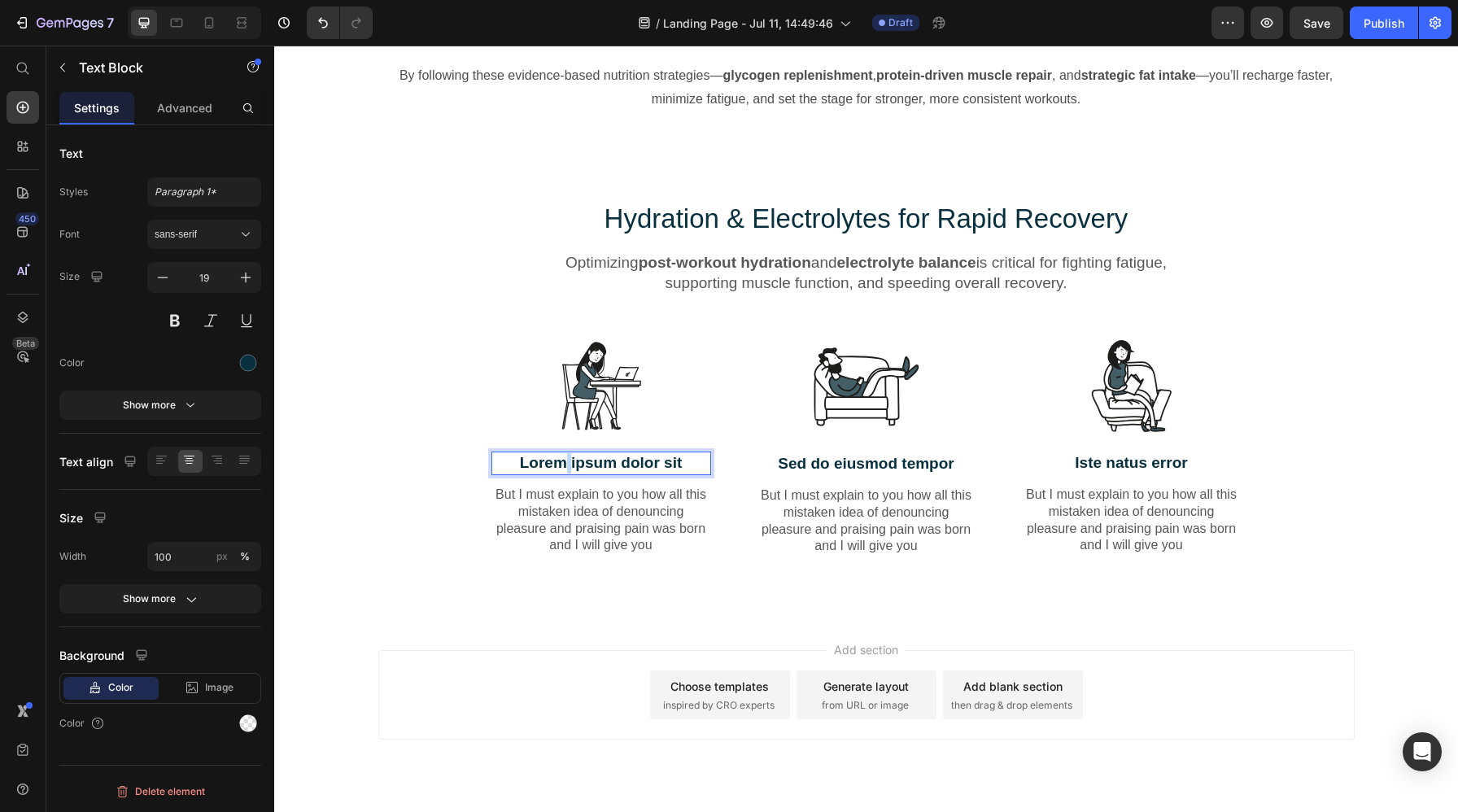 click on "Lorem ipsum dolor sit" at bounding box center [601, 463] 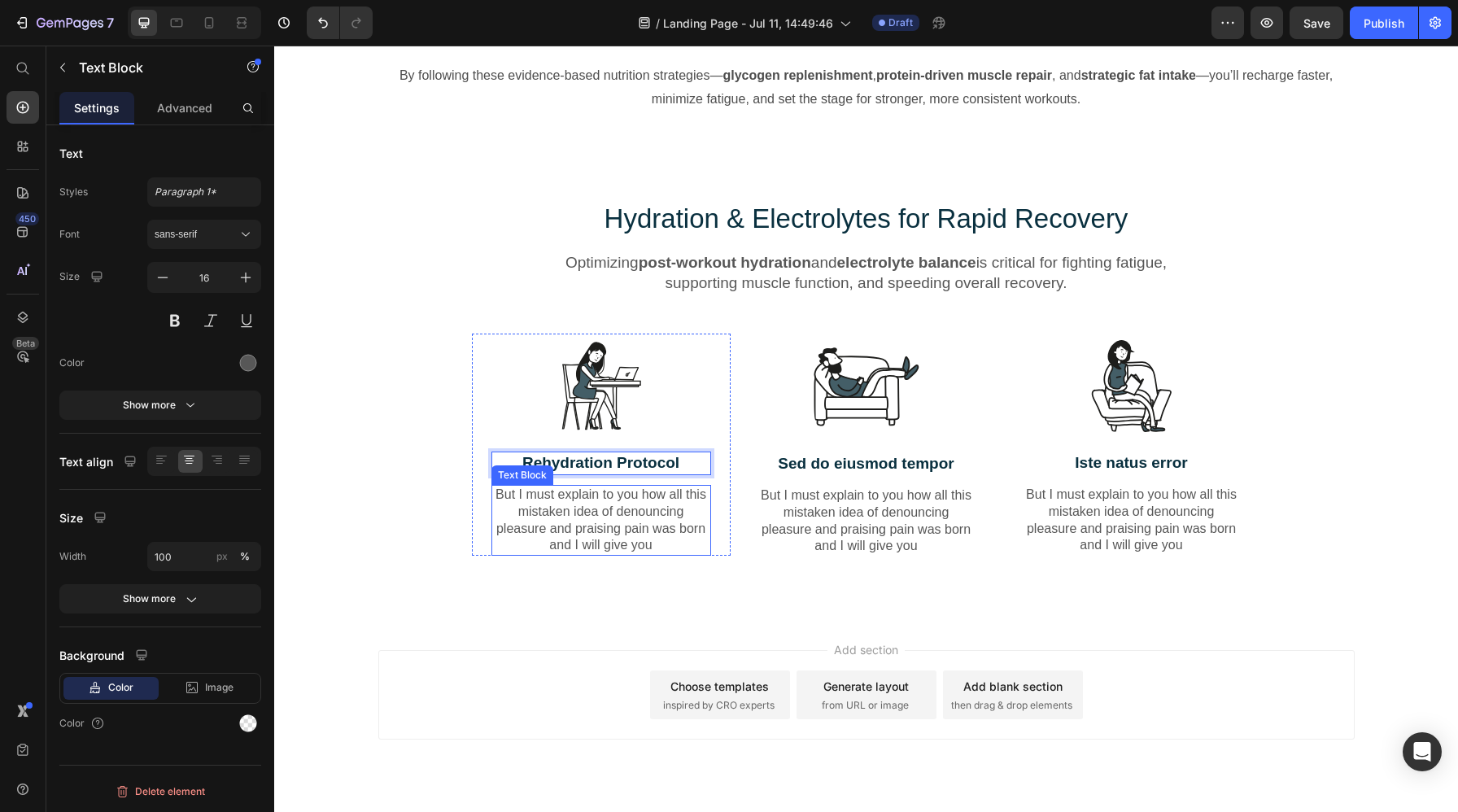 click on "But I must explain to you how all this mistaken idea of denouncing pleasure and praising pain was born and I will give you" at bounding box center [601, 520] 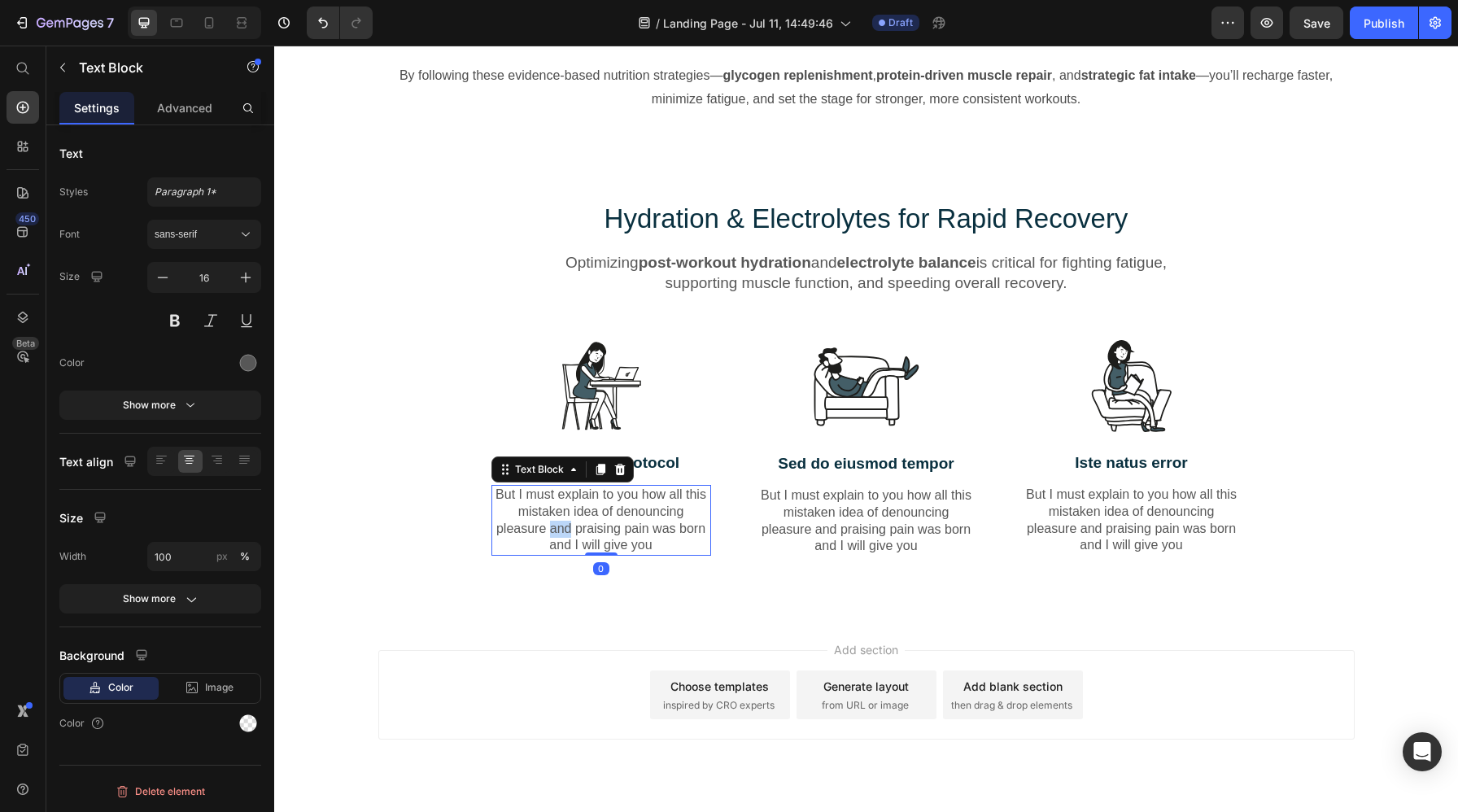 click on "But I must explain to you how all this mistaken idea of denouncing pleasure and praising pain was born and I will give you" at bounding box center (601, 520) 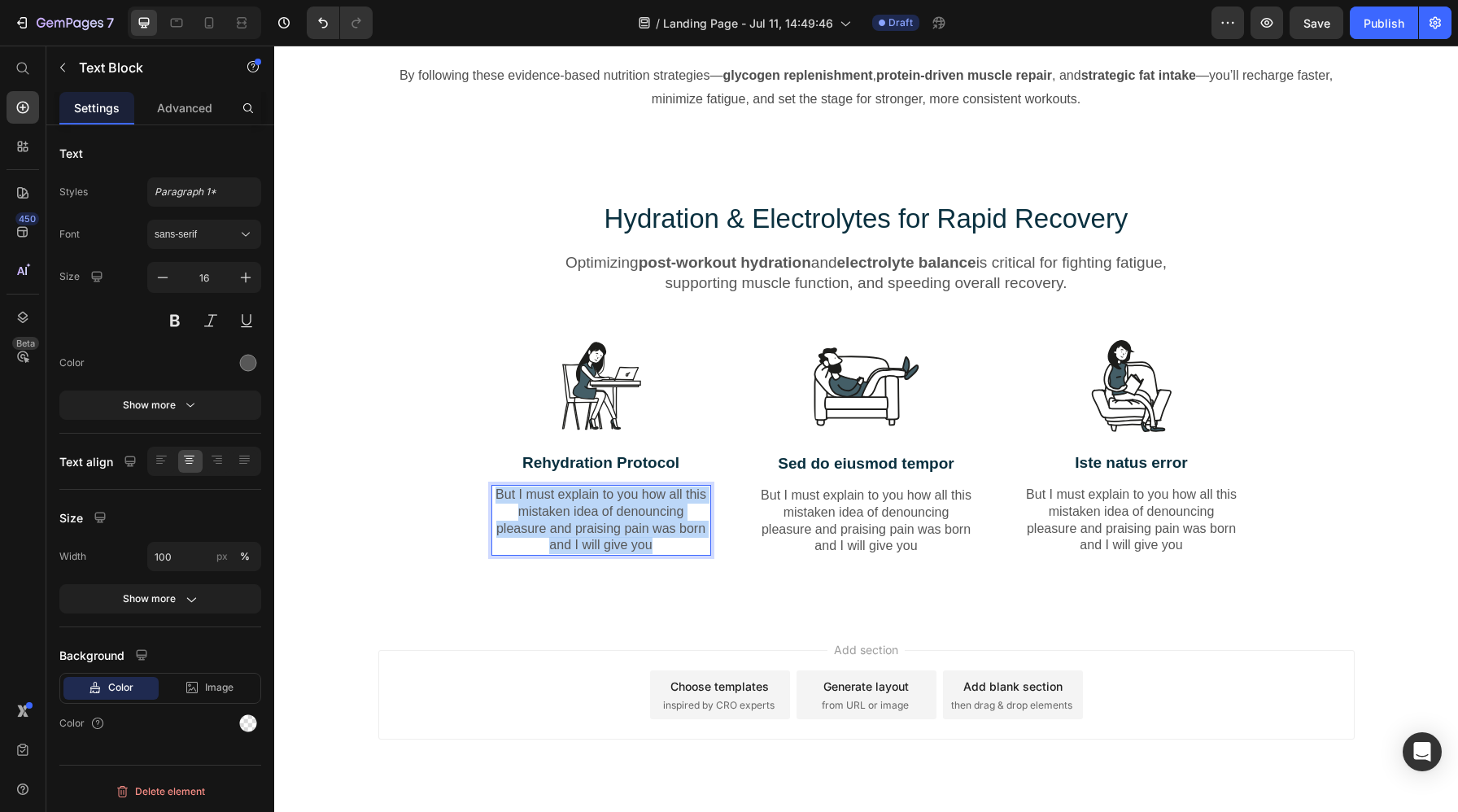 click on "But I must explain to you how all this mistaken idea of denouncing pleasure and praising pain was born and I will give you" at bounding box center (601, 520) 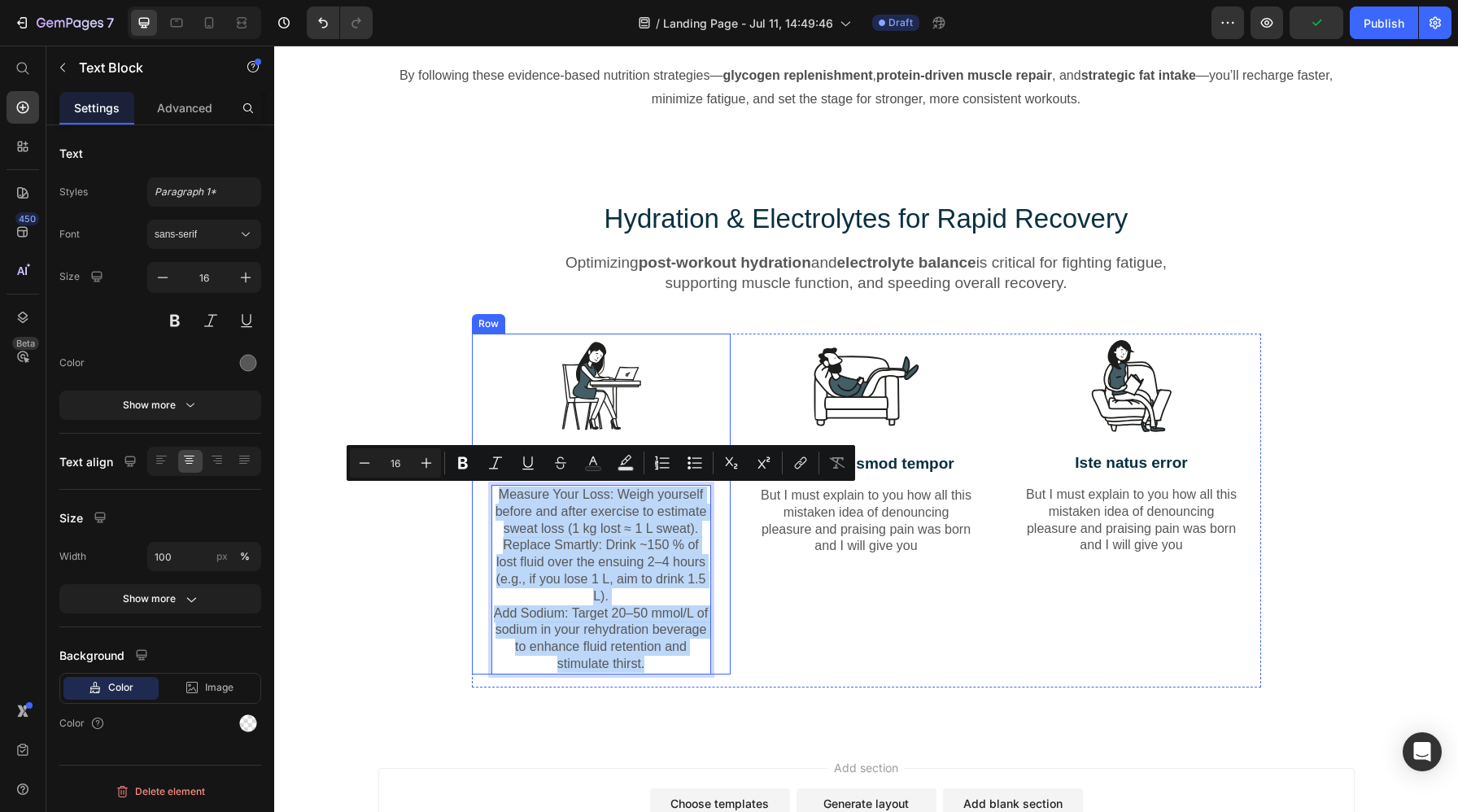 drag, startPoint x: 667, startPoint y: 656, endPoint x: 480, endPoint y: 487, distance: 252.0516 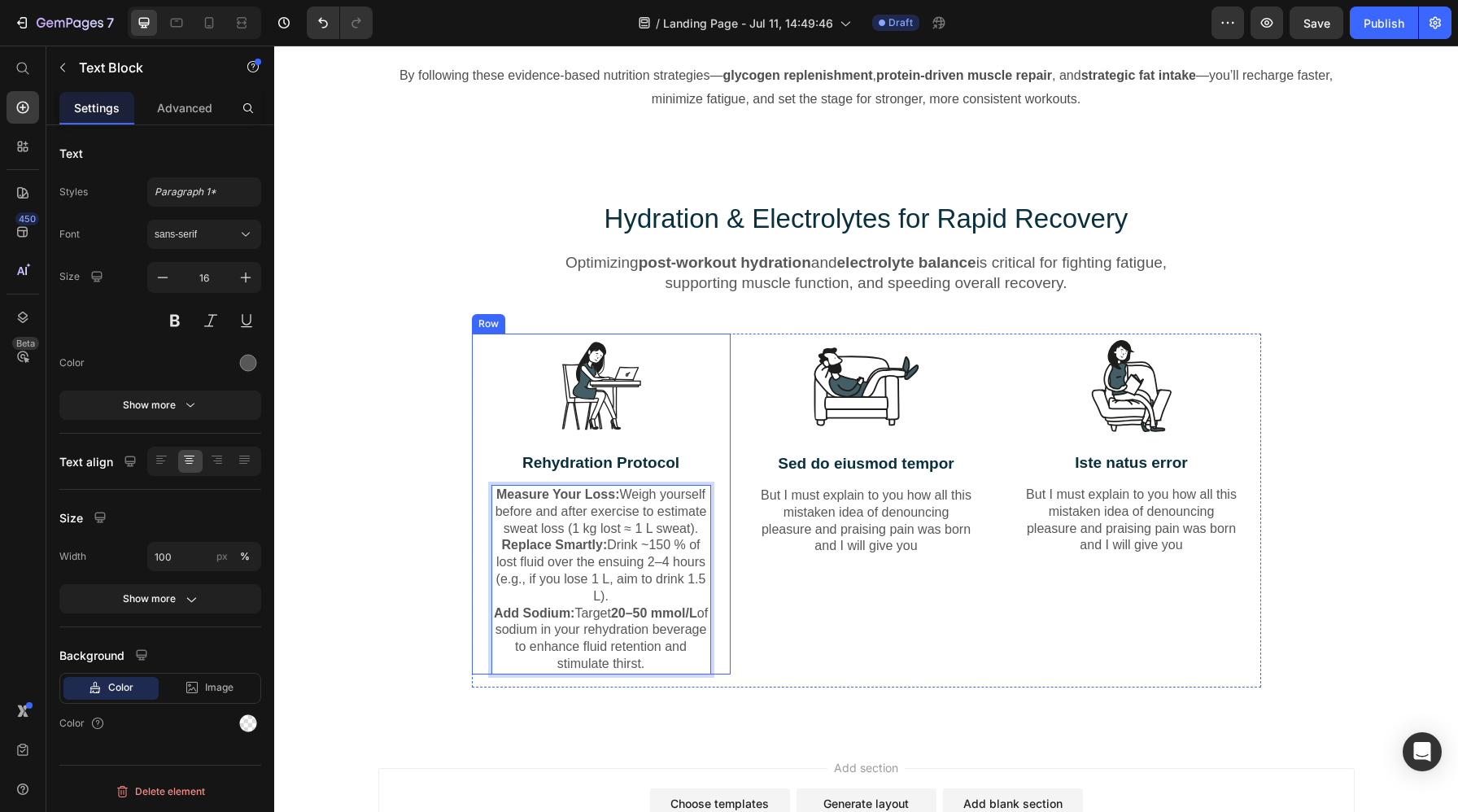 drag, startPoint x: 675, startPoint y: 666, endPoint x: 471, endPoint y: 472, distance: 281.5173 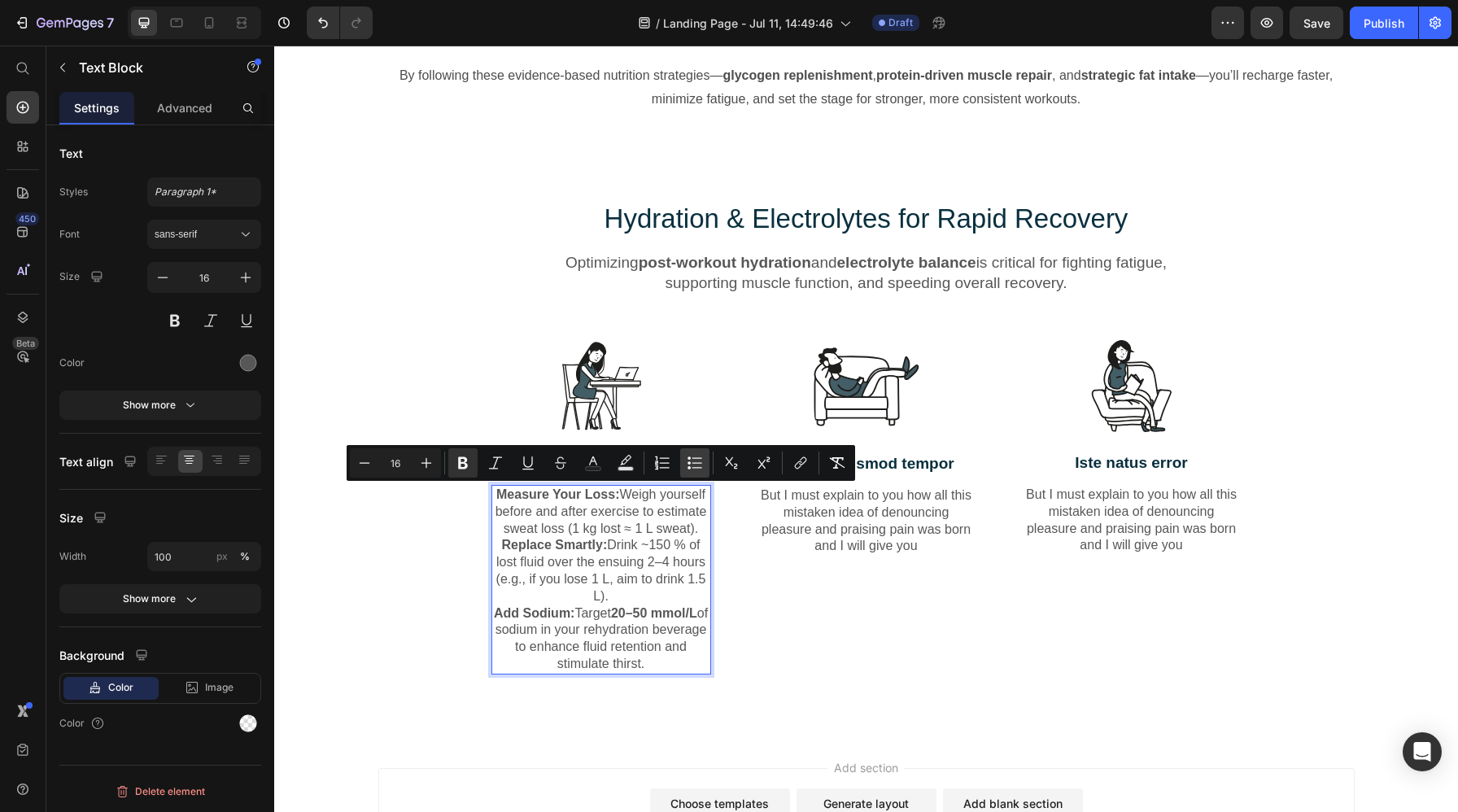 click 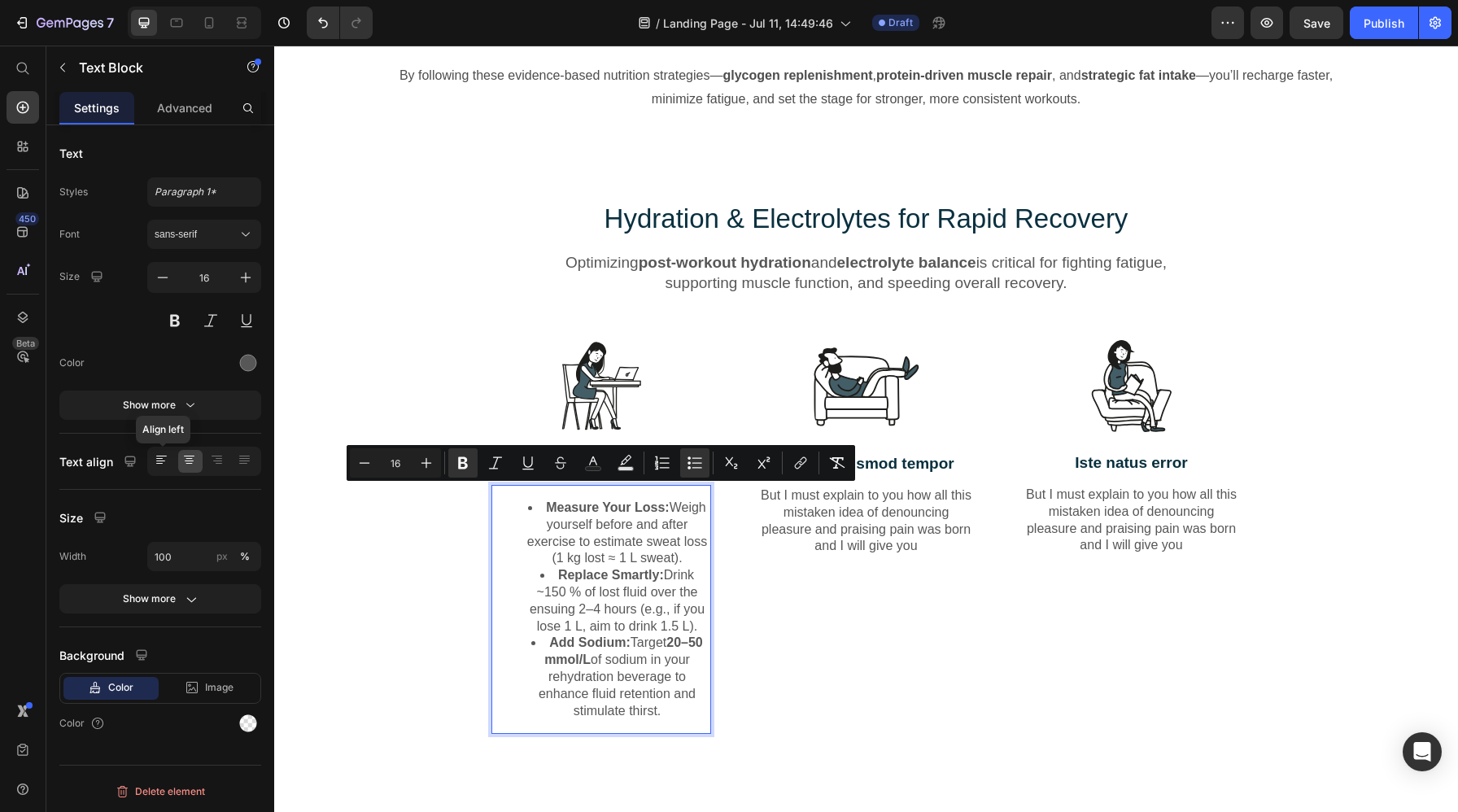 click 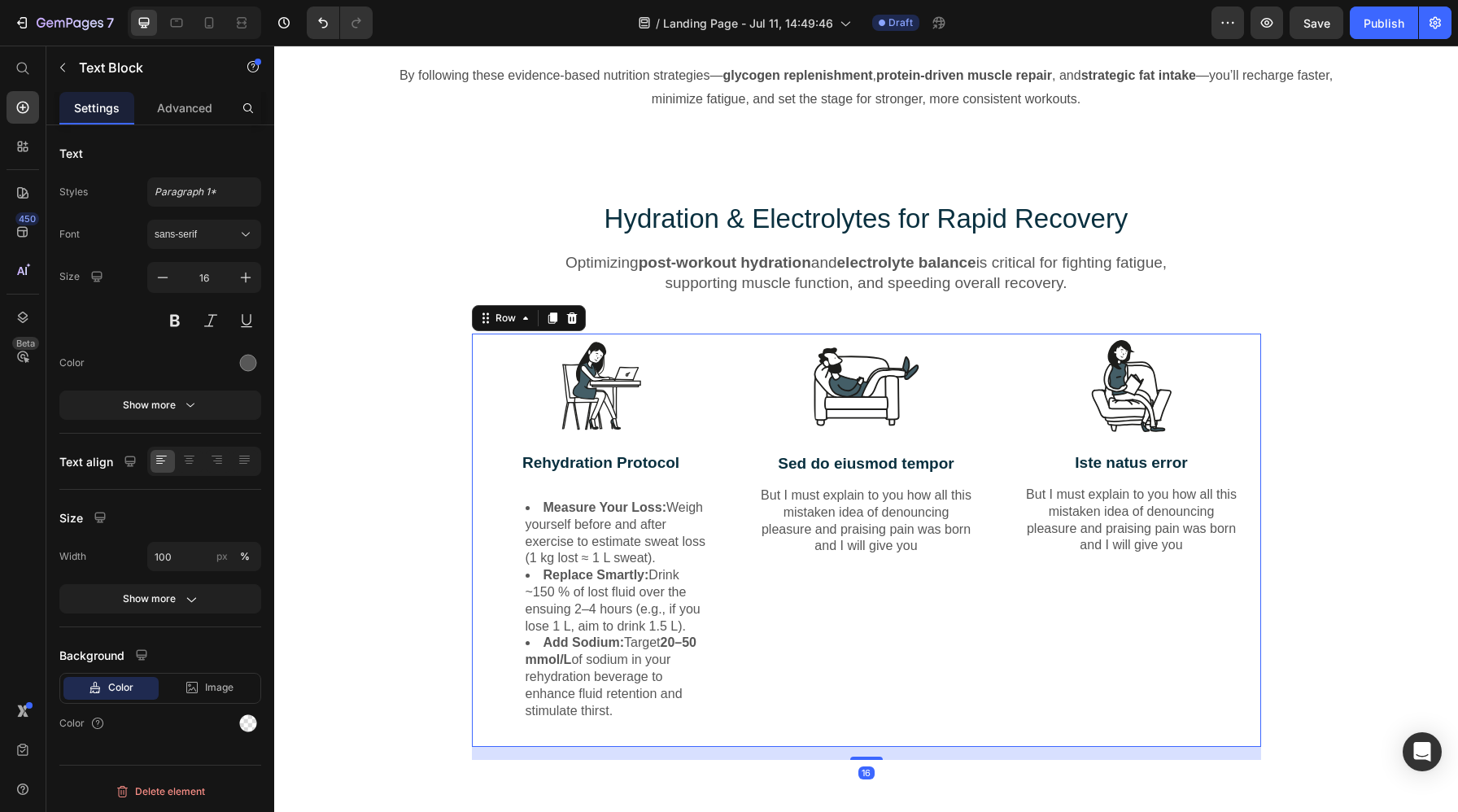 click on "Image Sed do eiusmod tempor Text Block But I must explain to you how all this mistaken idea of denouncing pleasure and praising pain was born and I will give you Text Block Row" at bounding box center (867, 540) 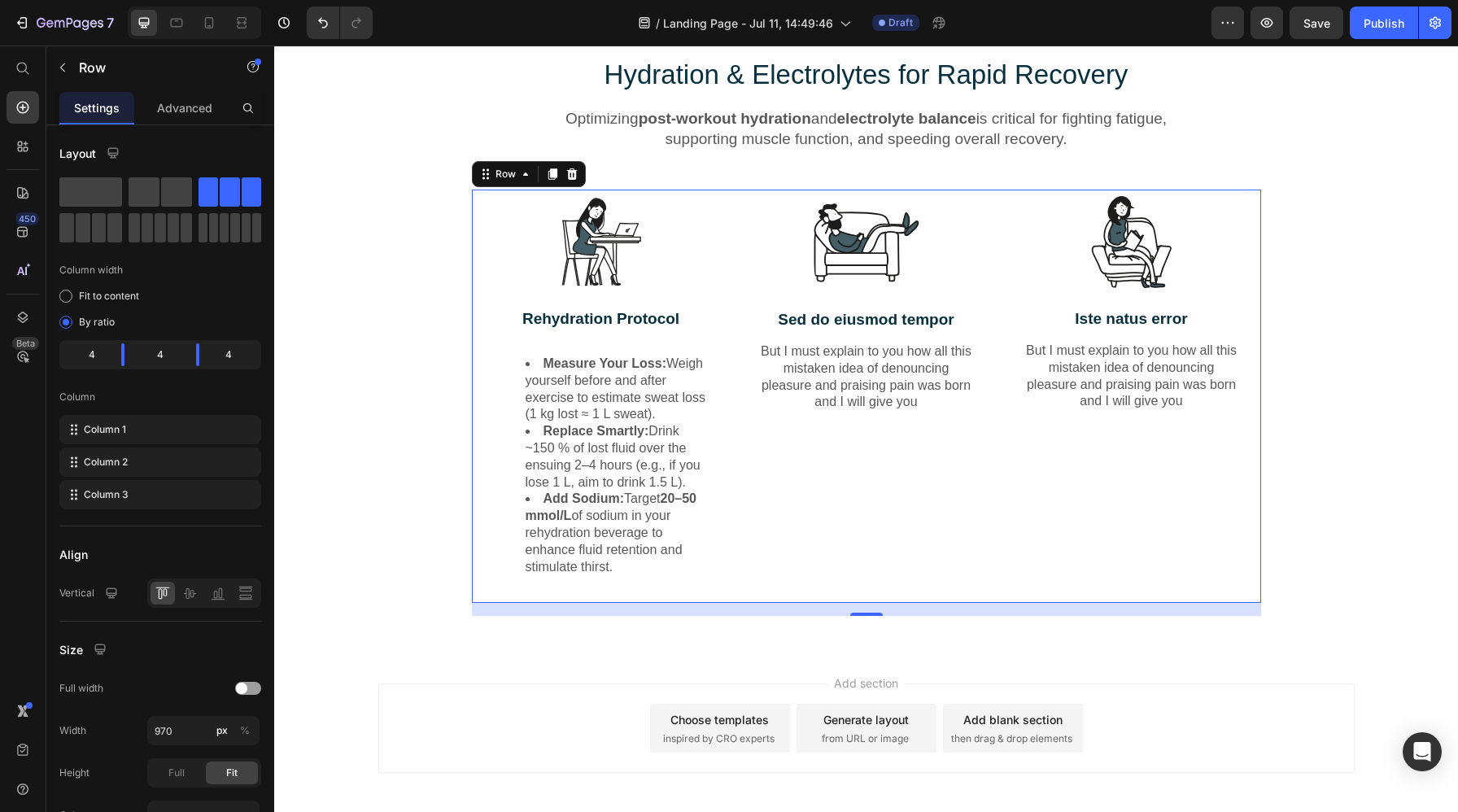 scroll, scrollTop: 3601, scrollLeft: 0, axis: vertical 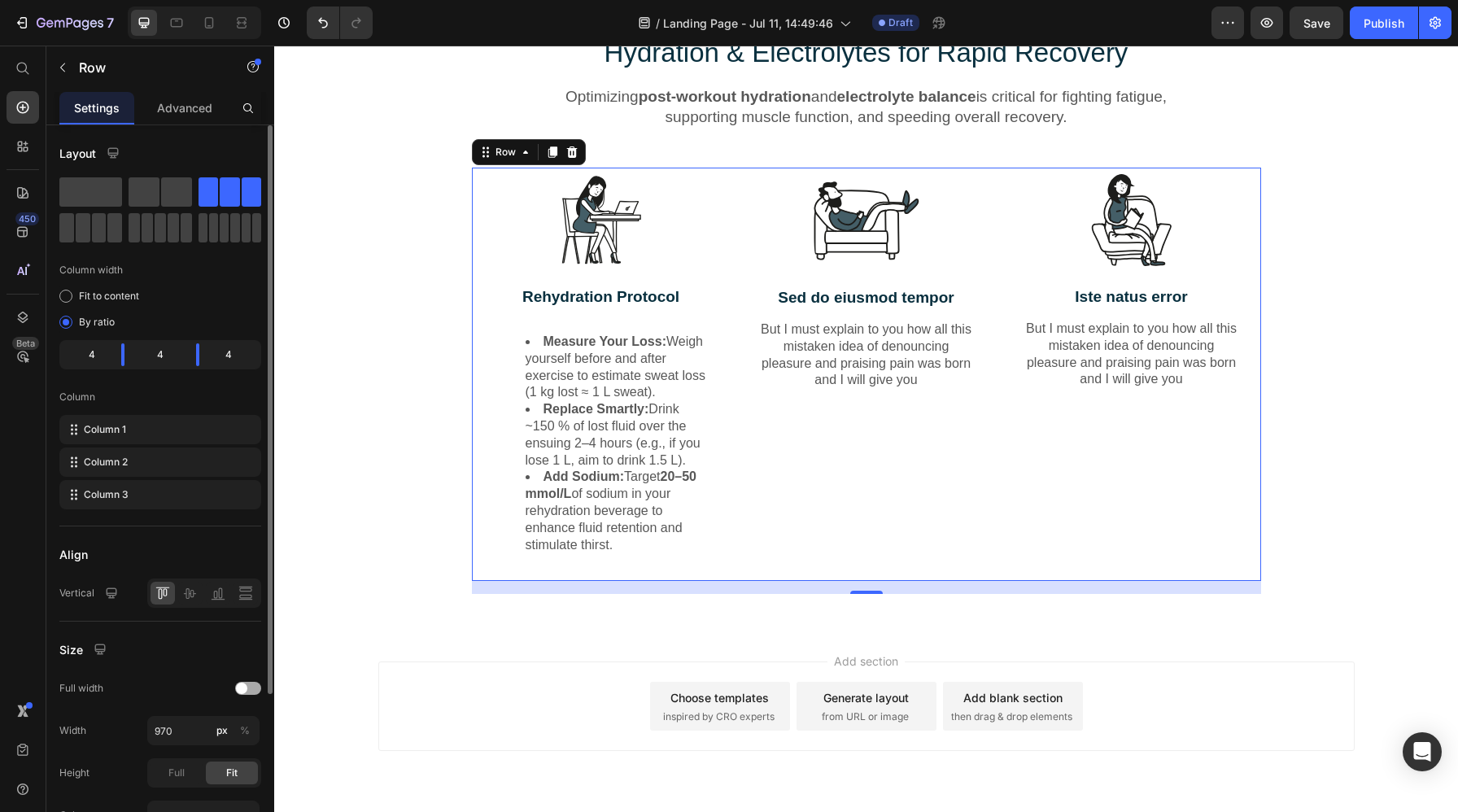 click at bounding box center [248, 688] 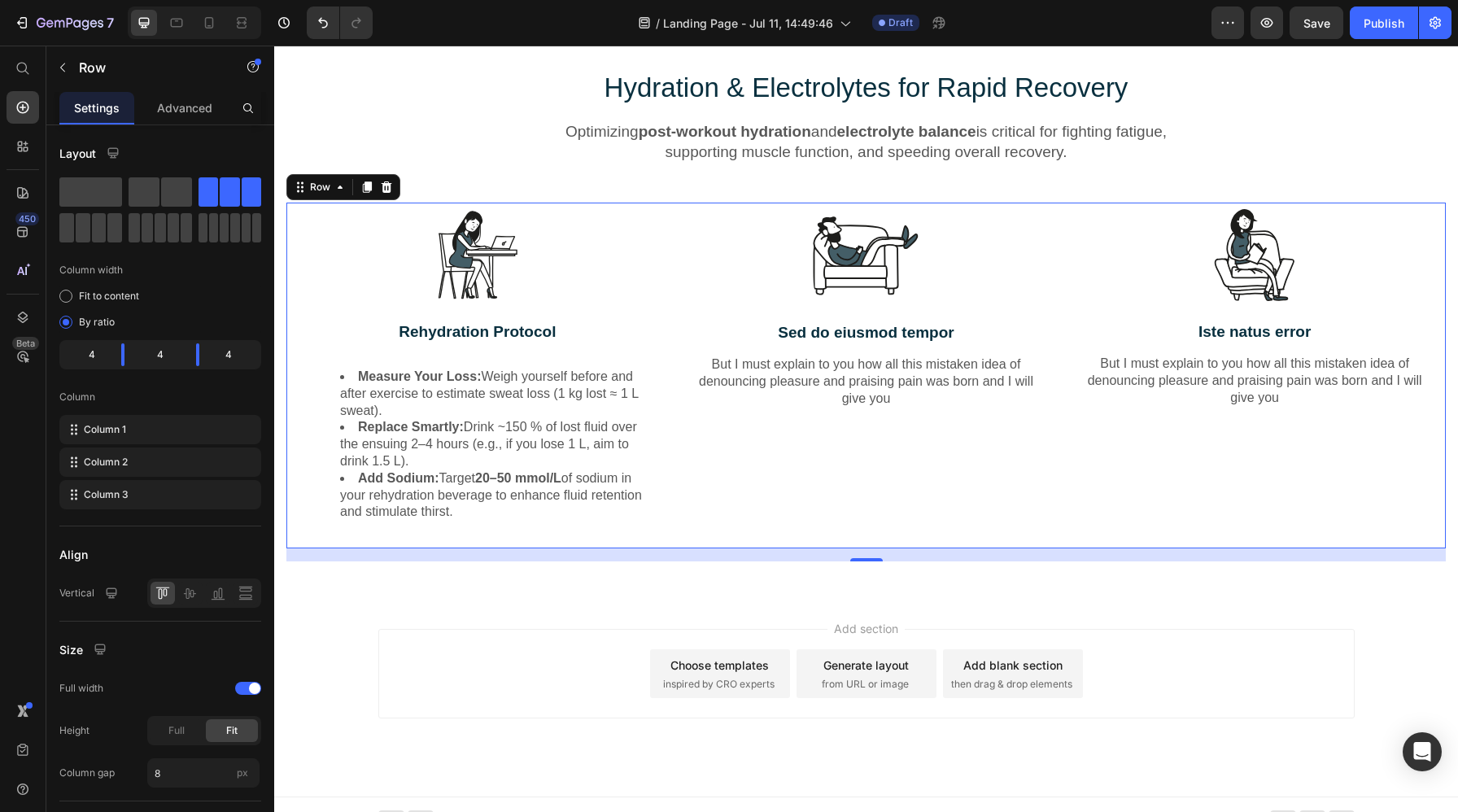 scroll, scrollTop: 3565, scrollLeft: 0, axis: vertical 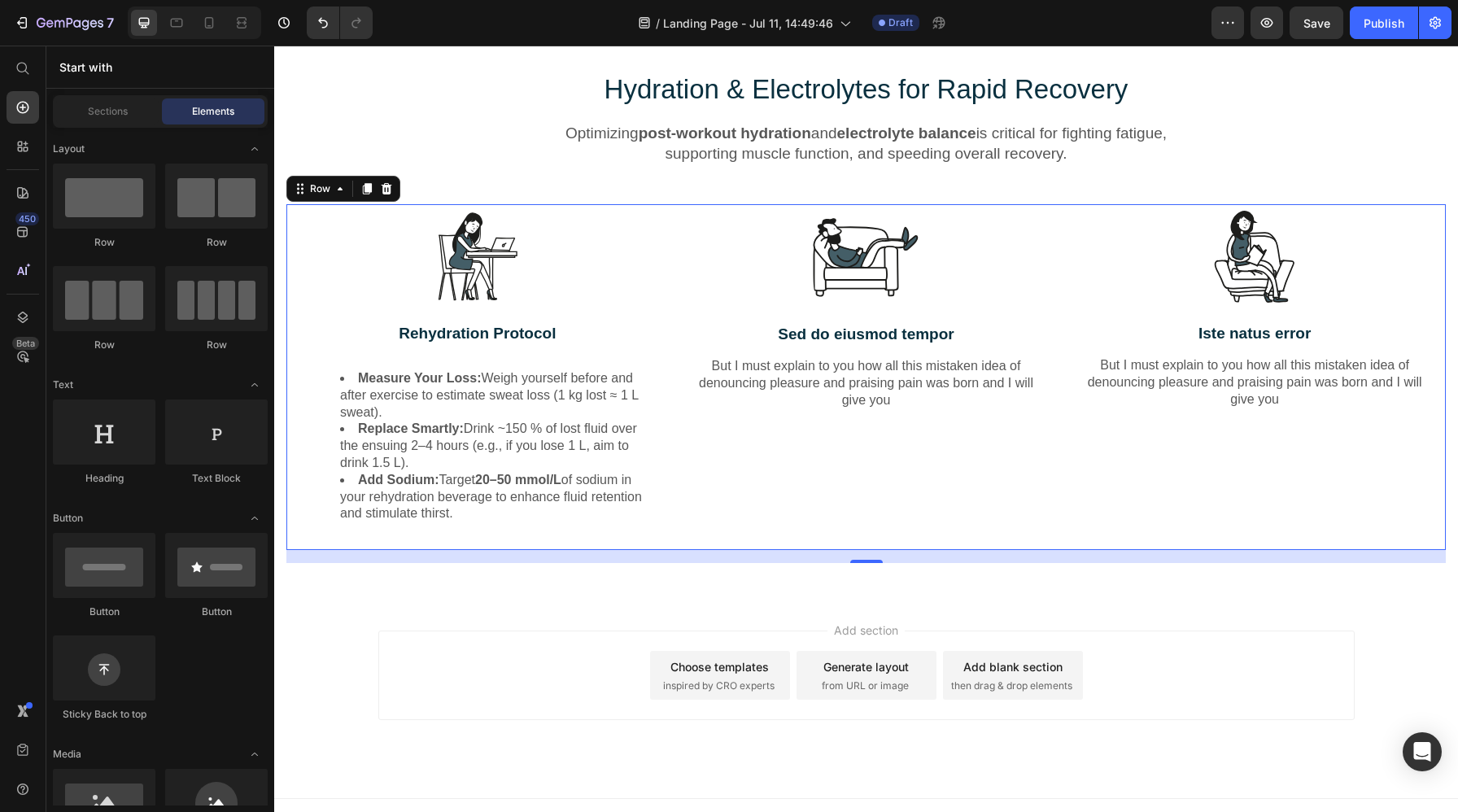 click on "Add section Choose templates inspired by CRO experts Generate layout from URL or image Add blank section then drag & drop elements" at bounding box center [866, 698] 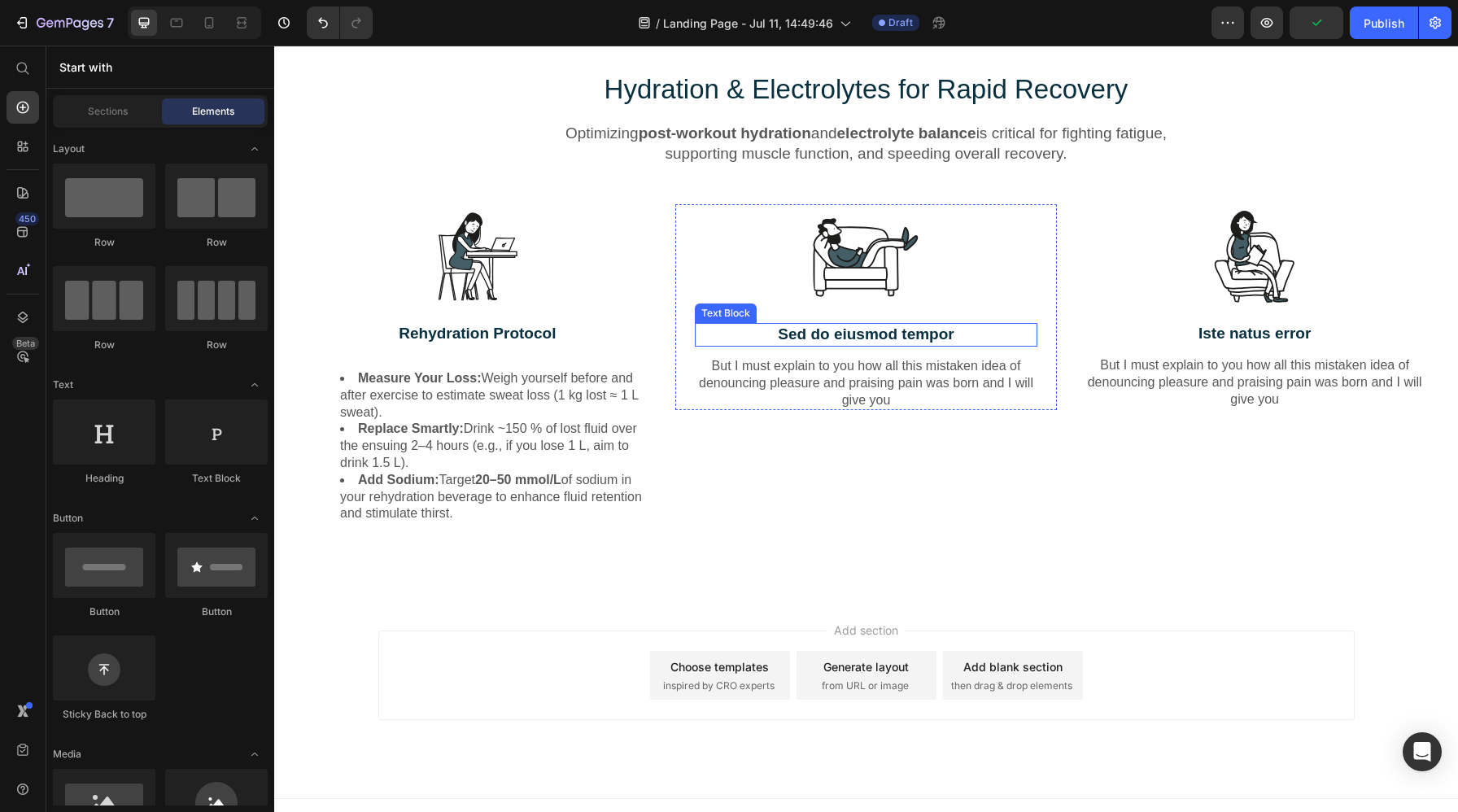 click on "Sed do eiusmod tempor" at bounding box center (867, 334) 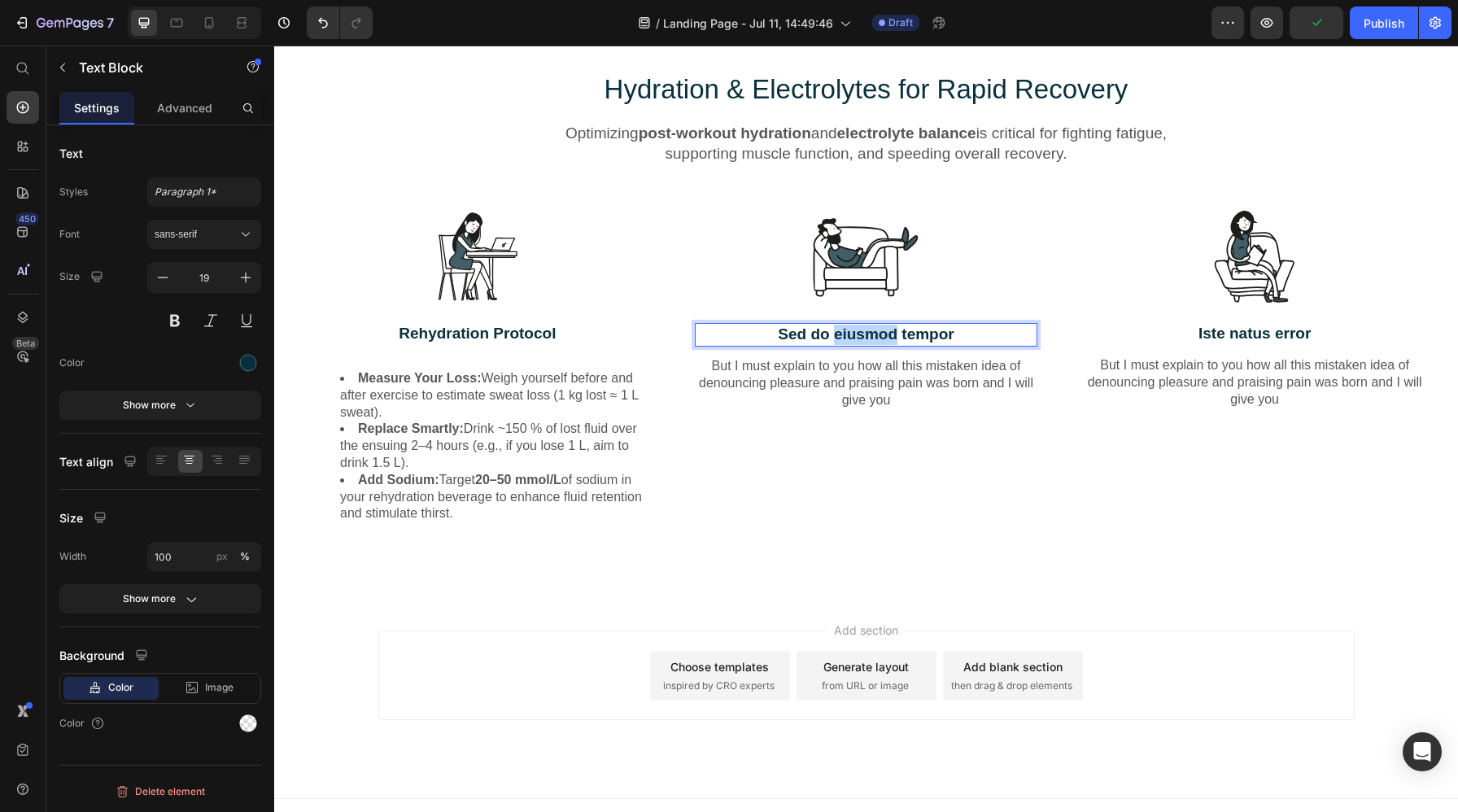 click on "Sed do eiusmod tempor" at bounding box center (867, 334) 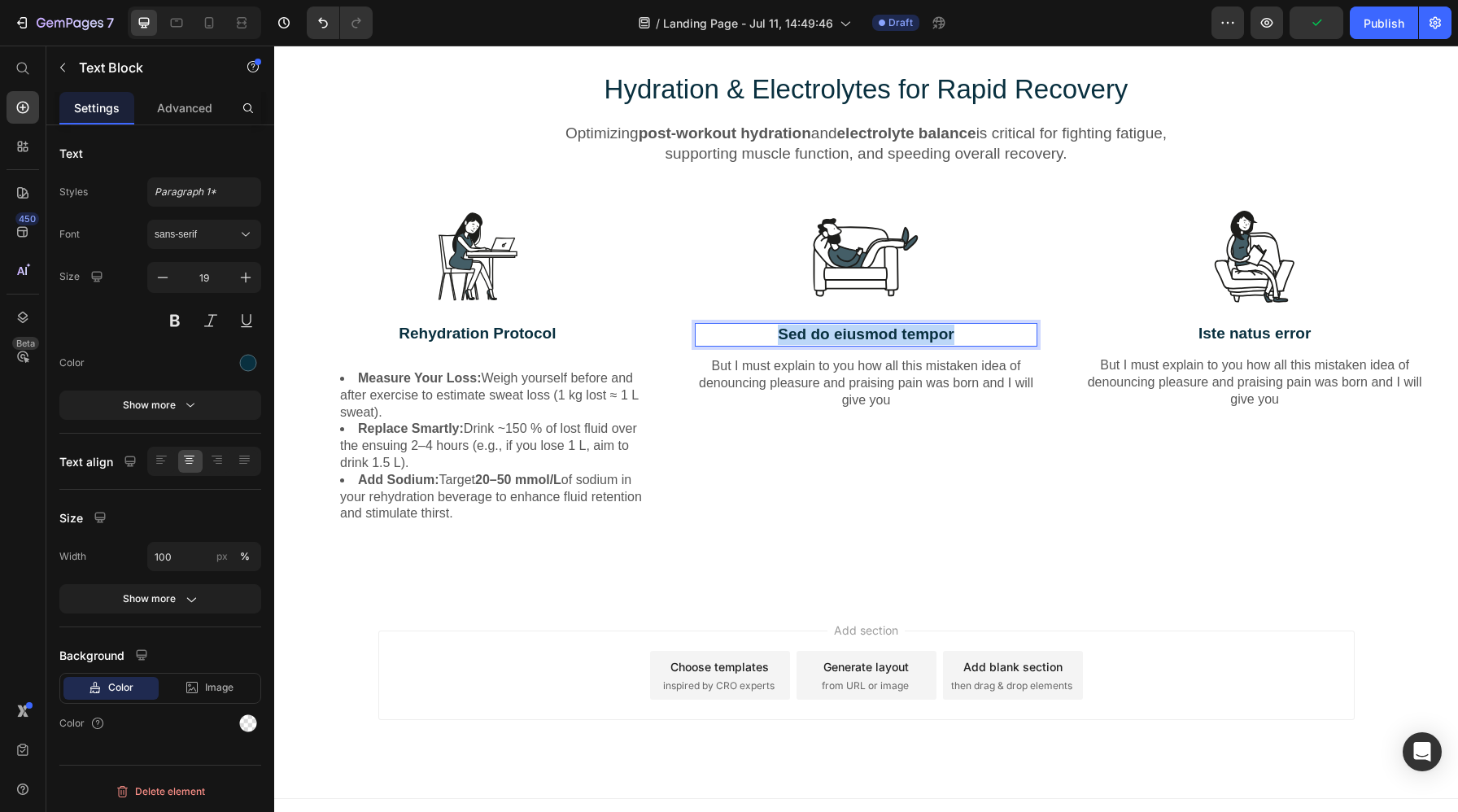 click on "Sed do eiusmod tempor" at bounding box center [867, 334] 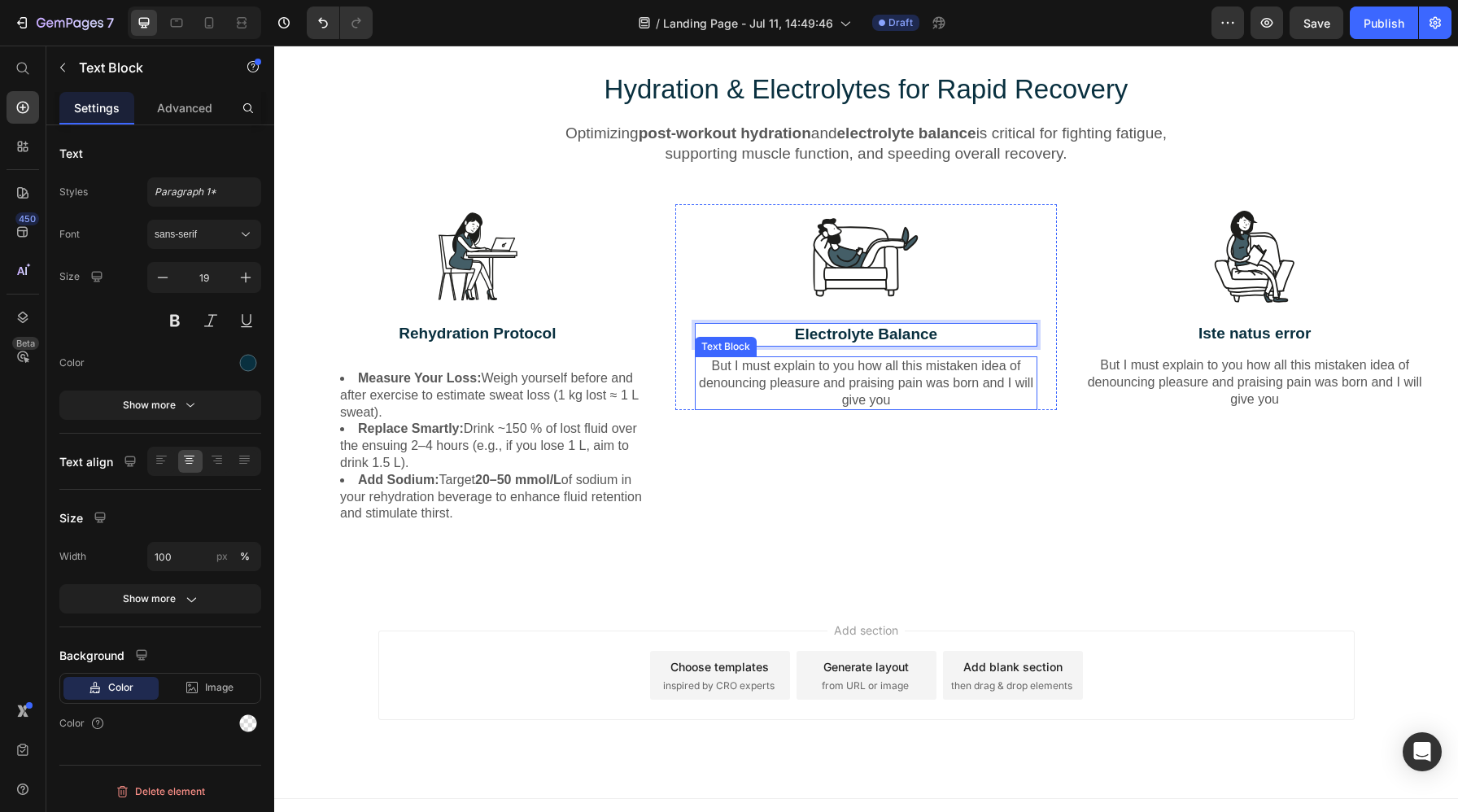 click on "But I must explain to you how all this mistaken idea of denouncing pleasure and praising pain was born and I will give you" at bounding box center (867, 383) 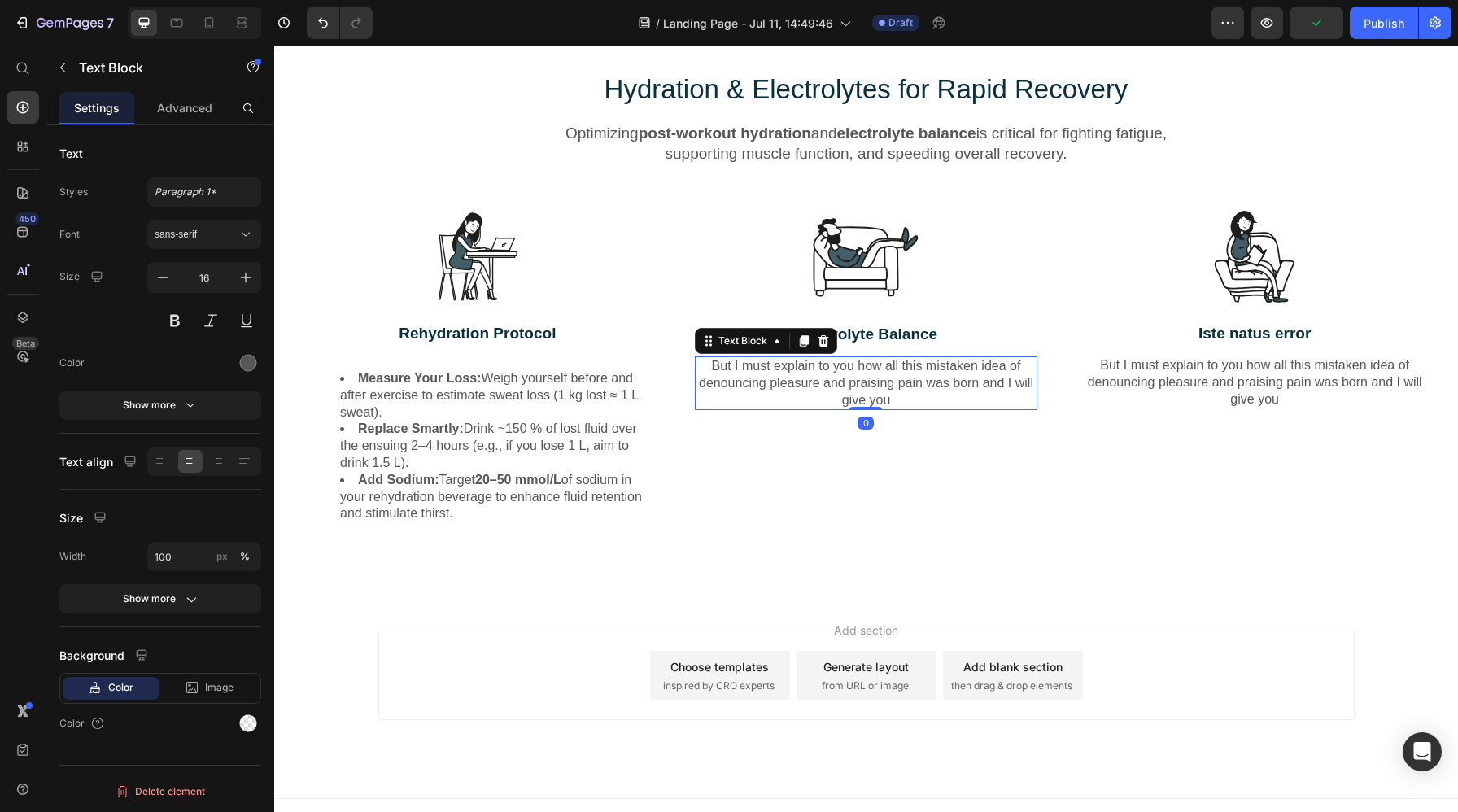 click on "But I must explain to you how all this mistaken idea of denouncing pleasure and praising pain was born and I will give you" at bounding box center [867, 383] 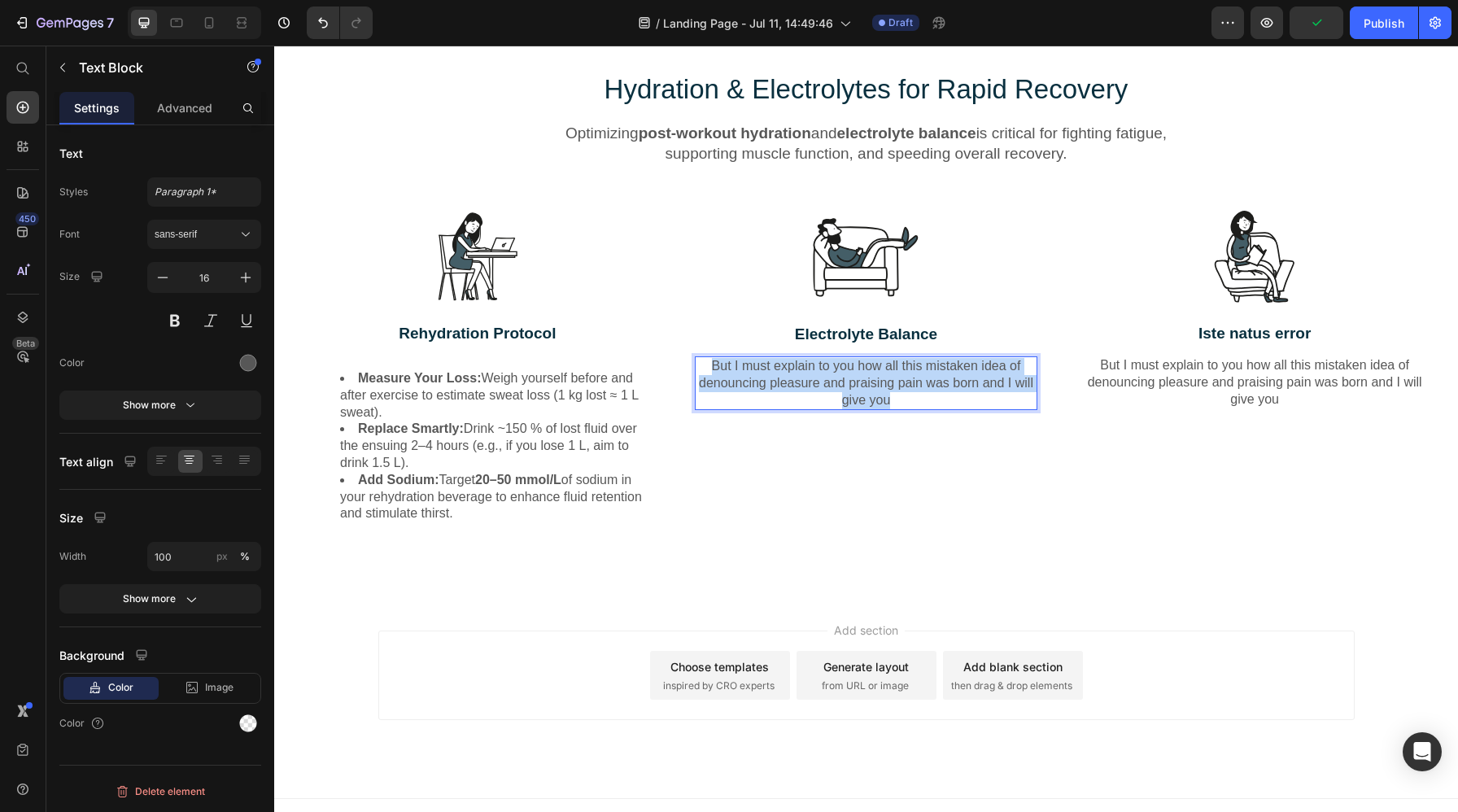 click on "But I must explain to you how all this mistaken idea of denouncing pleasure and praising pain was born and I will give you" at bounding box center [867, 383] 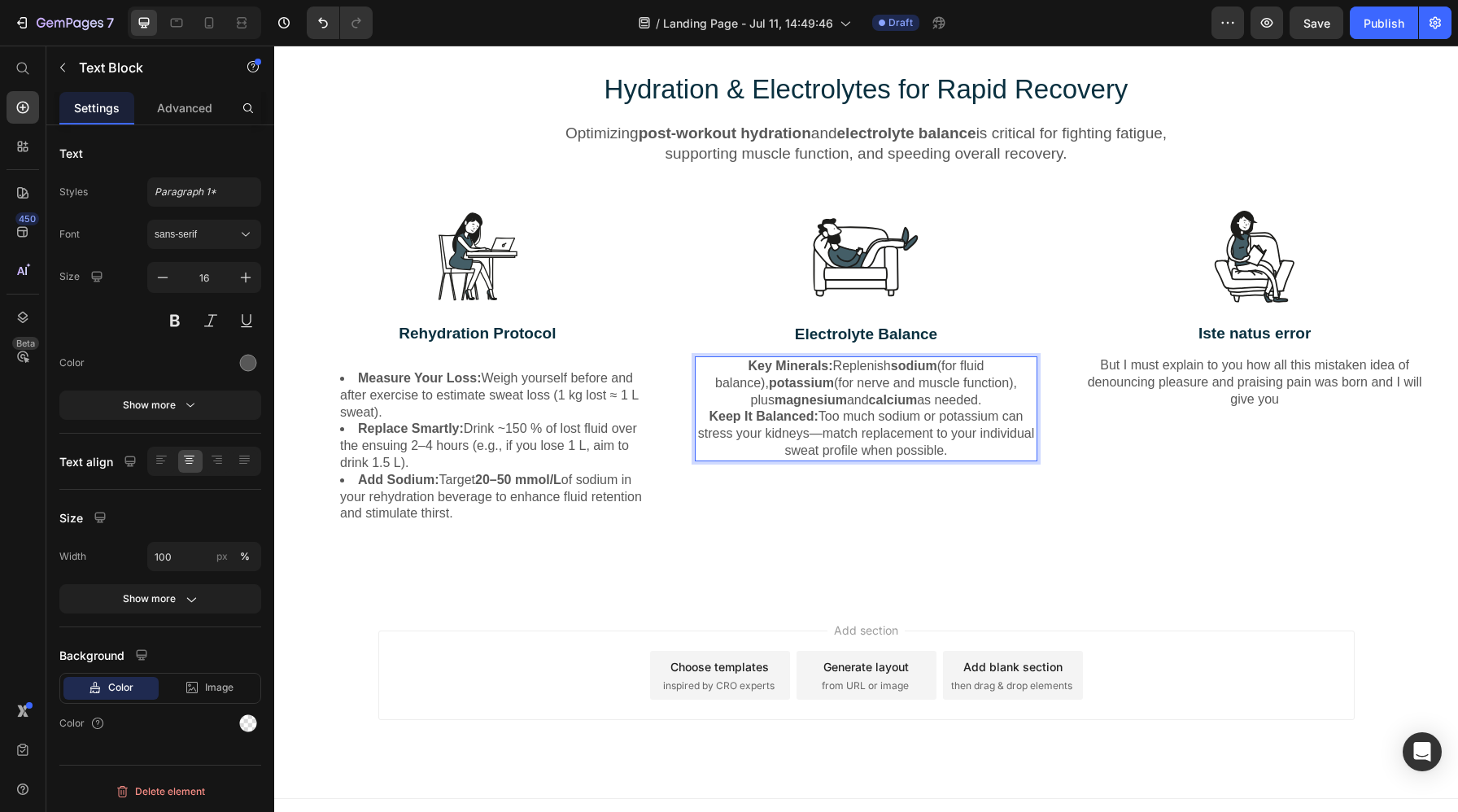click on "Key Minerals:  Replenish  sodium  (for fluid balance),  potassium  (for nerve and muscle function), plus  magnesium  and  calcium  as needed." at bounding box center [867, 383] 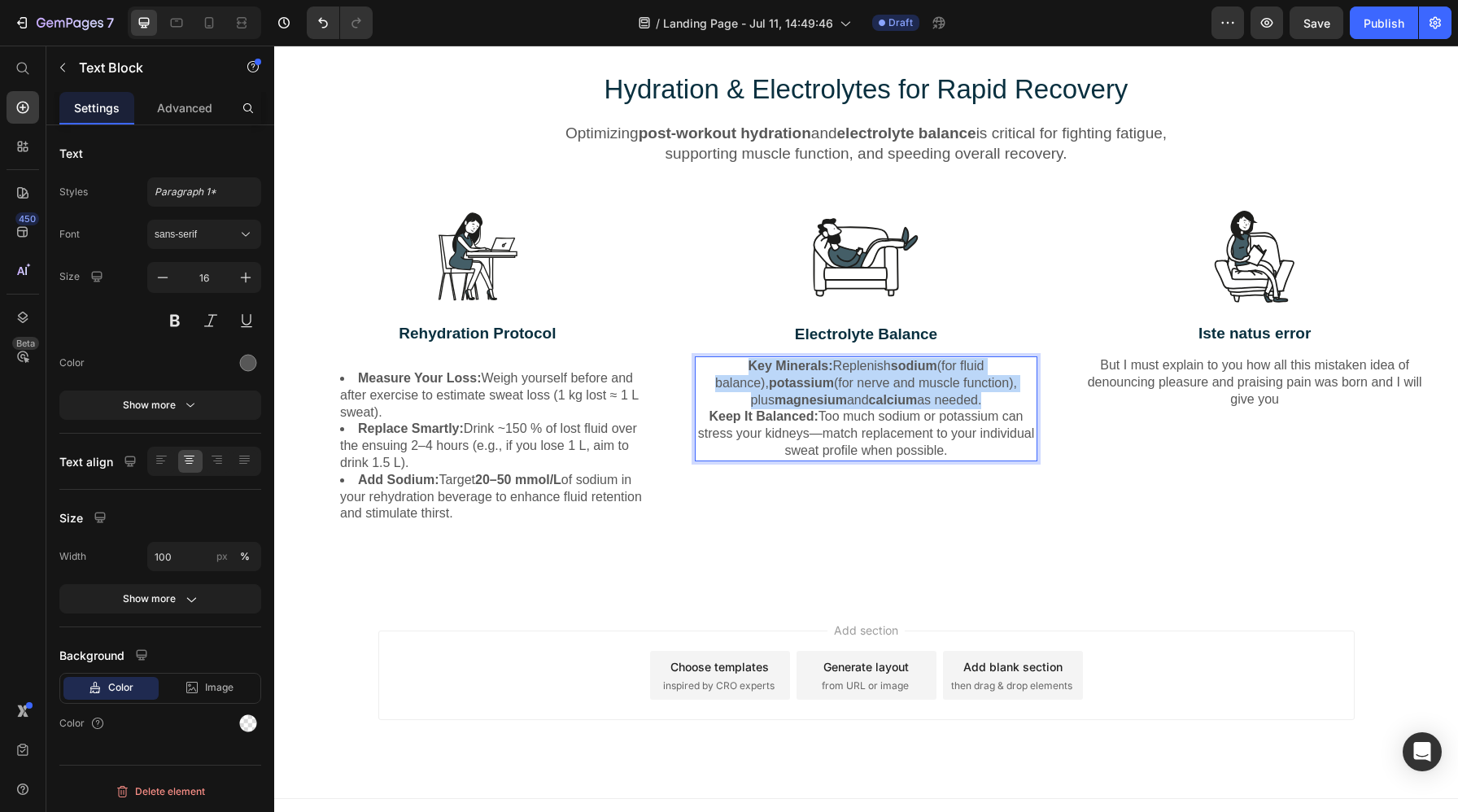 click on "Key Minerals:  Replenish  sodium  (for fluid balance),  potassium  (for nerve and muscle function), plus  magnesium  and  calcium  as needed." at bounding box center [867, 383] 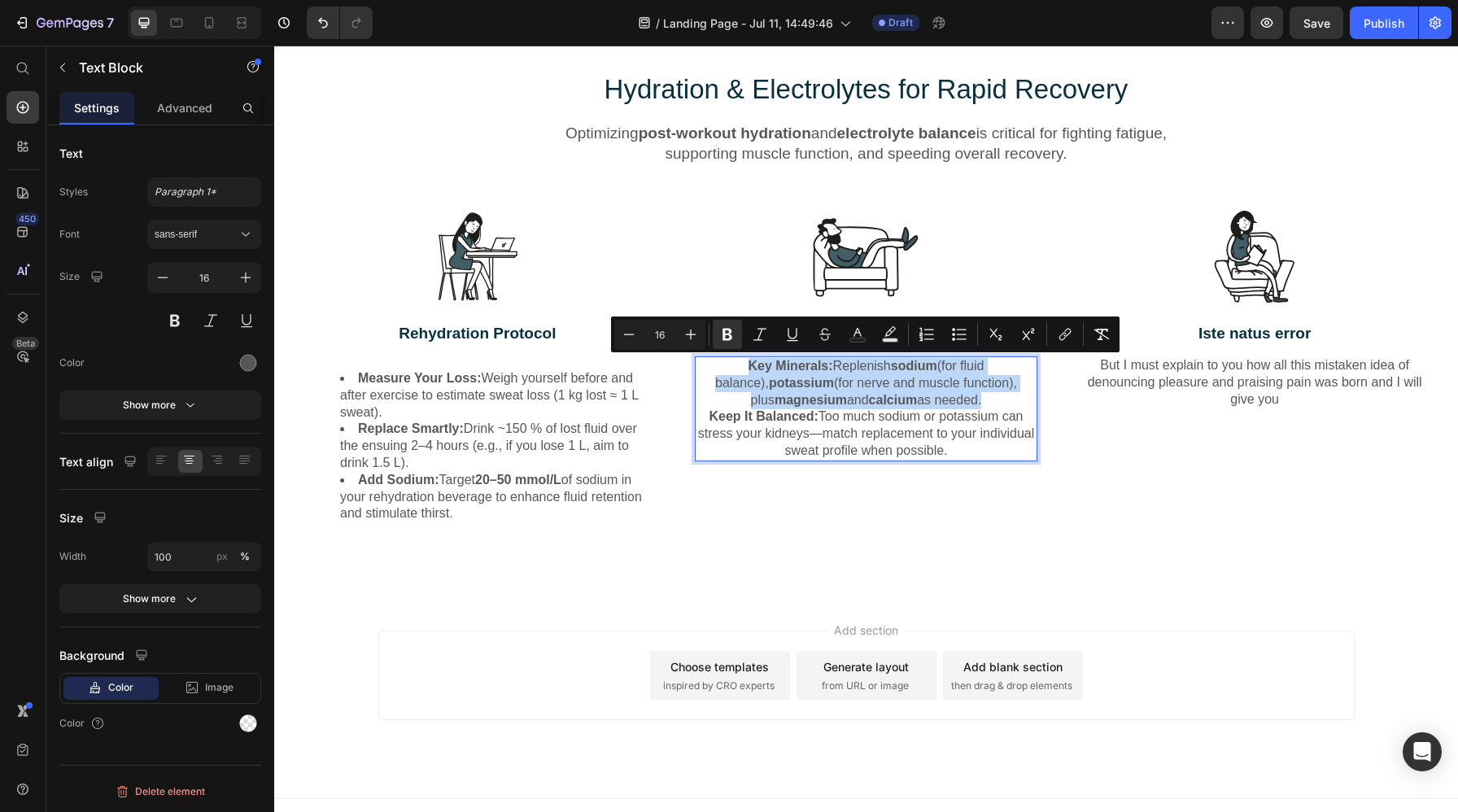click on "Key Minerals:  Replenish  sodium  (for fluid balance),  potassium  (for nerve and muscle function), plus  magnesium  and  calcium  as needed." at bounding box center (867, 383) 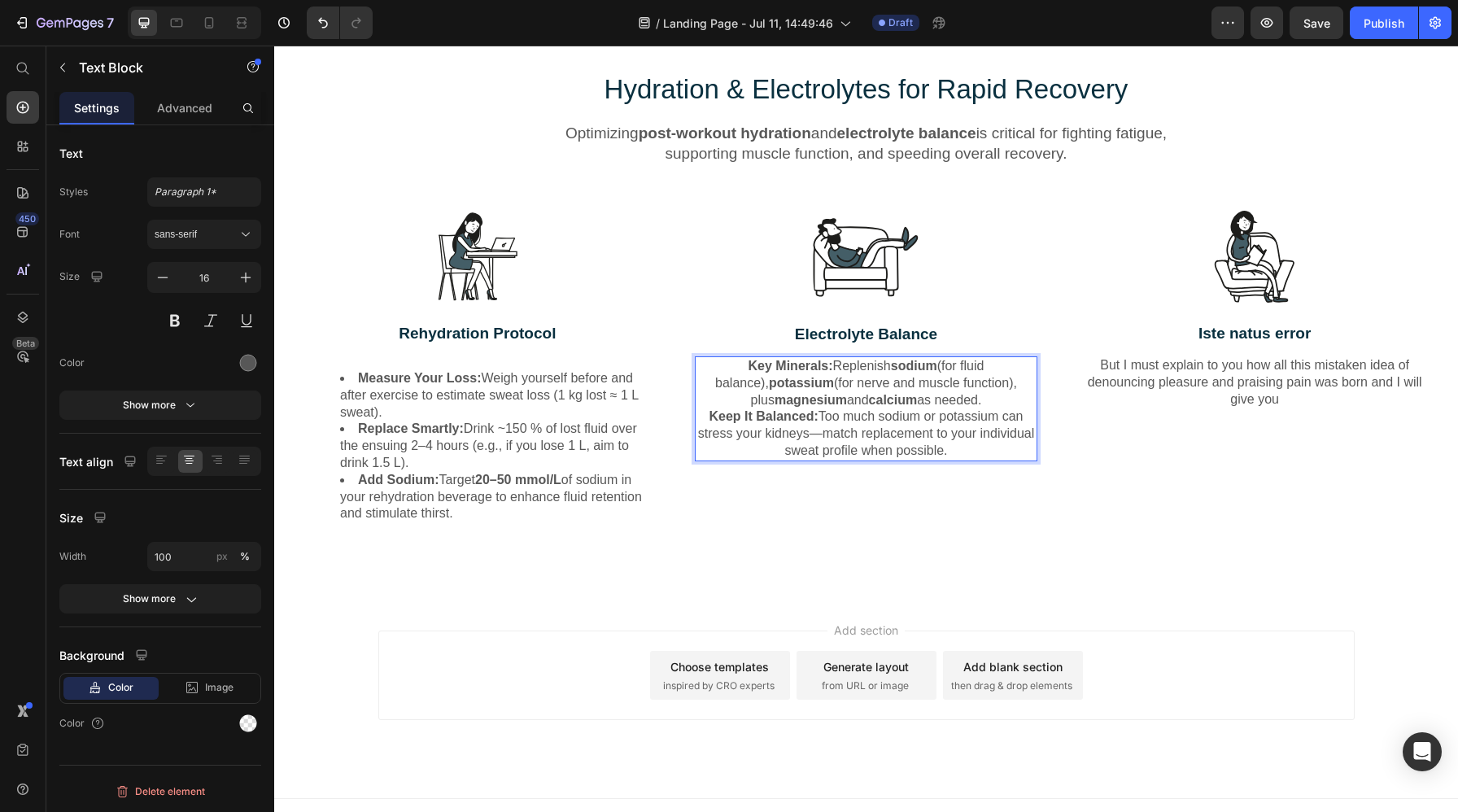 click on "Keep It Balanced:  Too much sodium or potassium can stress your kidneys—match replacement to your individual sweat profile when possible." at bounding box center [867, 434] 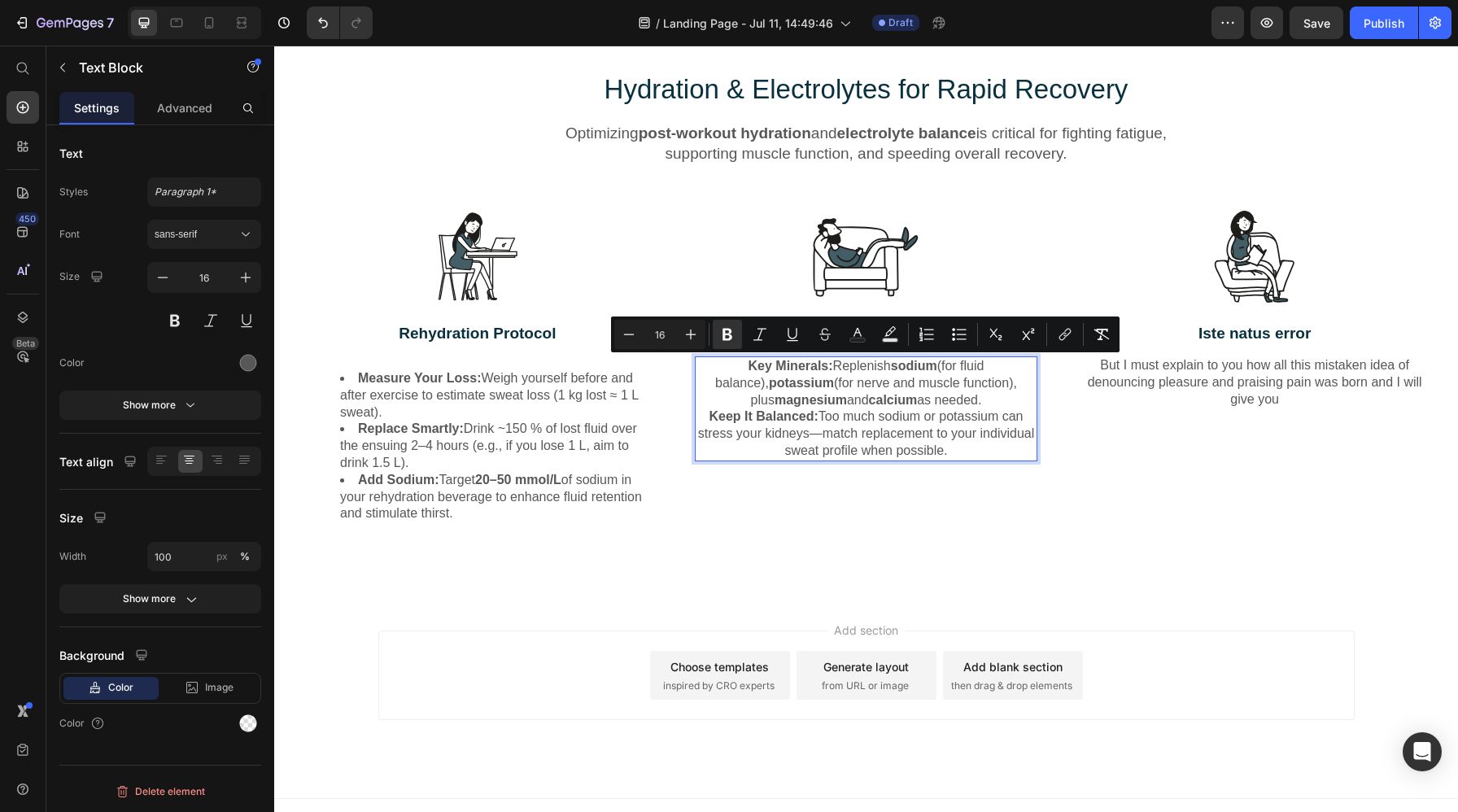 drag, startPoint x: 959, startPoint y: 452, endPoint x: 720, endPoint y: 358, distance: 256.82095 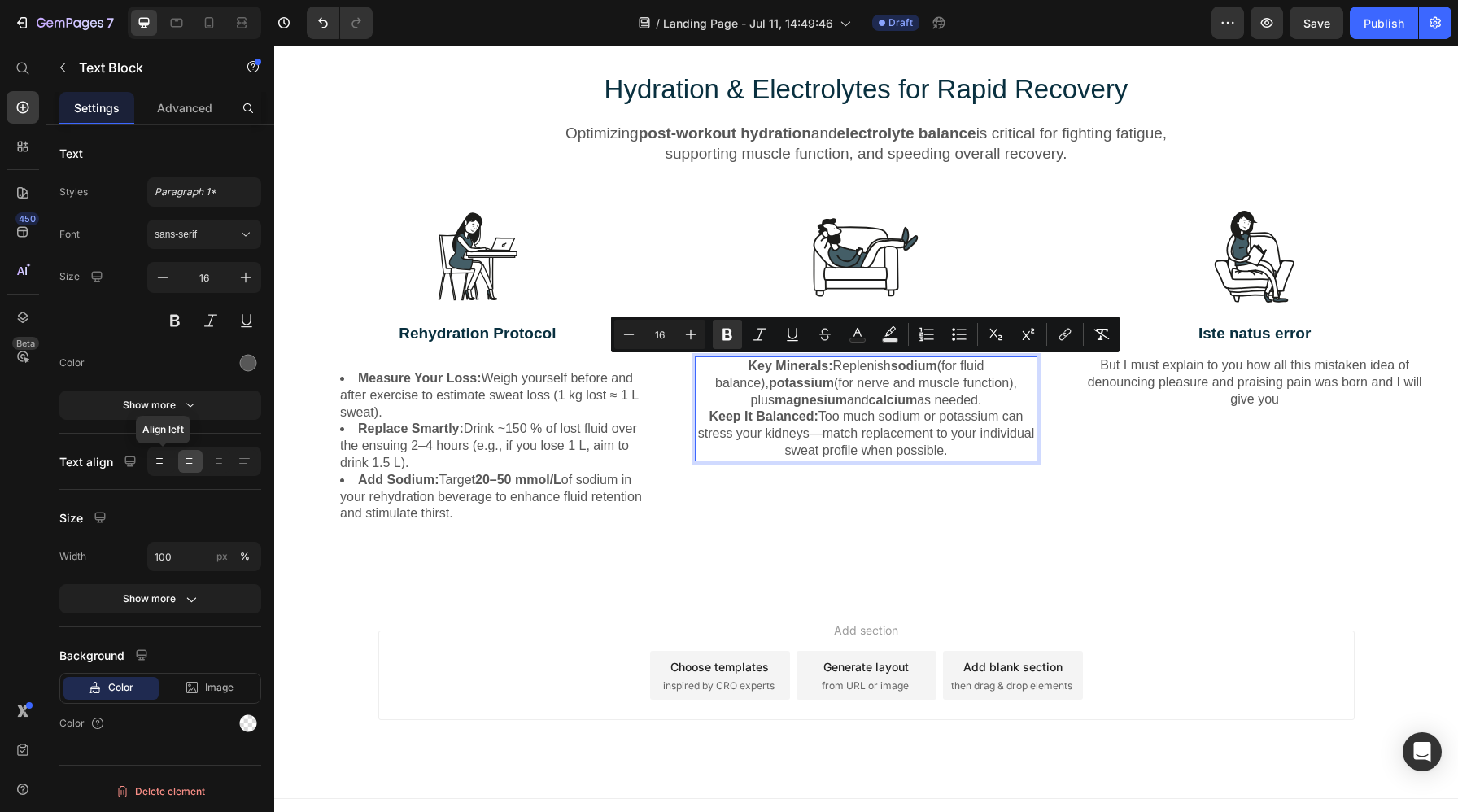 click 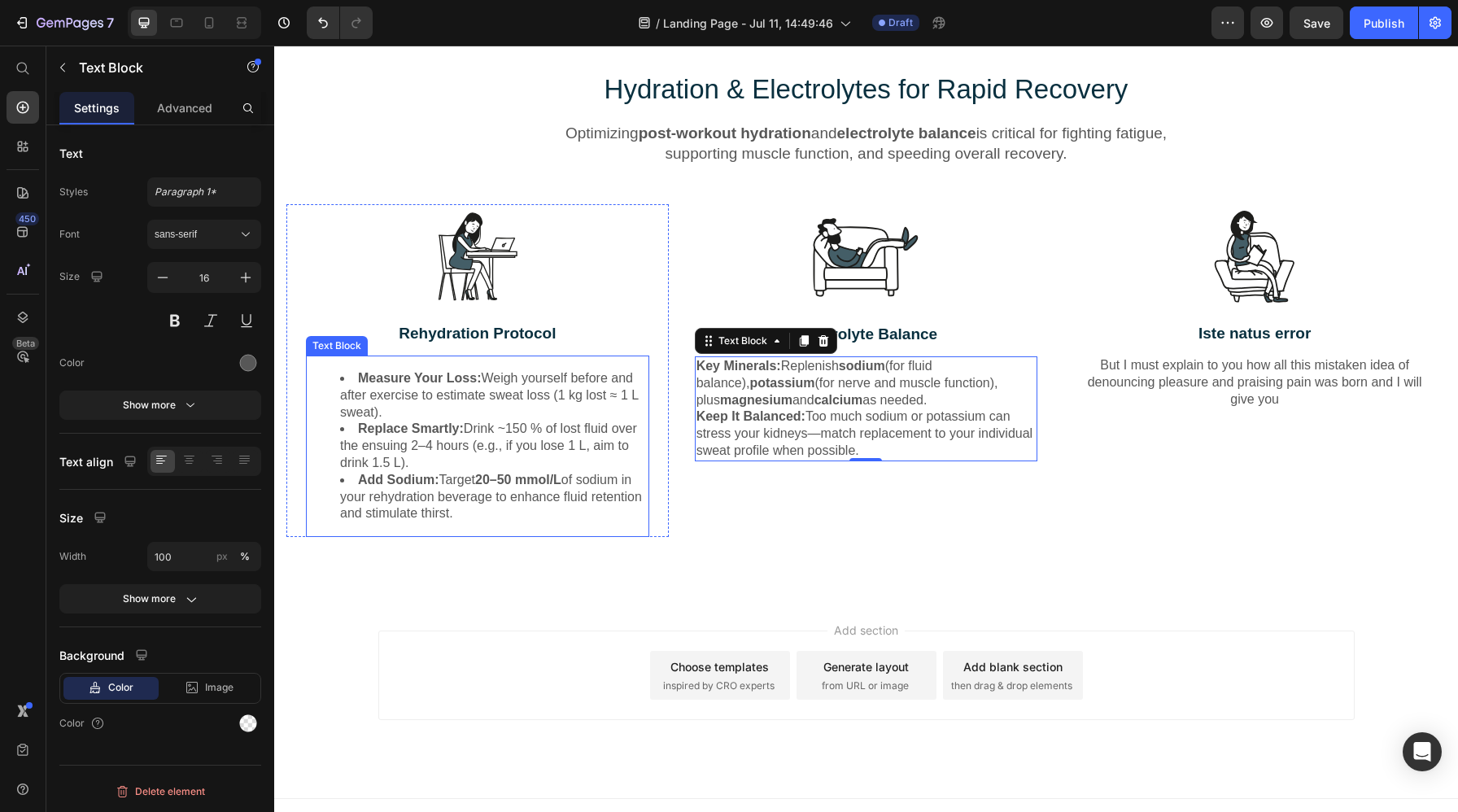 click on "Add Sodium:  Target  20–50 mmol/L  of sodium in your rehydration beverage to enhance fluid retention and stimulate thirst." at bounding box center [494, 497] 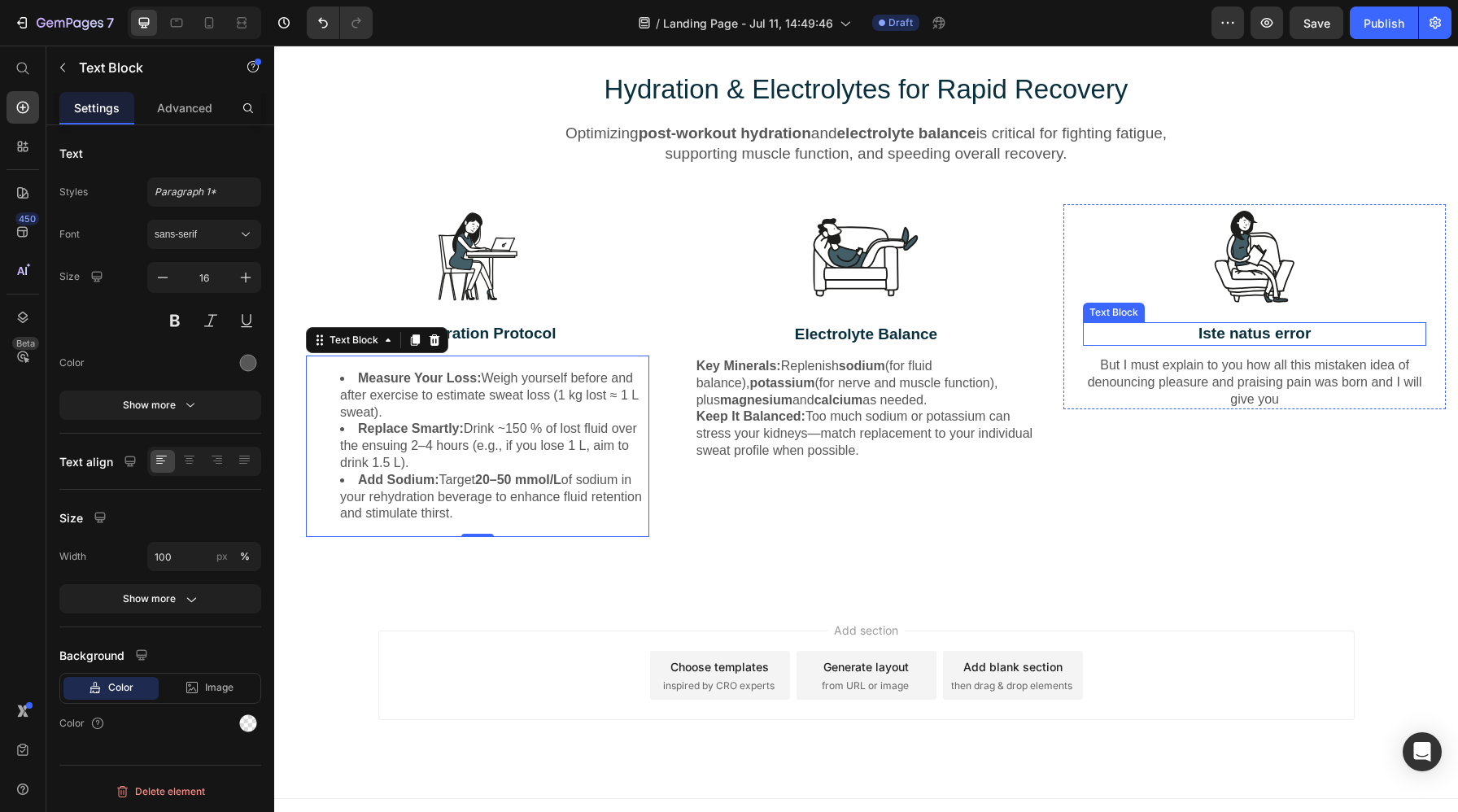 click on "Iste natus error" at bounding box center [1255, 334] 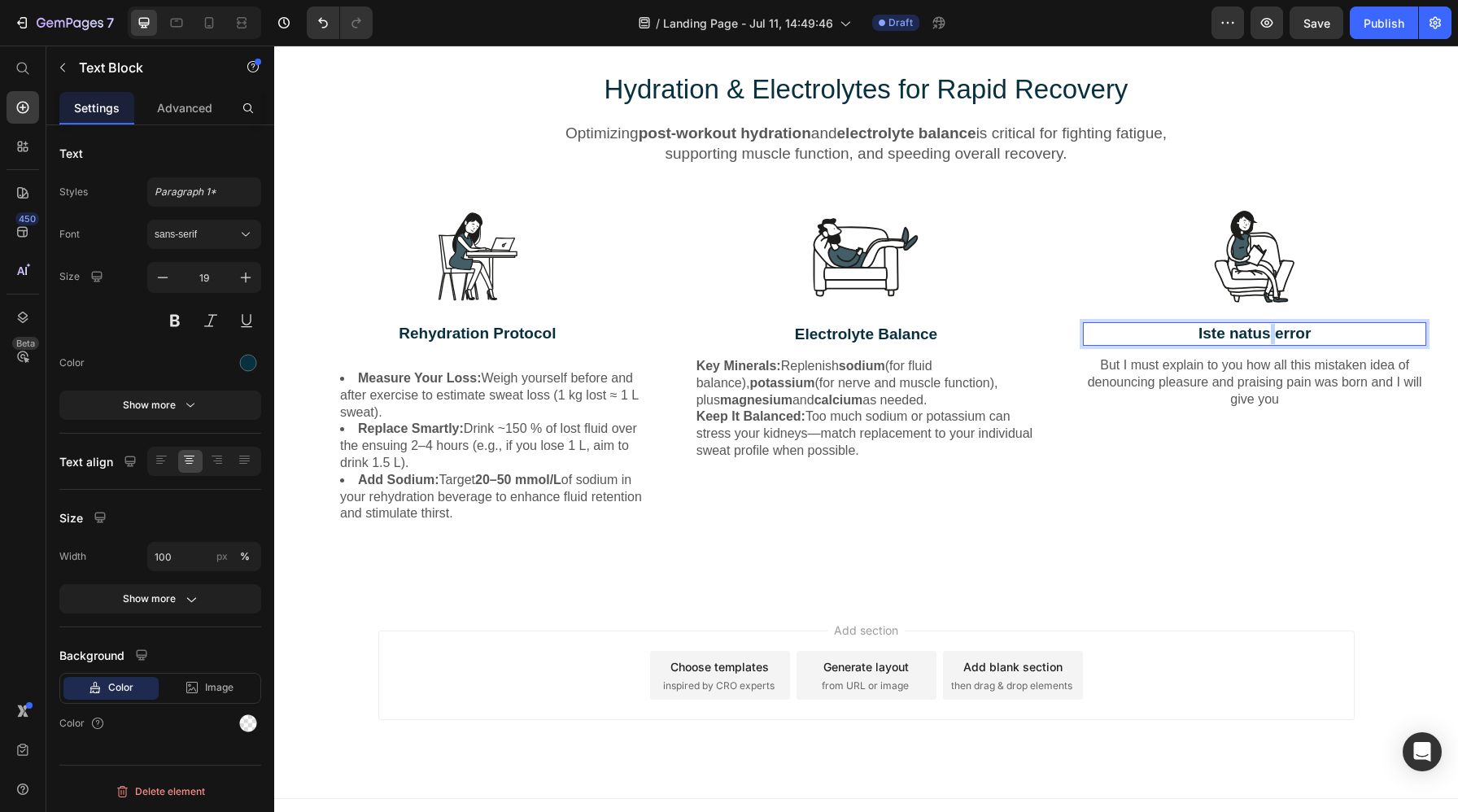 click on "Iste natus error" at bounding box center [1255, 334] 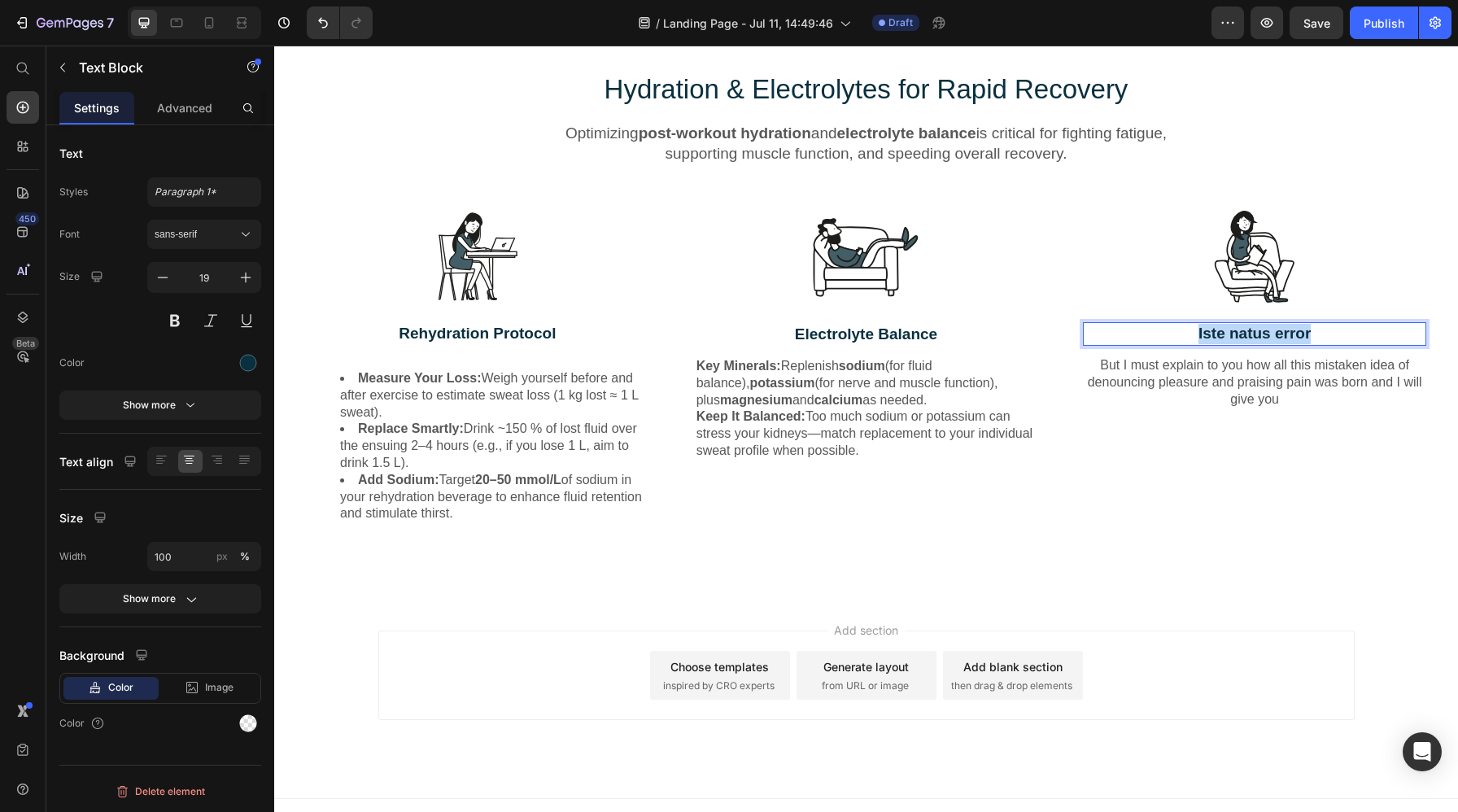 click on "Iste natus error" at bounding box center (1255, 334) 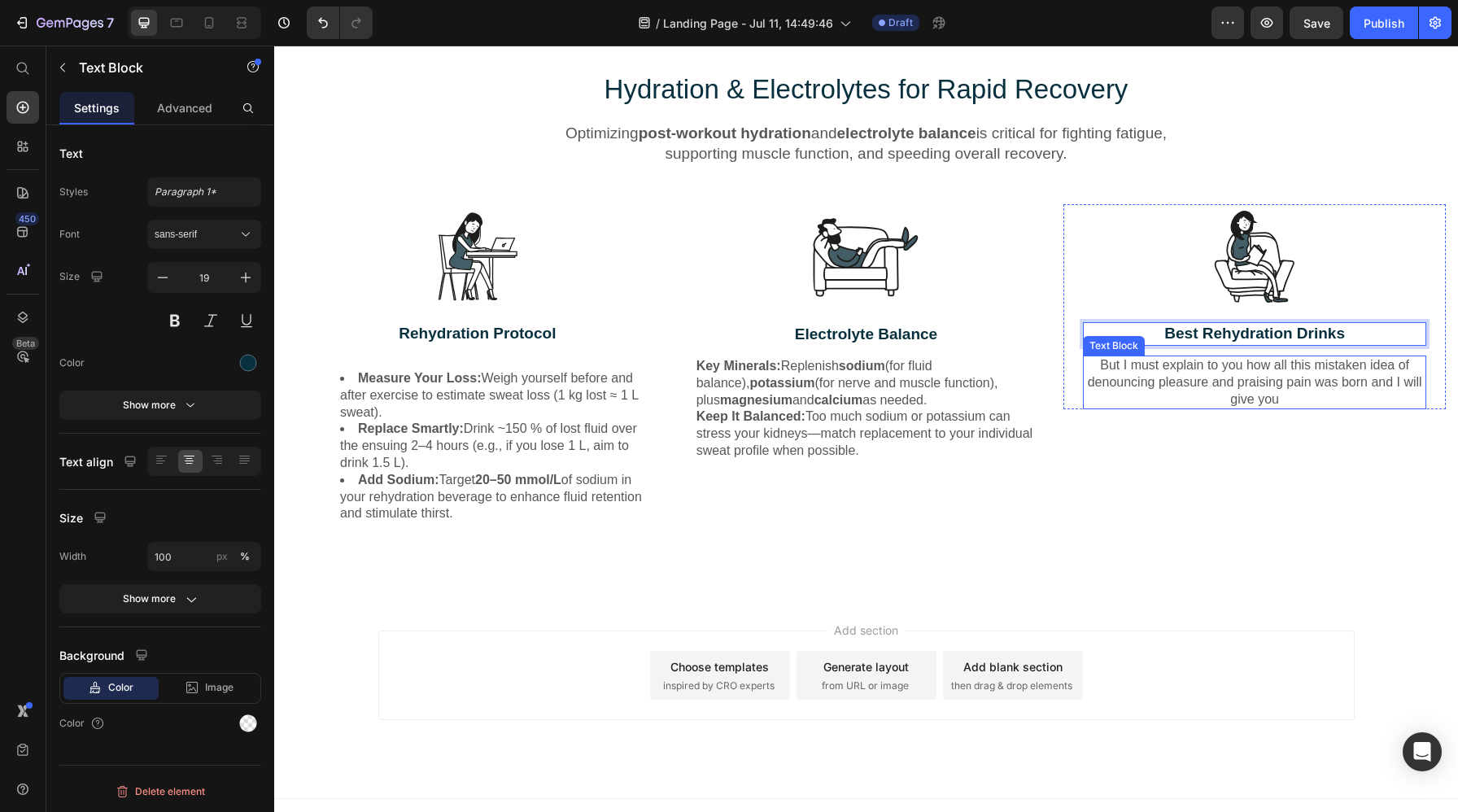 click on "But I must explain to you how all this mistaken idea of denouncing pleasure and praising pain was born and I will give you" at bounding box center [1255, 382] 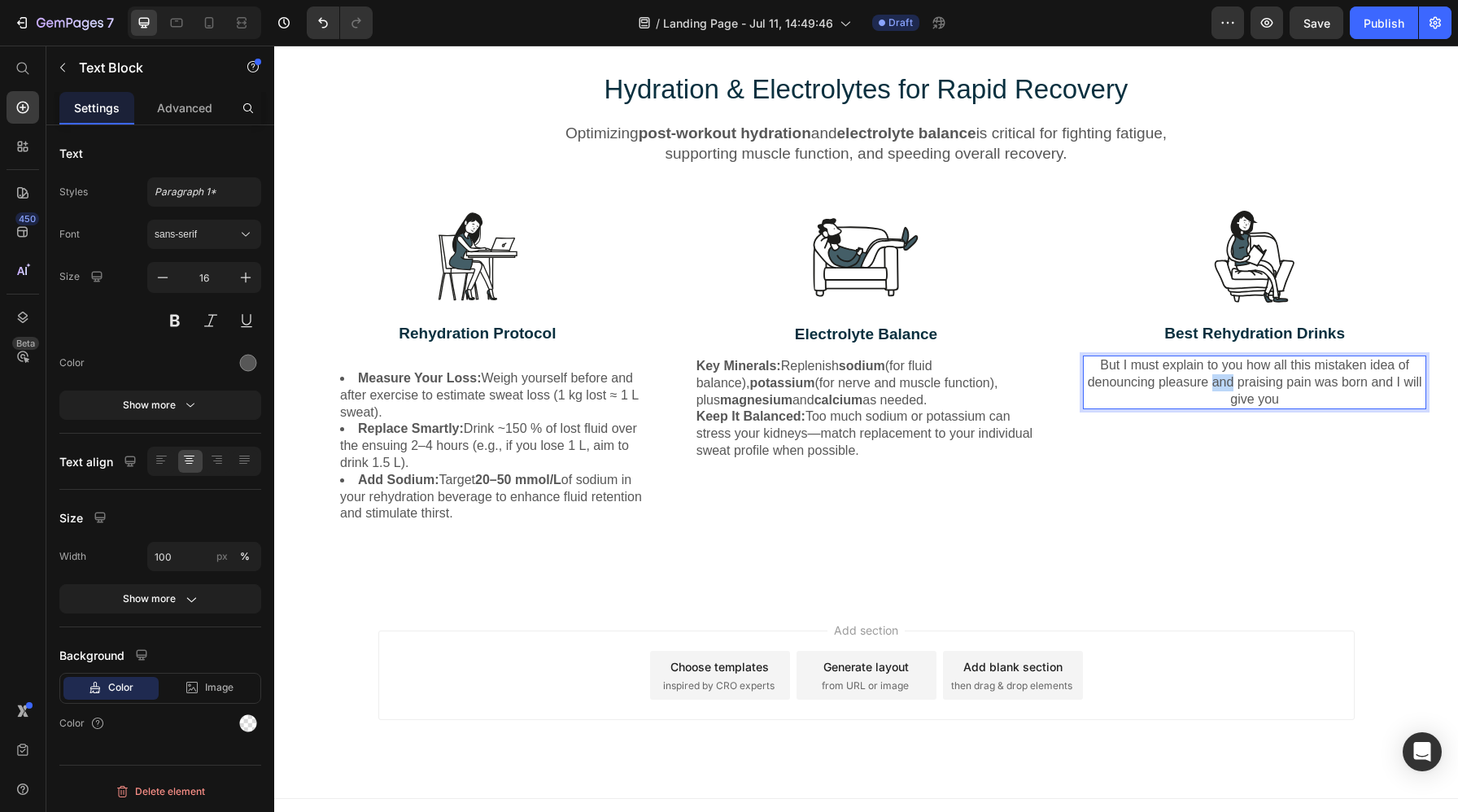 click on "But I must explain to you how all this mistaken idea of denouncing pleasure and praising pain was born and I will give you" at bounding box center [1255, 382] 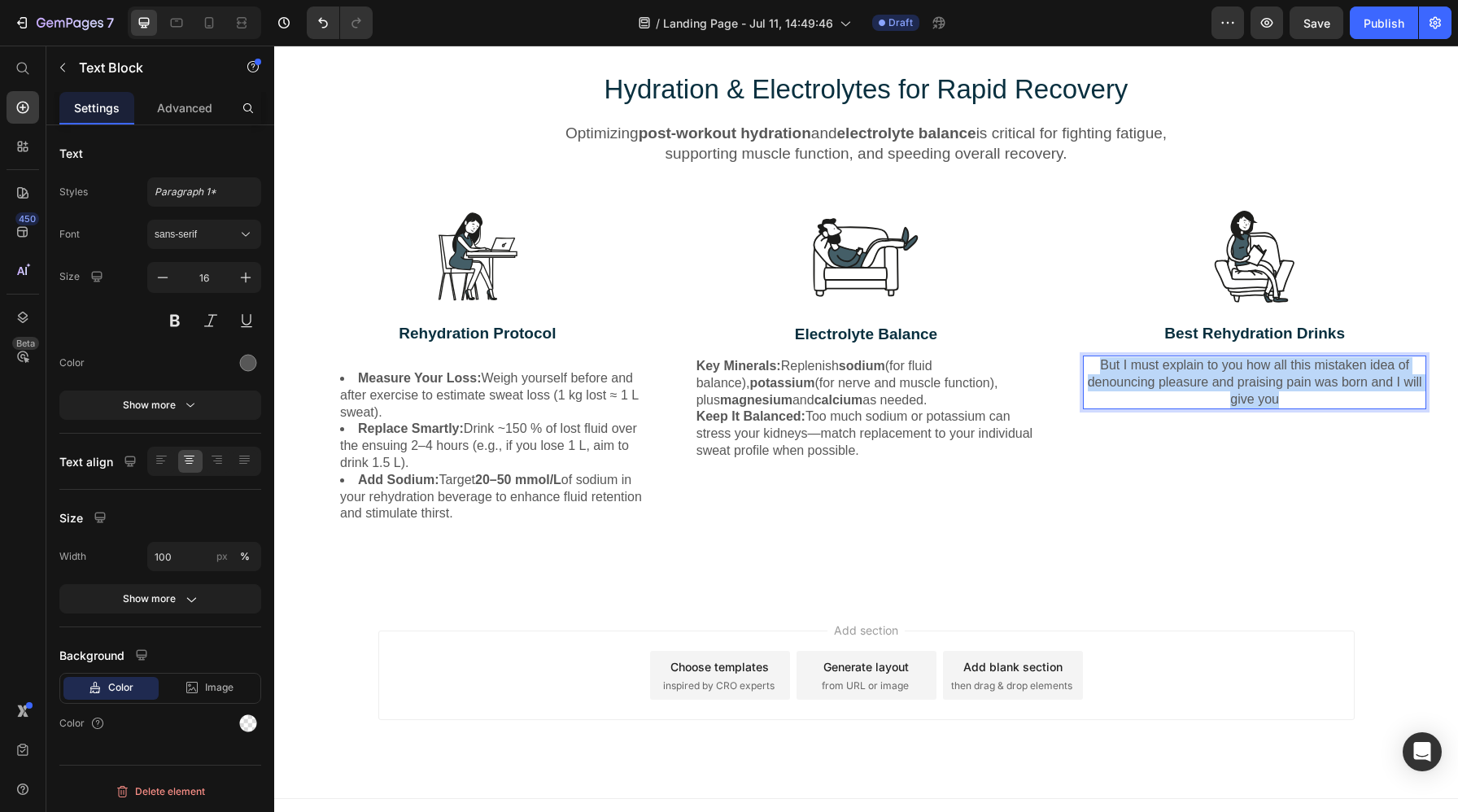 click on "But I must explain to you how all this mistaken idea of denouncing pleasure and praising pain was born and I will give you" at bounding box center [1255, 382] 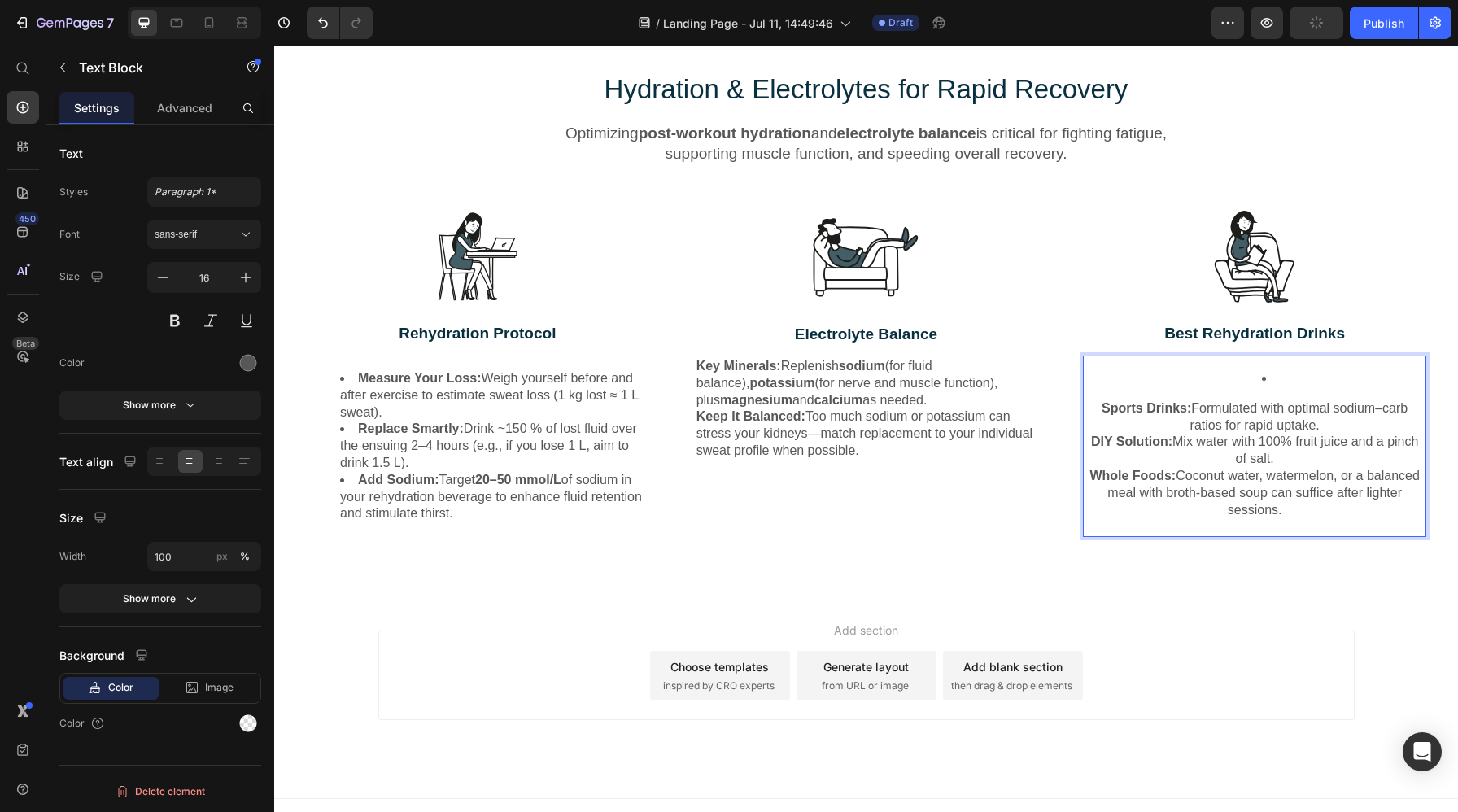click at bounding box center [1271, 378] 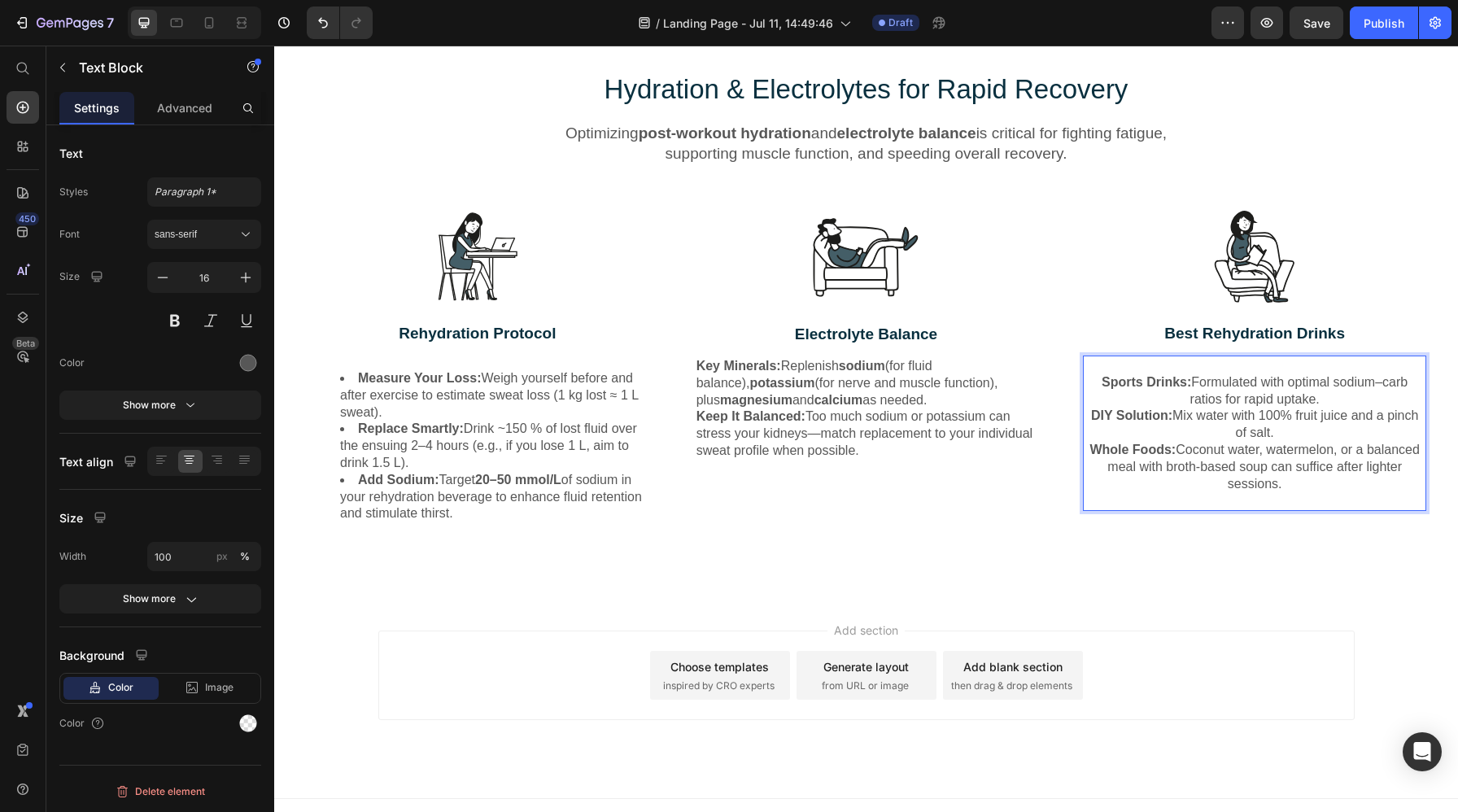 click on "Sports Drinks:  Formulated with optimal sodium–carb ratios for rapid uptake." at bounding box center [1255, 391] 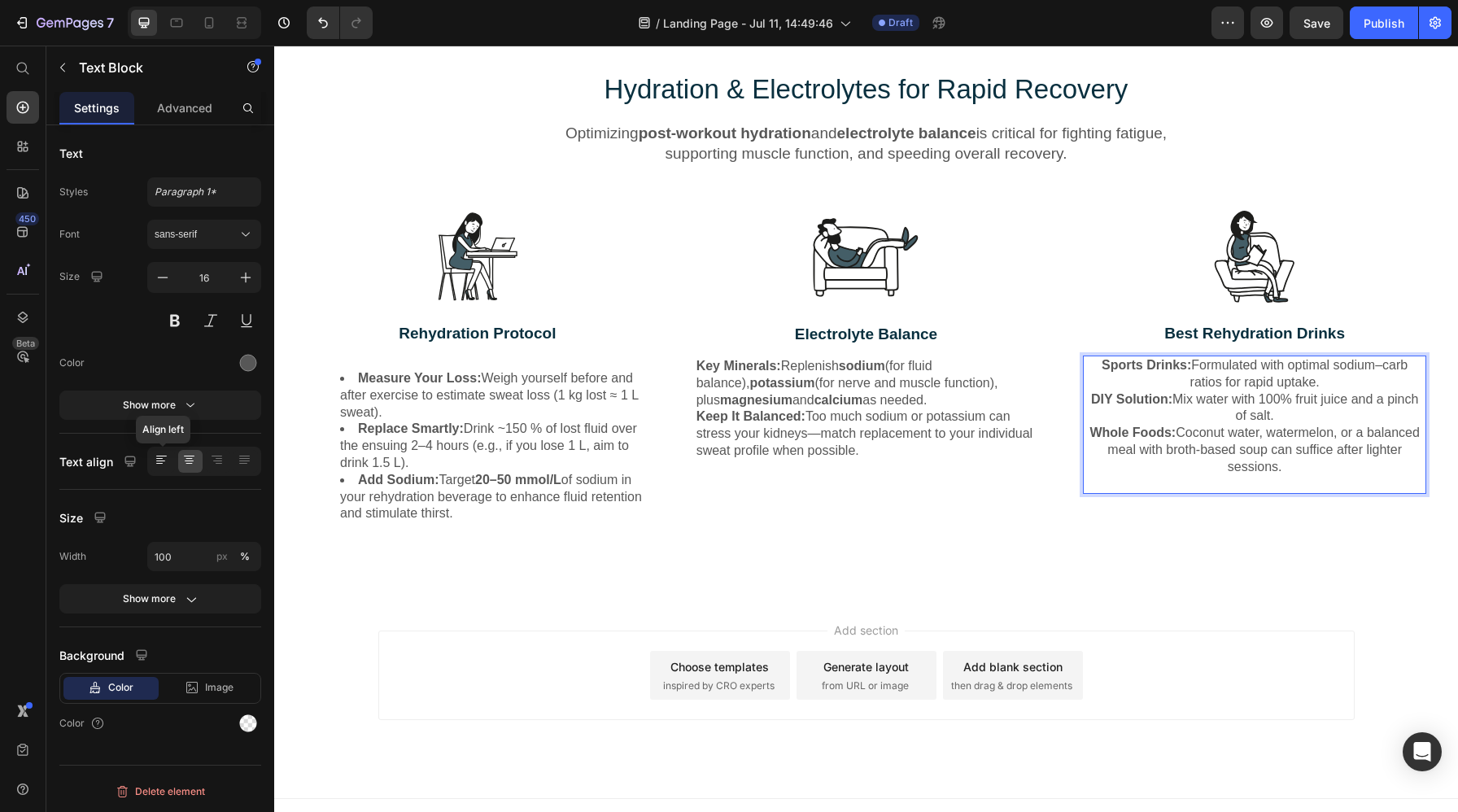 click 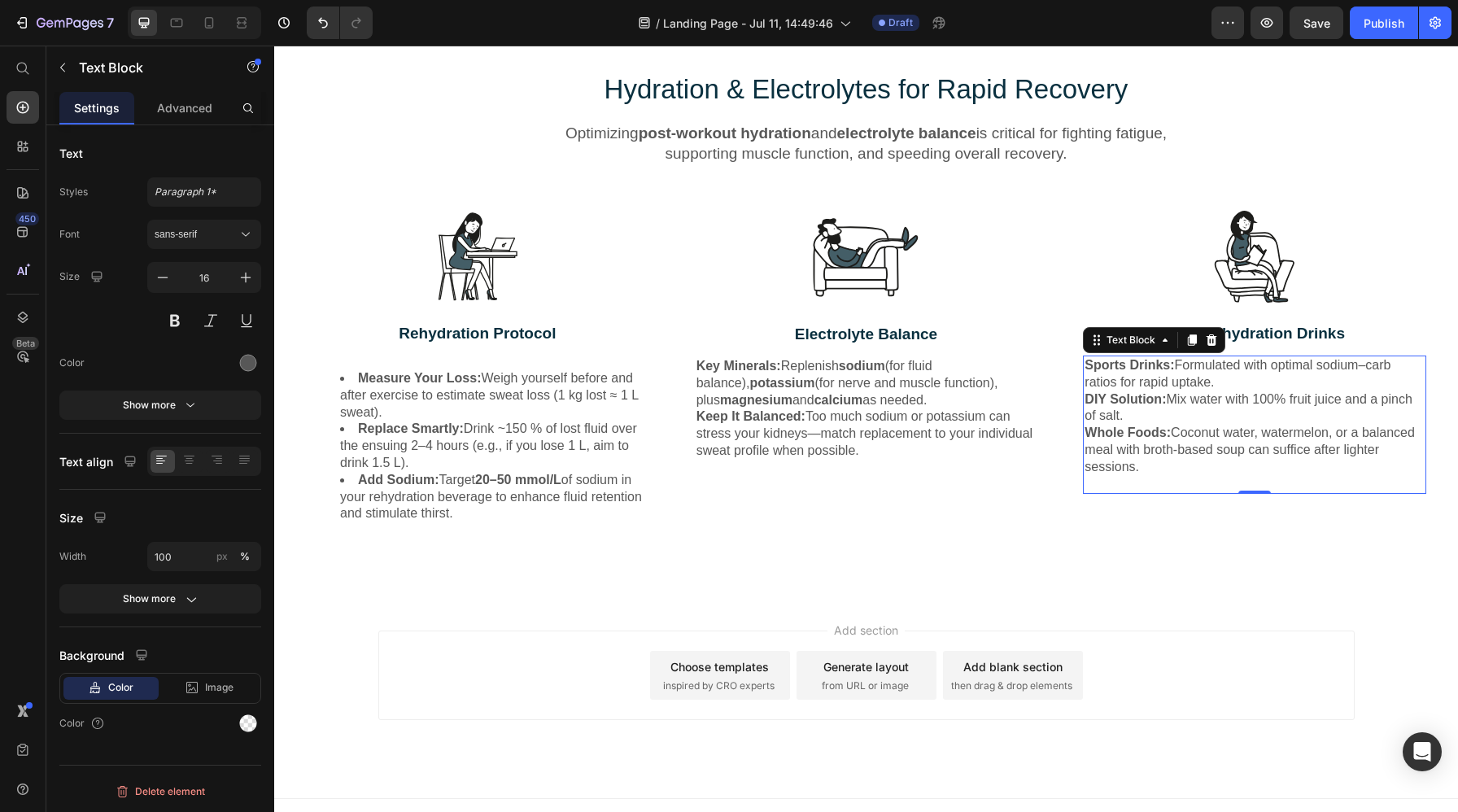 click on "Whole Foods:" at bounding box center (1128, 432) 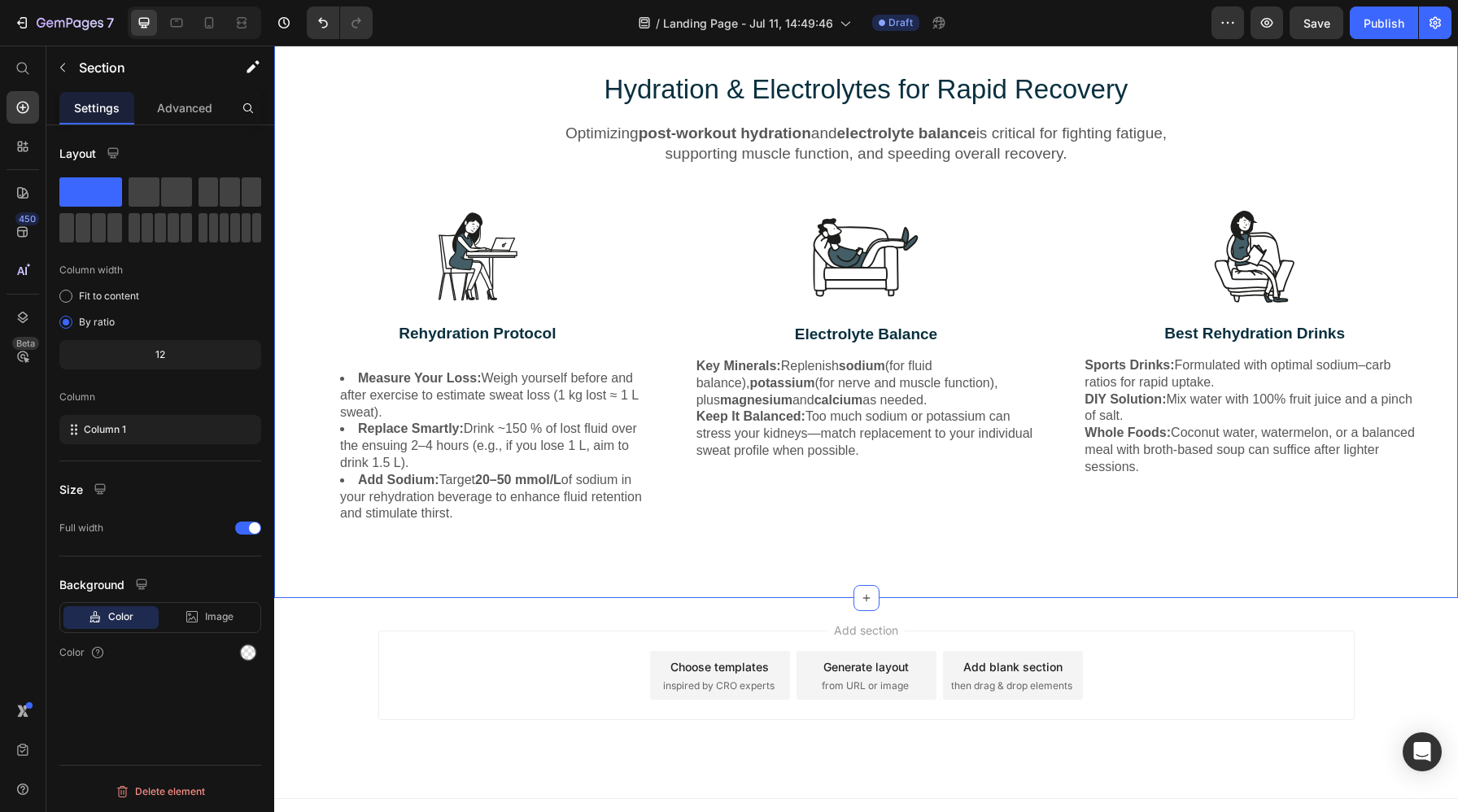 click on "Hydration & Electrolytes for Rapid Recovery Heading Optimizing  post-workout hydration  and  electrolyte balance  is critical for fighting fatigue, supporting muscle function, and speeding overall recovery. Text Block Row Image Rehydration Protocol Text Block Measure Your Loss:  Weigh yourself before and after exercise to estimate sweat loss (1 kg lost ≈ 1 L sweat). Replace Smartly:  Drink ~150 % of lost fluid over the ensuing 2–4 hours (e.g., if you lose 1 L, aim to drink 1.5 L). Add Sodium:  Target  20–50 mmol/L  of sodium in your rehydration beverage to enhance fluid retention and stimulate thirst. Text Block Row Image Electrolyte Balance Text Block Key Minerals:  Replenish  sodium  (for fluid balance),  potassium  (for nerve and muscle function), plus  magnesium  and  calcium  as needed. Keep It Balanced:  Too much sodium or potassium can stress your kidneys—match replacement to your individual sweat profile when possible. Text Block Row Image Best Rehydration Drinks Text Block Sports Drinks: Row" at bounding box center [866, 303] 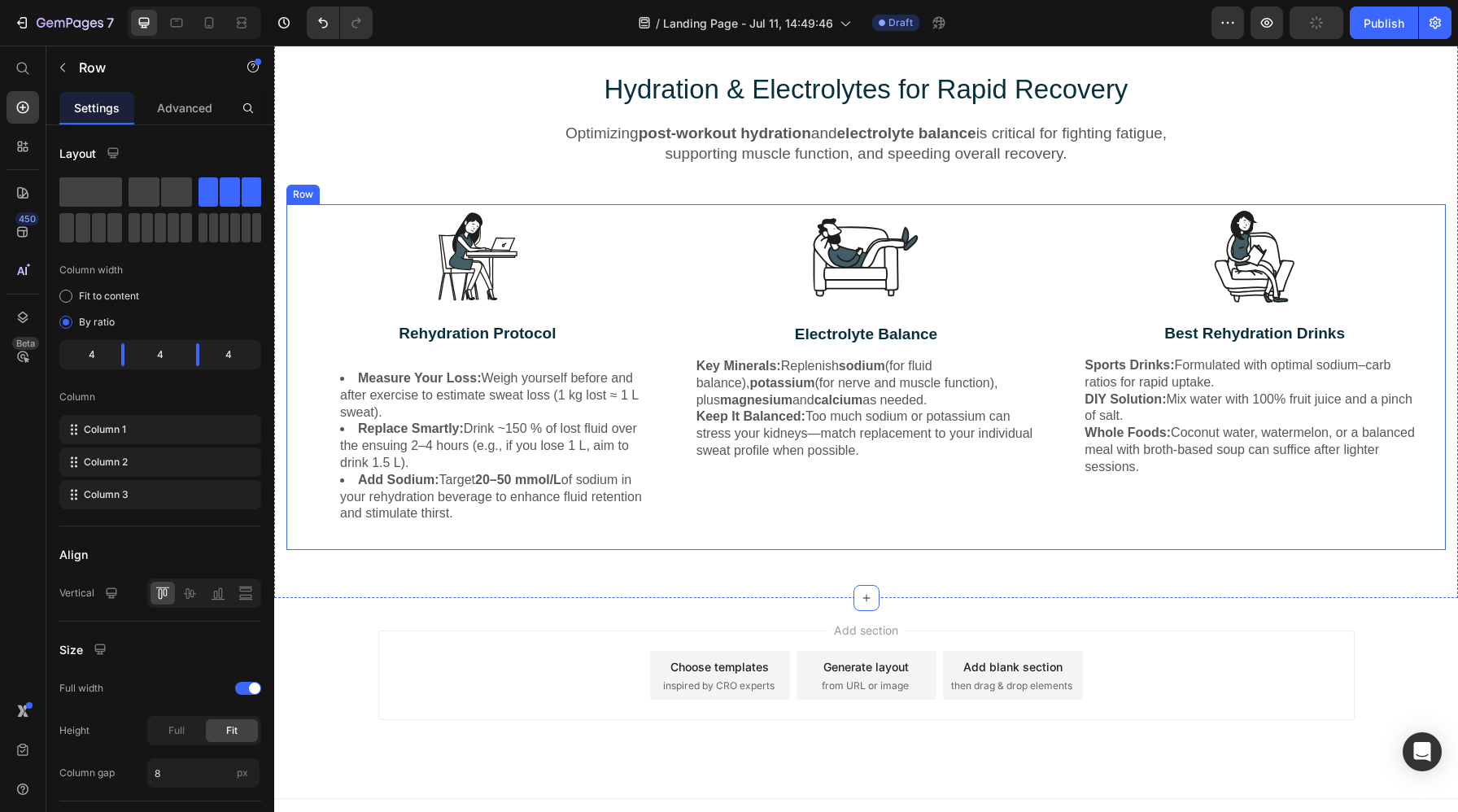 click on "Image Electrolyte Balance Text Block Key Minerals:  Replenish  sodium  (for fluid balance),  potassium  (for nerve and muscle function), plus  magnesium  and  calcium  as needed. Keep It Balanced:  Too much sodium or potassium can stress your kidneys—match replacement to your individual sweat profile when possible. Text Block Row" at bounding box center [867, 377] 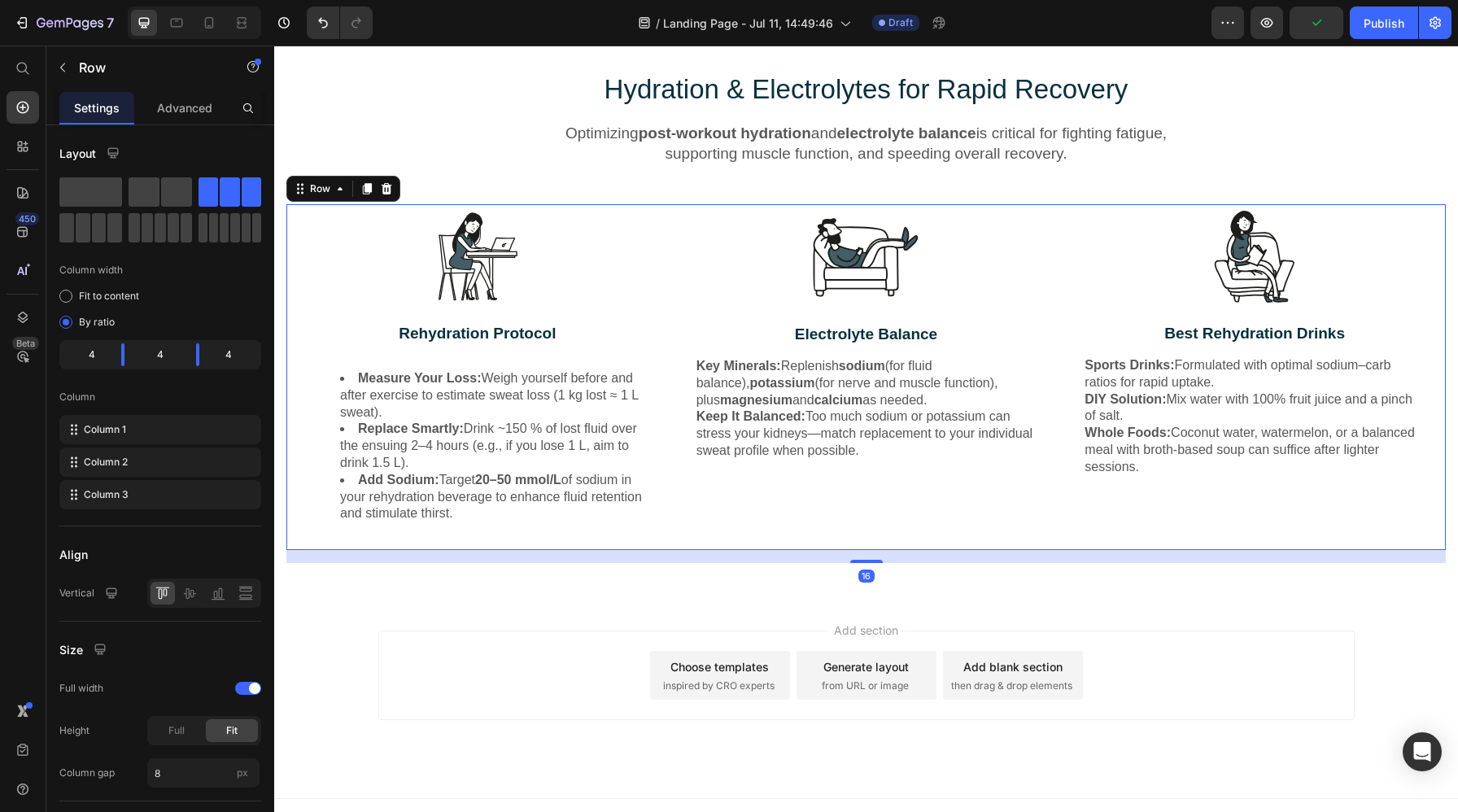 click on "Image Electrolyte Balance Text Block Key Minerals:  Replenish  sodium  (for fluid balance),  potassium  (for nerve and muscle function), plus  magnesium  and  calcium  as needed. Keep It Balanced:  Too much sodium or potassium can stress your kidneys—match replacement to your individual sweat profile when possible. Text Block Row" at bounding box center (867, 377) 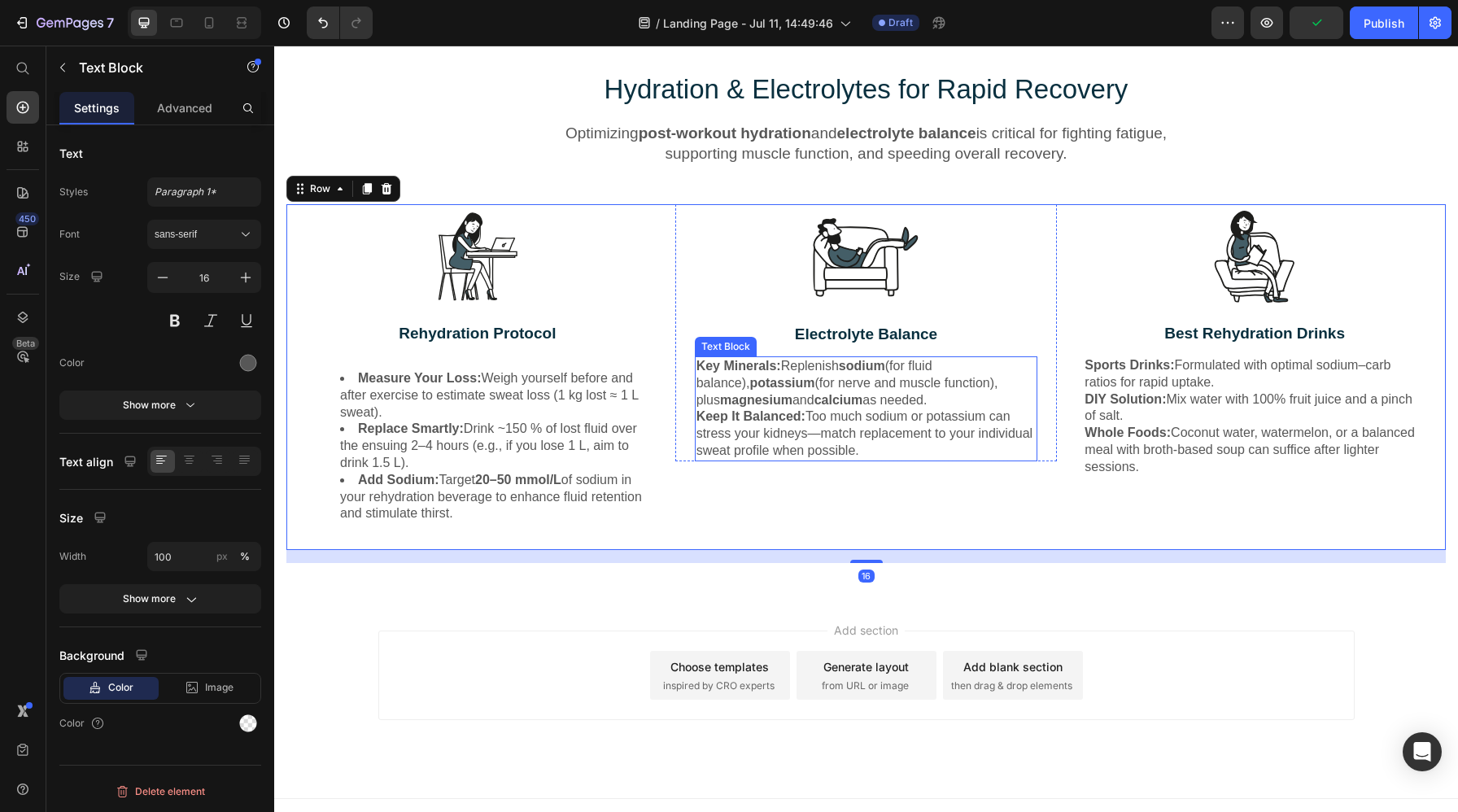 click on "Keep It Balanced:  Too much sodium or potassium can stress your kidneys—match replacement to your individual sweat profile when possible." at bounding box center (867, 434) 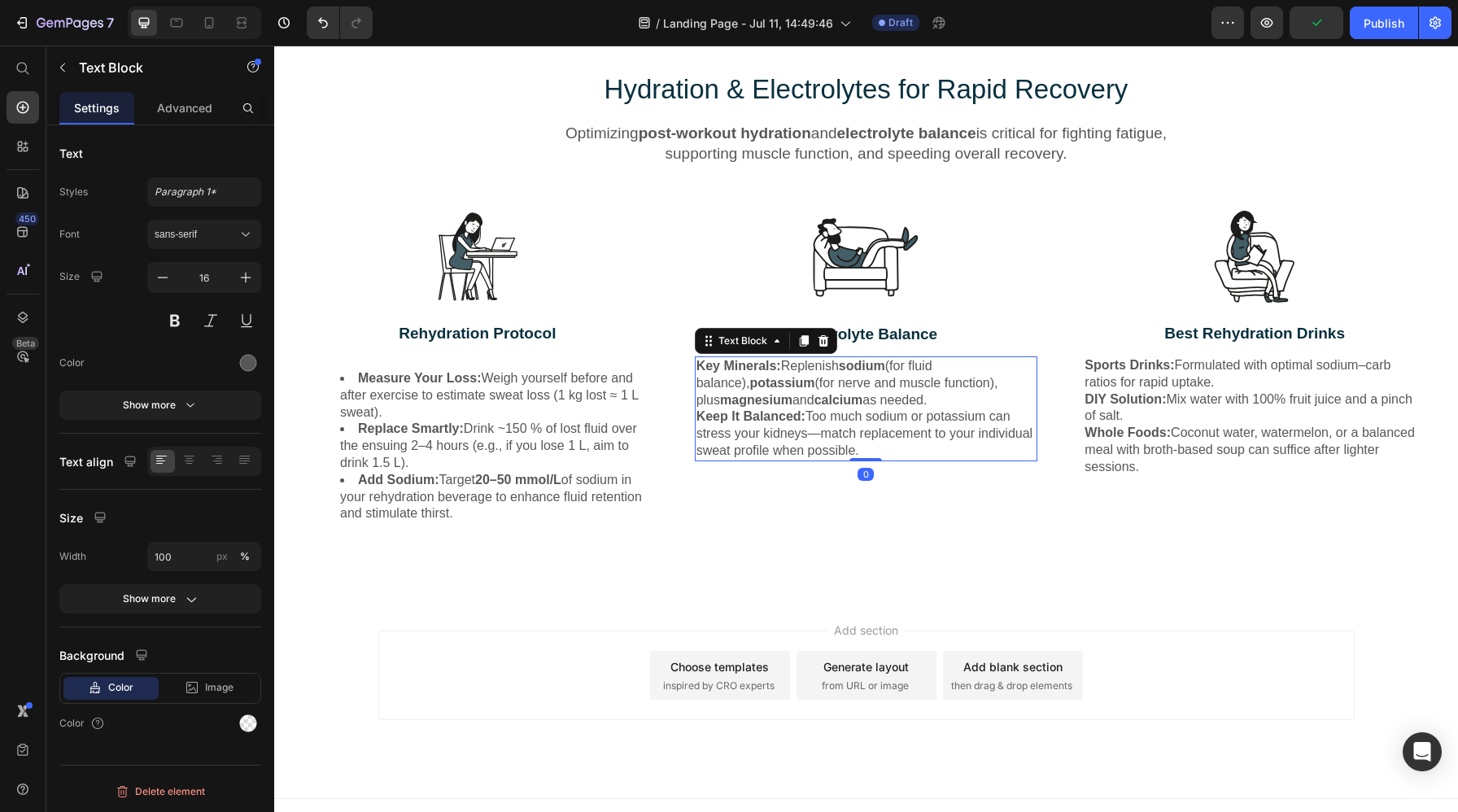 click on "Keep It Balanced:  Too much sodium or potassium can stress your kidneys—match replacement to your individual sweat profile when possible." at bounding box center [867, 434] 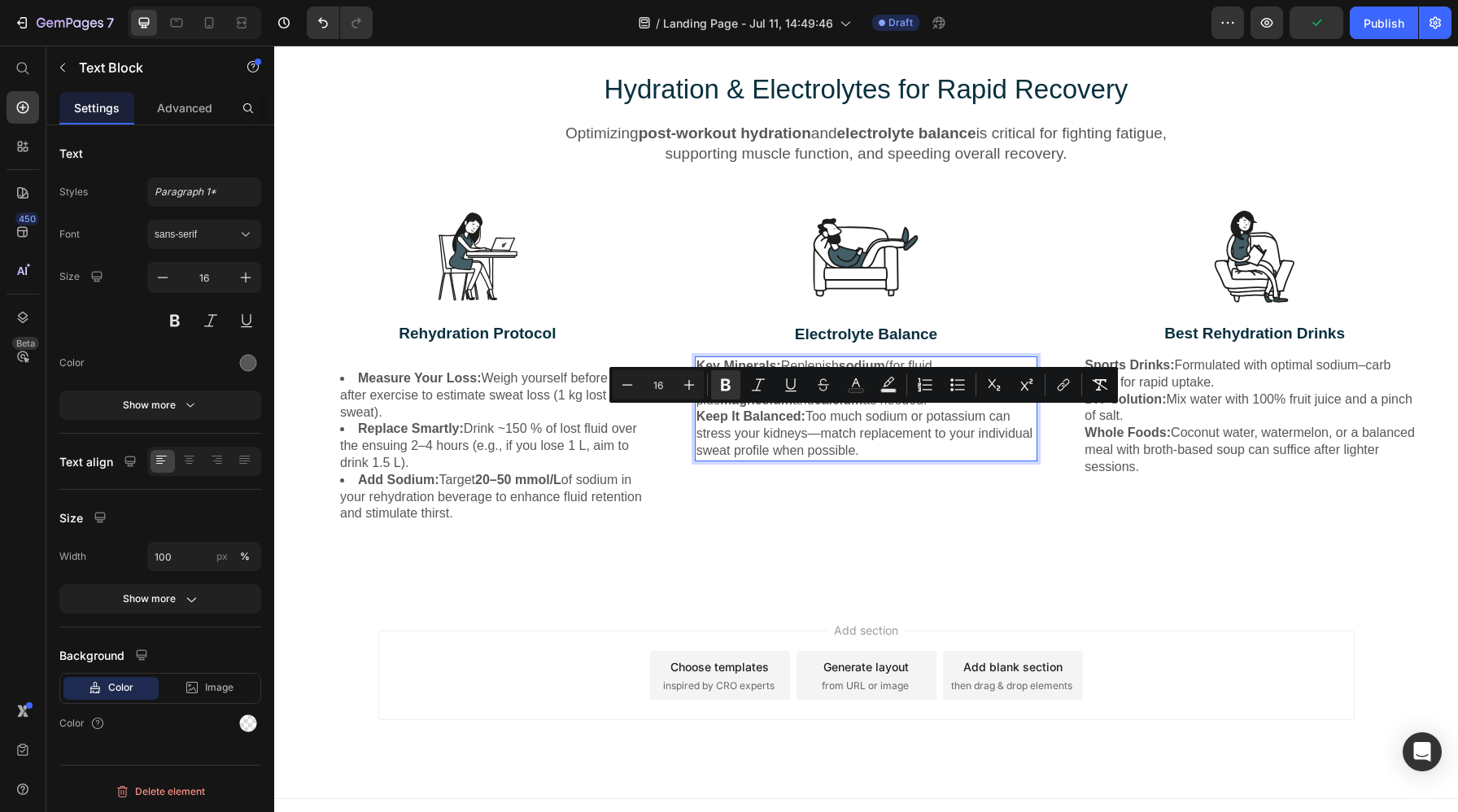 click on "Keep It Balanced:  Too much sodium or potassium can stress your kidneys—match replacement to your individual sweat profile when possible." at bounding box center (867, 434) 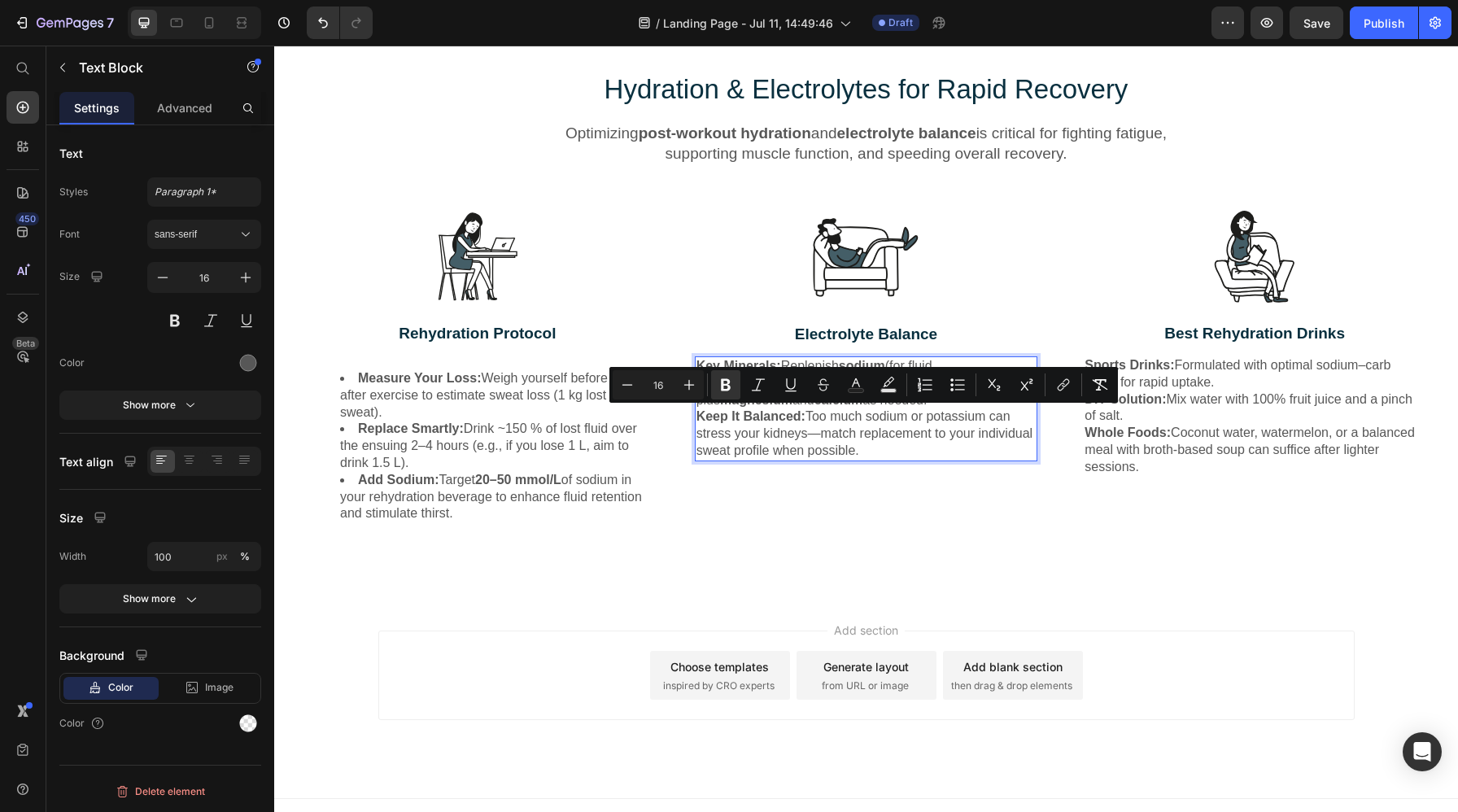 click on "Keep It Balanced:  Too much sodium or potassium can stress your kidneys—match replacement to your individual sweat profile when possible." at bounding box center [867, 434] 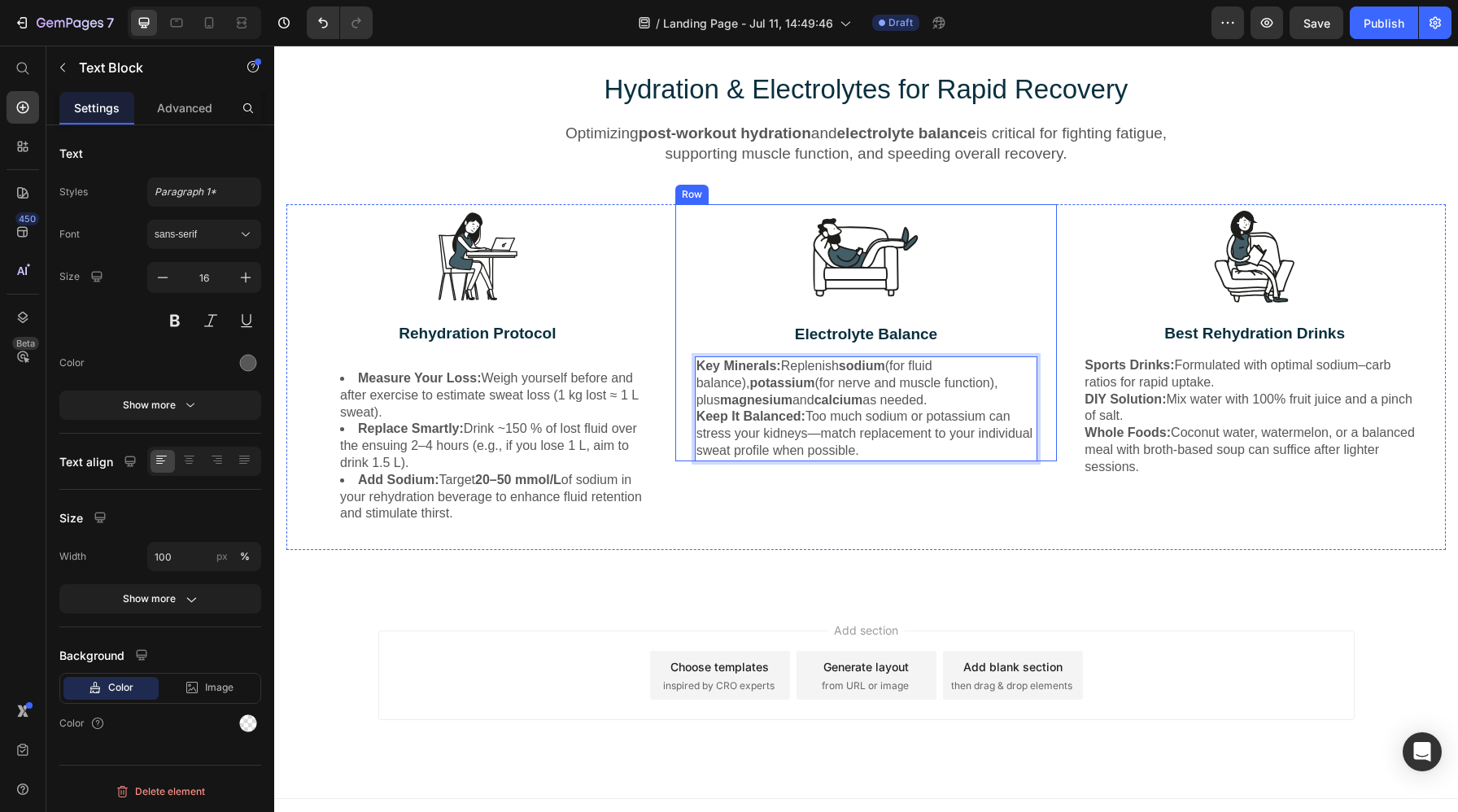 drag, startPoint x: 877, startPoint y: 447, endPoint x: 670, endPoint y: 354, distance: 226.9317 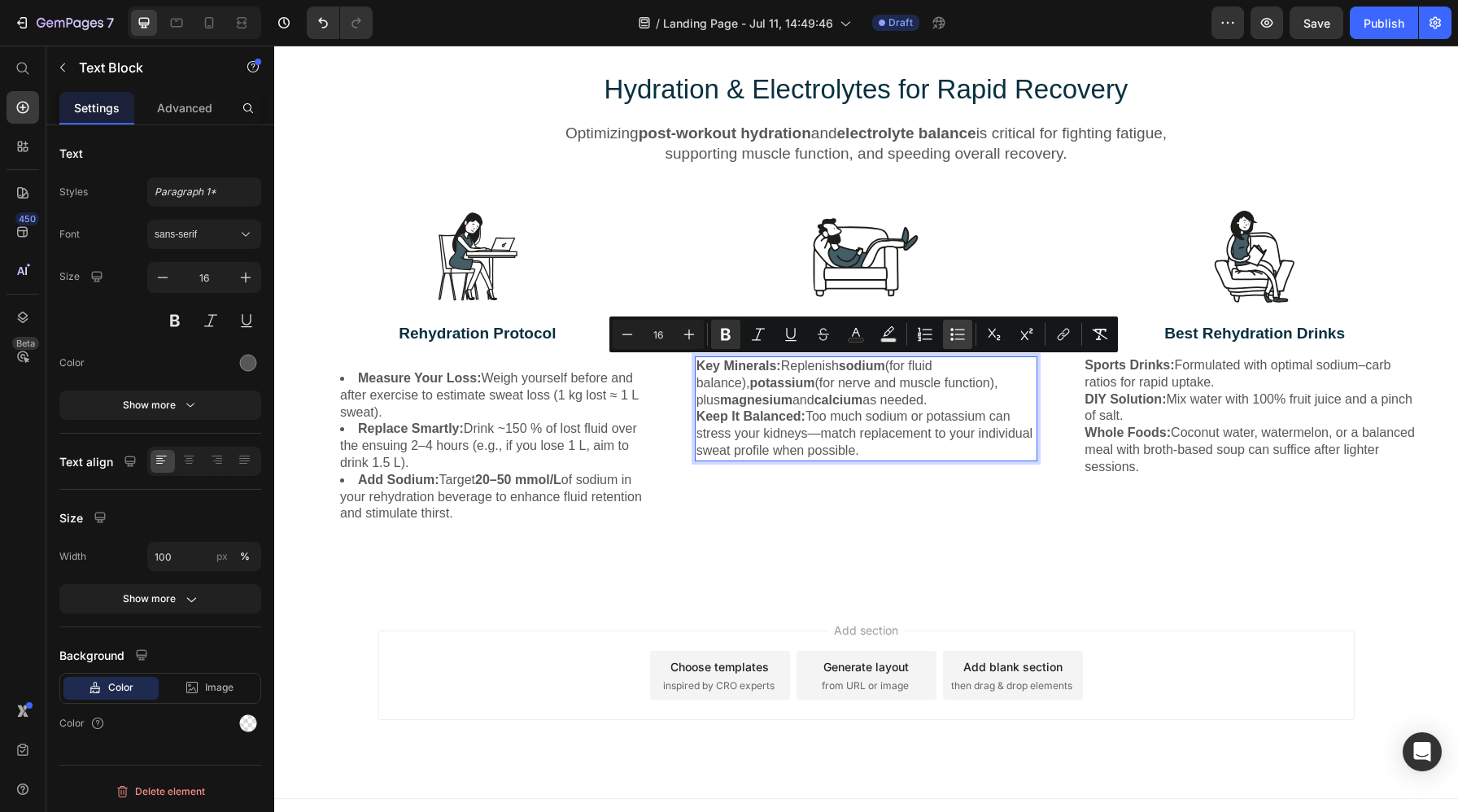 click 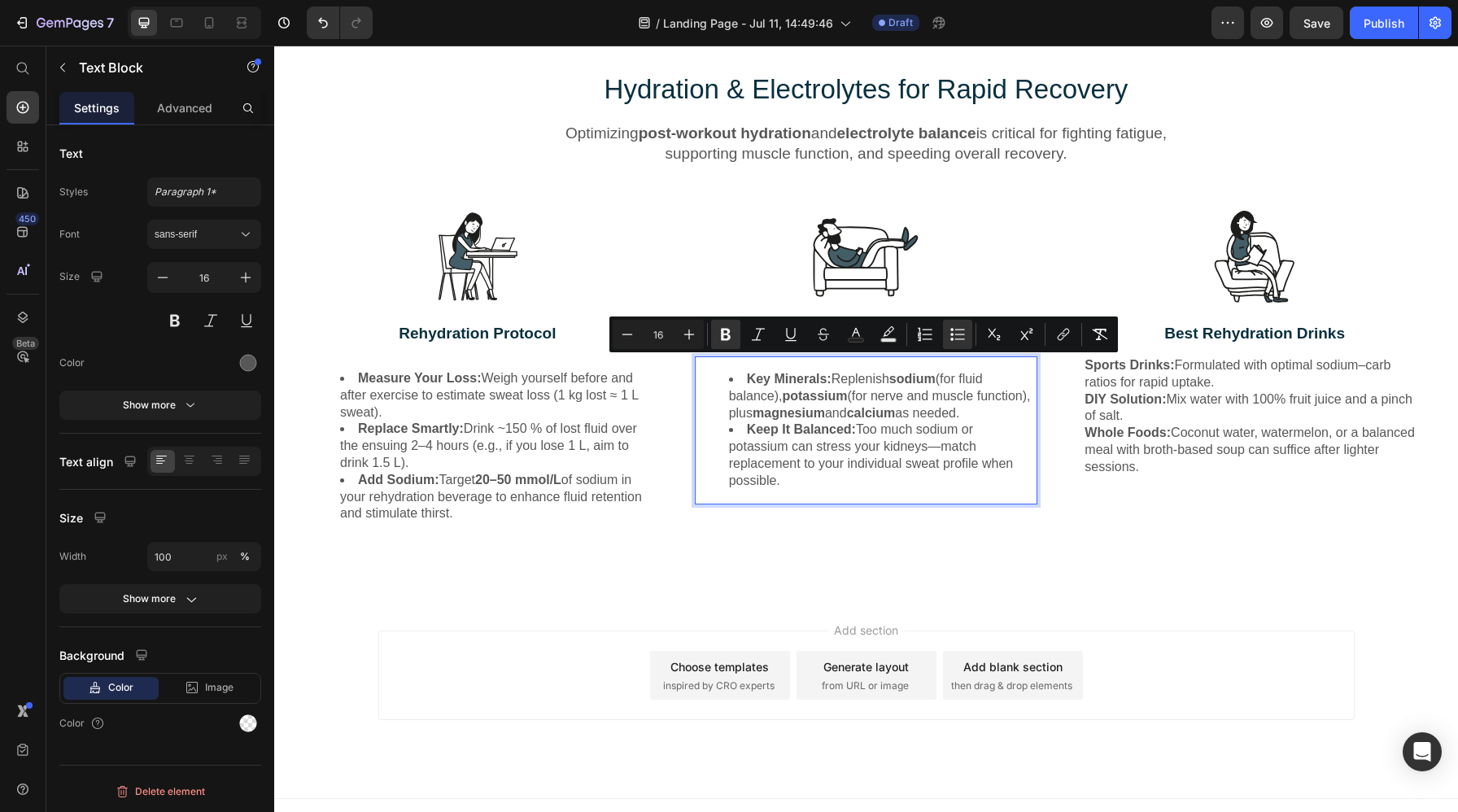 click on "Keep It Balanced:  Too much sodium or potassium can stress your kidneys—match replacement to your individual sweat profile when possible." at bounding box center [883, 455] 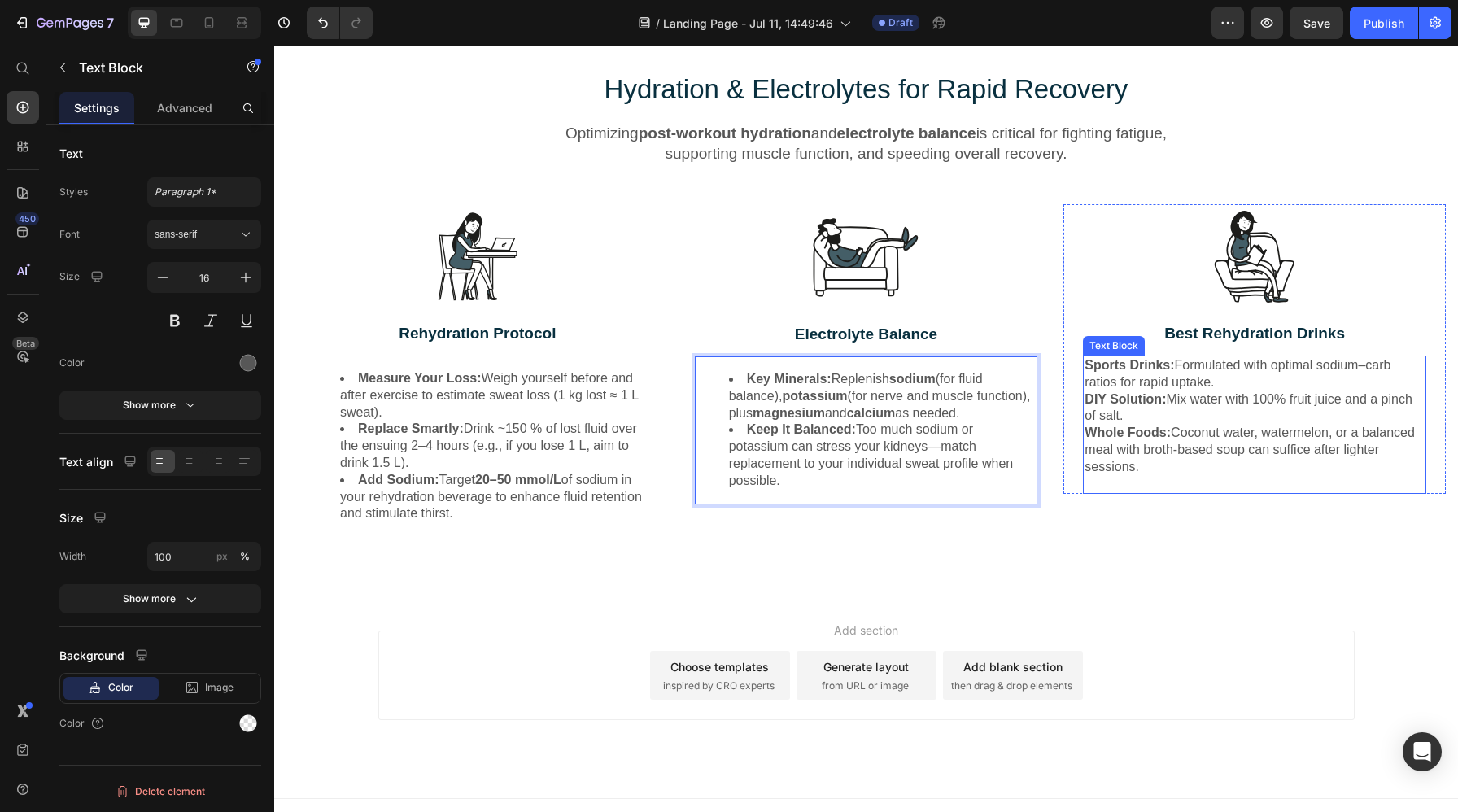 click on "Whole Foods:  Coconut water, watermelon, or a balanced meal with broth-based soup can suffice after lighter sessions." at bounding box center [1255, 450] 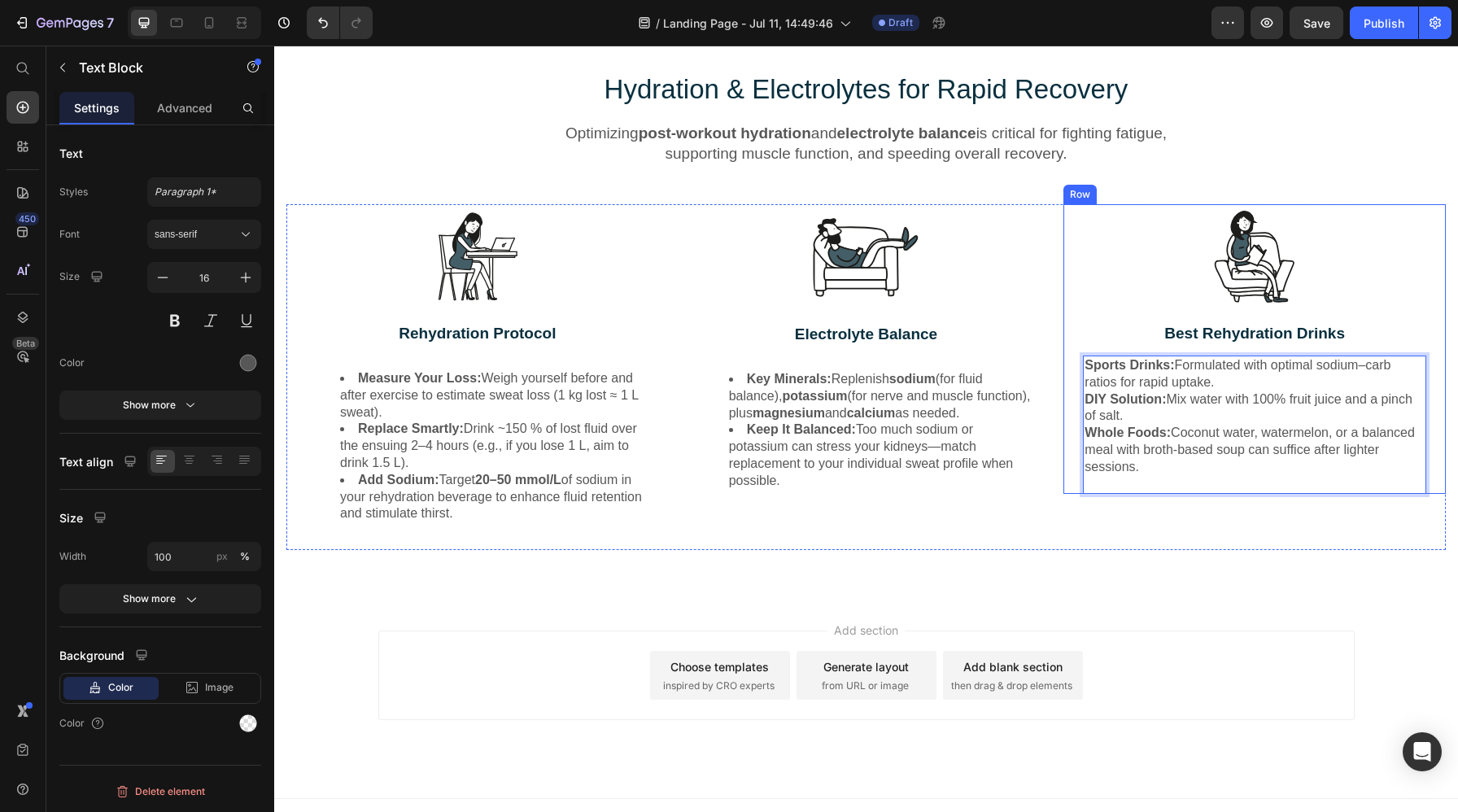 drag, startPoint x: 1168, startPoint y: 471, endPoint x: 1063, endPoint y: 343, distance: 165.55664 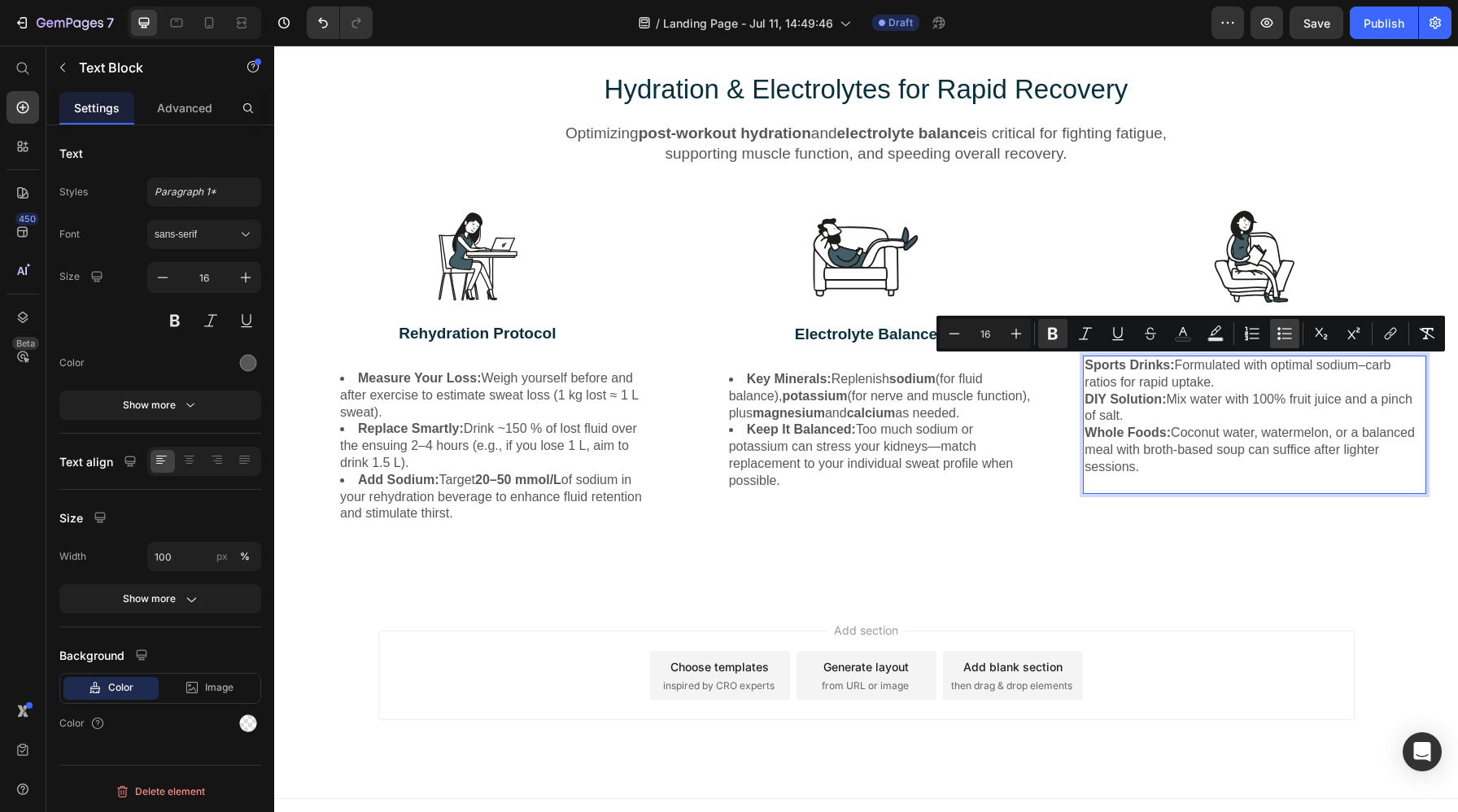 click 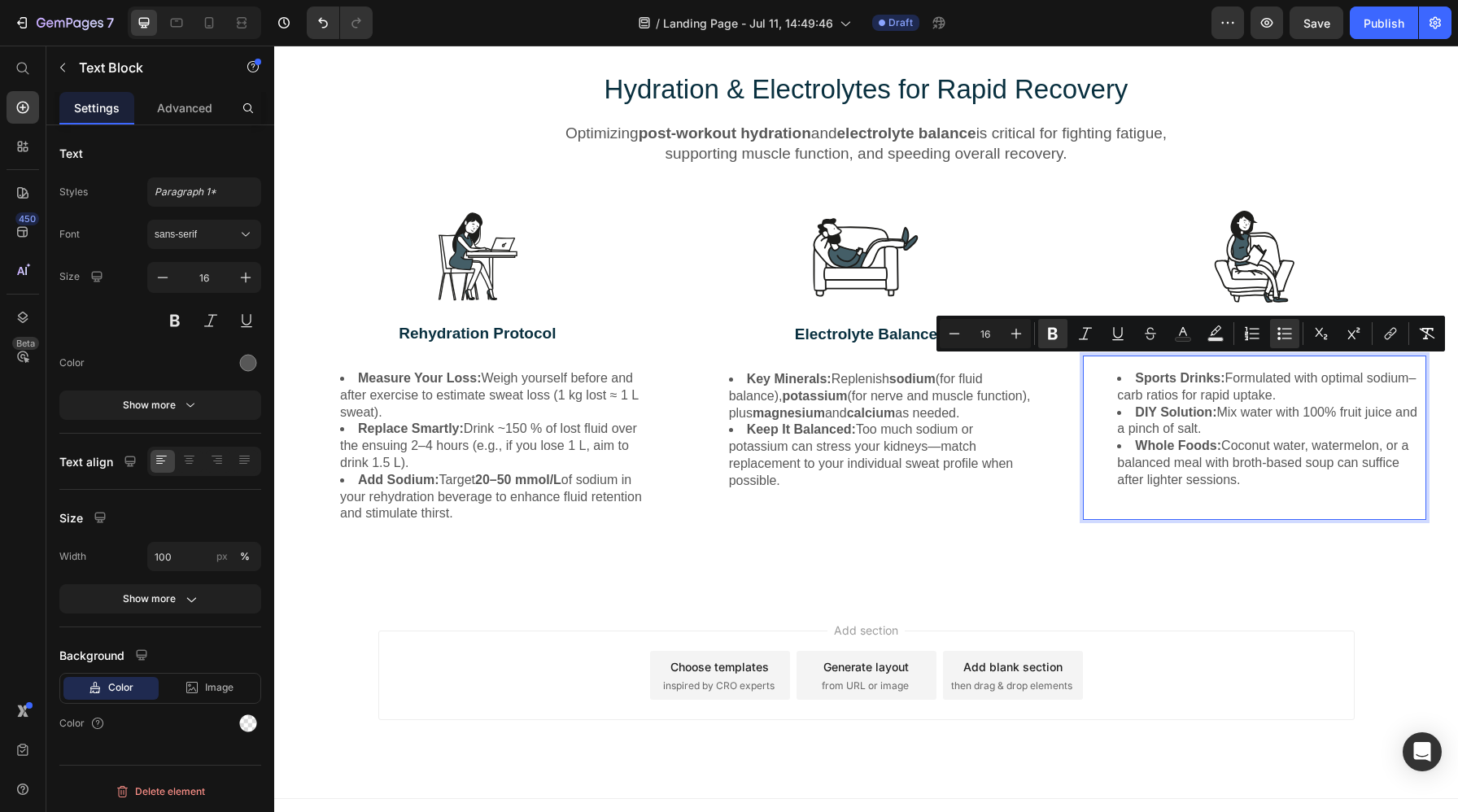 click on "Sports Drinks:  Formulated with optimal sodium–carb ratios for rapid uptake. DIY Solution:  Mix water with 100% fruit juice and a pinch of salt. Whole Foods:  Coconut water, watermelon, or a balanced meal with broth-based soup can suffice after lighter sessions." at bounding box center [1255, 438] 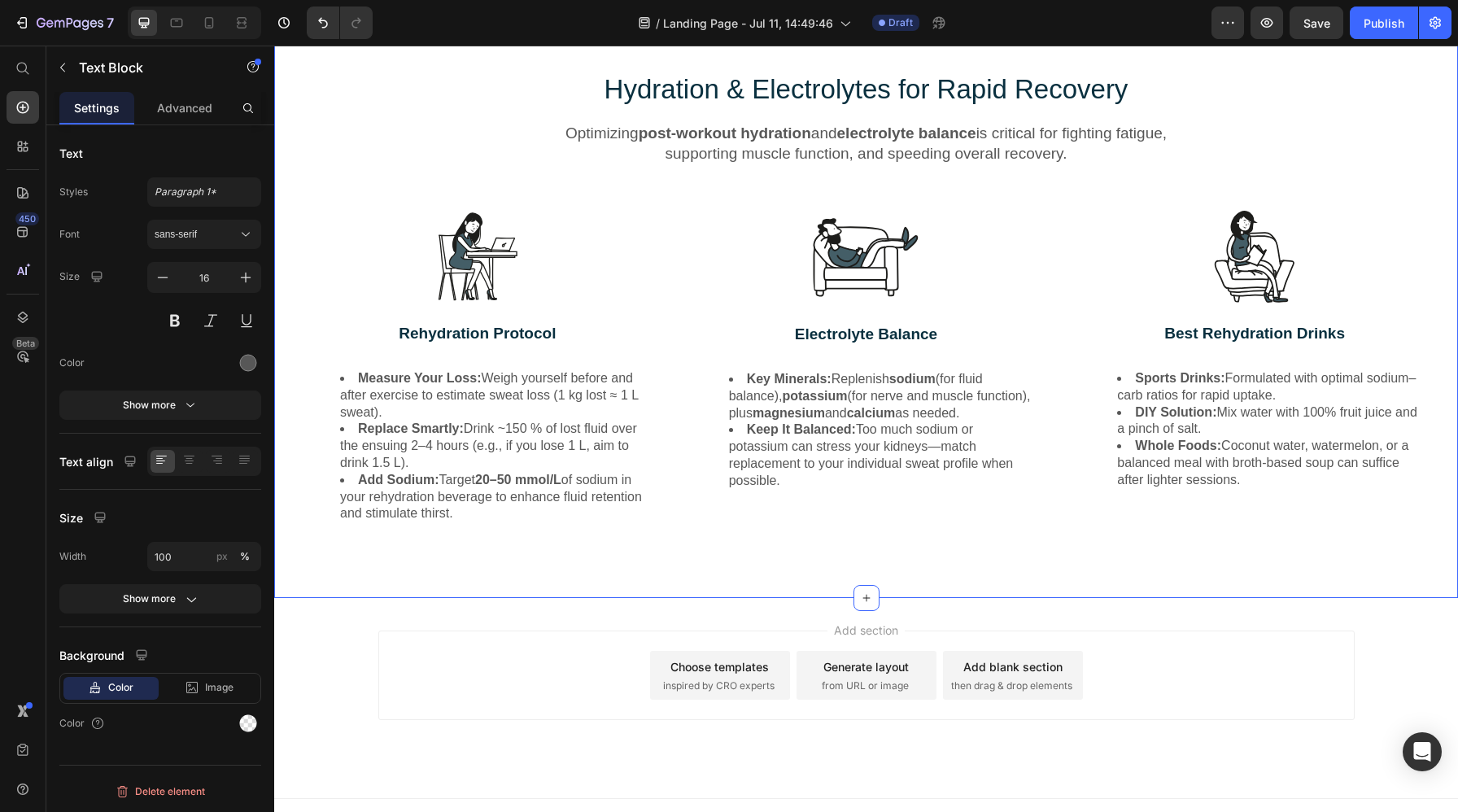 click on "Hydration & Electrolytes for Rapid Recovery Heading Optimizing  post-workout hydration  and  electrolyte balance  is critical for fighting fatigue, supporting muscle function, and speeding overall recovery. Text Block Row Image Rehydration Protocol Text Block Measure Your Loss:  Weigh yourself before and after exercise to estimate sweat loss (1 kg lost ≈ 1 L sweat). Replace Smartly:  Drink ~150 % of lost fluid over the ensuing 2–4 hours (e.g., if you lose 1 L, aim to drink 1.5 L). Add Sodium:  Target  20–50 mmol/L  of sodium in your rehydration beverage to enhance fluid retention and stimulate thirst. Text Block Row Image Electrolyte Balance Text Block Key Minerals:  Replenish  sodium  (for fluid balance),  potassium  (for nerve and muscle function), plus  magnesium  and  calcium  as needed. Keep It Balanced:  Too much sodium or potassium can stress your kidneys—match replacement to your individual sweat profile when possible. Text Block Row Image Best Rehydration Drinks Text Block Sports Drinks: Row" at bounding box center [866, 303] 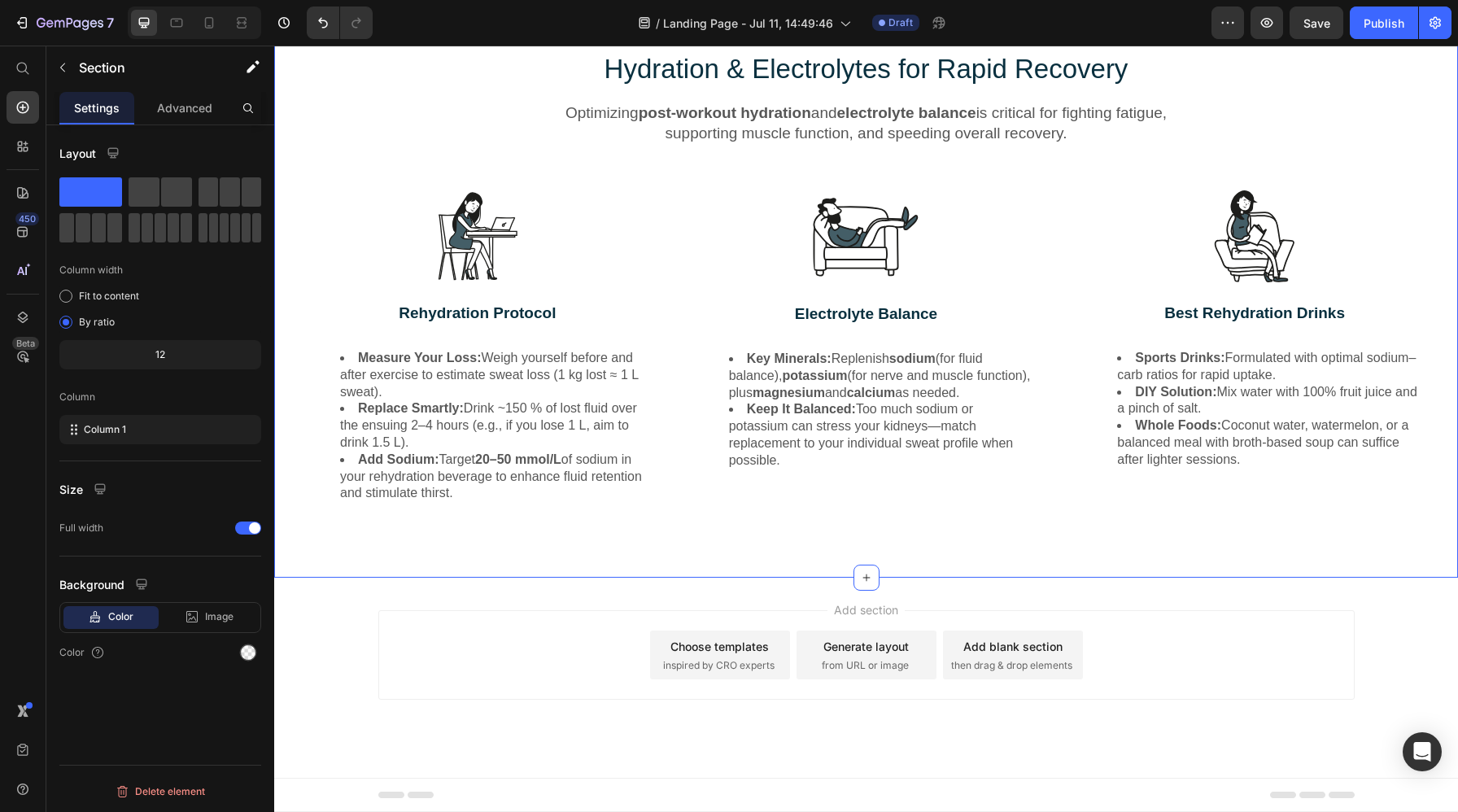 scroll, scrollTop: 3546, scrollLeft: 0, axis: vertical 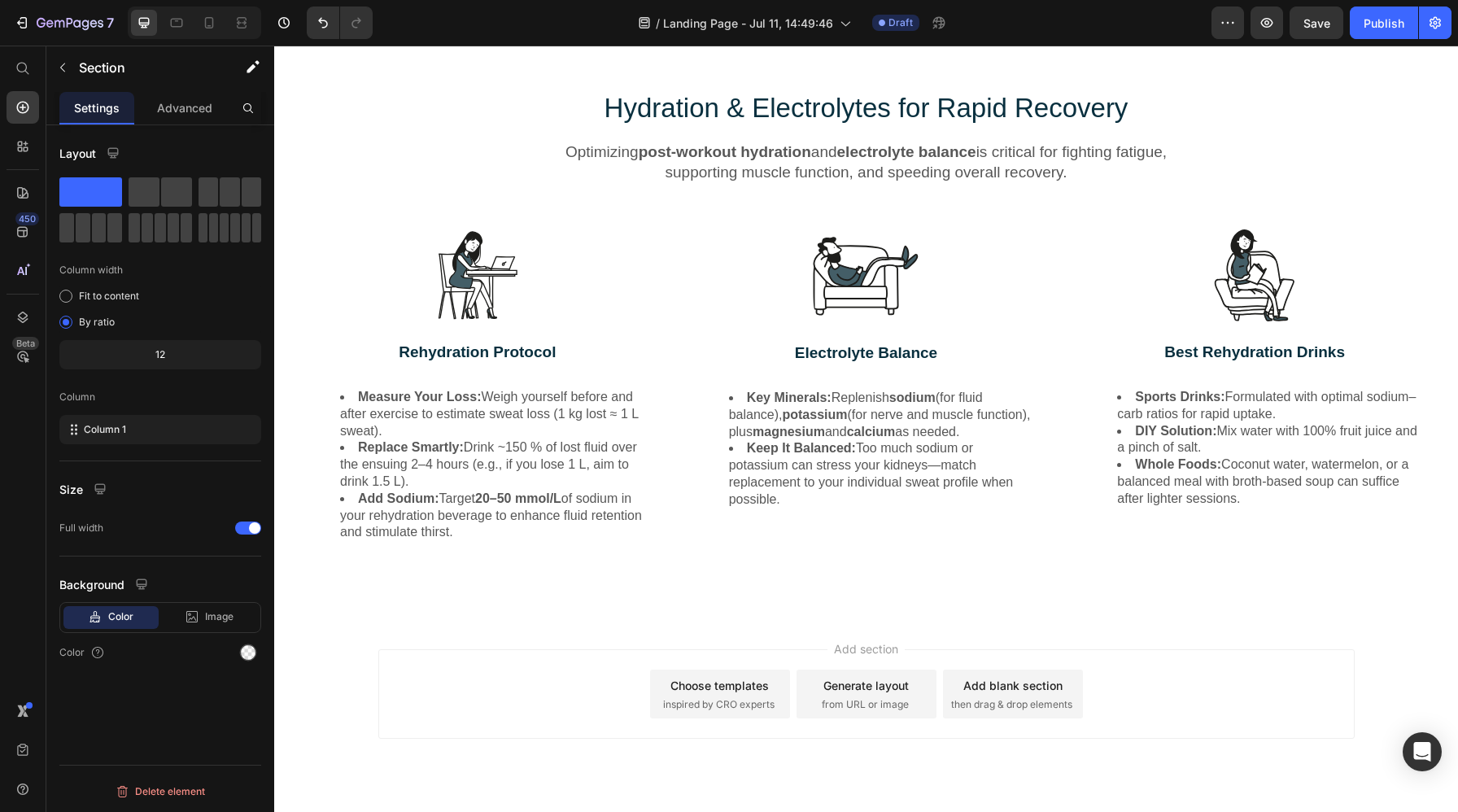 click on "Choose templates inspired by CRO experts" at bounding box center [720, 694] 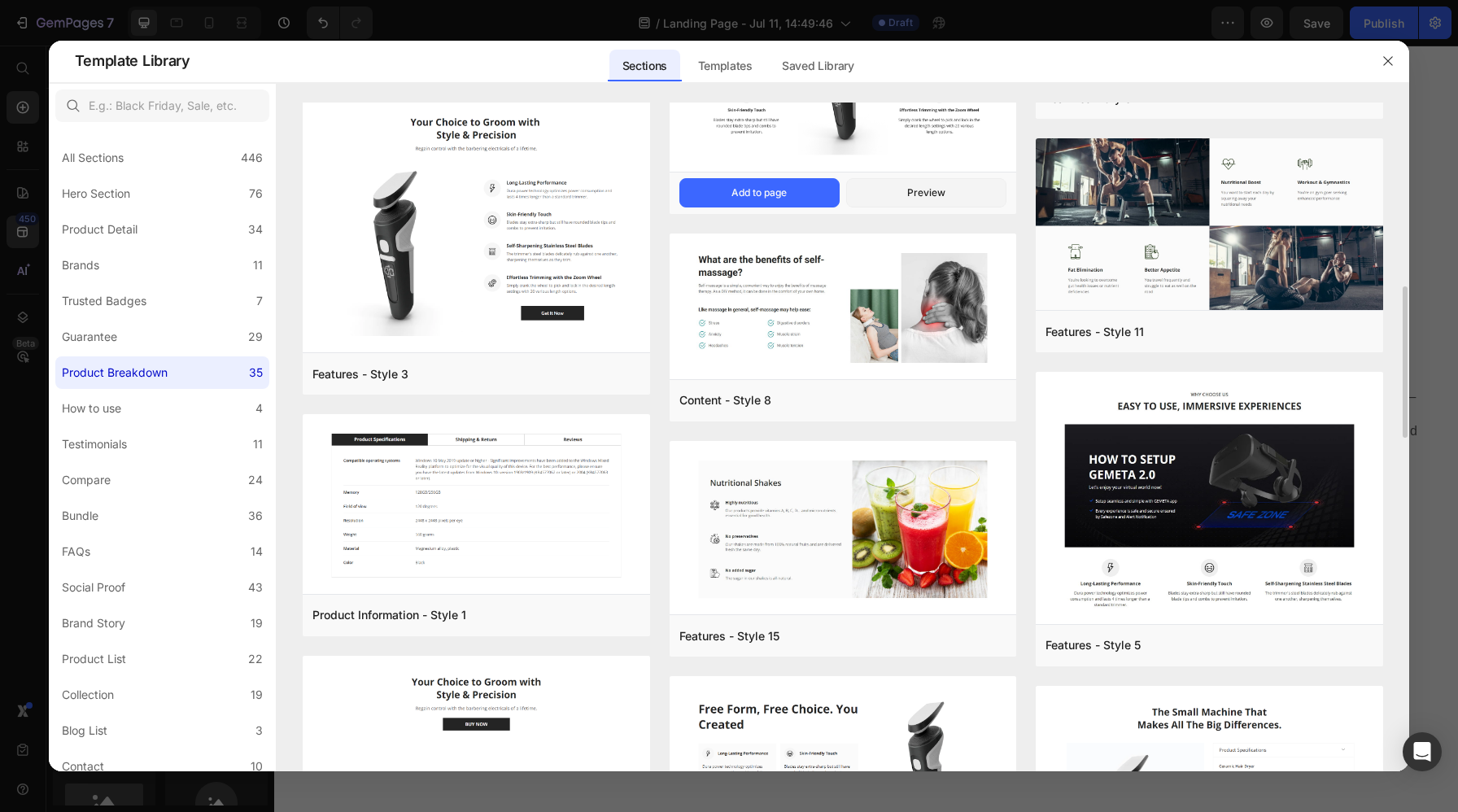 scroll, scrollTop: 749, scrollLeft: 0, axis: vertical 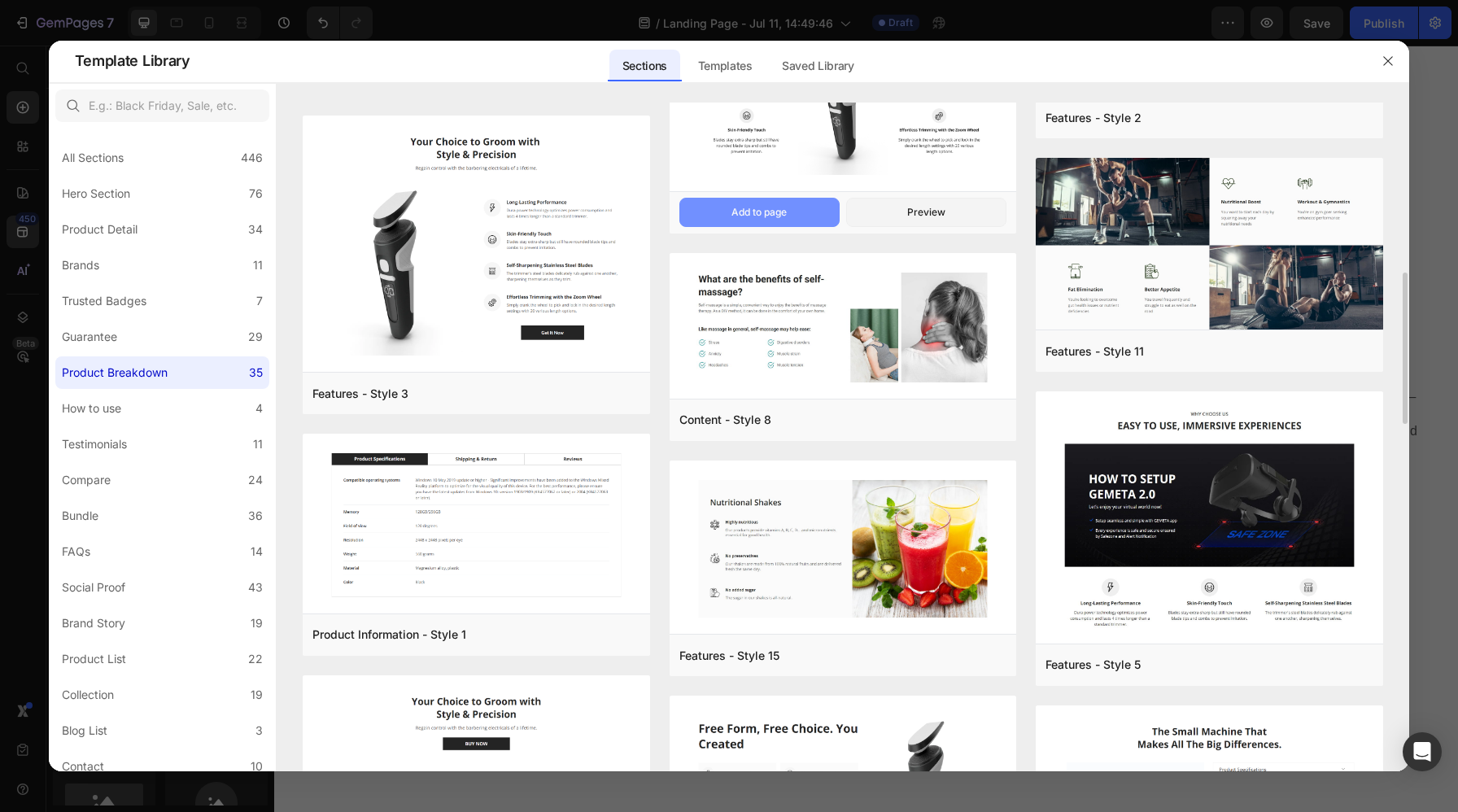 click on "Add to page" at bounding box center (759, 212) 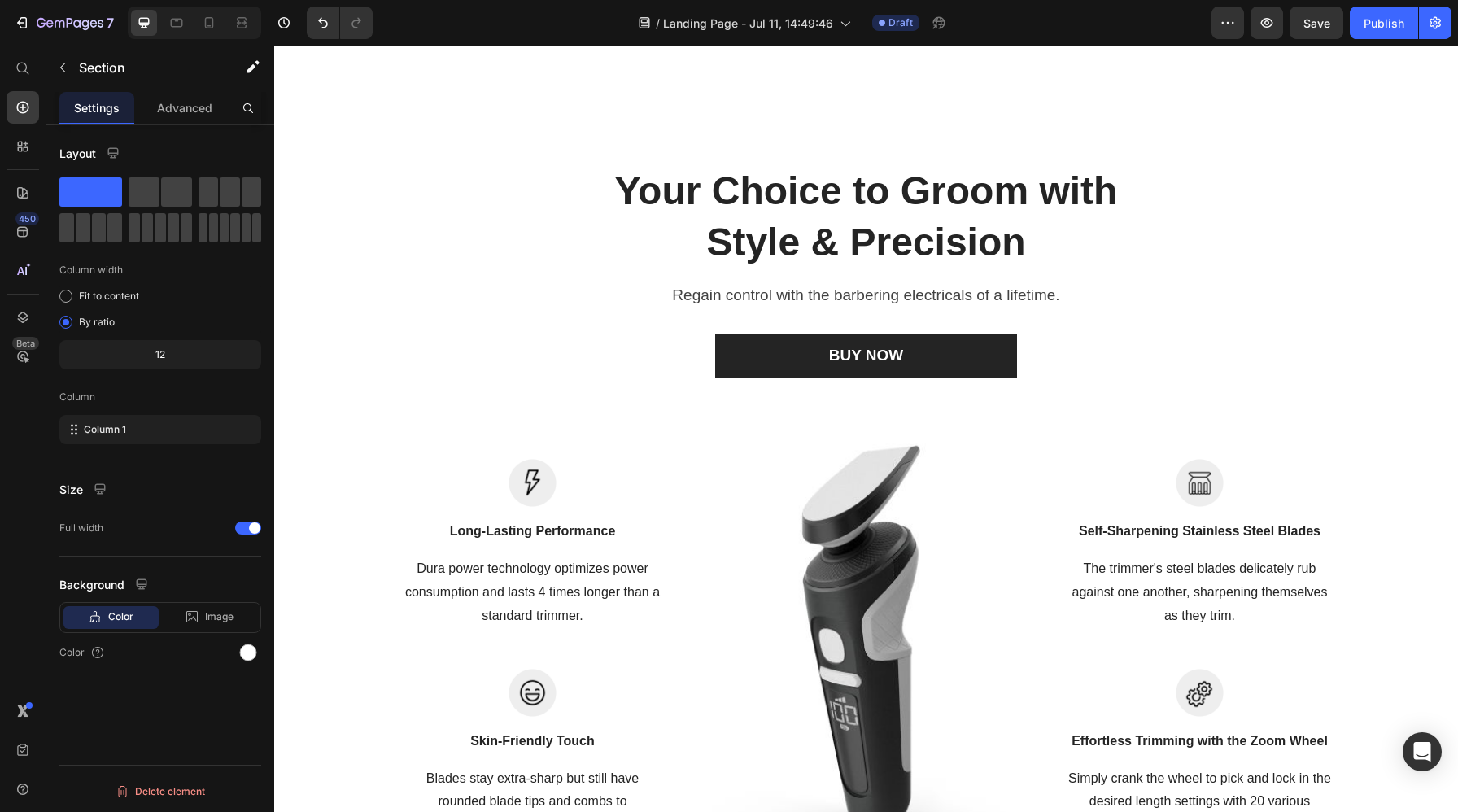 scroll, scrollTop: 4053, scrollLeft: 0, axis: vertical 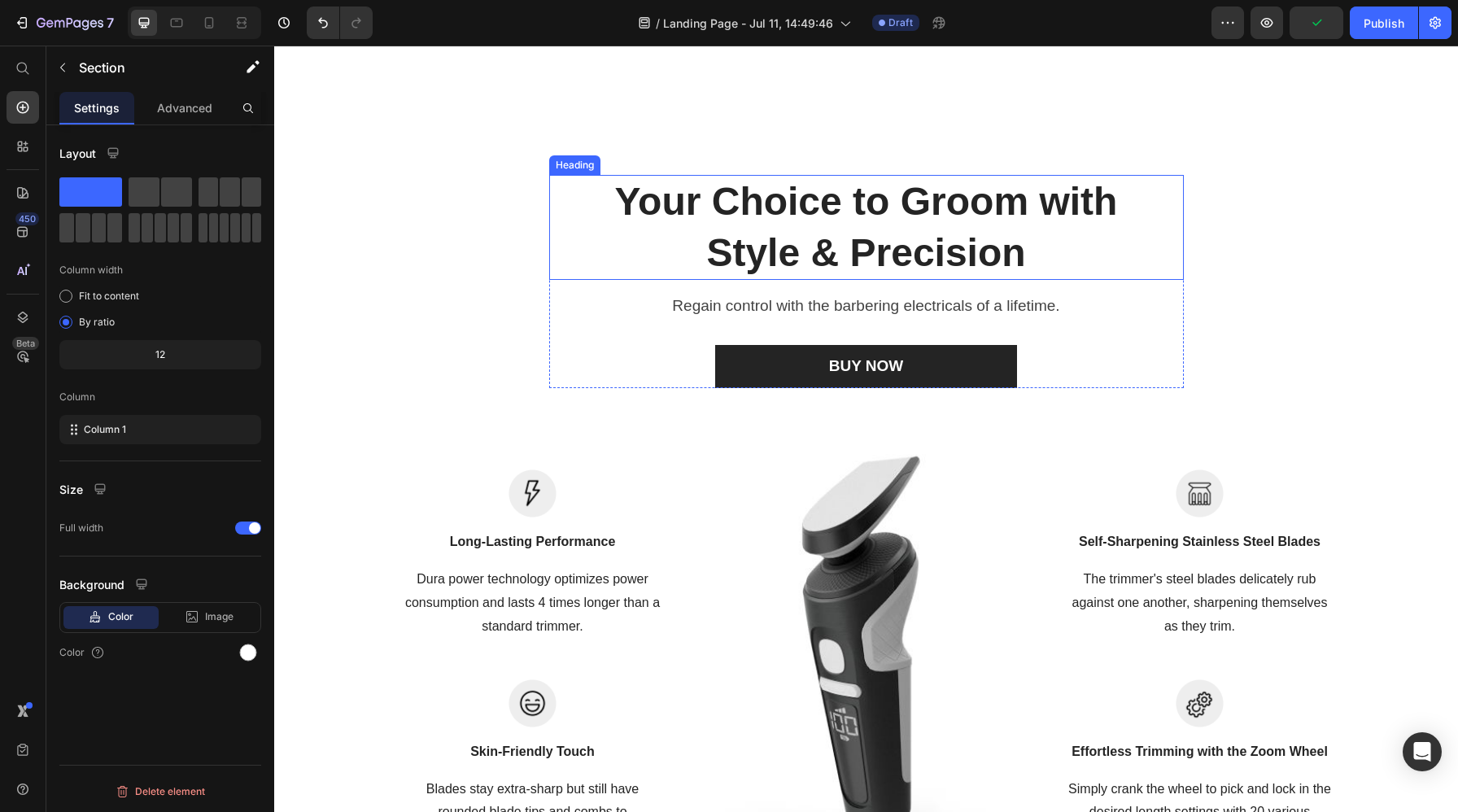 click on "Your Choice to Groom with Style & Precision" at bounding box center [867, 227] 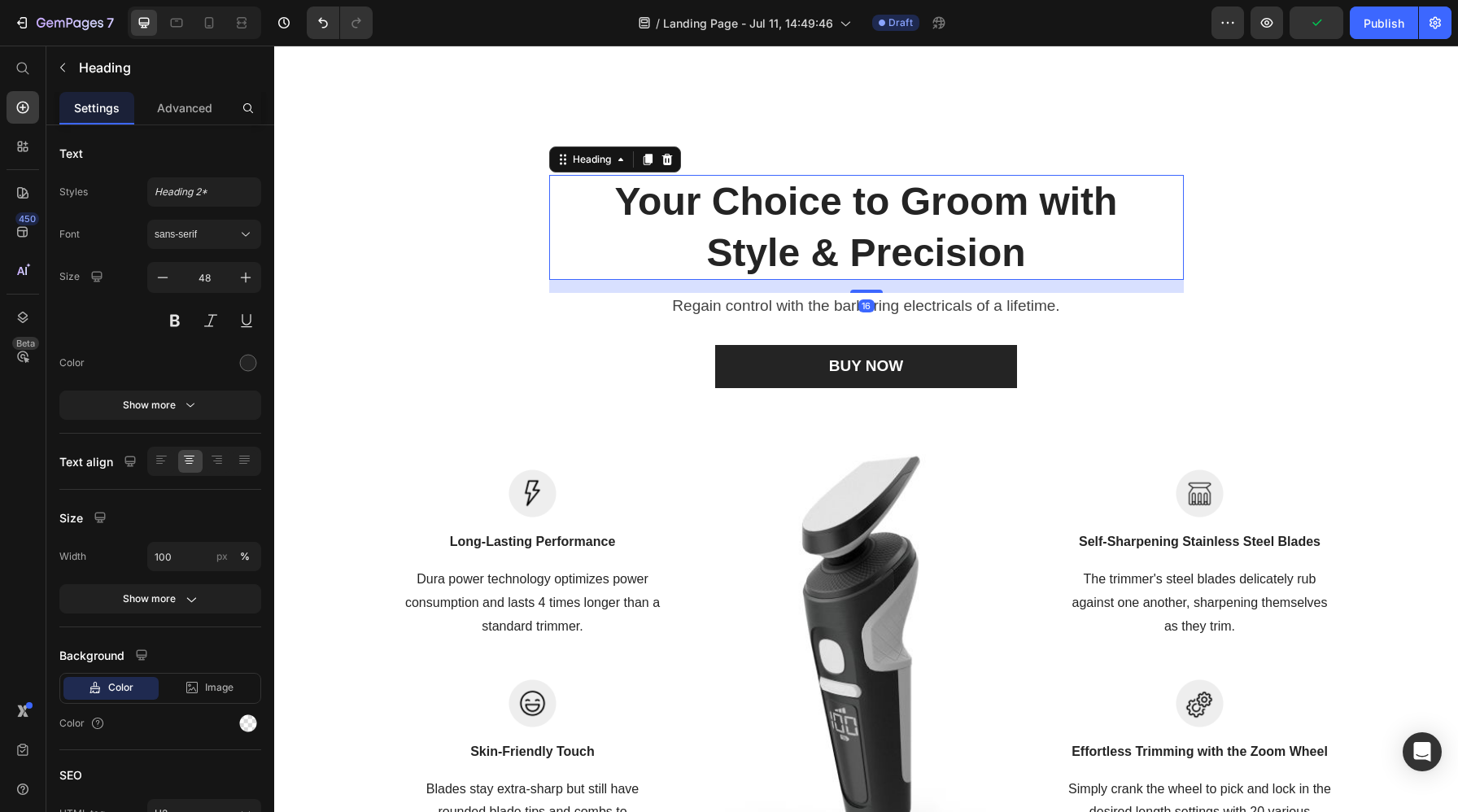 click on "Your Choice to Groom with Style & Precision" at bounding box center (867, 227) 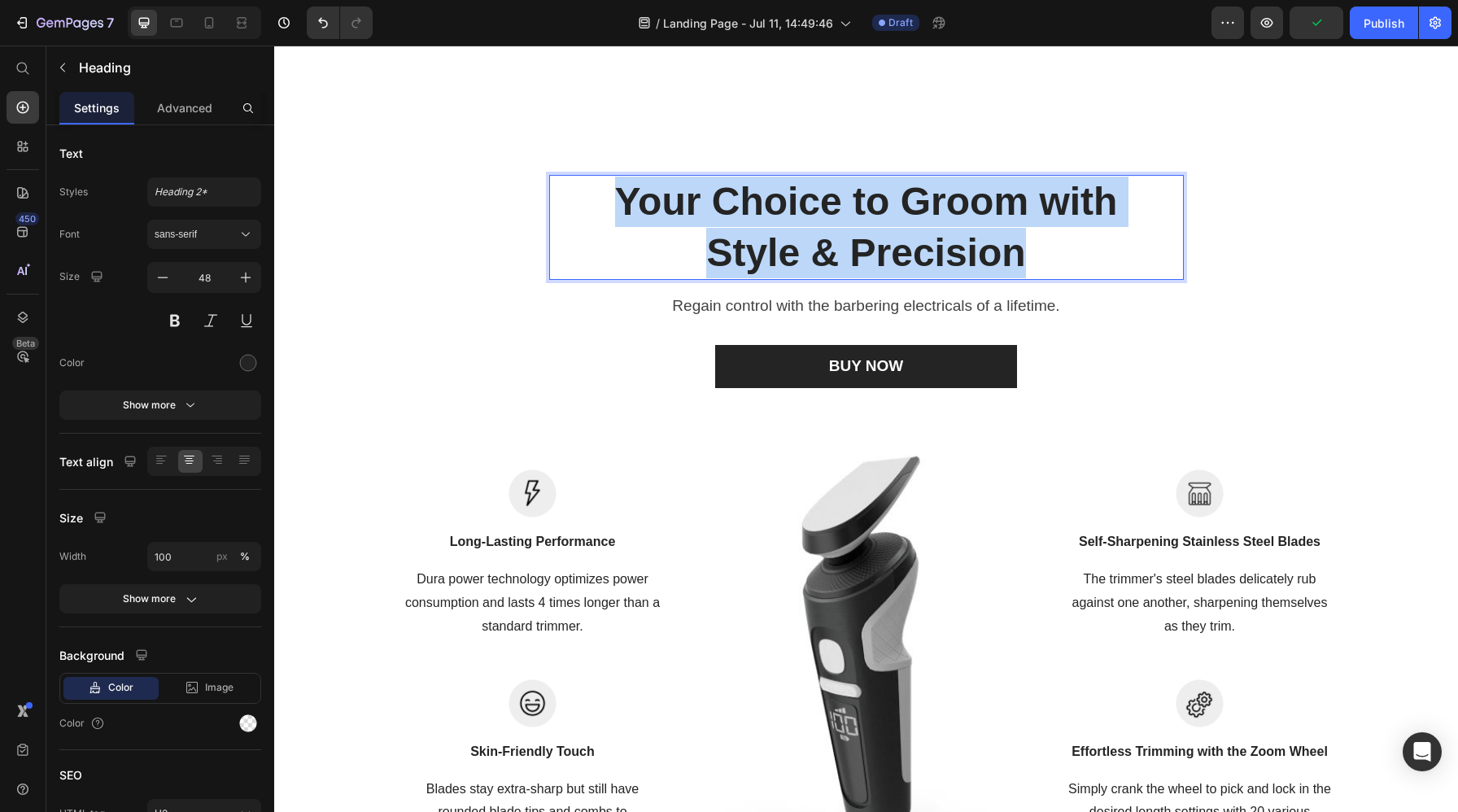 click on "Your Choice to Groom with Style & Precision" at bounding box center (867, 227) 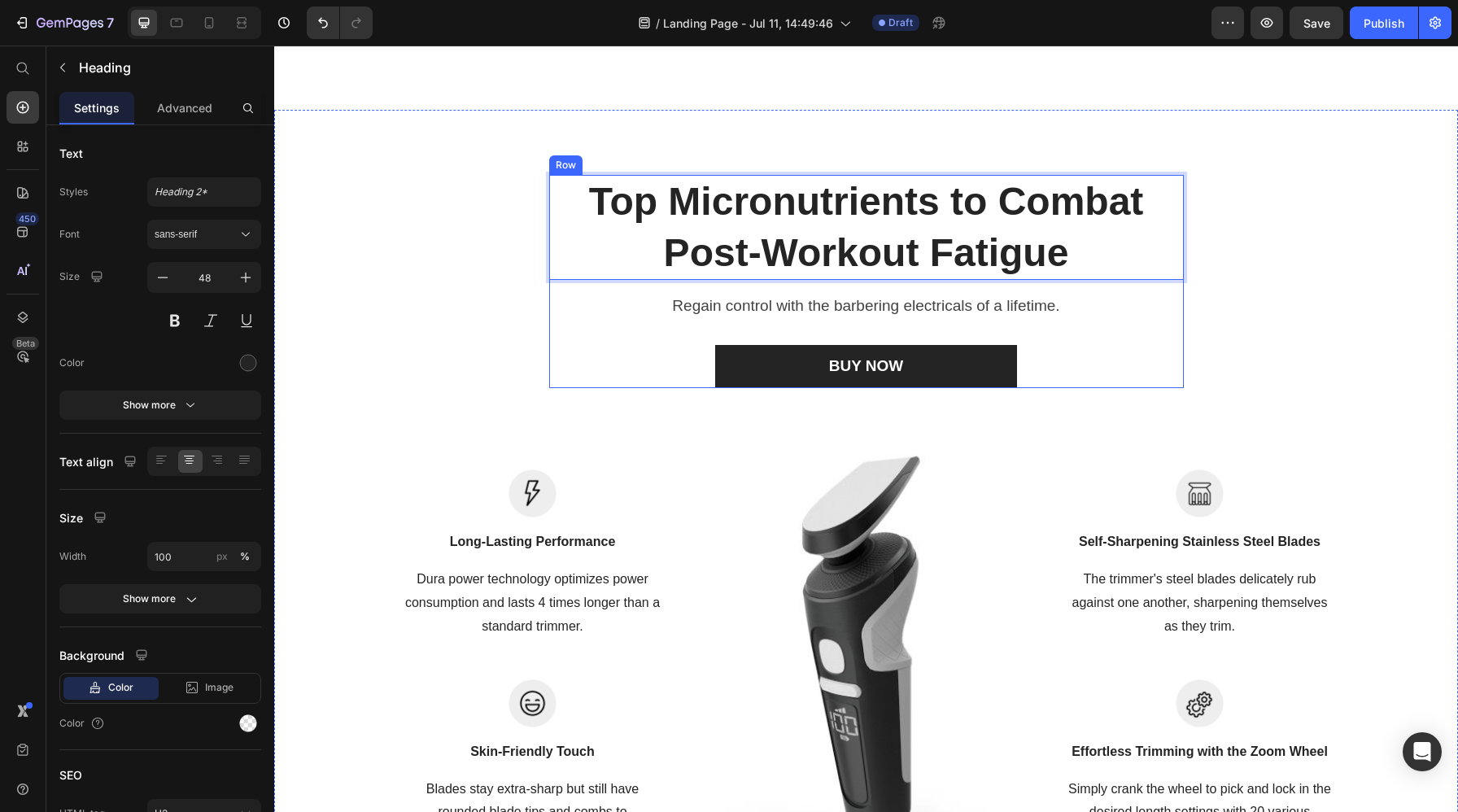 click on "Regain control with the barbering electricals of a lifetime." at bounding box center (867, 306) 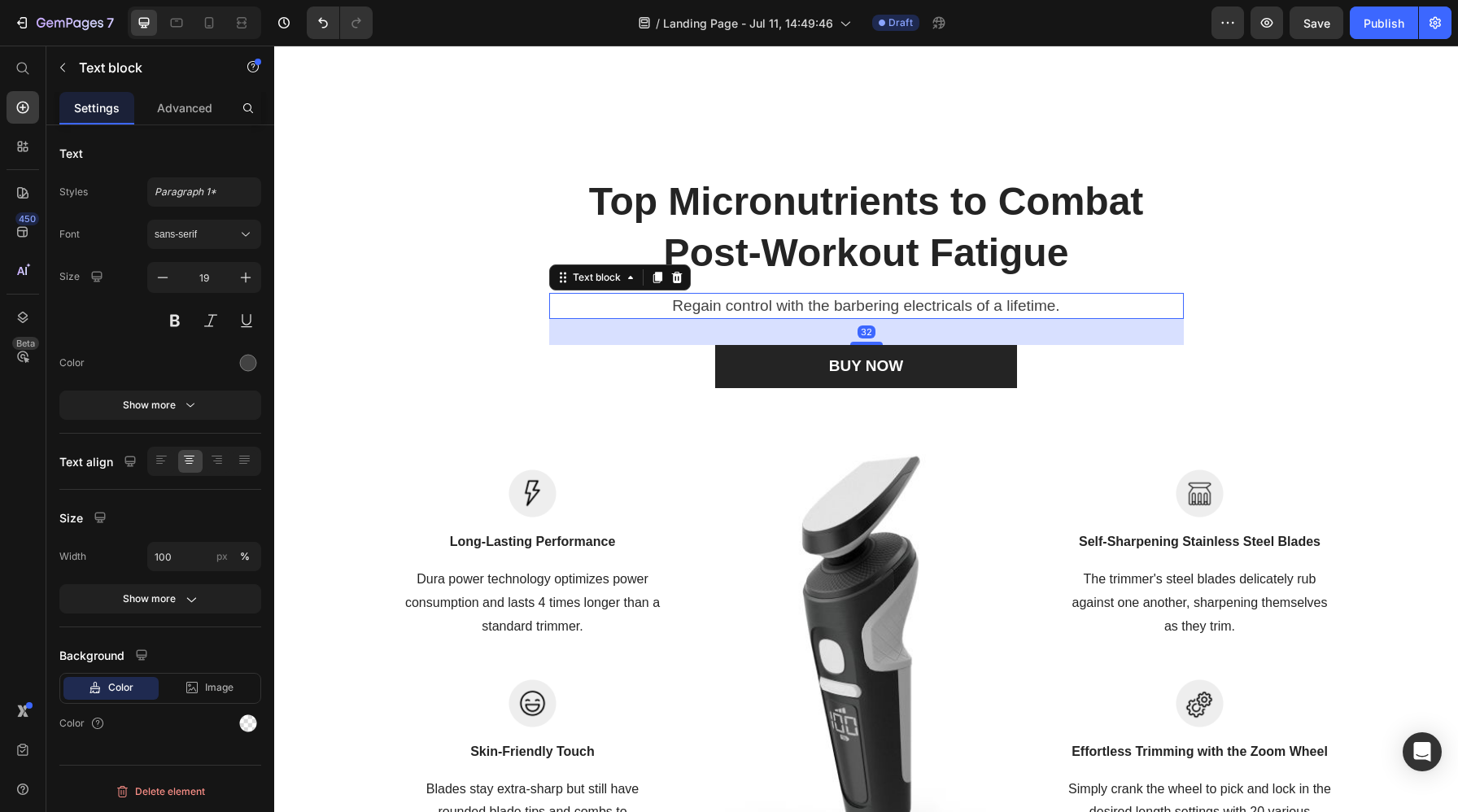 click on "32" at bounding box center (867, 332) 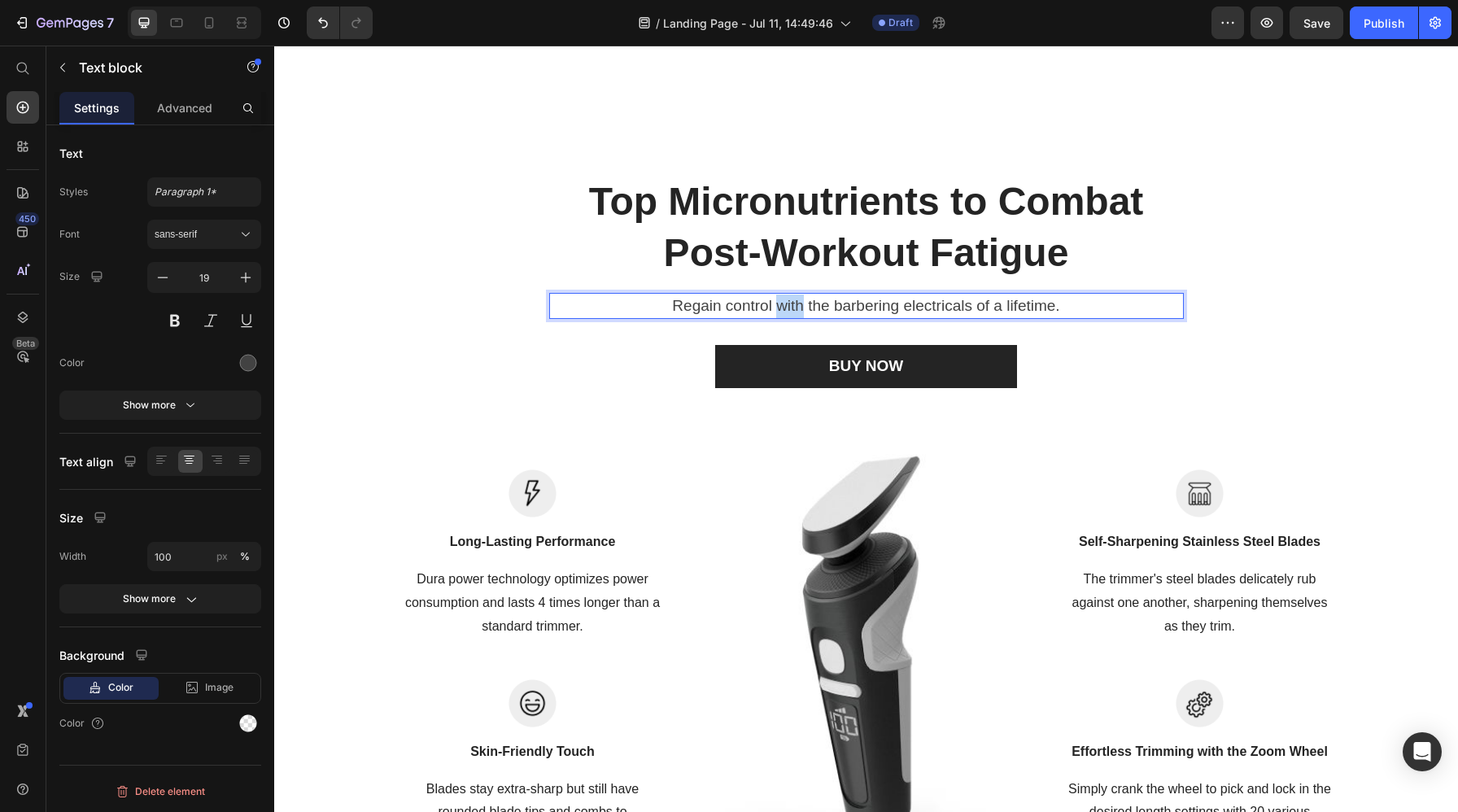 click on "Regain control with the barbering electricals of a lifetime." at bounding box center [867, 306] 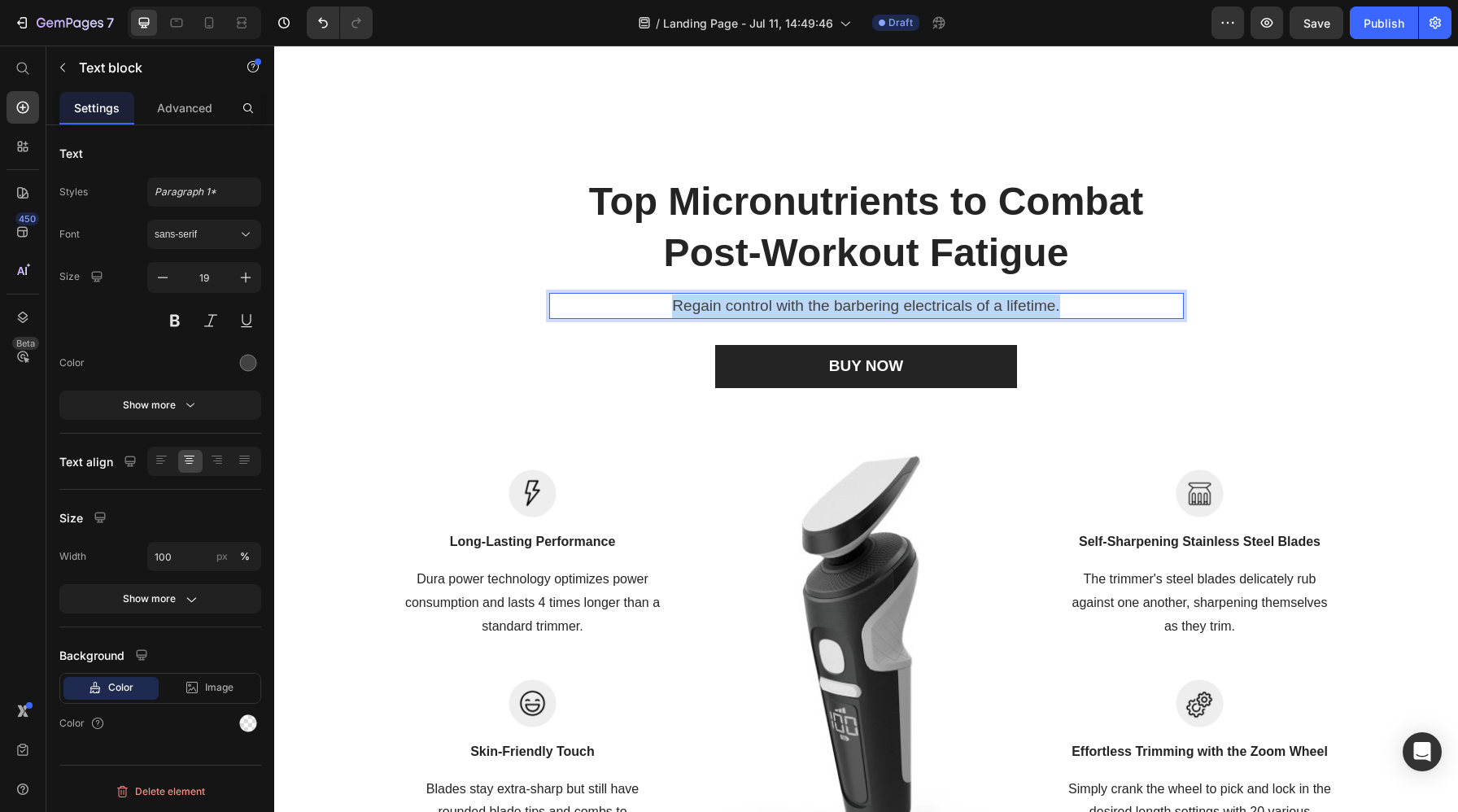 click on "Regain control with the barbering electricals of a lifetime." at bounding box center [867, 306] 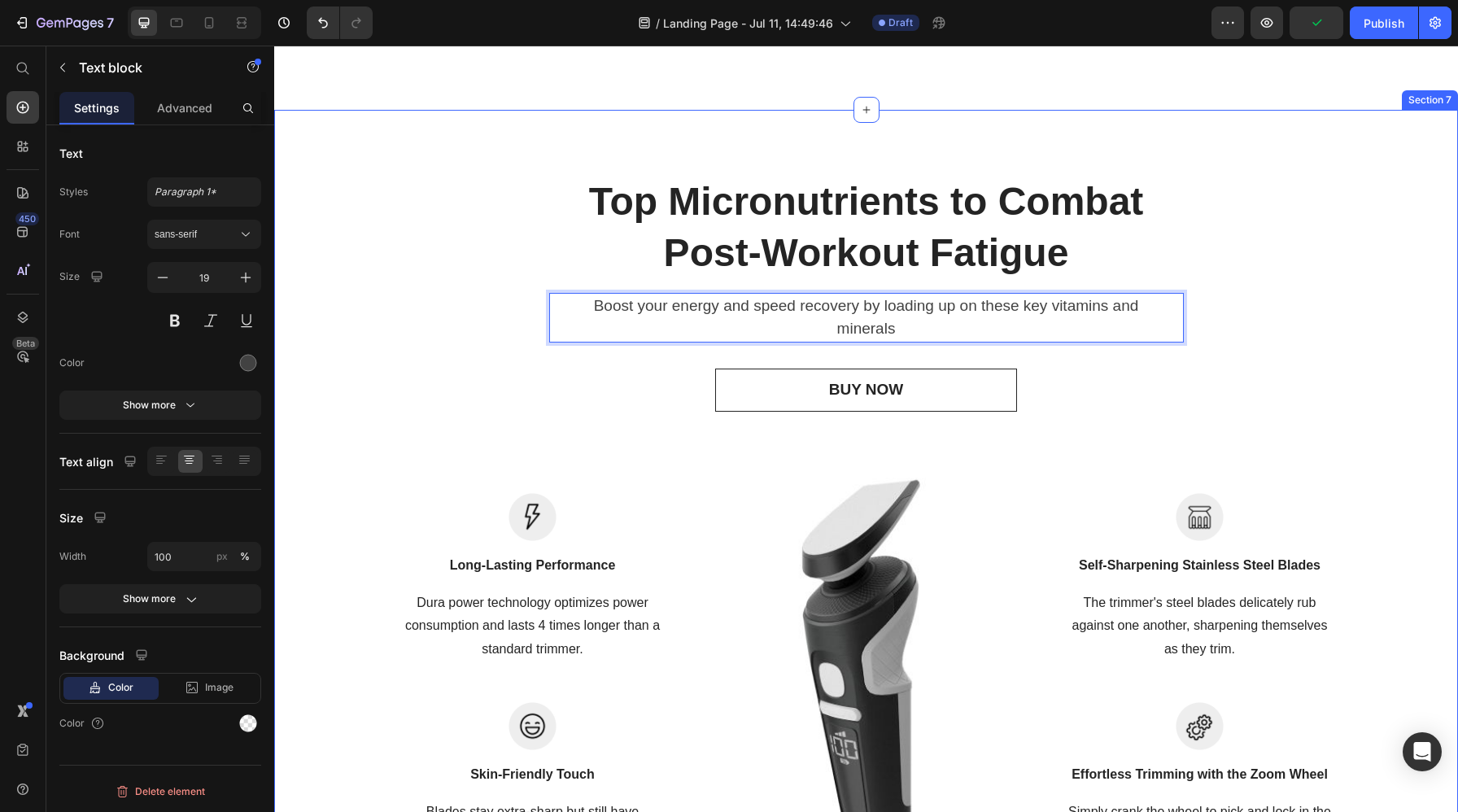 click on "BUY NOW" at bounding box center (866, 390) 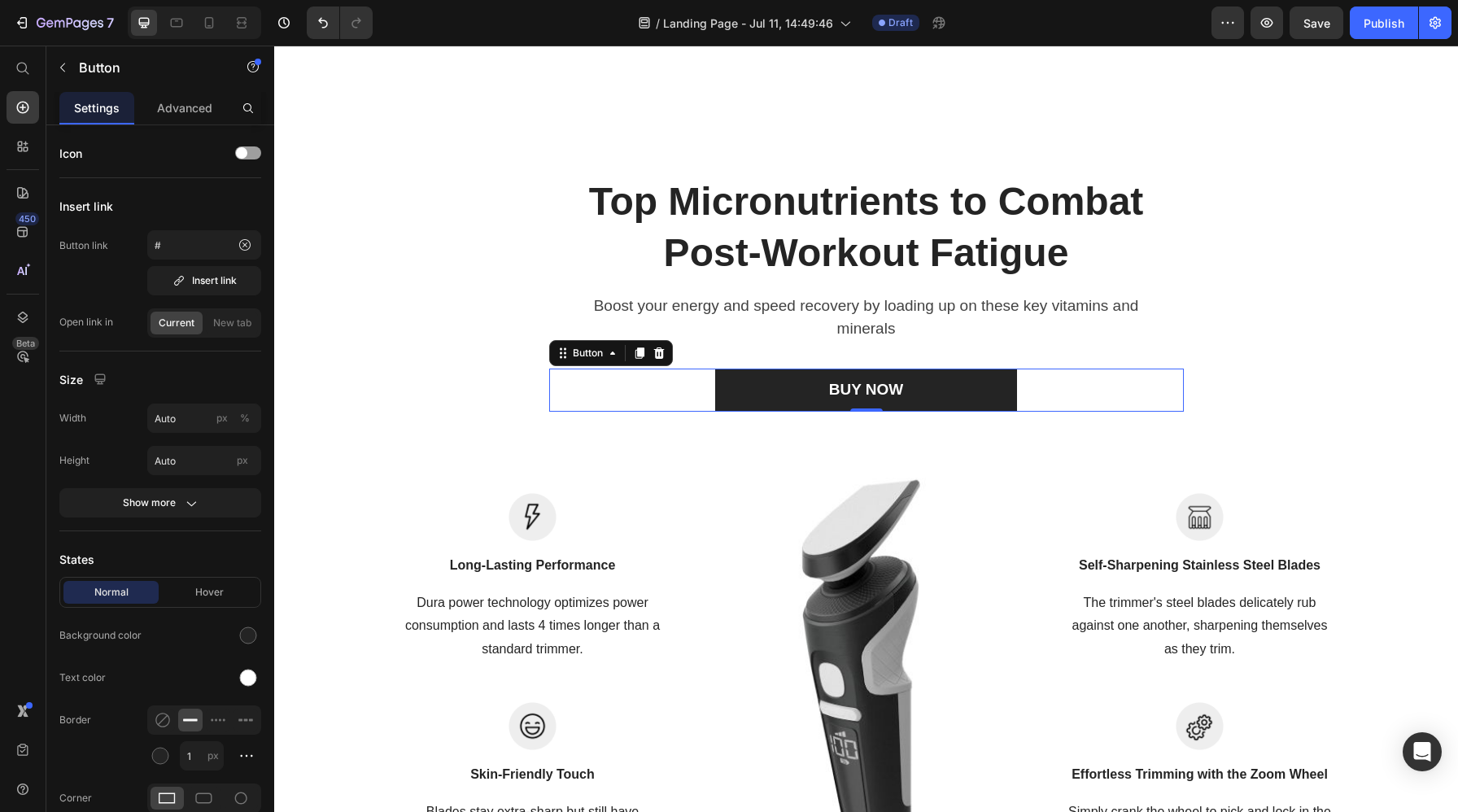 click on "BUY NOW Button   0" at bounding box center [867, 390] 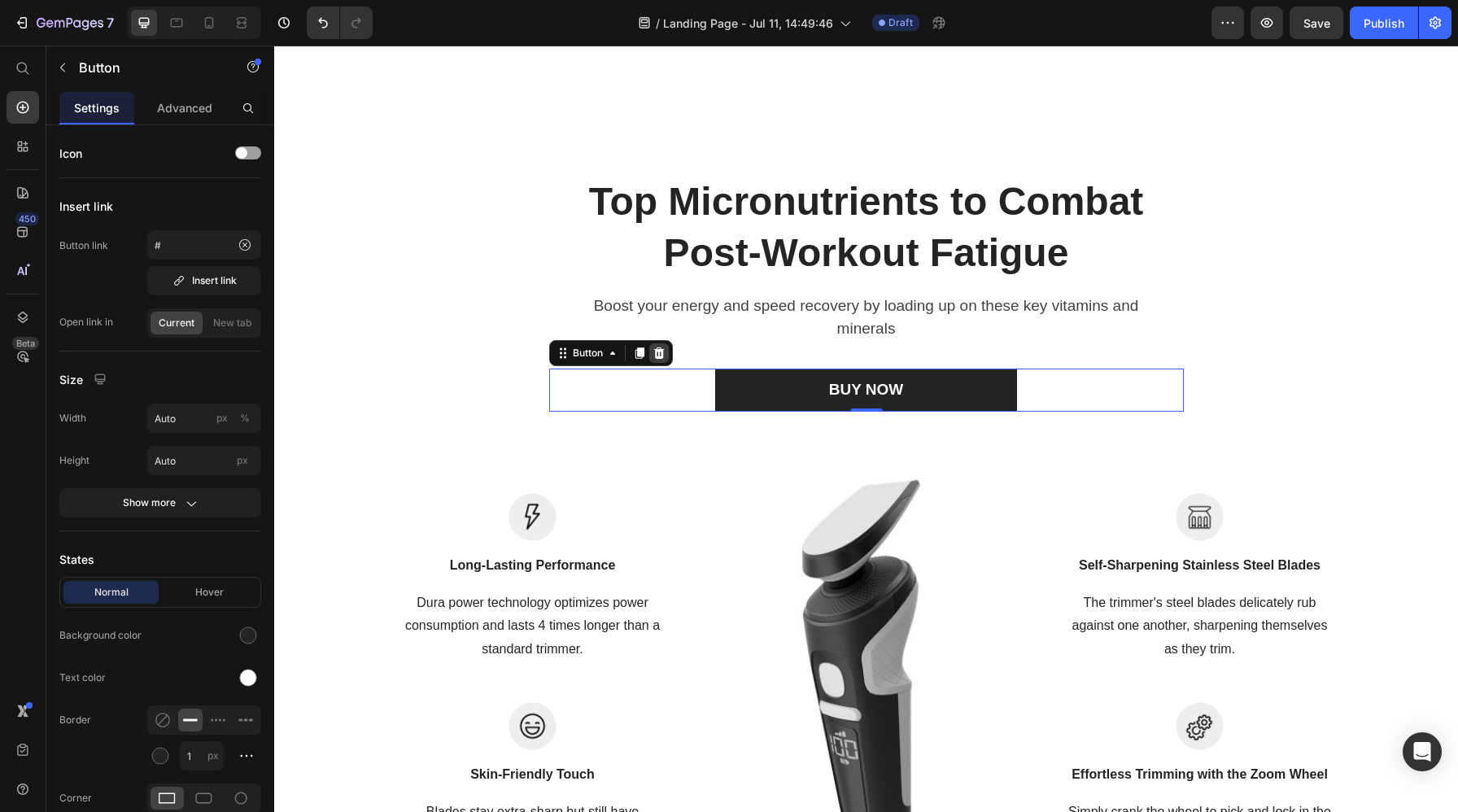 click 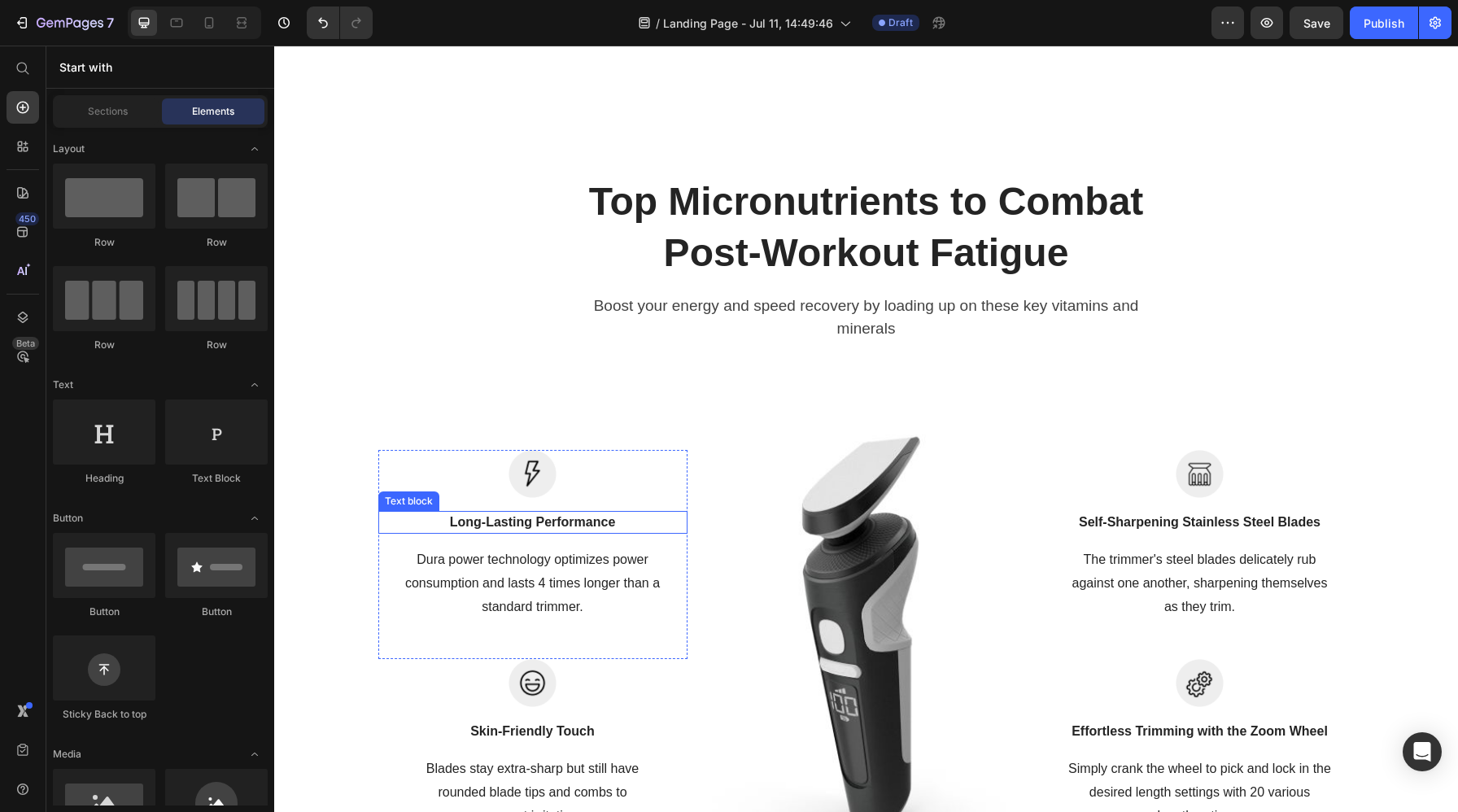 click on "Long-Lasting Performance" at bounding box center [533, 522] 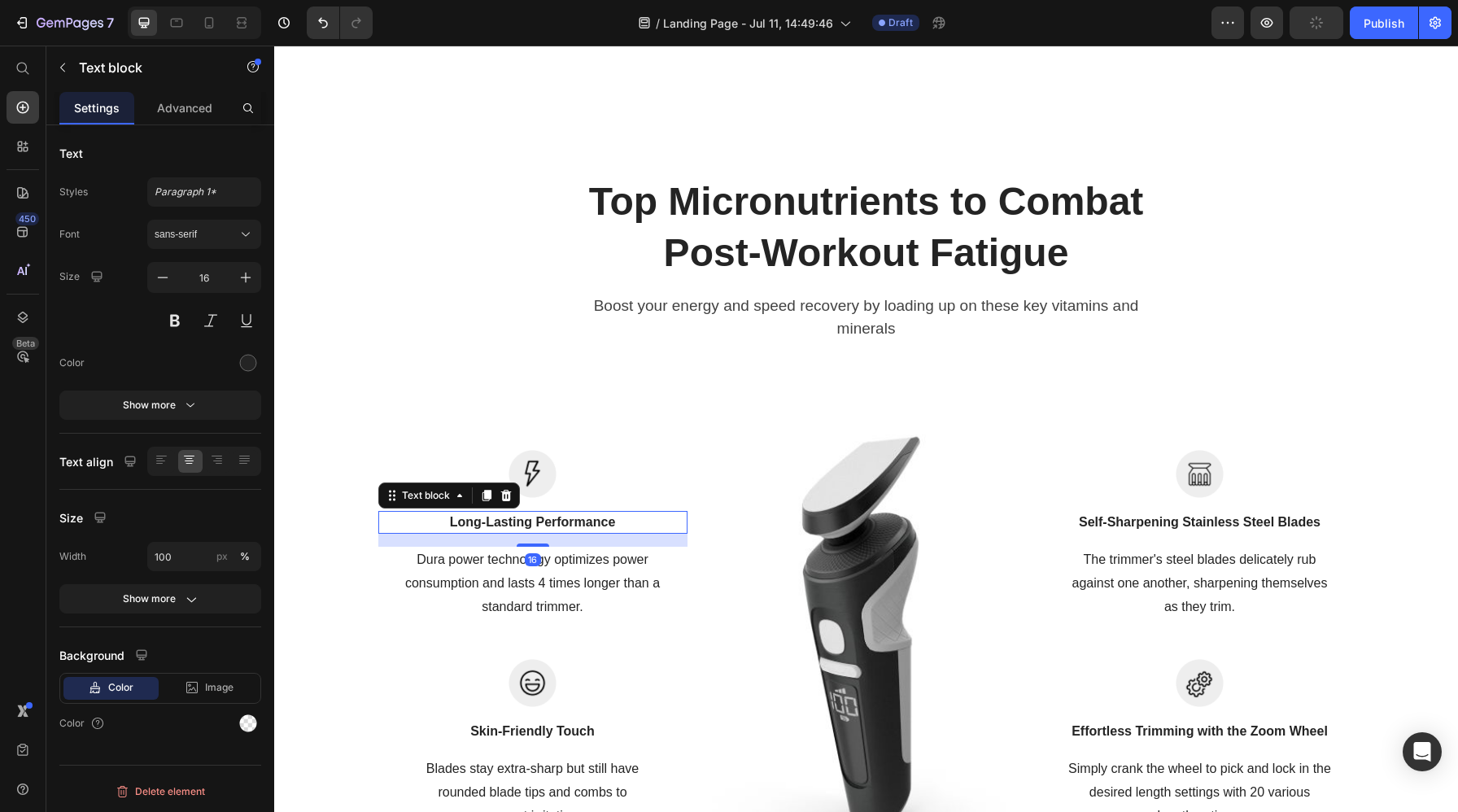click on "Long-Lasting Performance" at bounding box center [533, 522] 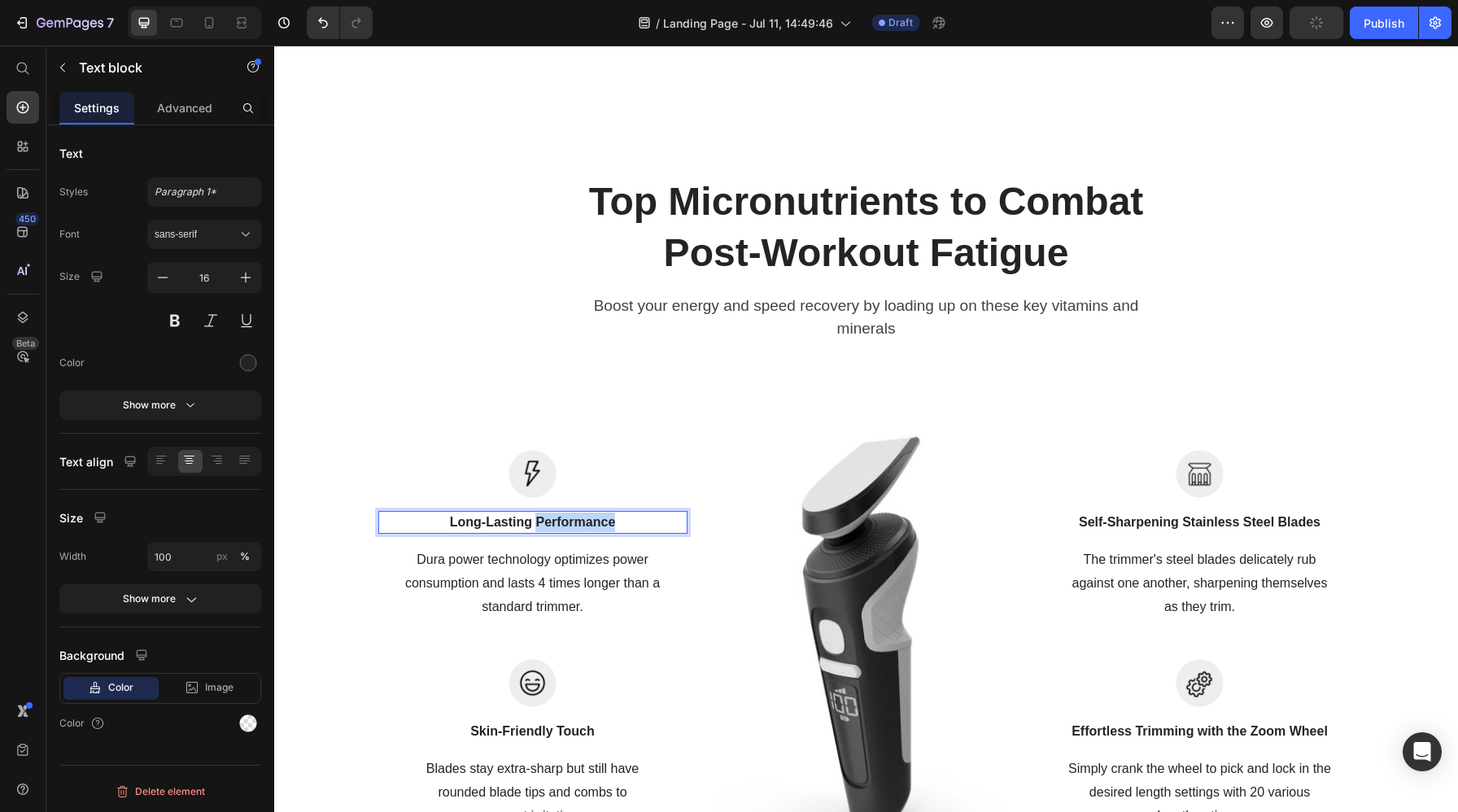 click on "Long-Lasting Performance" at bounding box center (533, 522) 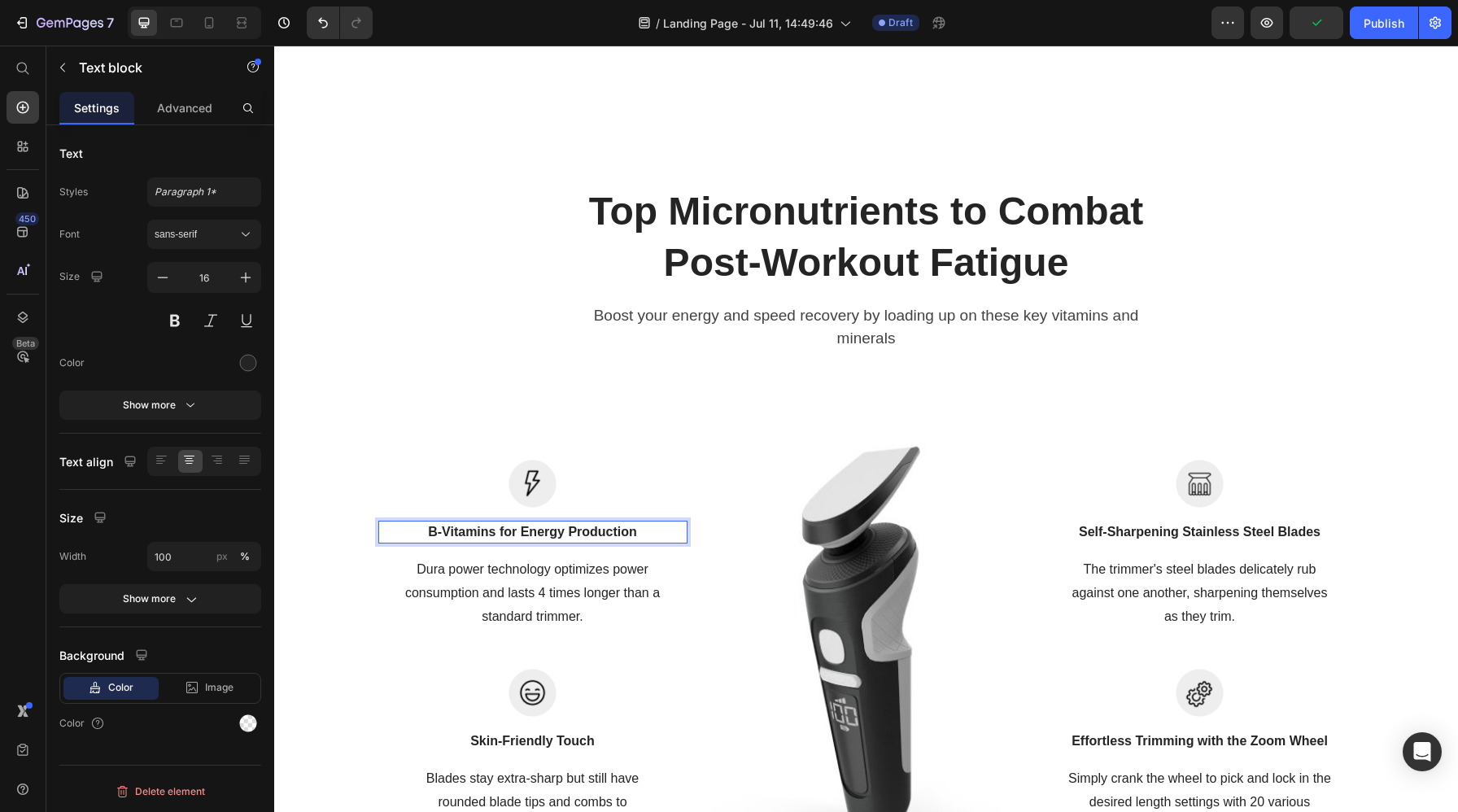 scroll, scrollTop: 4053, scrollLeft: 0, axis: vertical 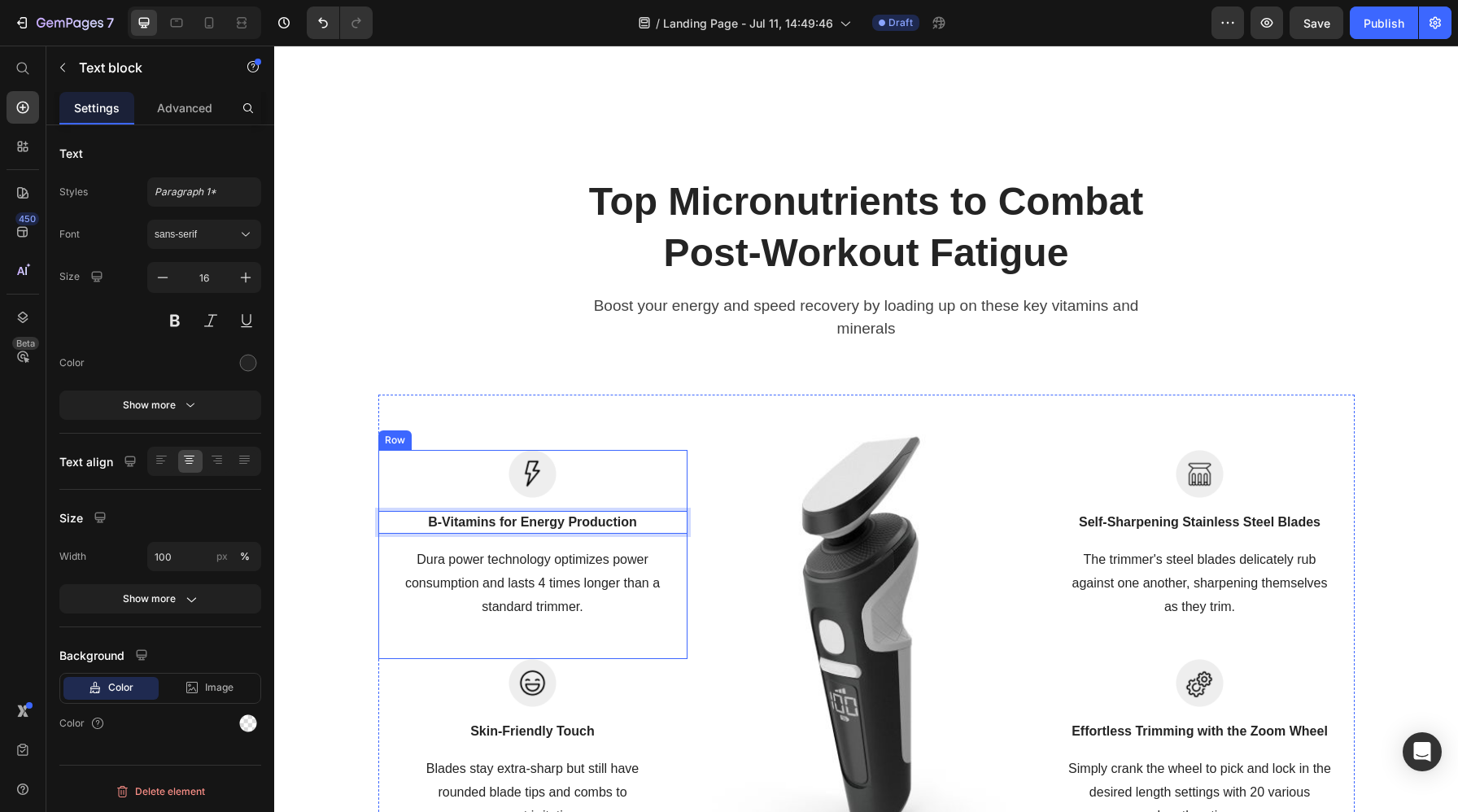 click on "Dura power technology optimizes power consumption and lasts 4 times longer than a standard trimmer." at bounding box center [533, 583] 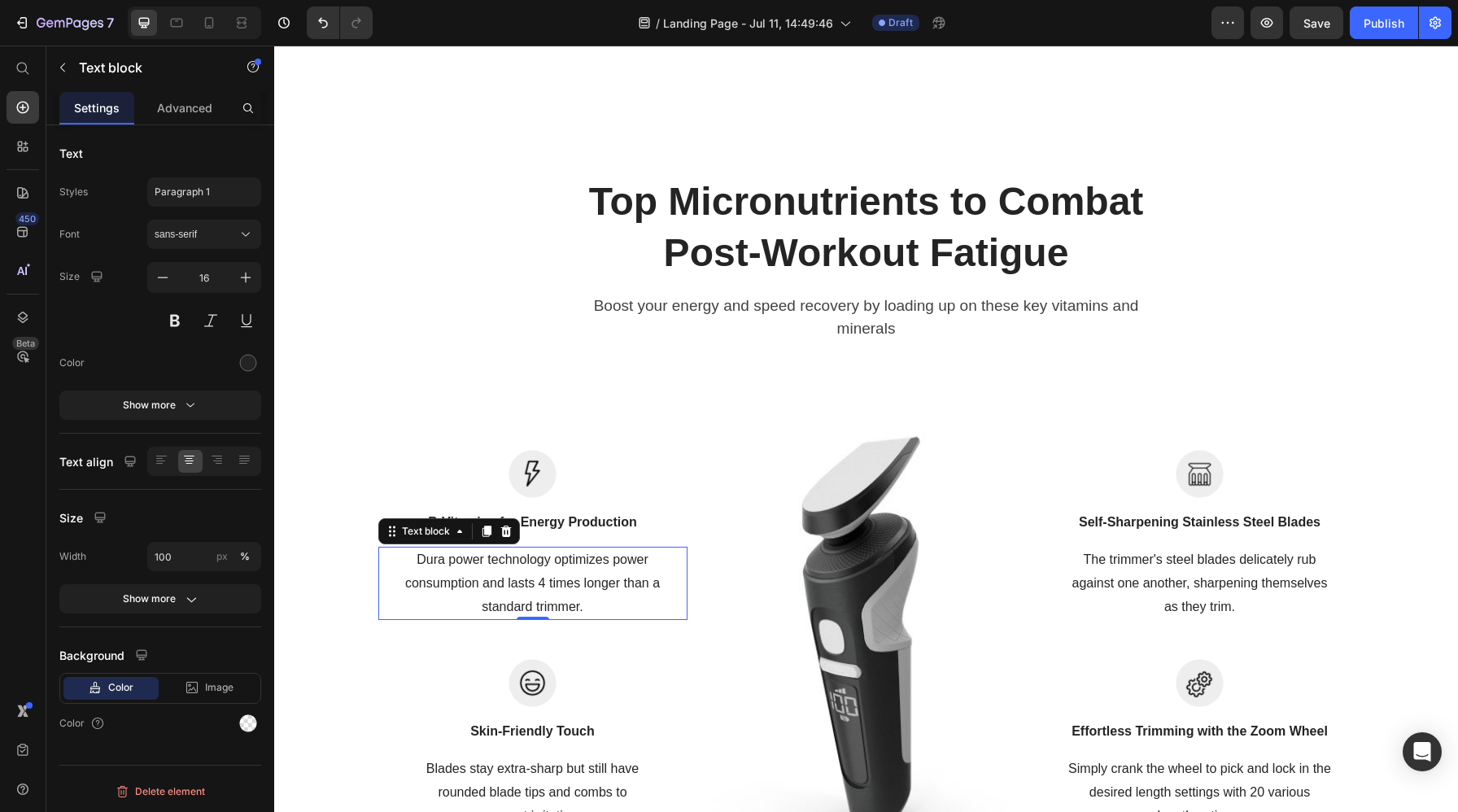 click on "Dura power technology optimizes power consumption and lasts 4 times longer than a standard trimmer." at bounding box center [533, 583] 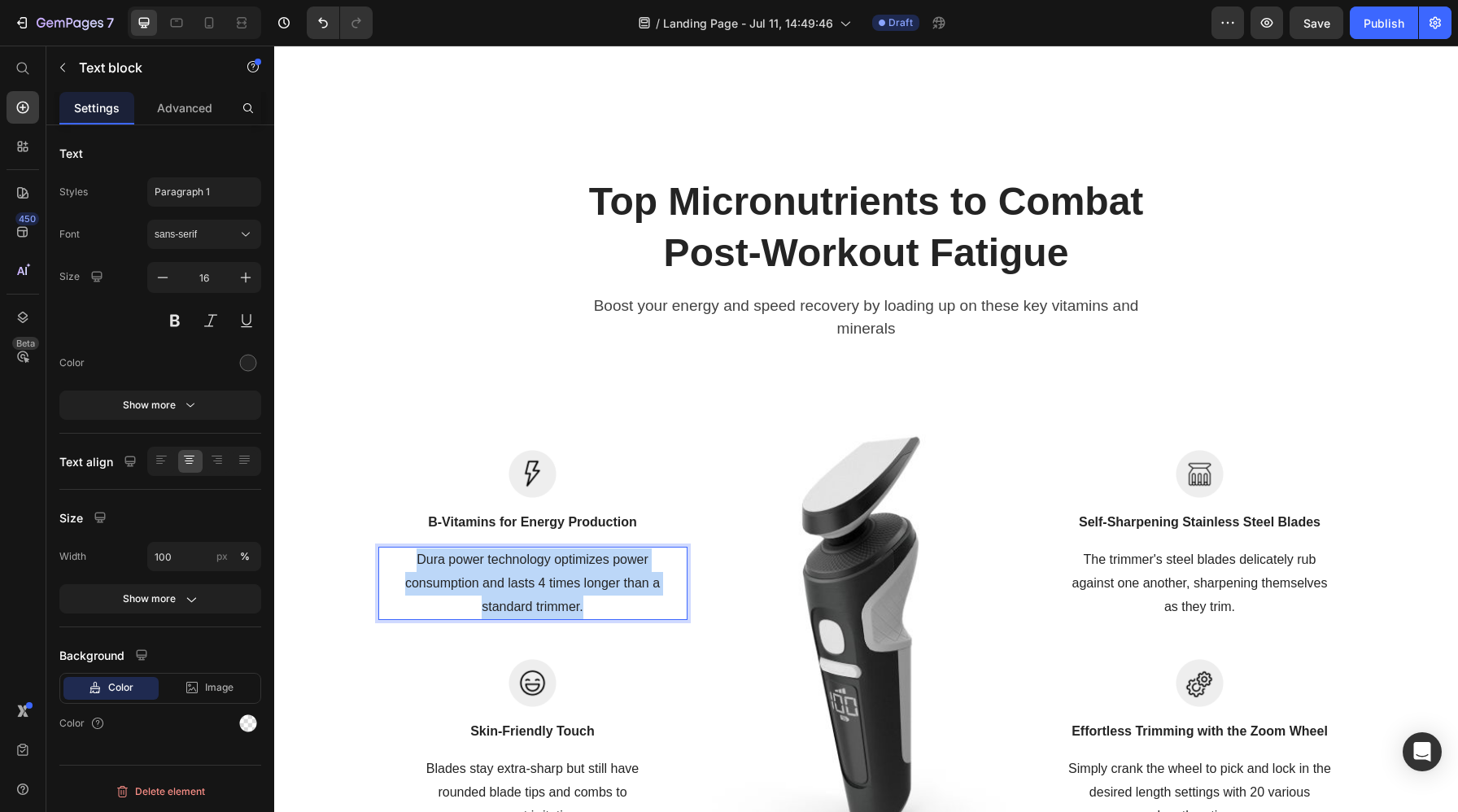 click on "Dura power technology optimizes power consumption and lasts 4 times longer than a standard trimmer." at bounding box center (533, 583) 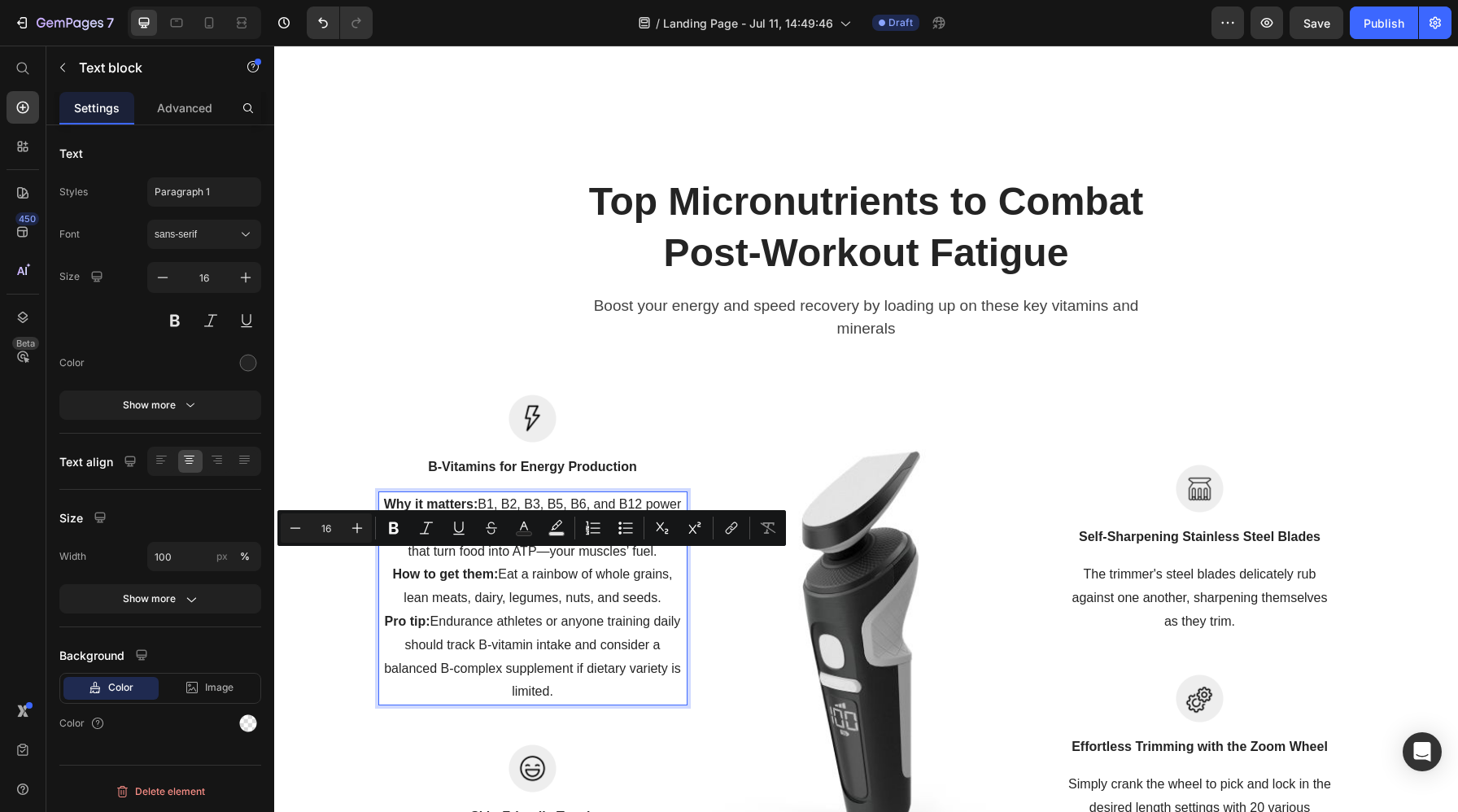 scroll, scrollTop: 3997, scrollLeft: 0, axis: vertical 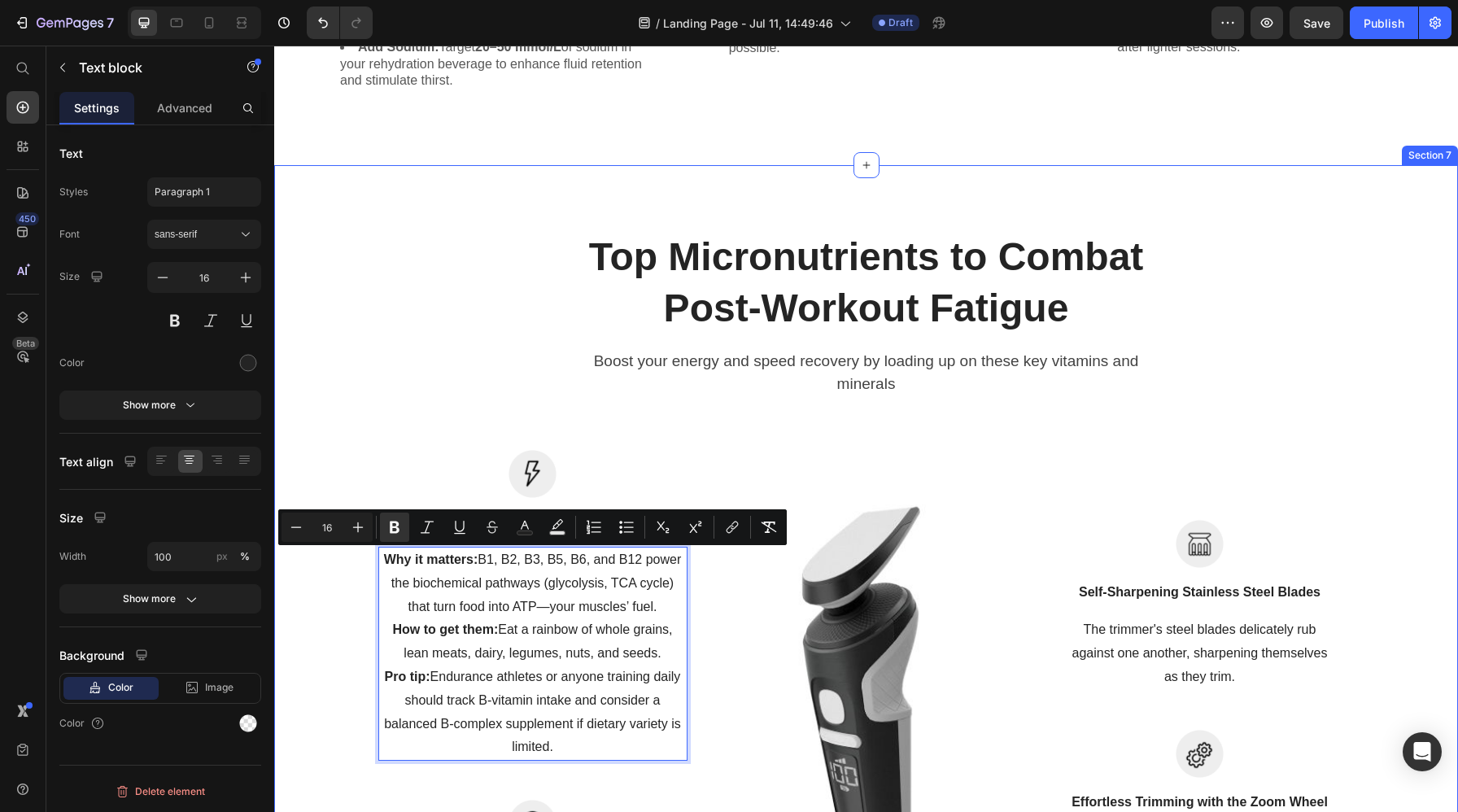drag, startPoint x: 618, startPoint y: 743, endPoint x: 362, endPoint y: 550, distance: 320.601 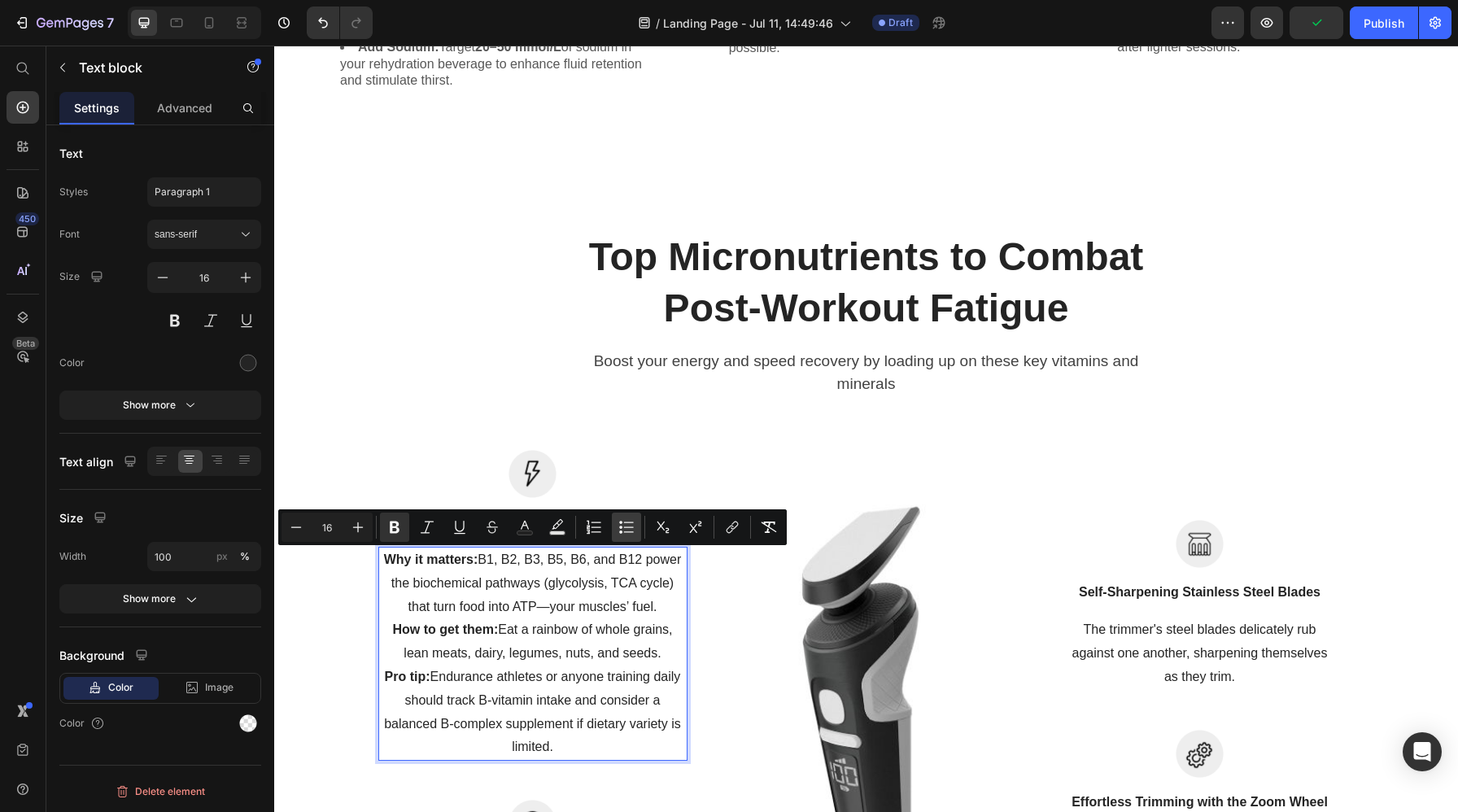 click 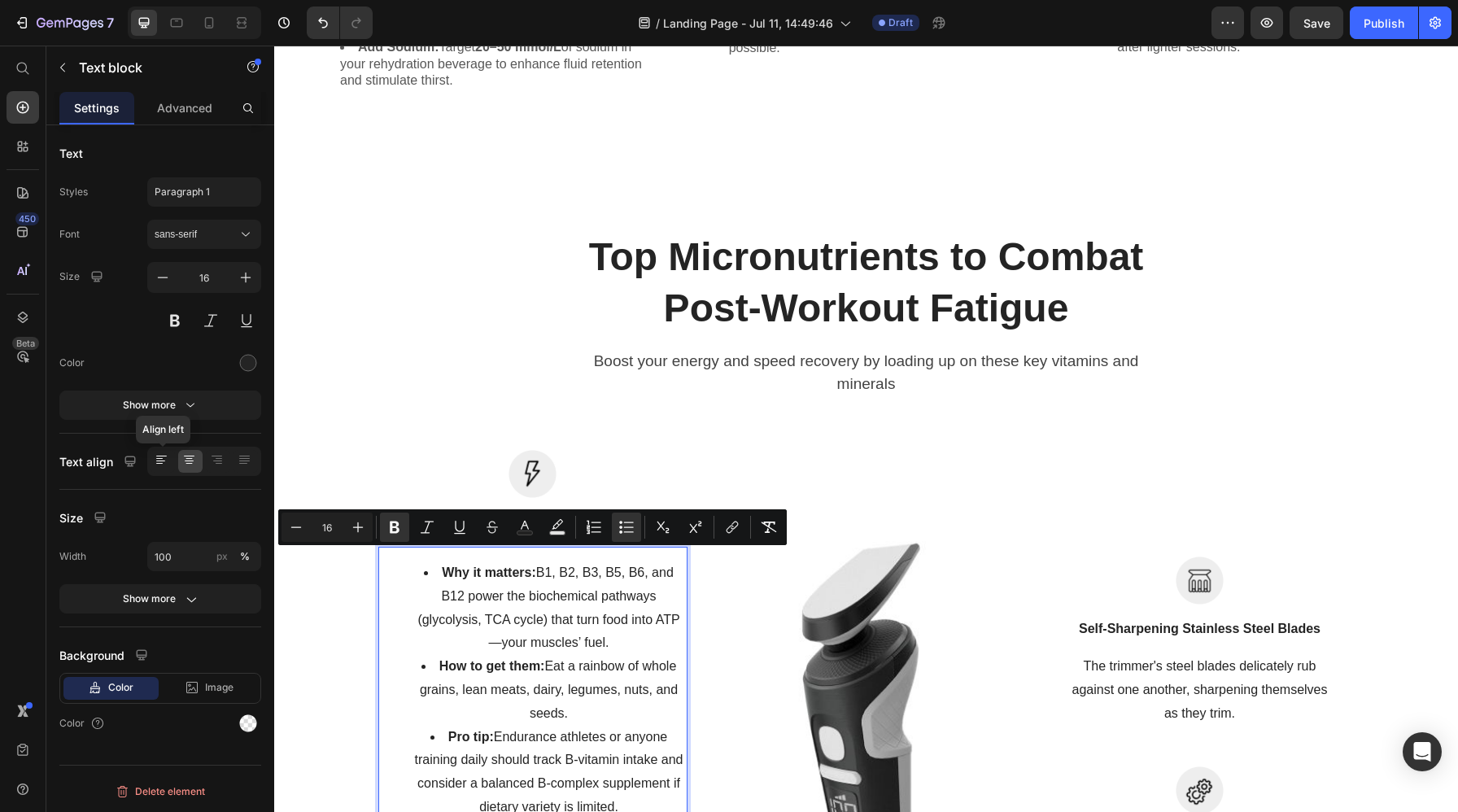 click 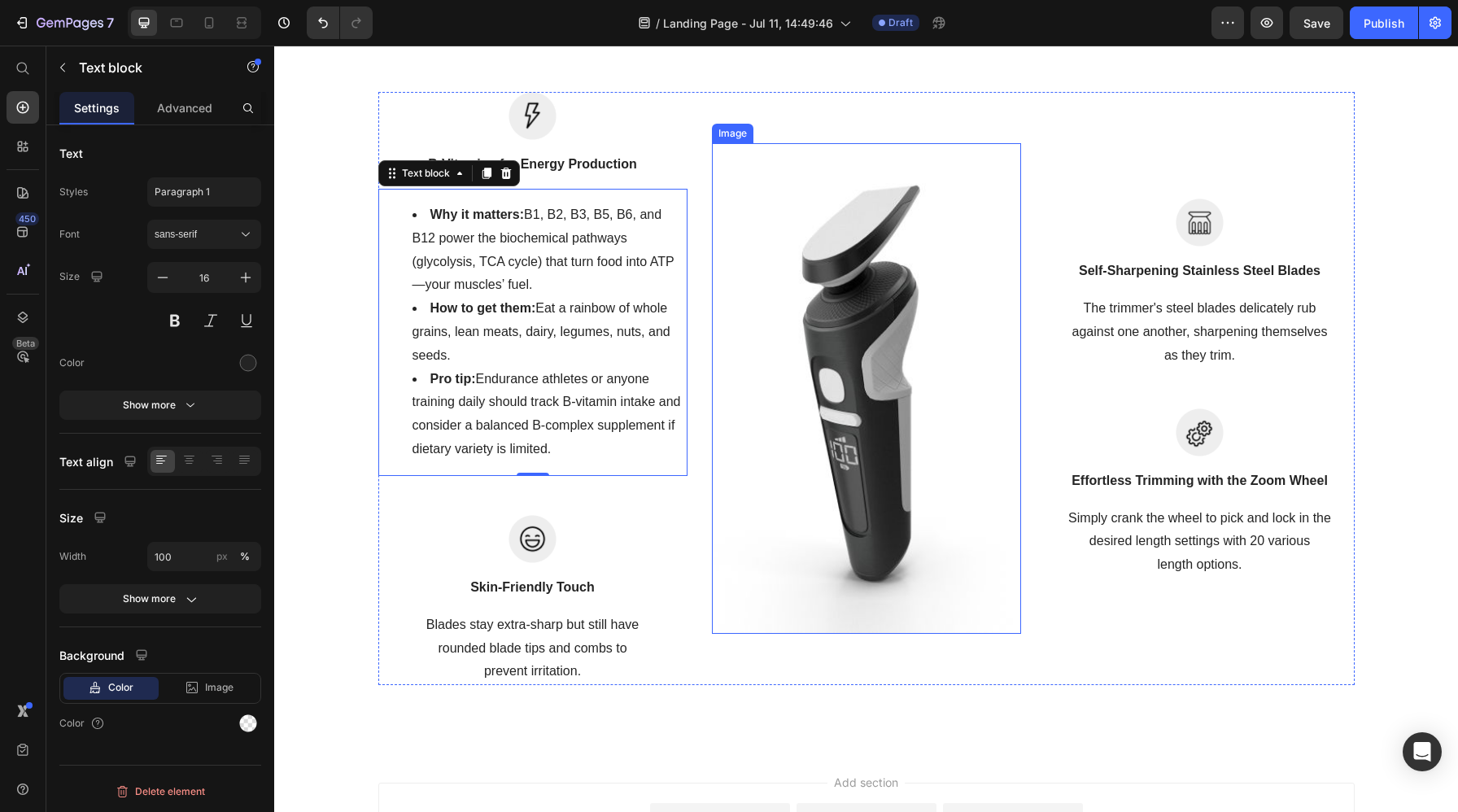 scroll, scrollTop: 4370, scrollLeft: 0, axis: vertical 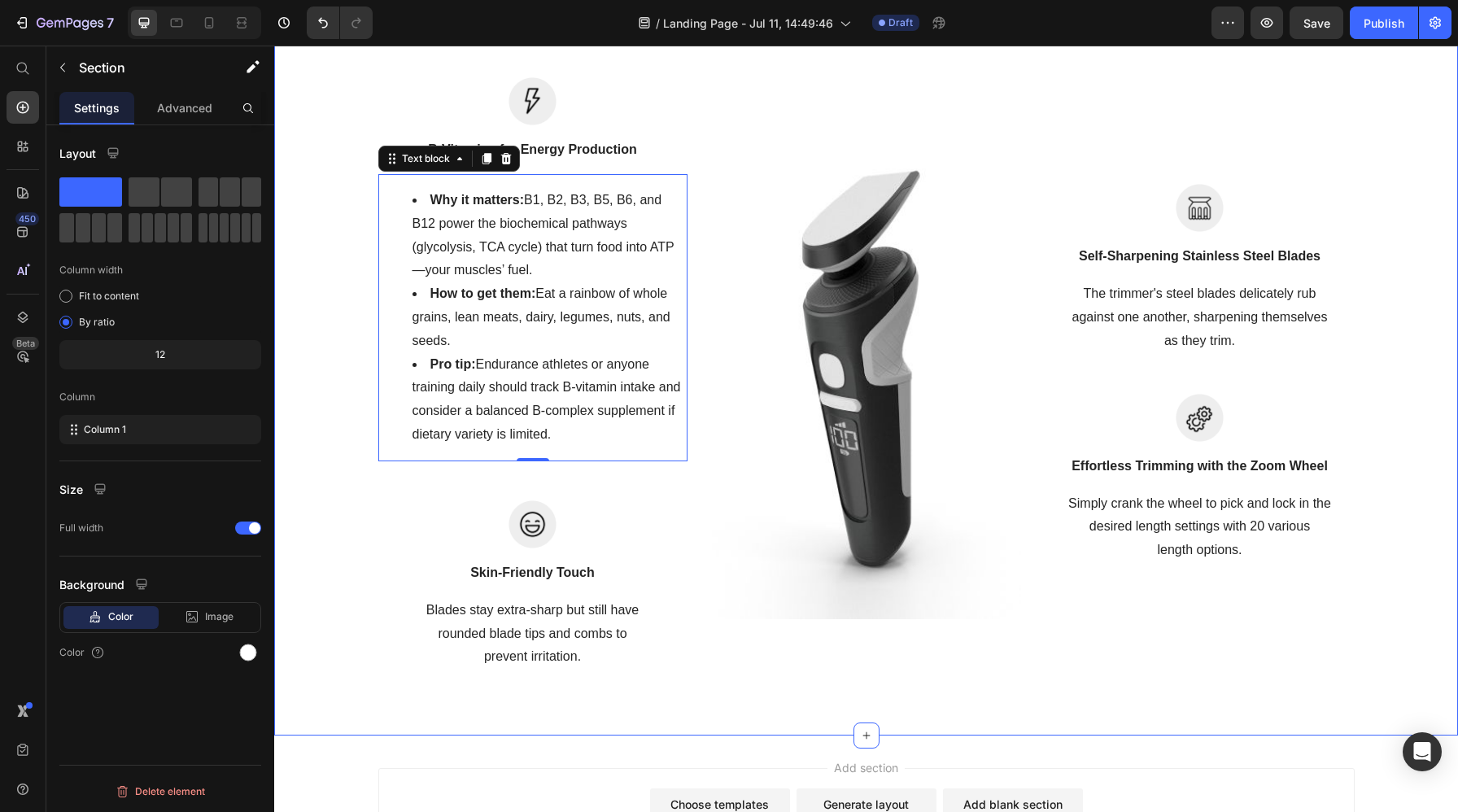click on "Top Micronutrients to Combat Post-Workout Fatigue Heading Boost your energy and speed recovery by loading up on these key vitamins and minerals Text block Row Image B-Vitamins for Energy Production Text block Why it matters:  B1, B2, B3, B5, B6, and B12 power the biochemical pathways (glycolysis, TCA cycle) that turn food into ATP—your muscles’ fuel. How to get them:  Eat a rainbow of whole grains, lean meats, dairy, legumes, nuts, and seeds. Pro tip:  Endurance athletes or anyone training daily should track B-vitamin intake and consider a balanced B-complex supplement if dietary variety is limited. Text block   0 Row Image Skin-Friendly Touch Text block Blades stay extra-sharp but still have  rounded blade tips and combs to  prevent irritation. Text block Row Image Image Self-Sharpening Stainless Steel Blades Text block The trimmer's steel blades delicately rub  against one another, sharpening themselves  as they trim. Text block Row Image Effortless Trimming with the Zoom Wheel Text block Text block" at bounding box center (866, 264) 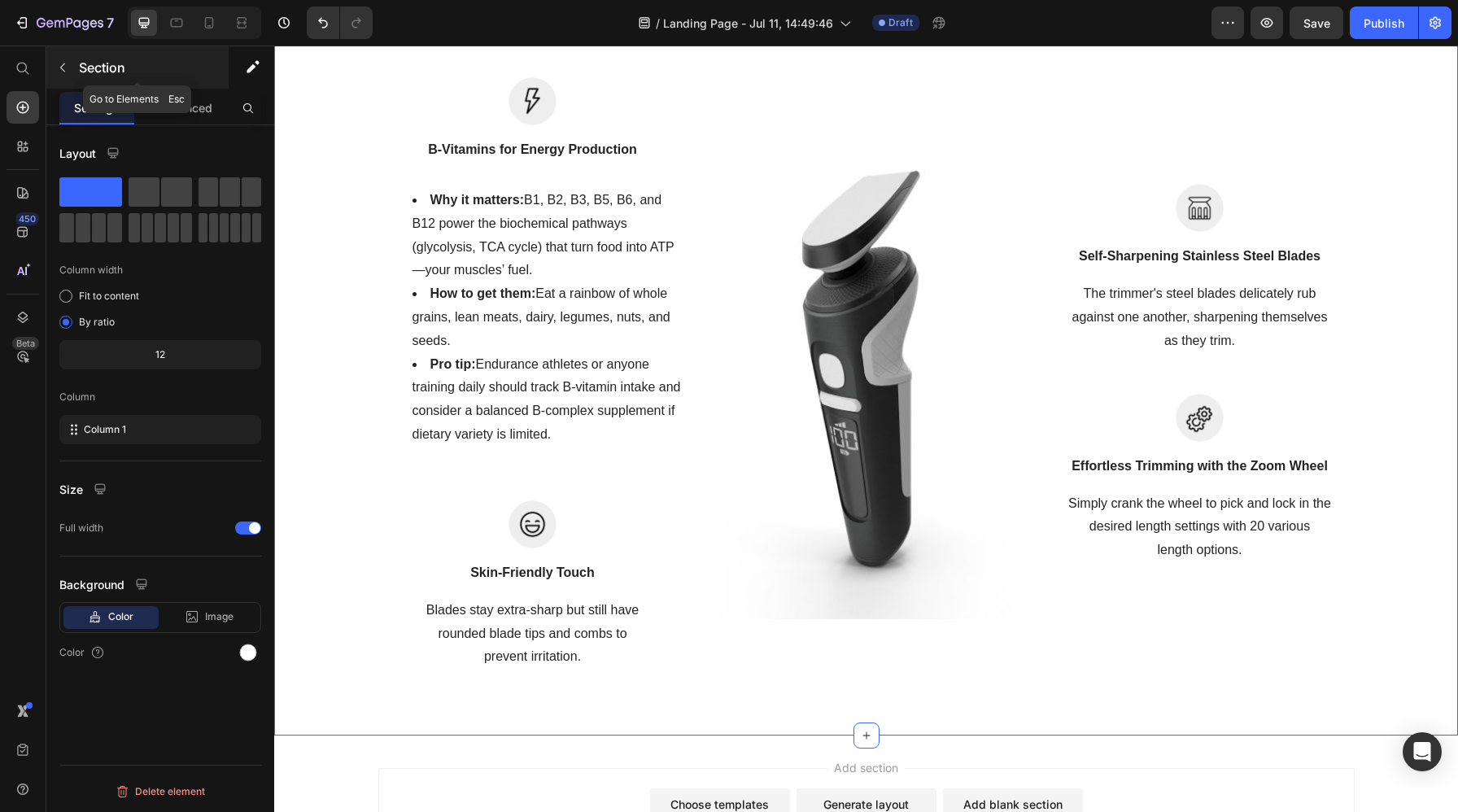 click 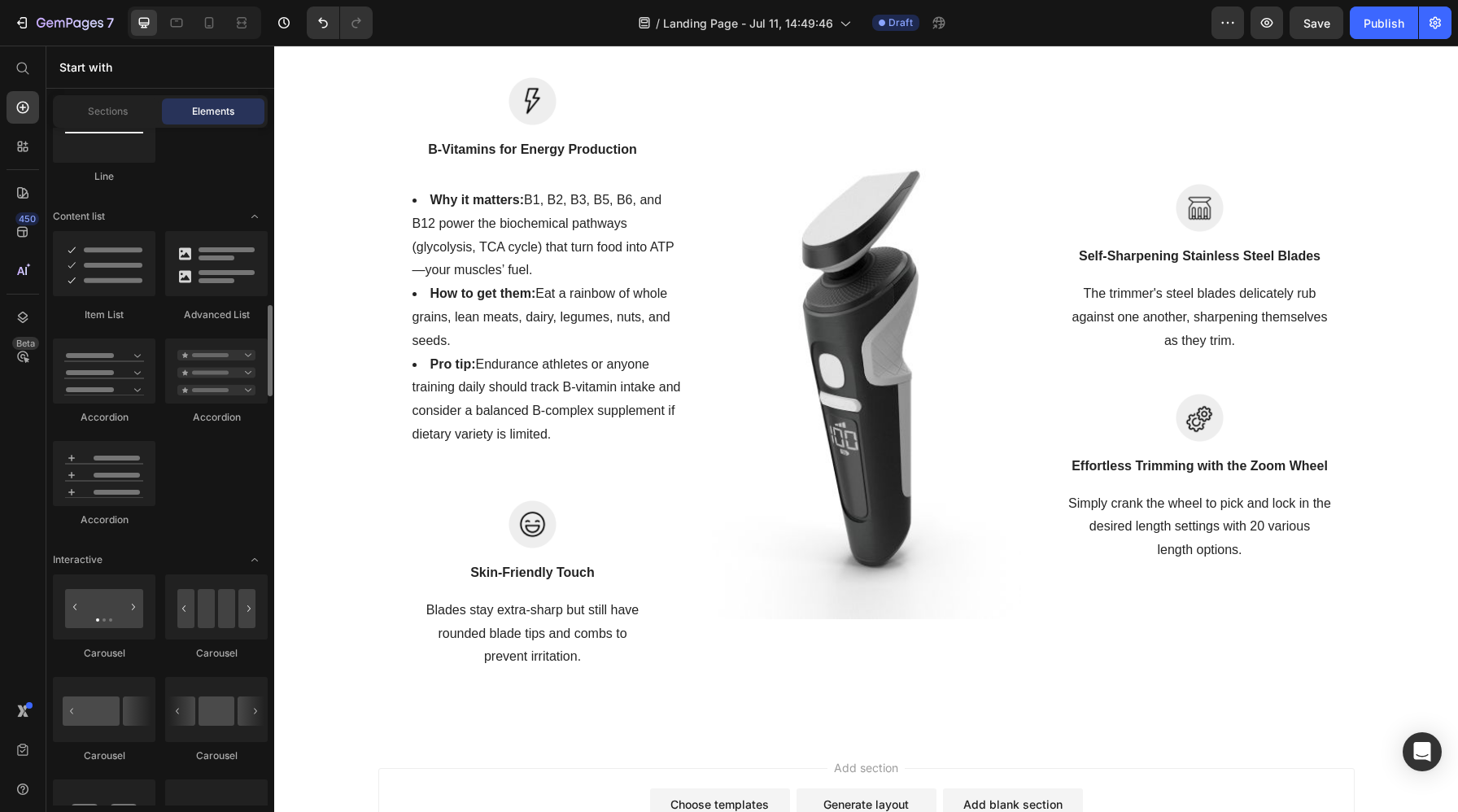 scroll, scrollTop: 1308, scrollLeft: 0, axis: vertical 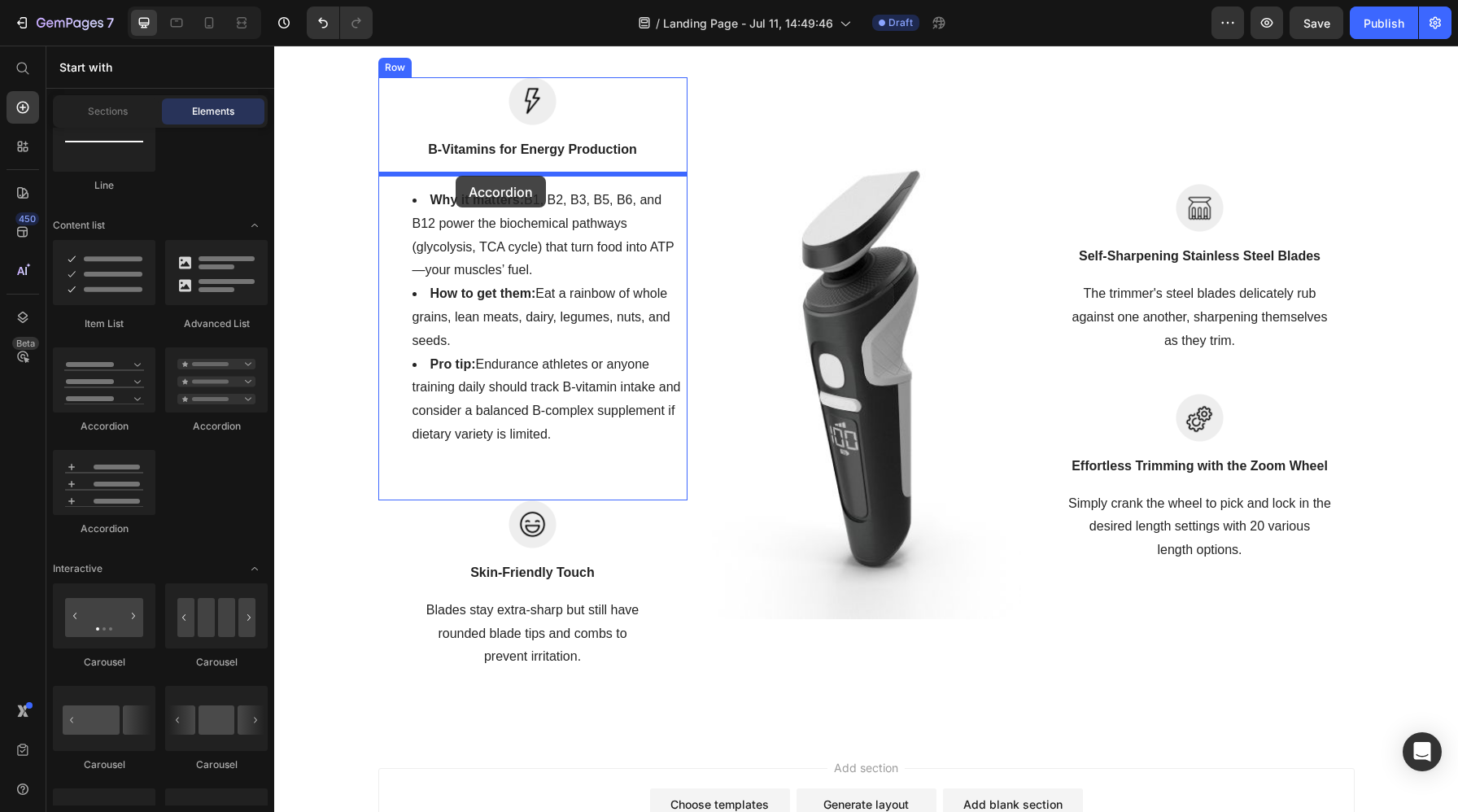 drag, startPoint x: 376, startPoint y: 414, endPoint x: 456, endPoint y: 176, distance: 251.08564 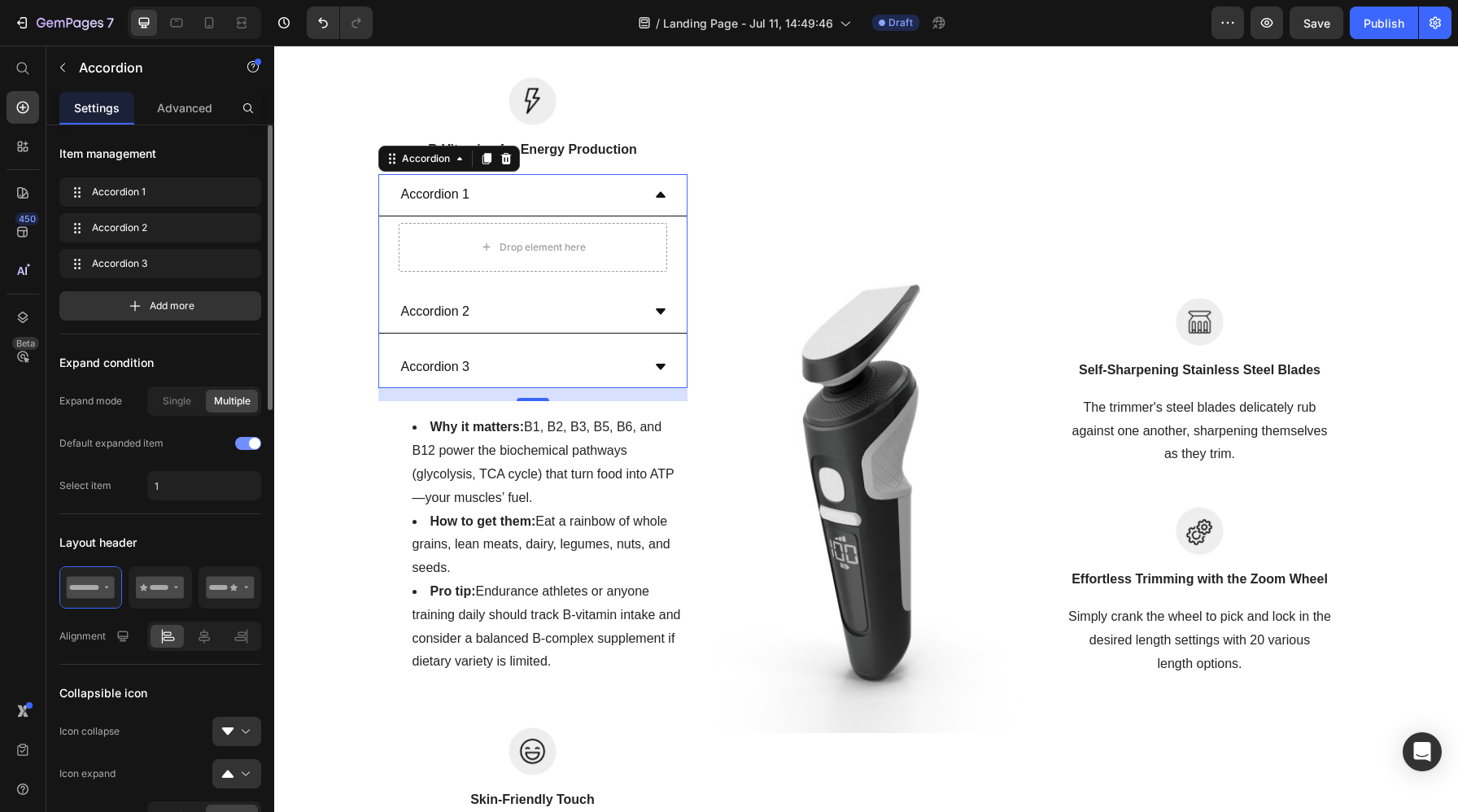 click at bounding box center (248, 443) 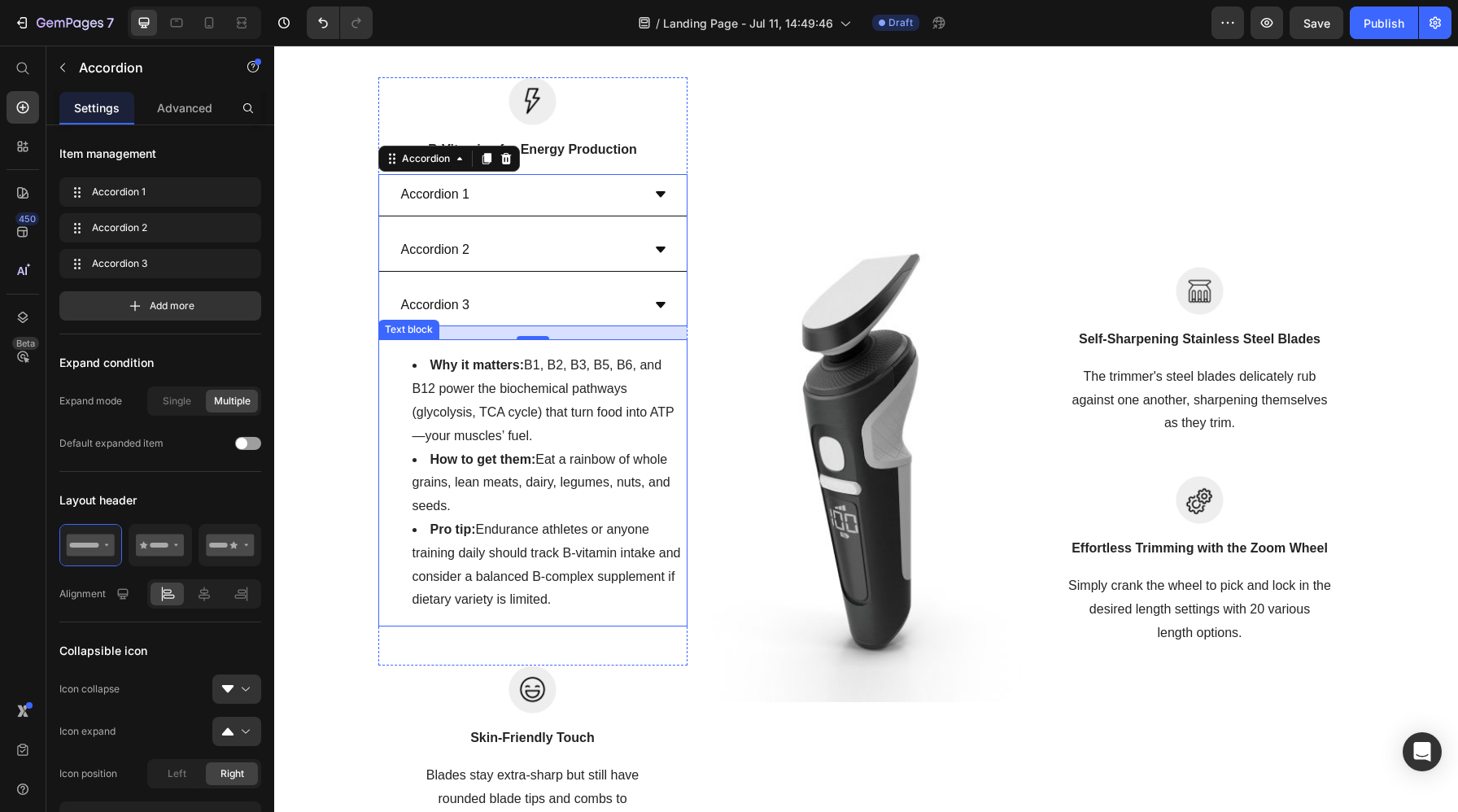 click on "Why it matters:" at bounding box center [478, 365] 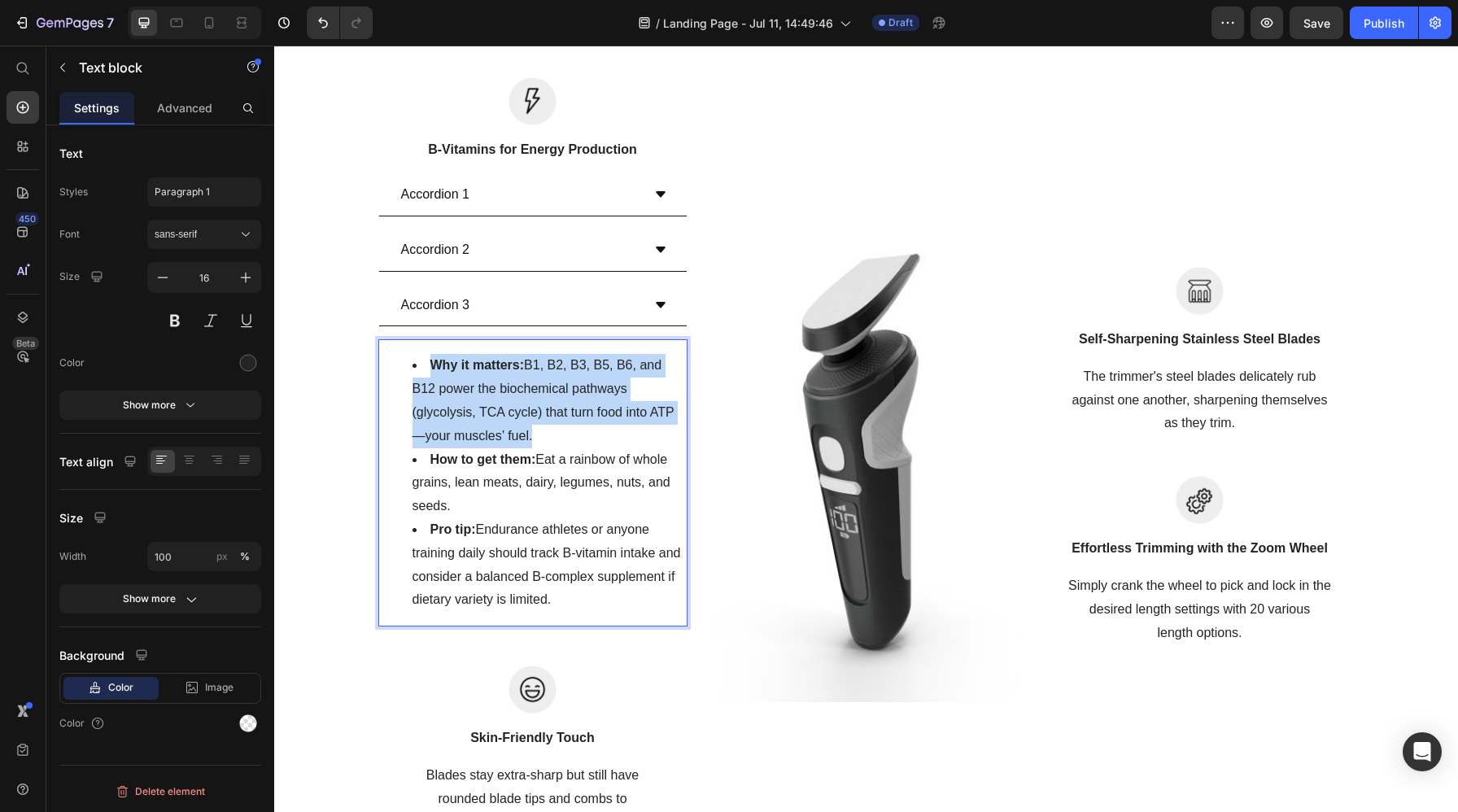 click on "Why it matters:" at bounding box center [478, 365] 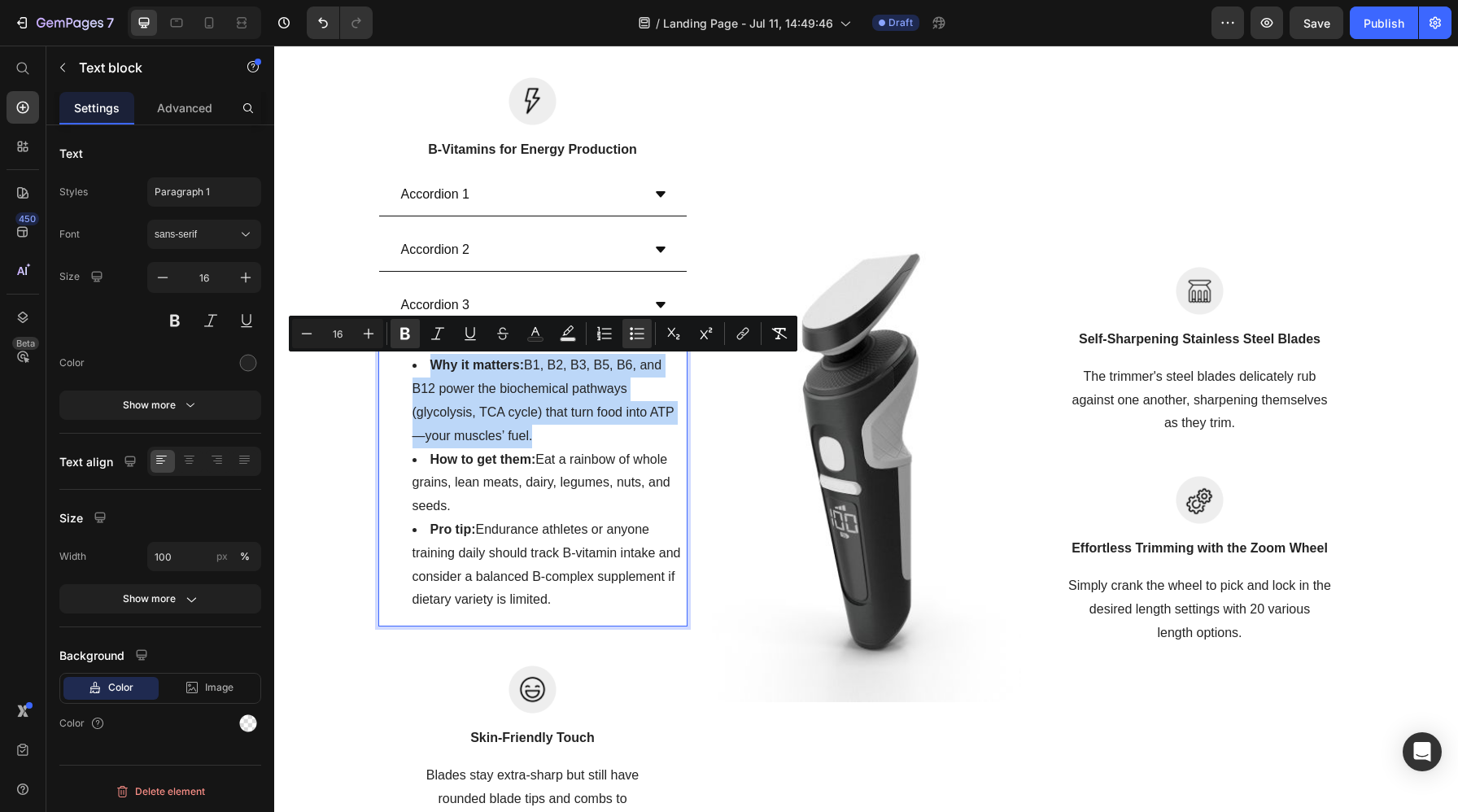 click on "Why it matters:  B1, B2, B3, B5, B6, and B12 power the biochemical pathways (glycolysis, TCA cycle) that turn food into ATP—your muscles’ fuel." at bounding box center (549, 400) 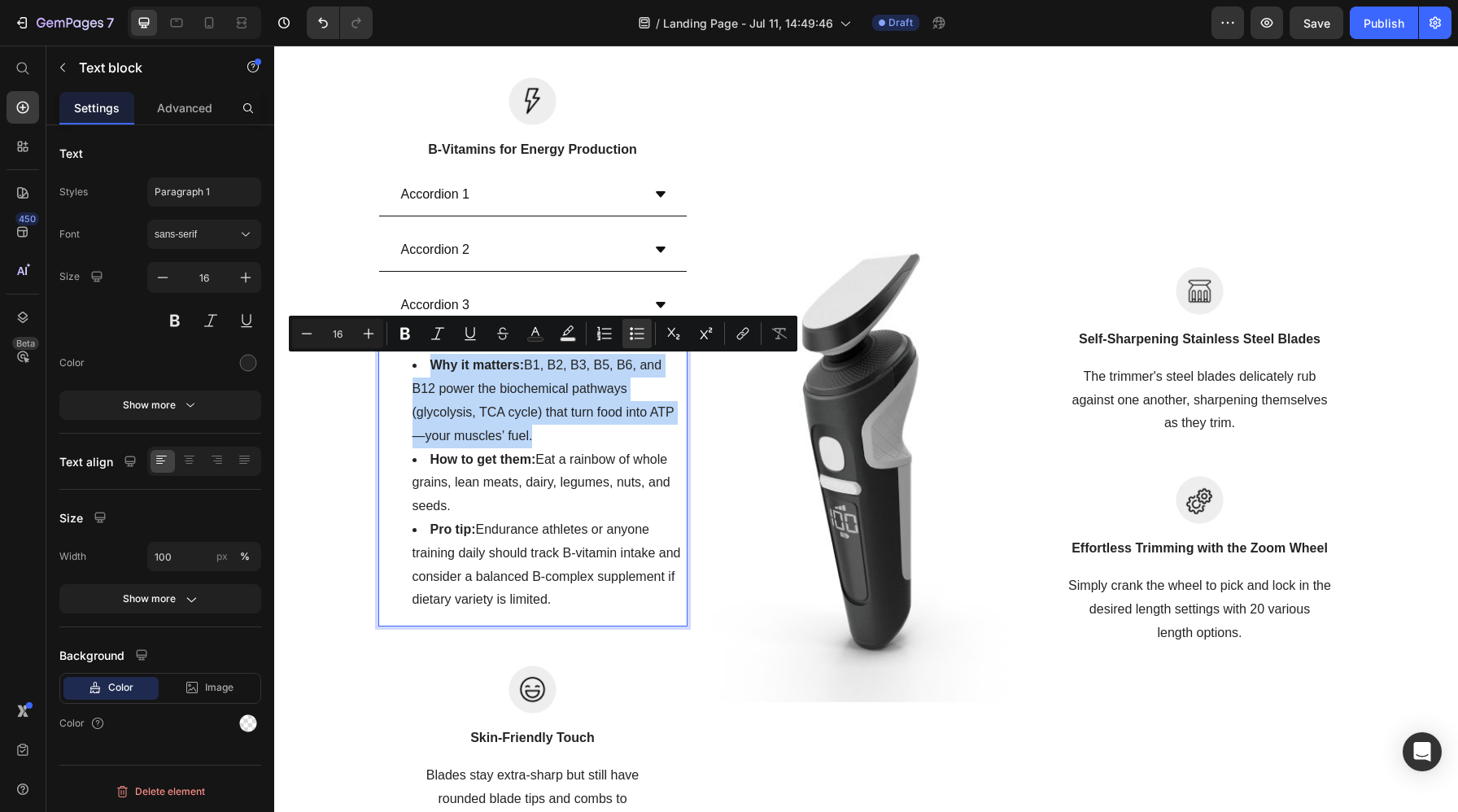 drag, startPoint x: 523, startPoint y: 366, endPoint x: 568, endPoint y: 437, distance: 84.0595 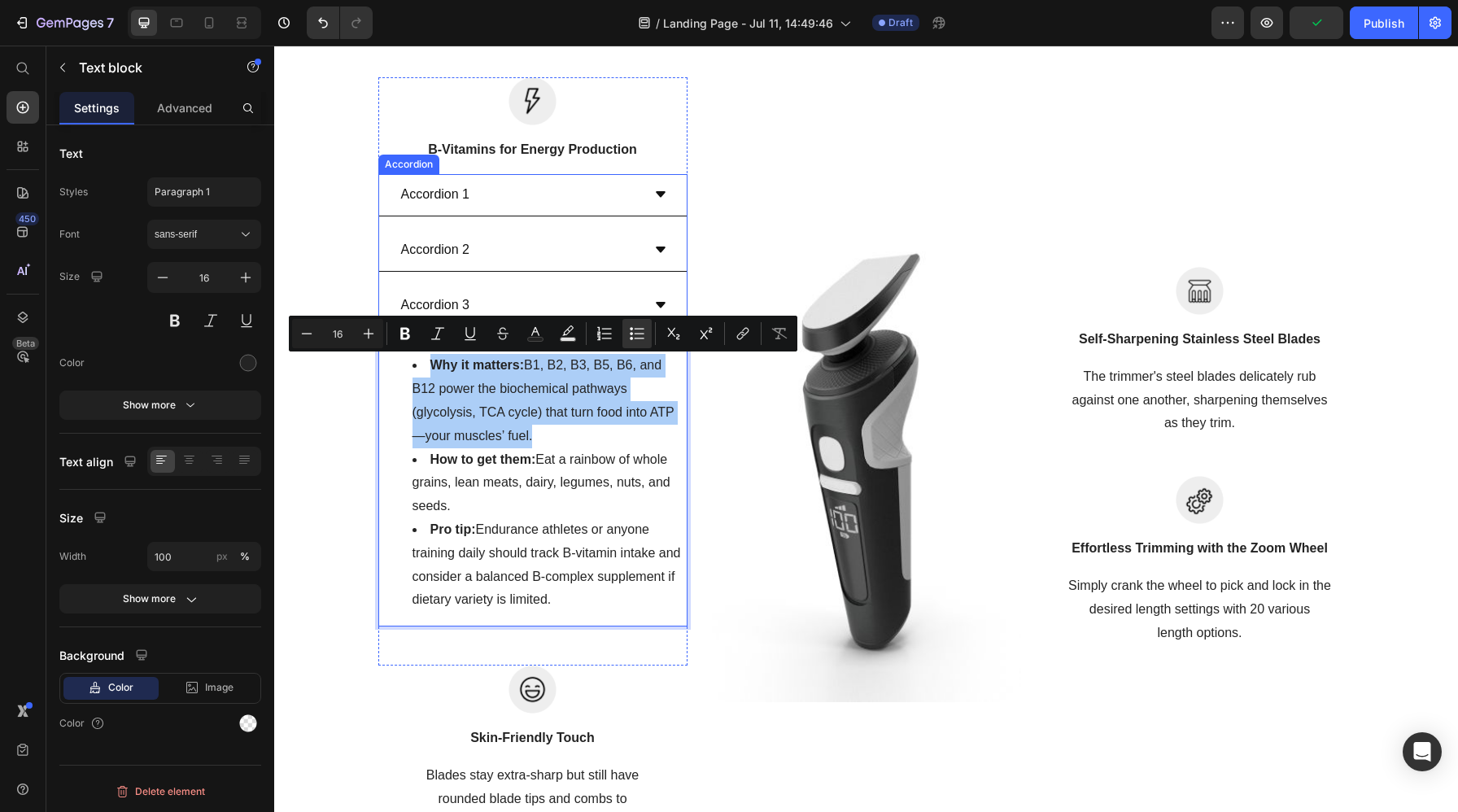 click 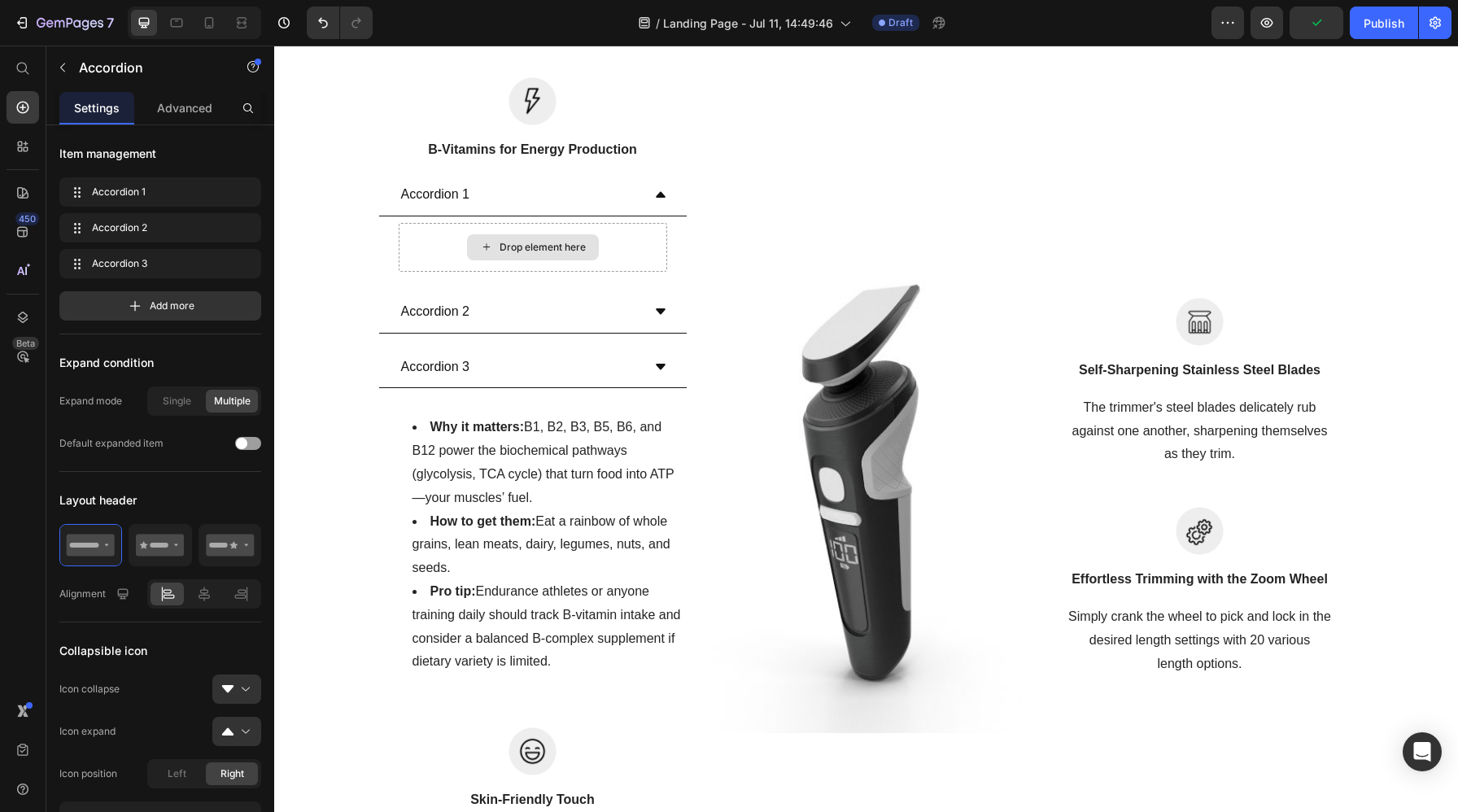 click on "Drop element here" at bounding box center (543, 247) 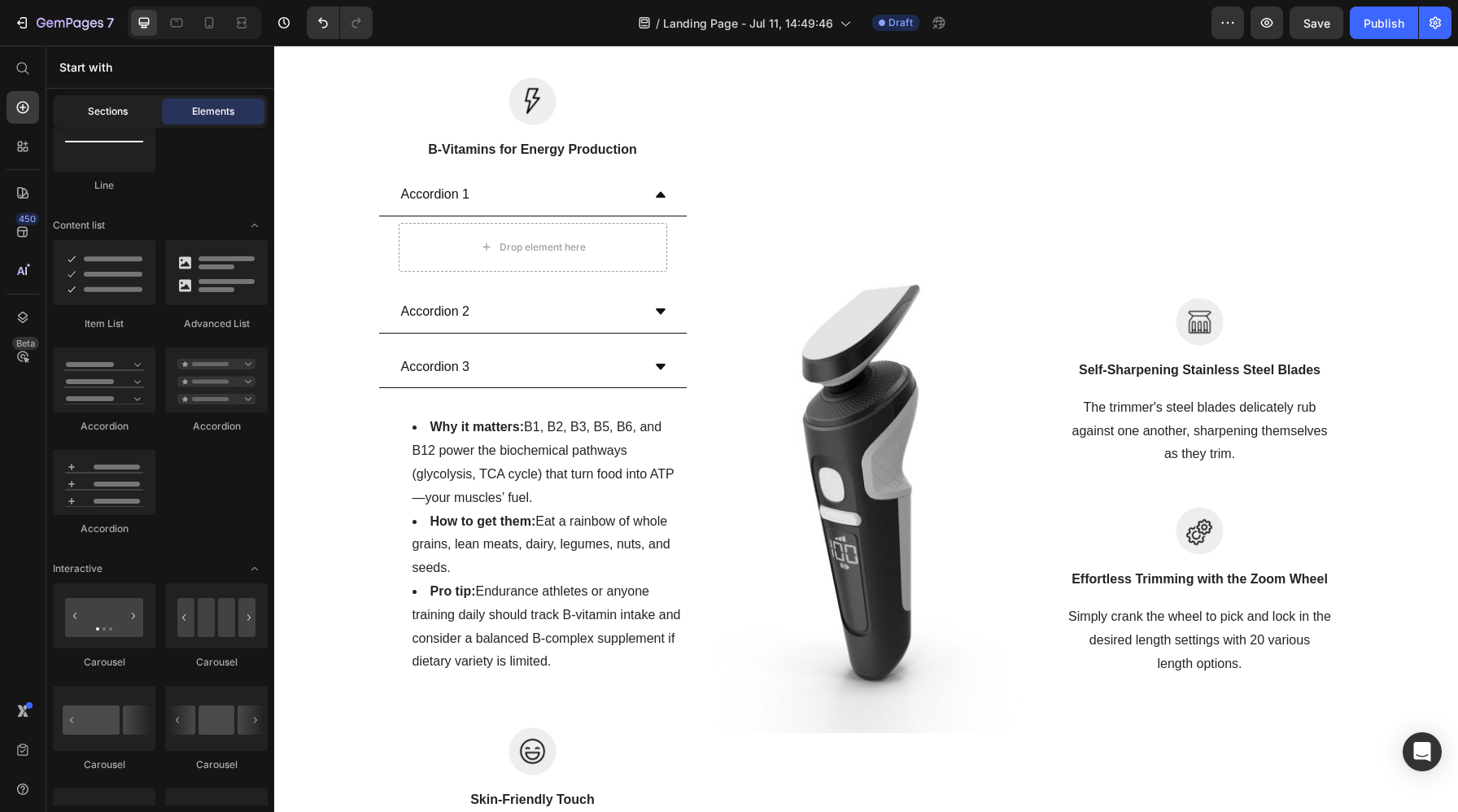 click on "Sections" at bounding box center [107, 111] 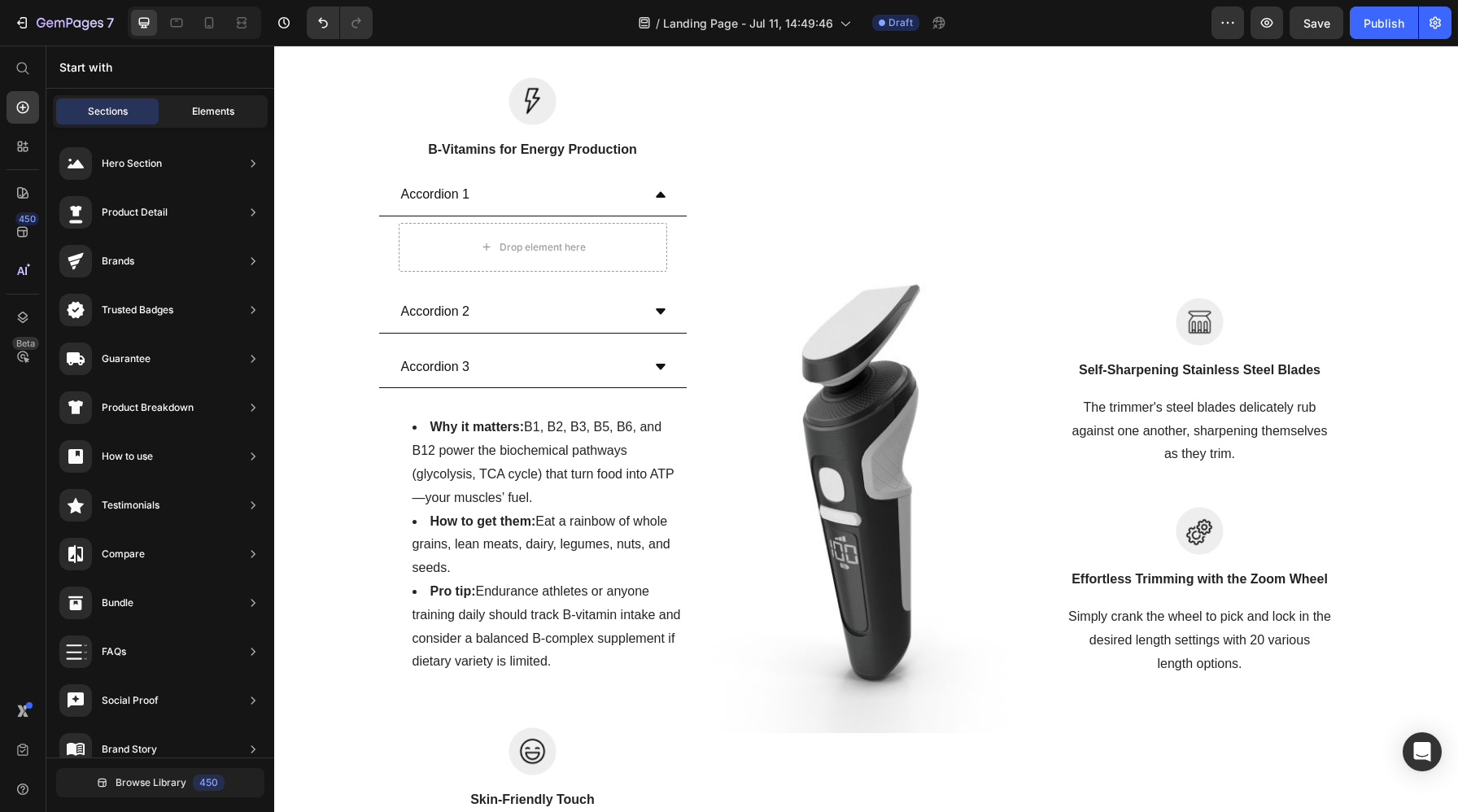 click on "Elements" at bounding box center (213, 111) 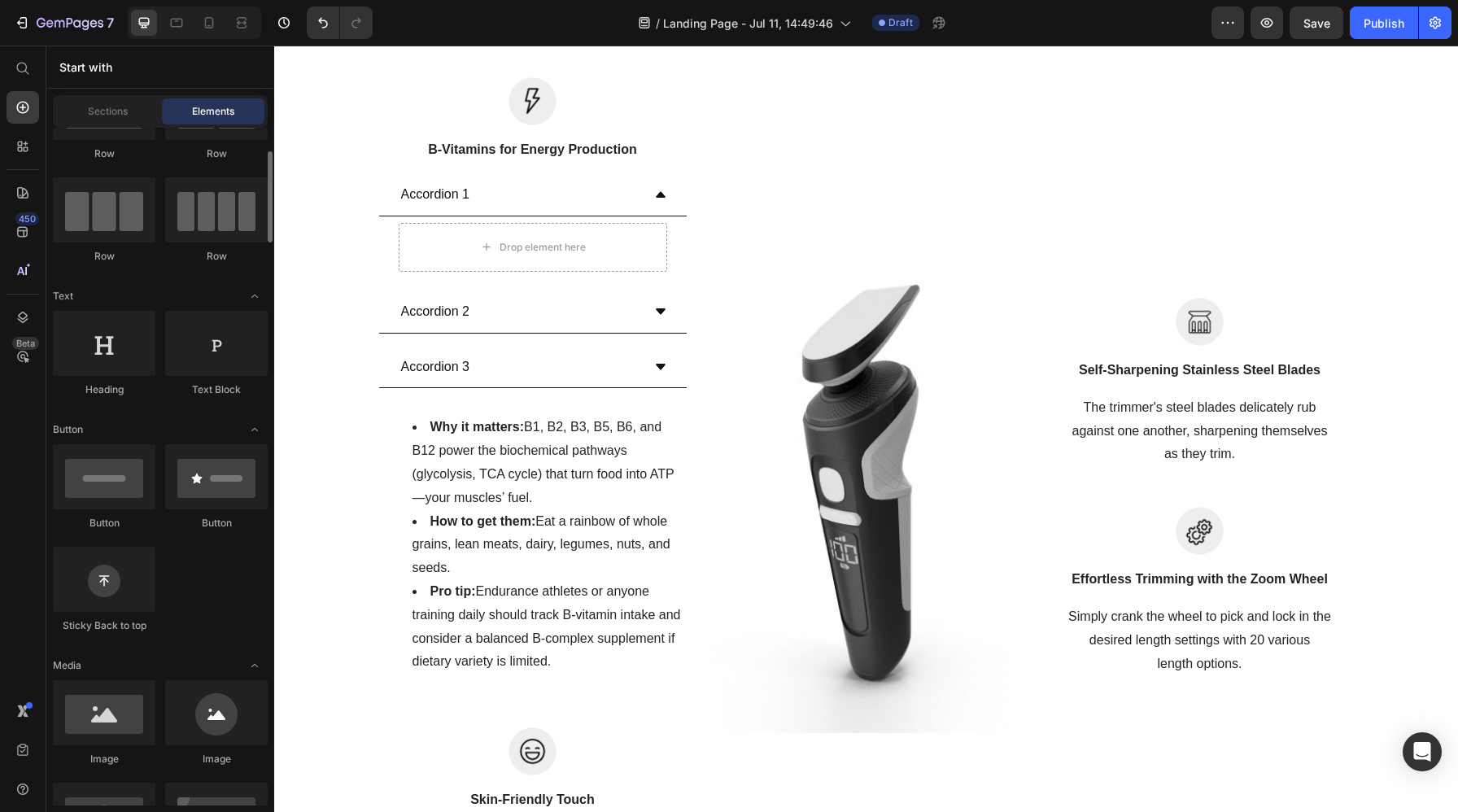 scroll, scrollTop: 85, scrollLeft: 0, axis: vertical 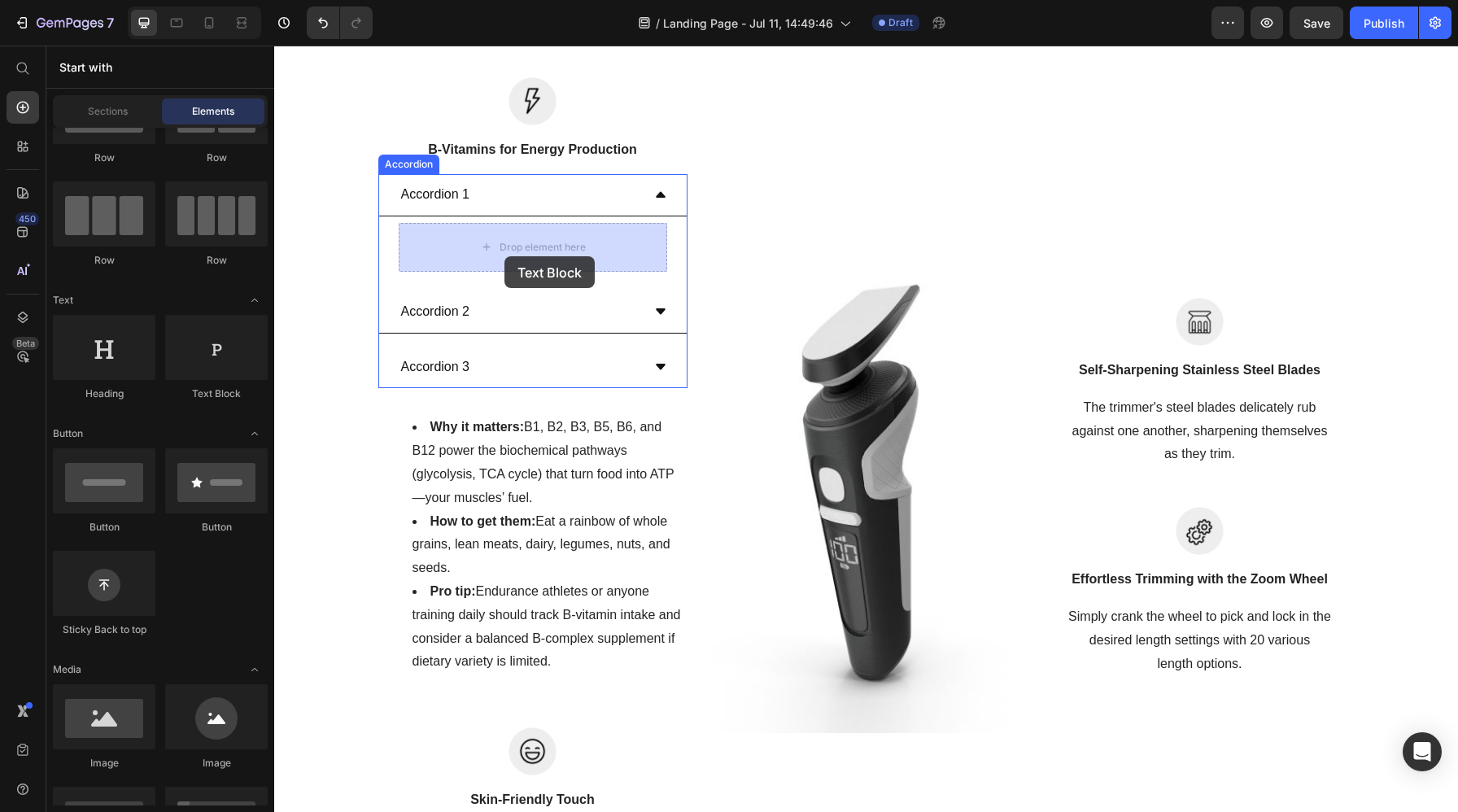 drag, startPoint x: 469, startPoint y: 416, endPoint x: 500, endPoint y: 250, distance: 168.86977 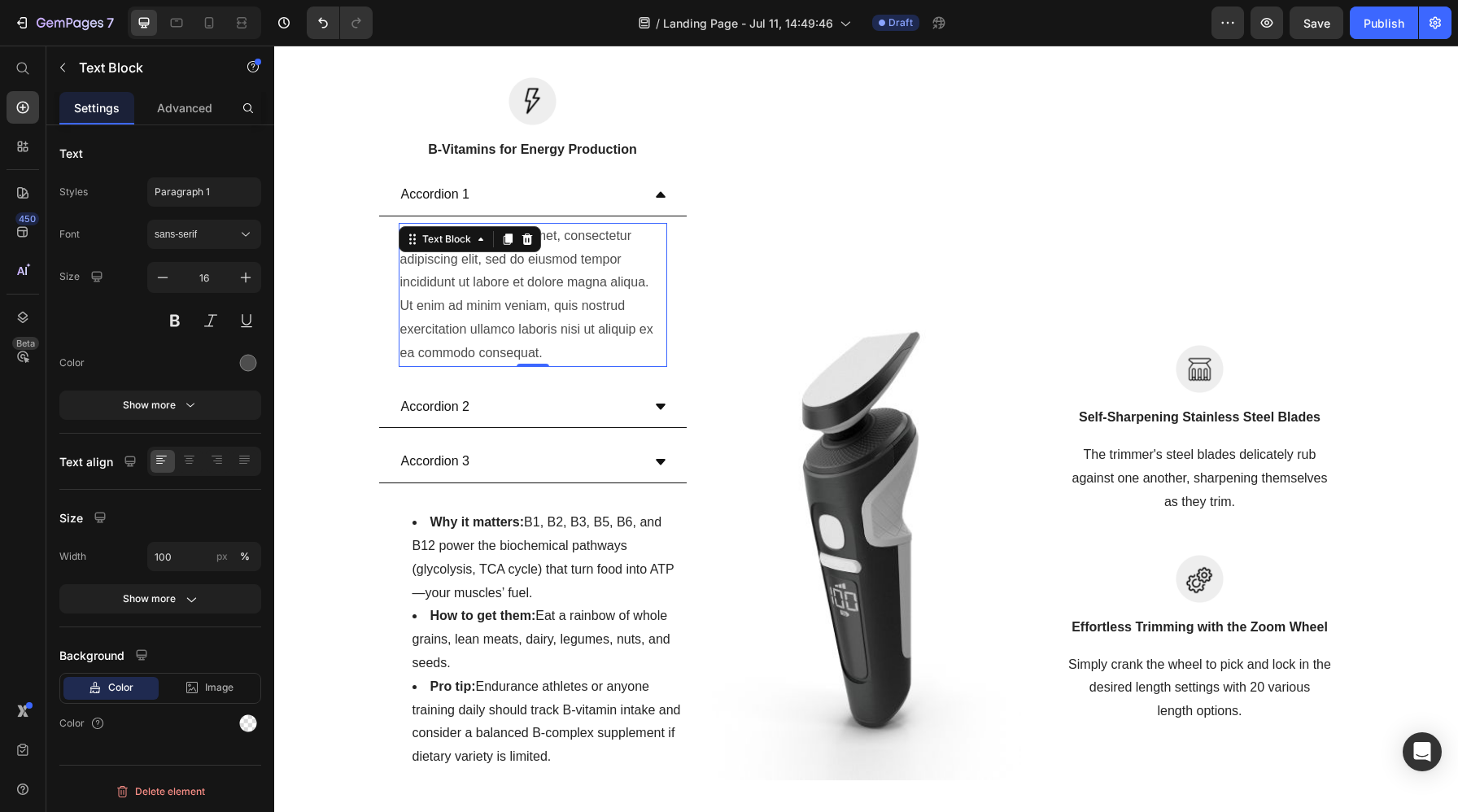 click on "Lorem ipsum dolor sit amet, consectetur adipiscing elit, sed do eiusmod tempor incididunt ut labore et dolore magna aliqua. Ut enim ad minim veniam, quis nostrud exercitation ullamco laboris nisi ut aliquip ex ea commodo consequat." at bounding box center (533, 295) 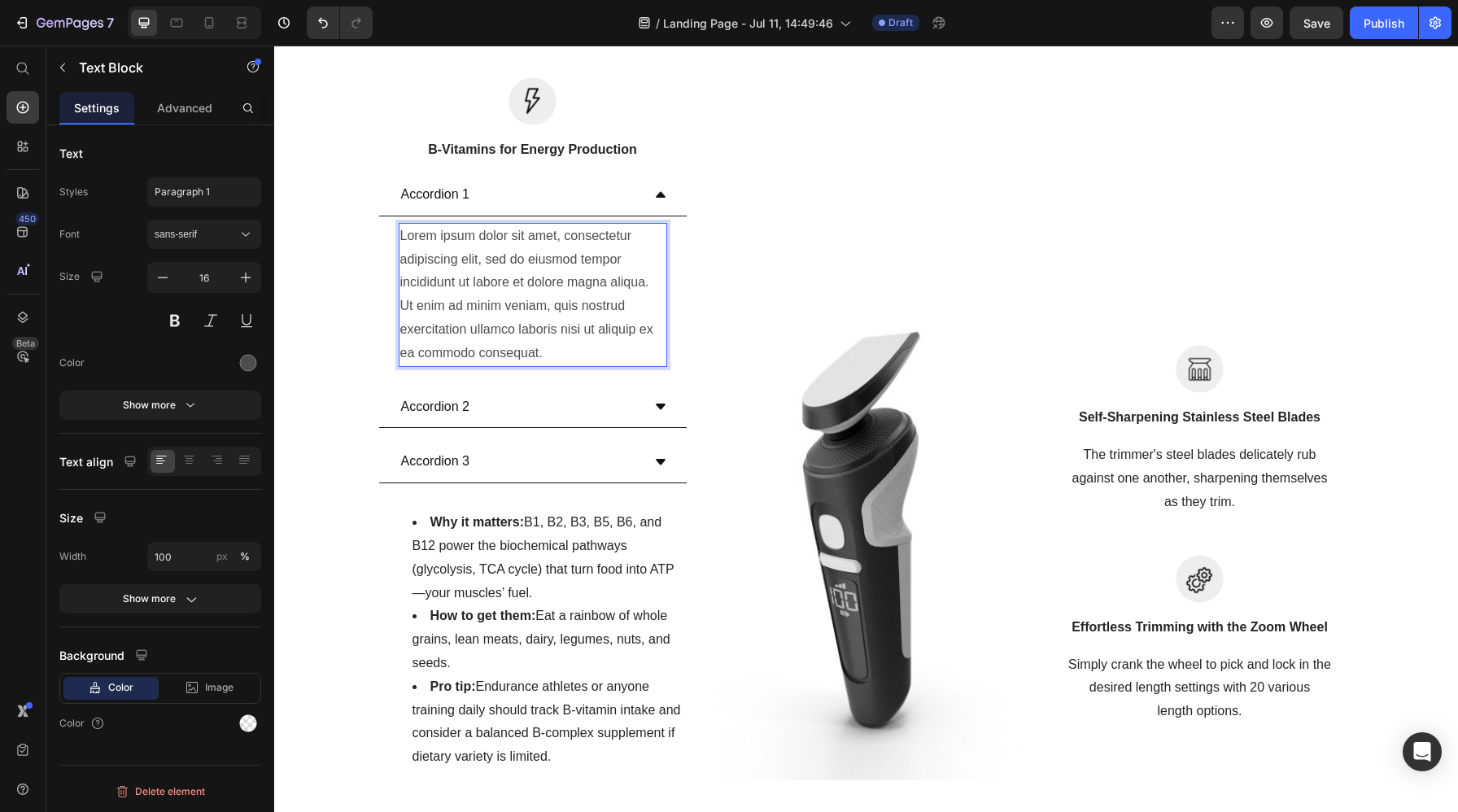 click on "Lorem ipsum dolor sit amet, consectetur adipiscing elit, sed do eiusmod tempor incididunt ut labore et dolore magna aliqua. Ut enim ad minim veniam, quis nostrud exercitation ullamco laboris nisi ut aliquip ex ea commodo consequat." at bounding box center [533, 295] 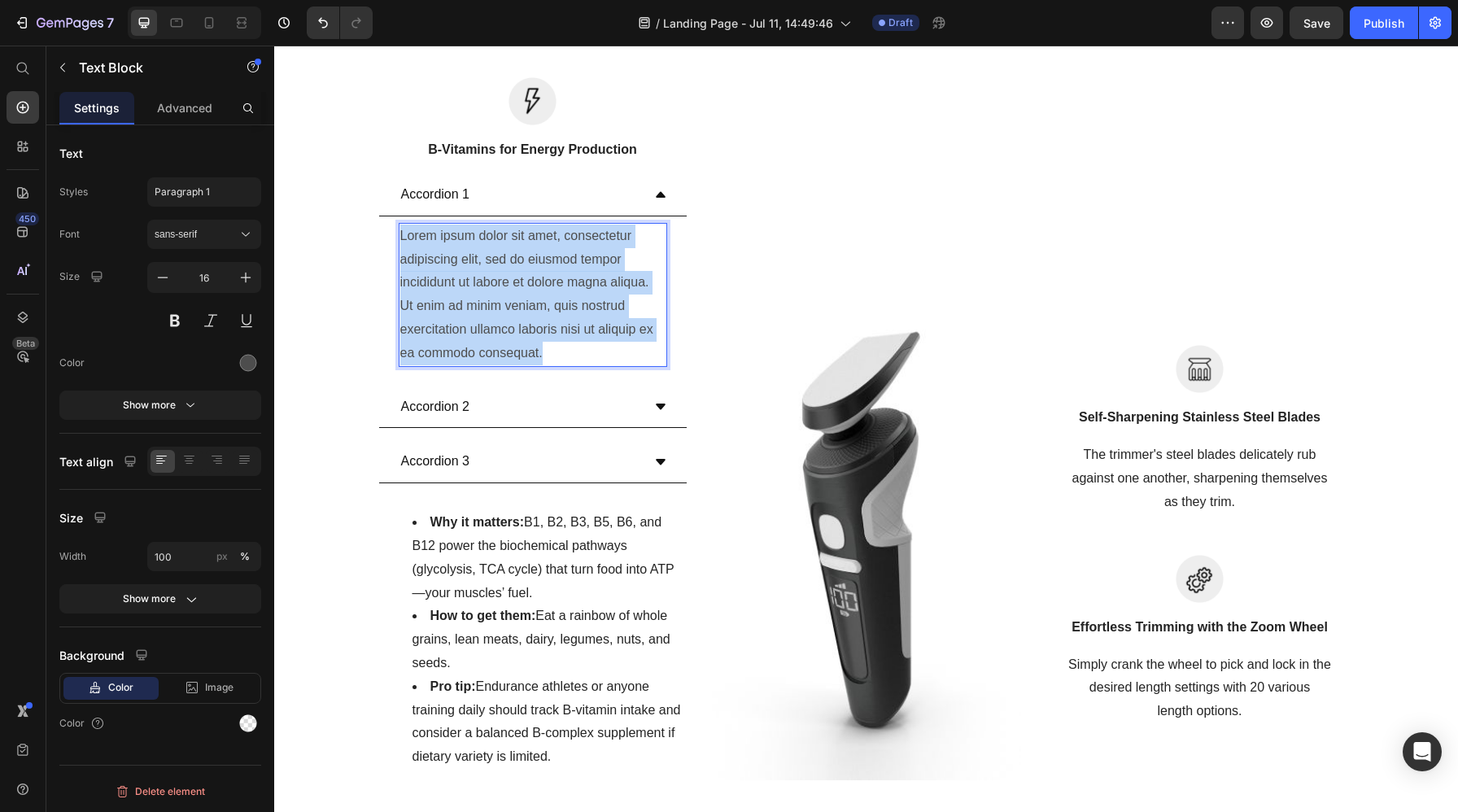 click on "Lorem ipsum dolor sit amet, consectetur adipiscing elit, sed do eiusmod tempor incididunt ut labore et dolore magna aliqua. Ut enim ad minim veniam, quis nostrud exercitation ullamco laboris nisi ut aliquip ex ea commodo consequat." at bounding box center (533, 295) 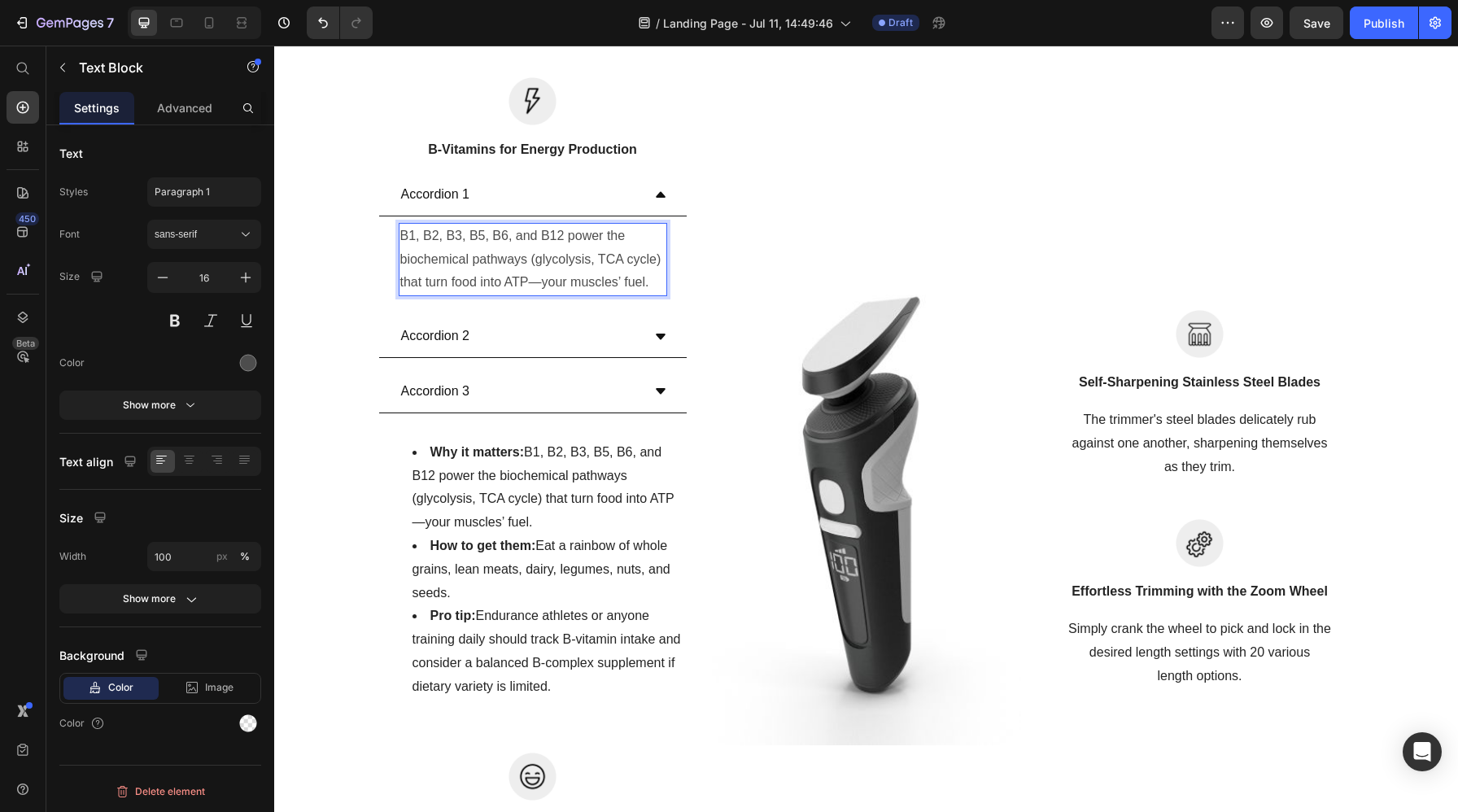 click on "B1, B2, B3, B5, B6, and B12 power the biochemical pathways (glycolysis, TCA cycle) that turn food into ATP—your muscles’ fuel." at bounding box center [533, 260] 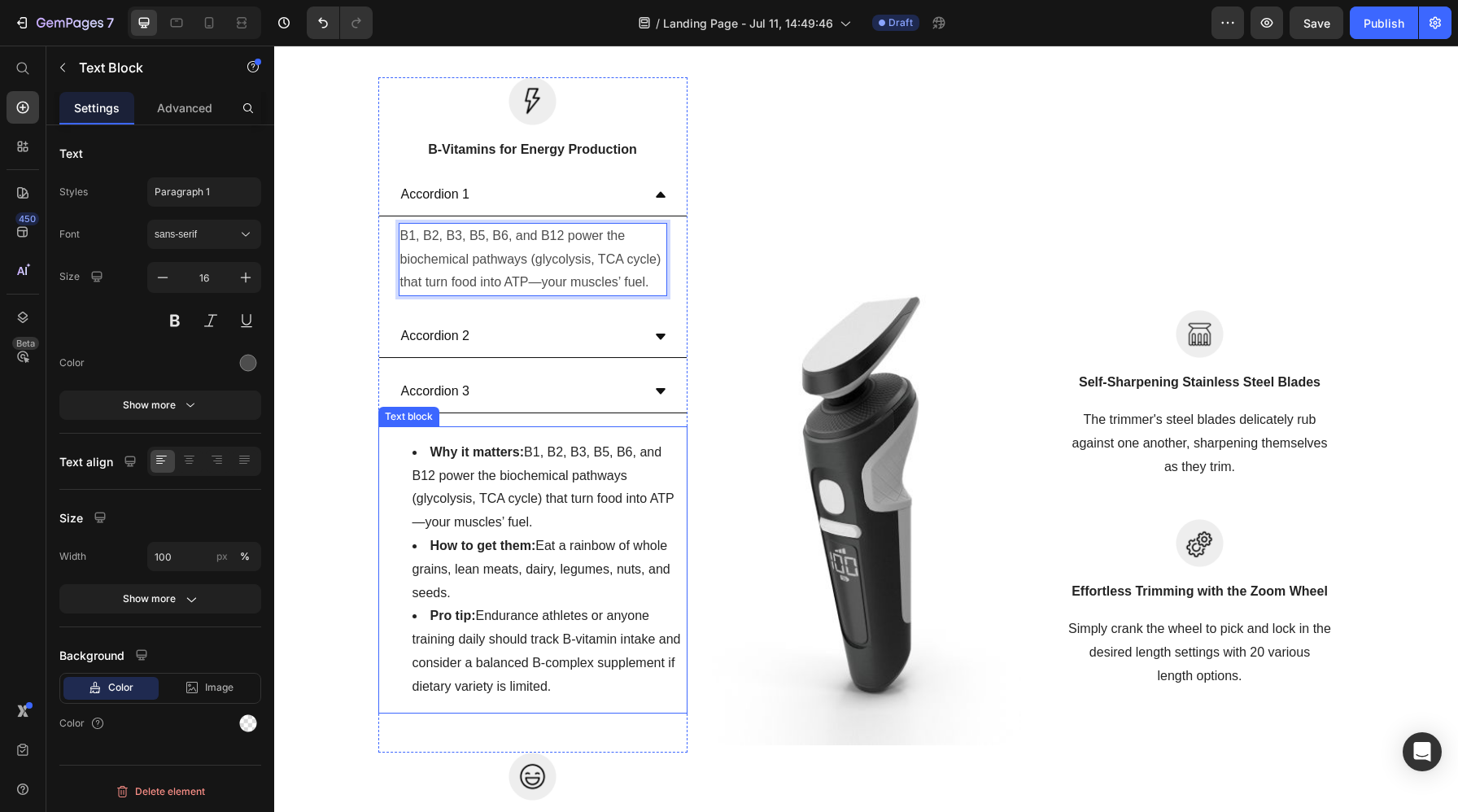 click on "Why it matters:  B1, B2, B3, B5, B6, and B12 power the biochemical pathways (glycolysis, TCA cycle) that turn food into ATP—your muscles’ fuel." at bounding box center (549, 487) 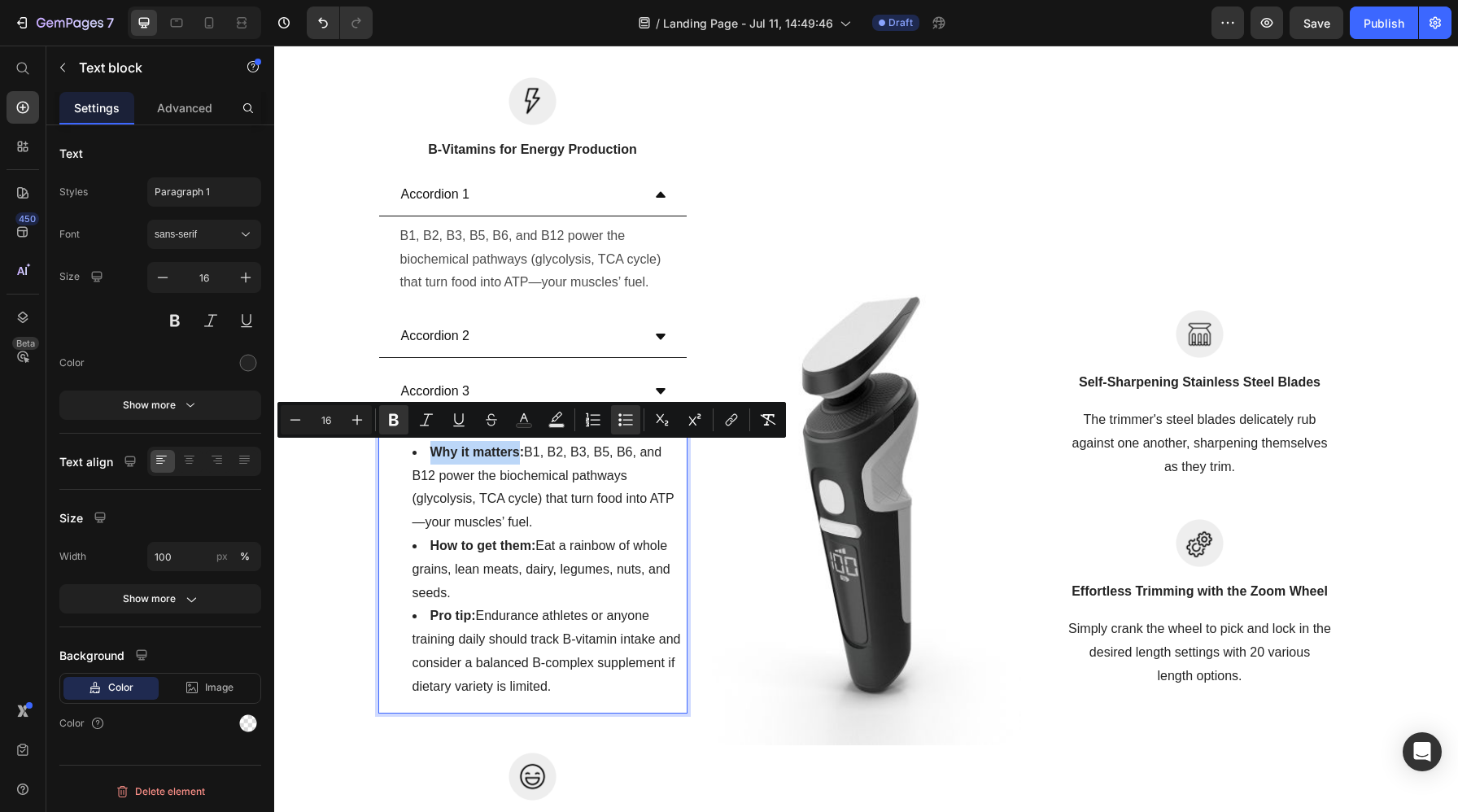 drag, startPoint x: 520, startPoint y: 456, endPoint x: 430, endPoint y: 452, distance: 90.08885 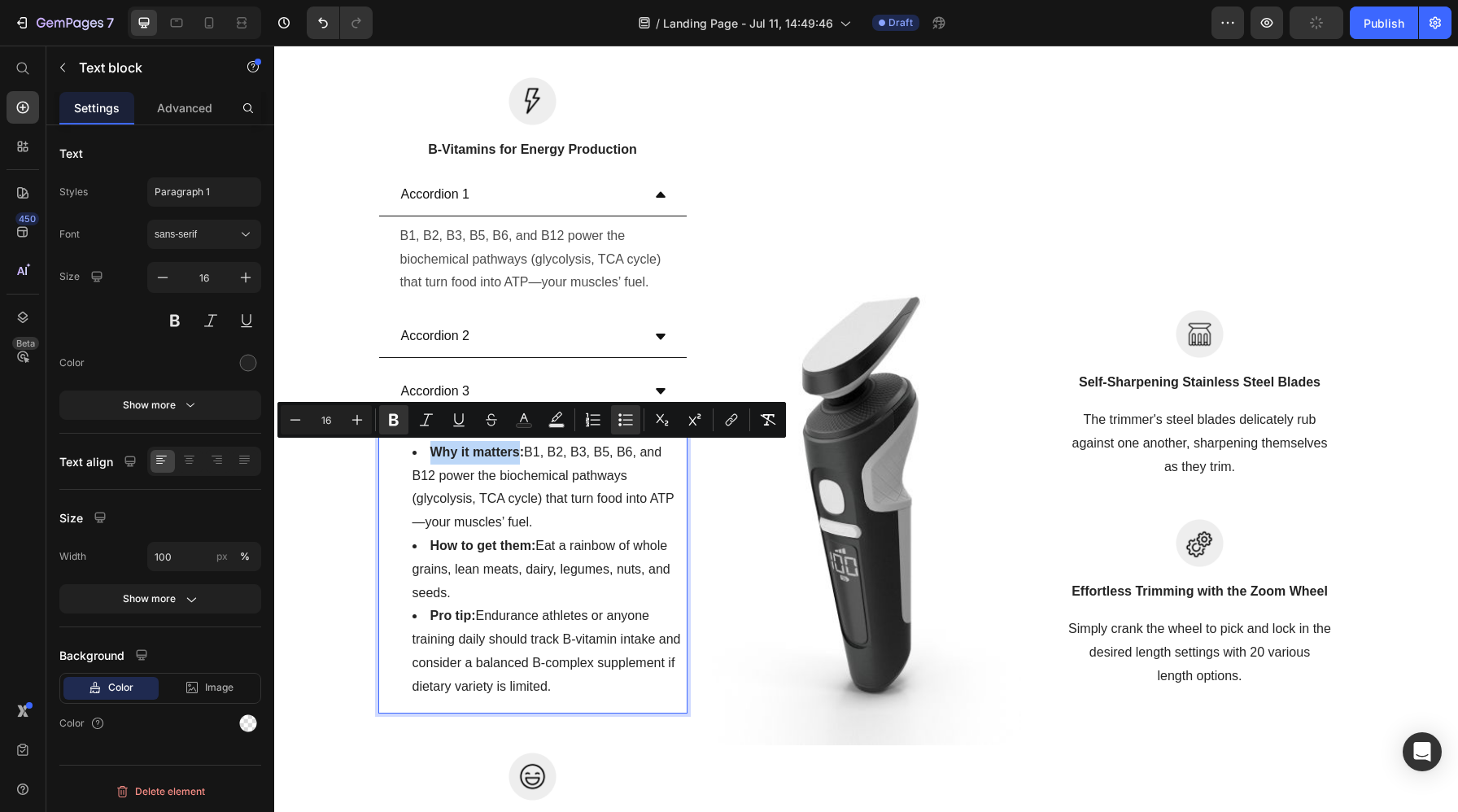 copy on "Why it matters" 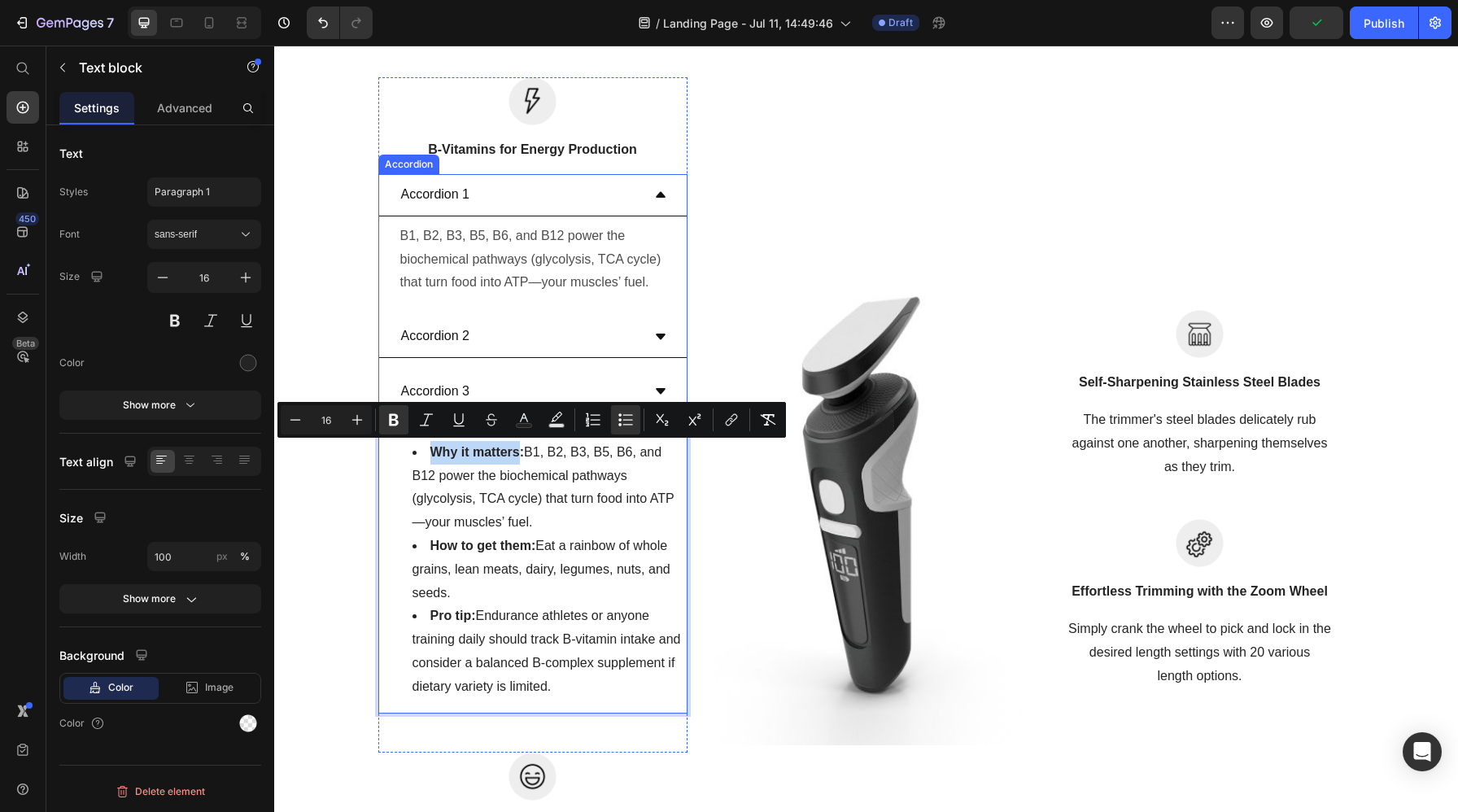 click on "Accordion 1" at bounding box center (435, 194) 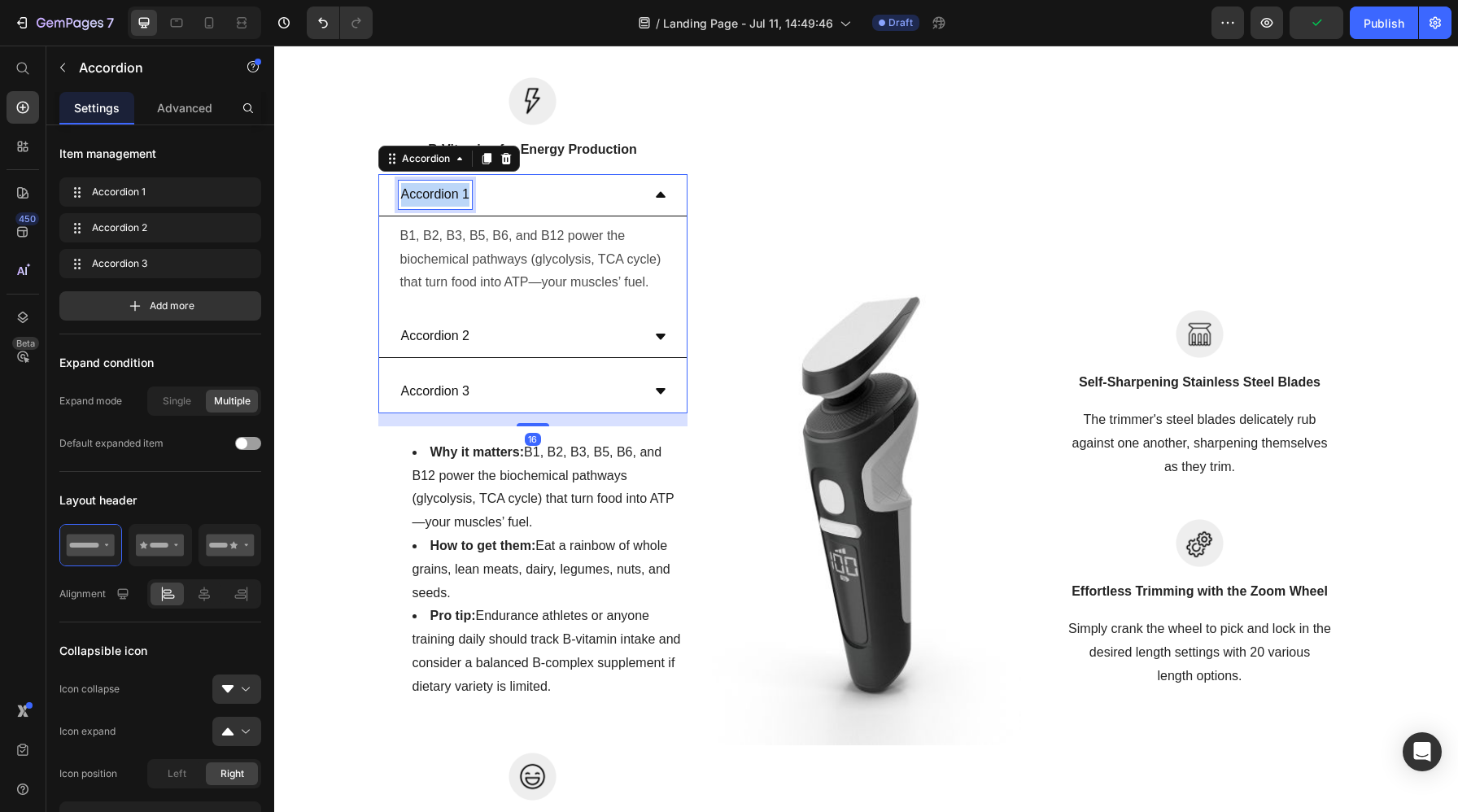 click on "Accordion 1" at bounding box center (435, 194) 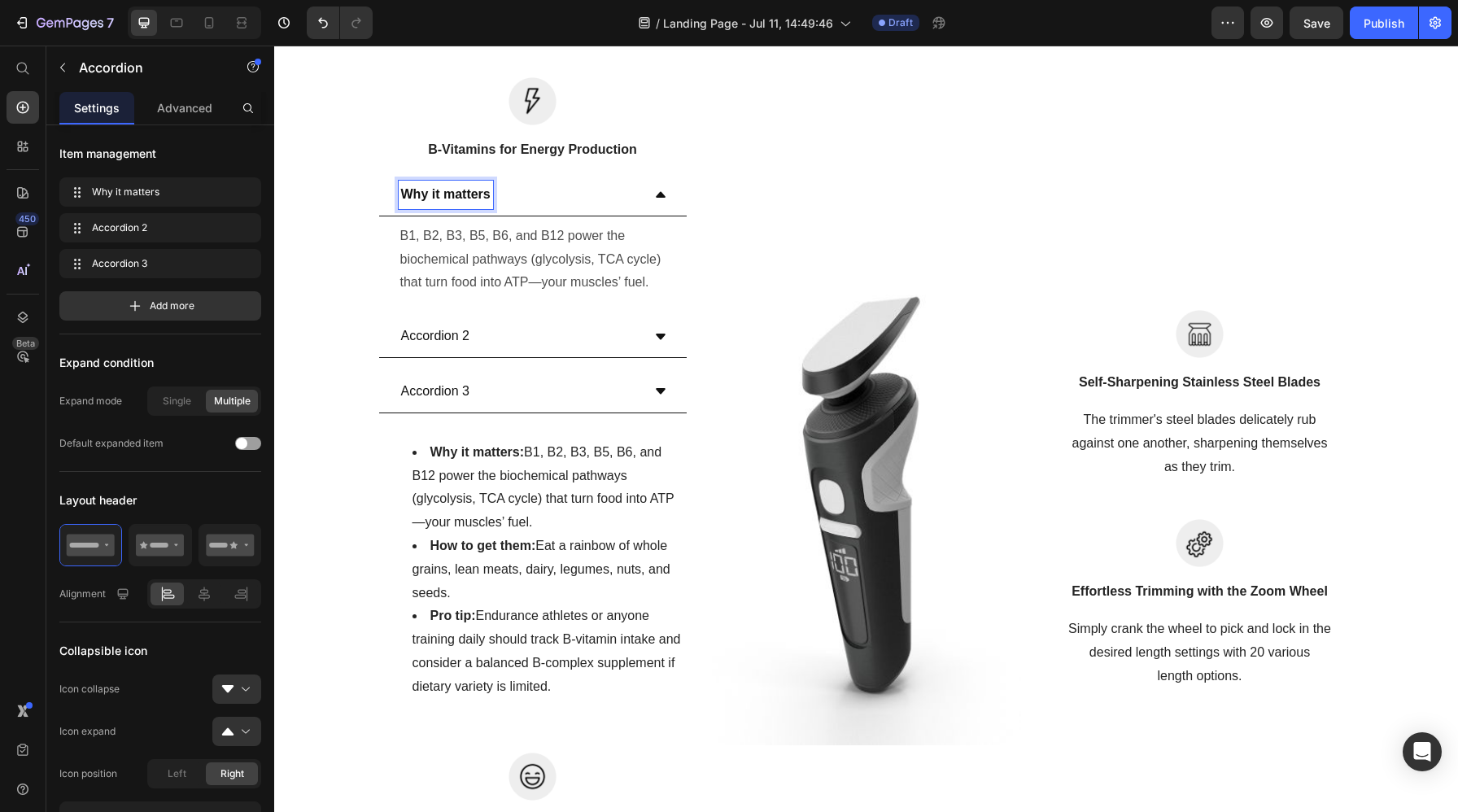 click on "Why it matters" at bounding box center (446, 194) 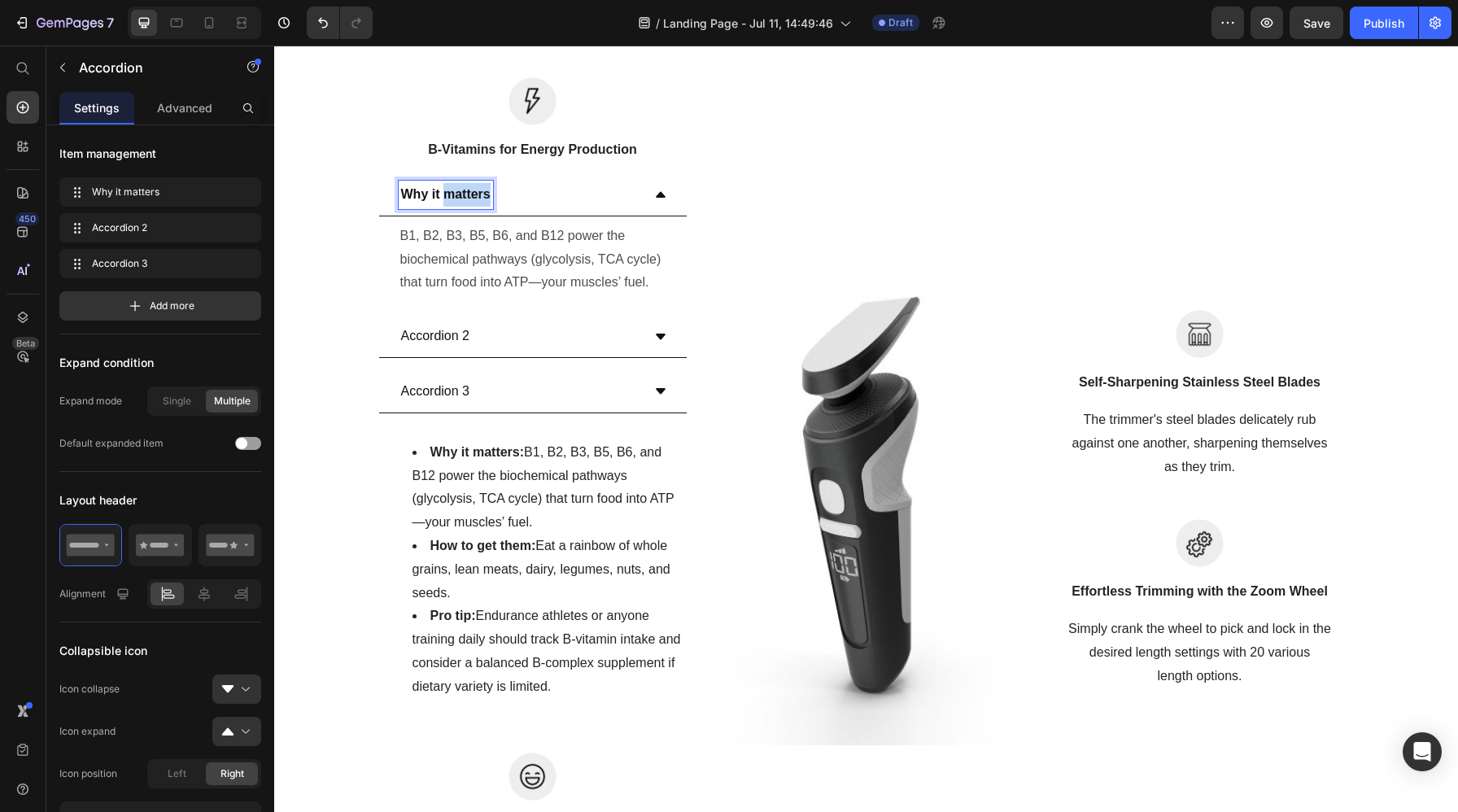 click on "Why it matters" at bounding box center [446, 194] 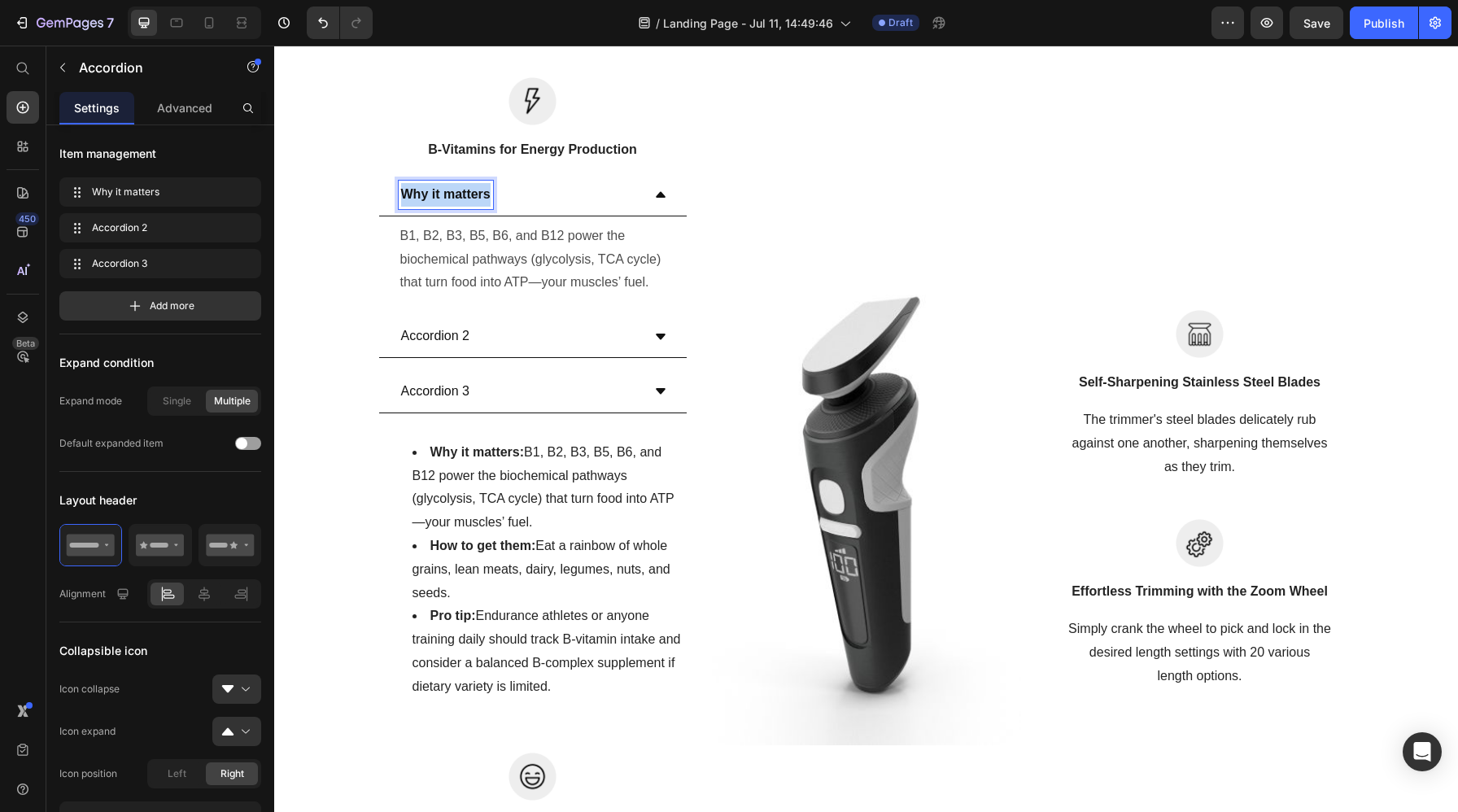 click on "Why it matters" at bounding box center [446, 194] 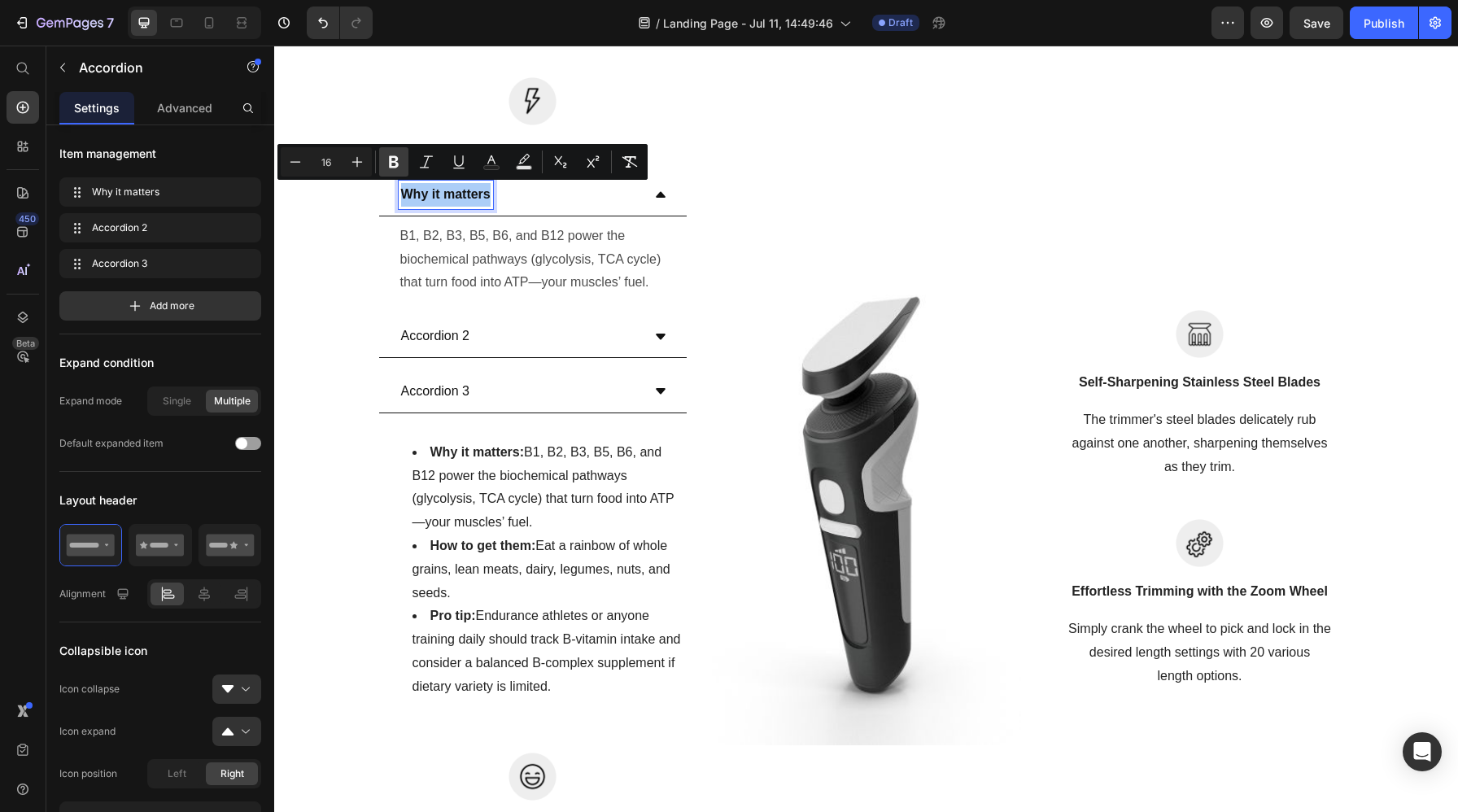 click 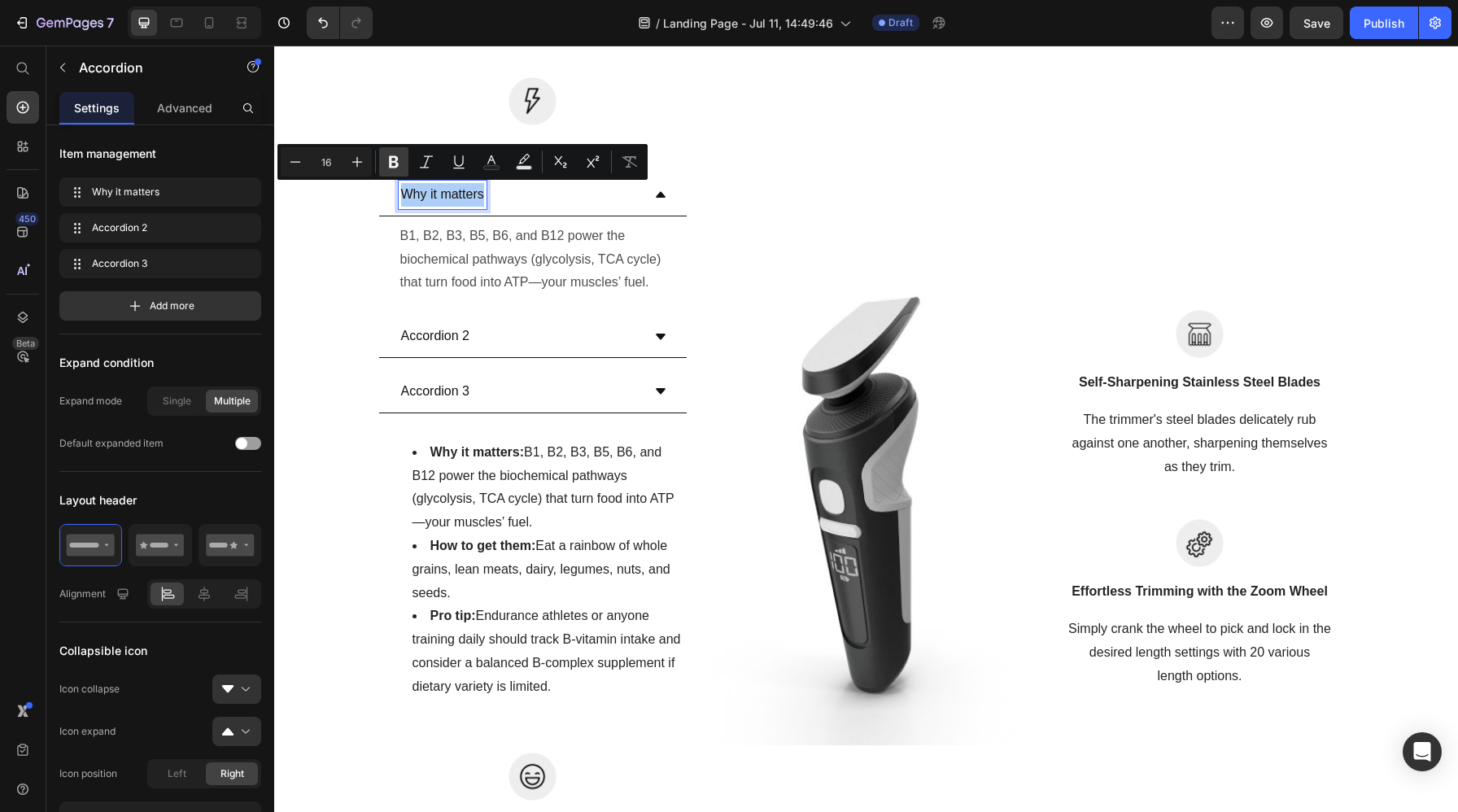 click 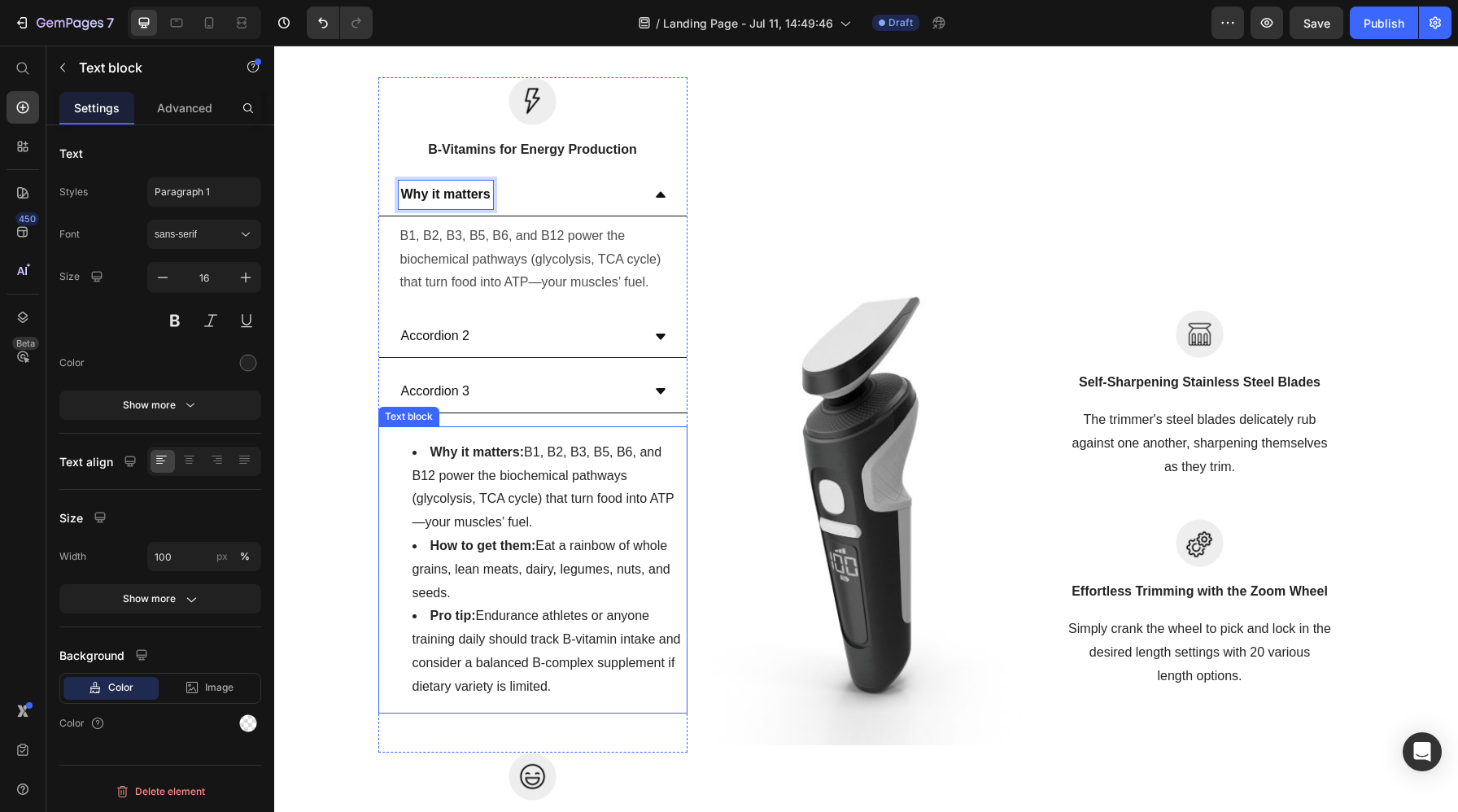 click on "Why it matters:  B1, B2, B3, B5, B6, and B12 power the biochemical pathways (glycolysis, TCA cycle) that turn food into ATP—your muscles’ fuel." at bounding box center (549, 487) 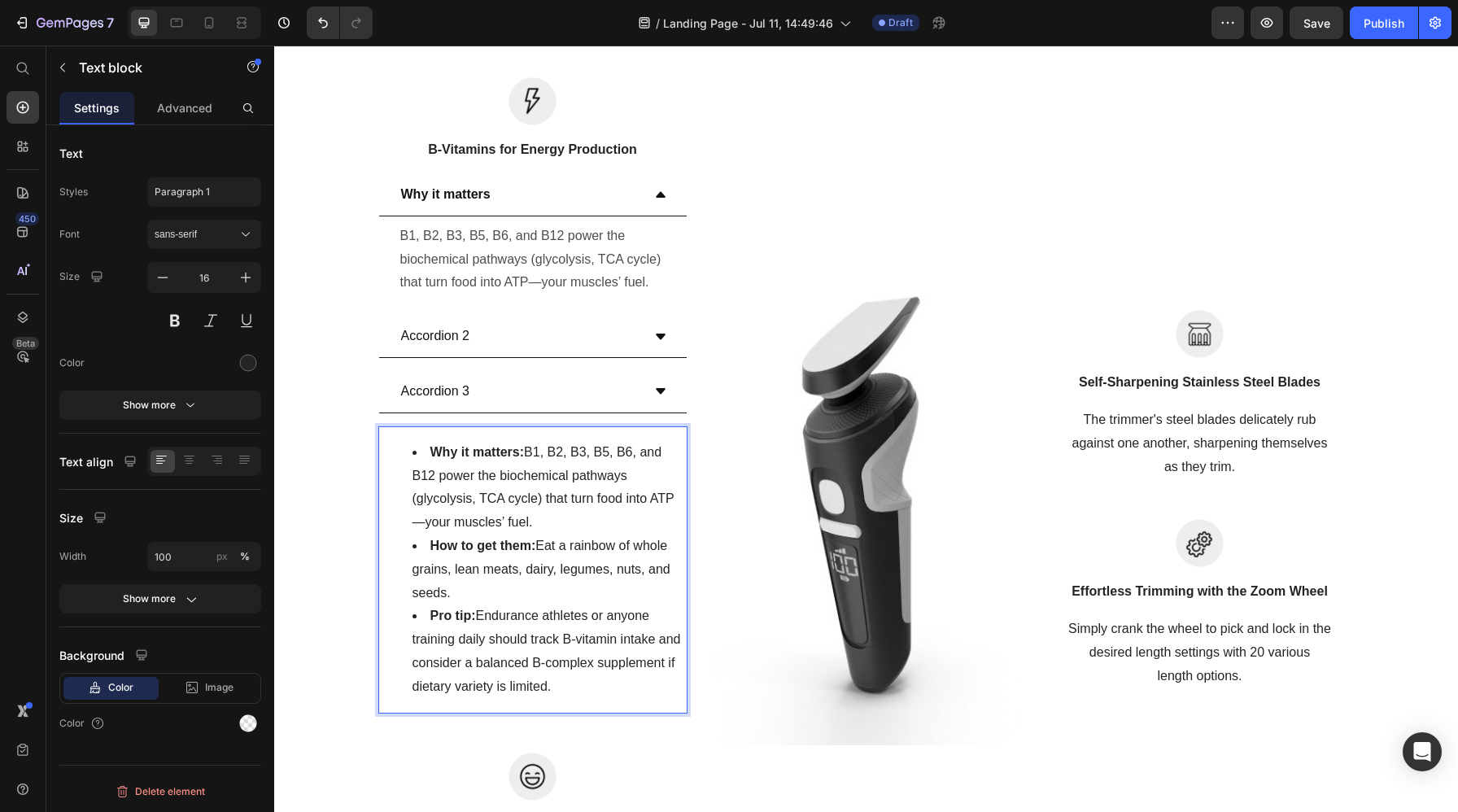 drag, startPoint x: 540, startPoint y: 545, endPoint x: 587, endPoint y: 589, distance: 64.38167 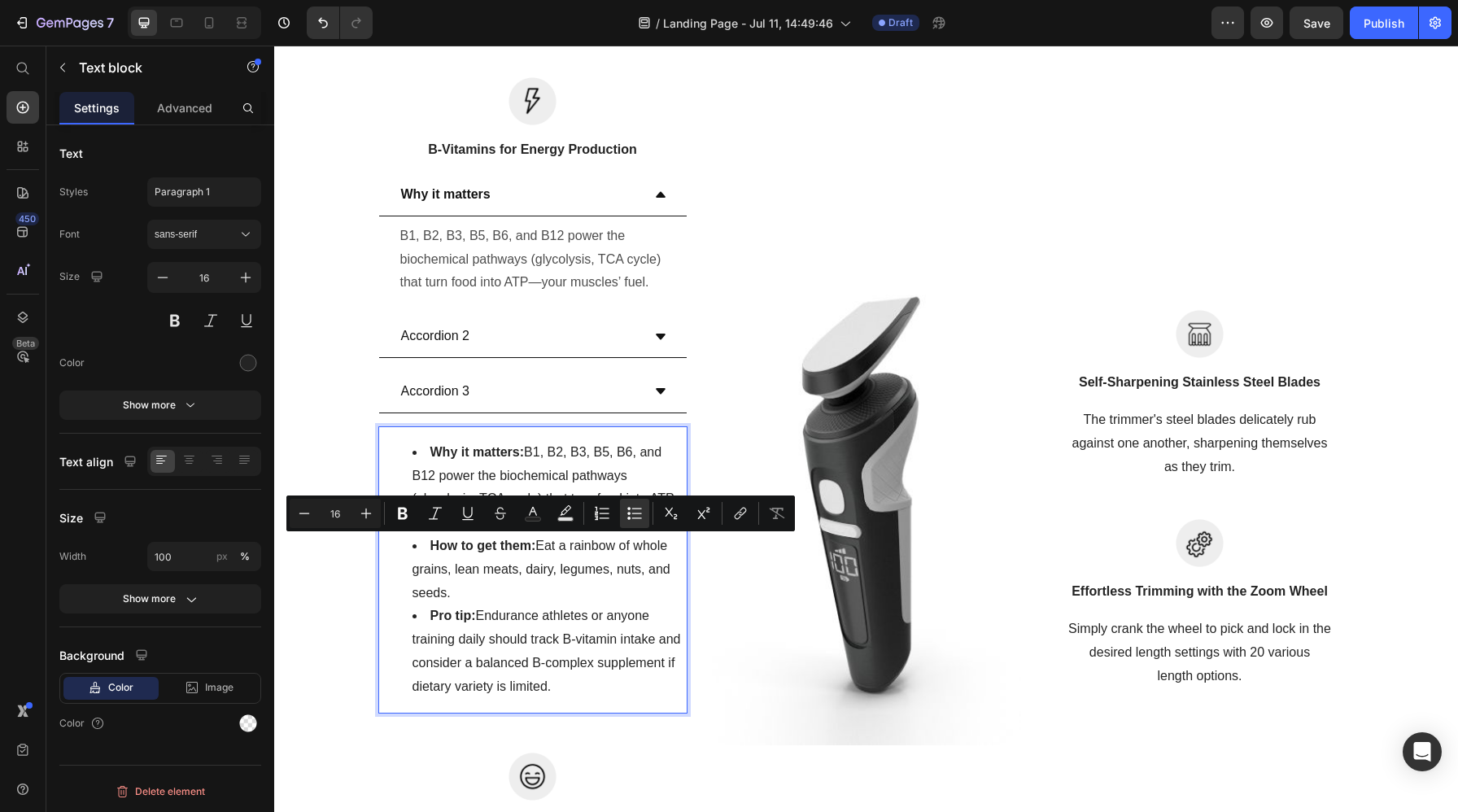 copy on "Eat a rainbow of whole grains, lean meats, dairy, legumes, nuts, and seeds." 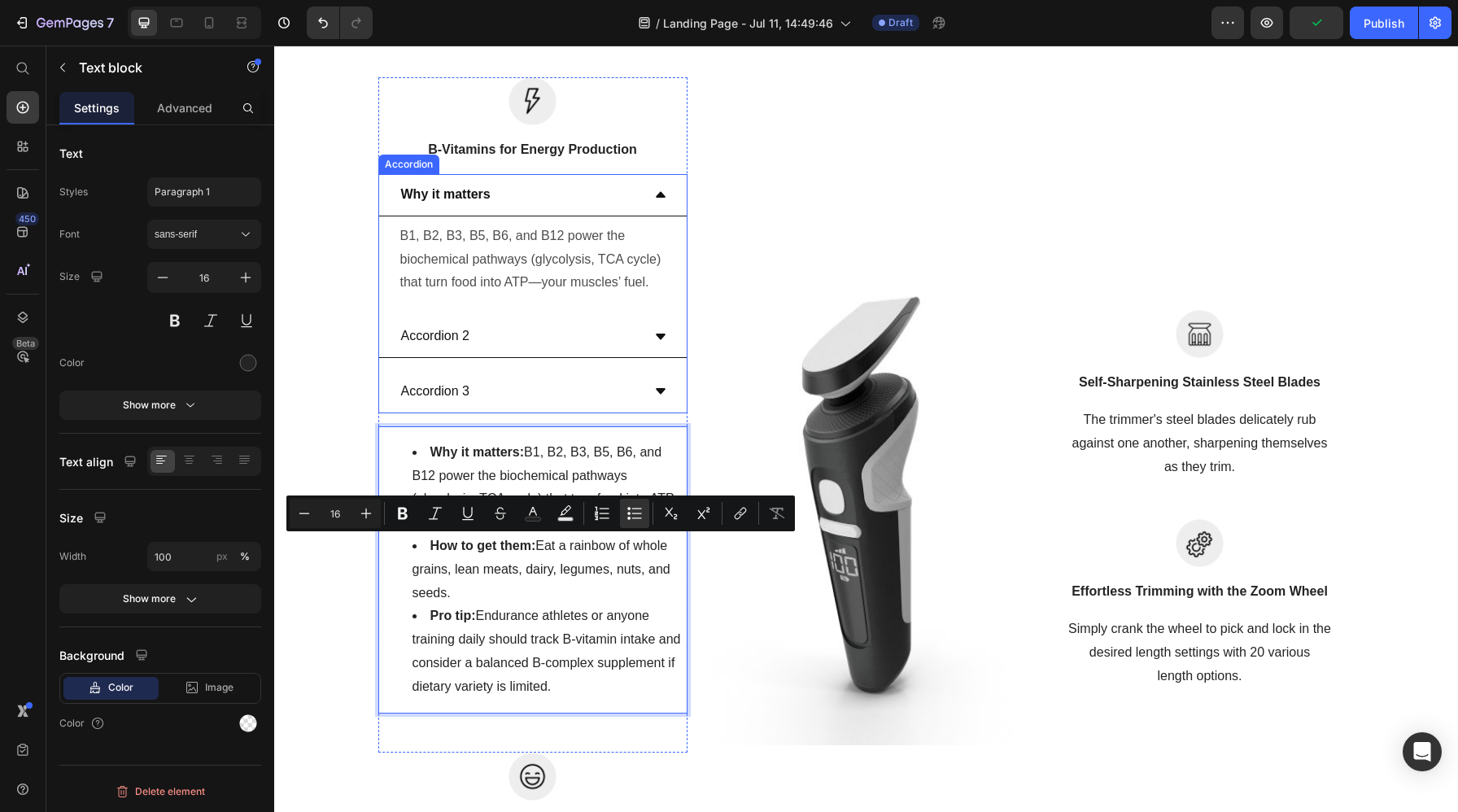 click 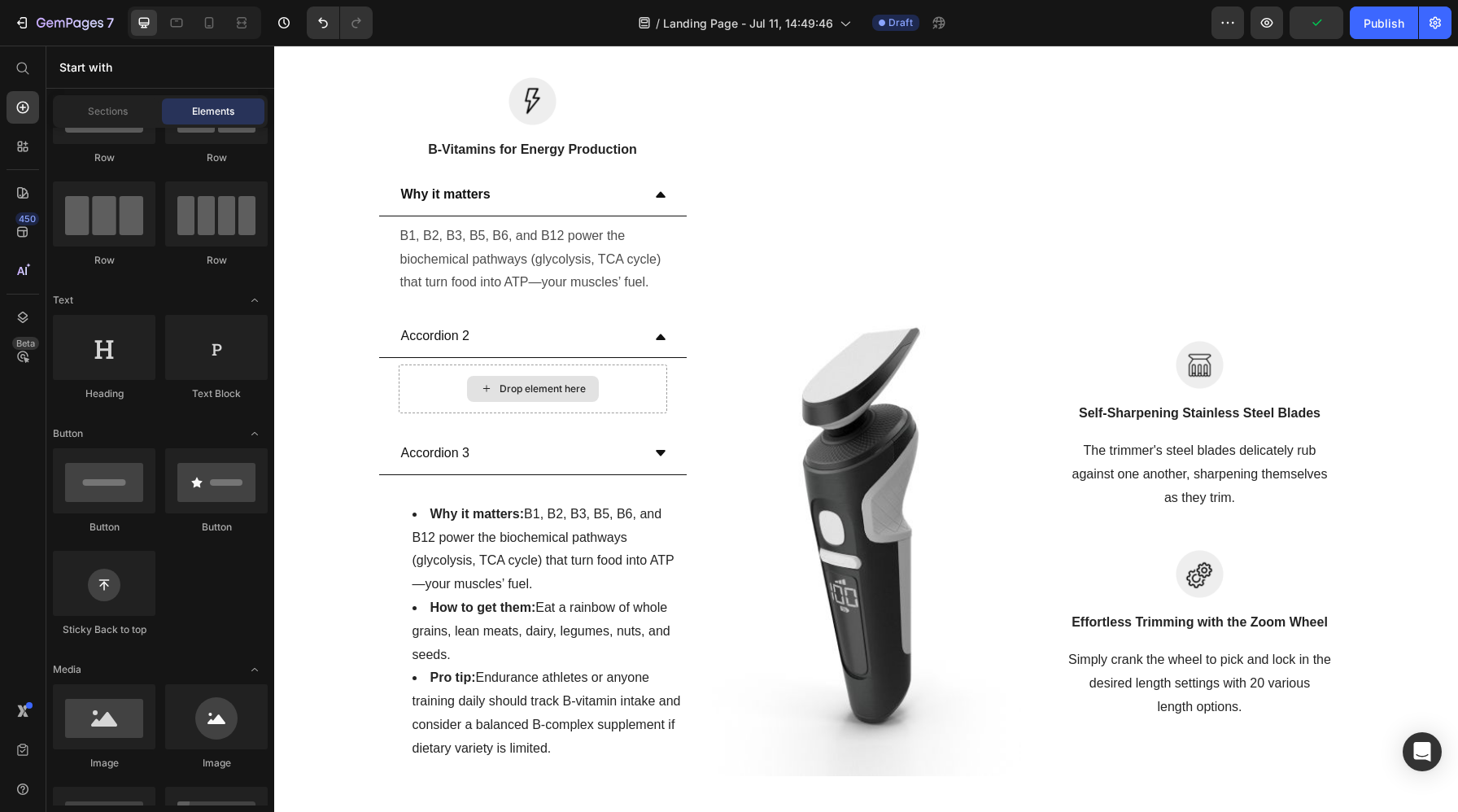 click 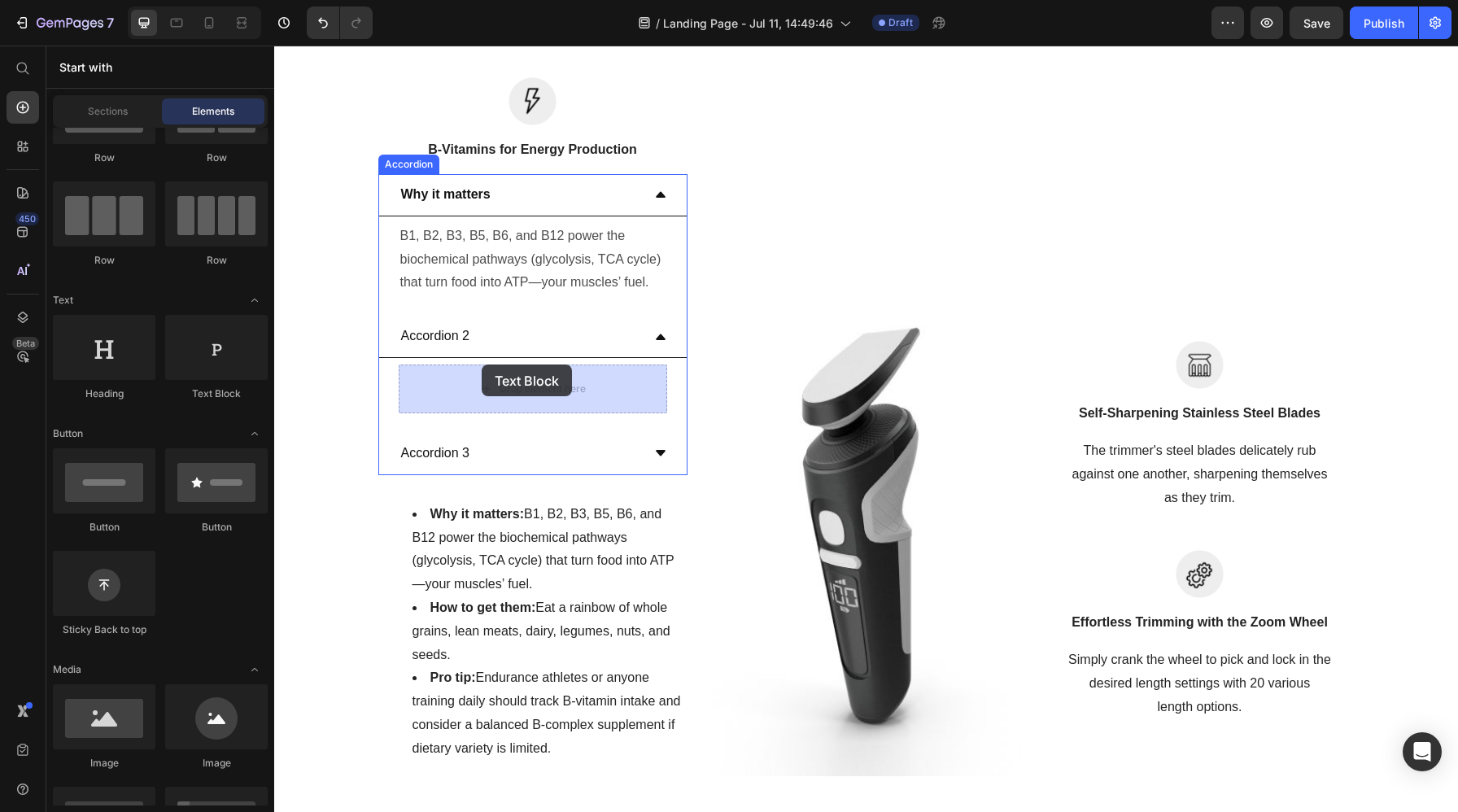 drag, startPoint x: 514, startPoint y: 391, endPoint x: 448, endPoint y: 365, distance: 70.9366 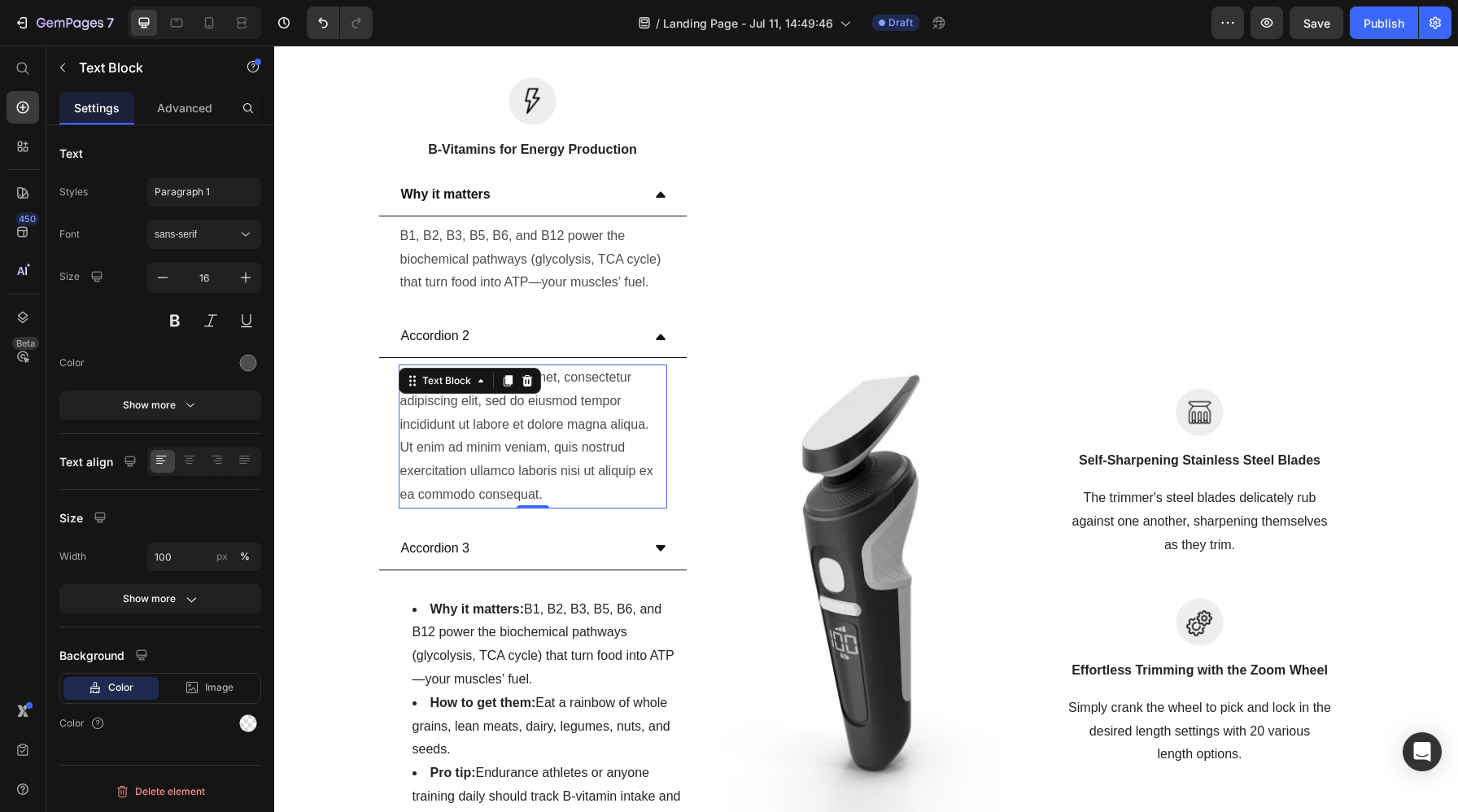 click on "Lorem ipsum dolor sit amet, consectetur adipiscing elit, sed do eiusmod tempor incididunt ut labore et dolore magna aliqua. Ut enim ad minim veniam, quis nostrud exercitation ullamco laboris nisi ut aliquip ex ea commodo consequat." at bounding box center (533, 436) 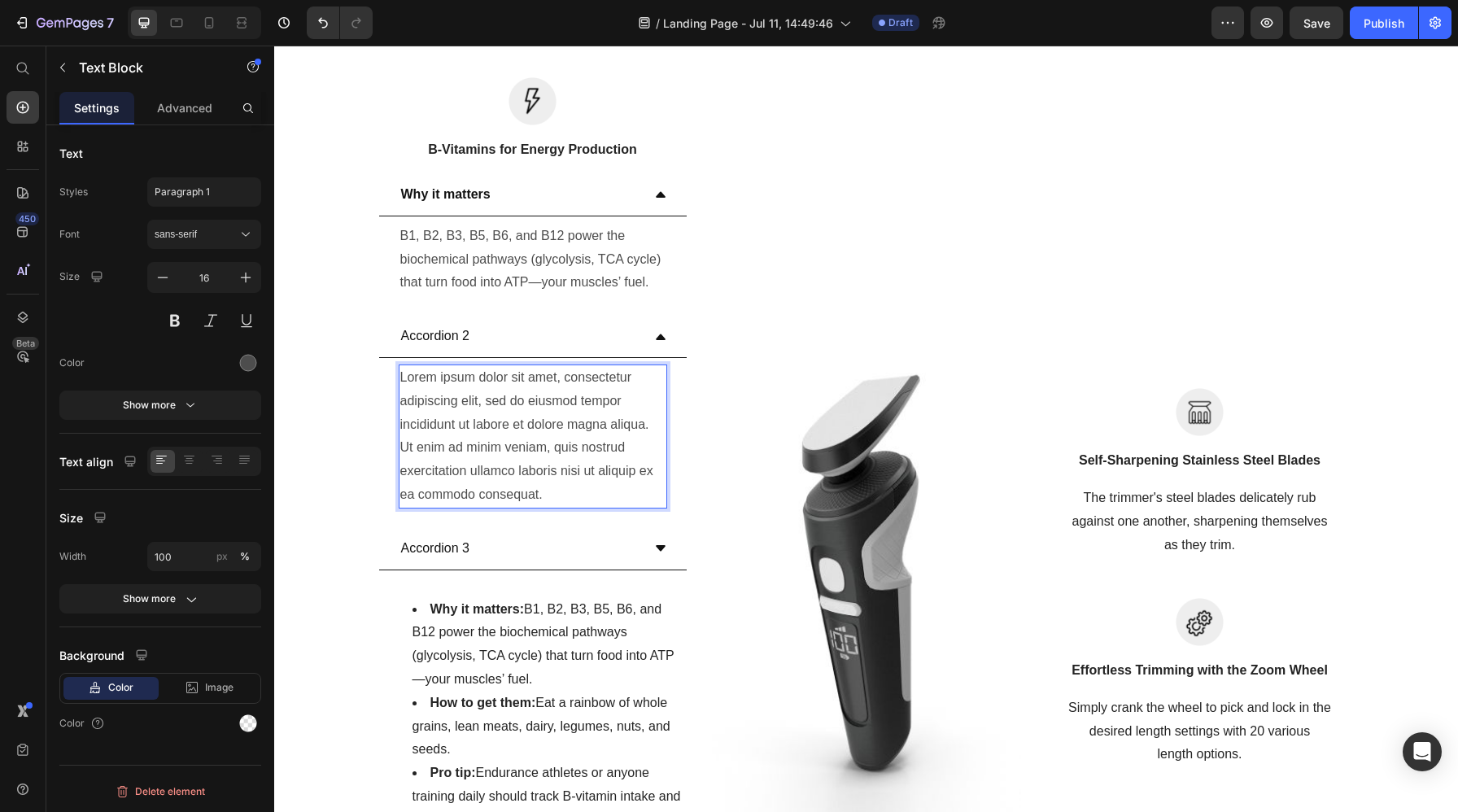click on "Lorem ipsum dolor sit amet, consectetur adipiscing elit, sed do eiusmod tempor incididunt ut labore et dolore magna aliqua. Ut enim ad minim veniam, quis nostrud exercitation ullamco laboris nisi ut aliquip ex ea commodo consequat." at bounding box center (533, 436) 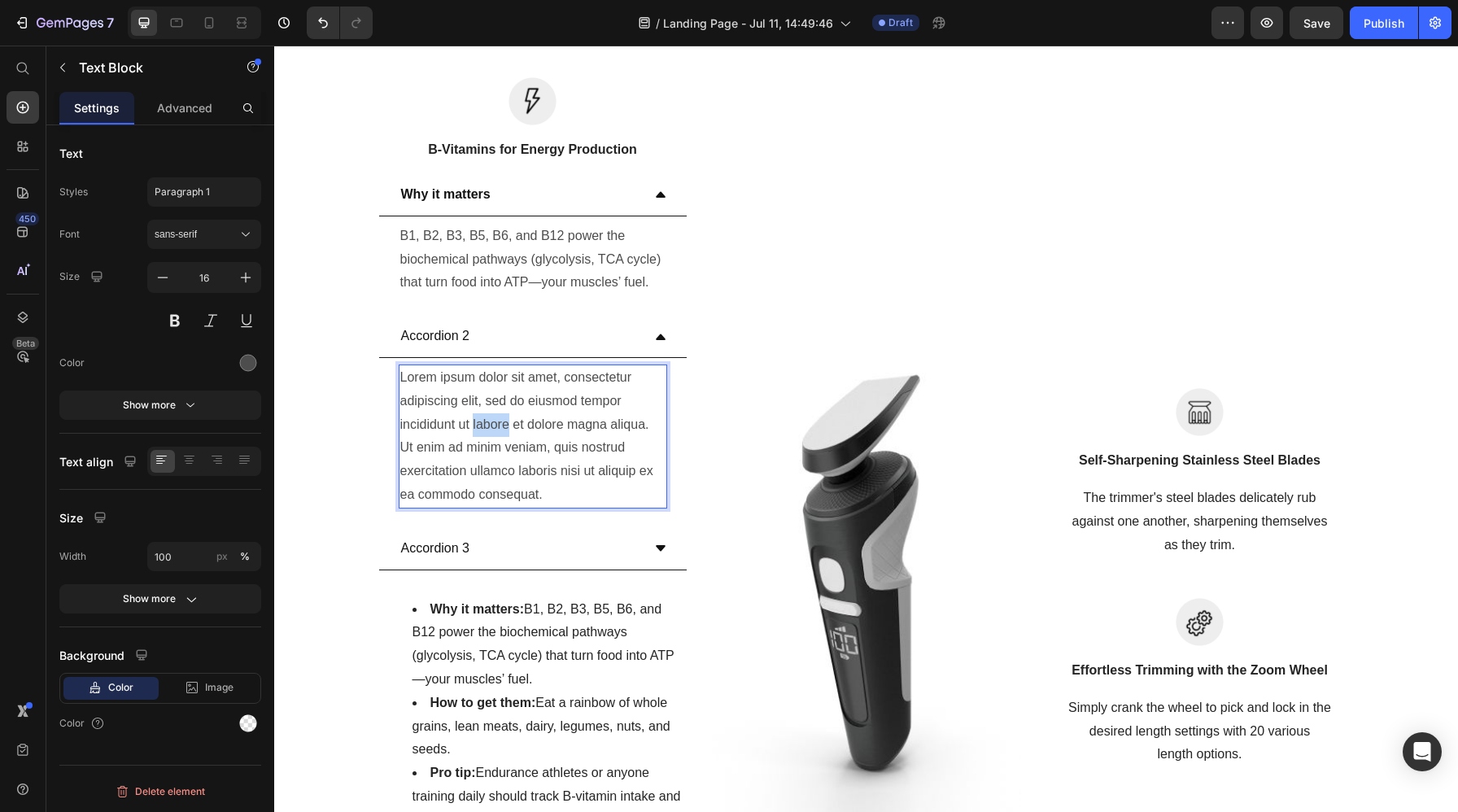 click on "Lorem ipsum dolor sit amet, consectetur adipiscing elit, sed do eiusmod tempor incididunt ut labore et dolore magna aliqua. Ut enim ad minim veniam, quis nostrud exercitation ullamco laboris nisi ut aliquip ex ea commodo consequat." at bounding box center (533, 436) 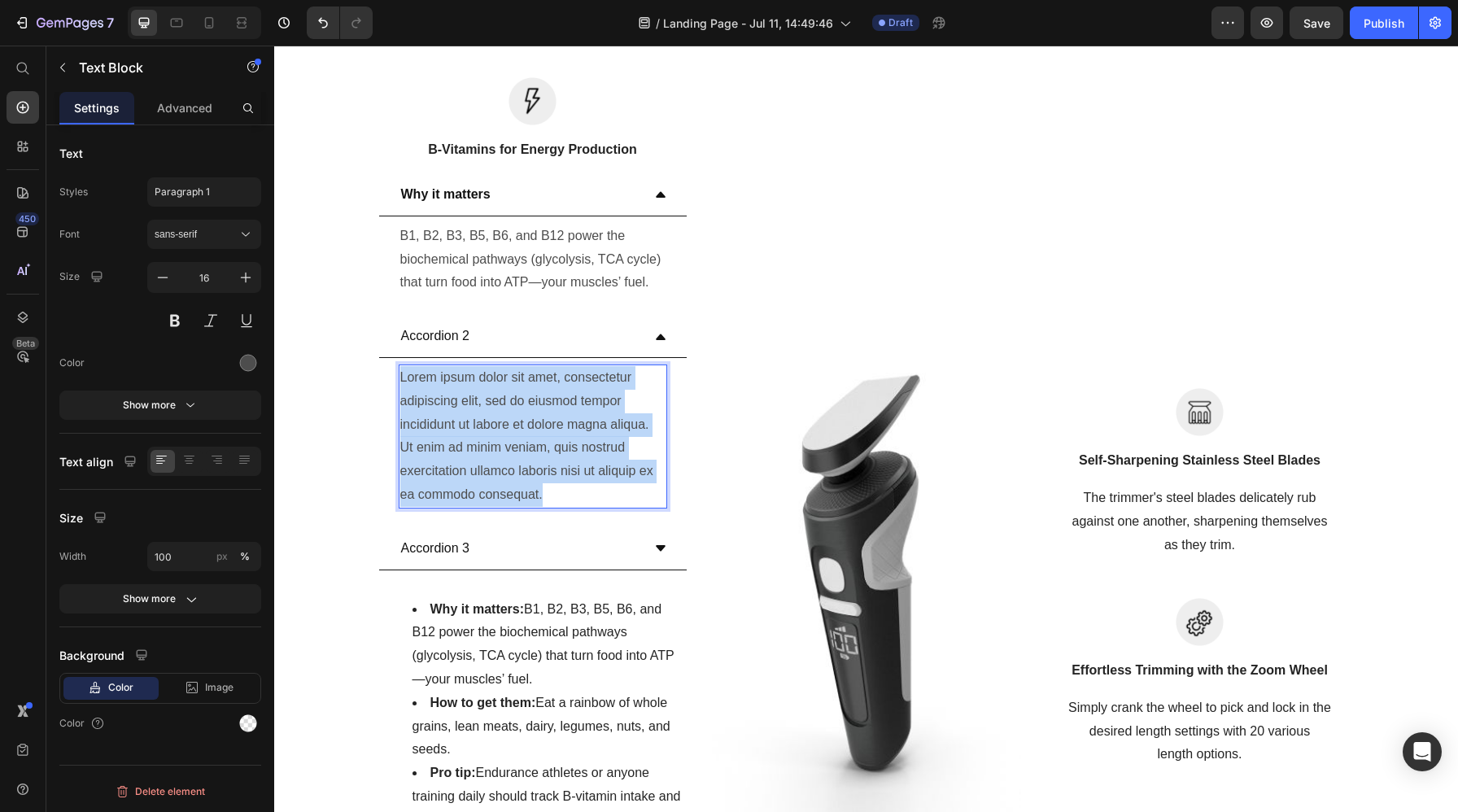 click on "Lorem ipsum dolor sit amet, consectetur adipiscing elit, sed do eiusmod tempor incididunt ut labore et dolore magna aliqua. Ut enim ad minim veniam, quis nostrud exercitation ullamco laboris nisi ut aliquip ex ea commodo consequat." at bounding box center [533, 436] 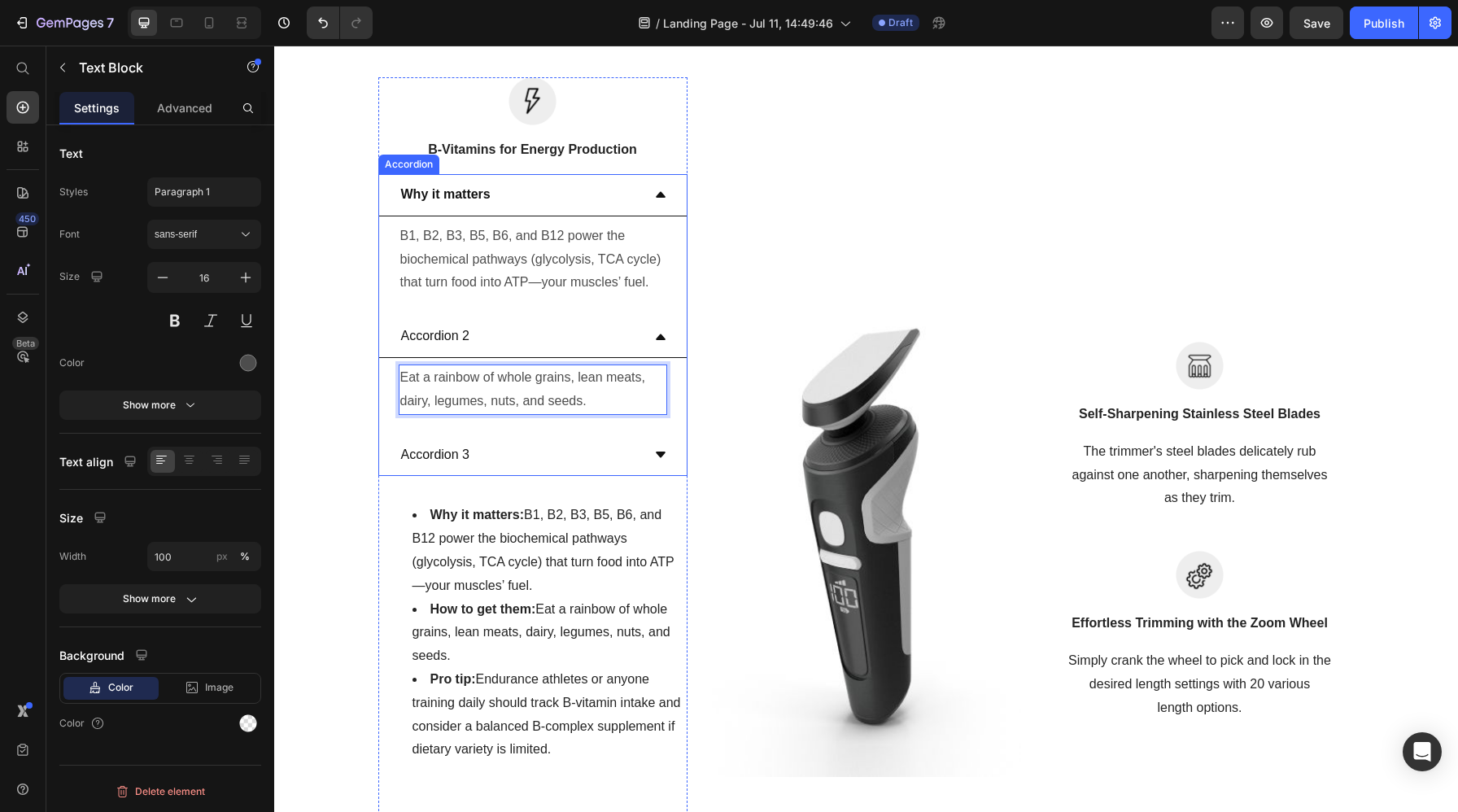 click 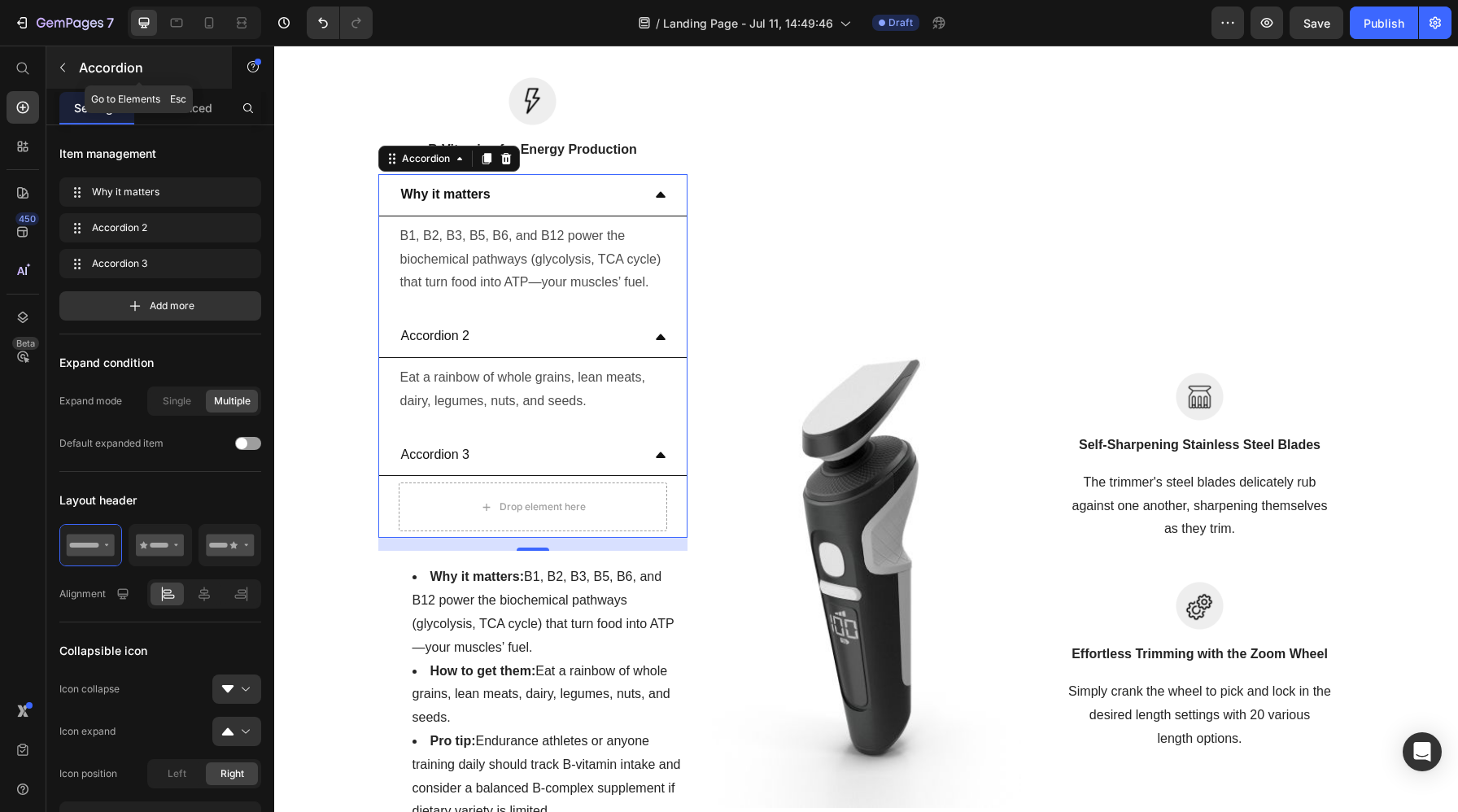 click 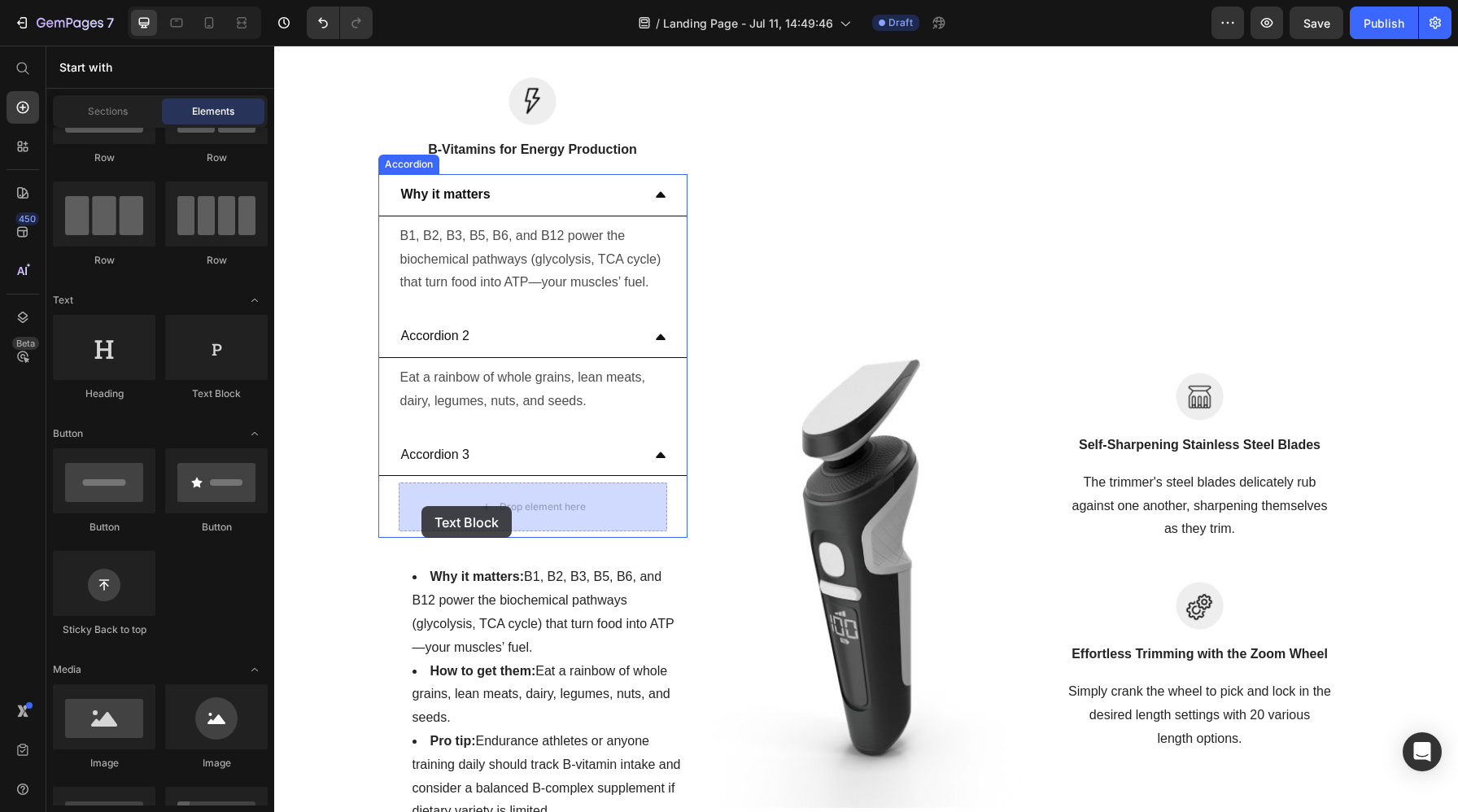 drag, startPoint x: 486, startPoint y: 399, endPoint x: 426, endPoint y: 504, distance: 120.93387 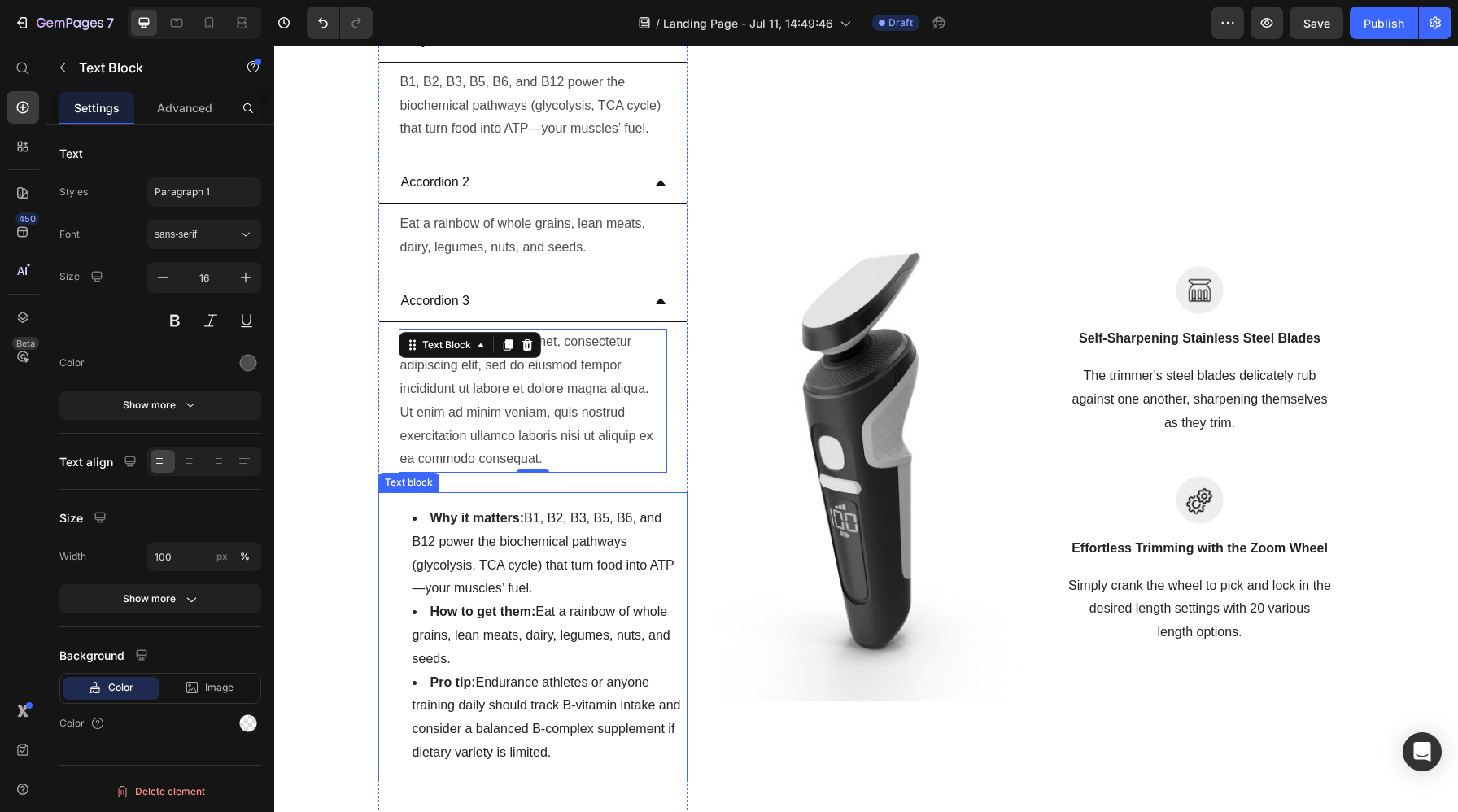 scroll, scrollTop: 4545, scrollLeft: 0, axis: vertical 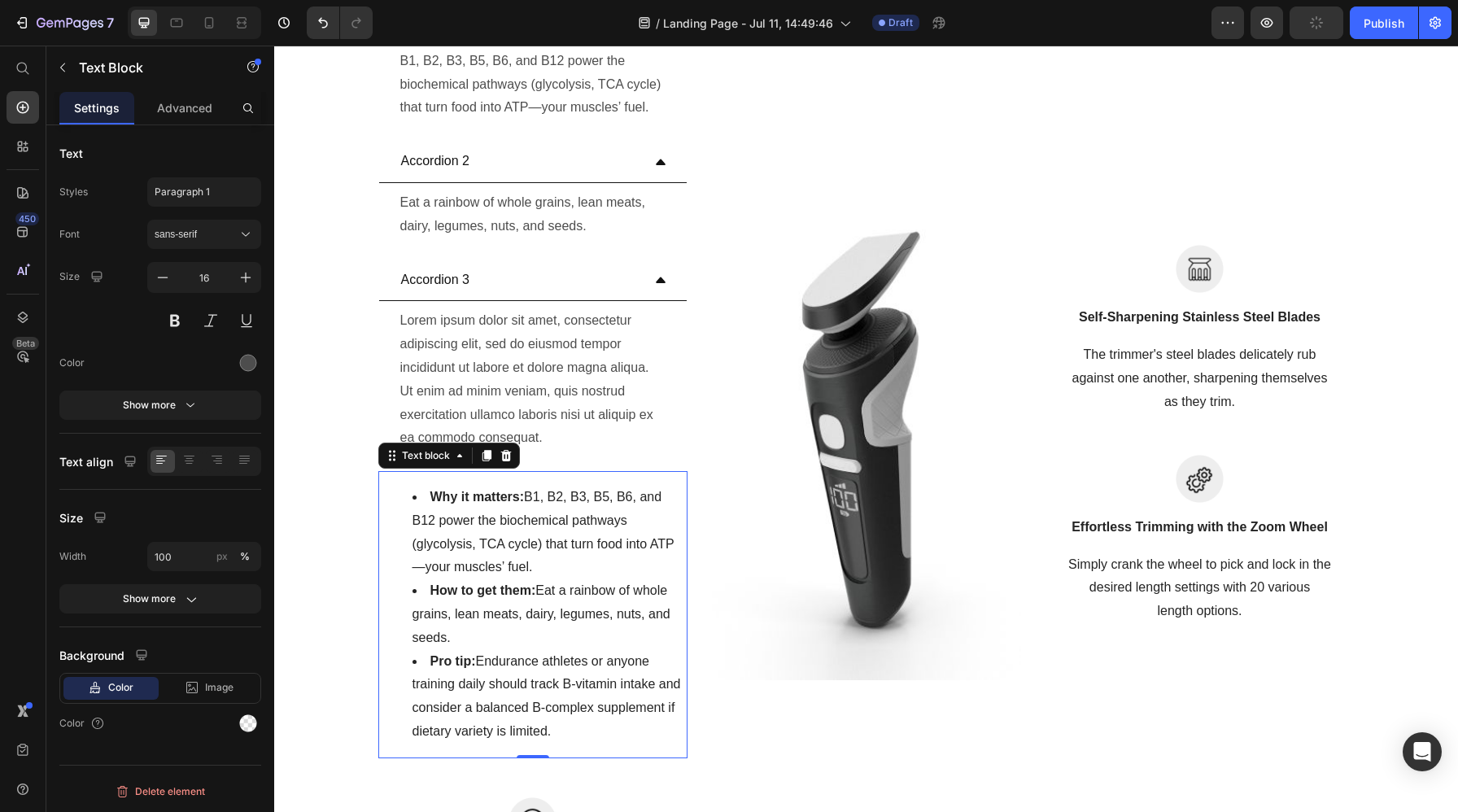 click on "Pro tip:  Endurance athletes or anyone training daily should track B-vitamin intake and consider a balanced B-complex supplement if dietary variety is limited." at bounding box center [549, 696] 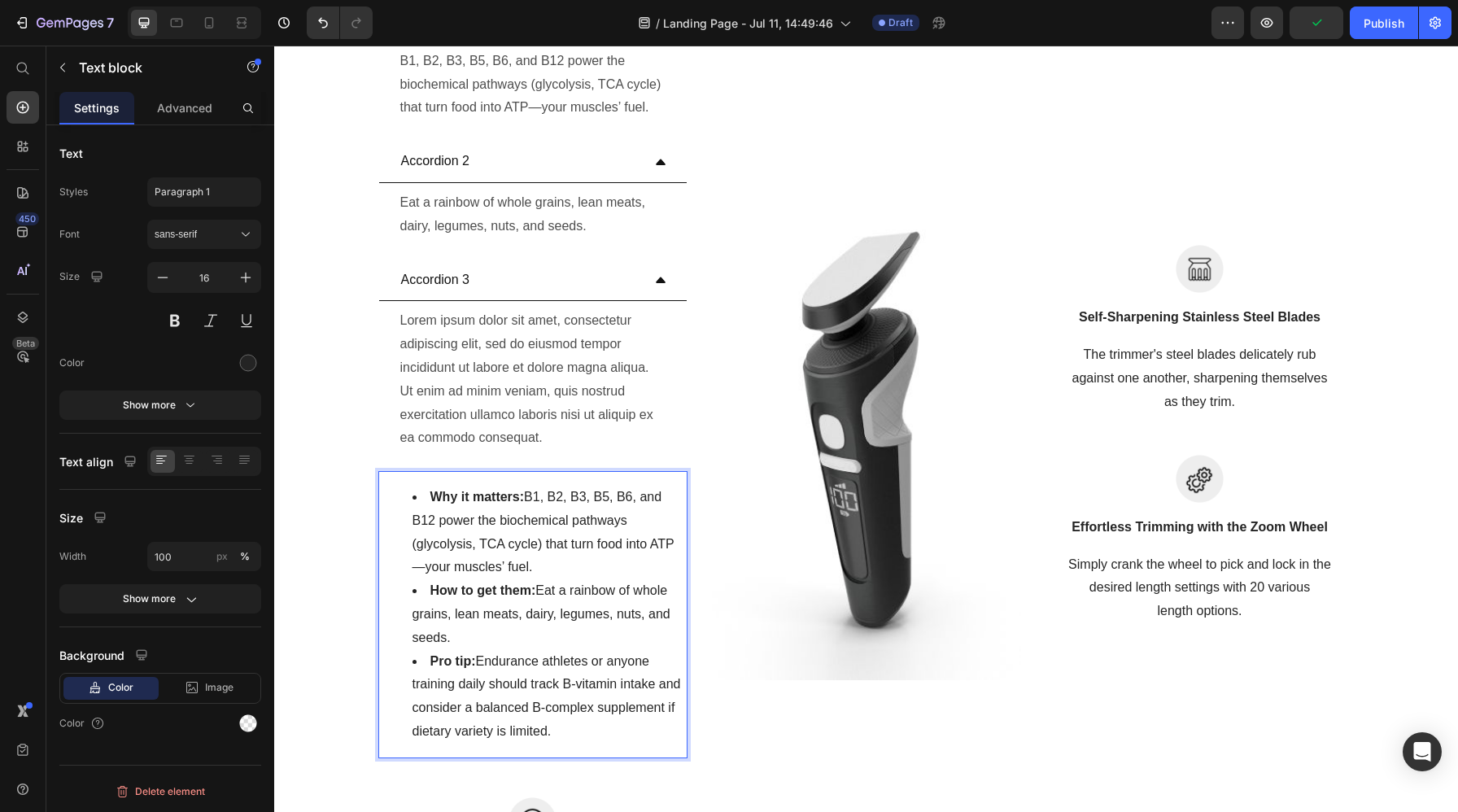 drag, startPoint x: 478, startPoint y: 662, endPoint x: 578, endPoint y: 725, distance: 118.19052 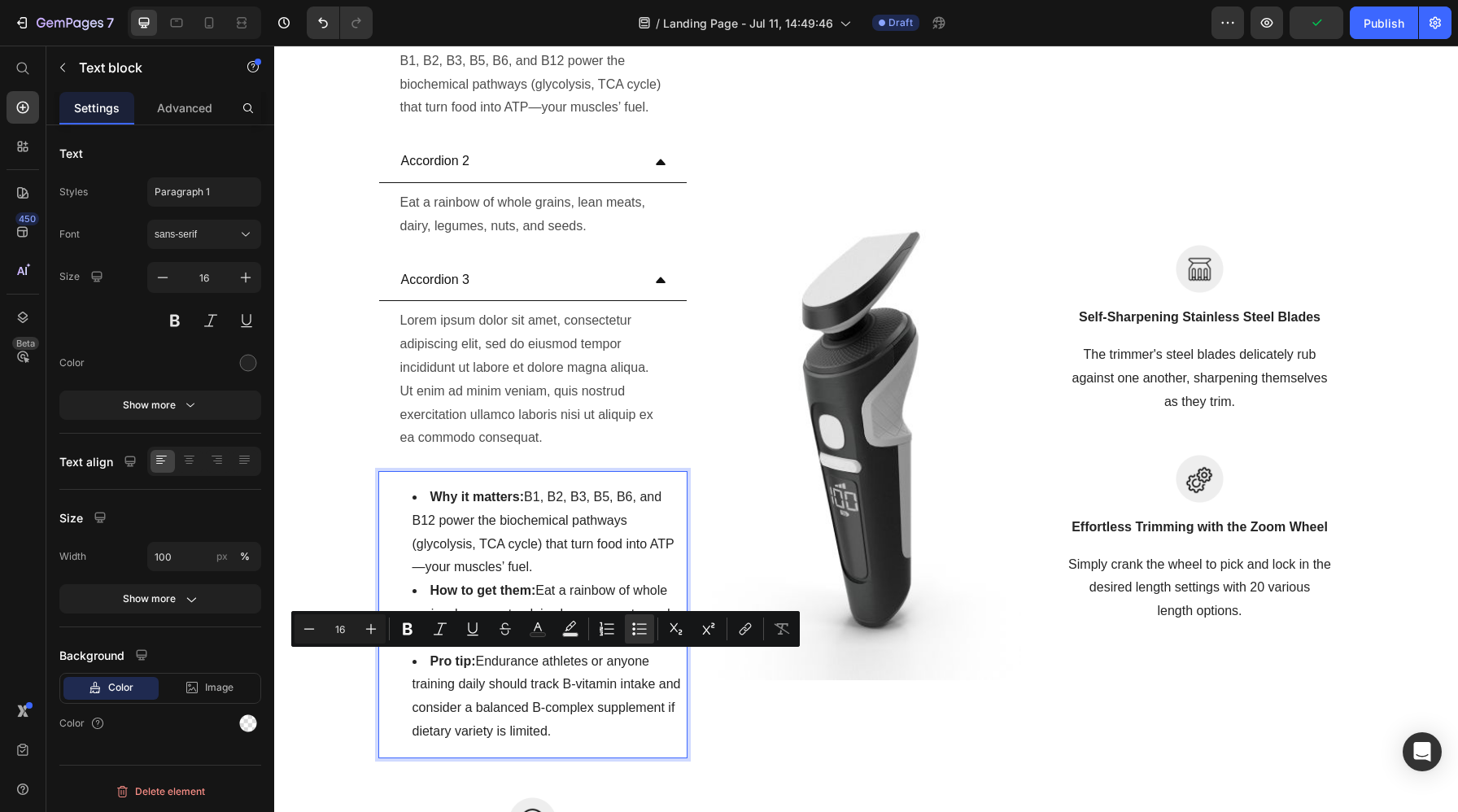 copy on "Endurance athletes or anyone training daily should track B-vitamin intake and consider a balanced B-complex supplement if dietary variety is limited." 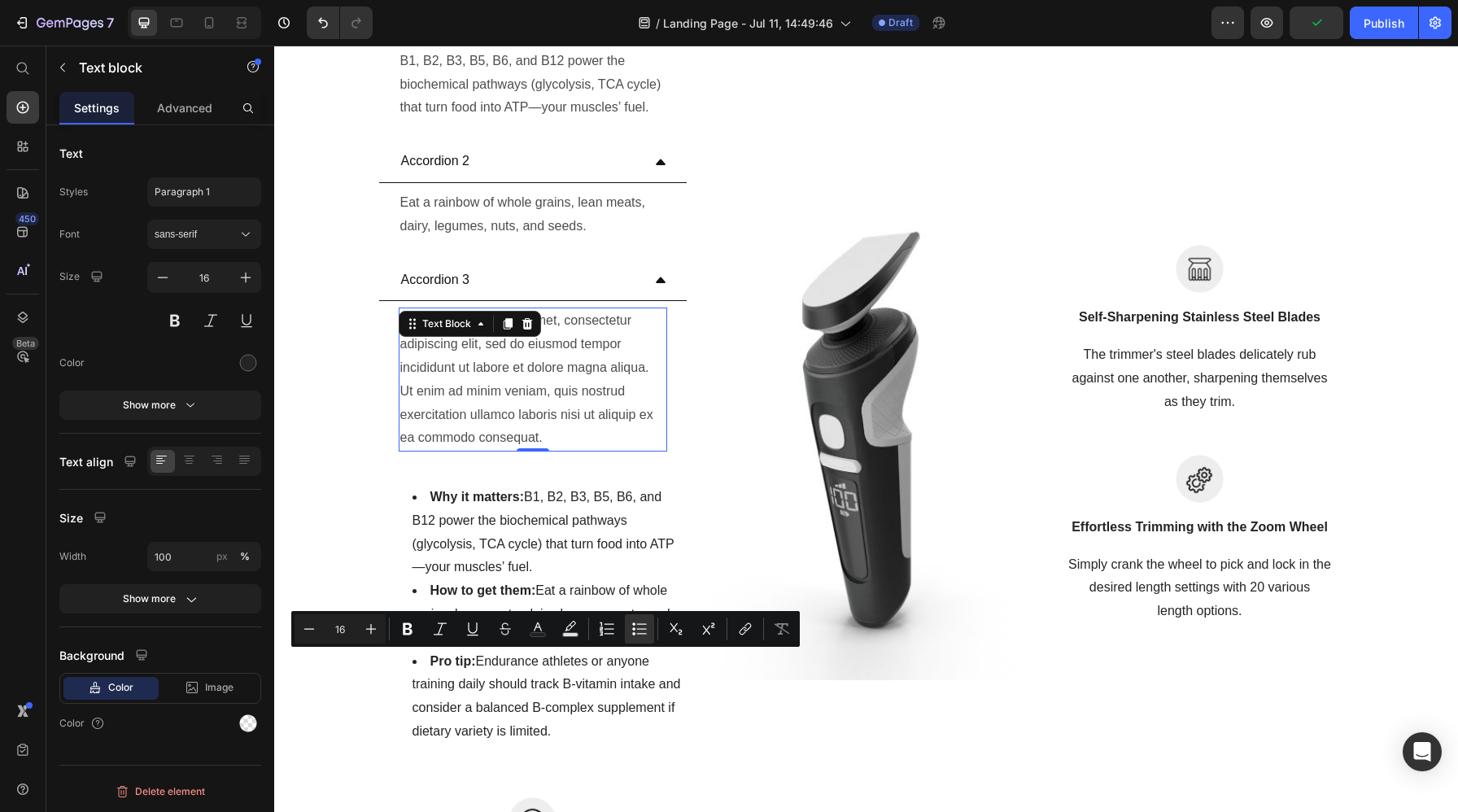 click on "Lorem ipsum dolor sit amet, consectetur adipiscing elit, sed do eiusmod tempor incididunt ut labore et dolore magna aliqua. Ut enim ad minim veniam, quis nostrud exercitation ullamco laboris nisi ut aliquip ex ea commodo consequat." at bounding box center [533, 379] 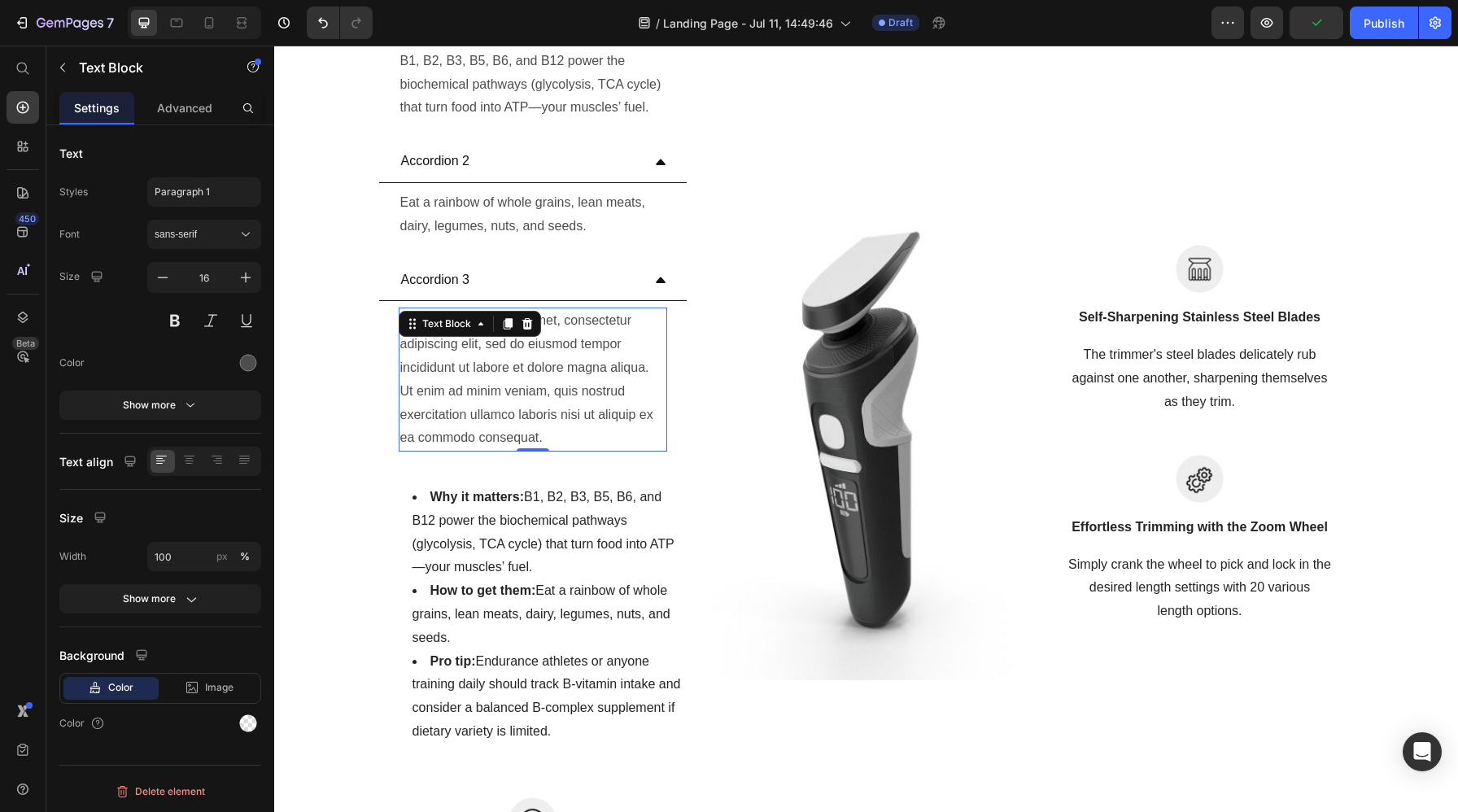 click on "Lorem ipsum dolor sit amet, consectetur adipiscing elit, sed do eiusmod tempor incididunt ut labore et dolore magna aliqua. Ut enim ad minim veniam, quis nostrud exercitation ullamco laboris nisi ut aliquip ex ea commodo consequat." at bounding box center [533, 379] 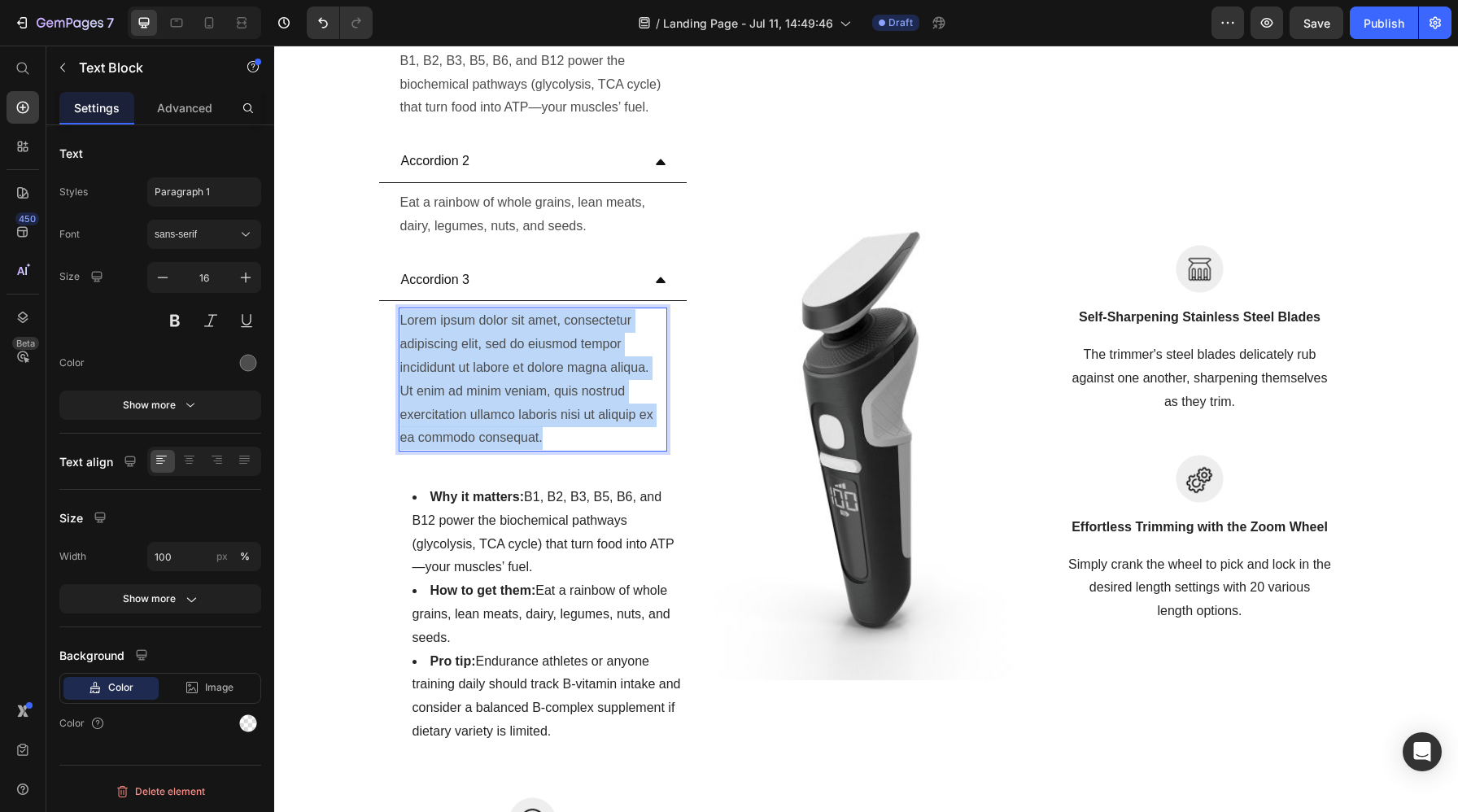 click on "Lorem ipsum dolor sit amet, consectetur adipiscing elit, sed do eiusmod tempor incididunt ut labore et dolore magna aliqua. Ut enim ad minim veniam, quis nostrud exercitation ullamco laboris nisi ut aliquip ex ea commodo consequat." at bounding box center (533, 379) 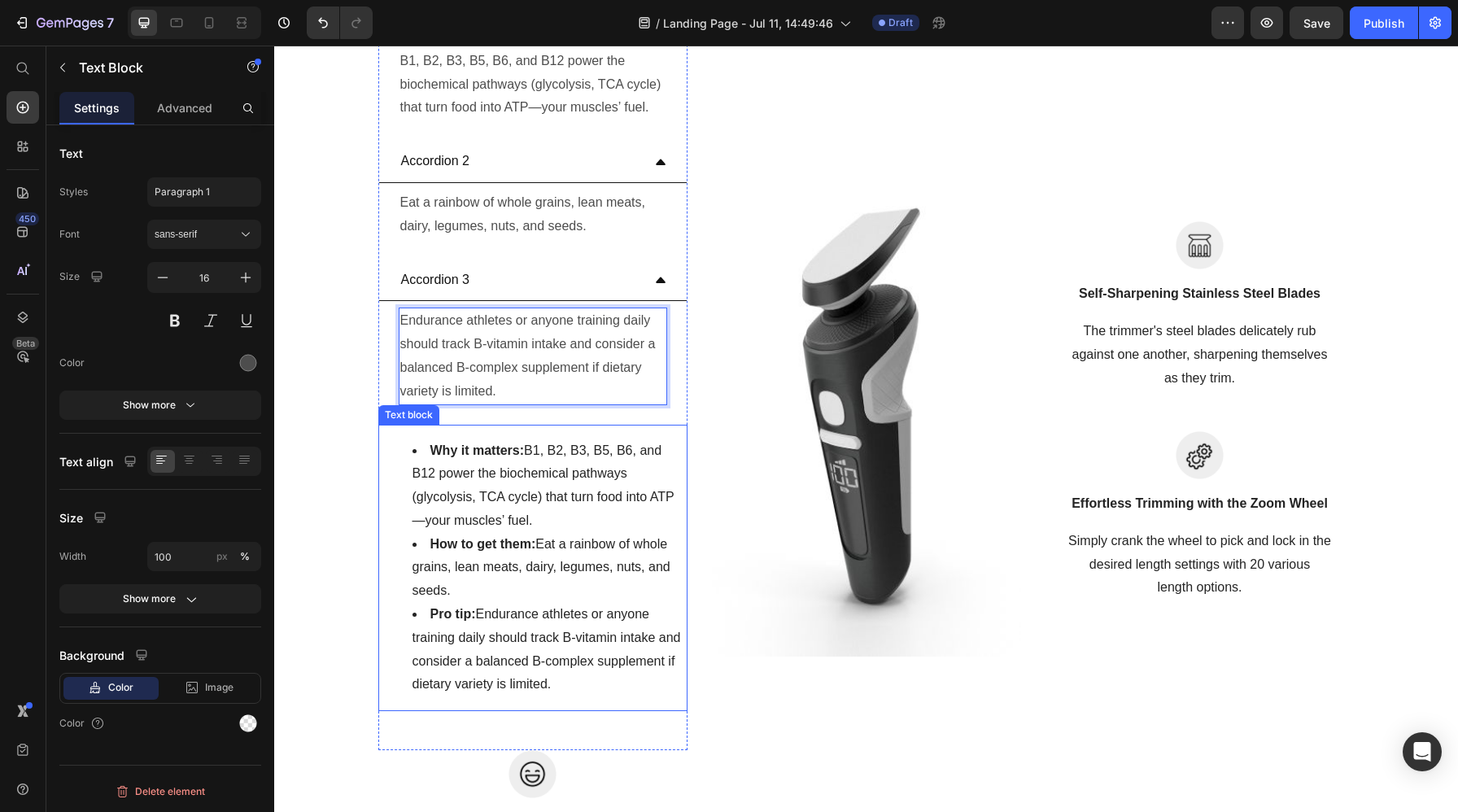 click on "Pro tip:  Endurance athletes or anyone training daily should track B-vitamin intake and consider a balanced B-complex supplement if dietary variety is limited." at bounding box center (549, 649) 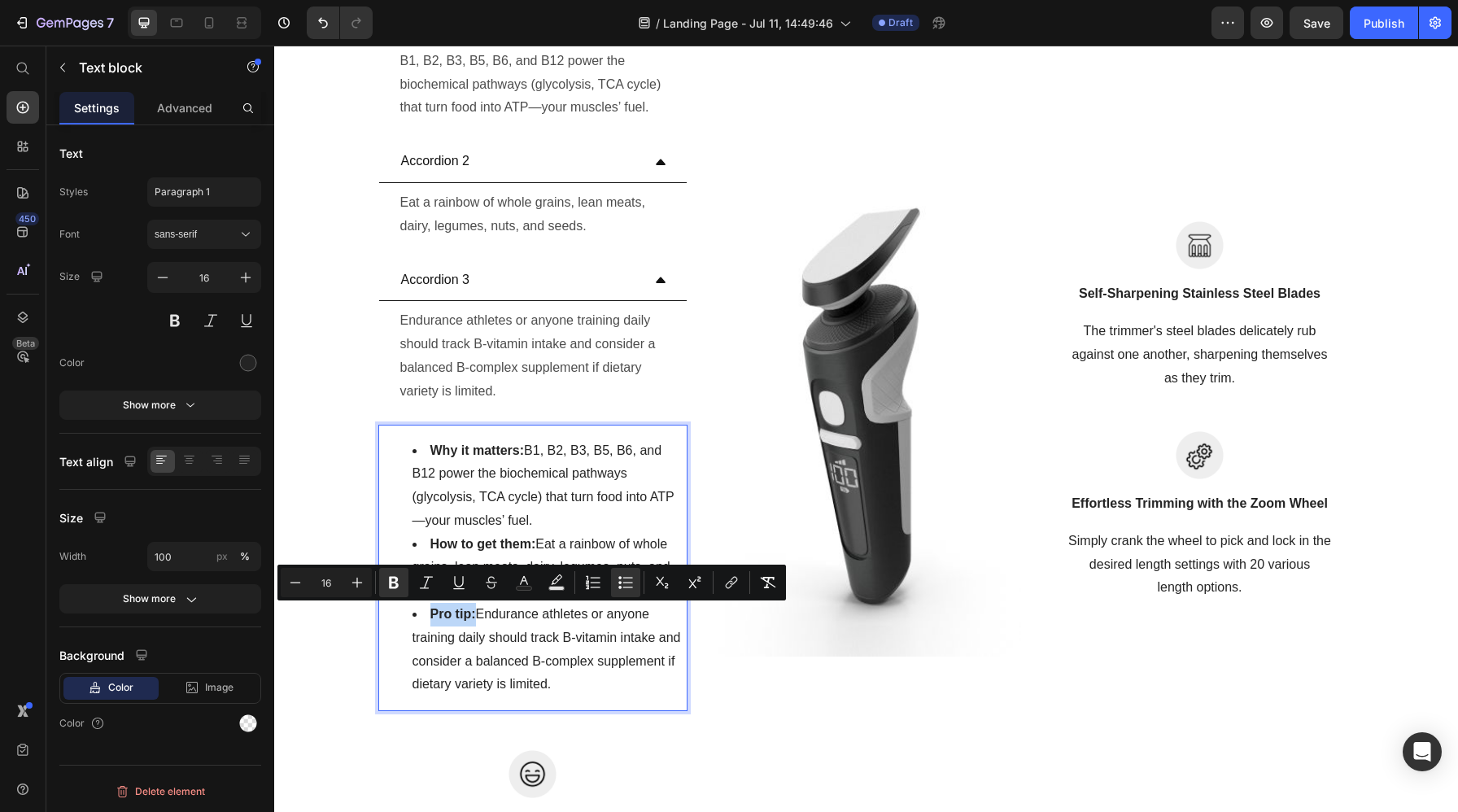 drag, startPoint x: 477, startPoint y: 618, endPoint x: 417, endPoint y: 617, distance: 60.00833 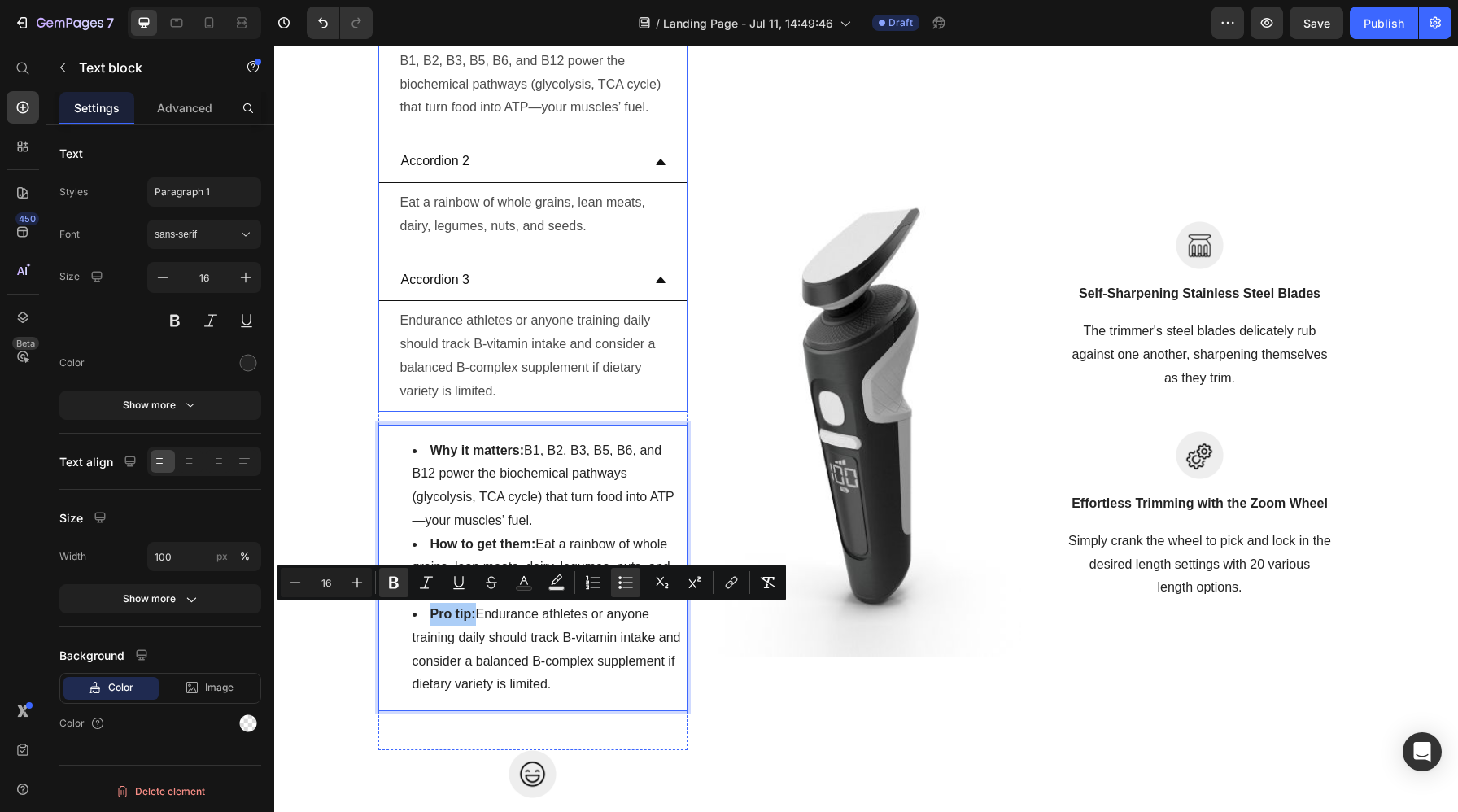 click on "Accordion 3" at bounding box center [435, 280] 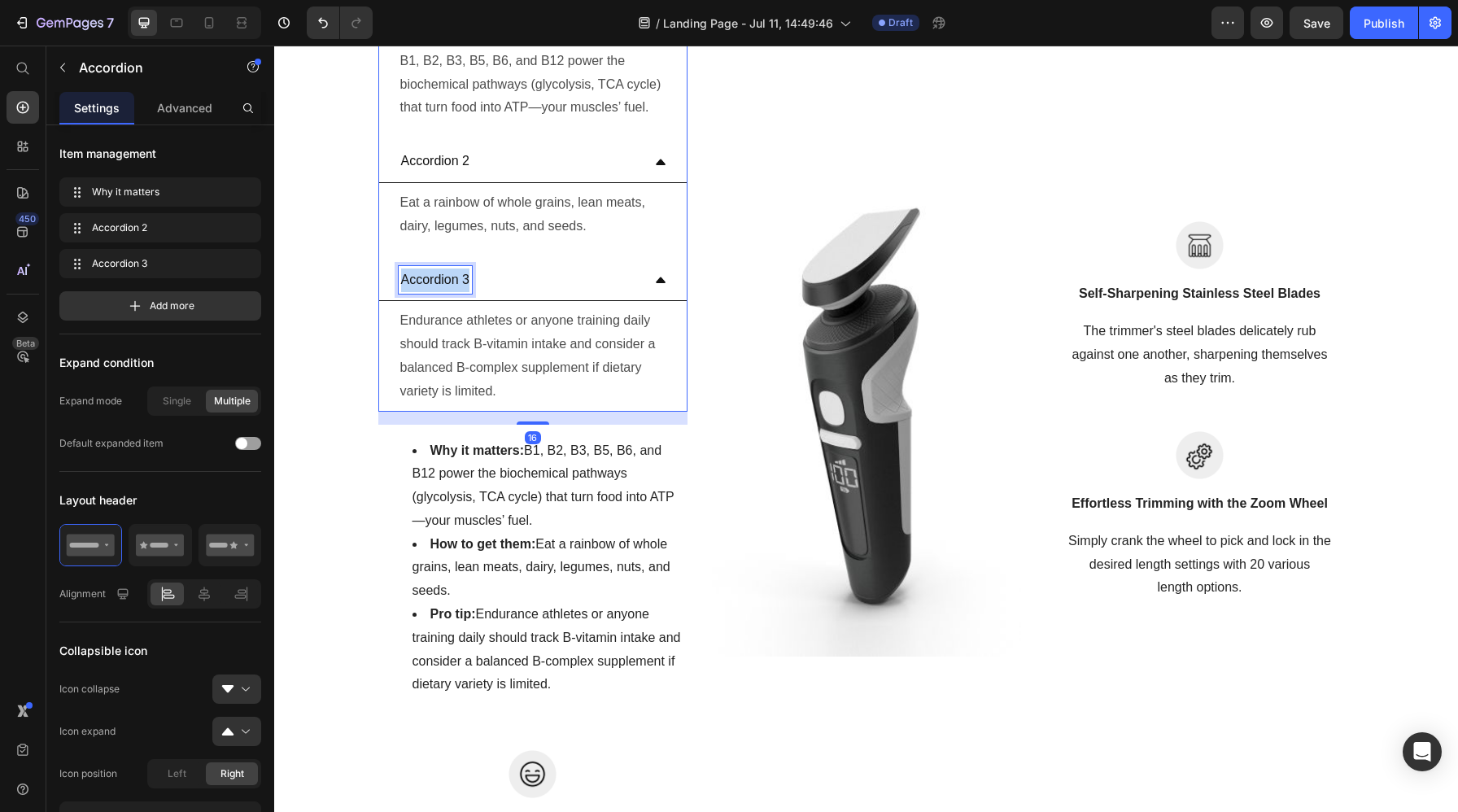 click on "Accordion 3" at bounding box center [435, 280] 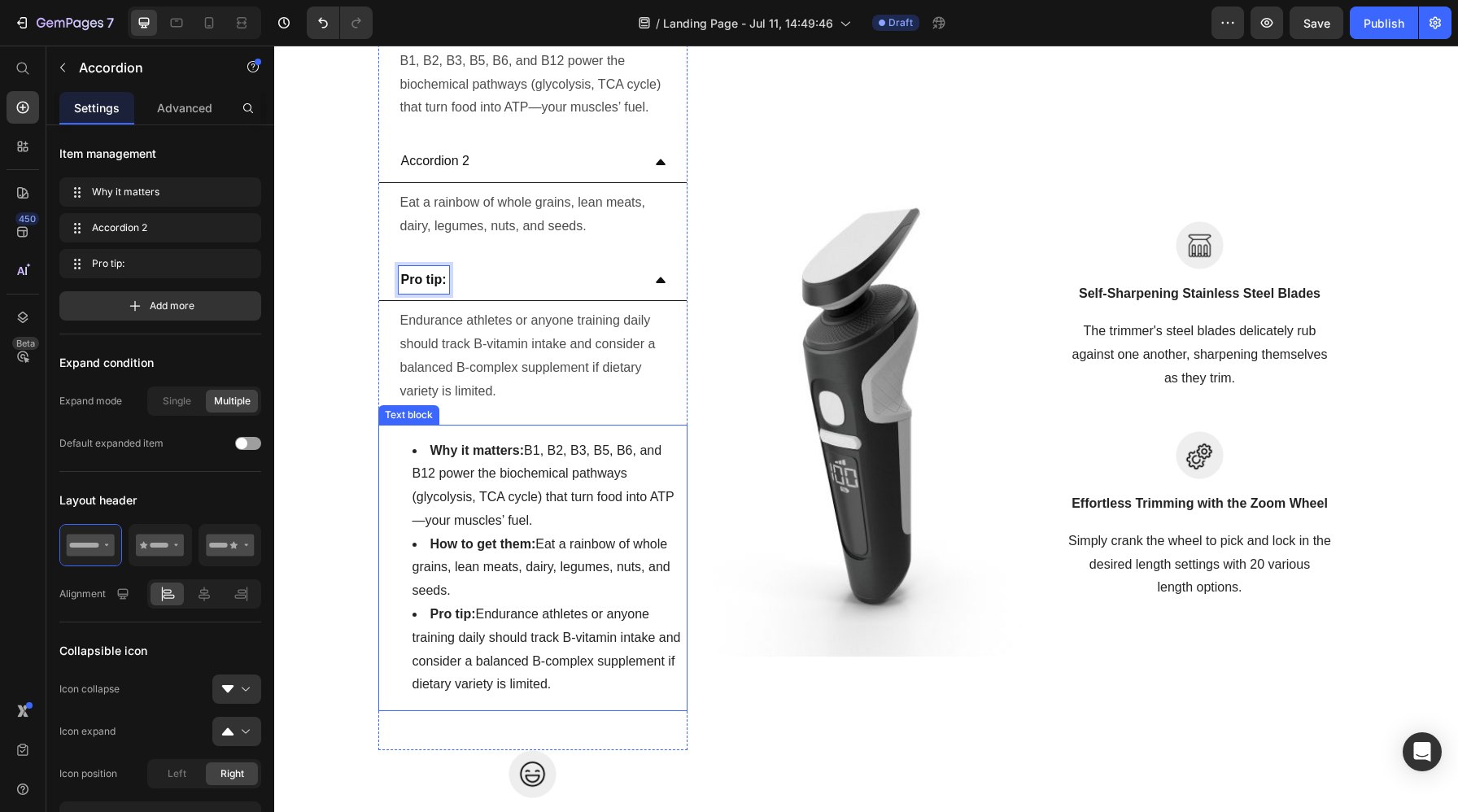 click on "Why it matters:  B1, B2, B3, B5, B6, and B12 power the biochemical pathways (glycolysis, TCA cycle) that turn food into ATP—your muscles’ fuel." at bounding box center (549, 486) 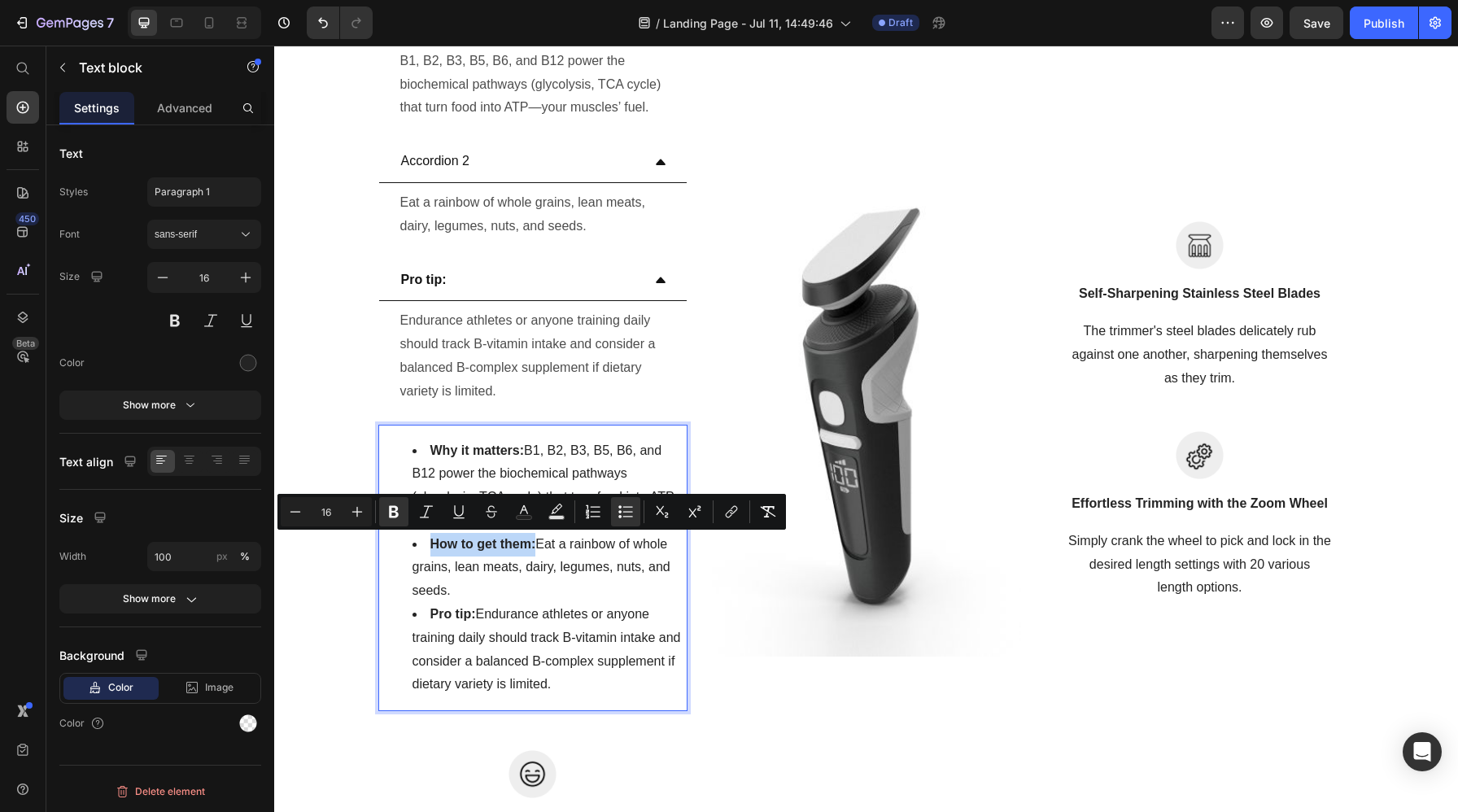 drag, startPoint x: 535, startPoint y: 545, endPoint x: 427, endPoint y: 541, distance: 108.07405 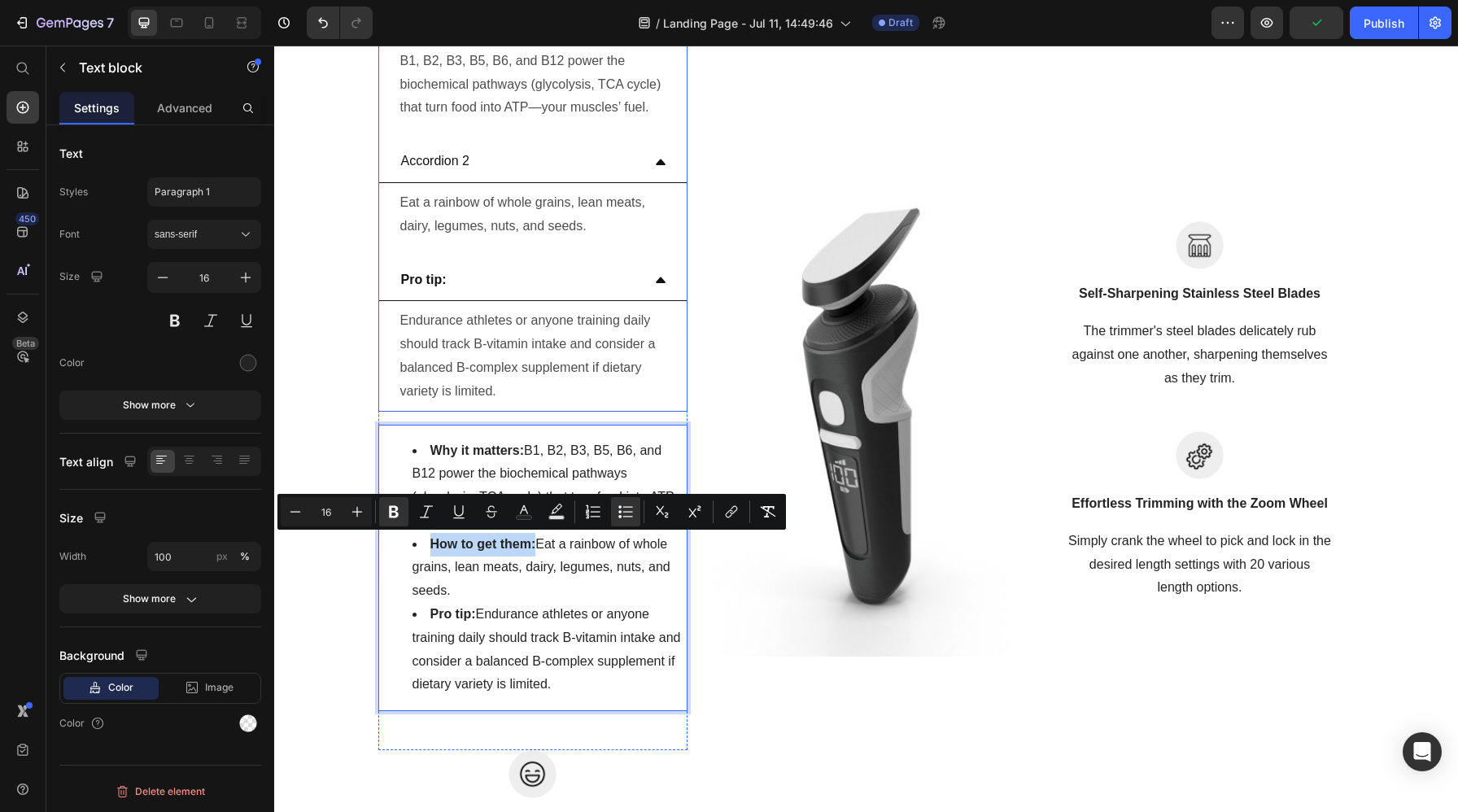 click on "Accordion 2" at bounding box center [435, 161] 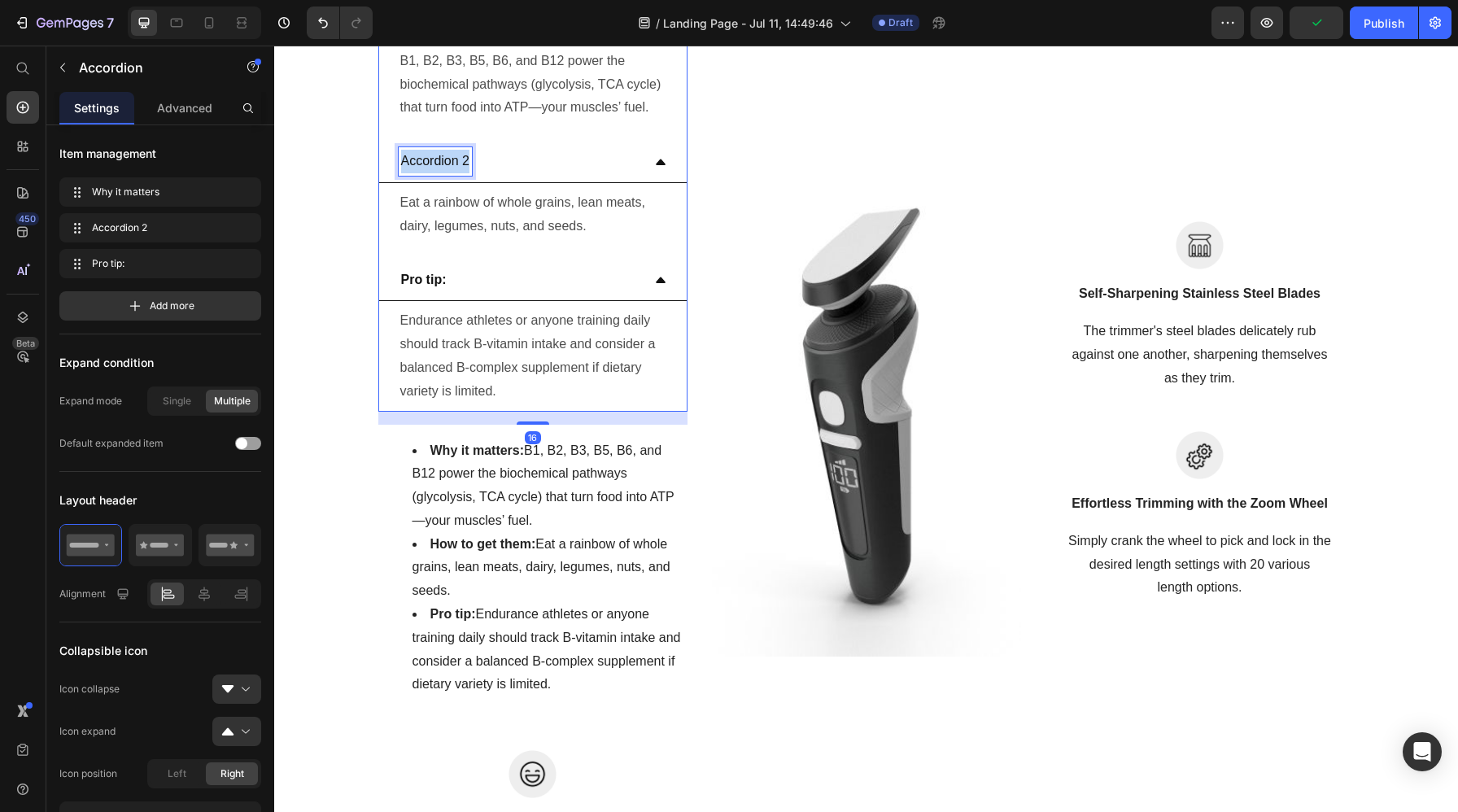 click on "Accordion 2" at bounding box center (435, 161) 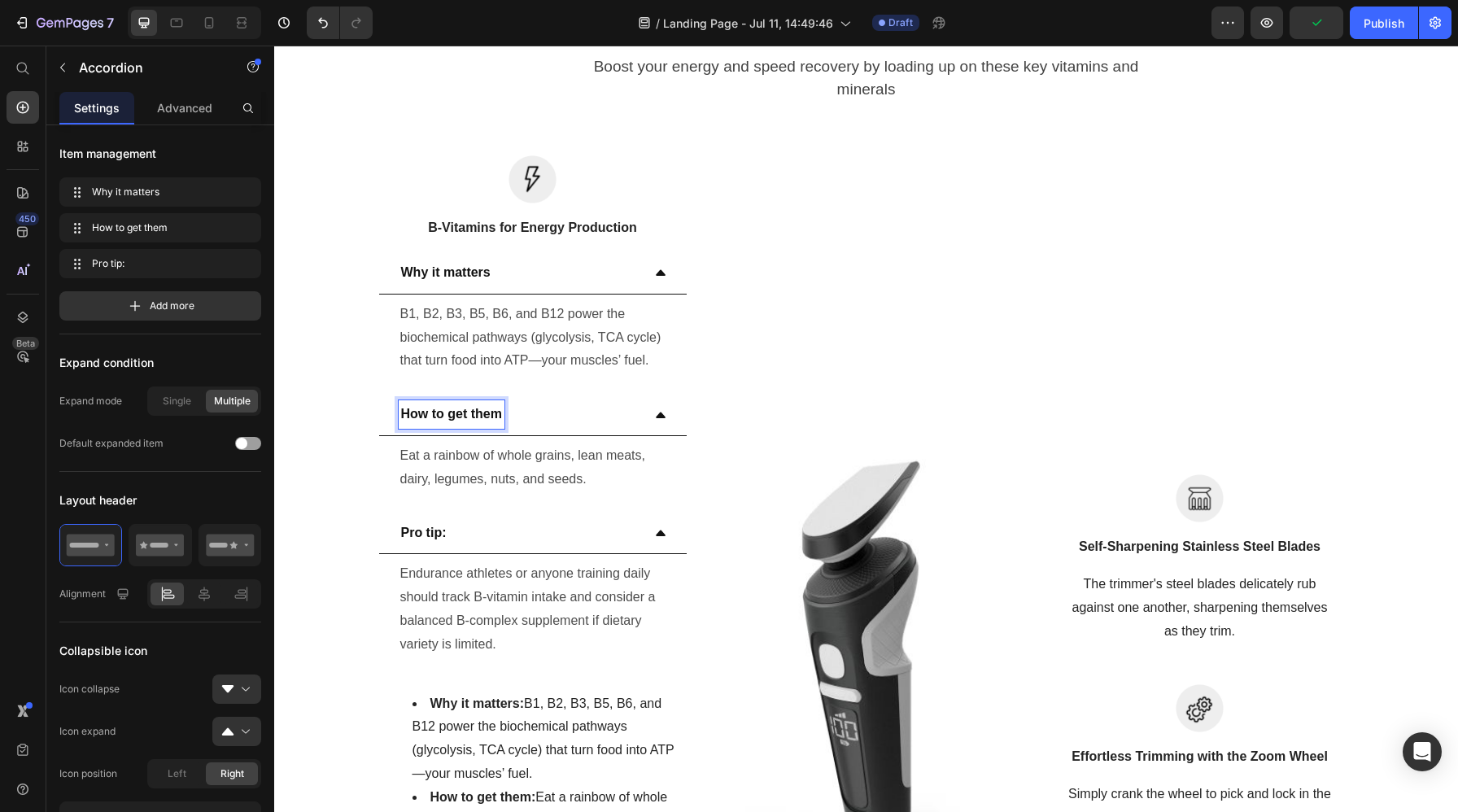scroll, scrollTop: 4285, scrollLeft: 0, axis: vertical 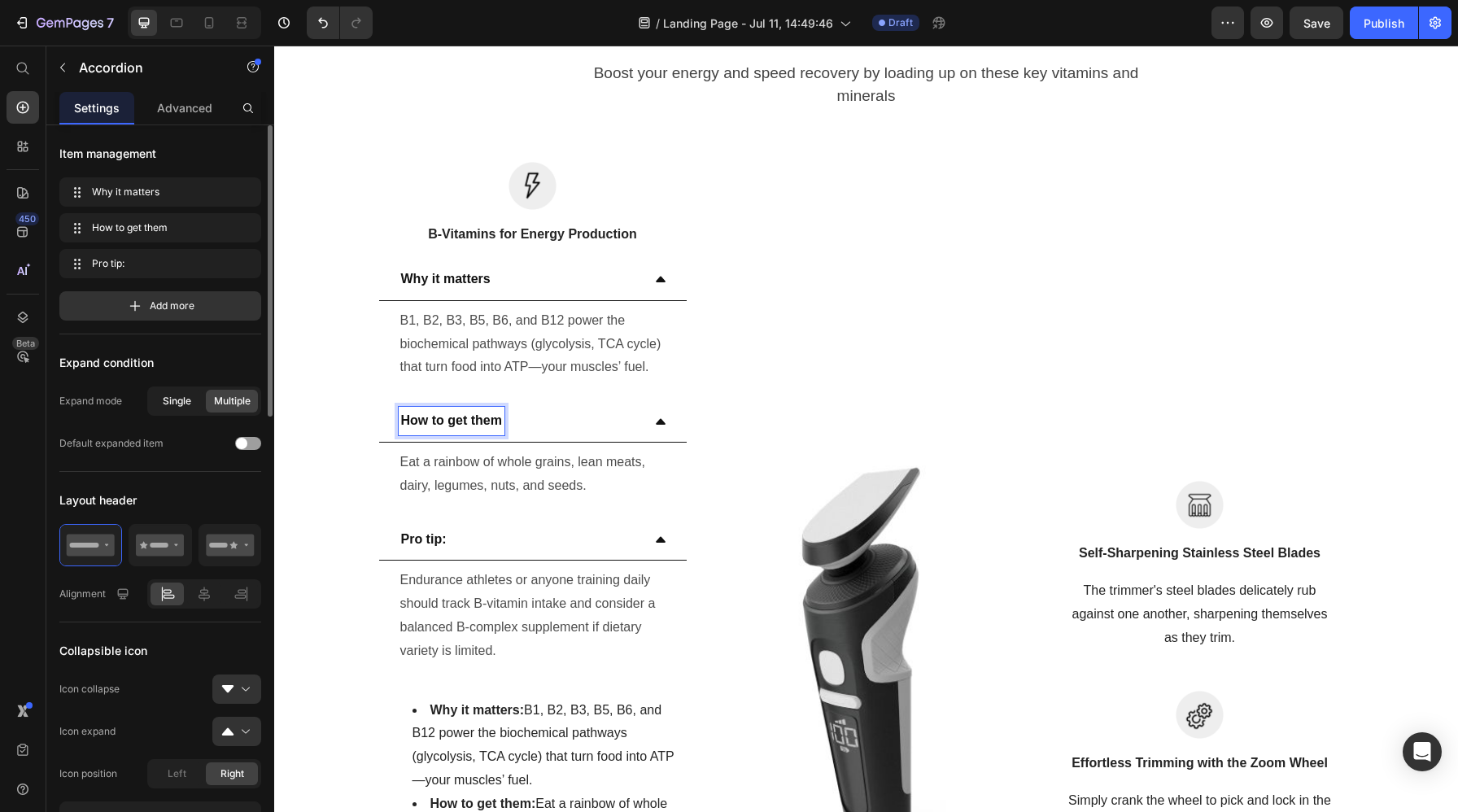 click on "Single" 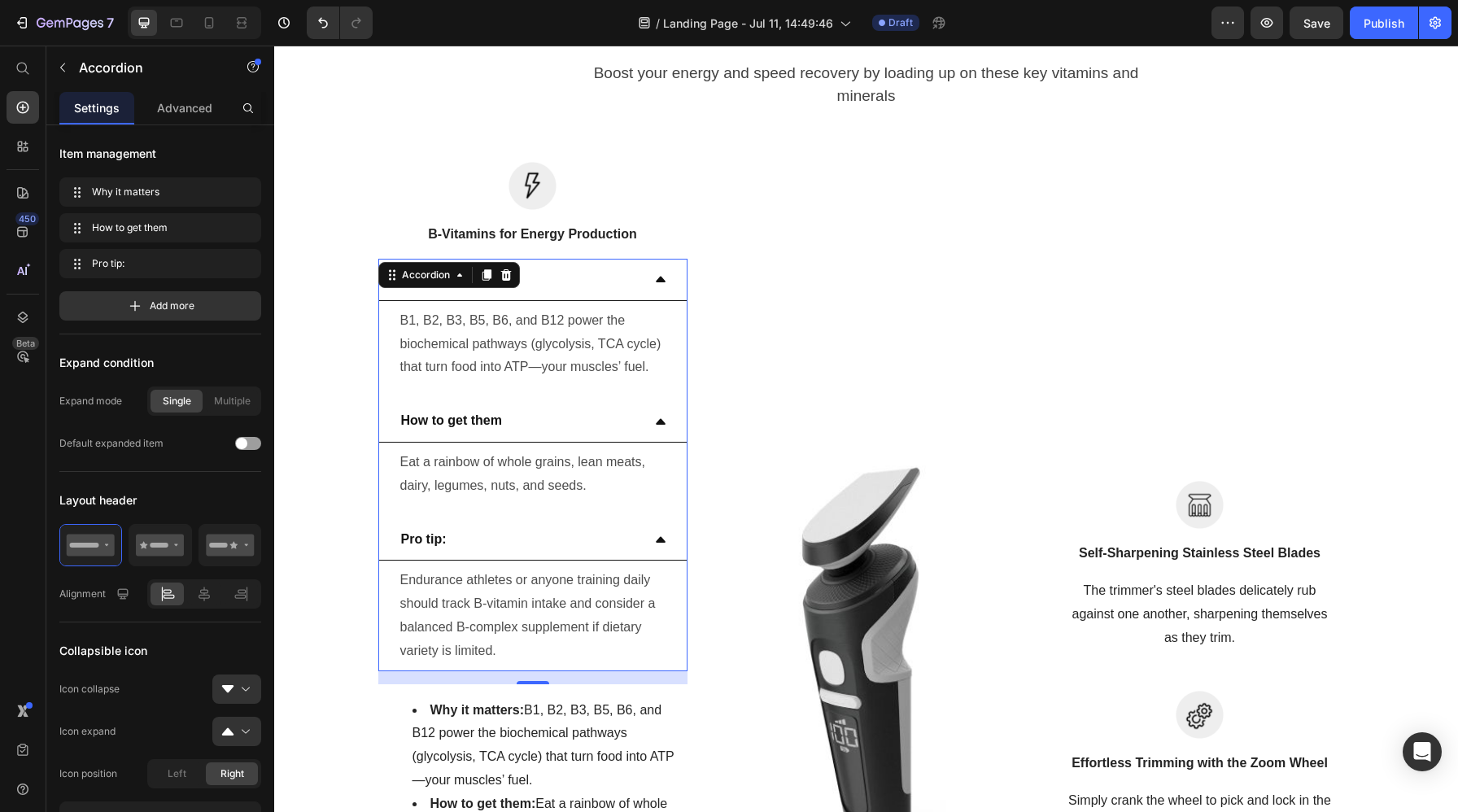click 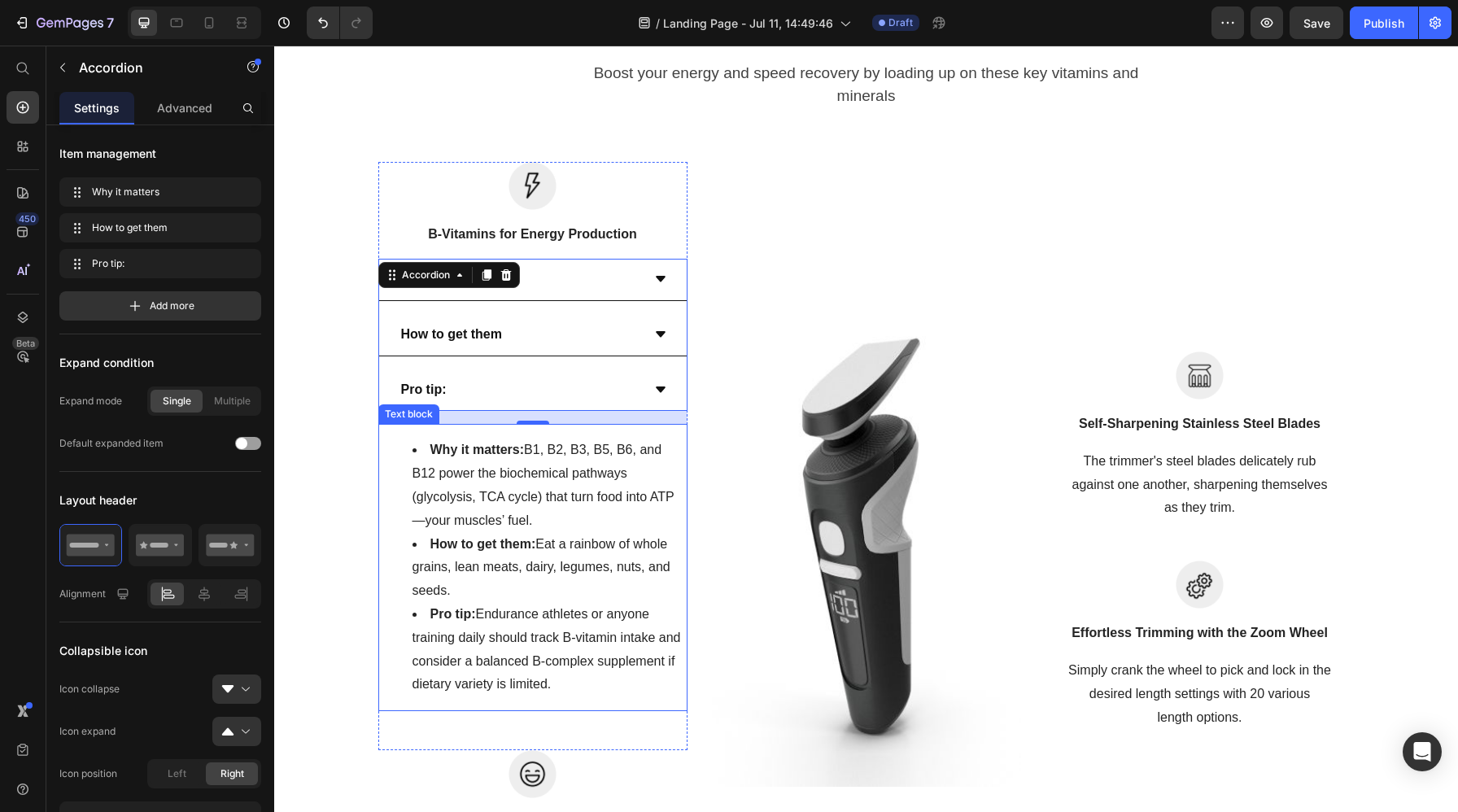 click on "How to get them:  Eat a rainbow of whole grains, lean meats, dairy, legumes, nuts, and seeds." at bounding box center (549, 568) 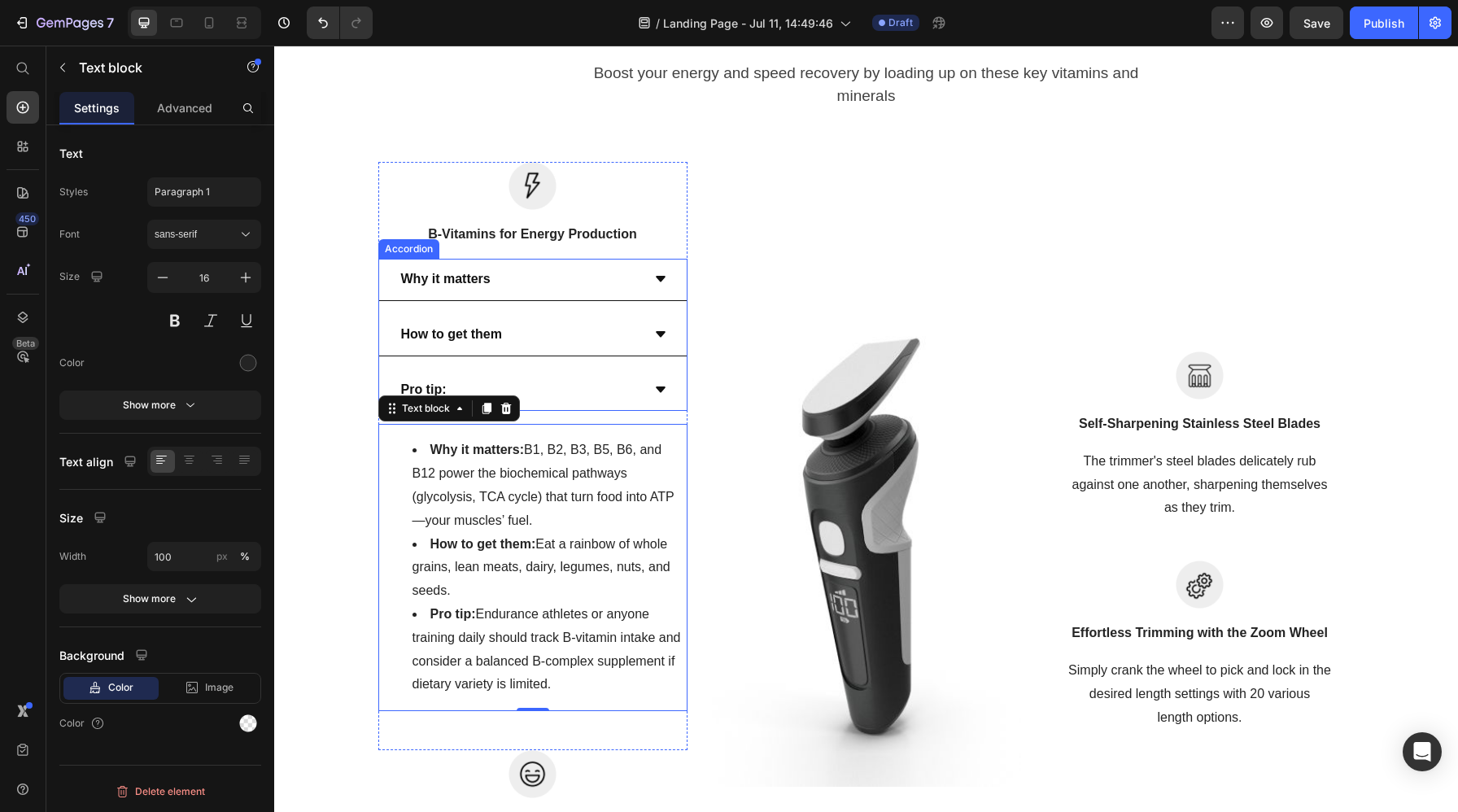 click 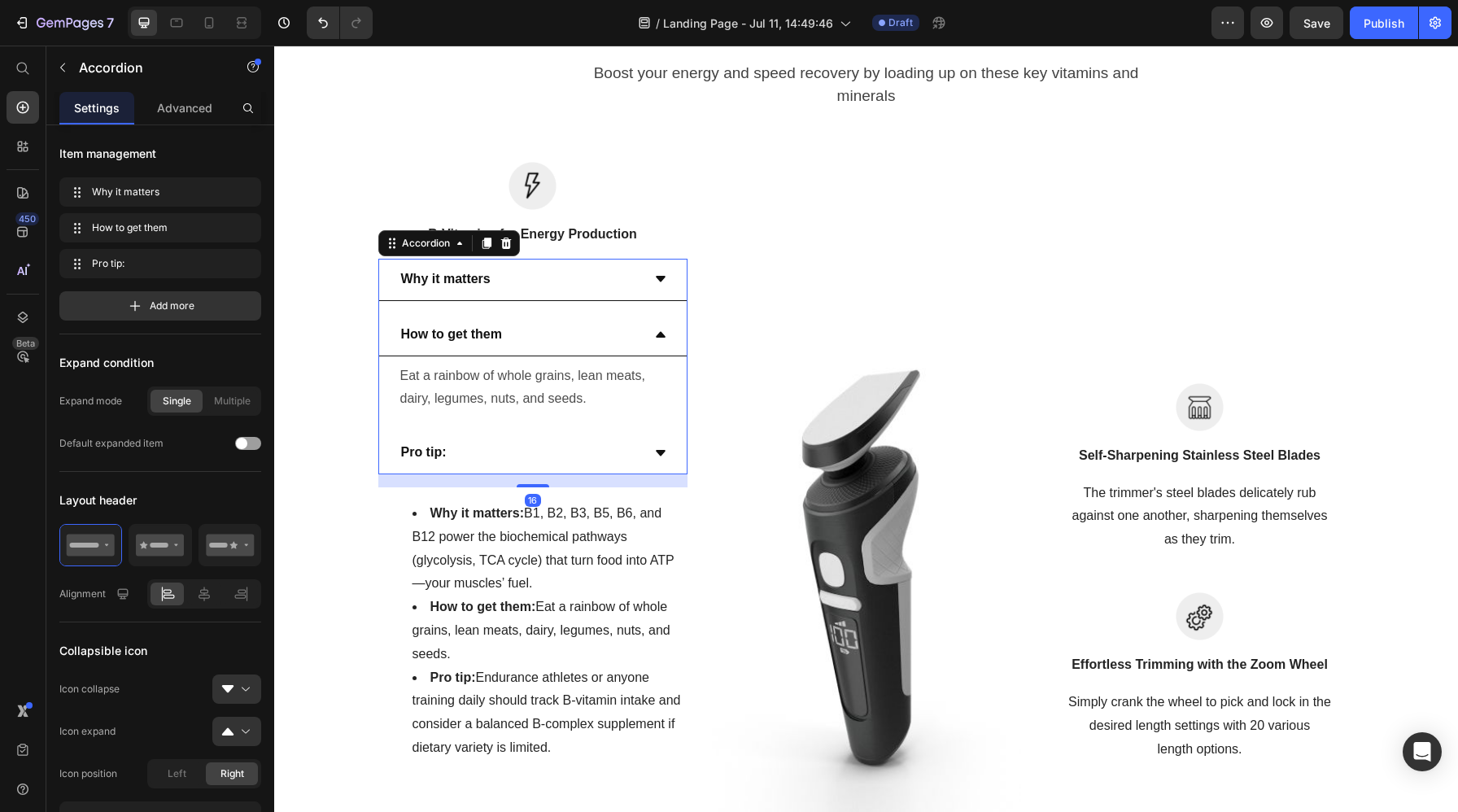 click 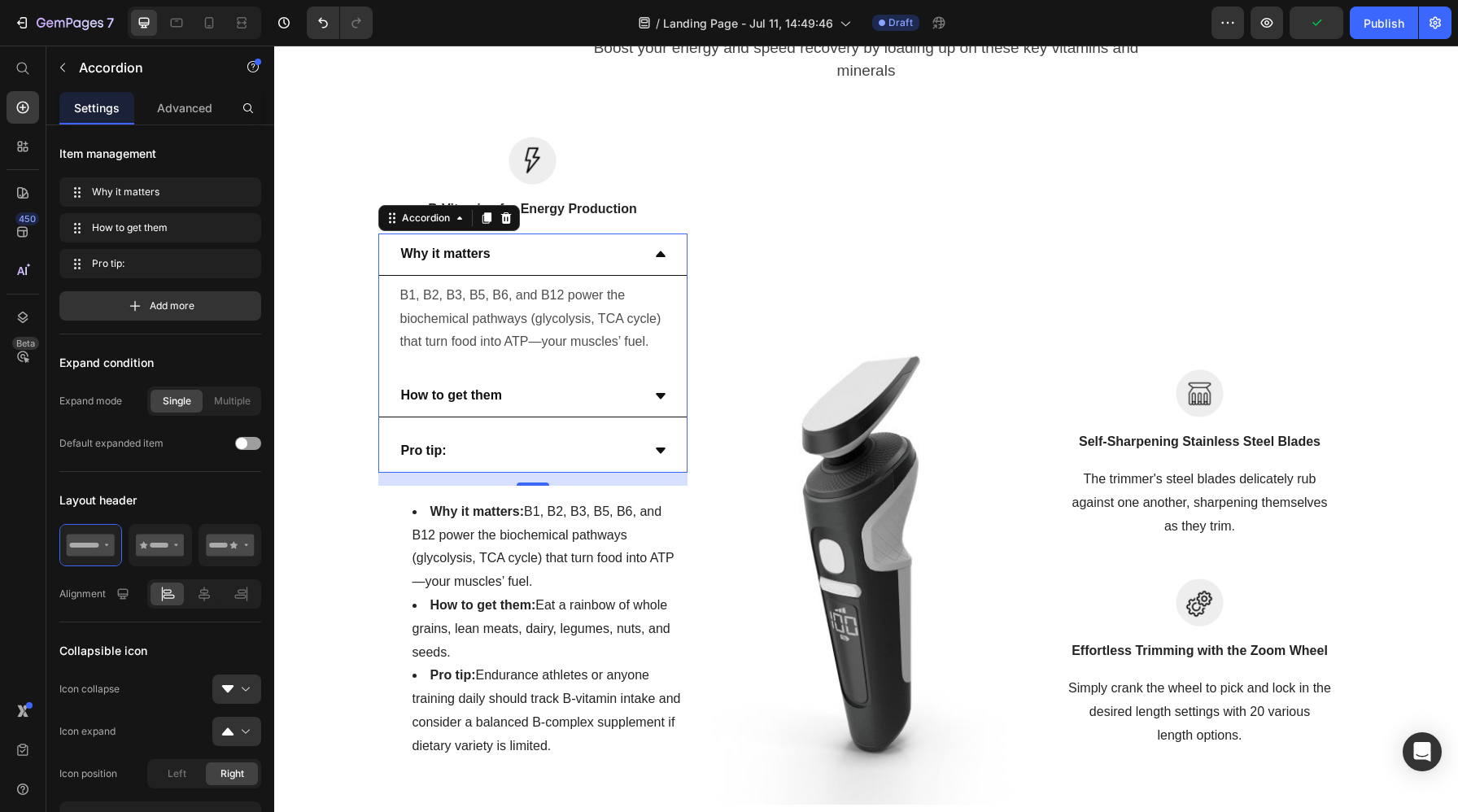 scroll, scrollTop: 4314, scrollLeft: 0, axis: vertical 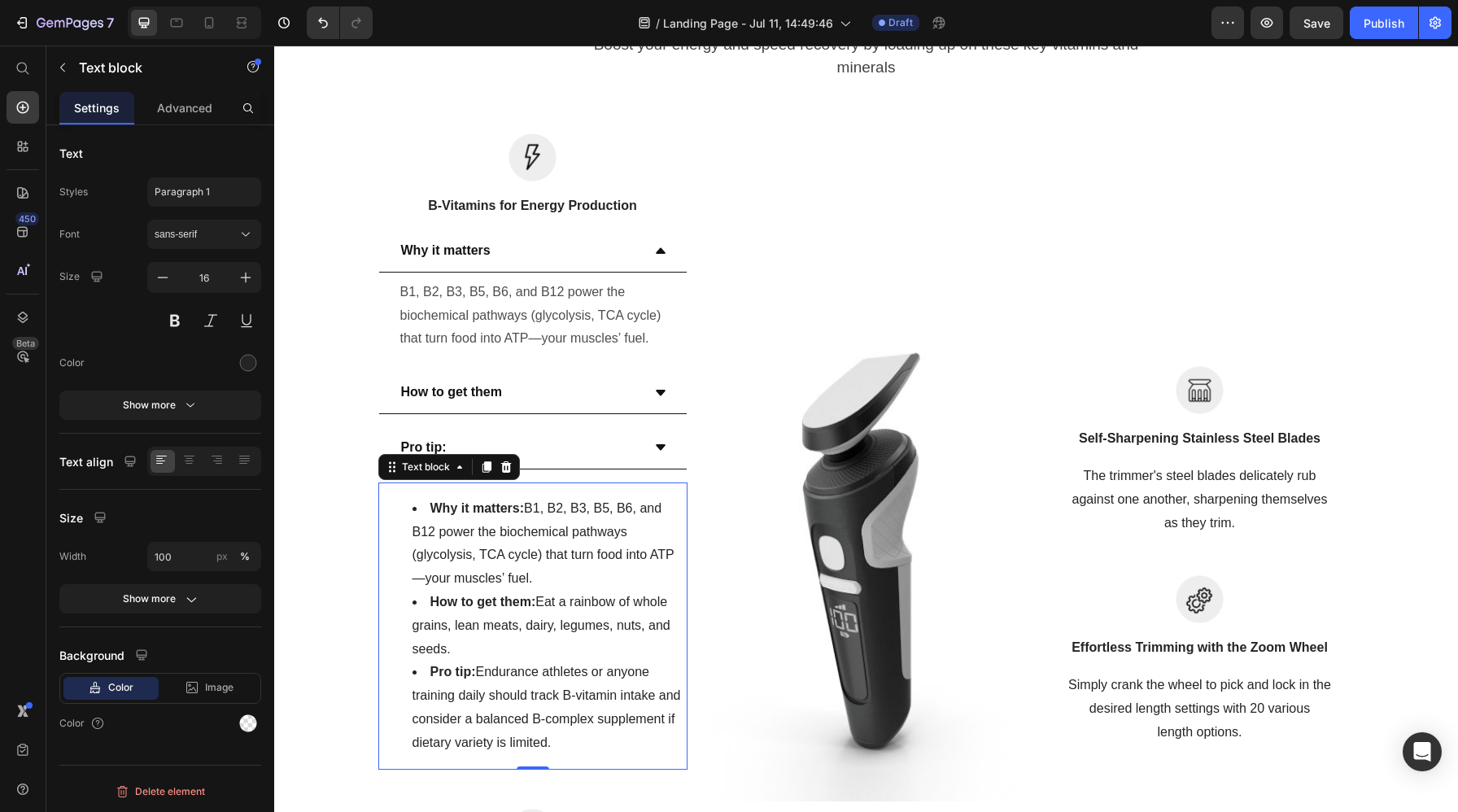 click on "Pro tip:  Endurance athletes or anyone training daily should track B-vitamin intake and consider a balanced B-complex supplement if dietary variety is limited." at bounding box center (549, 707) 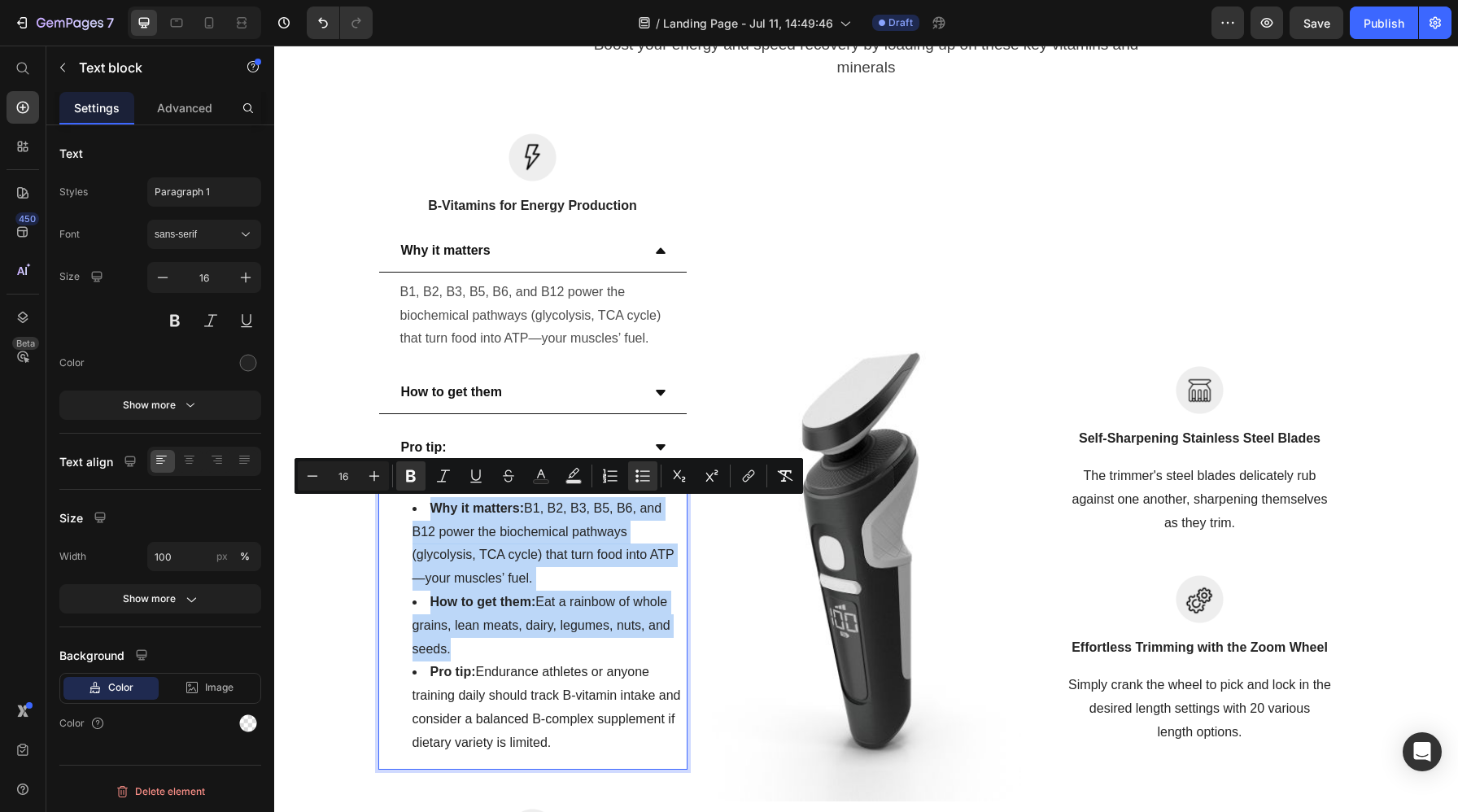 drag, startPoint x: 477, startPoint y: 650, endPoint x: 390, endPoint y: 513, distance: 162.29 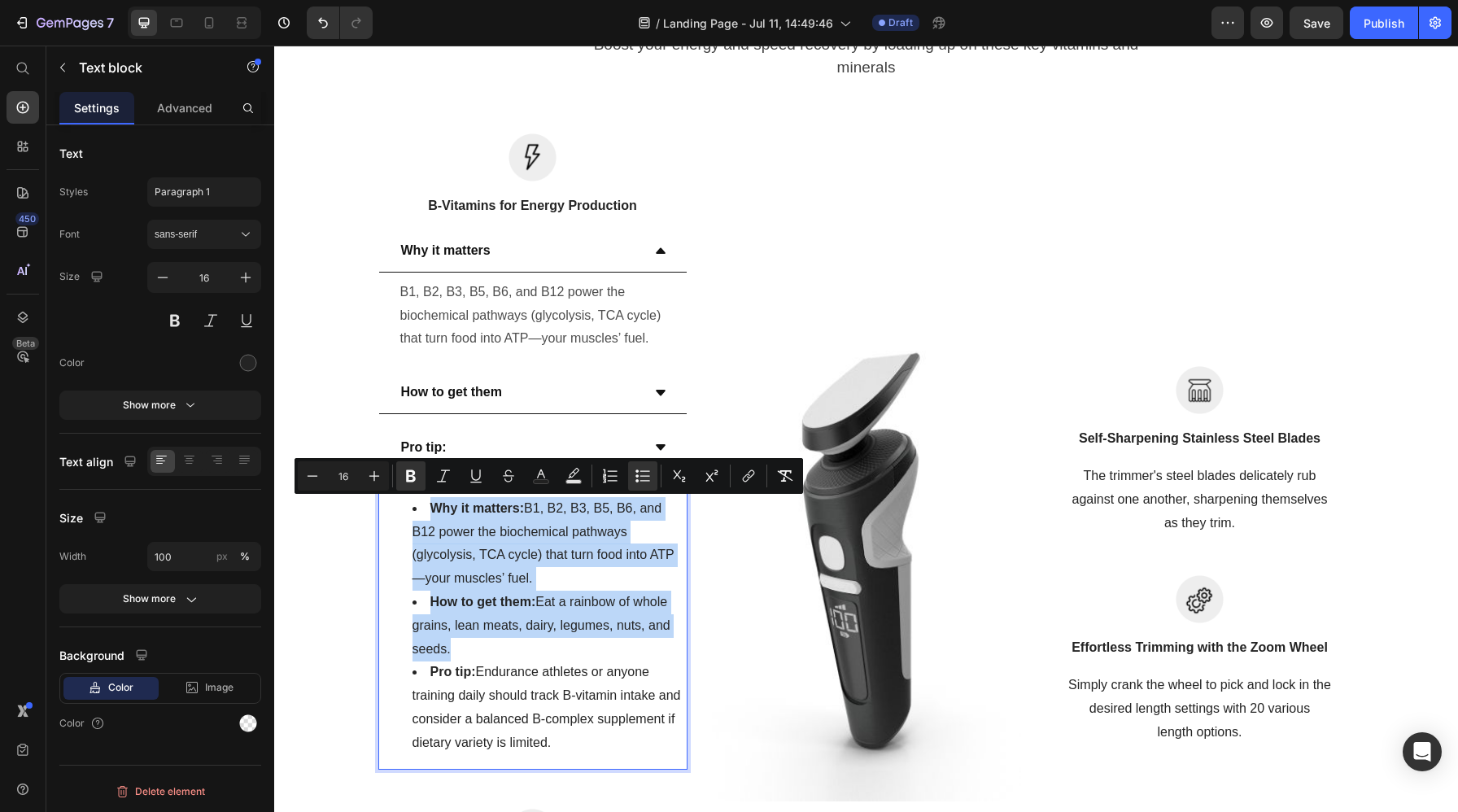 click on "Why it matters:  B1, B2, B3, B5, B6, and B12 power the biochemical pathways (glycolysis, TCA cycle) that turn food into ATP—your muscles’ fuel. How to get them:  Eat a rainbow of whole grains, lean meats, dairy, legumes, nuts, and seeds. Pro tip:  Endurance athletes or anyone training daily should track B-vitamin intake and consider a balanced B-complex supplement if dietary variety is limited." at bounding box center (533, 626) 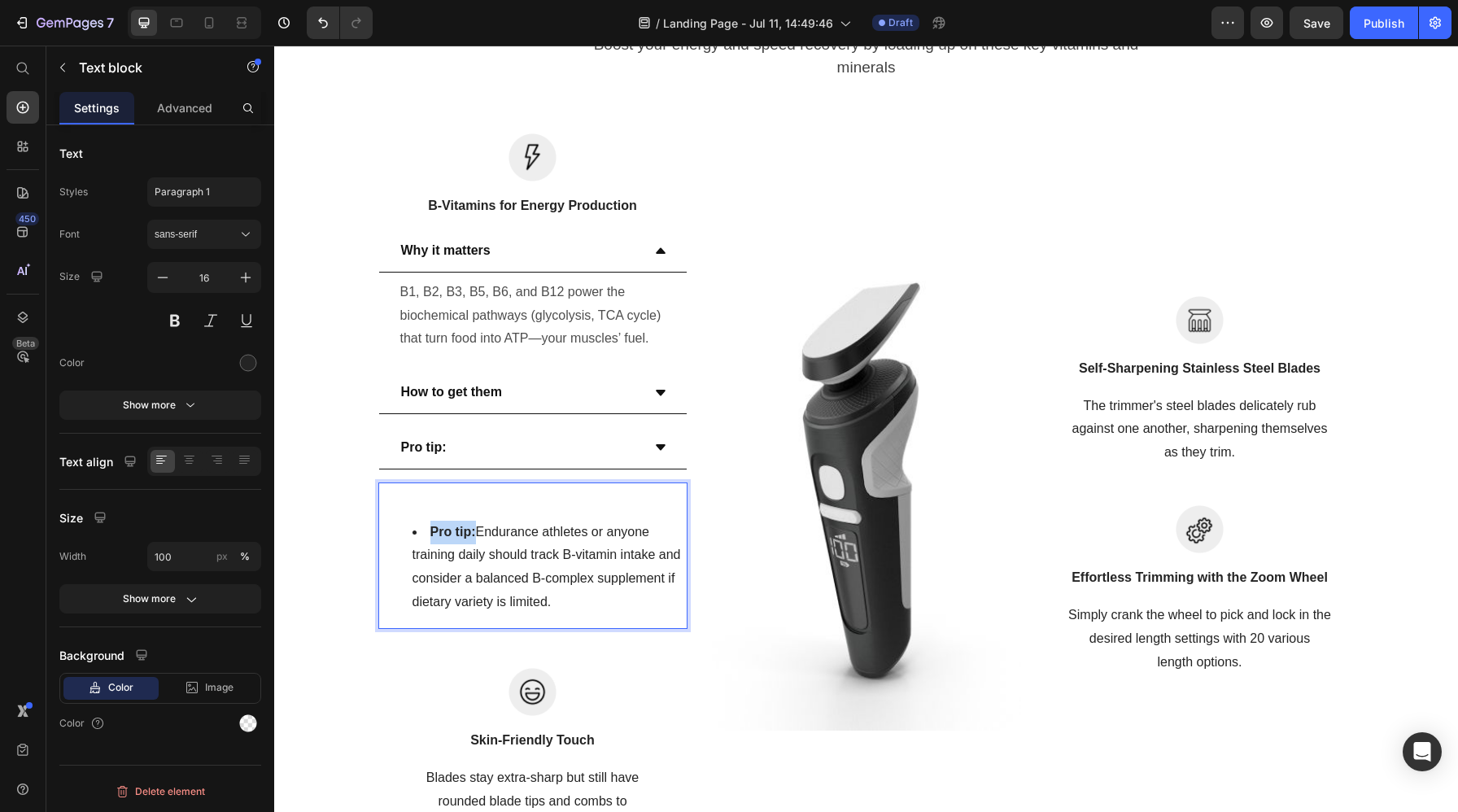 drag, startPoint x: 476, startPoint y: 535, endPoint x: 365, endPoint y: 527, distance: 111.28791 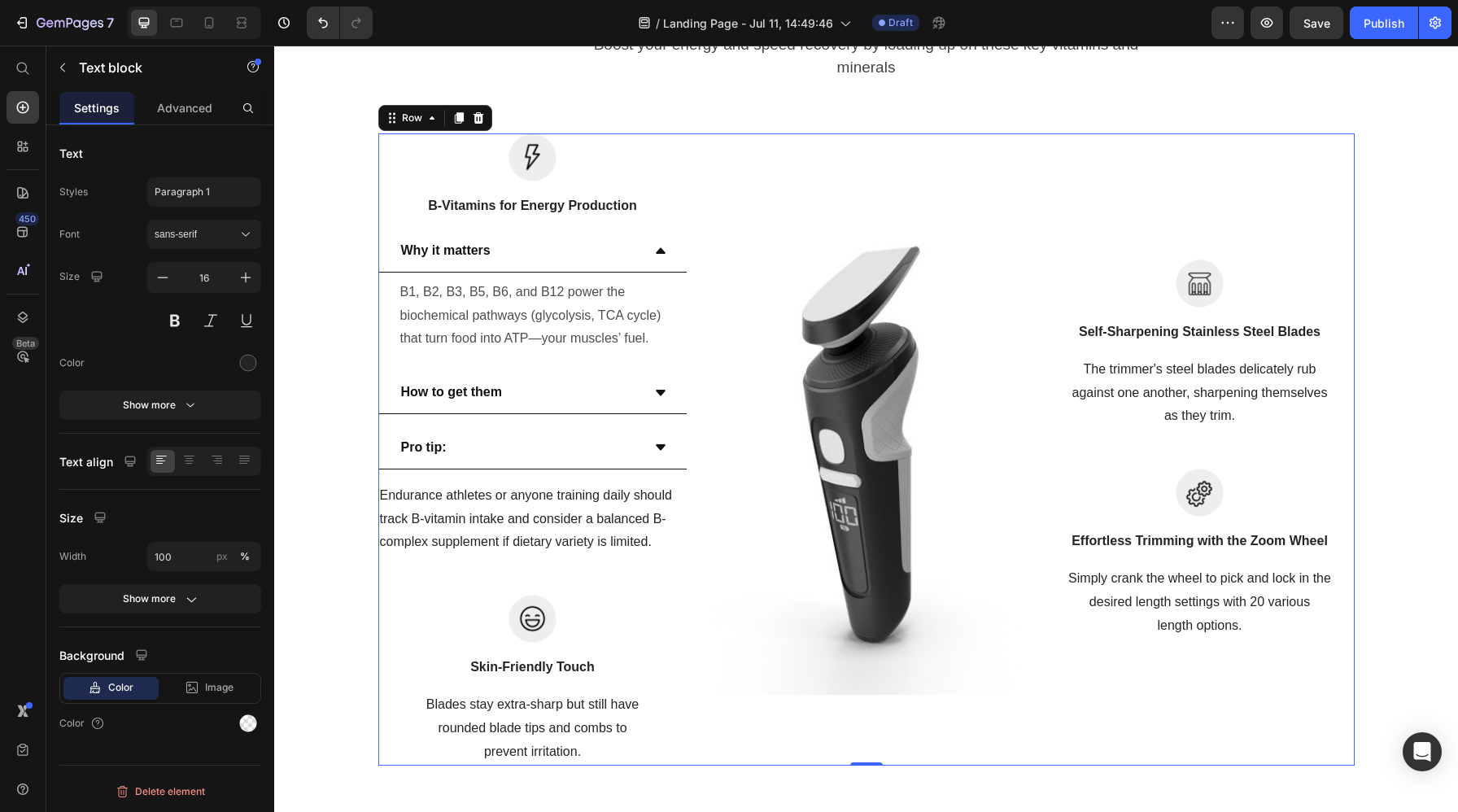 click on "Image B-Vitamins for Energy Production Text block
Why it matters B1, B2, B3, B5, B6, and B12 power the biochemical pathways (glycolysis, TCA cycle) that turn food into ATP—your muscles’ fuel. Text Block
How to get them
Pro tip: Accordion Endurance athletes or anyone training daily should track B-vitamin intake and consider a balanced B-complex supplement if dietary variety is limited. Text block Row Image Skin-Friendly Touch Text block Blades stay extra-sharp but still have  rounded blade tips and combs to  prevent irritation. Text block Row Image Image Self-Sharpening Stainless Steel Blades Text block The trimmer's steel blades delicately rub  against one another, sharpening themselves  as they trim. Text block Row Image Effortless Trimming with the Zoom Wheel Text block Simply crank the wheel to pick and lock in the desired length settings with 20 various length options. Text block Row Row   0" at bounding box center (867, 449) 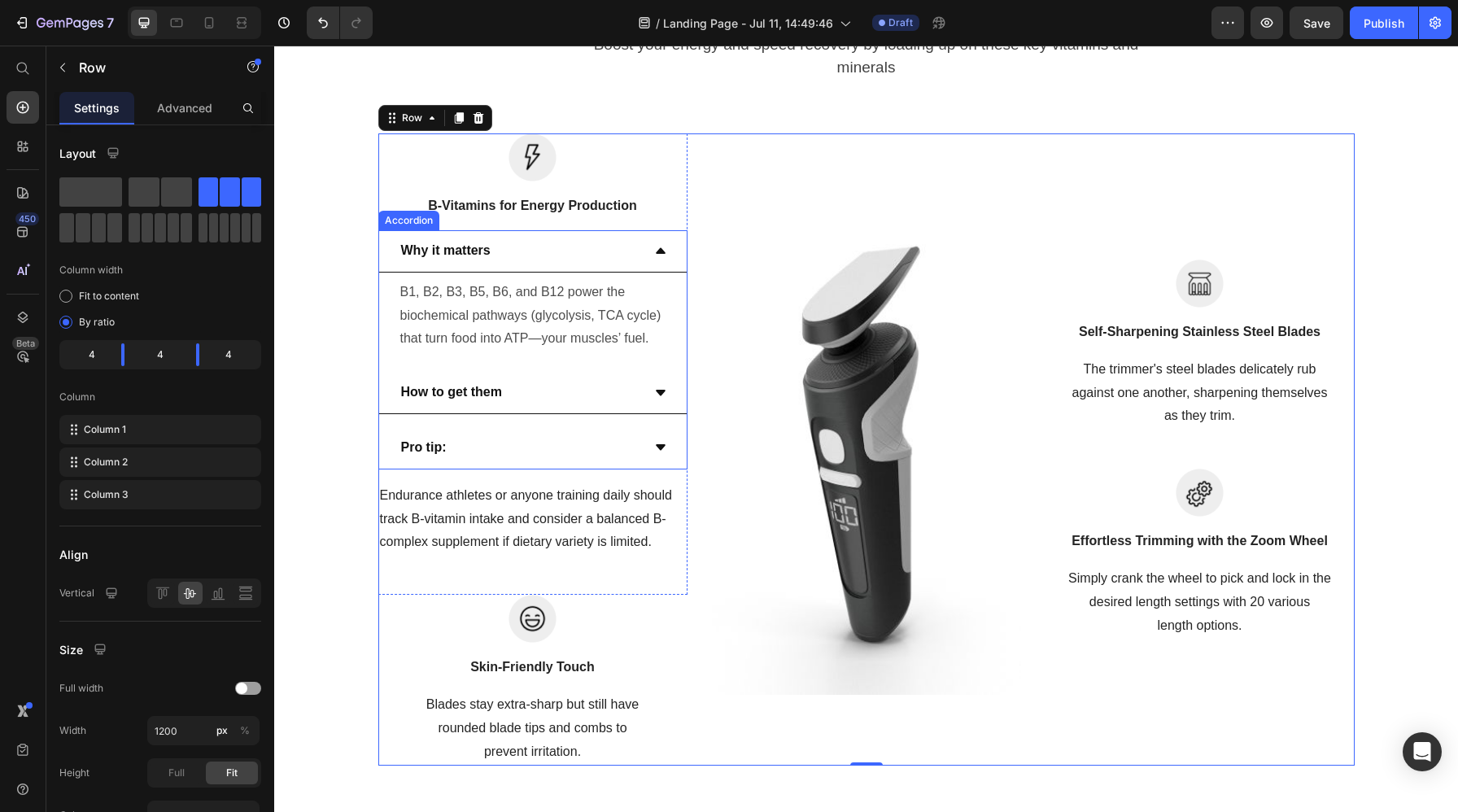 click 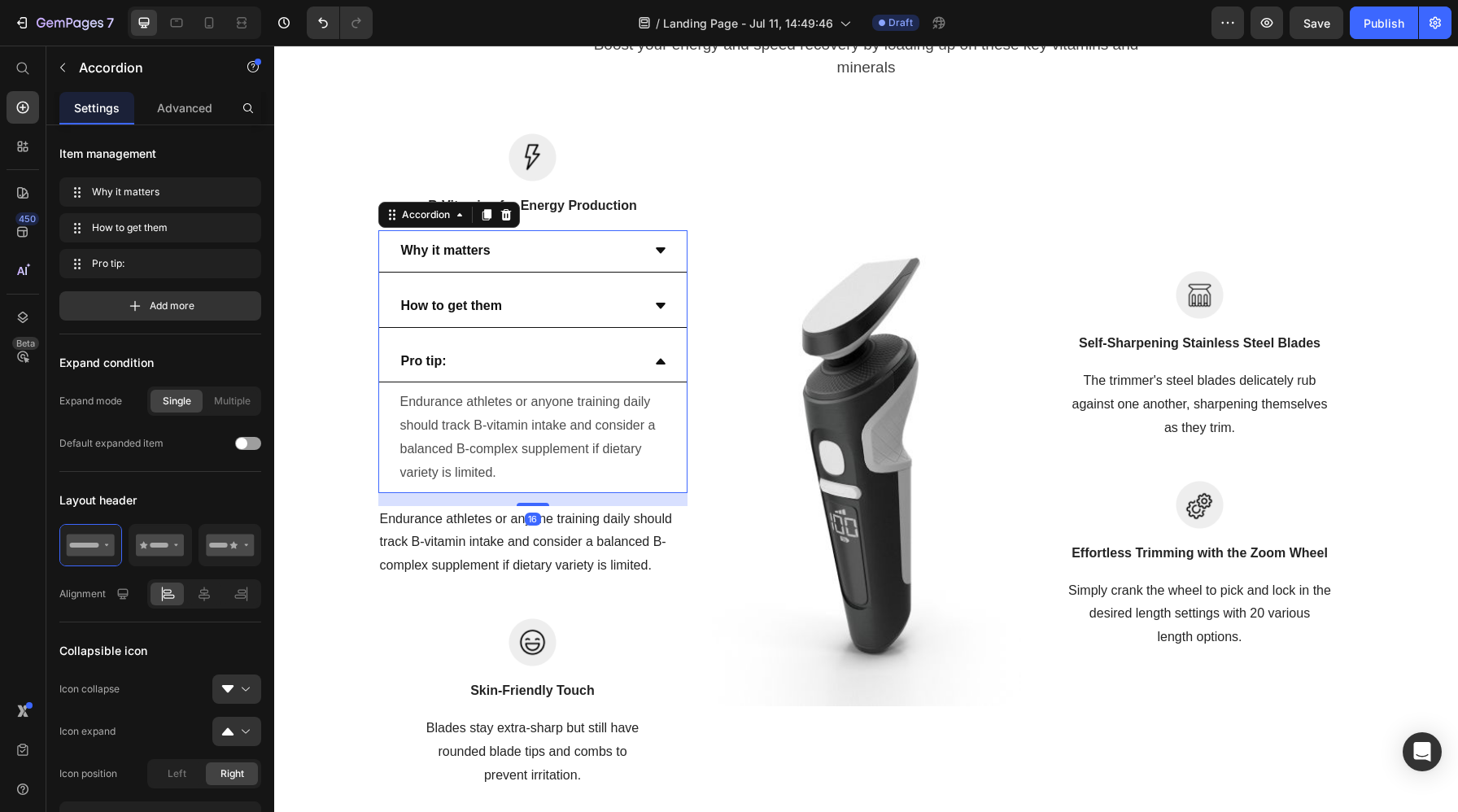 click 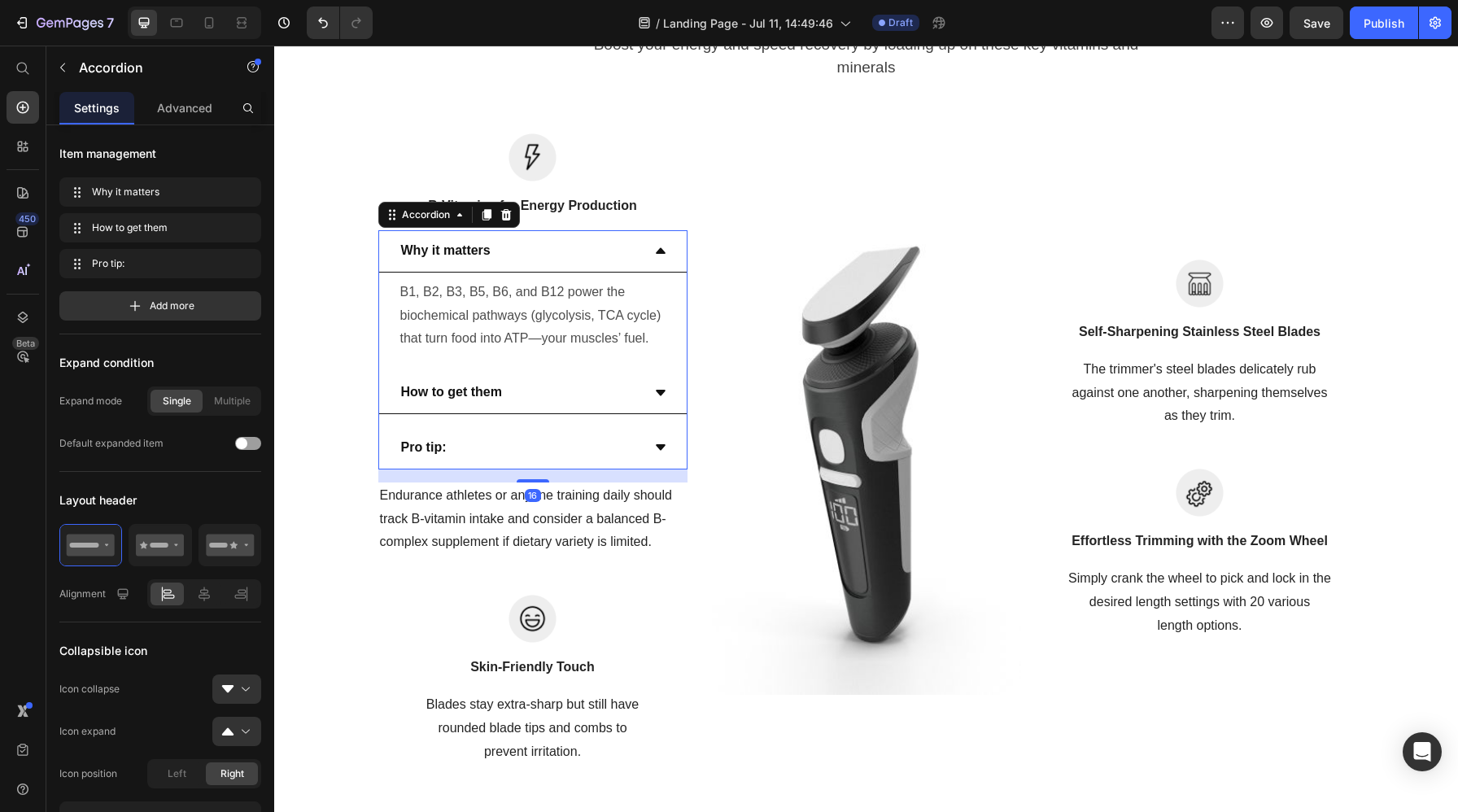click 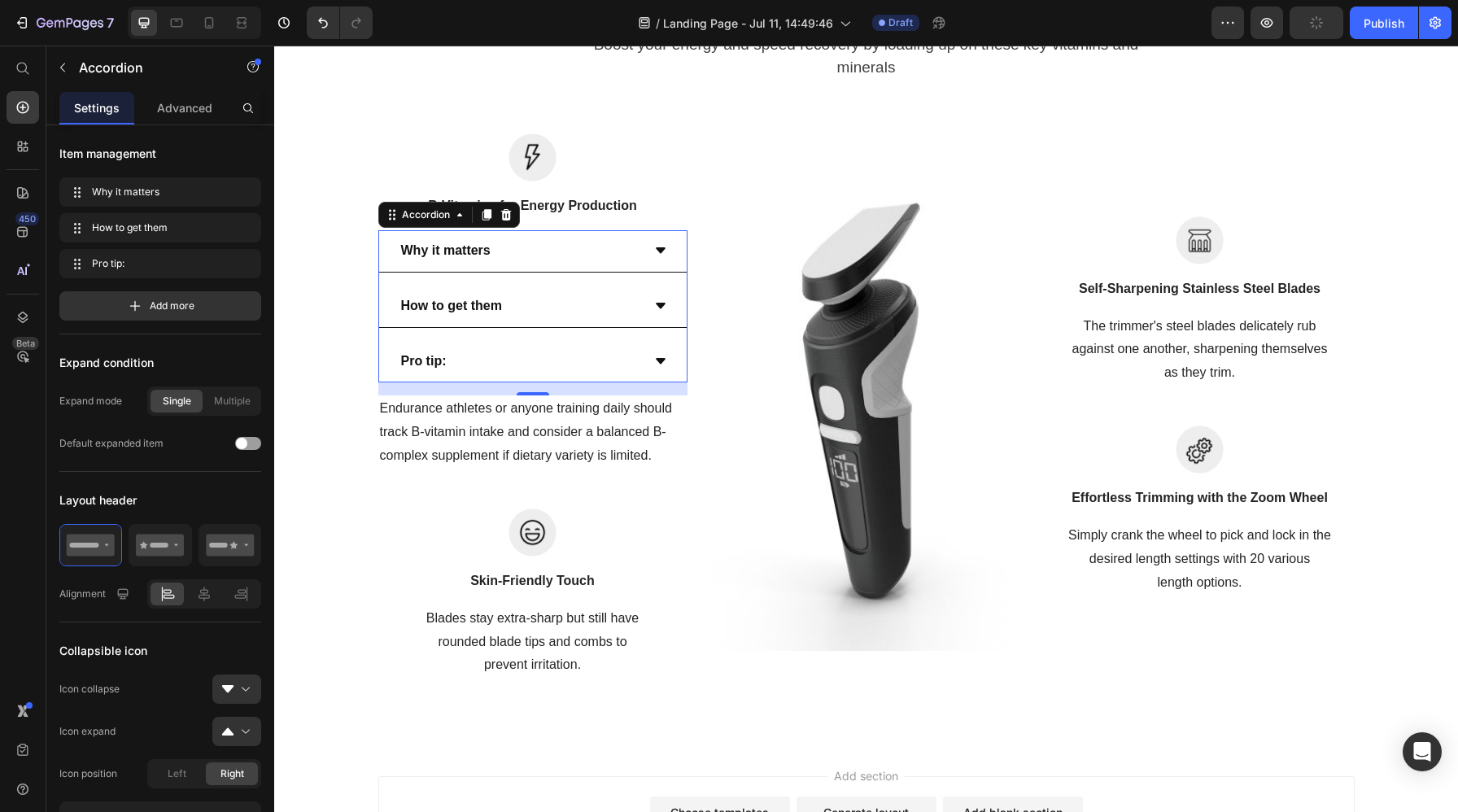 click 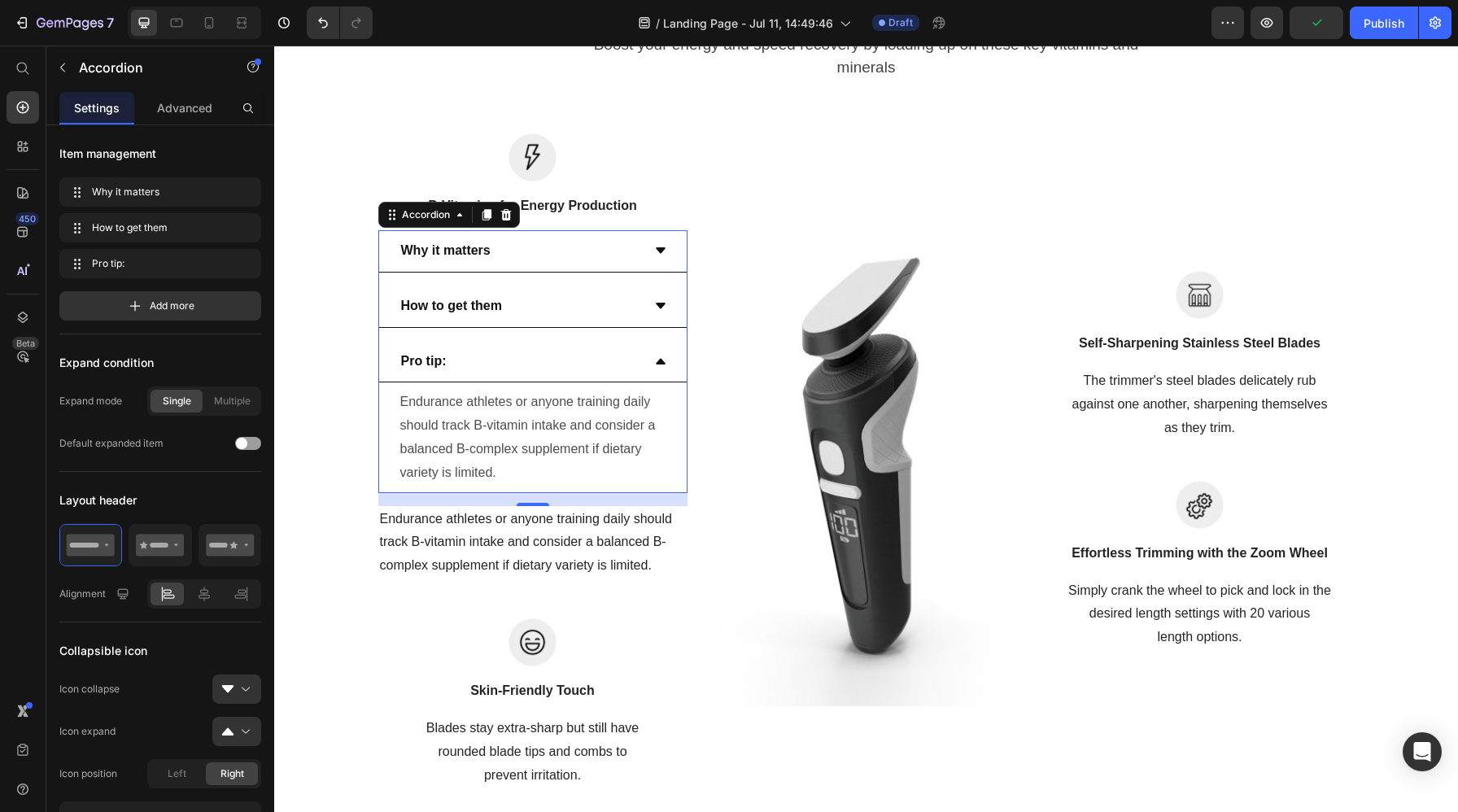 click 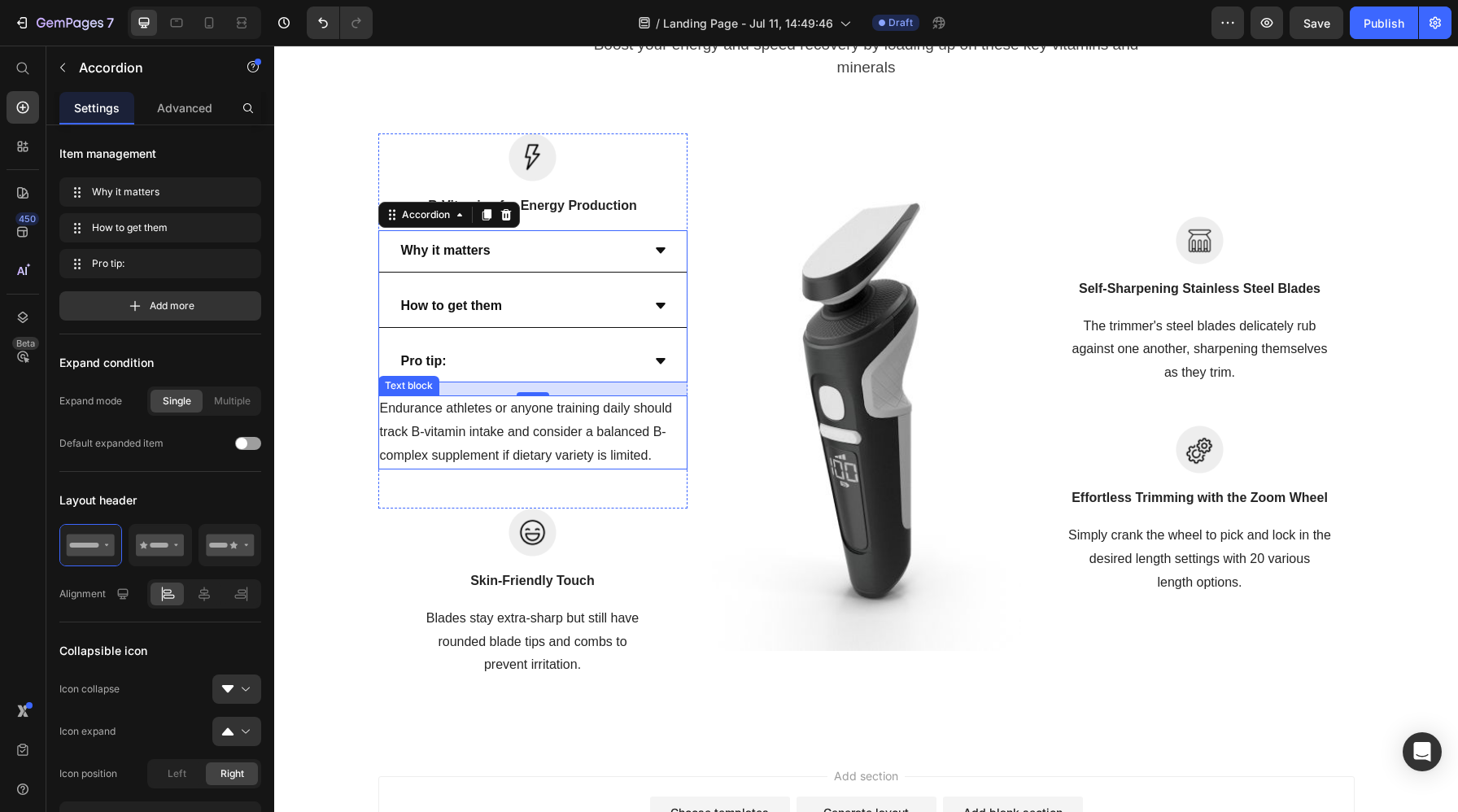 click on "Endurance athletes or anyone training daily should track B-vitamin intake and consider a balanced B-complex supplement if dietary variety is limited." at bounding box center (533, 432) 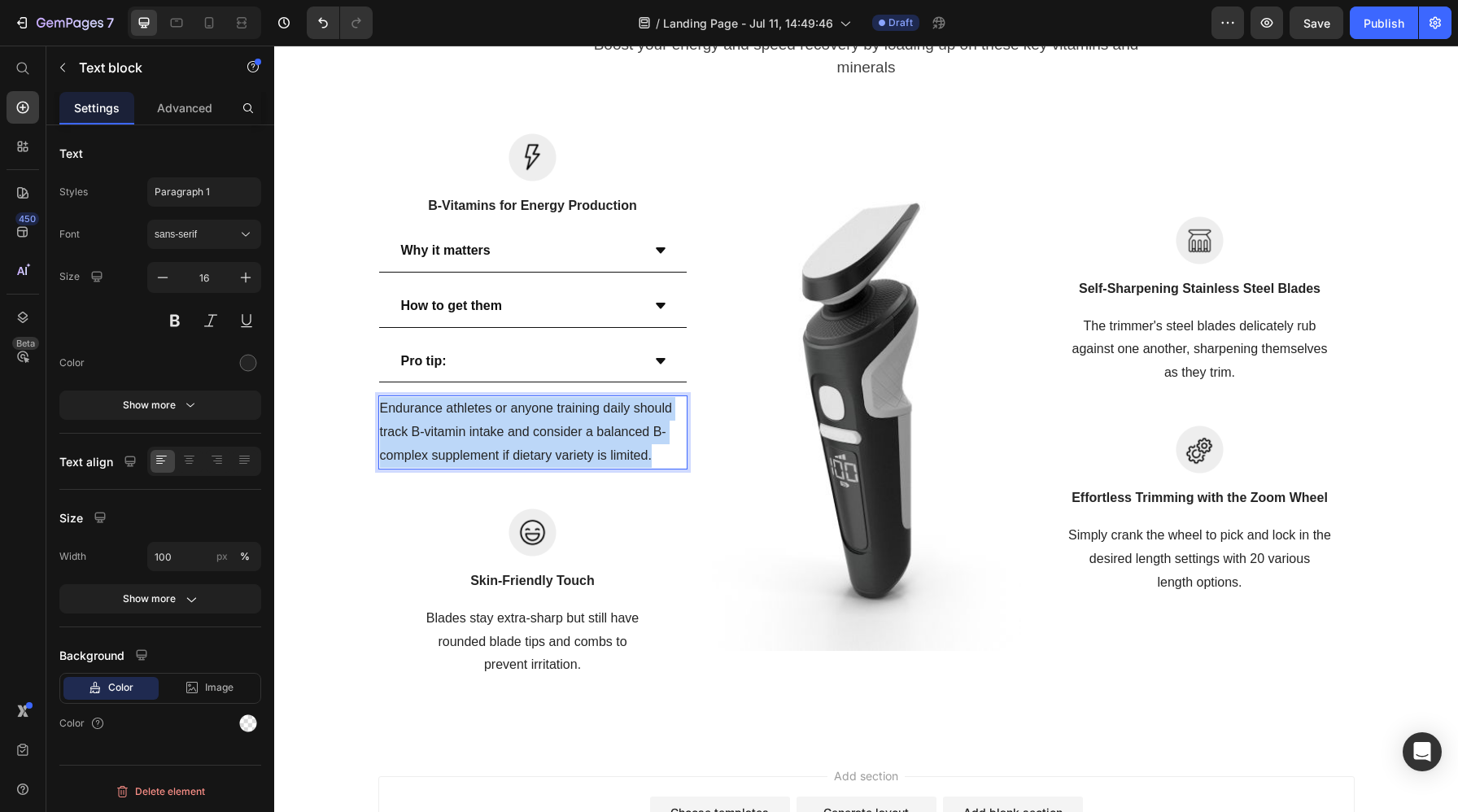 click on "Endurance athletes or anyone training daily should track B-vitamin intake and consider a balanced B-complex supplement if dietary variety is limited." at bounding box center (533, 432) 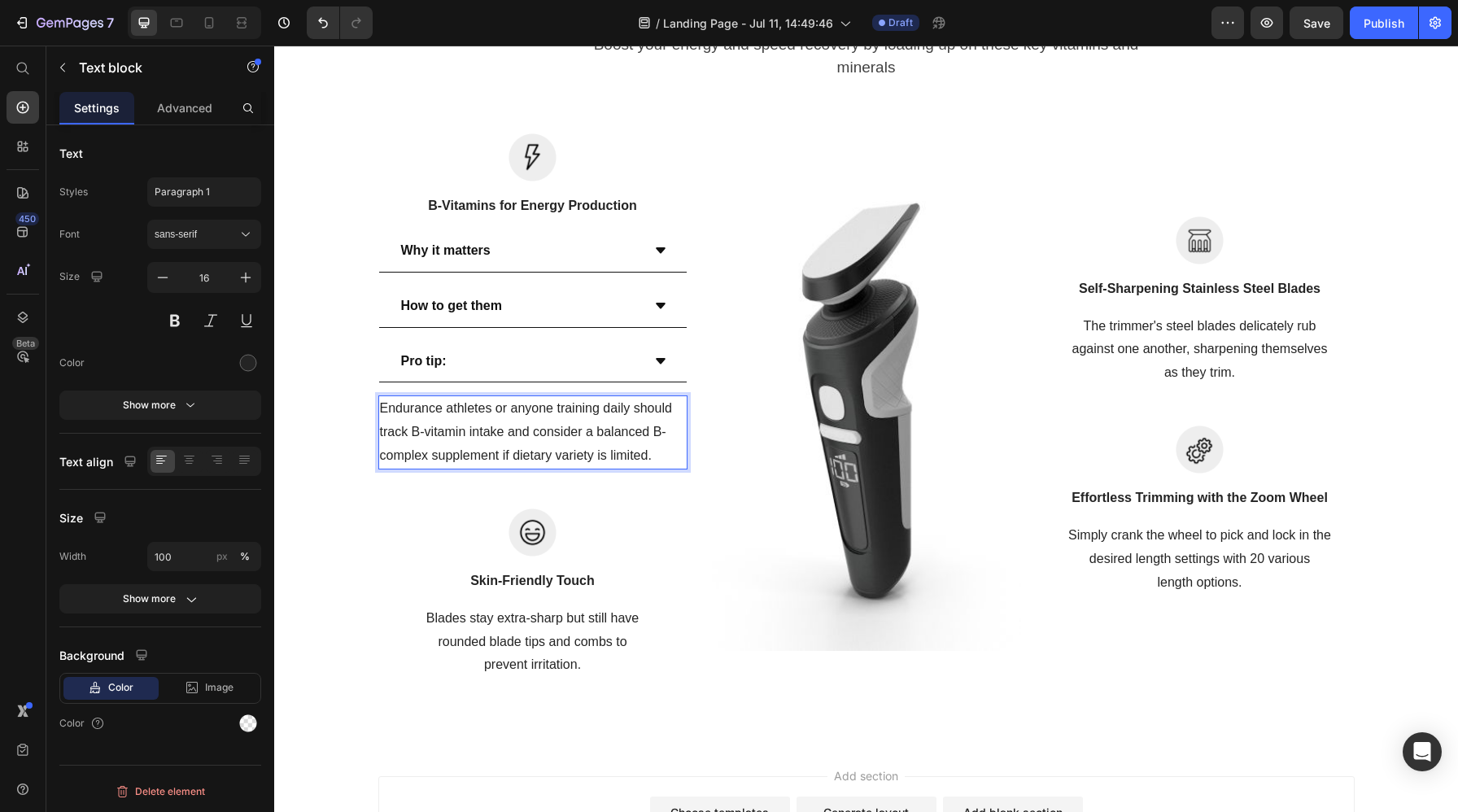 scroll, scrollTop: 4306, scrollLeft: 0, axis: vertical 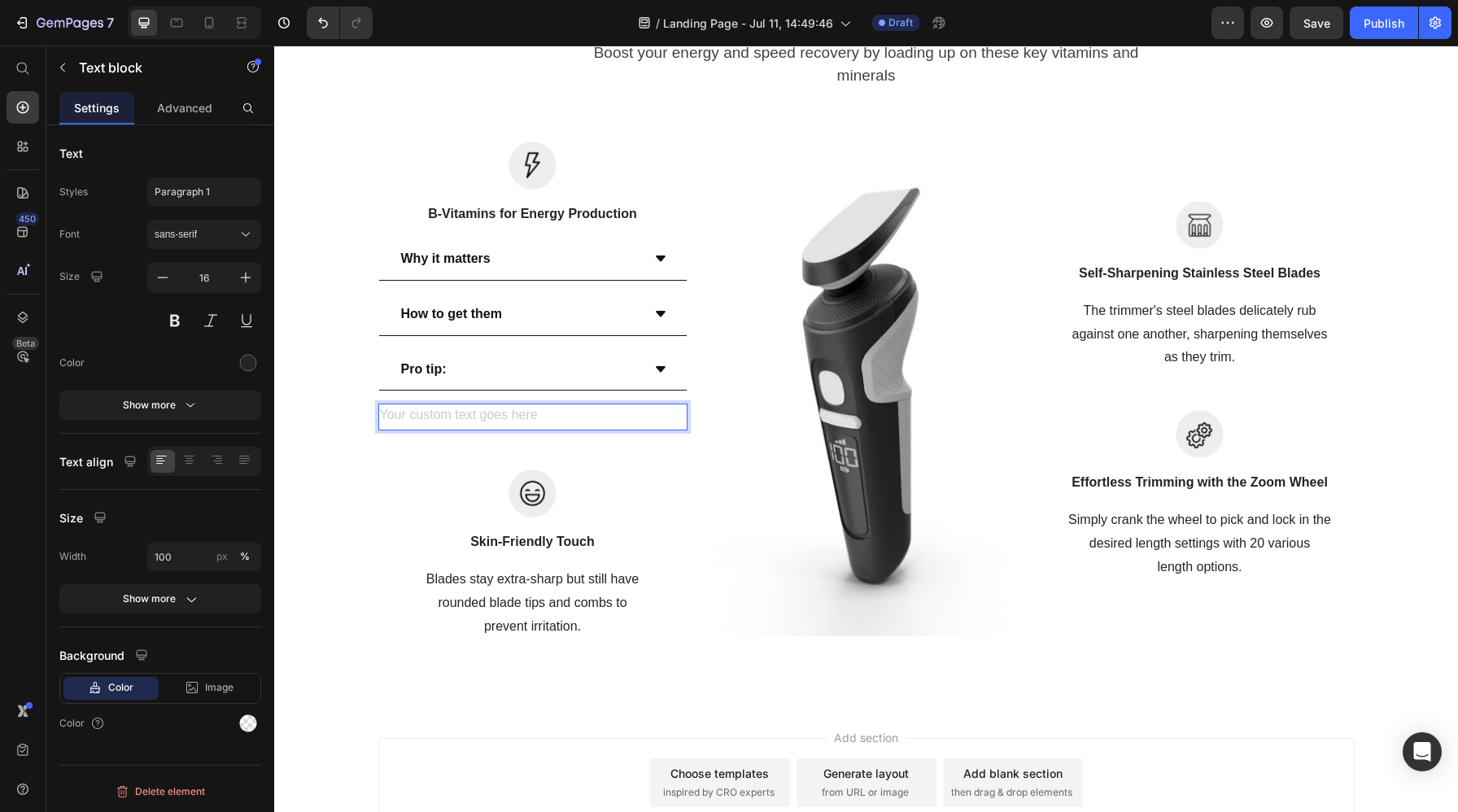 click at bounding box center (533, 417) 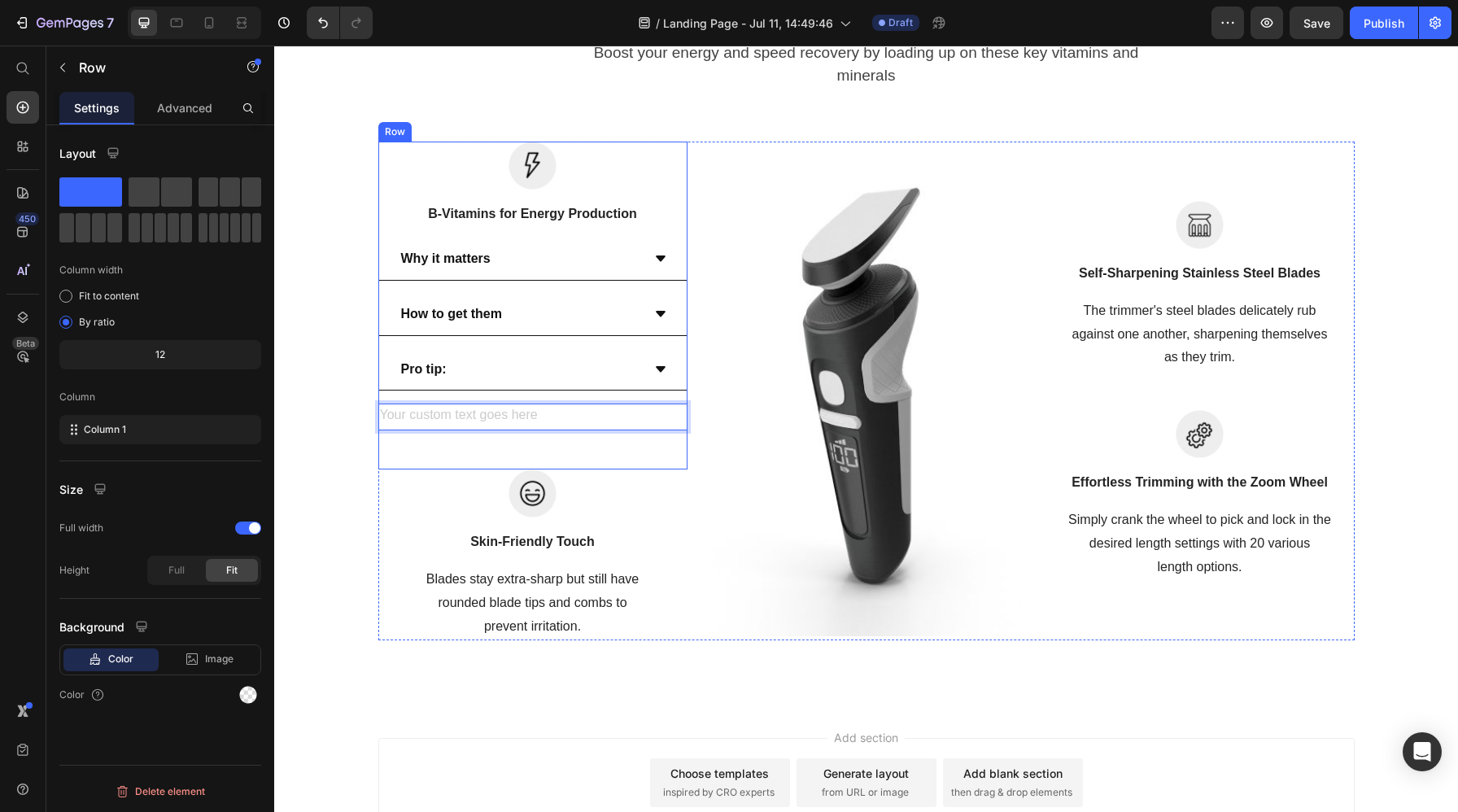 click on "Image B-Vitamins for Energy Production Text block
Why it matters
How to get them
Pro tip: Accordion Text block   0 Row" at bounding box center [533, 305] 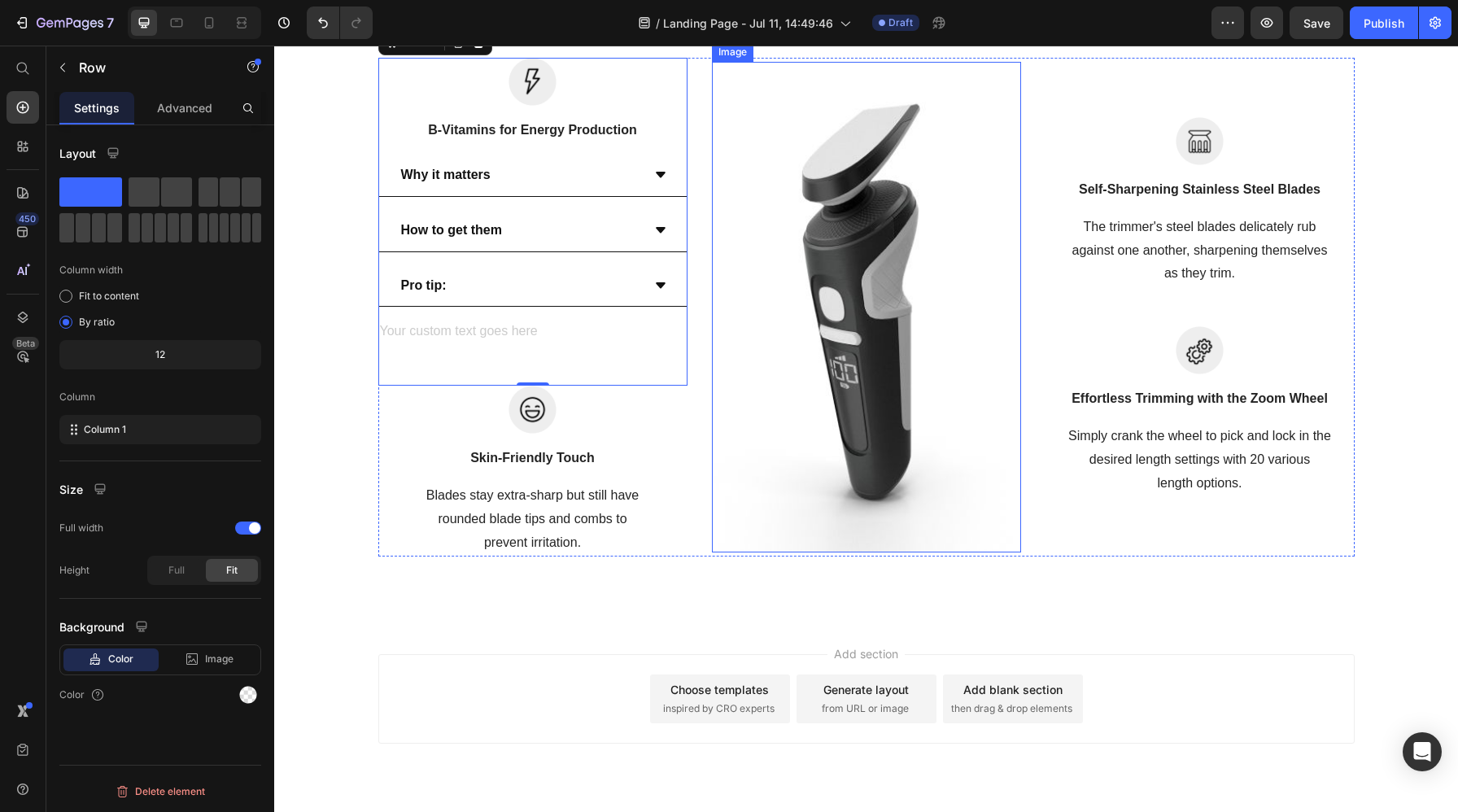 scroll, scrollTop: 4392, scrollLeft: 0, axis: vertical 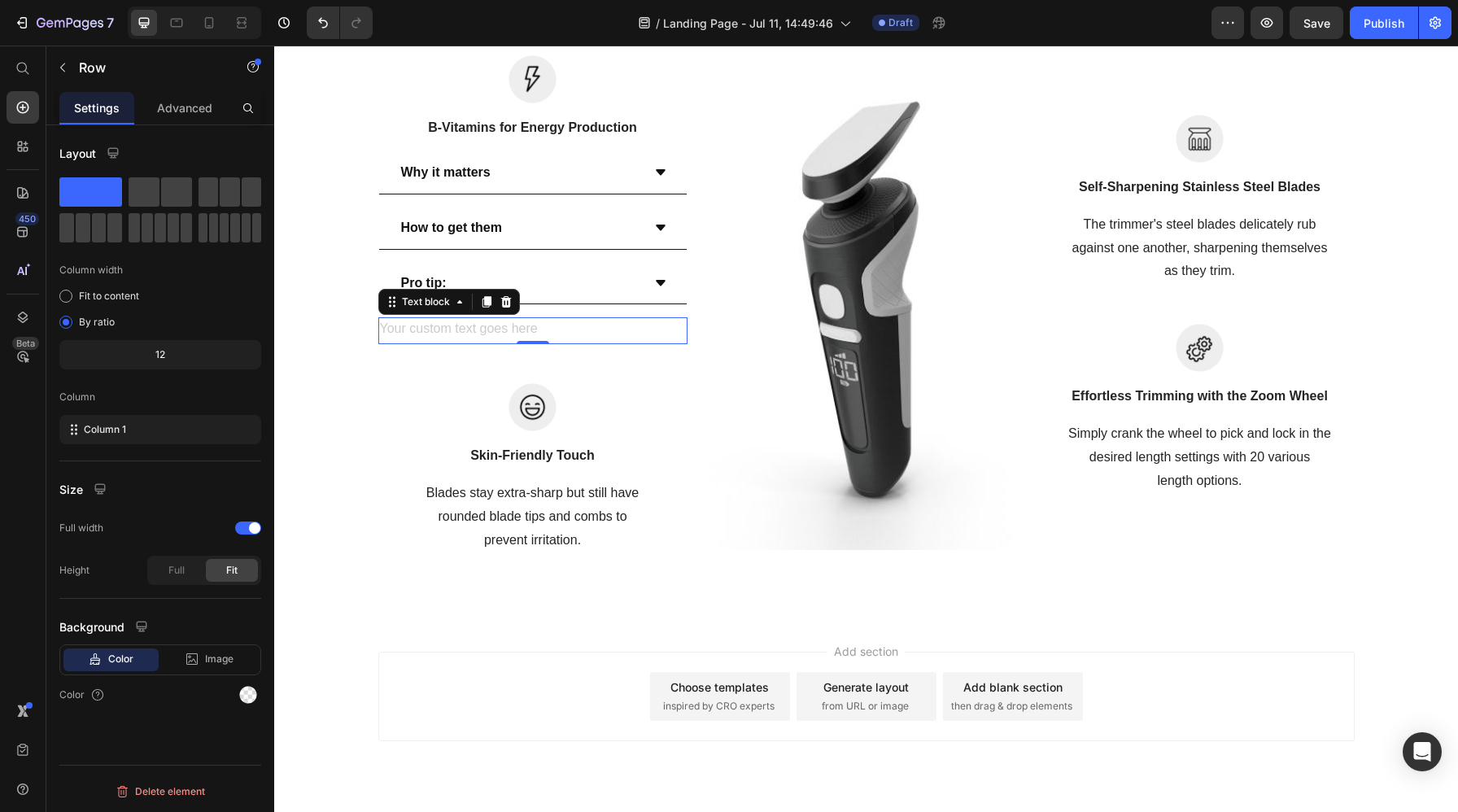 click at bounding box center [533, 330] 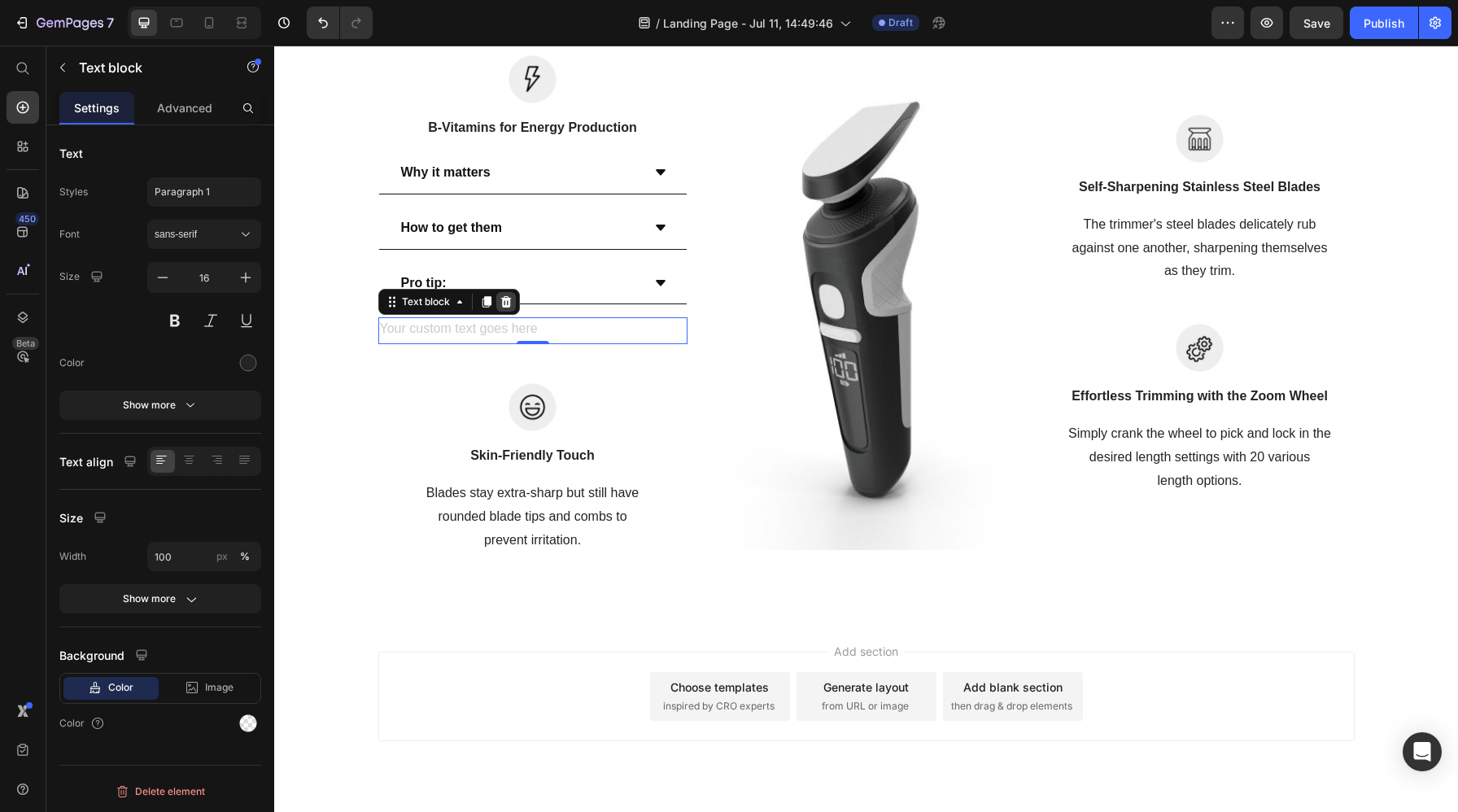 click 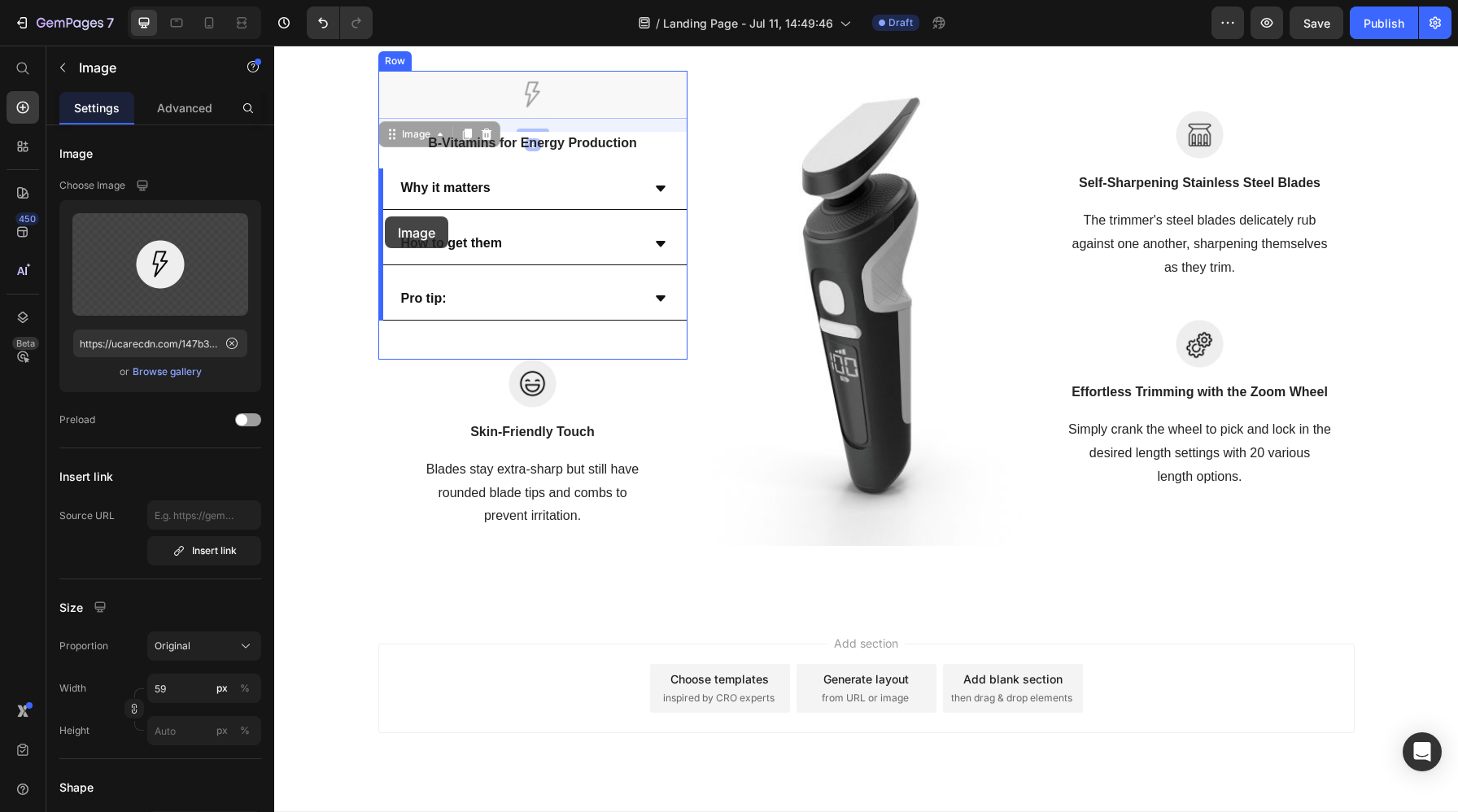 drag, startPoint x: 539, startPoint y: 105, endPoint x: 384, endPoint y: 216, distance: 190.64627 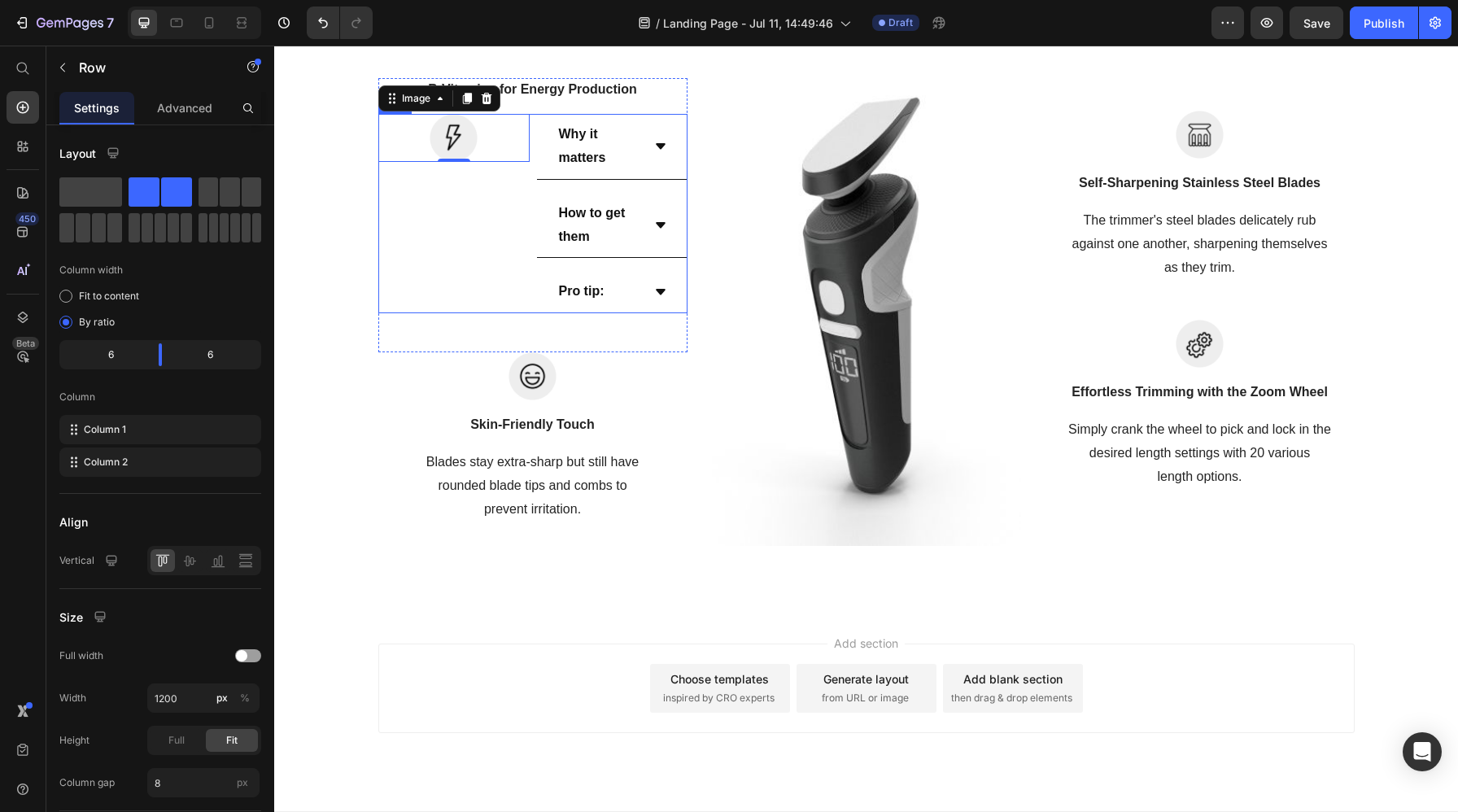 click on "Image   0" at bounding box center [454, 213] 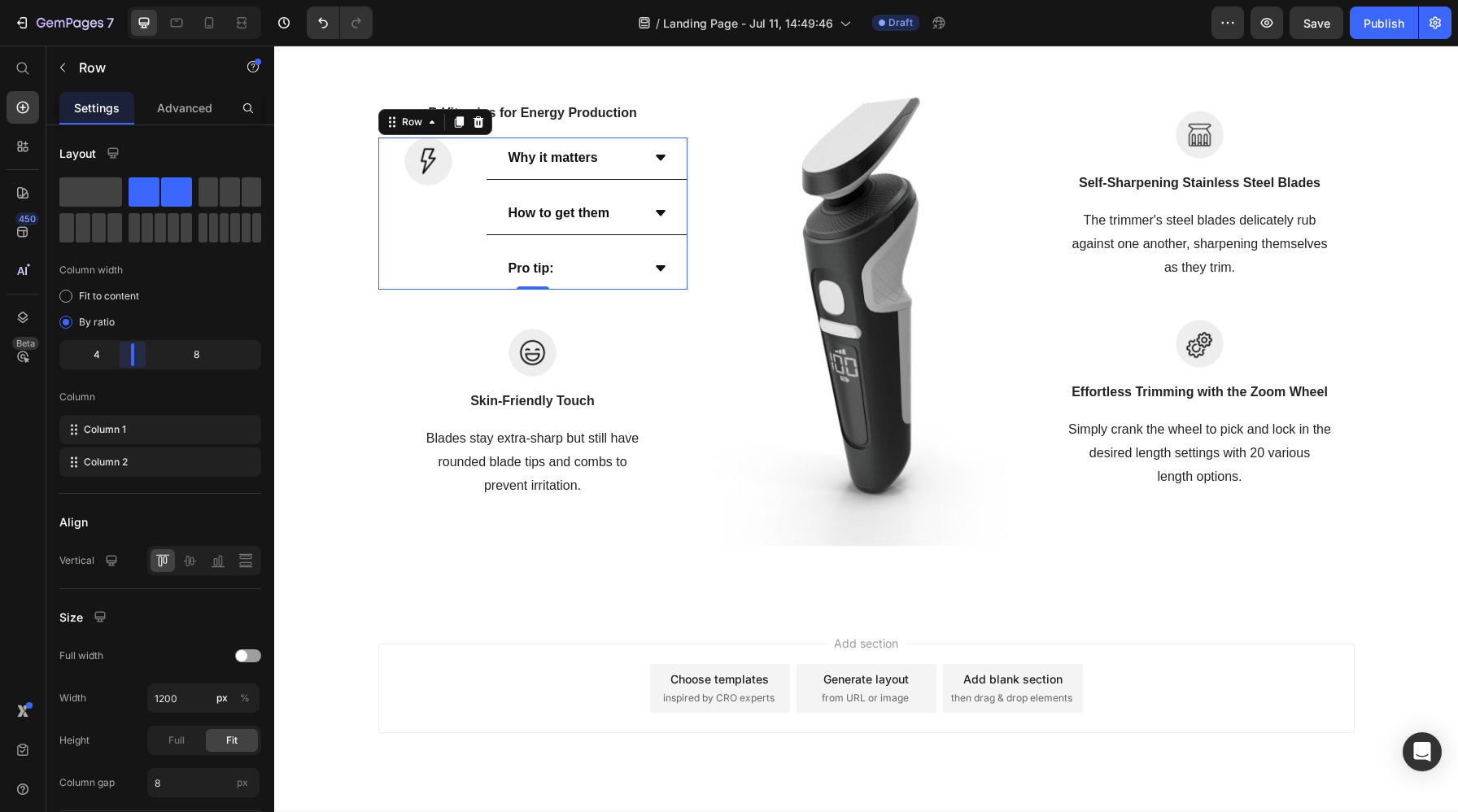 drag, startPoint x: 156, startPoint y: 365, endPoint x: 135, endPoint y: 367, distance: 21.095023 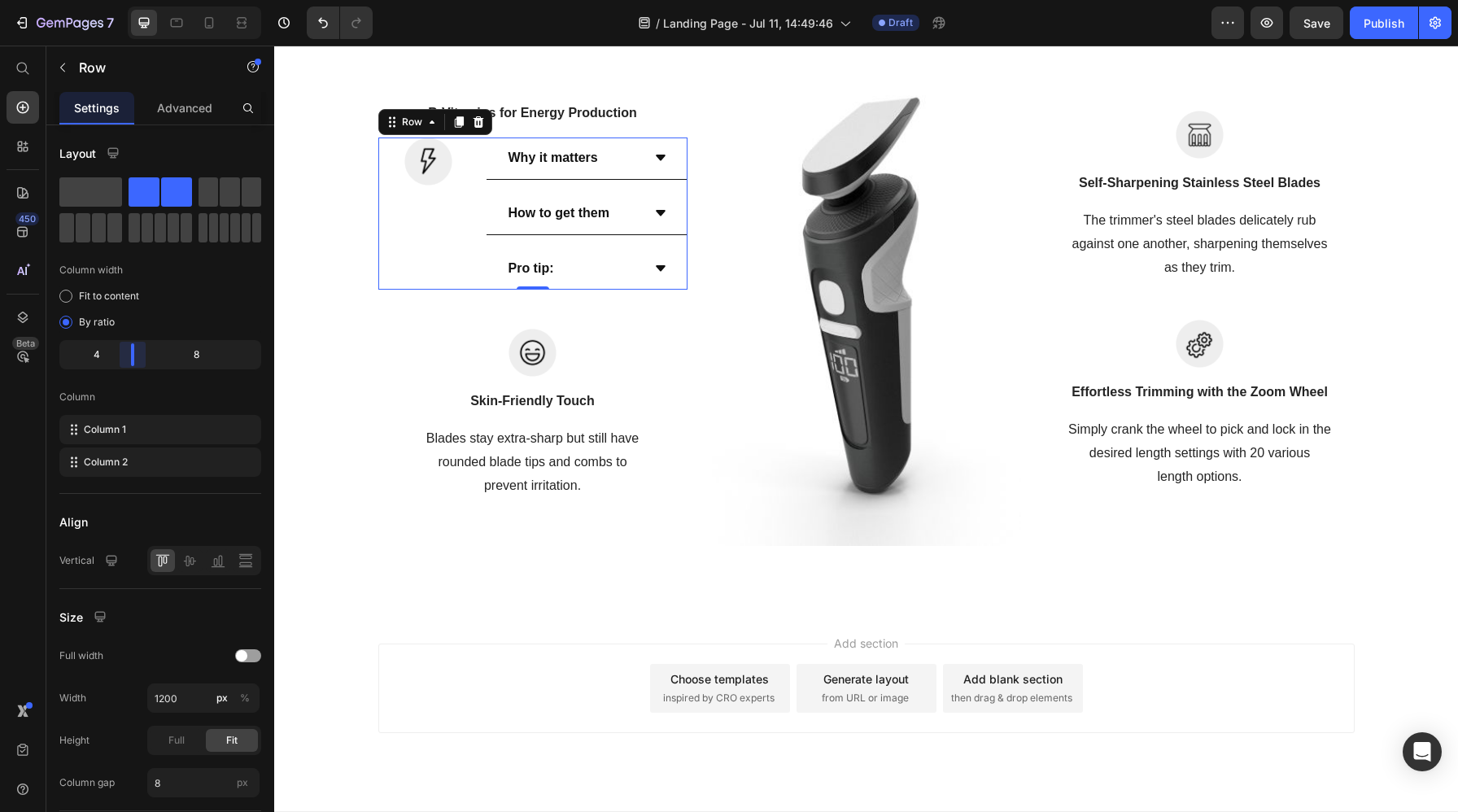 click on "7  Version history  /  Landing Page - Jul 11, 14:49:46 Draft Preview  Save   Publish  450 Beta Start with Sections Elements Hero Section Product Detail Brands Trusted Badges Guarantee Product Breakdown How to use Testimonials Compare Bundle FAQs Social Proof Brand Story Product List Collection Blog List Contact Sticky Add to Cart Custom Footer Browse Library 450 Layout
Row
Row
Row
Row Text
Heading
Text Block Button
Button
Button
Sticky Back to top Media
Image" at bounding box center [729, 0] 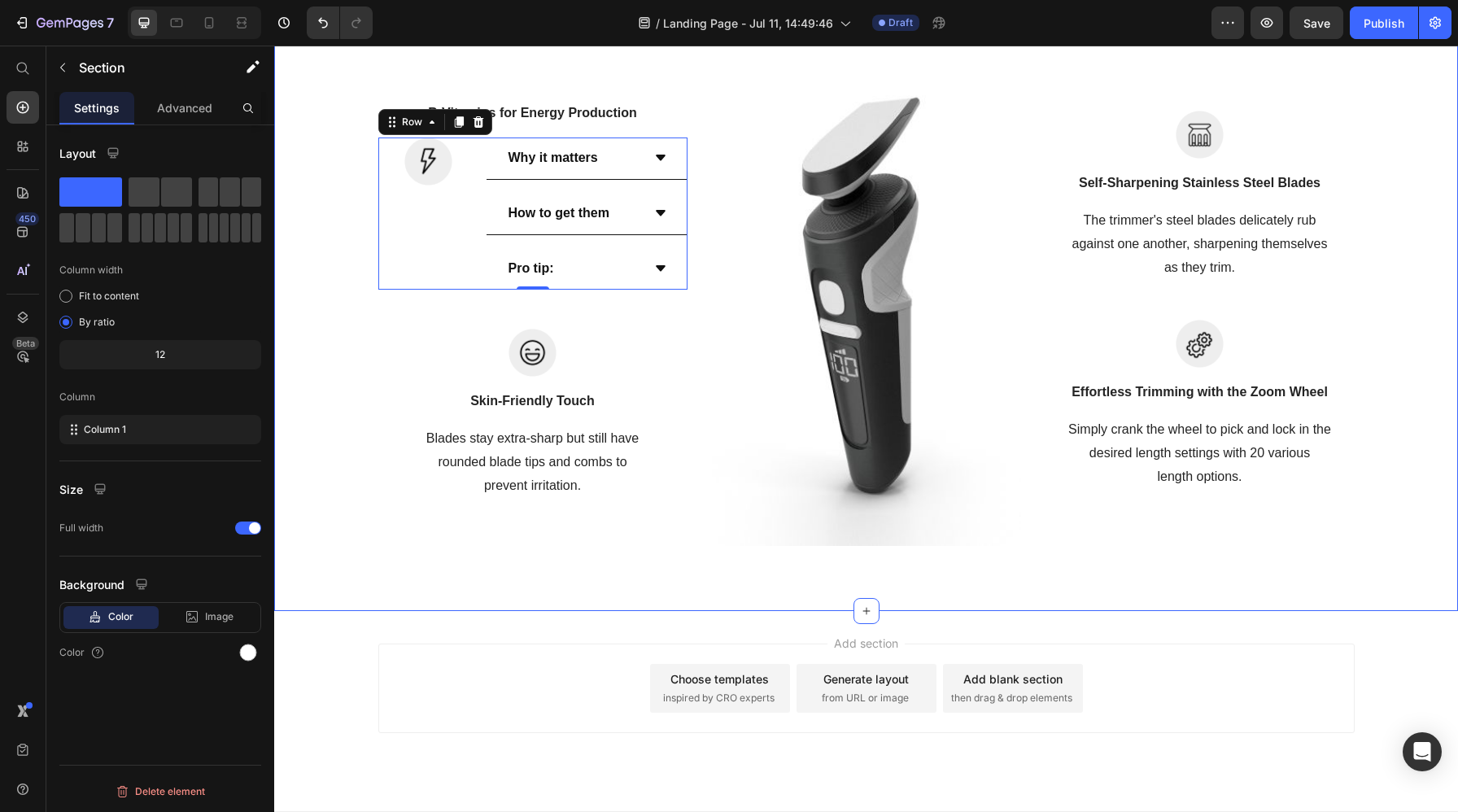 click on "Top Micronutrients to Combat Post-Workout Fatigue Heading Boost your energy and speed recovery by loading up on these key vitamins and minerals Text block Row B-Vitamins for Energy Production Text block Image
Why it matters
How to get them
Pro tip: Accordion Row   0 Row Image Skin-Friendly Touch Text block Blades stay extra-sharp but still have  rounded blade tips and combs to  prevent irritation. Text block Row Image Image Self-Sharpening Stainless Steel Blades Text block The trimmer's steel blades delicately rub  against one another, sharpening themselves  as they trim. Text block Row Image Effortless Trimming with the Zoom Wheel Text block Simply crank the wheel to pick and lock in the desired length settings with 20 various length options. Text block Row Row" at bounding box center [866, 190] 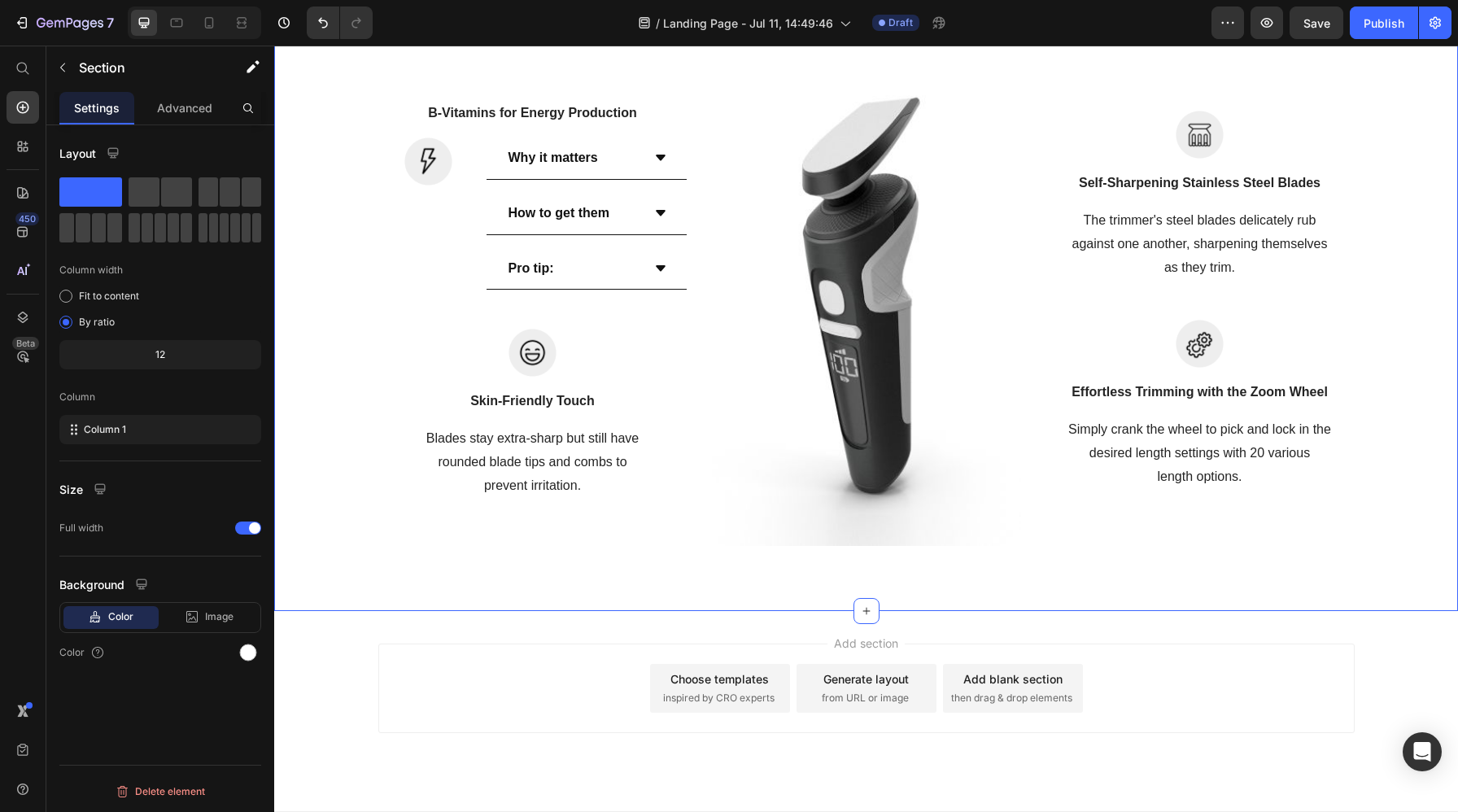 click on "7  Version history  /  Landing Page - Jul 11, 14:49:46 Draft Preview  Save   Publish" 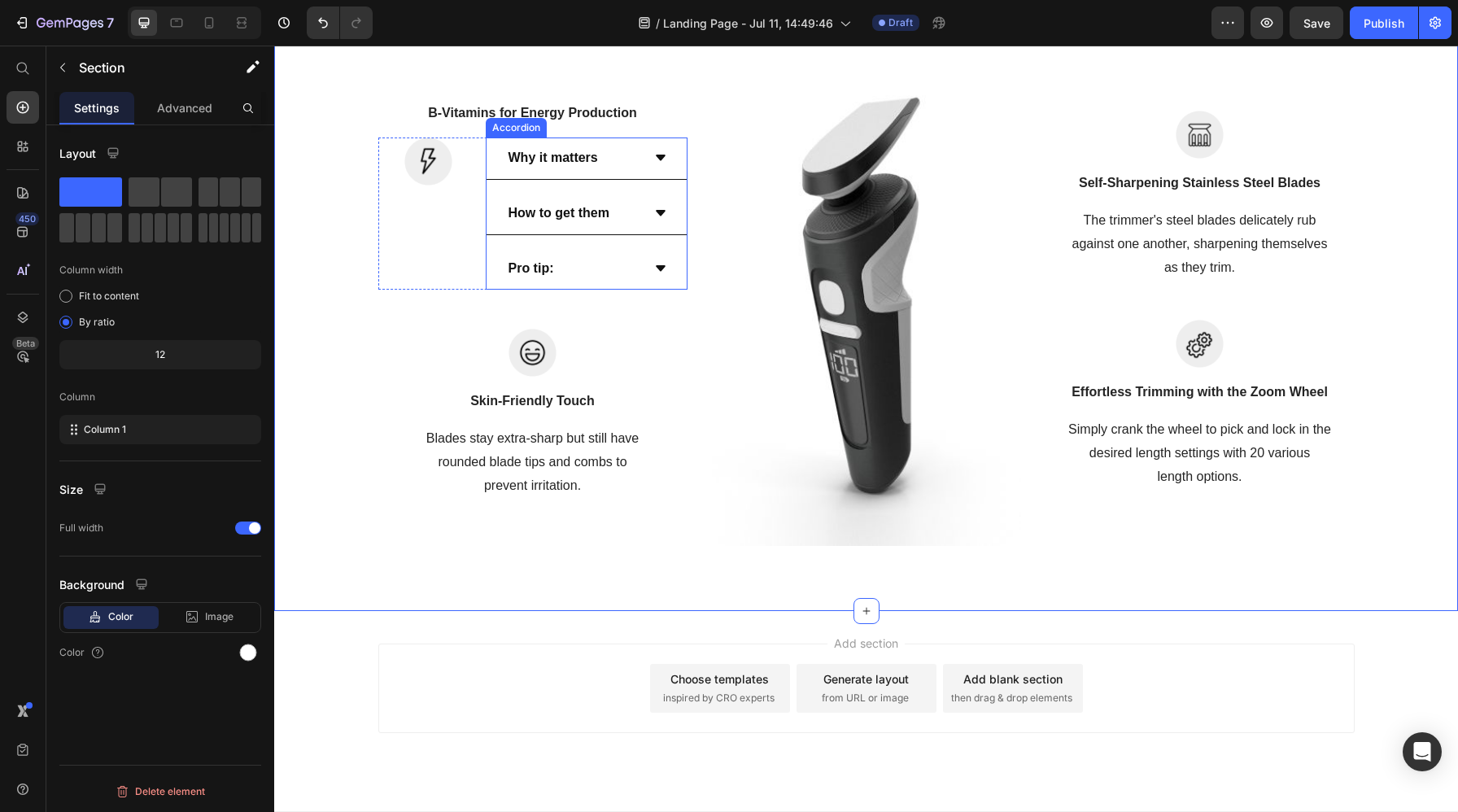 click on "Why it matters" at bounding box center (587, 159) 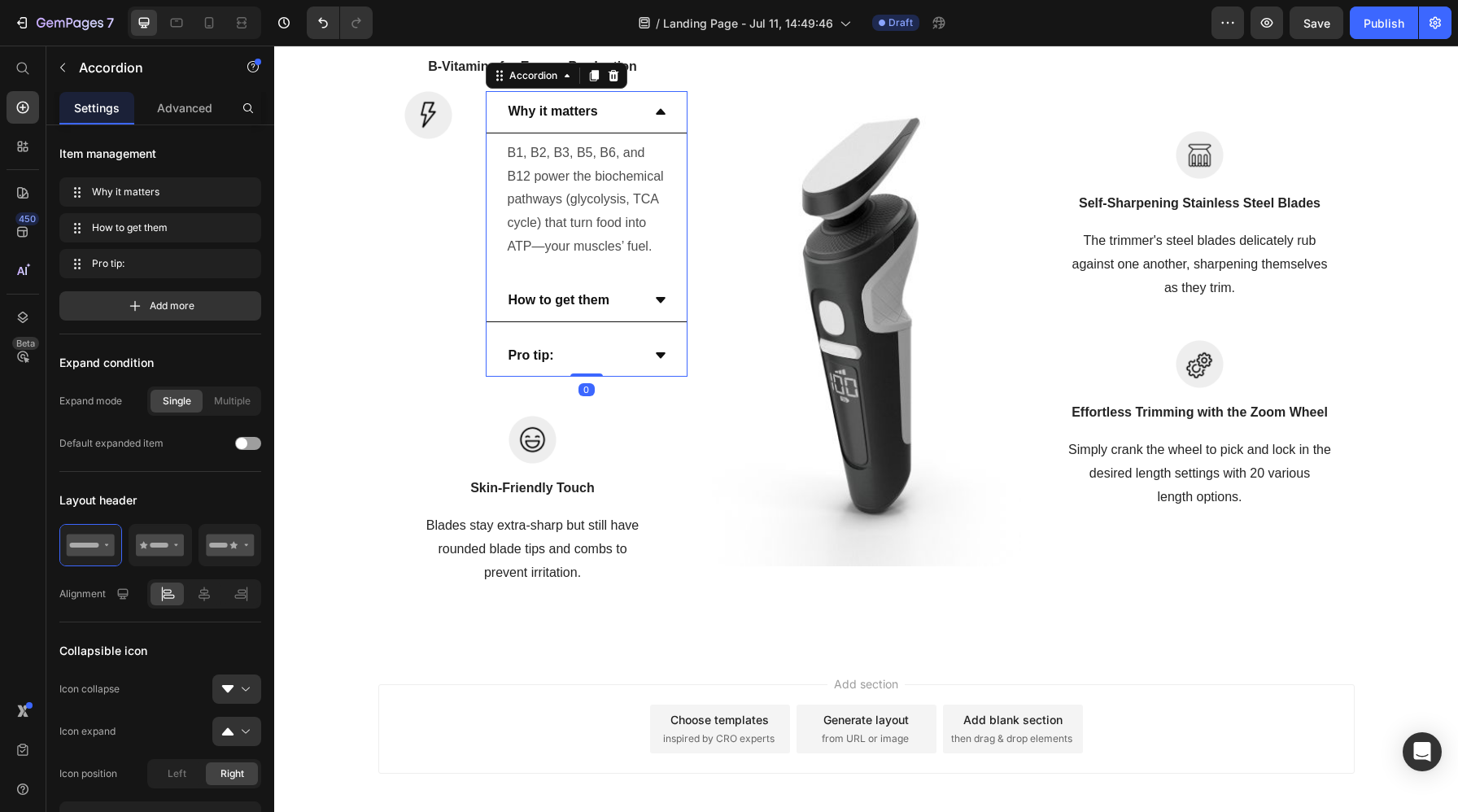 click on "Accordion" at bounding box center [557, 76] 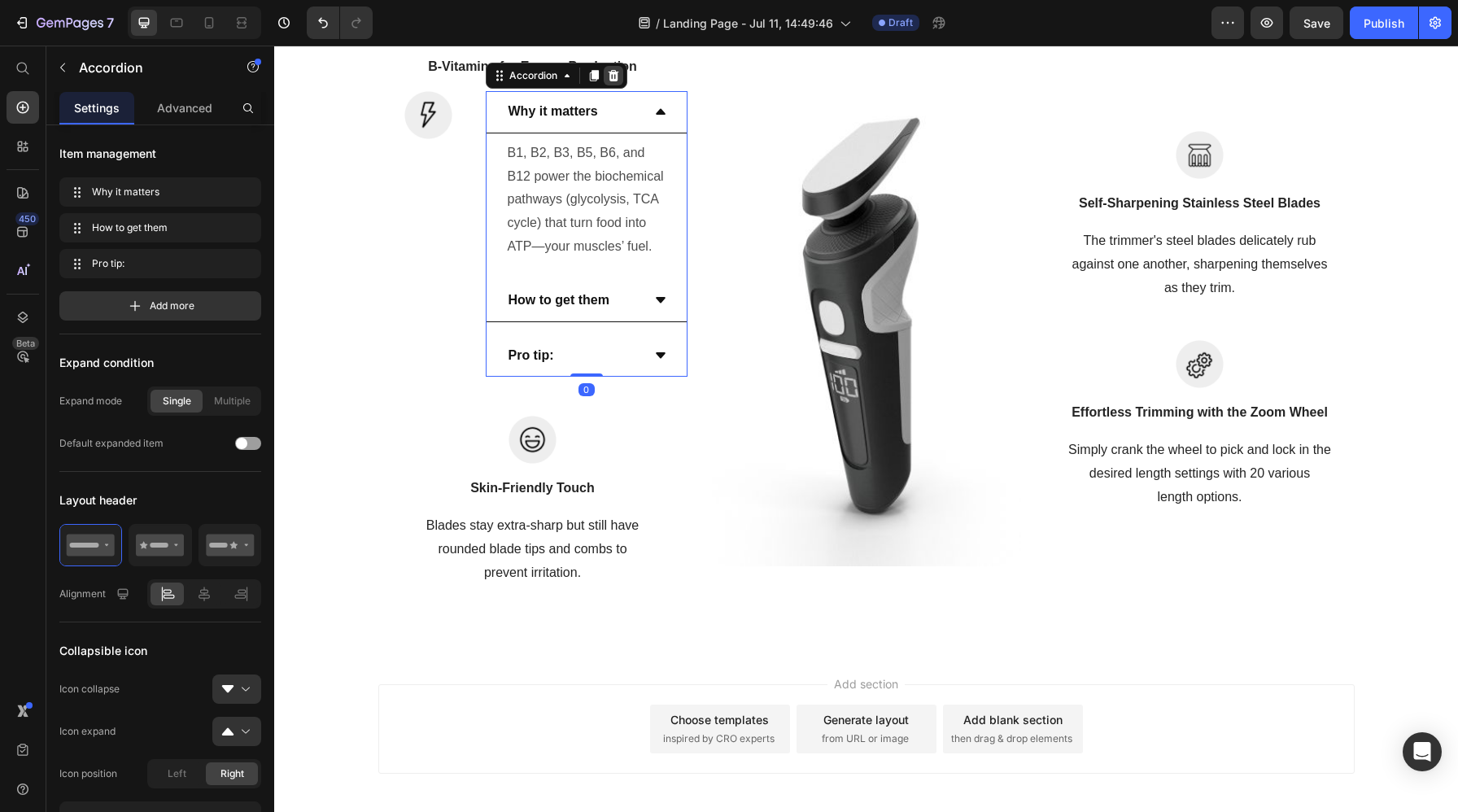 click 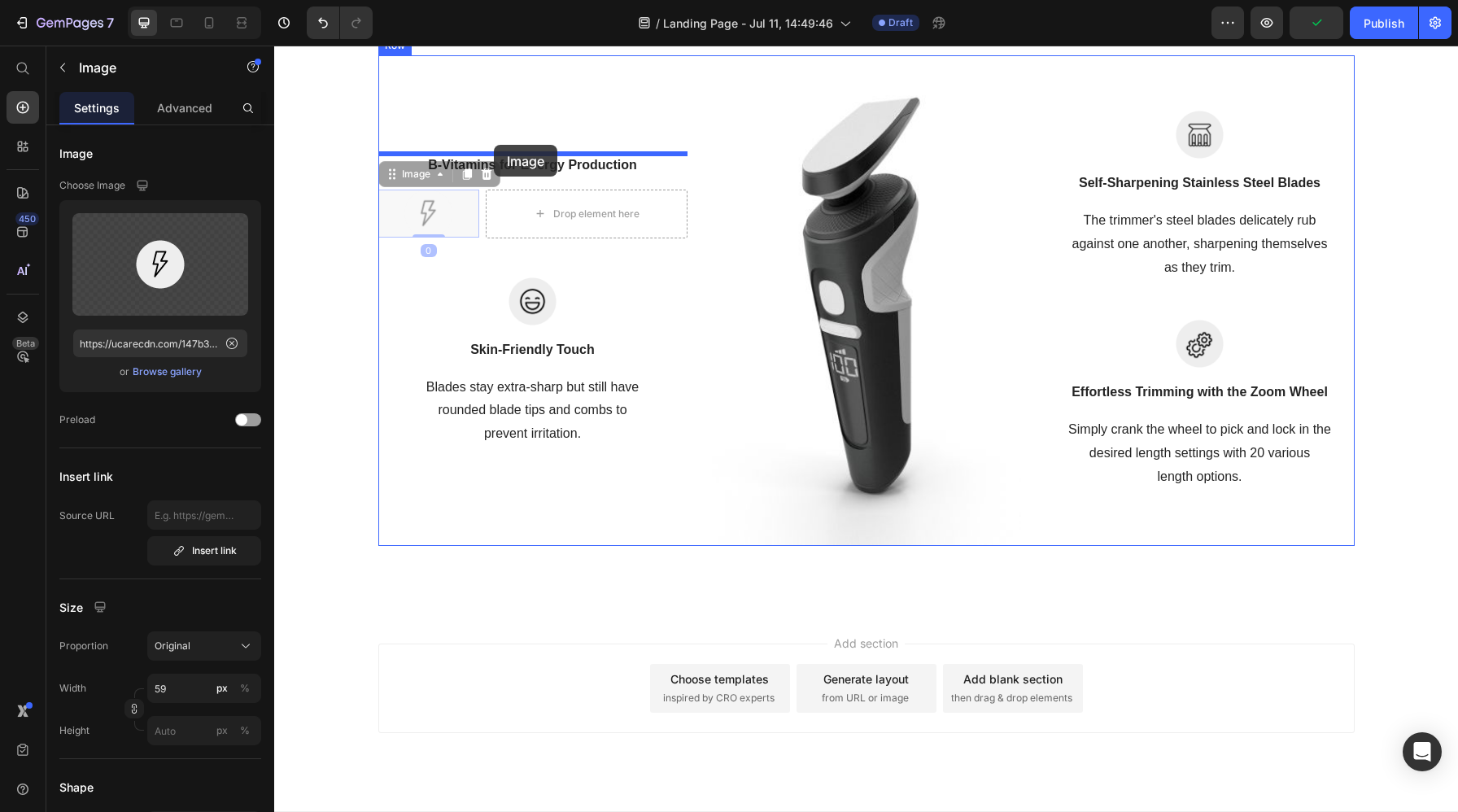 drag, startPoint x: 430, startPoint y: 197, endPoint x: 494, endPoint y: 145, distance: 82.462113 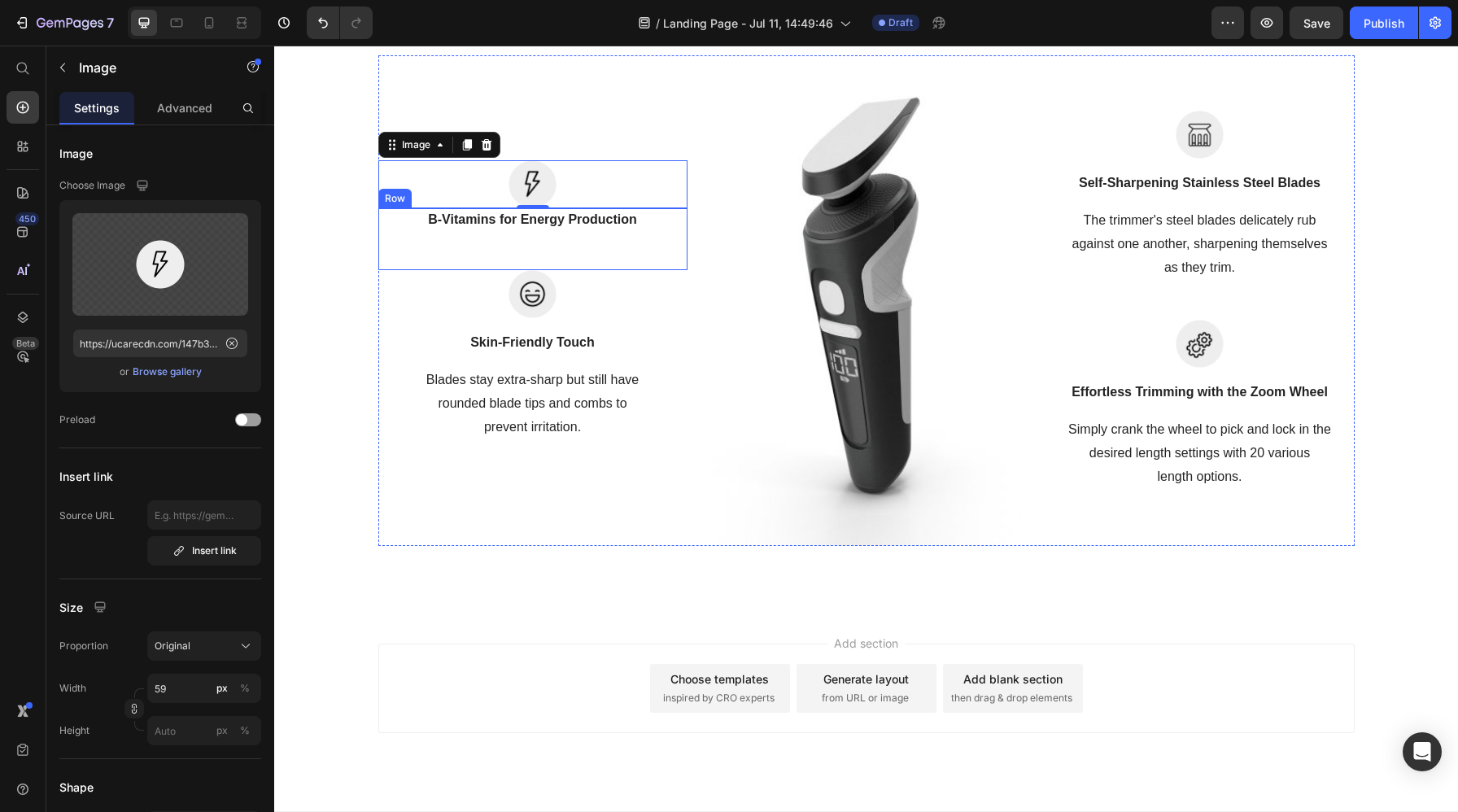 click on "B-Vitamins for Energy Production Text block Row" at bounding box center [533, 239] 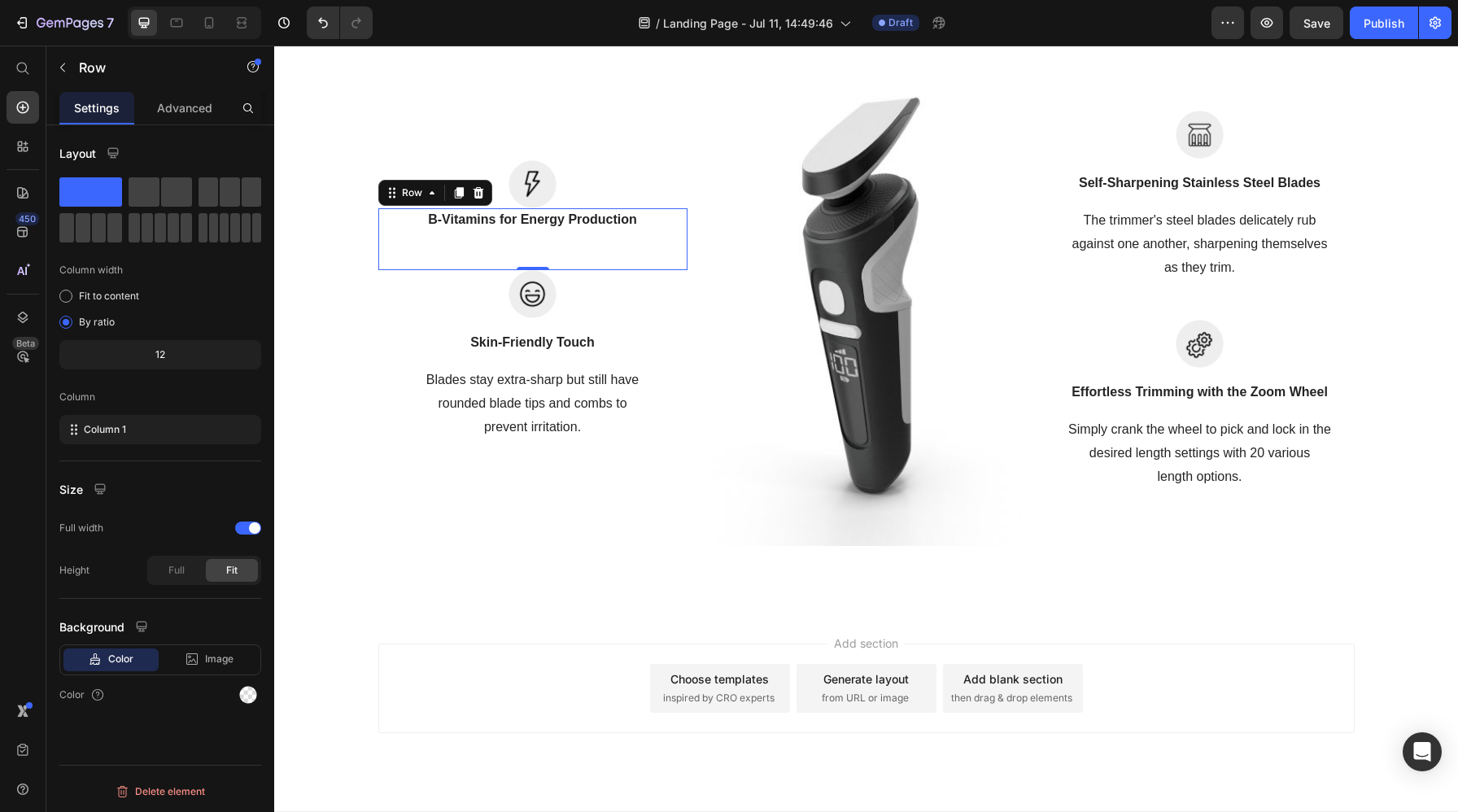 click on "B-Vitamins for Energy Production" at bounding box center [533, 220] 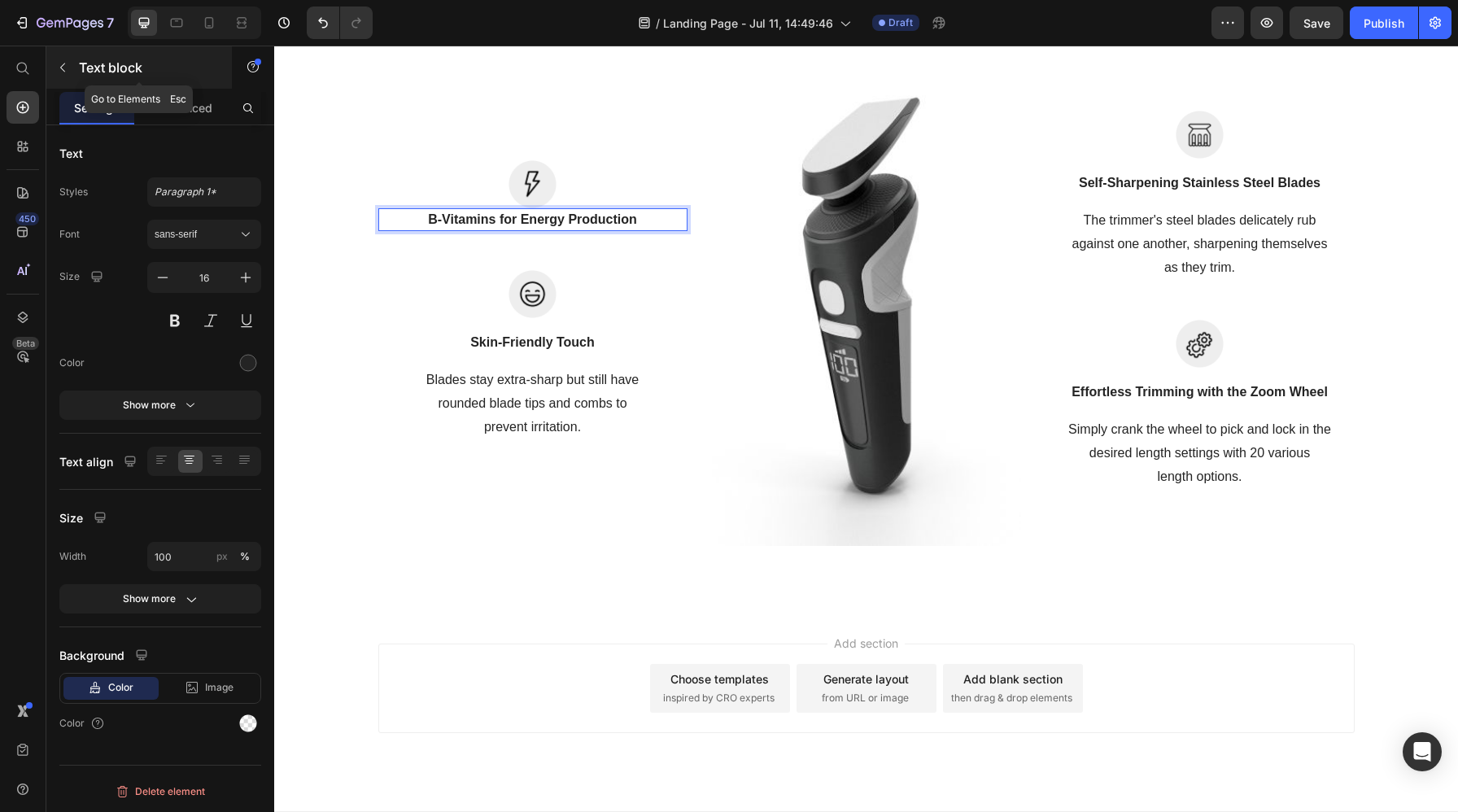 click at bounding box center [63, 68] 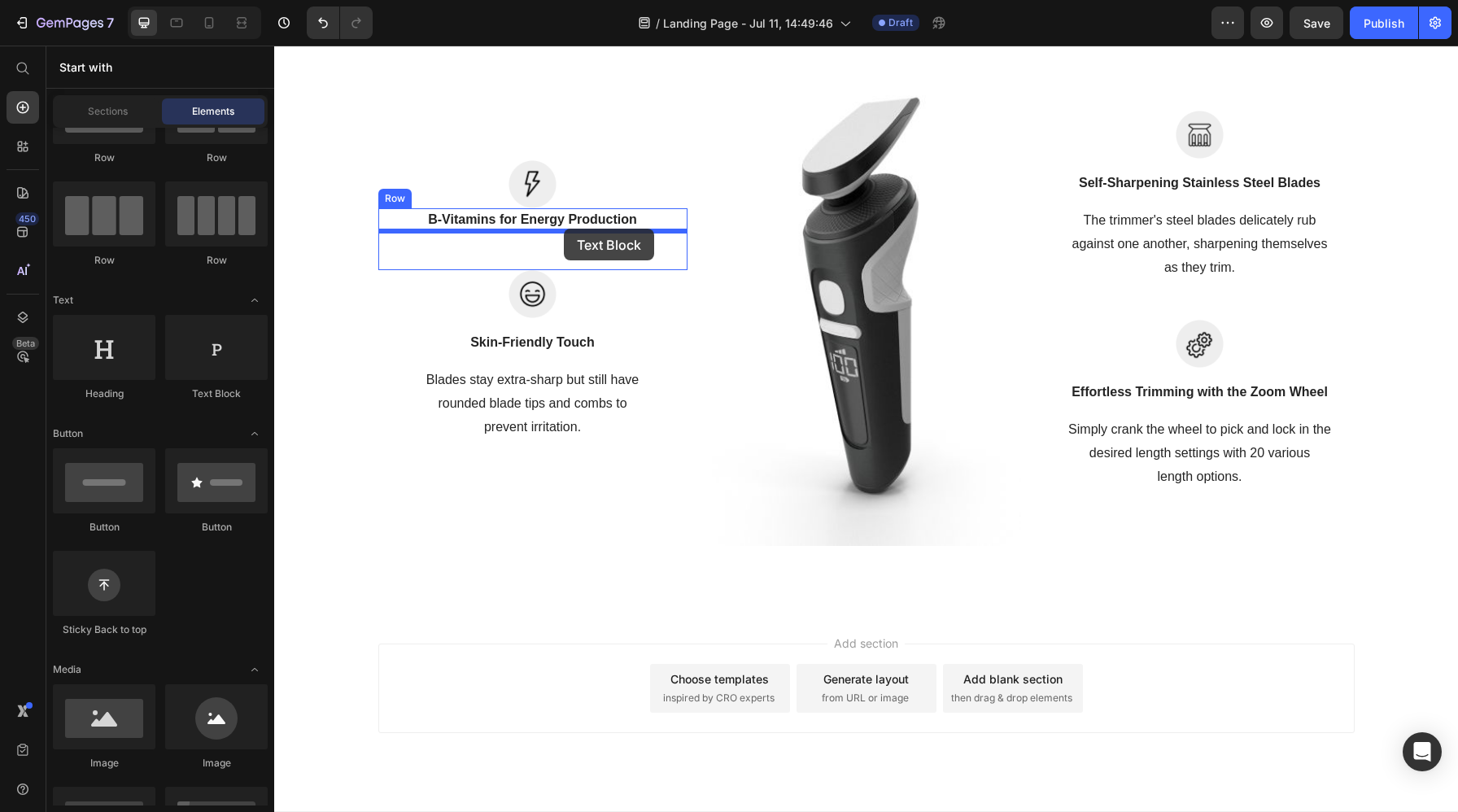 drag, startPoint x: 491, startPoint y: 376, endPoint x: 564, endPoint y: 229, distance: 164.128 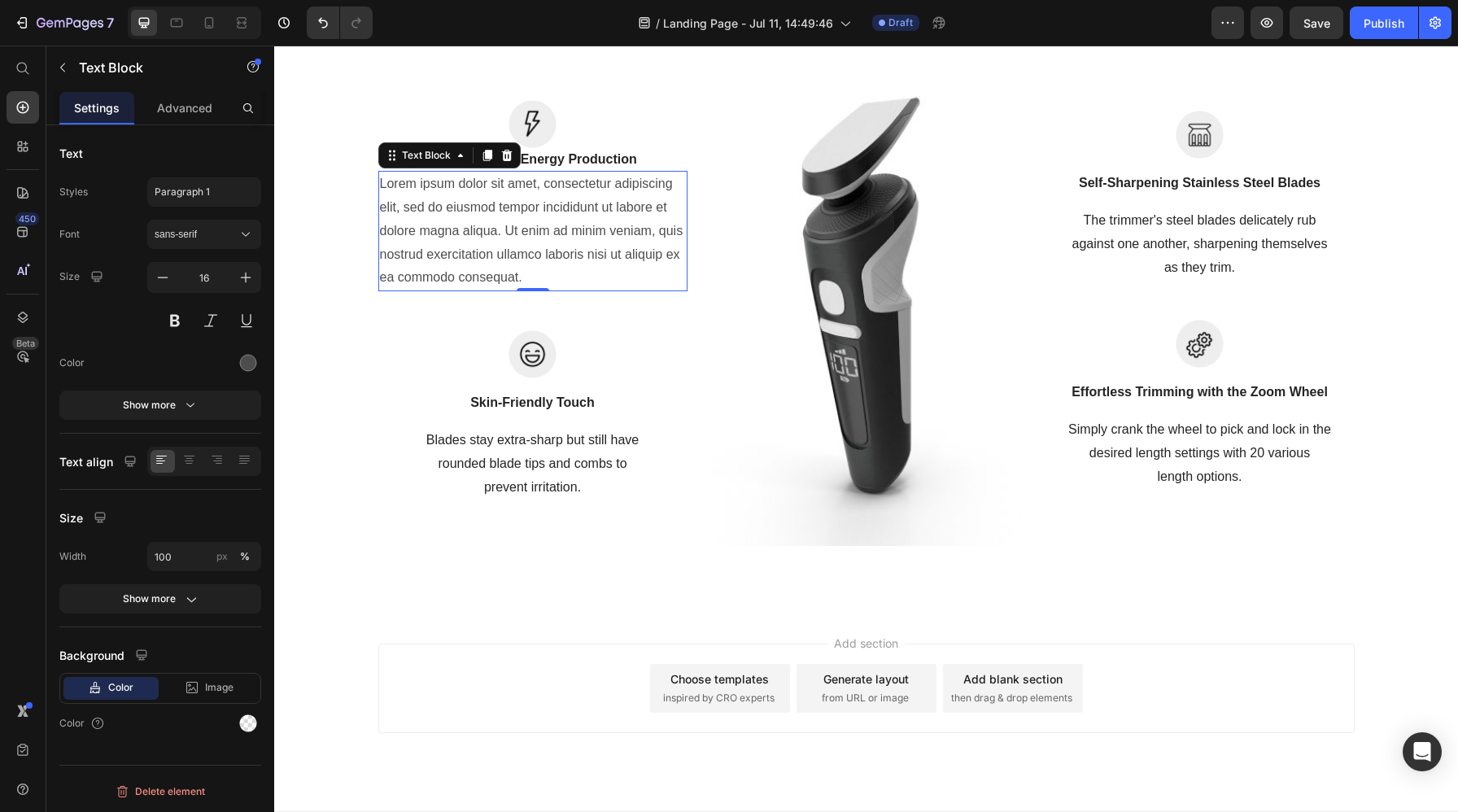 click on "Lorem ipsum dolor sit amet, consectetur adipiscing elit, sed do eiusmod tempor incididunt ut labore et dolore magna aliqua. Ut enim ad minim veniam, quis nostrud exercitation ullamco laboris nisi ut aliquip ex ea commodo consequat." at bounding box center [533, 231] 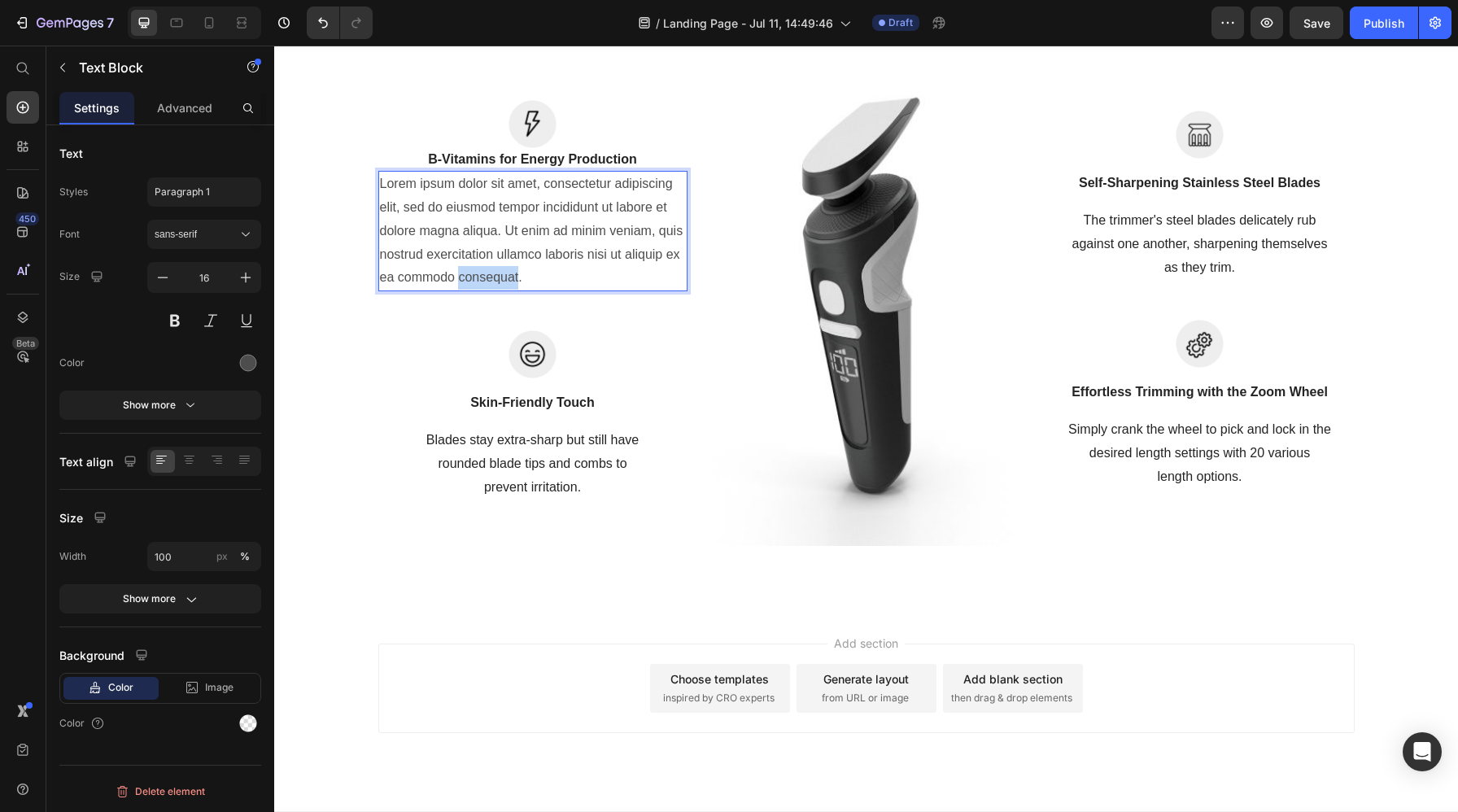 click on "Lorem ipsum dolor sit amet, consectetur adipiscing elit, sed do eiusmod tempor incididunt ut labore et dolore magna aliqua. Ut enim ad minim veniam, quis nostrud exercitation ullamco laboris nisi ut aliquip ex ea commodo consequat." at bounding box center [533, 231] 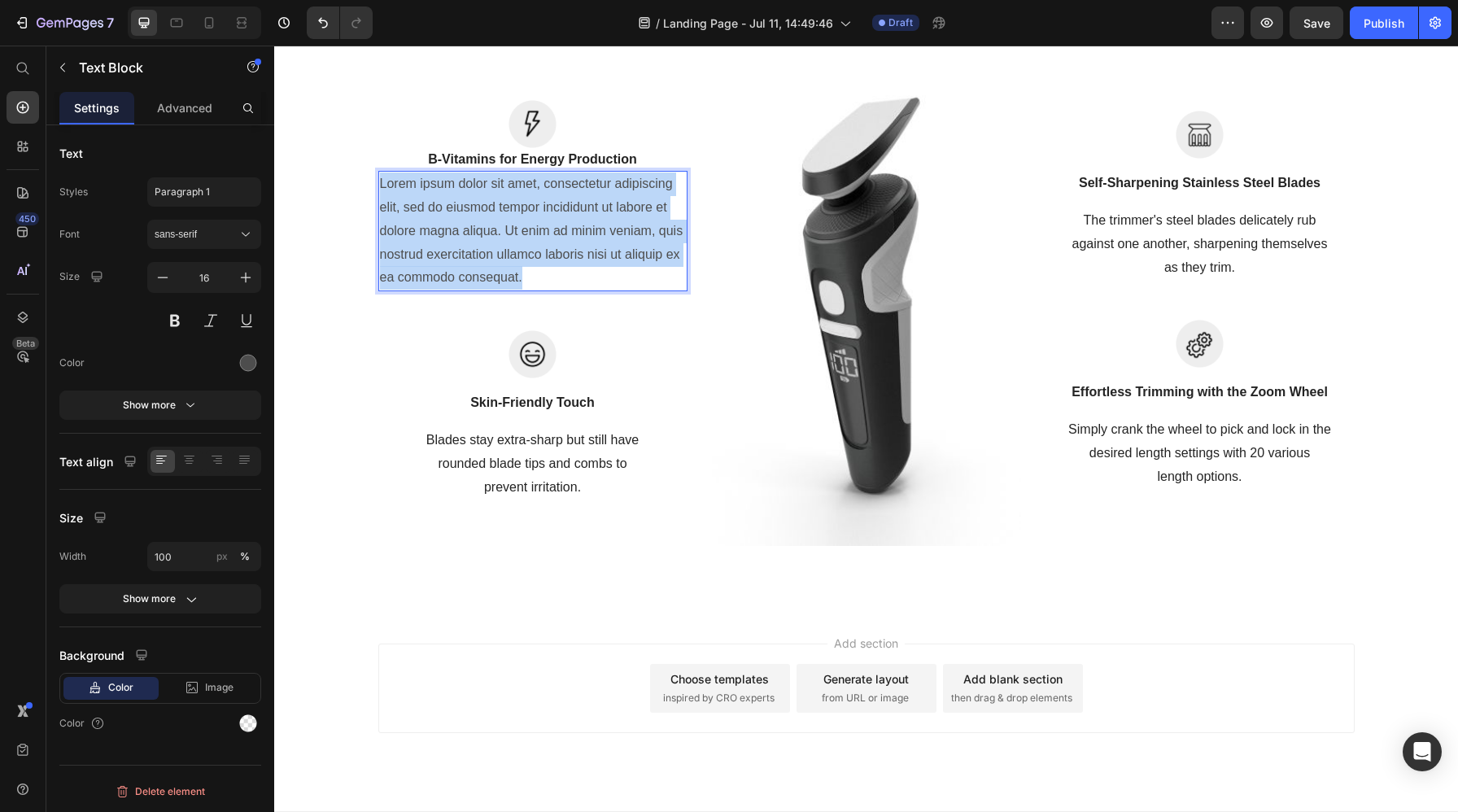 click on "Lorem ipsum dolor sit amet, consectetur adipiscing elit, sed do eiusmod tempor incididunt ut labore et dolore magna aliqua. Ut enim ad minim veniam, quis nostrud exercitation ullamco laboris nisi ut aliquip ex ea commodo consequat." at bounding box center [533, 231] 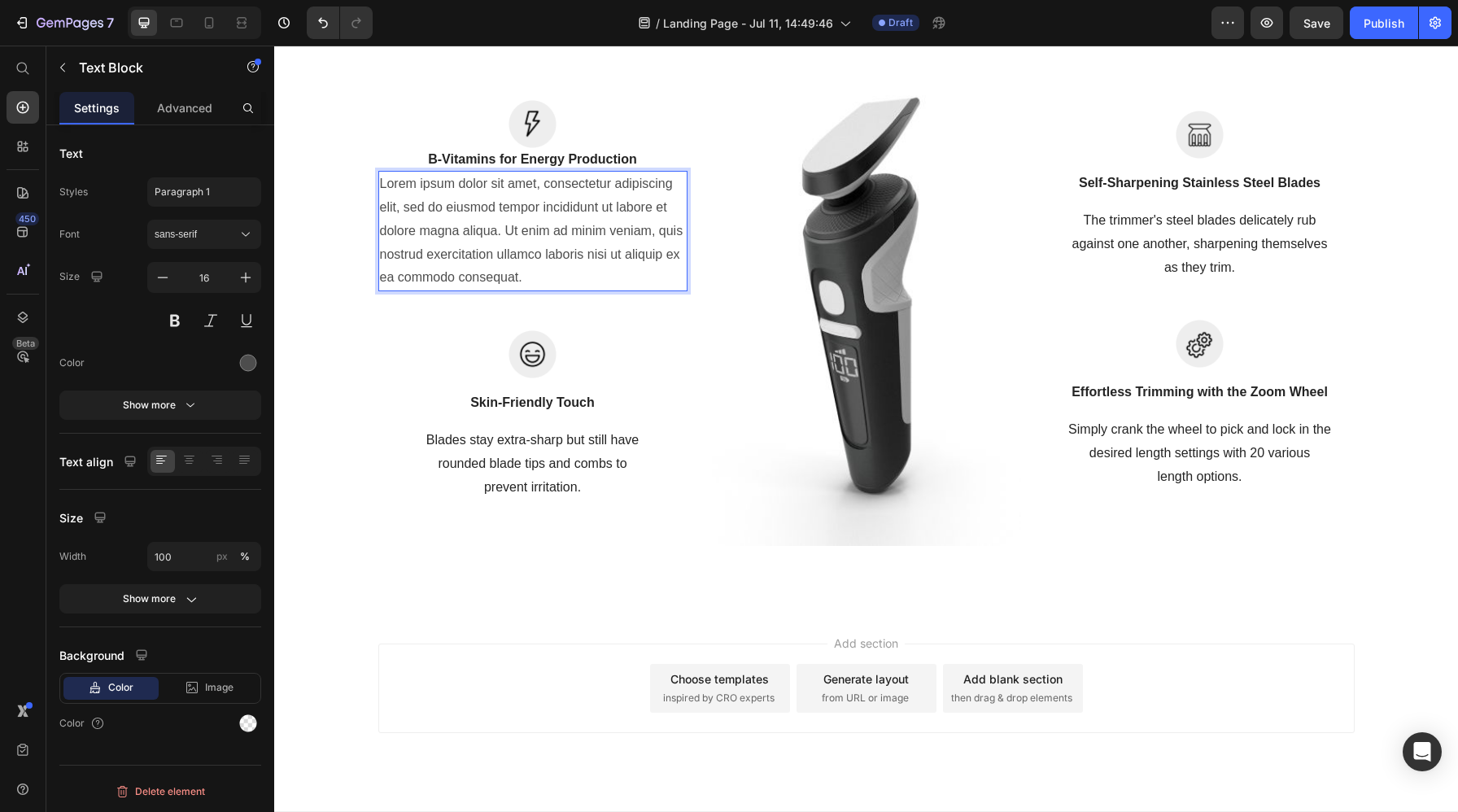 scroll, scrollTop: 4347, scrollLeft: 0, axis: vertical 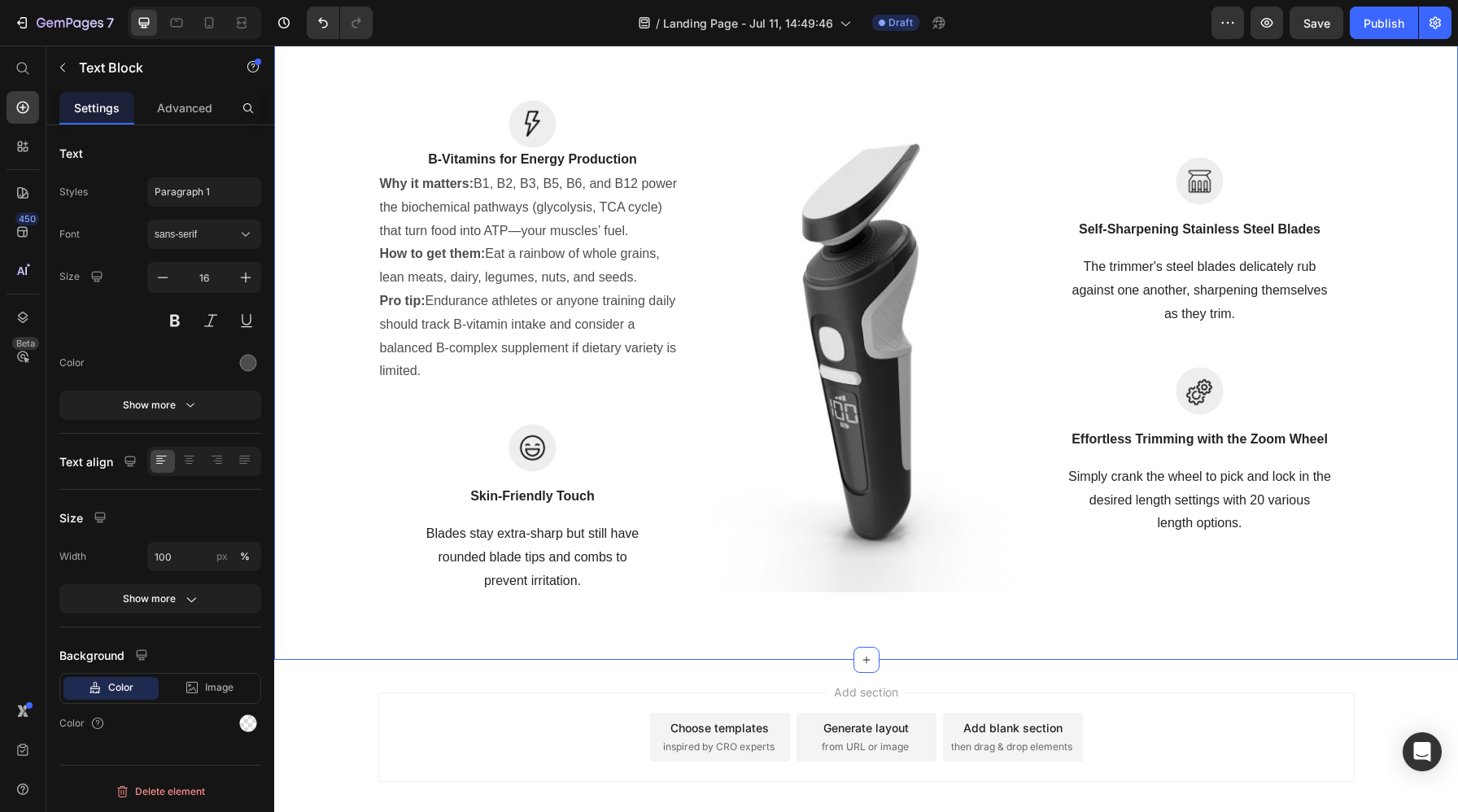 click on "Top Micronutrients to Combat Post-Workout Fatigue Heading Boost your energy and speed recovery by loading up on these key vitamins and minerals Text block Row Image B-Vitamins for Energy Production Text block Why it matters:  B1, B2, B3, B5, B6, and B12 power the biochemical pathways (glycolysis, TCA cycle) that turn food into ATP—your muscles’ fuel. How to get them:  Eat a rainbow of whole grains, lean meats, dairy, legumes, nuts, and seeds. Pro tip:  Endurance athletes or anyone training daily should track B-vitamin intake and consider a balanced B-complex supplement if dietary variety is limited. Text Block Row Image Skin-Friendly Touch Text block Blades stay extra-sharp but still have  rounded blade tips and combs to  prevent irritation. Text block Row Image Image Self-Sharpening Stainless Steel Blades Text block The trimmer's steel blades delicately rub  against one another, sharpening themselves  as they trim. Text block Row Image Effortless Trimming with the Zoom Wheel Text block Row" at bounding box center (866, 237) 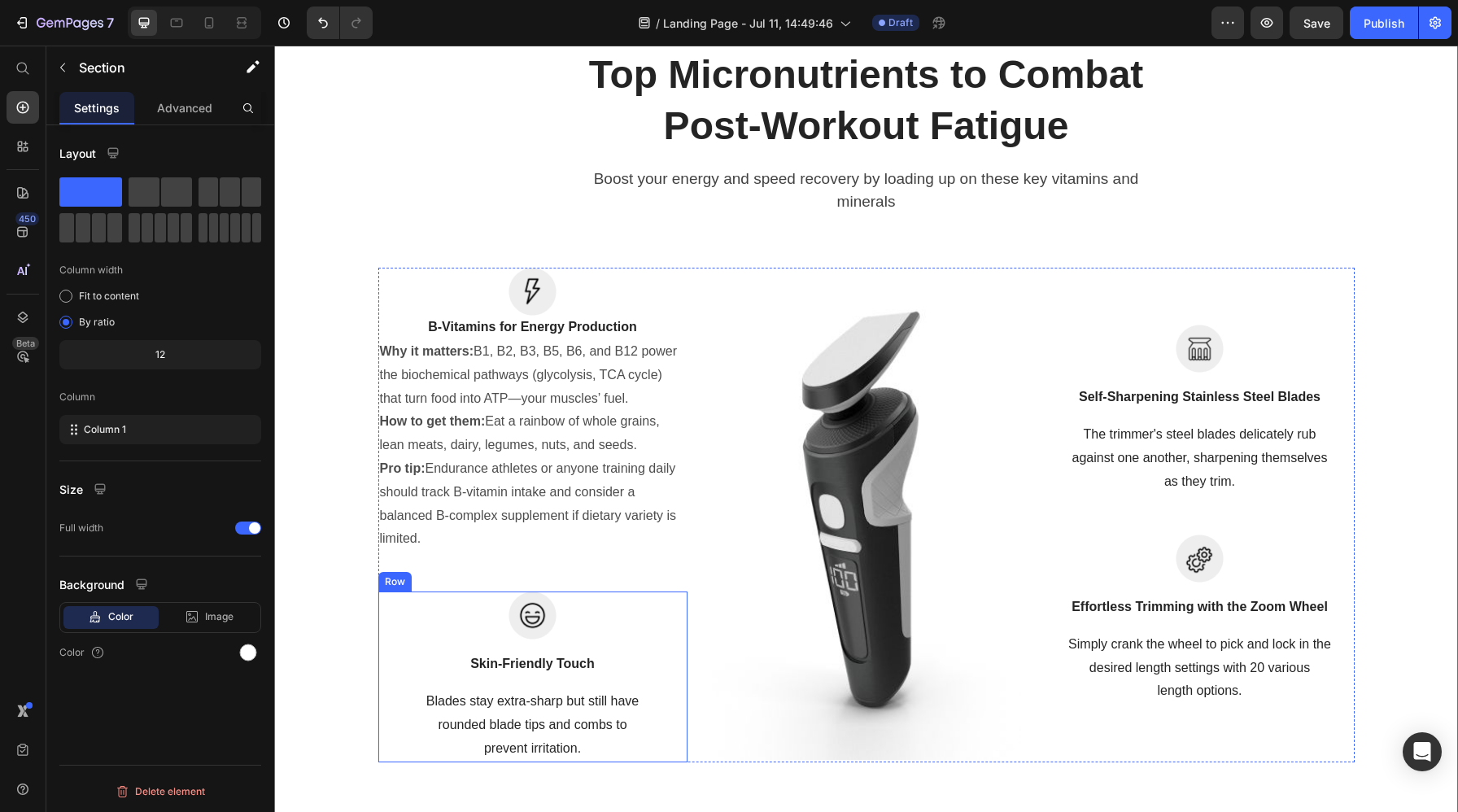 scroll, scrollTop: 4172, scrollLeft: 0, axis: vertical 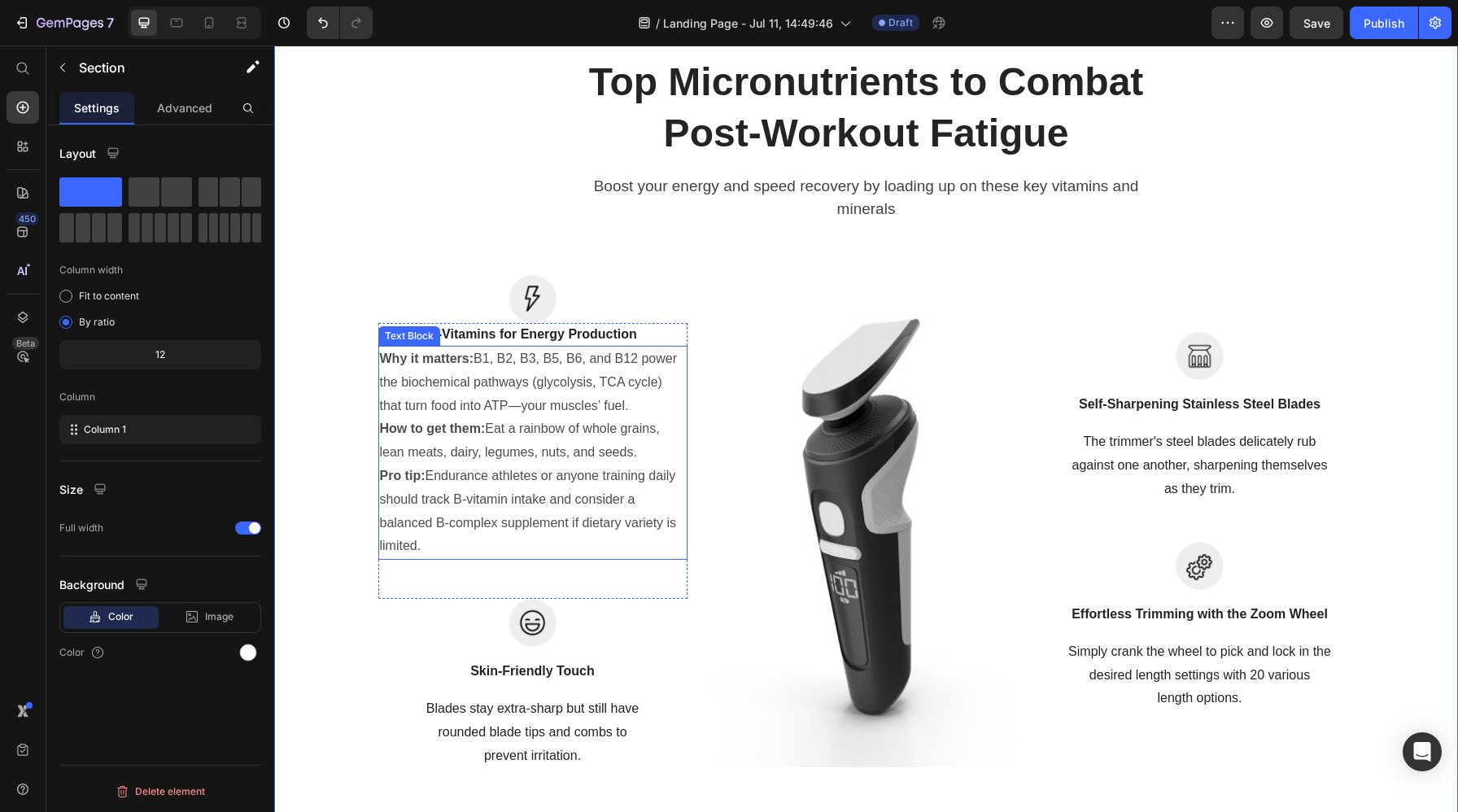click on "Why it matters:  B1, B2, B3, B5, B6, and B12 power the biochemical pathways (glycolysis, TCA cycle) that turn food into ATP—your muscles’ fuel." at bounding box center (533, 382) 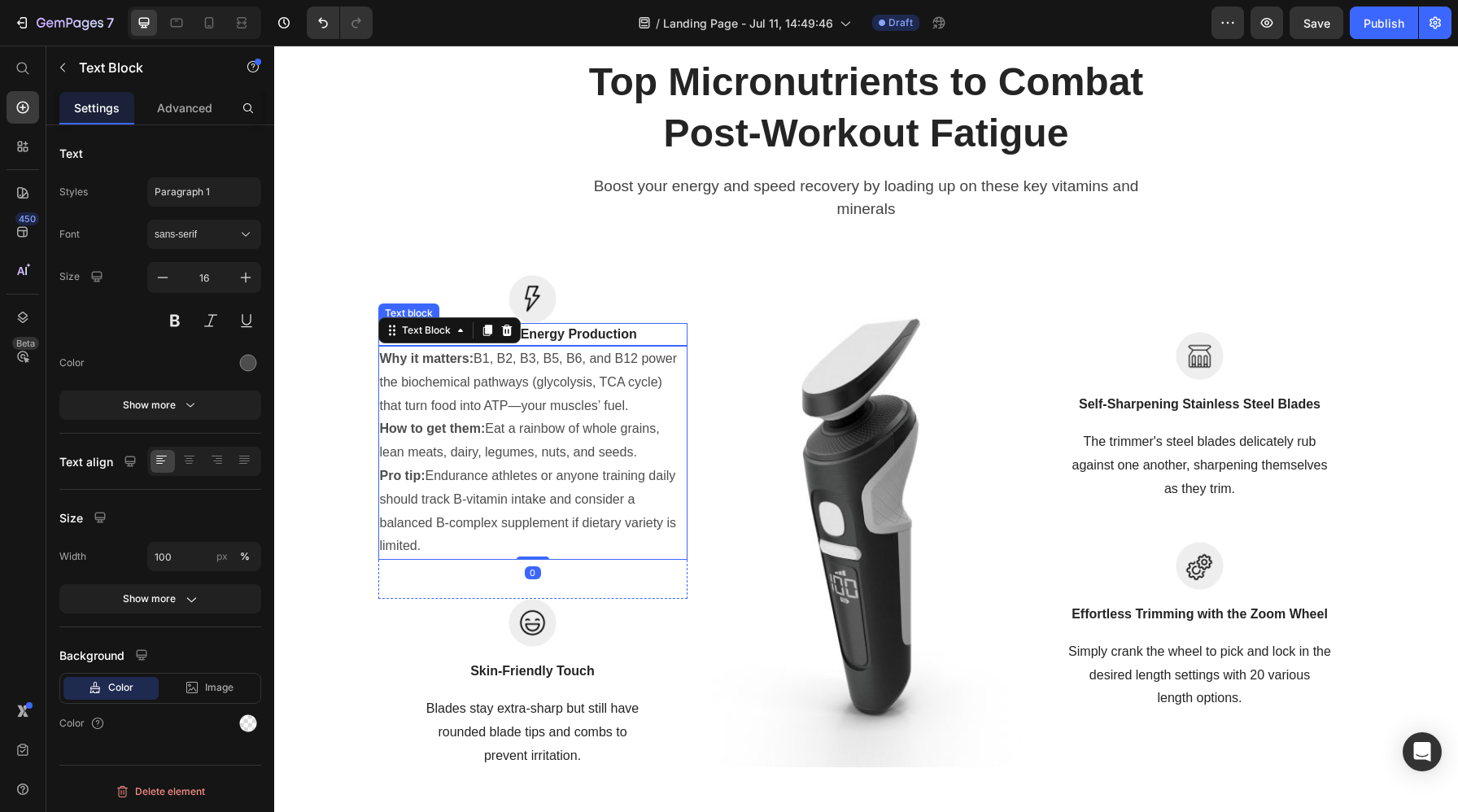 click on "B-Vitamins for Energy Production" at bounding box center [532, 334] 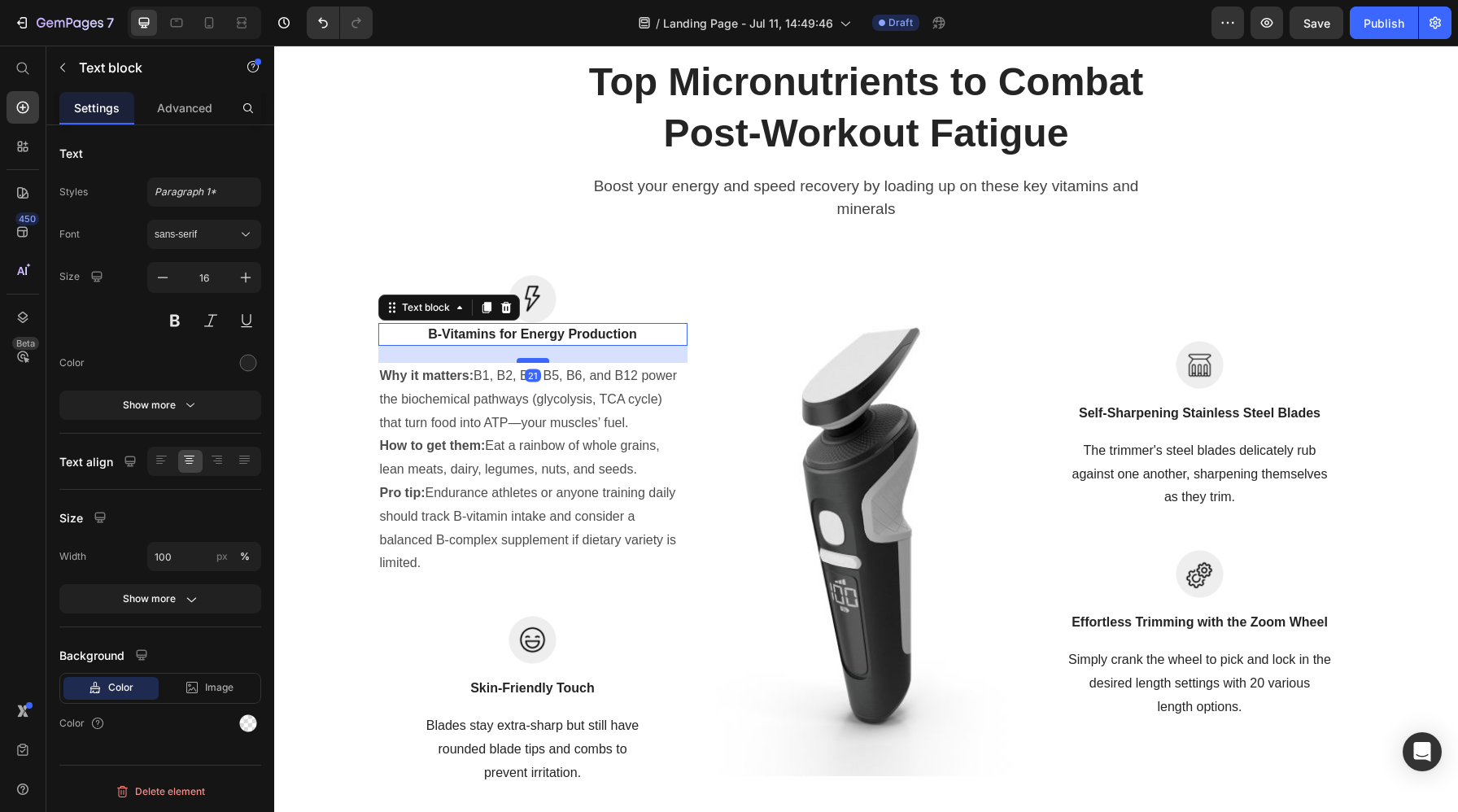 drag, startPoint x: 536, startPoint y: 343, endPoint x: 535, endPoint y: 360, distance: 17.029386 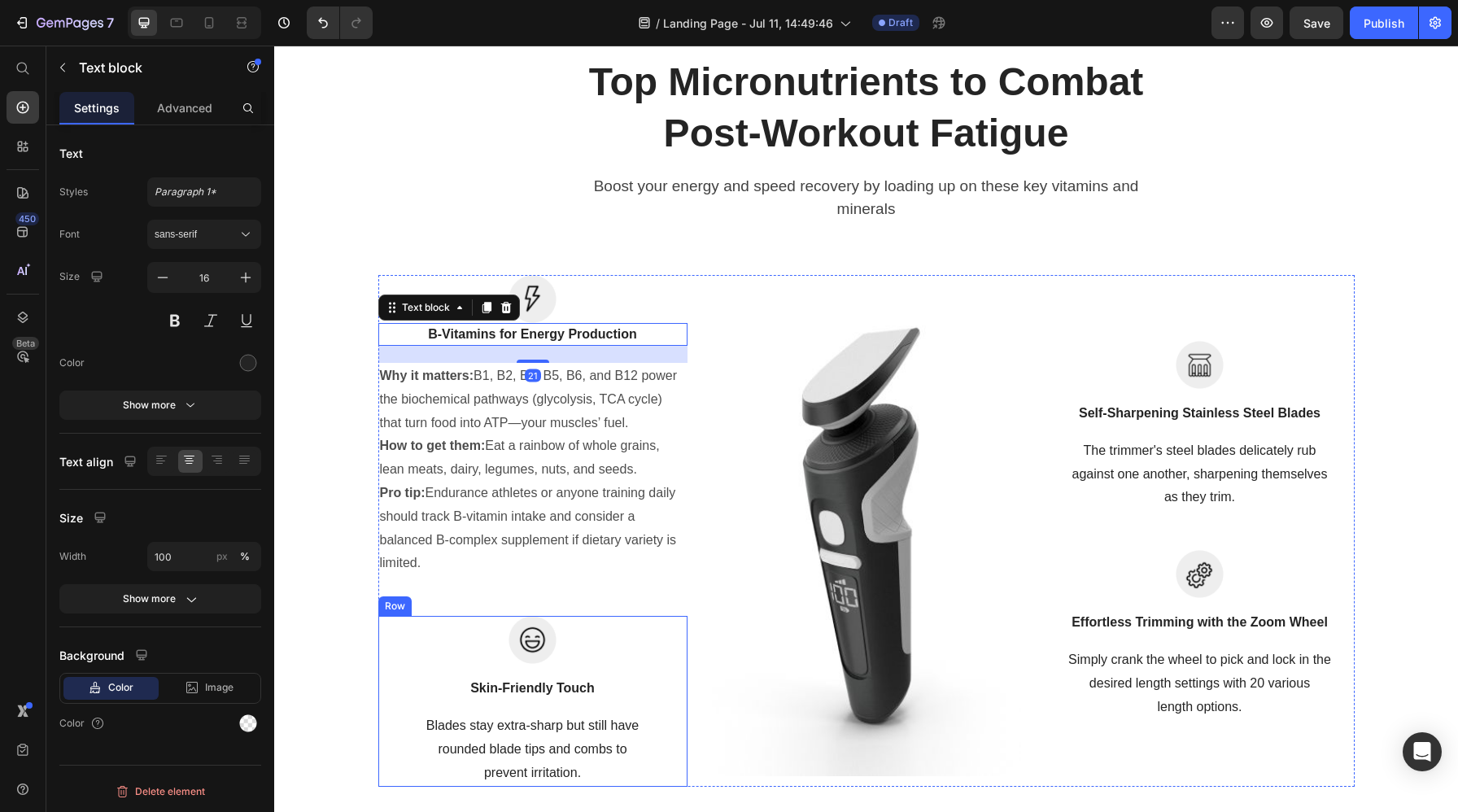 click on "Image Skin-Friendly Touch Text block Blades stay extra-sharp but still have  rounded blade tips and combs to  prevent irritation. Text block" at bounding box center (533, 701) 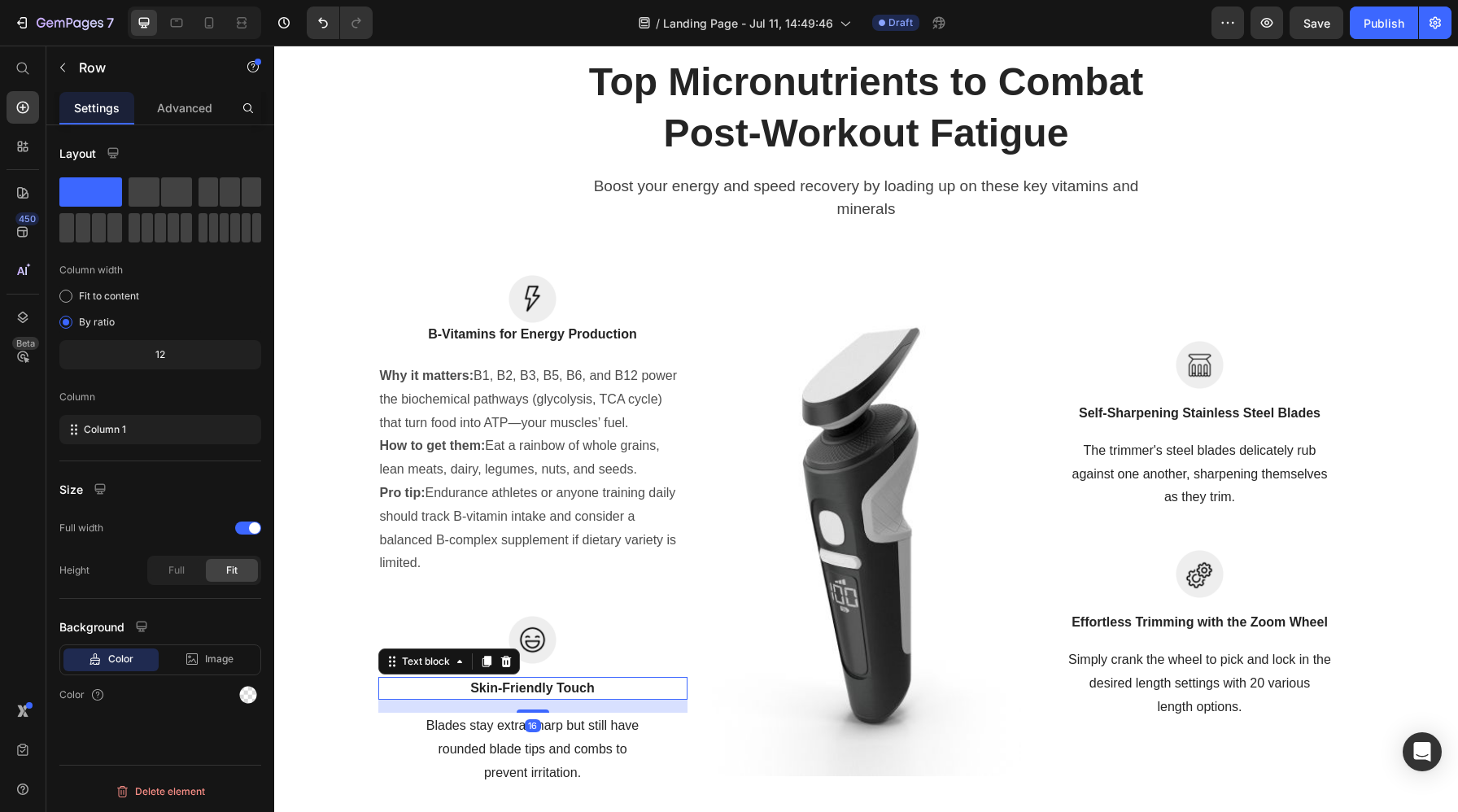 click on "Skin-Friendly Touch" at bounding box center (533, 688) 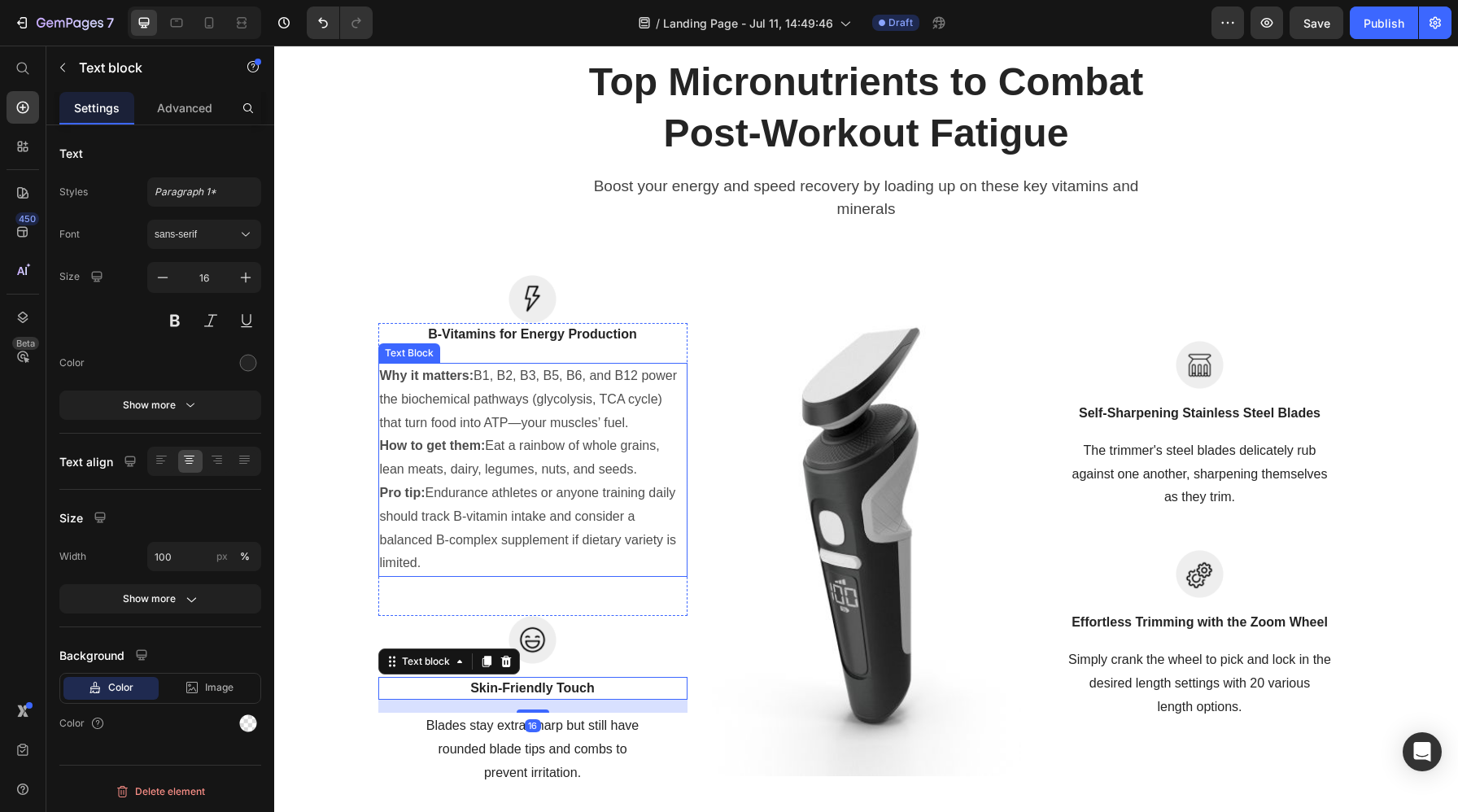click on "B-Vitamins for Energy Production" at bounding box center [532, 334] 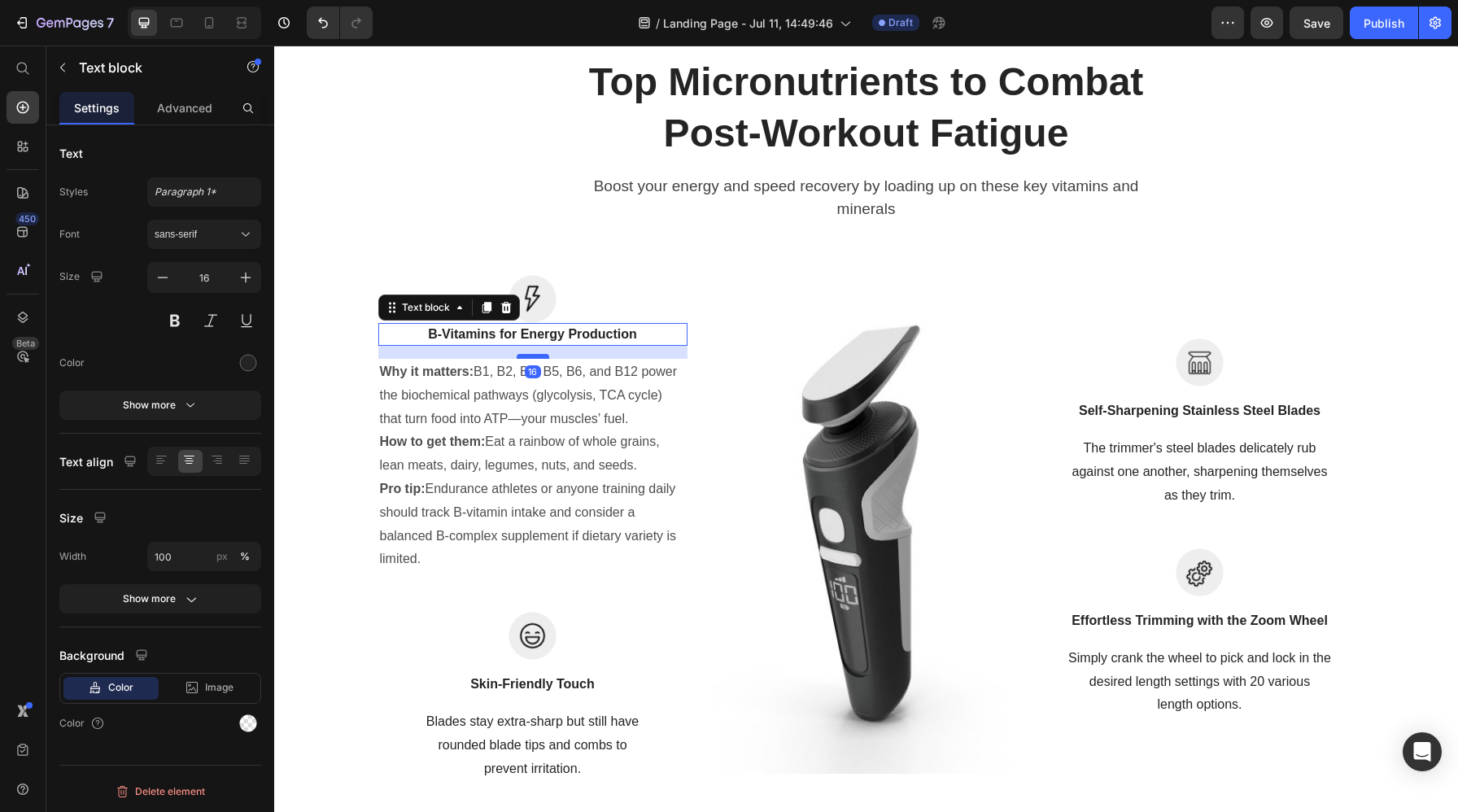 click at bounding box center (533, 356) 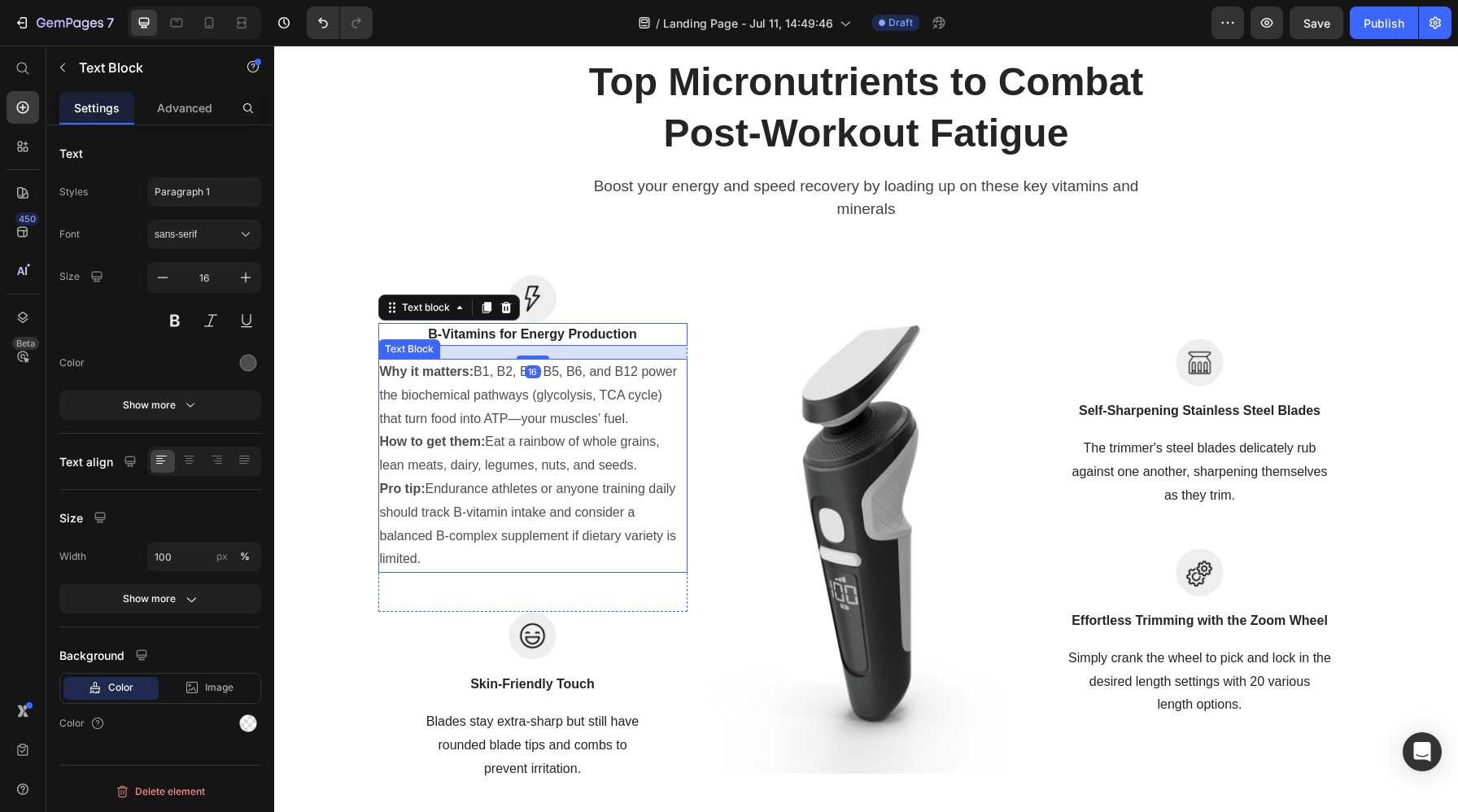 click on "How to get them:  Eat a rainbow of whole grains, lean meats, dairy, legumes, nuts, and seeds." at bounding box center (533, 454) 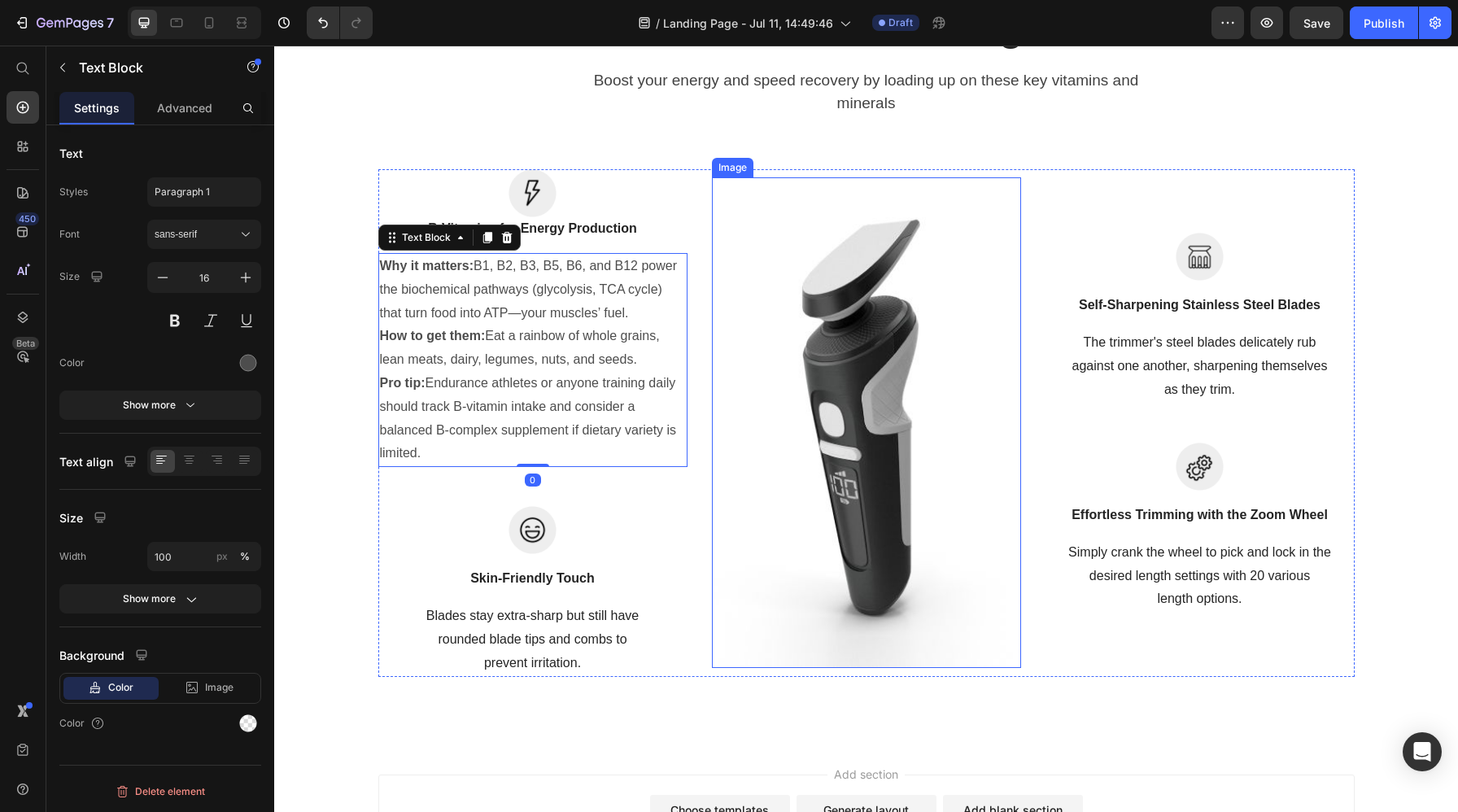 scroll, scrollTop: 4311, scrollLeft: 0, axis: vertical 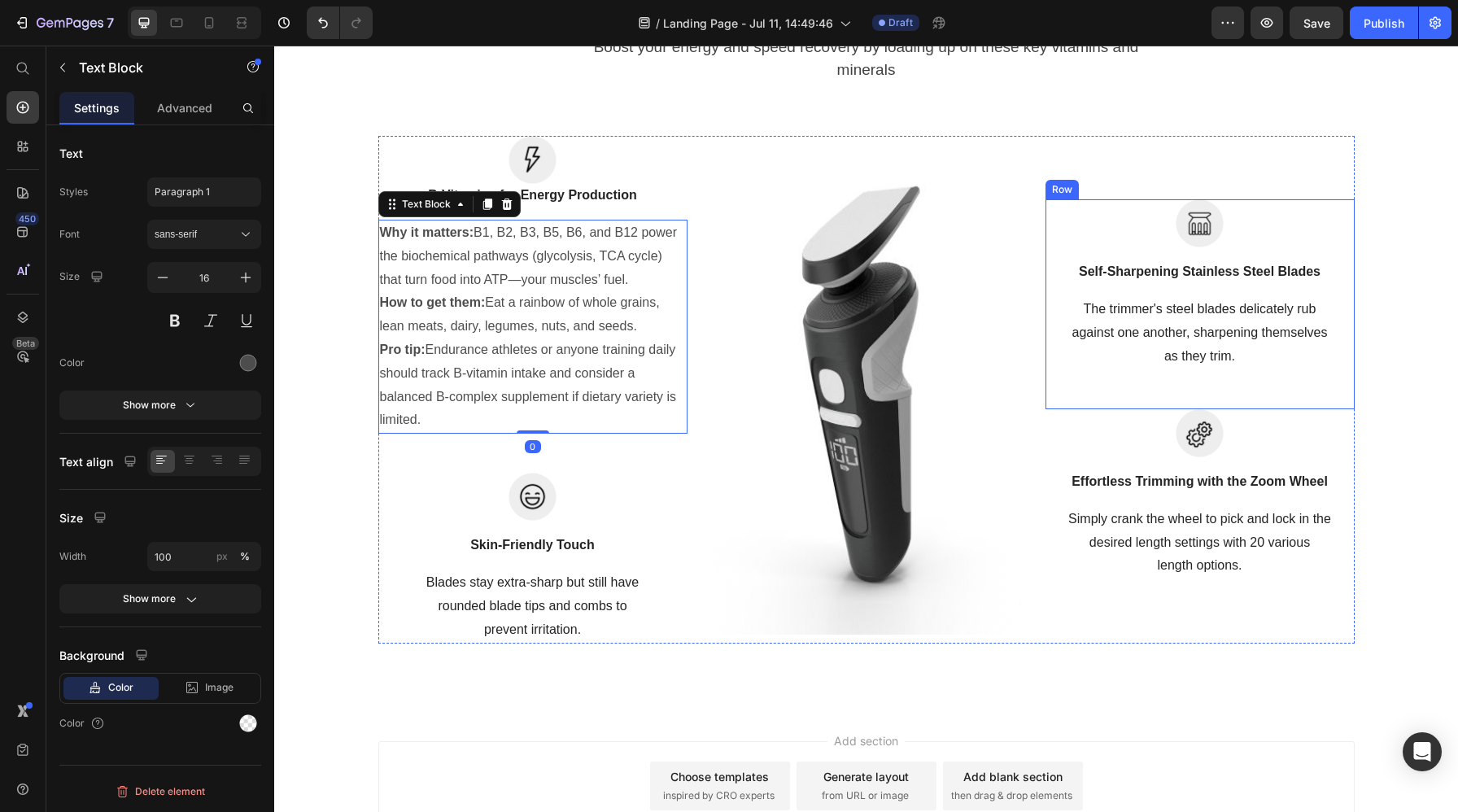 click on "Image Self-Sharpening Stainless Steel Blades Text block The trimmer's steel blades delicately rub  against one another, sharpening themselves  as they trim. Text block Row" at bounding box center [1200, 303] 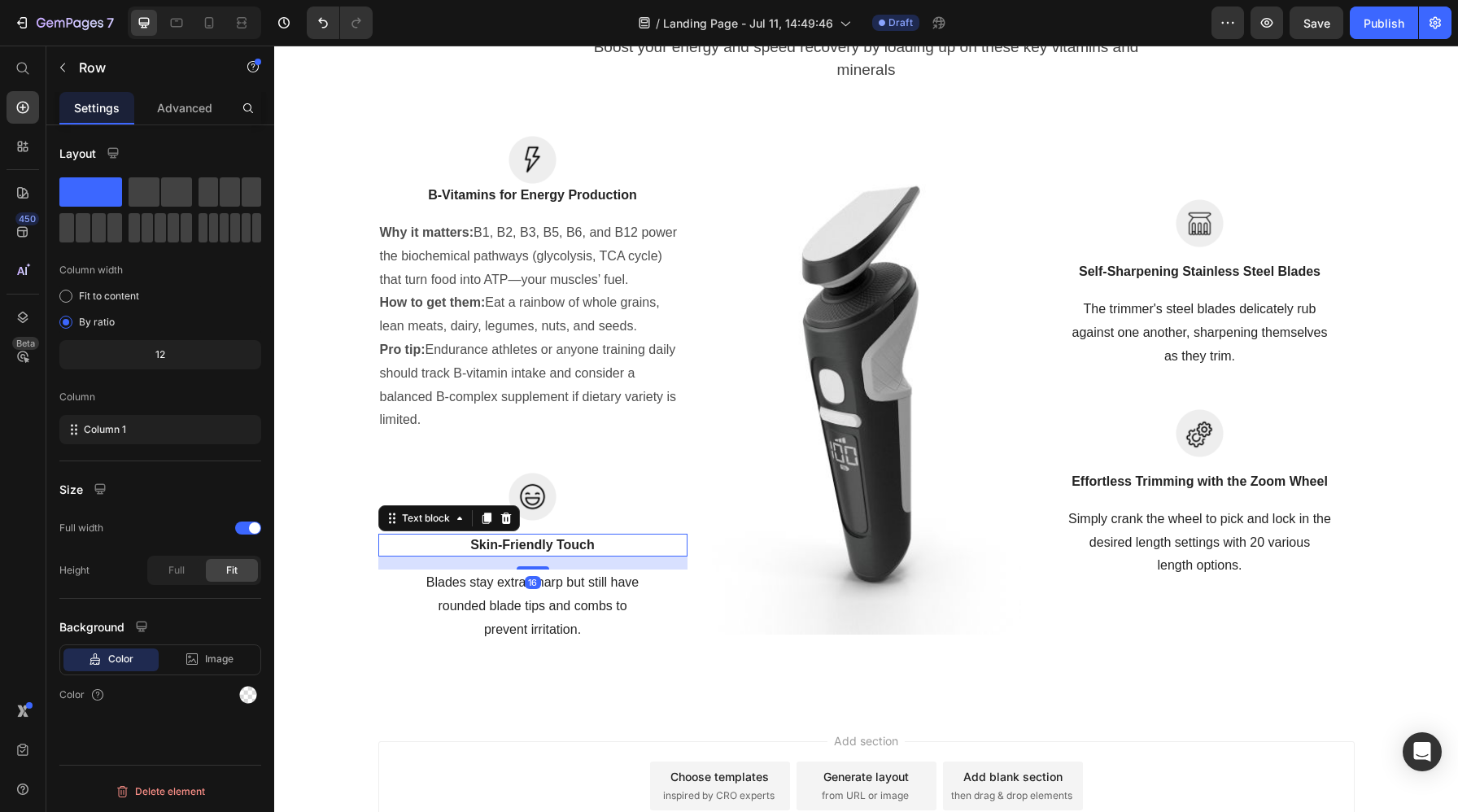 click on "Skin-Friendly Touch" at bounding box center (533, 545) 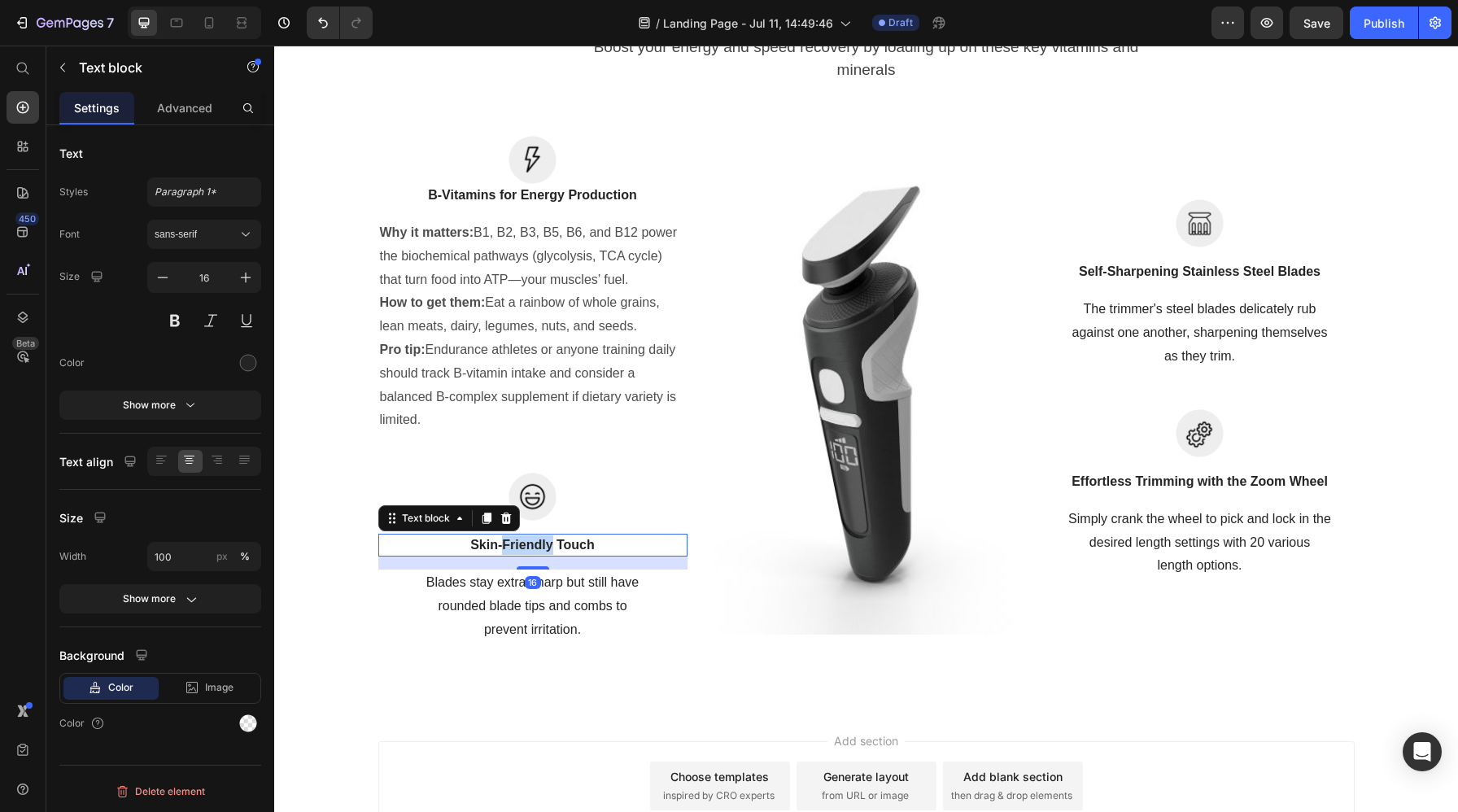 click on "Skin-Friendly Touch" at bounding box center (533, 545) 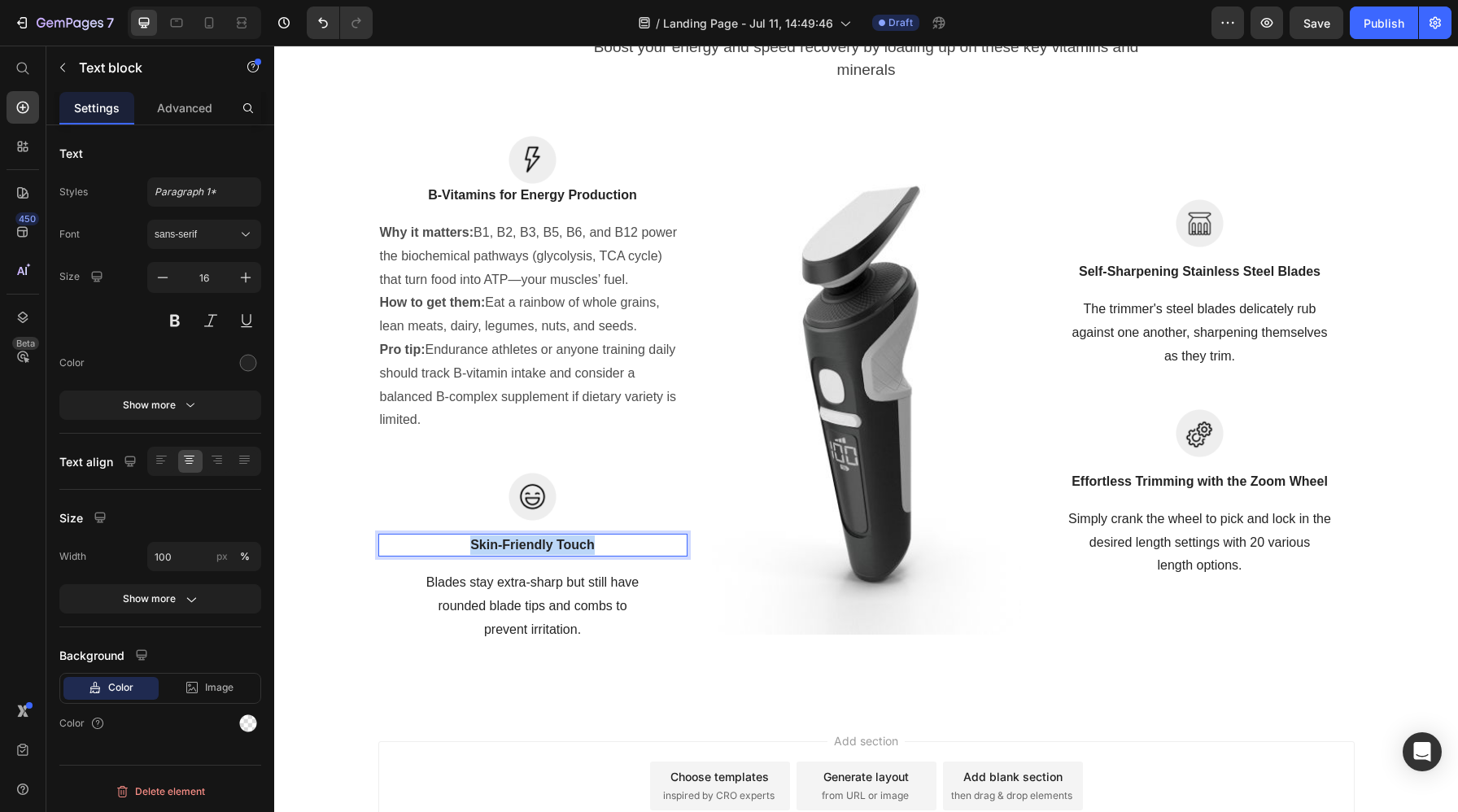 click on "Skin-Friendly Touch" at bounding box center (533, 545) 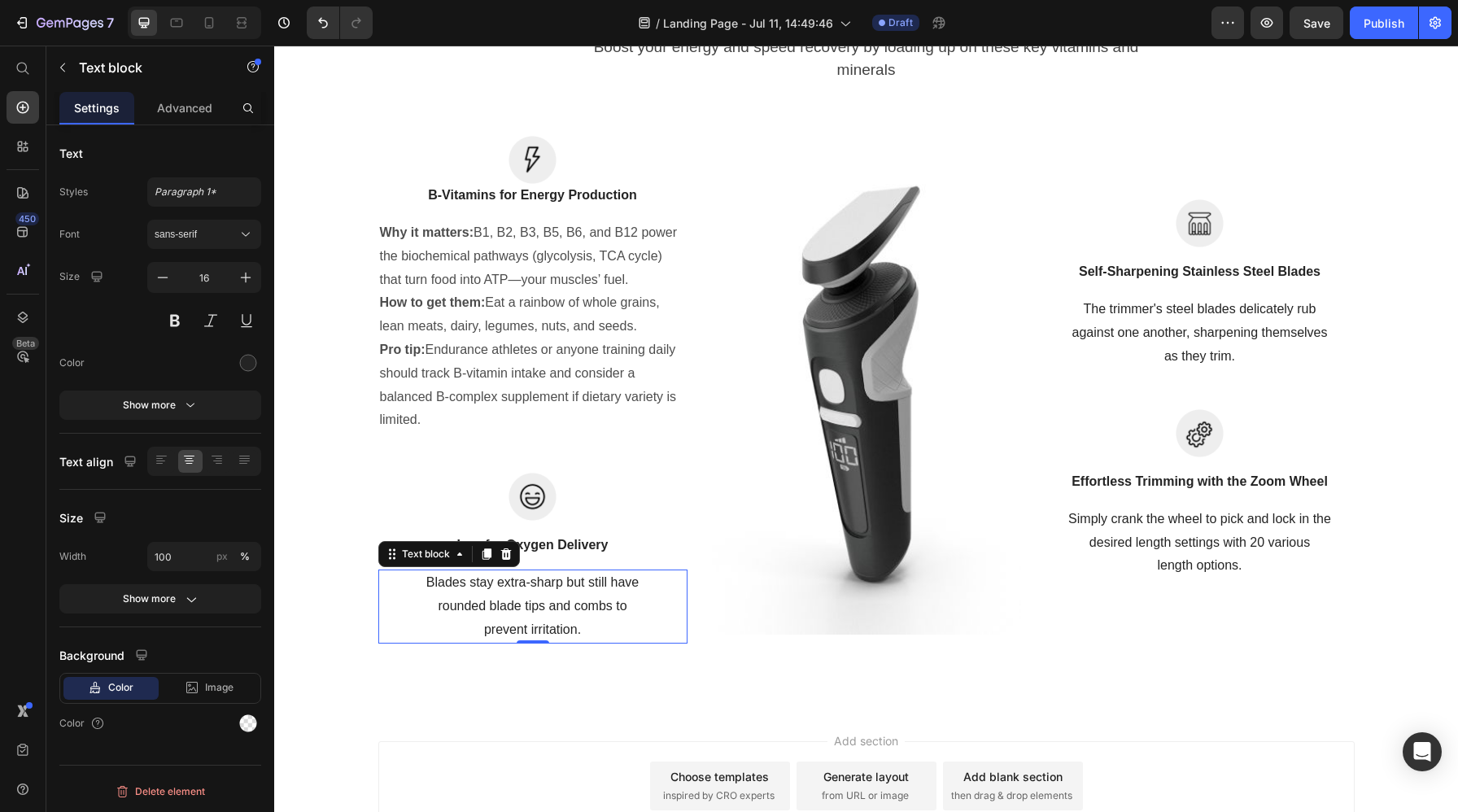 click on "Blades stay extra-sharp but still have  rounded blade tips and combs to  prevent irritation." at bounding box center (533, 606) 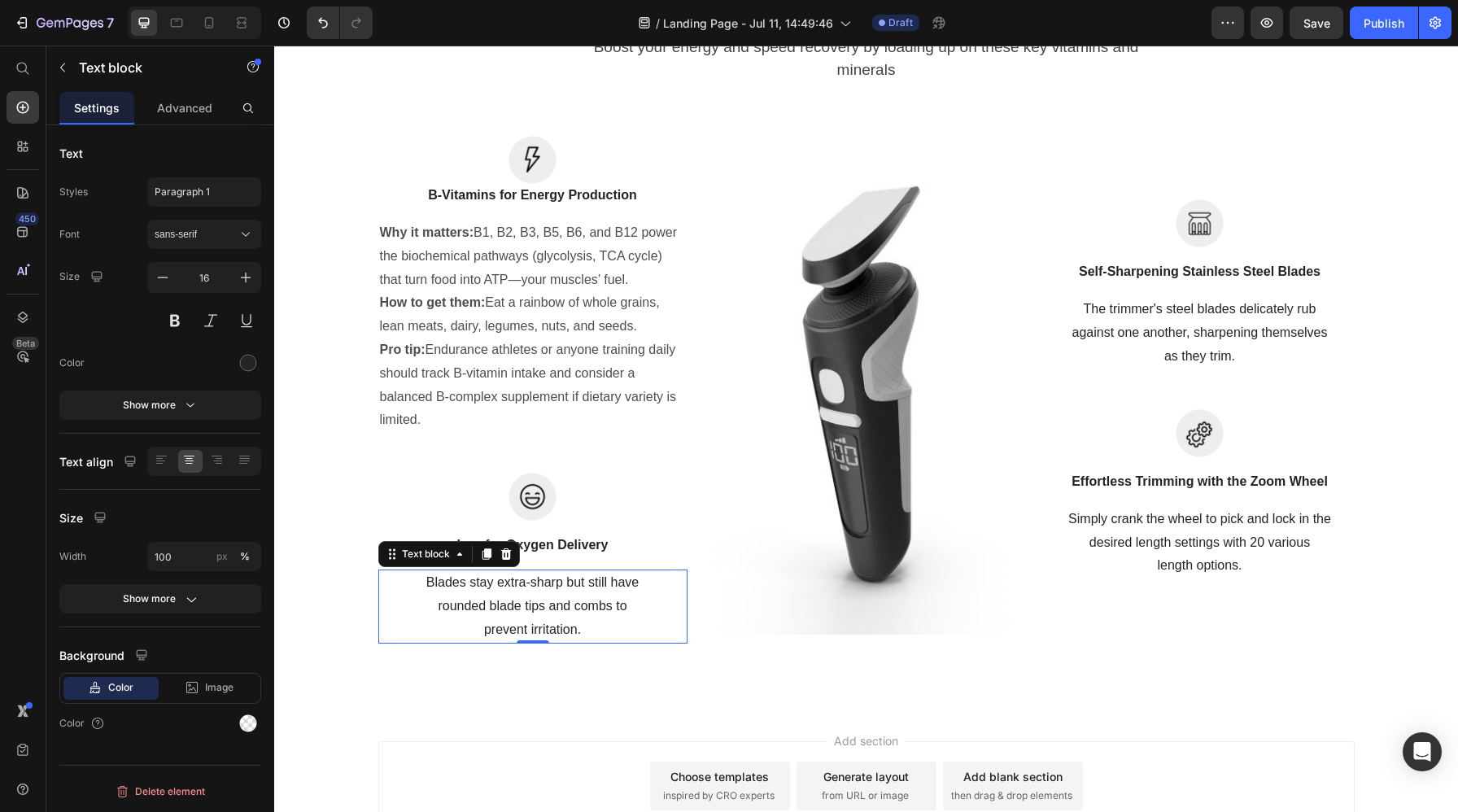 click on "Blades stay extra-sharp but still have  rounded blade tips and combs to  prevent irritation." at bounding box center [533, 606] 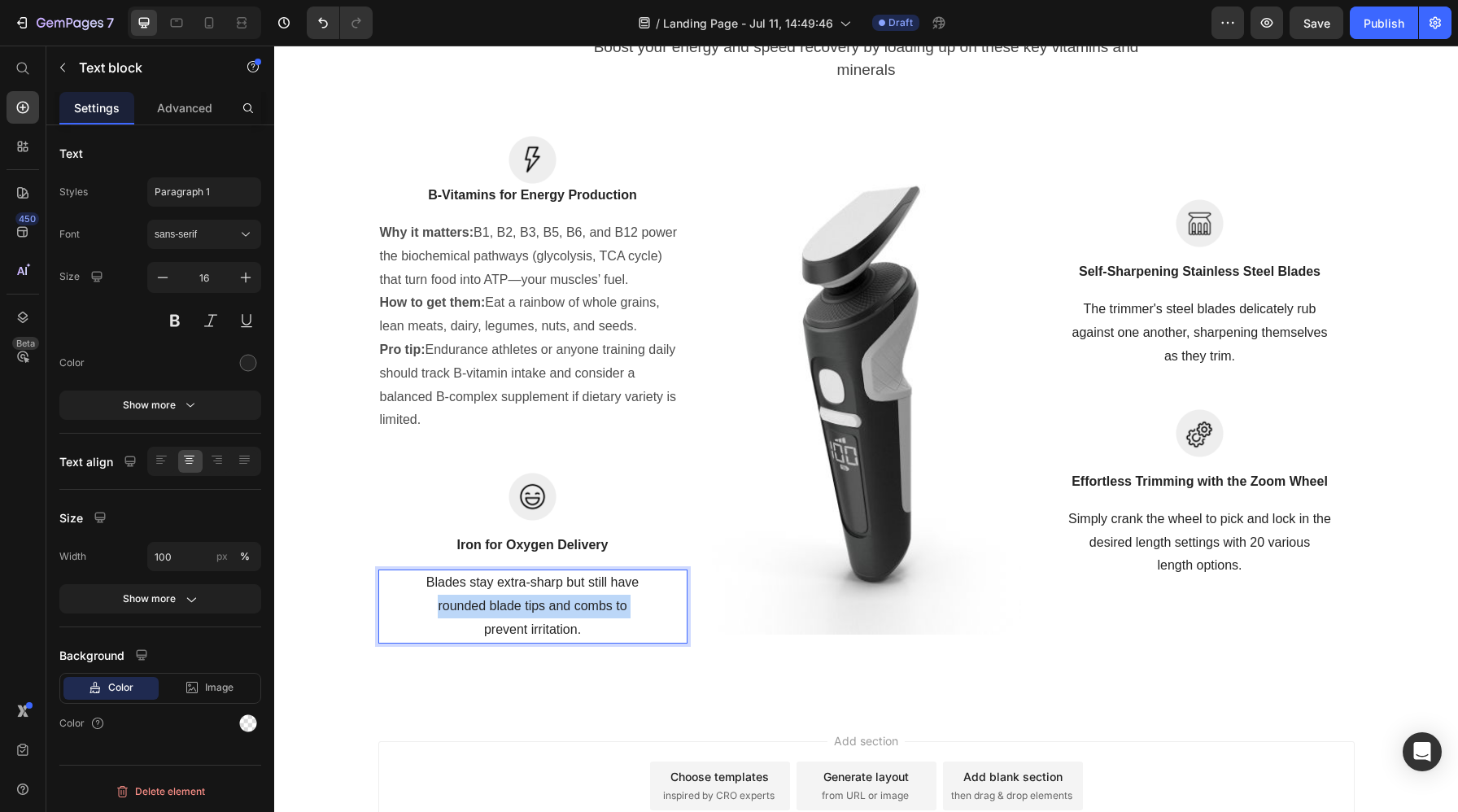 click on "Blades stay extra-sharp but still have  rounded blade tips and combs to  prevent irritation." at bounding box center (533, 606) 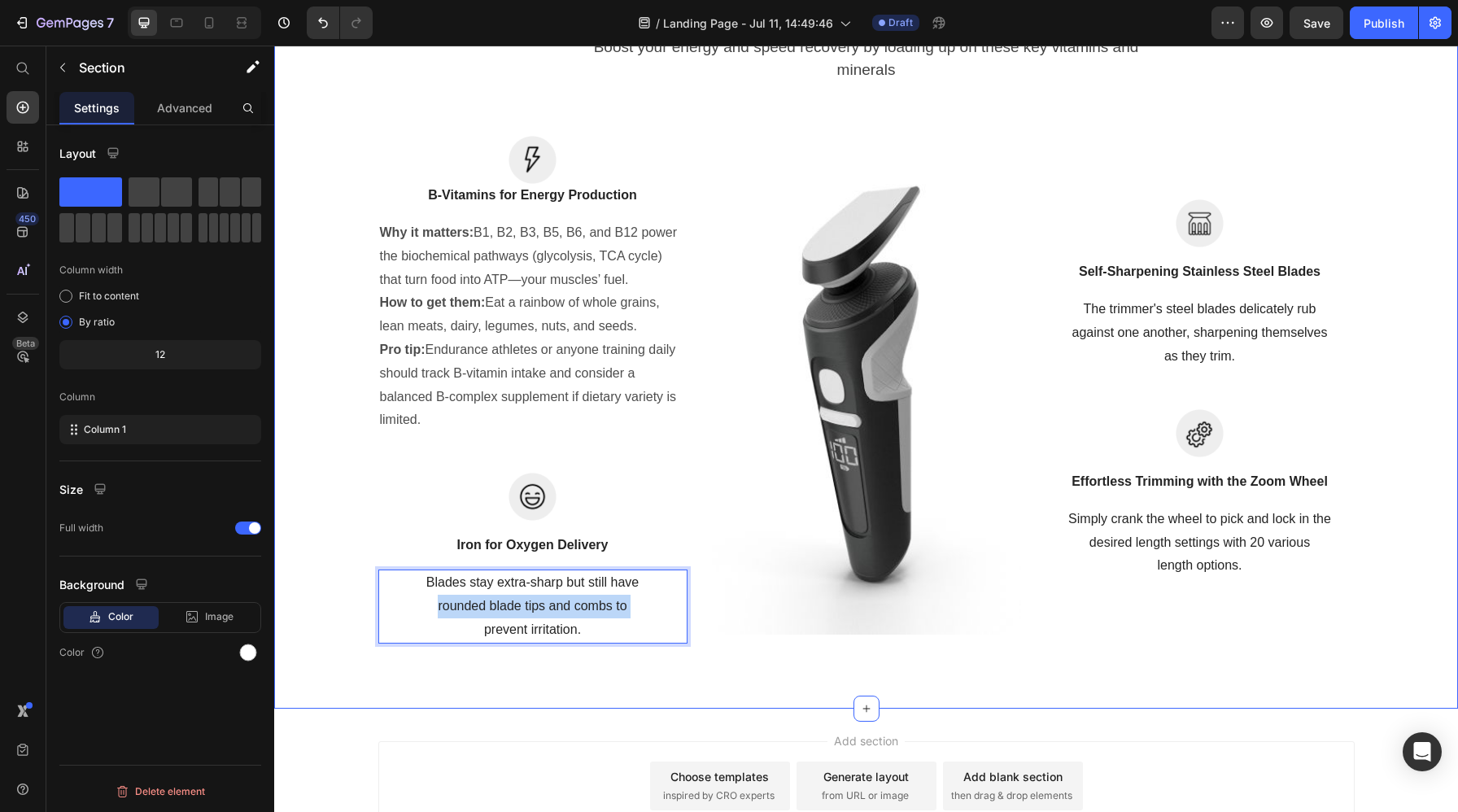click on "Top Micronutrients to Combat Post-Workout Fatigue Heading Boost your energy and speed recovery by loading up on these key vitamins and minerals Text block Row Image B-Vitamins for Energy Production Text block Why it matters:  B1, B2, B3, B5, B6, and B12 power the biochemical pathways (glycolysis, TCA cycle) that turn food into ATP—your muscles’ fuel. How to get them:  Eat a rainbow of whole grains, lean meats, dairy, legumes, nuts, and seeds. Pro tip:  Endurance athletes or anyone training daily should track B-vitamin intake and consider a balanced B-complex supplement if dietary variety is limited. Text Block Row Image Iron for Oxygen Delivery Text block Blades stay extra-sharp but still have  rounded blade tips and combs to  prevent irritation. Text block   0 Row Image Image Self-Sharpening Stainless Steel Blades Text block The trimmer's steel blades delicately rub  against one another, sharpening themselves  as they trim. Text block Row Image Effortless Trimming with the Zoom Wheel Text block Row" at bounding box center [866, 279] 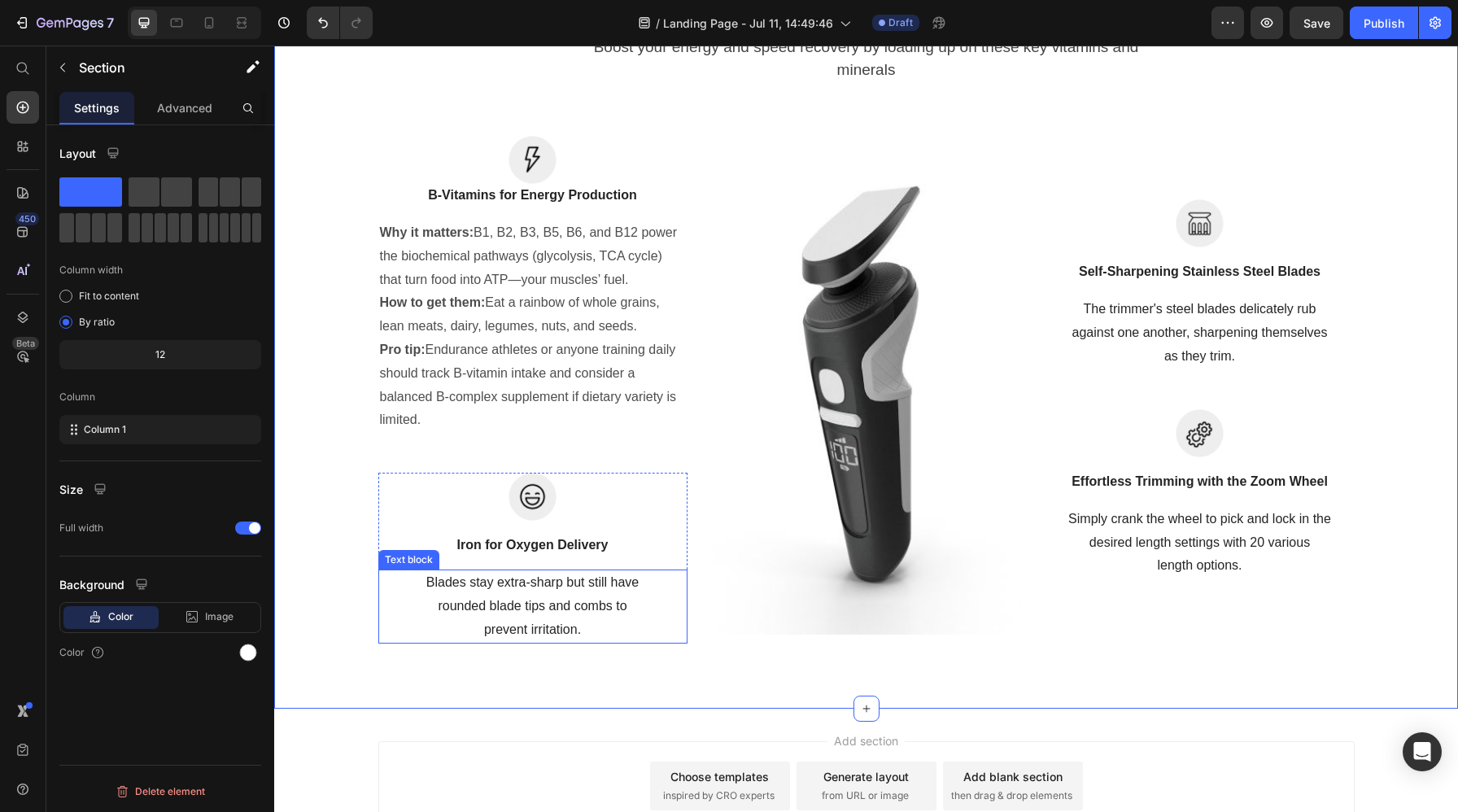 click on "Blades stay extra-sharp but still have  rounded blade tips and combs to  prevent irritation." at bounding box center [533, 606] 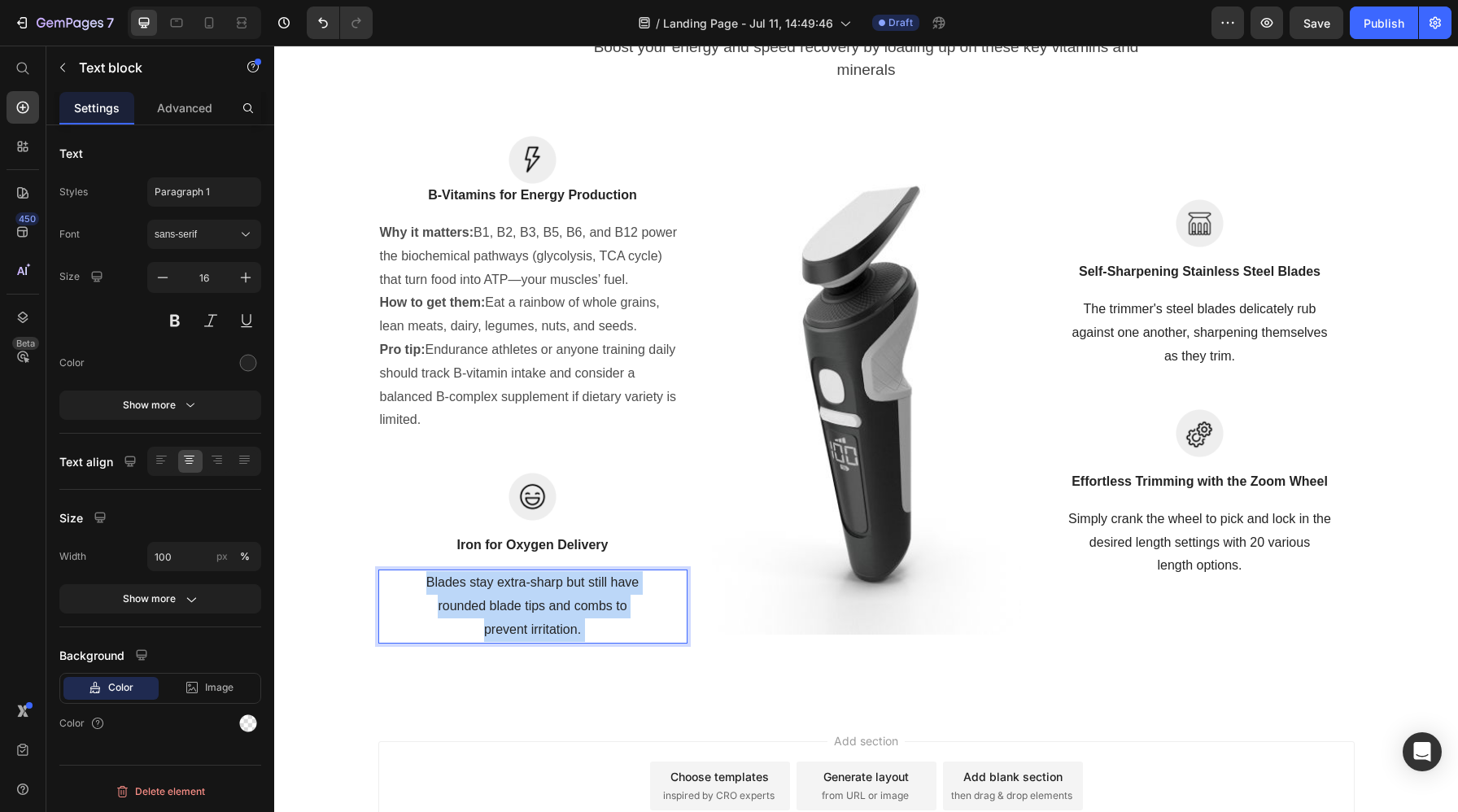 drag, startPoint x: 604, startPoint y: 627, endPoint x: 417, endPoint y: 570, distance: 195.49425 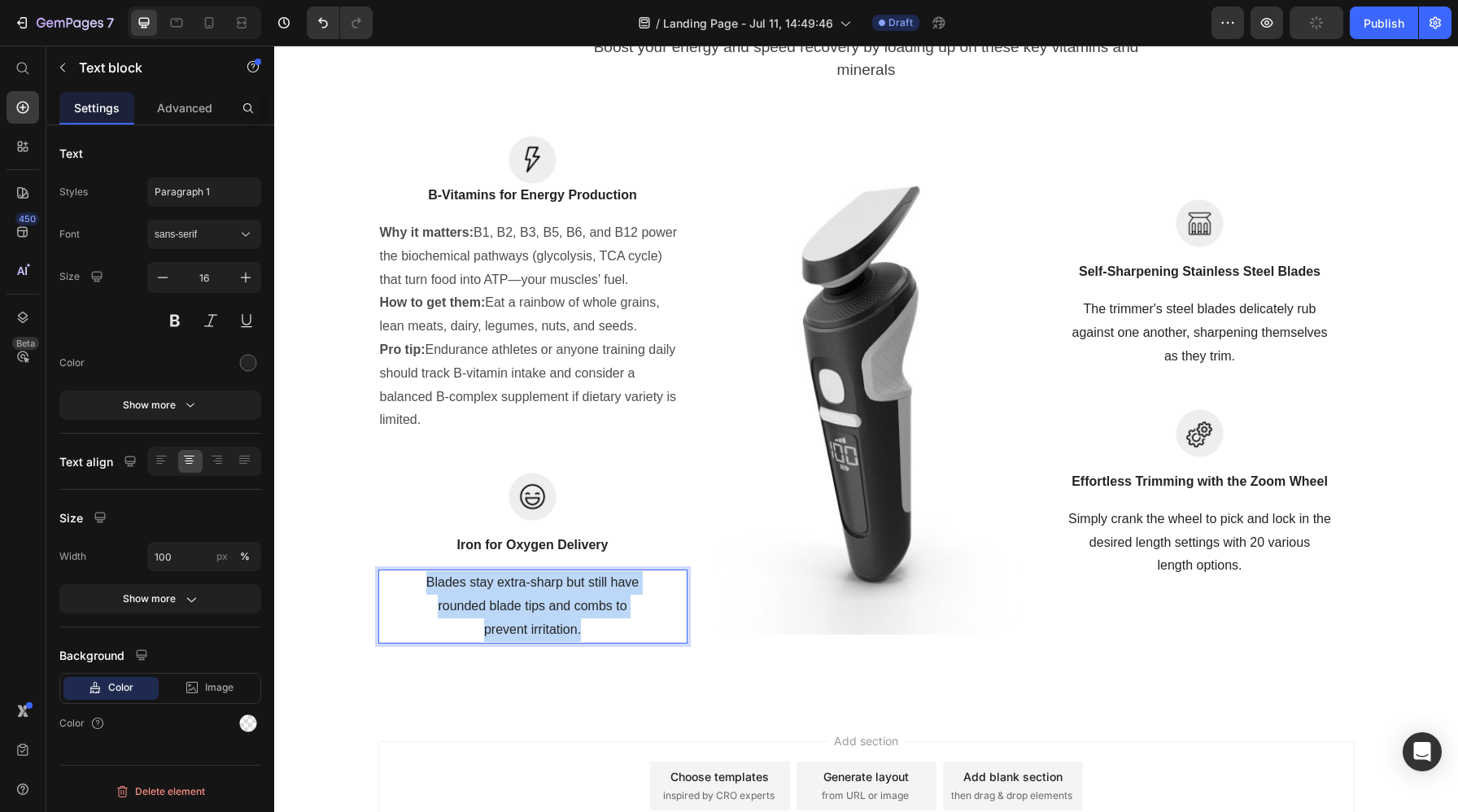 drag, startPoint x: 422, startPoint y: 579, endPoint x: 663, endPoint y: 652, distance: 251.8134 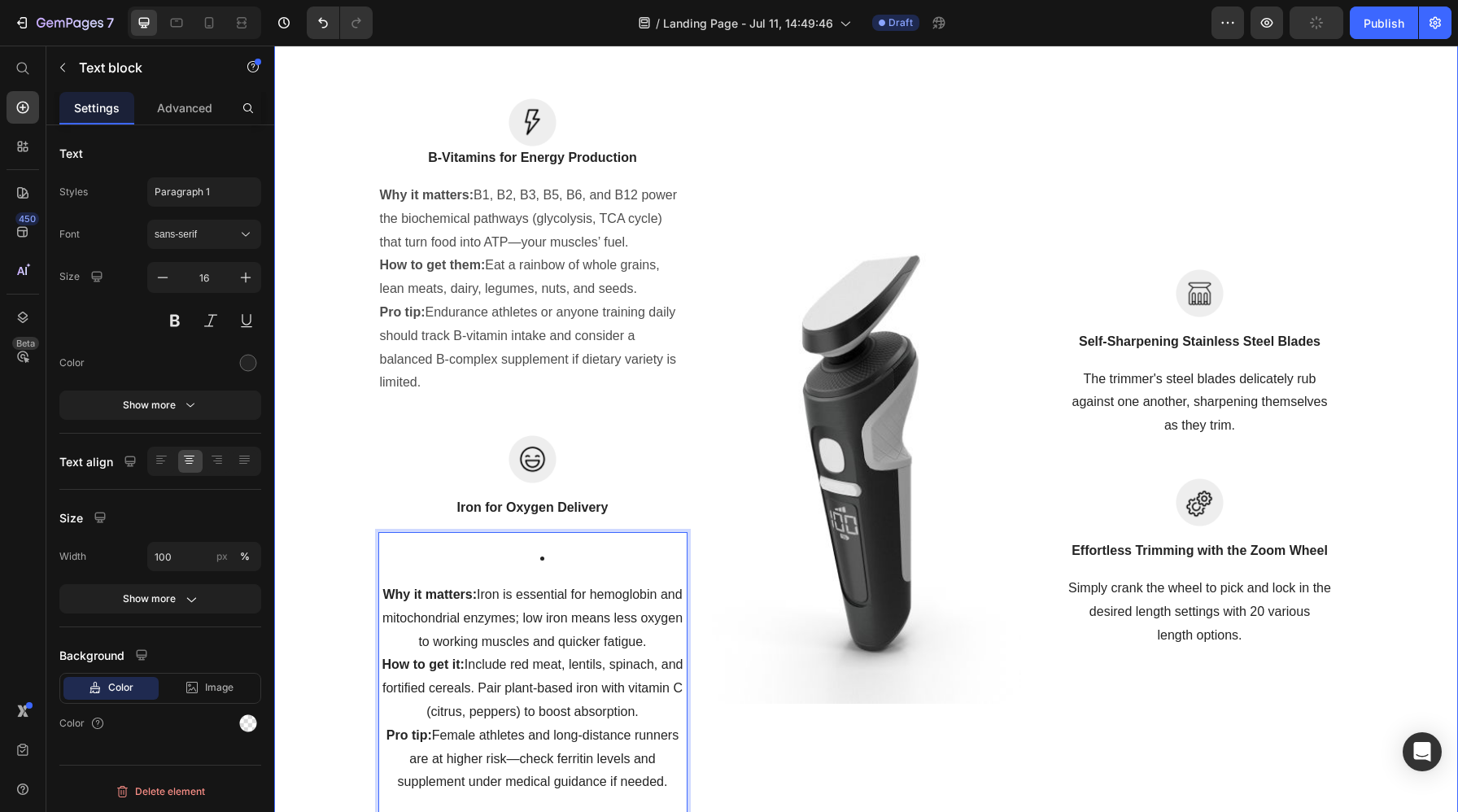 scroll, scrollTop: 4371, scrollLeft: 0, axis: vertical 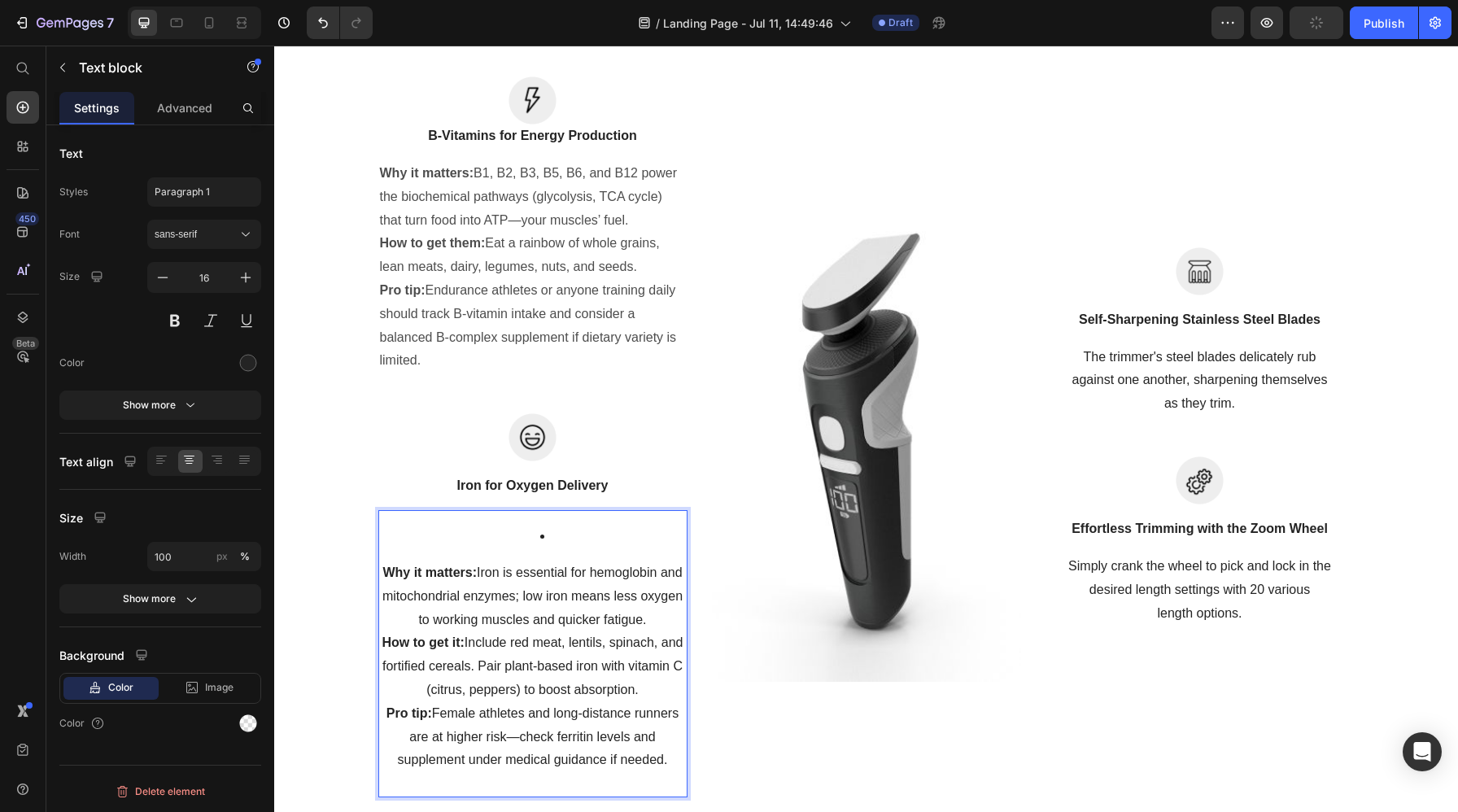 click on "Why it matters:  Iron is essential for hemoglobin and mitochondrial enzymes; low iron means less oxygen to working muscles and quicker fatigue. How to get it:  Include red meat, lentils, spinach, and fortified cereals. Pair plant-based iron with vitamin C (citrus, peppers) to boost absorption. Pro tip:  Female athletes and long-distance runners are at higher risk—check ferritin levels and supplement under medical guidance if needed." at bounding box center (533, 653) 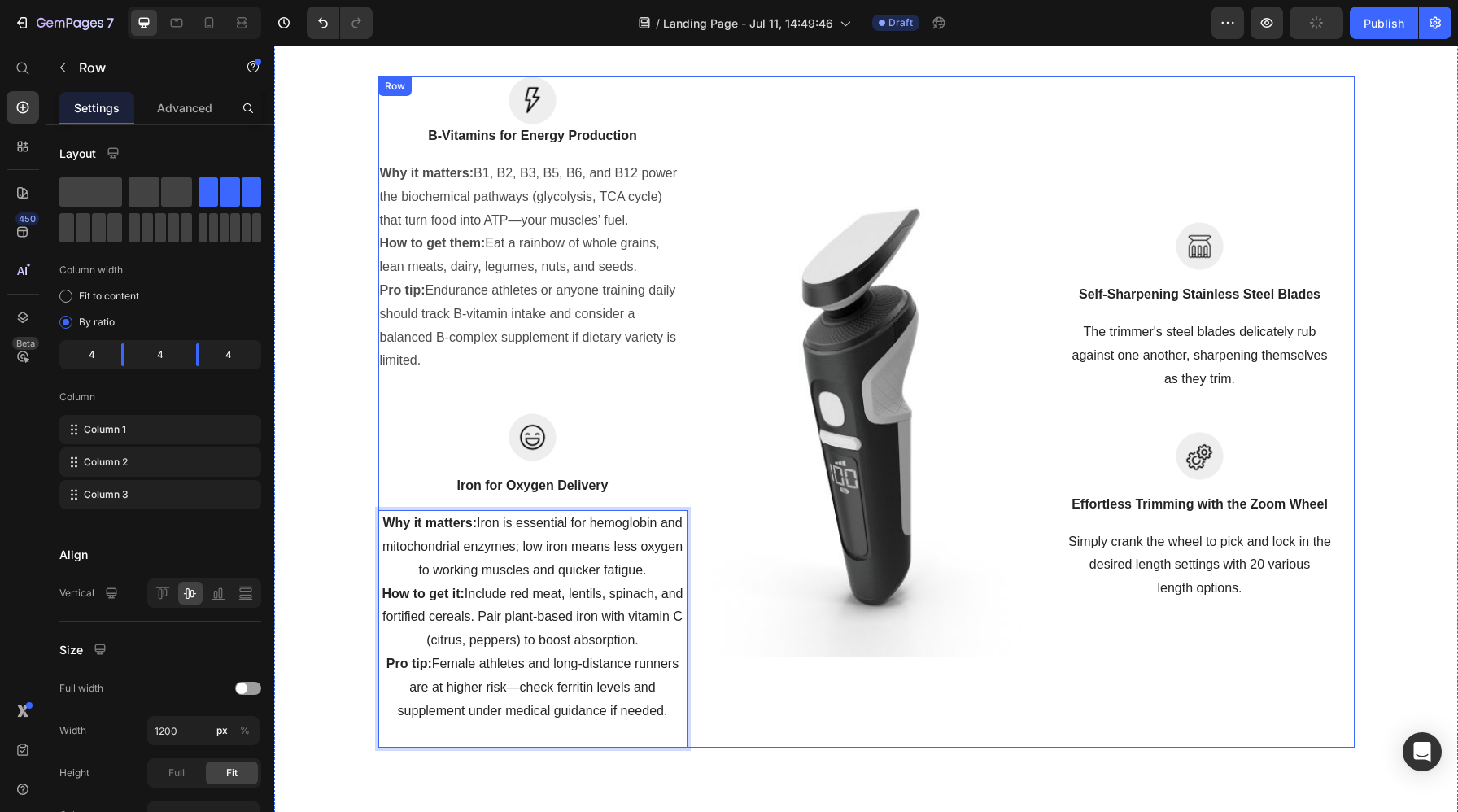 click on "Image" at bounding box center [867, 412] 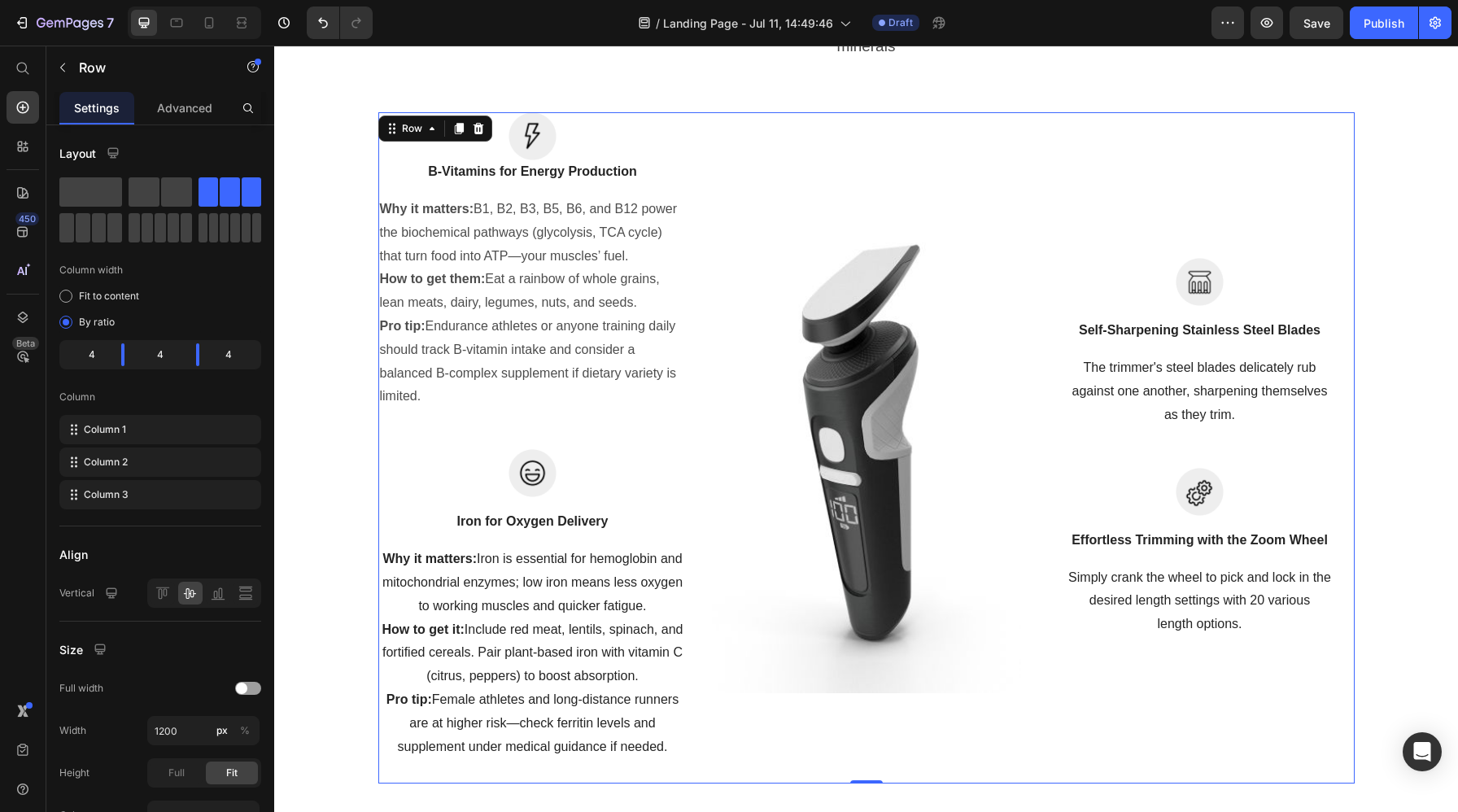 scroll, scrollTop: 4318, scrollLeft: 0, axis: vertical 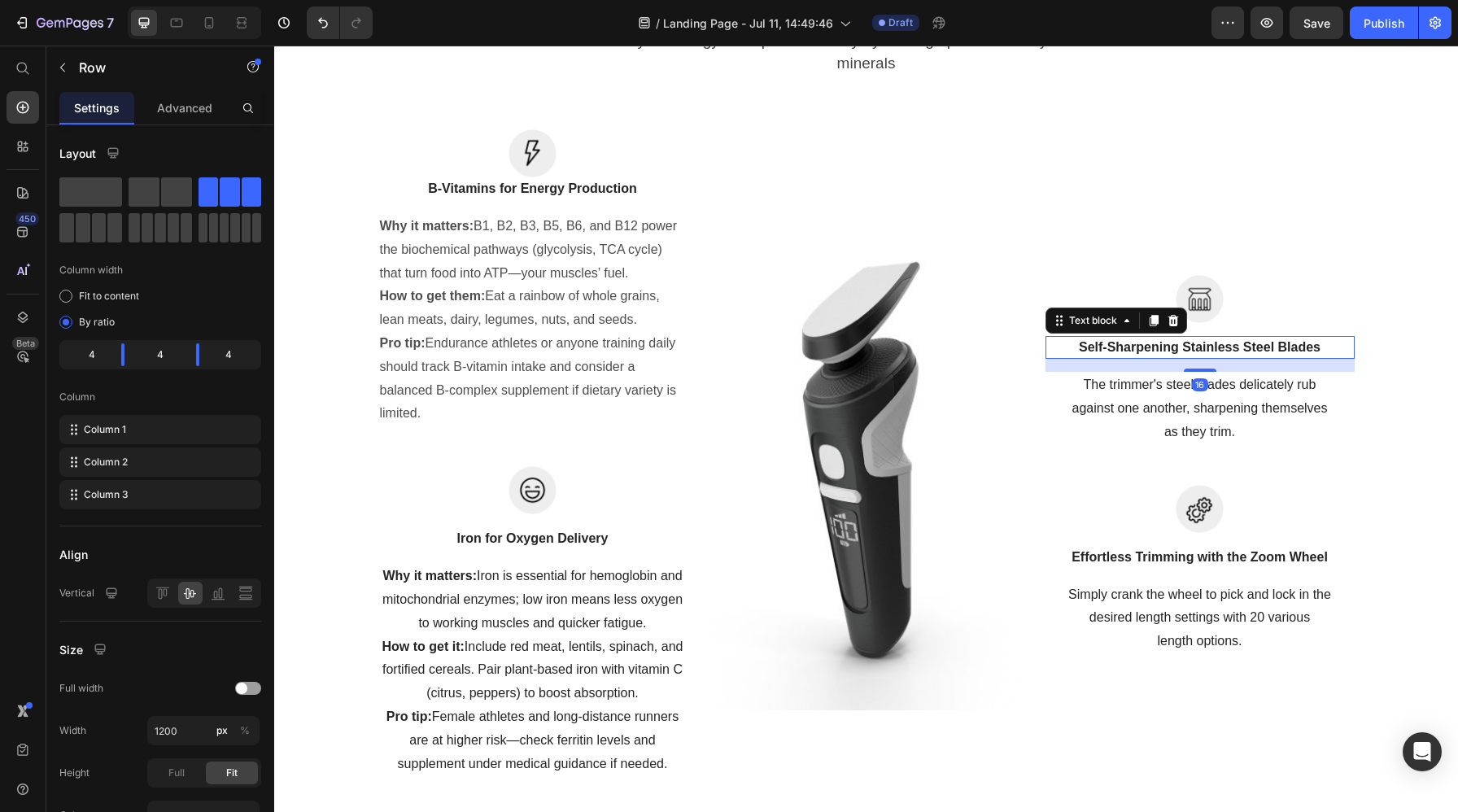 click on "Self-Sharpening Stainless Steel Blades" at bounding box center [1200, 347] 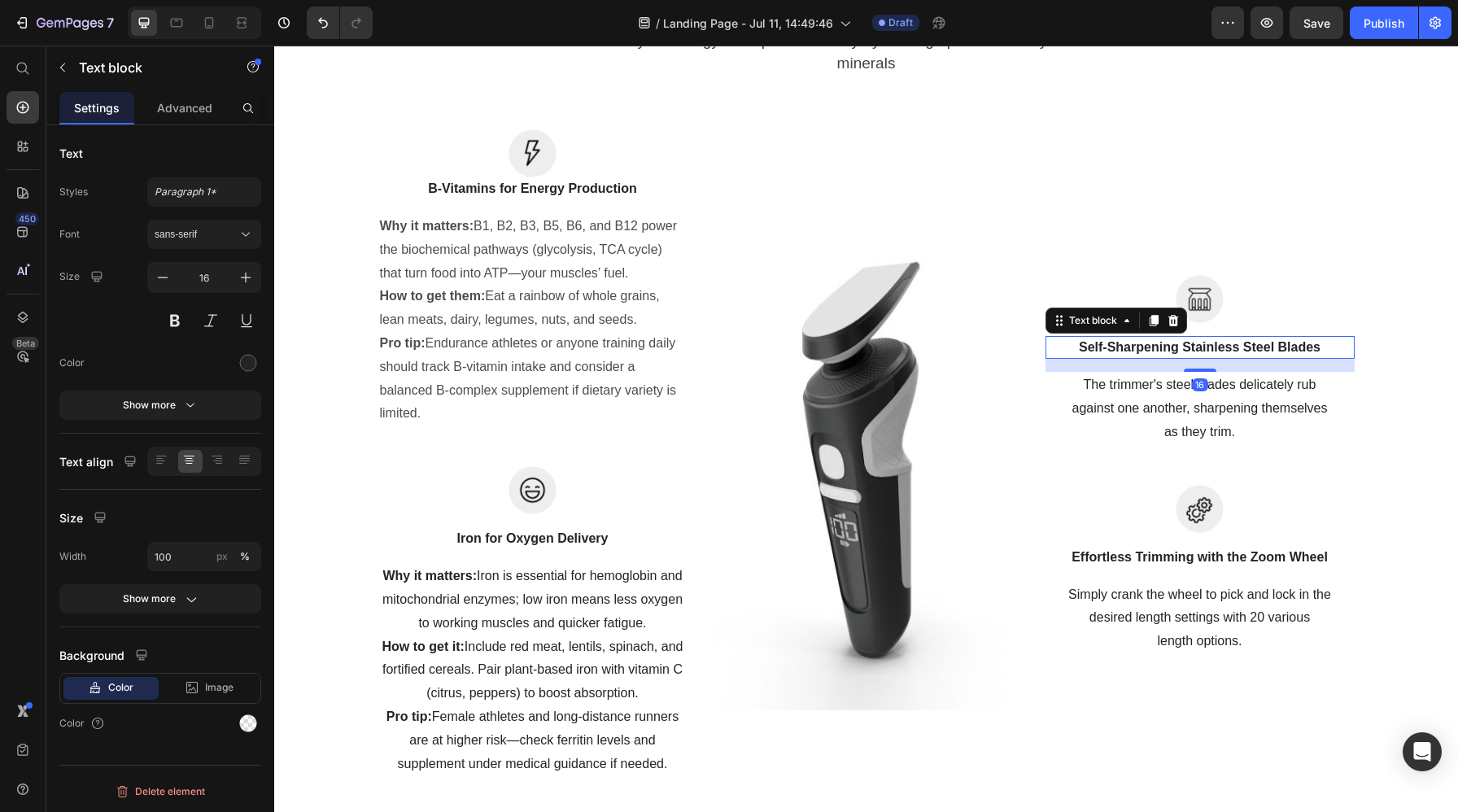 click on "Self-Sharpening Stainless Steel Blades" at bounding box center (1200, 347) 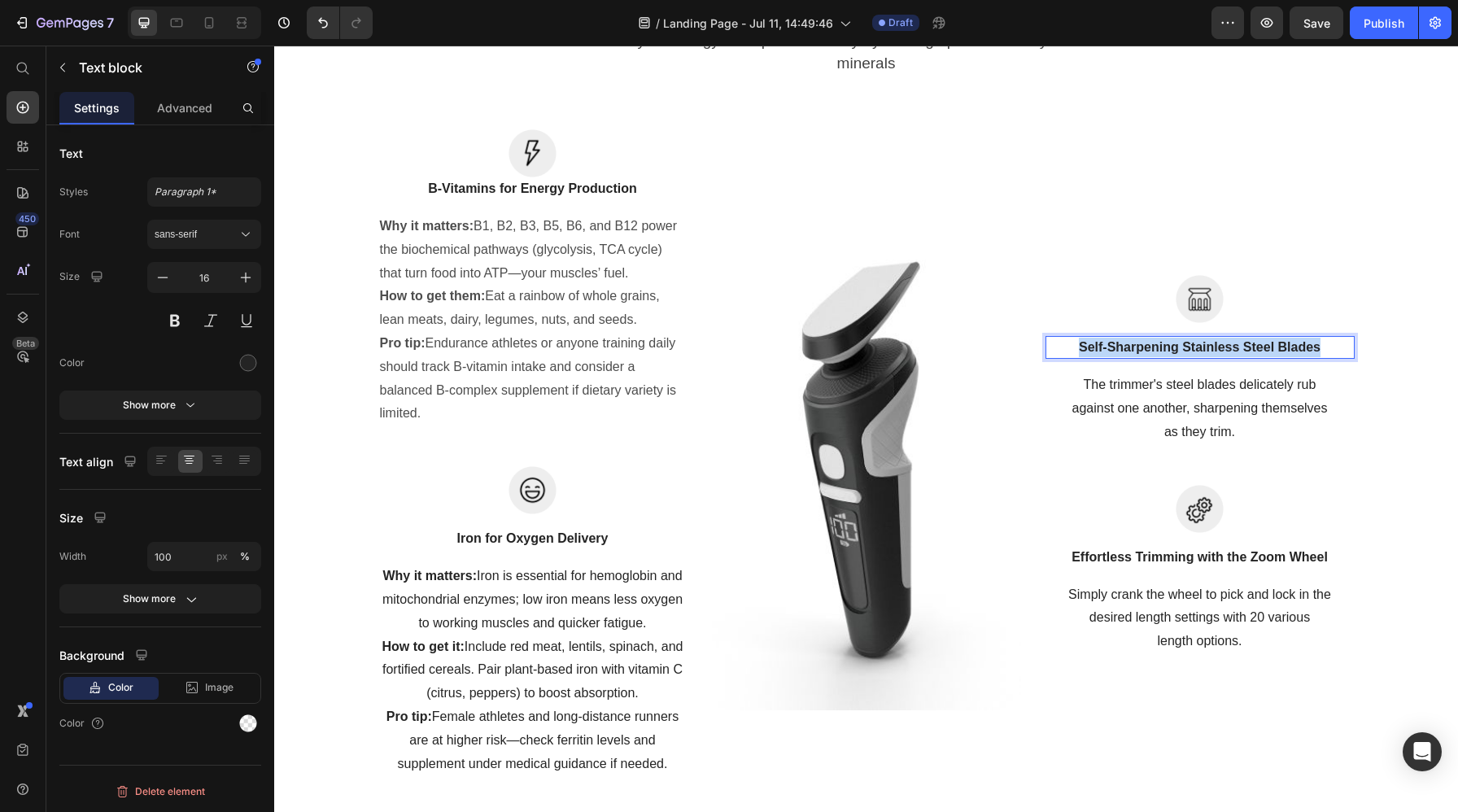 click on "Self-Sharpening Stainless Steel Blades" at bounding box center [1200, 347] 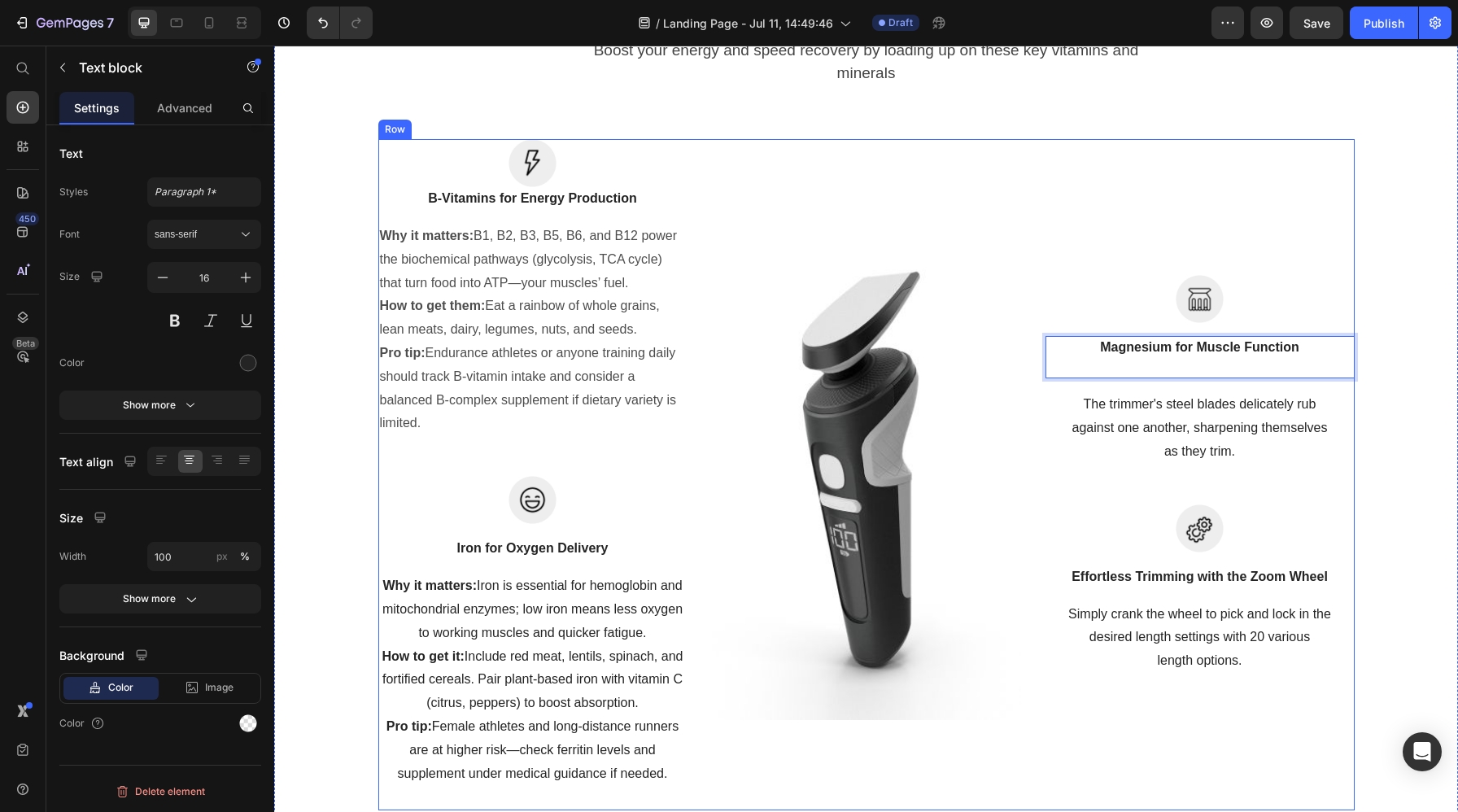 scroll, scrollTop: 4318, scrollLeft: 0, axis: vertical 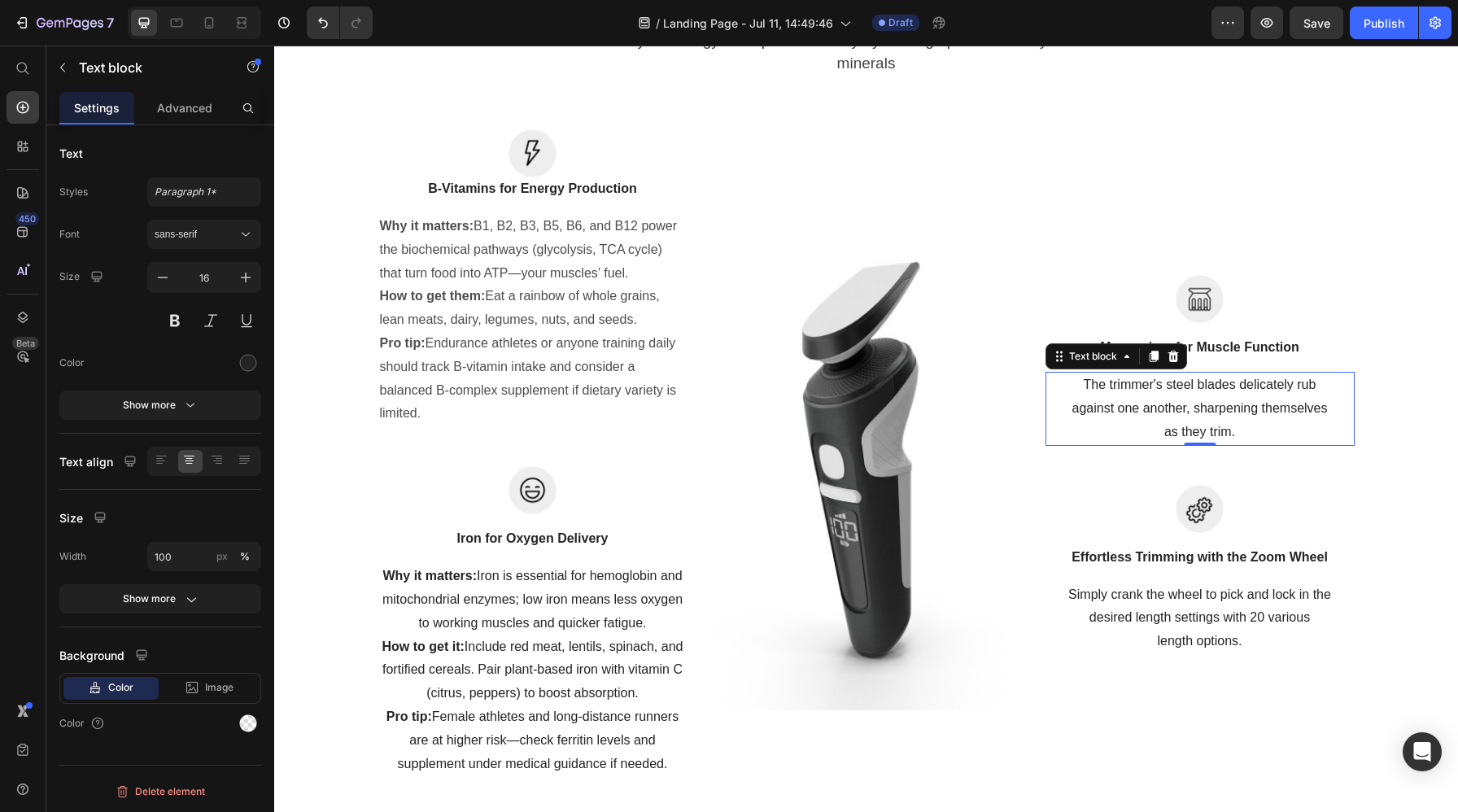 click on "The trimmer's steel blades delicately rub  against one another, sharpening themselves  as they trim." at bounding box center (1200, 408) 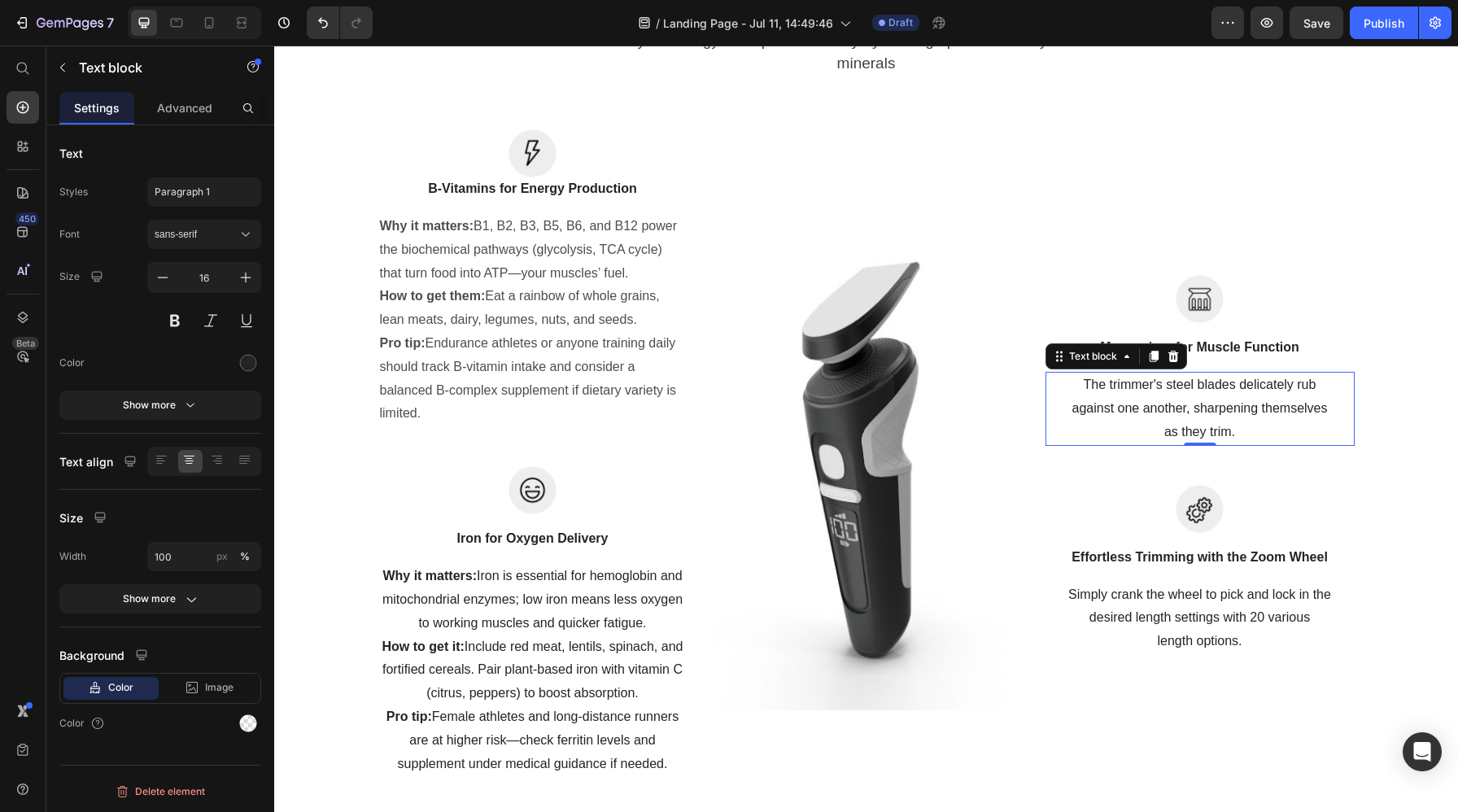 click on "The trimmer's steel blades delicately rub  against one another, sharpening themselves  as they trim." at bounding box center (1200, 408) 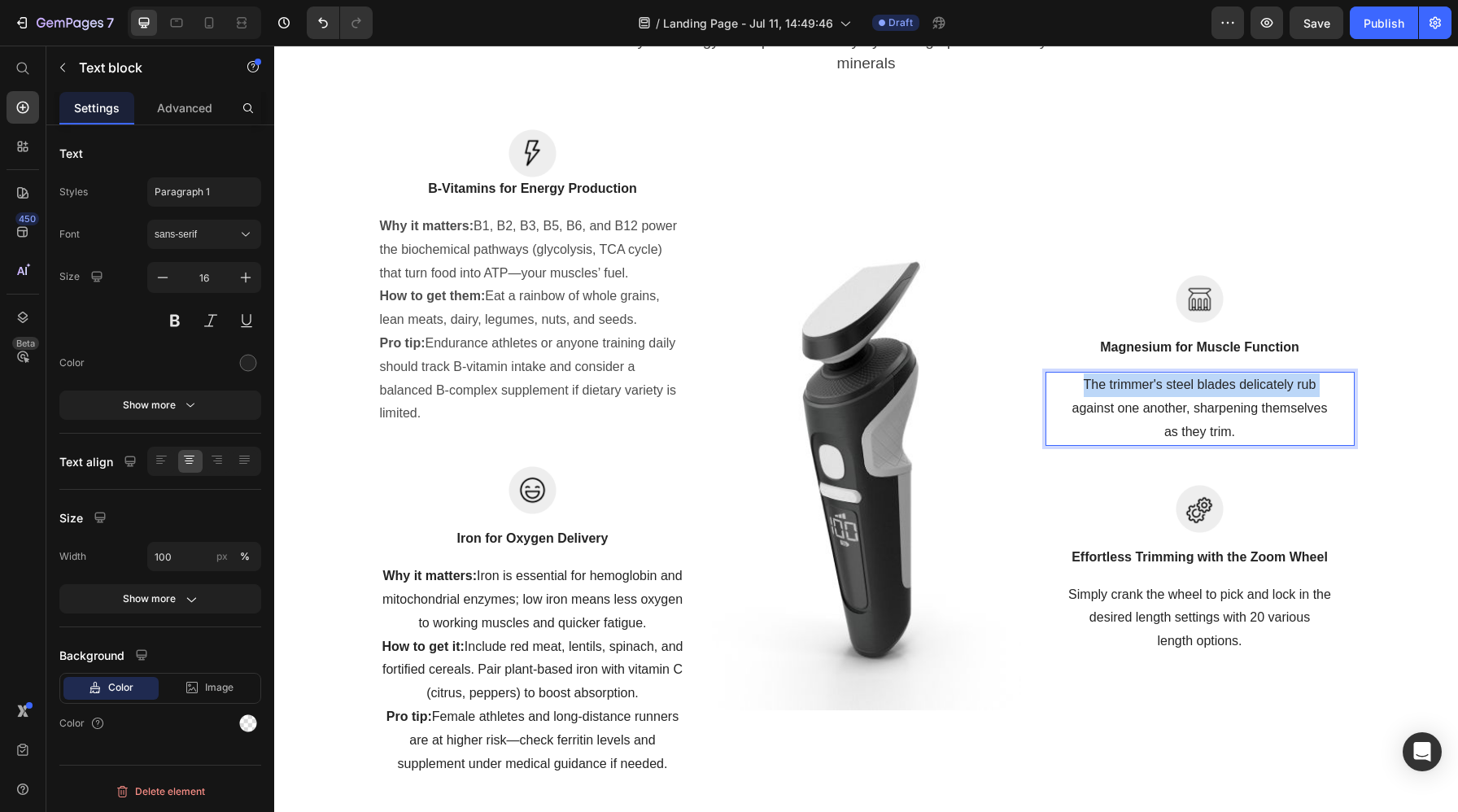 click on "The trimmer's steel blades delicately rub  against one another, sharpening themselves  as they trim." at bounding box center [1200, 408] 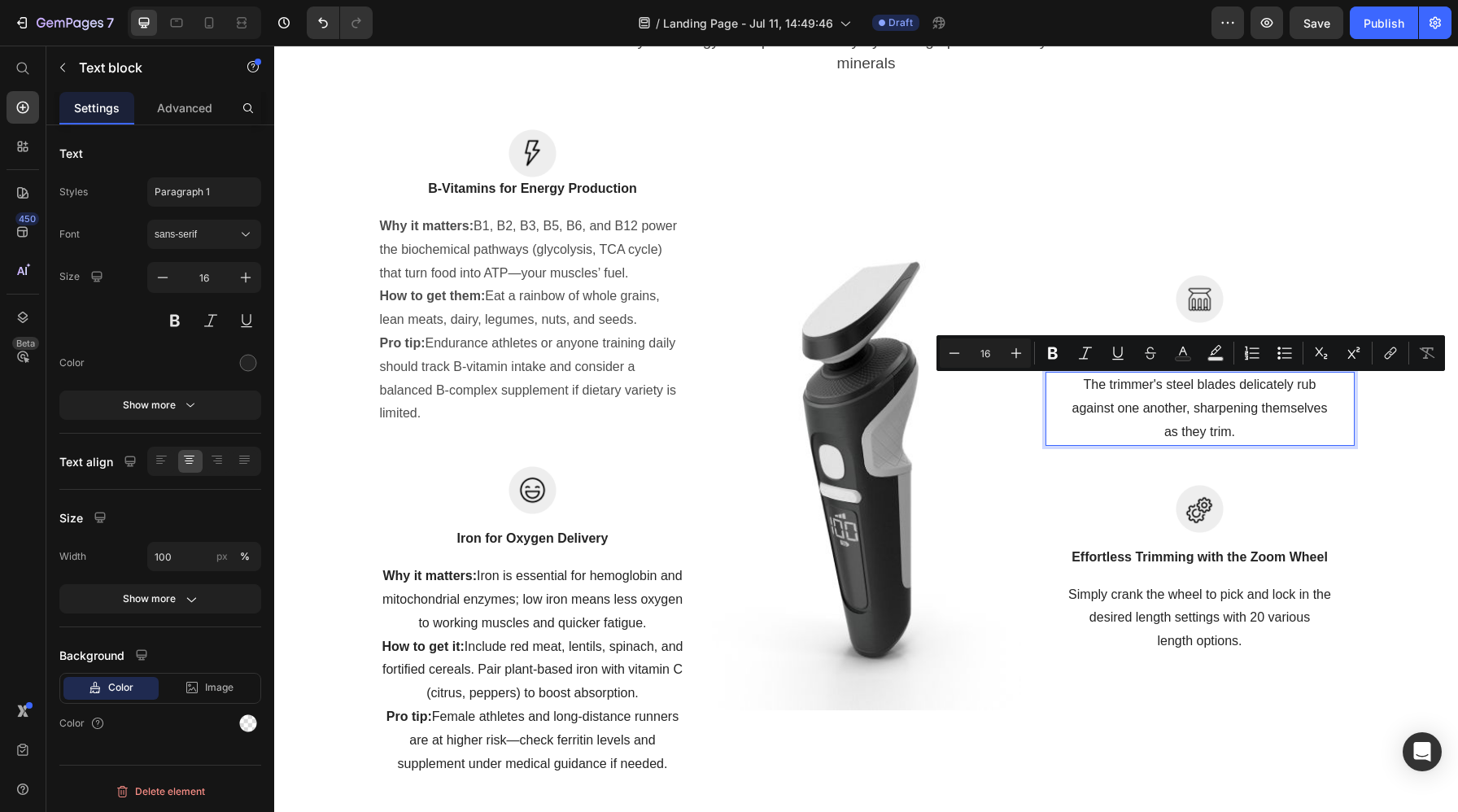 click on "The trimmer's steel blades delicately rub  against one another, sharpening themselves  as they trim." at bounding box center (1200, 408) 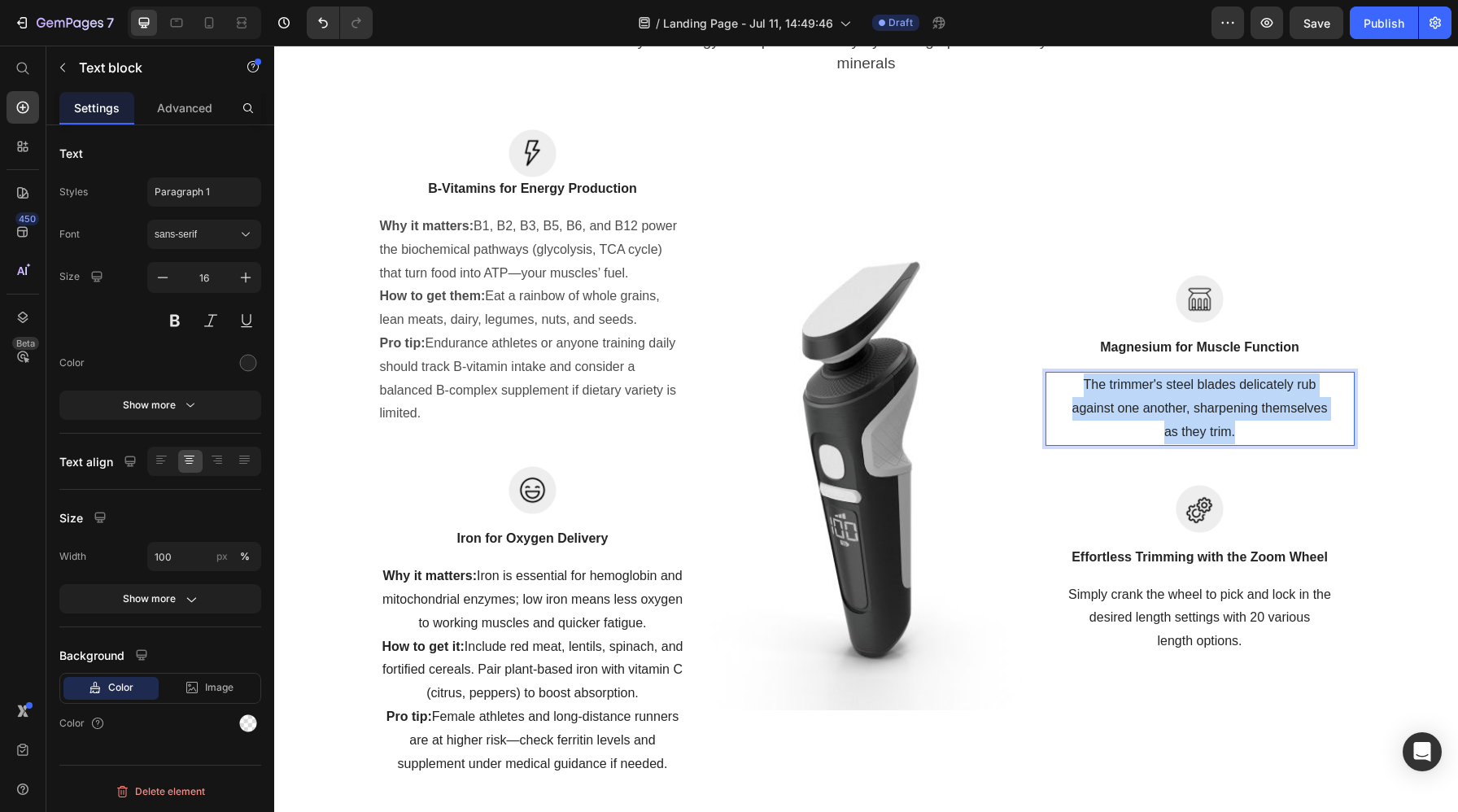 drag, startPoint x: 1249, startPoint y: 434, endPoint x: 1072, endPoint y: 365, distance: 189.97368 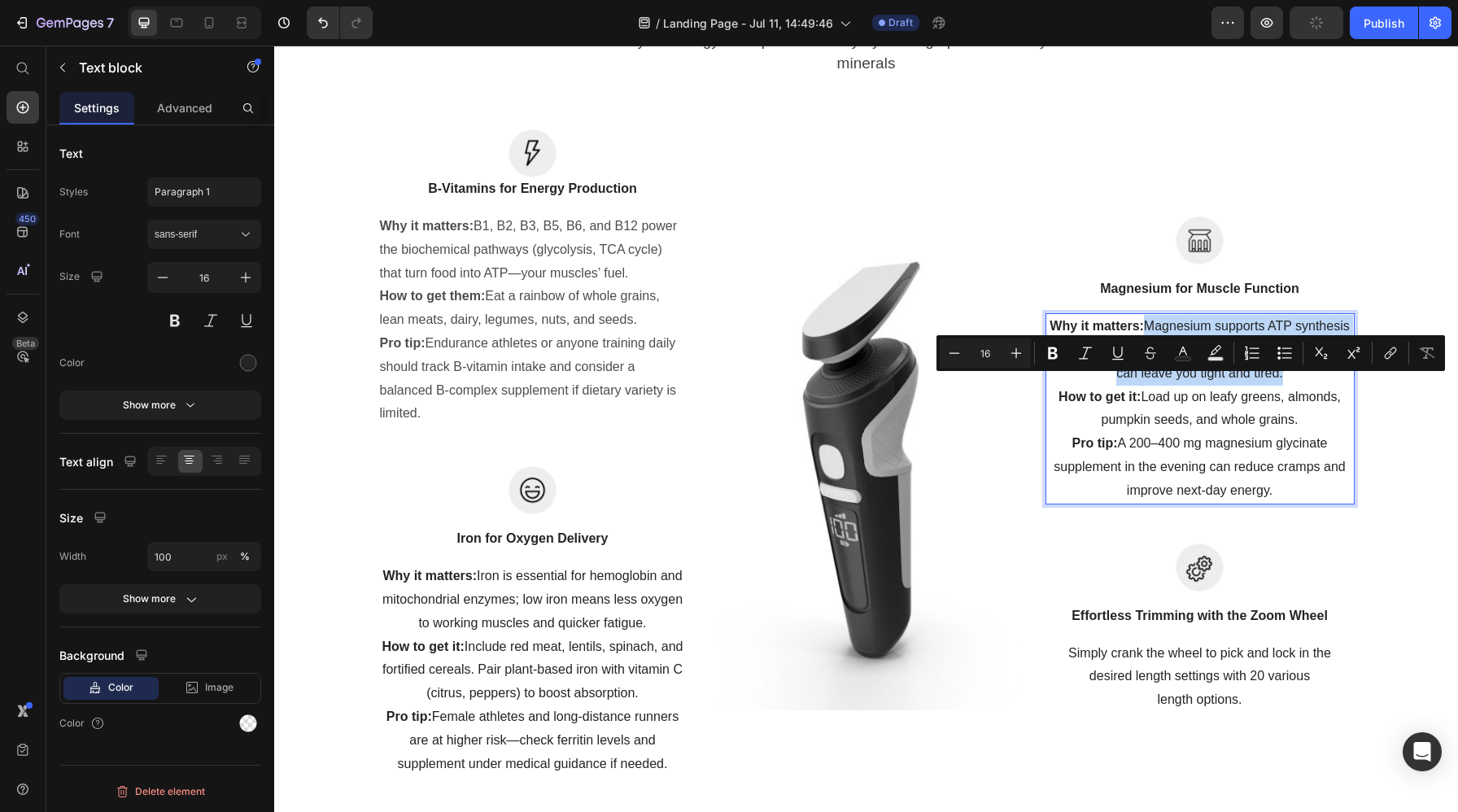 scroll, scrollTop: 4259, scrollLeft: 0, axis: vertical 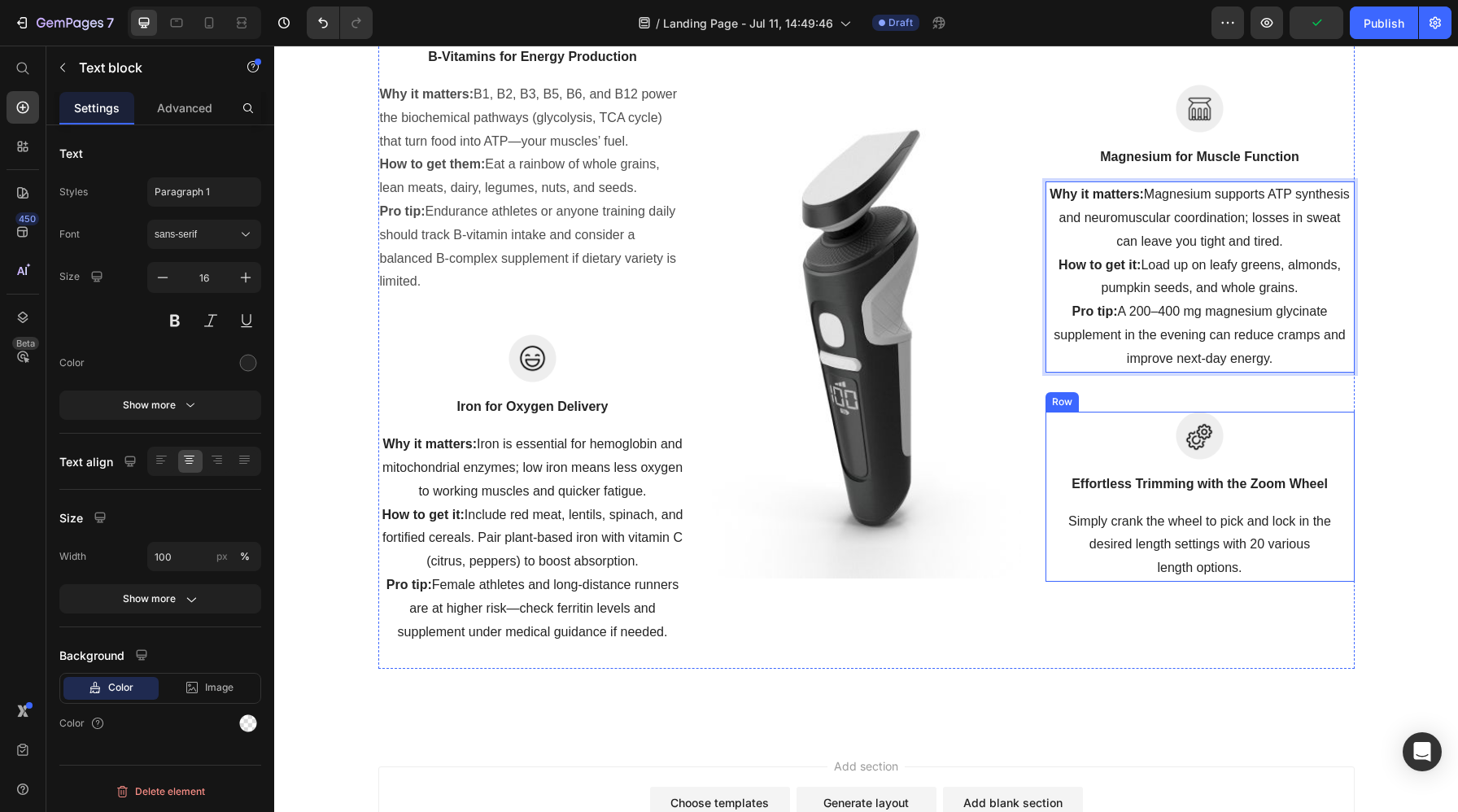 click on "Image Effortless Trimming with the Zoom Wheel Text block Simply crank the wheel to pick and lock in the desired length settings with 20 various length options. Text block" at bounding box center [1200, 496] 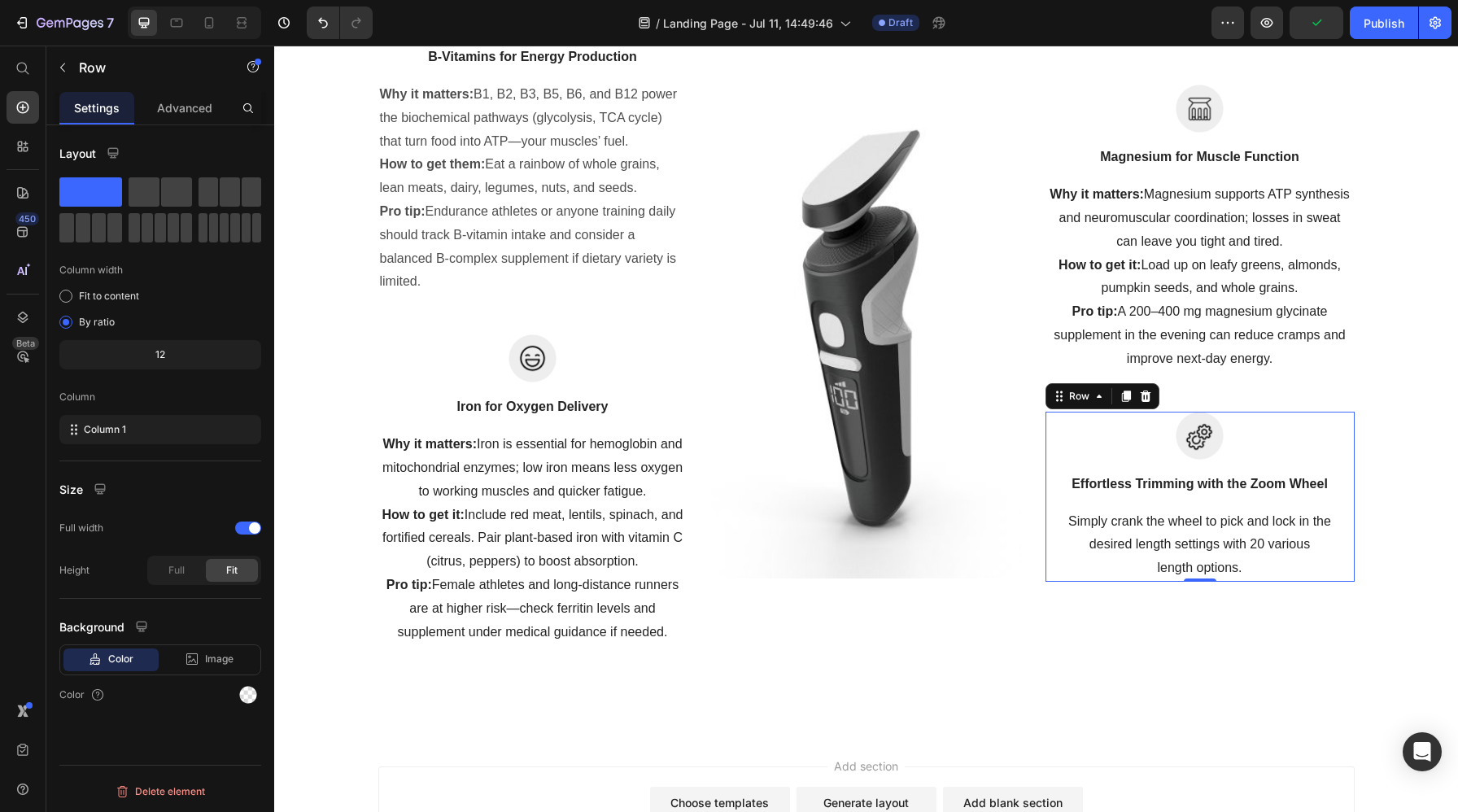 click on "Effortless Trimming with the Zoom Wheel" at bounding box center (1200, 484) 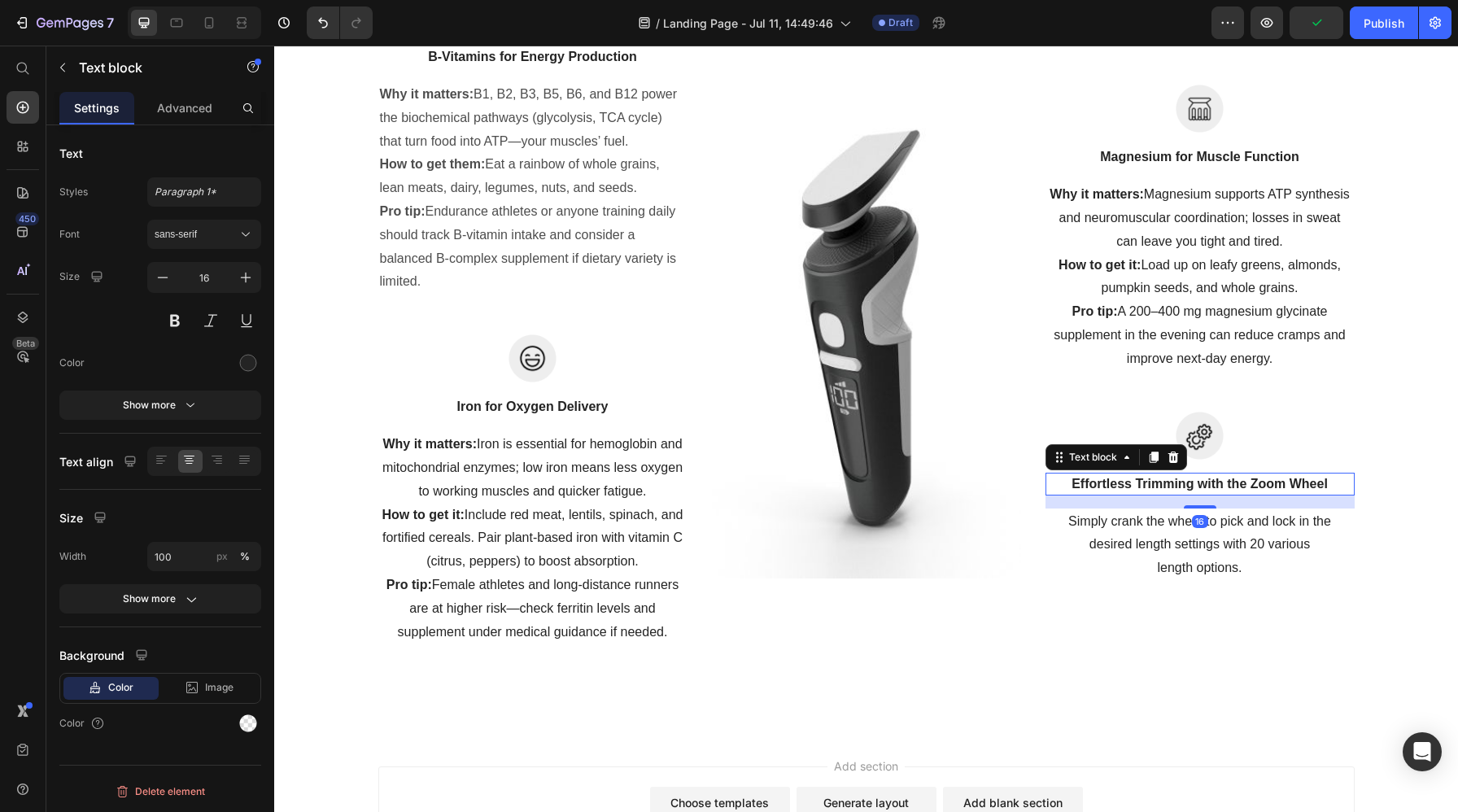 click on "Effortless Trimming with the Zoom Wheel" at bounding box center [1200, 484] 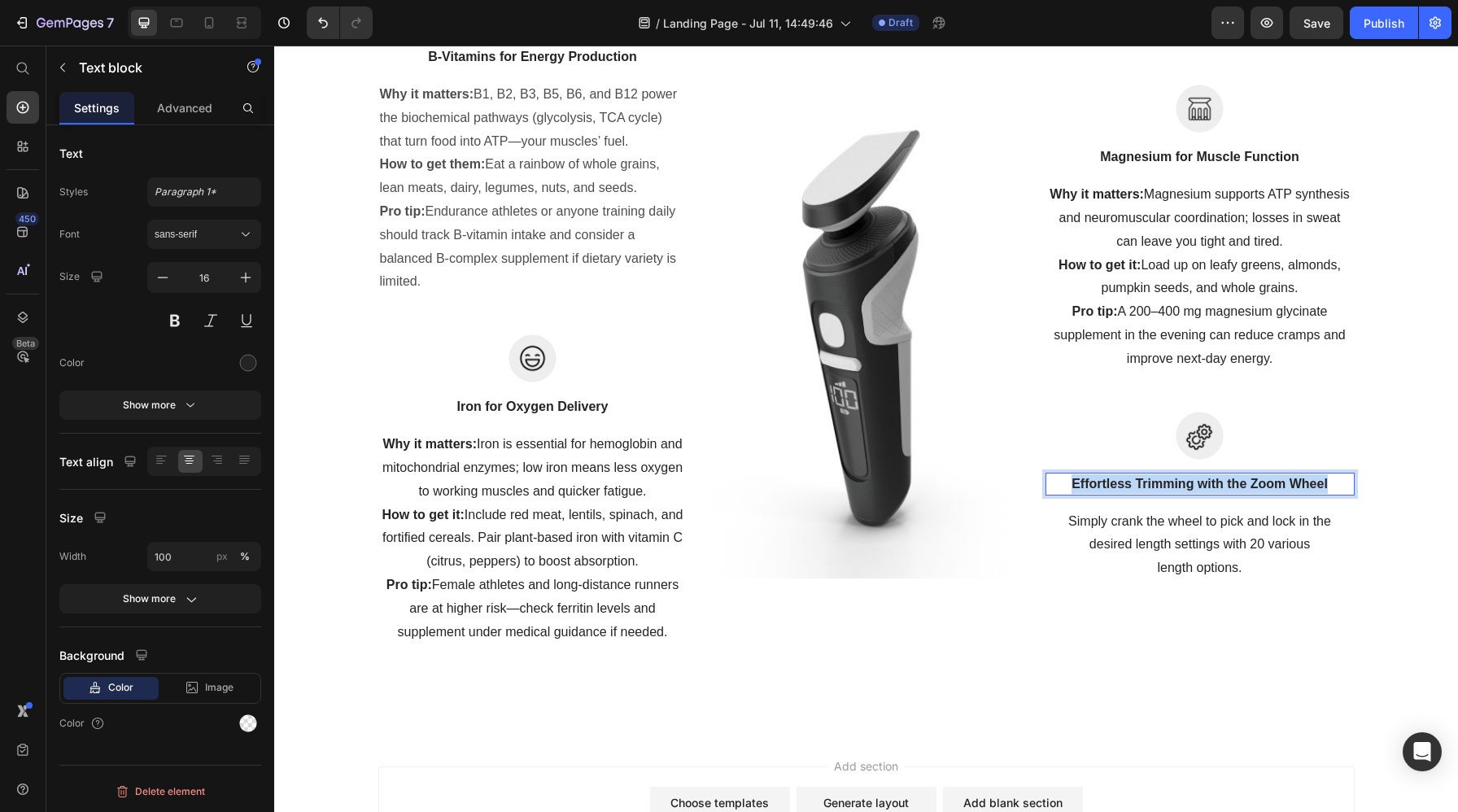 click on "Effortless Trimming with the Zoom Wheel" at bounding box center [1200, 484] 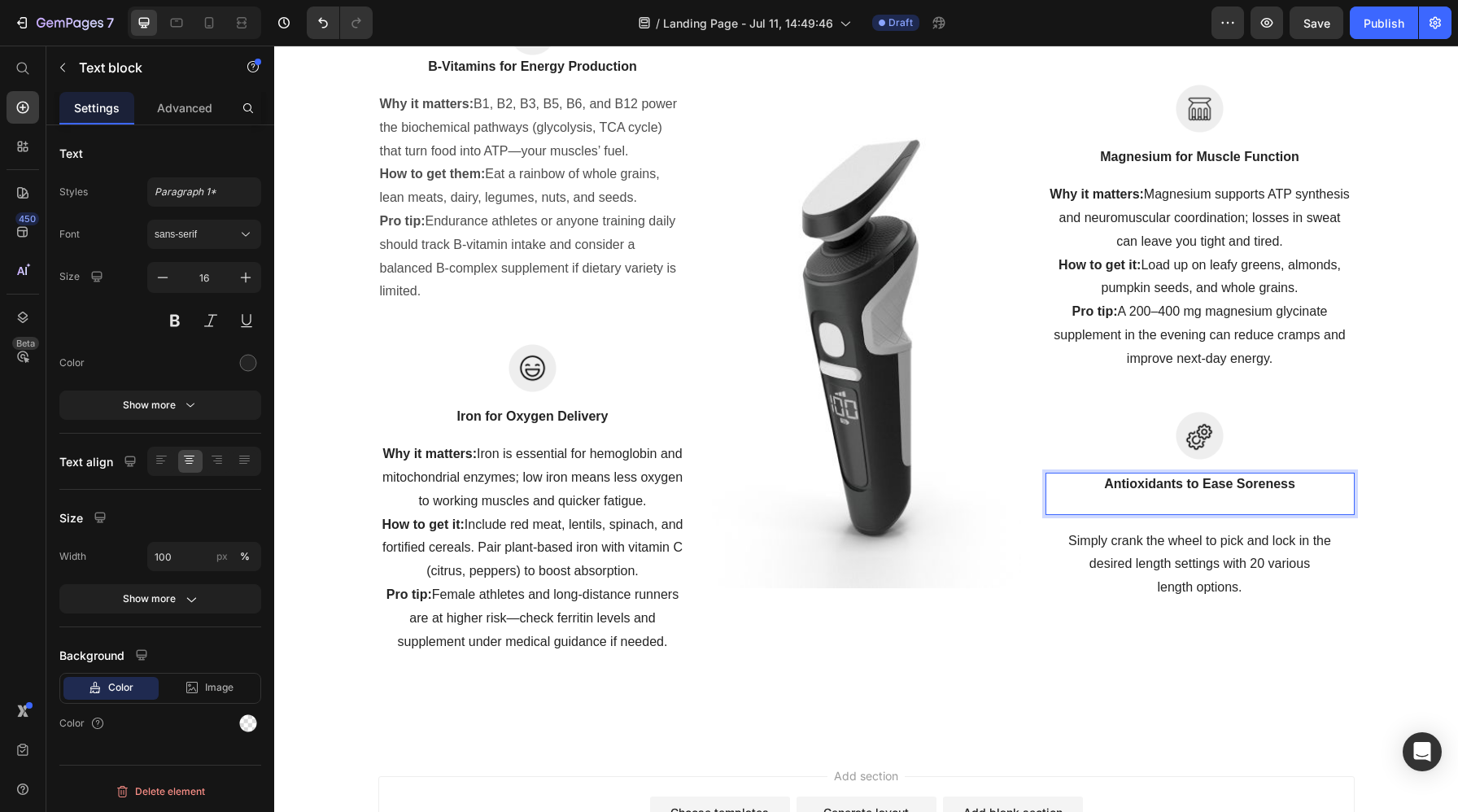 scroll, scrollTop: 4450, scrollLeft: 0, axis: vertical 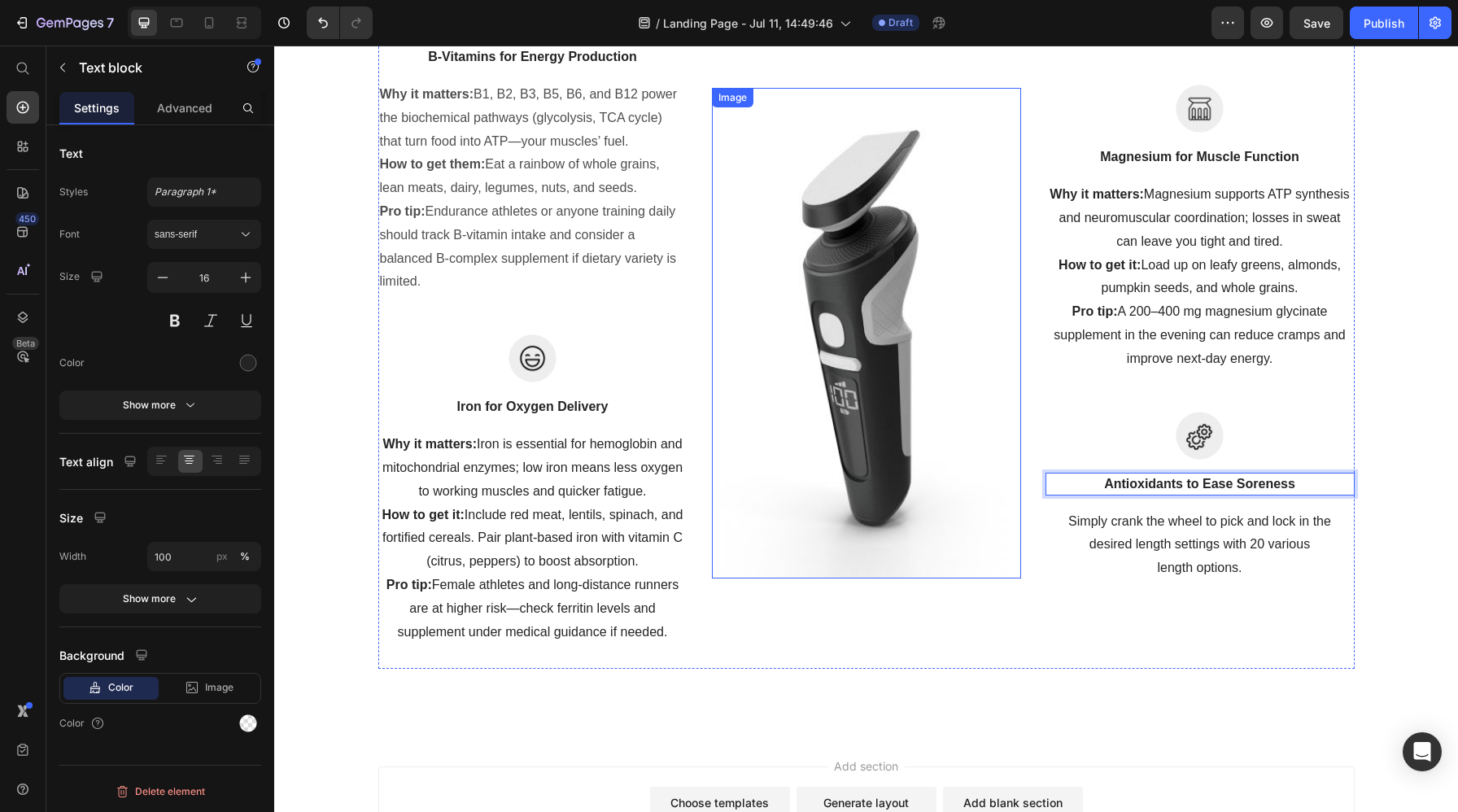 click at bounding box center (867, 333) 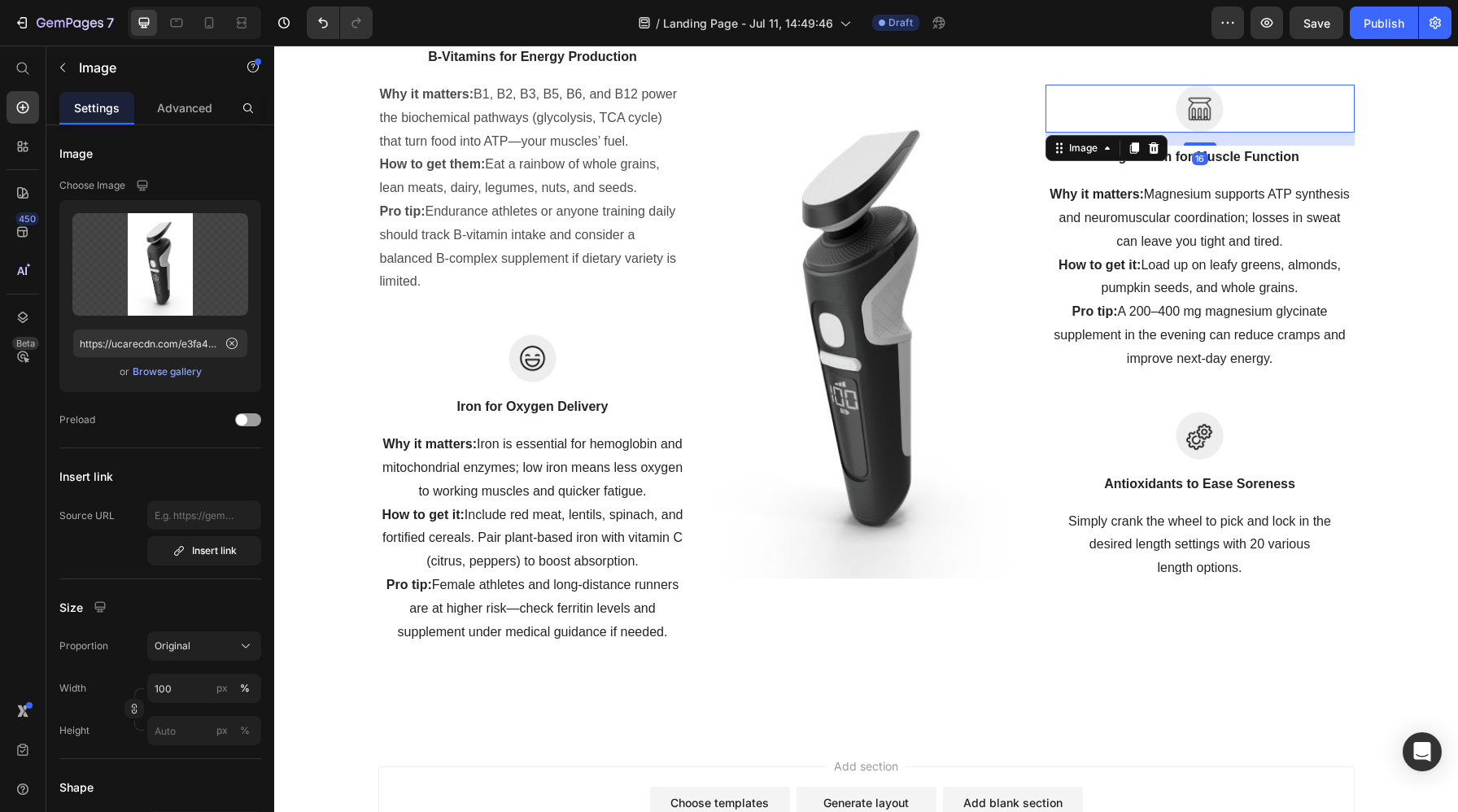 click at bounding box center [1200, 108] 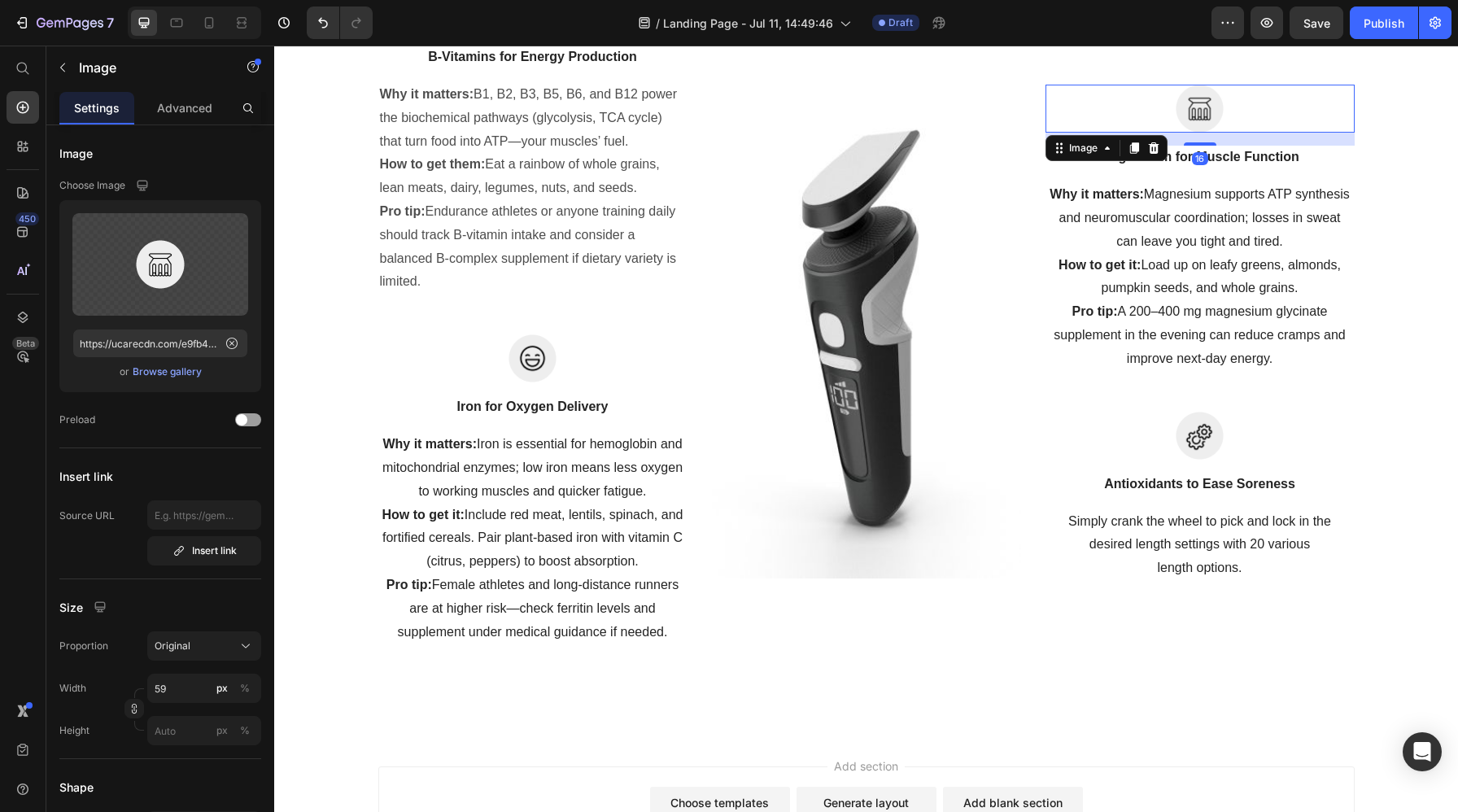 scroll, scrollTop: 4420, scrollLeft: 0, axis: vertical 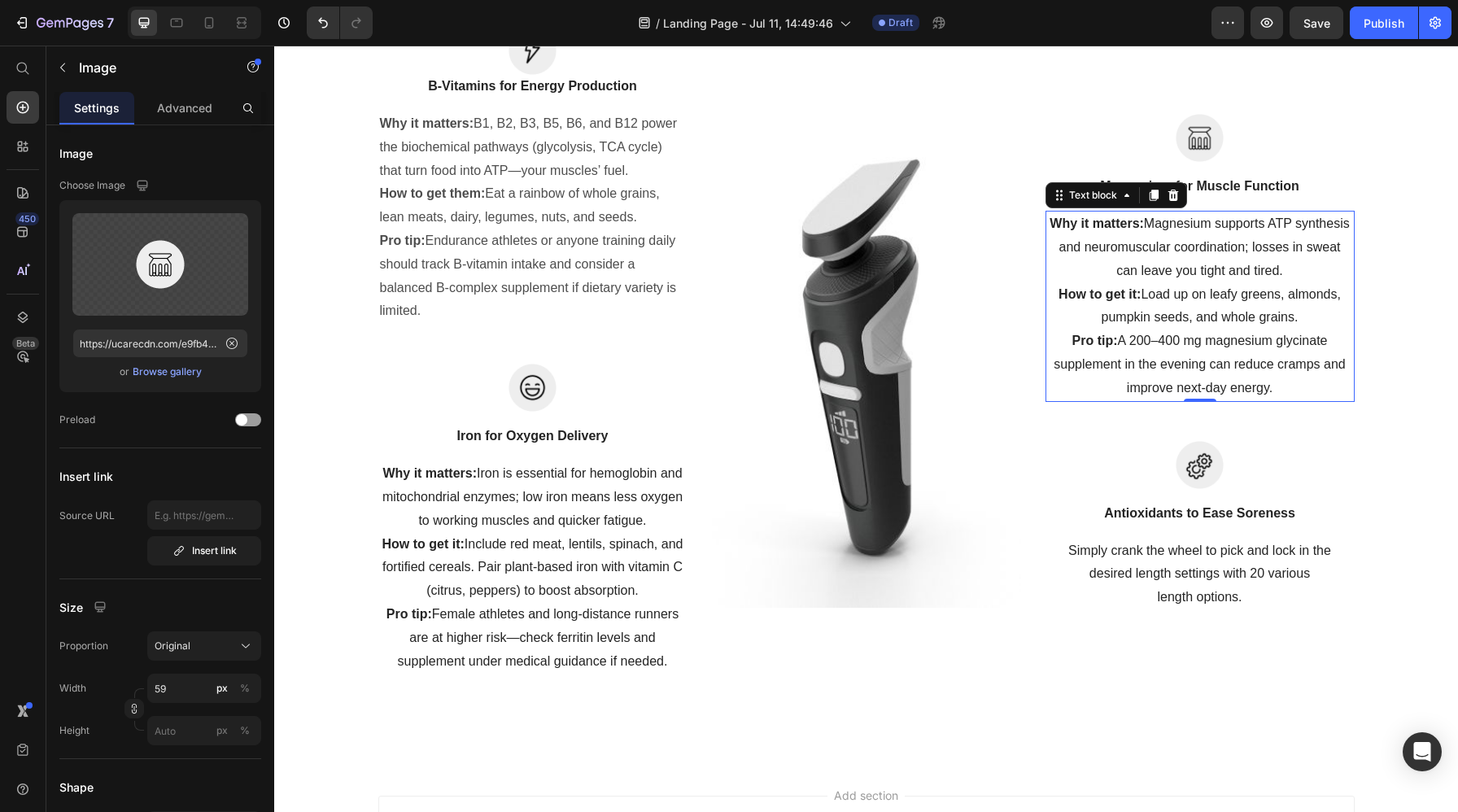 click on "Why it matters:" at bounding box center (1097, 223) 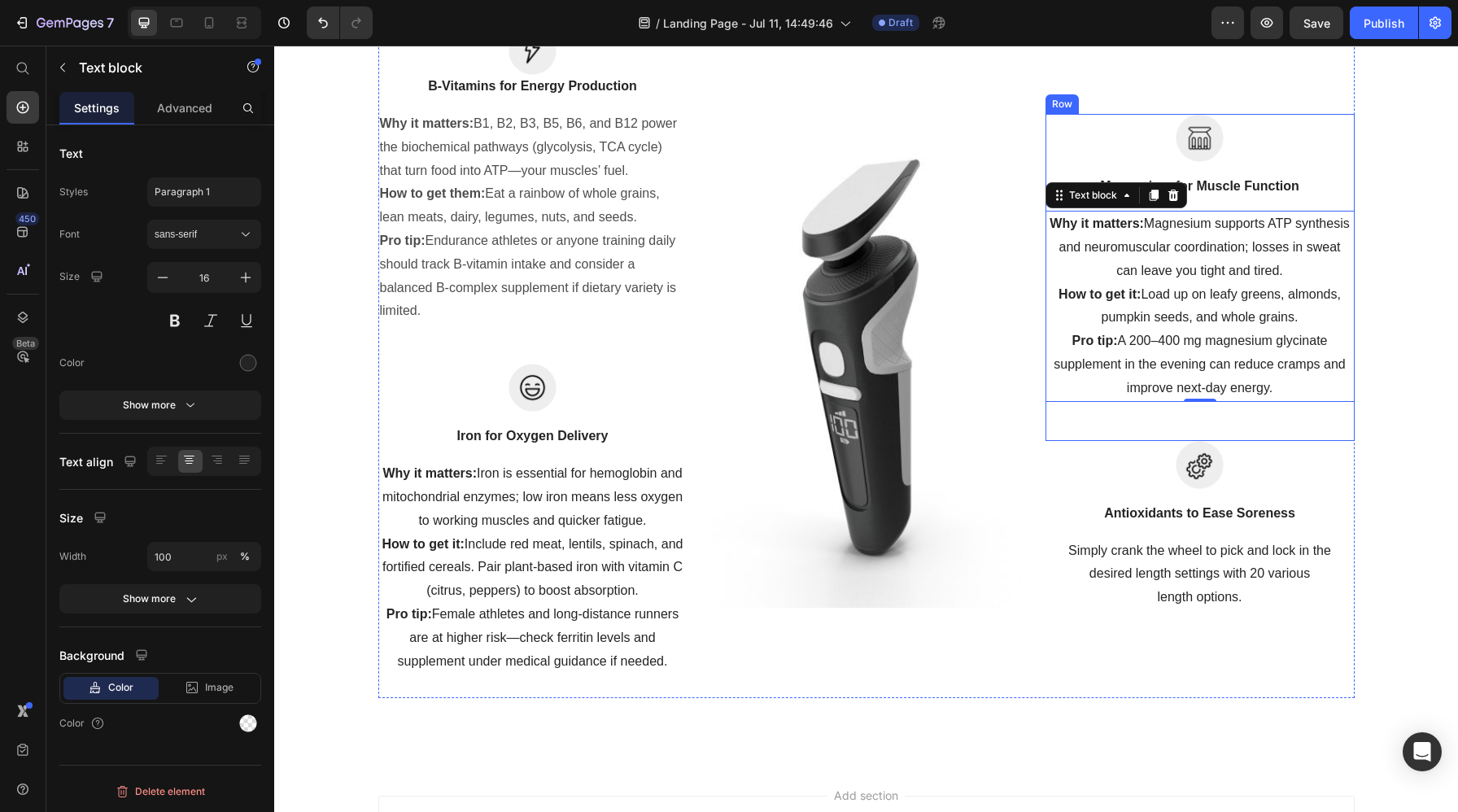 click at bounding box center (1200, 465) 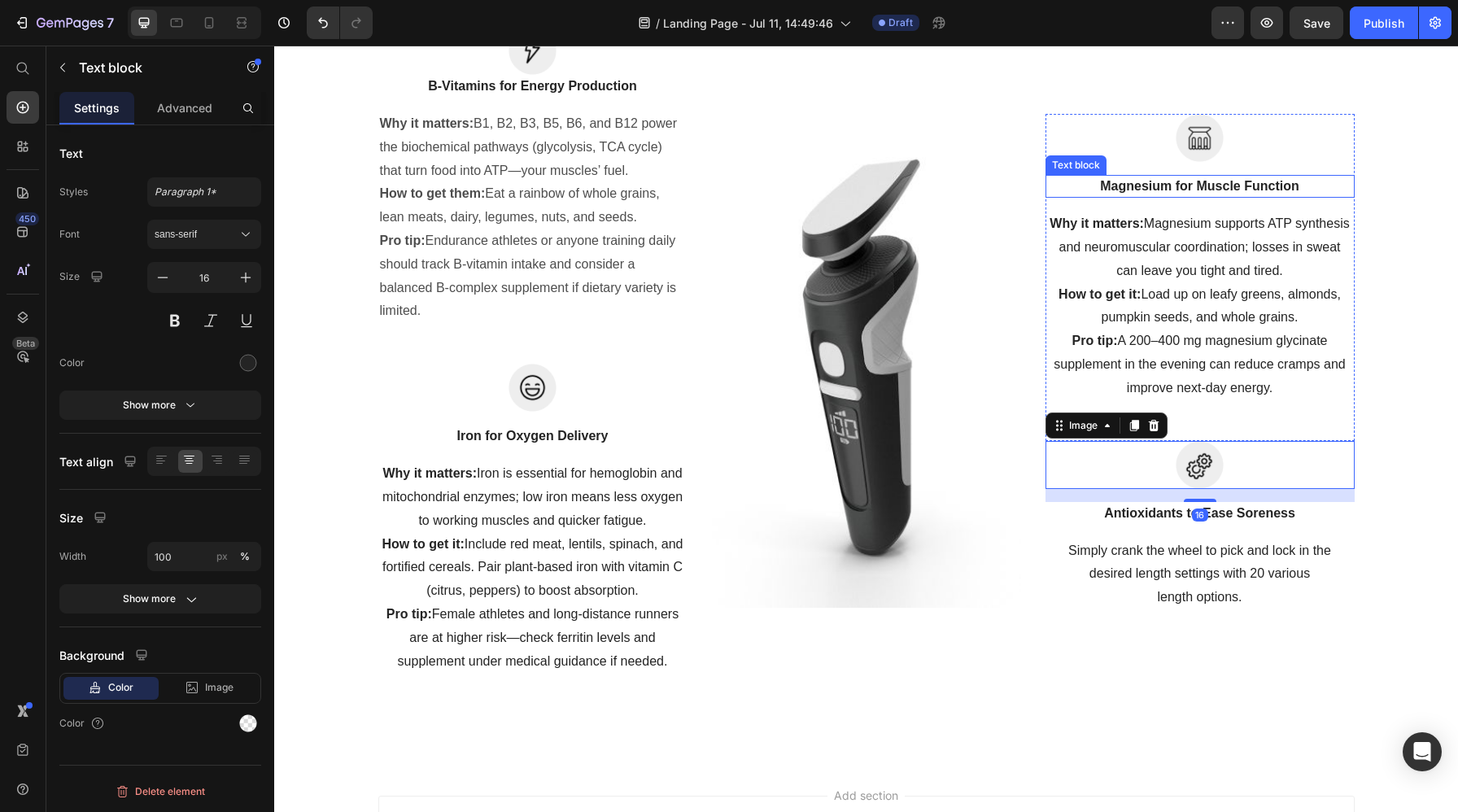 click on "Text block" at bounding box center [1076, 165] 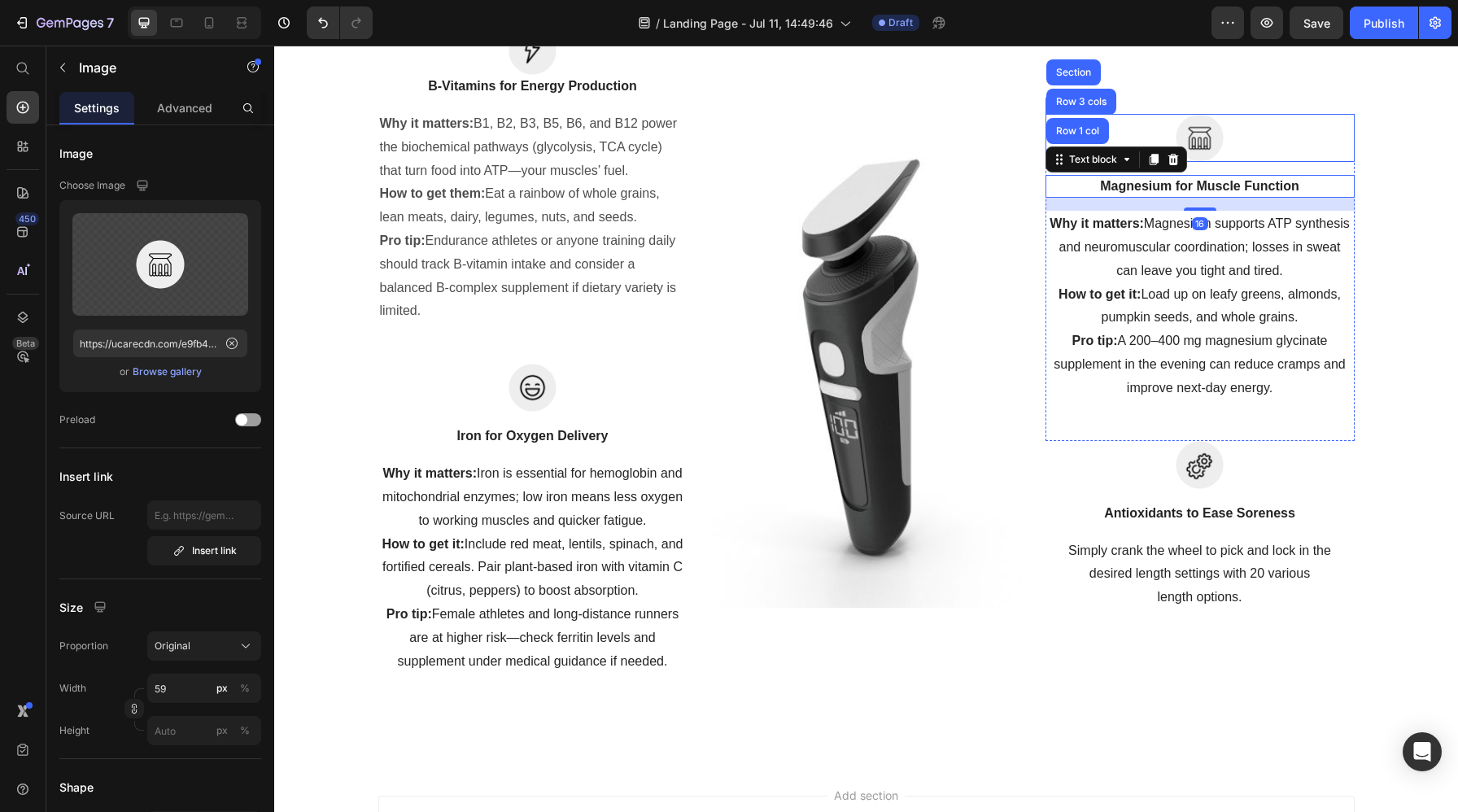 click at bounding box center [1200, 138] 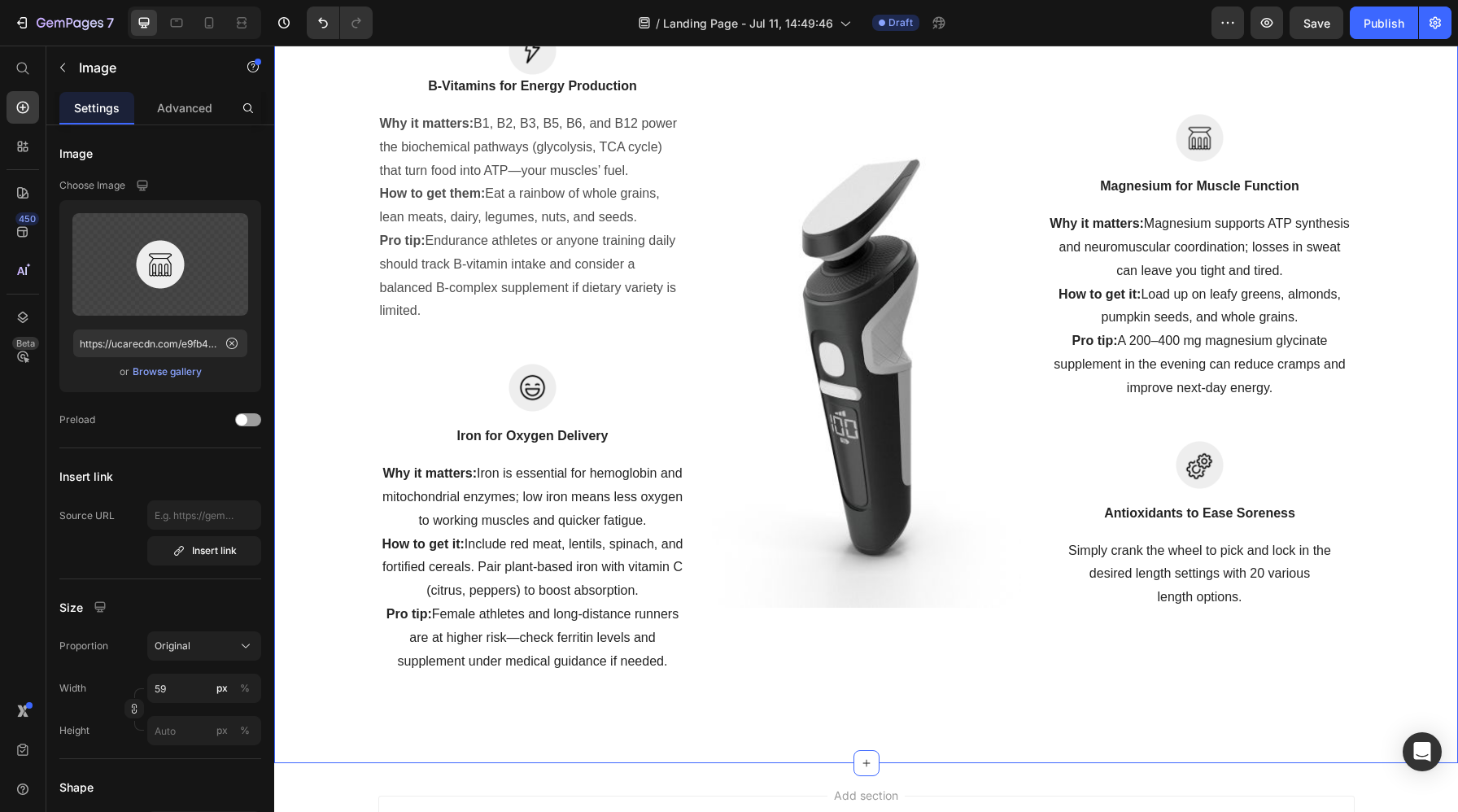 click on "Top Micronutrients to Combat Post-Workout Fatigue Heading Boost your energy and speed recovery by loading up on these key vitamins and minerals Text block Row Image B-Vitamins for Energy Production Text block Why it matters:  B1, B2, B3, B5, B6, and B12 power the biochemical pathways (glycolysis, TCA cycle) that turn food into ATP—your muscles’ fuel. How to get them:  Eat a rainbow of whole grains, lean meats, dairy, legumes, nuts, and seeds. Pro tip:  Endurance athletes or anyone training daily should track B-vitamin intake and consider a balanced B-complex supplement if dietary variety is limited. Text Block Row Image Iron for Oxygen Delivery Text block Why it matters:  Iron is essential for hemoglobin and mitochondrial enzymes; low iron means less oxygen to working muscles and quicker fatigue. How to get it:  Include red meat, lentils, spinach, and fortified cereals. Pair plant-based iron with vitamin C (citrus, peppers) to boost absorption. Pro tip: Text block Row Image Image Text block How to get it:" at bounding box center [866, 252] 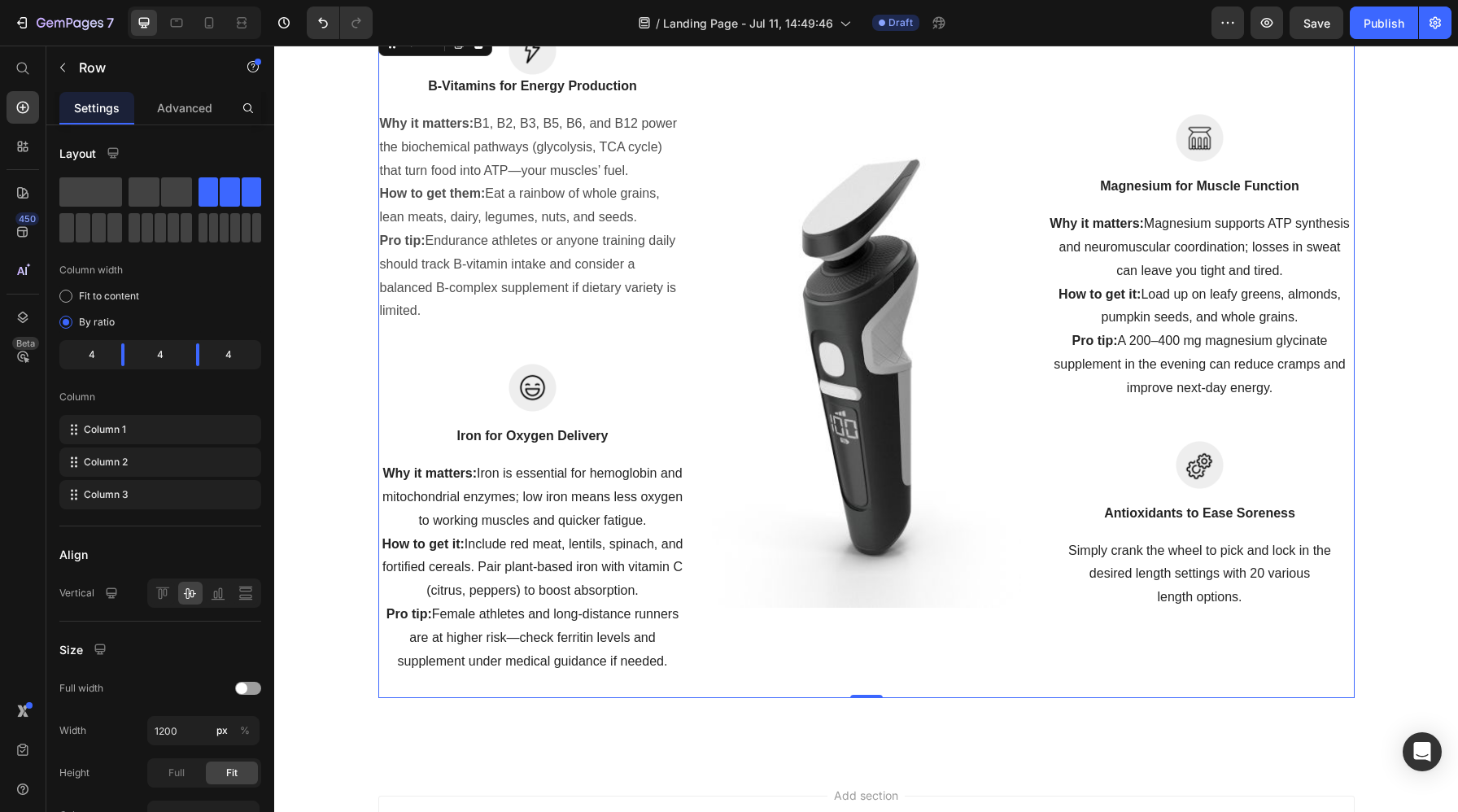 click on "Image Magnesium for Muscle Function Text block Why it matters:  Magnesium supports ATP synthesis and neuromuscular coordination; losses in sweat can leave you tight and tired. How to get it:  Load up on leafy greens, almonds, pumpkin seeds, and whole grains. Pro tip:  A 200–400 mg magnesium glycinate supplement in the evening can reduce cramps and improve next-day energy. Text block Row Image Antioxidants to Ease Soreness Text block Simply crank the wheel to pick and lock in the desired length settings with 20 various length options. Text block Row" at bounding box center [1200, 362] 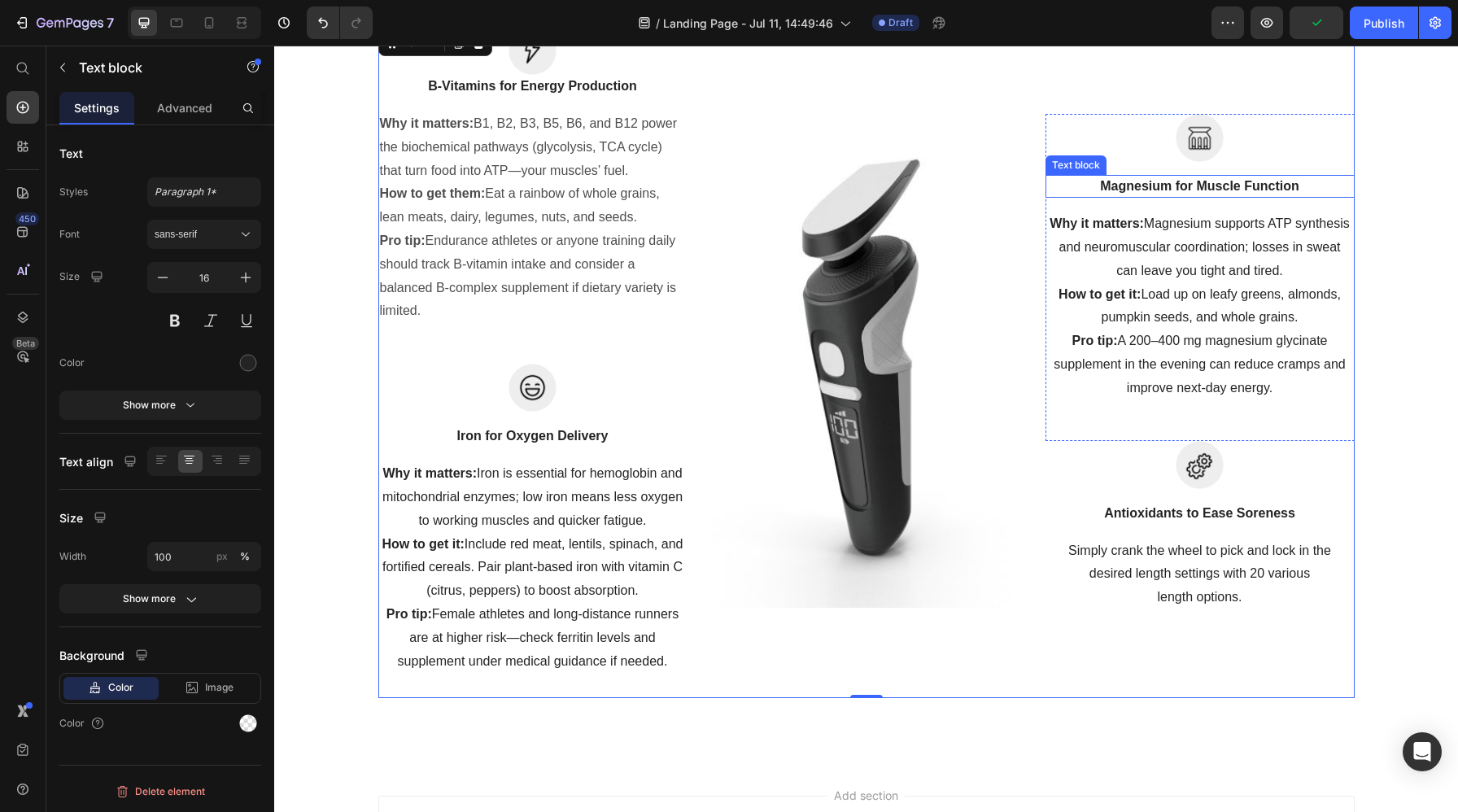 click on "Magnesium for Muscle Function" at bounding box center (1200, 186) 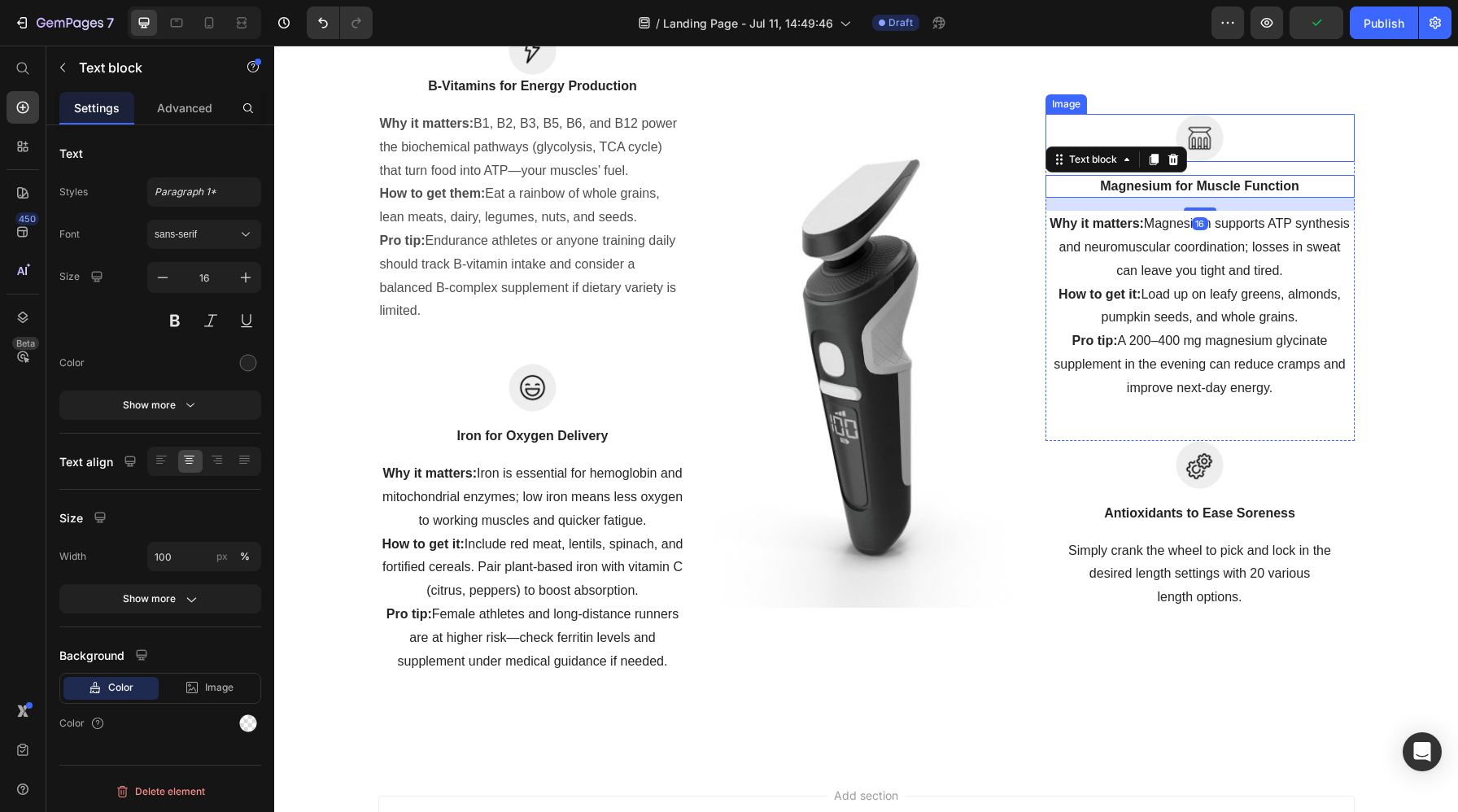 click at bounding box center (1200, 138) 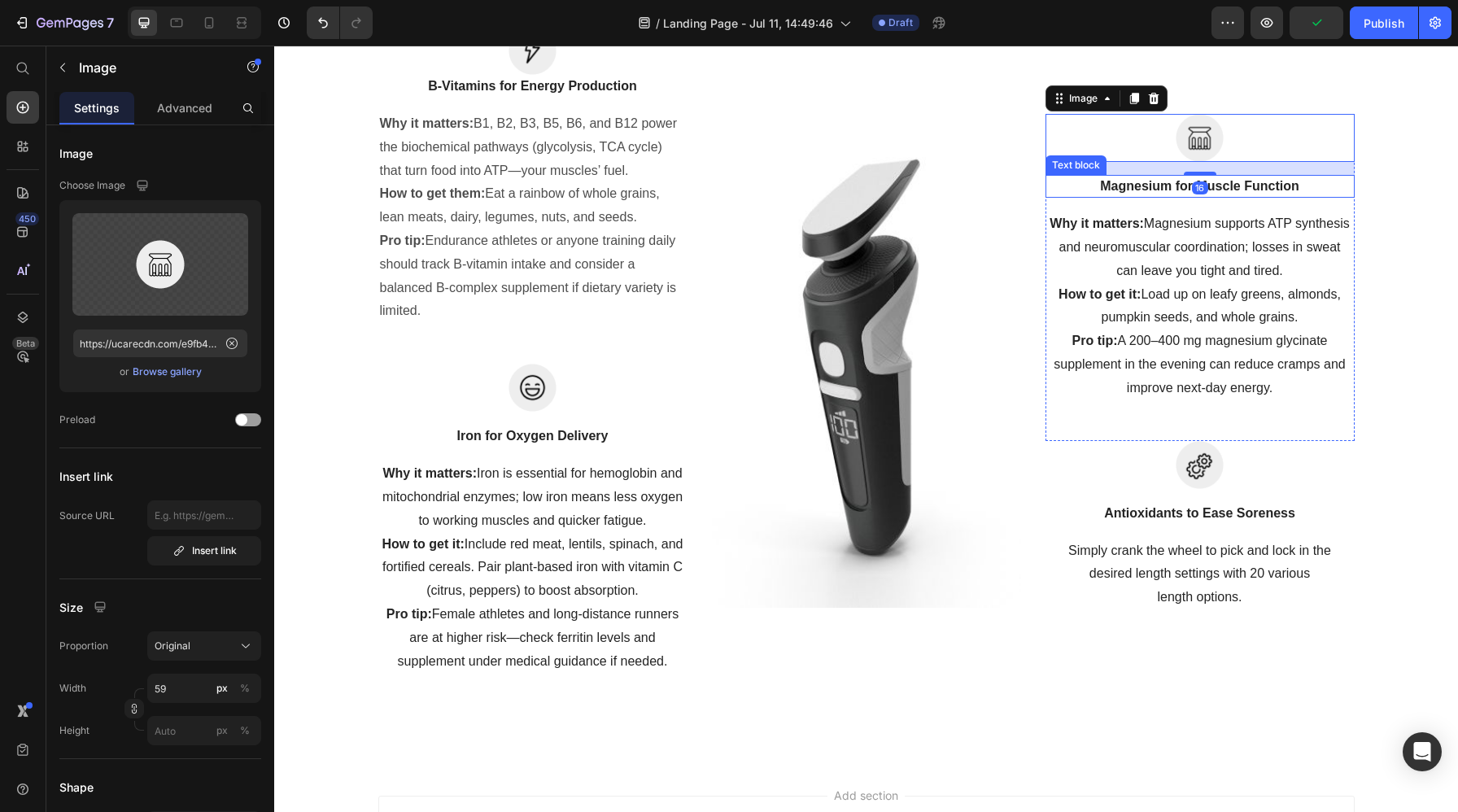 click on "Magnesium for Muscle Function" at bounding box center (1200, 186) 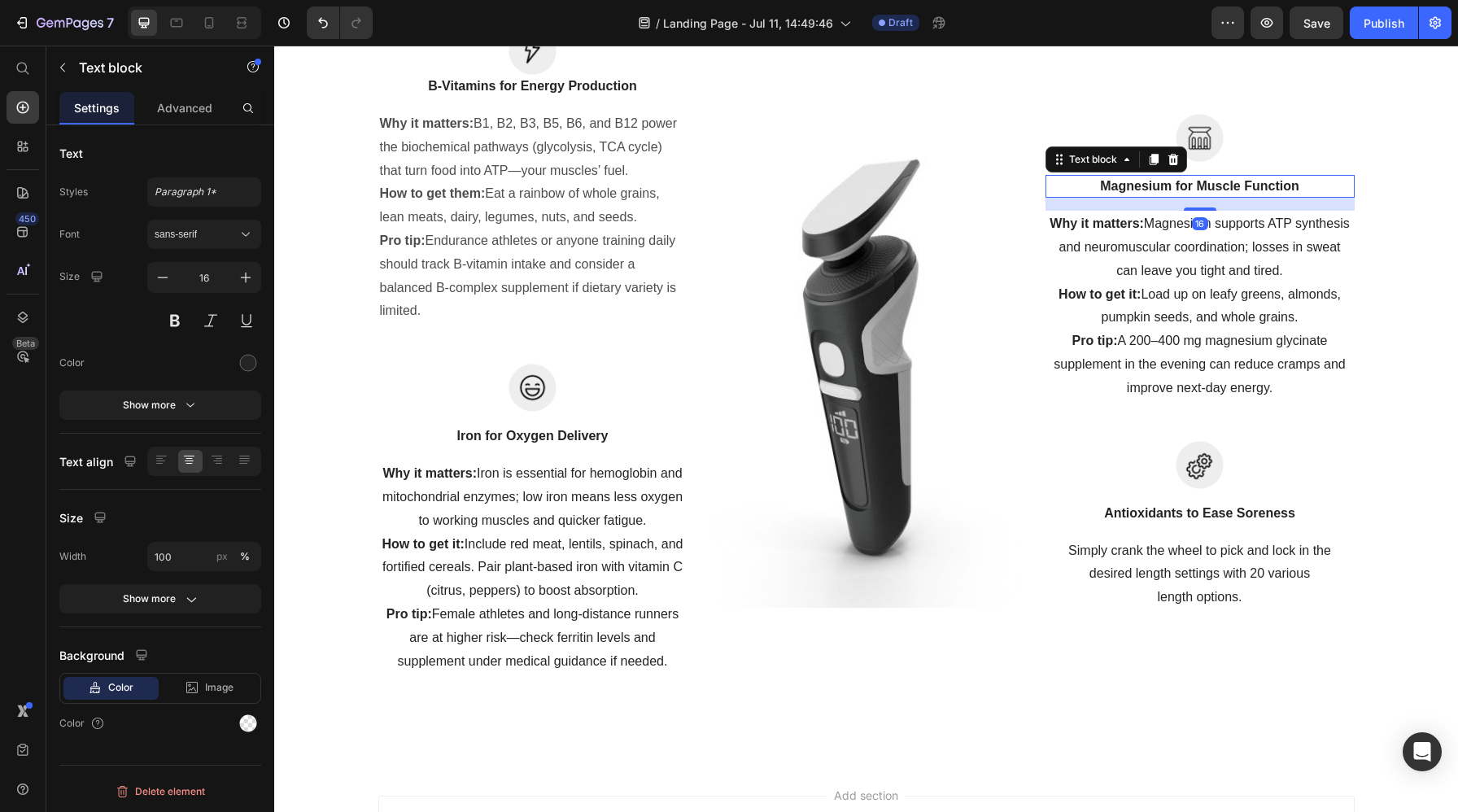 click at bounding box center [1200, 138] 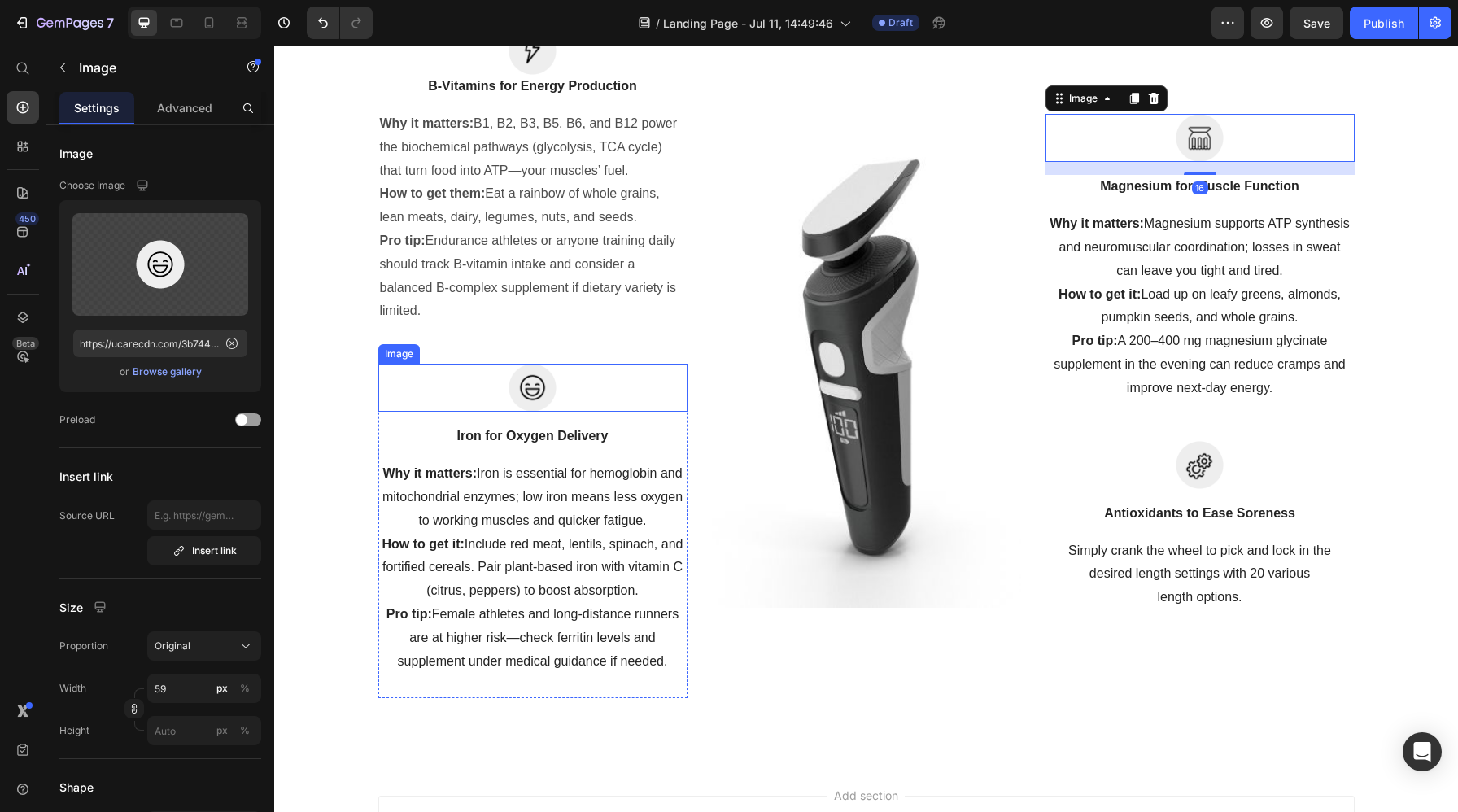 click at bounding box center (533, 387) 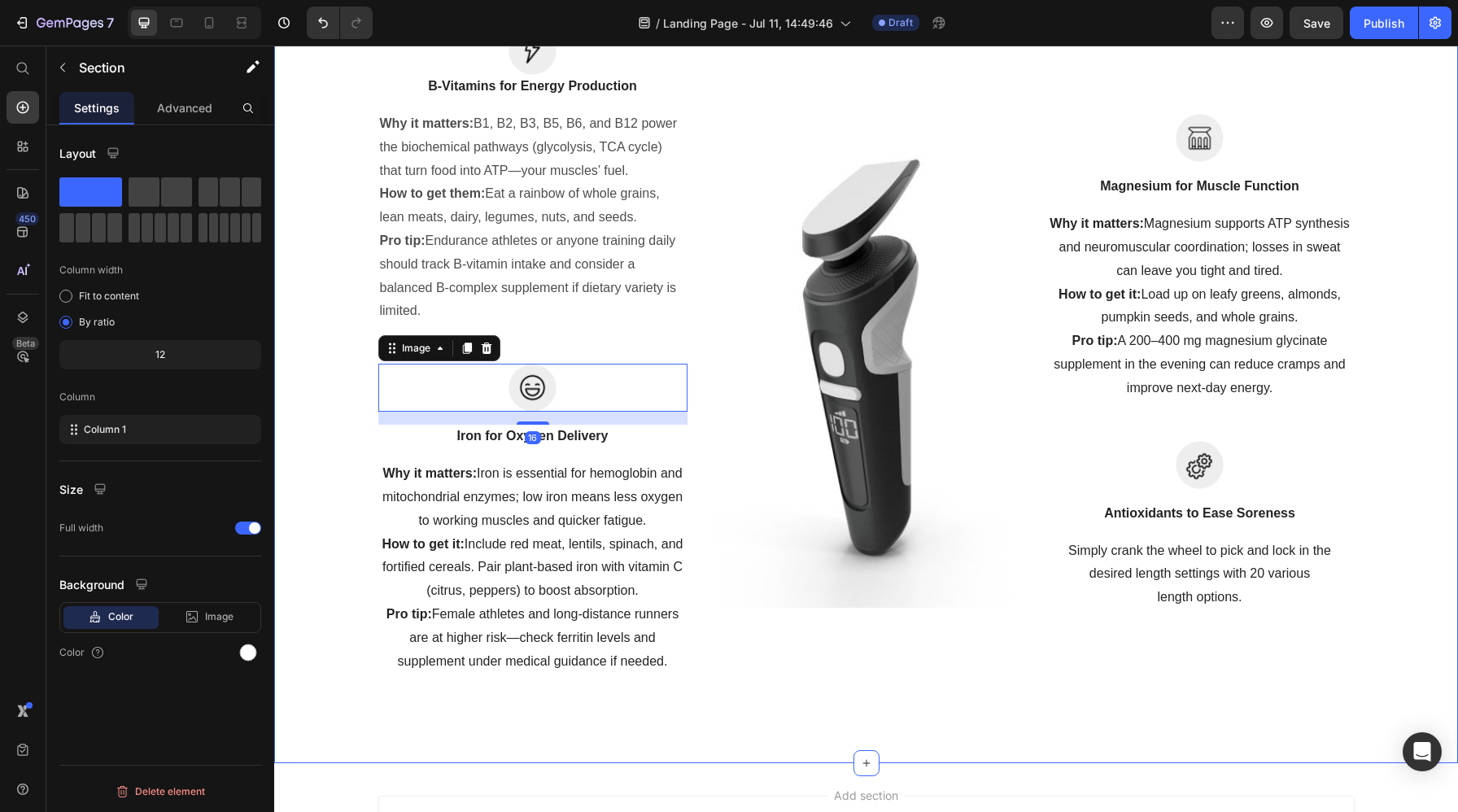 click on "Top Micronutrients to Combat Post-Workout Fatigue Heading Boost your energy and speed recovery by loading up on these key vitamins and minerals Text block Row Image B-Vitamins for Energy Production Text block Why it matters:  B1, B2, B3, B5, B6, and B12 power the biochemical pathways (glycolysis, TCA cycle) that turn food into ATP—your muscles’ fuel. How to get them:  Eat a rainbow of whole grains, lean meats, dairy, legumes, nuts, and seeds. Pro tip:  Endurance athletes or anyone training daily should track B-vitamin intake and consider a balanced B-complex supplement if dietary variety is limited. Text Block Row Image   16 Iron for Oxygen Delivery Text block Why it matters:  Iron is essential for hemoglobin and mitochondrial enzymes; low iron means less oxygen to working muscles and quicker fatigue. How to get it:  Include red meat, lentils, spinach, and fortified cereals. Pair plant-based iron with vitamin C (citrus, peppers) to boost absorption. Pro tip: Text block Row Image Image Text block Pro tip:" at bounding box center (866, 252) 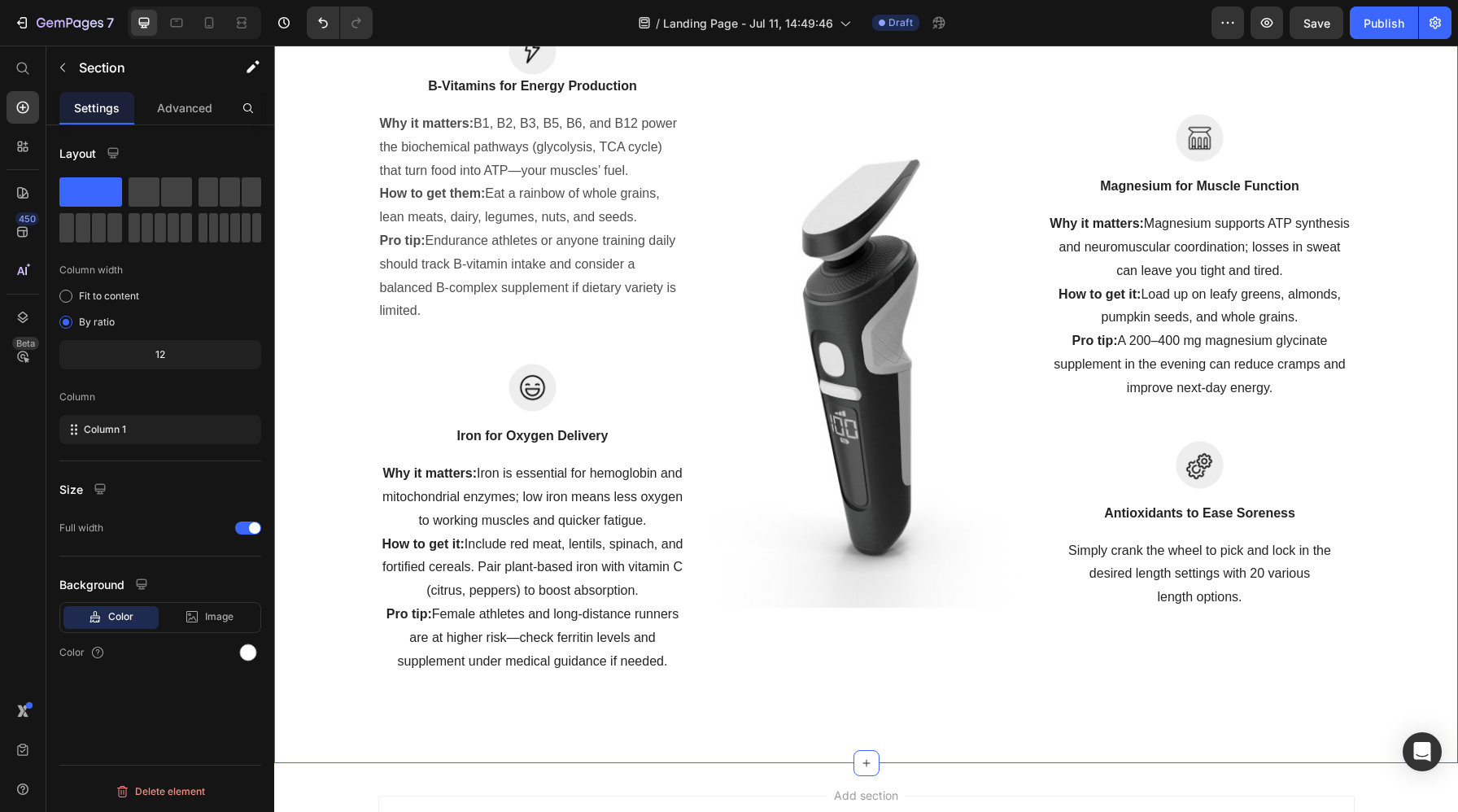 click on "Top Micronutrients to Combat Post-Workout Fatigue Heading Boost your energy and speed recovery by loading up on these key vitamins and minerals Text block Row Image B-Vitamins for Energy Production Text block Why it matters:  B1, B2, B3, B5, B6, and B12 power the biochemical pathways (glycolysis, TCA cycle) that turn food into ATP—your muscles’ fuel. How to get them:  Eat a rainbow of whole grains, lean meats, dairy, legumes, nuts, and seeds. Pro tip:  Endurance athletes or anyone training daily should track B-vitamin intake and consider a balanced B-complex supplement if dietary variety is limited. Text Block Row Image Iron for Oxygen Delivery Text block Why it matters:  Iron is essential for hemoglobin and mitochondrial enzymes; low iron means less oxygen to working muscles and quicker fatigue. How to get it:  Include red meat, lentils, spinach, and fortified cereals. Pair plant-based iron with vitamin C (citrus, peppers) to boost absorption. Pro tip: Text block Row Image Image Text block How to get it:" at bounding box center (866, 252) 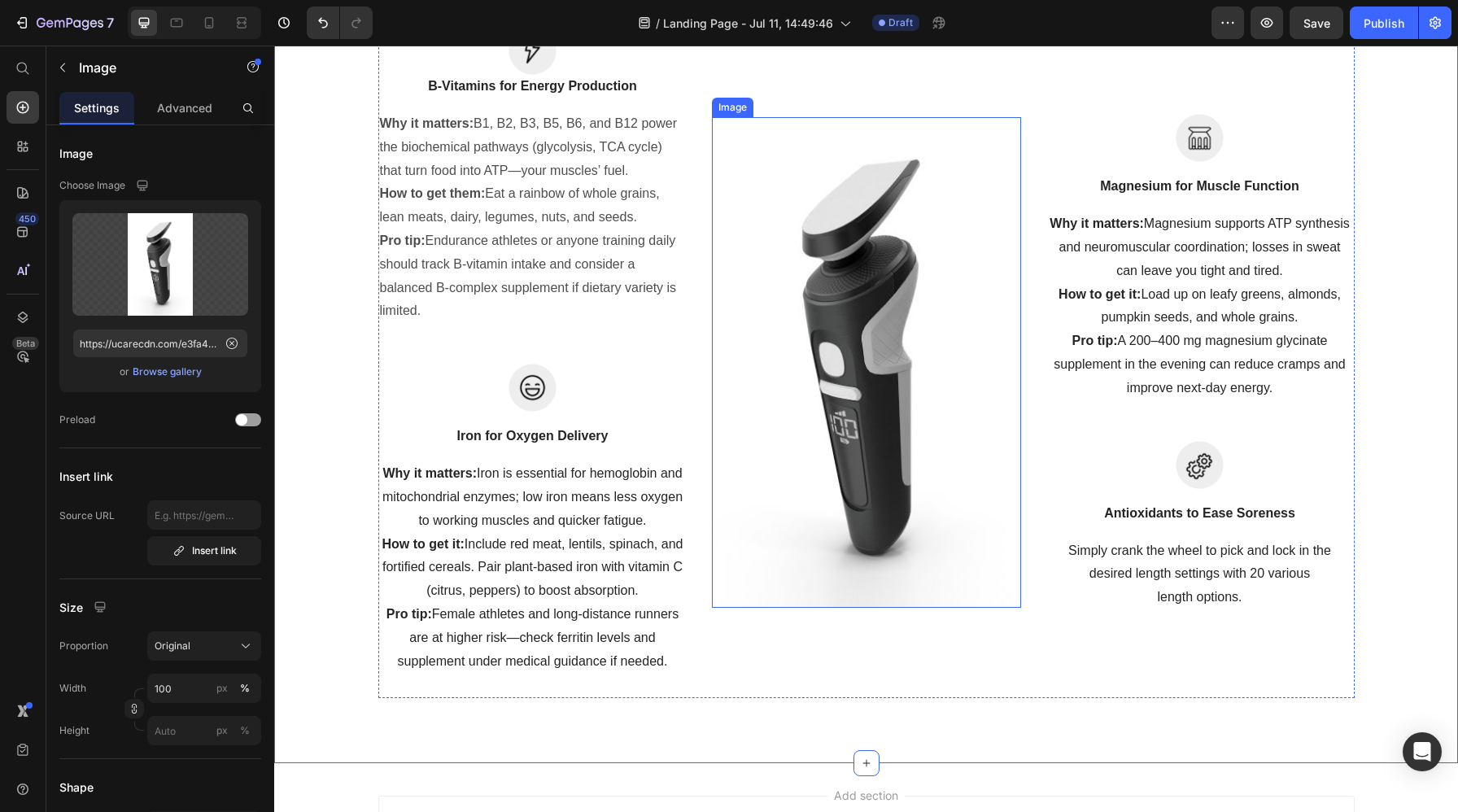 click at bounding box center [867, 362] 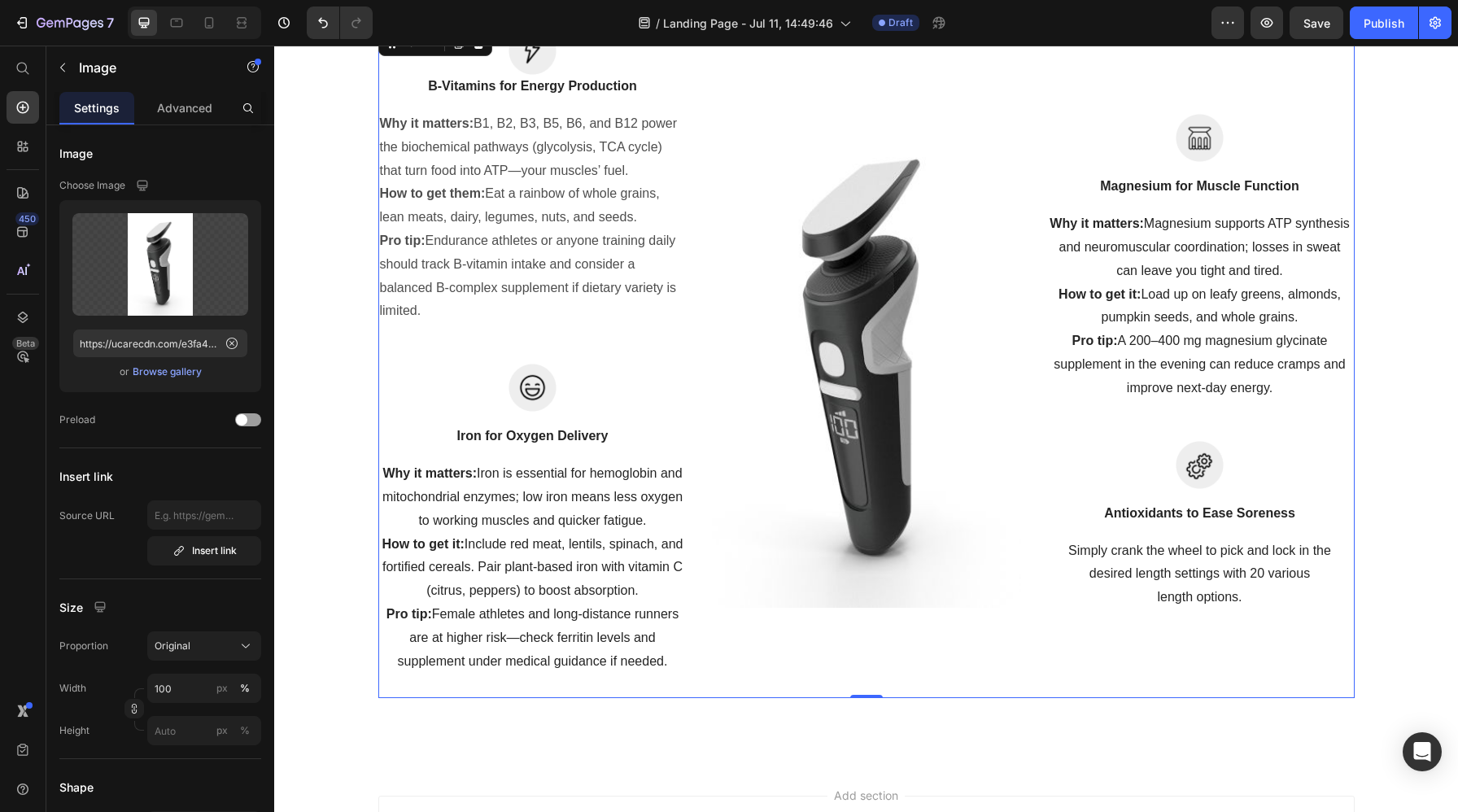 click on "Image B-Vitamins for Energy Production Text block Why it matters:  B1, B2, B3, B5, B6, and B12 power the biochemical pathways (glycolysis, TCA cycle) that turn food into ATP—your muscles’ fuel. How to get them:  Eat a rainbow of whole grains, lean meats, dairy, legumes, nuts, and seeds. Pro tip:  Endurance athletes or anyone training daily should track B-vitamin intake and consider a balanced B-complex supplement if dietary variety is limited. Text Block Row Image Iron for Oxygen Delivery Text block Why it matters:  Iron is essential for hemoglobin and mitochondrial enzymes; low iron means less oxygen to working muscles and quicker fatigue. How to get it:  Include red meat, lentils, spinach, and fortified cereals. Pair plant-based iron with vitamin C (citrus, peppers) to boost absorption. Pro tip:  Female athletes and long-distance runners are at higher risk—check ferritin levels and supplement under medical guidance if needed. Text block Row Image Image Magnesium for Muscle Function Text block Pro tip:" at bounding box center (867, 362) 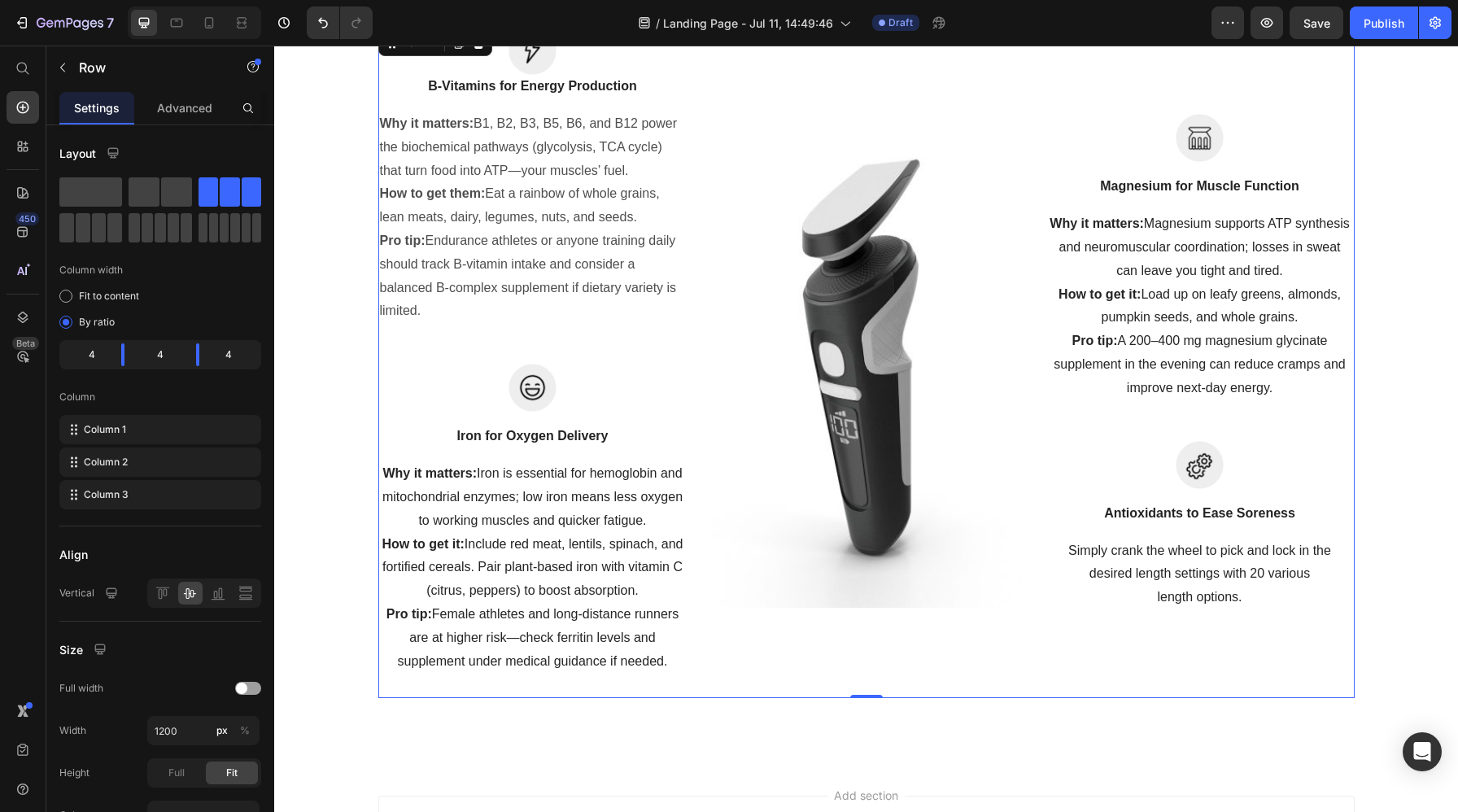 click on "Image" at bounding box center [867, 362] 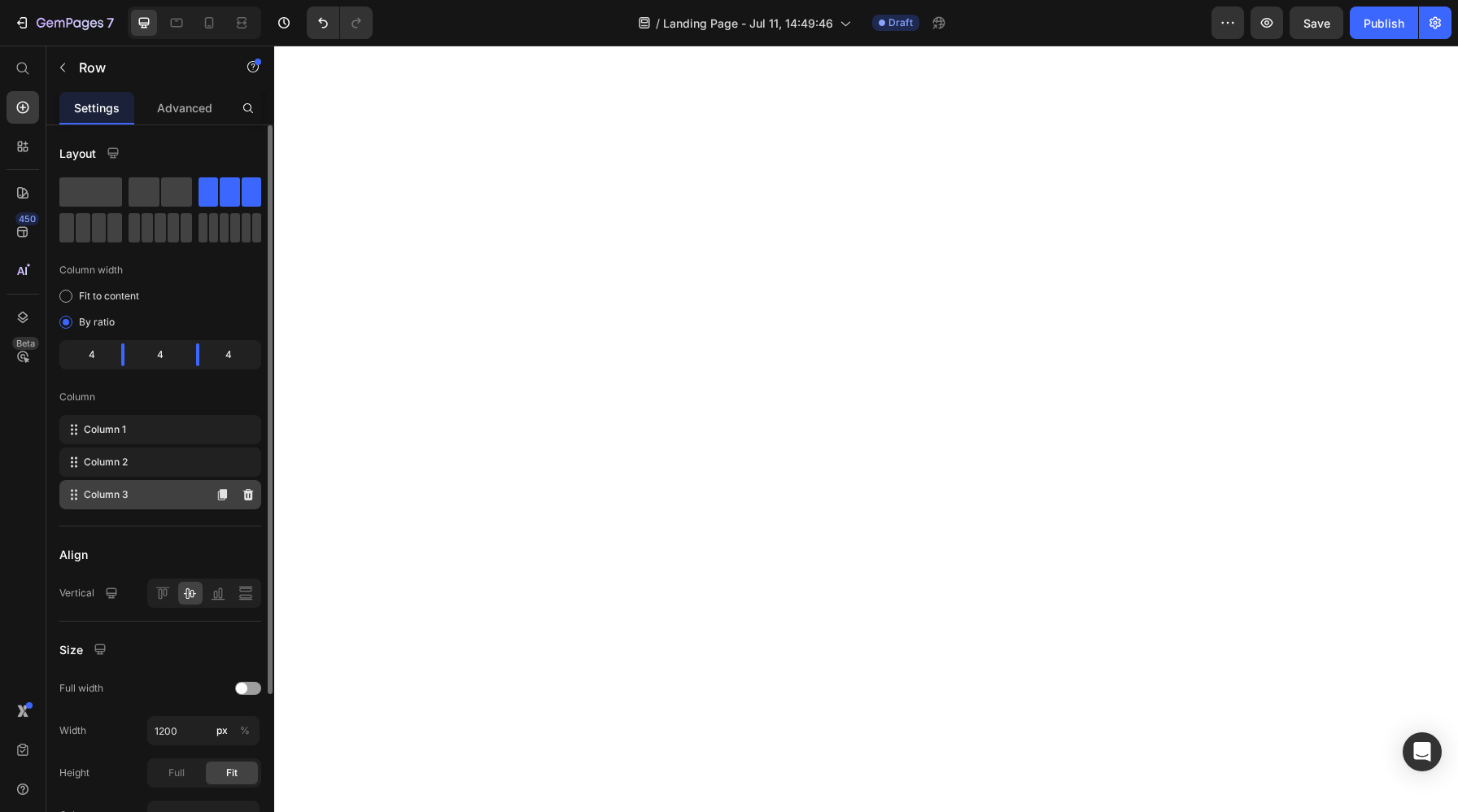scroll, scrollTop: 0, scrollLeft: 0, axis: both 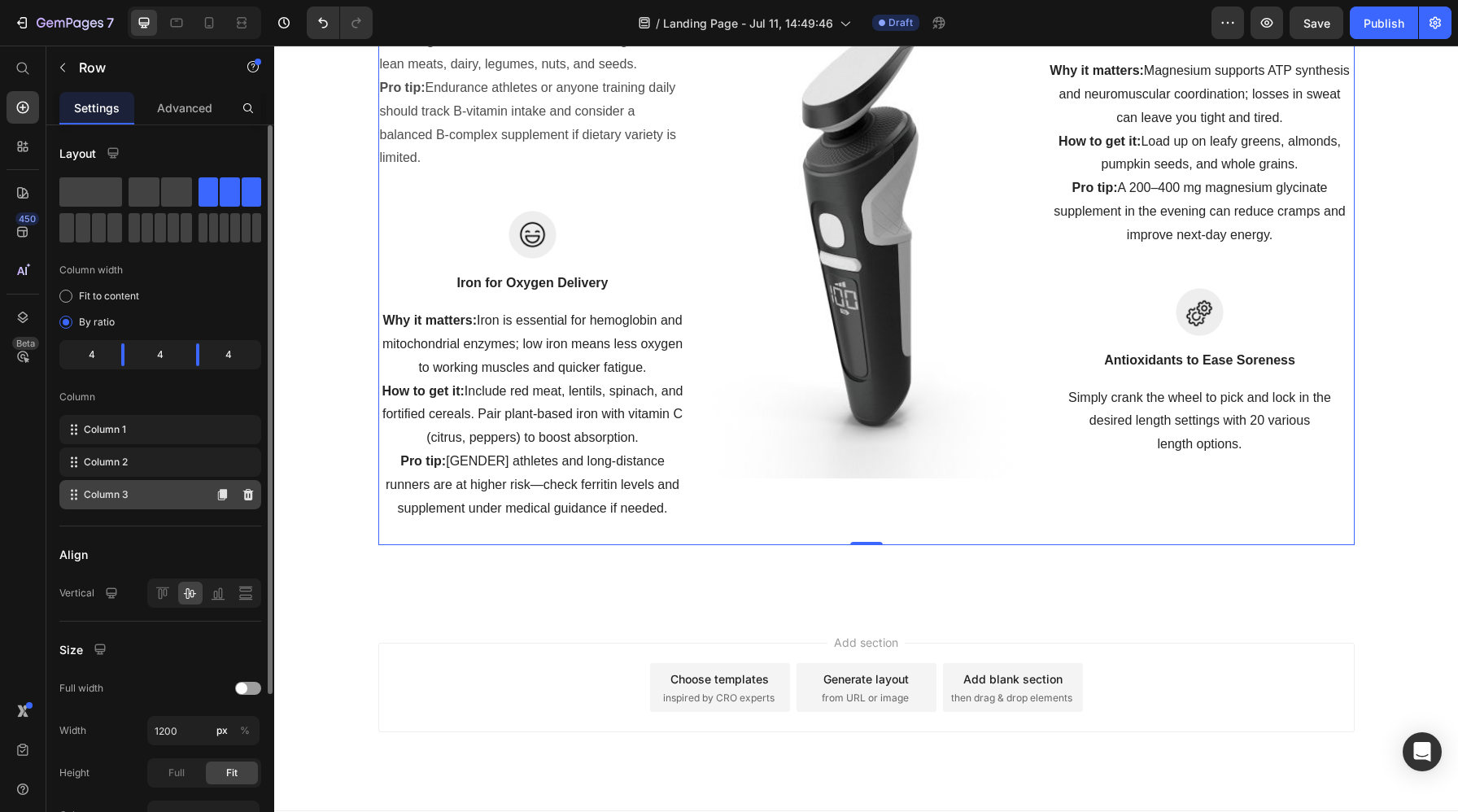 click on "Column 3" 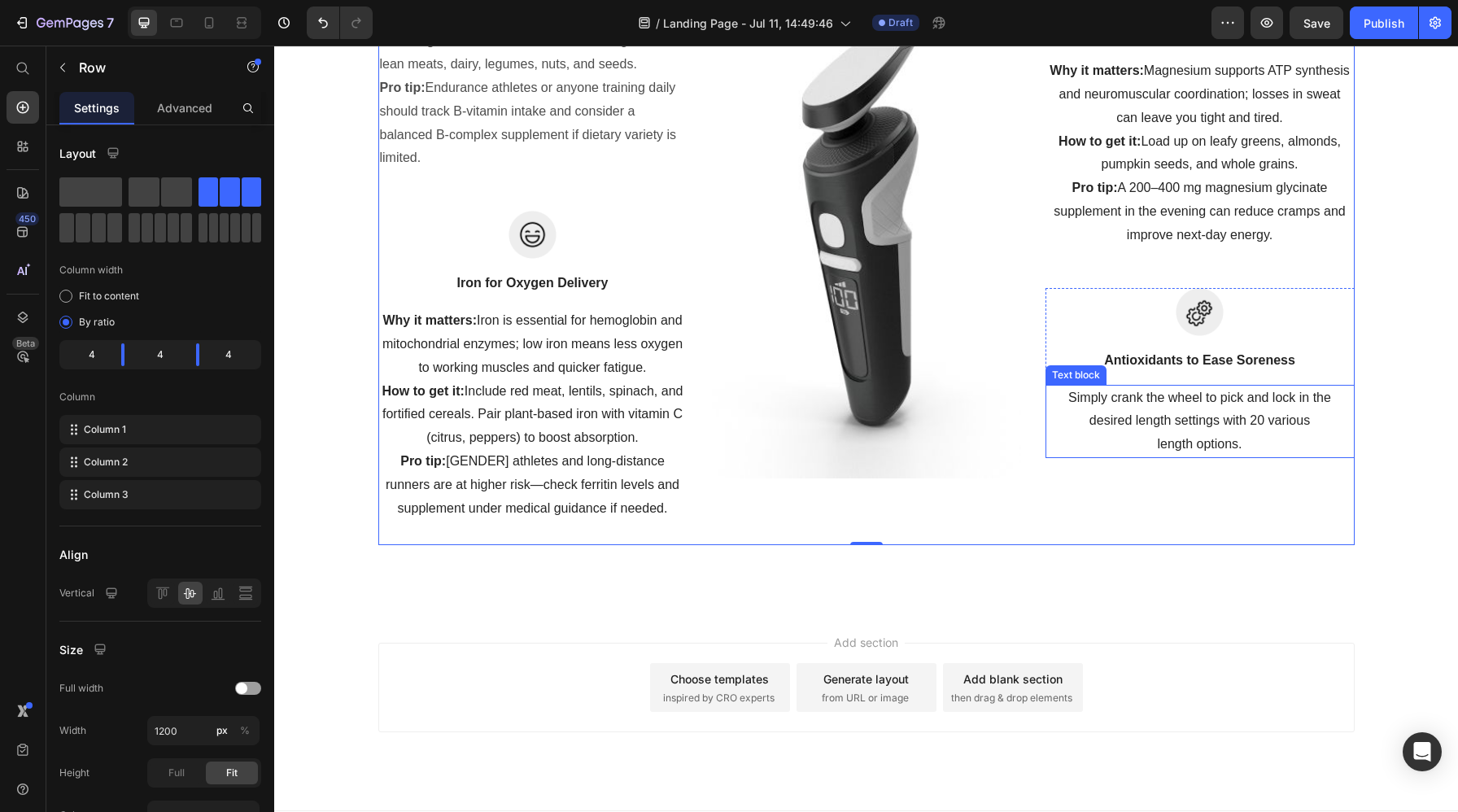 click on "Simply crank the wheel to pick and lock in the desired length settings with 20 various length options." at bounding box center (1200, 421) 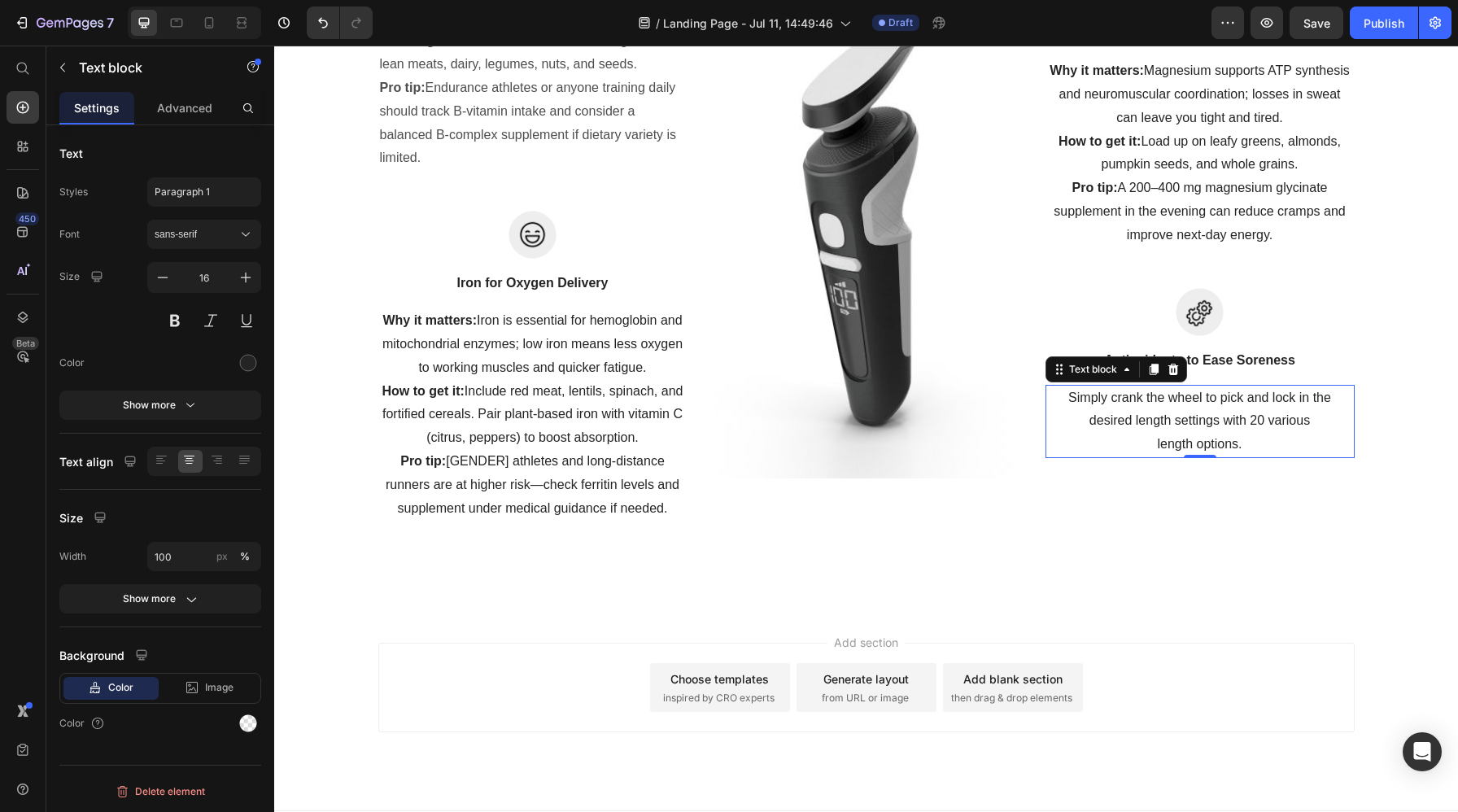 click on "Simply crank the wheel to pick and lock in the desired length settings with 20 various length options." at bounding box center (1200, 421) 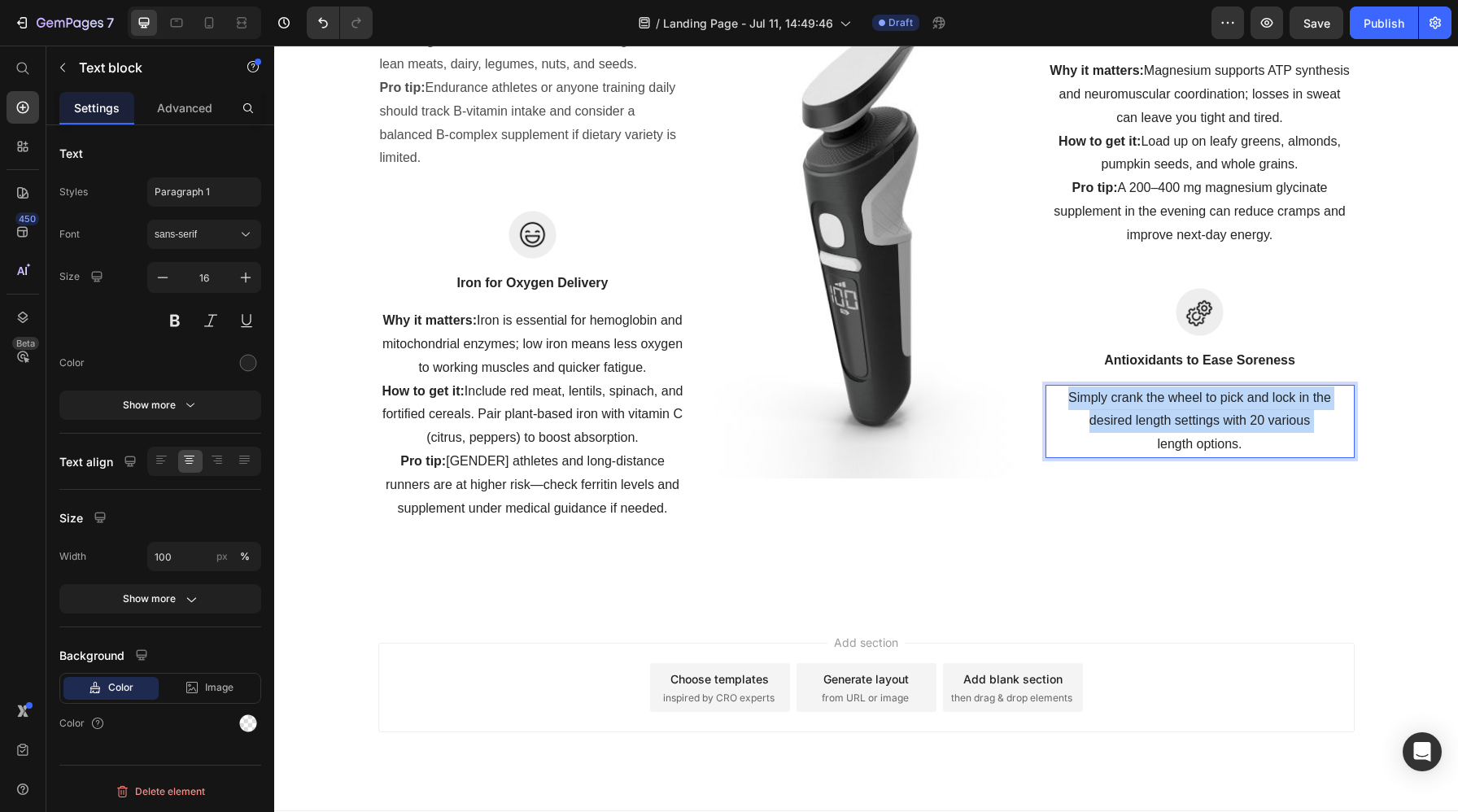 click on "Simply crank the wheel to pick and lock in the desired length settings with 20 various length options." at bounding box center [1200, 421] 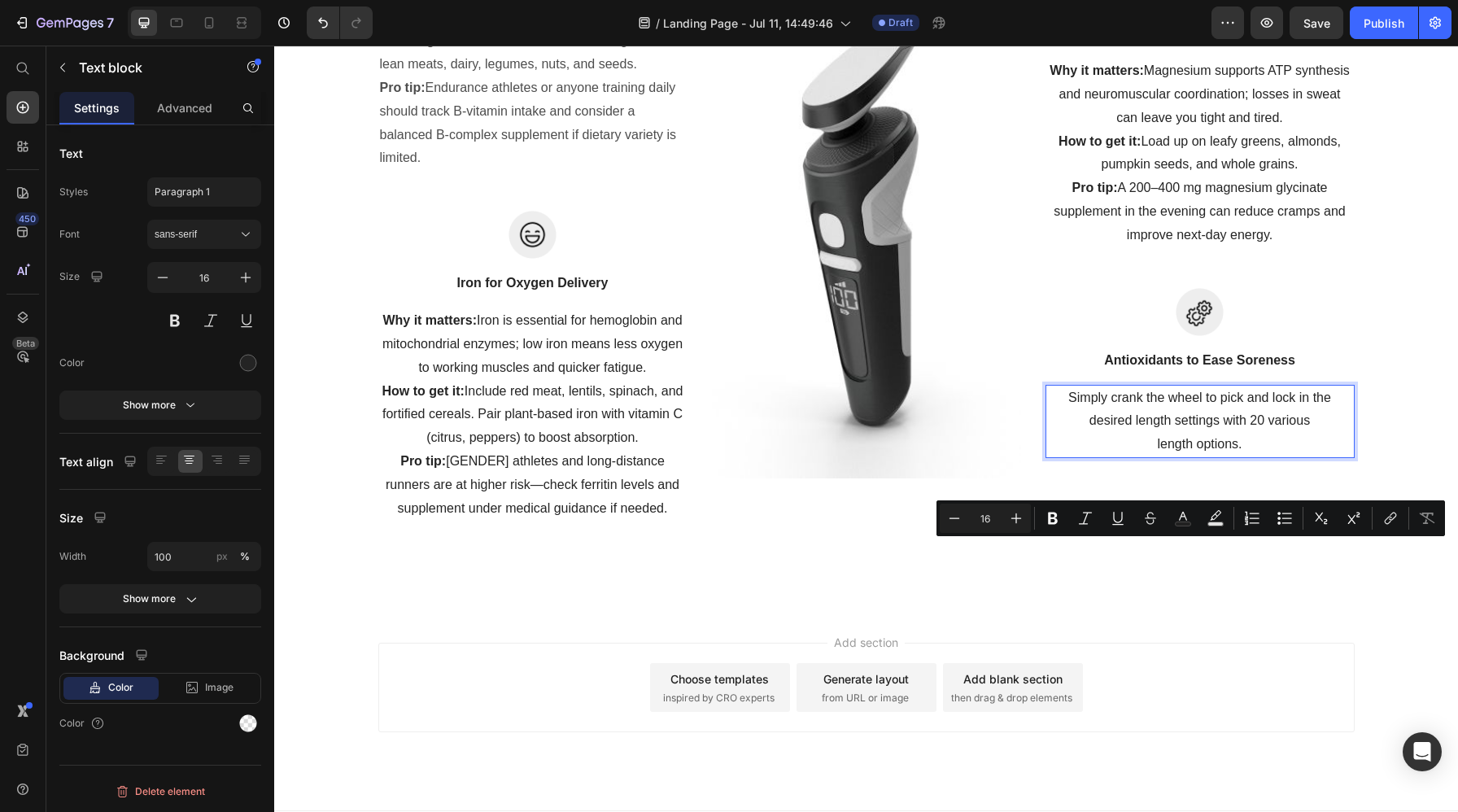click on "Simply crank the wheel to pick and lock in the desired length settings with 20 various length options." at bounding box center (1200, 421) 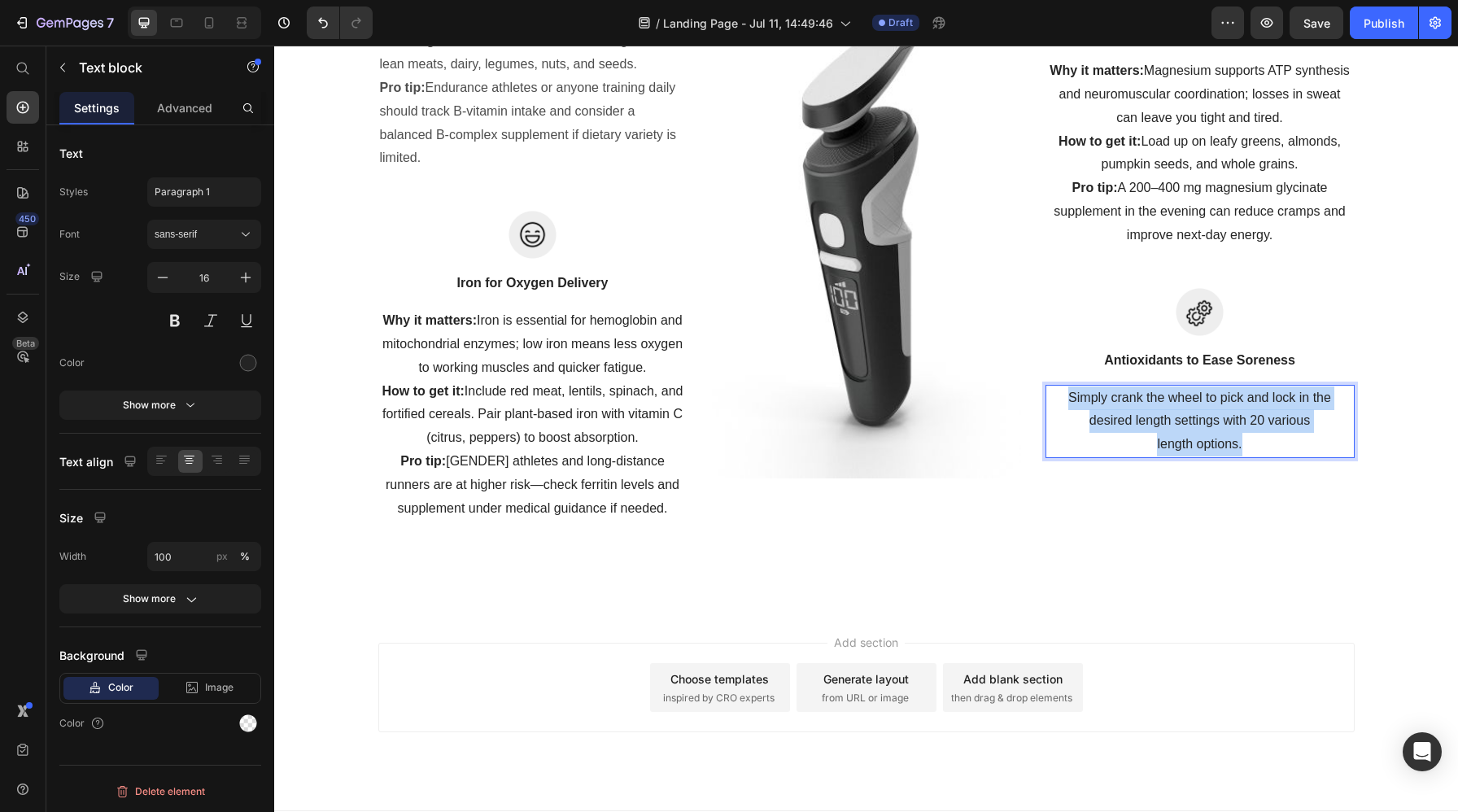 drag, startPoint x: 1248, startPoint y: 596, endPoint x: 1054, endPoint y: 539, distance: 202.2004 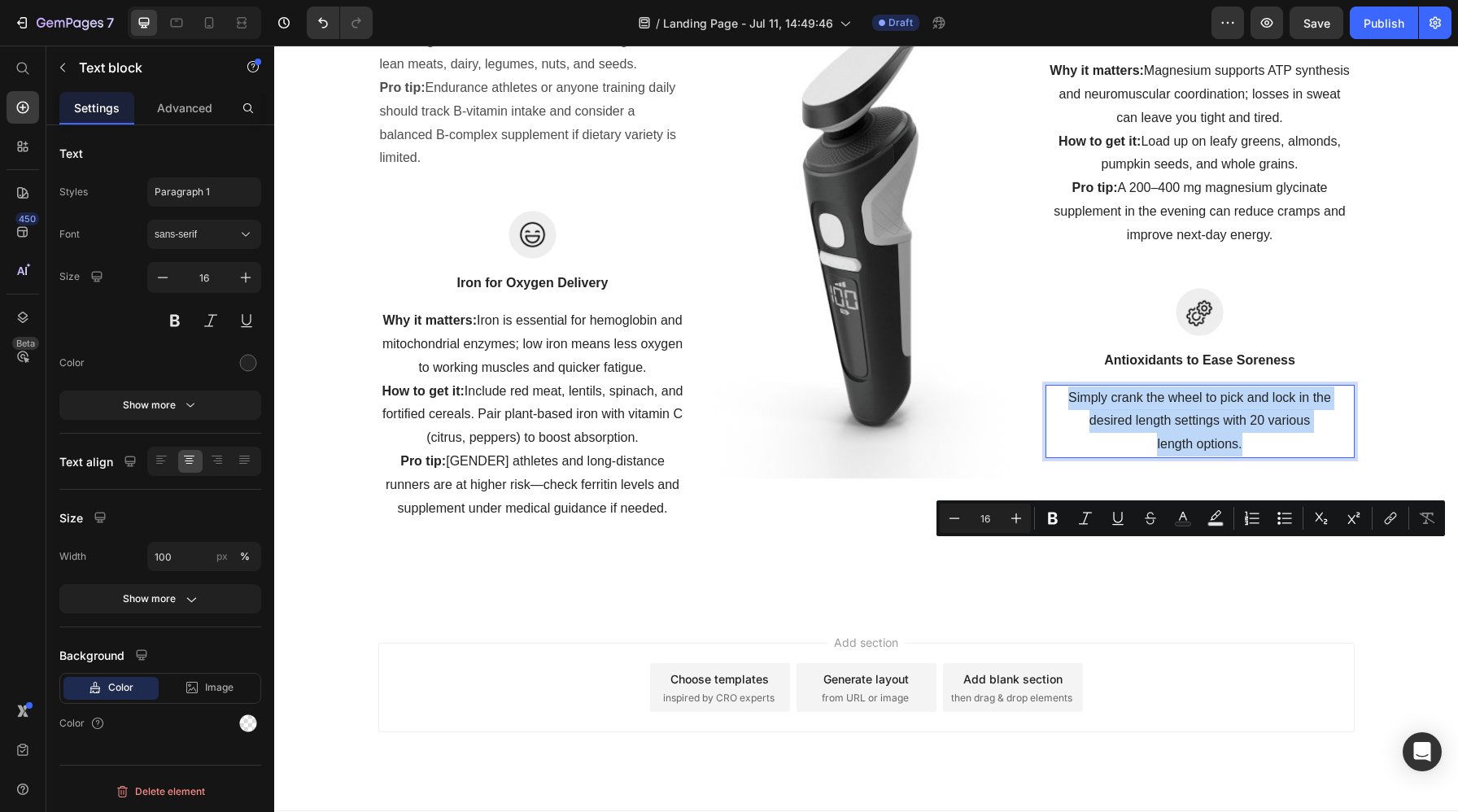 scroll, scrollTop: 4432, scrollLeft: 0, axis: vertical 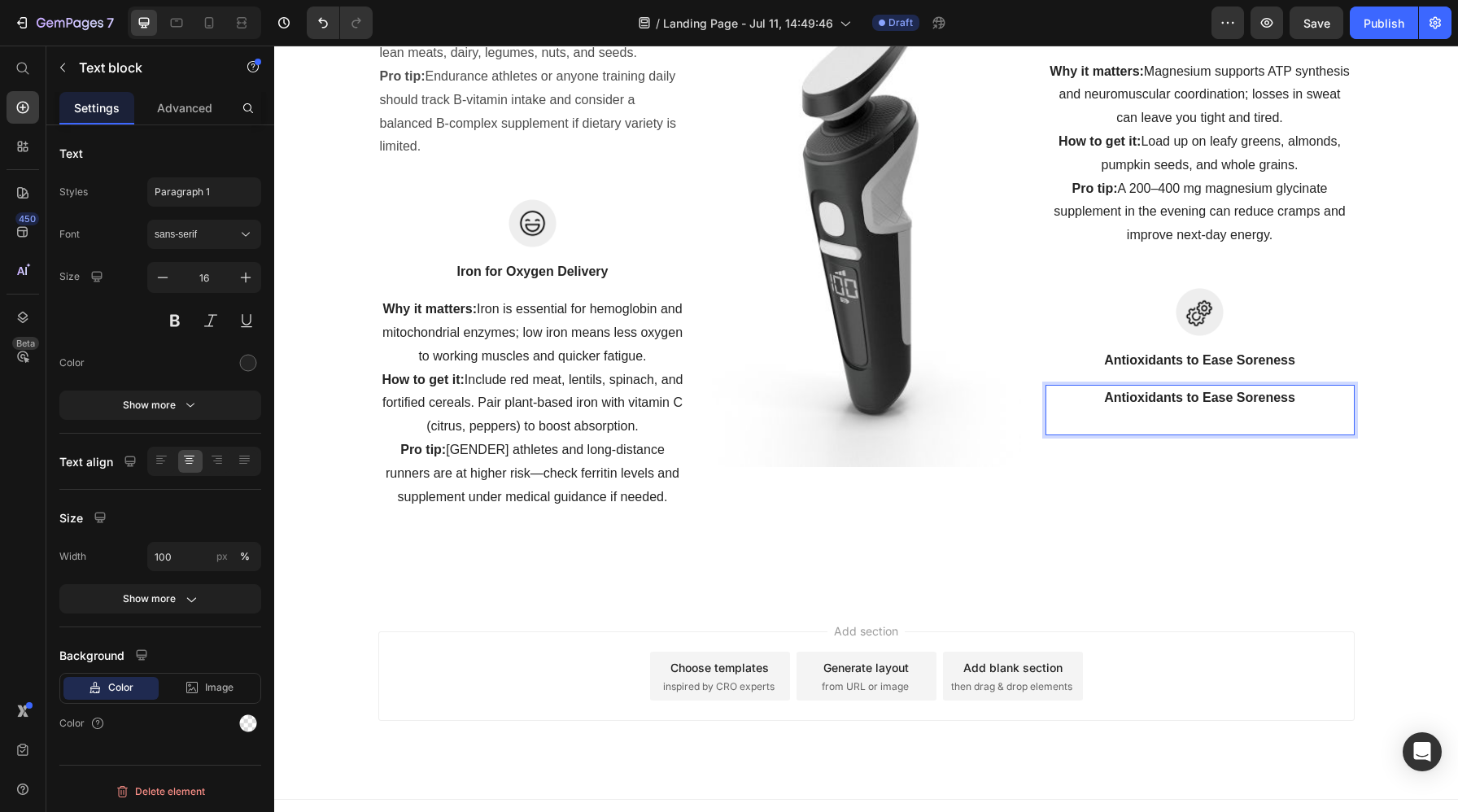 click on "Antioxidants to Ease Soreness" at bounding box center [1199, 397] 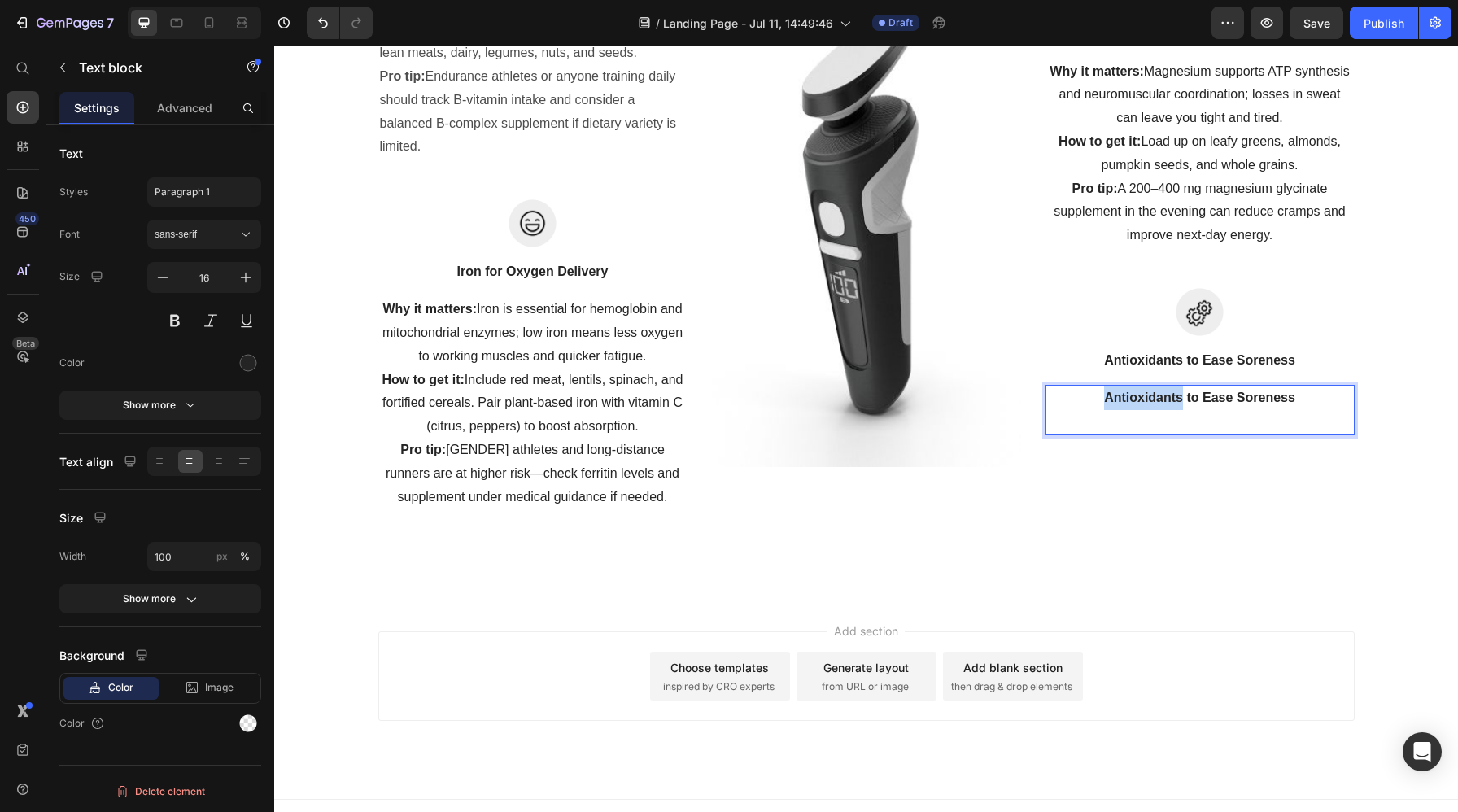 click on "Antioxidants to Ease Soreness" at bounding box center [1199, 397] 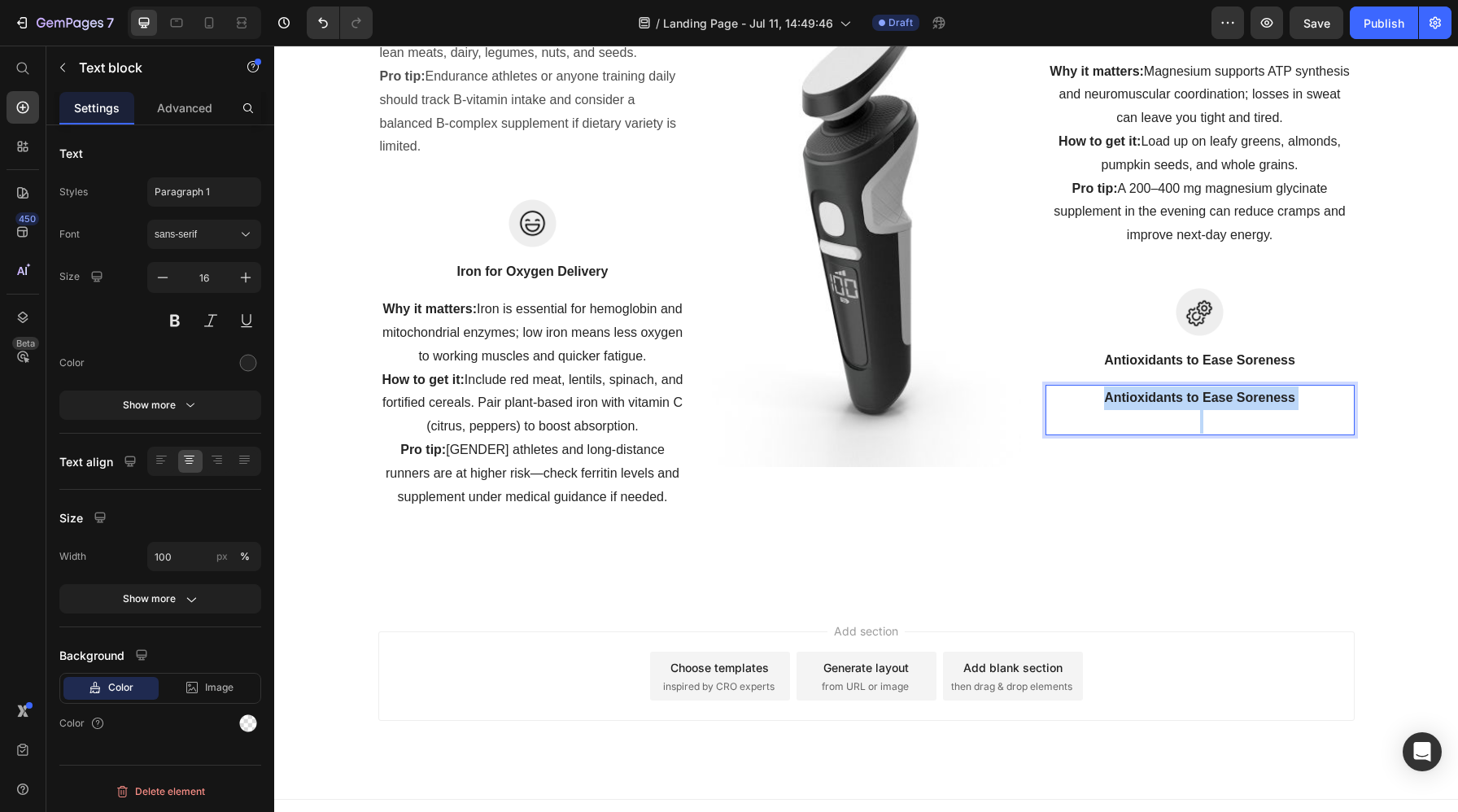 click on "Antioxidants to Ease Soreness" at bounding box center [1199, 397] 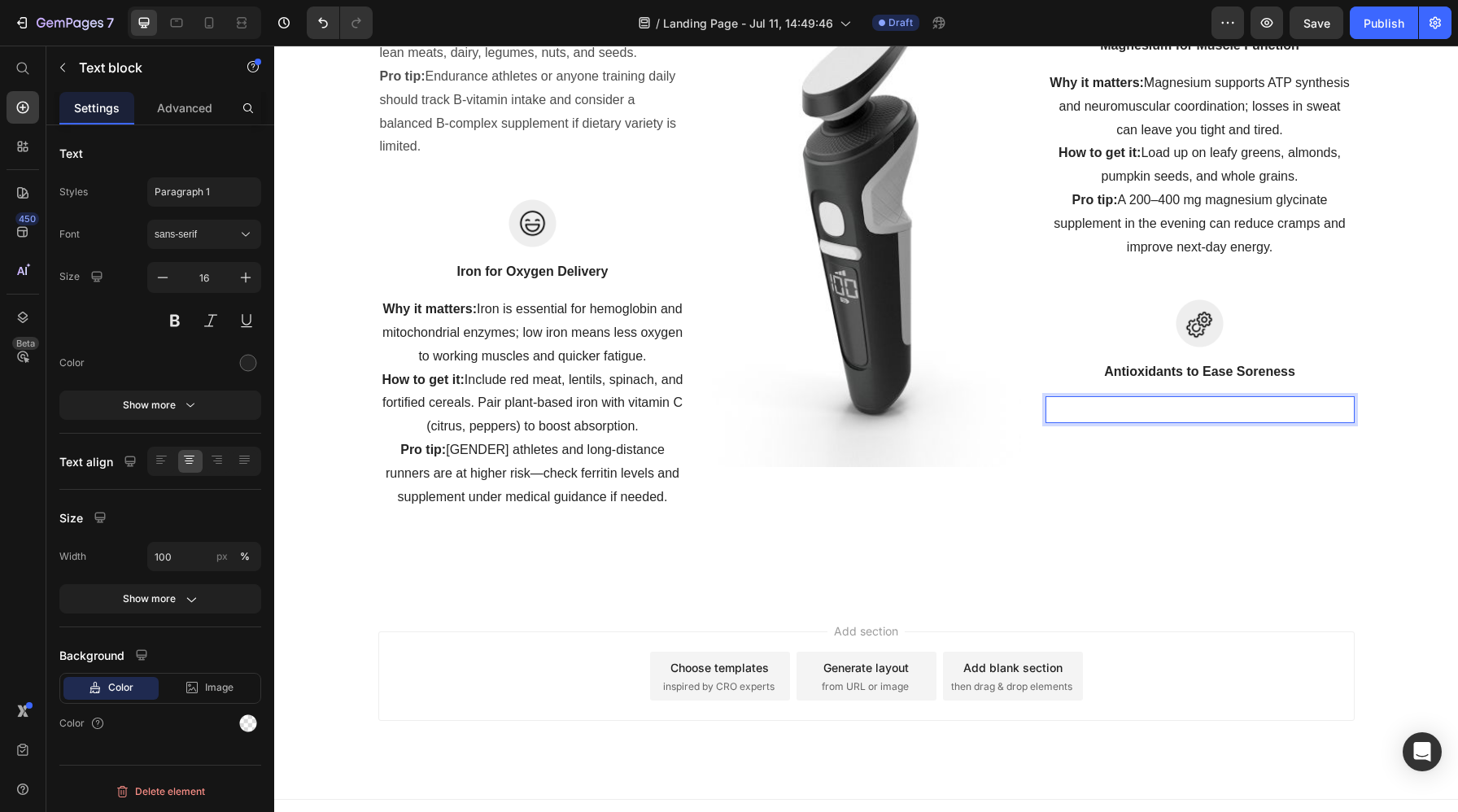 scroll, scrollTop: 4433, scrollLeft: 0, axis: vertical 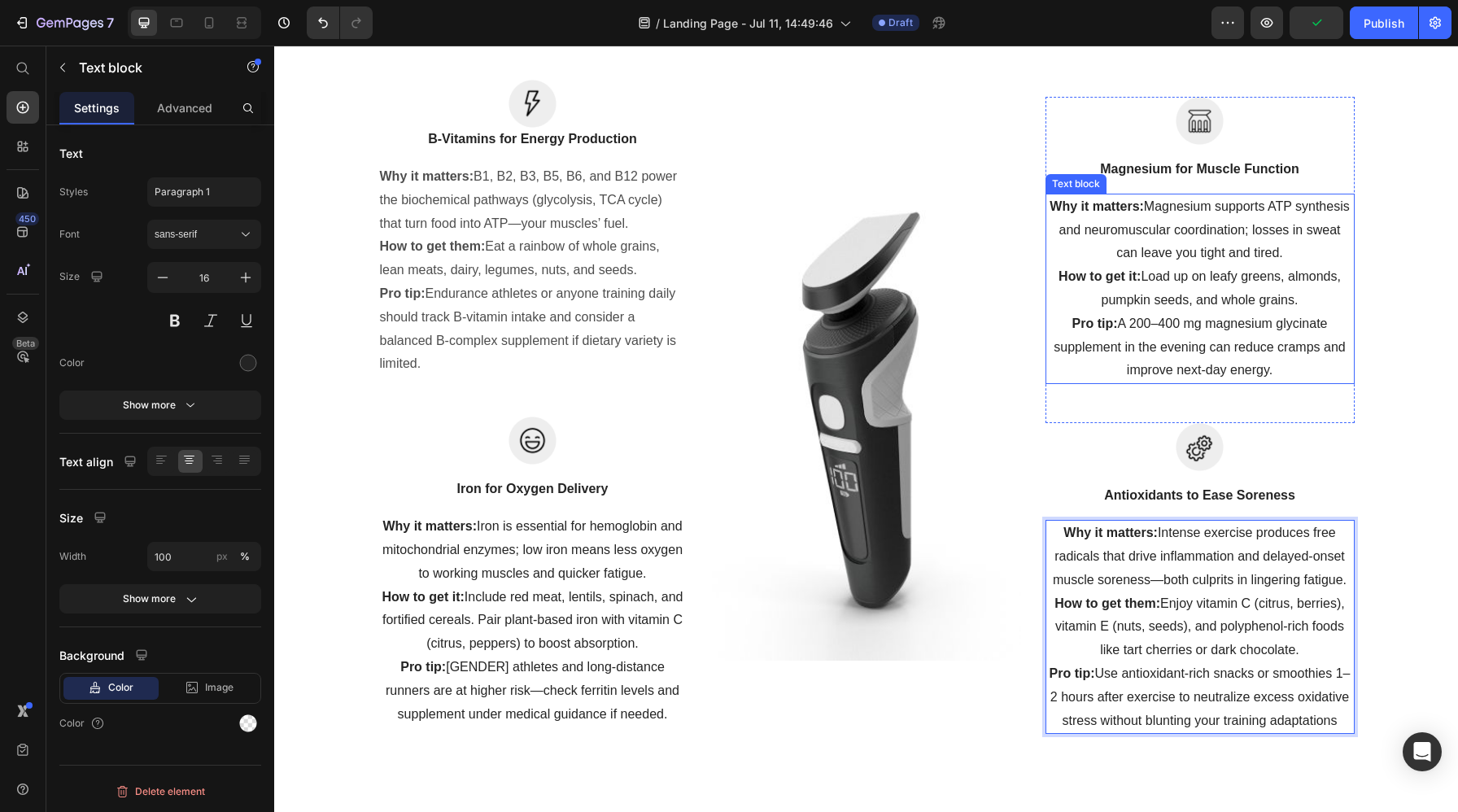 click on "How to get it:  Load up on leafy greens, almonds, pumpkin seeds, and whole grains." at bounding box center (1200, 289) 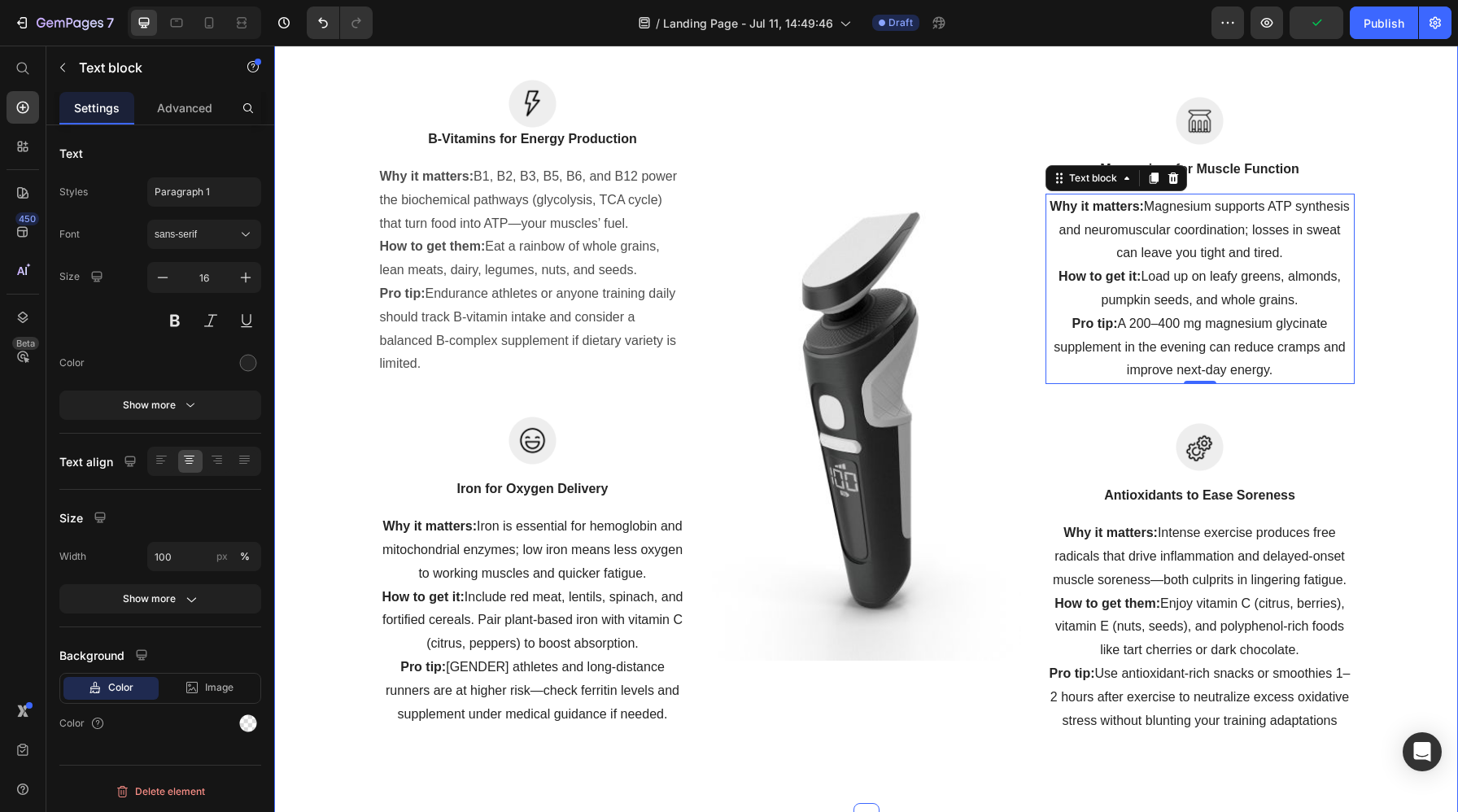 click on "Top Micronutrients to Combat Post-Workout Fatigue Heading Boost your energy and speed recovery by loading up on these key vitamins and minerals Text block Row Image B-Vitamins for Energy Production Text block Why it matters:  B1, B2, B3, B5, B6, and B12 power the biochemical pathways (glycolysis, TCA cycle) that turn food into ATP—your muscles’ fuel. How to get them:  Eat a rainbow of whole grains, lean meats, dairy, legumes, nuts, and seeds. Pro tip:  Endurance athletes or anyone training daily should track B-vitamin intake and consider a balanced B-complex supplement if dietary variety is limited. Text Block Row Image Iron for Oxygen Delivery Text block Why it matters:  Iron is essential for hemoglobin and mitochondrial enzymes; low iron means less oxygen to working muscles and quicker fatigue. How to get it:  Include red meat, lentils, spinach, and fortified cereals. Pair plant-based iron with vitamin C (citrus, peppers) to boost absorption. Pro tip: Text block Row Image Image Text block How to get it:" at bounding box center [866, 305] 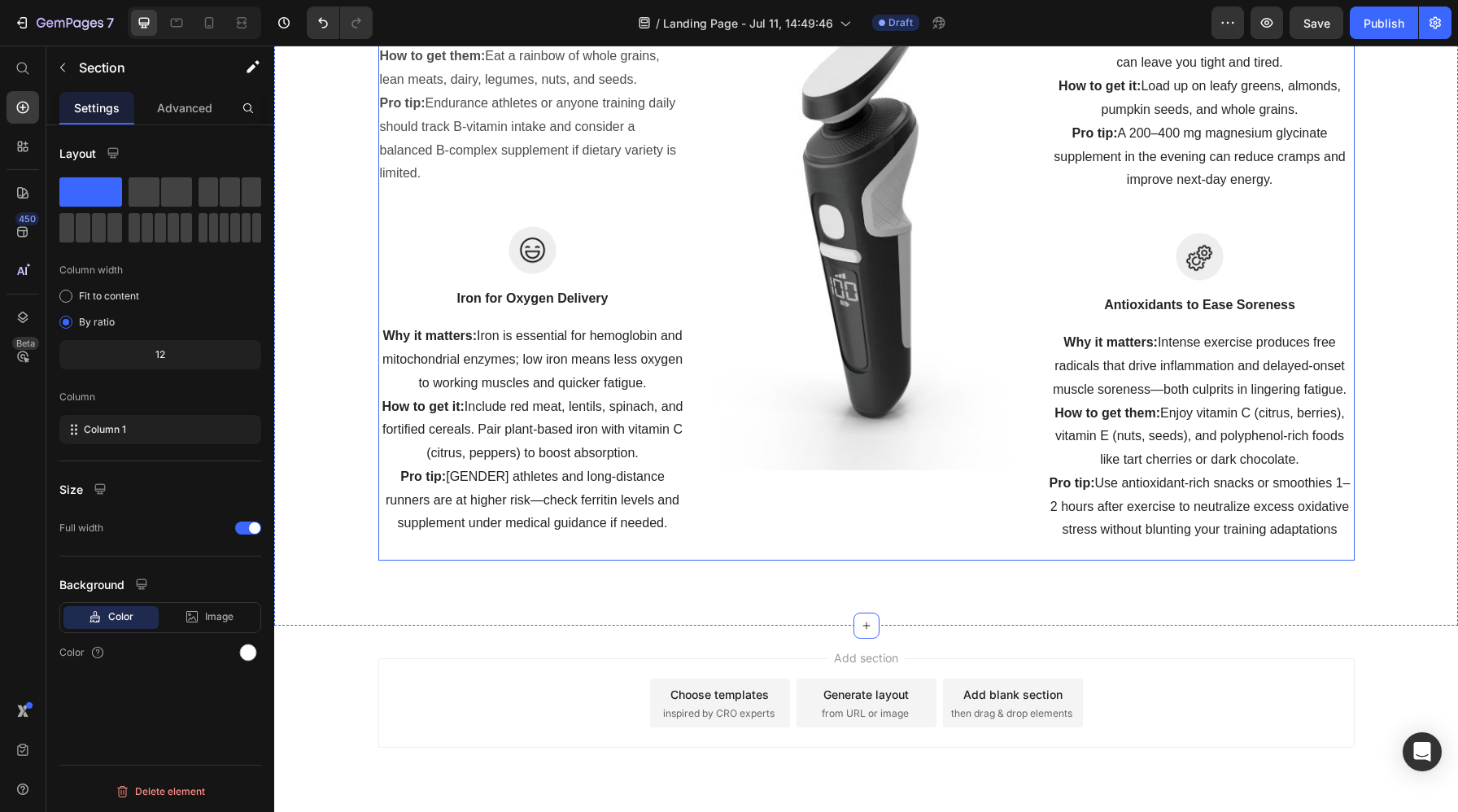 scroll, scrollTop: 4606, scrollLeft: 0, axis: vertical 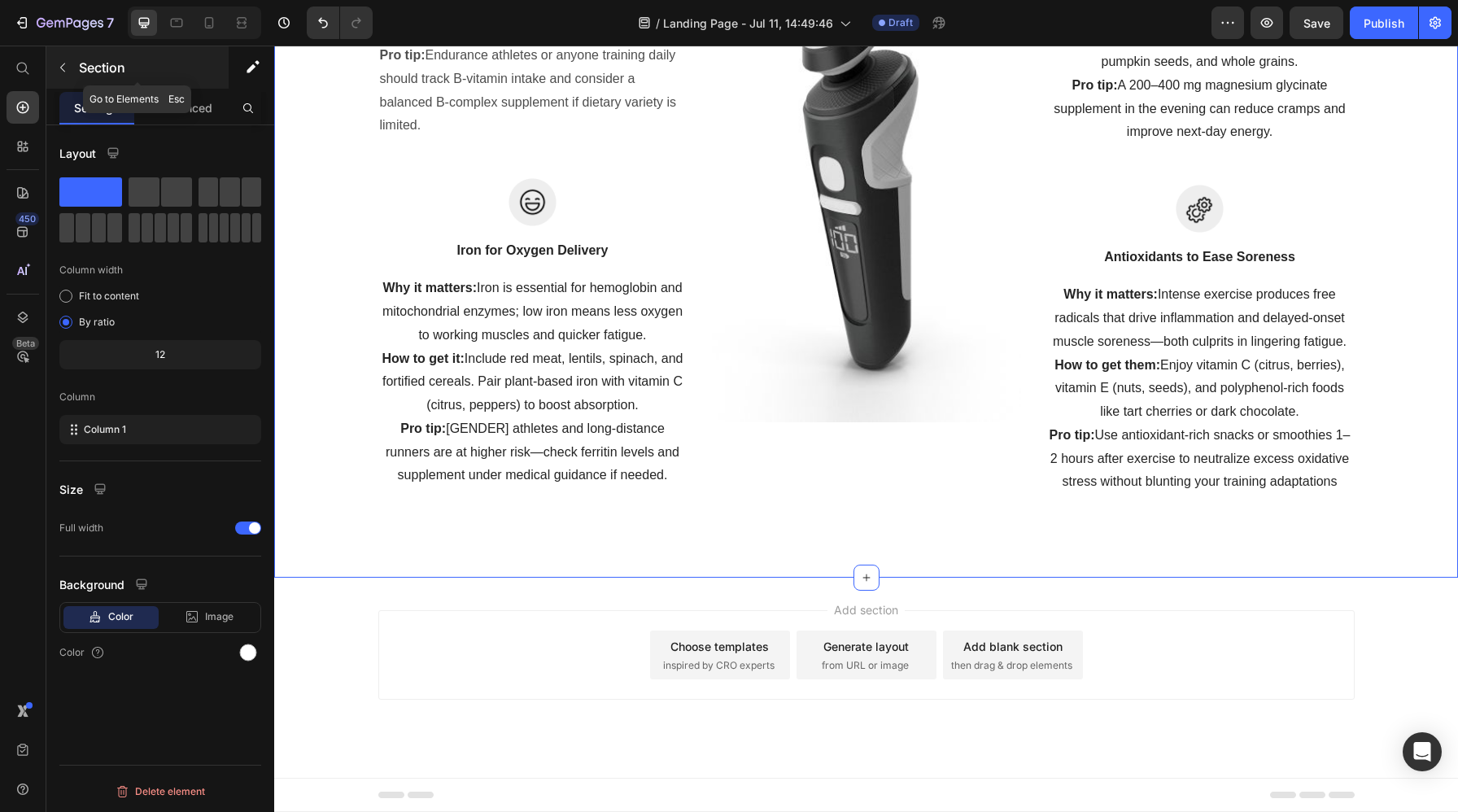 click 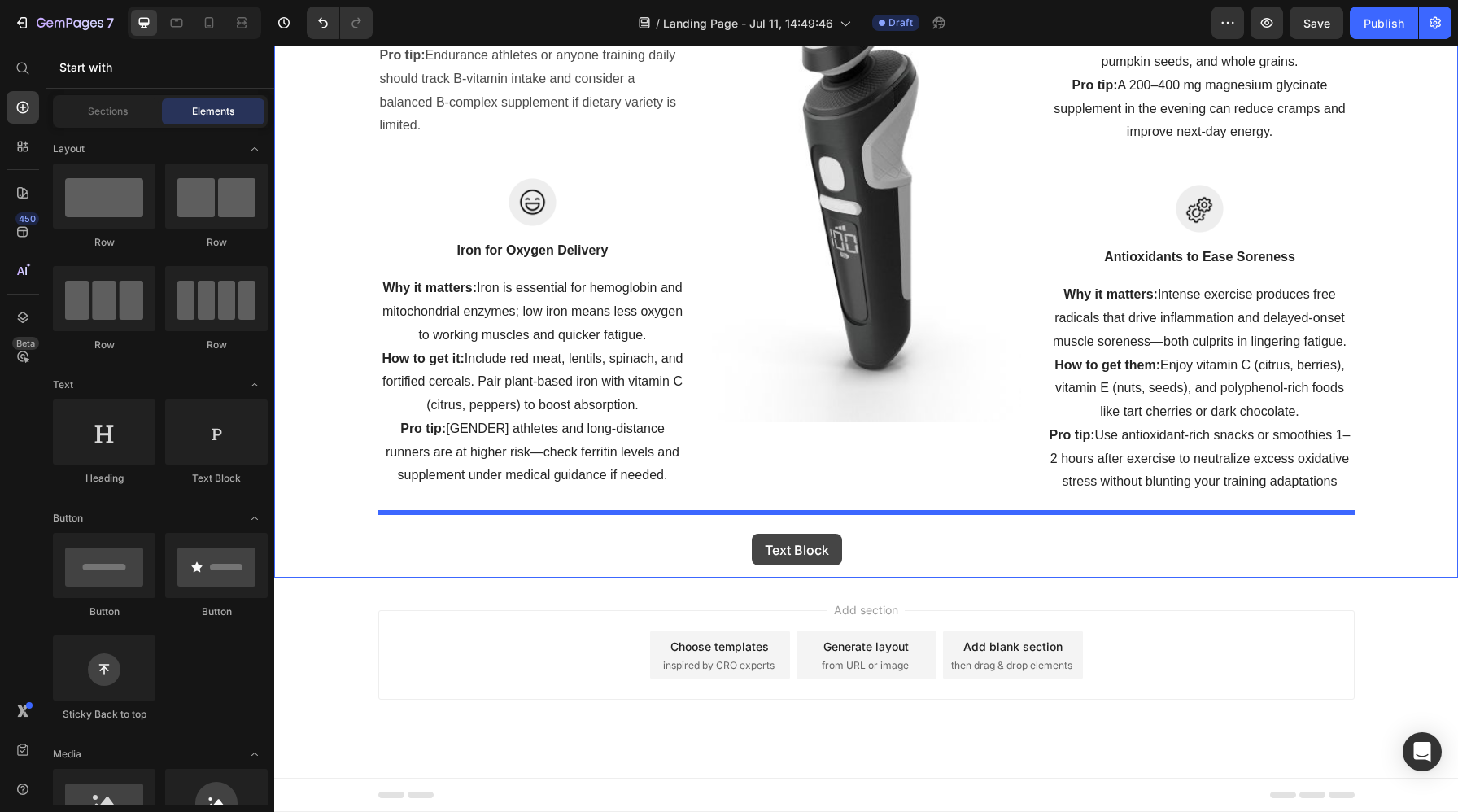 drag, startPoint x: 487, startPoint y: 417, endPoint x: 755, endPoint y: 526, distance: 289.31816 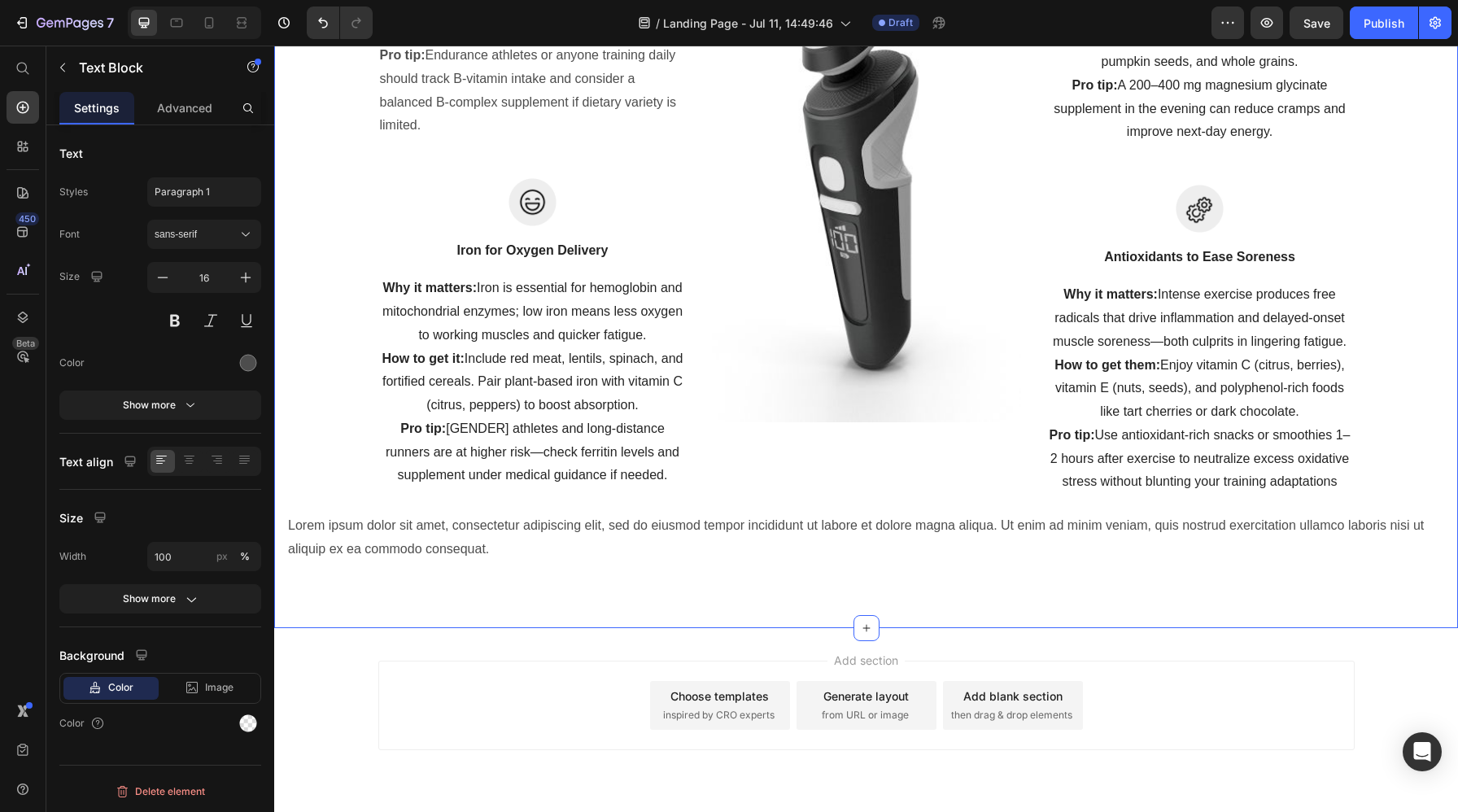 click on "Top Micronutrients to Combat Post-Workout Fatigue Heading Boost your energy and speed recovery by loading up on these key vitamins and minerals Text block Row Image B-Vitamins for Energy Production Text block Why it matters:  B1, B2, B3, B5, B6, and B12 power the biochemical pathways (glycolysis, TCA cycle) that turn food into ATP—your muscles’ fuel. How to get them:  Eat a rainbow of whole grains, lean meats, dairy, legumes, nuts, and seeds. Pro tip:  Endurance athletes or anyone training daily should track B-vitamin intake and consider a balanced B-complex supplement if dietary variety is limited. Text Block Row Image Iron for Oxygen Delivery Text block Why it matters:  Iron is essential for hemoglobin and mitochondrial enzymes; low iron means less oxygen to working muscles and quicker fatigue. How to get it:  Include red meat, lentils, spinach, and fortified cereals. Pair plant-based iron with vitamin C (citrus, peppers) to boost absorption. Pro tip: Text block Row Image Image Text block How to get it:" at bounding box center (866, 92) 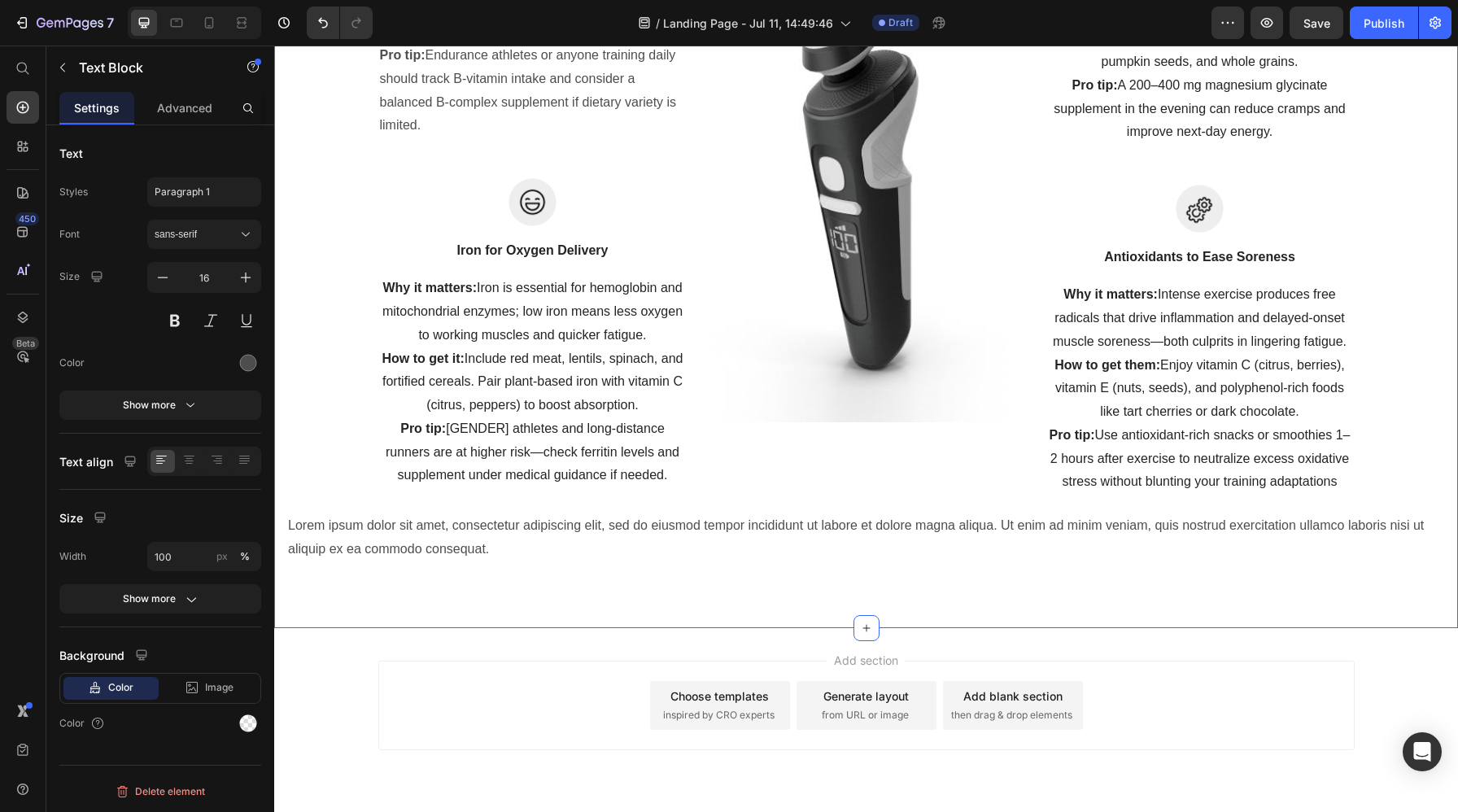 click on "Lorem ipsum dolor sit amet, consectetur adipiscing elit, sed do eiusmod tempor incididunt ut labore et dolore magna aliqua. Ut enim ad minim veniam, quis nostrud exercitation ullamco laboris nisi ut aliquip ex ea commodo consequat." at bounding box center [866, 538] 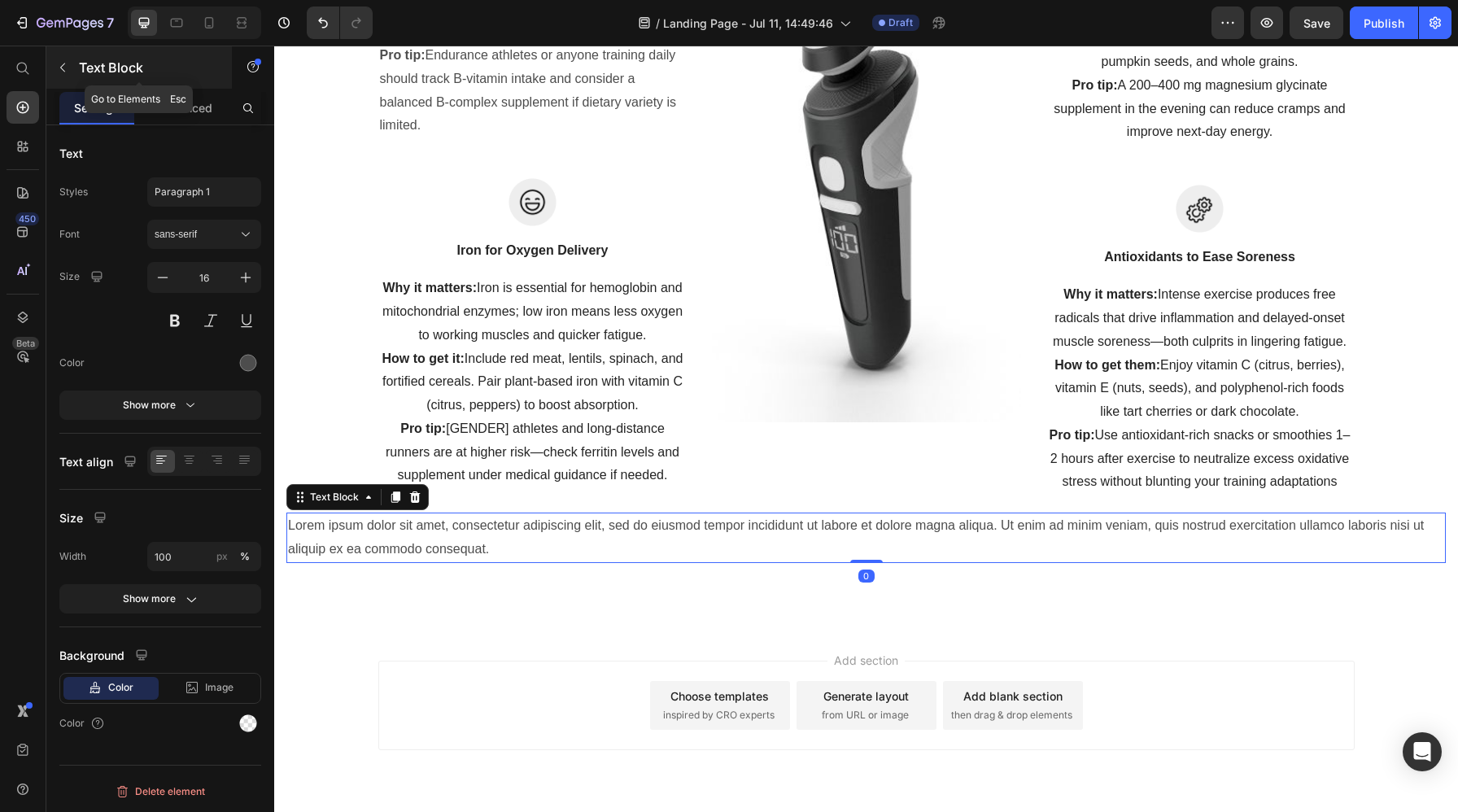 click at bounding box center [63, 68] 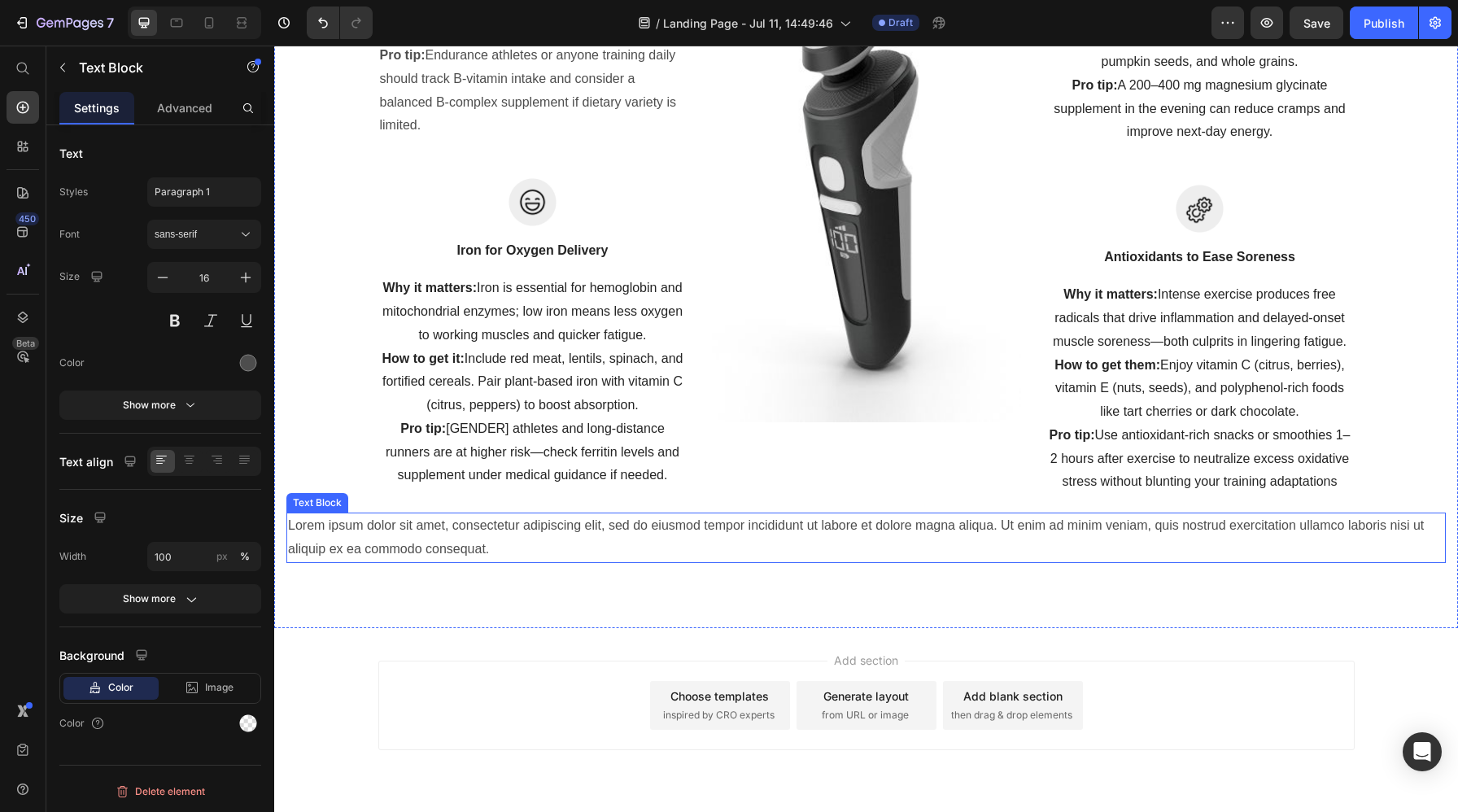 click on "Lorem ipsum dolor sit amet, consectetur adipiscing elit, sed do eiusmod tempor incididunt ut labore et dolore magna aliqua. Ut enim ad minim veniam, quis nostrud exercitation ullamco laboris nisi ut aliquip ex ea commodo consequat." at bounding box center (866, 538) 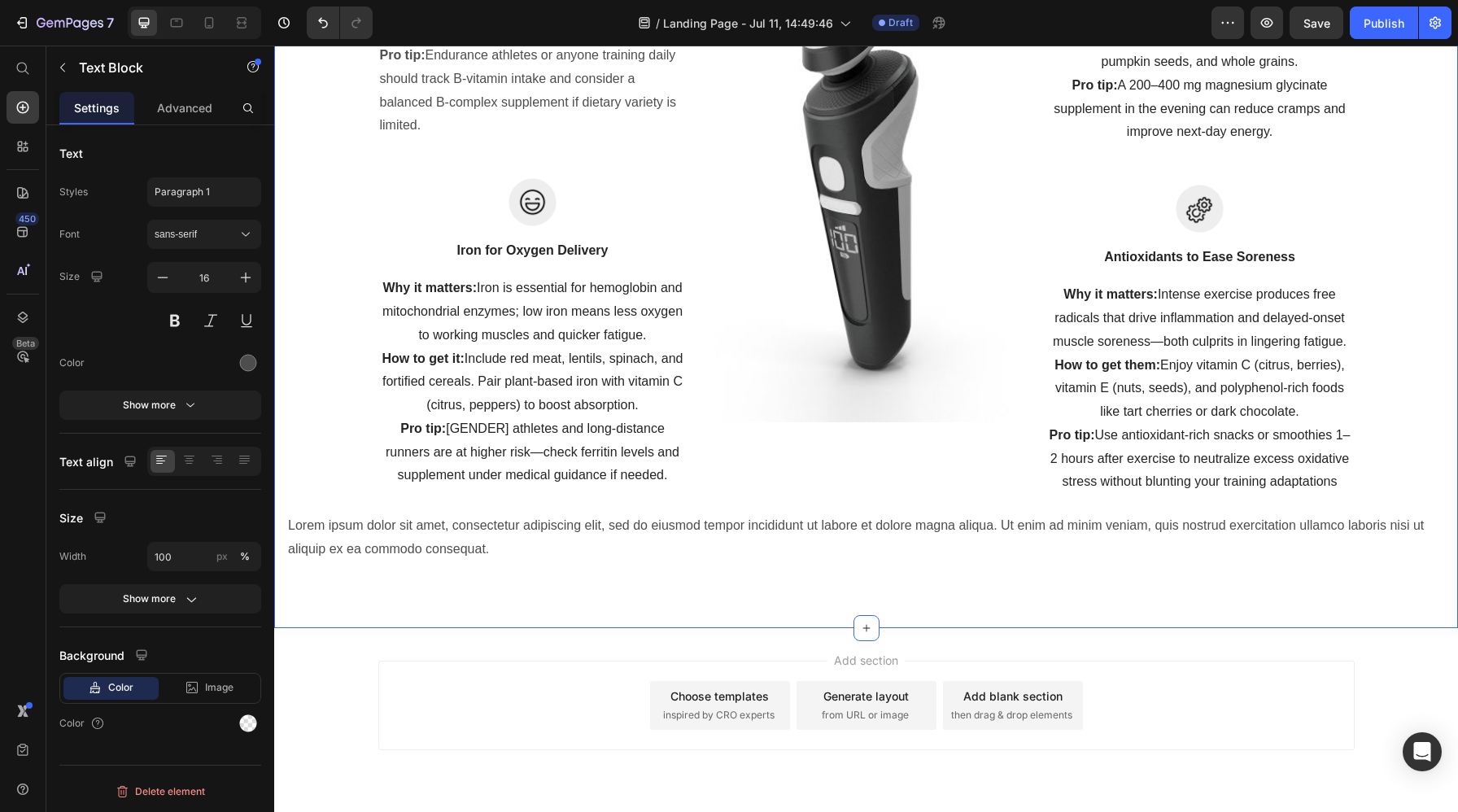 click on "Top Micronutrients to Combat Post-Workout Fatigue Heading Boost your energy and speed recovery by loading up on these key vitamins and minerals Text block Row Image B-Vitamins for Energy Production Text block Why it matters:  B1, B2, B3, B5, B6, and B12 power the biochemical pathways (glycolysis, TCA cycle) that turn food into ATP—your muscles’ fuel. How to get them:  Eat a rainbow of whole grains, lean meats, dairy, legumes, nuts, and seeds. Pro tip:  Endurance athletes or anyone training daily should track B-vitamin intake and consider a balanced B-complex supplement if dietary variety is limited. Text Block Row Image Iron for Oxygen Delivery Text block Why it matters:  Iron is essential for hemoglobin and mitochondrial enzymes; low iron means less oxygen to working muscles and quicker fatigue. How to get it:  Include red meat, lentils, spinach, and fortified cereals. Pair plant-based iron with vitamin C (citrus, peppers) to boost absorption. Pro tip: Text block Row Image Image Text block How to get it:" at bounding box center [866, 92] 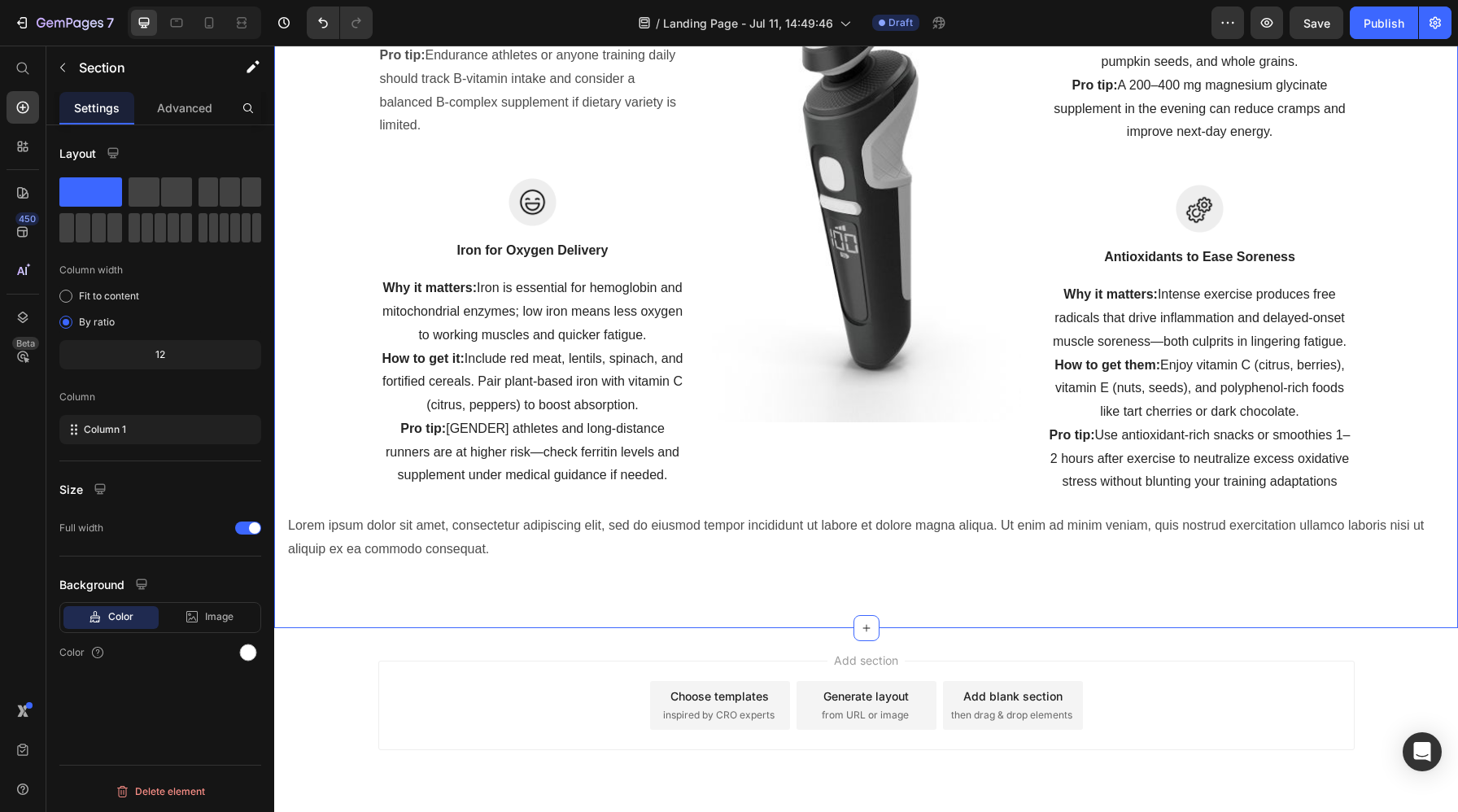 click on "Top Micronutrients to Combat Post-Workout Fatigue Heading Boost your energy and speed recovery by loading up on these key vitamins and minerals Text block Row Image B-Vitamins for Energy Production Text block Why it matters:  B1, B2, B3, B5, B6, and B12 power the biochemical pathways (glycolysis, TCA cycle) that turn food into ATP—your muscles’ fuel. How to get them:  Eat a rainbow of whole grains, lean meats, dairy, legumes, nuts, and seeds. Pro tip:  Endurance athletes or anyone training daily should track B-vitamin intake and consider a balanced B-complex supplement if dietary variety is limited. Text Block Row Image Iron for Oxygen Delivery Text block Why it matters:  Iron is essential for hemoglobin and mitochondrial enzymes; low iron means less oxygen to working muscles and quicker fatigue. How to get it:  Include red meat, lentils, spinach, and fortified cereals. Pair plant-based iron with vitamin C (citrus, peppers) to boost absorption. Pro tip: Text block Row Image Image Text block How to get it:" at bounding box center (866, 92) 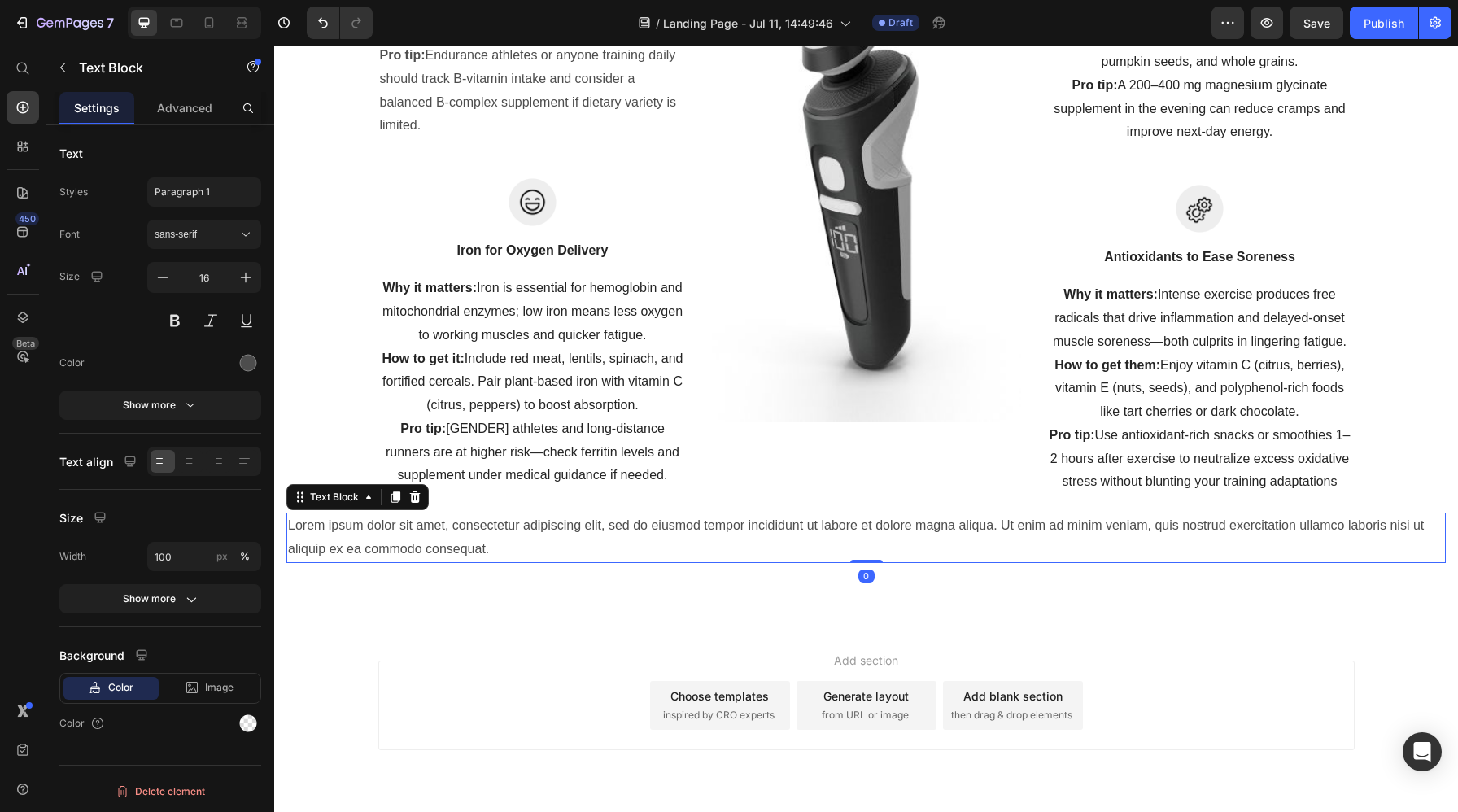 click on "Lorem ipsum dolor sit amet, consectetur adipiscing elit, sed do eiusmod tempor incididunt ut labore et dolore magna aliqua. Ut enim ad minim veniam, quis nostrud exercitation ullamco laboris nisi ut aliquip ex ea commodo consequat." at bounding box center [866, 538] 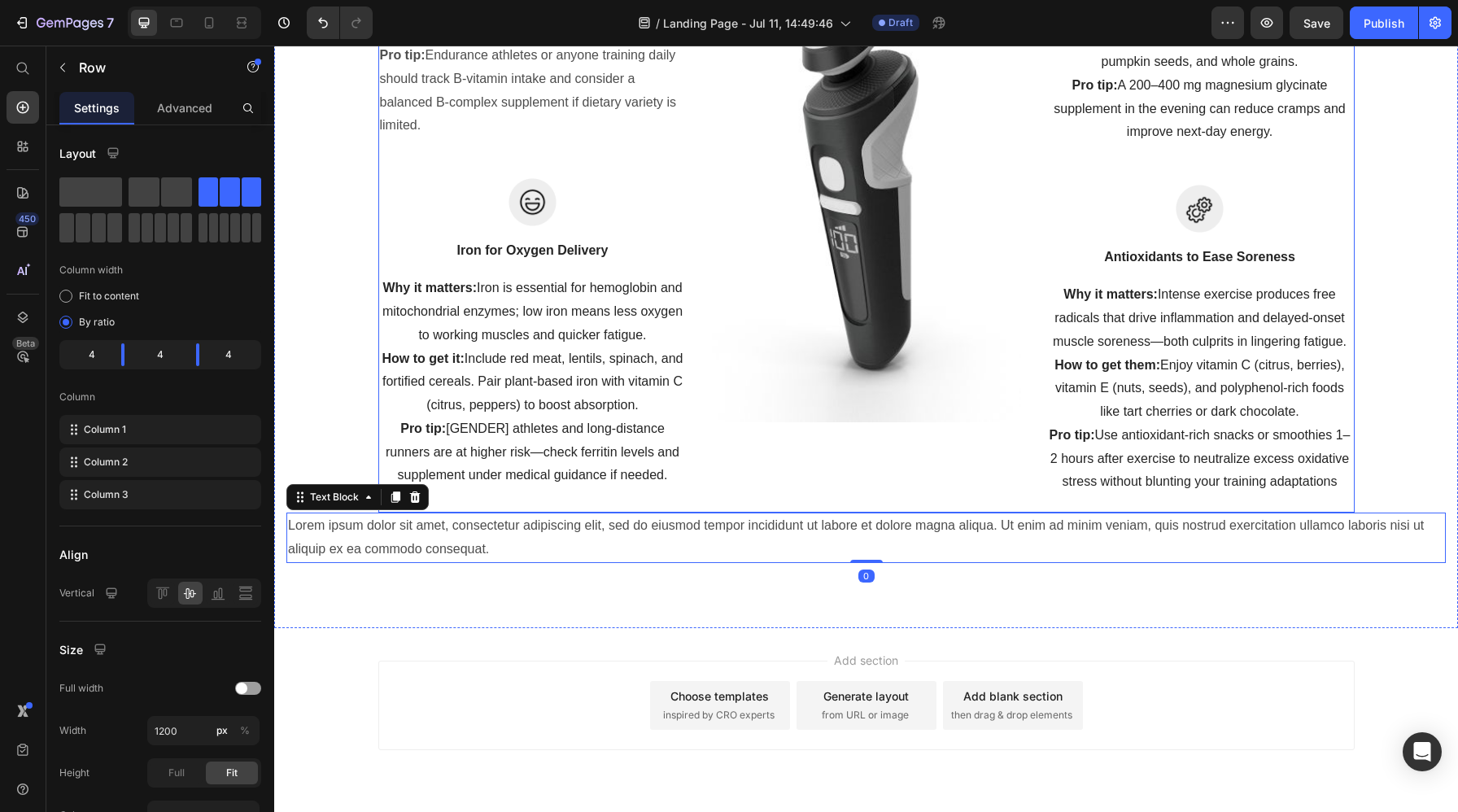 click on "Image" at bounding box center [867, 177] 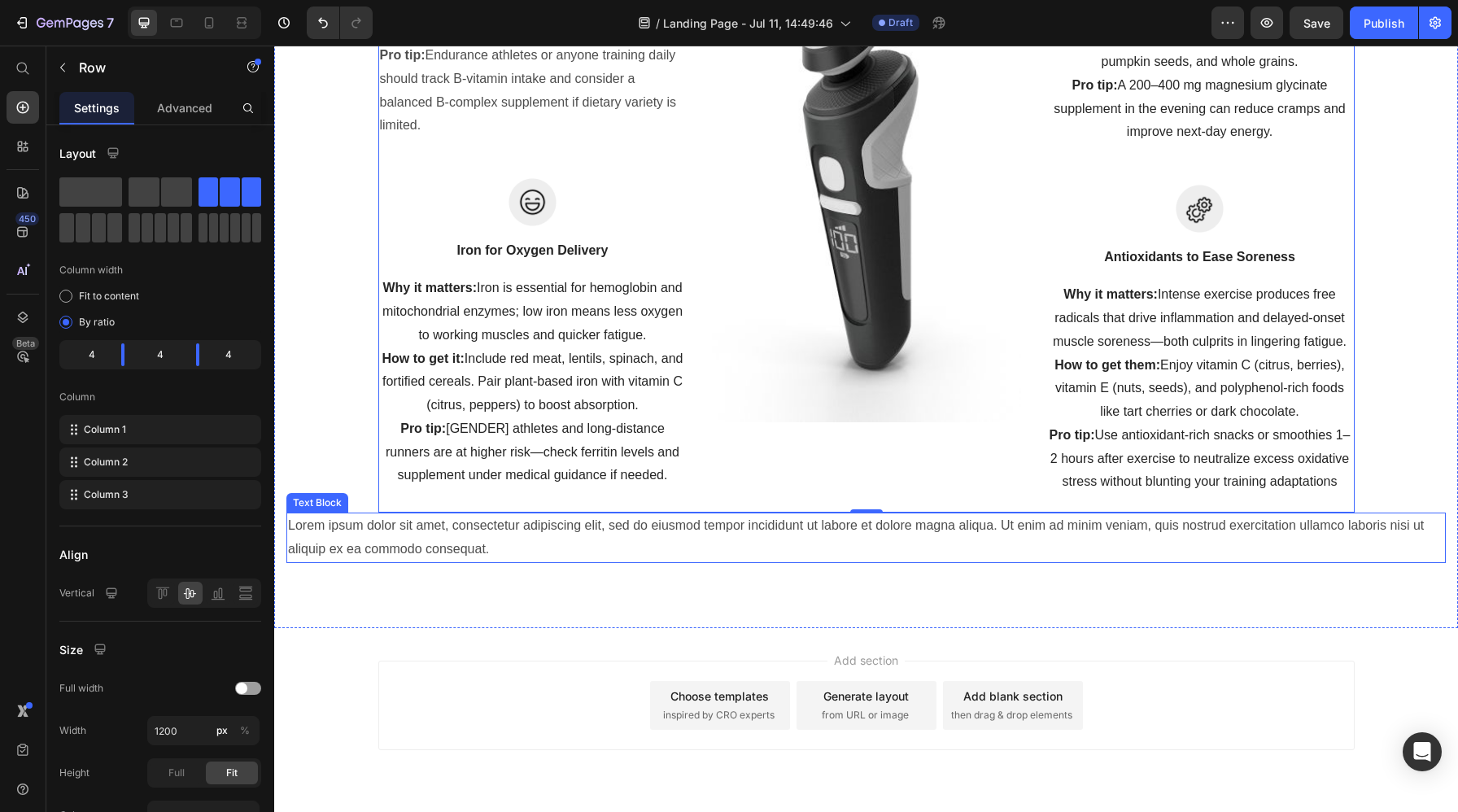 click on "Lorem ipsum dolor sit amet, consectetur adipiscing elit, sed do eiusmod tempor incididunt ut labore et dolore magna aliqua. Ut enim ad minim veniam, quis nostrud exercitation ullamco laboris nisi ut aliquip ex ea commodo consequat." at bounding box center [866, 538] 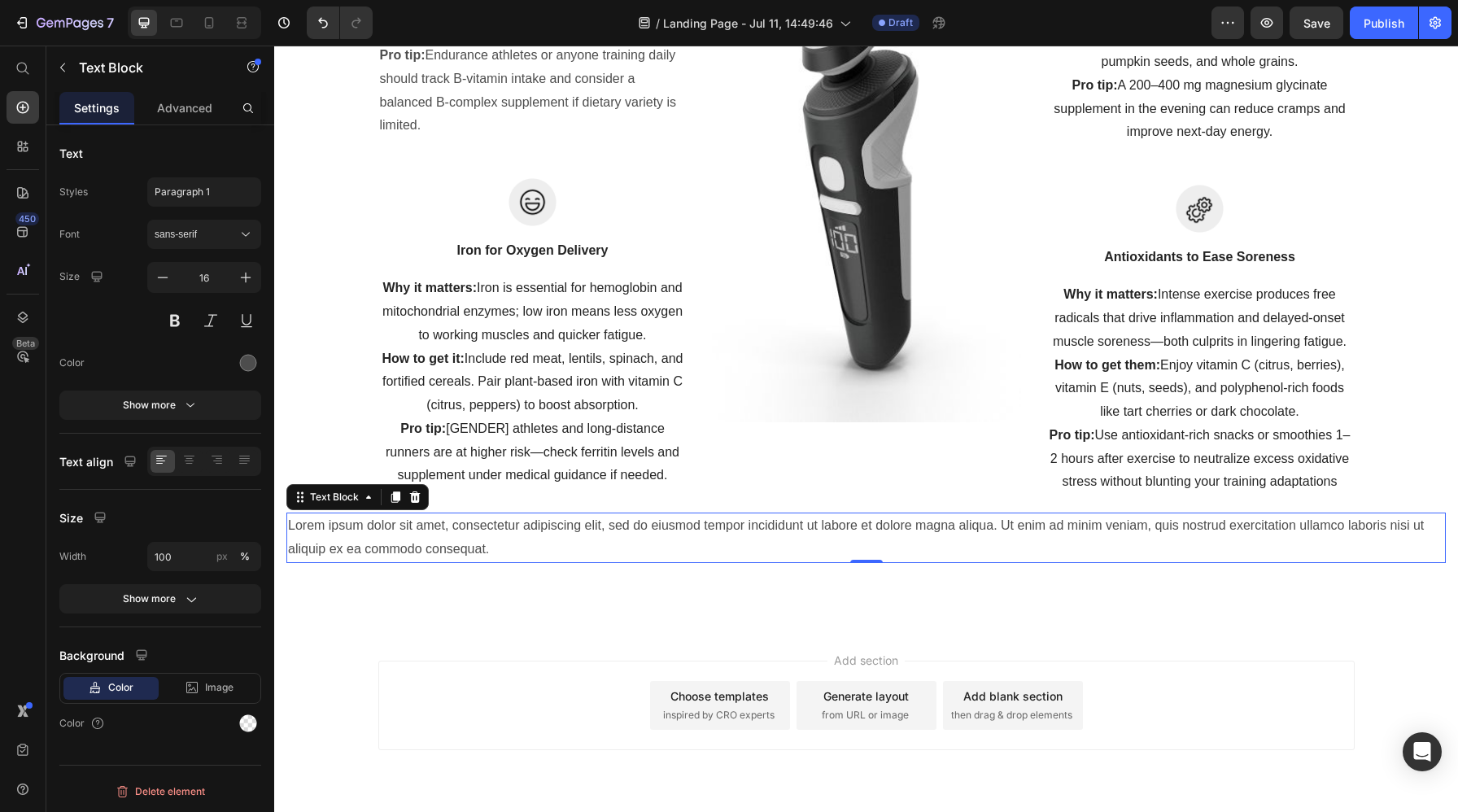 click on "Lorem ipsum dolor sit amet, consectetur adipiscing elit, sed do eiusmod tempor incididunt ut labore et dolore magna aliqua. Ut enim ad minim veniam, quis nostrud exercitation ullamco laboris nisi ut aliquip ex ea commodo consequat." at bounding box center (866, 538) 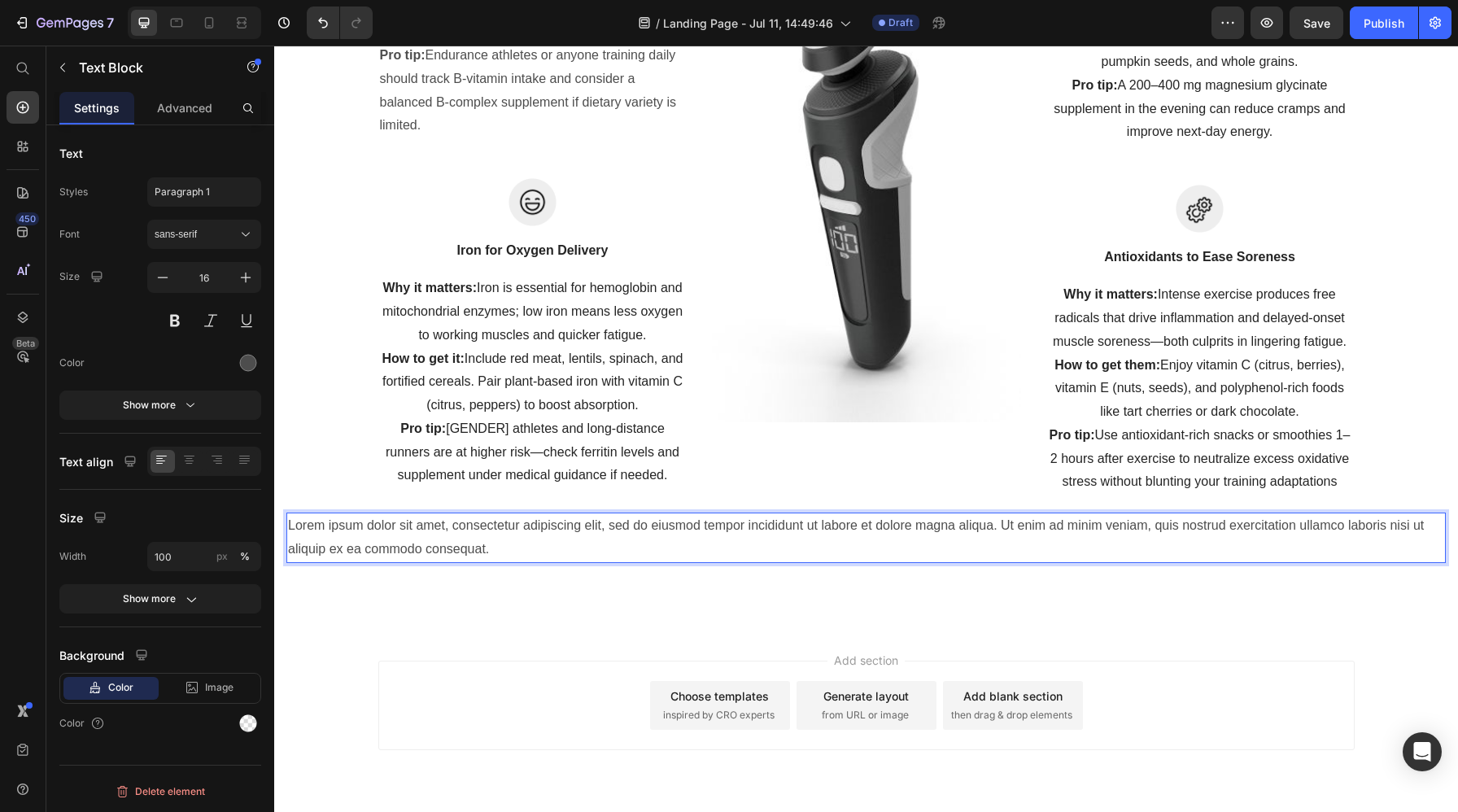 click on "Lorem ipsum dolor sit amet, consectetur adipiscing elit, sed do eiusmod tempor incididunt ut labore et dolore magna aliqua. Ut enim ad minim veniam, quis nostrud exercitation ullamco laboris nisi ut aliquip ex ea commodo consequat." at bounding box center (866, 538) 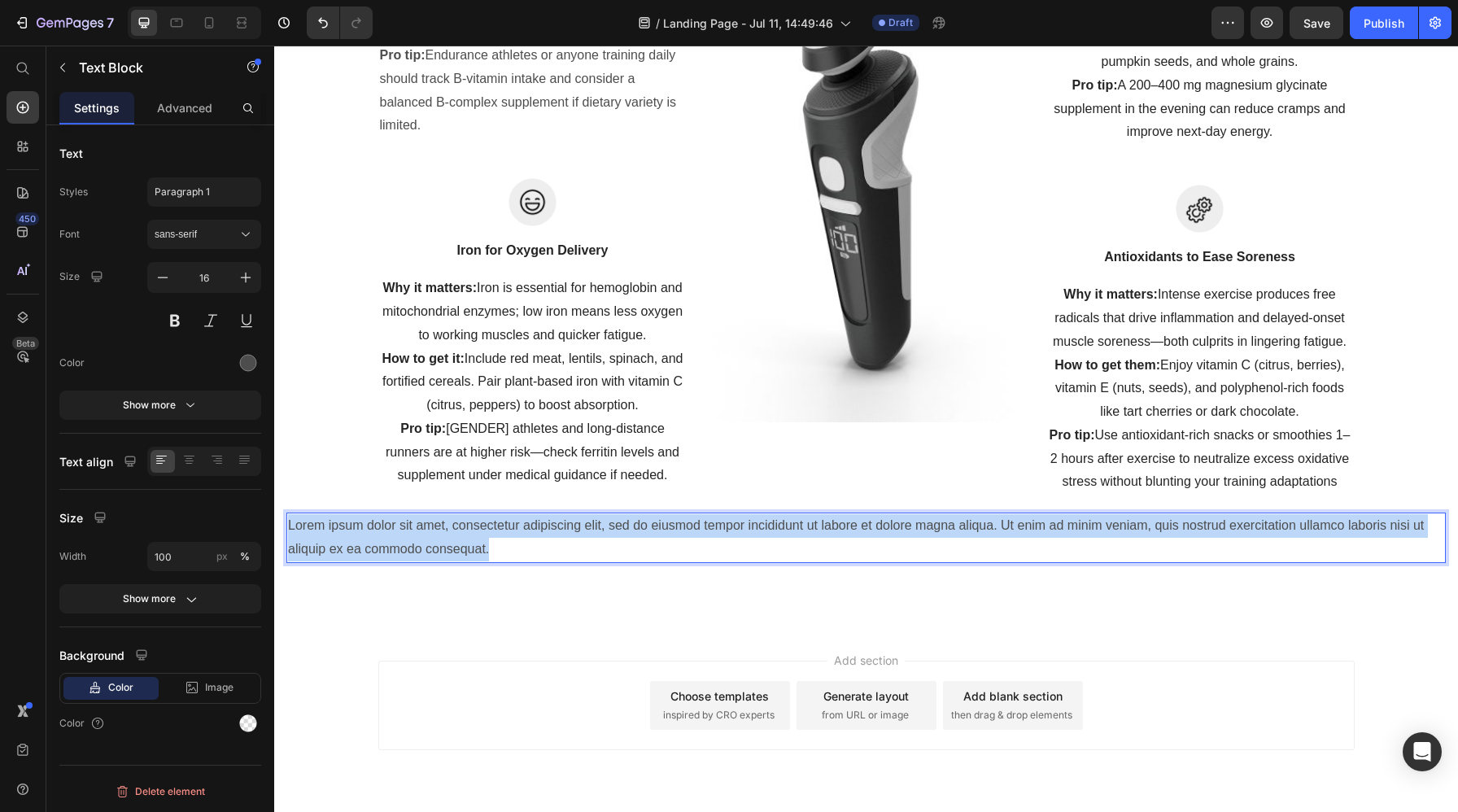 click on "Lorem ipsum dolor sit amet, consectetur adipiscing elit, sed do eiusmod tempor incididunt ut labore et dolore magna aliqua. Ut enim ad minim veniam, quis nostrud exercitation ullamco laboris nisi ut aliquip ex ea commodo consequat." at bounding box center (866, 538) 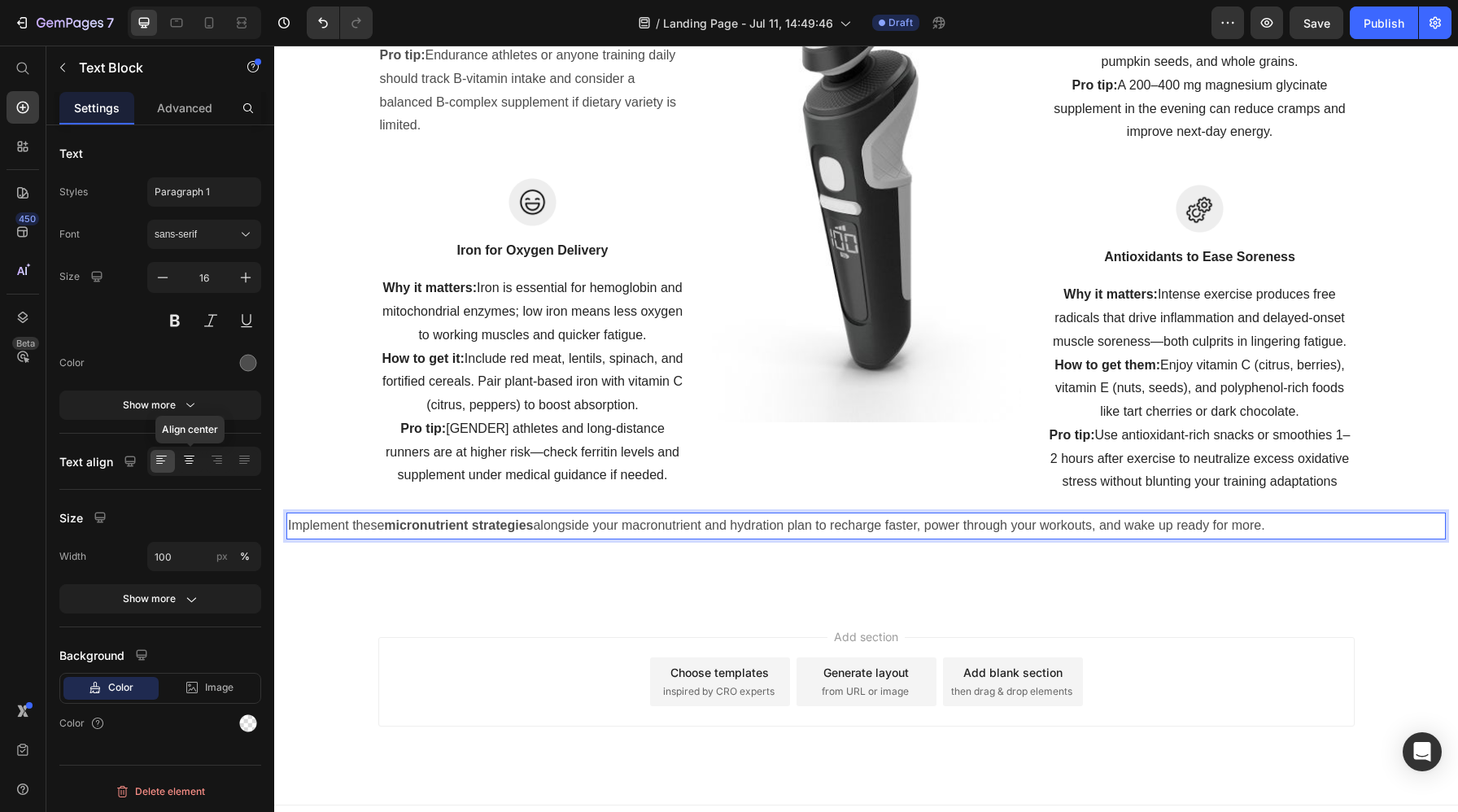 click 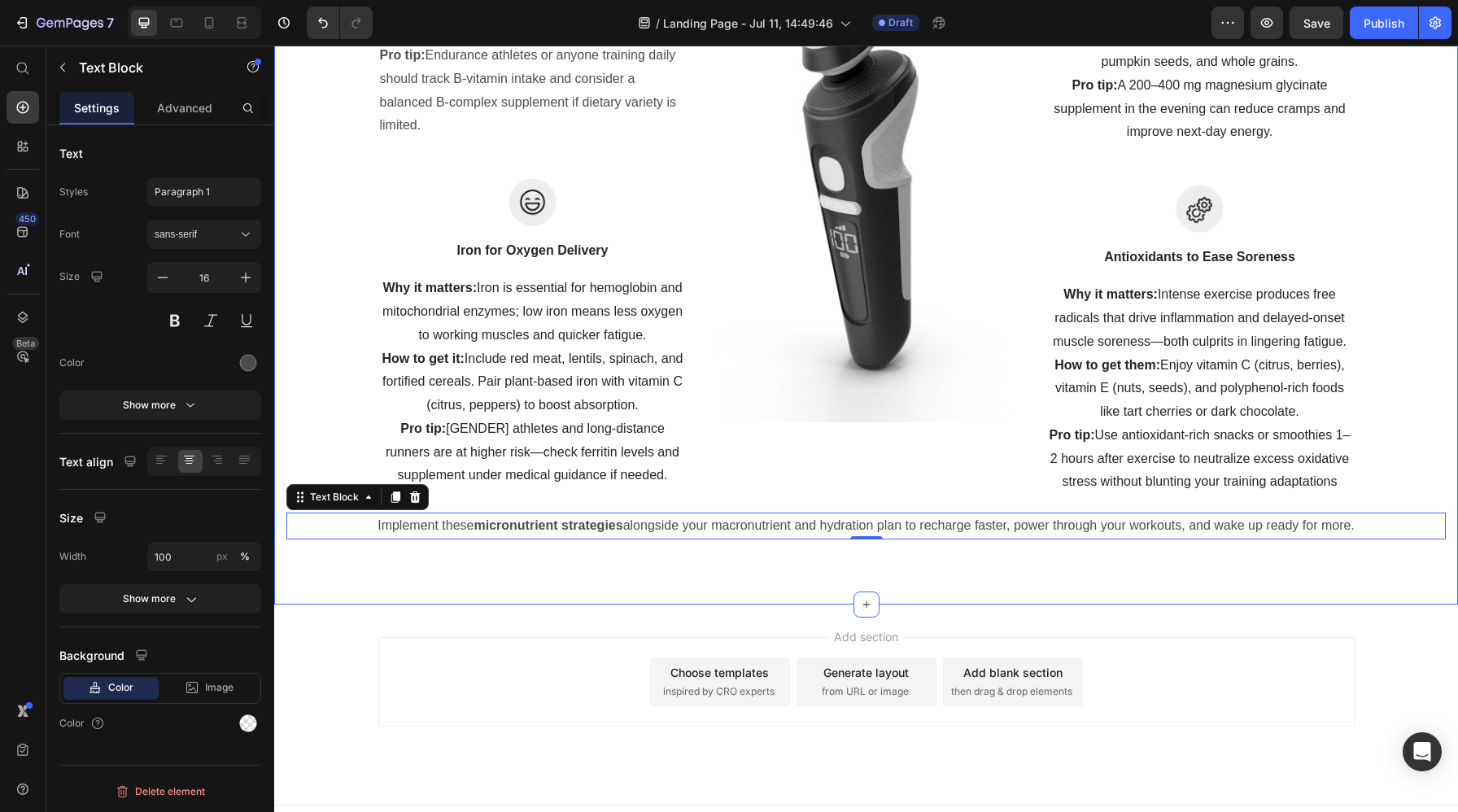 click on "Top Micronutrients to Combat Post-Workout Fatigue Heading Boost your energy and speed recovery by loading up on these key vitamins and minerals Text block Row Image B-Vitamins for Energy Production Text block Why it matters:  B1, B2, B3, B5, B6, and B12 power the biochemical pathways (glycolysis, TCA cycle) that turn food into ATP—your muscles’ fuel. How to get them:  Eat a rainbow of whole grains, lean meats, dairy, legumes, nuts, and seeds. Pro tip:  Endurance athletes or anyone training daily should track B-vitamin intake and consider a balanced B-complex supplement if dietary variety is limited. Text Block Row Image Iron for Oxygen Delivery Text block Why it matters:  Iron is essential for hemoglobin and mitochondrial enzymes; low iron means less oxygen to working muscles and quicker fatigue. How to get it:  Include red meat, lentils, spinach, and fortified cereals. Pair plant-based iron with vitamin C (citrus, peppers) to boost absorption. Pro tip: Text block Row Image Image Text block How to get it:" at bounding box center (866, 81) 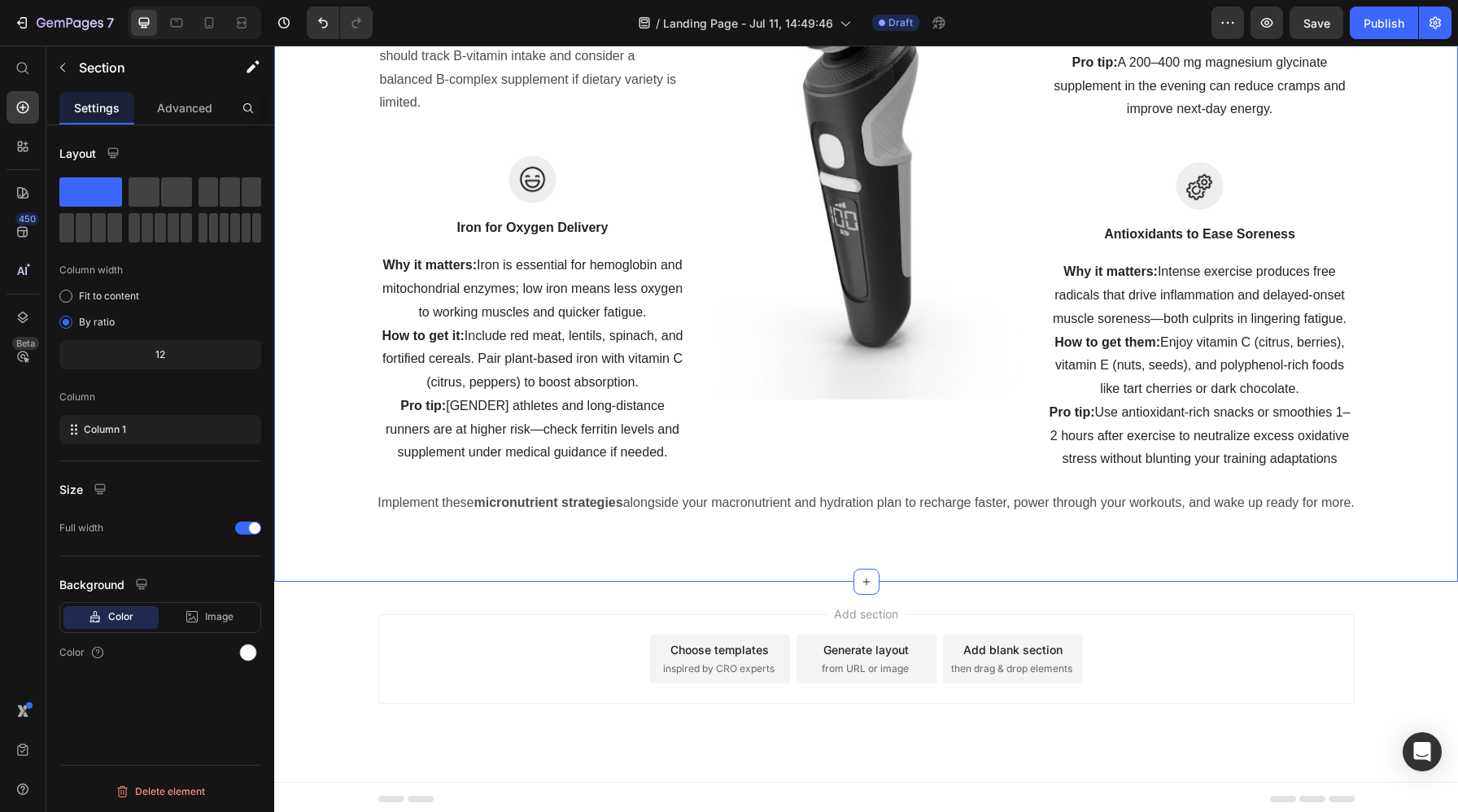 scroll, scrollTop: 4633, scrollLeft: 0, axis: vertical 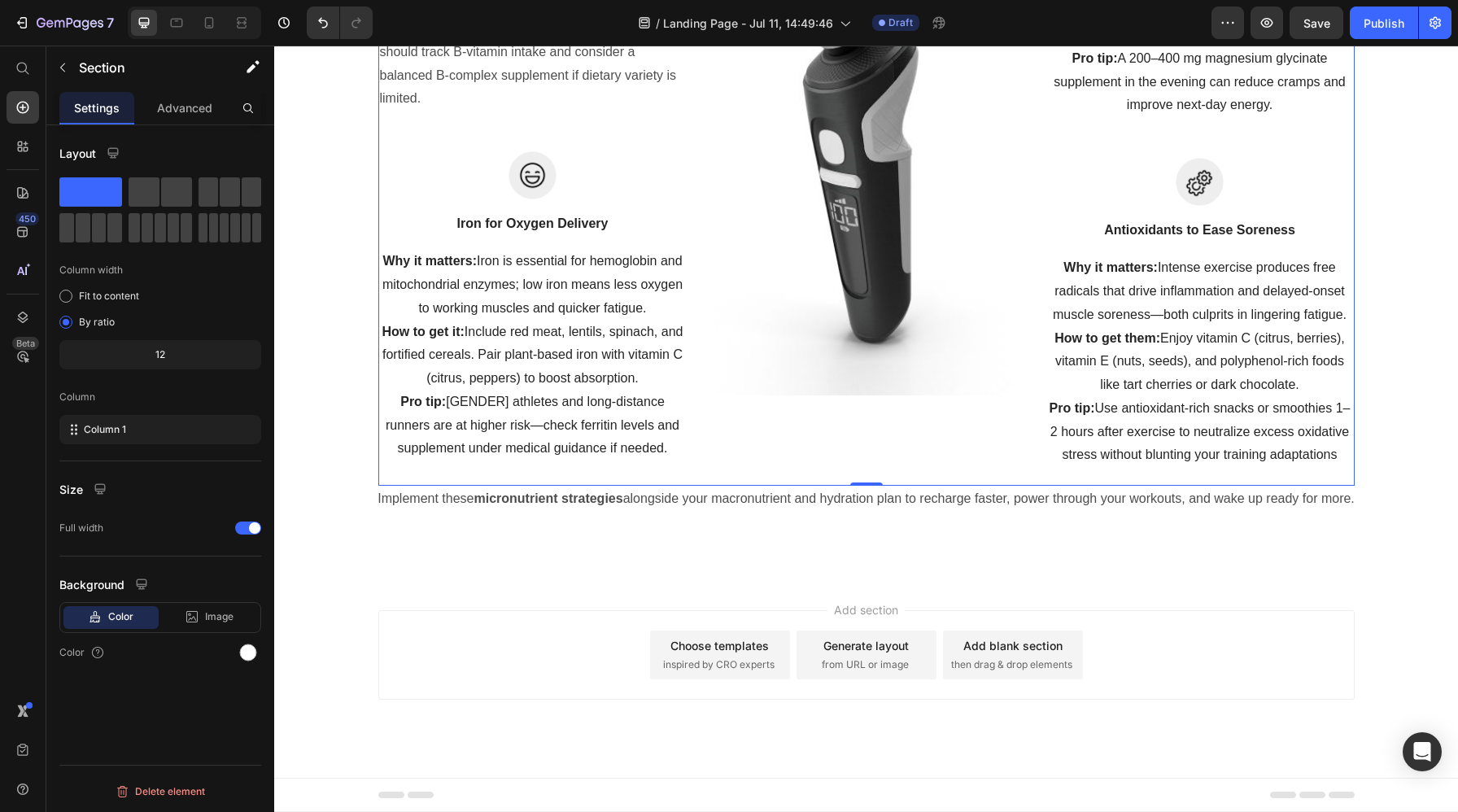 click on "Image" at bounding box center (867, 150) 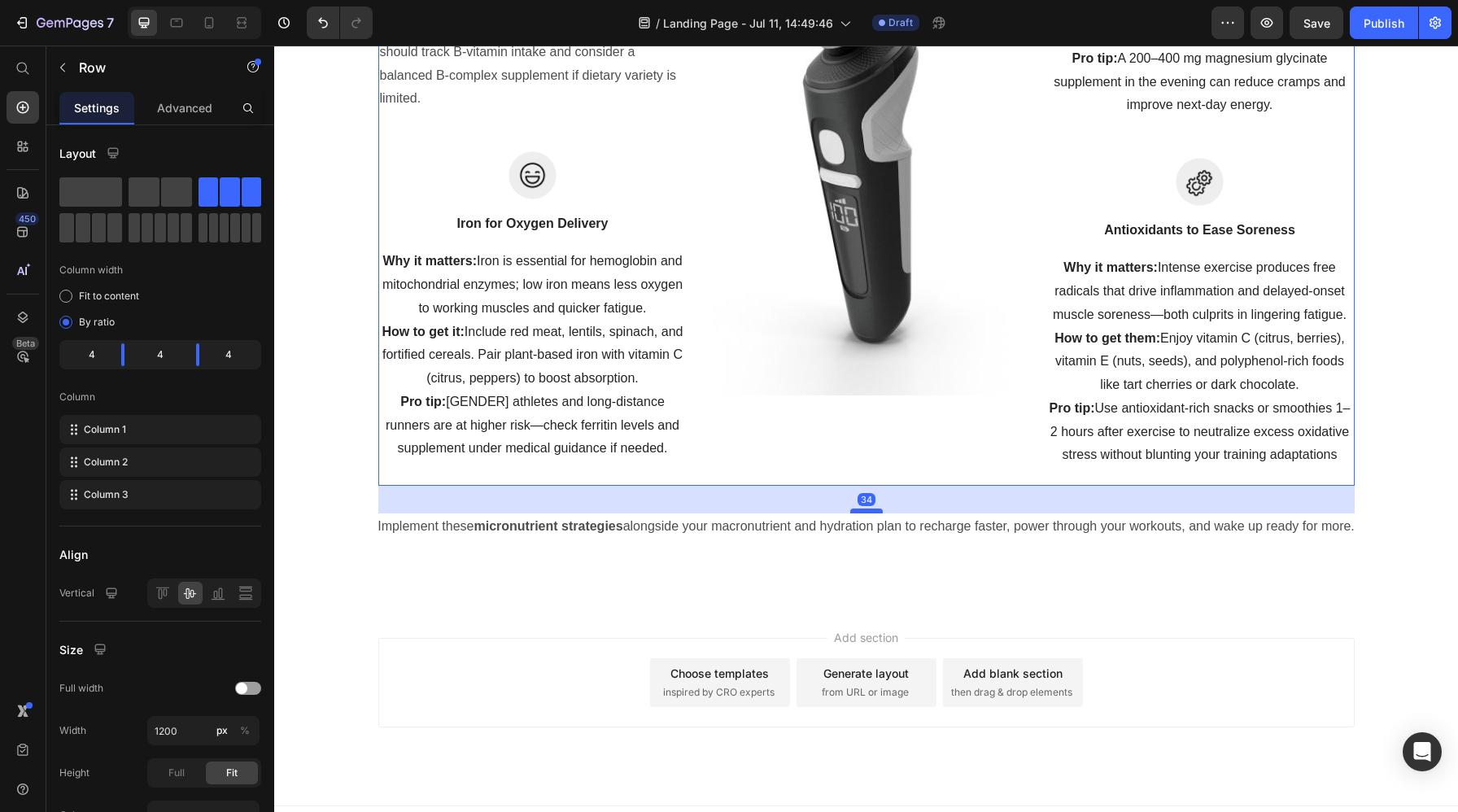 drag, startPoint x: 871, startPoint y: 482, endPoint x: 871, endPoint y: 510, distance: 28 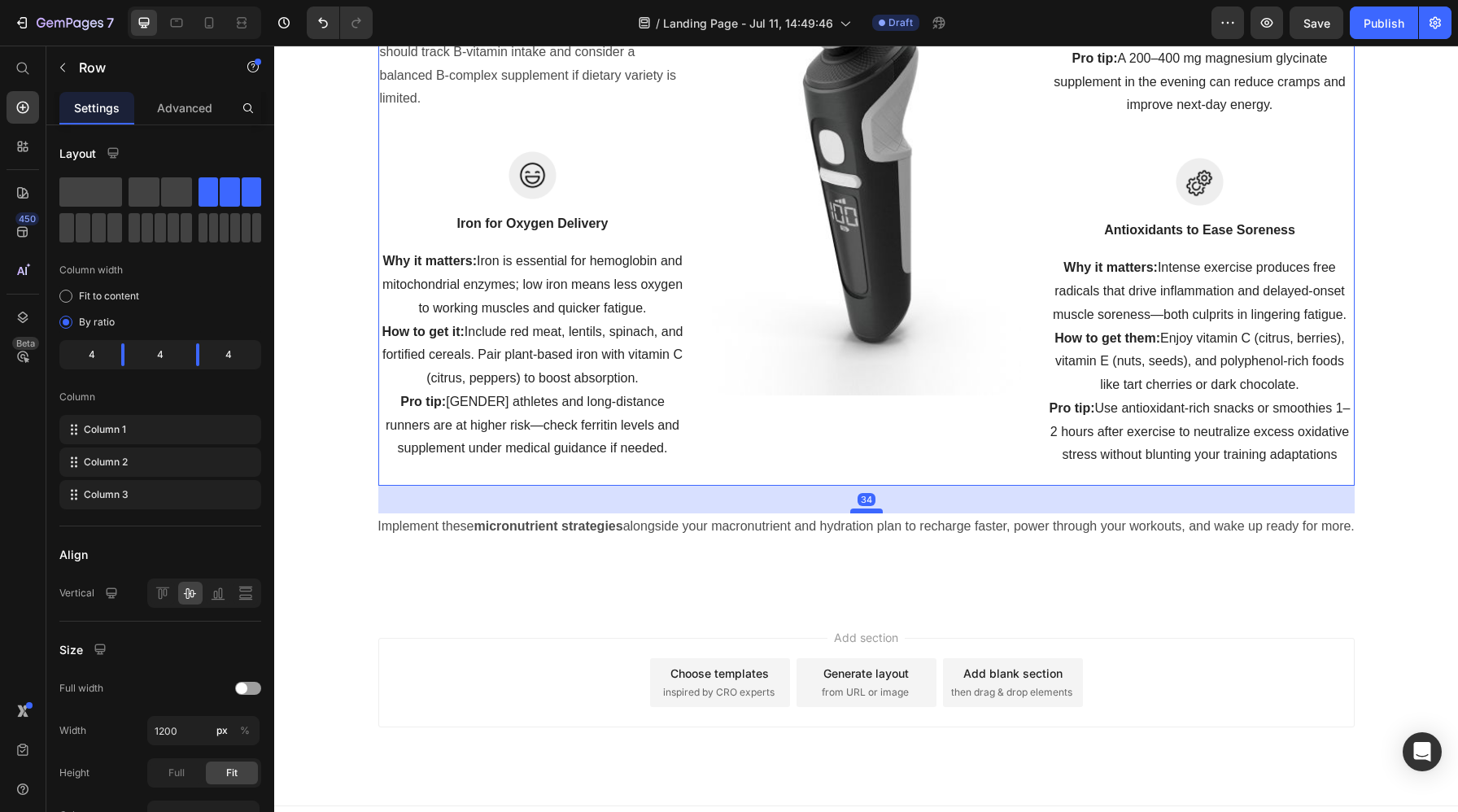 click at bounding box center (867, 511) 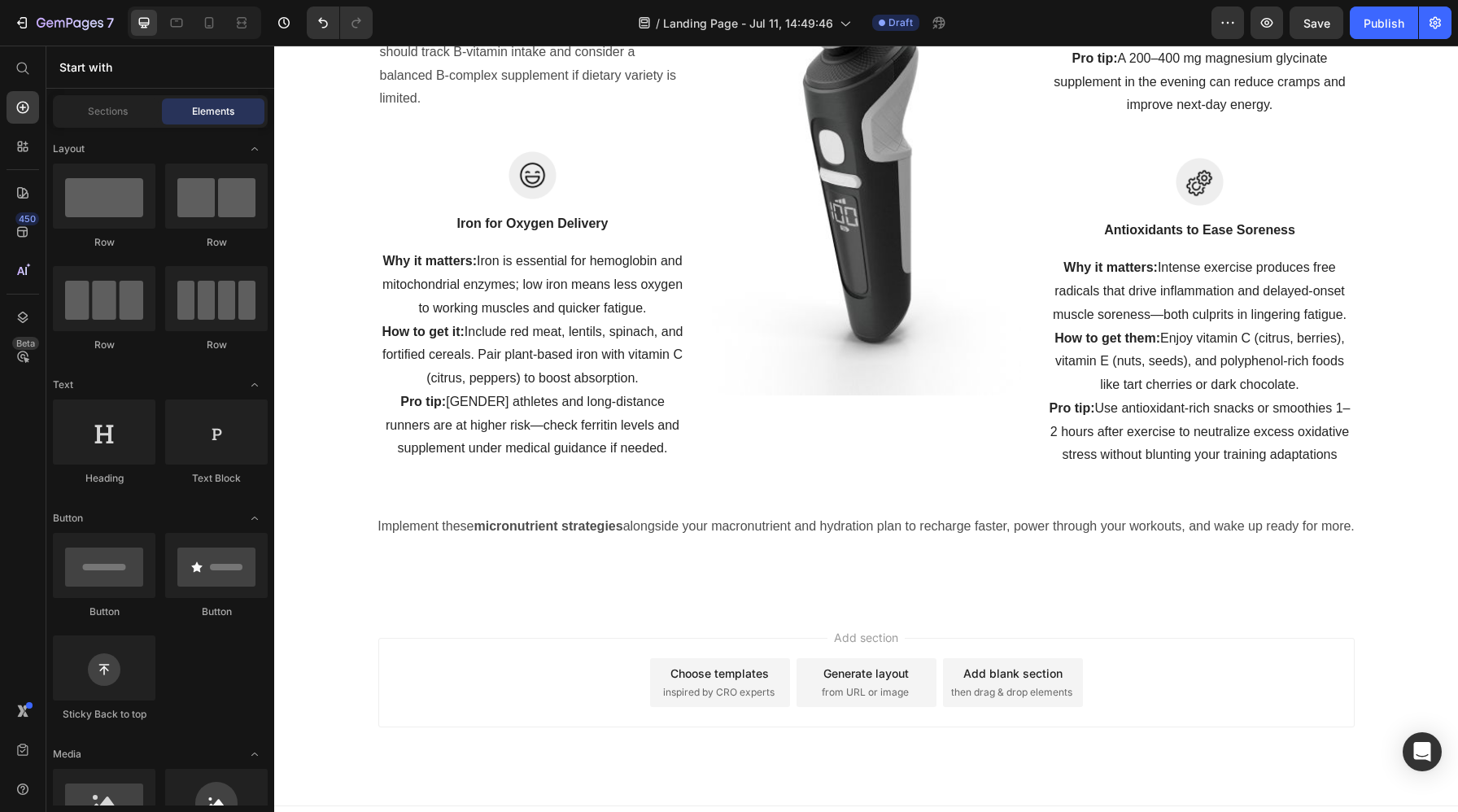 click on "Choose templates" at bounding box center [719, 673] 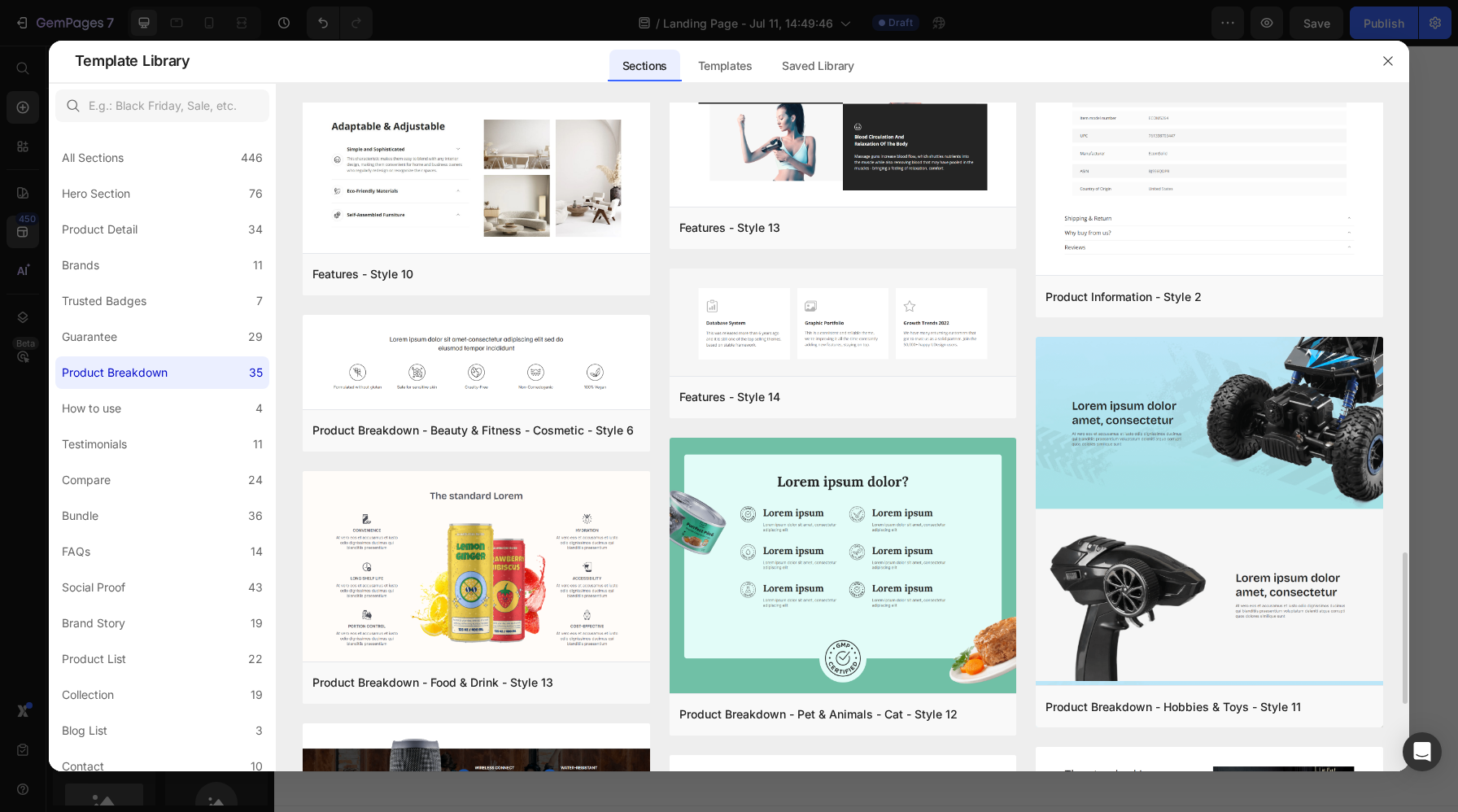scroll, scrollTop: 1987, scrollLeft: 0, axis: vertical 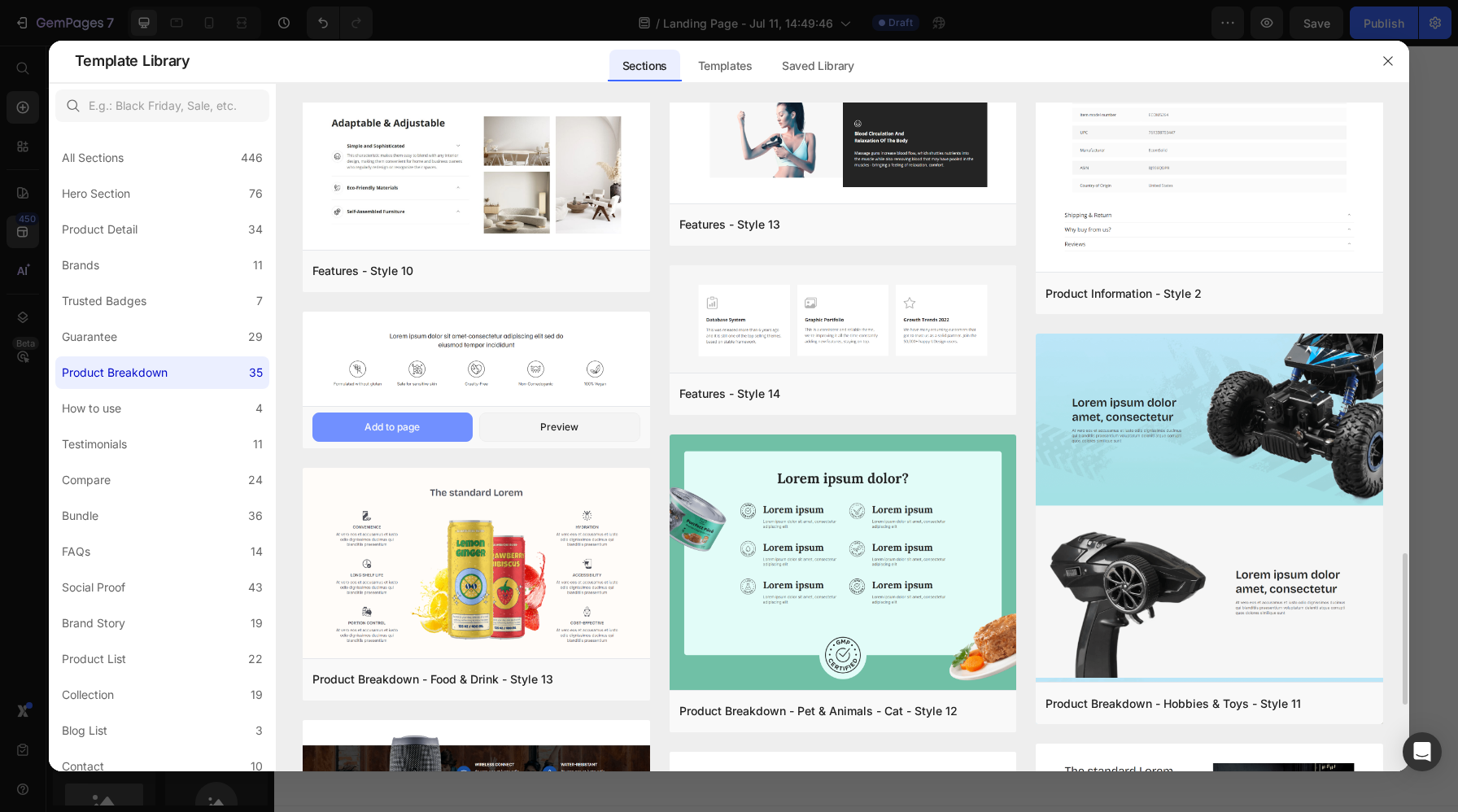 click on "Add to page" at bounding box center (392, 427) 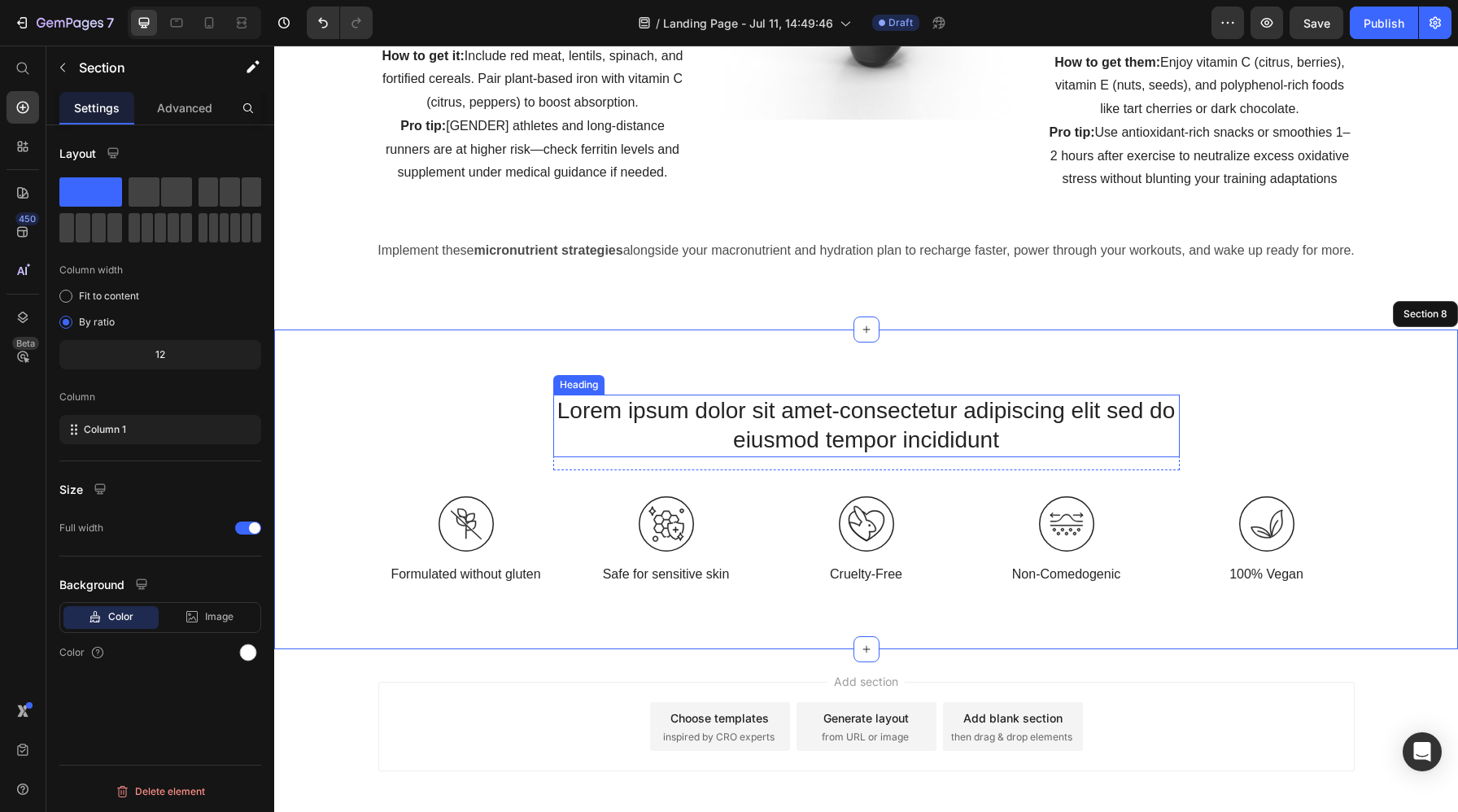 scroll, scrollTop: 4980, scrollLeft: 0, axis: vertical 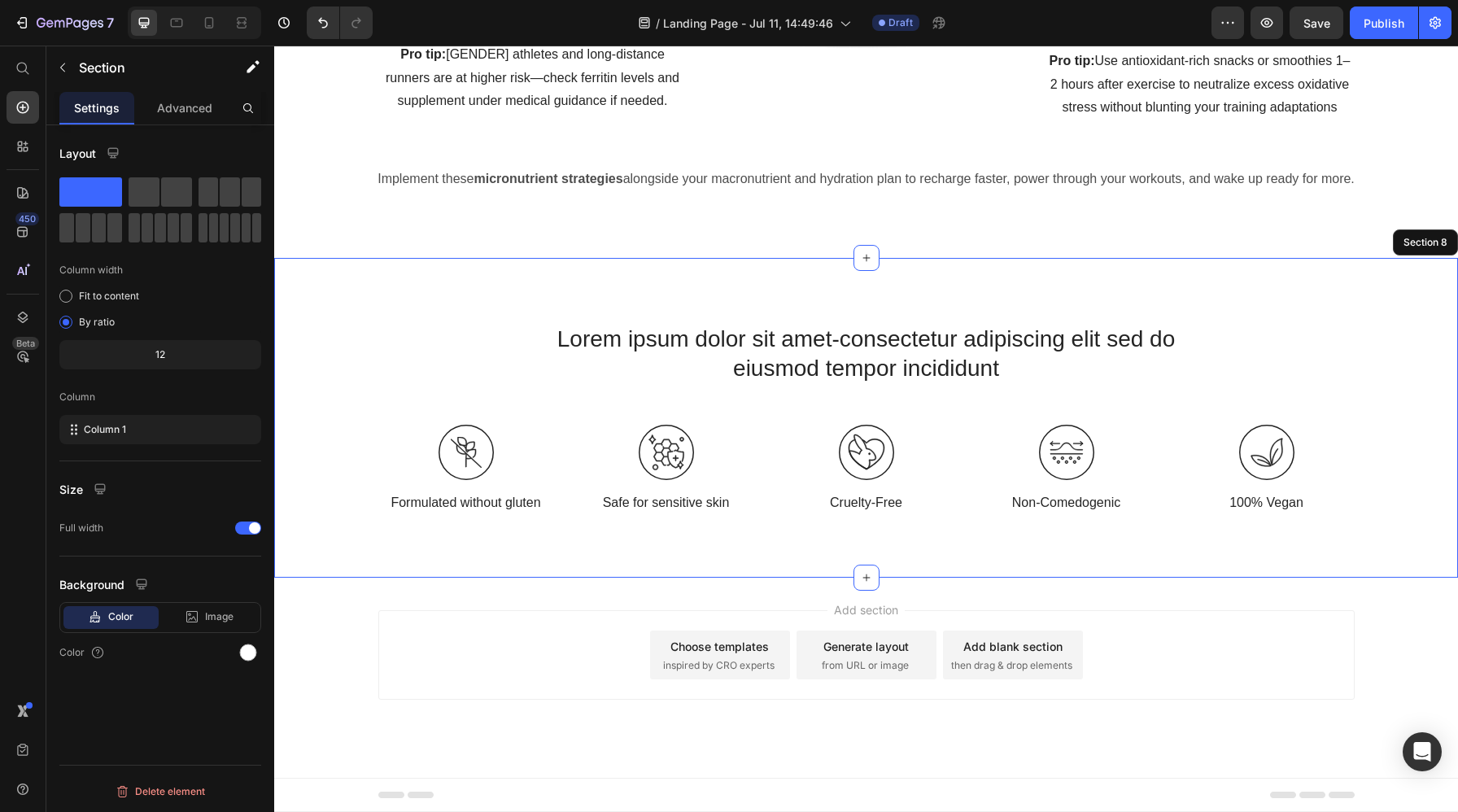 click on "Lorem ipsum dolor sit amet-consectetur adipiscing elit sed do eiusmod tempor incididunt Heading Row Image Formulated without gluten Text Block Image Safe for sensitive skin Text Block Image Cruelty-Free Text Block Image Non-Comedogenic Text Block Image 100% Vegan Text Block Row Image Formulated without gluten Text Block Image Safe for sensitive skin Text Block Row Image Cruelty-Free Text Block Image Non-Comedogenic Text Block Row Row Image 100% Vegan Text Block Row Section 8" at bounding box center [866, 418] 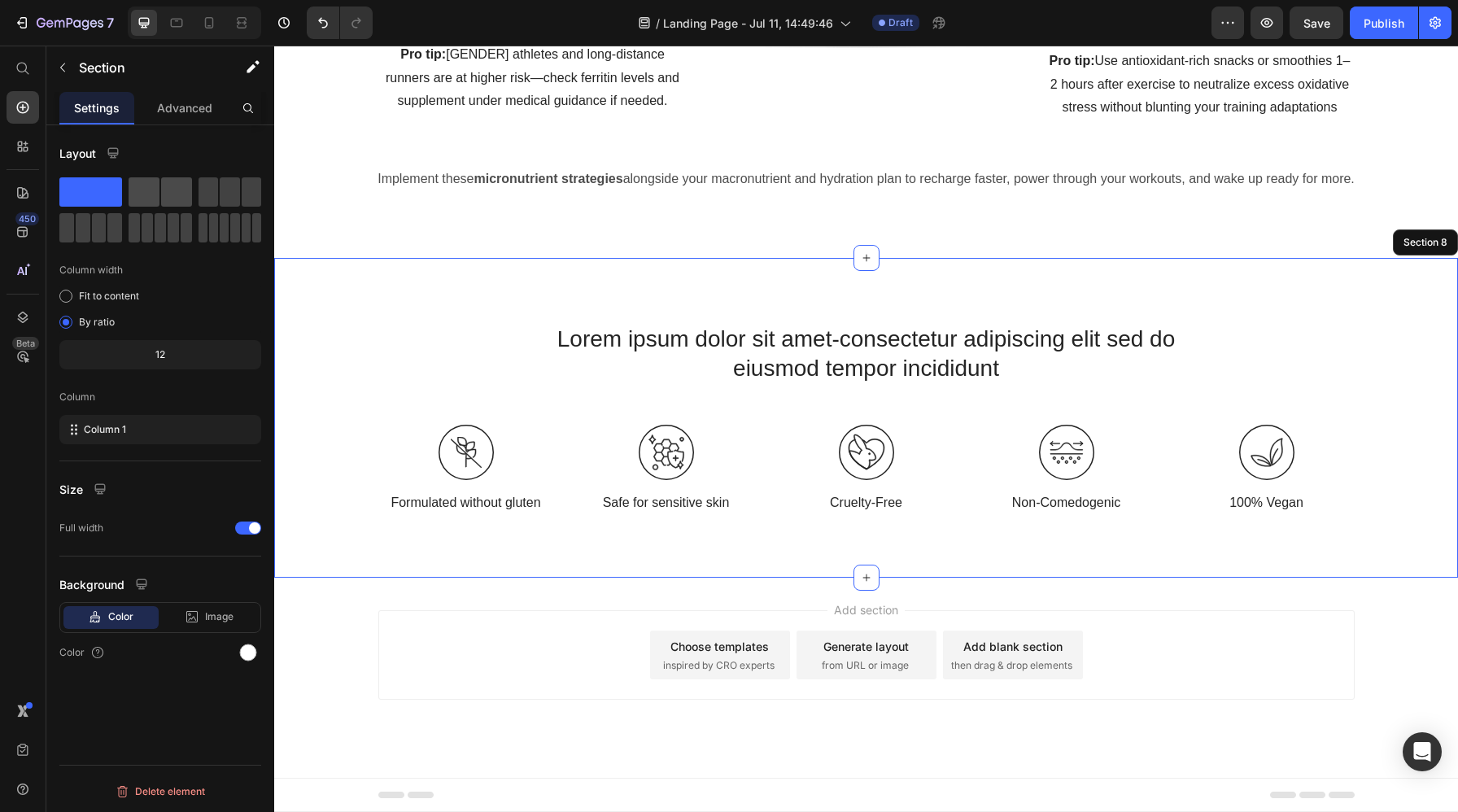 click 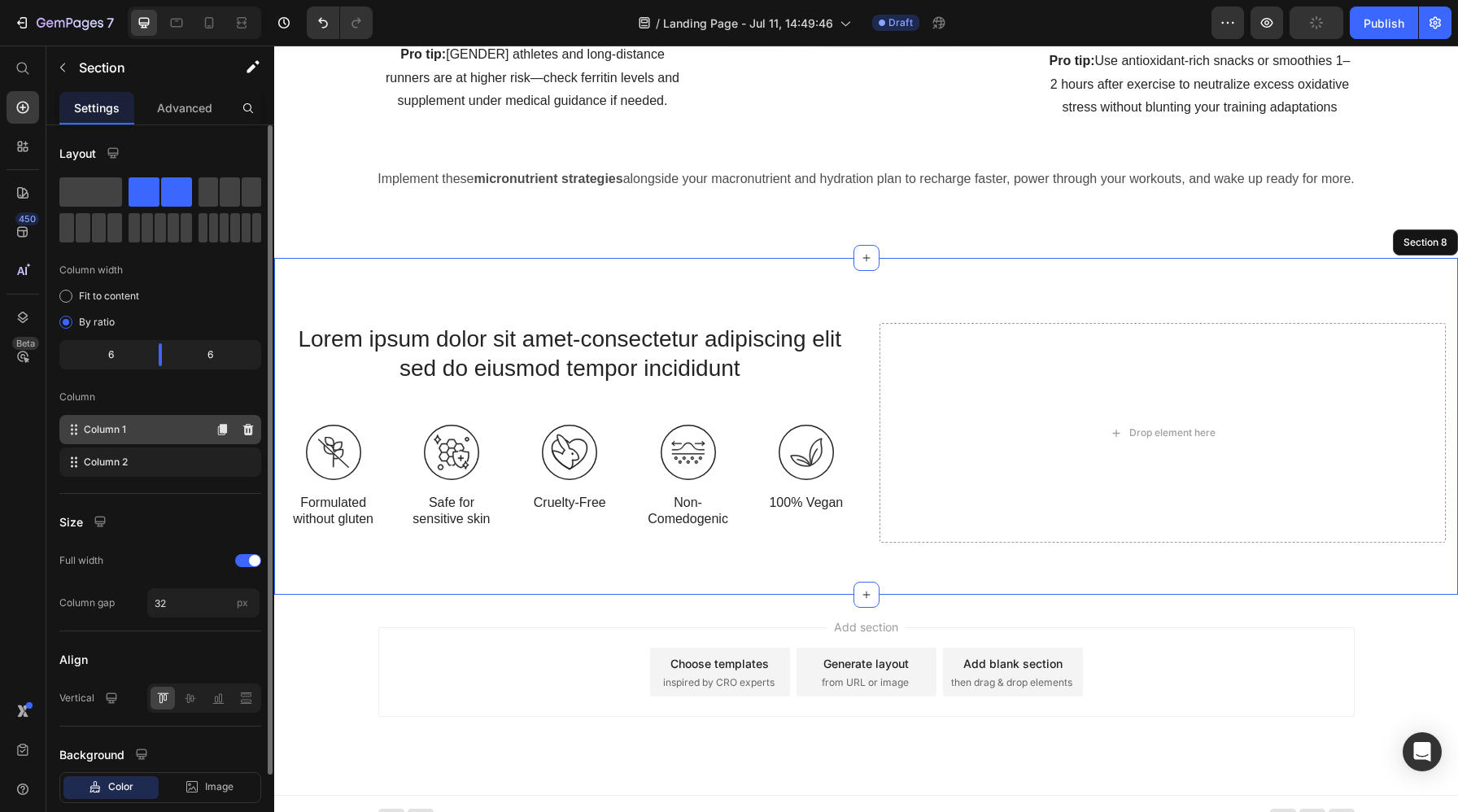 type 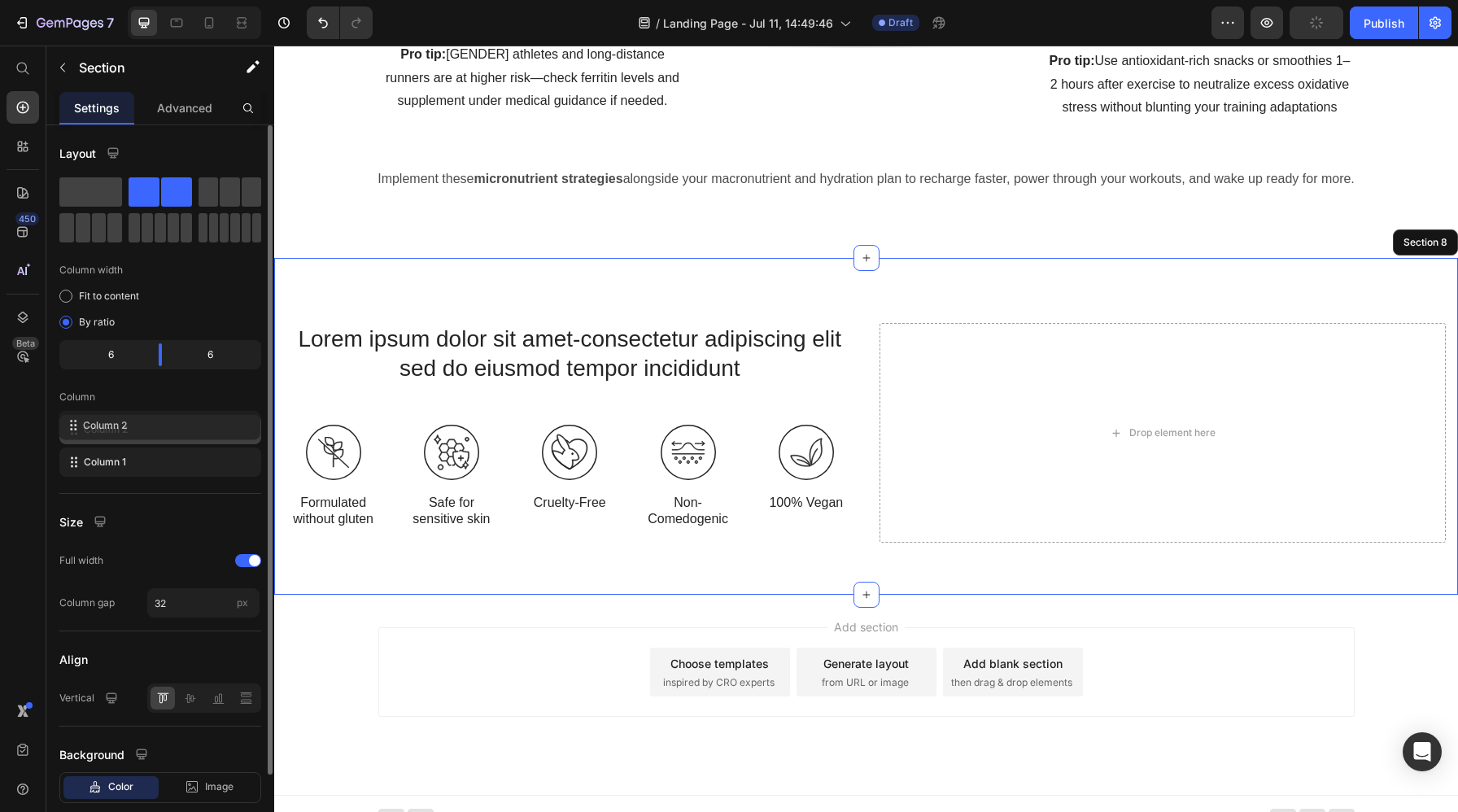drag, startPoint x: 134, startPoint y: 469, endPoint x: 133, endPoint y: 426, distance: 43.011626 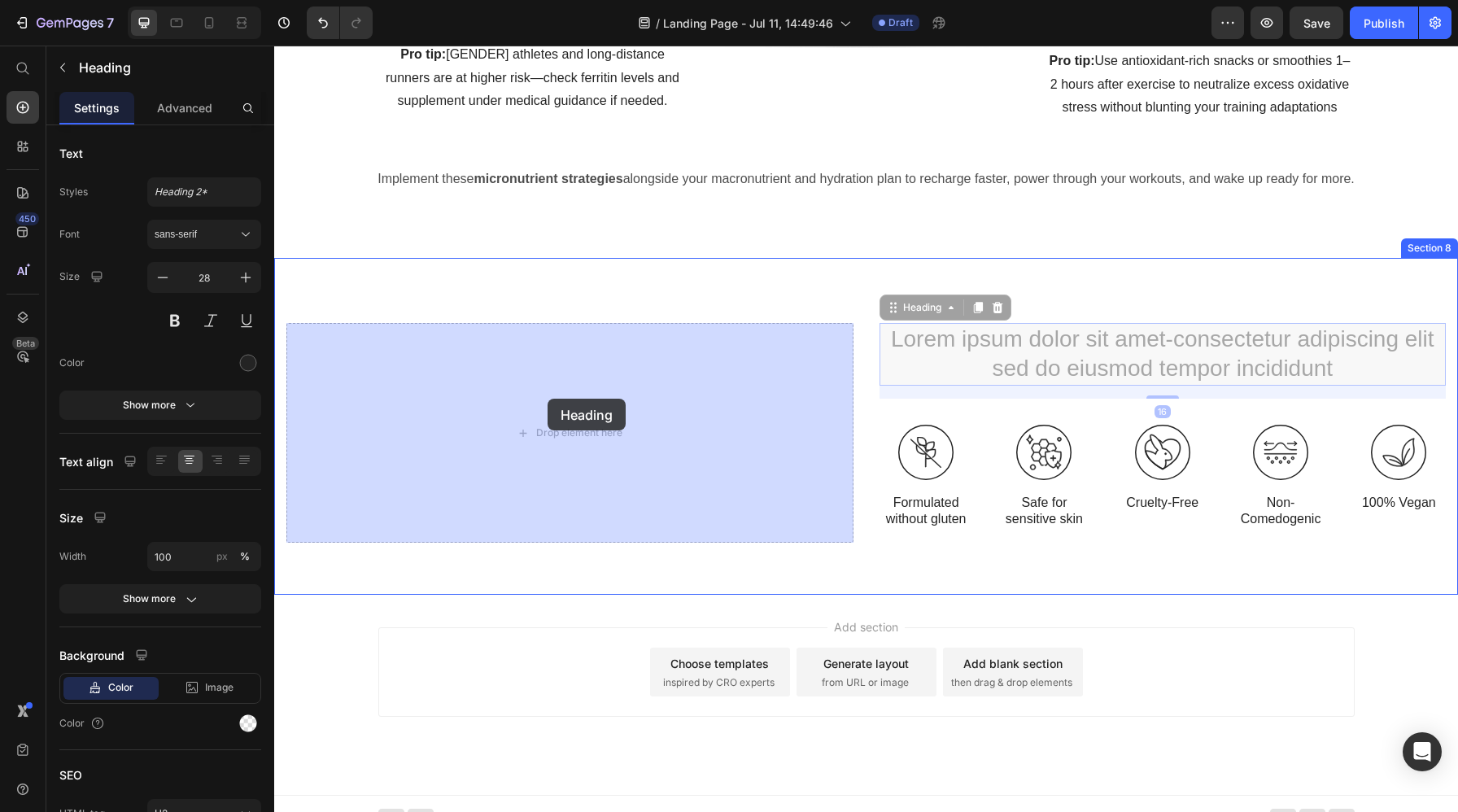 drag, startPoint x: 1080, startPoint y: 360, endPoint x: 546, endPoint y: 398, distance: 535.35035 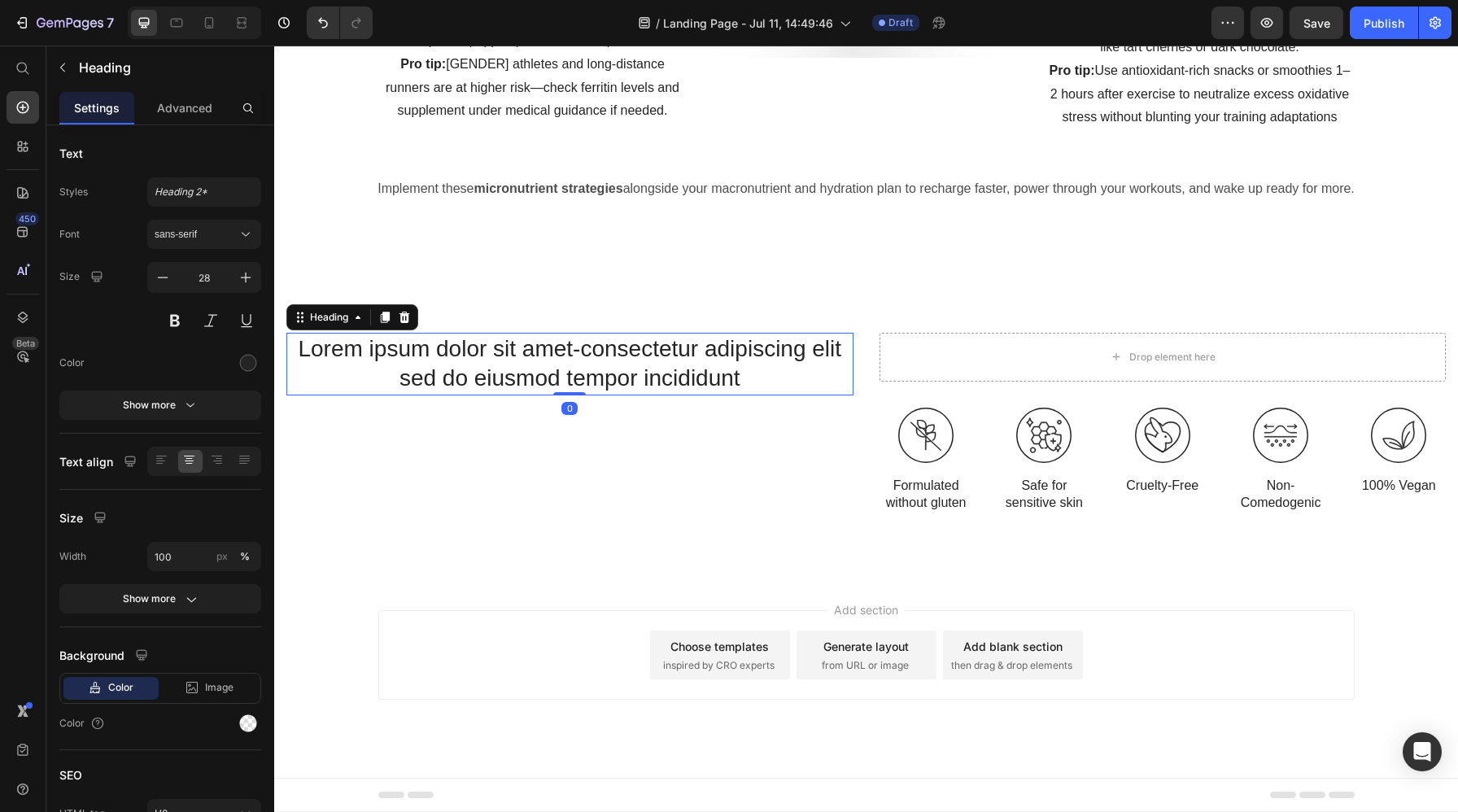 scroll, scrollTop: 4970, scrollLeft: 0, axis: vertical 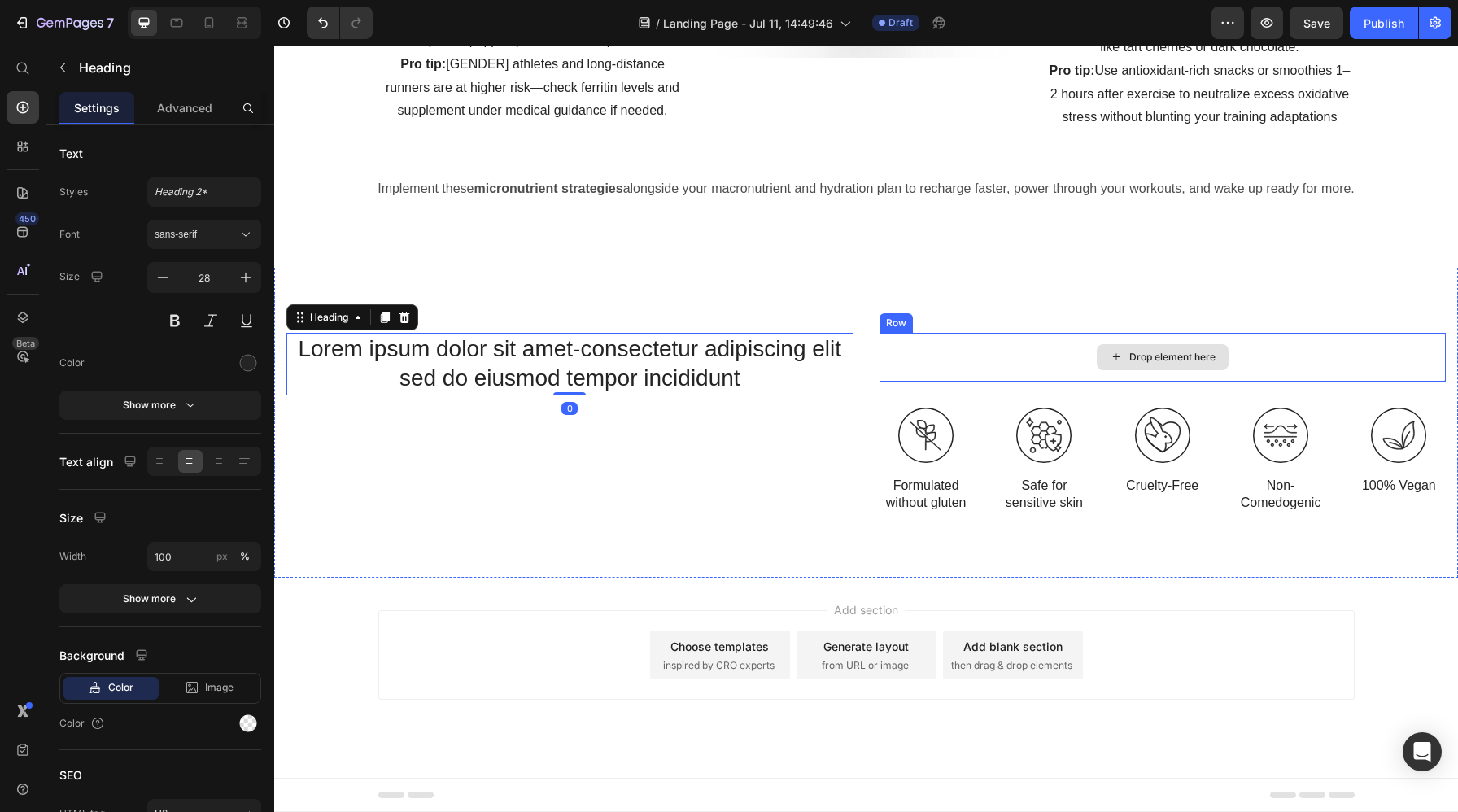 click on "Drop element here" at bounding box center [1163, 357] 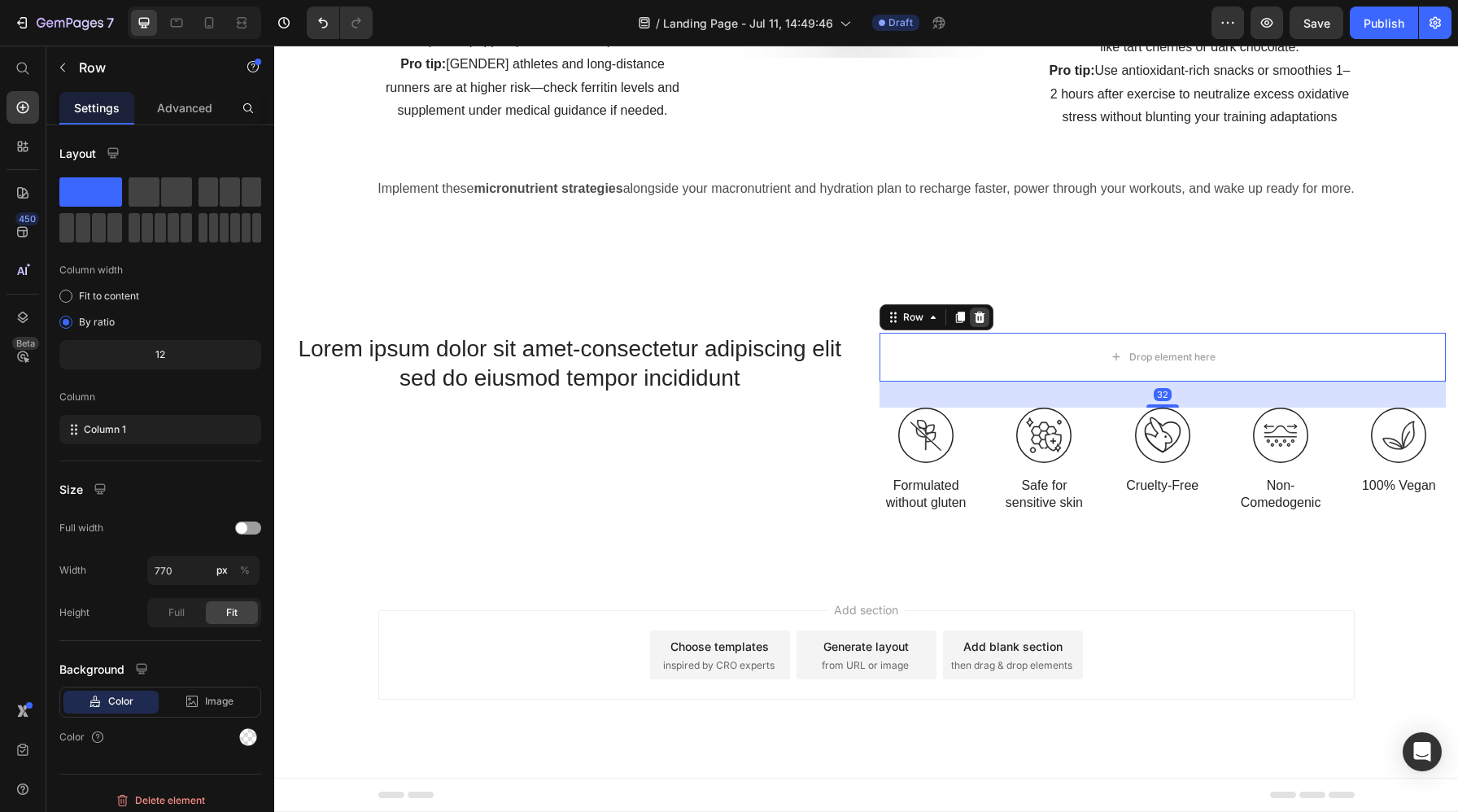 click at bounding box center (980, 317) 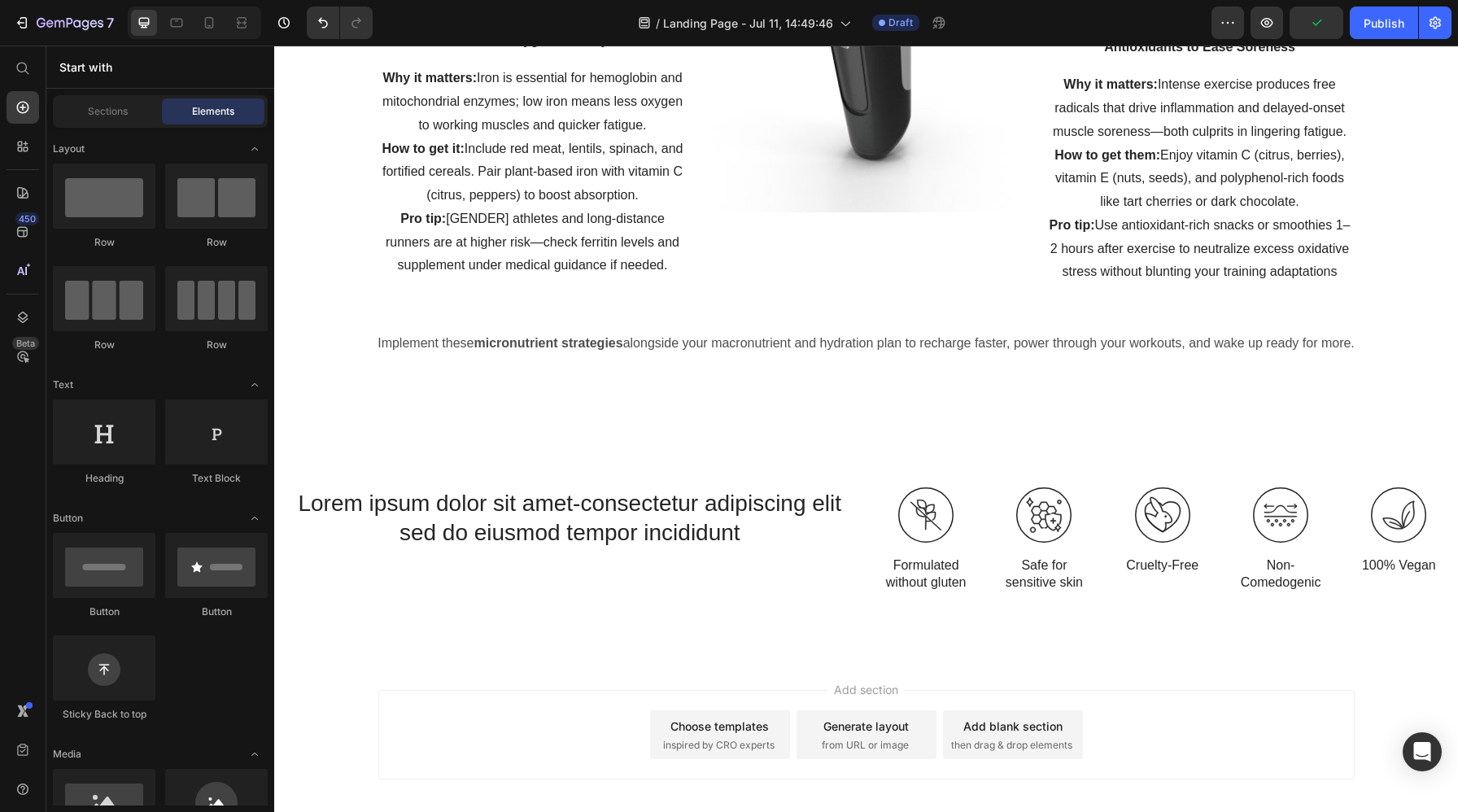 scroll, scrollTop: 4817, scrollLeft: 0, axis: vertical 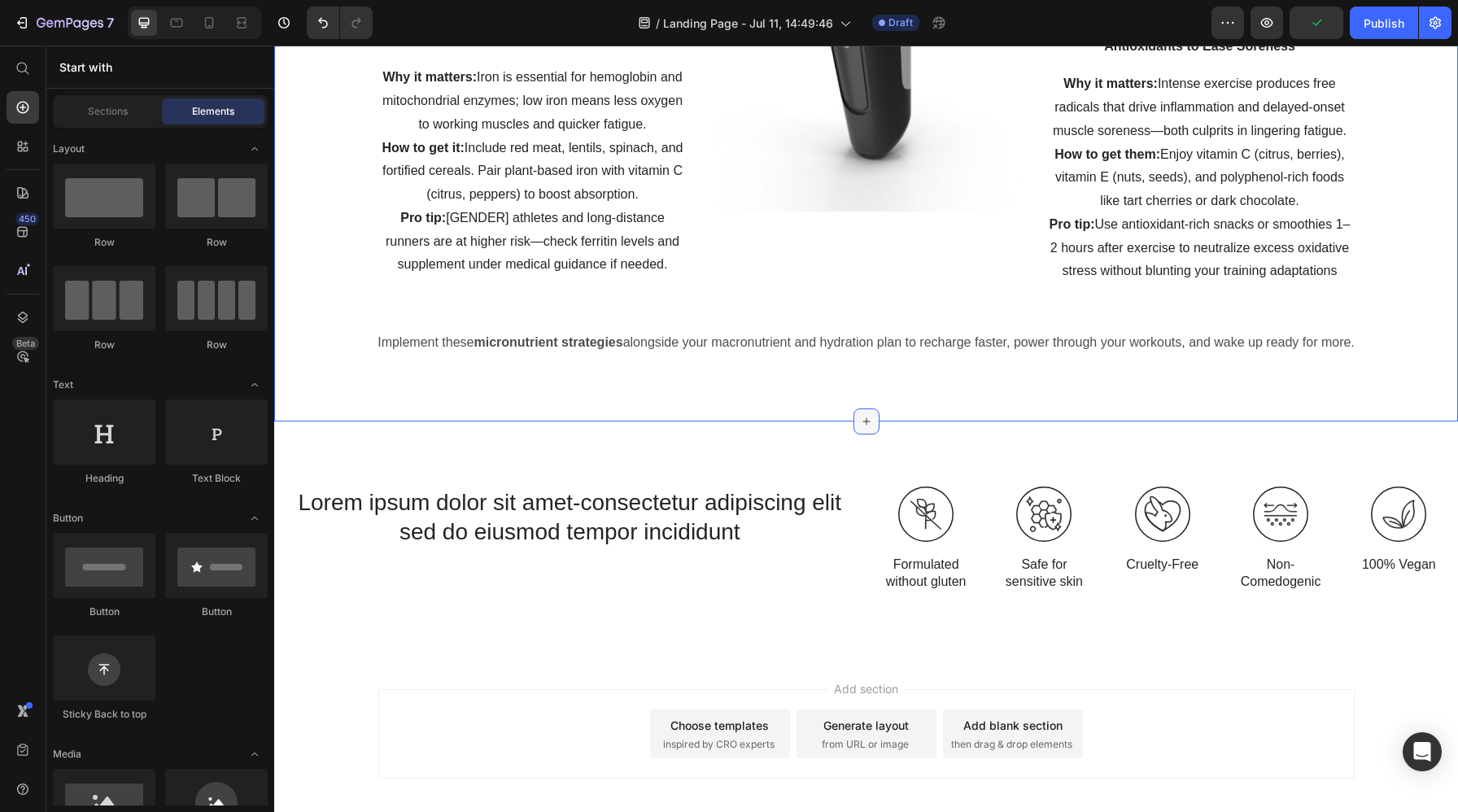 click at bounding box center [867, 421] 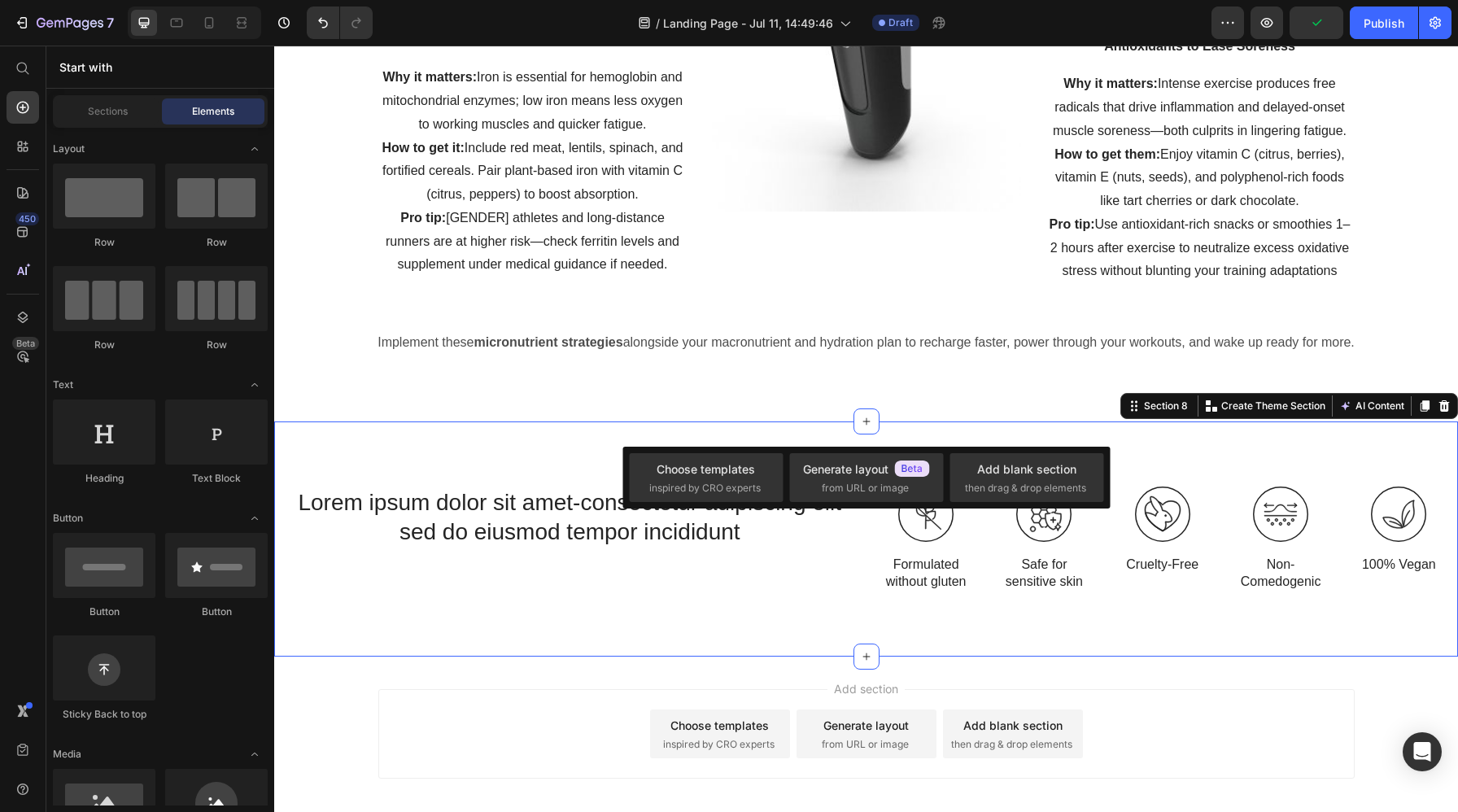 click on "Image Formulated without gluten Text Block Image Safe for sensitive skin Text Block Image Cruelty-Free Text Block Image Non-Comedogenic Text Block Image 100% Vegan Text Block Row Image Formulated without gluten Text Block Image Safe for sensitive skin Text Block Row Image Cruelty-Free Text Block Image Non-Comedogenic Text Block Row Row Image 100% Vegan Text Block Row Lorem ipsum dolor sit amet-consectetur adipiscing elit sed do eiusmod tempor incididunt Heading Section 8   Create Theme Section AI Content Write with GemAI What would you like to describe here? Tone and Voice Persuasive Product Show more Generate" at bounding box center [866, 539] 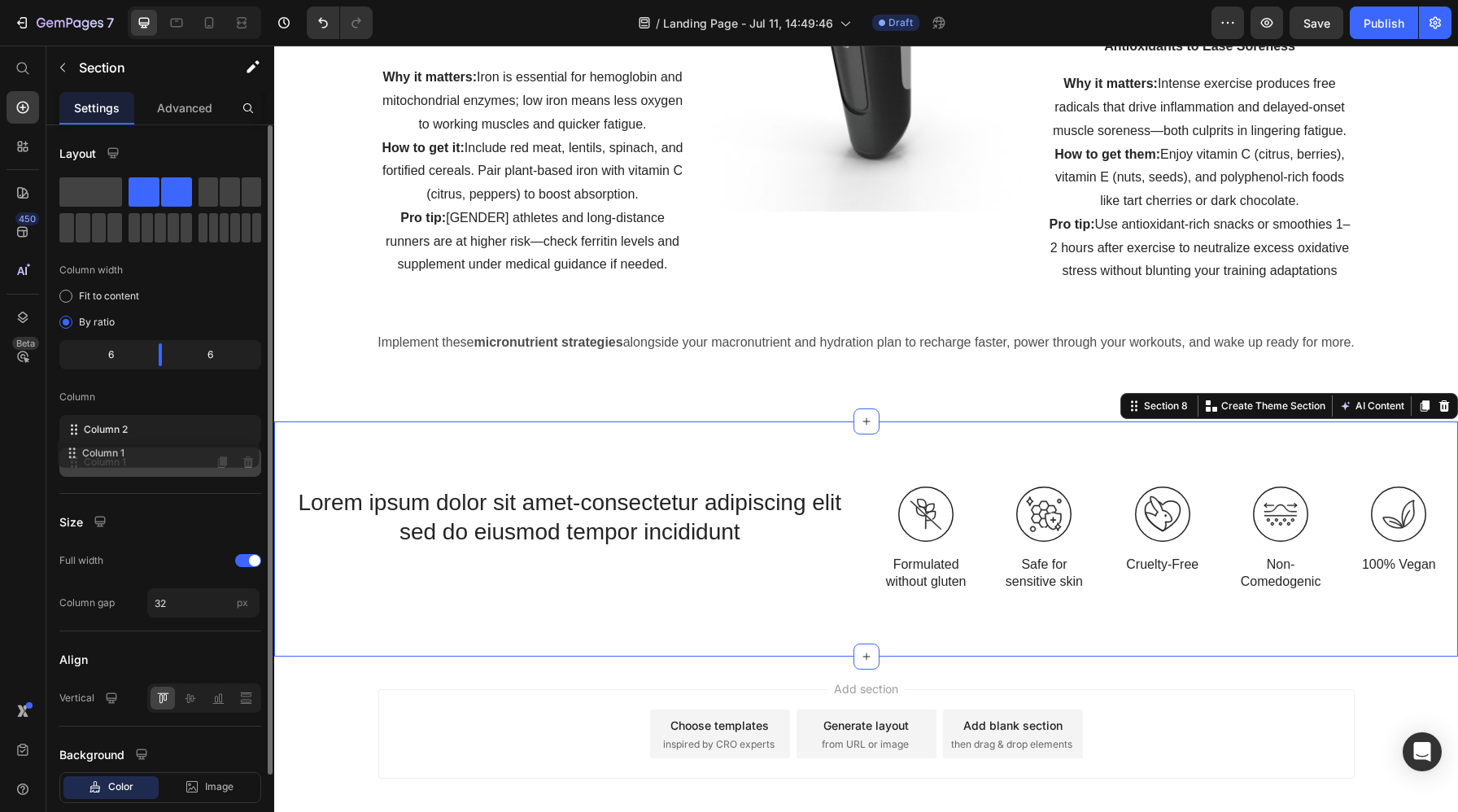 type 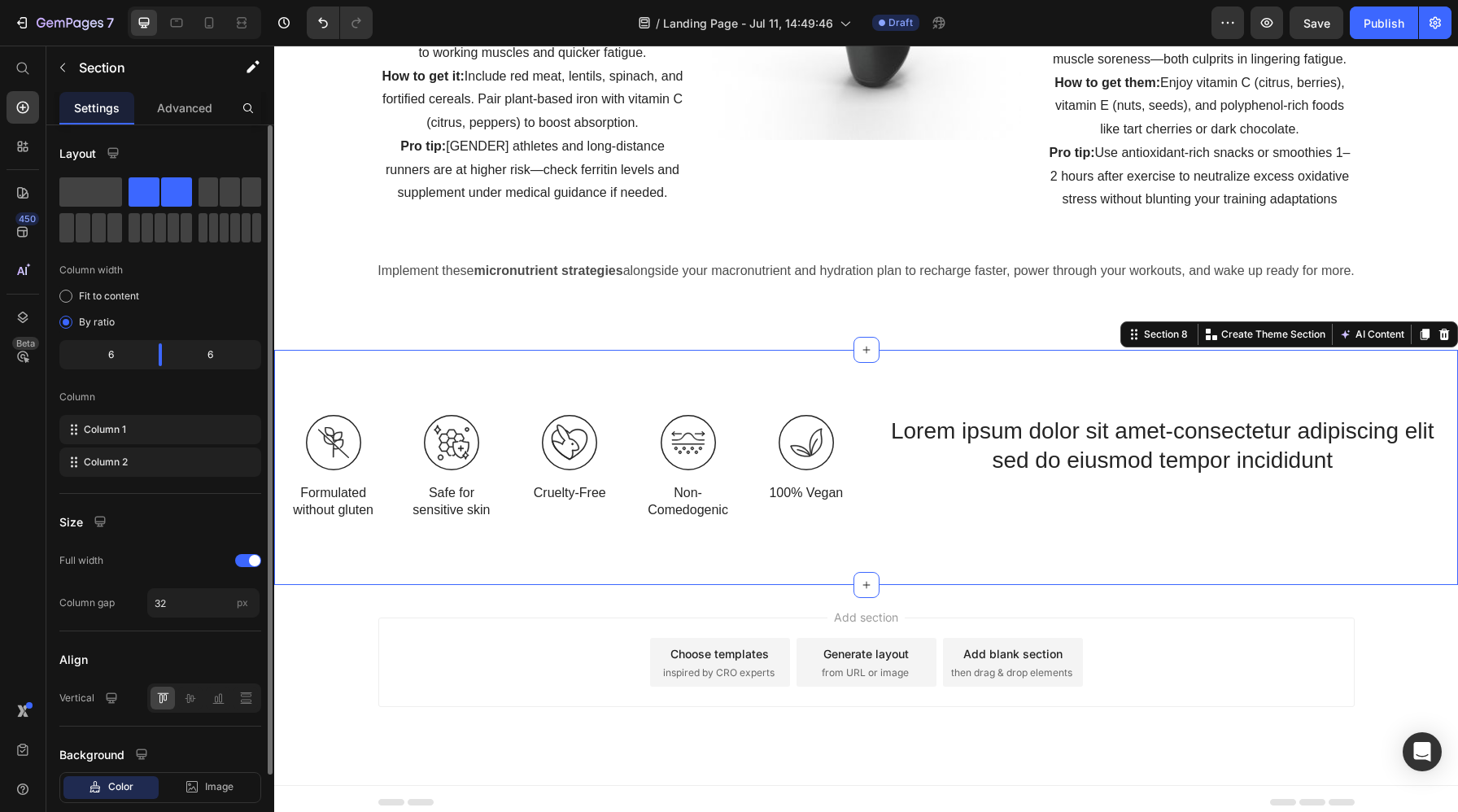 scroll, scrollTop: 4896, scrollLeft: 0, axis: vertical 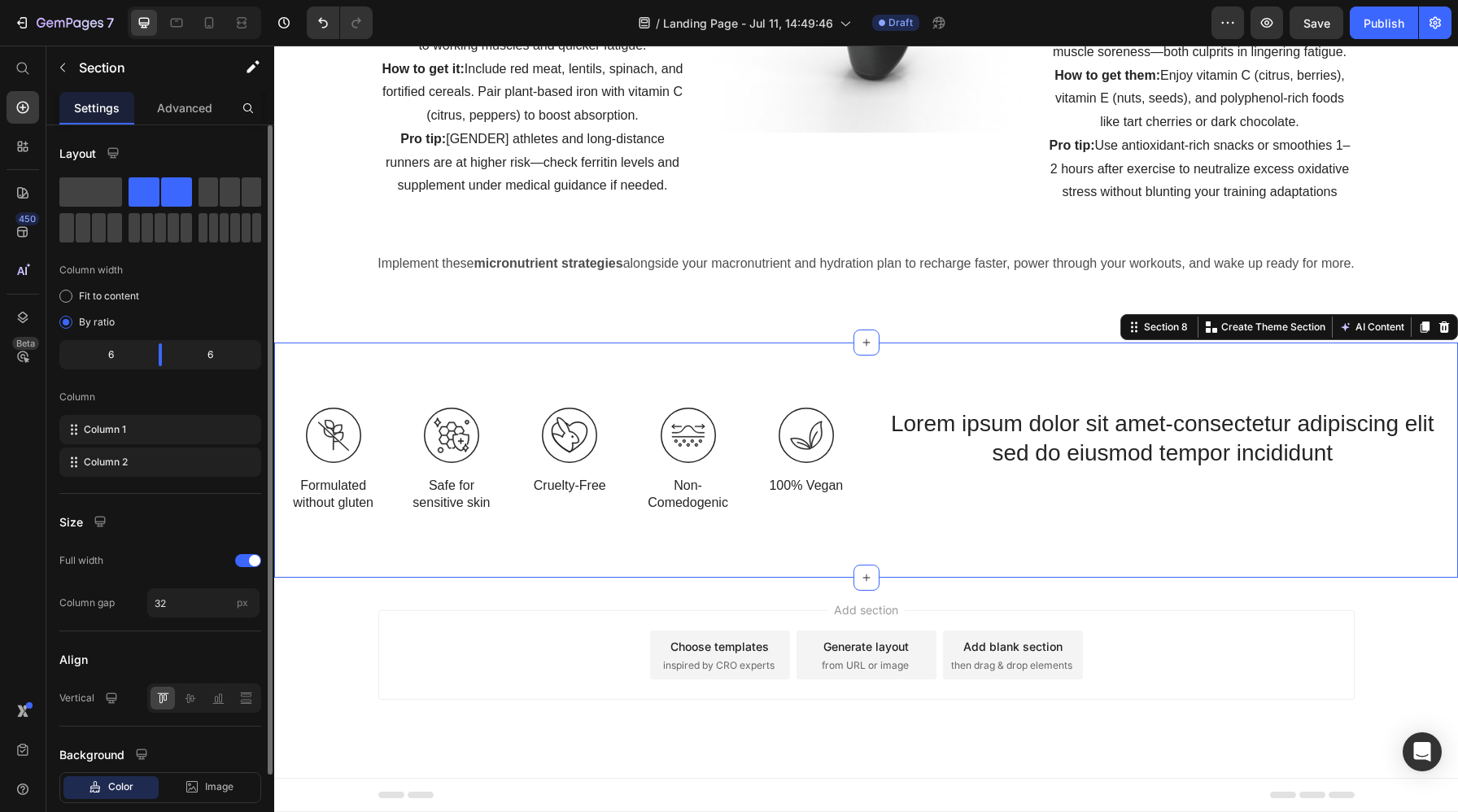 click on "Lorem ipsum dolor sit amet-consectetur adipiscing elit sed do eiusmod tempor incididunt Heading" at bounding box center (1163, 467) 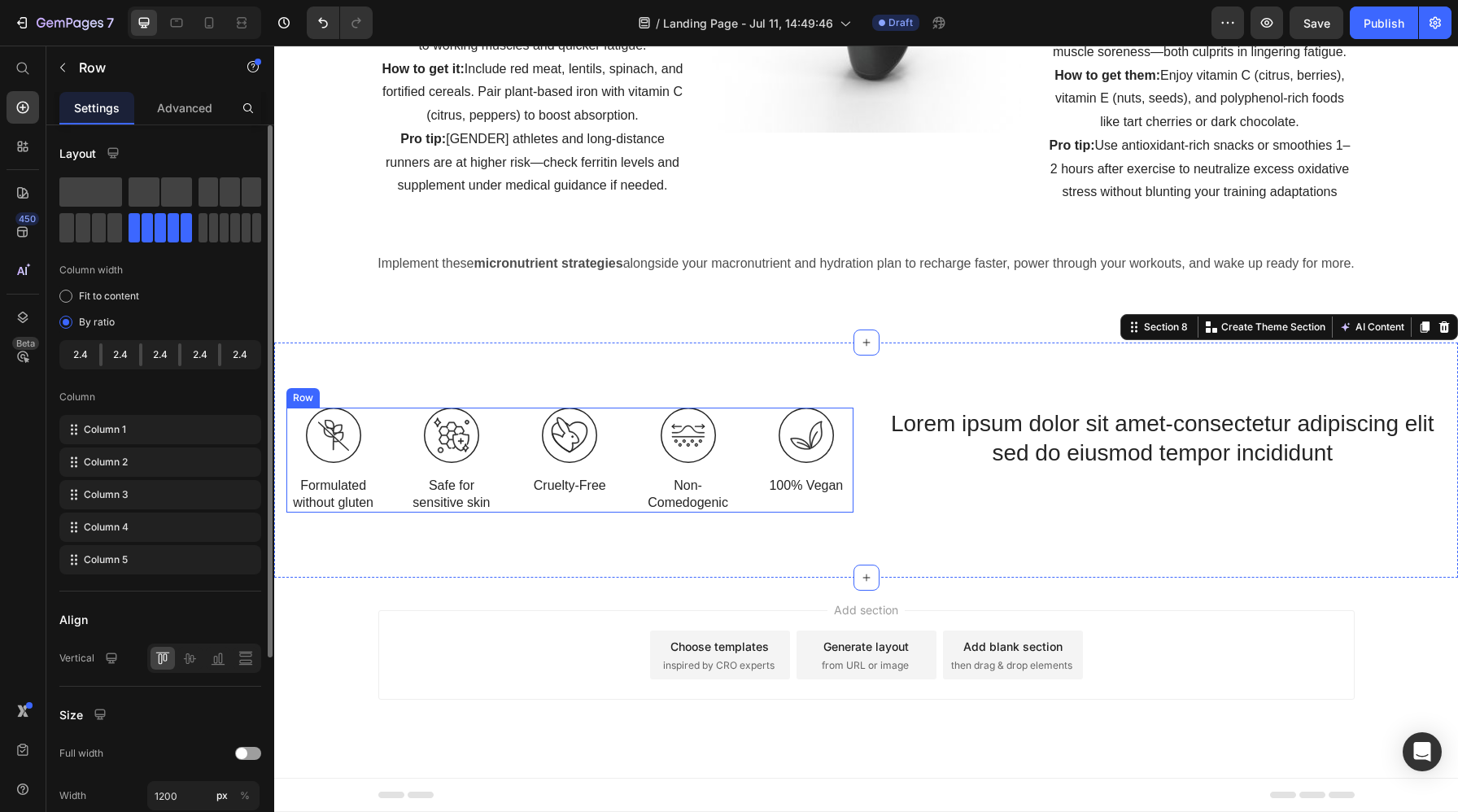 click on "Image Formulated without gluten Text Block Image Safe for sensitive skin Text Block Image Cruelty-Free Text Block Image Non-Comedogenic Text Block Image 100% Vegan Text Block Row" at bounding box center (570, 461) 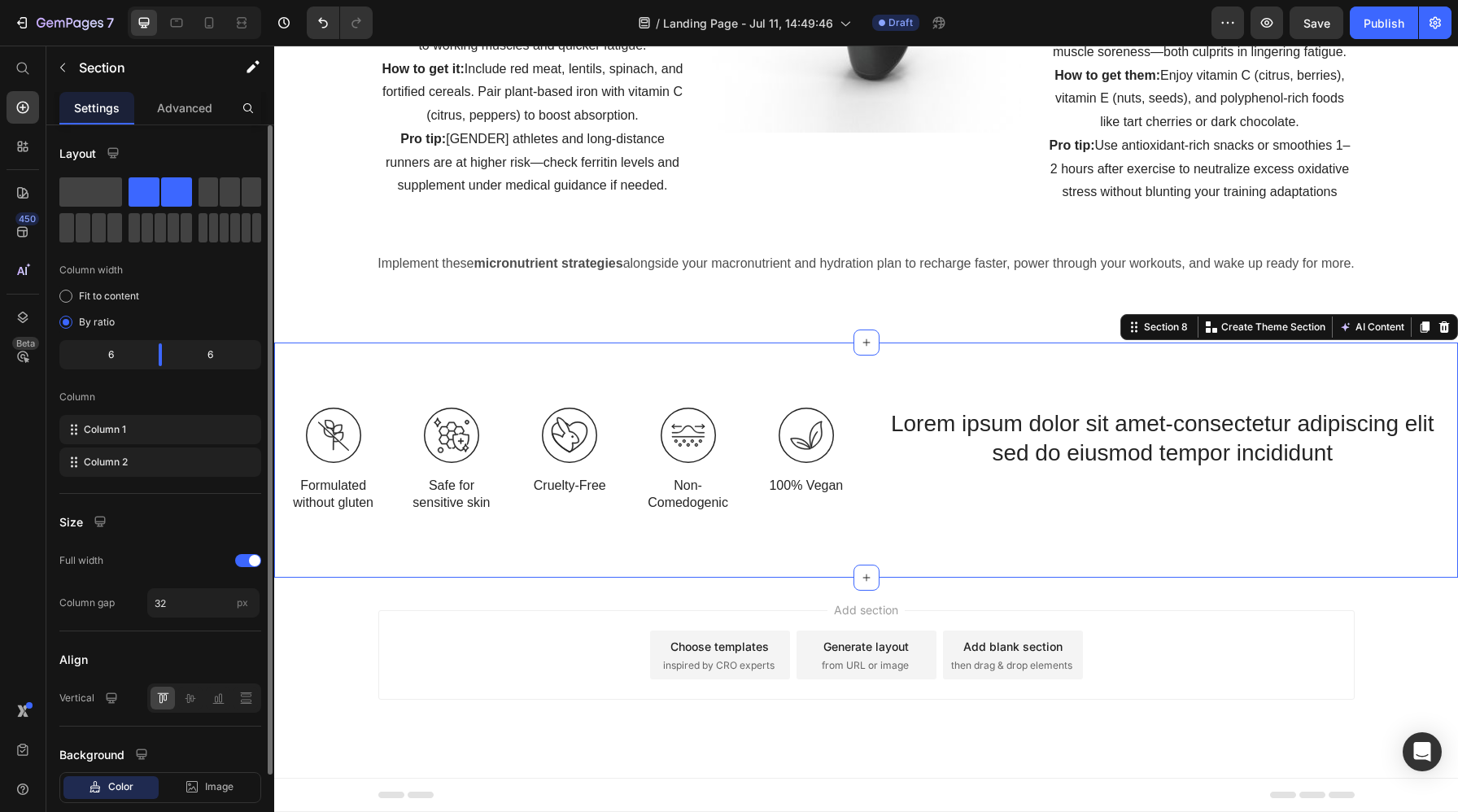click on "Image Formulated without gluten Text Block Image Safe for sensitive skin Text Block Image Cruelty-Free Text Block Image Non-Comedogenic Text Block Image 100% Vegan Text Block Row Image Formulated without gluten Text Block Image Safe for sensitive skin Text Block Row Image Cruelty-Free Text Block Image Non-Comedogenic Text Block Row Row Image 100% Vegan Text Block Row Lorem ipsum dolor sit amet-consectetur adipiscing elit sed do eiusmod tempor incididunt Heading Section 8   Create Theme Section AI Content Write with GemAI What would you like to describe here? Tone and Voice Persuasive Product Show more Generate" at bounding box center (866, 461) 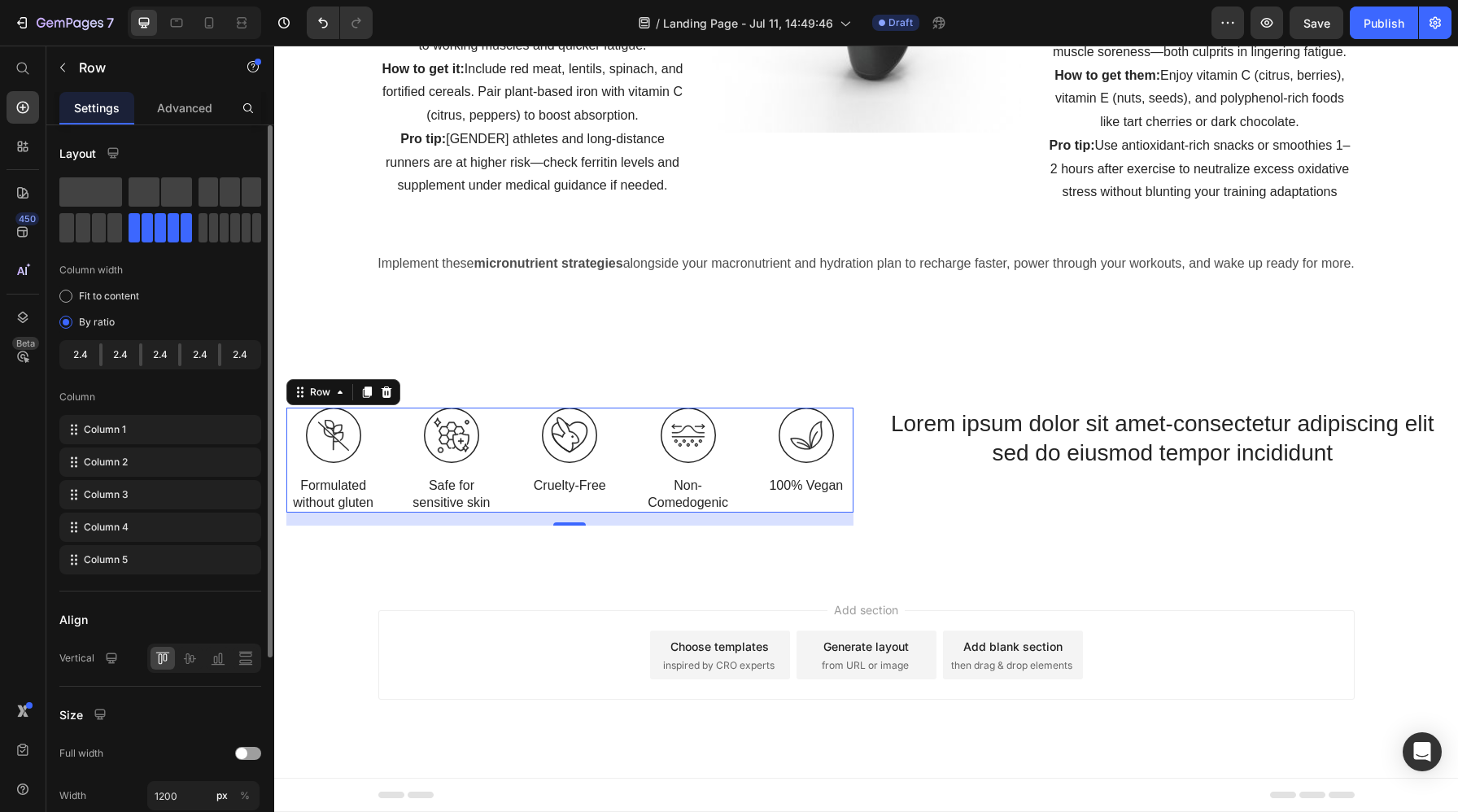 click on "Image Formulated without gluten Text Block Image Safe for sensitive skin Text Block Image Cruelty-Free Text Block Image Non-Comedogenic Text Block Image 100% Vegan Text Block Row   0" at bounding box center (570, 461) 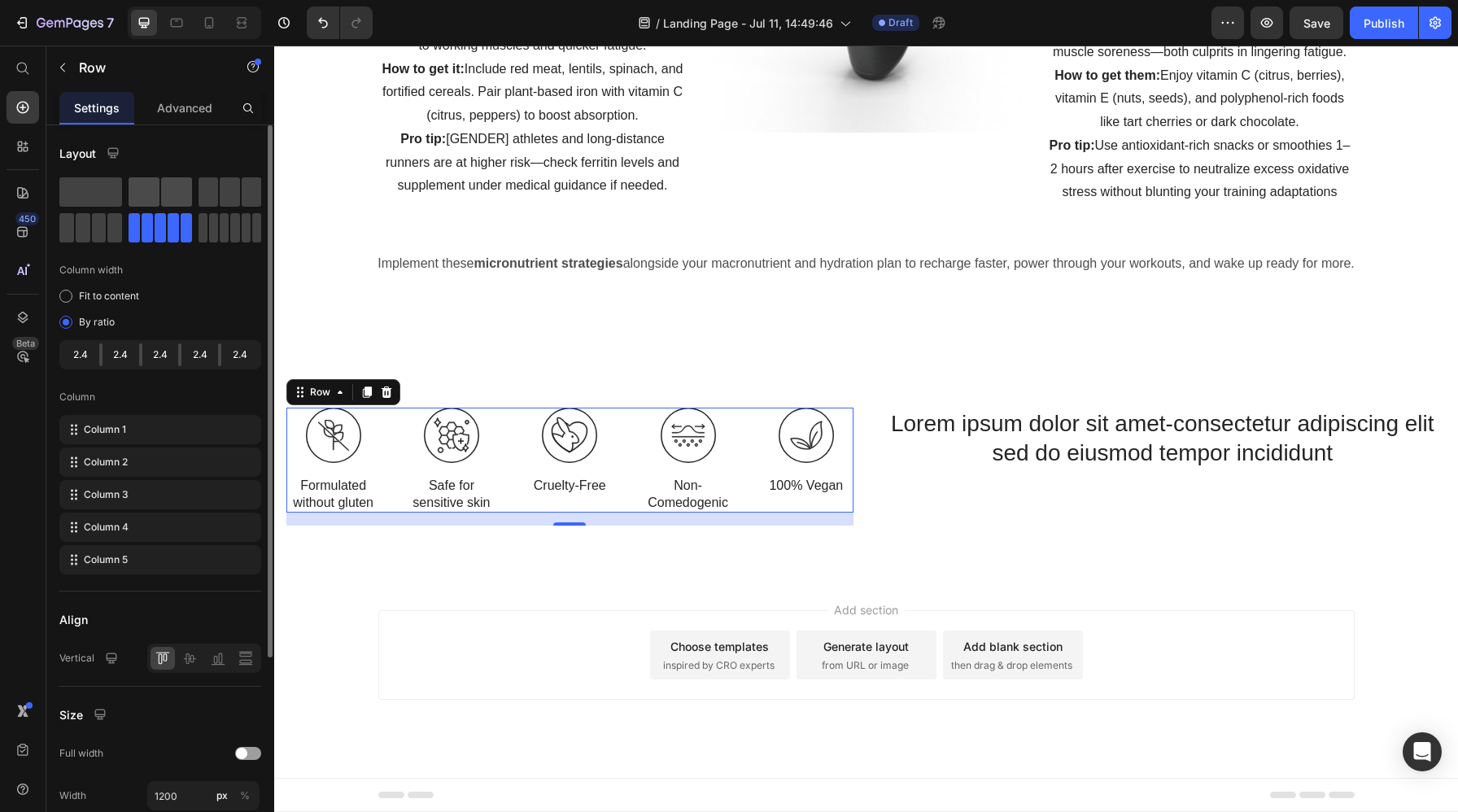 click 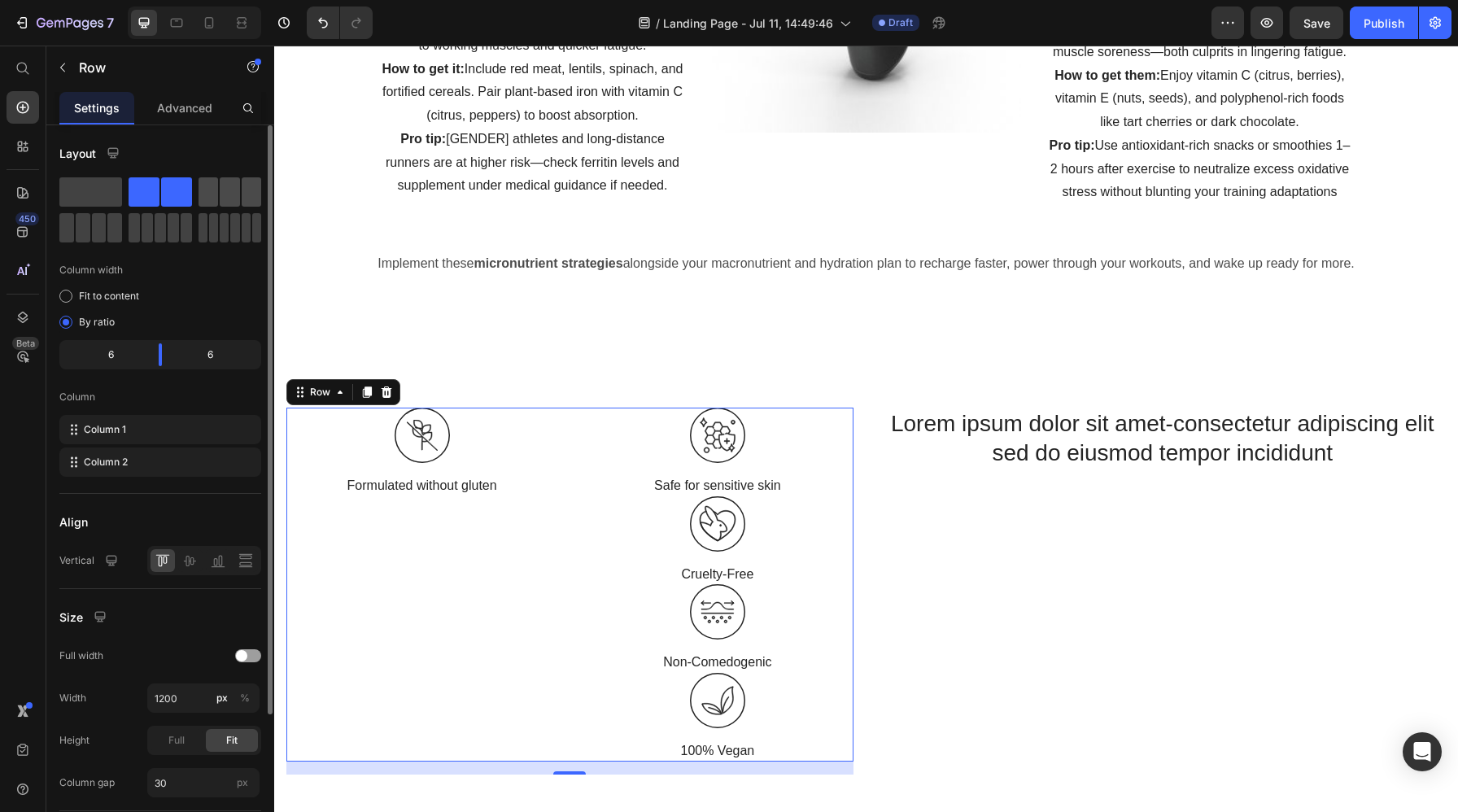 click 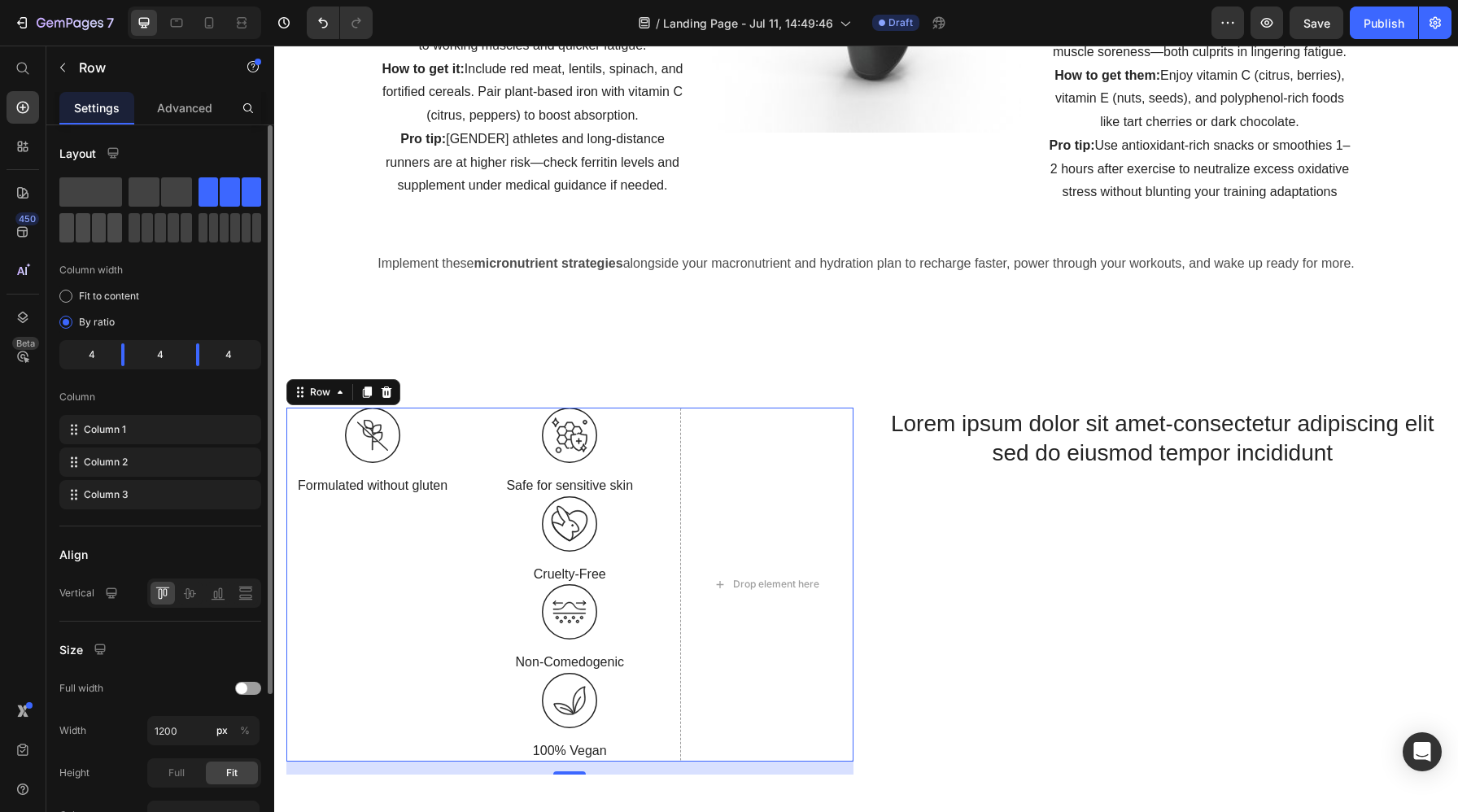 click 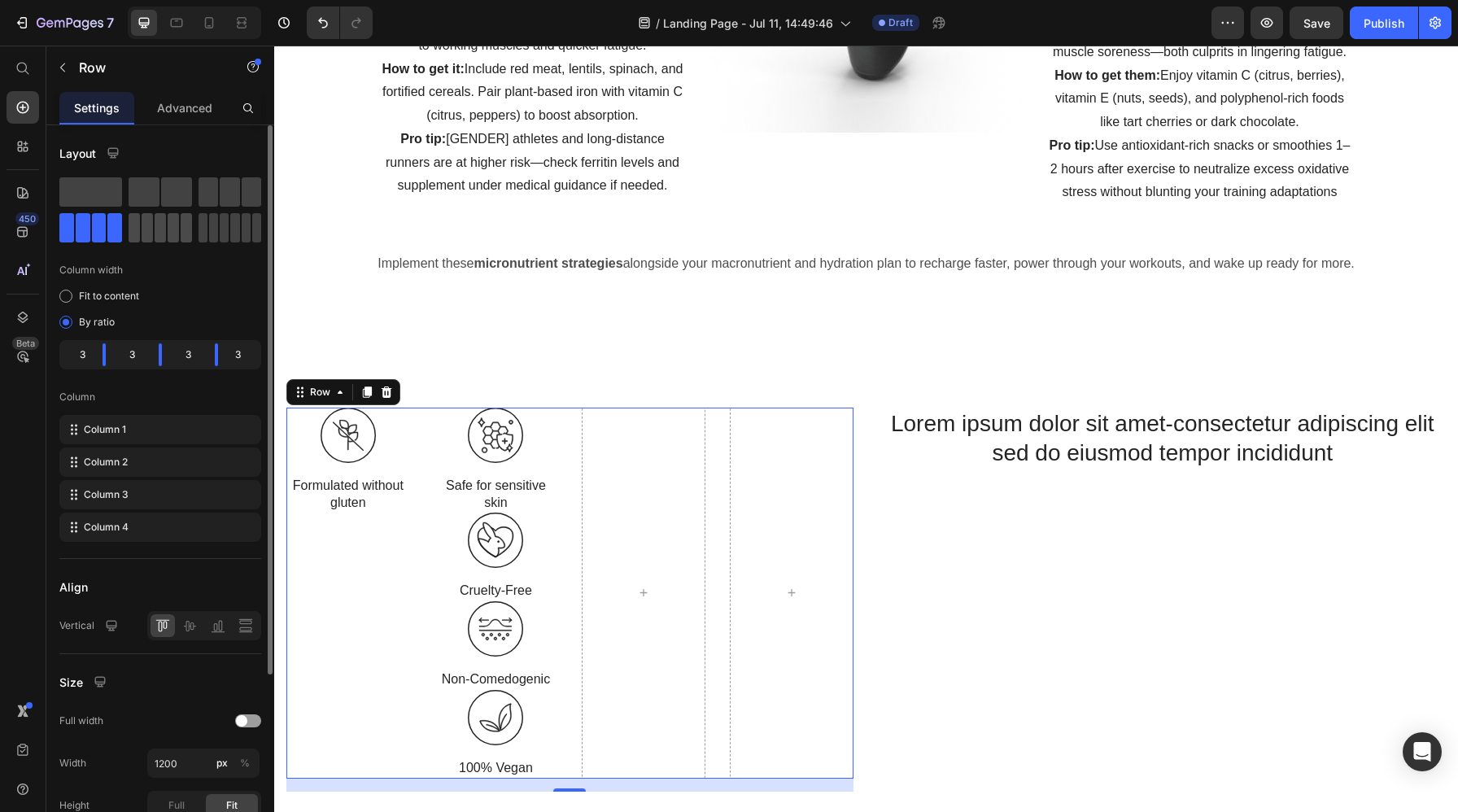 click 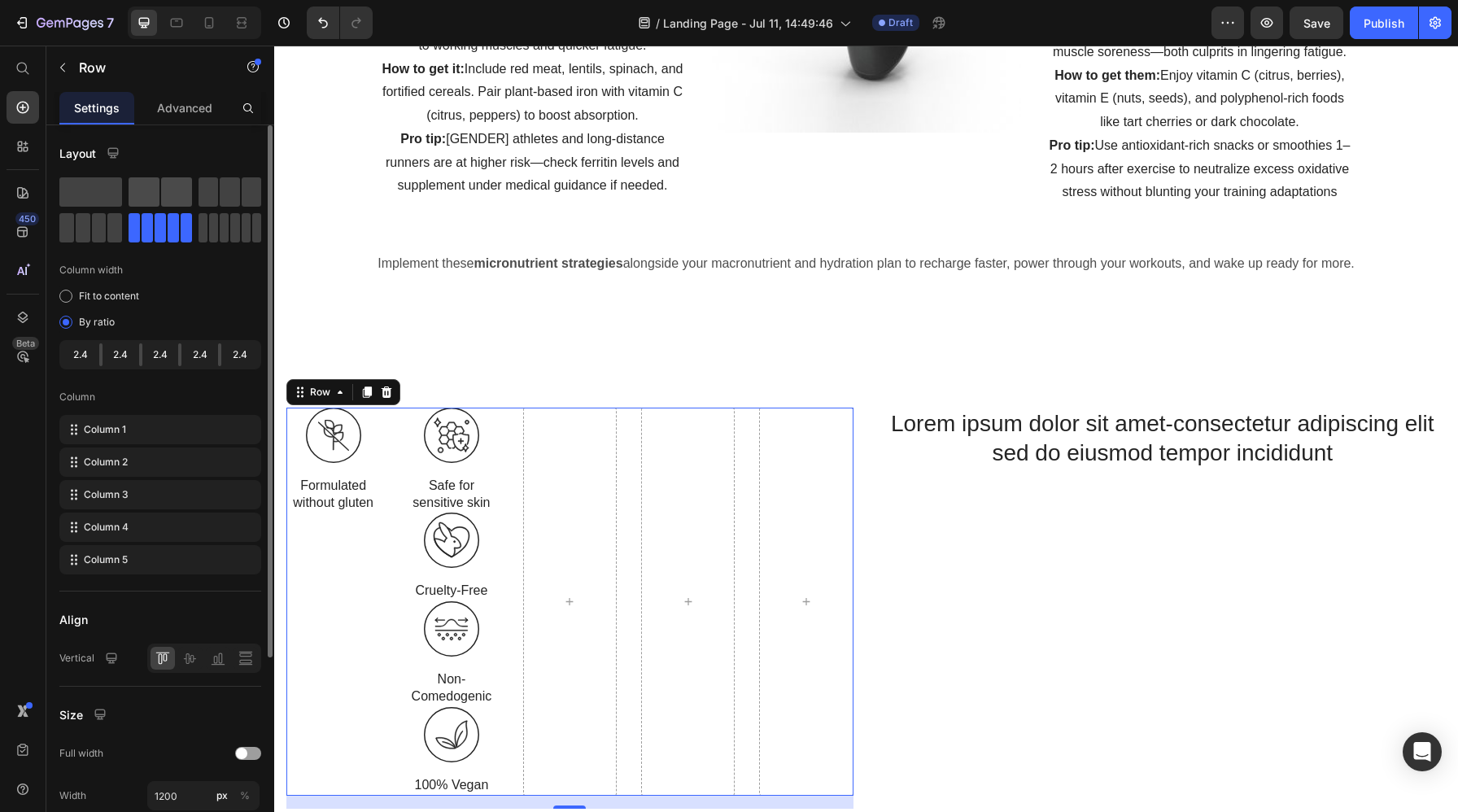 click 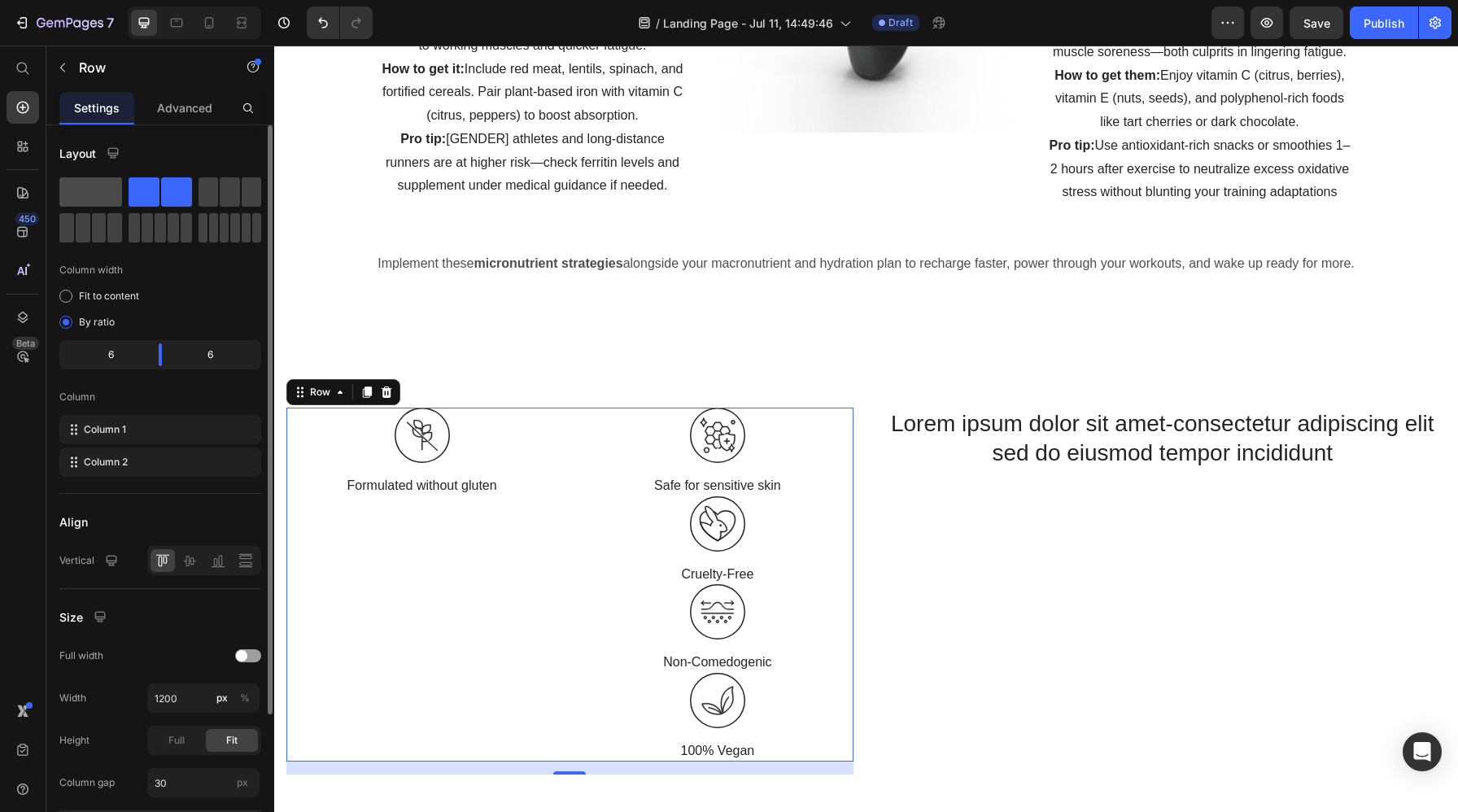 click 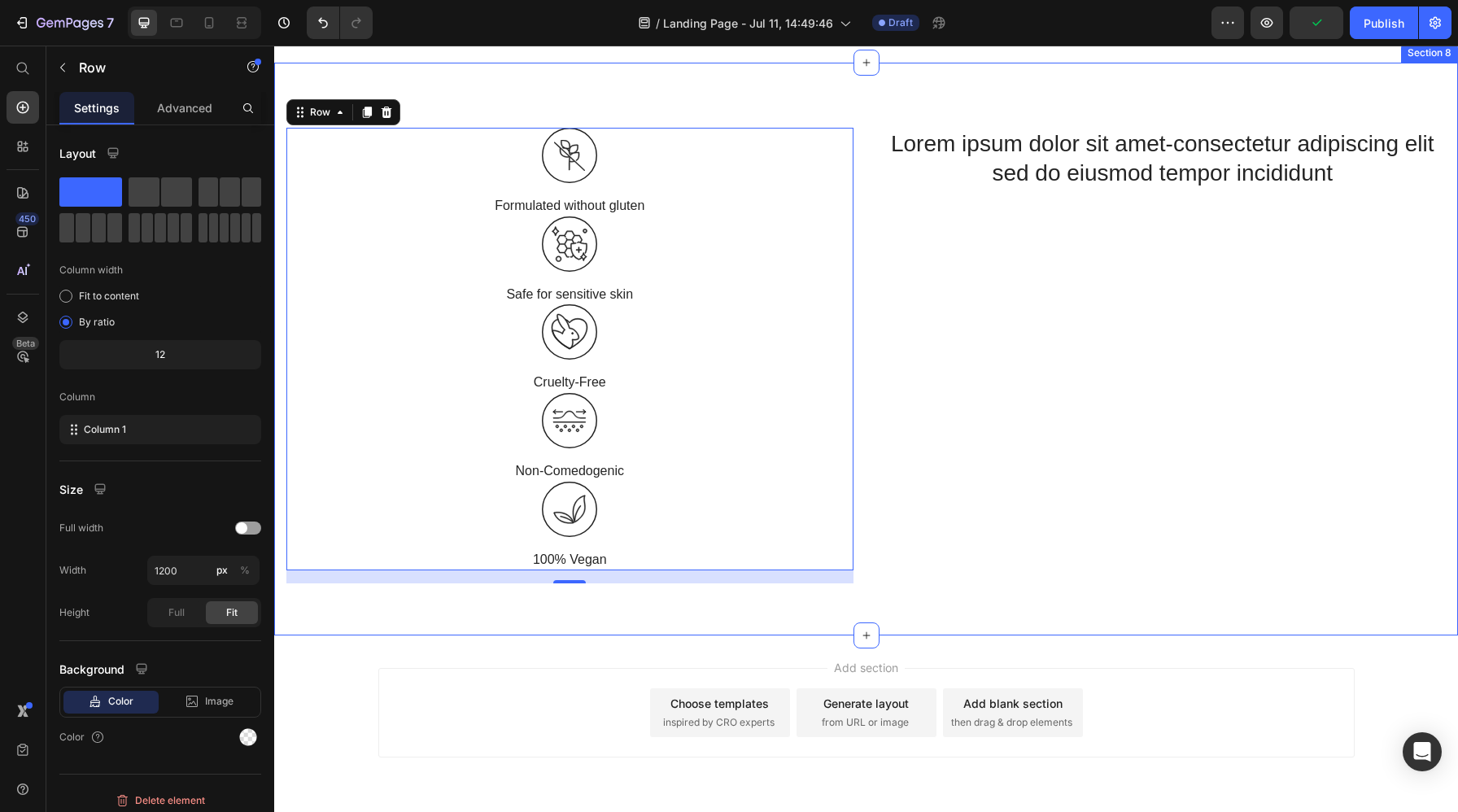 scroll, scrollTop: 5176, scrollLeft: 0, axis: vertical 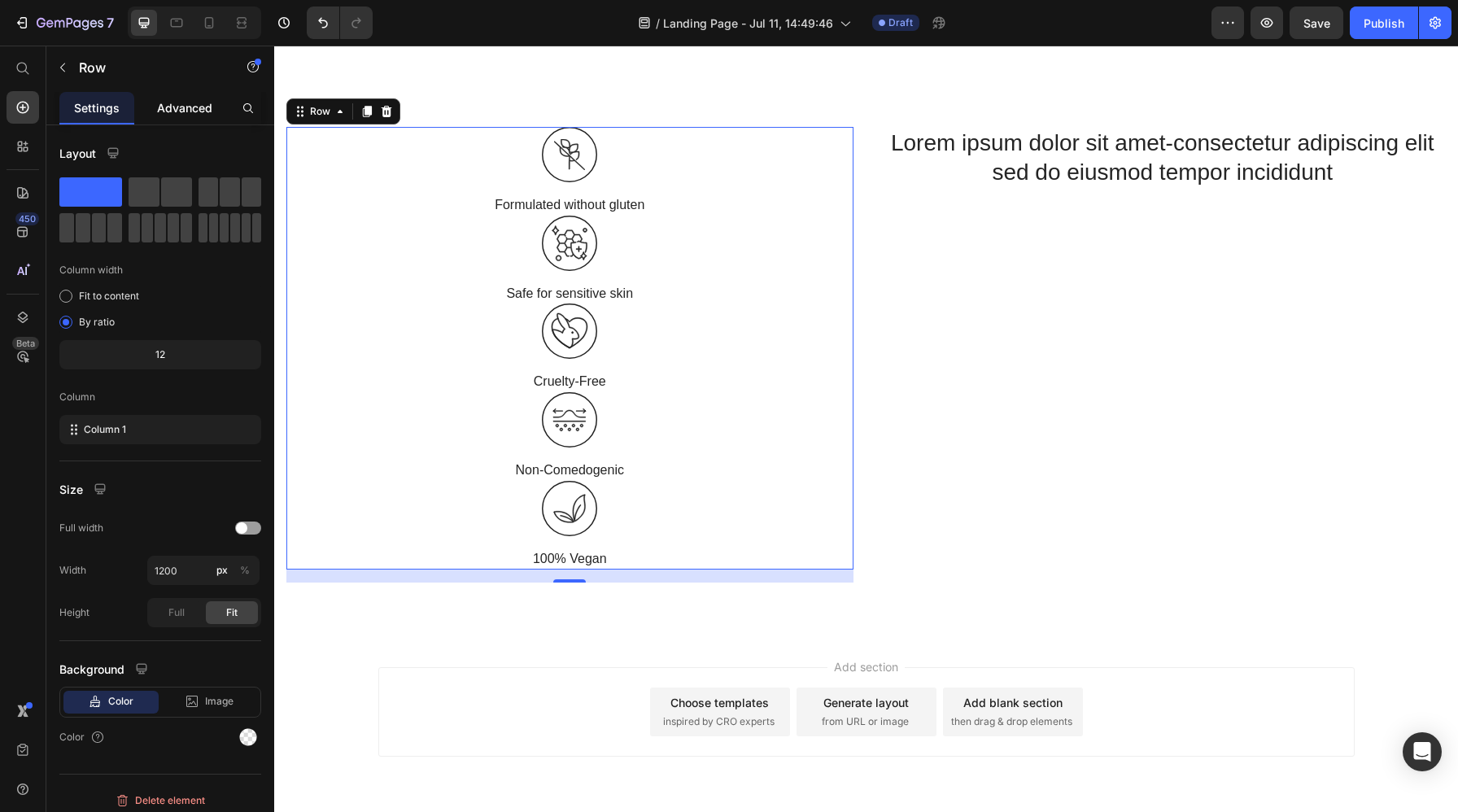 click on "Advanced" 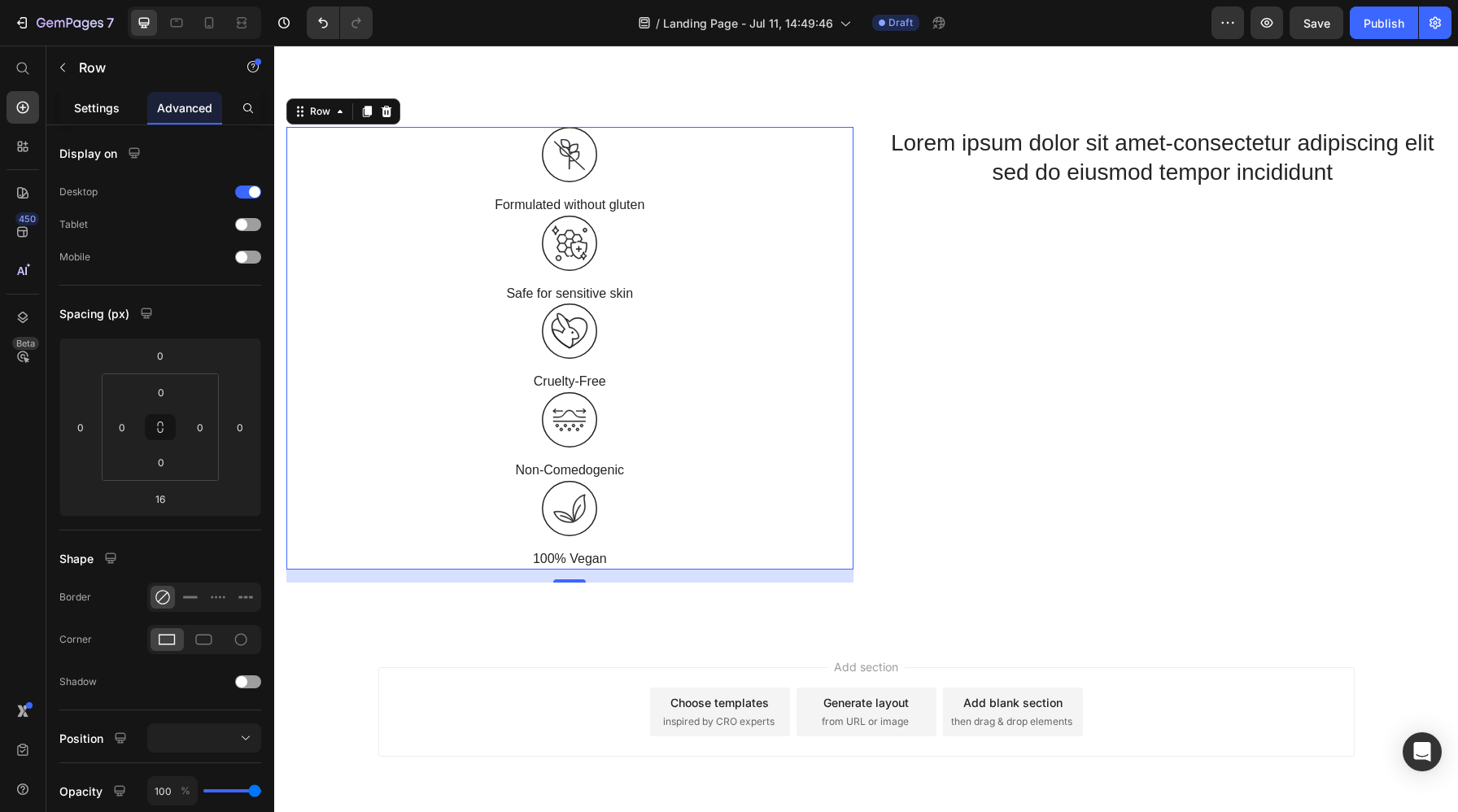 click on "Settings" 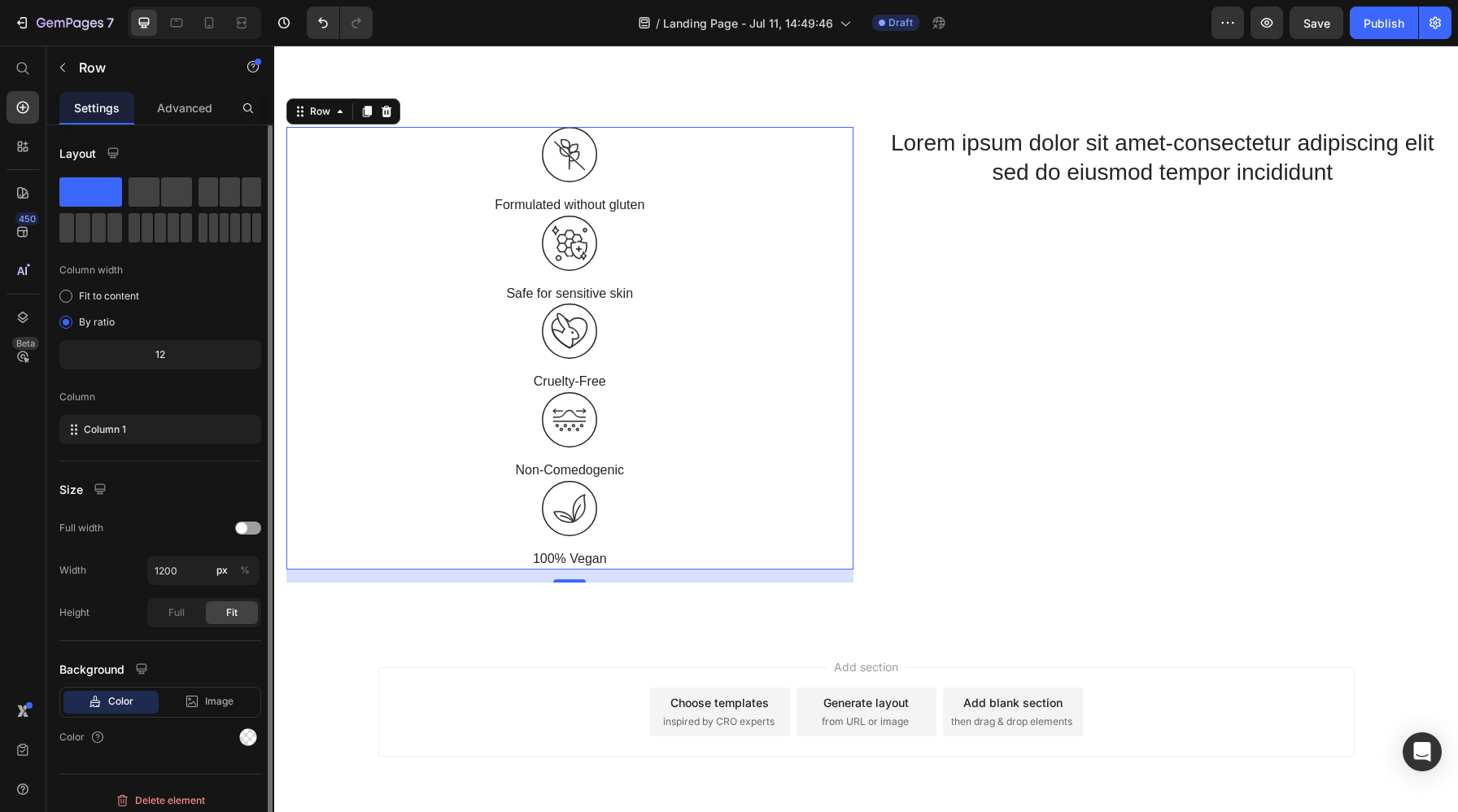 scroll, scrollTop: 9, scrollLeft: 0, axis: vertical 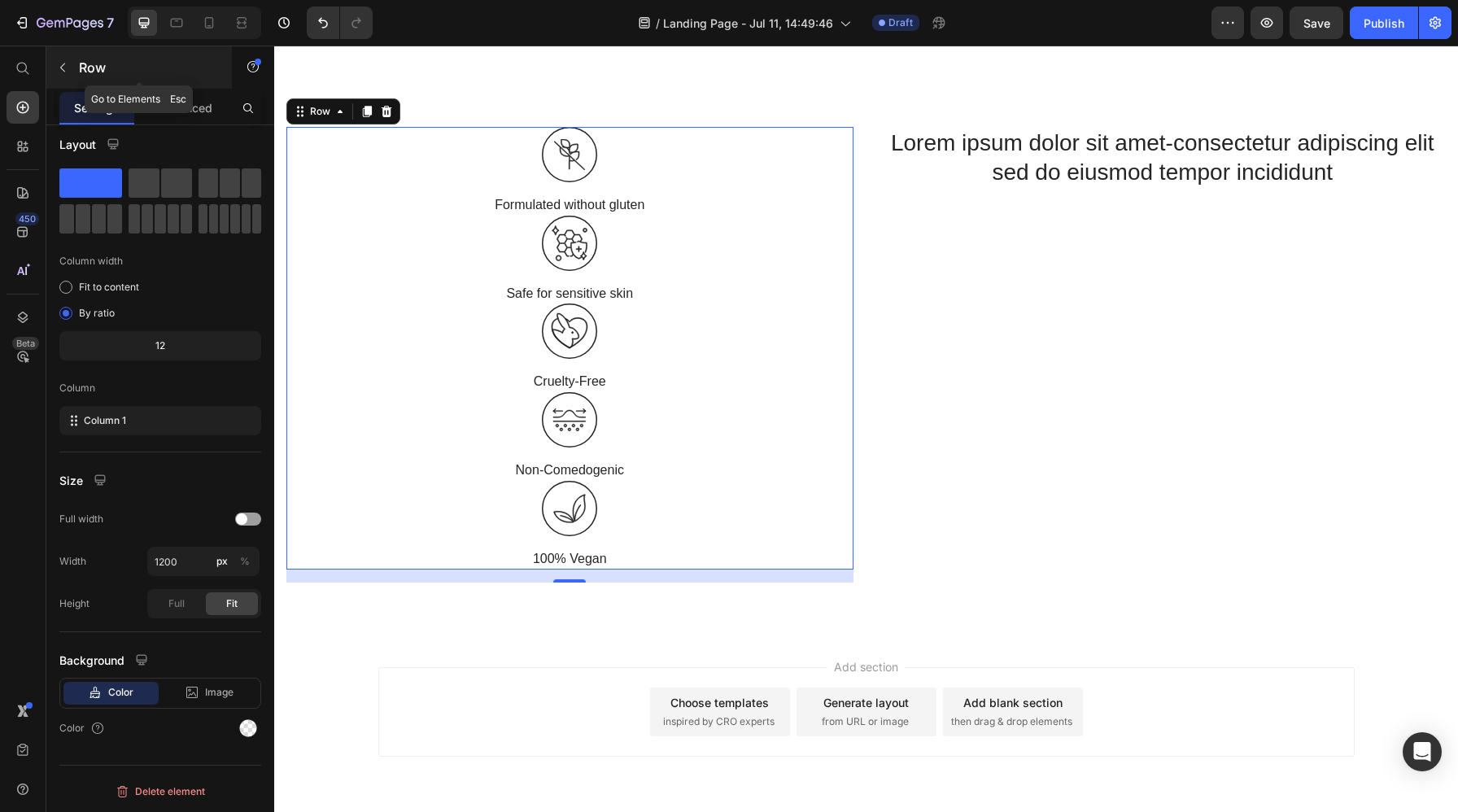 click at bounding box center (63, 68) 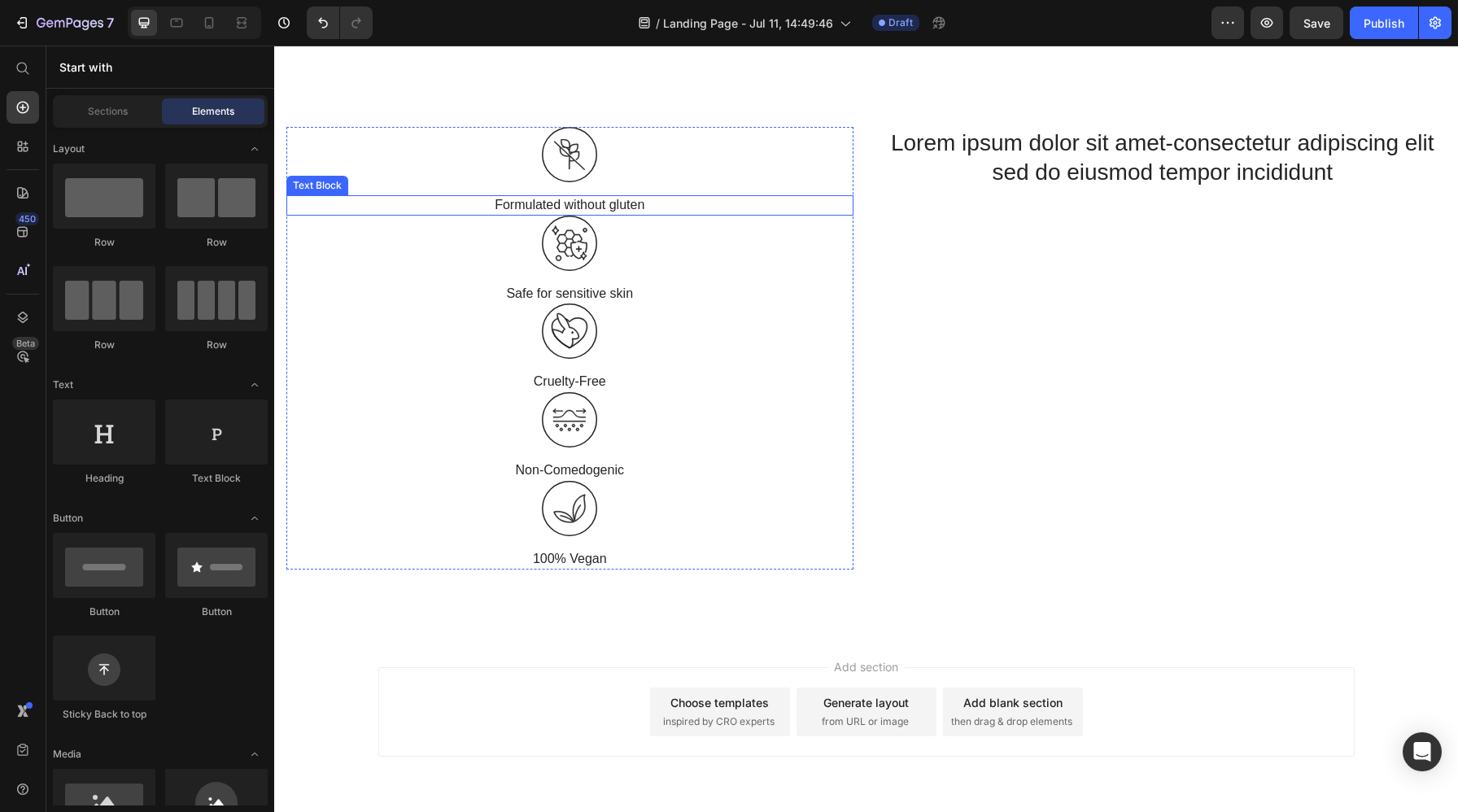 scroll, scrollTop: 0, scrollLeft: 0, axis: both 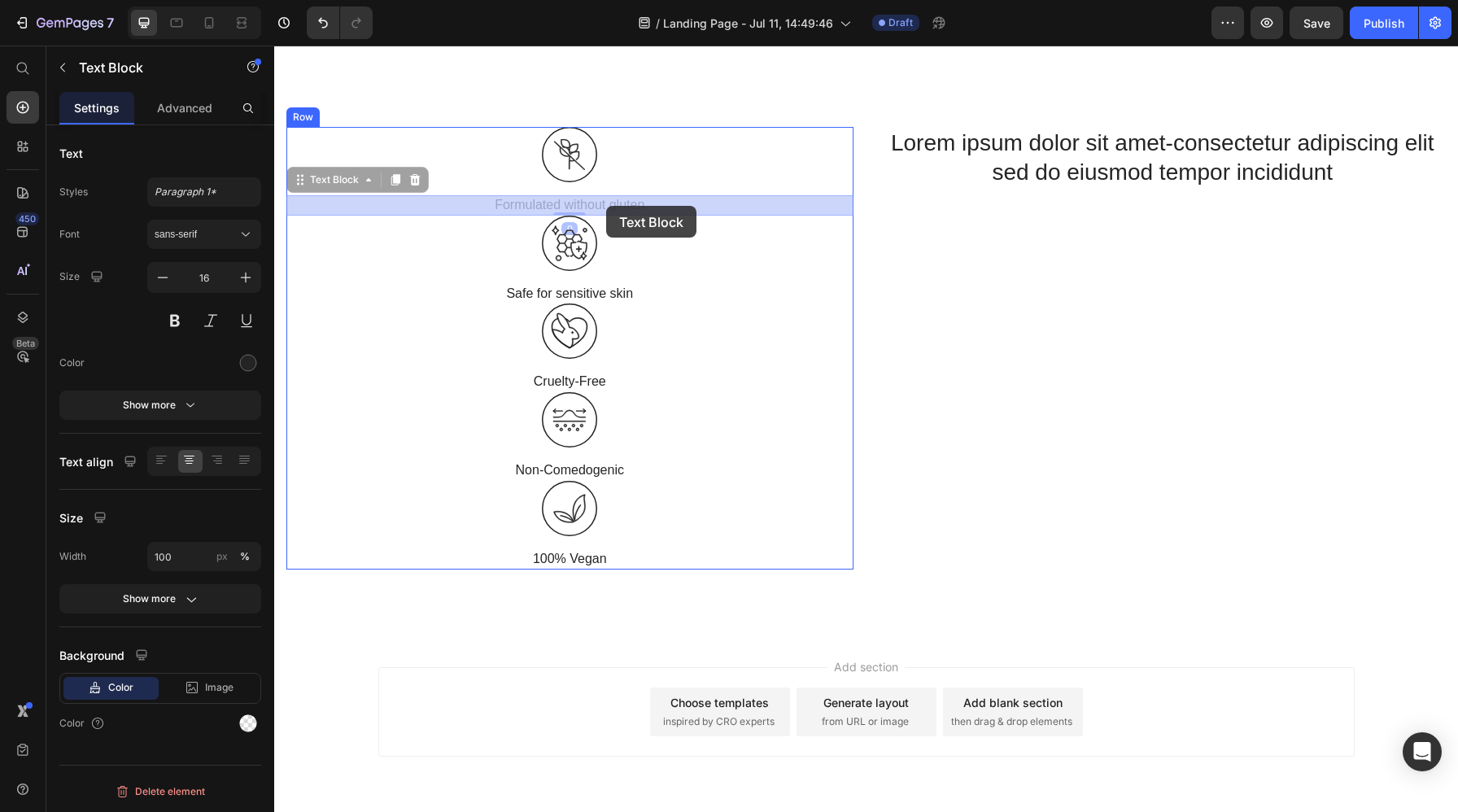drag, startPoint x: 612, startPoint y: 199, endPoint x: 606, endPoint y: 206, distance: 9.219544 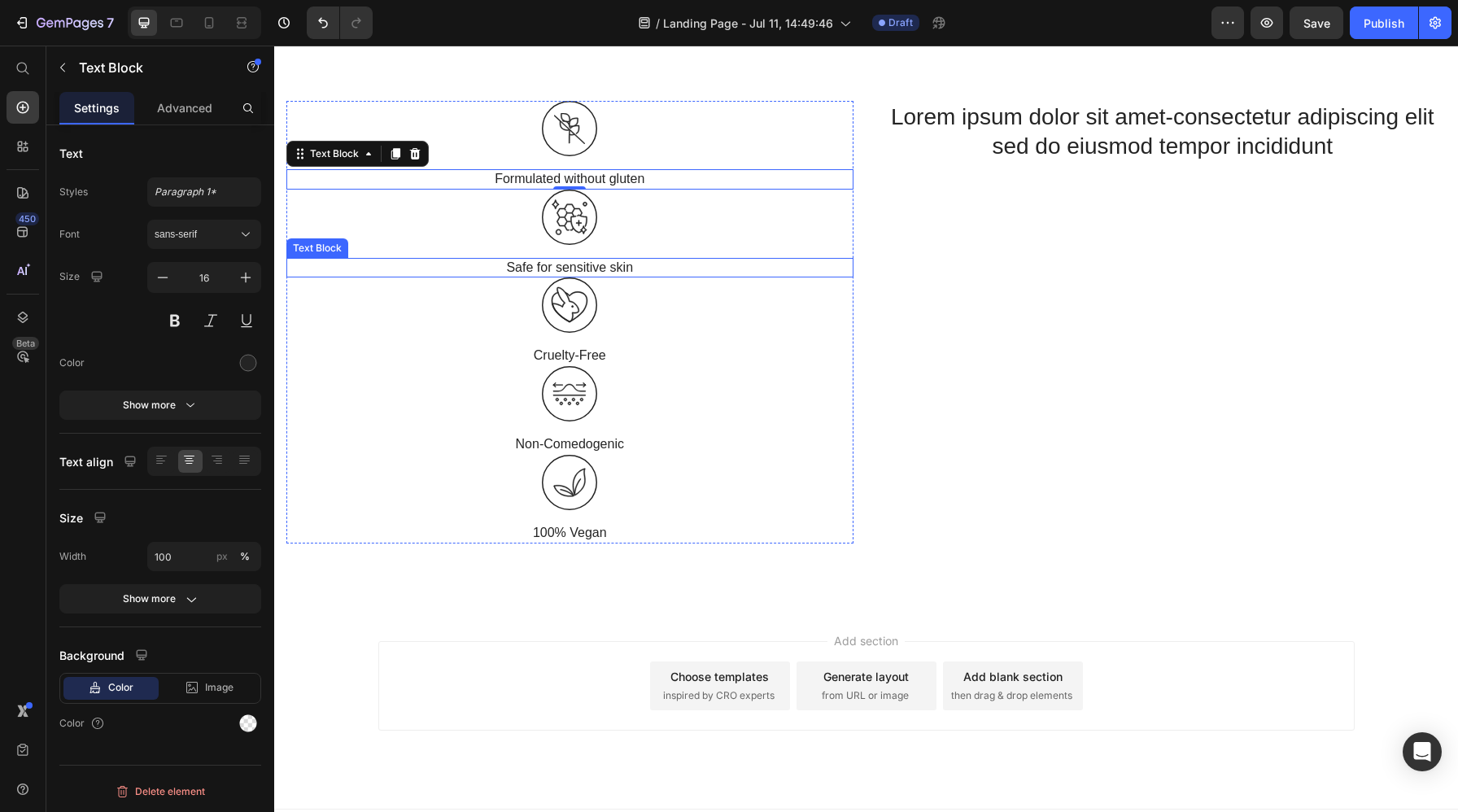 scroll, scrollTop: 5208, scrollLeft: 0, axis: vertical 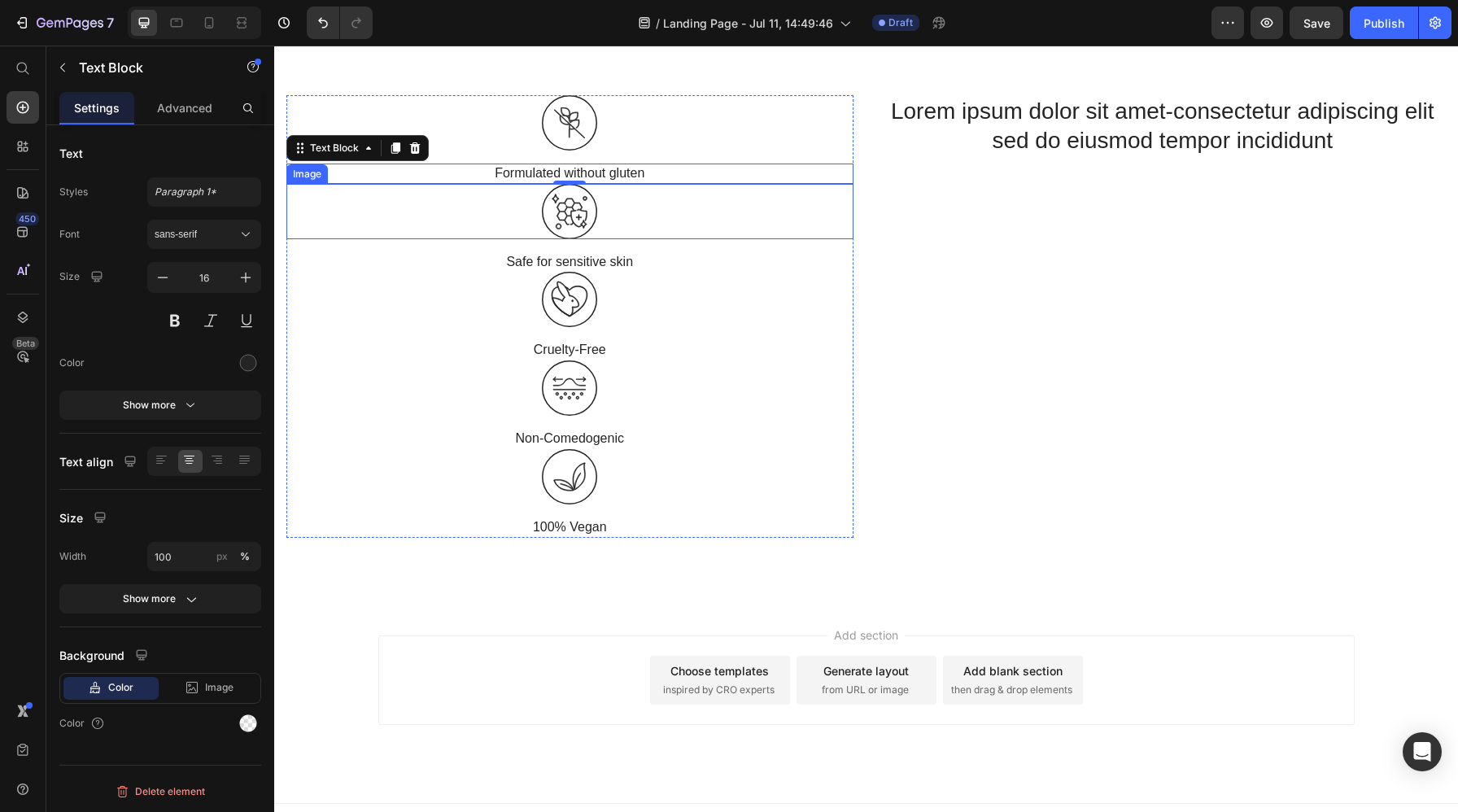 click at bounding box center (570, 212) 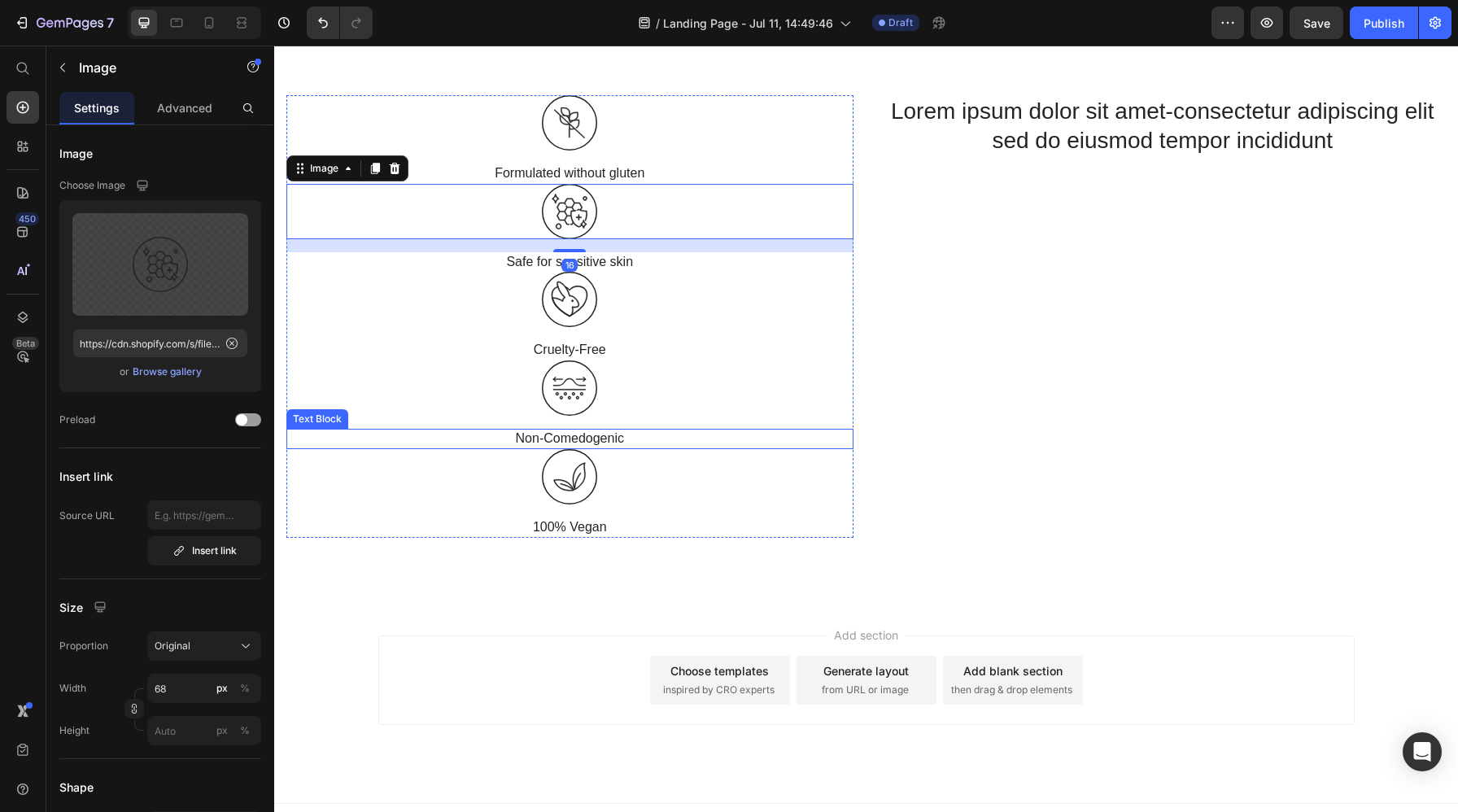 click on "Non-Comedogenic" at bounding box center (570, 439) 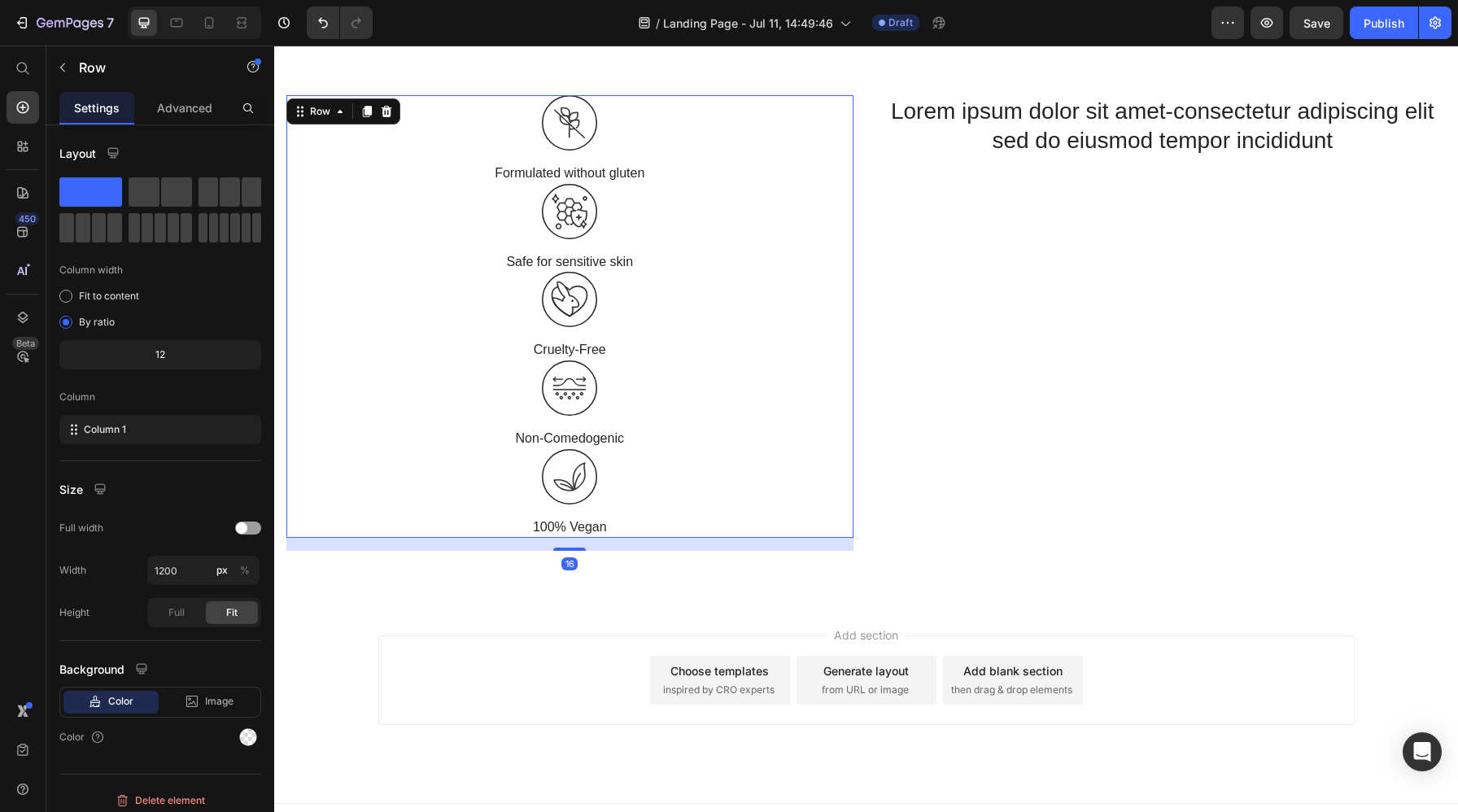 click on "Image Formulated without gluten Text Block Image Safe for sensitive skin Text Block Image Cruelty-Free Text Block Image Non-Comedogenic Text Block Image 100% Vegan Text Block" at bounding box center (570, 317) 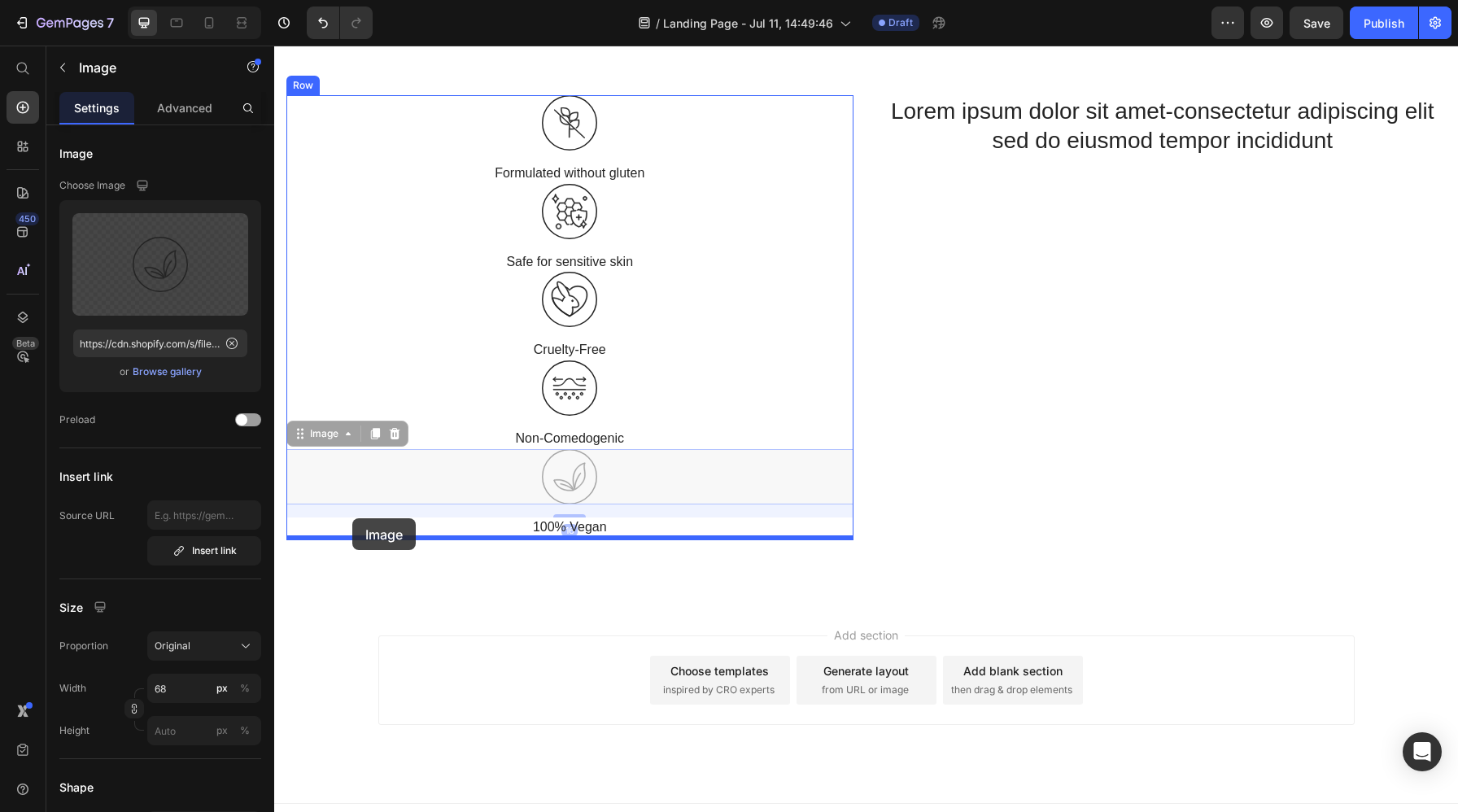 drag, startPoint x: 610, startPoint y: 481, endPoint x: 346, endPoint y: 512, distance: 265.814 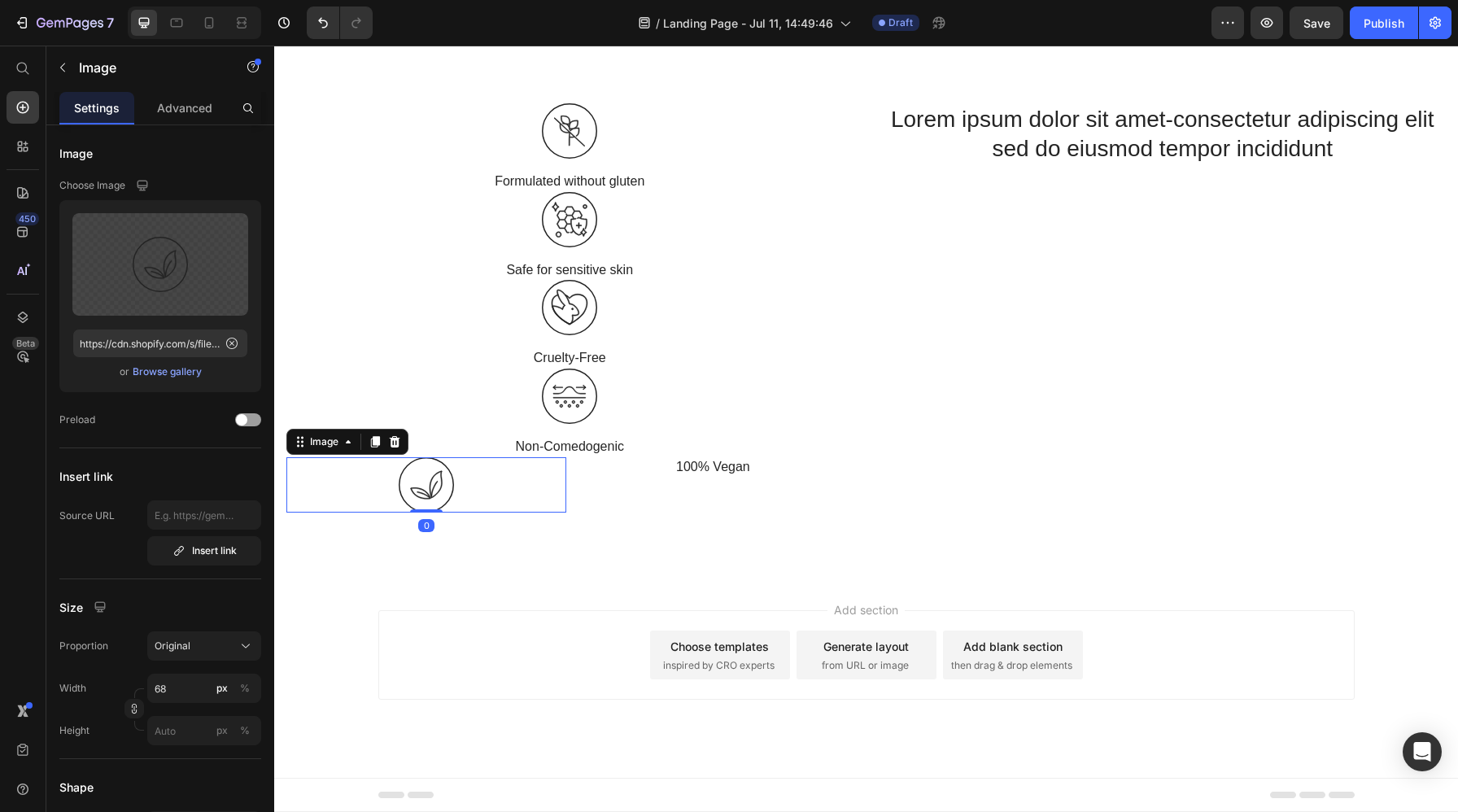 scroll, scrollTop: 5200, scrollLeft: 0, axis: vertical 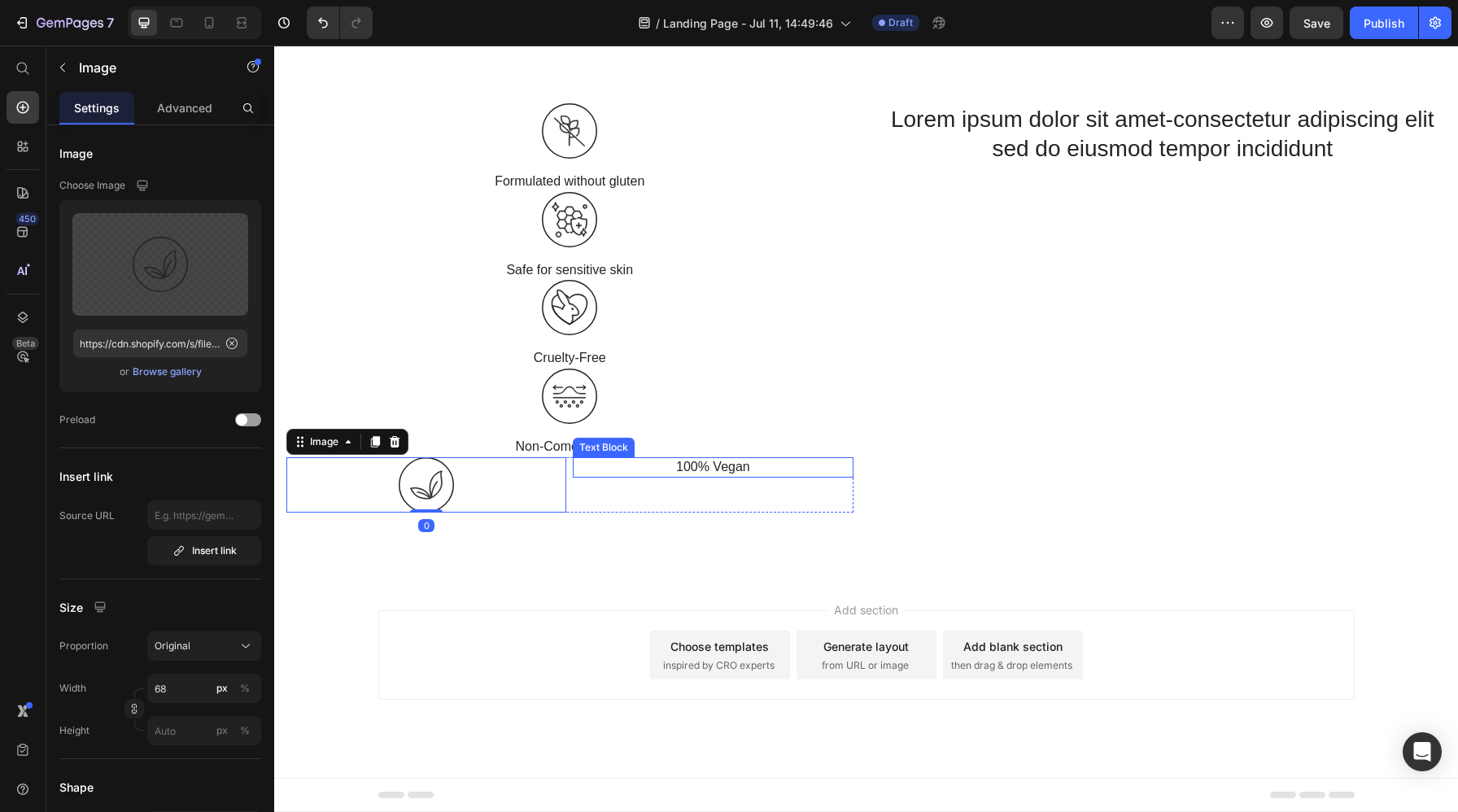 click on "100% Vegan" at bounding box center (713, 467) 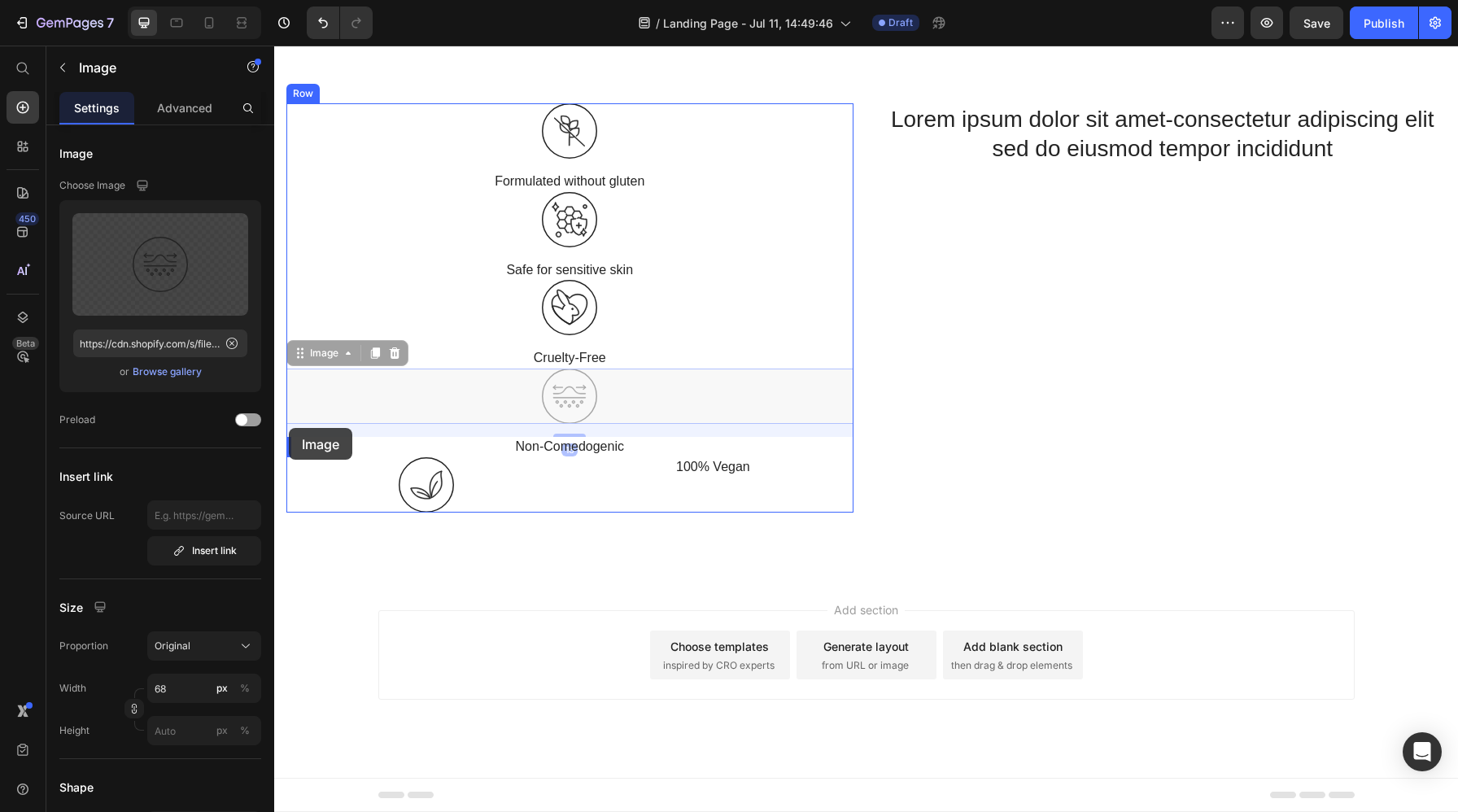 drag, startPoint x: 580, startPoint y: 398, endPoint x: 289, endPoint y: 429, distance: 292.6465 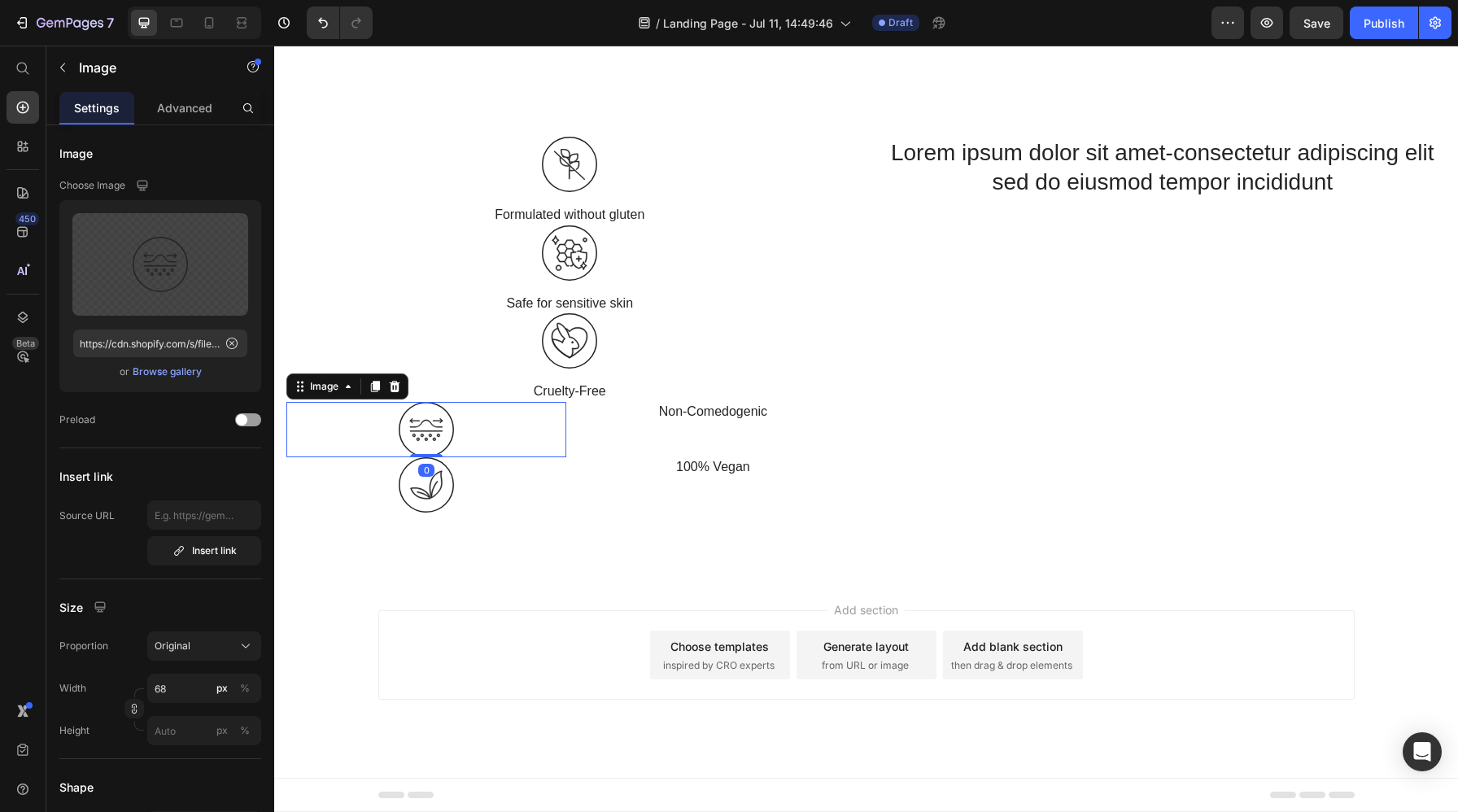 scroll, scrollTop: 5167, scrollLeft: 0, axis: vertical 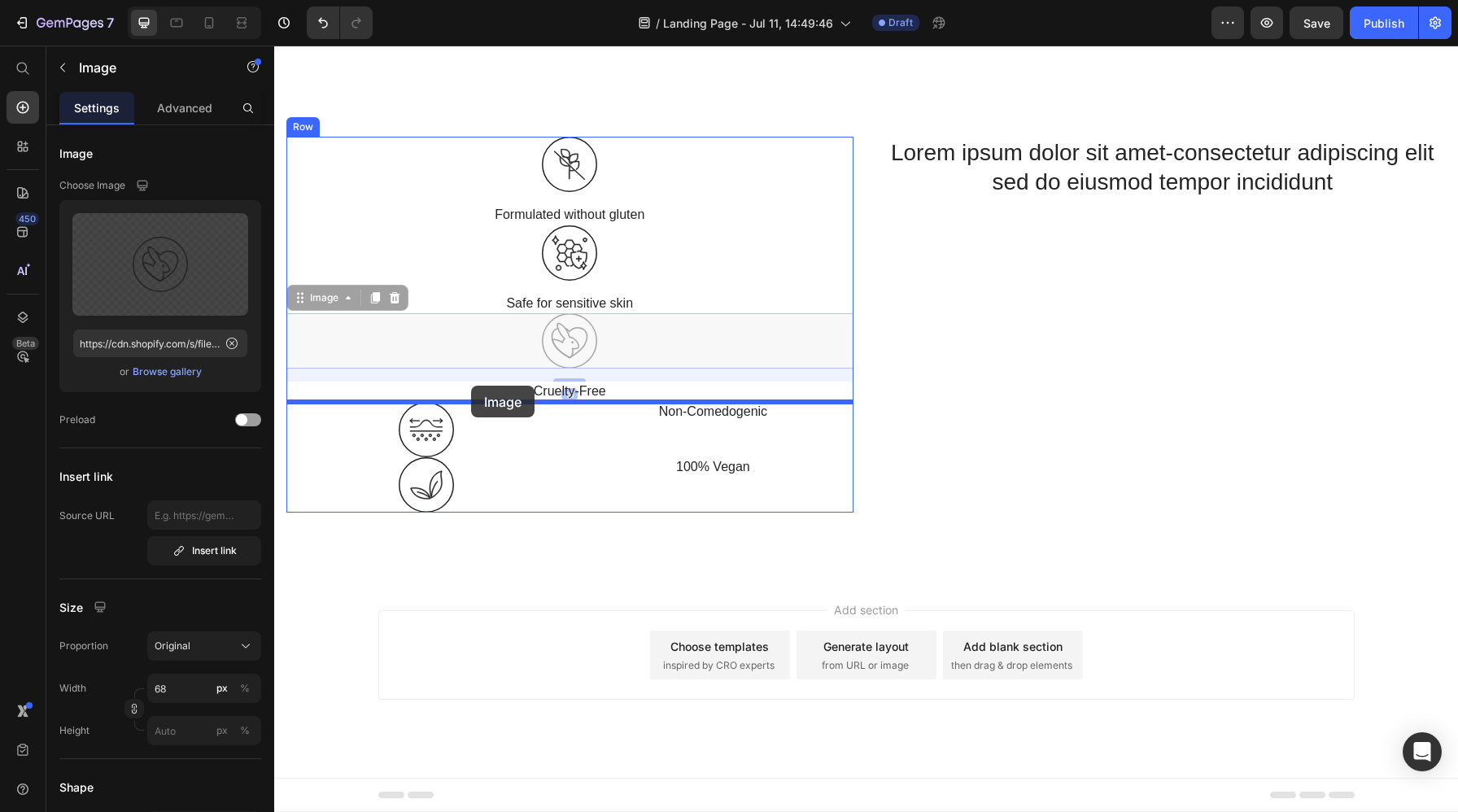 drag, startPoint x: 583, startPoint y: 355, endPoint x: 469, endPoint y: 382, distance: 117.15375 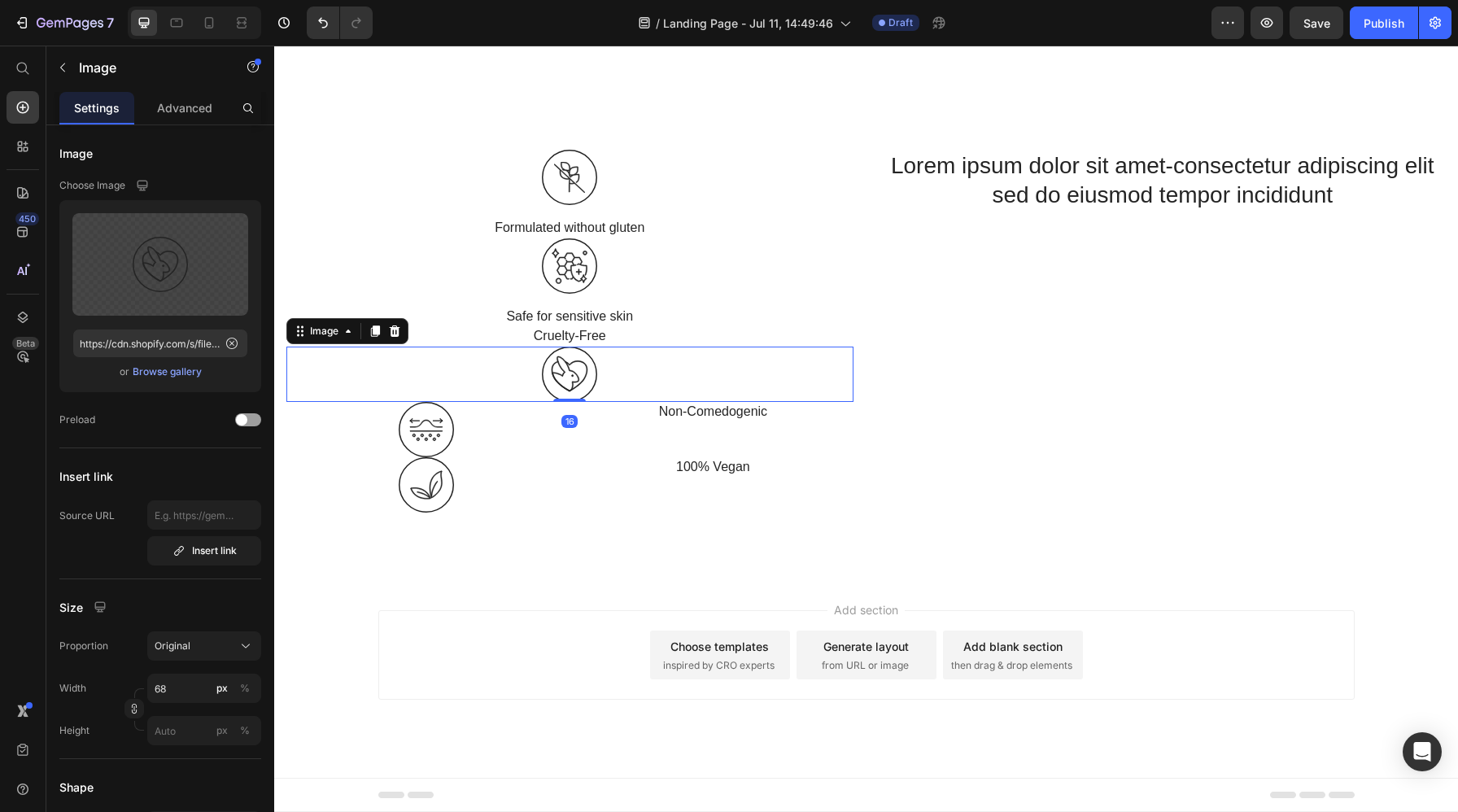 scroll, scrollTop: 5154, scrollLeft: 0, axis: vertical 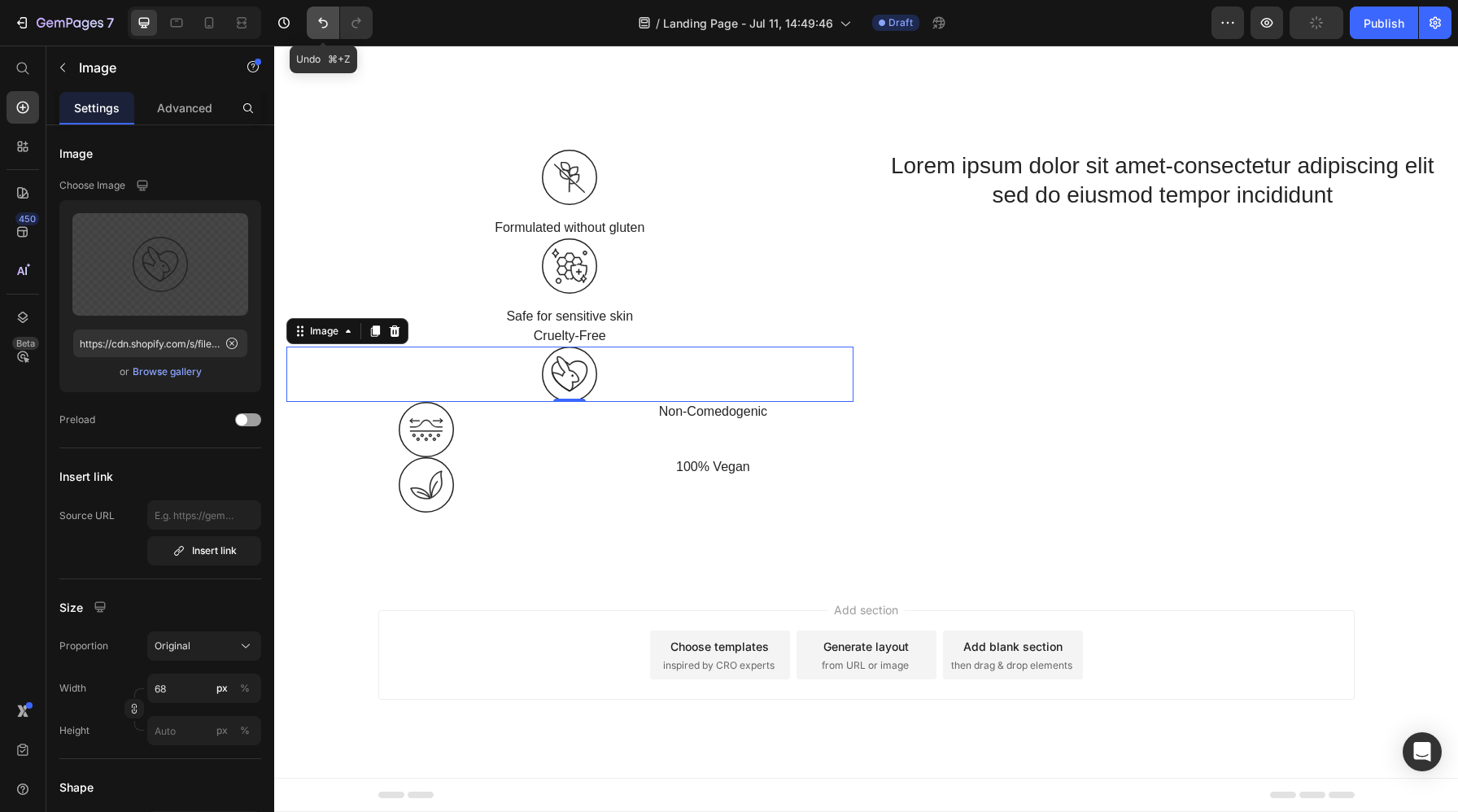 click 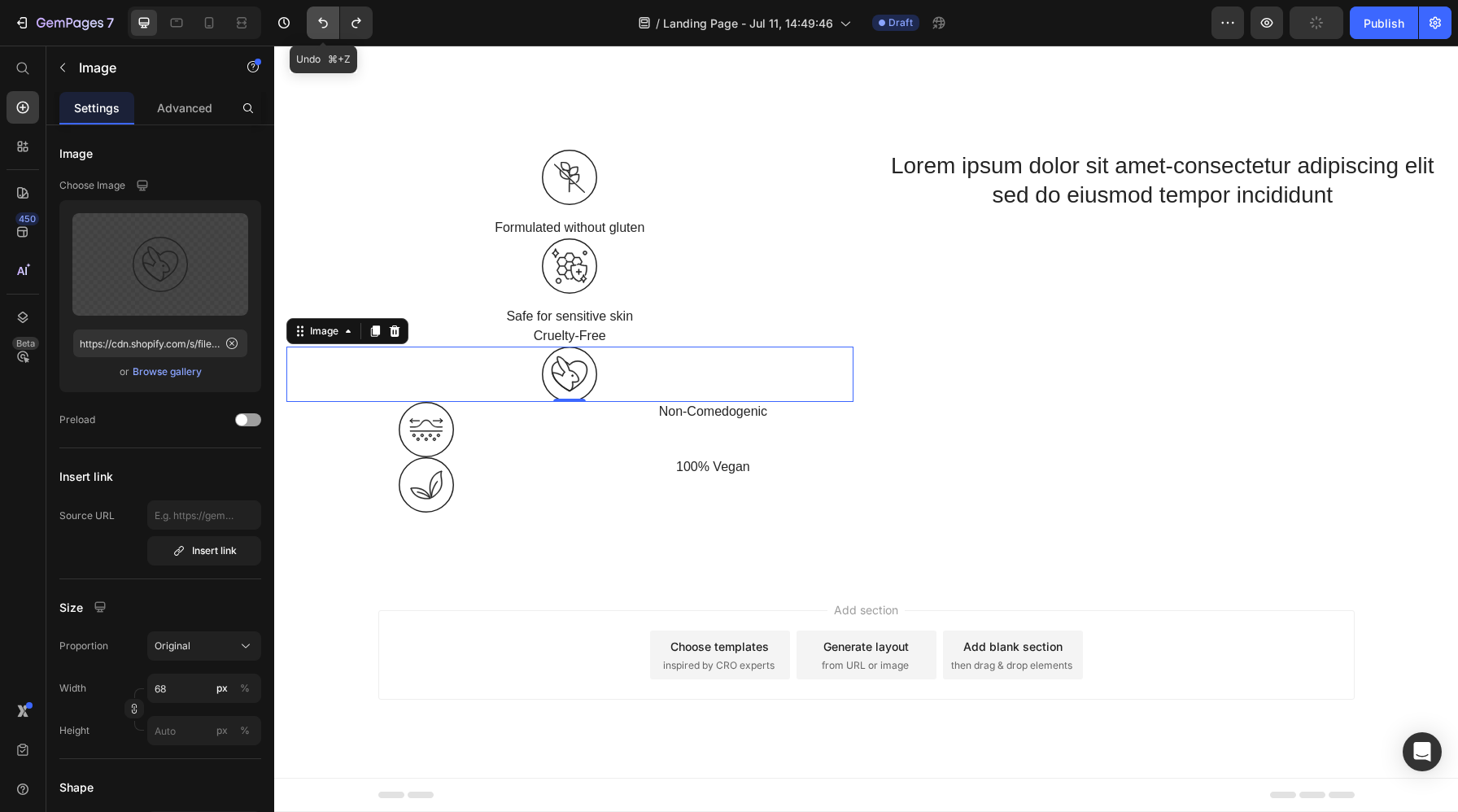 scroll, scrollTop: 5167, scrollLeft: 0, axis: vertical 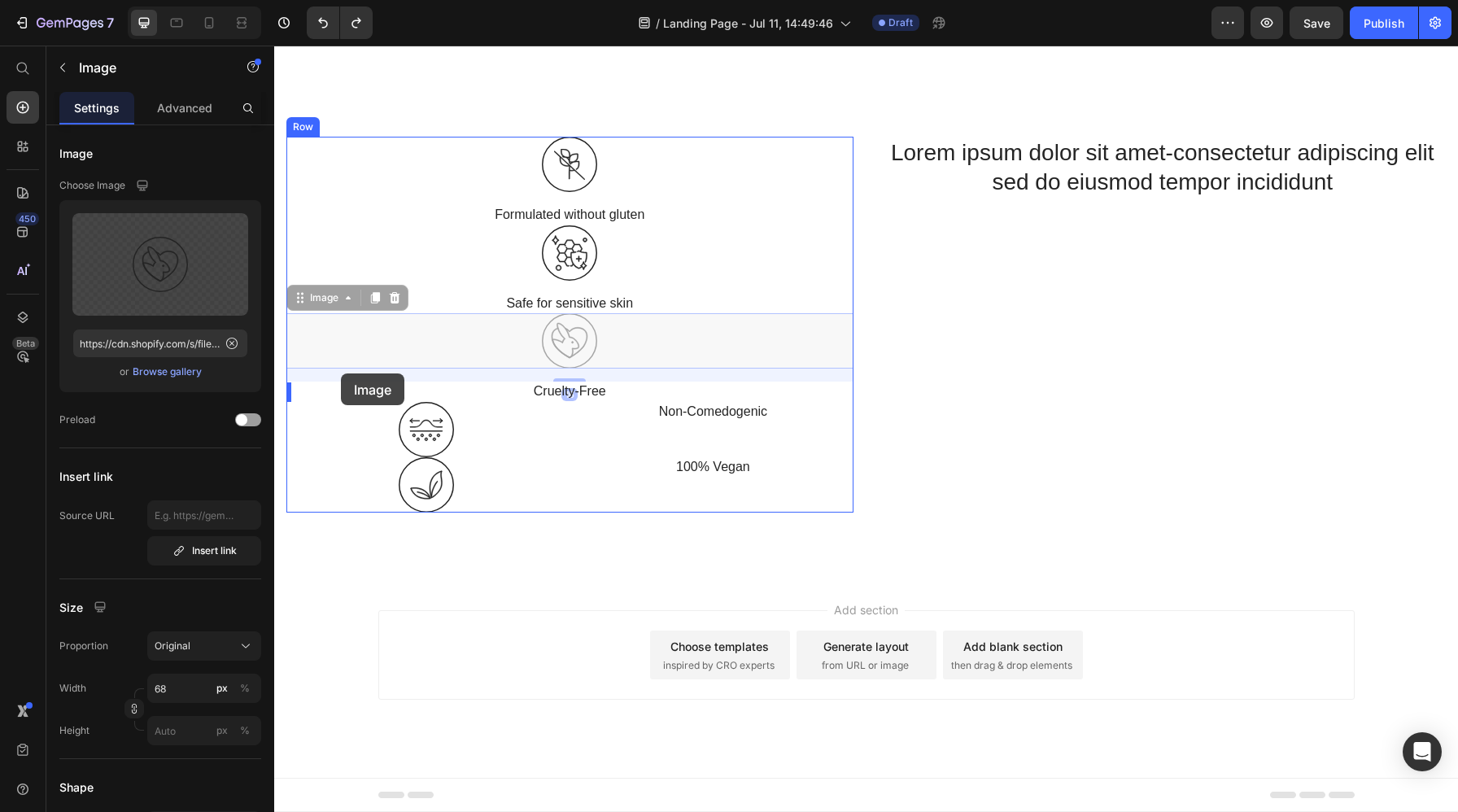 drag, startPoint x: 578, startPoint y: 349, endPoint x: 341, endPoint y: 373, distance: 238.2121 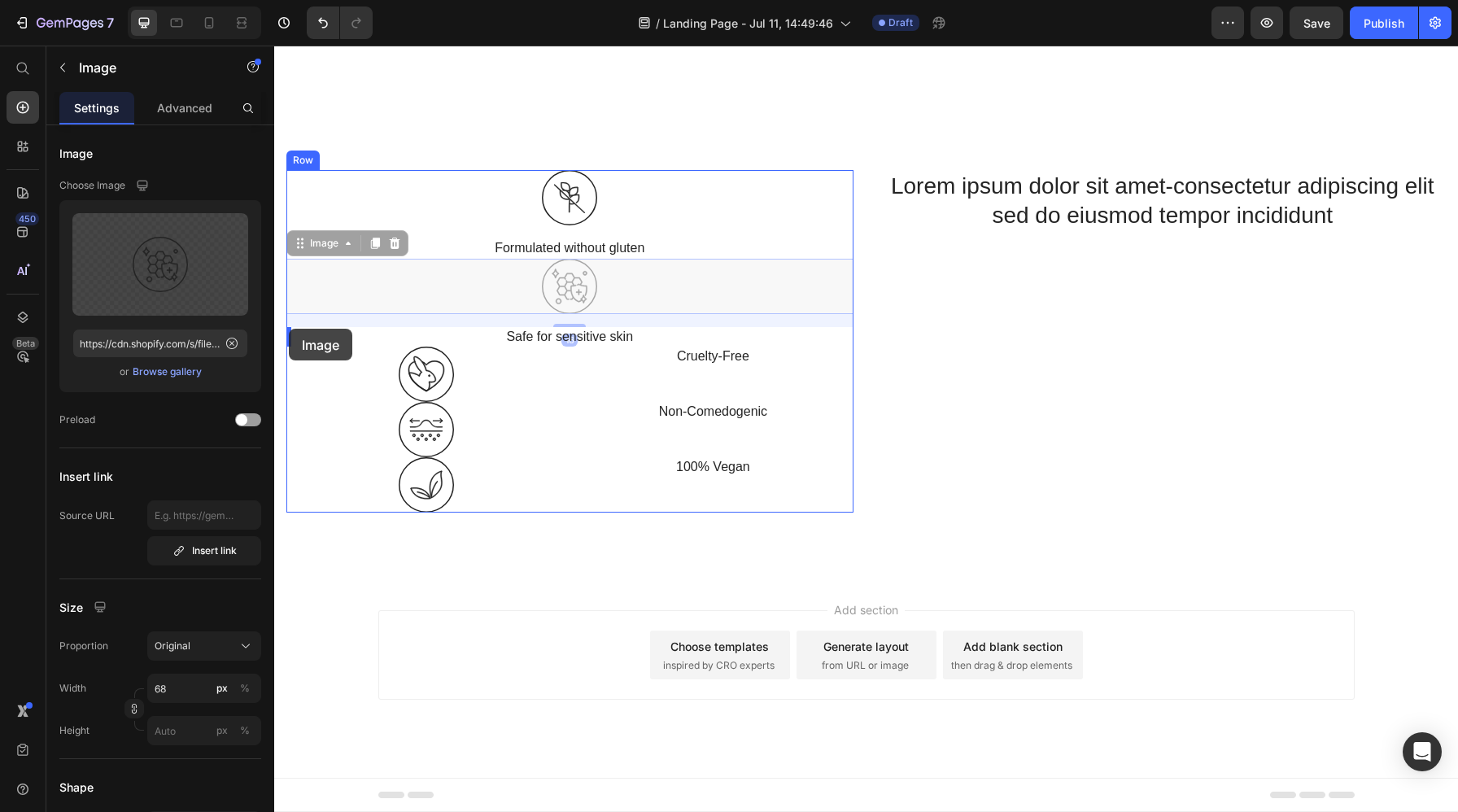 drag, startPoint x: 555, startPoint y: 286, endPoint x: 289, endPoint y: 329, distance: 269.45315 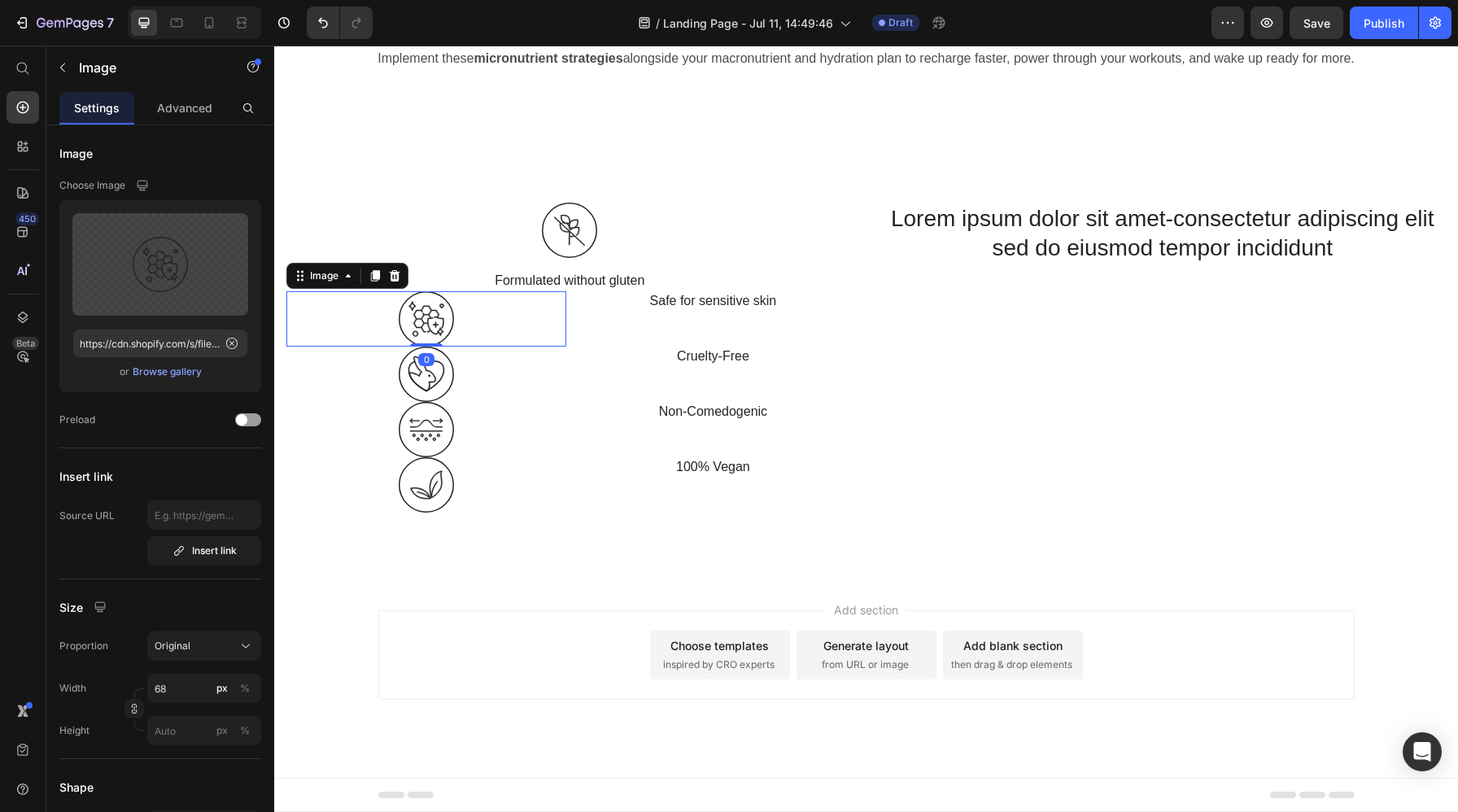 scroll, scrollTop: 5100, scrollLeft: 0, axis: vertical 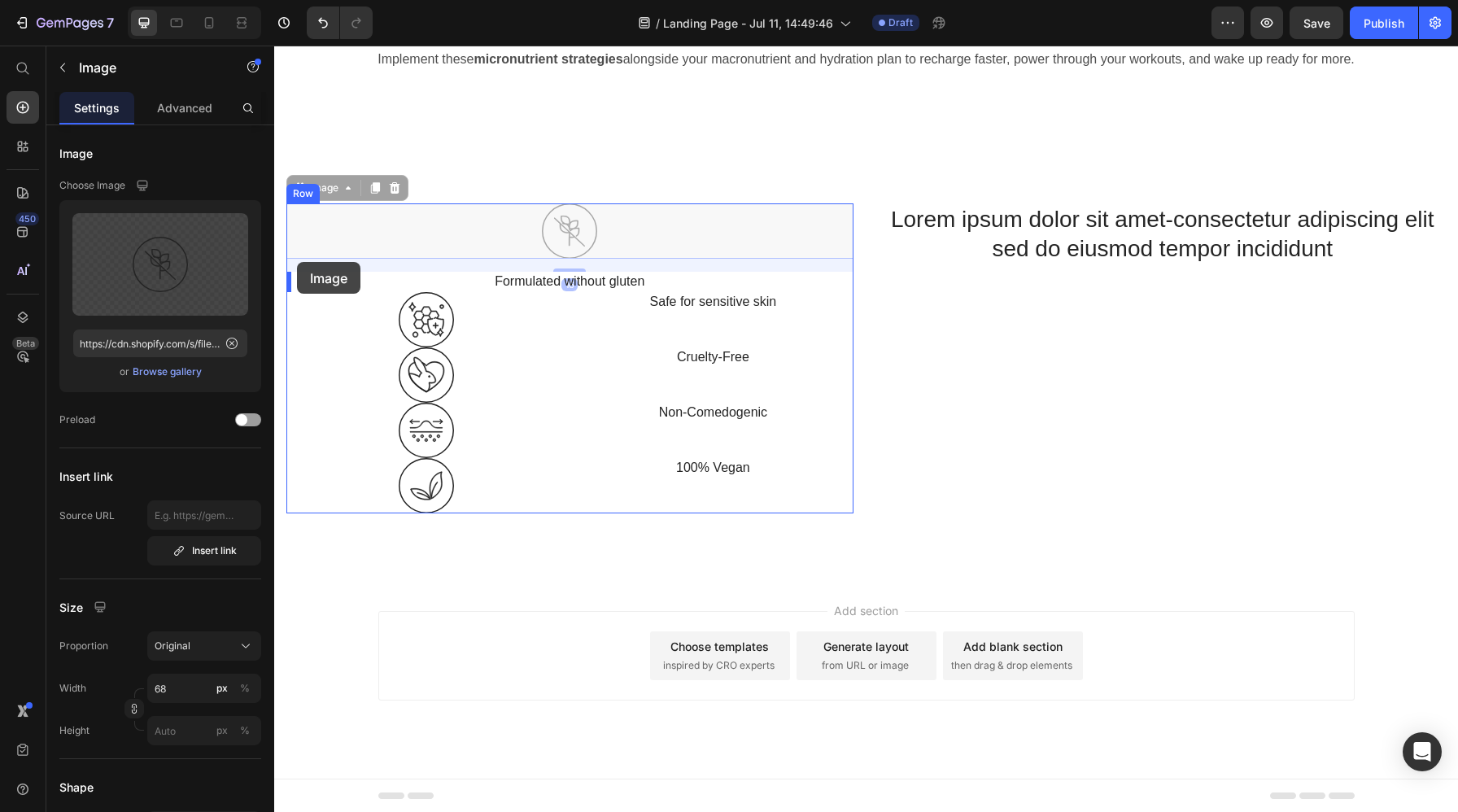 drag, startPoint x: 558, startPoint y: 222, endPoint x: 297, endPoint y: 262, distance: 264.04734 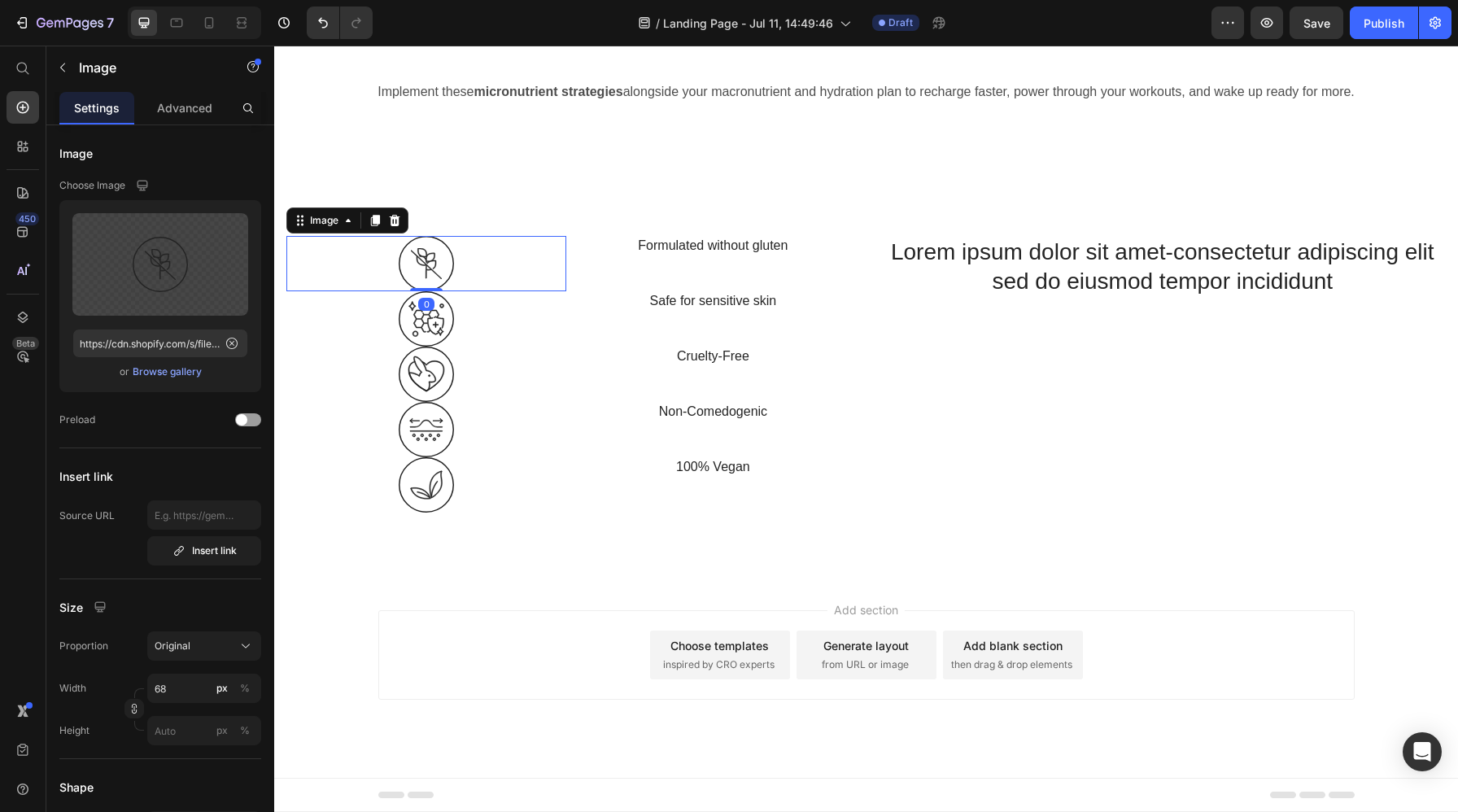 scroll, scrollTop: 5067, scrollLeft: 0, axis: vertical 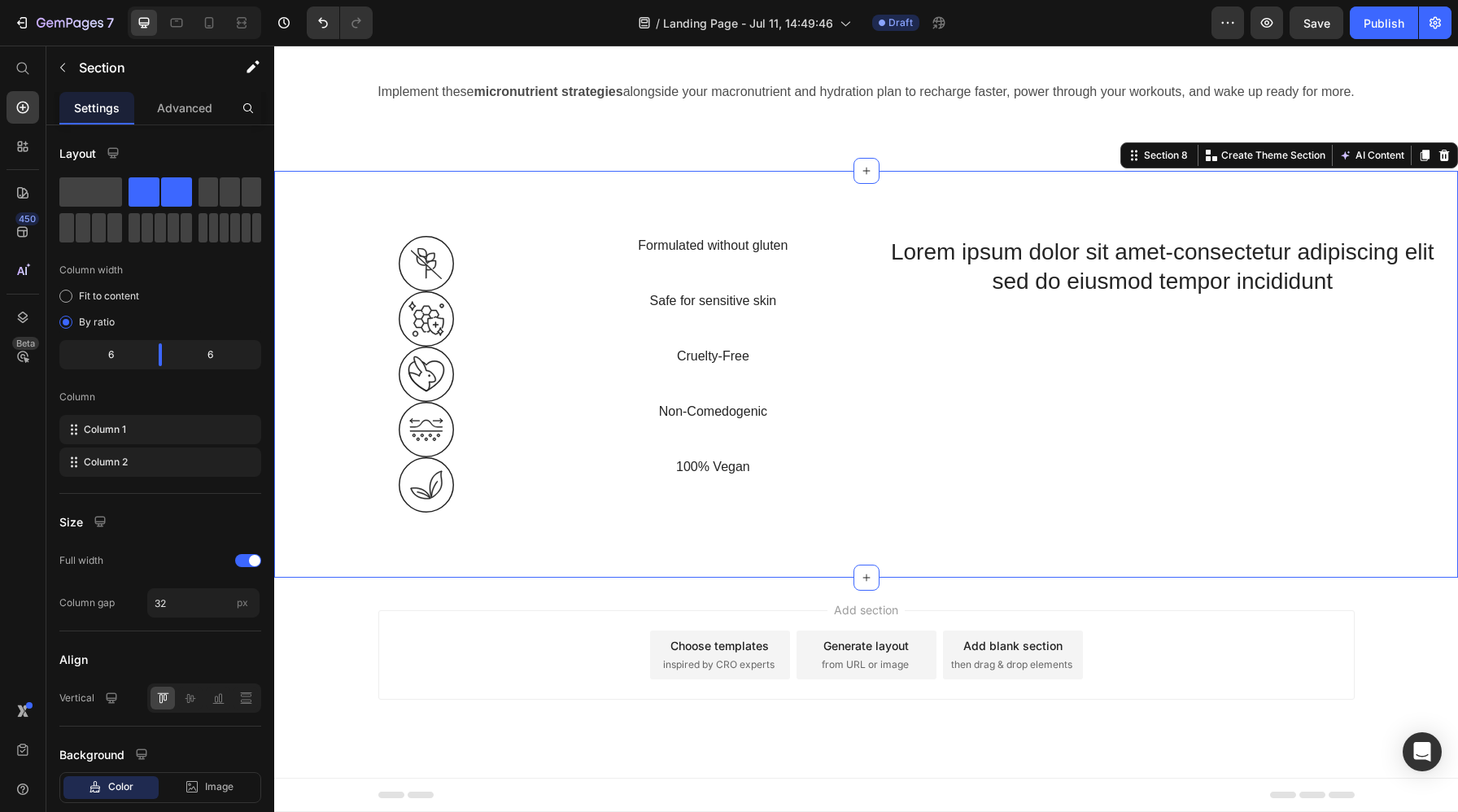 click on "Lorem ipsum dolor sit amet-consectetur adipiscing elit sed do eiusmod tempor incididunt Heading" at bounding box center (1163, 381) 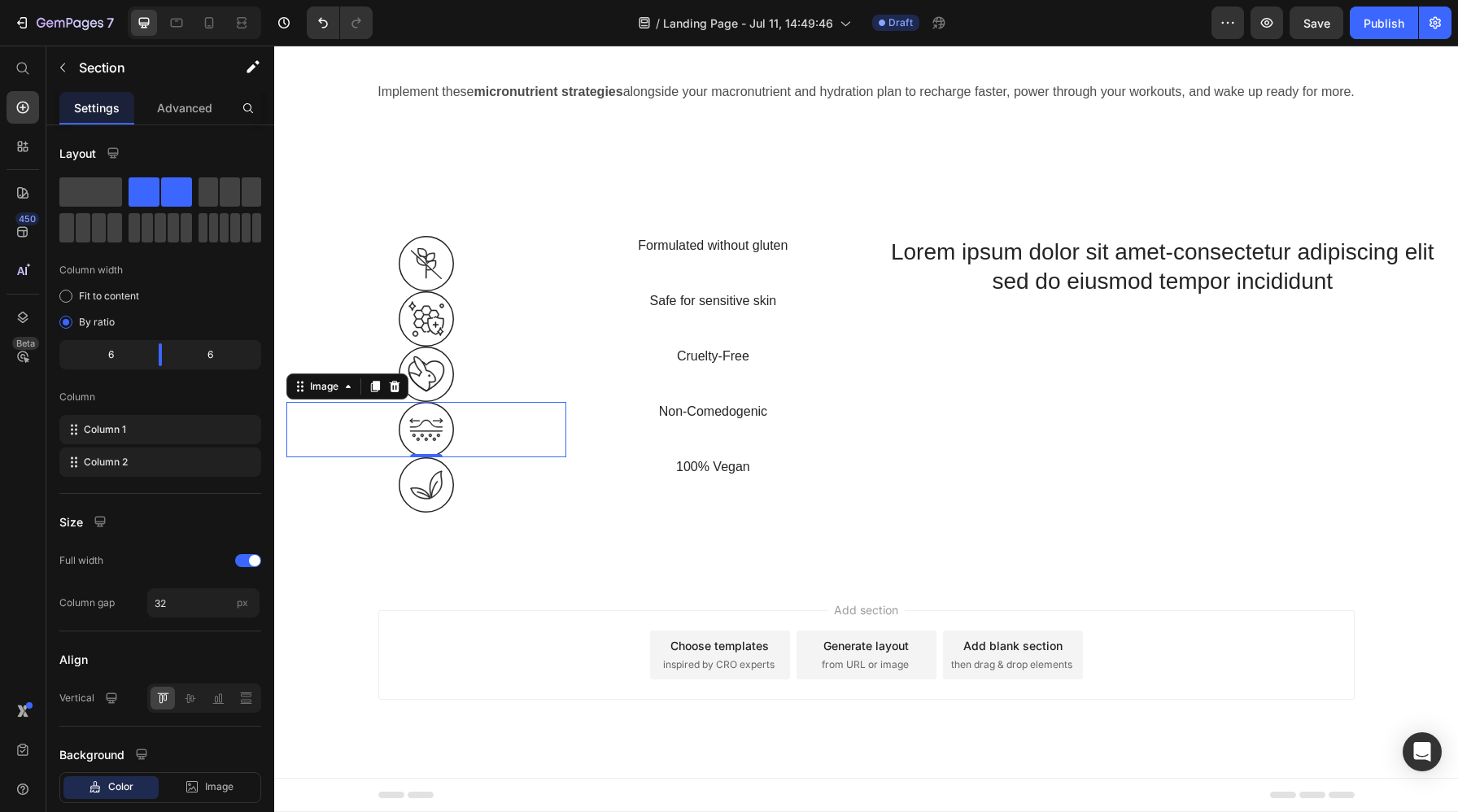click at bounding box center (426, 430) 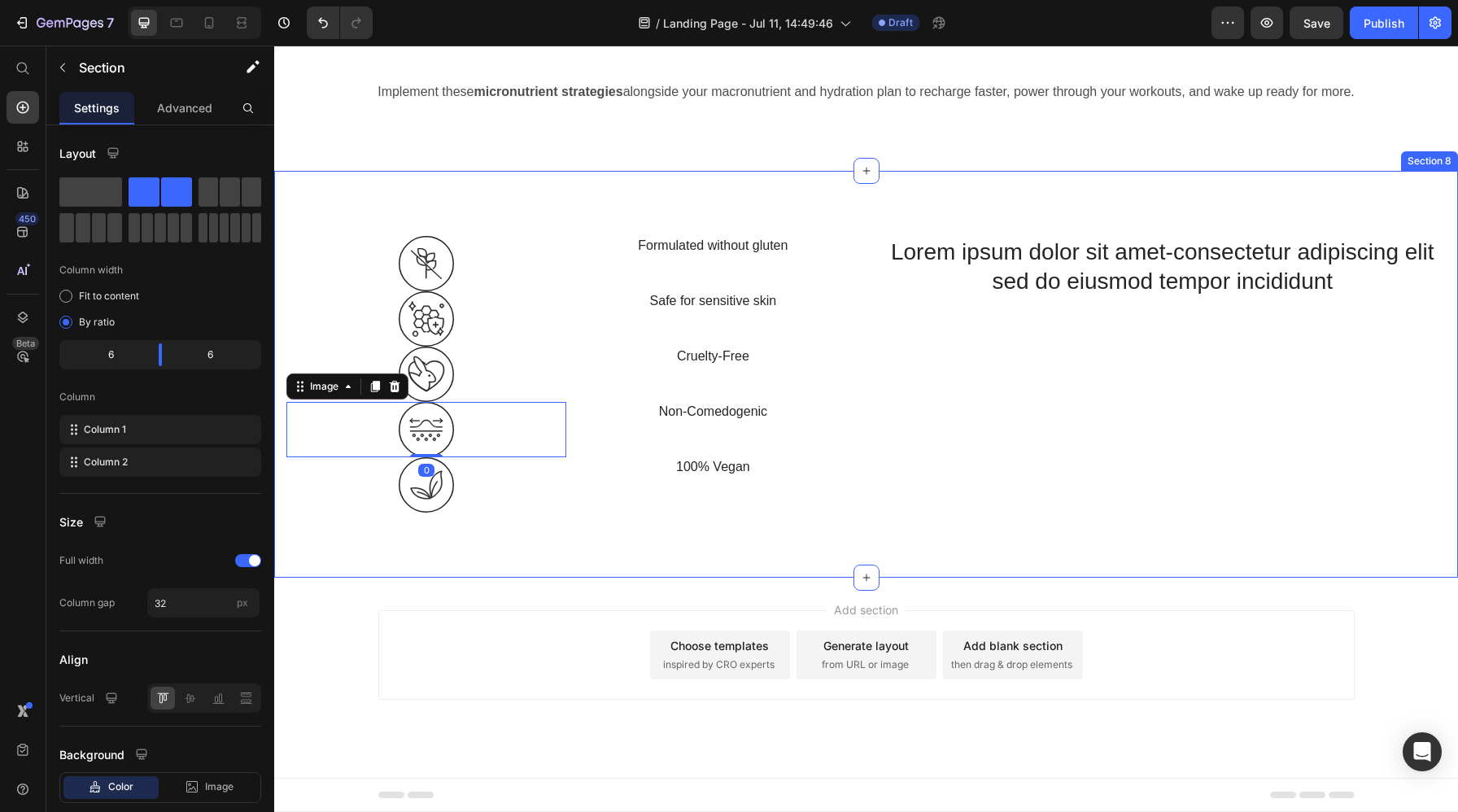 click on "Image Formulated without gluten Text Block Row Image Safe for sensitive skin Text Block Row Image Cruelty-Free Text Block Row Image   0 Non-Comedogenic Text Block Row Image 100% Vegan Text Block Row Row Image Formulated without gluten Text Block Image Safe for sensitive skin Text Block Row Image Cruelty-Free Text Block Image Non-Comedogenic Text Block Row Row Image 100% Vegan Text Block Row Lorem ipsum dolor sit amet-consectetur adipiscing elit sed do eiusmod tempor incididunt Heading Section 8" at bounding box center (866, 374) 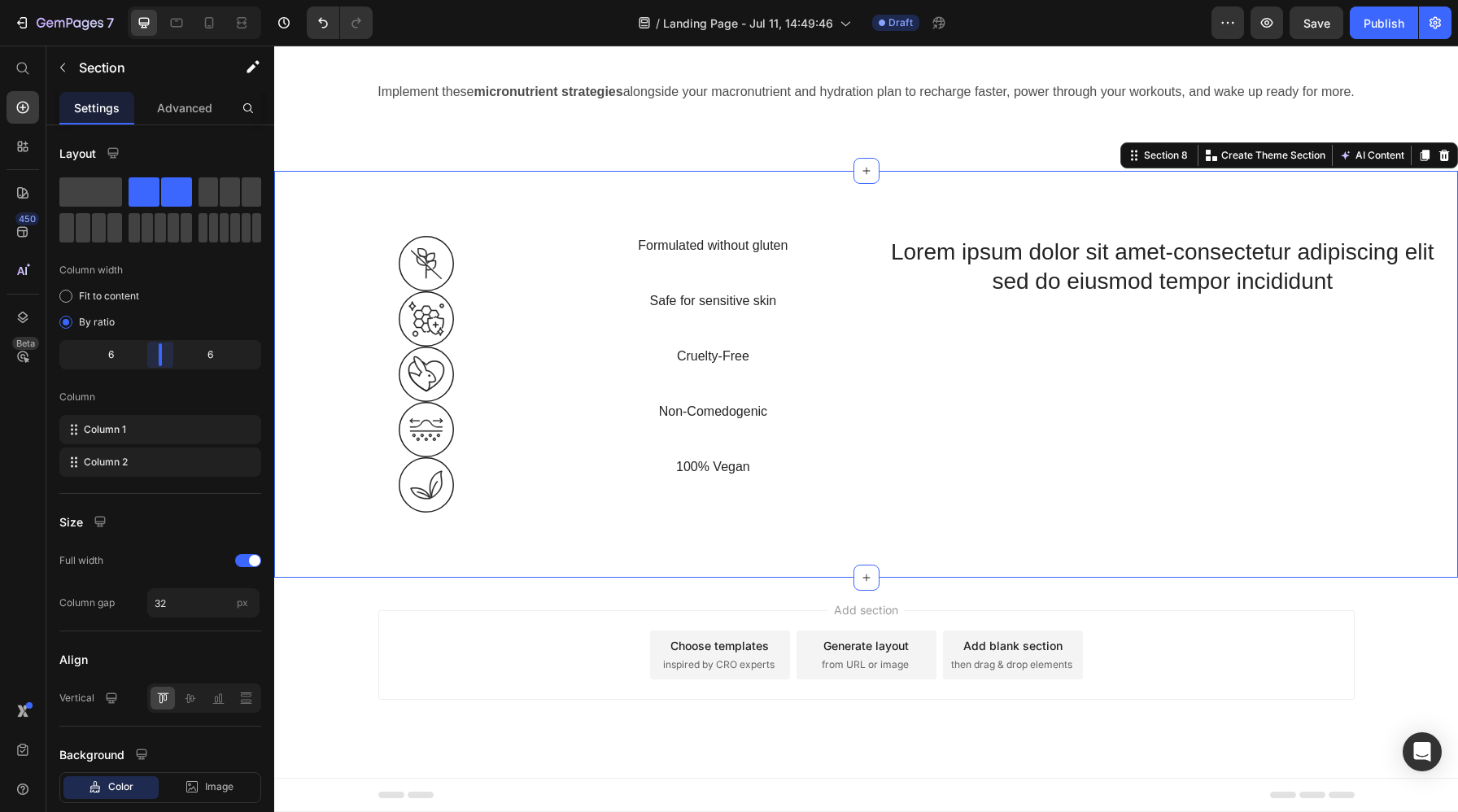click on "7  Version history  /  Landing Page - Jul 11, 14:49:46 Draft Preview  Save   Publish  450 Beta Start with Sections Elements Hero Section Product Detail Brands Trusted Badges Guarantee Product Breakdown How to use Testimonials Compare Bundle FAQs Social Proof Brand Story Product List Collection Blog List Contact Sticky Add to Cart Custom Footer Browse Library 450 Layout
Row
Row
Row
Row Text
Heading
Text Block Button
Button
Button
Sticky Back to top Media
Image" at bounding box center [729, 0] 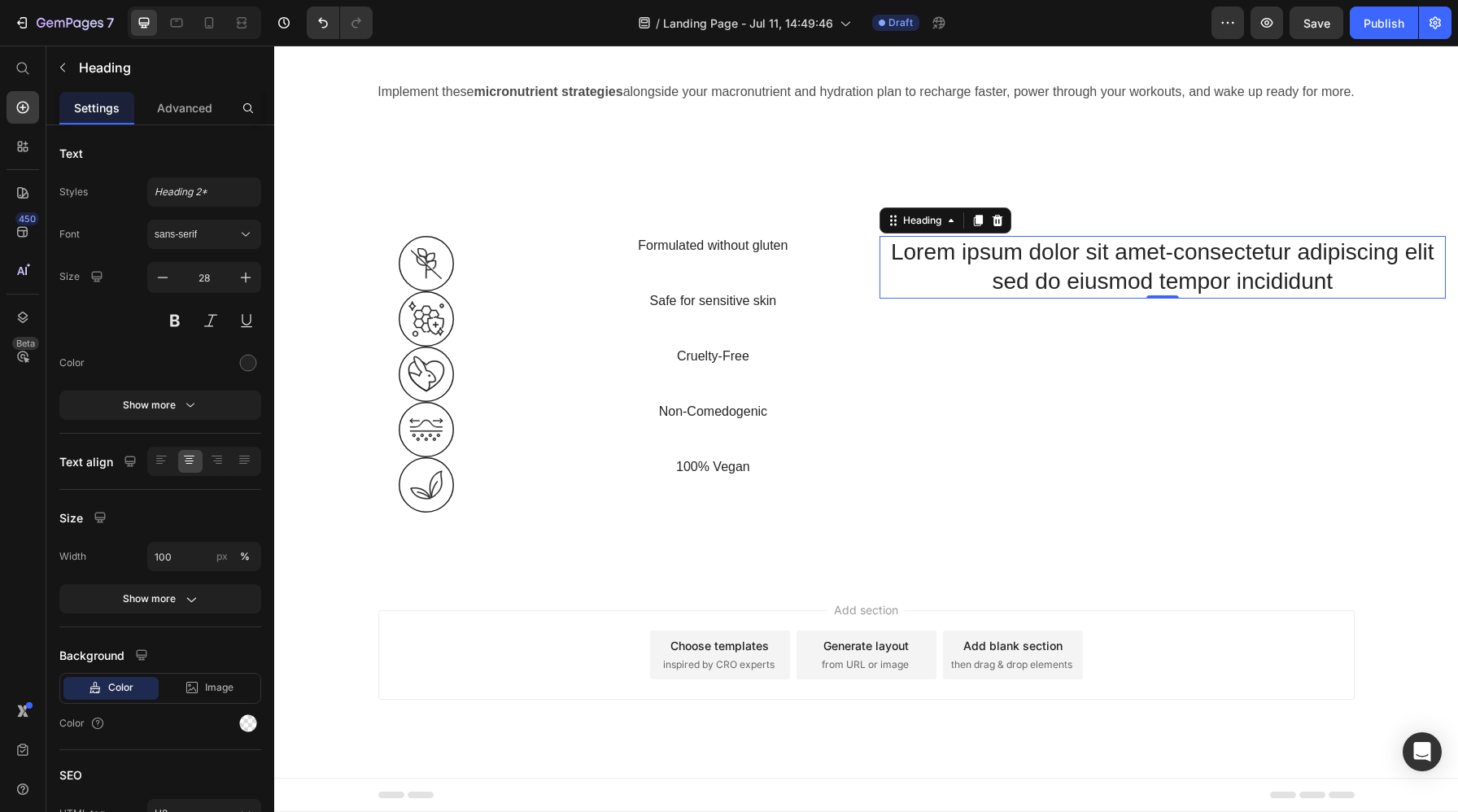 click on "Lorem ipsum dolor sit amet-consectetur adipiscing elit sed do eiusmod tempor incididunt" at bounding box center (1163, 267) 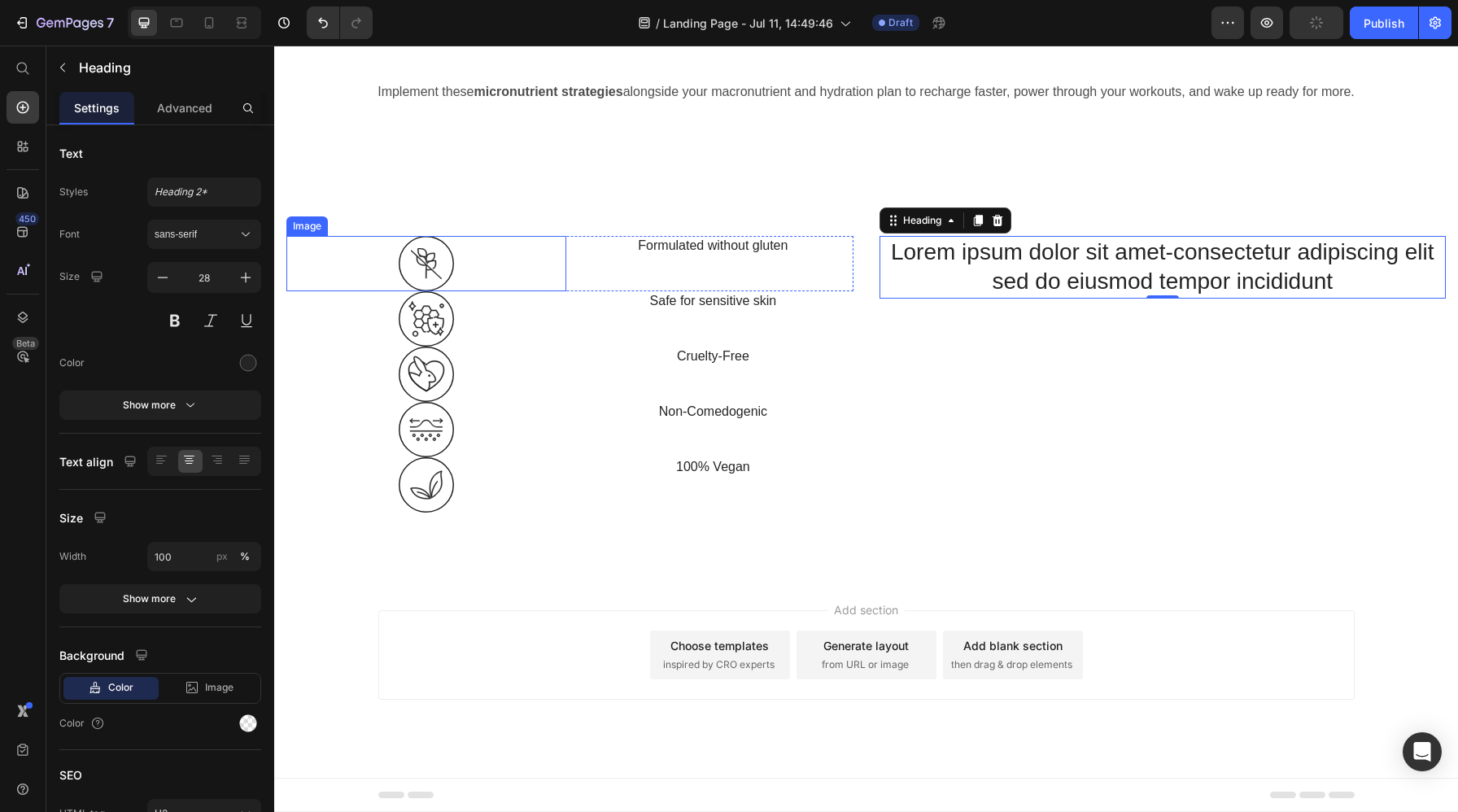 click at bounding box center (426, 264) 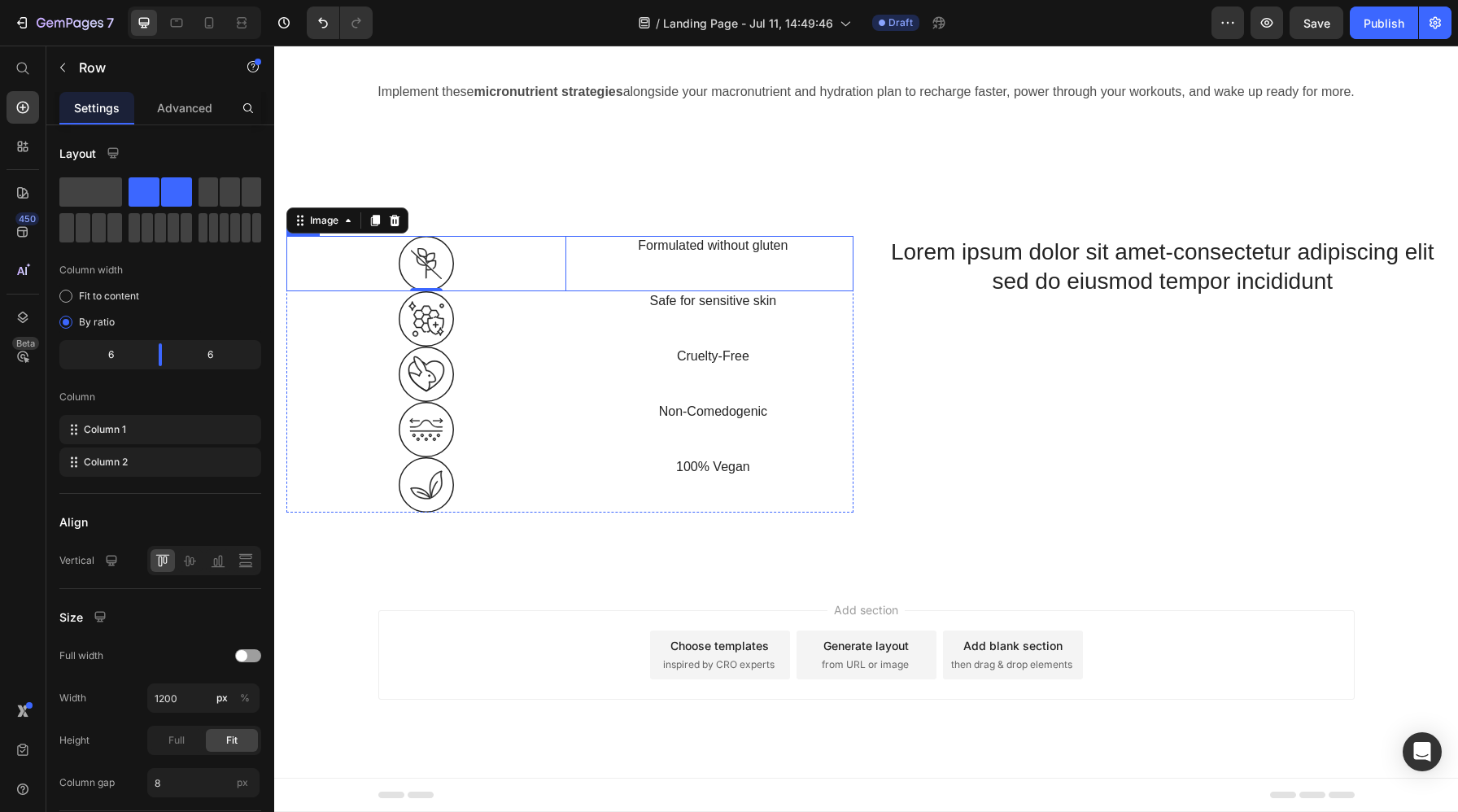 click on "Image   0 Formulated without gluten Text Block Row" at bounding box center (570, 264) 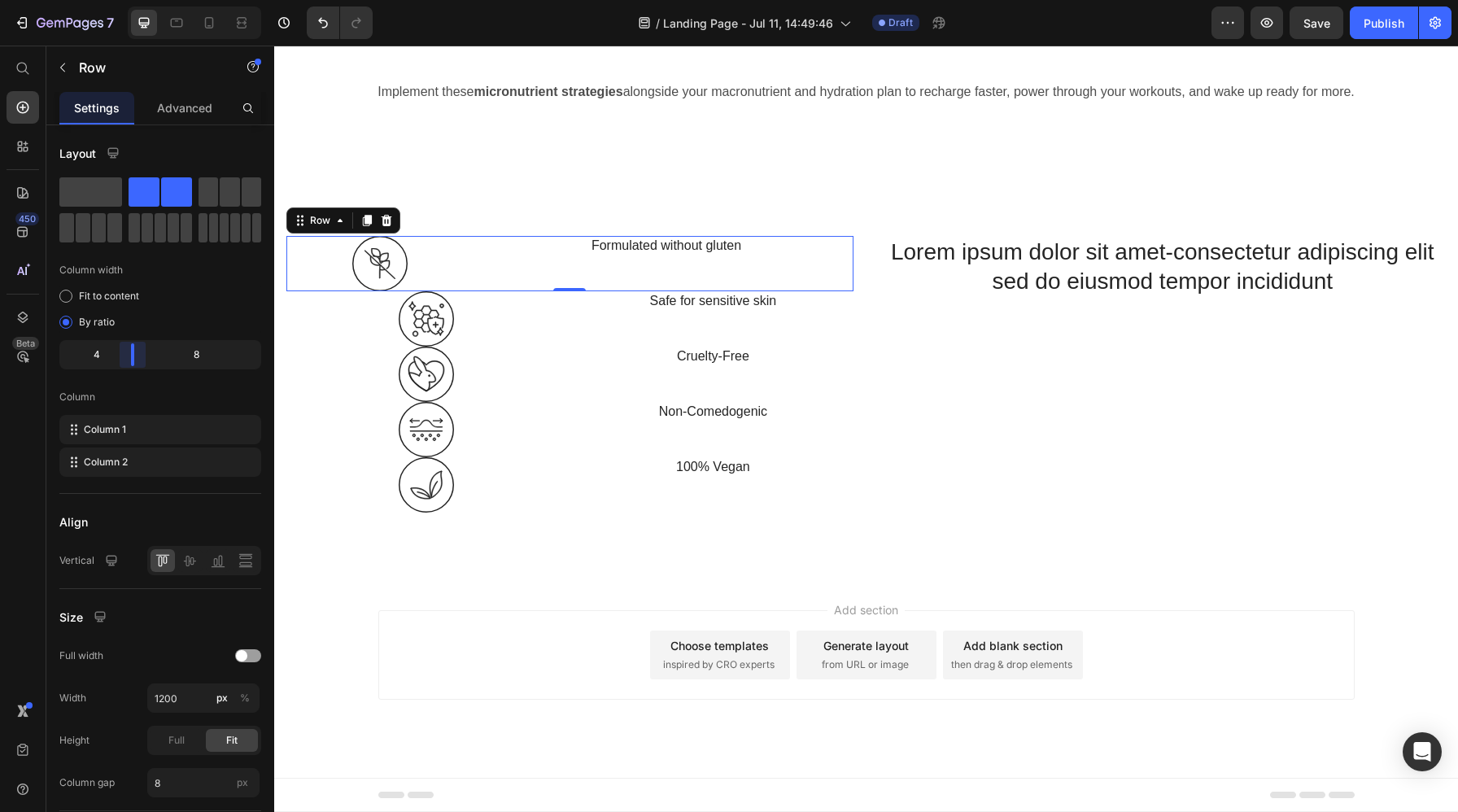 drag, startPoint x: 156, startPoint y: 356, endPoint x: 124, endPoint y: 357, distance: 32.015621 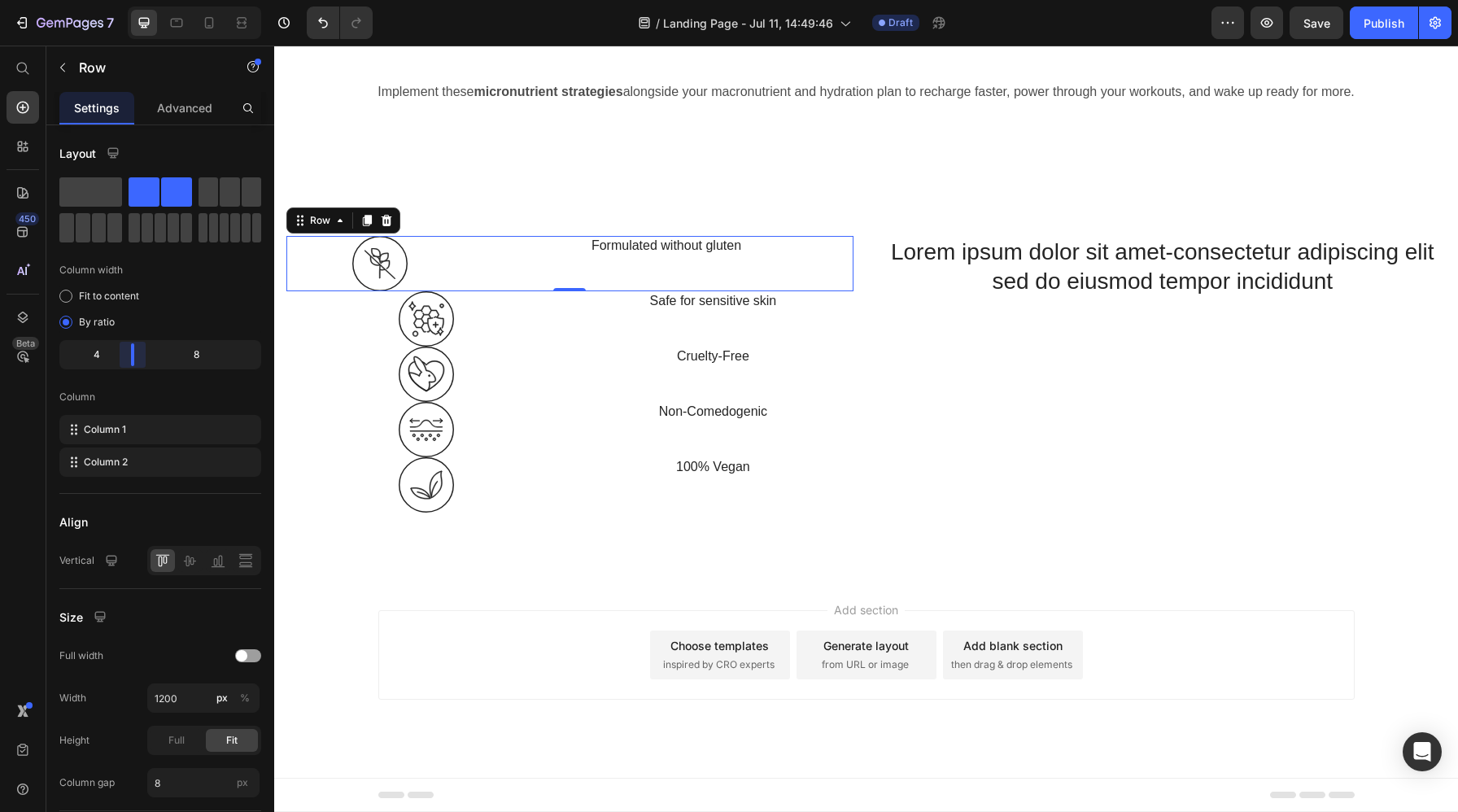 click on "7  Version history  /  Landing Page - Jul 11, 14:49:46 Draft Preview  Save   Publish  450 Beta Start with Sections Elements Hero Section Product Detail Brands Trusted Badges Guarantee Product Breakdown How to use Testimonials Compare Bundle FAQs Social Proof Brand Story Product List Collection Blog List Contact Sticky Add to Cart Custom Footer Browse Library 450 Layout
Row
Row
Row
Row Text
Heading
Text Block Button
Button
Button
Sticky Back to top Media
Image" at bounding box center [729, 0] 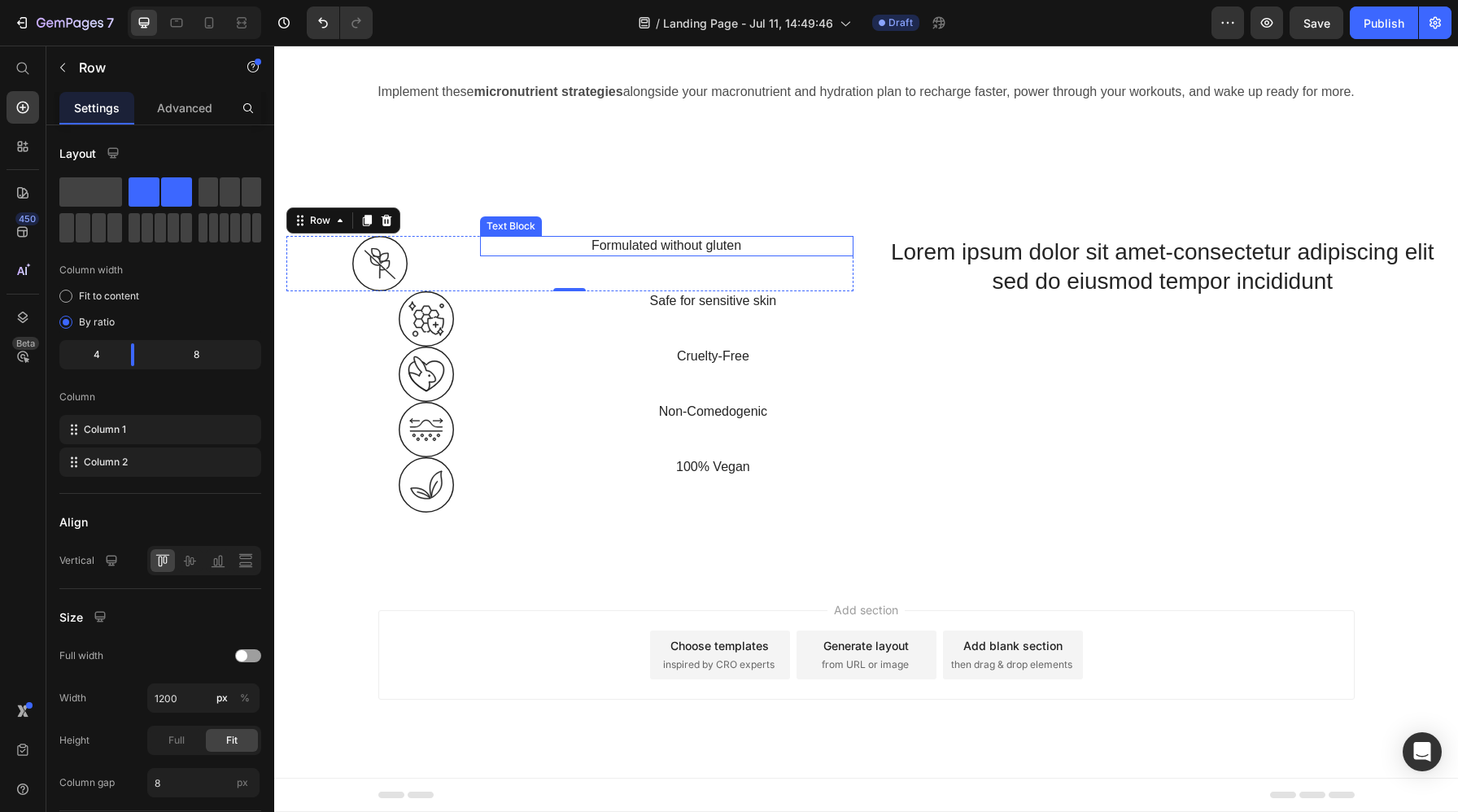 click on "Formulated without gluten" at bounding box center (666, 246) 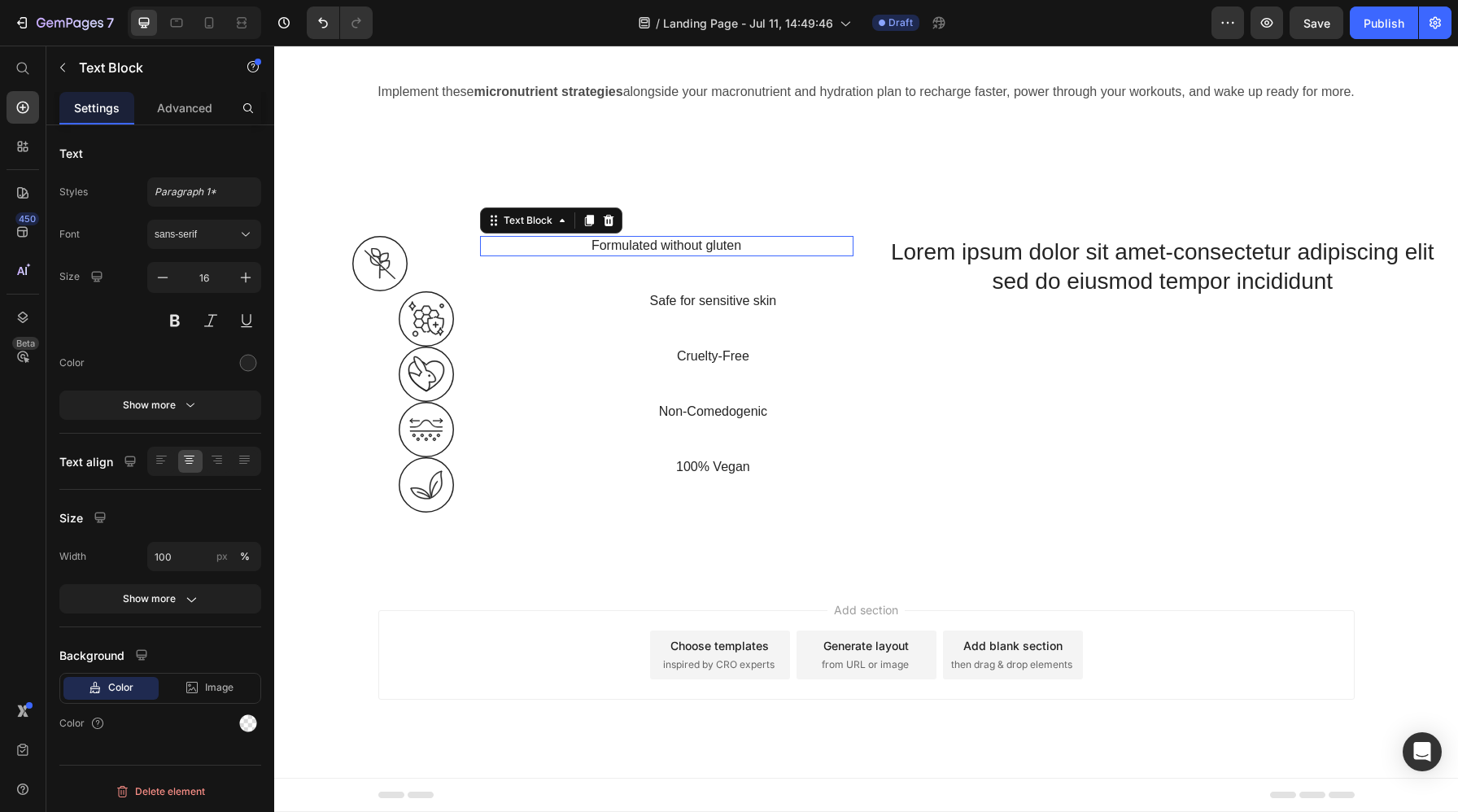 click on "Formulated without gluten" at bounding box center [666, 246] 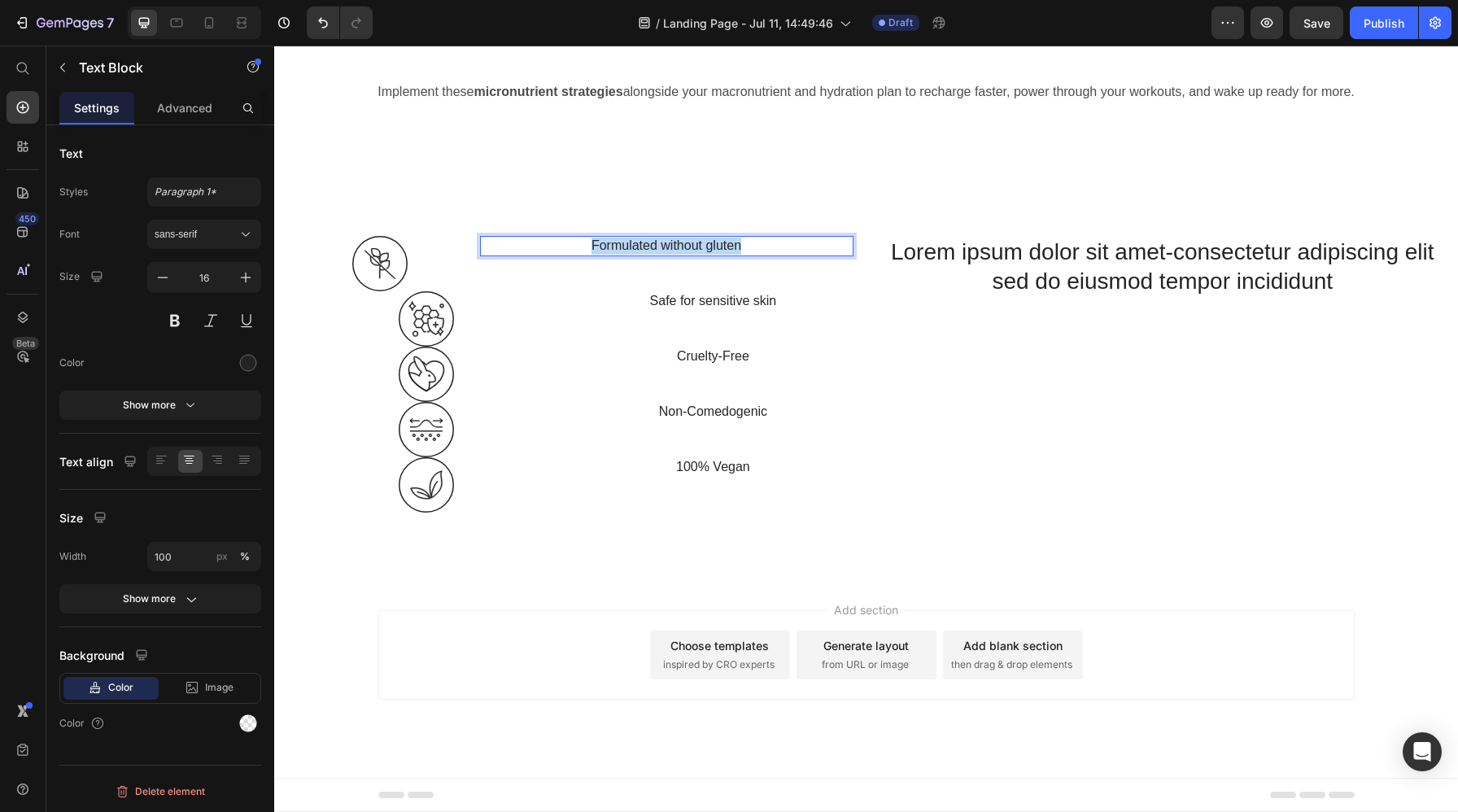 click on "Formulated without gluten" at bounding box center (666, 246) 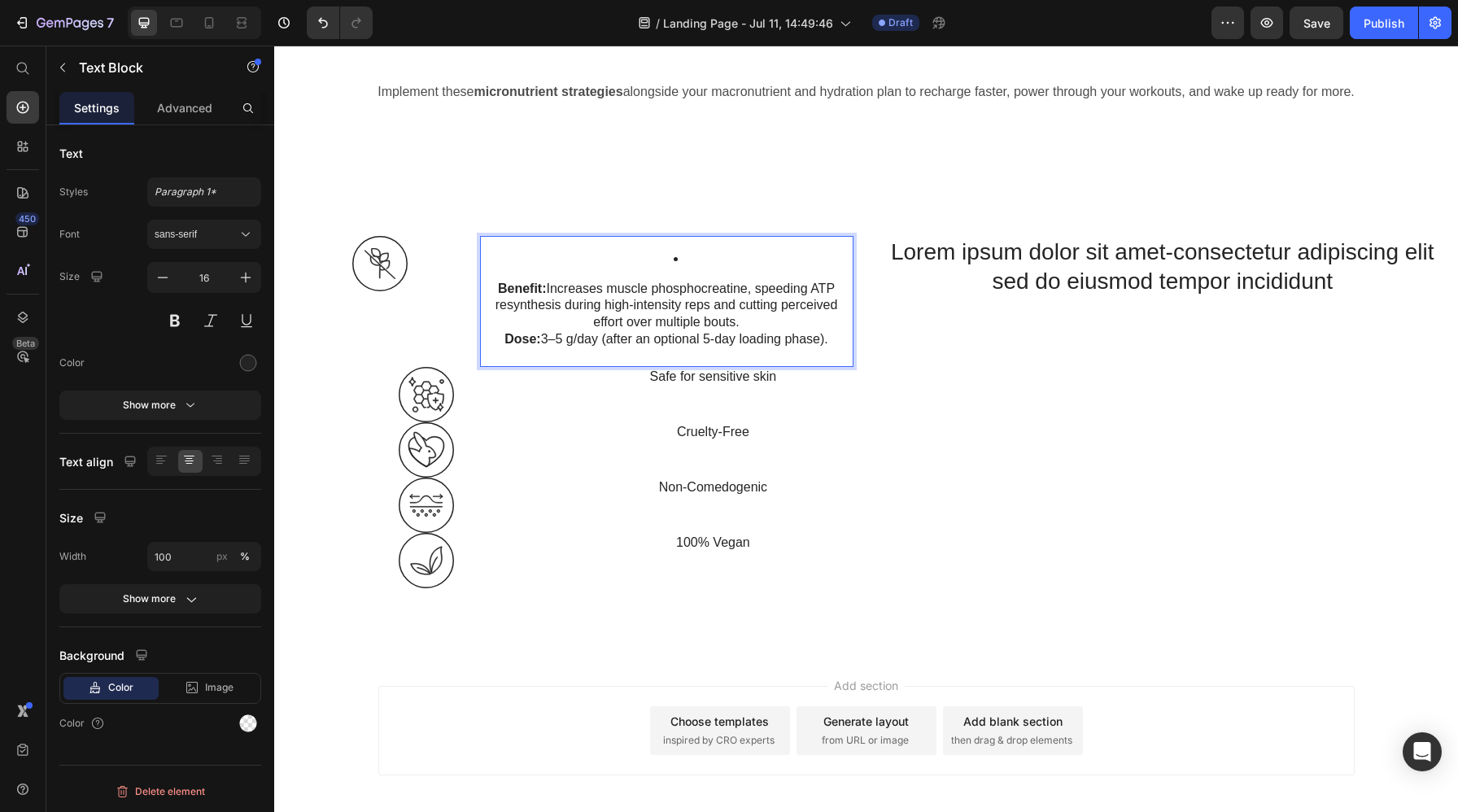 click on "Benefit:  Increases muscle phosphocreatine, speeding ATP resynthesis during high-intensity reps and cutting perceived effort over multiple bouts. Dose:  3–5 g/day (after an optional 5-day loading phase)." at bounding box center (666, 301) 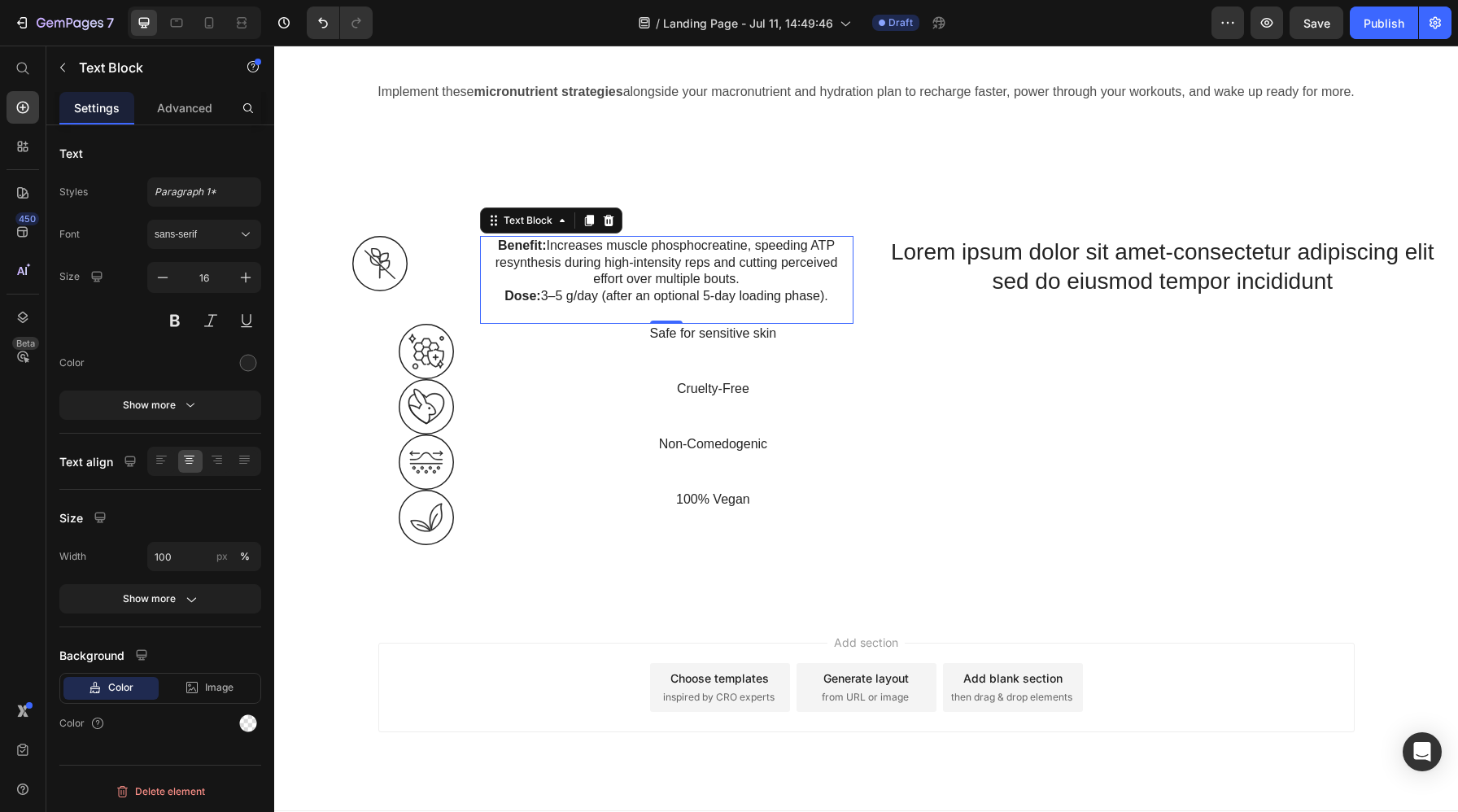 click on "Text align" 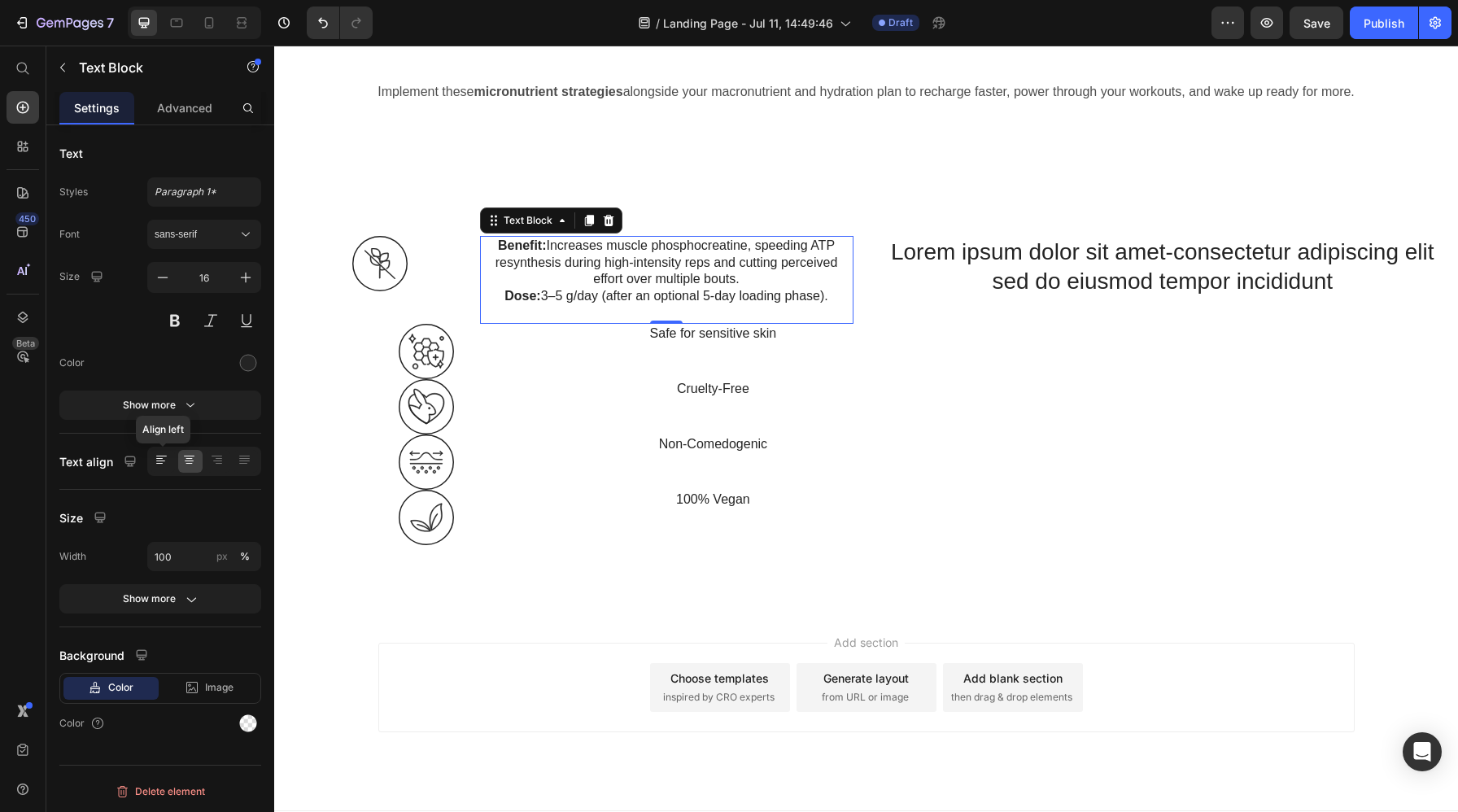 click 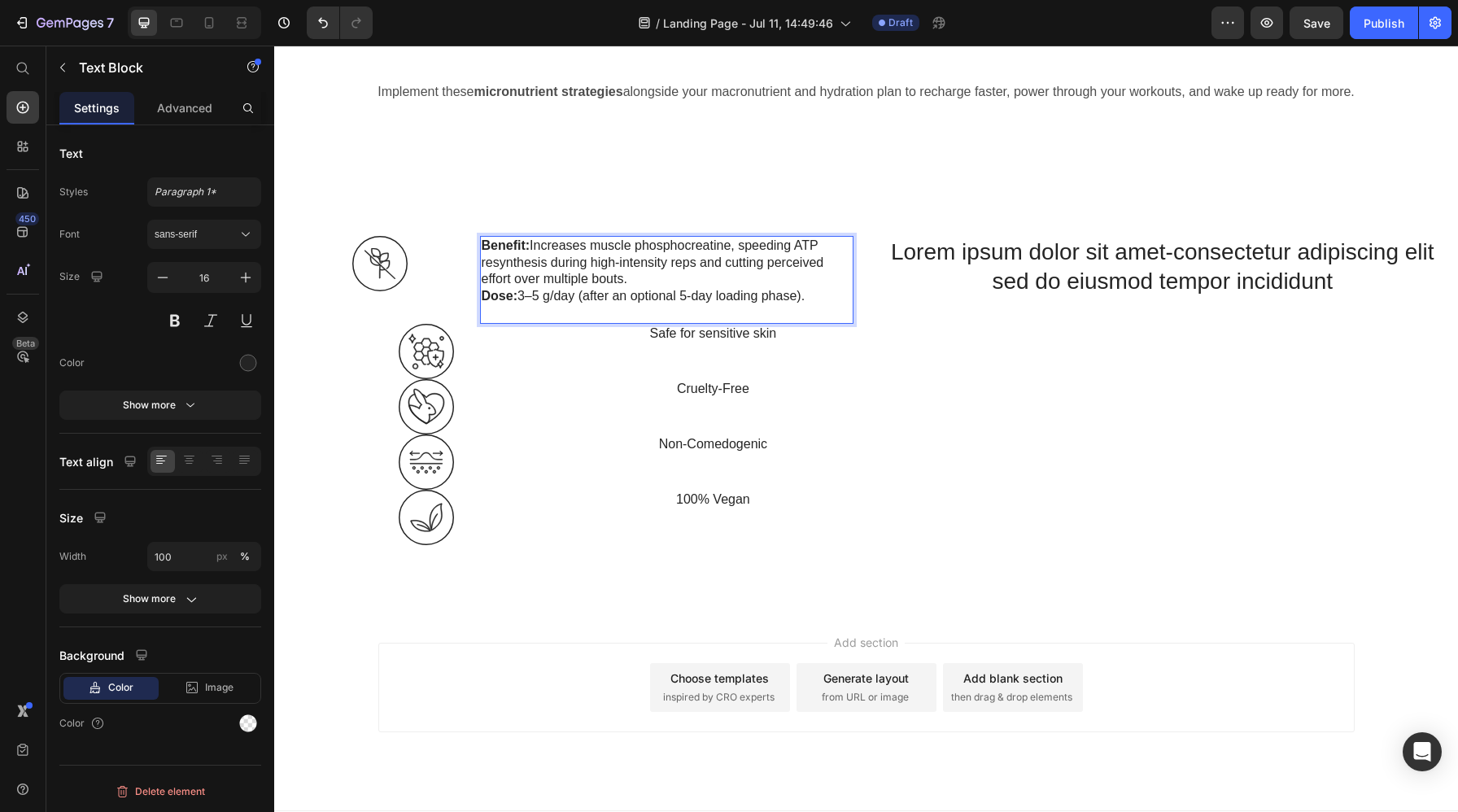click at bounding box center (666, 313) 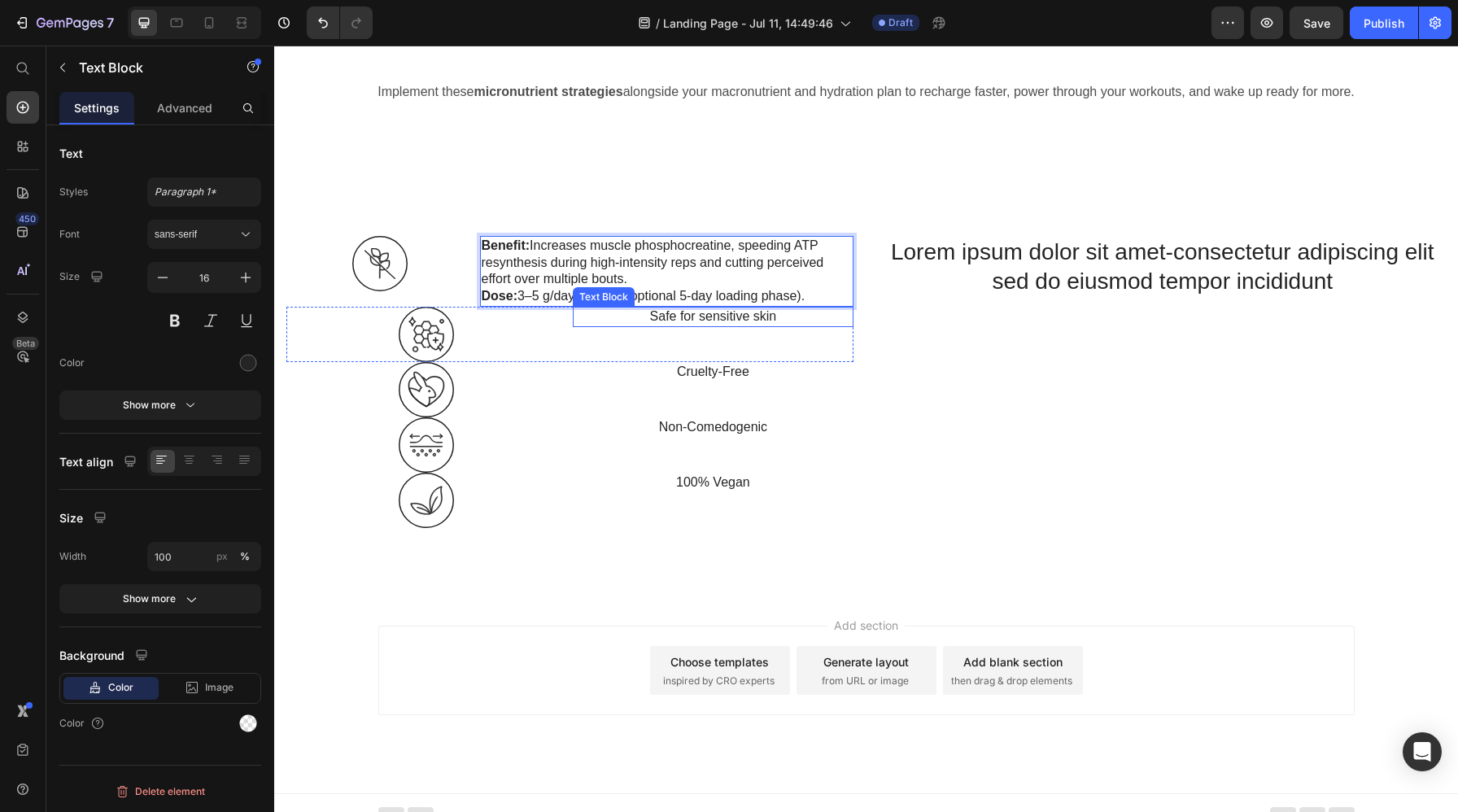 click on "Safe for sensitive skin" at bounding box center [713, 317] 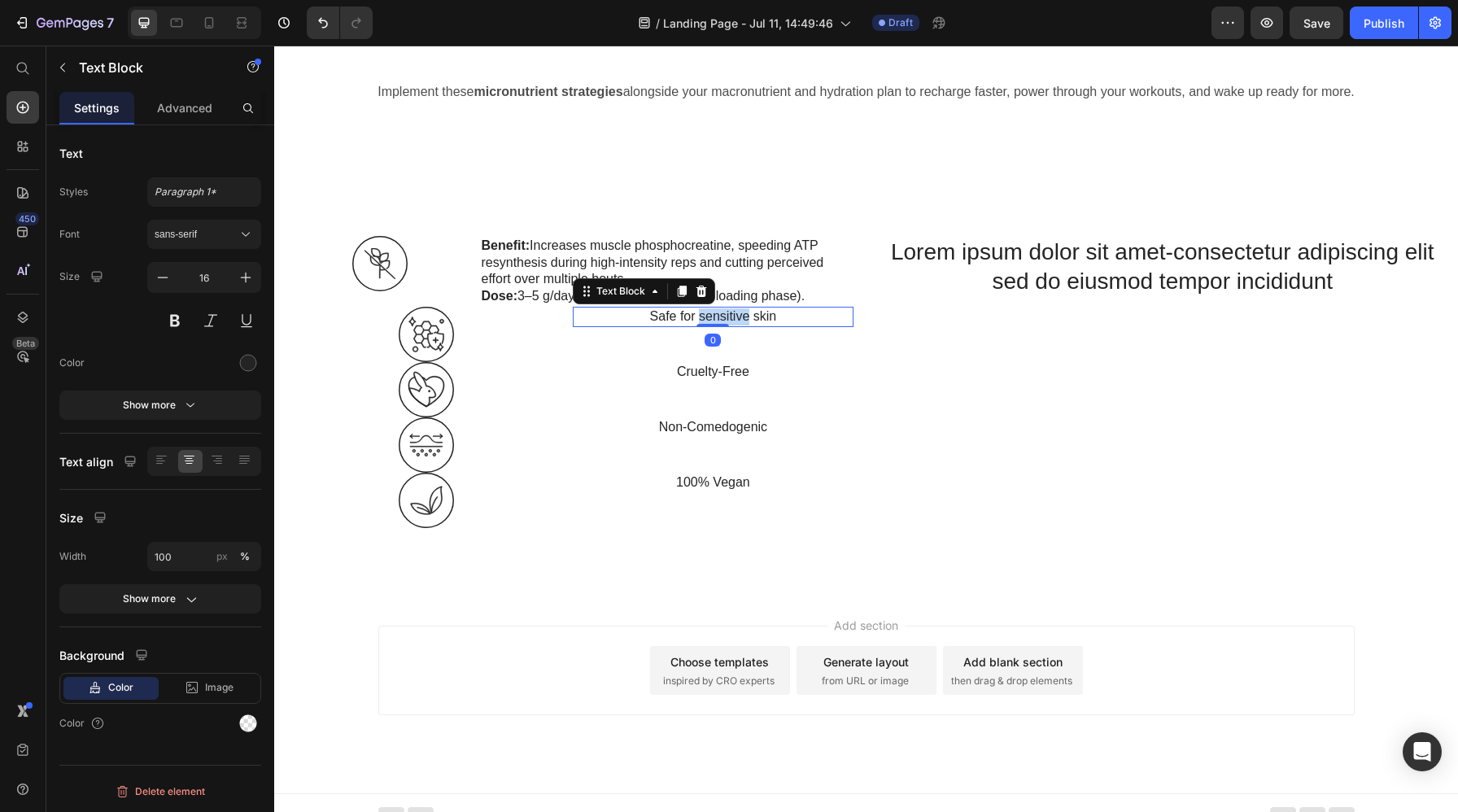click on "Safe for sensitive skin" at bounding box center (713, 317) 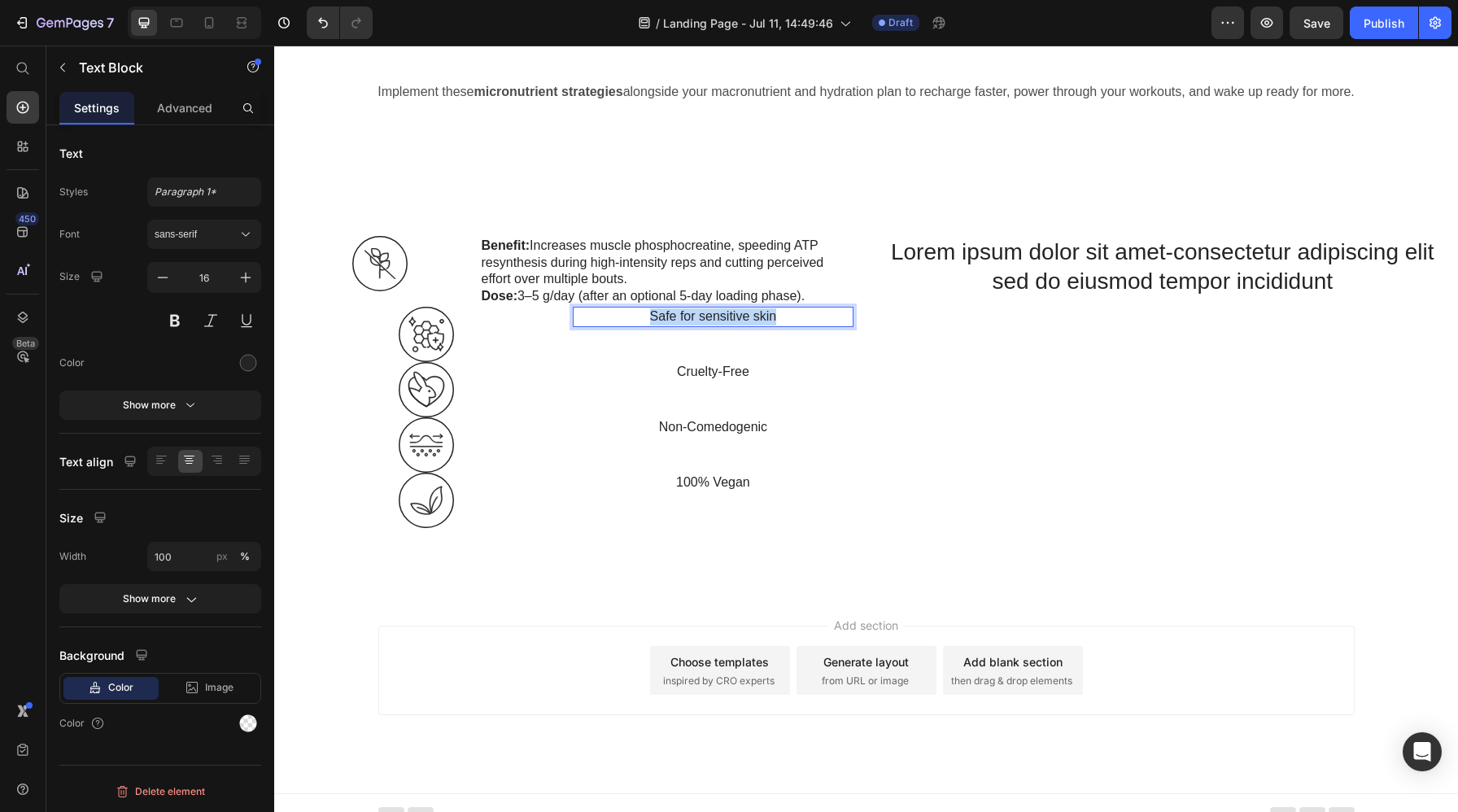 click on "Safe for sensitive skin" at bounding box center [713, 317] 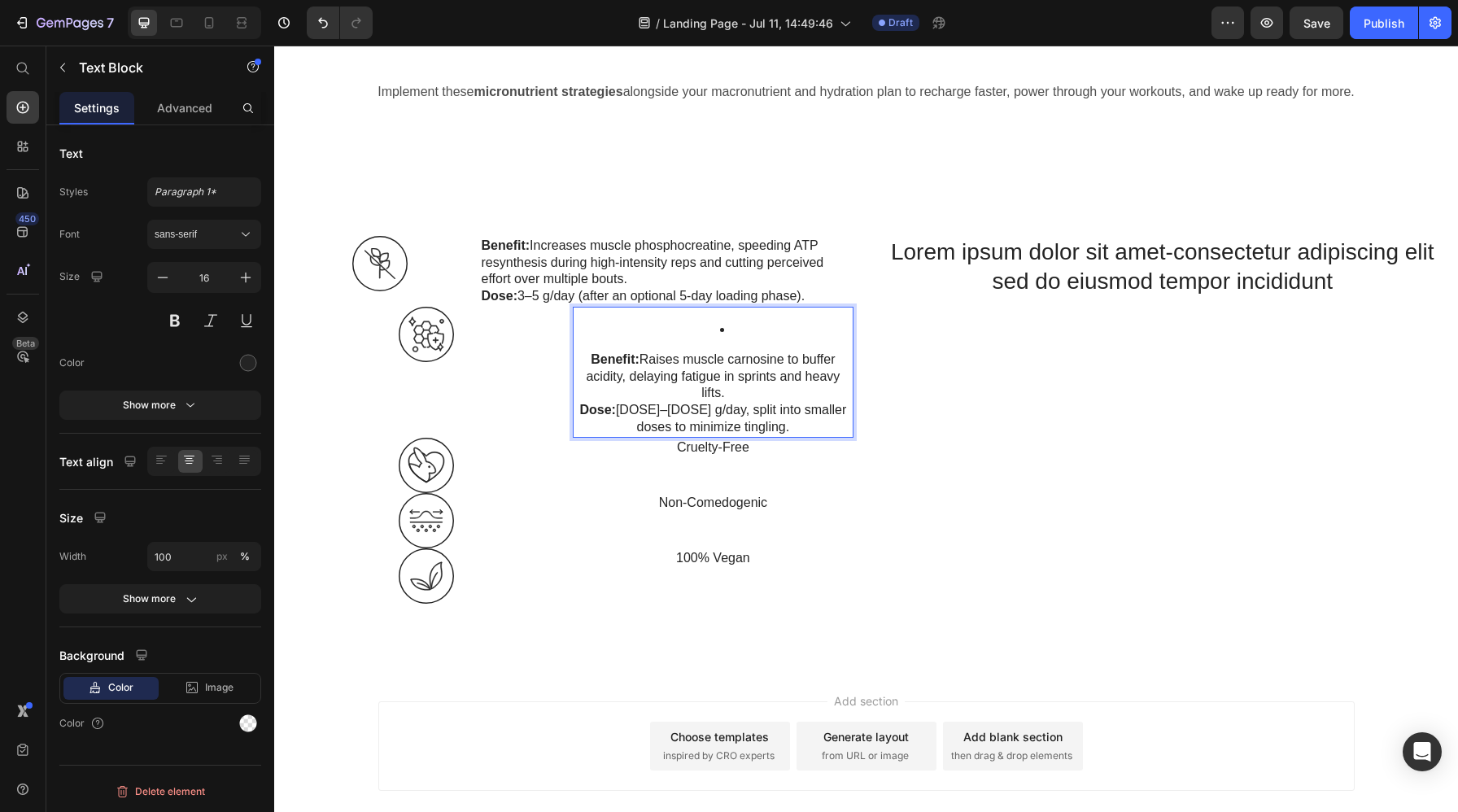 click on "Benefit:" at bounding box center (615, 359) 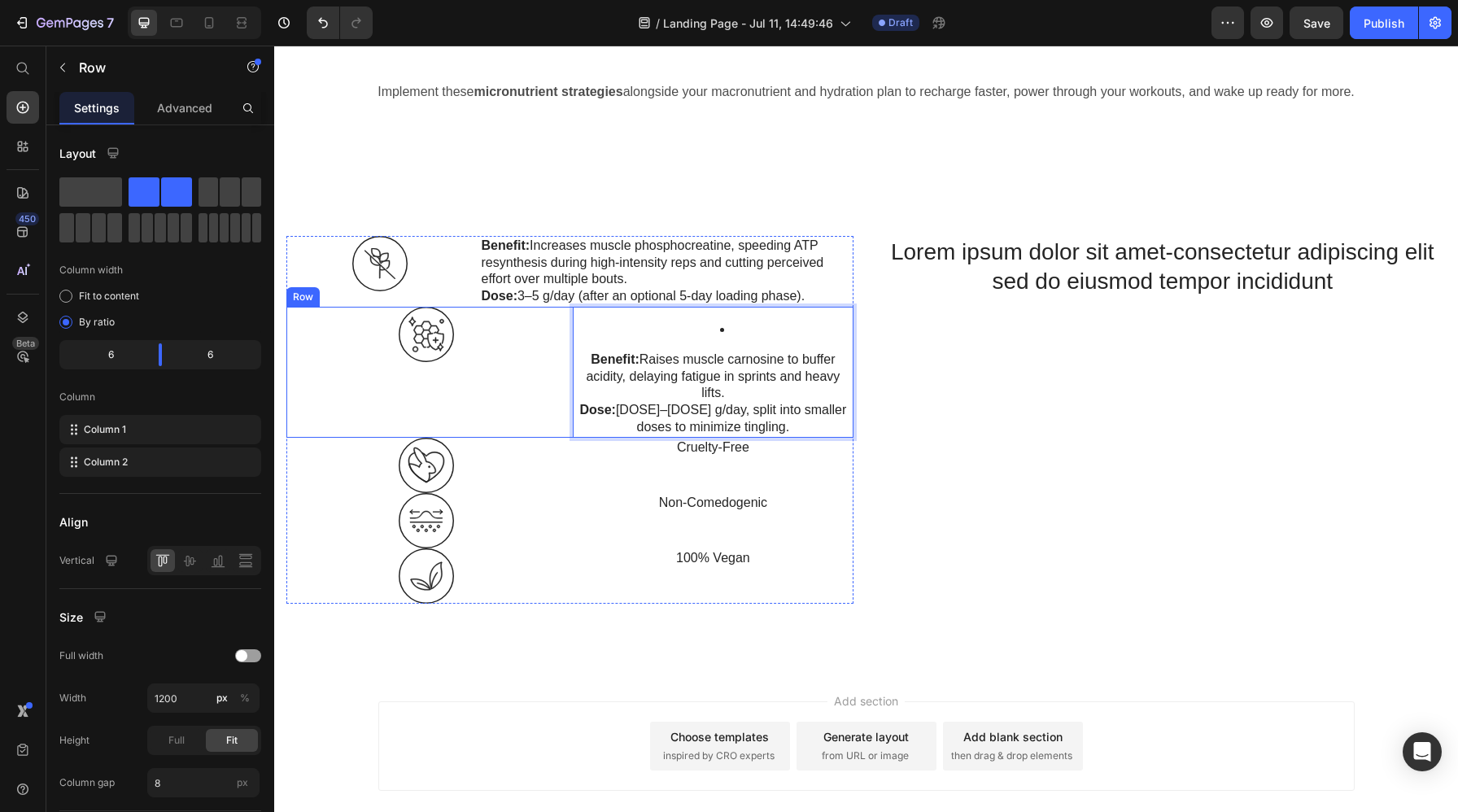 click on "Image Benefit:  Raises muscle carnosine to buffer acidity, delaying fatigue in sprints and heavy lifts. Dose:  3–6 g/day, split into smaller doses to minimize tingling. Text Block   0 Row" at bounding box center (570, 372) 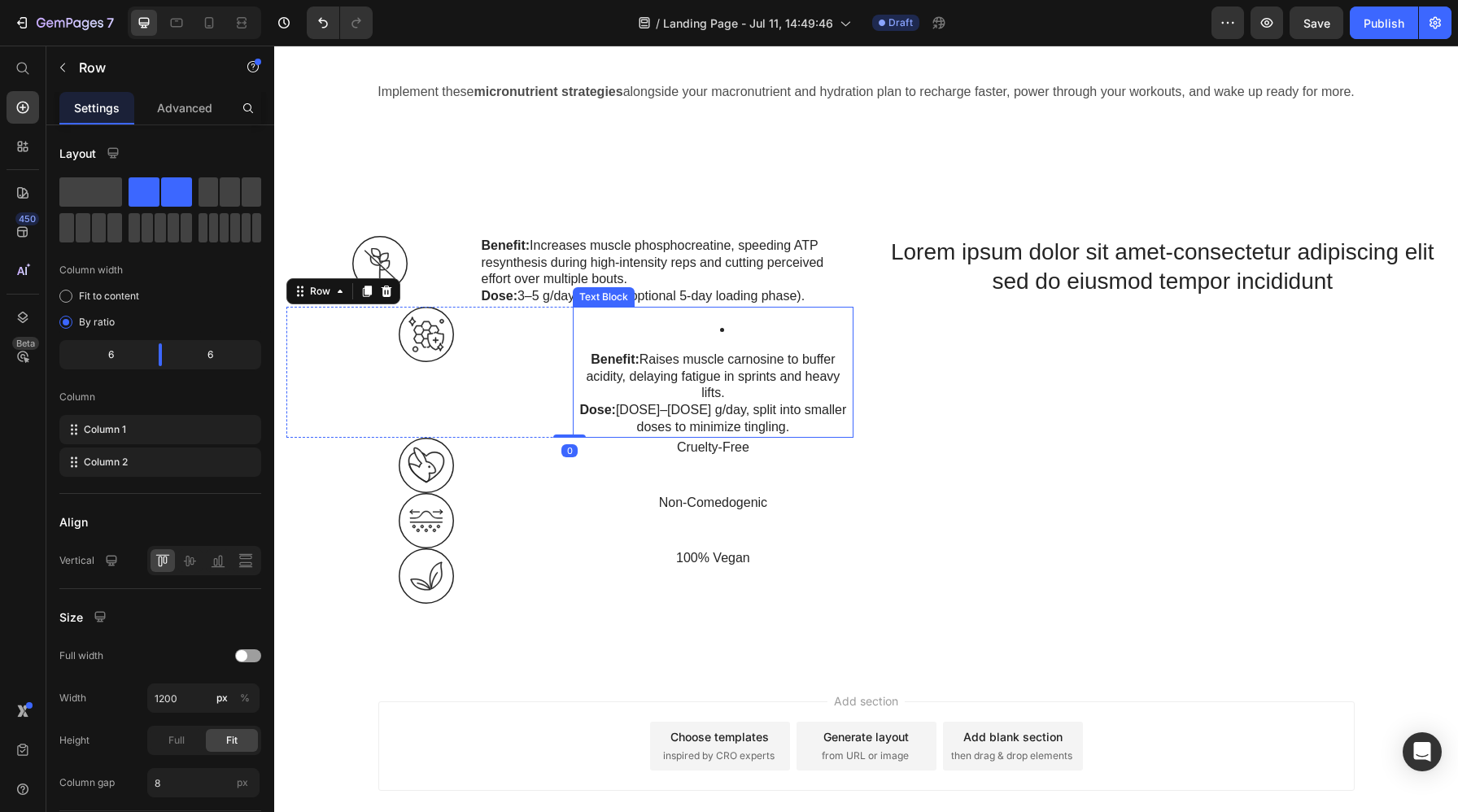click on "Benefit:  Raises muscle carnosine to buffer acidity, delaying fatigue in sprints and heavy lifts." at bounding box center (713, 377) 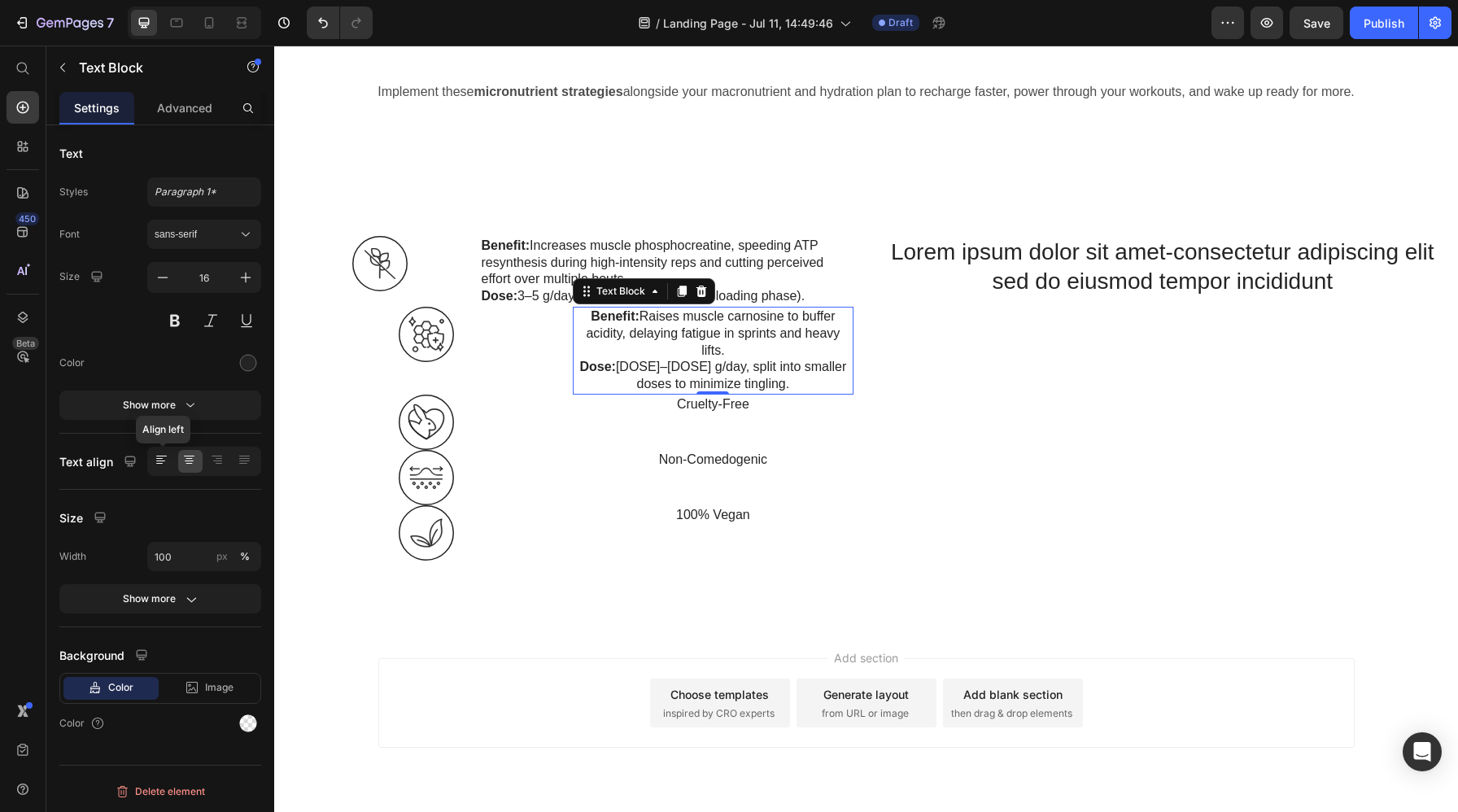 click 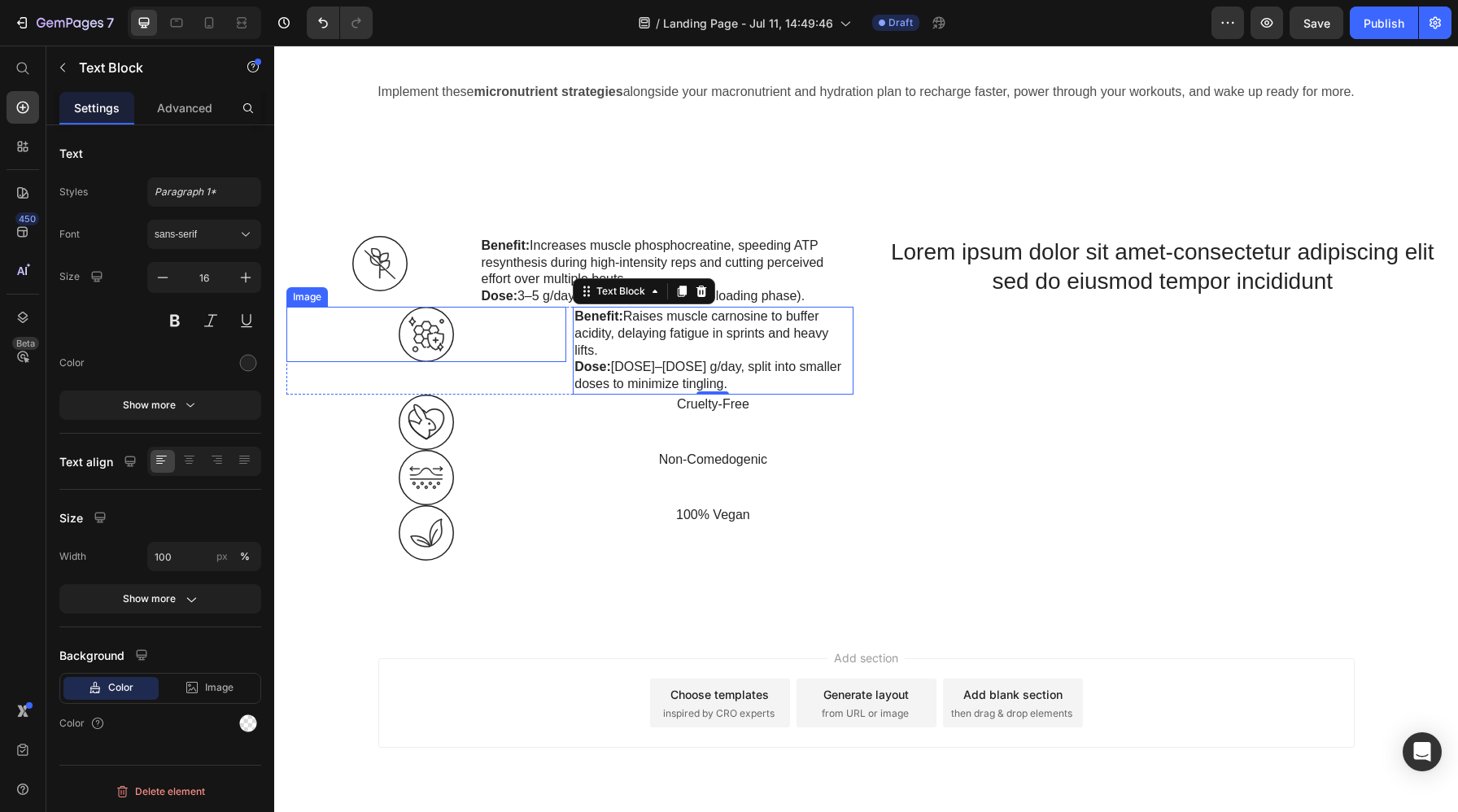 click at bounding box center [426, 334] 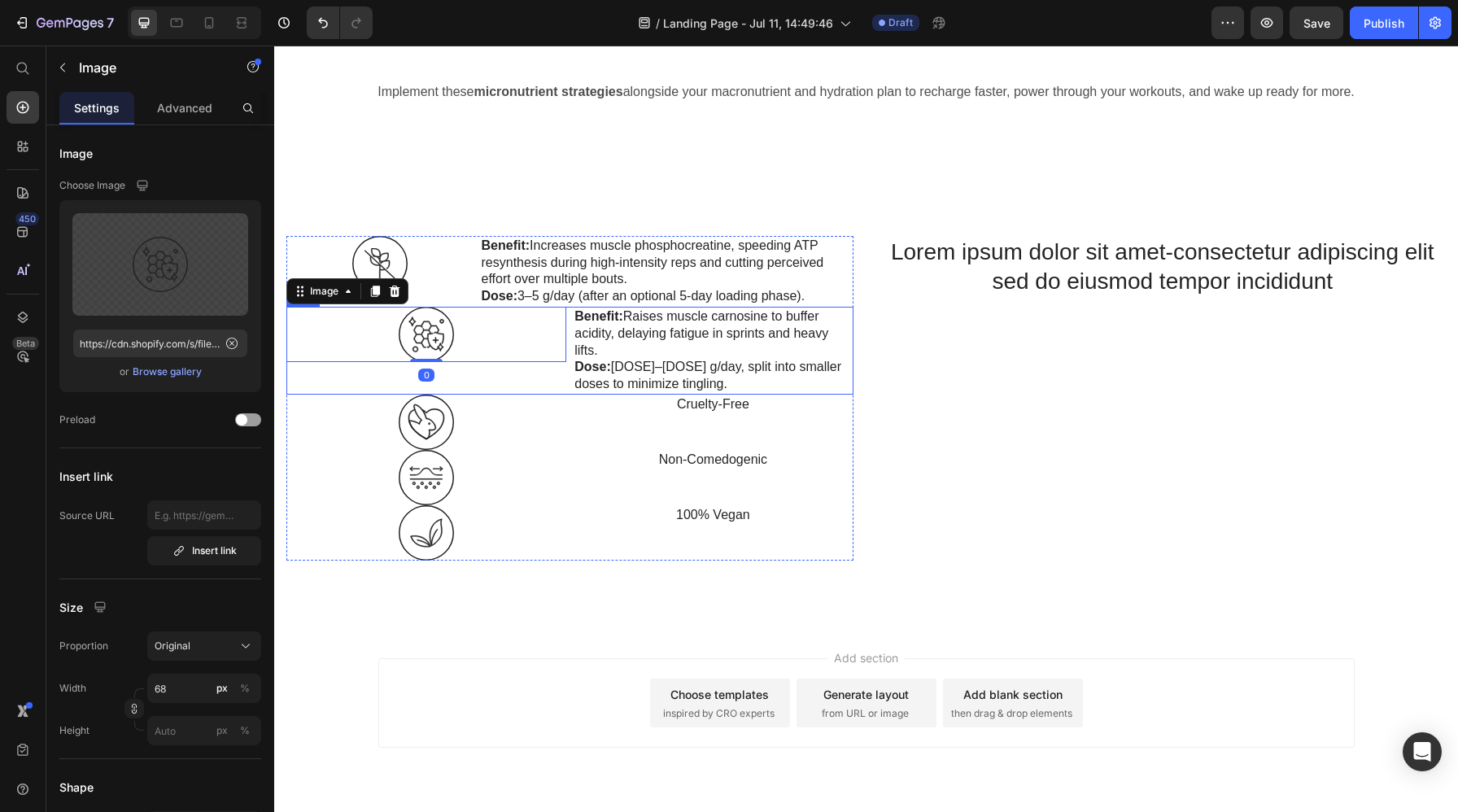 click on "Image   0" at bounding box center [426, 351] 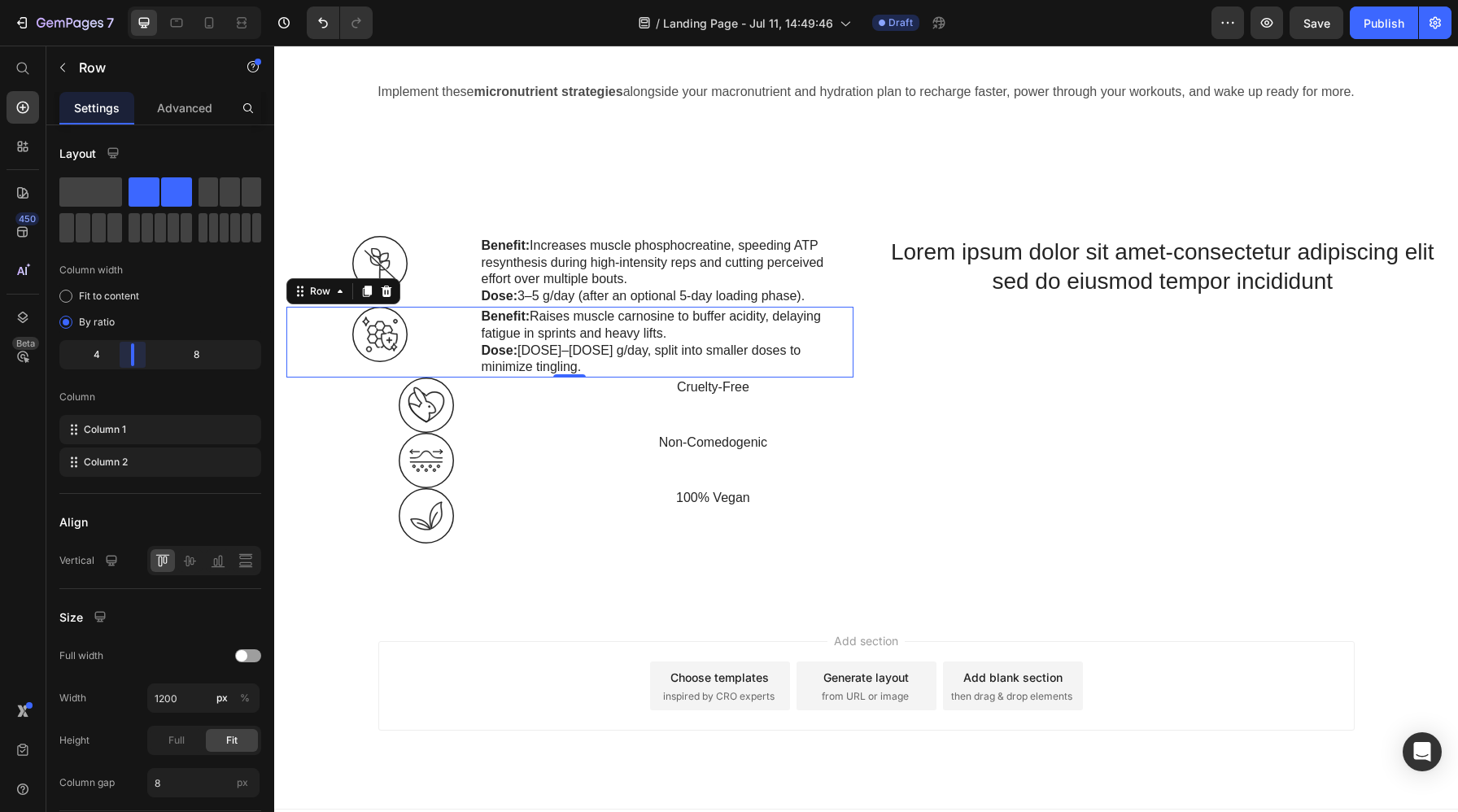 drag, startPoint x: 164, startPoint y: 361, endPoint x: 132, endPoint y: 364, distance: 32.140317 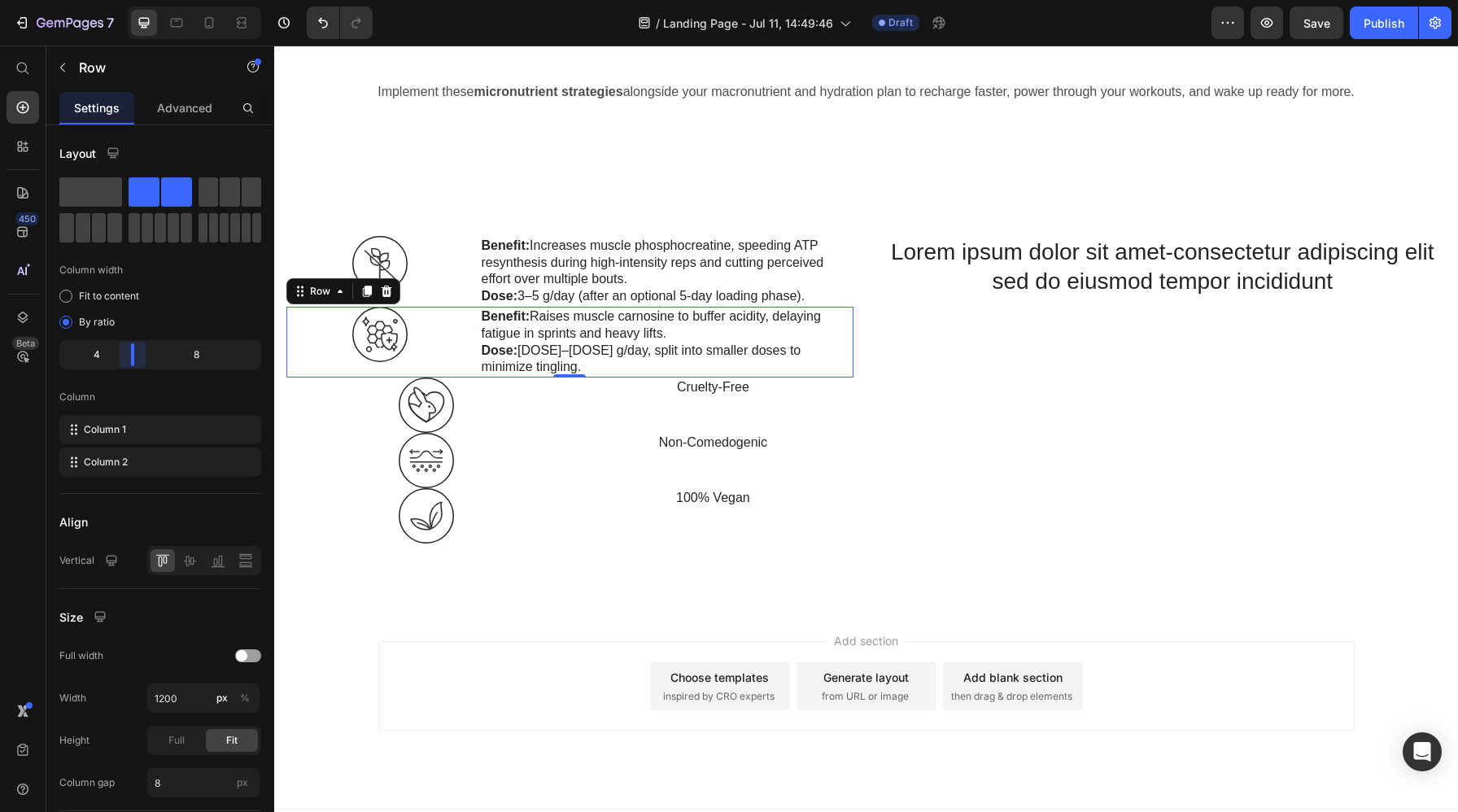 click on "7  Version history  /  Landing Page - Jul 11, 14:49:46 Draft Preview  Save   Publish  450 Beta Start with Sections Elements Hero Section Product Detail Brands Trusted Badges Guarantee Product Breakdown How to use Testimonials Compare Bundle FAQs Social Proof Brand Story Product List Collection Blog List Contact Sticky Add to Cart Custom Footer Browse Library 450 Layout
Row
Row
Row
Row Text
Heading
Text Block Button
Button
Button
Sticky Back to top Media
Image" at bounding box center (729, 0) 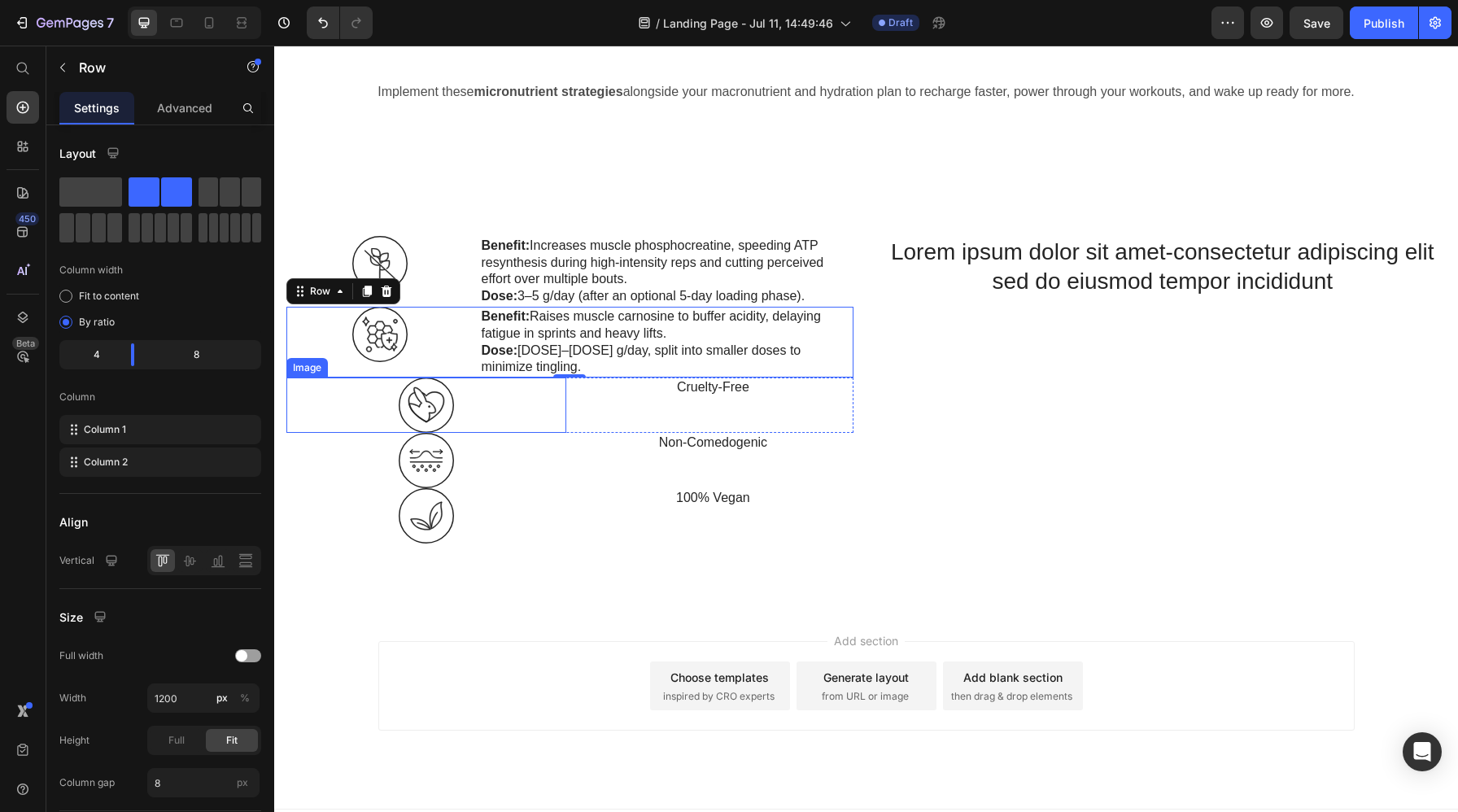 click at bounding box center (426, 405) 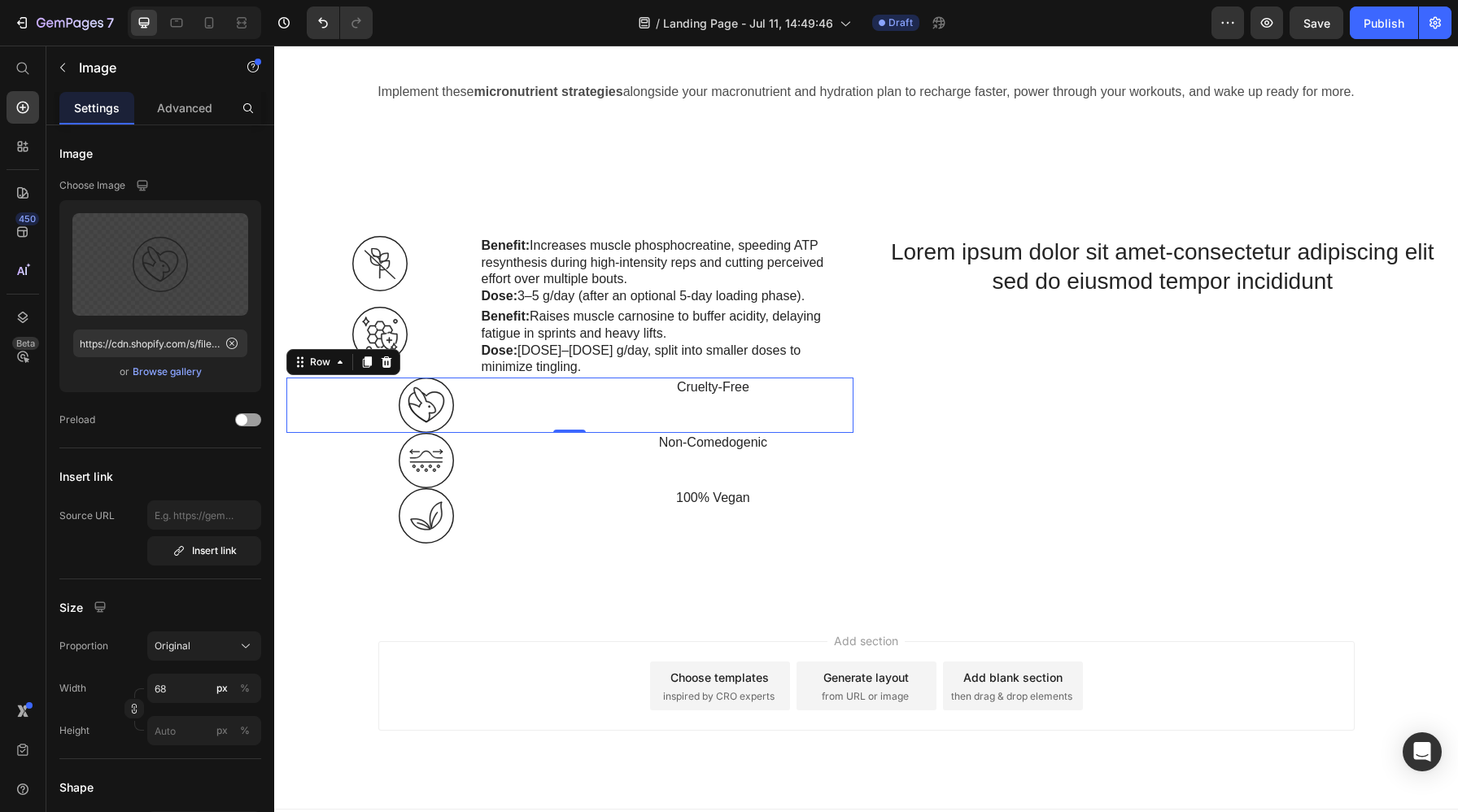 click on "Cruelty-Free Text Block" at bounding box center [713, 405] 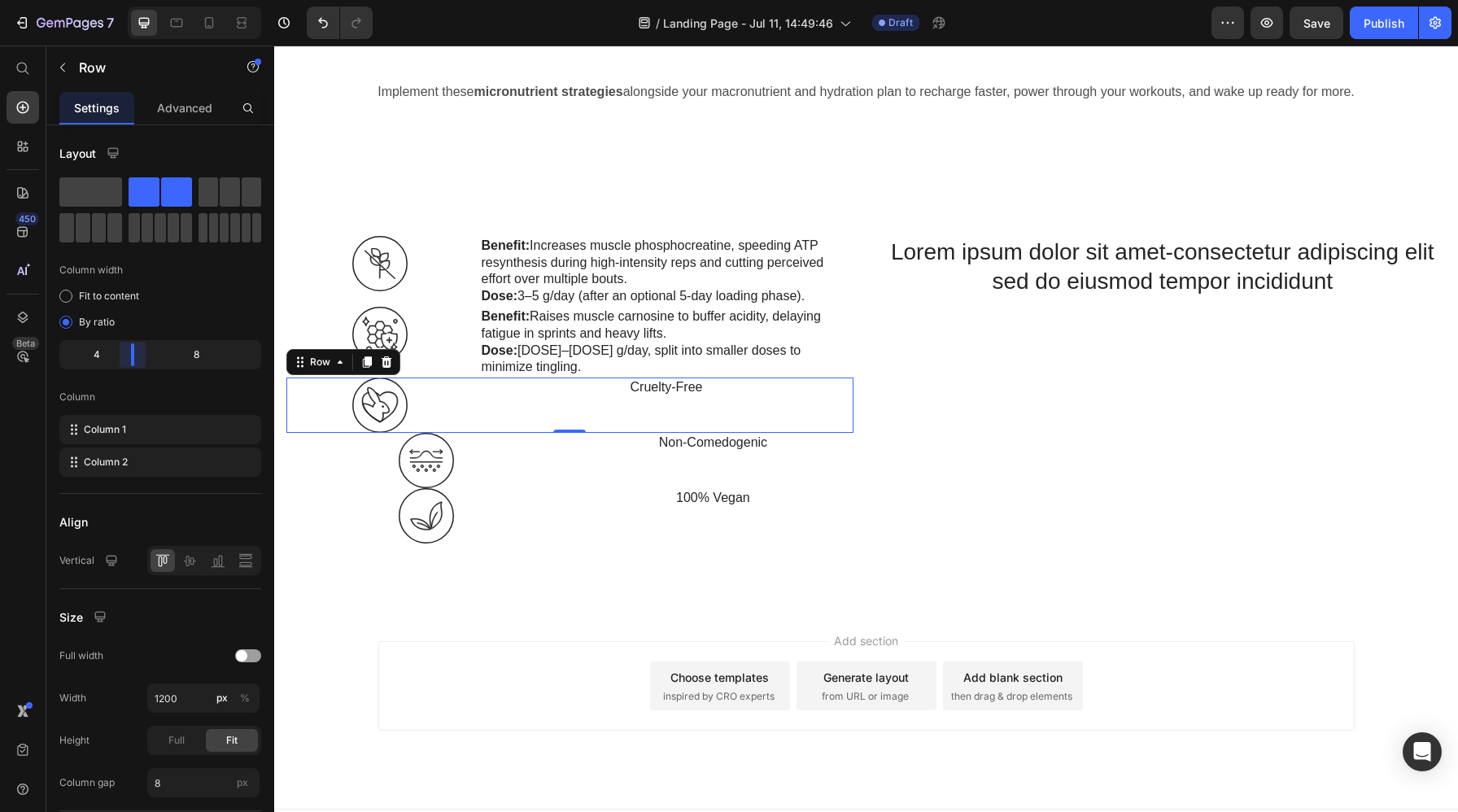 drag, startPoint x: 159, startPoint y: 356, endPoint x: 123, endPoint y: 357, distance: 36.013886 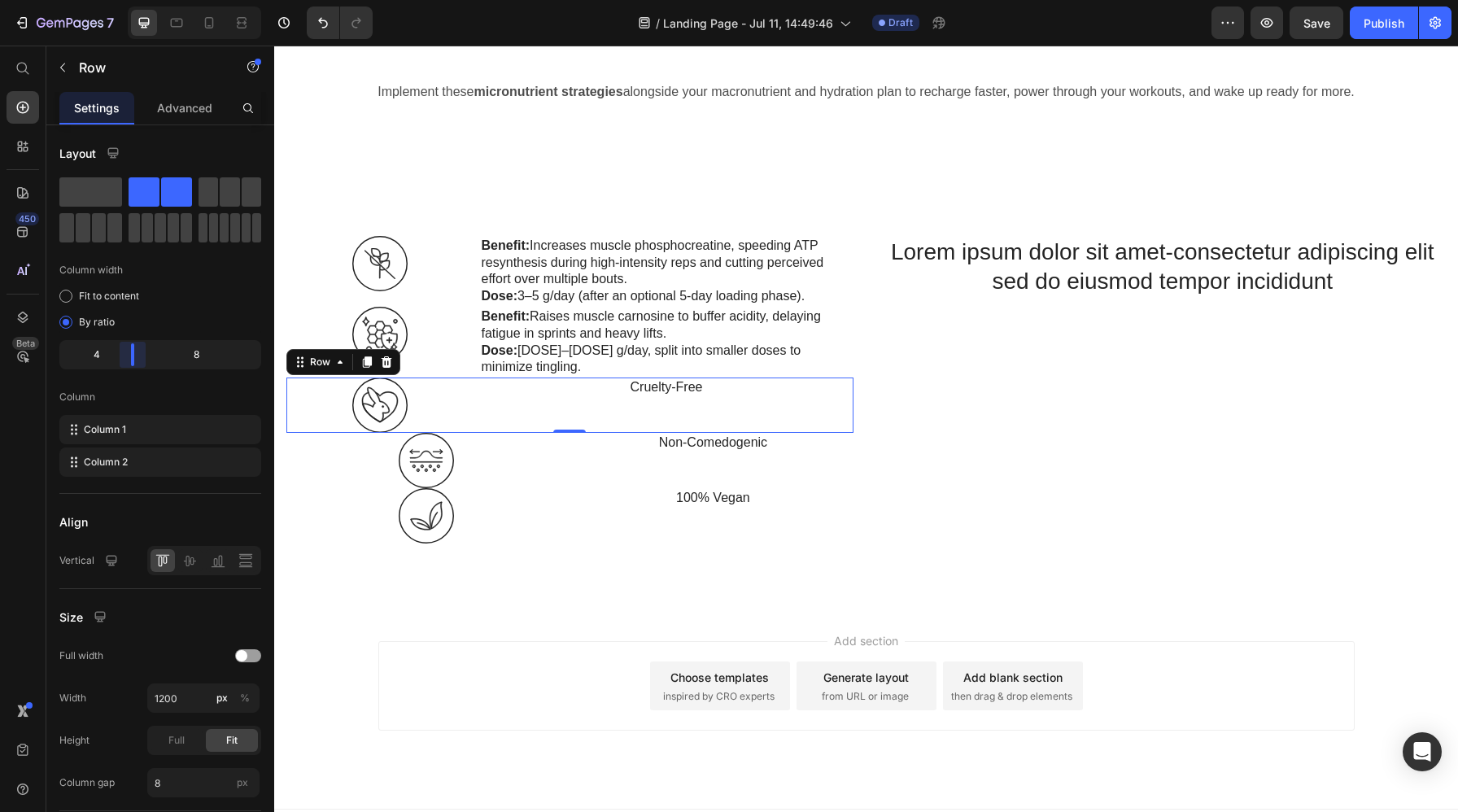 click on "7  Version history  /  Landing Page - Jul 11, 14:49:46 Draft Preview  Save   Publish  450 Beta Start with Sections Elements Hero Section Product Detail Brands Trusted Badges Guarantee Product Breakdown How to use Testimonials Compare Bundle FAQs Social Proof Brand Story Product List Collection Blog List Contact Sticky Add to Cart Custom Footer Browse Library 450 Layout
Row
Row
Row
Row Text
Heading
Text Block Button
Button
Button
Sticky Back to top Media
Image" at bounding box center [729, 0] 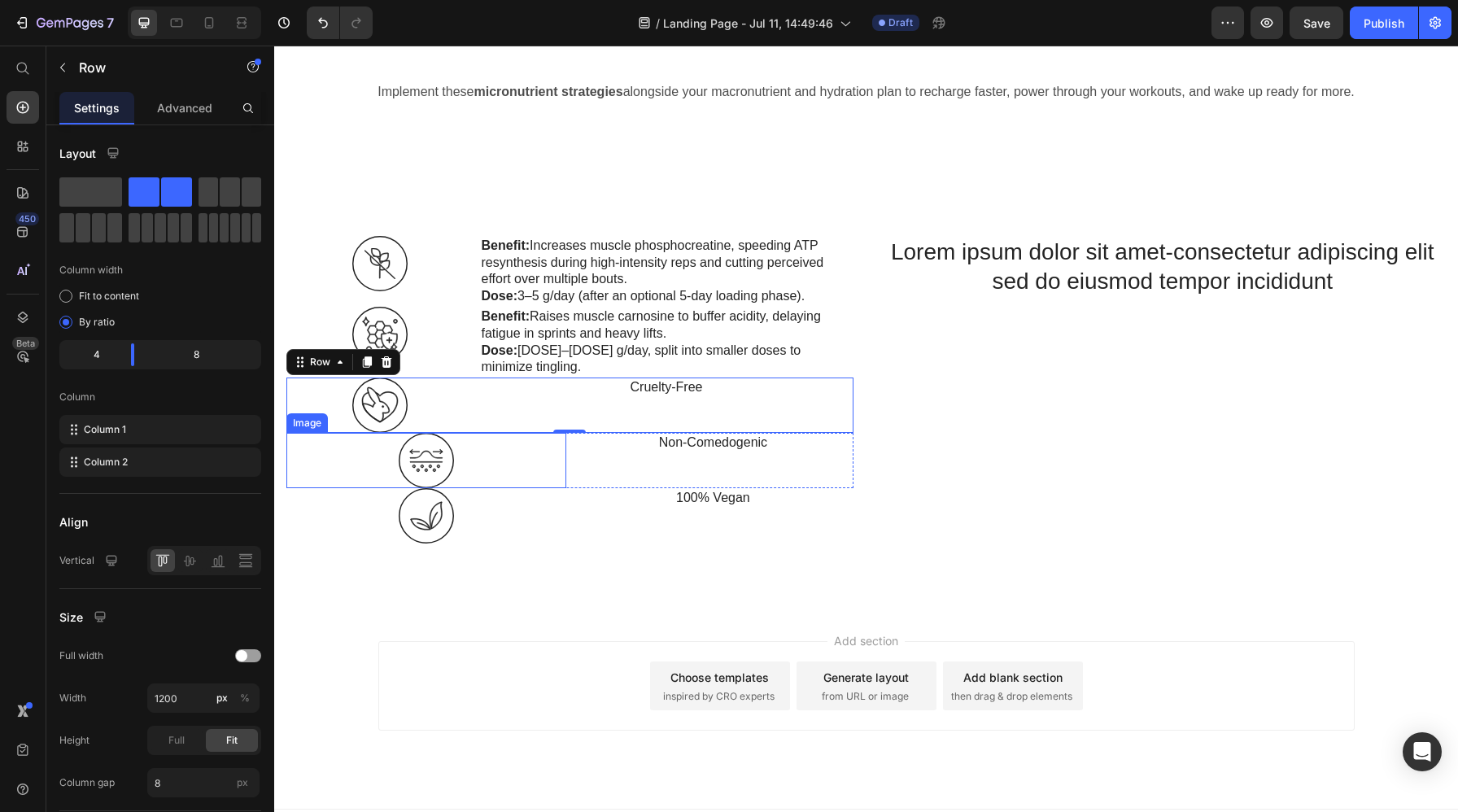 click at bounding box center [426, 461] 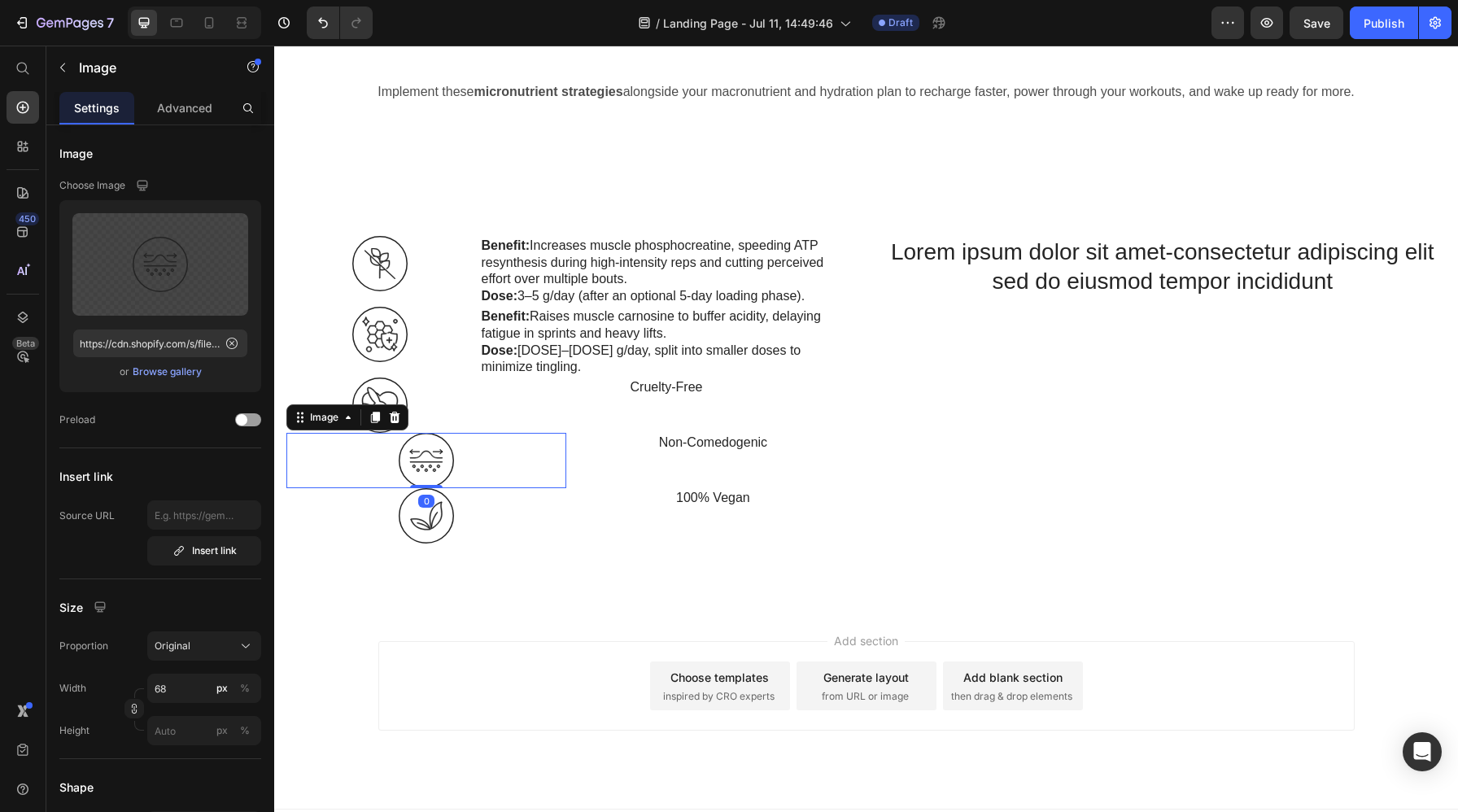 click at bounding box center (426, 461) 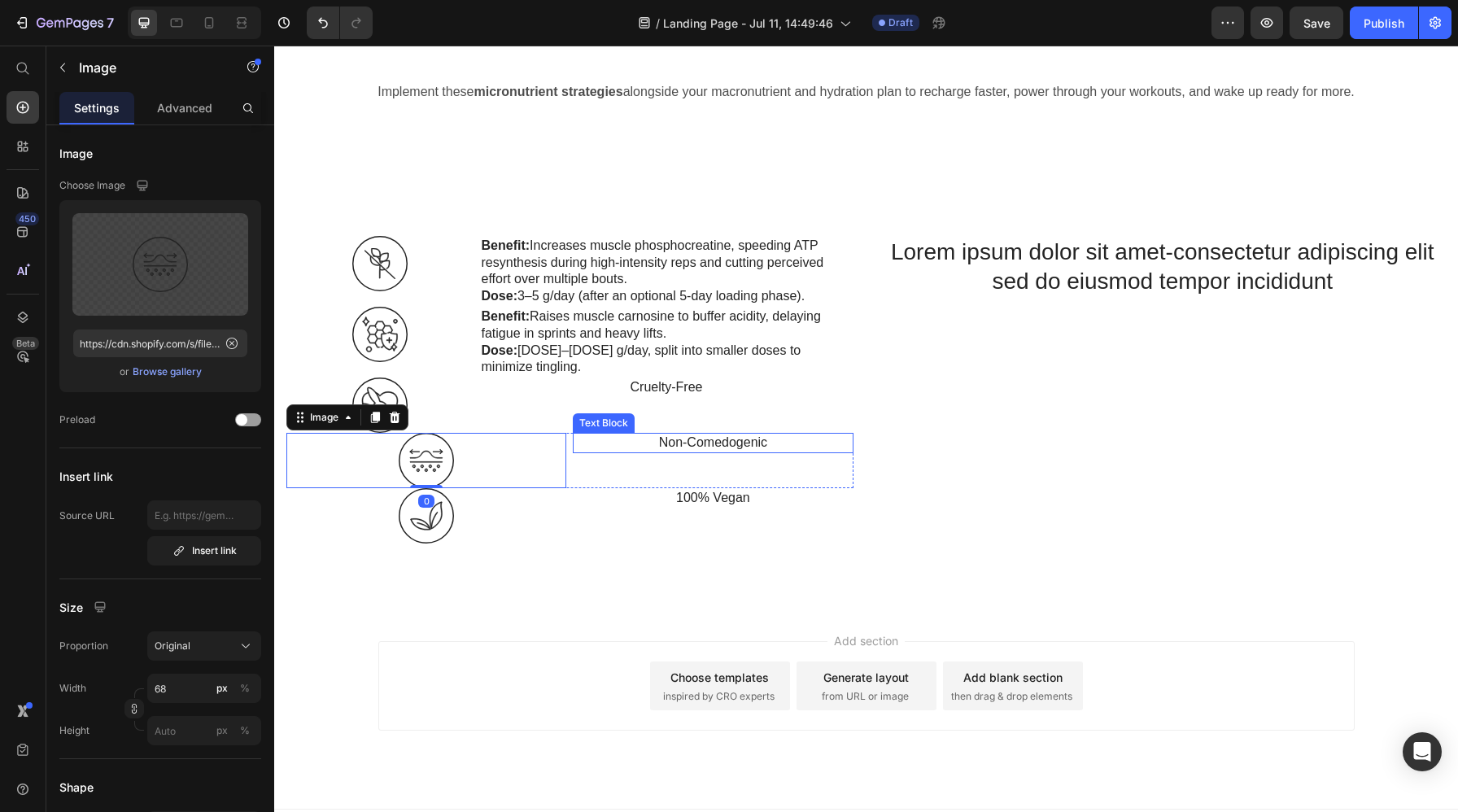 click on "Non-Comedogenic" at bounding box center (713, 443) 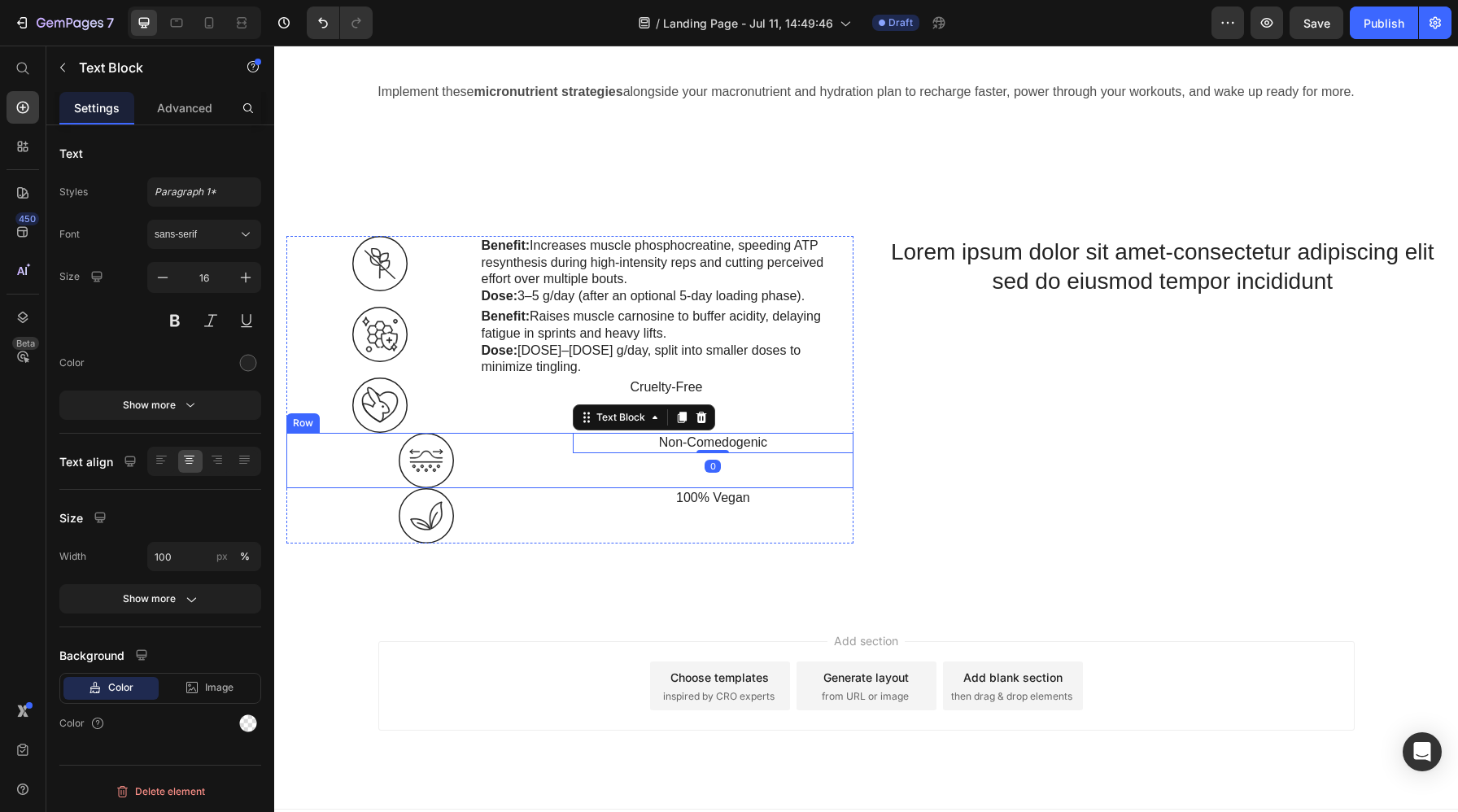 click on "Image Non-Comedogenic Text Block   0 Row" at bounding box center (570, 461) 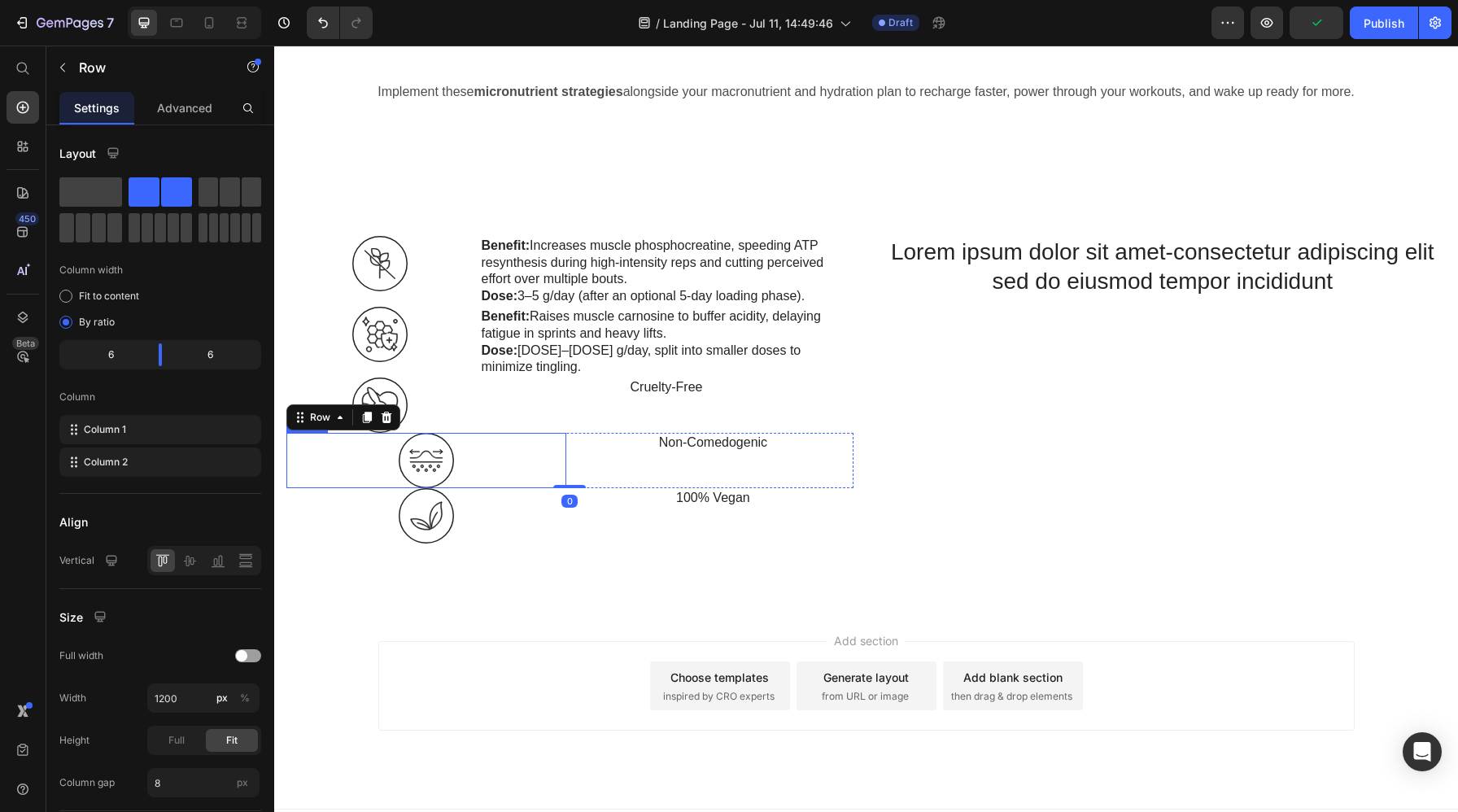 click at bounding box center [426, 461] 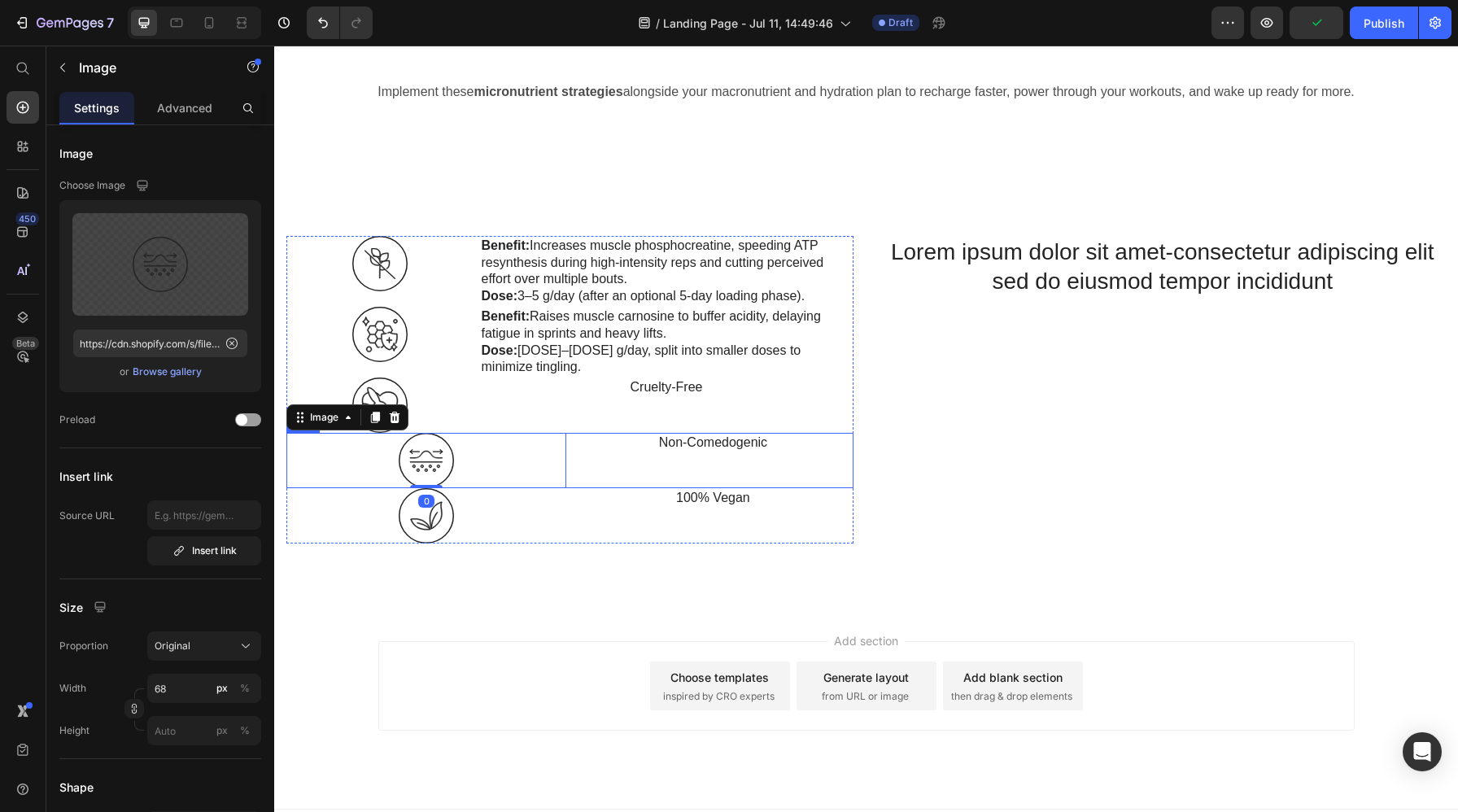 click on "Image   0 Non-Comedogenic Text Block Row" at bounding box center (570, 461) 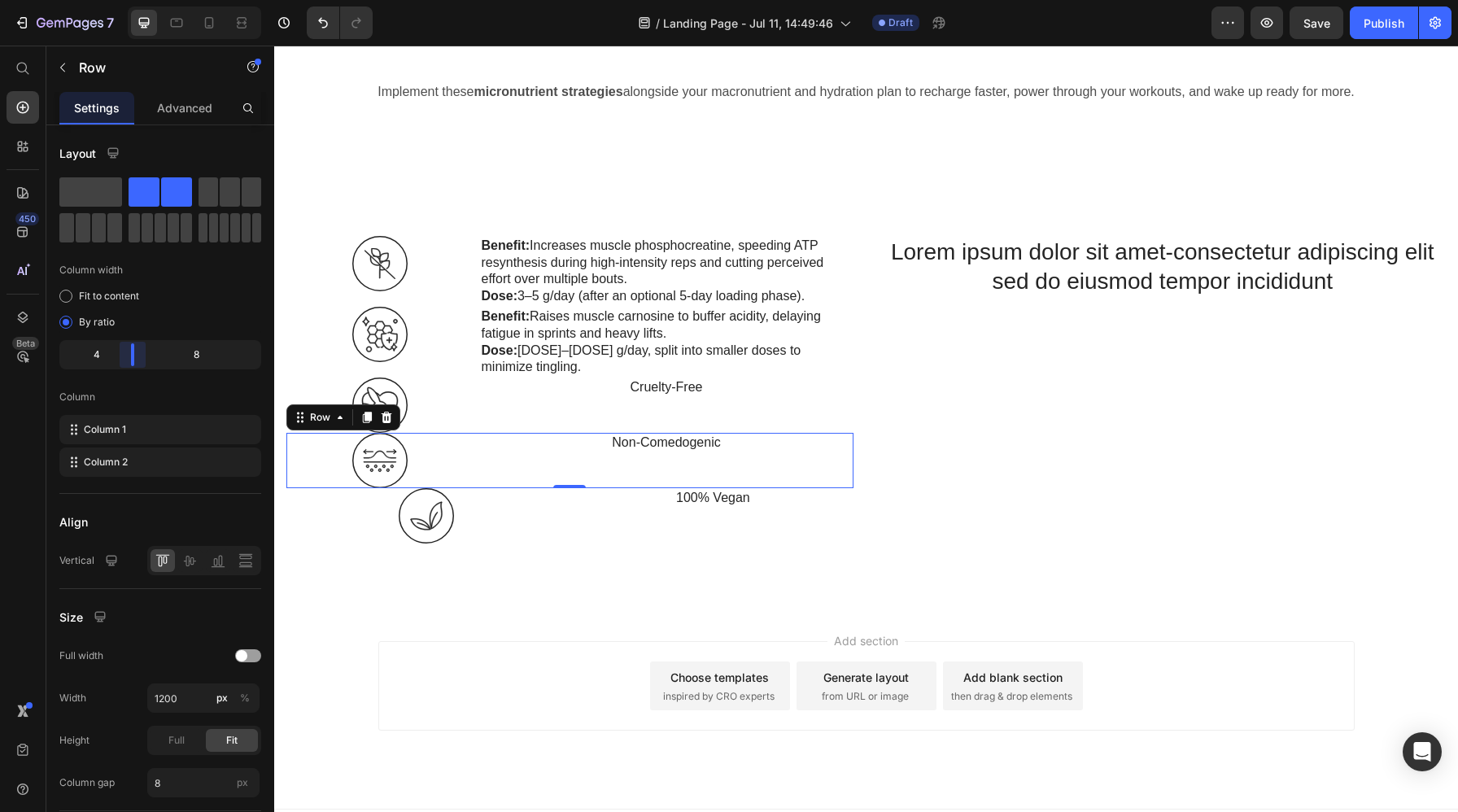 drag, startPoint x: 159, startPoint y: 356, endPoint x: 134, endPoint y: 358, distance: 25.07987 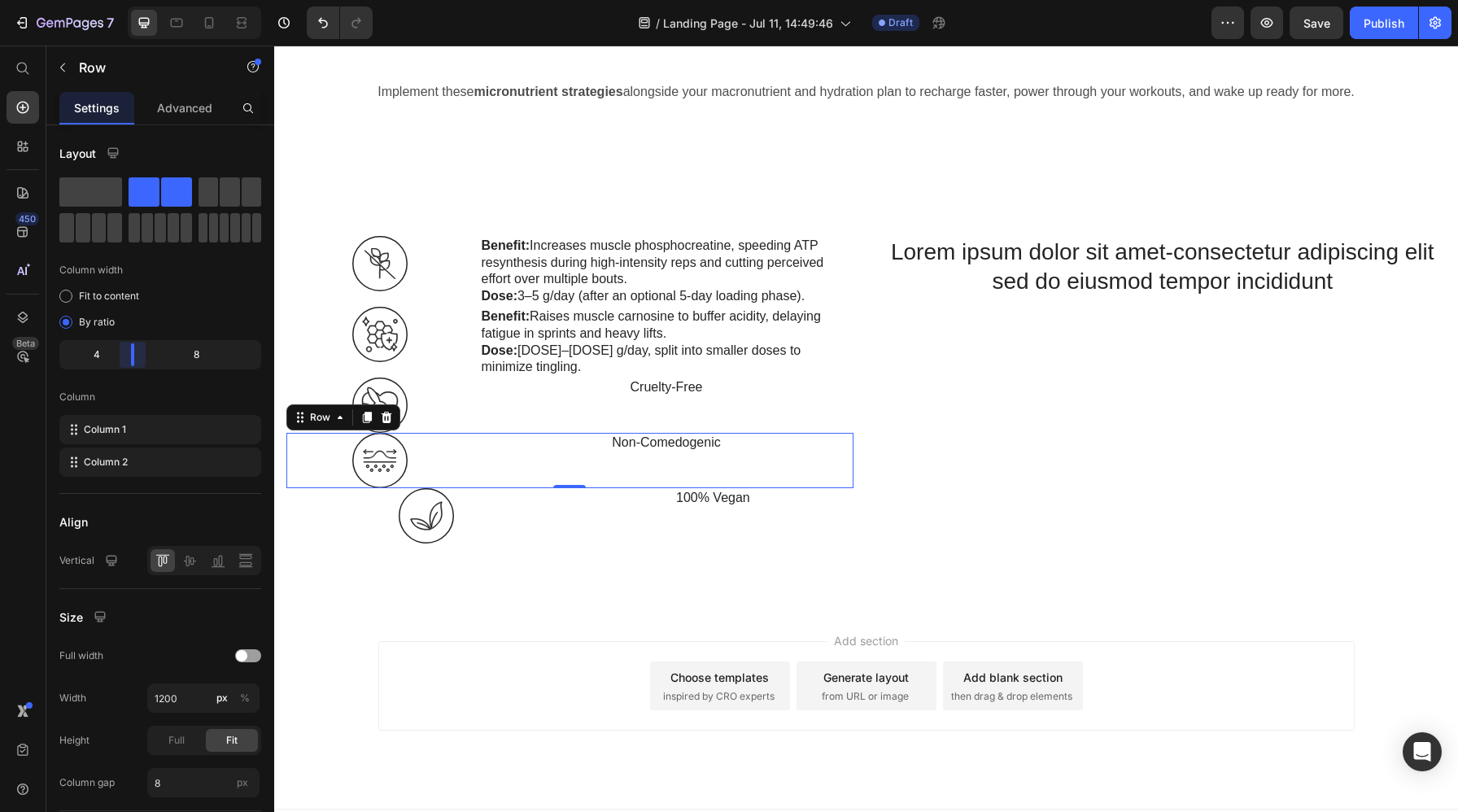 click on "7  Version history  /  Landing Page - Jul 11, 14:49:46 Draft Preview  Save   Publish  450 Beta Start with Sections Elements Hero Section Product Detail Brands Trusted Badges Guarantee Product Breakdown How to use Testimonials Compare Bundle FAQs Social Proof Brand Story Product List Collection Blog List Contact Sticky Add to Cart Custom Footer Browse Library 450 Layout
Row
Row
Row
Row Text
Heading
Text Block Button
Button
Button
Sticky Back to top Media
Image" at bounding box center (729, 0) 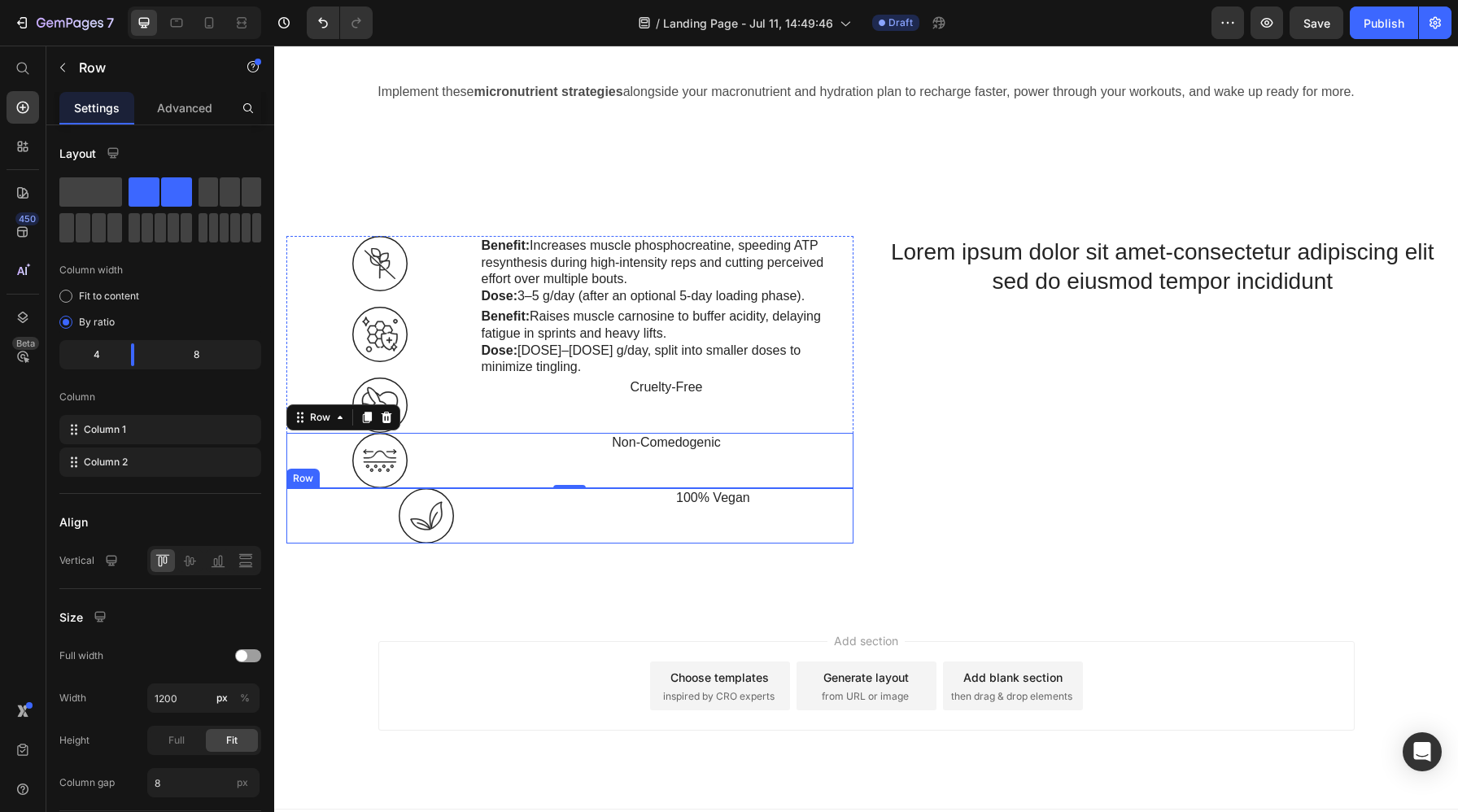 click on "100% Vegan Text Block" at bounding box center (713, 516) 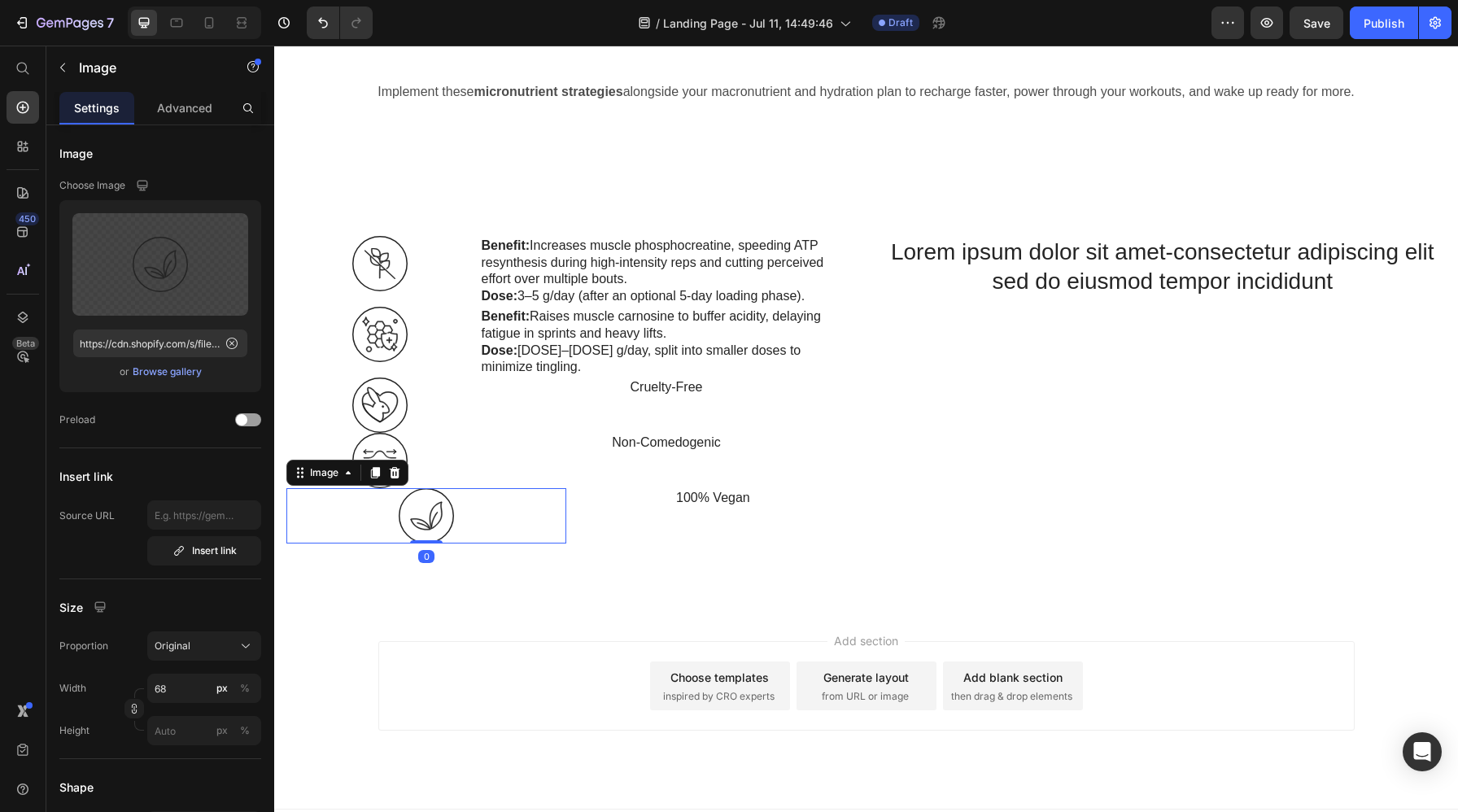click at bounding box center (426, 516) 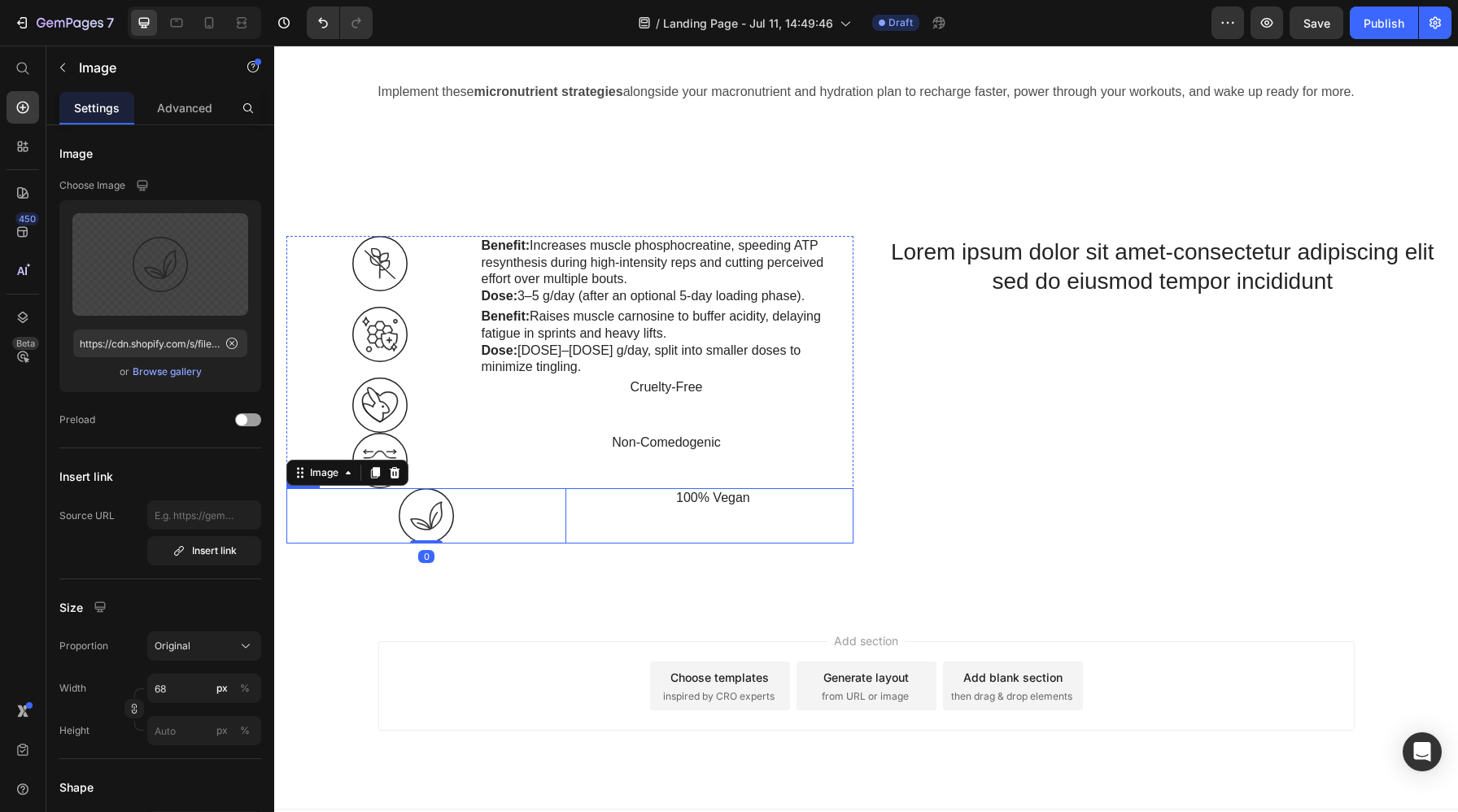 click on "Image   0 100% Vegan Text Block Row" at bounding box center (570, 516) 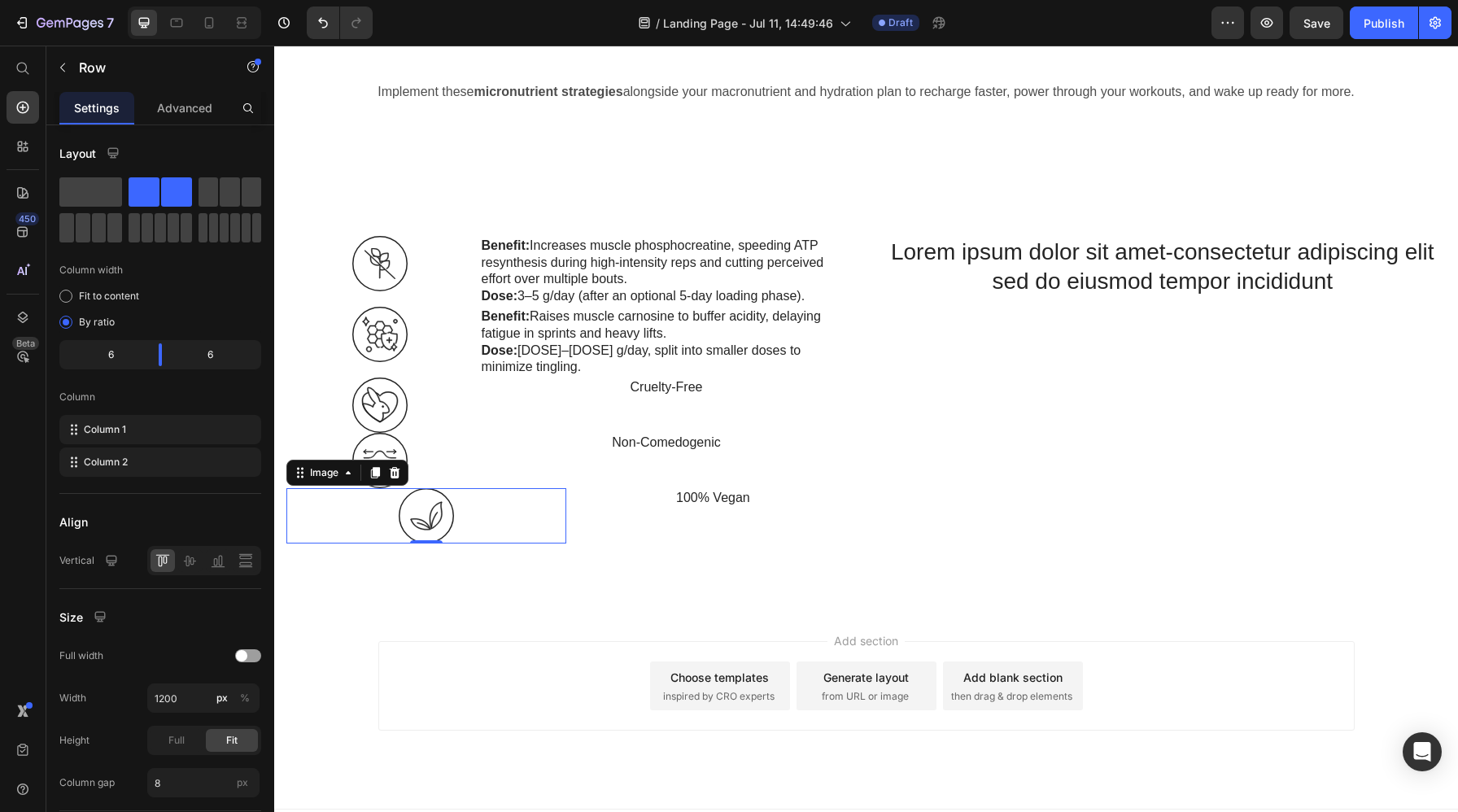 click at bounding box center [426, 516] 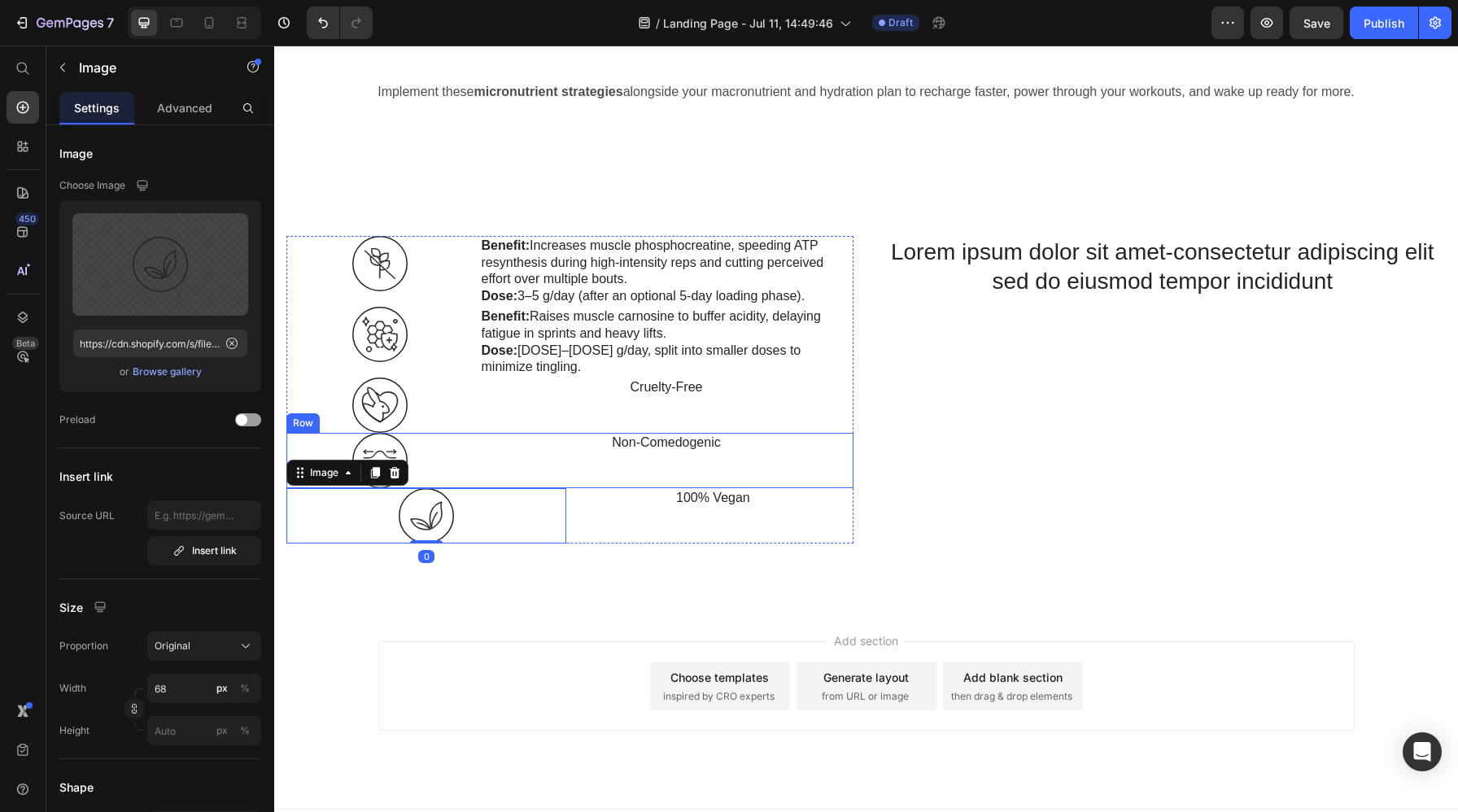 click on "Non-Comedogenic Text Block" at bounding box center [666, 461] 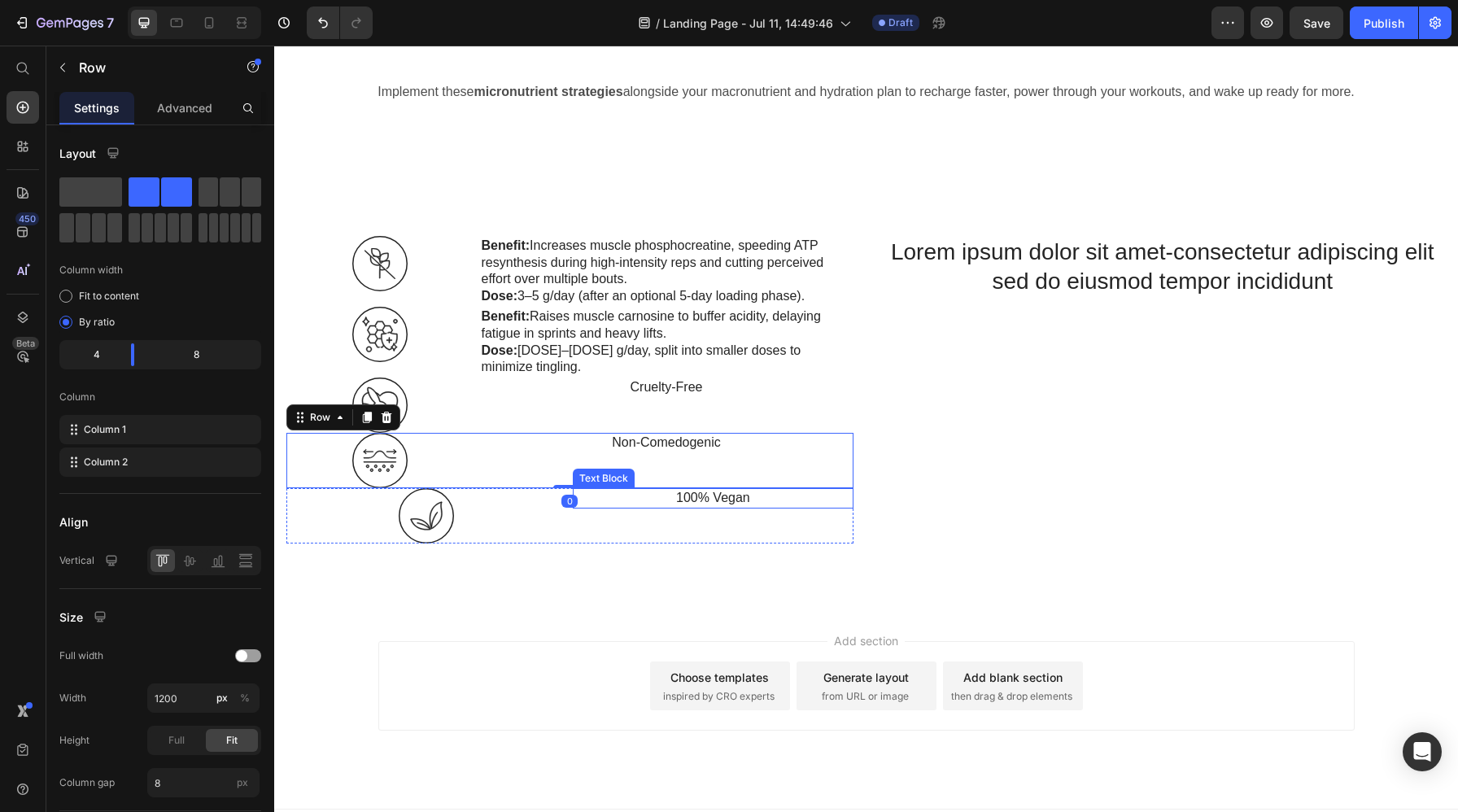 click on "100% Vegan" at bounding box center [713, 498] 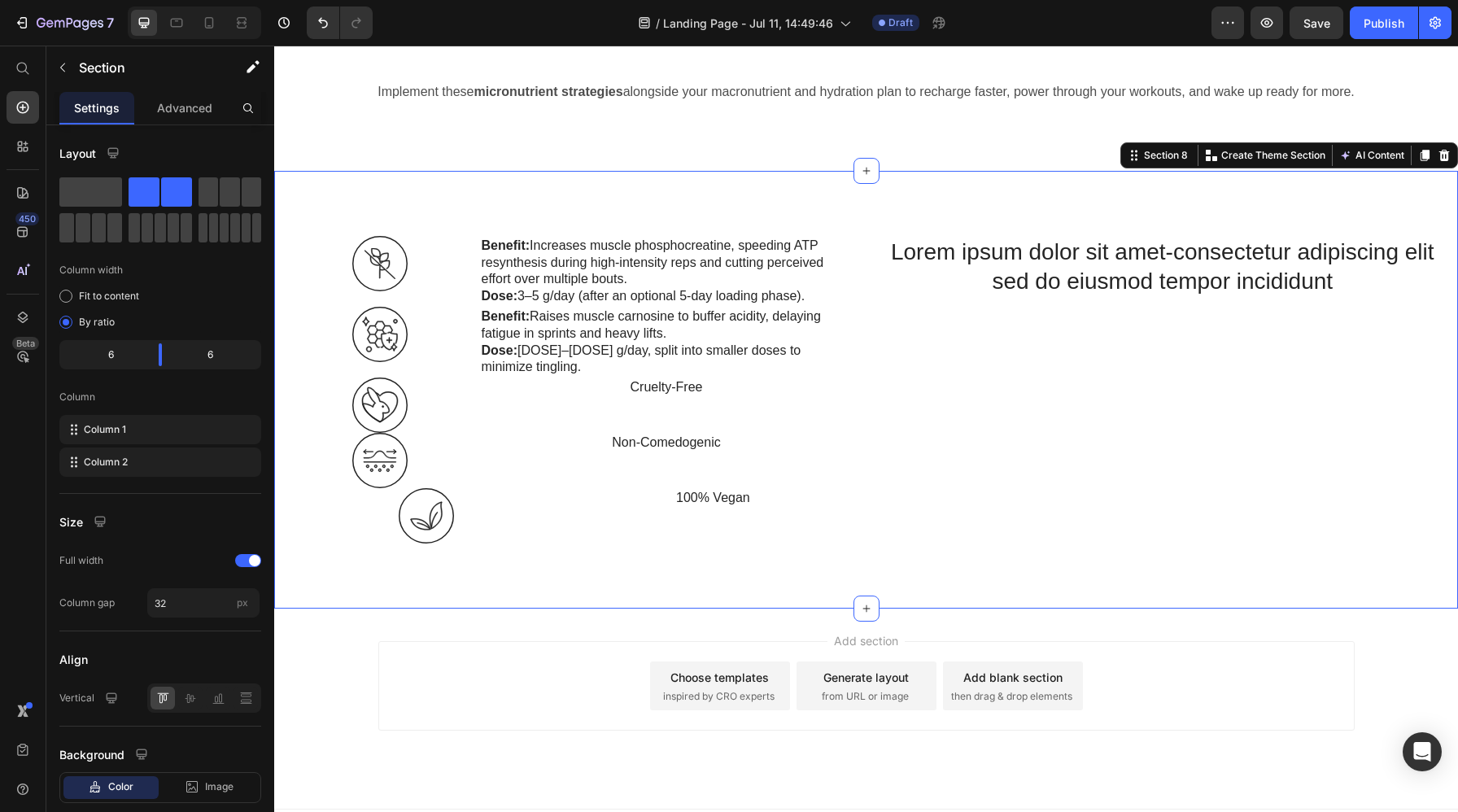 click on "Image Benefit:  Increases muscle phosphocreatine, speeding ATP resynthesis during high-intensity reps and cutting perceived effort over multiple bouts. Dose:  3–5 g/day (after an optional 5-day loading phase). Text Block Row Image Benefit:  Raises muscle carnosine to buffer acidity, delaying fatigue in sprints and heavy lifts. Dose:  3–6 g/day, split into smaller doses to minimize tingling. Text Block Row Image Cruelty-Free Text Block Row Image Non-Comedogenic Text Block Row Image 100% Vegan Text Block Row Row Image Formulated without gluten Text Block Image Safe for sensitive skin Text Block Row Image Cruelty-Free Text Block Image Non-Comedogenic Text Block Row Row Image 100% Vegan Text Block Row" at bounding box center [570, 396] 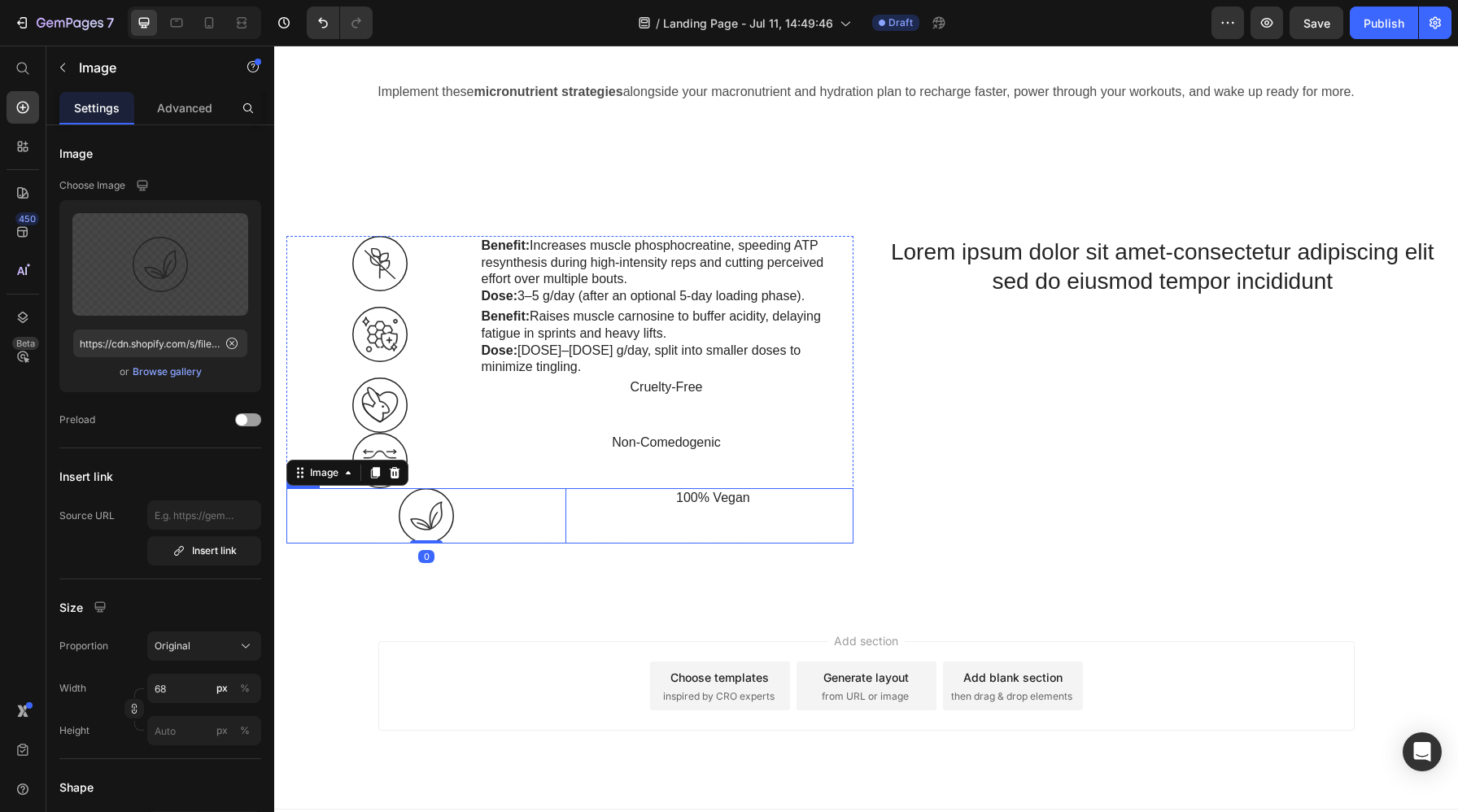 click on "100% Vegan Text Block" at bounding box center (713, 516) 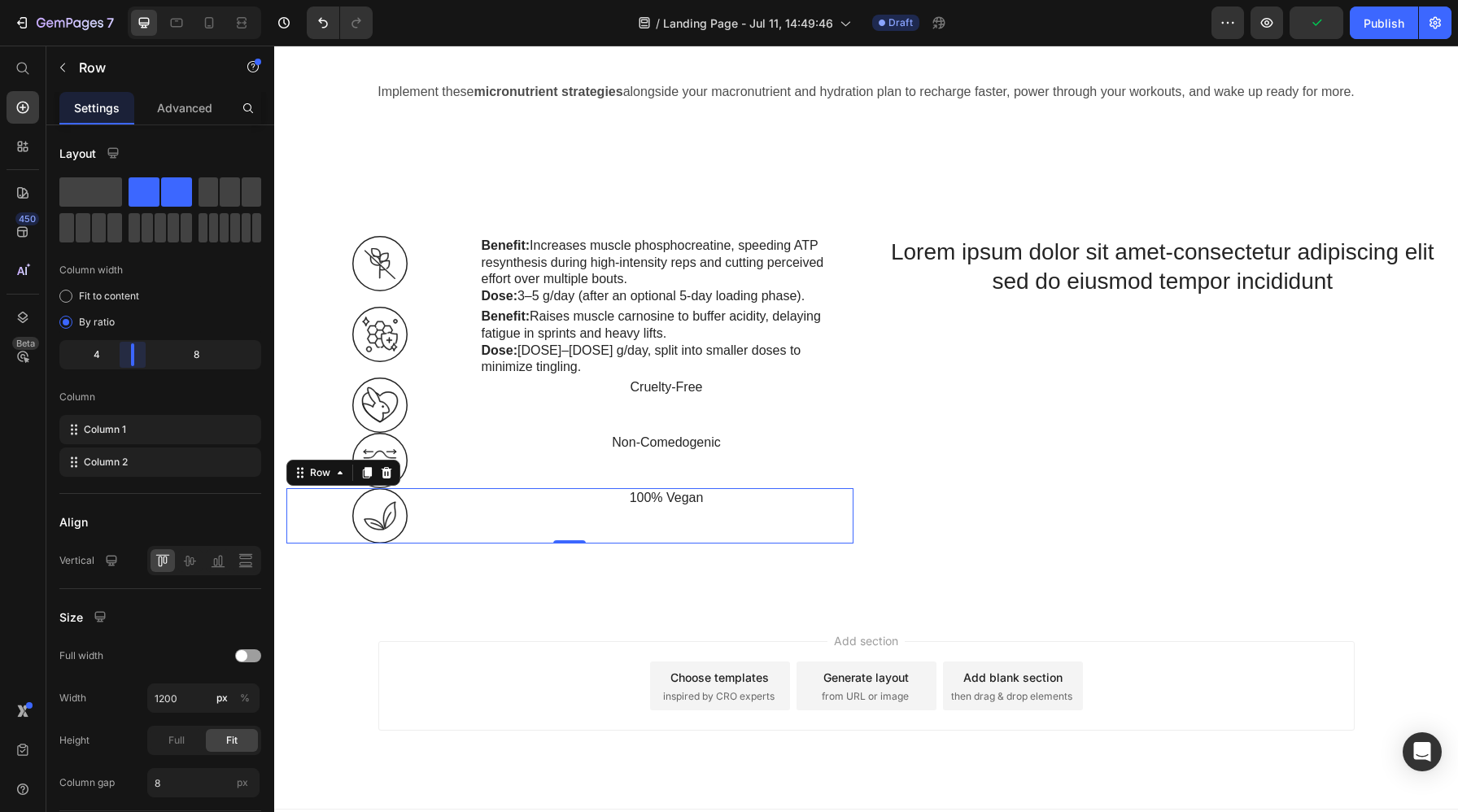 drag, startPoint x: 160, startPoint y: 358, endPoint x: 125, endPoint y: 358, distance: 35 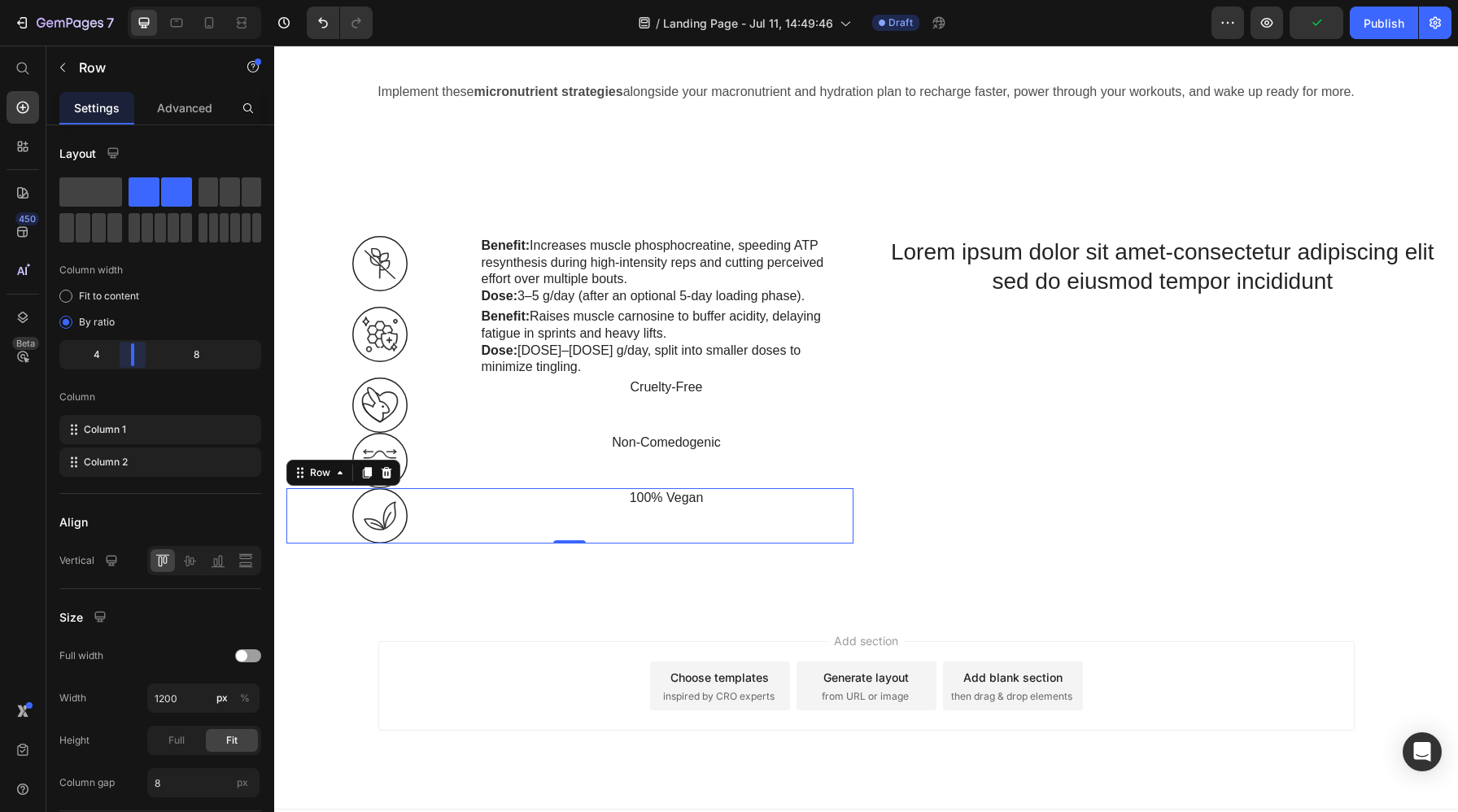 click on "7  Version history  /  Landing Page - Jul 11, 14:49:46 Draft Preview  Publish  450 Beta Start with Sections Elements Hero Section Product Detail Brands Trusted Badges Guarantee Product Breakdown How to use Testimonials Compare Bundle FAQs Social Proof Brand Story Product List Collection Blog List Contact Sticky Add to Cart Custom Footer Browse Library 450 Layout
Row
Row
Row
Row Text
Heading
Text Block Button
Button
Button
Sticky Back to top Media
Image
Image" at bounding box center [729, 0] 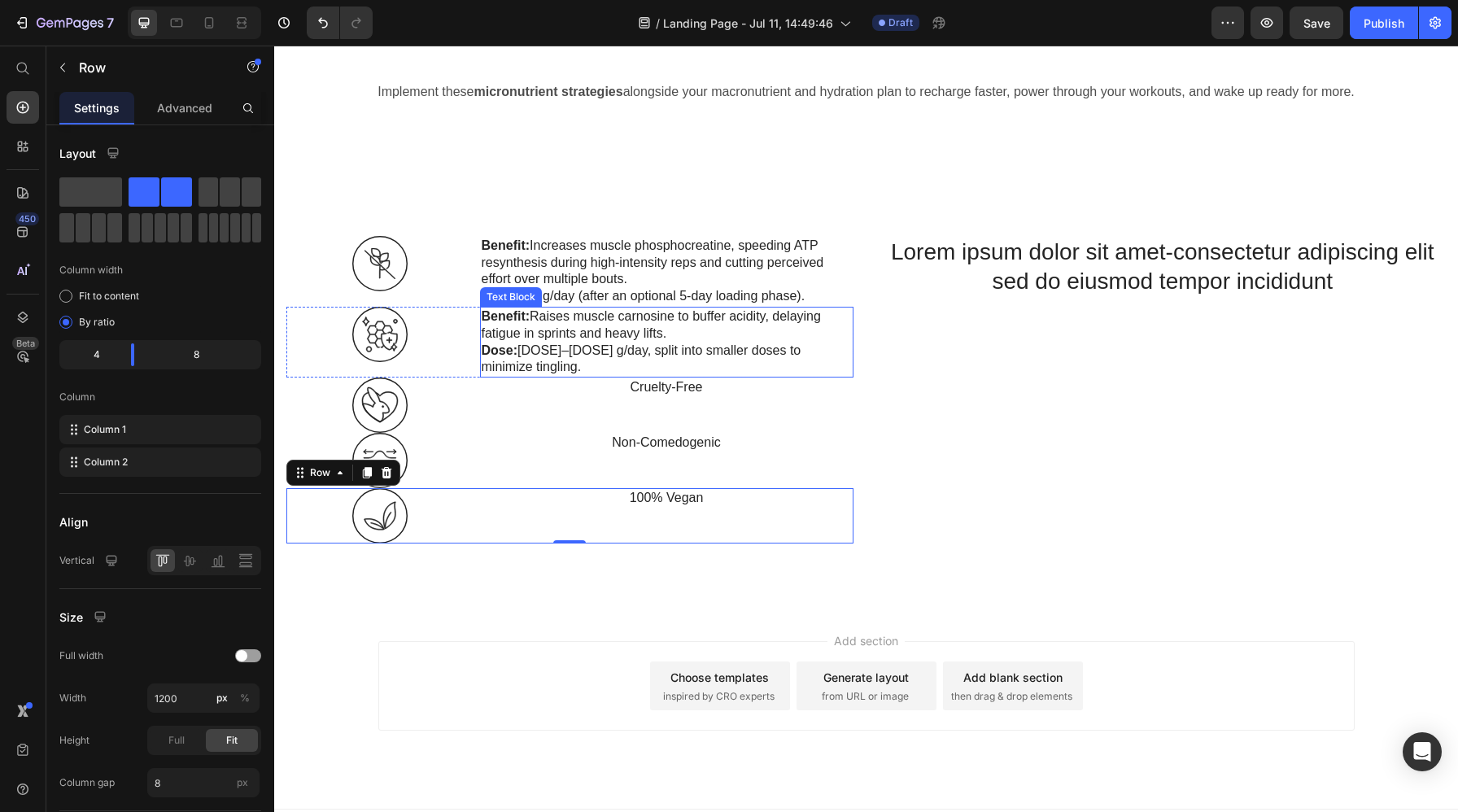 click on "Benefit:  Raises muscle carnosine to buffer acidity, delaying fatigue in sprints and heavy lifts." at bounding box center [666, 325] 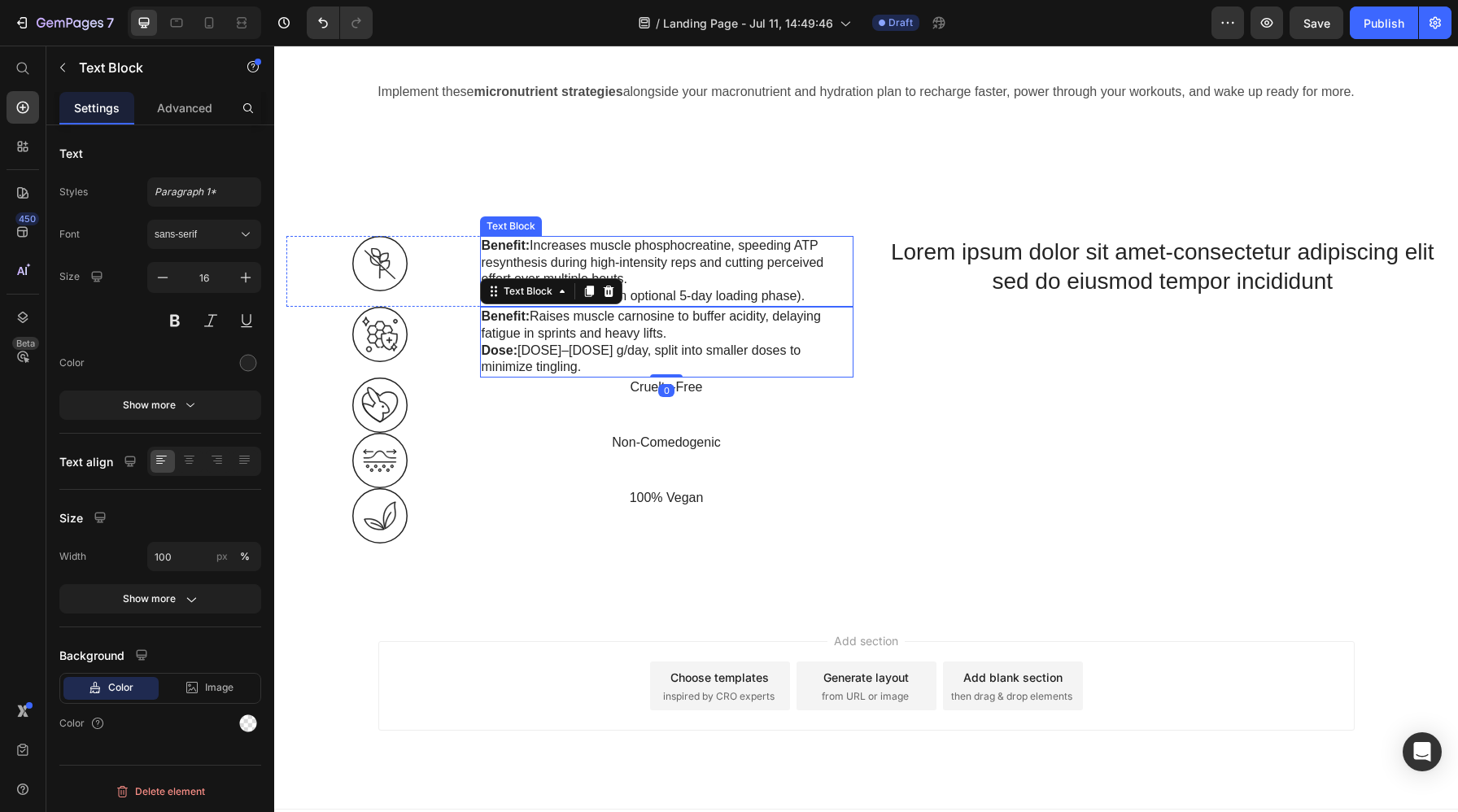 click on "Benefit:  Increases muscle phosphocreatine, speeding ATP resynthesis during high-intensity reps and cutting perceived effort over multiple bouts." at bounding box center (666, 263) 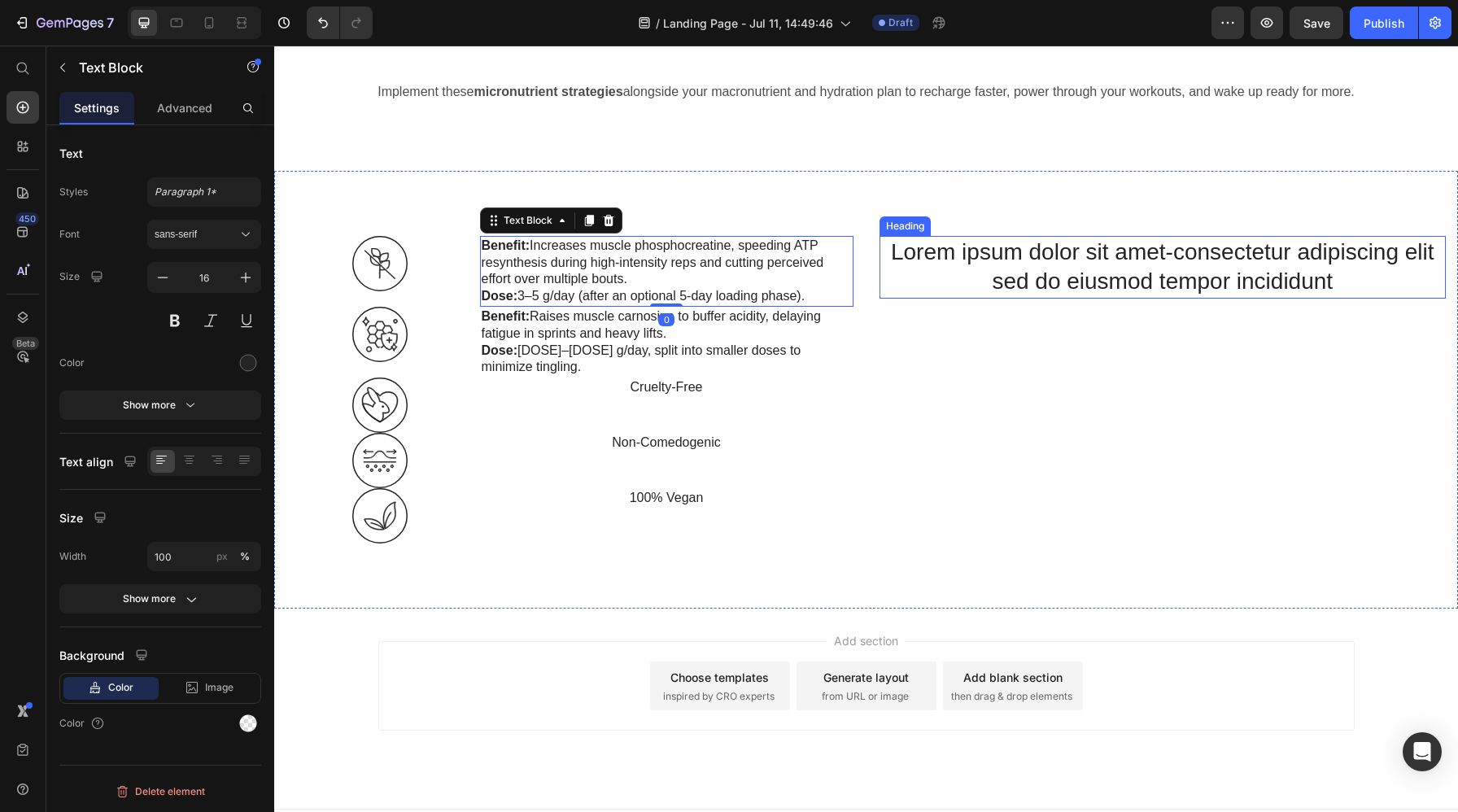 click on "Lorem ipsum dolor sit amet-consectetur adipiscing elit sed do eiusmod tempor incididunt" at bounding box center (1163, 267) 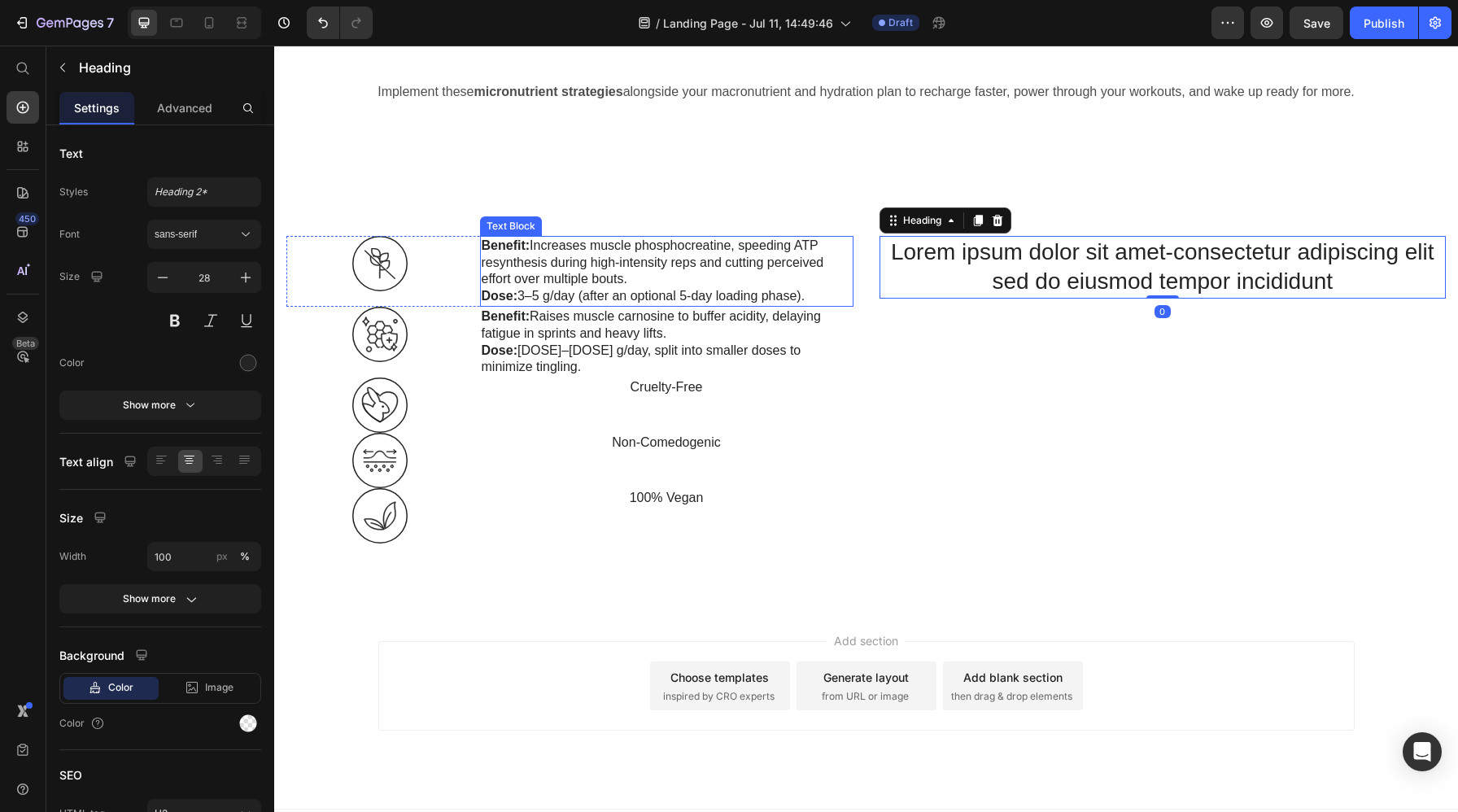 click on "Benefit:  Increases muscle phosphocreatine, speeding ATP resynthesis during high-intensity reps and cutting perceived effort over multiple bouts." at bounding box center (666, 263) 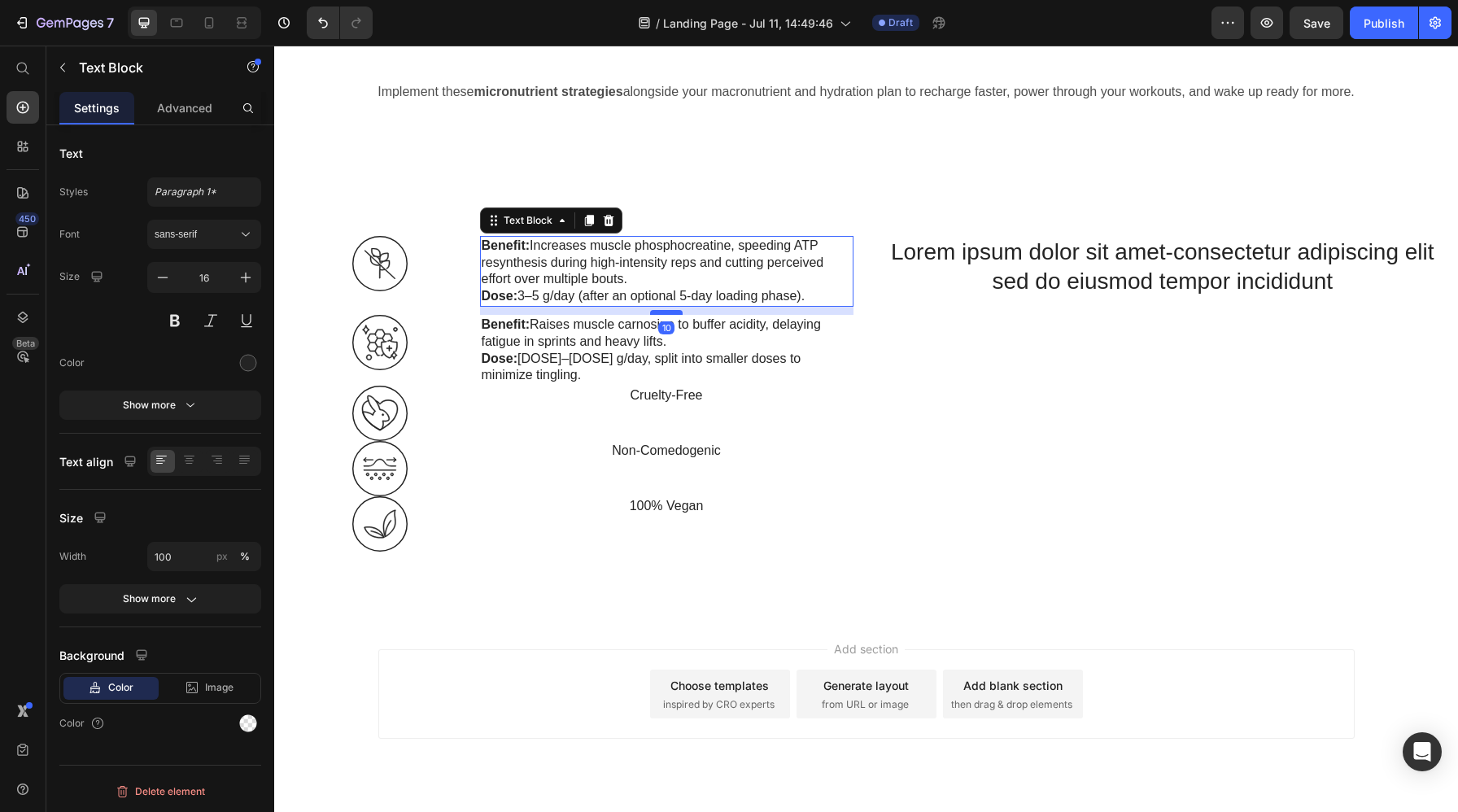 click at bounding box center [666, 312] 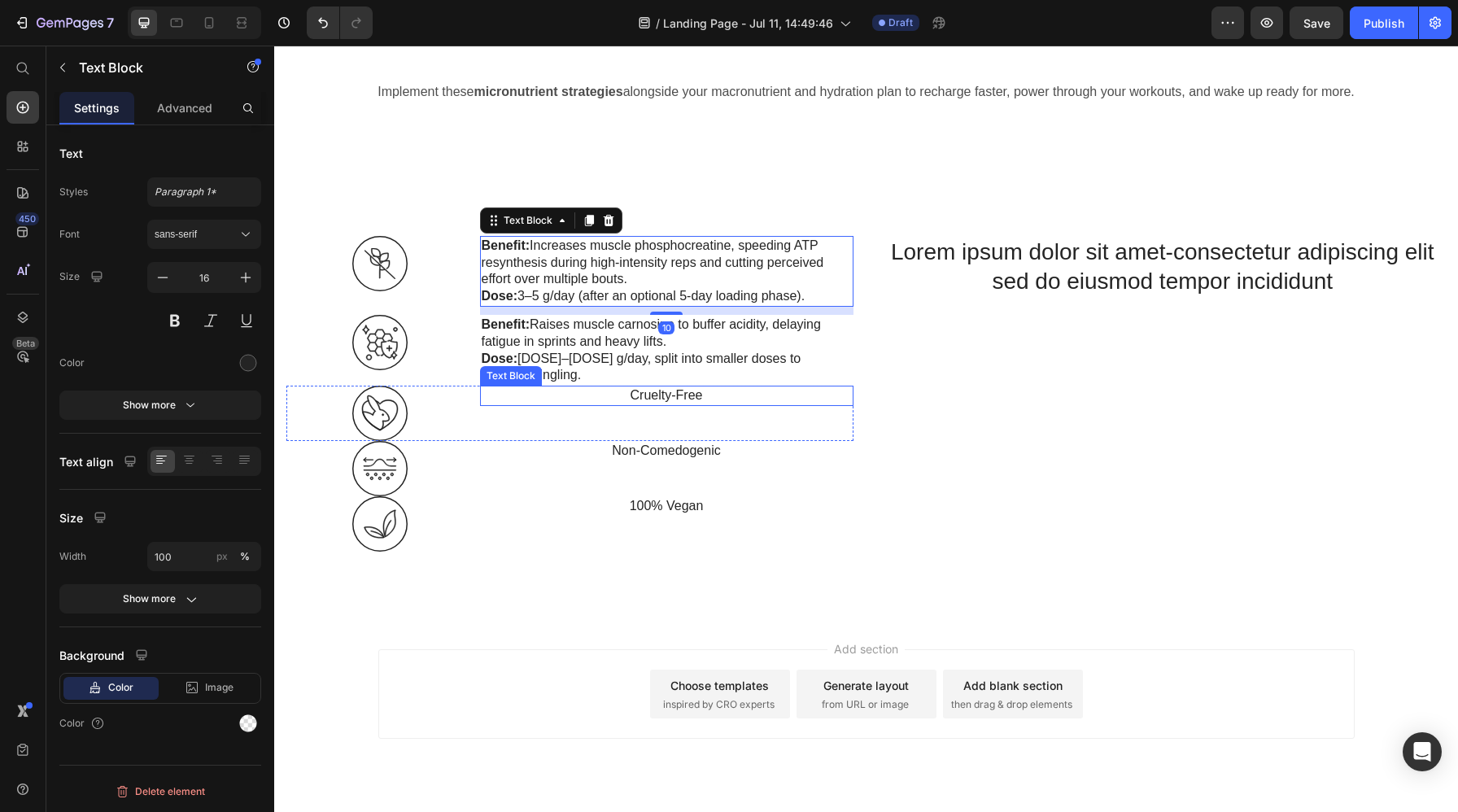 click on "Cruelty-Free" at bounding box center (666, 395) 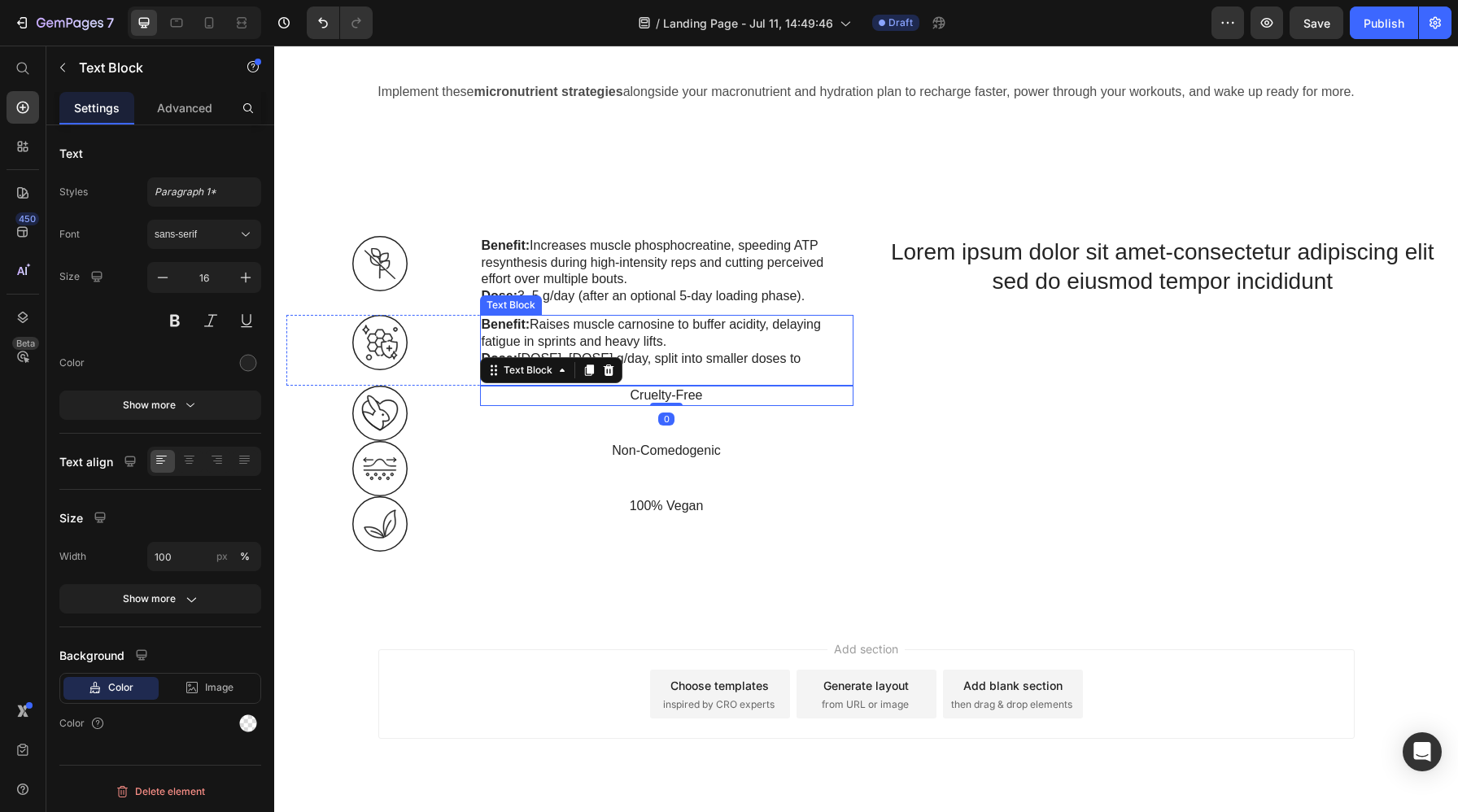 click on "Dose:  3–6 g/day, split into smaller doses to minimize tingling." at bounding box center (666, 368) 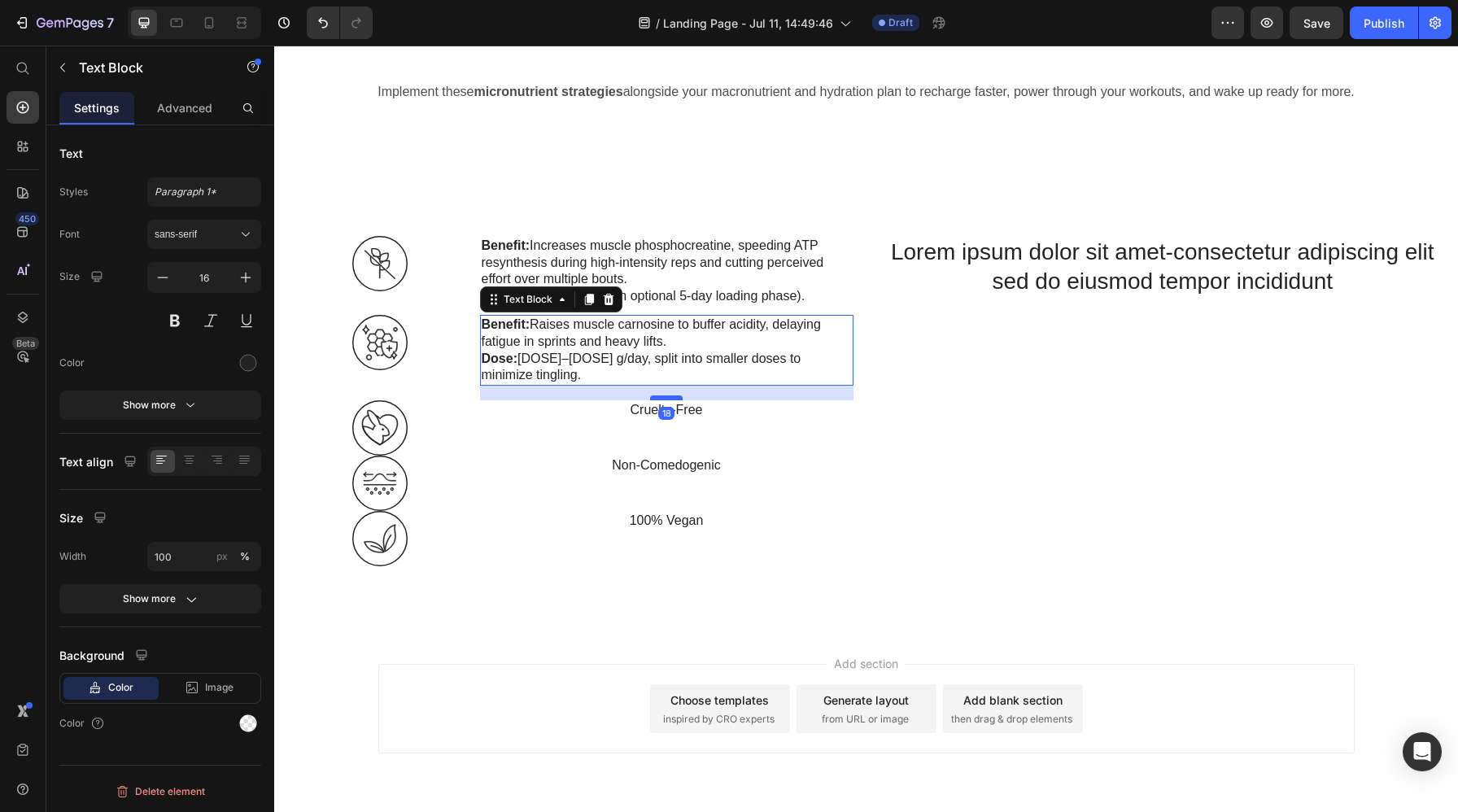 drag, startPoint x: 663, startPoint y: 366, endPoint x: 663, endPoint y: 380, distance: 14 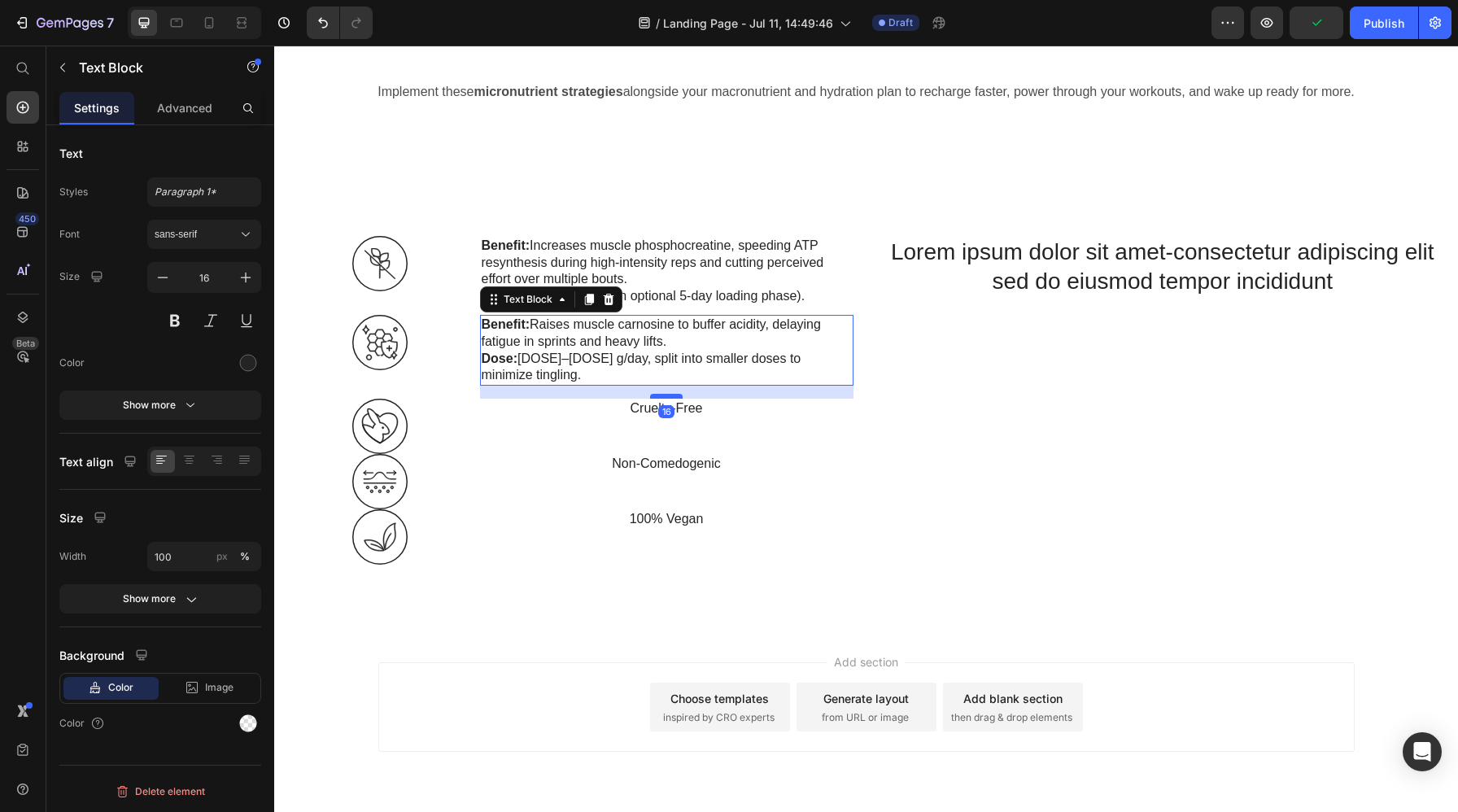 click at bounding box center (666, 396) 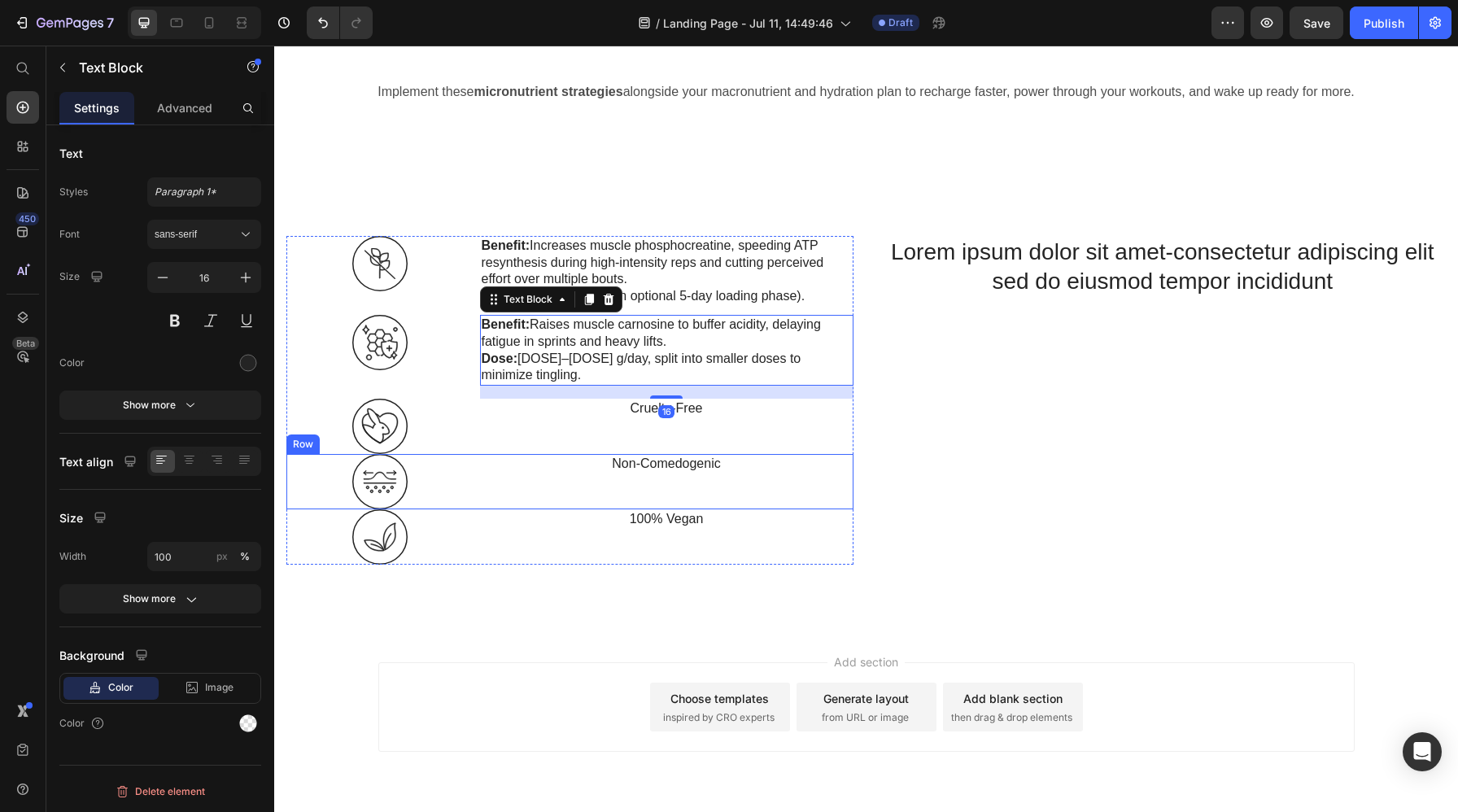 click on "Non-Comedogenic Text Block" at bounding box center (666, 482) 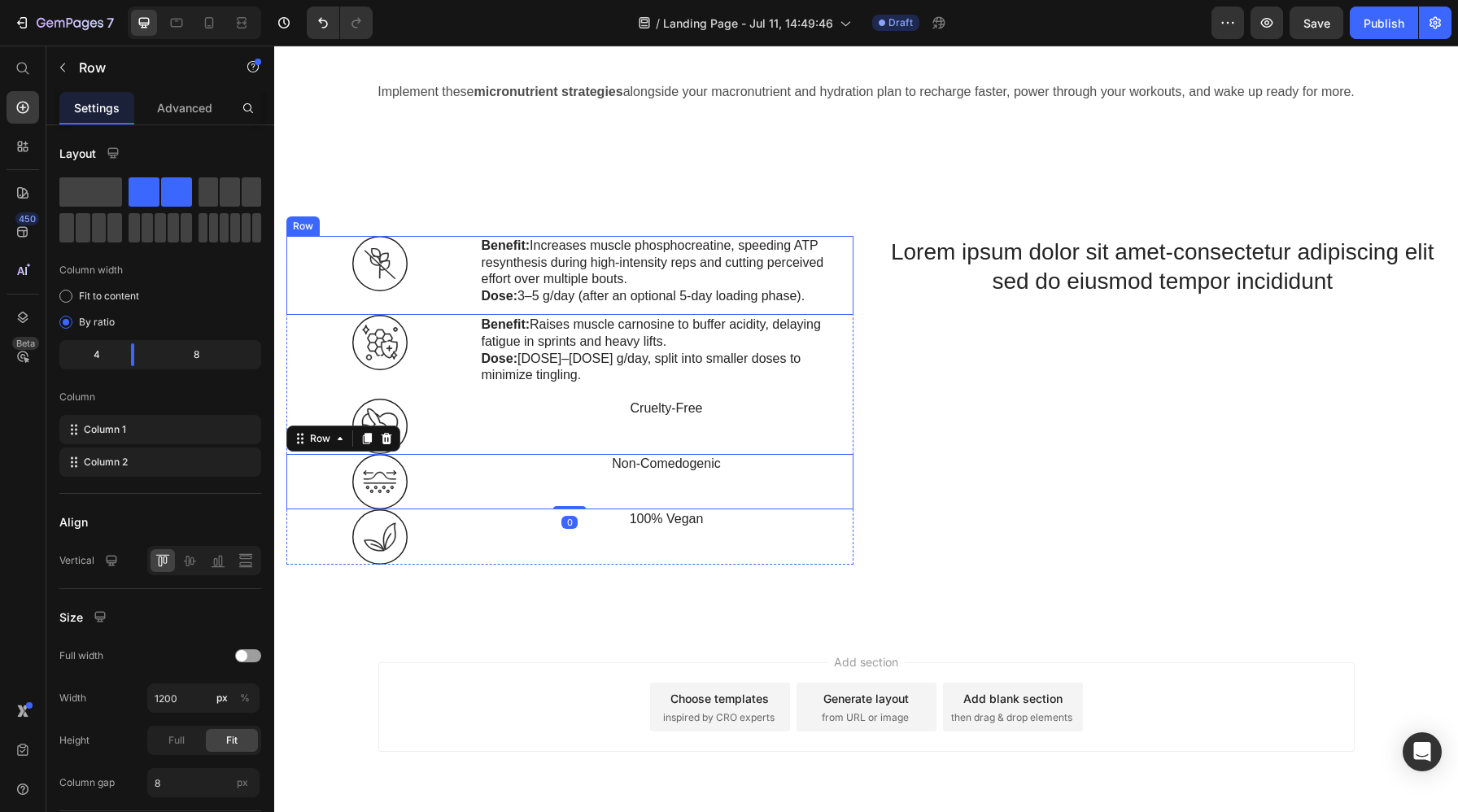 click on "Benefit:  Increases muscle phosphocreatine, speeding ATP resynthesis during high-intensity reps and cutting perceived effort over multiple bouts." at bounding box center [666, 263] 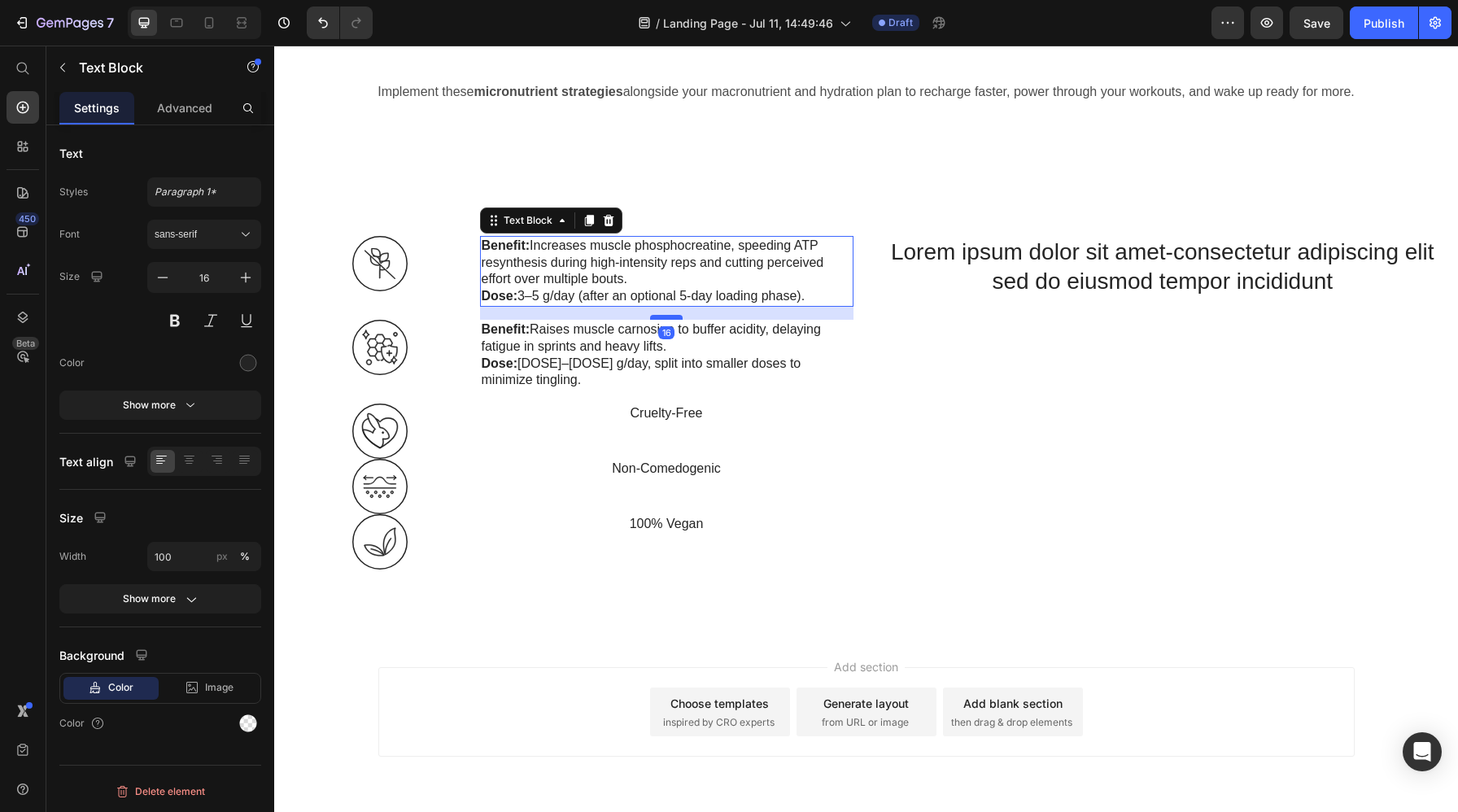 click at bounding box center [666, 317] 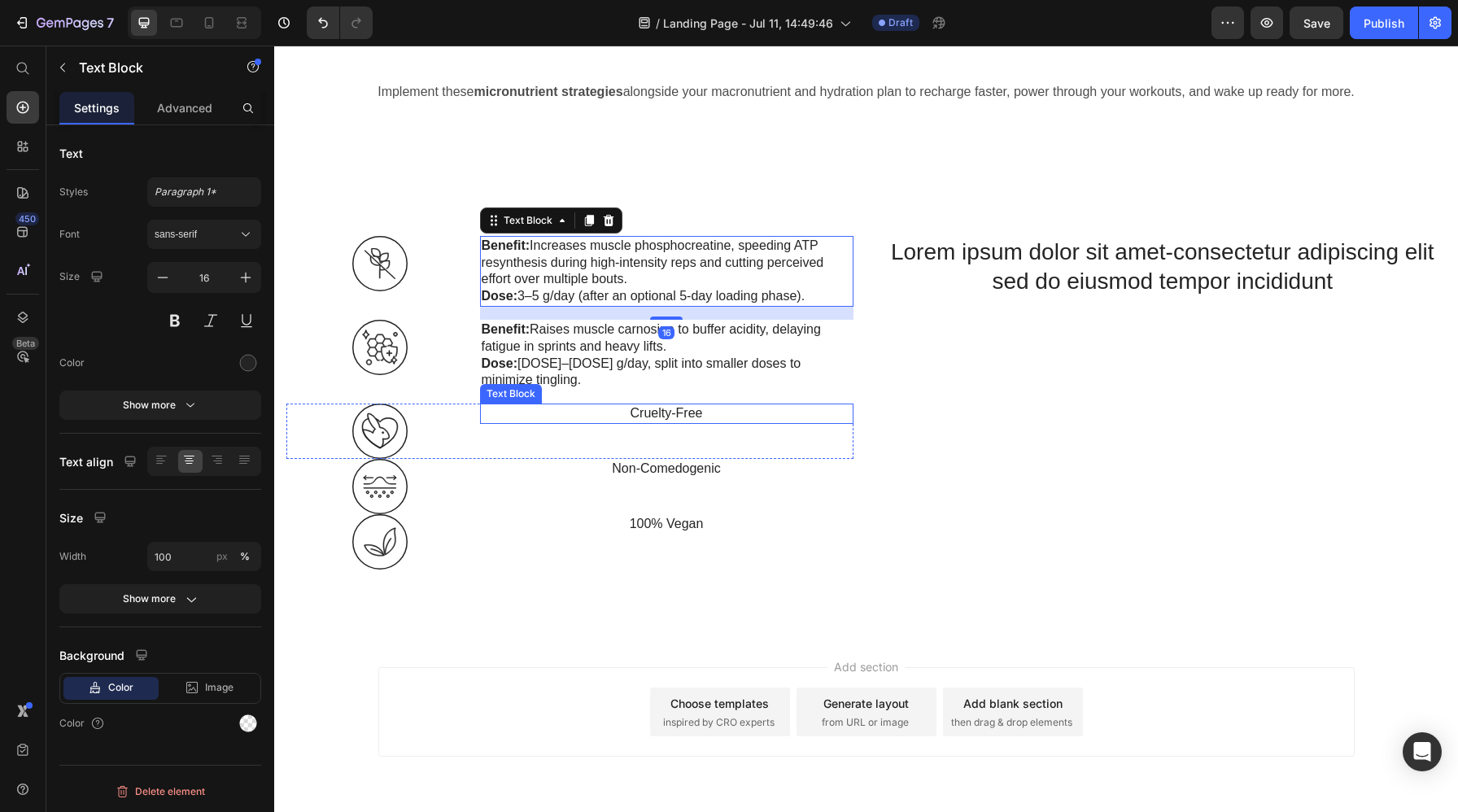 click on "Cruelty-Free" at bounding box center [666, 413] 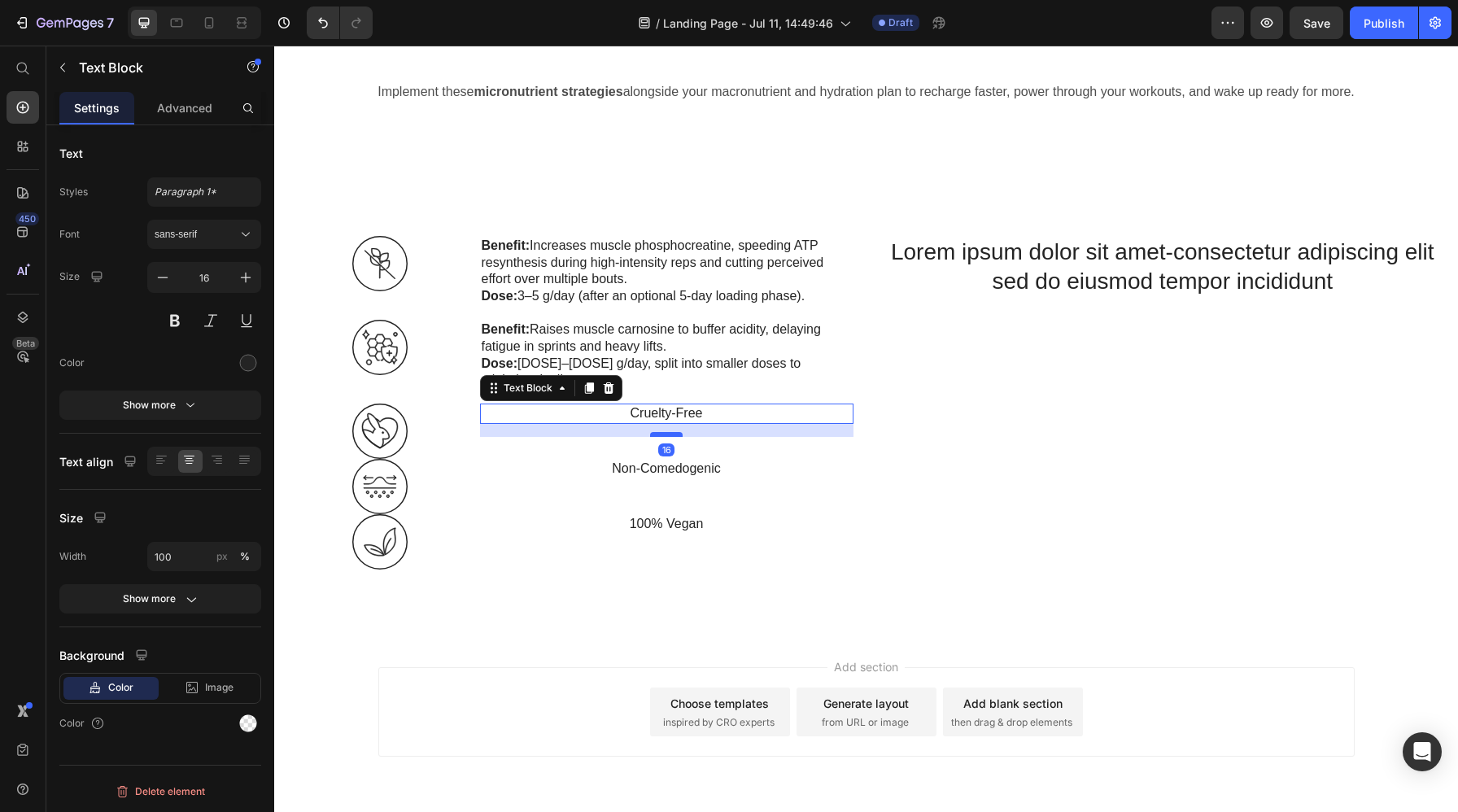 drag, startPoint x: 667, startPoint y: 404, endPoint x: 667, endPoint y: 417, distance: 13 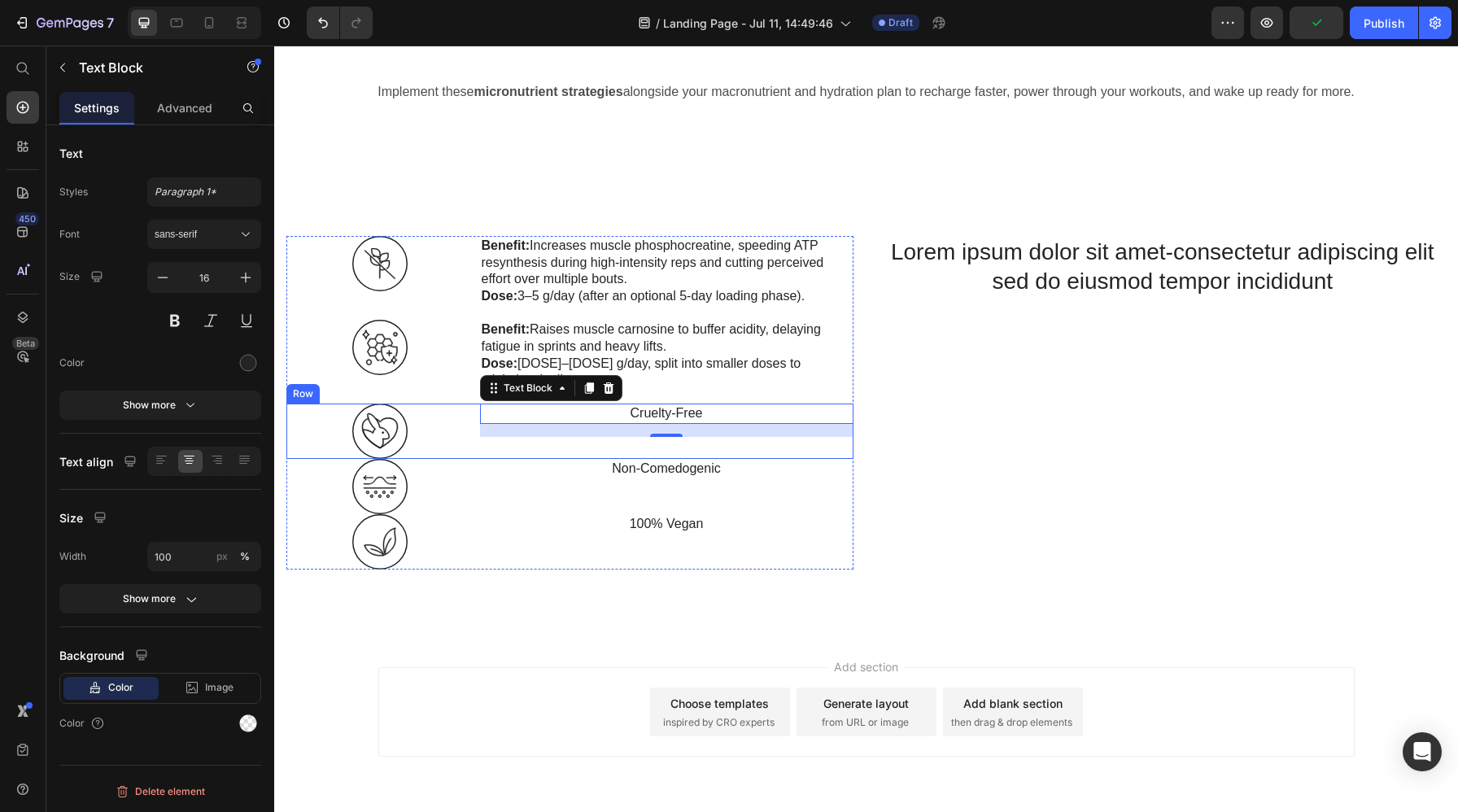 click on "Cruelty-Free Text Block   16" at bounding box center [666, 431] 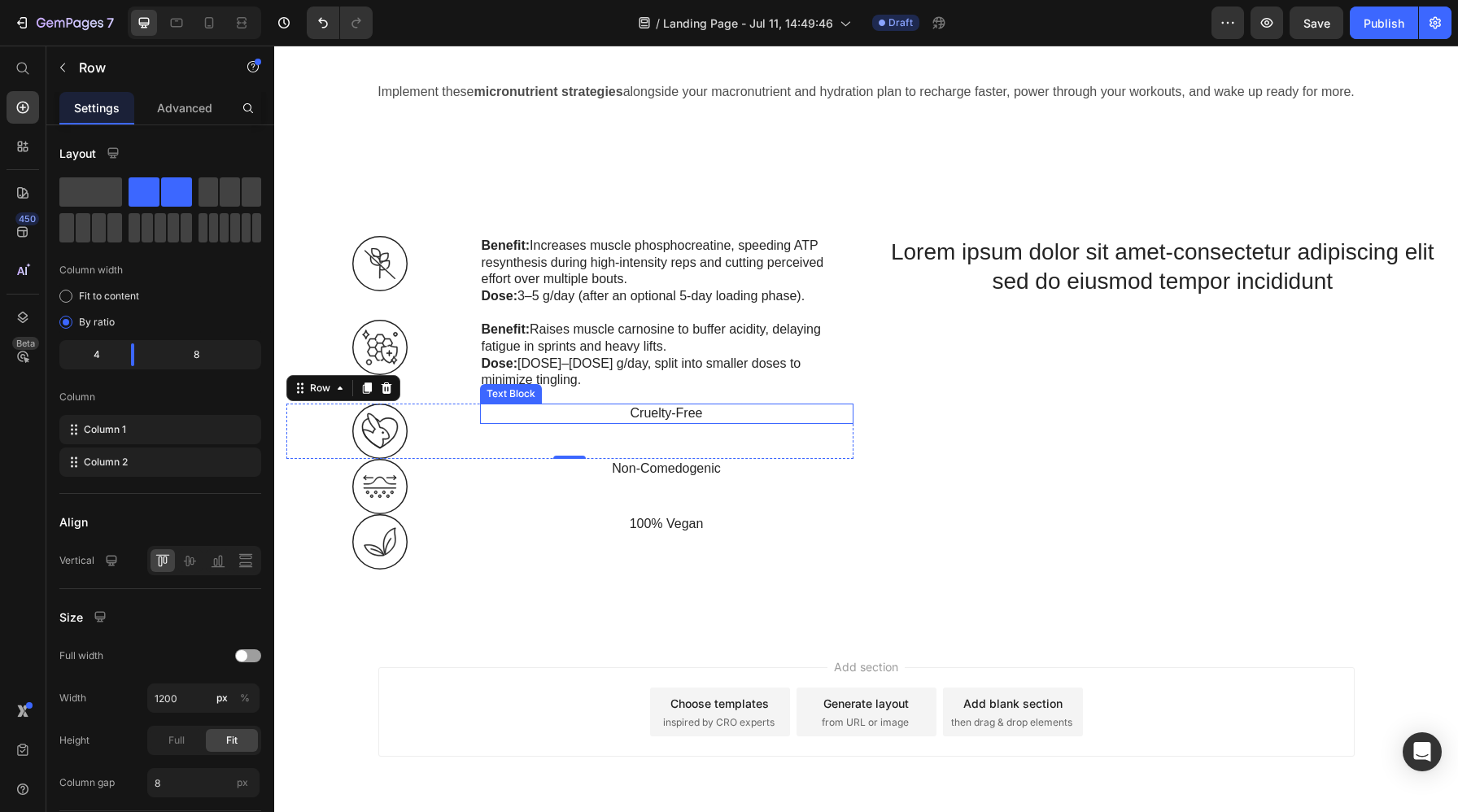 click on "Cruelty-Free" at bounding box center (666, 413) 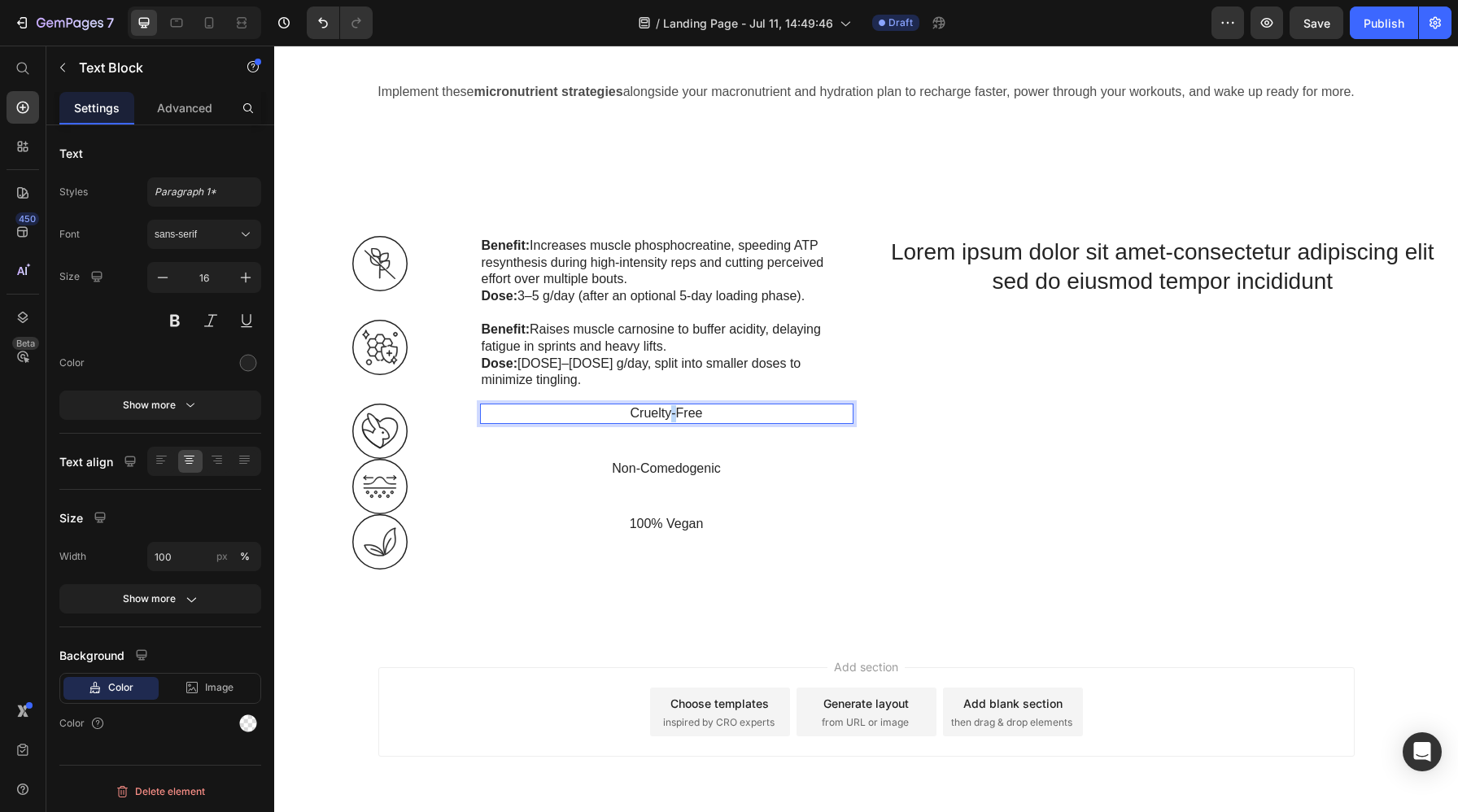 click on "Cruelty-Free" at bounding box center (666, 413) 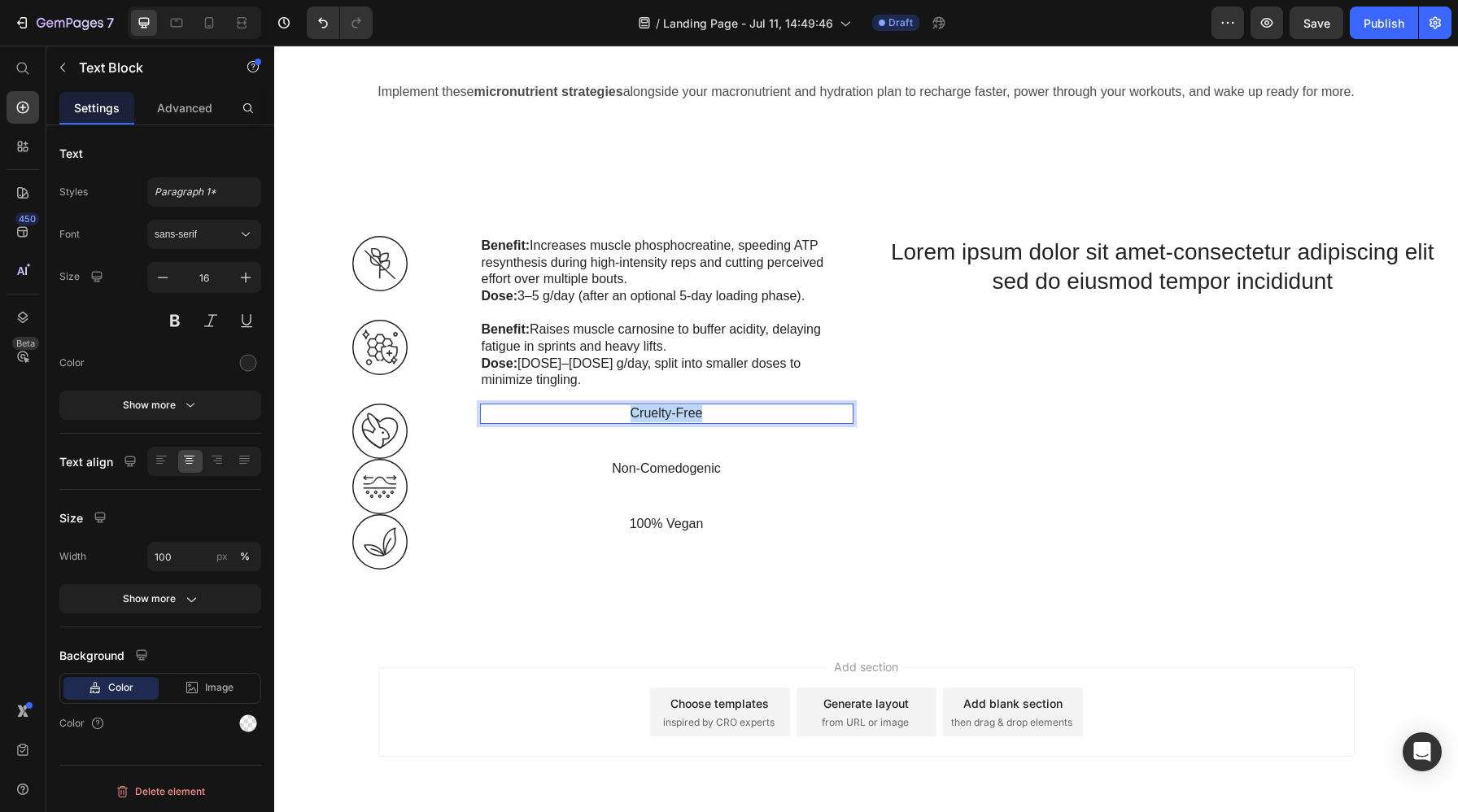 click on "Cruelty-Free" at bounding box center (666, 413) 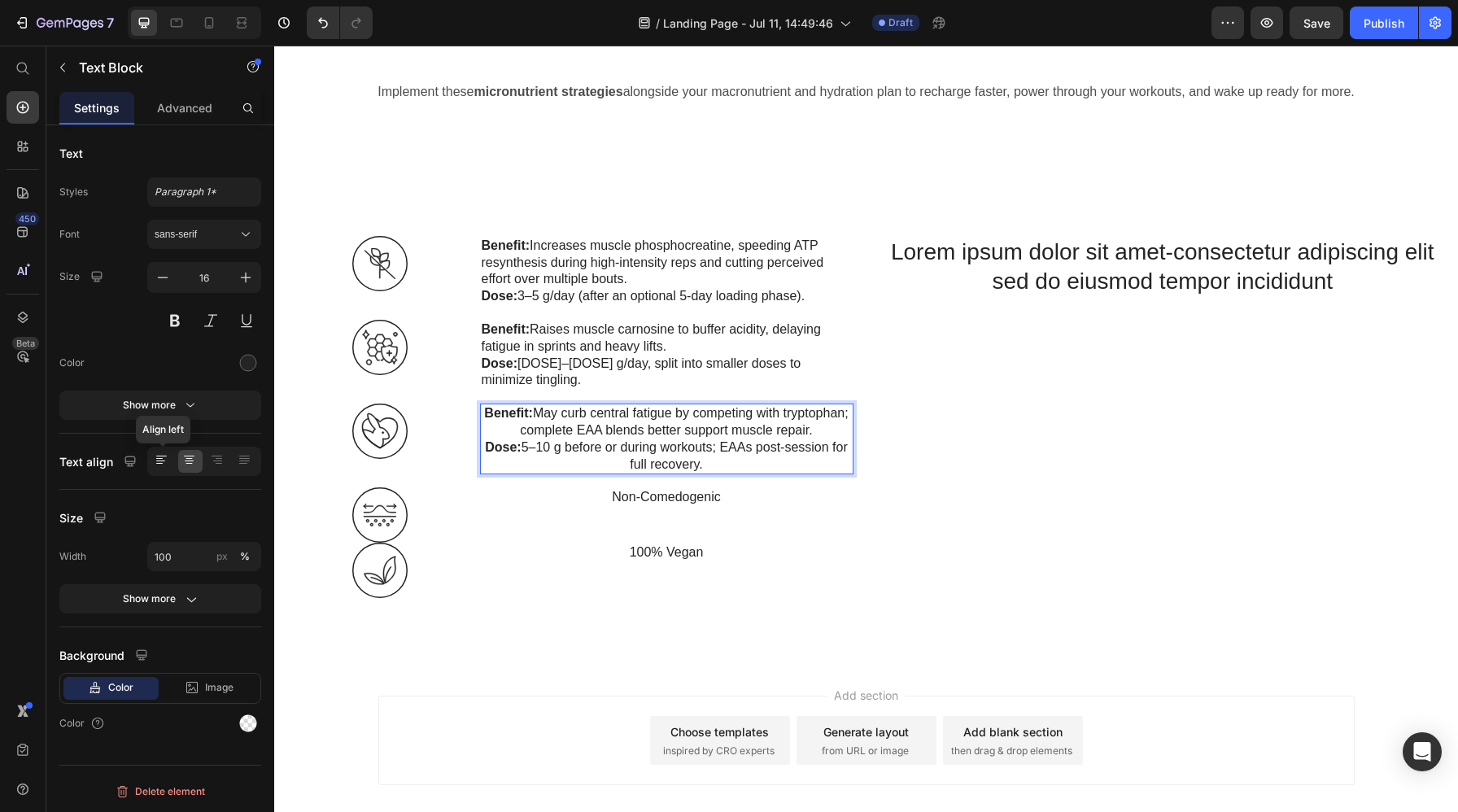 click 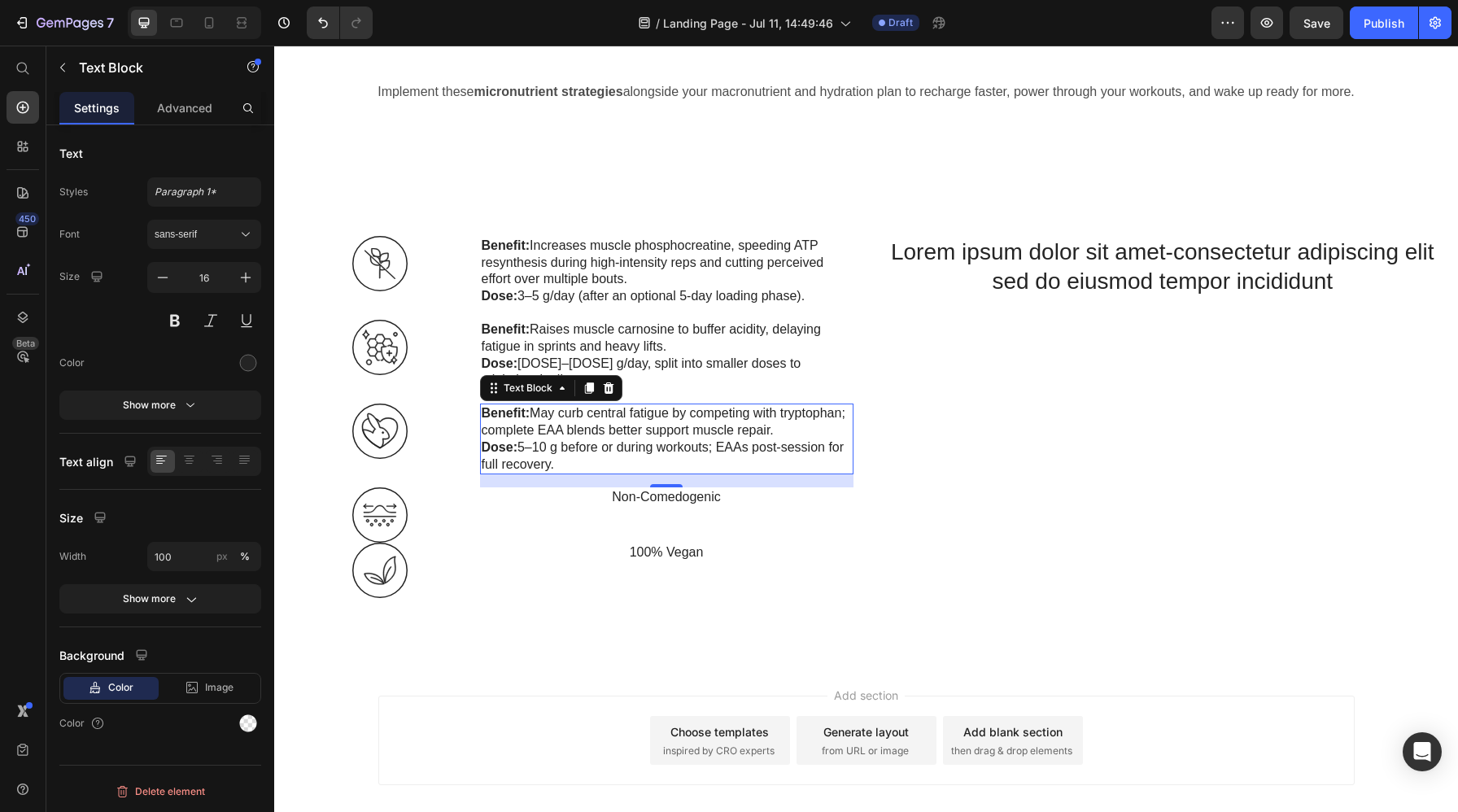 click on "Dose:  5–10 g before or during workouts; EAAs post-session for full recovery." at bounding box center (666, 456) 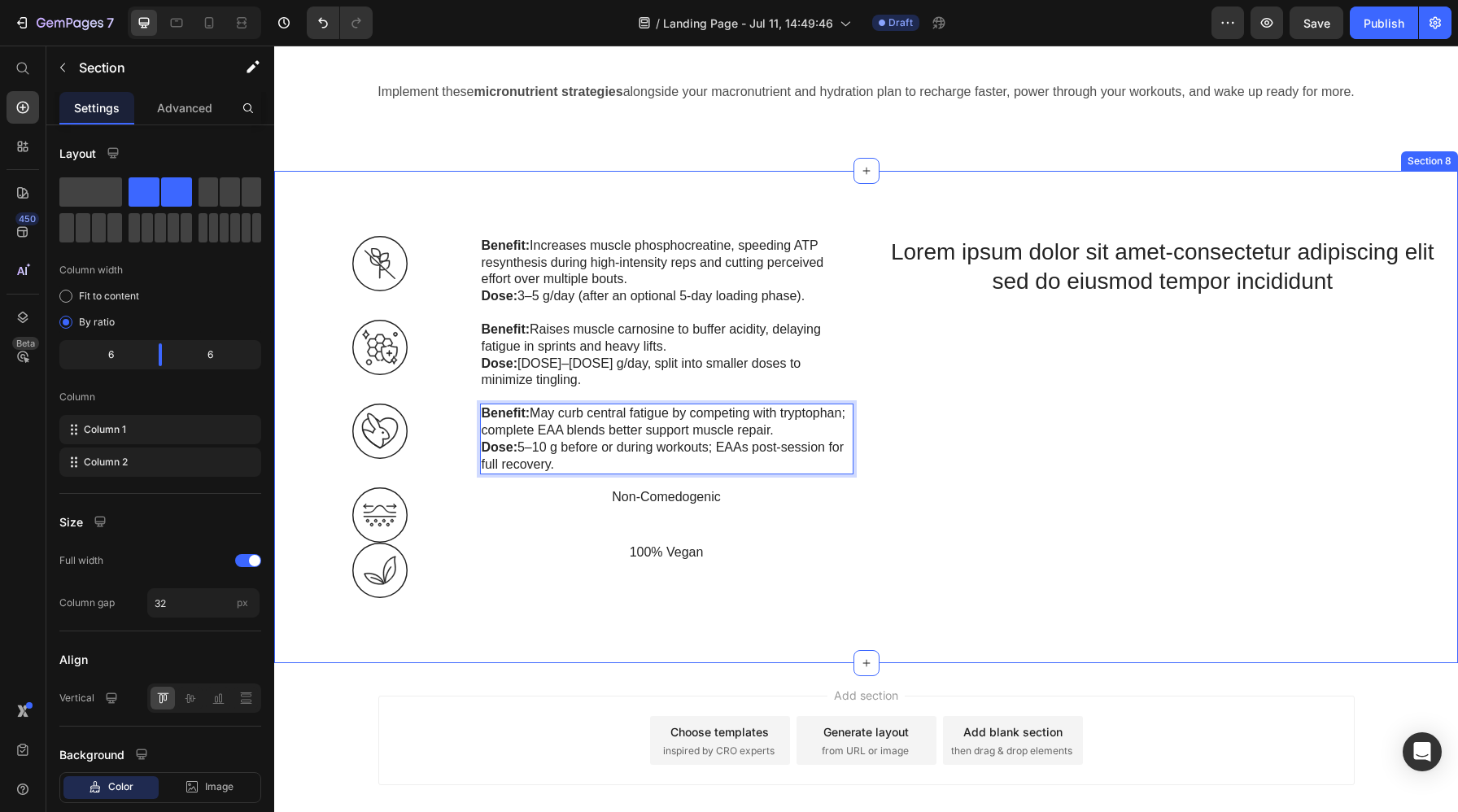 click on "Lorem ipsum dolor sit amet-consectetur adipiscing elit sed do eiusmod tempor incididunt Heading" at bounding box center [1163, 424] 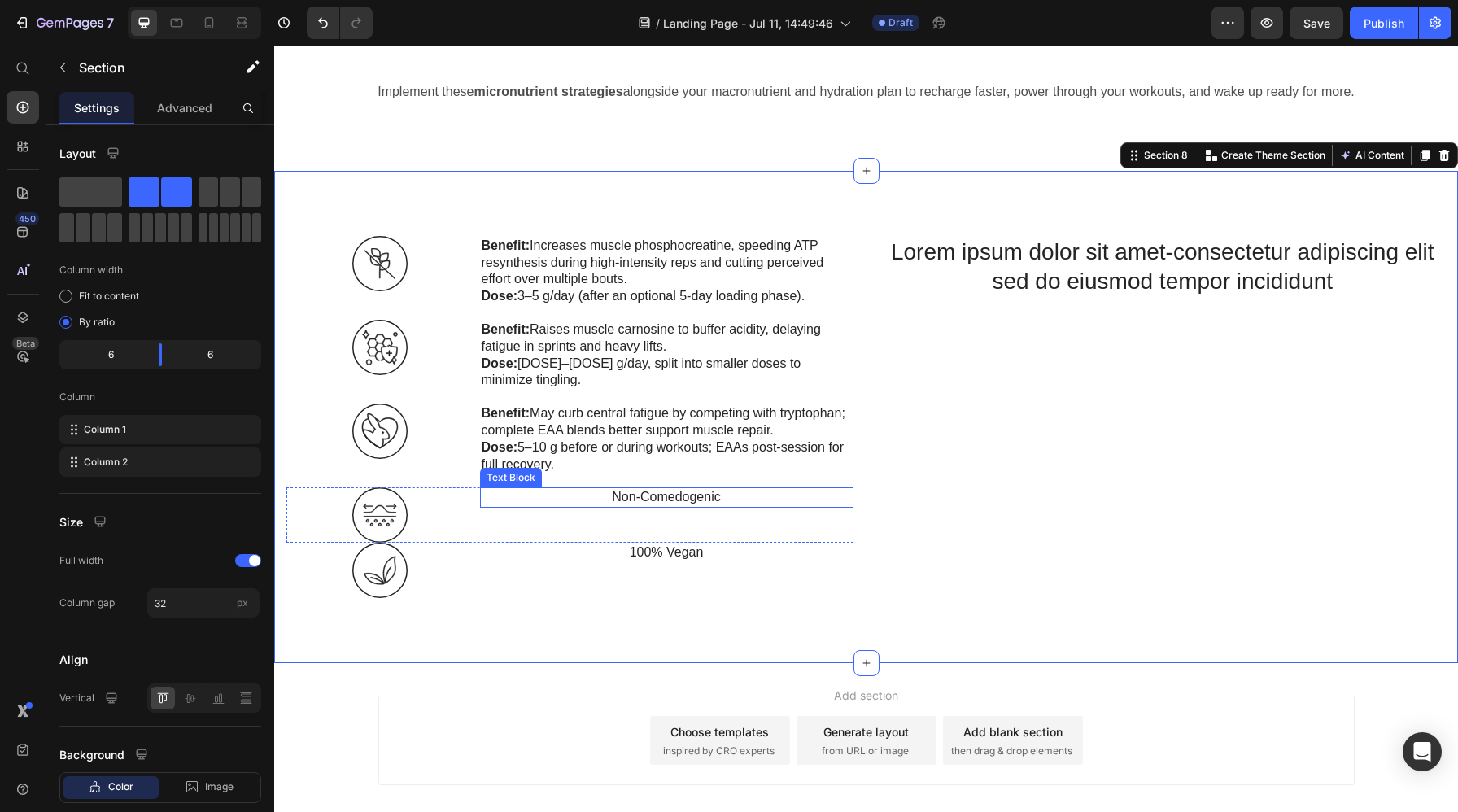 click on "Non-Comedogenic" at bounding box center [666, 497] 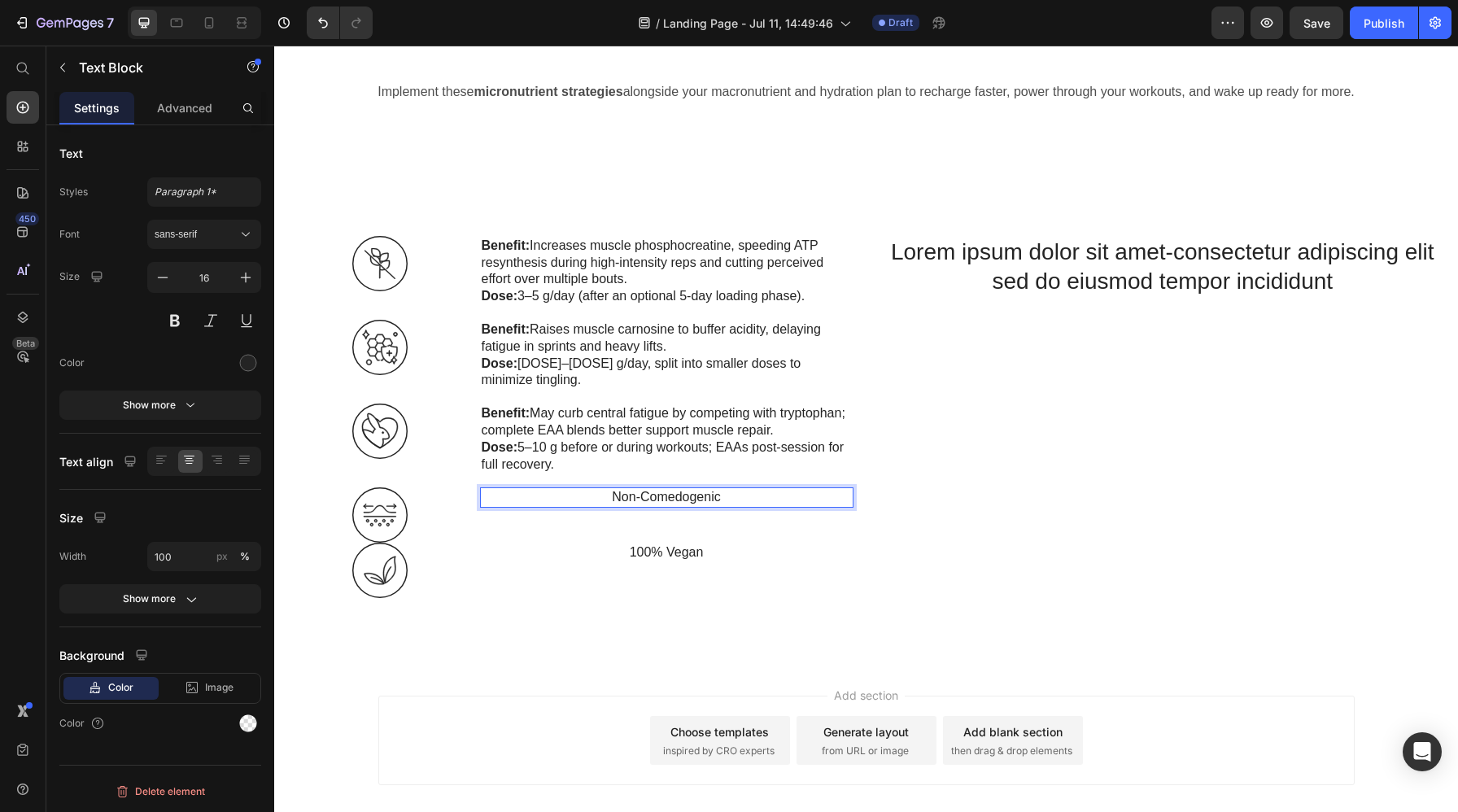 click on "Non-Comedogenic" at bounding box center (666, 497) 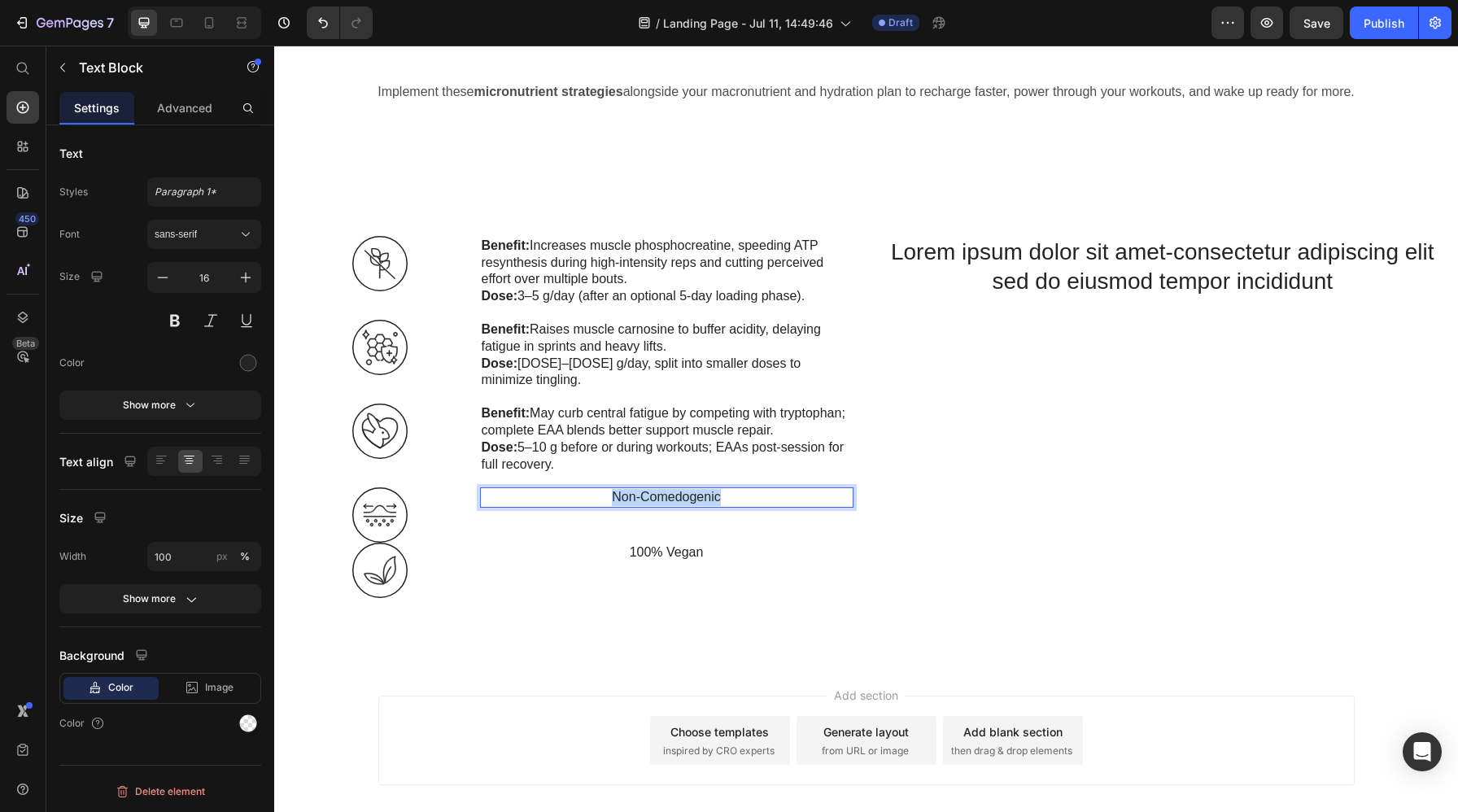 click on "Non-Comedogenic" at bounding box center [666, 497] 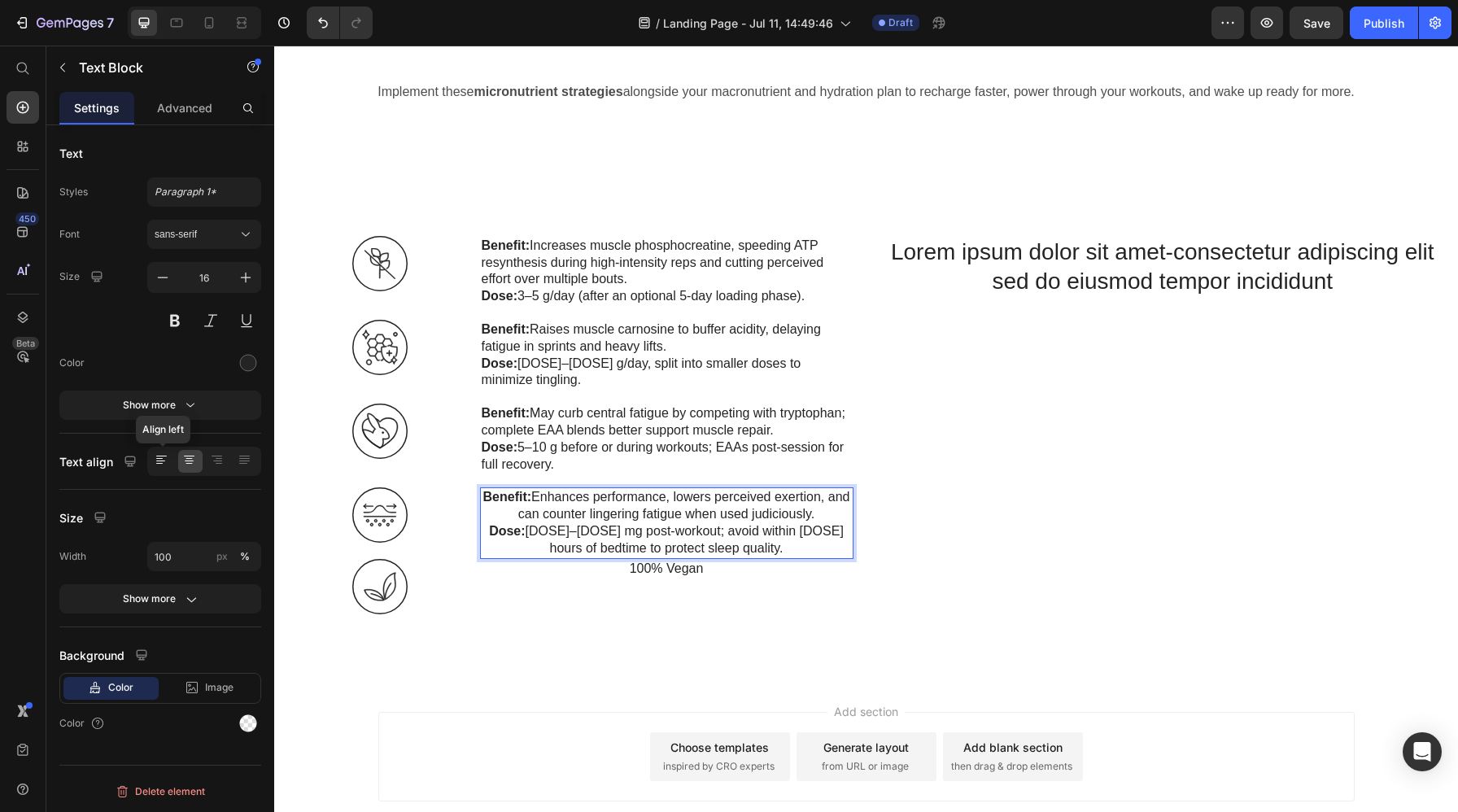 click 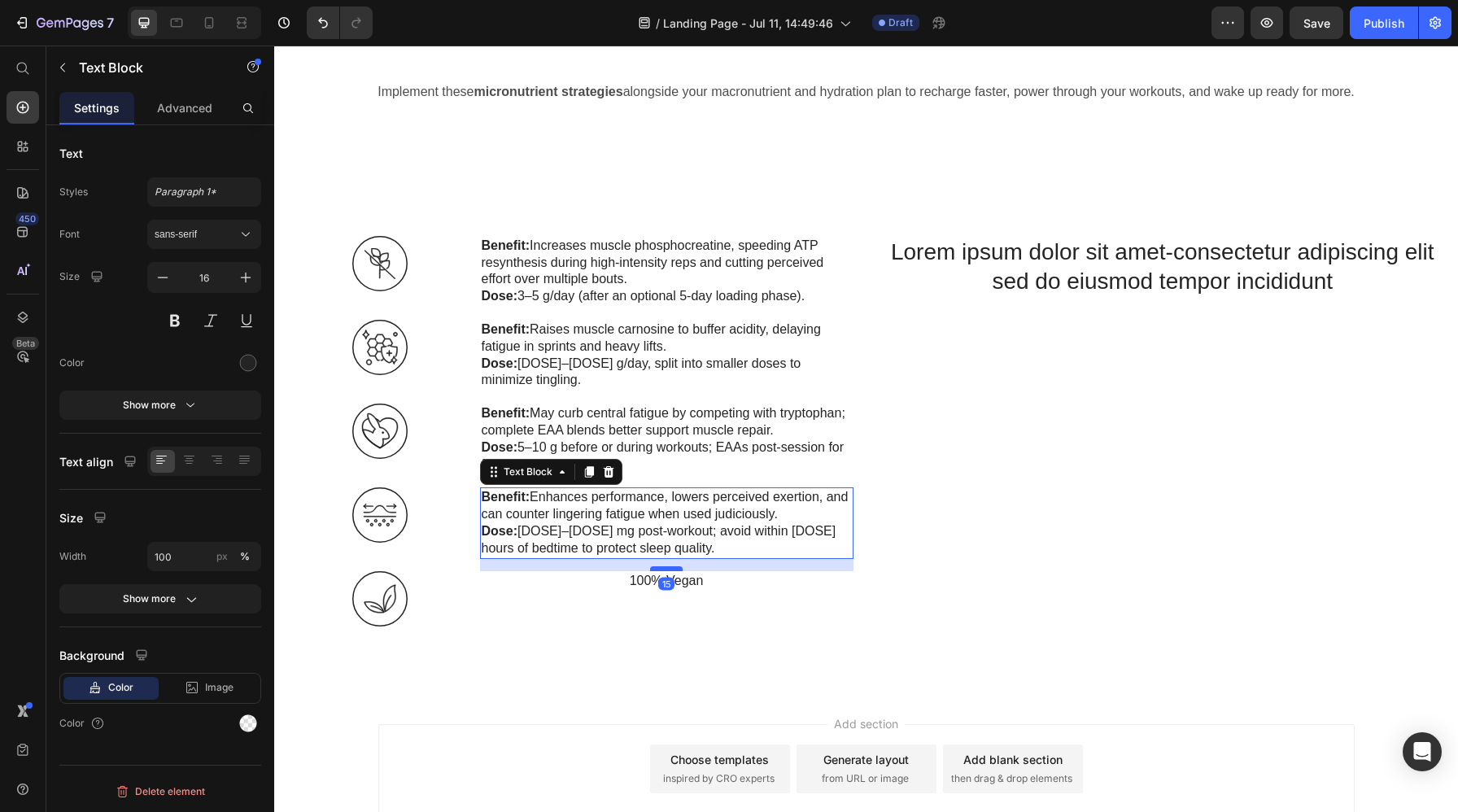 drag, startPoint x: 671, startPoint y: 539, endPoint x: 671, endPoint y: 551, distance: 12 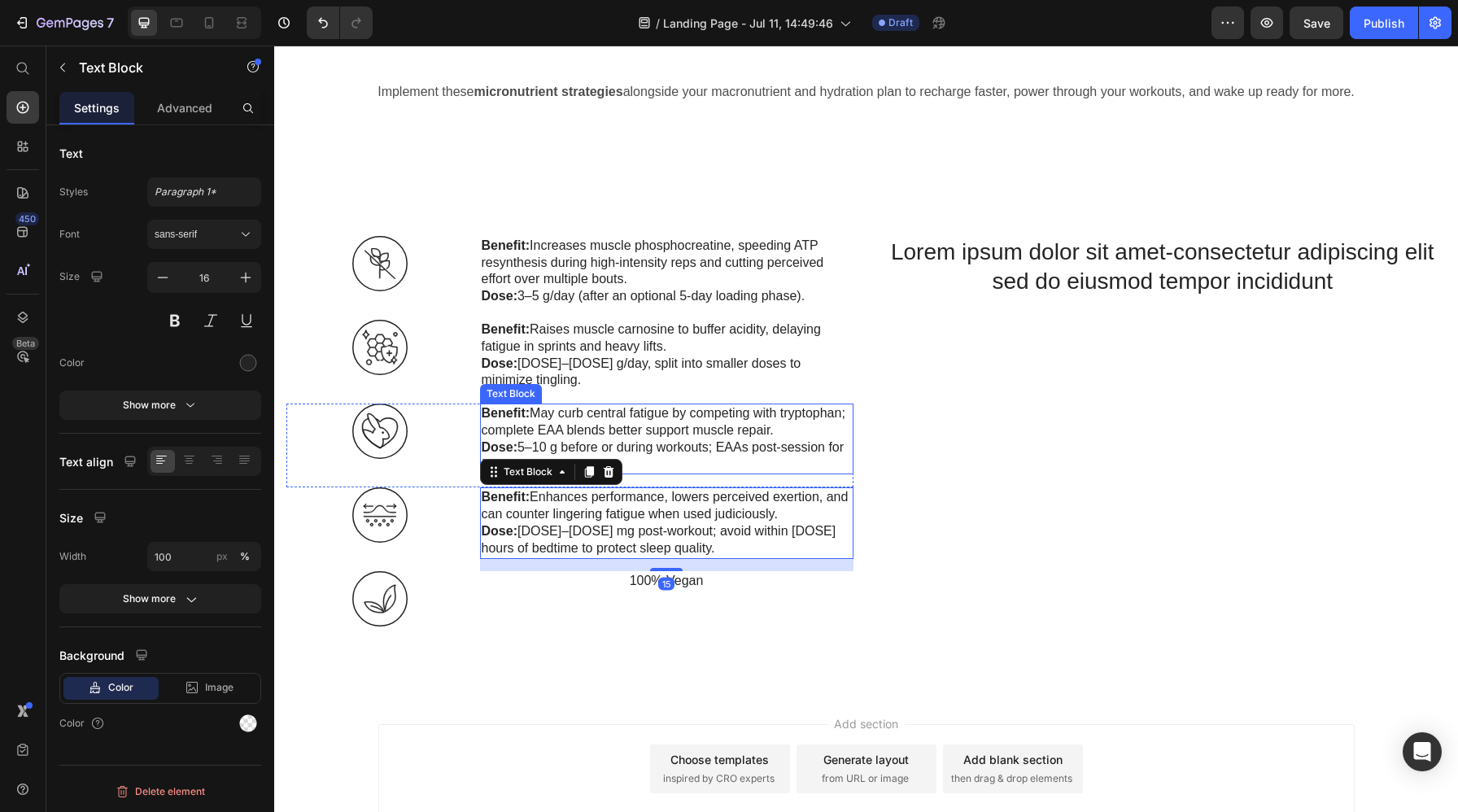 click on "Dose:  5–10 g before or during workouts; EAAs post-session for full recovery." at bounding box center [666, 456] 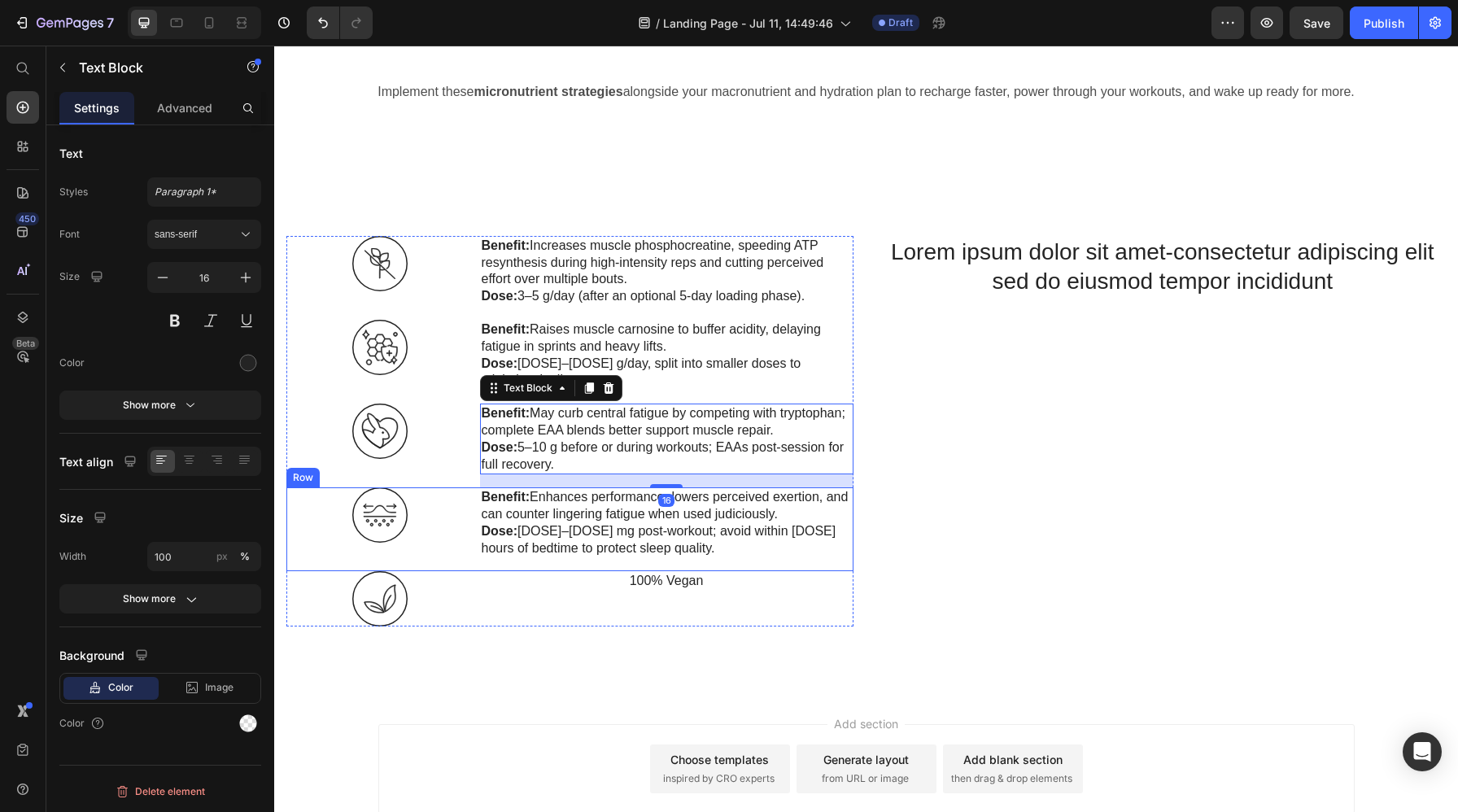 click on "Dose:  50–200 mg post-workout; avoid within 6 hours of bedtime to protect sleep quality." at bounding box center (666, 540) 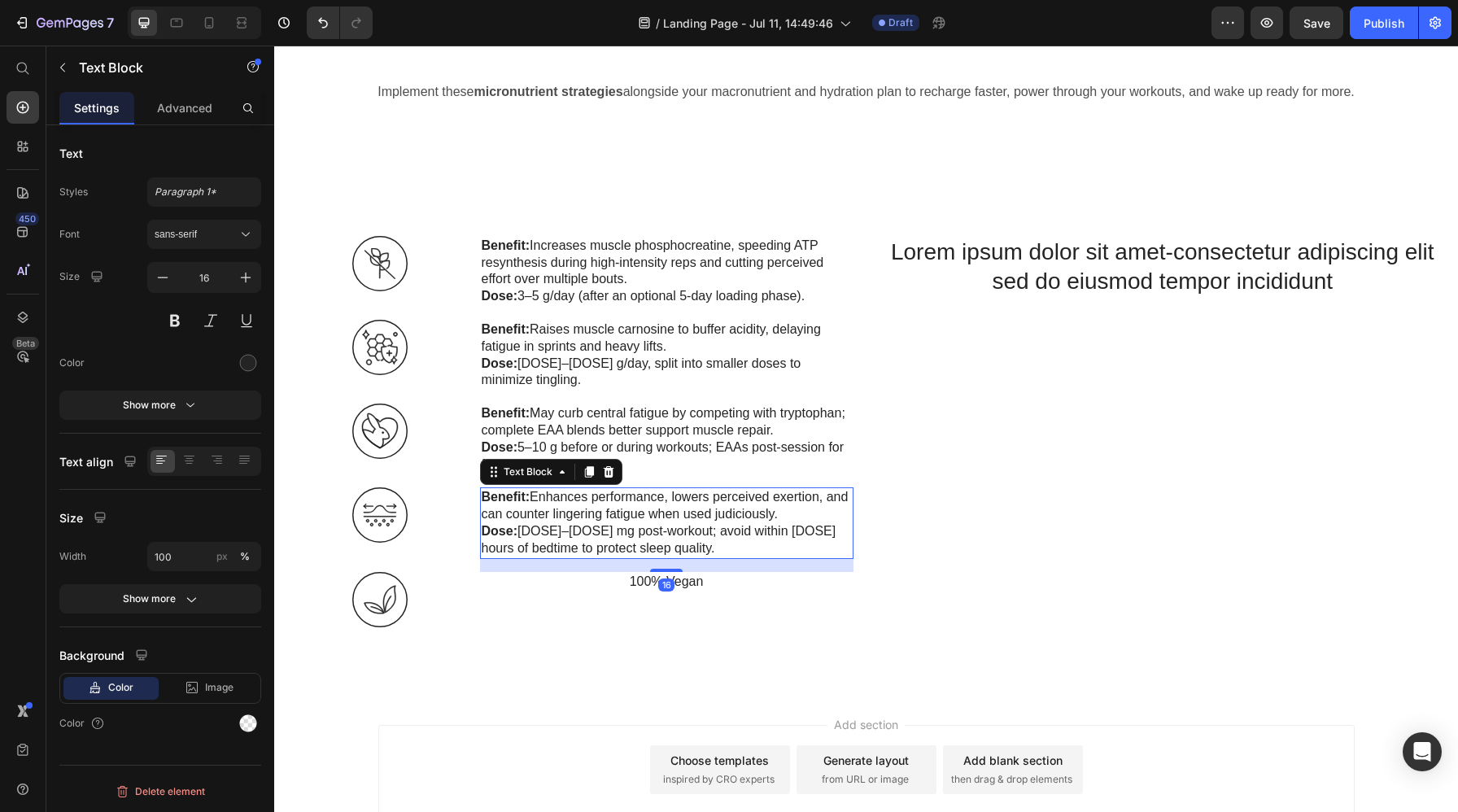 click at bounding box center [666, 570] 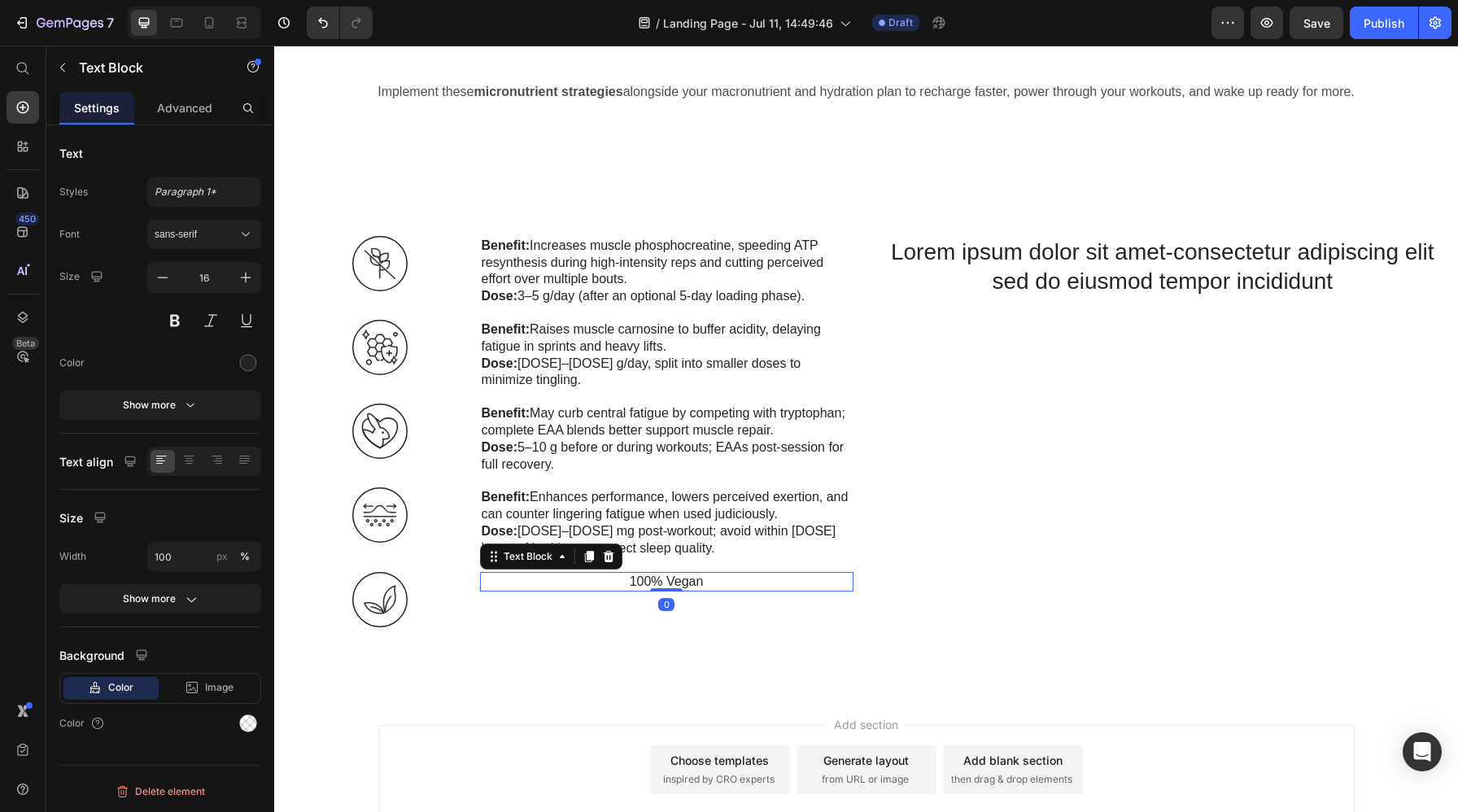 click on "100% Vegan" at bounding box center (666, 582) 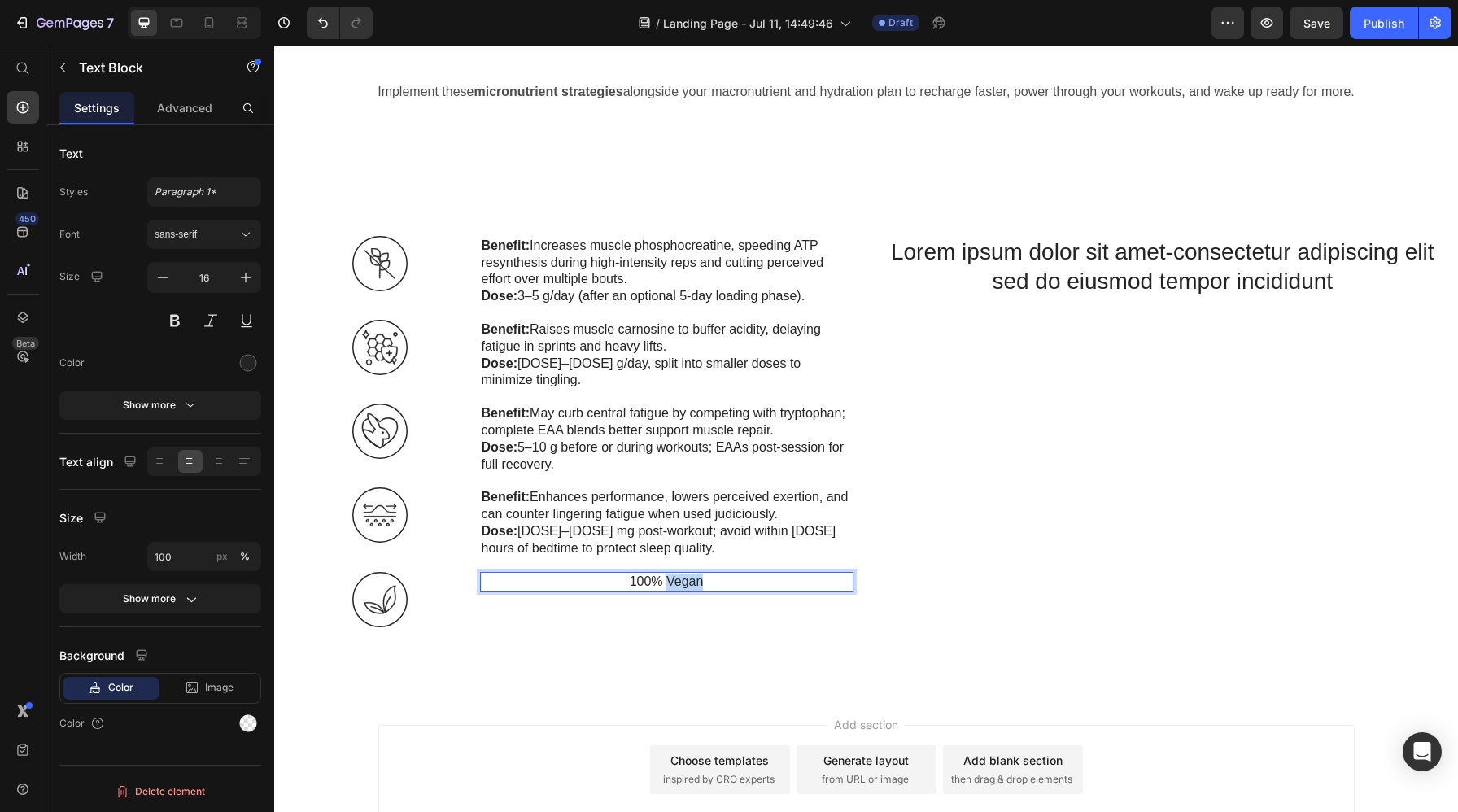 click on "100% Vegan" at bounding box center [666, 582] 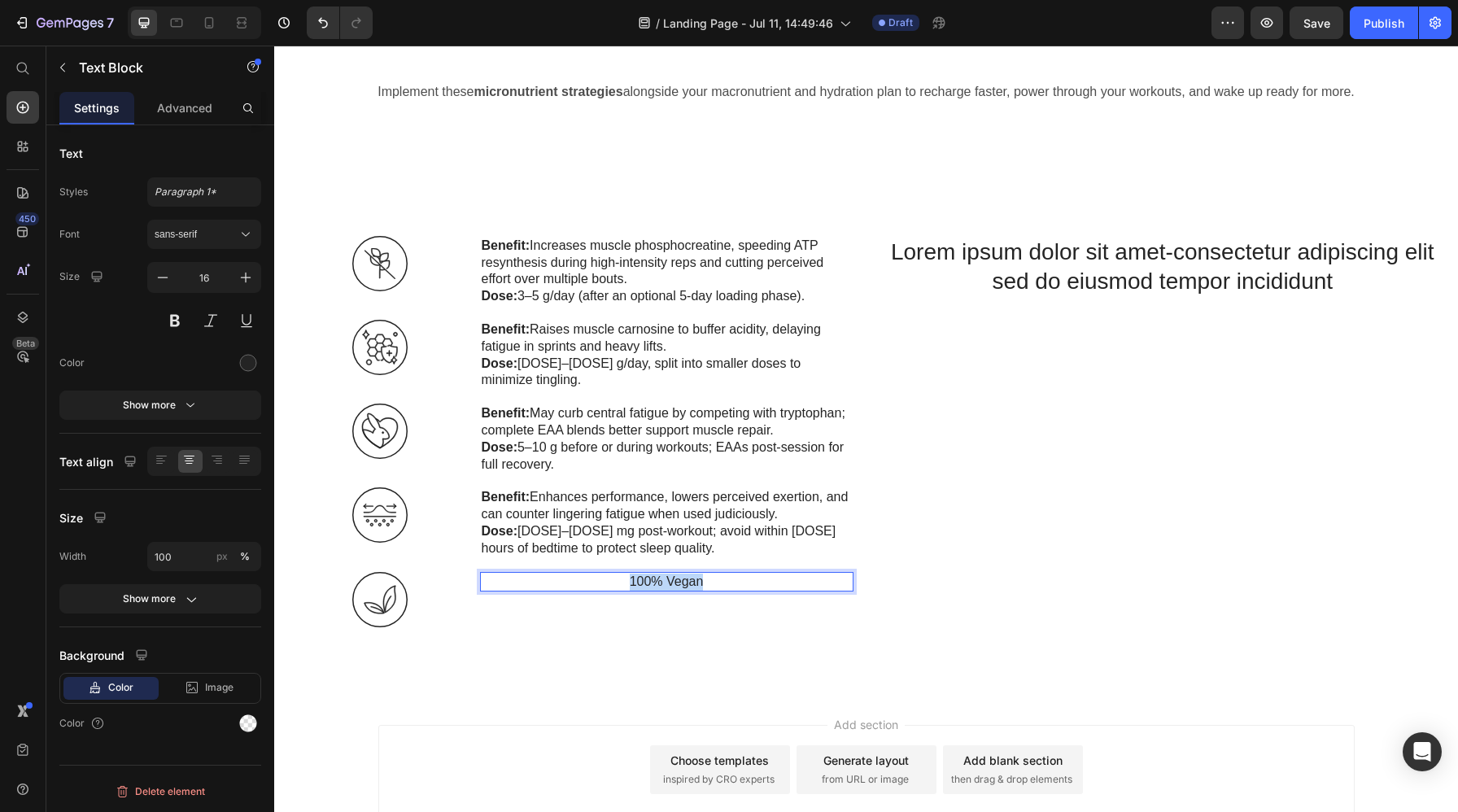 click on "100% Vegan" at bounding box center (666, 582) 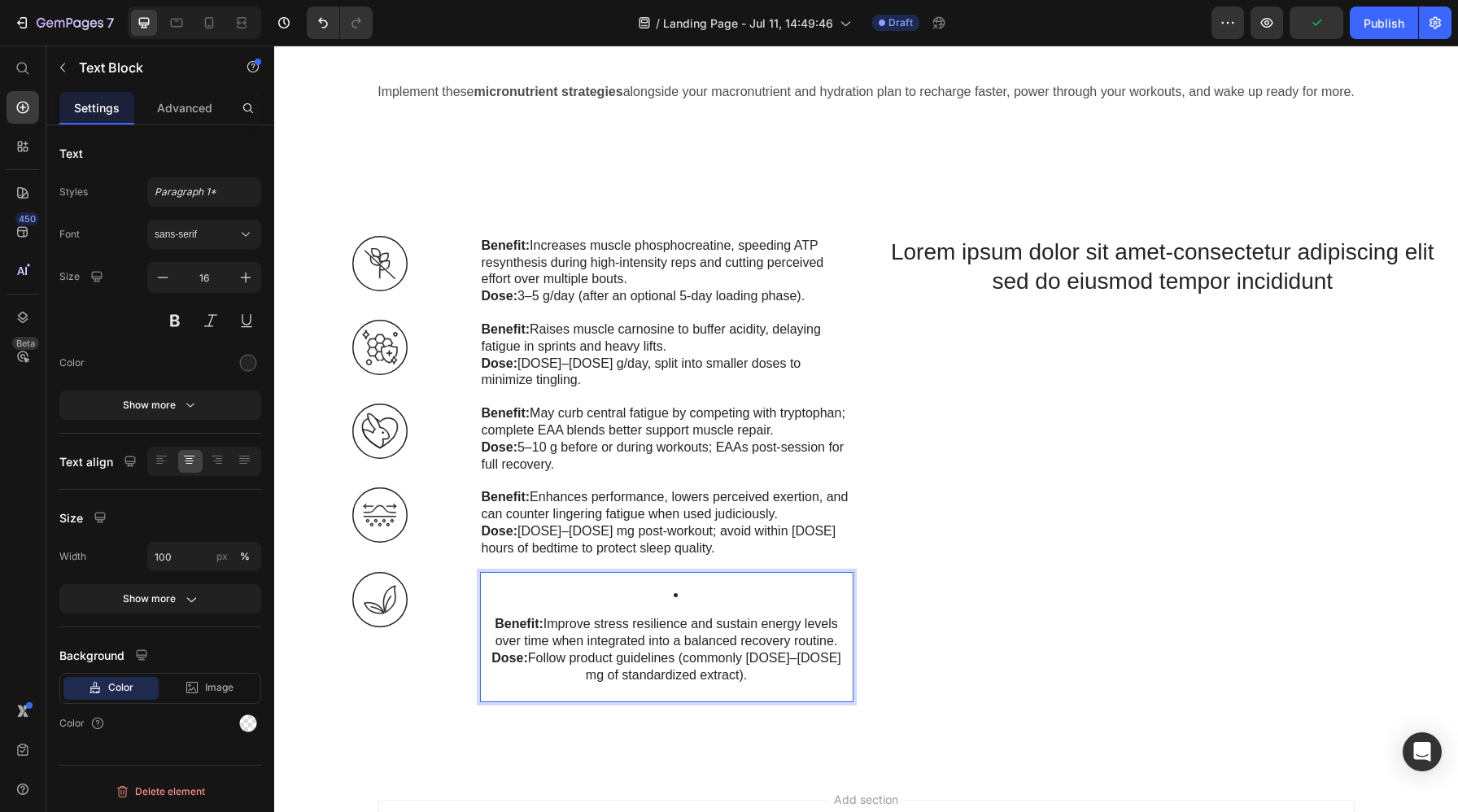 click on "Benefit:  Improve stress resilience and sustain energy levels over time when integrated into a balanced recovery routine. Dose:  Follow product guidelines (commonly 200–600 mg of standardized extract)." at bounding box center [666, 637] 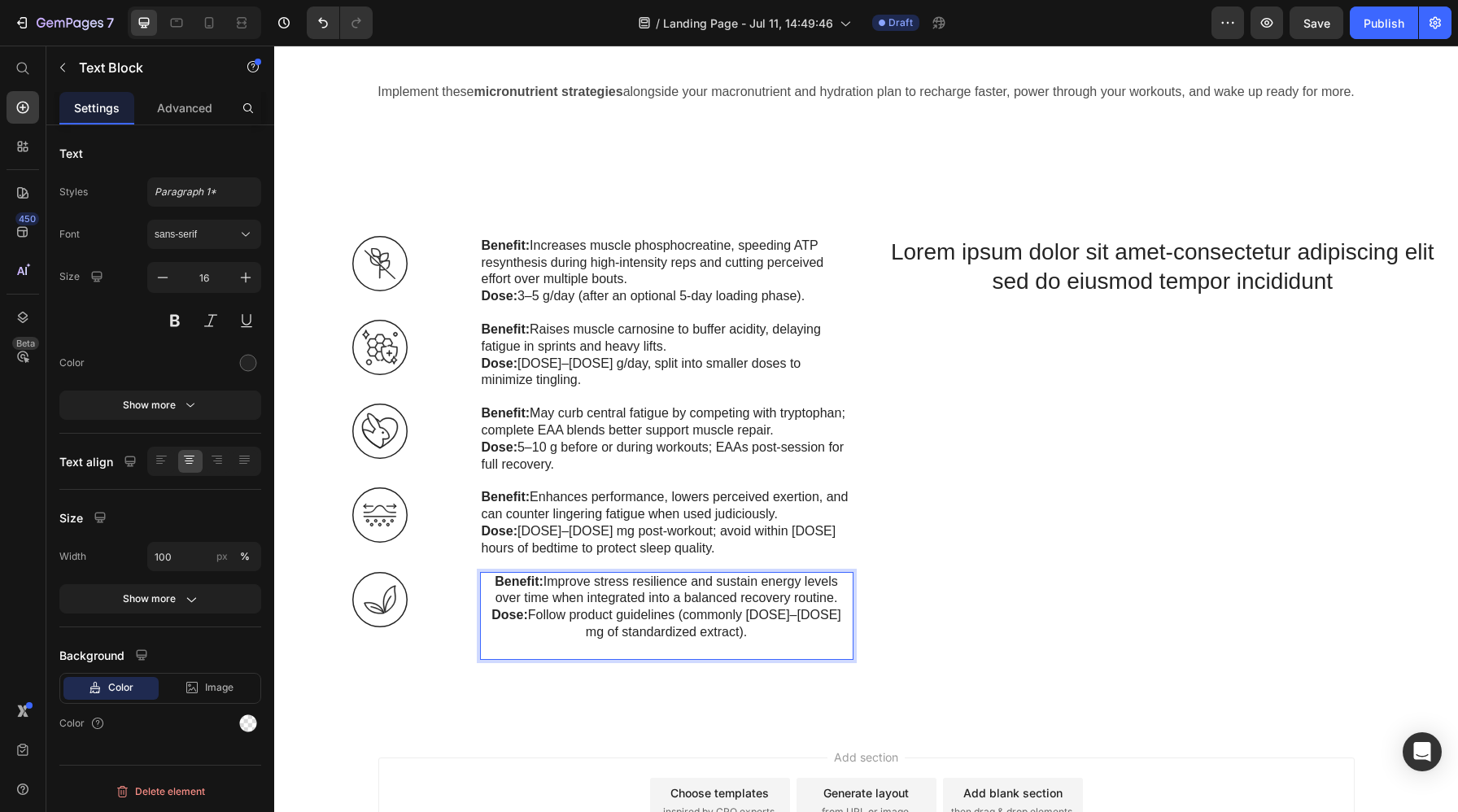 click 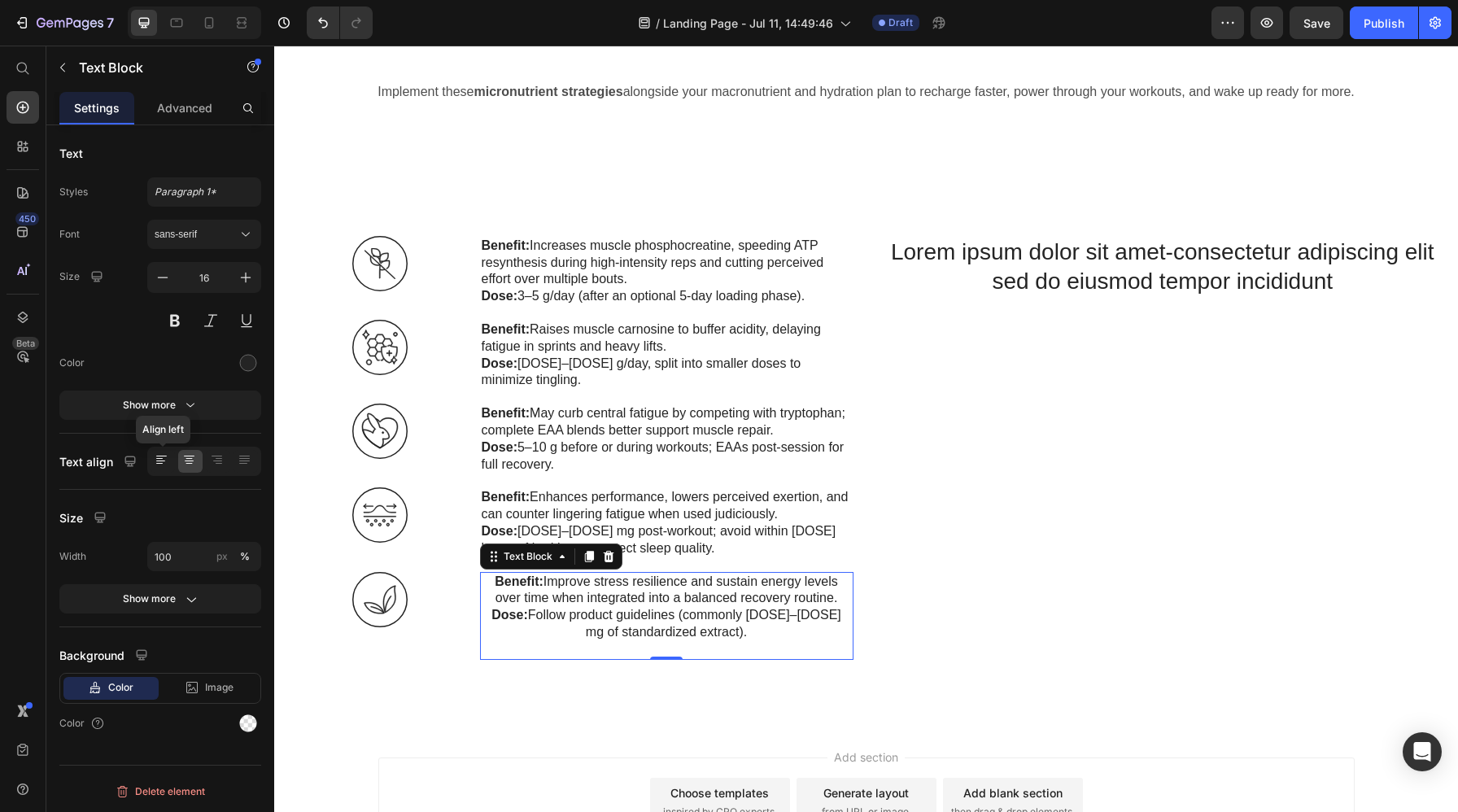 click 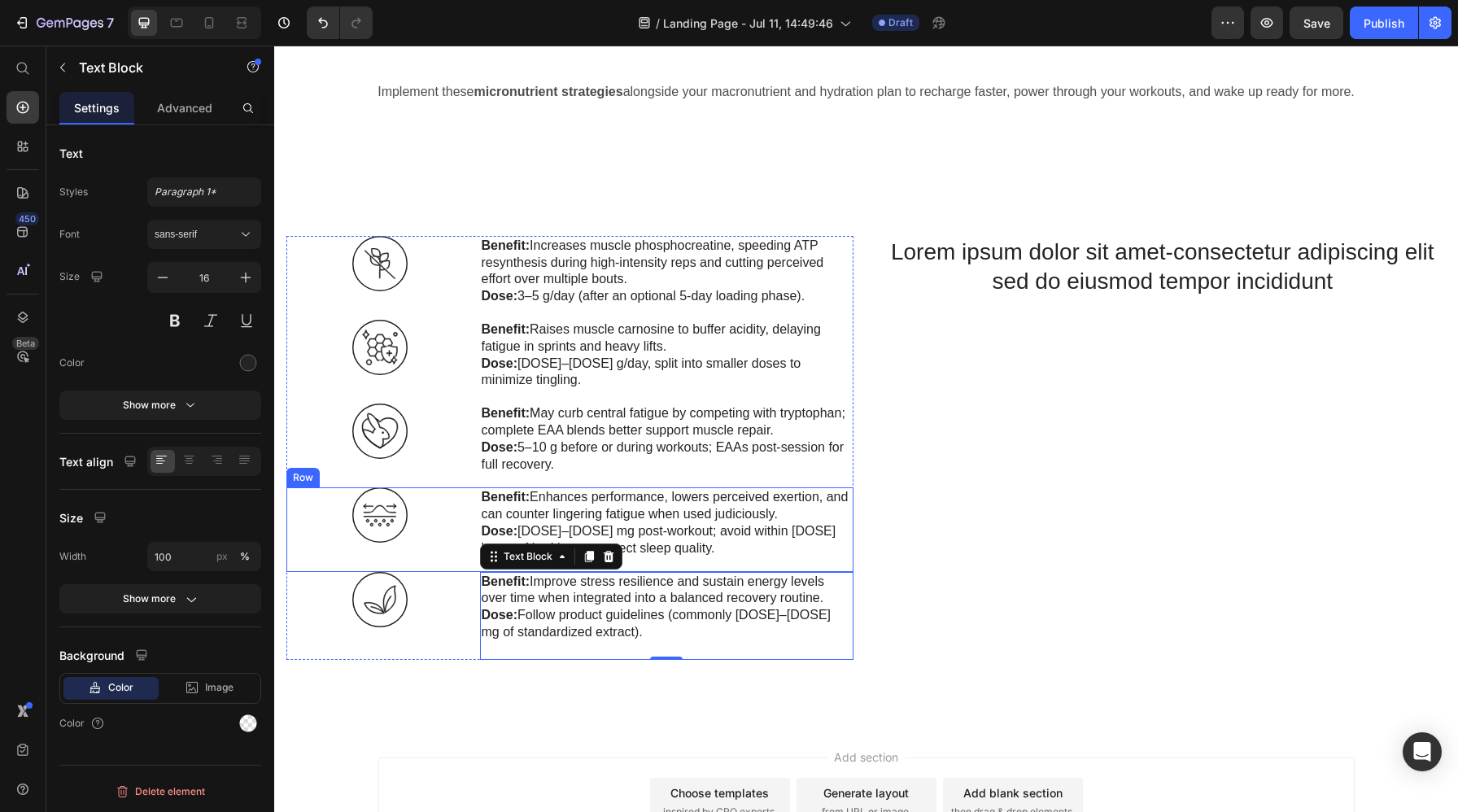 click on "Benefit:  Enhances performance, lowers perceived exertion, and can counter lingering fatigue when used judiciously. Dose:  50–200 mg post-workout; avoid within 6 hours of bedtime to protect sleep quality. Text Block" at bounding box center [666, 529] 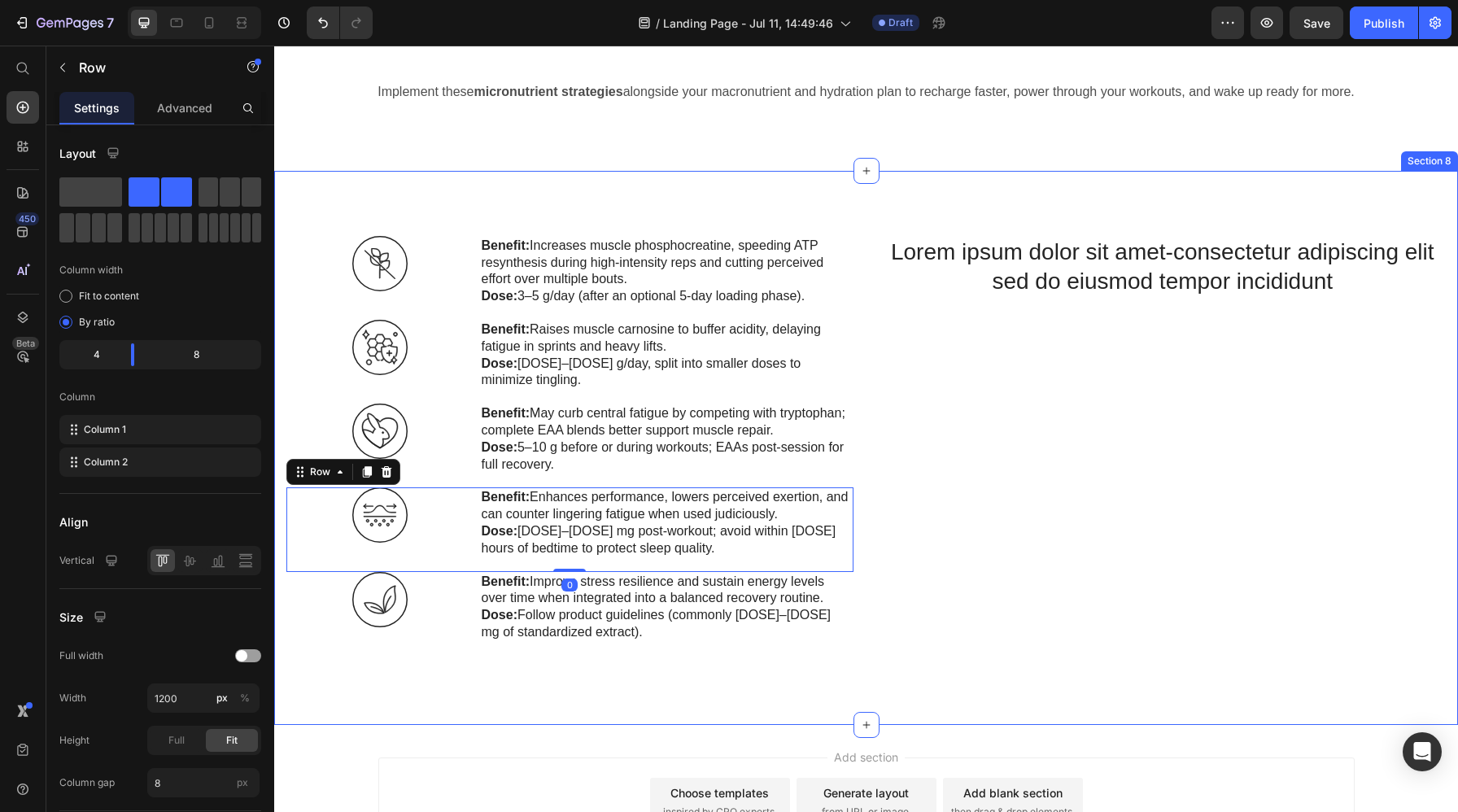 click on "Lorem ipsum dolor sit amet-consectetur adipiscing elit sed do eiusmod tempor incididunt Heading" at bounding box center (1163, 454) 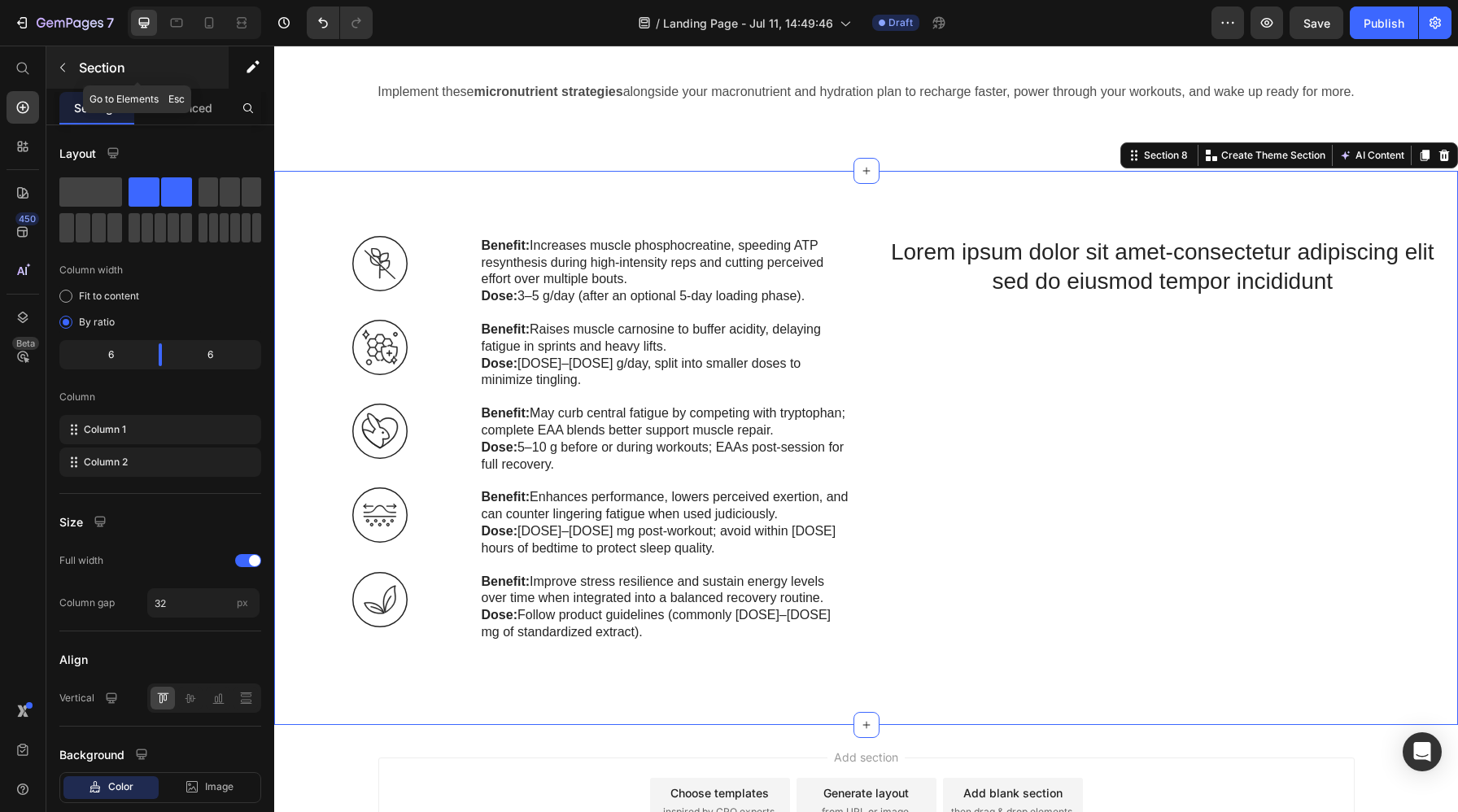 click 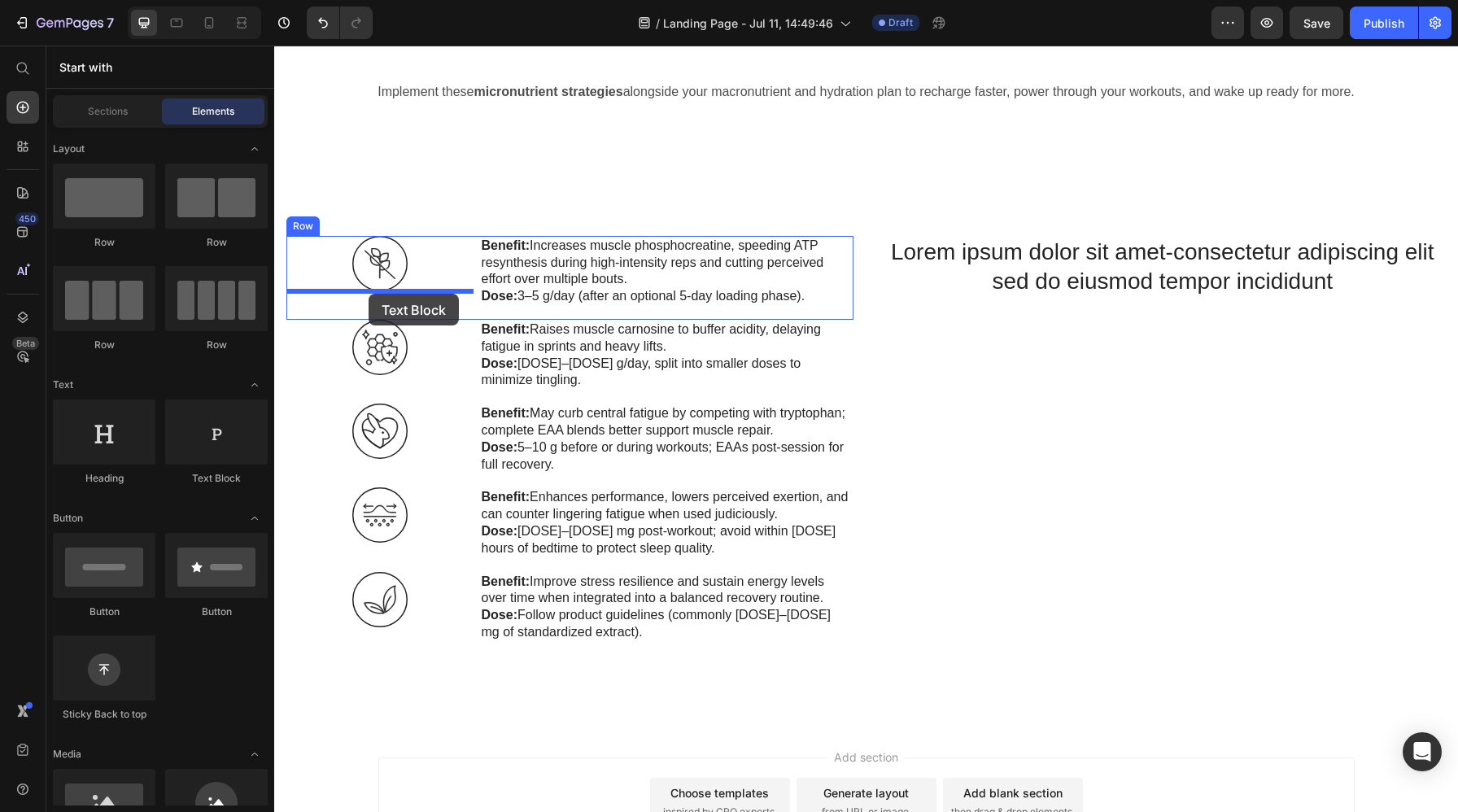 drag, startPoint x: 482, startPoint y: 370, endPoint x: 368, endPoint y: 295, distance: 136.45878 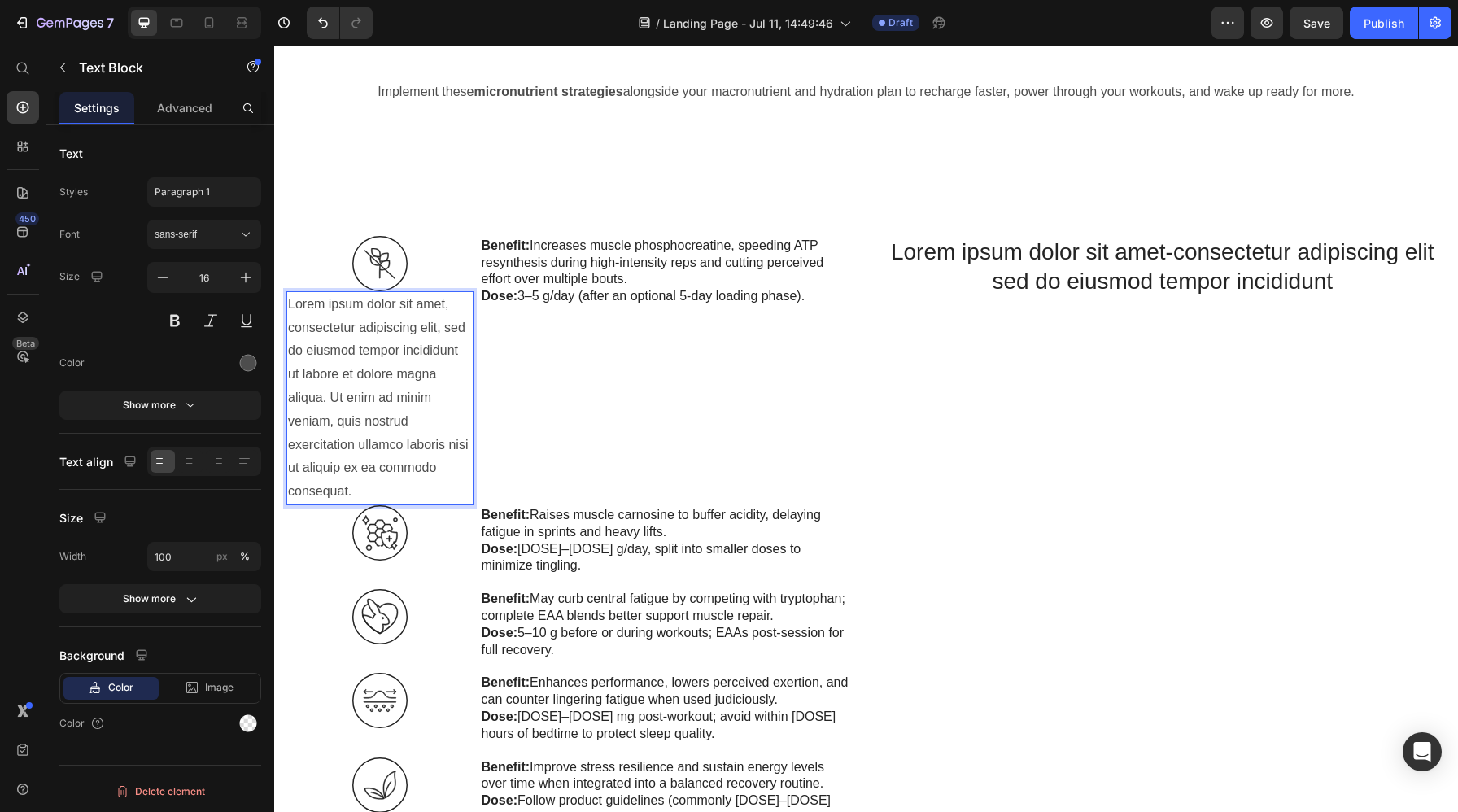 click on "Lorem ipsum dolor sit amet, consectetur adipiscing elit, sed do eiusmod tempor incididunt ut labore et dolore magna aliqua. Ut enim ad minim veniam, quis nostrud exercitation ullamco laboris nisi ut aliquip ex ea commodo consequat." at bounding box center (380, 398) 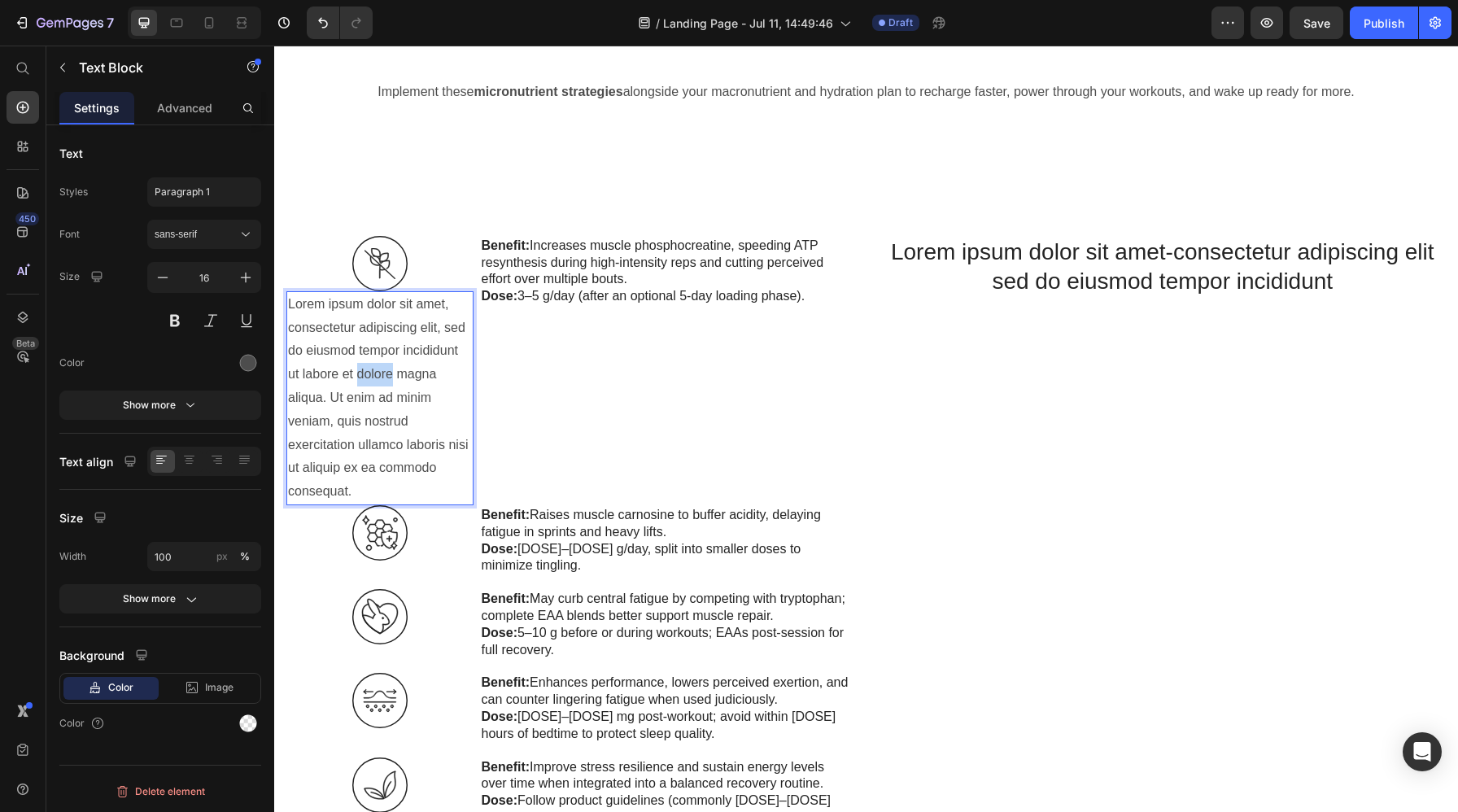 click on "Lorem ipsum dolor sit amet, consectetur adipiscing elit, sed do eiusmod tempor incididunt ut labore et dolore magna aliqua. Ut enim ad minim veniam, quis nostrud exercitation ullamco laboris nisi ut aliquip ex ea commodo consequat." at bounding box center [380, 398] 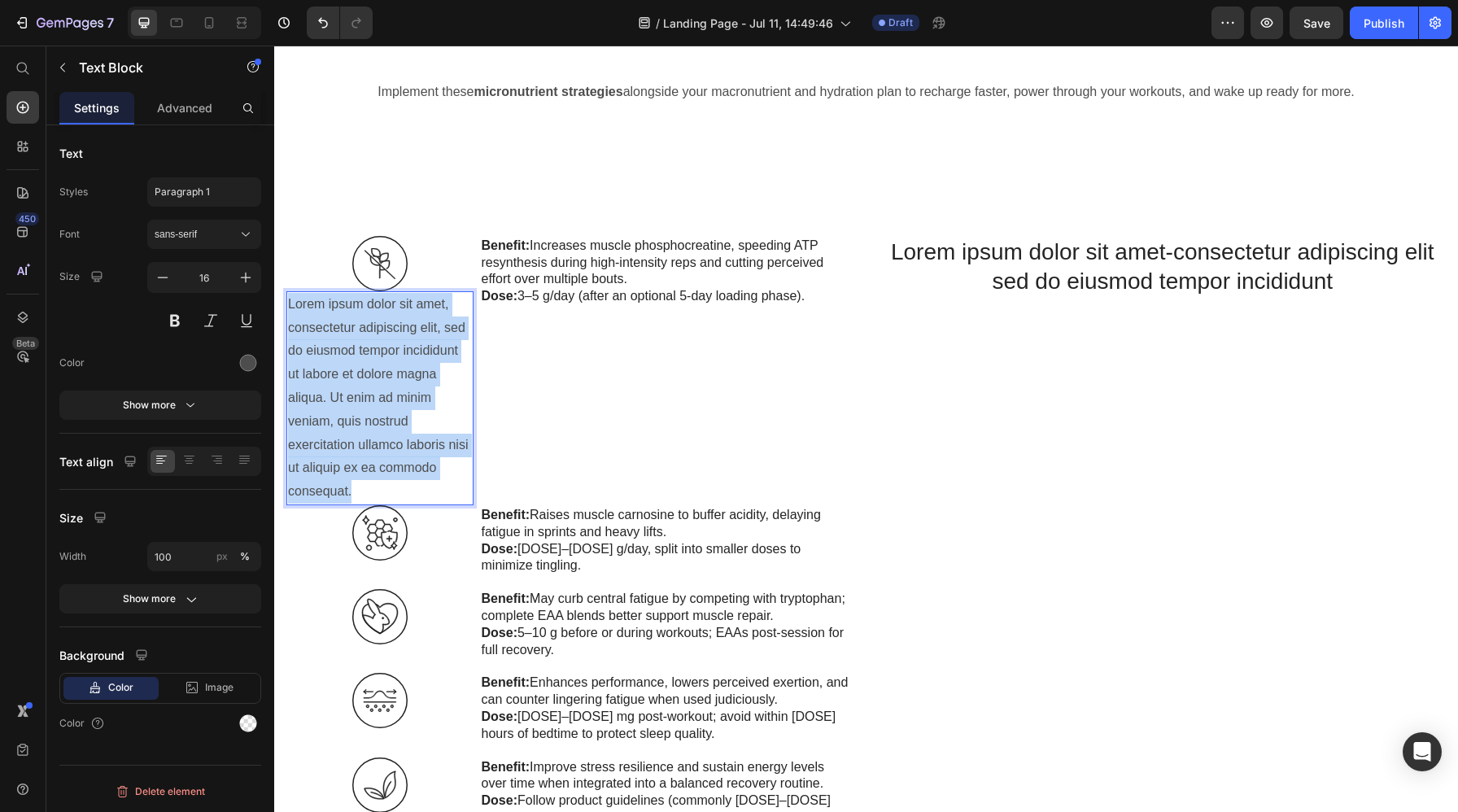click on "Lorem ipsum dolor sit amet, consectetur adipiscing elit, sed do eiusmod tempor incididunt ut labore et dolore magna aliqua. Ut enim ad minim veniam, quis nostrud exercitation ullamco laboris nisi ut aliquip ex ea commodo consequat." at bounding box center (380, 398) 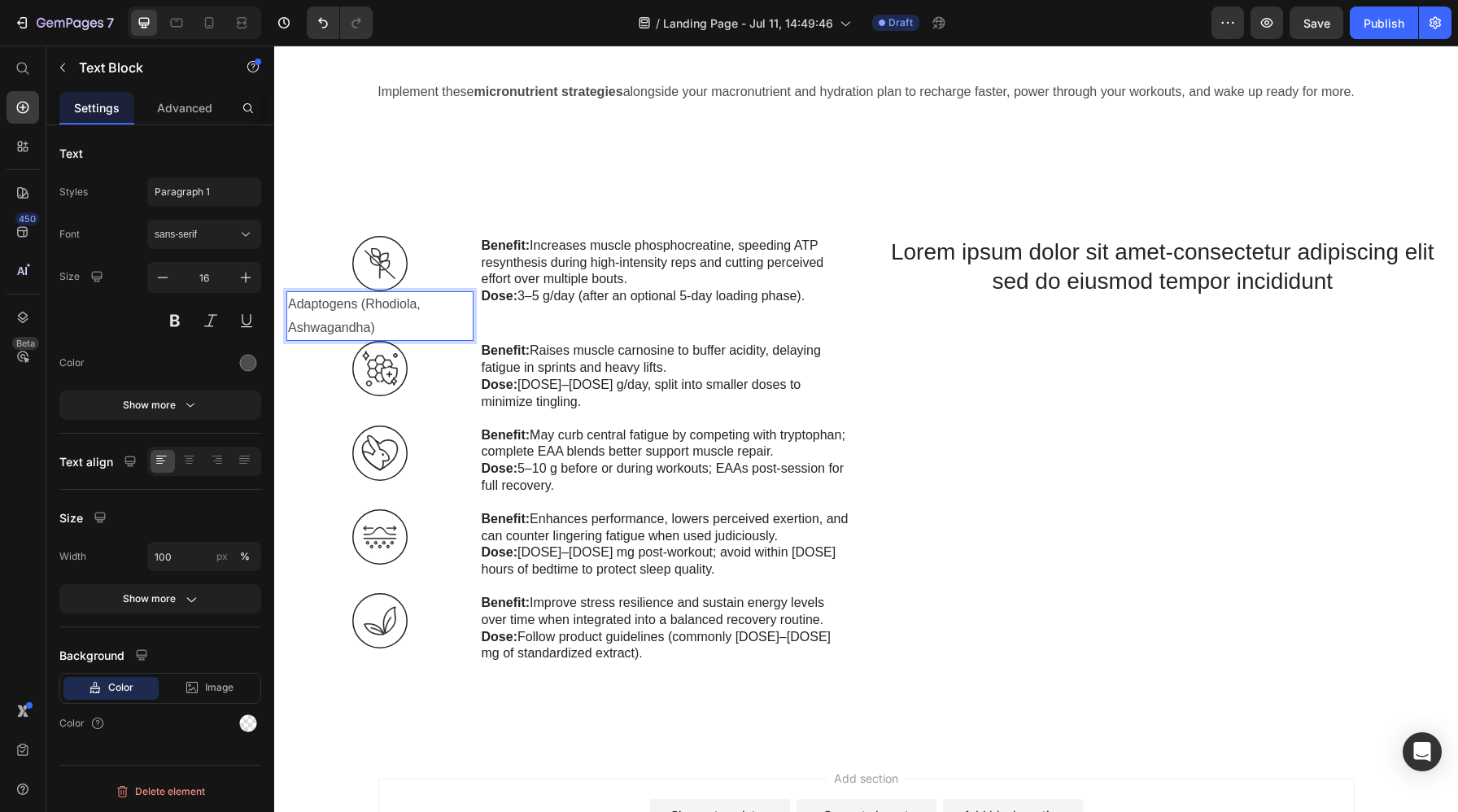 click on "Adaptogens (Rhodiola, Ashwagandha)" at bounding box center (380, 317) 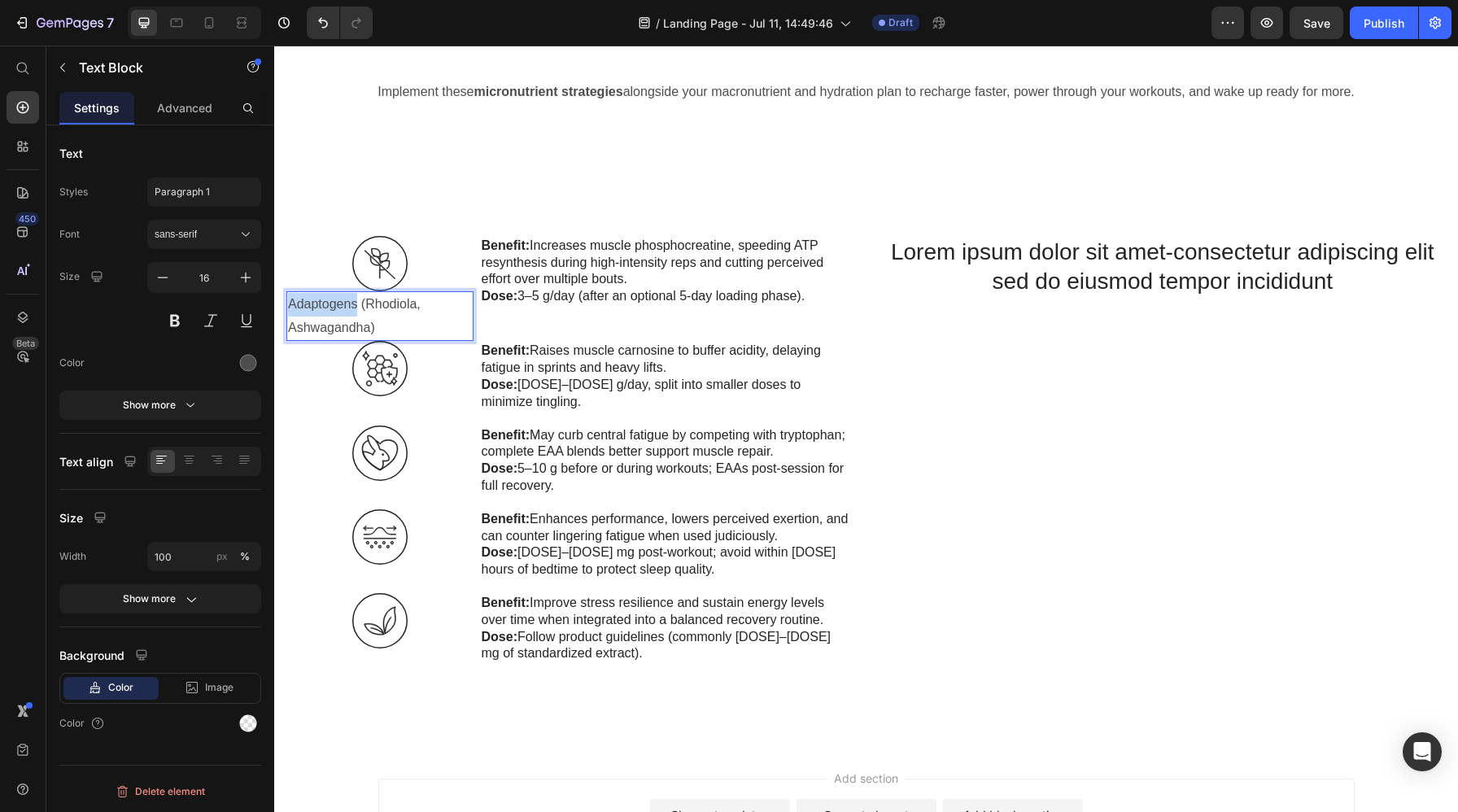 click on "Adaptogens (Rhodiola, Ashwagandha)" at bounding box center [380, 317] 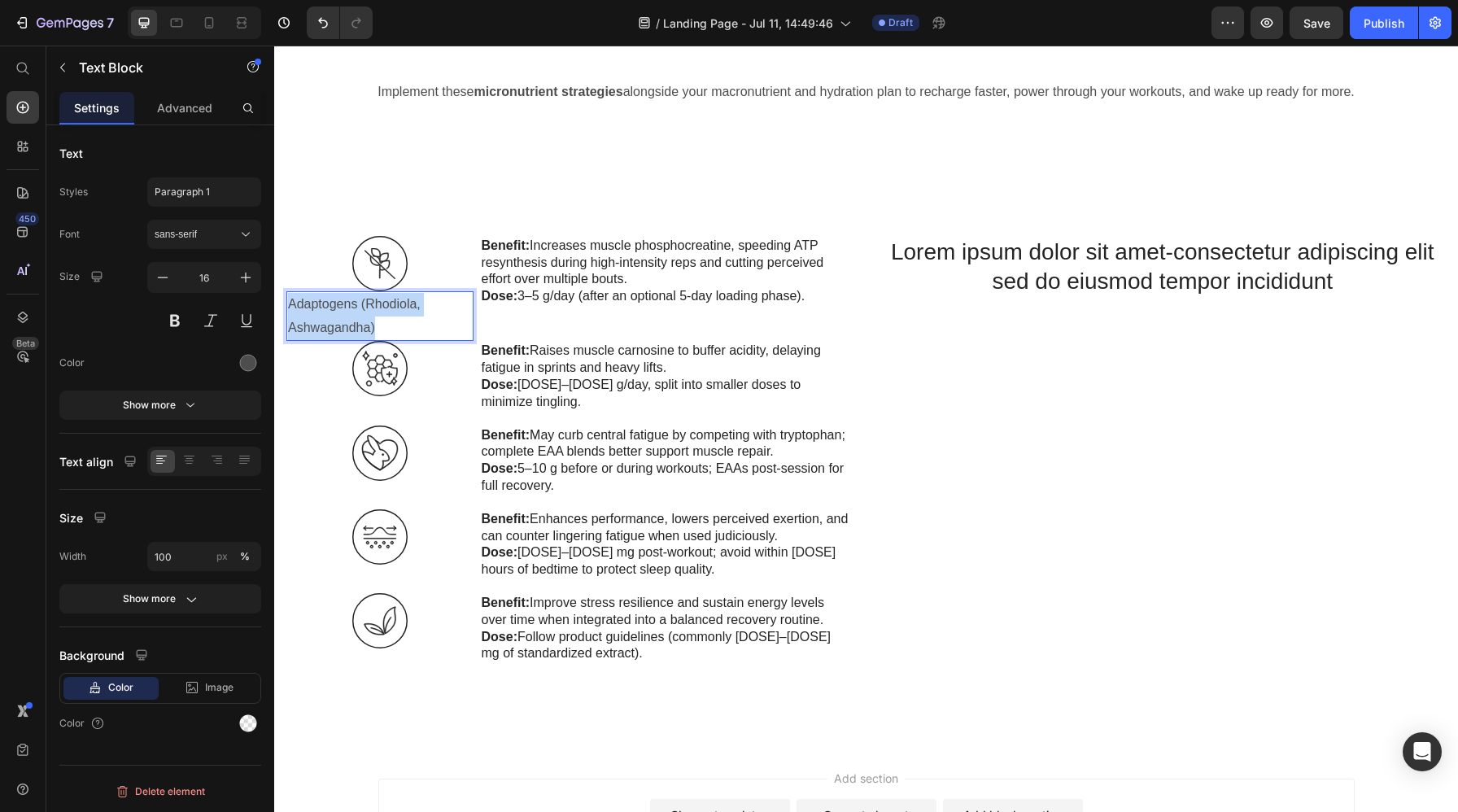 click on "Adaptogens (Rhodiola, Ashwagandha)" at bounding box center [380, 317] 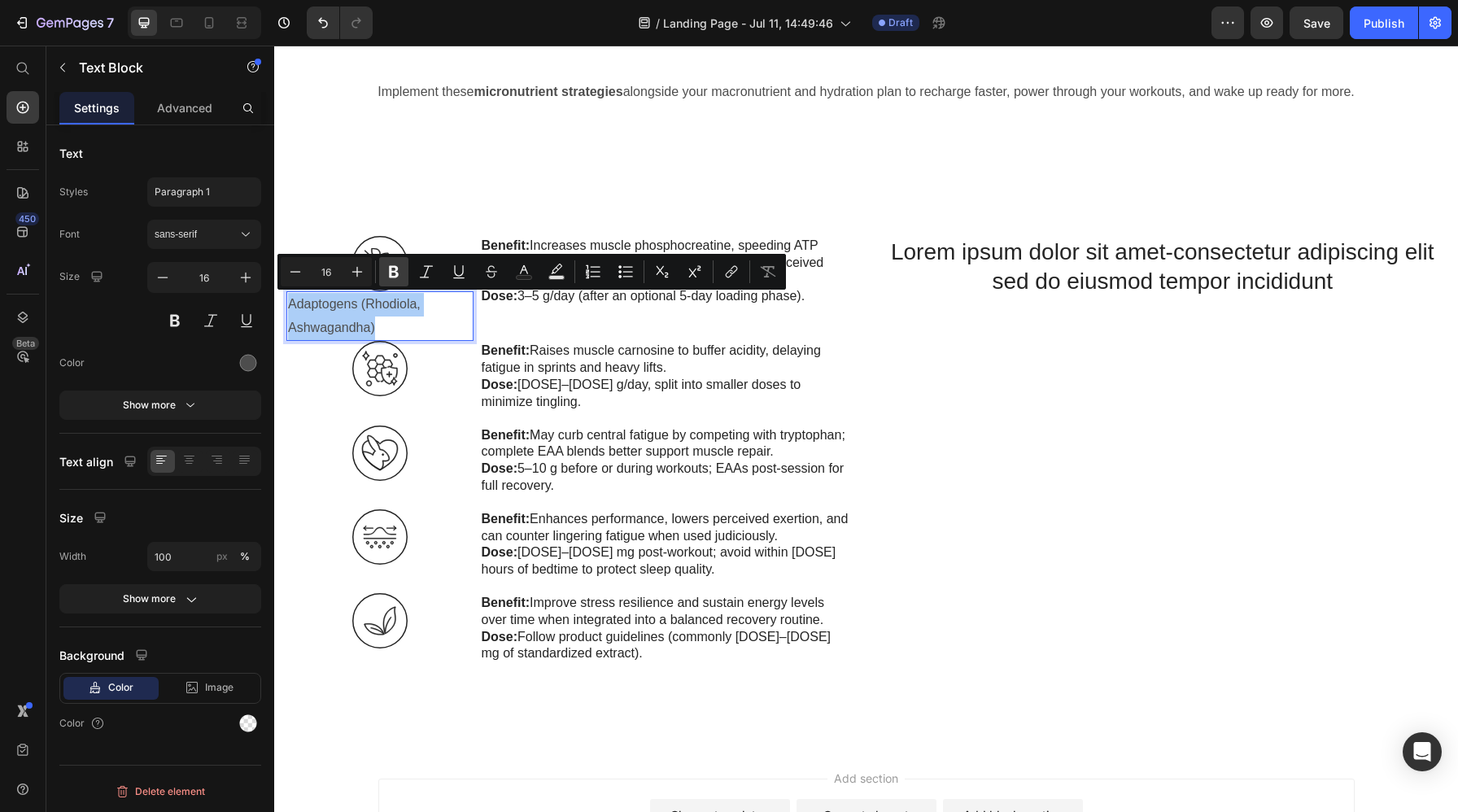 click on "Bold" at bounding box center (394, 272) 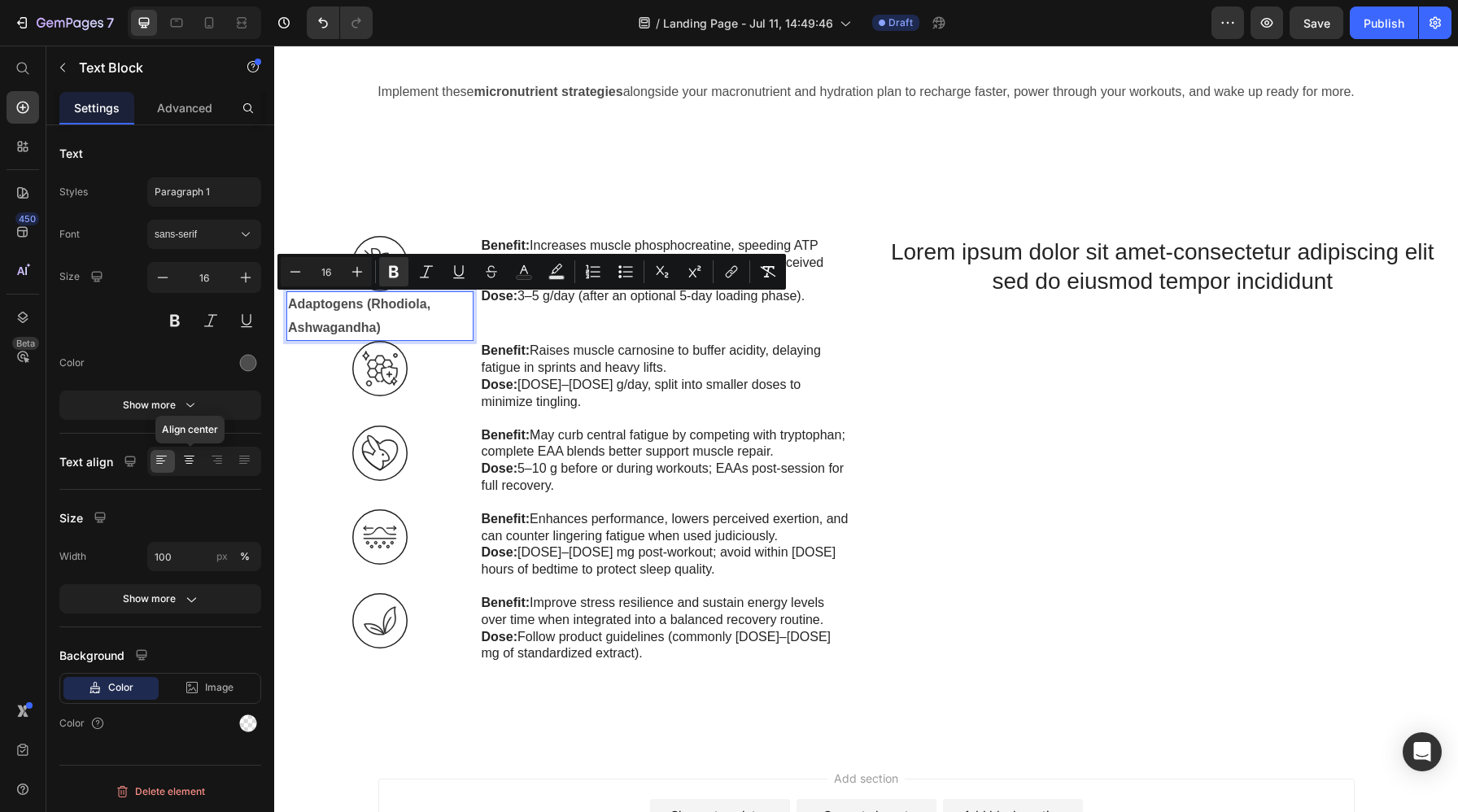 click 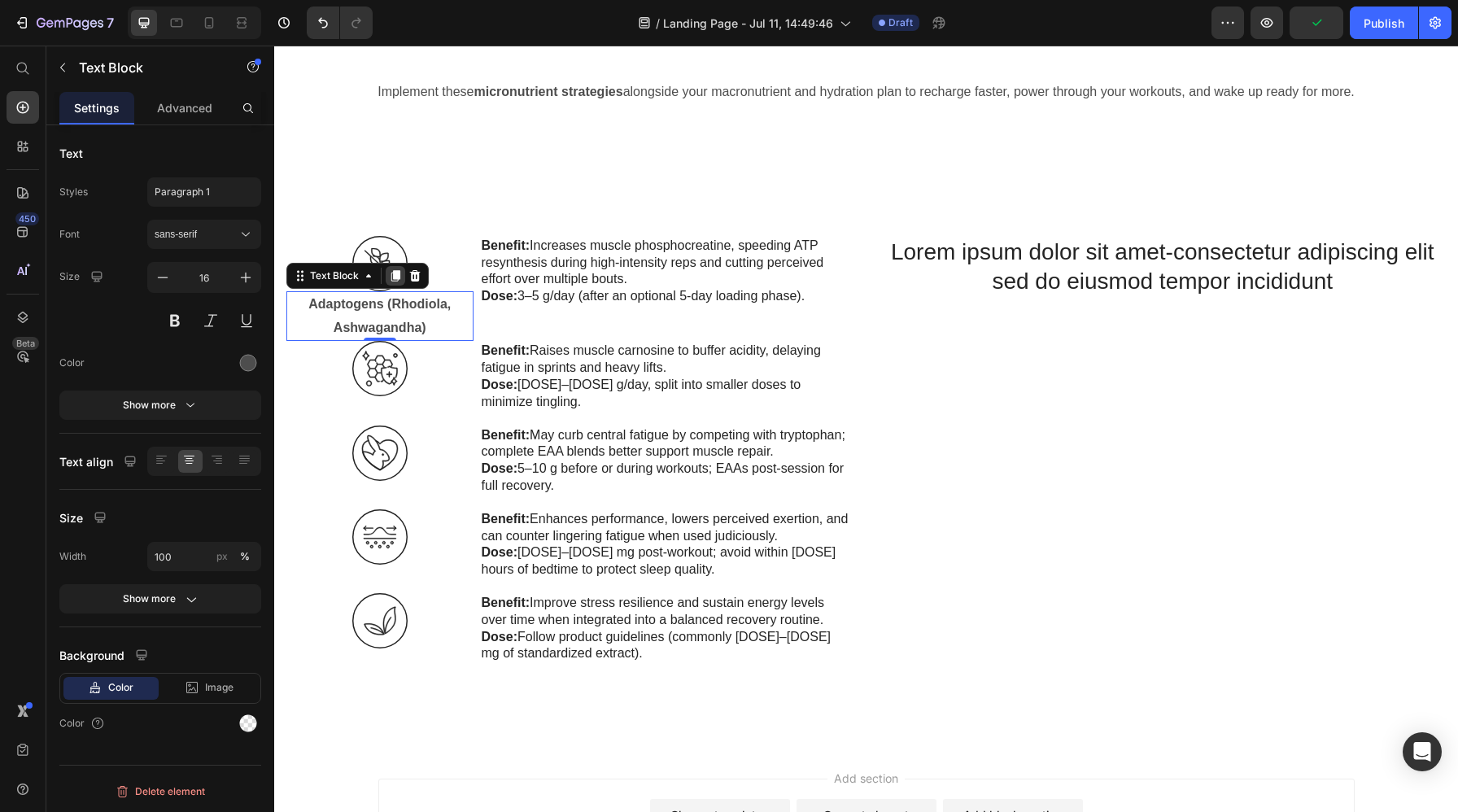 click 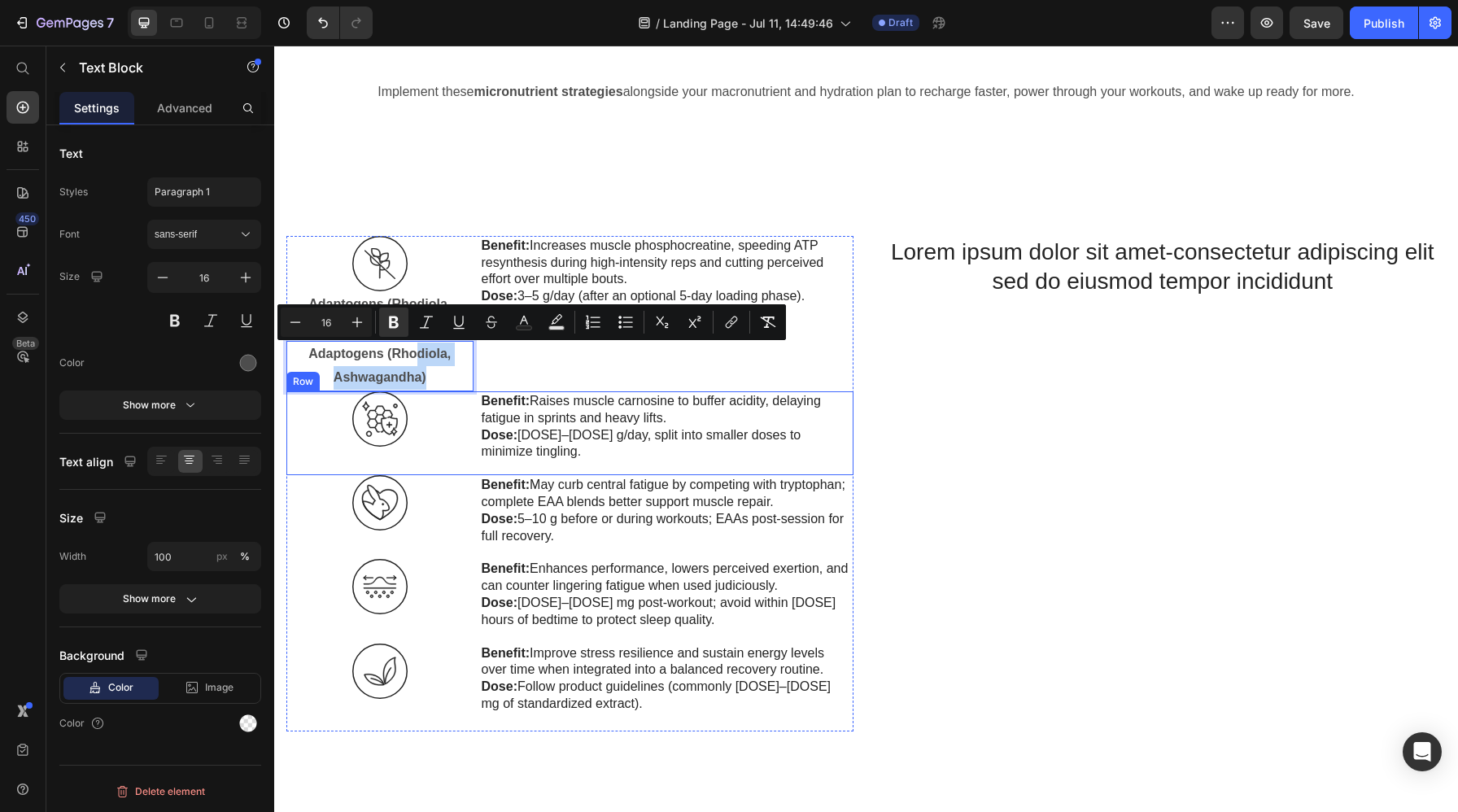 drag, startPoint x: 416, startPoint y: 361, endPoint x: 405, endPoint y: 455, distance: 94.64143 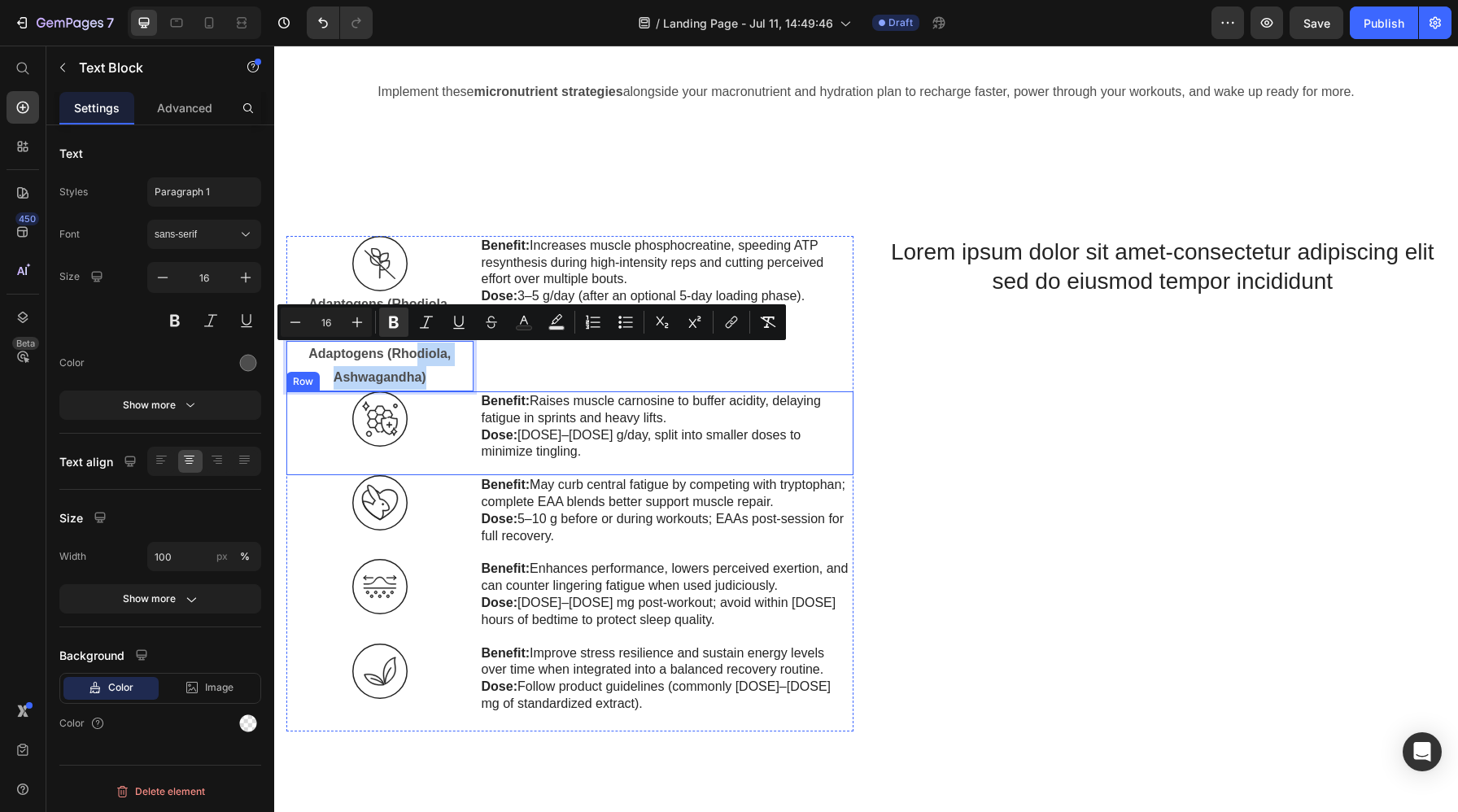 click on "Image Adaptogens (Rhodiola, Ashwagandha) Text Block Adaptogens (Rhodiola, Ashwagandha) Text Block   0 Benefit:  Increases muscle phosphocreatine, speeding ATP resynthesis during high-intensity reps and cutting perceived effort over multiple bouts. Dose:  3–5 g/day (after an optional 5-day loading phase). Text Block Row Image Benefit:  Raises muscle carnosine to buffer acidity, delaying fatigue in sprints and heavy lifts. Dose:  3–6 g/day, split into smaller doses to minimize tingling. Text Block Row Image Benefit:  May curb central fatigue by competing with tryptophan; complete EAA blends better support muscle repair. Dose:  5–10 g before or during workouts; EAAs post-session for full recovery. Text Block Row Image Benefit:  Enhances performance, lowers perceived exertion, and can counter lingering fatigue when used judiciously. Dose:  50–200 mg post-workout; avoid within 6 hours of bedtime to protect sleep quality. Text Block Row Image Benefit: Dose: Text Block Row" at bounding box center [570, 483] 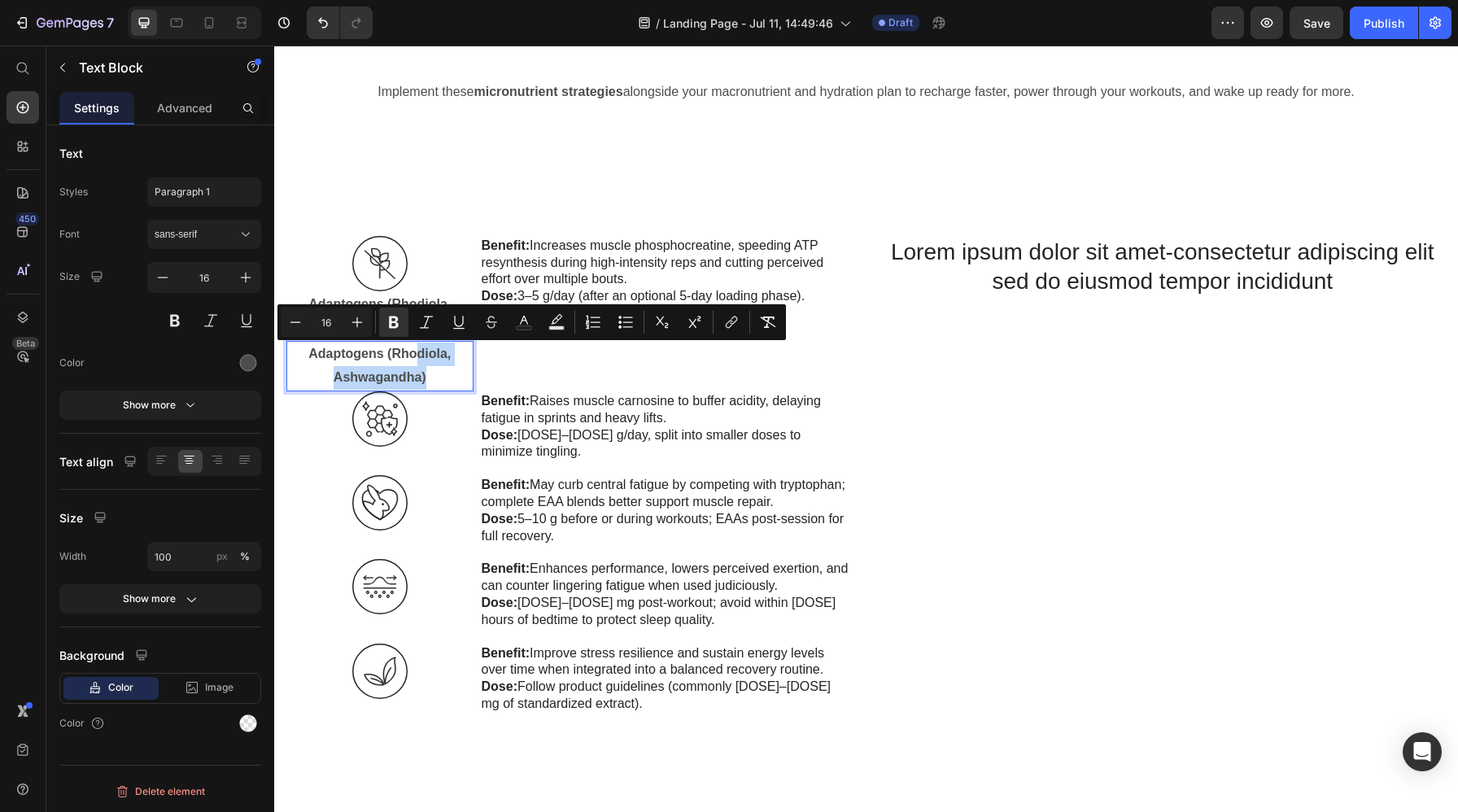 click on "Adaptogens (Rhodiola, Ashwagandha)" at bounding box center [380, 366] 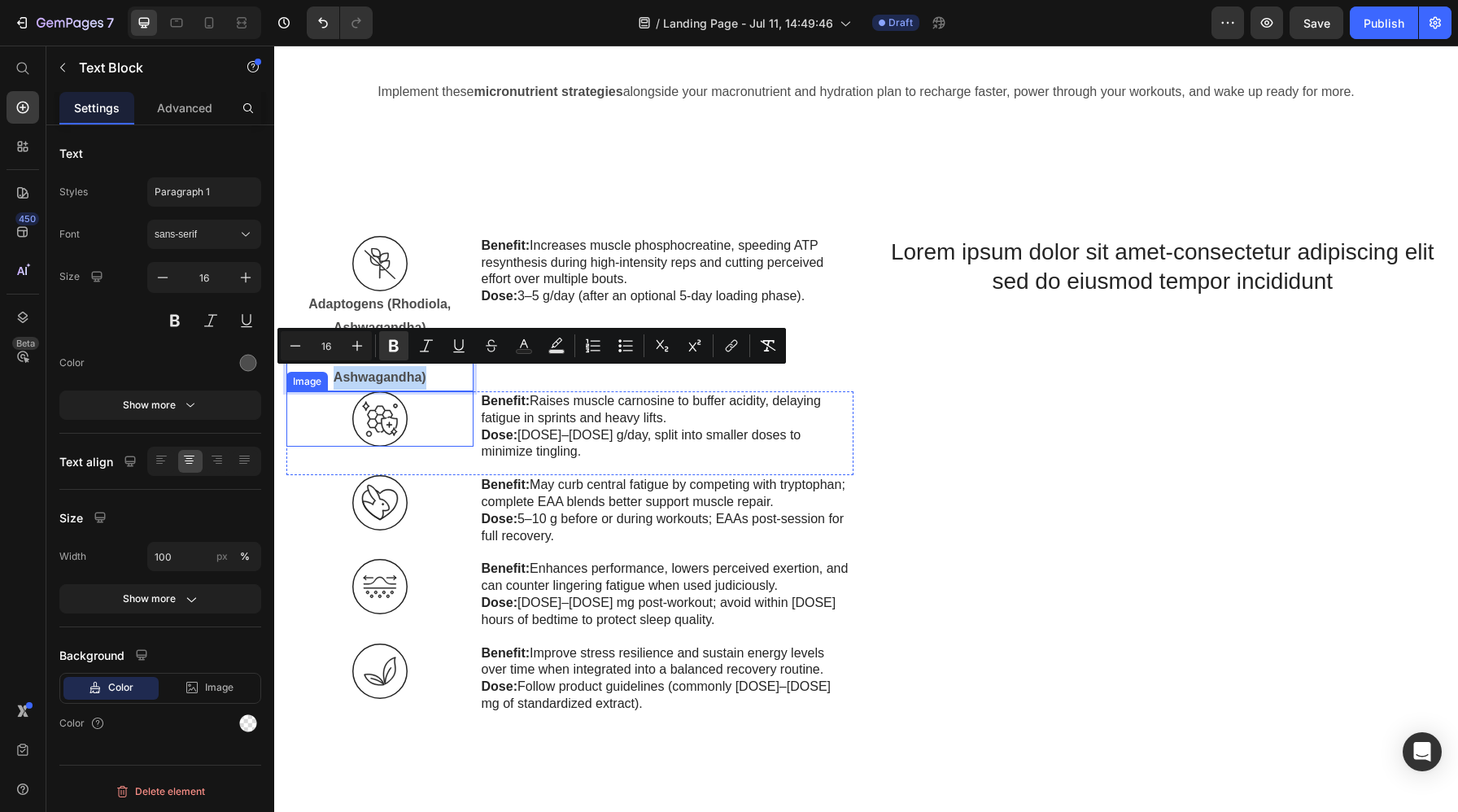 drag, startPoint x: 467, startPoint y: 365, endPoint x: 454, endPoint y: 409, distance: 45.880279 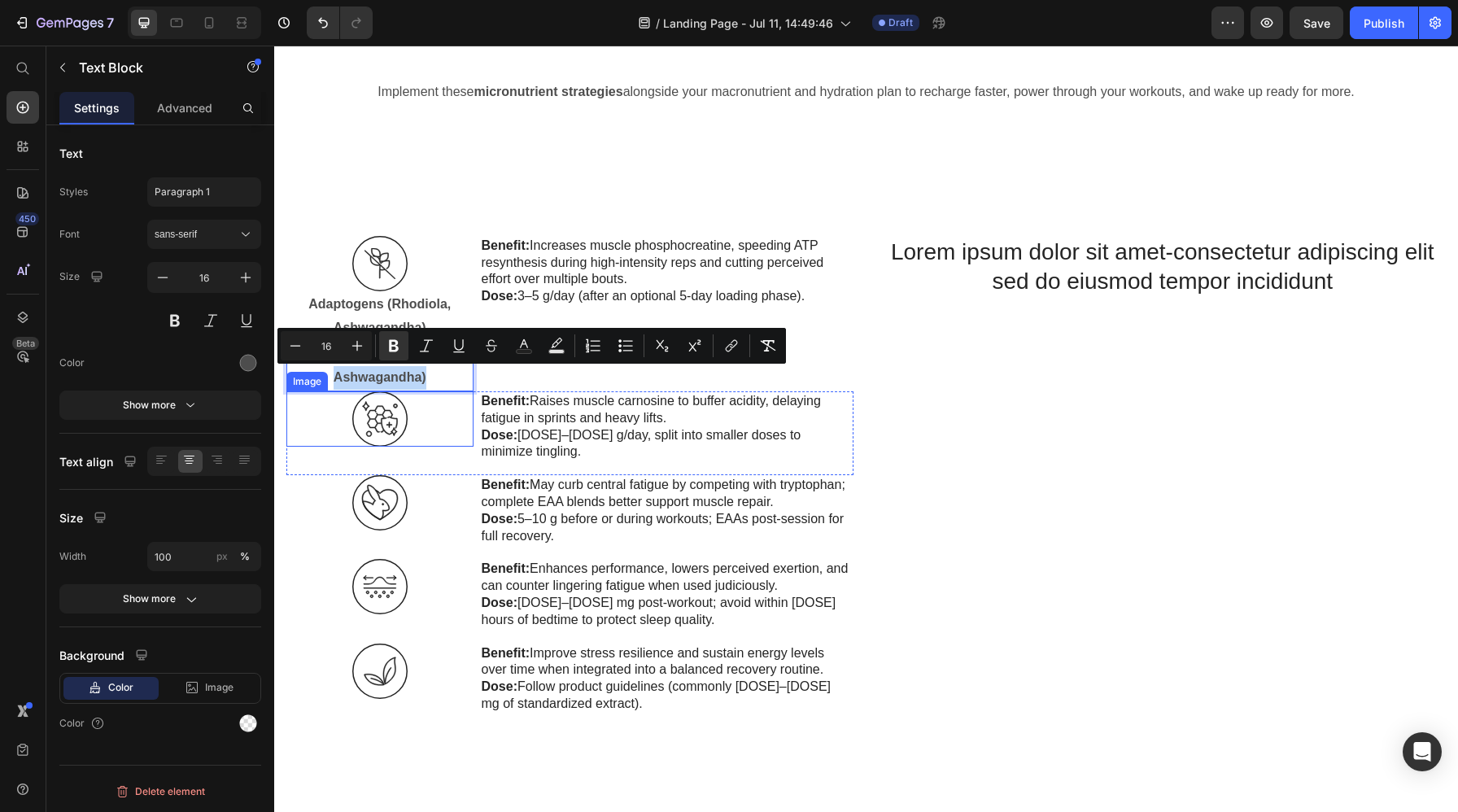 click on "Image Adaptogens (Rhodiola, Ashwagandha) Text Block Adaptogens (Rhodiola, Ashwagandha) Text Block   0 Benefit:  Increases muscle phosphocreatine, speeding ATP resynthesis during high-intensity reps and cutting perceived effort over multiple bouts. Dose:  3–5 g/day (after an optional 5-day loading phase). Text Block Row Image Benefit:  Raises muscle carnosine to buffer acidity, delaying fatigue in sprints and heavy lifts. Dose:  3–6 g/day, split into smaller doses to minimize tingling. Text Block Row Image Benefit:  May curb central fatigue by competing with tryptophan; complete EAA blends better support muscle repair. Dose:  5–10 g before or during workouts; EAAs post-session for full recovery. Text Block Row Image Benefit:  Enhances performance, lowers perceived exertion, and can counter lingering fatigue when used judiciously. Dose:  50–200 mg post-workout; avoid within 6 hours of bedtime to protect sleep quality. Text Block Row Image Benefit: Dose: Text Block Row" at bounding box center (570, 483) 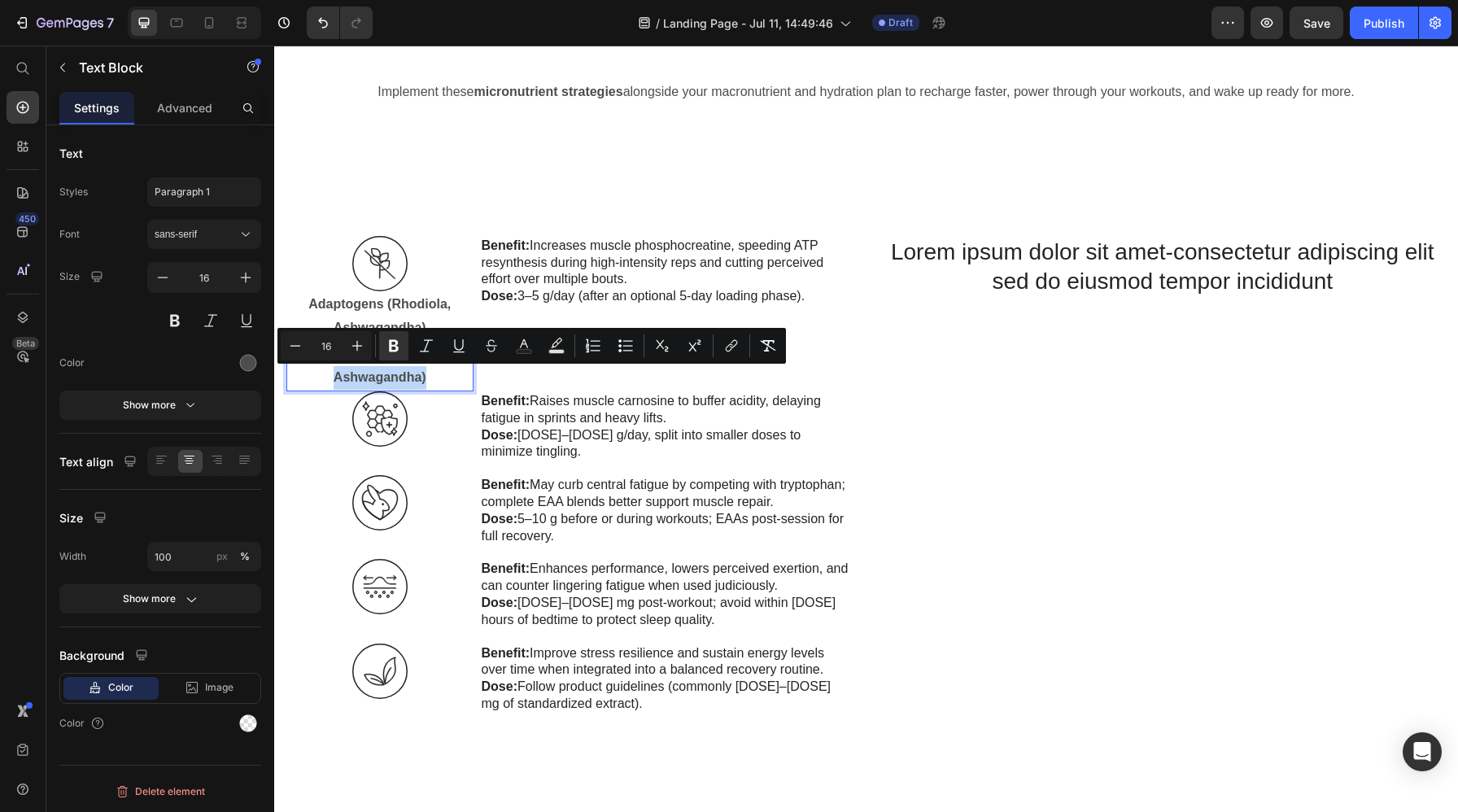 click on "Minus 16 Plus Bold Italic Underline       Strikethrough
Text Color
Text Background Color Numbered List Bulleted List Subscript Superscript       link Remove Format" at bounding box center (531, 346) 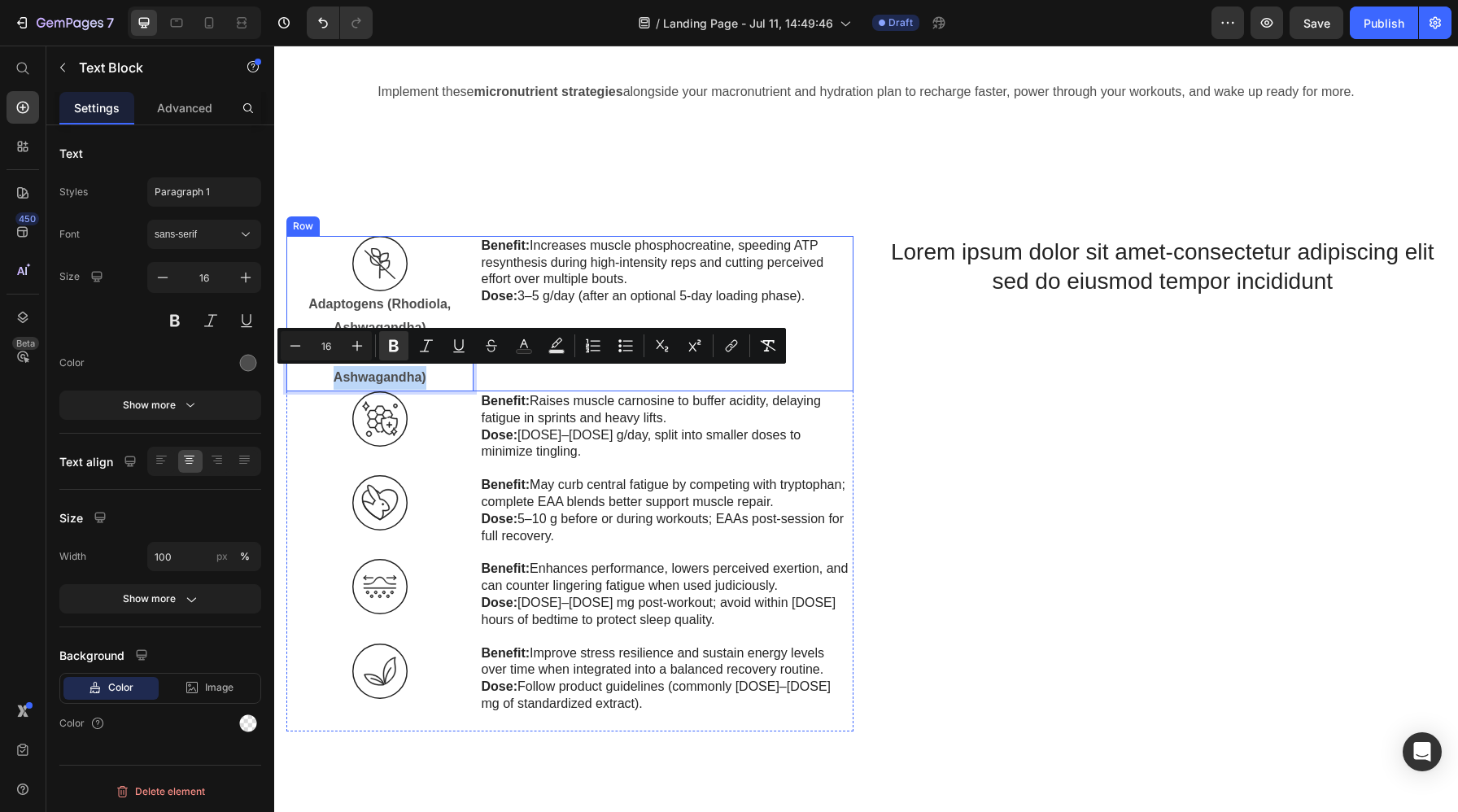 click on "Benefit:  Increases muscle phosphocreatine, speeding ATP resynthesis during high-intensity reps and cutting perceived effort over multiple bouts. Dose:  3–5 g/day (after an optional 5-day loading phase). Text Block" at bounding box center (666, 313) 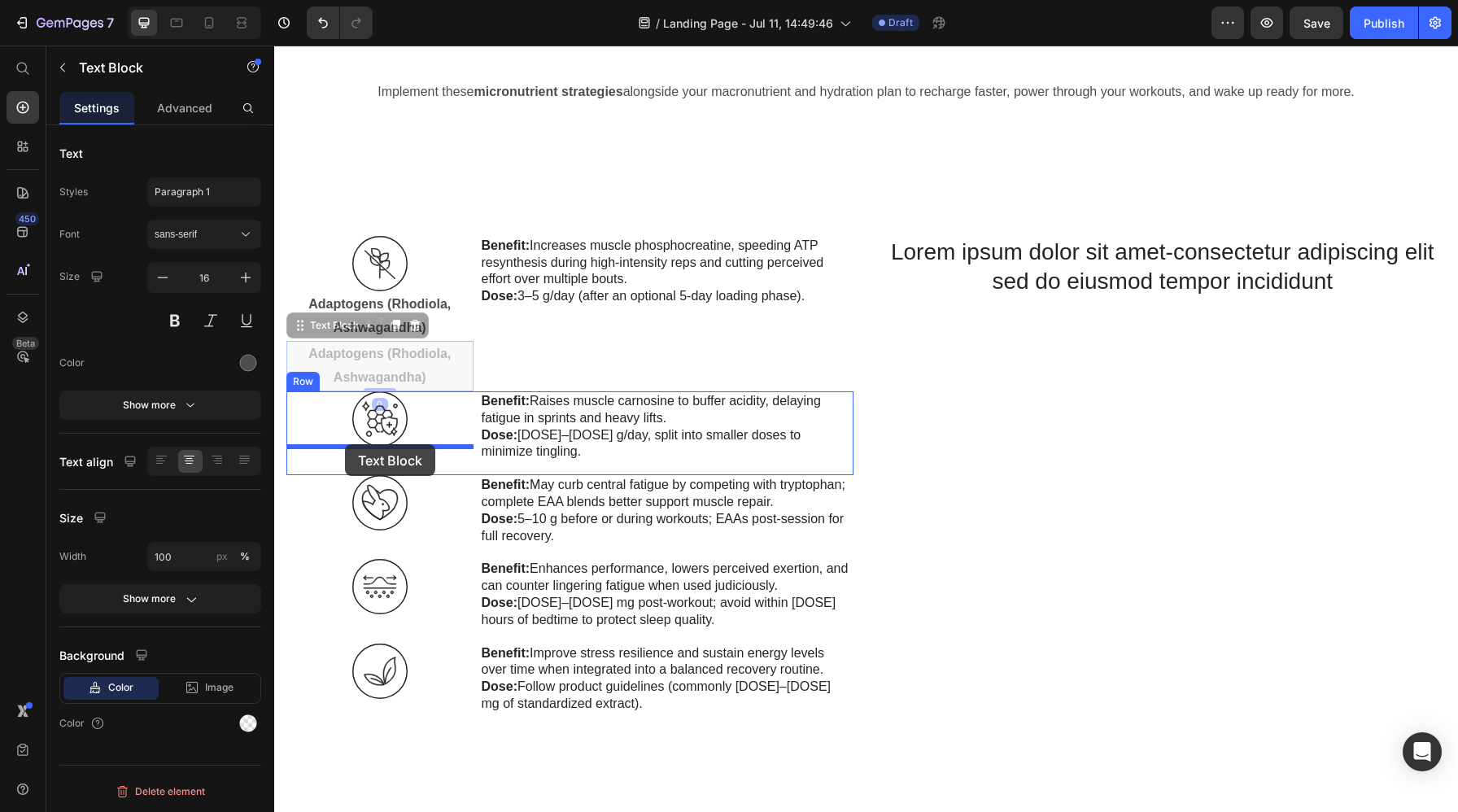 drag, startPoint x: 303, startPoint y: 357, endPoint x: 345, endPoint y: 444, distance: 96.6075 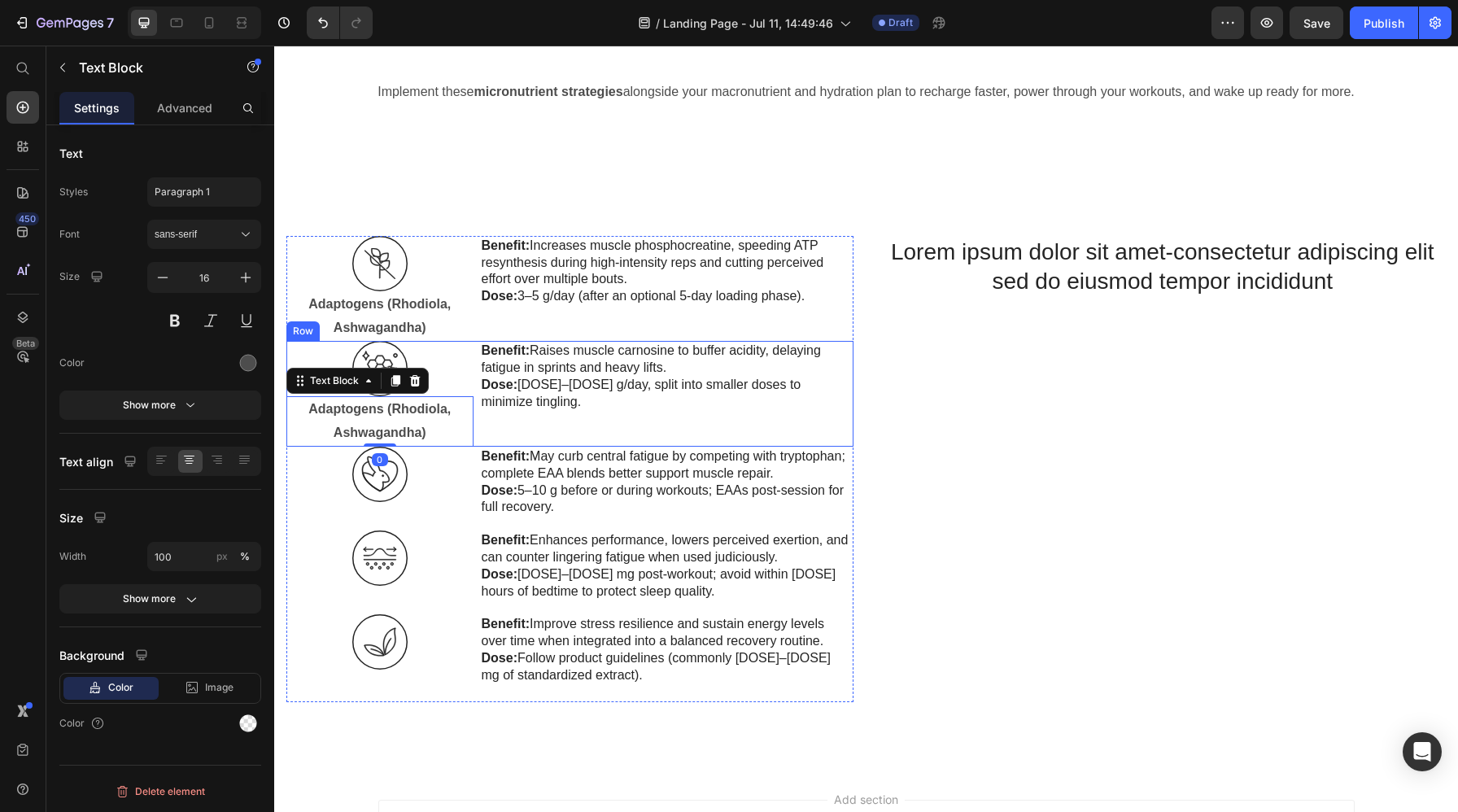 click on "Benefit:  Raises muscle carnosine to buffer acidity, delaying fatigue in sprints and heavy lifts. Dose:  3–6 g/day, split into smaller doses to minimize tingling. Text Block" at bounding box center [666, 394] 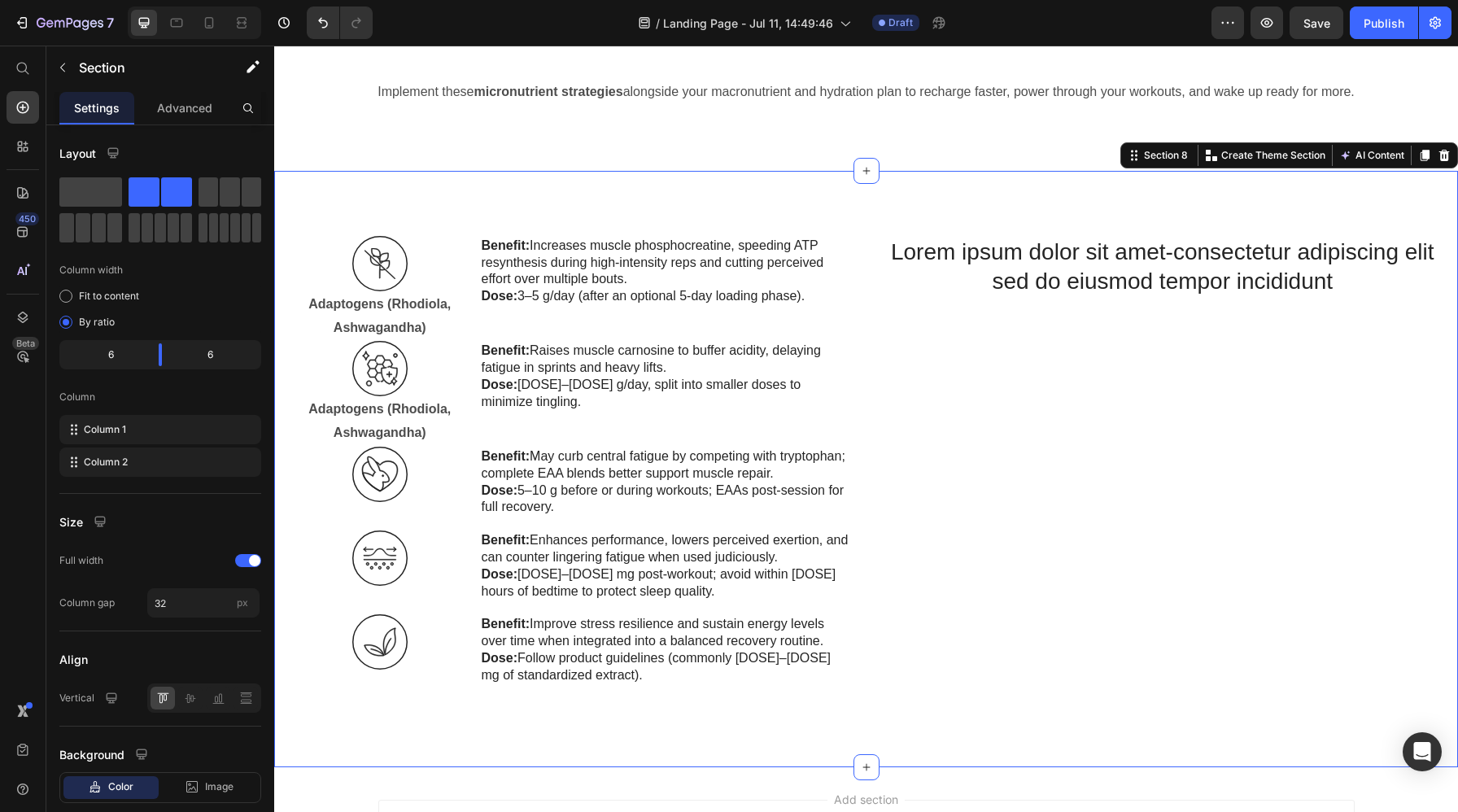 click on "Lorem ipsum dolor sit amet-consectetur adipiscing elit sed do eiusmod tempor incididunt Heading" at bounding box center [1163, 476] 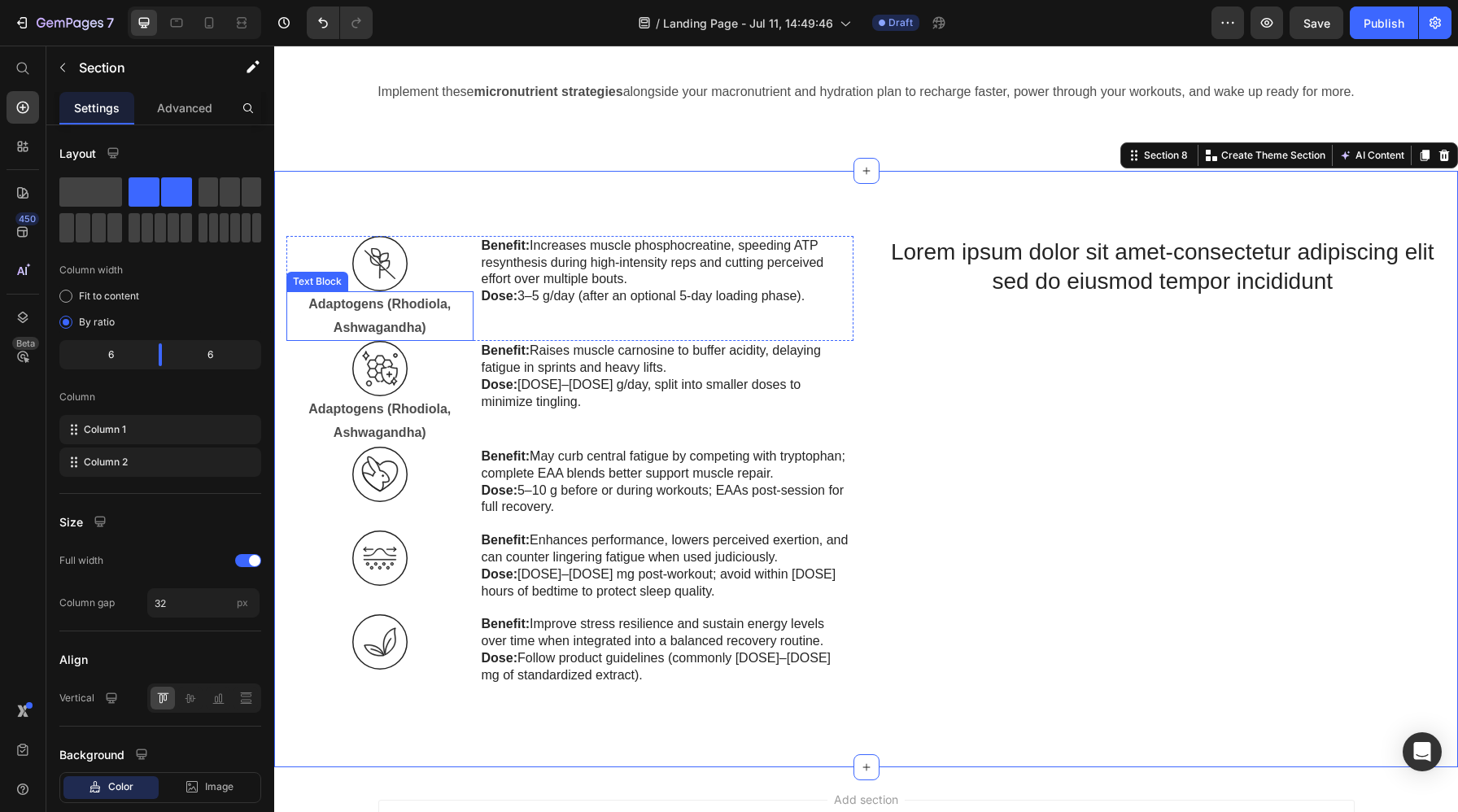 click on "Adaptogens (Rhodiola, Ashwagandha)" at bounding box center [379, 316] 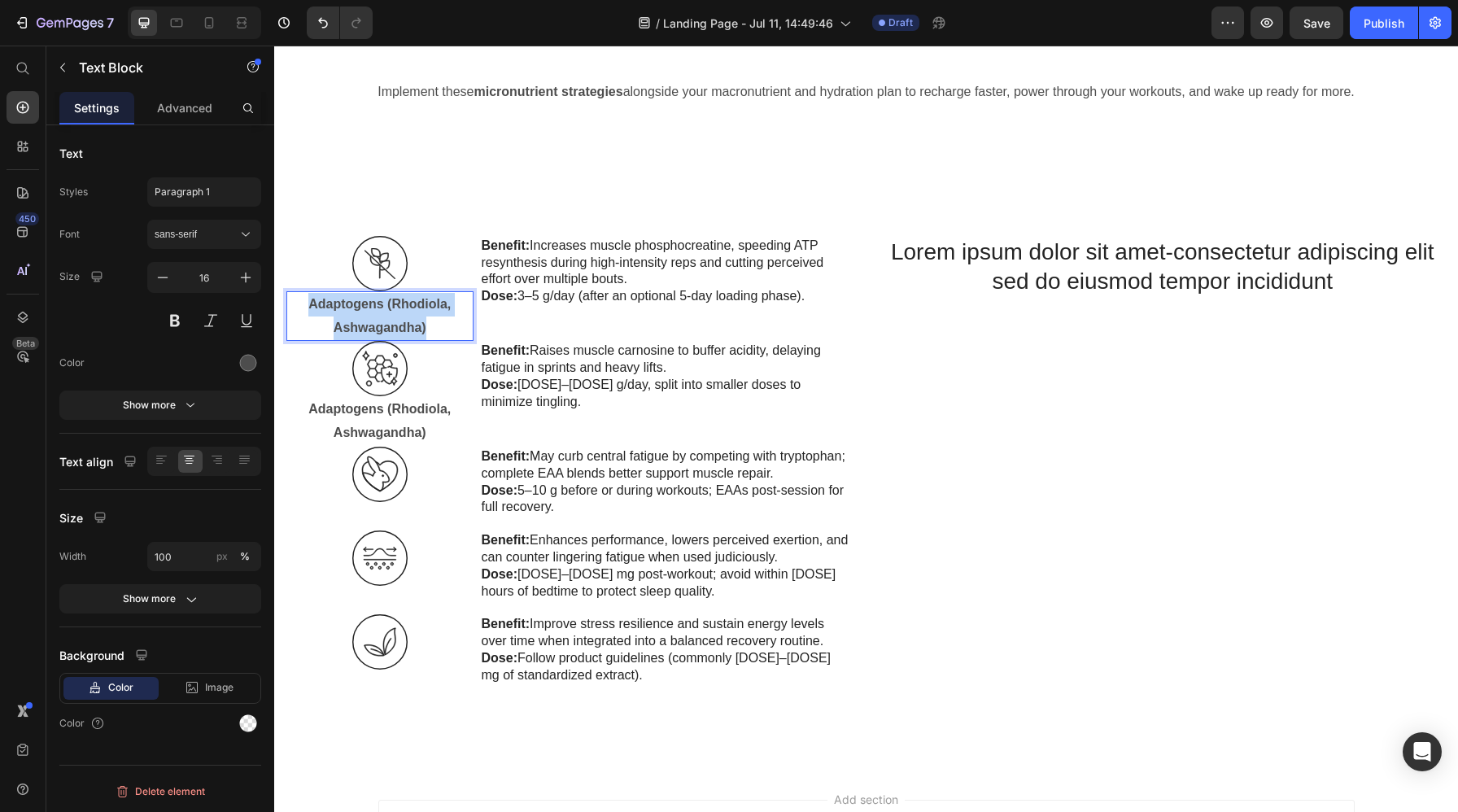 click on "Adaptogens (Rhodiola, Ashwagandha)" at bounding box center [379, 316] 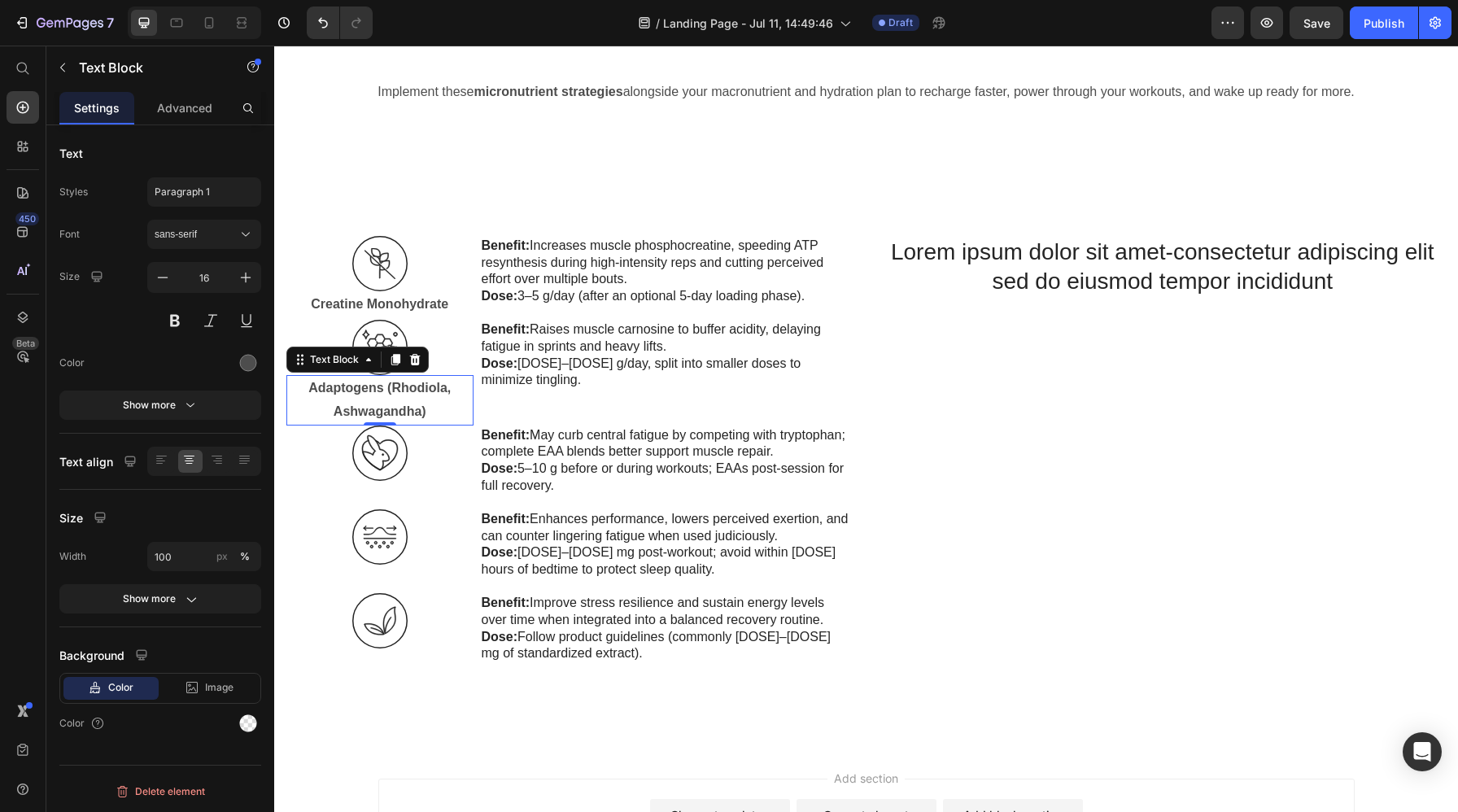 click on "Adaptogens (Rhodiola, Ashwagandha)" at bounding box center (380, 400) 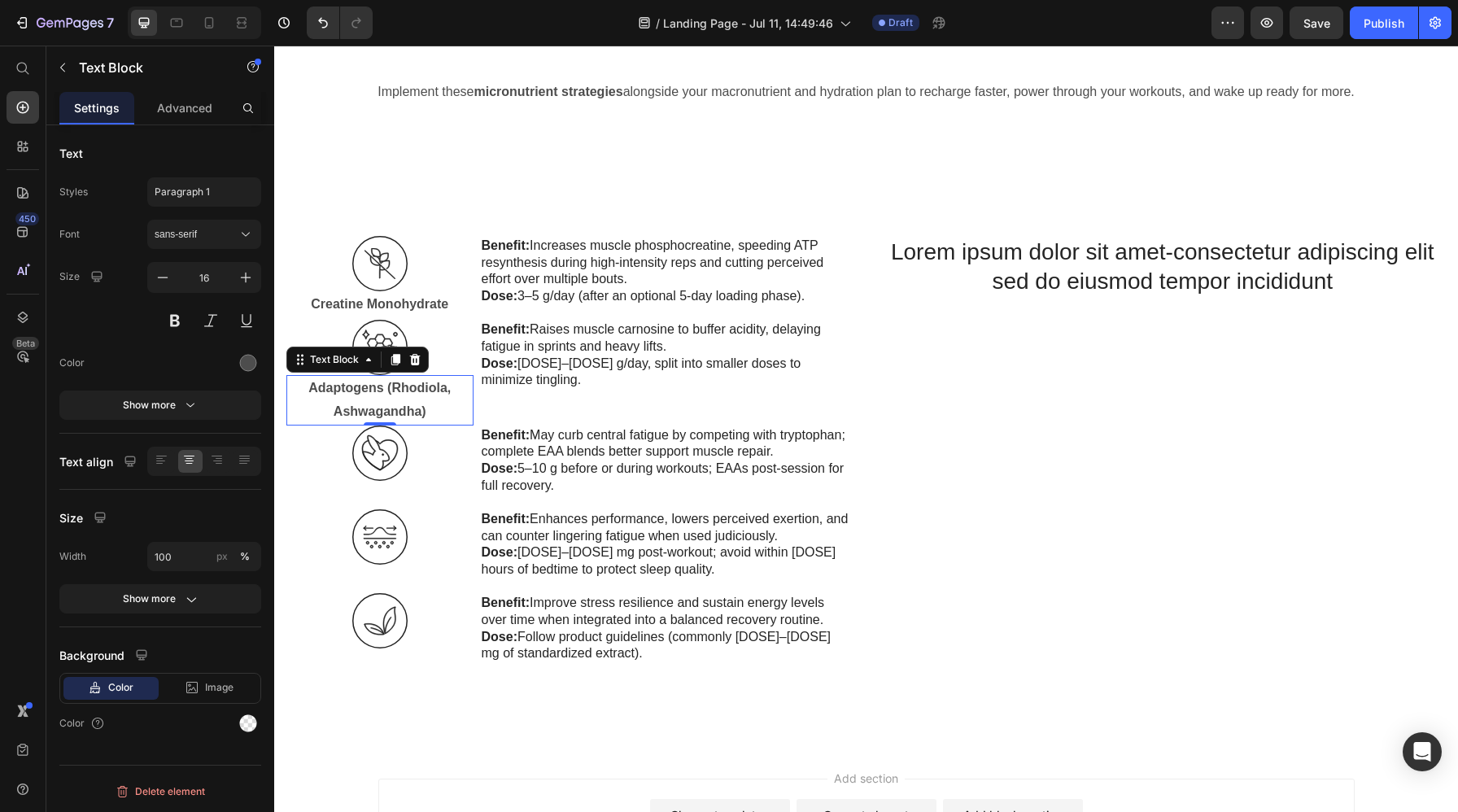 click on "Adaptogens (Rhodiola, Ashwagandha)" at bounding box center [380, 400] 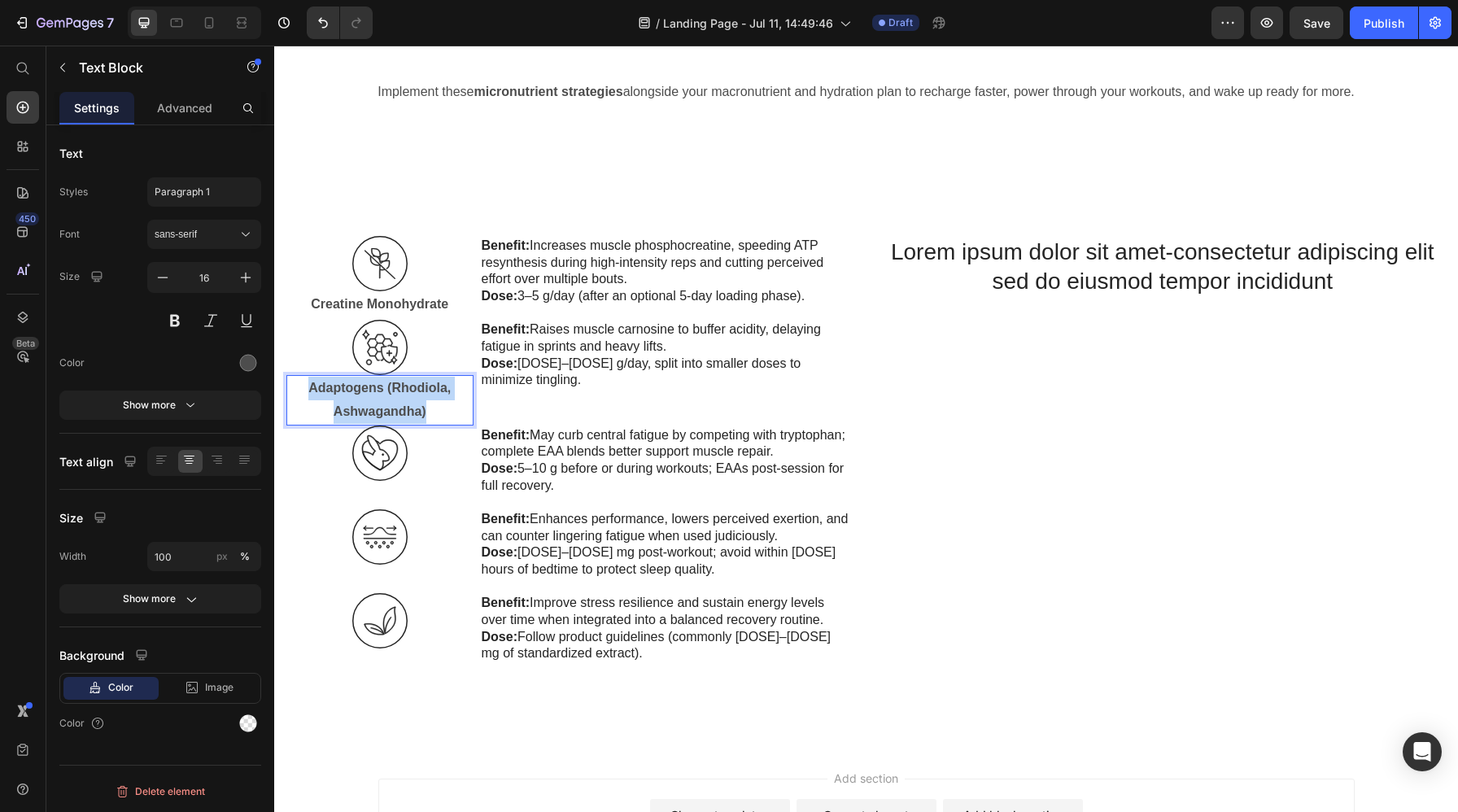 click on "Adaptogens (Rhodiola, Ashwagandha)" at bounding box center (380, 400) 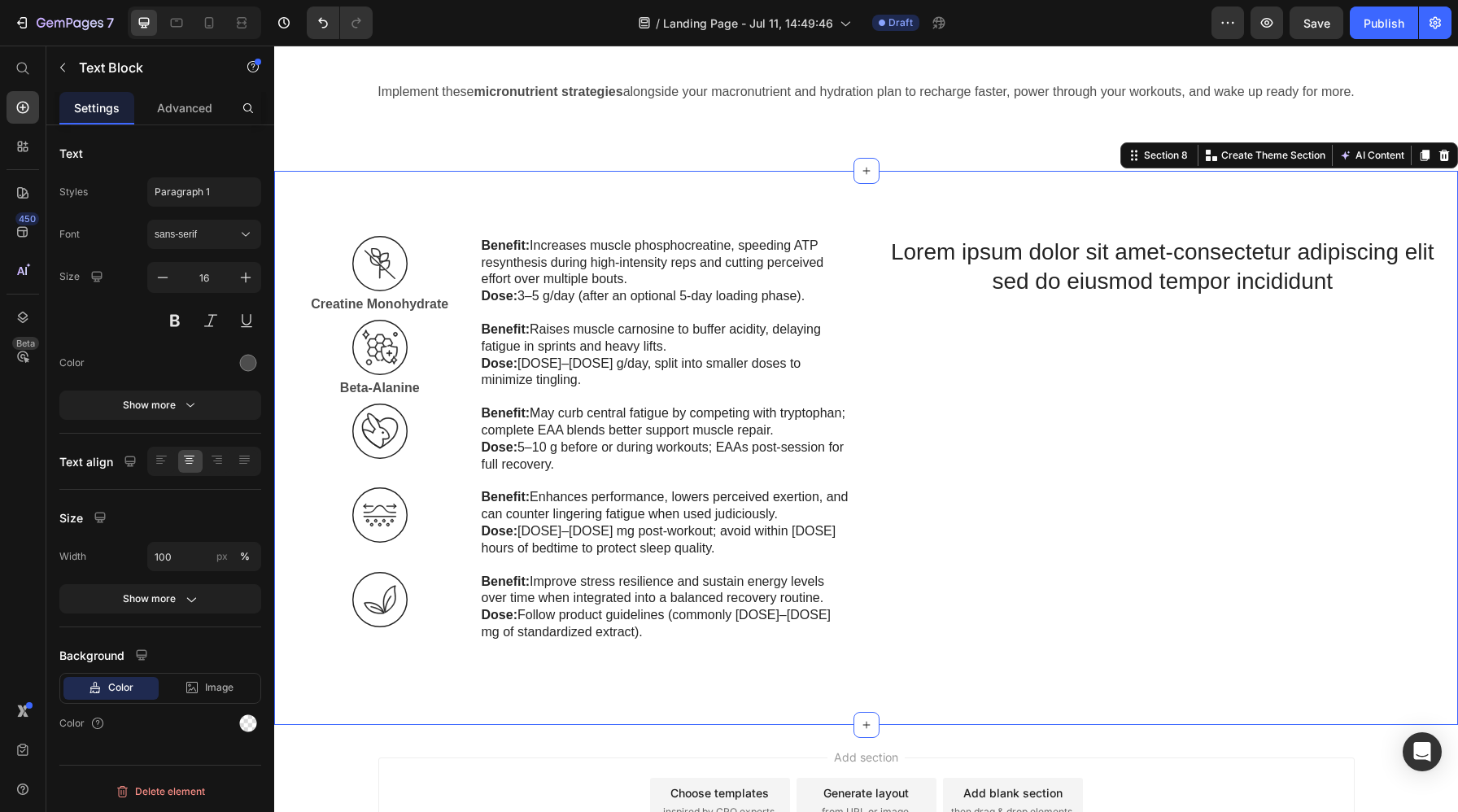 click on "Lorem ipsum dolor sit amet-consectetur adipiscing elit sed do eiusmod tempor incididunt Heading" at bounding box center (1163, 454) 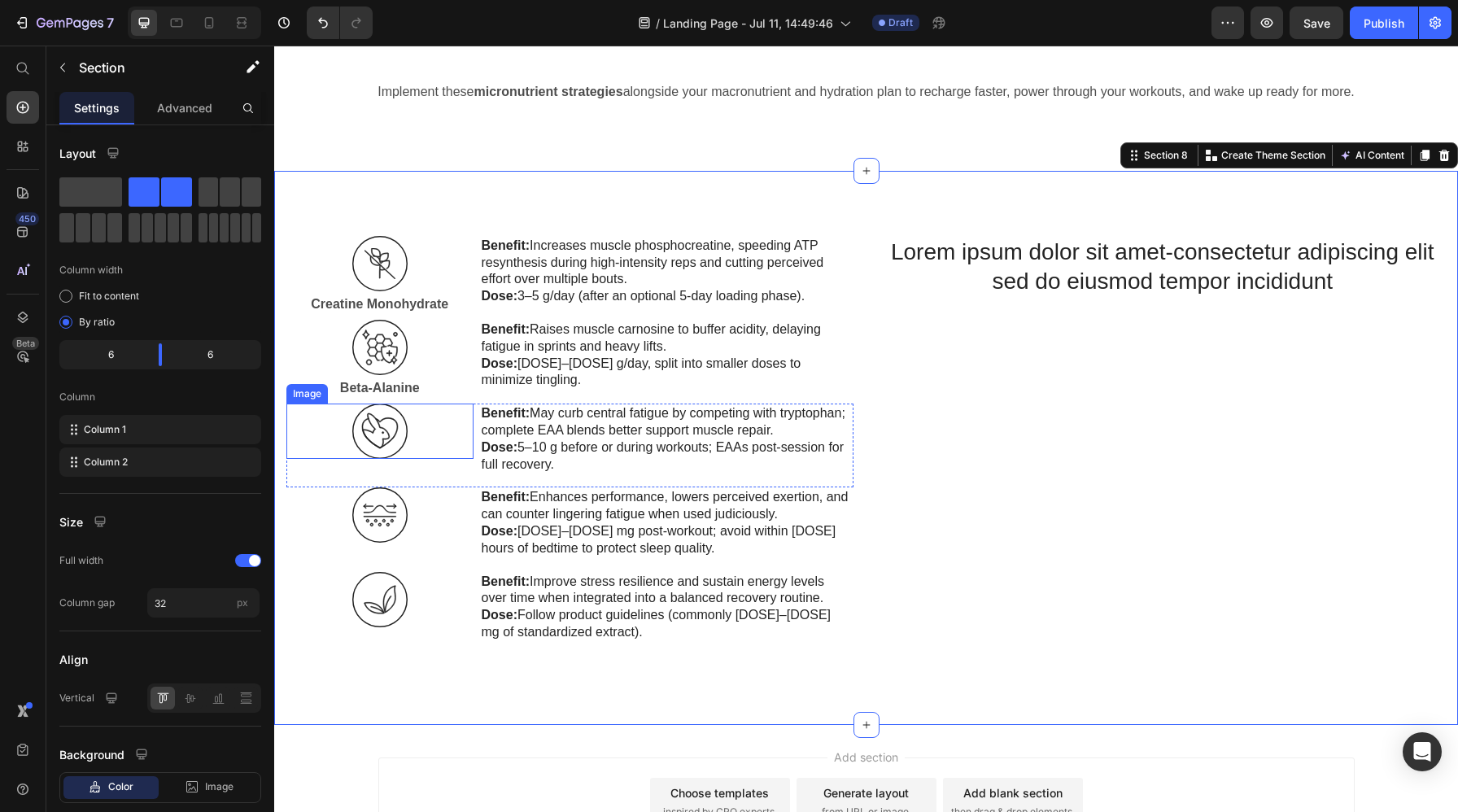 click at bounding box center [380, 431] 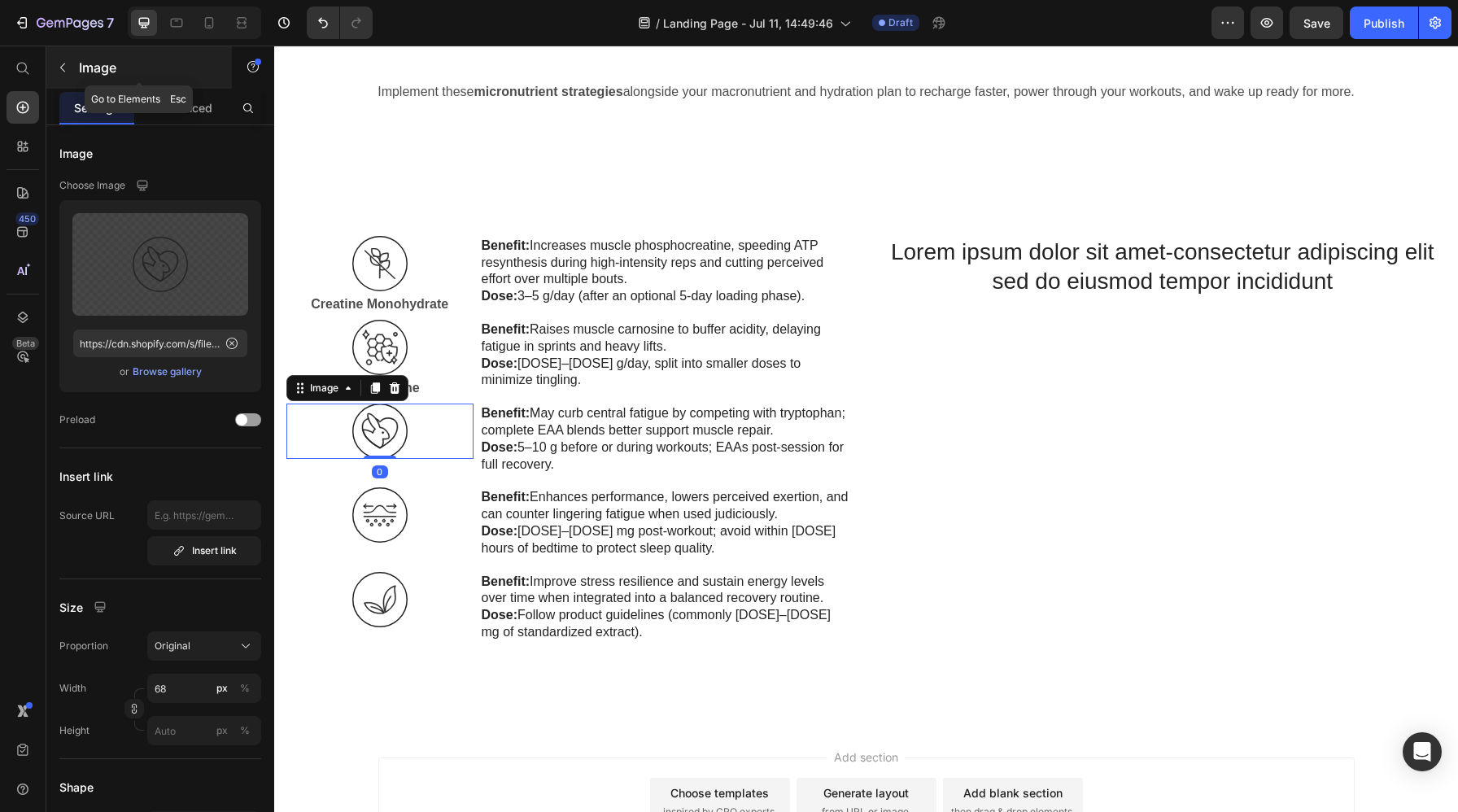 click at bounding box center [63, 68] 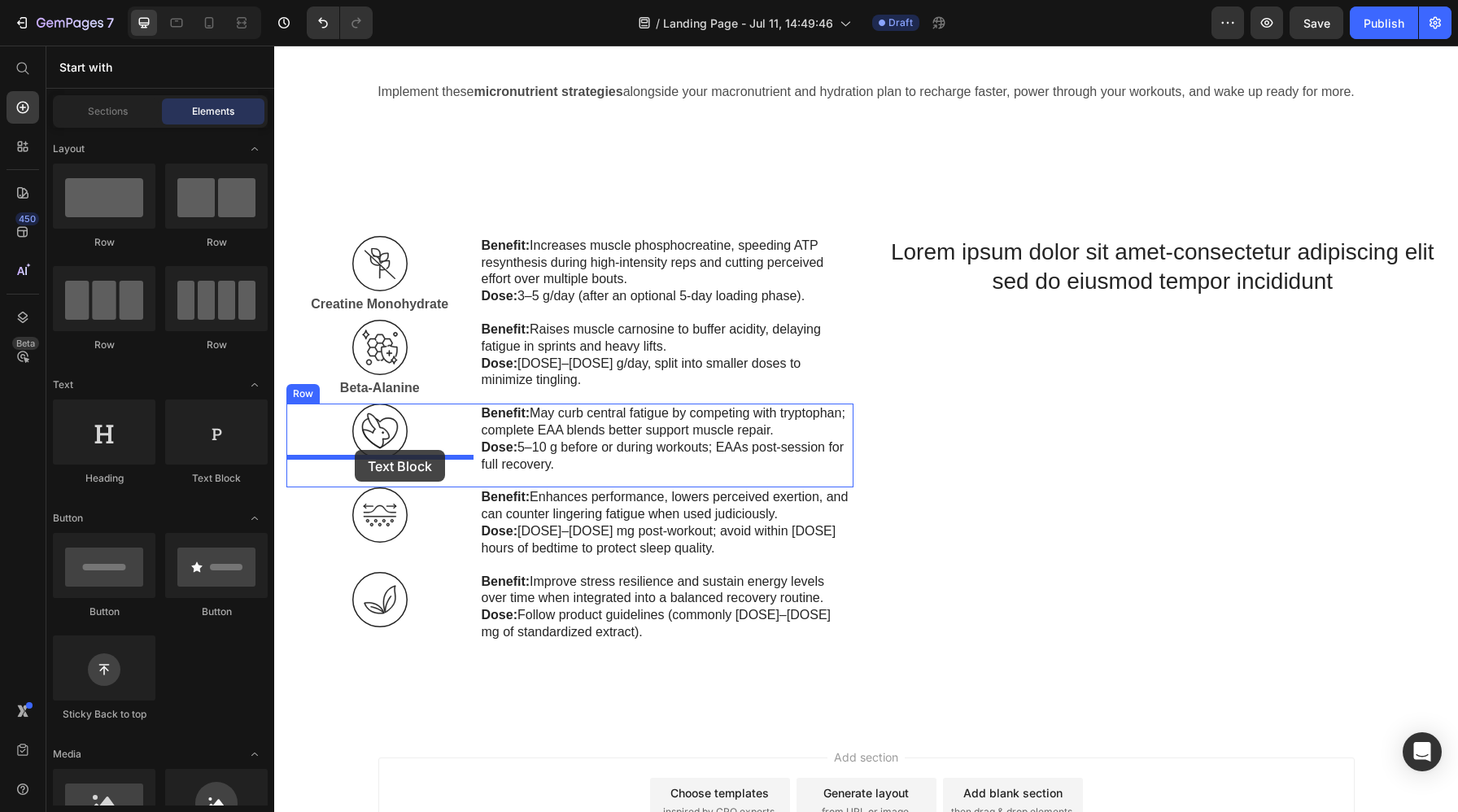 drag, startPoint x: 460, startPoint y: 373, endPoint x: 355, endPoint y: 450, distance: 130.20753 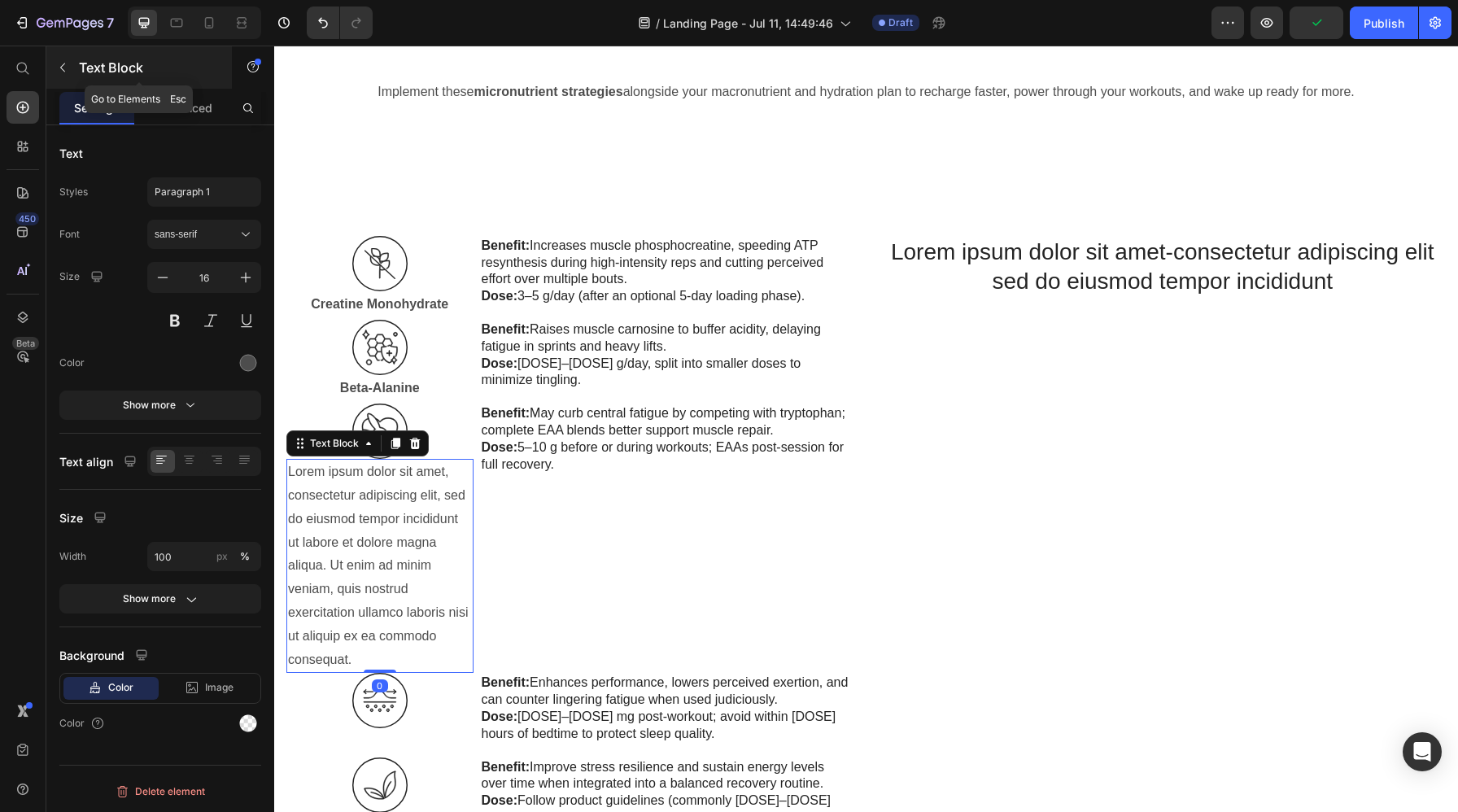 click at bounding box center [63, 68] 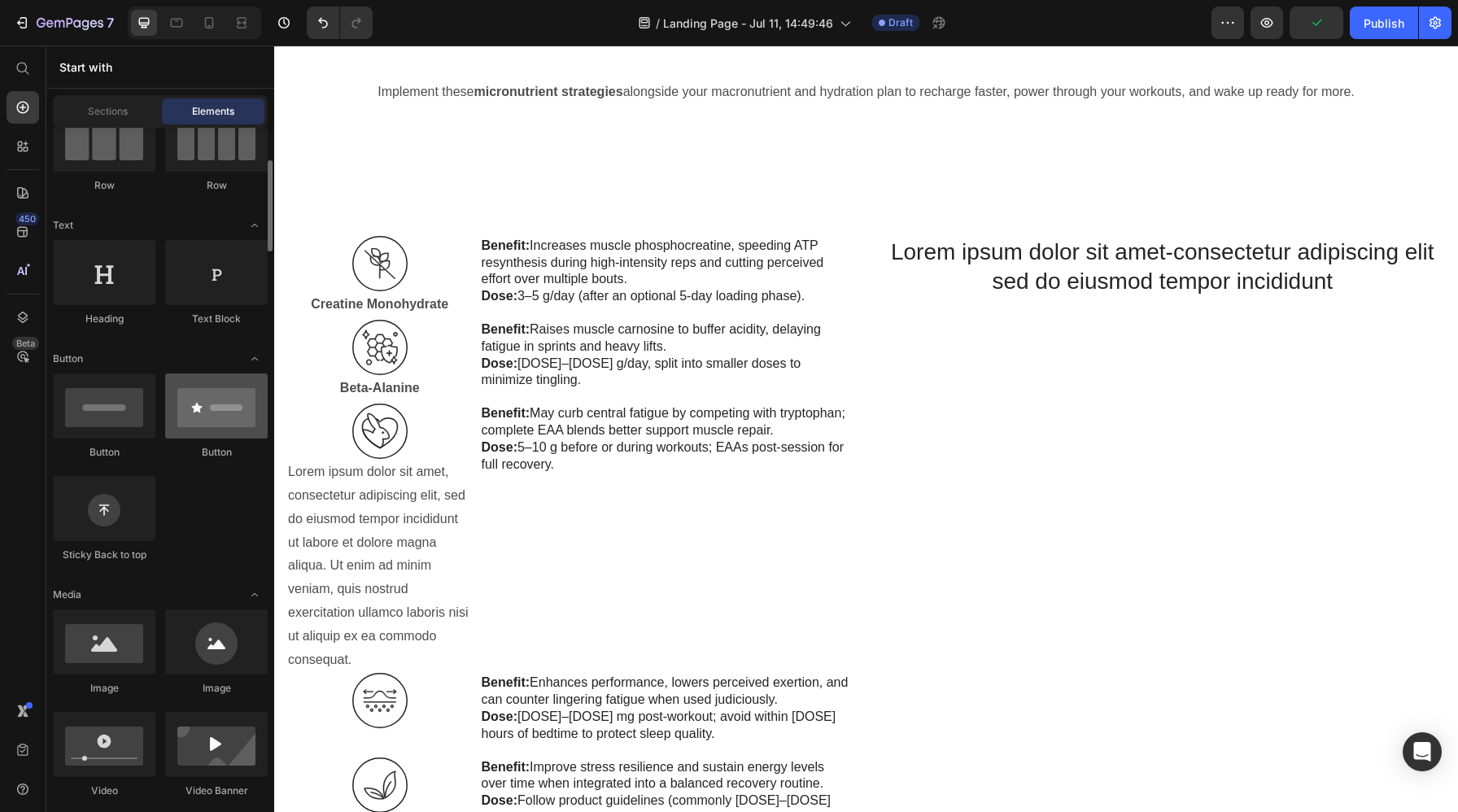 scroll, scrollTop: 169, scrollLeft: 0, axis: vertical 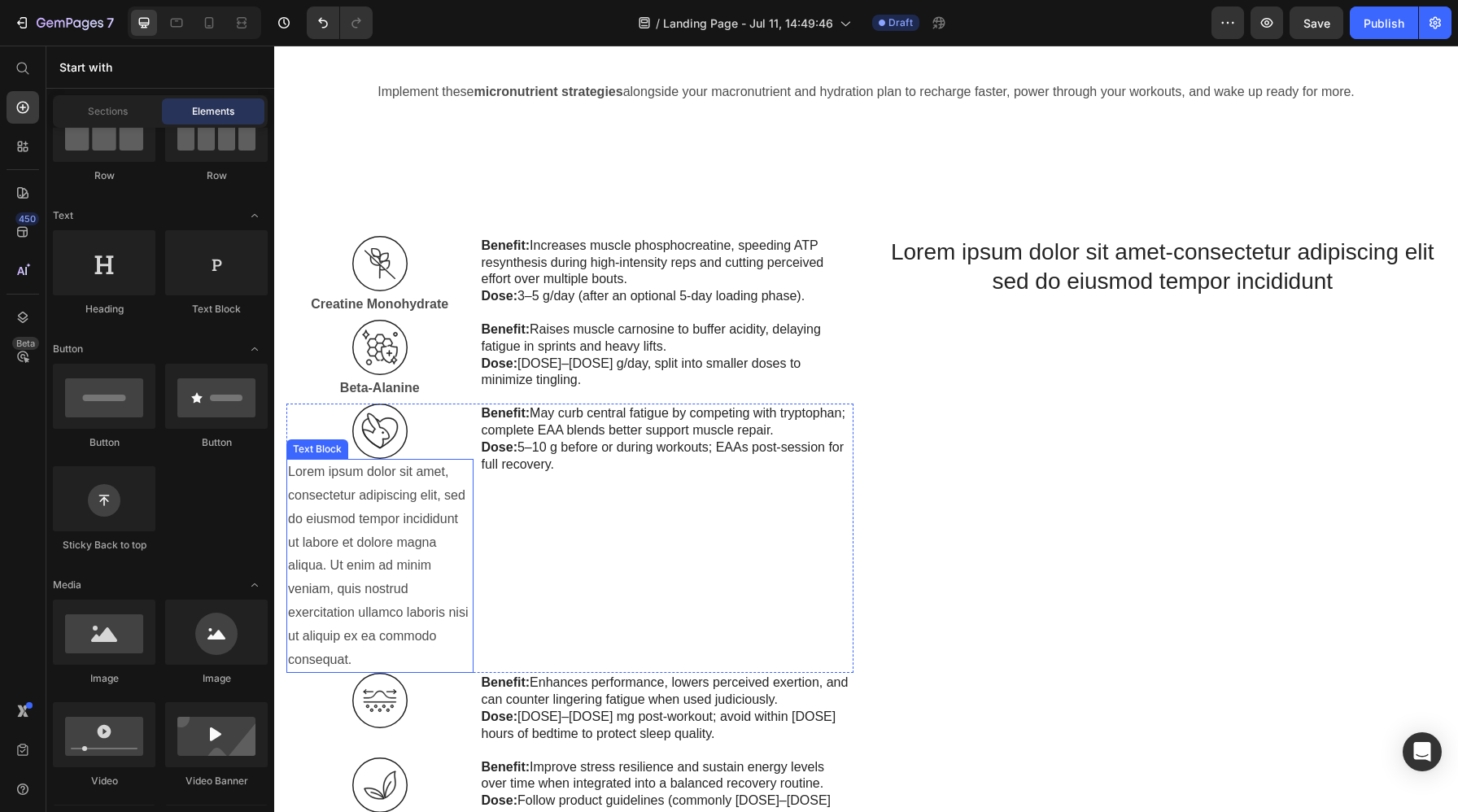 click on "Lorem ipsum dolor sit amet, consectetur adipiscing elit, sed do eiusmod tempor incididunt ut labore et dolore magna aliqua. Ut enim ad minim veniam, quis nostrud exercitation ullamco laboris nisi ut aliquip ex ea commodo consequat." at bounding box center (380, 565) 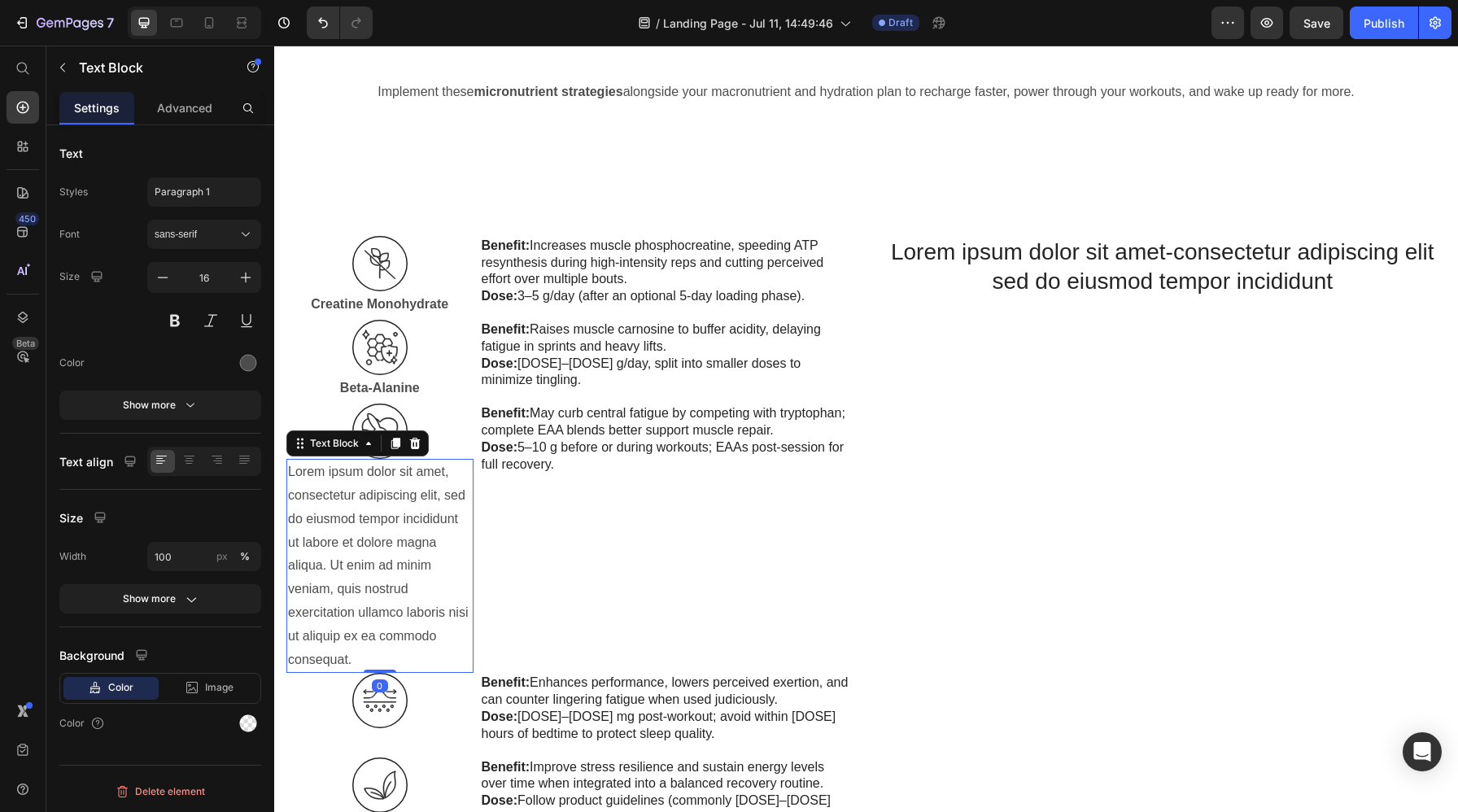 click on "Lorem ipsum dolor sit amet, consectetur adipiscing elit, sed do eiusmod tempor incididunt ut labore et dolore magna aliqua. Ut enim ad minim veniam, quis nostrud exercitation ullamco laboris nisi ut aliquip ex ea commodo consequat." at bounding box center (380, 565) 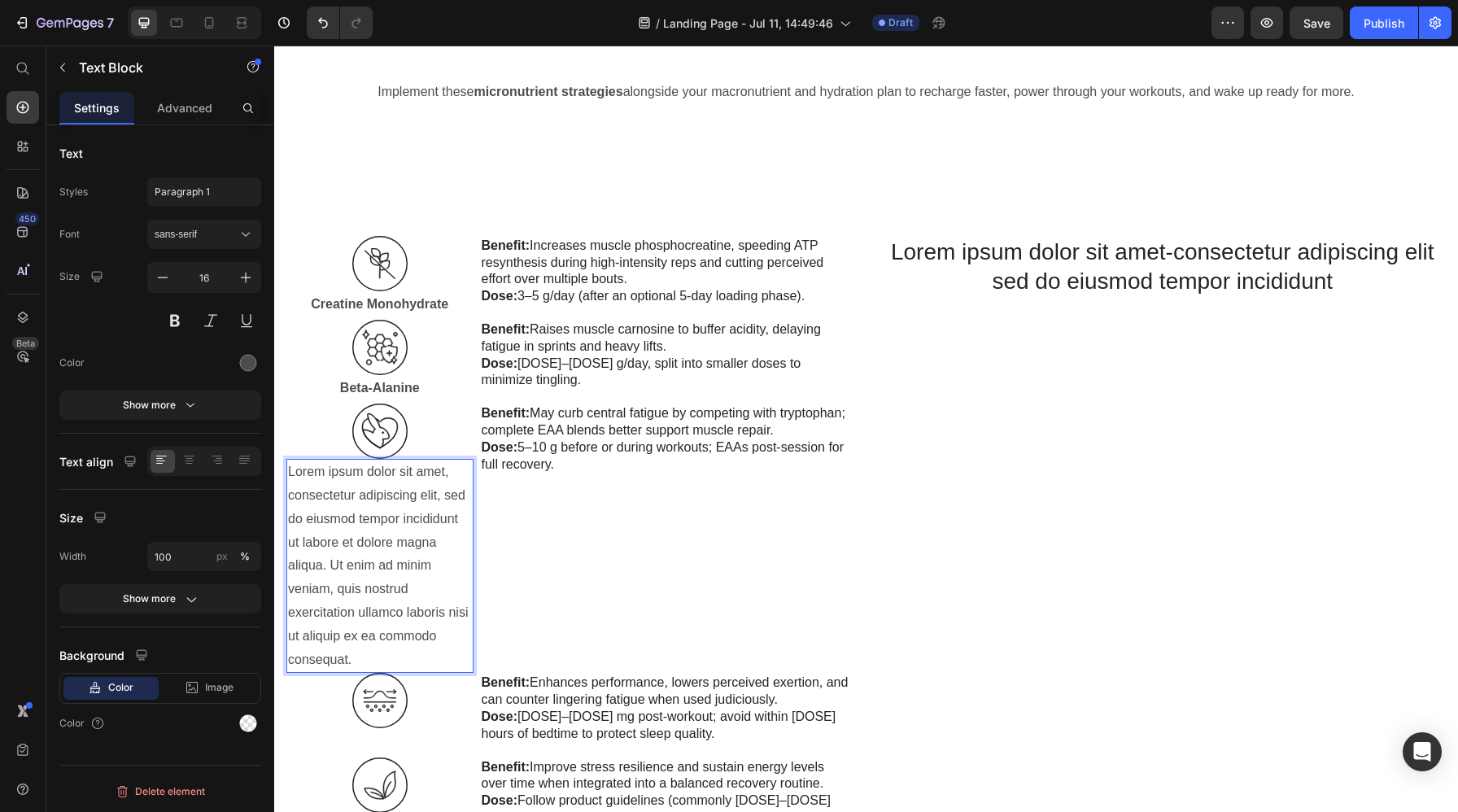 click on "Lorem ipsum dolor sit amet, consectetur adipiscing elit, sed do eiusmod tempor incididunt ut labore et dolore magna aliqua. Ut enim ad minim veniam, quis nostrud exercitation ullamco laboris nisi ut aliquip ex ea commodo consequat." at bounding box center [380, 565] 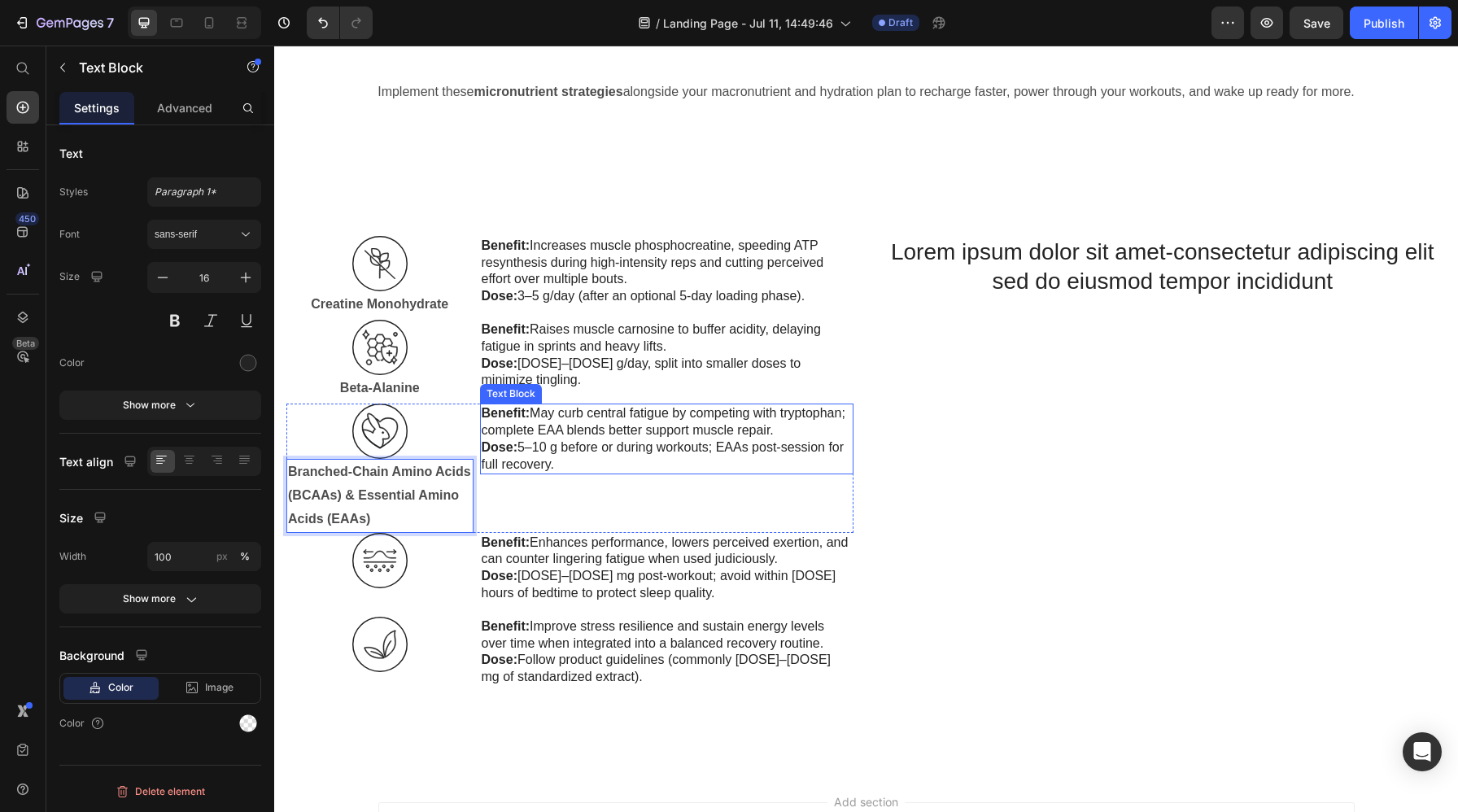 click on "Dose:  5–10 g before or during workouts; EAAs post-session for full recovery." at bounding box center [666, 456] 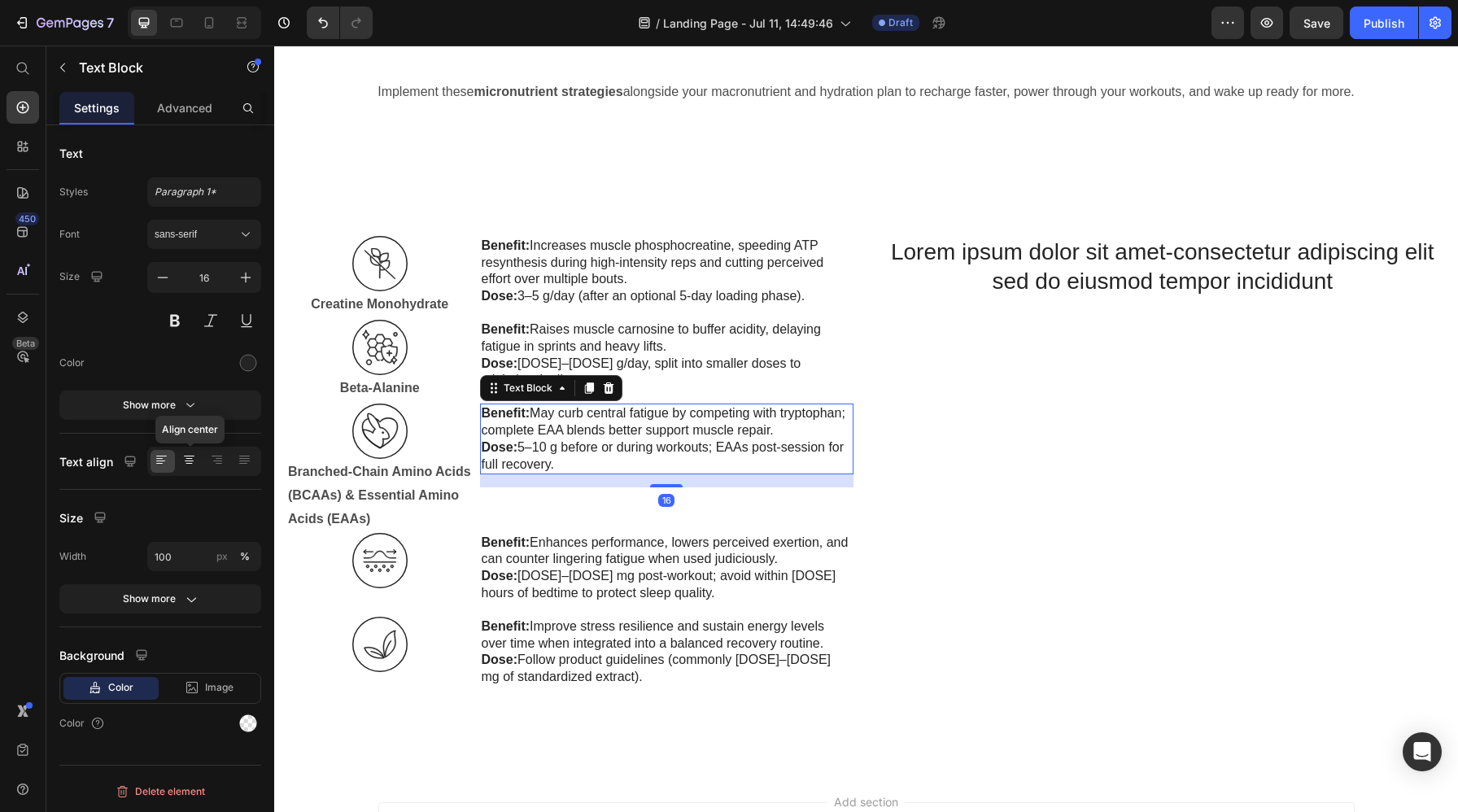 click 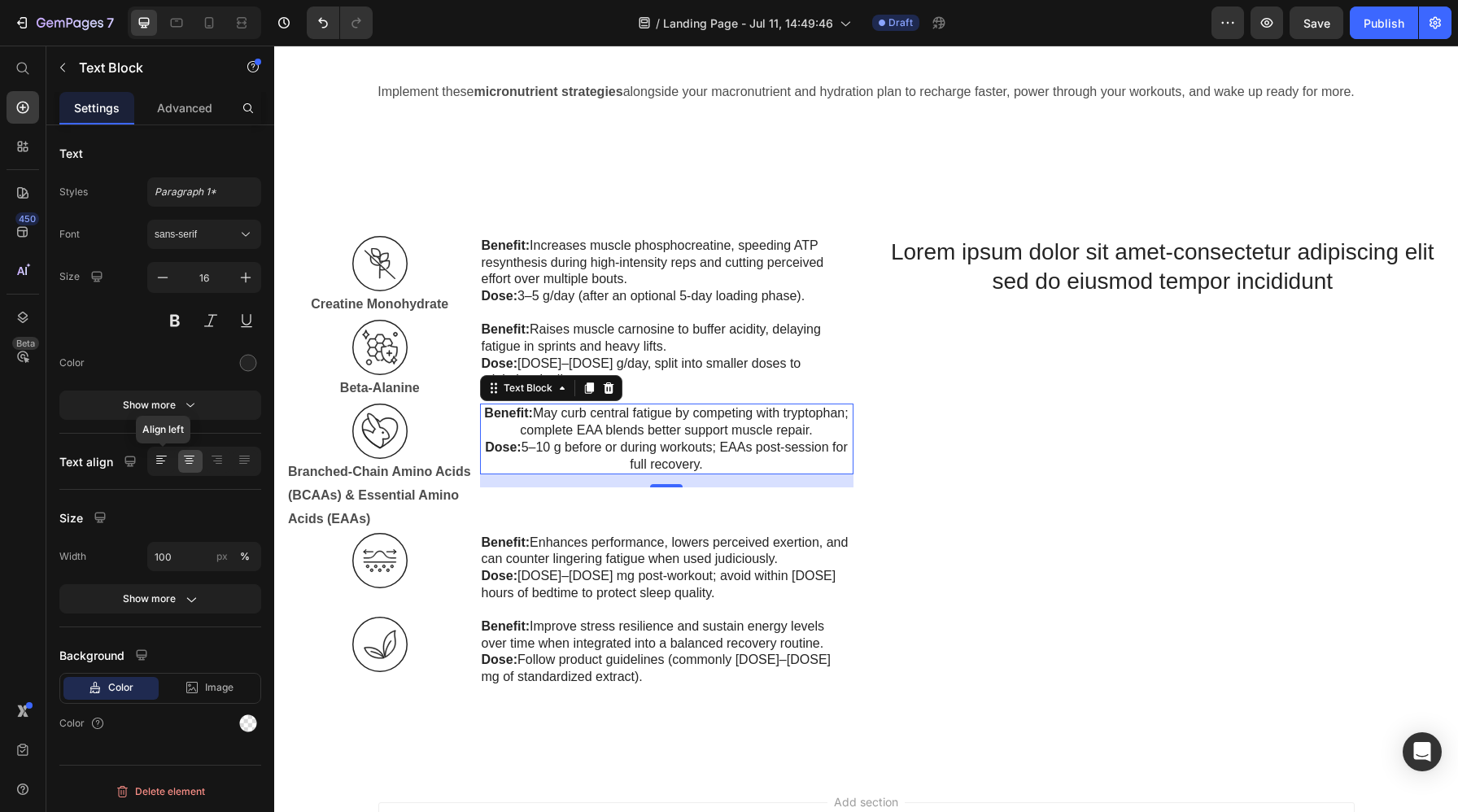 click 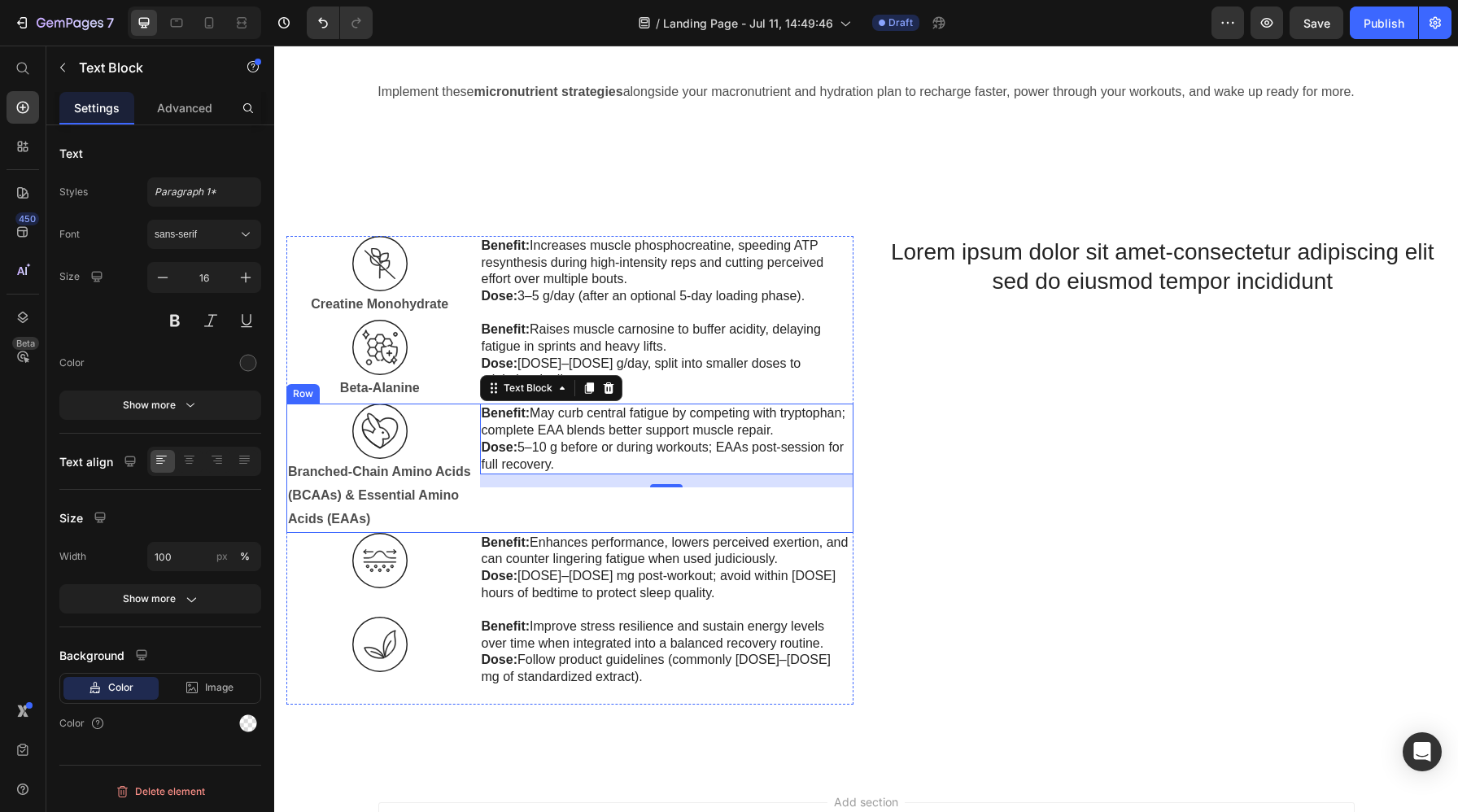click on "Benefit:  May curb central fatigue by competing with tryptophan; complete EAA blends better support muscle repair. Dose:  5–10 g before or during workouts; EAAs post-session for full recovery. Text Block   16" at bounding box center (666, 468) 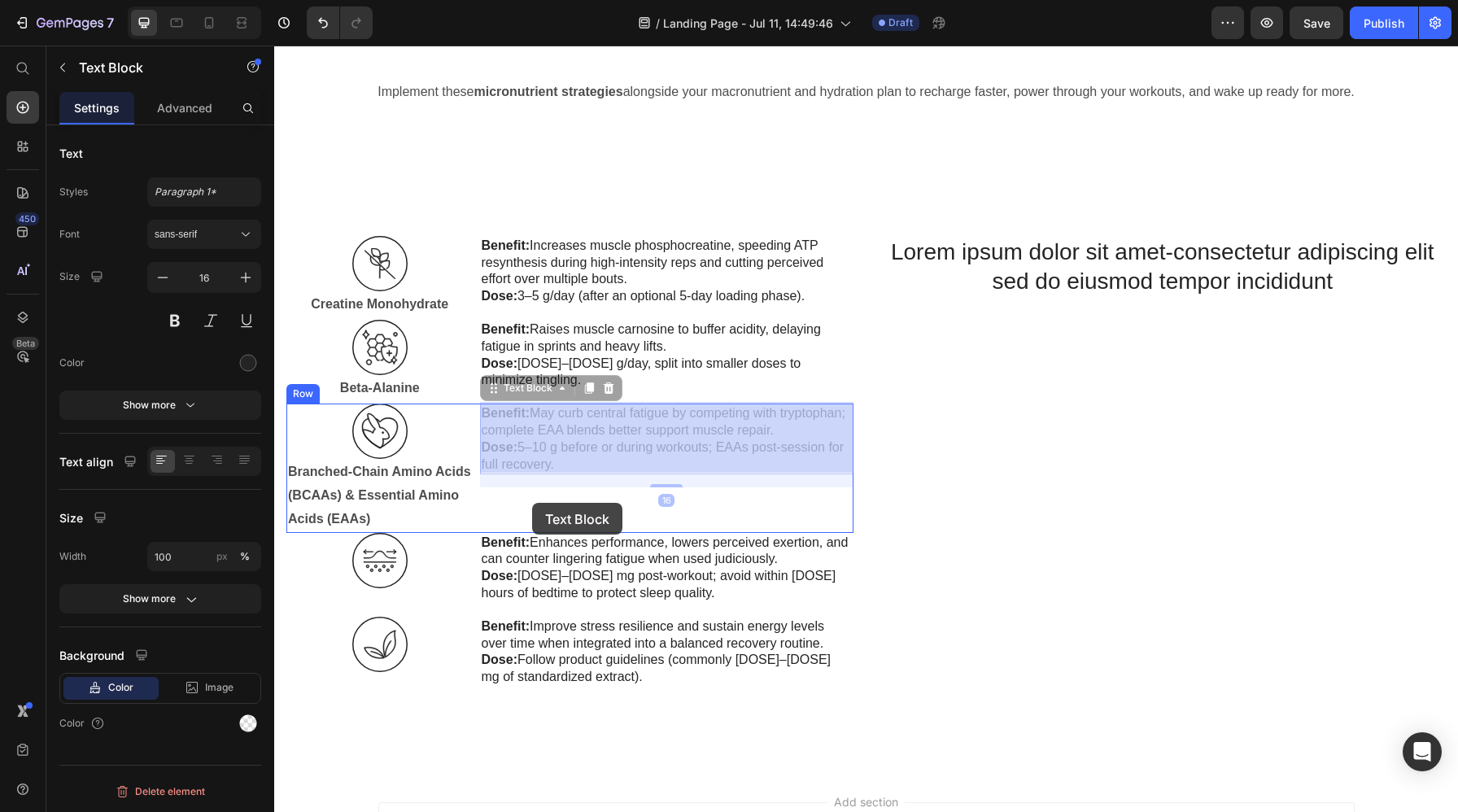 drag, startPoint x: 543, startPoint y: 426, endPoint x: 532, endPoint y: 502, distance: 76.79193 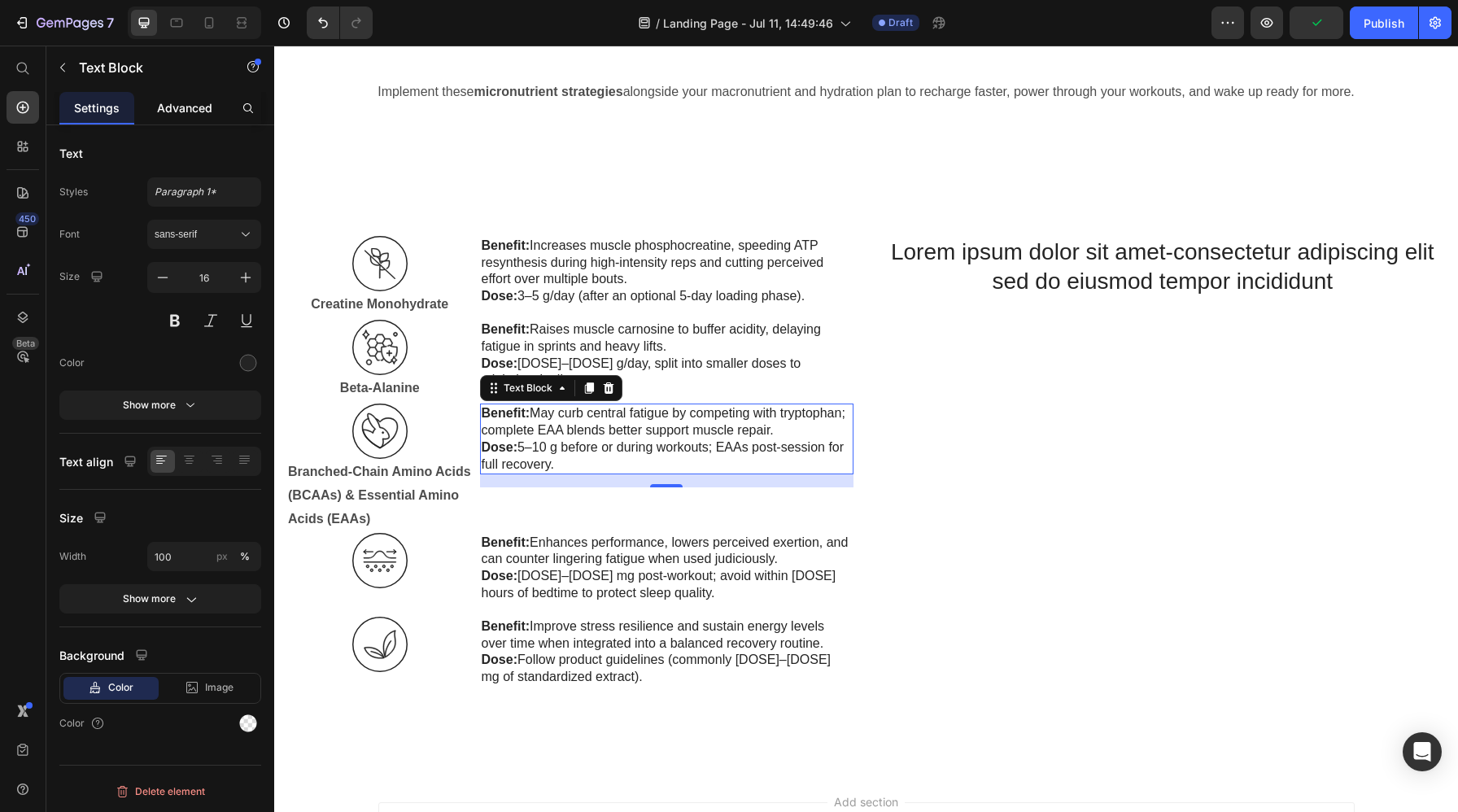 click on "Advanced" at bounding box center (185, 107) 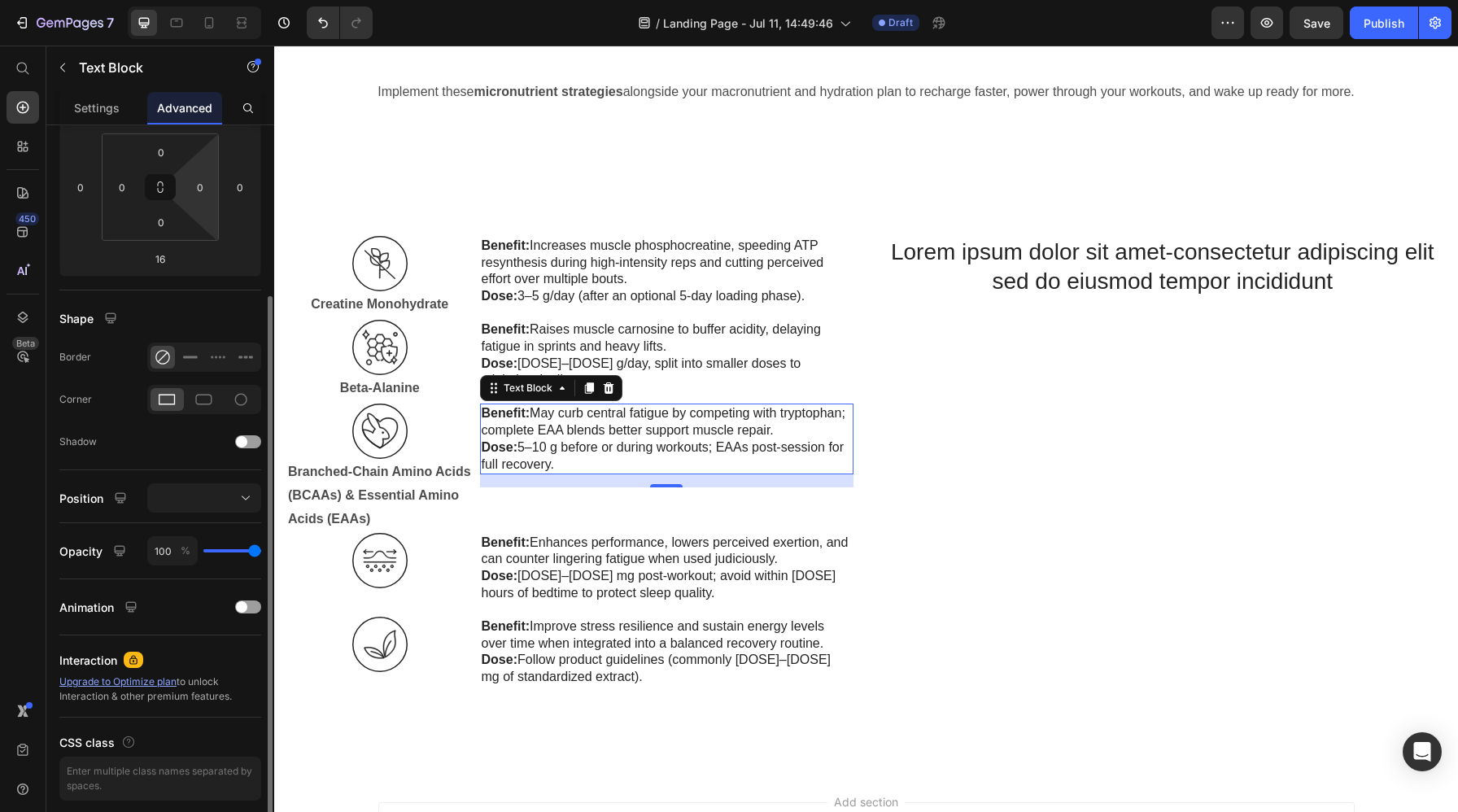 scroll, scrollTop: 299, scrollLeft: 0, axis: vertical 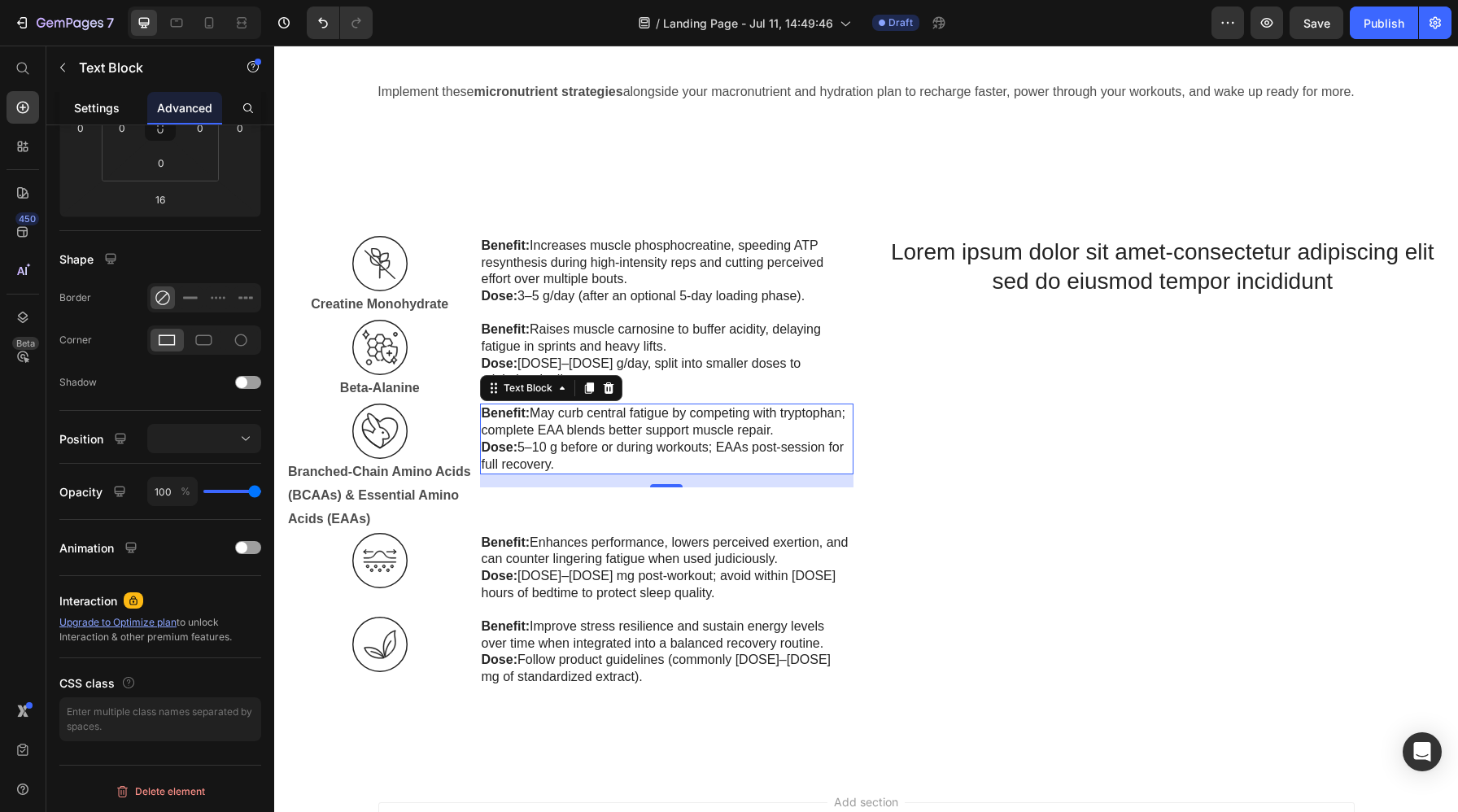 click on "Settings" at bounding box center [97, 107] 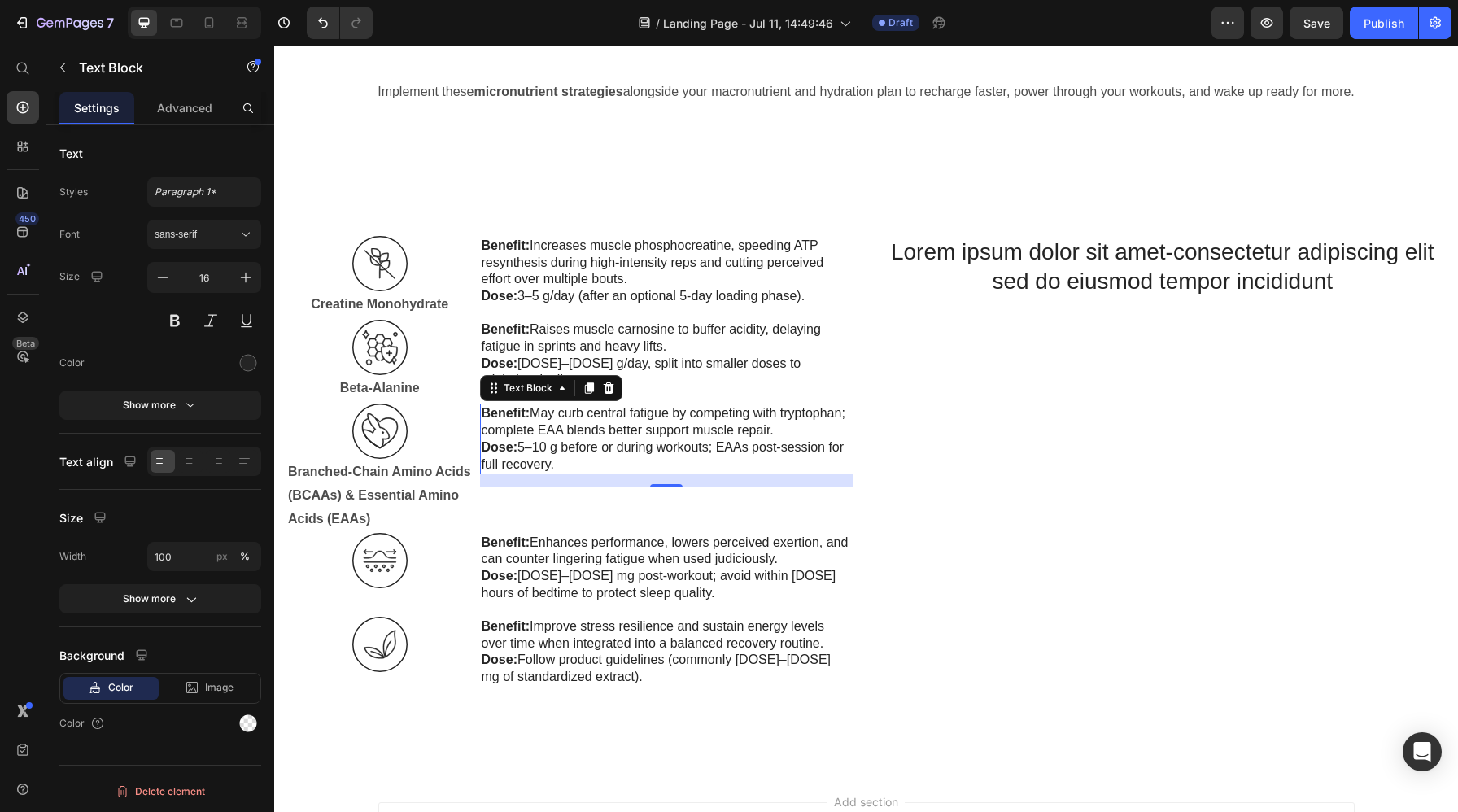 scroll, scrollTop: 0, scrollLeft: 0, axis: both 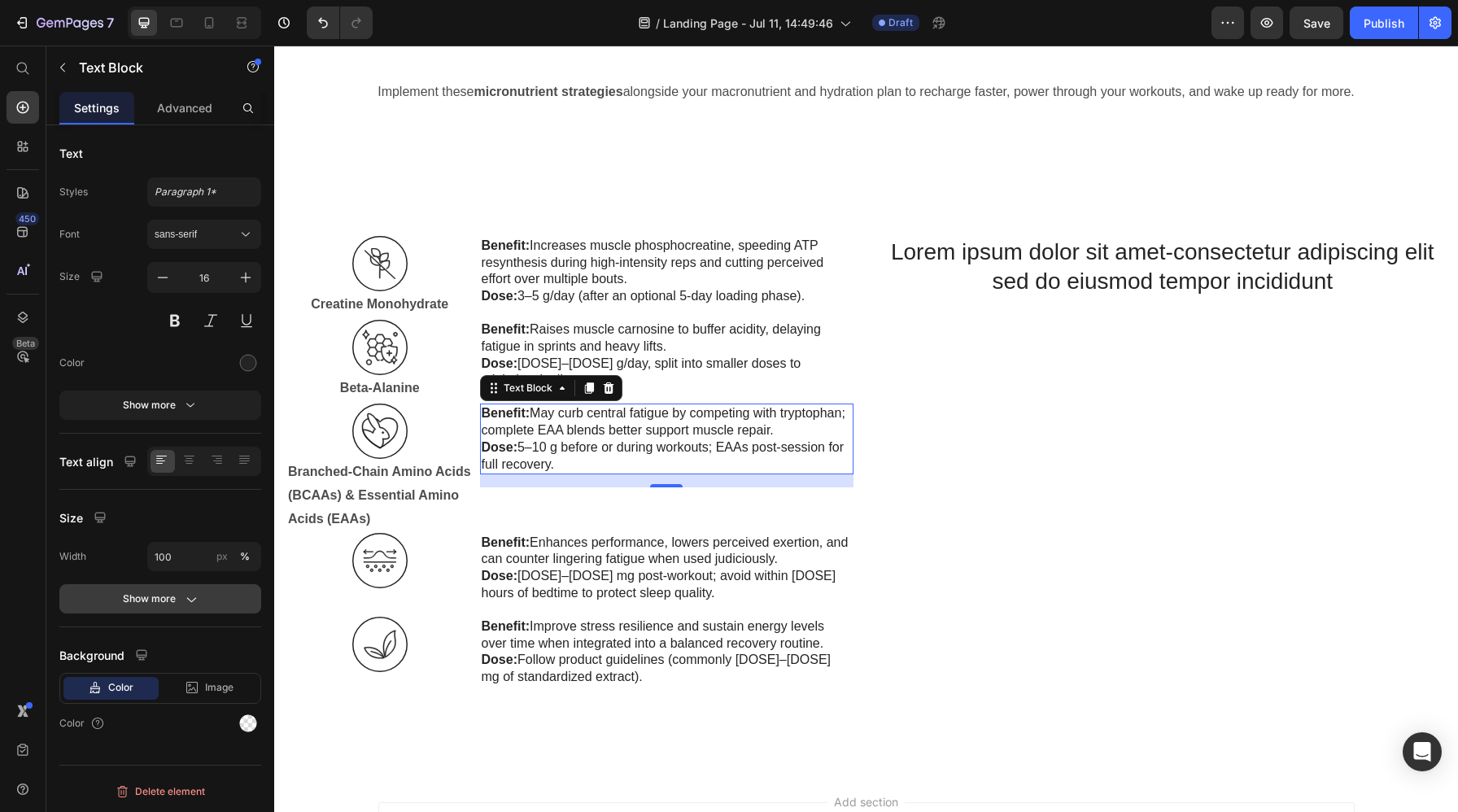 click on "Show more" at bounding box center [160, 599] 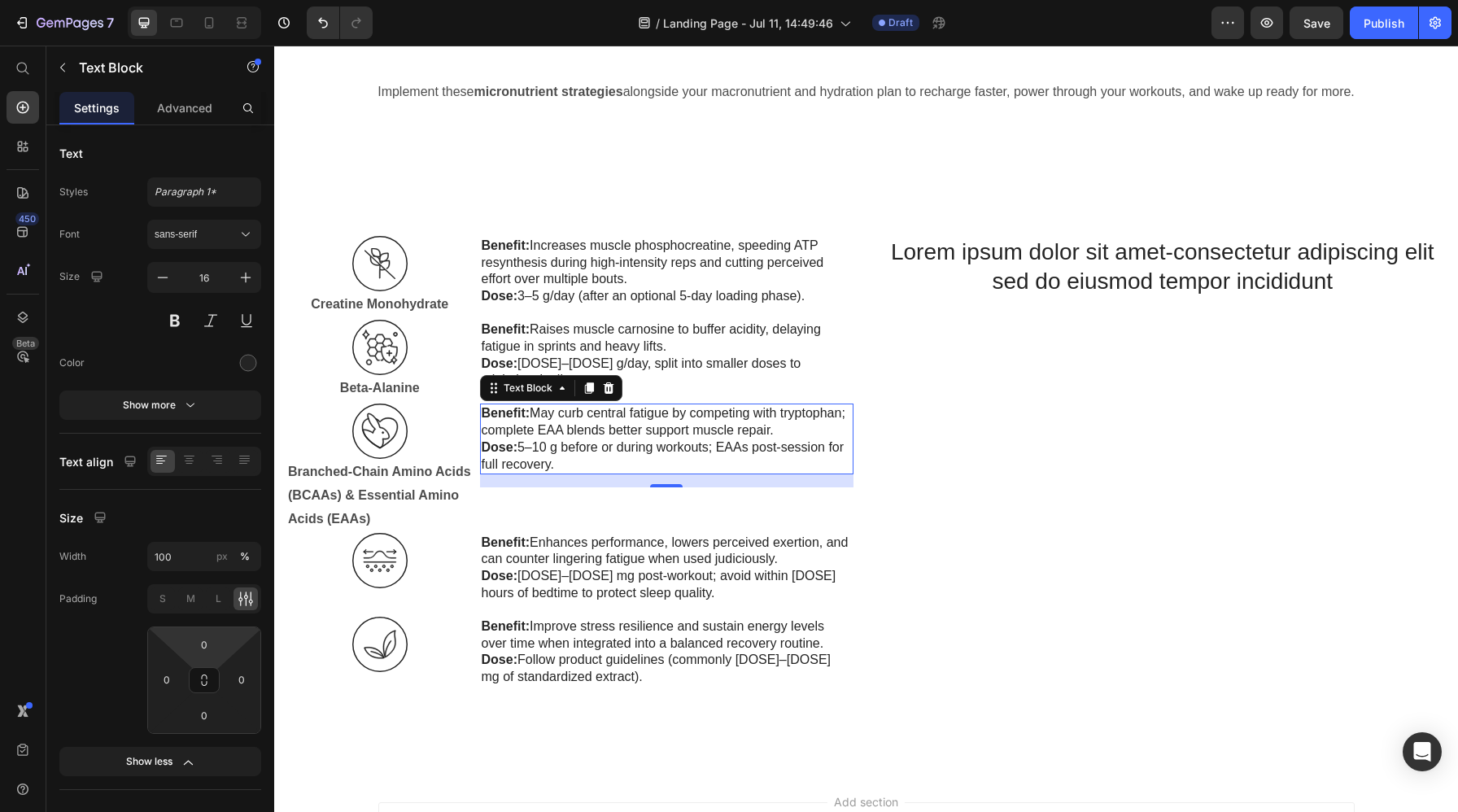 scroll, scrollTop: 158, scrollLeft: 0, axis: vertical 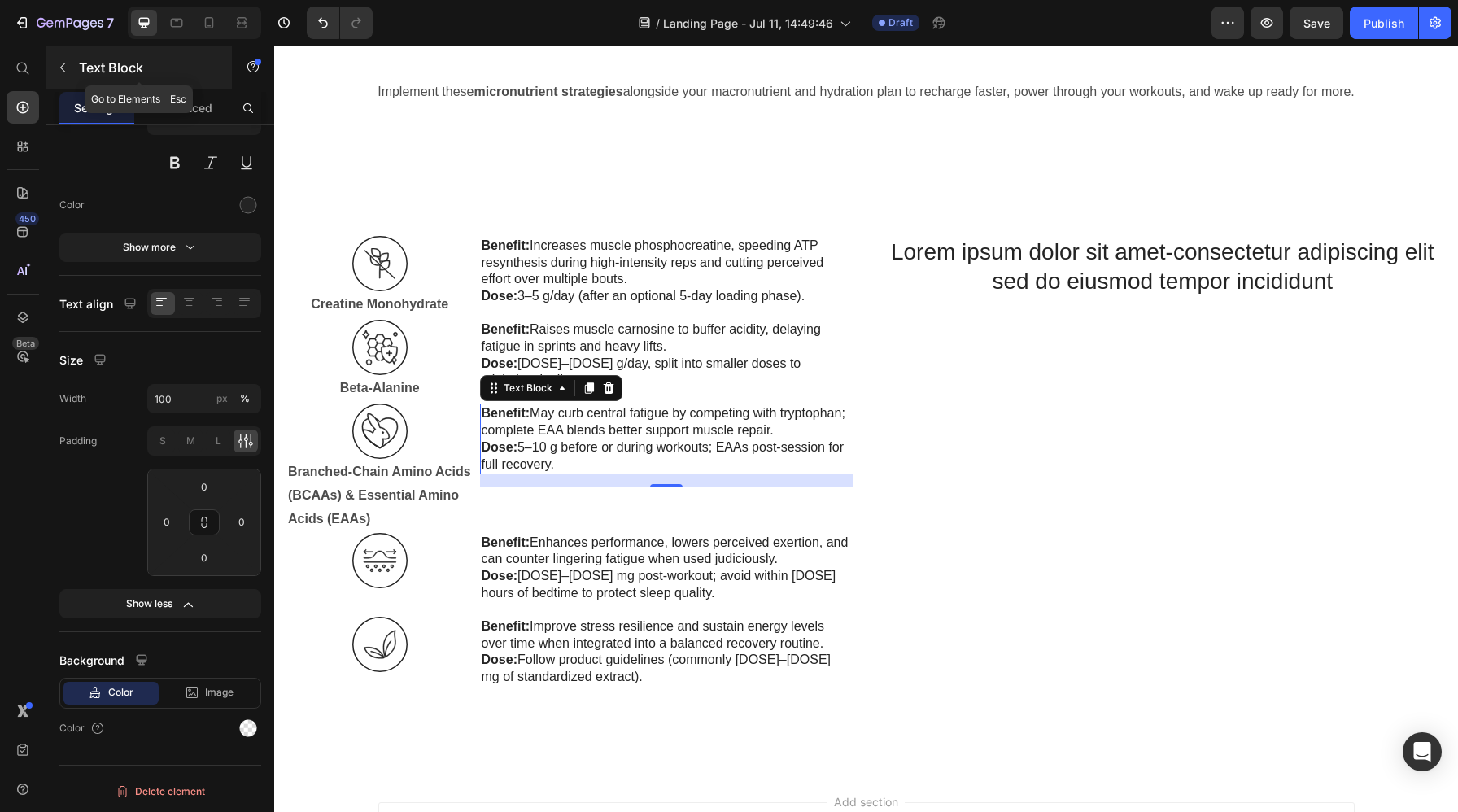 click at bounding box center (63, 68) 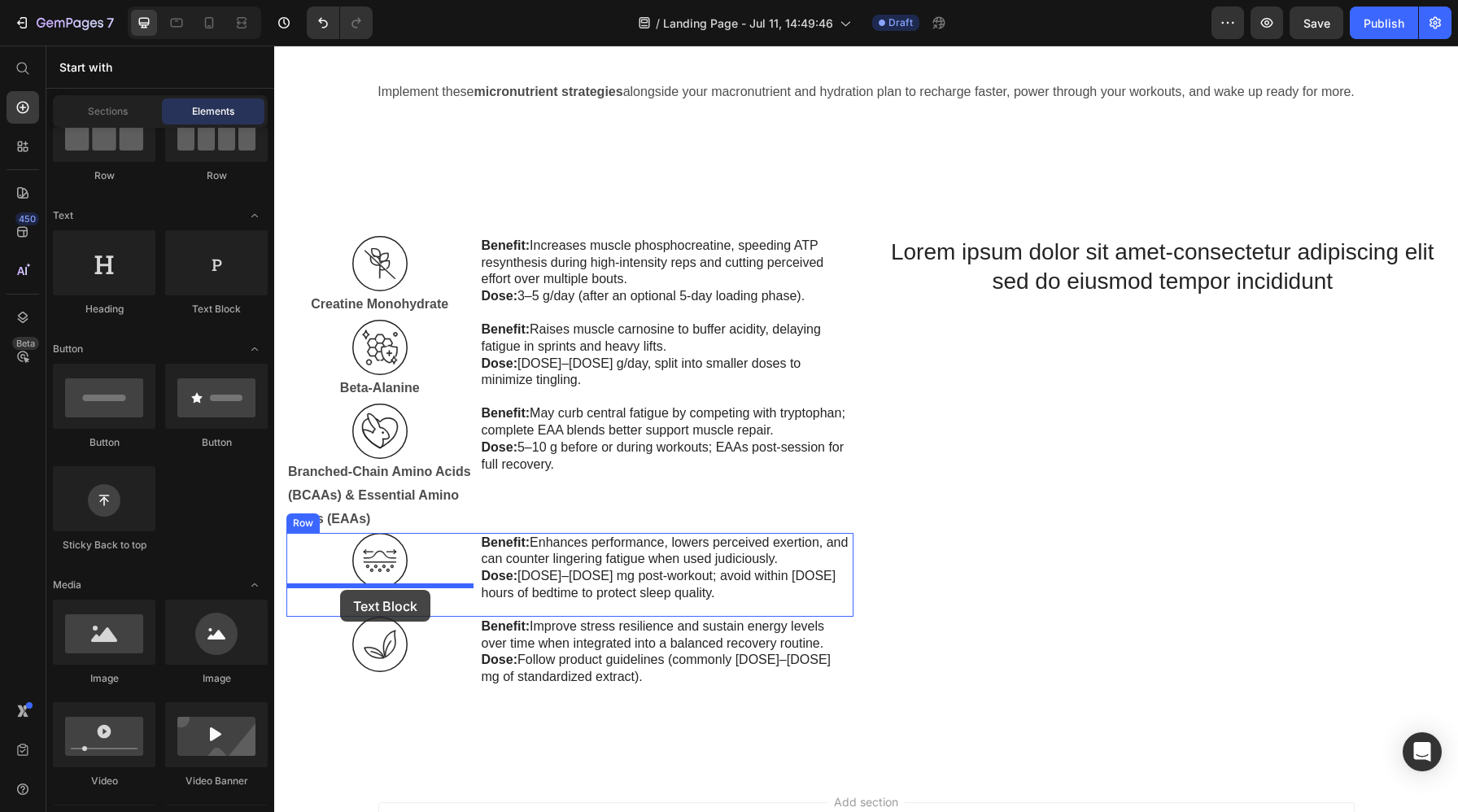 drag, startPoint x: 501, startPoint y: 317, endPoint x: 340, endPoint y: 590, distance: 316.9385 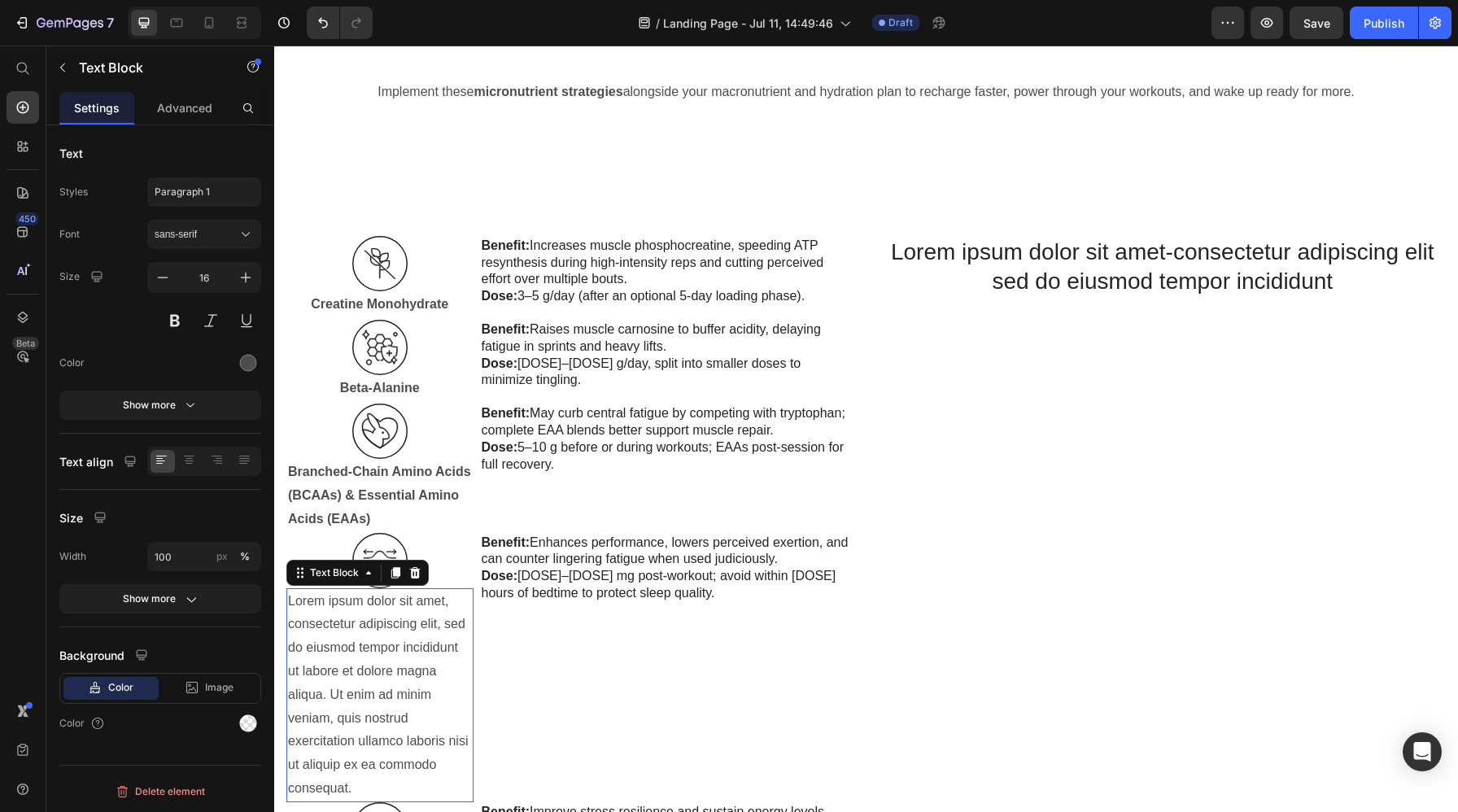 scroll, scrollTop: 0, scrollLeft: 0, axis: both 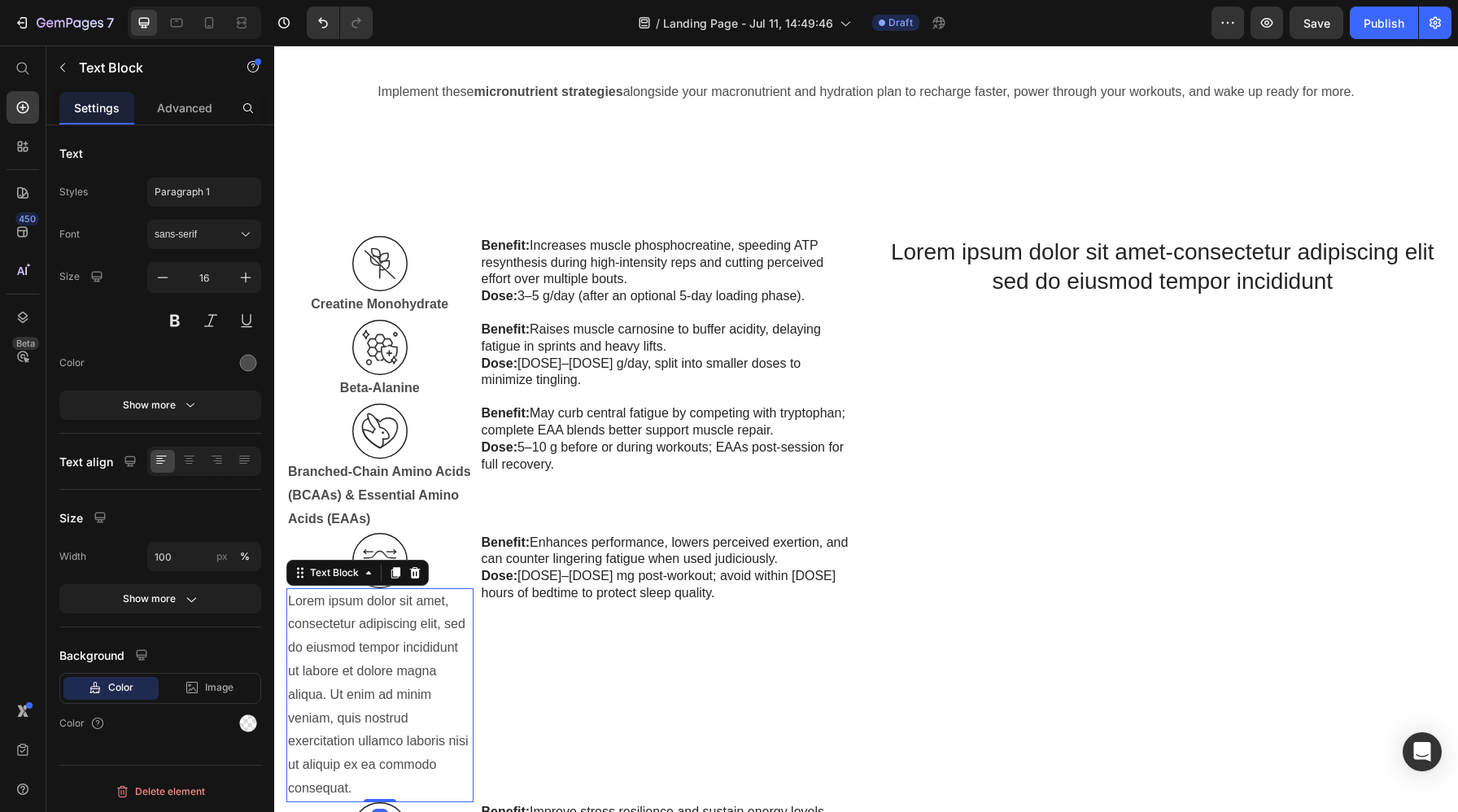 click on "Lorem ipsum dolor sit amet, consectetur adipiscing elit, sed do eiusmod tempor incididunt ut labore et dolore magna aliqua. Ut enim ad minim veniam, quis nostrud exercitation ullamco laboris nisi ut aliquip ex ea commodo consequat." at bounding box center [380, 695] 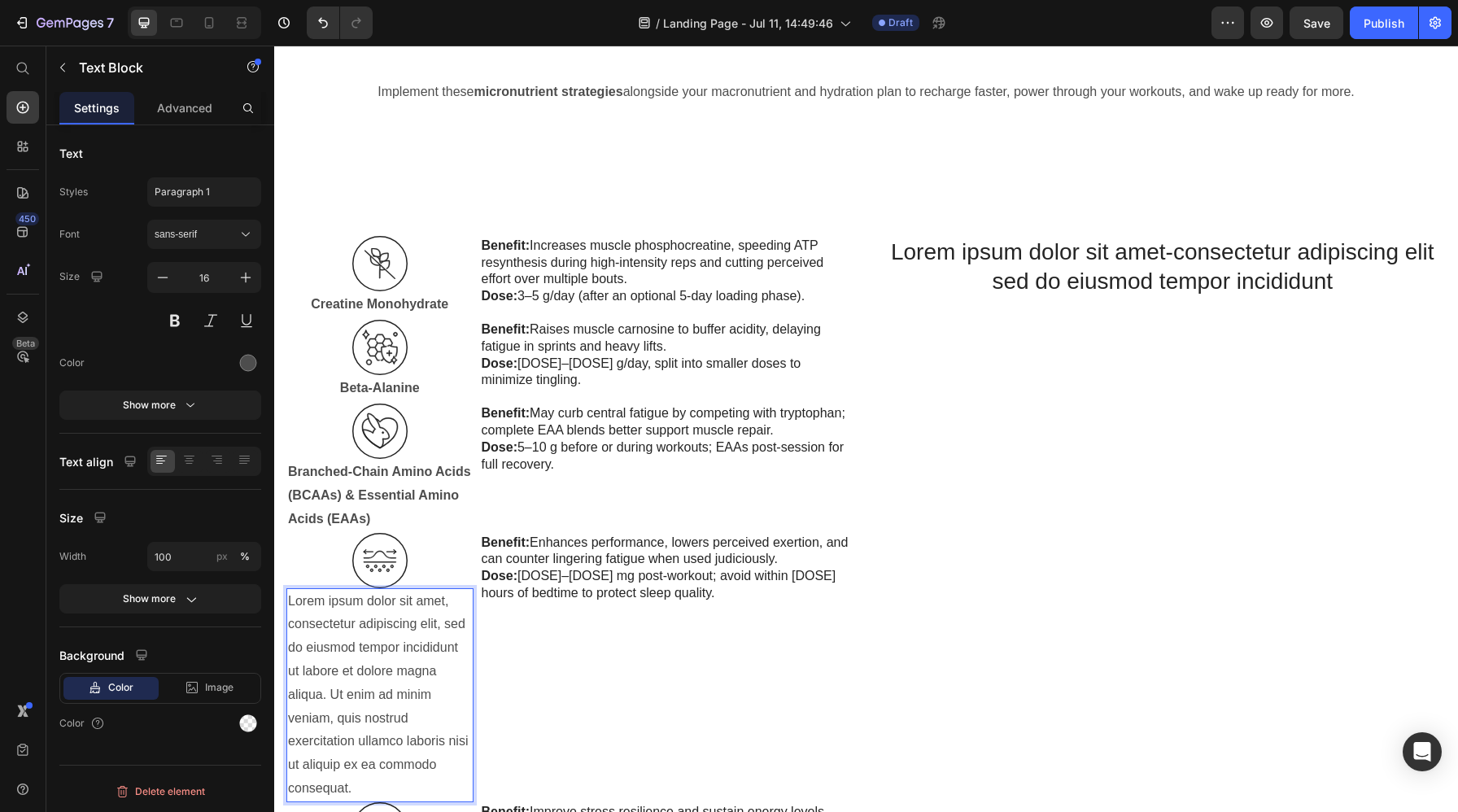 click on "Lorem ipsum dolor sit amet, consectetur adipiscing elit, sed do eiusmod tempor incididunt ut labore et dolore magna aliqua. Ut enim ad minim veniam, quis nostrud exercitation ullamco laboris nisi ut aliquip ex ea commodo consequat." at bounding box center (380, 695) 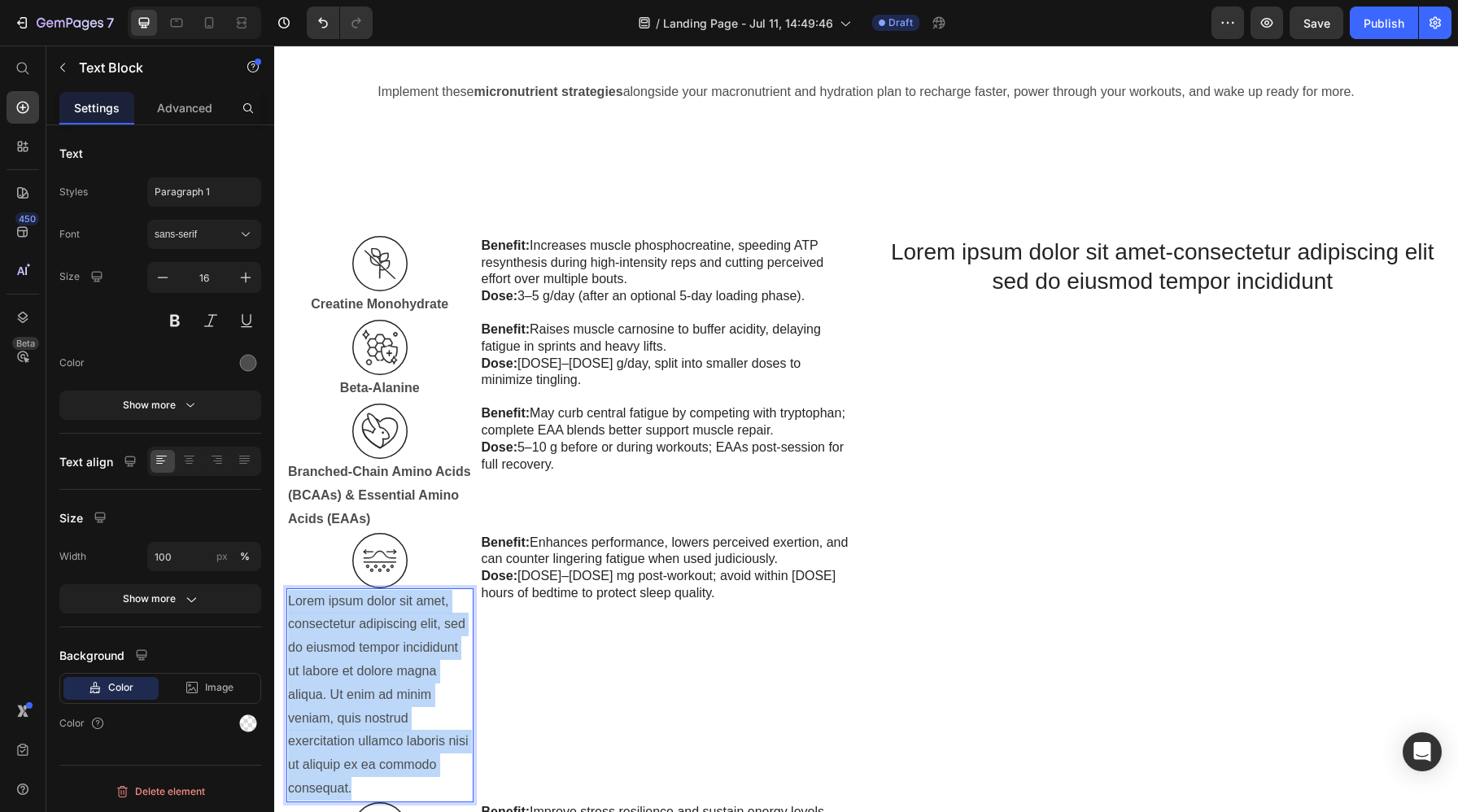 click on "Lorem ipsum dolor sit amet, consectetur adipiscing elit, sed do eiusmod tempor incididunt ut labore et dolore magna aliqua. Ut enim ad minim veniam, quis nostrud exercitation ullamco laboris nisi ut aliquip ex ea commodo consequat." at bounding box center [380, 695] 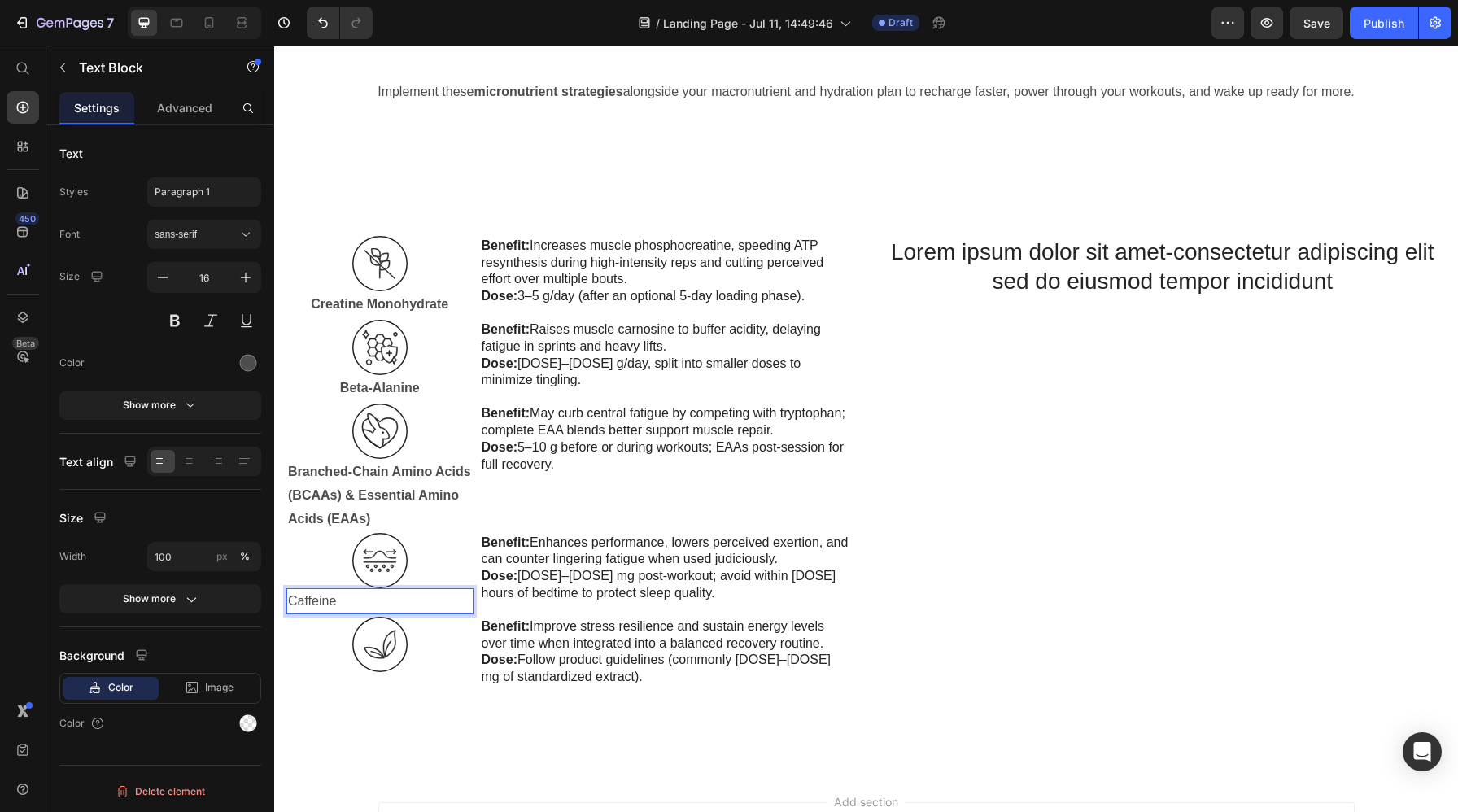 click on "Caffeine" at bounding box center (380, 601) 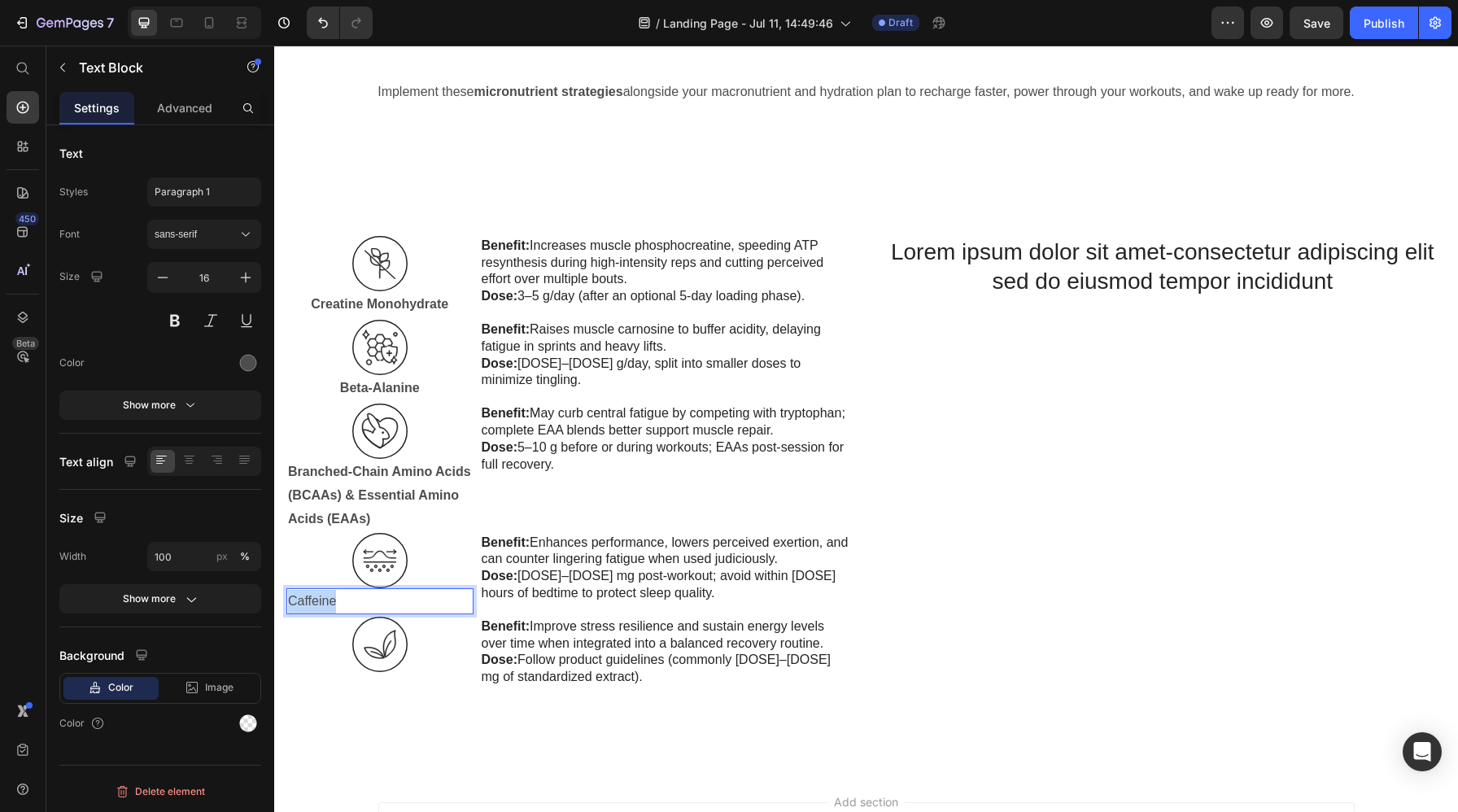 click on "Caffeine" at bounding box center [380, 601] 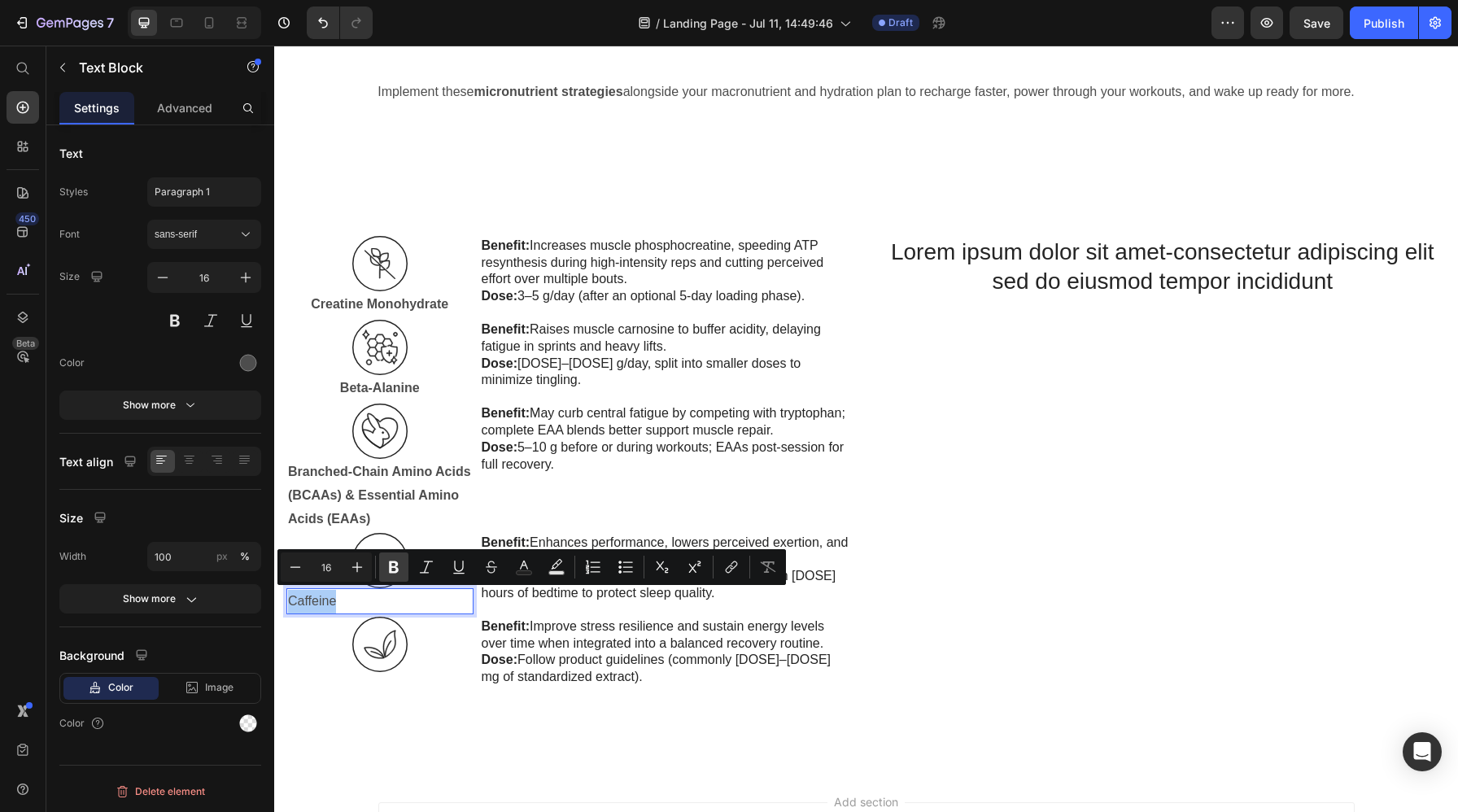 click 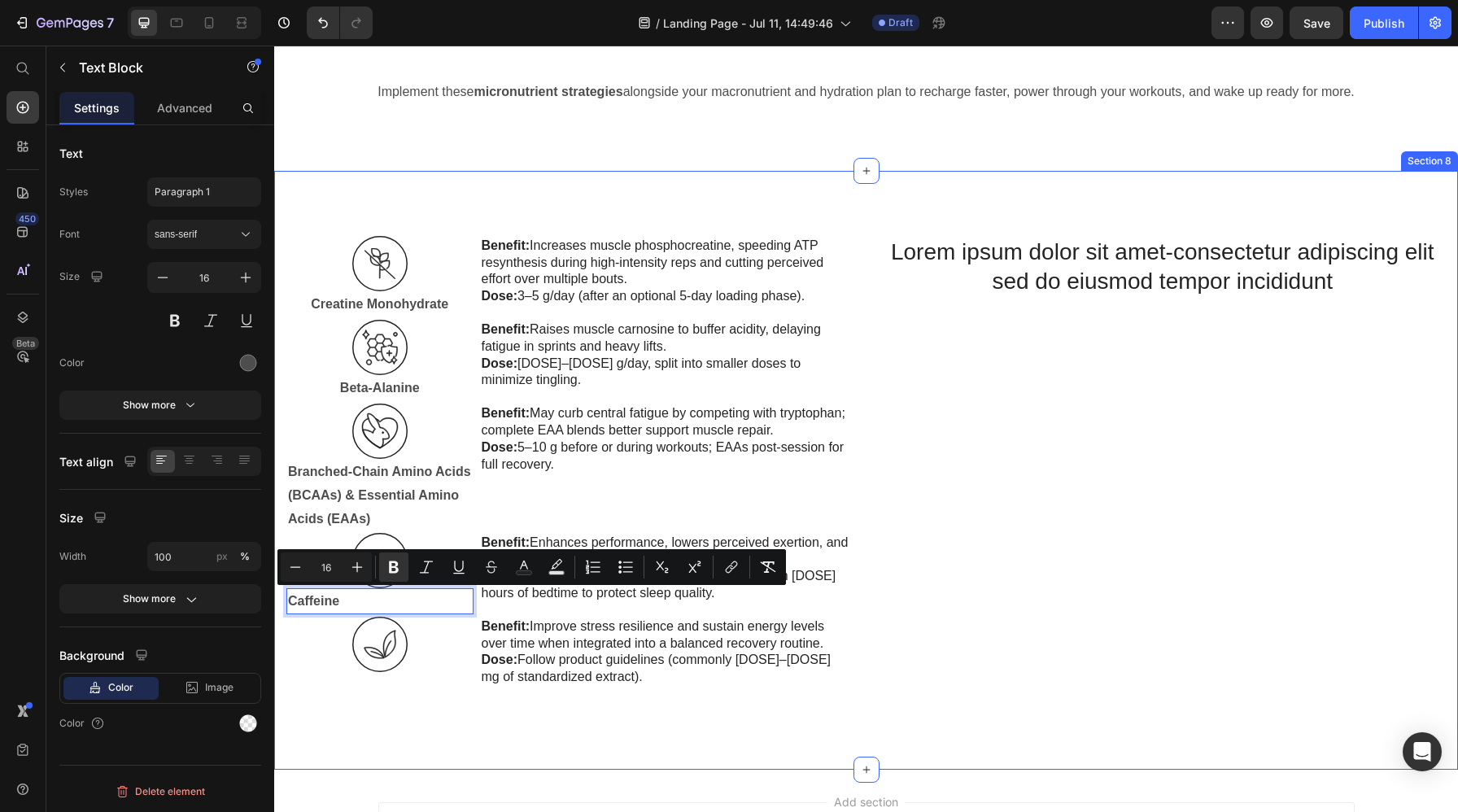 click on "Image Creatine Monohydrate Text Block Benefit:  Increases muscle phosphocreatine, speeding ATP resynthesis during high-intensity reps and cutting perceived effort over multiple bouts. Dose:  3–5 g/day (after an optional 5-day loading phase). Text Block Row Image Beta-Alanine Text Block Benefit:  Raises muscle carnosine to buffer acidity, delaying fatigue in sprints and heavy lifts. Dose:  3–6 g/day, split into smaller doses to minimize tingling. Text Block Row Image Branched-Chain Amino Acids (BCAAs) & Essential Amino Acids (EAAs) Text Block Benefit:  May curb central fatigue by competing with tryptophan; complete EAA blends better support muscle repair. Dose:  5–10 g before or during workouts; EAAs post-session for full recovery. Text Block Row Image Caffeine Text Block   0 Benefit:  Enhances performance, lowers perceived exertion, and can counter lingering fatigue when used judiciously. Dose:  50–200 mg post-workout; avoid within 6 hours of bedtime to protect sleep quality. Text Block Row Image Row" at bounding box center [866, 470] 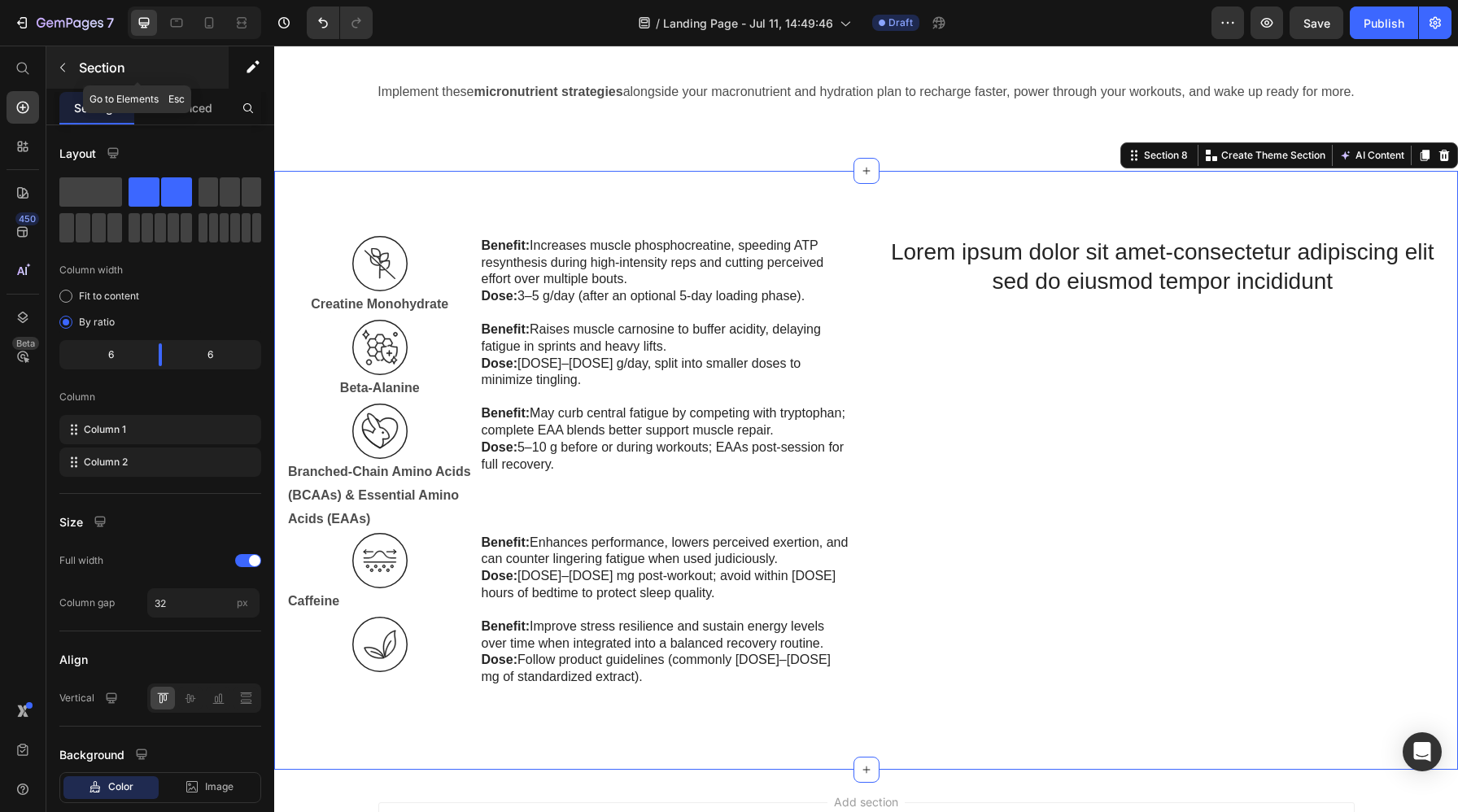 click at bounding box center [63, 68] 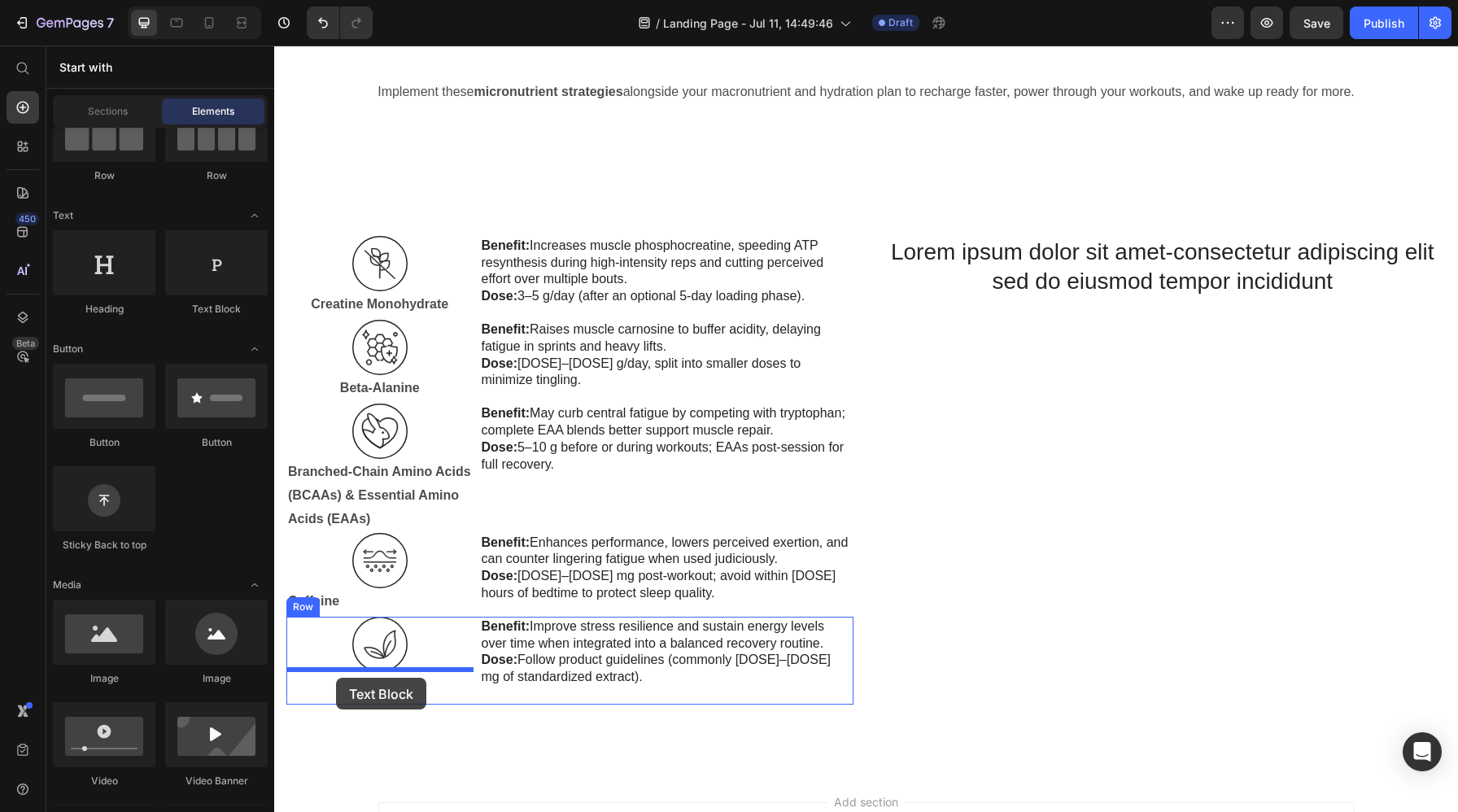 drag, startPoint x: 467, startPoint y: 312, endPoint x: 336, endPoint y: 676, distance: 386.85527 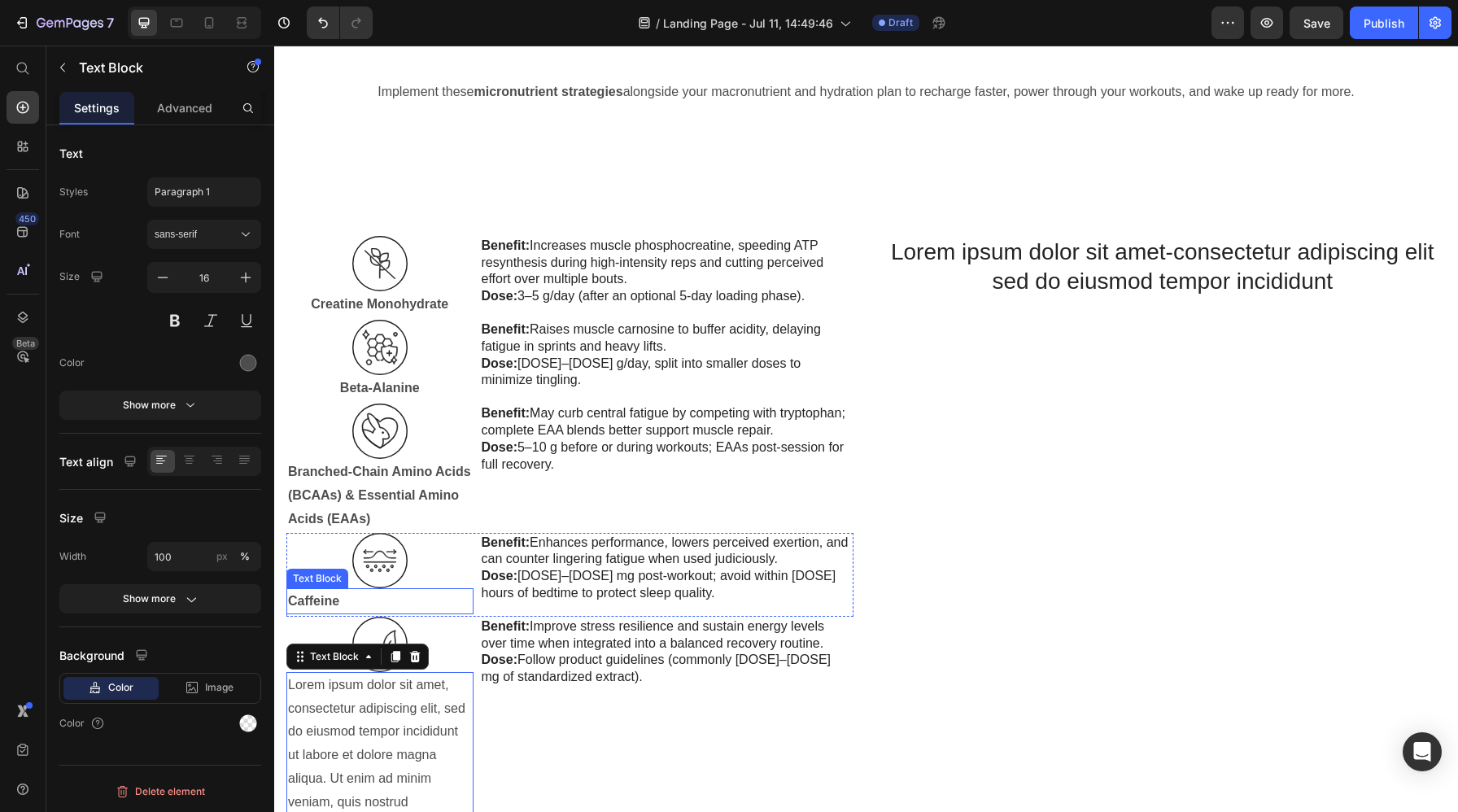 click on "Caffeine" at bounding box center [380, 601] 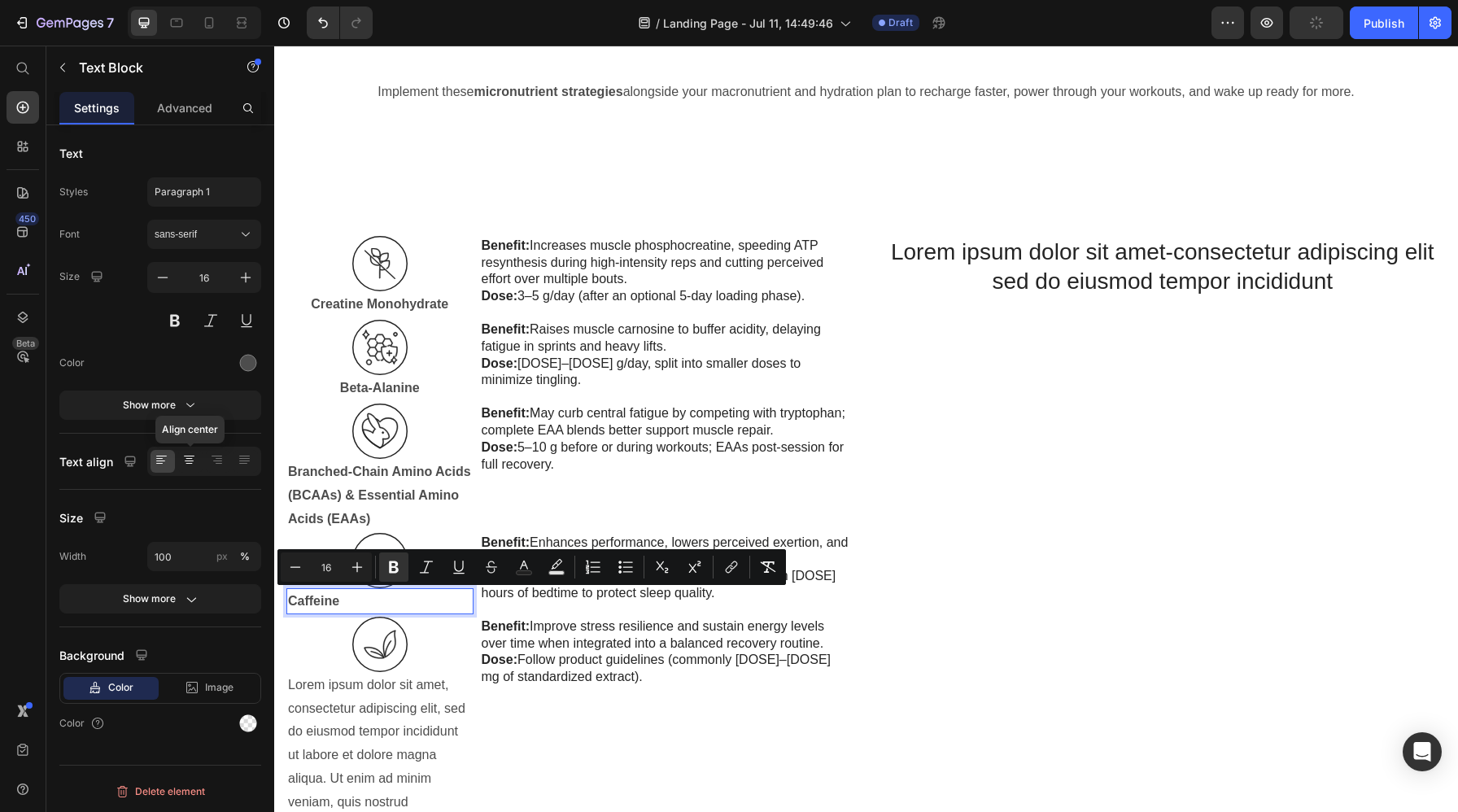 click 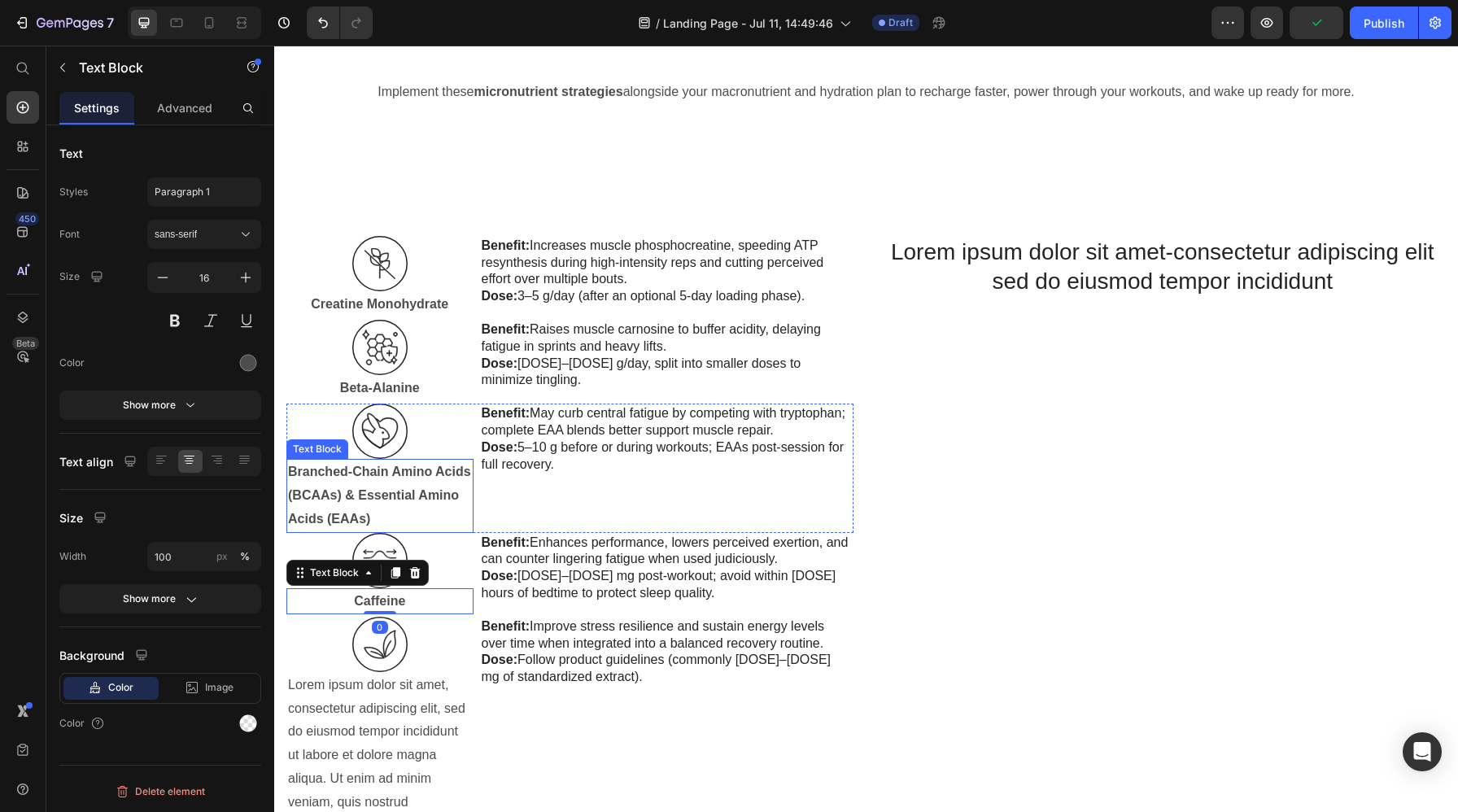 click on "Branched-Chain Amino Acids (BCAAs) & Essential Amino Acids (EAAs)" at bounding box center [380, 495] 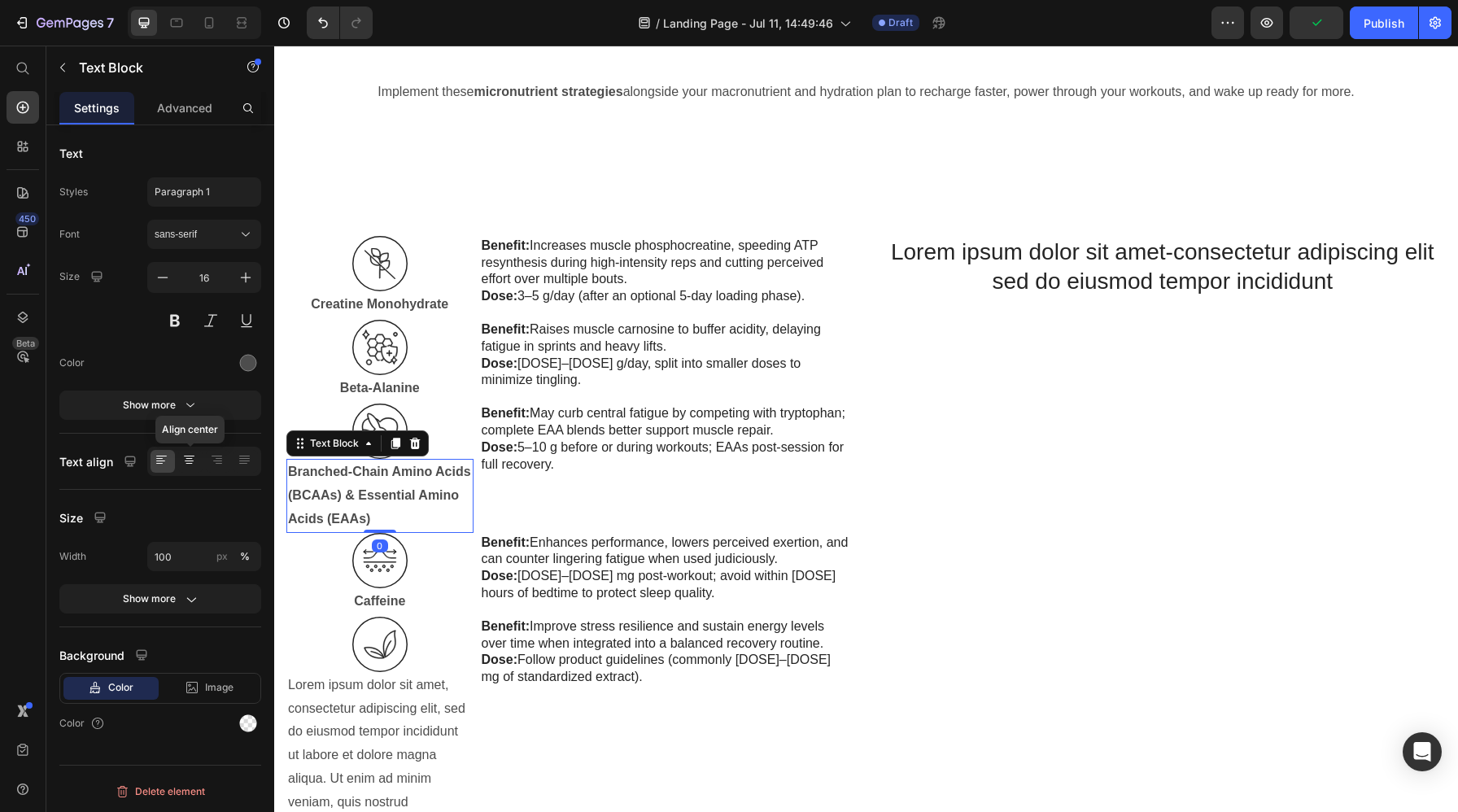 click 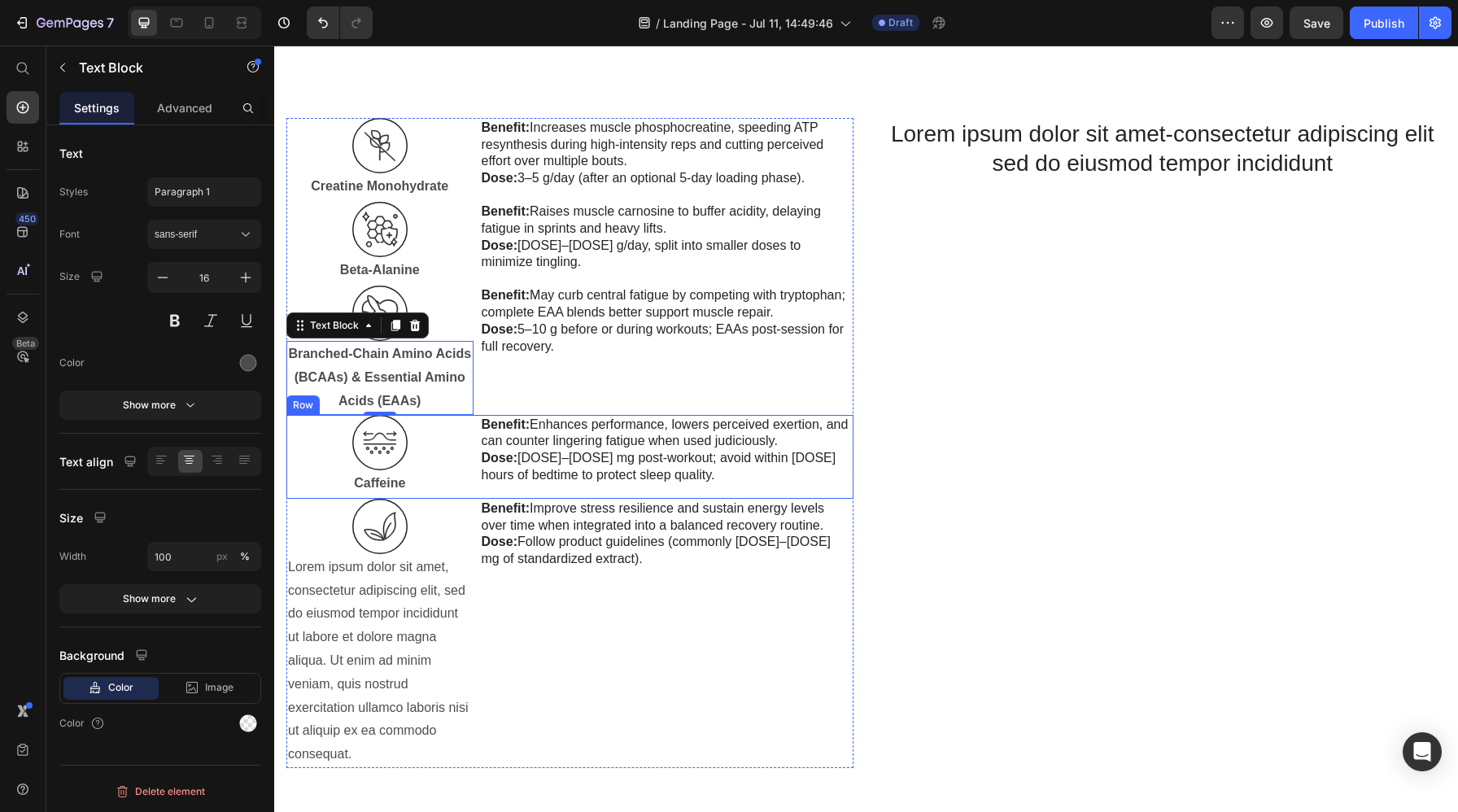 scroll, scrollTop: 5224, scrollLeft: 0, axis: vertical 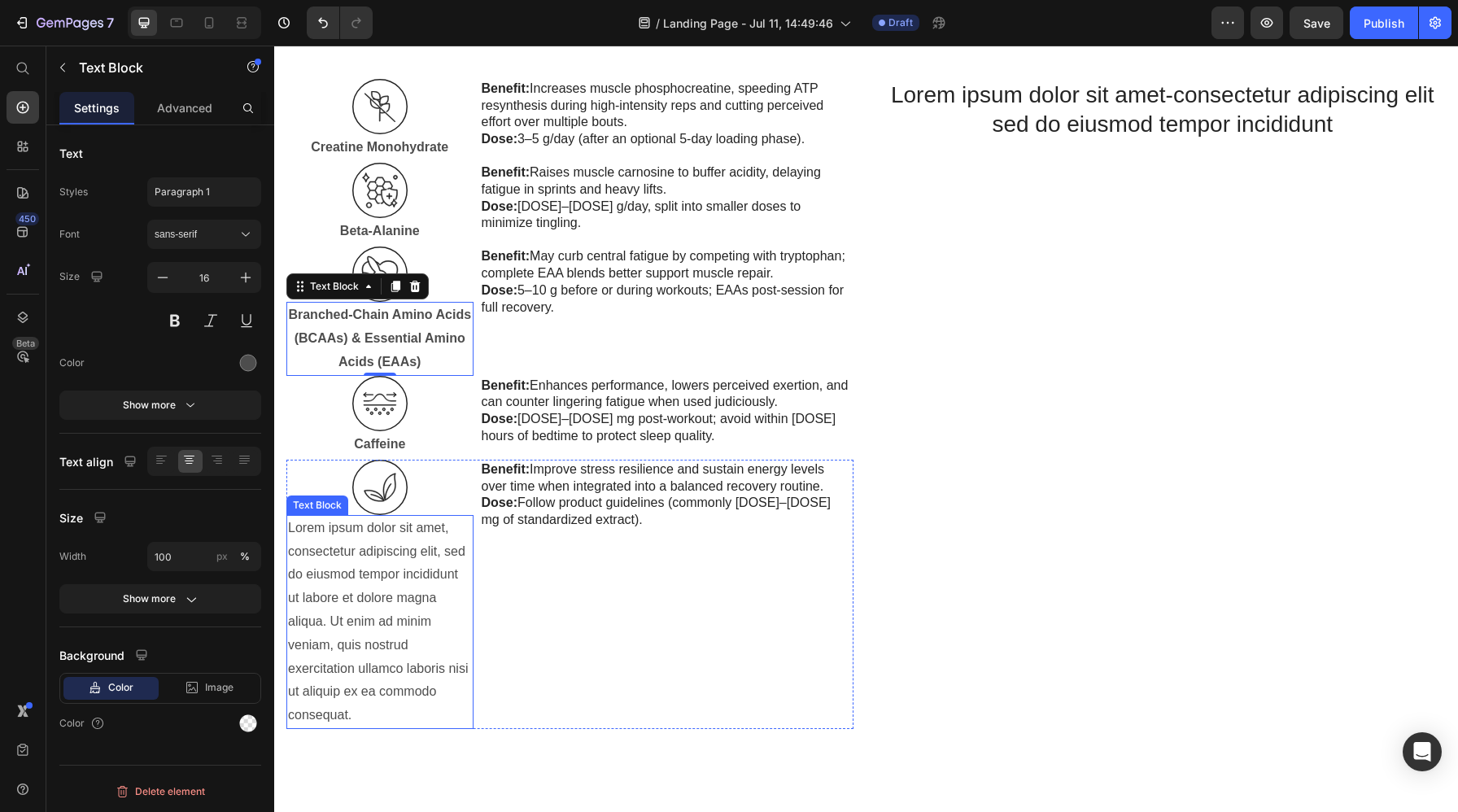 click on "Lorem ipsum dolor sit amet, consectetur adipiscing elit, sed do eiusmod tempor incididunt ut labore et dolore magna aliqua. Ut enim ad minim veniam, quis nostrud exercitation ullamco laboris nisi ut aliquip ex ea commodo consequat." at bounding box center (380, 622) 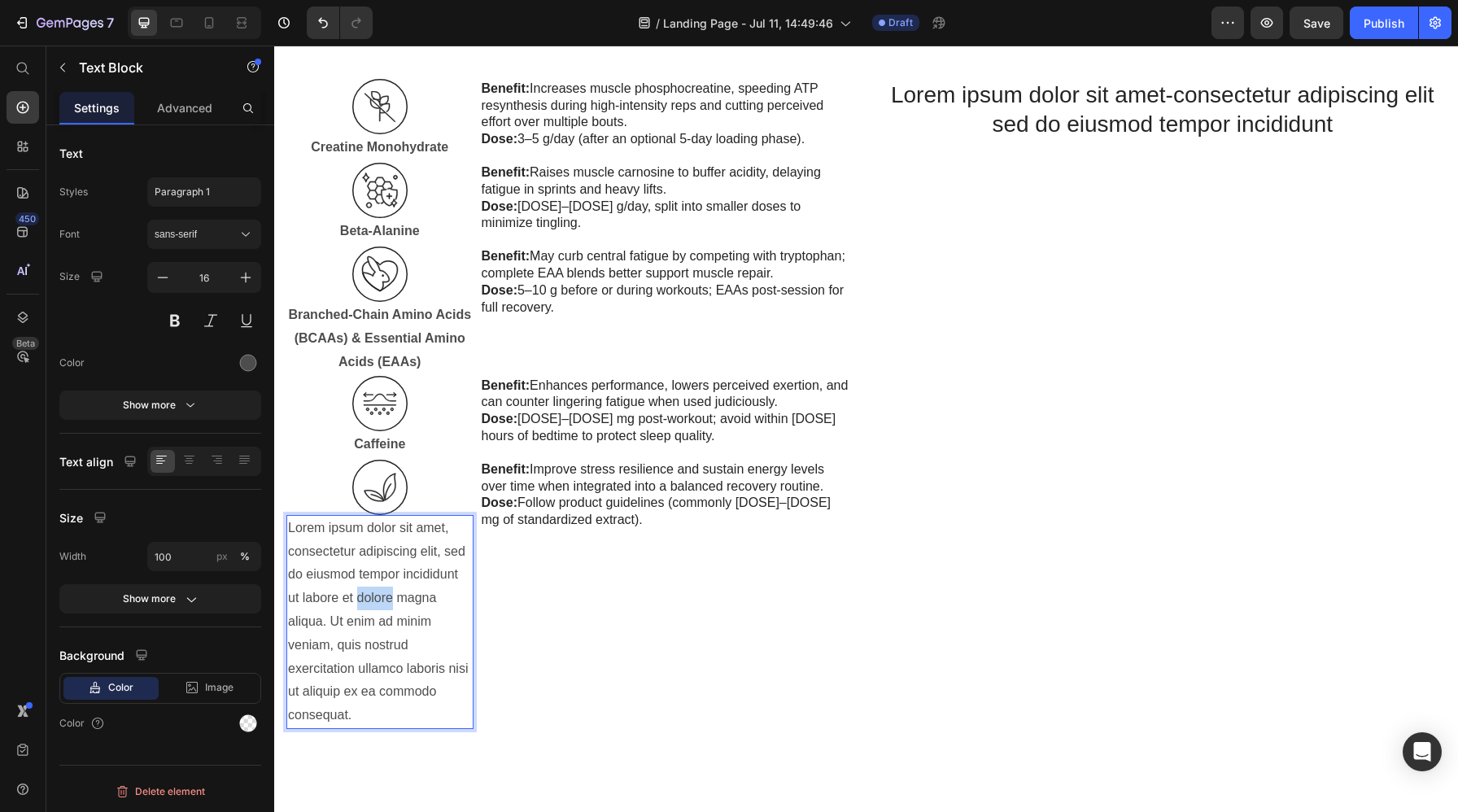 click on "Lorem ipsum dolor sit amet, consectetur adipiscing elit, sed do eiusmod tempor incididunt ut labore et dolore magna aliqua. Ut enim ad minim veniam, quis nostrud exercitation ullamco laboris nisi ut aliquip ex ea commodo consequat." at bounding box center (380, 622) 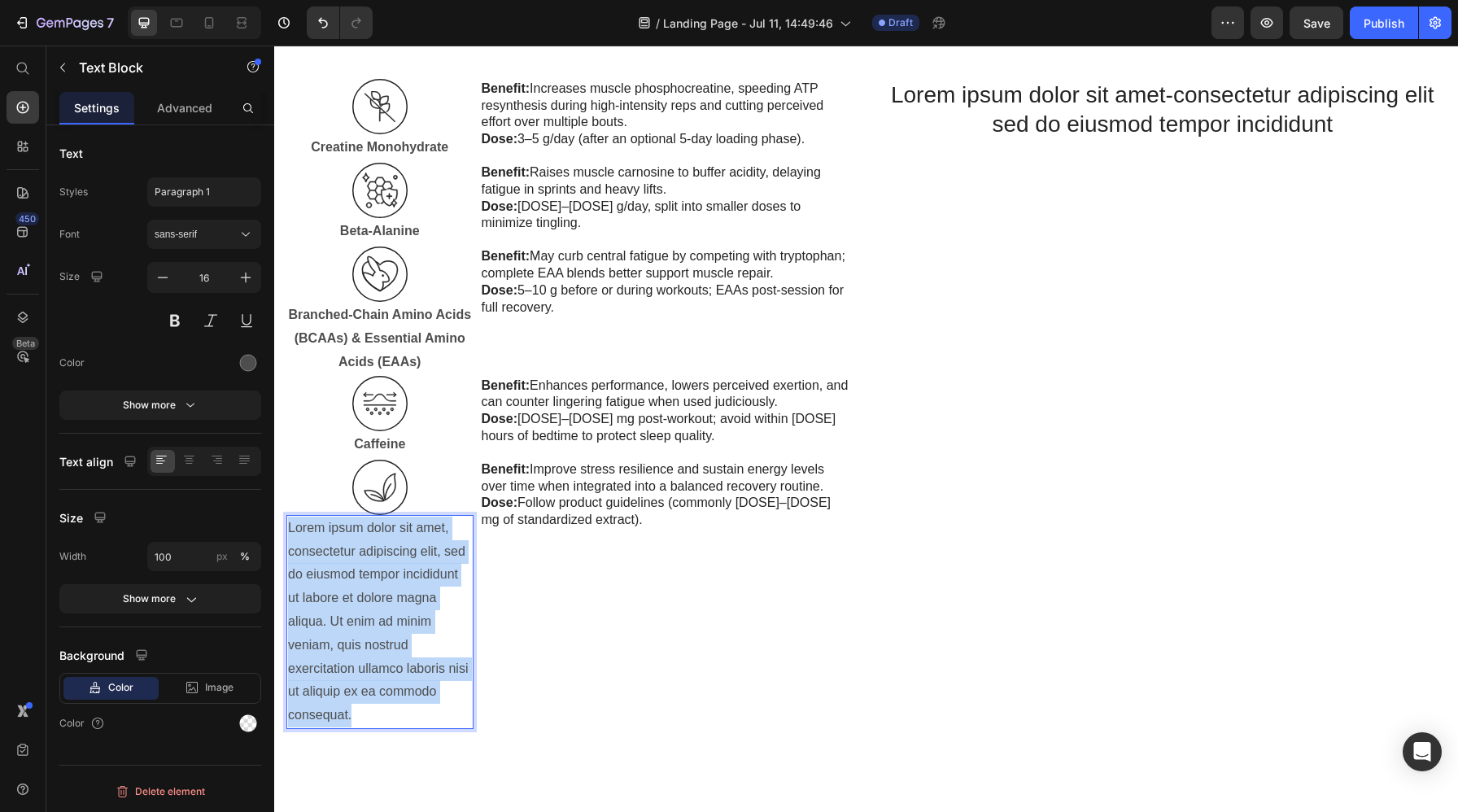 click on "Lorem ipsum dolor sit amet, consectetur adipiscing elit, sed do eiusmod tempor incididunt ut labore et dolore magna aliqua. Ut enim ad minim veniam, quis nostrud exercitation ullamco laboris nisi ut aliquip ex ea commodo consequat." at bounding box center [380, 622] 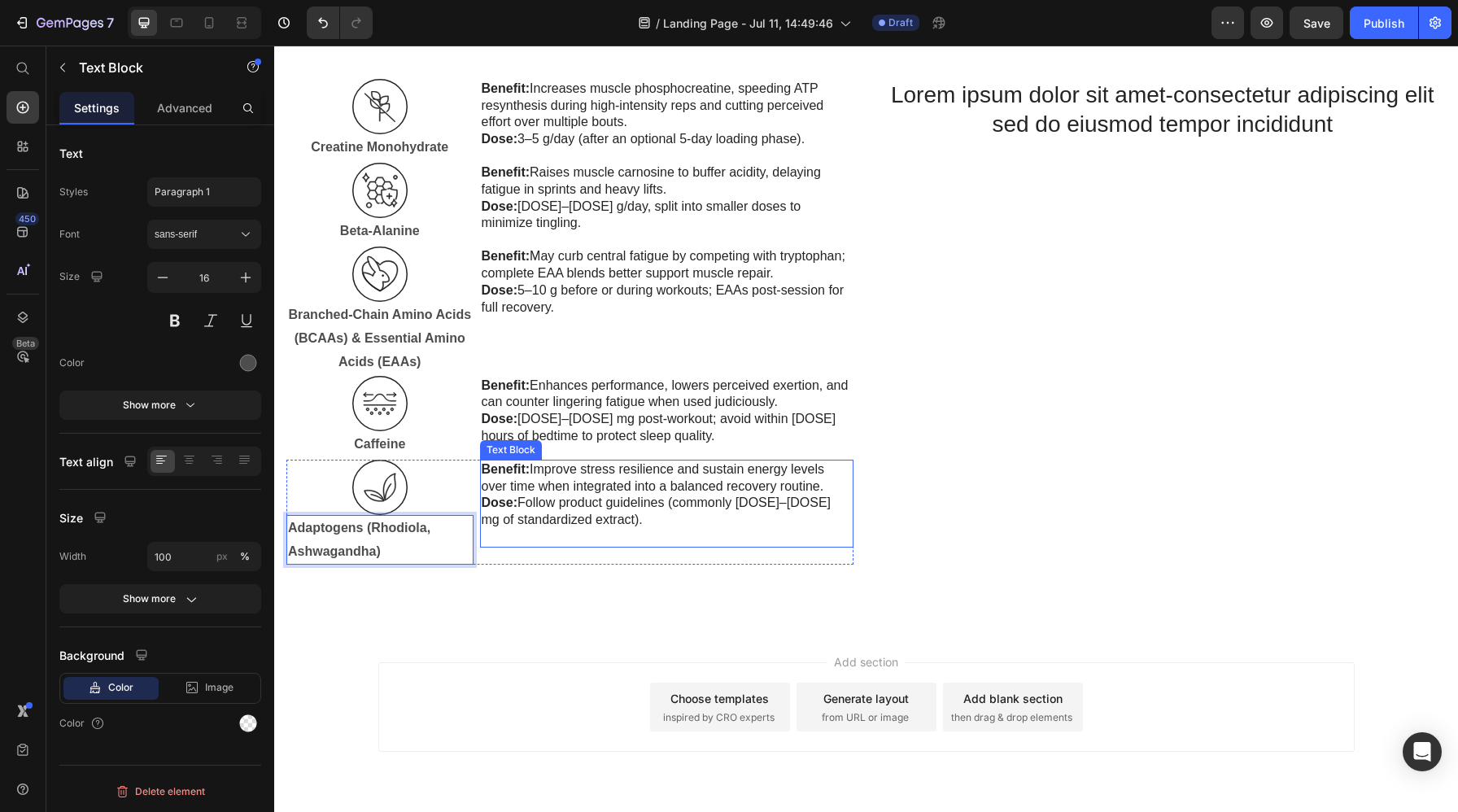 click at bounding box center [666, 537] 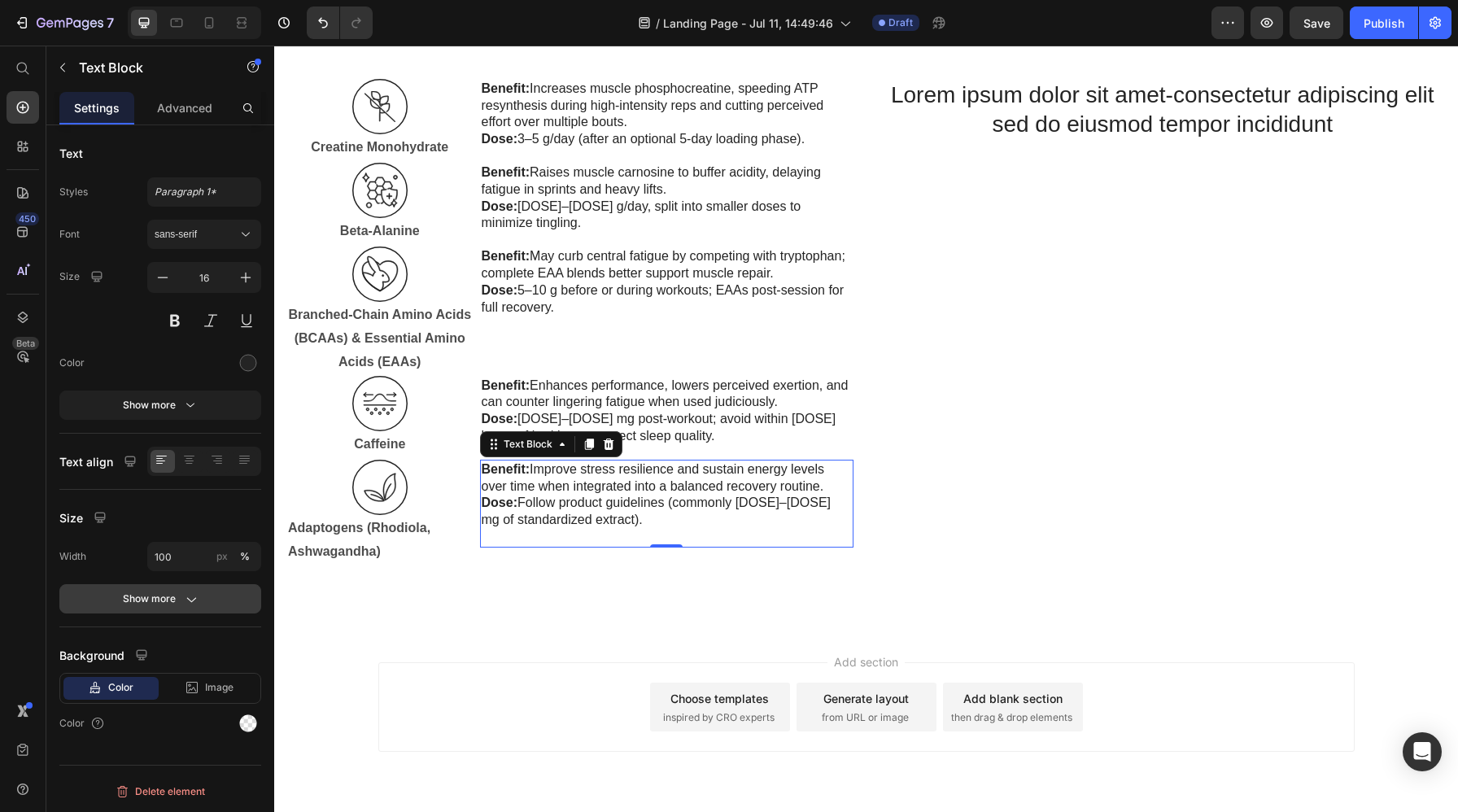 click 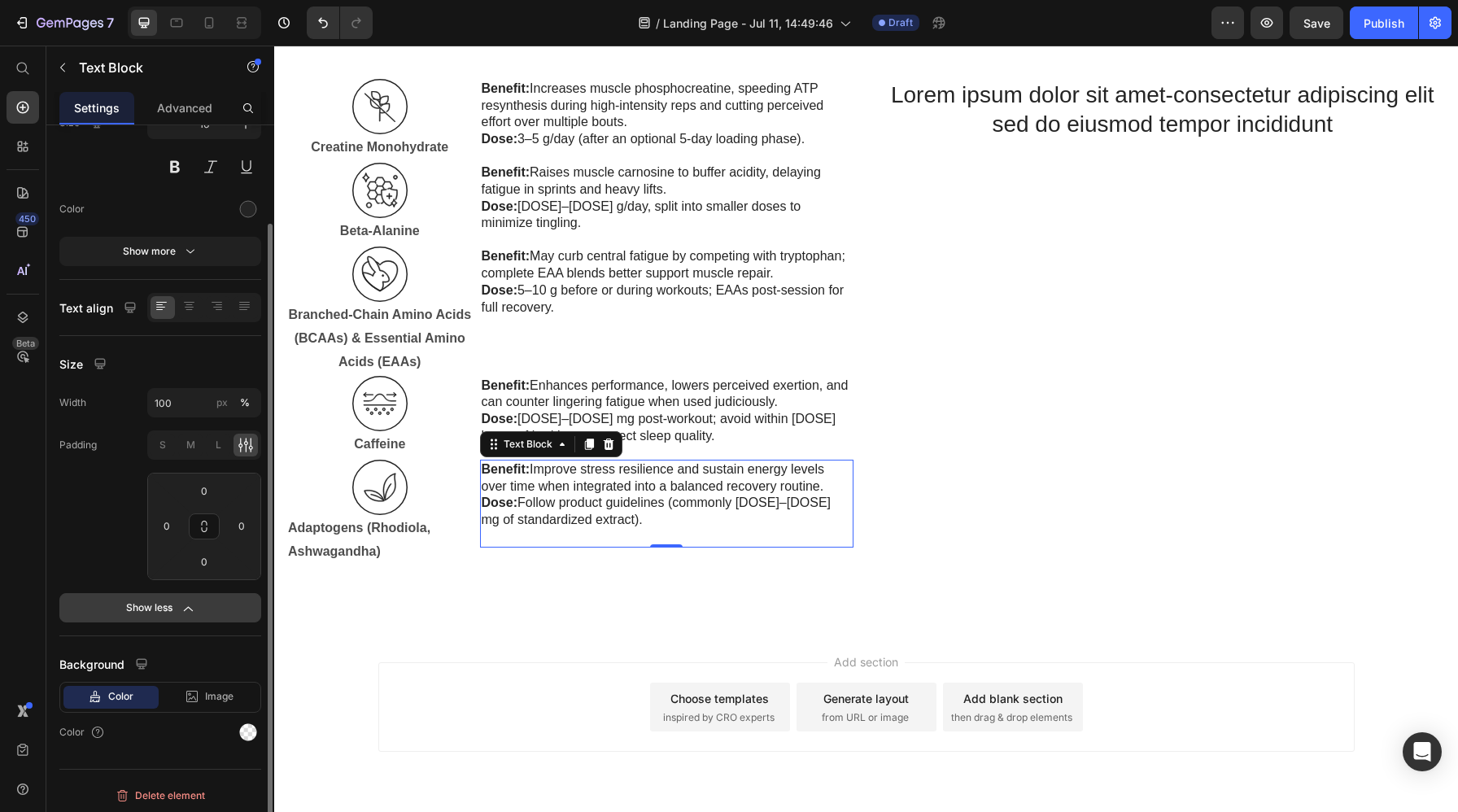 scroll, scrollTop: 158, scrollLeft: 0, axis: vertical 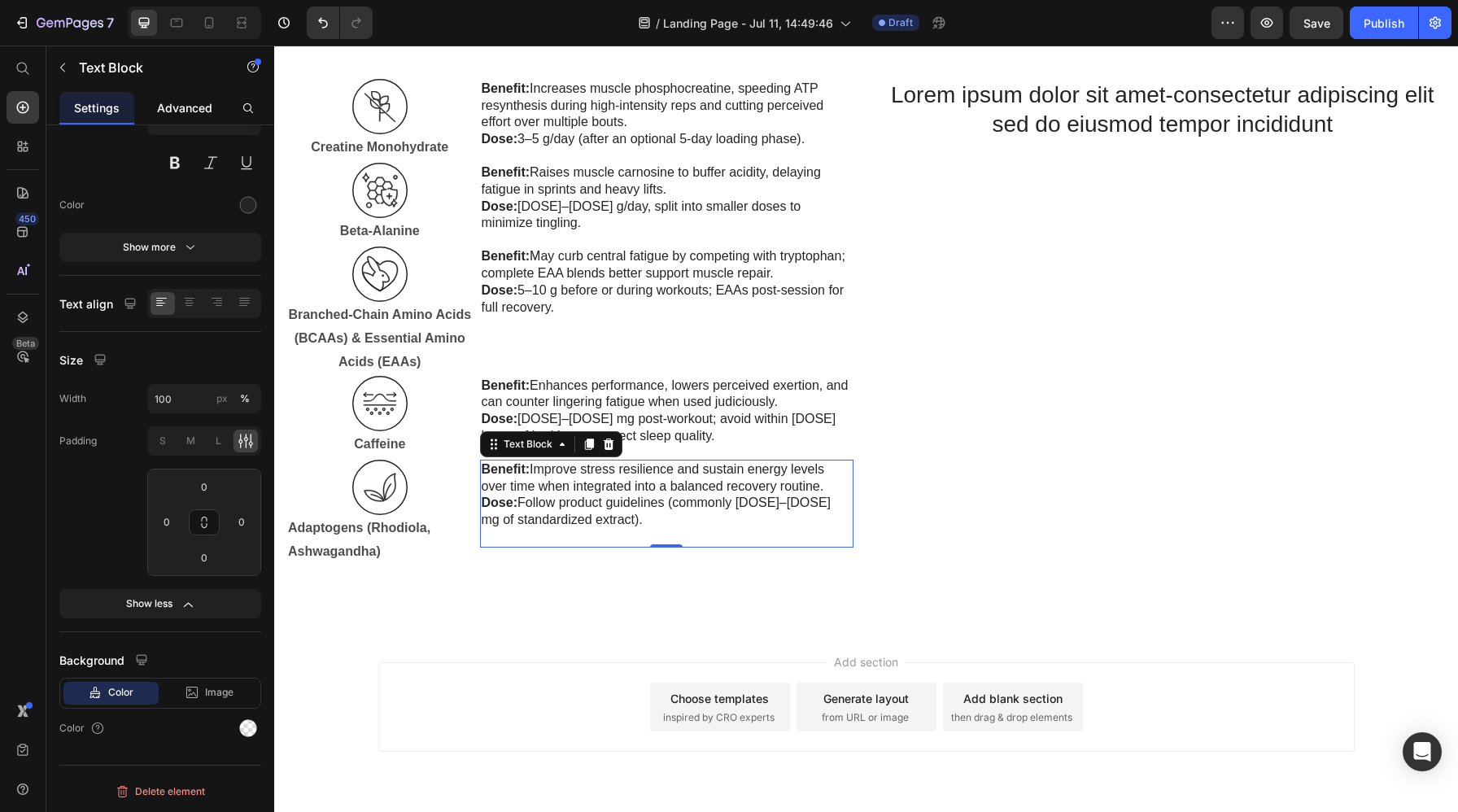 click on "Advanced" at bounding box center [185, 107] 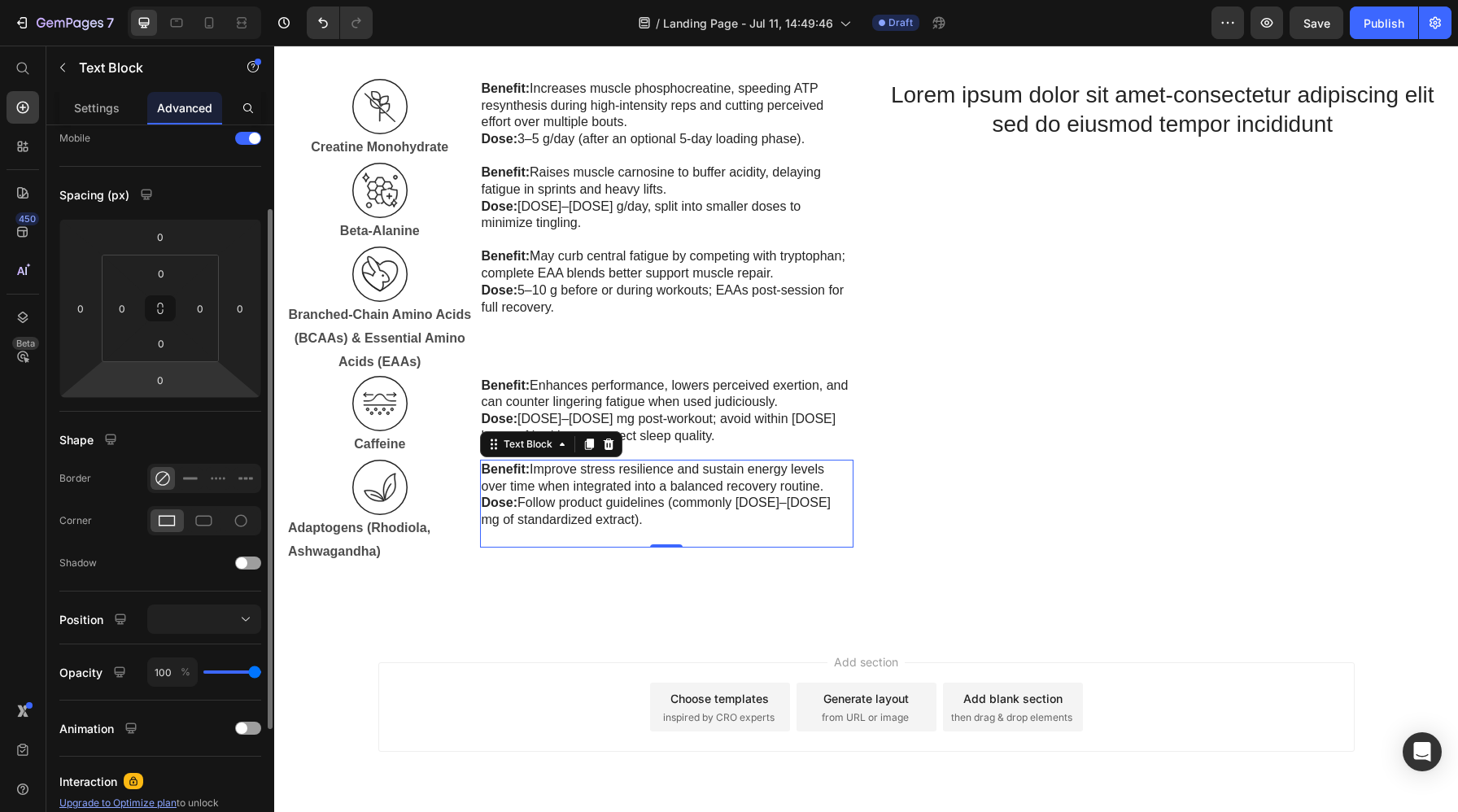 scroll, scrollTop: 299, scrollLeft: 0, axis: vertical 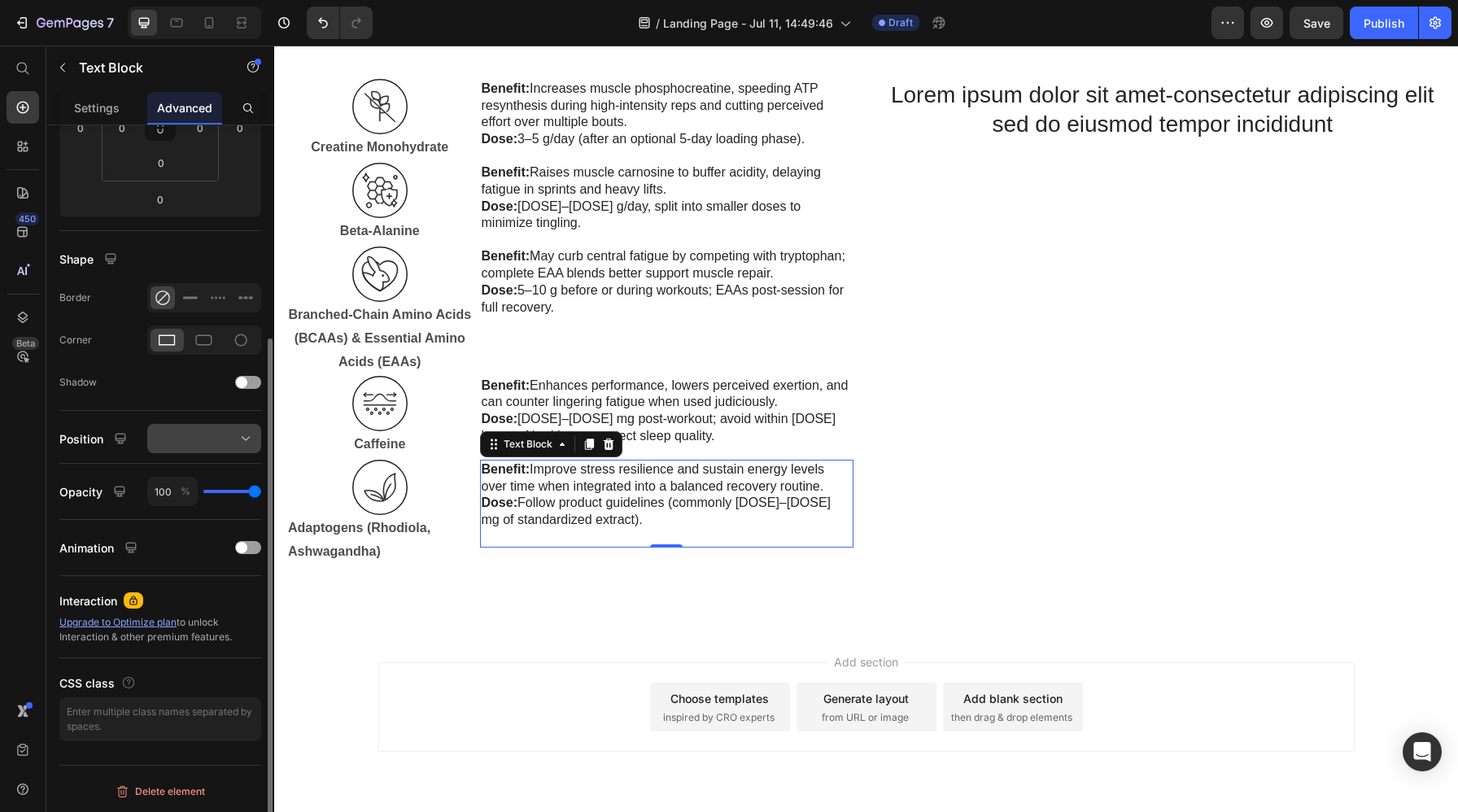 click at bounding box center [204, 439] 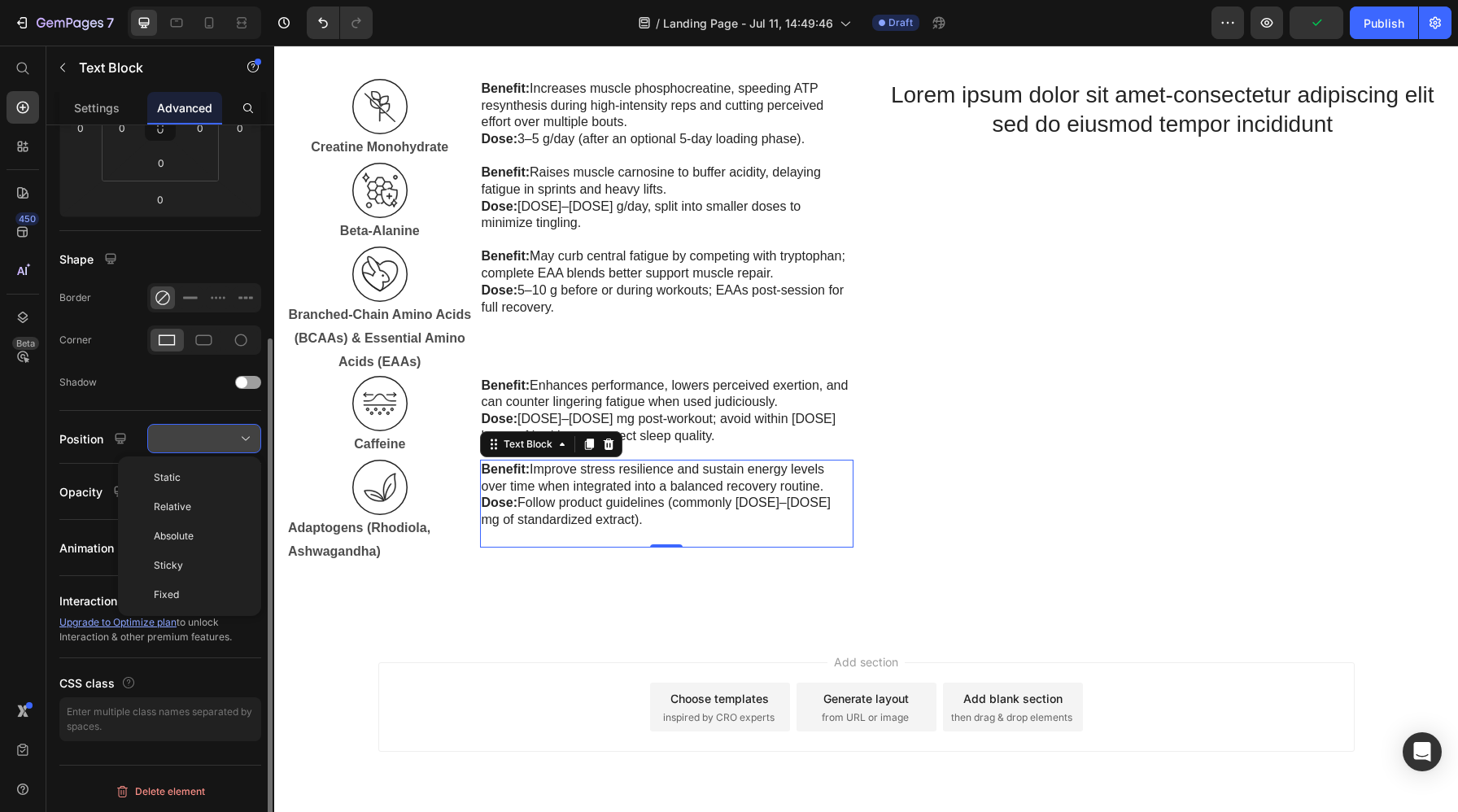 click at bounding box center (204, 439) 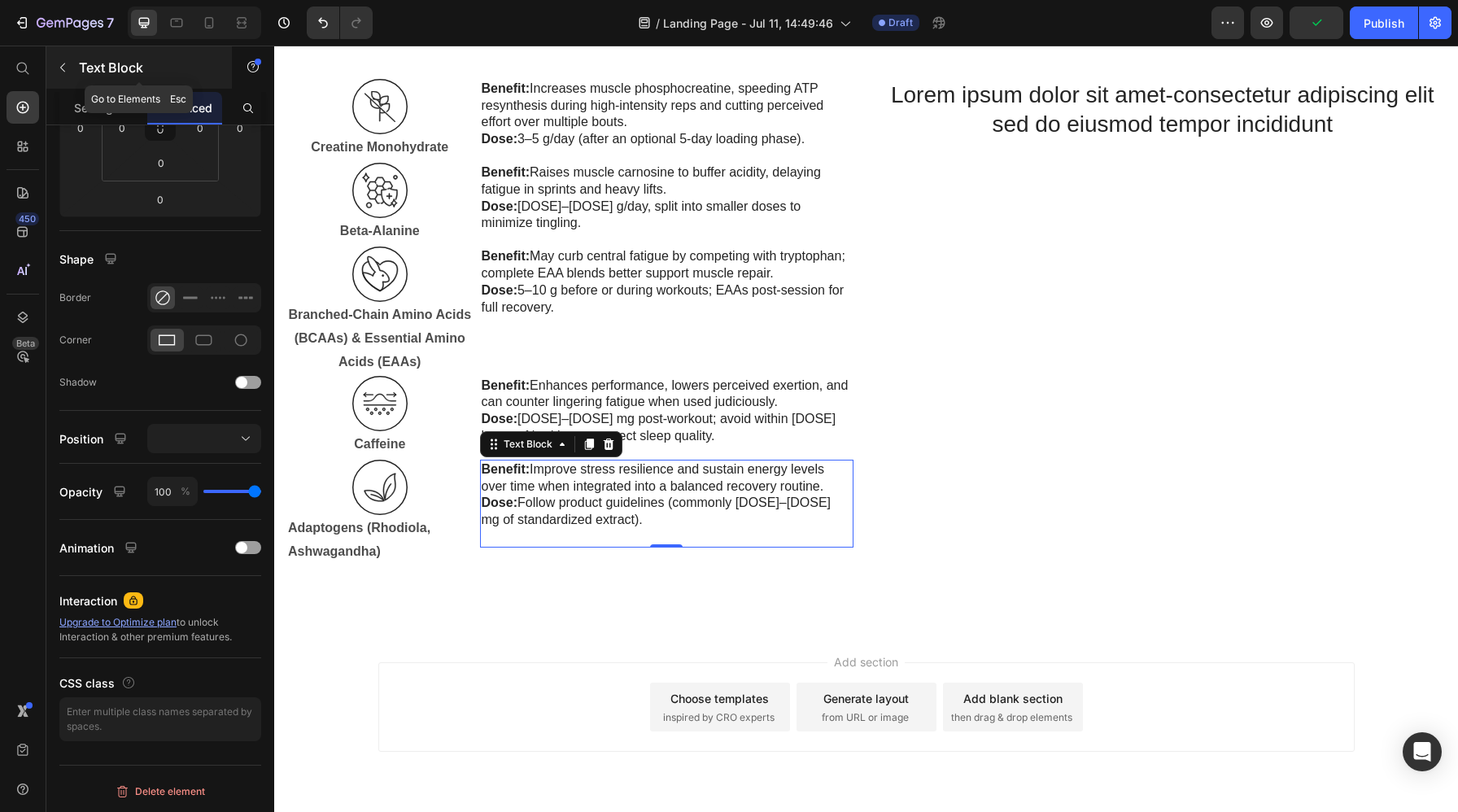 click on "Text Block" at bounding box center (139, 68) 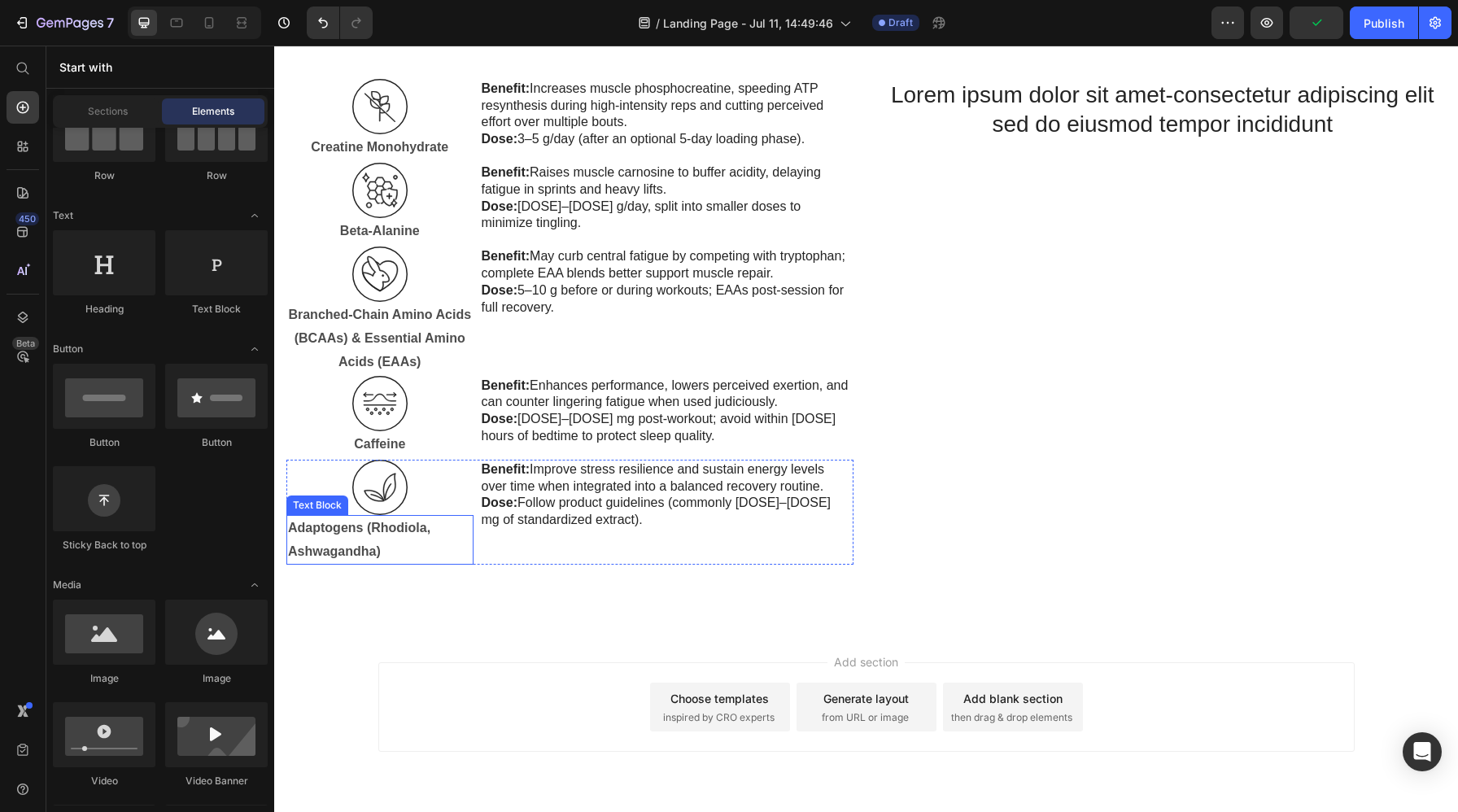 click on "Adaptogens (Rhodiola, Ashwagandha)" at bounding box center [380, 540] 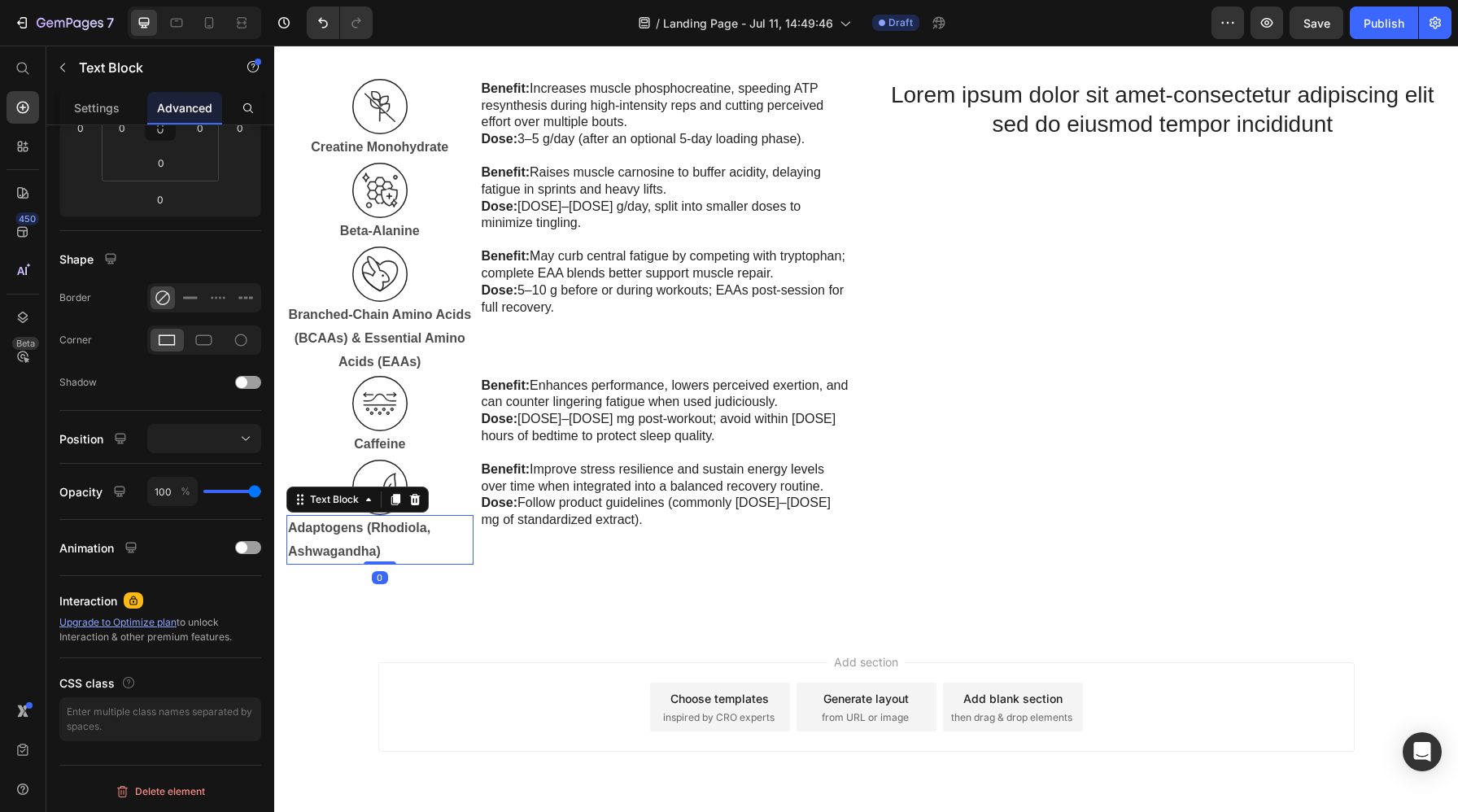 click on "Image Adaptogens (Rhodiola, Ashwagandha) Text Block   0 Benefit:  Improve stress resilience and sustain energy levels over time when integrated into a balanced recovery routine. Dose:  Follow product guidelines (commonly 200–600 mg of standardized extract). Text Block Row" at bounding box center [570, 513] 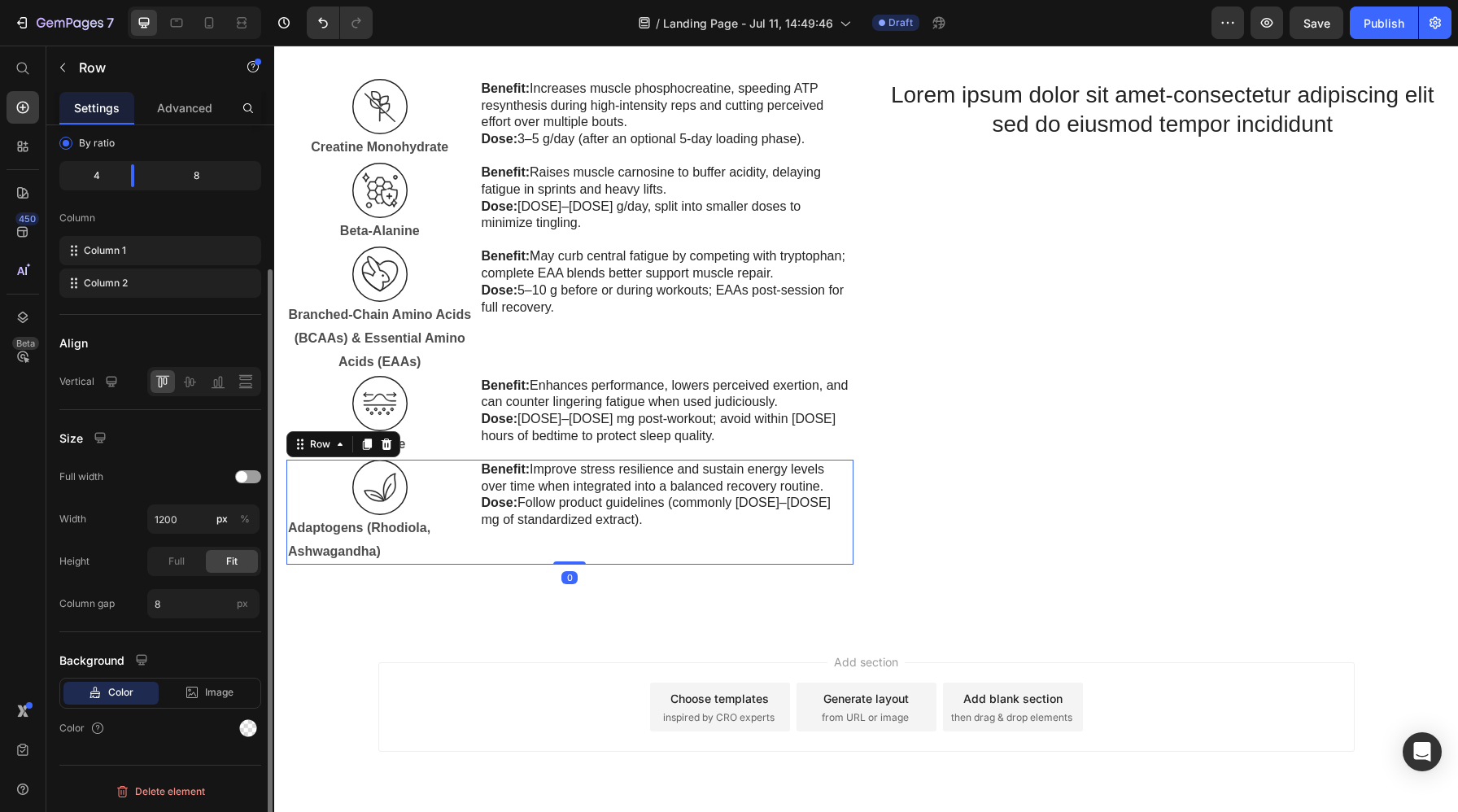 scroll, scrollTop: 0, scrollLeft: 0, axis: both 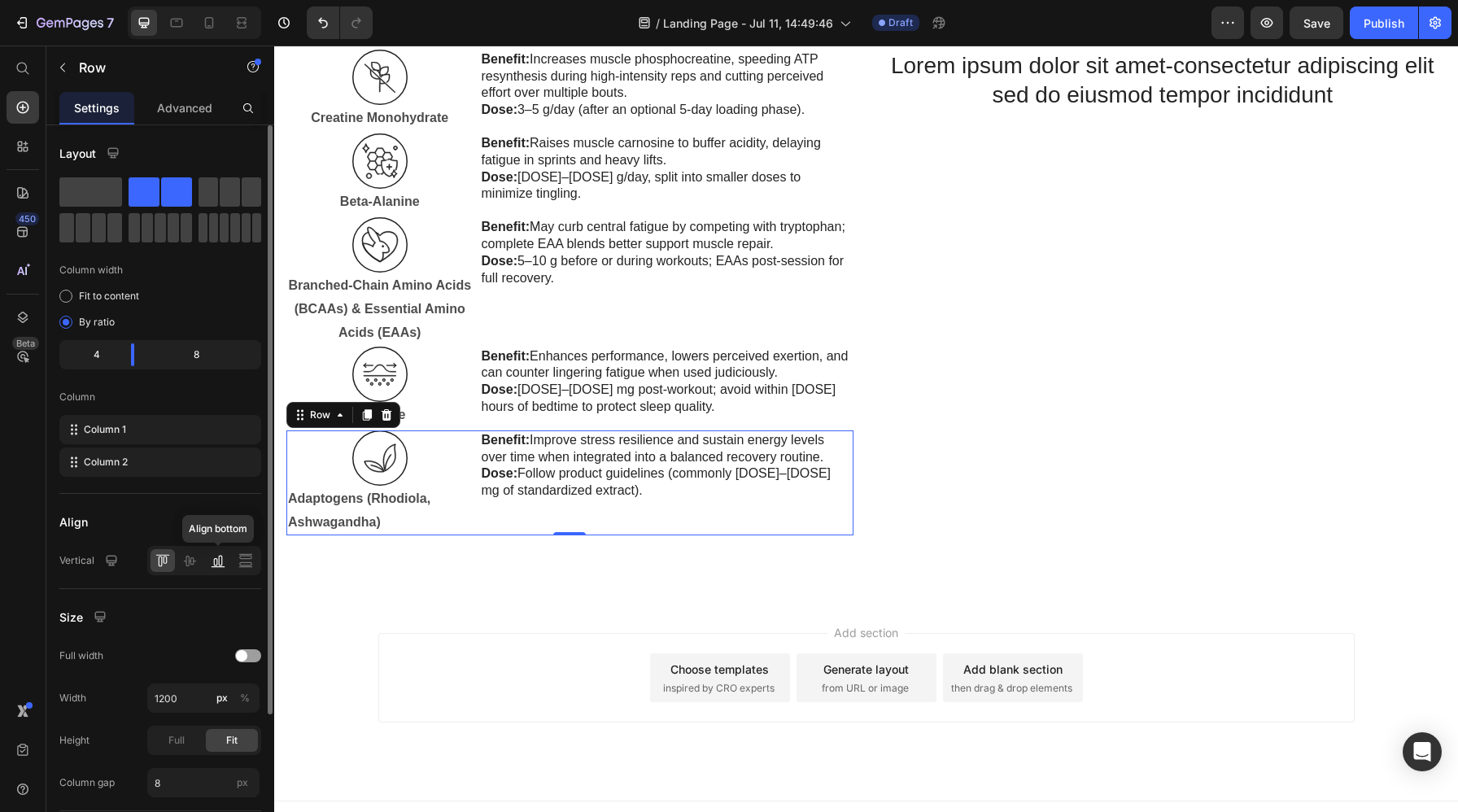 click 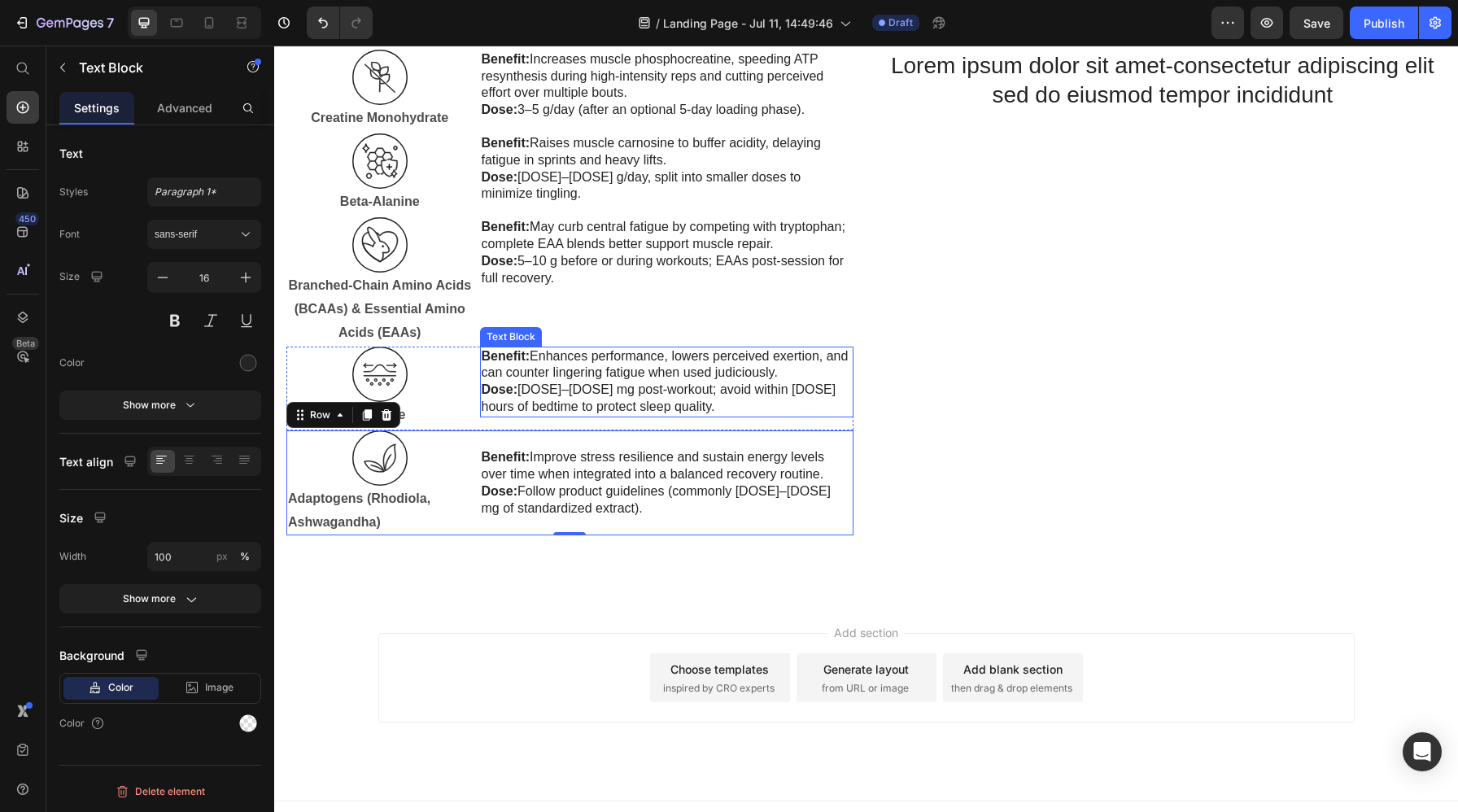 click on "Benefit:  Enhances performance, lowers perceived exertion, and can counter lingering fatigue when used judiciously." at bounding box center [666, 365] 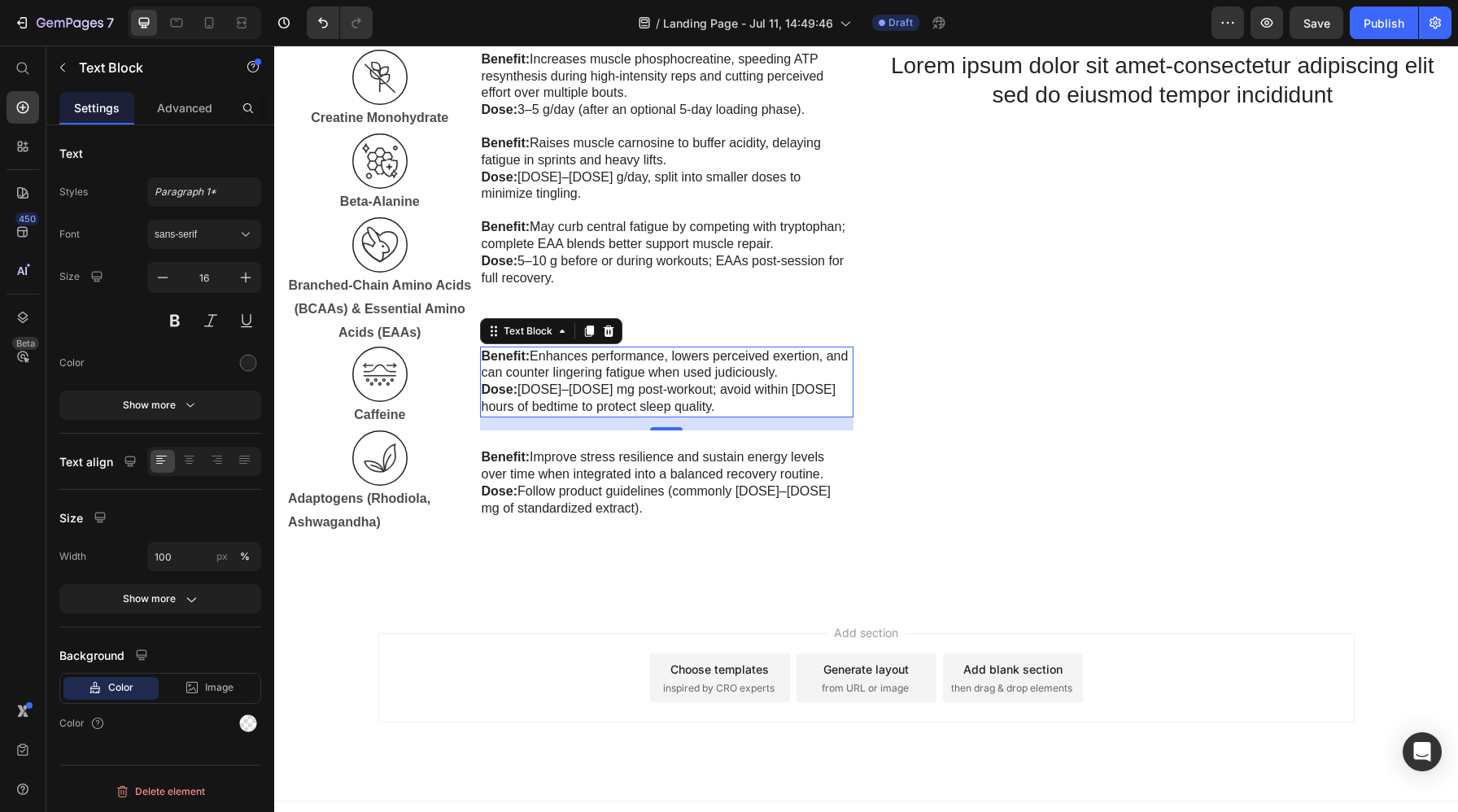 click on "16" at bounding box center [666, 424] 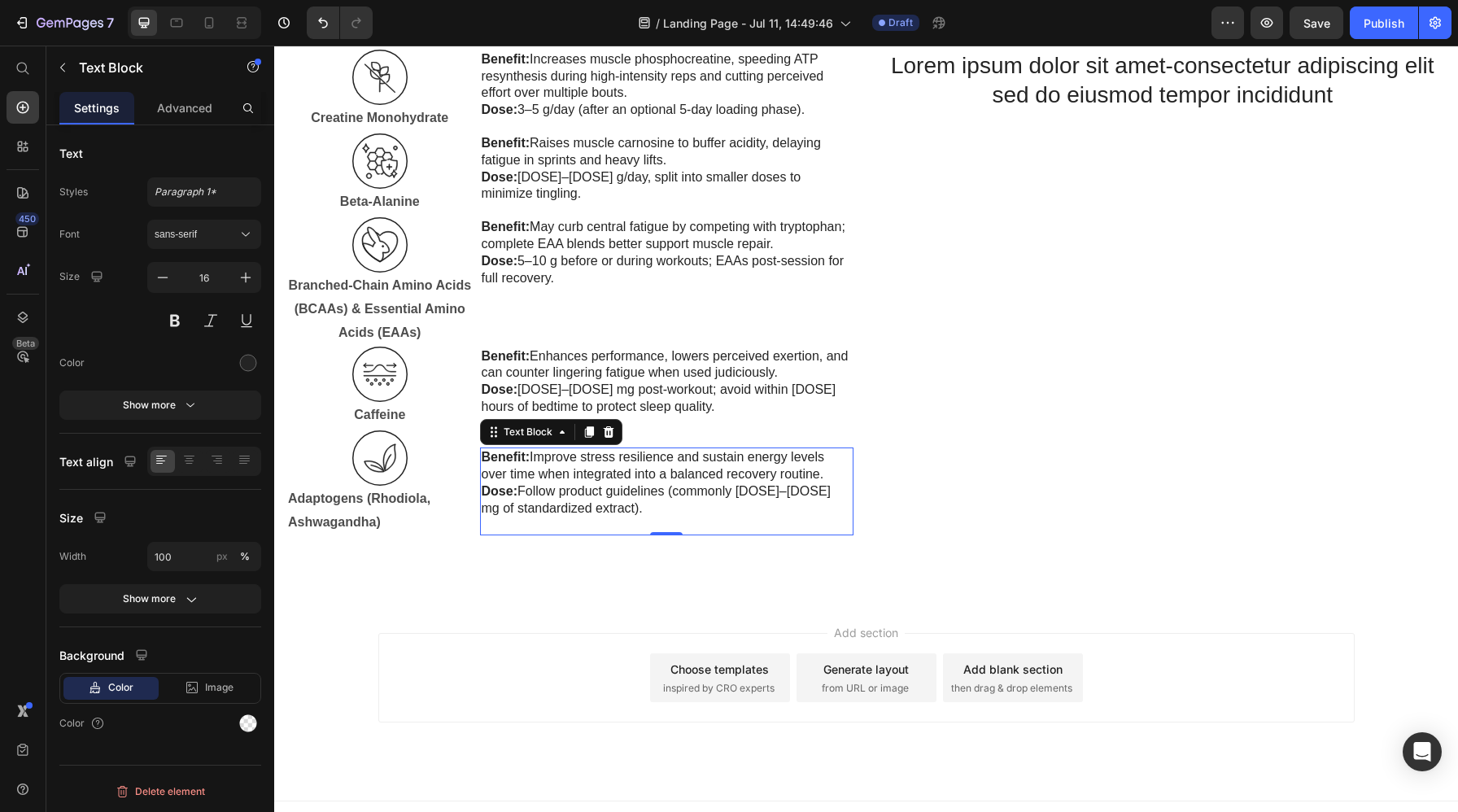 click on "Dose:  Follow product guidelines (commonly 200–600 mg of standardized extract)." at bounding box center [666, 500] 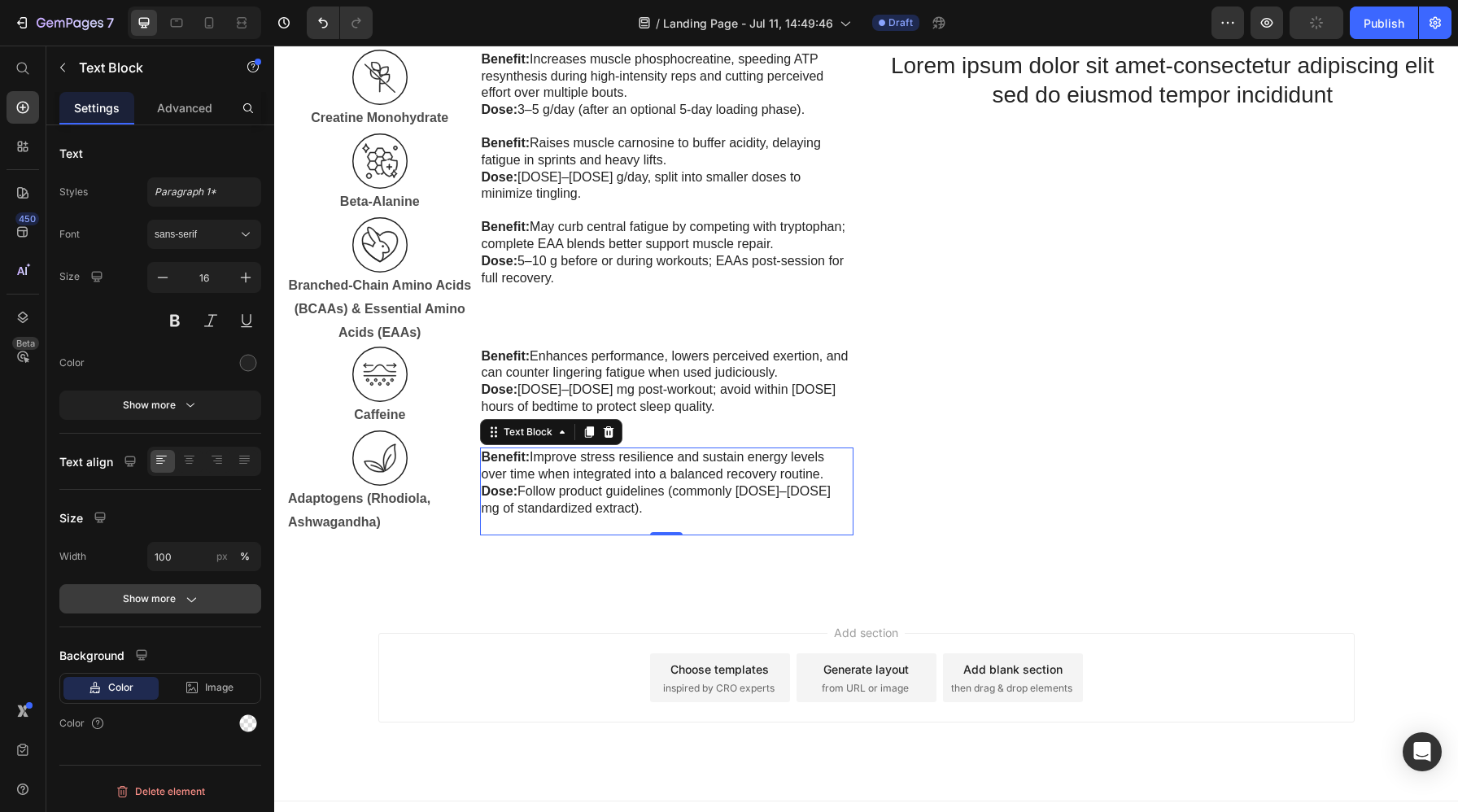 click on "Show more" 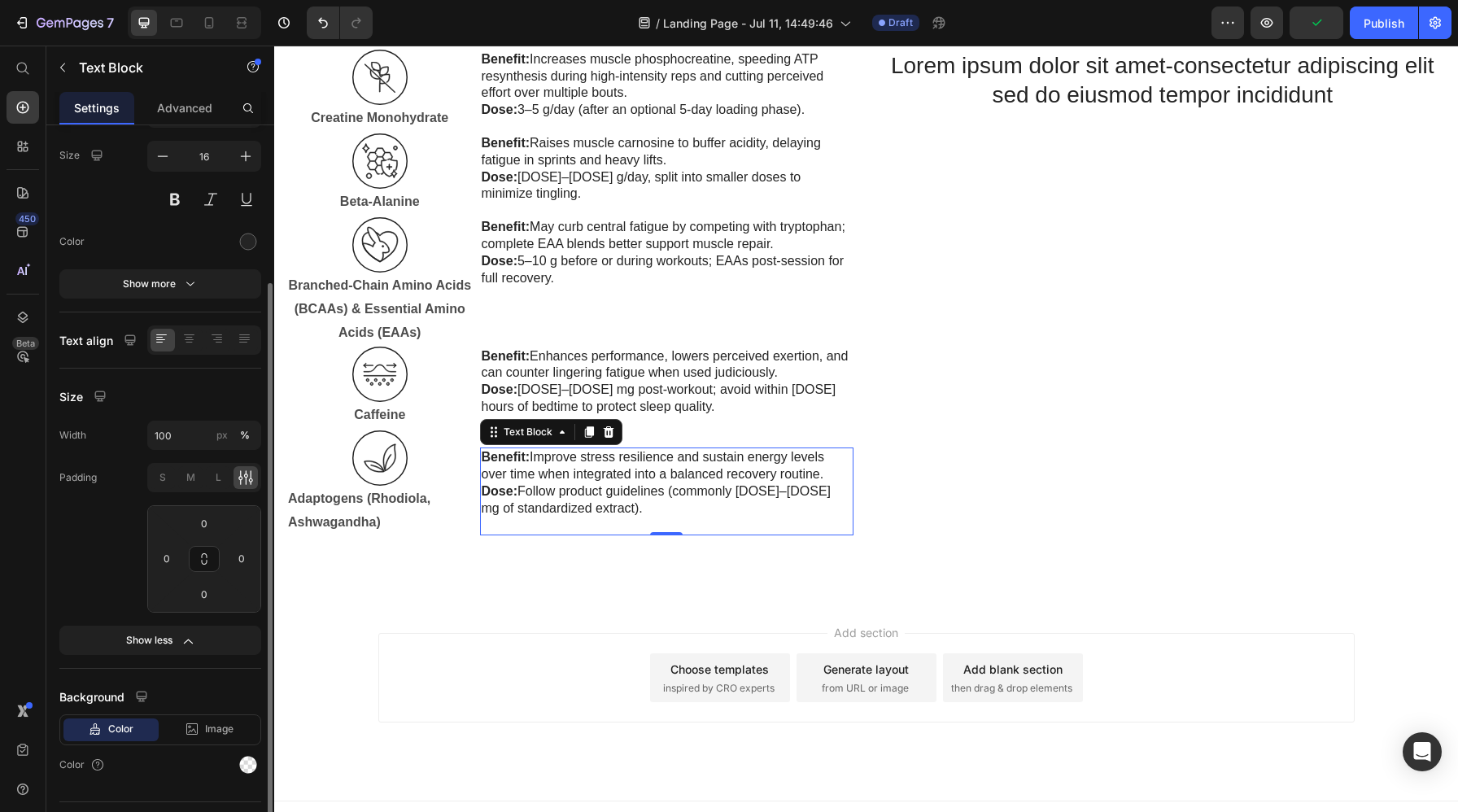 scroll, scrollTop: 153, scrollLeft: 0, axis: vertical 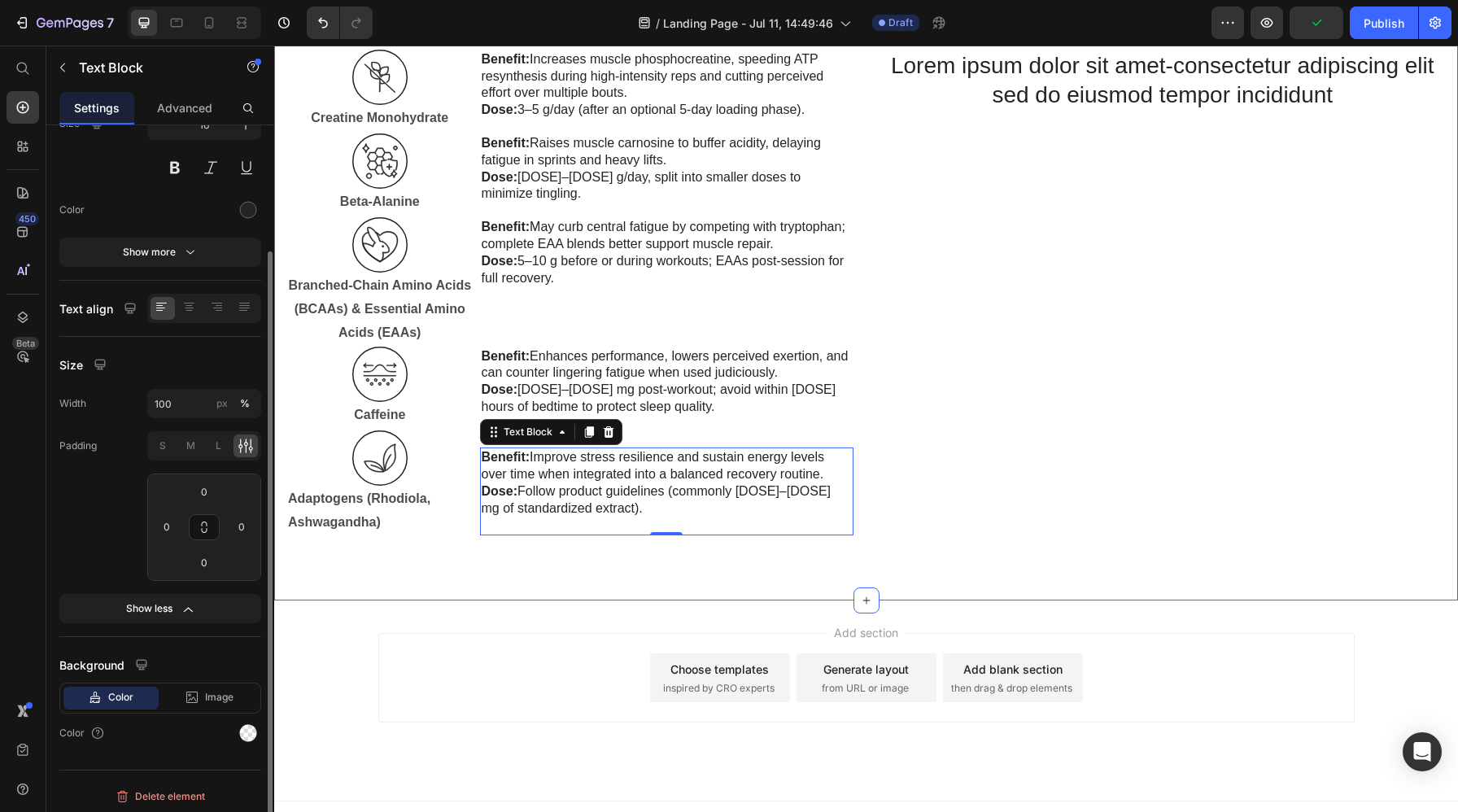 click on "Image Creatine Monohydrate Text Block Benefit:  Increases muscle phosphocreatine, speeding ATP resynthesis during high-intensity reps and cutting perceived effort over multiple bouts. Dose:  3–5 g/day (after an optional 5-day loading phase). Text Block Row Image Beta-Alanine Text Block Benefit:  Raises muscle carnosine to buffer acidity, delaying fatigue in sprints and heavy lifts. Dose:  3–6 g/day, split into smaller doses to minimize tingling. Text Block Row Image Branched-Chain Amino Acids (BCAAs) & Essential Amino Acids (EAAs) Text Block Benefit:  May curb central fatigue by competing with tryptophan; complete EAA blends better support muscle repair. Dose:  5–10 g before or during workouts; EAAs post-session for full recovery. Text Block Row Image Caffeine Text Block Benefit:  Enhances performance, lowers perceived exertion, and can counter lingering fatigue when used judiciously. Dose:  50–200 mg post-workout; avoid within 6 hours of bedtime to protect sleep quality. Text Block Row Image Benefit:" at bounding box center [866, 293] 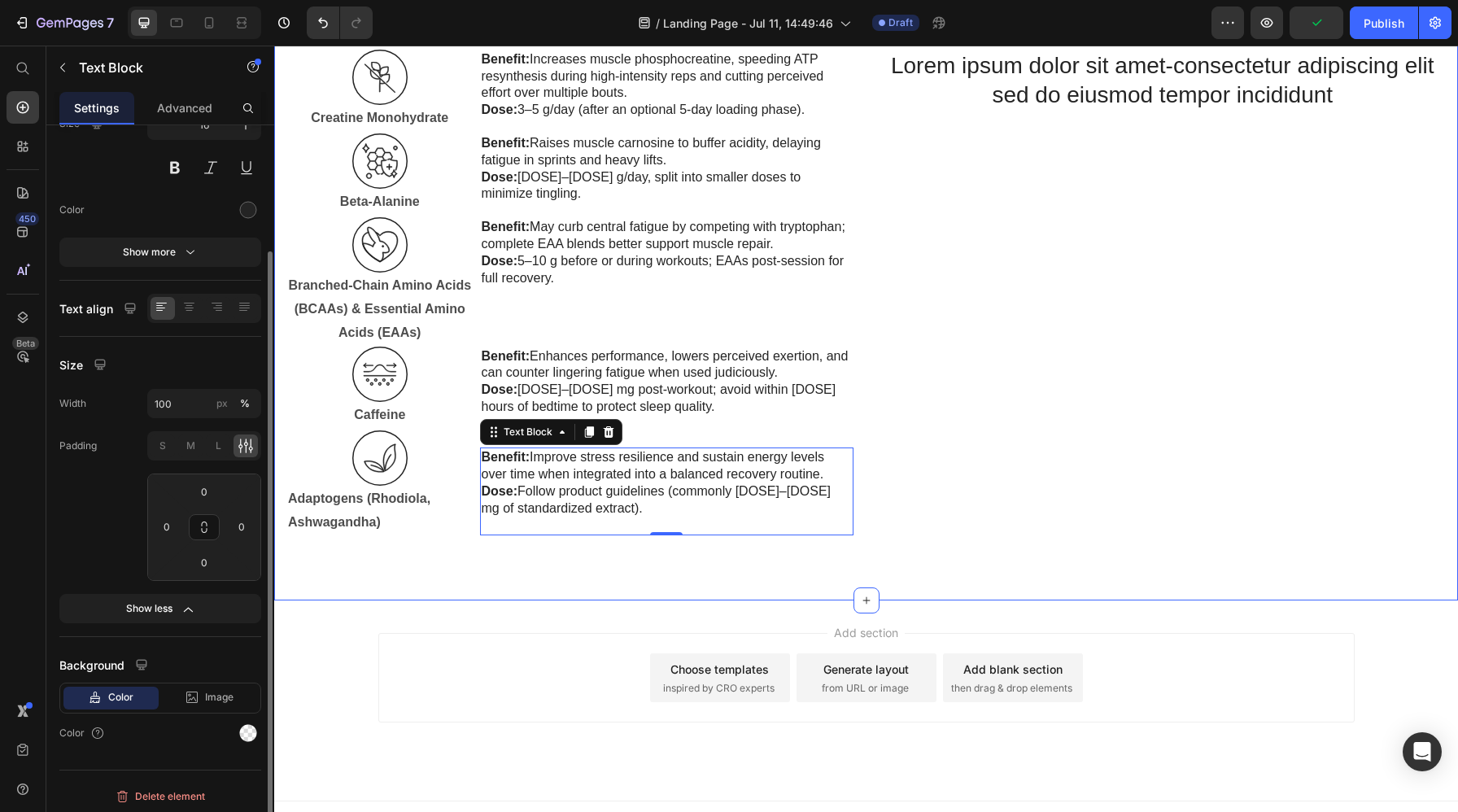 scroll, scrollTop: 0, scrollLeft: 0, axis: both 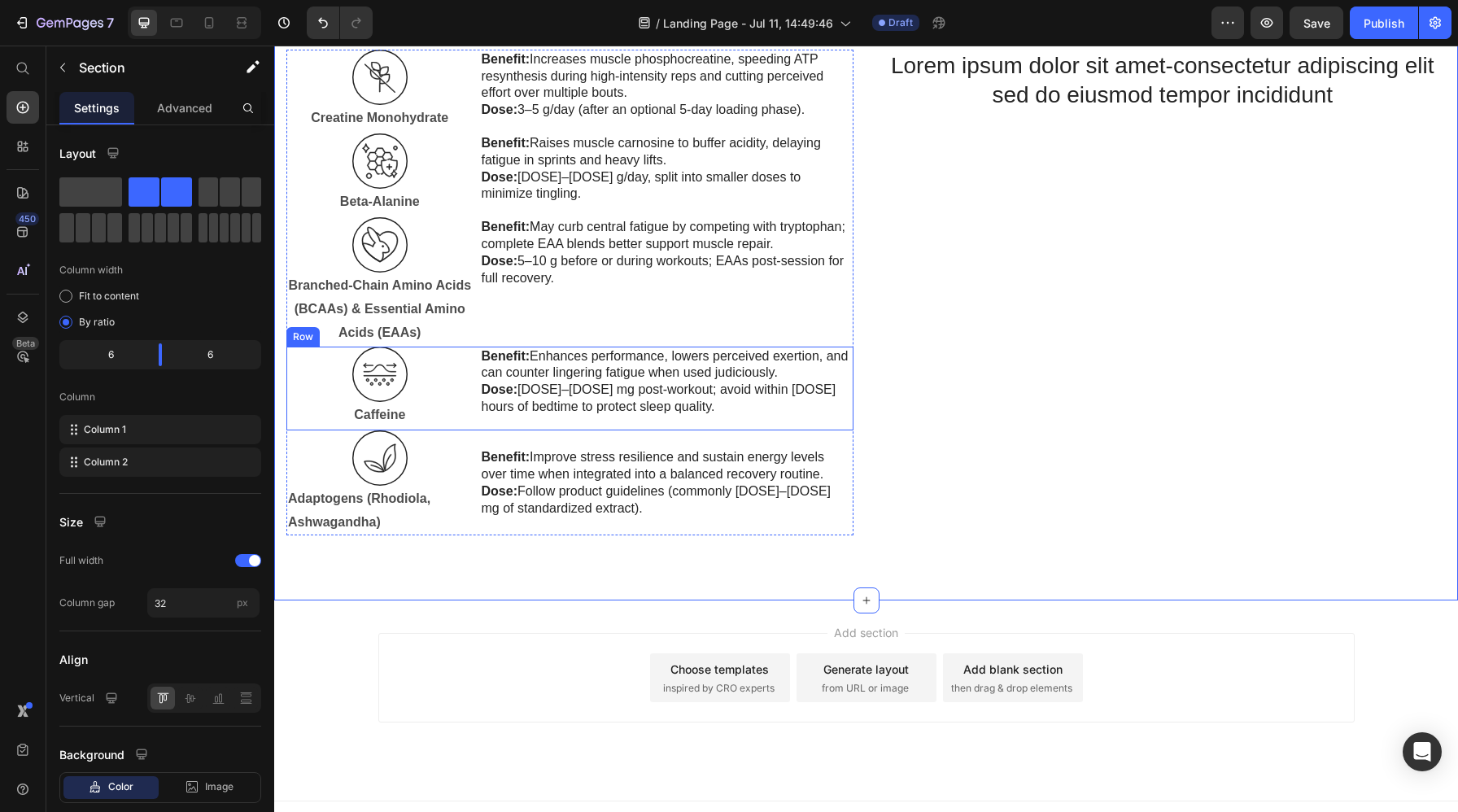 click on "Benefit:  Enhances performance, lowers perceived exertion, and can counter lingering fatigue when used judiciously. Dose:  50–200 mg post-workout; avoid within 6 hours of bedtime to protect sleep quality. Text Block" at bounding box center [666, 388] 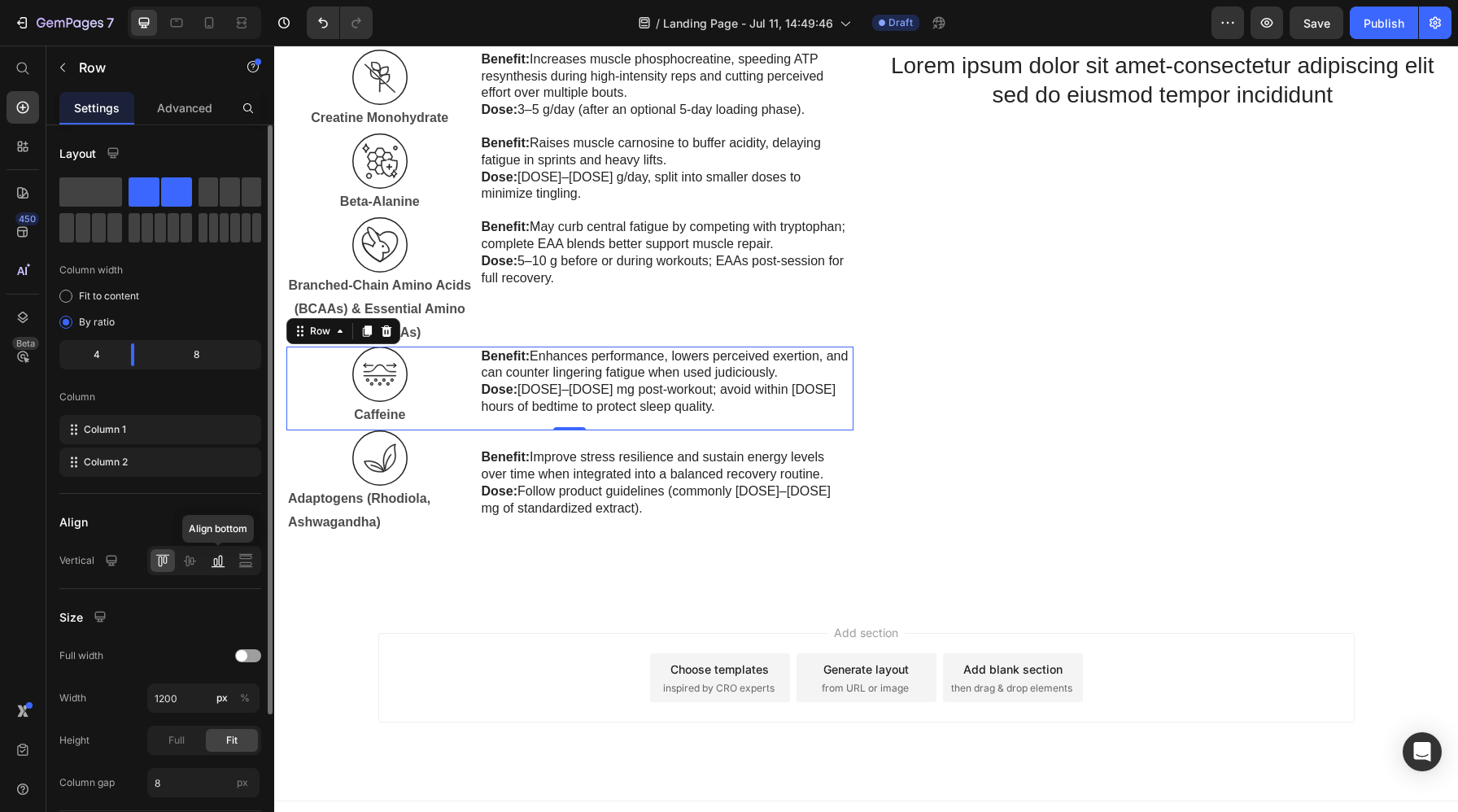 click 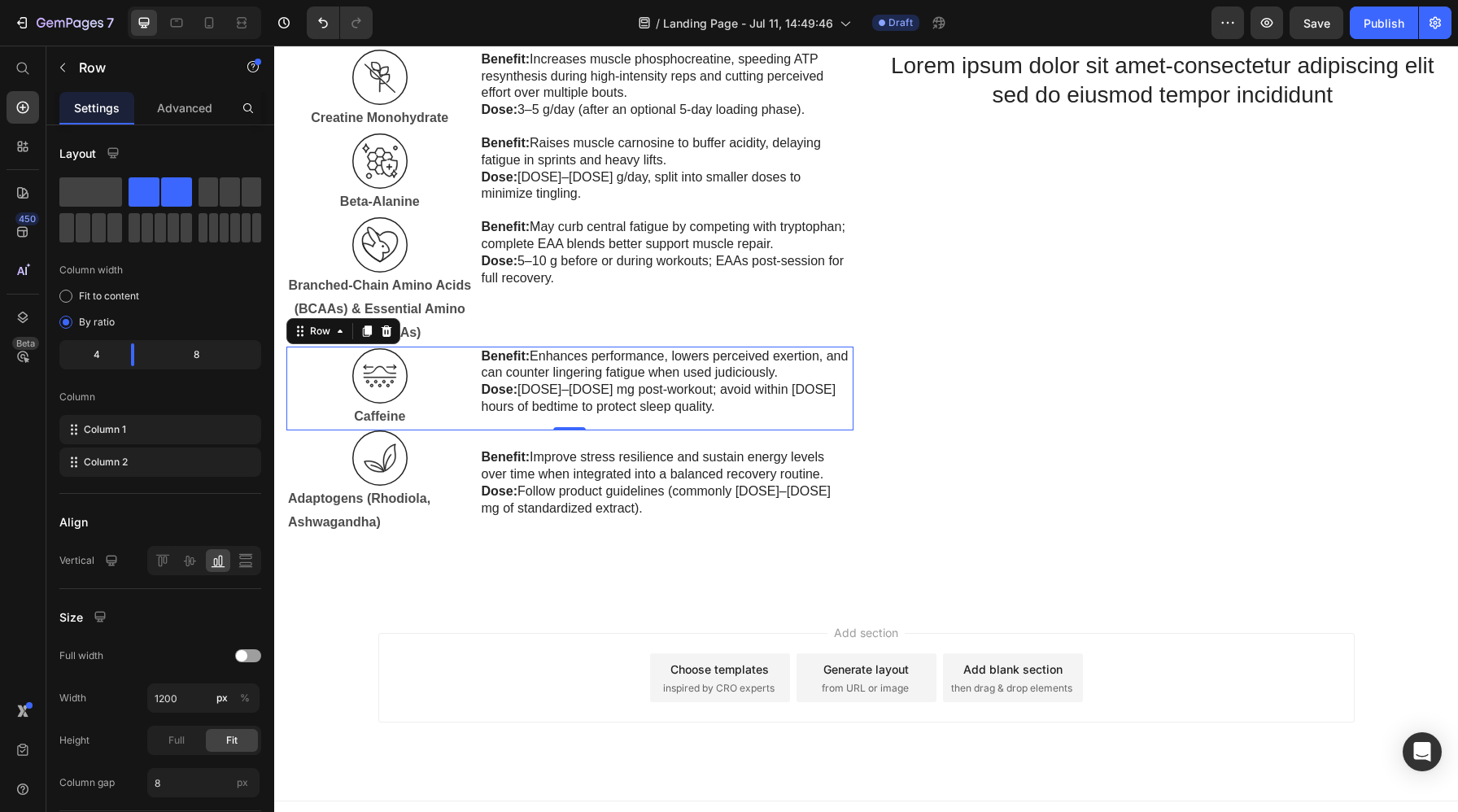 click on "Benefit:  Enhances performance, lowers perceived exertion, and can counter lingering fatigue when used judiciously." at bounding box center (666, 365) 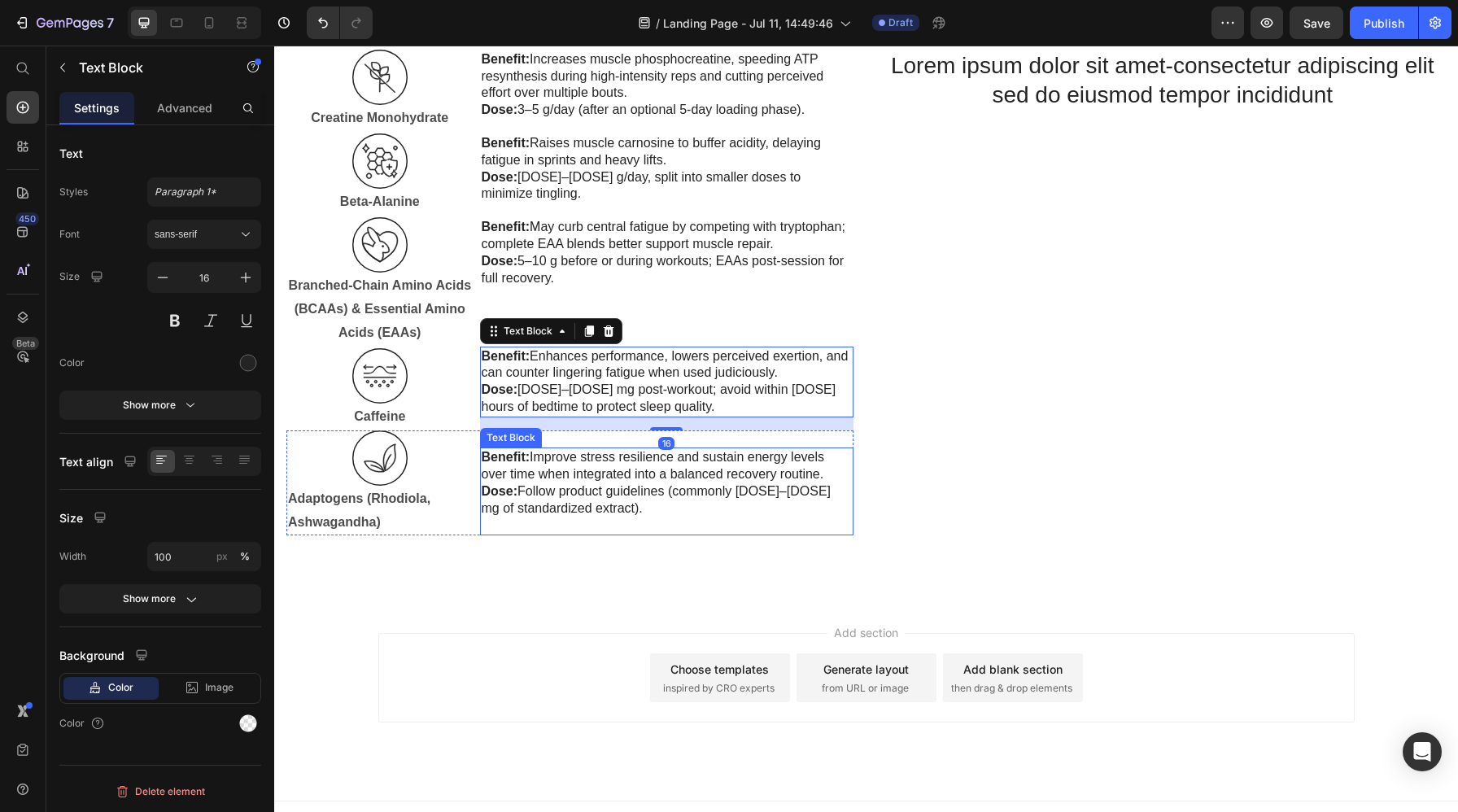 click on "Benefit:  Improve stress resilience and sustain energy levels over time when integrated into a balanced recovery routine." at bounding box center [666, 466] 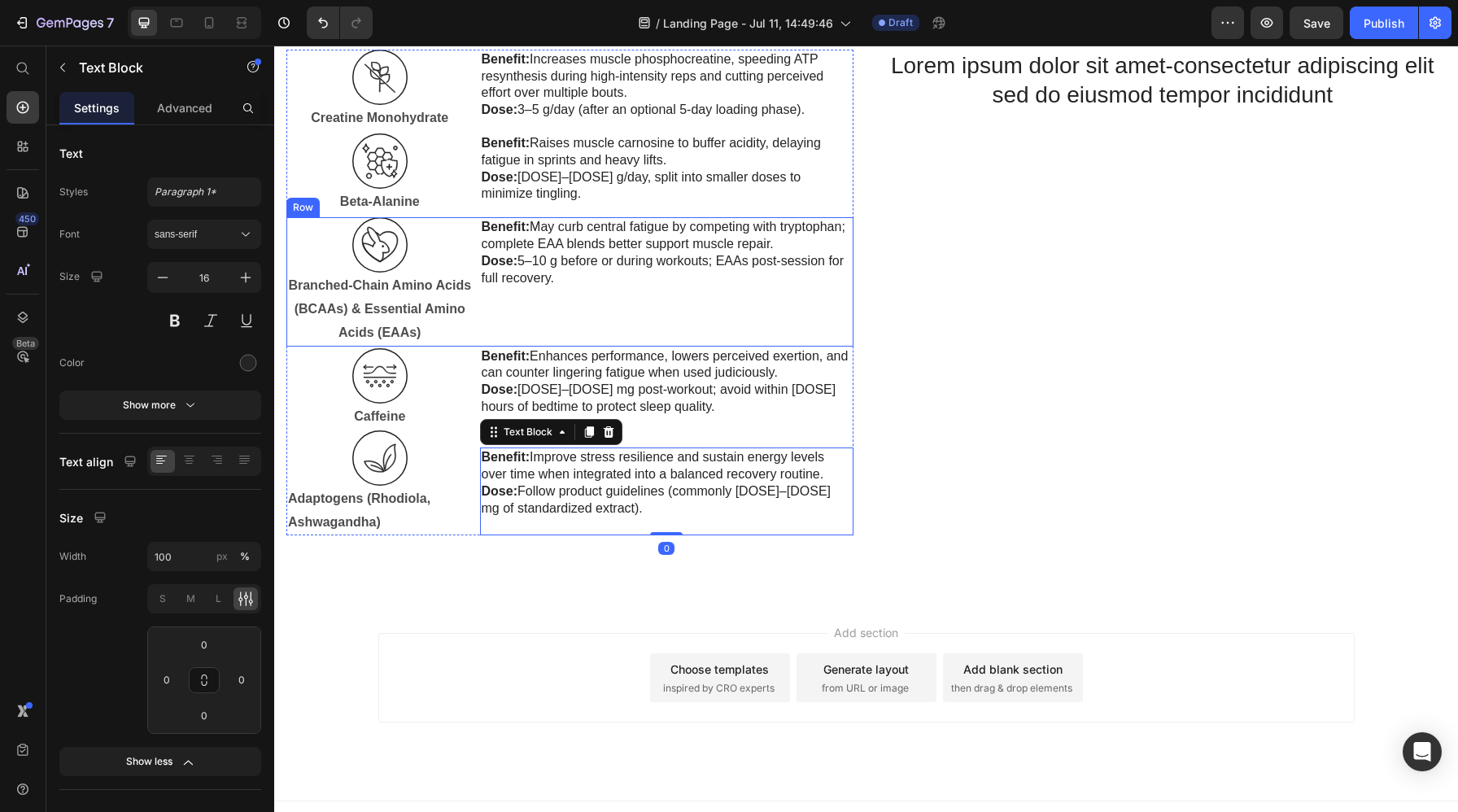 click on "Benefit:  May curb central fatigue by competing with tryptophan; complete EAA blends better support muscle repair. Dose:  5–10 g before or during workouts; EAAs post-session for full recovery. Text Block" at bounding box center (666, 282) 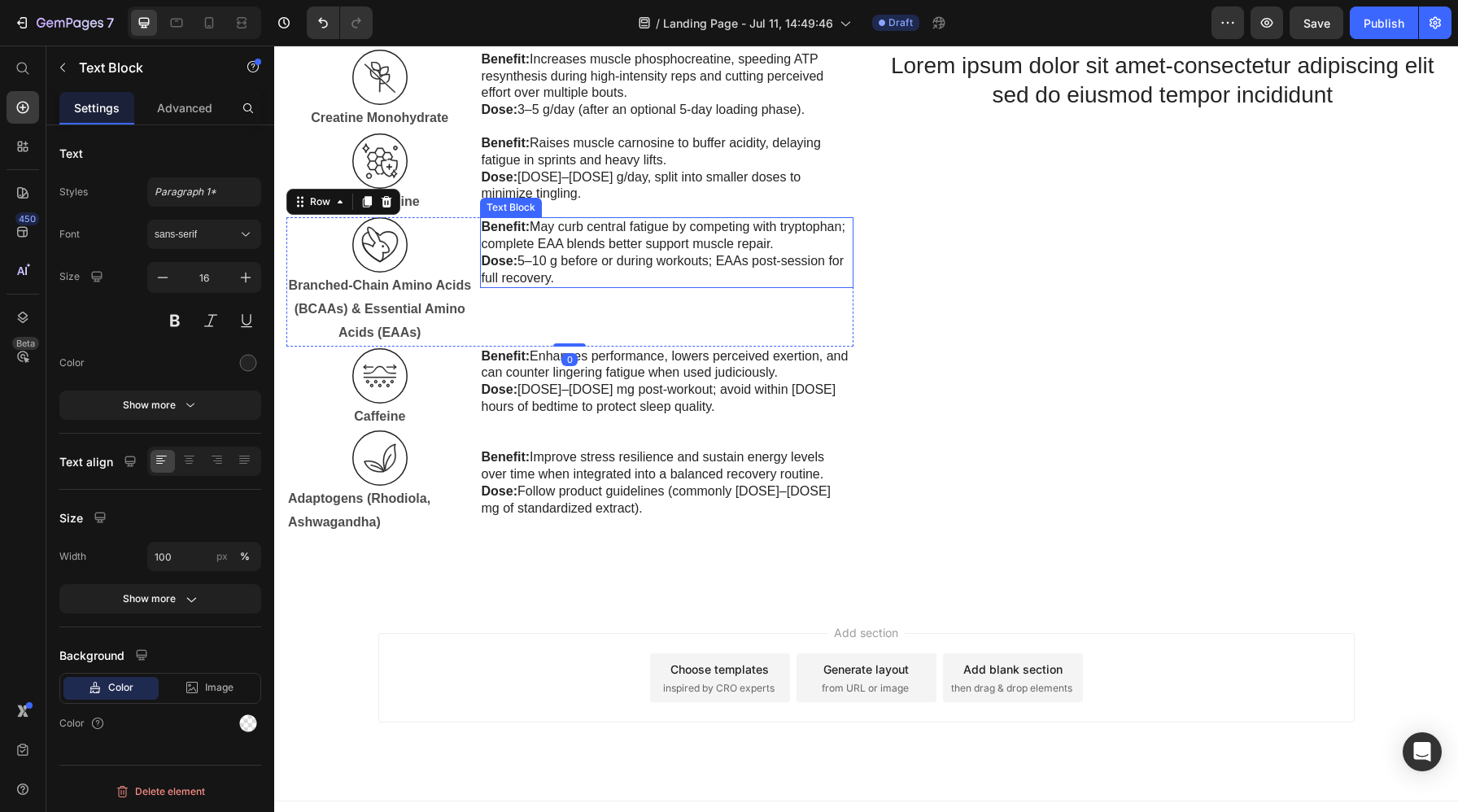 click on "Benefit:  May curb central fatigue by competing with tryptophan; complete EAA blends better support muscle repair. Dose:  5–10 g before or during workouts; EAAs post-session for full recovery. Text Block" at bounding box center (666, 252) 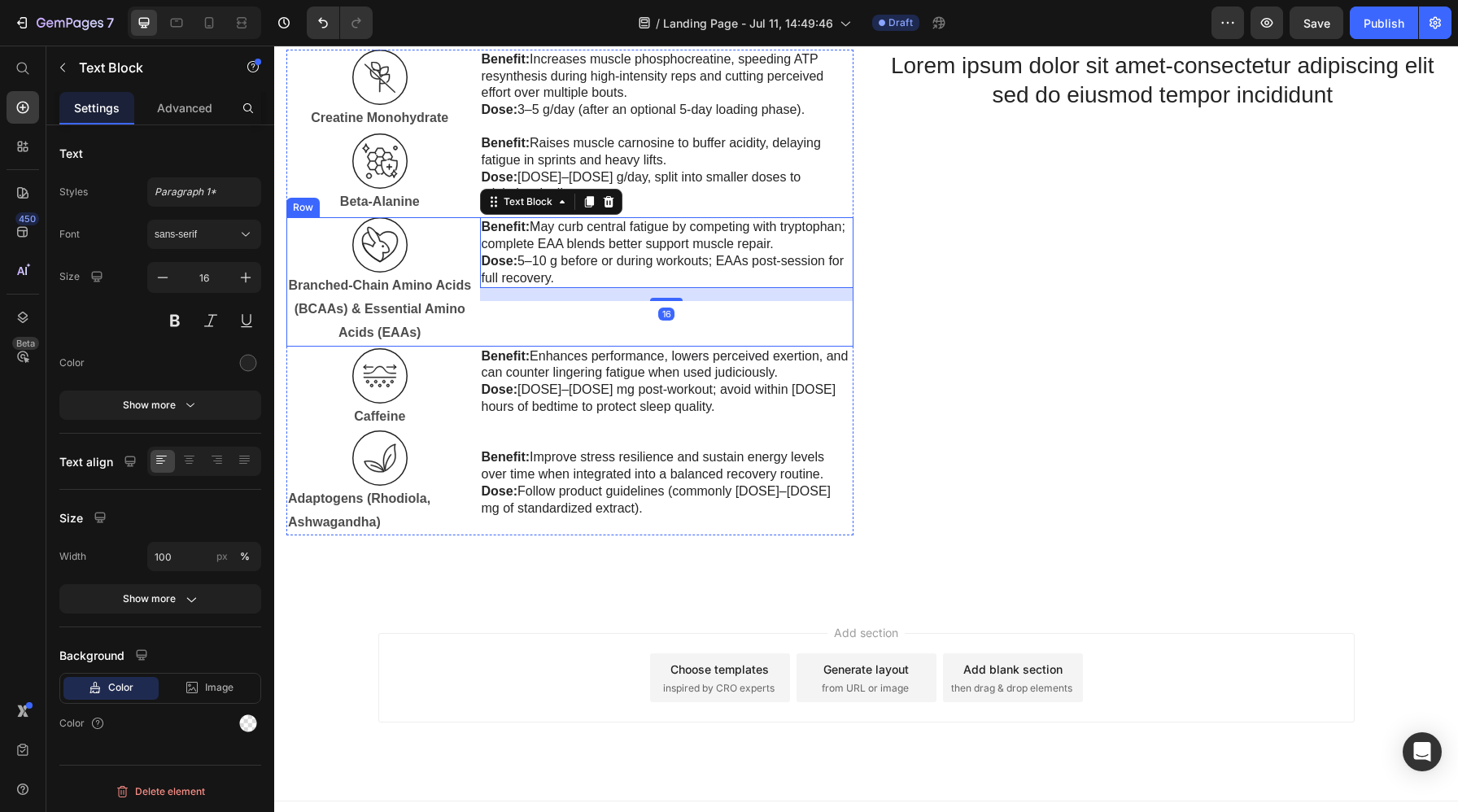 click on "Benefit:  May curb central fatigue by competing with tryptophan; complete EAA blends better support muscle repair. Dose:  5–10 g before or during workouts; EAAs post-session for full recovery. Text Block   16" at bounding box center (666, 282) 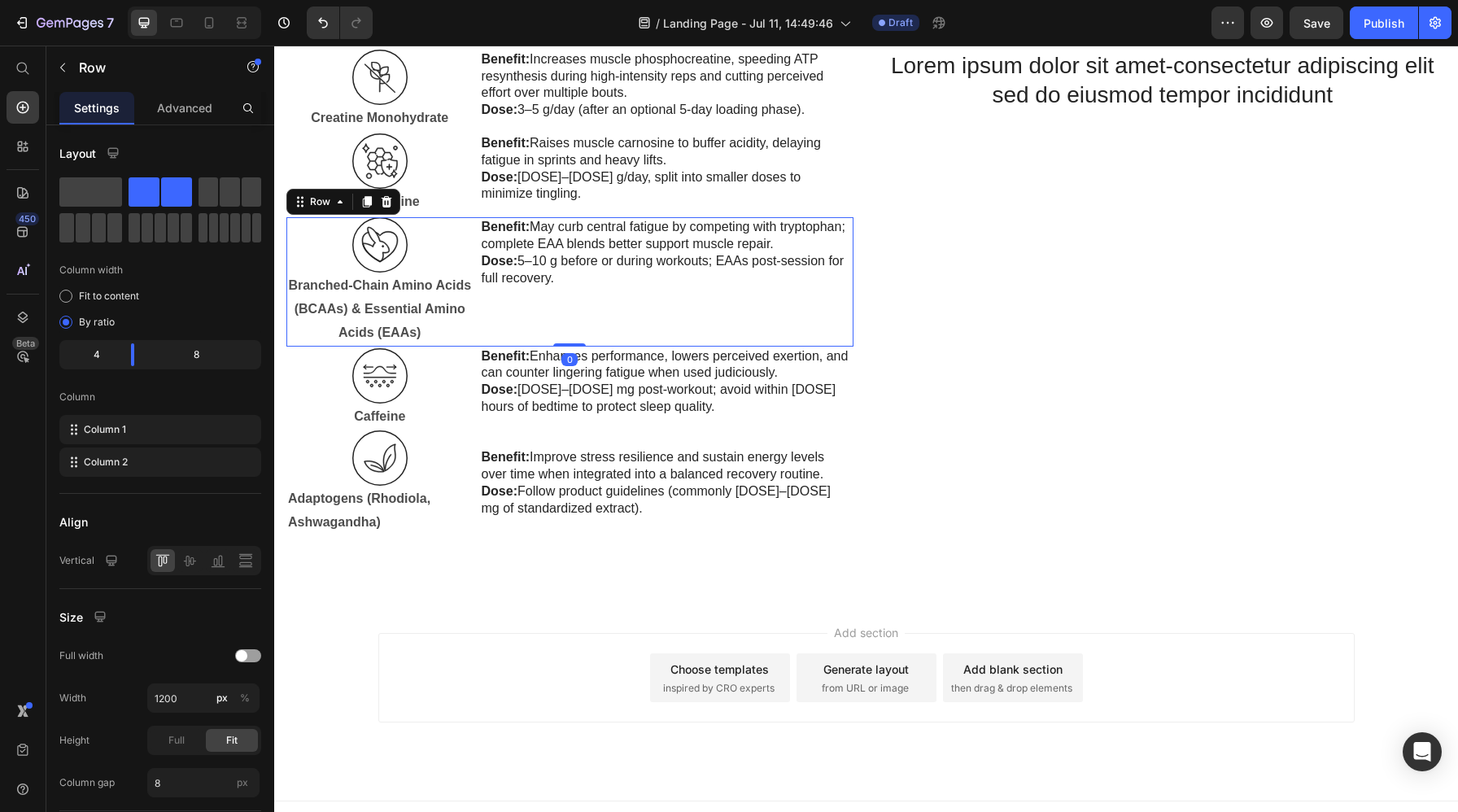 click on "Benefit:  May curb central fatigue by competing with tryptophan; complete EAA blends better support muscle repair. Dose:  5–10 g before or during workouts; EAAs post-session for full recovery. Text Block" at bounding box center [666, 282] 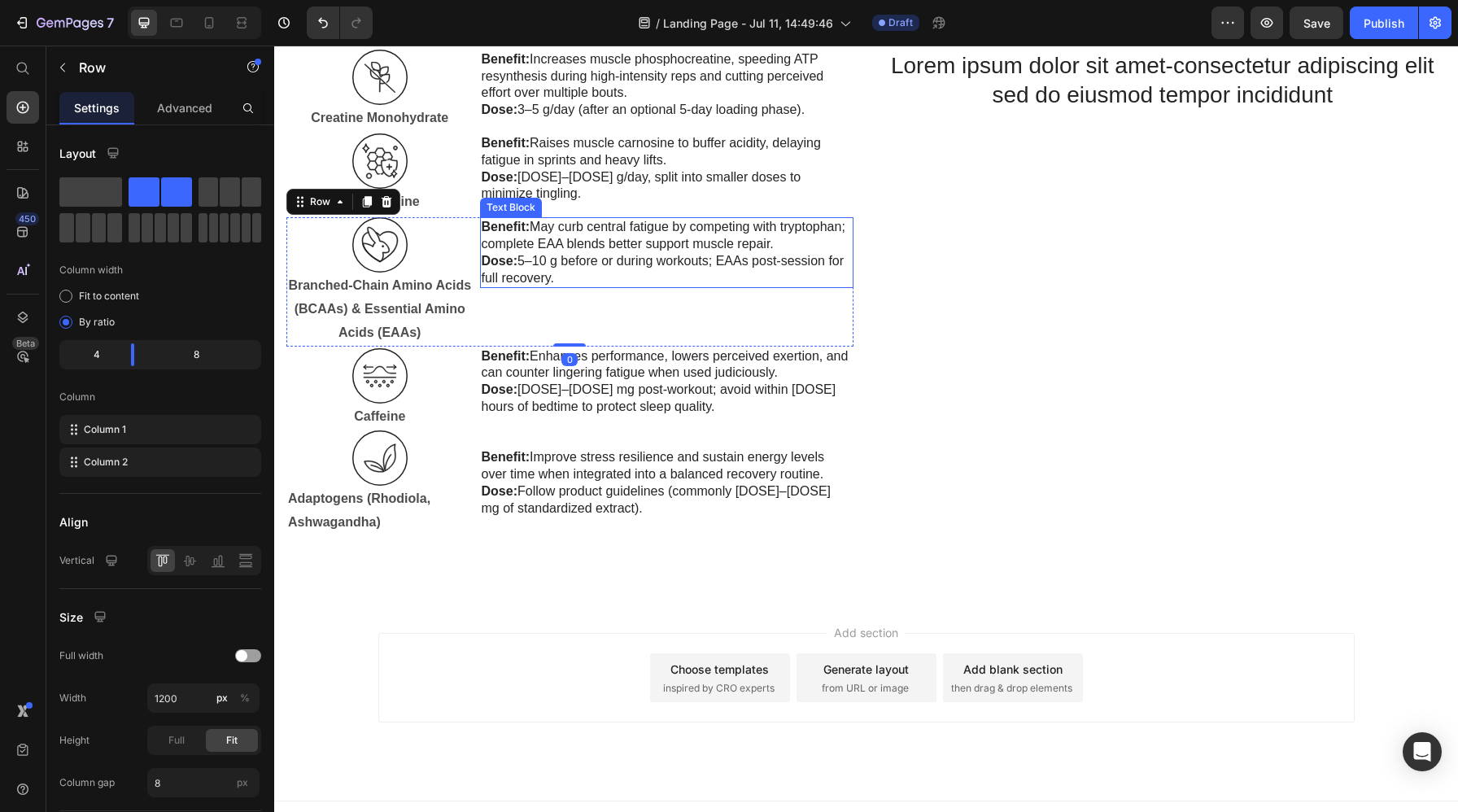 click on "Dose:  5–10 g before or during workouts; EAAs post-session for full recovery." at bounding box center (666, 270) 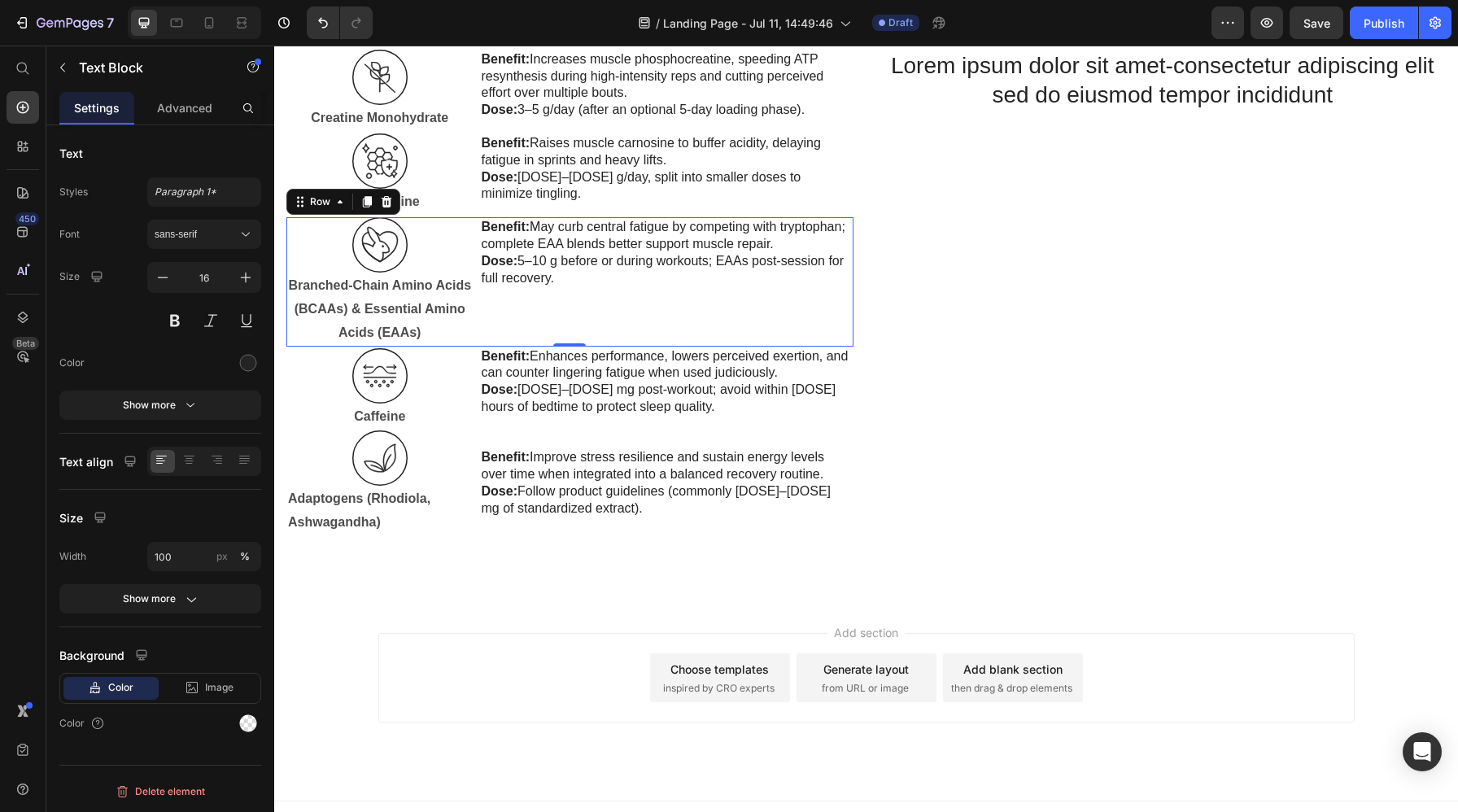 click on "Benefit:  May curb central fatigue by competing with tryptophan; complete EAA blends better support muscle repair. Dose:  5–10 g before or during workouts; EAAs post-session for full recovery. Text Block" at bounding box center (666, 282) 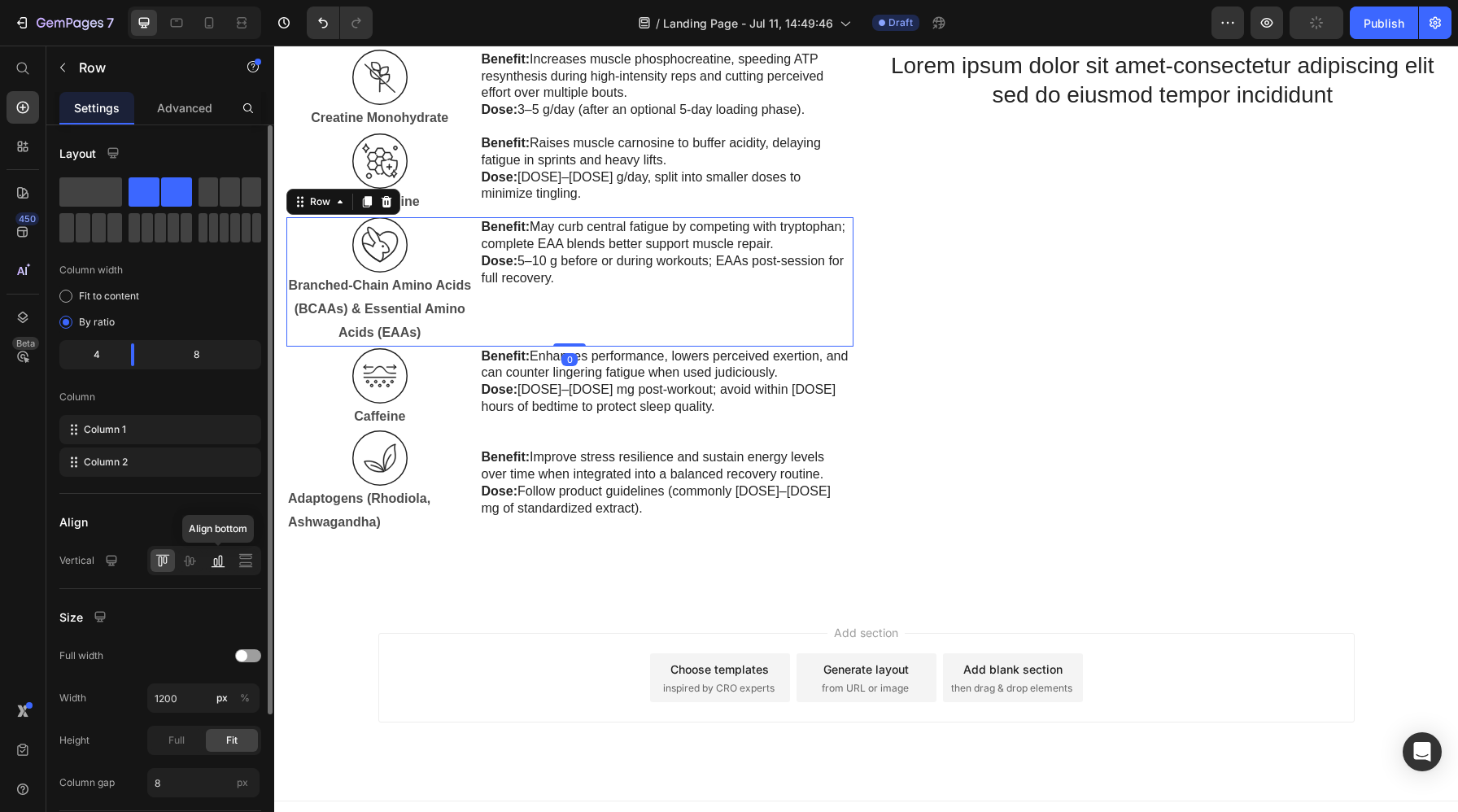 click 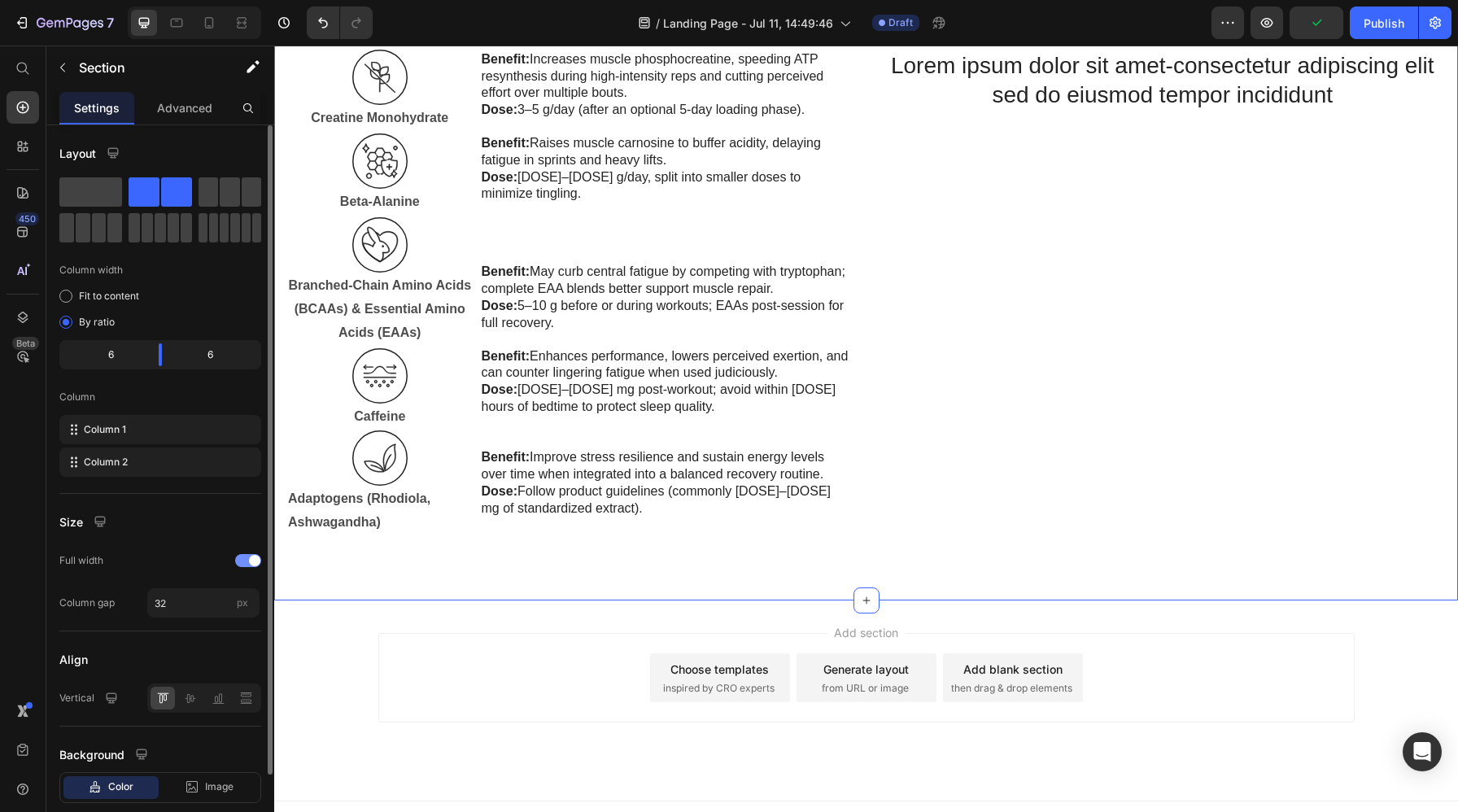 click on "Lorem ipsum dolor sit amet-consectetur adipiscing elit sed do eiusmod tempor incididunt Heading" at bounding box center (1163, 299) 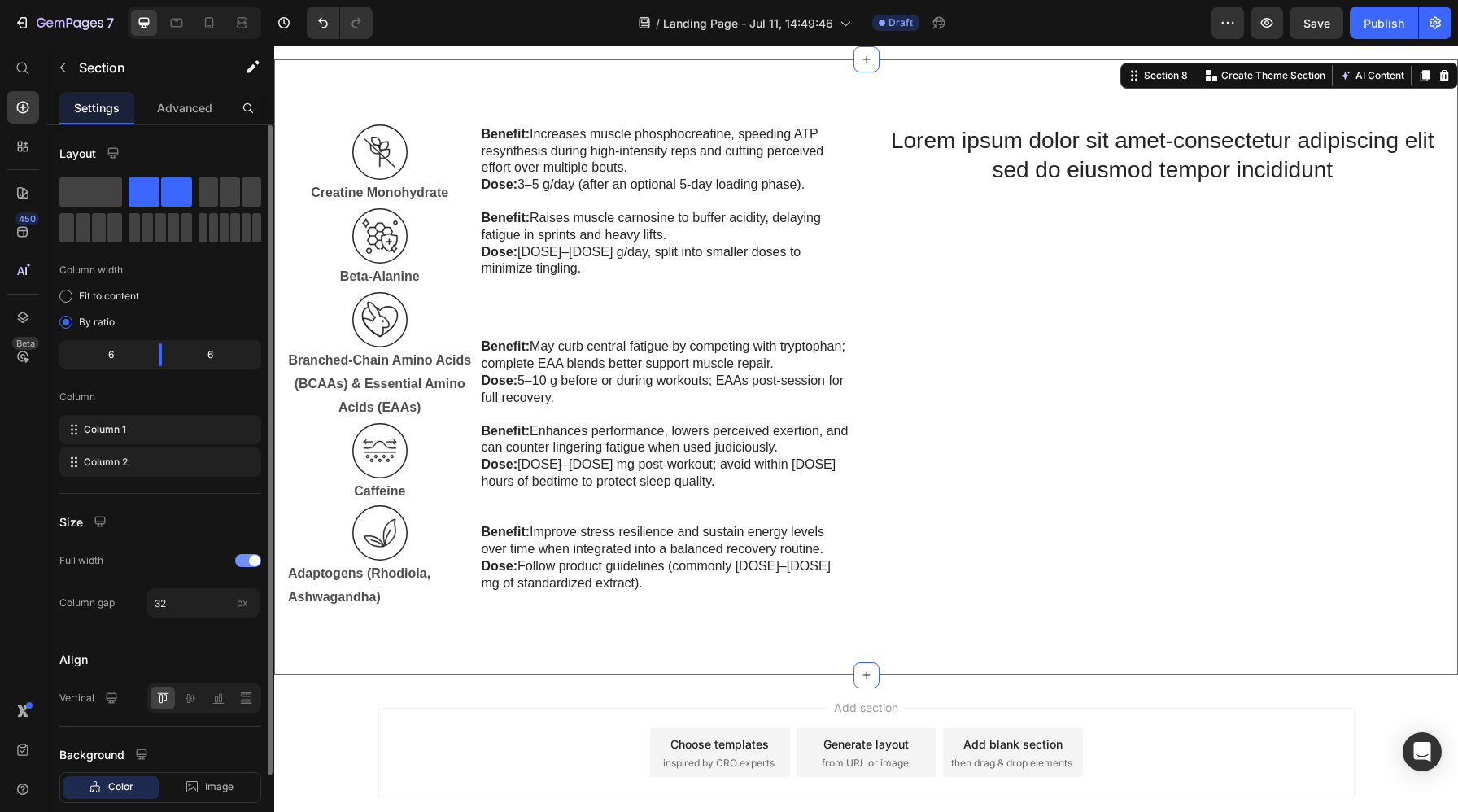 scroll, scrollTop: 5169, scrollLeft: 0, axis: vertical 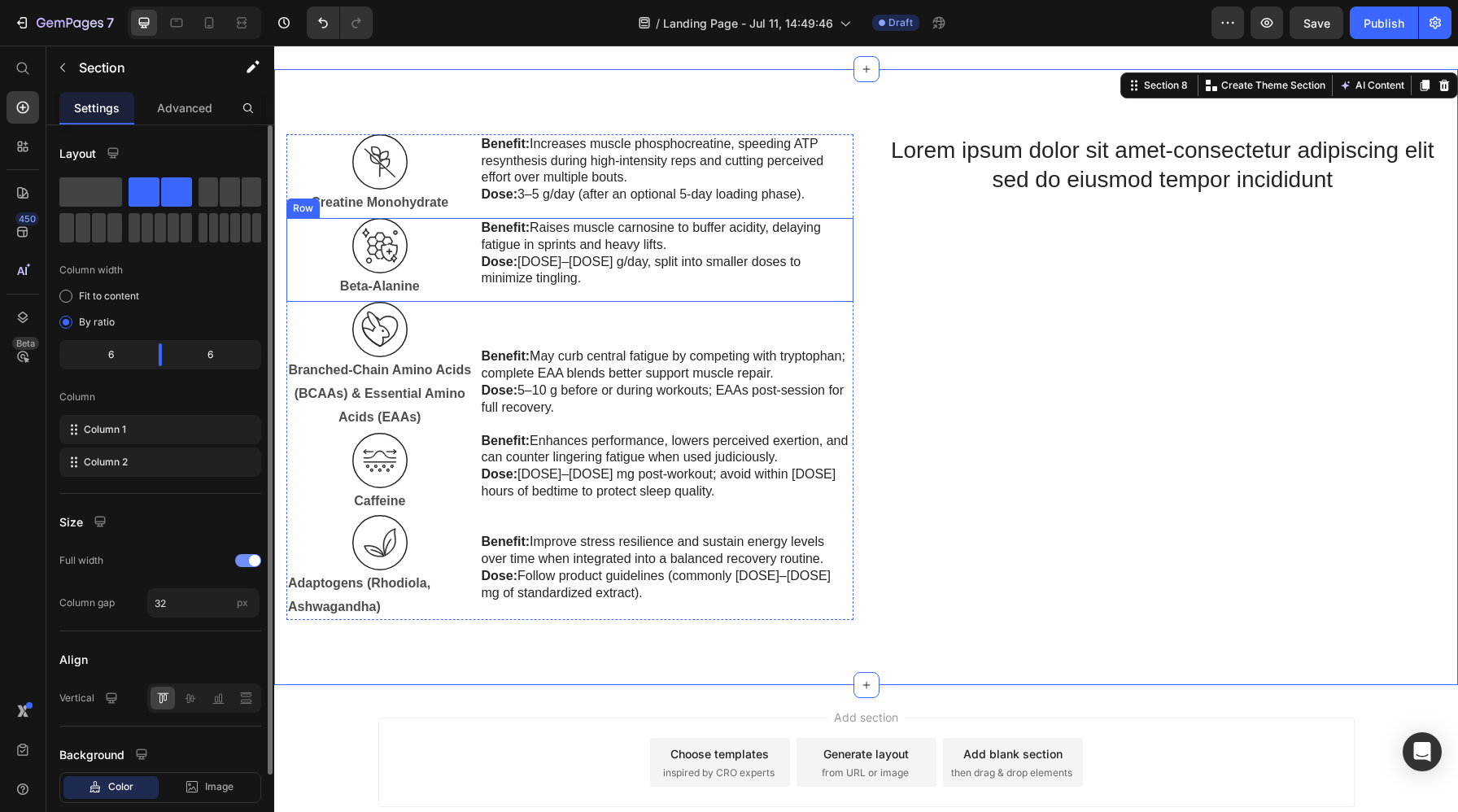 click on "Benefit:  Raises muscle carnosine to buffer acidity, delaying fatigue in sprints and heavy lifts." at bounding box center [666, 237] 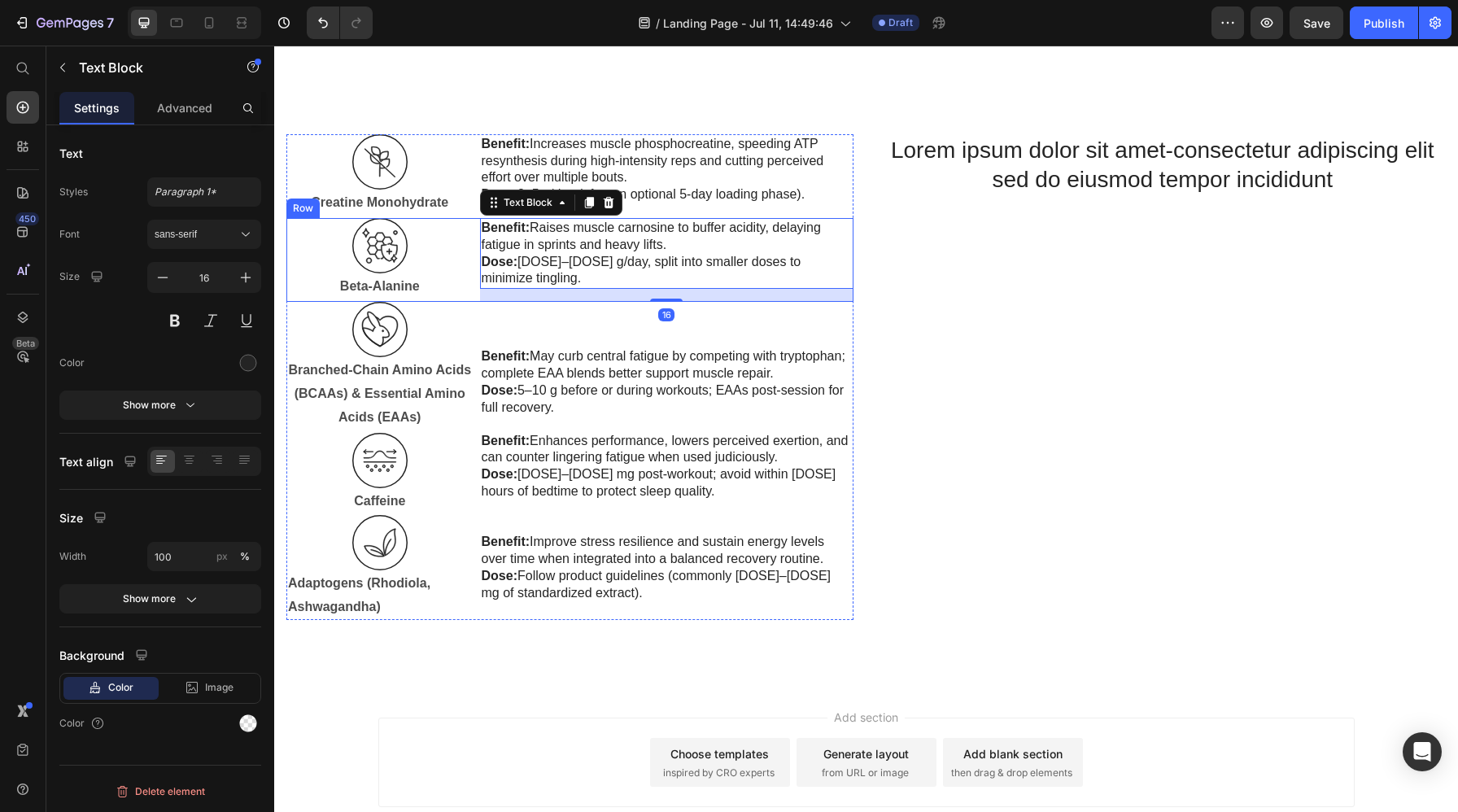click on "Benefit:  Raises muscle carnosine to buffer acidity, delaying fatigue in sprints and heavy lifts. Dose:  3–6 g/day, split into smaller doses to minimize tingling. Text Block   16" at bounding box center [666, 260] 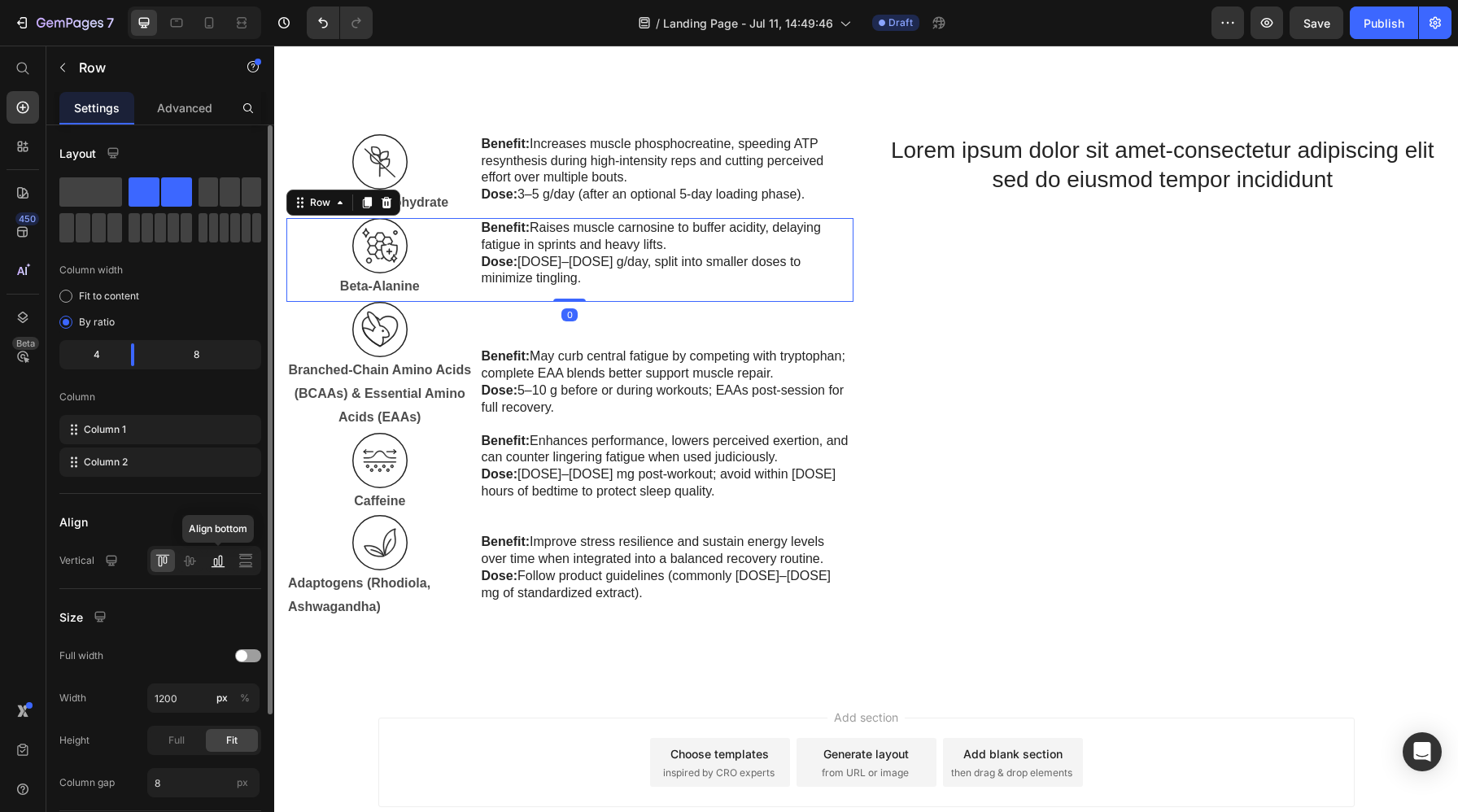 click 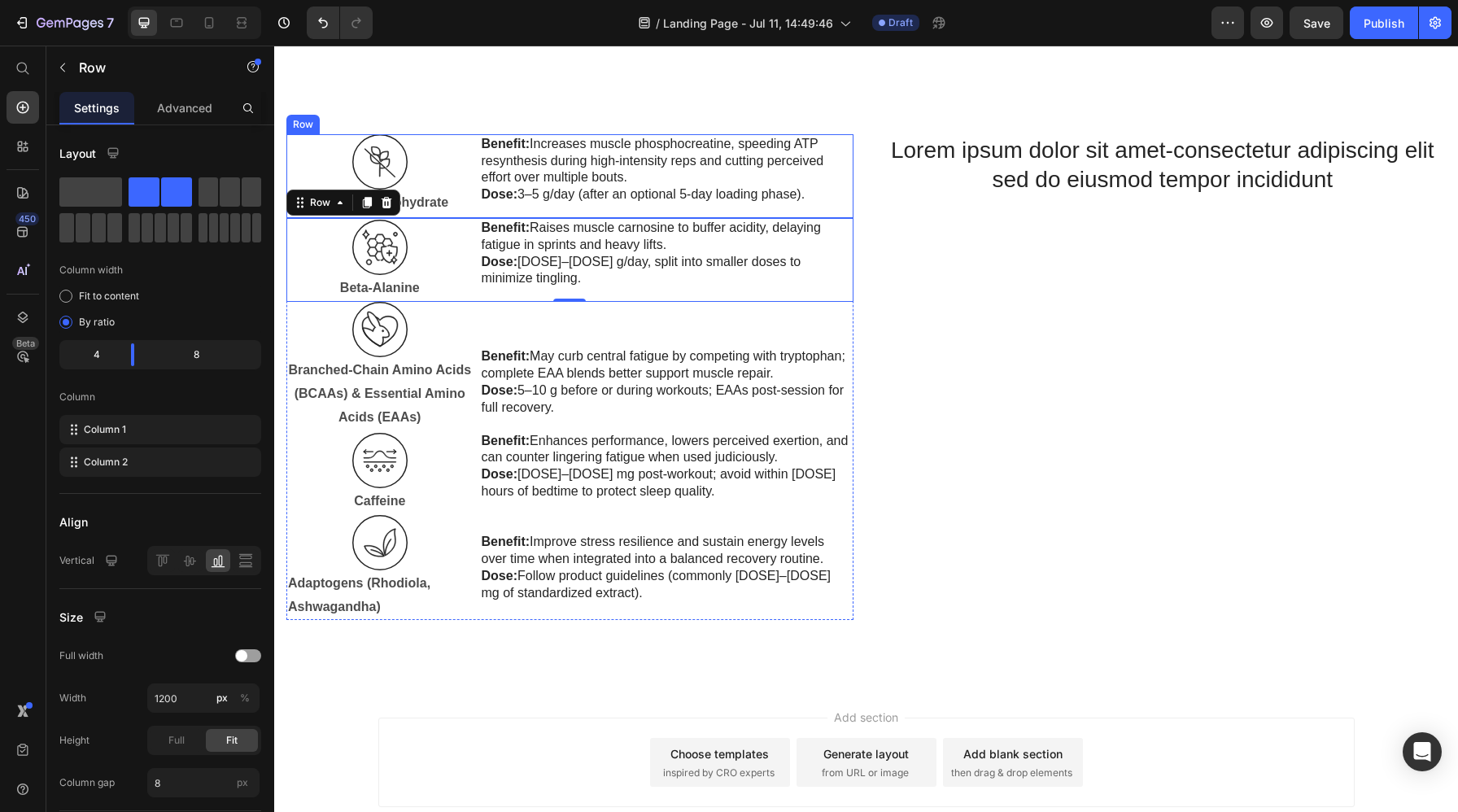 click on "Benefit:  Increases muscle phosphocreatine, speeding ATP resynthesis during high-intensity reps and cutting perceived effort over multiple bouts. Dose:  3–5 g/day (after an optional 5-day loading phase). Text Block" at bounding box center [666, 176] 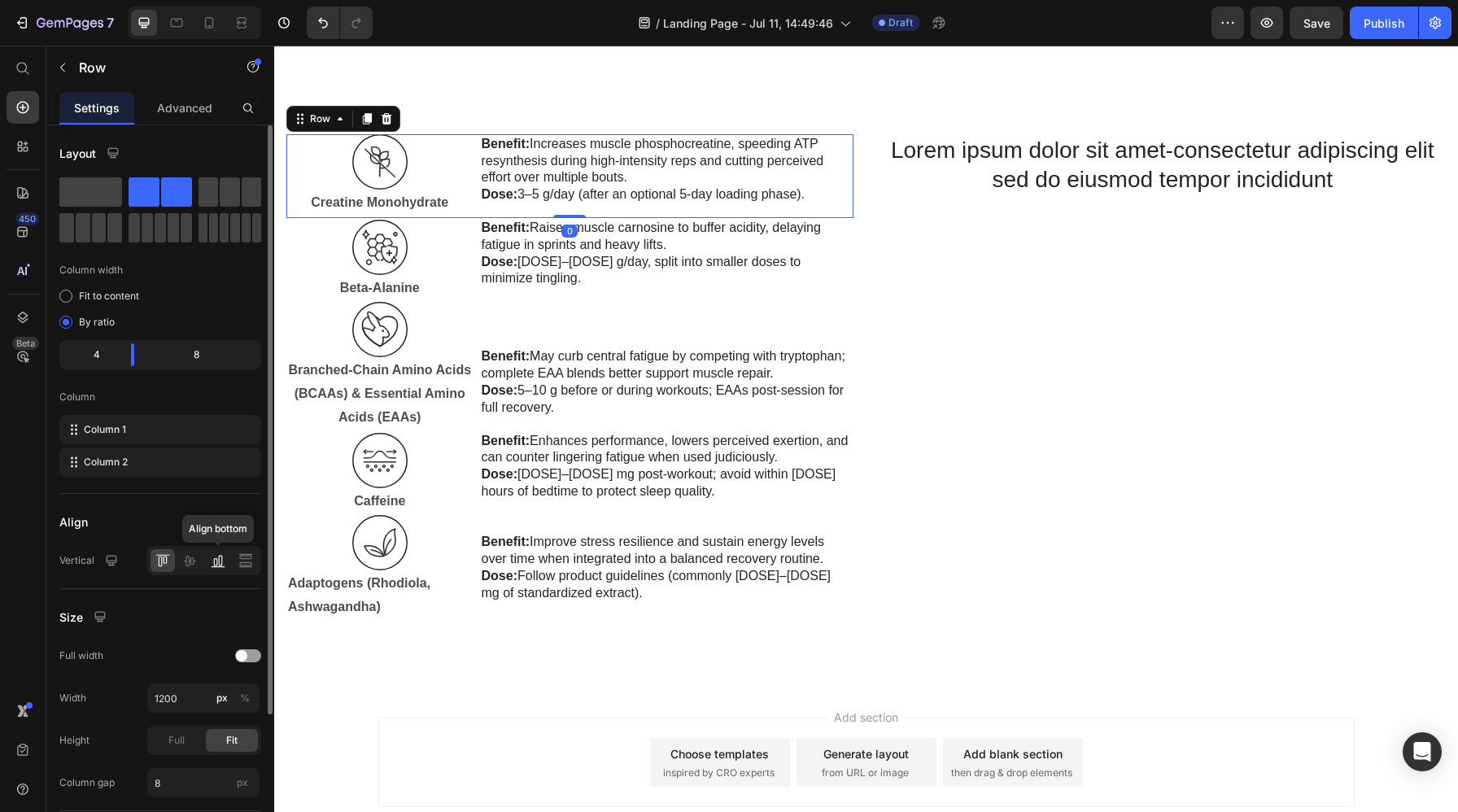 click 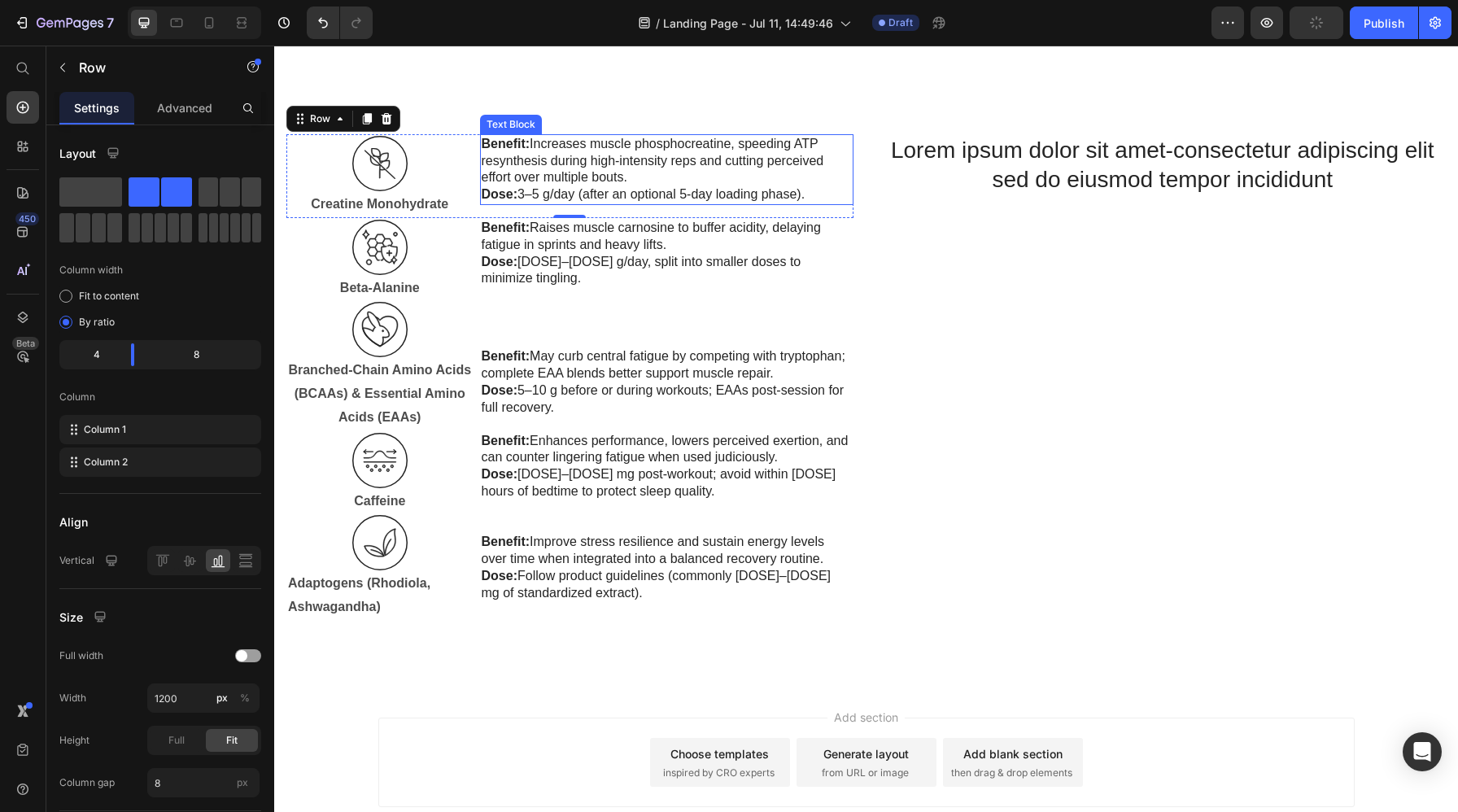 click on "Benefit:  Increases muscle phosphocreatine, speeding ATP resynthesis during high-intensity reps and cutting perceived effort over multiple bouts." at bounding box center [666, 161] 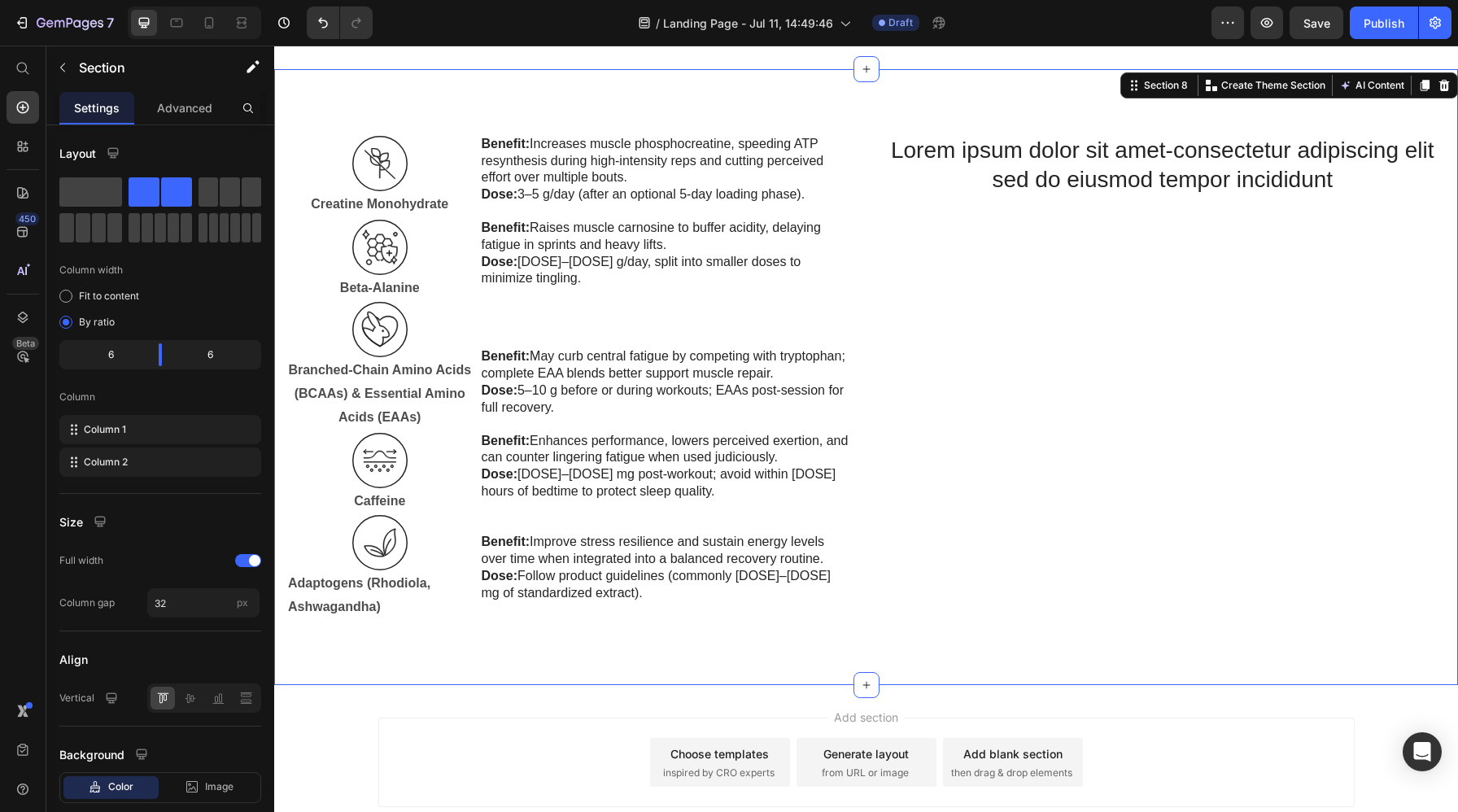 click on "Image Creatine Monohydrate Text Block Benefit:  Increases muscle phosphocreatine, speeding ATP resynthesis during high-intensity reps and cutting perceived effort over multiple bouts. Dose:  3–5 g/day (after an optional 5-day loading phase). Text Block Row Image Beta-Alanine Text Block Benefit:  Raises muscle carnosine to buffer acidity, delaying fatigue in sprints and heavy lifts. Dose:  3–6 g/day, split into smaller doses to minimize tingling. Text Block Row Image Branched-Chain Amino Acids (BCAAs) & Essential Amino Acids (EAAs) Text Block Benefit:  May curb central fatigue by competing with tryptophan; complete EAA blends better support muscle repair. Dose:  5–10 g before or during workouts; EAAs post-session for full recovery. Text Block Row Image Caffeine Text Block Benefit:  Enhances performance, lowers perceived exertion, and can counter lingering fatigue when used judiciously. Dose:  50–200 mg post-workout; avoid within 6 hours of bedtime to protect sleep quality. Text Block Row Image Benefit:" at bounding box center [866, 378] 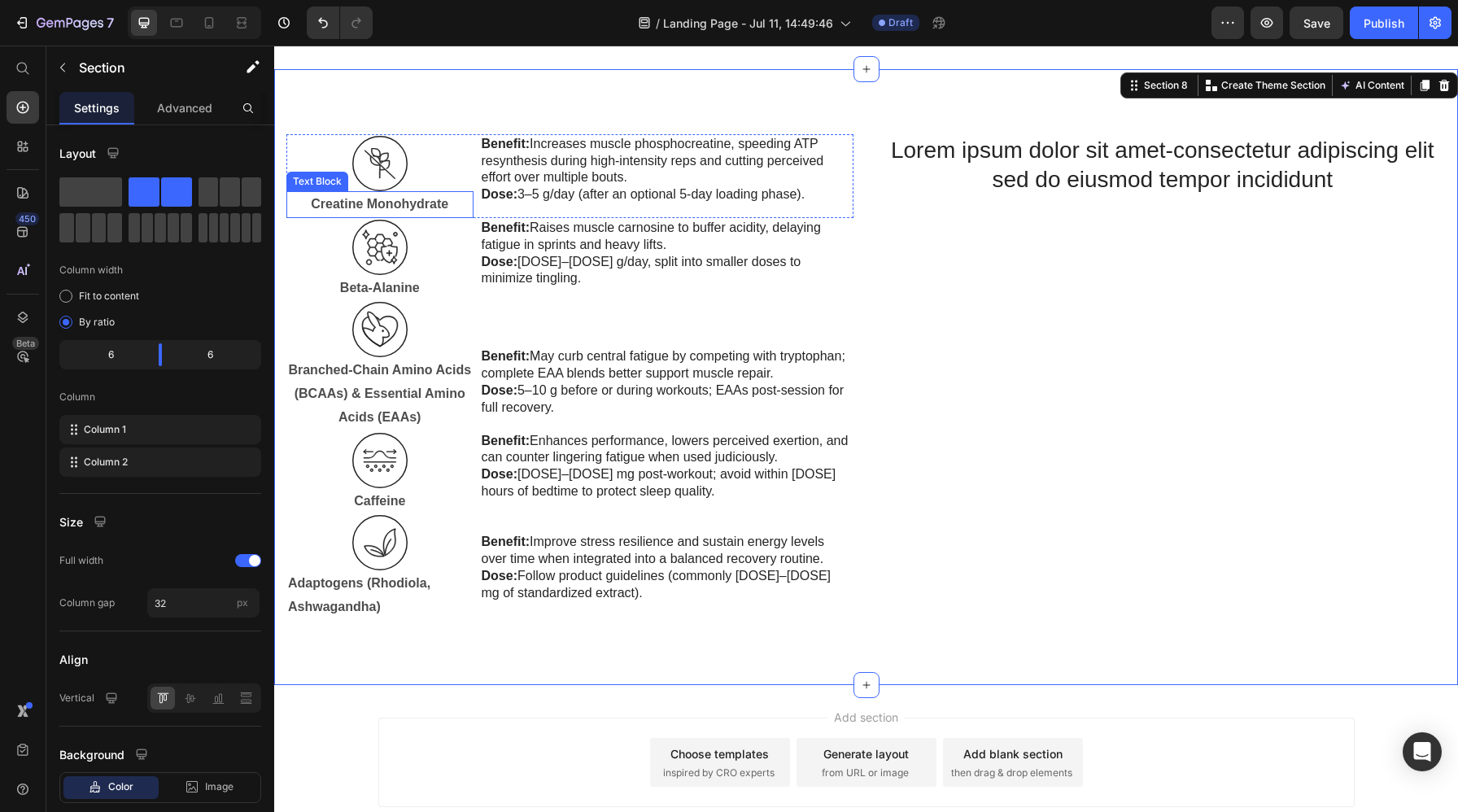 click on "Creatine Monohydrate" at bounding box center [380, 204] 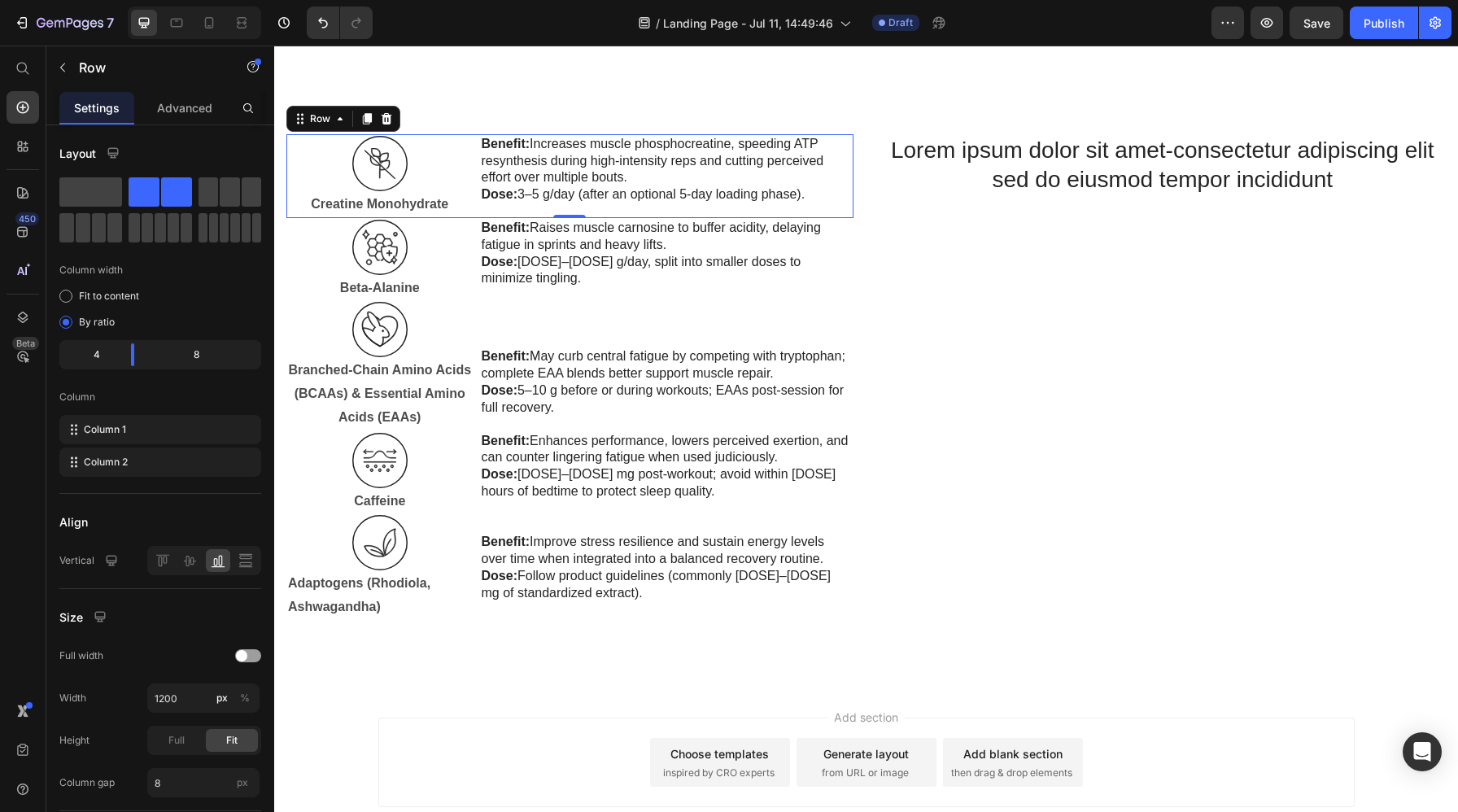 click on "Benefit:  Increases muscle phosphocreatine, speeding ATP resynthesis during high-intensity reps and cutting perceived effort over multiple bouts. Dose:  3–5 g/day (after an optional 5-day loading phase). Text Block" at bounding box center [666, 176] 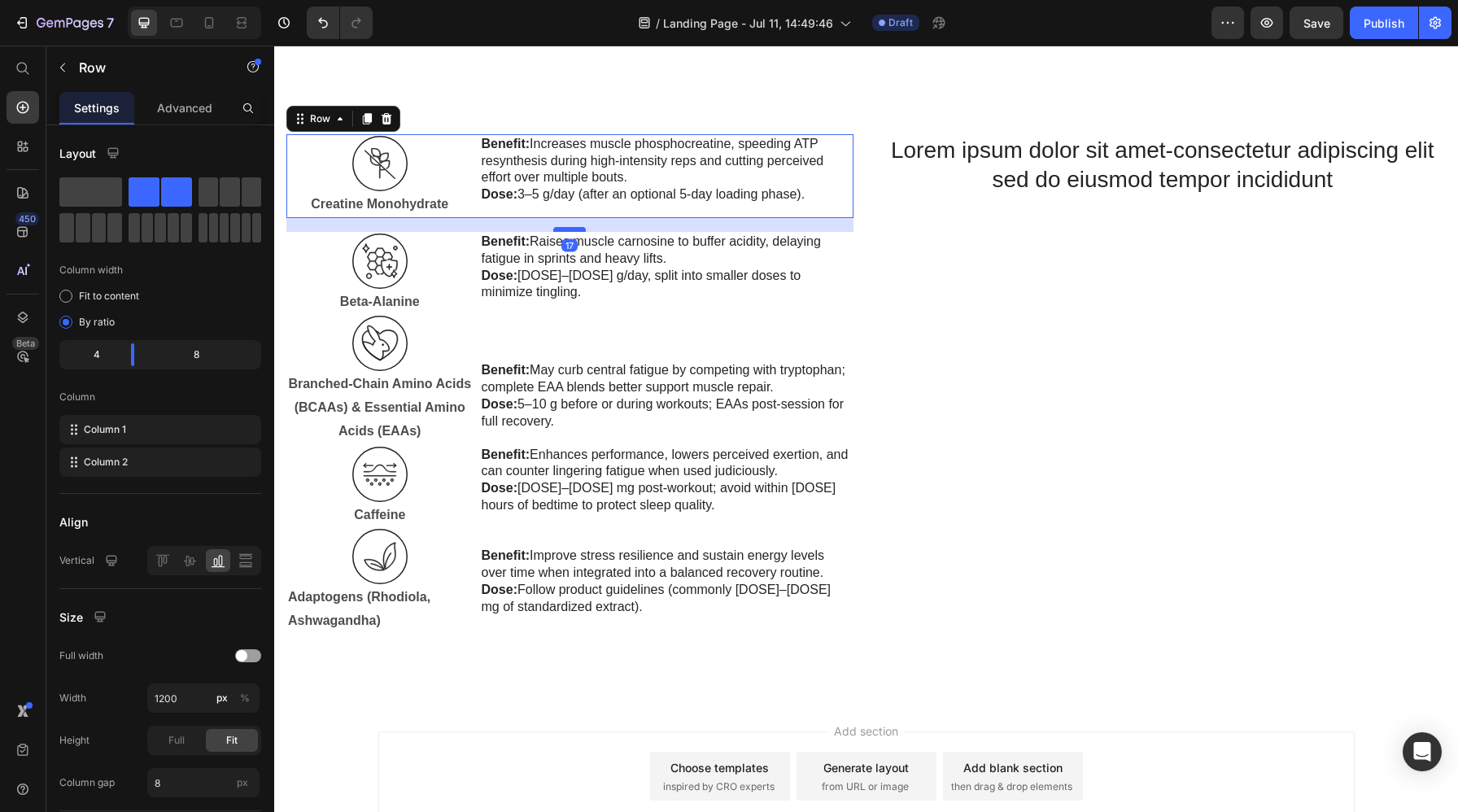 drag, startPoint x: 574, startPoint y: 216, endPoint x: 574, endPoint y: 229, distance: 13 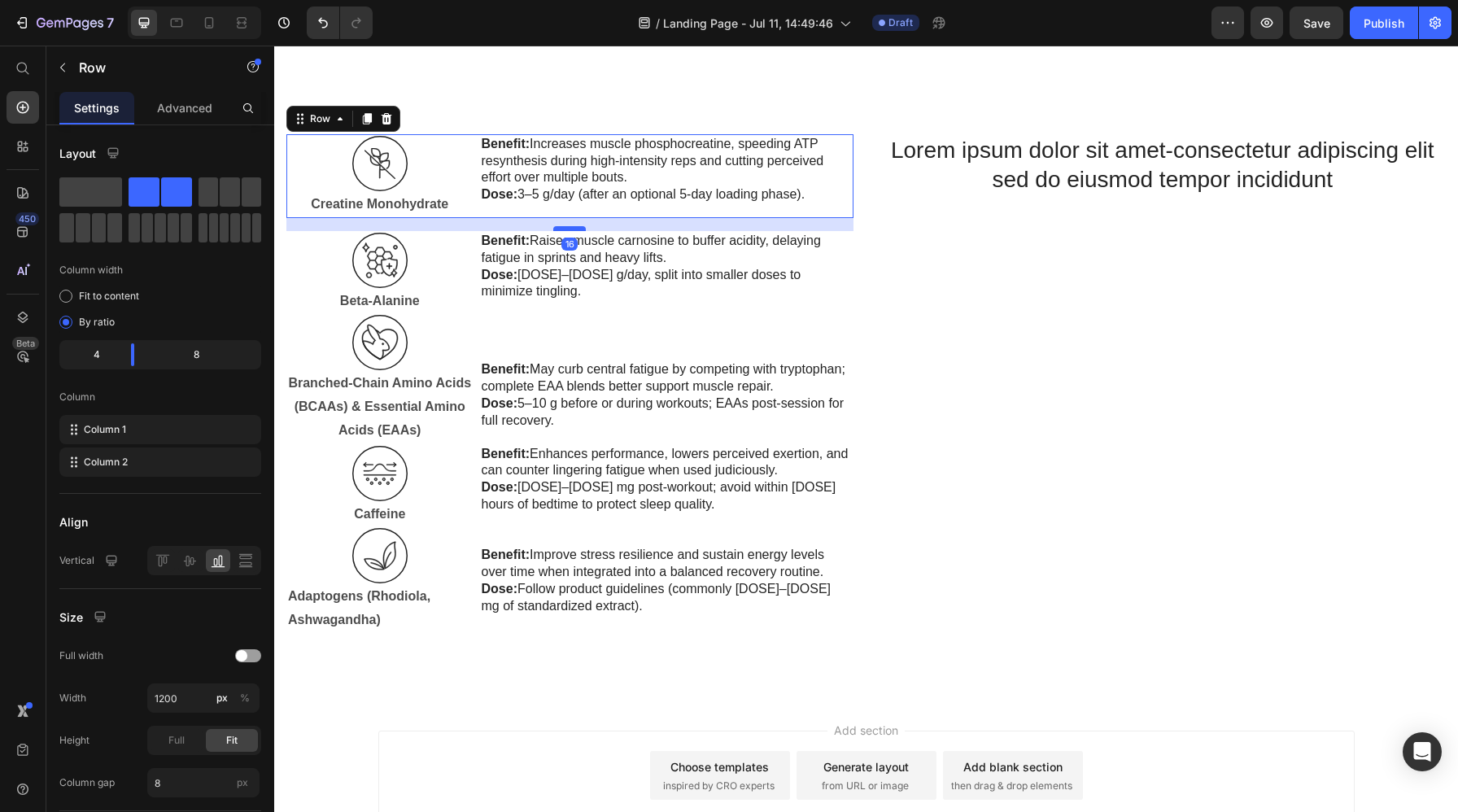 click at bounding box center [570, 229] 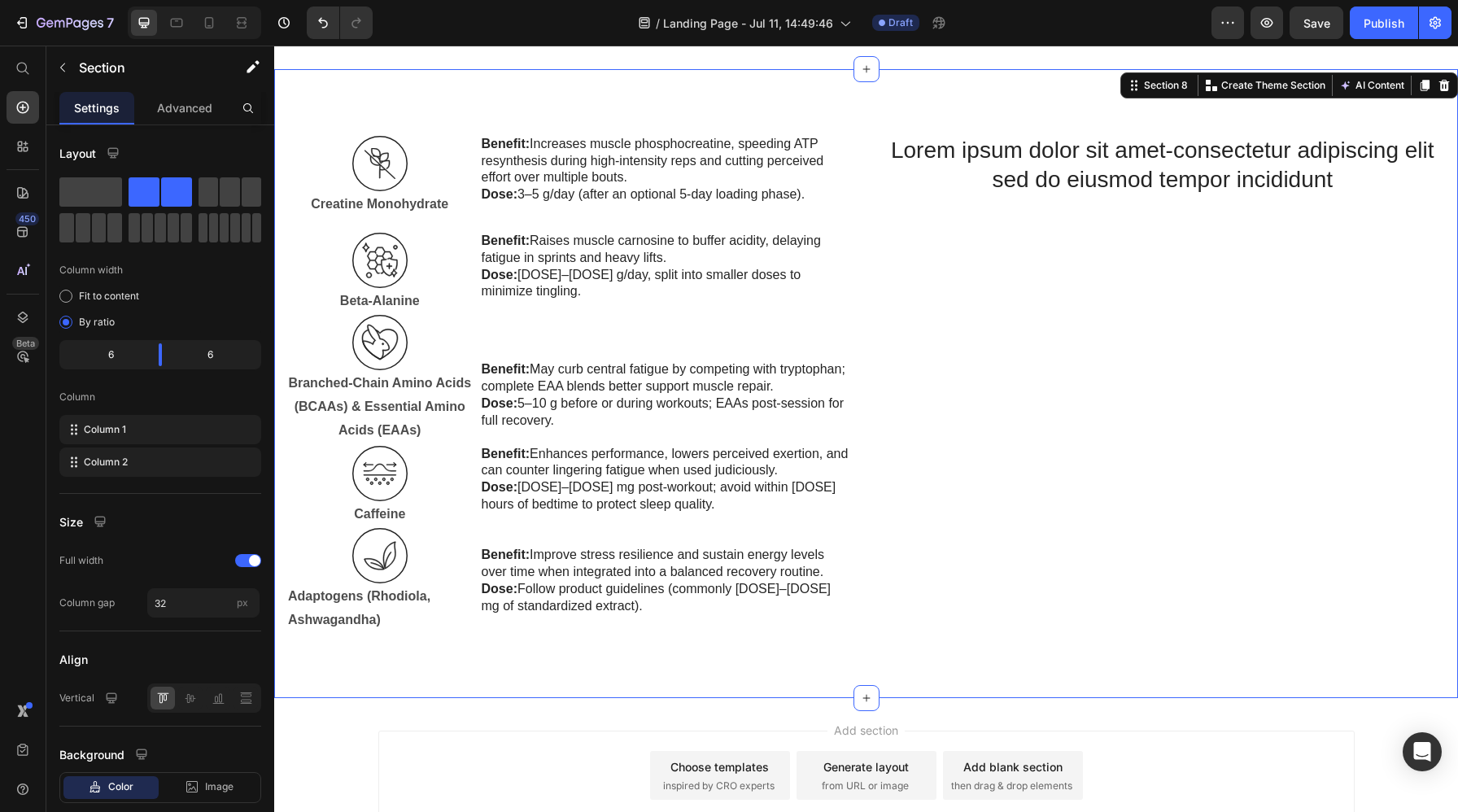 click on "Lorem ipsum dolor sit amet-consectetur adipiscing elit sed do eiusmod tempor incididunt Heading" at bounding box center [1163, 391] 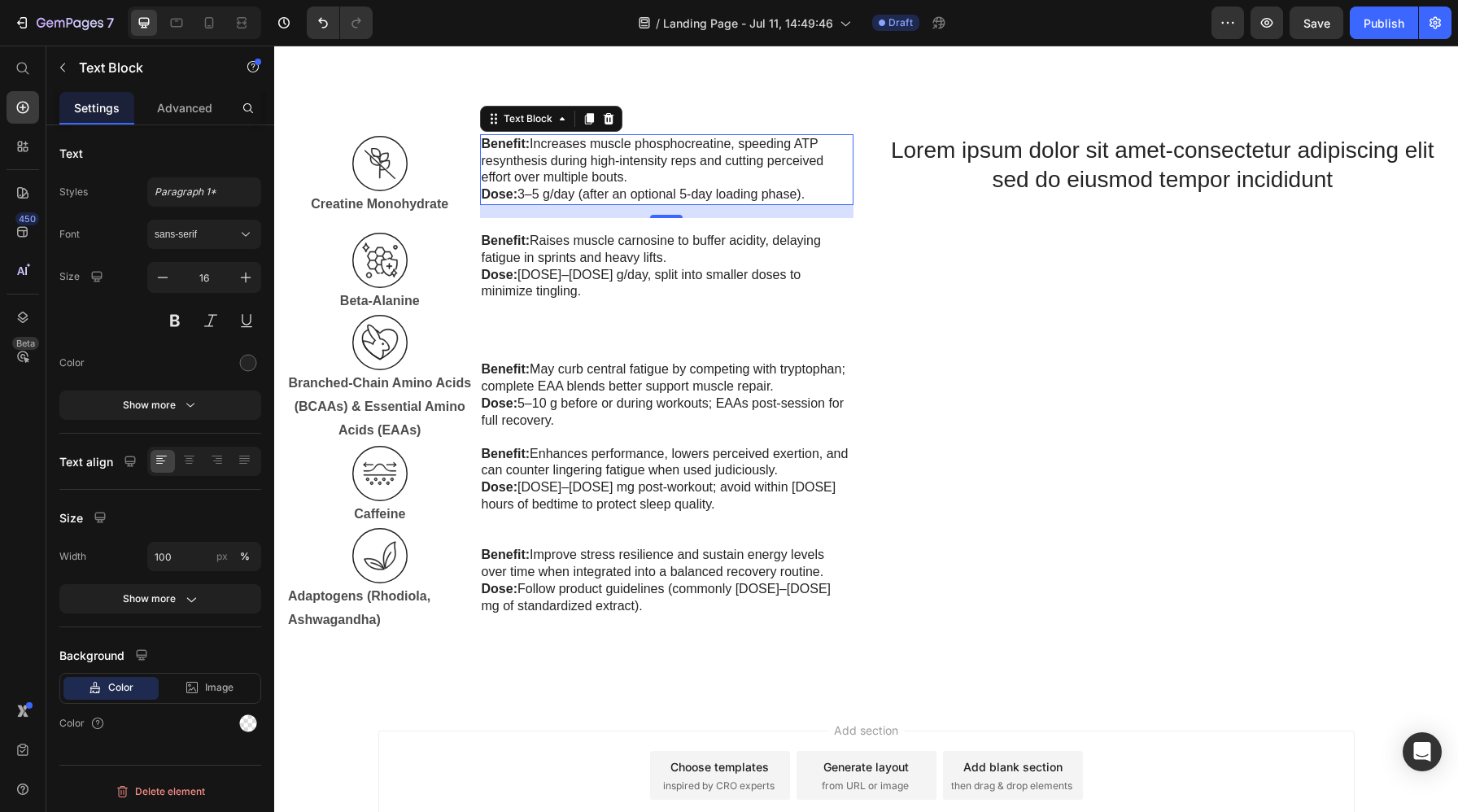 click on "Benefit:  Increases muscle phosphocreatine, speeding ATP resynthesis during high-intensity reps and cutting perceived effort over multiple bouts." at bounding box center [666, 161] 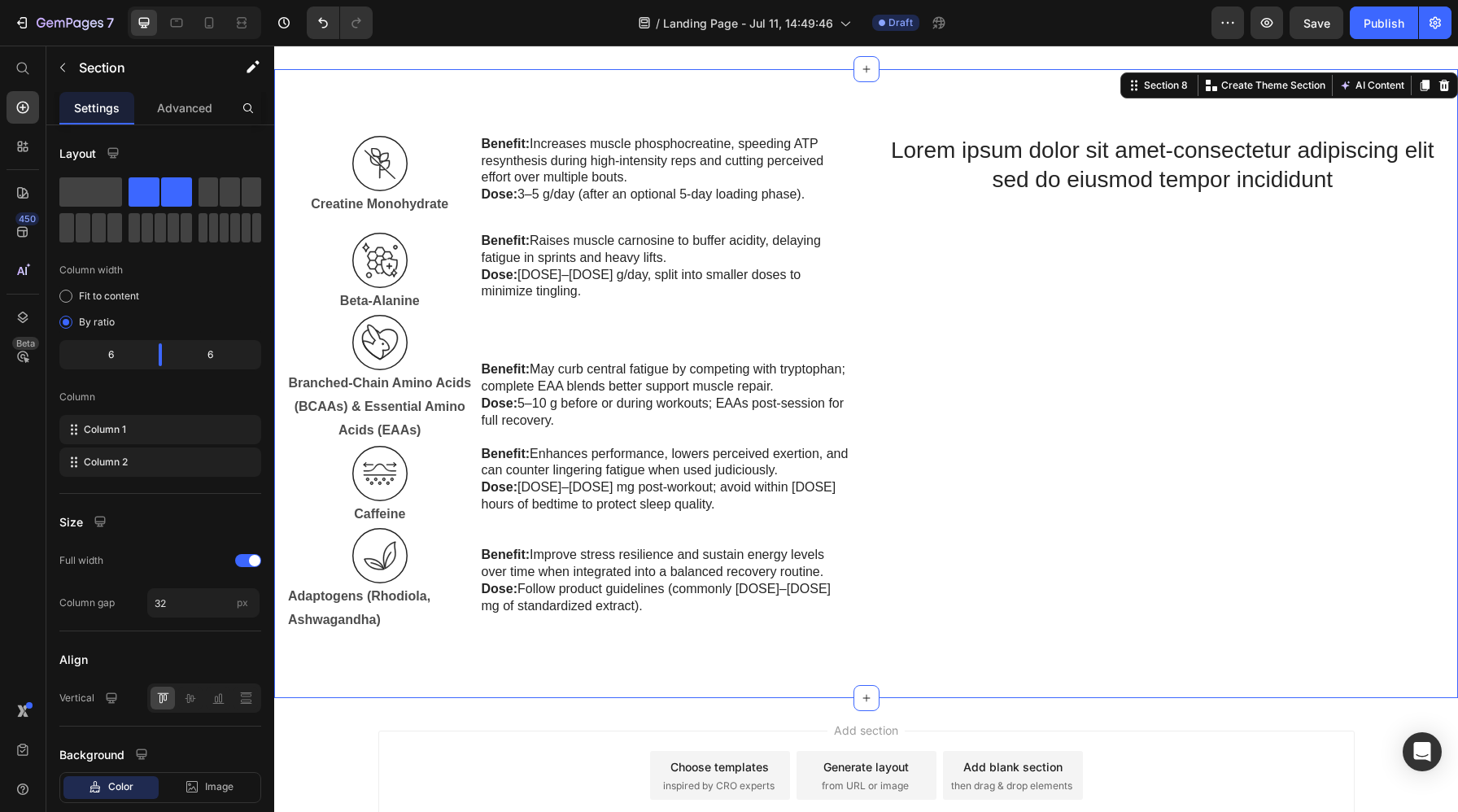 click on "Lorem ipsum dolor sit amet-consectetur adipiscing elit sed do eiusmod tempor incididunt Heading" at bounding box center [1163, 391] 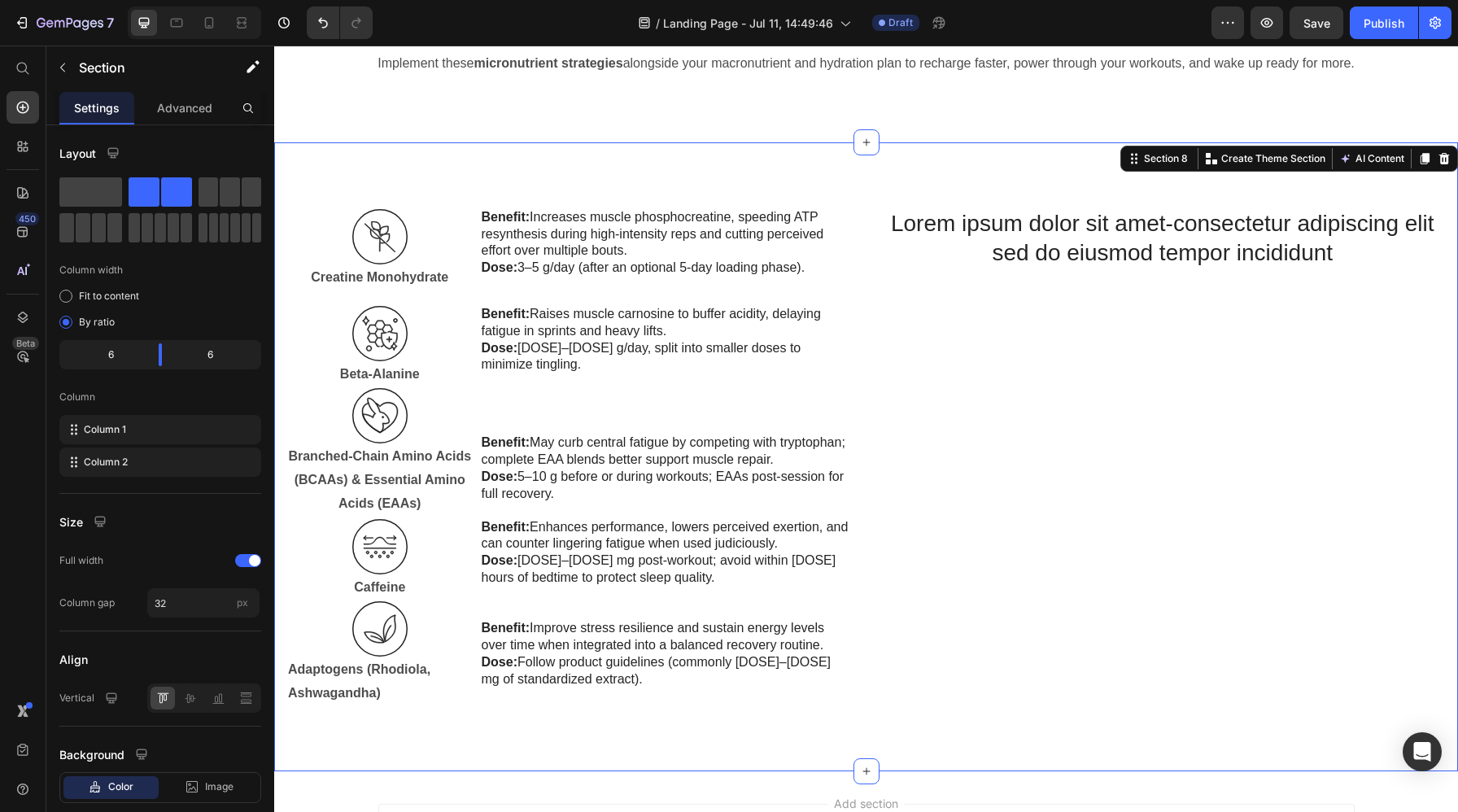 scroll, scrollTop: 5097, scrollLeft: 0, axis: vertical 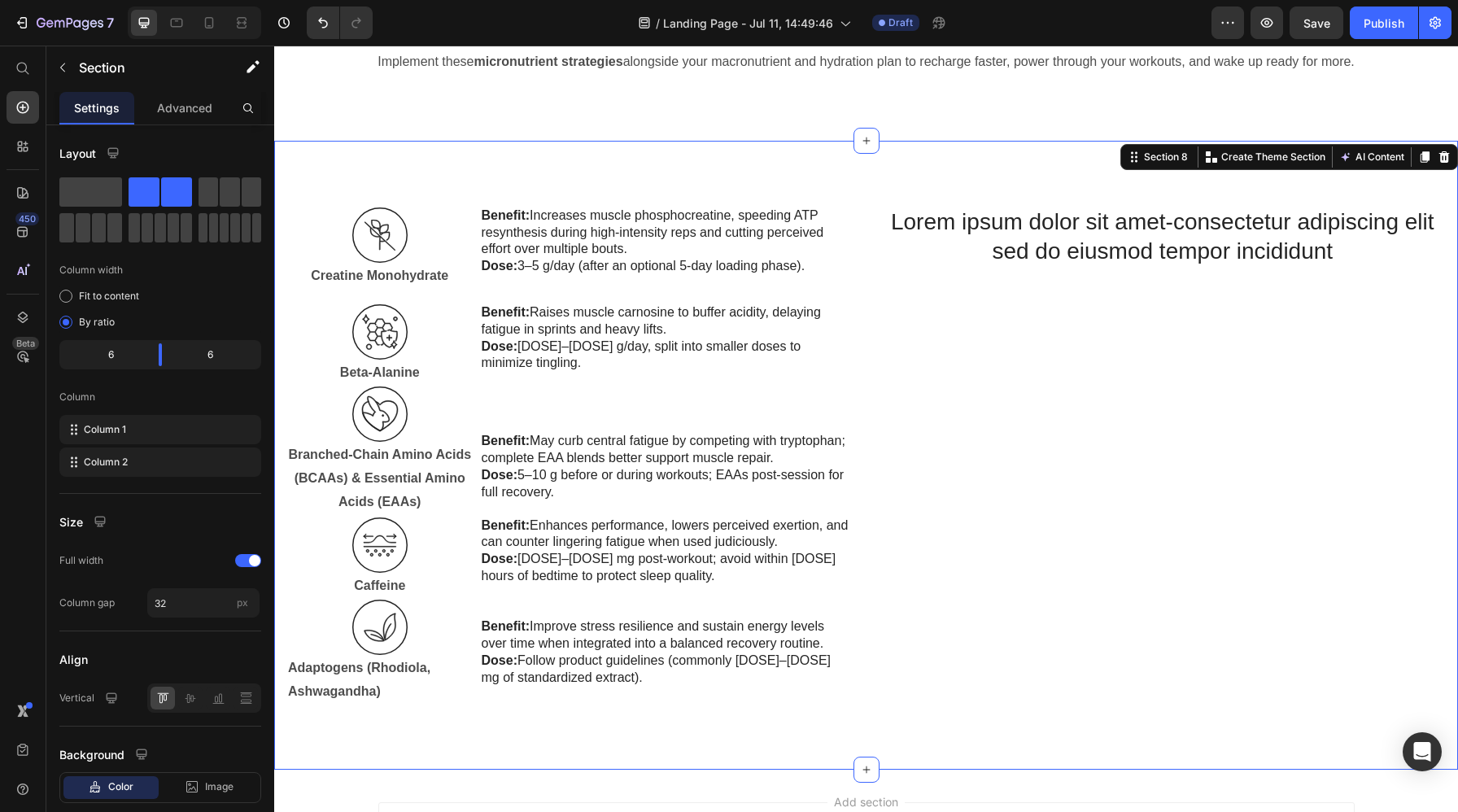 click on "Lorem ipsum dolor sit amet-consectetur adipiscing elit sed do eiusmod tempor incididunt Heading" at bounding box center [1163, 462] 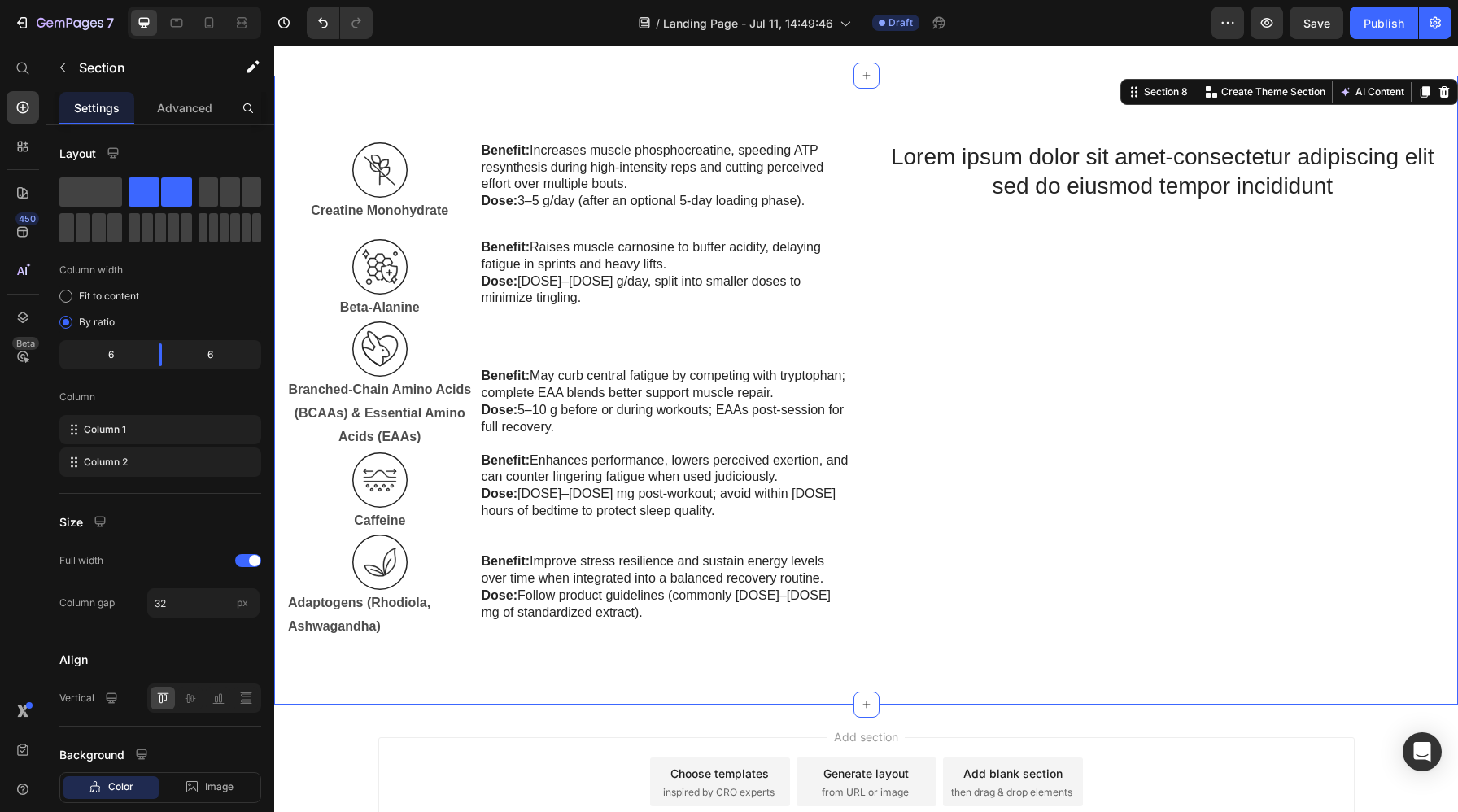 scroll, scrollTop: 5121, scrollLeft: 0, axis: vertical 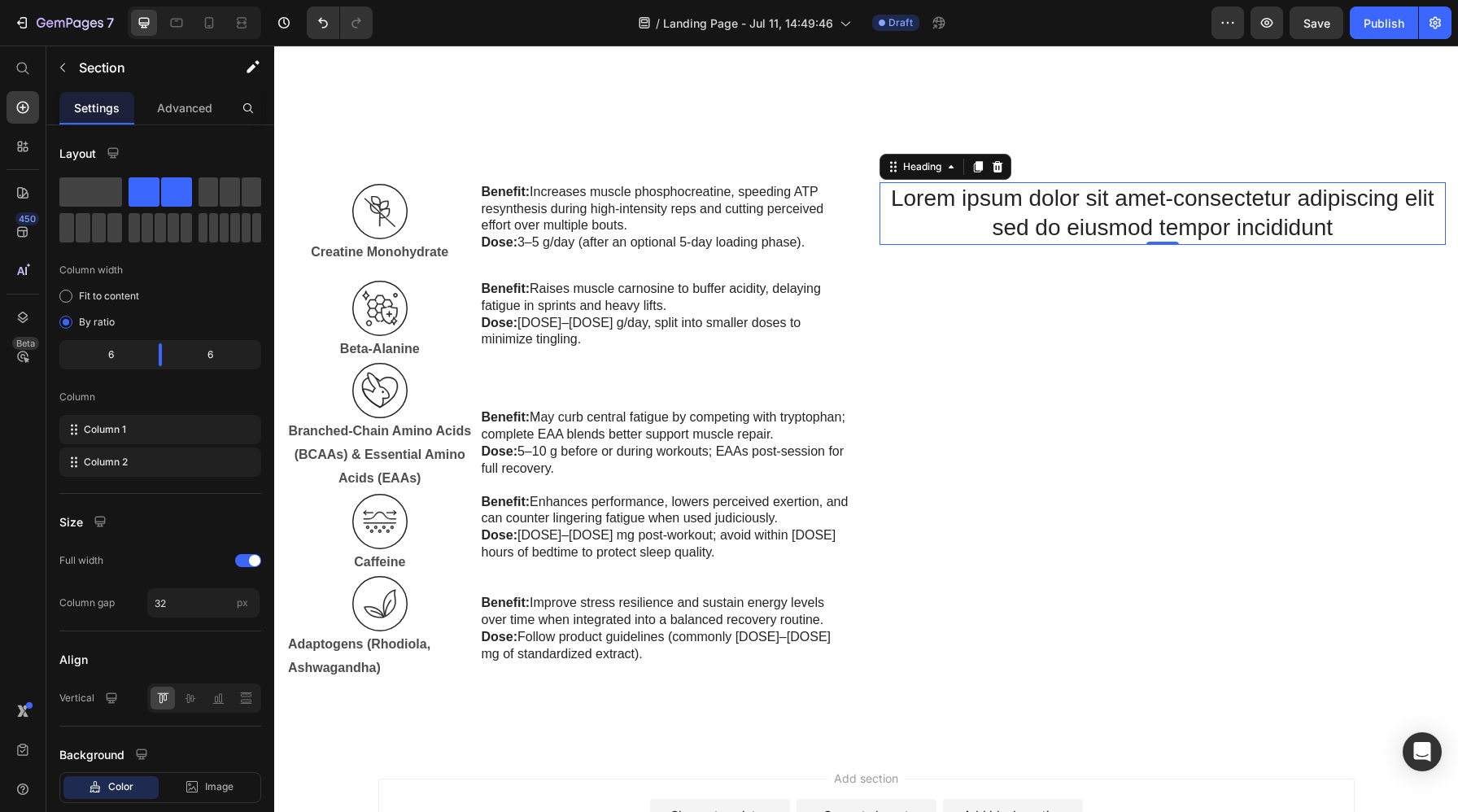click on "Lorem ipsum dolor sit amet-consectetur adipiscing elit sed do eiusmod tempor incididunt" at bounding box center (1163, 213) 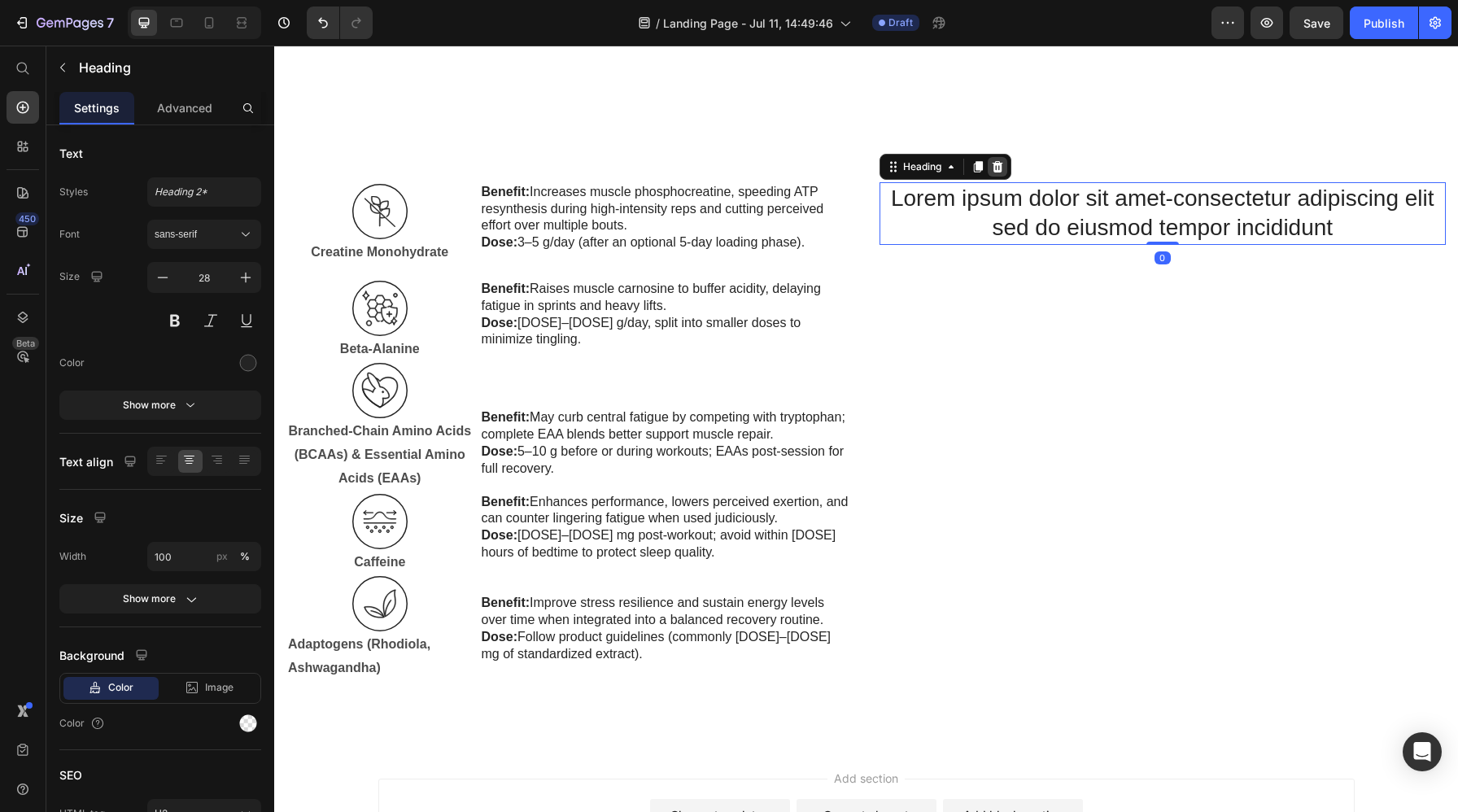 click 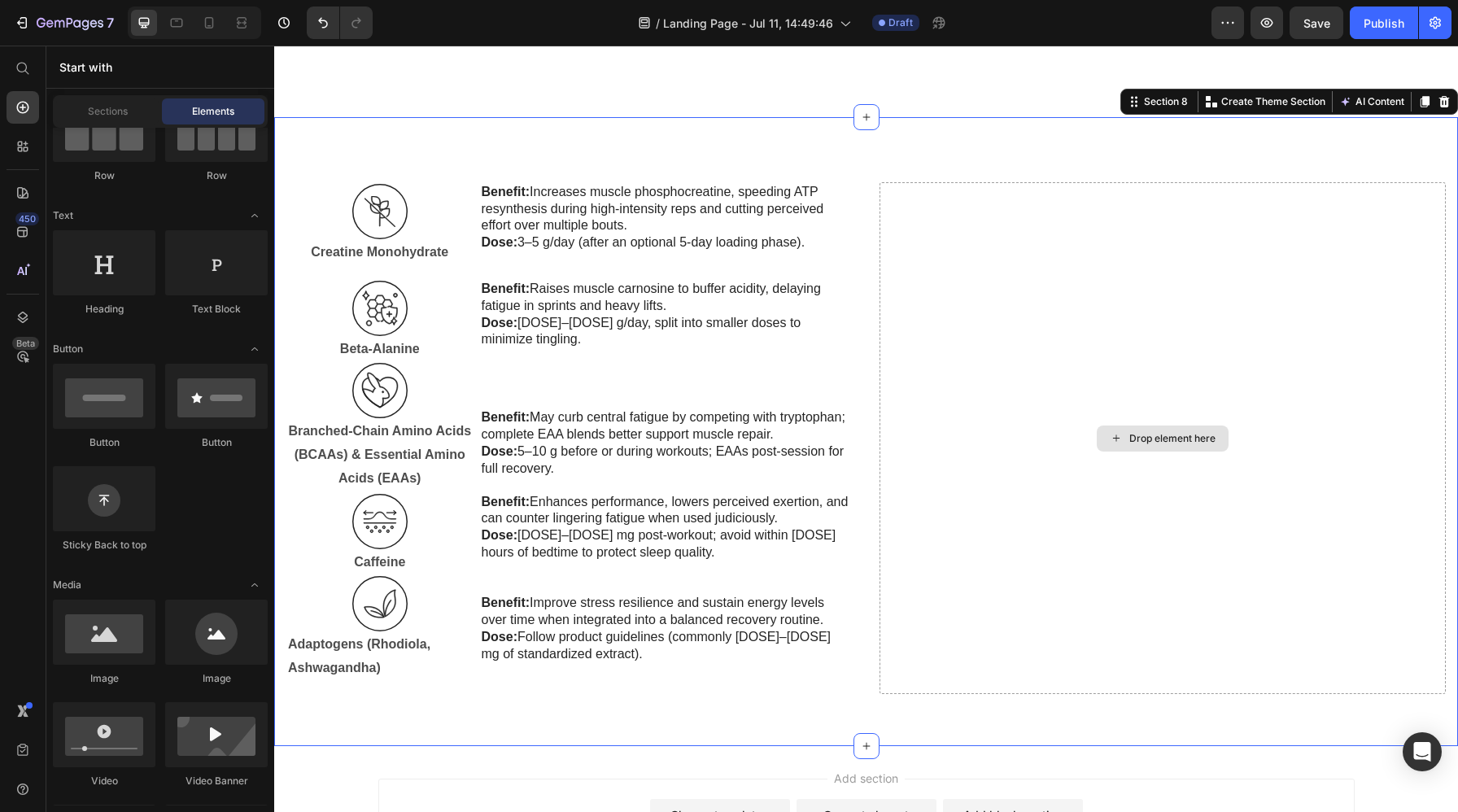click on "Drop element here" at bounding box center [1163, 439] 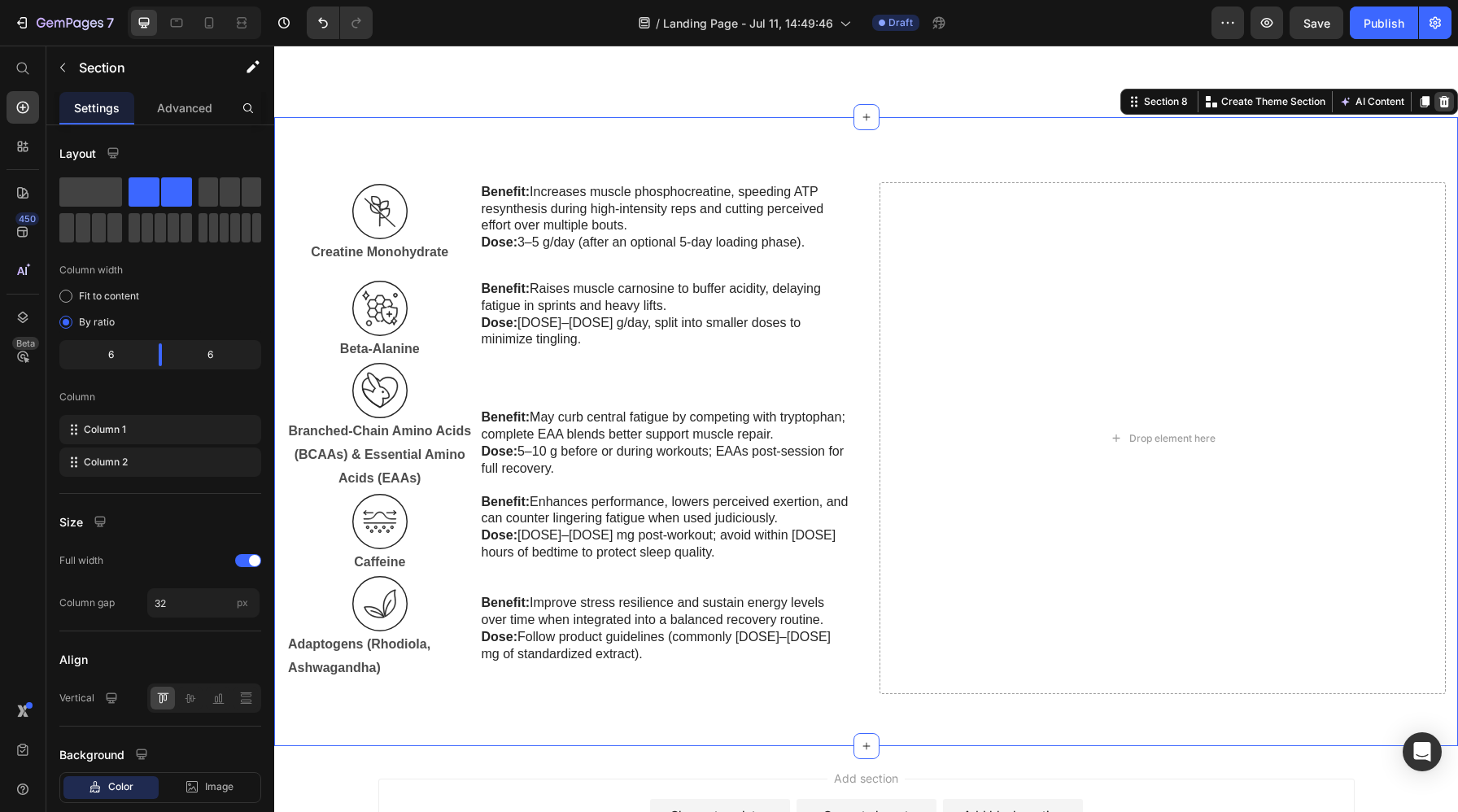 click at bounding box center [1444, 102] 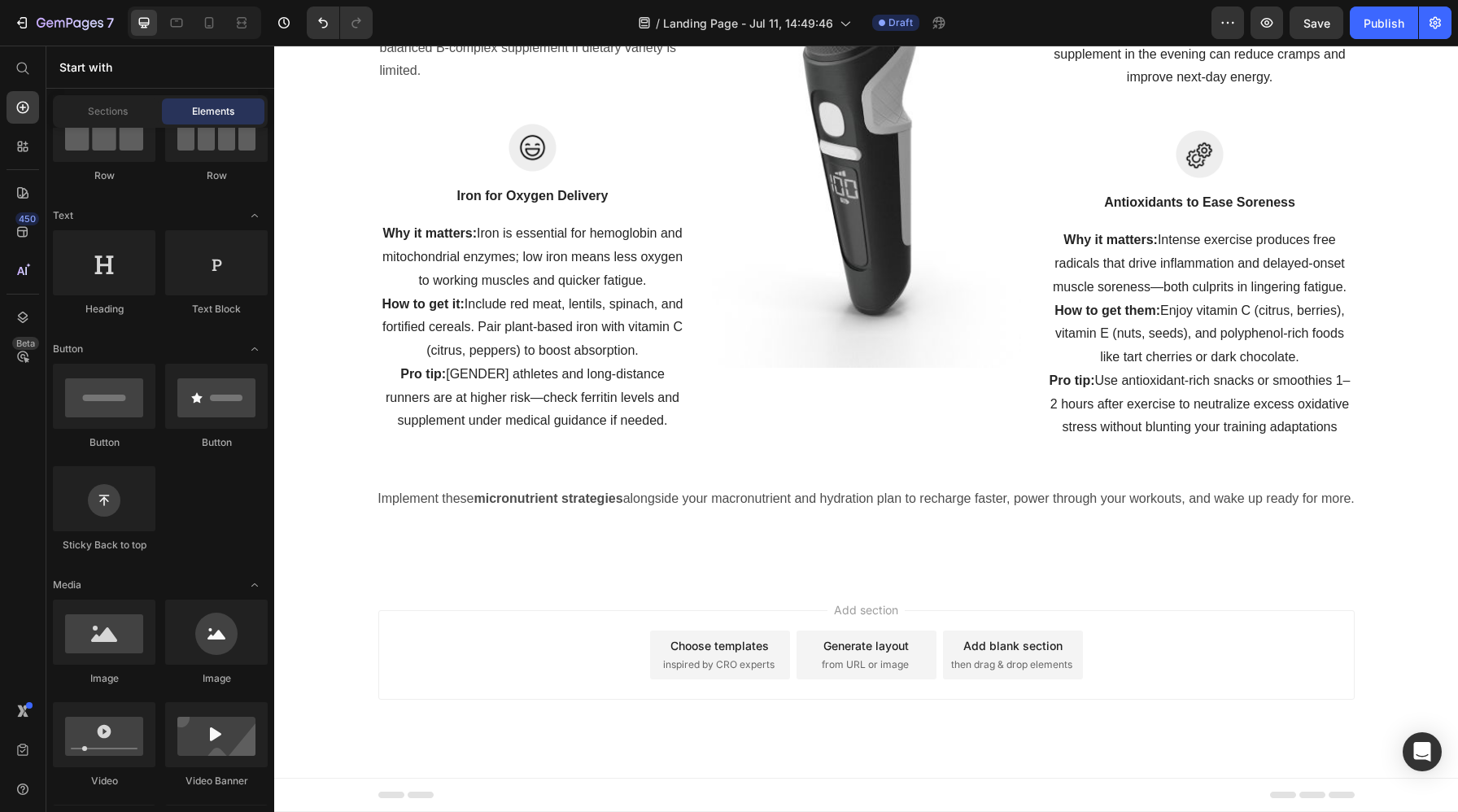 scroll, scrollTop: 4660, scrollLeft: 0, axis: vertical 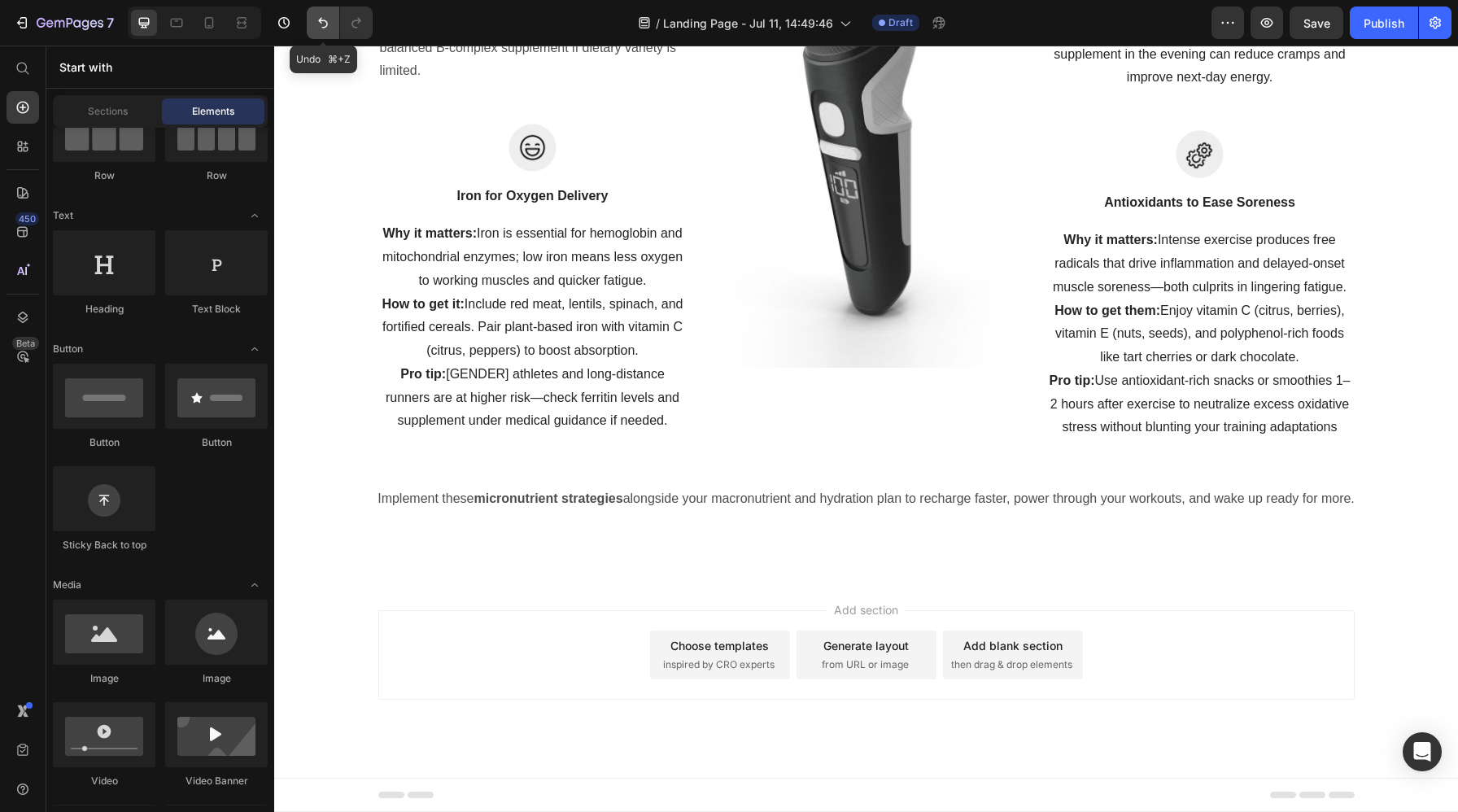 click 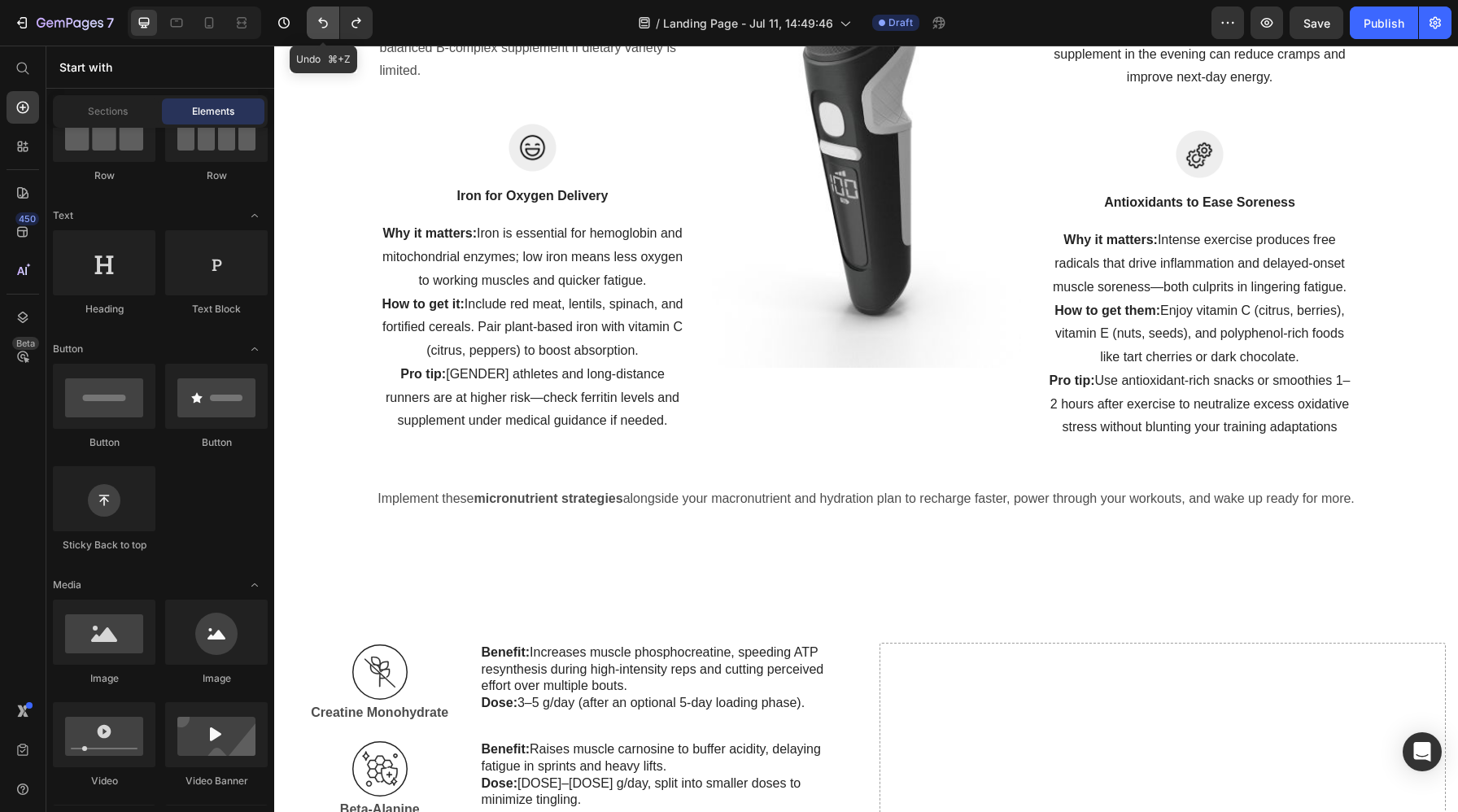 scroll, scrollTop: 5121, scrollLeft: 0, axis: vertical 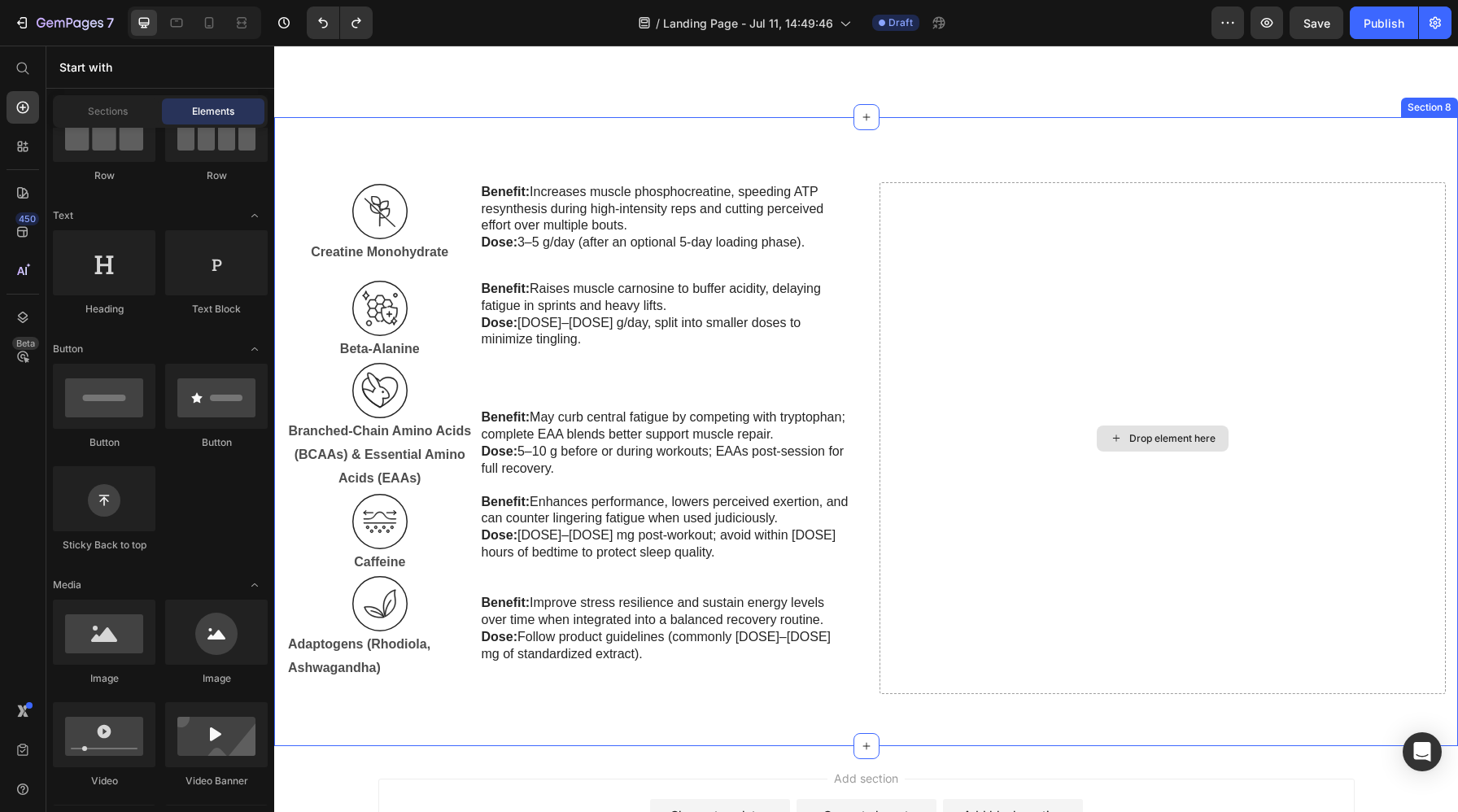 click on "Drop element here" at bounding box center (1163, 439) 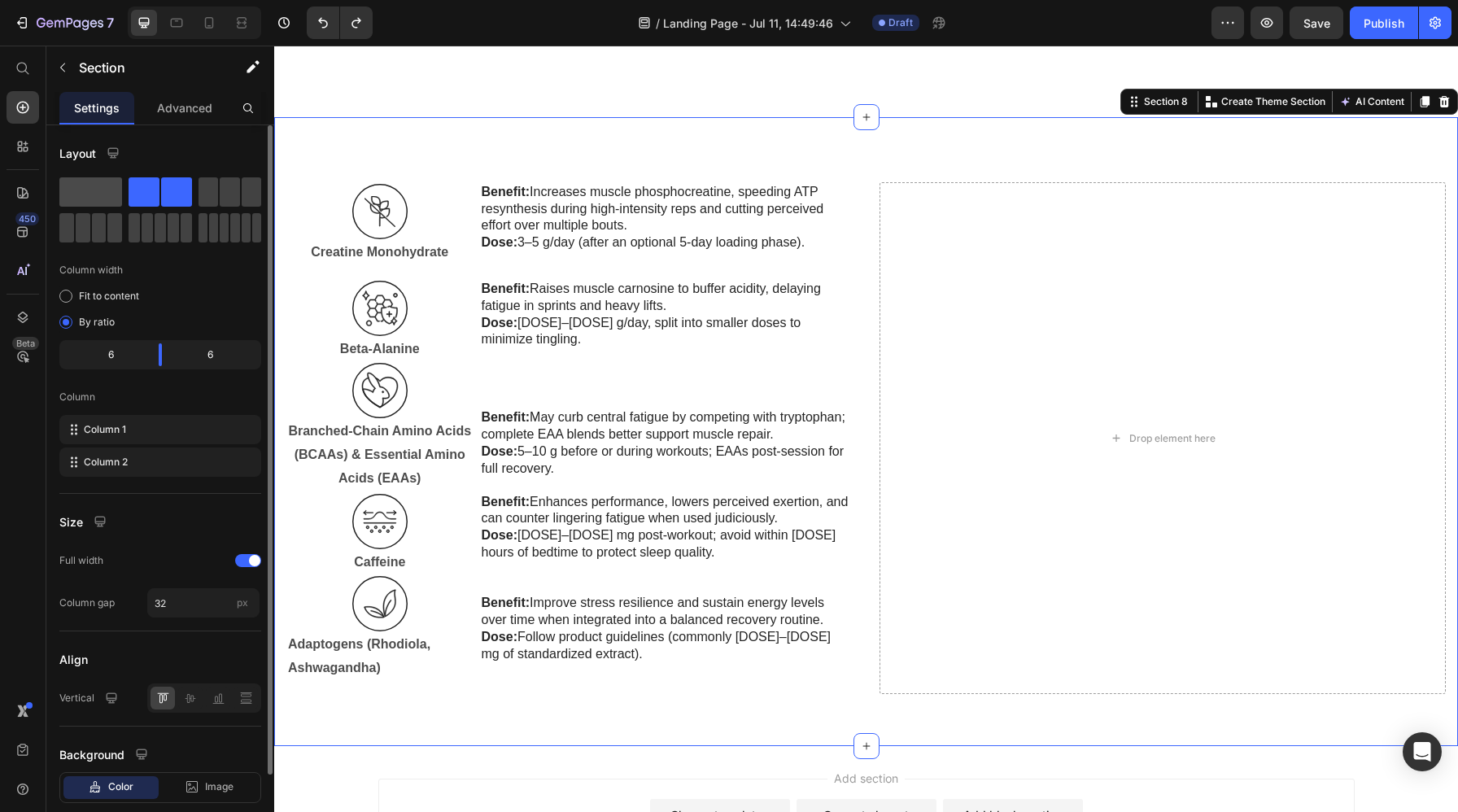 click 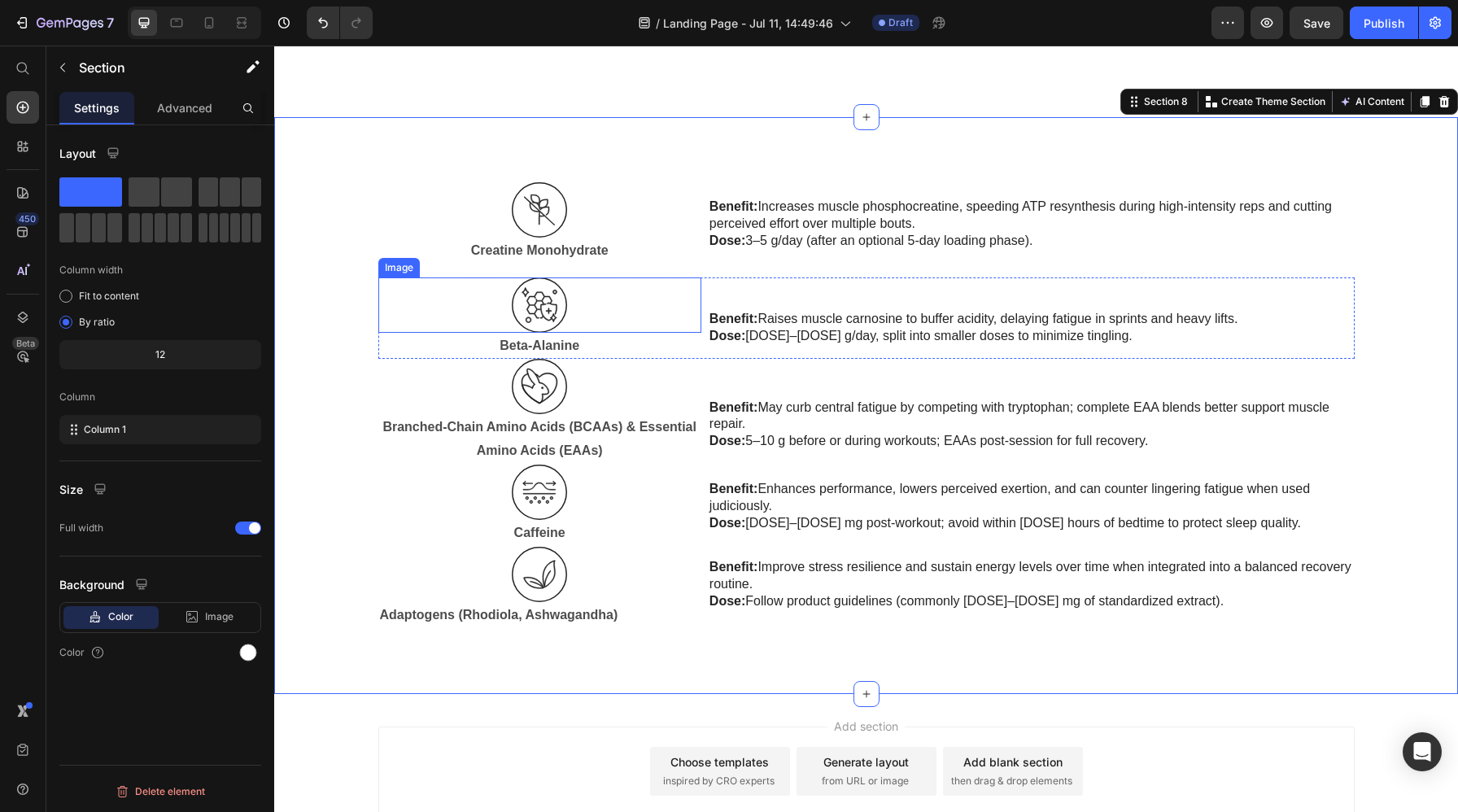 scroll, scrollTop: 5079, scrollLeft: 0, axis: vertical 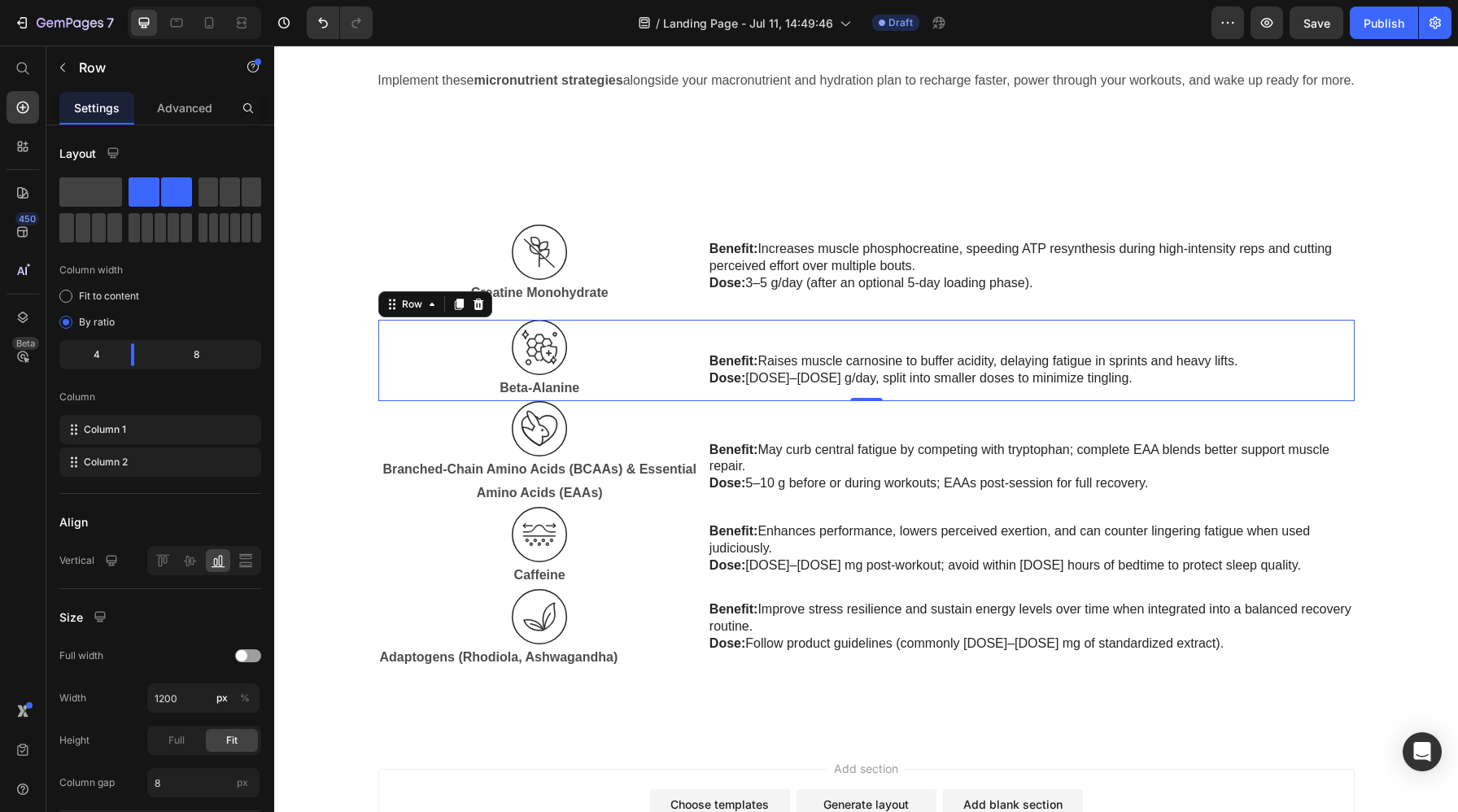 click on "Benefit:  Raises muscle carnosine to buffer acidity, delaying fatigue in sprints and heavy lifts. Dose:  3–6 g/day, split into smaller doses to minimize tingling. Text Block" at bounding box center [1031, 360] 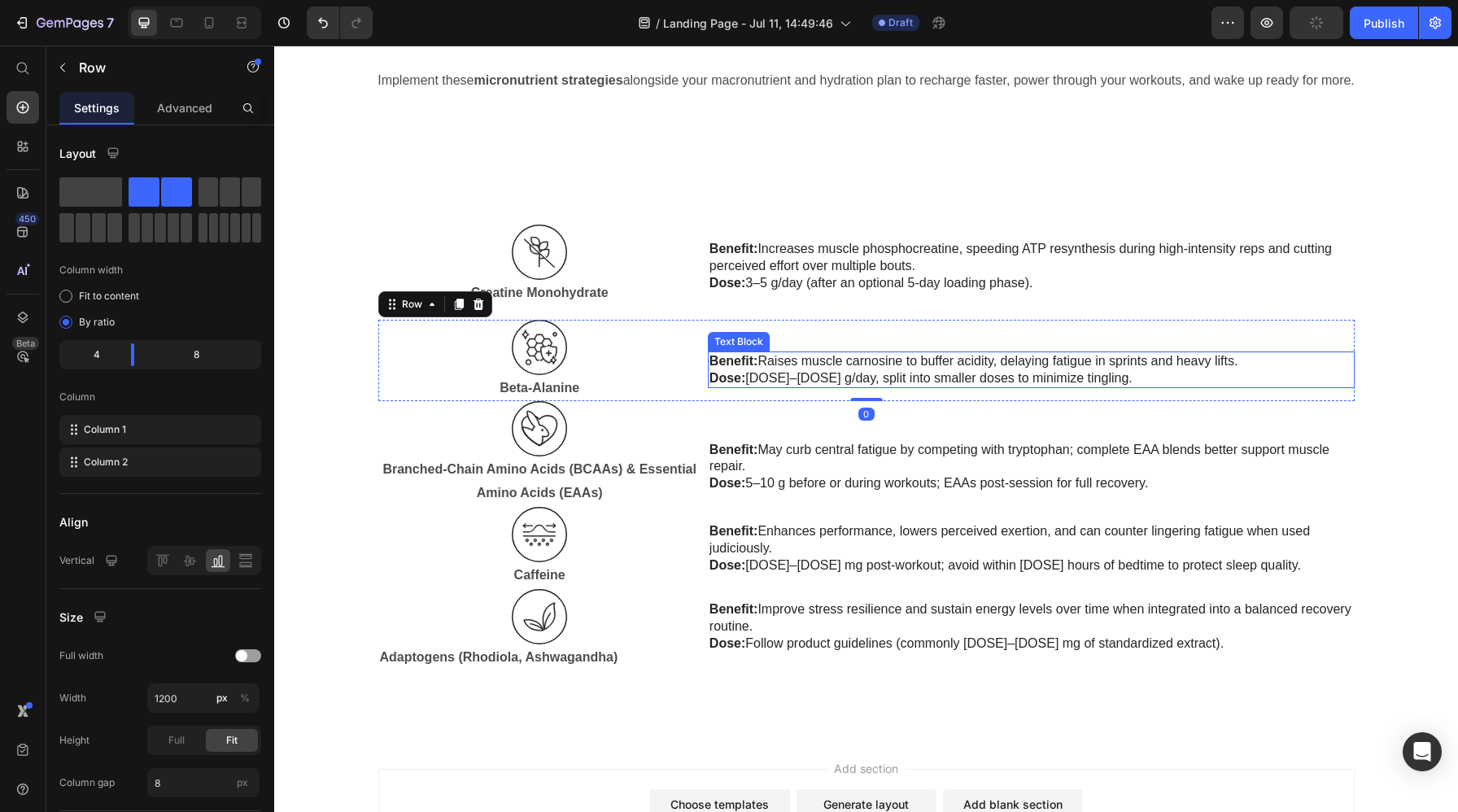 click on "Benefit:  Raises muscle carnosine to buffer acidity, delaying fatigue in sprints and heavy lifts." at bounding box center (1031, 361) 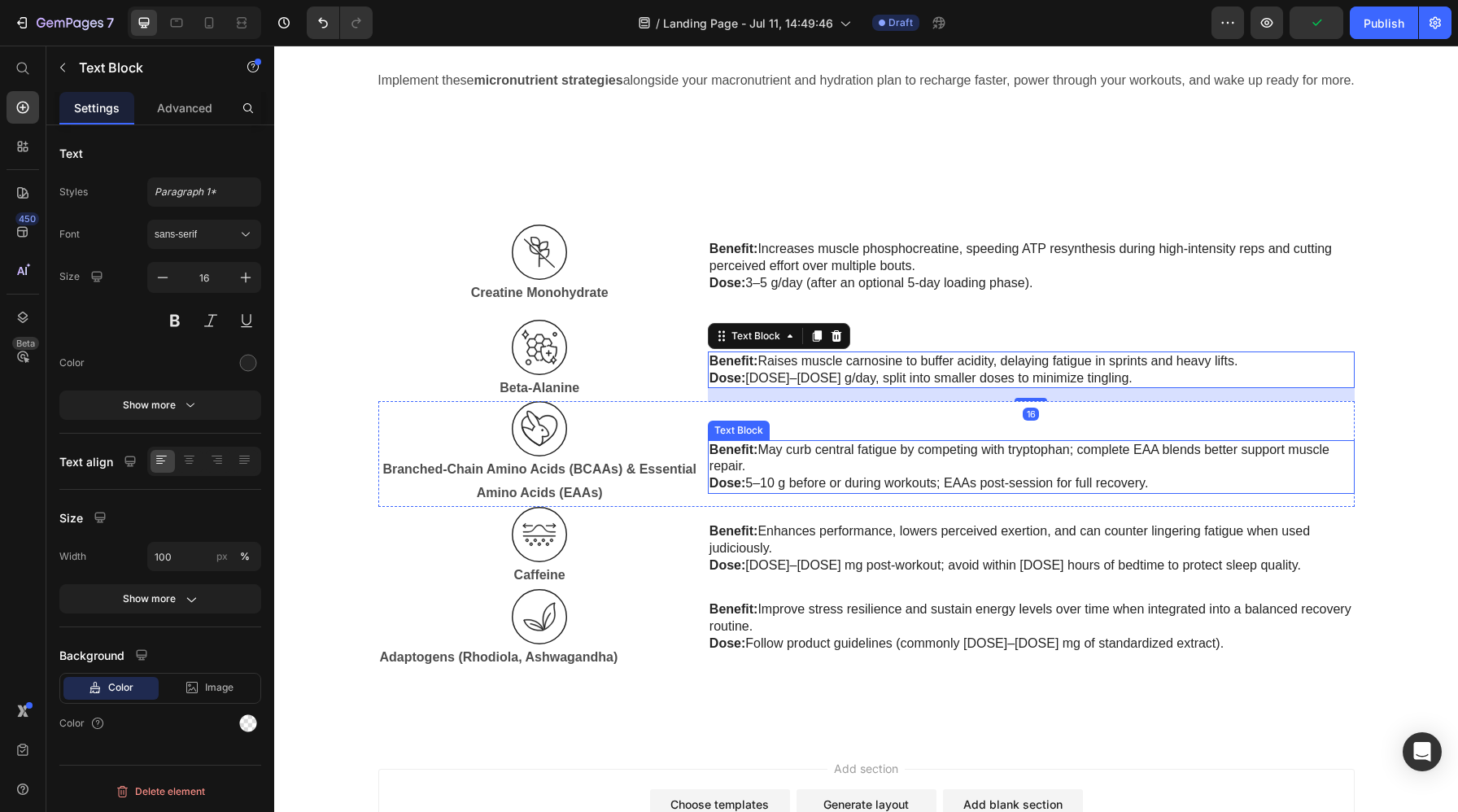 click on "Benefit:  May curb central fatigue by competing with tryptophan; complete EAA blends better support muscle repair." at bounding box center (1031, 459) 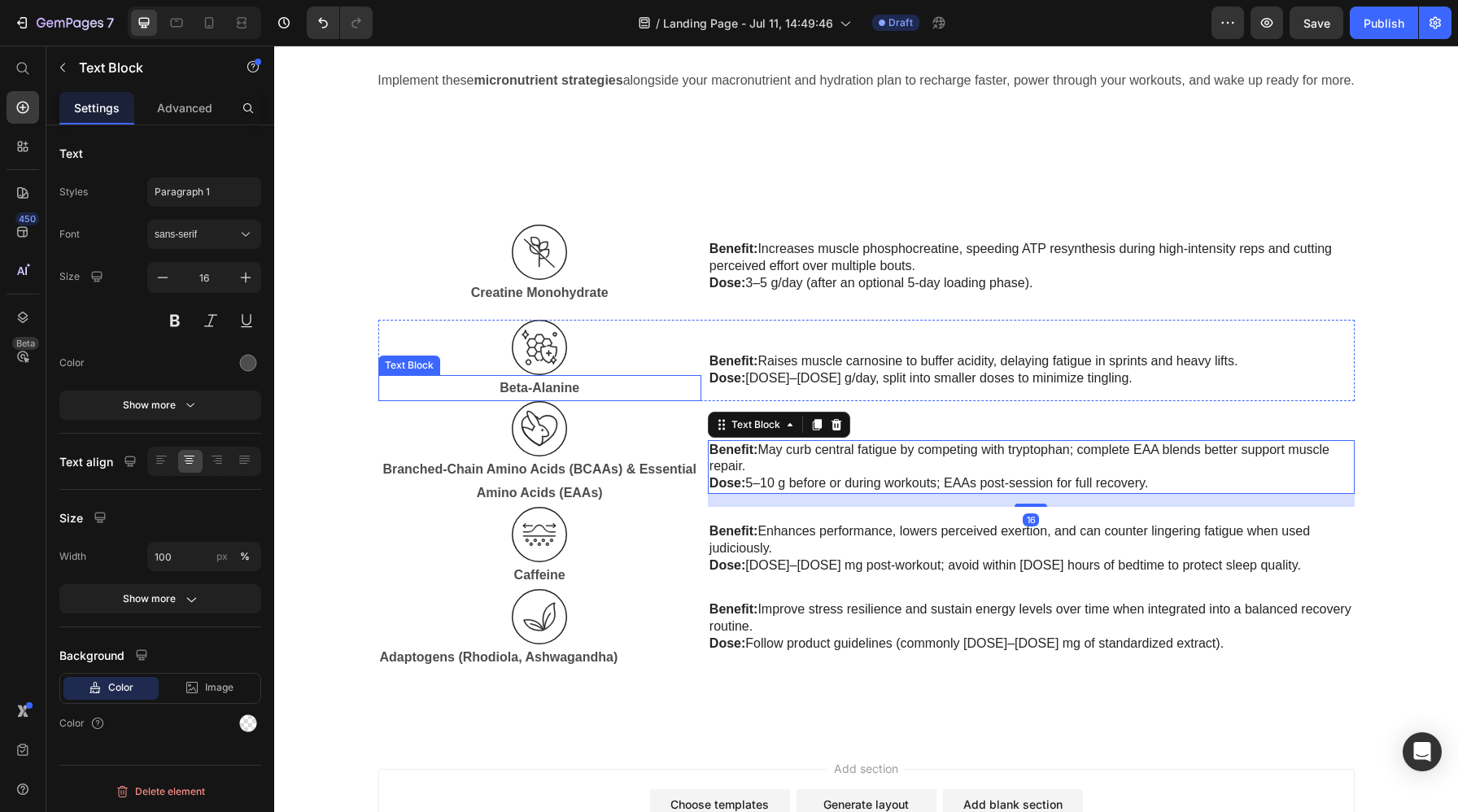 click on "Beta-Alanine" at bounding box center [539, 388] 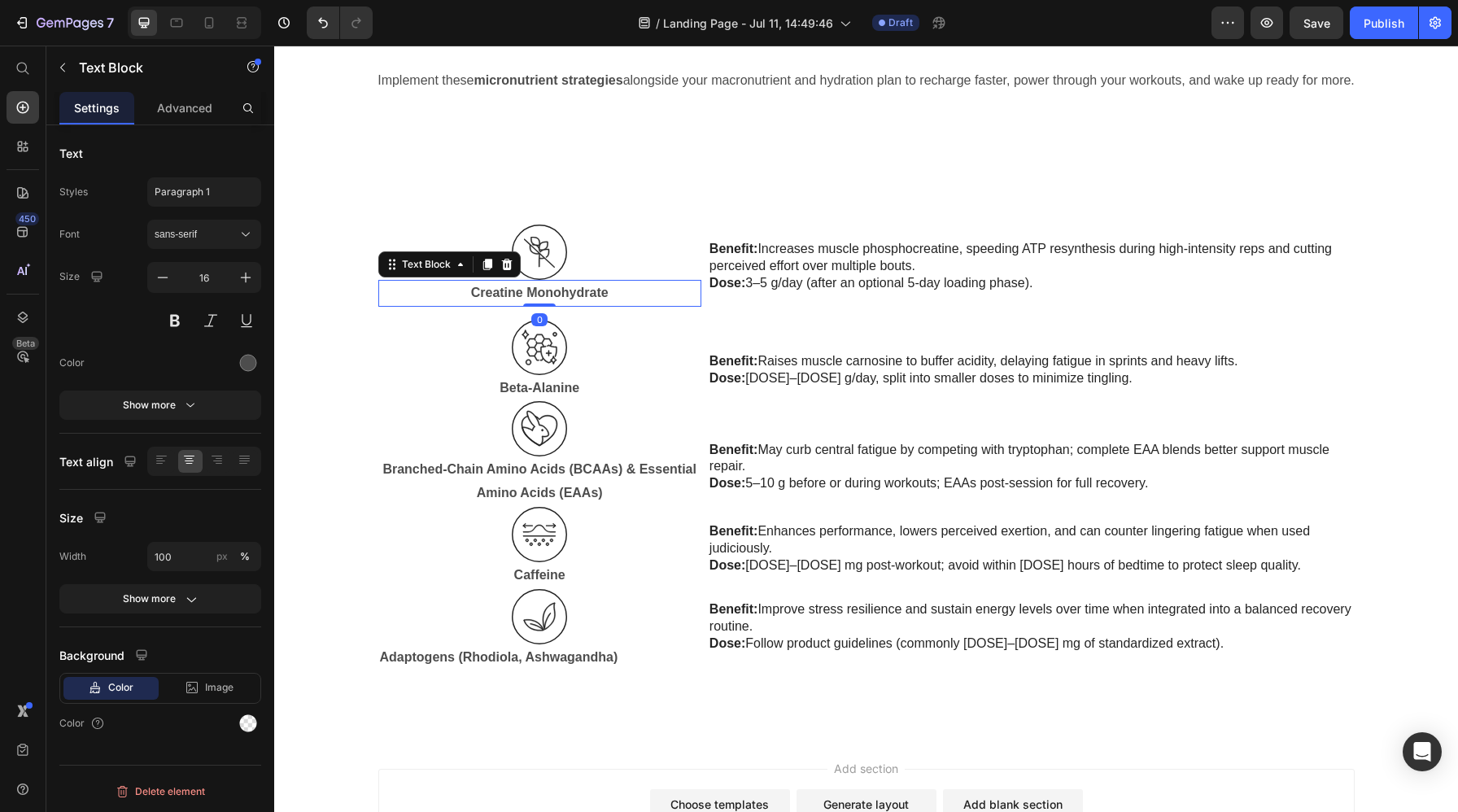 click on "Text Block" at bounding box center (449, 264) 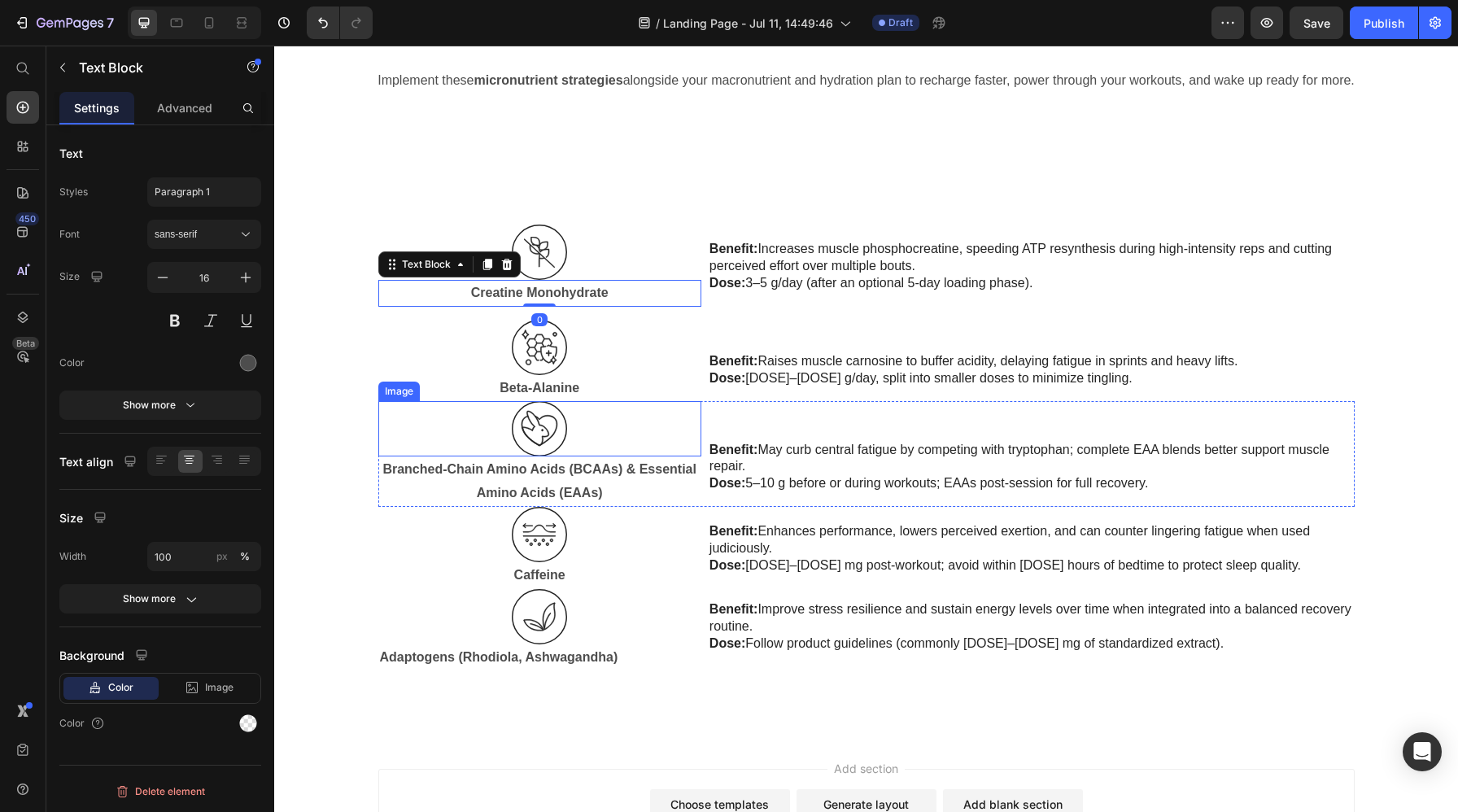 click on "Branched-Chain Amino Acids (BCAAs) & Essential Amino Acids (EAAs) Text Block" at bounding box center [539, 482] 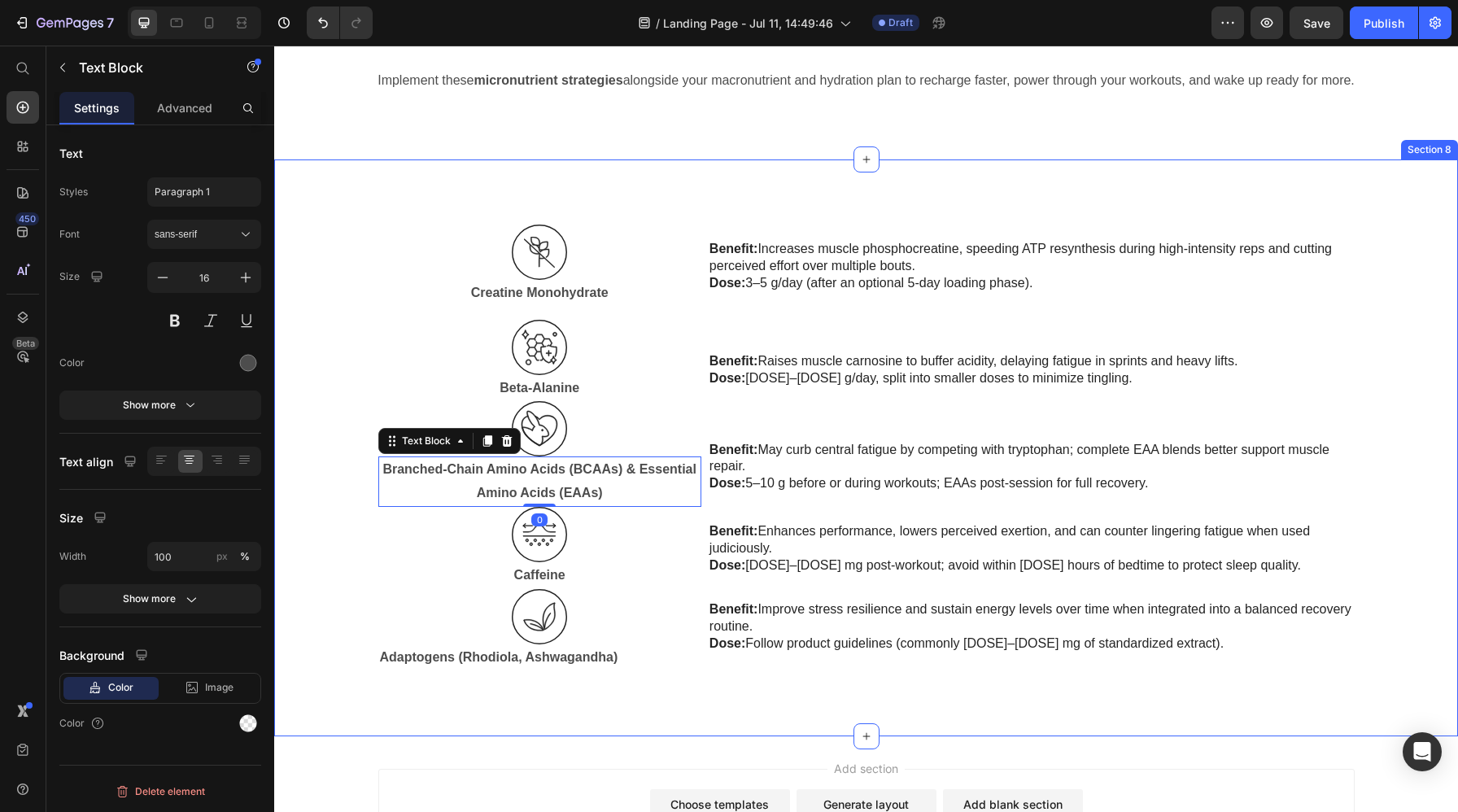 click on "Image Creatine Monohydrate Text Block Benefit:  Increases muscle phosphocreatine, speeding ATP resynthesis during high-intensity reps and cutting perceived effort over multiple bouts. Dose:  3–5 g/day (after an optional 5-day loading phase). Text Block Row Image Beta-Alanine Text Block Benefit:  Raises muscle carnosine to buffer acidity, delaying fatigue in sprints and heavy lifts. Dose:  3–6 g/day, split into smaller doses to minimize tingling. Text Block Row Image Branched-Chain Amino Acids (BCAAs) & Essential Amino Acids (EAAs) Text Block   0 Benefit:  May curb central fatigue by competing with tryptophan; complete EAA blends better support muscle repair. Dose:  5–10 g before or during workouts; EAAs post-session for full recovery. Text Block Row Image Caffeine Text Block Benefit:  Enhances performance, lowers perceived exertion, and can counter lingering fatigue when used judiciously. Dose:  50–200 mg post-workout; avoid within 6 hours of bedtime to protect sleep quality. Text Block Row Image" at bounding box center [866, 447] 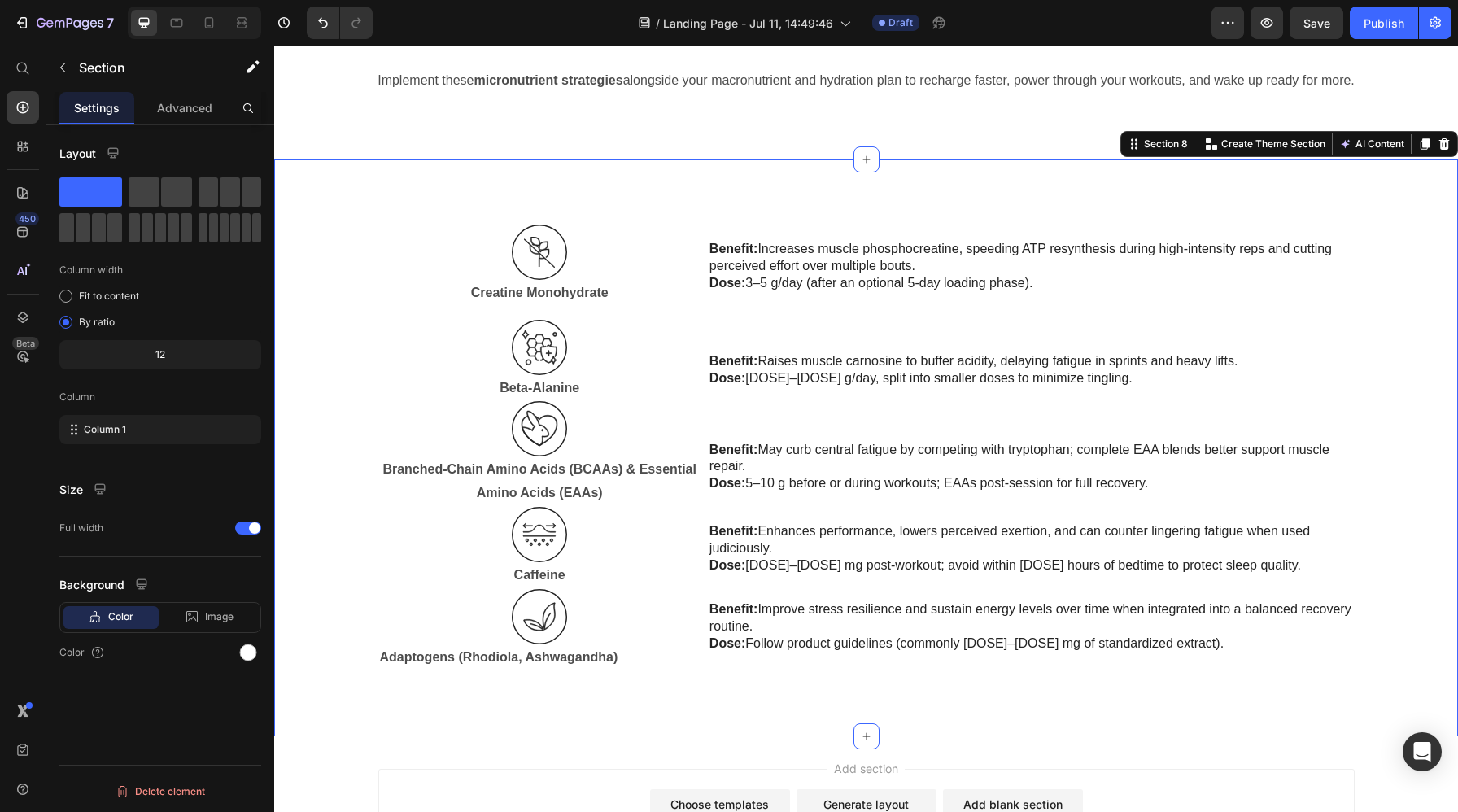 click on "Image Creatine Monohydrate Text Block Benefit:  Increases muscle phosphocreatine, speeding ATP resynthesis during high-intensity reps and cutting perceived effort over multiple bouts. Dose:  3–5 g/day (after an optional 5-day loading phase). Text Block Row Image Beta-Alanine Text Block Benefit:  Raises muscle carnosine to buffer acidity, delaying fatigue in sprints and heavy lifts. Dose:  3–6 g/day, split into smaller doses to minimize tingling. Text Block Row Image Branched-Chain Amino Acids (BCAAs) & Essential Amino Acids (EAAs) Text Block Benefit:  May curb central fatigue by competing with tryptophan; complete EAA blends better support muscle repair. Dose:  5–10 g before or during workouts; EAAs post-session for full recovery. Text Block Row Image Caffeine Text Block Benefit:  Enhances performance, lowers perceived exertion, and can counter lingering fatigue when used judiciously. Dose:  50–200 mg post-workout; avoid within 6 hours of bedtime to protect sleep quality. Text Block Row Image Benefit:" at bounding box center [866, 454] 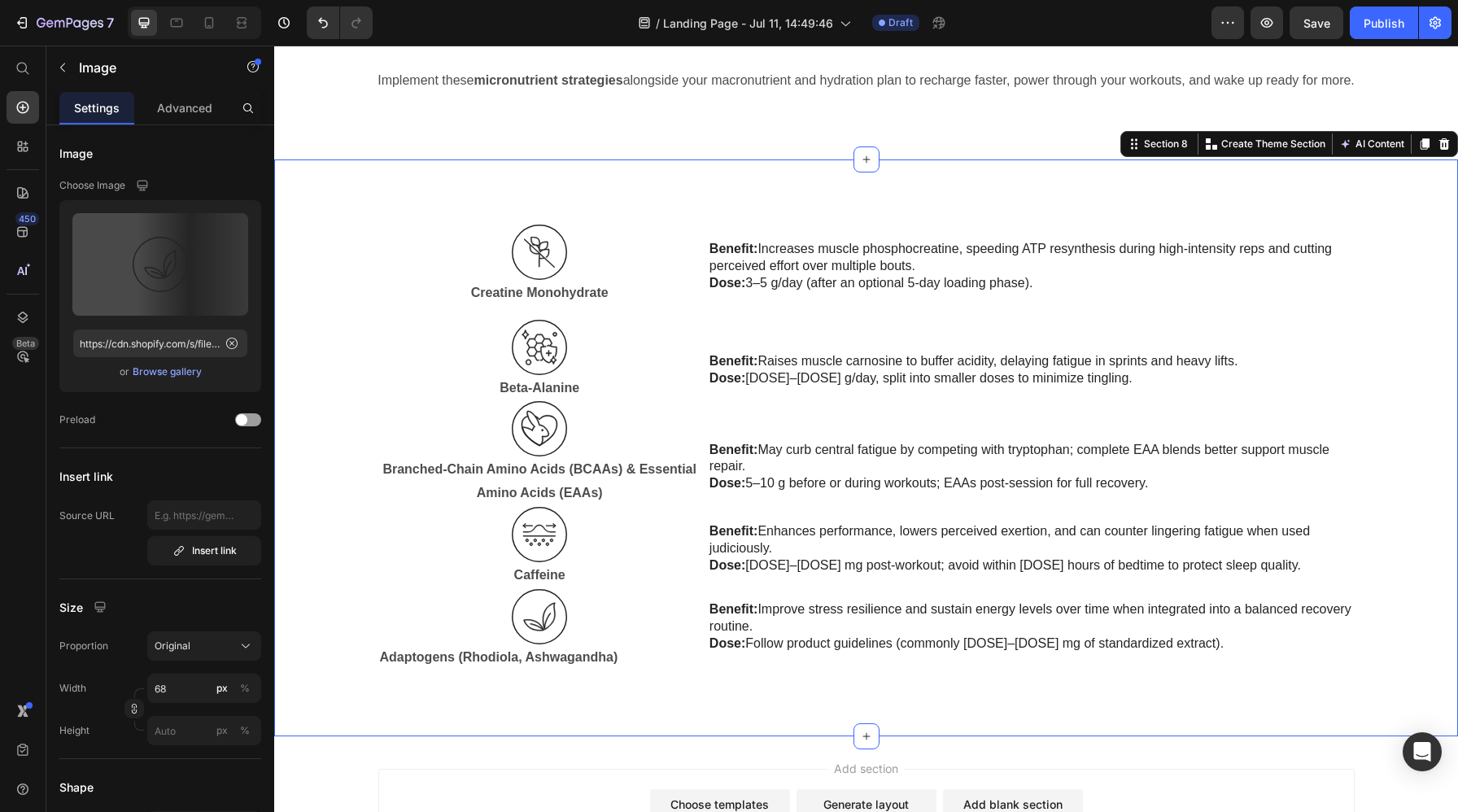 click at bounding box center (539, 617) 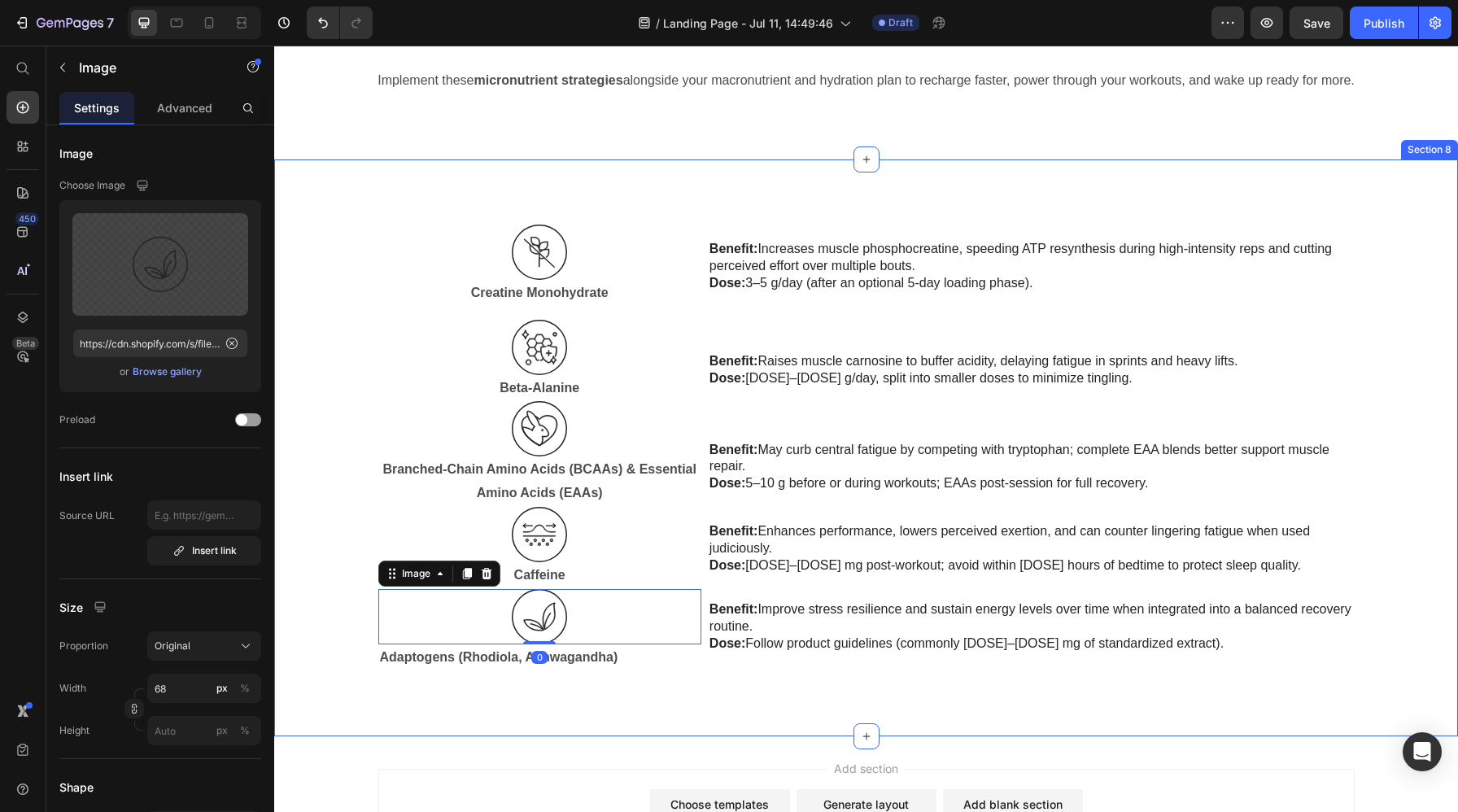 click on "Image Creatine Monohydrate Text Block Benefit:  Increases muscle phosphocreatine, speeding ATP resynthesis during high-intensity reps and cutting perceived effort over multiple bouts. Dose:  3–5 g/day (after an optional 5-day loading phase). Text Block Row Image Beta-Alanine Text Block Benefit:  Raises muscle carnosine to buffer acidity, delaying fatigue in sprints and heavy lifts. Dose:  3–6 g/day, split into smaller doses to minimize tingling. Text Block Row Image Branched-Chain Amino Acids (BCAAs) & Essential Amino Acids (EAAs) Text Block Benefit:  May curb central fatigue by competing with tryptophan; complete EAA blends better support muscle repair. Dose:  5–10 g before or during workouts; EAAs post-session for full recovery. Text Block Row Image Caffeine Text Block Benefit:  Enhances performance, lowers perceived exertion, and can counter lingering fatigue when used judiciously. Dose:  50–200 mg post-workout; avoid within 6 hours of bedtime to protect sleep quality. Text Block Row Image   0" at bounding box center [866, 447] 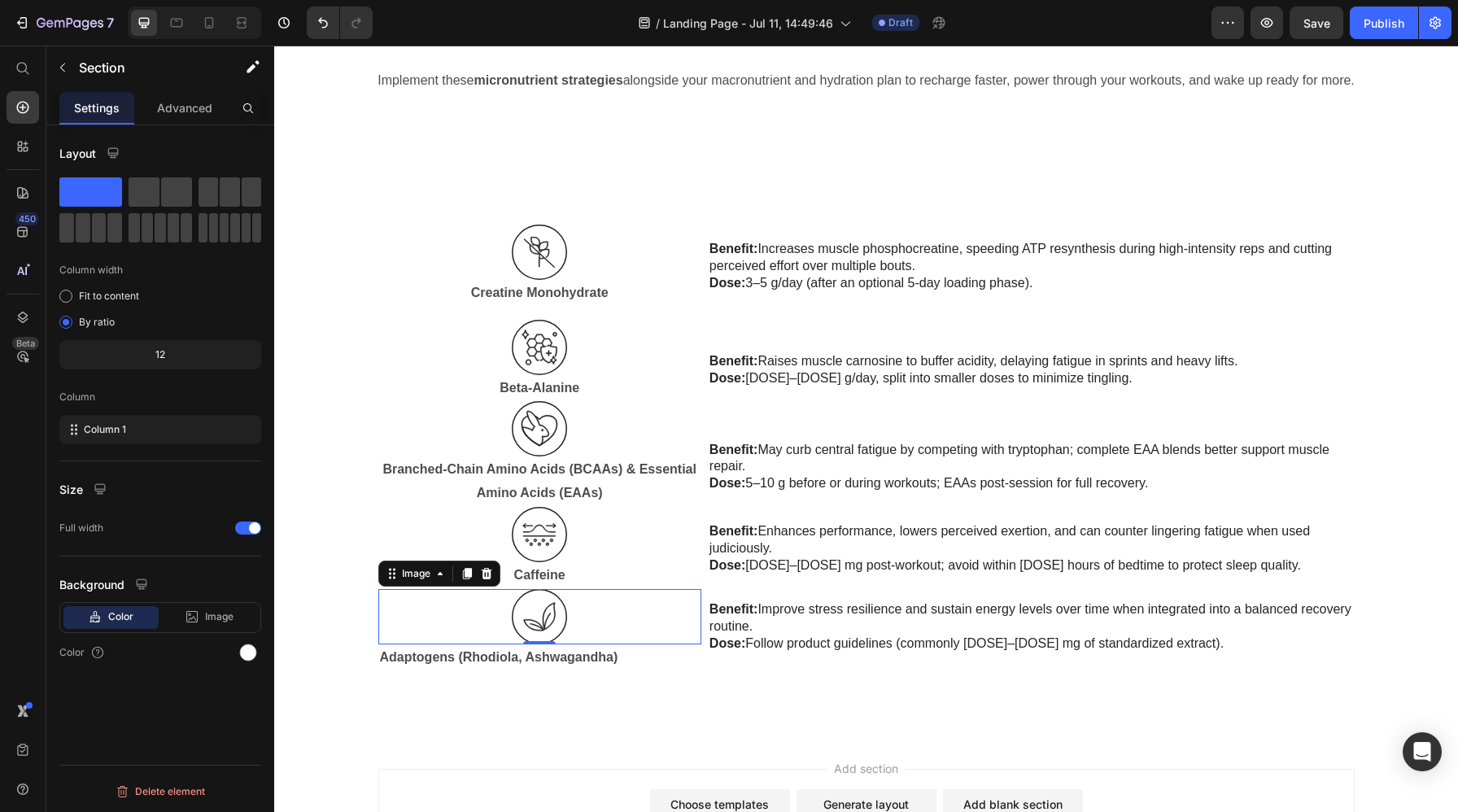 click at bounding box center (539, 617) 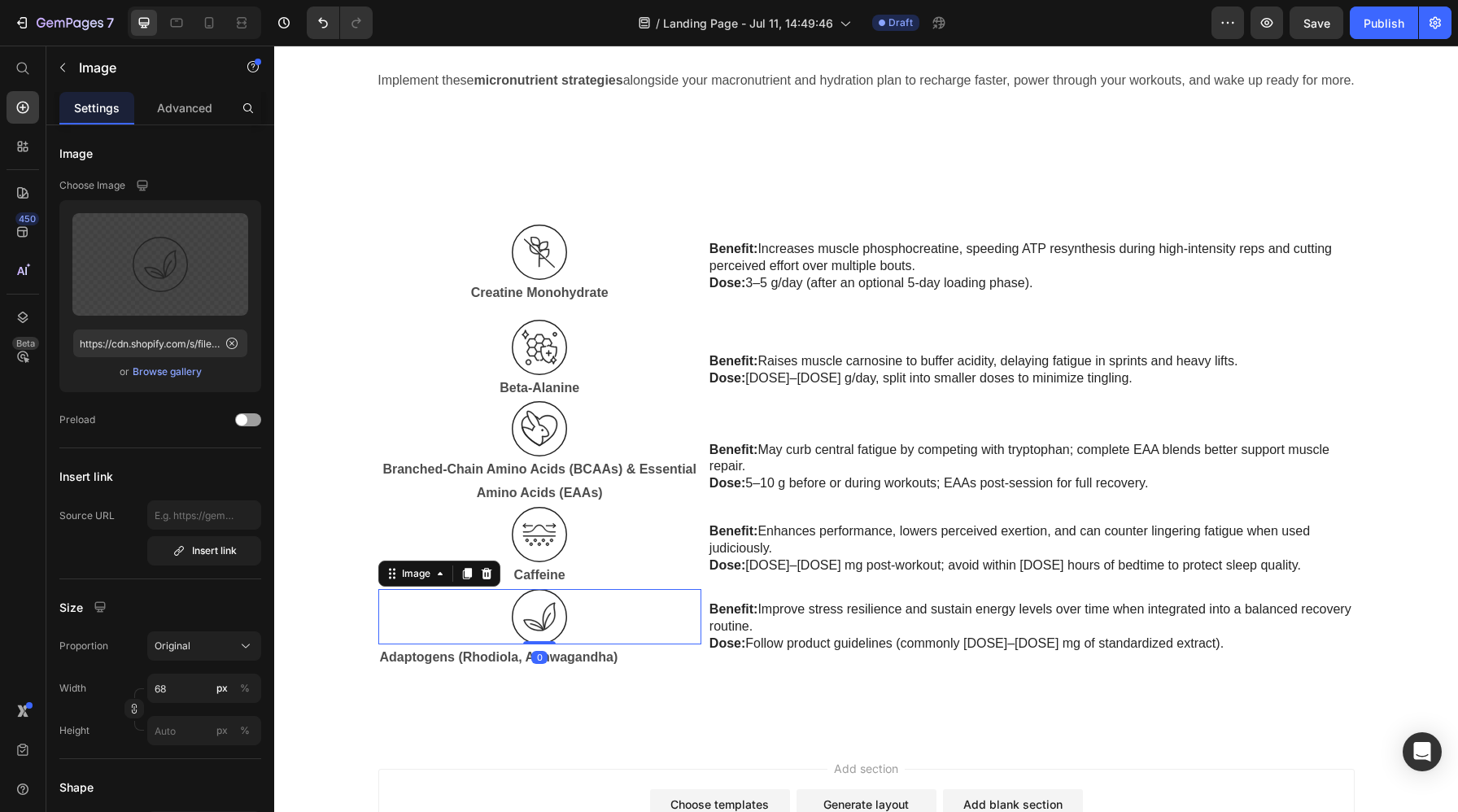 click at bounding box center [539, 535] 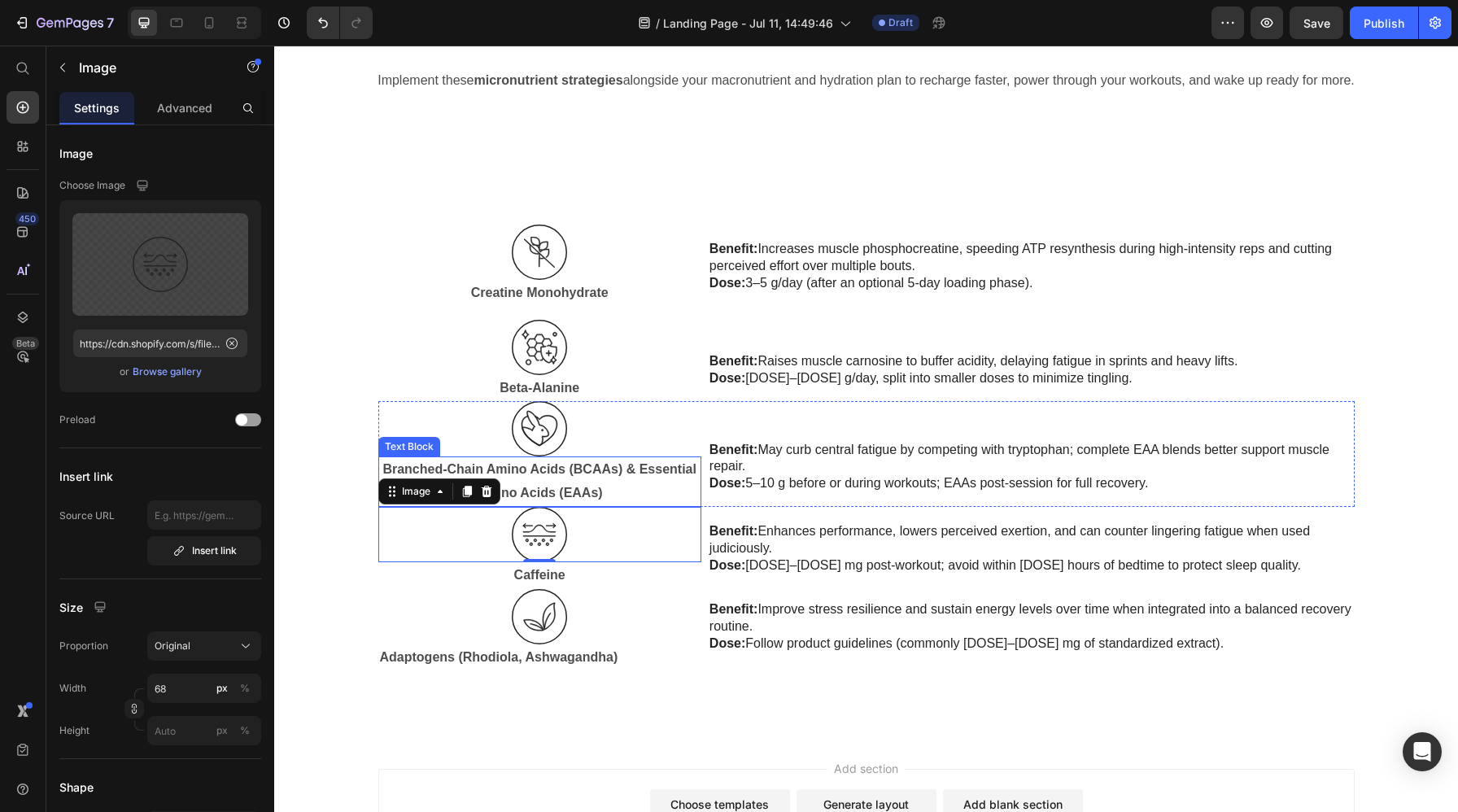 click on "Branched-Chain Amino Acids (BCAAs) & Essential Amino Acids (EAAs)" at bounding box center [539, 482] 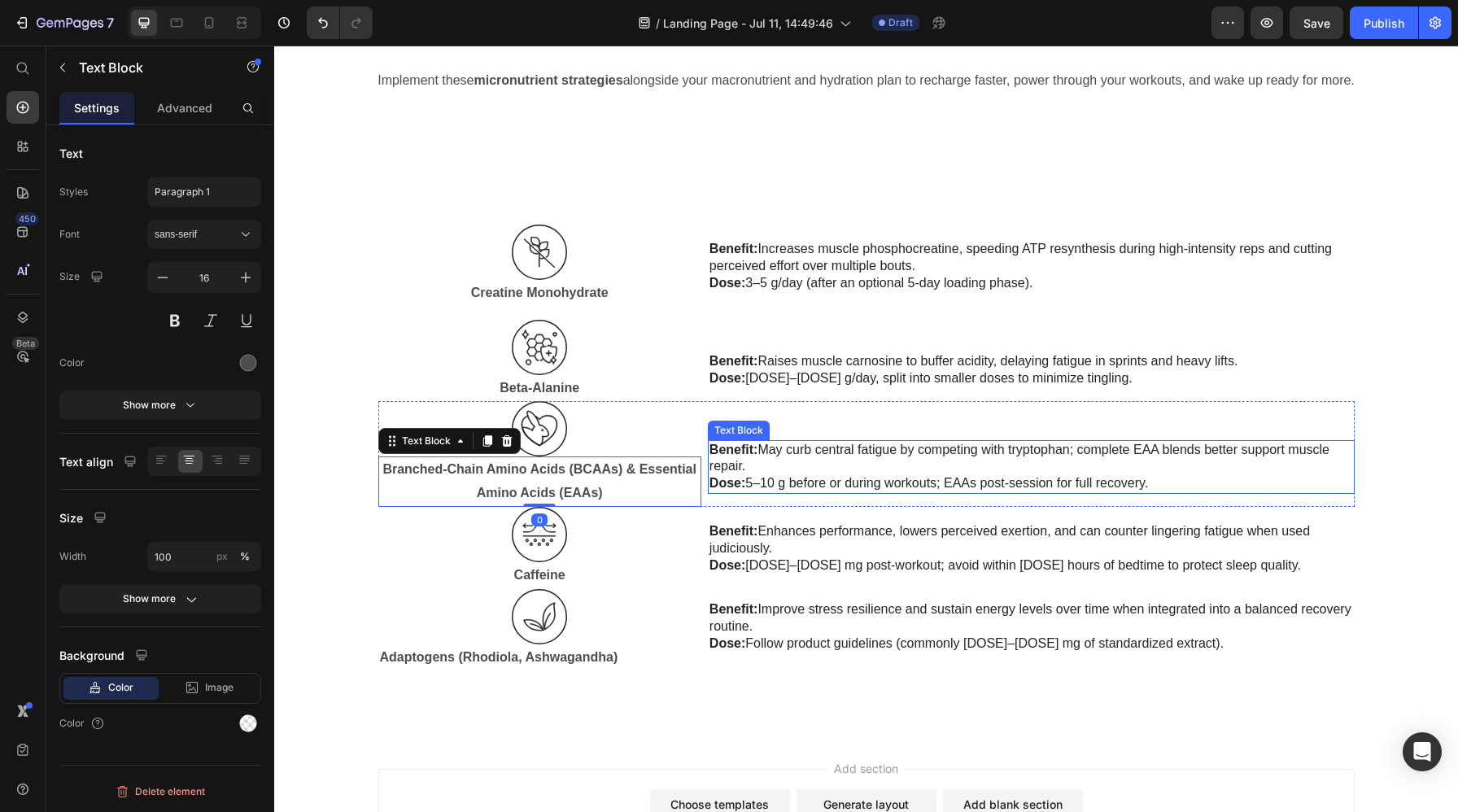 click on "Benefit:  May curb central fatigue by competing with tryptophan; complete EAA blends better support muscle repair." at bounding box center [1031, 459] 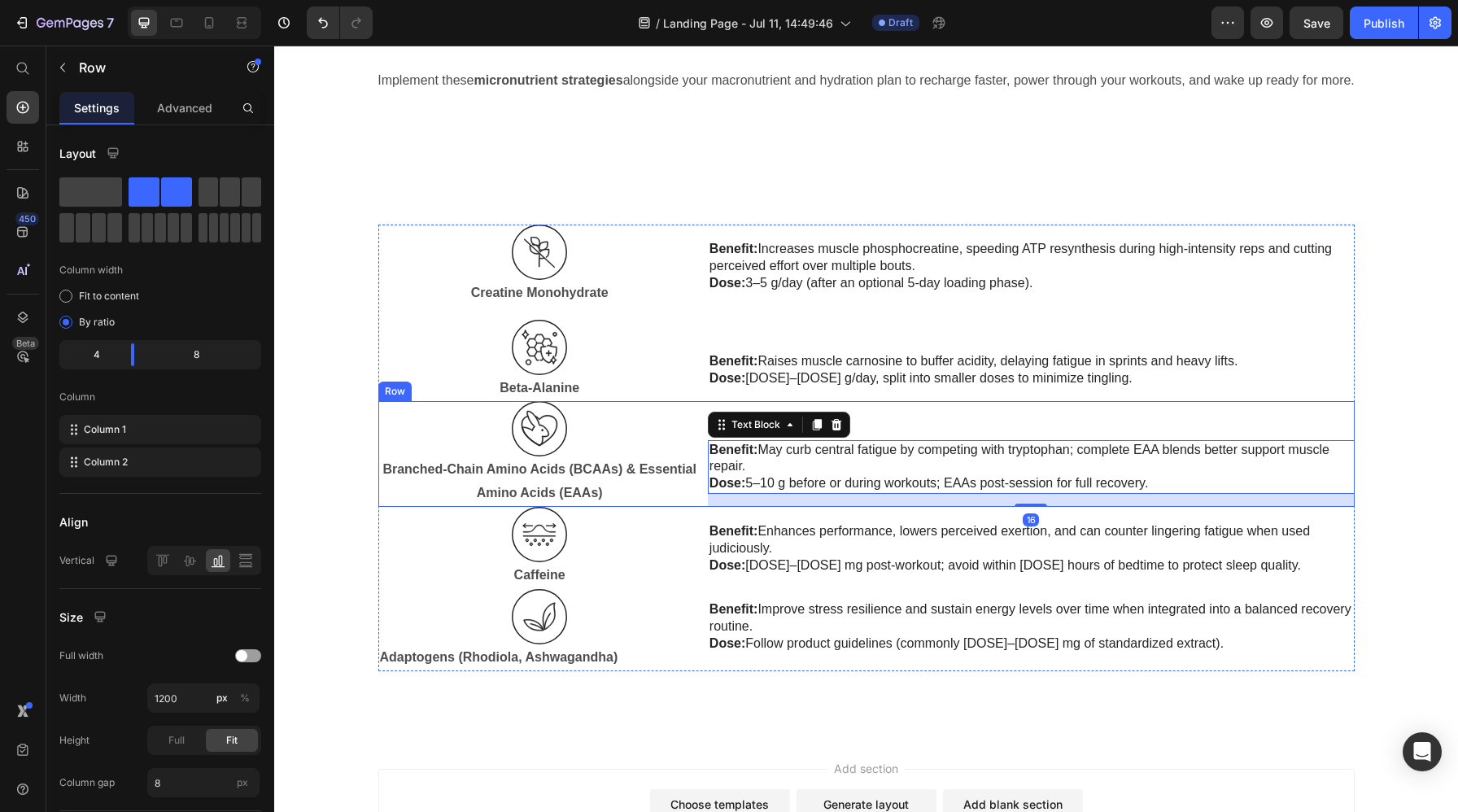 click on "Benefit:  May curb central fatigue by competing with tryptophan; complete EAA blends better support muscle repair. Dose:  5–10 g before or during workouts; EAAs post-session for full recovery. Text Block   16" at bounding box center [1031, 454] 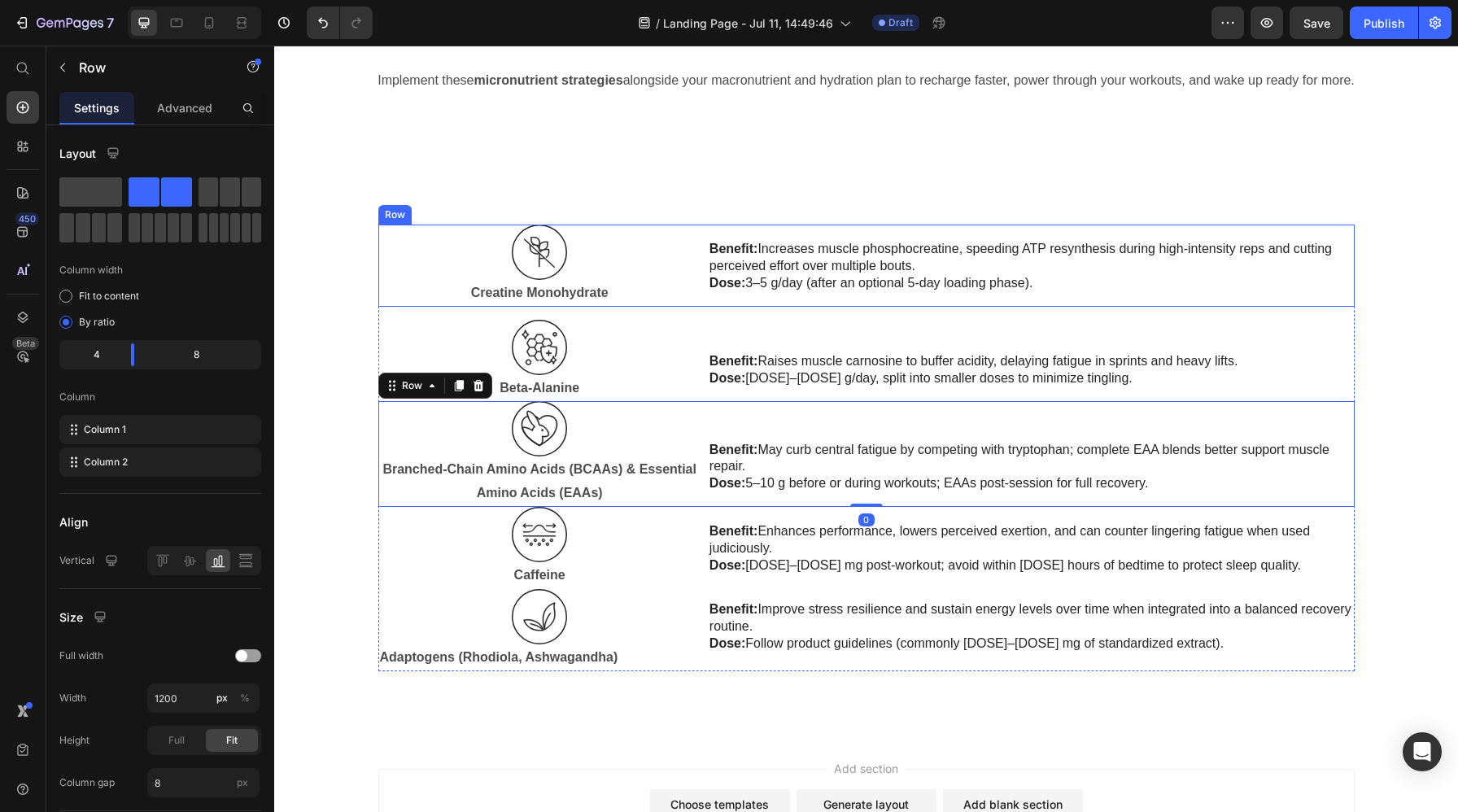 click on "Benefit:  Increases muscle phosphocreatine, speeding ATP resynthesis during high-intensity reps and cutting perceived effort over multiple bouts. Dose:  3–5 g/day (after an optional 5-day loading phase). Text Block" at bounding box center (1031, 265) 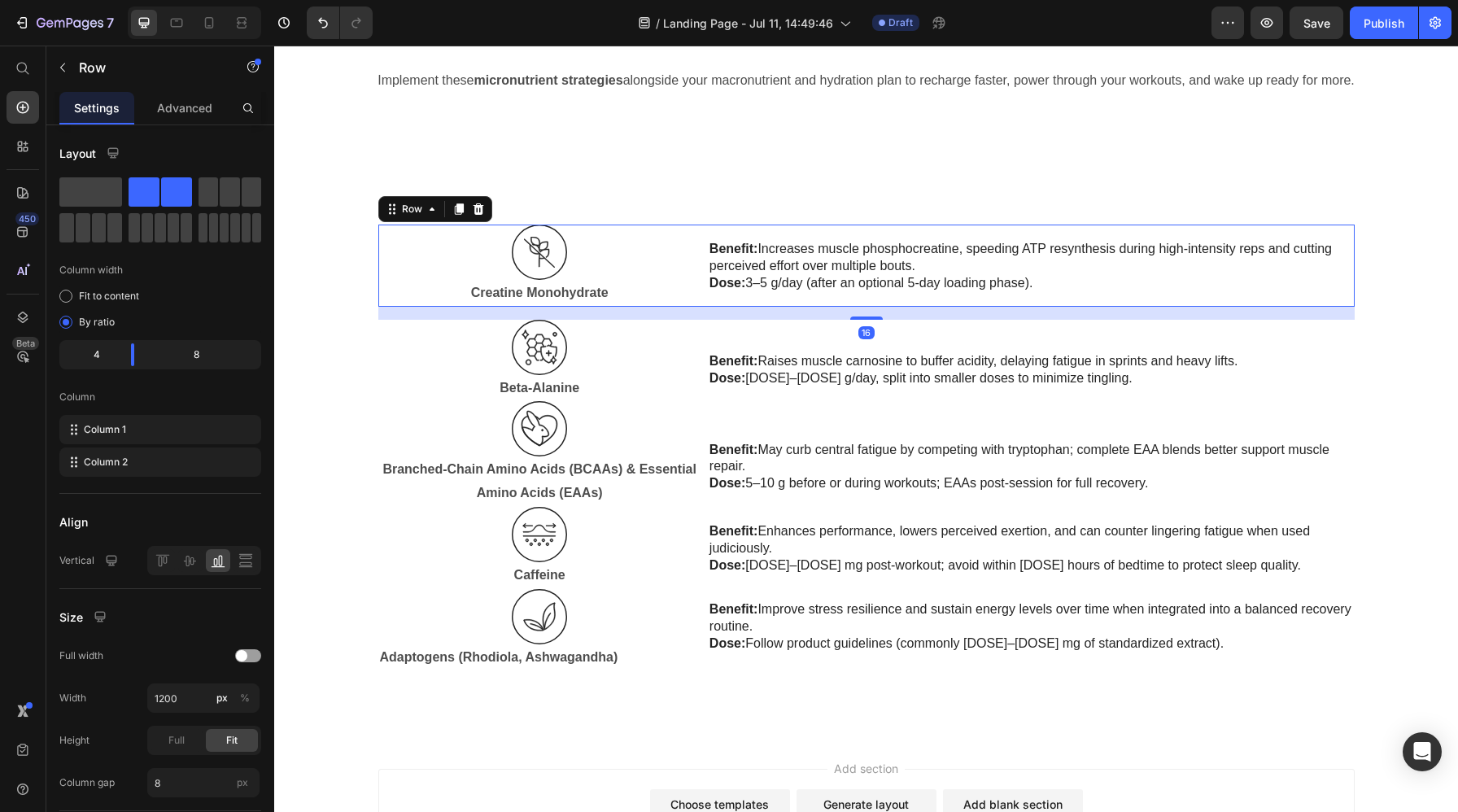 drag, startPoint x: 873, startPoint y: 317, endPoint x: 871, endPoint y: 260, distance: 57.035077 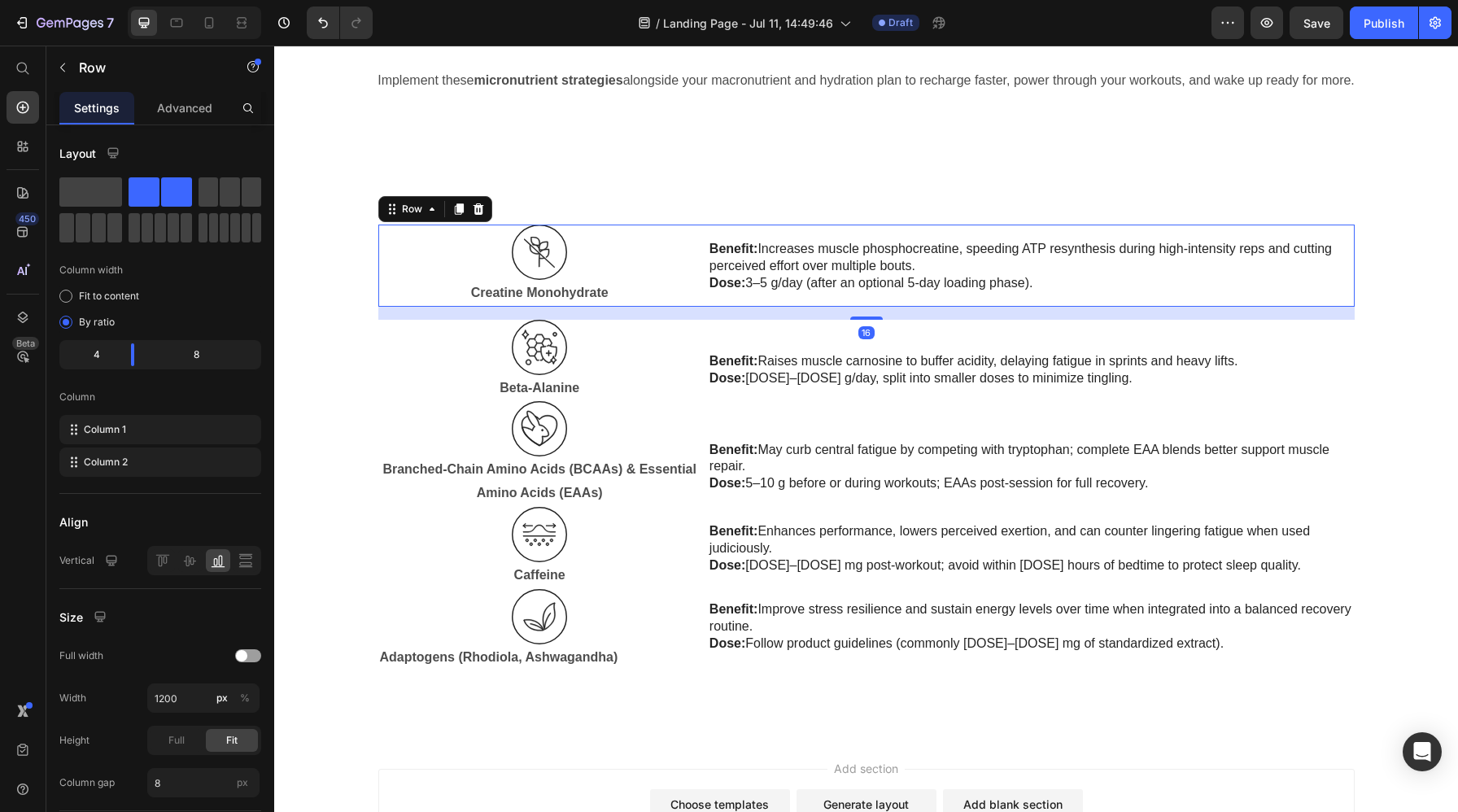 click on "Image Creatine Monohydrate Text Block Benefit:  Increases muscle phosphocreatine, speeding ATP resynthesis during high-intensity reps and cutting perceived effort over multiple bouts. Dose:  3–5 g/day (after an optional 5-day loading phase). Text Block Row   16" at bounding box center [867, 265] 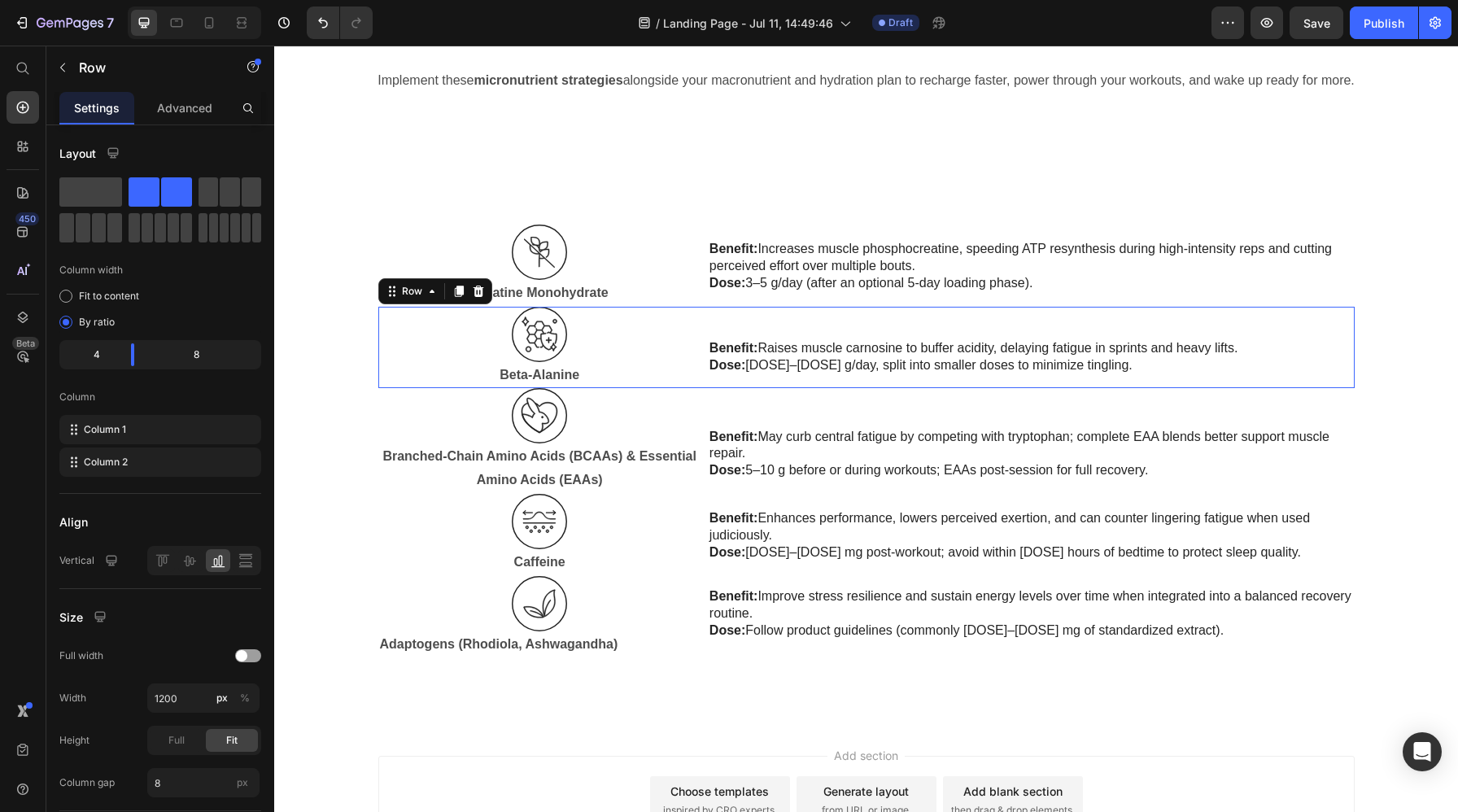 click on "Benefit:  Raises muscle carnosine to buffer acidity, delaying fatigue in sprints and heavy lifts. Dose:  3–6 g/day, split into smaller doses to minimize tingling. Text Block" at bounding box center [1031, 347] 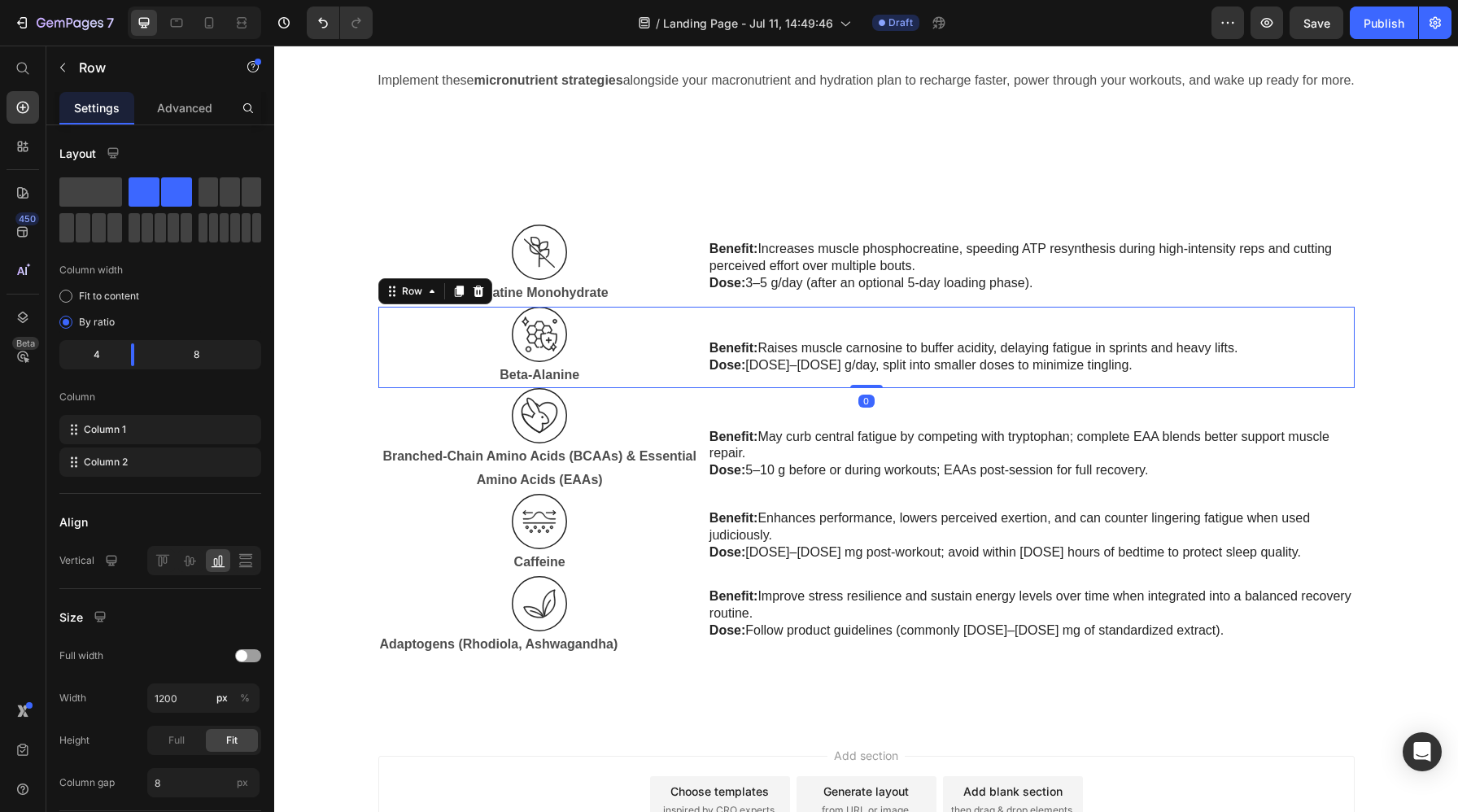 drag, startPoint x: 862, startPoint y: 387, endPoint x: 862, endPoint y: 344, distance: 43 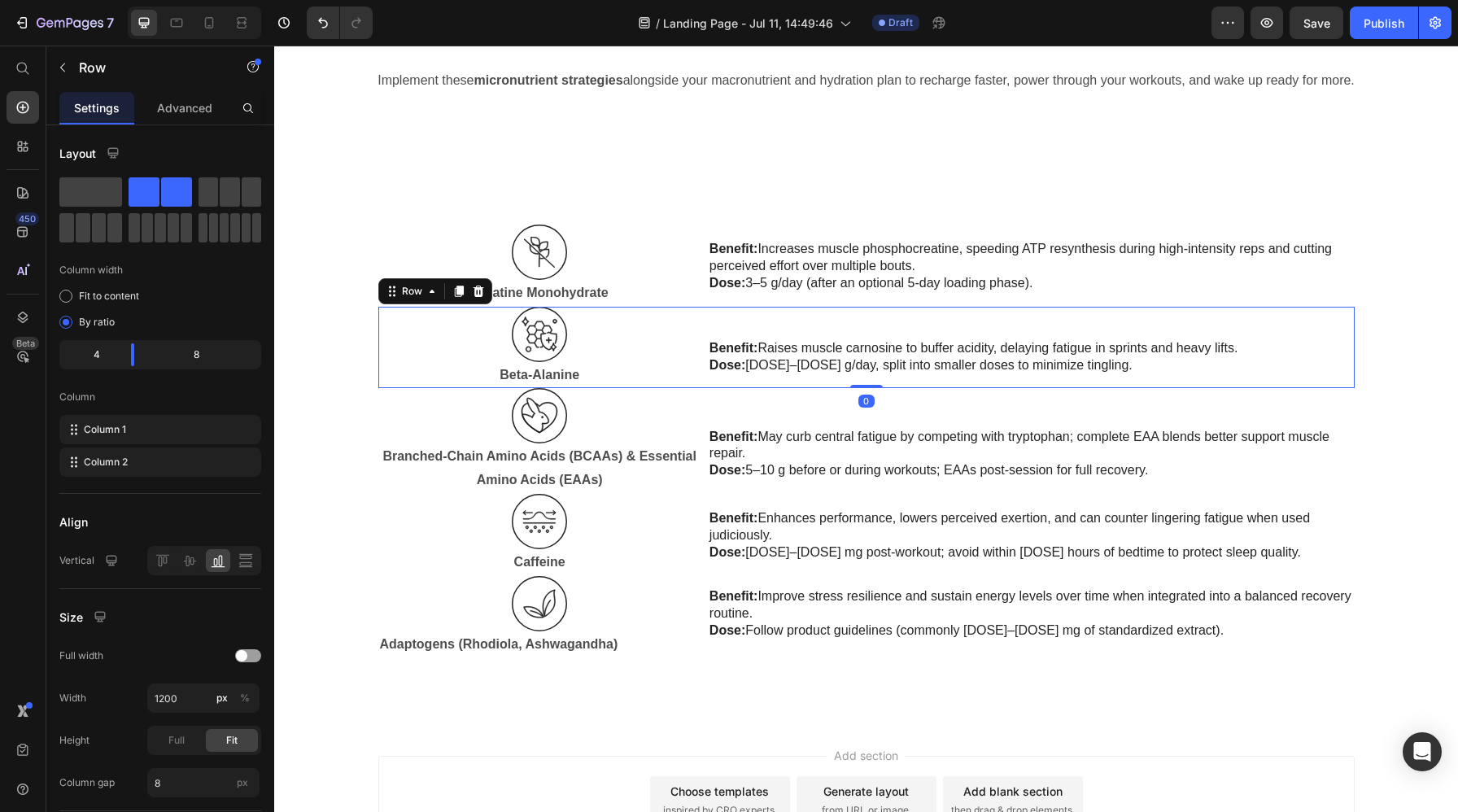 click on "Image Beta-Alanine Text Block Benefit:  Raises muscle carnosine to buffer acidity, delaying fatigue in sprints and heavy lifts. Dose:  3–6 g/day, split into smaller doses to minimize tingling. Text Block Row   0" at bounding box center [867, 347] 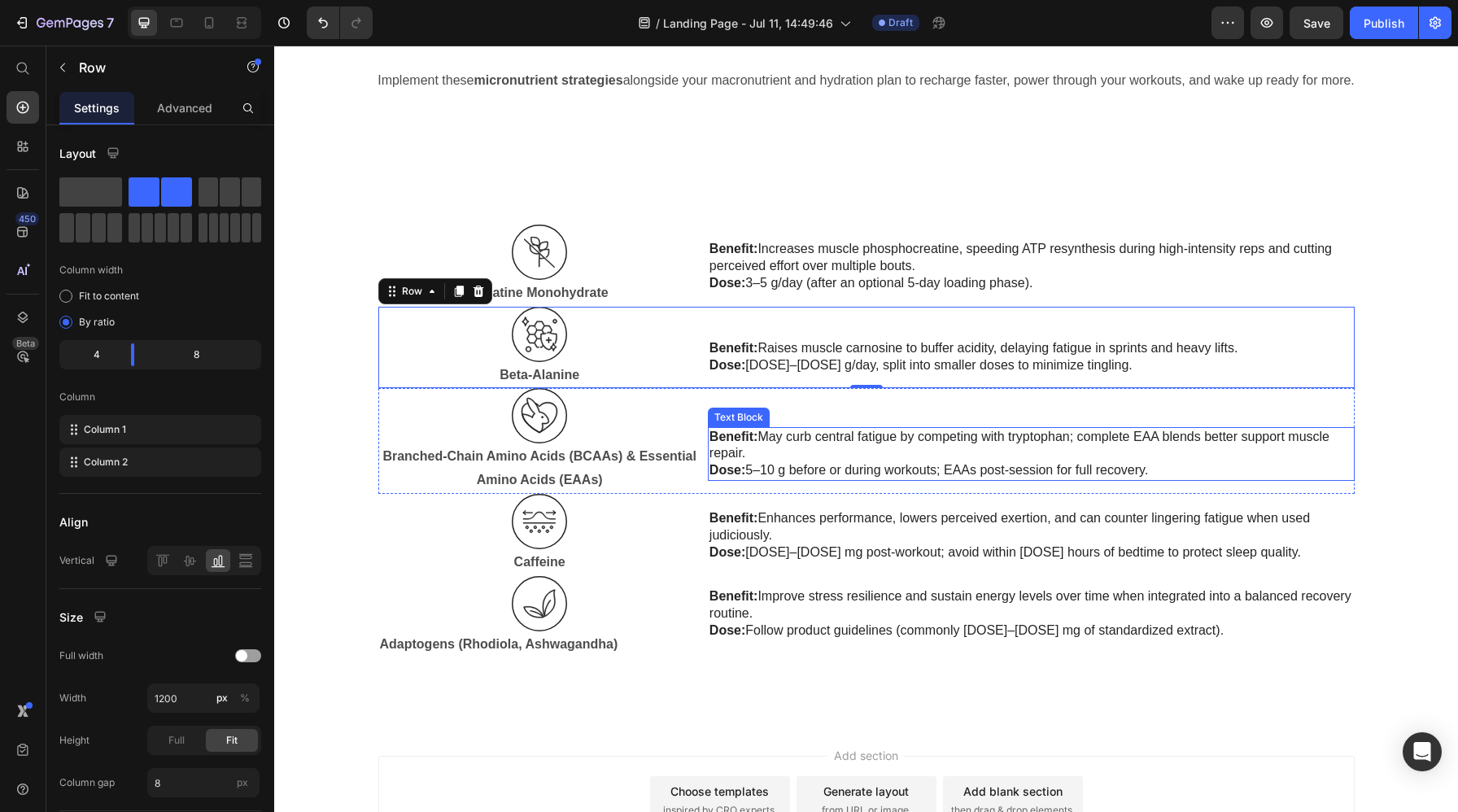 click on "Dose:  5–10 g before or during workouts; EAAs post-session for full recovery." at bounding box center (1031, 470) 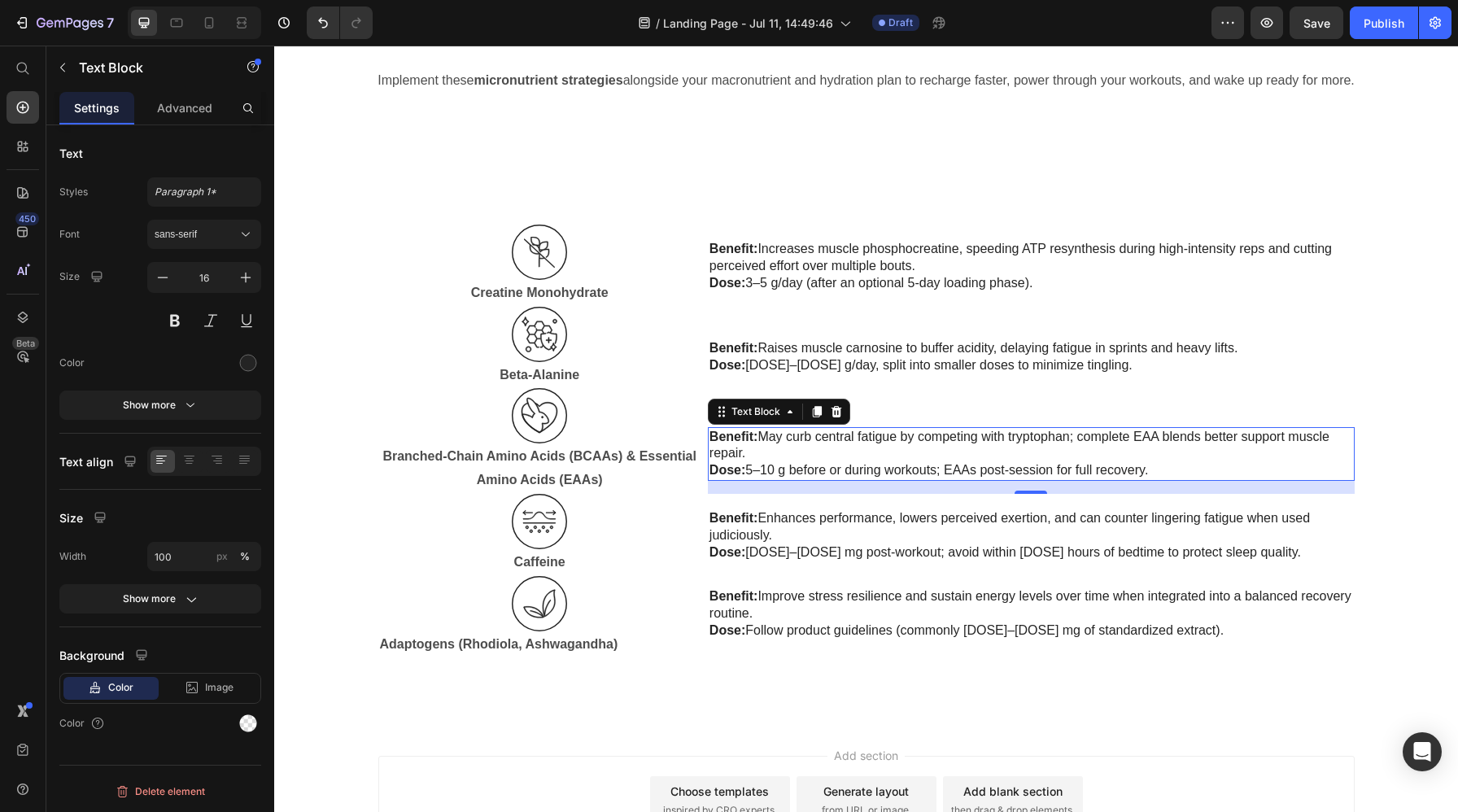 drag, startPoint x: 1030, startPoint y: 491, endPoint x: 1030, endPoint y: 445, distance: 46 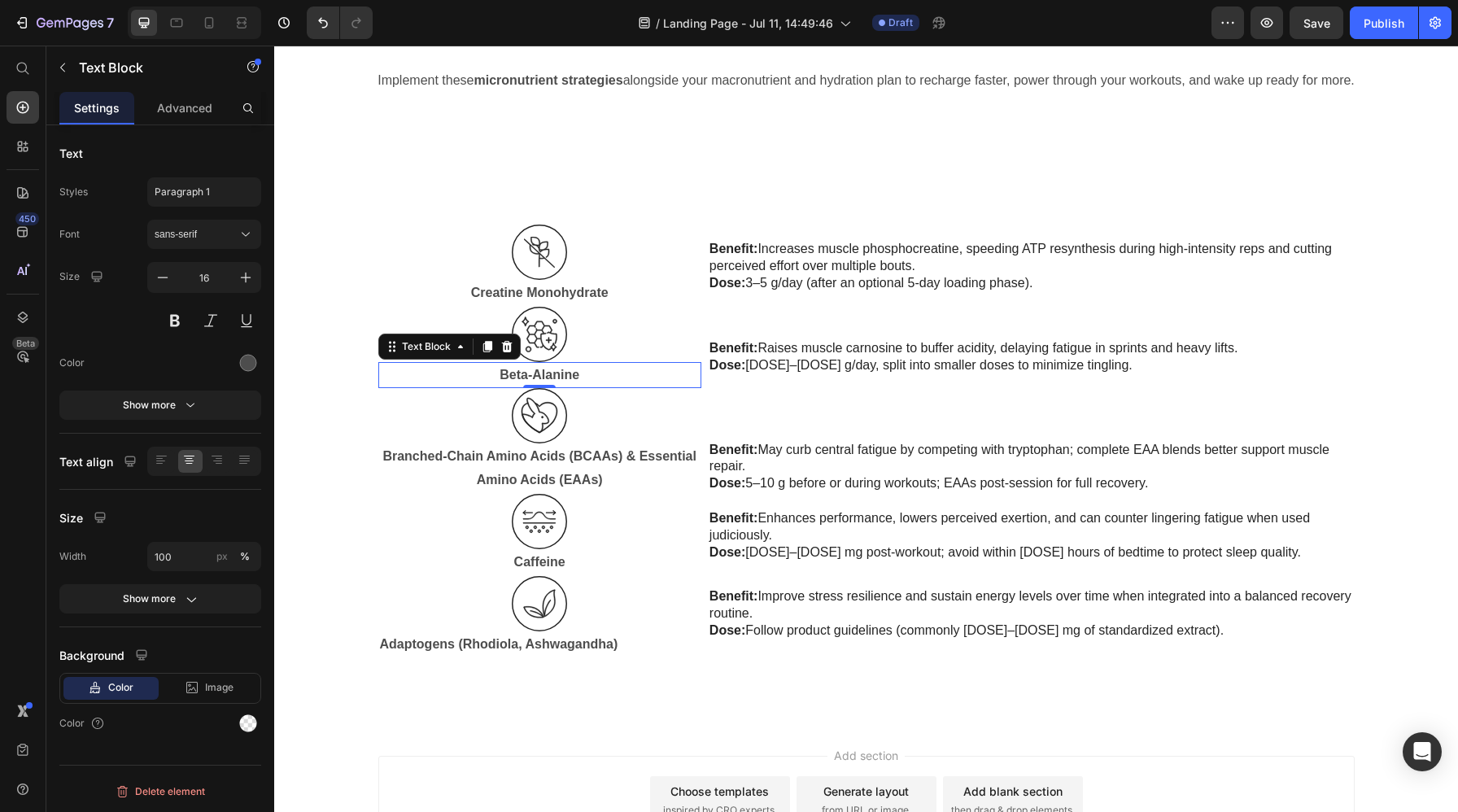 click on "Beta-Alanine" at bounding box center (539, 375) 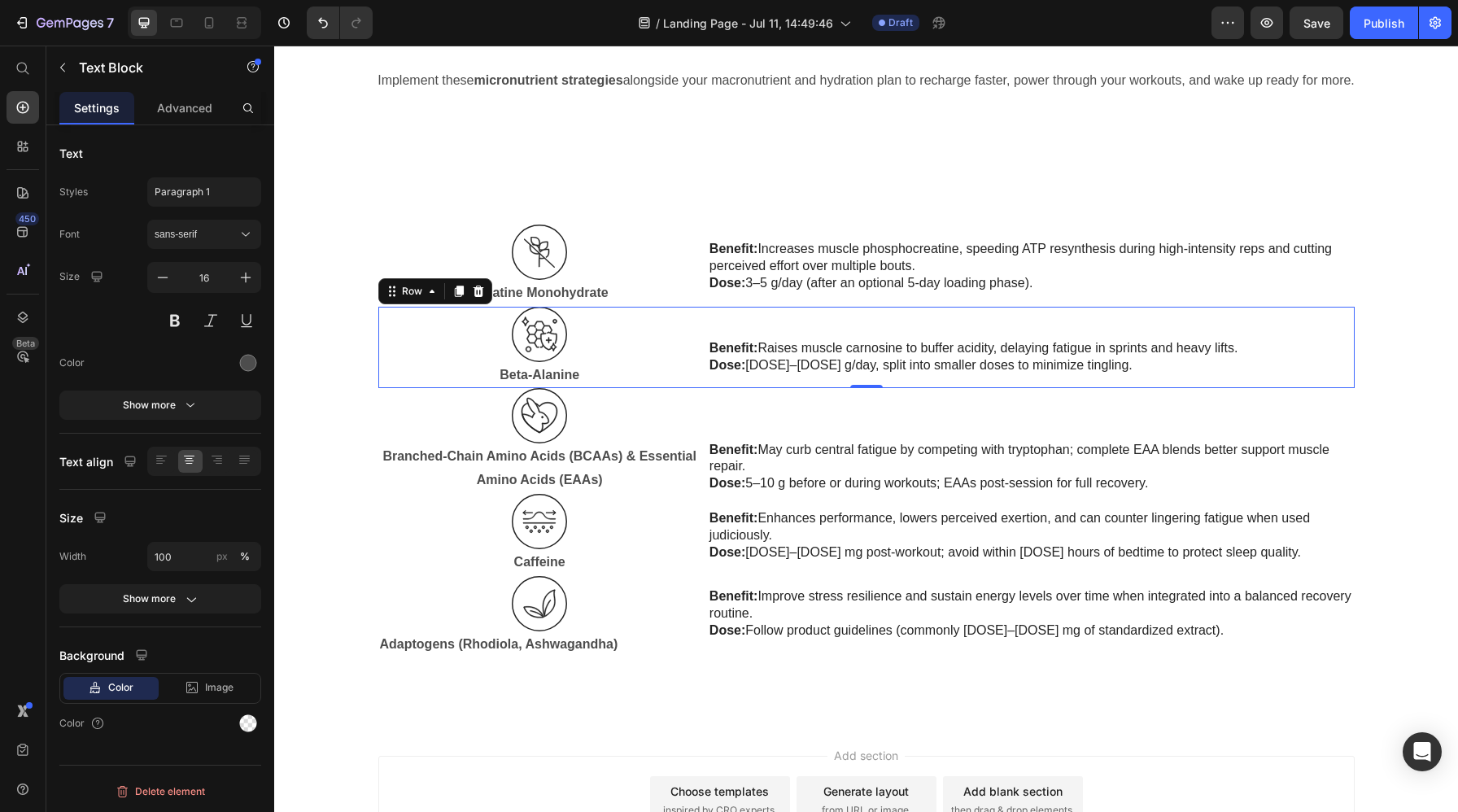 click on "Benefit:  Raises muscle carnosine to buffer acidity, delaying fatigue in sprints and heavy lifts. Dose:  3–6 g/day, split into smaller doses to minimize tingling. Text Block" at bounding box center (1031, 347) 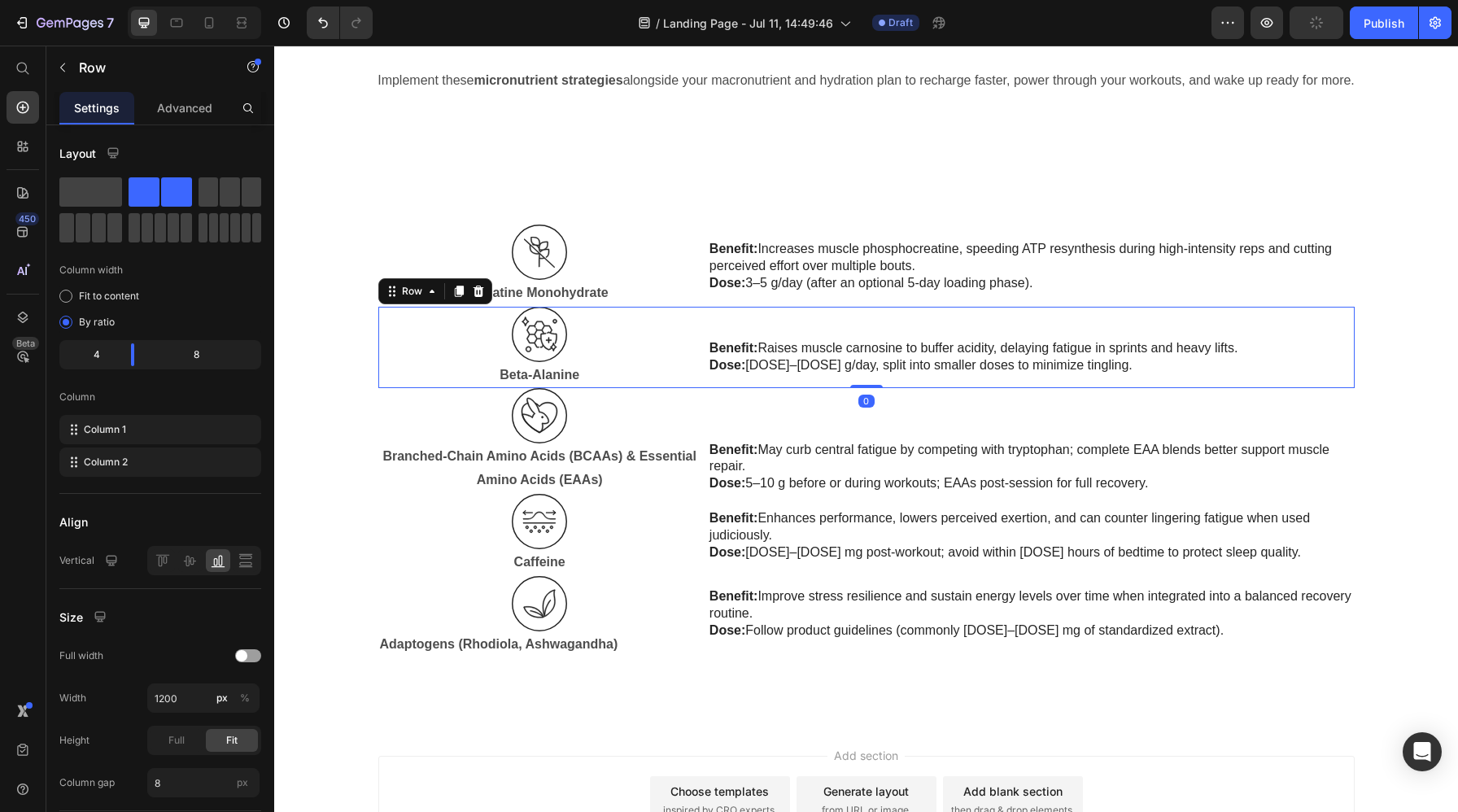 click on "Image Creatine Monohydrate Text Block Benefit:  Increases muscle phosphocreatine, speeding ATP resynthesis during high-intensity reps and cutting perceived effort over multiple bouts. Dose:  3–5 g/day (after an optional 5-day loading phase). Text Block Row" at bounding box center [867, 265] 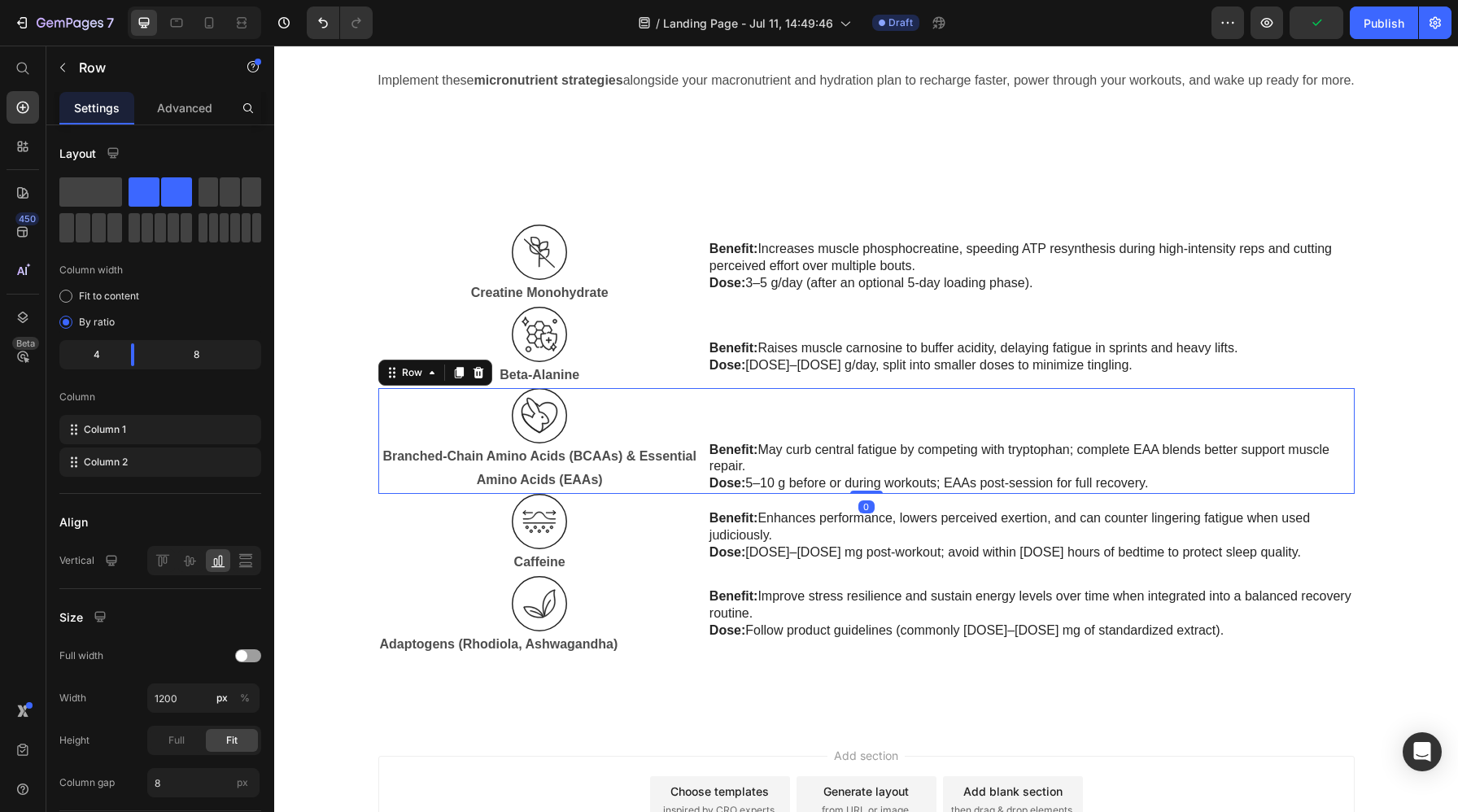 click on "Benefit:  May curb central fatigue by competing with tryptophan; complete EAA blends better support muscle repair. Dose:  5–10 g before or during workouts; EAAs post-session for full recovery. Text Block" at bounding box center (1031, 441) 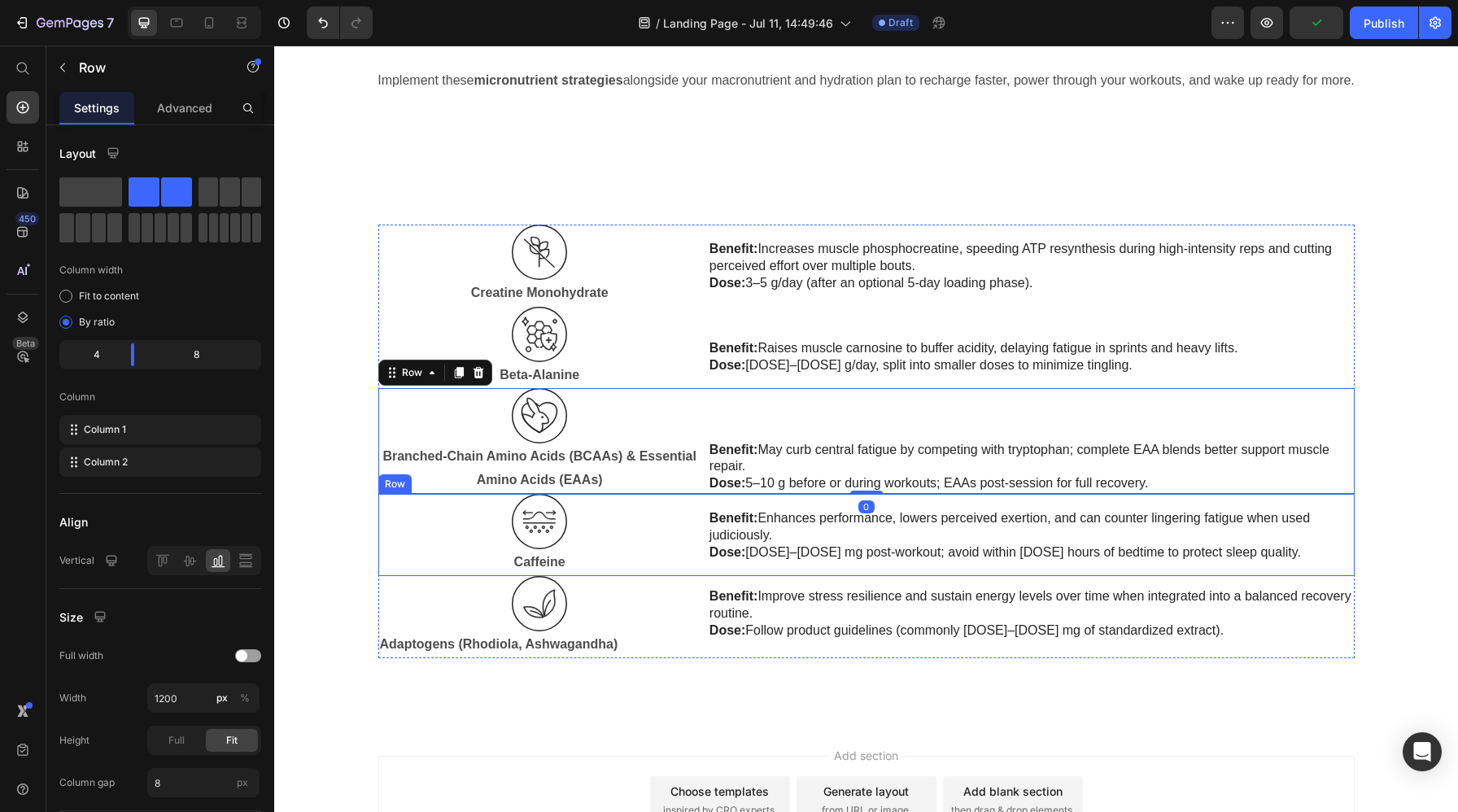 click on "Image Caffeine Text Block Benefit:  Enhances performance, lowers perceived exertion, and can counter lingering fatigue when used judiciously. Dose:  50–200 mg post-workout; avoid within 6 hours of bedtime to protect sleep quality. Text Block Row" at bounding box center (867, 535) 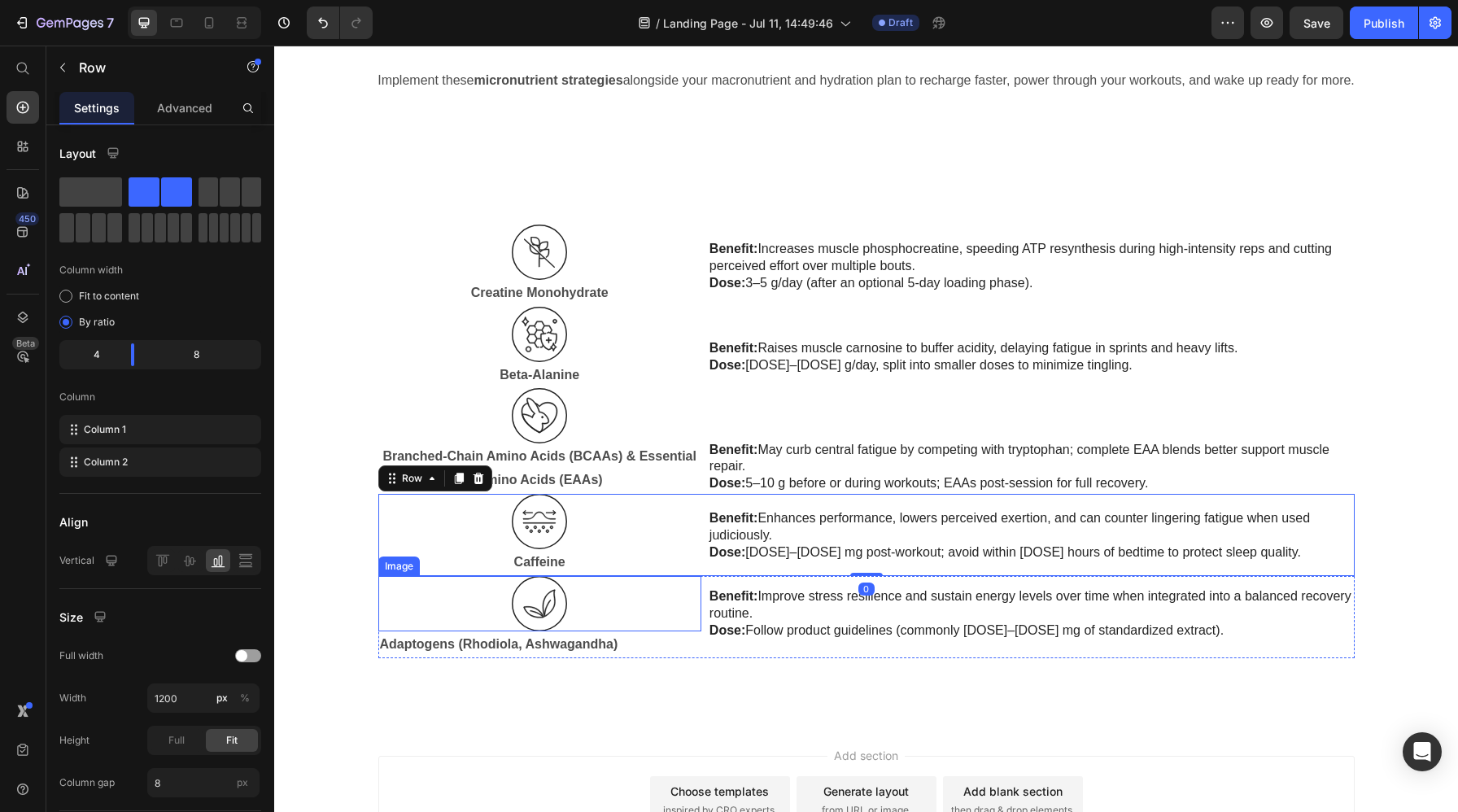 click at bounding box center [539, 604] 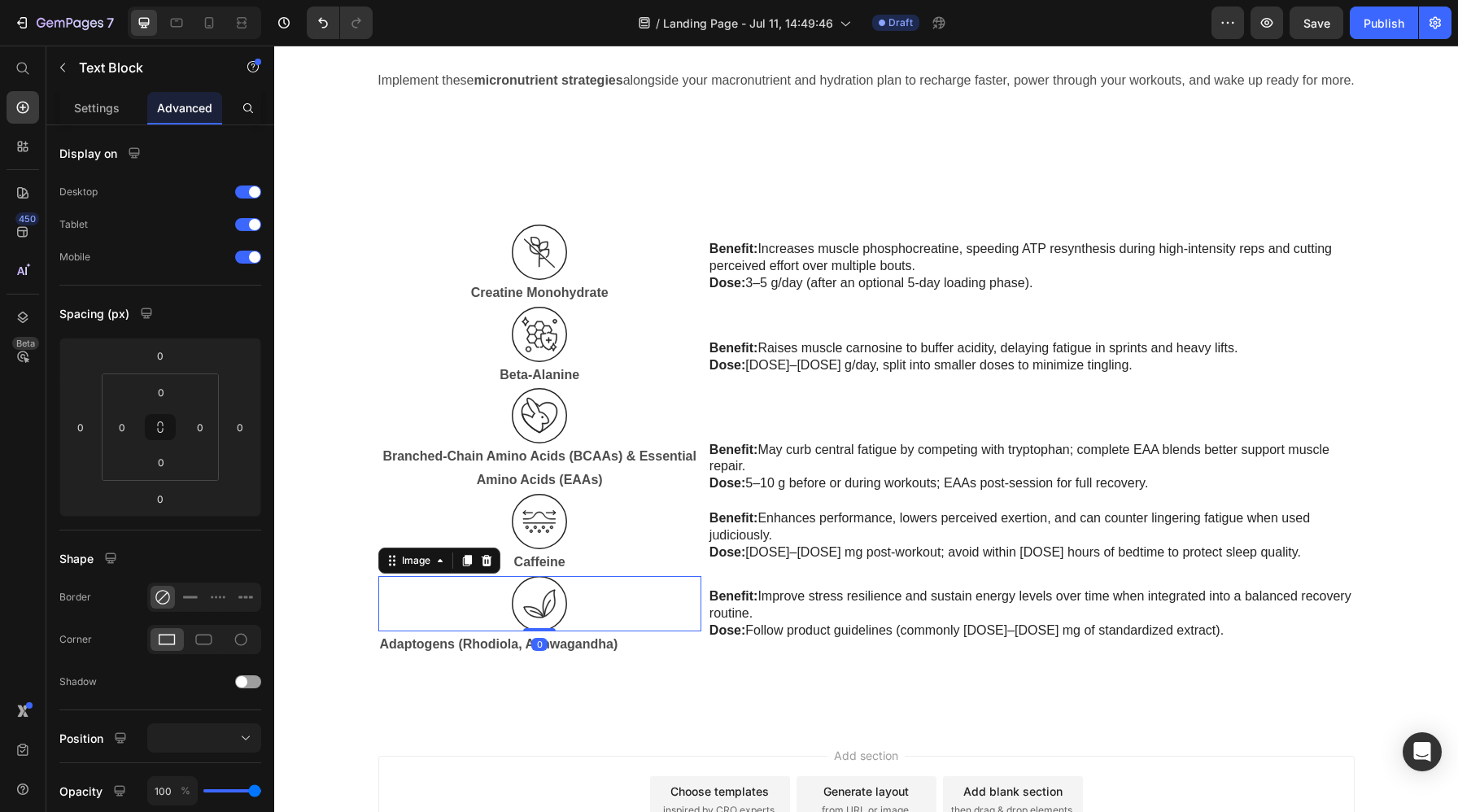 click on "Adaptogens (Rhodiola, Ashwagandha)" at bounding box center (539, 644) 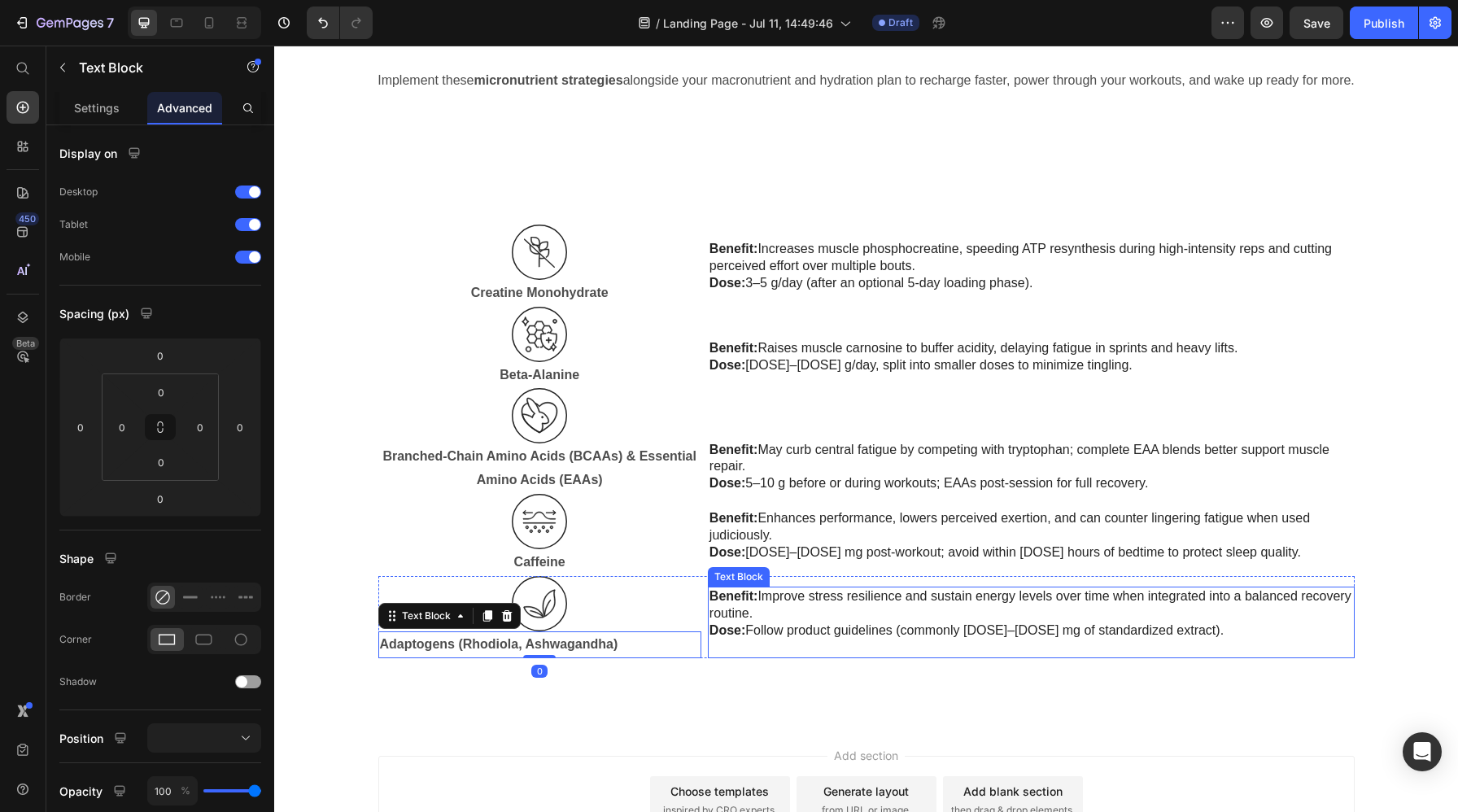 click on "Benefit:  Improve stress resilience and sustain energy levels over time when integrated into a balanced recovery routine. Dose:  Follow product guidelines (commonly 200–600 mg of standardized extract)." at bounding box center (1031, 622) 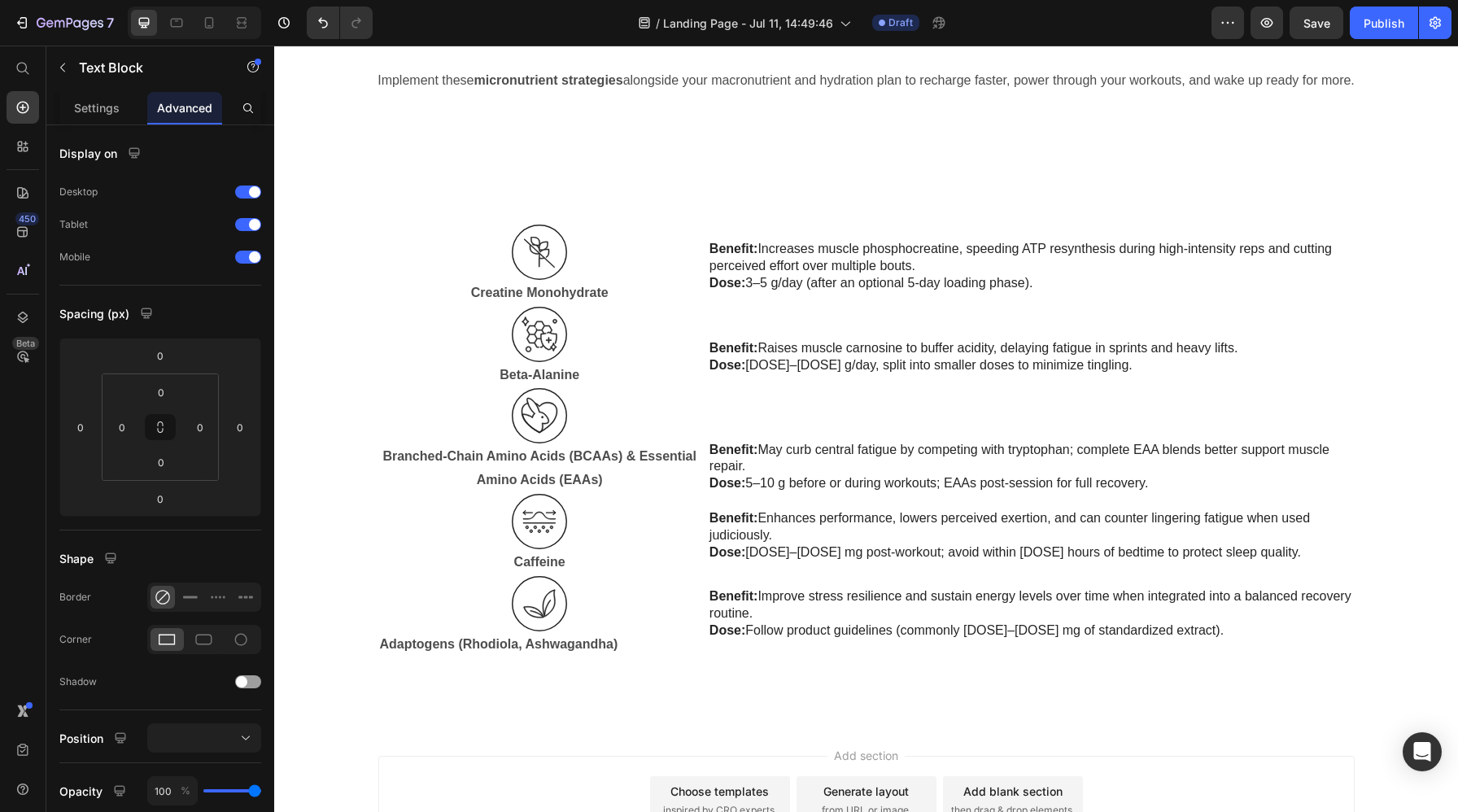 click on "Add section Choose templates inspired by CRO experts Generate layout from URL or image Add blank section then drag & drop elements" at bounding box center [866, 823] 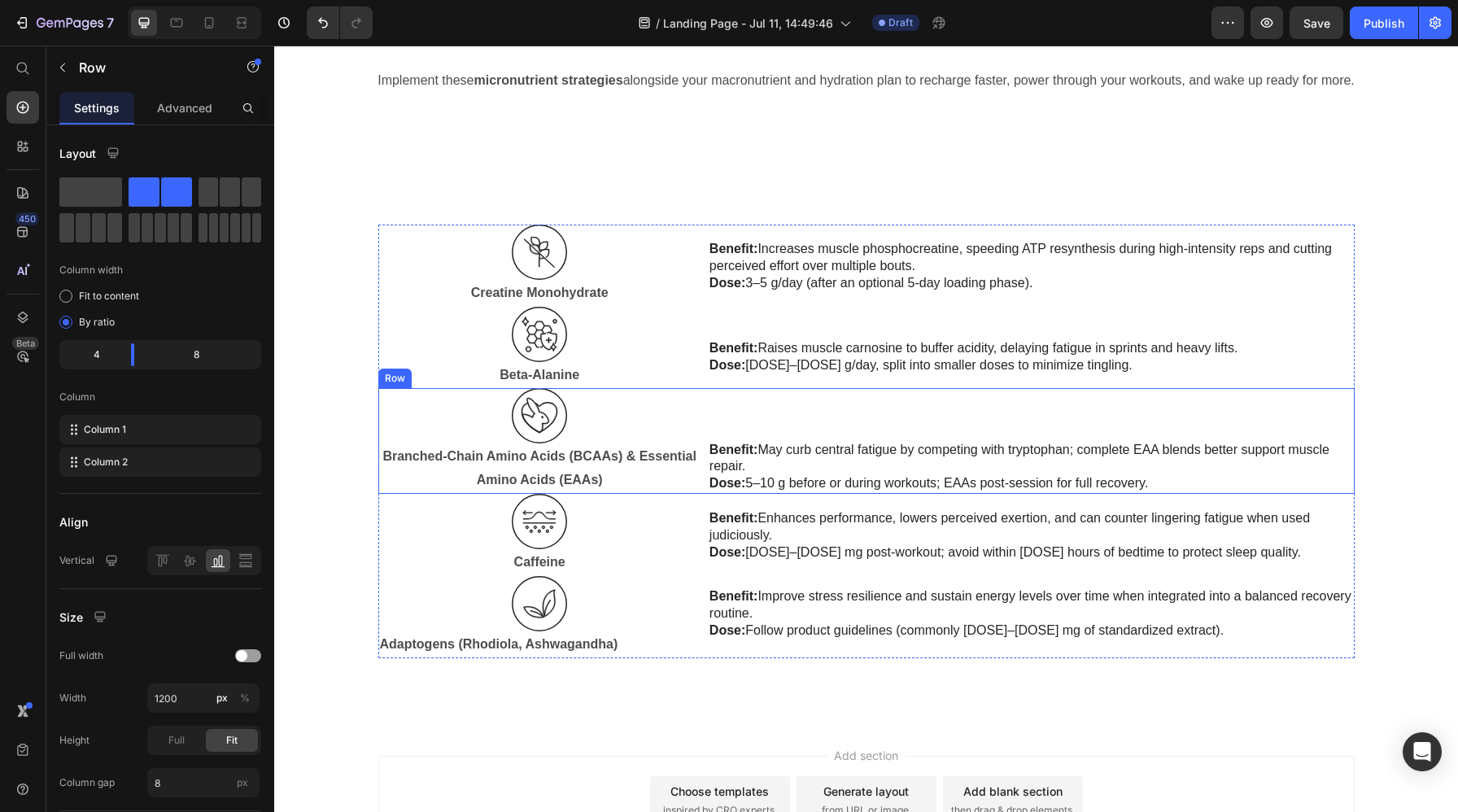 click on "Benefit:  May curb central fatigue by competing with tryptophan; complete EAA blends better support muscle repair. Dose:  5–10 g before or during workouts; EAAs post-session for full recovery. Text Block" at bounding box center (1031, 441) 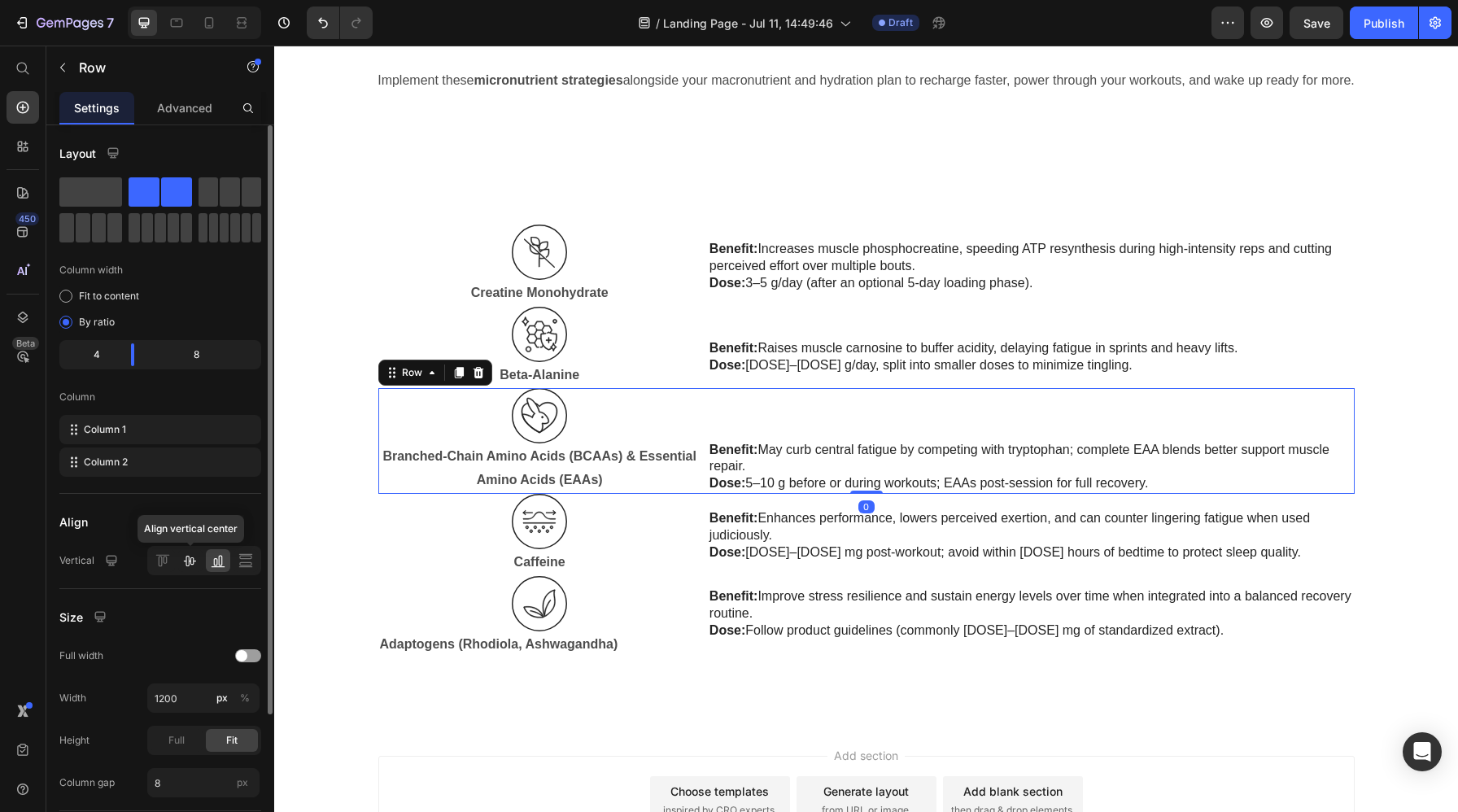 click 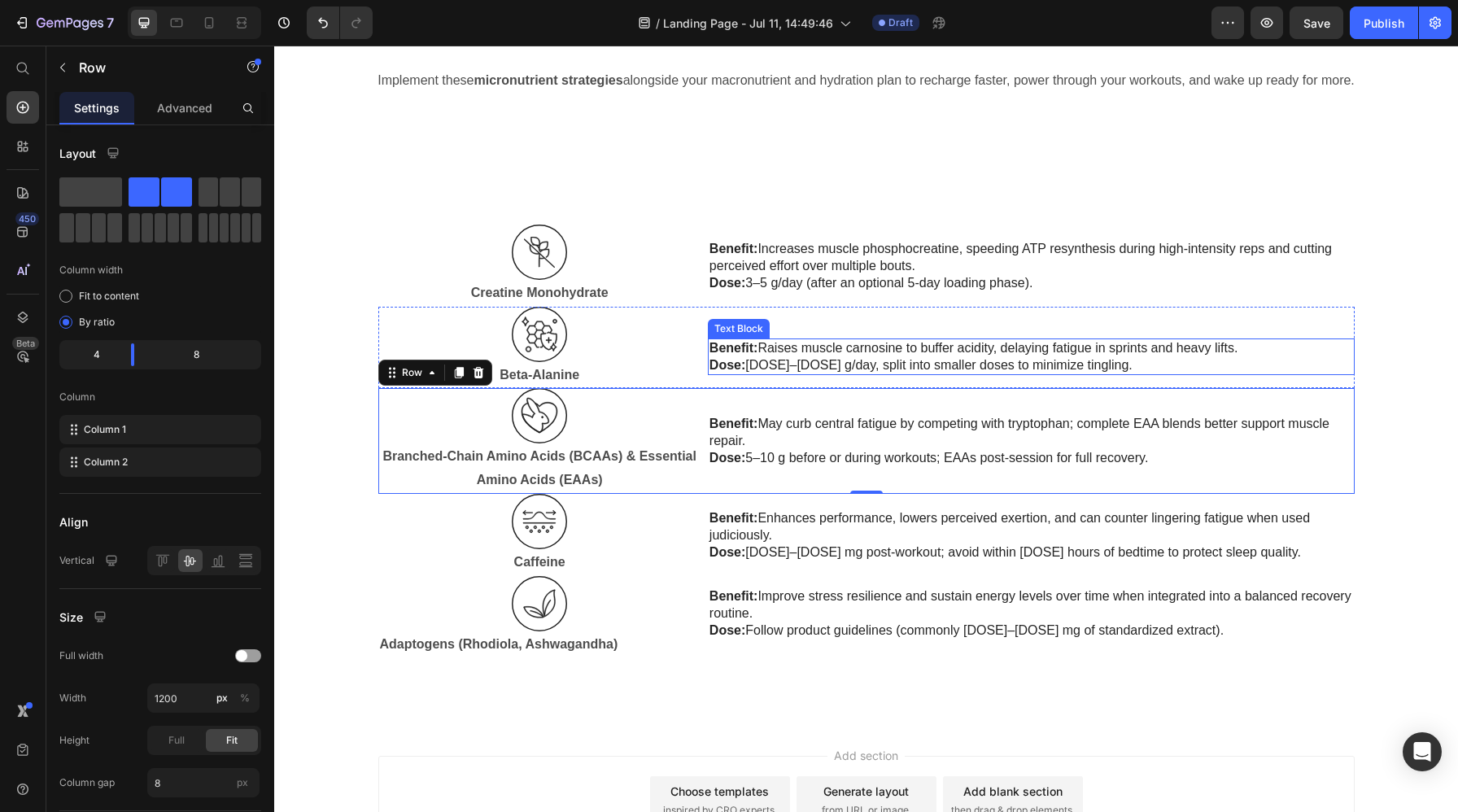 click on "Text Block" at bounding box center [739, 329] 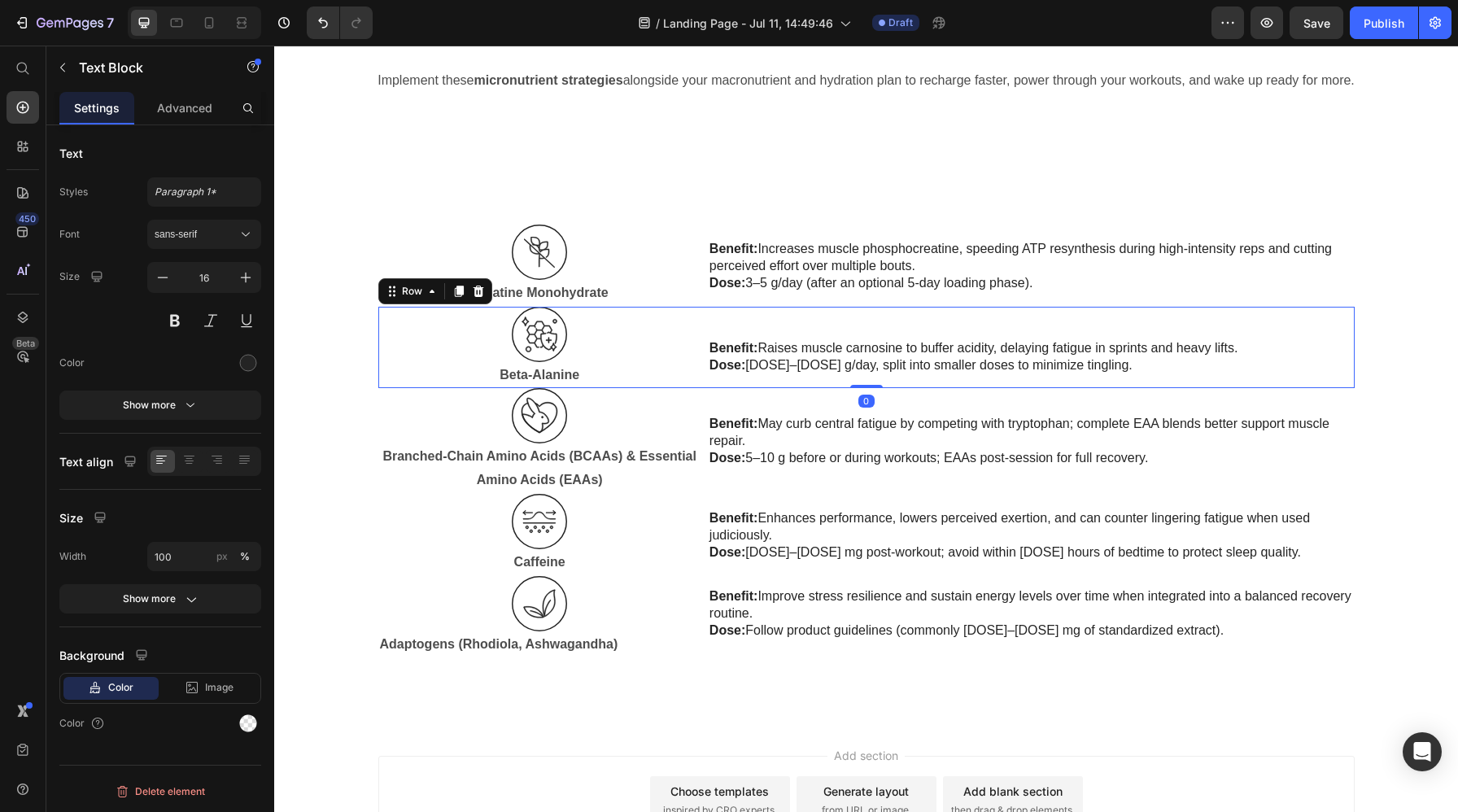 click on "Benefit:  Raises muscle carnosine to buffer acidity, delaying fatigue in sprints and heavy lifts. Dose:  3–6 g/day, split into smaller doses to minimize tingling. Text Block" at bounding box center (1031, 347) 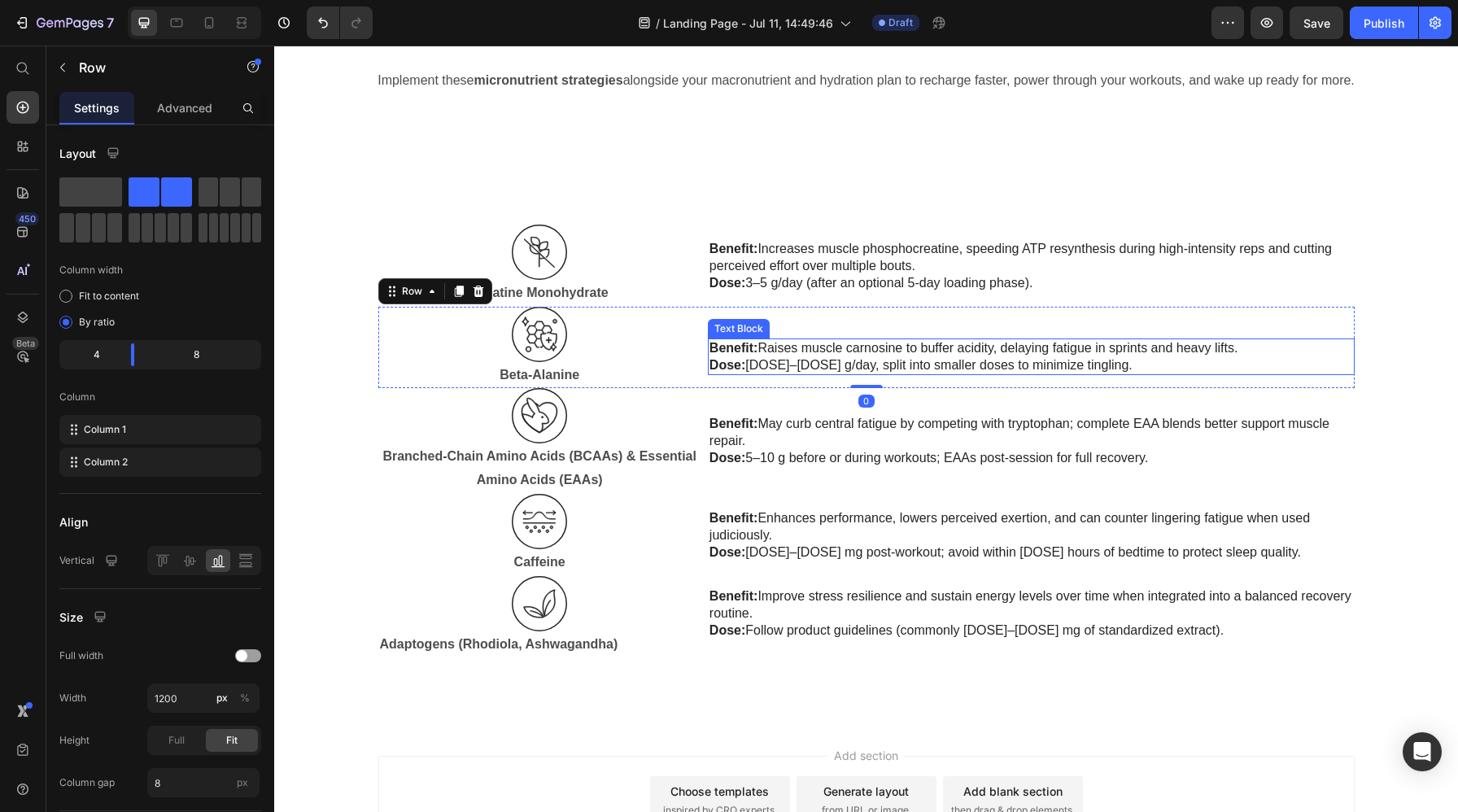 click on "Dose:  3–6 g/day, split into smaller doses to minimize tingling." at bounding box center (1031, 365) 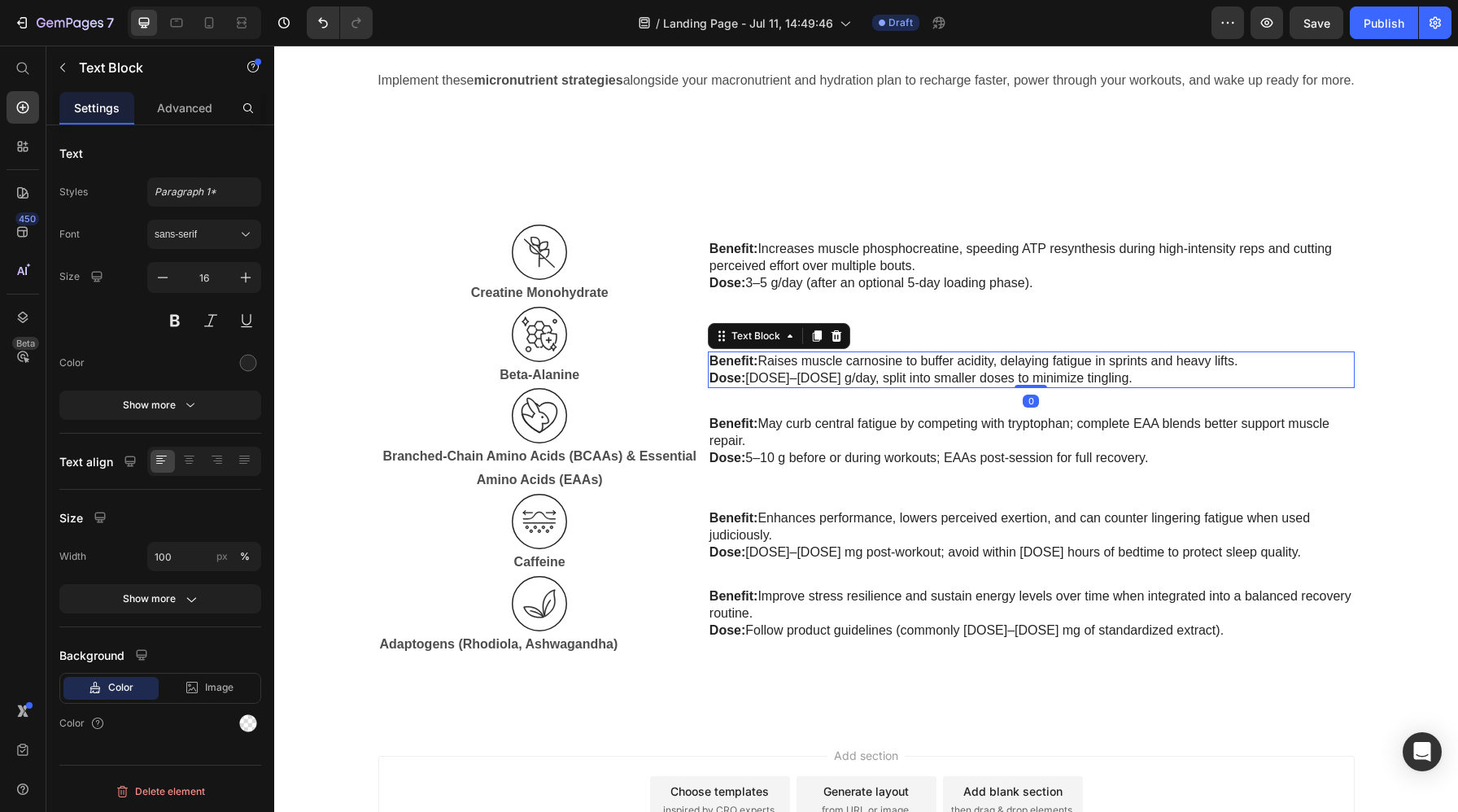 drag, startPoint x: 1032, startPoint y: 386, endPoint x: 1032, endPoint y: 350, distance: 36 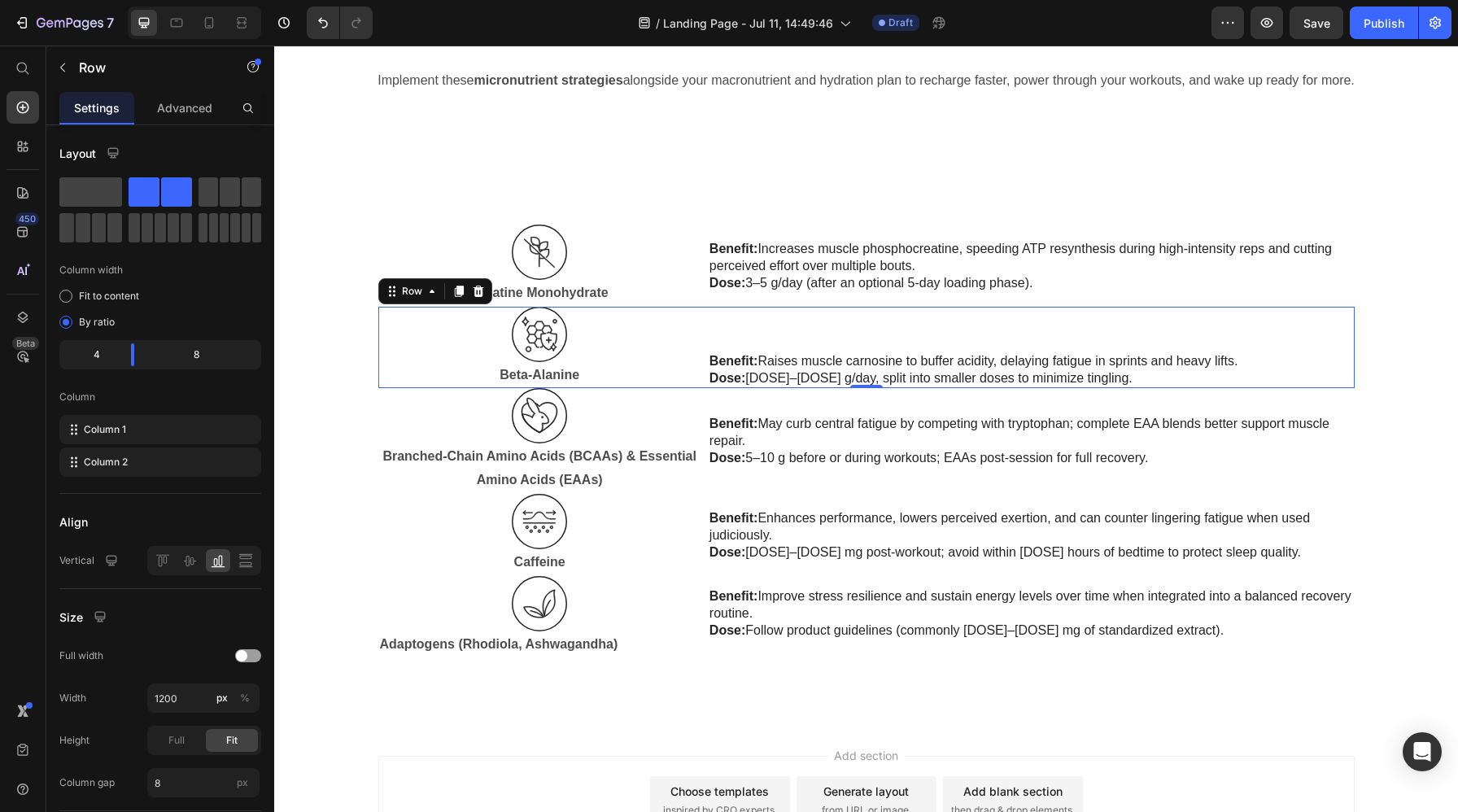 click on "Benefit:  Raises muscle carnosine to buffer acidity, delaying fatigue in sprints and heavy lifts. Dose:  3–6 g/day, split into smaller doses to minimize tingling. Text Block" at bounding box center (1031, 347) 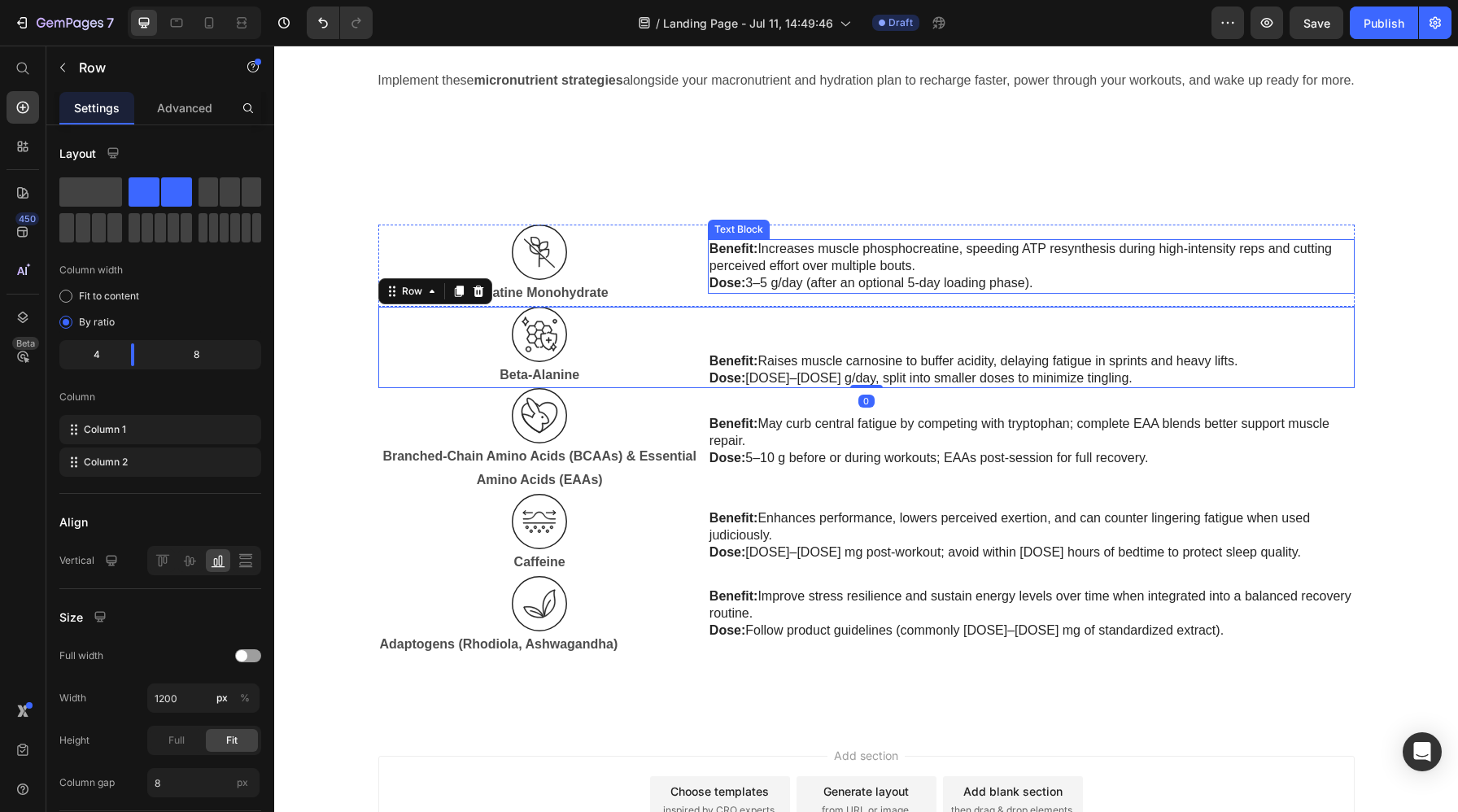 click on "Dose:  3–5 g/day (after an optional 5-day loading phase)." at bounding box center [1031, 283] 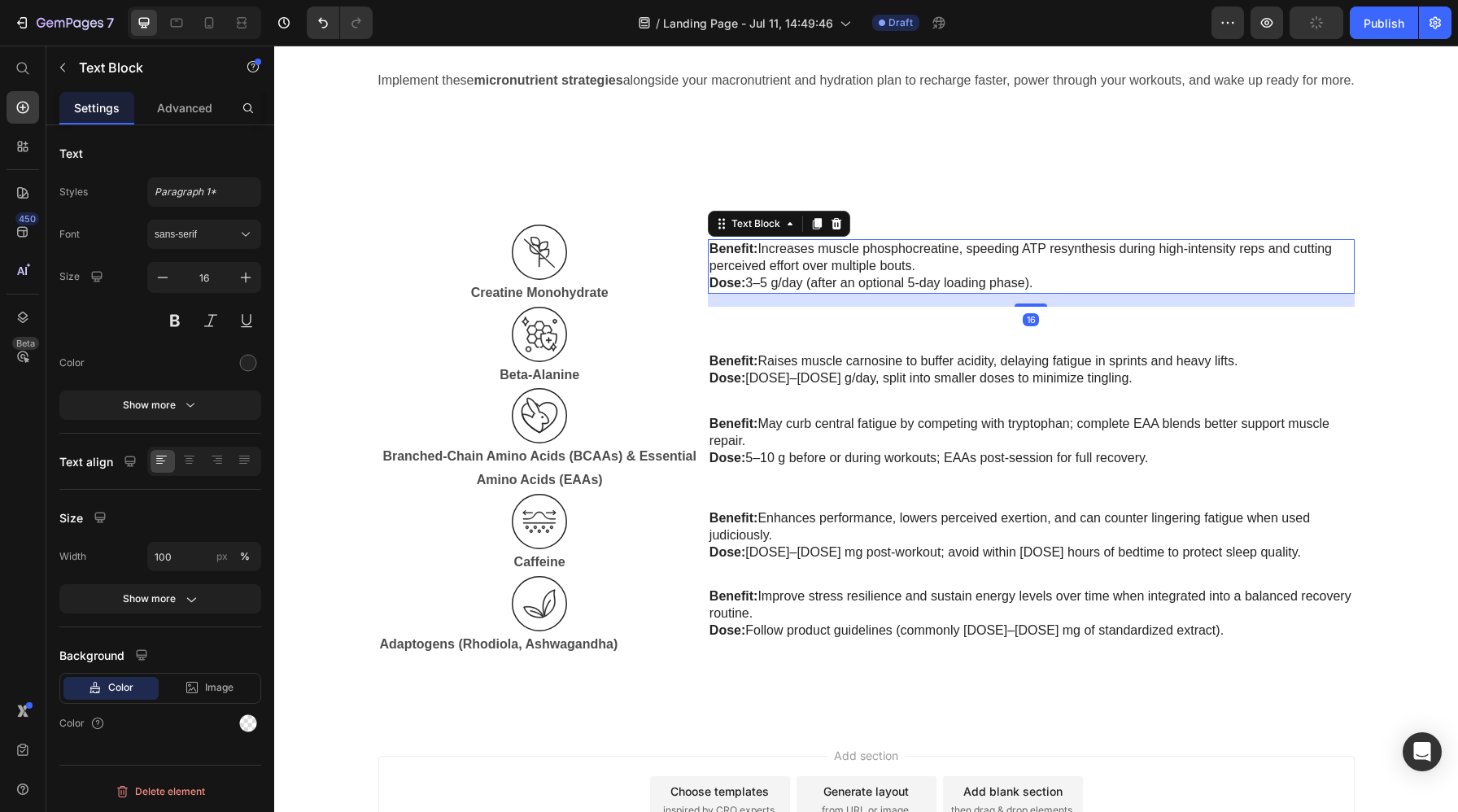 drag, startPoint x: 1028, startPoint y: 304, endPoint x: 1028, endPoint y: 240, distance: 64 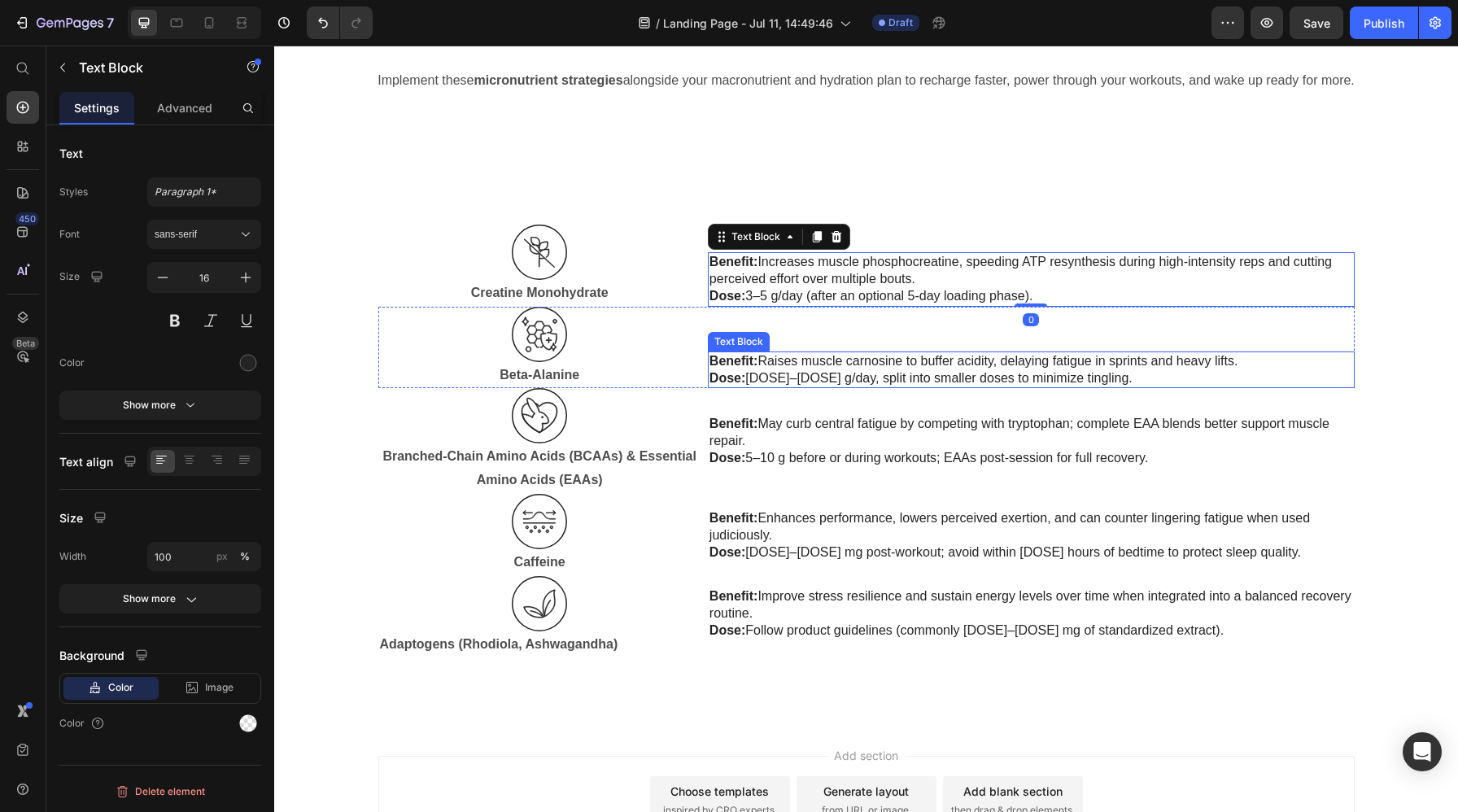 click on "Benefit:  Raises muscle carnosine to buffer acidity, delaying fatigue in sprints and heavy lifts." at bounding box center (1031, 361) 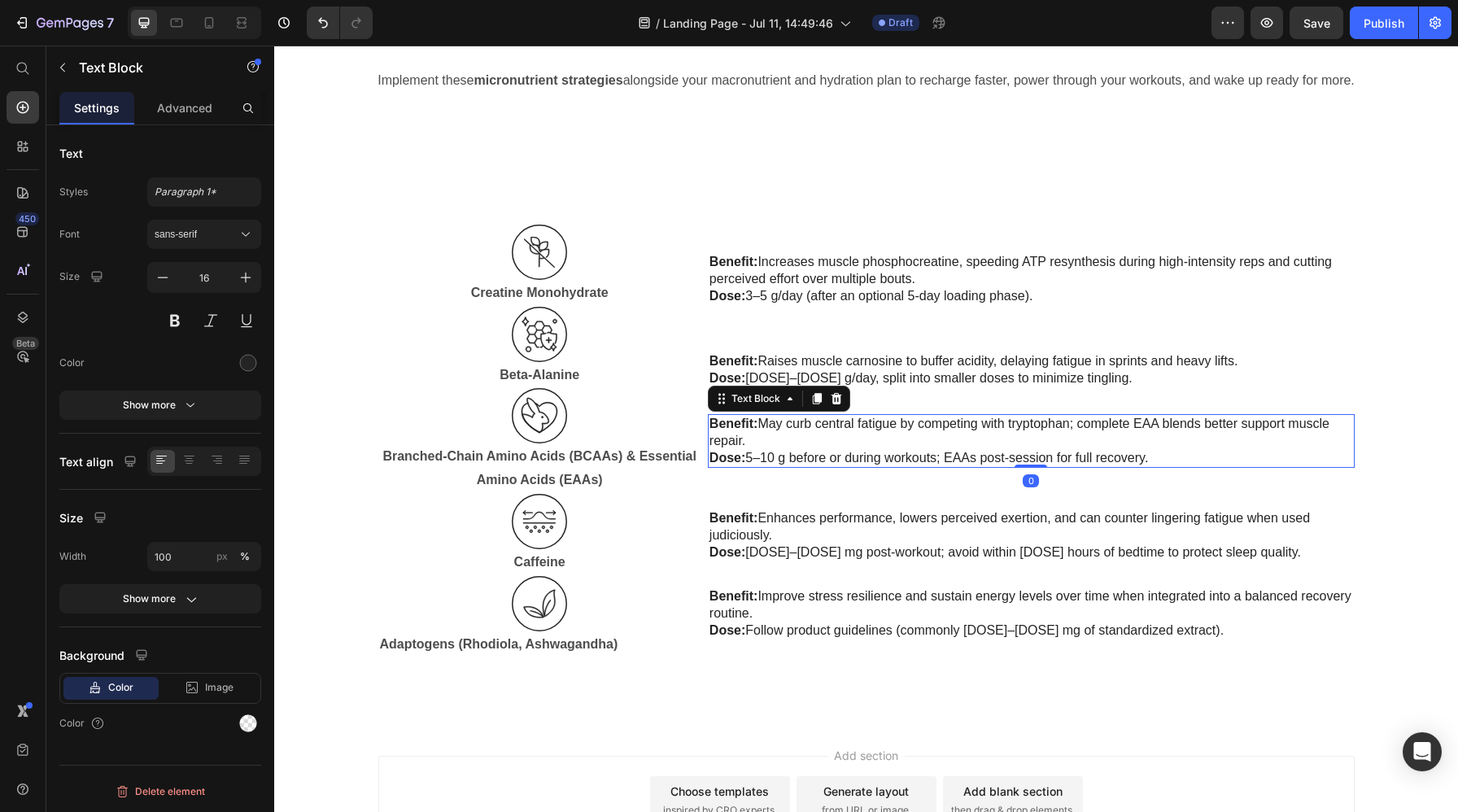 click on "Benefit:  May curb central fatigue by competing with tryptophan; complete EAA blends better support muscle repair." at bounding box center [1031, 433] 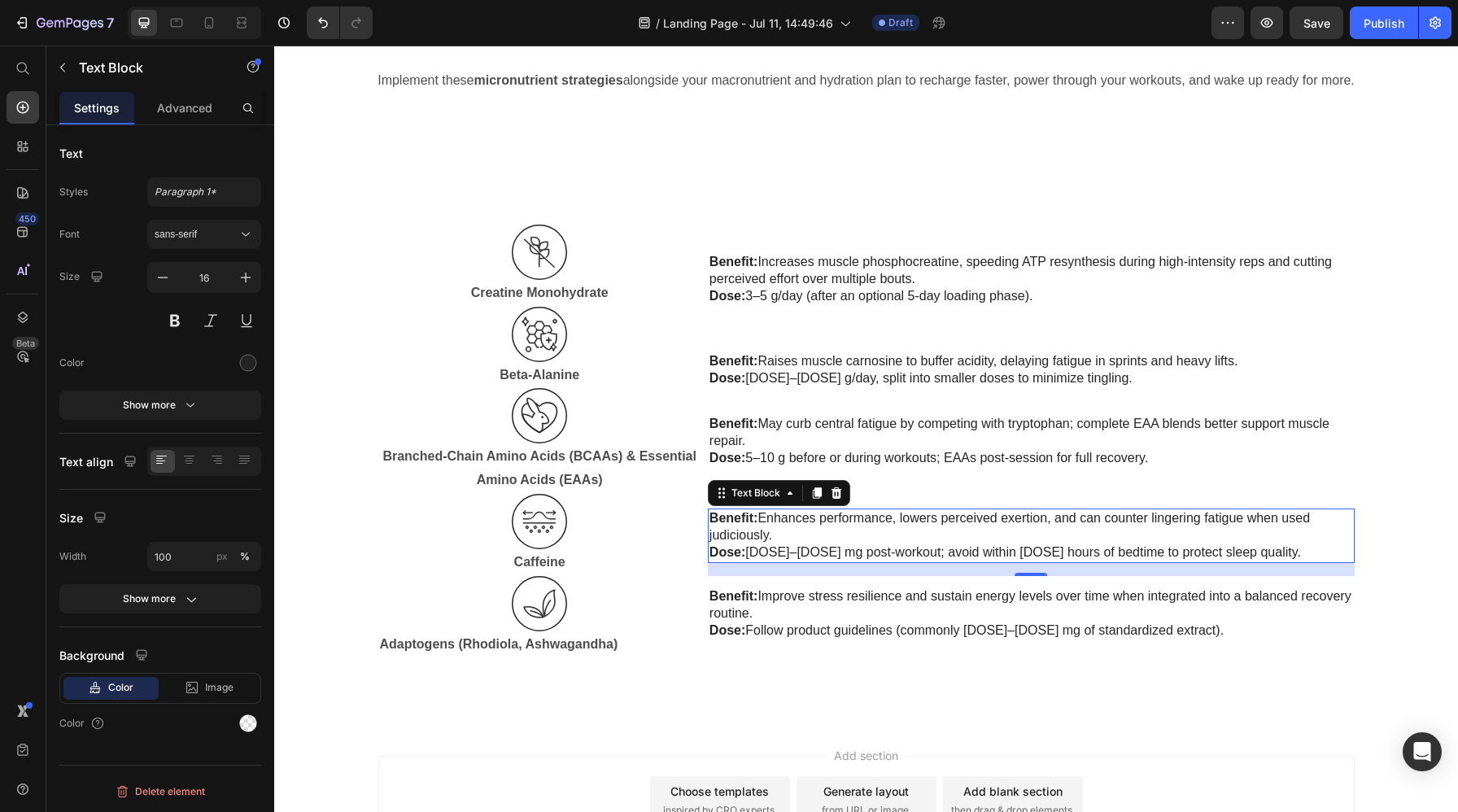 click on "Benefit:  Enhances performance, lowers perceived exertion, and can counter lingering fatigue when used judiciously." at bounding box center (1031, 527) 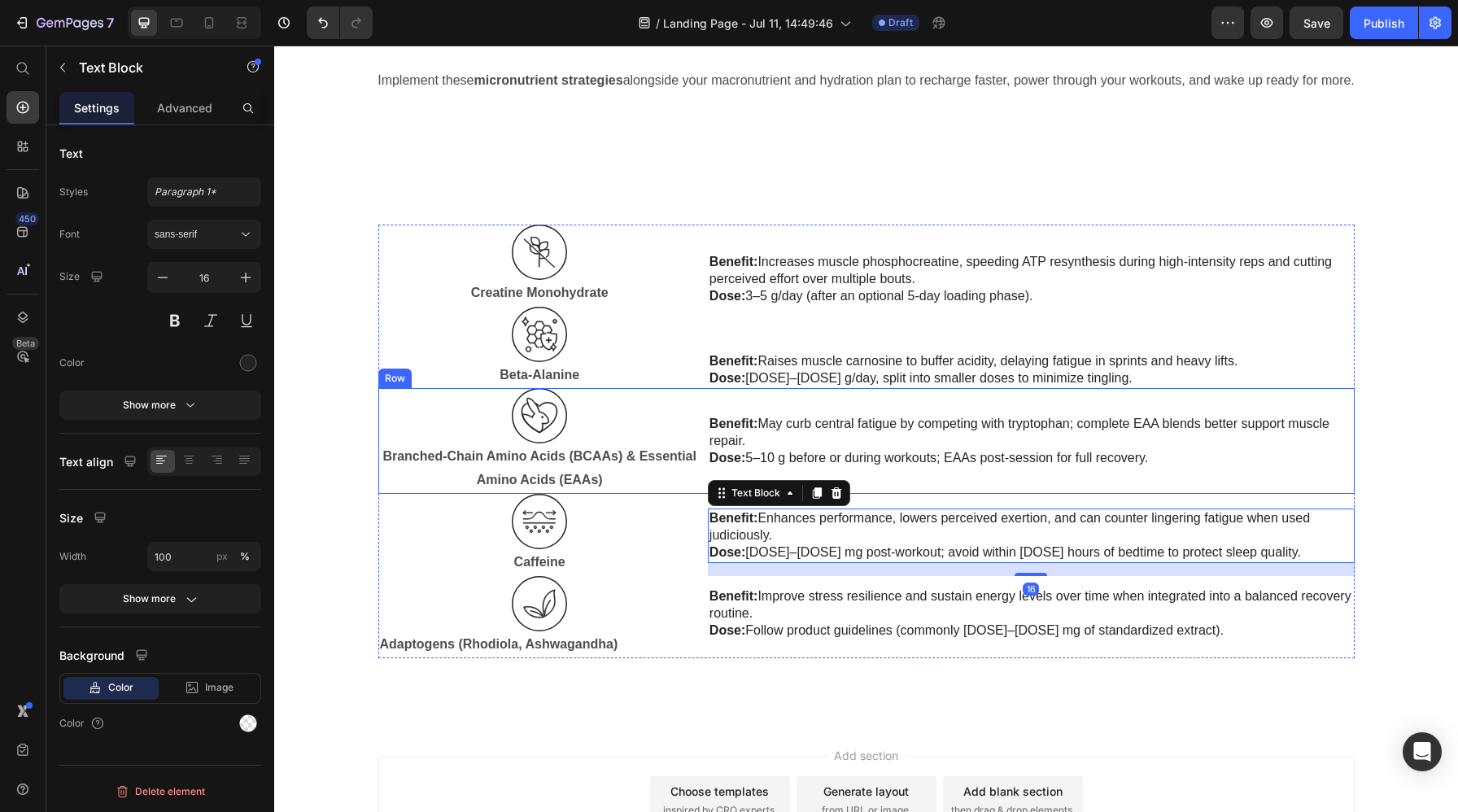 click on "Benefit:  May curb central fatigue by competing with tryptophan; complete EAA blends better support muscle repair. Dose:  5–10 g before or during workouts; EAAs post-session for full recovery. Text Block" at bounding box center [1031, 441] 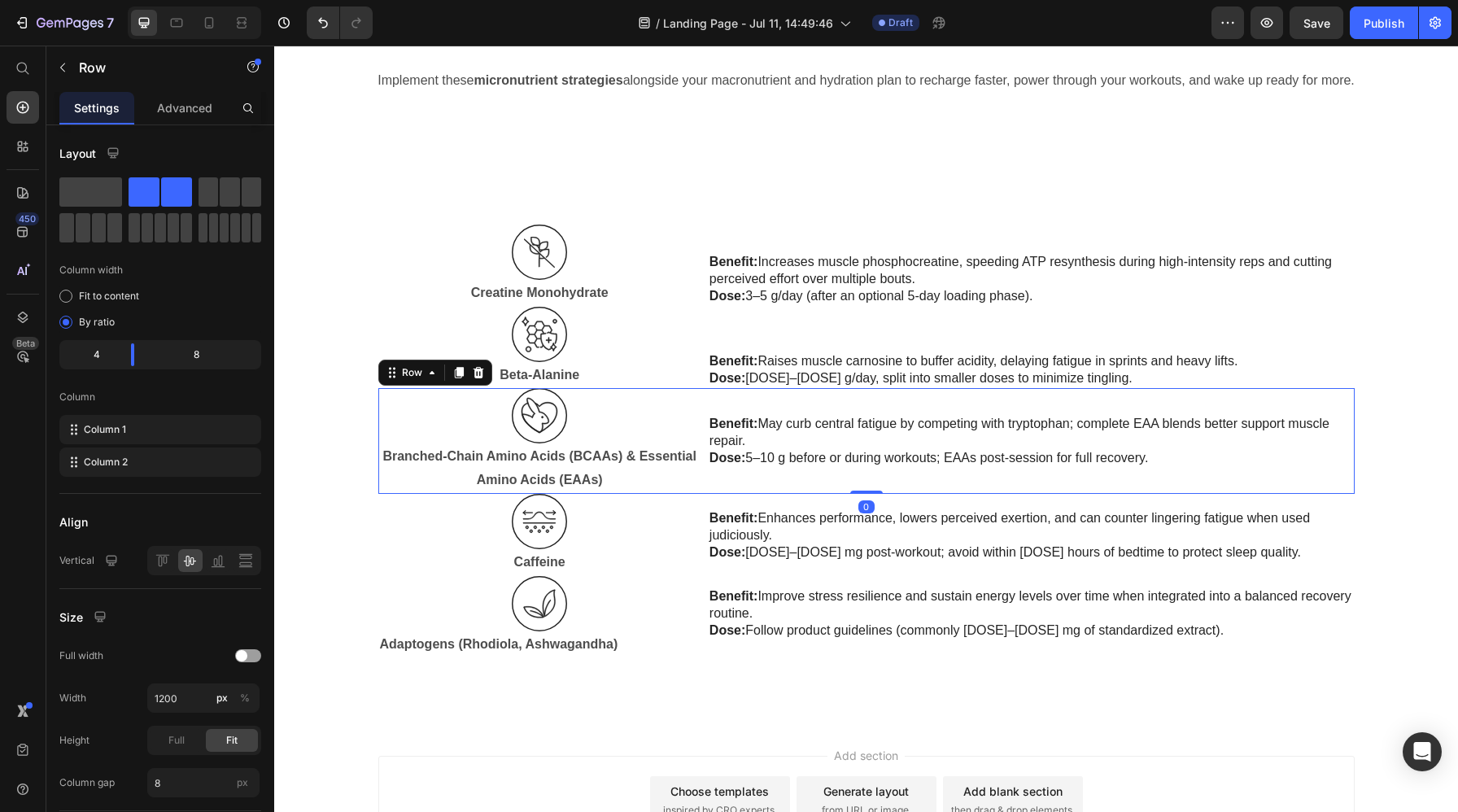 click on "Benefit:  Enhances performance, lowers perceived exertion, and can counter lingering fatigue when used judiciously." at bounding box center (1031, 527) 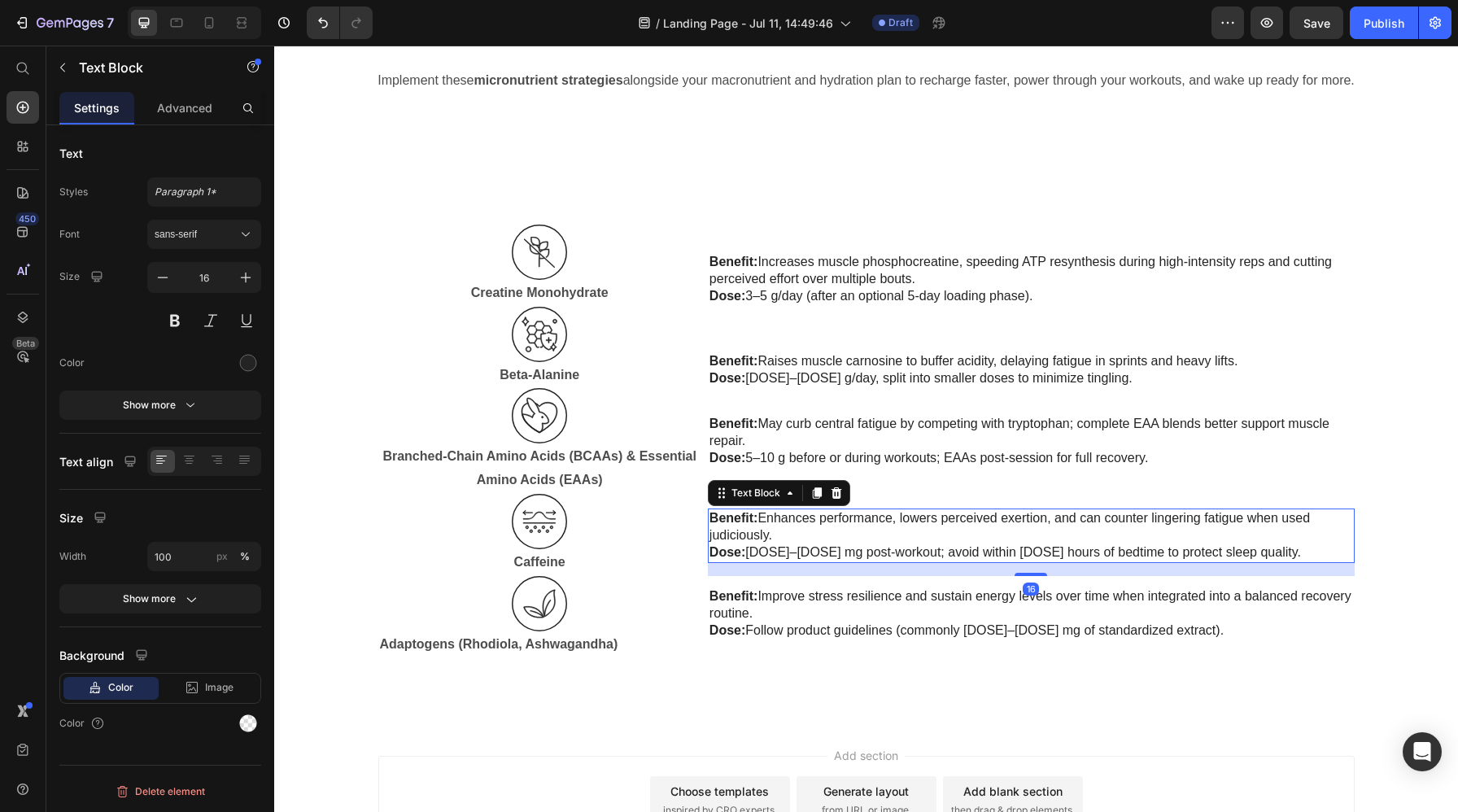 drag, startPoint x: 1025, startPoint y: 573, endPoint x: 1025, endPoint y: 536, distance: 37 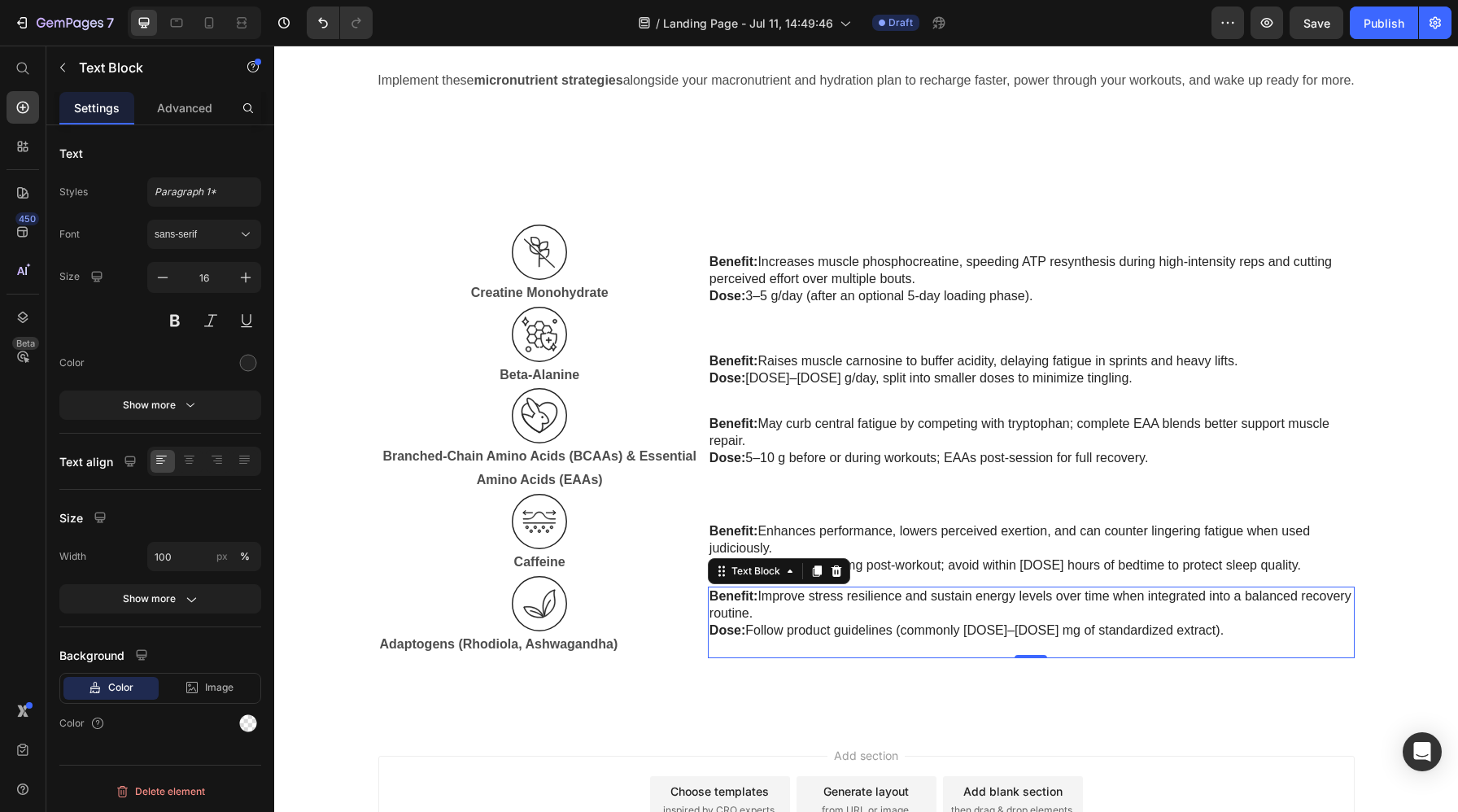 click at bounding box center [1031, 648] 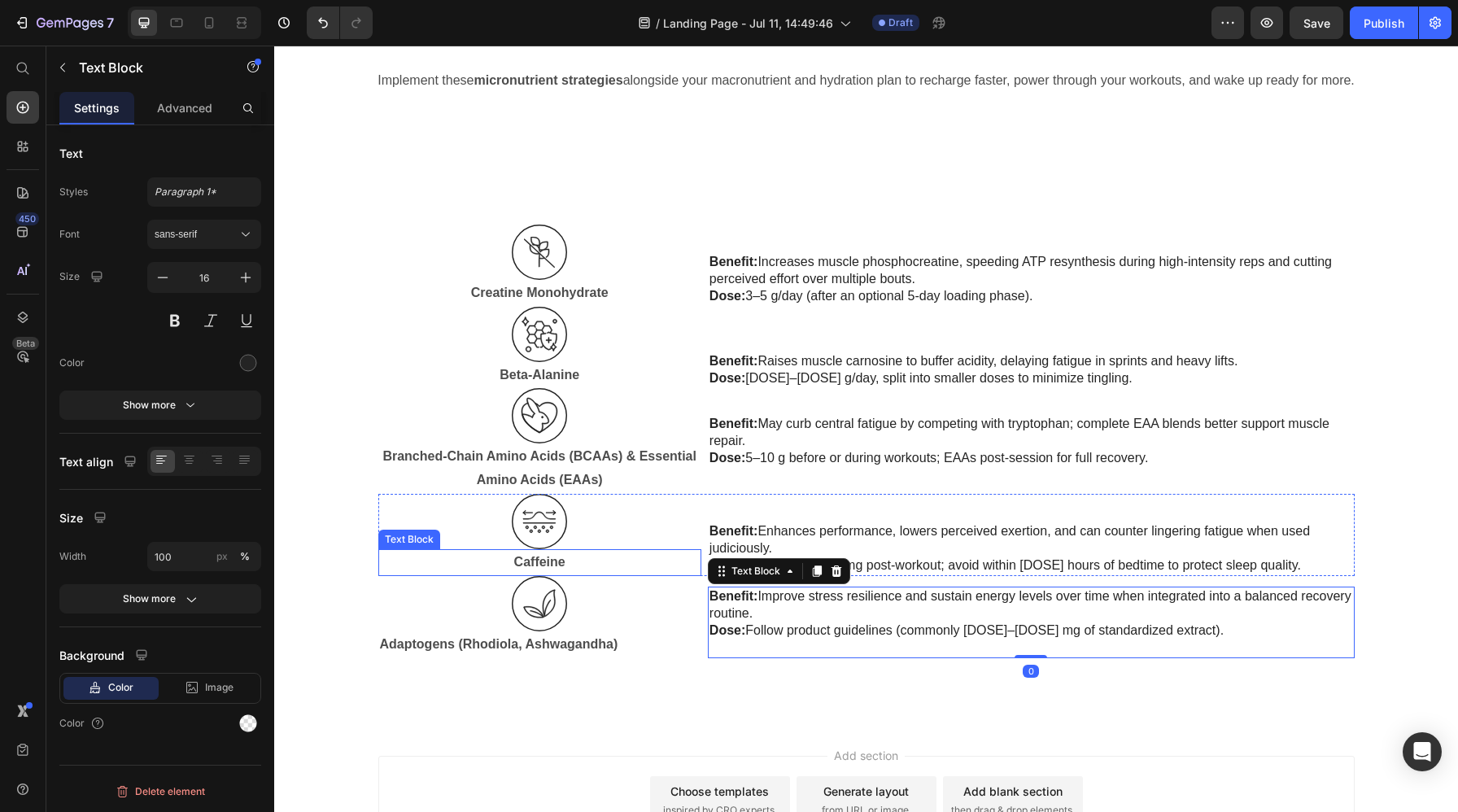 click on "Caffeine" at bounding box center (539, 562) 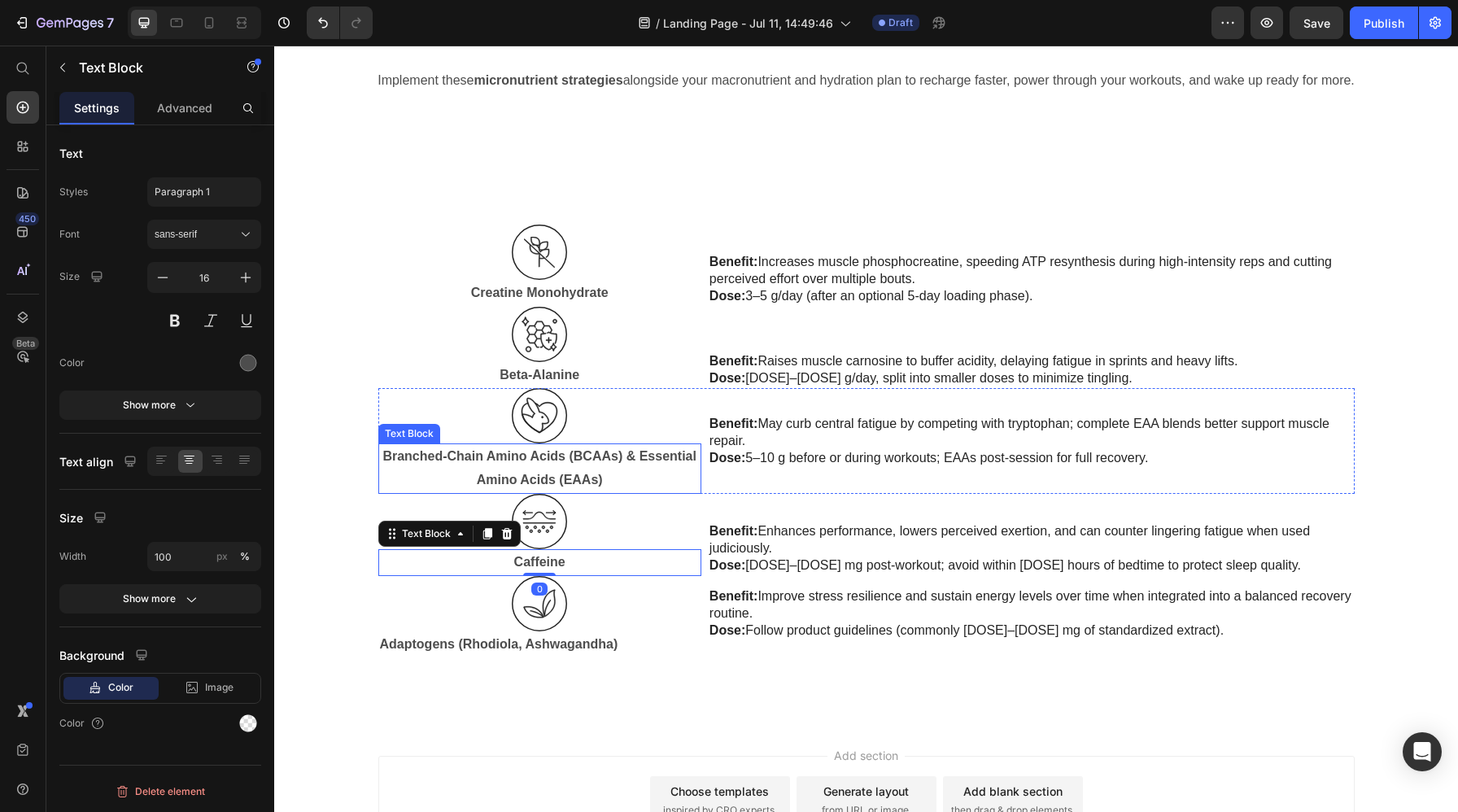click on "Branched-Chain Amino Acids (BCAAs) & Essential Amino Acids (EAAs)" at bounding box center [539, 468] 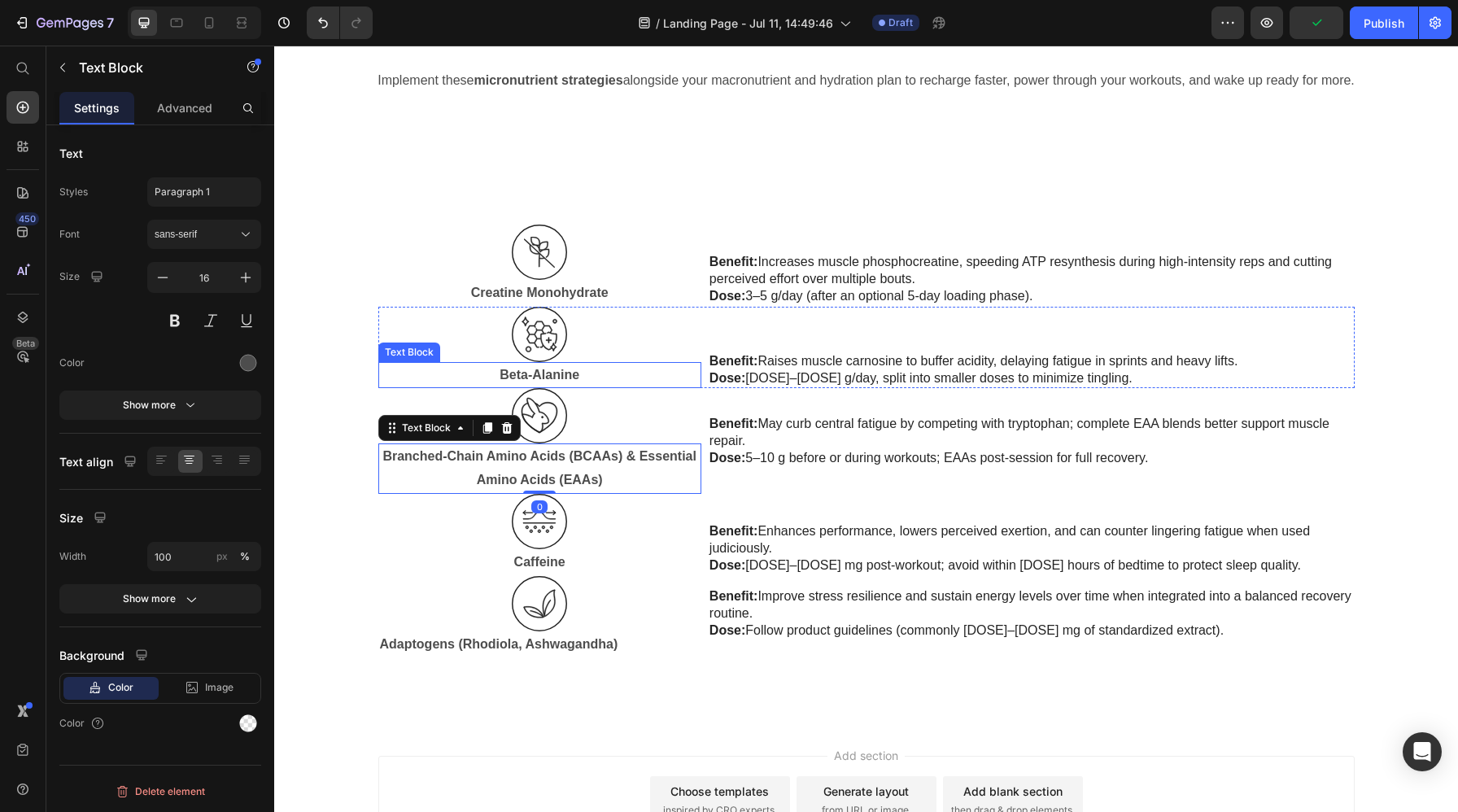 click on "Beta-Alanine" at bounding box center [539, 374] 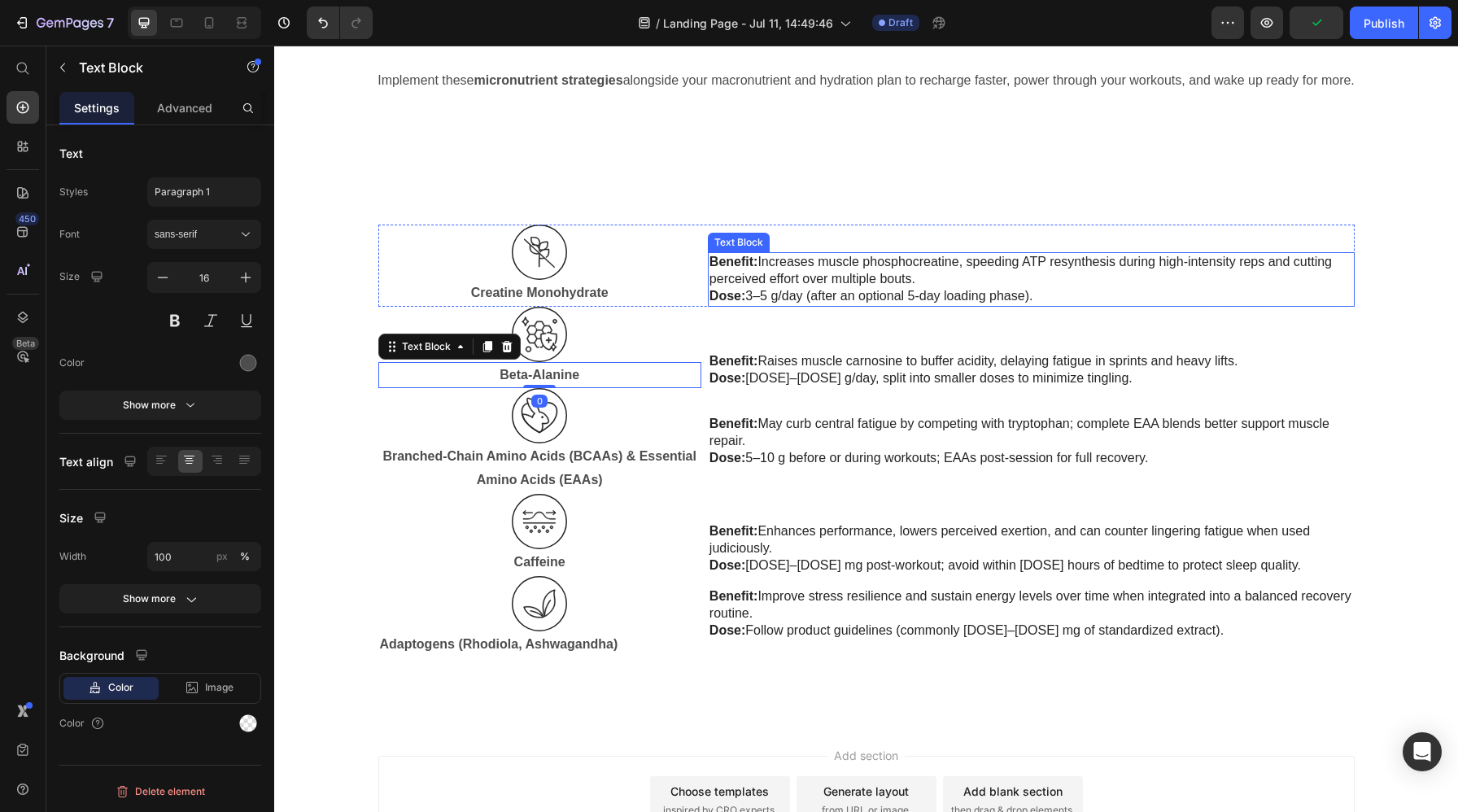 click on "Benefit:" at bounding box center [734, 261] 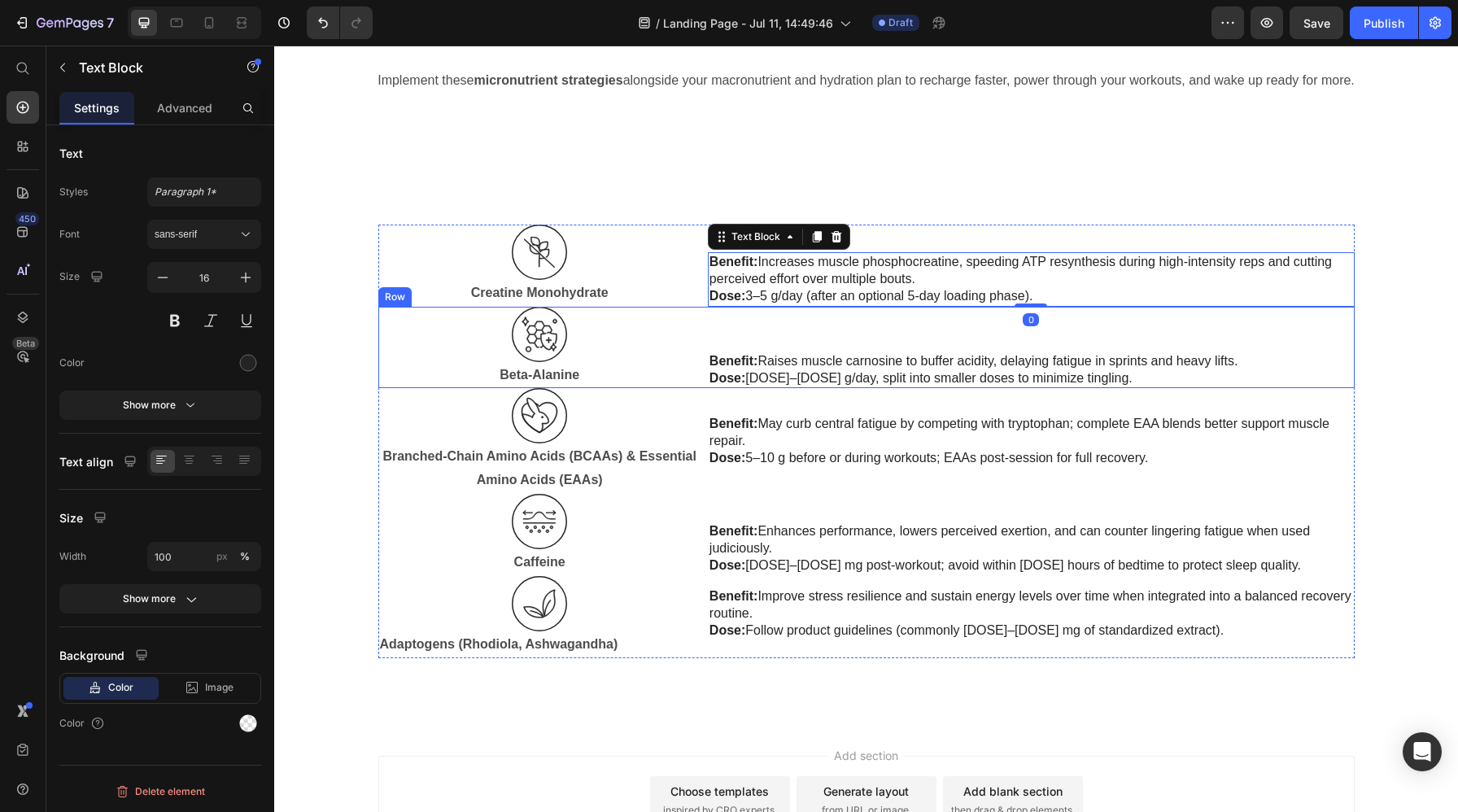 click on "Benefit:  Raises muscle carnosine to buffer acidity, delaying fatigue in sprints and heavy lifts. Dose:  3–6 g/day, split into smaller doses to minimize tingling. Text Block" at bounding box center (1031, 347) 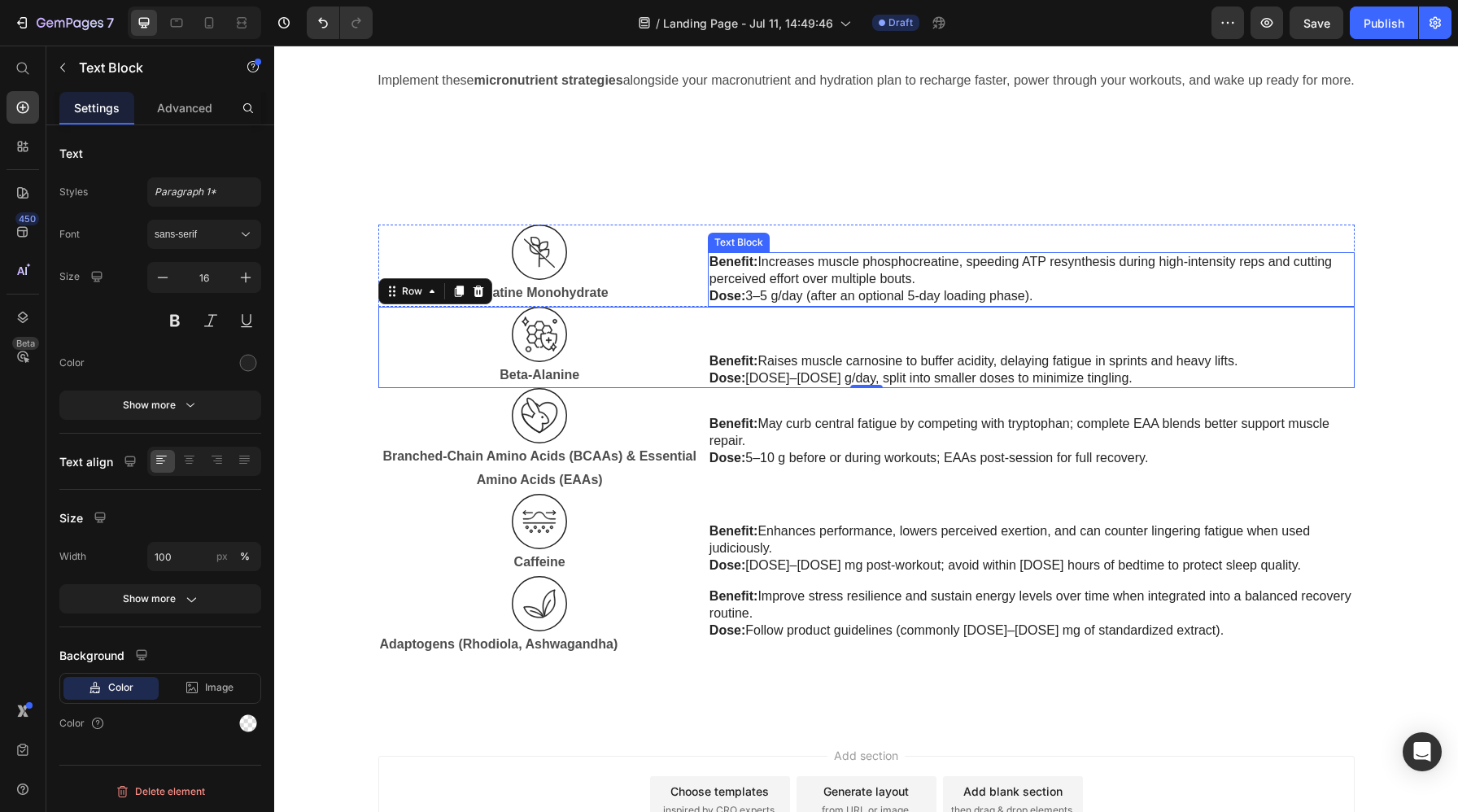click on "Benefit:  Increases muscle phosphocreatine, speeding ATP resynthesis during high-intensity reps and cutting perceived effort over multiple bouts." at bounding box center (1031, 271) 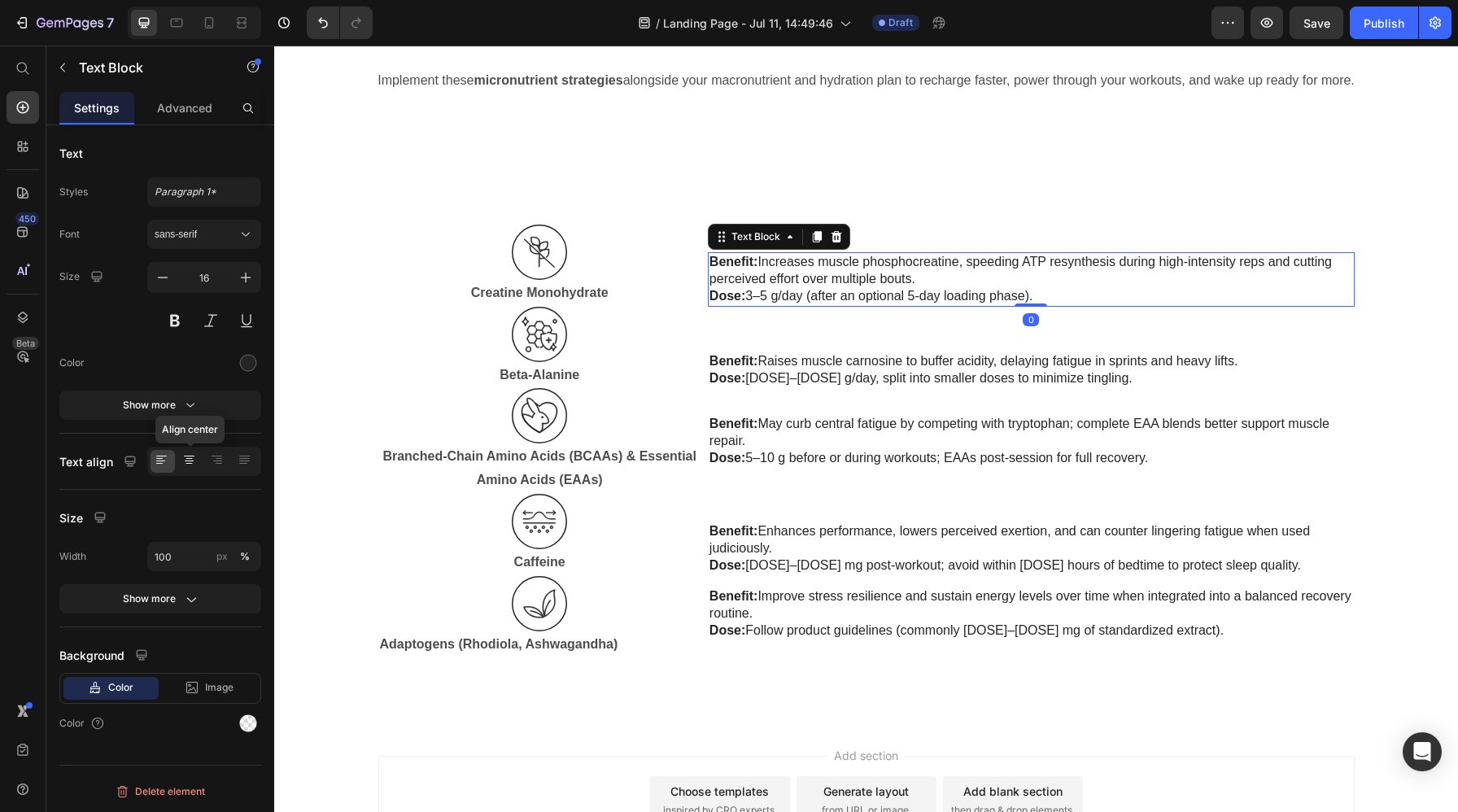 click 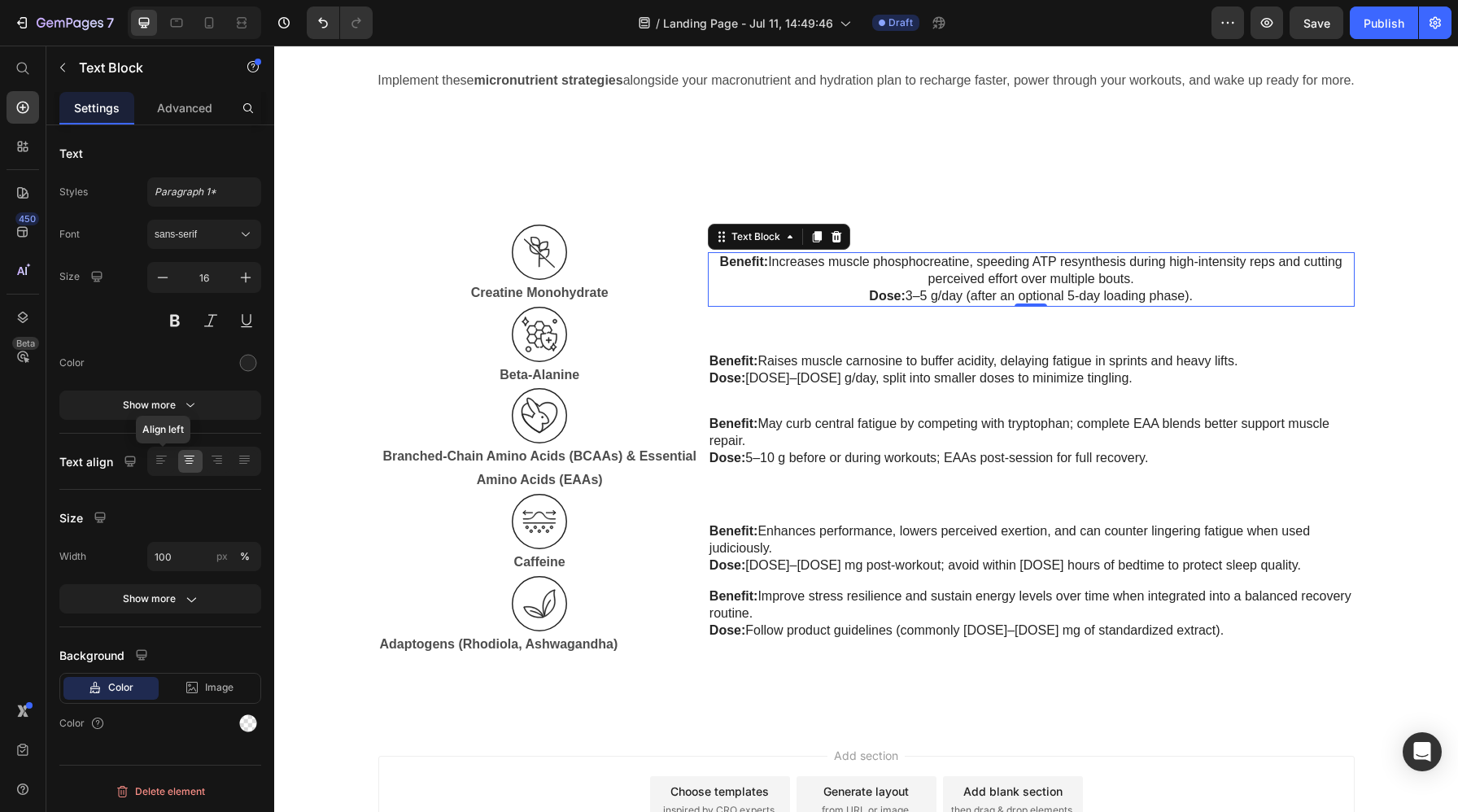 click on "Text align Align left" 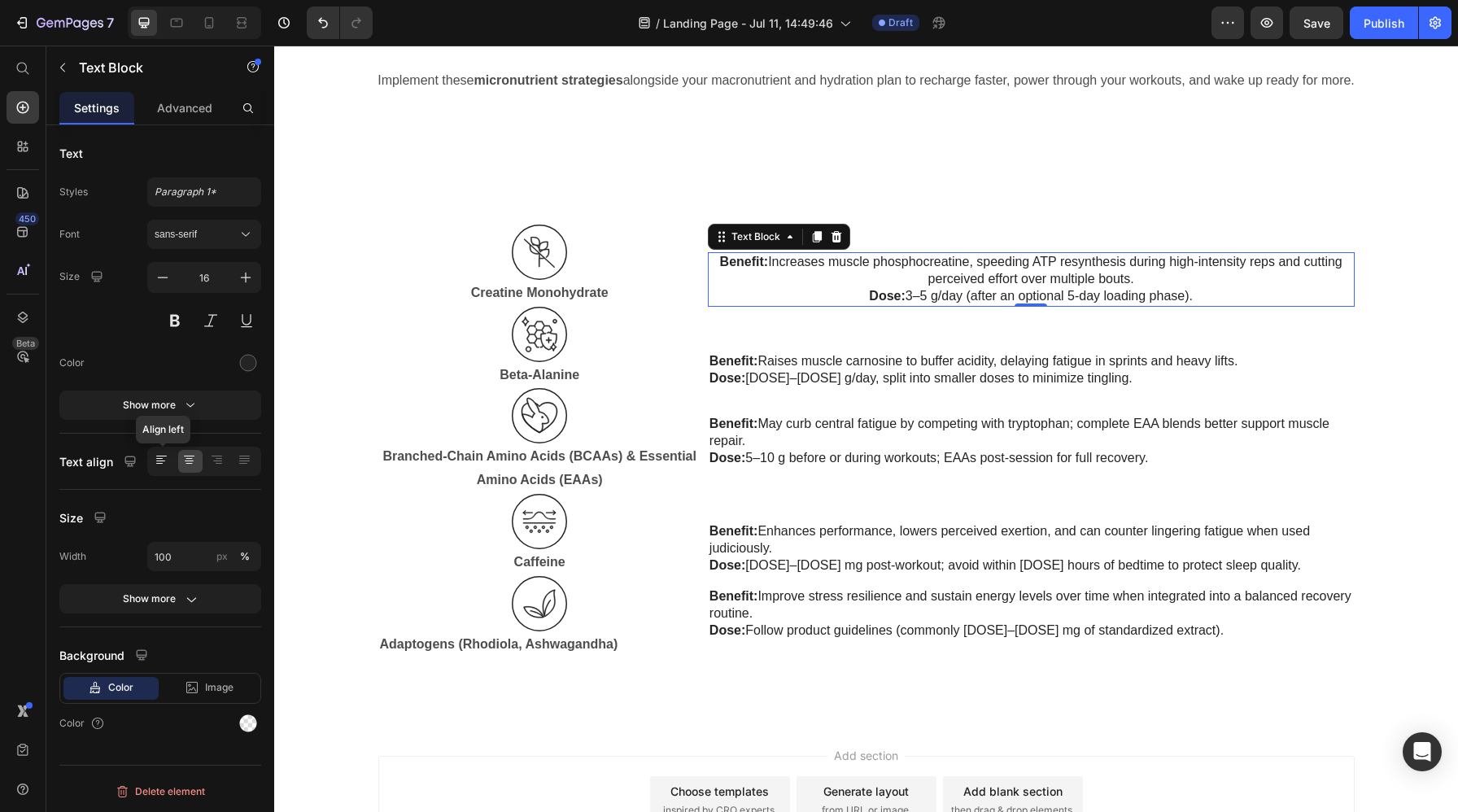 click 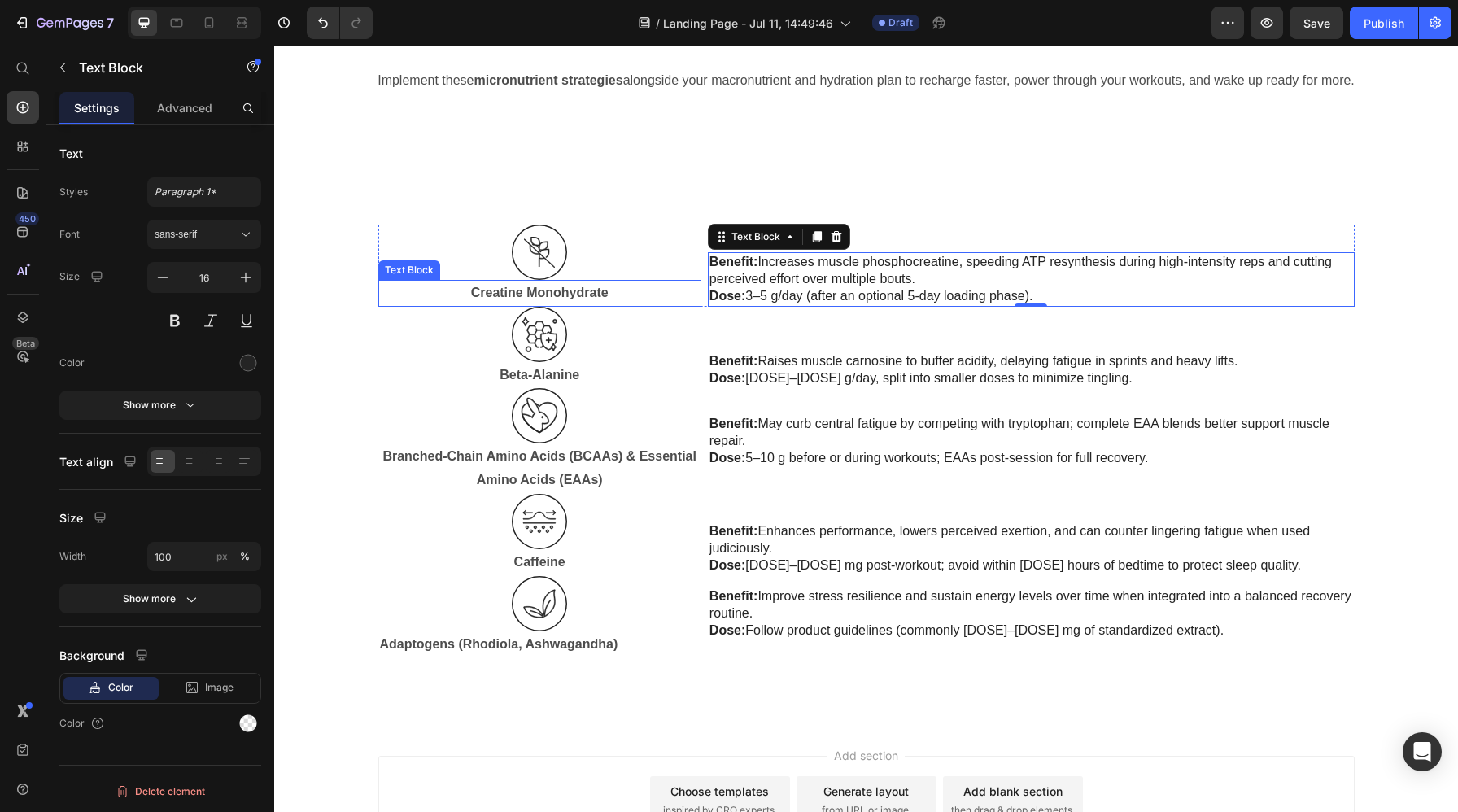 click on "Creatine Monohydrate" at bounding box center [539, 293] 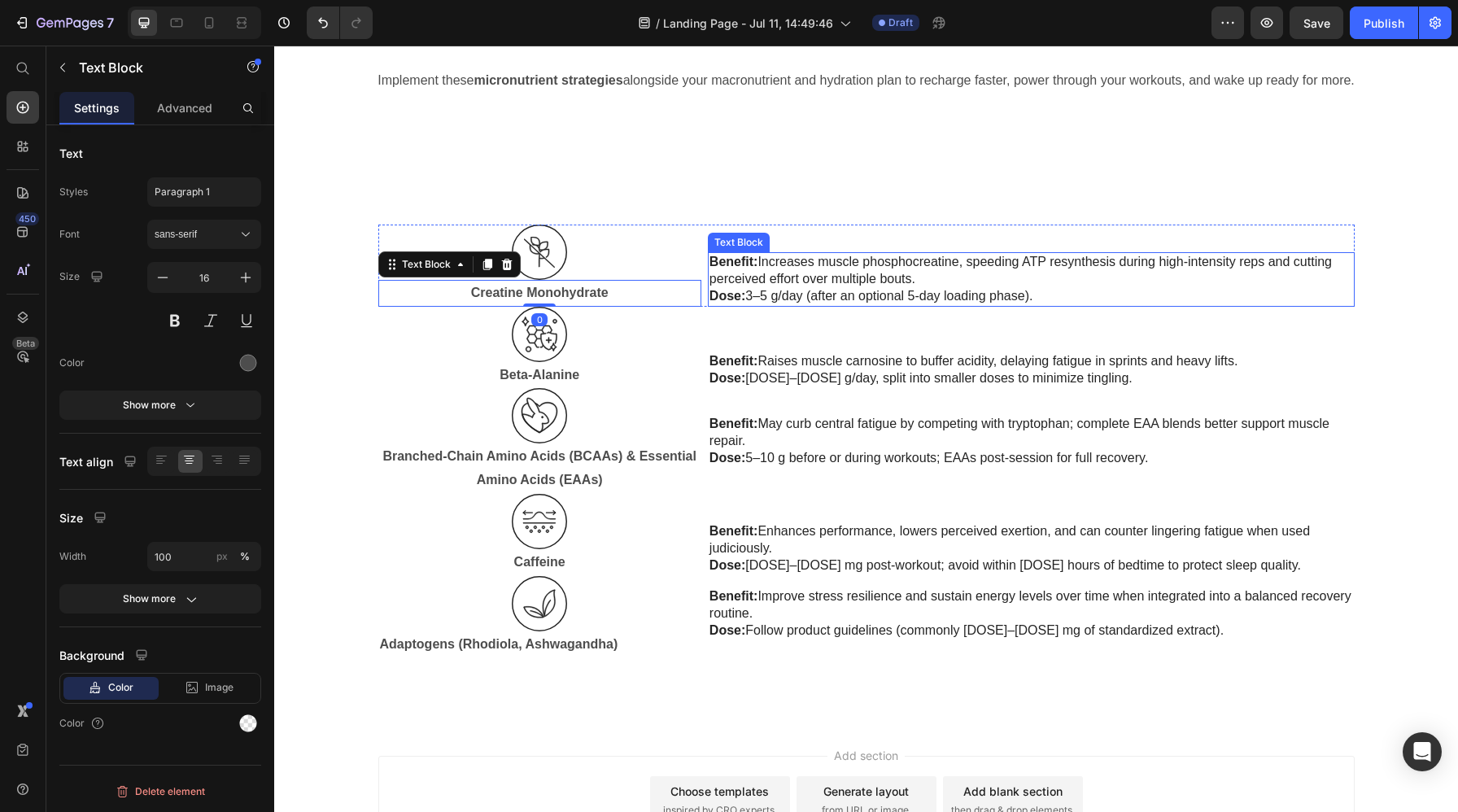 click on "Text Block" at bounding box center [739, 242] 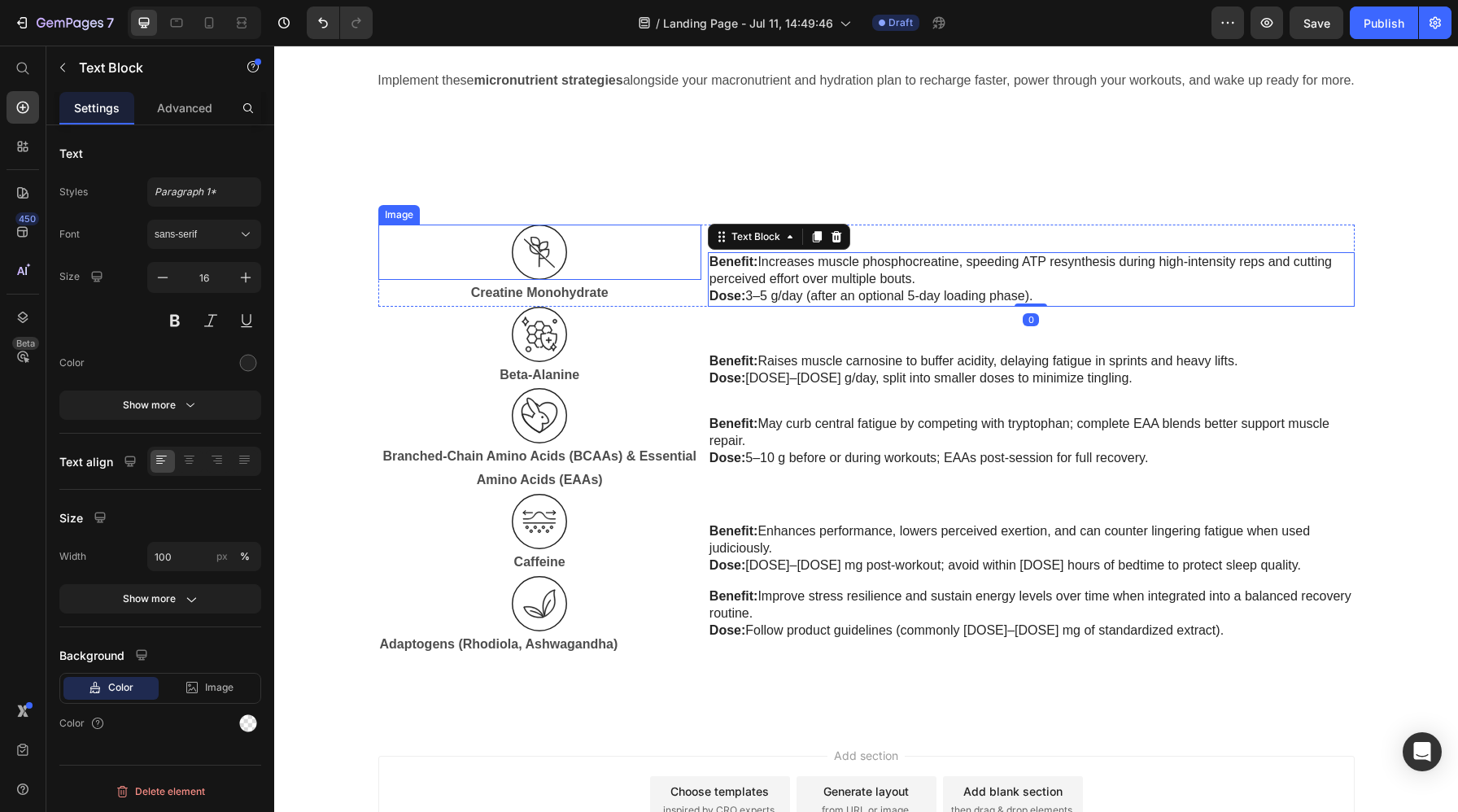 click at bounding box center (539, 252) 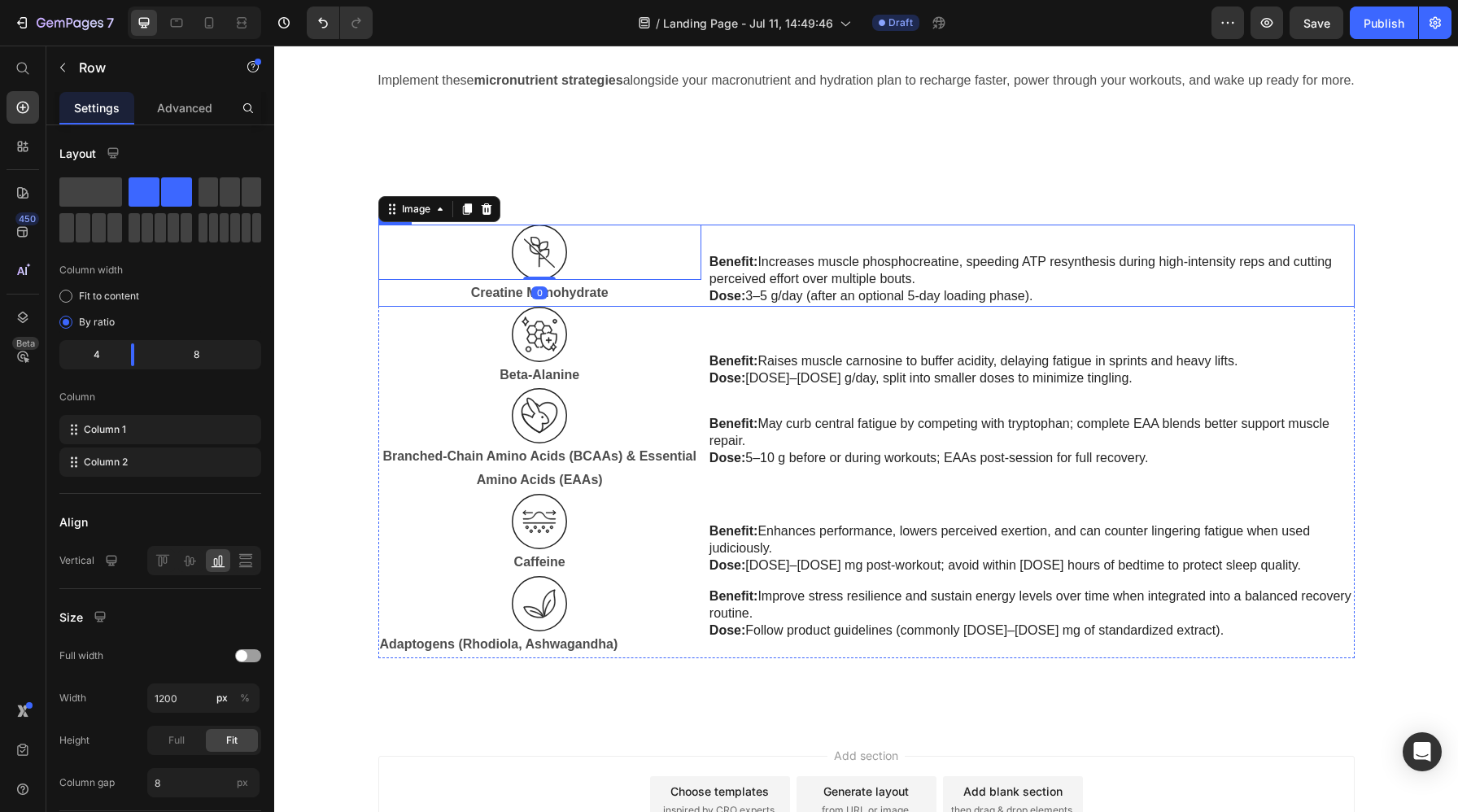 click on "Benefit:  Increases muscle phosphocreatine, speeding ATP resynthesis during high-intensity reps and cutting perceived effort over multiple bouts. Dose:  3–5 g/day (after an optional 5-day loading phase). Text Block" at bounding box center (1031, 265) 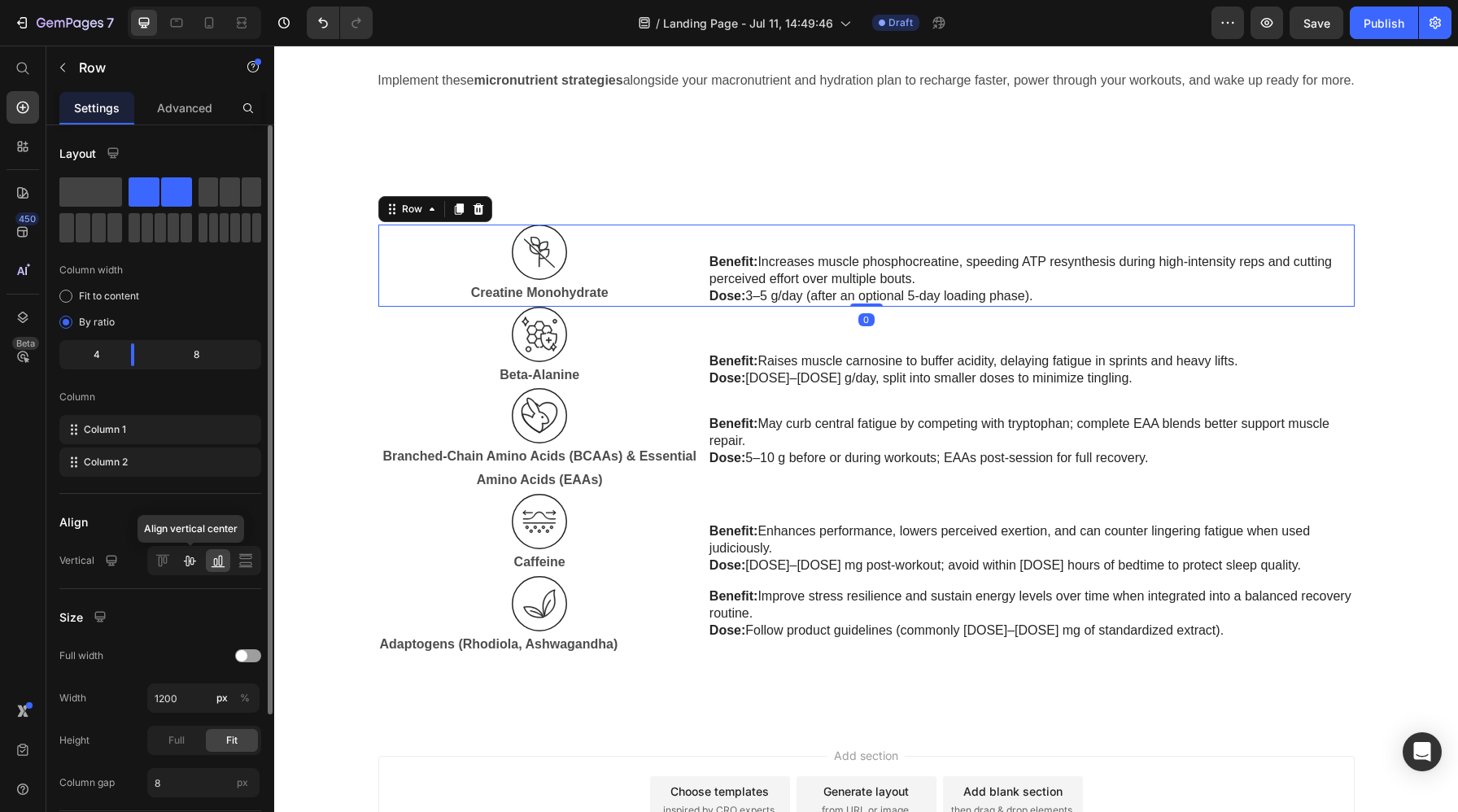 click 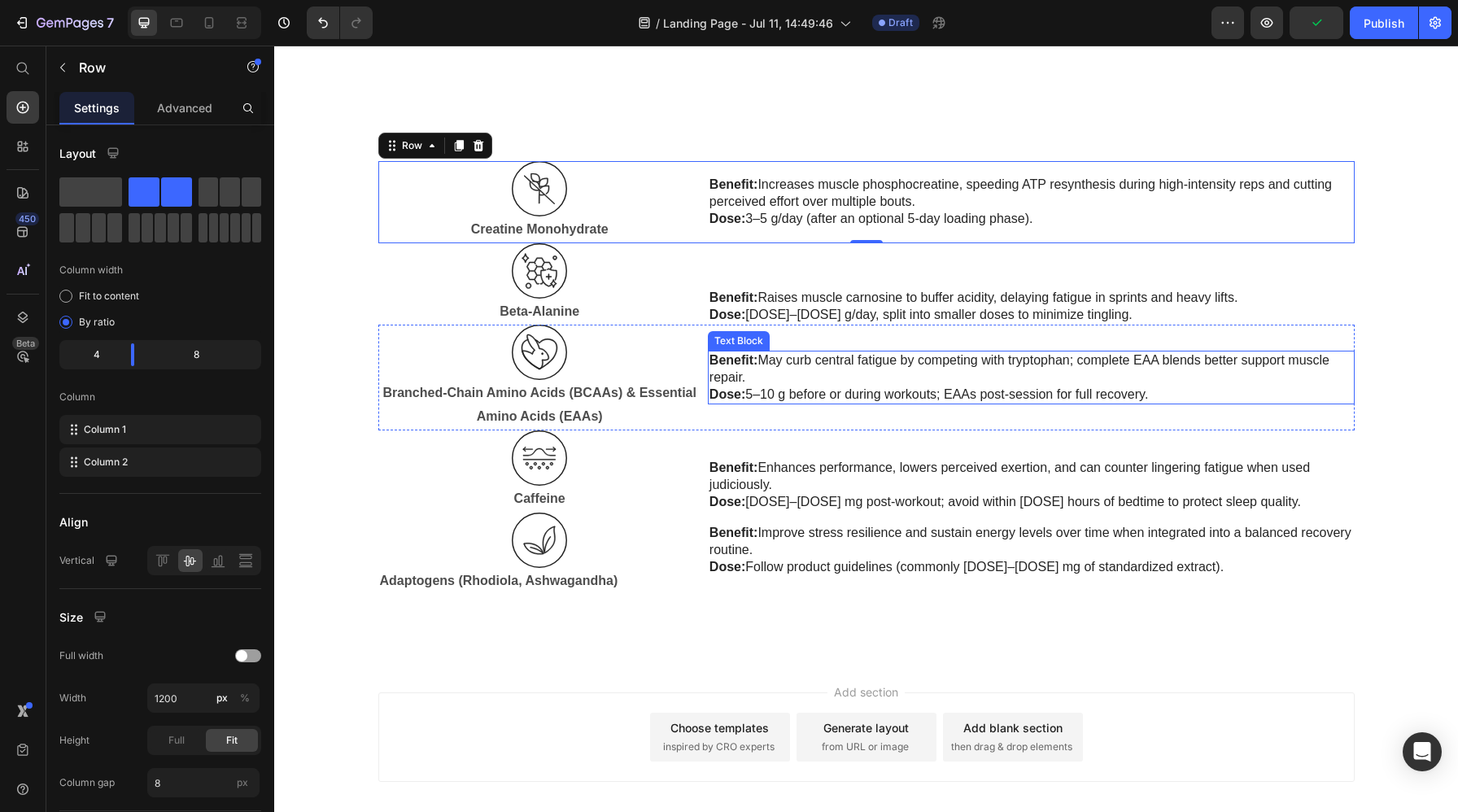 scroll, scrollTop: 5149, scrollLeft: 0, axis: vertical 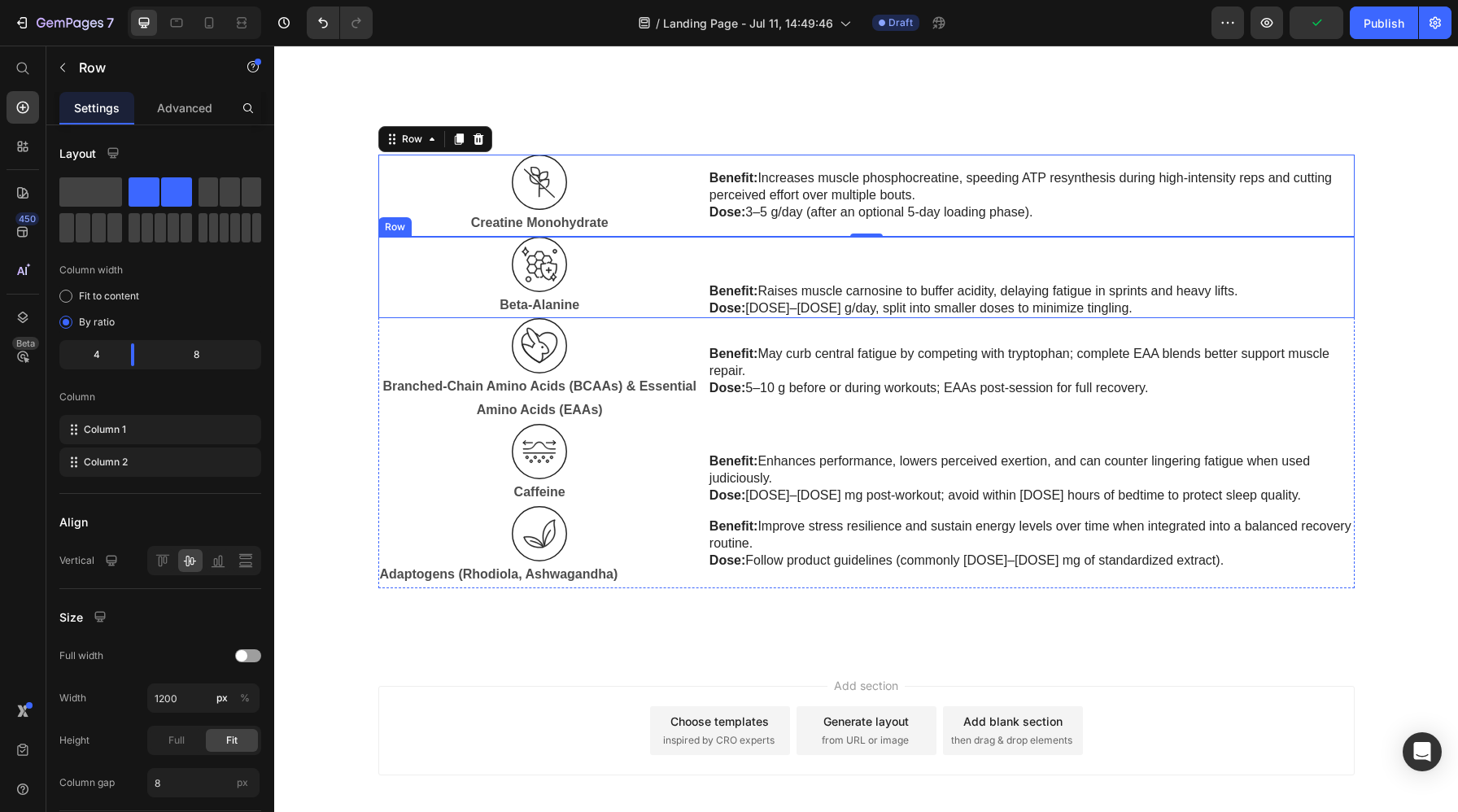 click on "Benefit:  Raises muscle carnosine to buffer acidity, delaying fatigue in sprints and heavy lifts. Dose:  3–6 g/day, split into smaller doses to minimize tingling. Text Block" at bounding box center [1031, 277] 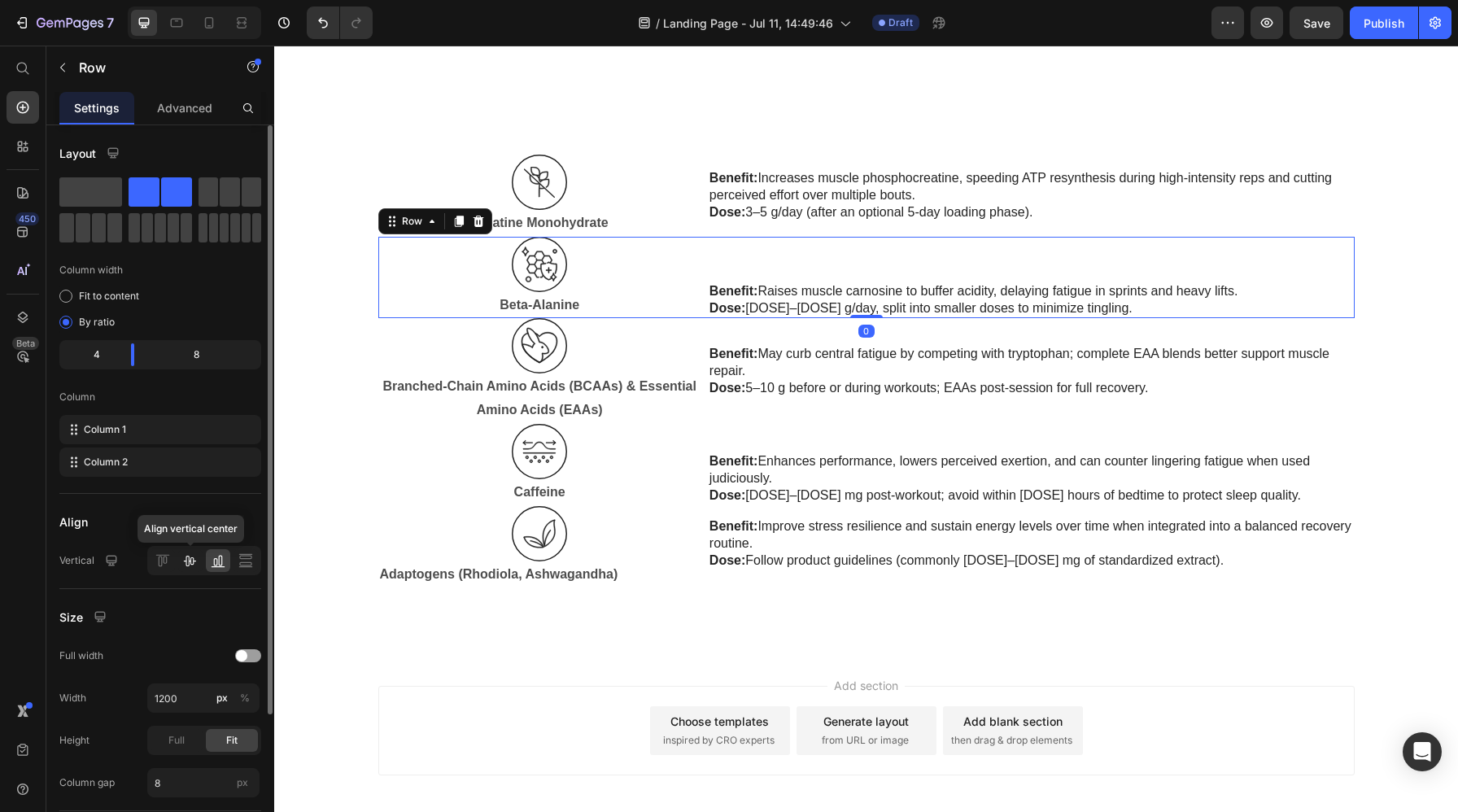 click 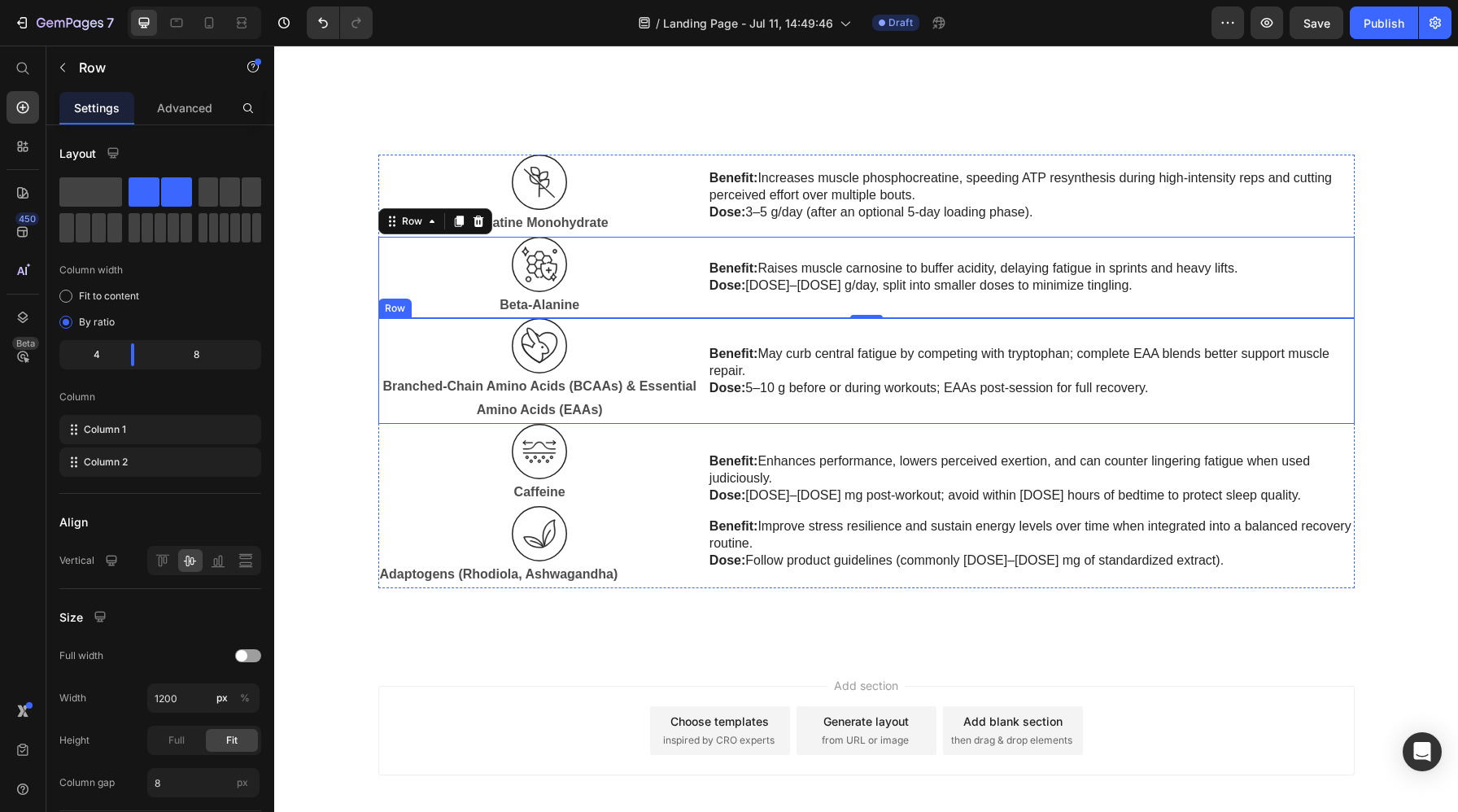 click on "Benefit:  May curb central fatigue by competing with tryptophan; complete EAA blends better support muscle repair. Dose:  5–10 g before or during workouts; EAAs post-session for full recovery. Text Block" at bounding box center [1031, 371] 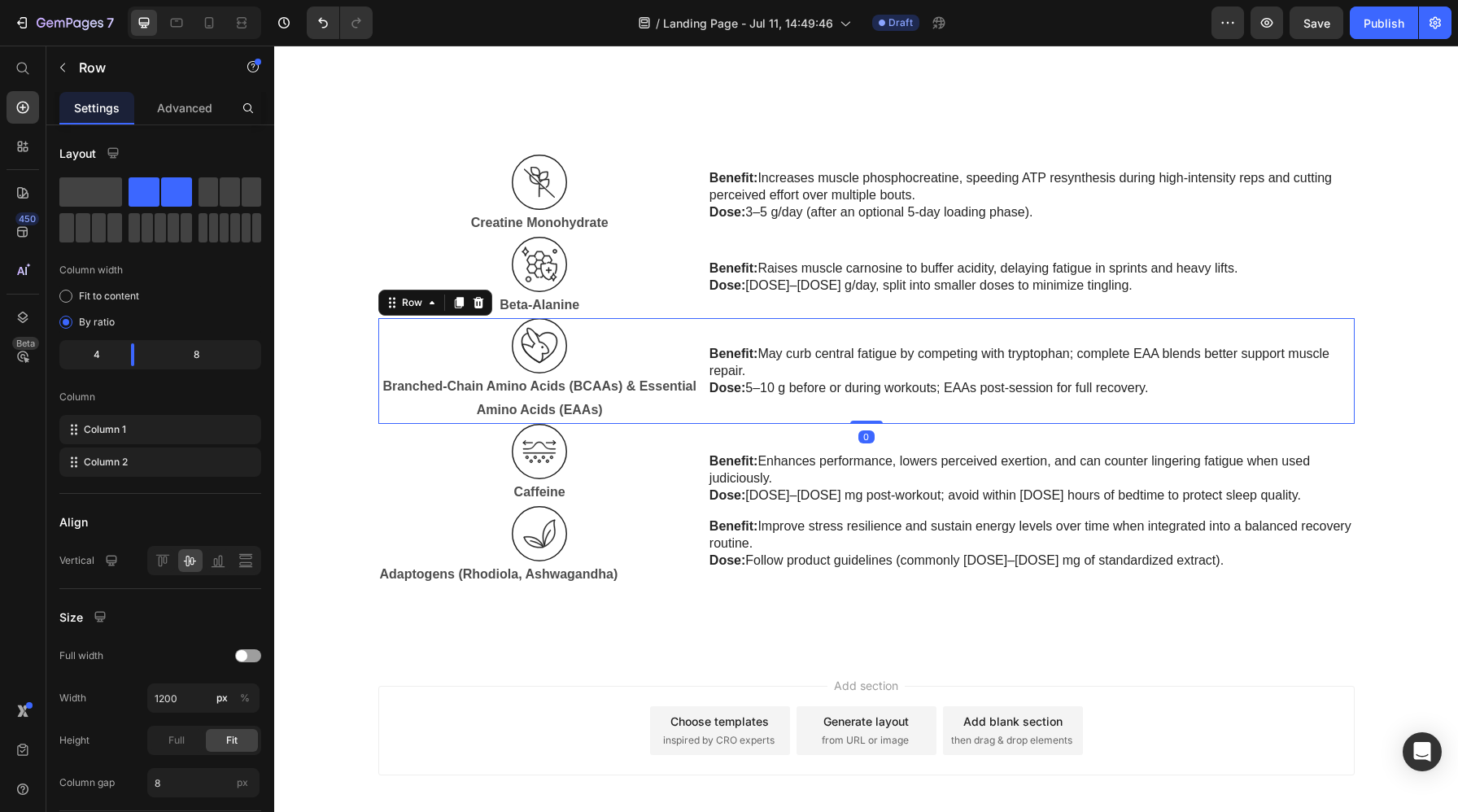 click on "Benefit:  May curb central fatigue by competing with tryptophan; complete EAA blends better support muscle repair. Dose:  5–10 g before or during workouts; EAAs post-session for full recovery. Text Block" at bounding box center [1031, 371] 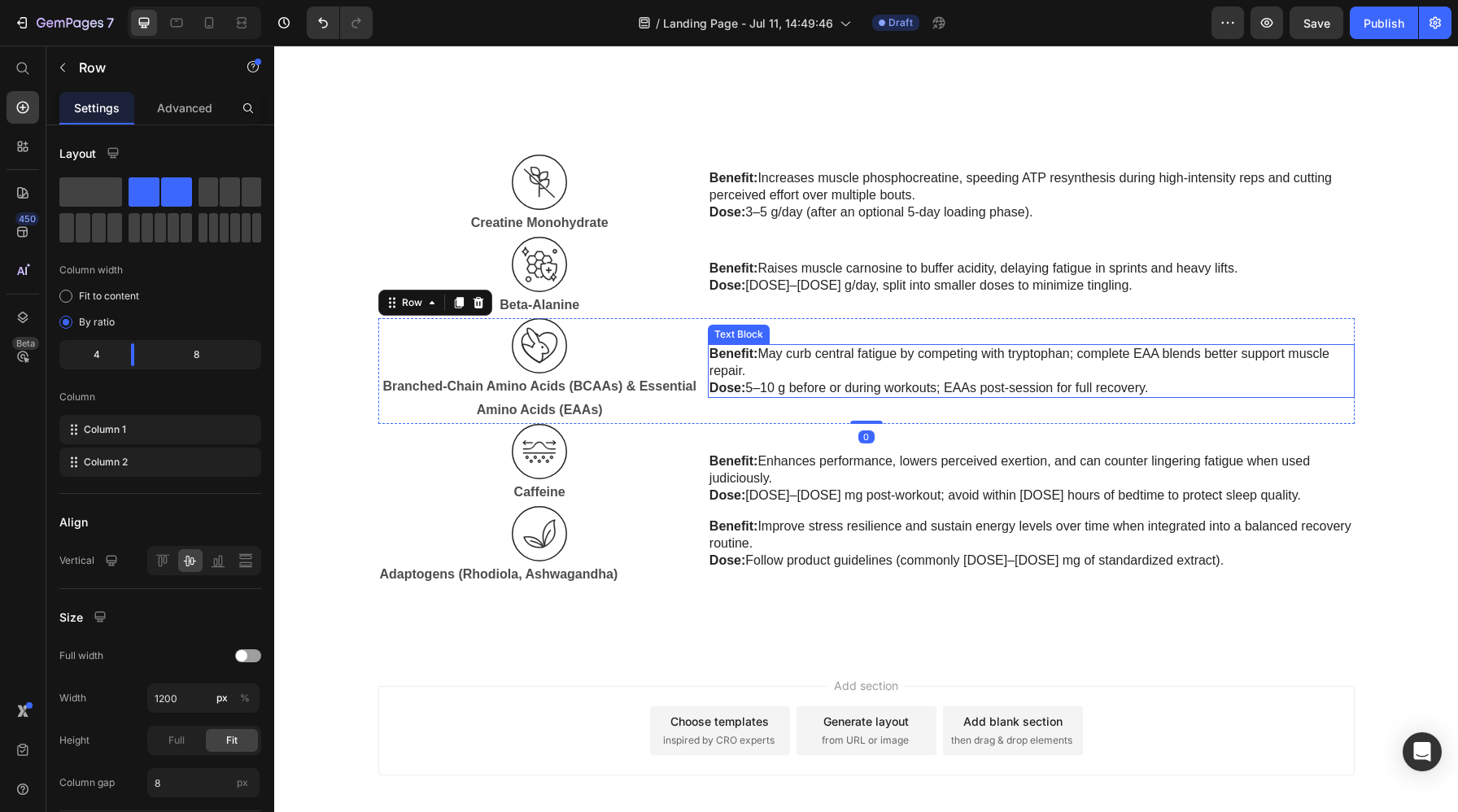 click on "Dose:  5–10 g before or during workouts; EAAs post-session for full recovery." at bounding box center [1031, 388] 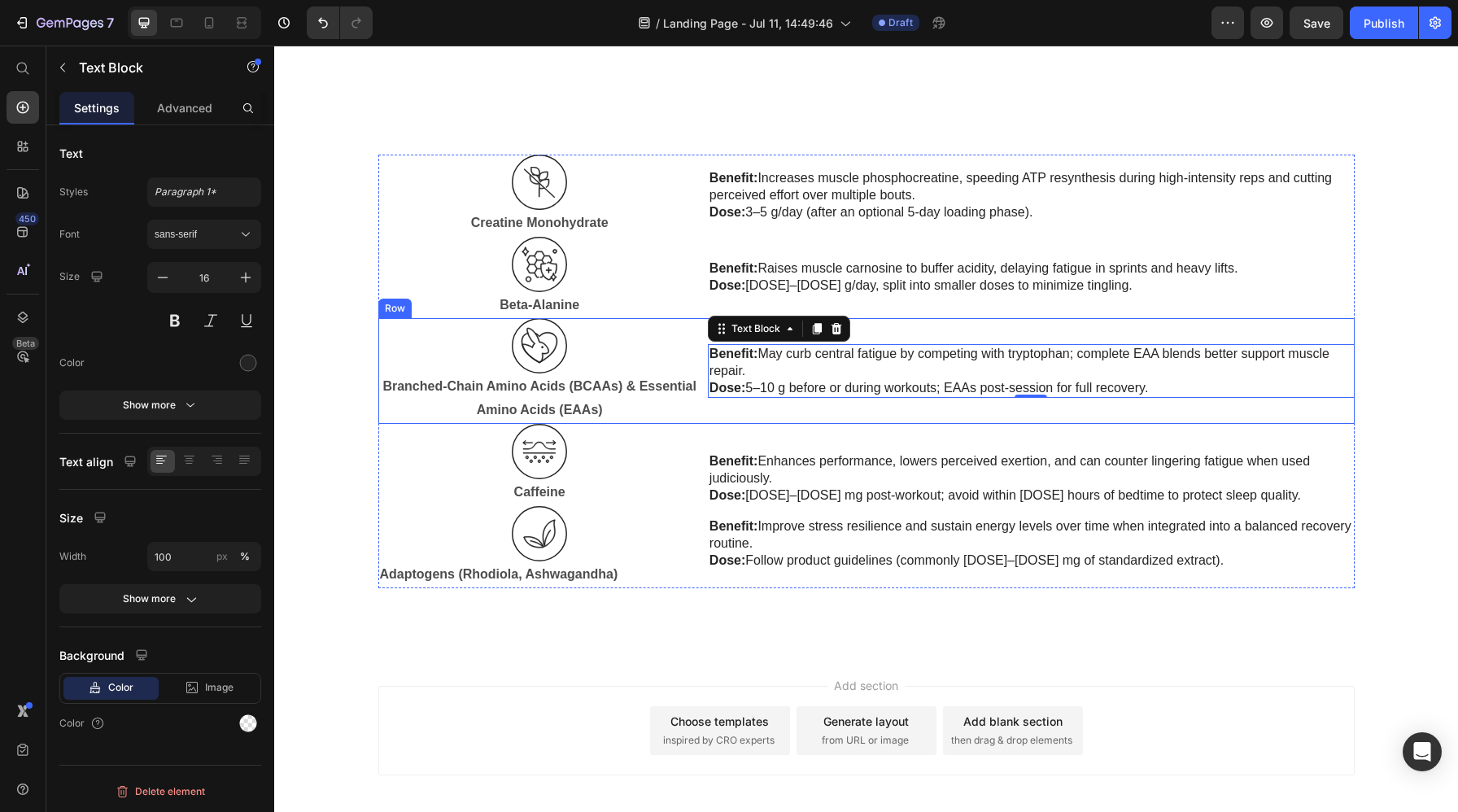 click on "Benefit:  May curb central fatigue by competing with tryptophan; complete EAA blends better support muscle repair. Dose:  5–10 g before or during workouts; EAAs post-session for full recovery. Text Block   0" at bounding box center [1031, 371] 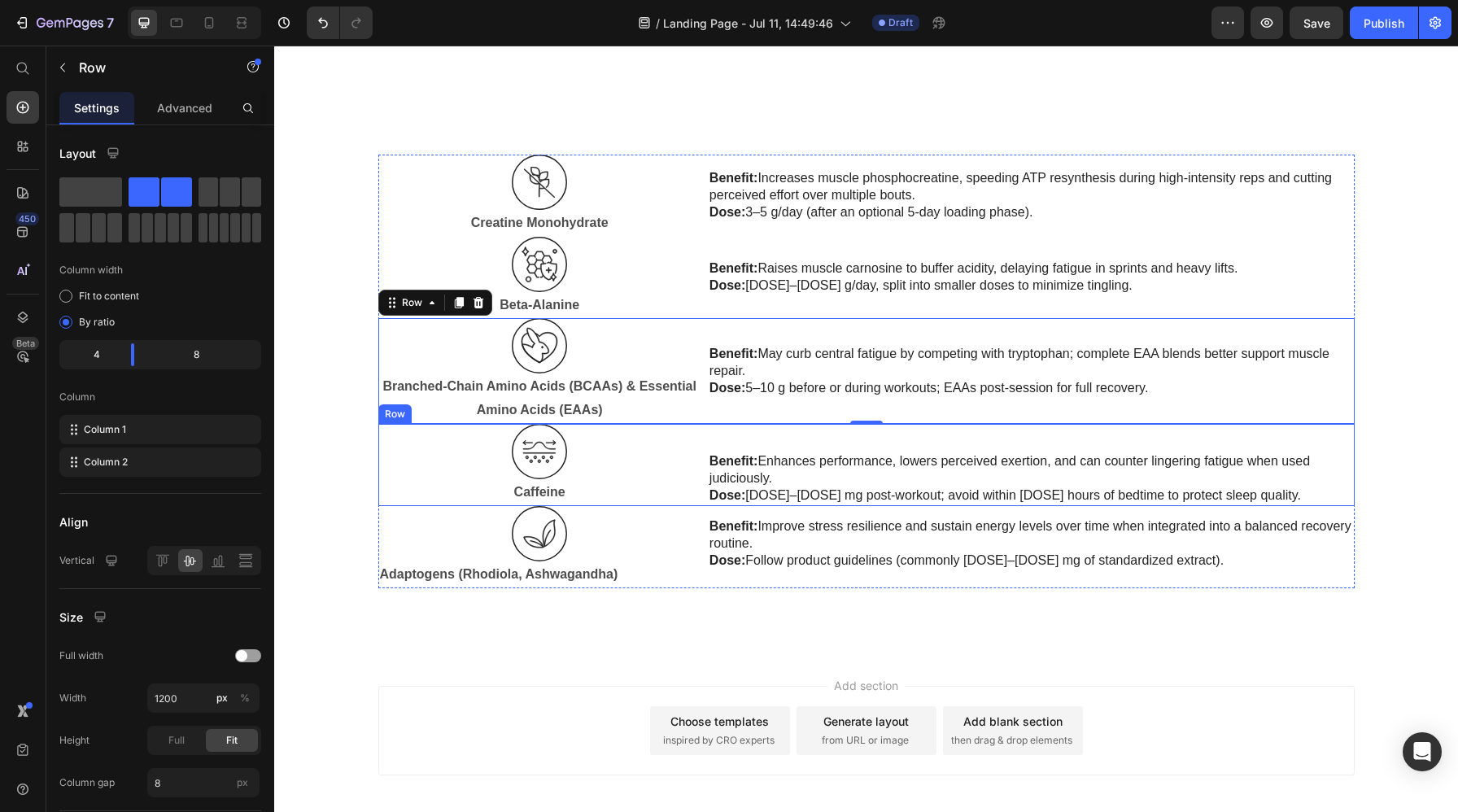 click on "Benefit:  Enhances performance, lowers perceived exertion, and can counter lingering fatigue when used judiciously. Dose:  50–200 mg post-workout; avoid within 6 hours of bedtime to protect sleep quality. Text Block" at bounding box center (1031, 465) 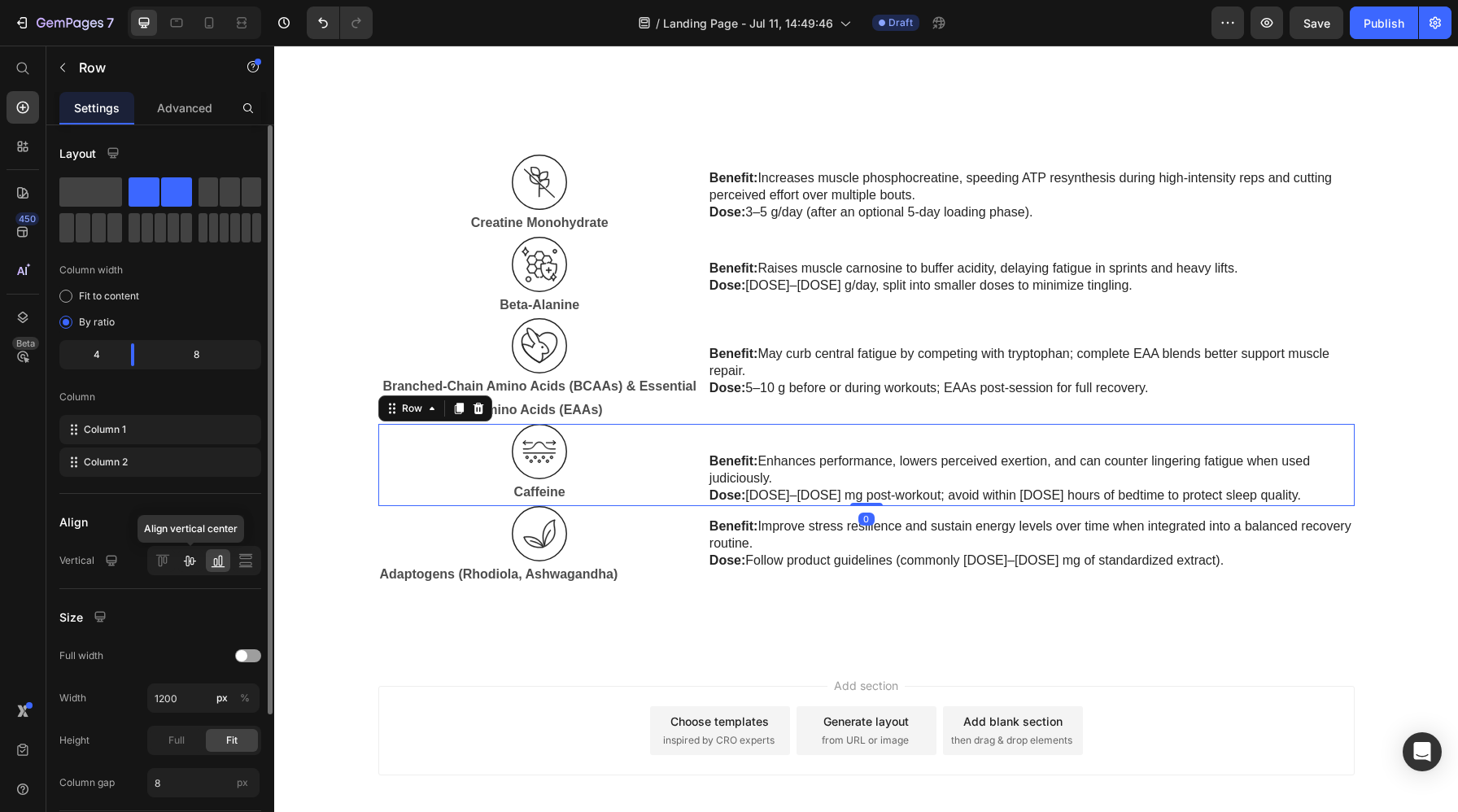 click 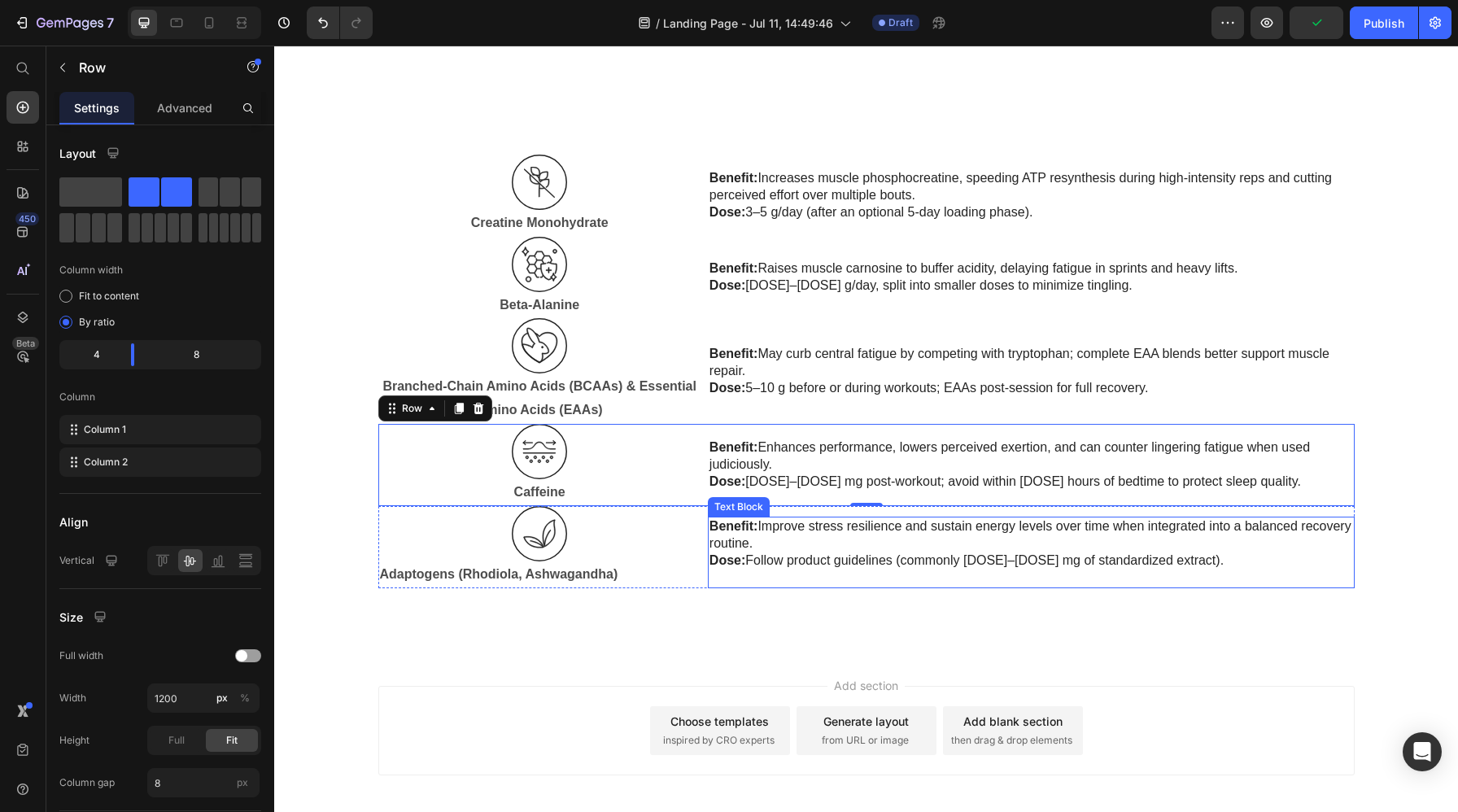 click at bounding box center [1031, 578] 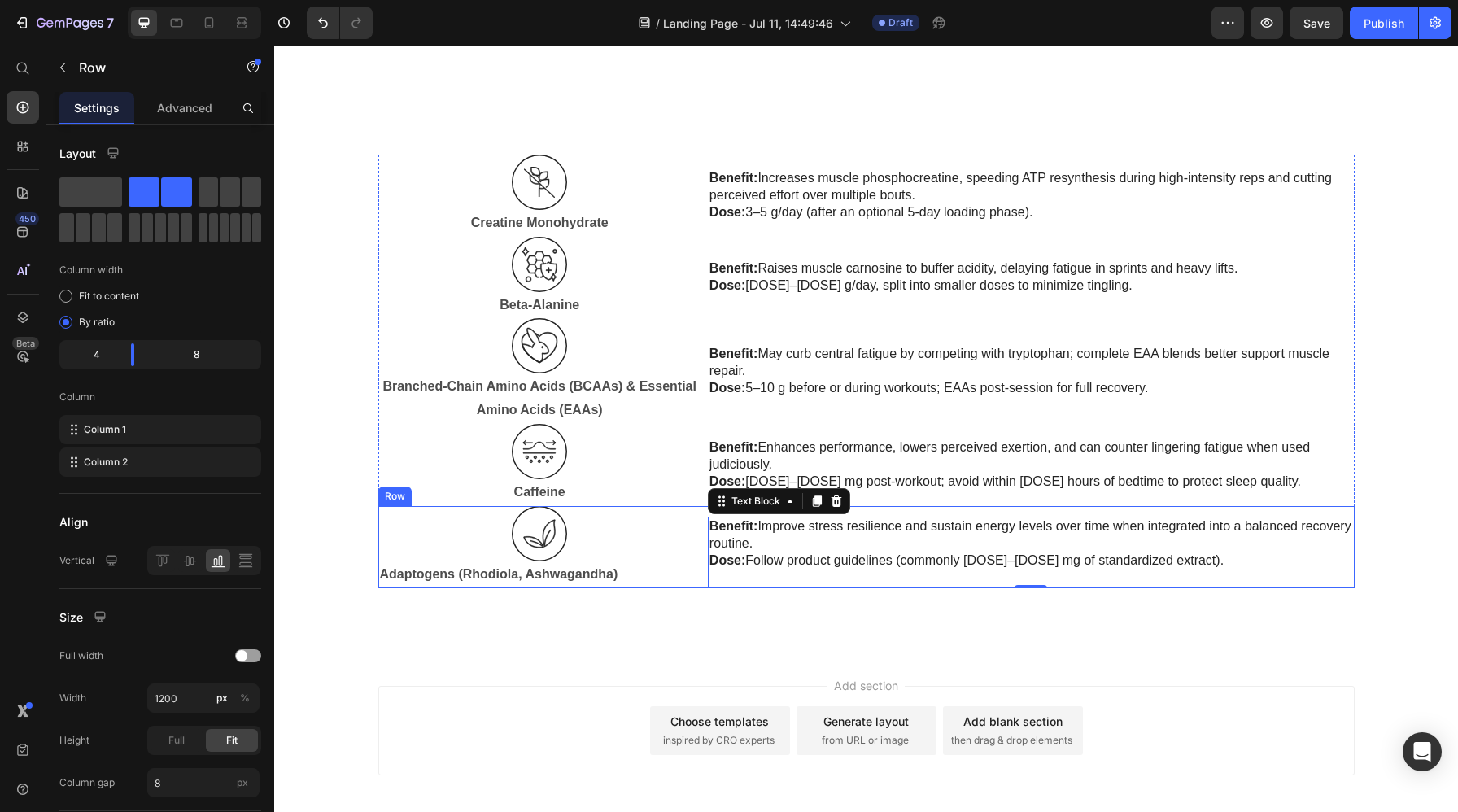 click on "Image Adaptogens (Rhodiola, Ashwagandha) Text Block Benefit:  Improve stress resilience and sustain energy levels over time when integrated into a balanced recovery routine. Dose:  Follow product guidelines (commonly 200–600 mg of standardized extract).   Text Block   0 Row" at bounding box center [867, 547] 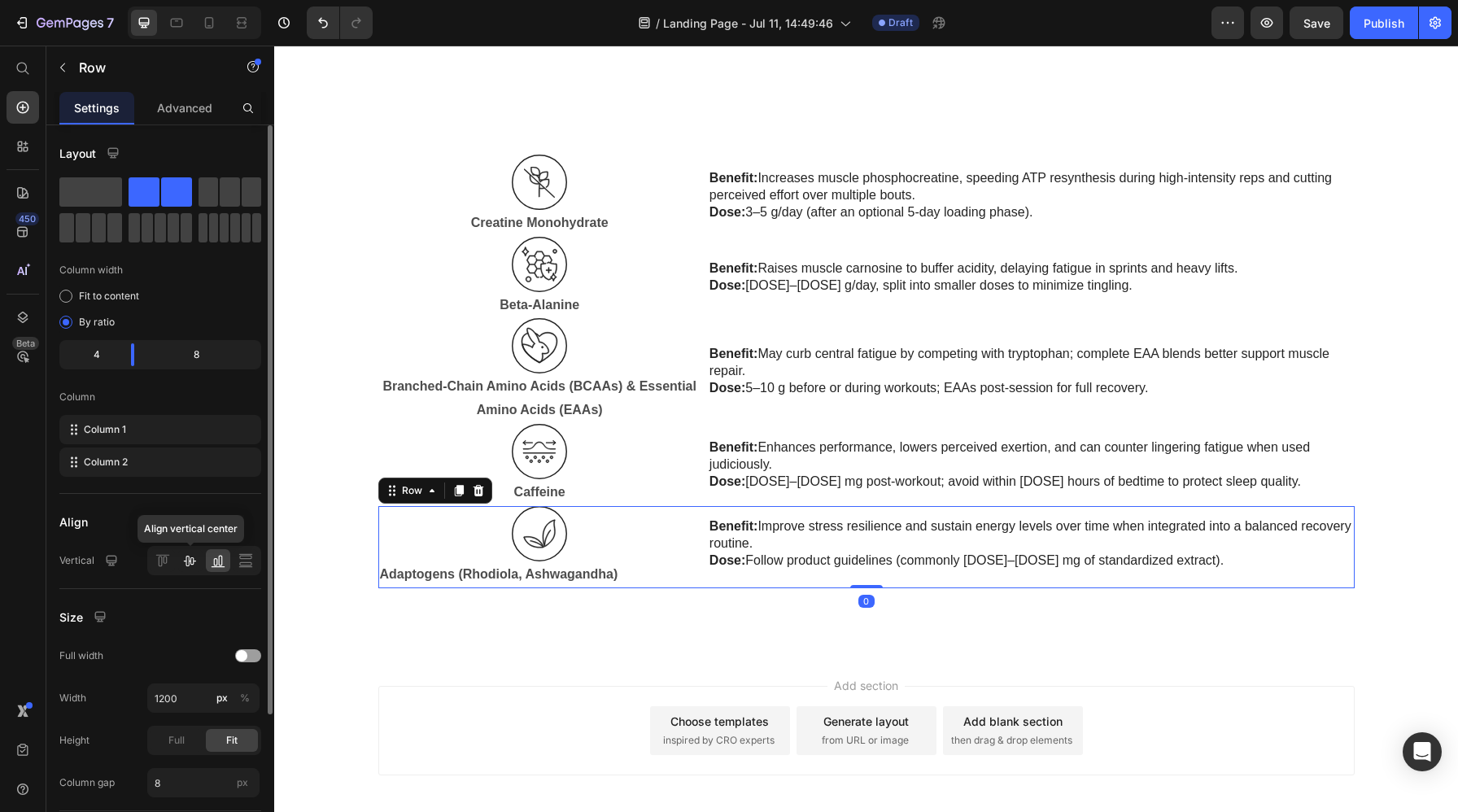 click 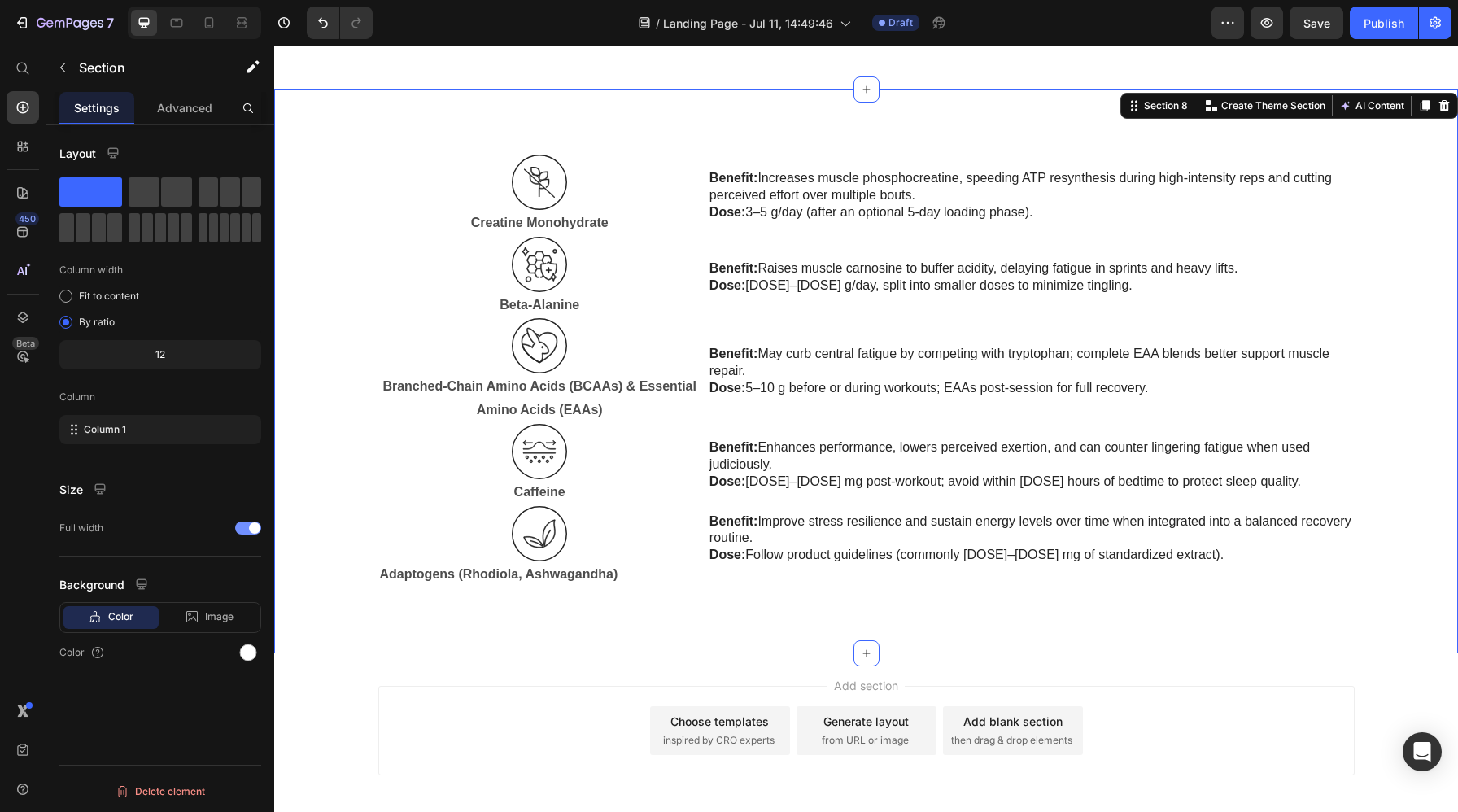 click on "Image Creatine Monohydrate Text Block Benefit:  Increases muscle phosphocreatine, speeding ATP resynthesis during high-intensity reps and cutting perceived effort over multiple bouts. Dose:  3–5 g/day (after an optional 5-day loading phase). Text Block Row Image Beta-Alanine Text Block Benefit:  Raises muscle carnosine to buffer acidity, delaying fatigue in sprints and heavy lifts. Dose:  3–6 g/day, split into smaller doses to minimize tingling. Text Block Row Image Branched-Chain Amino Acids (BCAAs) & Essential Amino Acids (EAAs) Text Block Benefit:  May curb central fatigue by competing with tryptophan; complete EAA blends better support muscle repair. Dose:  5–10 g before or during workouts; EAAs post-session for full recovery. Text Block Row Image Caffeine Text Block Benefit:  Enhances performance, lowers perceived exertion, and can counter lingering fatigue when used judiciously. Dose:  50–200 mg post-workout; avoid within 6 hours of bedtime to protect sleep quality. Text Block Row Image Benefit:" at bounding box center (866, 371) 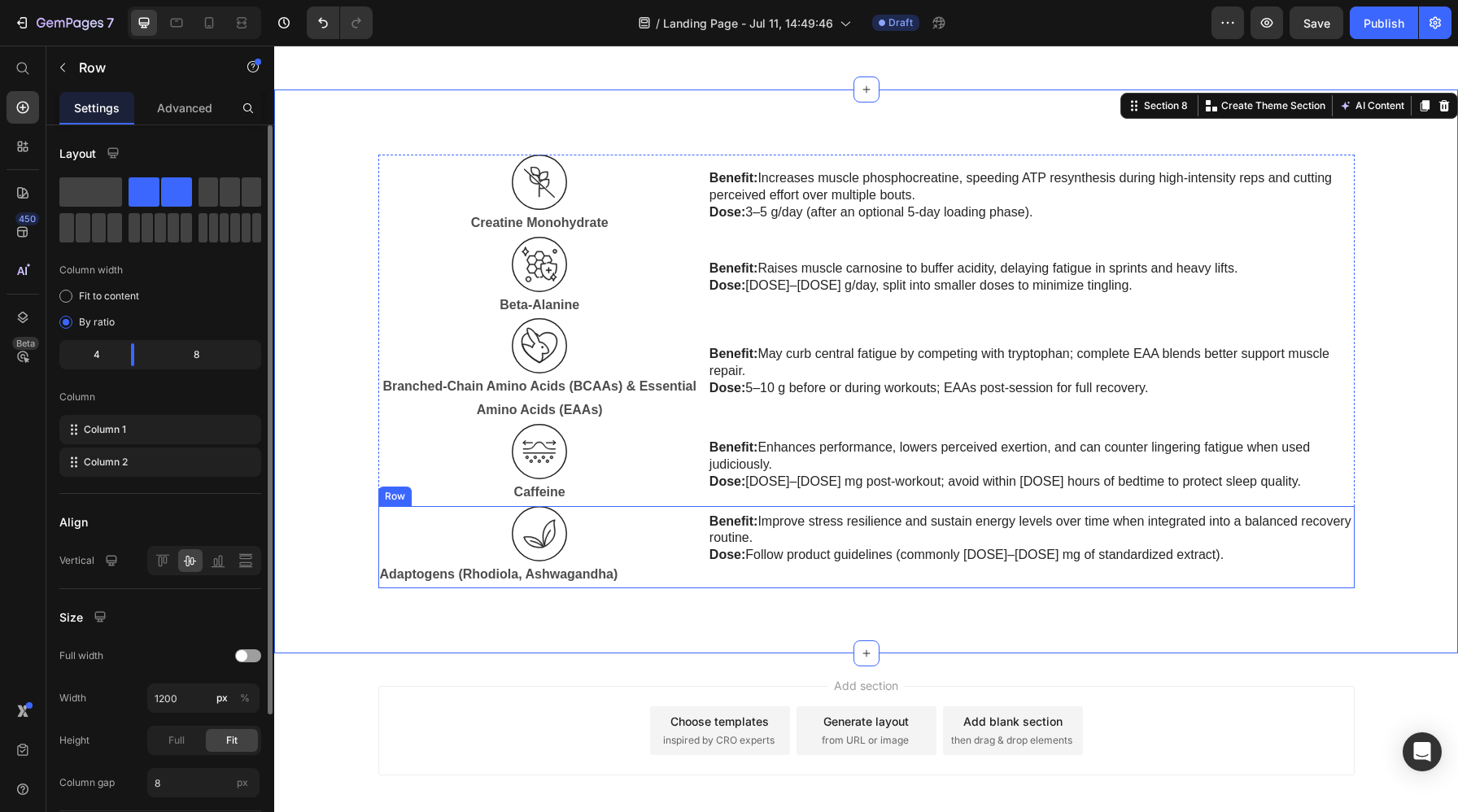 click on "Benefit:  Improve stress resilience and sustain energy levels over time when integrated into a balanced recovery routine. Dose:  Follow product guidelines (commonly 200–600 mg of standardized extract).   Text Block" at bounding box center (1031, 547) 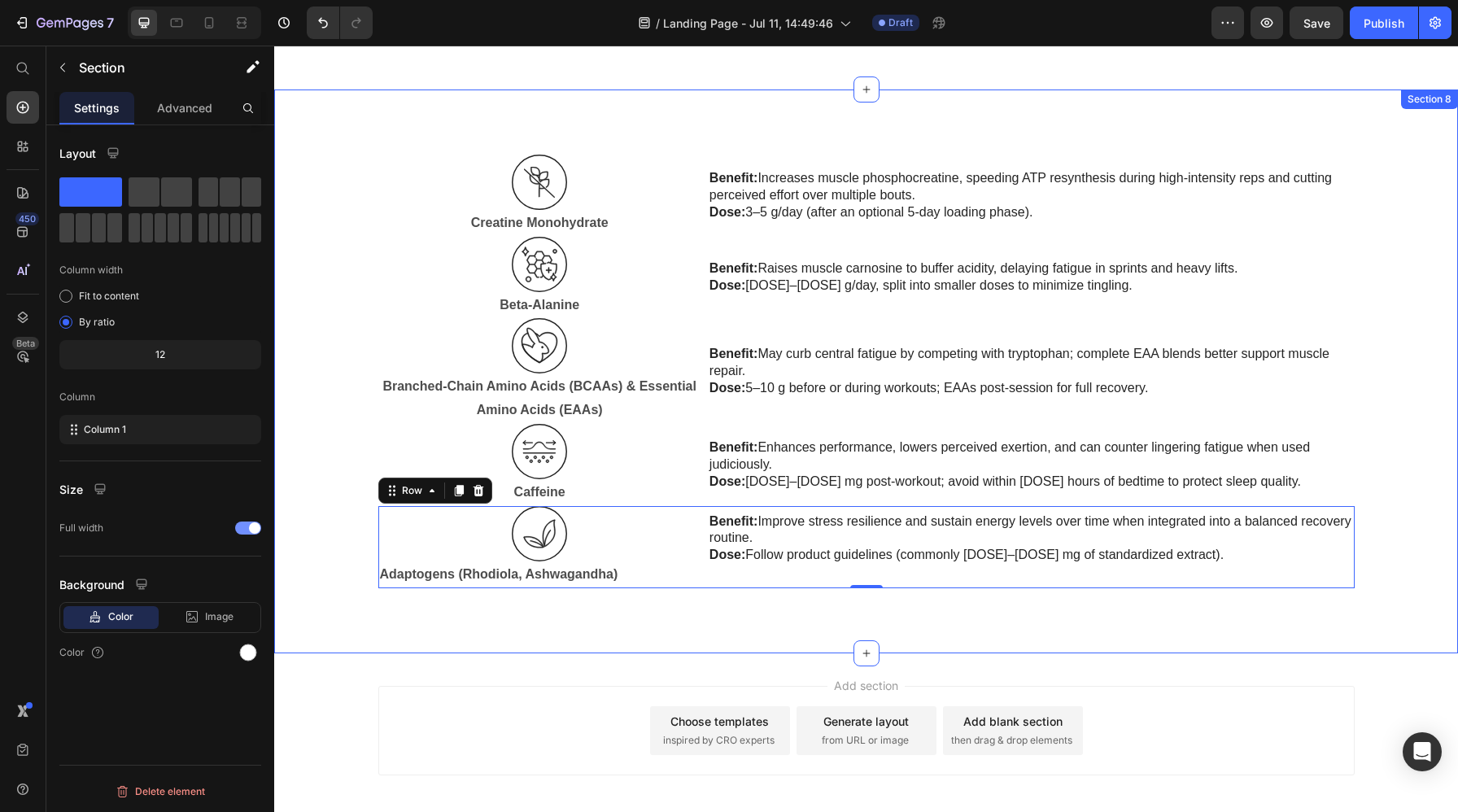 click on "Image Creatine Monohydrate Text Block Benefit:  Increases muscle phosphocreatine, speeding ATP resynthesis during high-intensity reps and cutting perceived effort over multiple bouts. Dose:  3–5 g/day (after an optional 5-day loading phase). Text Block Row Image Beta-Alanine Text Block Benefit:  Raises muscle carnosine to buffer acidity, delaying fatigue in sprints and heavy lifts. Dose:  3–6 g/day, split into smaller doses to minimize tingling. Text Block Row Image Branched-Chain Amino Acids (BCAAs) & Essential Amino Acids (EAAs) Text Block Benefit:  May curb central fatigue by competing with tryptophan; complete EAA blends better support muscle repair. Dose:  5–10 g before or during workouts; EAAs post-session for full recovery. Text Block Row Image Caffeine Text Block Benefit:  Enhances performance, lowers perceived exertion, and can counter lingering fatigue when used judiciously. Dose:  50–200 mg post-workout; avoid within 6 hours of bedtime to protect sleep quality. Text Block Row Image Benefit:" at bounding box center [866, 378] 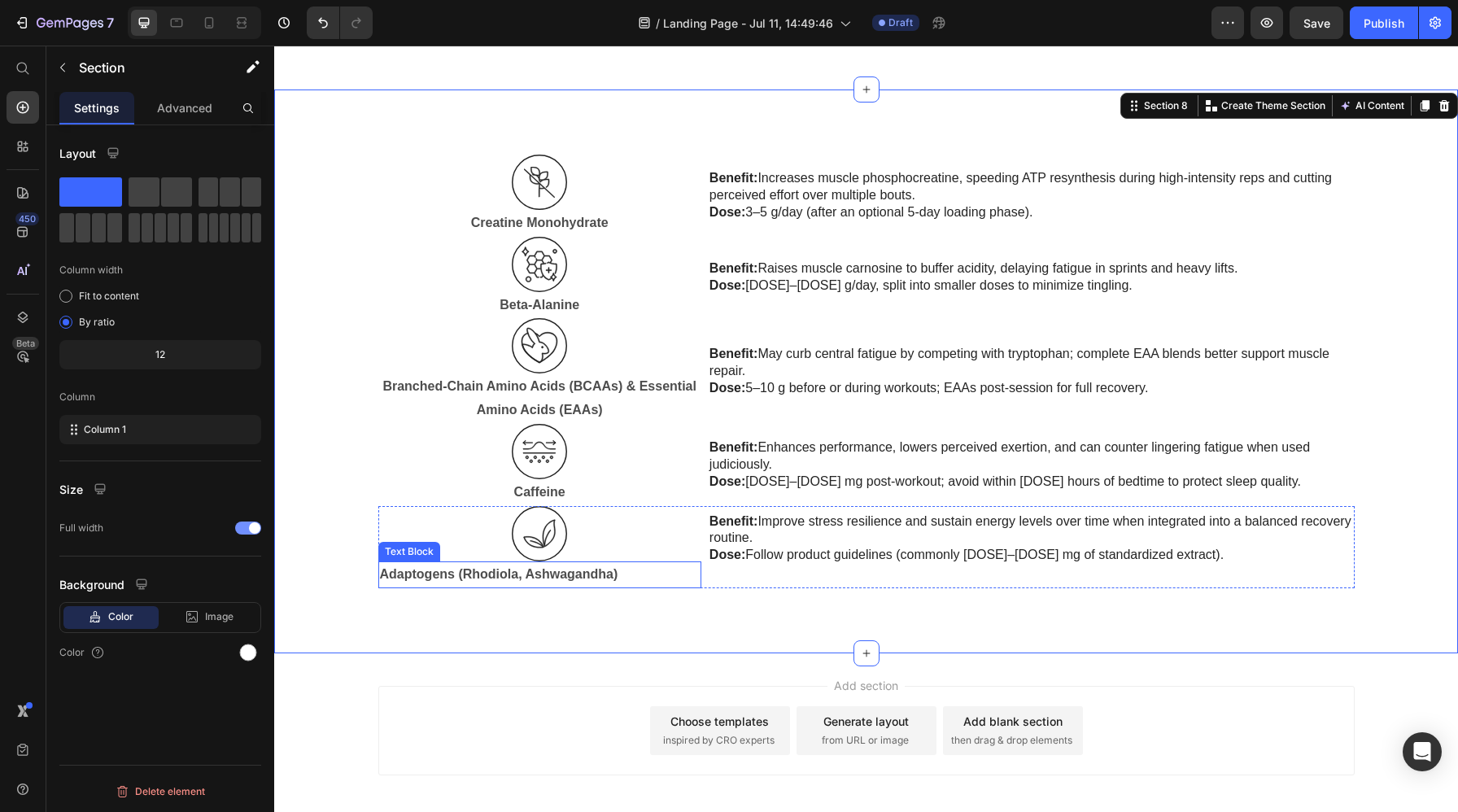 click on "Adaptogens (Rhodiola, Ashwagandha)" at bounding box center (539, 574) 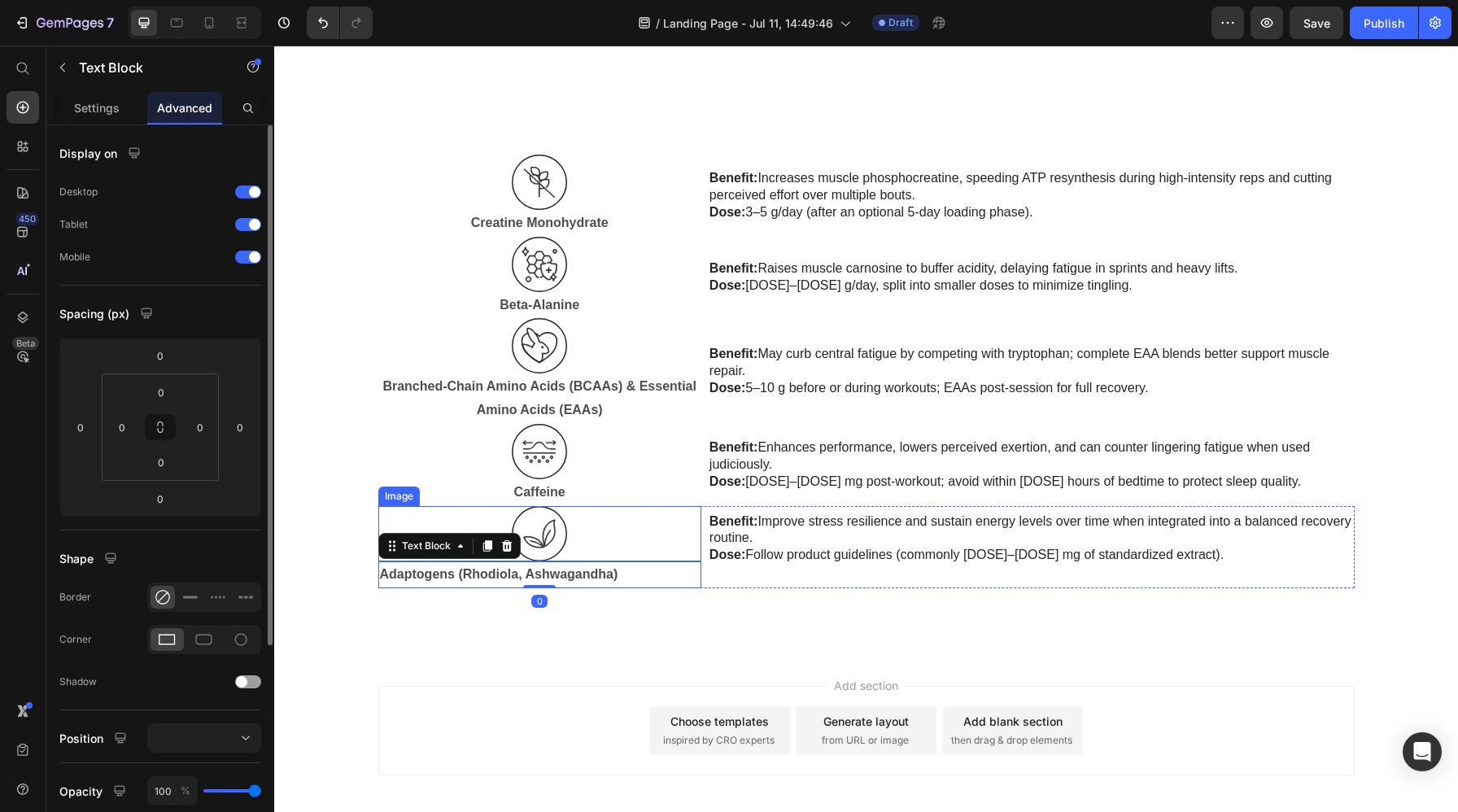 click on "Image Creatine Monohydrate Text Block Benefit:  Increases muscle phosphocreatine, speeding ATP resynthesis during high-intensity reps and cutting perceived effort over multiple bouts. Dose:  3–5 g/day (after an optional 5-day loading phase). Text Block Row Image Beta-Alanine Text Block Benefit:  Raises muscle carnosine to buffer acidity, delaying fatigue in sprints and heavy lifts. Dose:  3–6 g/day, split into smaller doses to minimize tingling. Text Block Row Image Branched-Chain Amino Acids (BCAAs) & Essential Amino Acids (EAAs) Text Block Benefit:  May curb central fatigue by competing with tryptophan; complete EAA blends better support muscle repair. Dose:  5–10 g before or during workouts; EAAs post-session for full recovery. Text Block Row Image Caffeine Text Block Benefit:  Enhances performance, lowers perceived exertion, and can counter lingering fatigue when used judiciously. Dose:  50–200 mg post-workout; avoid within 6 hours of bedtime to protect sleep quality. Text Block Row Image   0" at bounding box center (867, 371) 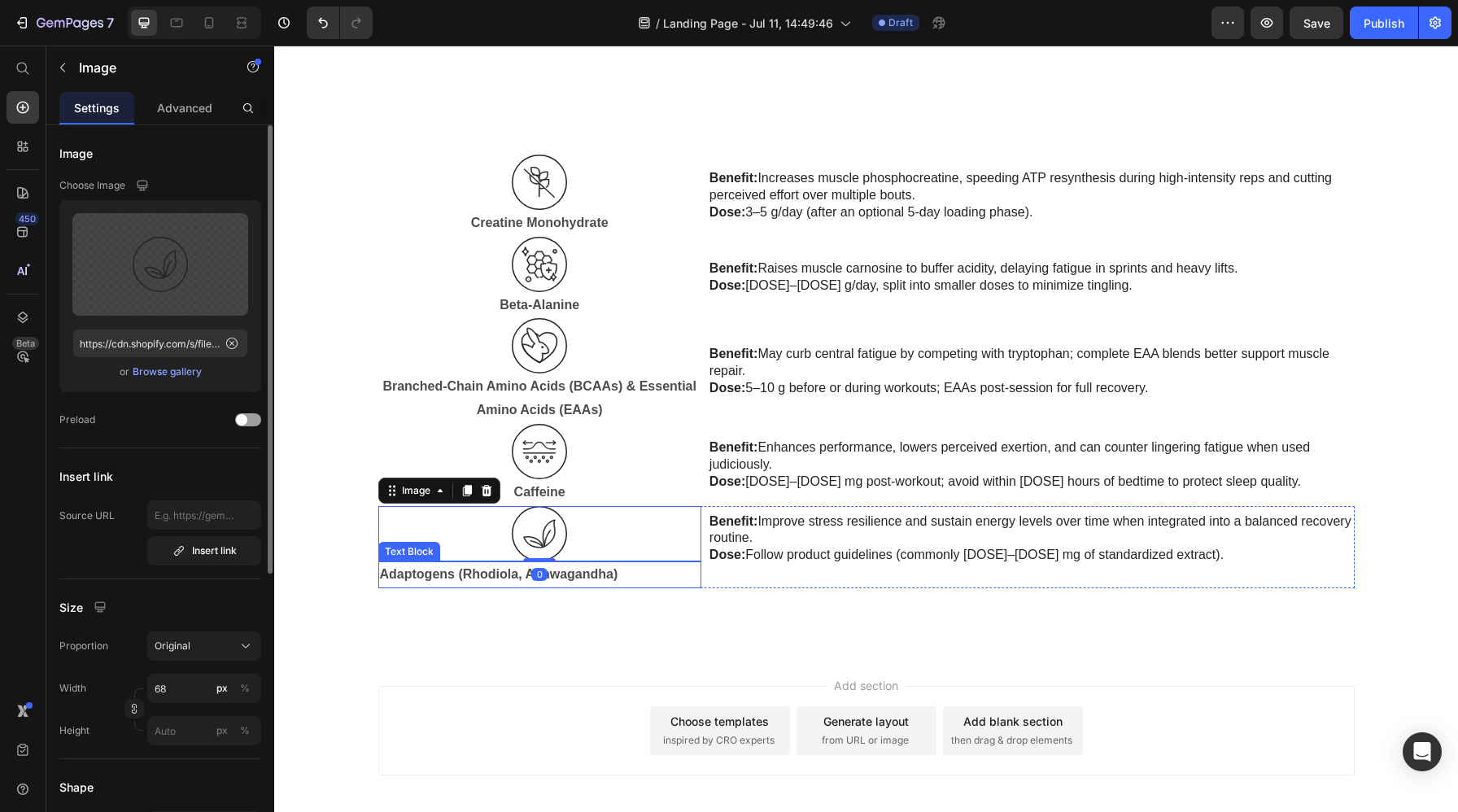 click on "Adaptogens (Rhodiola, Ashwagandha)" at bounding box center [539, 574] 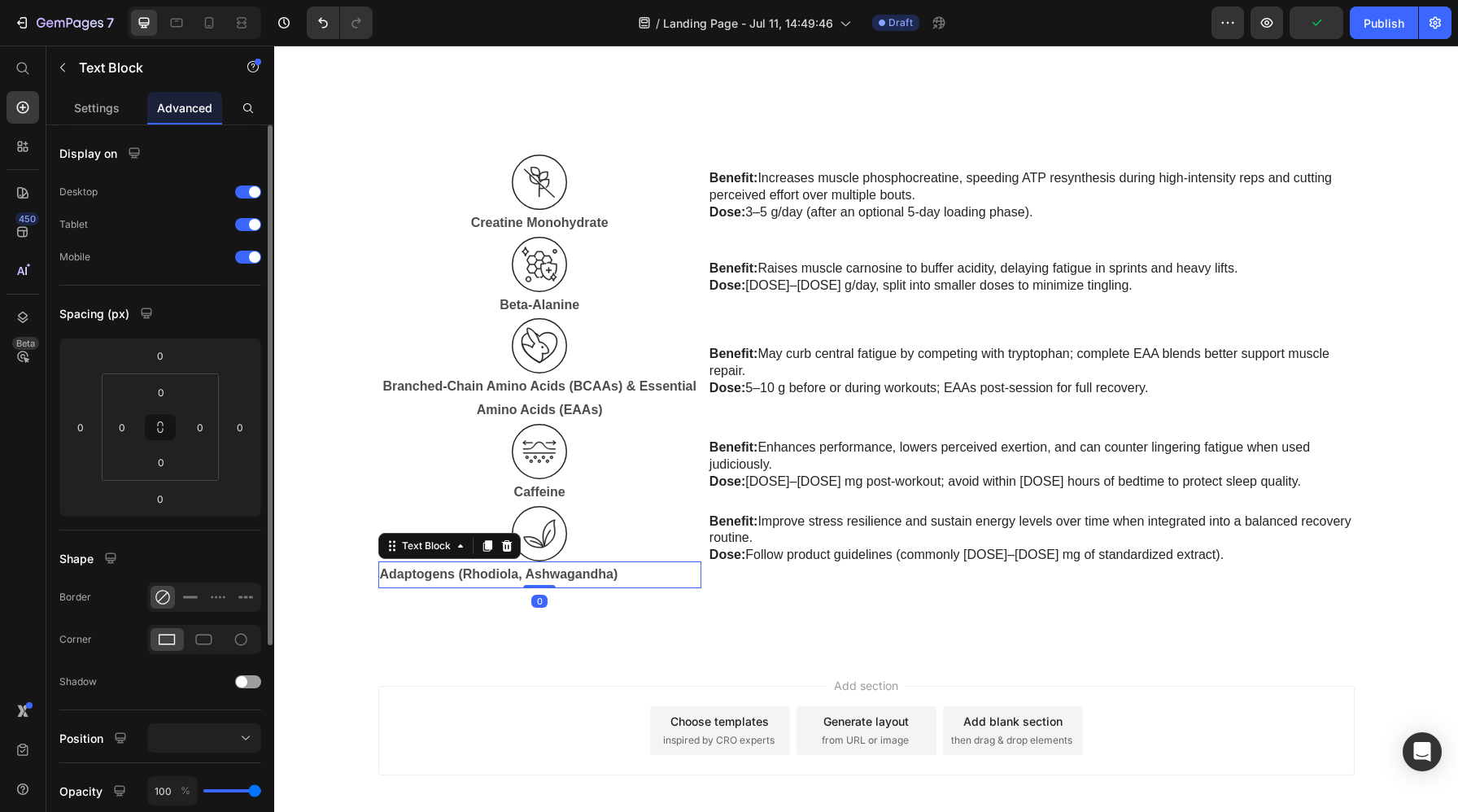click on "Adaptogens (Rhodiola, Ashwagandha)" at bounding box center (539, 574) 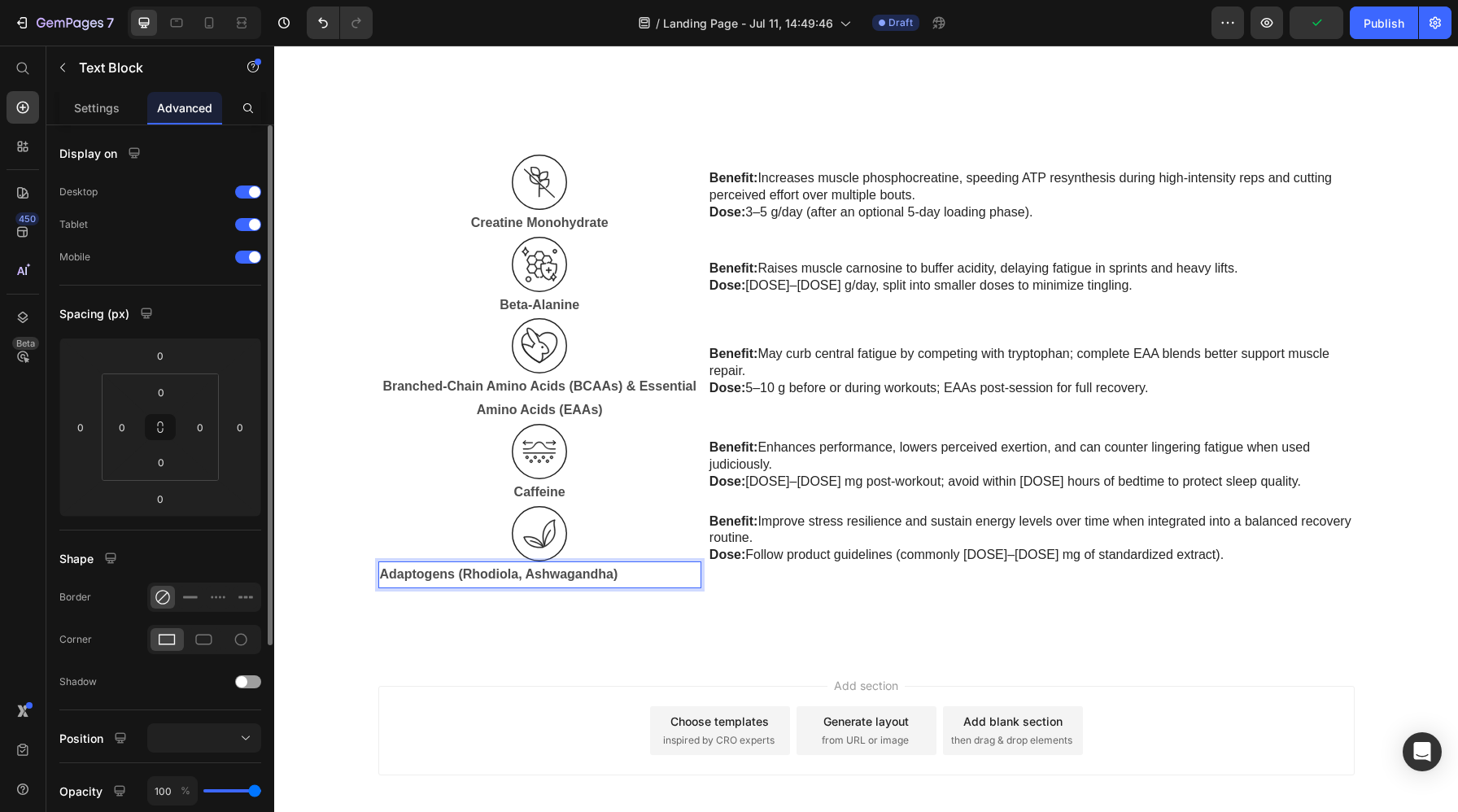 click at bounding box center [539, 534] 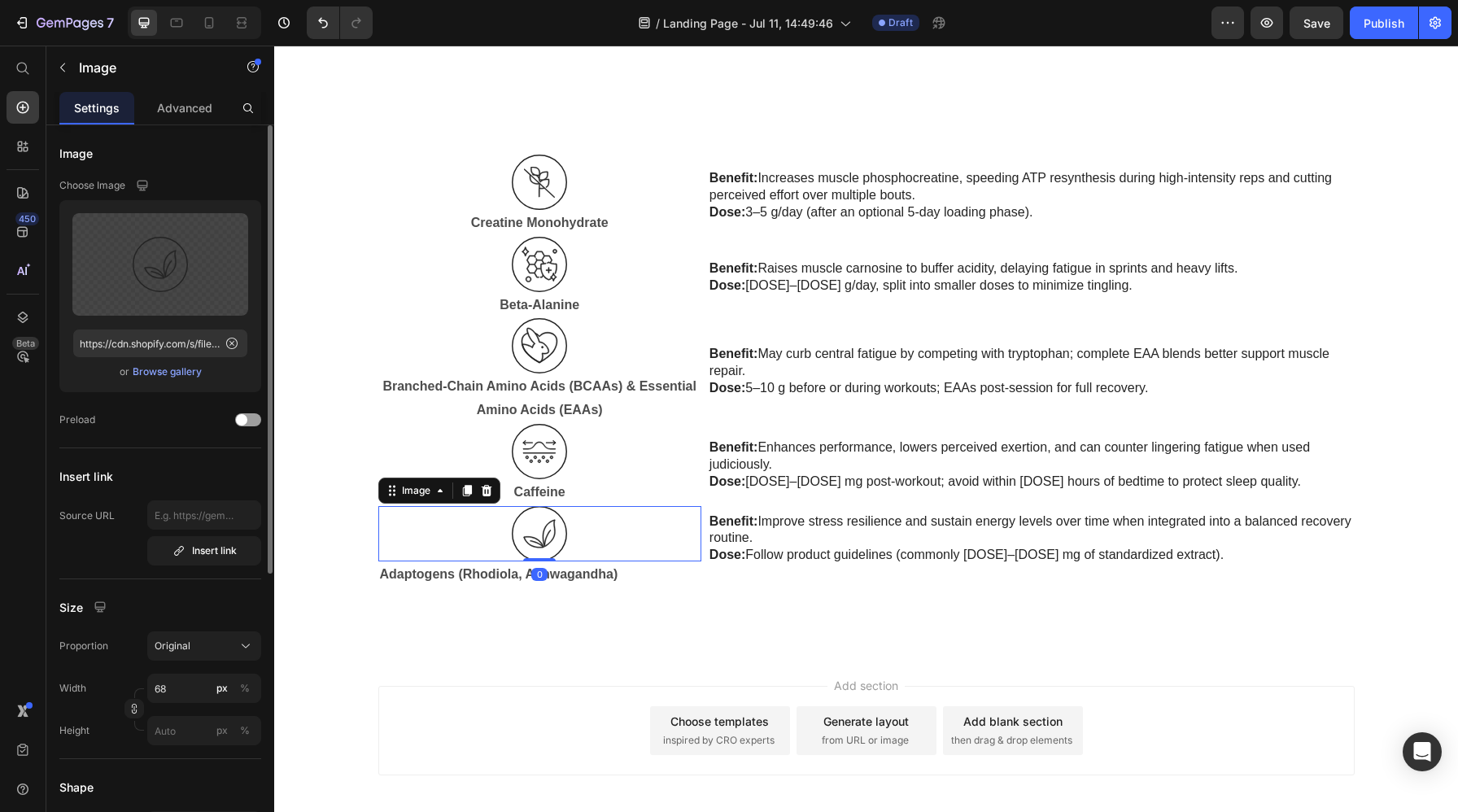 click at bounding box center [539, 534] 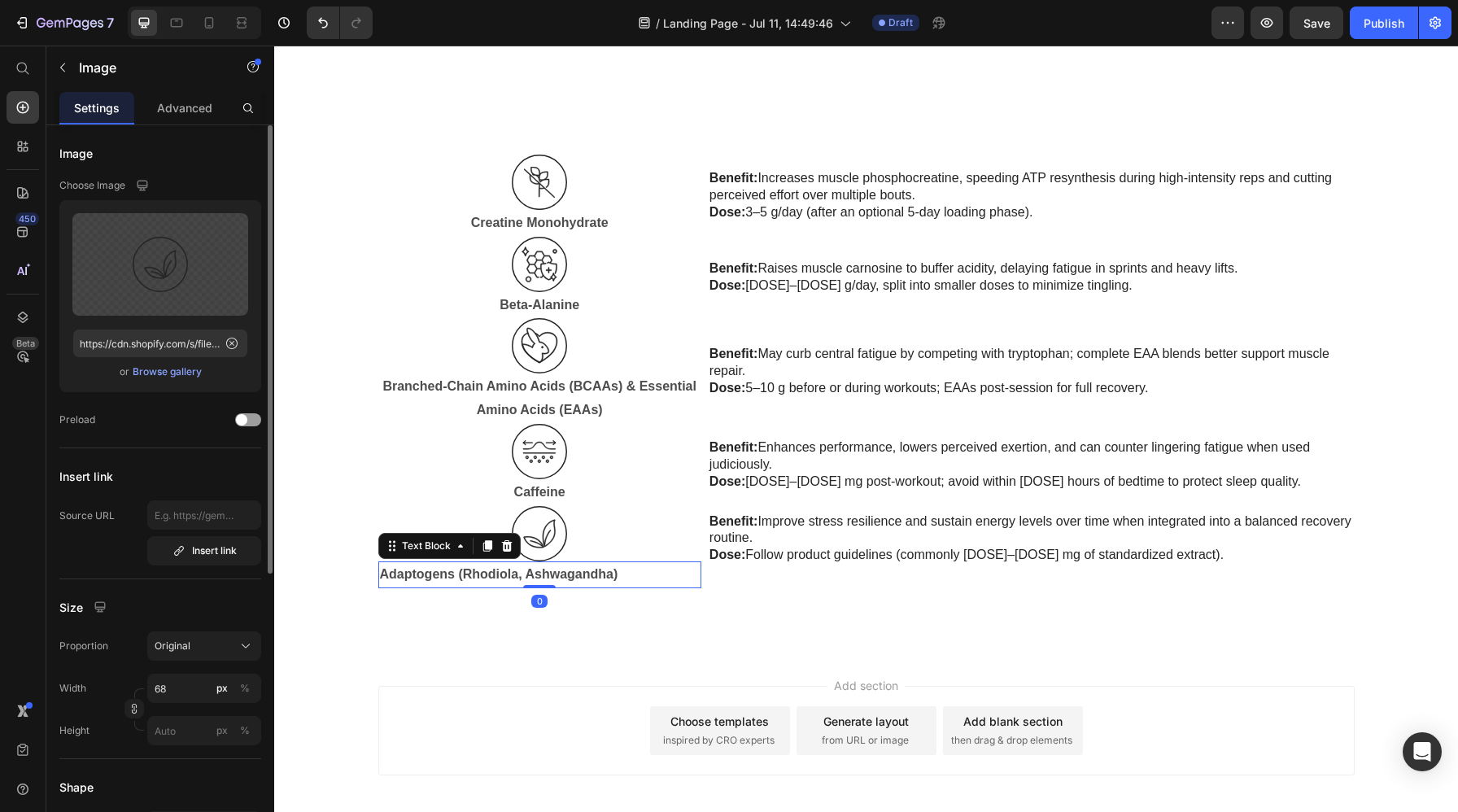 click on "Adaptogens (Rhodiola, Ashwagandha)" at bounding box center (539, 574) 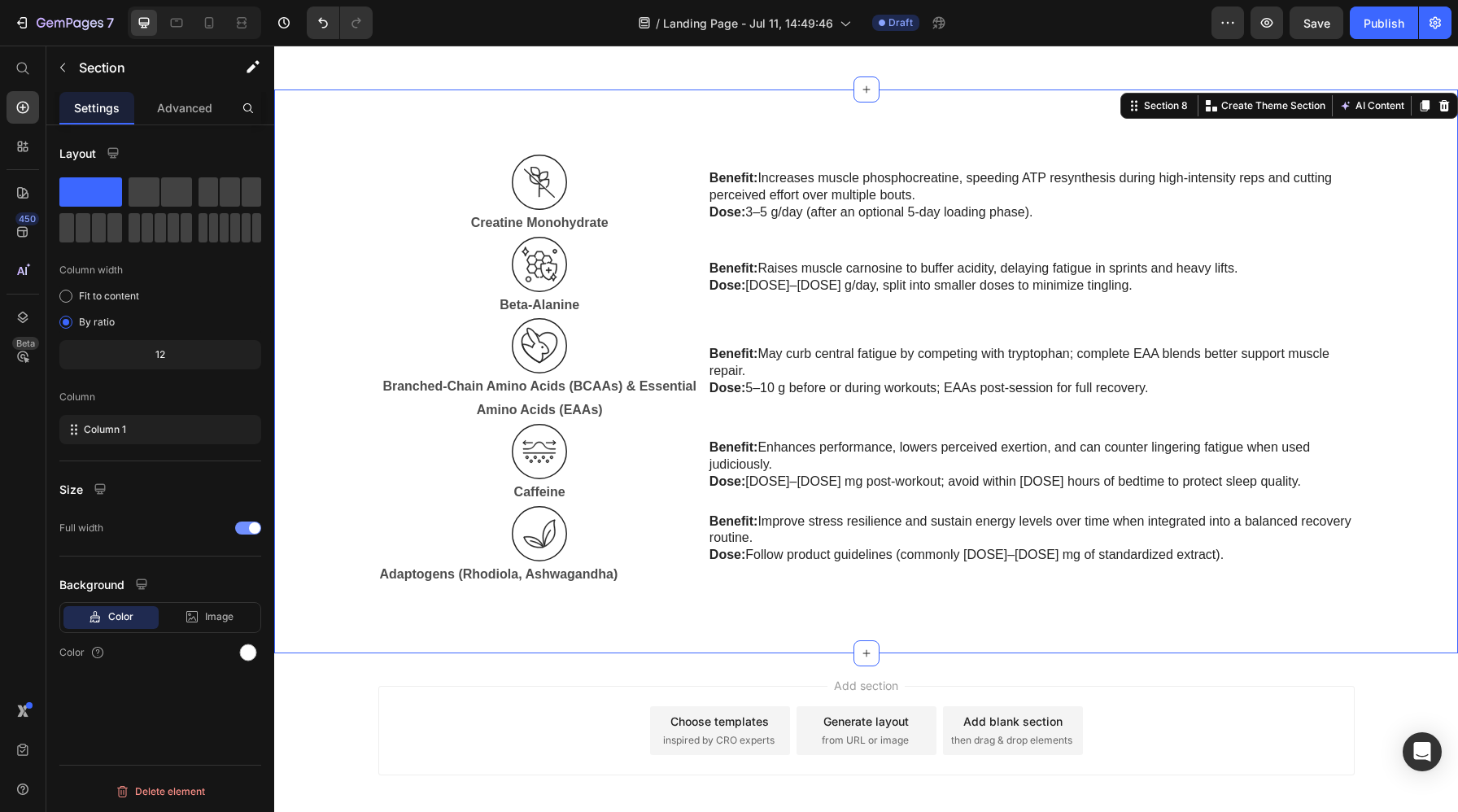 click on "Image Creatine Monohydrate Text Block Benefit:  Increases muscle phosphocreatine, speeding ATP resynthesis during high-intensity reps and cutting perceived effort over multiple bouts. Dose:  3–5 g/day (after an optional 5-day loading phase). Text Block Row Image Beta-Alanine Text Block Benefit:  Raises muscle carnosine to buffer acidity, delaying fatigue in sprints and heavy lifts. Dose:  3–6 g/day, split into smaller doses to minimize tingling. Text Block Row Image Branched-Chain Amino Acids (BCAAs) & Essential Amino Acids (EAAs) Text Block Benefit:  May curb central fatigue by competing with tryptophan; complete EAA blends better support muscle repair. Dose:  5–10 g before or during workouts; EAAs post-session for full recovery. Text Block Row Image Caffeine Text Block Benefit:  Enhances performance, lowers perceived exertion, and can counter lingering fatigue when used judiciously. Dose:  50–200 mg post-workout; avoid within 6 hours of bedtime to protect sleep quality. Text Block Row Image Benefit:" at bounding box center [866, 371] 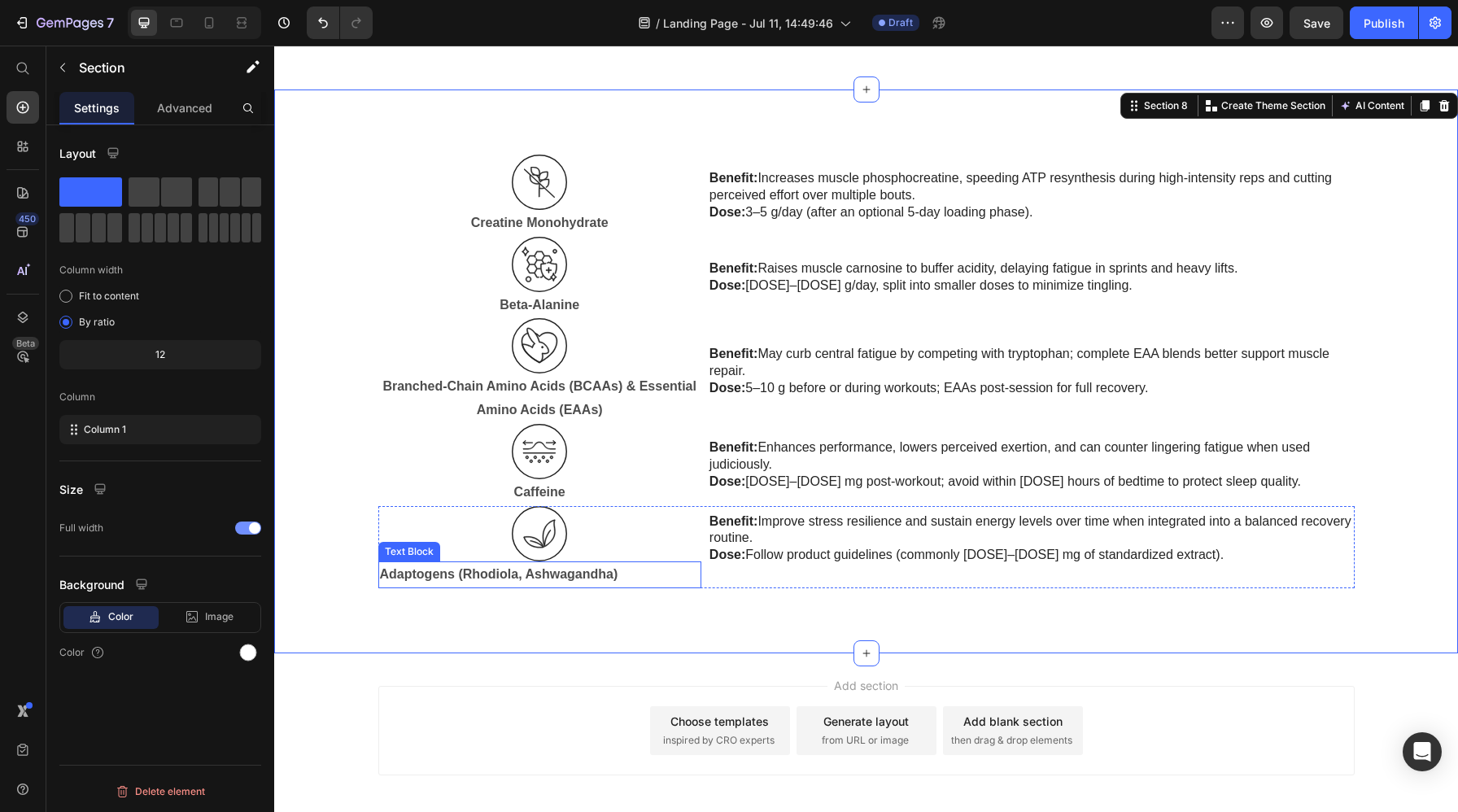 click on "Adaptogens (Rhodiola, Ashwagandha)" at bounding box center (499, 574) 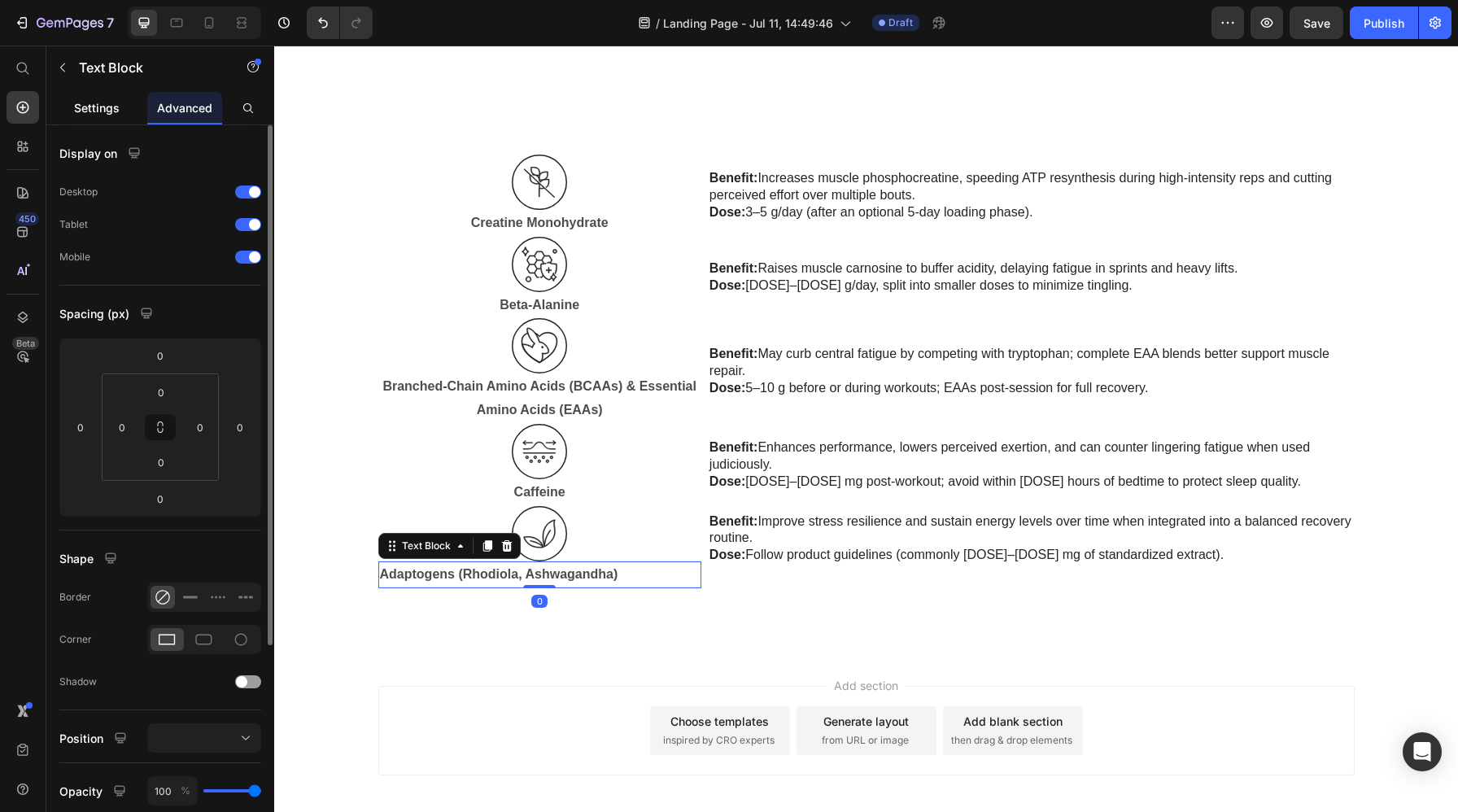 click on "Settings" at bounding box center [97, 107] 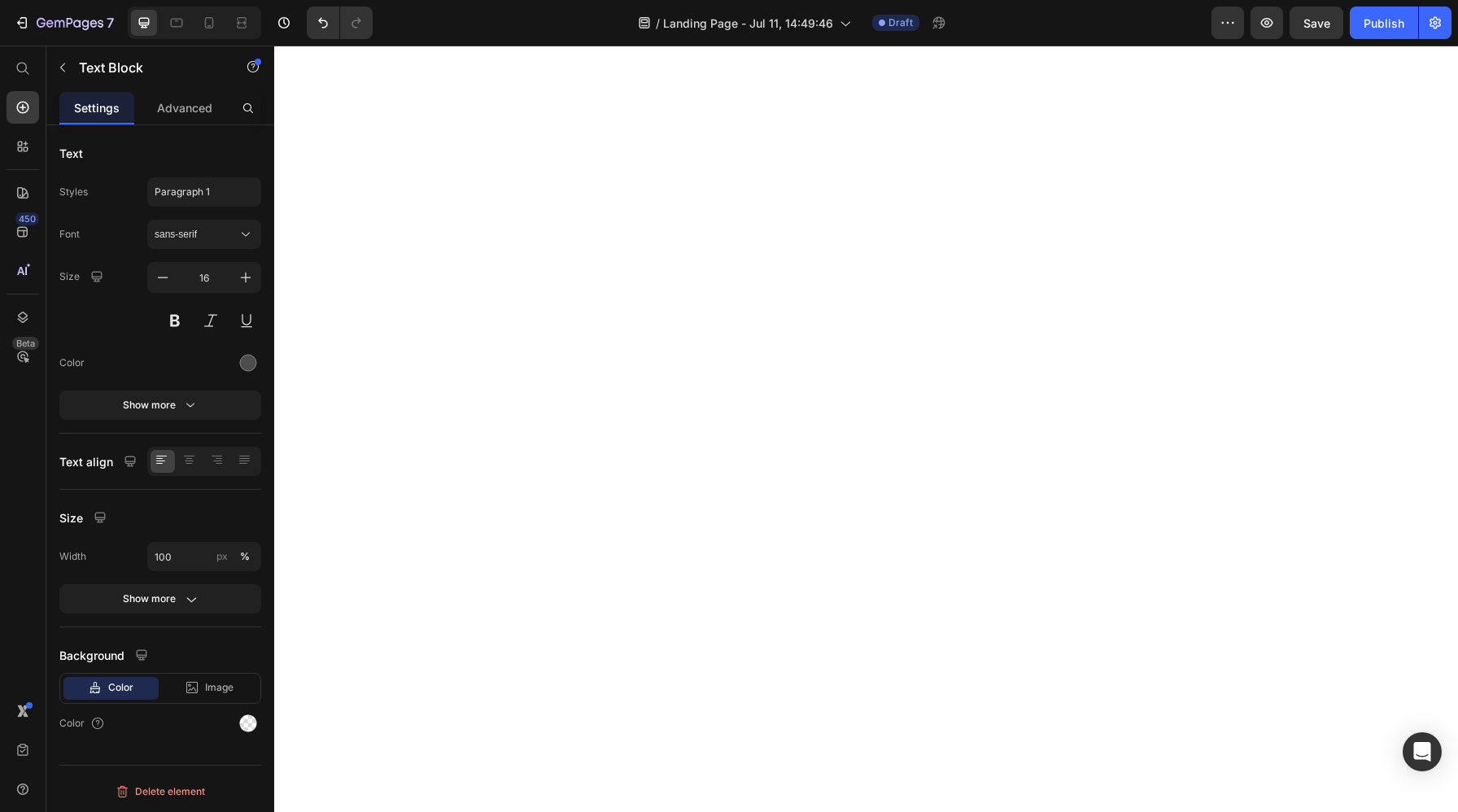scroll, scrollTop: 0, scrollLeft: 0, axis: both 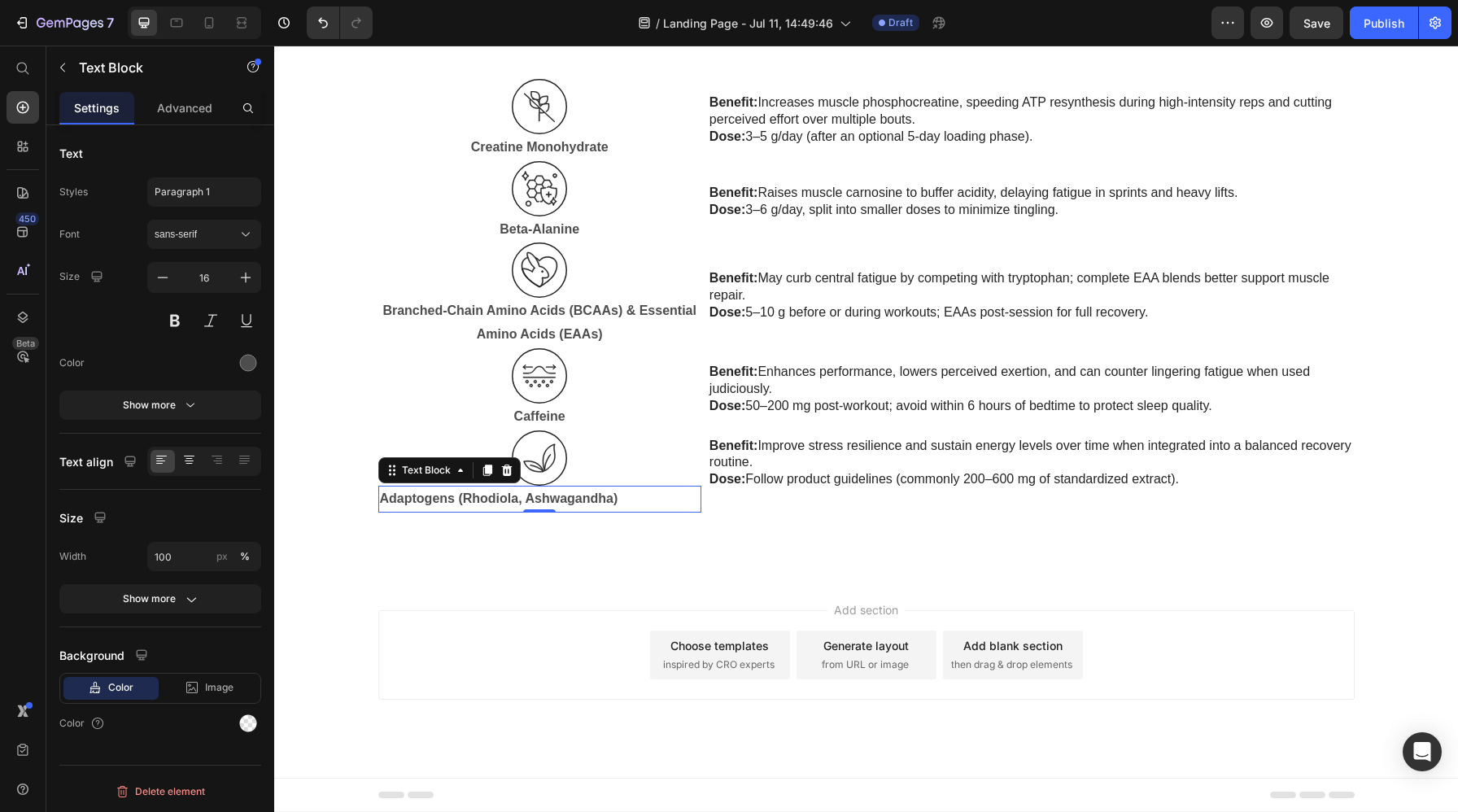 click 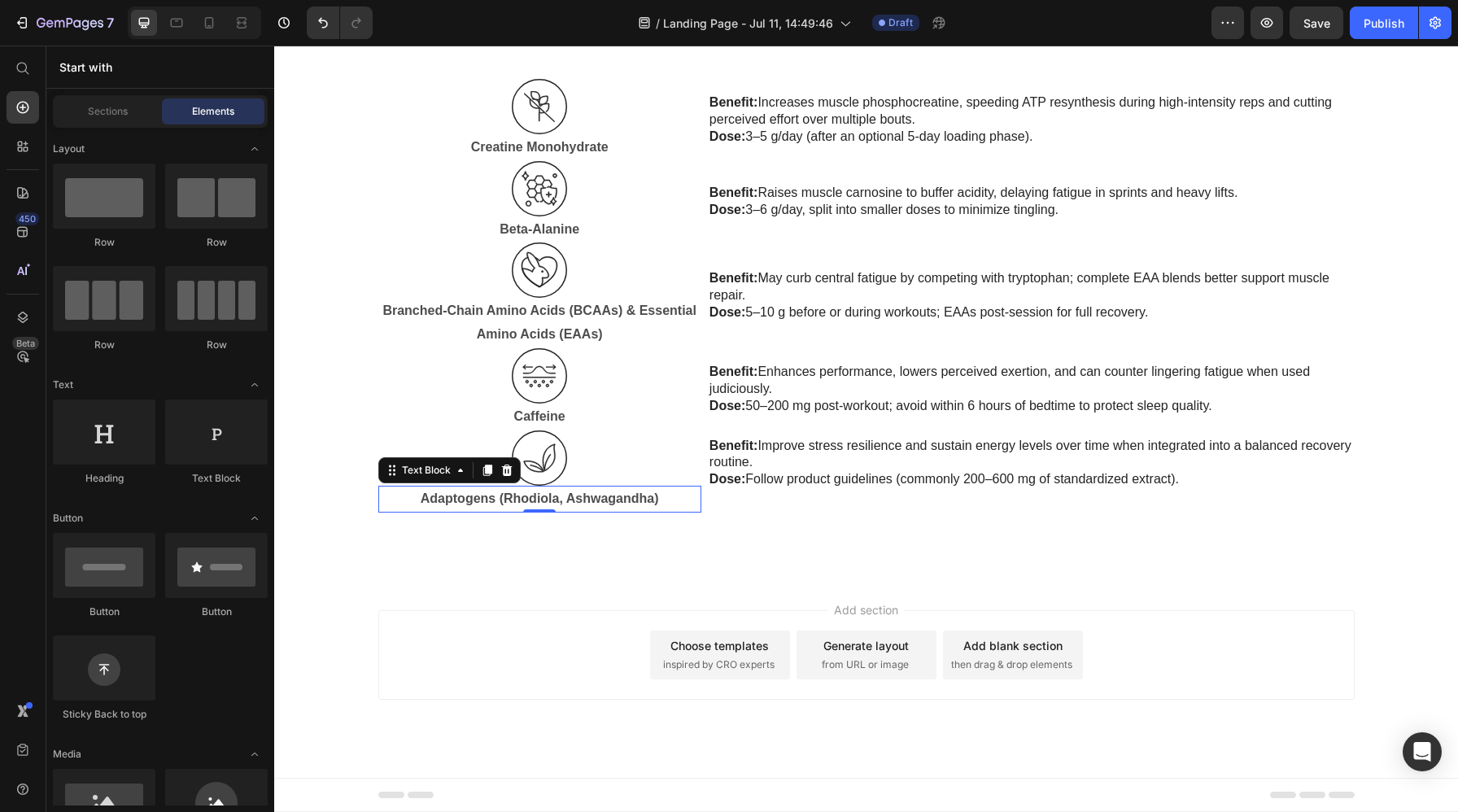 click on "Add section Choose templates inspired by CRO experts Generate layout from URL or image Add blank section then drag & drop elements" at bounding box center (866, 678) 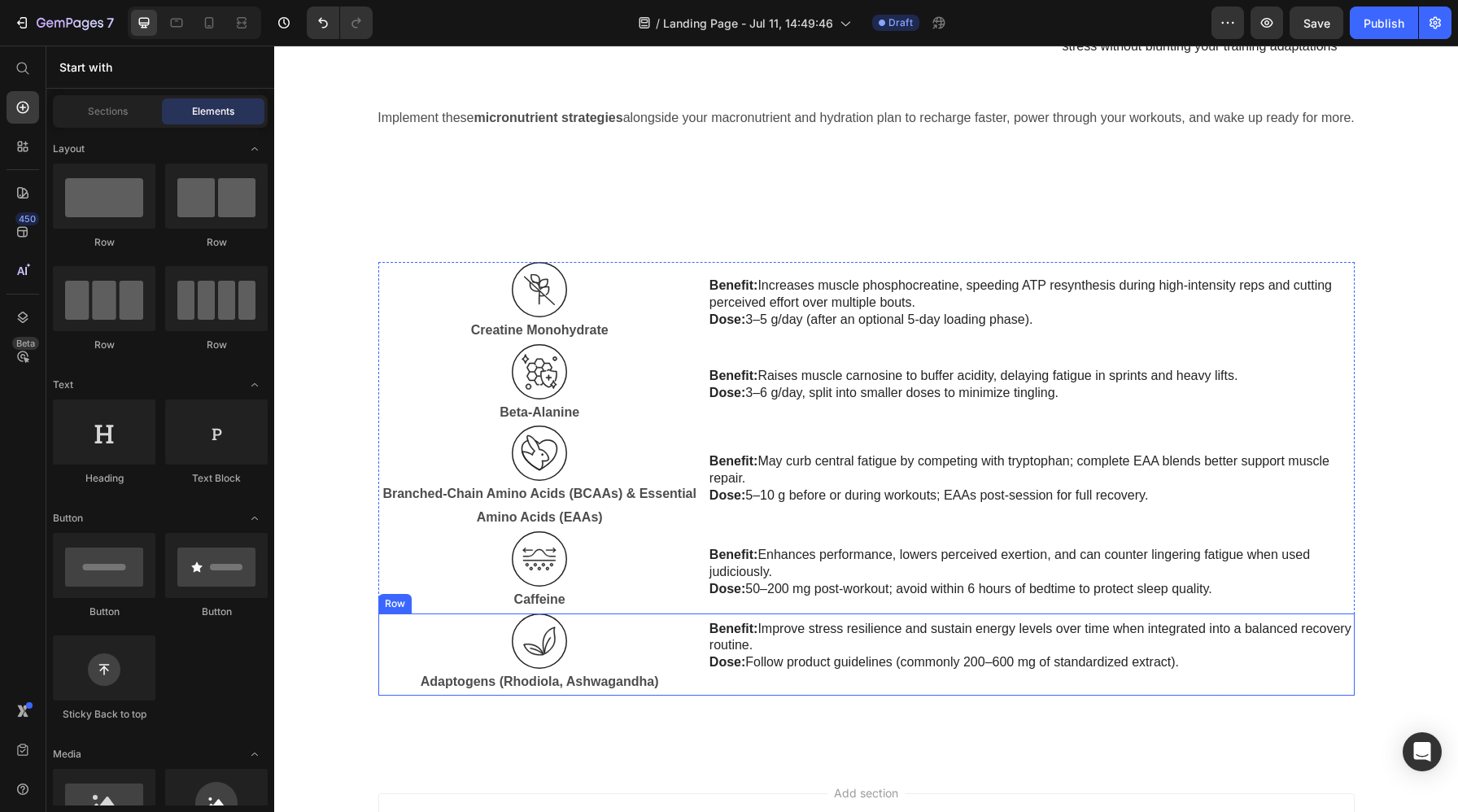 scroll, scrollTop: 4944, scrollLeft: 0, axis: vertical 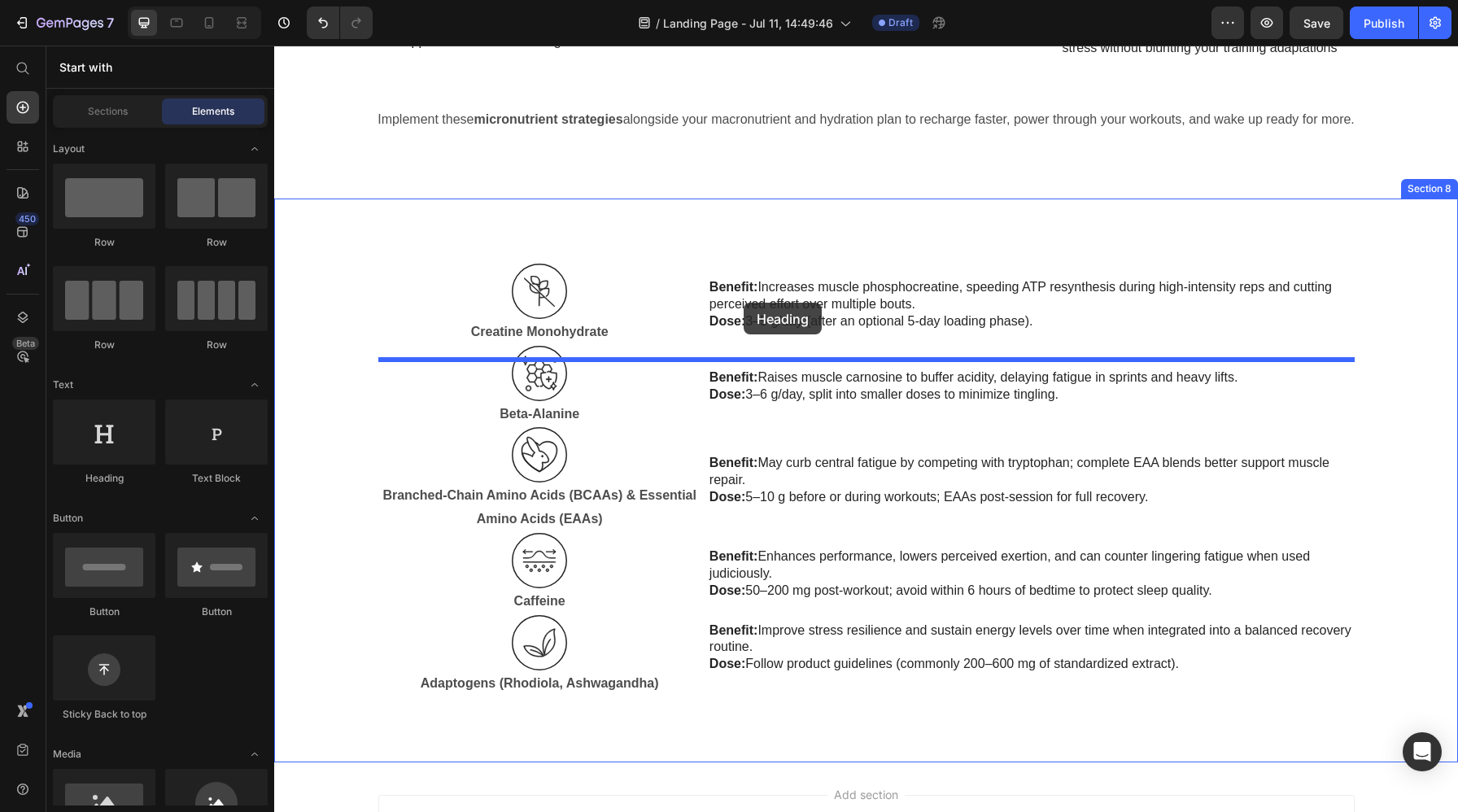drag, startPoint x: 360, startPoint y: 338, endPoint x: 744, endPoint y: 303, distance: 385.59175 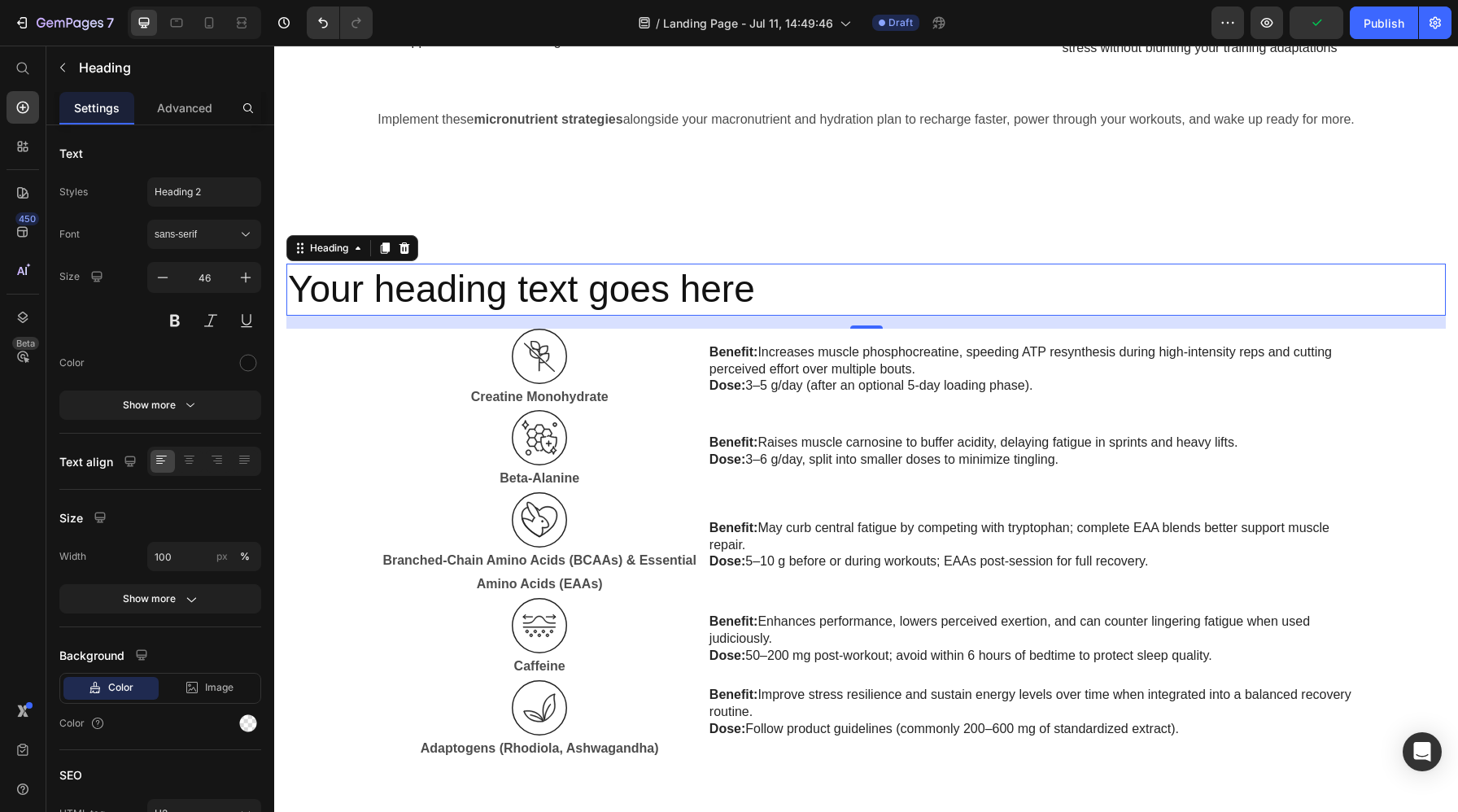 click on "Your heading text goes here" at bounding box center (866, 290) 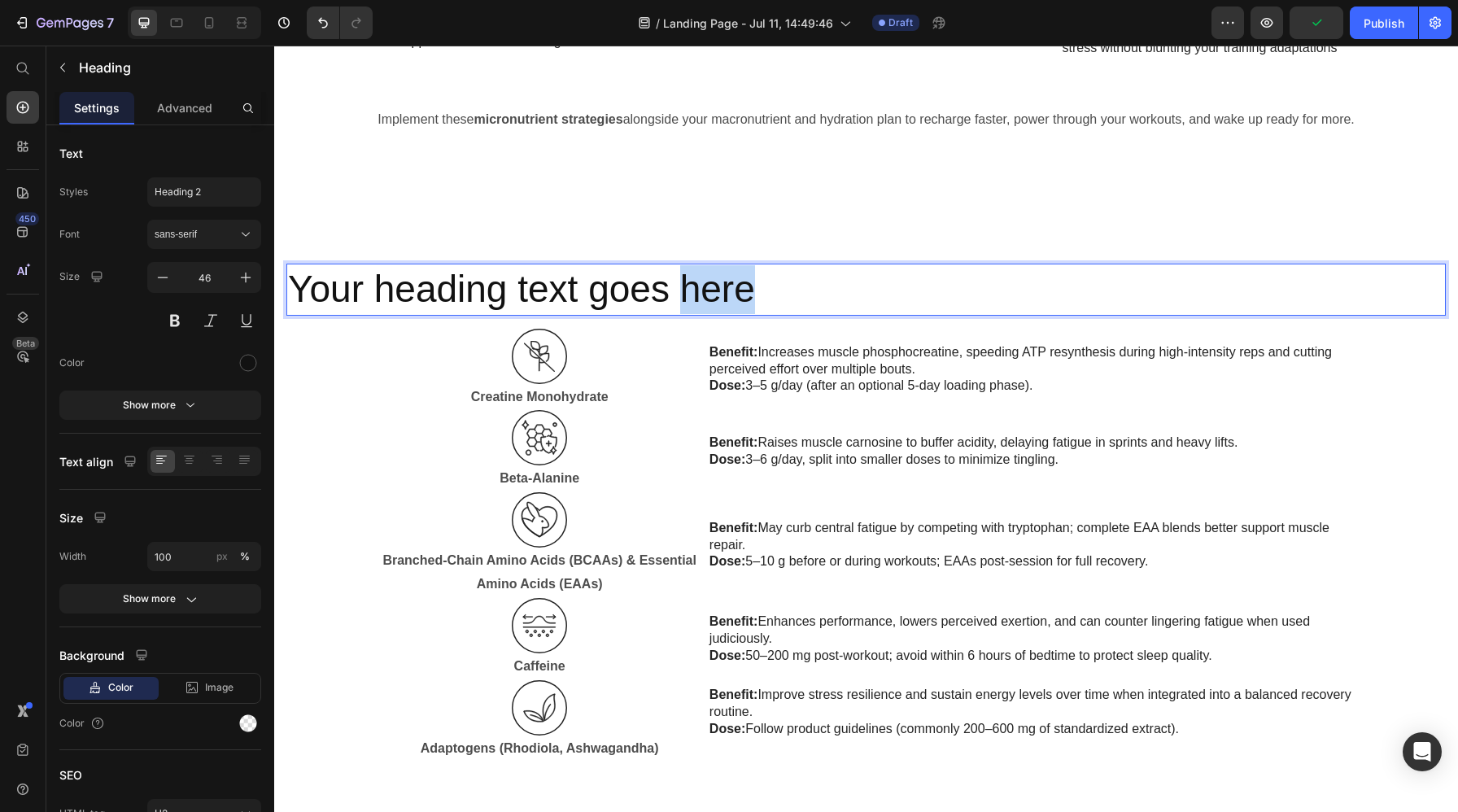 click on "Your heading text goes here" at bounding box center [866, 290] 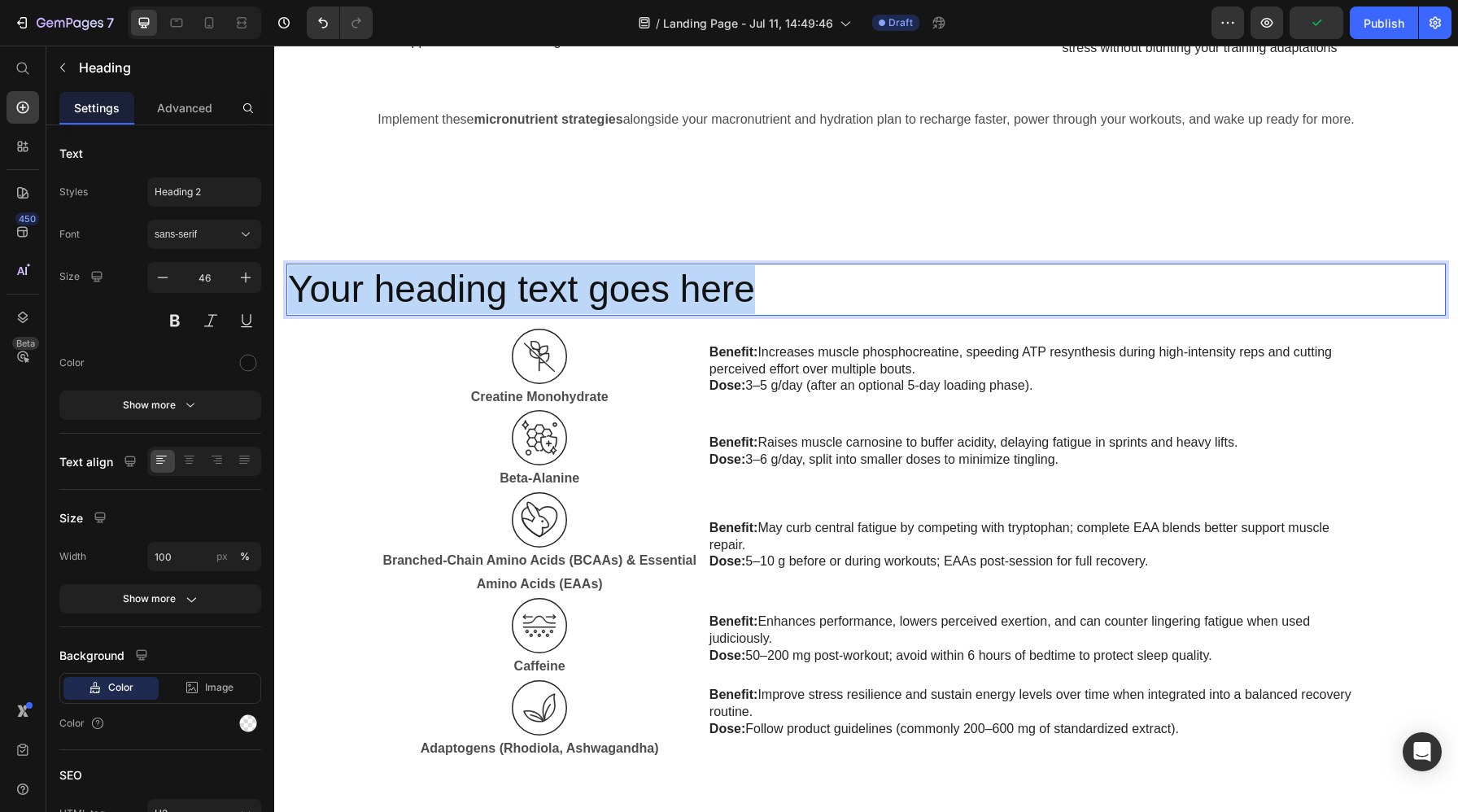 click on "Your heading text goes here" at bounding box center (866, 290) 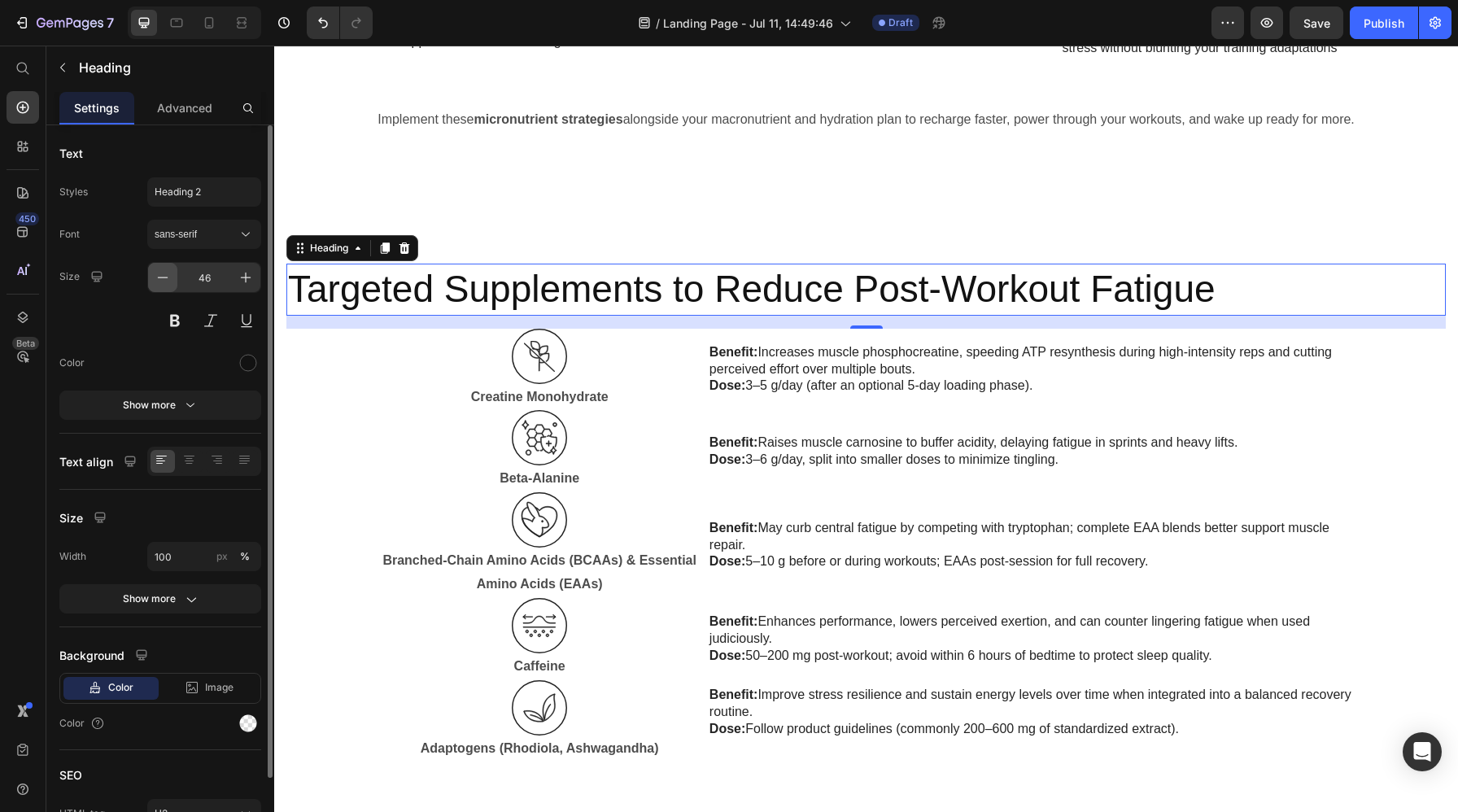 click at bounding box center [163, 277] 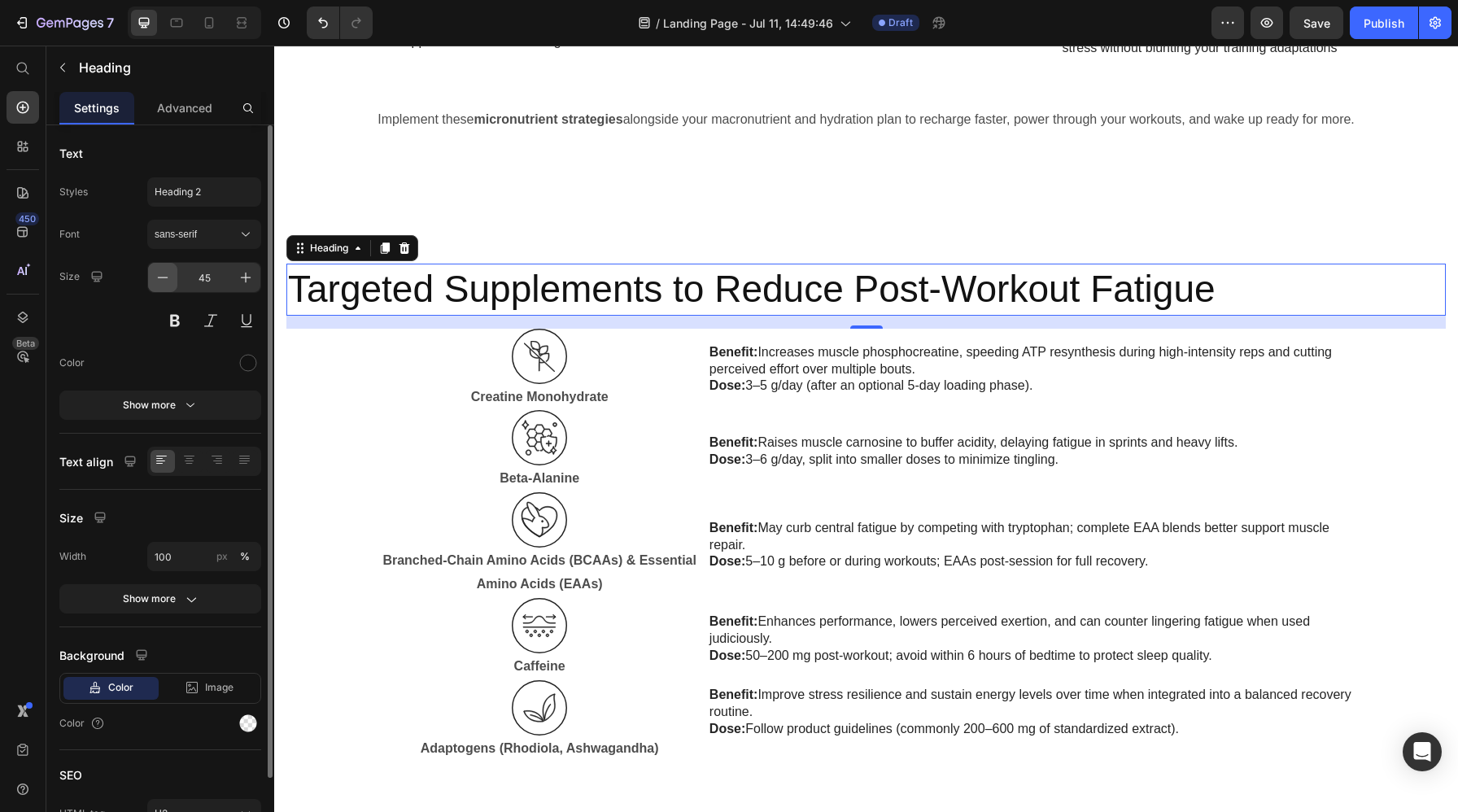 click at bounding box center [163, 277] 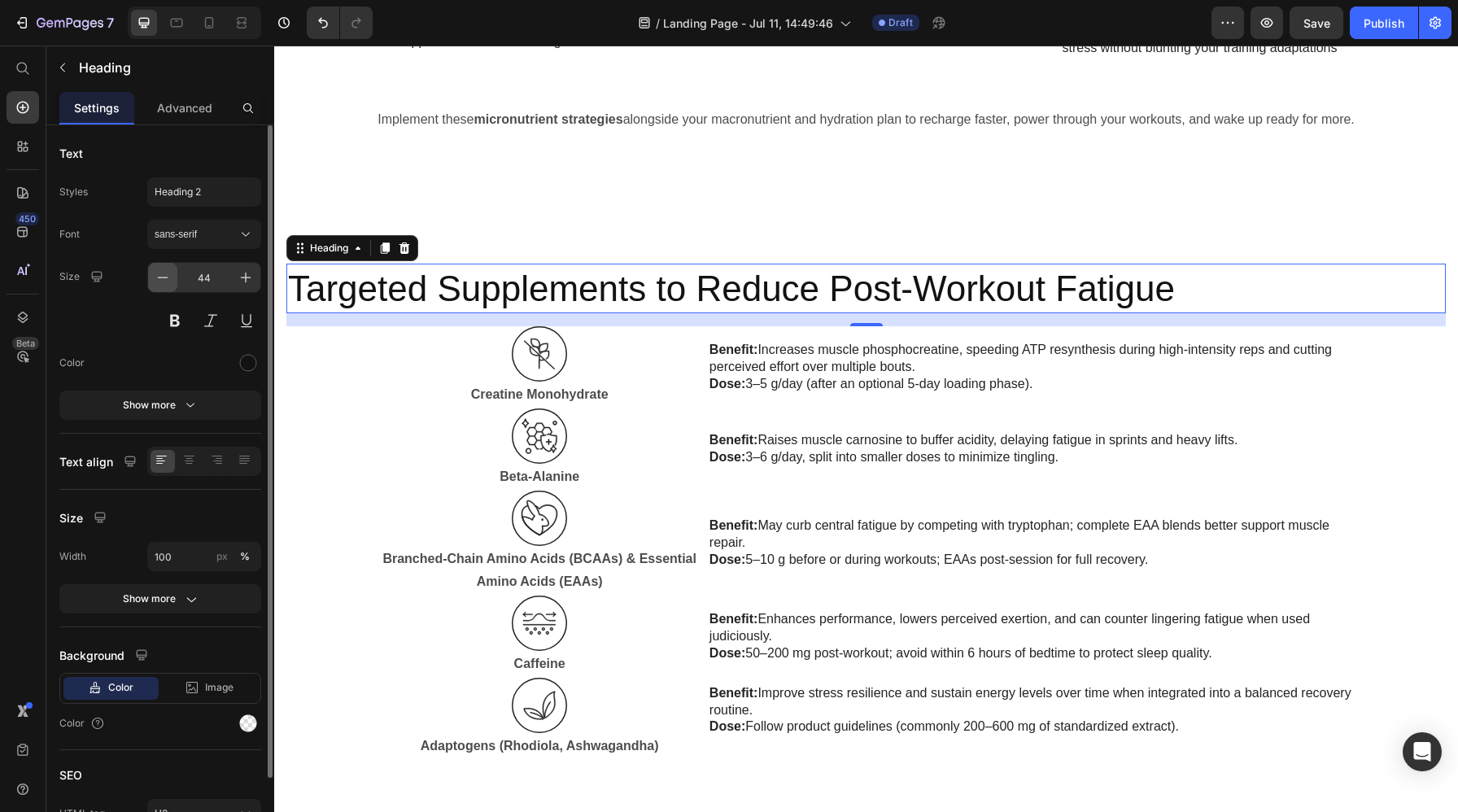 click at bounding box center (163, 277) 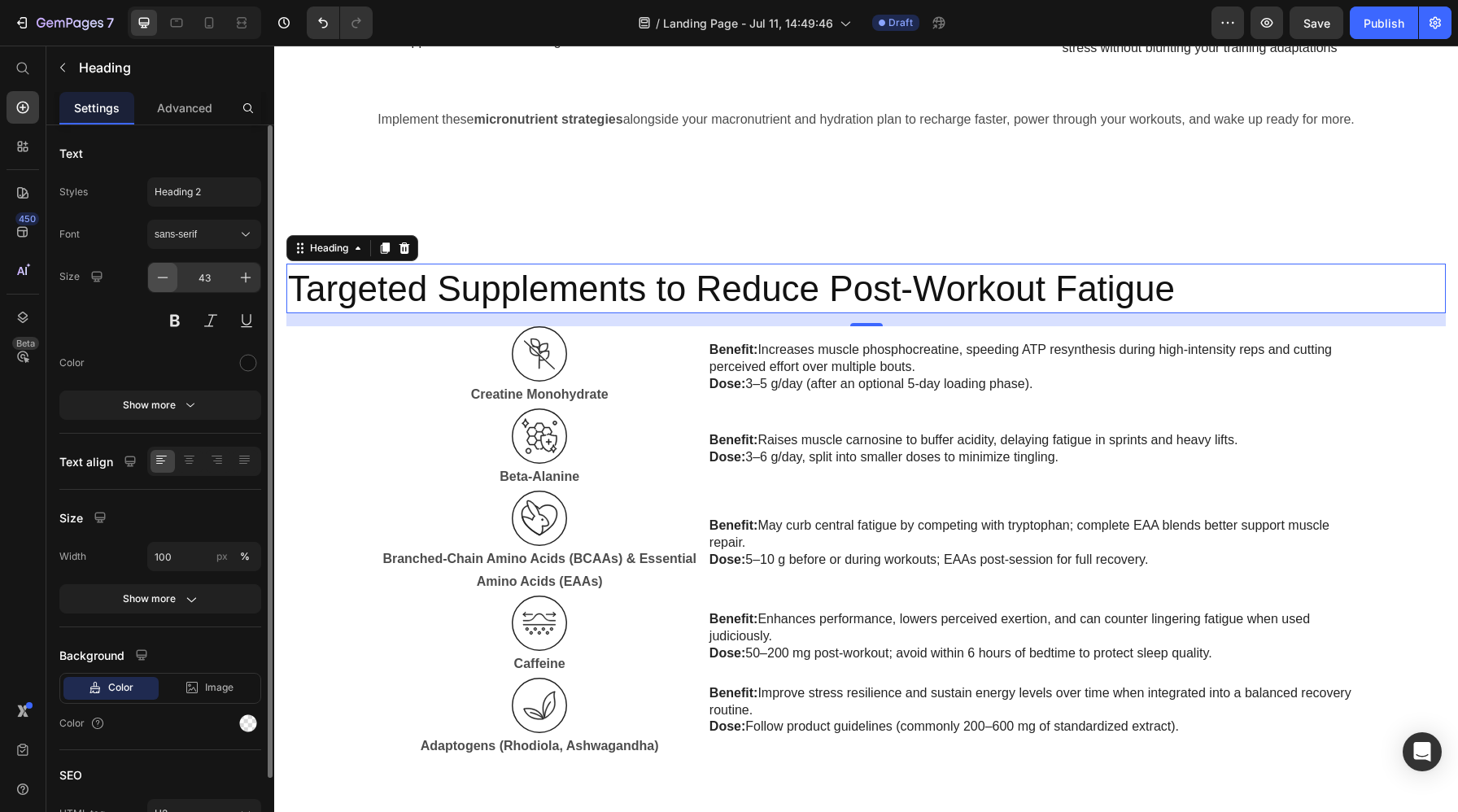 click at bounding box center [163, 277] 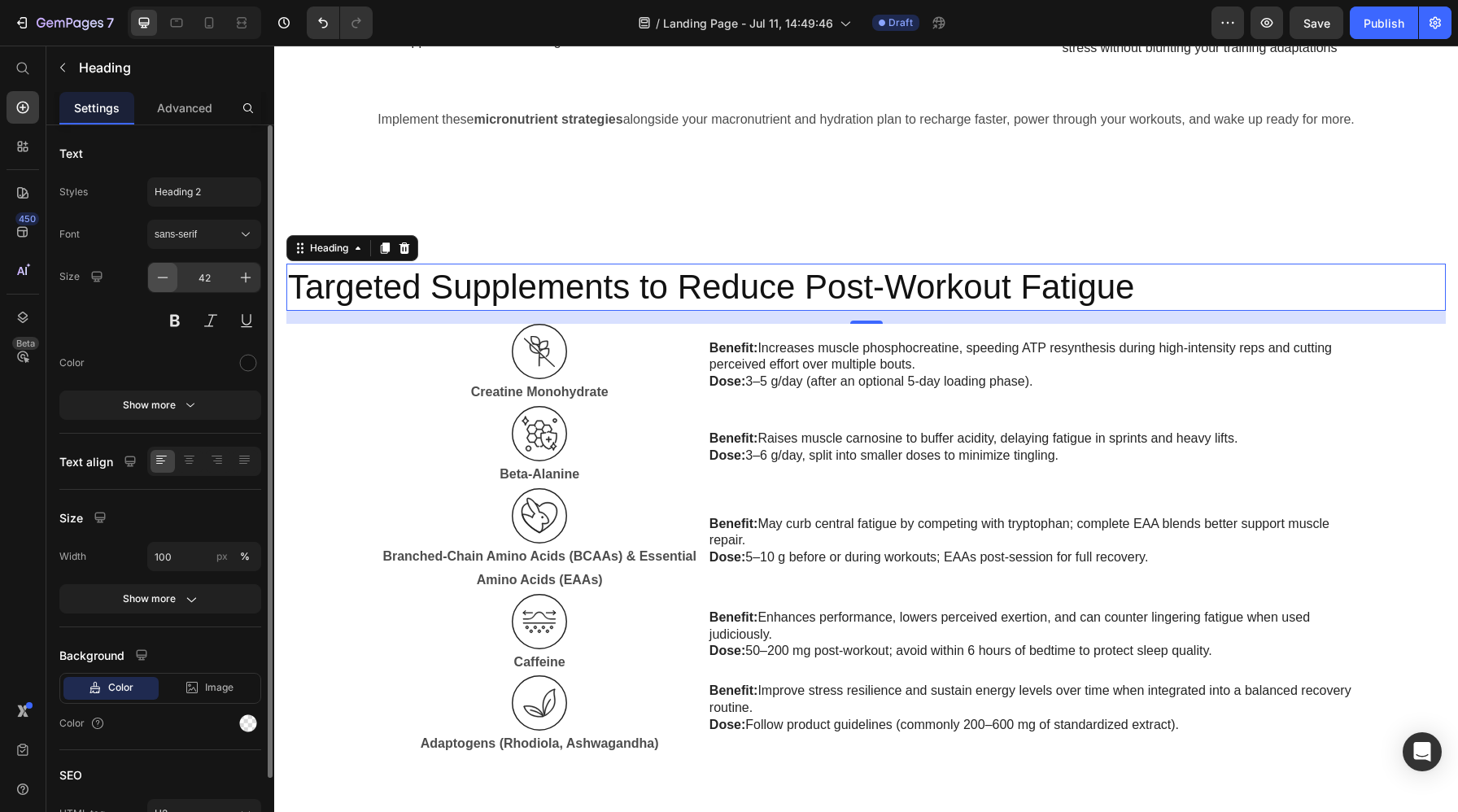 click at bounding box center [163, 277] 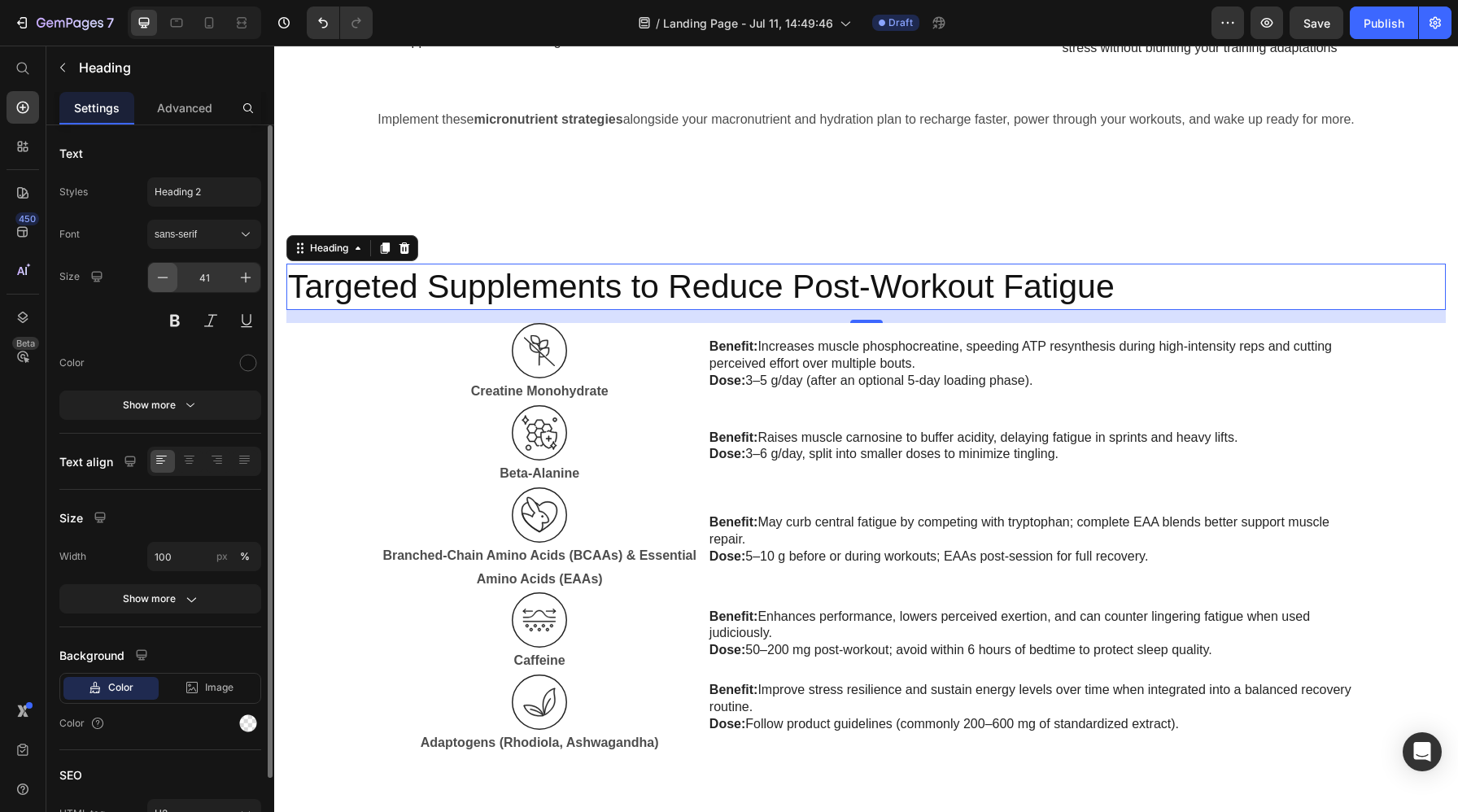 click at bounding box center (163, 277) 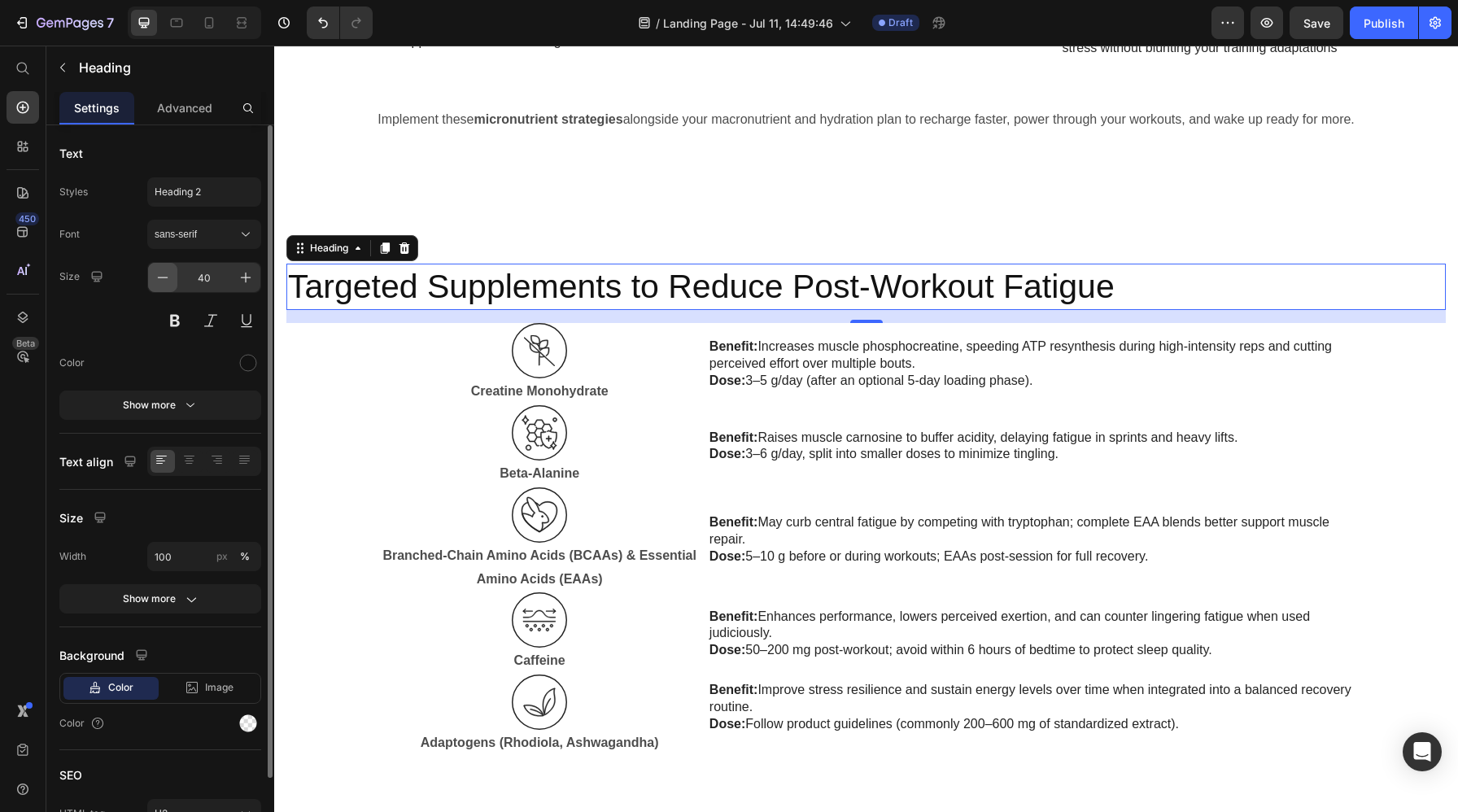 click at bounding box center [163, 277] 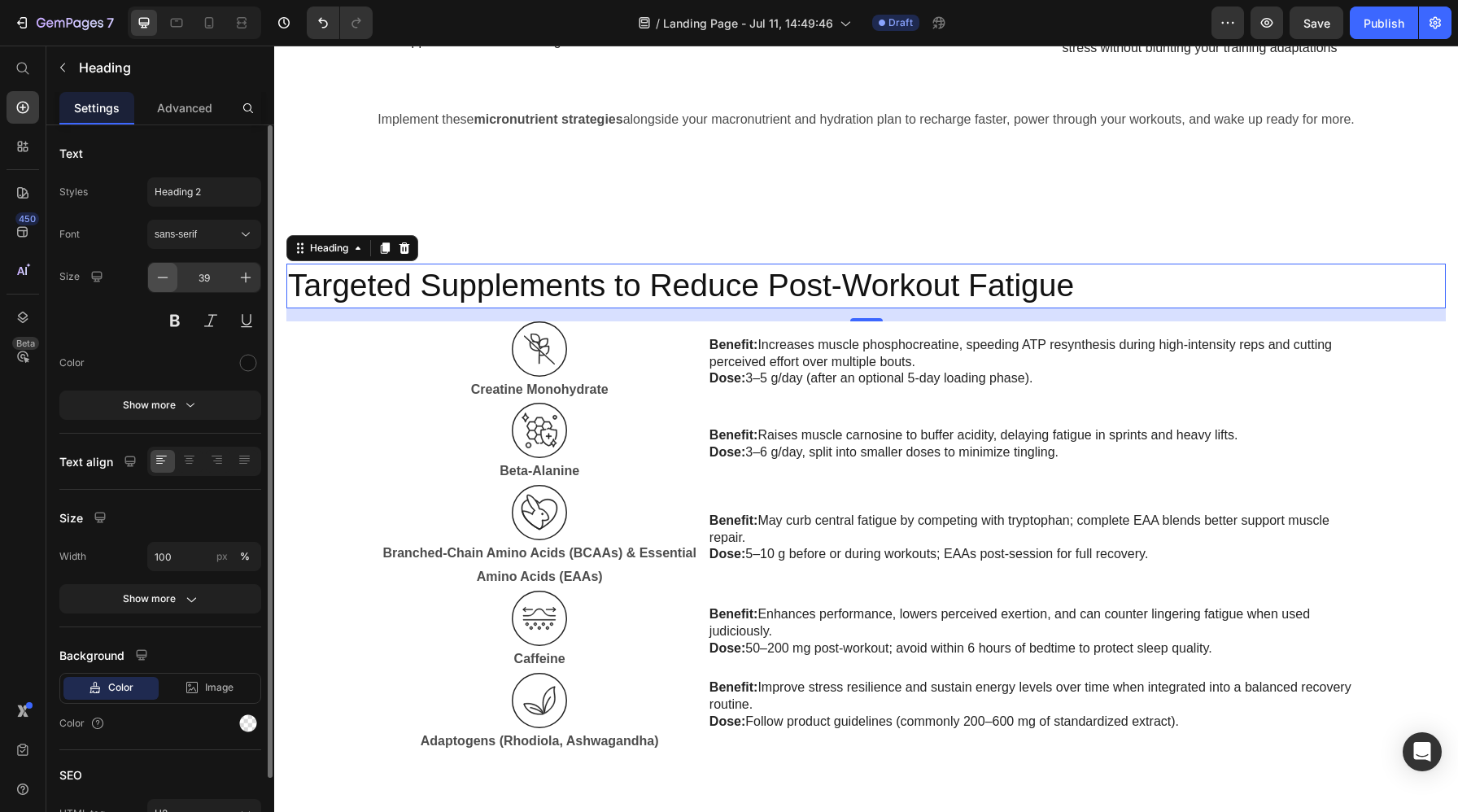 click at bounding box center [163, 277] 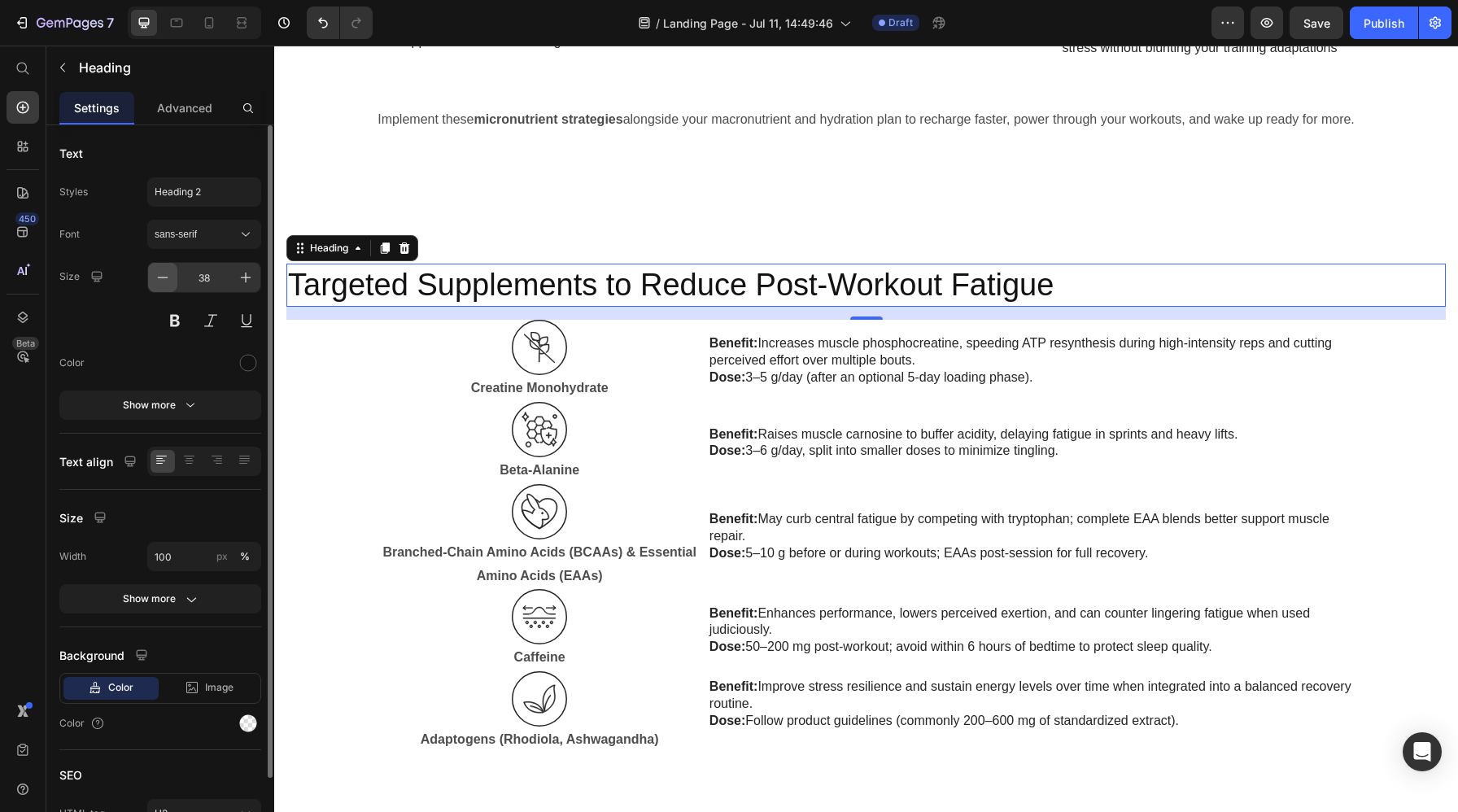 click at bounding box center (163, 277) 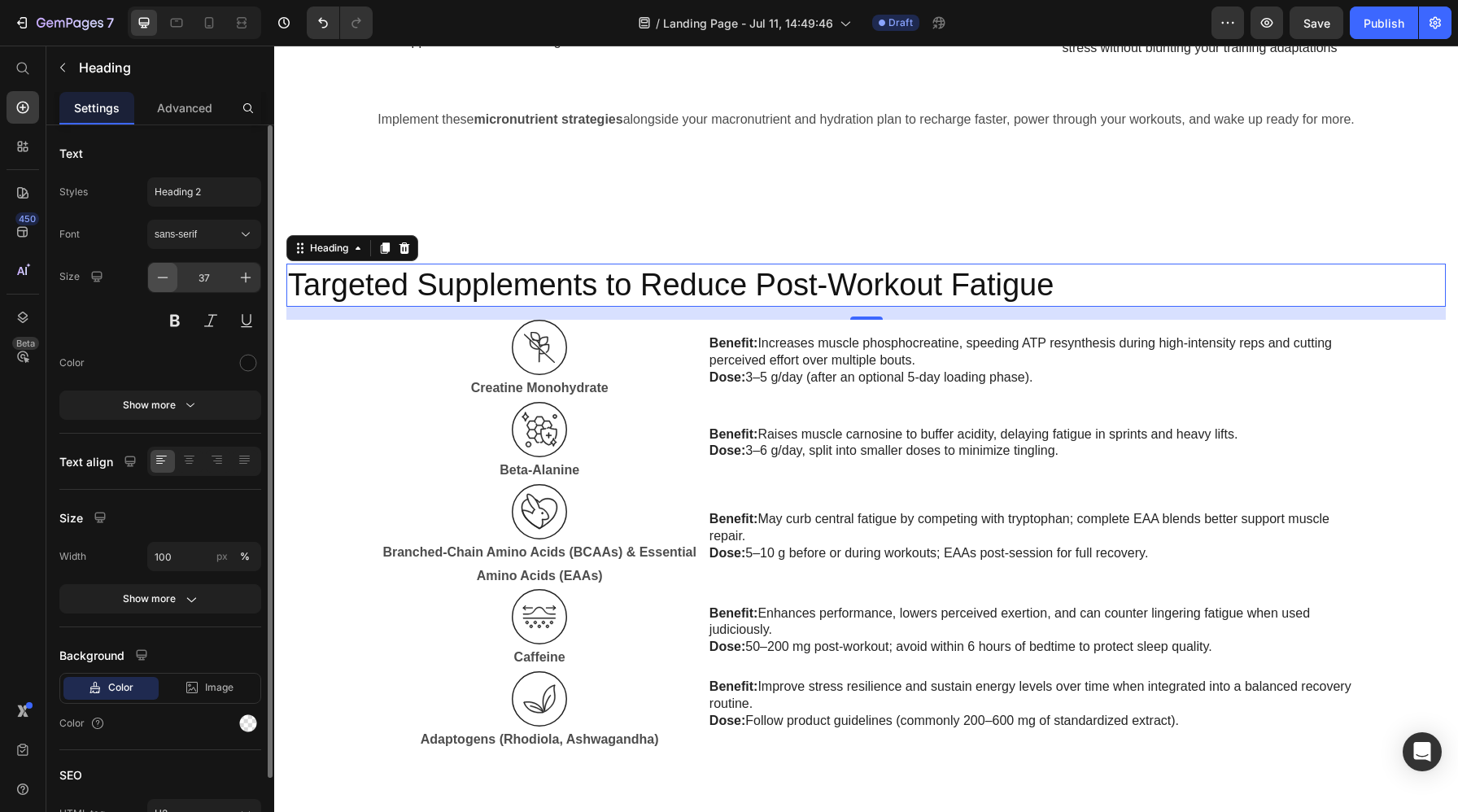 click at bounding box center (163, 277) 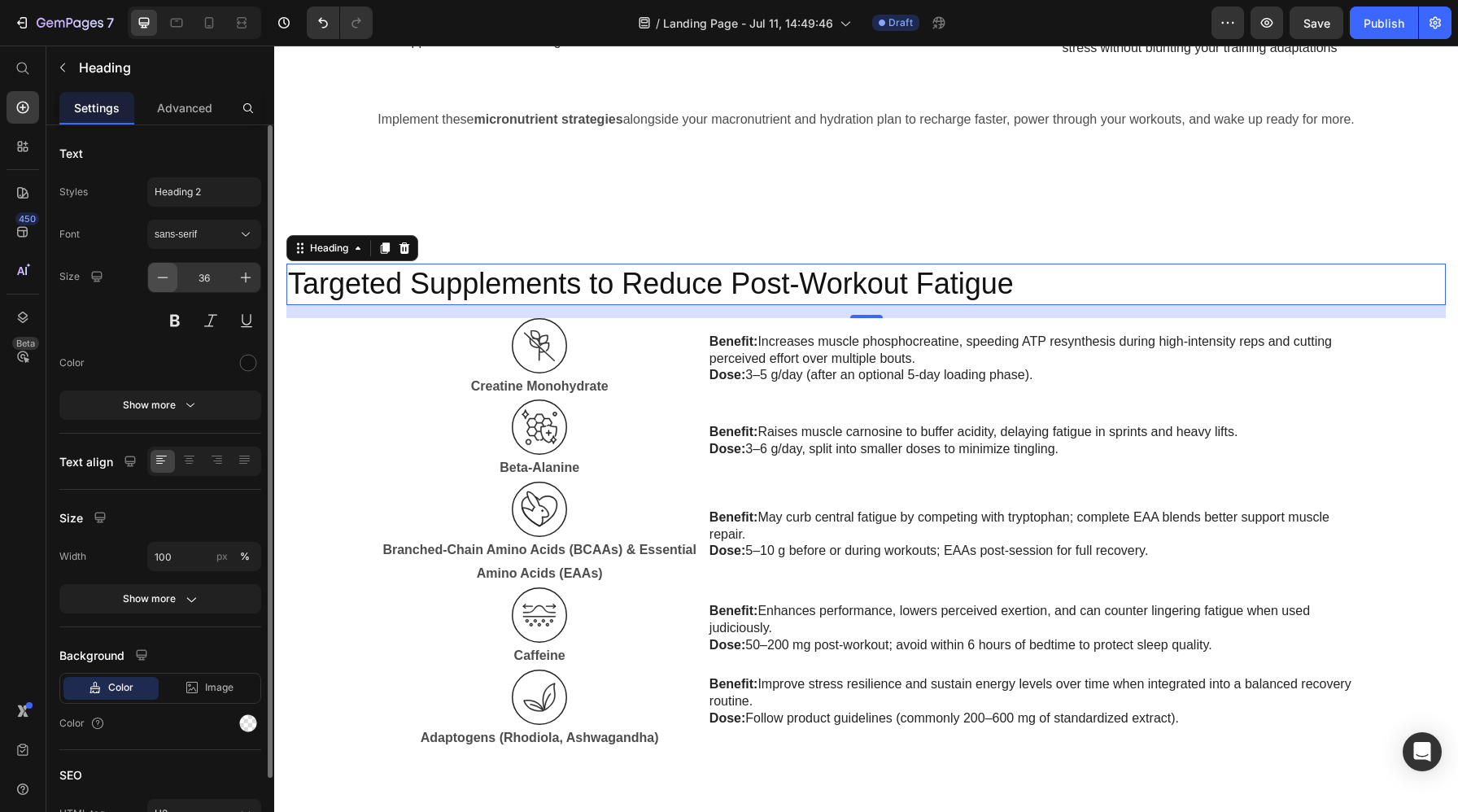 click at bounding box center [163, 277] 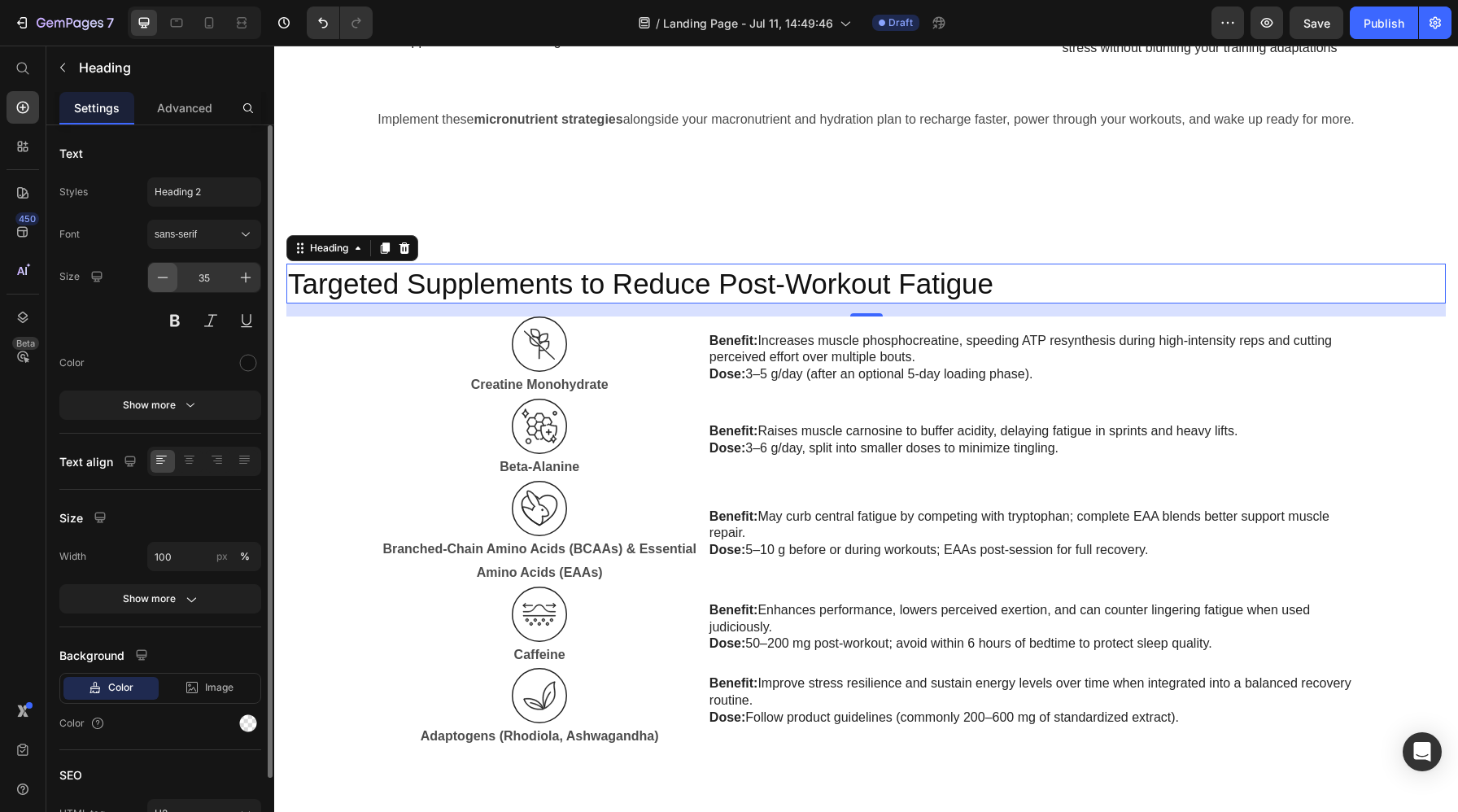 click at bounding box center (163, 277) 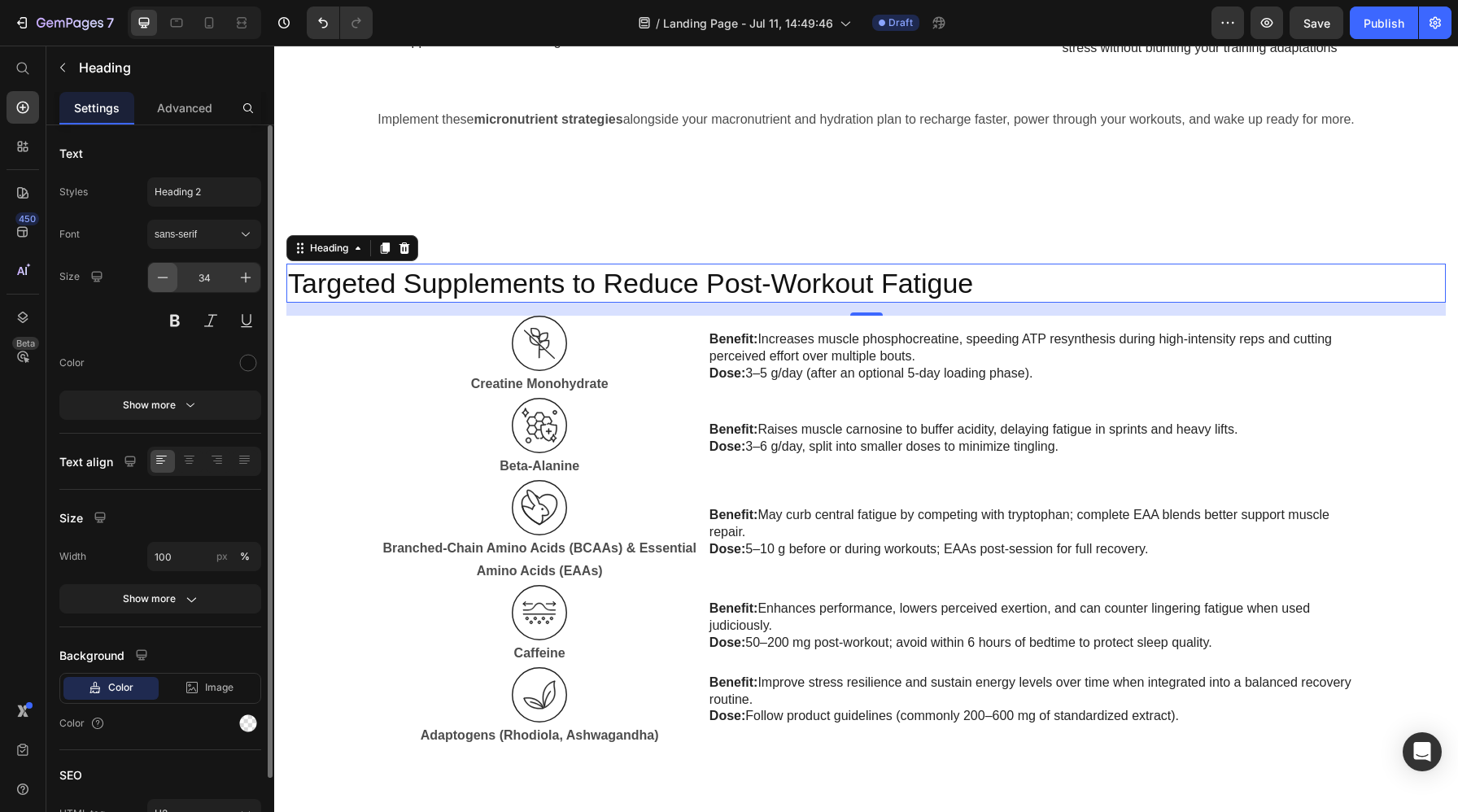 click at bounding box center (163, 277) 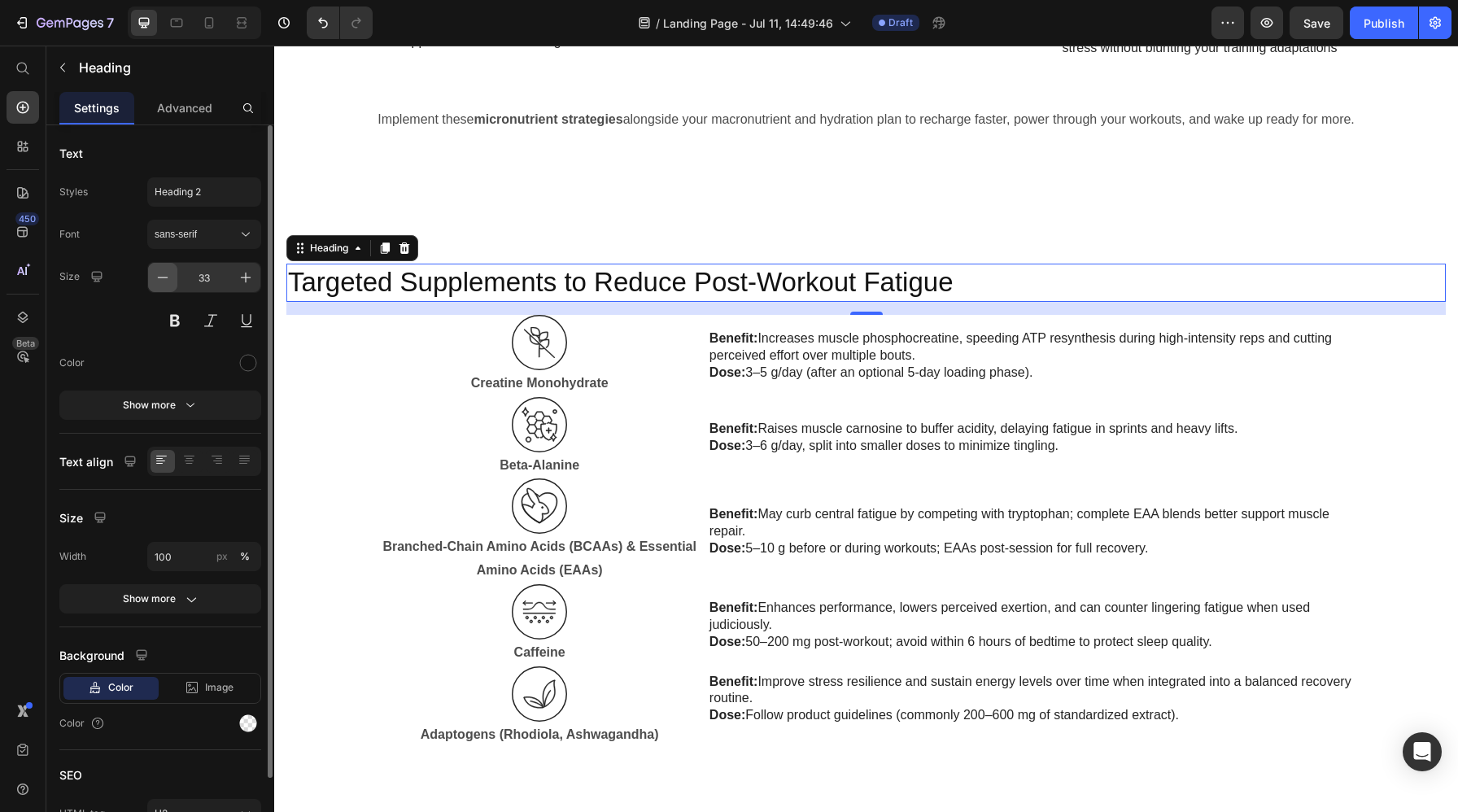 click at bounding box center (163, 277) 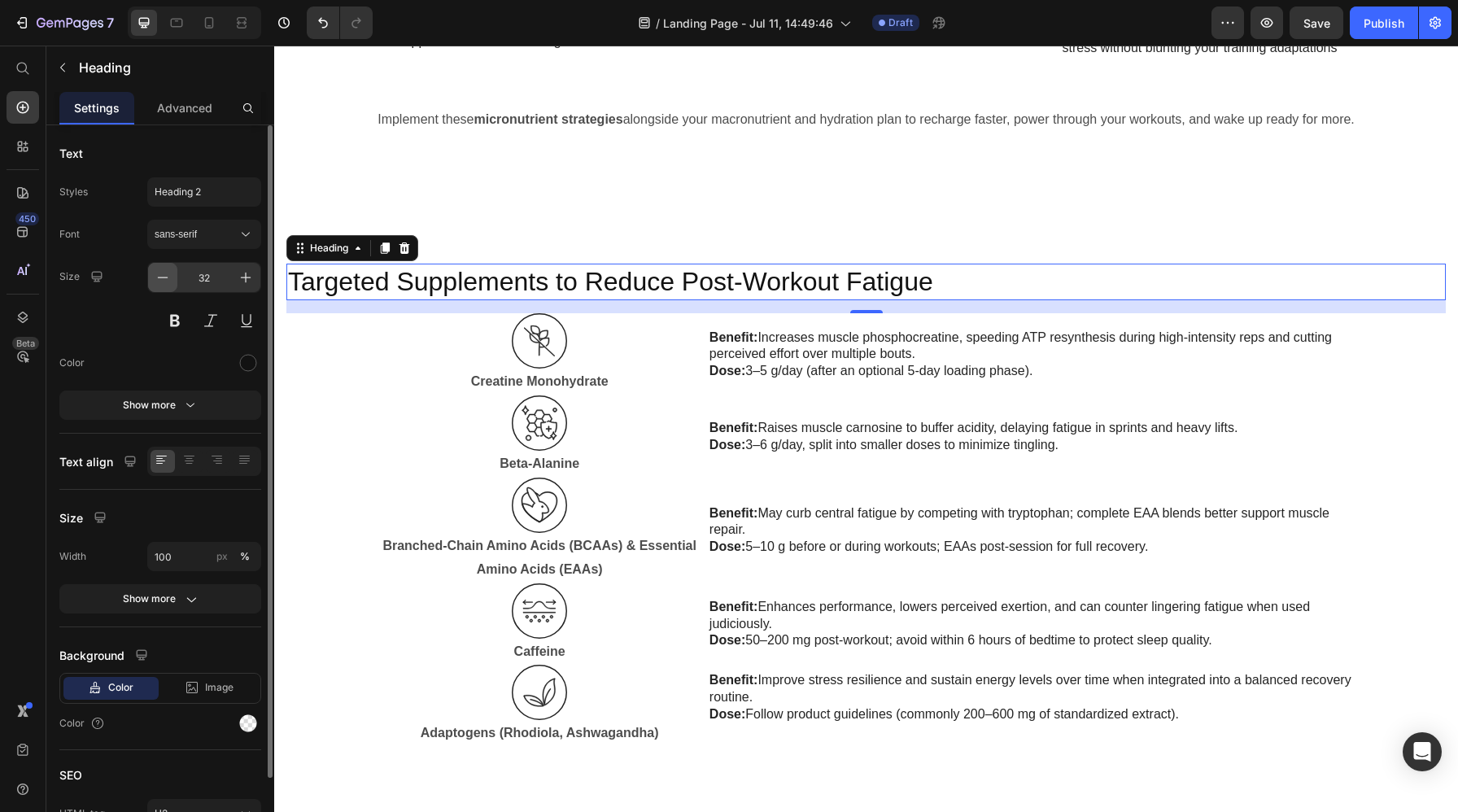 click at bounding box center (163, 277) 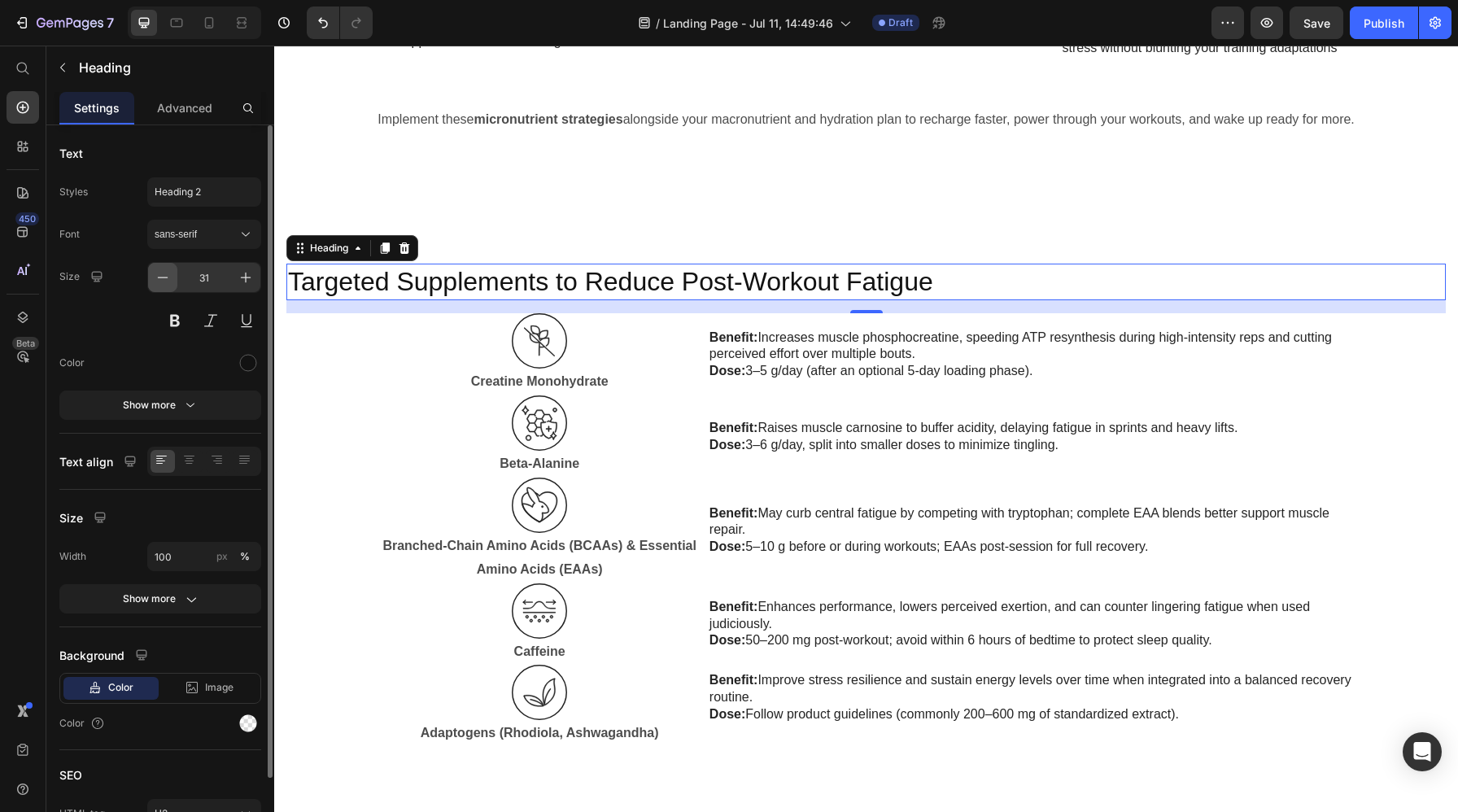 click at bounding box center (163, 277) 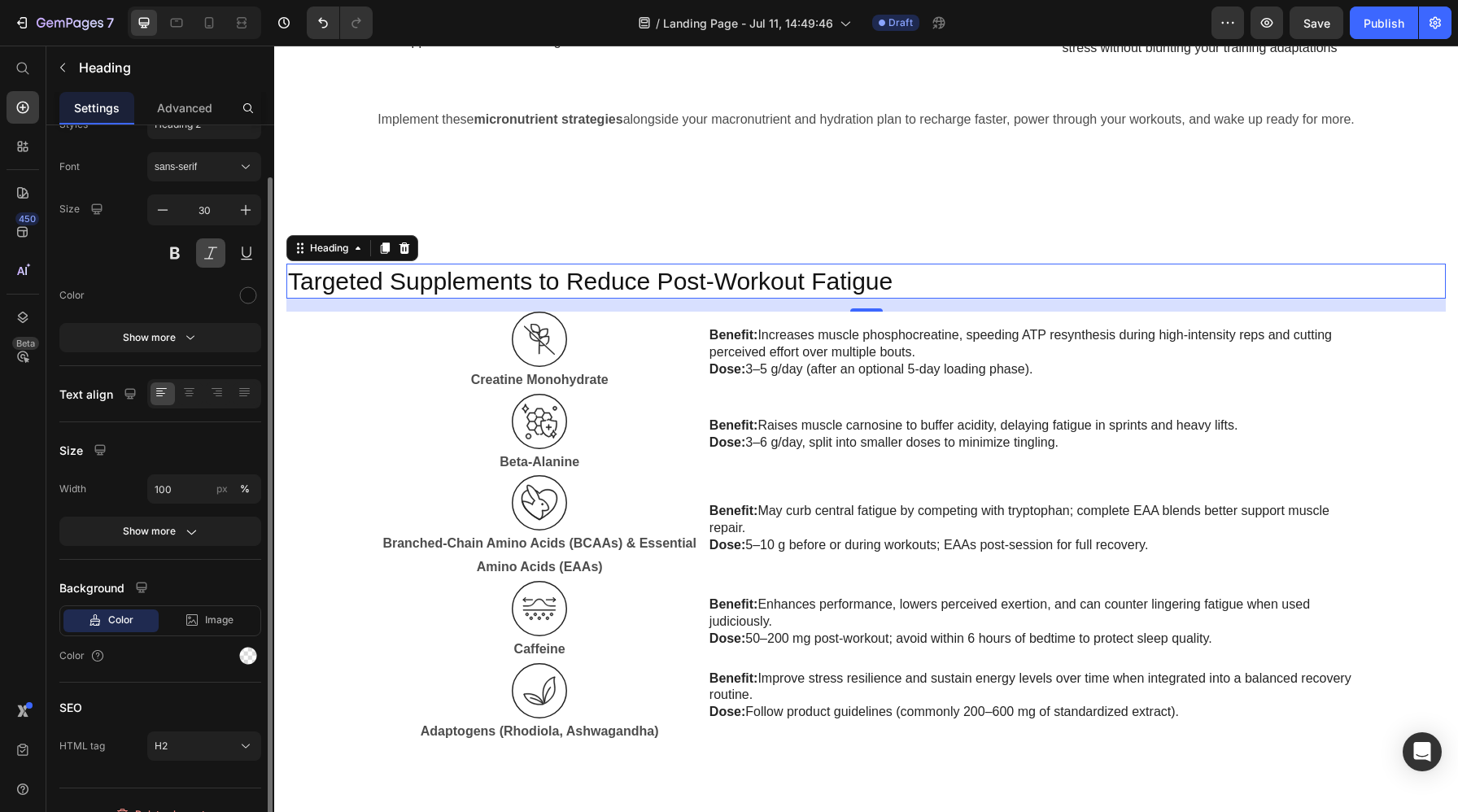 scroll, scrollTop: 90, scrollLeft: 0, axis: vertical 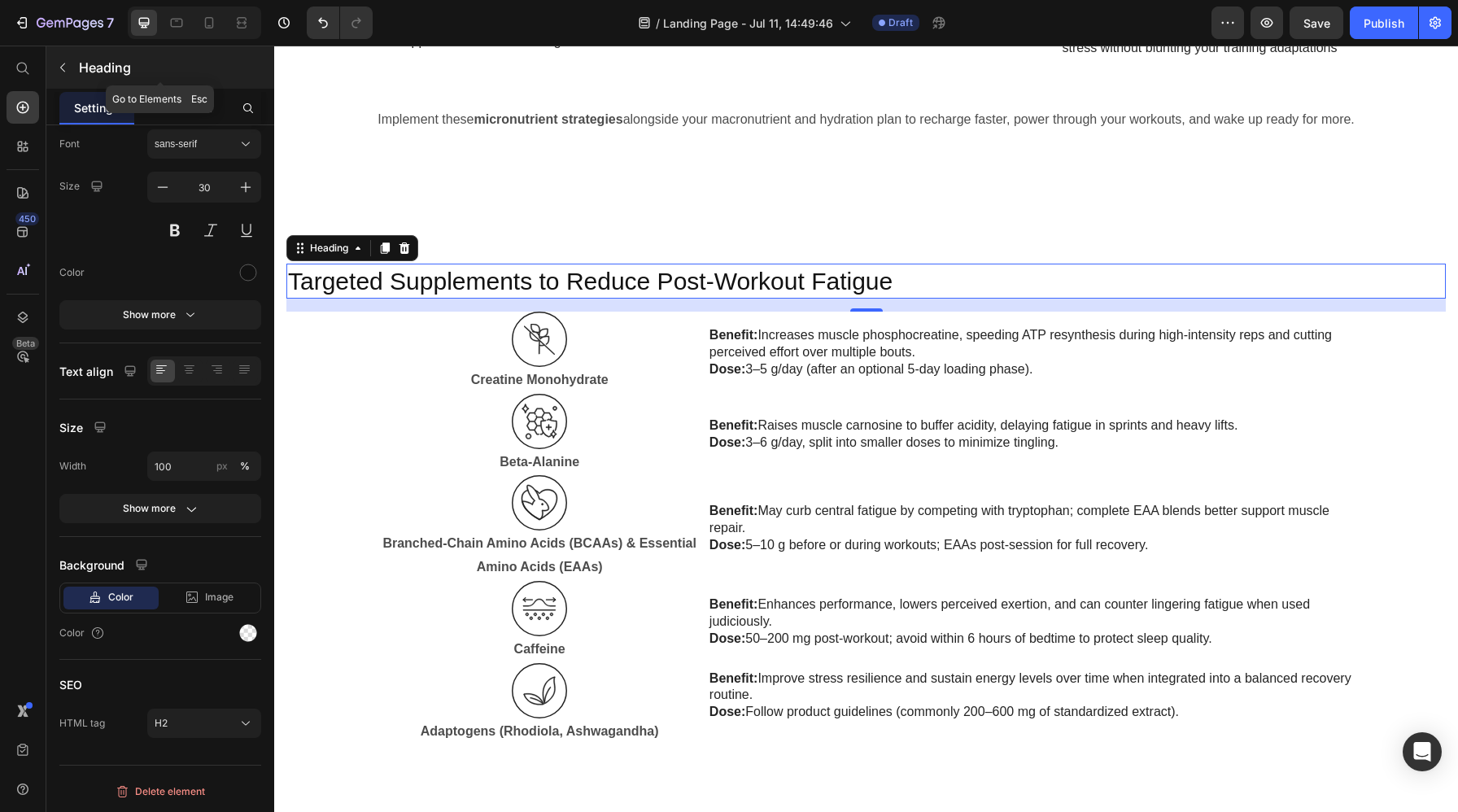 click at bounding box center (63, 68) 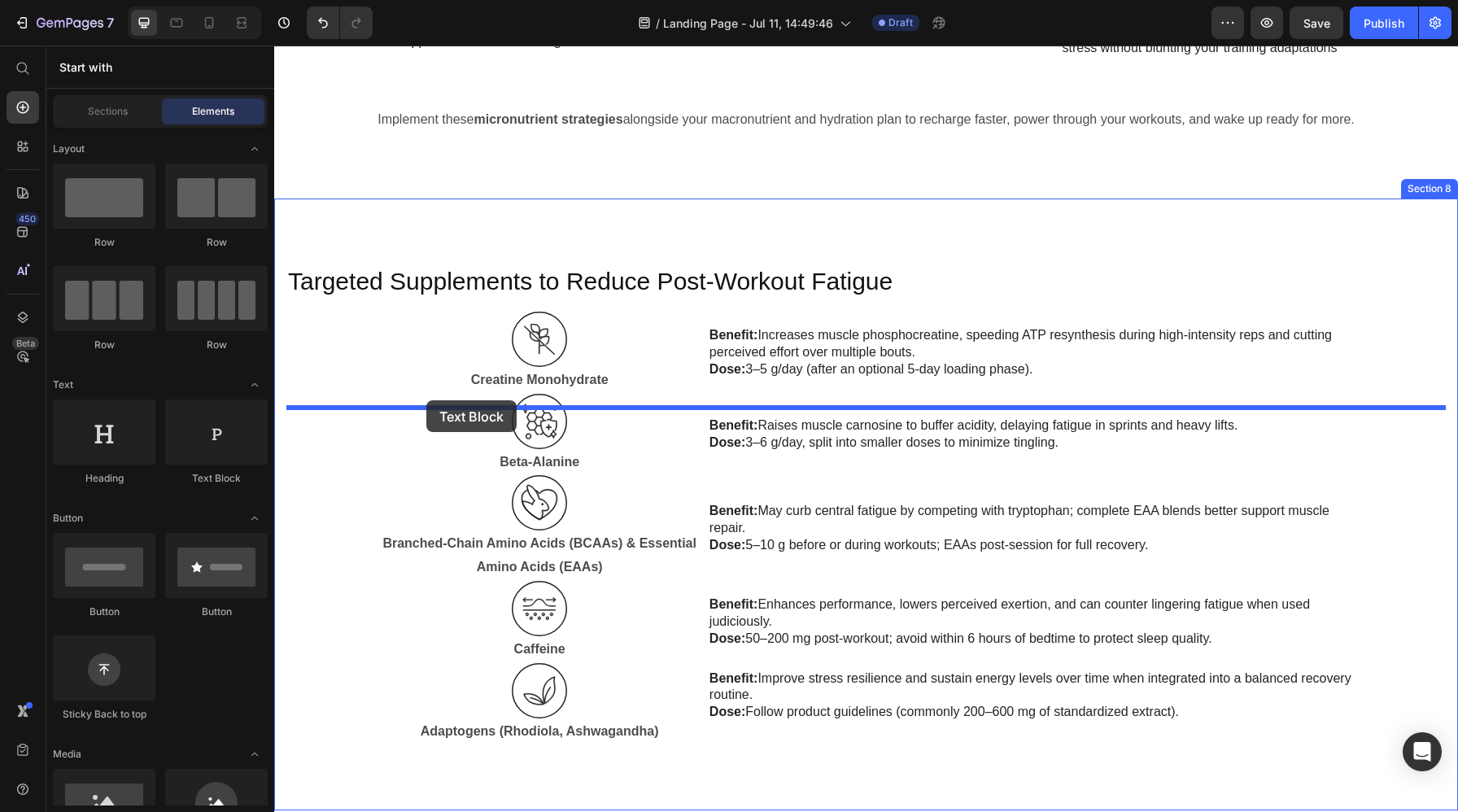 drag, startPoint x: 478, startPoint y: 353, endPoint x: 426, endPoint y: 399, distance: 69.42622 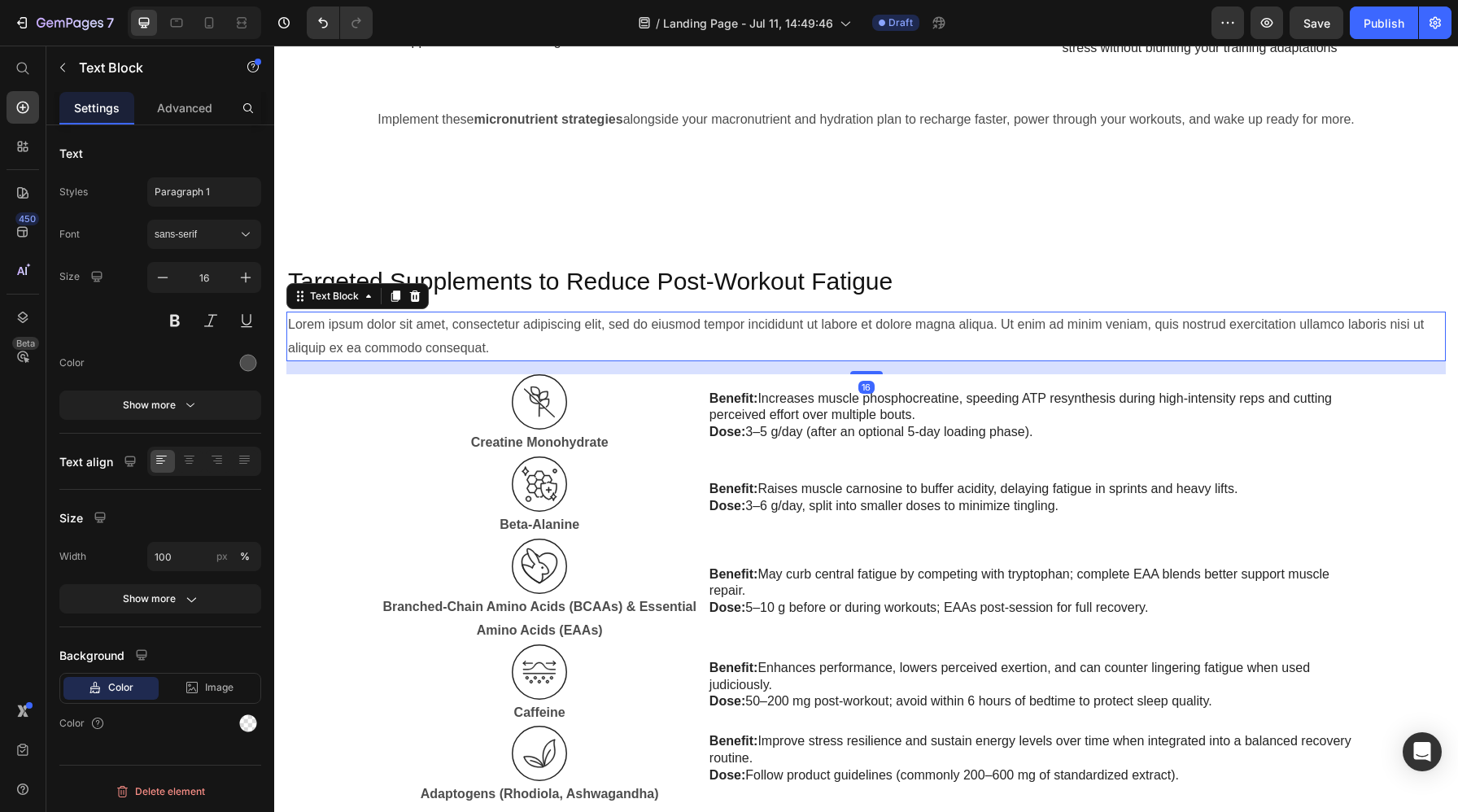 scroll, scrollTop: 0, scrollLeft: 0, axis: both 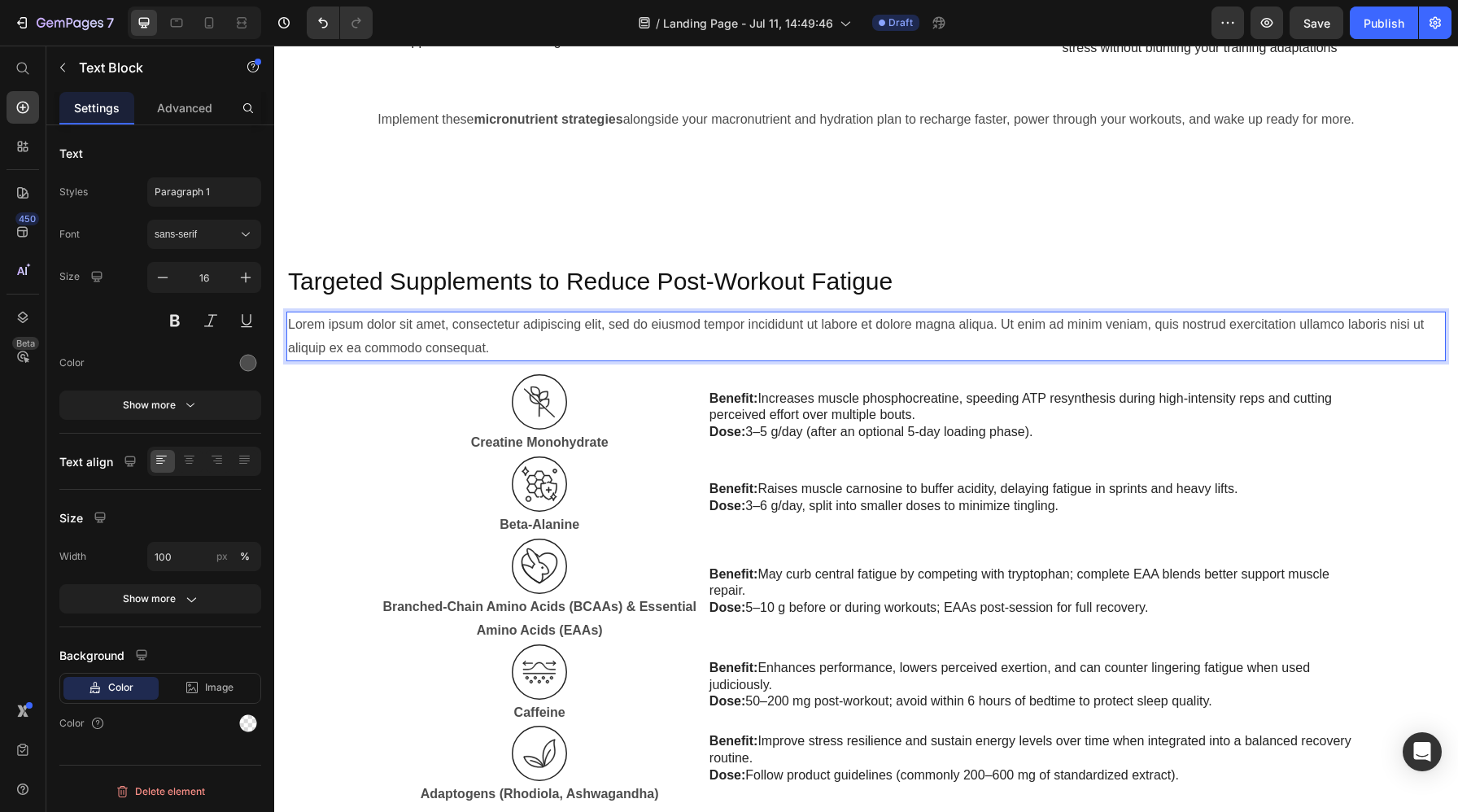 click on "Lorem ipsum dolor sit amet, consectetur adipiscing elit, sed do eiusmod tempor incididunt ut labore et dolore magna aliqua. Ut enim ad minim veniam, quis nostrud exercitation ullamco laboris nisi ut aliquip ex ea commodo consequat." at bounding box center (866, 337) 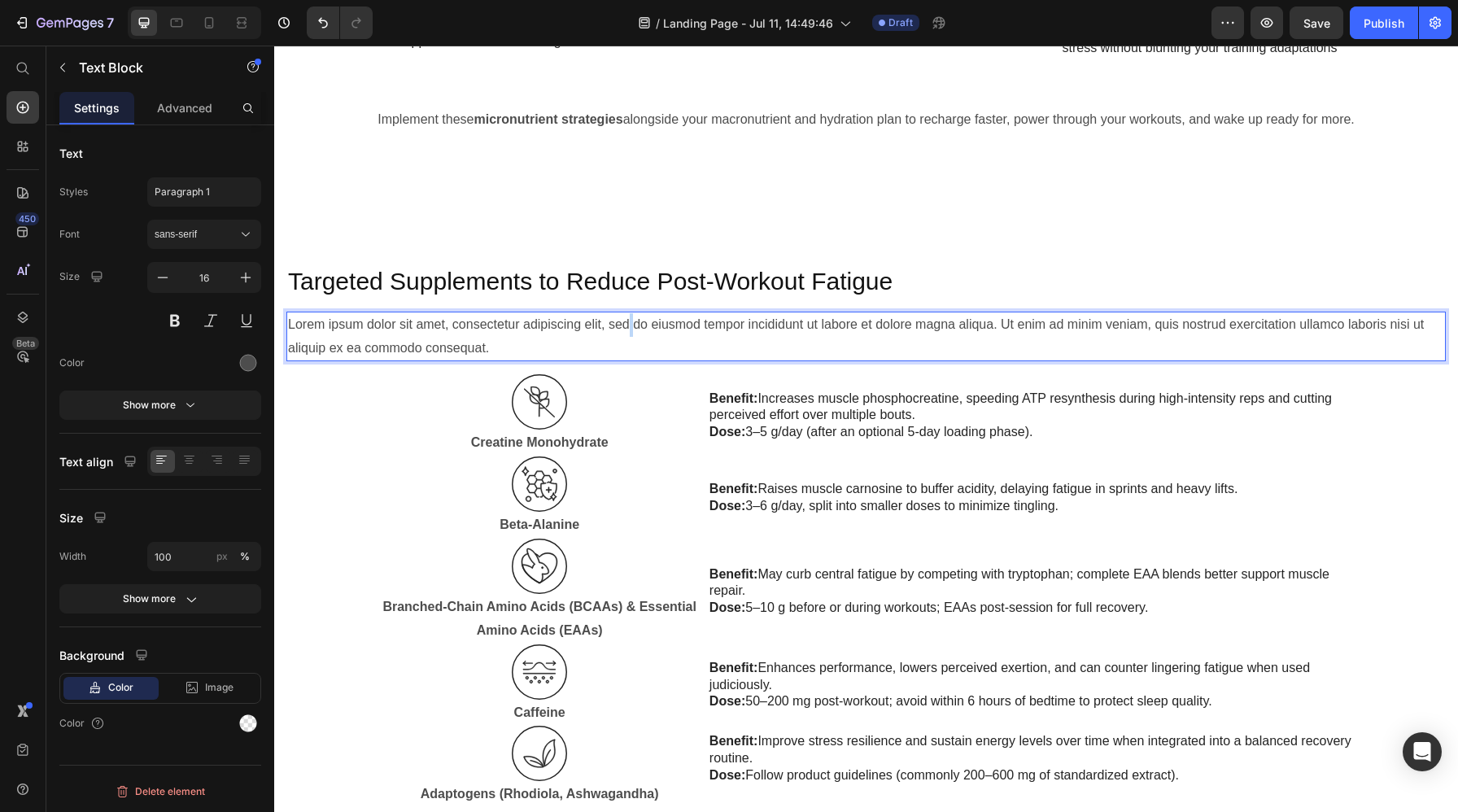click on "Lorem ipsum dolor sit amet, consectetur adipiscing elit, sed do eiusmod tempor incididunt ut labore et dolore magna aliqua. Ut enim ad minim veniam, quis nostrud exercitation ullamco laboris nisi ut aliquip ex ea commodo consequat." at bounding box center [866, 337] 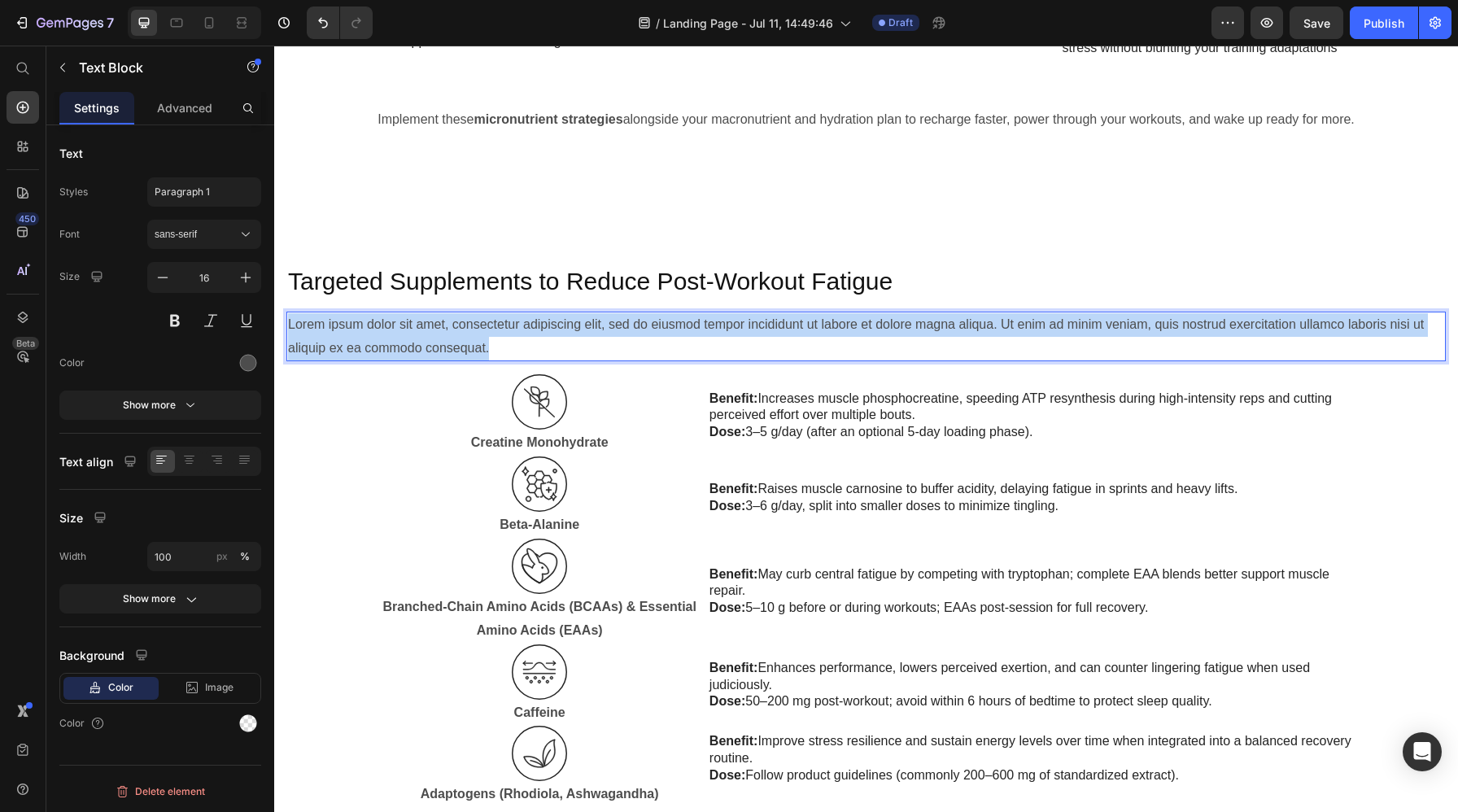 click on "Lorem ipsum dolor sit amet, consectetur adipiscing elit, sed do eiusmod tempor incididunt ut labore et dolore magna aliqua. Ut enim ad minim veniam, quis nostrud exercitation ullamco laboris nisi ut aliquip ex ea commodo consequat." at bounding box center (866, 337) 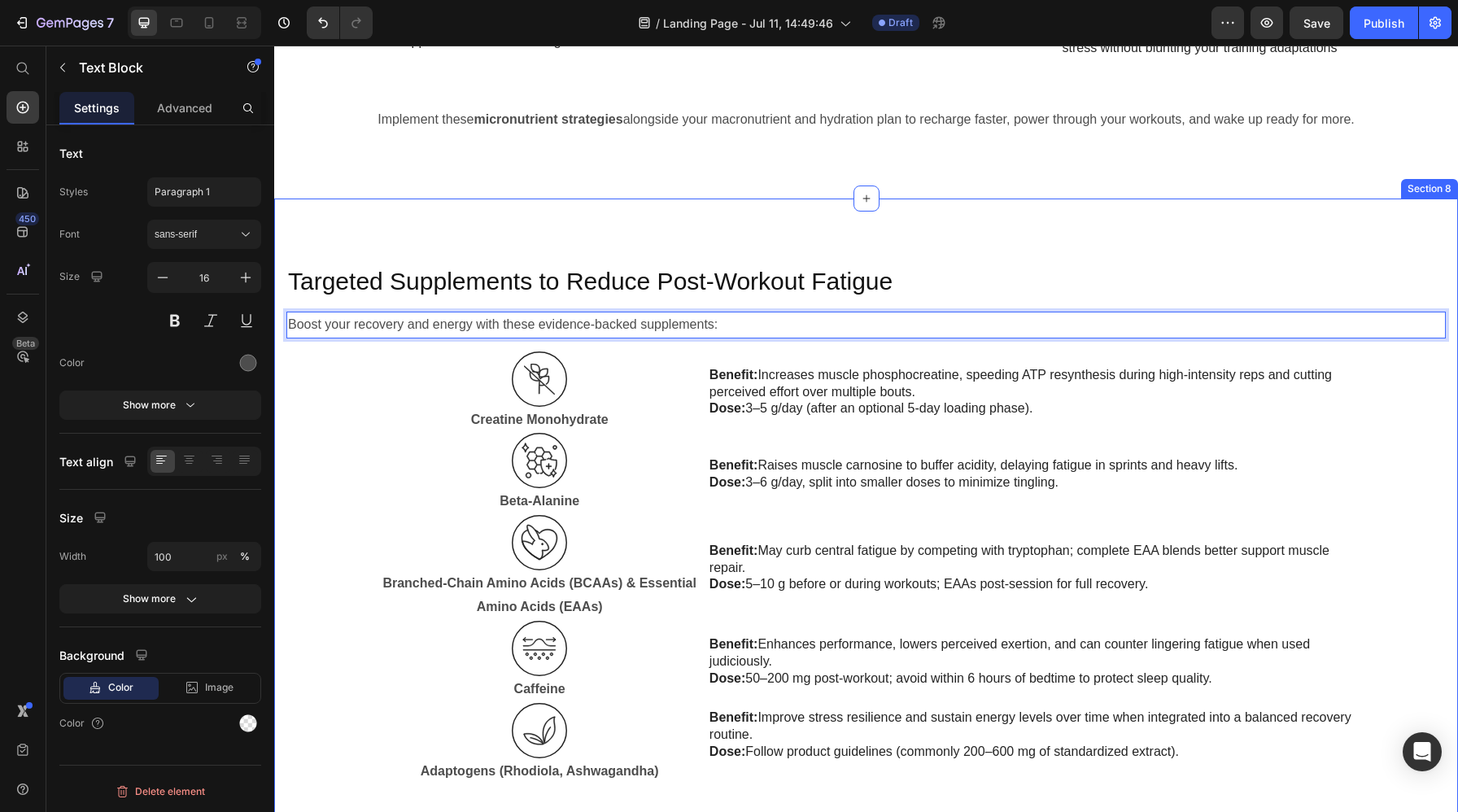 click on "Targeted Supplements to Reduce Post-Workout Fatigue Heading Boost your recovery and energy with these evidence-backed supplements: Text Block   16 Image Creatine Monohydrate Text Block Benefit:  Increases muscle phosphocreatine, speeding ATP resynthesis during high-intensity reps and cutting perceived effort over multiple bouts. Dose:  3–5 g/day (after an optional 5-day loading phase). Text Block Row Image Beta-Alanine Text Block Benefit:  Raises muscle carnosine to buffer acidity, delaying fatigue in sprints and heavy lifts. Dose:  3–6 g/day, split into smaller doses to minimize tingling. Text Block Row Image Branched-Chain Amino Acids (BCAAs) & Essential Amino Acids (EAAs) Text Block Benefit:  May curb central fatigue by competing with tryptophan; complete EAA blends better support muscle repair. Dose:  5–10 g before or during workouts; EAAs post-session for full recovery. Text Block Row Image Caffeine Text Block Benefit: Dose: Text Block Row Image Adaptogens (Rhodiola, Ashwagandha) Text Block Dose:" at bounding box center (866, 524) 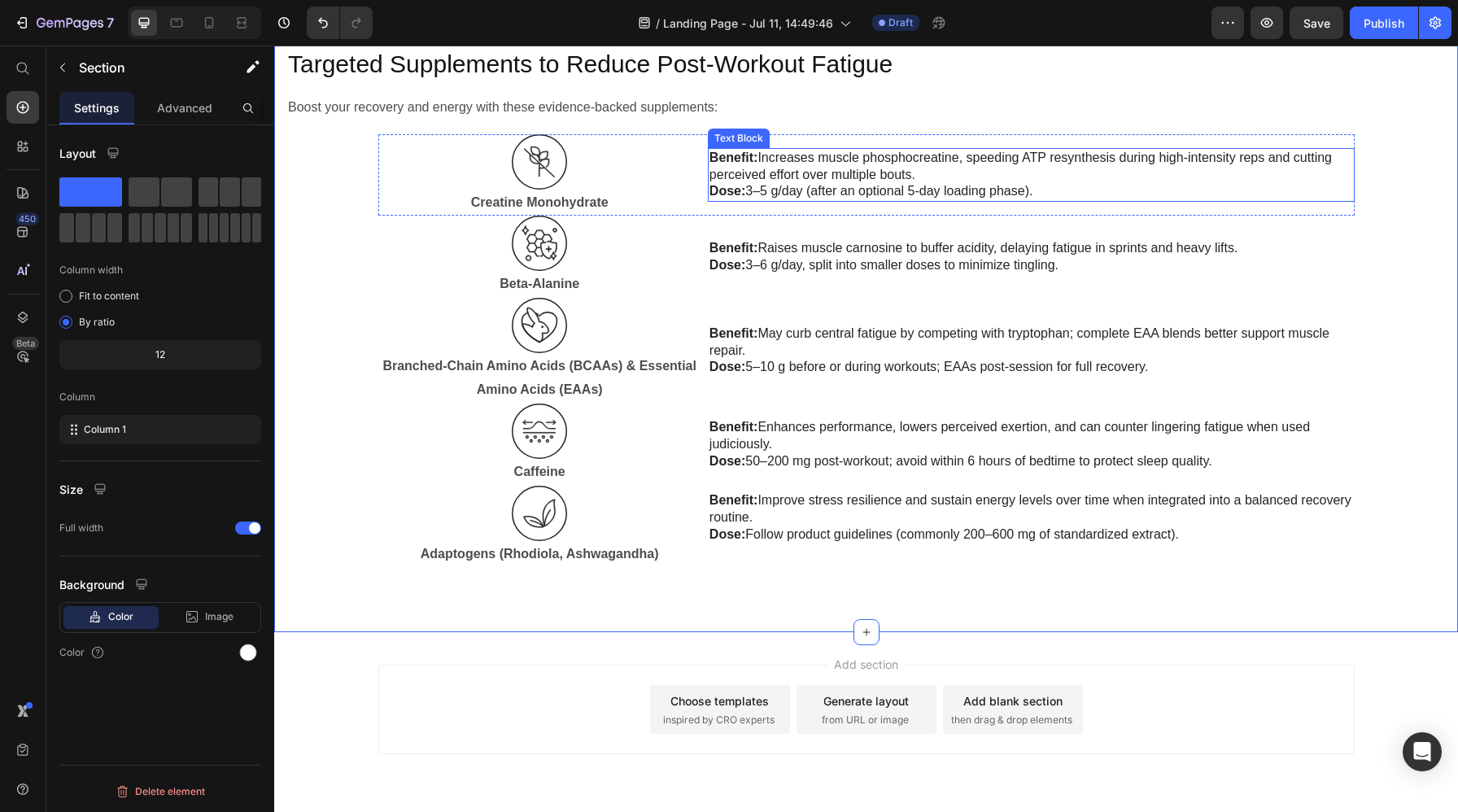 scroll, scrollTop: 5159, scrollLeft: 0, axis: vertical 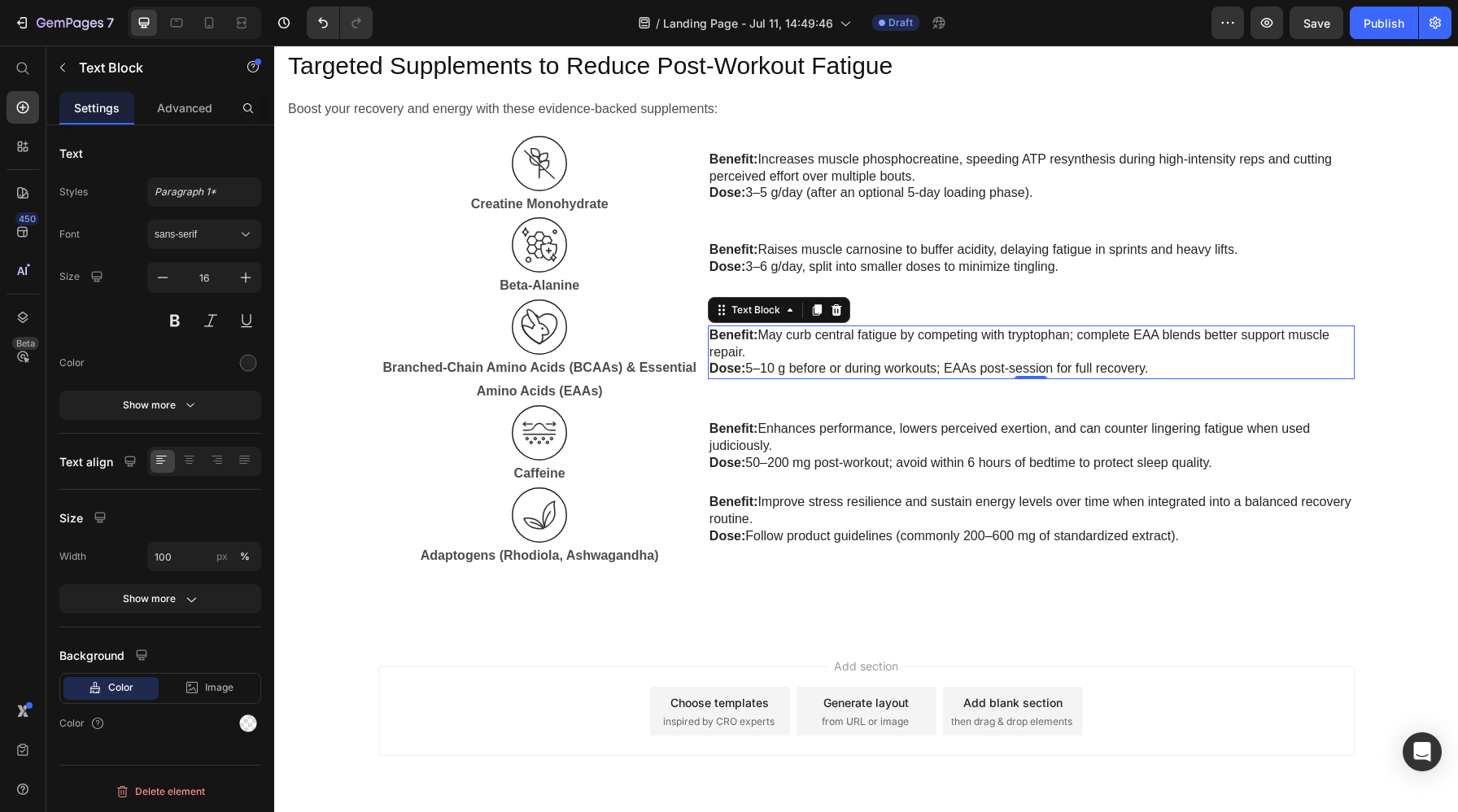 click on "Benefit:  May curb central fatigue by competing with tryptophan; complete EAA blends better support muscle repair. Dose:  5–10 g before or during workouts; EAAs post-session for full recovery." at bounding box center [1031, 352] 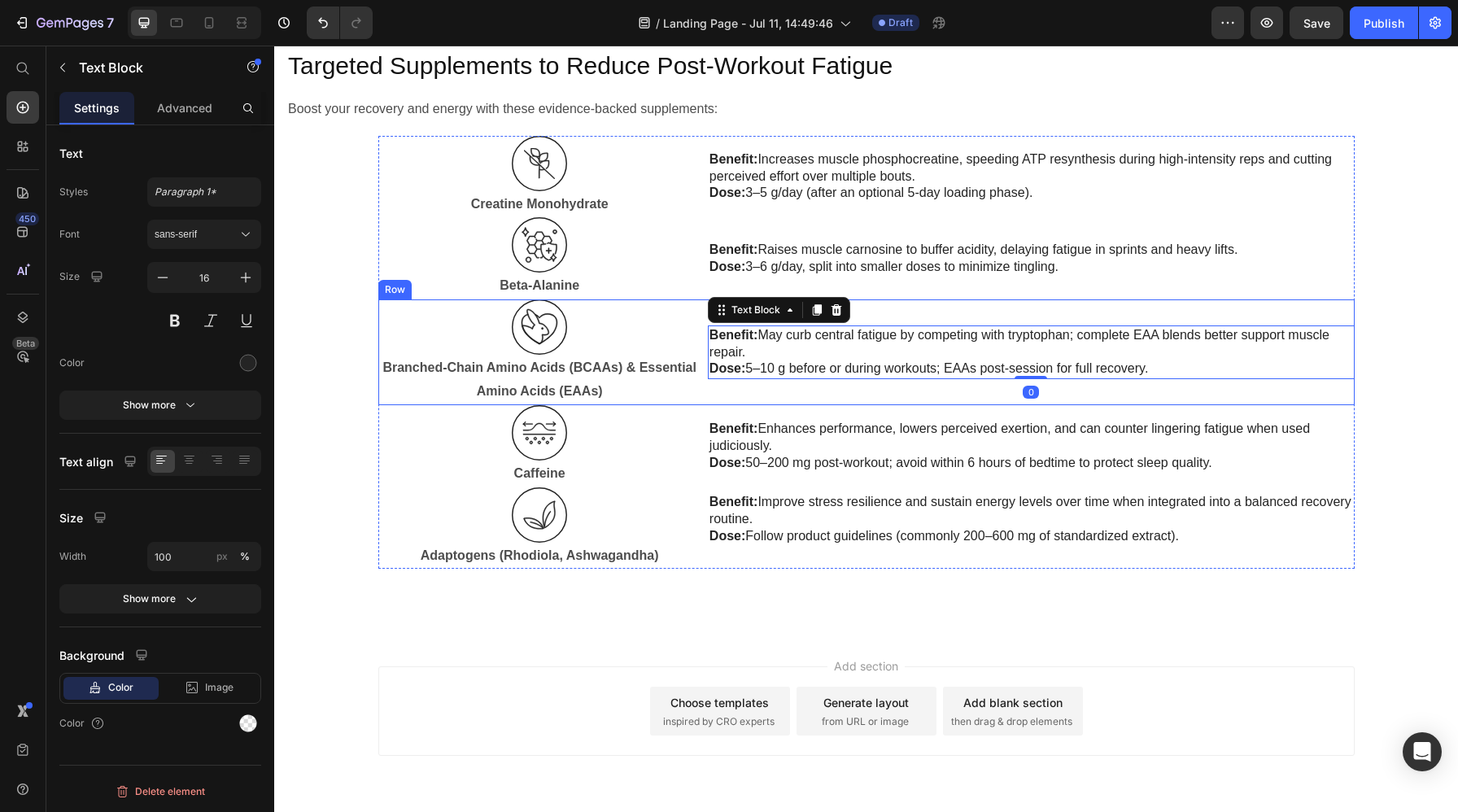 click on "Benefit:  May curb central fatigue by competing with tryptophan; complete EAA blends better support muscle repair. Dose:  5–10 g before or during workouts; EAAs post-session for full recovery. Text Block   0" at bounding box center (1031, 352) 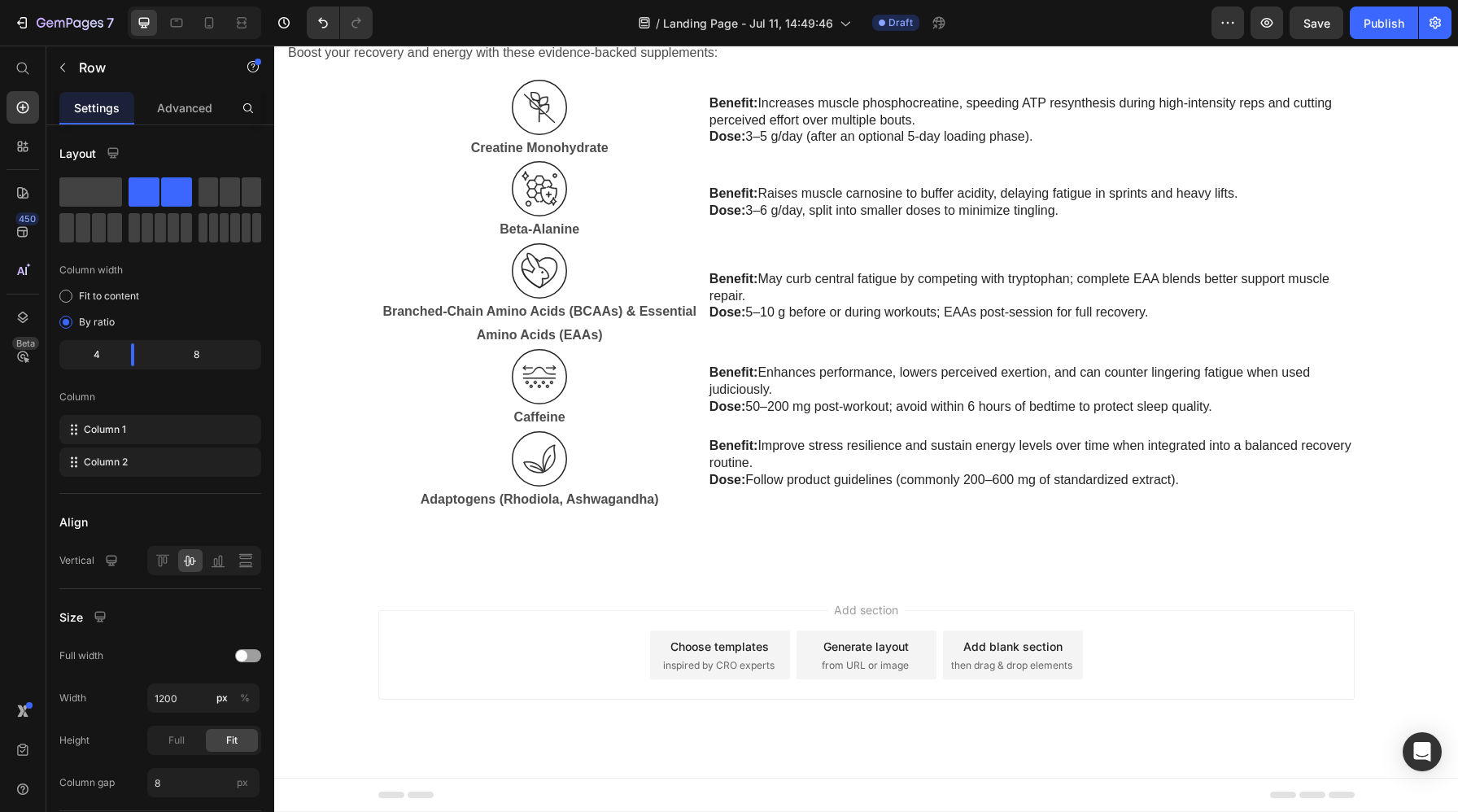 scroll, scrollTop: 5311, scrollLeft: 0, axis: vertical 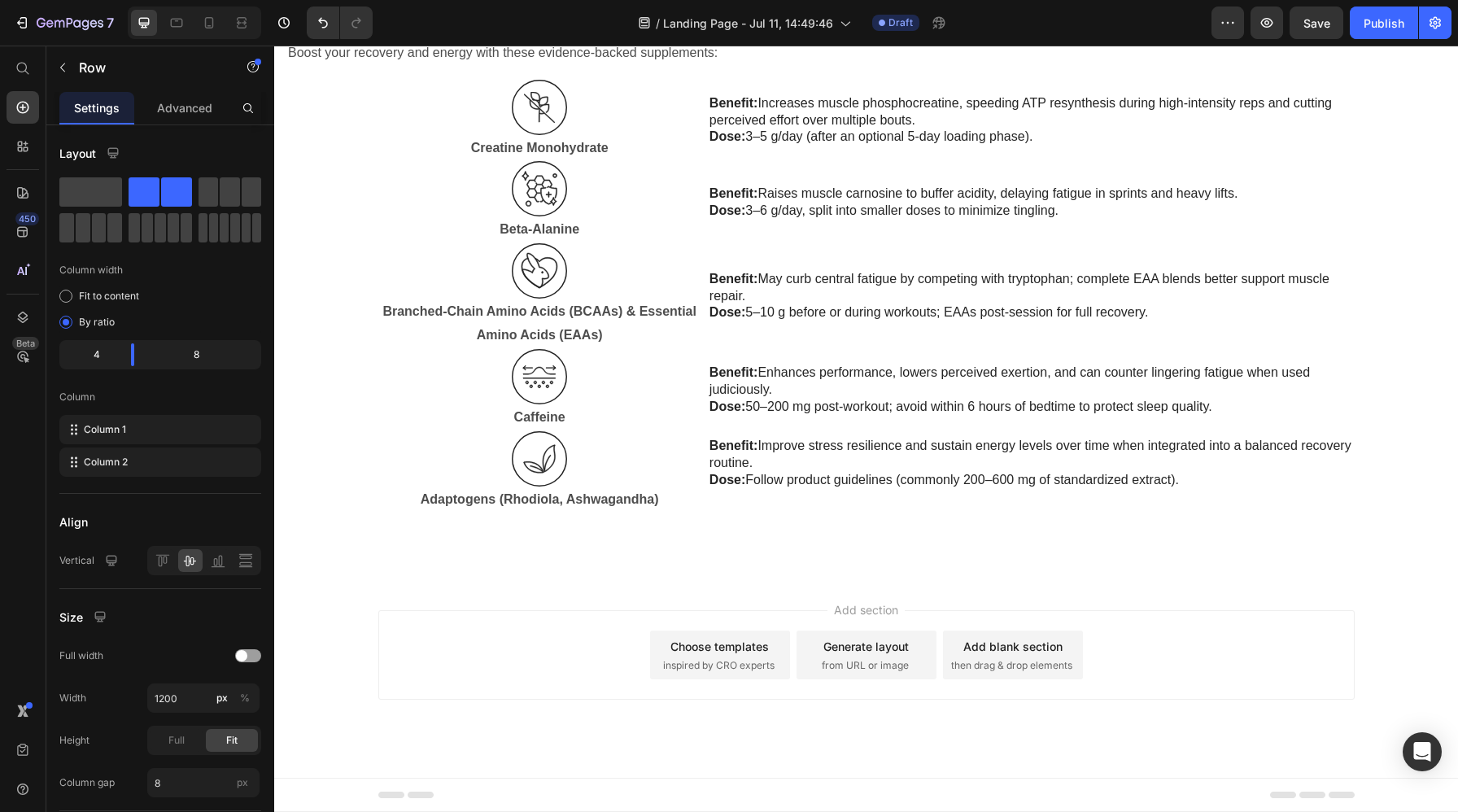 click on "inspired by CRO experts" at bounding box center [718, 666] 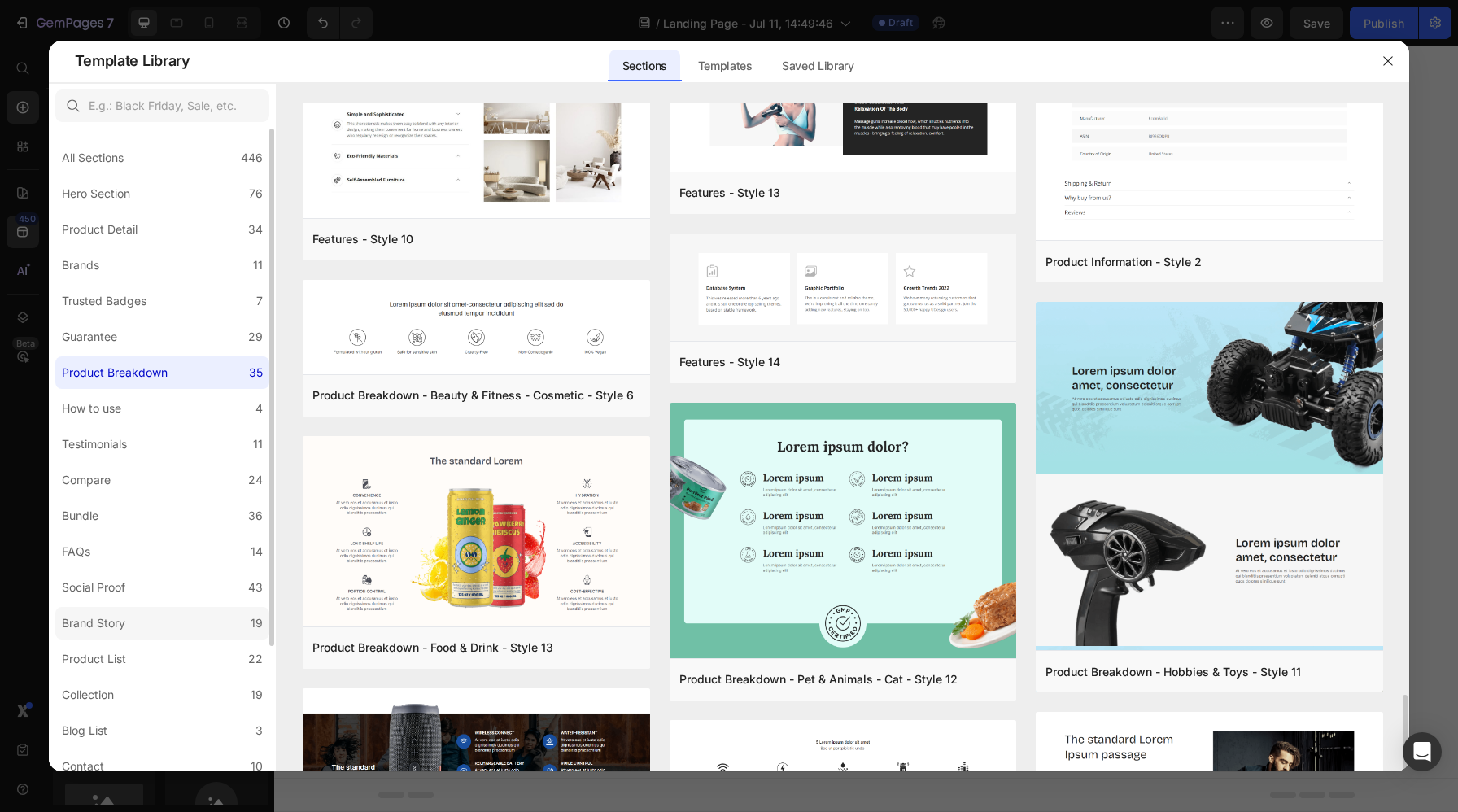 scroll, scrollTop: 2128, scrollLeft: 0, axis: vertical 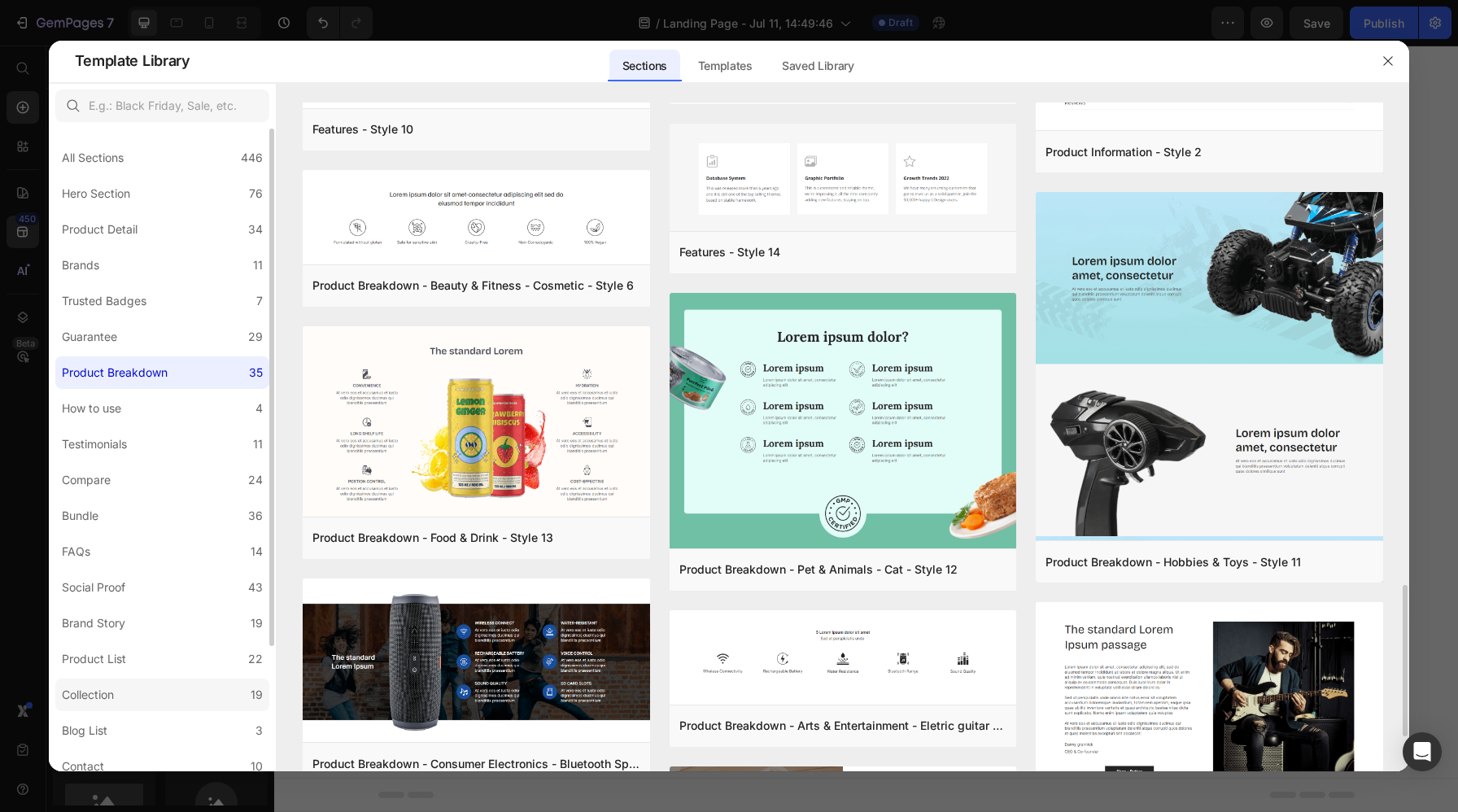 click on "Collection 19" 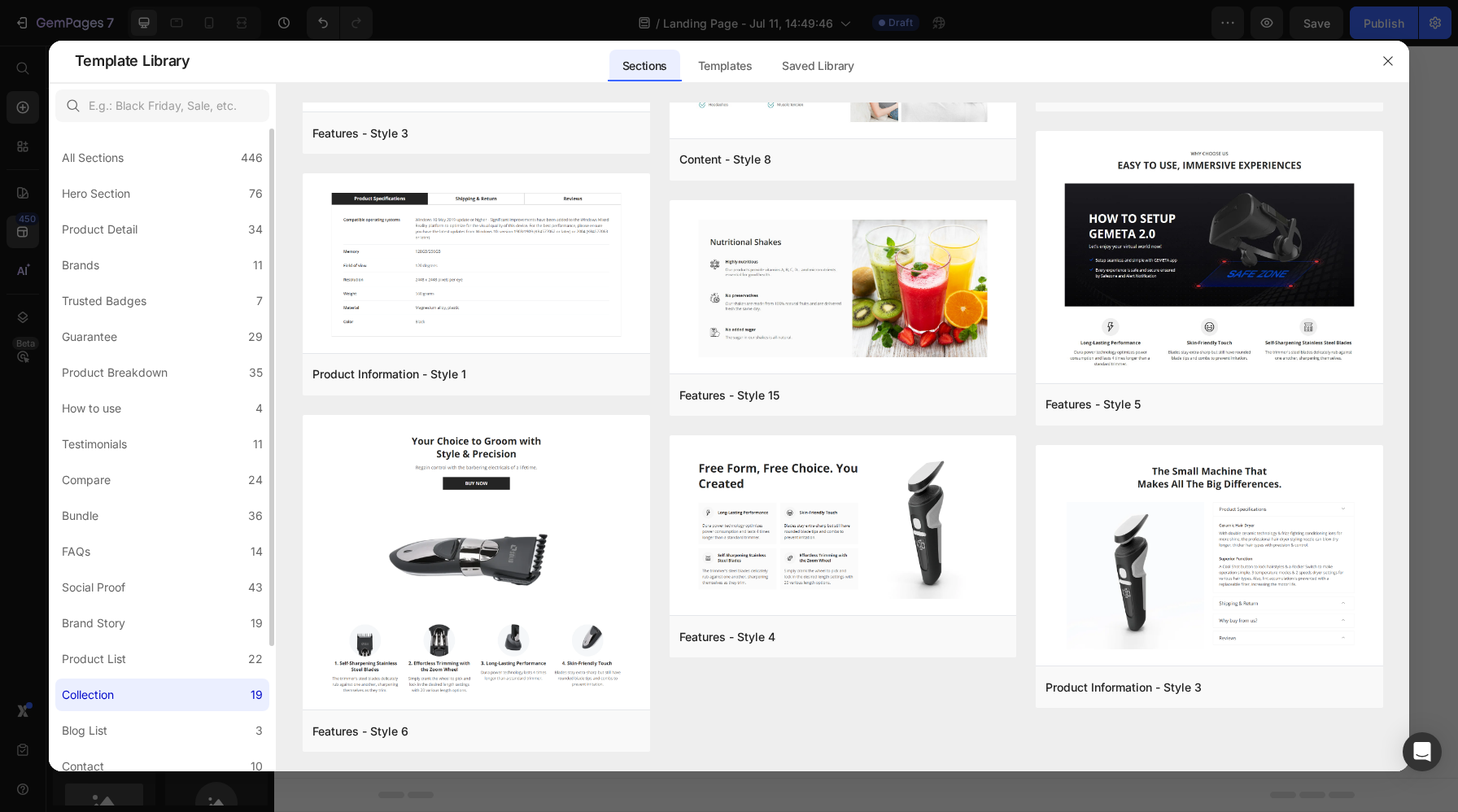 scroll, scrollTop: 0, scrollLeft: 0, axis: both 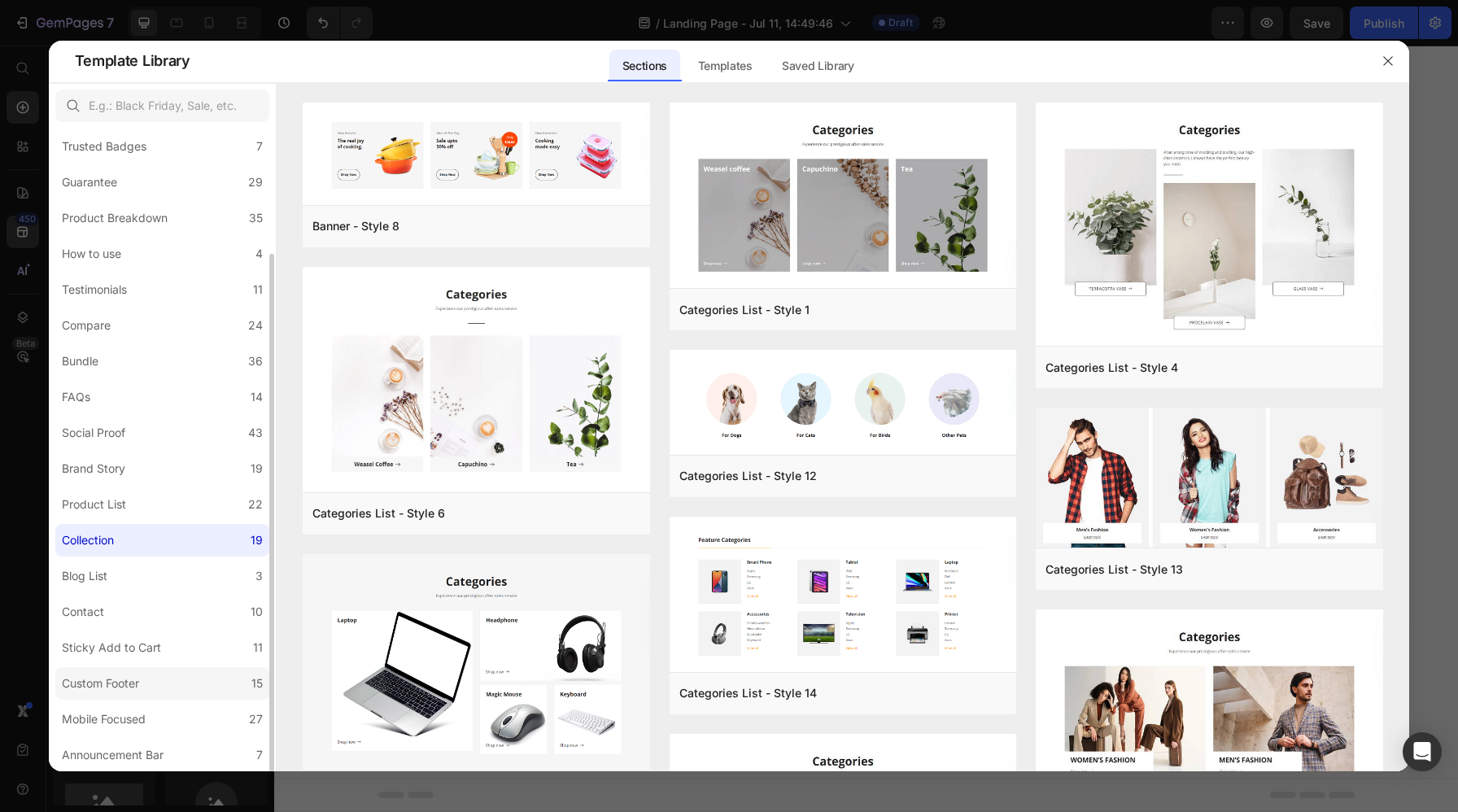 click on "Custom Footer 15" 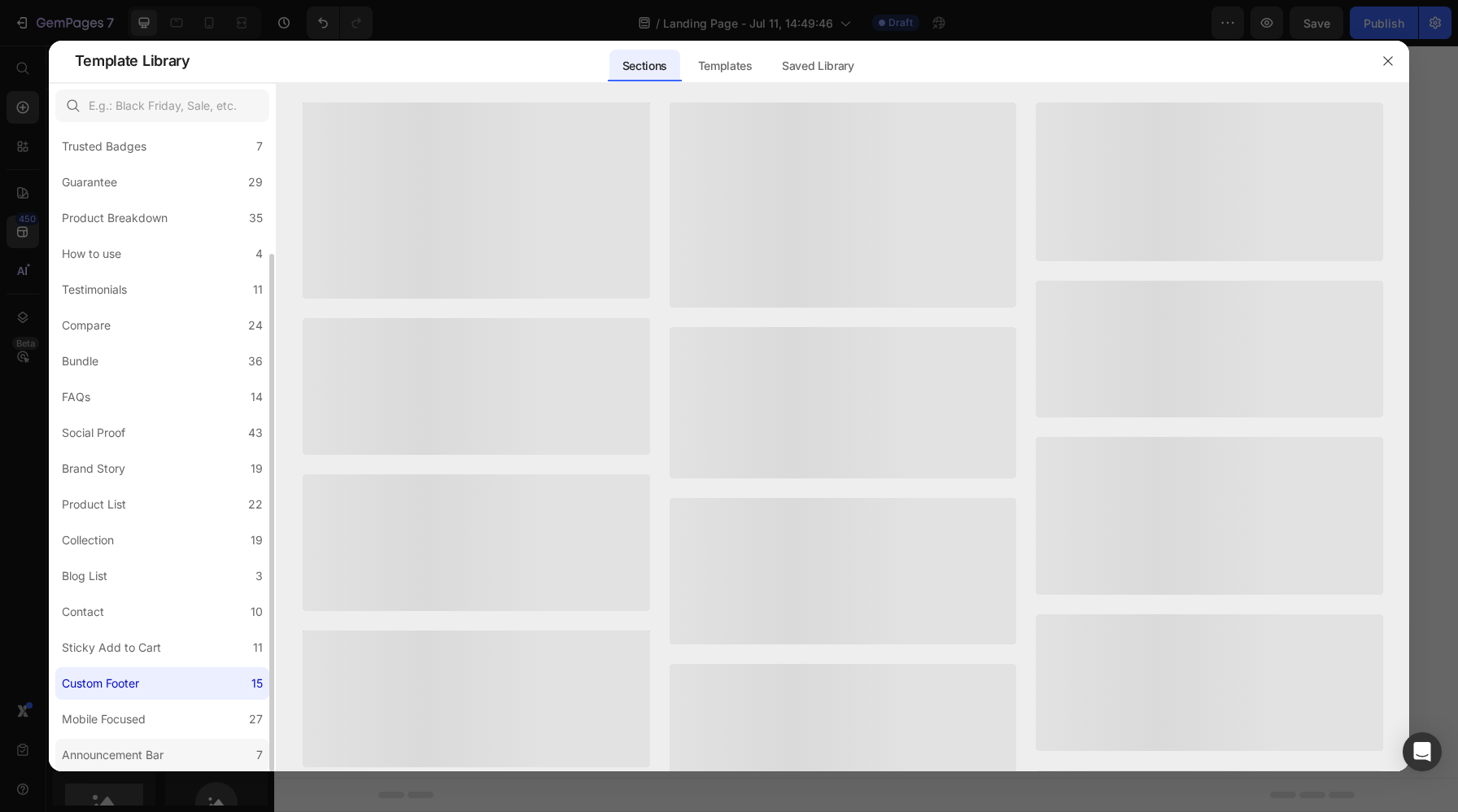 click on "Announcement Bar" at bounding box center (112, 755) 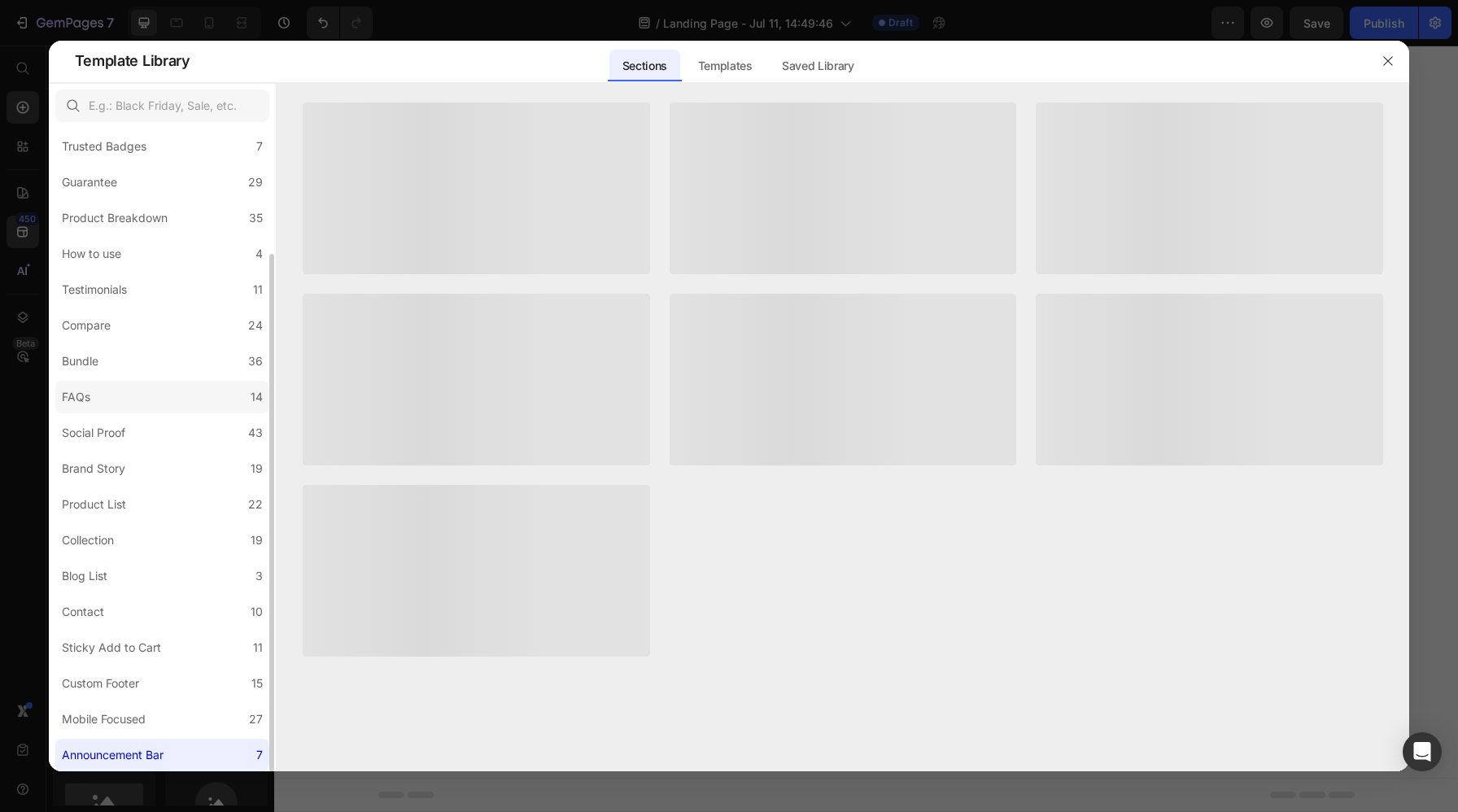 click on "FAQs 14" 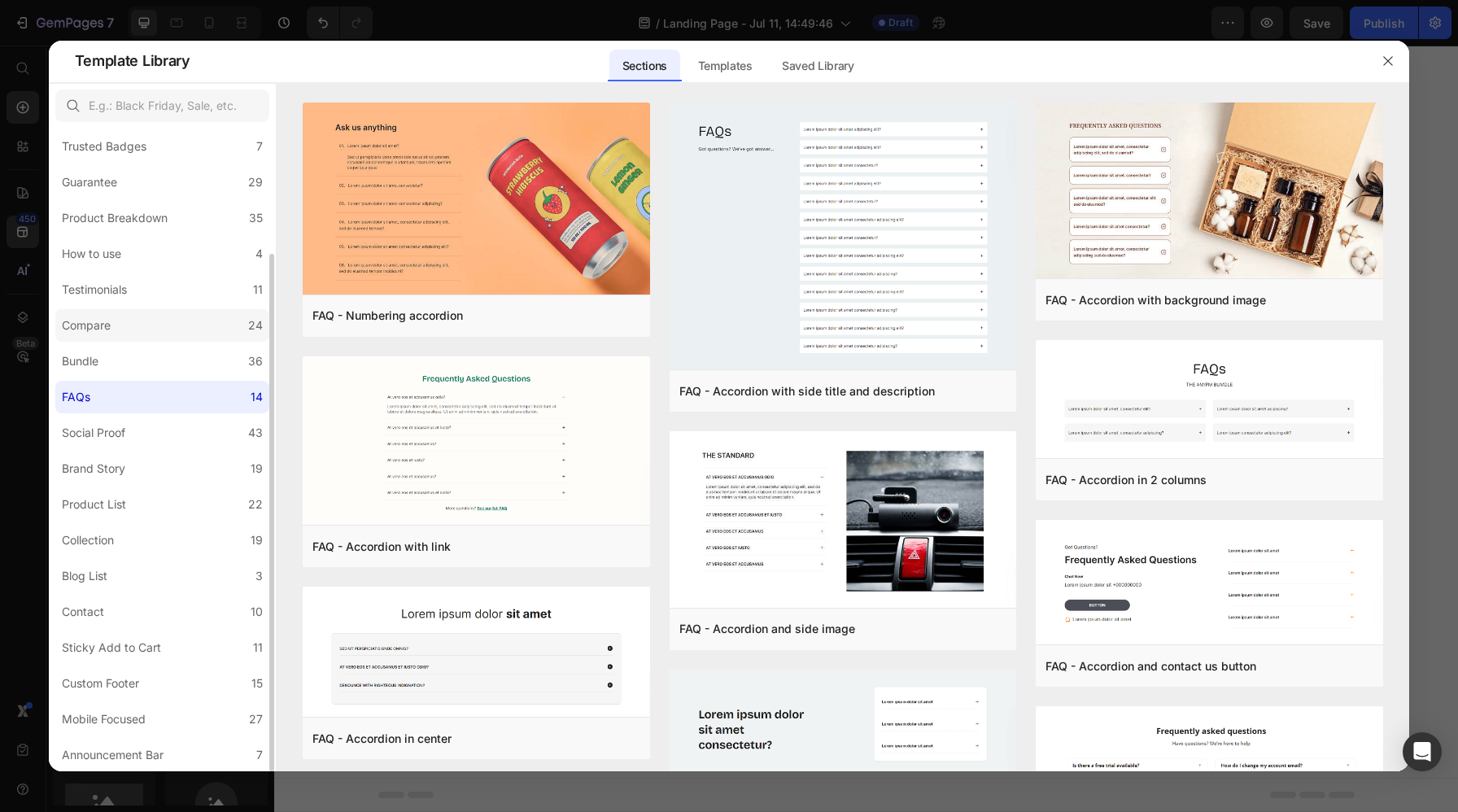 click on "Compare 24" 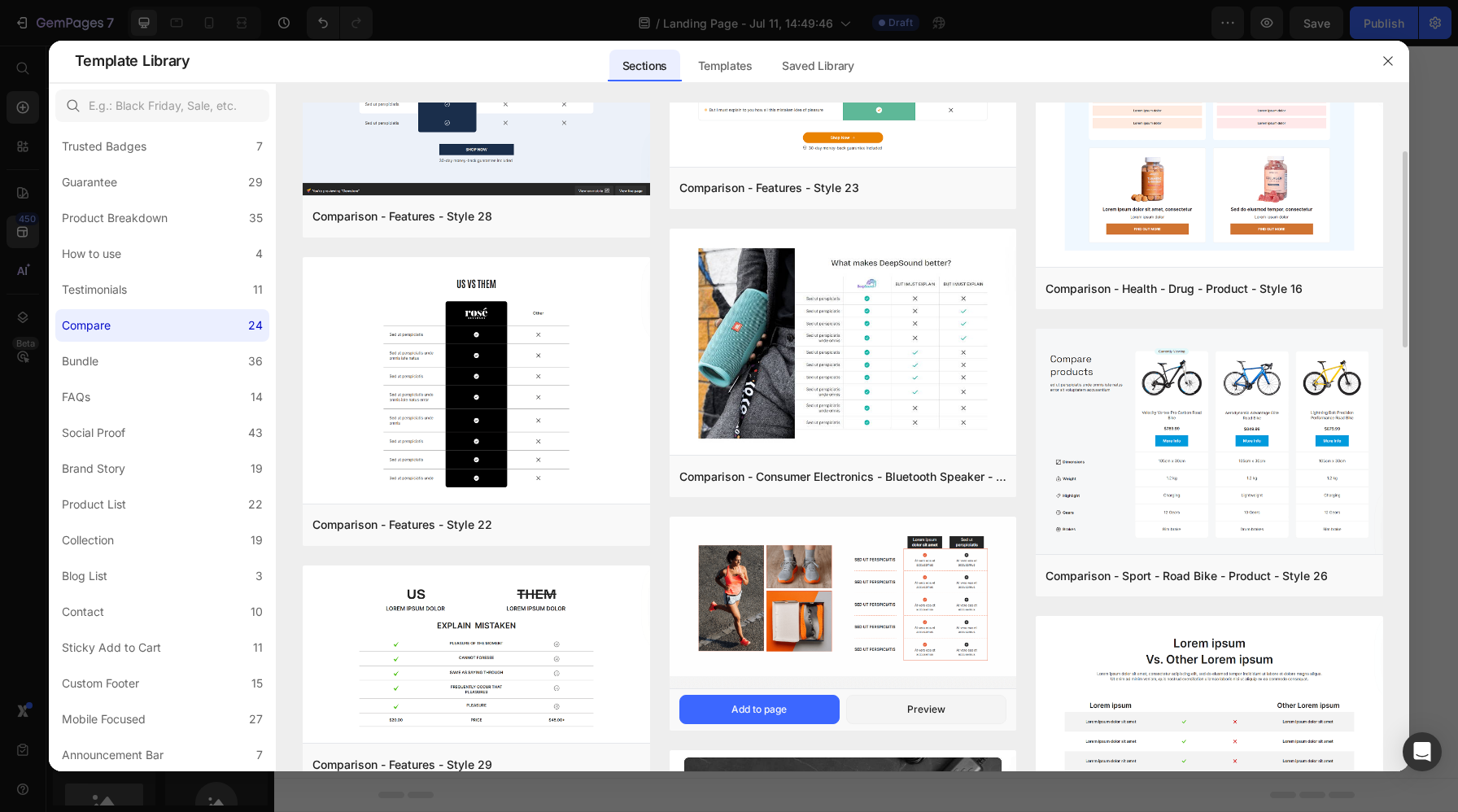 scroll, scrollTop: 275, scrollLeft: 0, axis: vertical 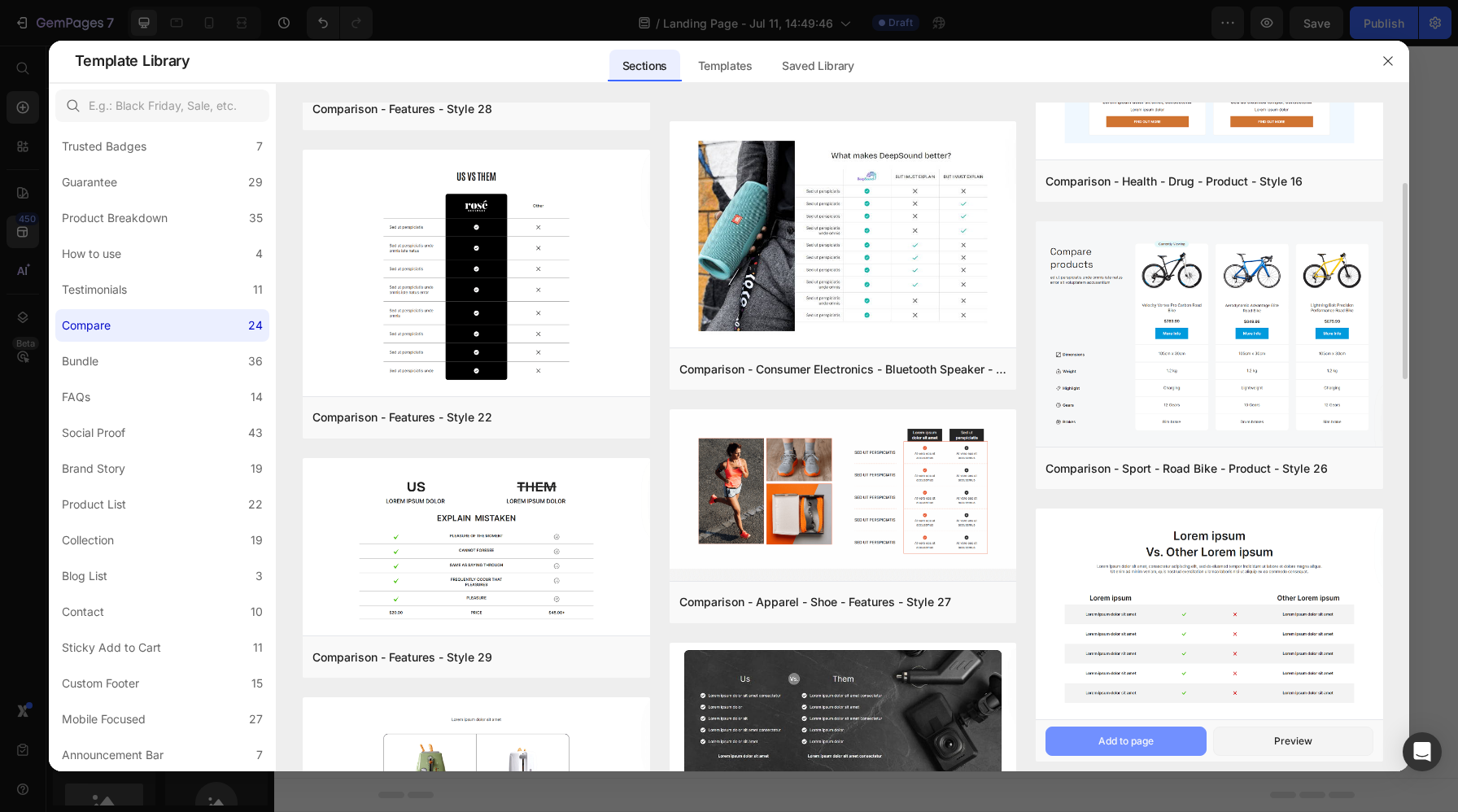 click on "Add to page" at bounding box center [1125, 741] 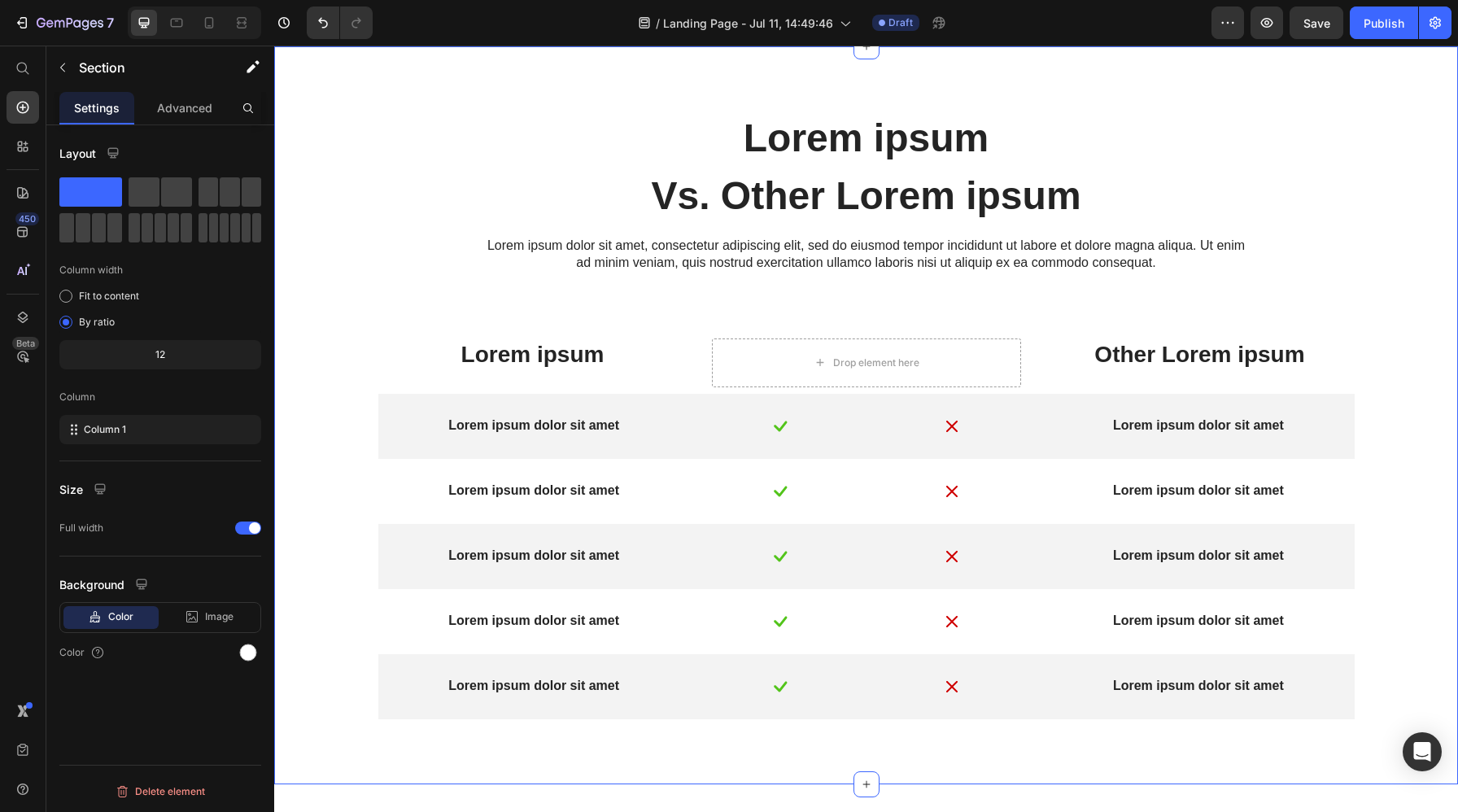 scroll, scrollTop: 5843, scrollLeft: 0, axis: vertical 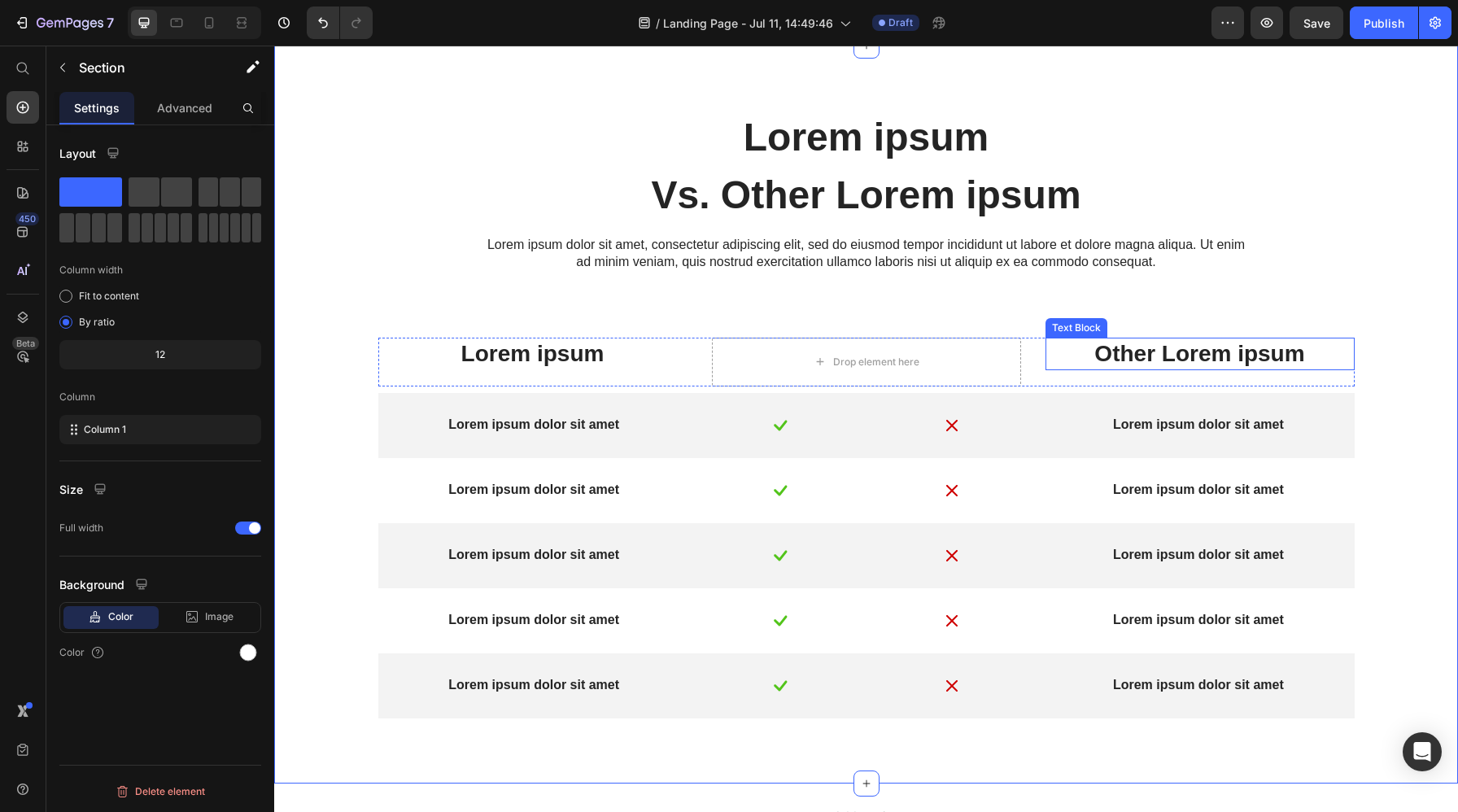 click on "Other Lorem ipsum" at bounding box center [1200, 354] 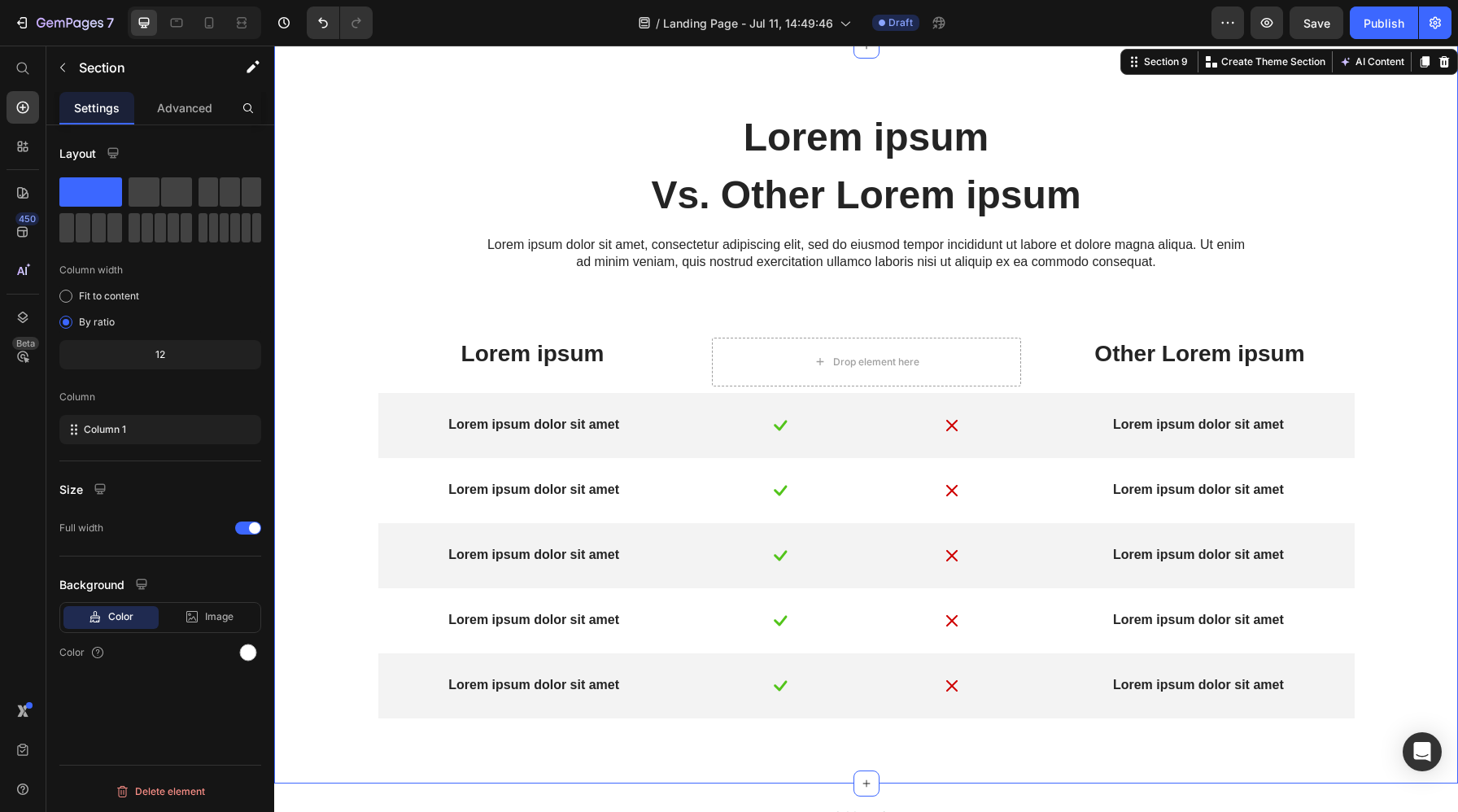 click on "Lorem ipsum Heading Vs. Other Lorem ipsum Text Block Lorem ipsum dolor sit amet, consectetur adipiscing elit, sed do eiusmod tempor incididunt ut labore et dolore magna aliqua. Ut enim ad minim veniam, quis nostrud exercitation ullamco laboris nisi ut aliquip ex ea commodo consequat. Text Block Row Lorem ipsum Text Block
Drop element here Other Lorem ipsum Text Block Row Lorem ipsum dolor sit amet Text Block Image Image Lorem ipsum dolor sit amet Text Block Row Lorem ipsum dolor sit amet Text Block Image Image Lorem ipsum dolor sit amet Text Block Row Lorem ipsum dolor sit amet Text Block Image Image Lorem ipsum dolor sit amet Text Block Row Lorem ipsum dolor sit amet Text Block Image Image Lorem ipsum dolor sit amet Text Block Row Lorem ipsum dolor sit amet Text Block Image Image Lorem ipsum dolor sit amet Text Block Row" at bounding box center (866, 421) 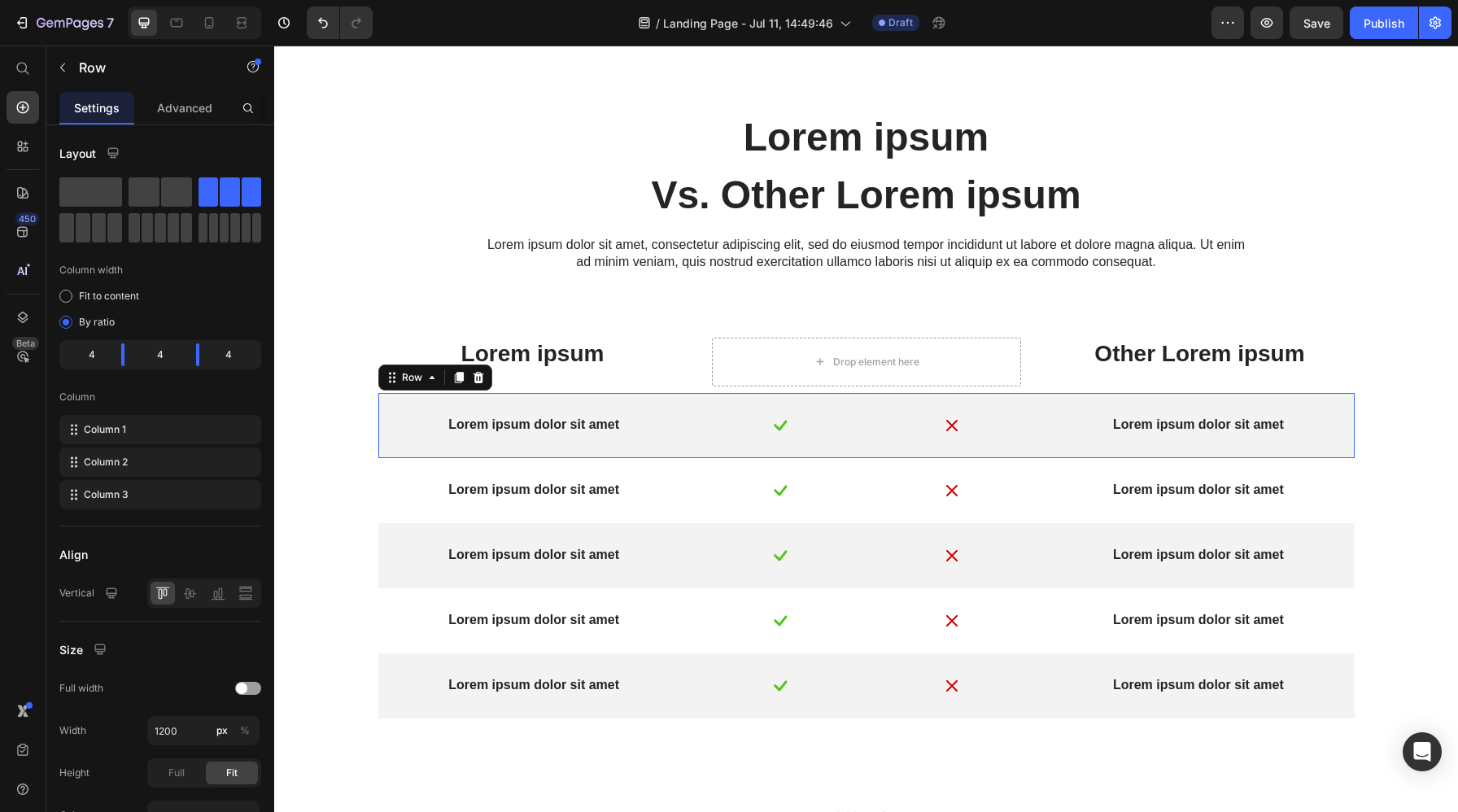 click on "Lorem ipsum dolor sit amet Text Block Image Image Lorem ipsum dolor sit amet Text Block Row   0" at bounding box center [867, 426] 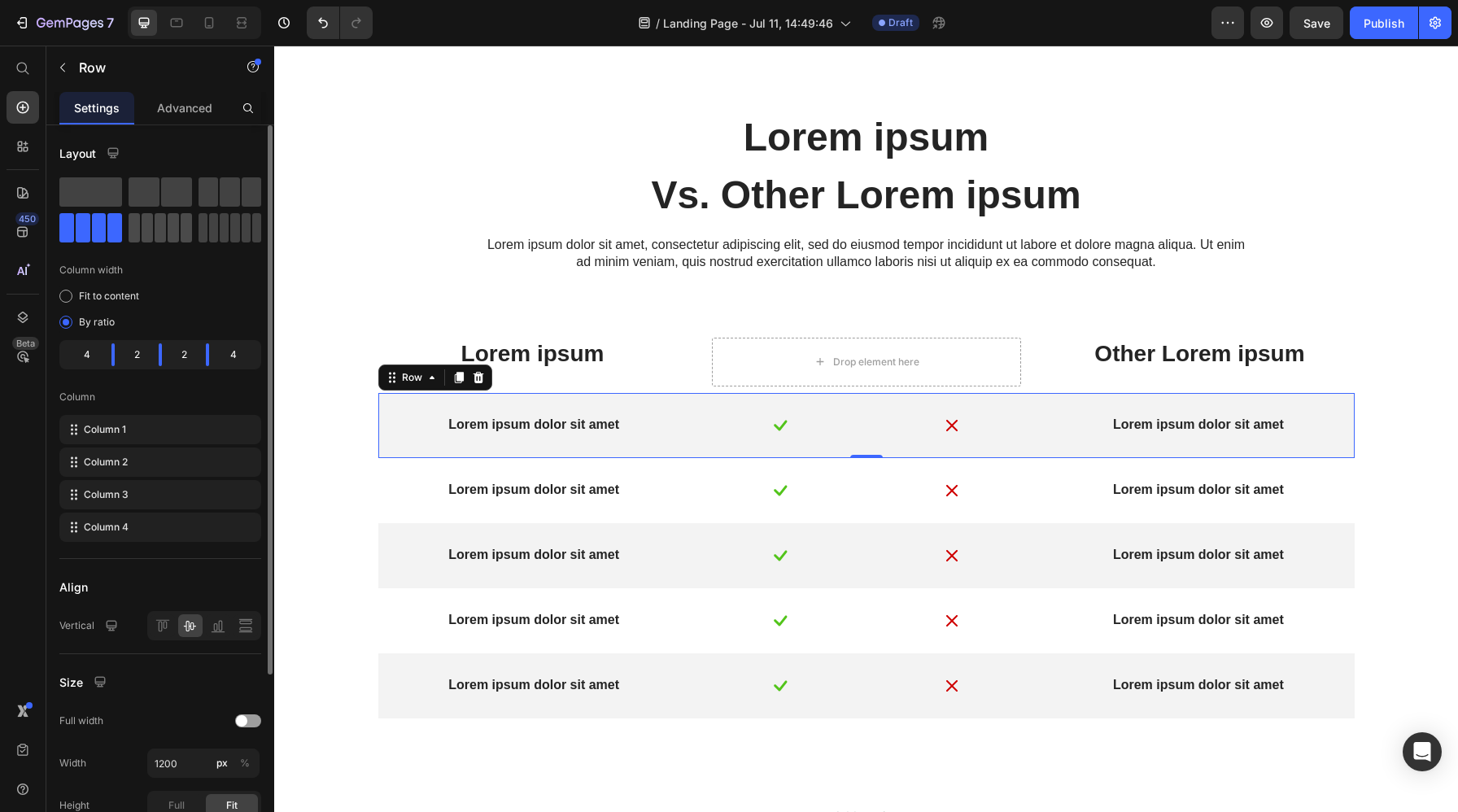 click 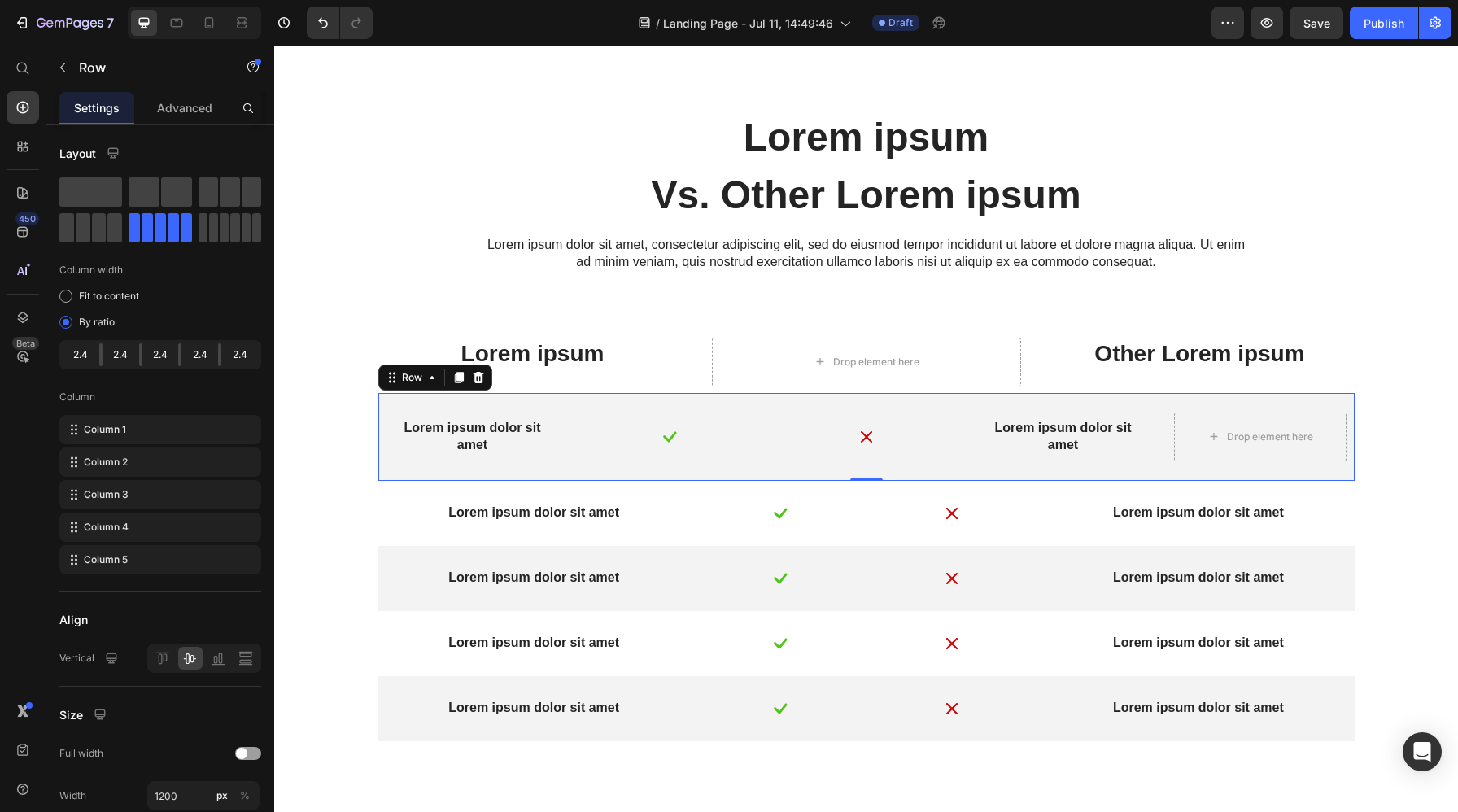 click on "Drop element here" at bounding box center (1260, 437) 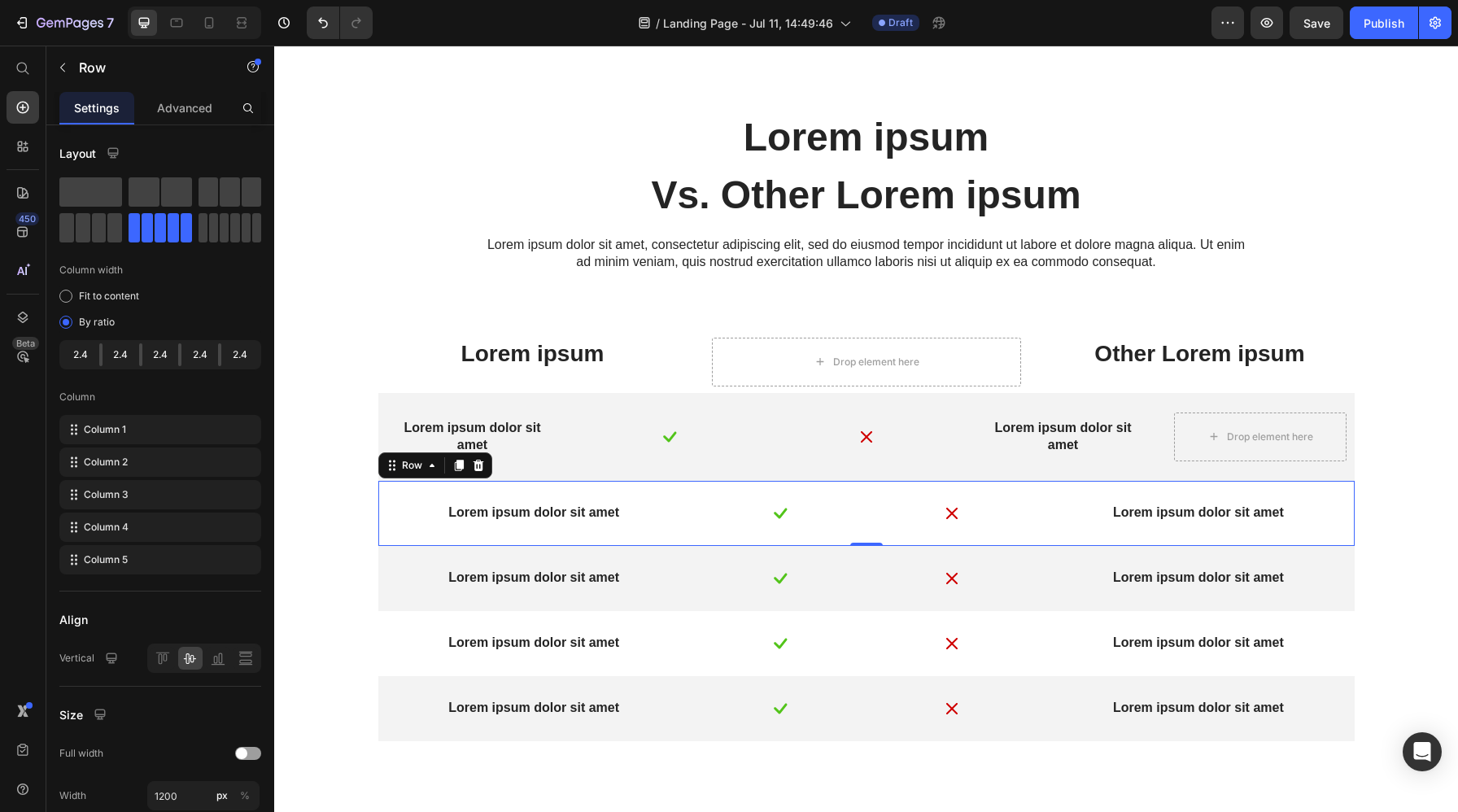 click on "Lorem ipsum dolor sit amet Text Block Image Image Lorem ipsum dolor sit amet Text Block Row   0" at bounding box center [867, 513] 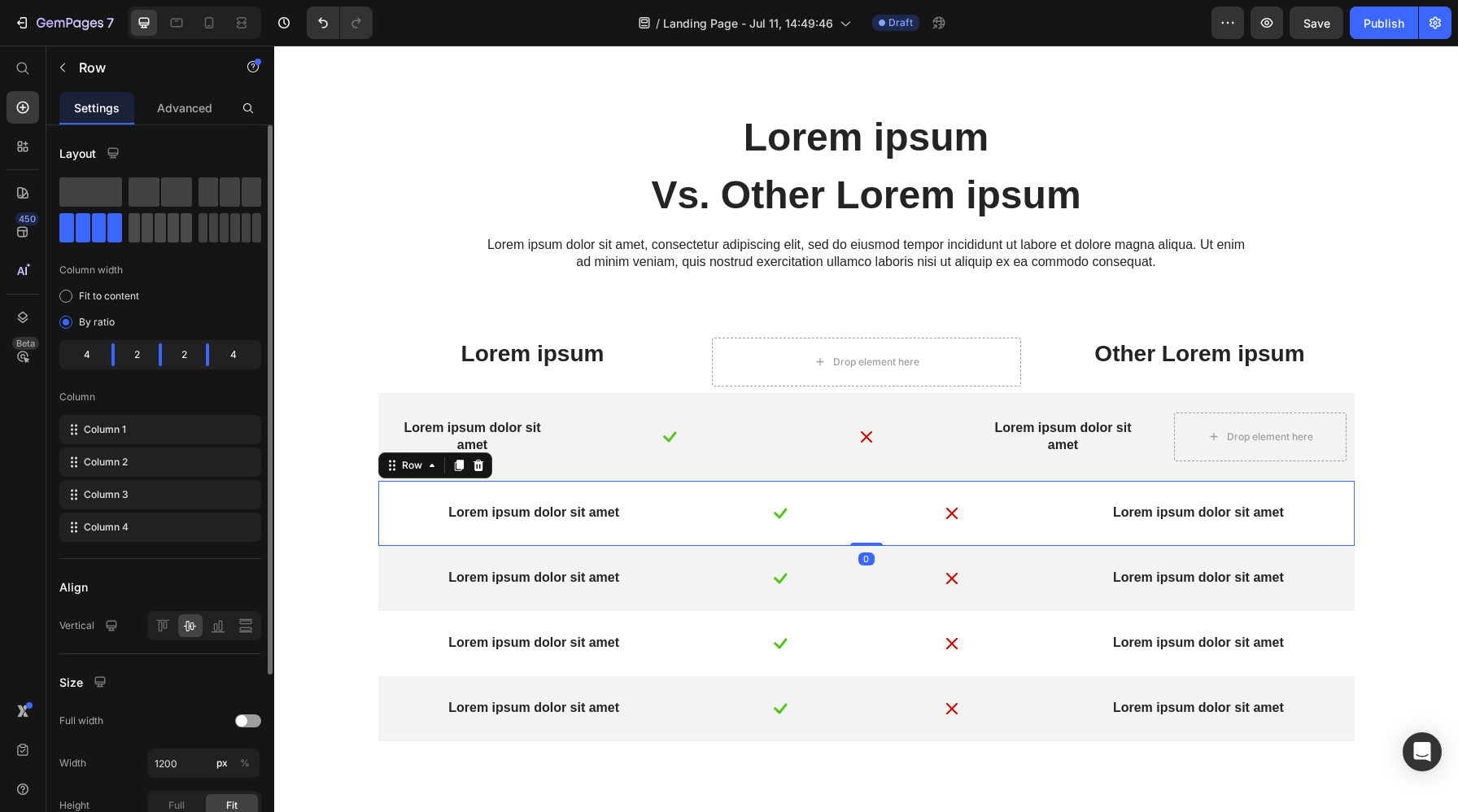 drag, startPoint x: 158, startPoint y: 226, endPoint x: 375, endPoint y: 547, distance: 387.4661 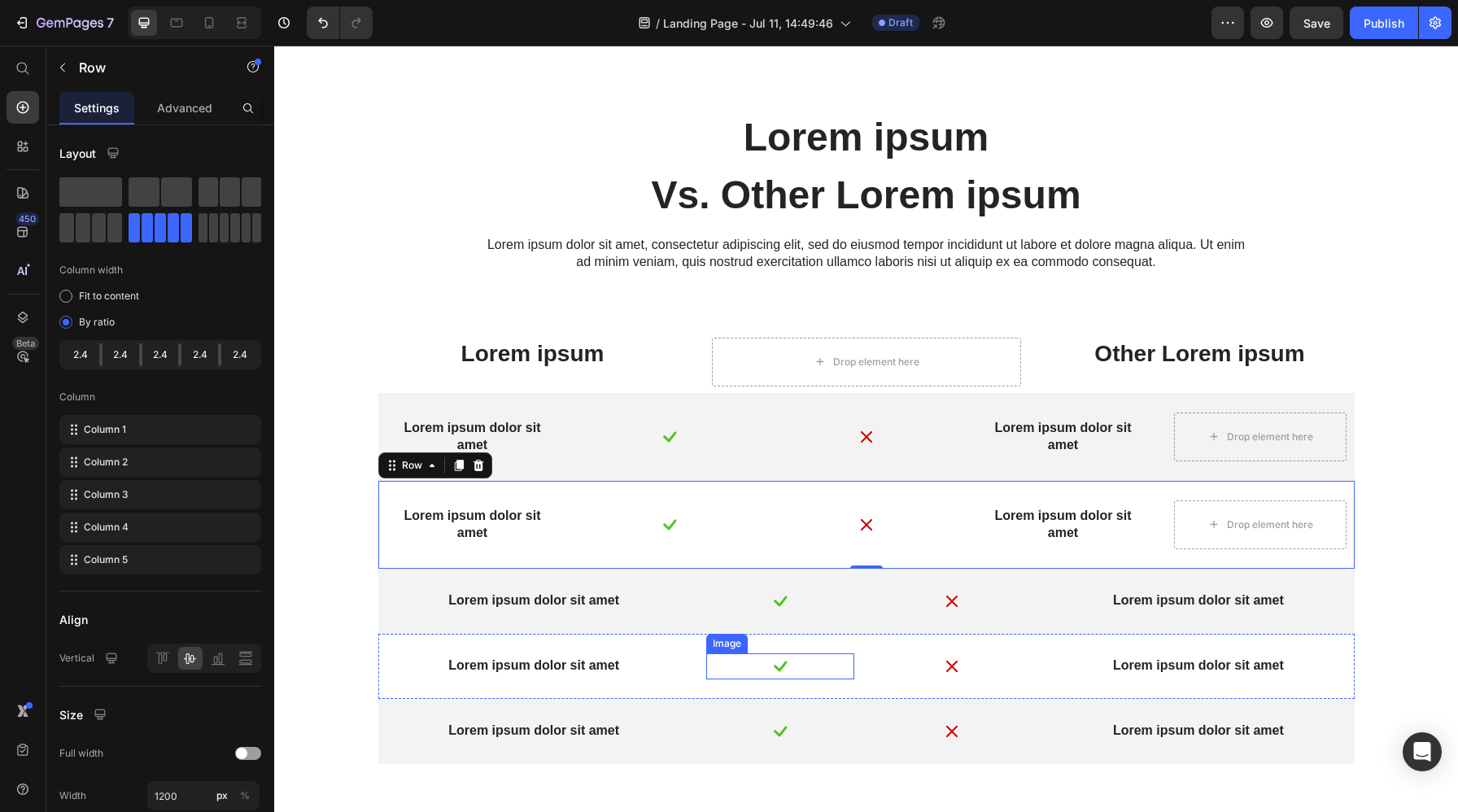 click at bounding box center (780, 666) 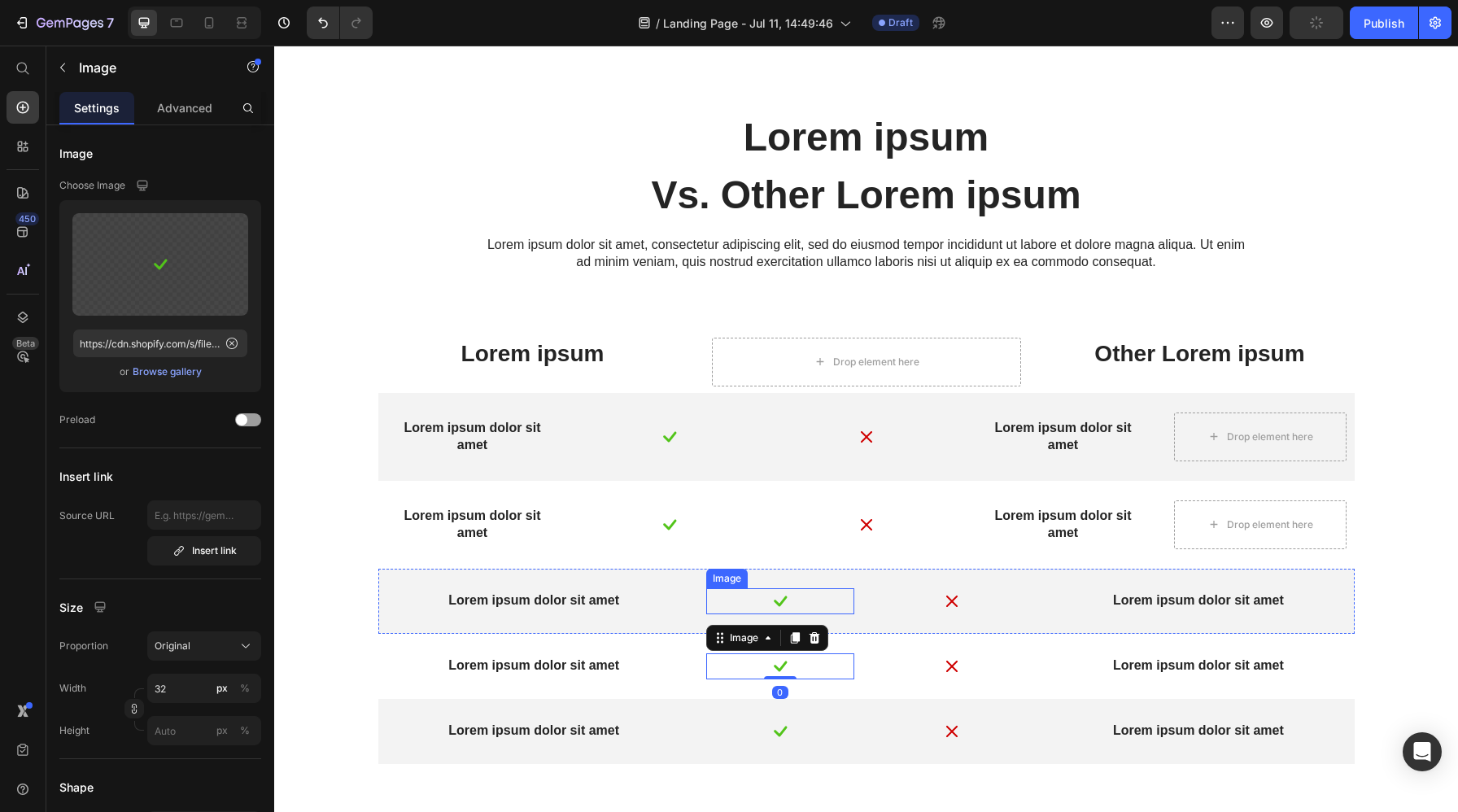 click at bounding box center (780, 601) 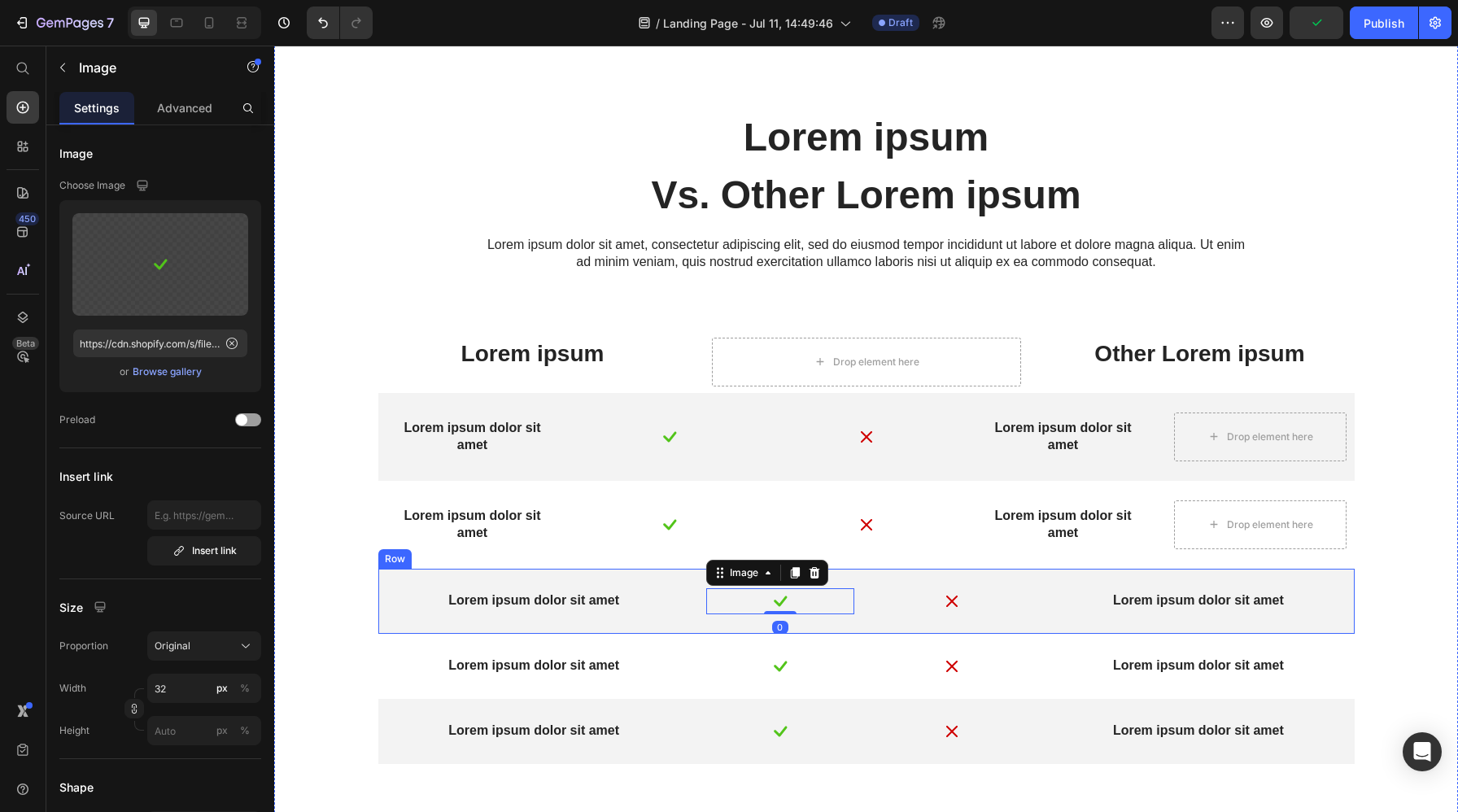 click on "Lorem ipsum dolor sit amet Text Block Image   0 Image Lorem ipsum dolor sit amet Text Block Row" at bounding box center [867, 601] 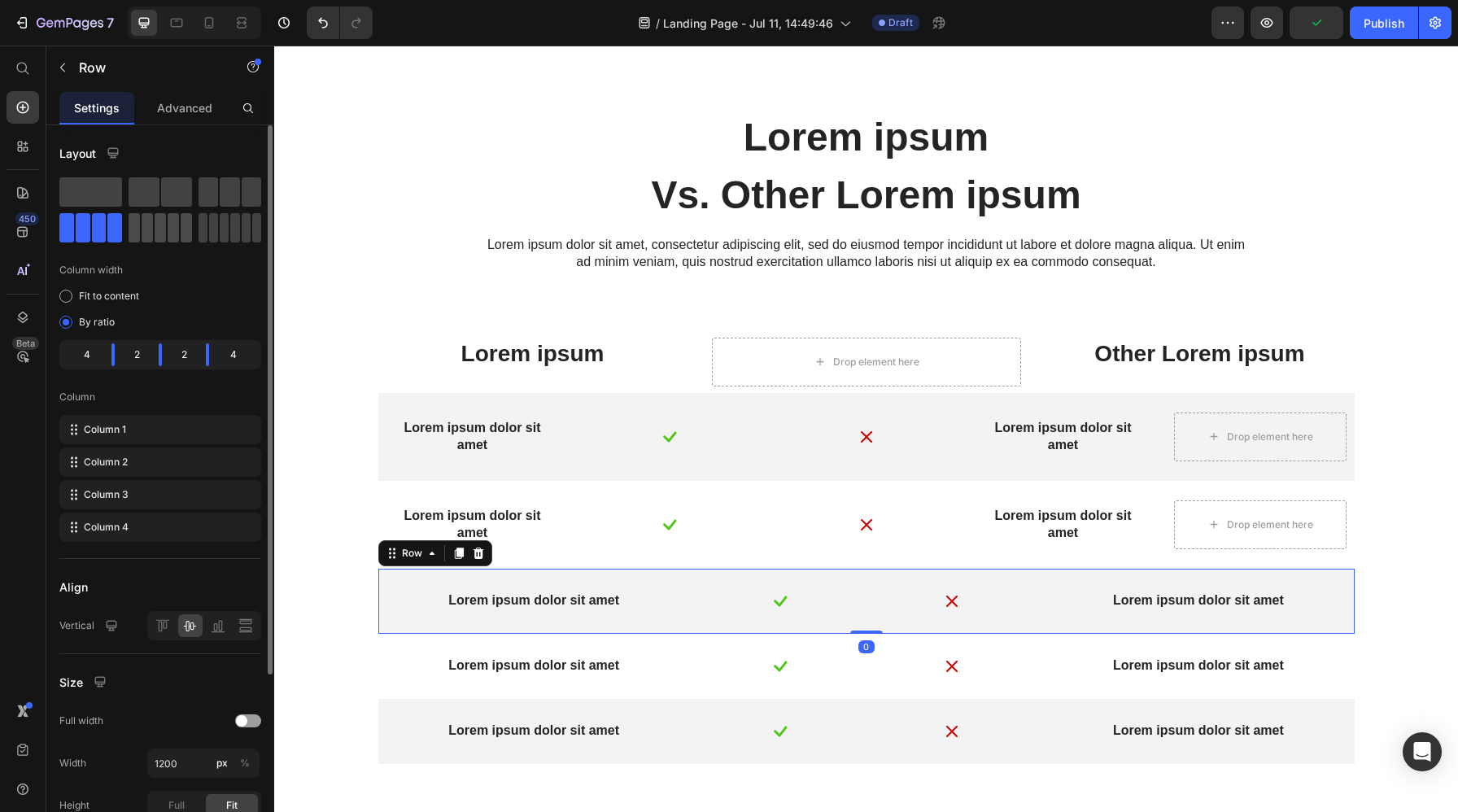drag, startPoint x: 181, startPoint y: 237, endPoint x: 498, endPoint y: 637, distance: 510.3812 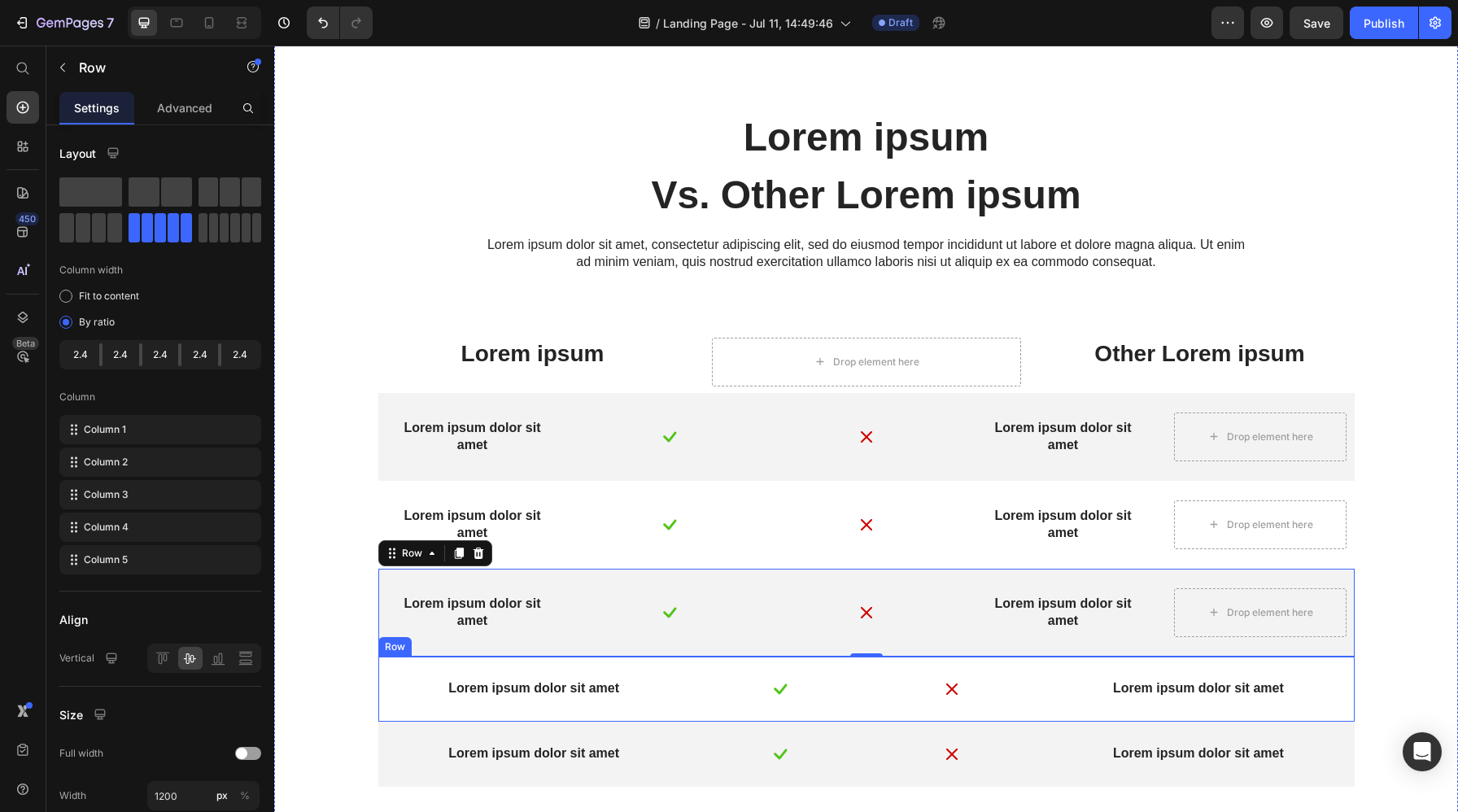 click on "Lorem ipsum dolor sit amet Text Block Image Image Lorem ipsum dolor sit amet Text Block Row" at bounding box center (867, 689) 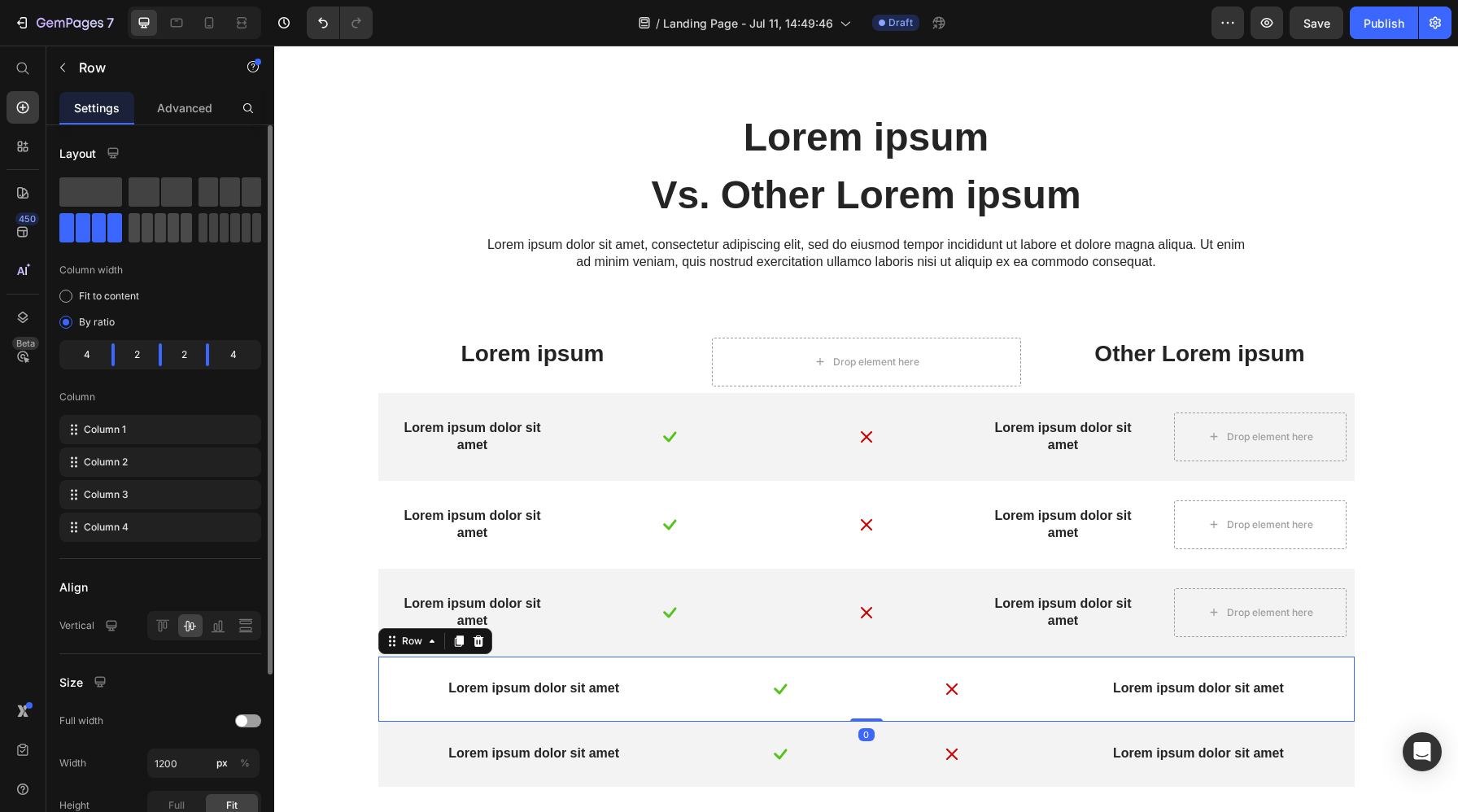 click 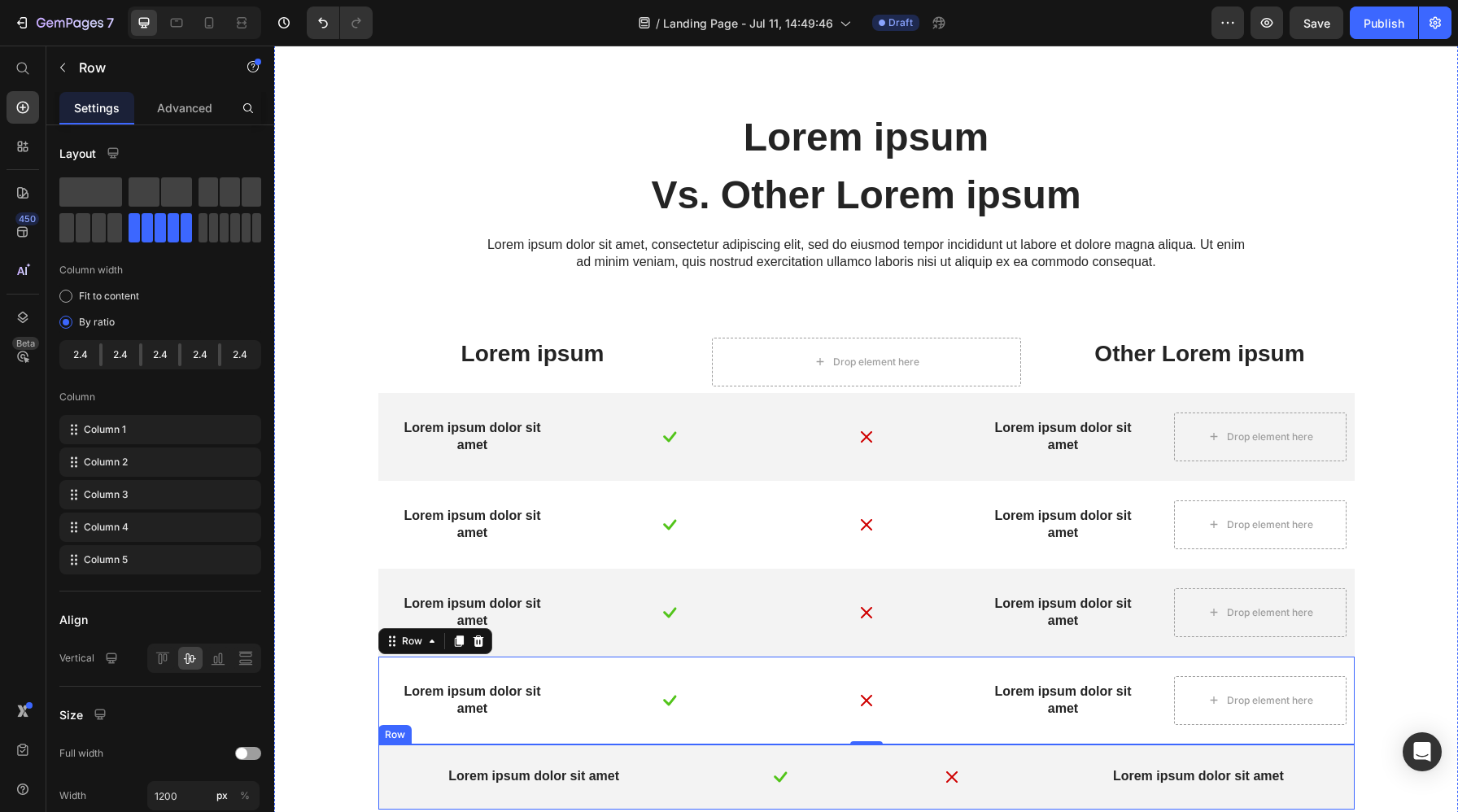 click on "Lorem ipsum dolor sit amet Text Block Image Image Lorem ipsum dolor sit amet Text Block Row" at bounding box center (867, 777) 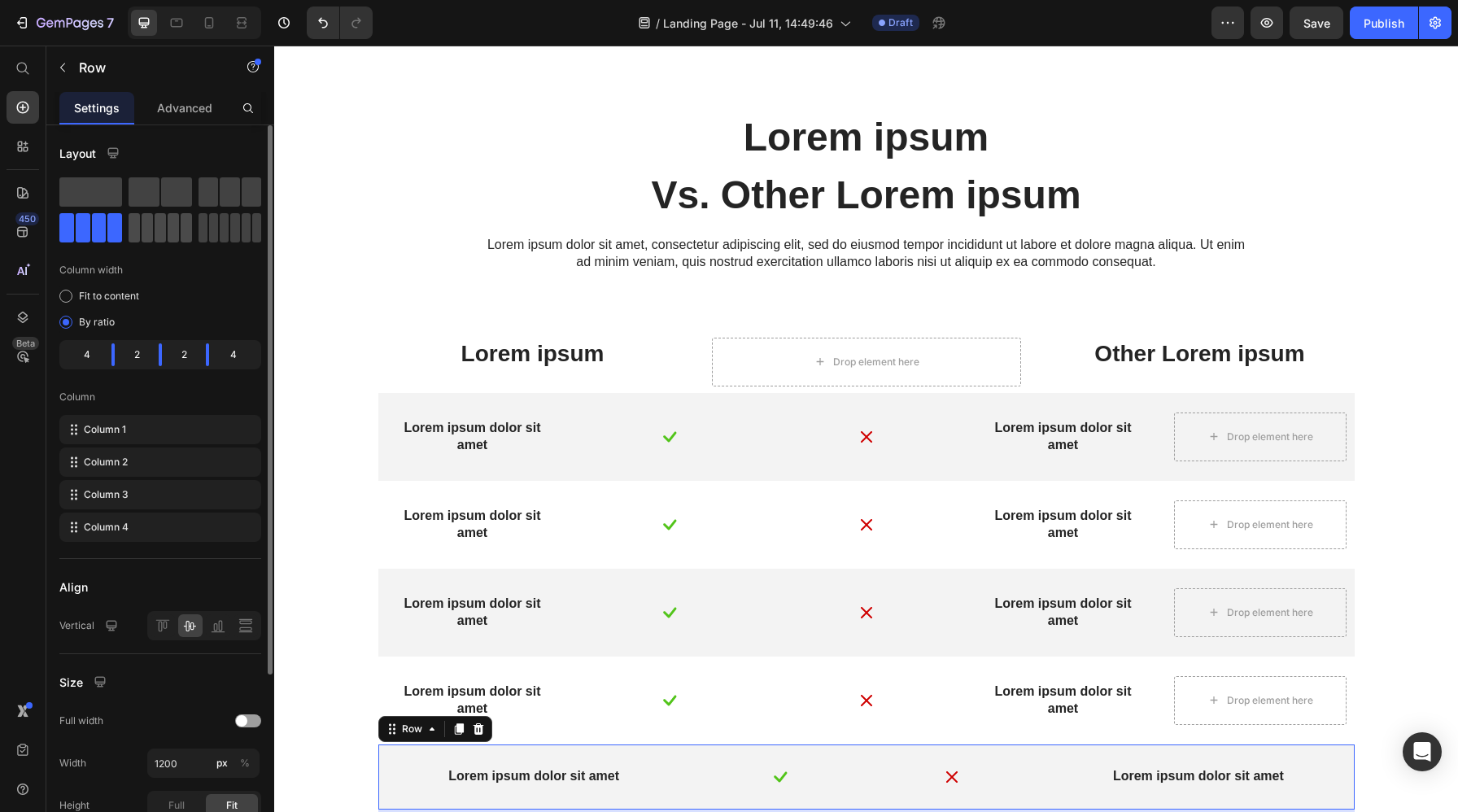 drag, startPoint x: 164, startPoint y: 222, endPoint x: 157, endPoint y: 434, distance: 212.11553 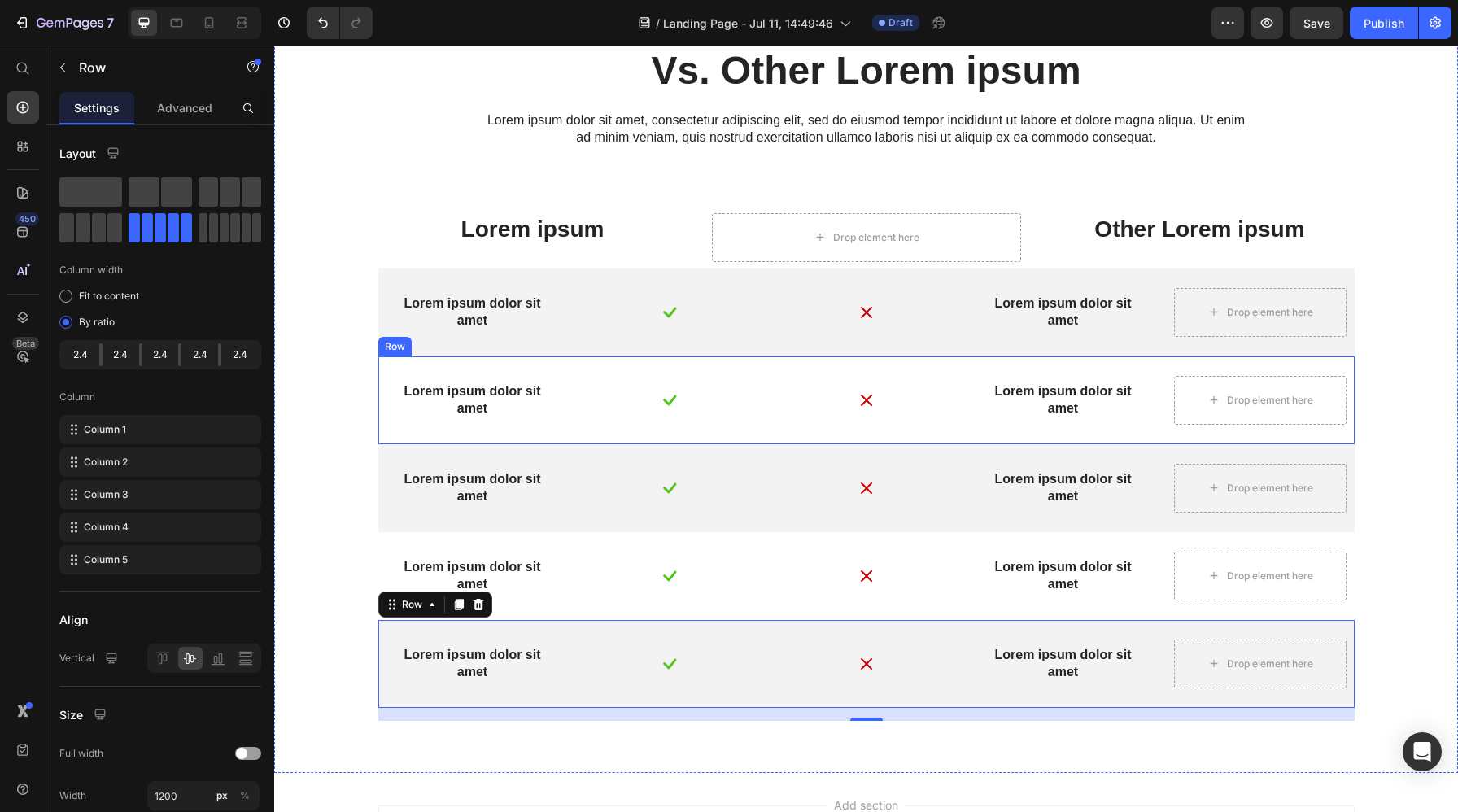 scroll, scrollTop: 5967, scrollLeft: 0, axis: vertical 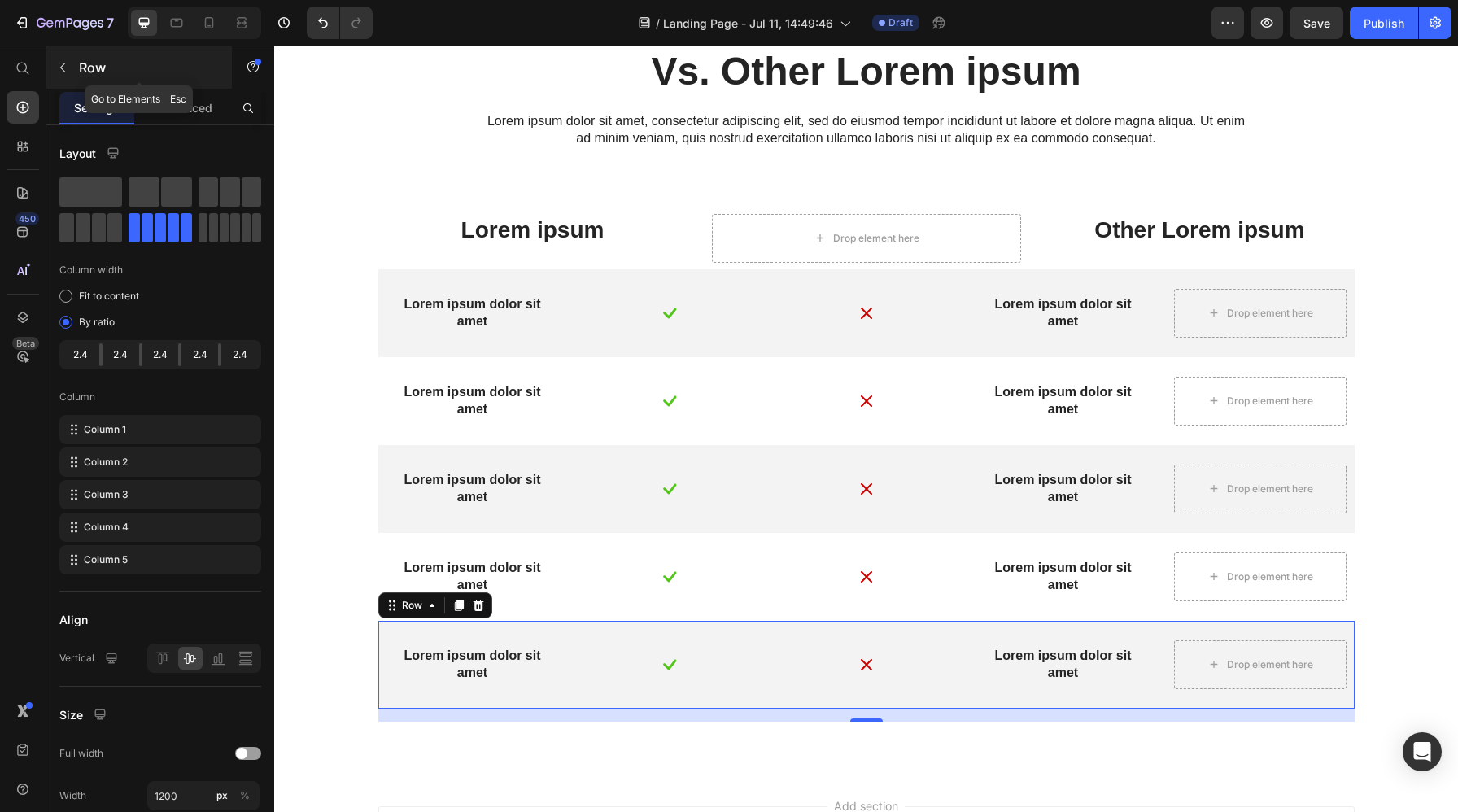 click at bounding box center [63, 68] 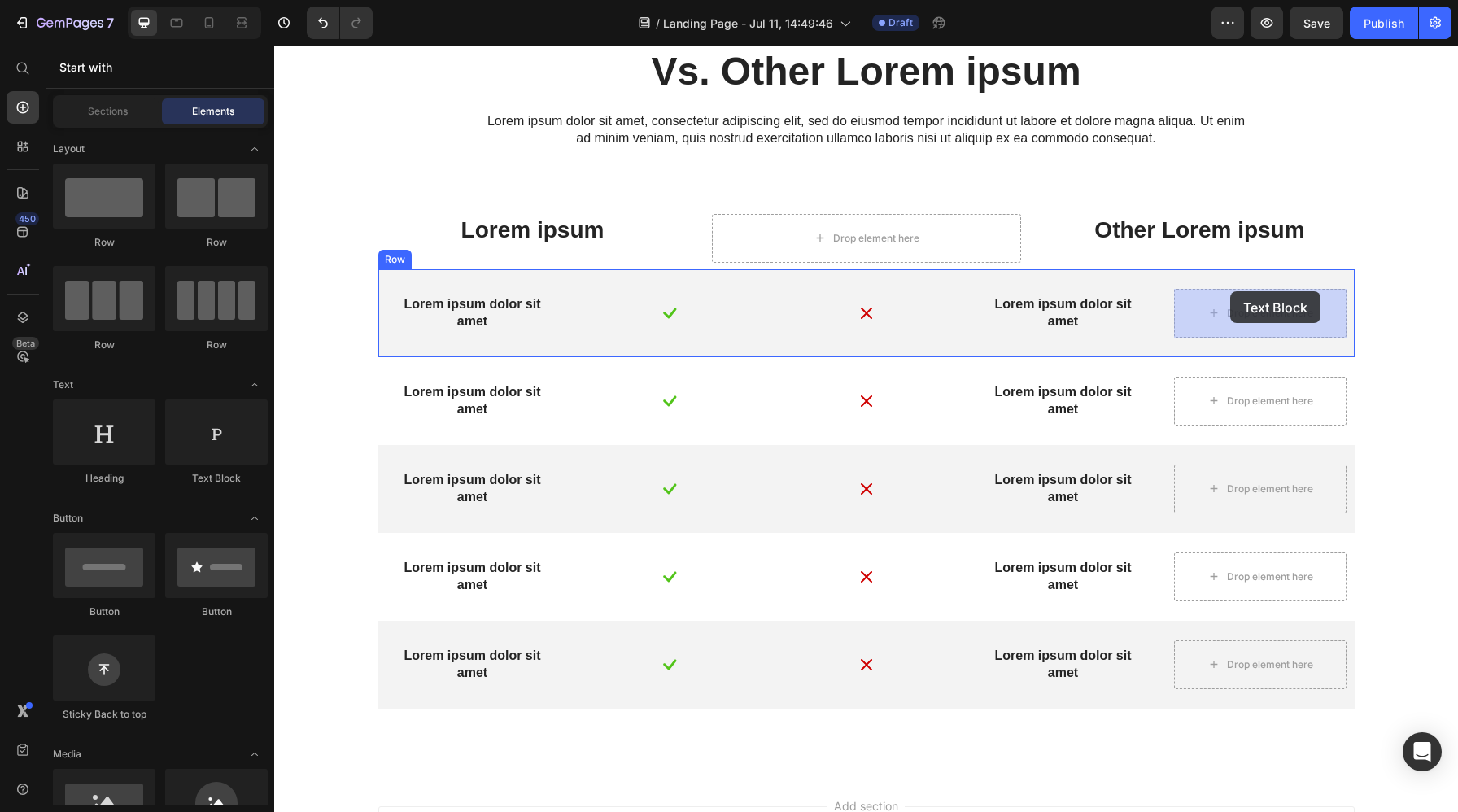 drag, startPoint x: 479, startPoint y: 315, endPoint x: 1230, endPoint y: 291, distance: 751.38339 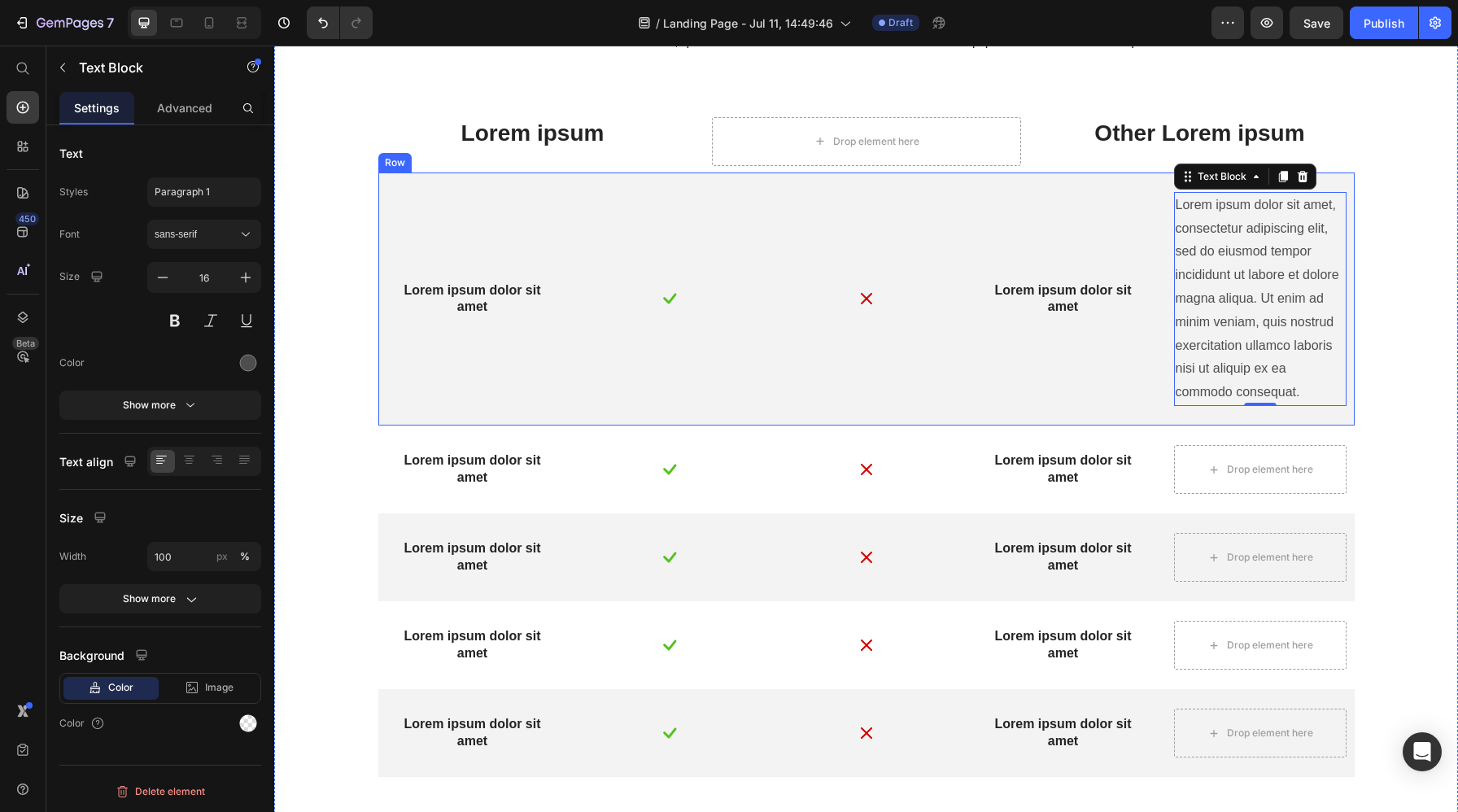 scroll, scrollTop: 6099, scrollLeft: 0, axis: vertical 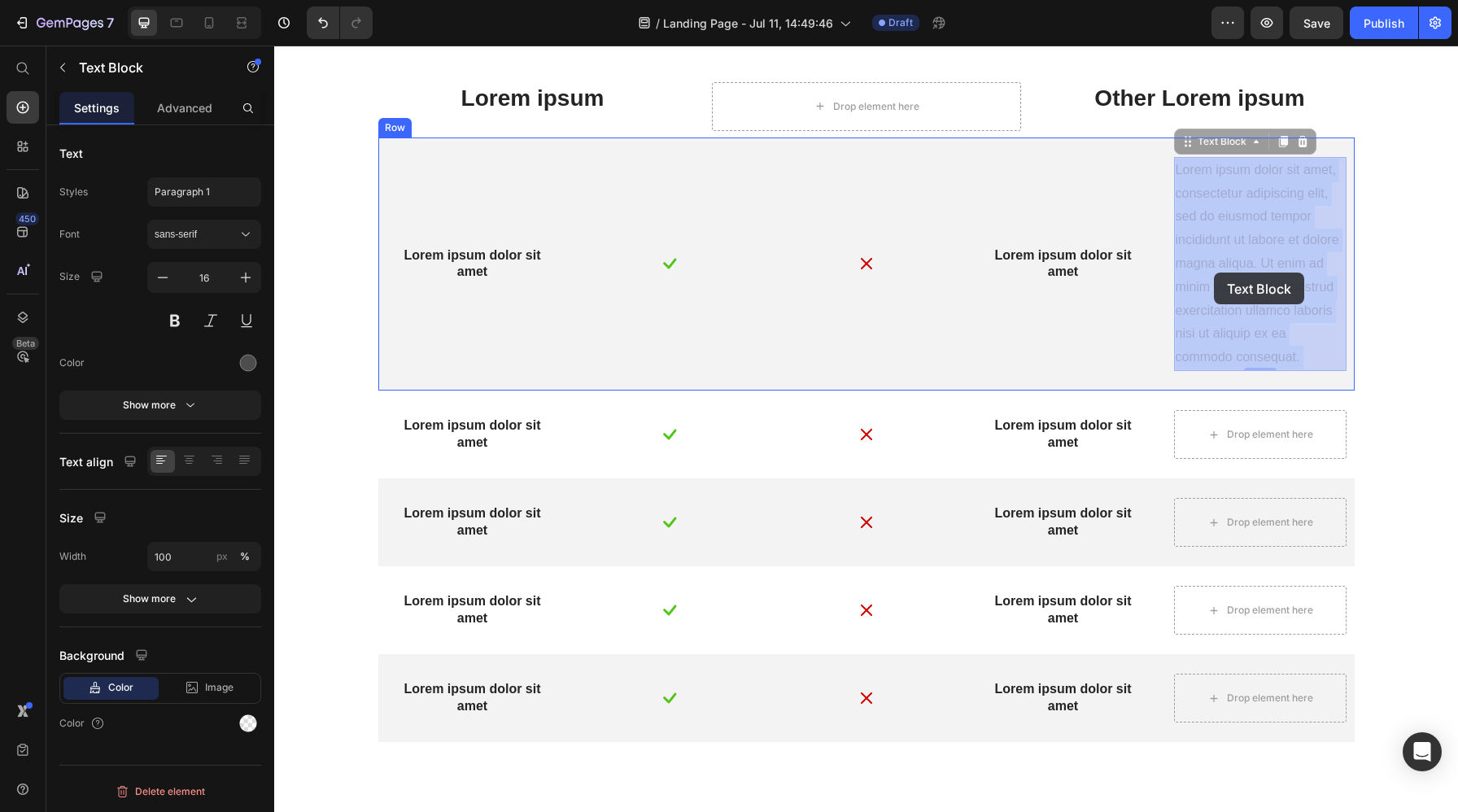 drag, startPoint x: 1314, startPoint y: 364, endPoint x: 1216, endPoint y: 276, distance: 131.71181 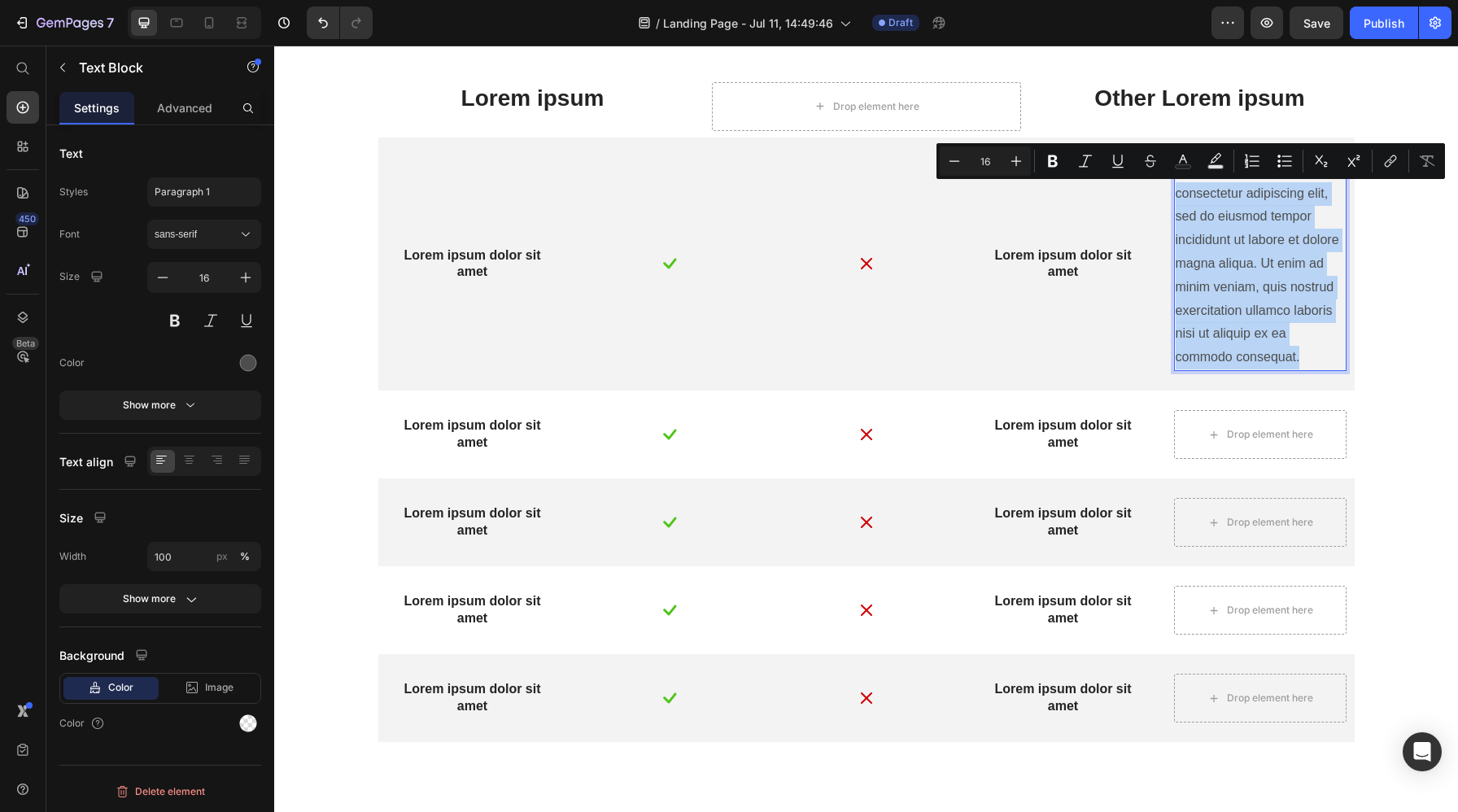 drag, startPoint x: 1304, startPoint y: 356, endPoint x: 1177, endPoint y: 204, distance: 198.07322 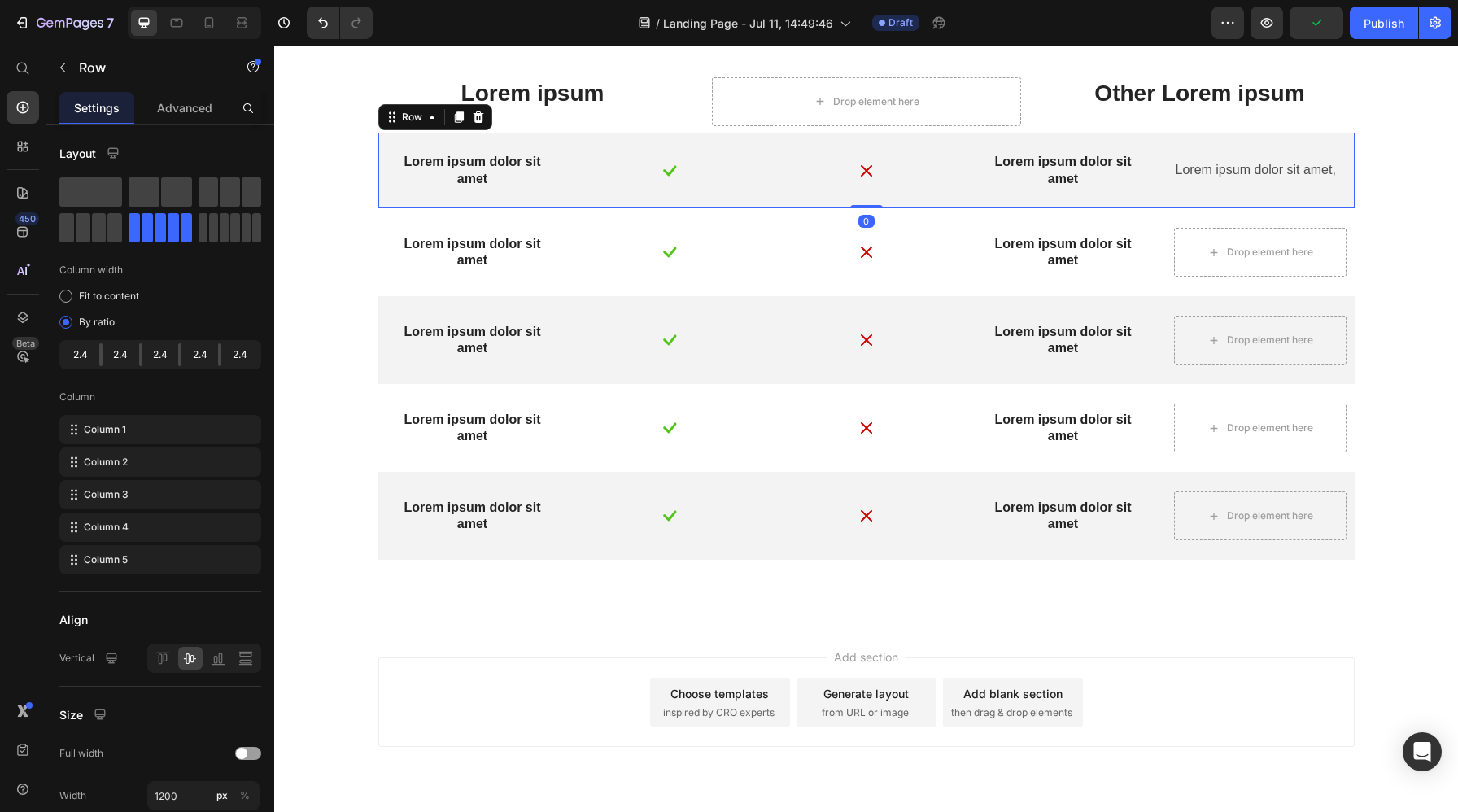 click on "Lorem ipsum dolor sit amet Text Block Image Image Lorem ipsum dolor sit amet Text Block Lorem ipsum dolor sit amet,  Text Block Row   0" at bounding box center [867, 171] 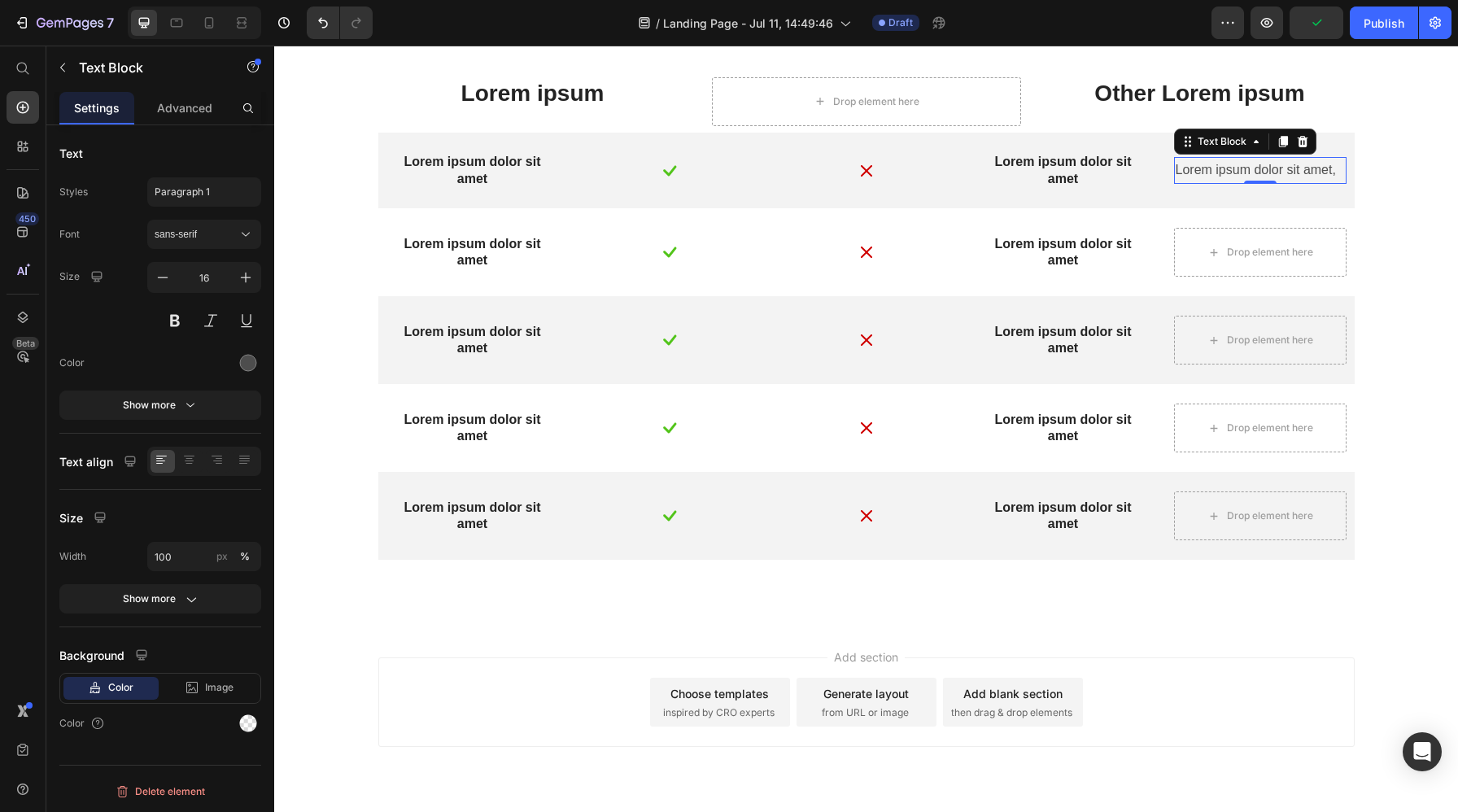 click on "Lorem ipsum dolor sit amet," at bounding box center [1260, 170] 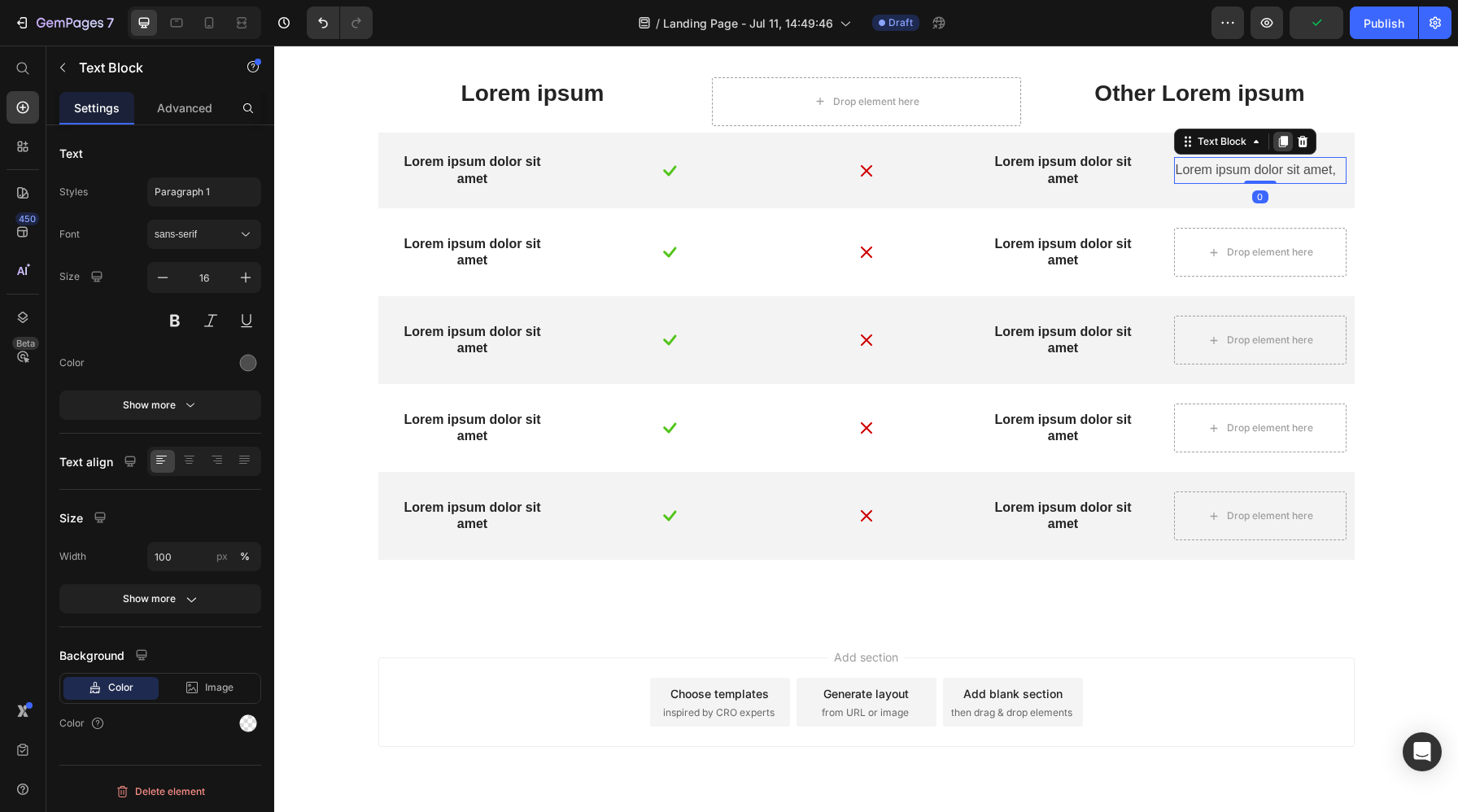 click at bounding box center (1283, 142) 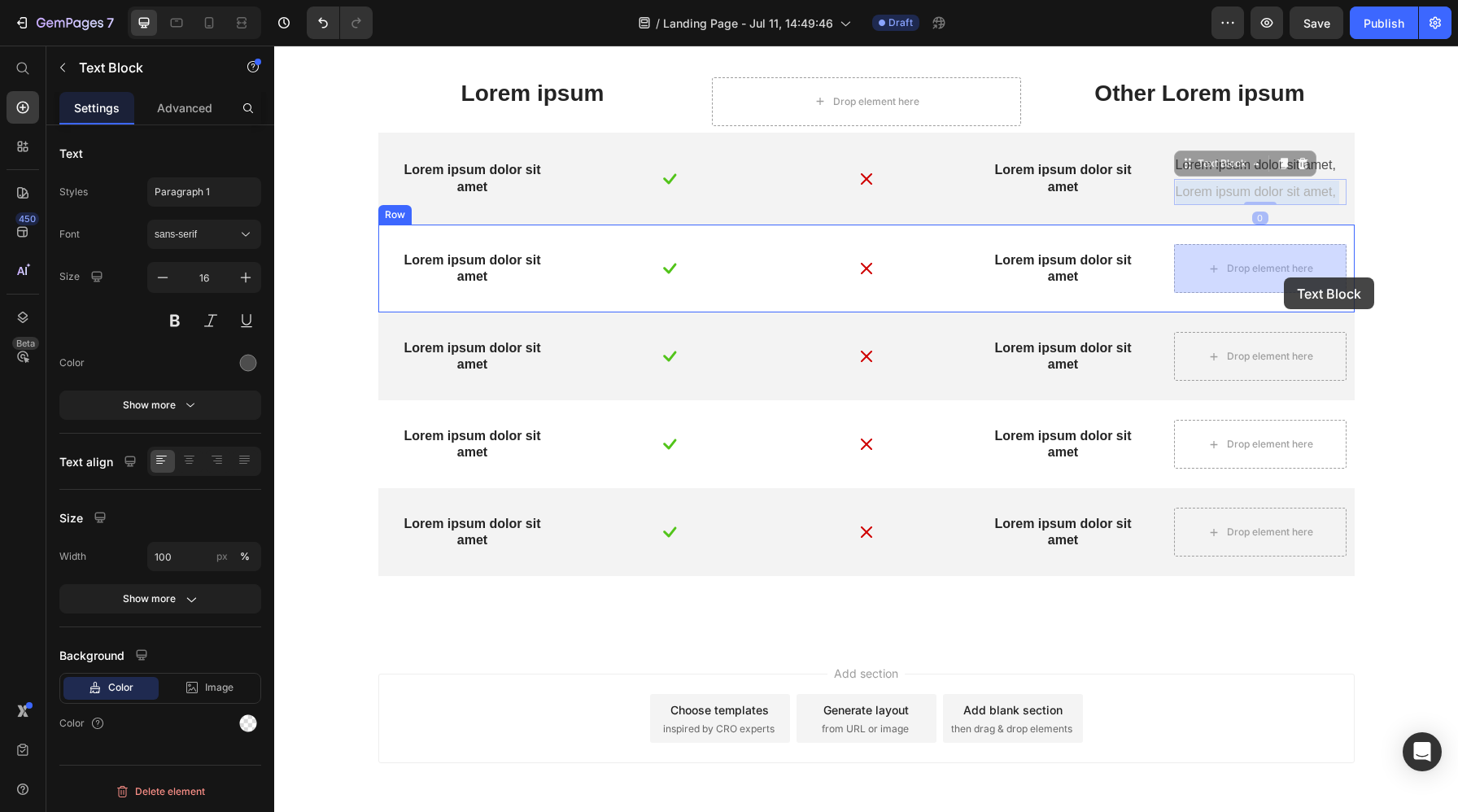 drag, startPoint x: 1295, startPoint y: 186, endPoint x: 1284, endPoint y: 277, distance: 91.662424 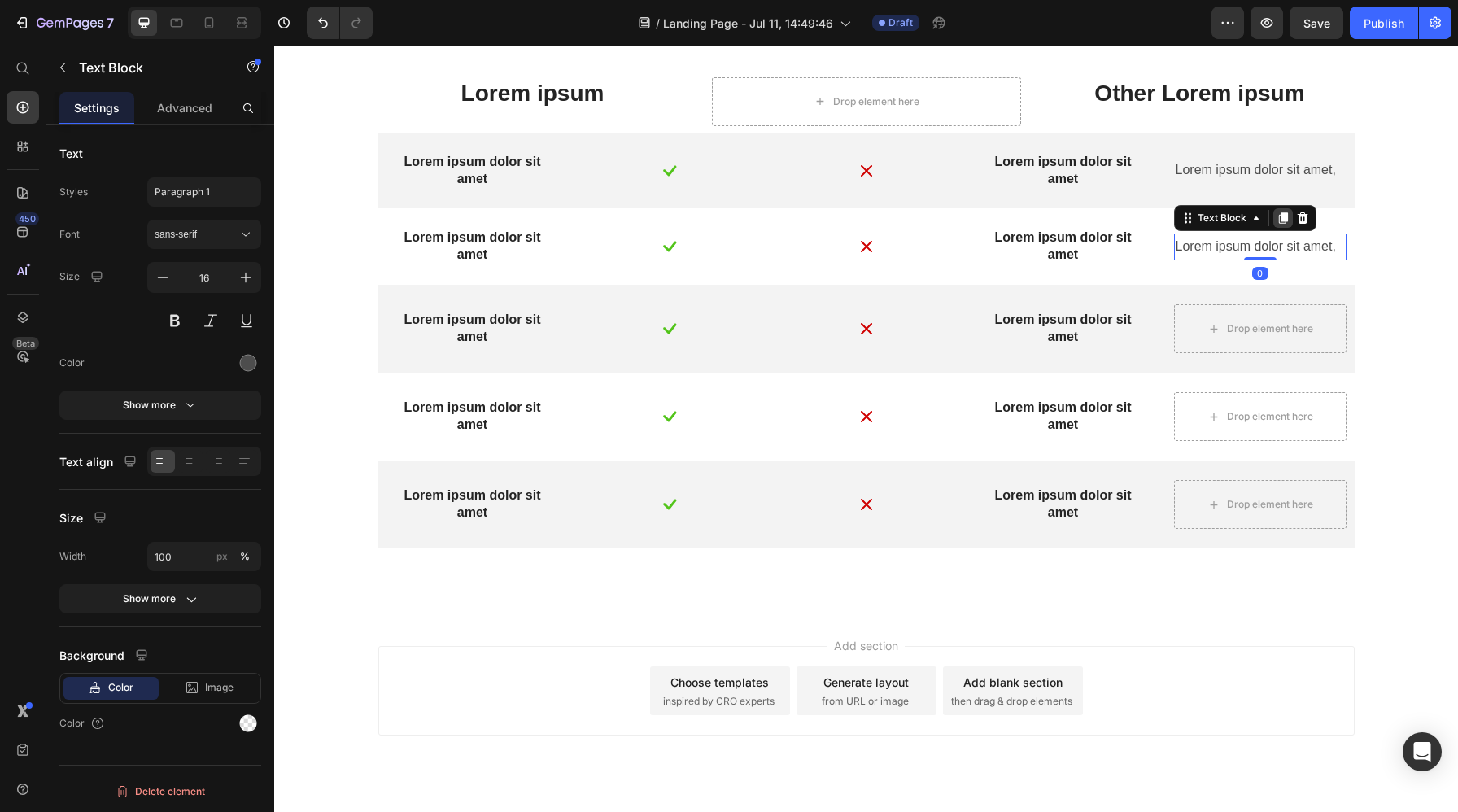 click 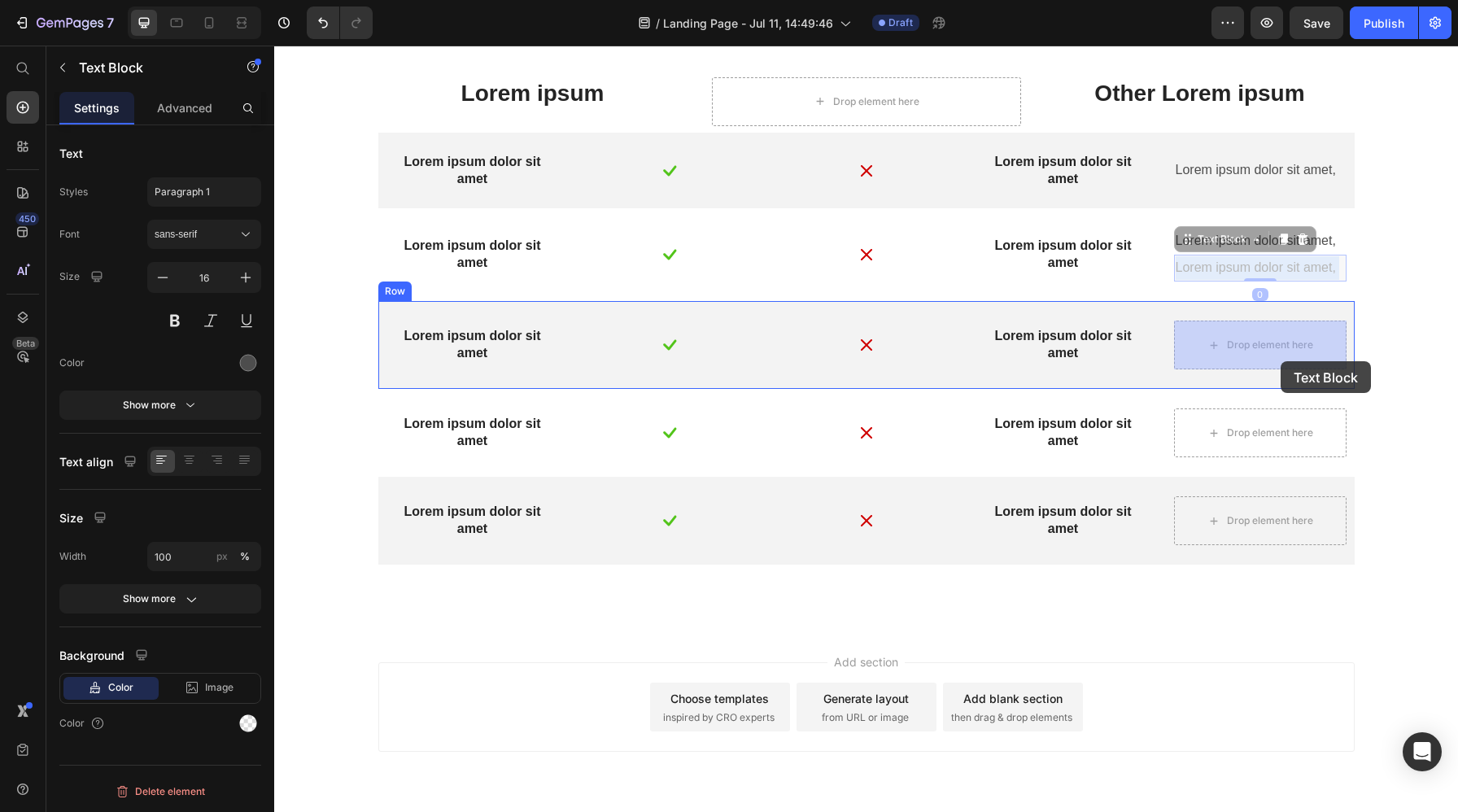 drag, startPoint x: 1286, startPoint y: 273, endPoint x: 1281, endPoint y: 361, distance: 88.141931 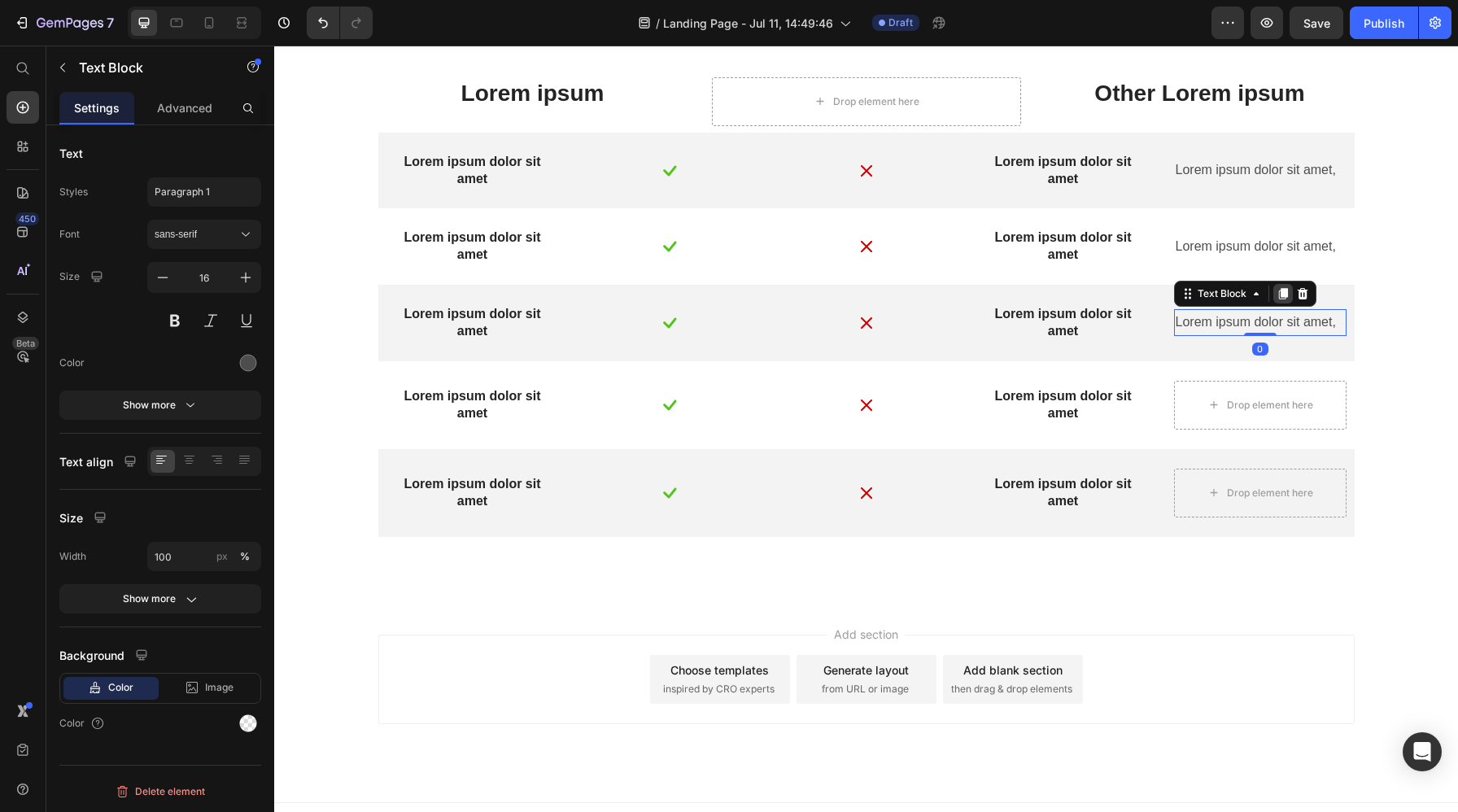 click 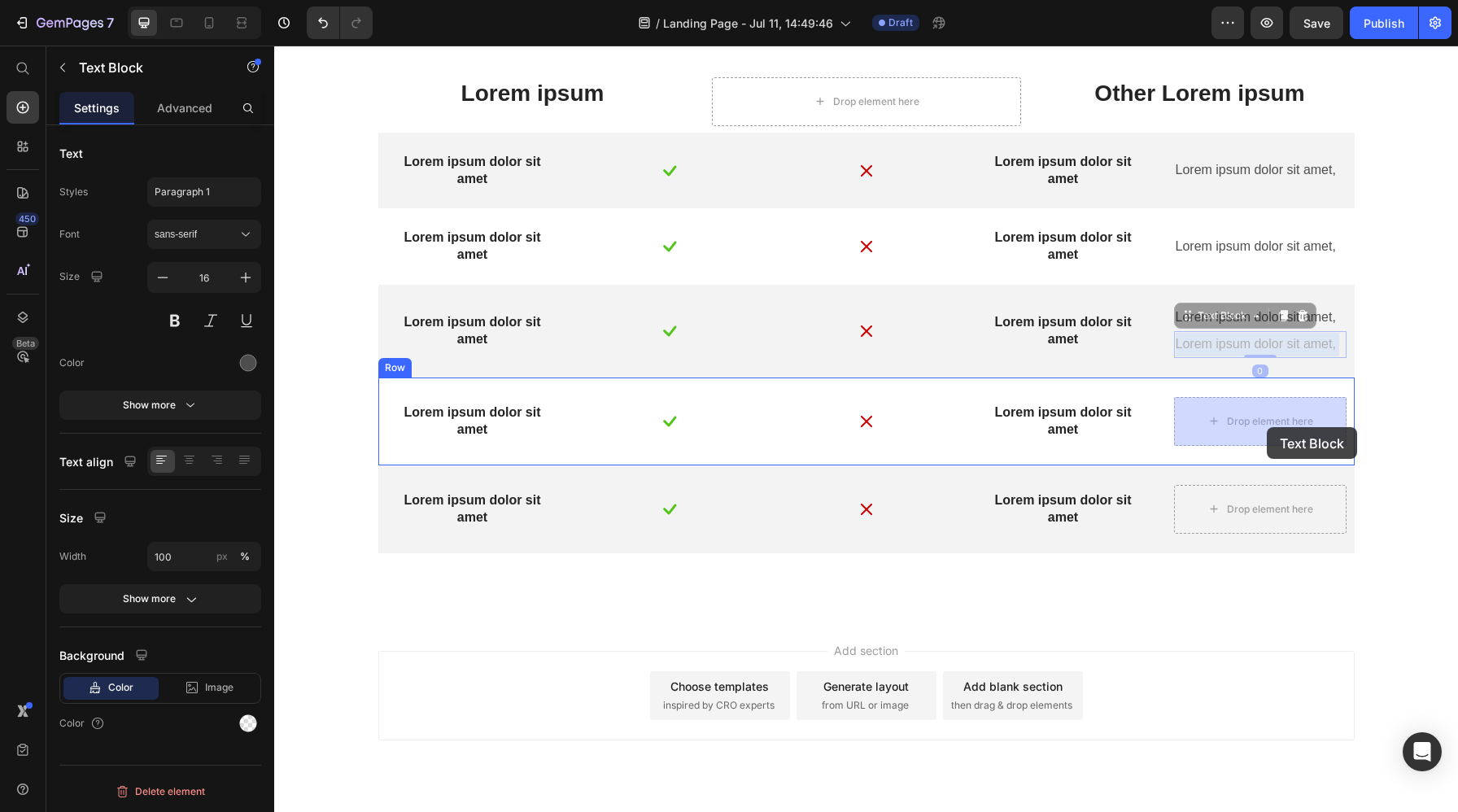 drag, startPoint x: 1276, startPoint y: 348, endPoint x: 1267, endPoint y: 426, distance: 78.51751 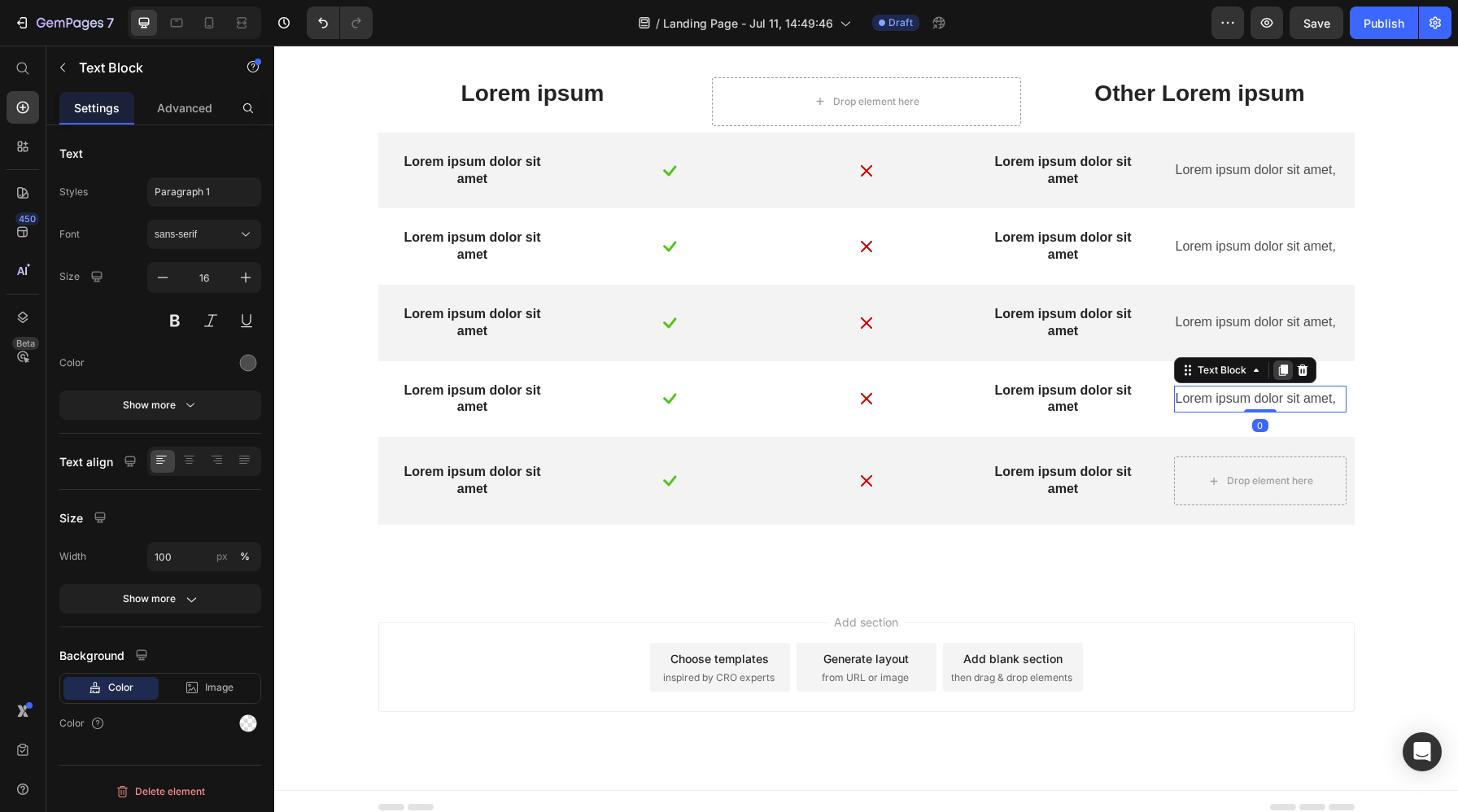 click 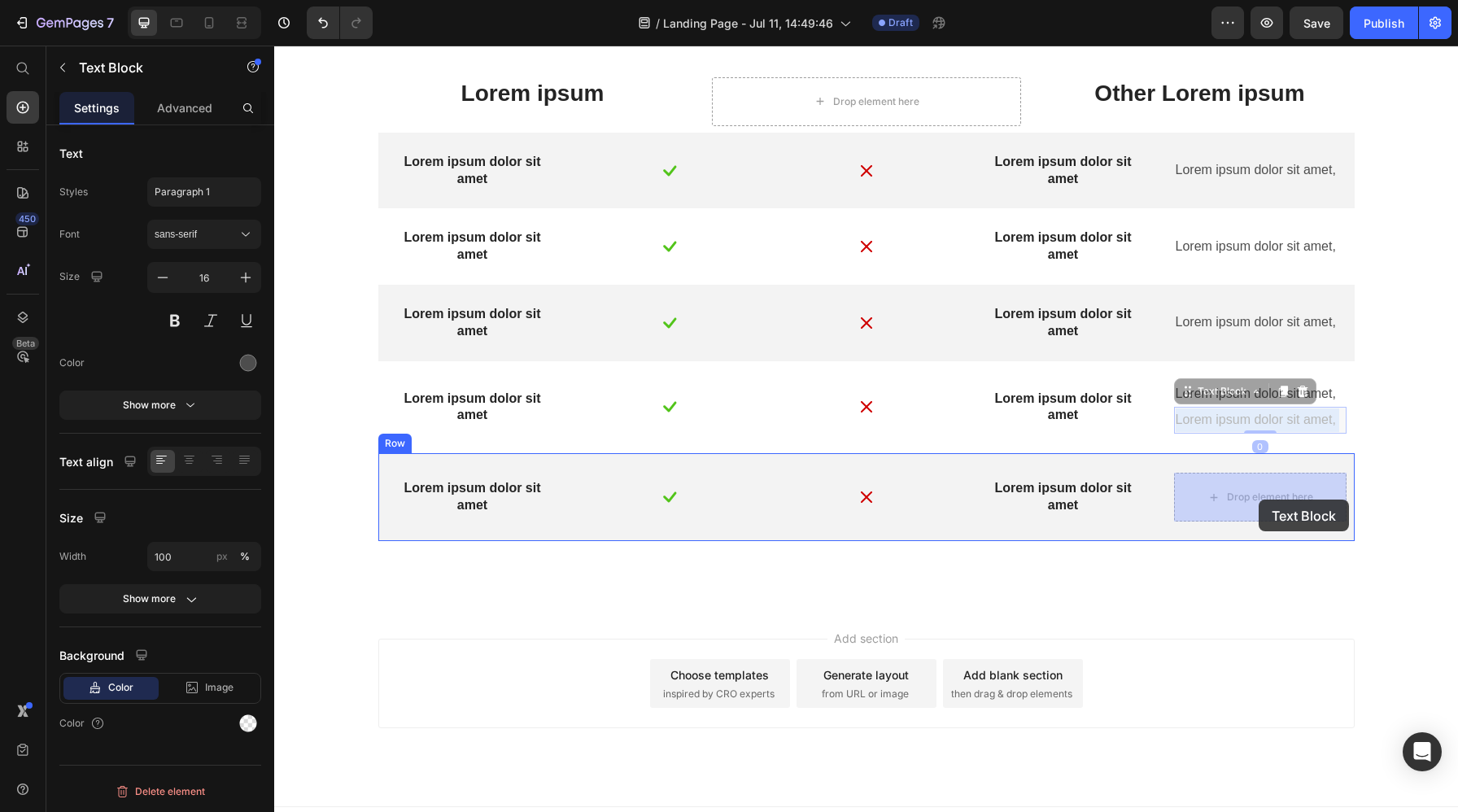 drag, startPoint x: 1266, startPoint y: 423, endPoint x: 1259, endPoint y: 500, distance: 77.31753 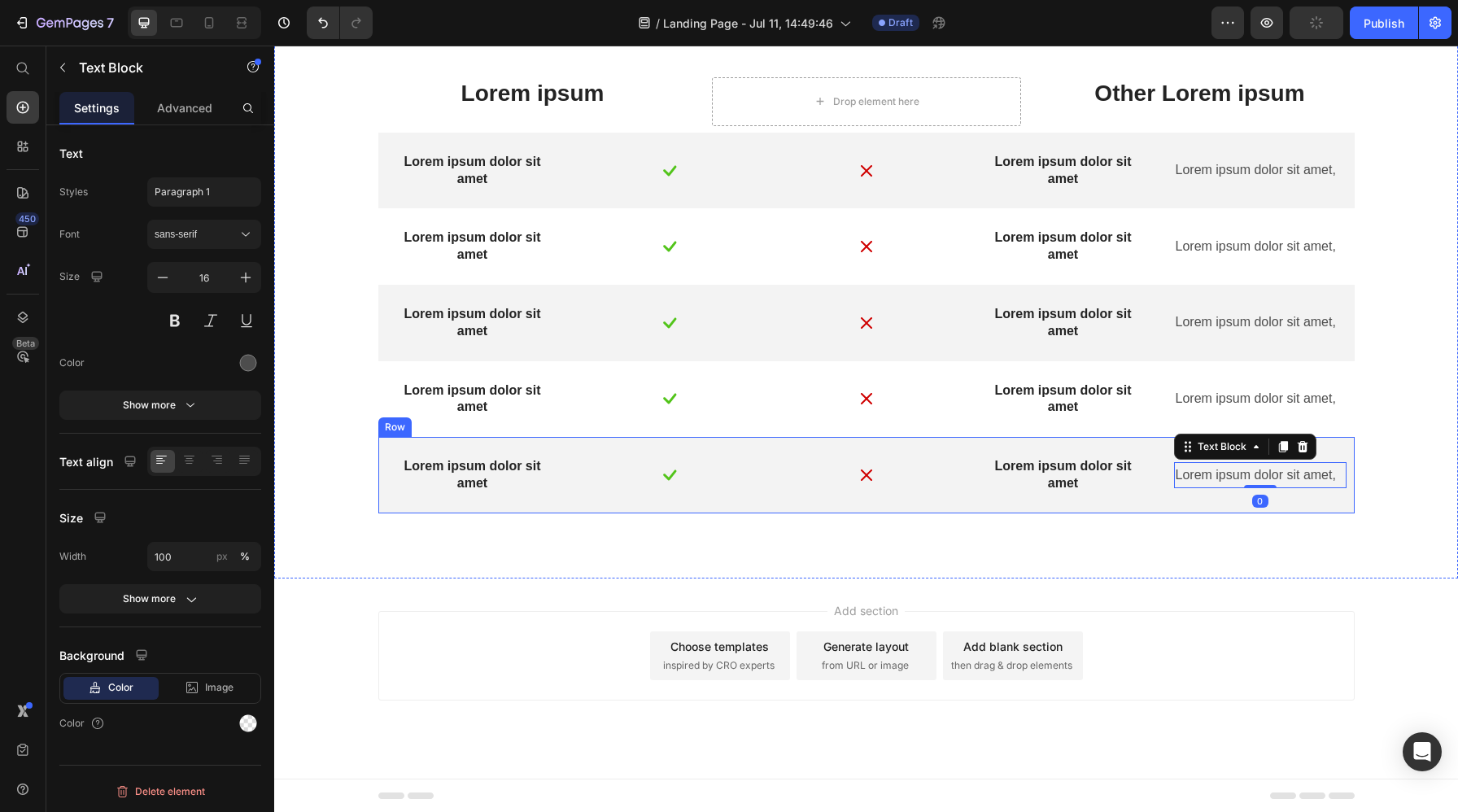 click at bounding box center (867, 475) 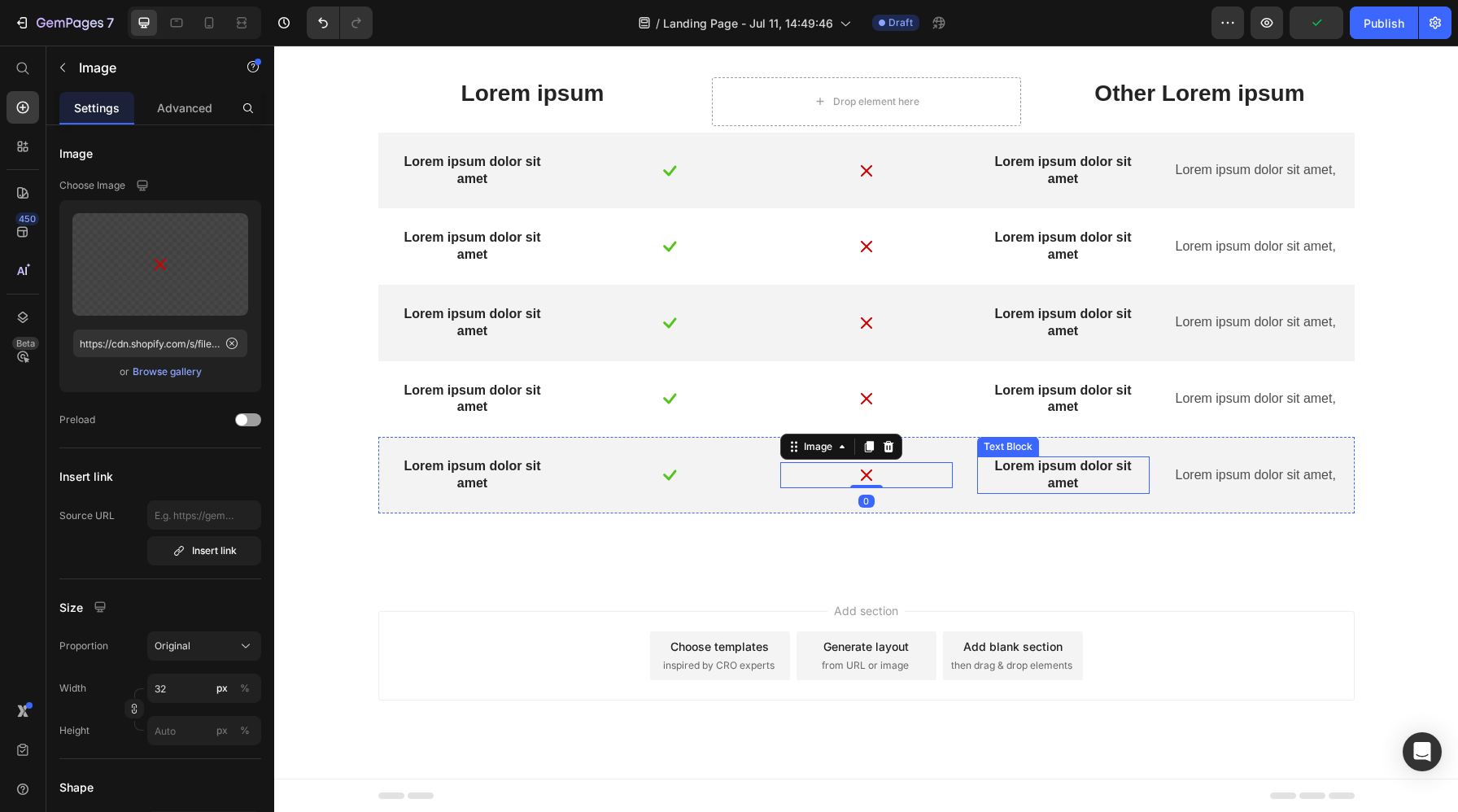 click on "Lorem ipsum dolor sit amet" at bounding box center (1063, 475) 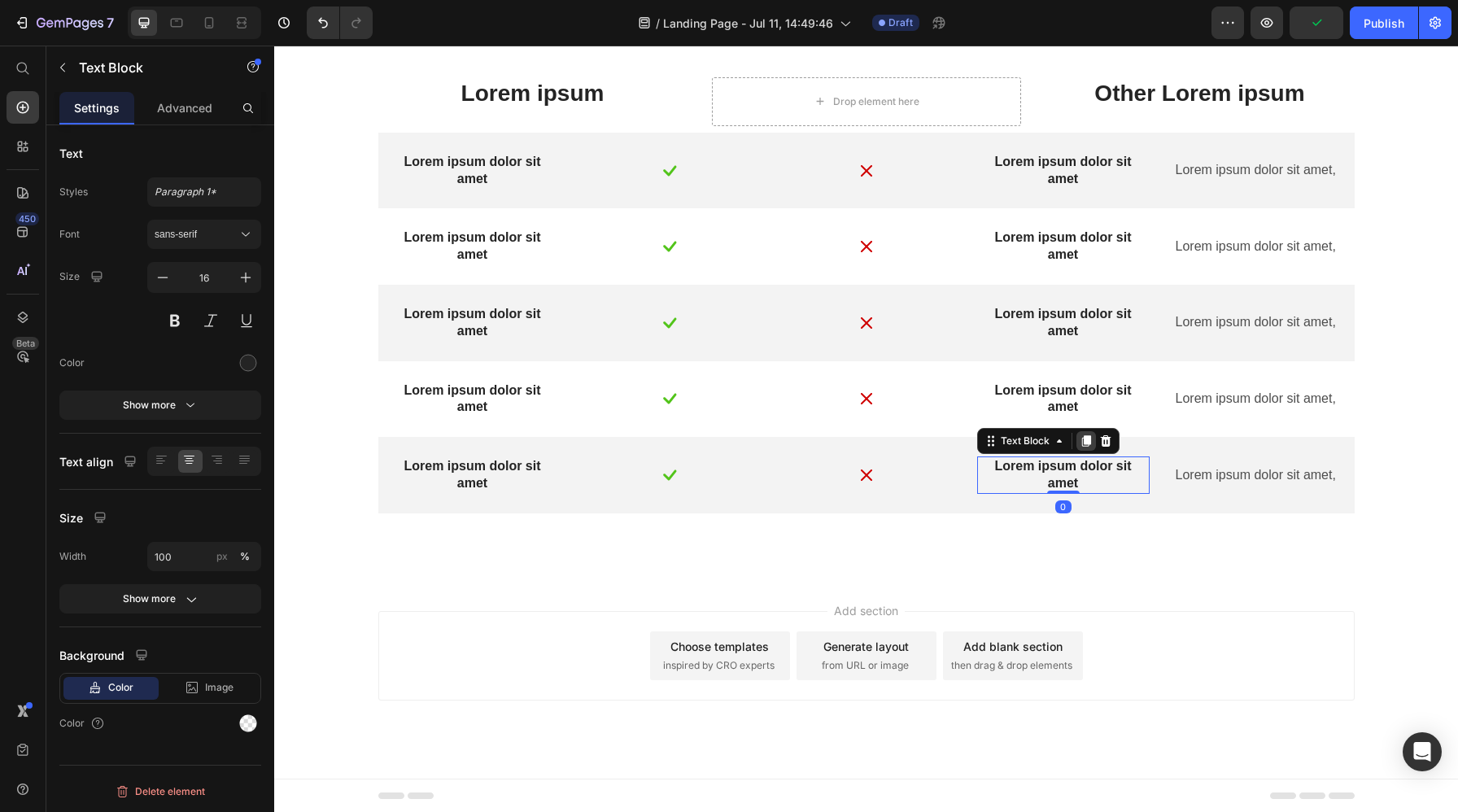 click 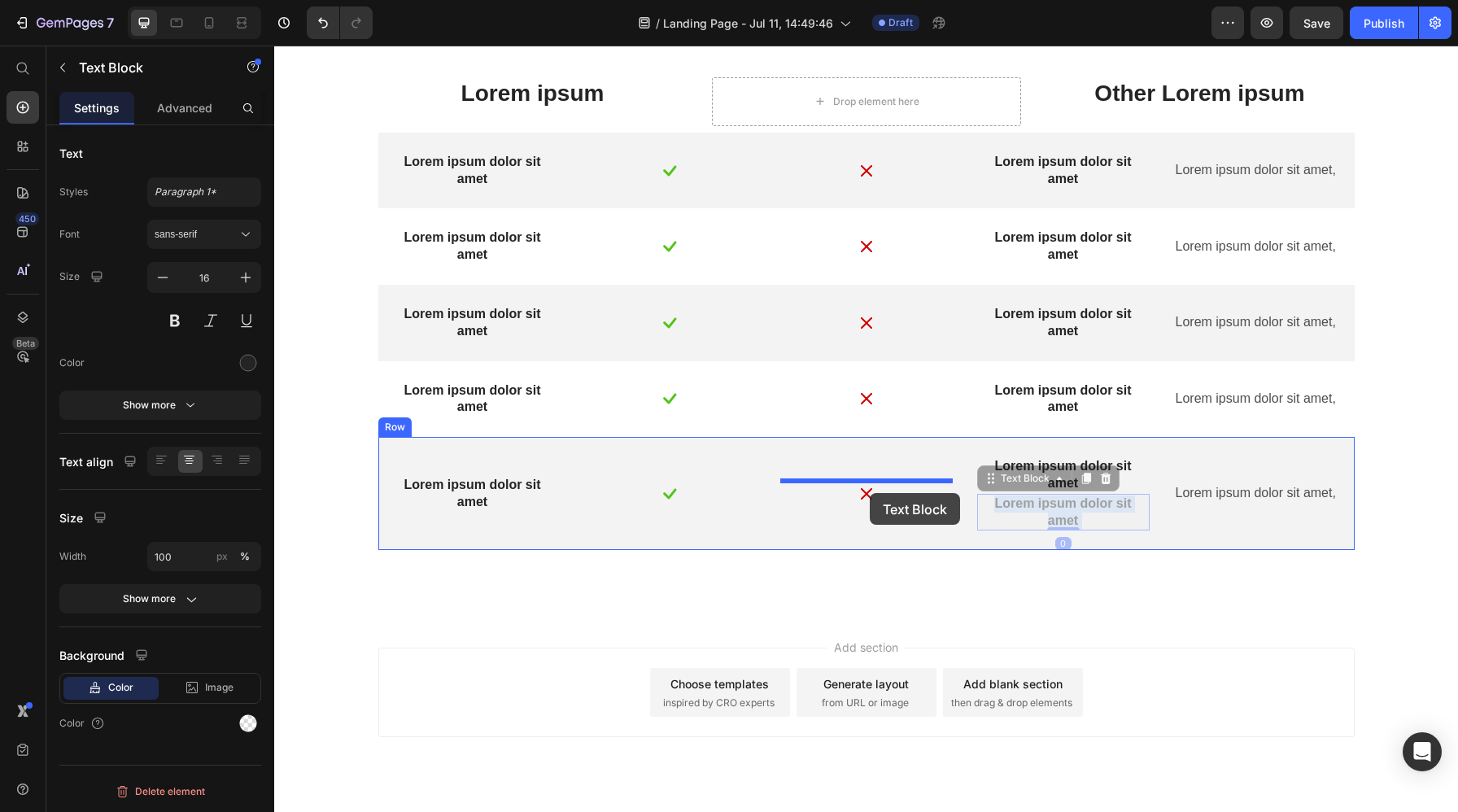 drag, startPoint x: 1065, startPoint y: 503, endPoint x: 862, endPoint y: 491, distance: 203.3544 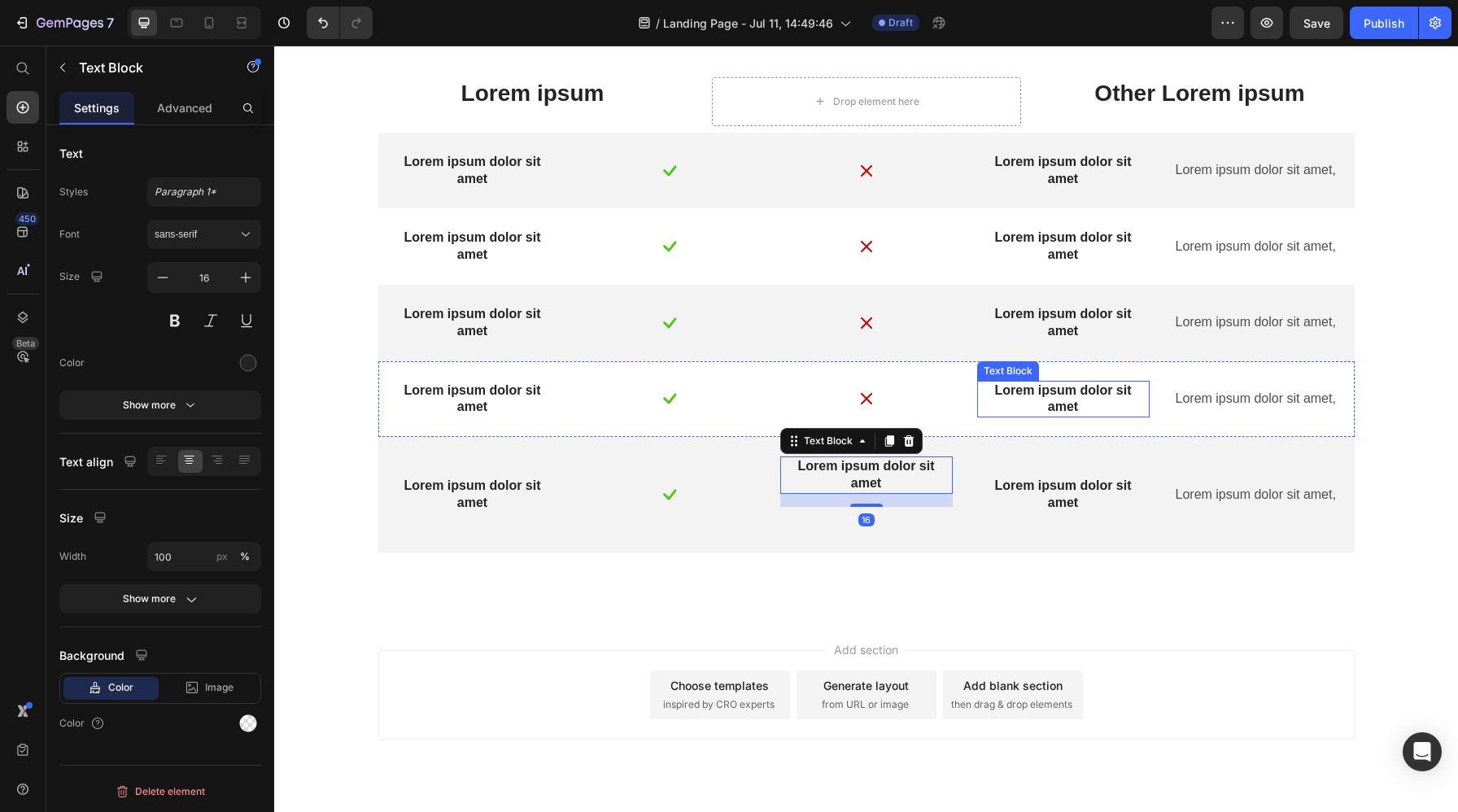 click on "Lorem ipsum dolor sit amet" at bounding box center [1063, 399] 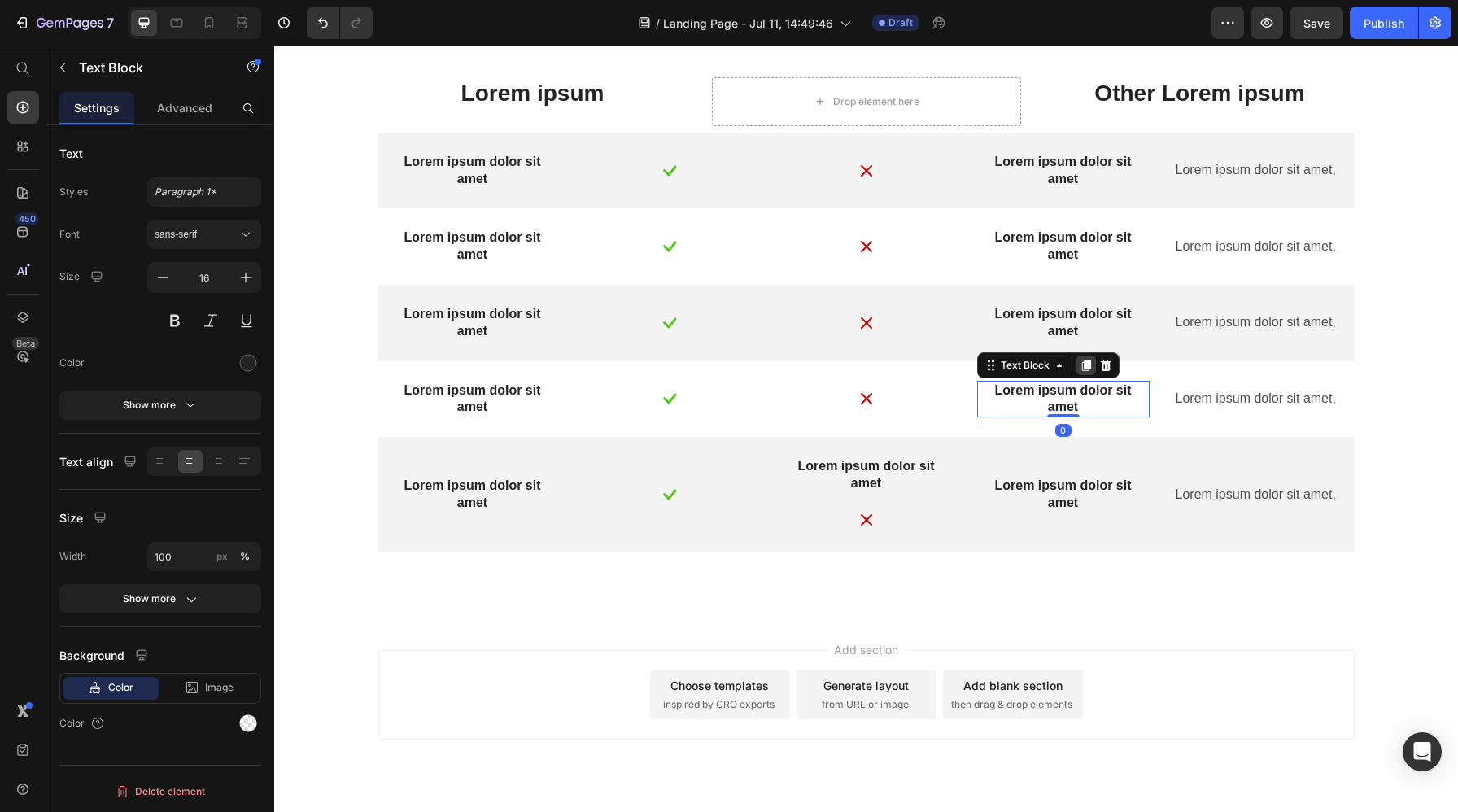 click 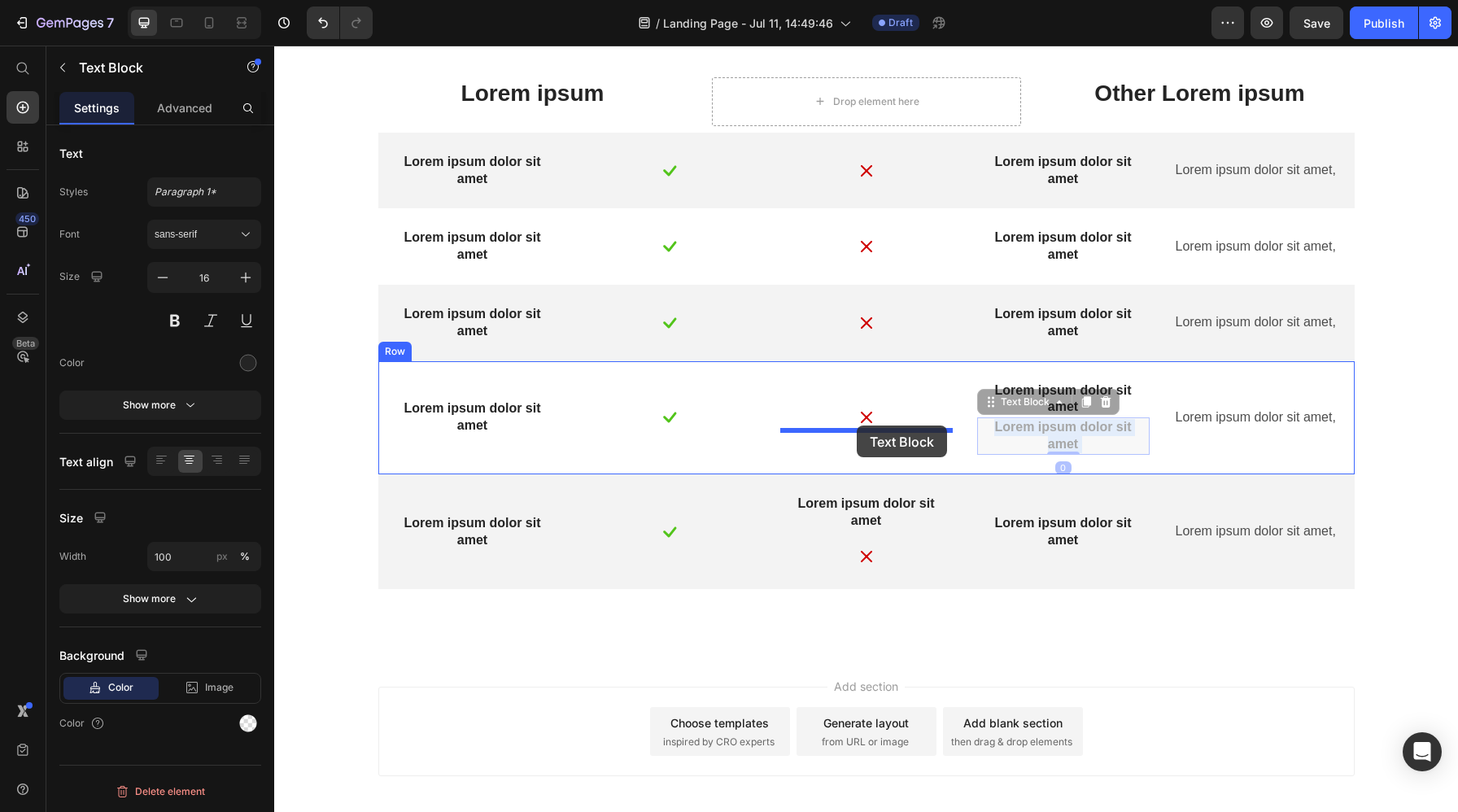drag, startPoint x: 1058, startPoint y: 439, endPoint x: 857, endPoint y: 426, distance: 201.41996 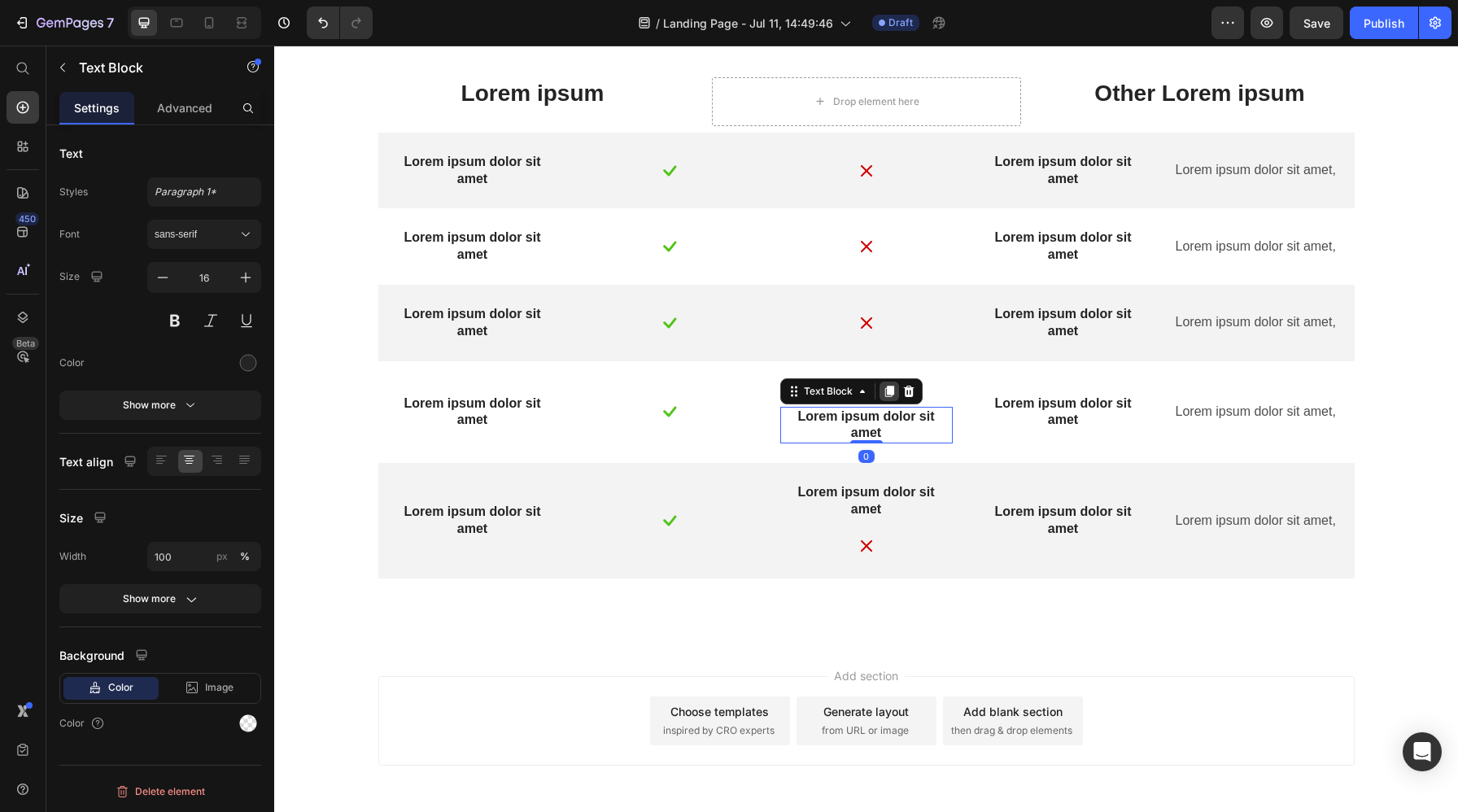 click 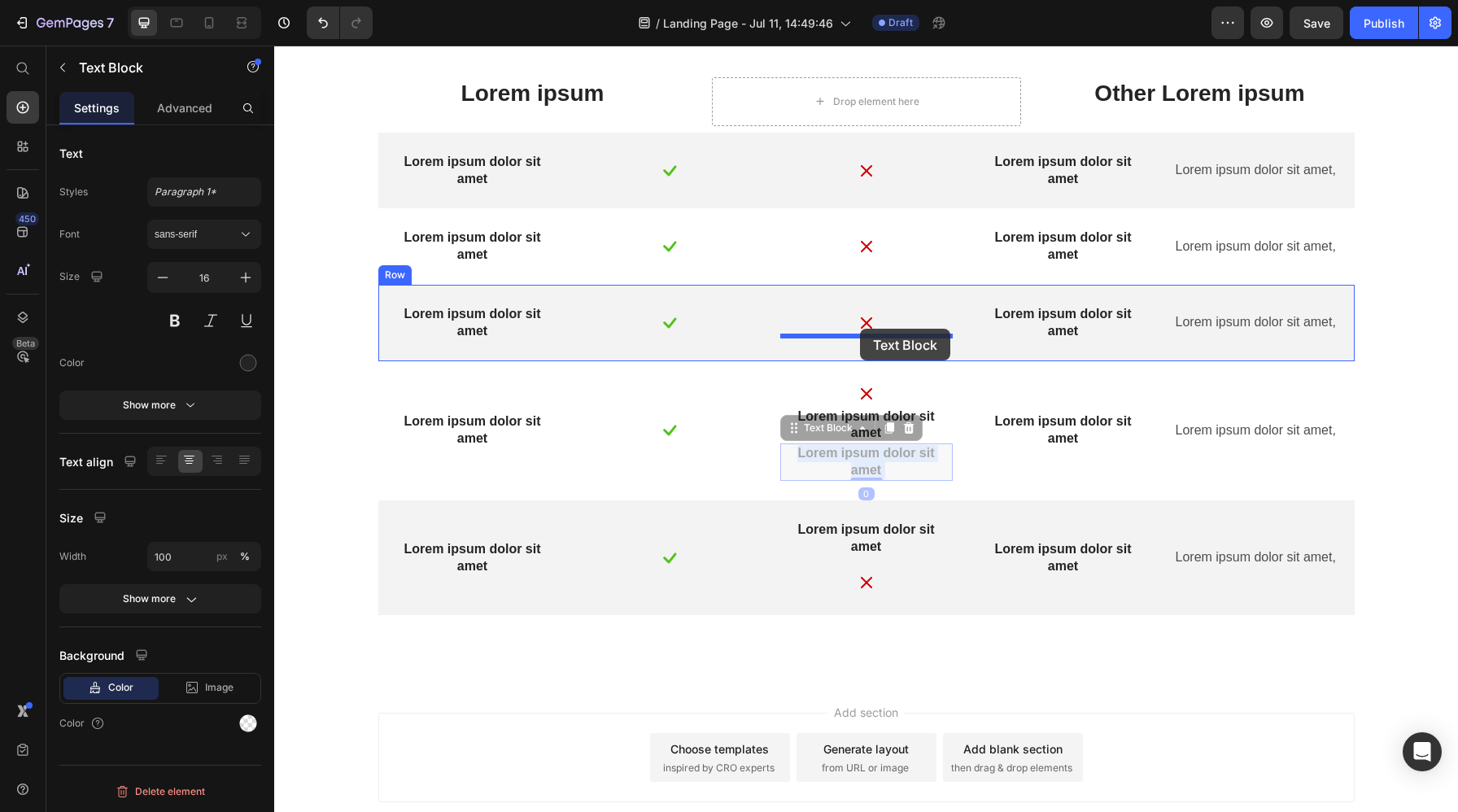 drag, startPoint x: 874, startPoint y: 460, endPoint x: 860, endPoint y: 329, distance: 131.74597 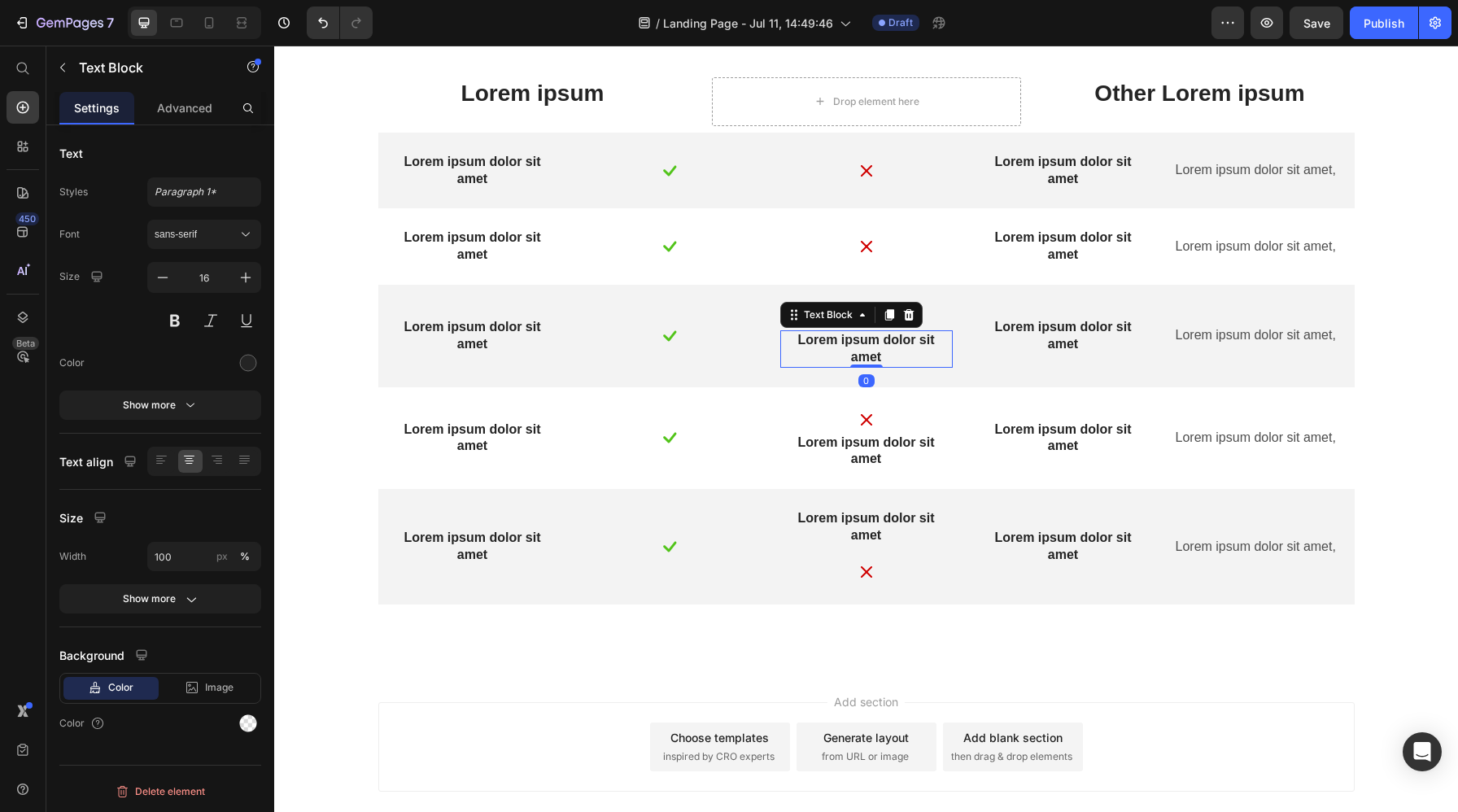 click on "Text Block" at bounding box center (851, 315) 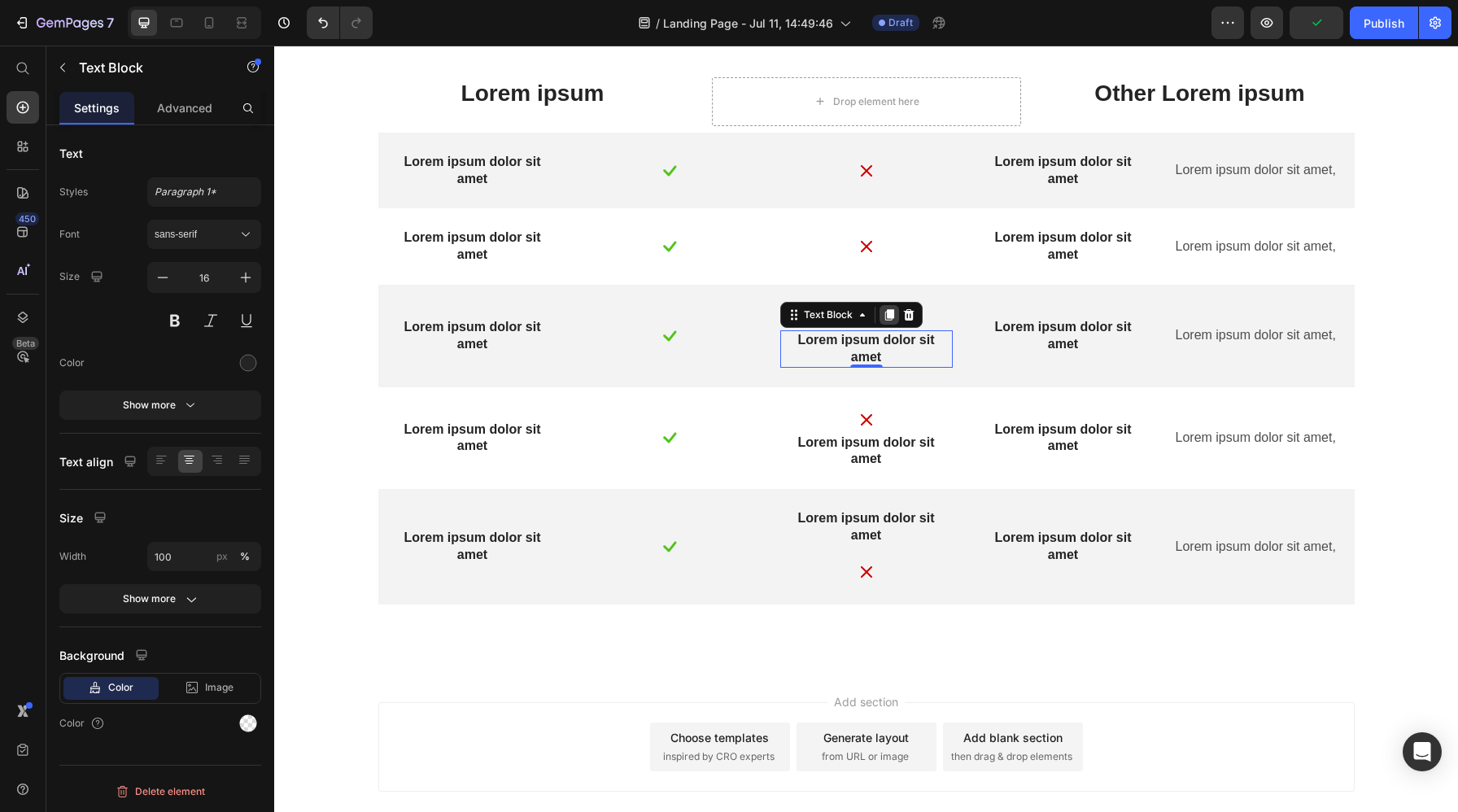 click 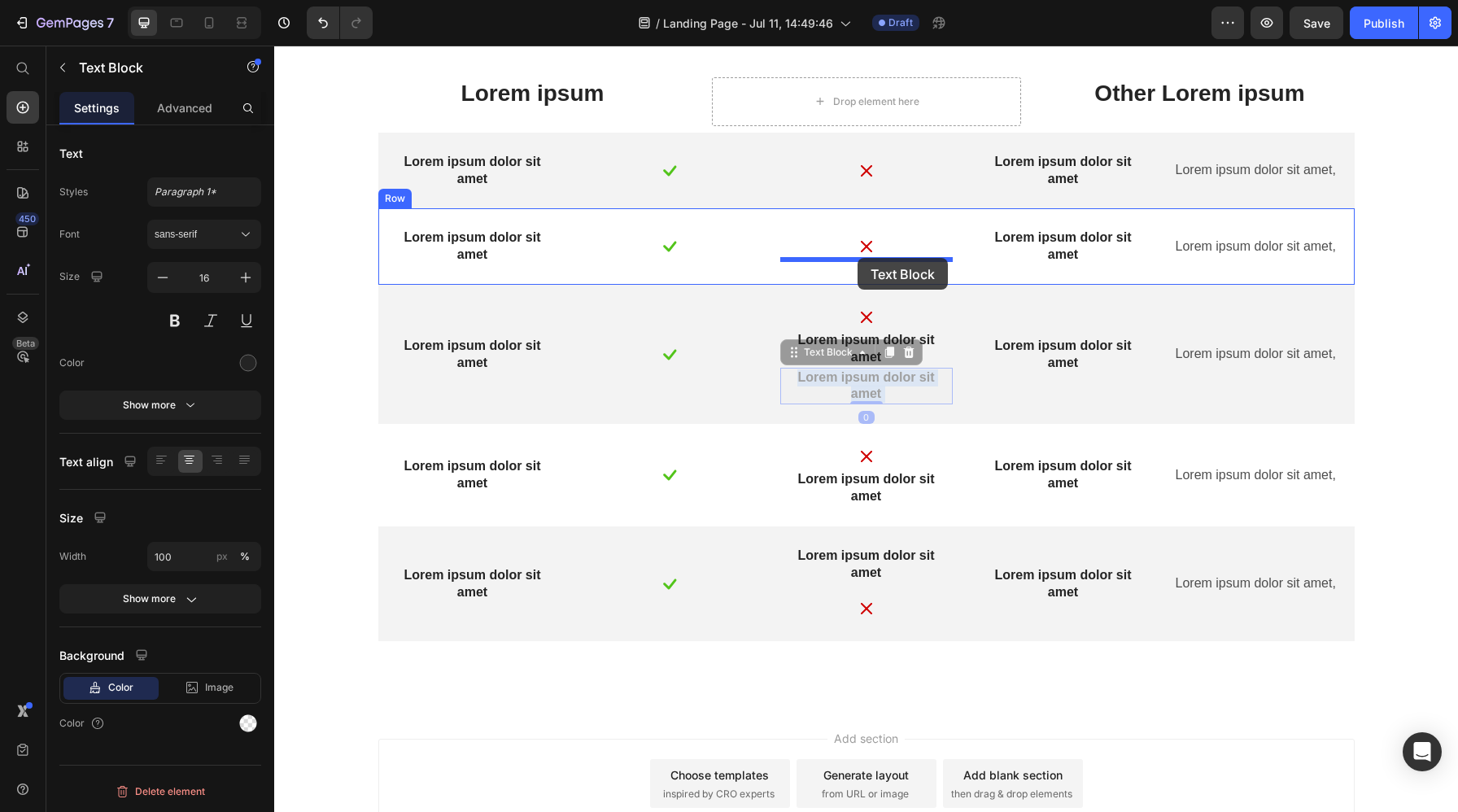 drag, startPoint x: 875, startPoint y: 396, endPoint x: 857, endPoint y: 257, distance: 140.1606 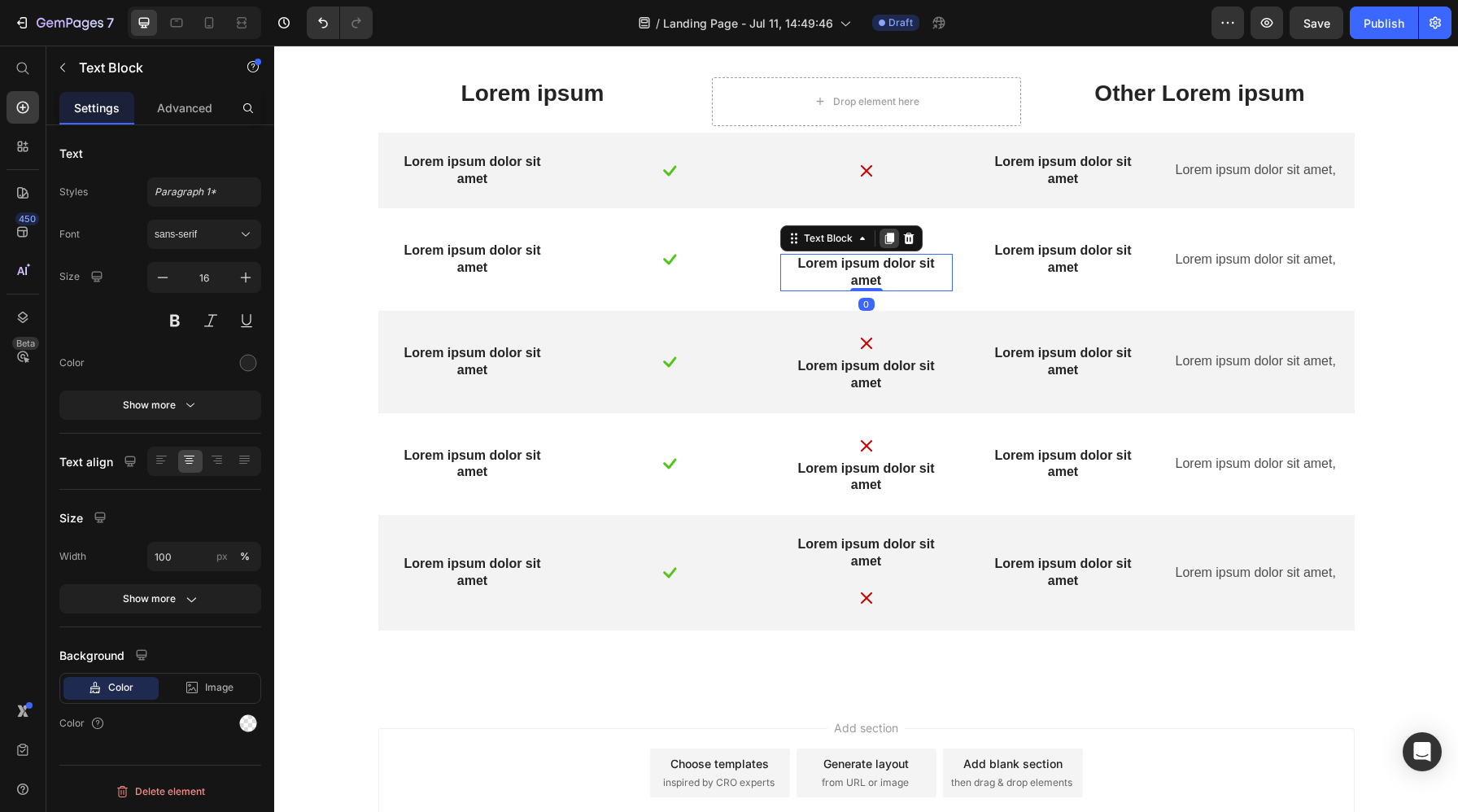 click 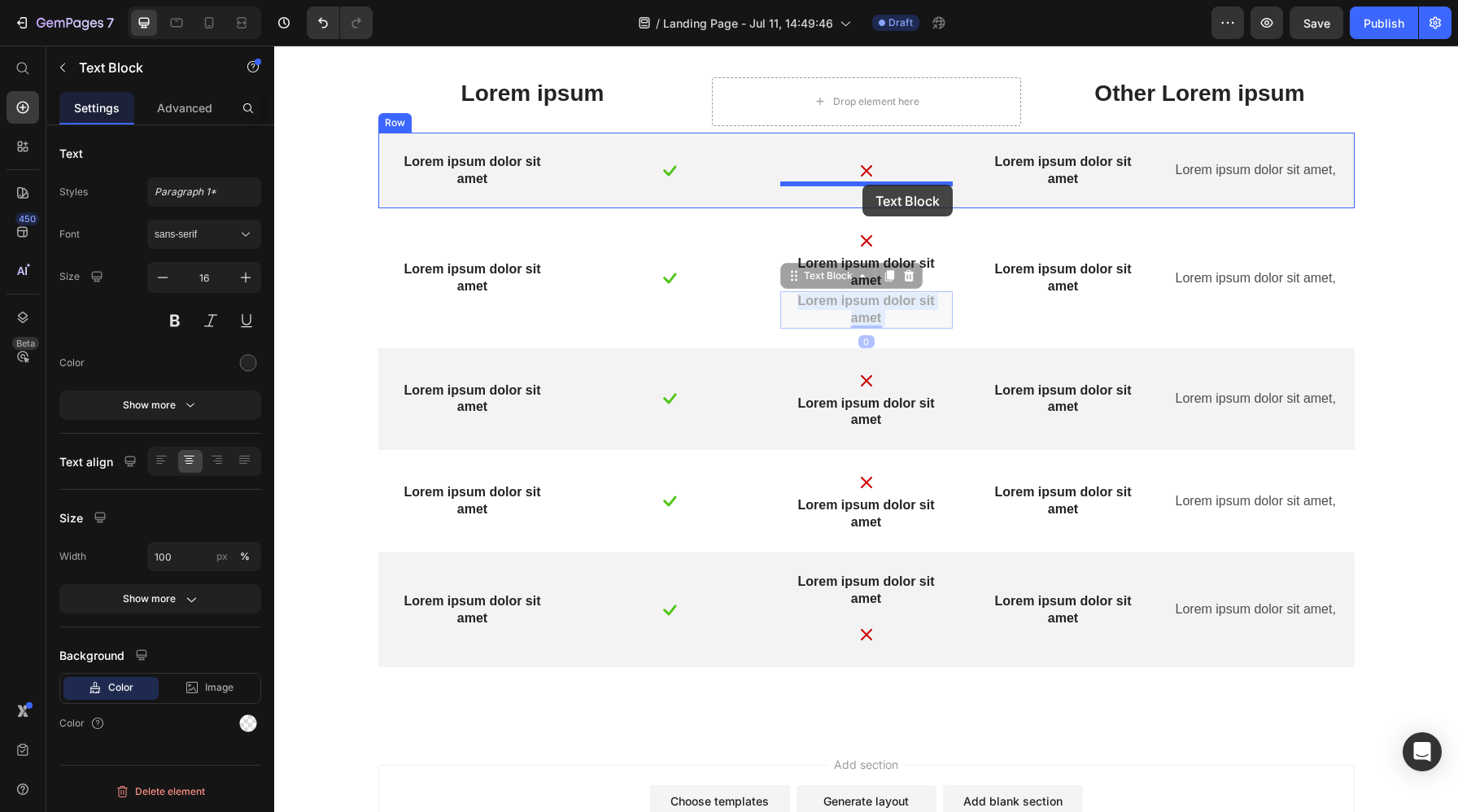 drag, startPoint x: 875, startPoint y: 310, endPoint x: 861, endPoint y: 181, distance: 129.75747 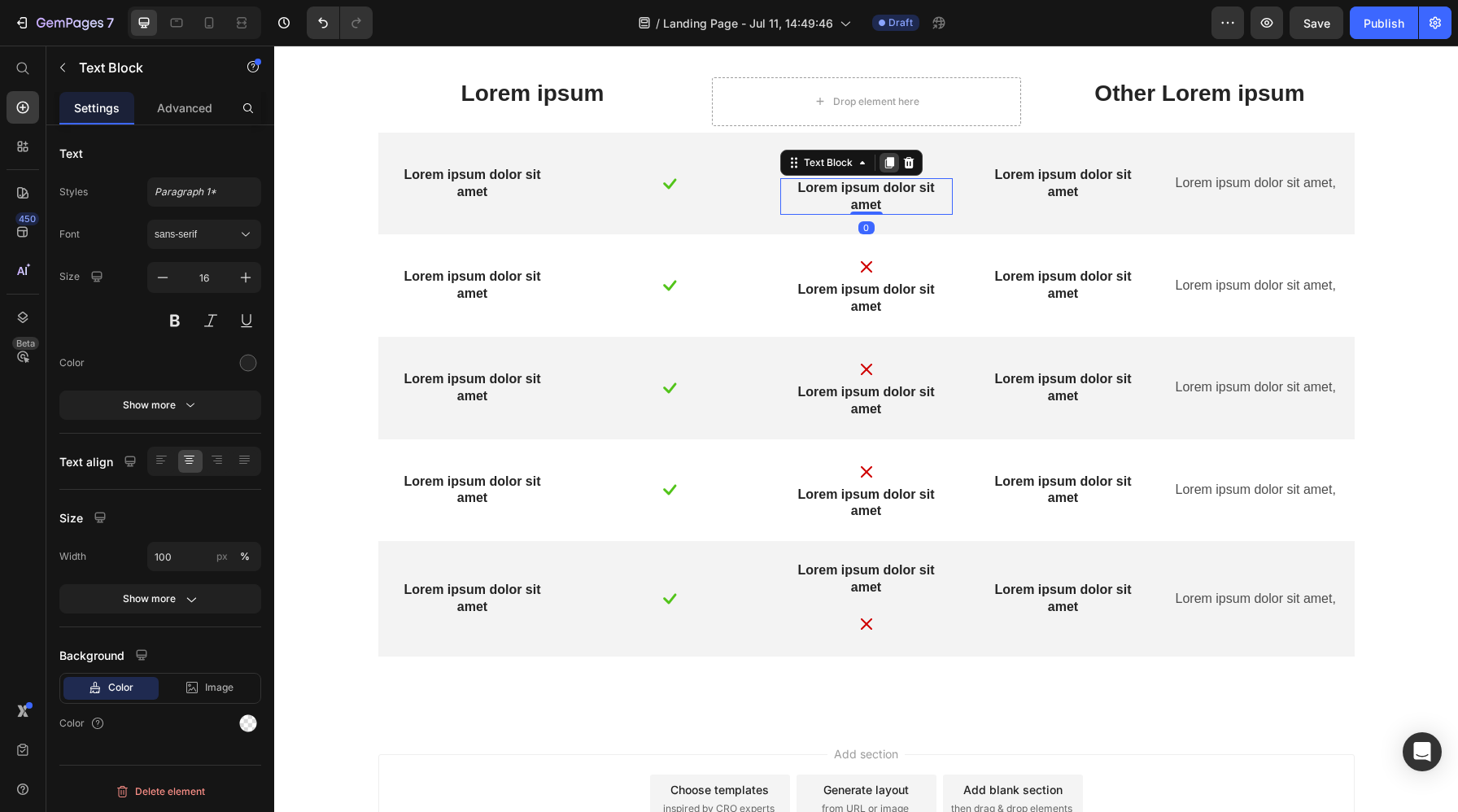 click 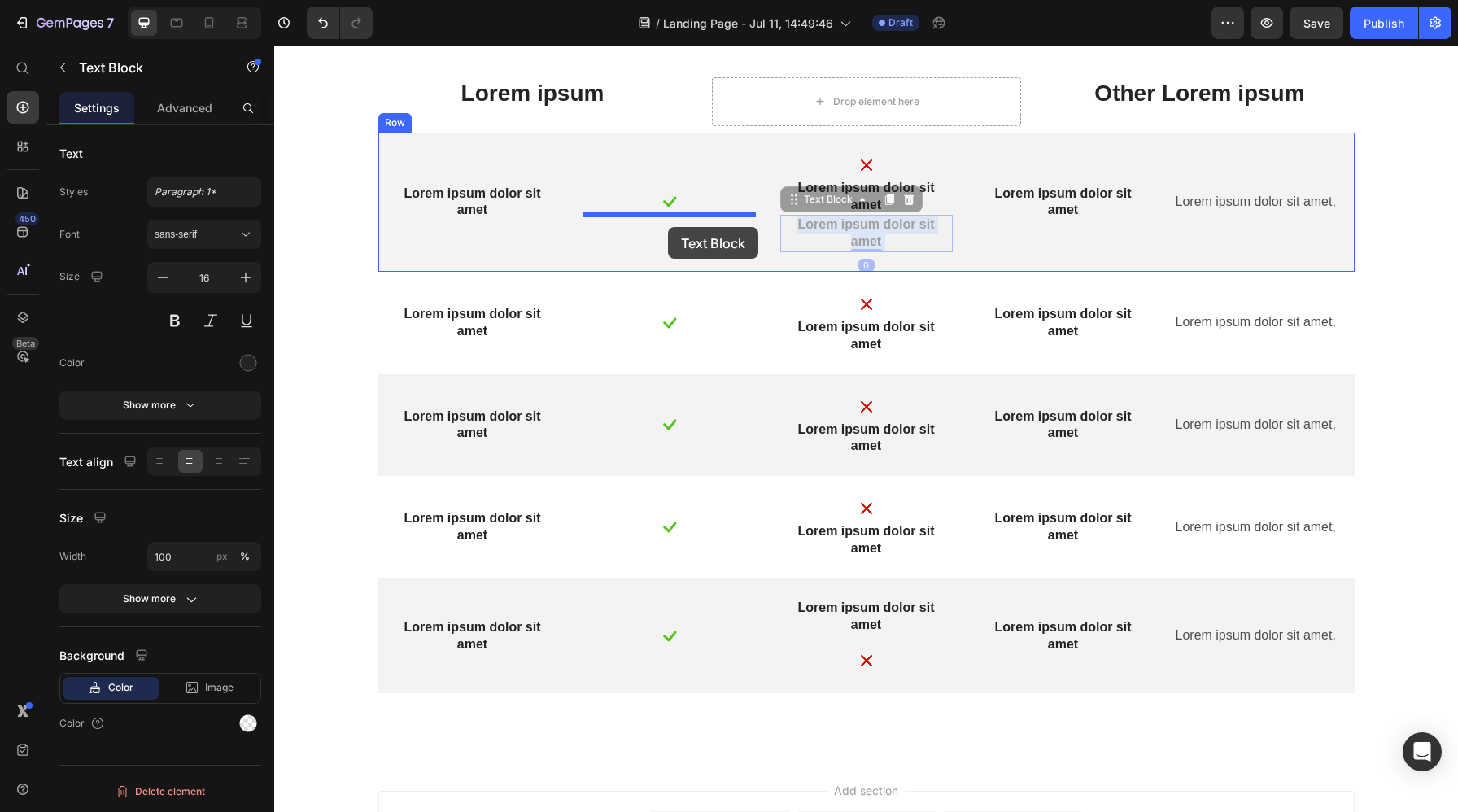 drag, startPoint x: 870, startPoint y: 230, endPoint x: 666, endPoint y: 225, distance: 204.0613 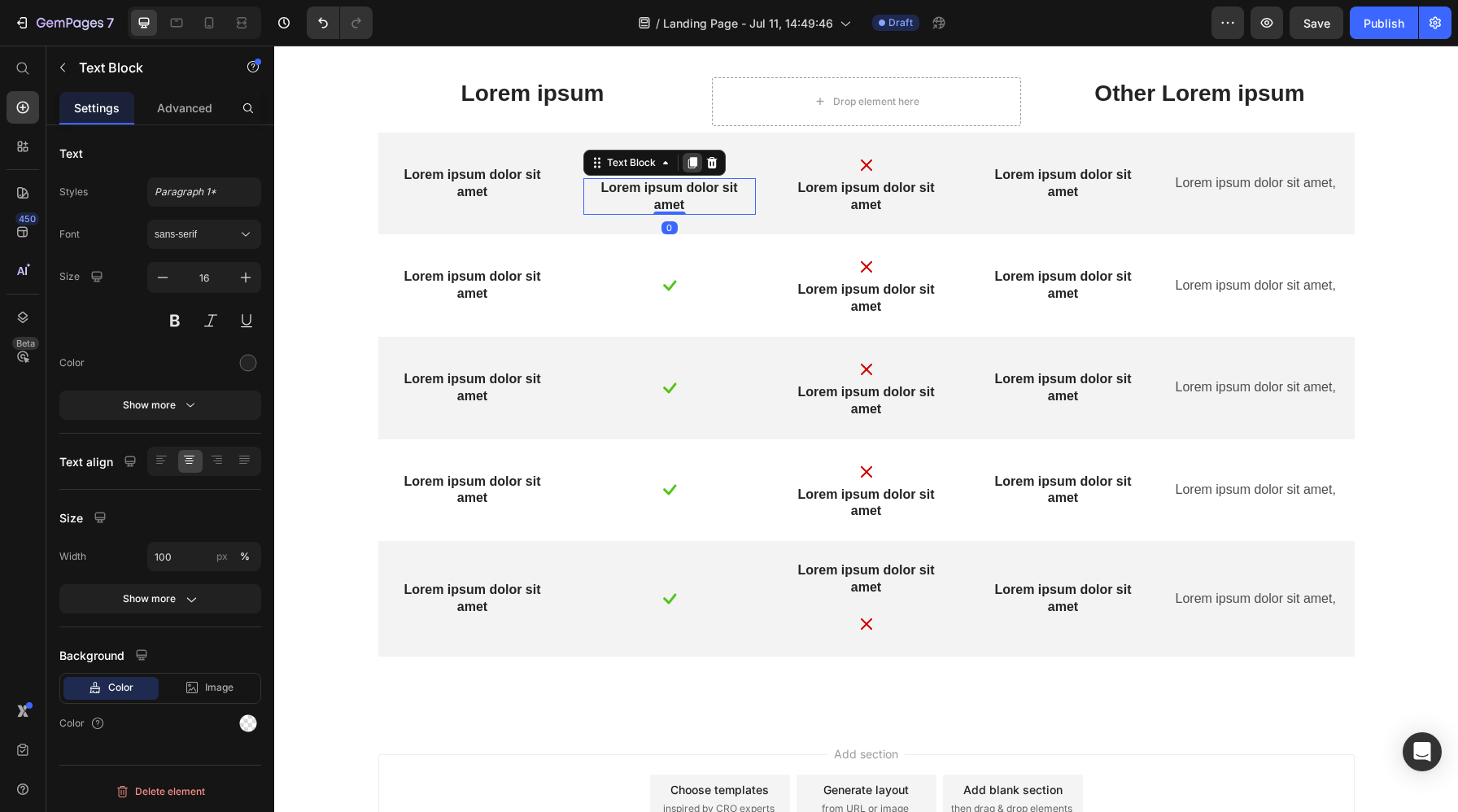 click 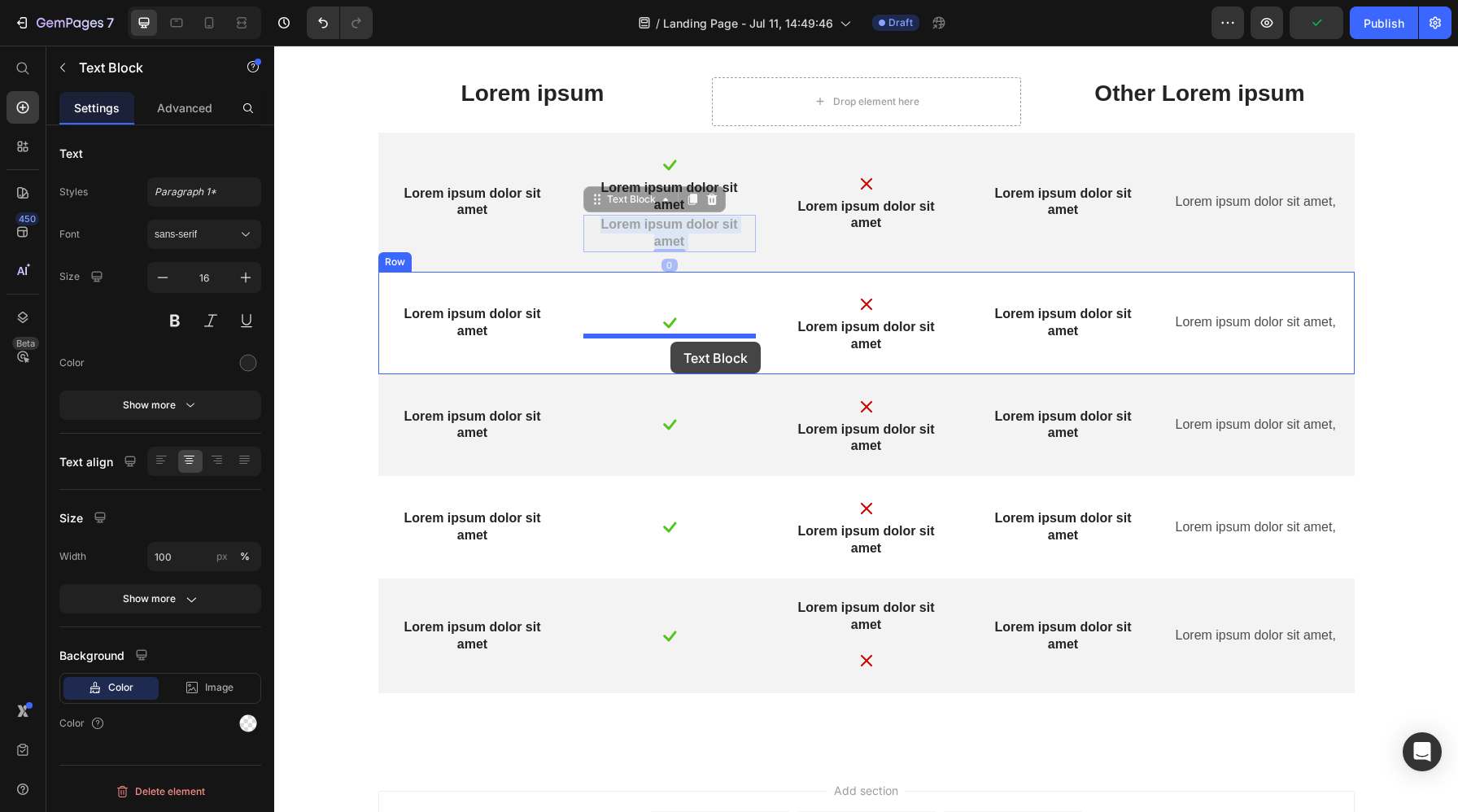 drag, startPoint x: 679, startPoint y: 229, endPoint x: 670, endPoint y: 342, distance: 113.35784 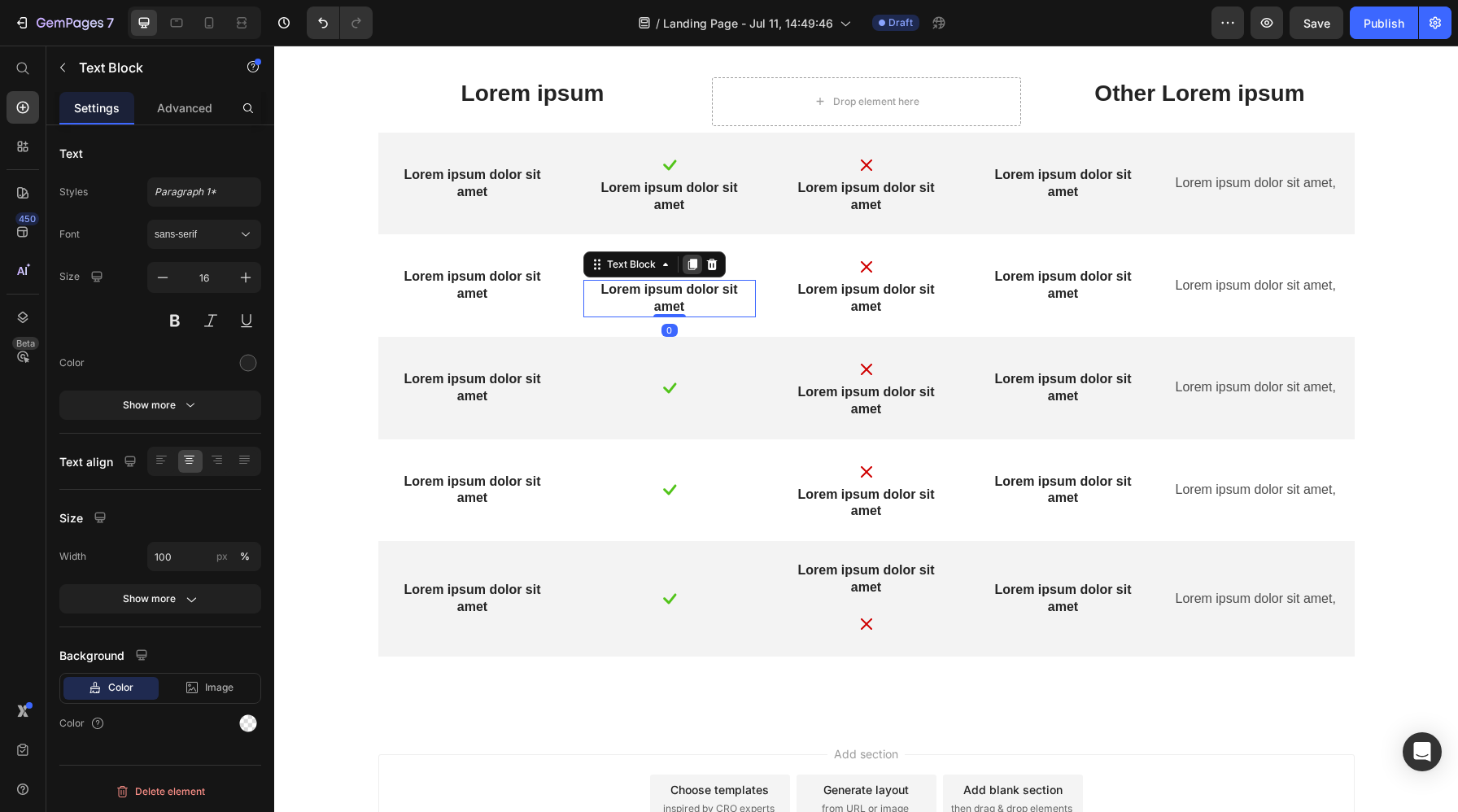click 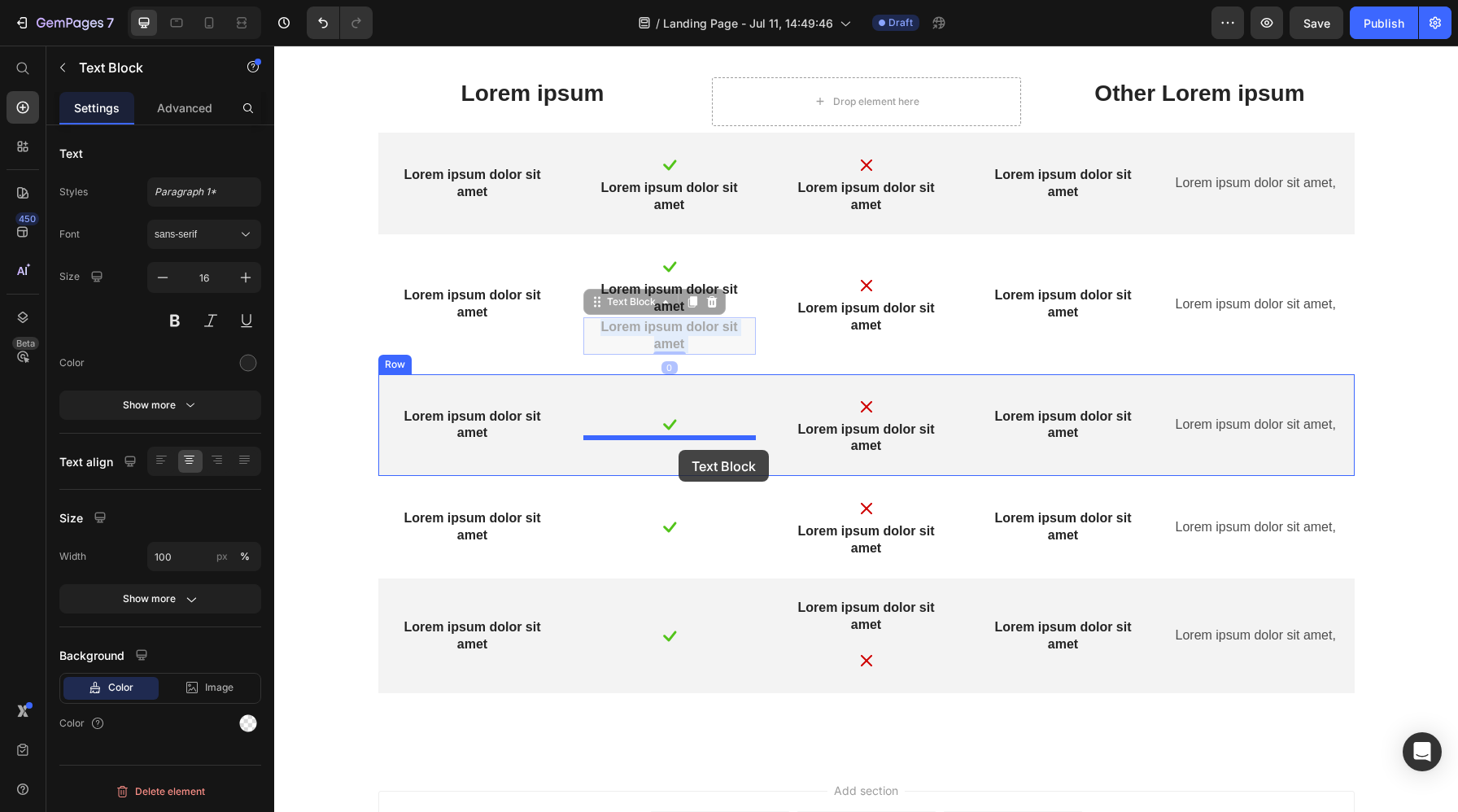 drag, startPoint x: 681, startPoint y: 333, endPoint x: 676, endPoint y: 438, distance: 105.11898 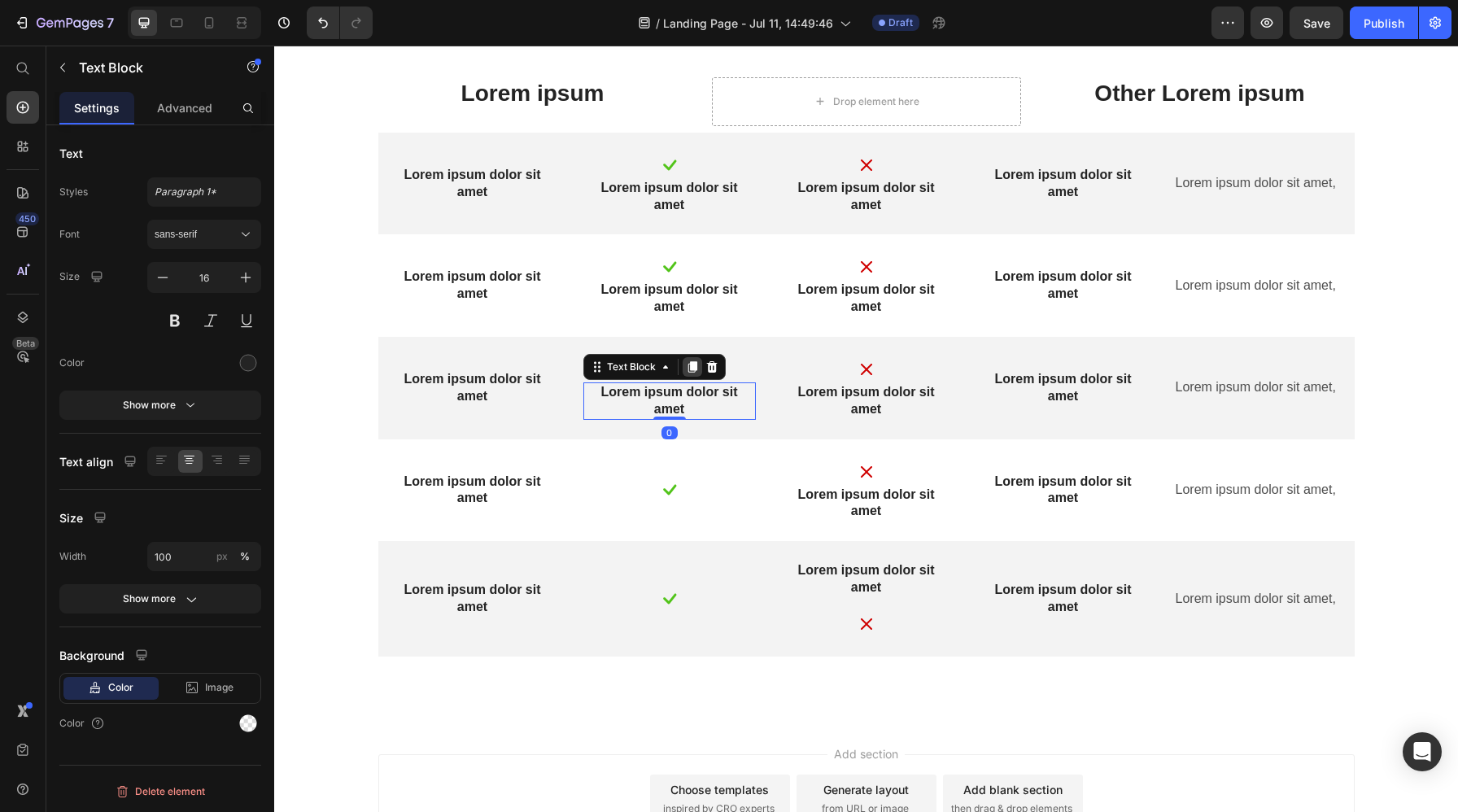 click 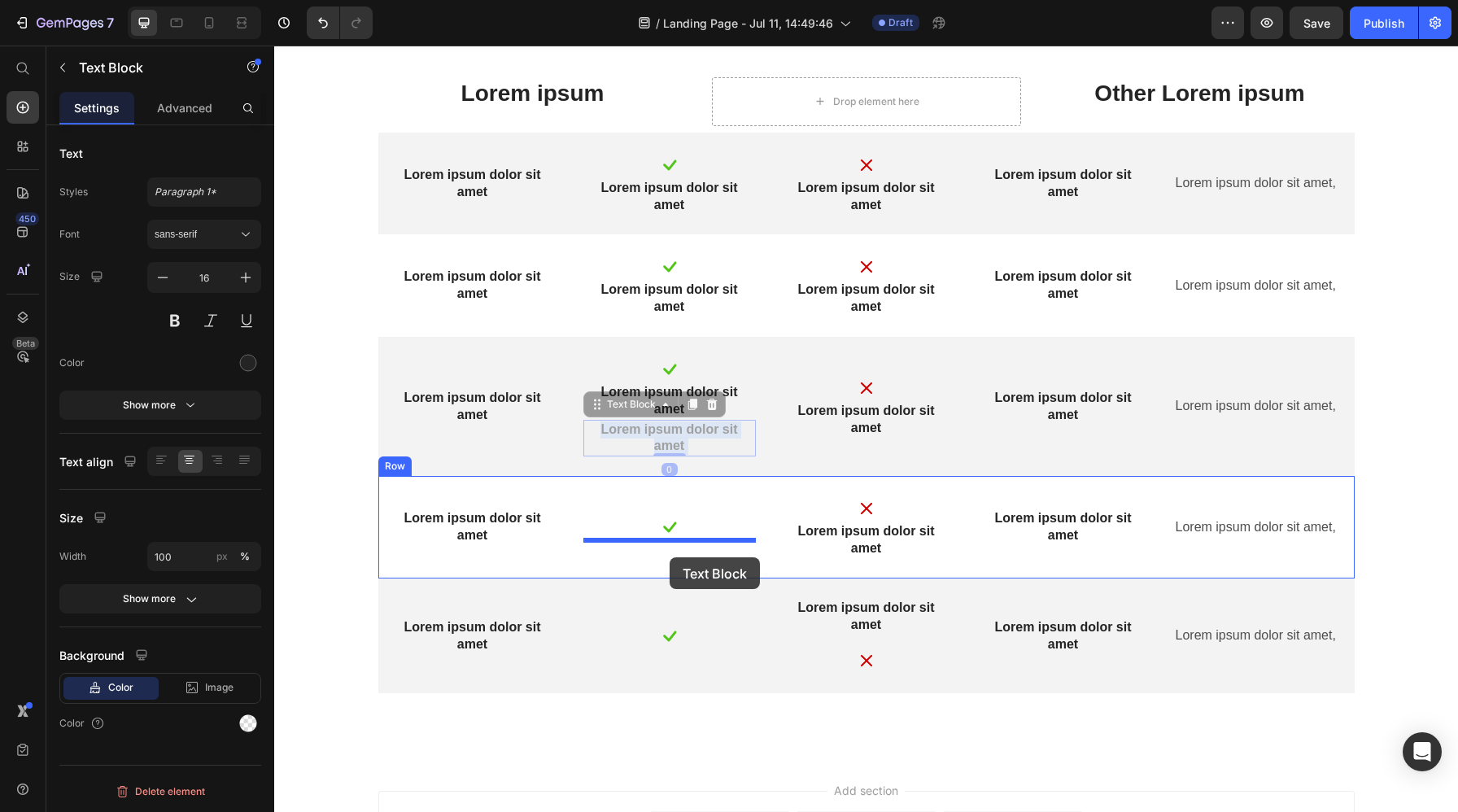 drag, startPoint x: 686, startPoint y: 434, endPoint x: 670, endPoint y: 543, distance: 110.1681 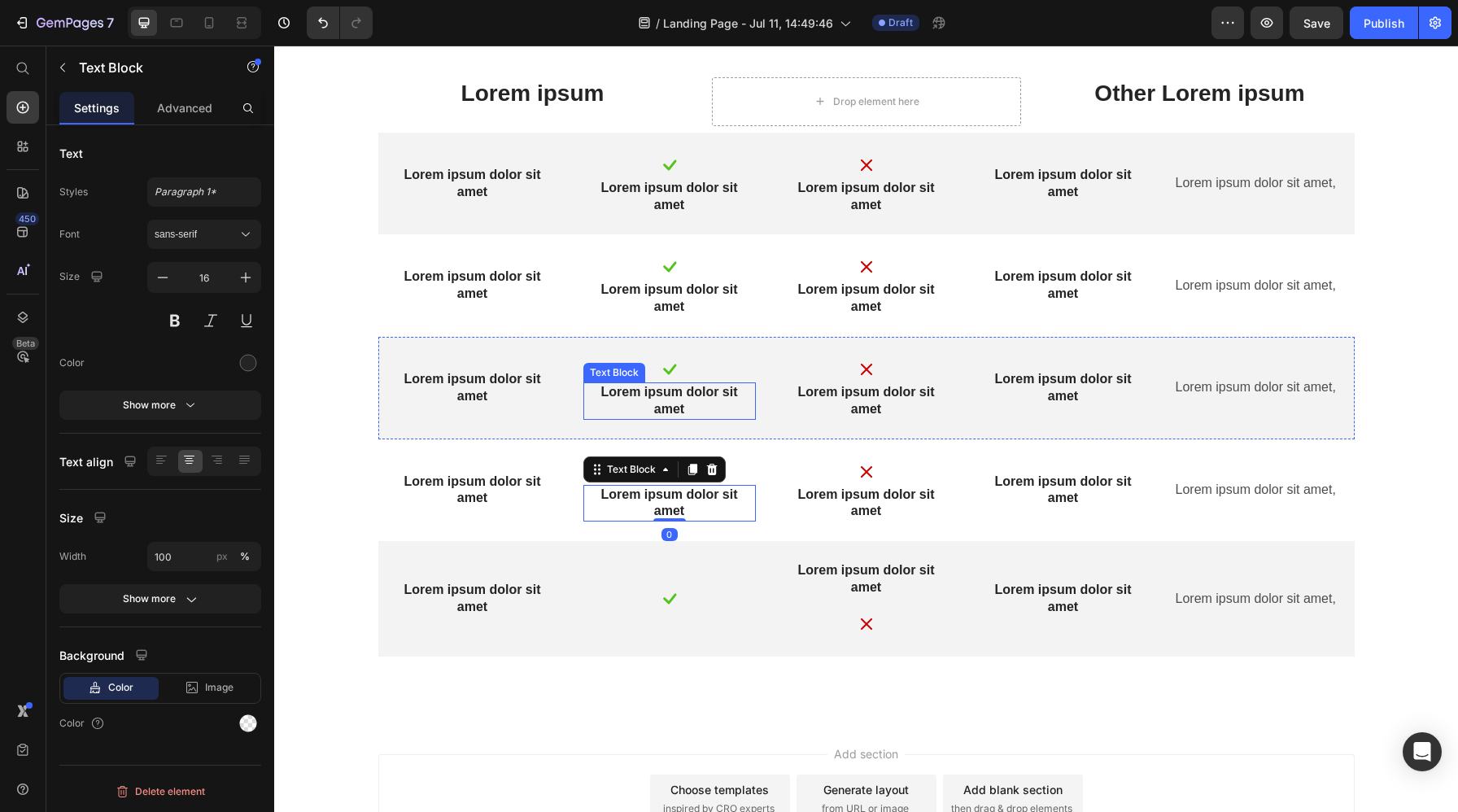 click on "Lorem ipsum dolor sit amet" at bounding box center (670, 401) 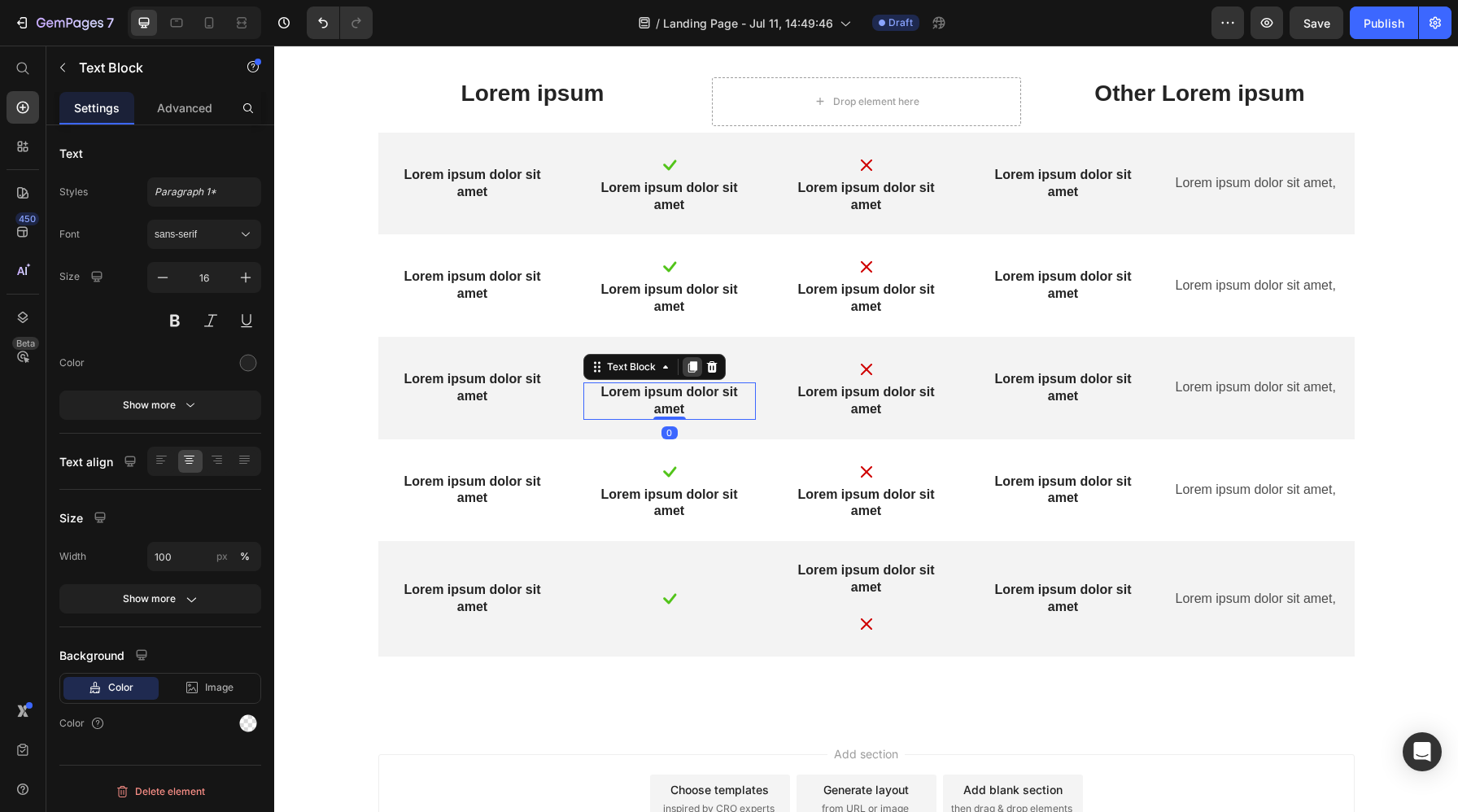 click 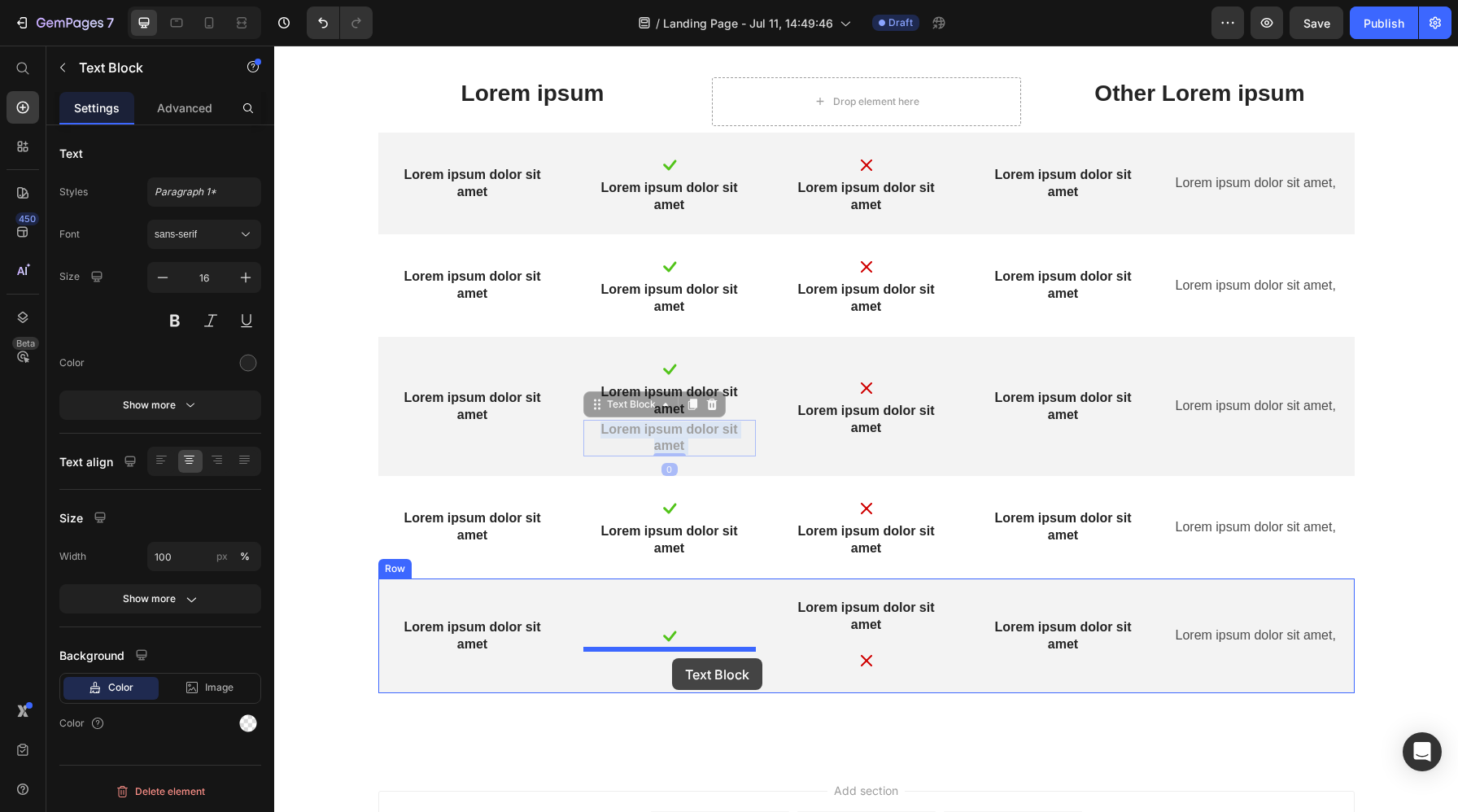 drag, startPoint x: 682, startPoint y: 436, endPoint x: 672, endPoint y: 653, distance: 217.23029 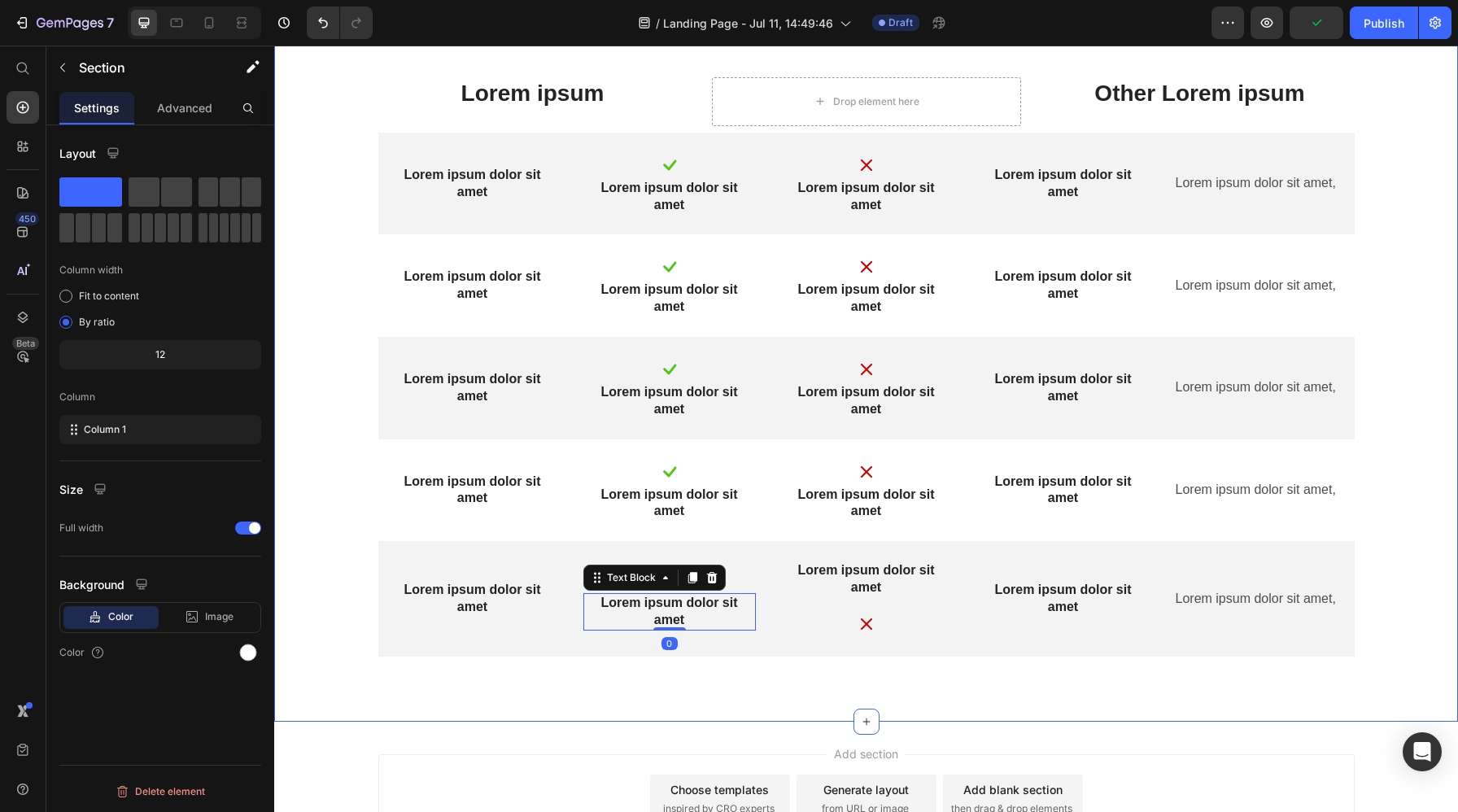 click on "Lorem ipsum Heading Vs. Other Lorem ipsum Text Block Lorem ipsum dolor sit amet, consectetur adipiscing elit, sed do eiusmod tempor incididunt ut labore et dolore magna aliqua. Ut enim ad minim veniam, quis nostrud exercitation ullamco laboris nisi ut aliquip ex ea commodo consequat. Text Block Row Lorem ipsum Text Block
Drop element here Other Lorem ipsum Text Block Row Lorem ipsum dolor sit amet Text Block Image Lorem ipsum dolor sit amet Text Block Image Lorem ipsum dolor sit amet Text Block Lorem ipsum dolor sit amet Text Block Lorem ipsum dolor sit amet,  Text Block Row Lorem ipsum dolor sit amet Text Block Image Lorem ipsum dolor sit amet Text Block Image Lorem ipsum dolor sit amet Text Block Lorem ipsum dolor sit amet Text Block Lorem ipsum dolor sit amet,  Text Block Row Lorem ipsum dolor sit amet Text Block Image Lorem ipsum dolor sit amet Text Block Image Lorem ipsum dolor sit amet Text Block Lorem ipsum dolor sit amet Text Block Lorem ipsum dolor sit amet,  Text Block Row Image" at bounding box center [866, 253] 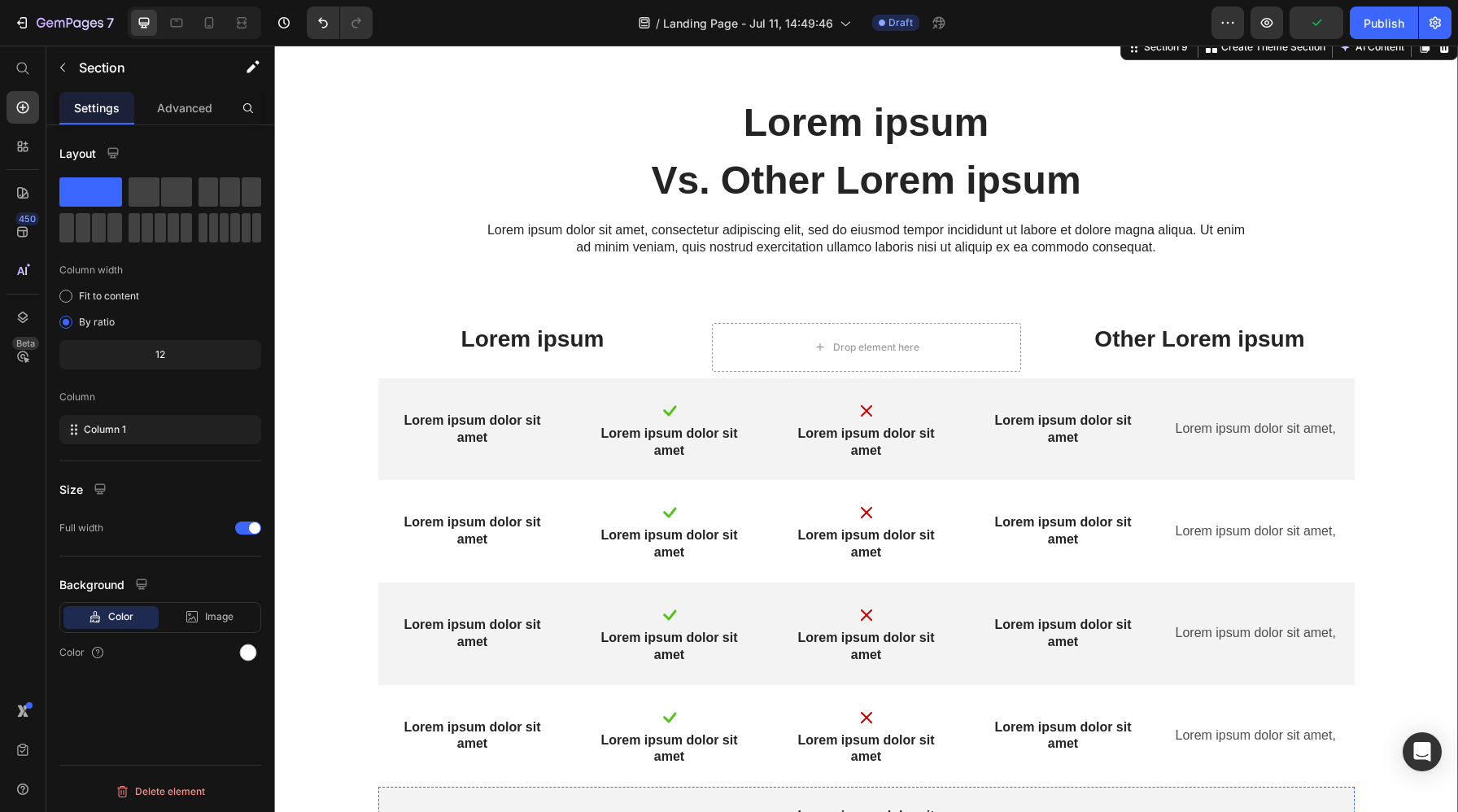 scroll, scrollTop: 5829, scrollLeft: 0, axis: vertical 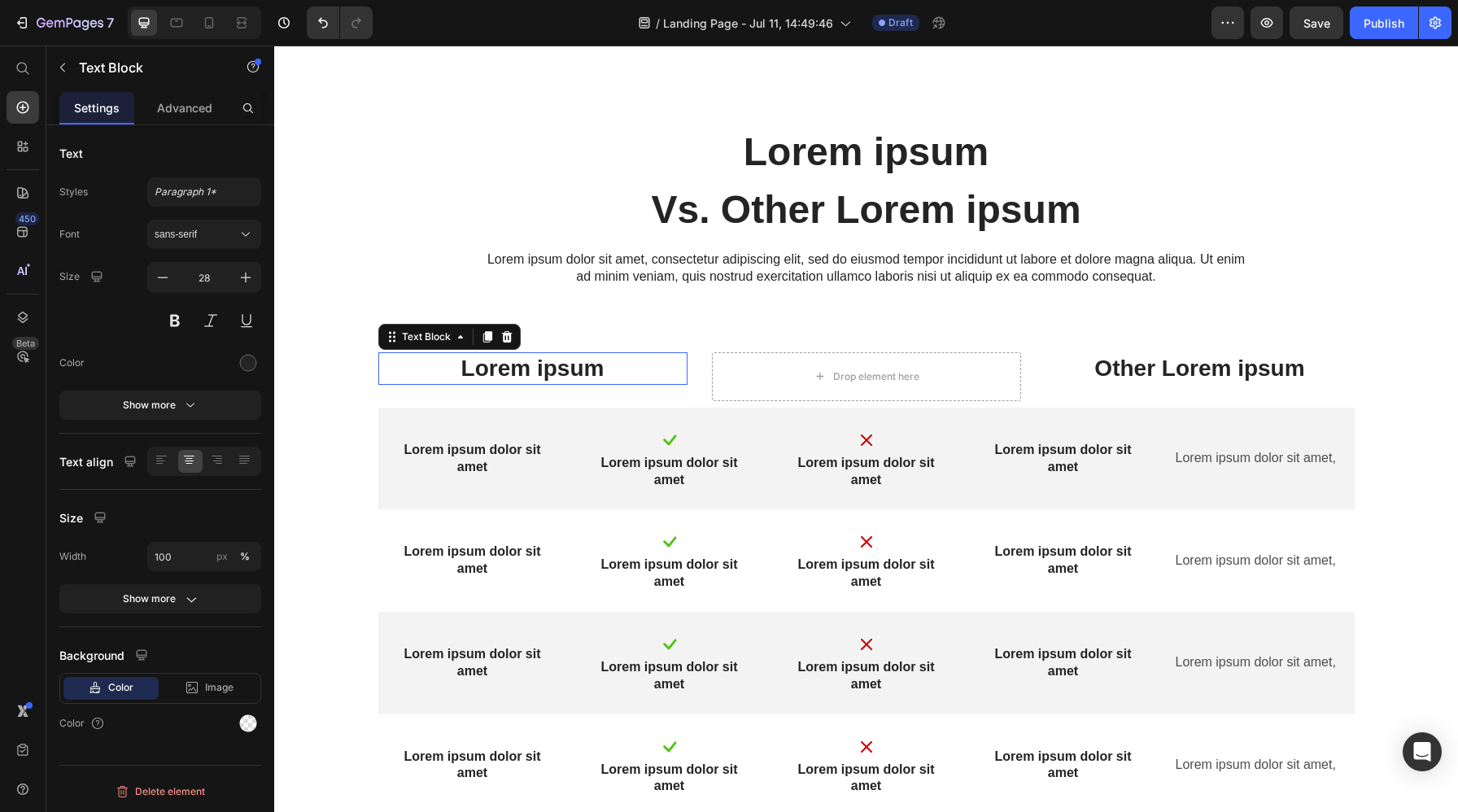 click on "Lorem ipsum" at bounding box center (533, 369) 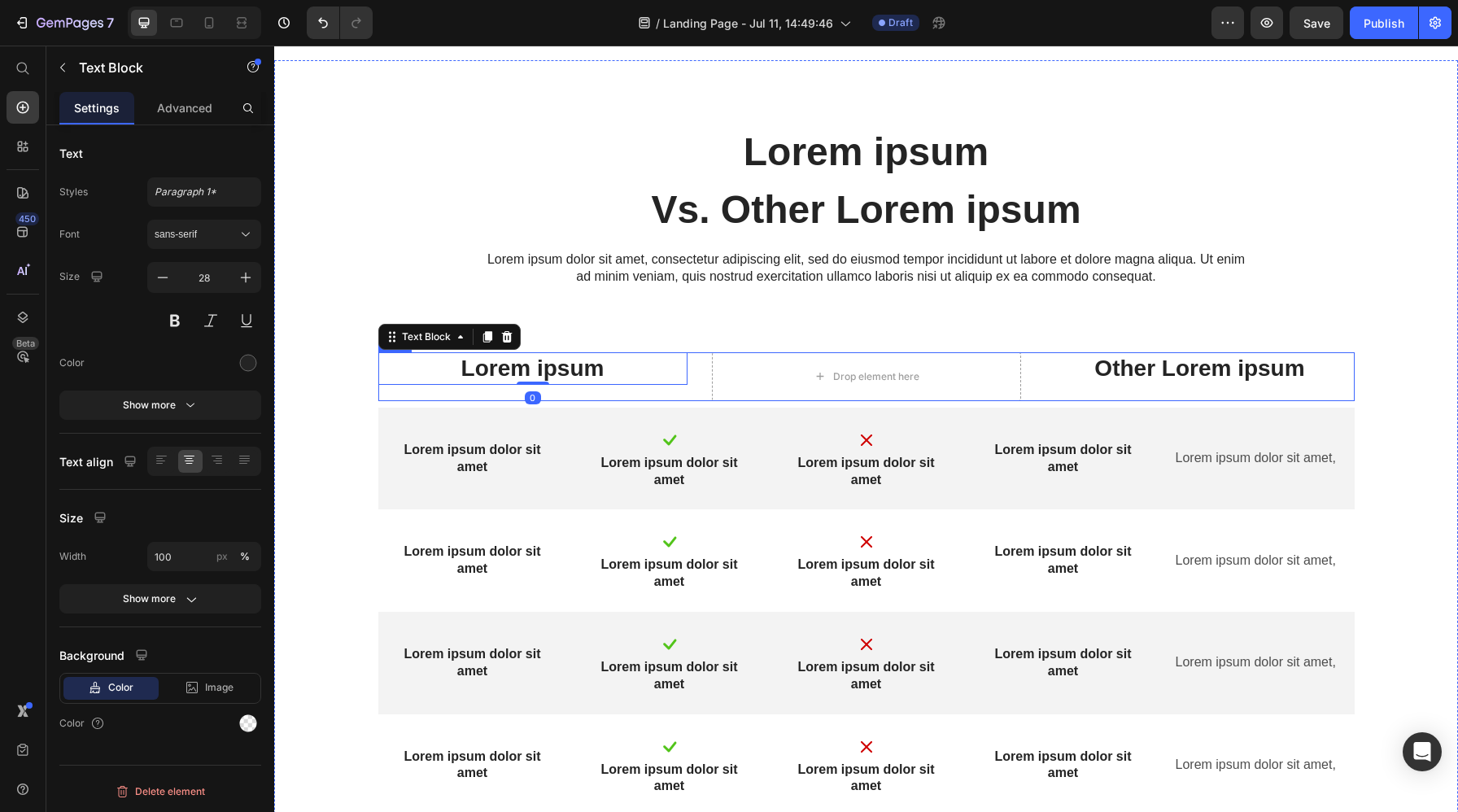 click on "Lorem ipsum Text Block   0
Drop element here Other Lorem ipsum Text Block Row" at bounding box center [867, 377] 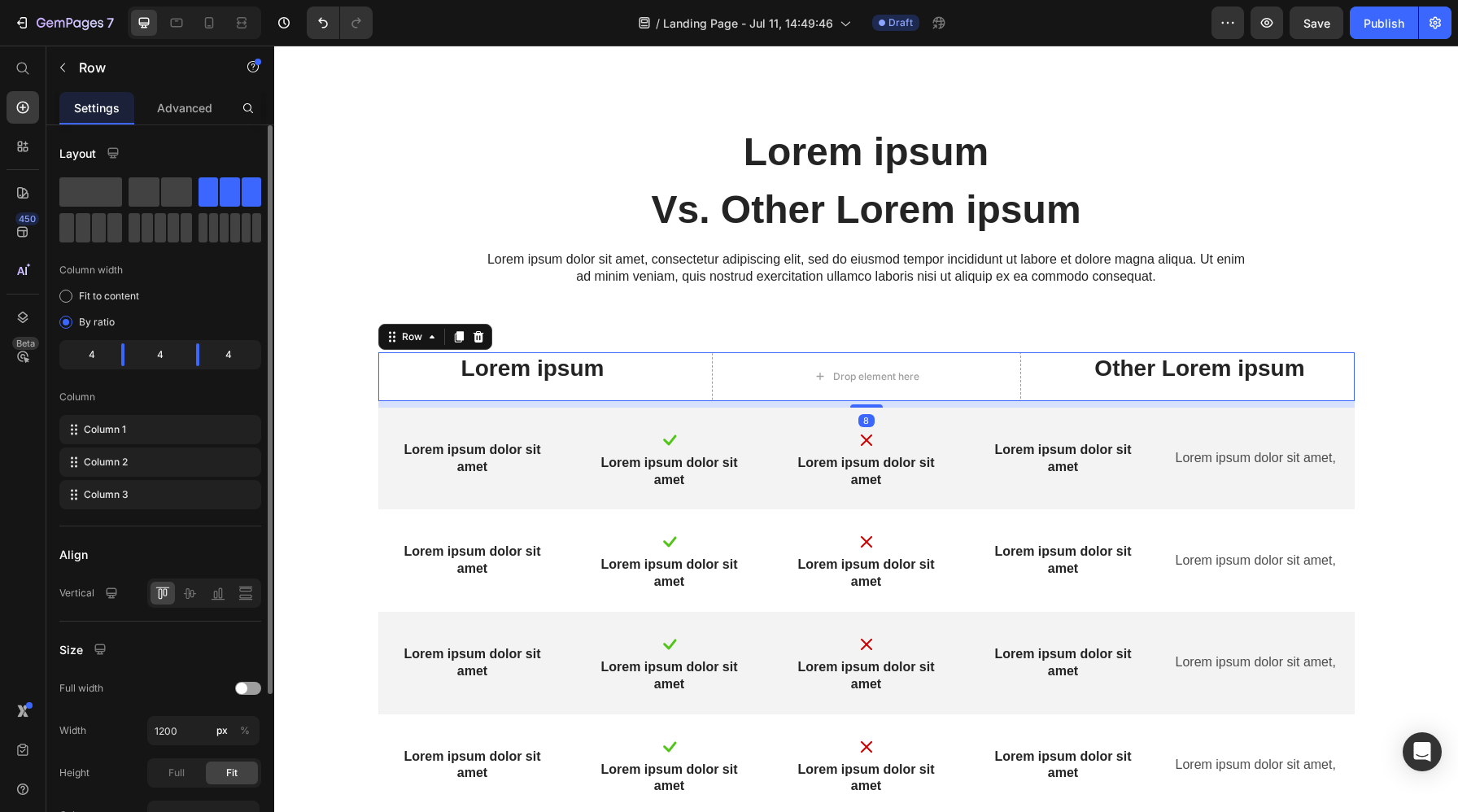 click on "Column width Fit to content By ratio 4 4 4 Column Column 1 Column 2 Column 3" 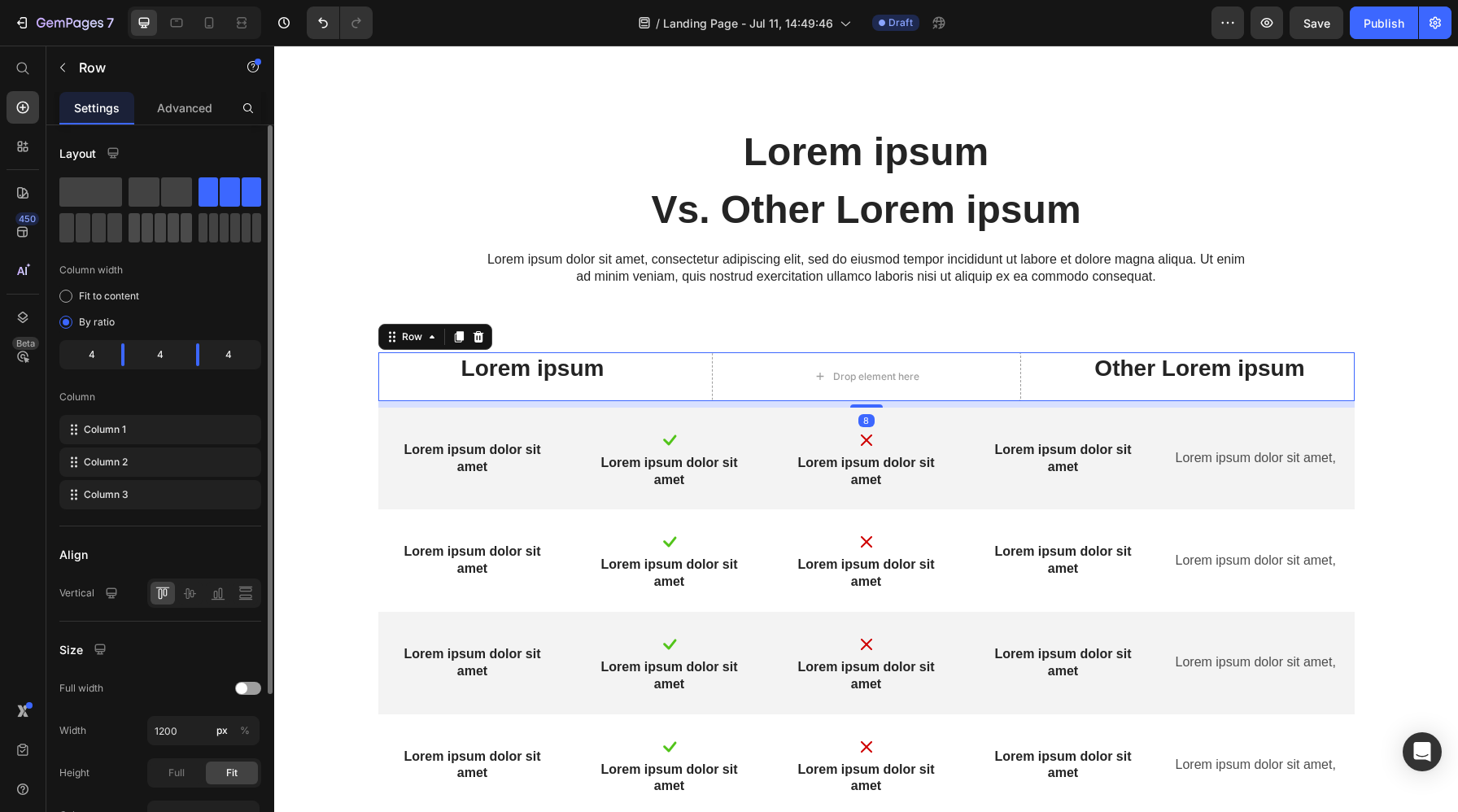 click 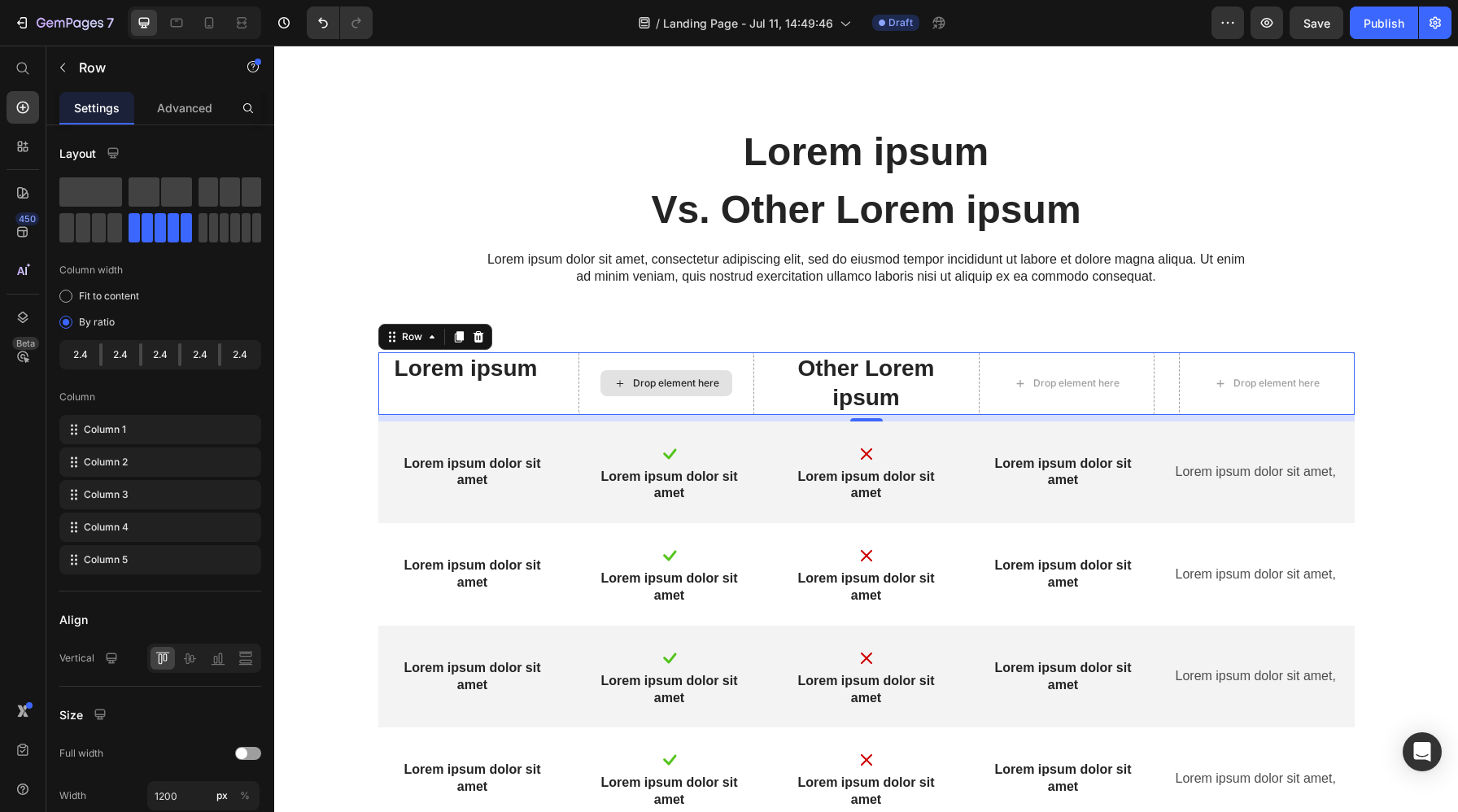 click on "Drop element here" at bounding box center (666, 383) 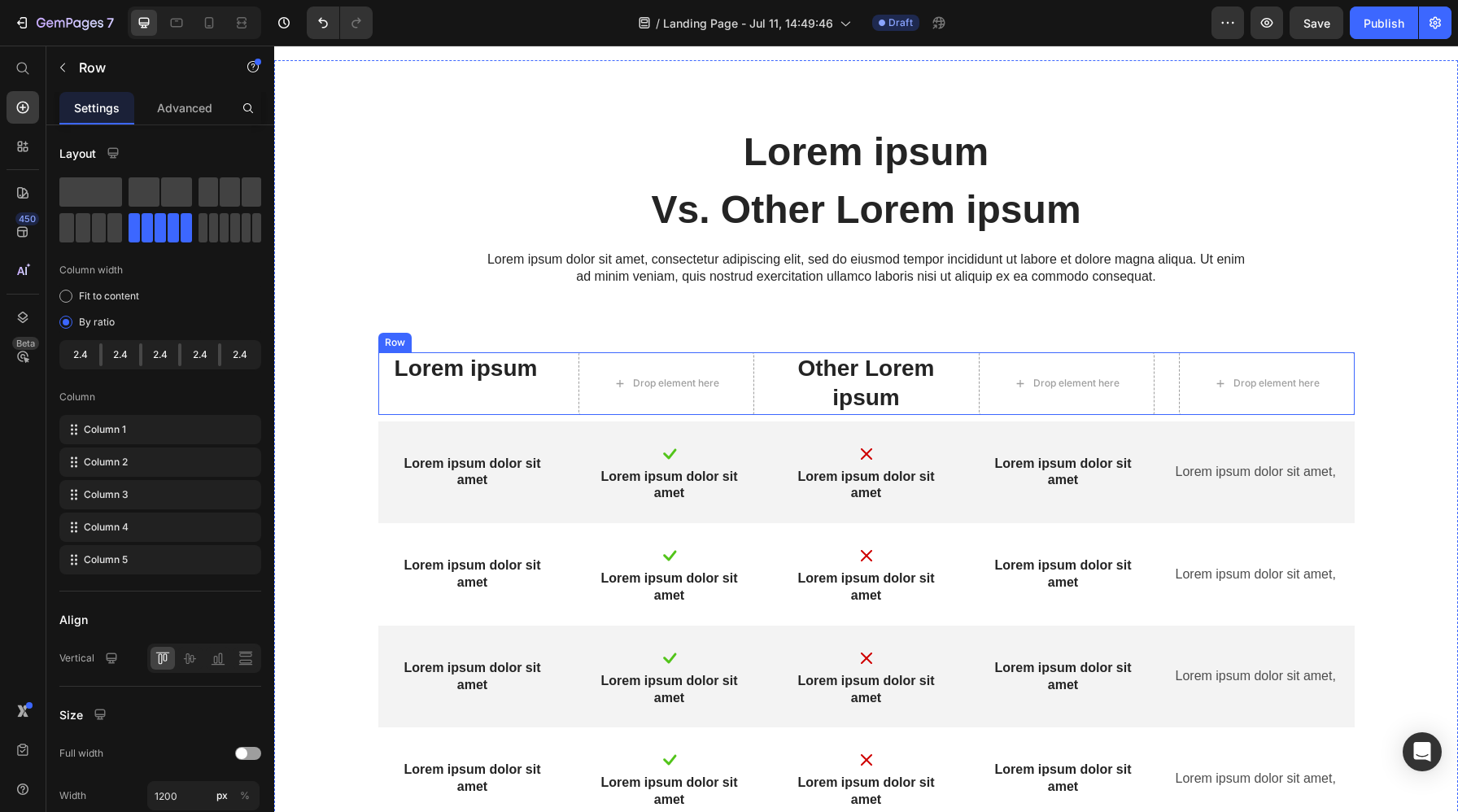 click on "Lorem ipsum Text Block" at bounding box center (466, 383) 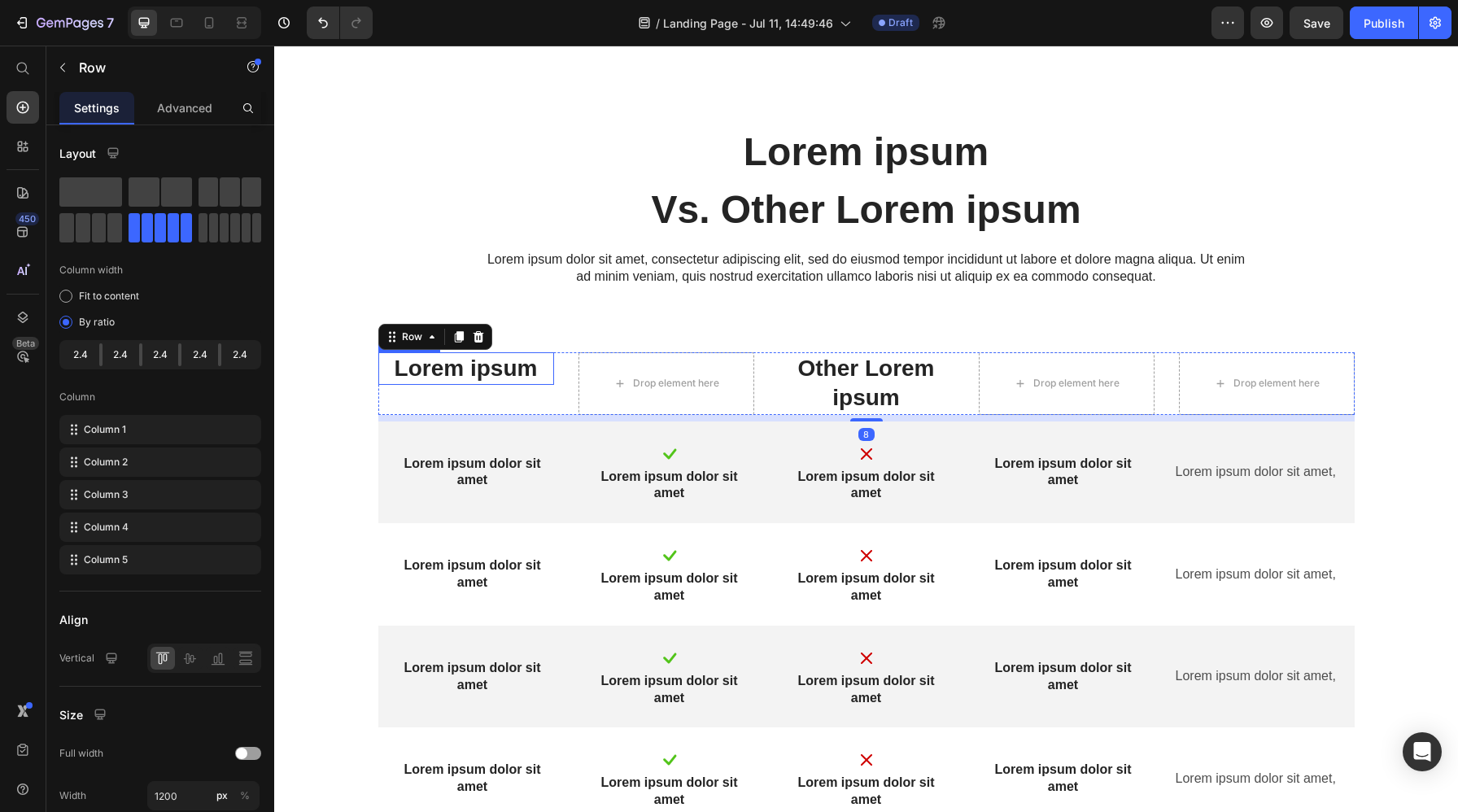 click on "Lorem ipsum" at bounding box center [466, 369] 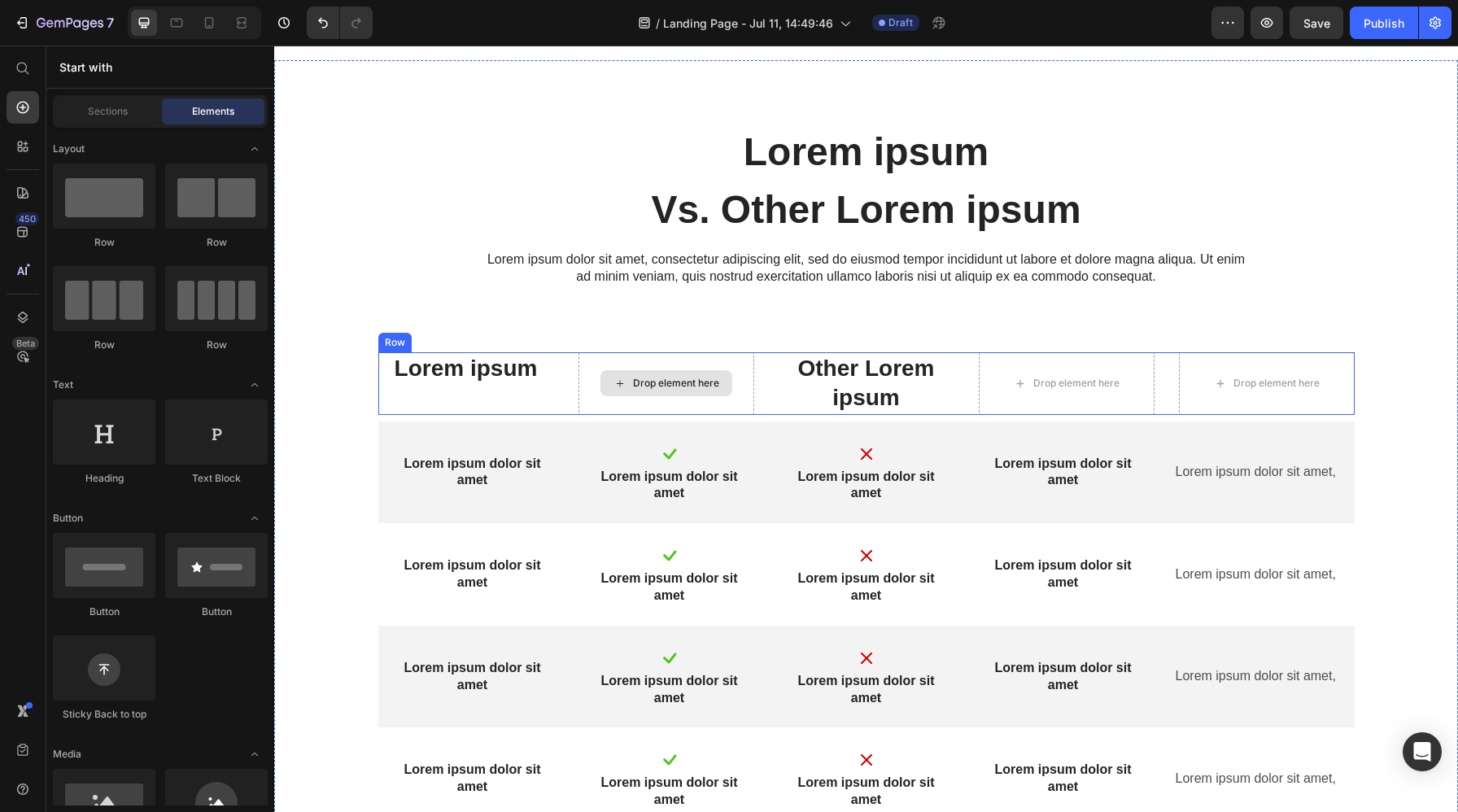 click 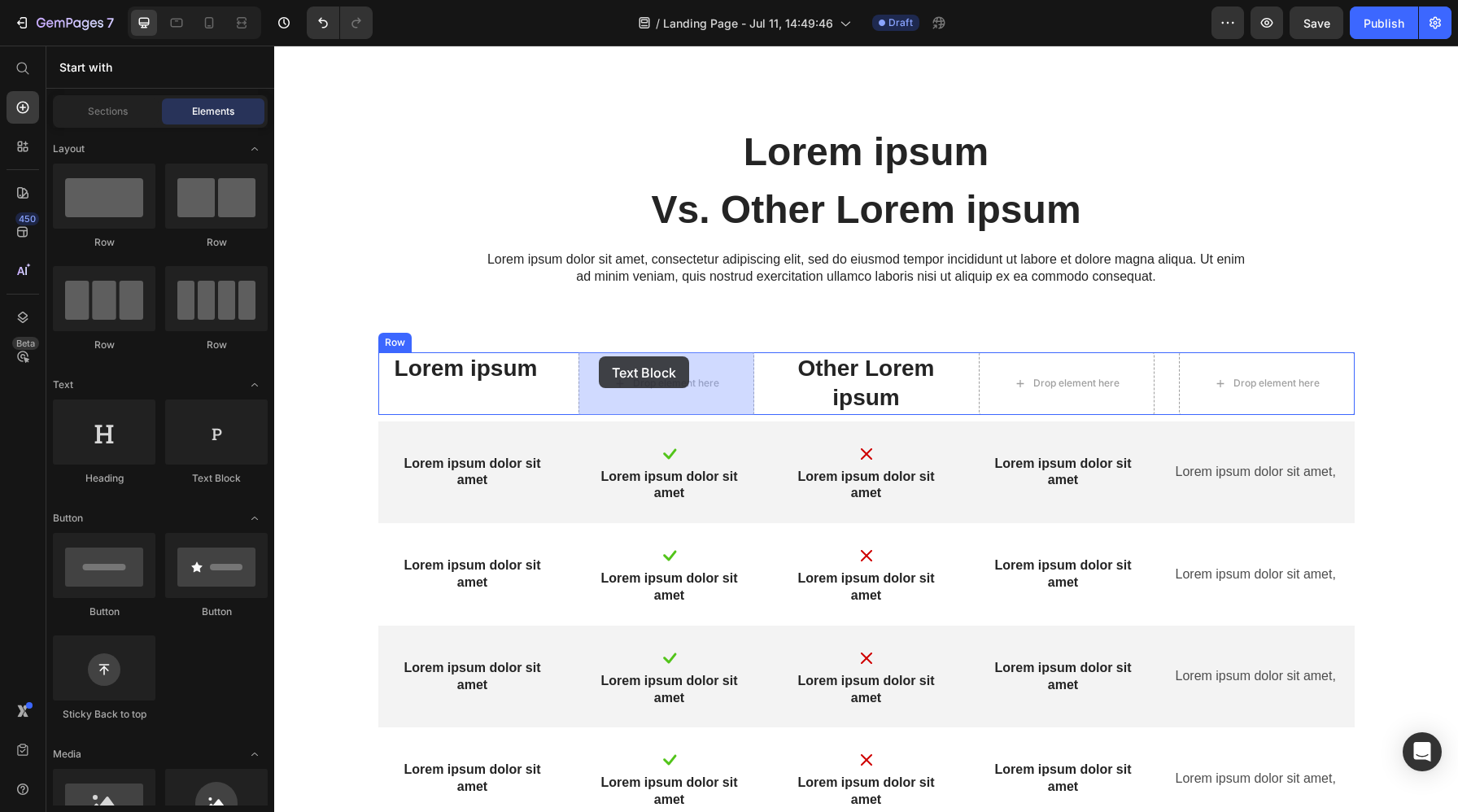 drag, startPoint x: 484, startPoint y: 309, endPoint x: 600, endPoint y: 369, distance: 130.59862 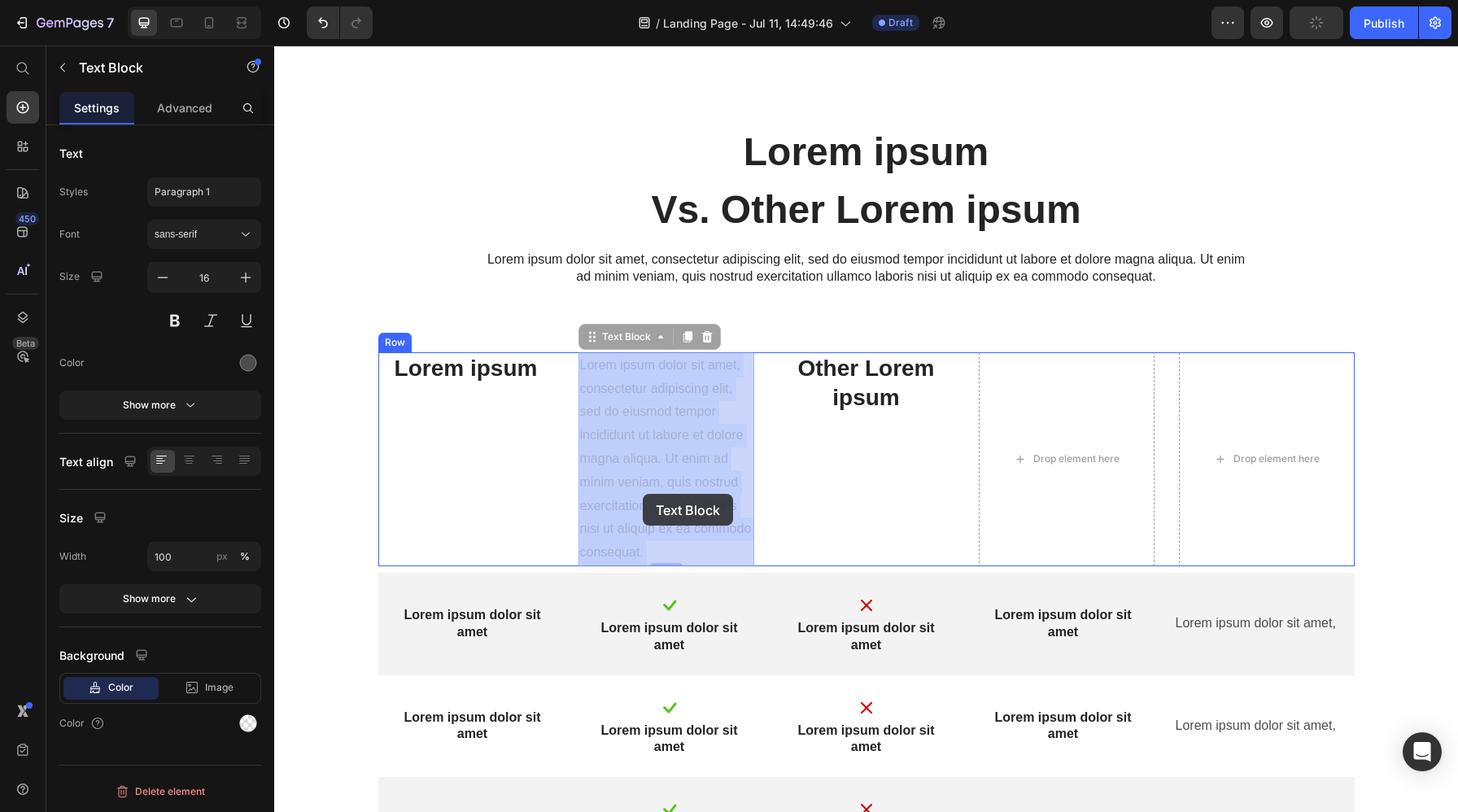 drag, startPoint x: 671, startPoint y: 553, endPoint x: 643, endPoint y: 494, distance: 65.30697 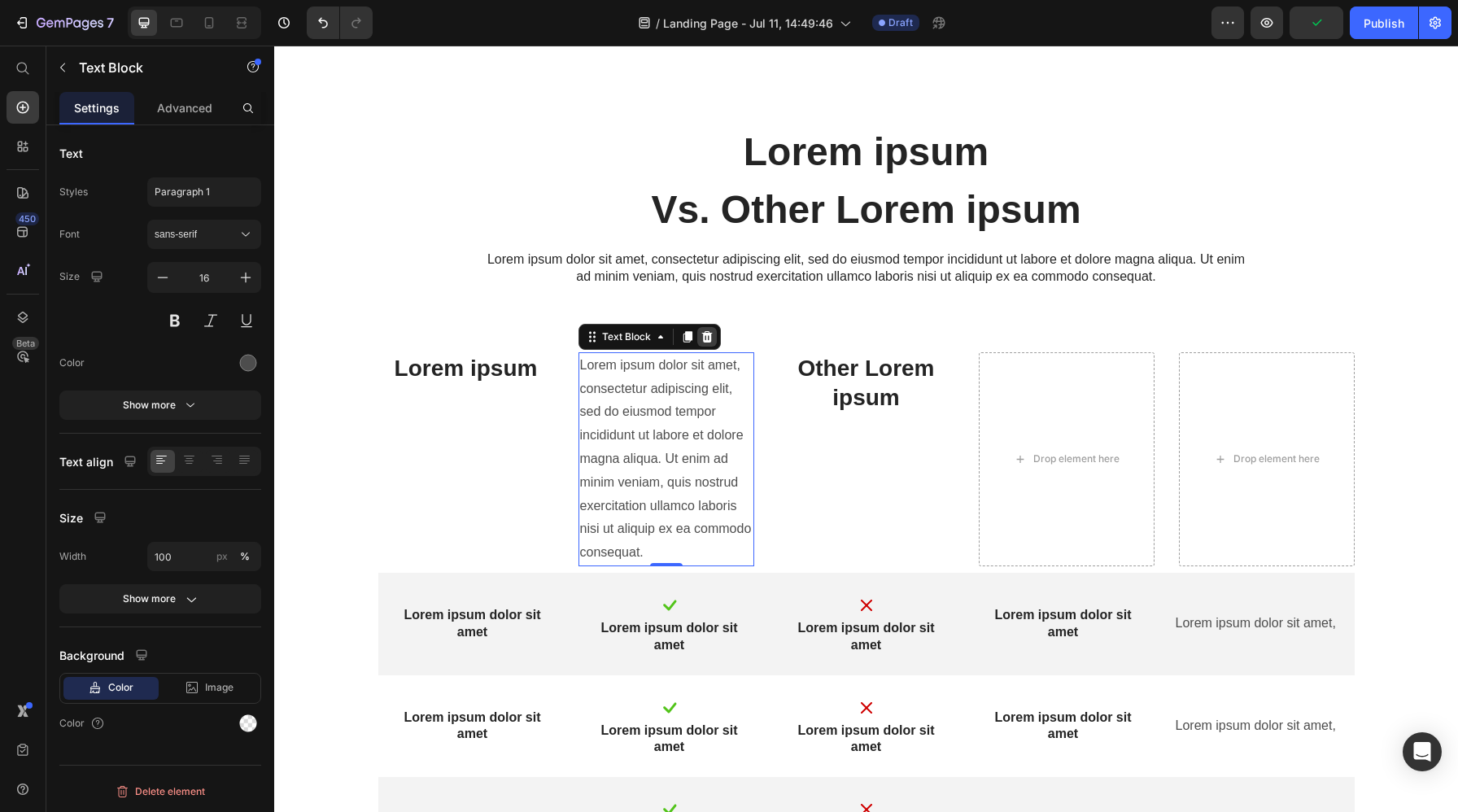 click at bounding box center (707, 337) 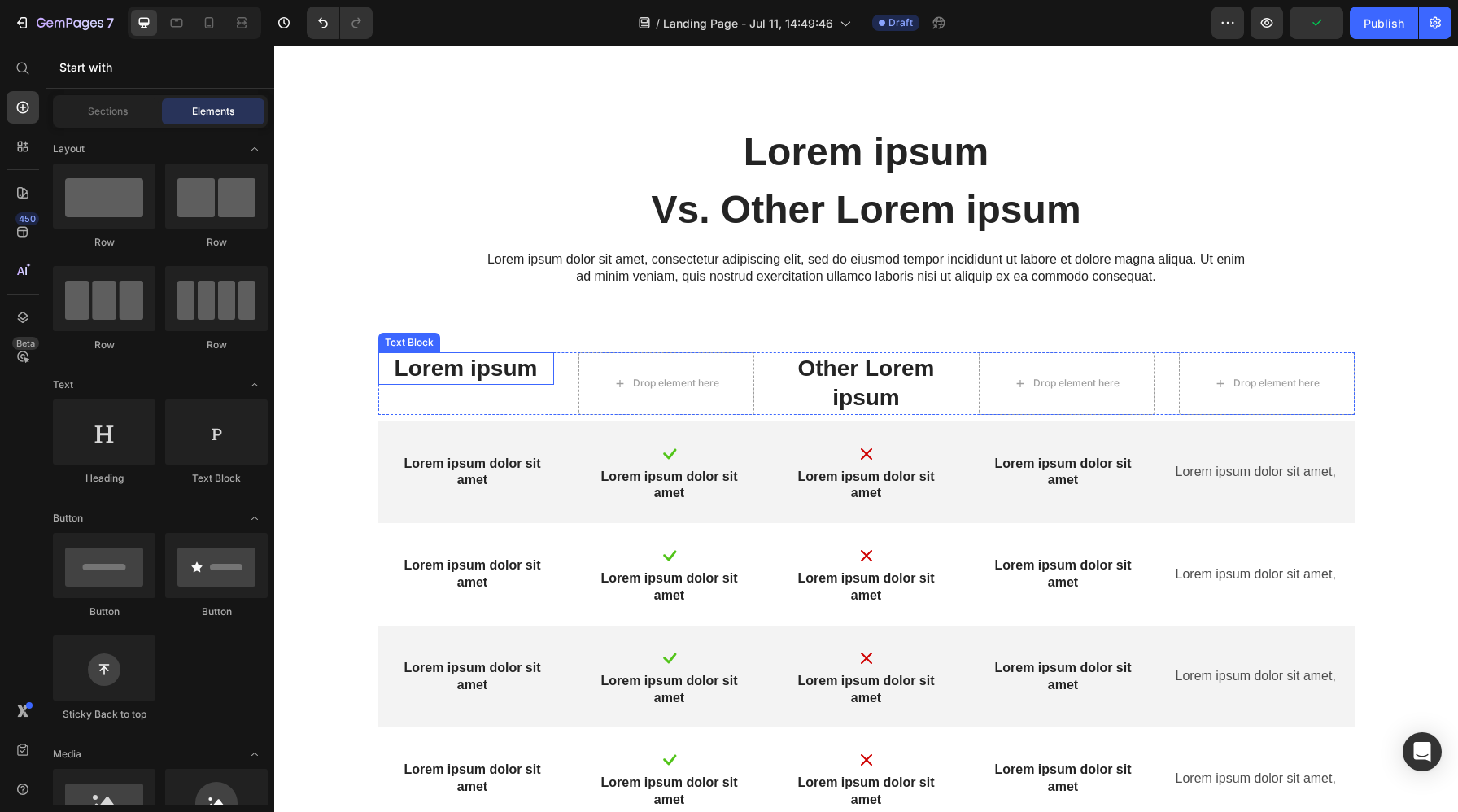 click on "Lorem ipsum" at bounding box center (466, 369) 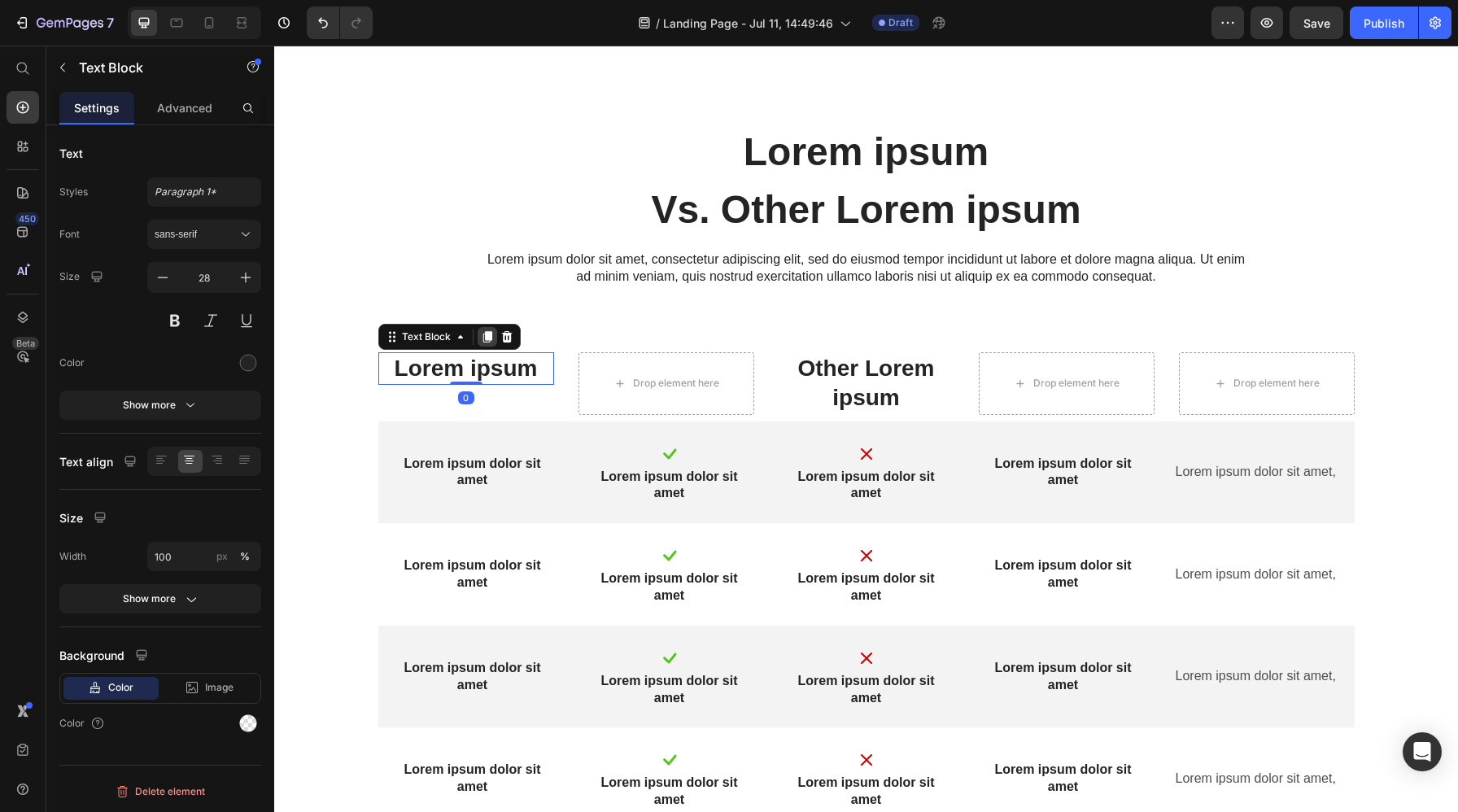 click 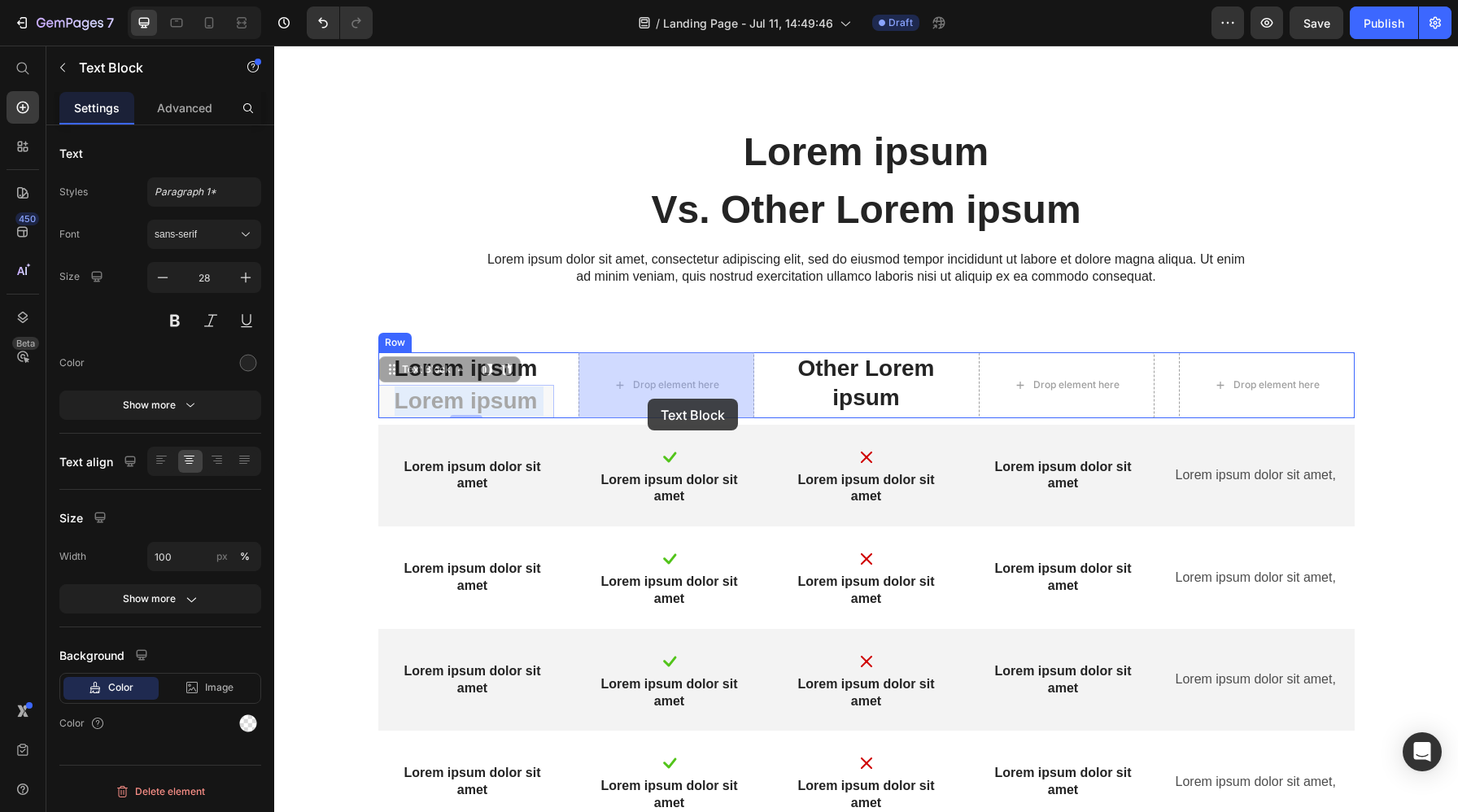 drag, startPoint x: 499, startPoint y: 404, endPoint x: 653, endPoint y: 397, distance: 154.15901 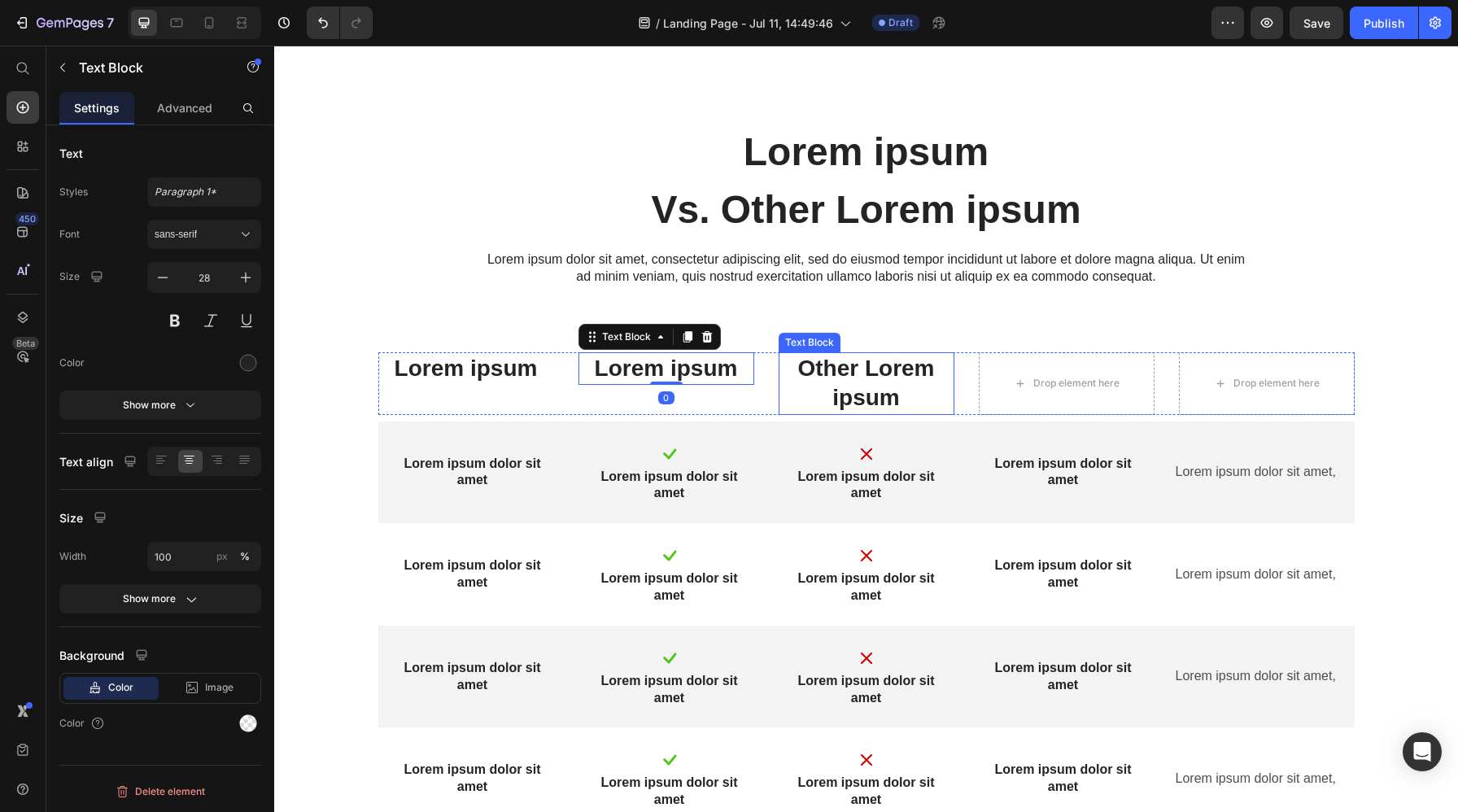 click on "Other Lorem ipsum" at bounding box center (867, 383) 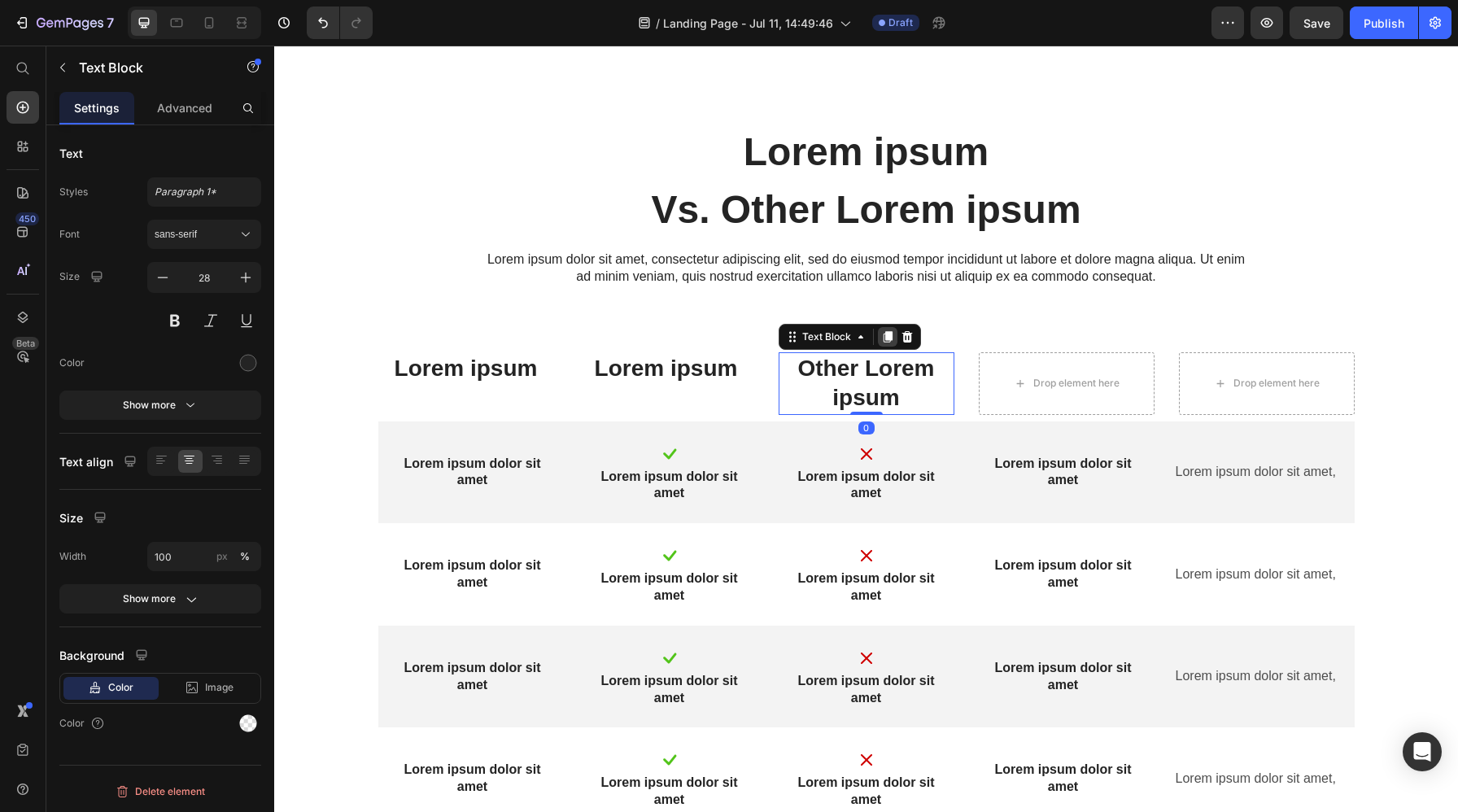 click 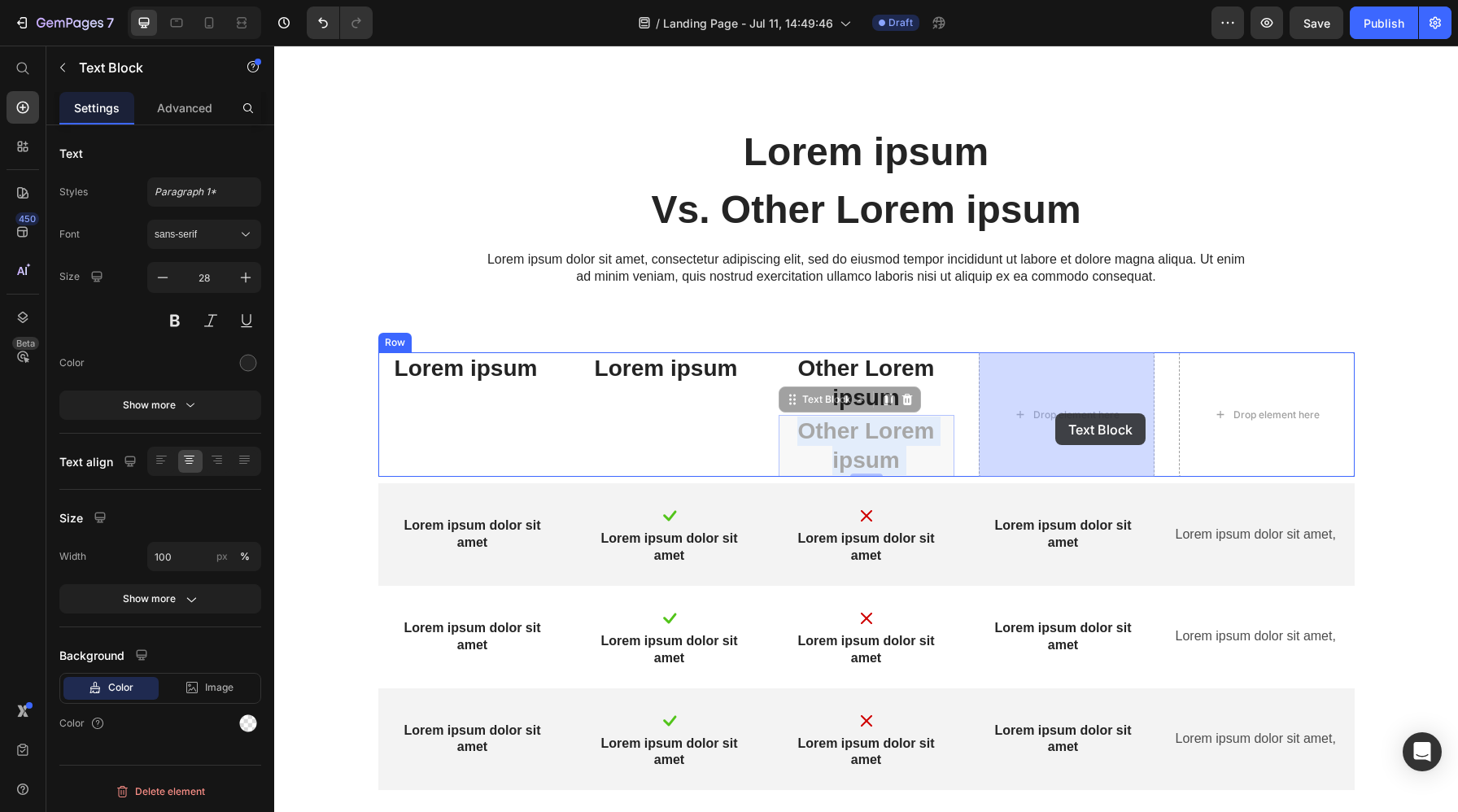 drag, startPoint x: 901, startPoint y: 451, endPoint x: 1054, endPoint y: 413, distance: 157.64834 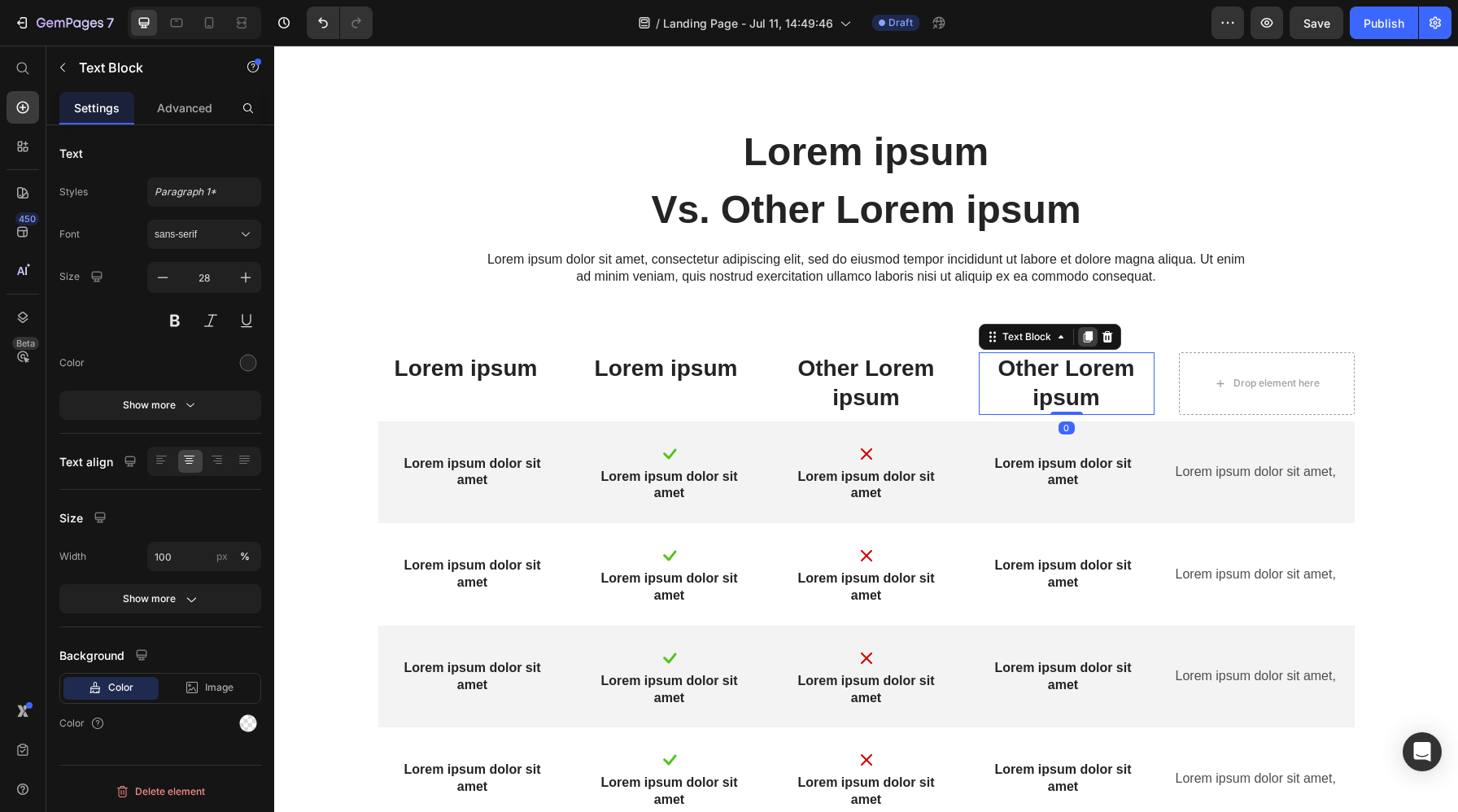click 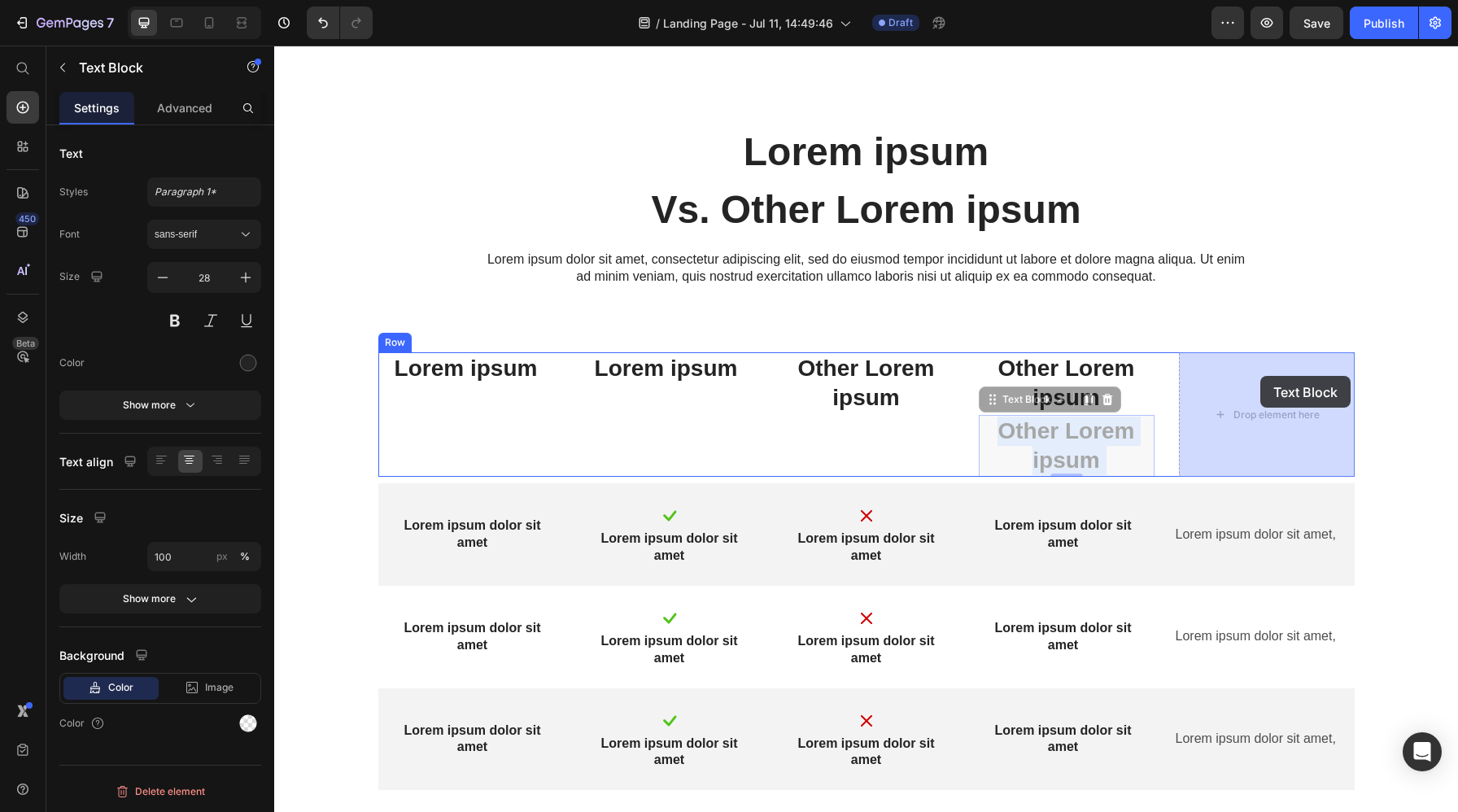 drag, startPoint x: 1124, startPoint y: 447, endPoint x: 1260, endPoint y: 376, distance: 153.41773 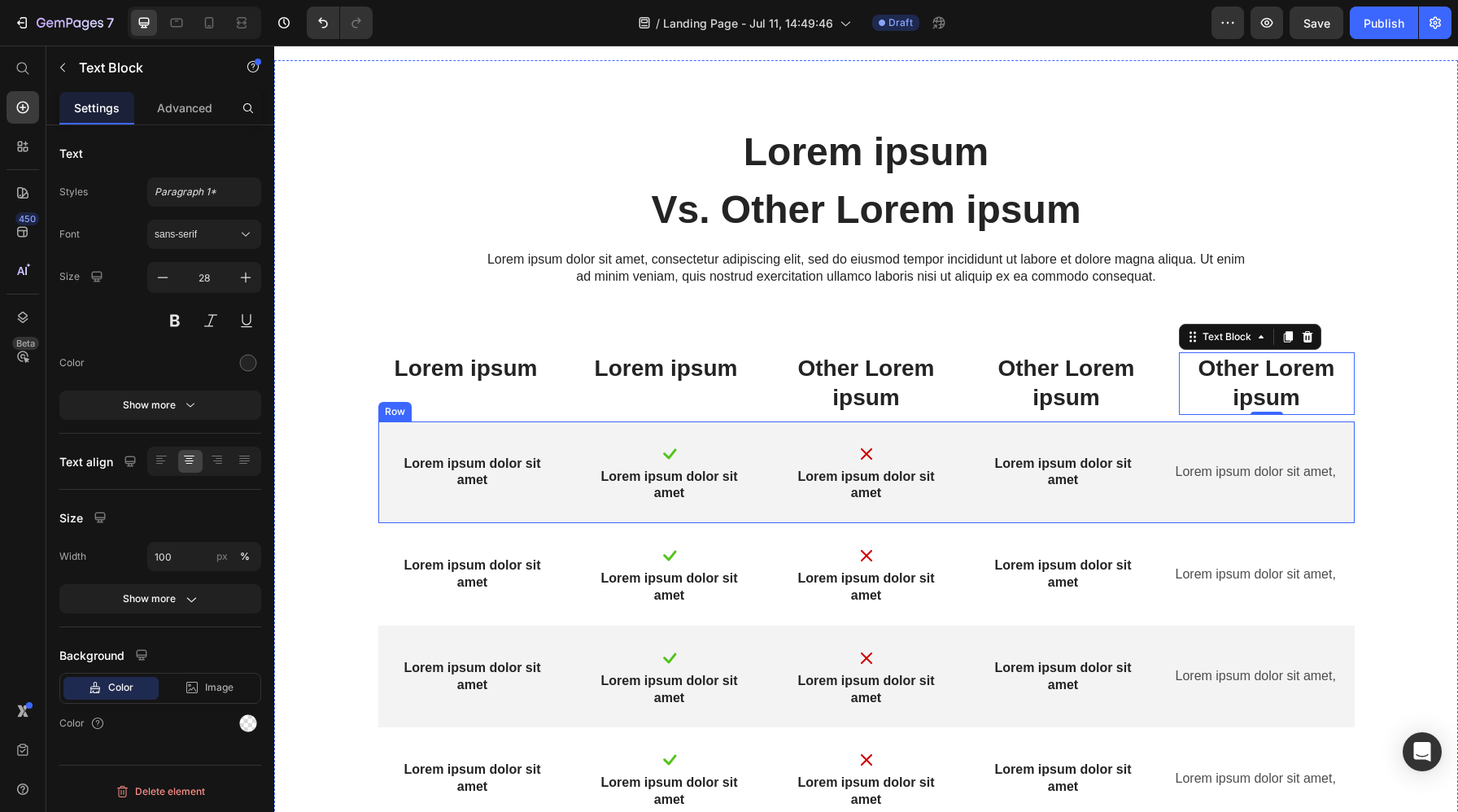 click on "Lorem ipsum dolor sit amet" at bounding box center [473, 473] 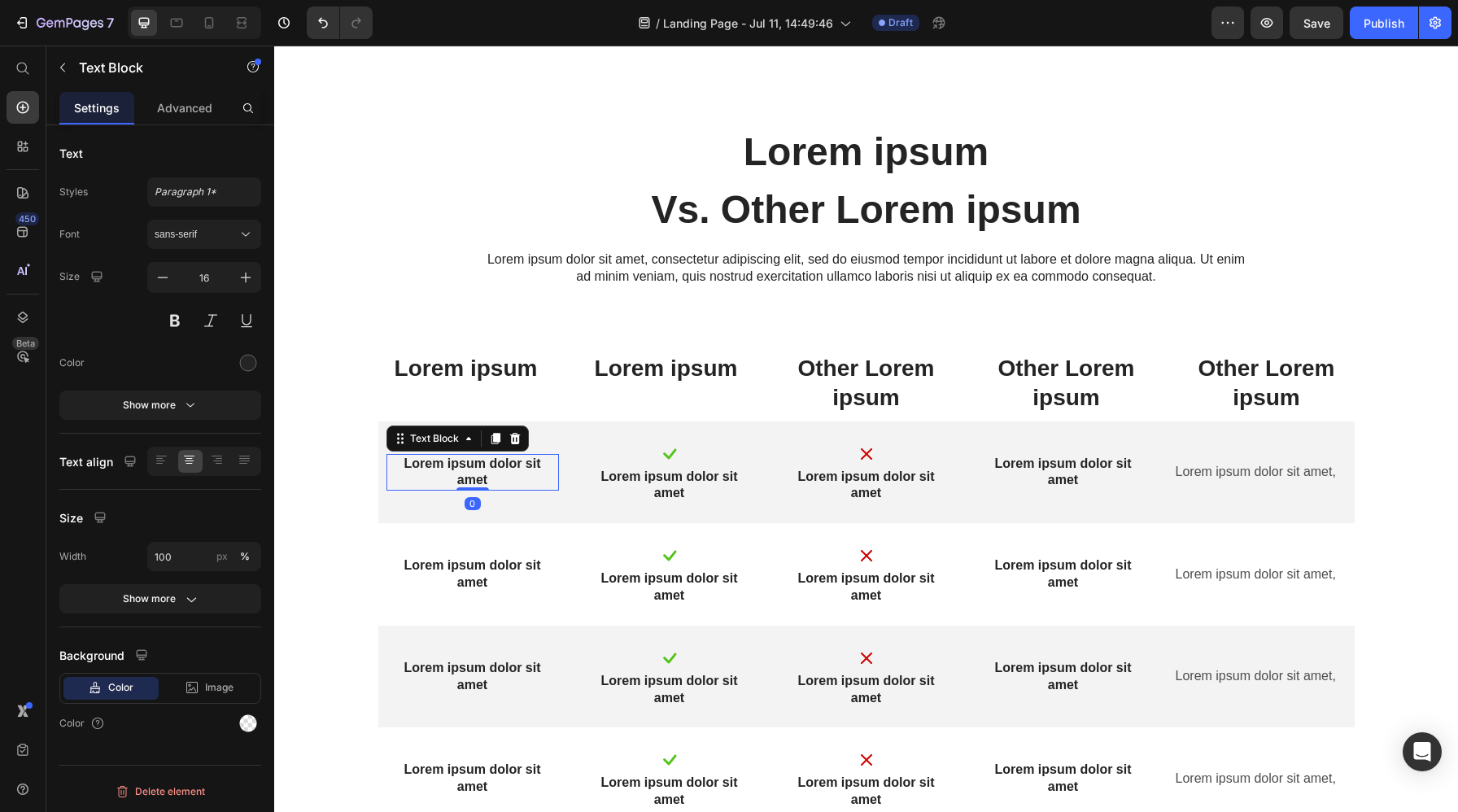 click on "Lorem ipsum dolor sit amet" at bounding box center [473, 473] 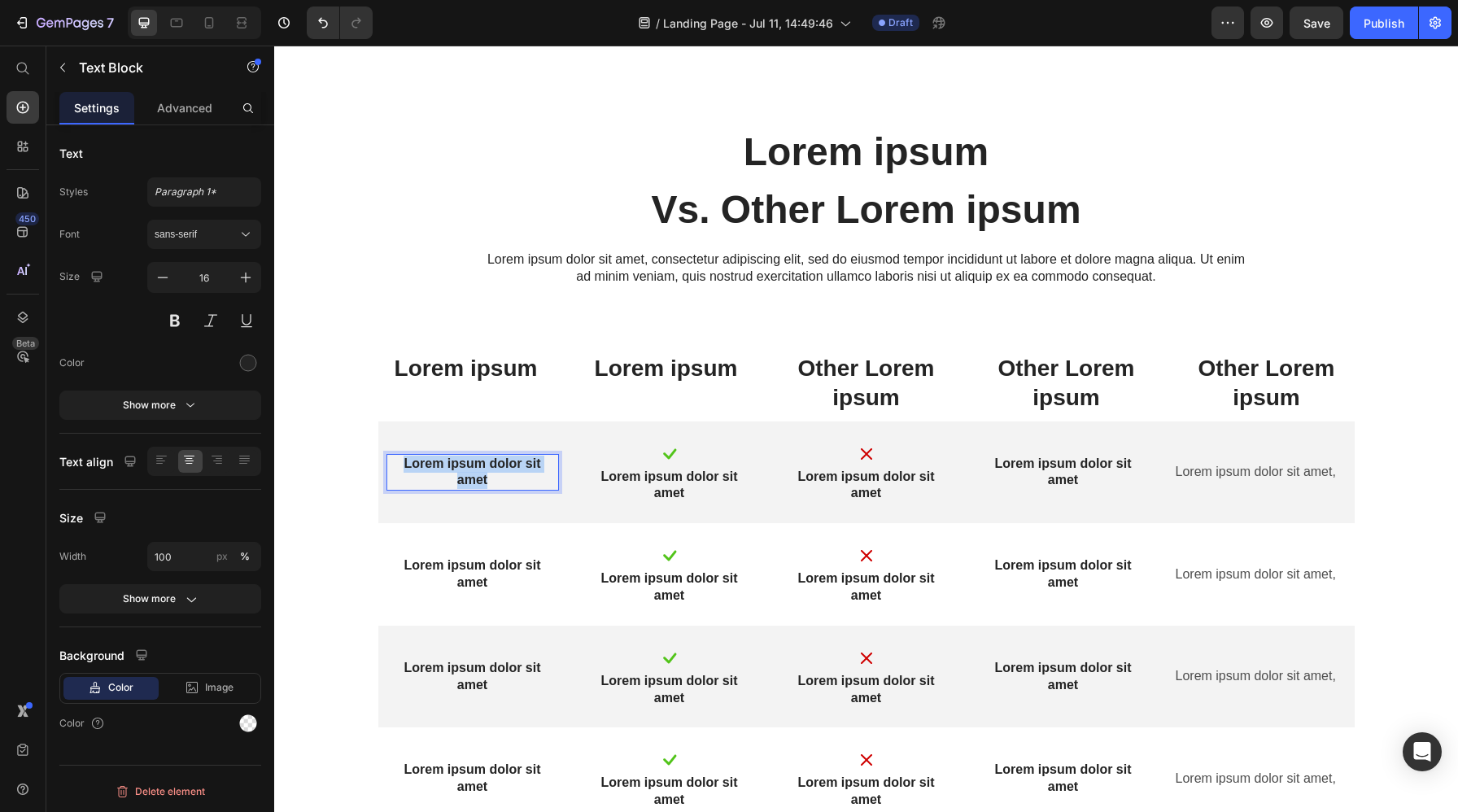 click on "Lorem ipsum dolor sit amet" at bounding box center (473, 473) 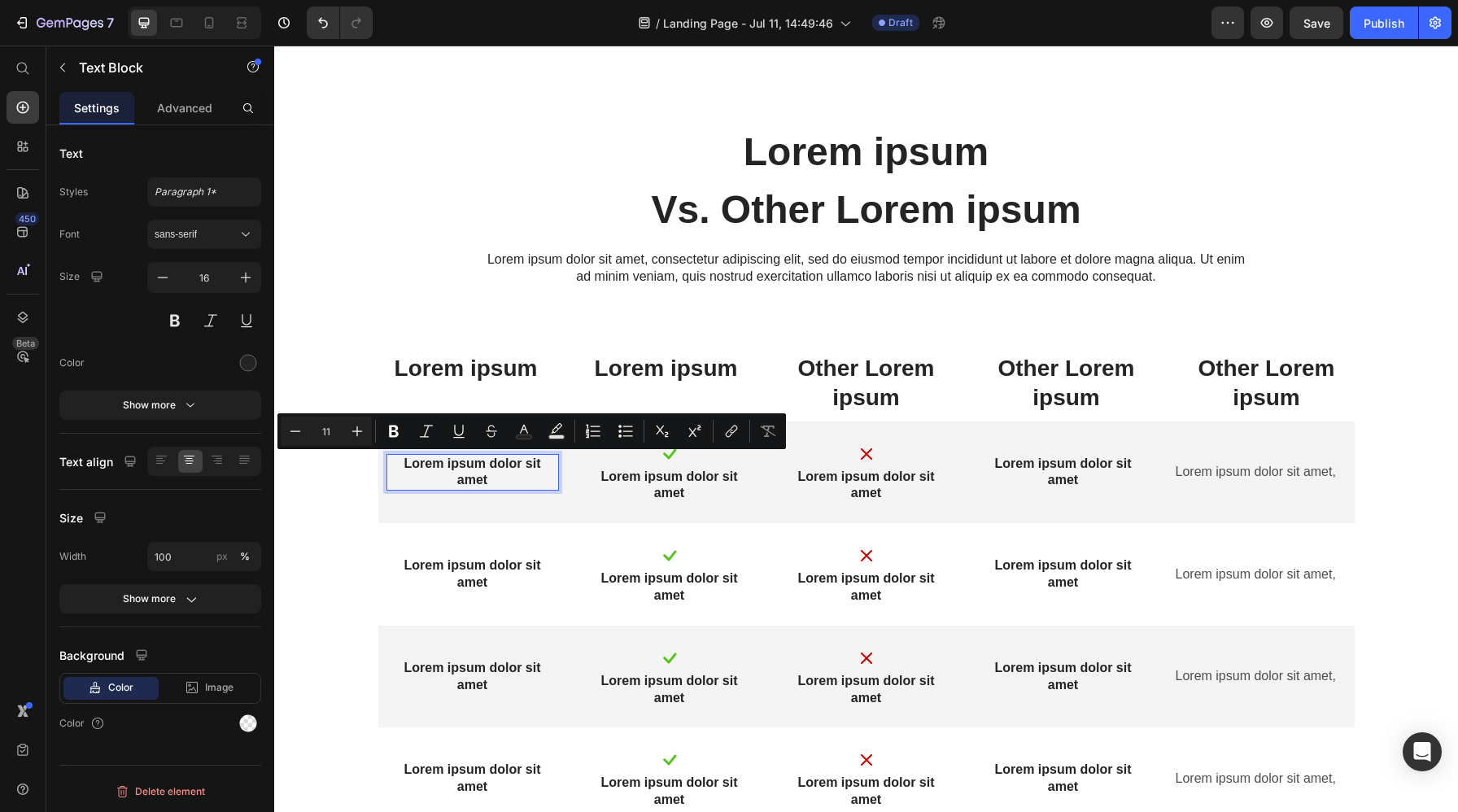 scroll, scrollTop: 5838, scrollLeft: 0, axis: vertical 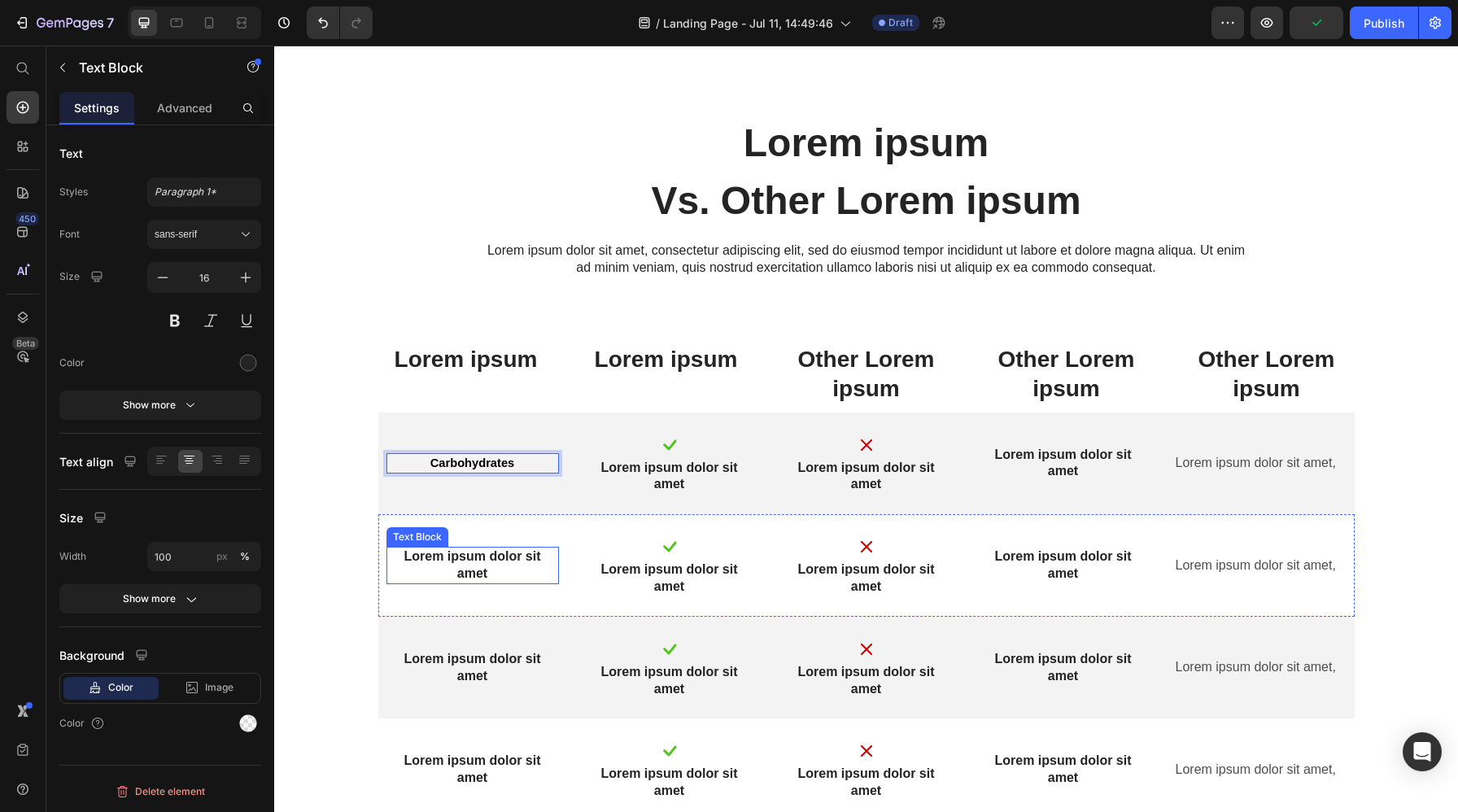 click on "Lorem ipsum dolor sit amet" at bounding box center [473, 565] 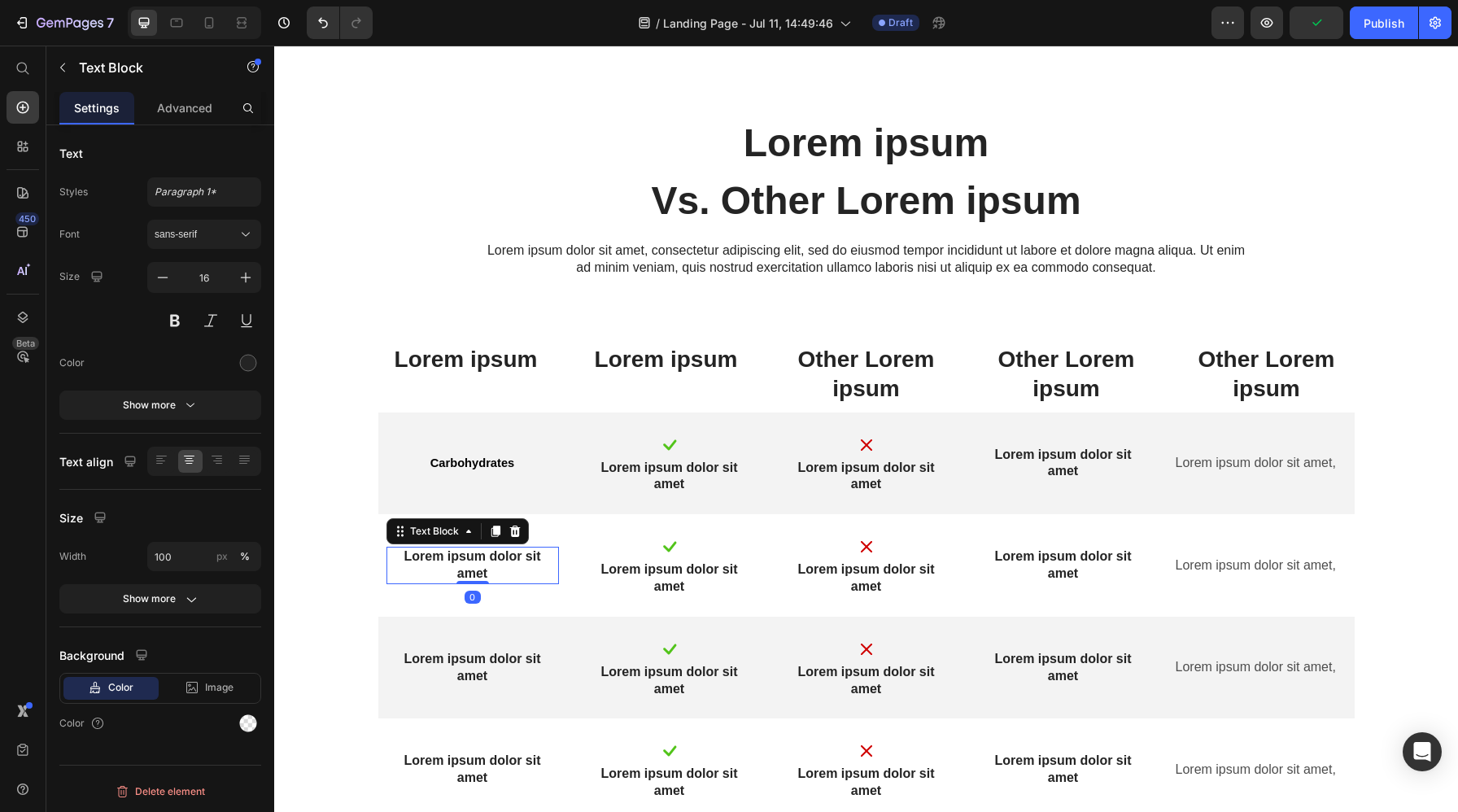 click on "Lorem ipsum dolor sit amet" at bounding box center [473, 565] 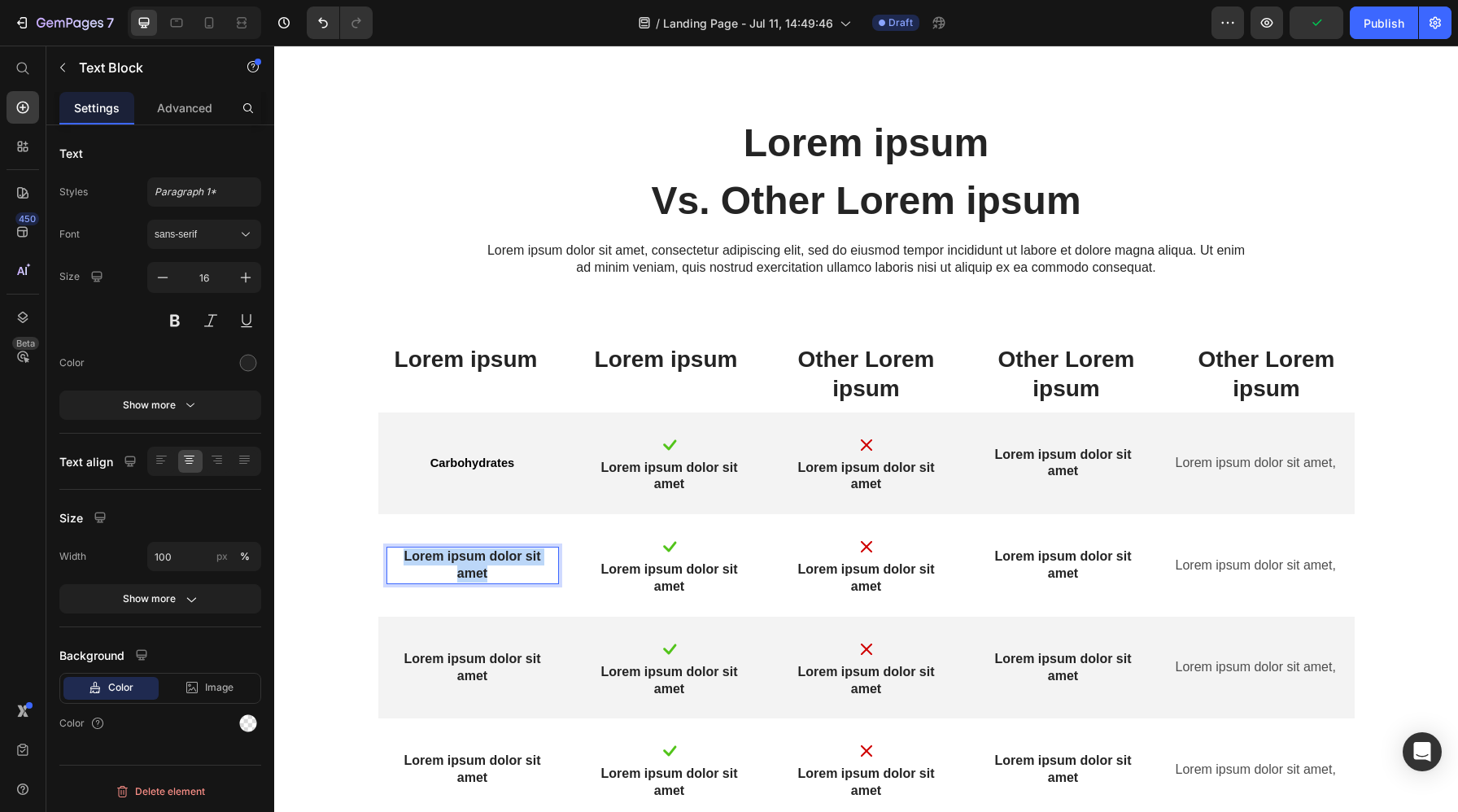 click on "Lorem ipsum dolor sit amet" at bounding box center [473, 565] 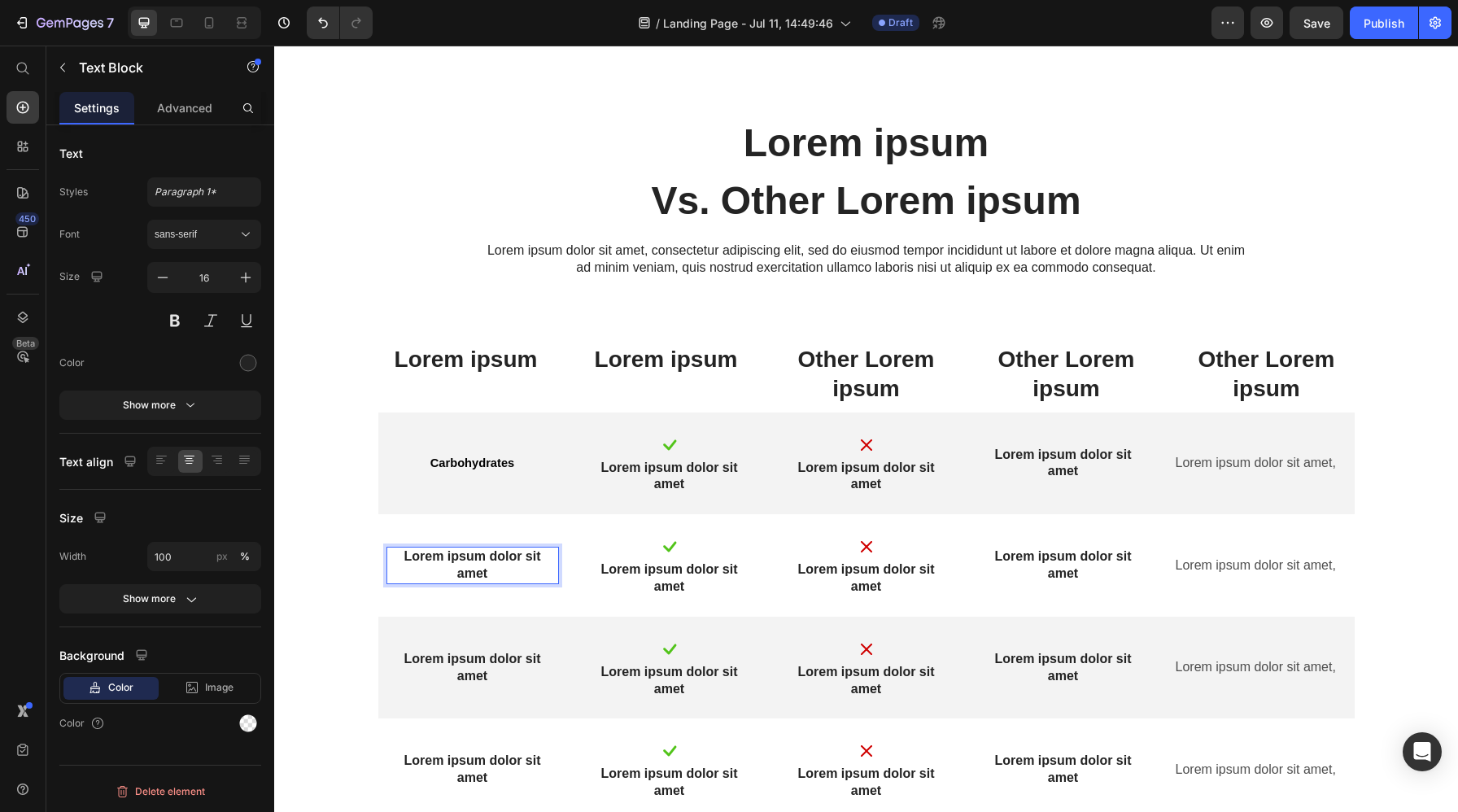 click on "Lorem ipsum dolor sit amet" at bounding box center (473, 565) 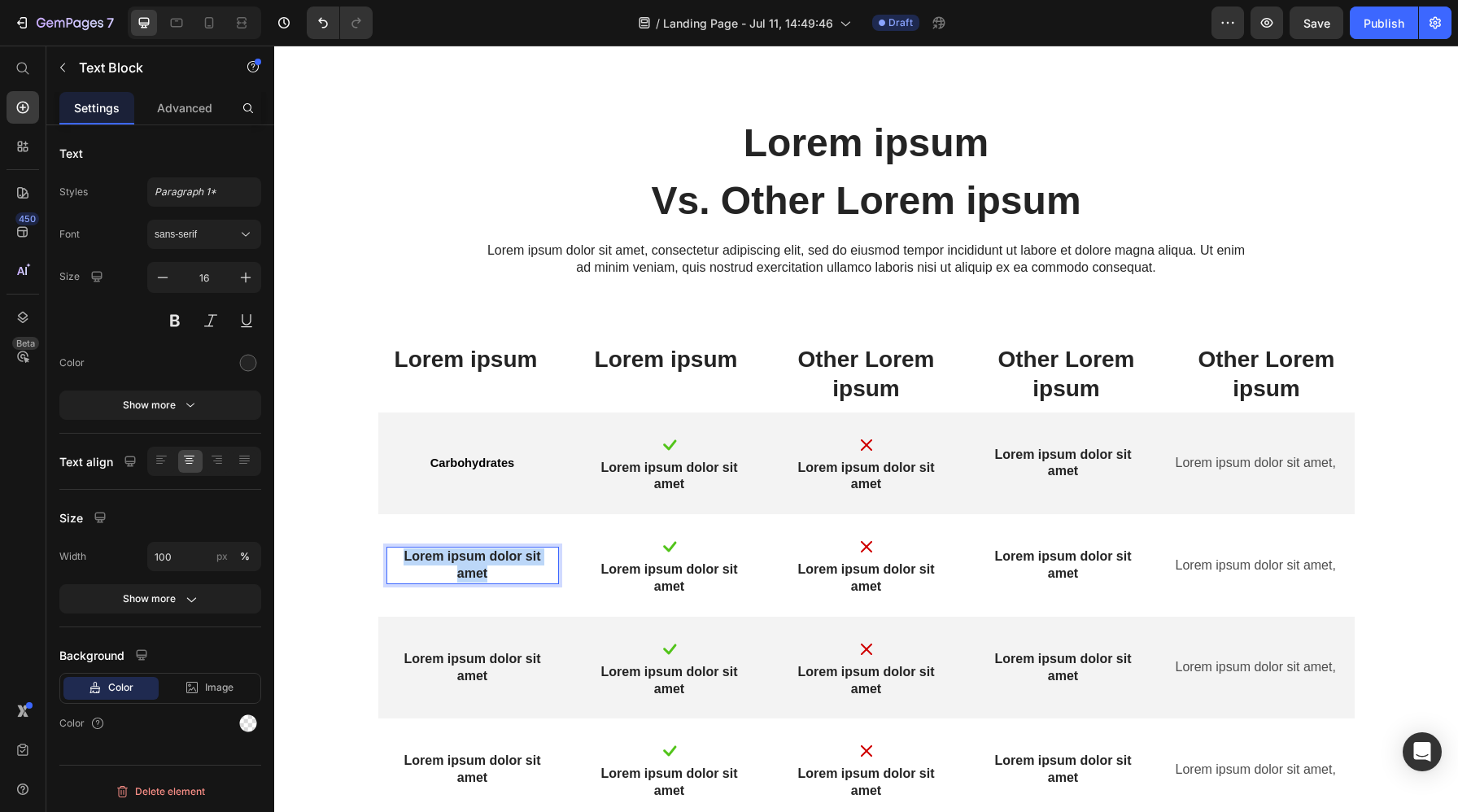 click on "Lorem ipsum dolor sit amet" at bounding box center [473, 565] 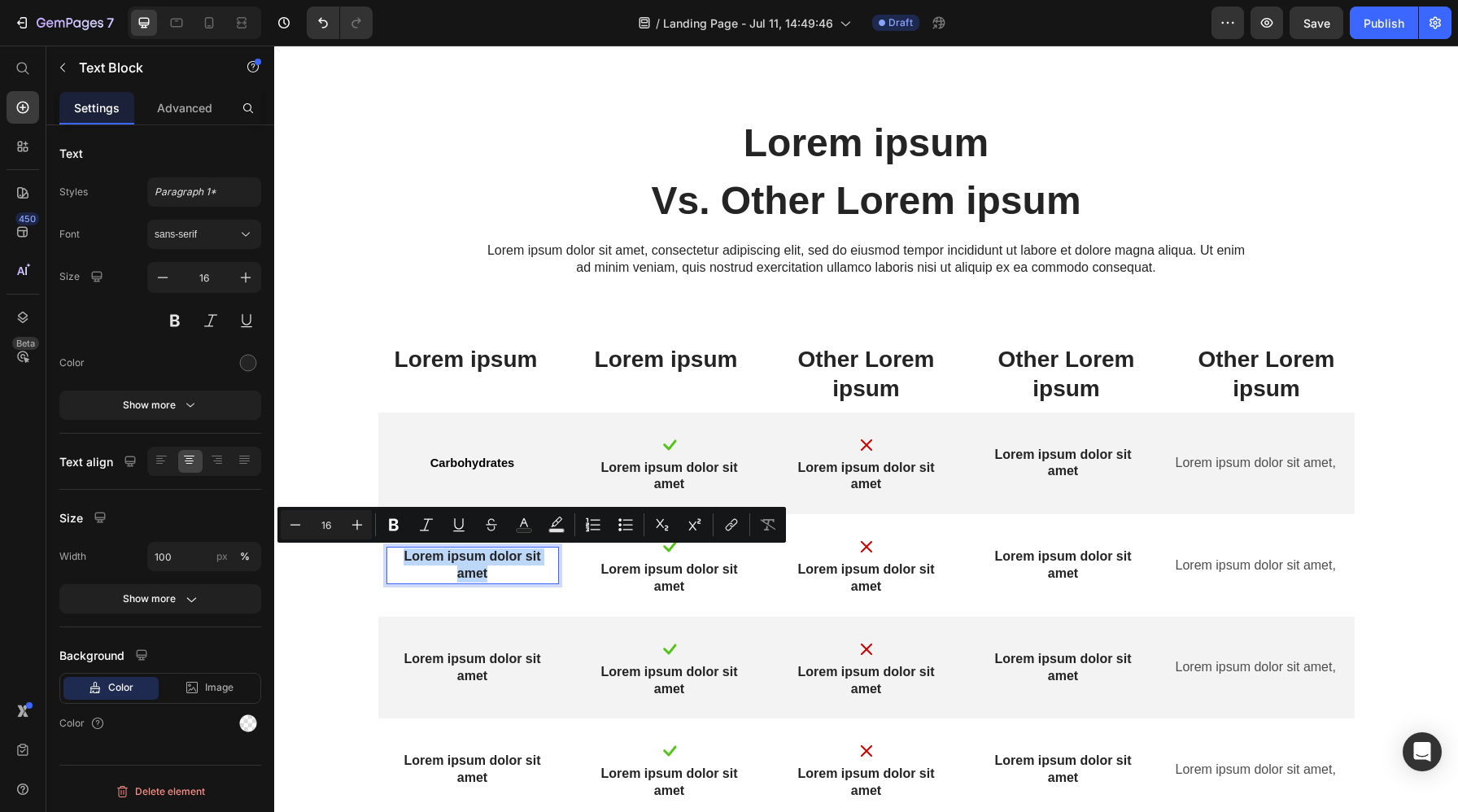 click on "Lorem ipsum dolor sit amet" at bounding box center (473, 565) 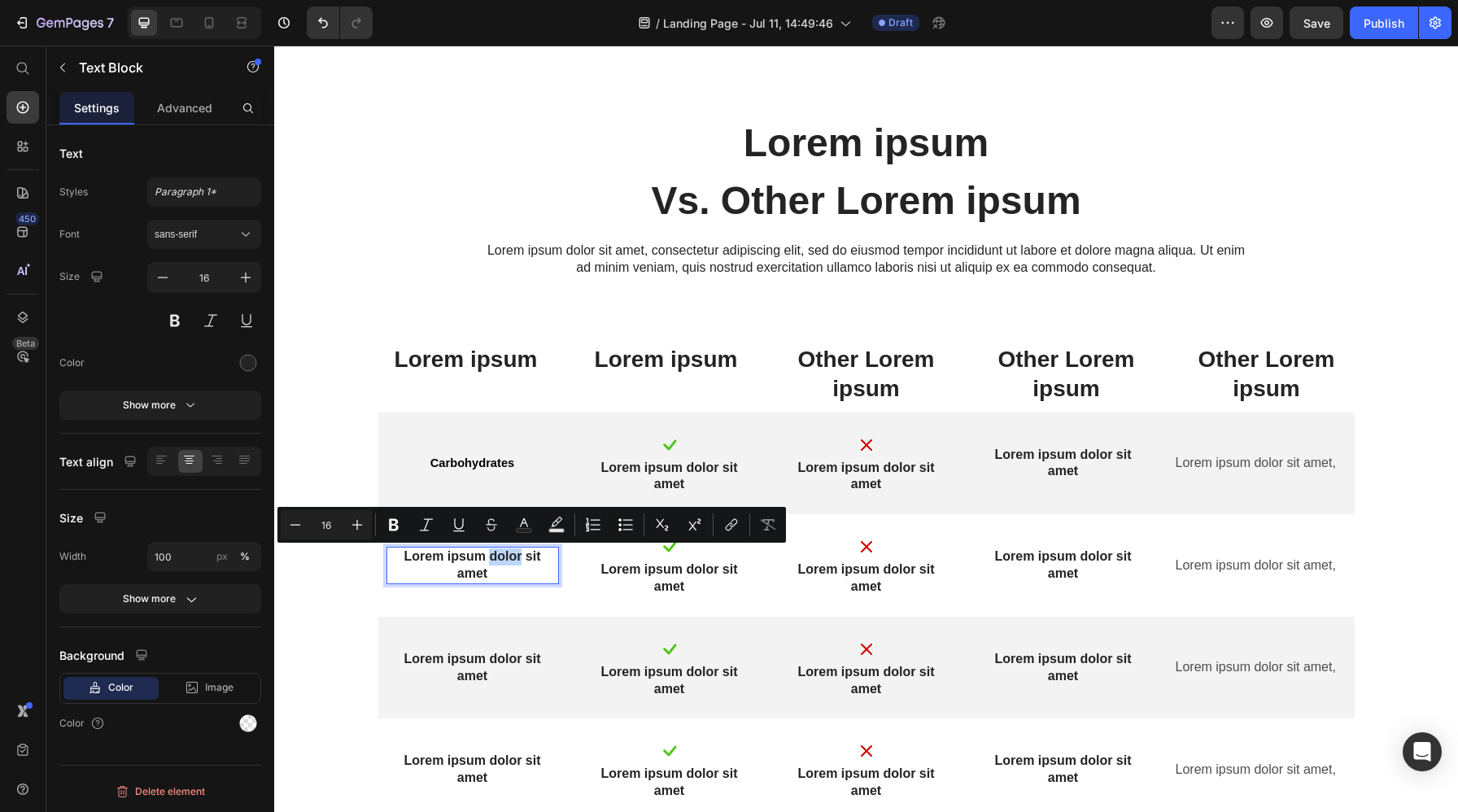 click on "Lorem ipsum dolor sit amet" at bounding box center (473, 565) 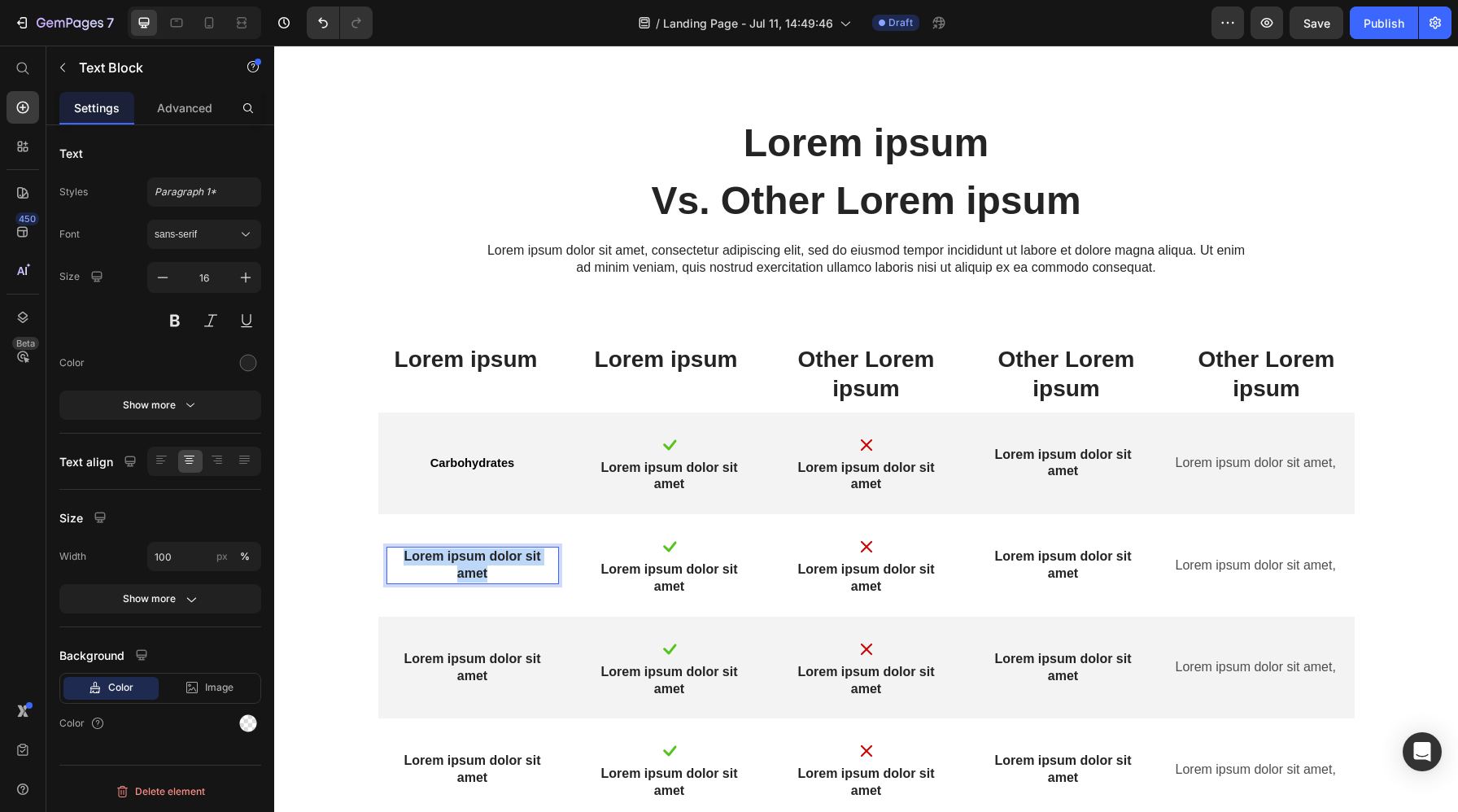 click on "Lorem ipsum dolor sit amet" at bounding box center (473, 565) 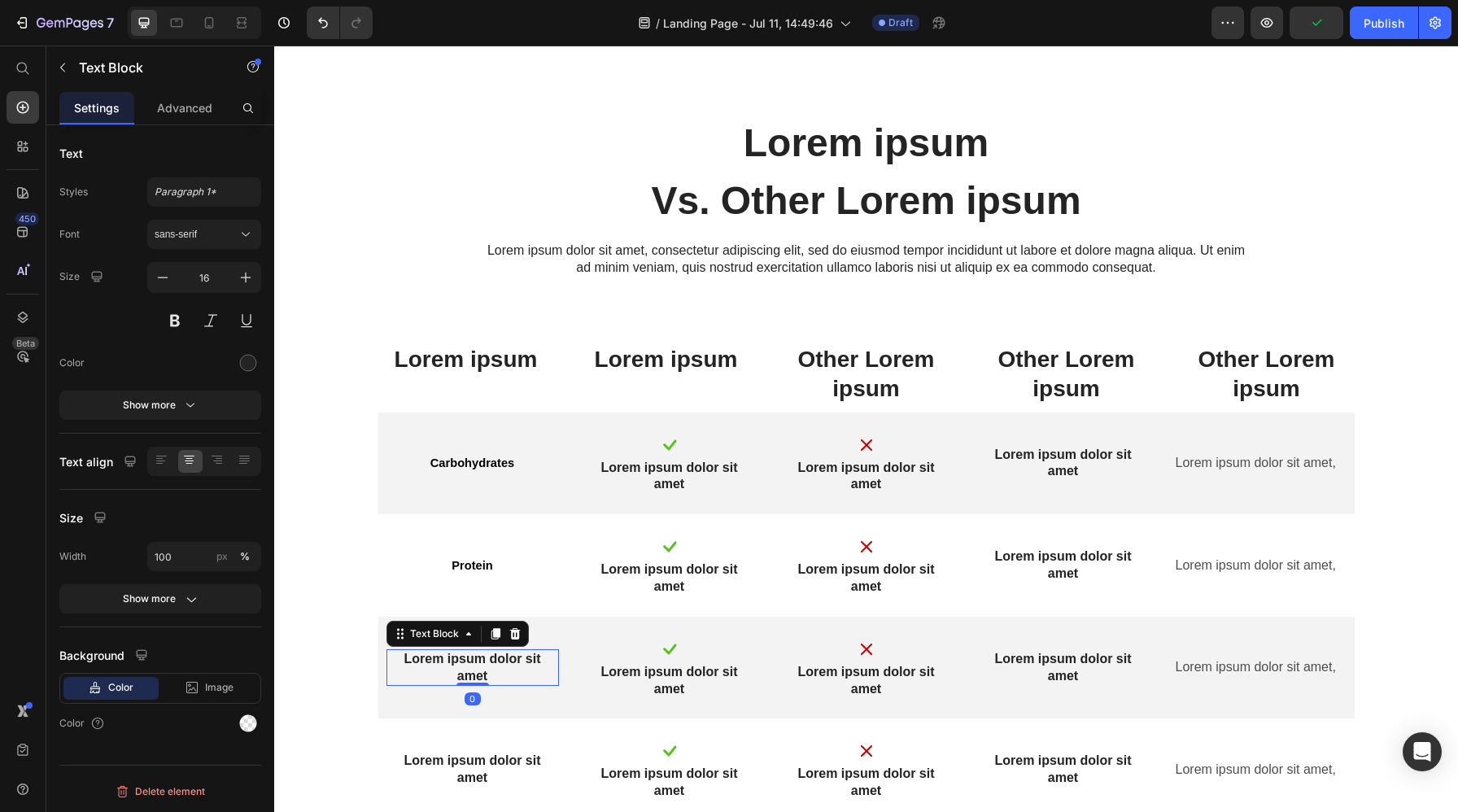 click on "Lorem ipsum dolor sit amet" at bounding box center [473, 668] 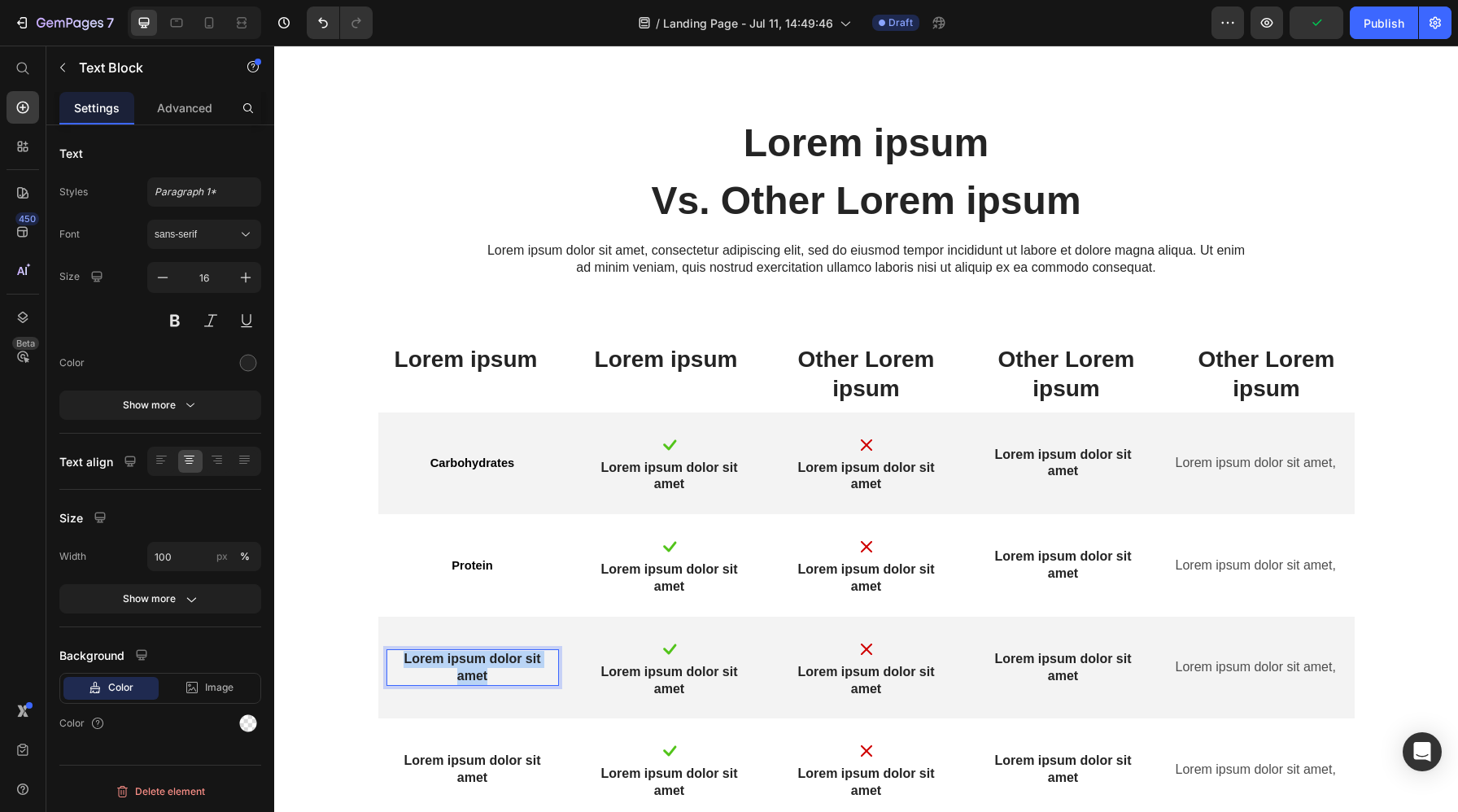 click on "Lorem ipsum dolor sit amet" at bounding box center [473, 668] 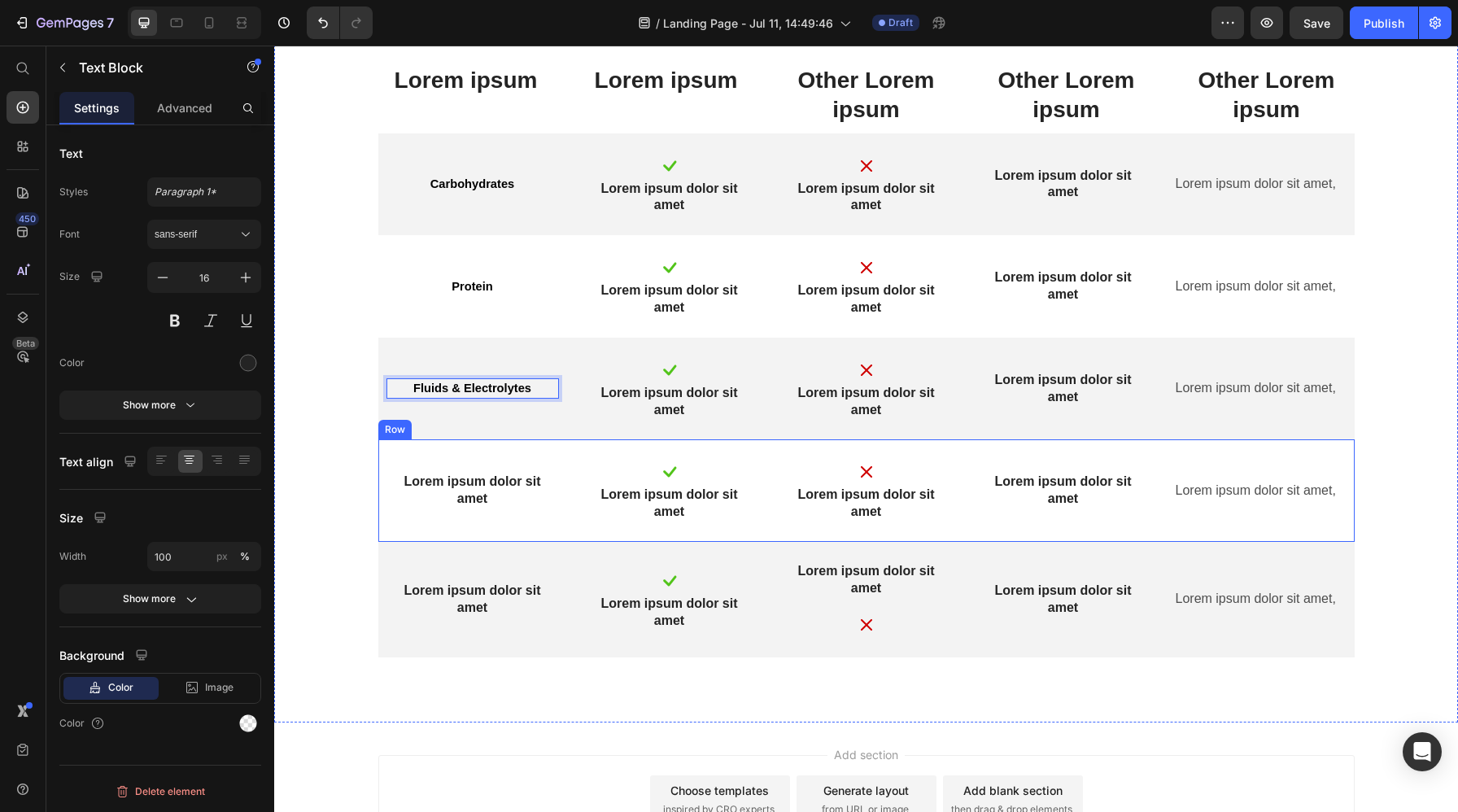 scroll, scrollTop: 6127, scrollLeft: 0, axis: vertical 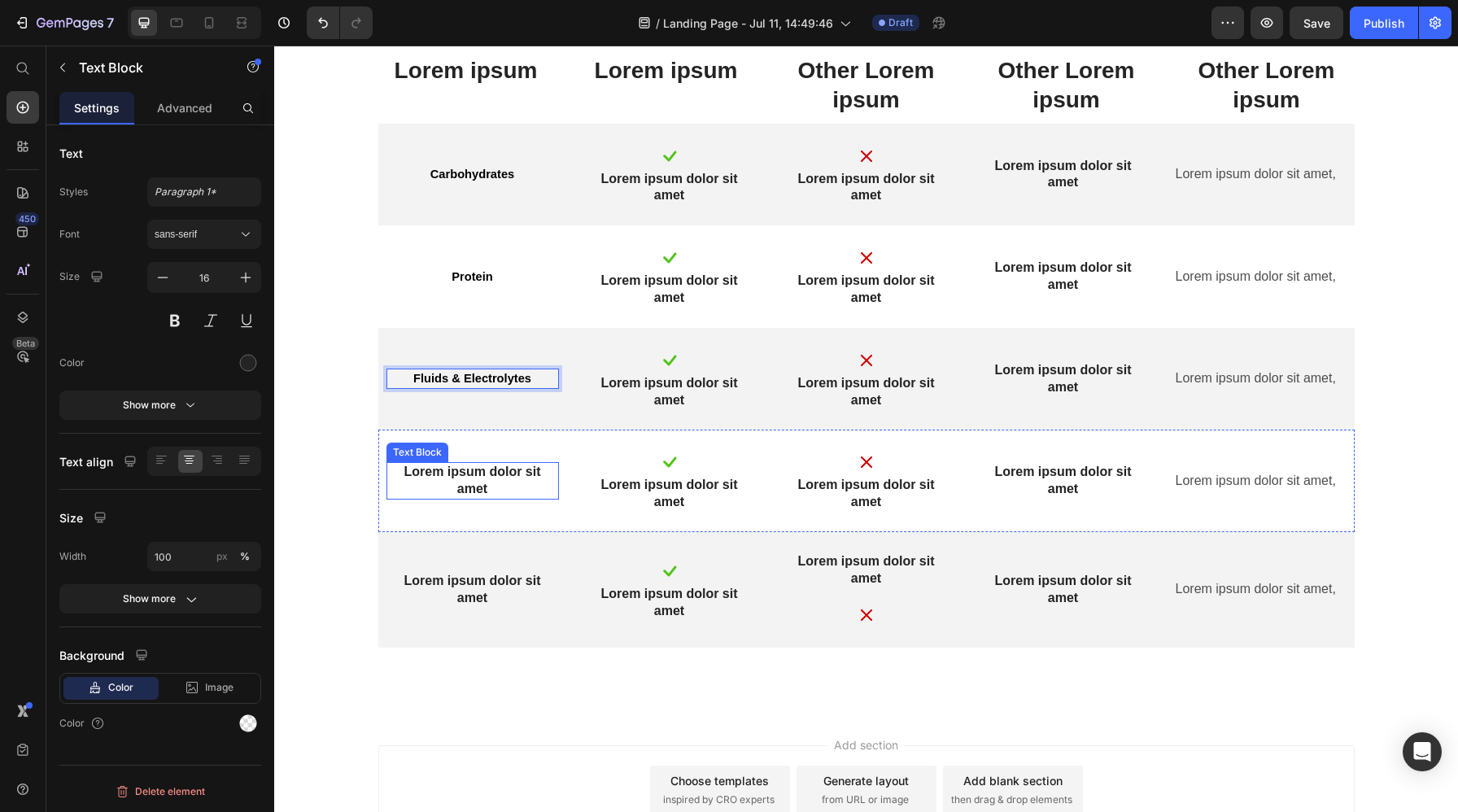 click on "Lorem ipsum dolor sit amet" at bounding box center (473, 481) 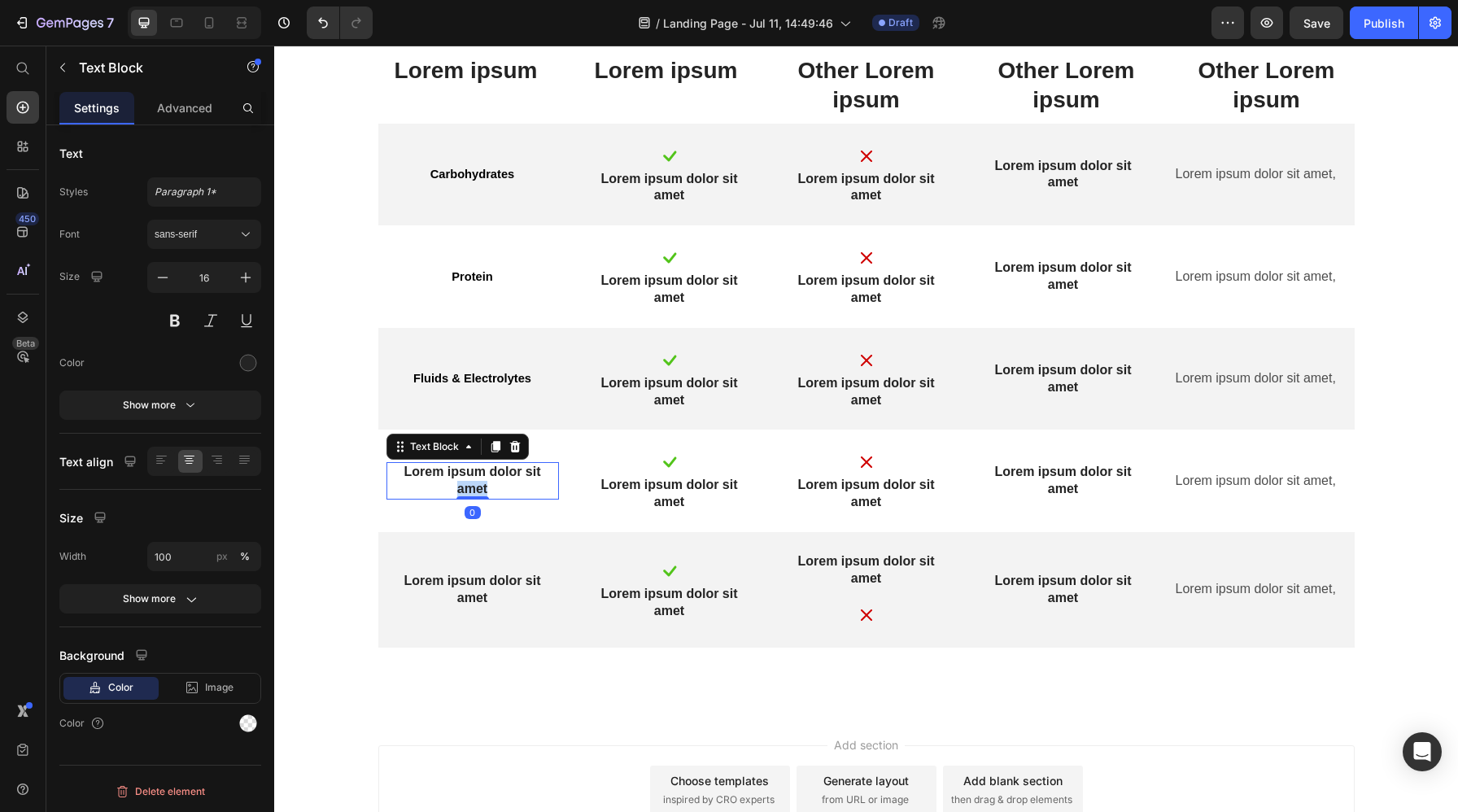 click on "Lorem ipsum dolor sit amet" at bounding box center (473, 481) 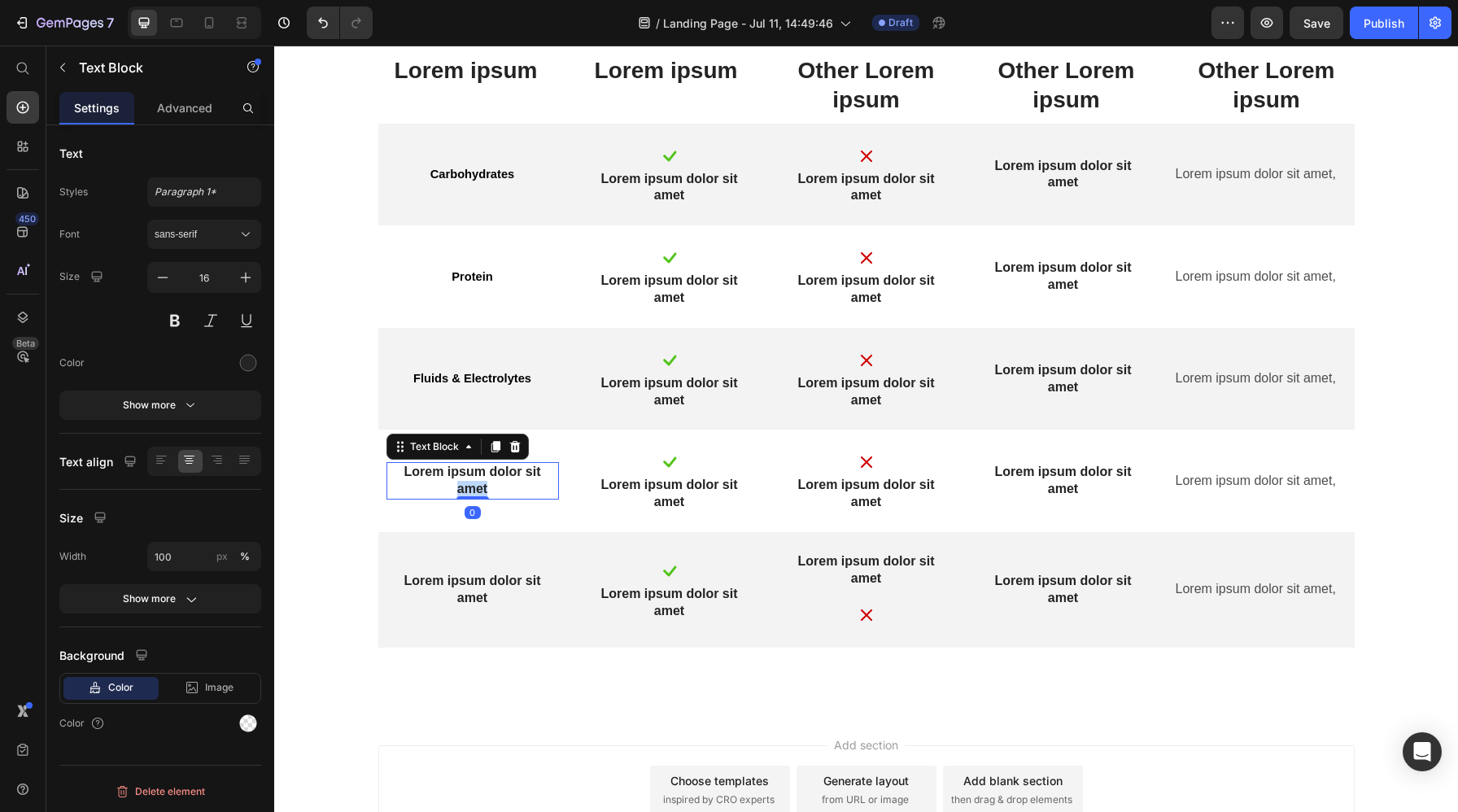 click on "Lorem ipsum dolor sit amet" at bounding box center (473, 481) 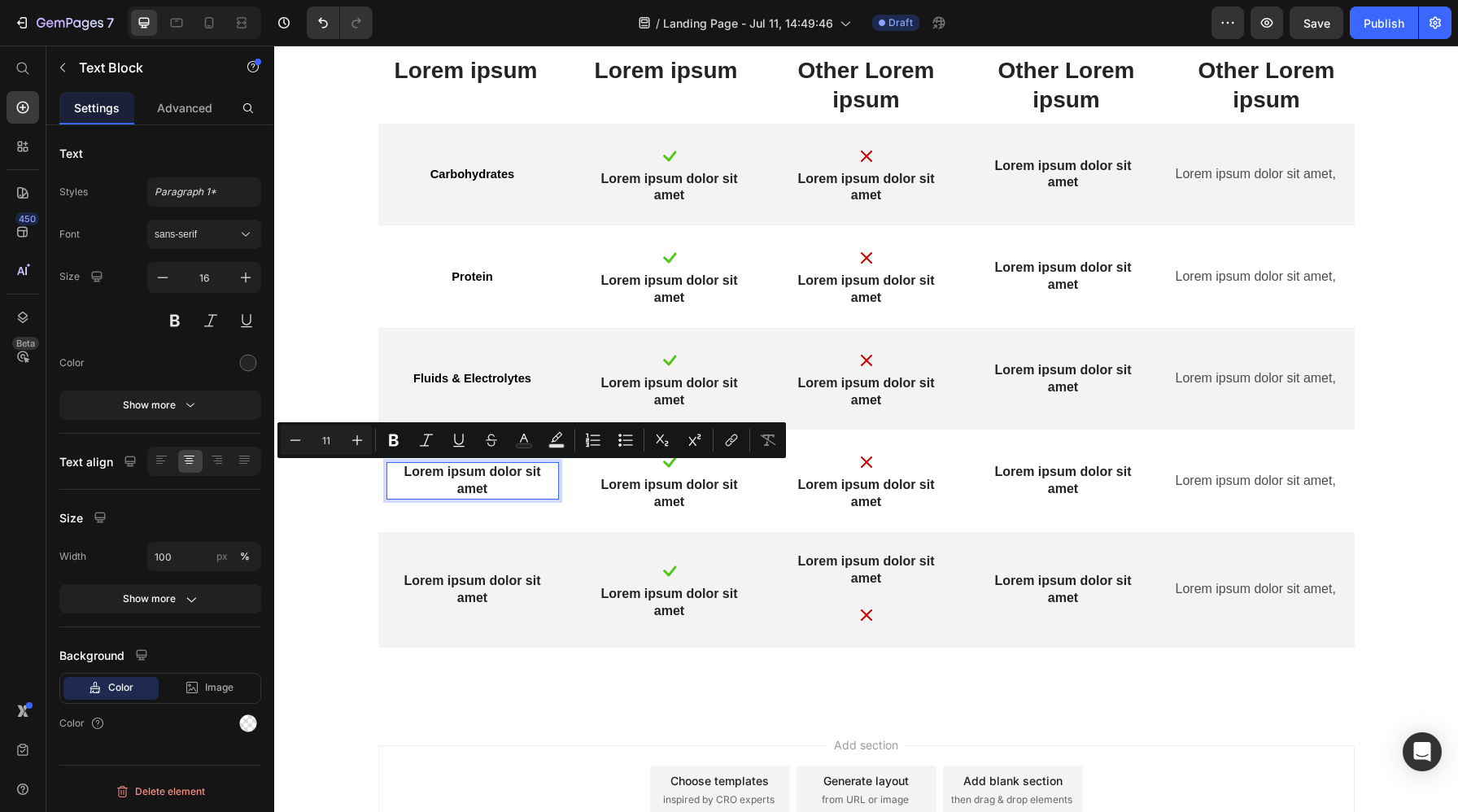scroll, scrollTop: 6135, scrollLeft: 0, axis: vertical 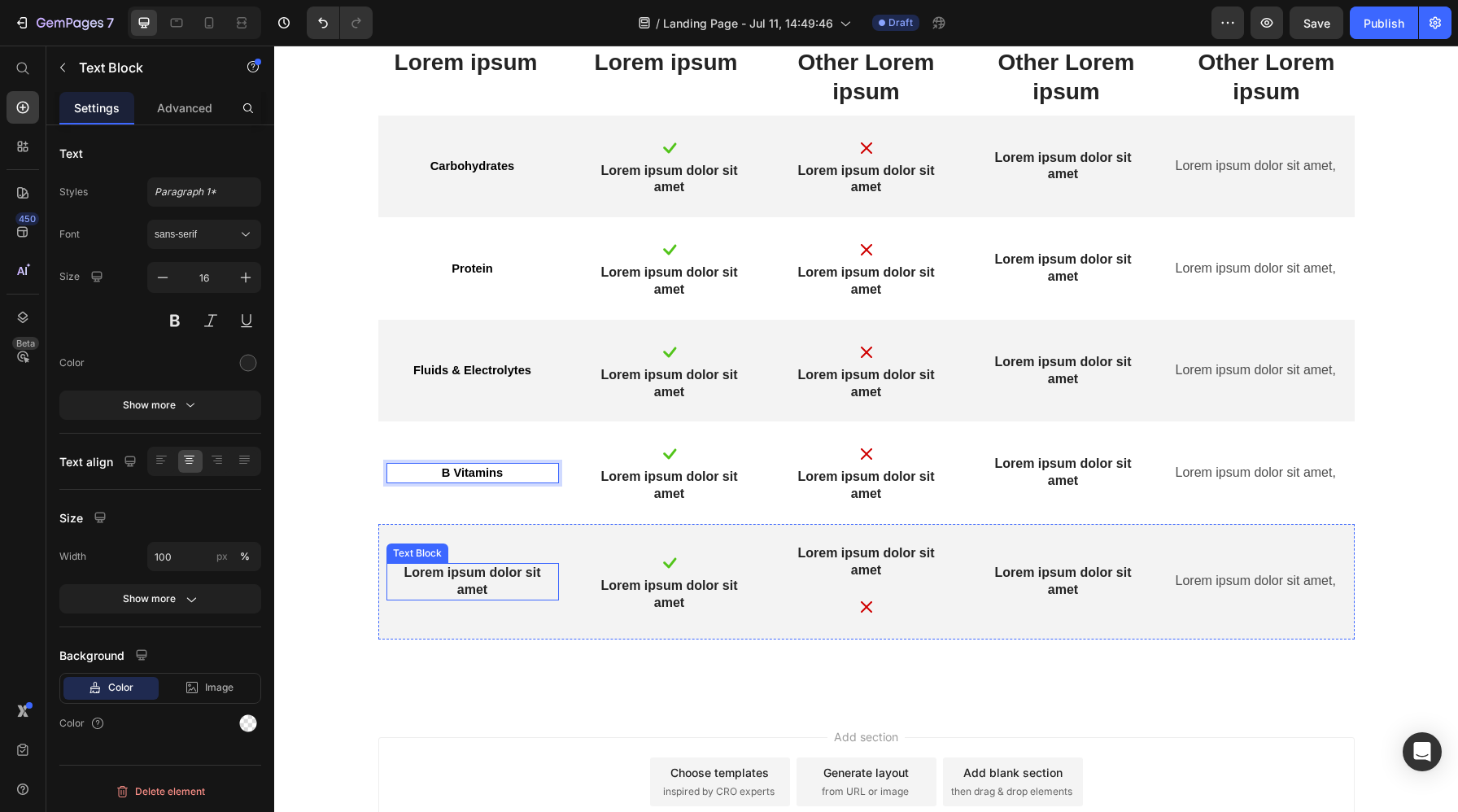 click on "Lorem ipsum dolor sit amet" at bounding box center [473, 582] 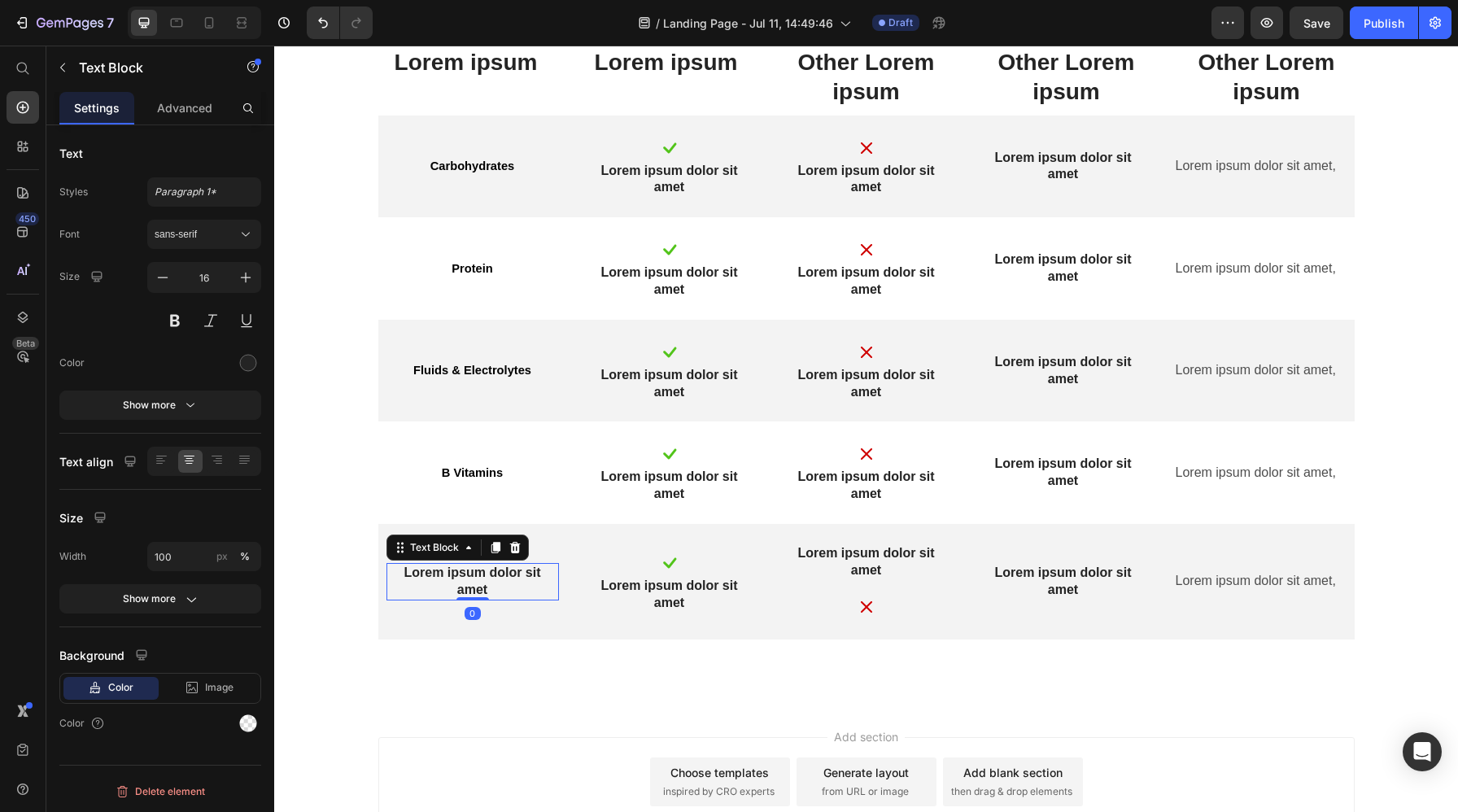 click on "Lorem ipsum dolor sit amet" at bounding box center (473, 582) 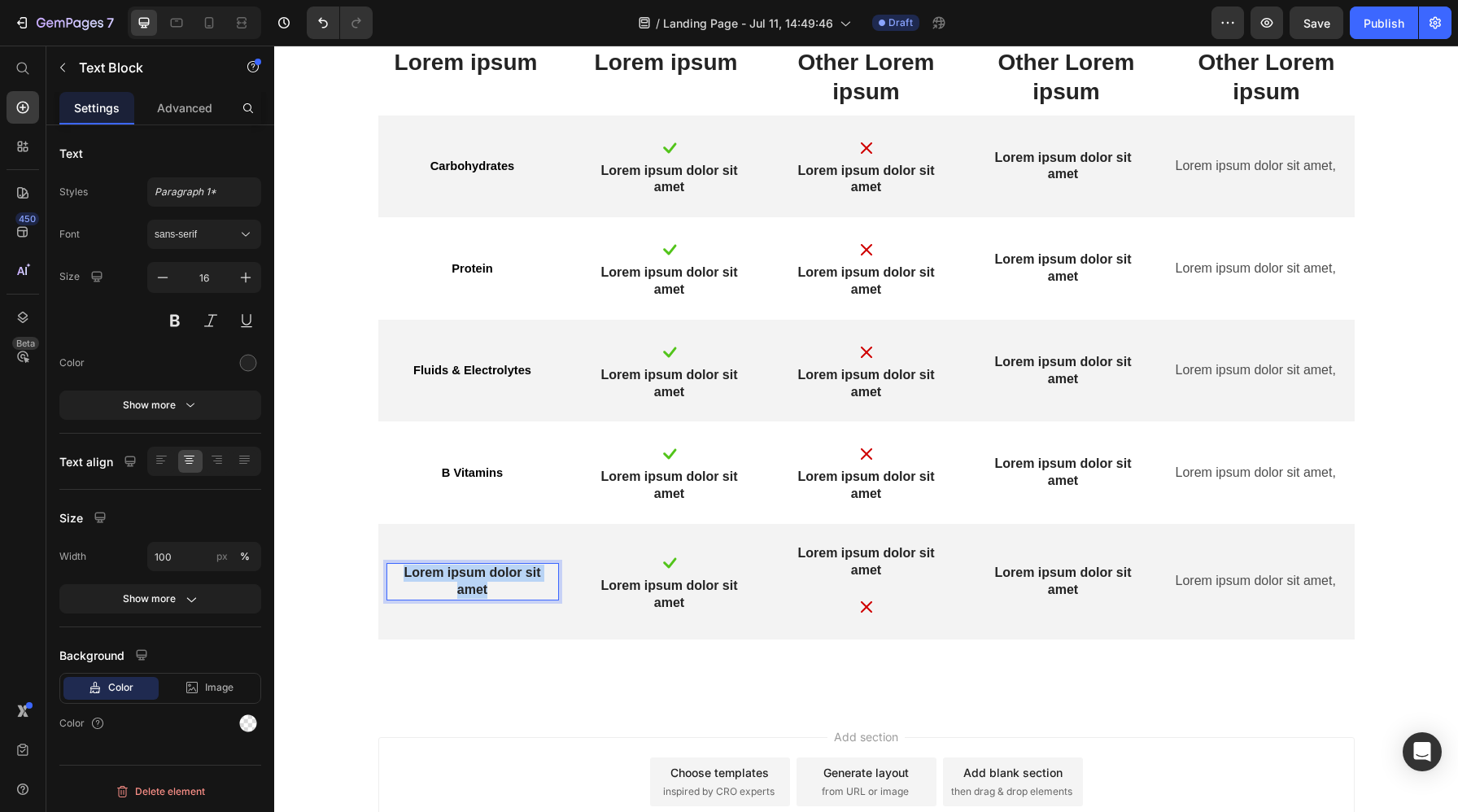 click on "Lorem ipsum dolor sit amet" at bounding box center (473, 582) 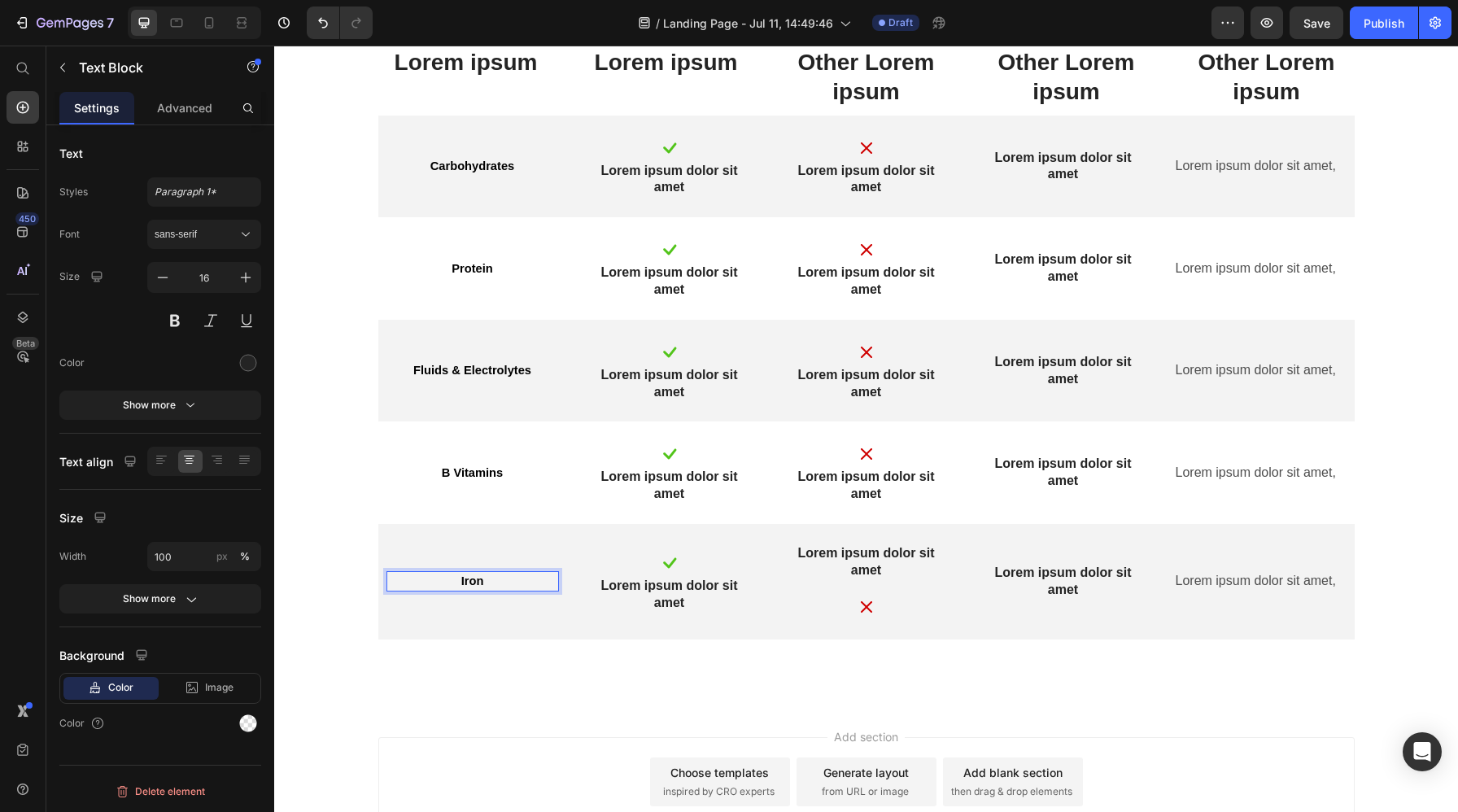 scroll, scrollTop: 6143, scrollLeft: 0, axis: vertical 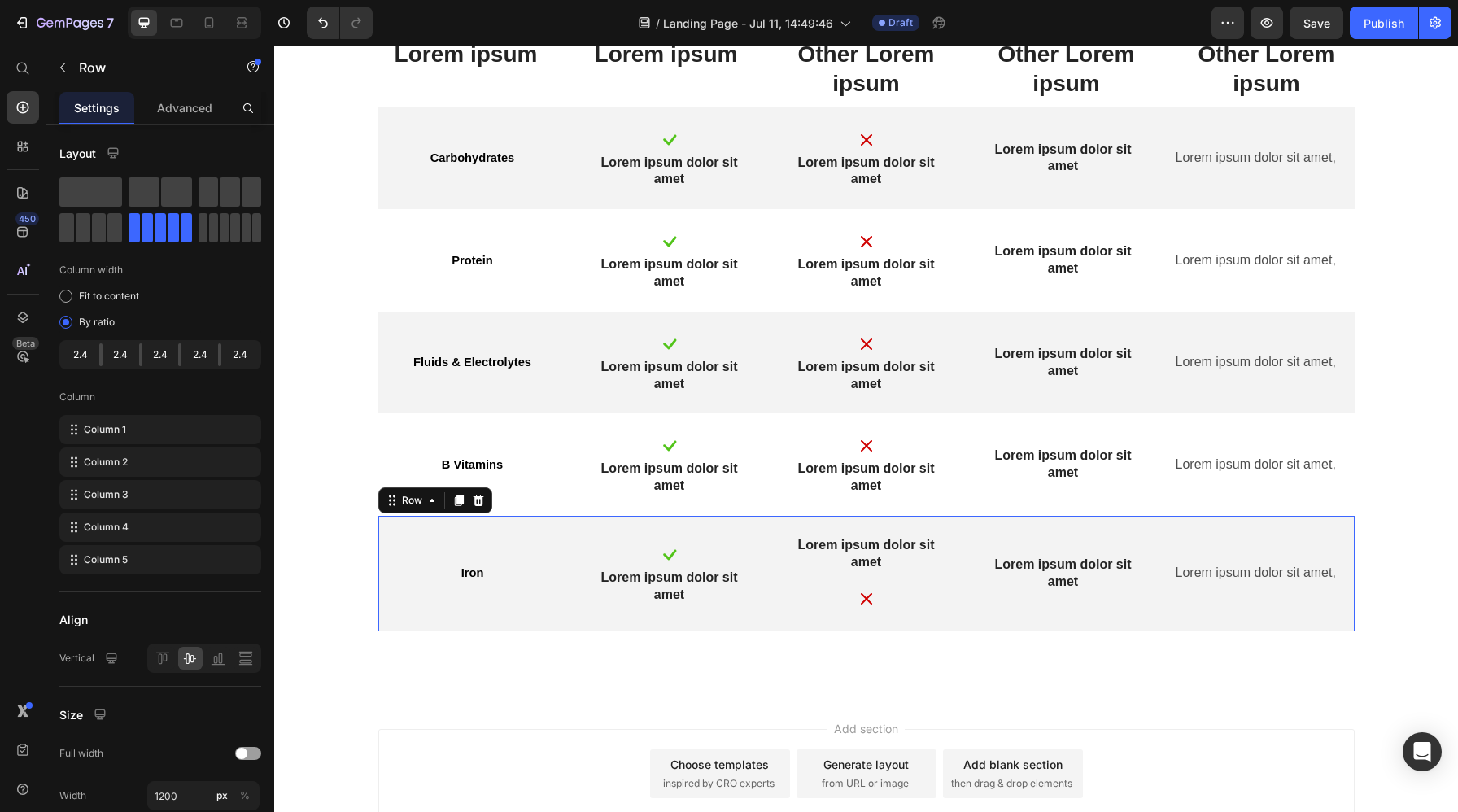 click on "Iron Text Block Image Lorem ipsum dolor sit amet Text Block Lorem ipsum dolor sit amet Text Block Image Lorem ipsum dolor sit amet Text Block Lorem ipsum dolor sit amet,  Text Block Row   0" at bounding box center [867, 574] 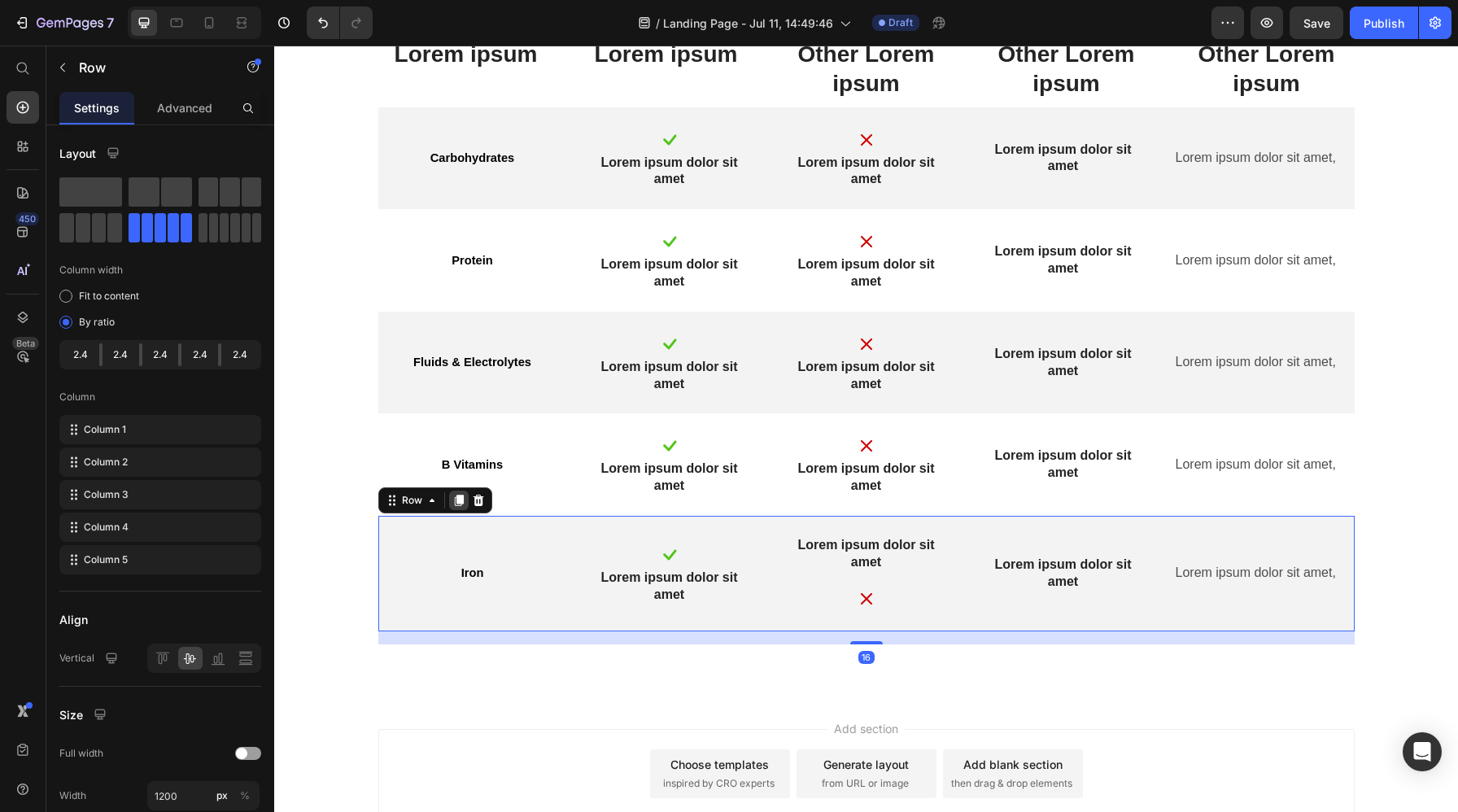 click 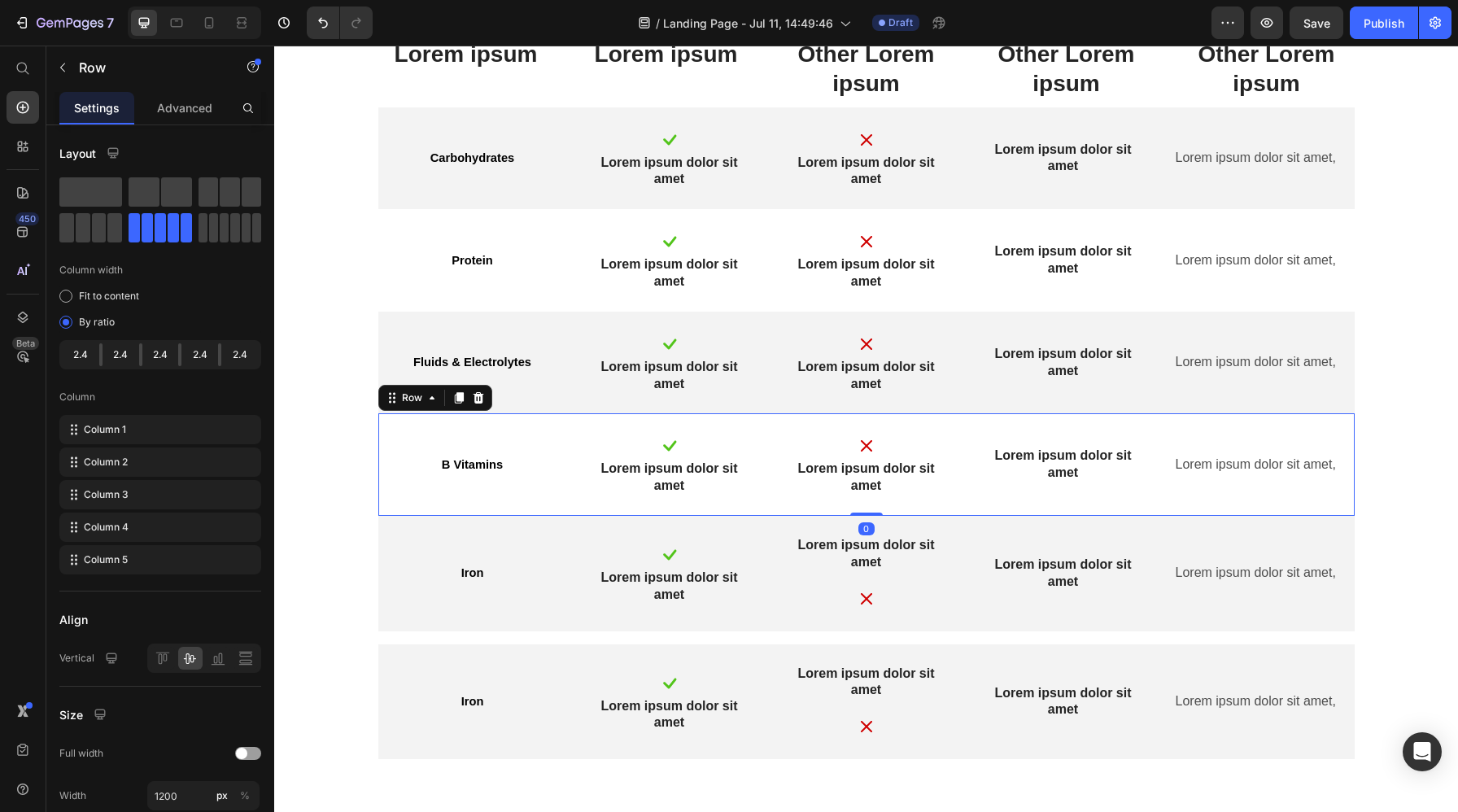 click on "B Vitamins Text Block Image Lorem ipsum dolor sit amet Text Block Image Lorem ipsum dolor sit amet Text Block Lorem ipsum dolor sit amet Text Block Lorem ipsum dolor sit amet,  Text Block Row   0" at bounding box center (867, 465) 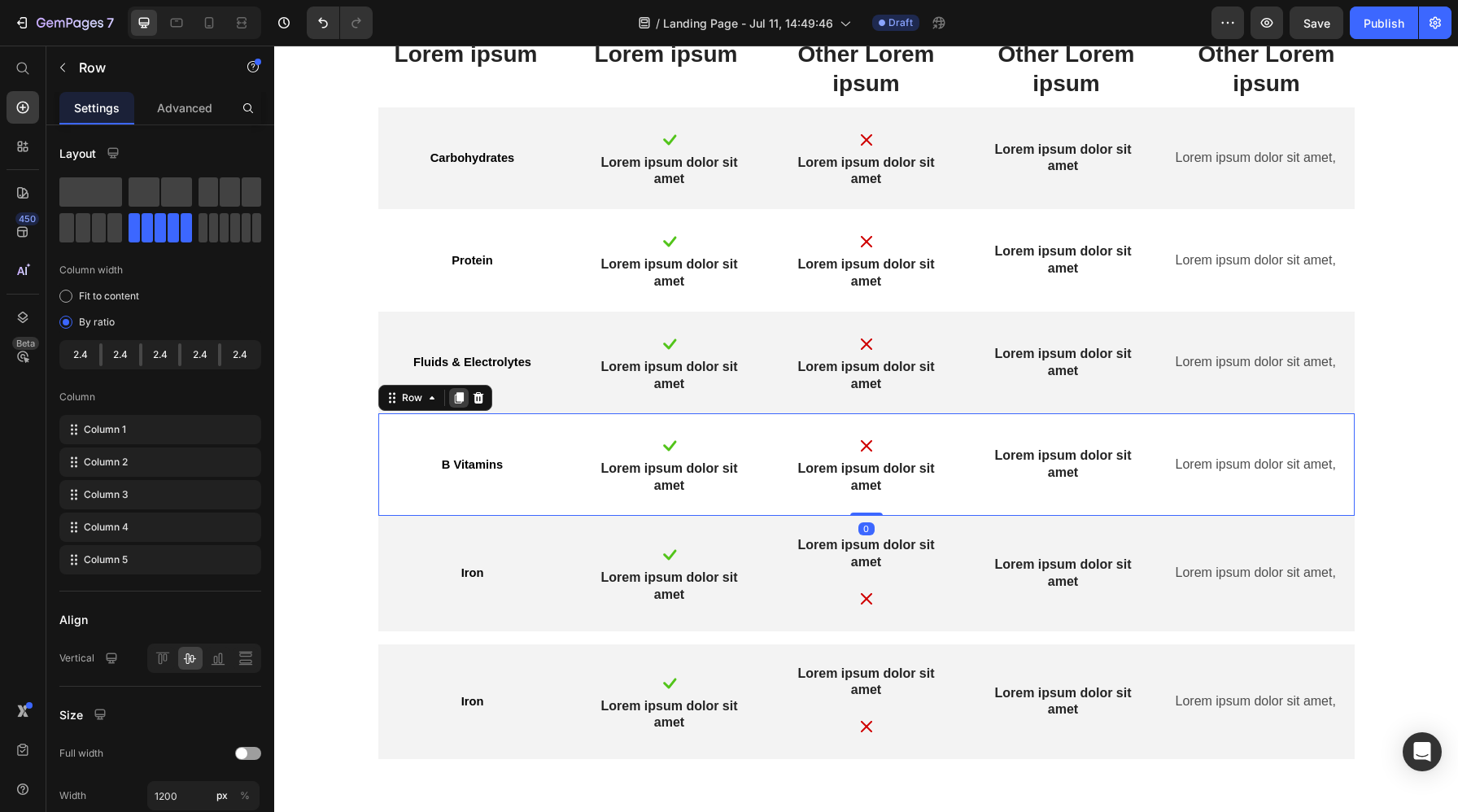 click 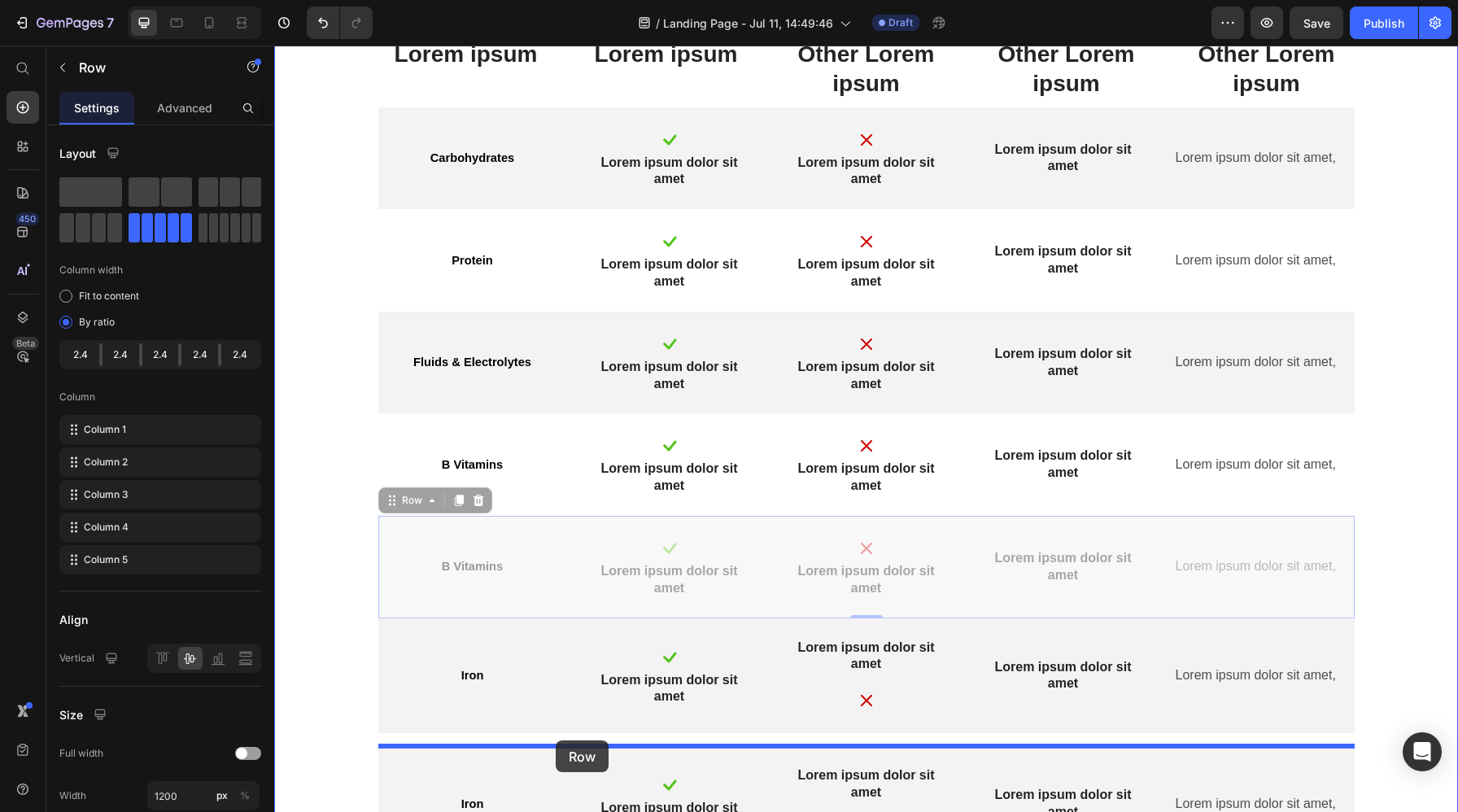 drag, startPoint x: 569, startPoint y: 539, endPoint x: 556, endPoint y: 740, distance: 201.41996 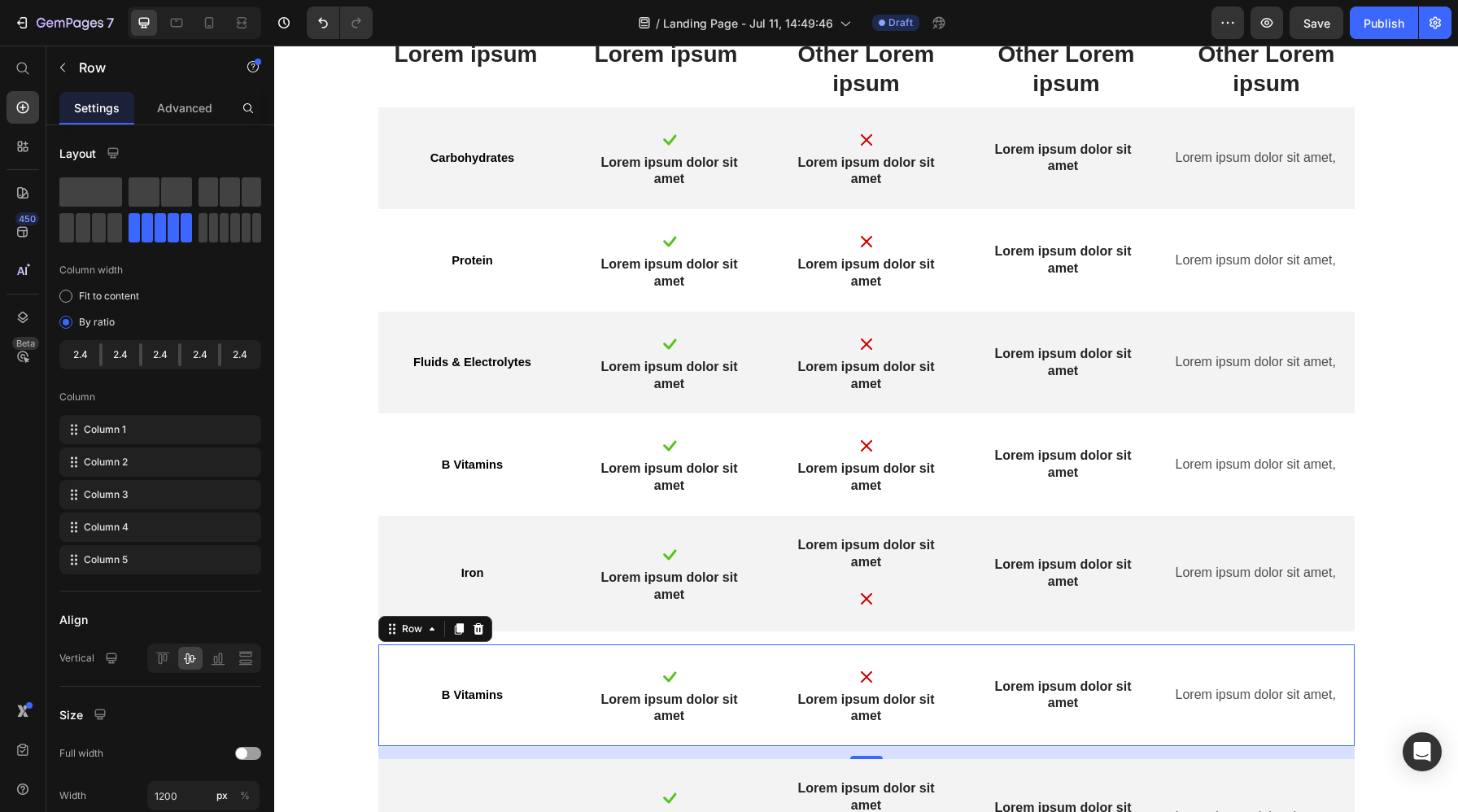 click on "B Vitamins" at bounding box center (472, 695) 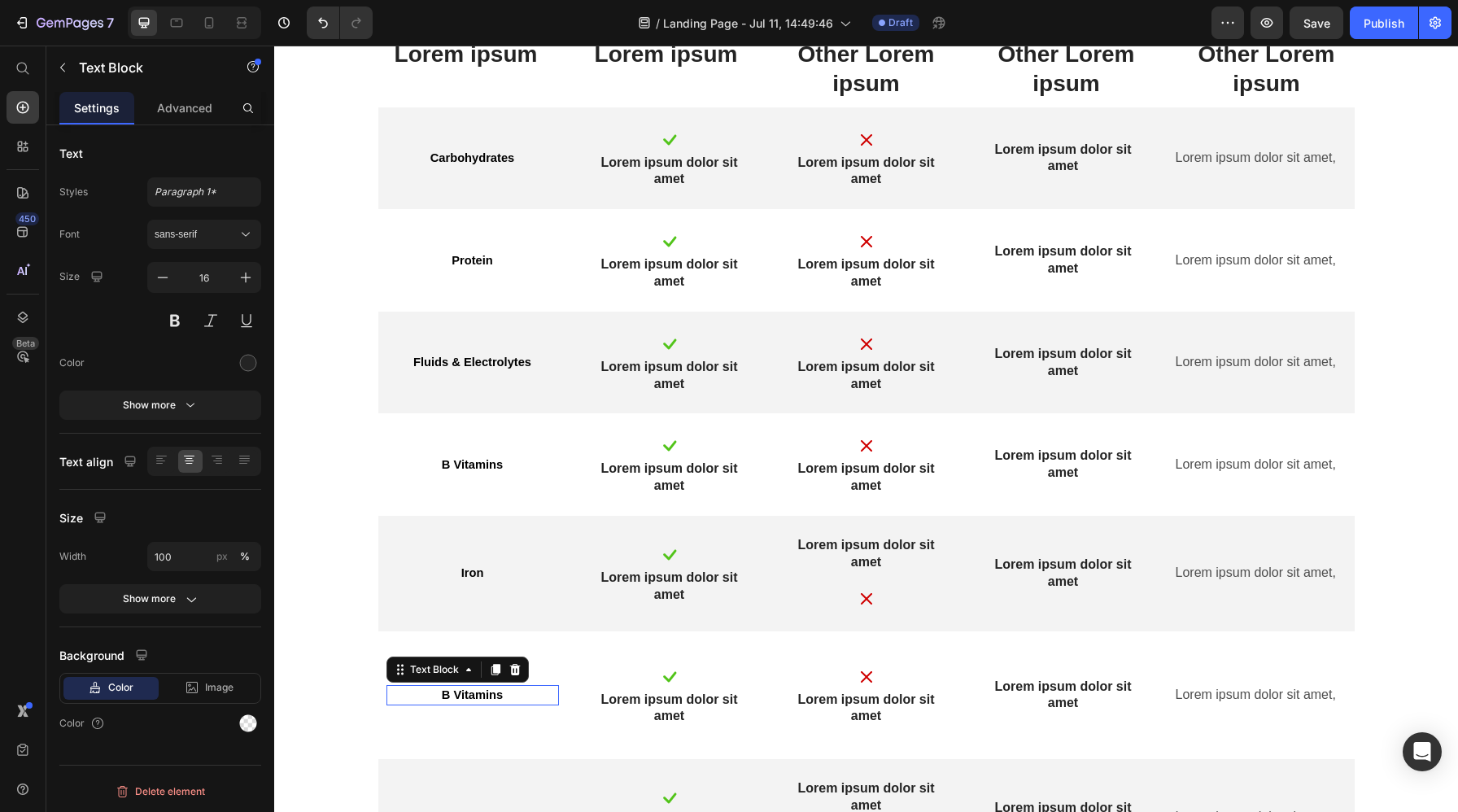 click on "B Vitamins" at bounding box center [472, 695] 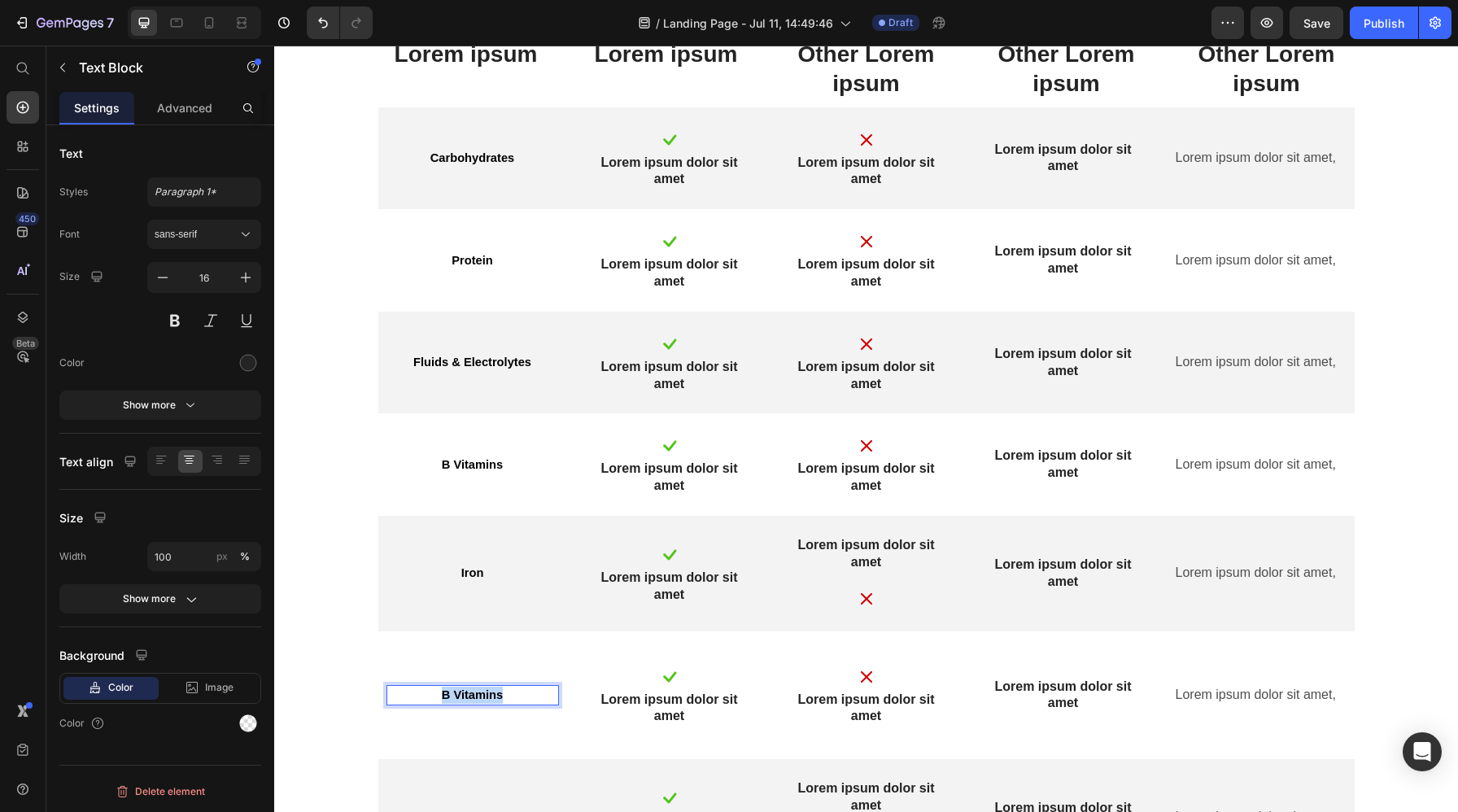 click on "B Vitamins" at bounding box center [472, 695] 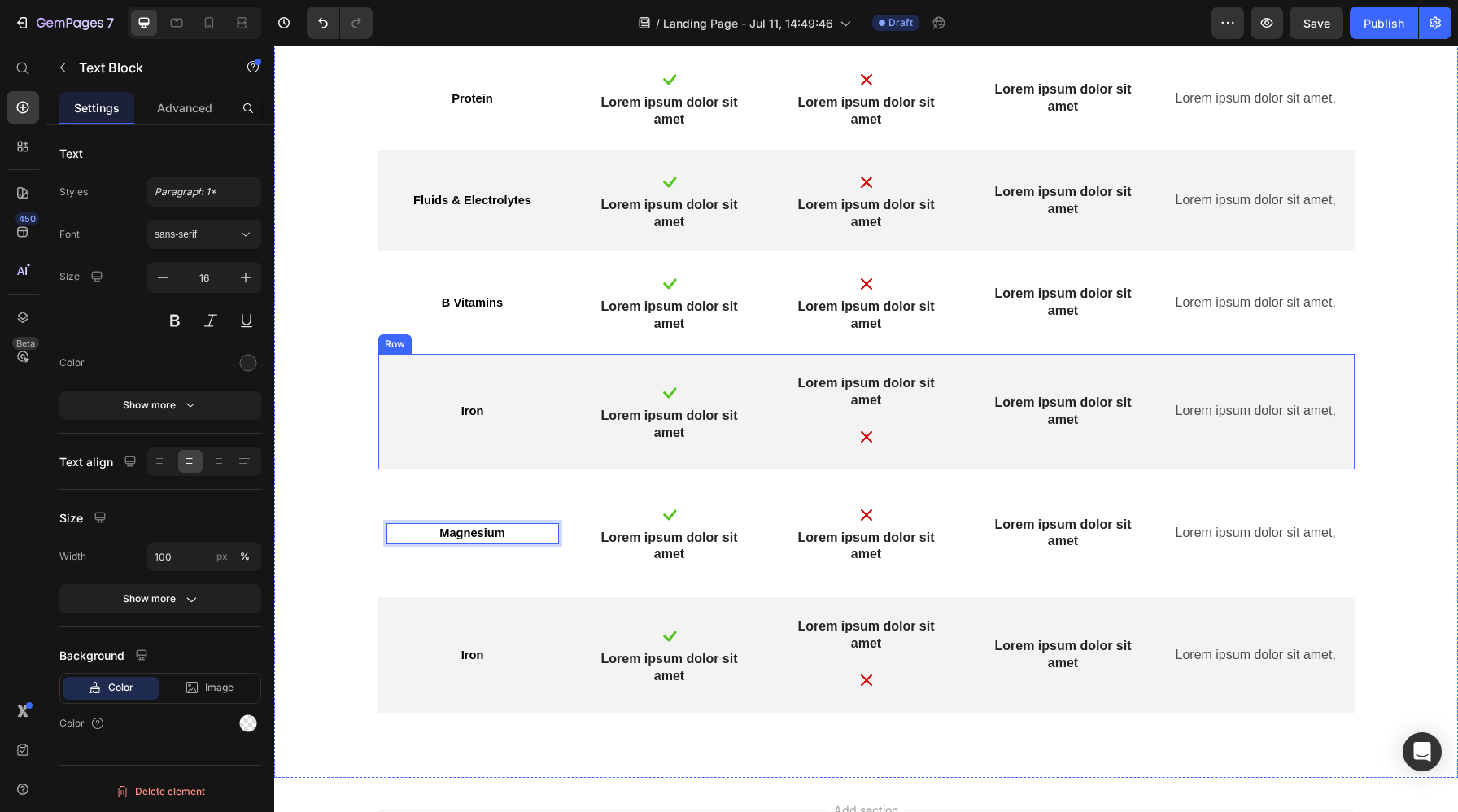 scroll, scrollTop: 6289, scrollLeft: 0, axis: vertical 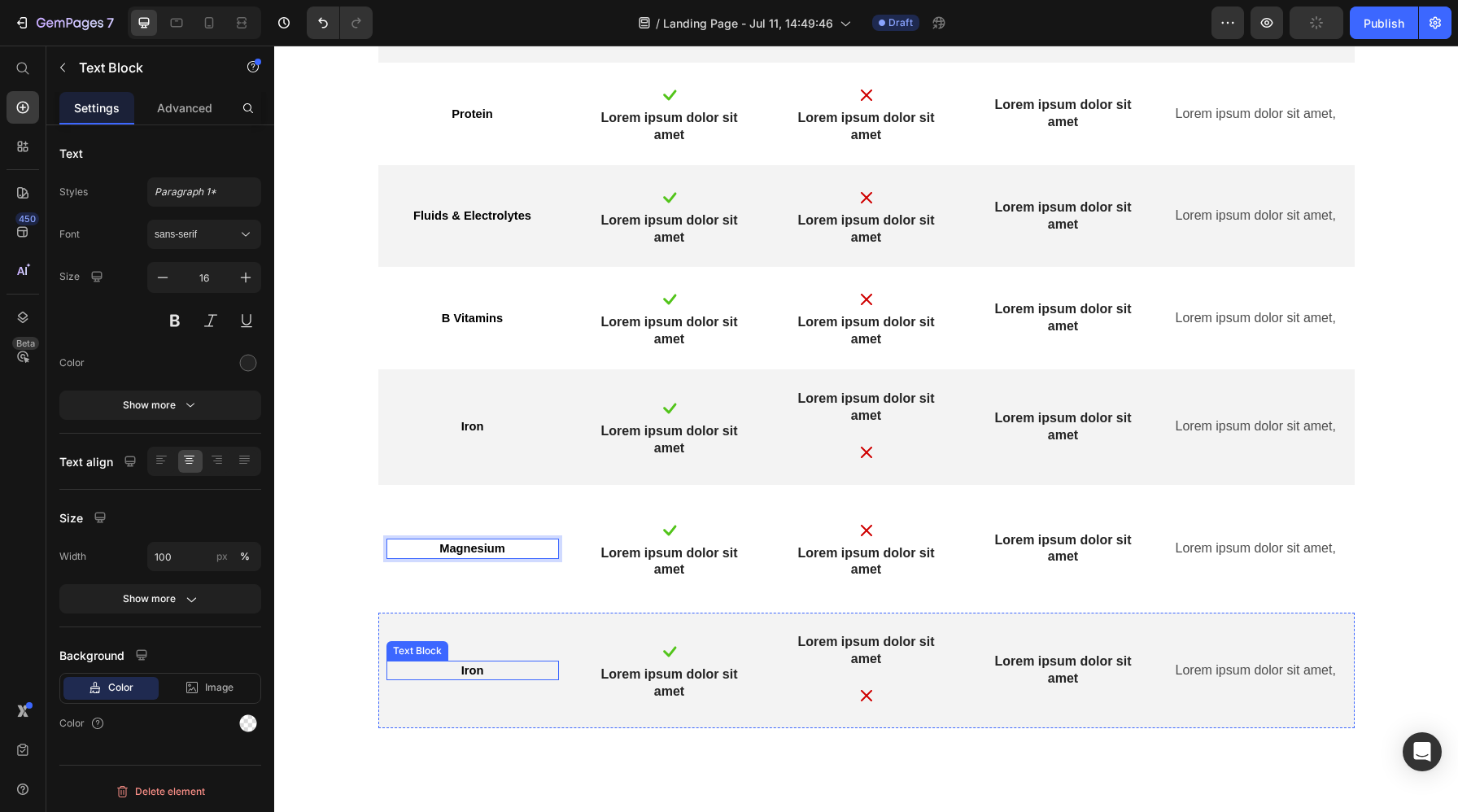 click on "Iron" at bounding box center [473, 670] 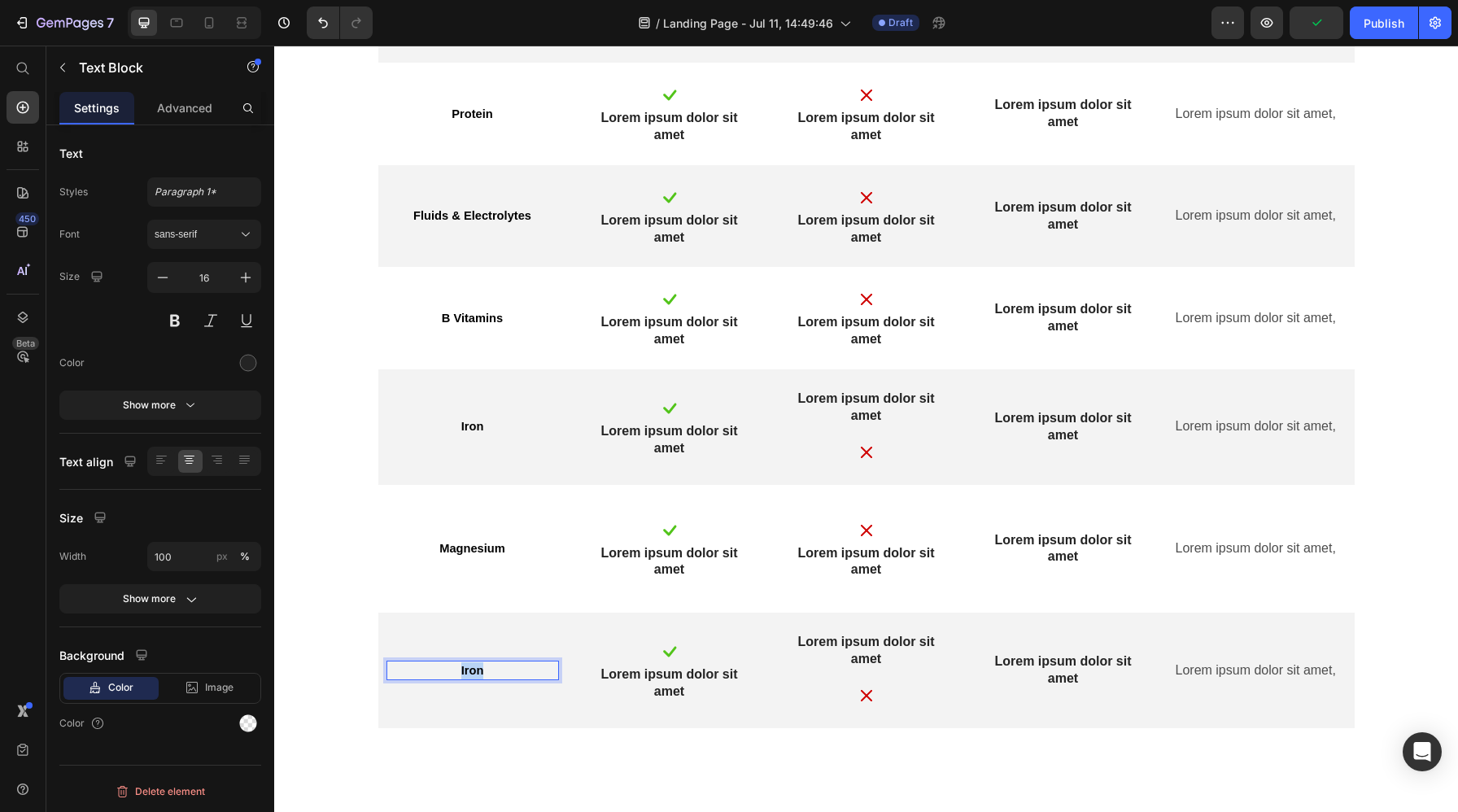 click on "Iron" at bounding box center (473, 670) 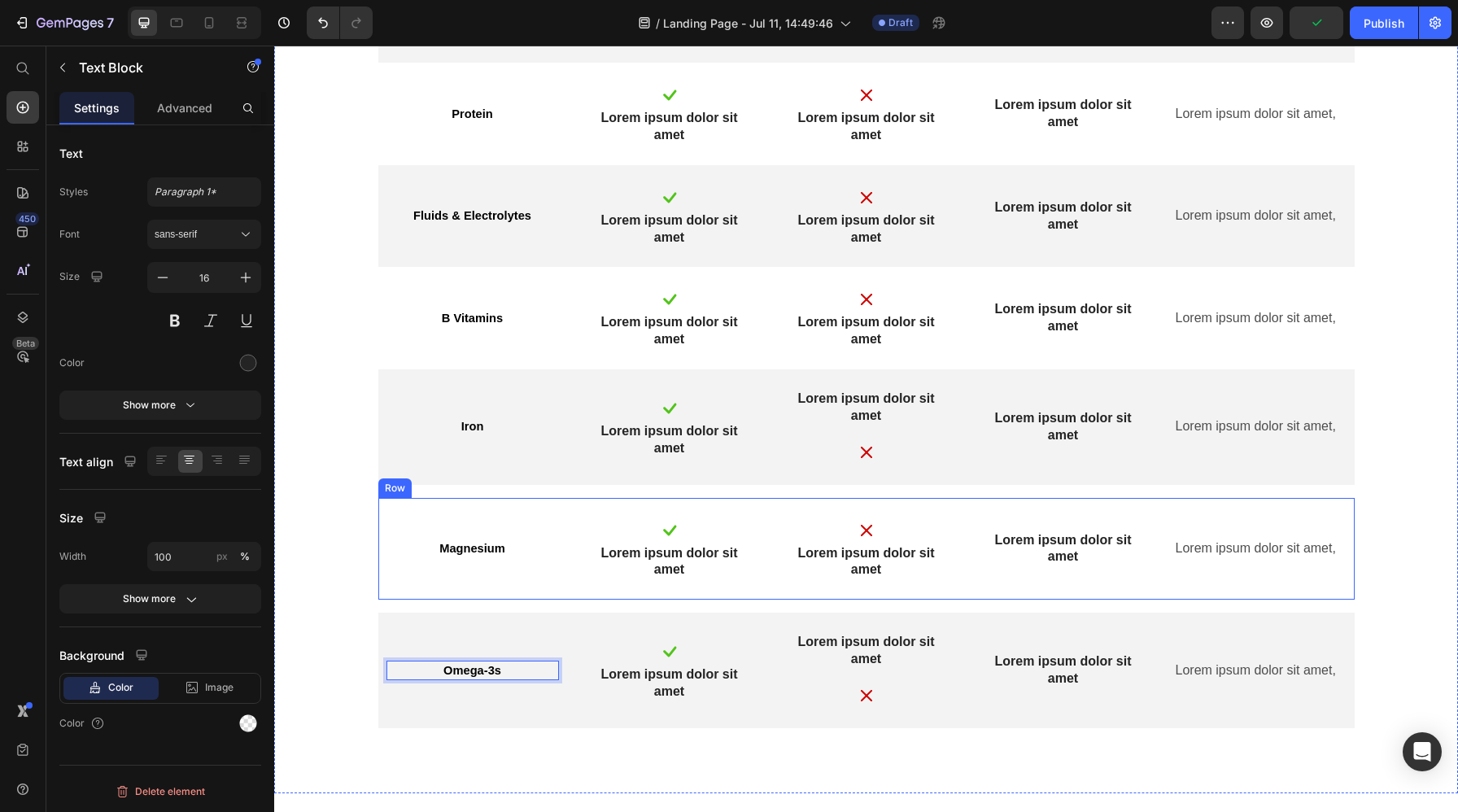 click on "Magnesium Text Block Image Lorem ipsum dolor sit amet Text Block Image Lorem ipsum dolor sit amet Text Block Lorem ipsum dolor sit amet Text Block Lorem ipsum dolor sit amet,  Text Block Row" at bounding box center (867, 549) 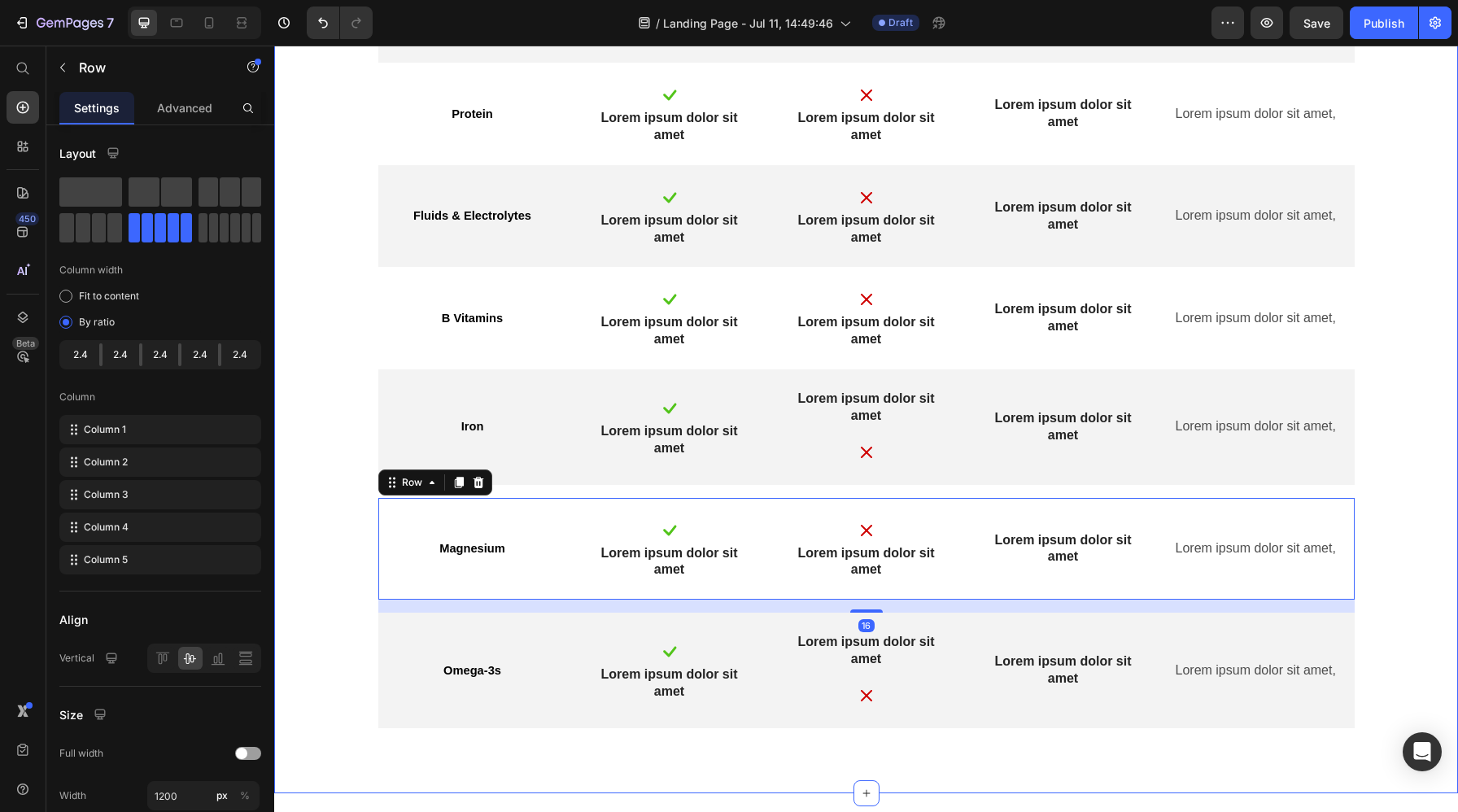 click on "Lorem ipsum Heading Vs. Other Lorem ipsum Text Block Lorem ipsum dolor sit amet, consectetur adipiscing elit, sed do eiusmod tempor incididunt ut labore et dolore magna aliqua. Ut enim ad minim veniam, quis nostrud exercitation ullamco laboris nisi ut aliquip ex ea commodo consequat. Text Block Row Lorem ipsum Text Block Lorem ipsum Text Block Other Lorem ipsum Text Block Other Lorem ipsum Text Block Other Lorem ipsum Text Block Row Carbohydrates Text Block Image Lorem ipsum dolor sit amet Text Block Image Lorem ipsum dolor sit amet Text Block Lorem ipsum dolor sit amet Text Block Lorem ipsum dolor sit amet,  Text Block Row Protein Text Block Image Lorem ipsum dolor sit amet Text Block Image Lorem ipsum dolor sit amet Text Block Lorem ipsum dolor sit amet Text Block Lorem ipsum dolor sit amet,  Text Block Row Fluids & Electrolytes Text Block Image Lorem ipsum dolor sit amet Text Block Image Lorem ipsum dolor sit amet Text Block Lorem ipsum dolor sit amet Text Block Lorem ipsum dolor sit amet,  Text Block" at bounding box center [866, 203] 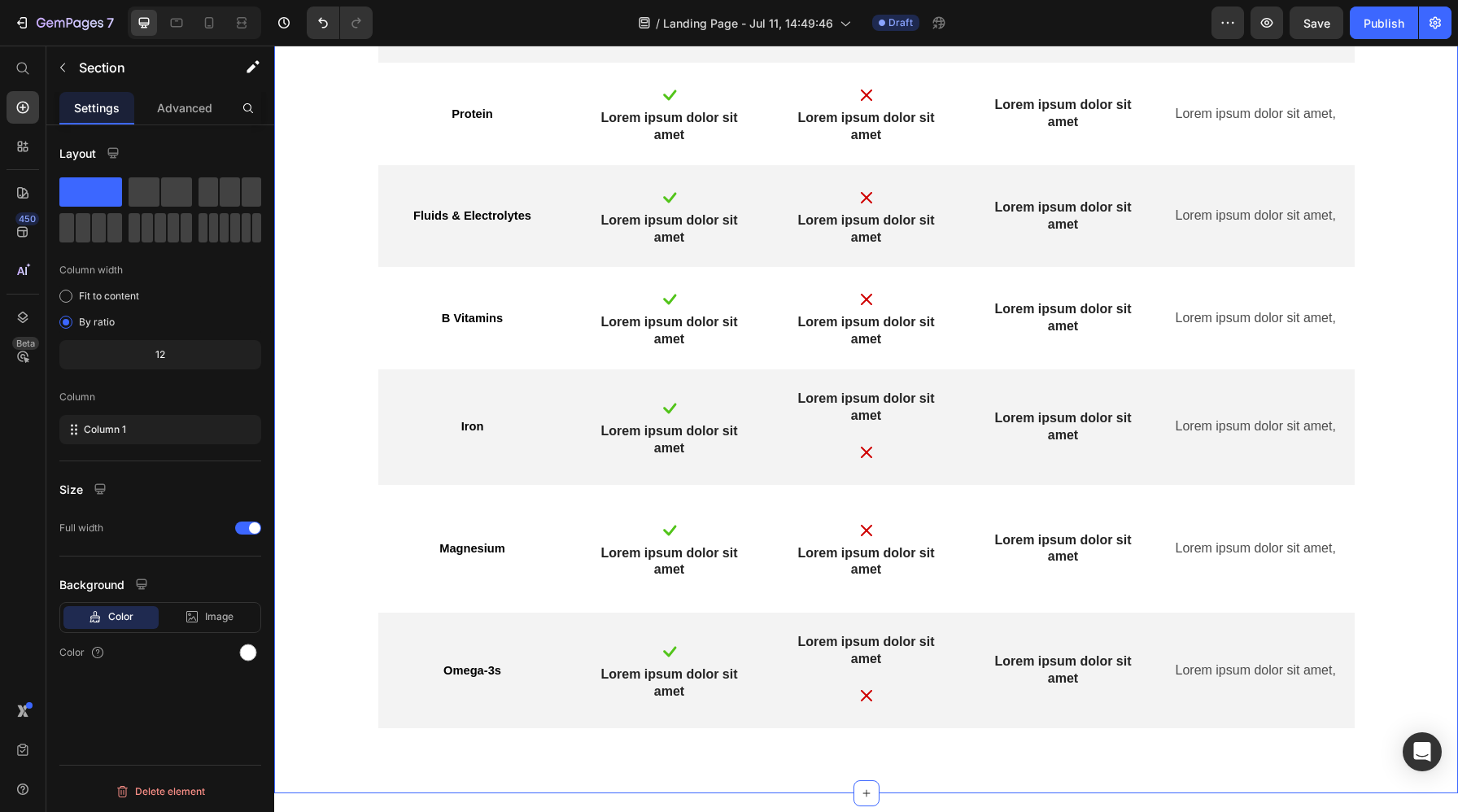 click on "Lorem ipsum Heading Vs. Other Lorem ipsum Text Block Lorem ipsum dolor sit amet, consectetur adipiscing elit, sed do eiusmod tempor incididunt ut labore et dolore magna aliqua. Ut enim ad minim veniam, quis nostrud exercitation ullamco laboris nisi ut aliquip ex ea commodo consequat. Text Block Row Lorem ipsum Text Block Lorem ipsum Text Block Other Lorem ipsum Text Block Other Lorem ipsum Text Block Other Lorem ipsum Text Block Row Carbohydrates Text Block Image Lorem ipsum dolor sit amet Text Block Image Lorem ipsum dolor sit amet Text Block Lorem ipsum dolor sit amet Text Block Lorem ipsum dolor sit amet,  Text Block Row Protein Text Block Image Lorem ipsum dolor sit amet Text Block Image Lorem ipsum dolor sit amet Text Block Lorem ipsum dolor sit amet Text Block Lorem ipsum dolor sit amet,  Text Block Row Fluids & Electrolytes Text Block Image Lorem ipsum dolor sit amet Text Block Image Lorem ipsum dolor sit amet Text Block Lorem ipsum dolor sit amet Text Block Lorem ipsum dolor sit amet,  Text Block" at bounding box center (866, 203) 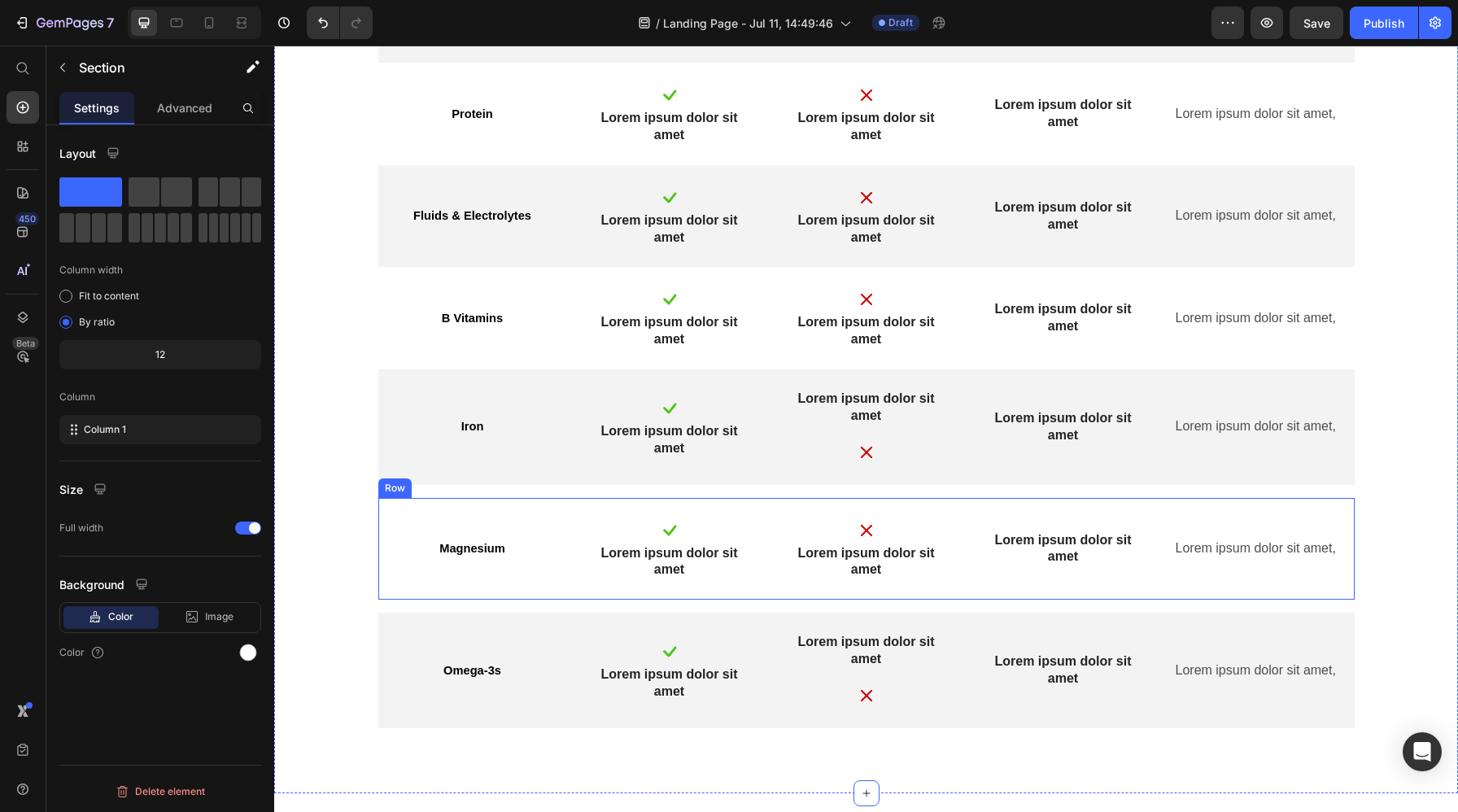 click on "Magnesium Text Block" at bounding box center [473, 549] 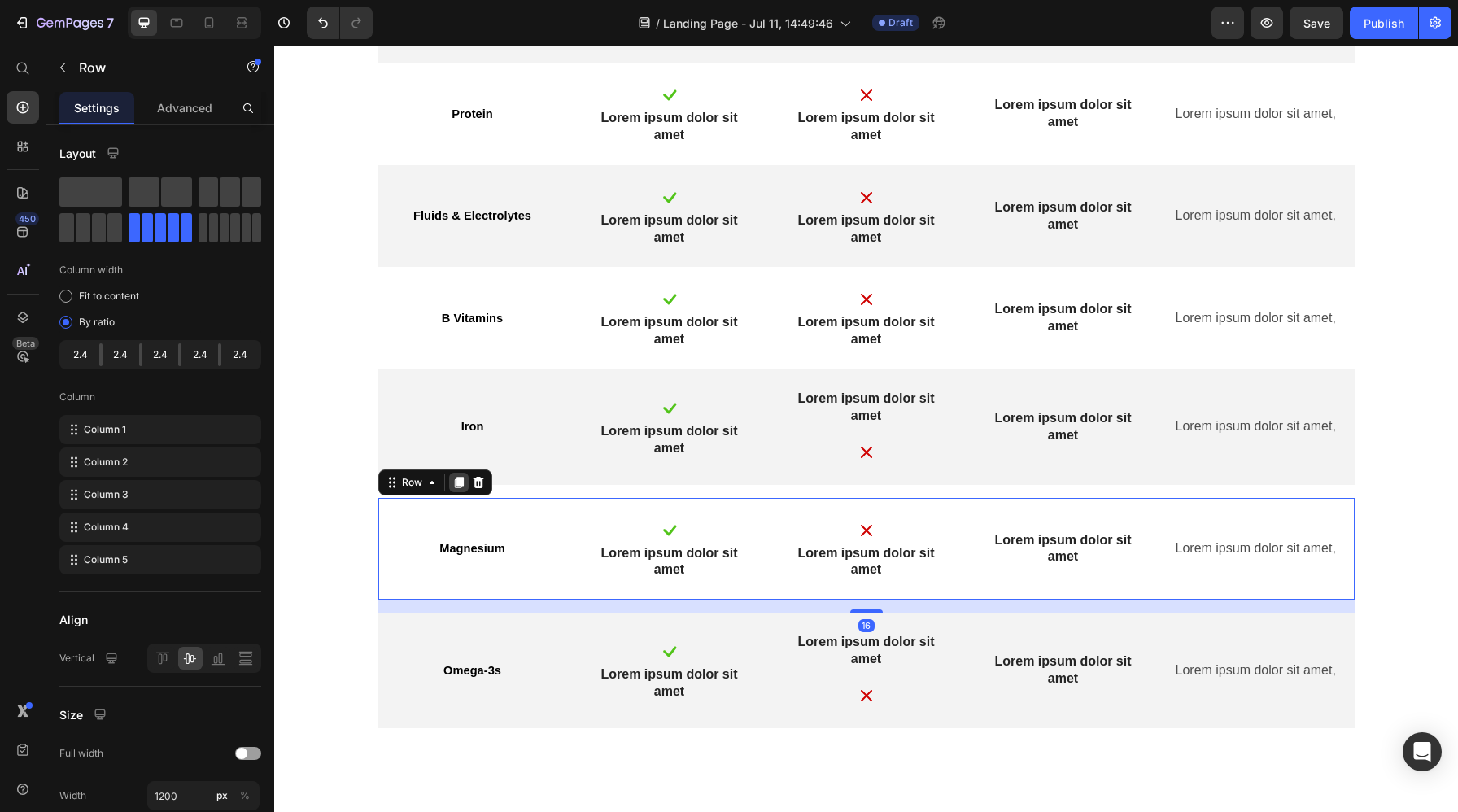 click 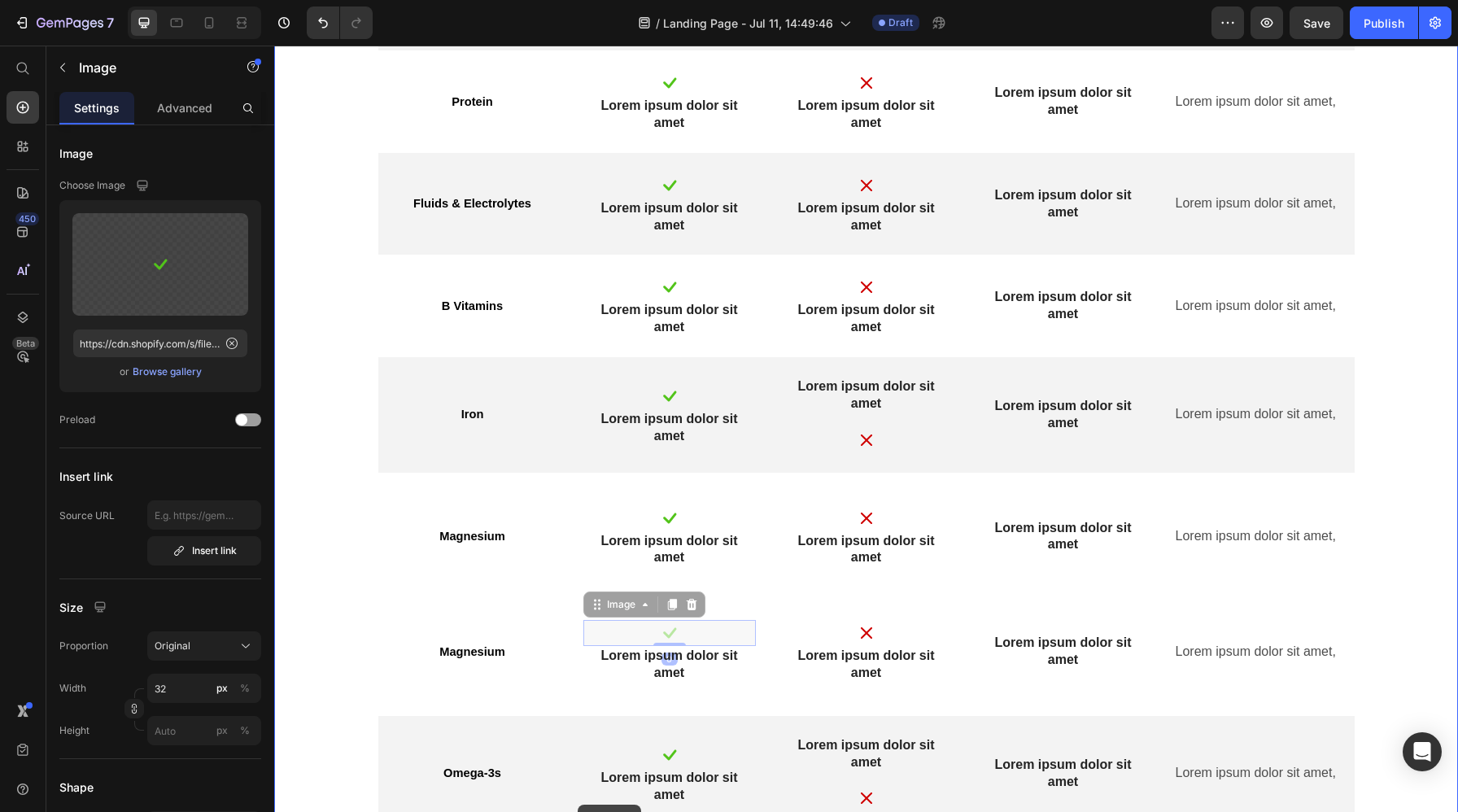 scroll, scrollTop: 6306, scrollLeft: 0, axis: vertical 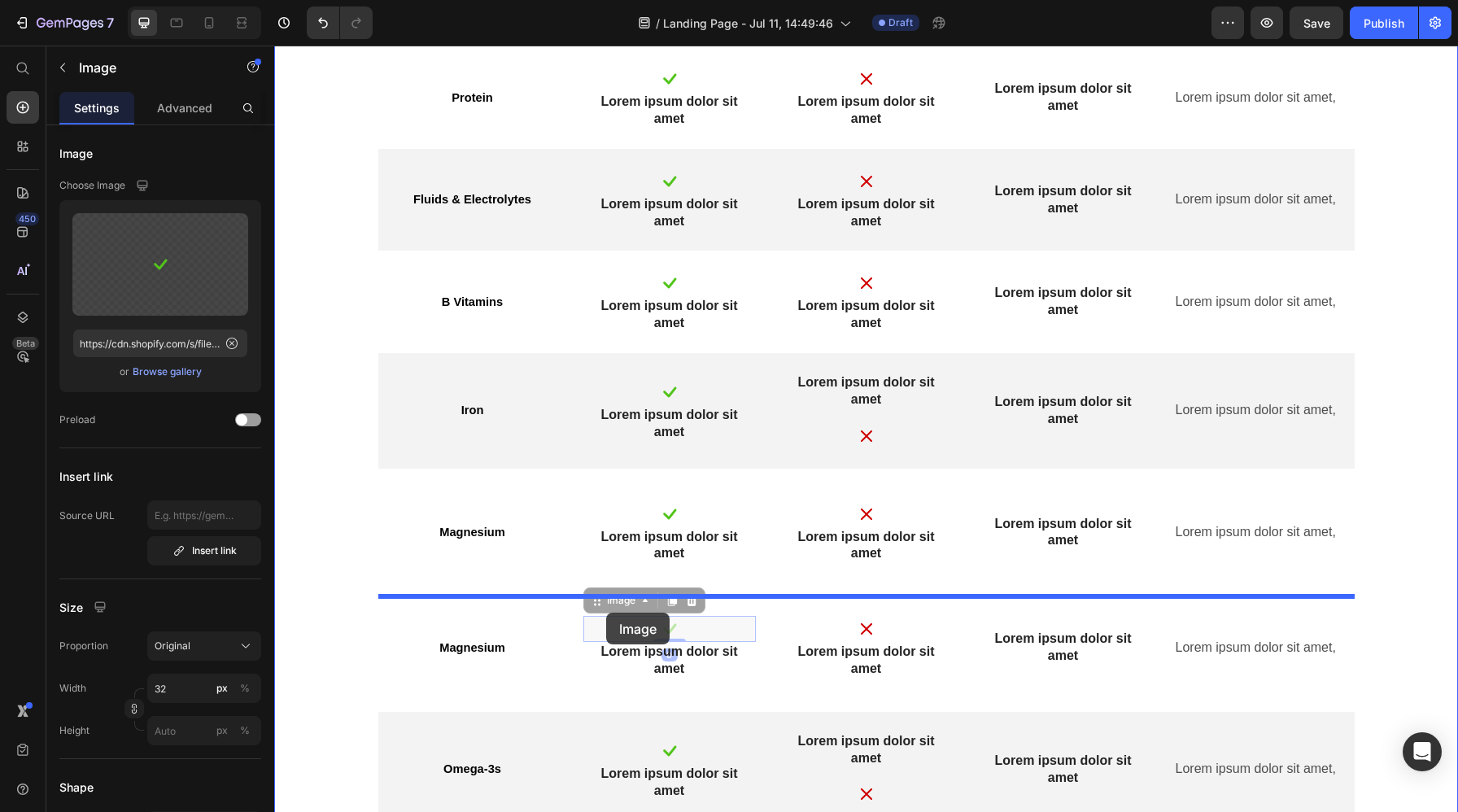 drag, startPoint x: 591, startPoint y: 634, endPoint x: 606, endPoint y: 612, distance: 26.627054 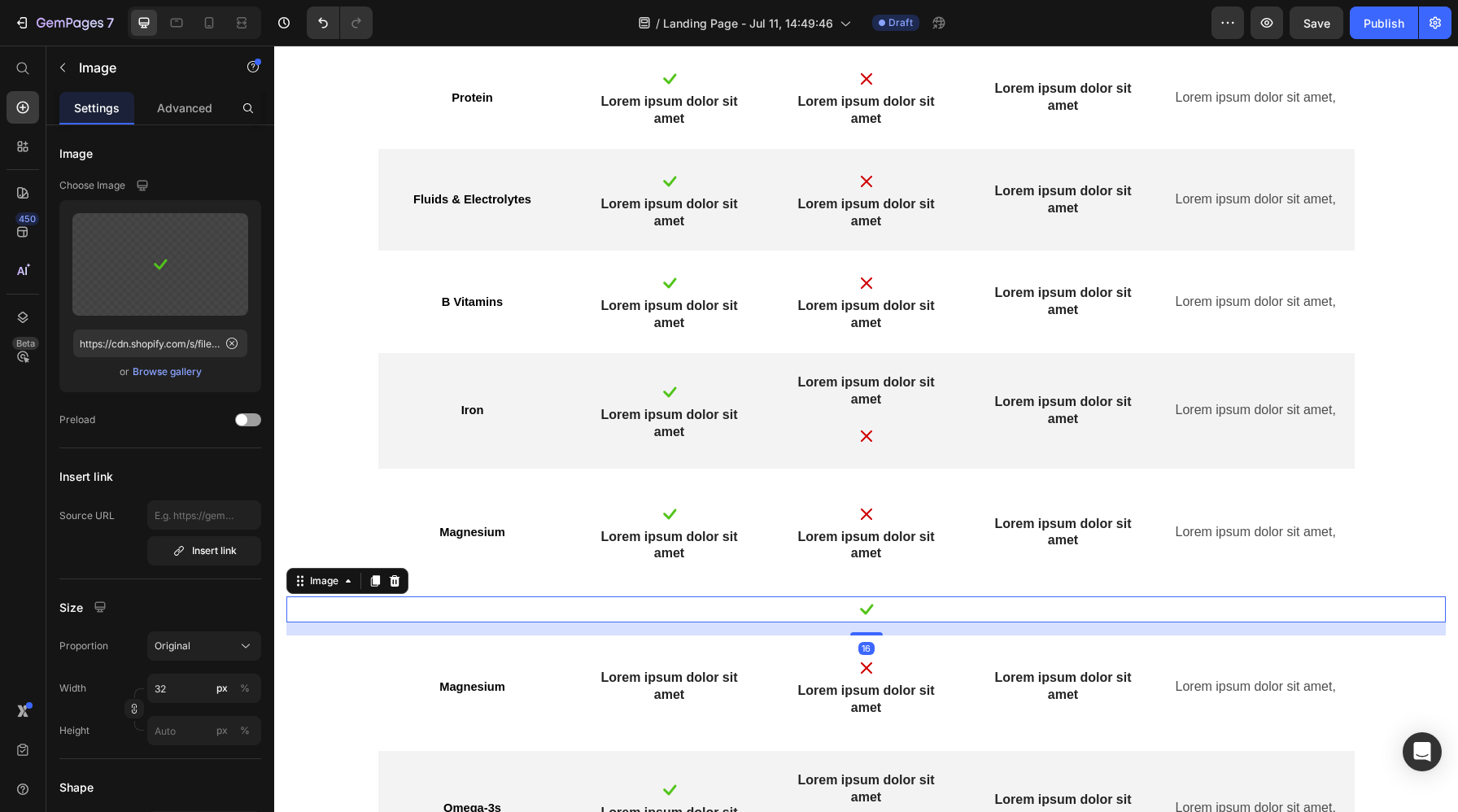 click on "7  Version history  /  Landing Page - Jul 11, 14:49:46 Draft Preview  Save   Publish" 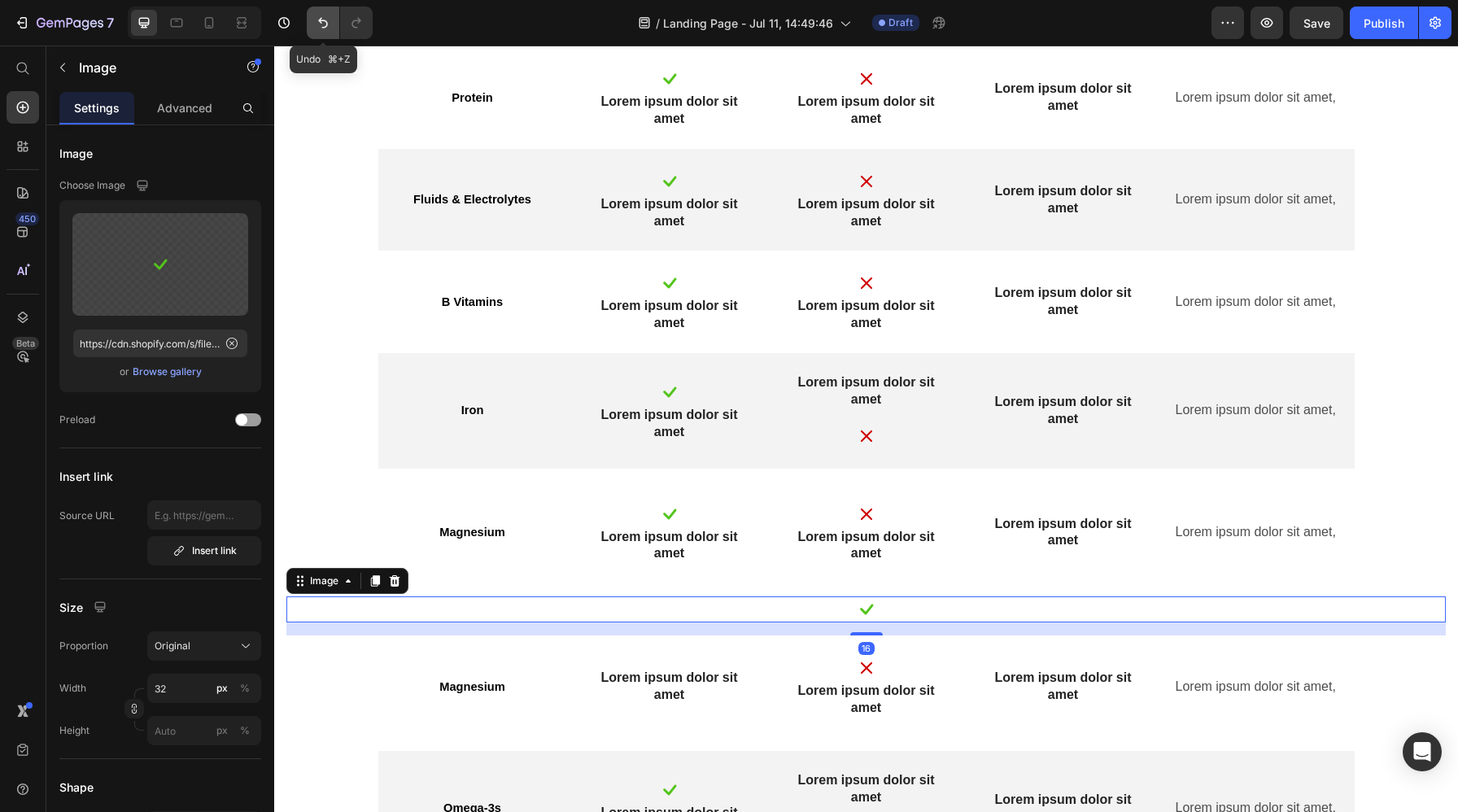 click 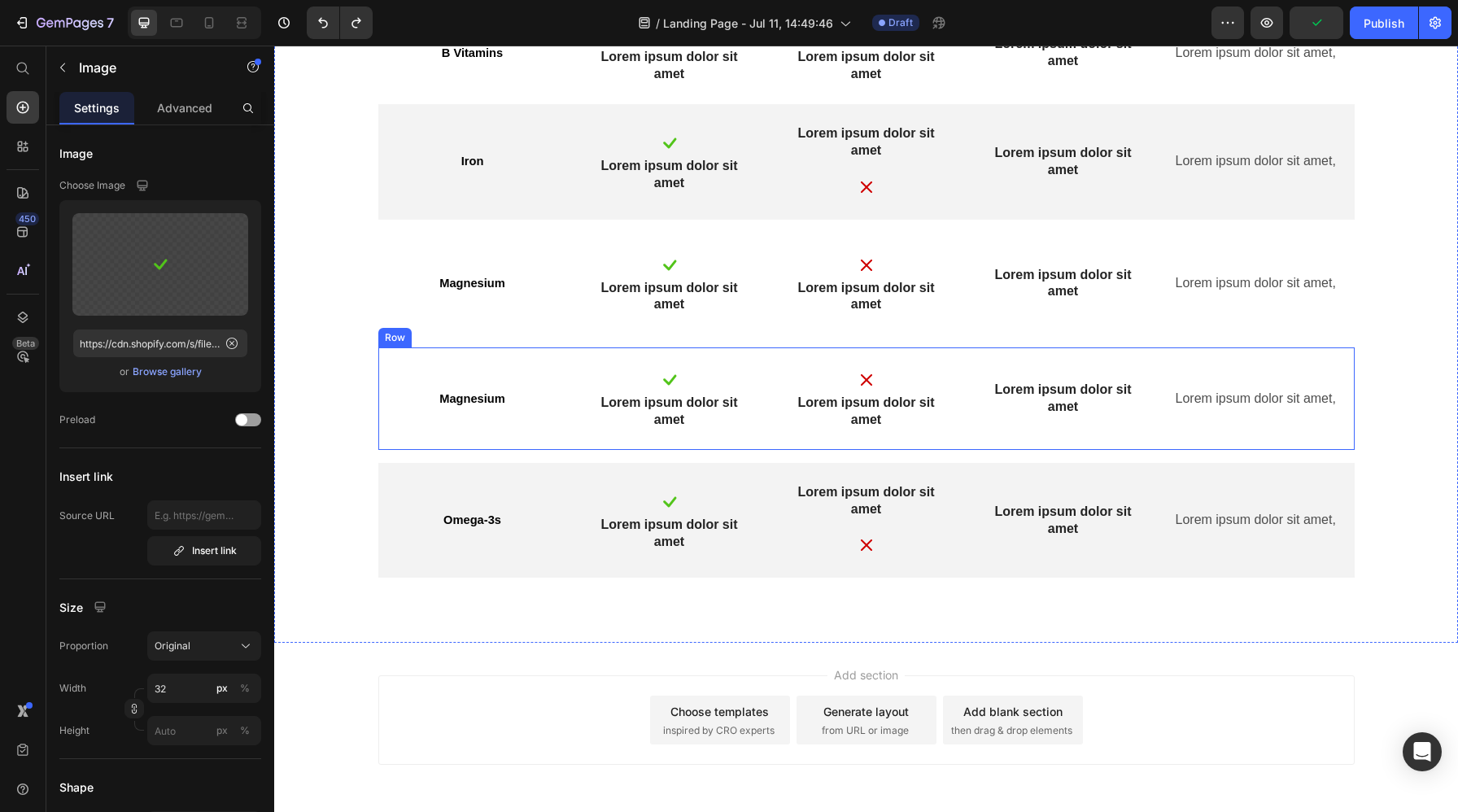 scroll, scrollTop: 6565, scrollLeft: 0, axis: vertical 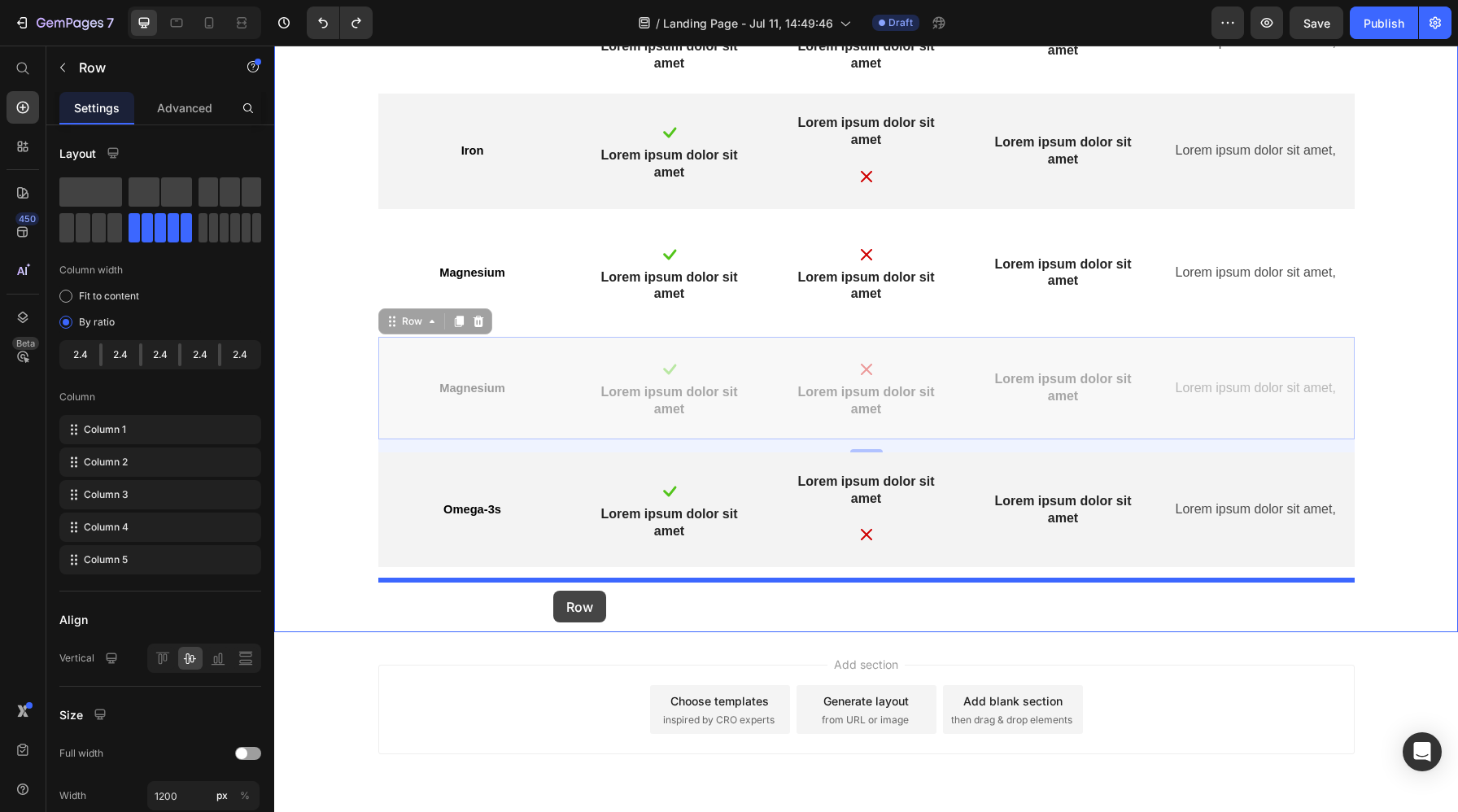 drag, startPoint x: 561, startPoint y: 423, endPoint x: 553, endPoint y: 591, distance: 168.19037 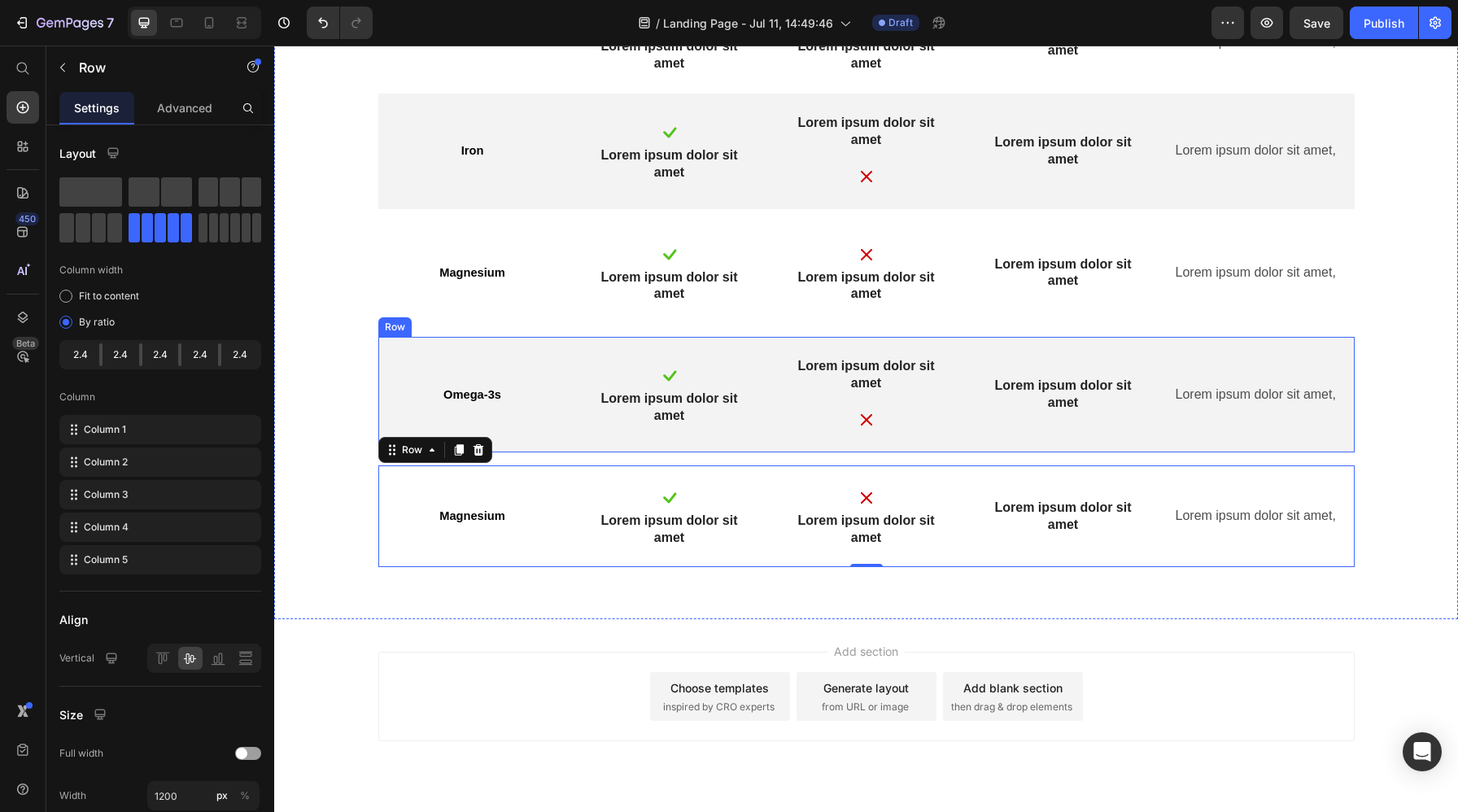 click on "Omega-3s Text Block" at bounding box center (473, 395) 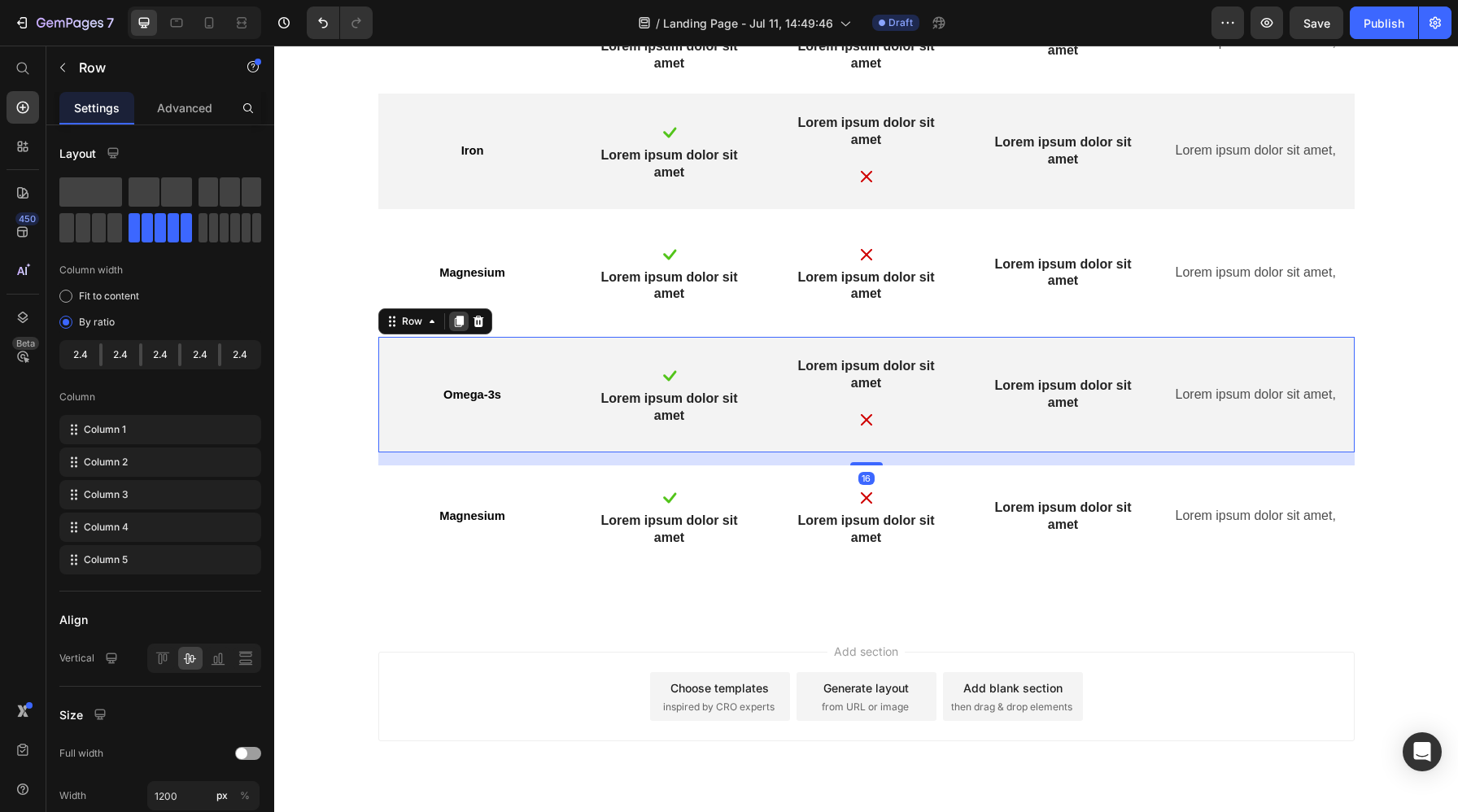 click 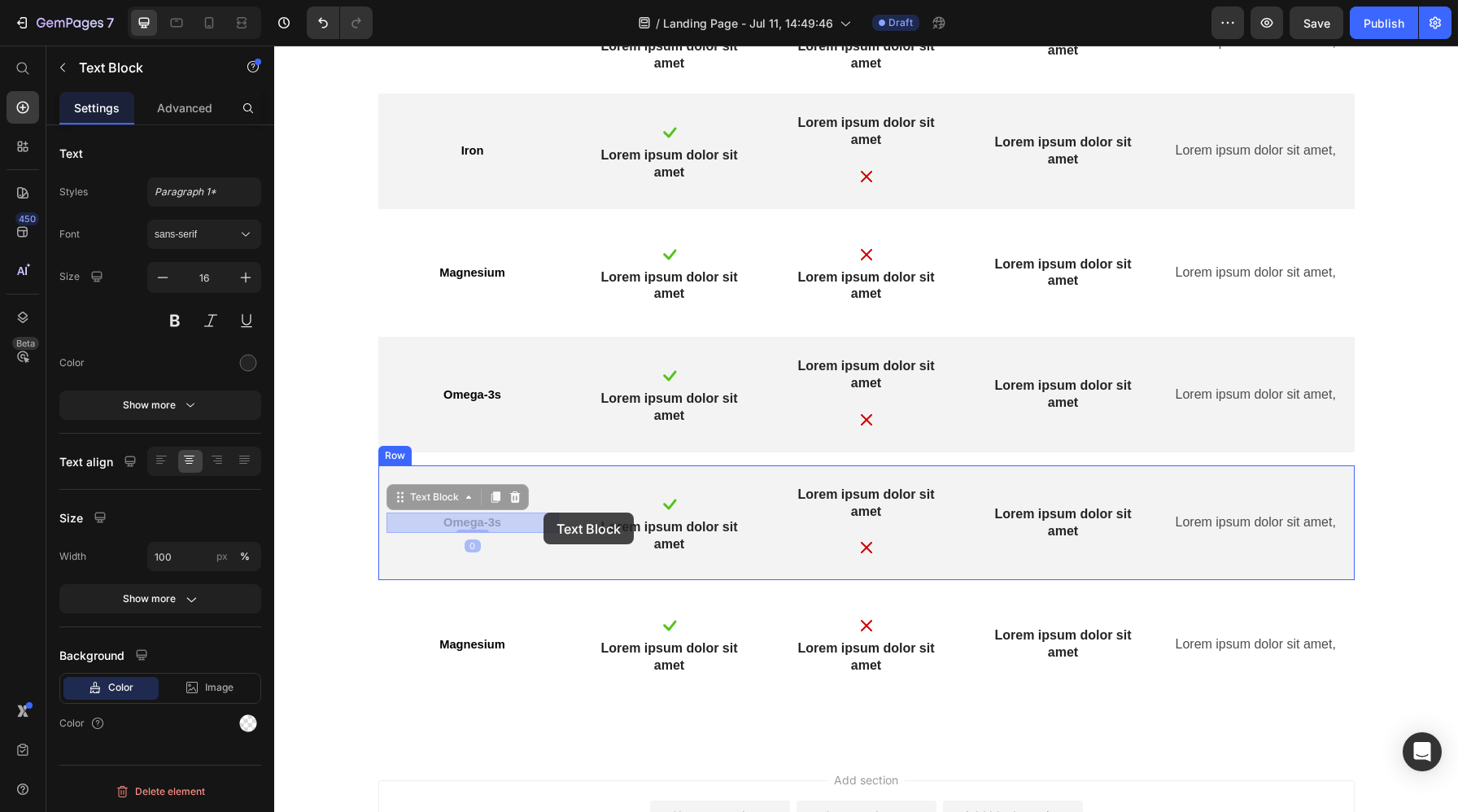drag, startPoint x: 557, startPoint y: 529, endPoint x: 543, endPoint y: 513, distance: 21.260292 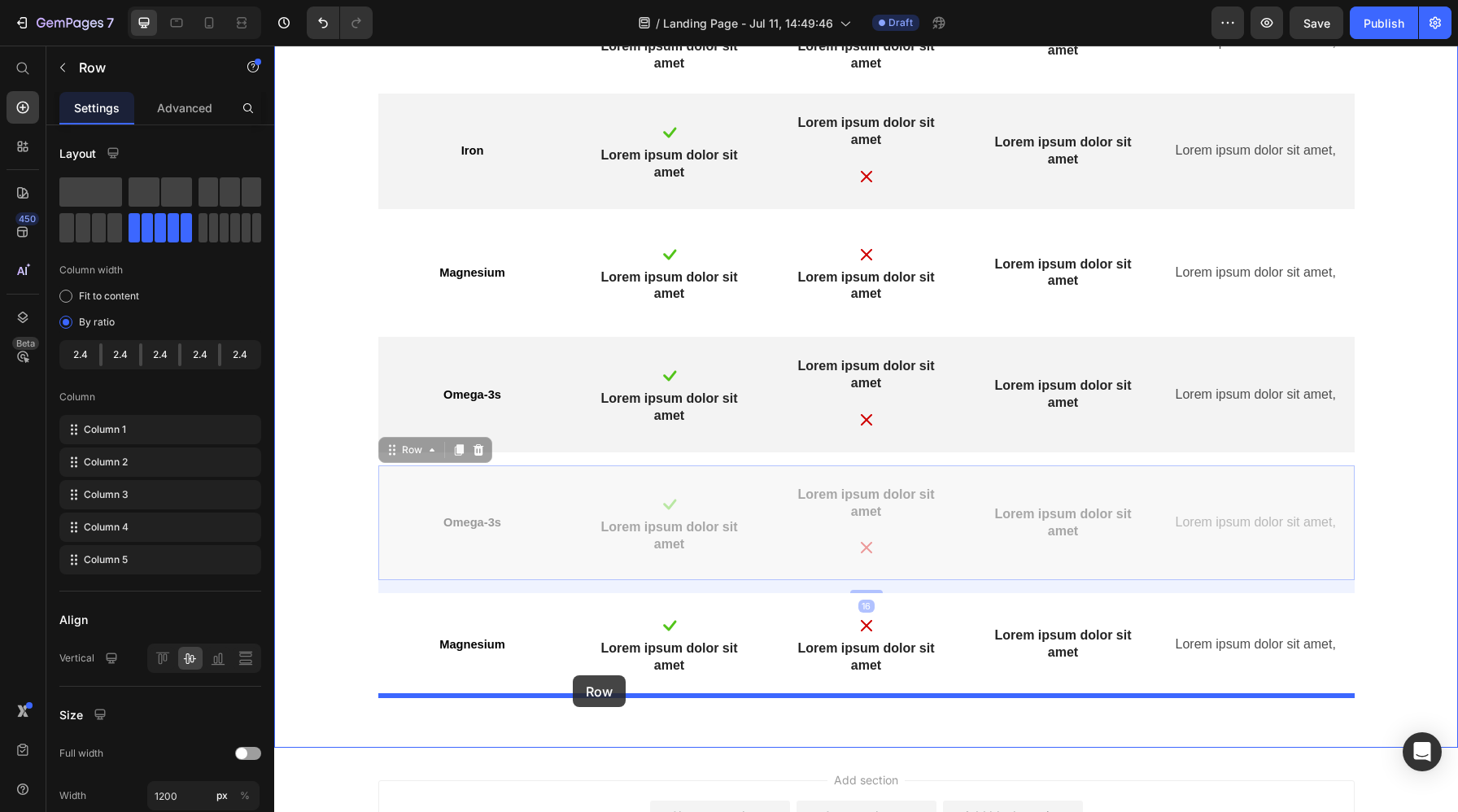drag, startPoint x: 580, startPoint y: 495, endPoint x: 573, endPoint y: 674, distance: 179.13682 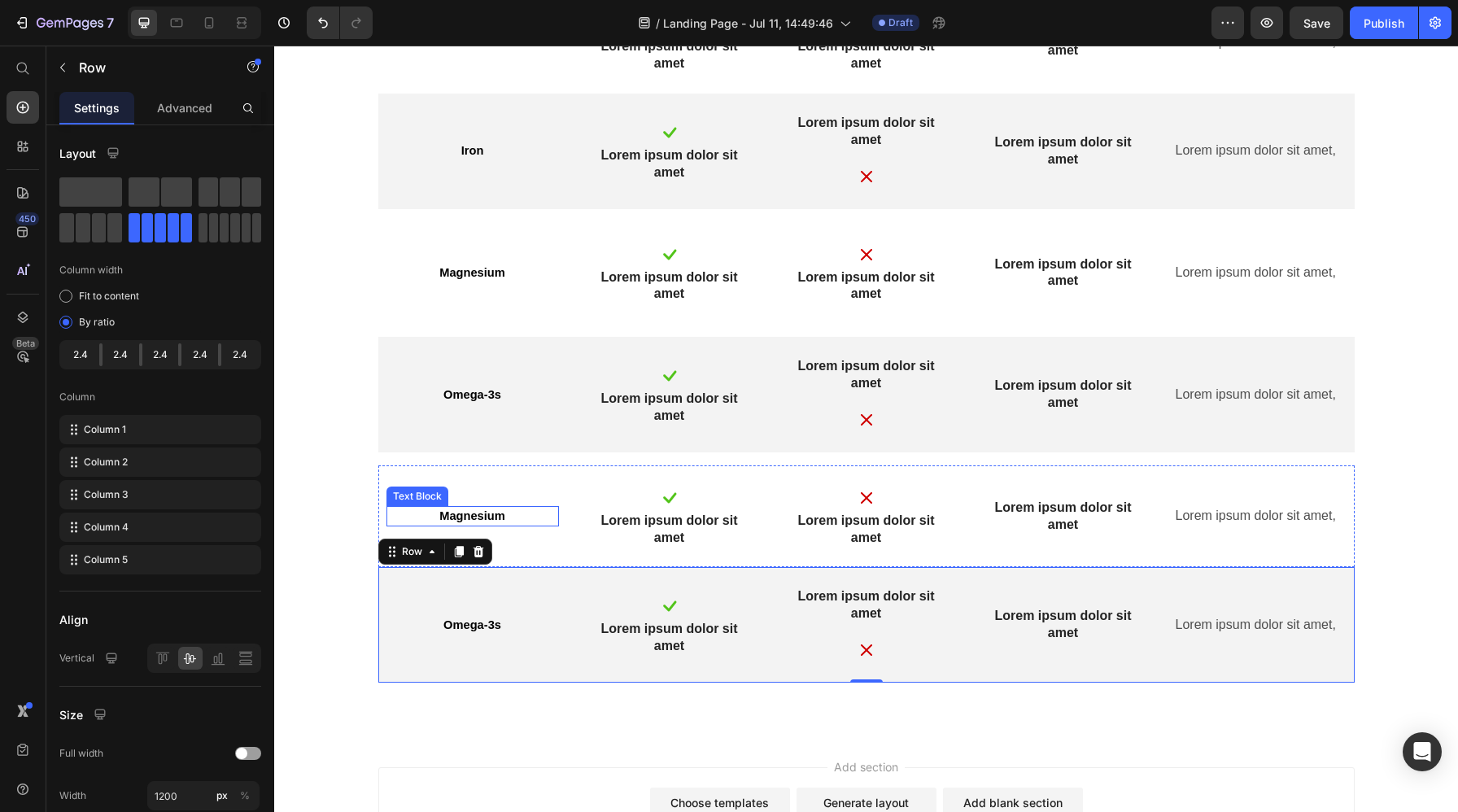 click on "Magnesium" at bounding box center (472, 516) 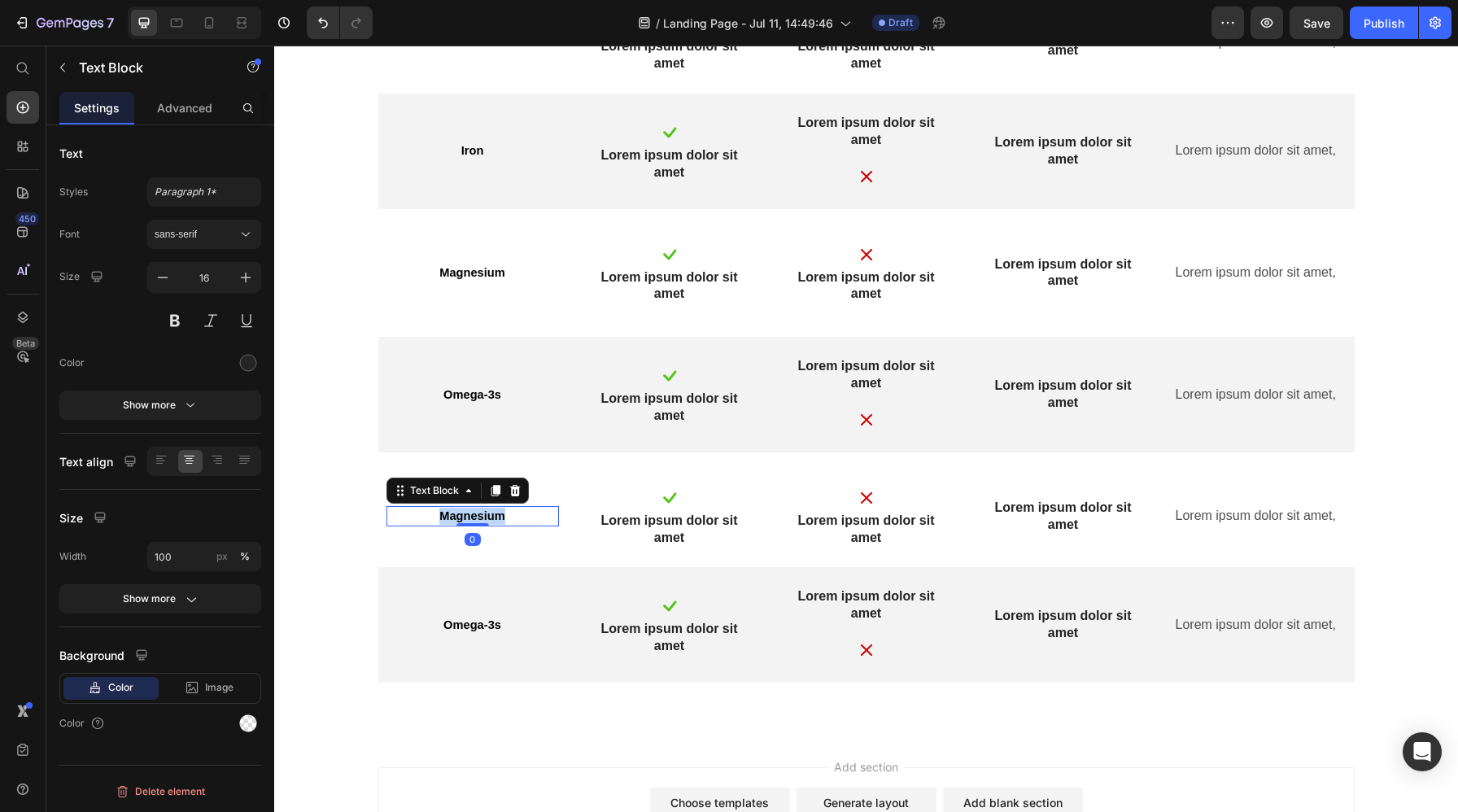 click on "Magnesium" at bounding box center [472, 516] 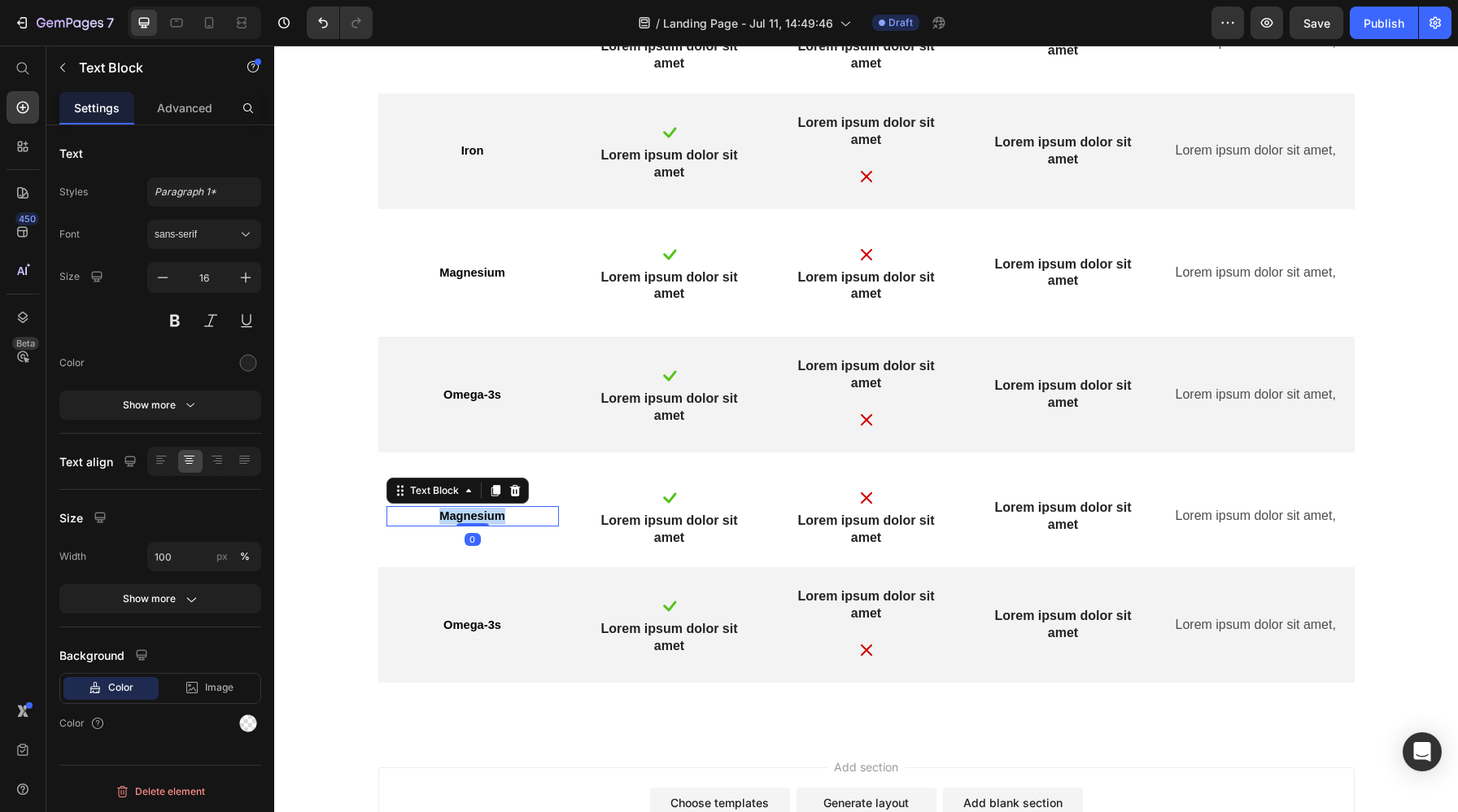 click on "Magnesium" at bounding box center [472, 516] 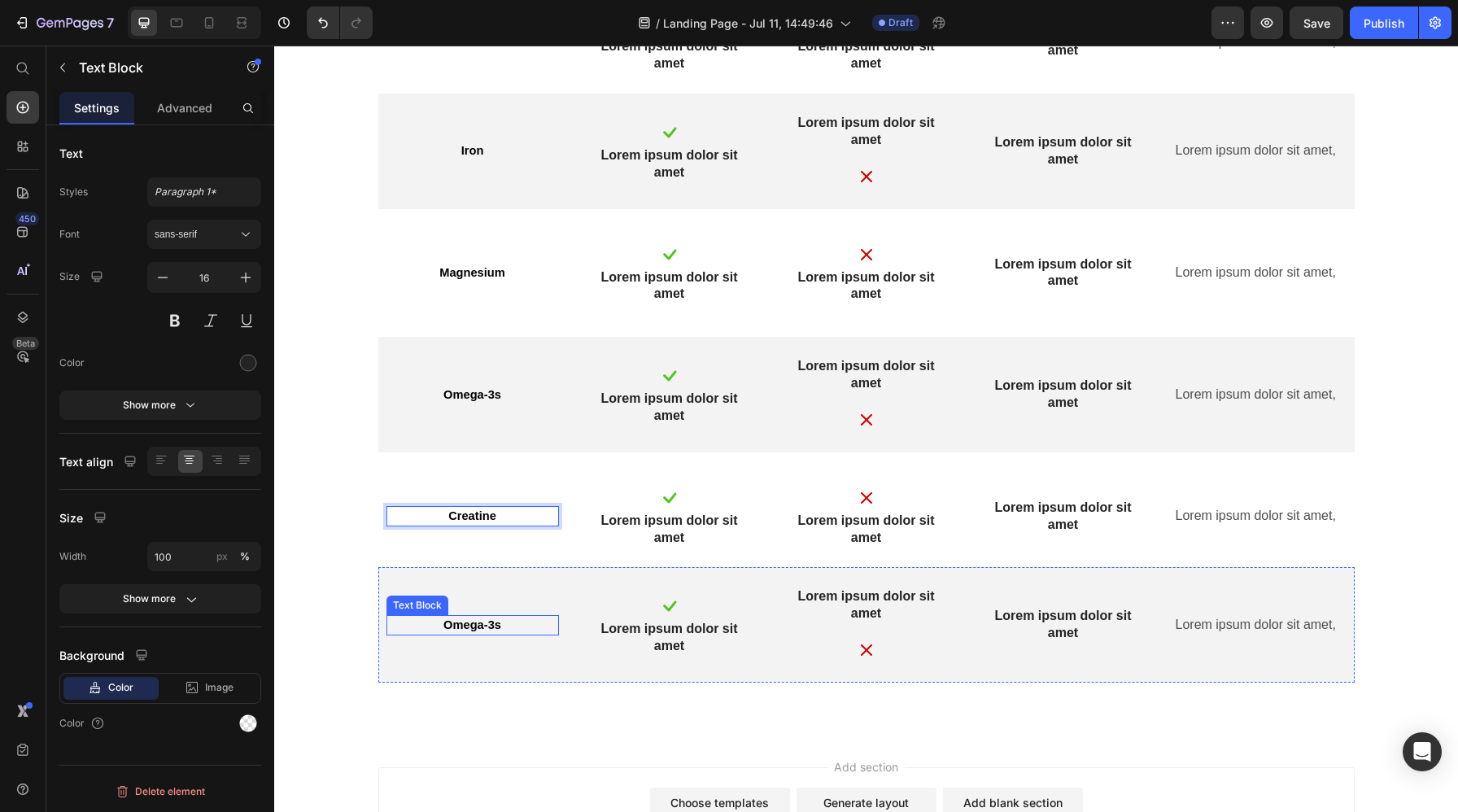 click on "Omega-3s" at bounding box center (473, 625) 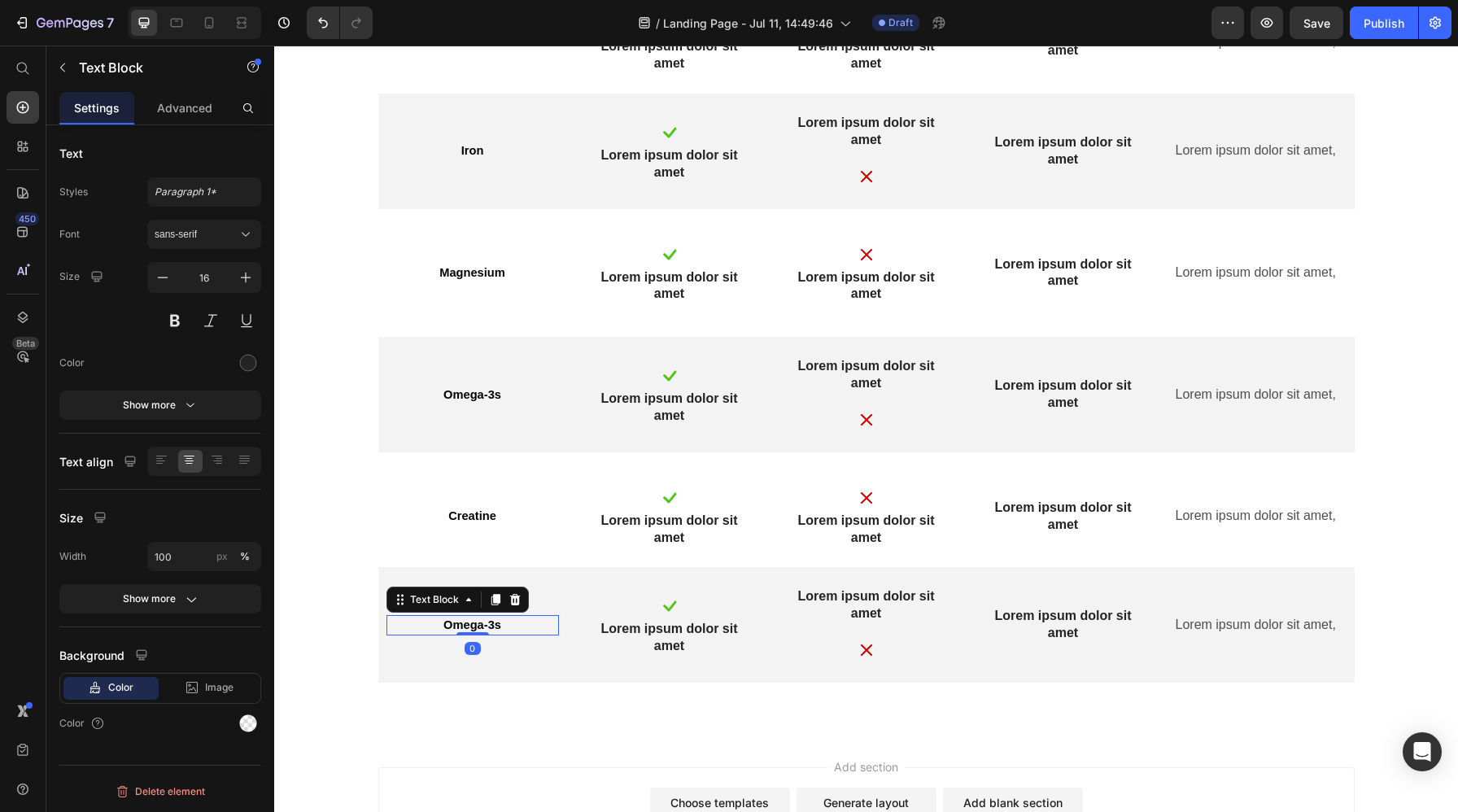 click on "Omega-3s" at bounding box center (472, 625) 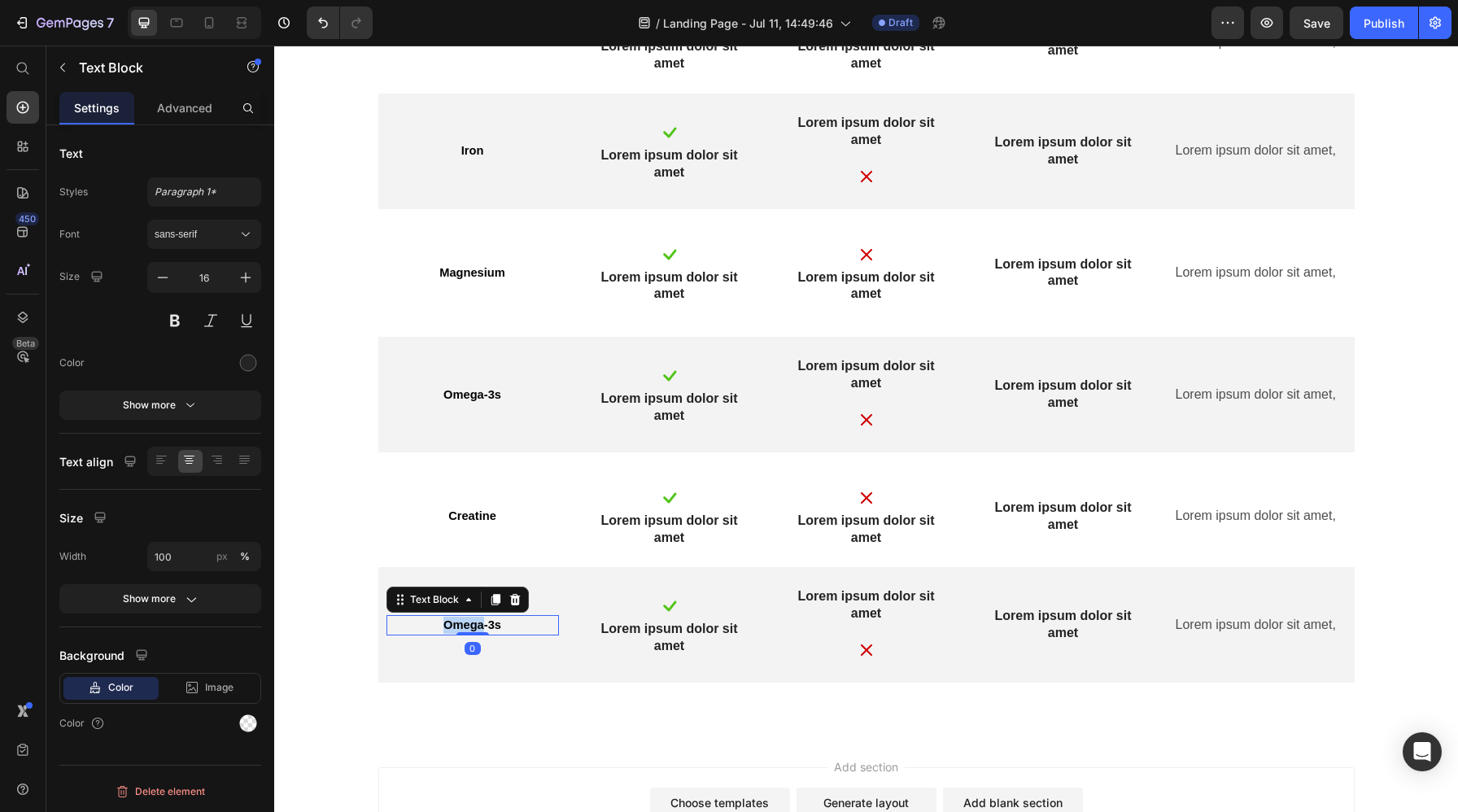 click on "Omega-3s" at bounding box center [472, 625] 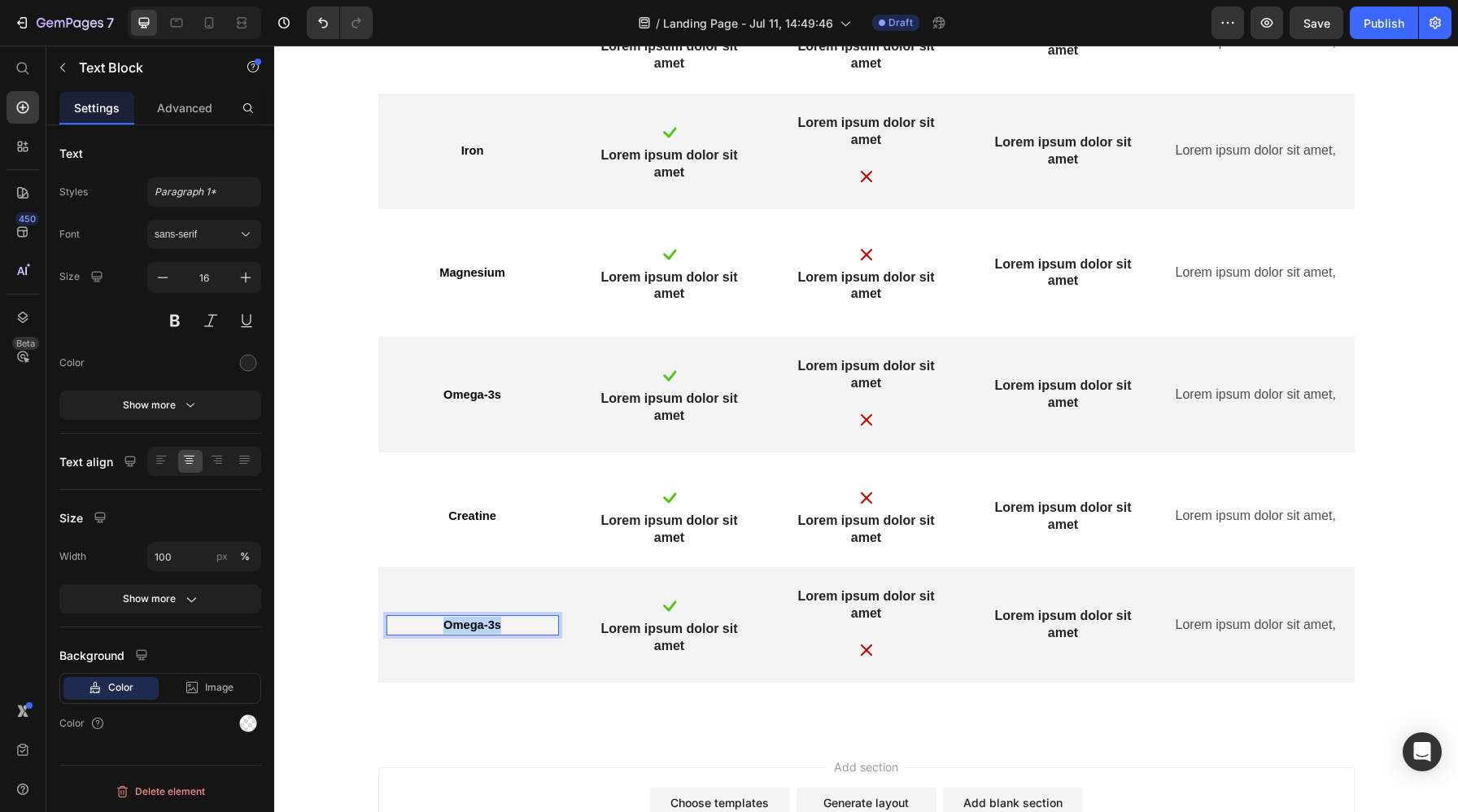 click on "Omega-3s" at bounding box center [472, 625] 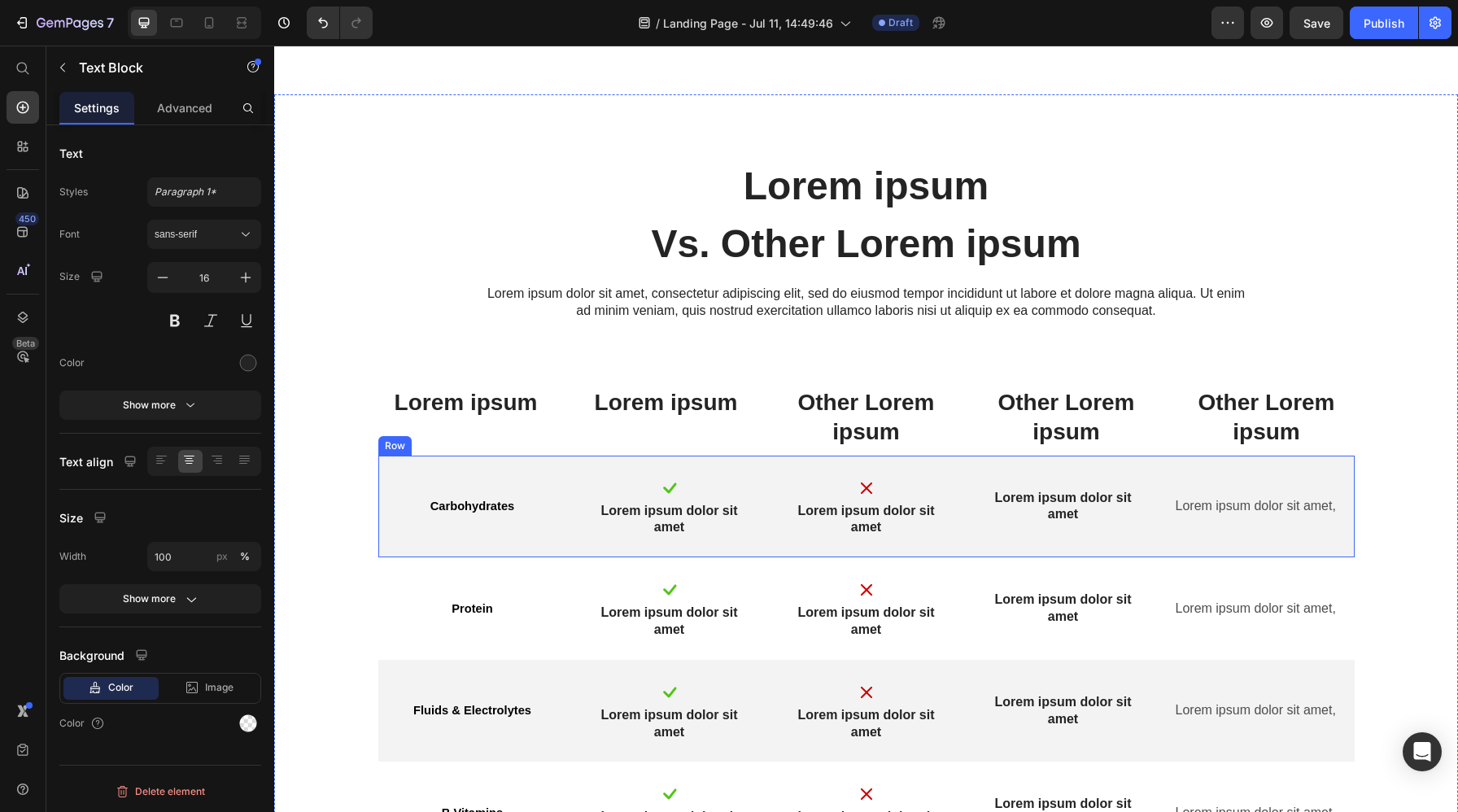 scroll, scrollTop: 5812, scrollLeft: 0, axis: vertical 